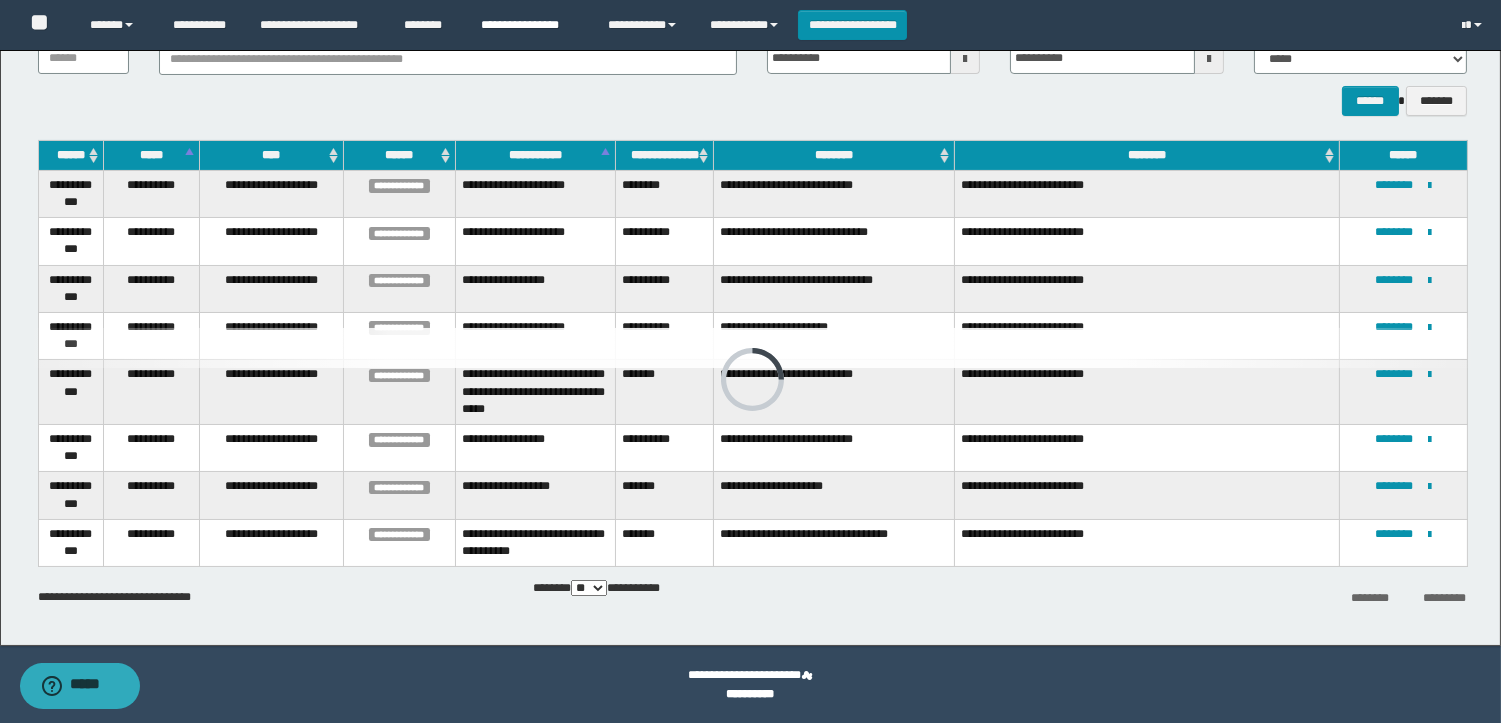 scroll, scrollTop: 0, scrollLeft: 0, axis: both 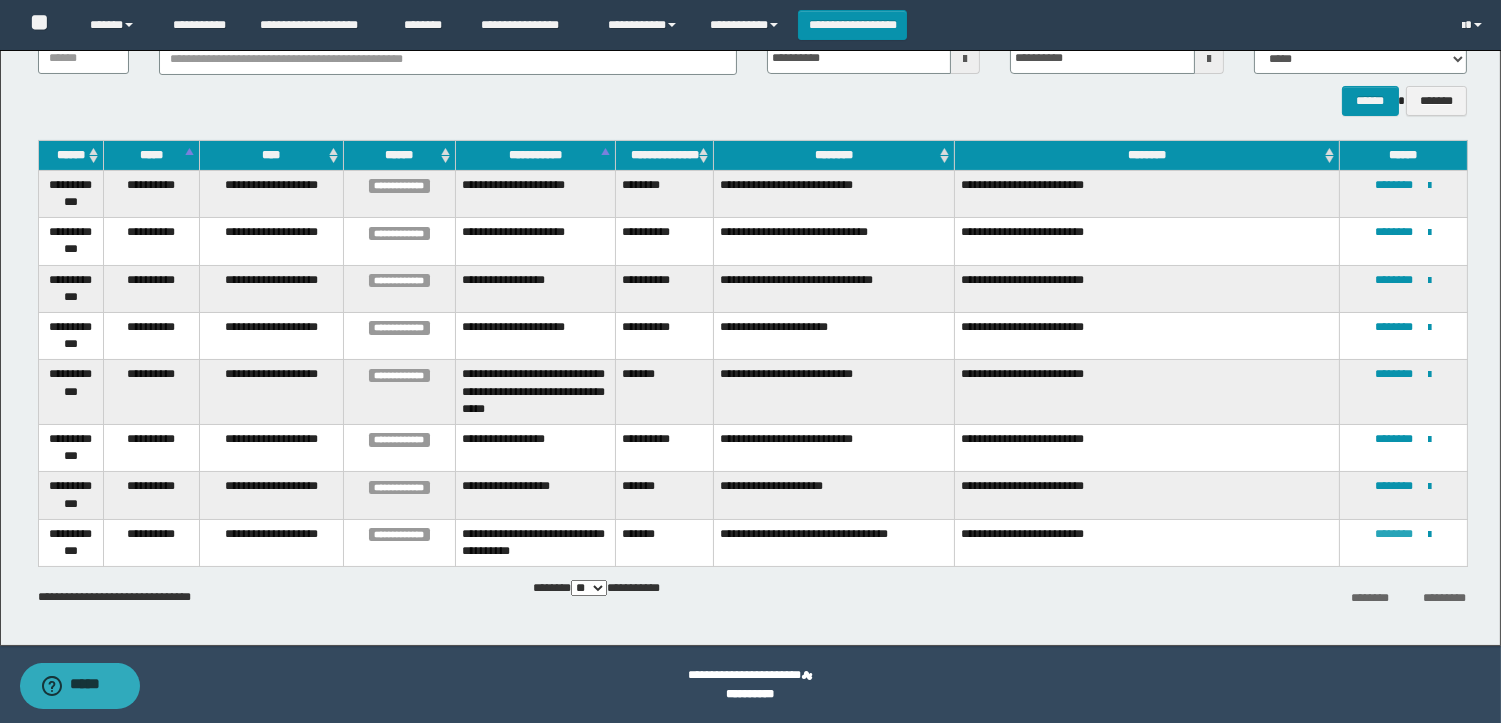 click on "********" at bounding box center (1394, 534) 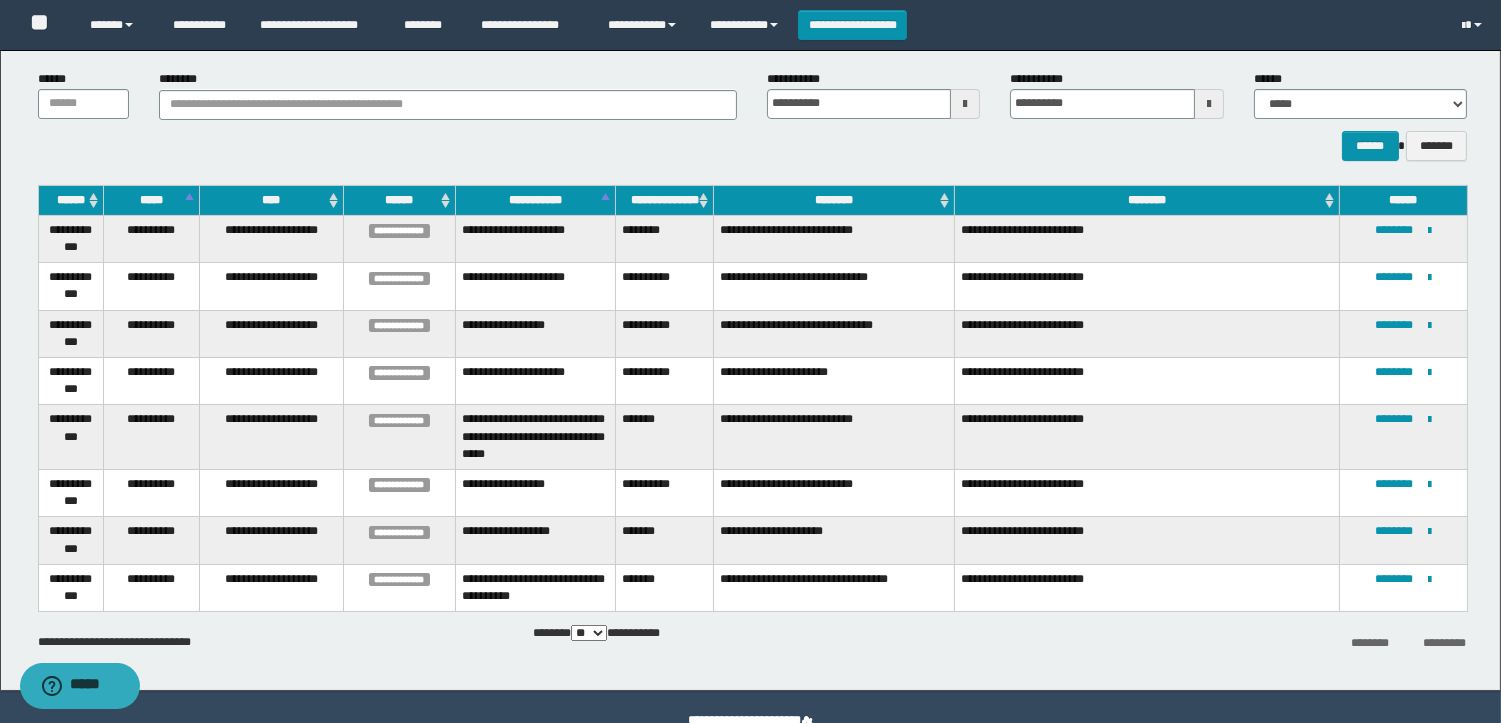 scroll, scrollTop: 156, scrollLeft: 0, axis: vertical 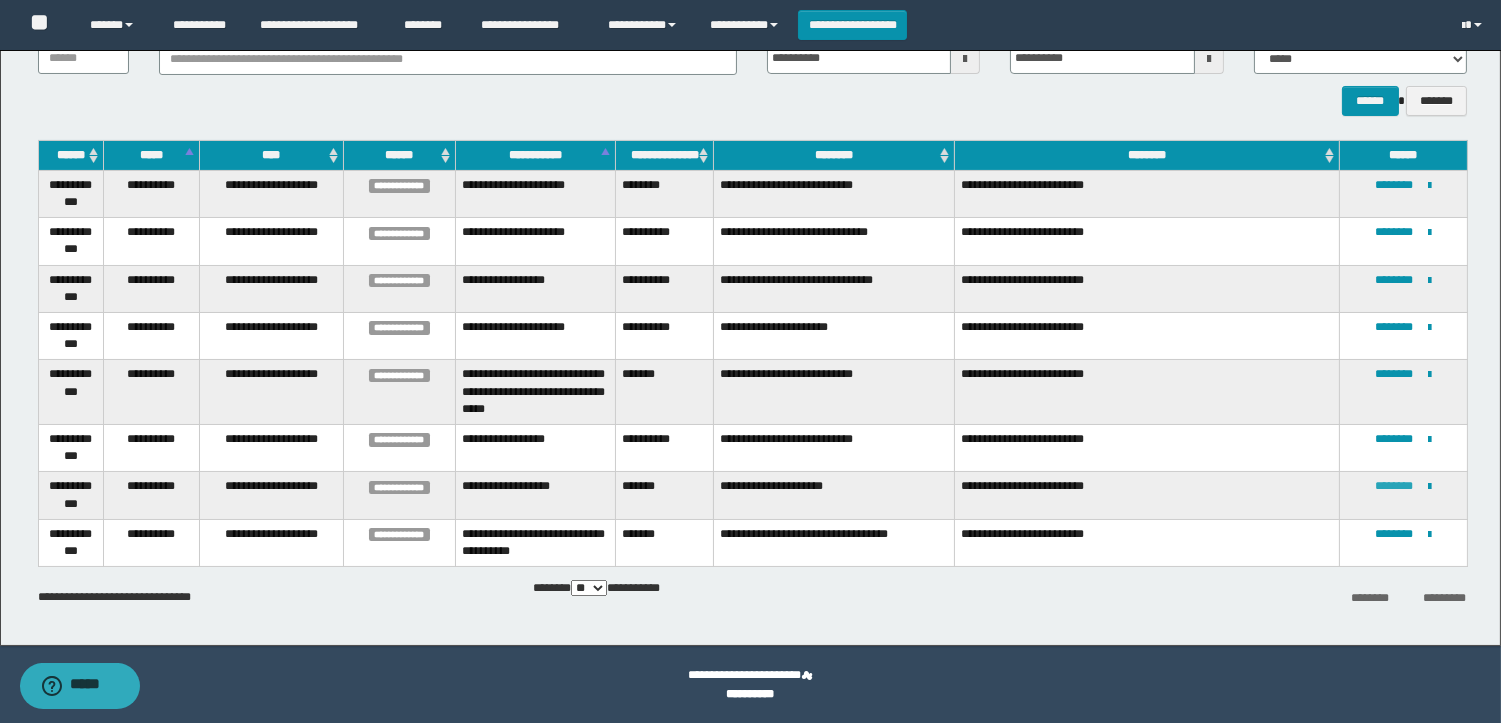 click on "********" at bounding box center [1394, 486] 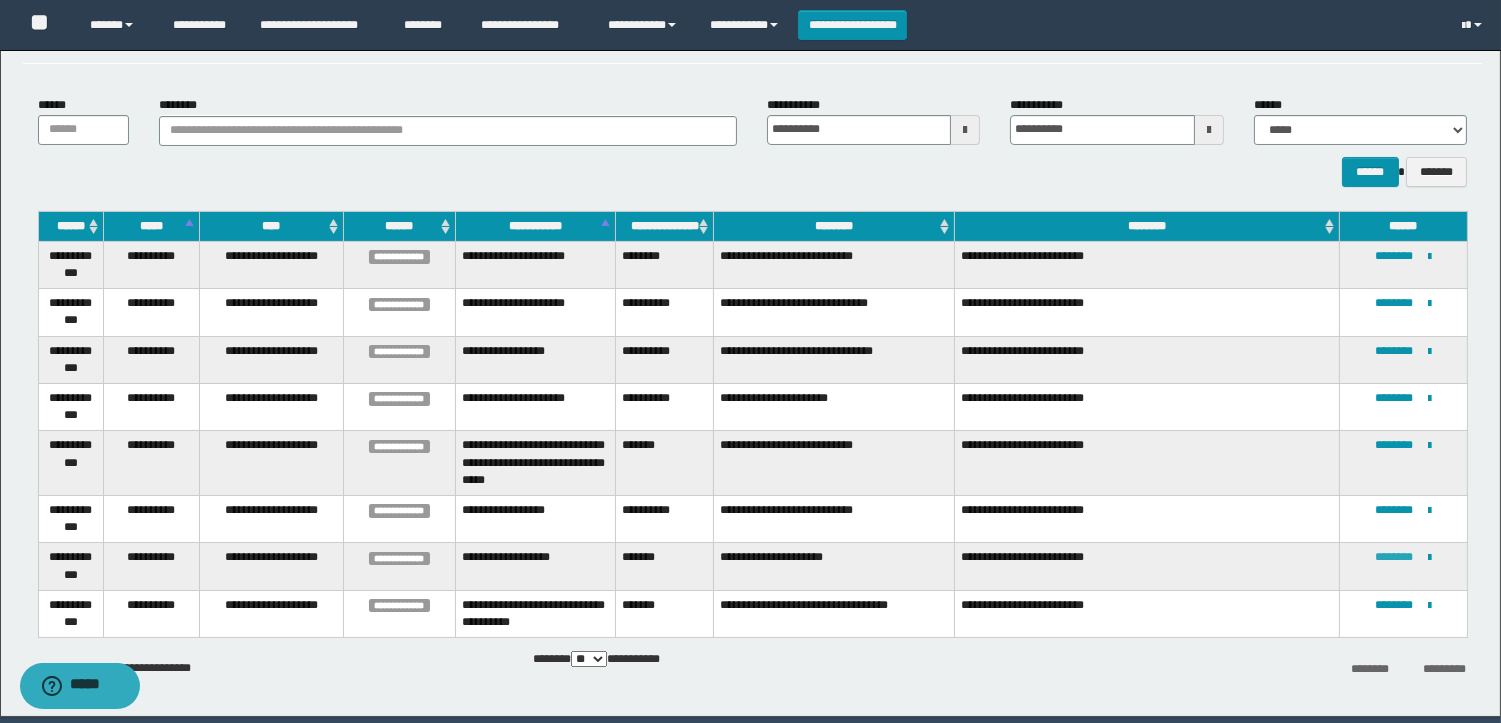 scroll, scrollTop: 156, scrollLeft: 0, axis: vertical 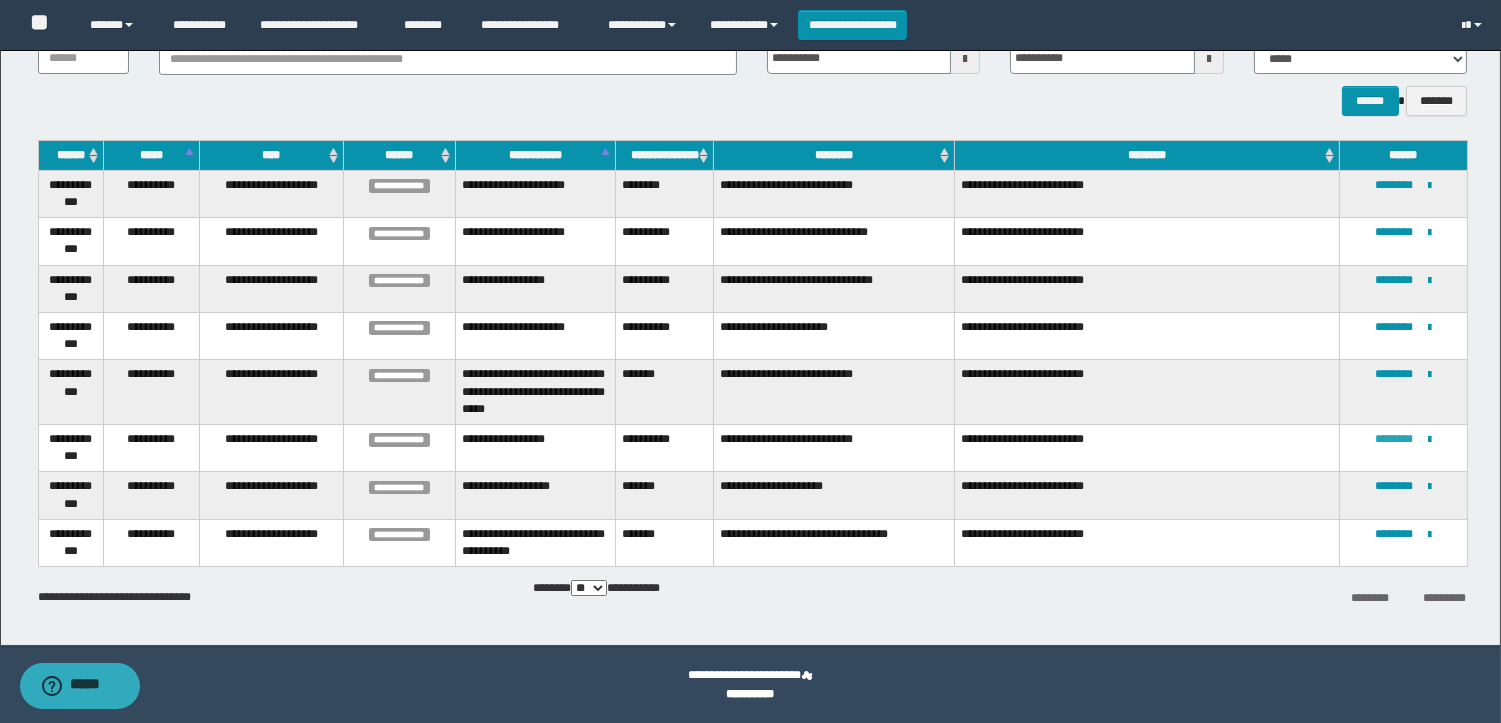 click on "********" at bounding box center [1394, 439] 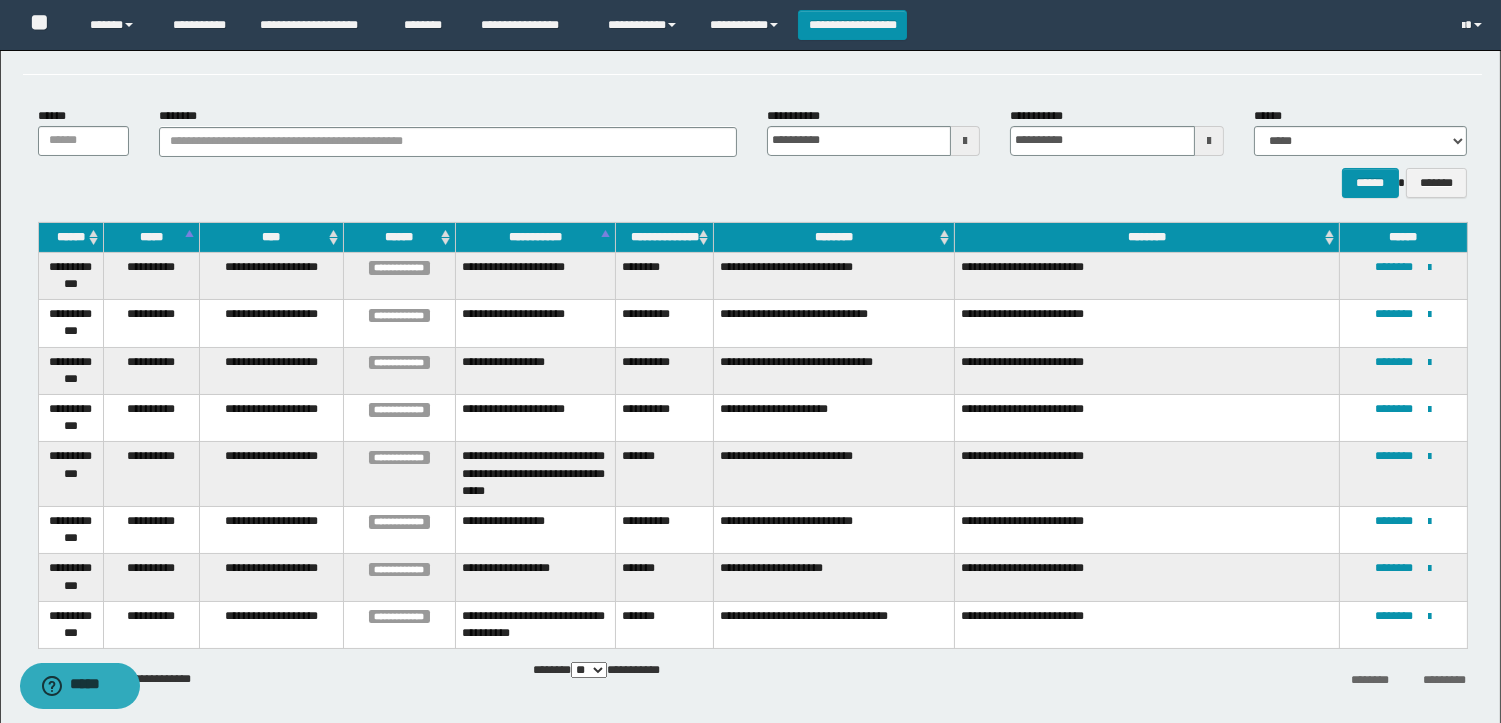 scroll, scrollTop: 111, scrollLeft: 0, axis: vertical 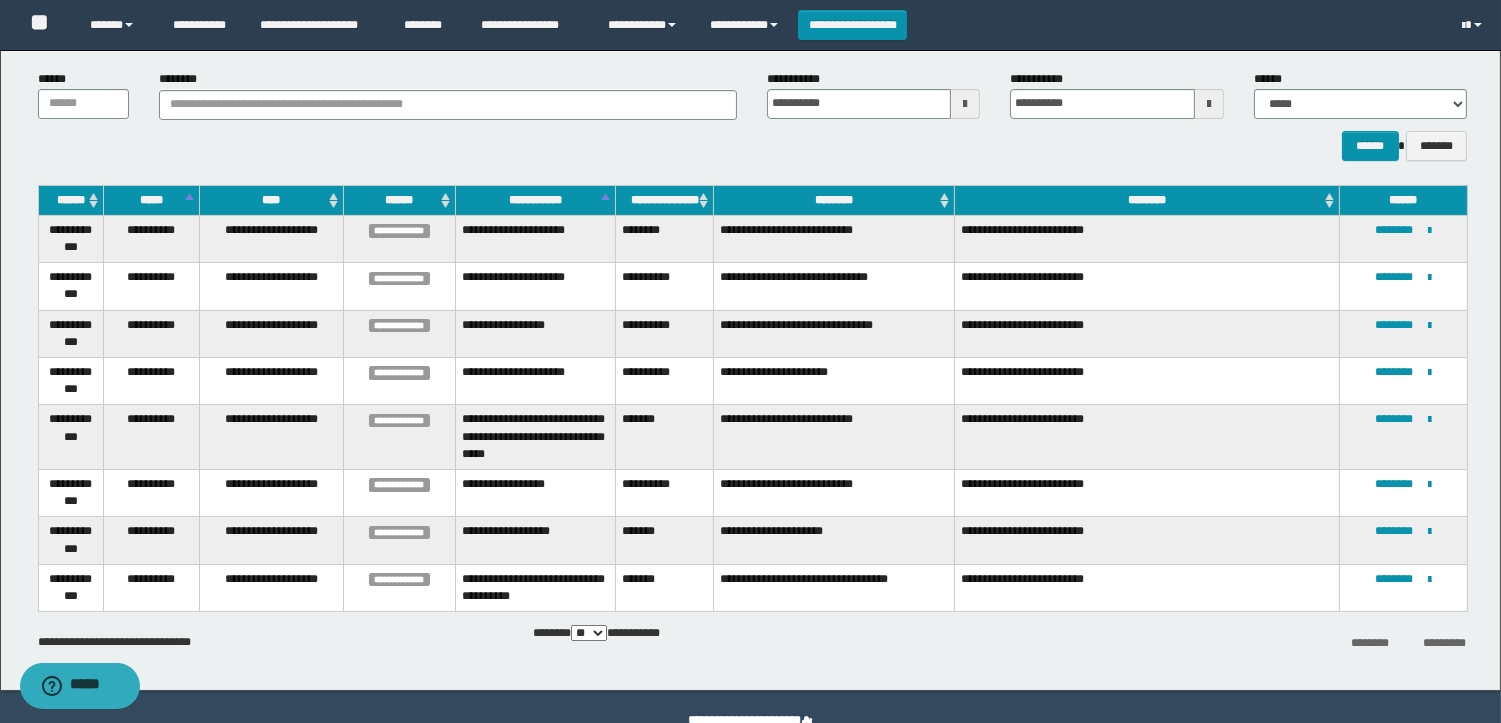 click on "**********" at bounding box center [1403, 437] 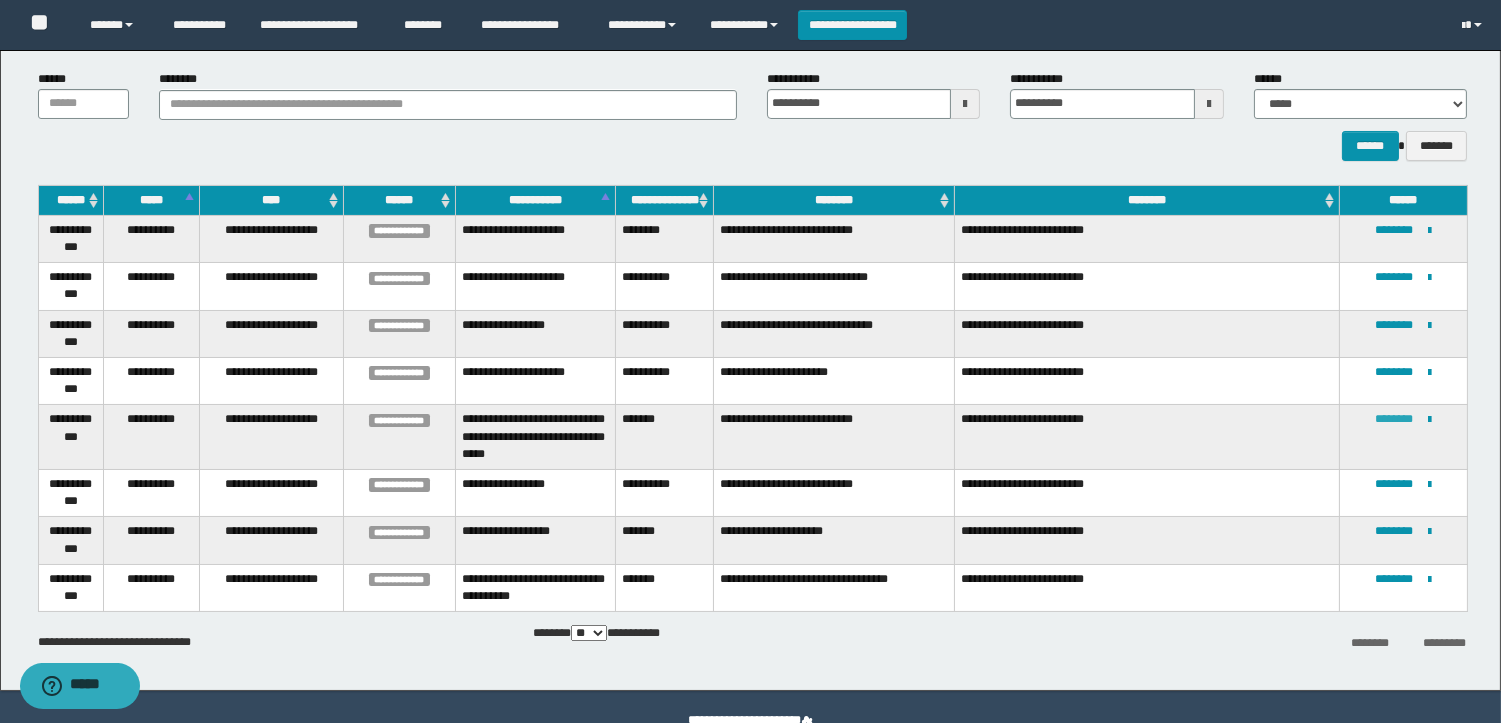 click on "********" at bounding box center (1394, 419) 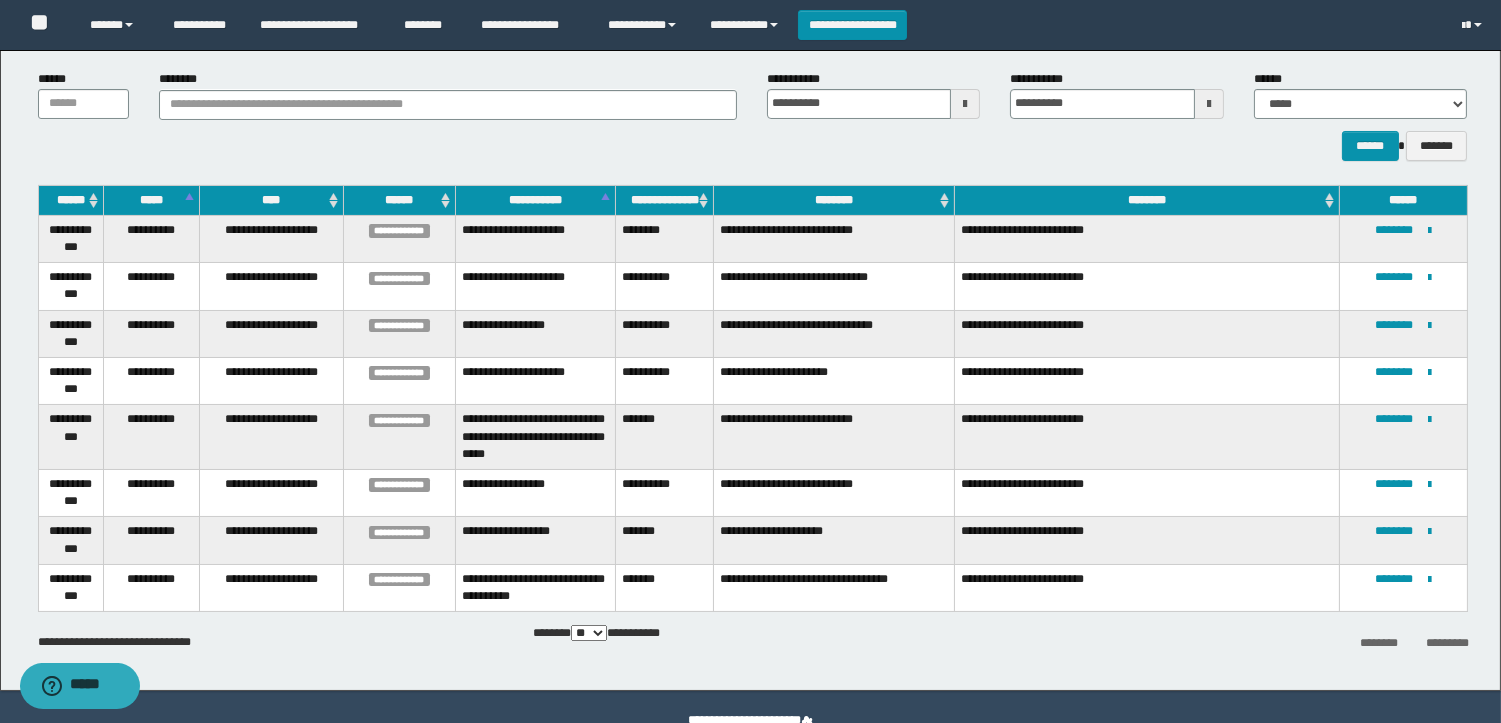click on "**********" at bounding box center [1403, 238] 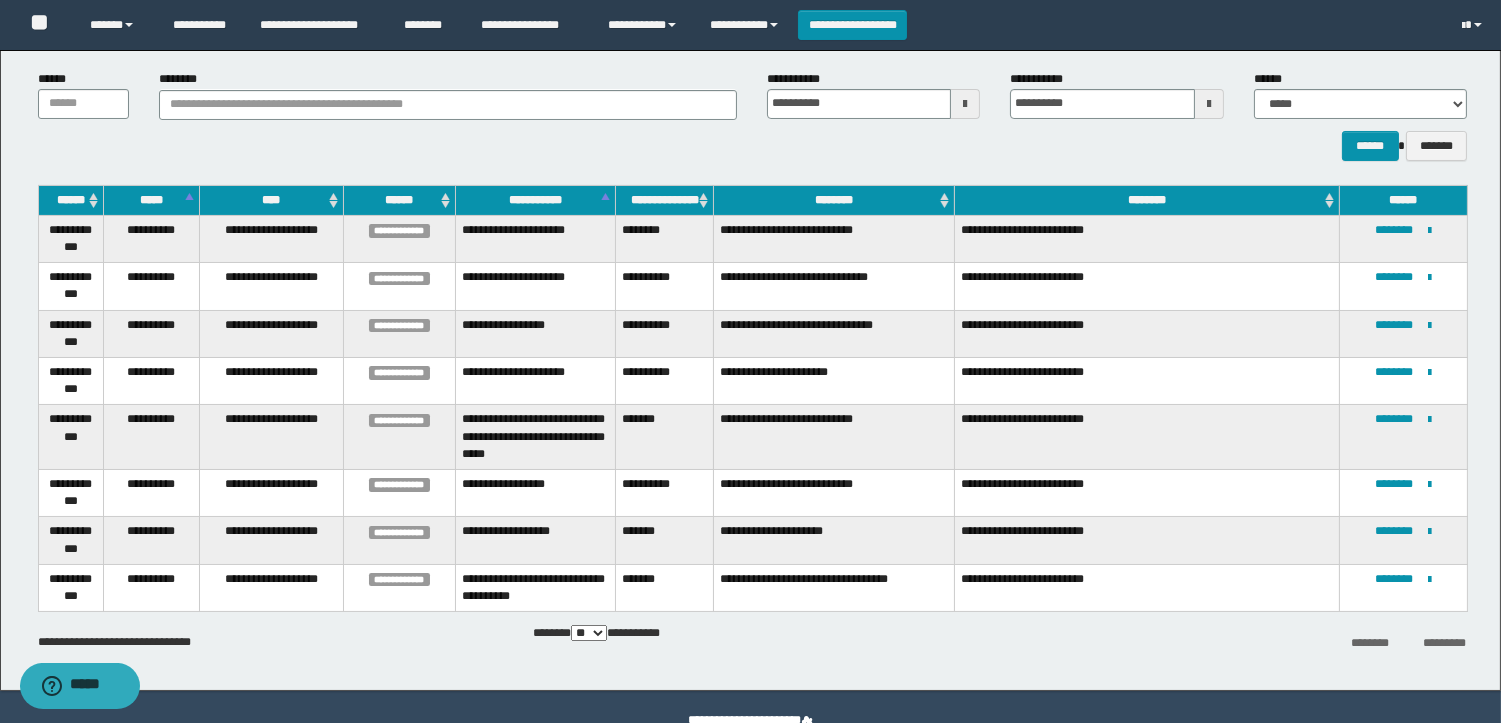 scroll, scrollTop: 0, scrollLeft: 0, axis: both 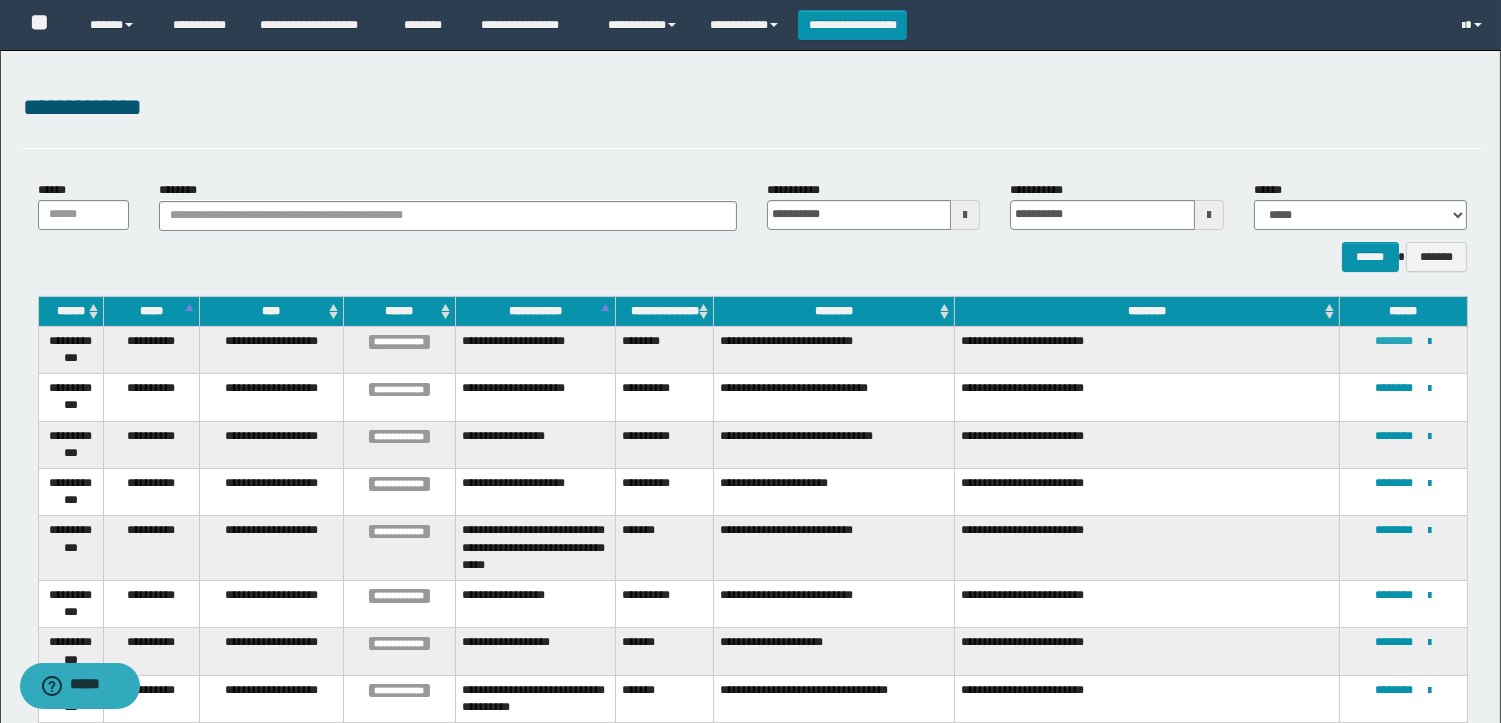click on "********" at bounding box center [1394, 341] 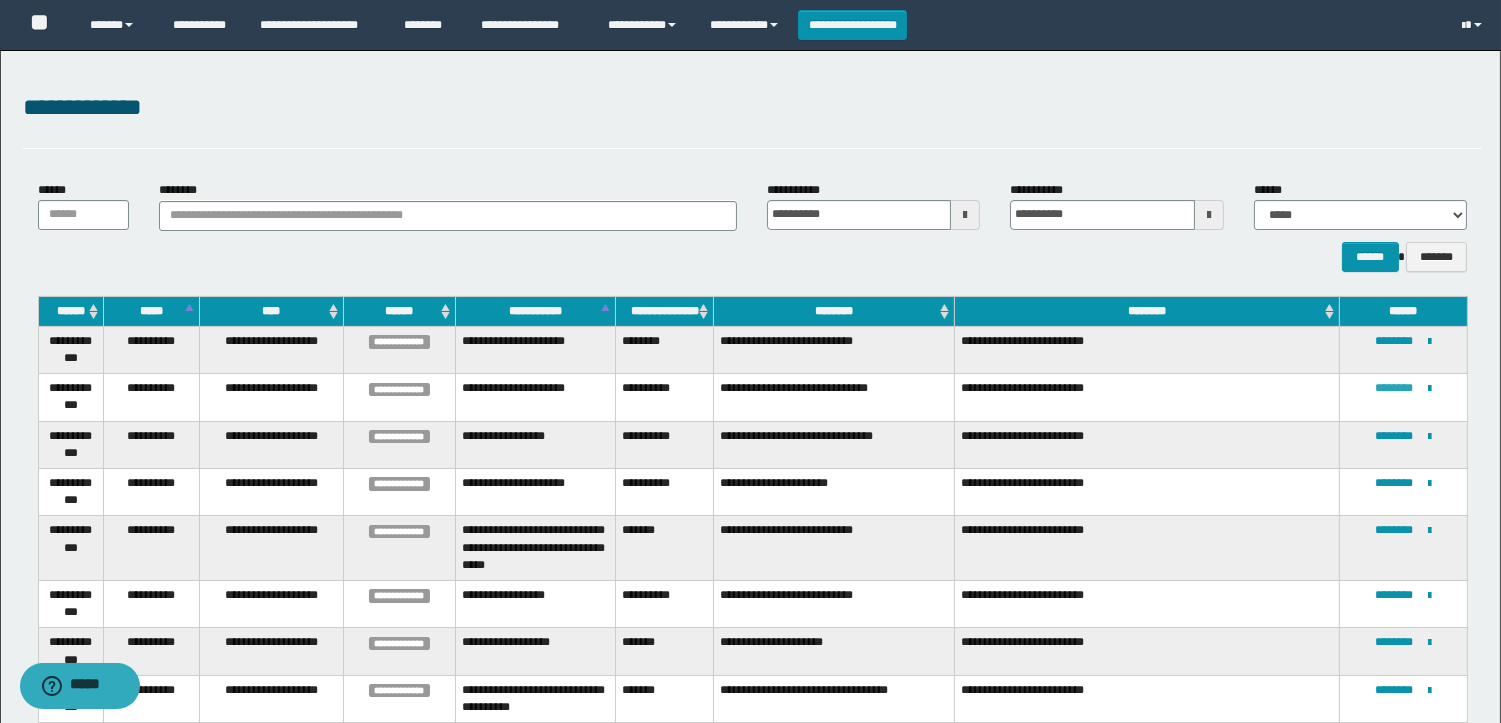 click on "********" at bounding box center (1394, 388) 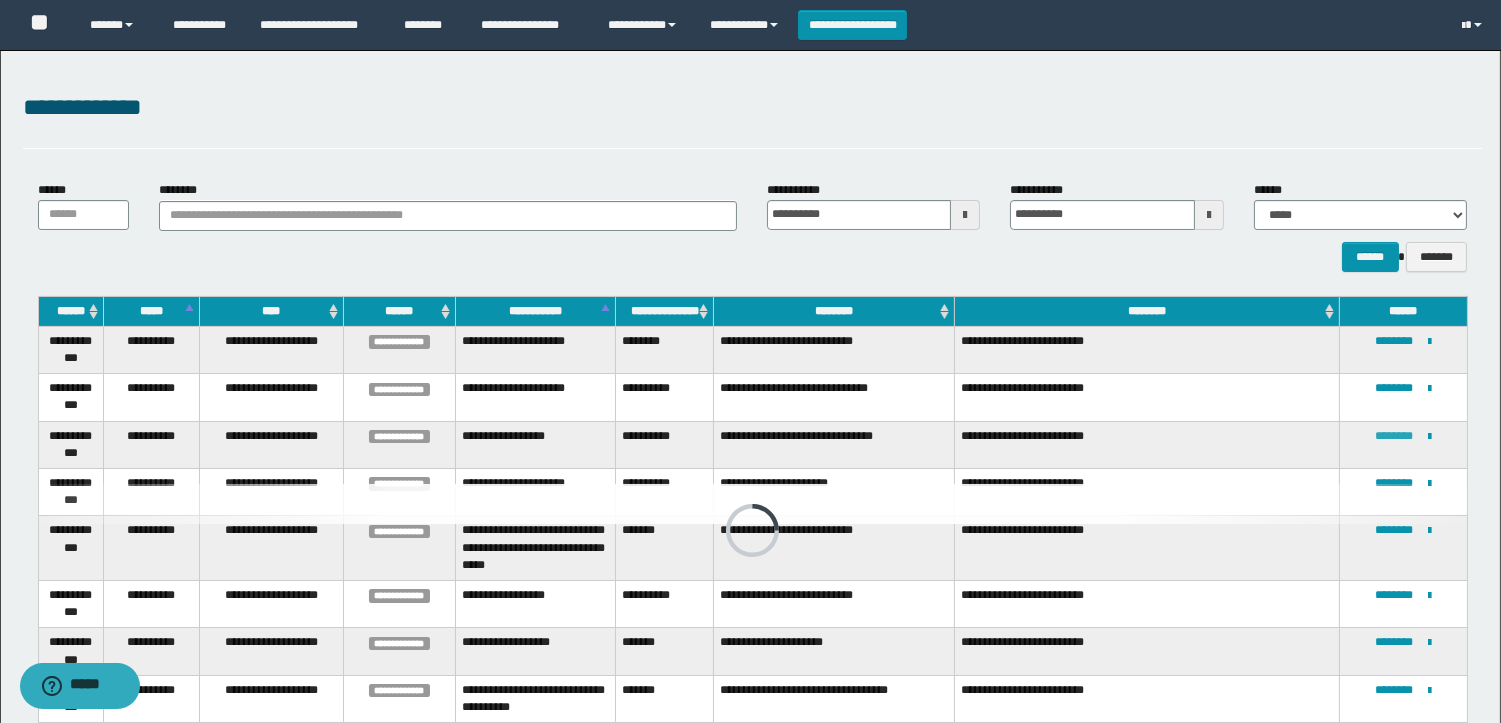 click on "********" at bounding box center (1394, 436) 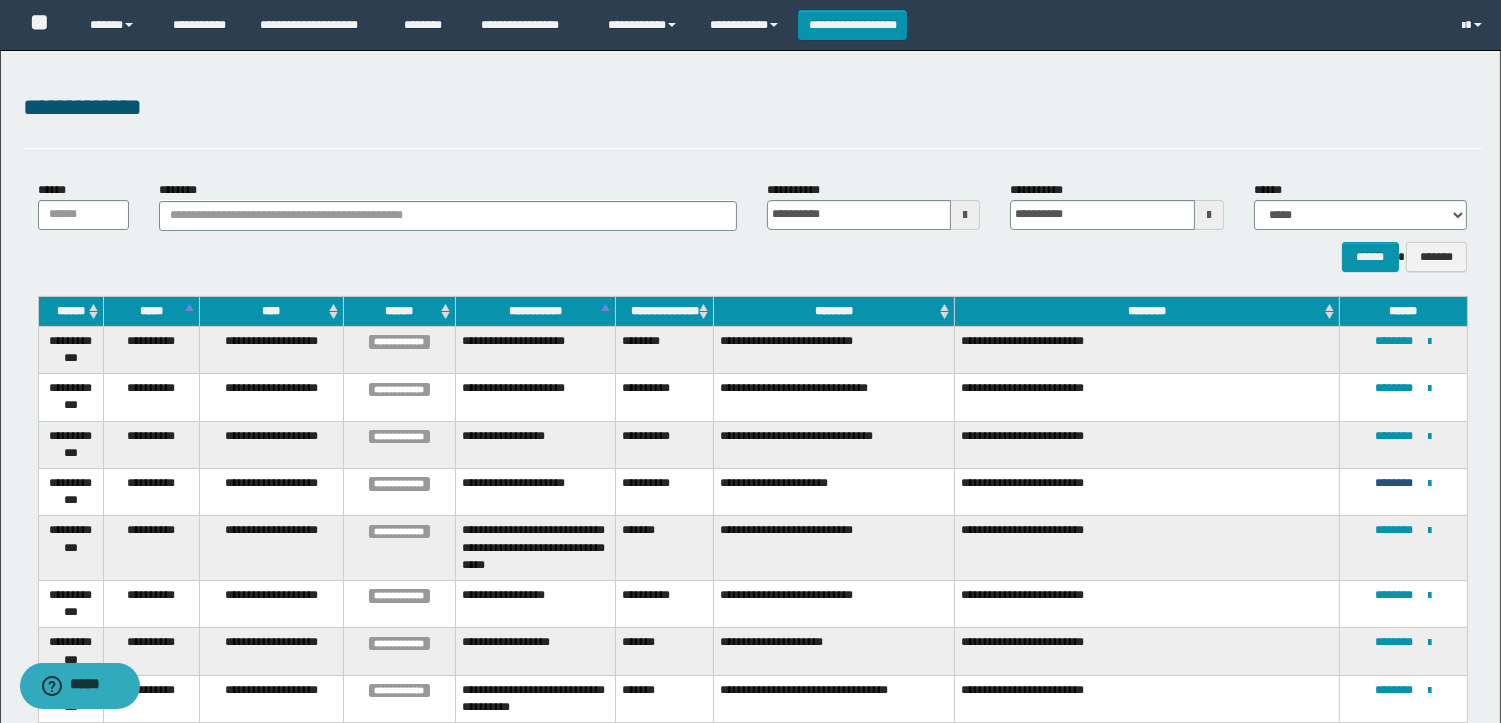 click on "********" at bounding box center (1394, 483) 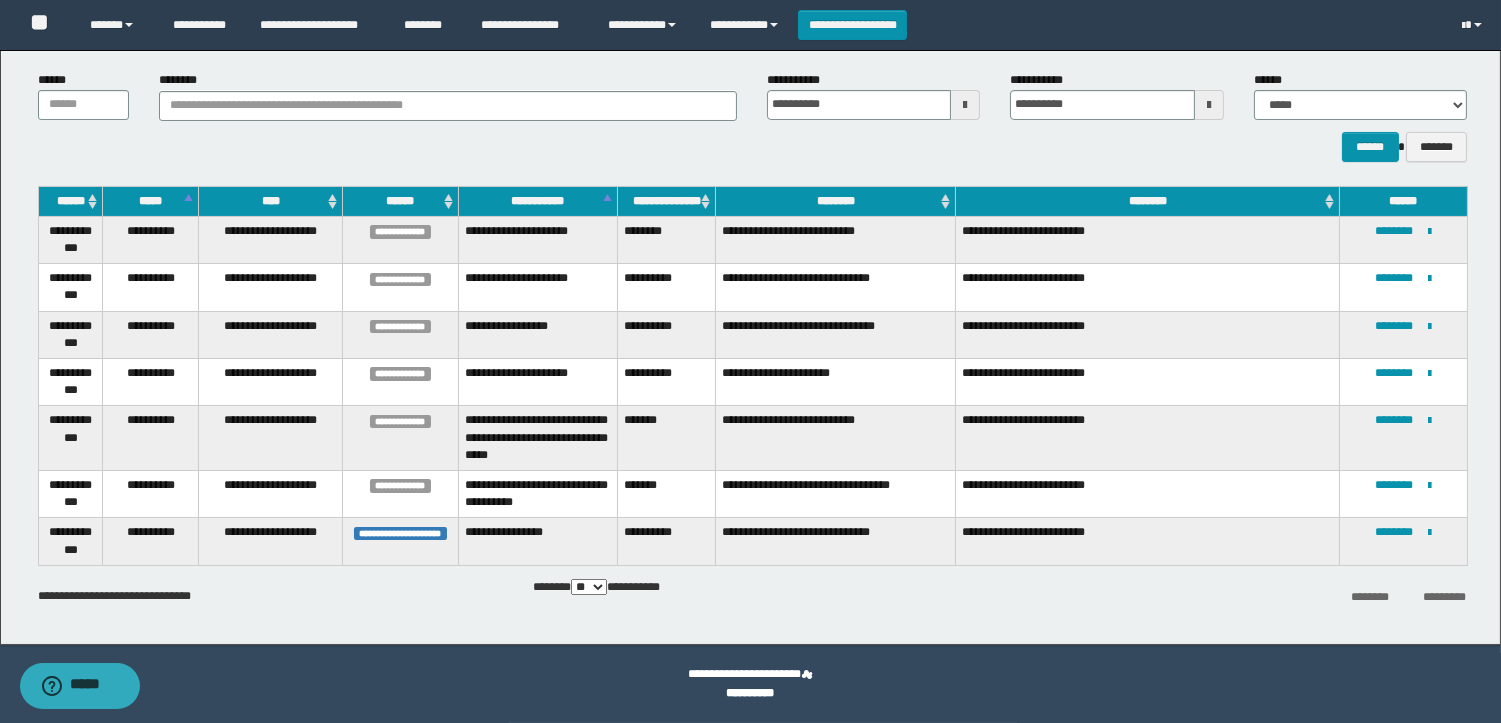 scroll, scrollTop: 108, scrollLeft: 0, axis: vertical 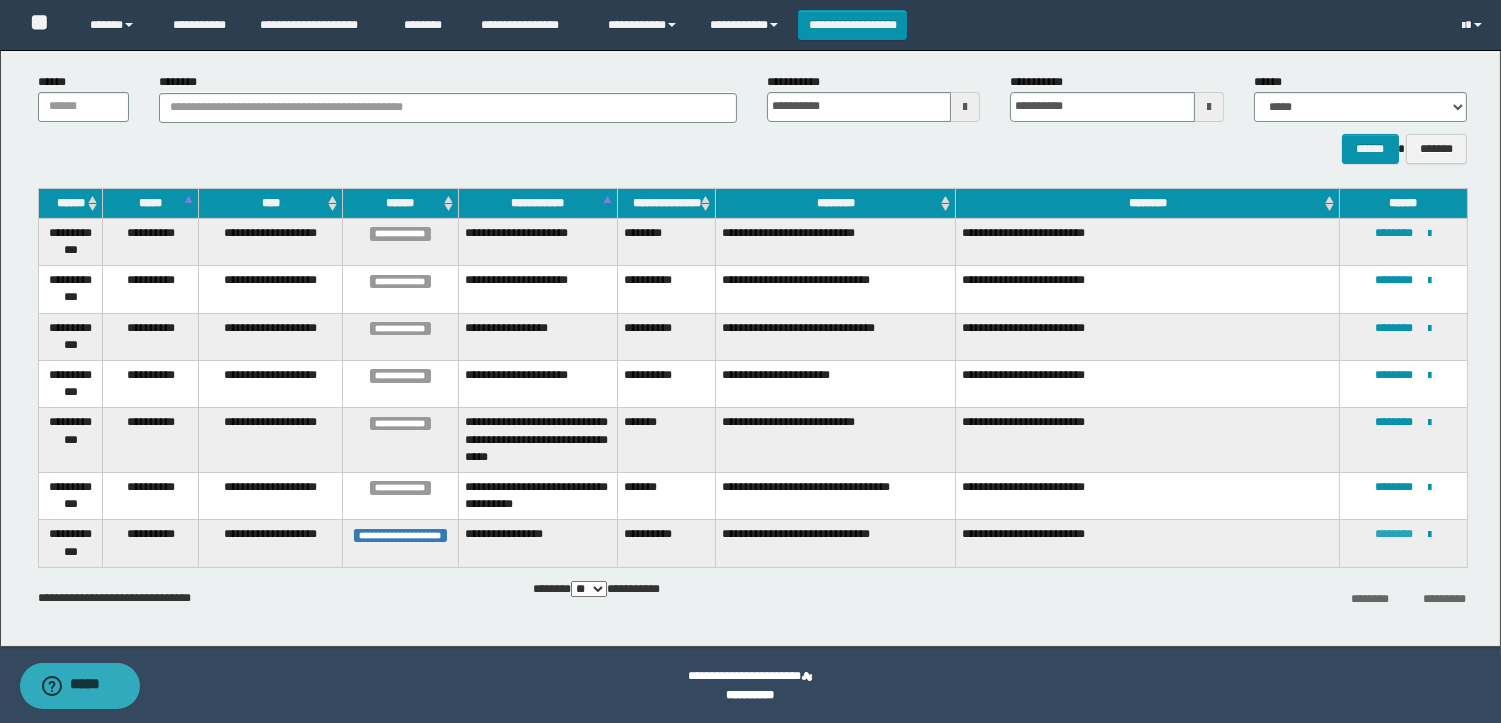 click on "********" at bounding box center [1395, 534] 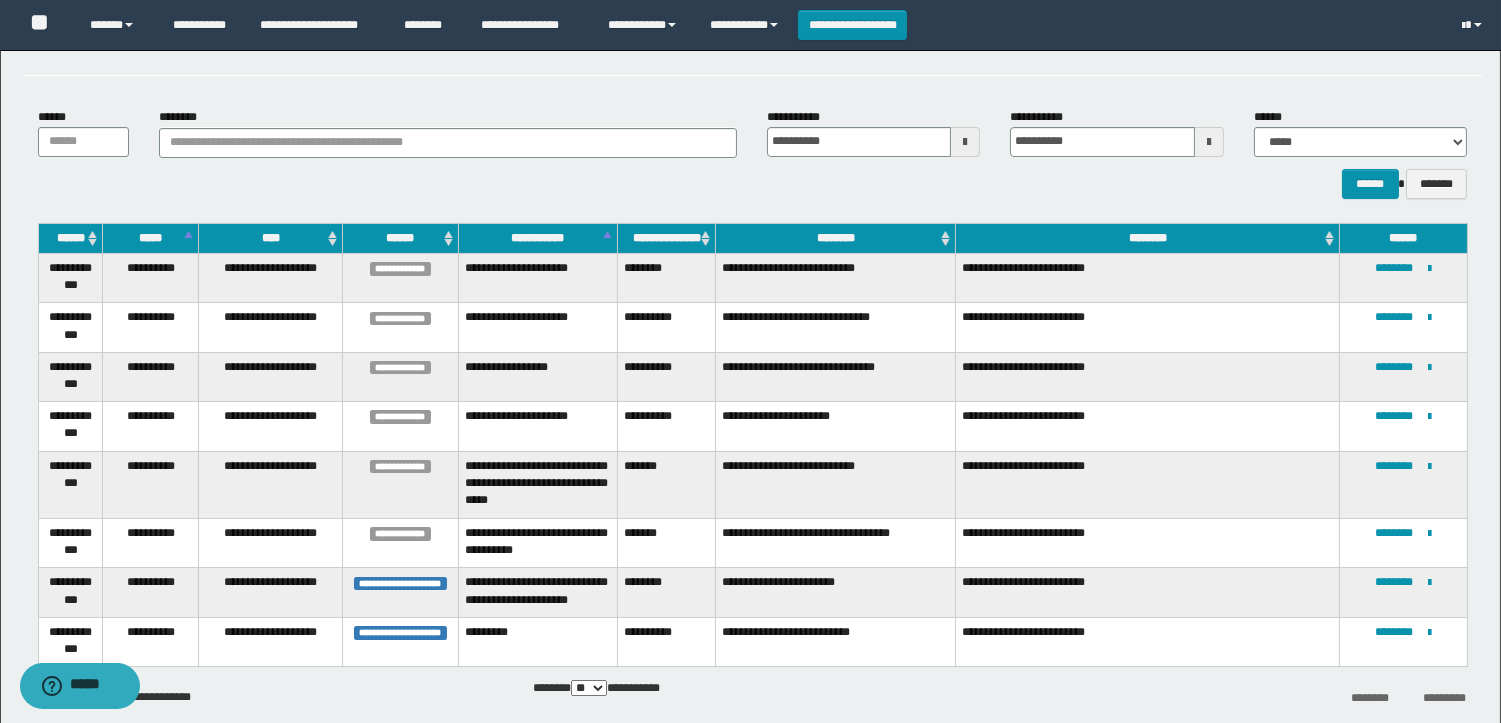 scroll, scrollTop: 173, scrollLeft: 0, axis: vertical 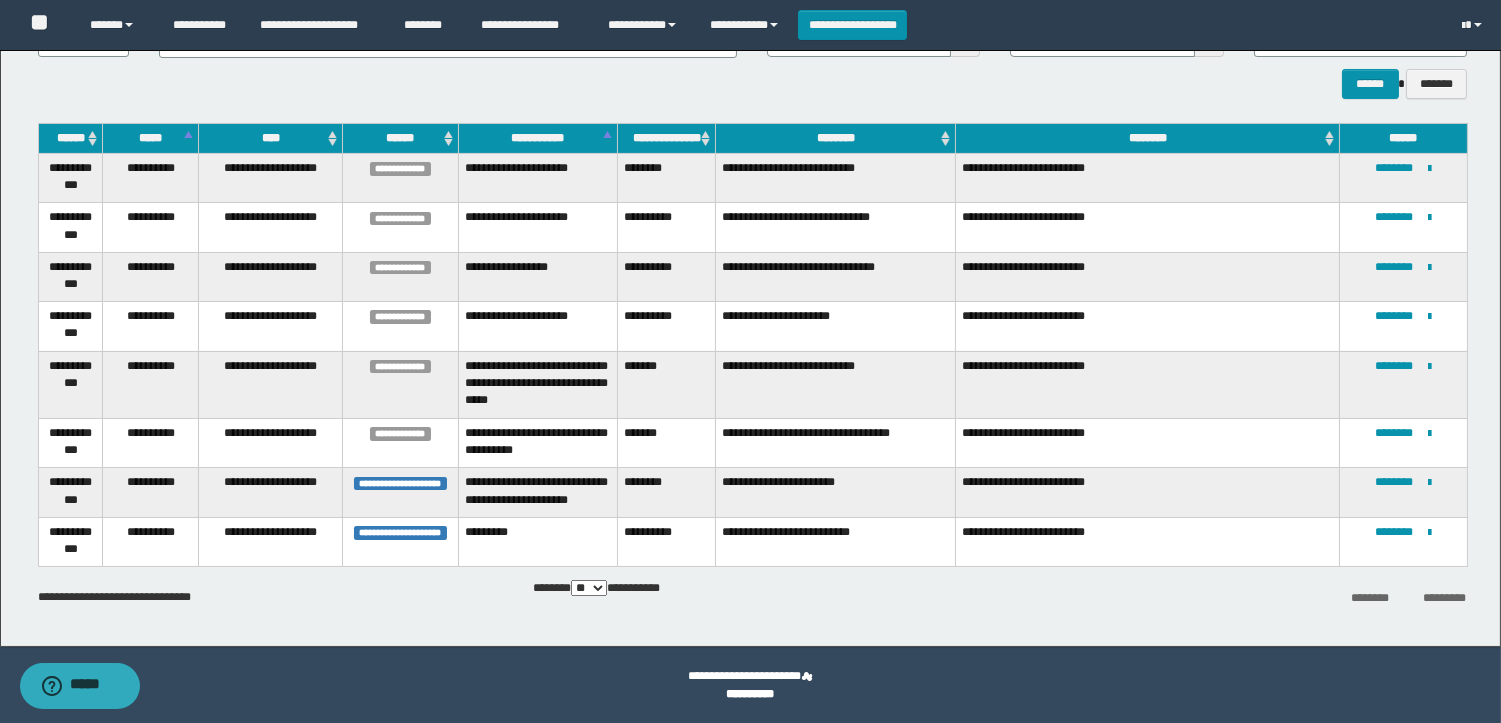 click on "**********" at bounding box center (753, 375) 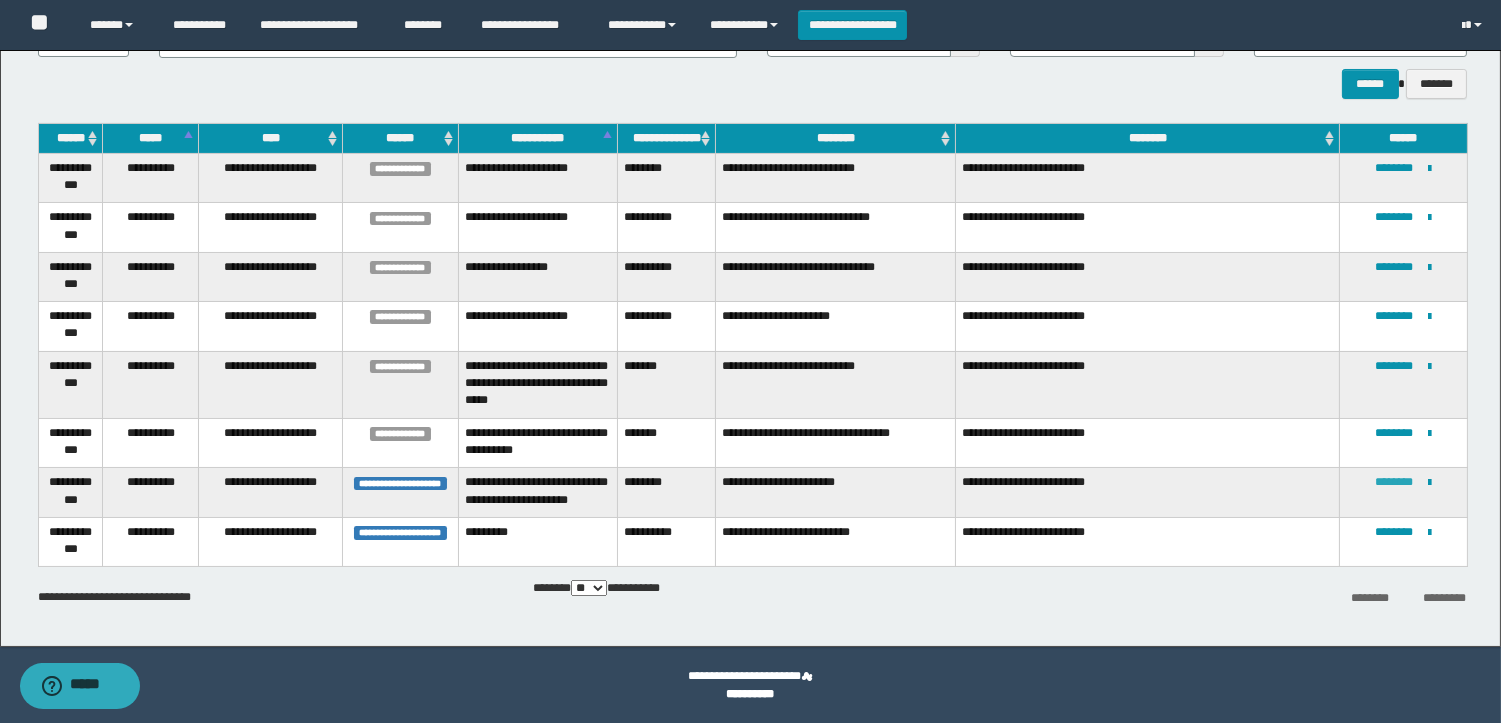 click on "********" at bounding box center [1395, 482] 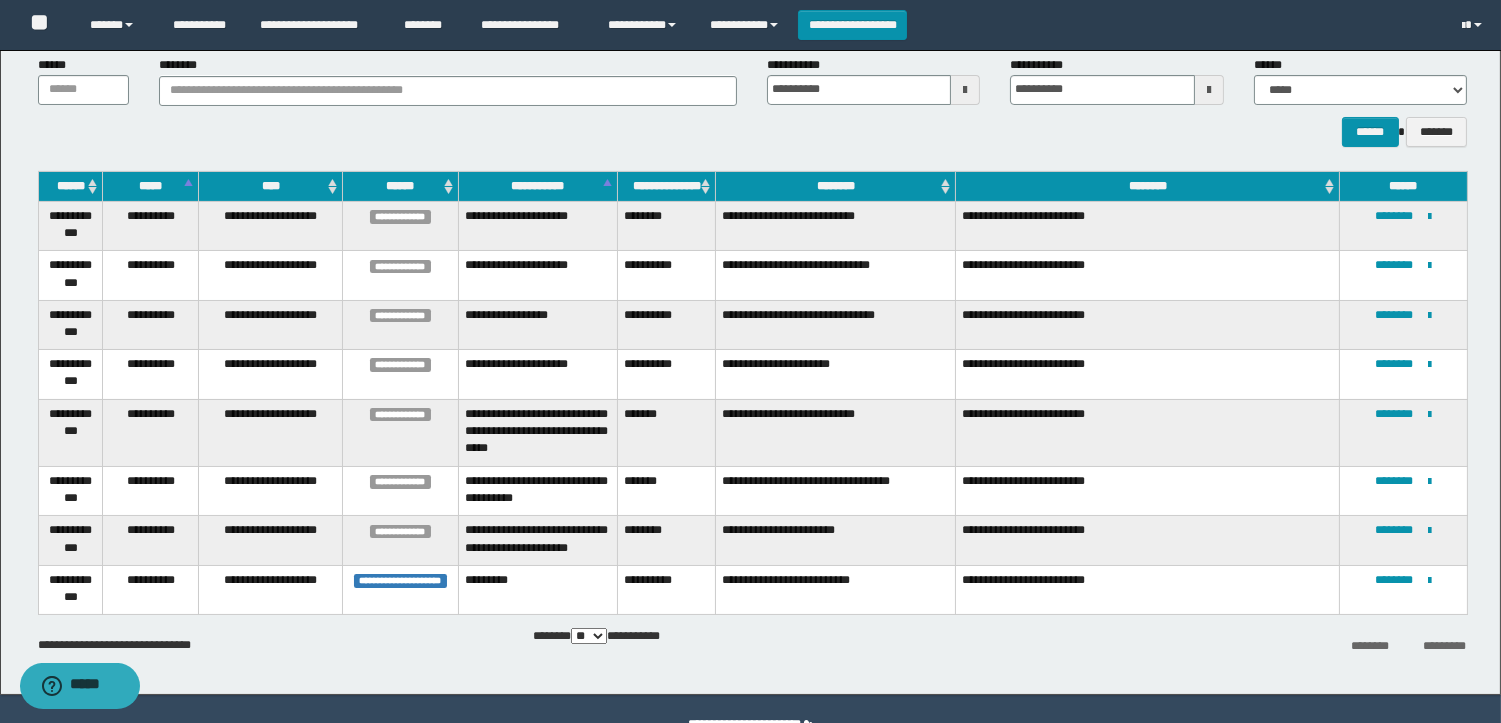 scroll, scrollTop: 173, scrollLeft: 0, axis: vertical 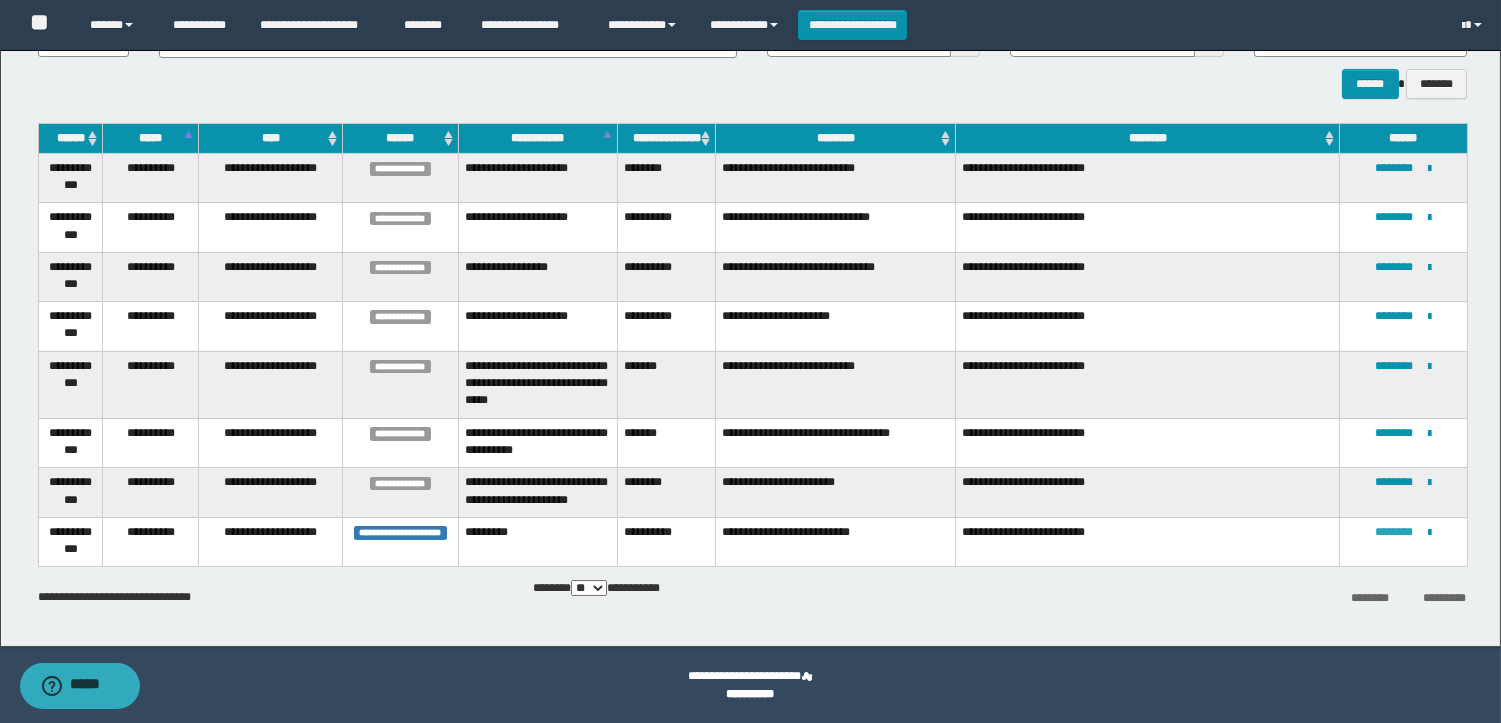 click on "********" at bounding box center [1395, 532] 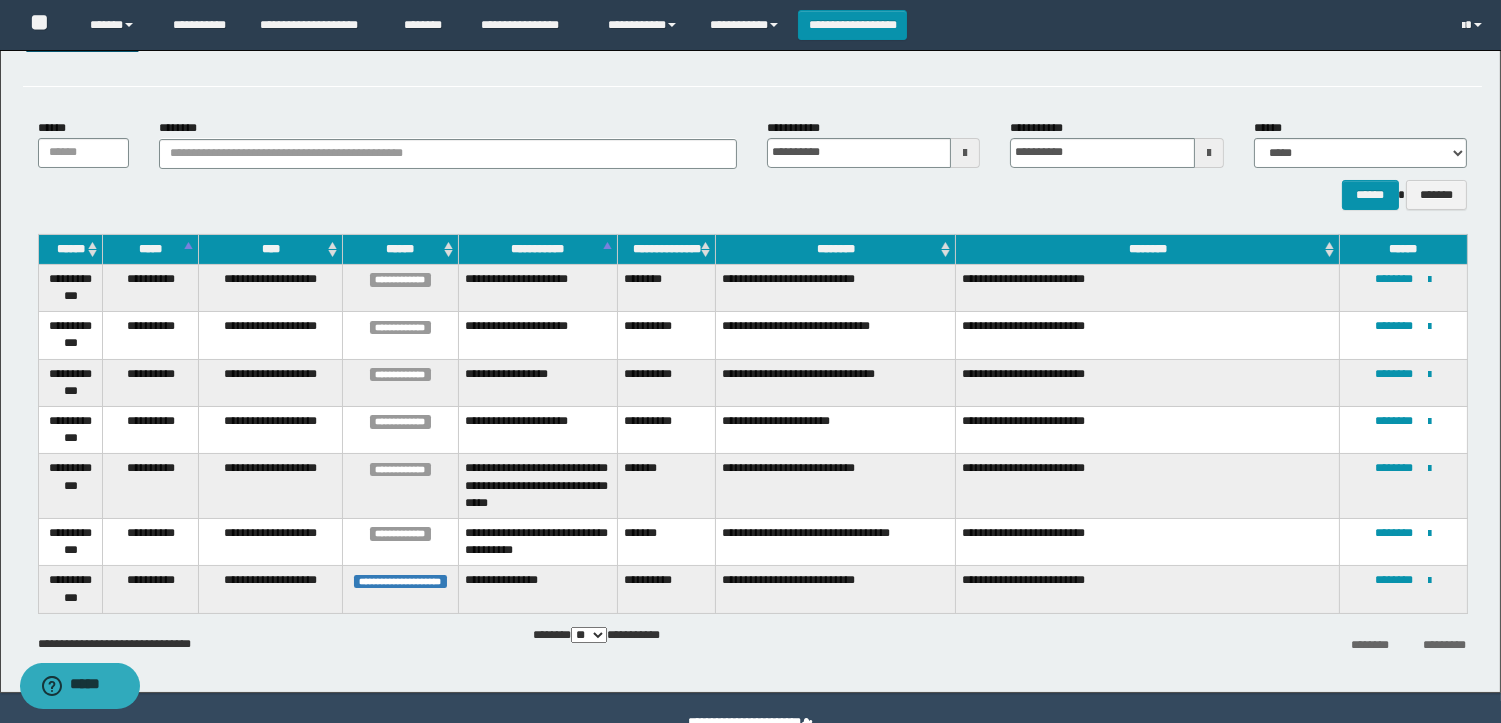 scroll, scrollTop: 108, scrollLeft: 0, axis: vertical 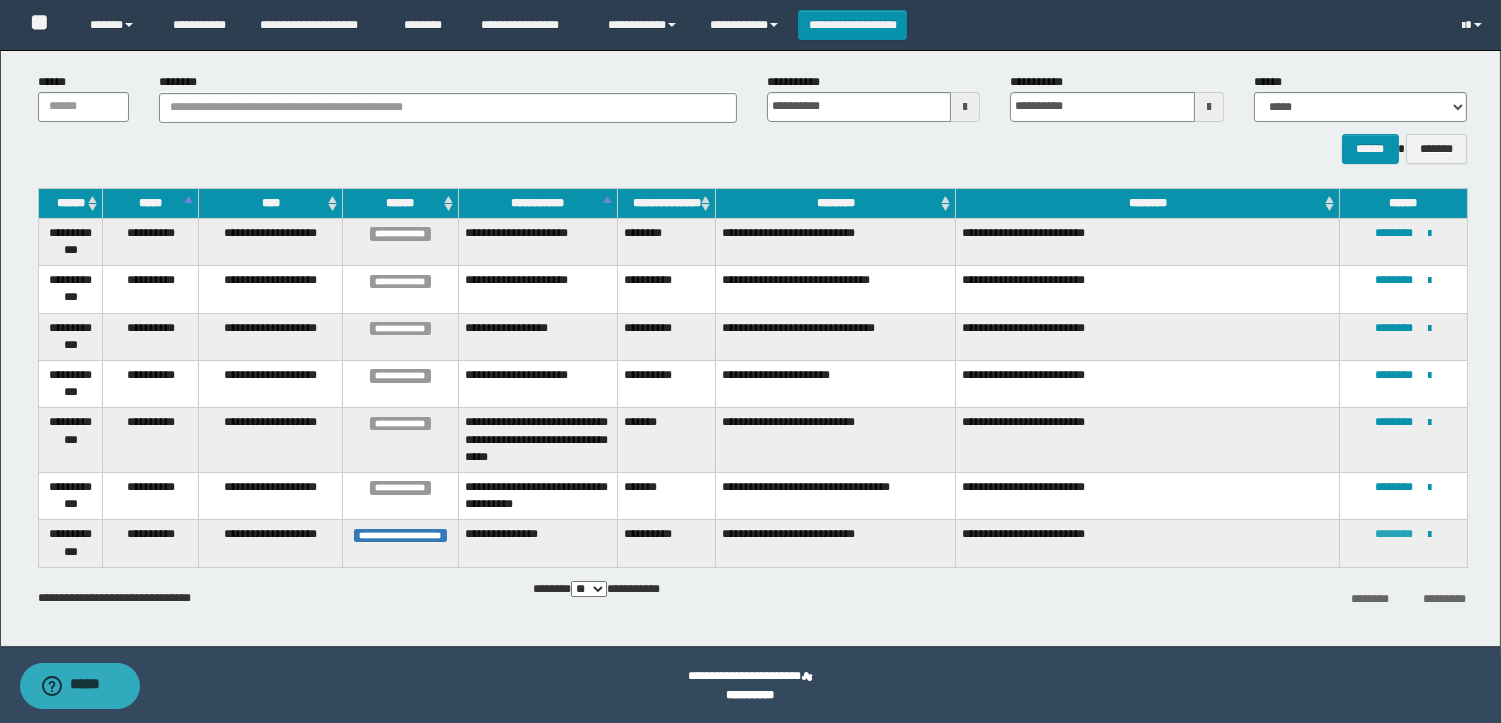click on "********" at bounding box center [1395, 534] 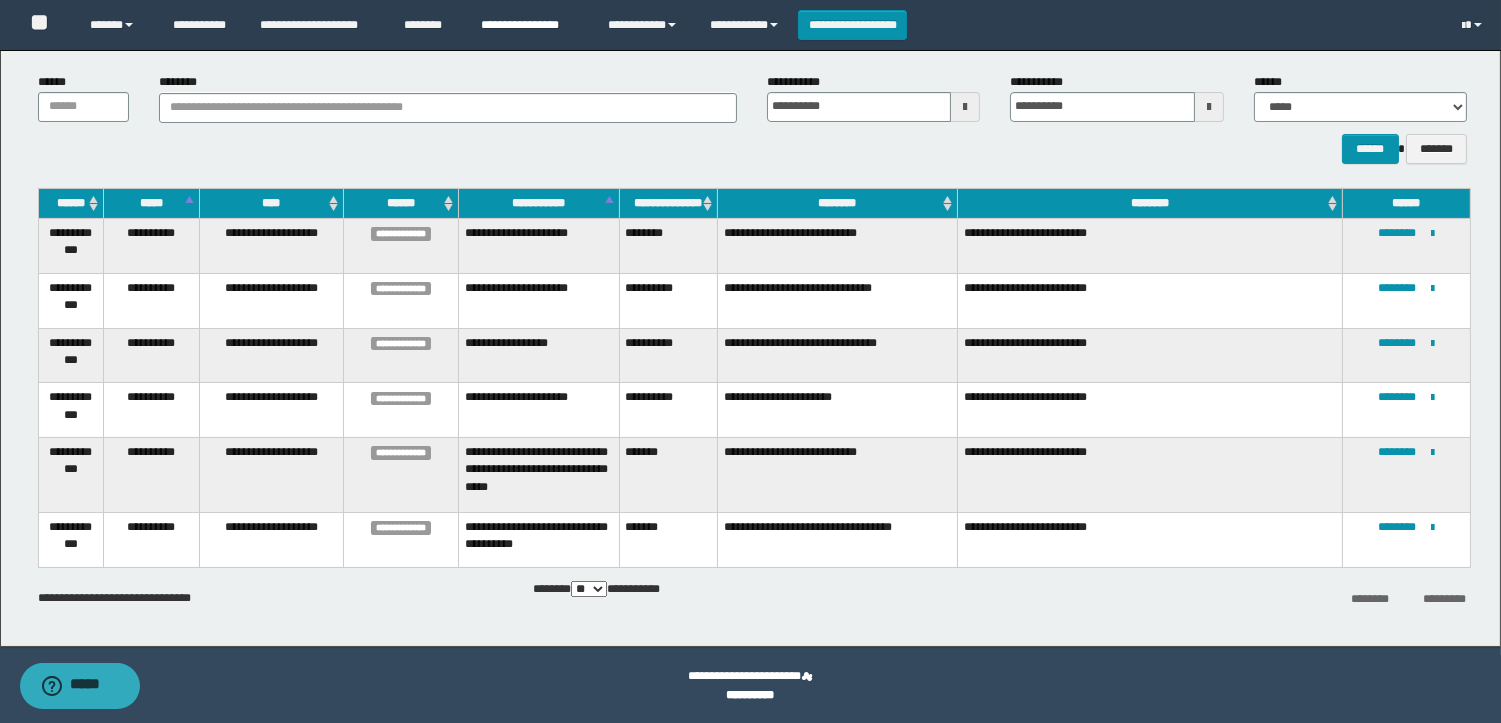 scroll, scrollTop: 0, scrollLeft: 0, axis: both 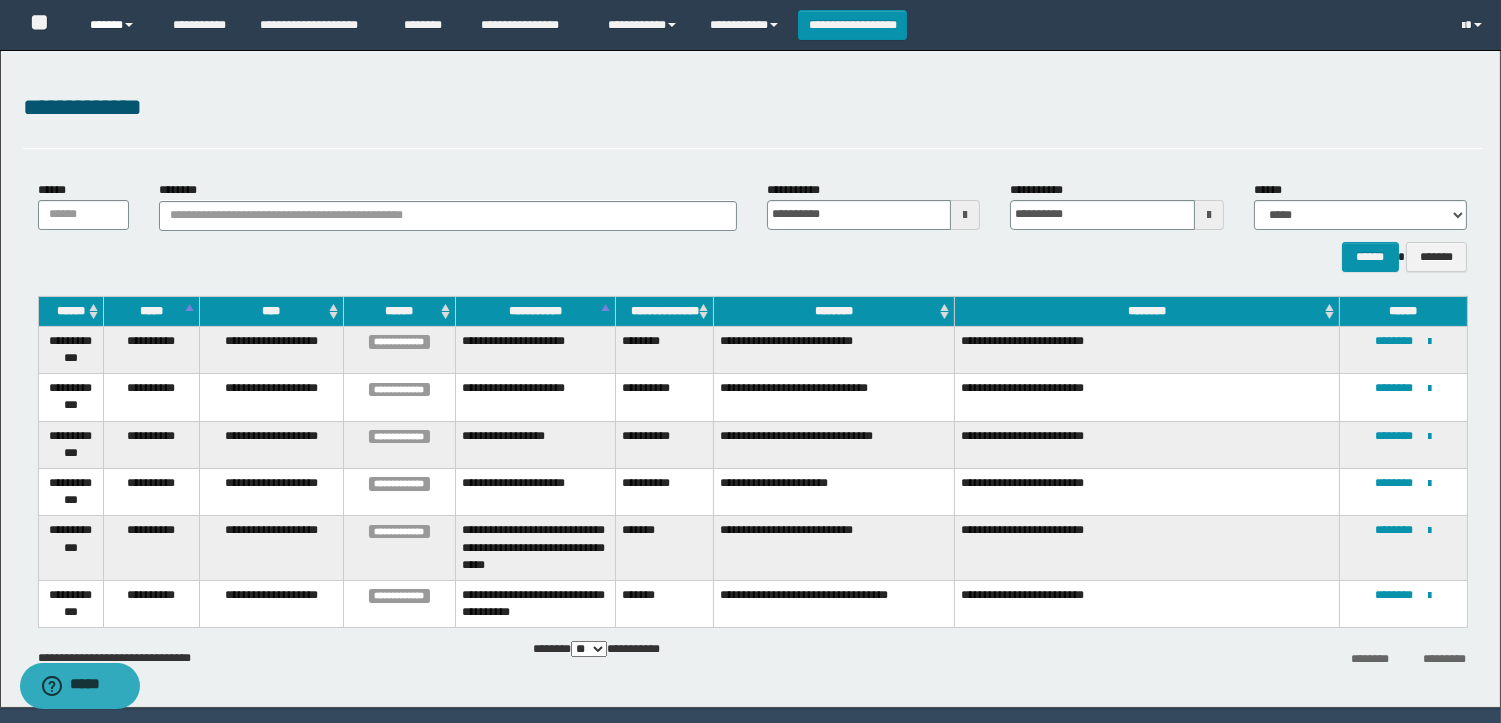 click on "******" at bounding box center (116, 25) 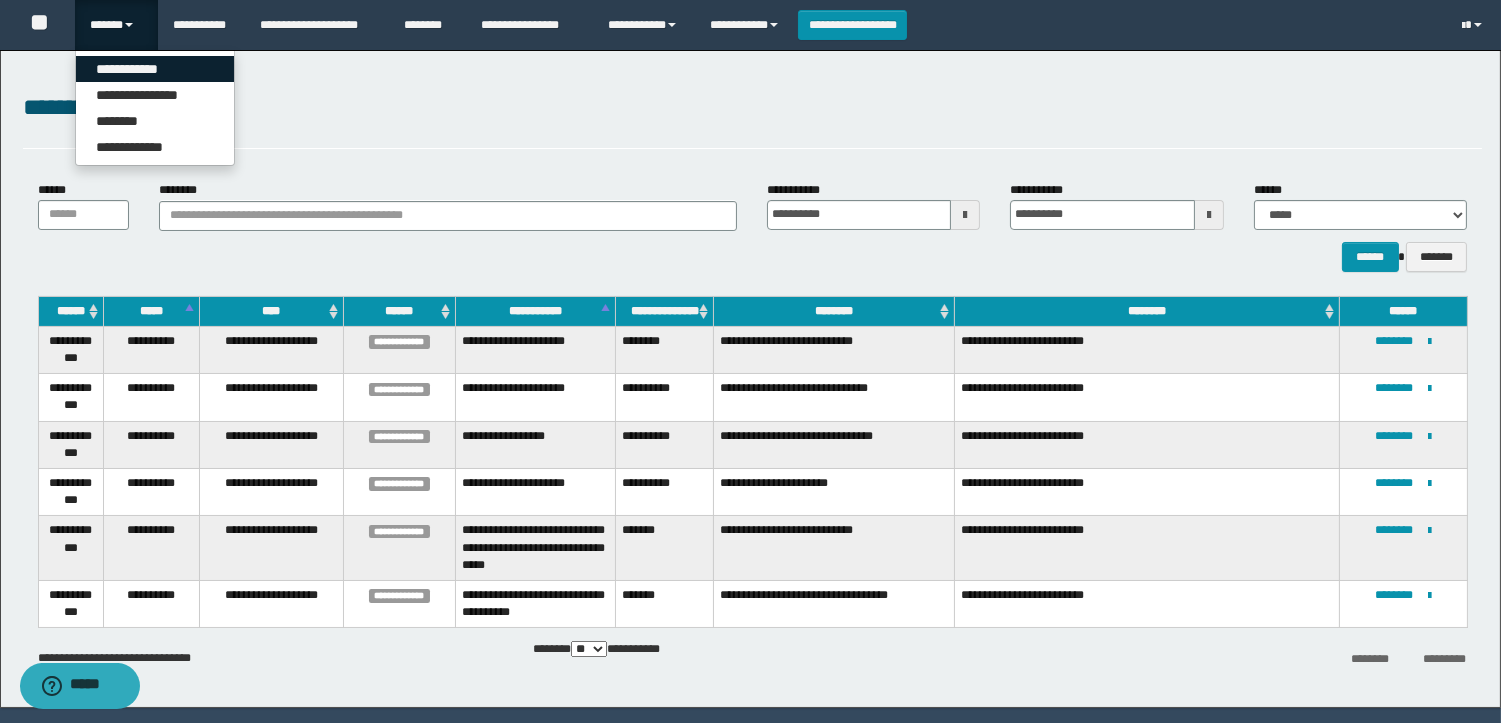 click on "**********" at bounding box center [155, 69] 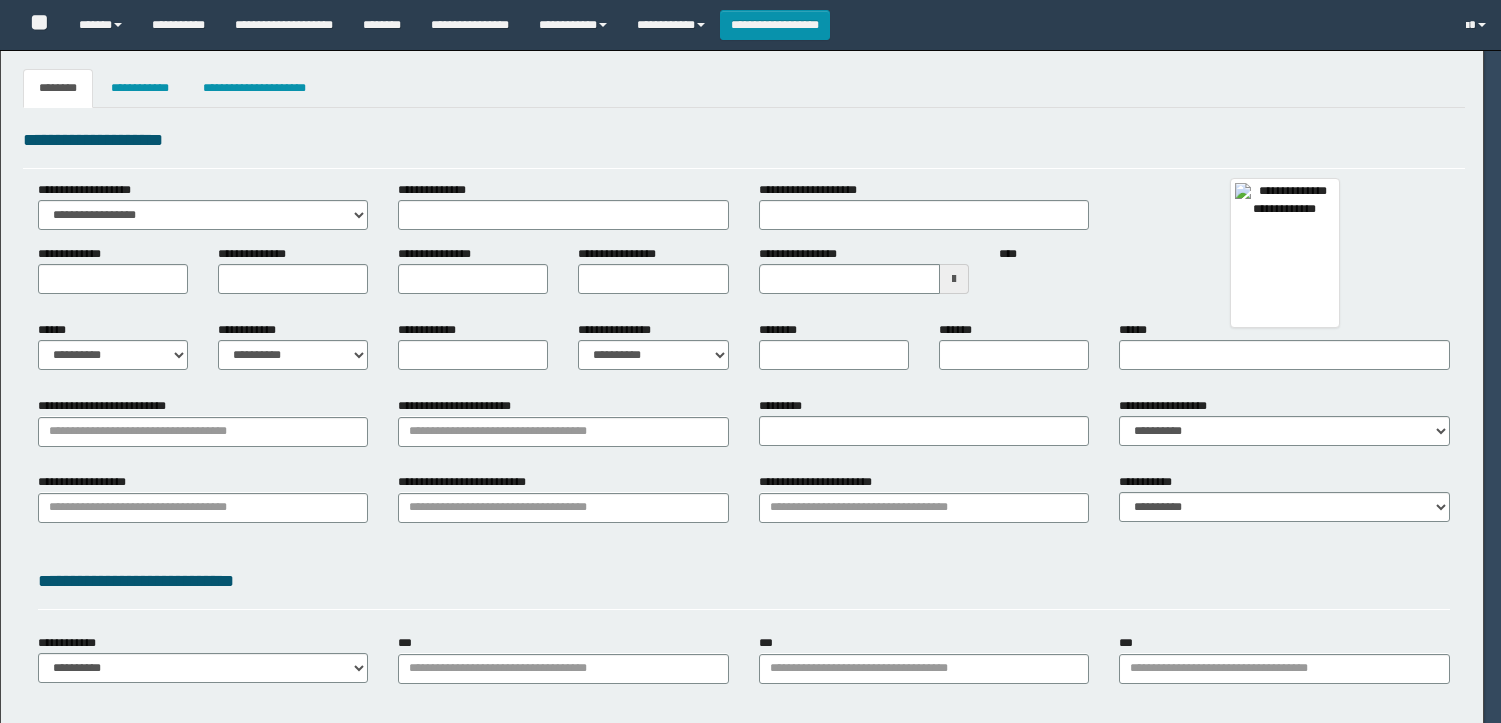 type 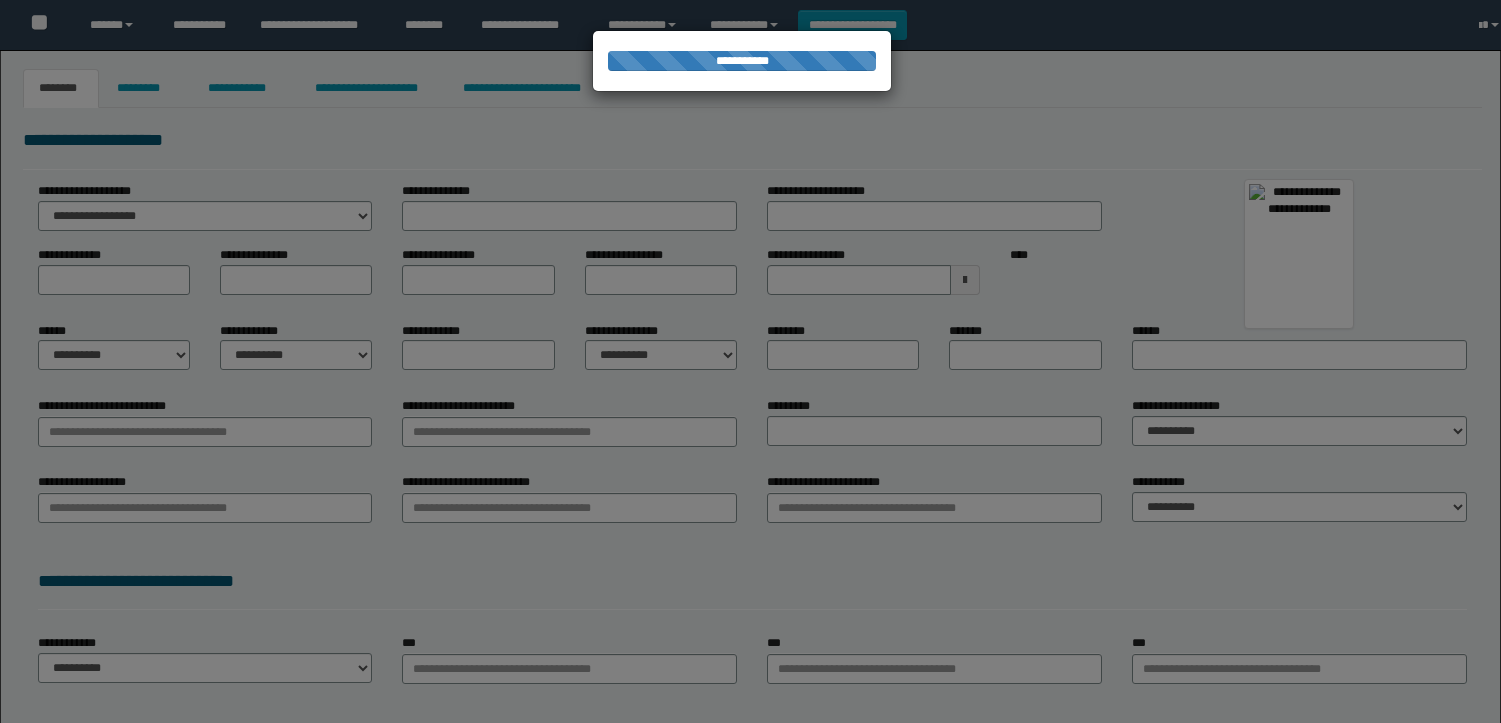 scroll, scrollTop: 0, scrollLeft: 0, axis: both 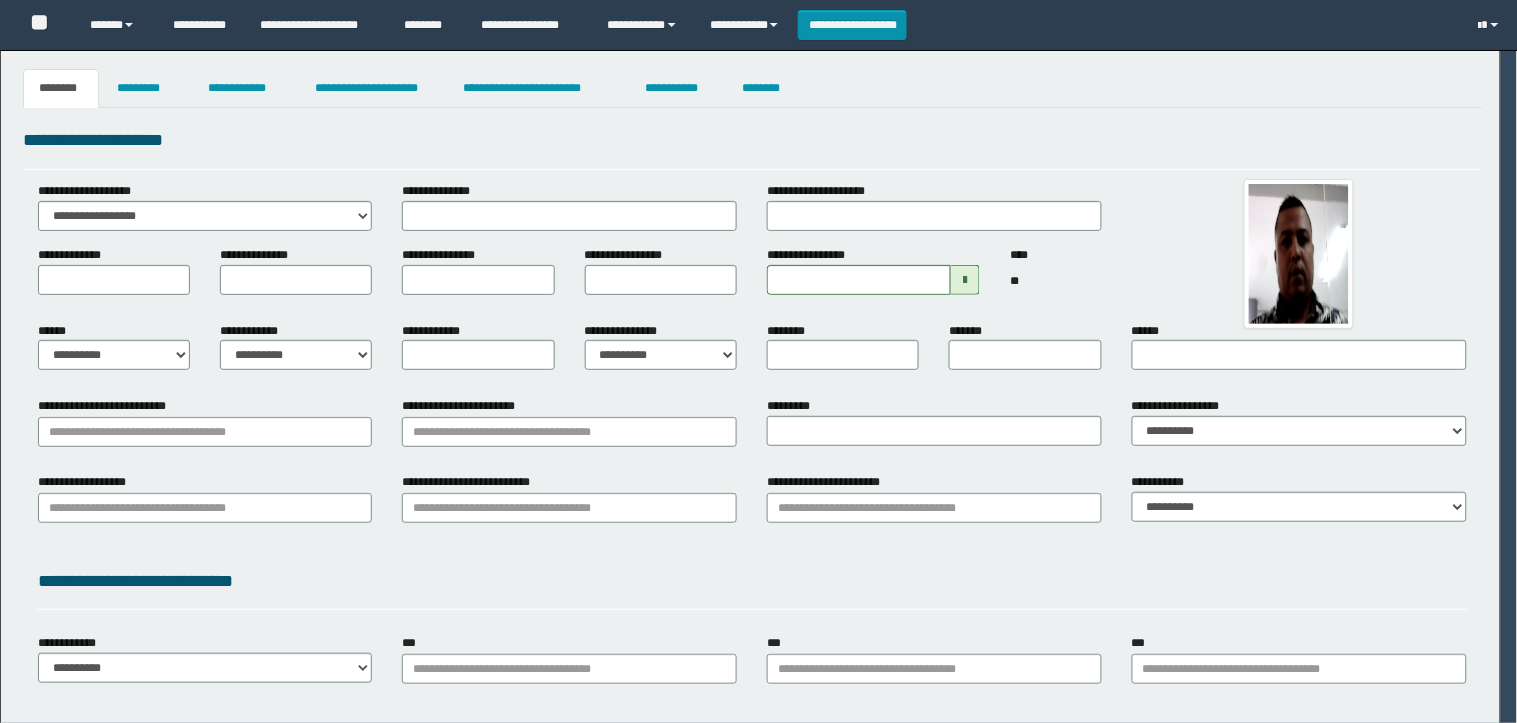 type on "*******" 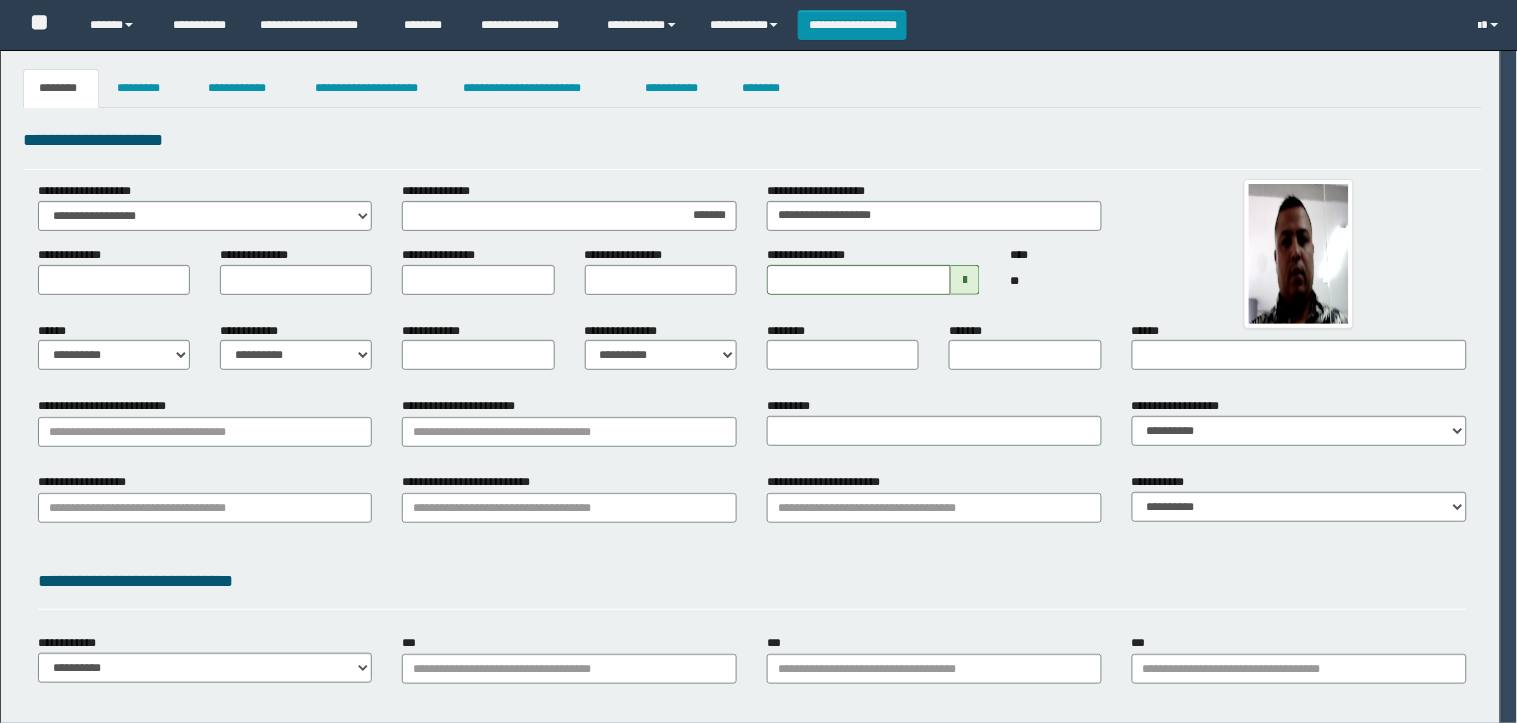 type on "******" 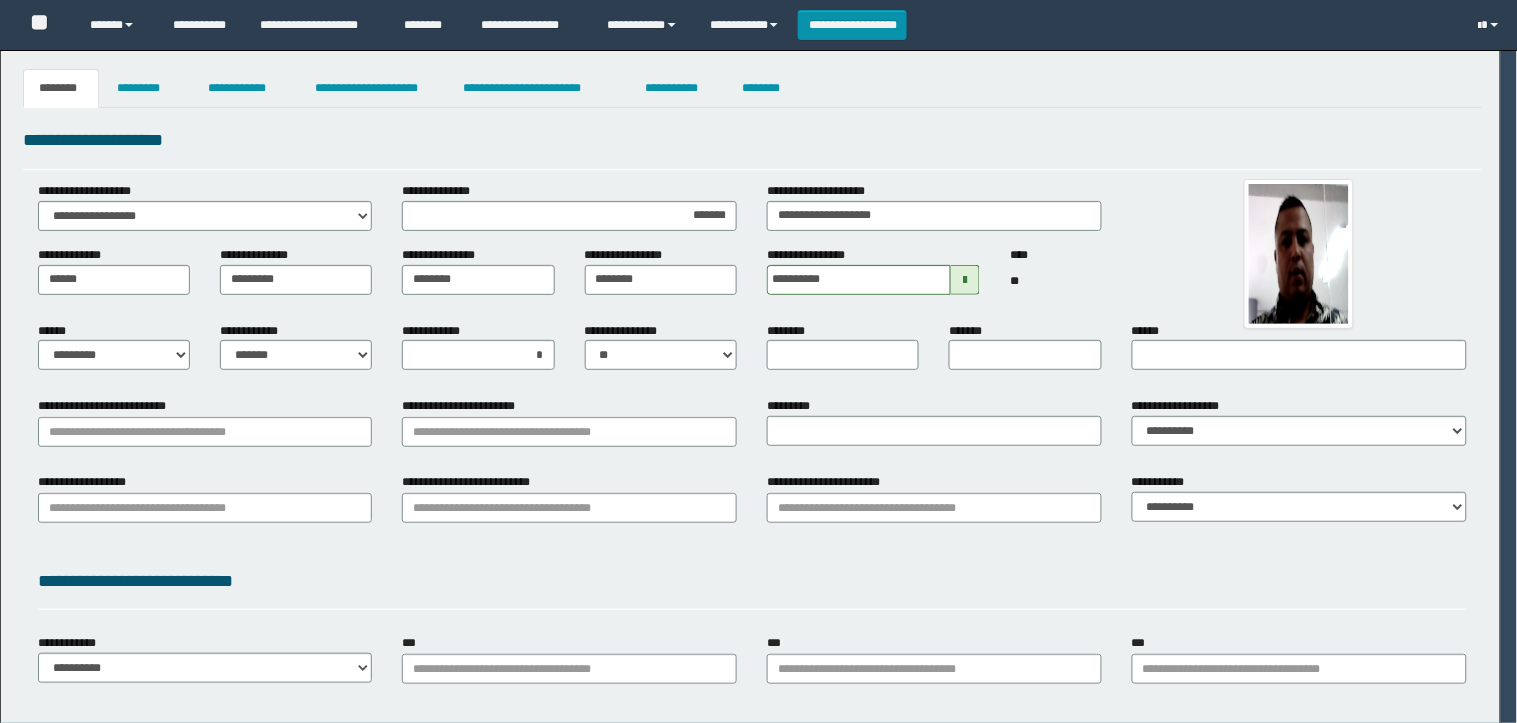 type on "**********" 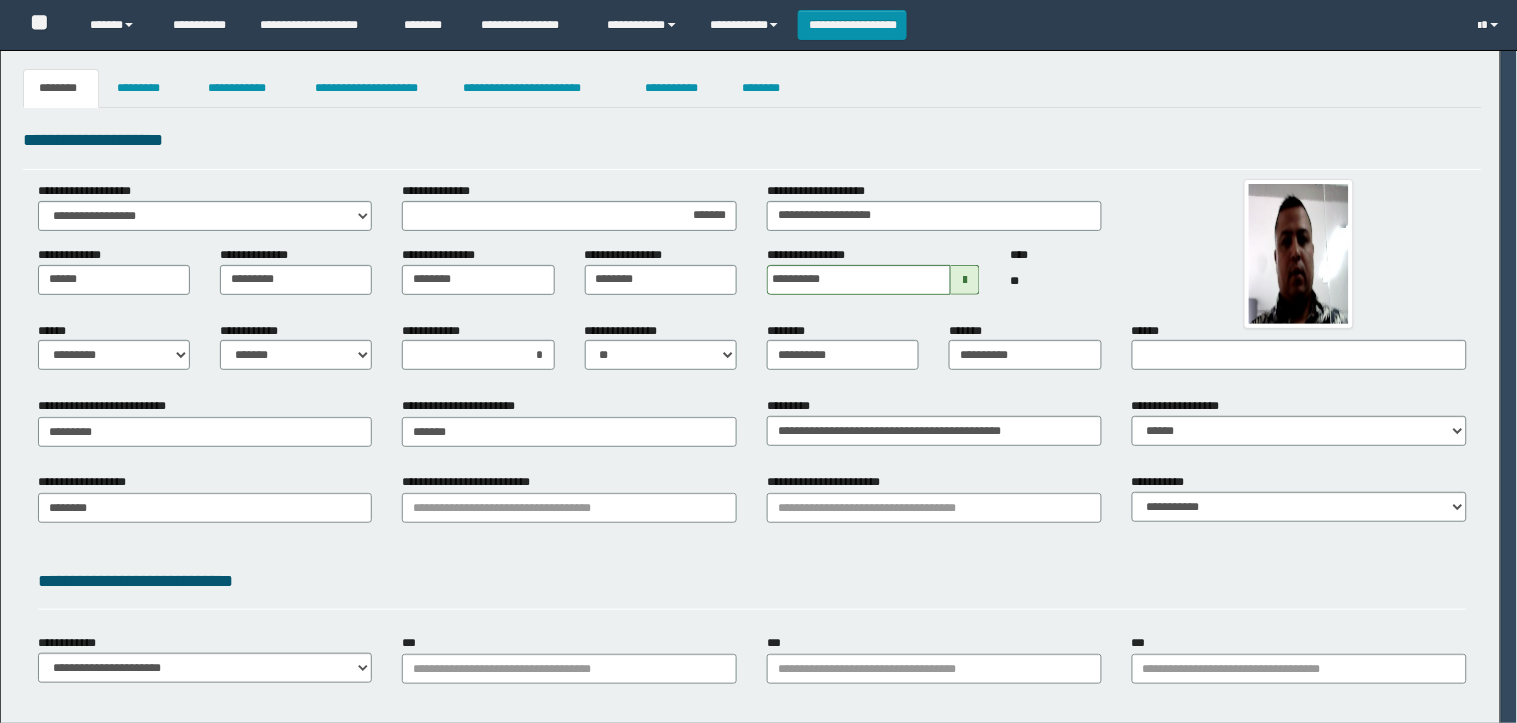 type on "*********" 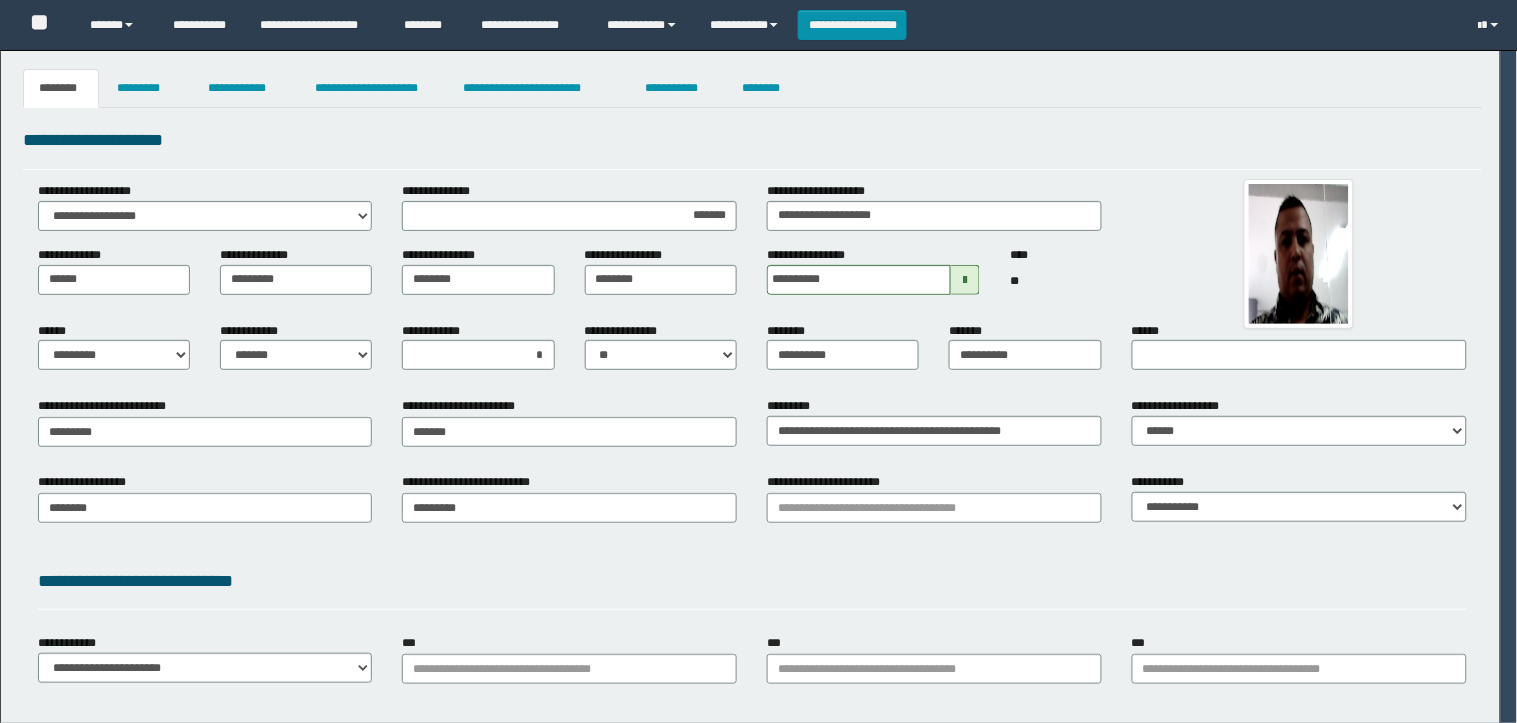 type on "*******" 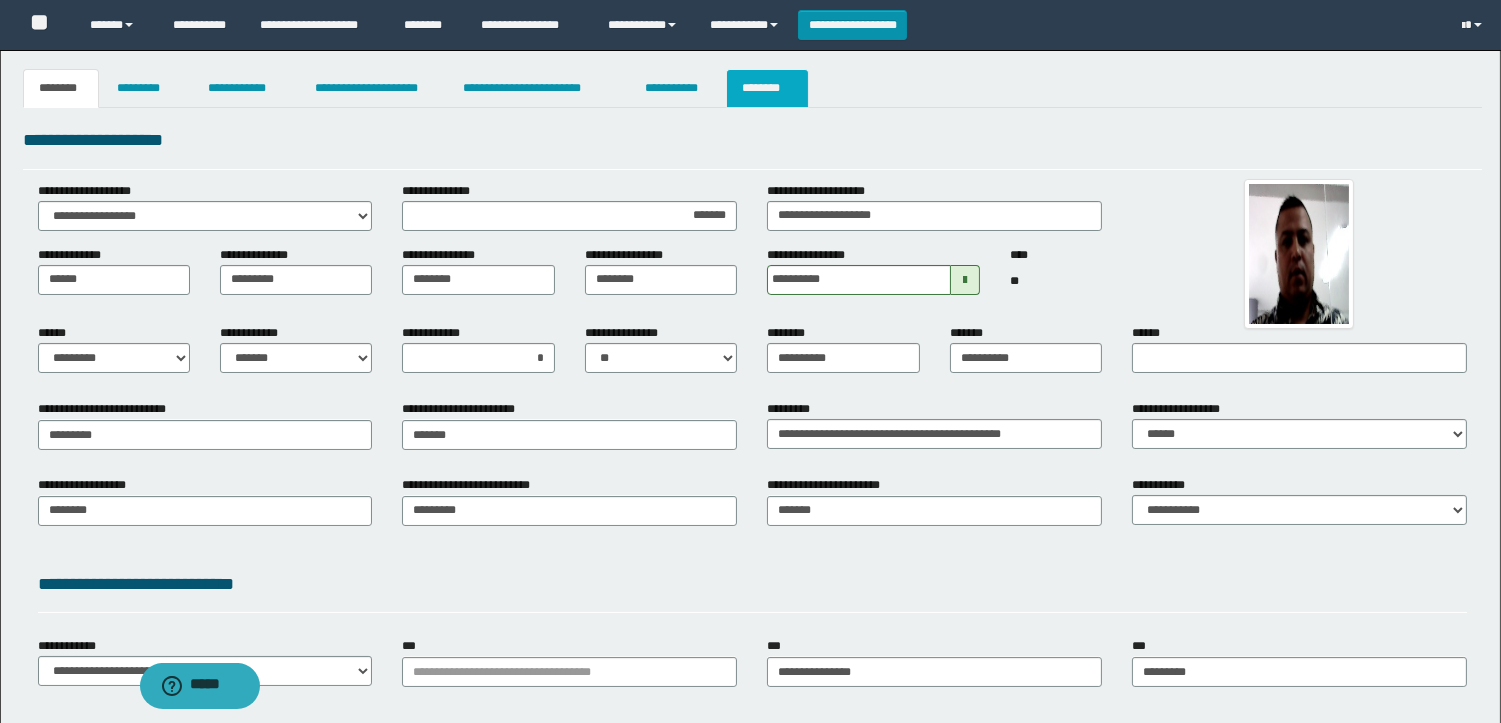scroll, scrollTop: 0, scrollLeft: 0, axis: both 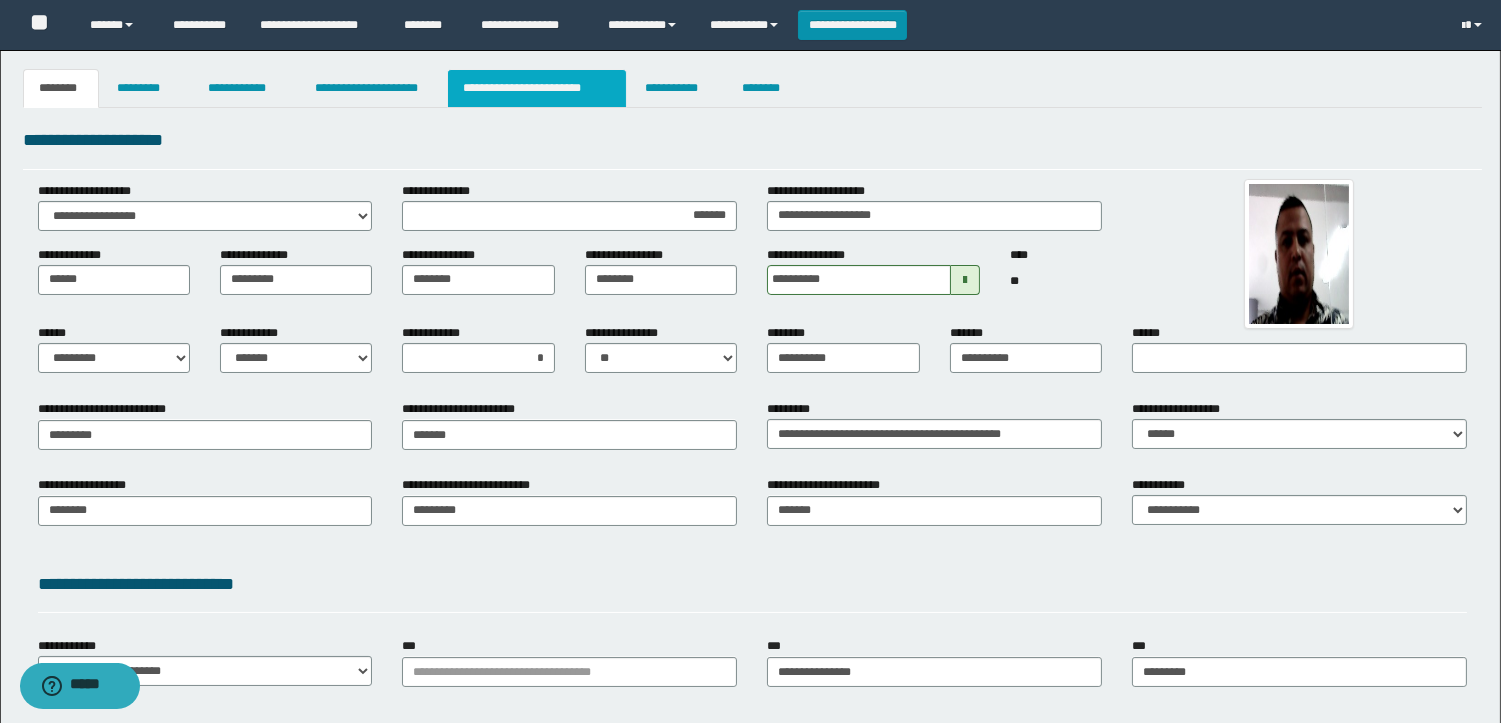 click on "**********" at bounding box center [537, 88] 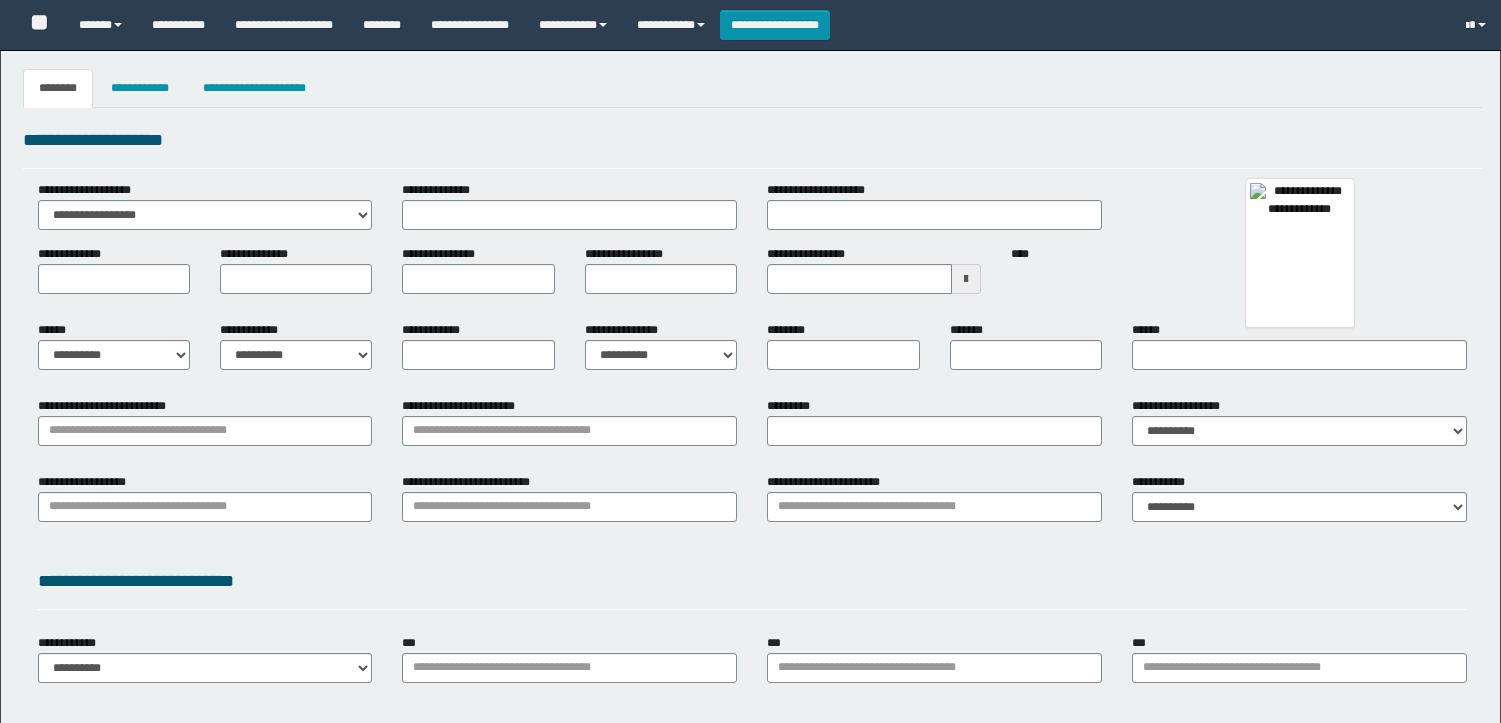 type 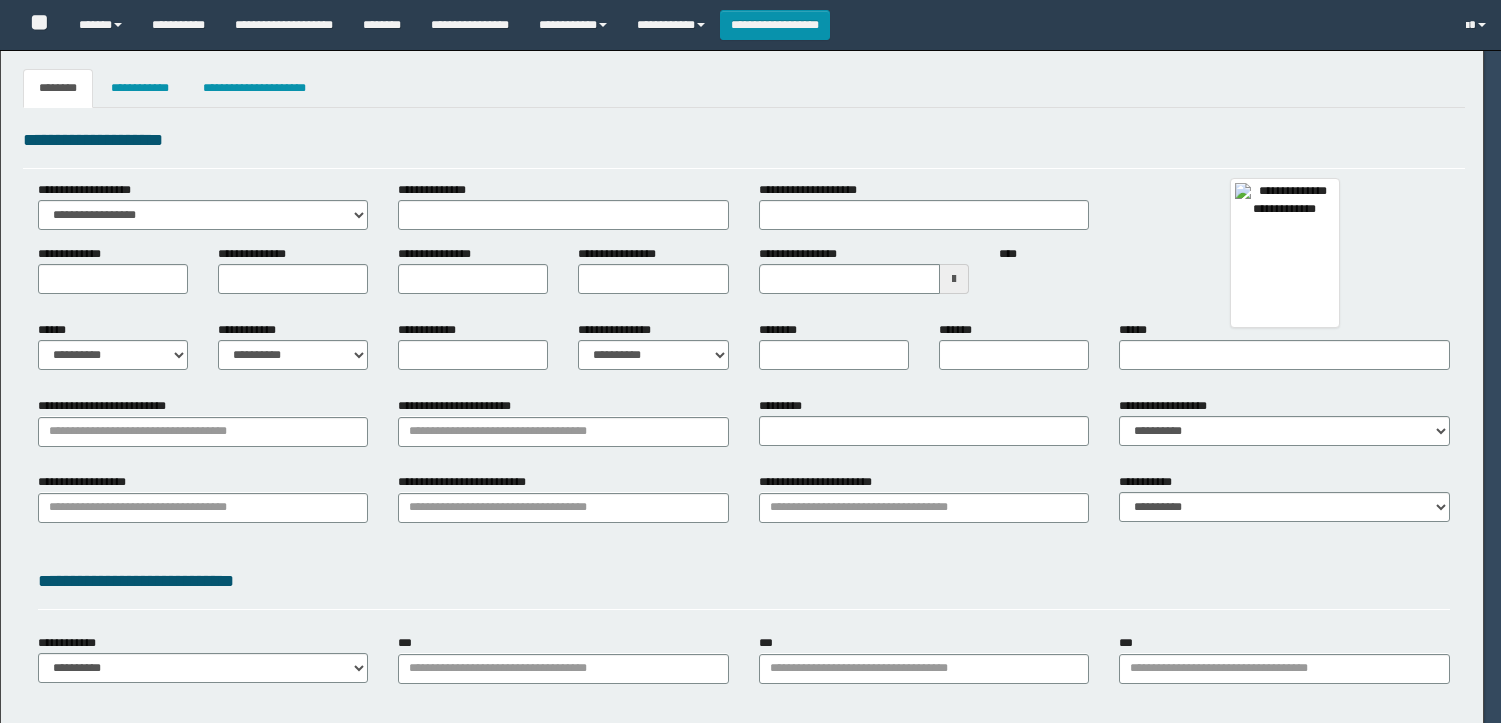 type on "**********" 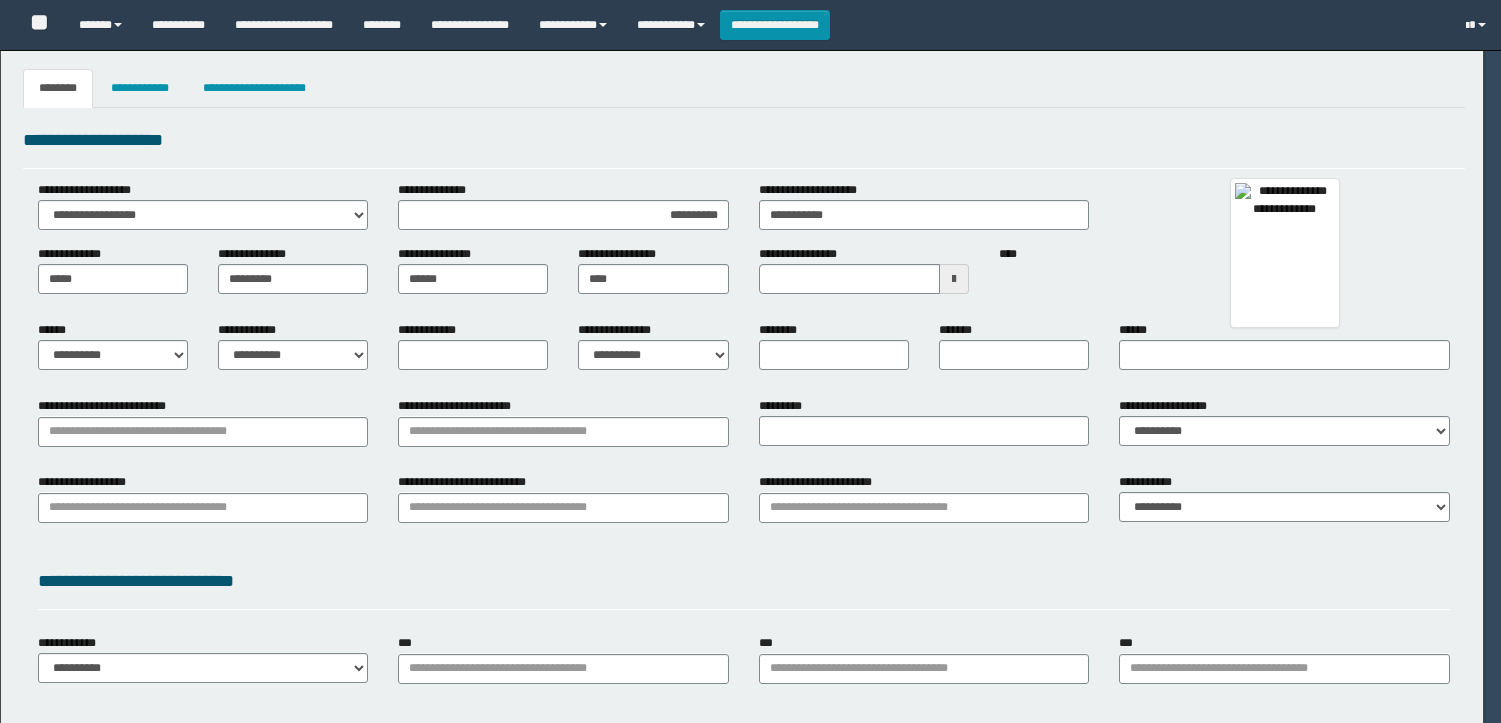 type on "**********" 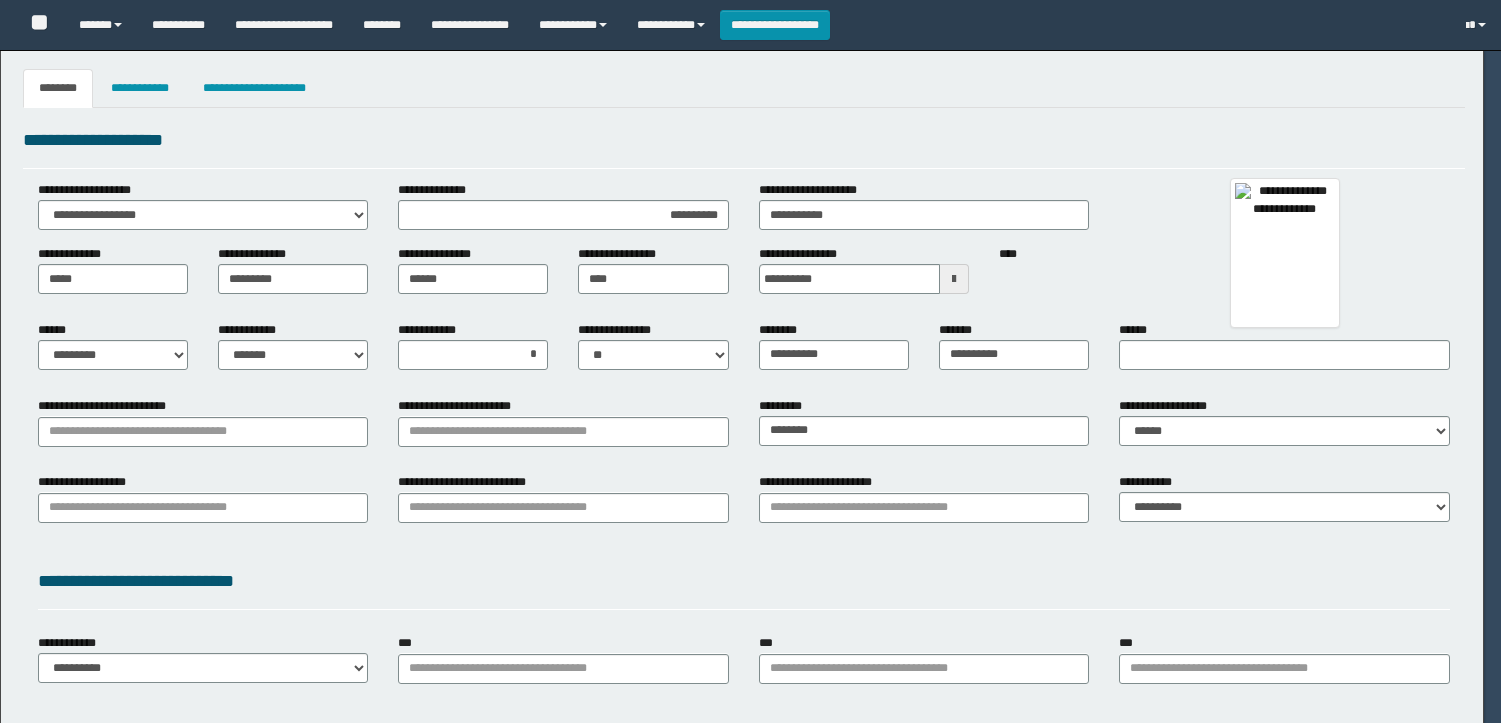 select on "*" 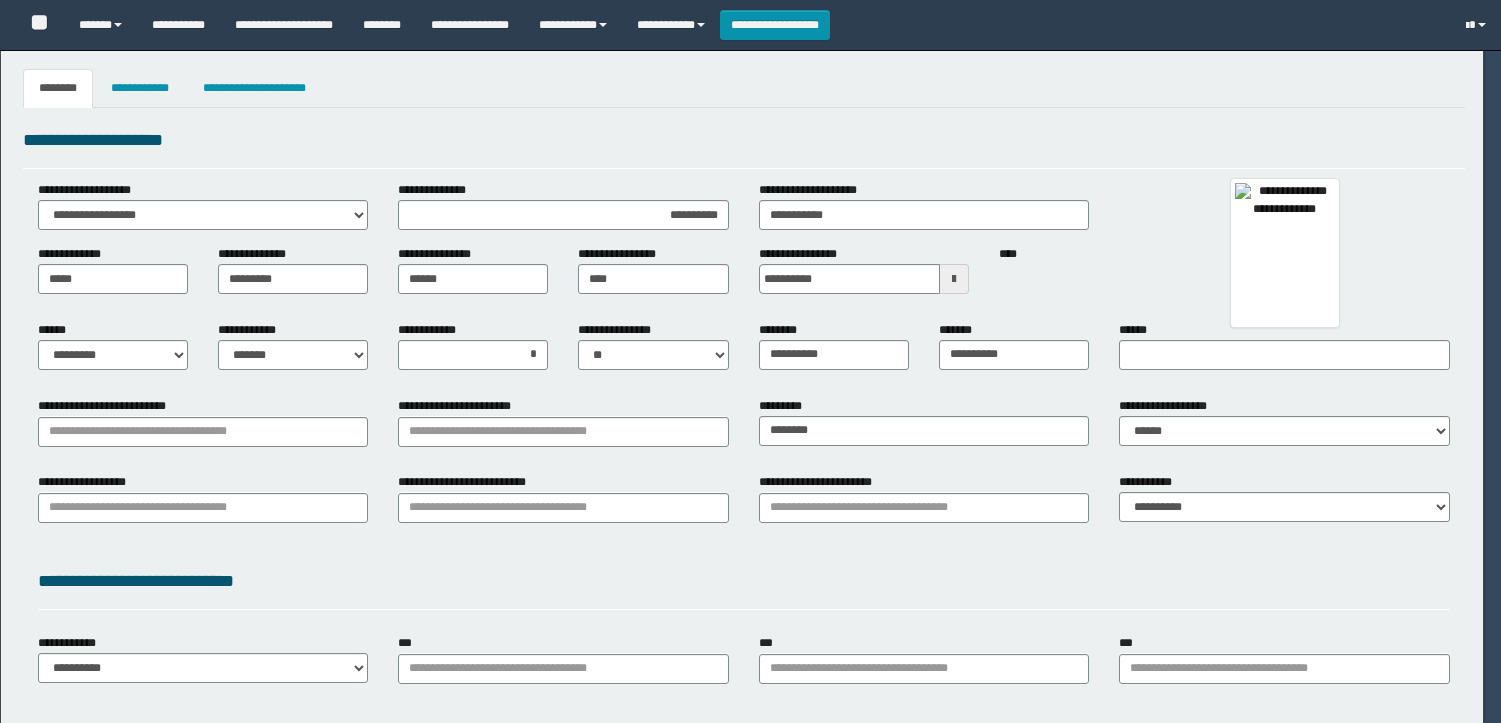select on "**" 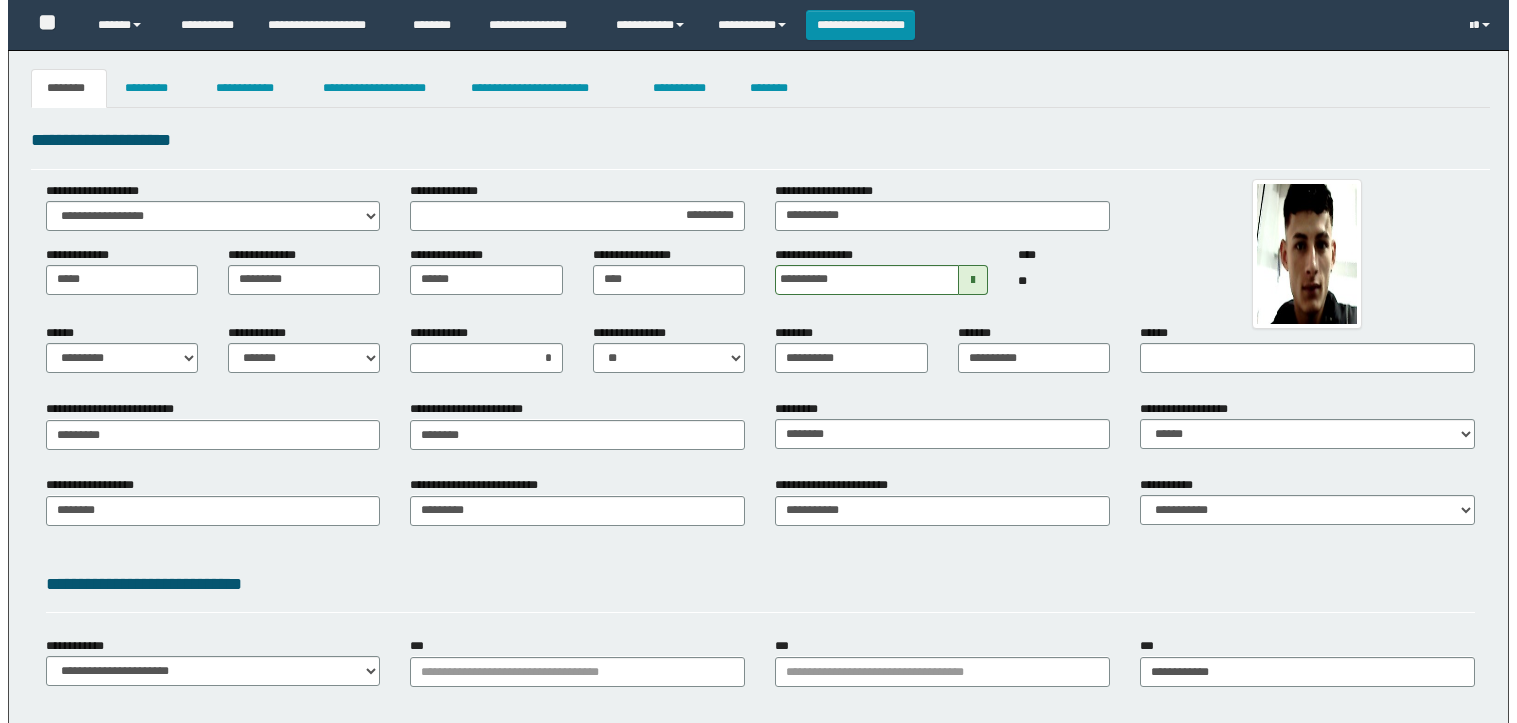 scroll, scrollTop: 0, scrollLeft: 0, axis: both 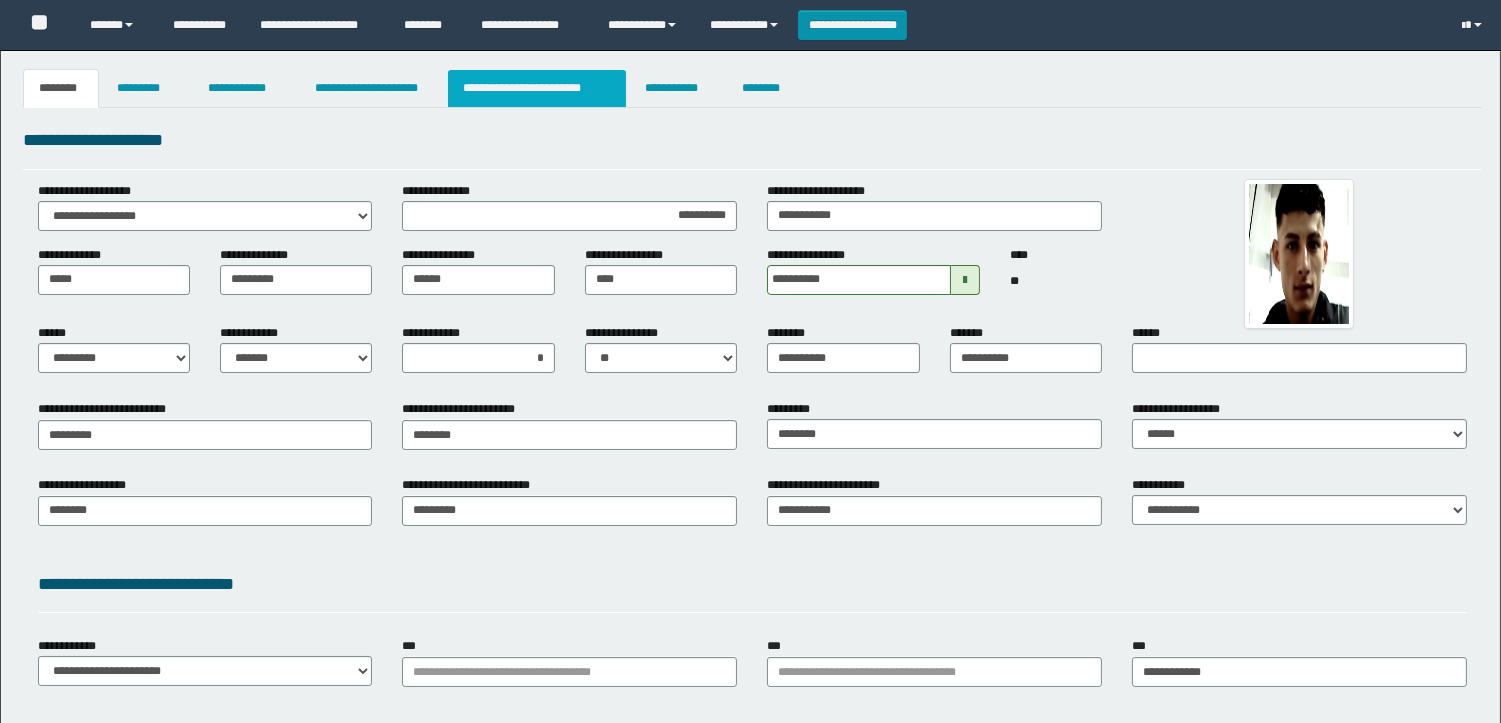 click on "**********" at bounding box center (537, 88) 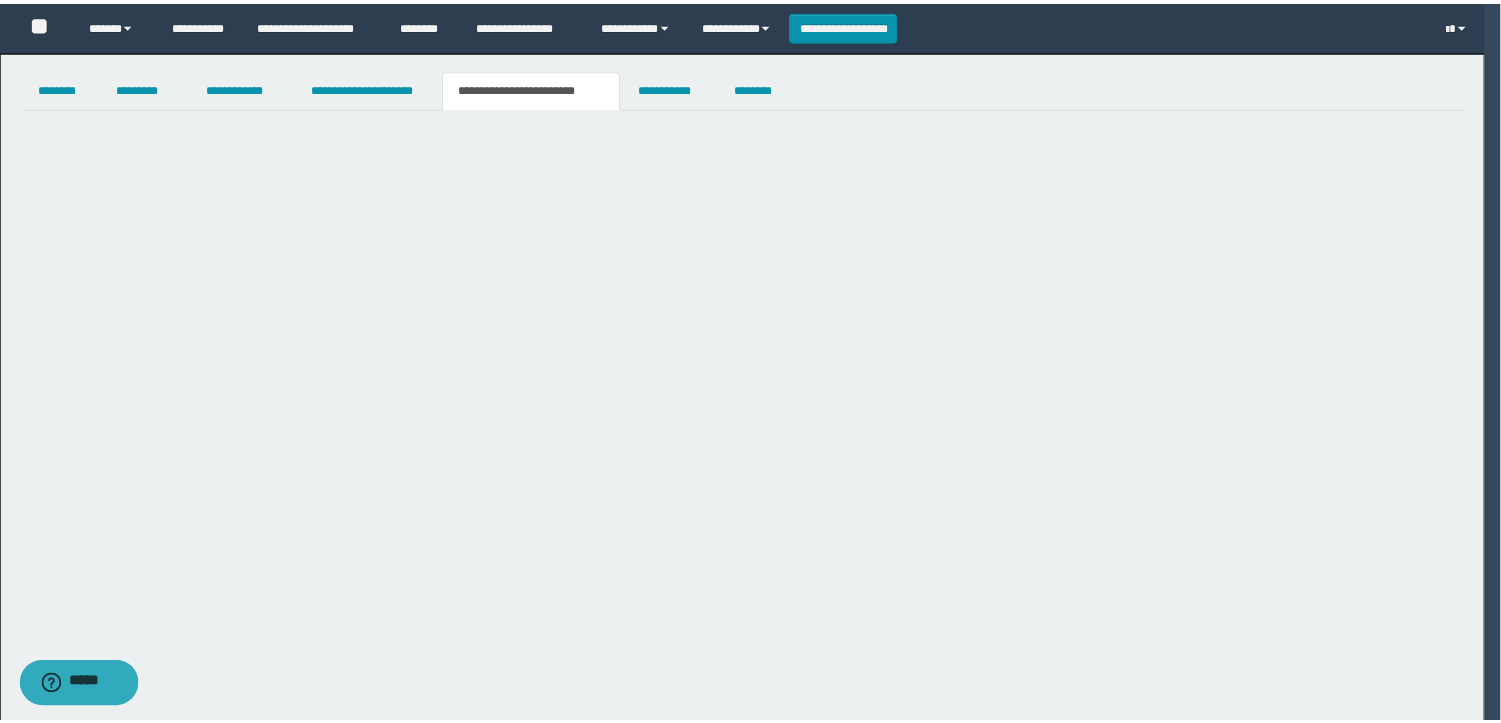 scroll, scrollTop: 0, scrollLeft: 0, axis: both 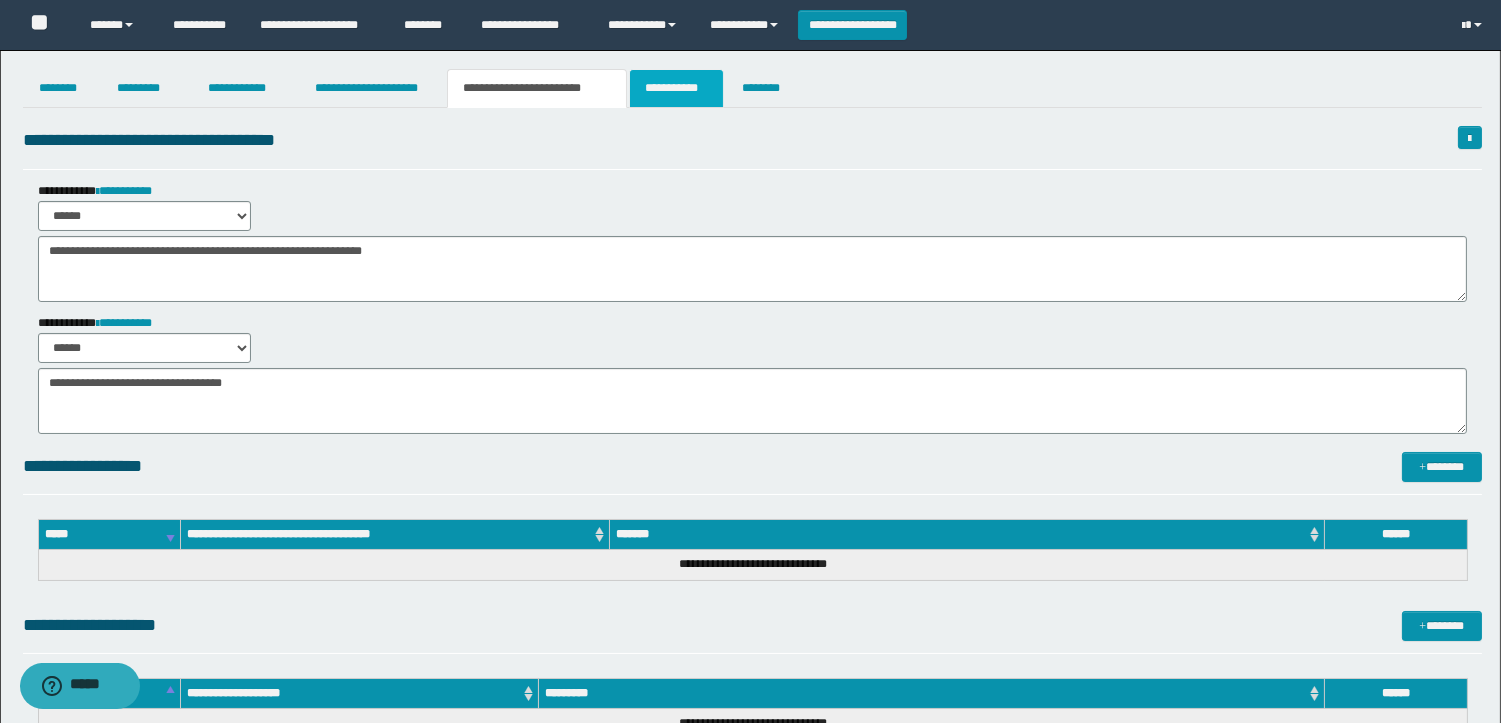click on "**********" at bounding box center (676, 88) 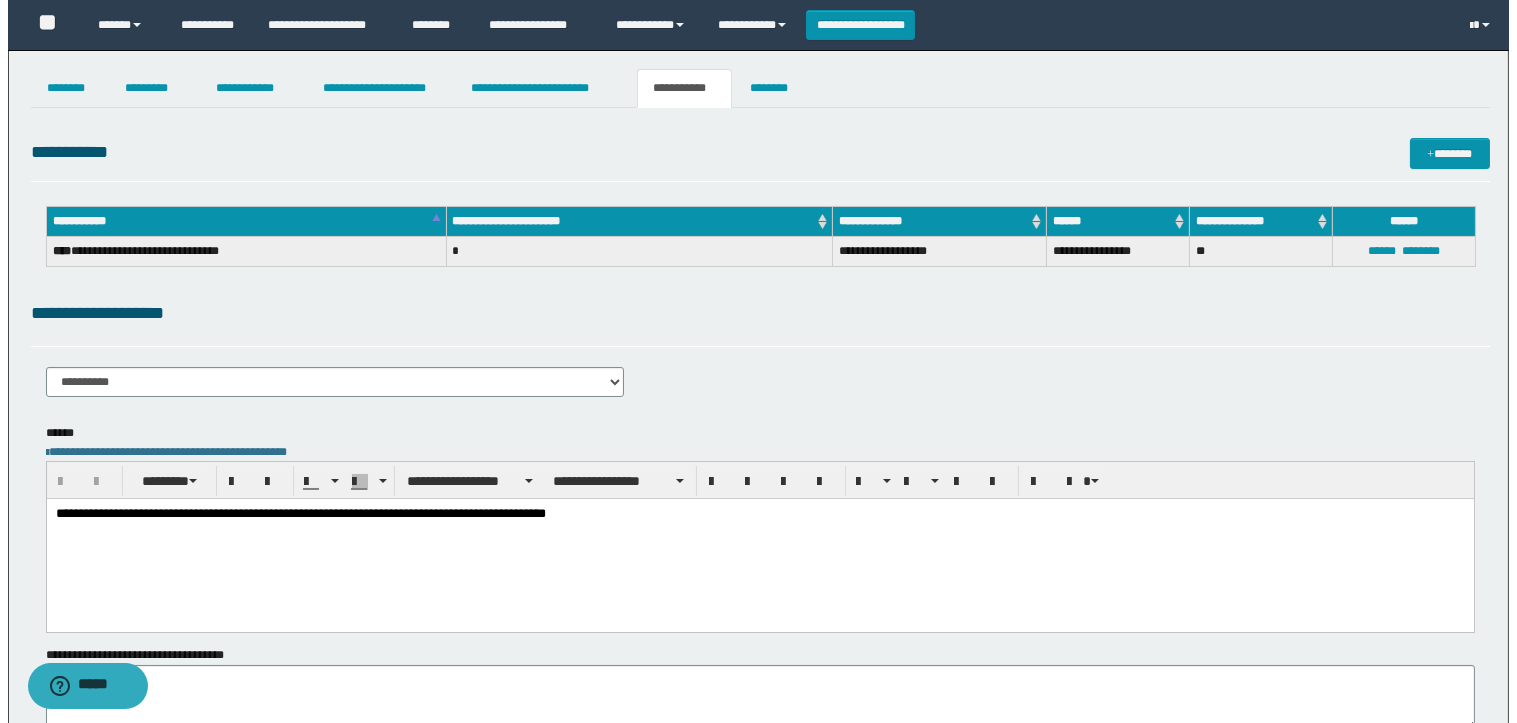 scroll, scrollTop: 0, scrollLeft: 0, axis: both 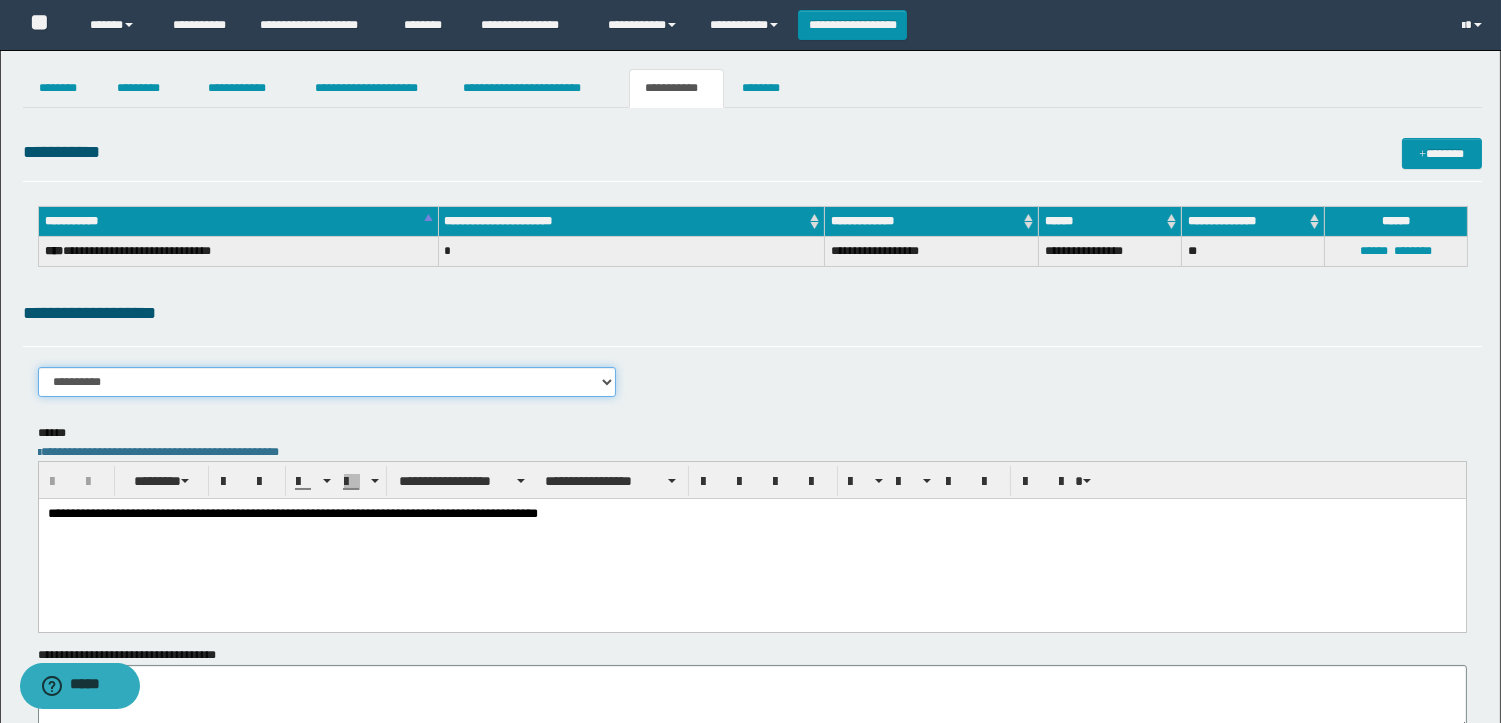 click on "**********" at bounding box center [327, 382] 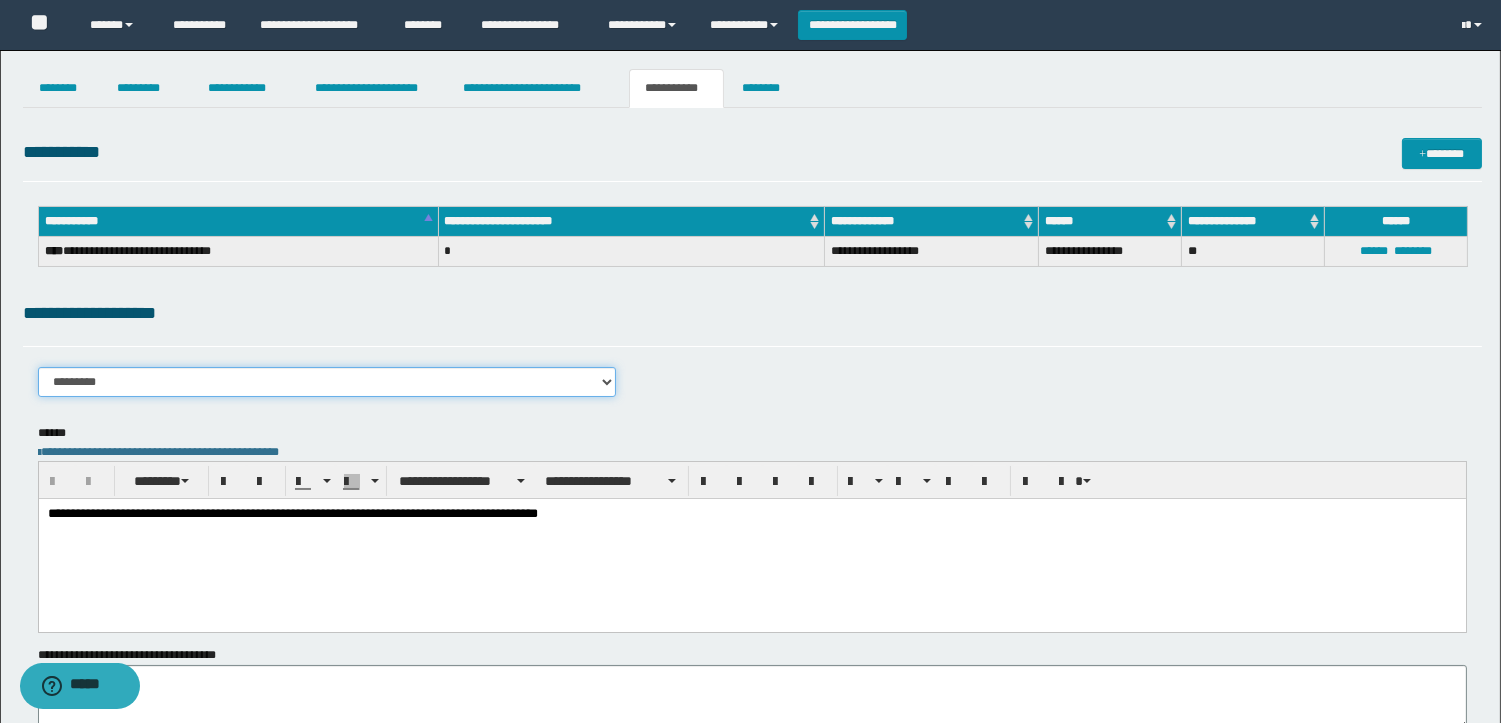 click on "**********" at bounding box center (327, 382) 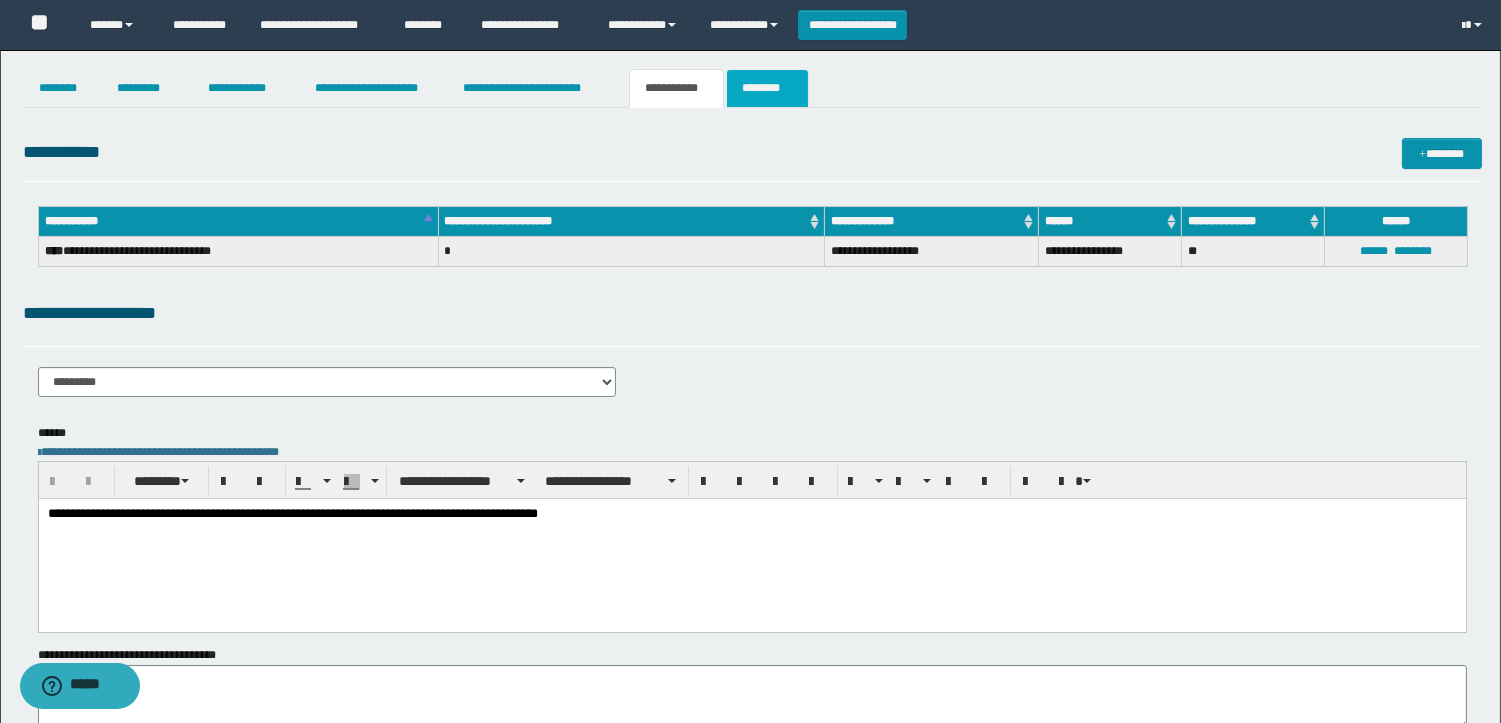 click on "********" at bounding box center (767, 88) 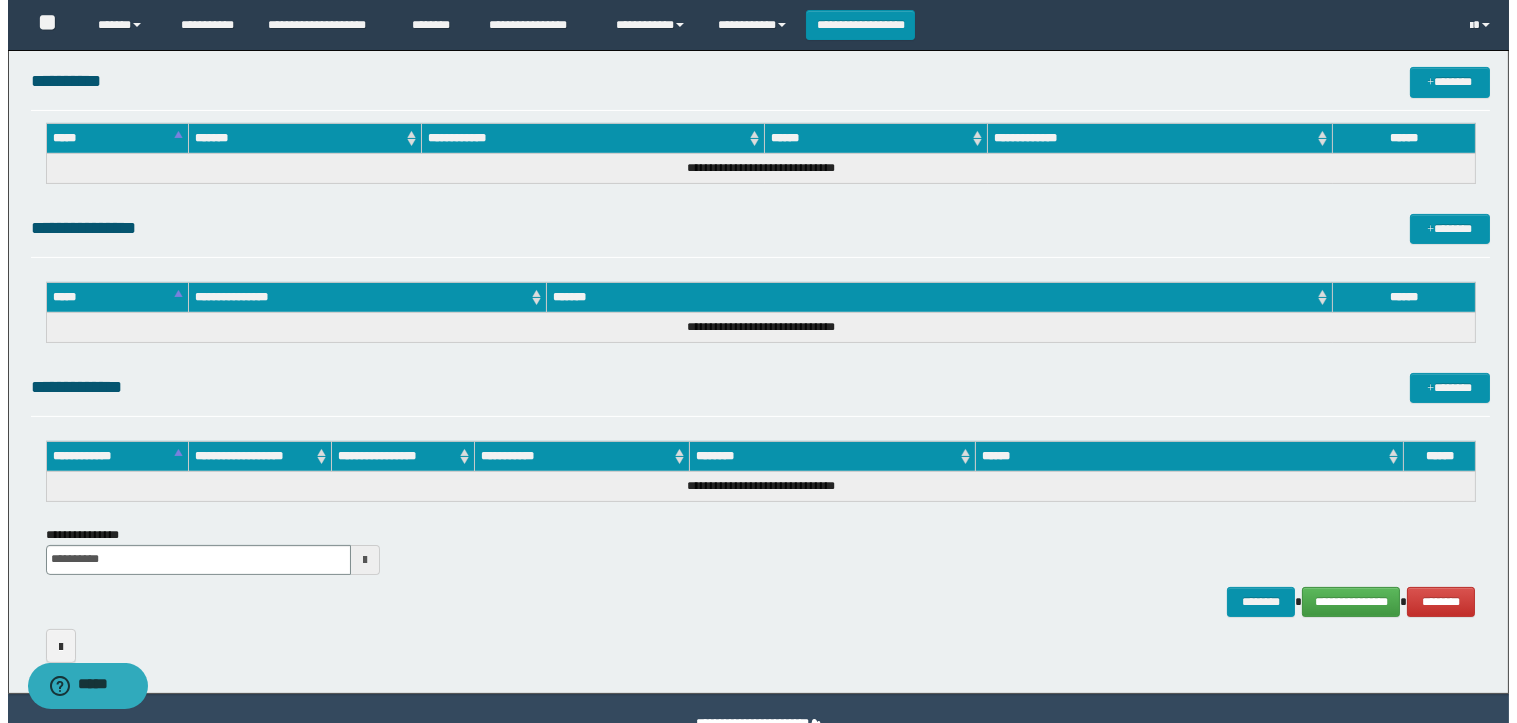 scroll, scrollTop: 914, scrollLeft: 0, axis: vertical 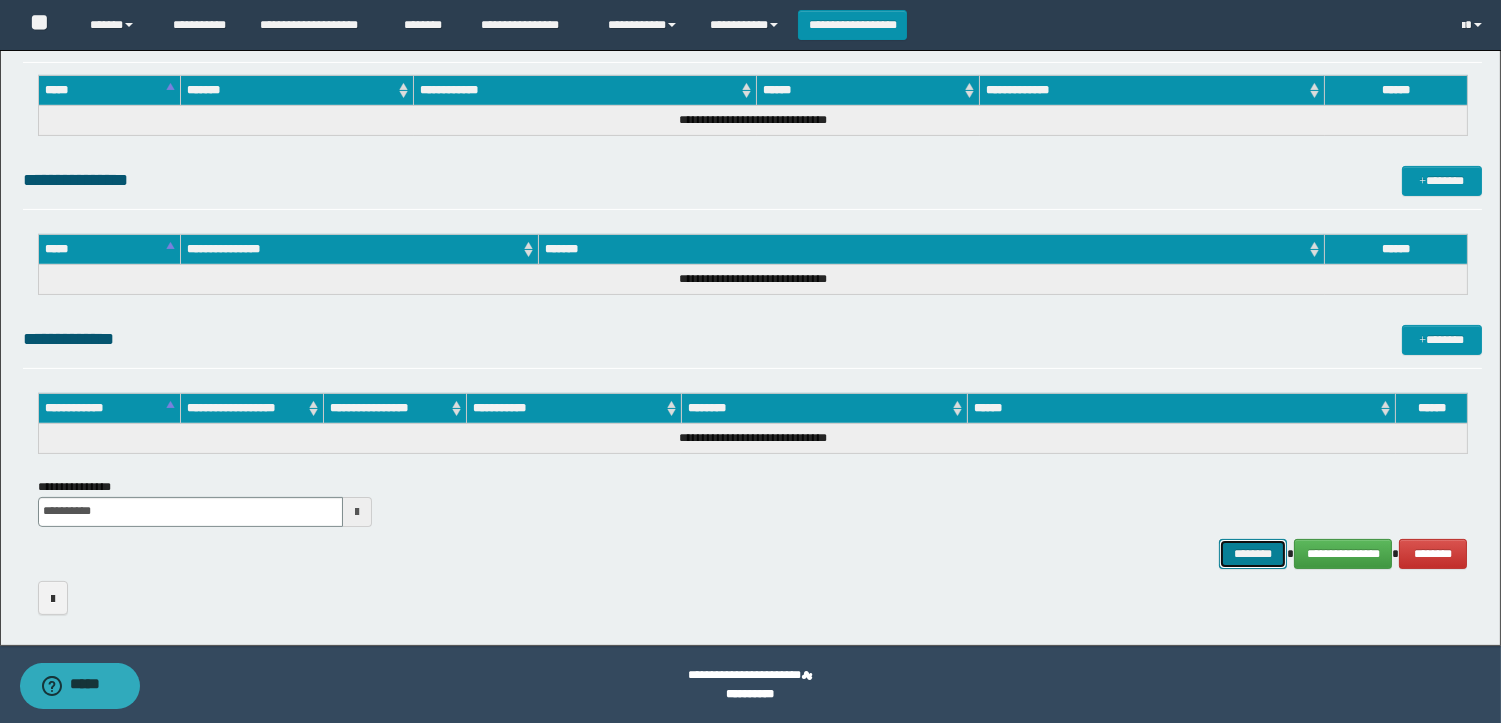 click on "********" at bounding box center (1253, 554) 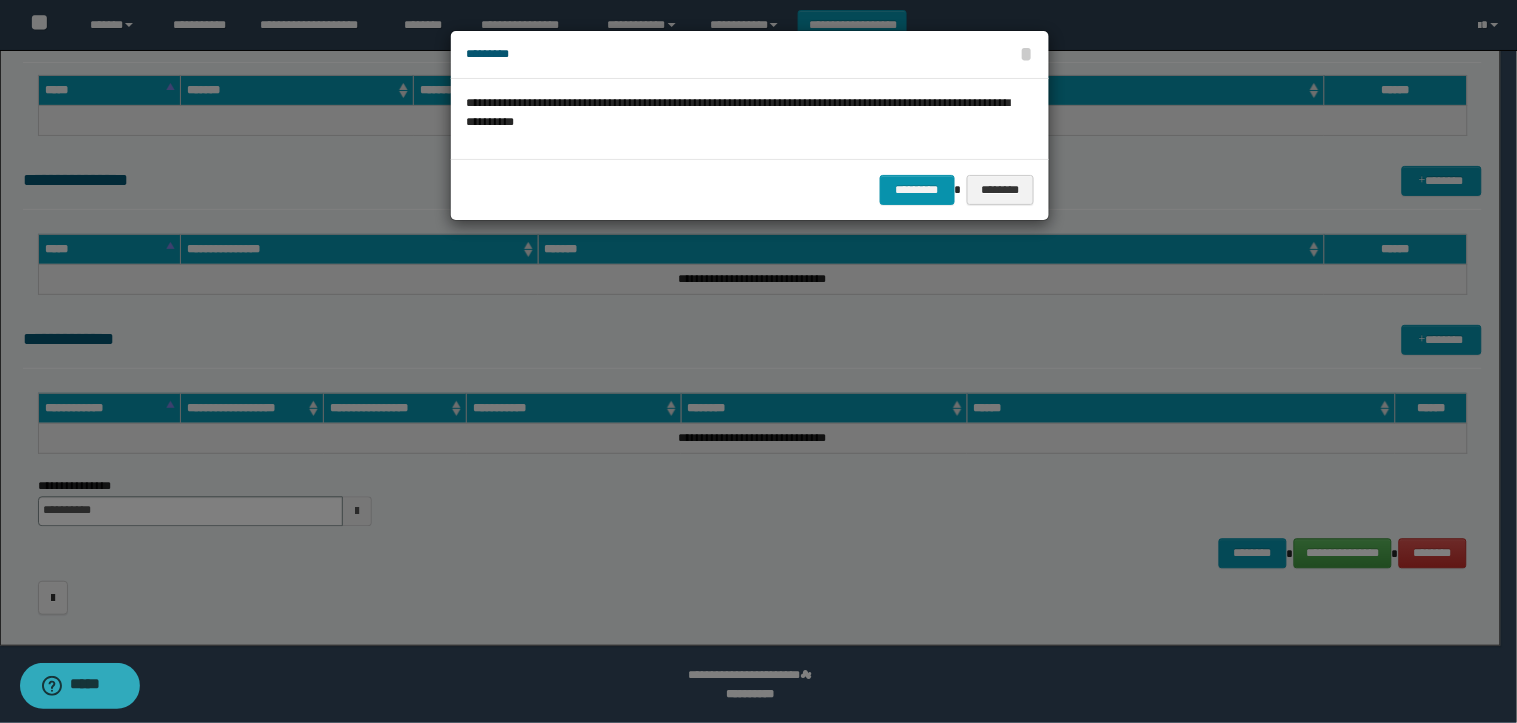 click on "*********
********" at bounding box center (750, 189) 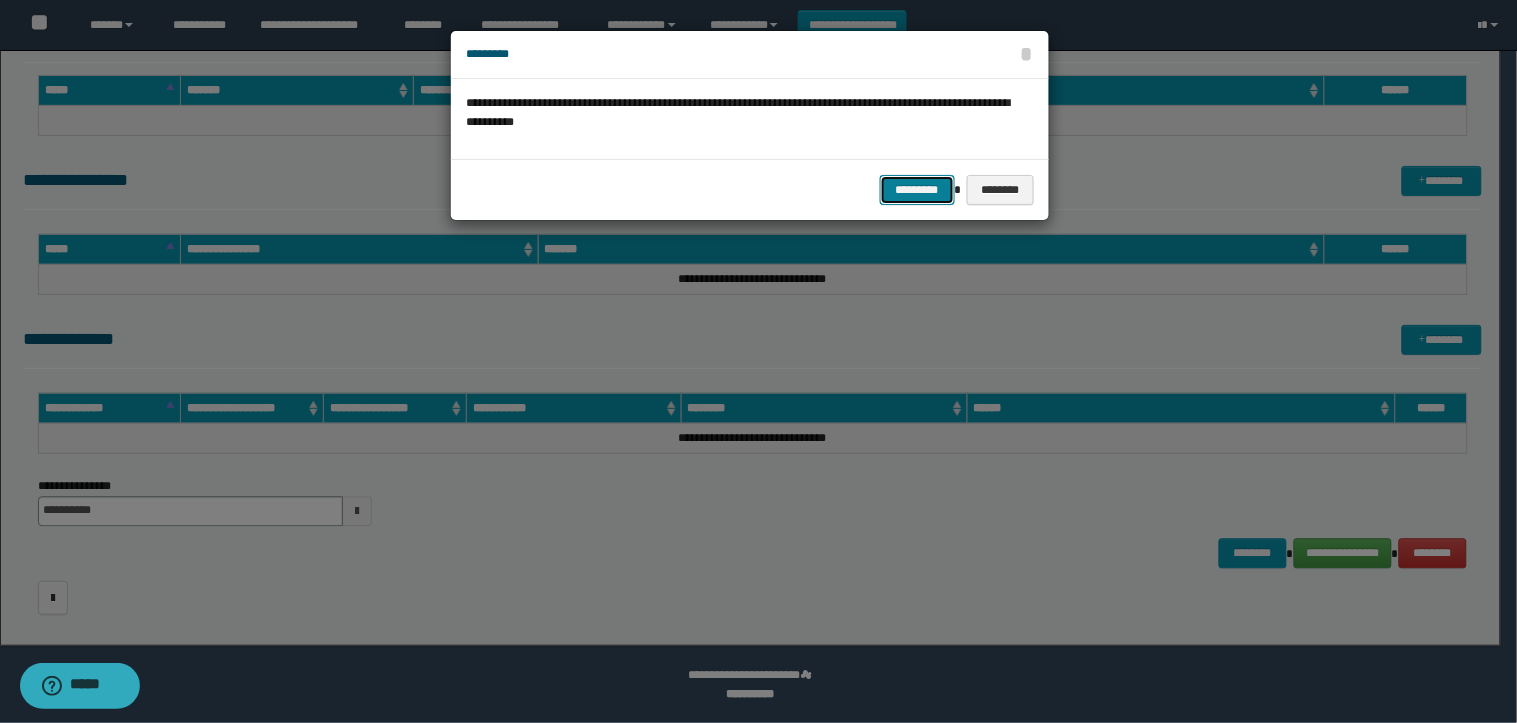 click on "*********" at bounding box center [917, 190] 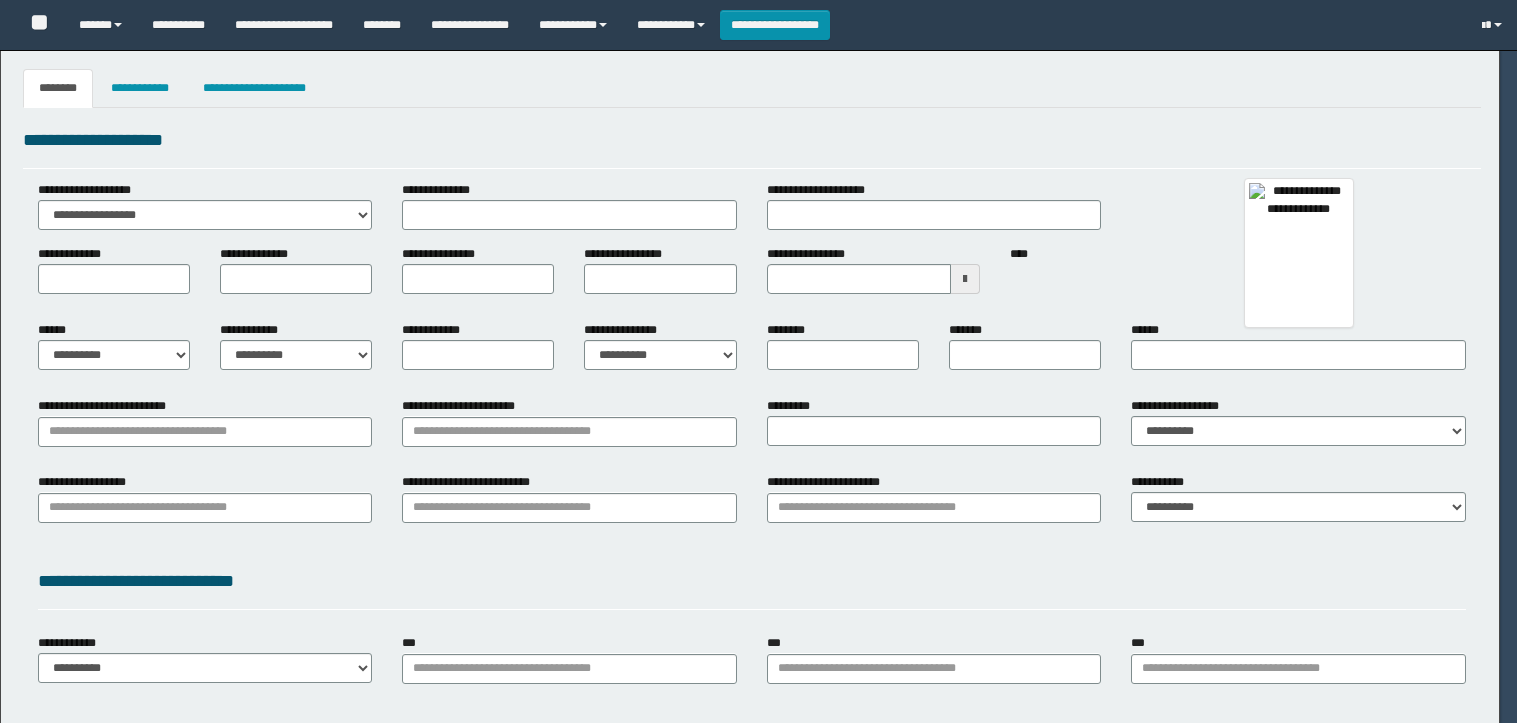 type 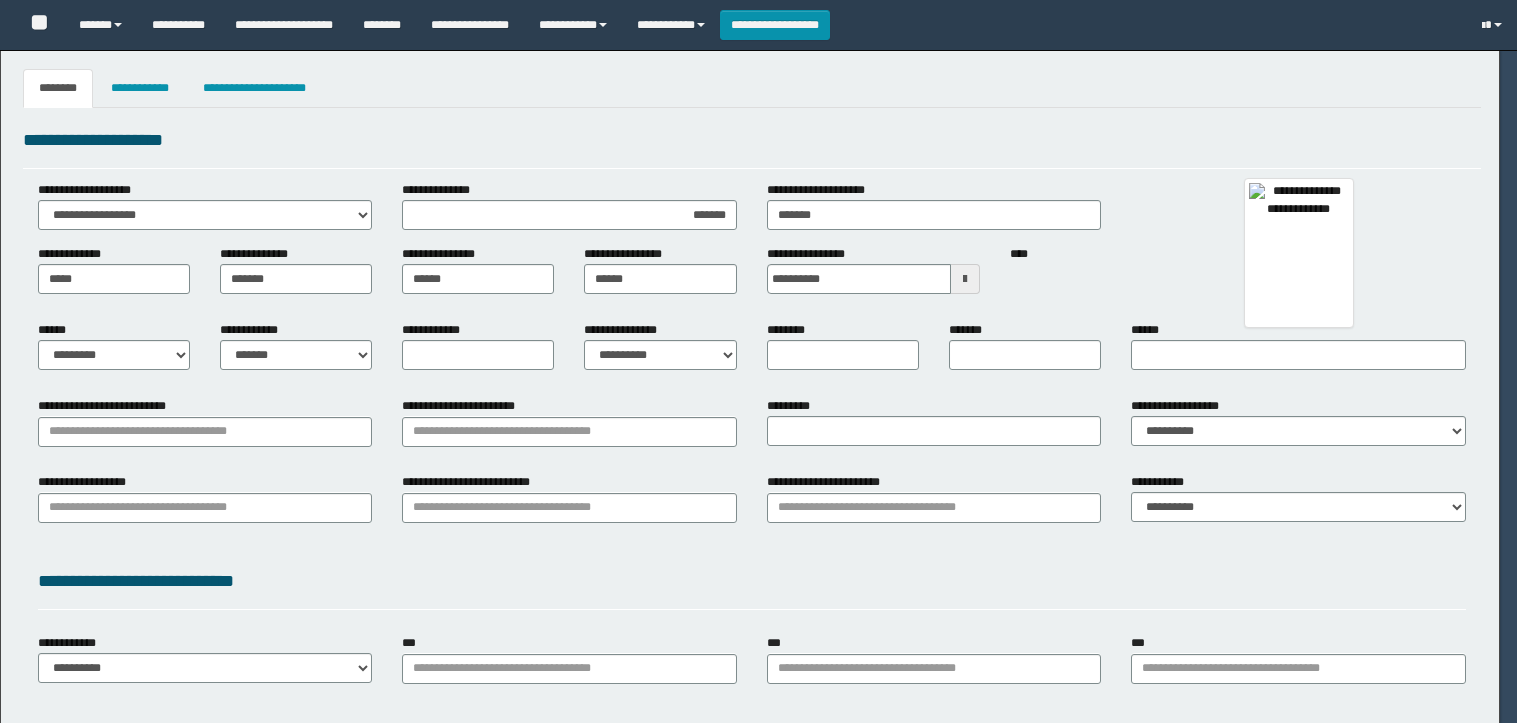 type on "*" 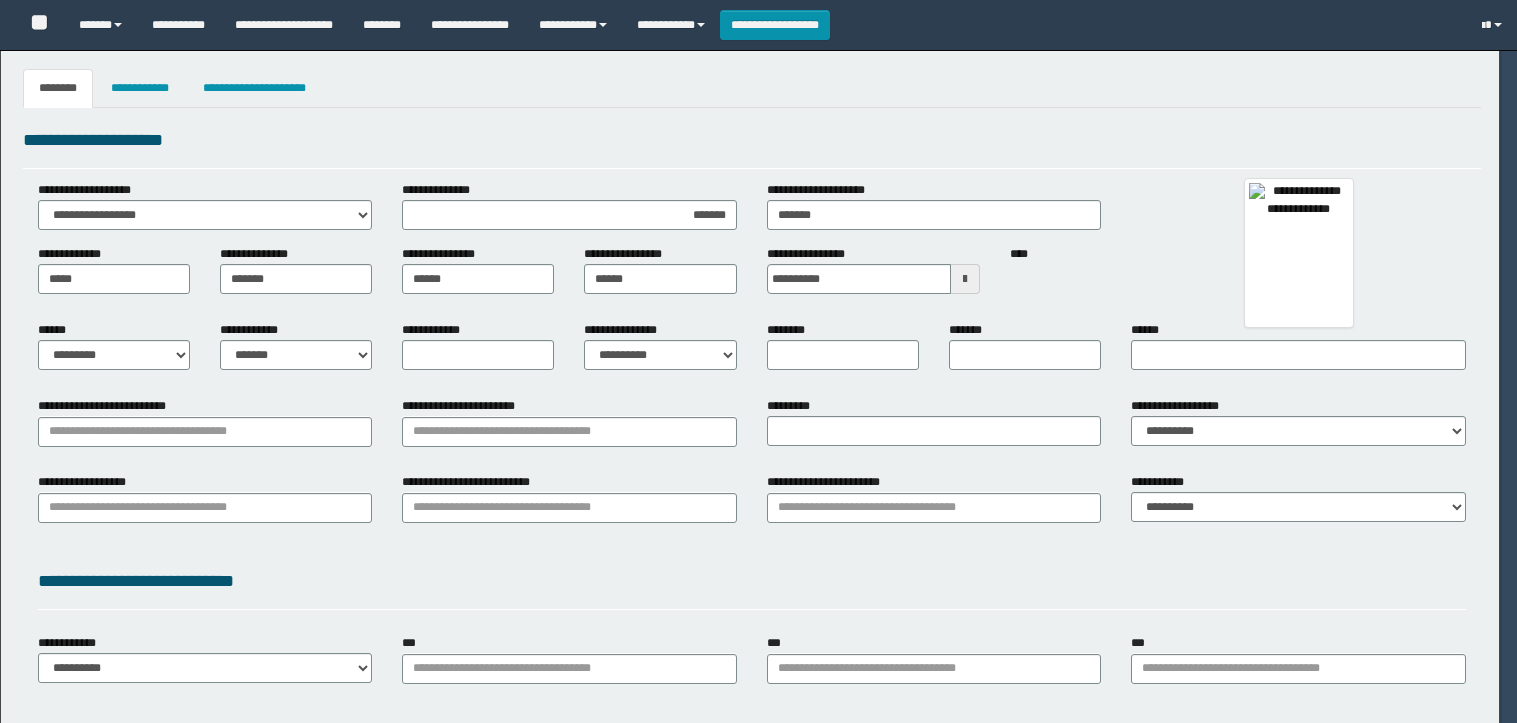 select on "*" 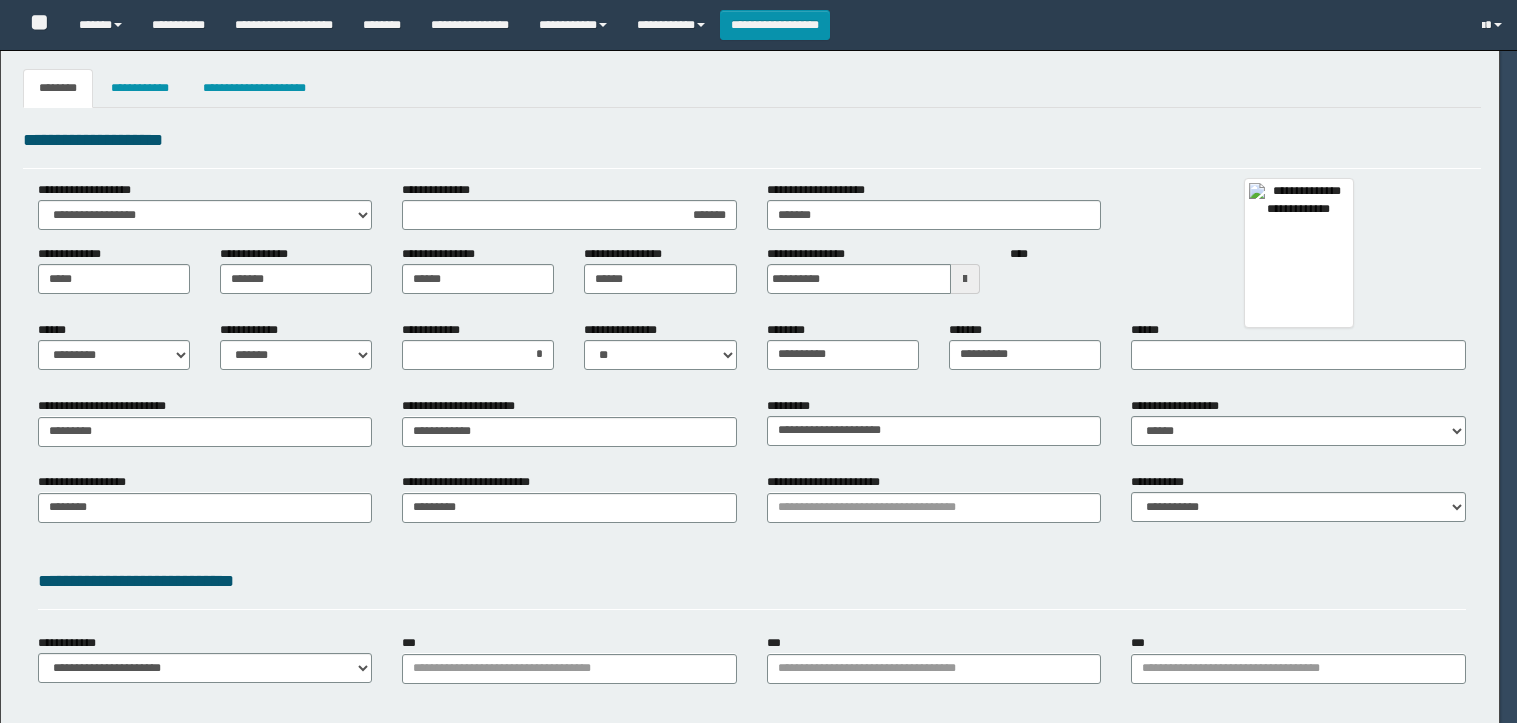 type on "*******" 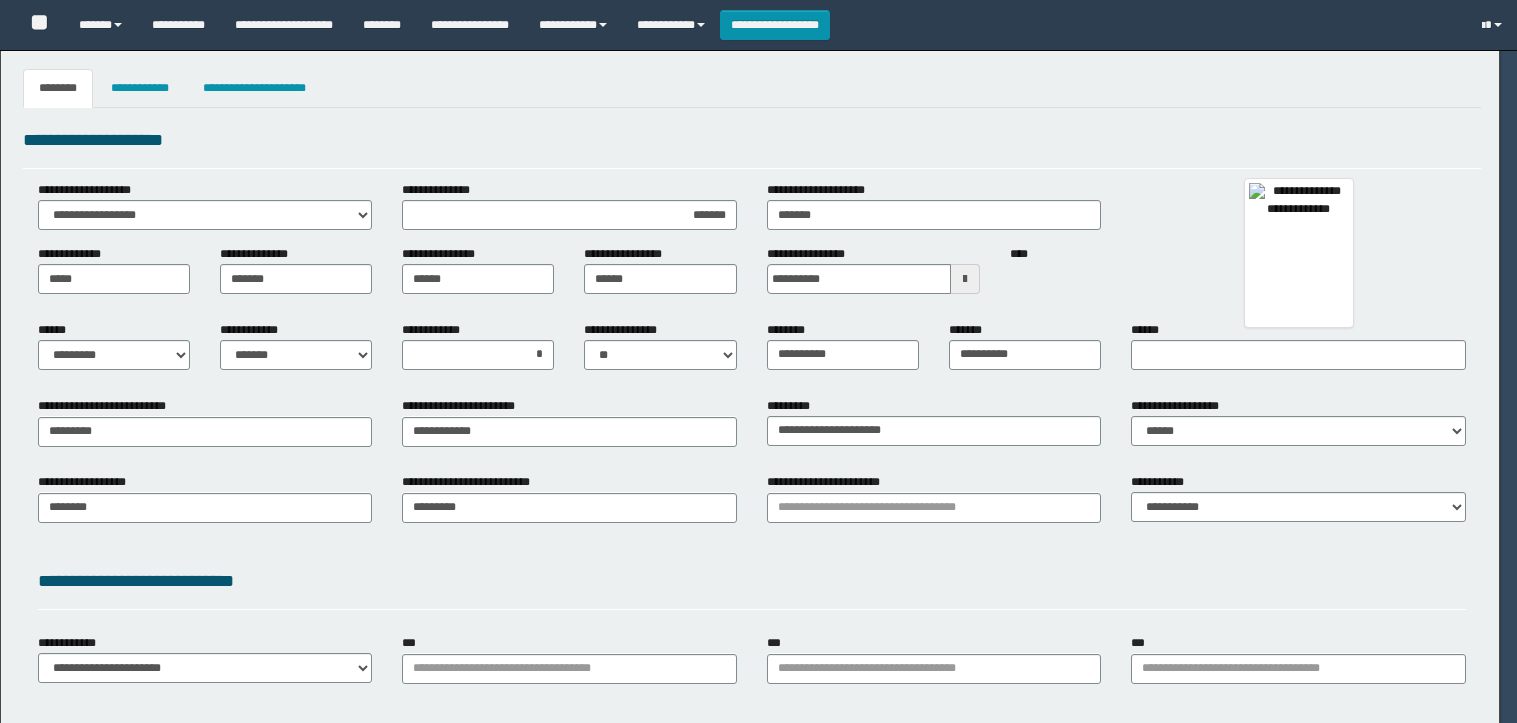 type on "**********" 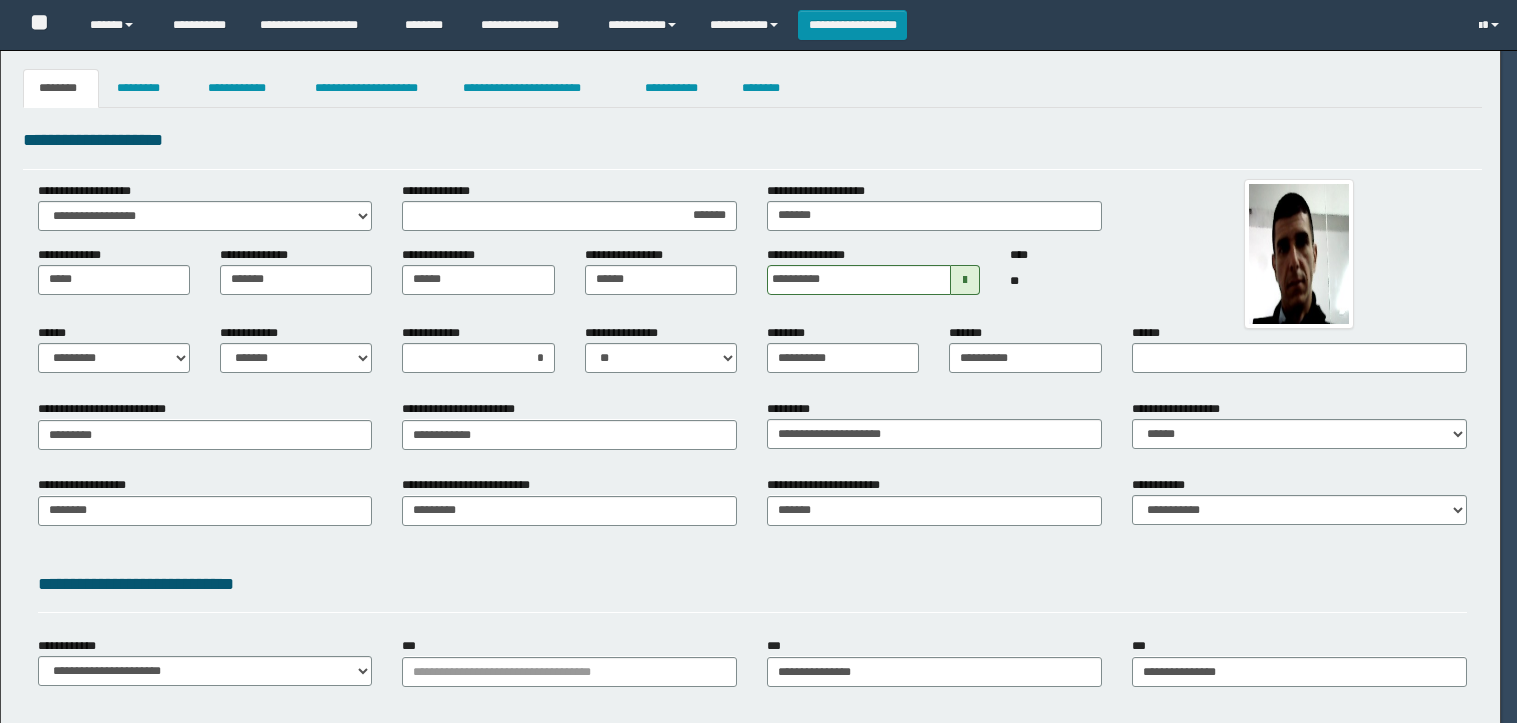 scroll, scrollTop: 0, scrollLeft: 0, axis: both 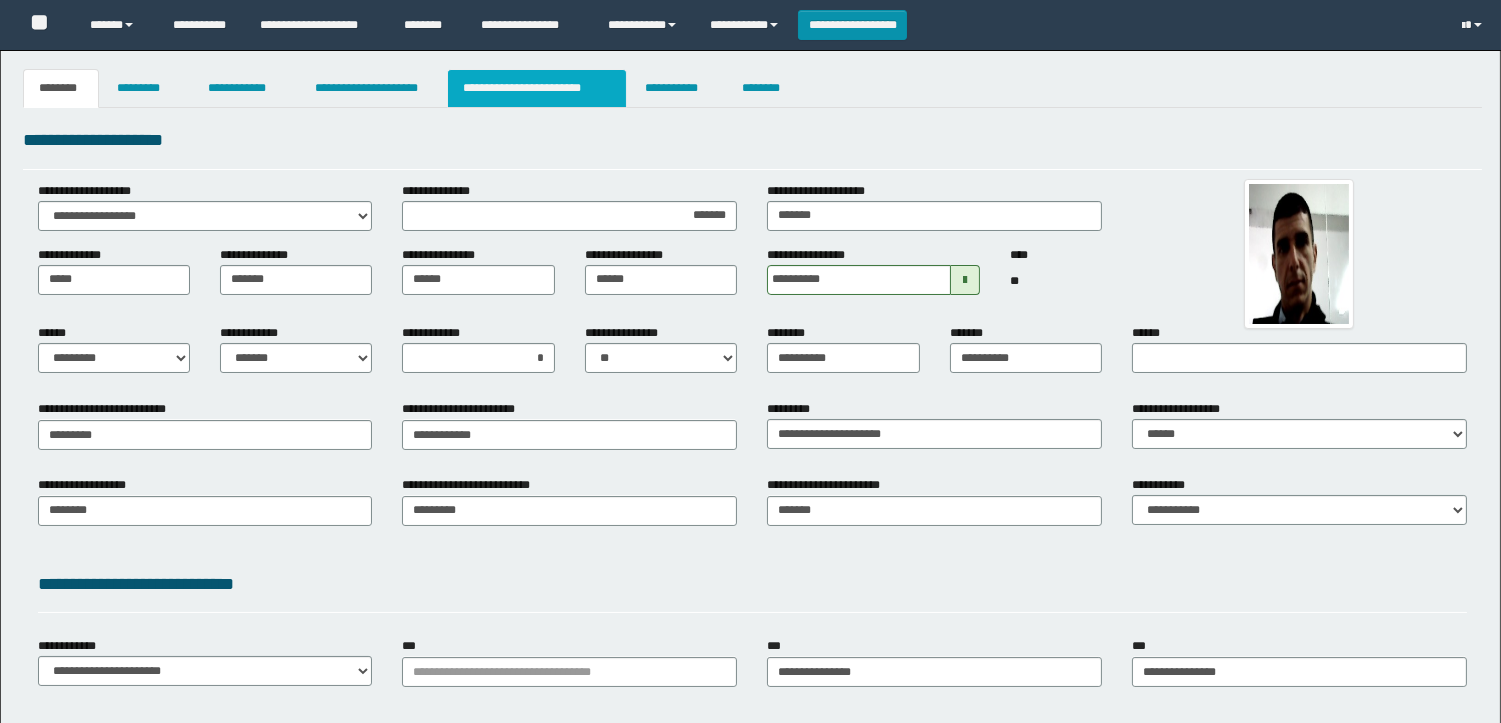 click on "**********" at bounding box center (537, 88) 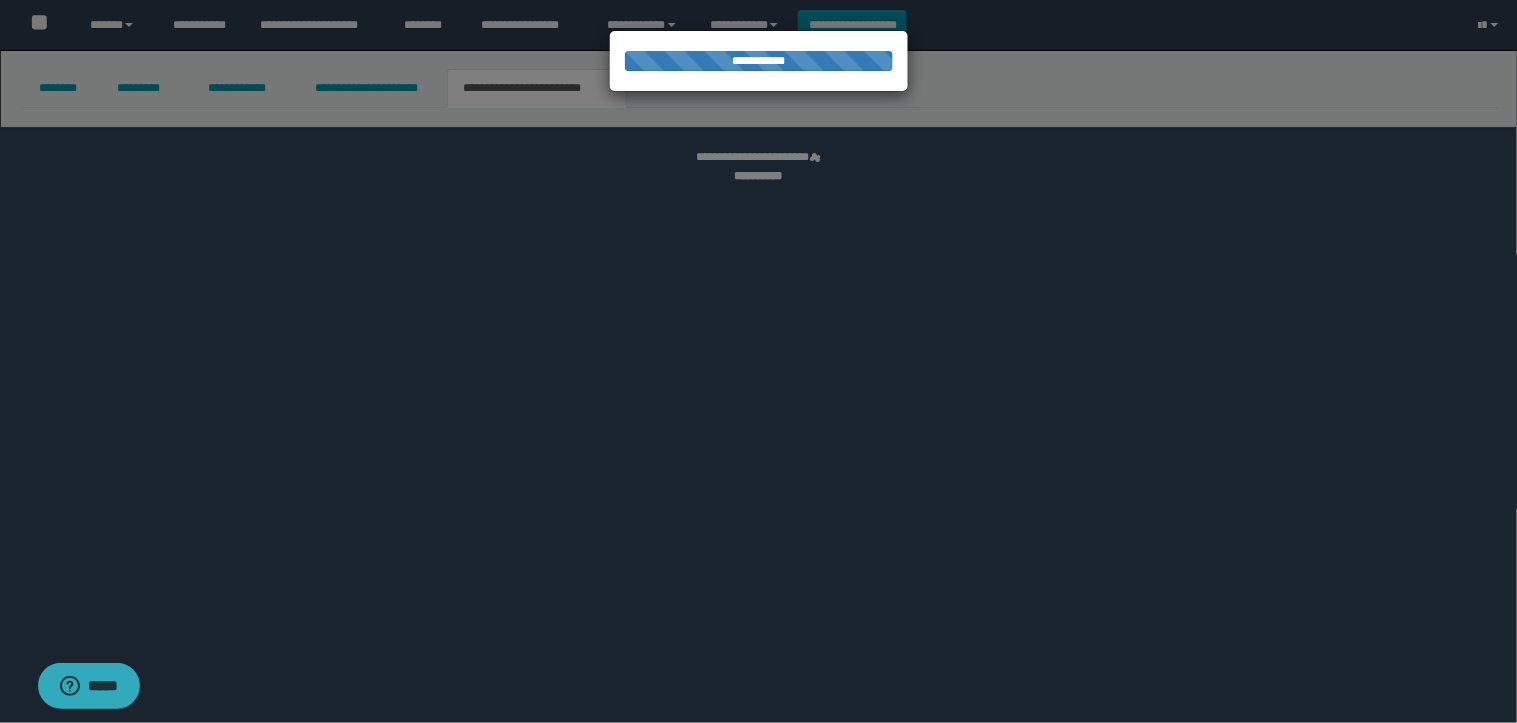 click at bounding box center (759, 361) 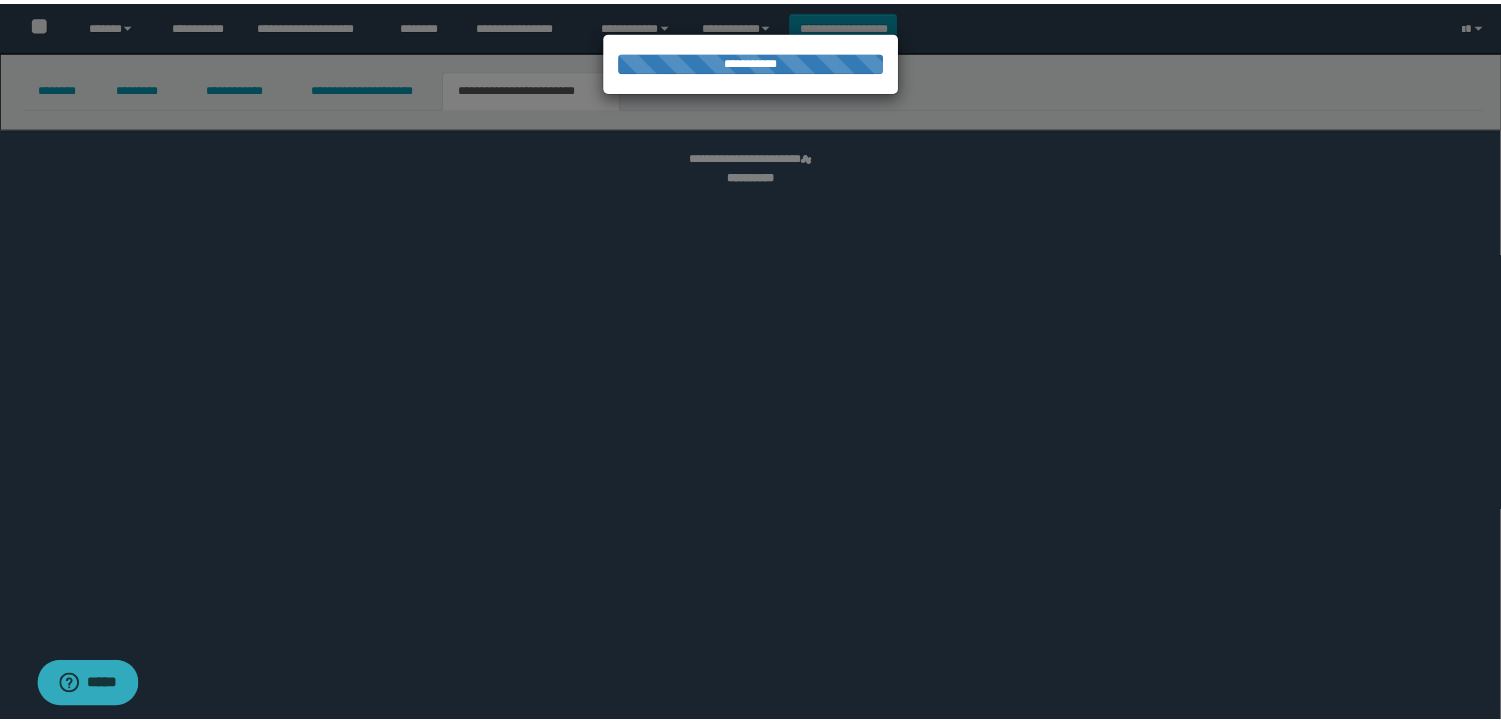 scroll, scrollTop: 0, scrollLeft: 0, axis: both 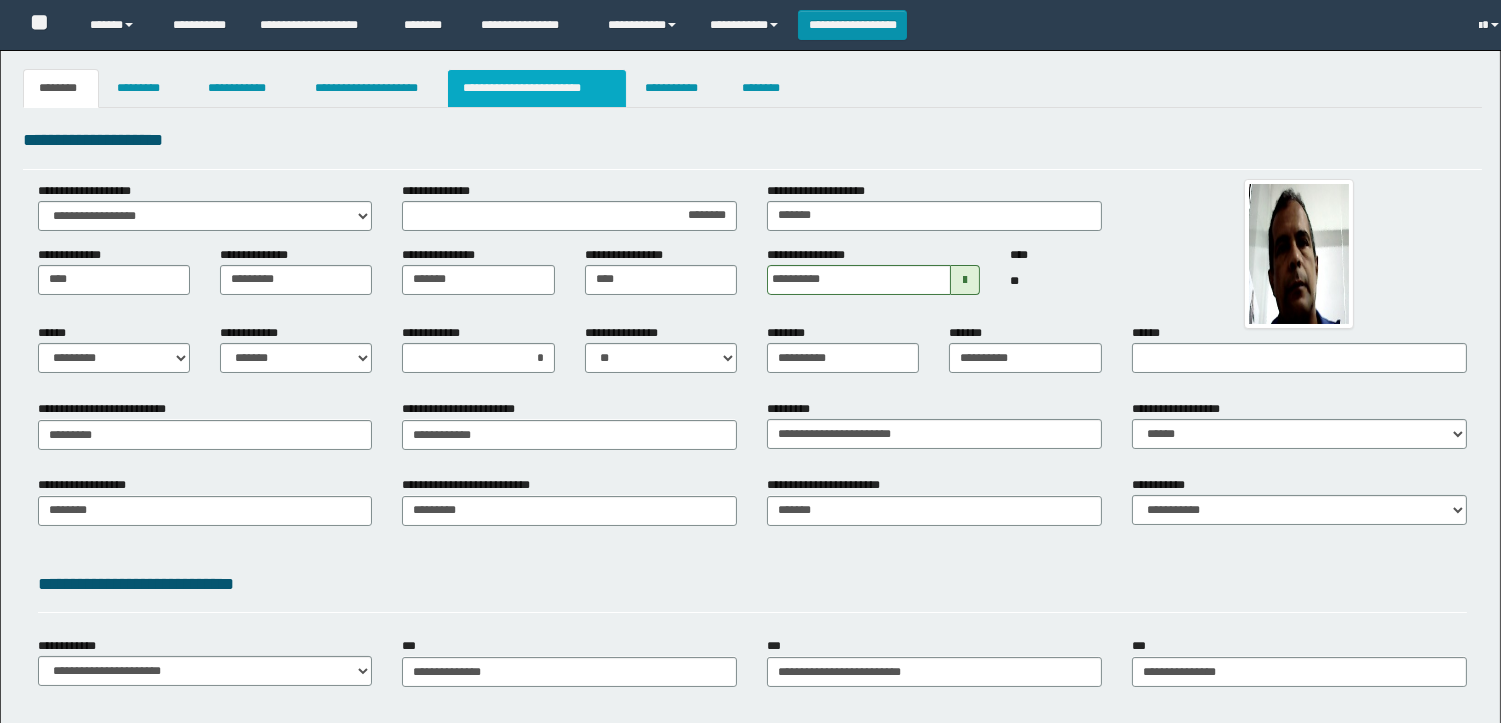 click on "**********" at bounding box center (537, 88) 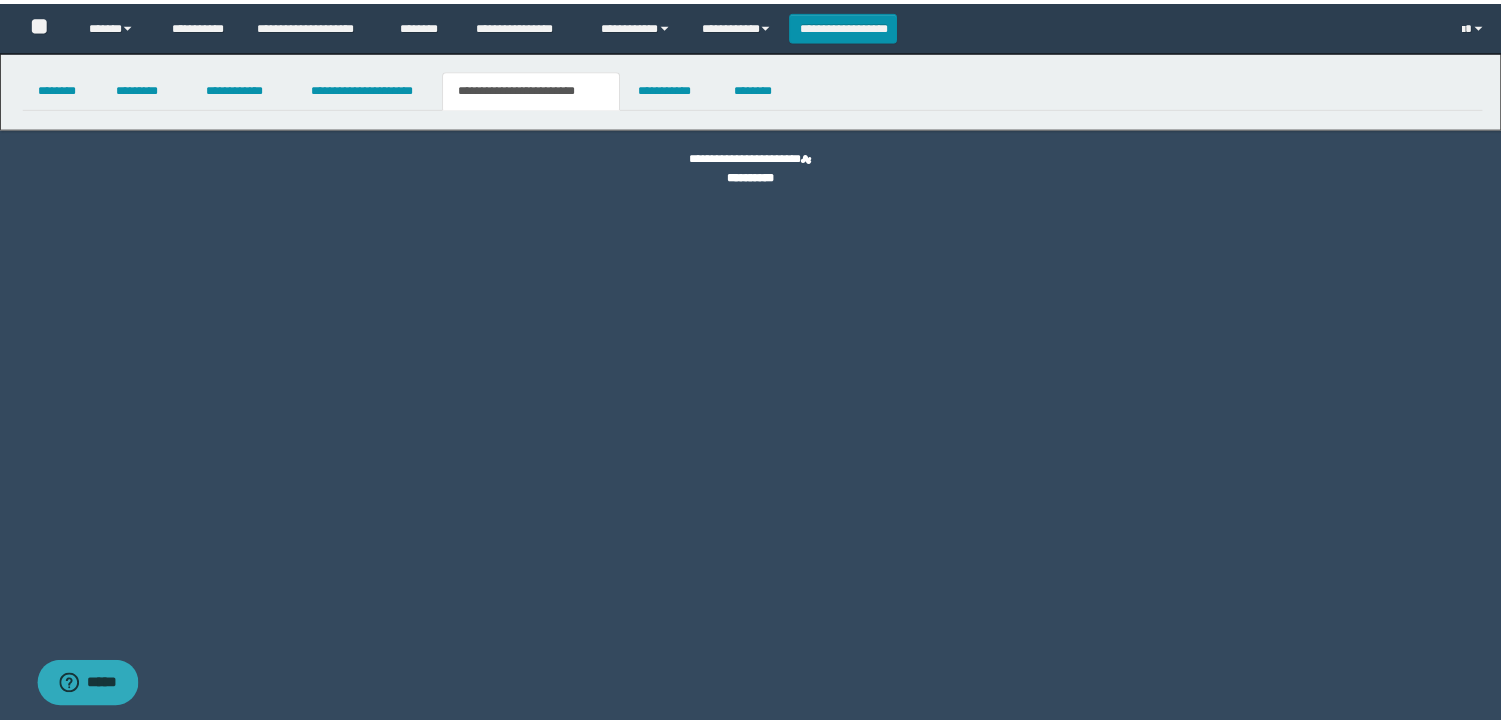 scroll, scrollTop: 0, scrollLeft: 0, axis: both 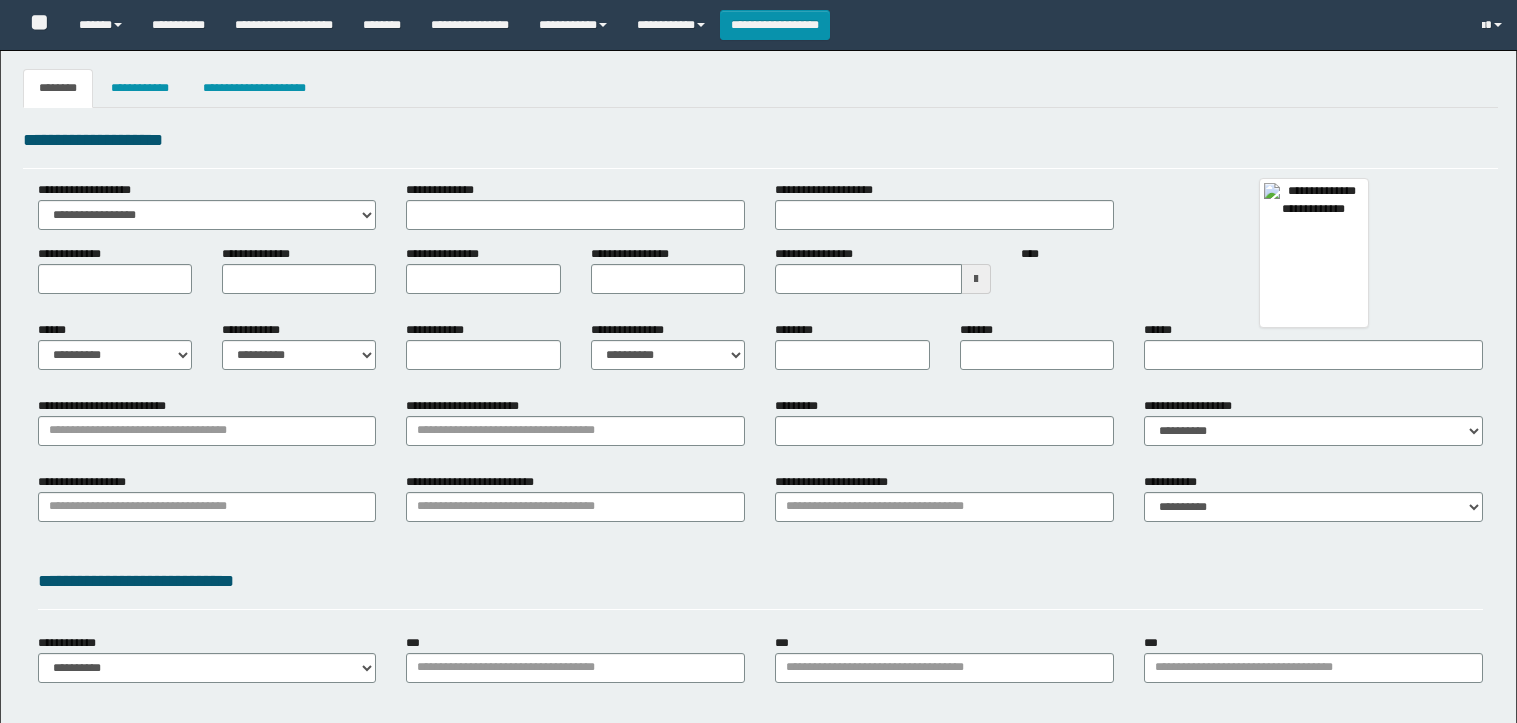 type 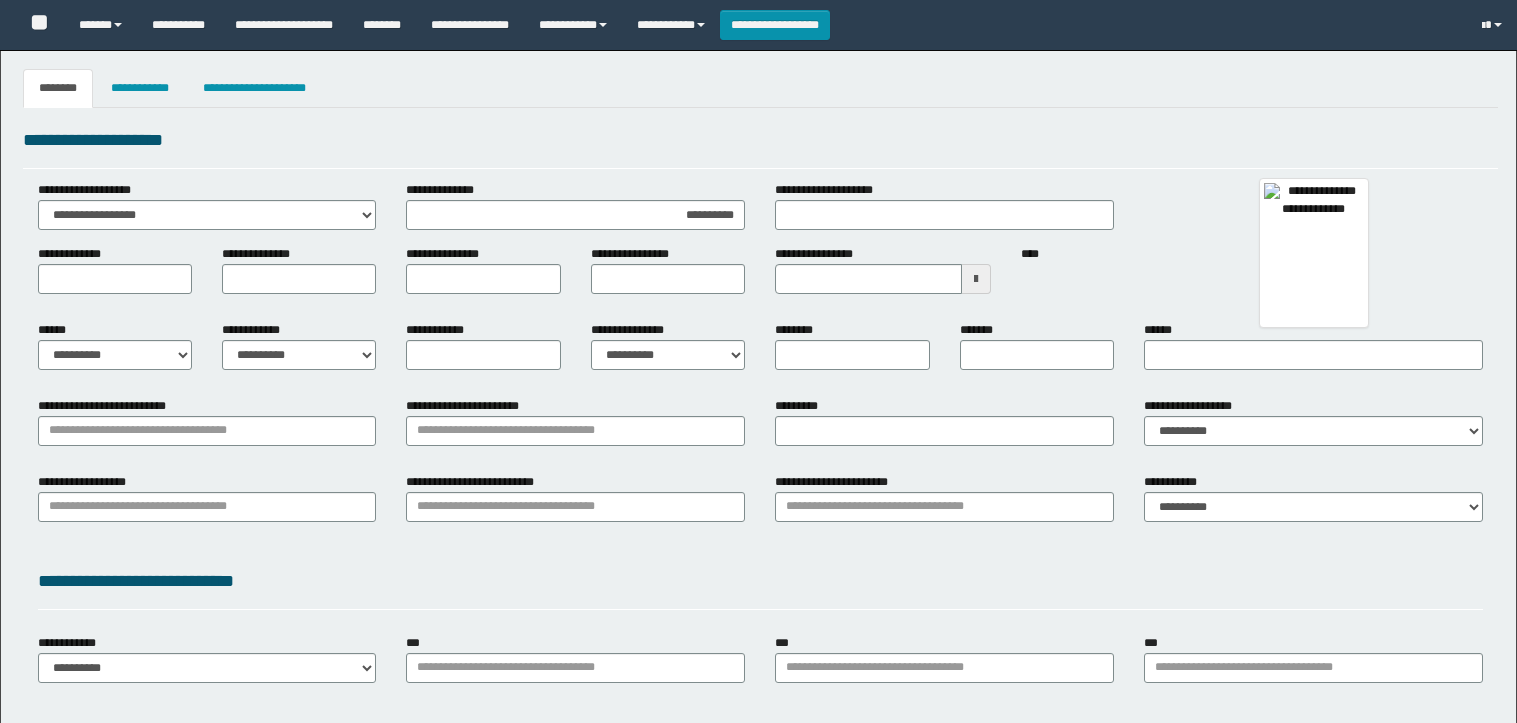 type on "*******" 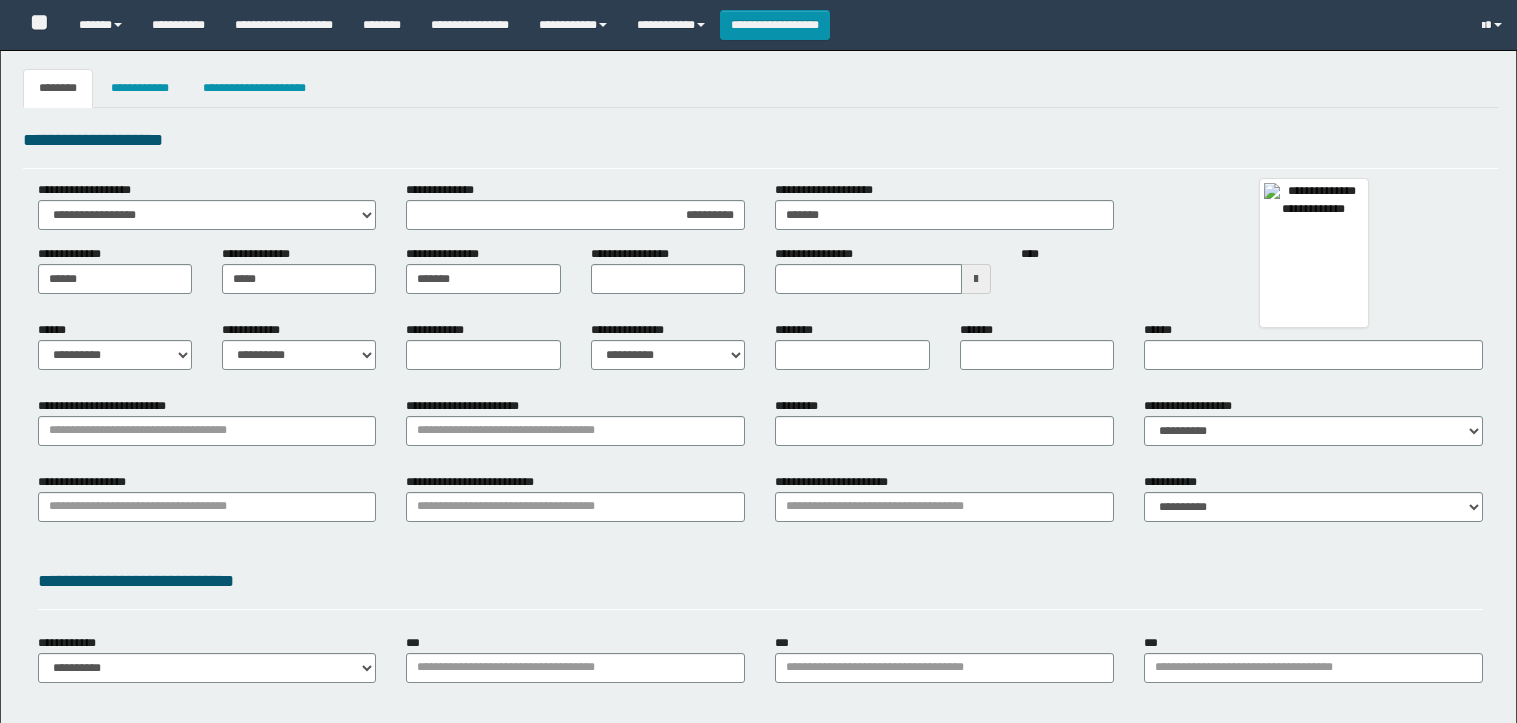 type on "*********" 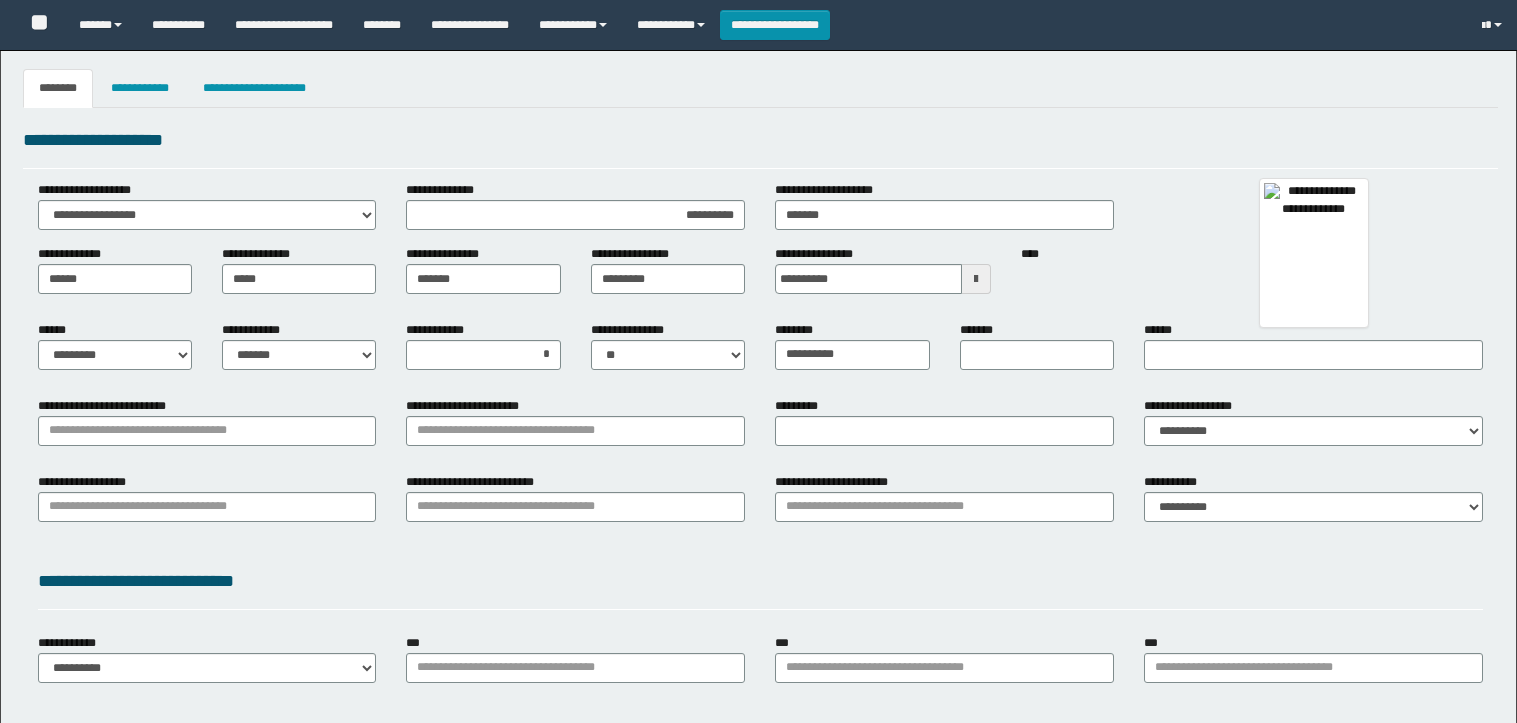 type on "**********" 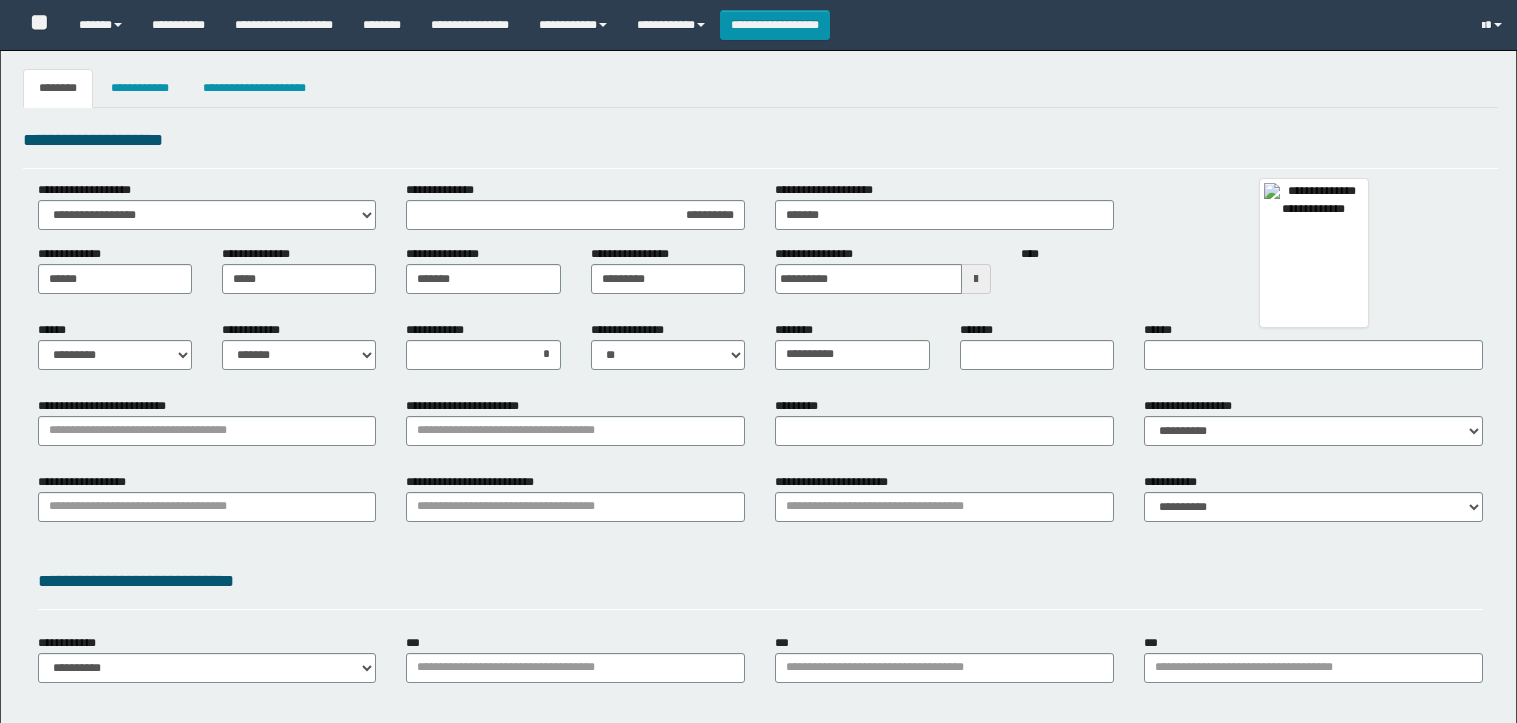 type on "**********" 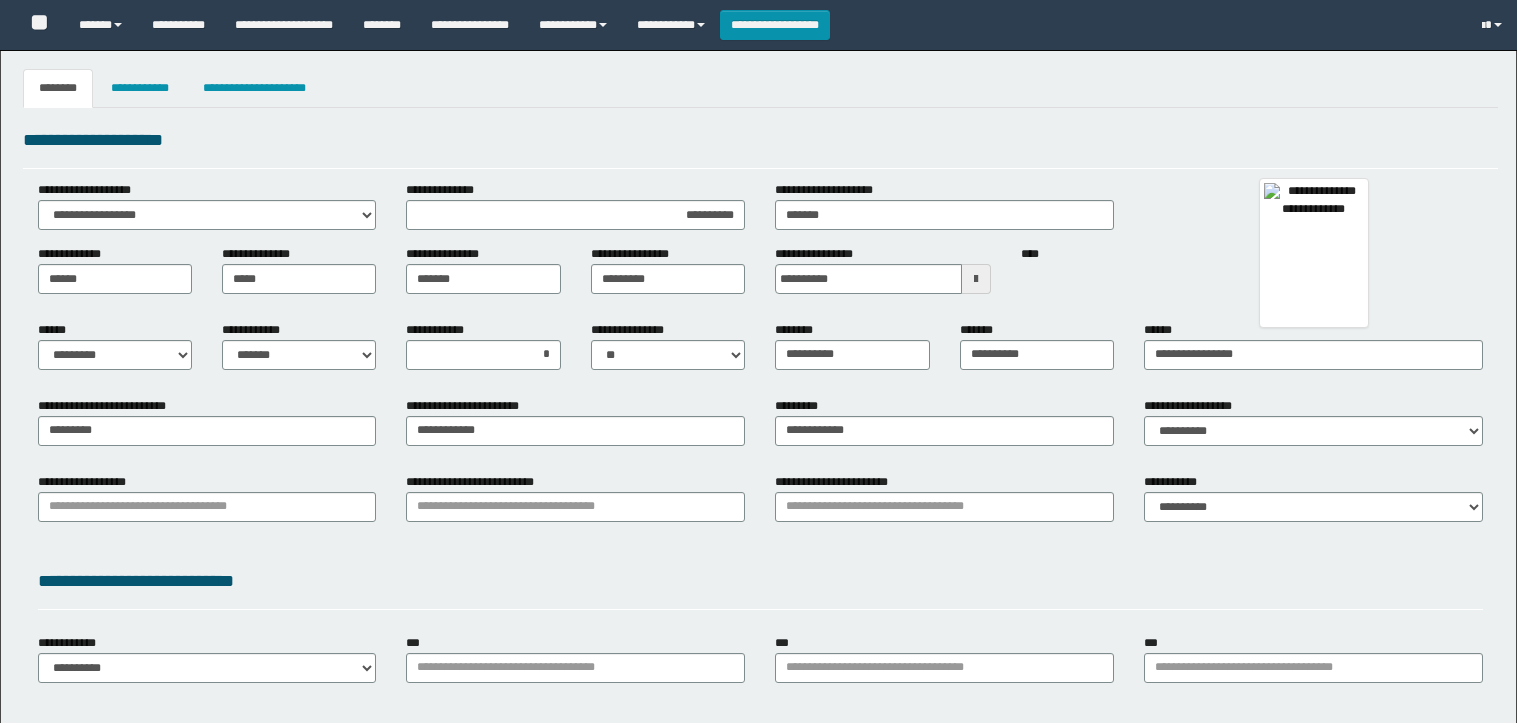 select on "*" 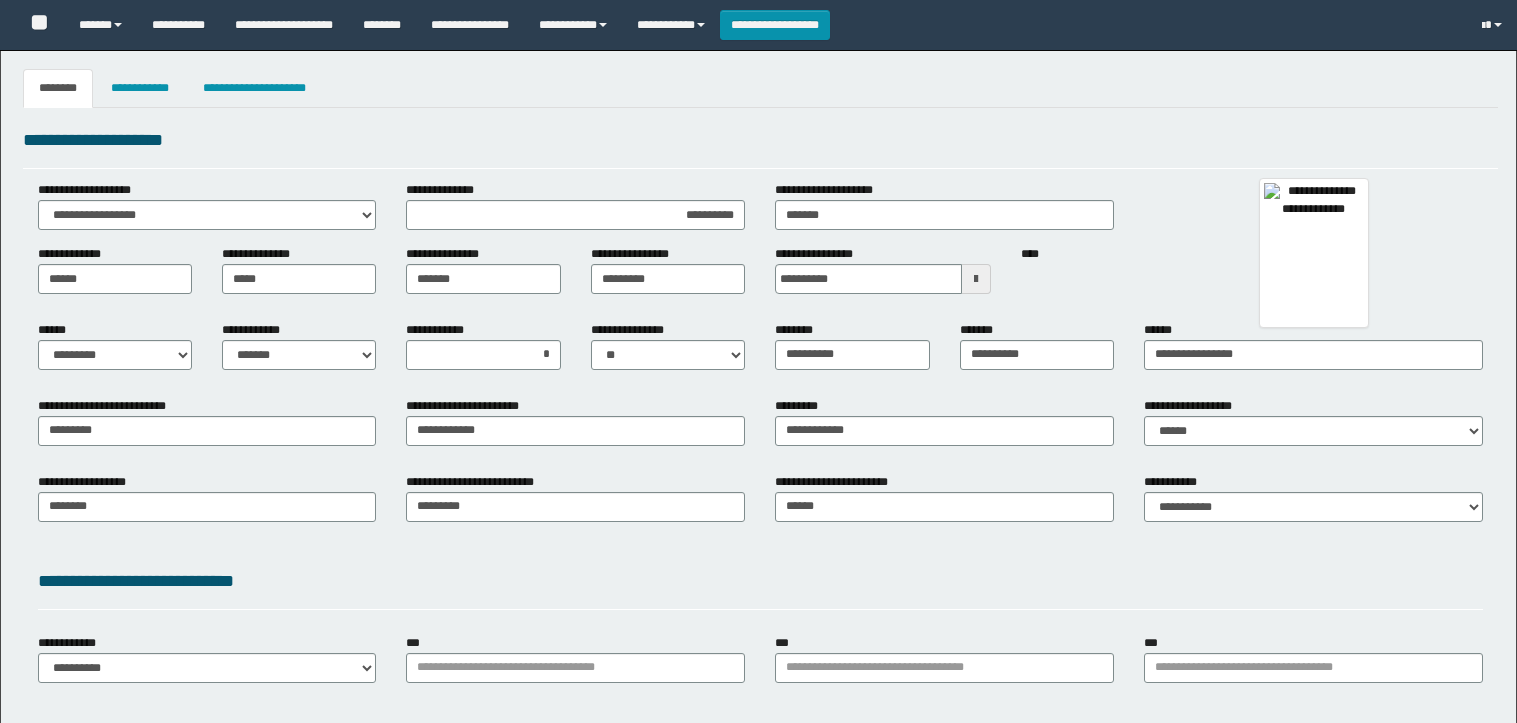 select 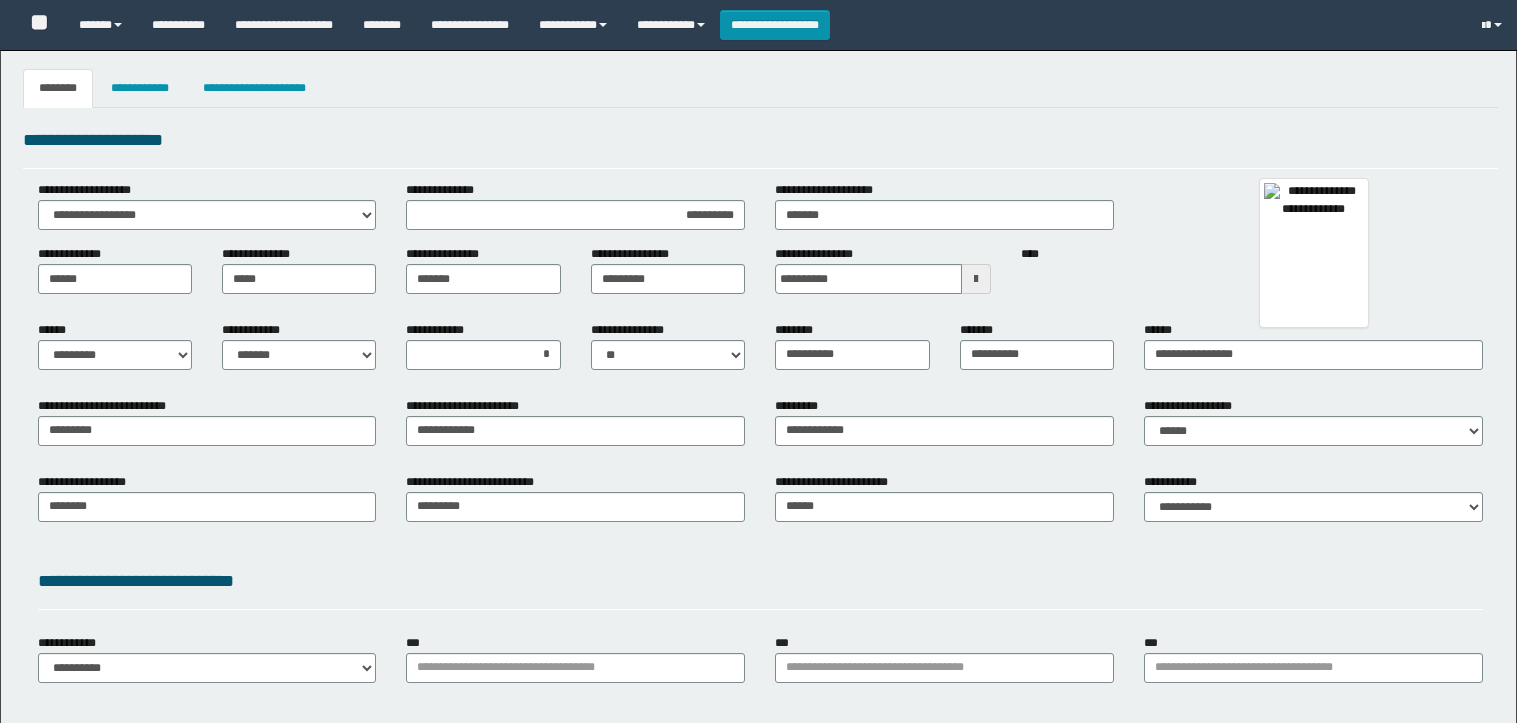 type on "**********" 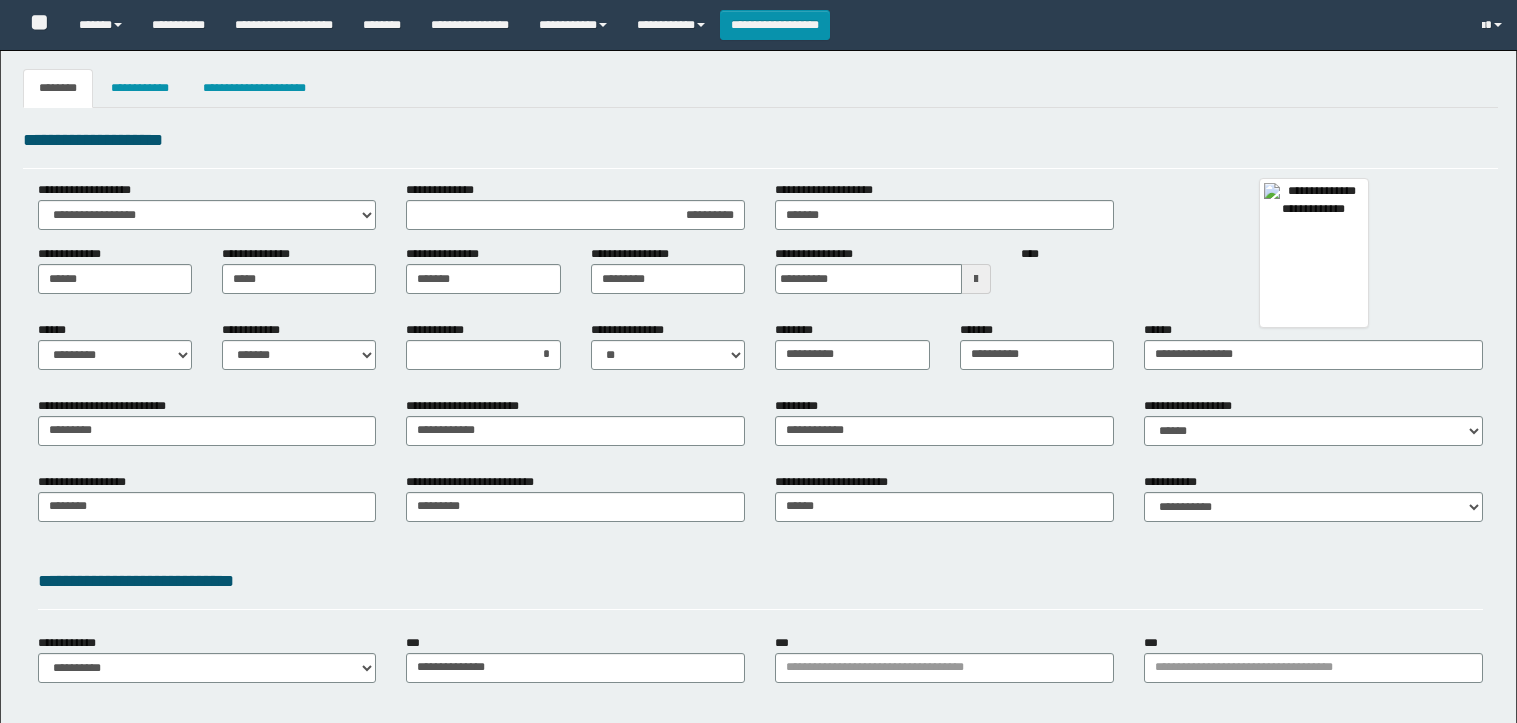 type on "**********" 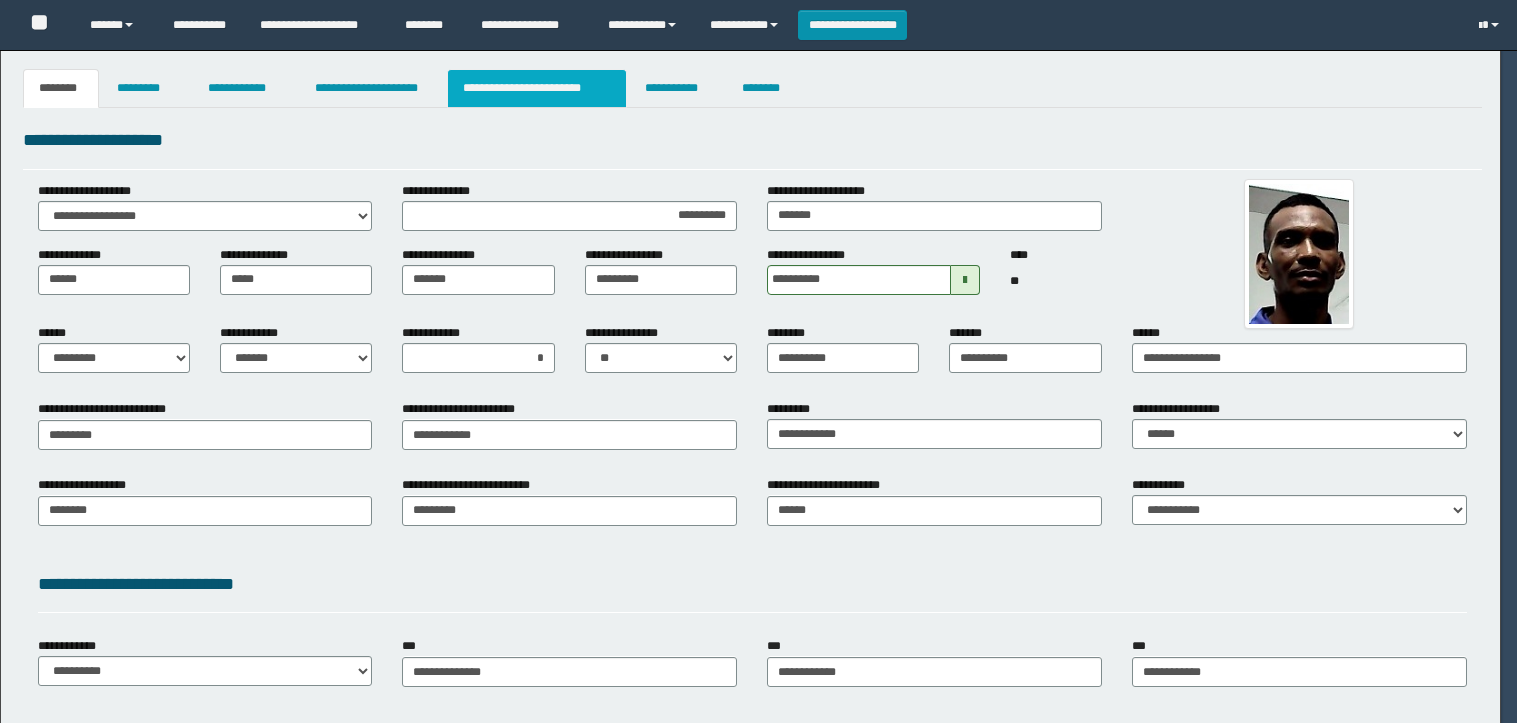 scroll, scrollTop: 0, scrollLeft: 0, axis: both 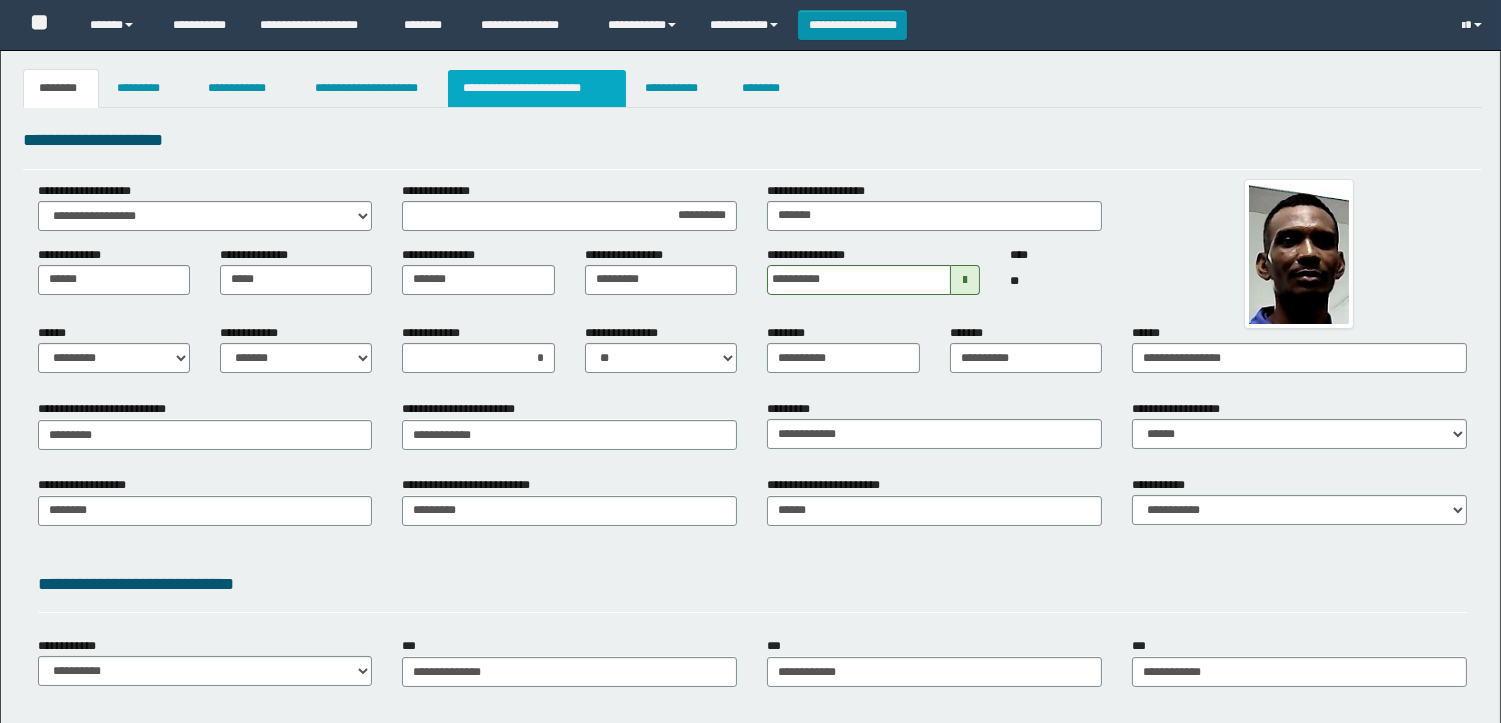 click on "**********" at bounding box center (537, 88) 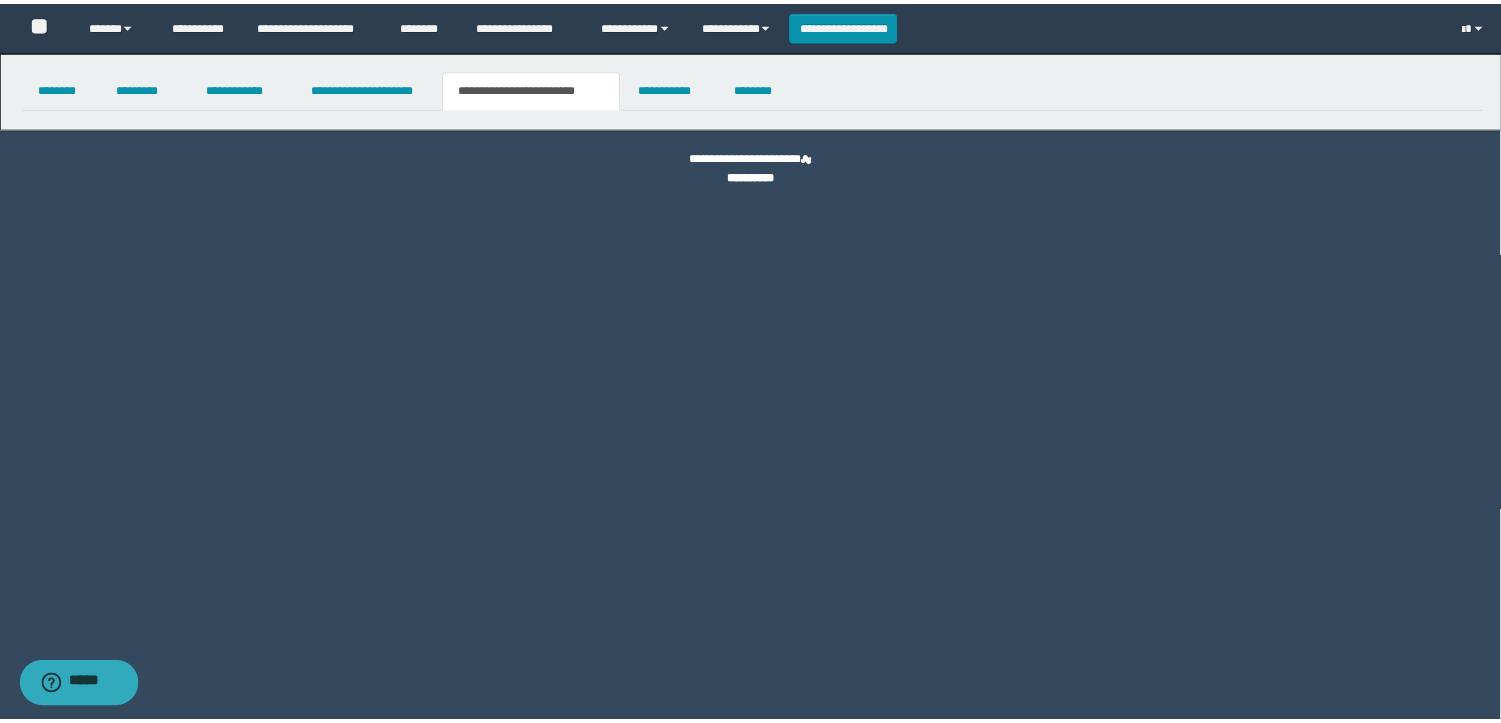 scroll, scrollTop: 0, scrollLeft: 0, axis: both 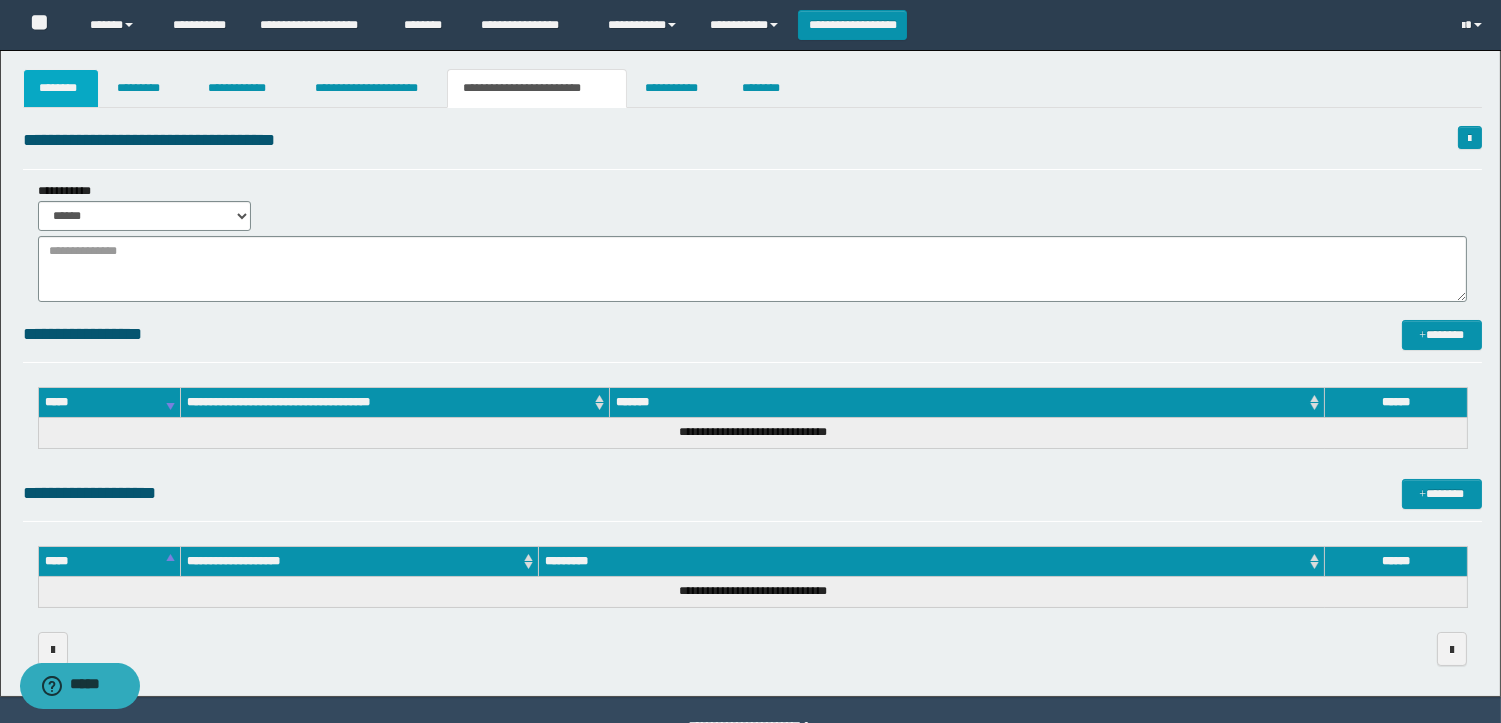 click on "********" at bounding box center (61, 88) 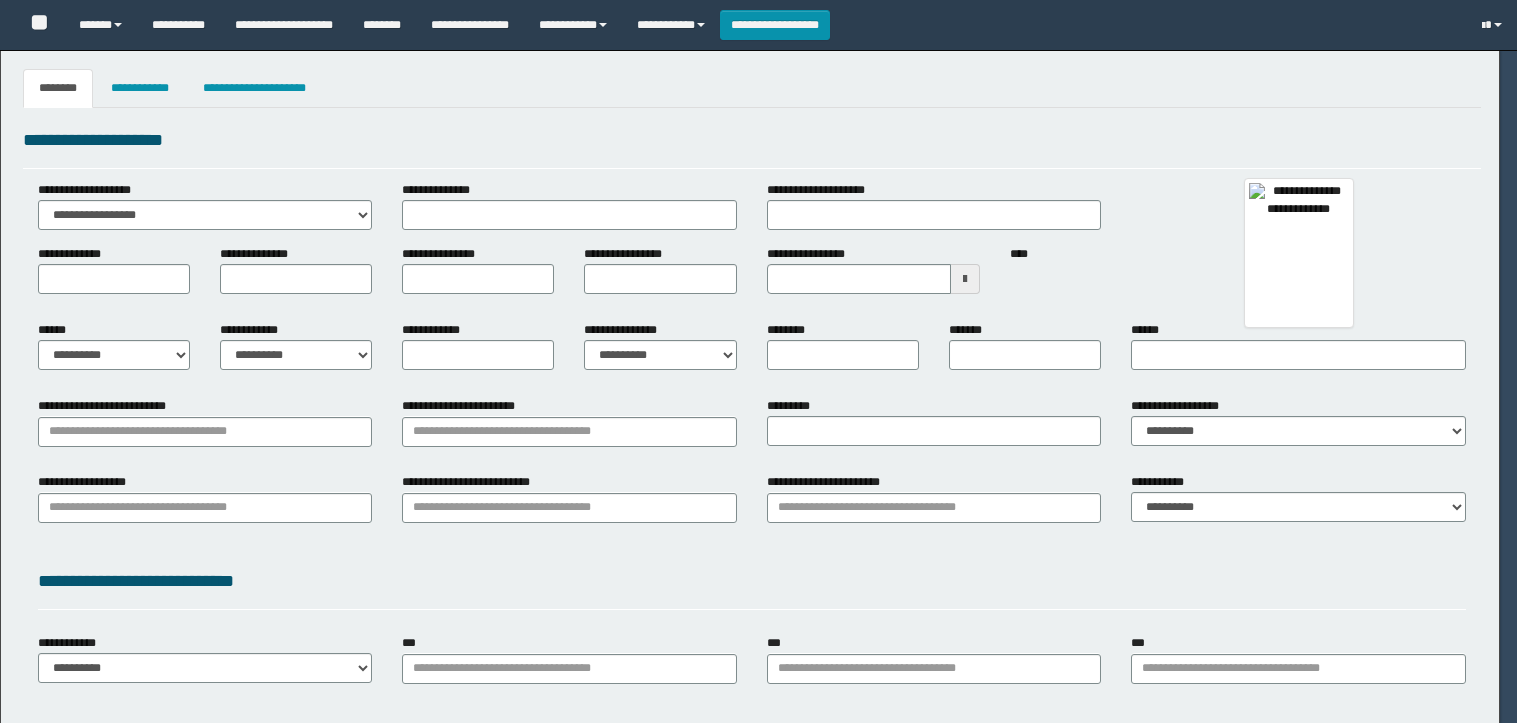 type 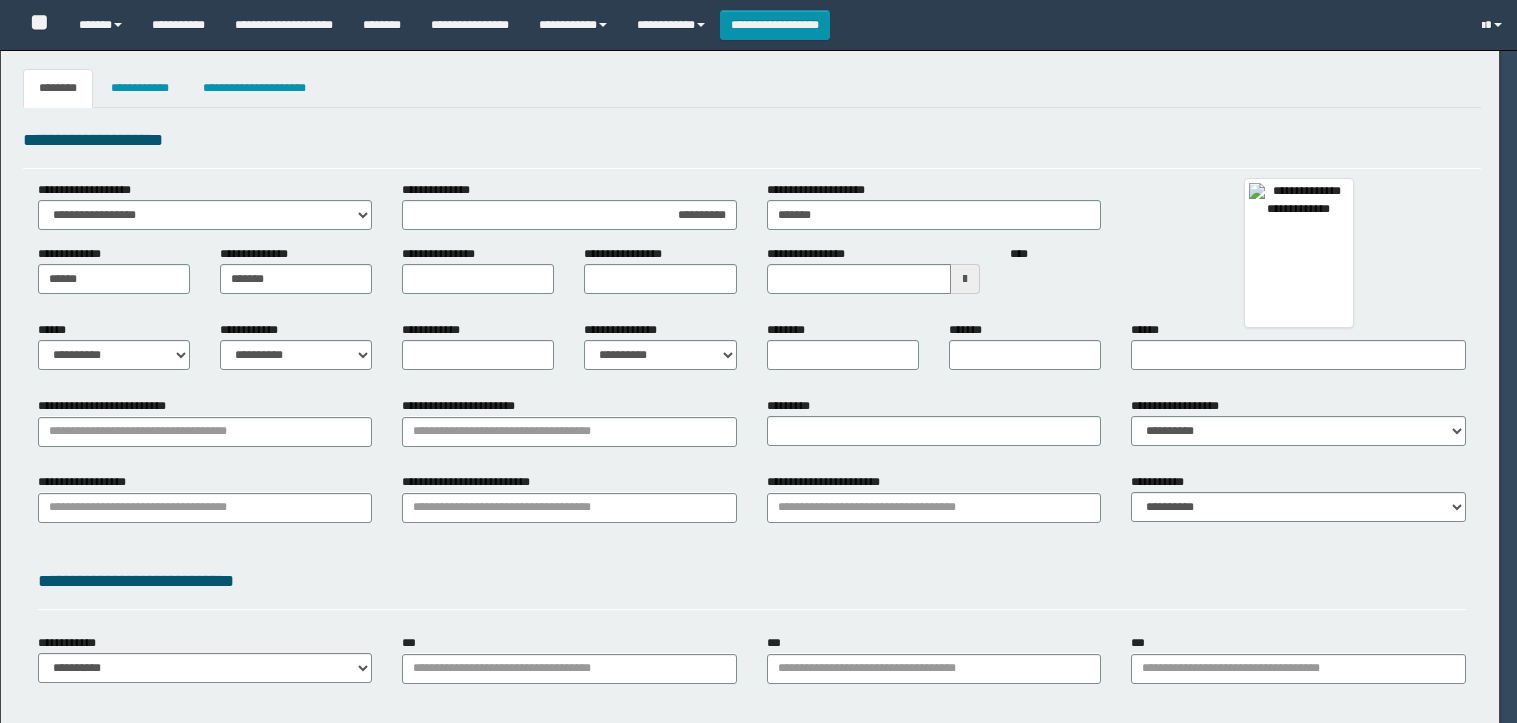 type on "********" 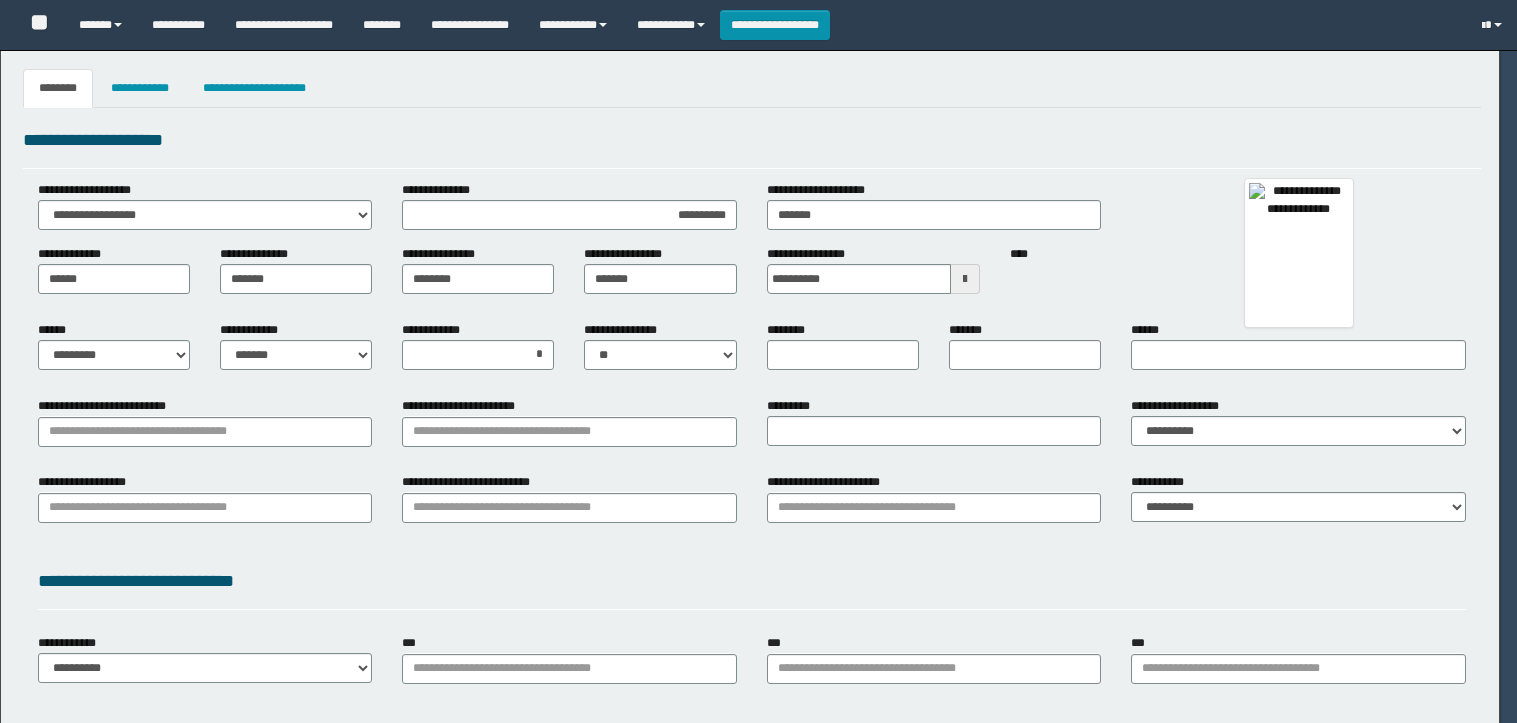 type on "**********" 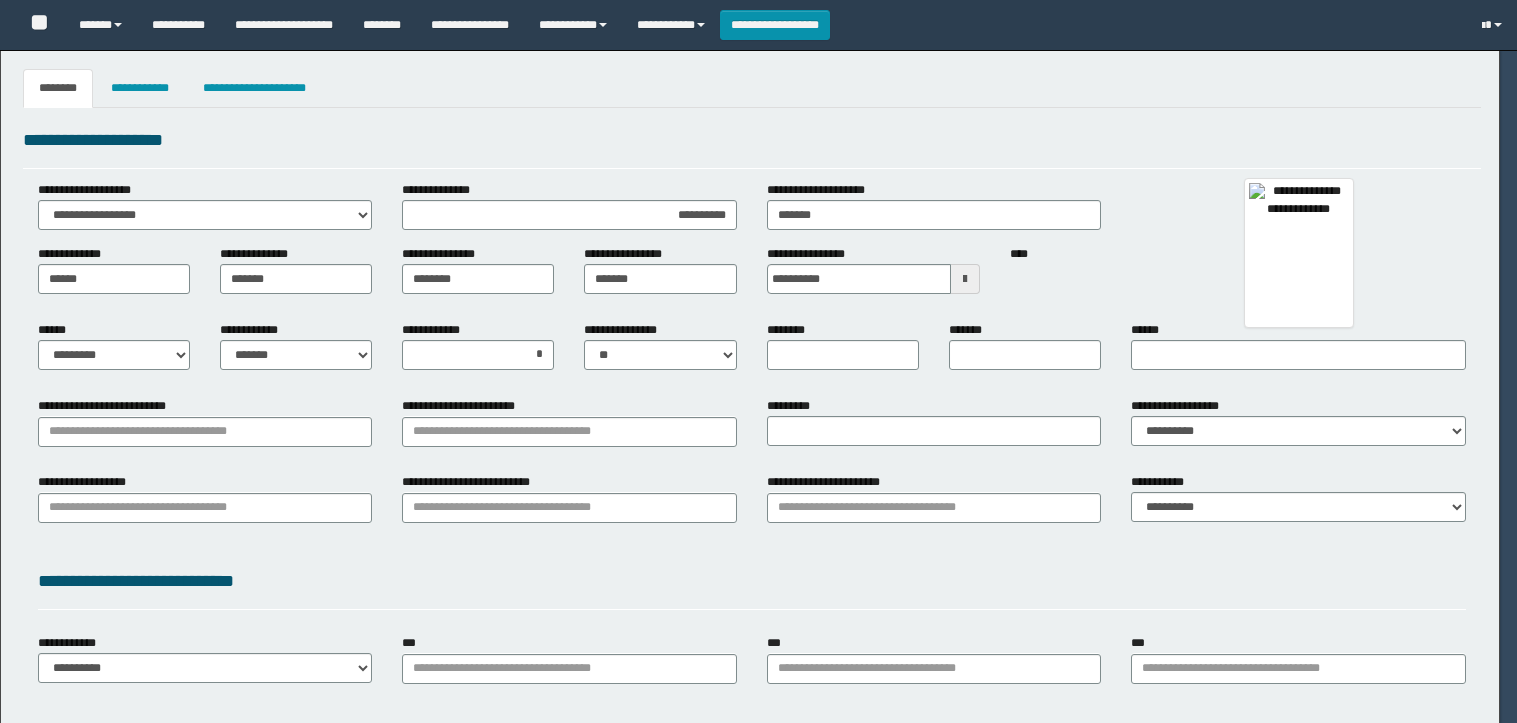 type on "**********" 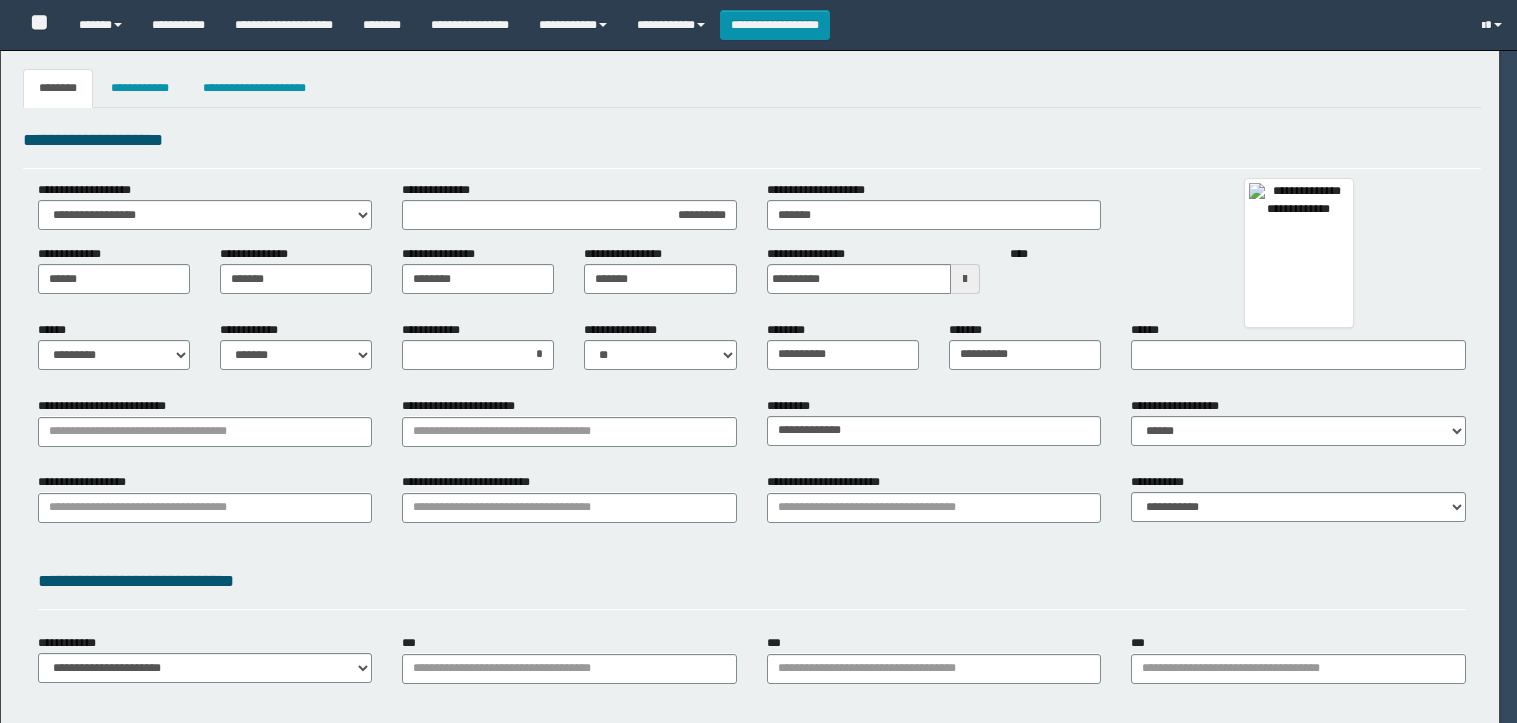 type on "******" 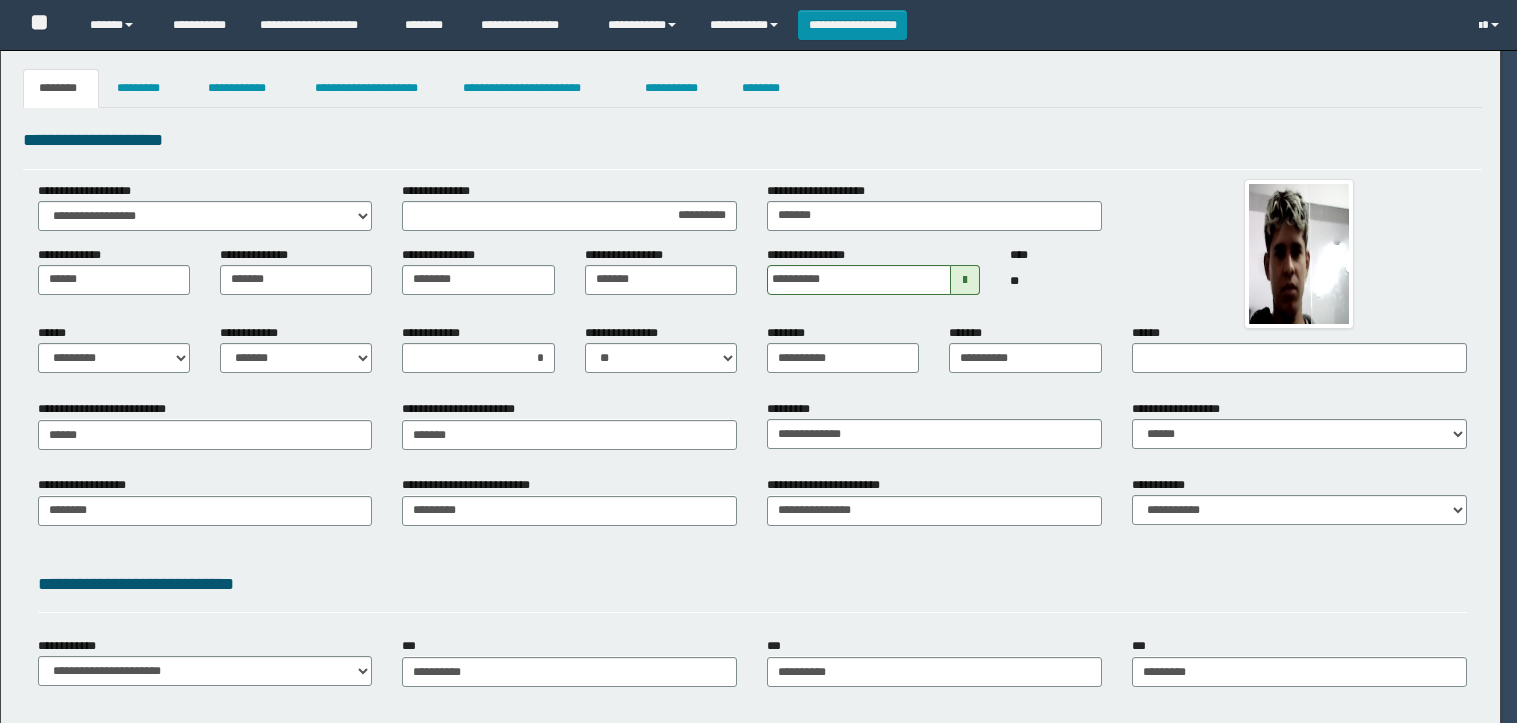 scroll, scrollTop: 0, scrollLeft: 0, axis: both 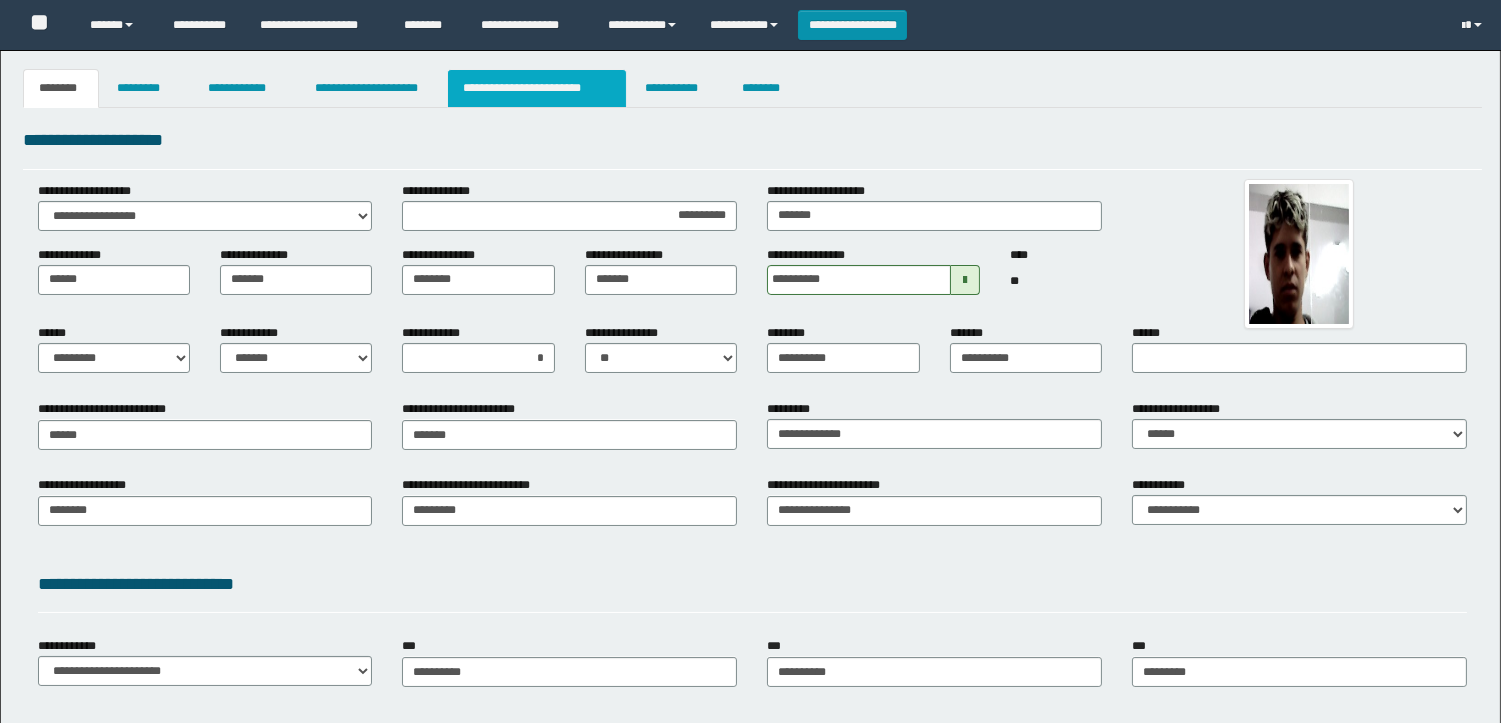 click on "**********" at bounding box center (537, 88) 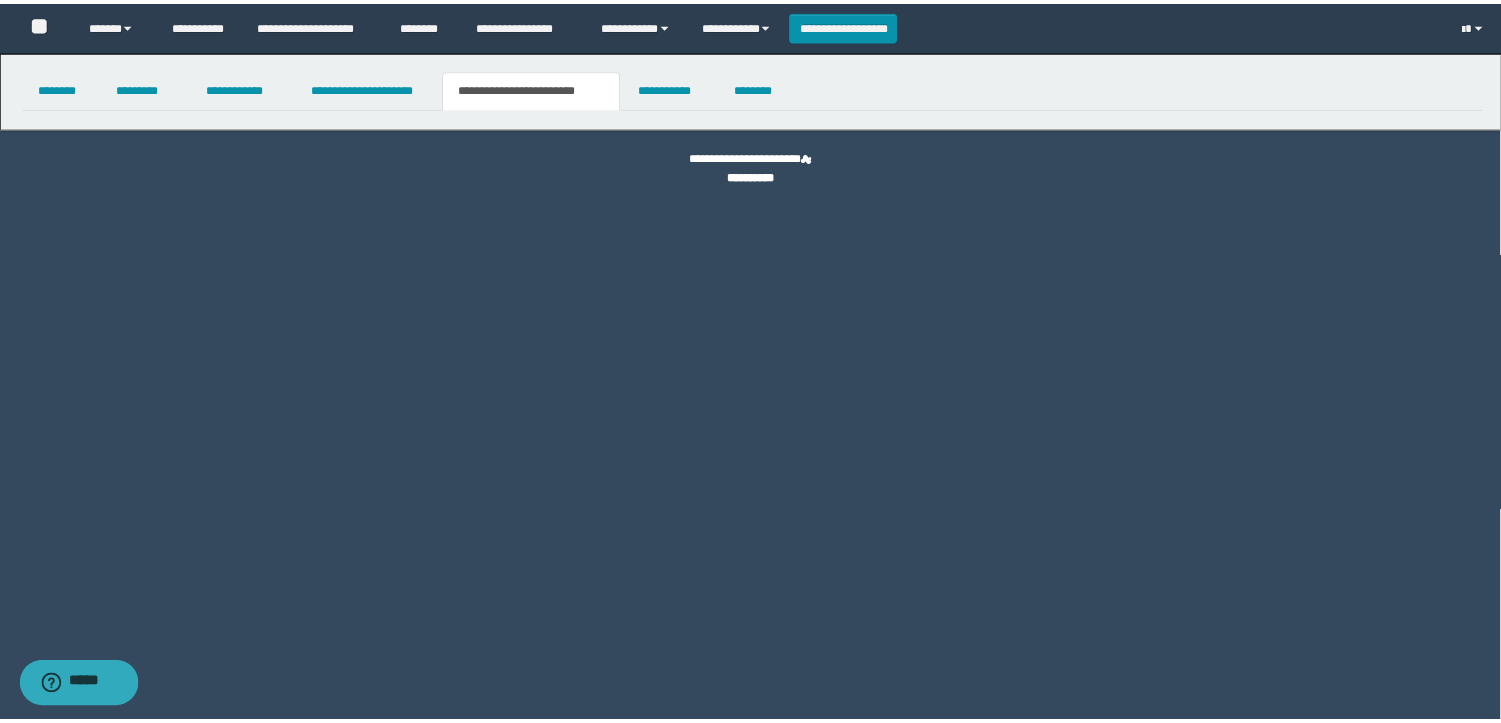 scroll, scrollTop: 0, scrollLeft: 0, axis: both 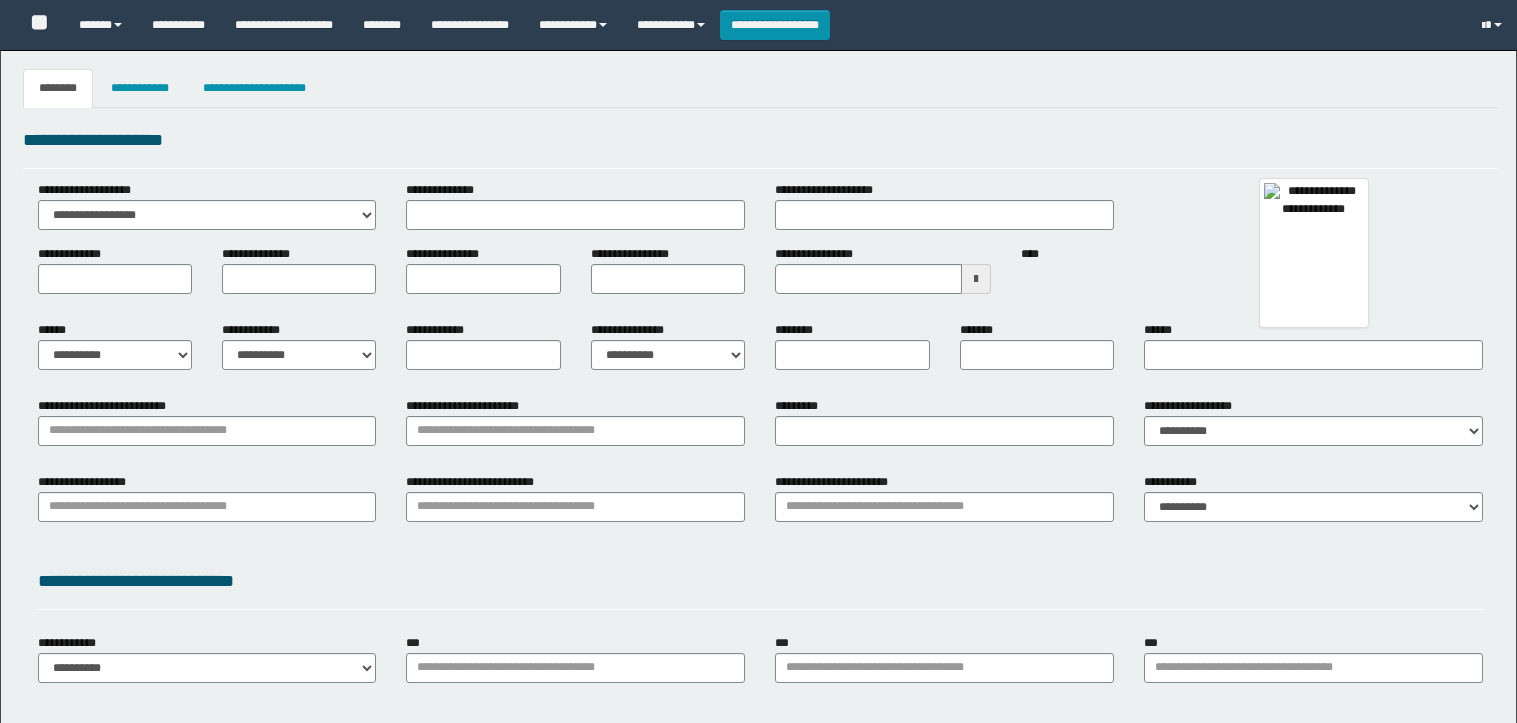 type 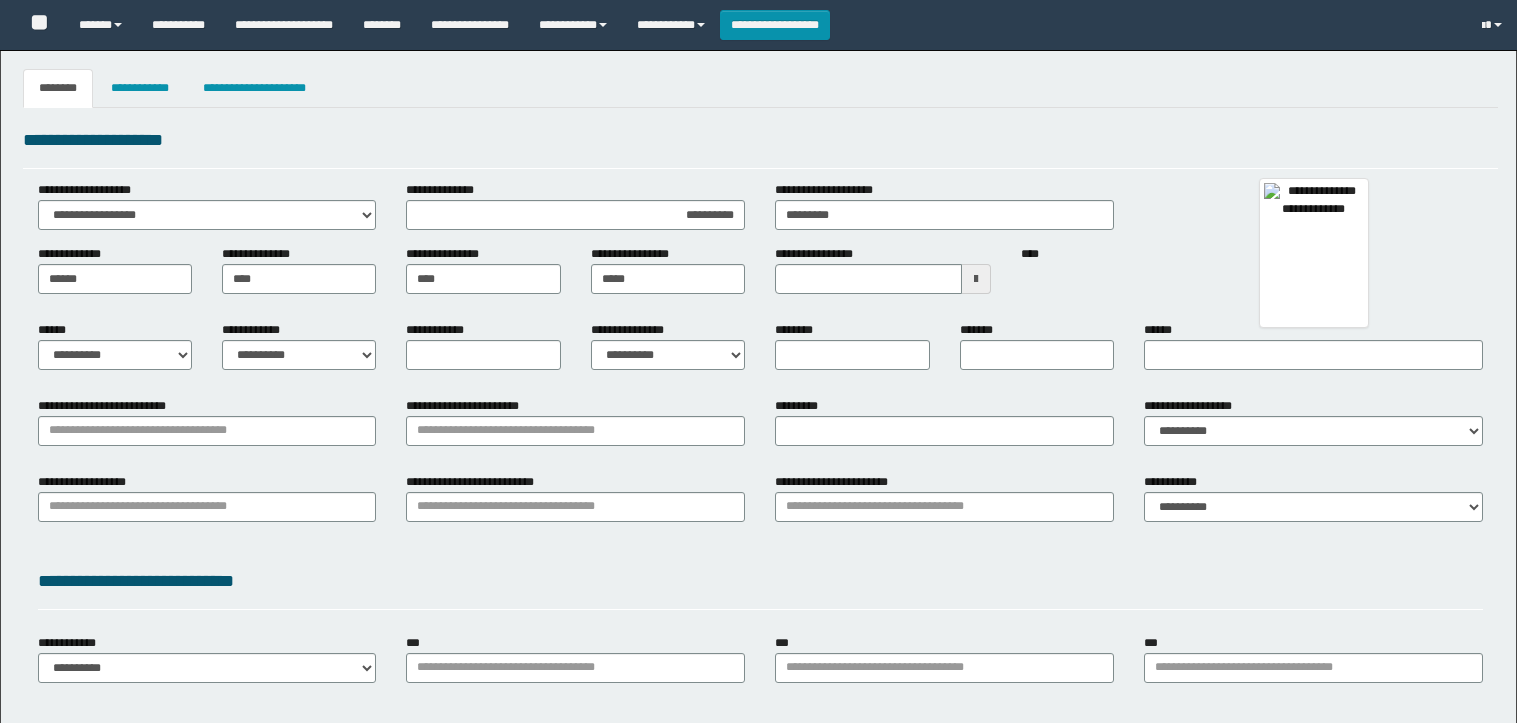type on "**********" 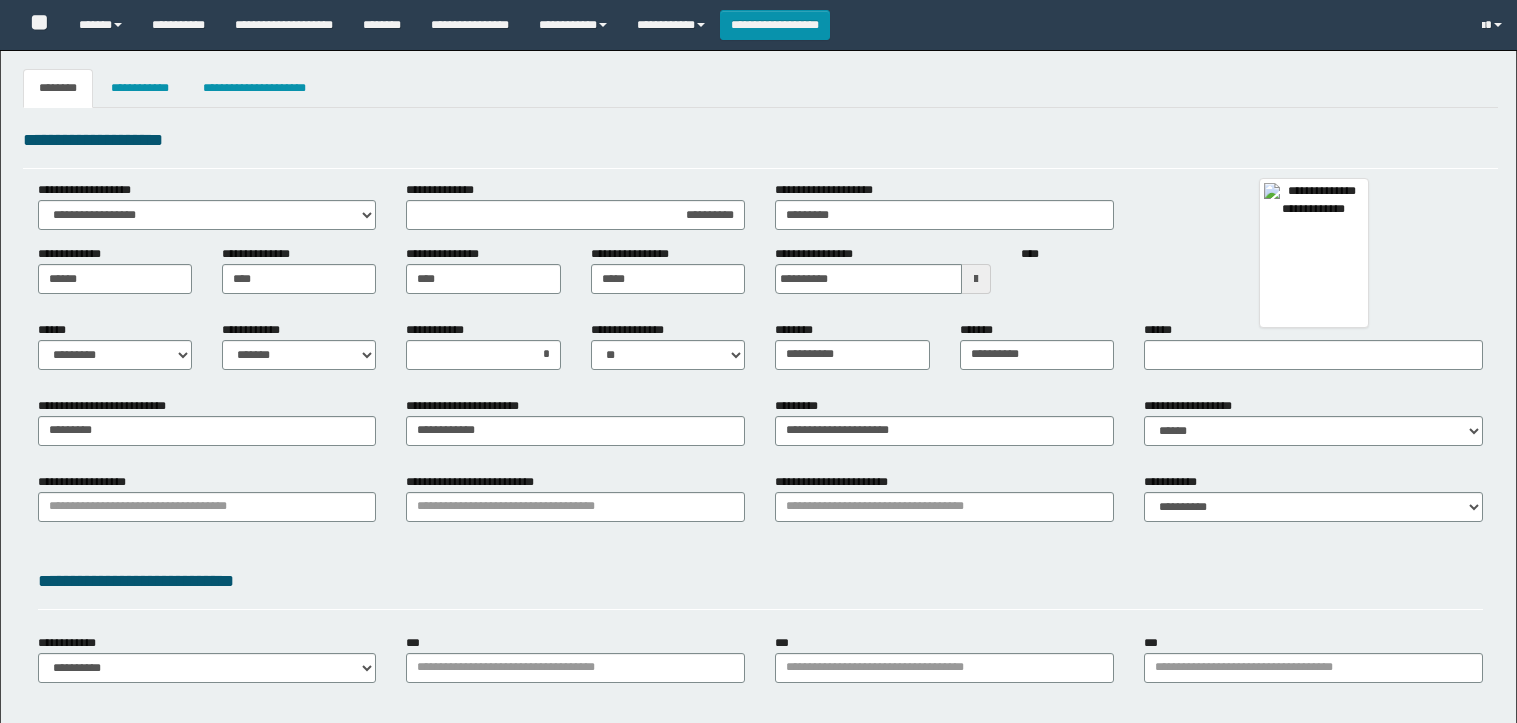 type on "********" 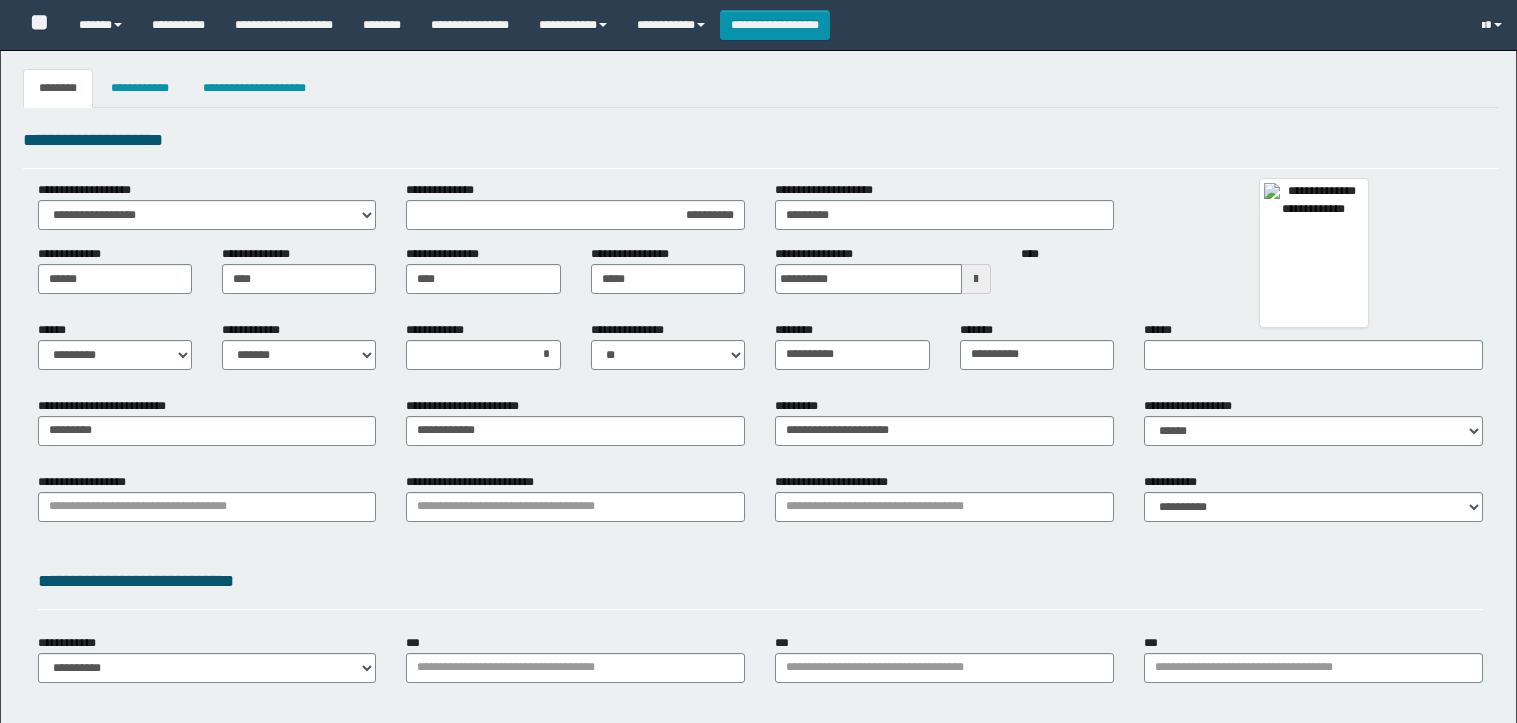 type on "**********" 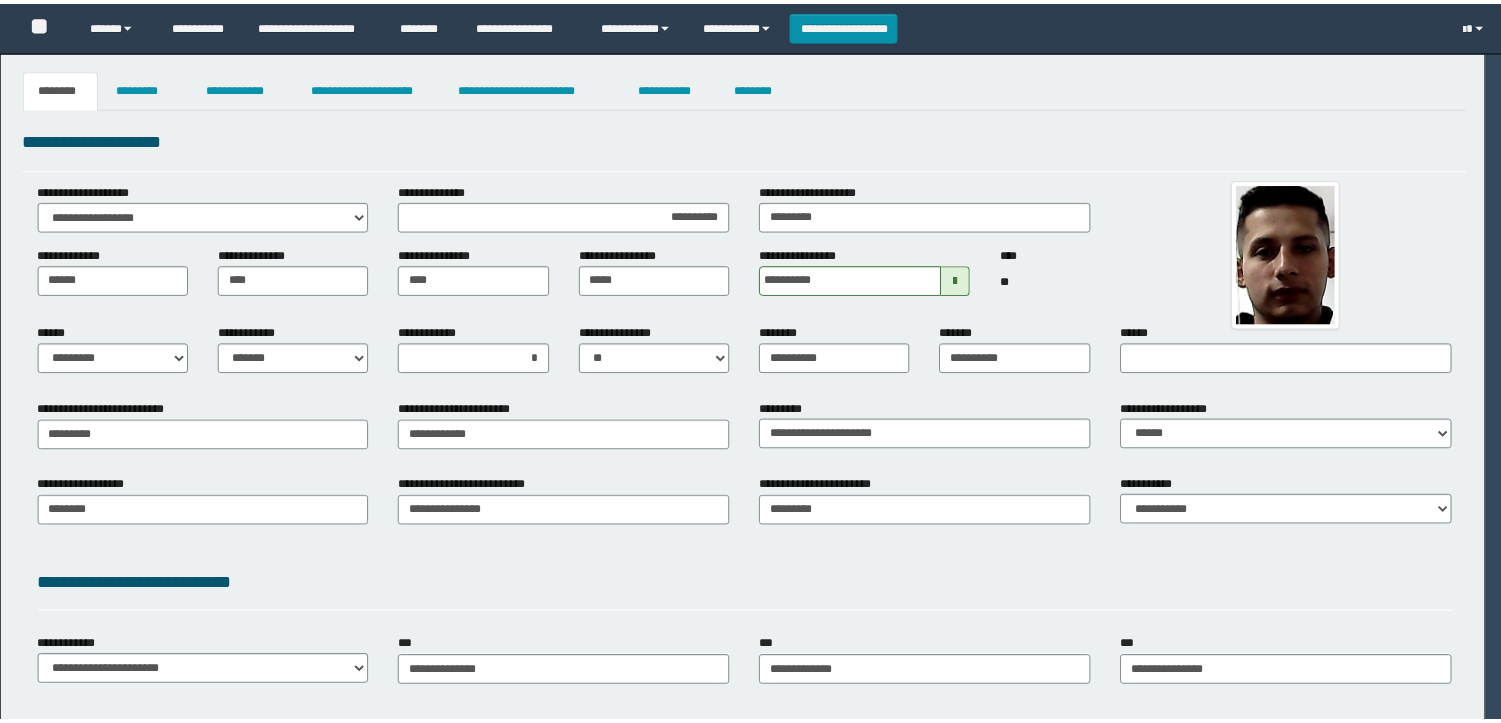 scroll, scrollTop: 0, scrollLeft: 0, axis: both 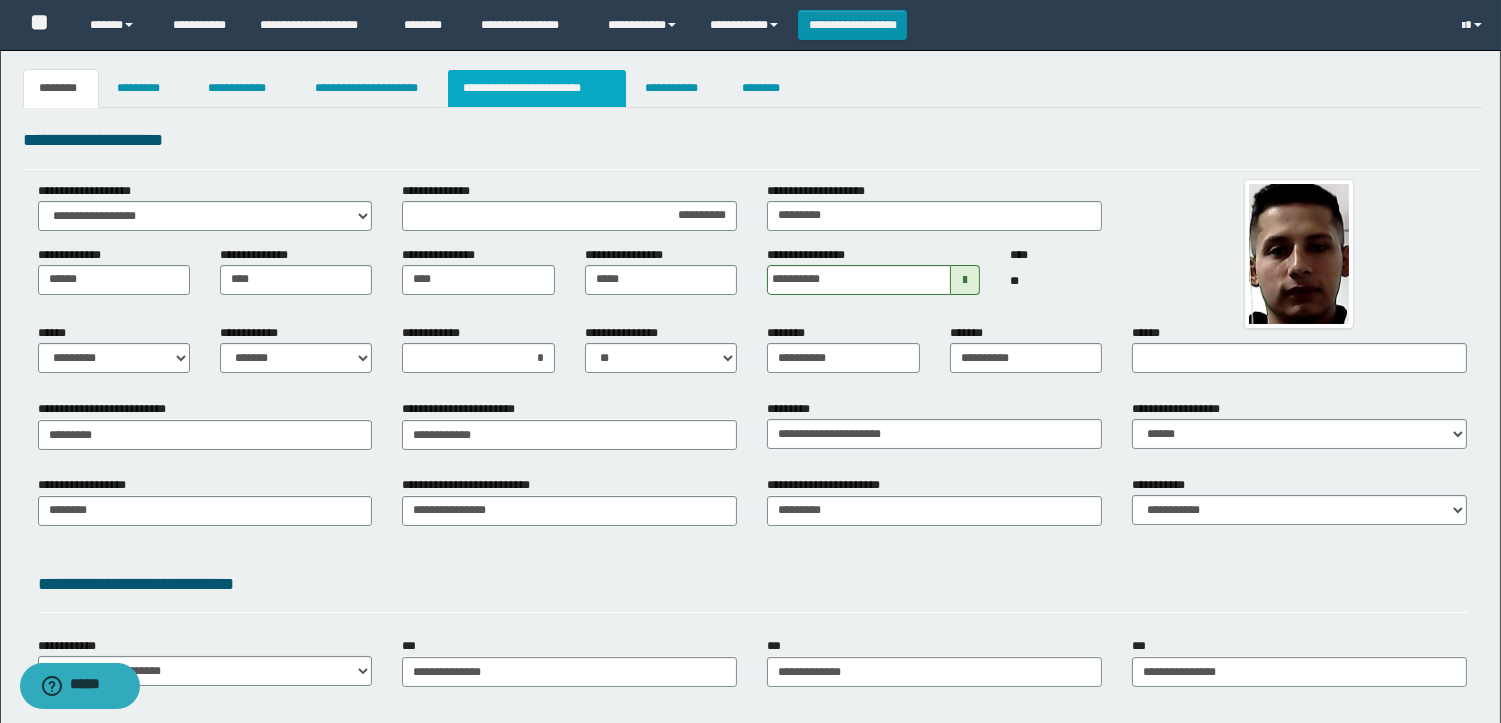 click on "**********" at bounding box center [537, 88] 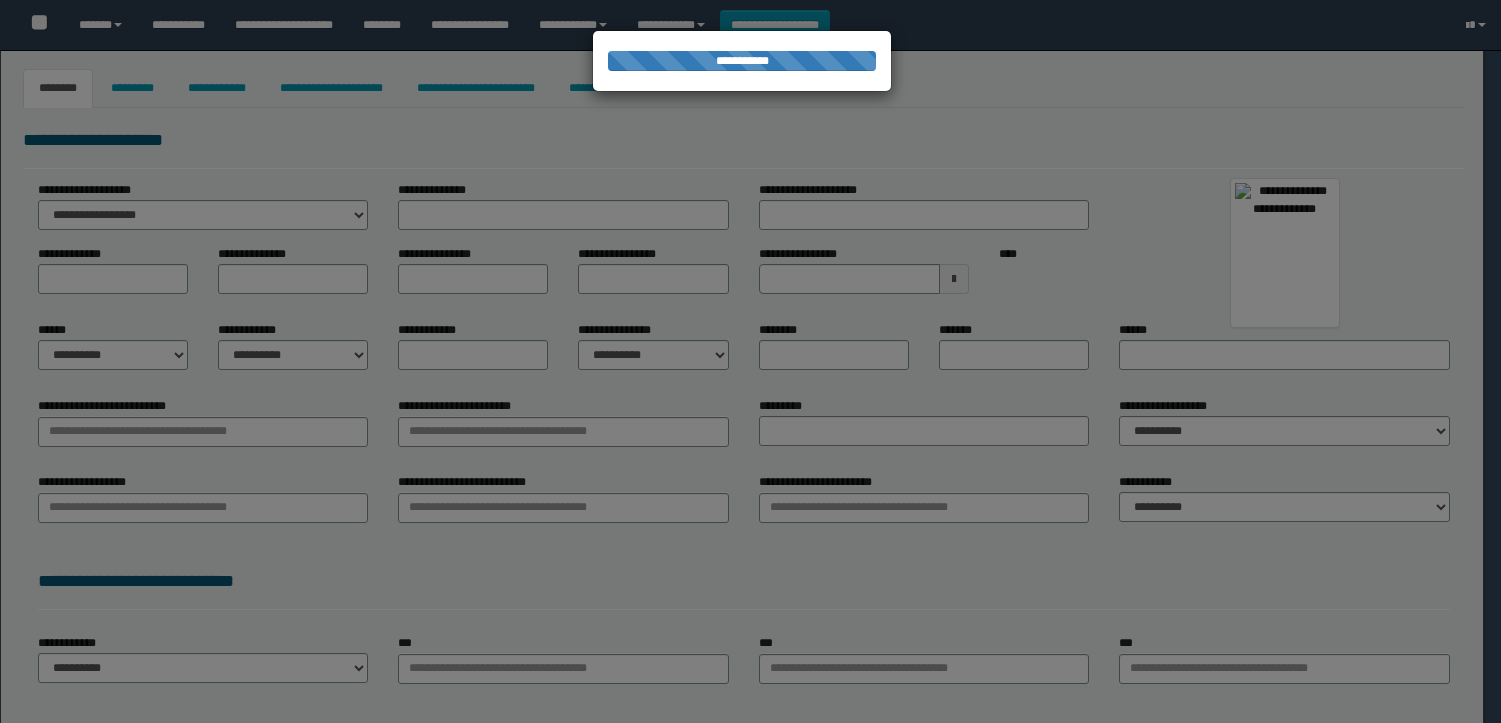 type on "*******" 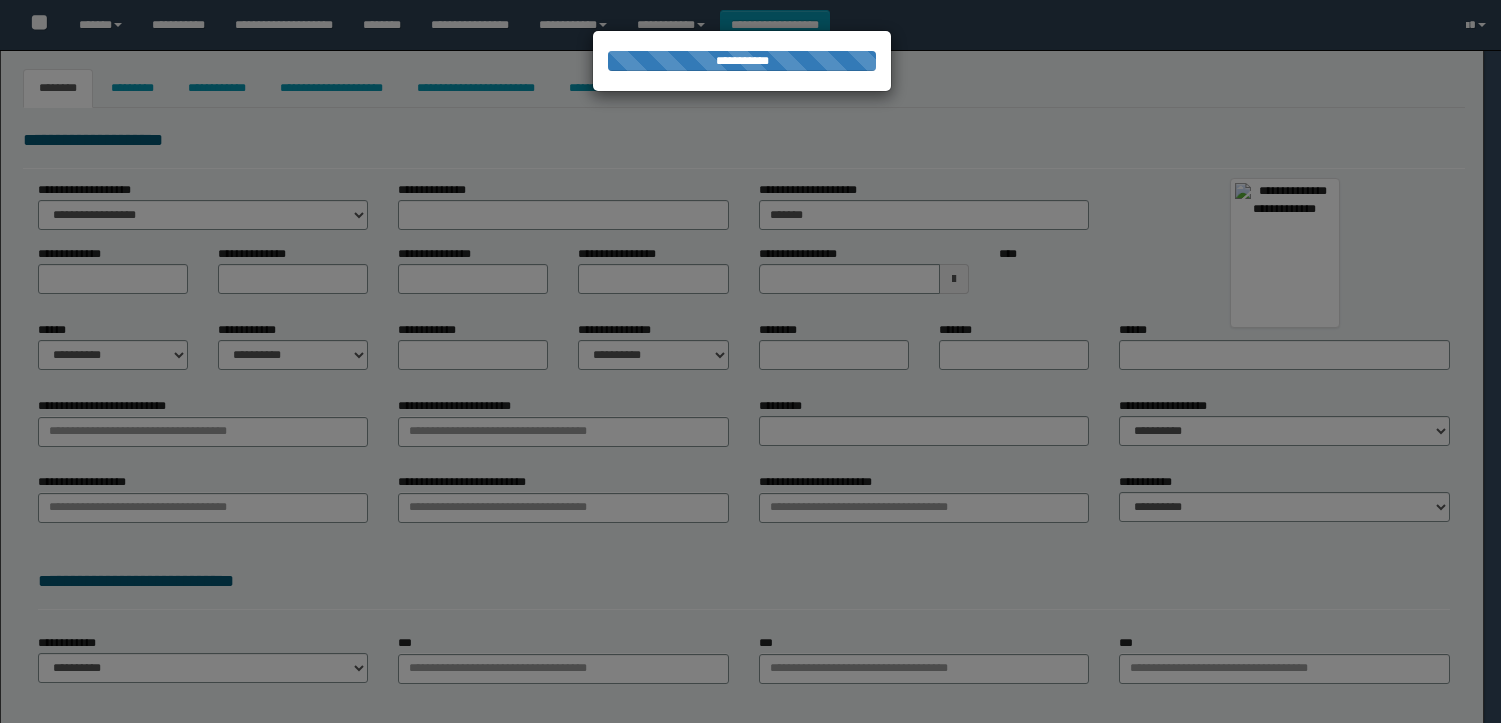 type on "******" 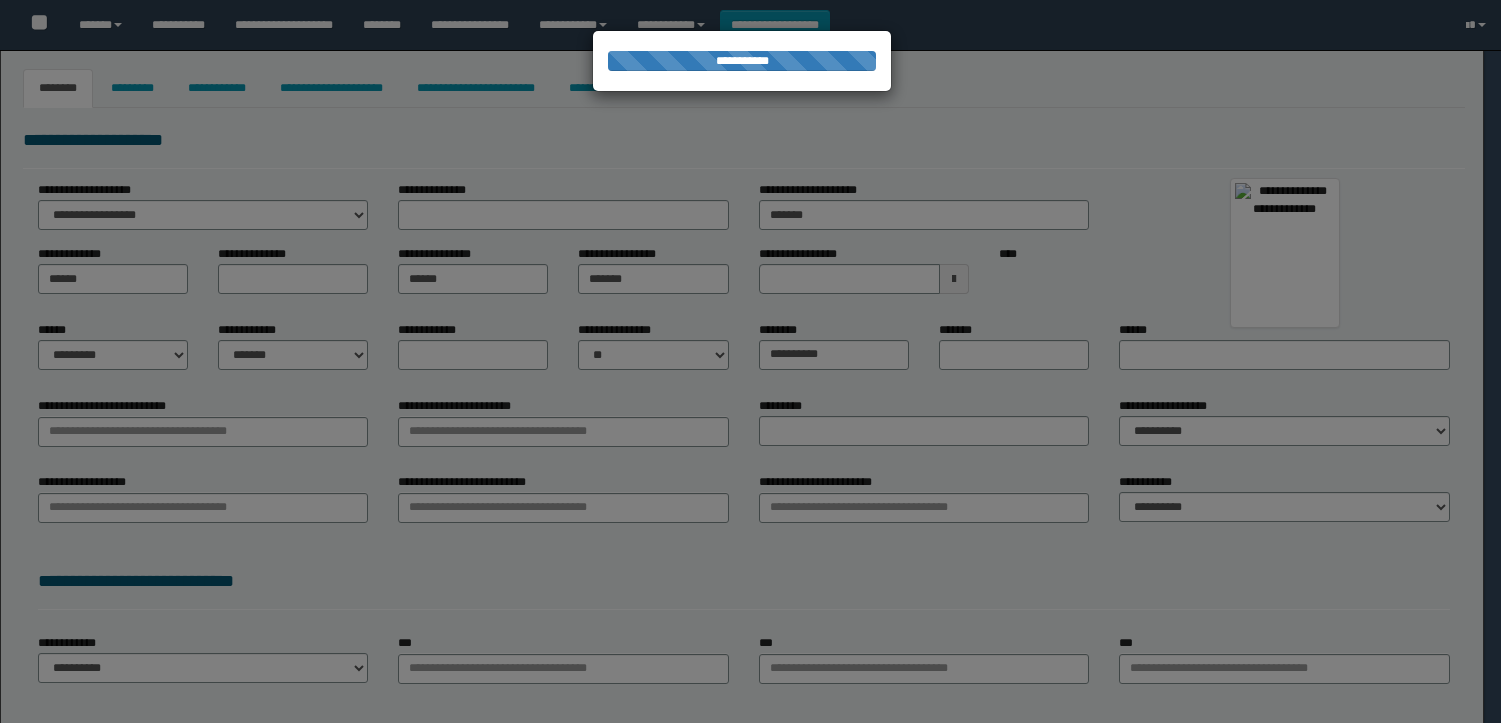 type on "**********" 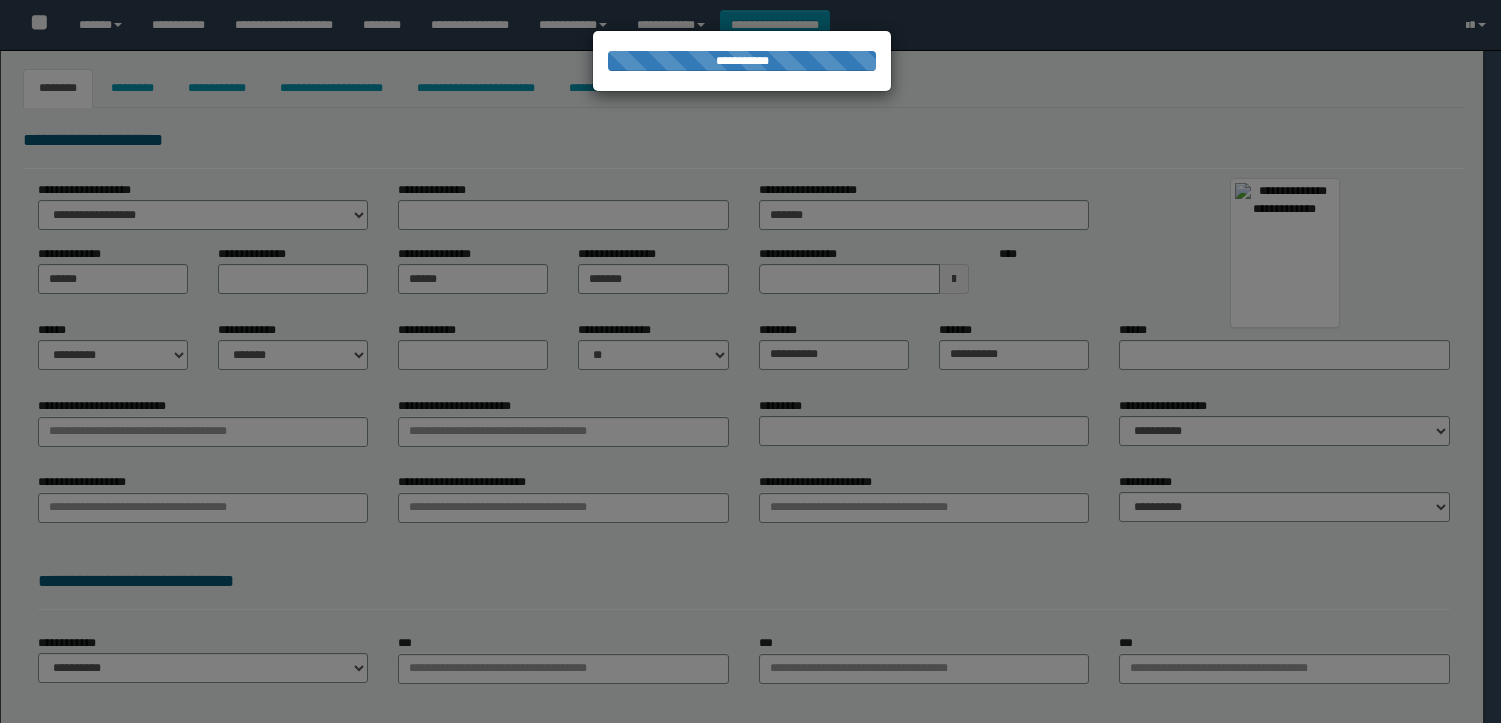 type on "*********" 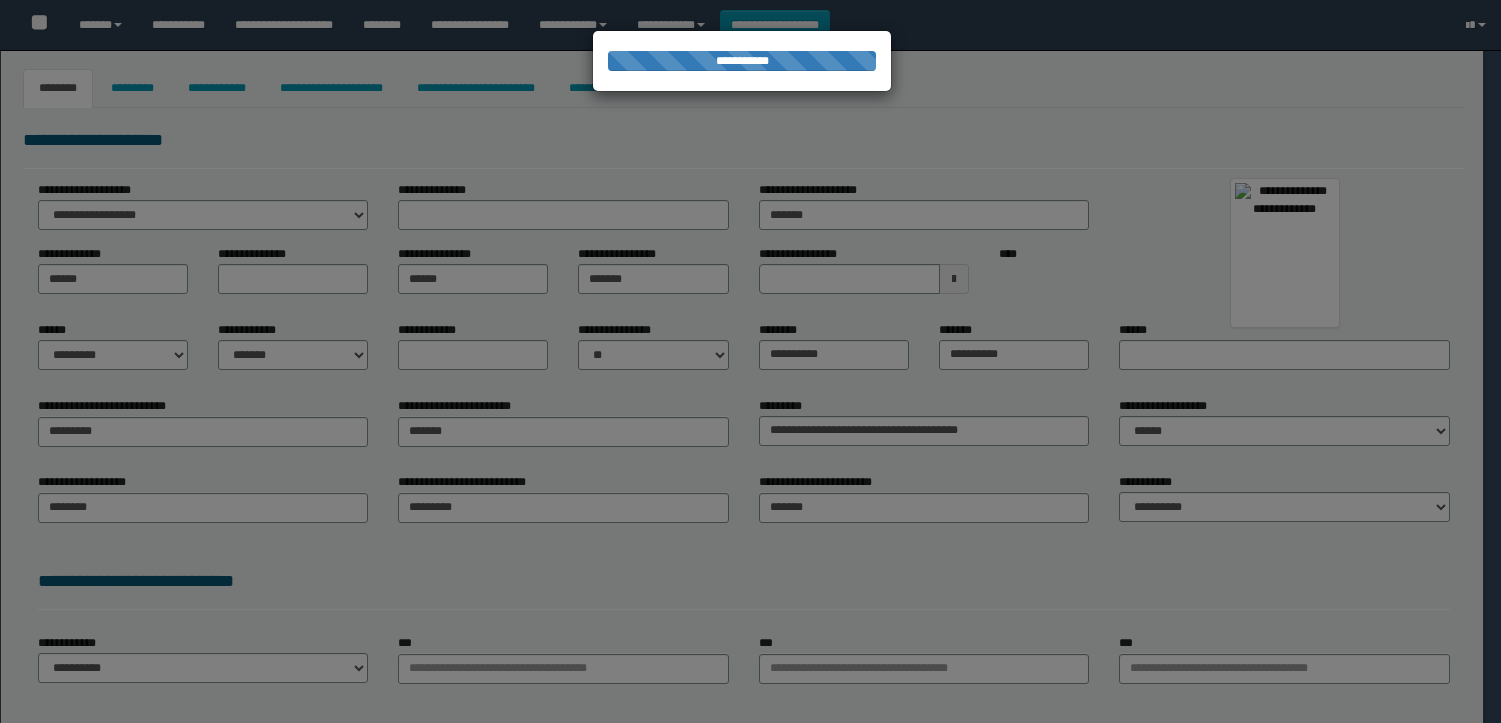 select on "*" 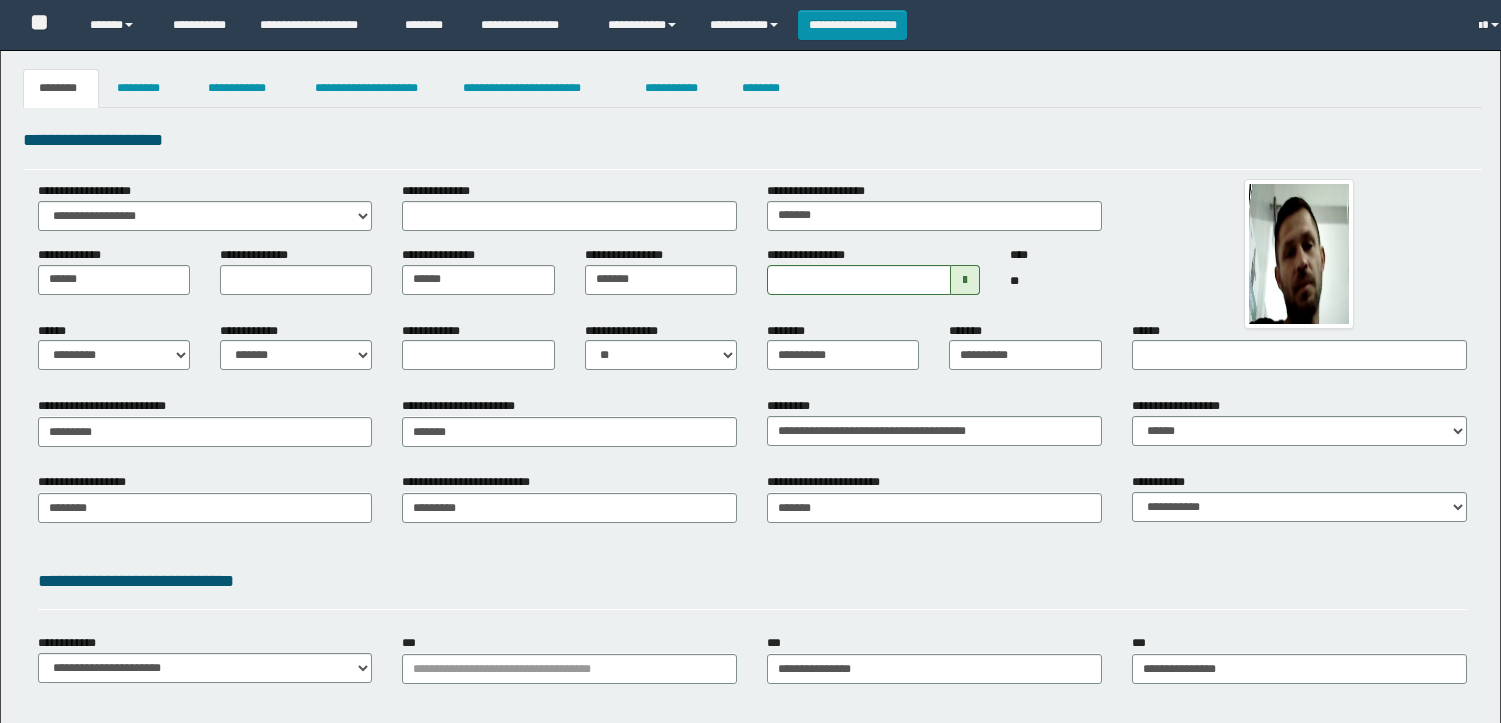 scroll, scrollTop: 0, scrollLeft: 0, axis: both 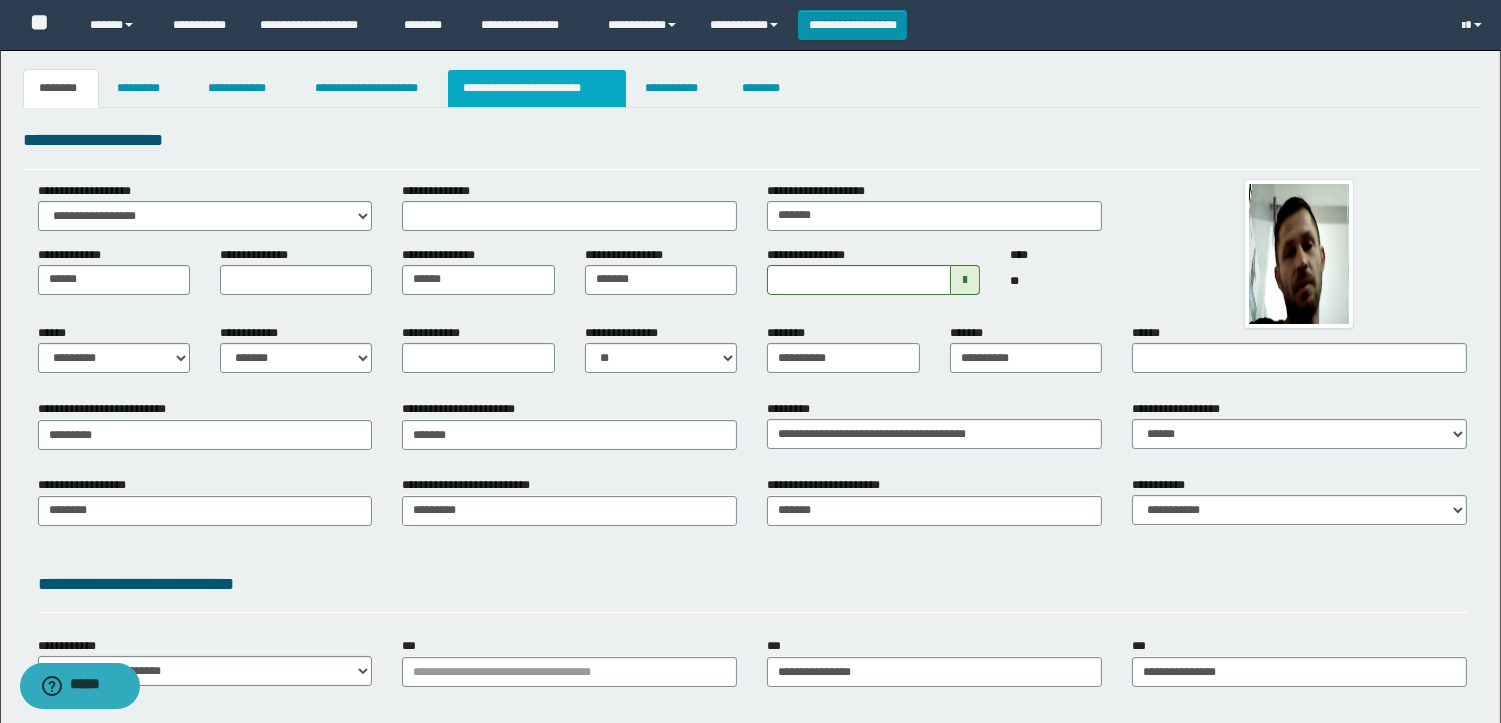 click on "**********" at bounding box center [537, 88] 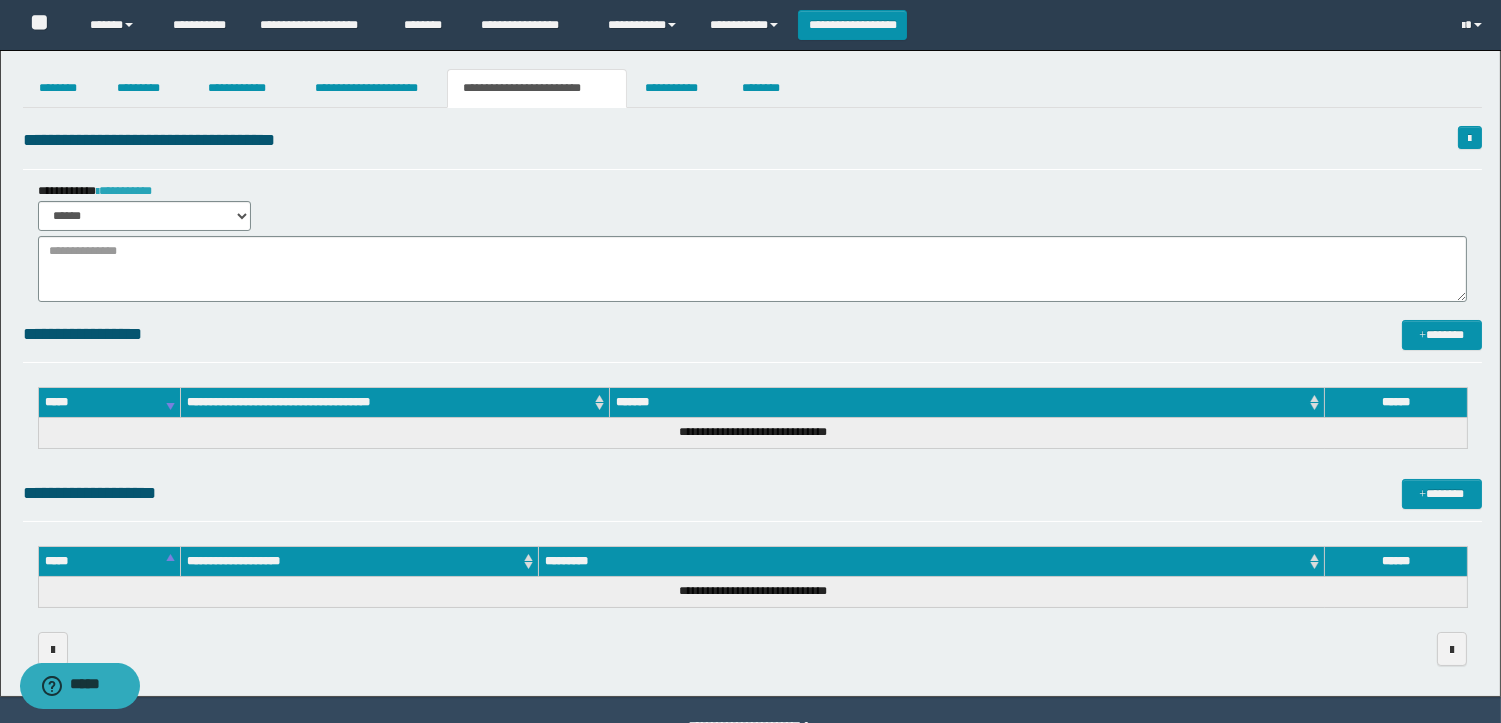 click on "**********" at bounding box center [124, 191] 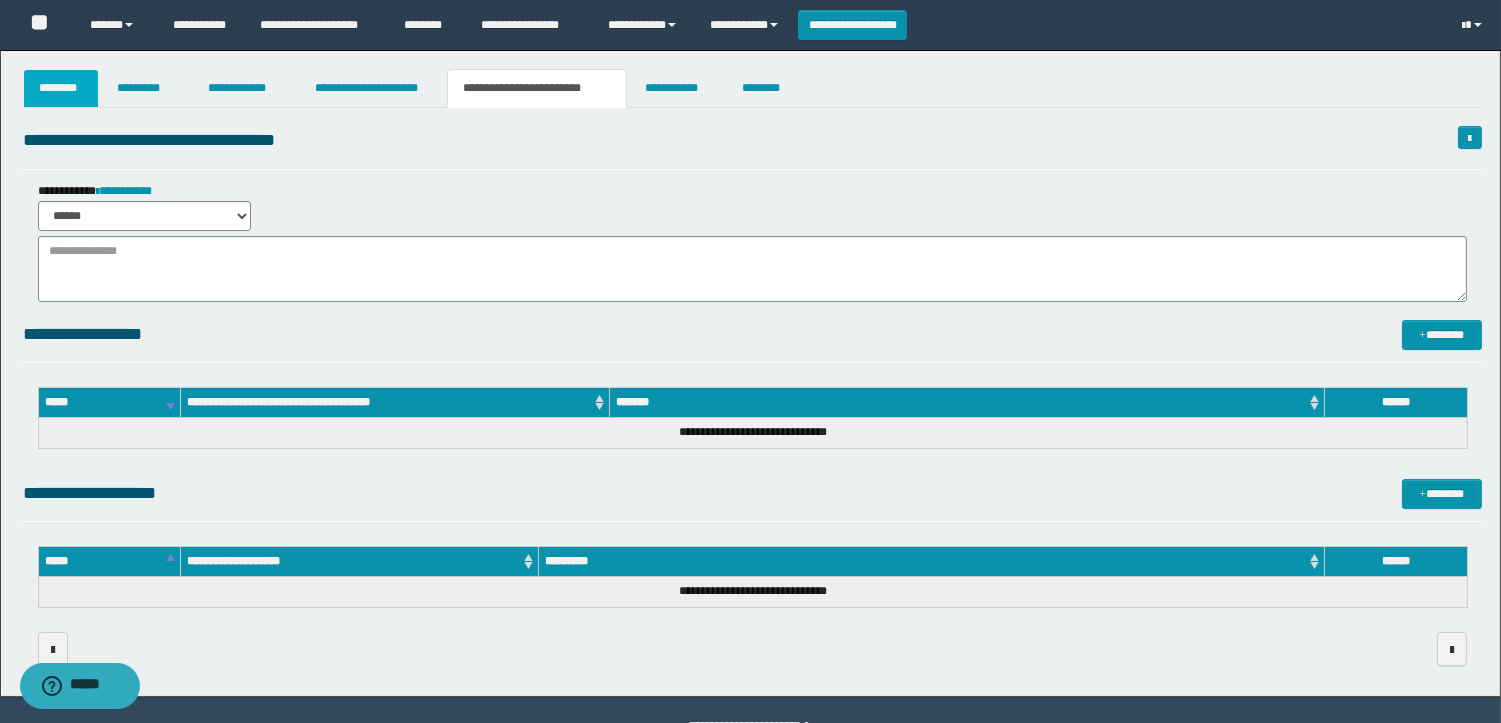click on "********" at bounding box center (61, 88) 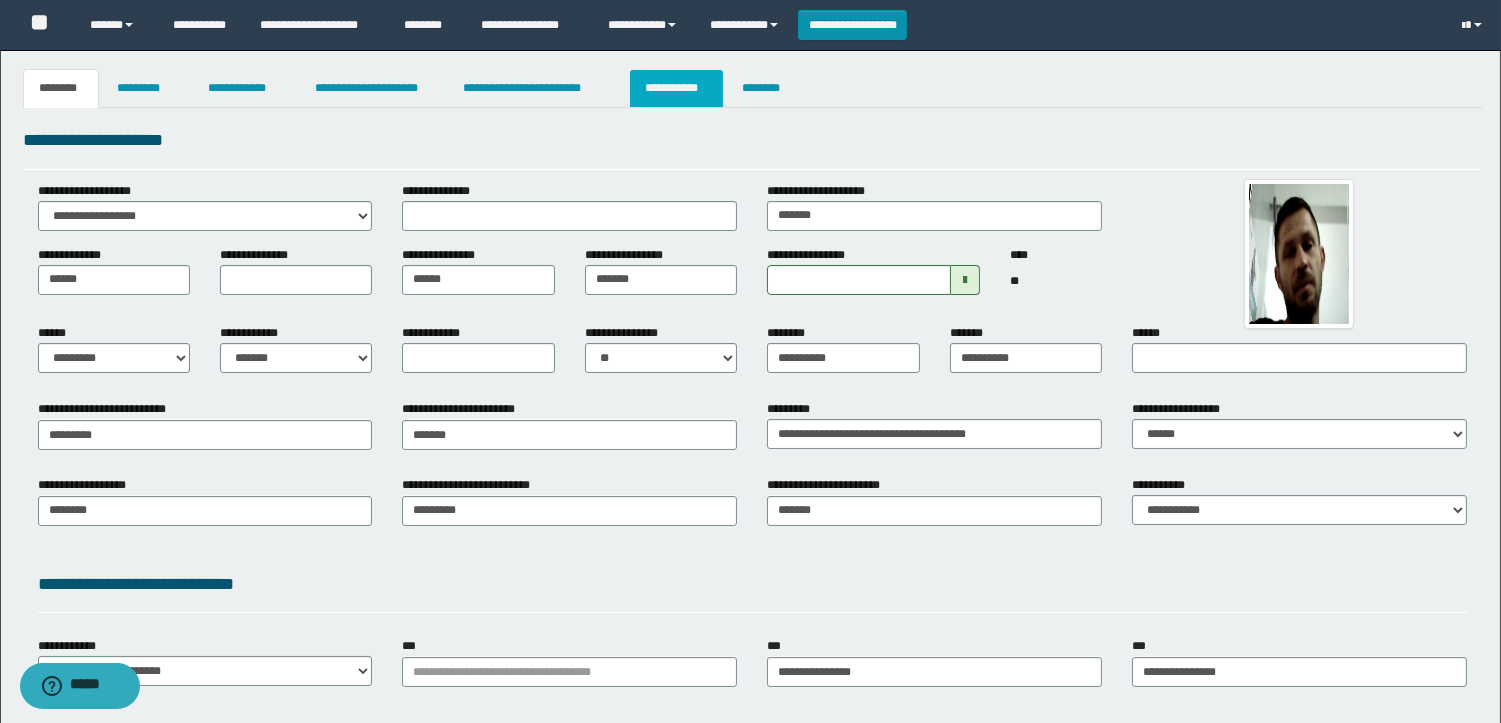 click on "**********" at bounding box center [676, 88] 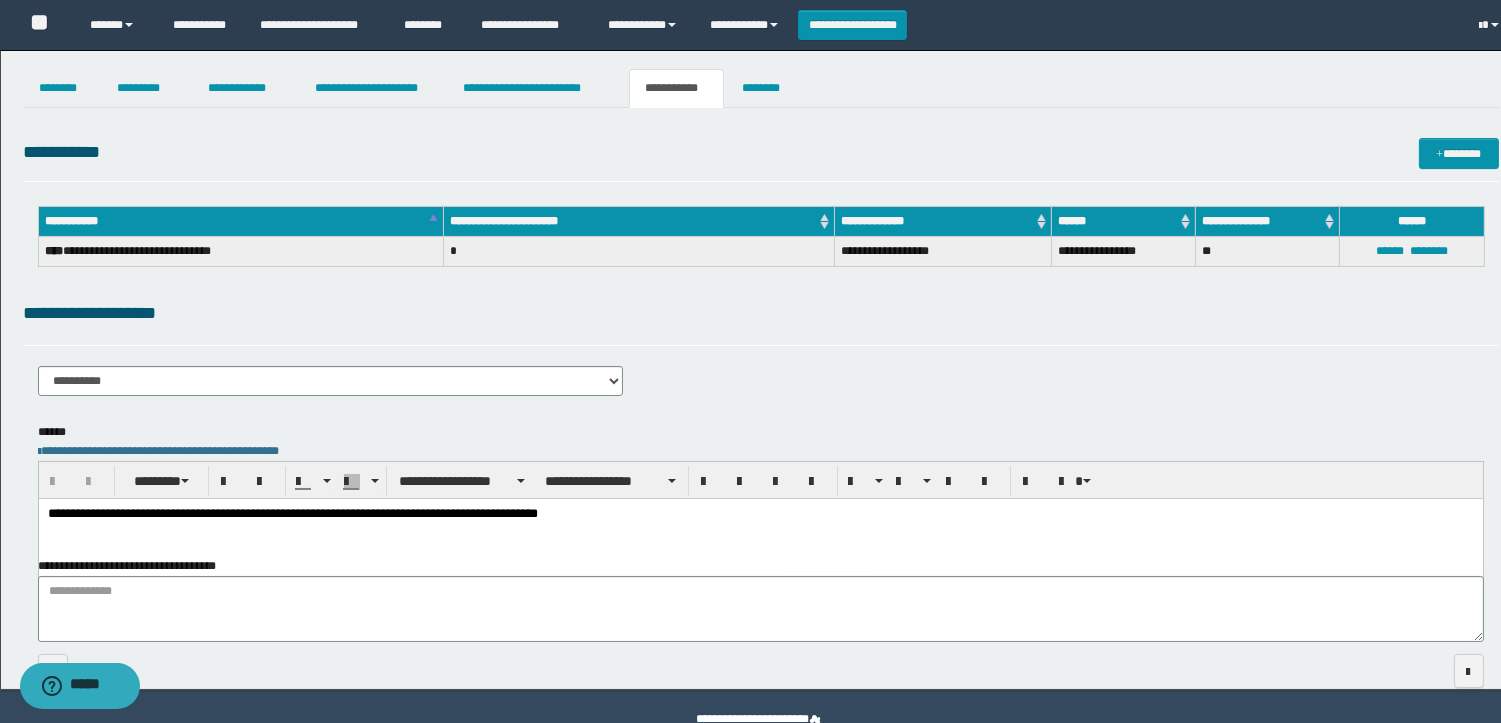 scroll, scrollTop: 0, scrollLeft: 0, axis: both 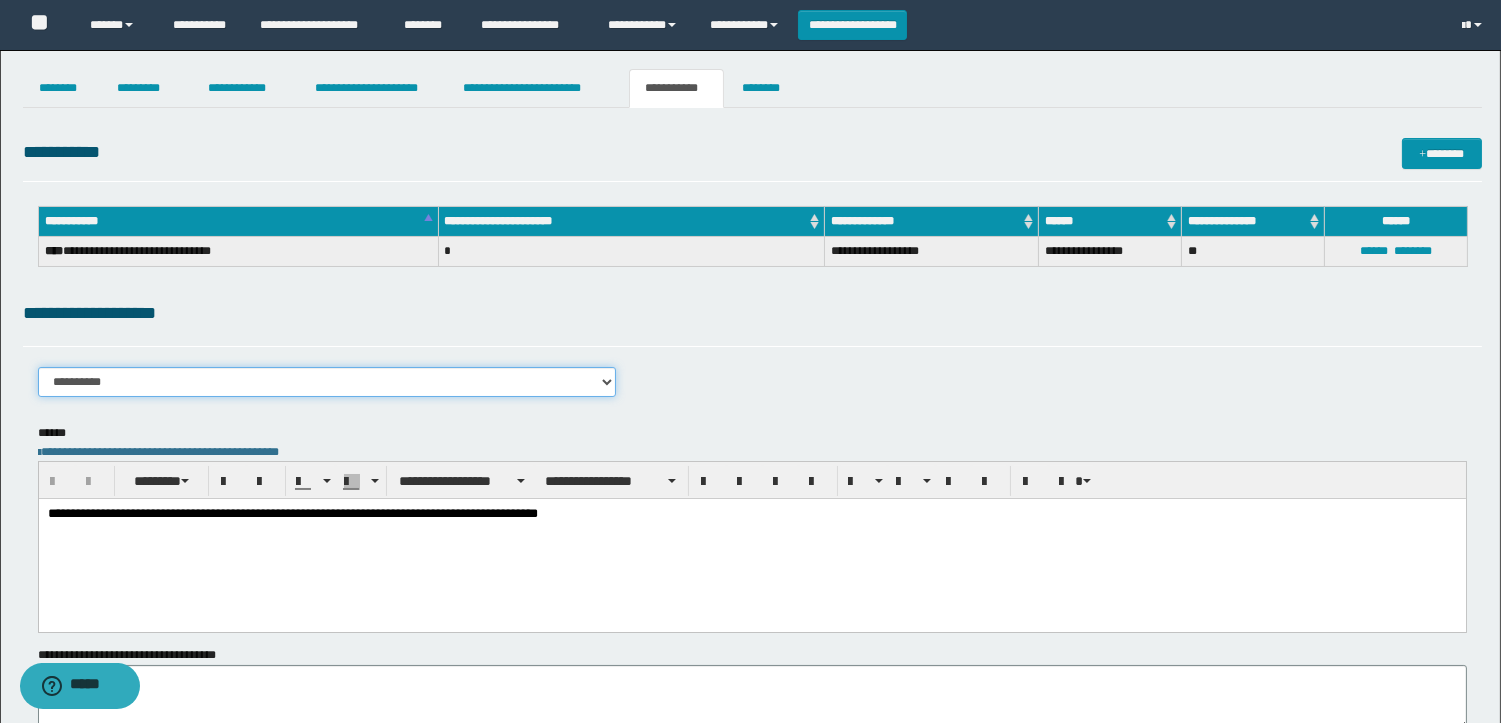 drag, startPoint x: 591, startPoint y: 377, endPoint x: 536, endPoint y: 382, distance: 55.226807 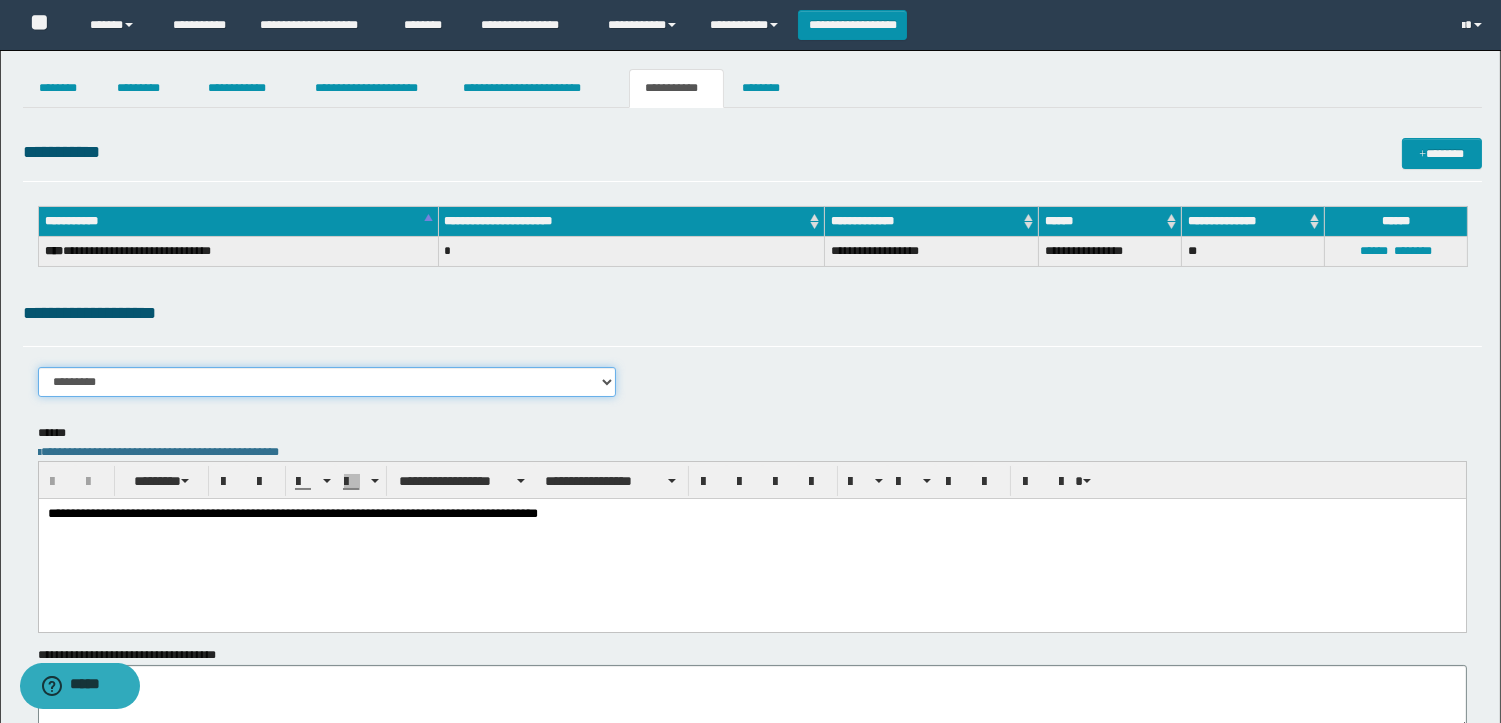 click on "**********" at bounding box center [327, 382] 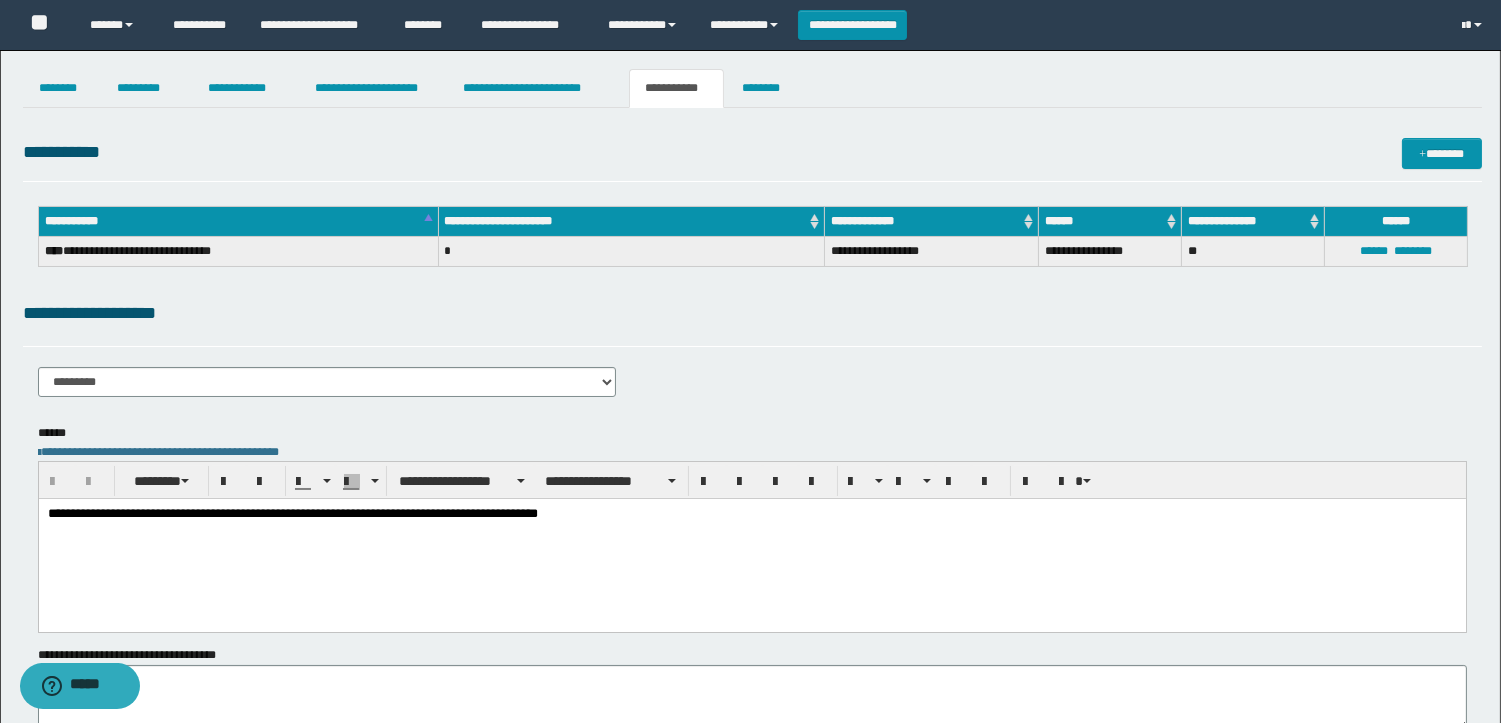 click on "**********" at bounding box center [751, 514] 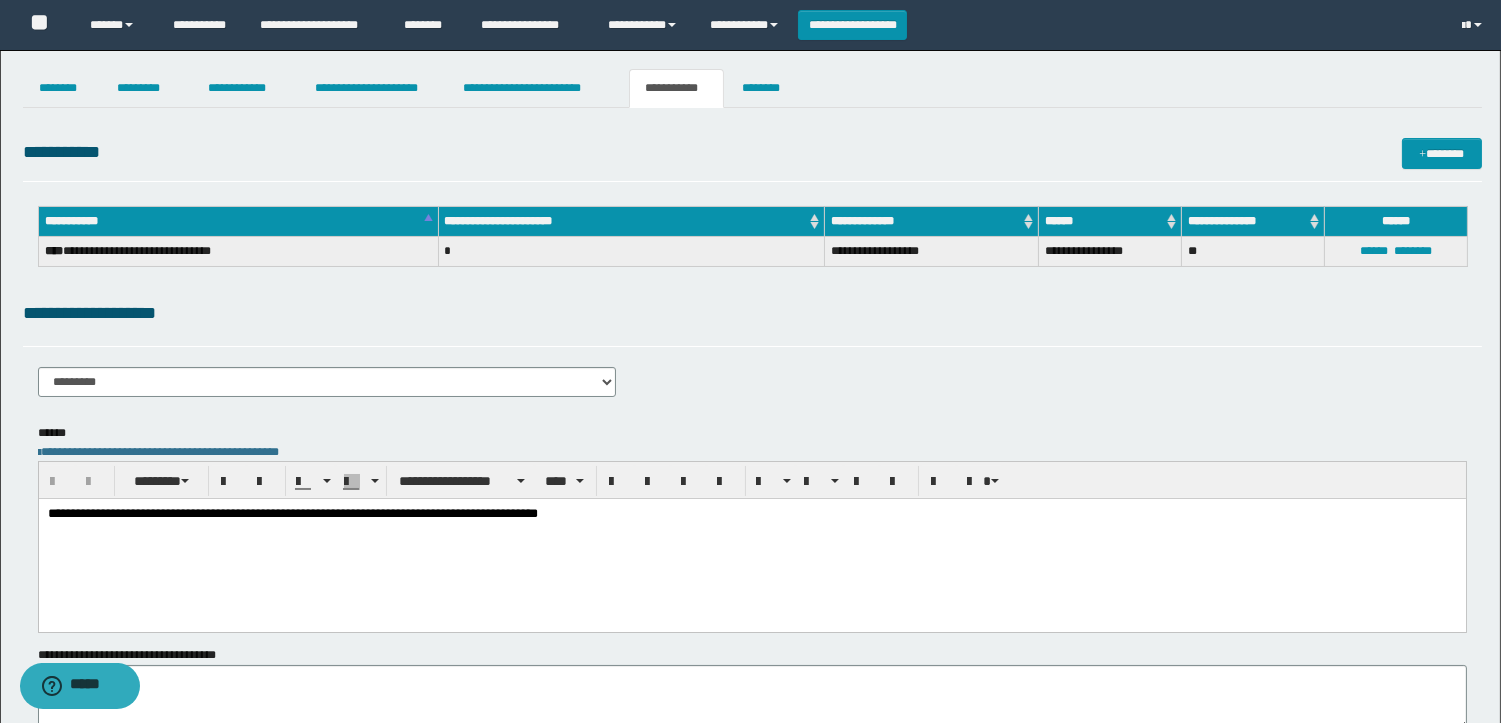type 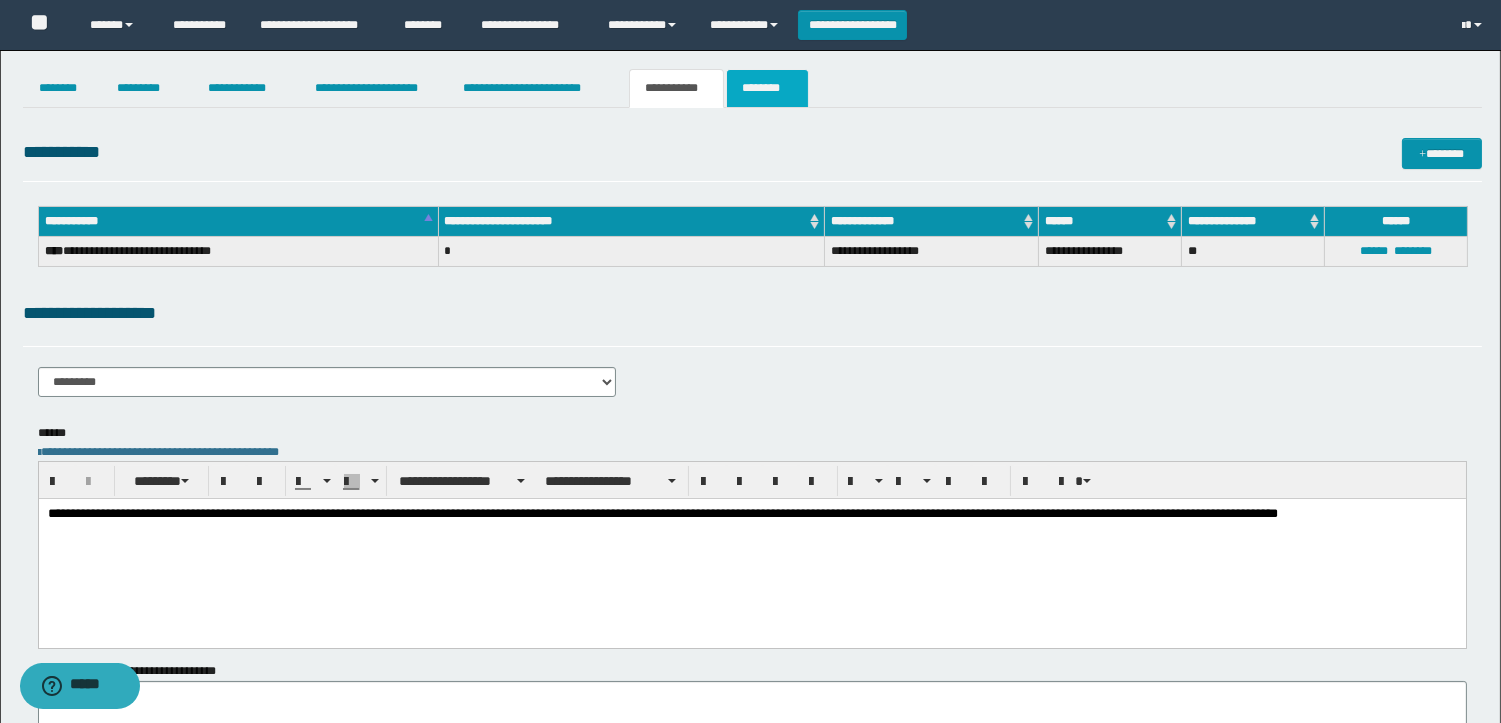 click on "********" at bounding box center [767, 88] 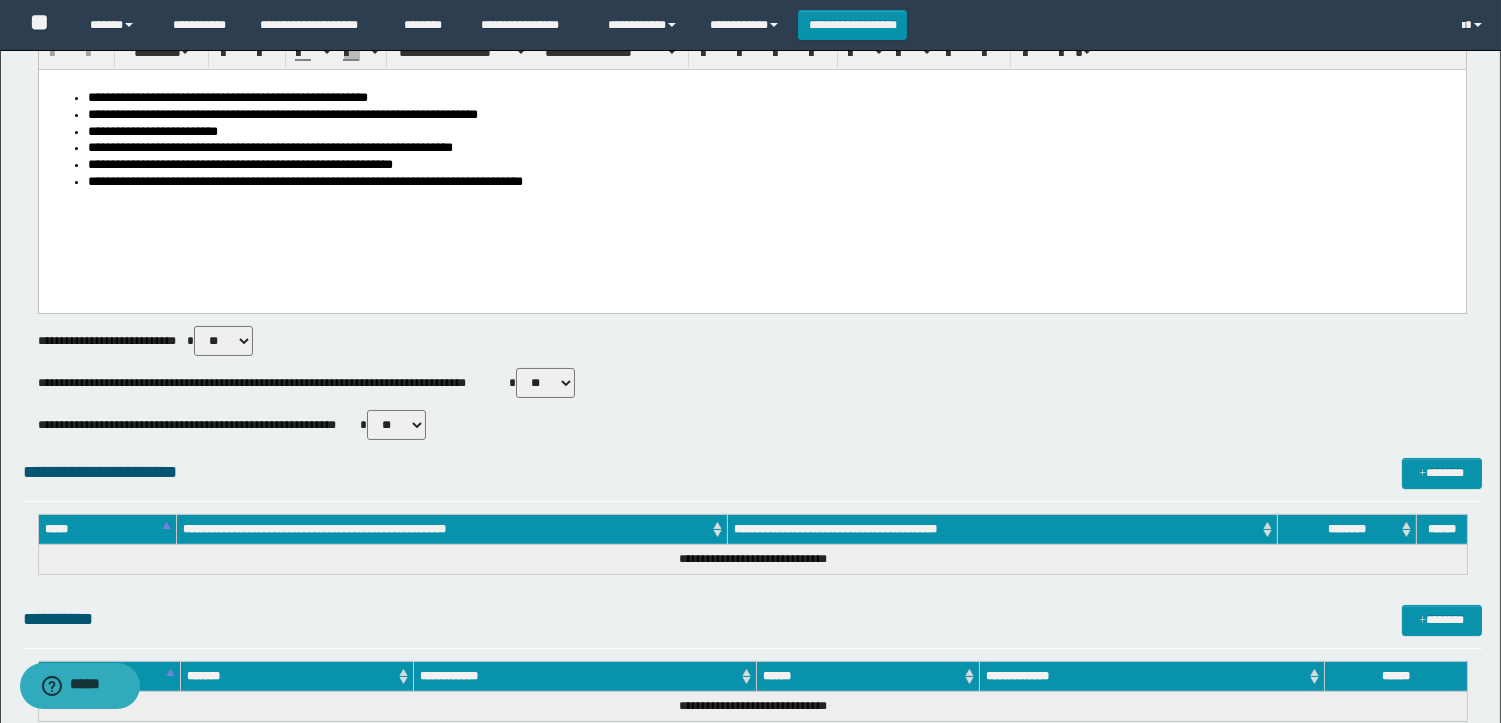 scroll, scrollTop: 333, scrollLeft: 0, axis: vertical 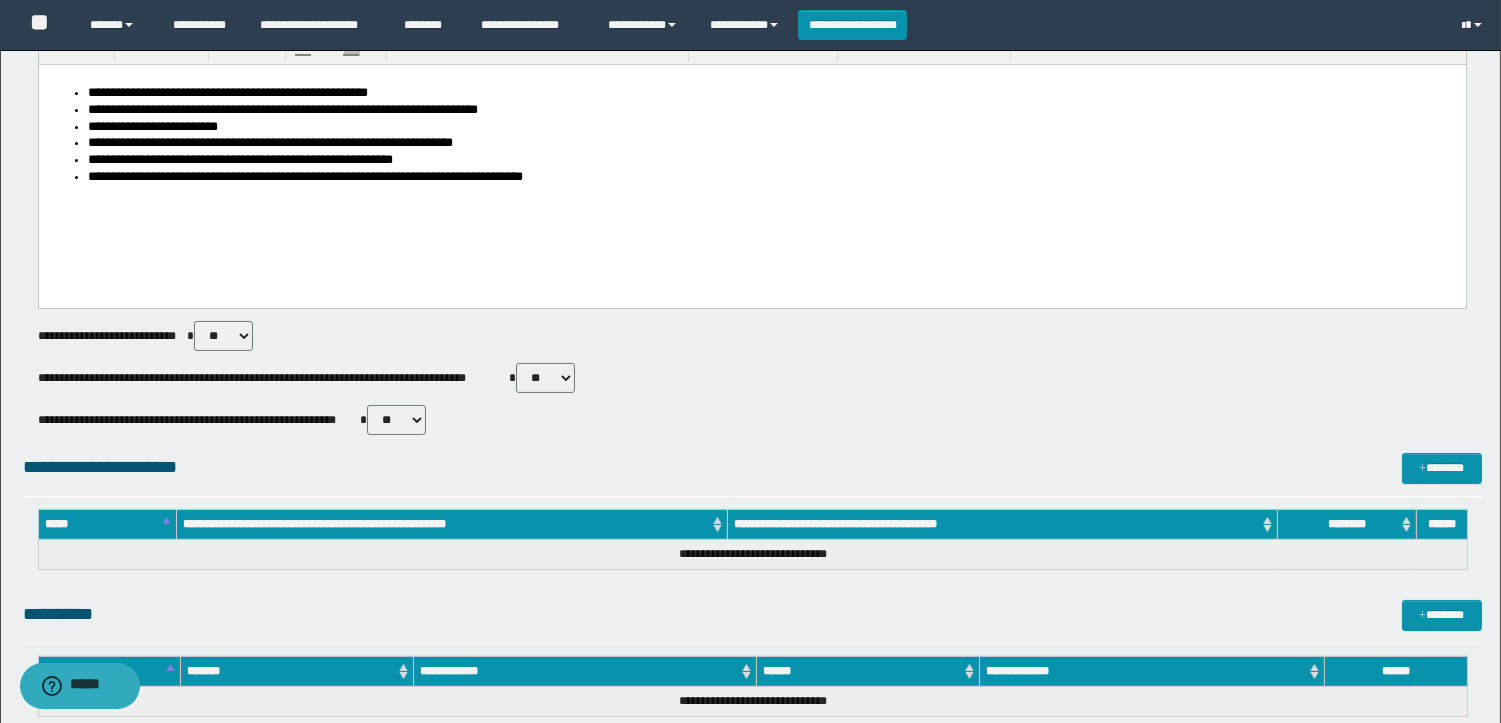click on "**********" at bounding box center (752, 494) 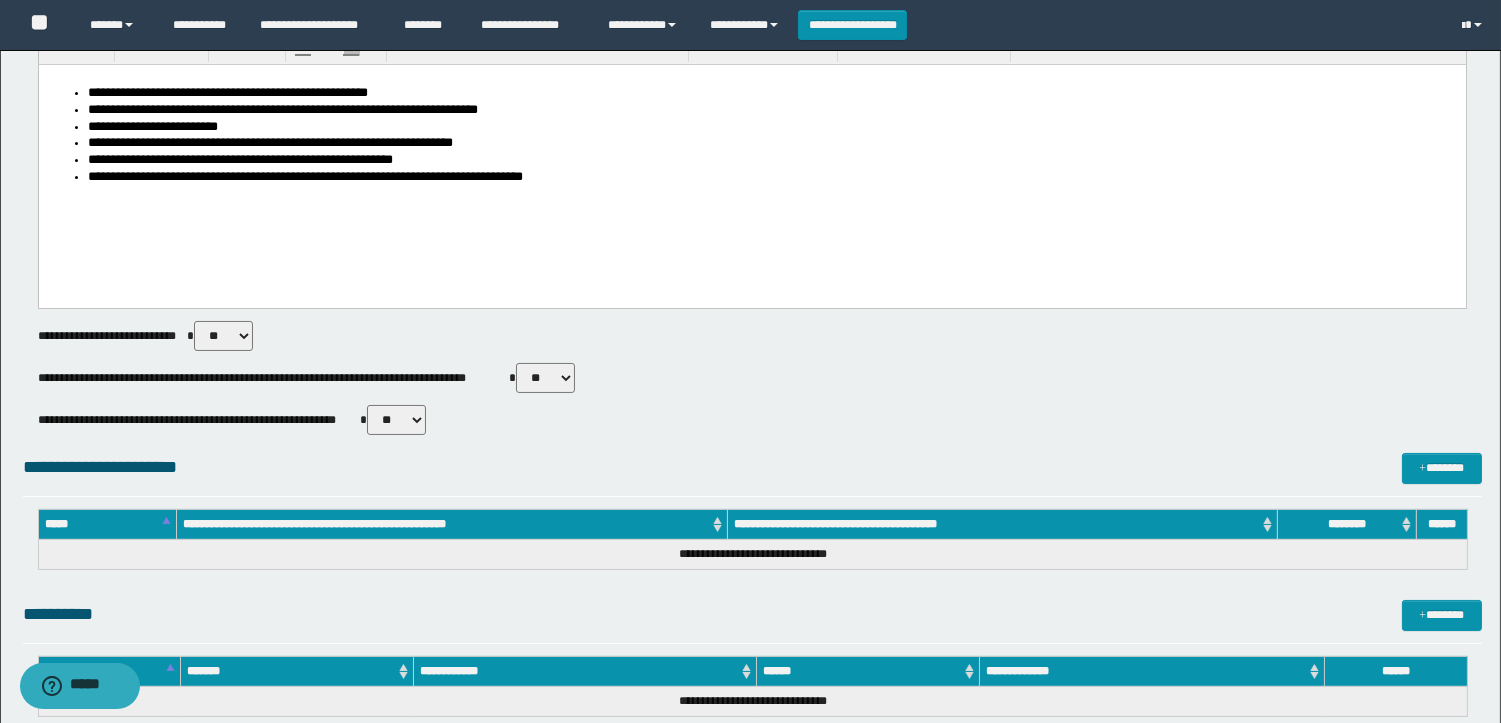 click on "**
**" at bounding box center (545, 378) 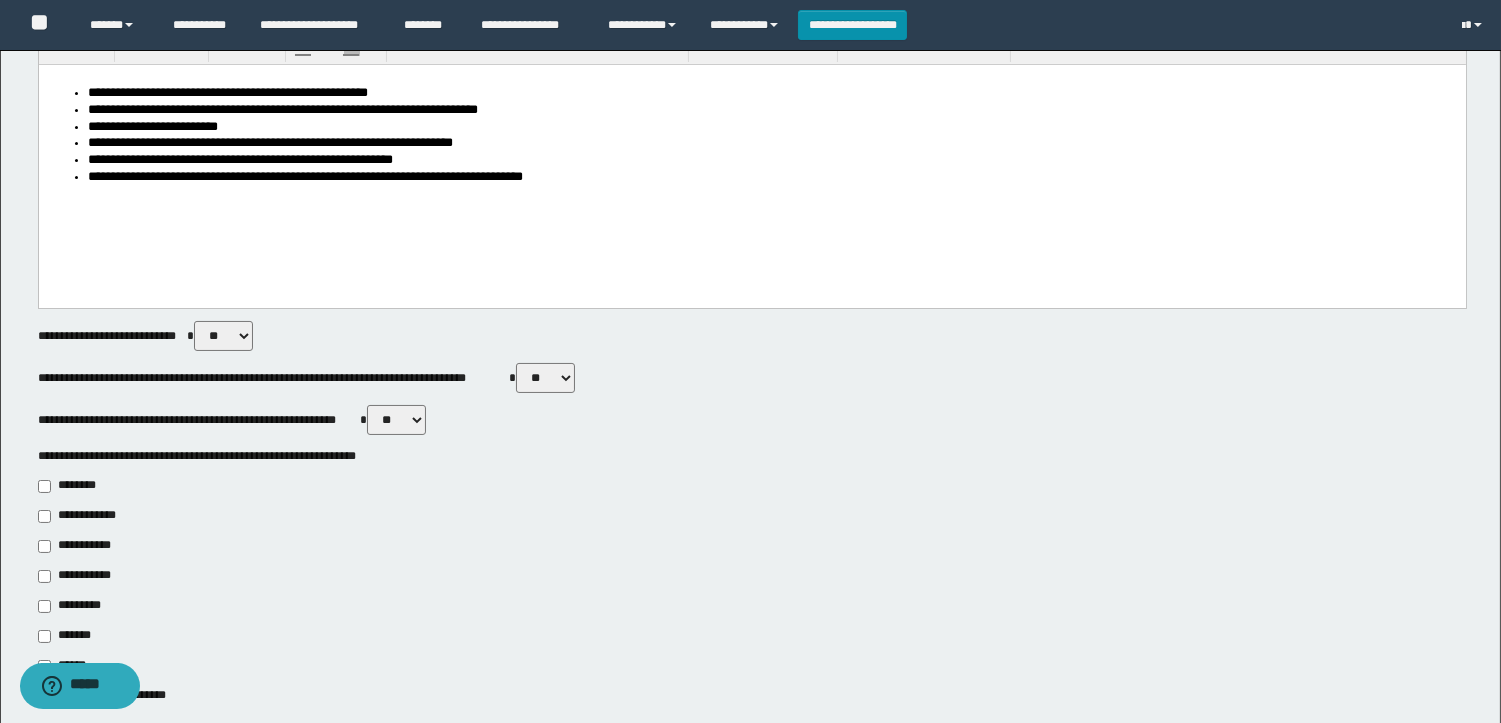 click on "**********" at bounding box center (76, 576) 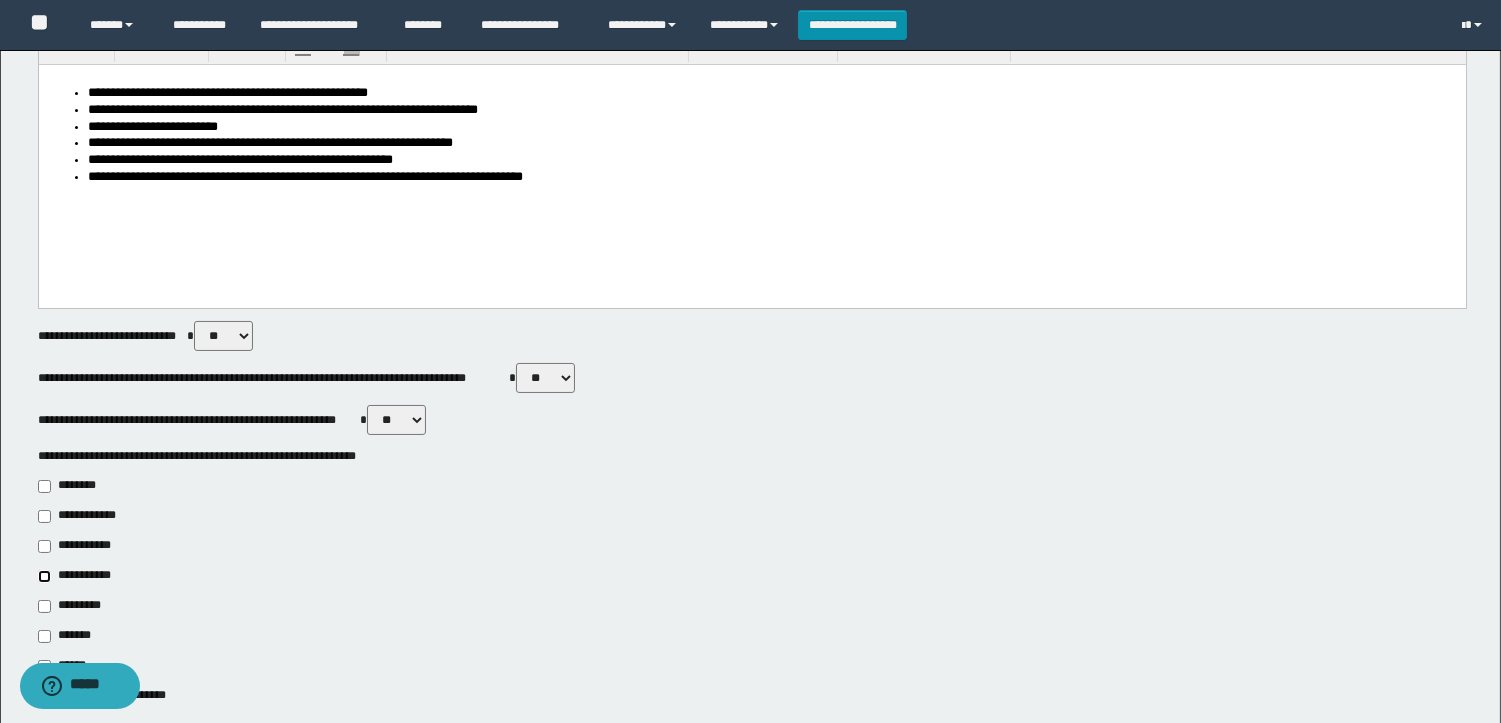 type on "**********" 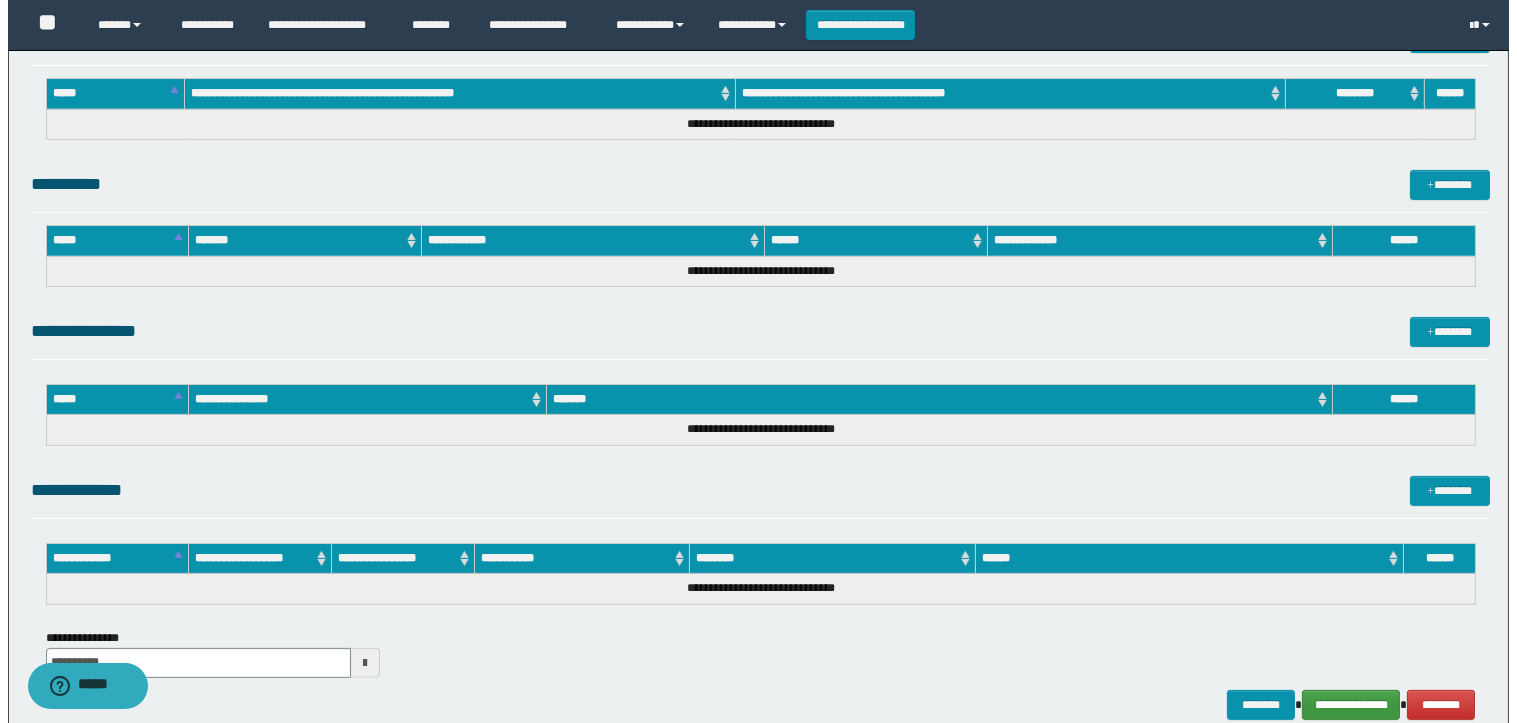 scroll, scrollTop: 1337, scrollLeft: 0, axis: vertical 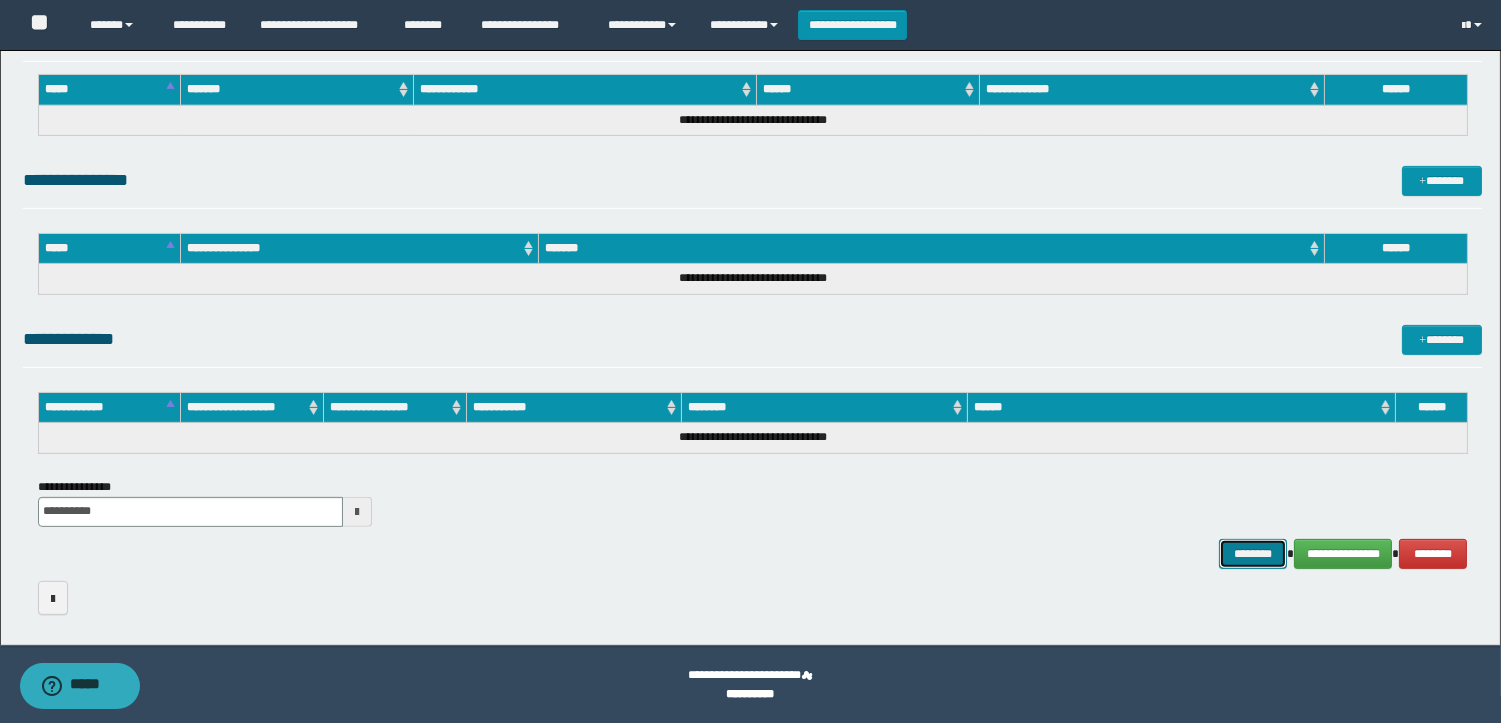 click on "********" at bounding box center (1253, 554) 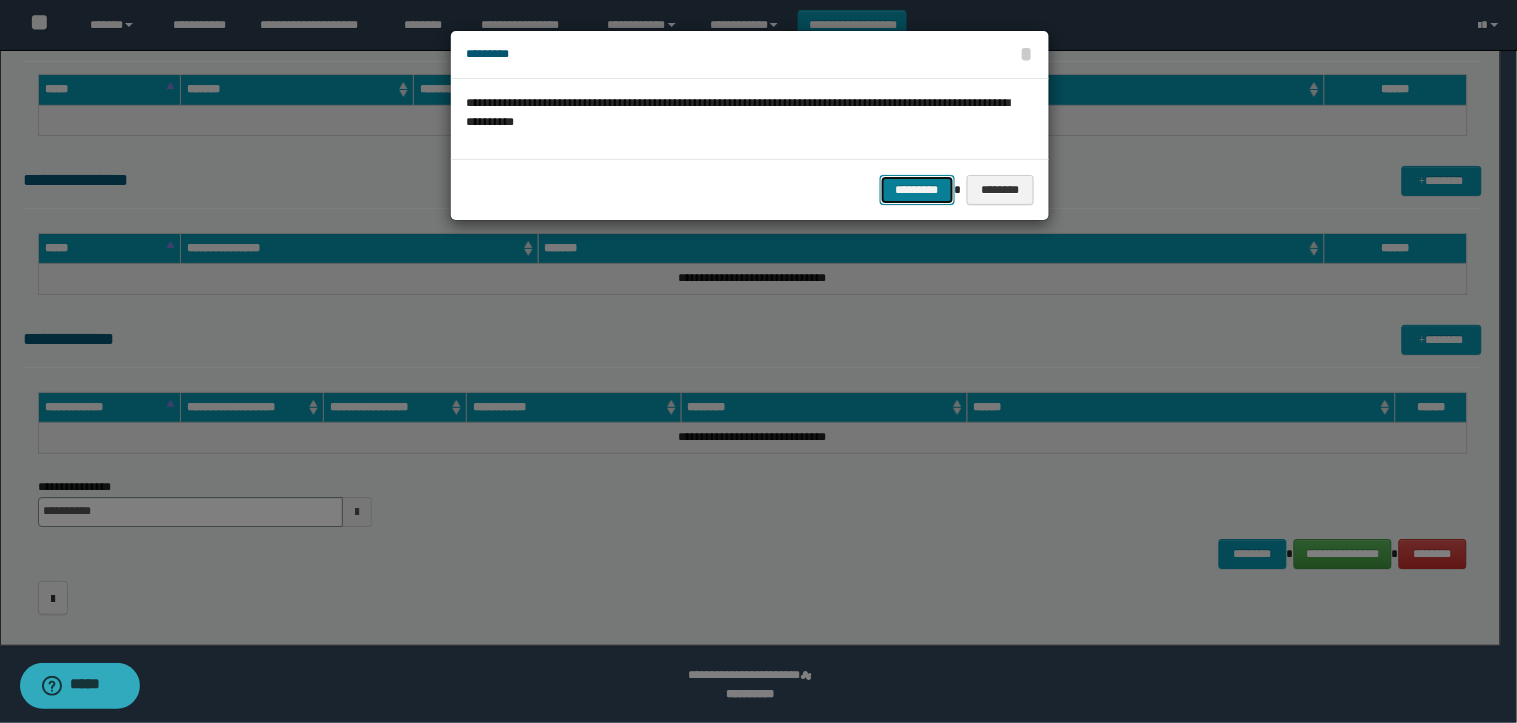 click on "*********" at bounding box center (917, 190) 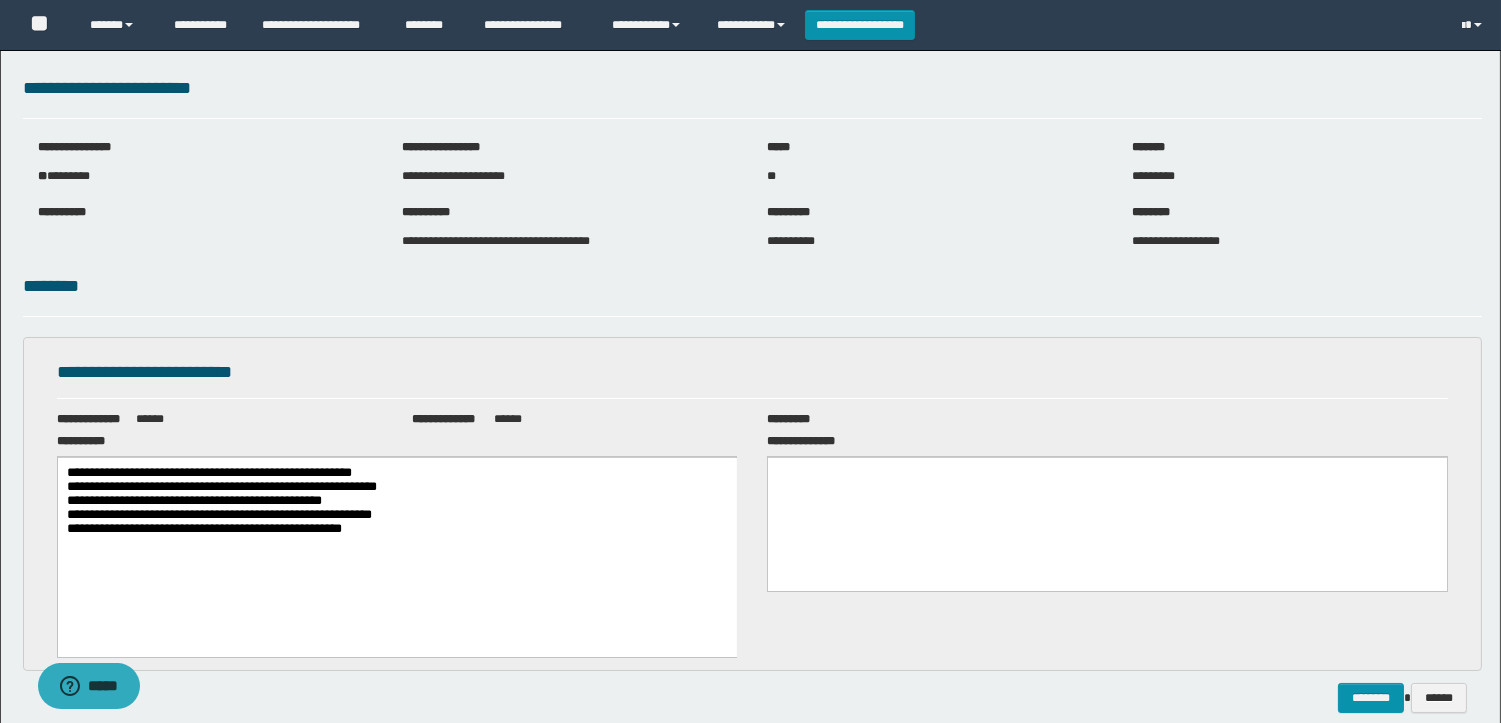 scroll, scrollTop: 0, scrollLeft: 0, axis: both 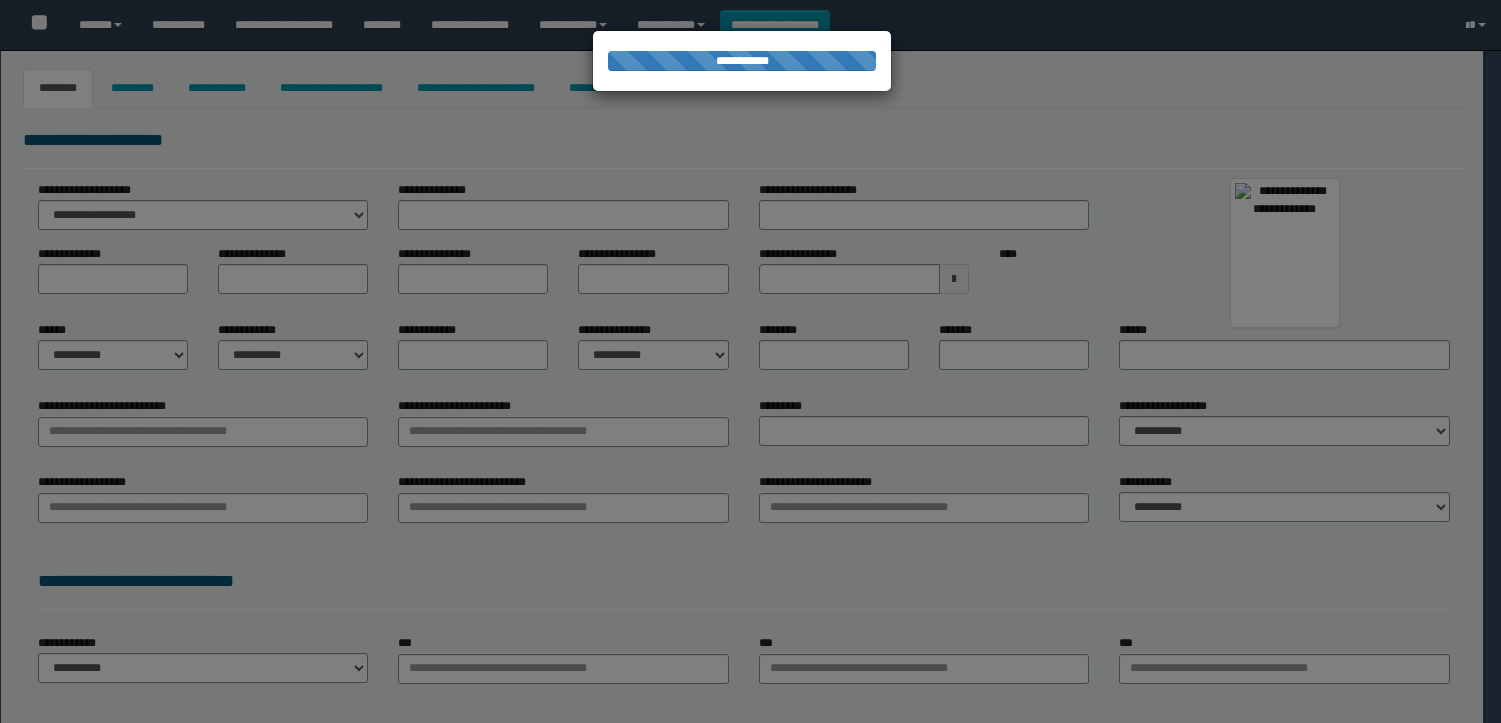 select on "***" 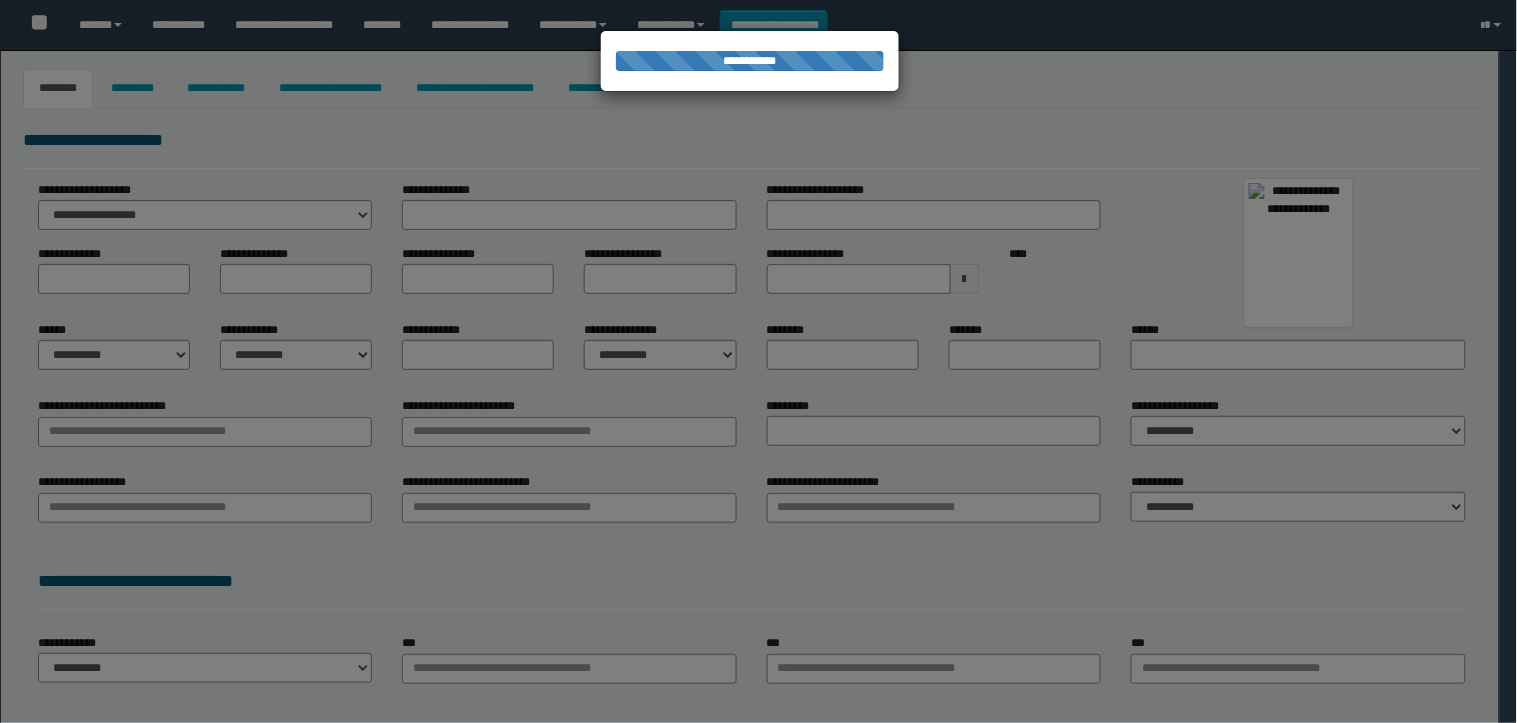 type on "*******" 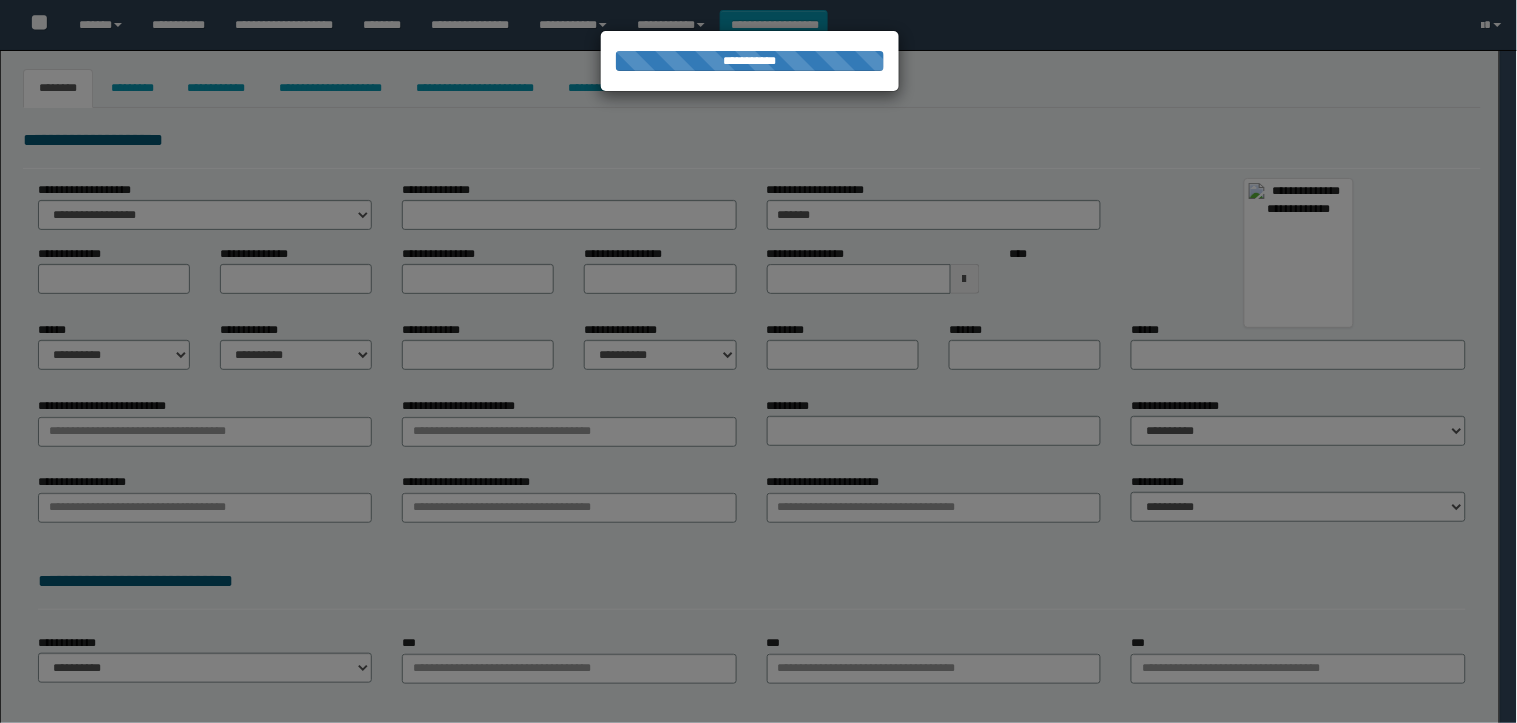 type on "*****" 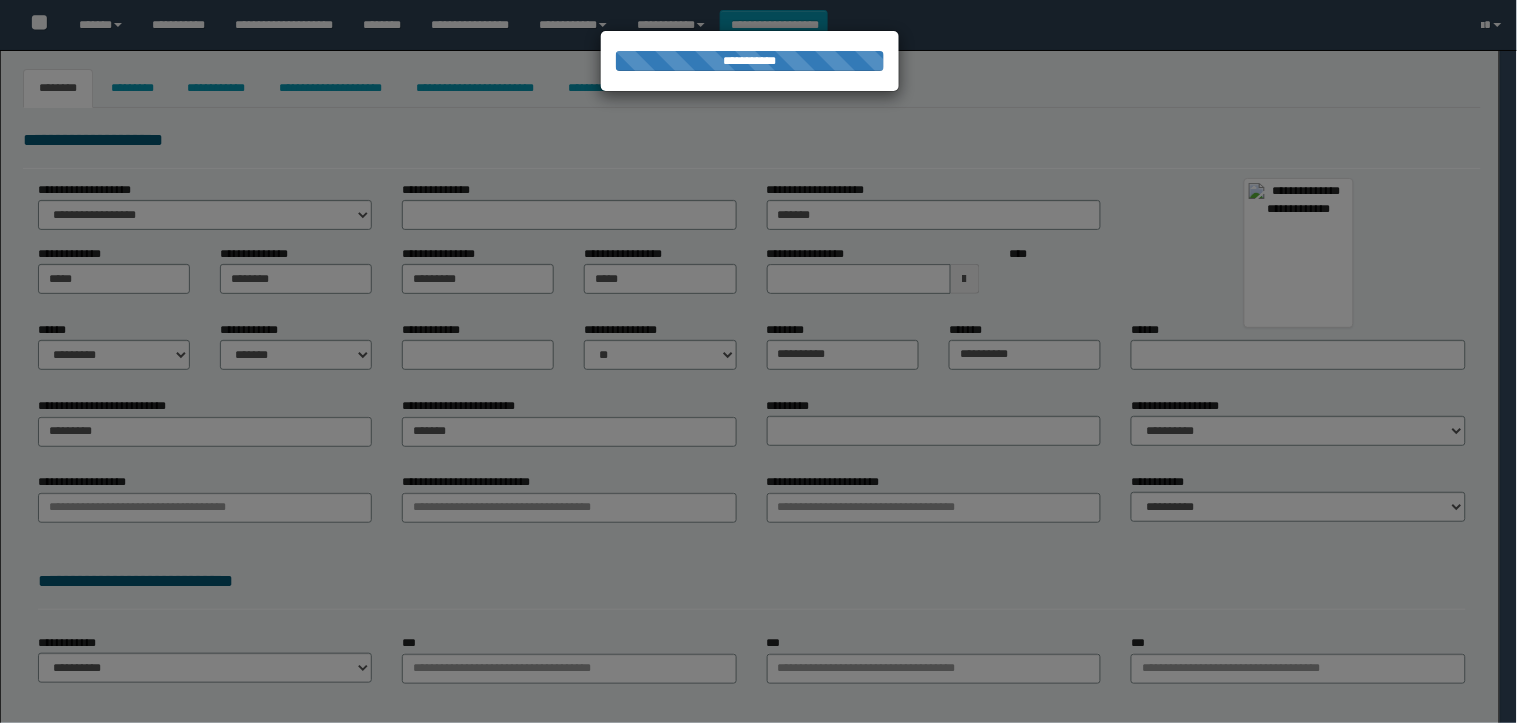 type on "**********" 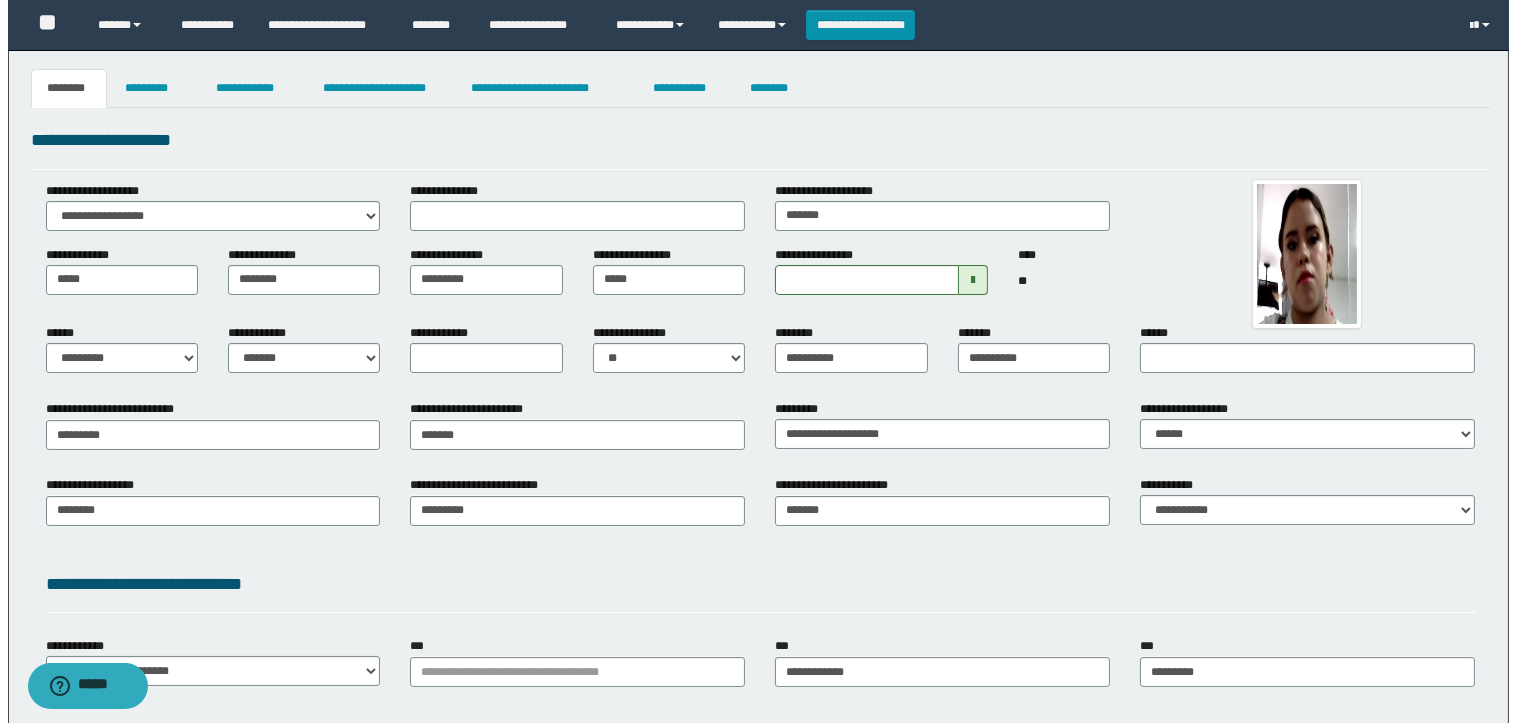 scroll, scrollTop: 0, scrollLeft: 0, axis: both 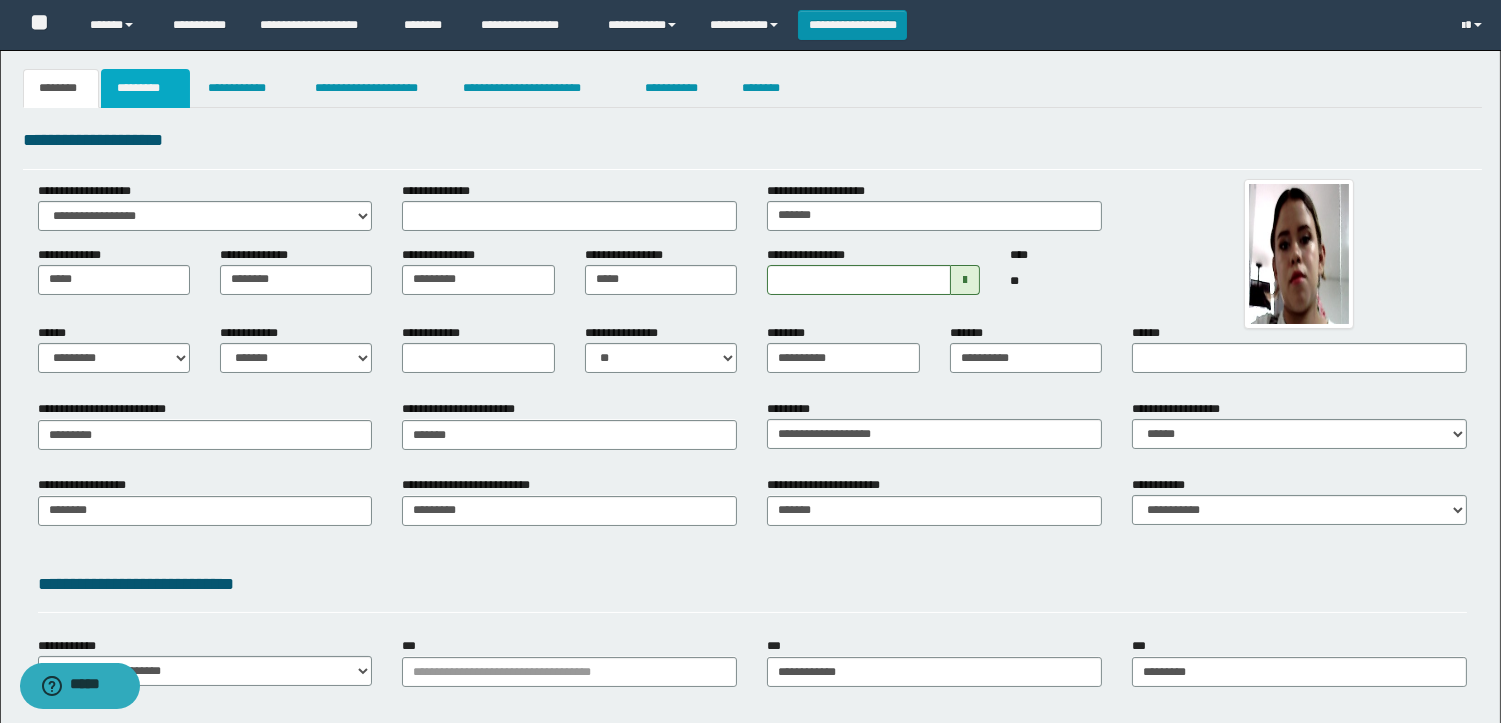 click on "*********" at bounding box center (145, 88) 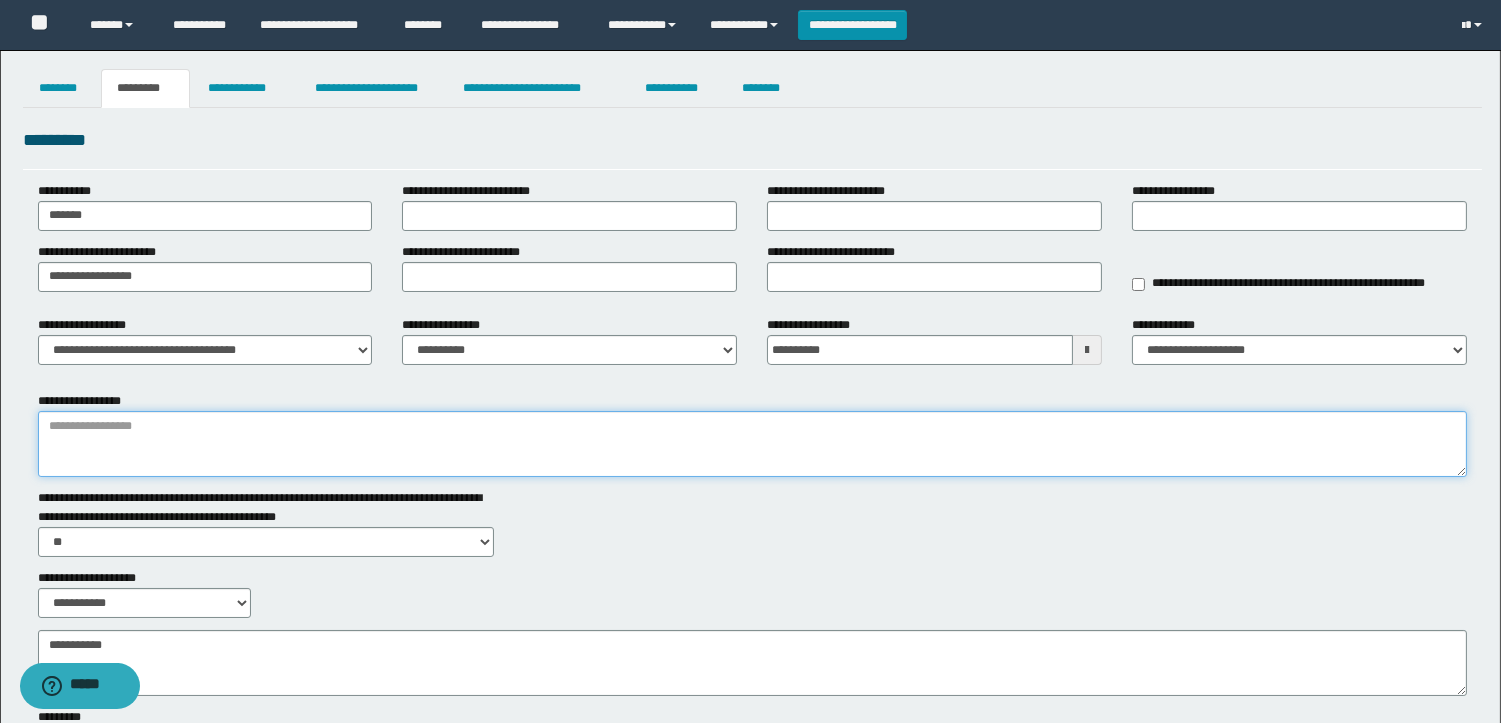 click on "**********" at bounding box center (752, 444) 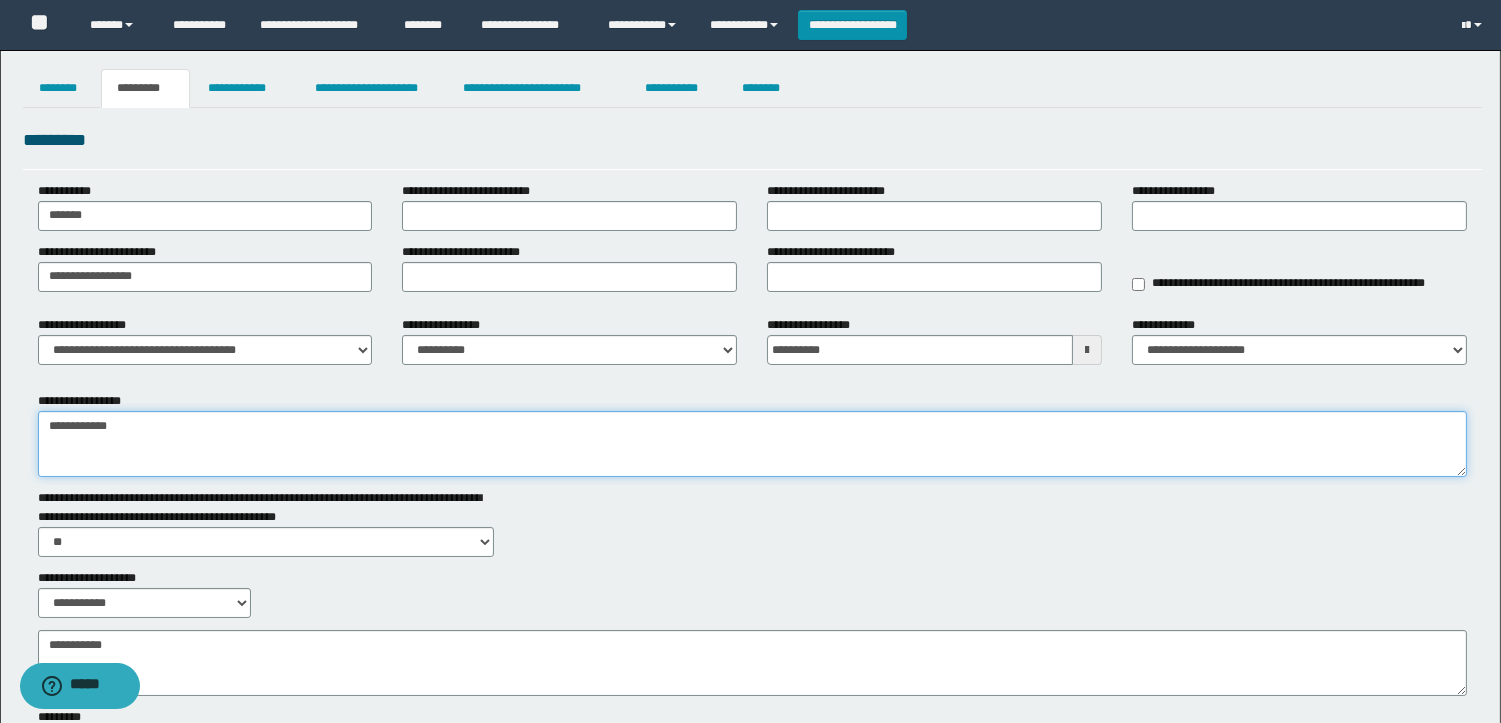 type on "**********" 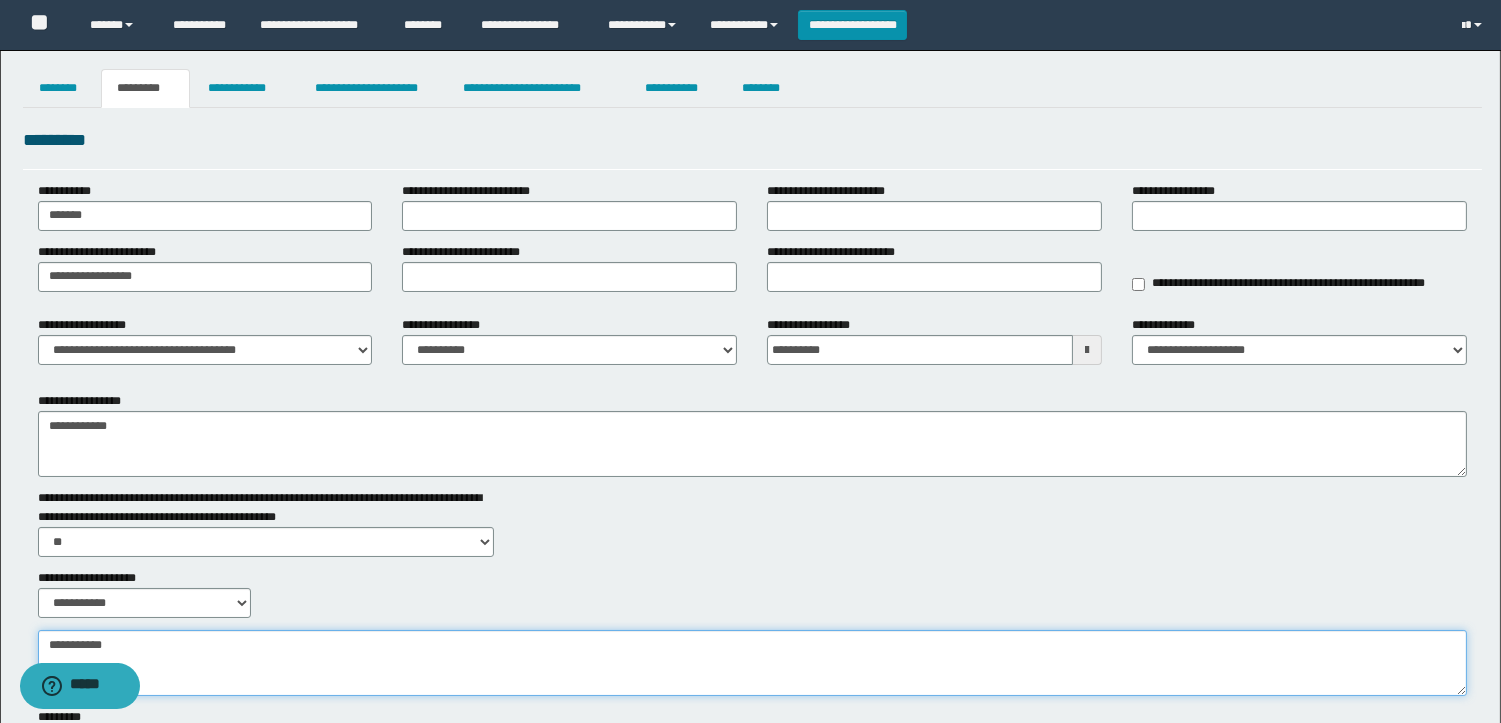 click on "**********" at bounding box center [752, 663] 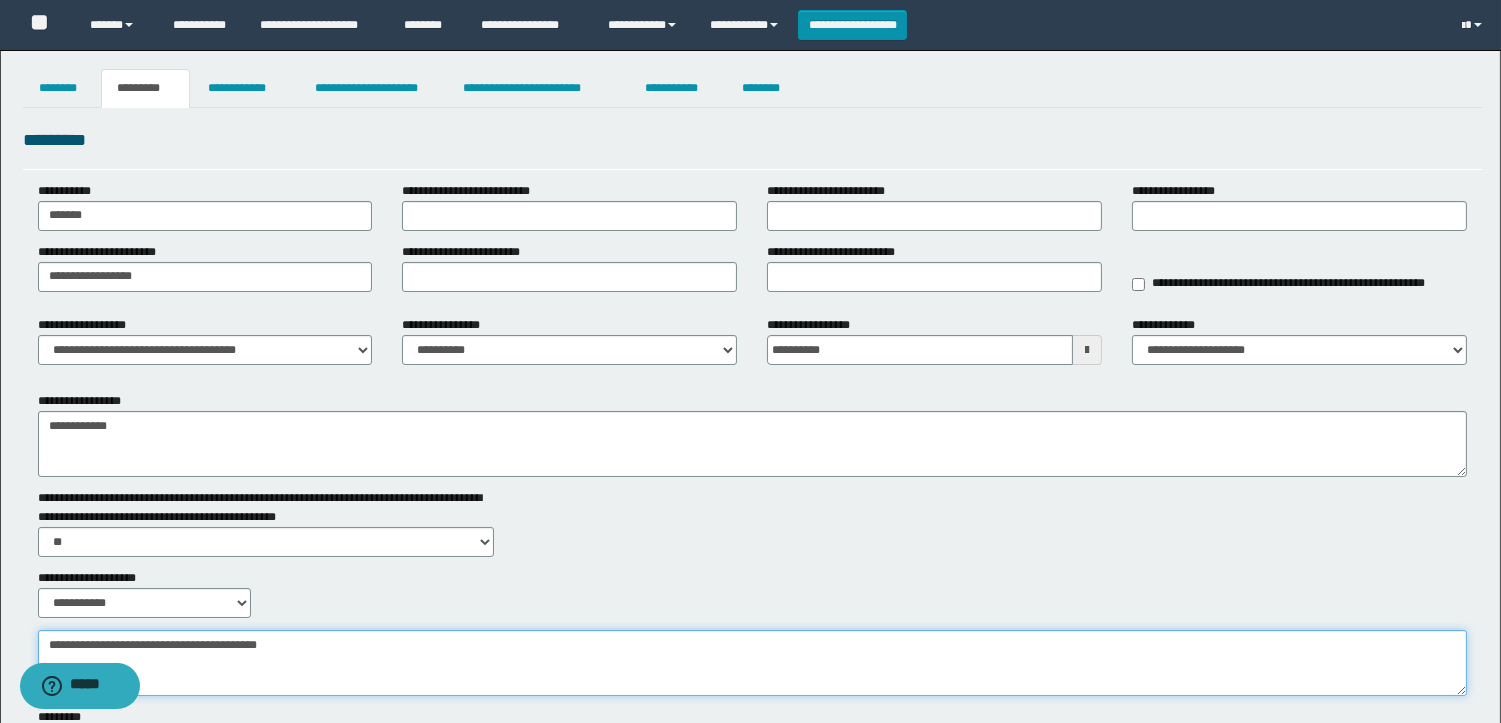type on "**********" 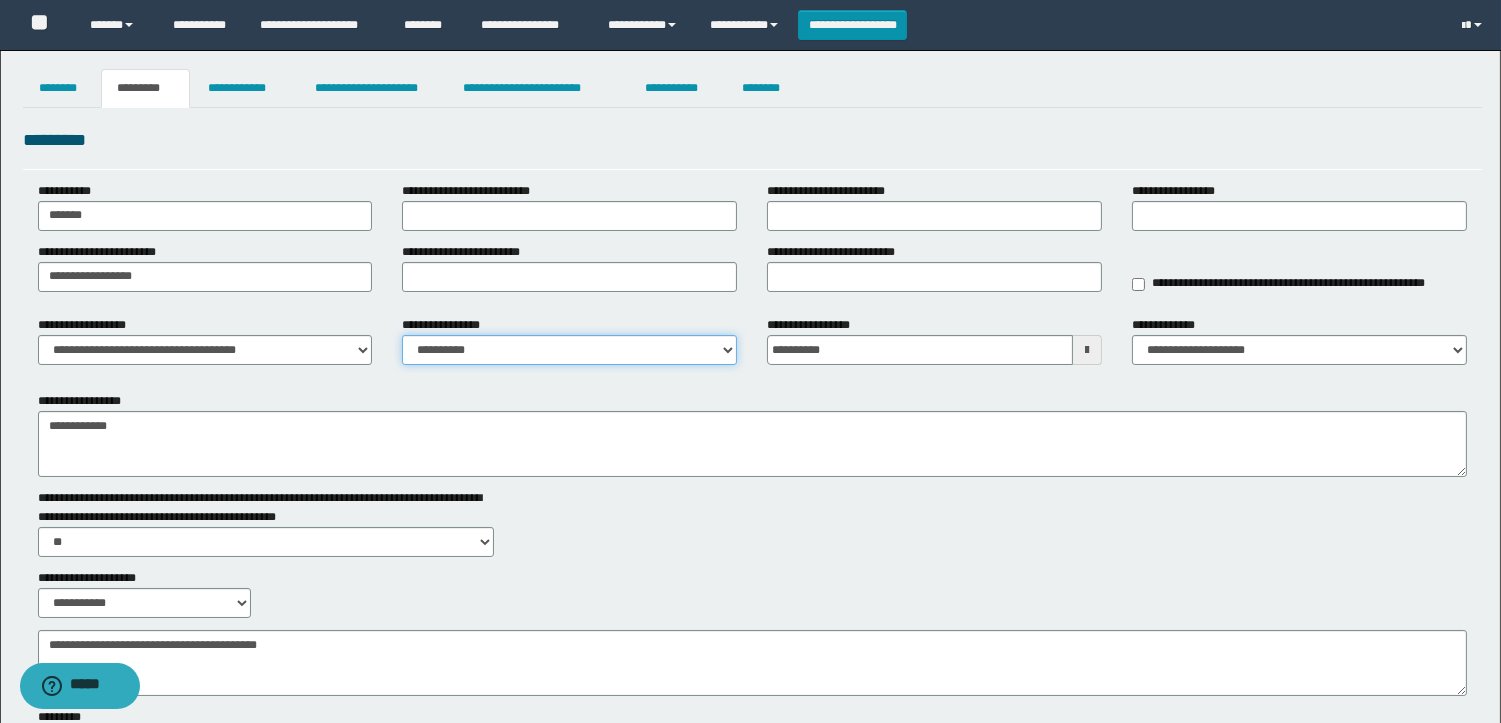 click on "**********" at bounding box center (569, 350) 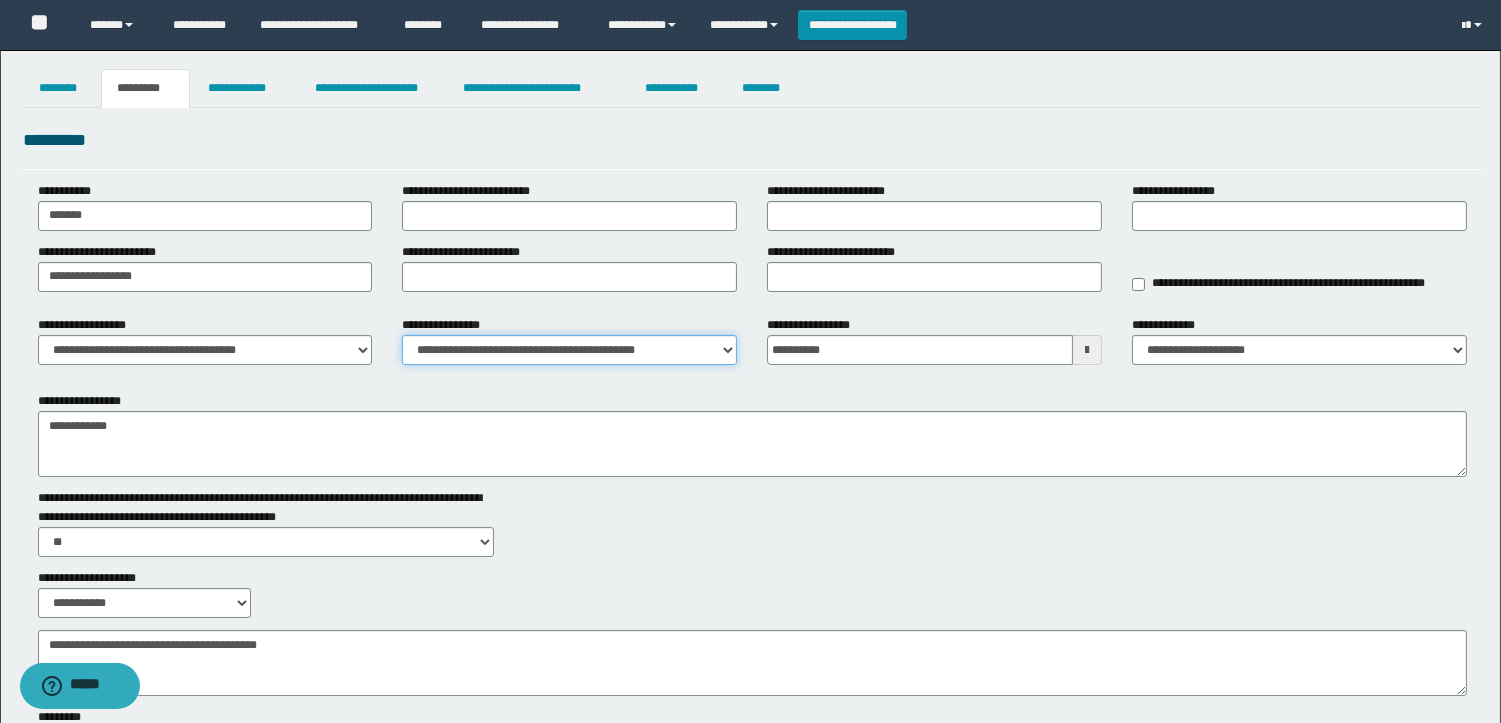 click on "**********" at bounding box center (569, 350) 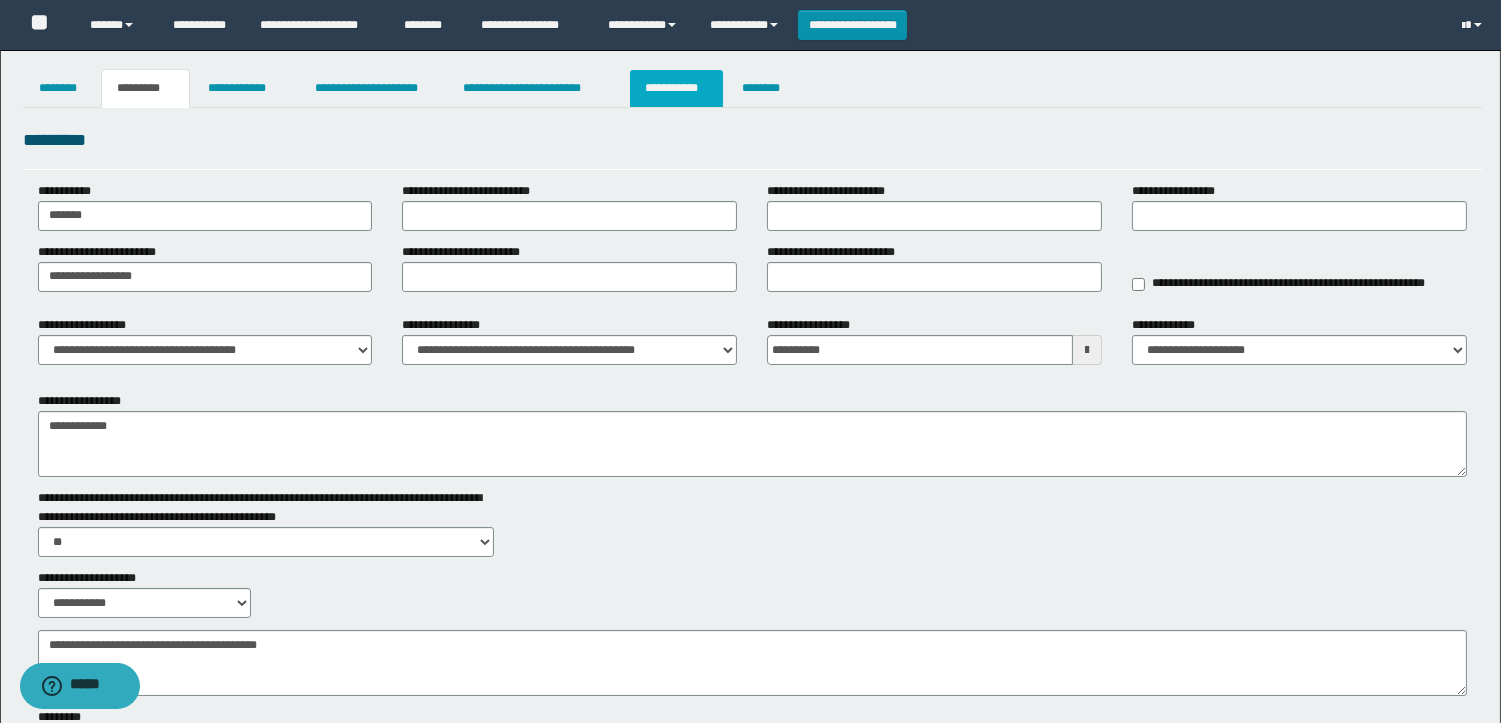 click on "**********" at bounding box center [676, 88] 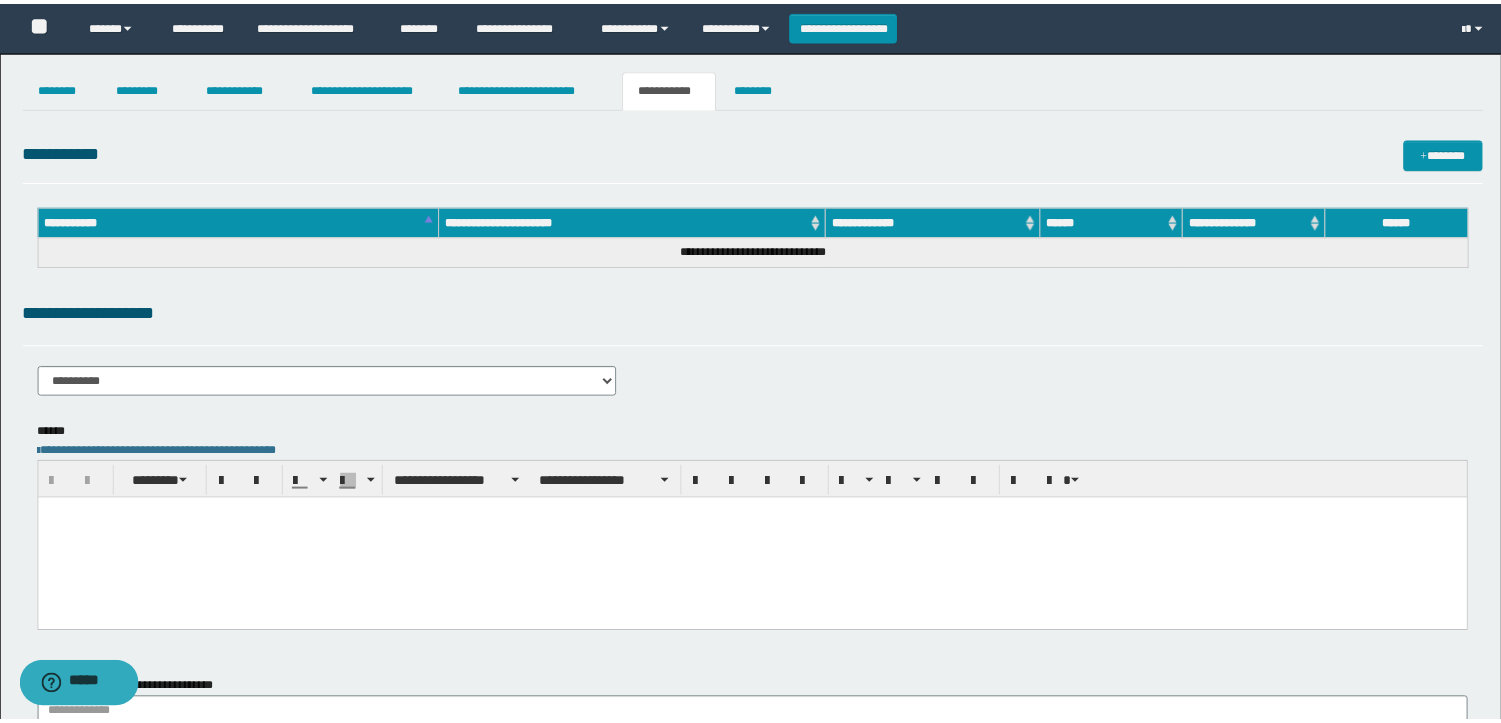 scroll, scrollTop: 0, scrollLeft: 0, axis: both 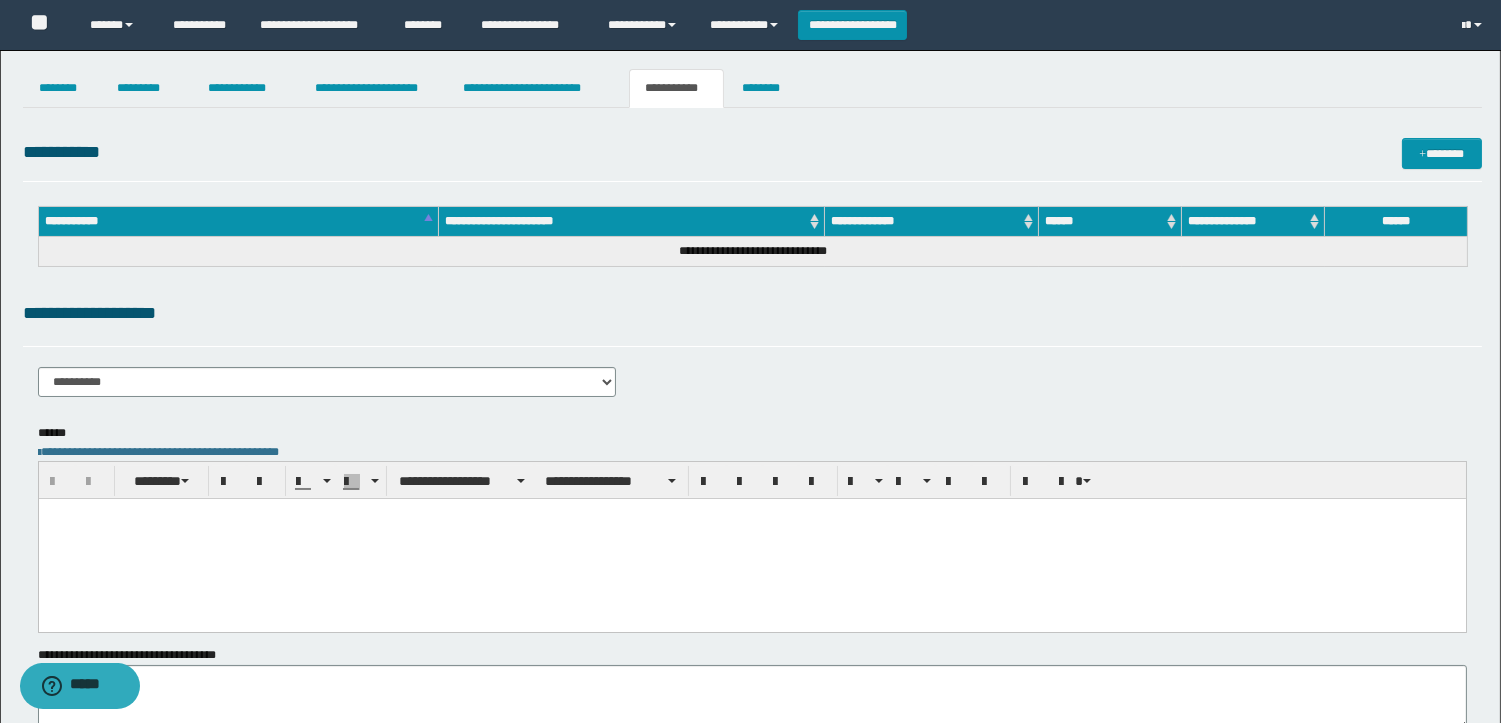 click at bounding box center [751, 539] 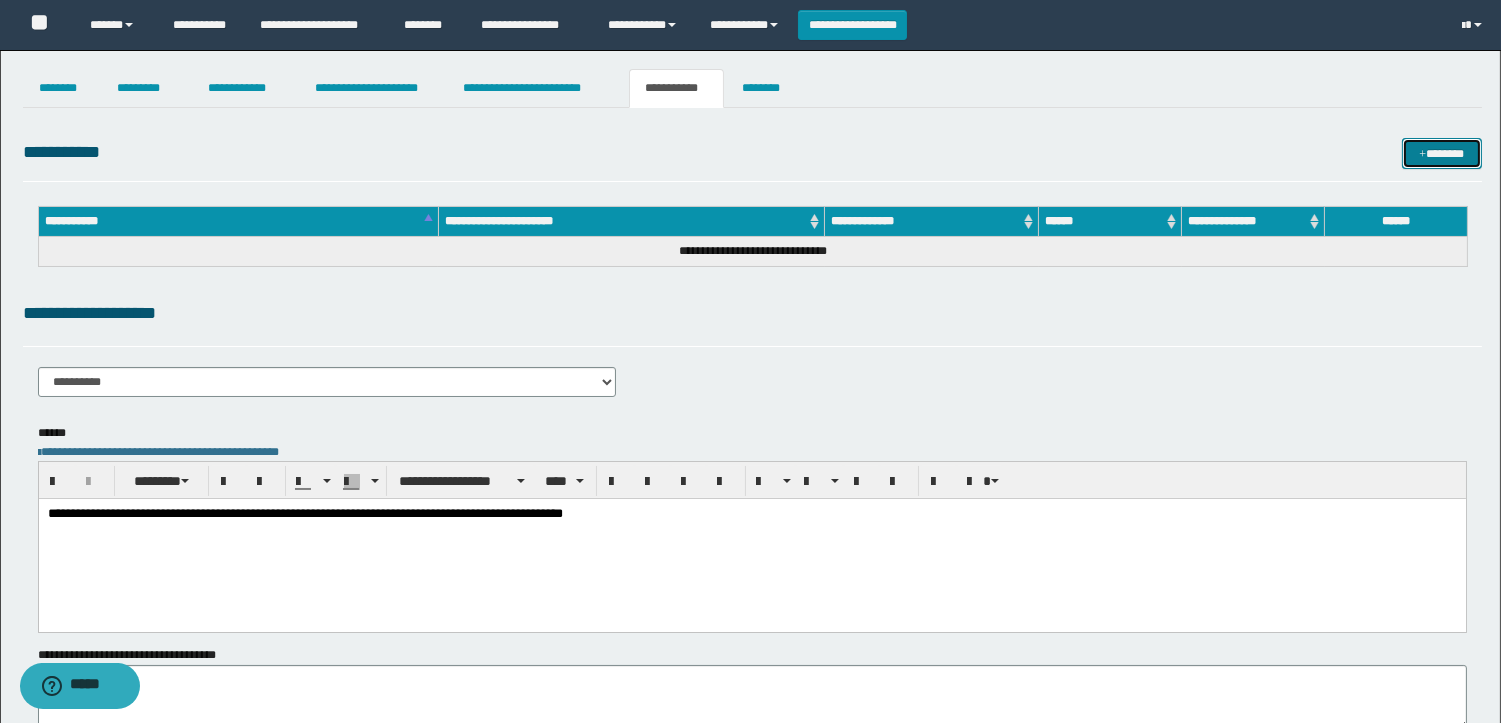 click on "*******" at bounding box center (1442, 153) 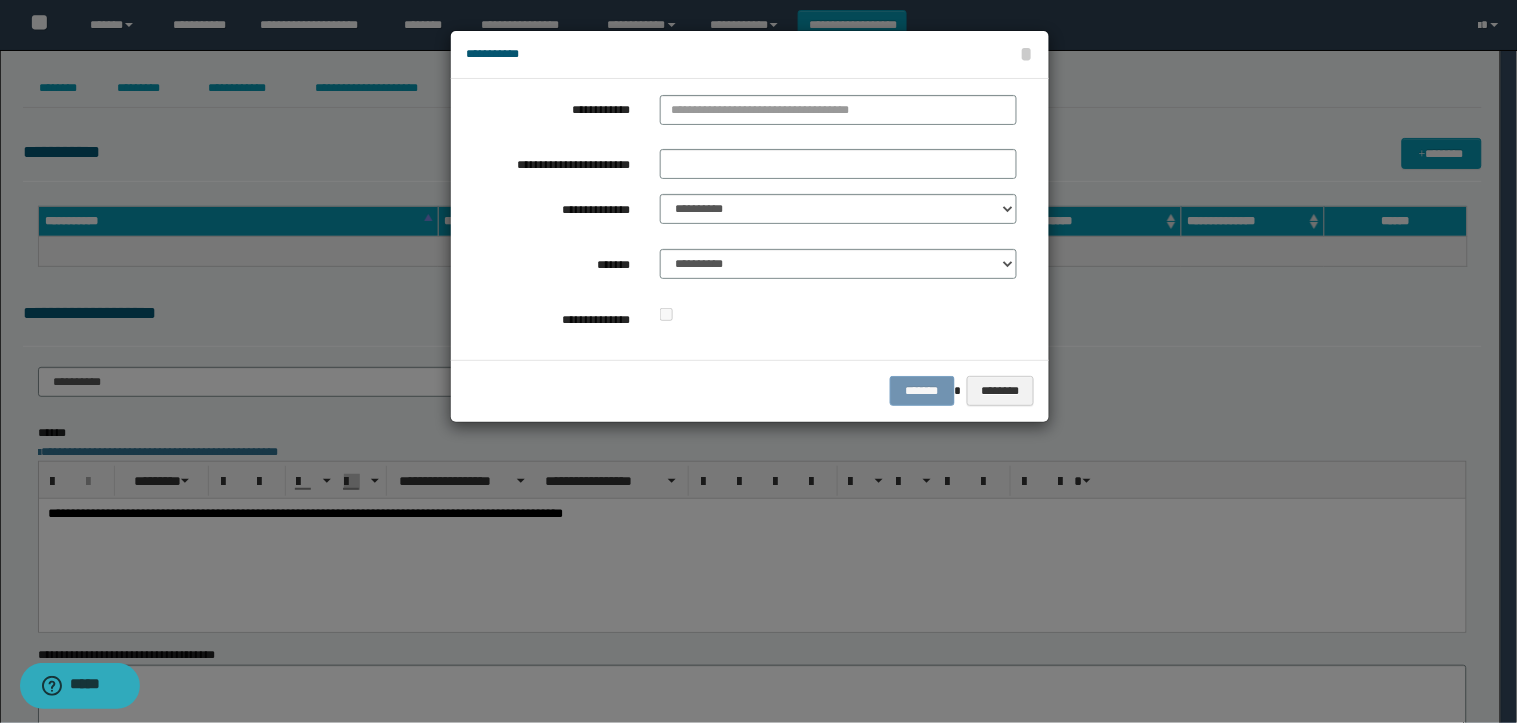 click on "**********" at bounding box center [750, 219] 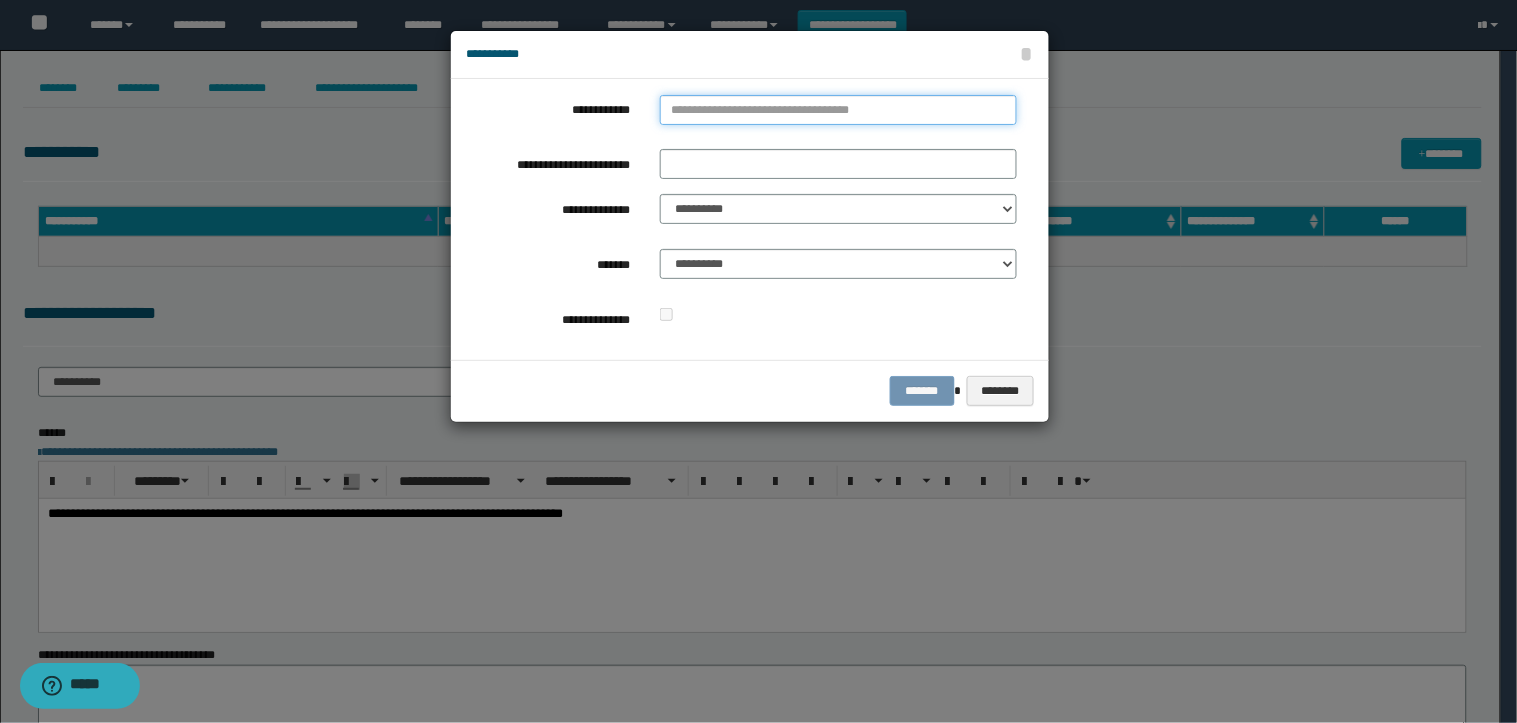 click on "**********" at bounding box center [838, 110] 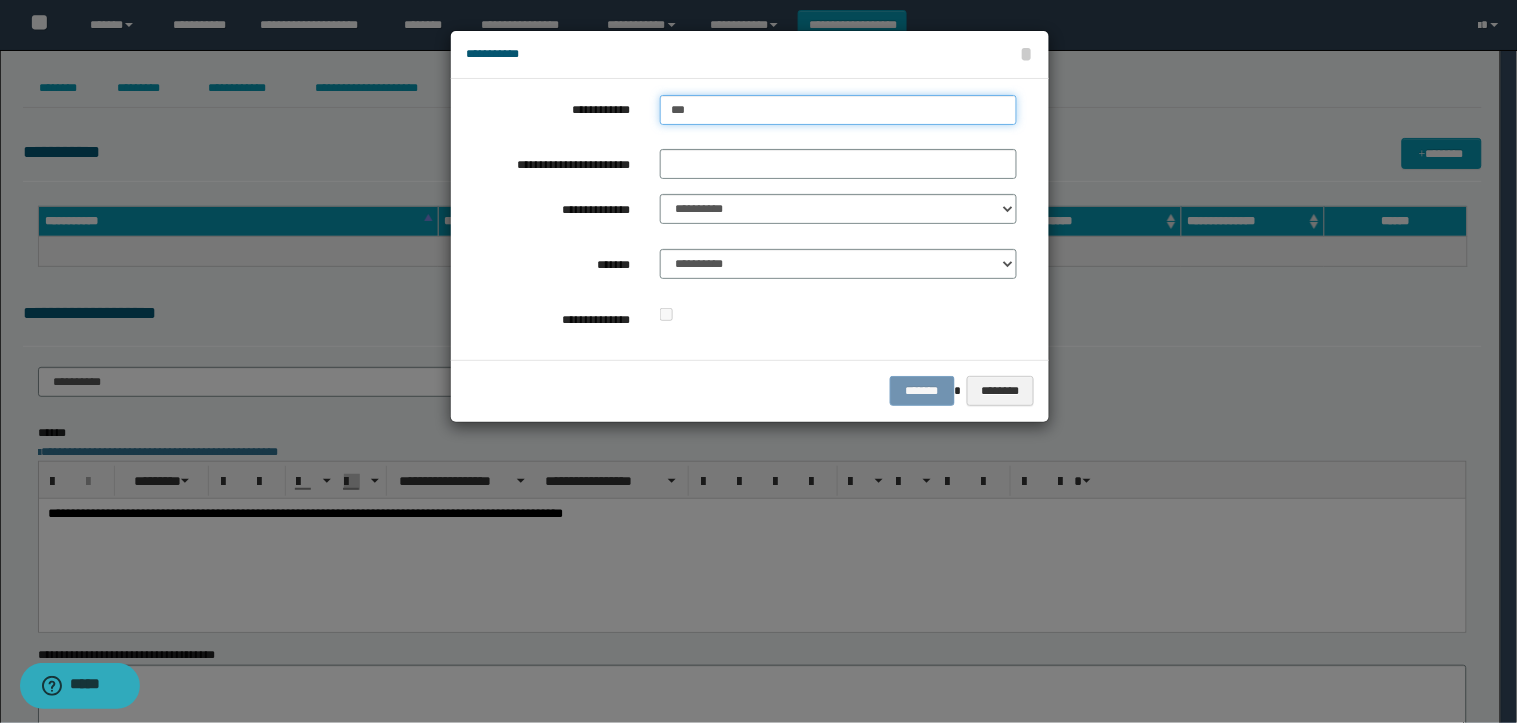 type on "****" 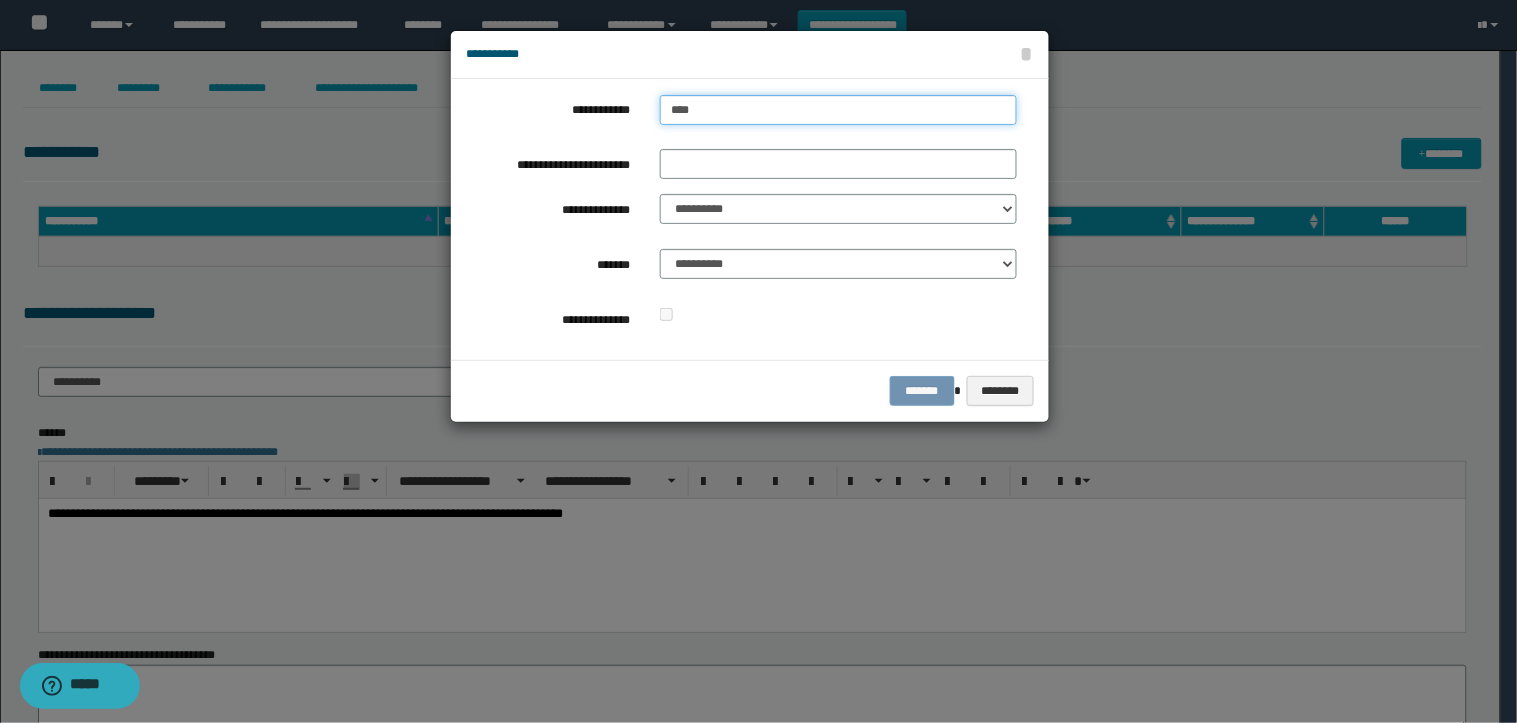 type on "****" 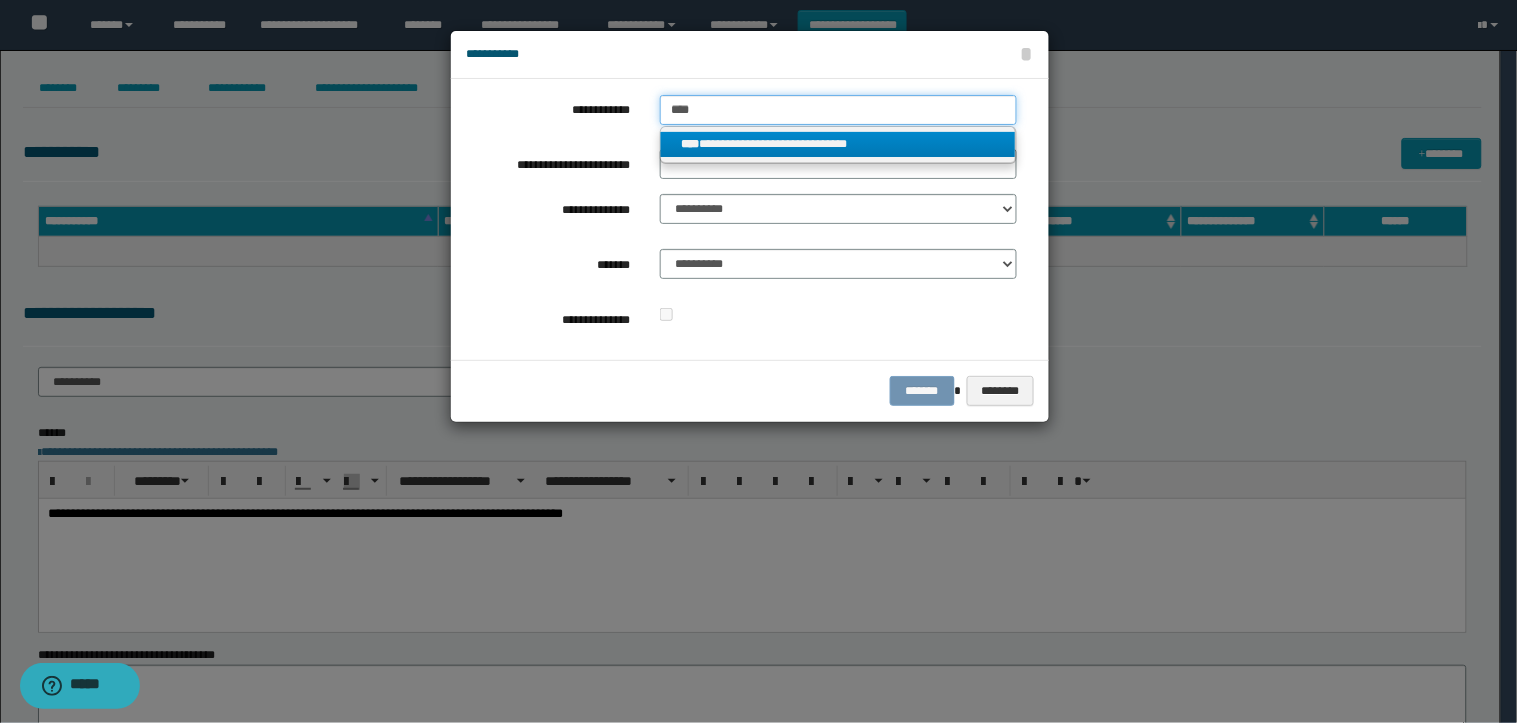 type on "****" 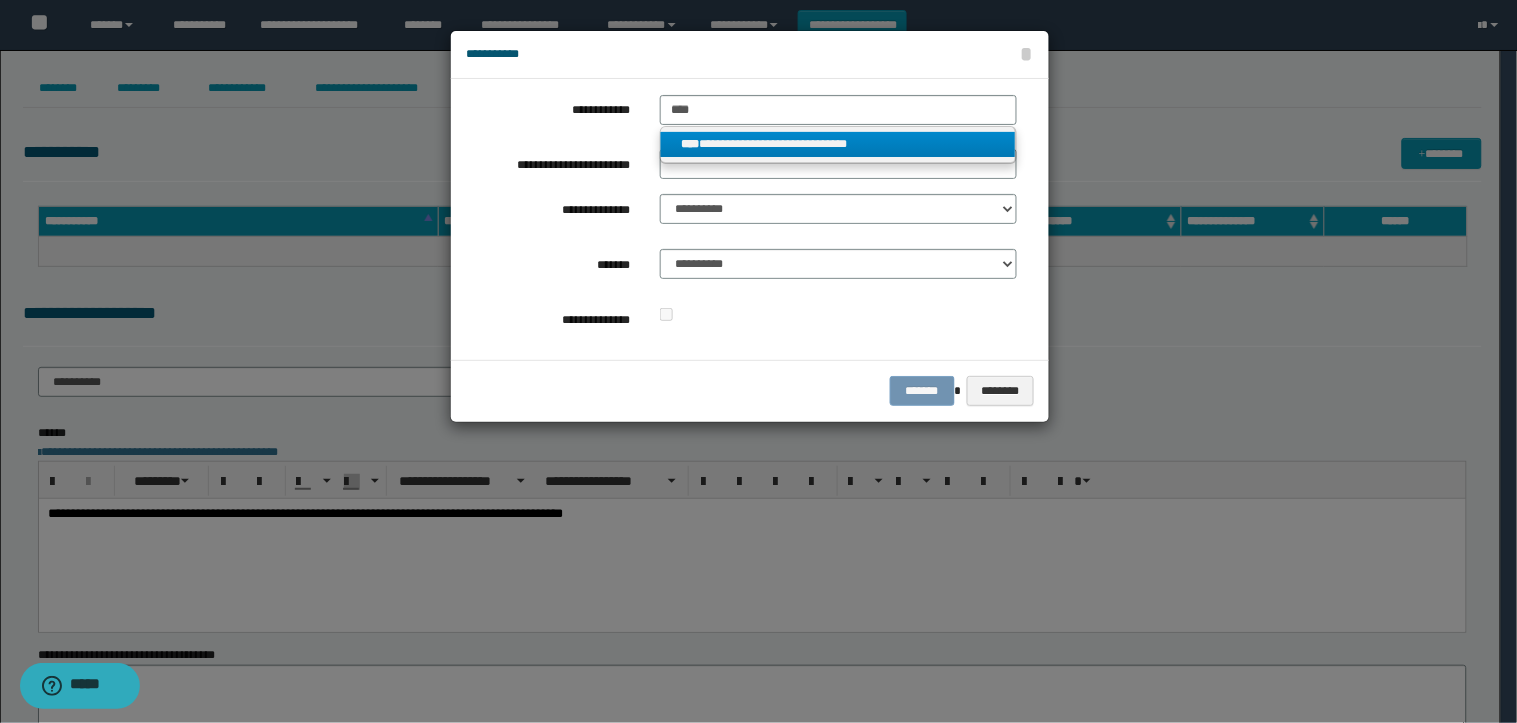 click on "**********" at bounding box center [838, 144] 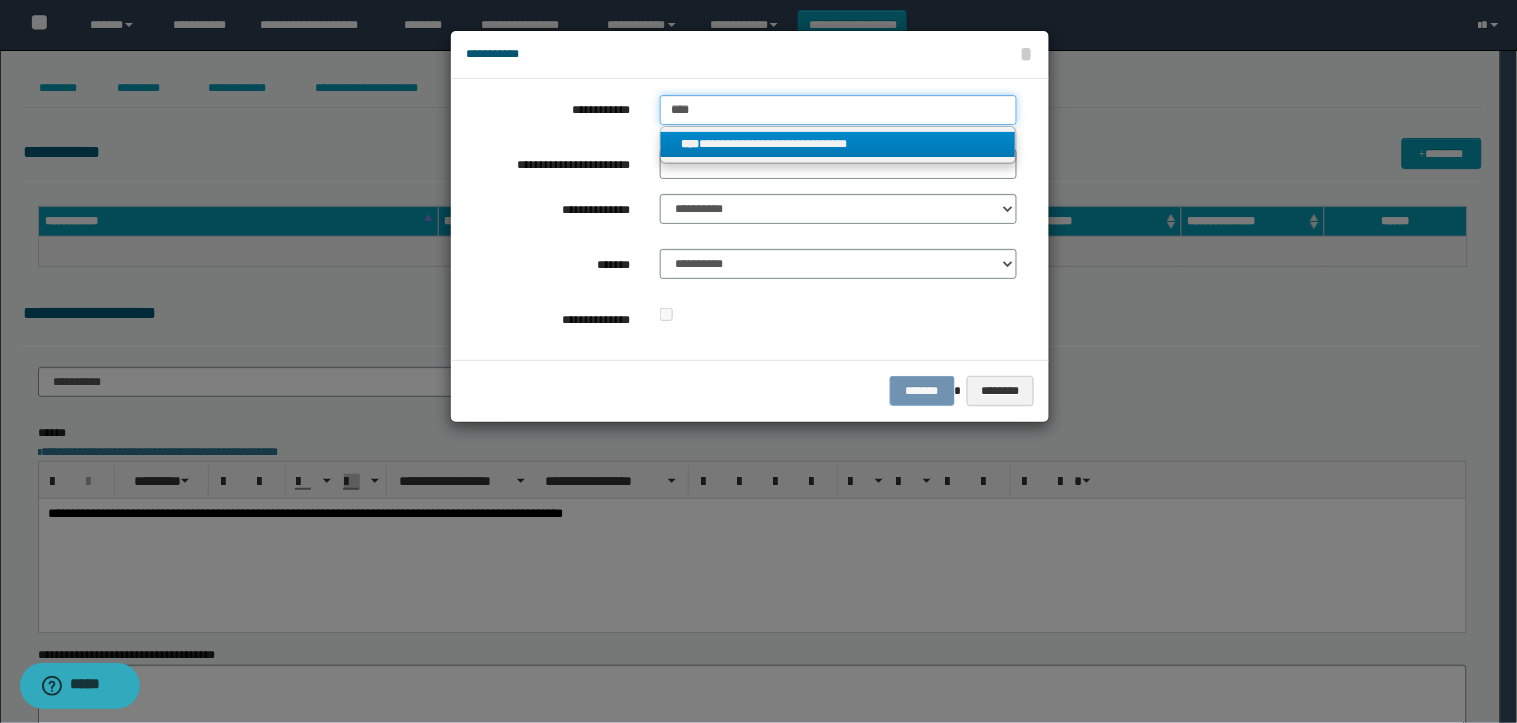 type 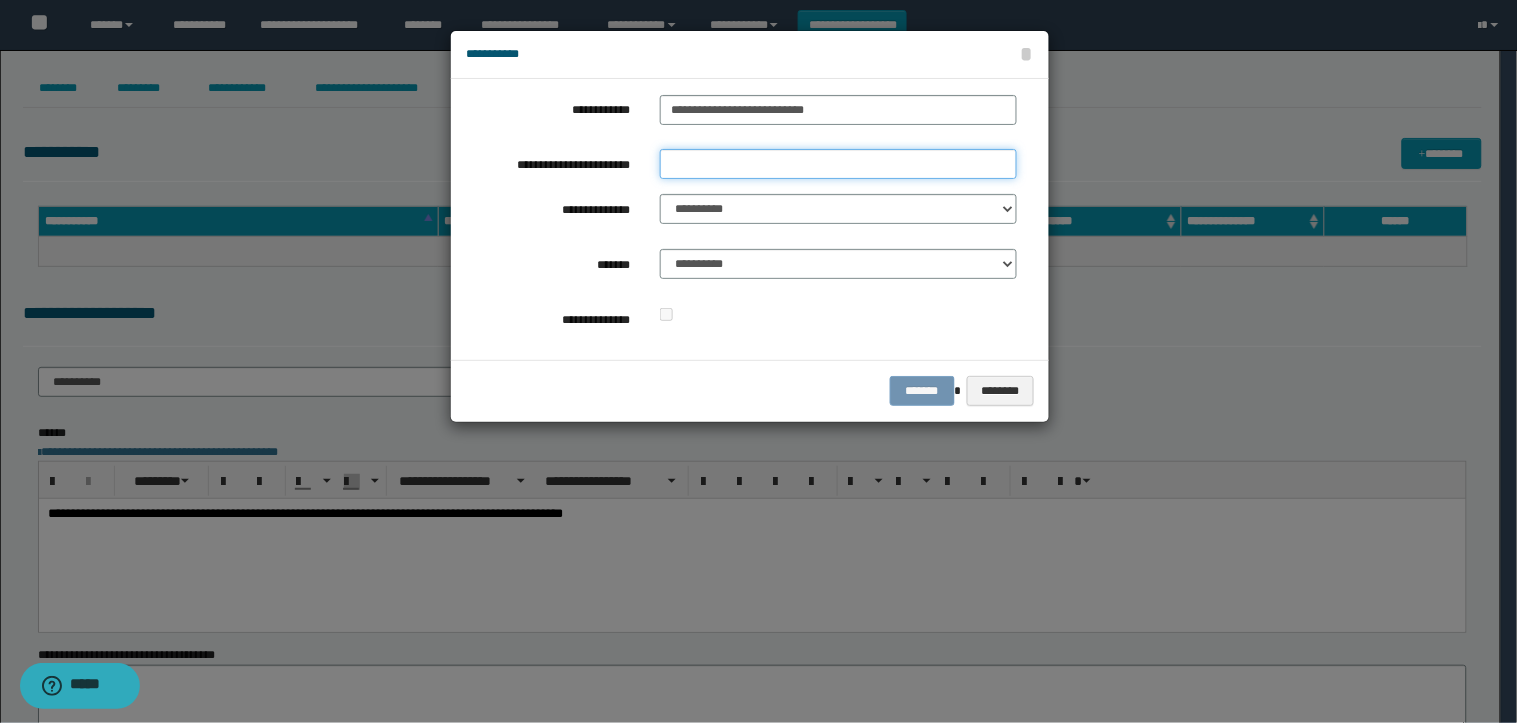 click on "**********" at bounding box center [838, 164] 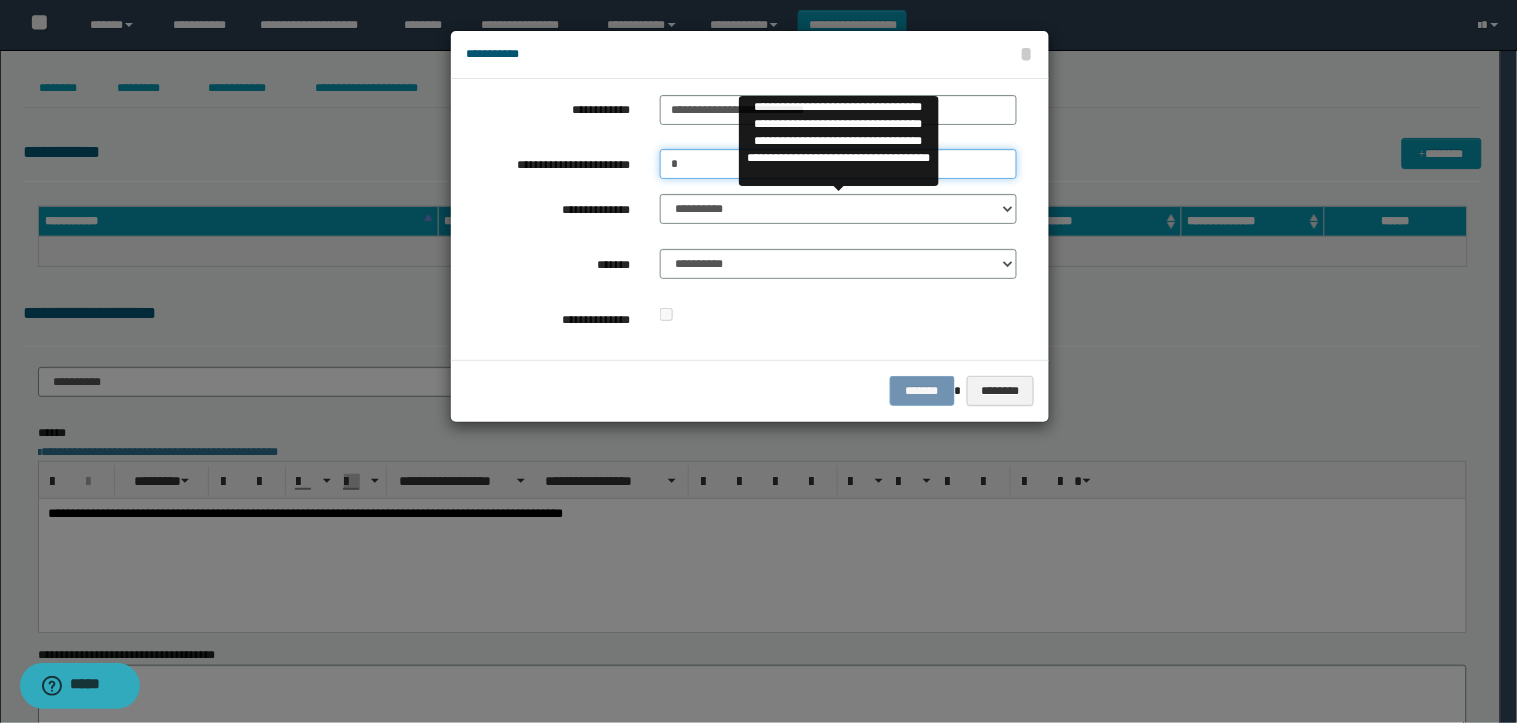 type on "*" 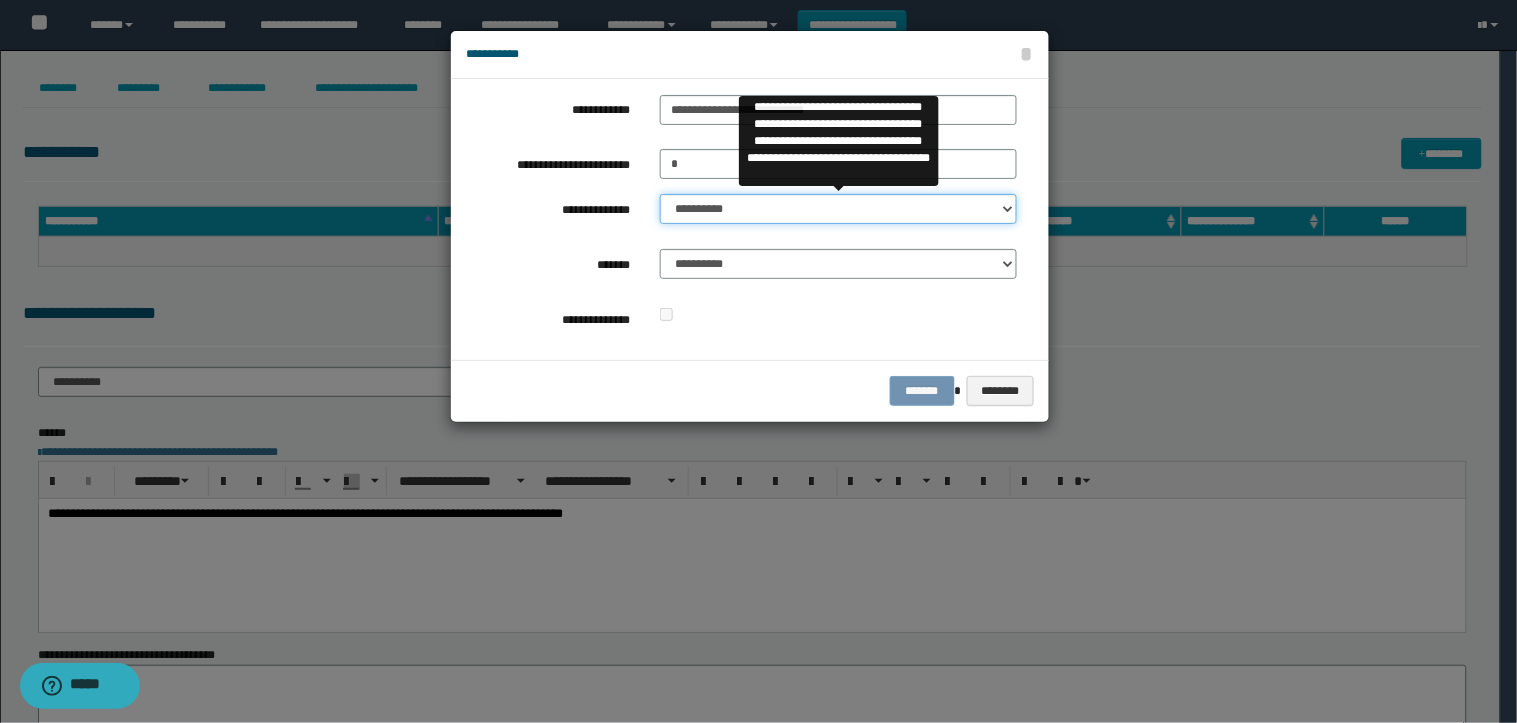 click on "**********" at bounding box center [838, 209] 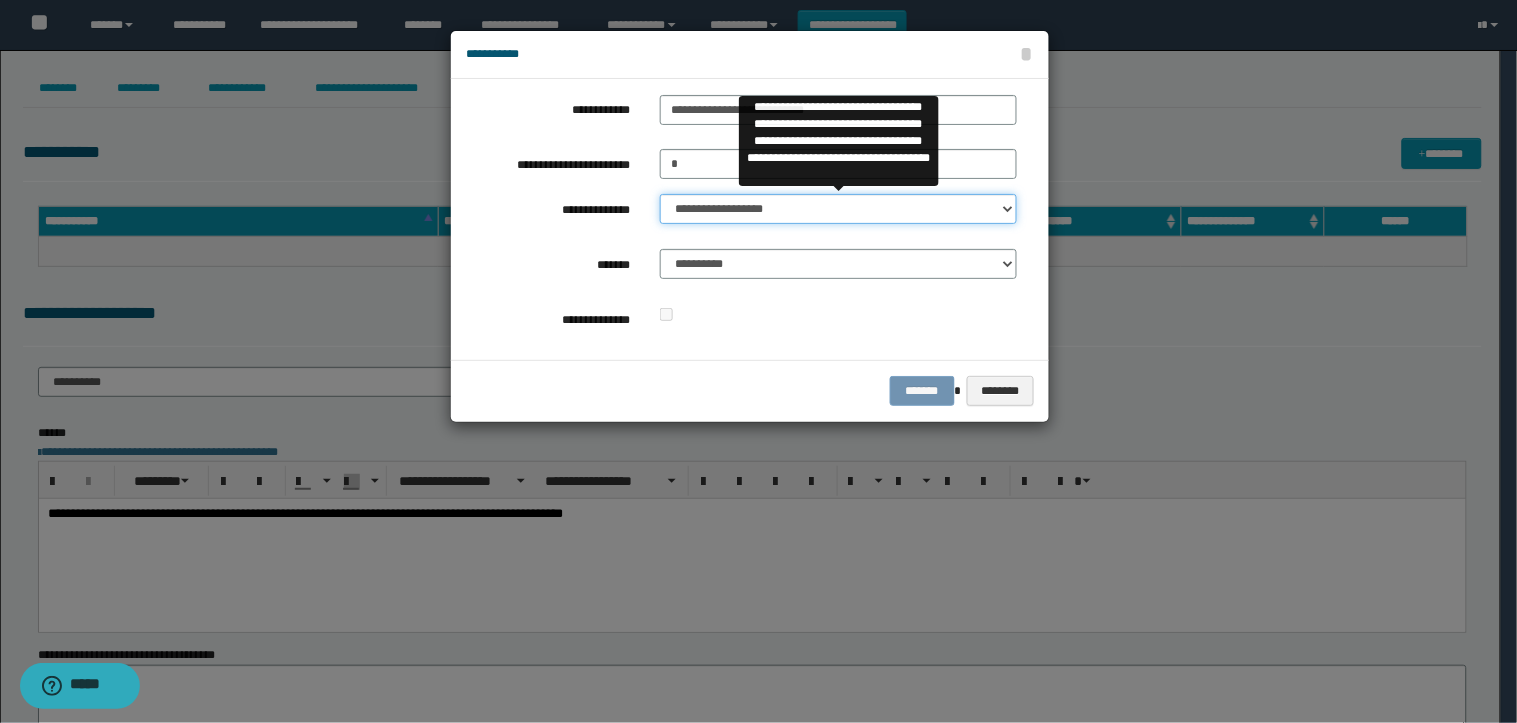 click on "**********" at bounding box center (838, 209) 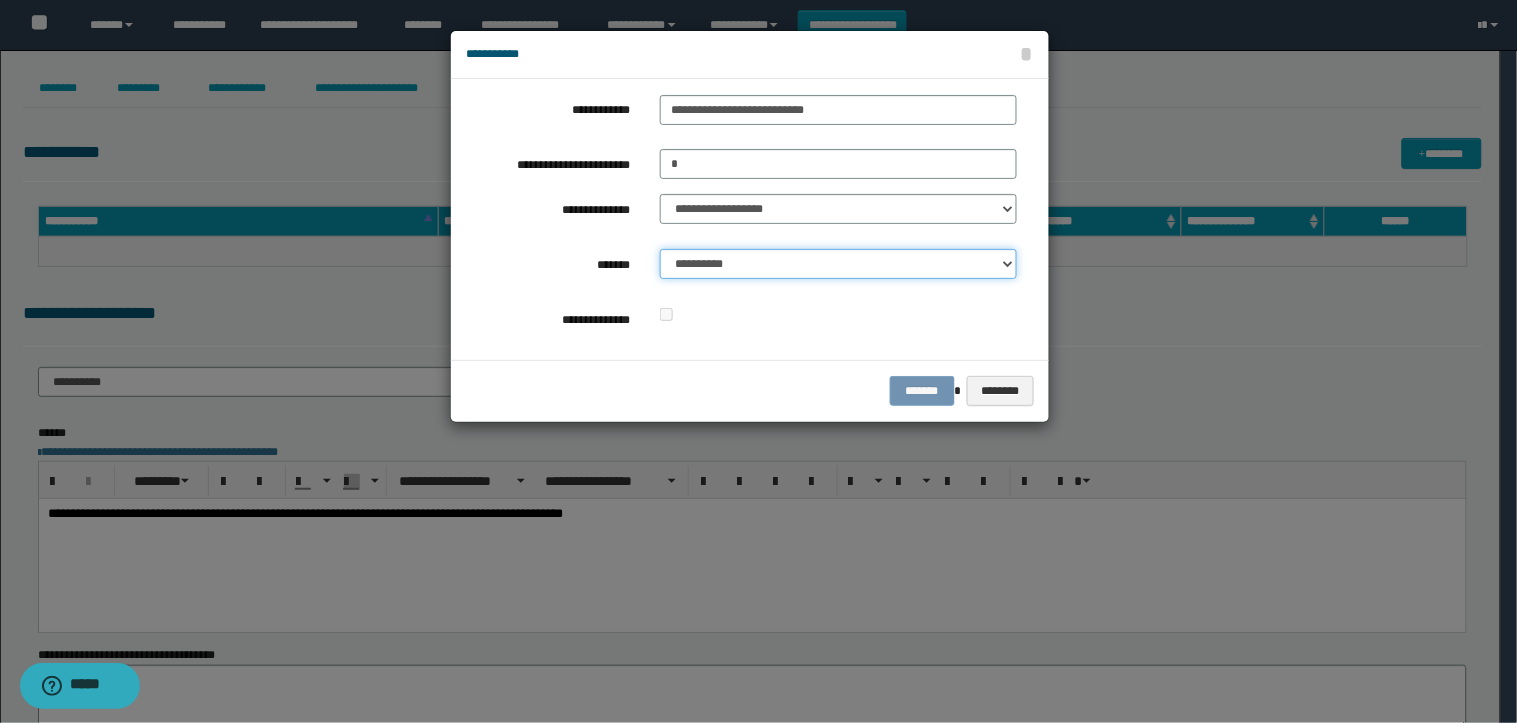 click on "**********" at bounding box center (838, 264) 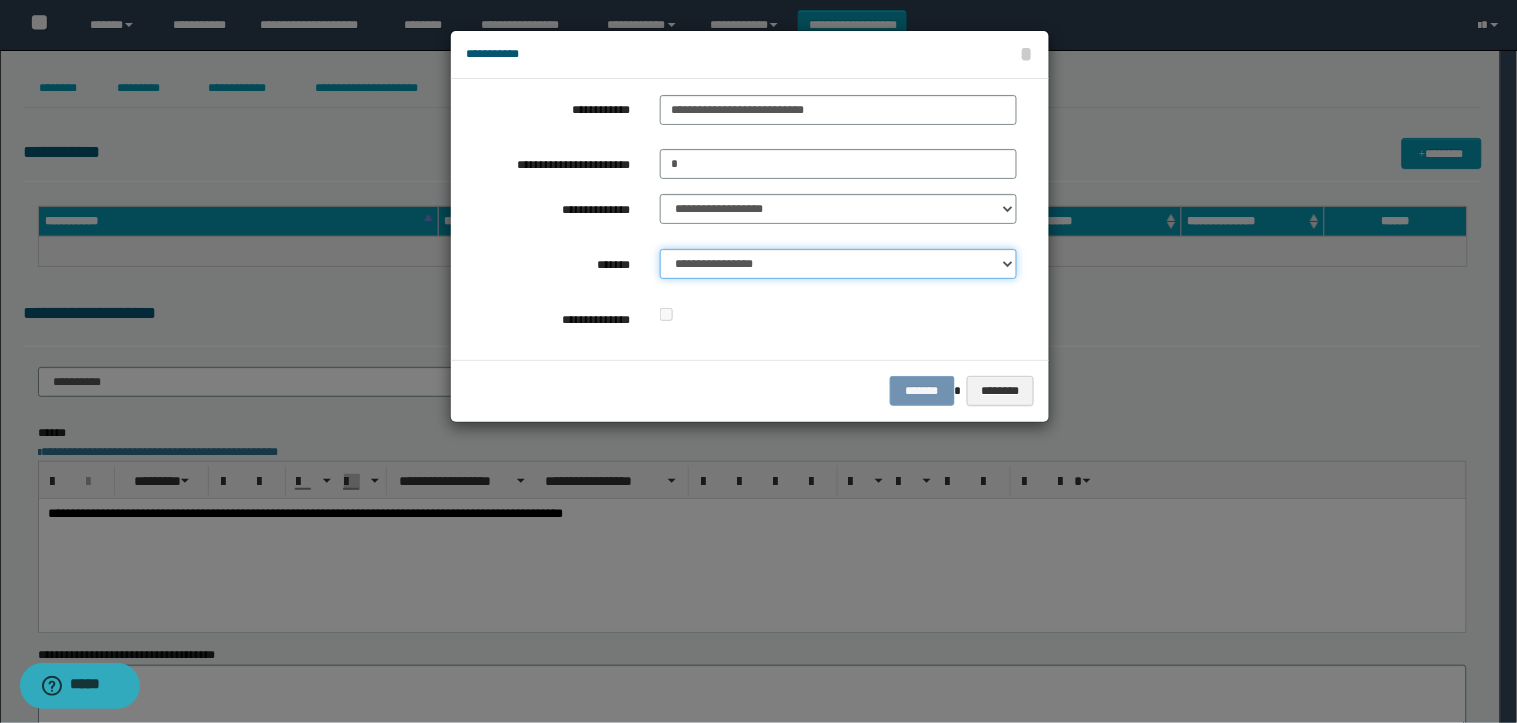 click on "**********" at bounding box center (838, 264) 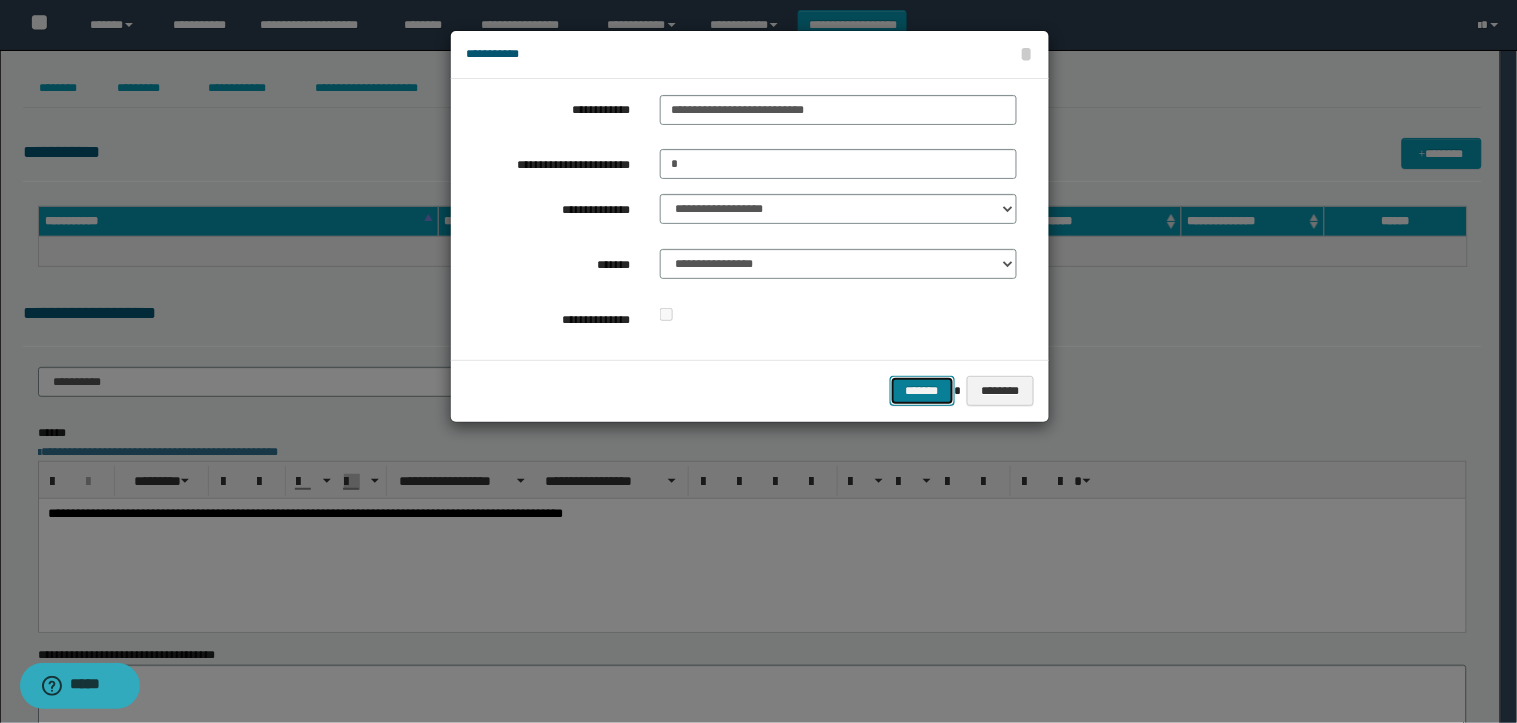 click on "*******" at bounding box center [922, 391] 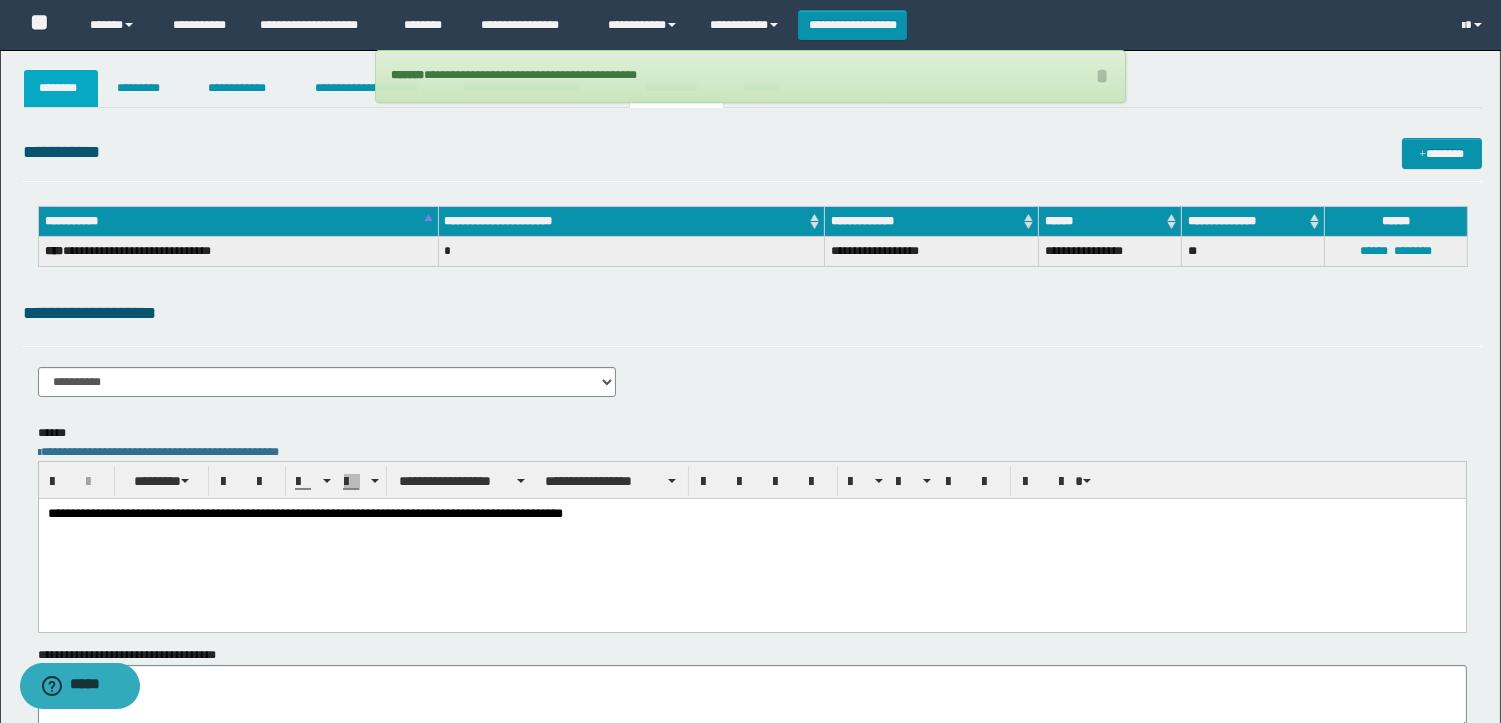 click on "********" at bounding box center (61, 88) 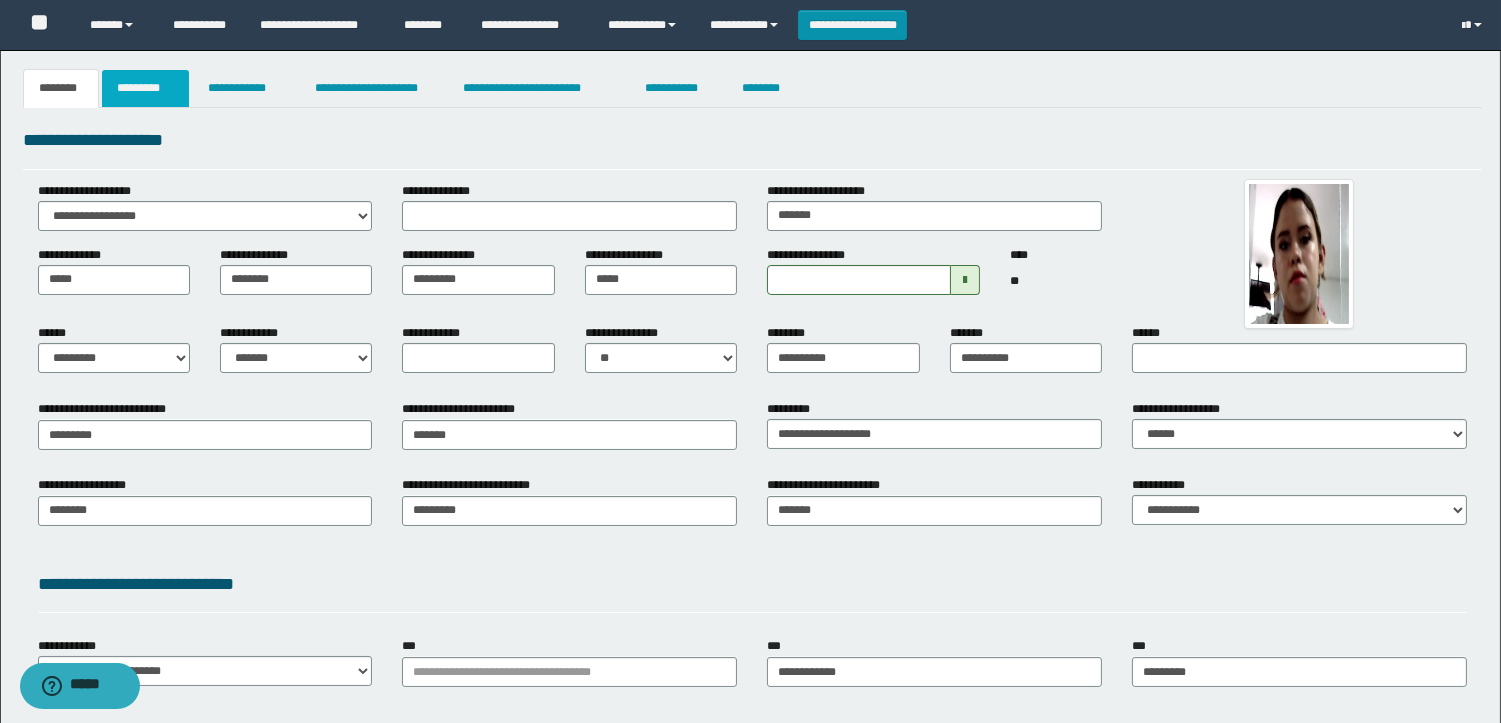 click on "*********" at bounding box center [145, 88] 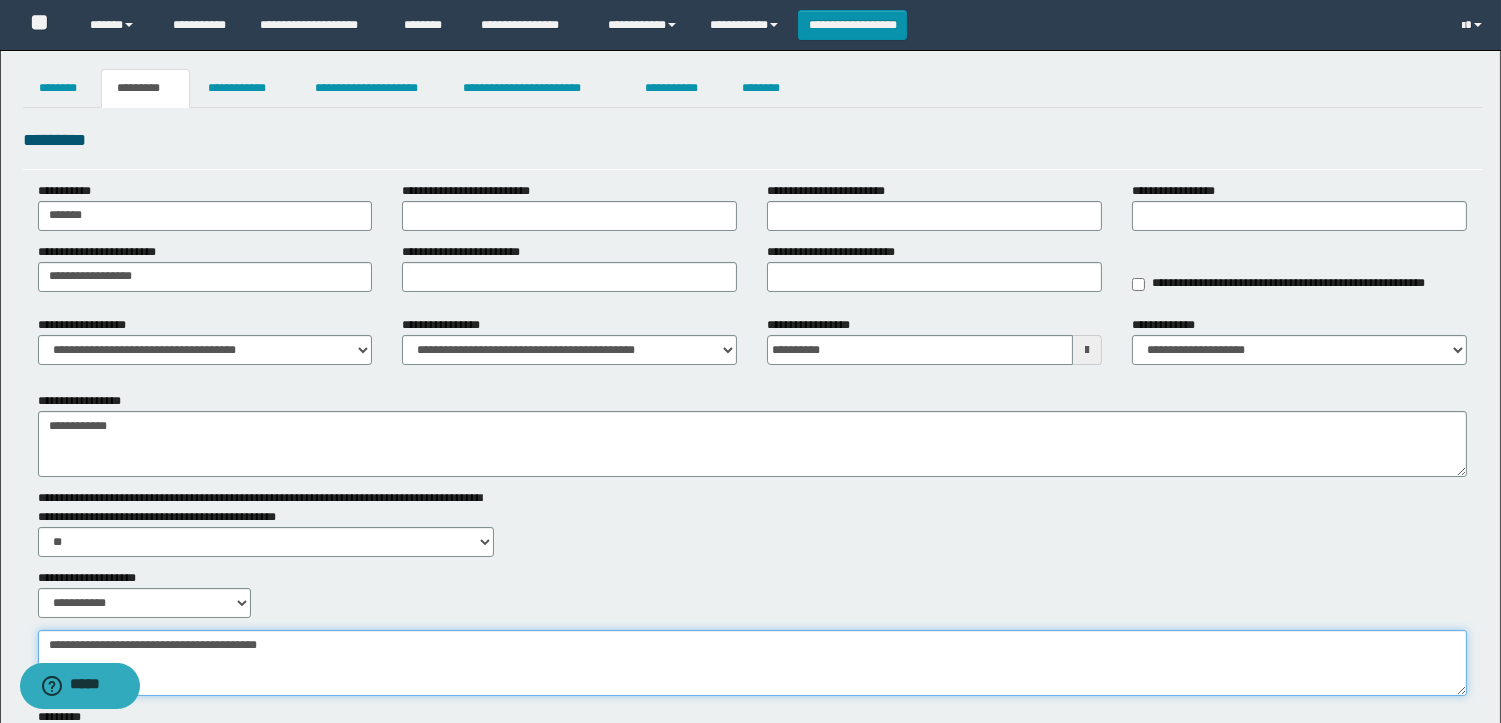 click on "**********" at bounding box center (752, 663) 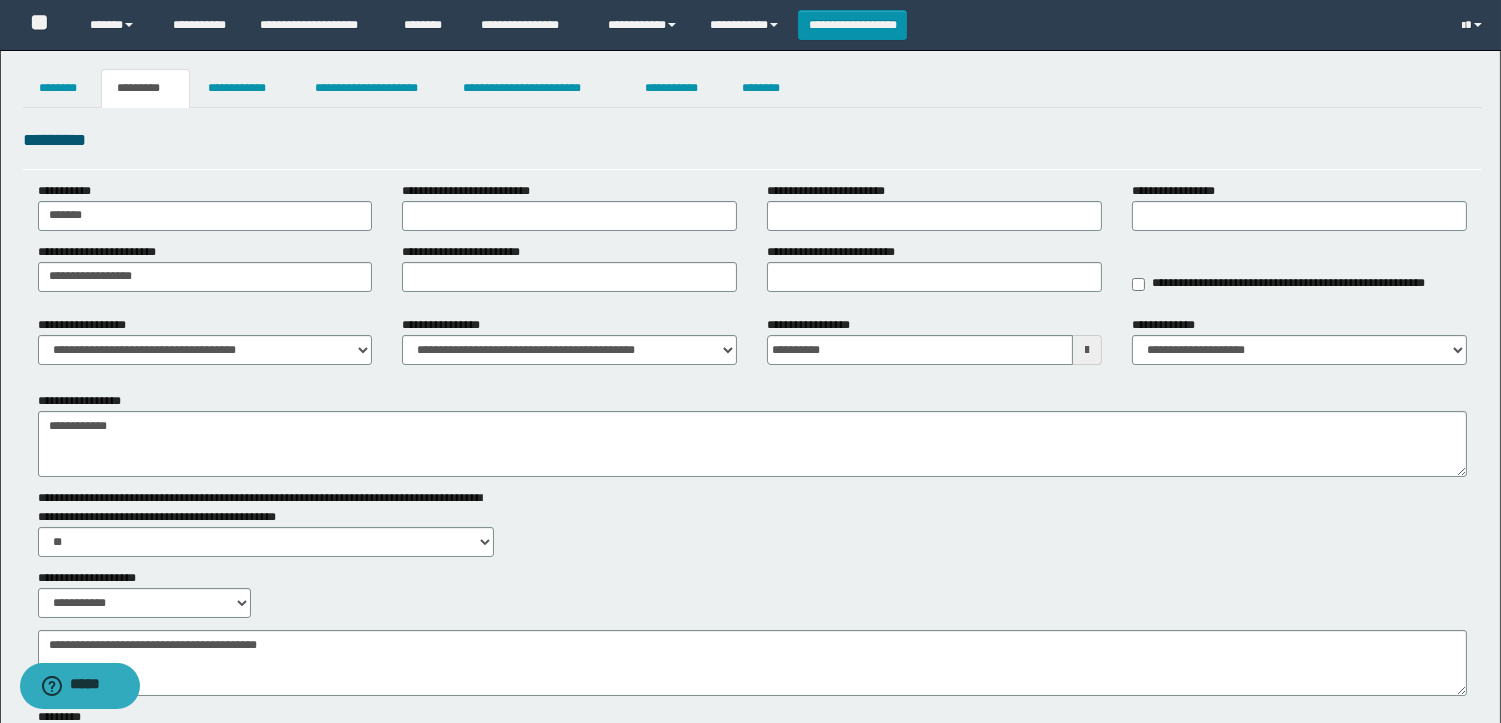 click on "**********" at bounding box center (750, 442) 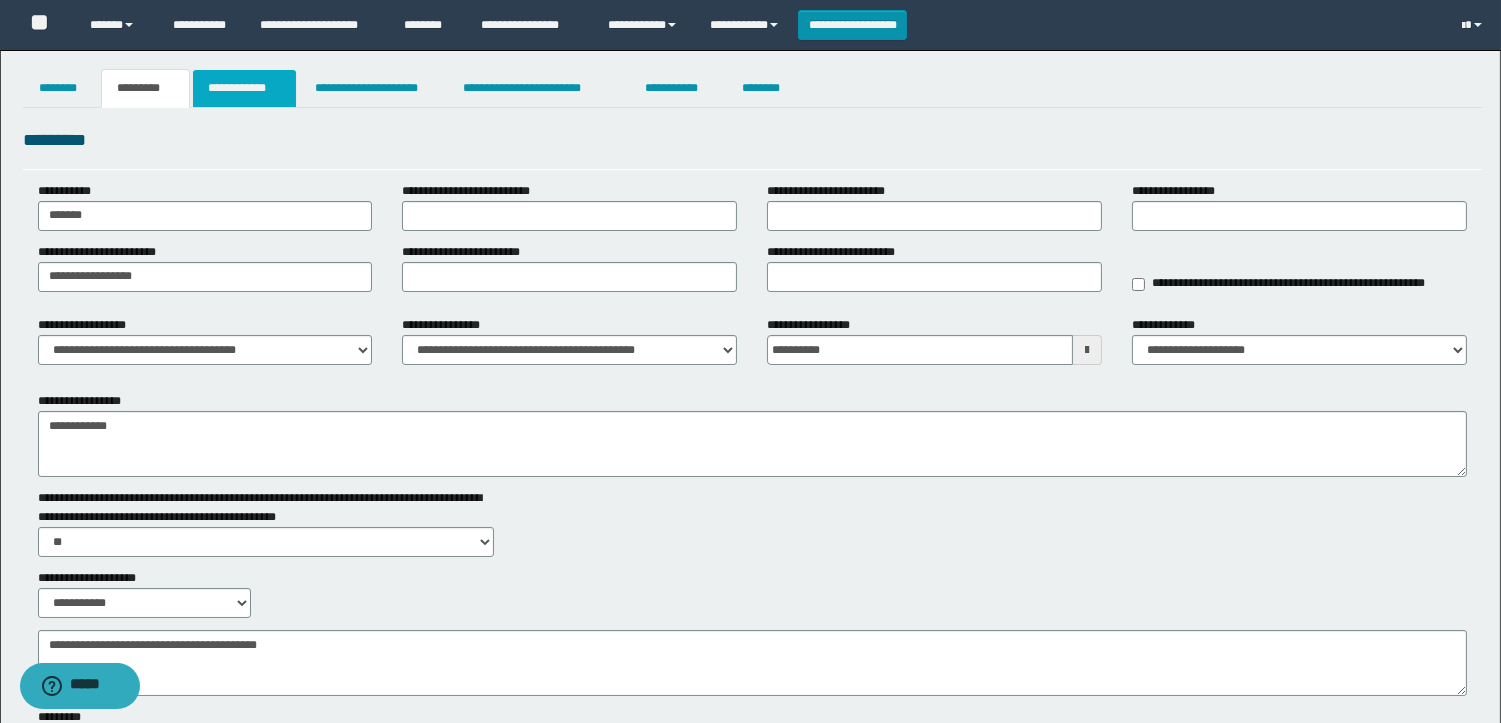 click on "**********" at bounding box center (244, 88) 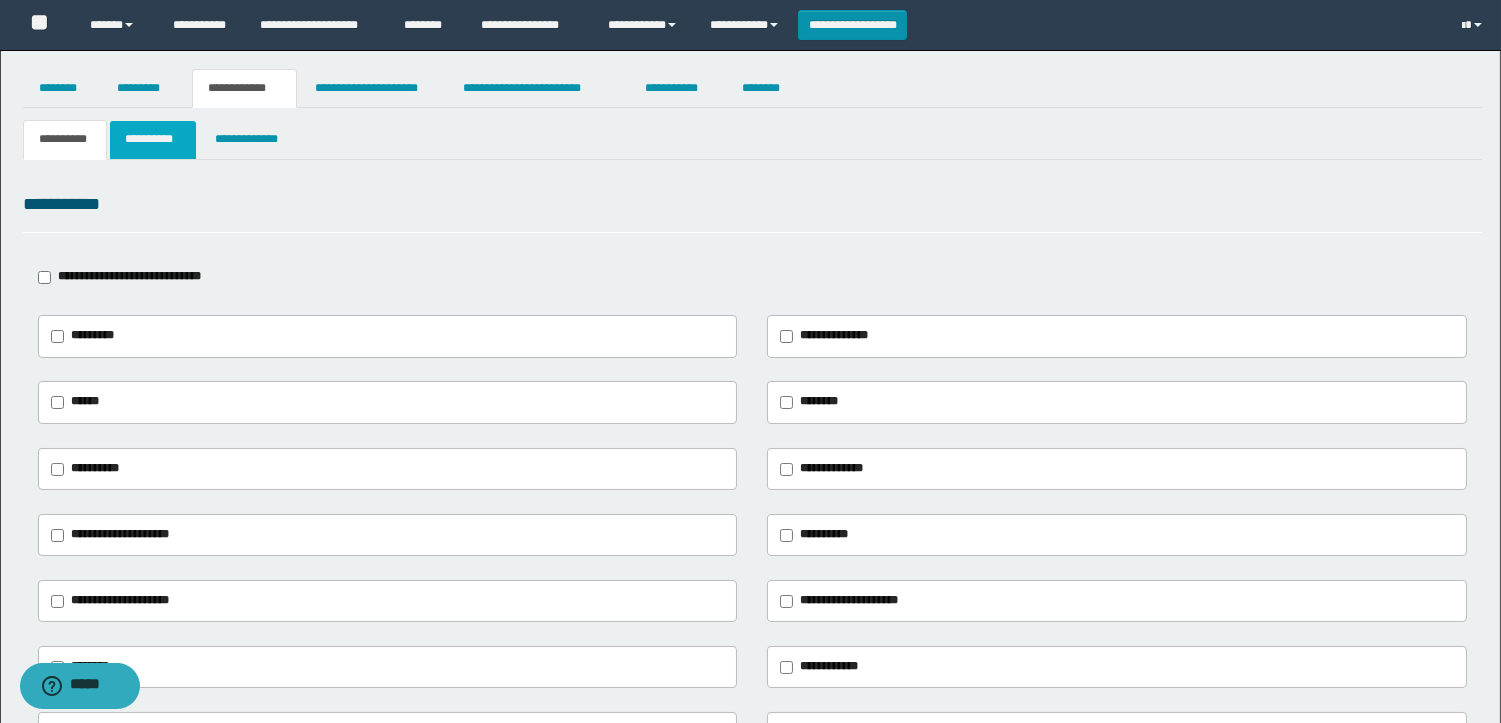 click on "**********" at bounding box center (153, 139) 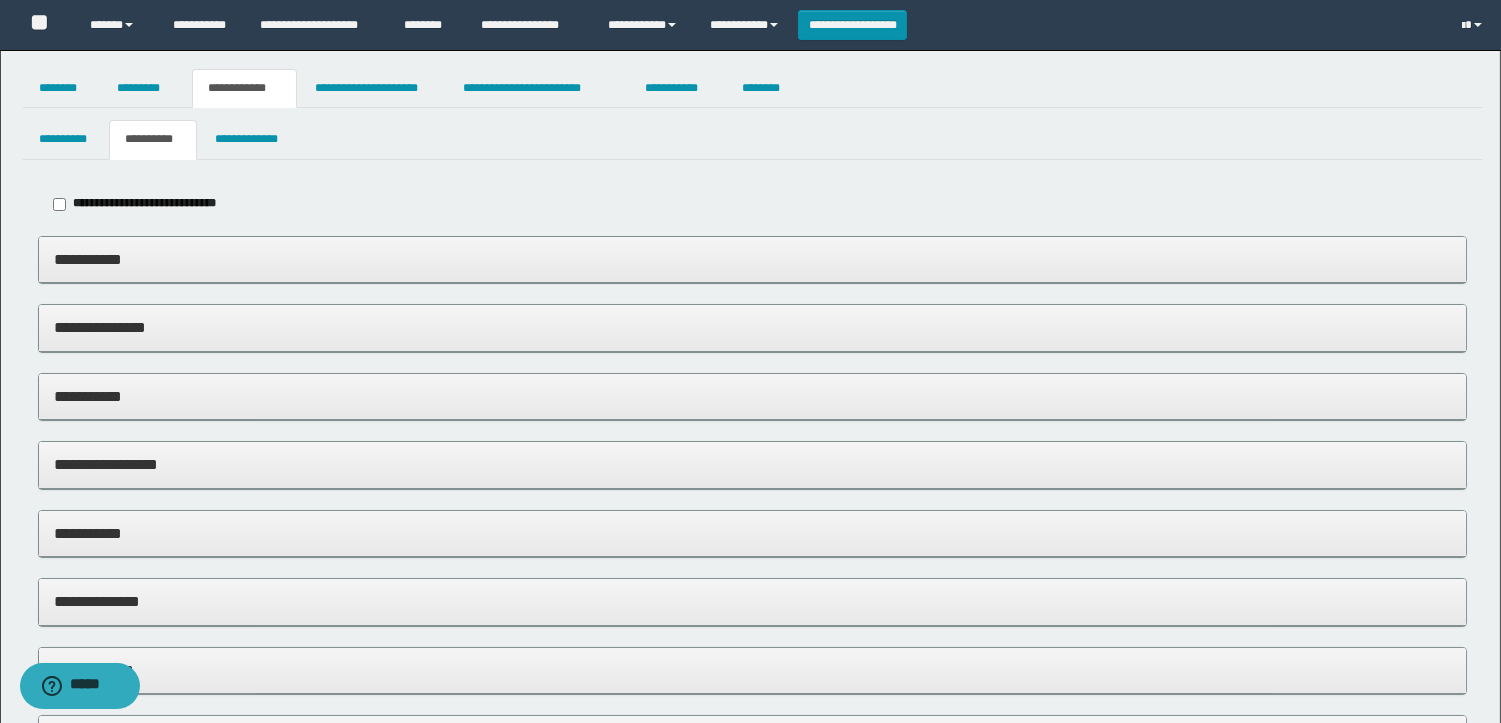 click on "**********" at bounding box center (752, 259) 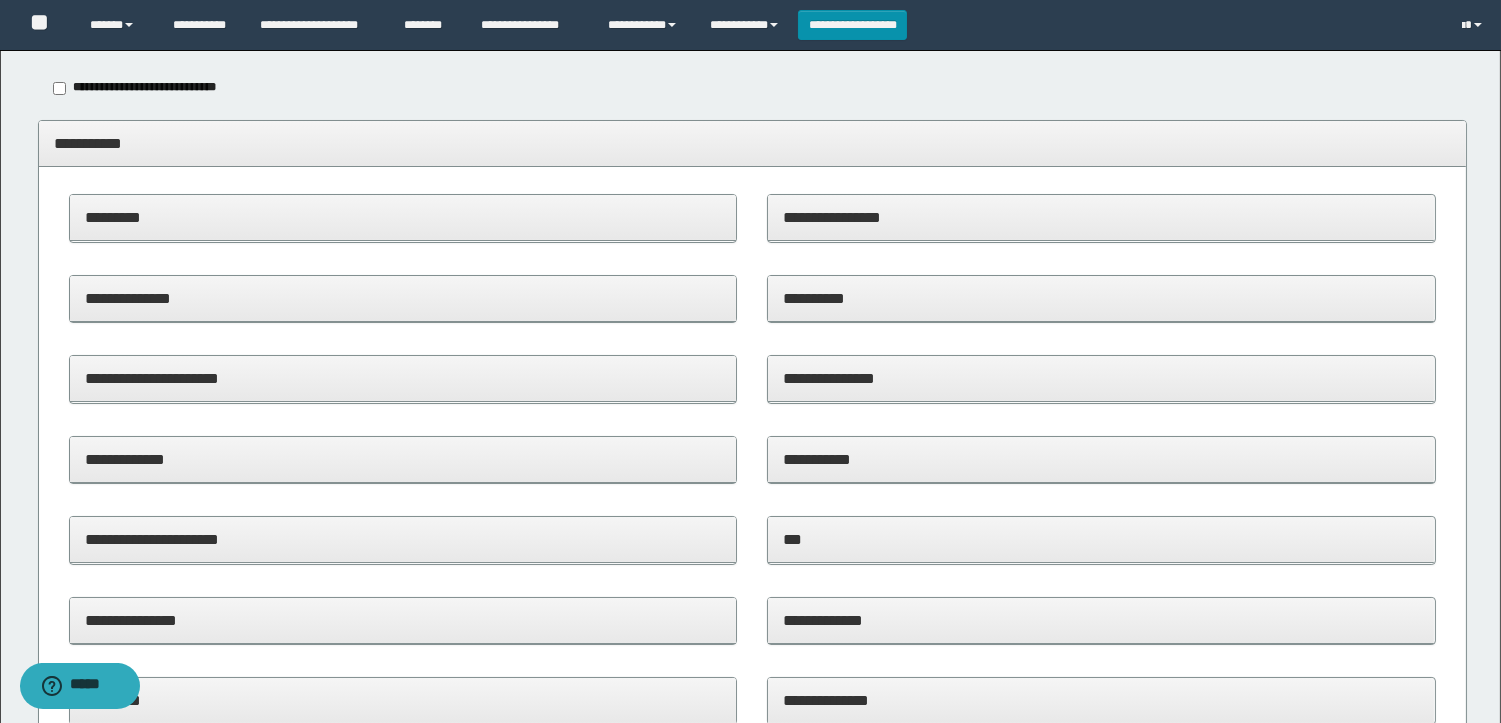 scroll, scrollTop: 222, scrollLeft: 0, axis: vertical 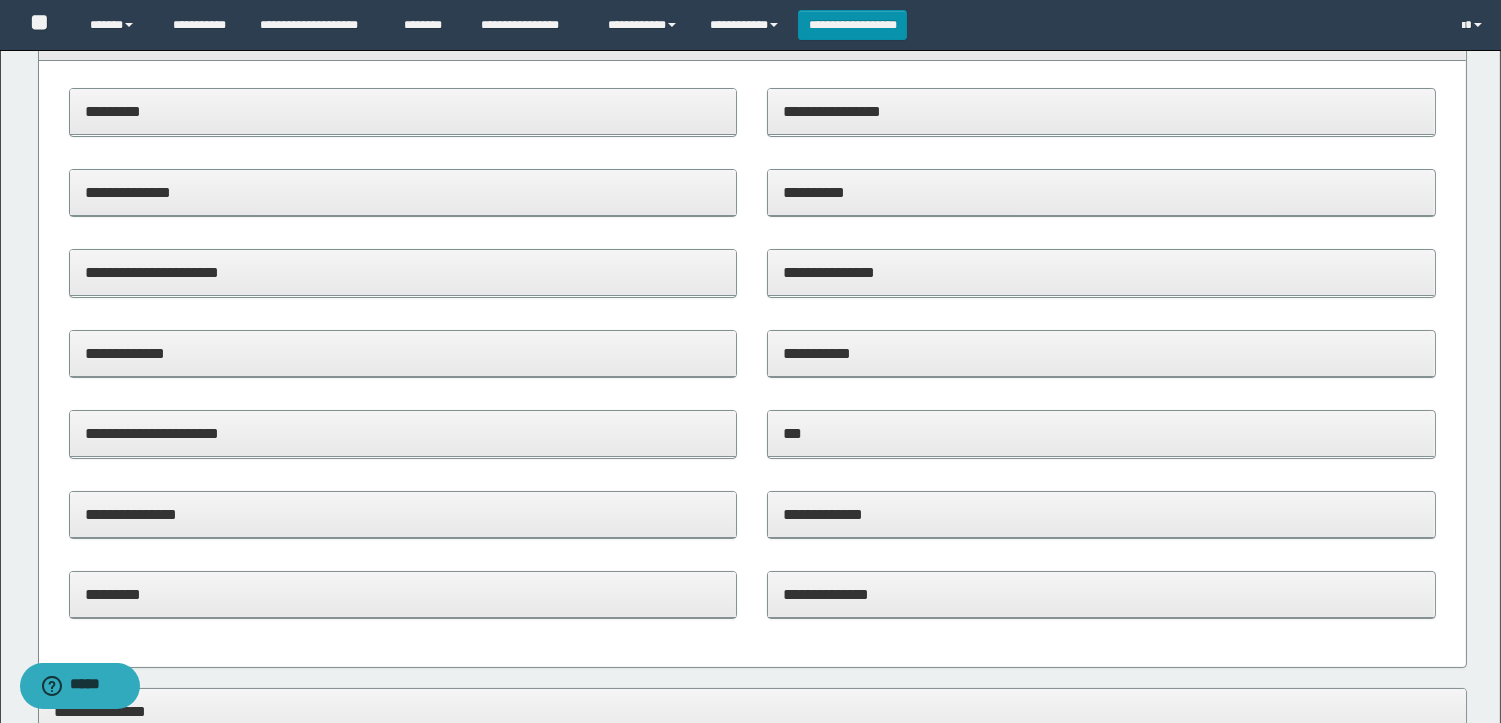 click on "**********" at bounding box center [403, 353] 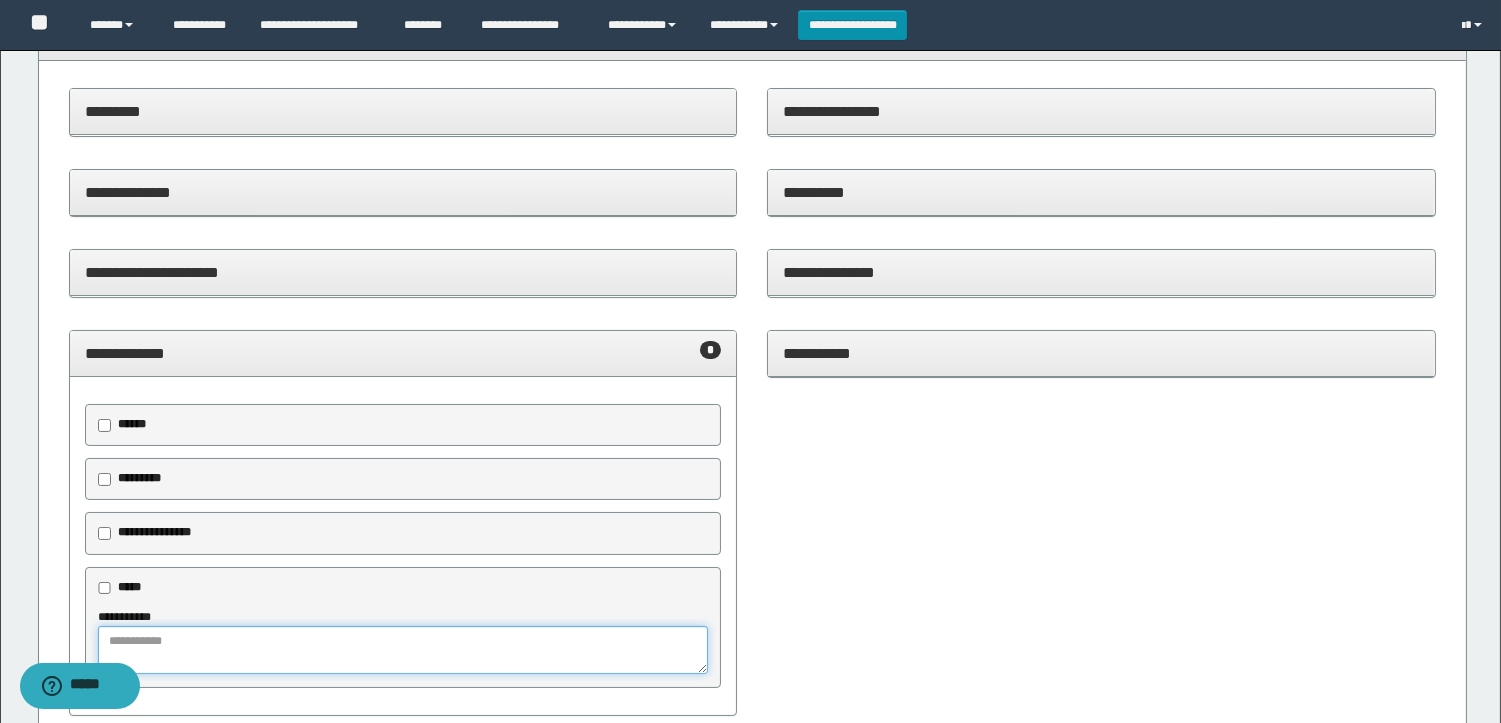 paste on "**********" 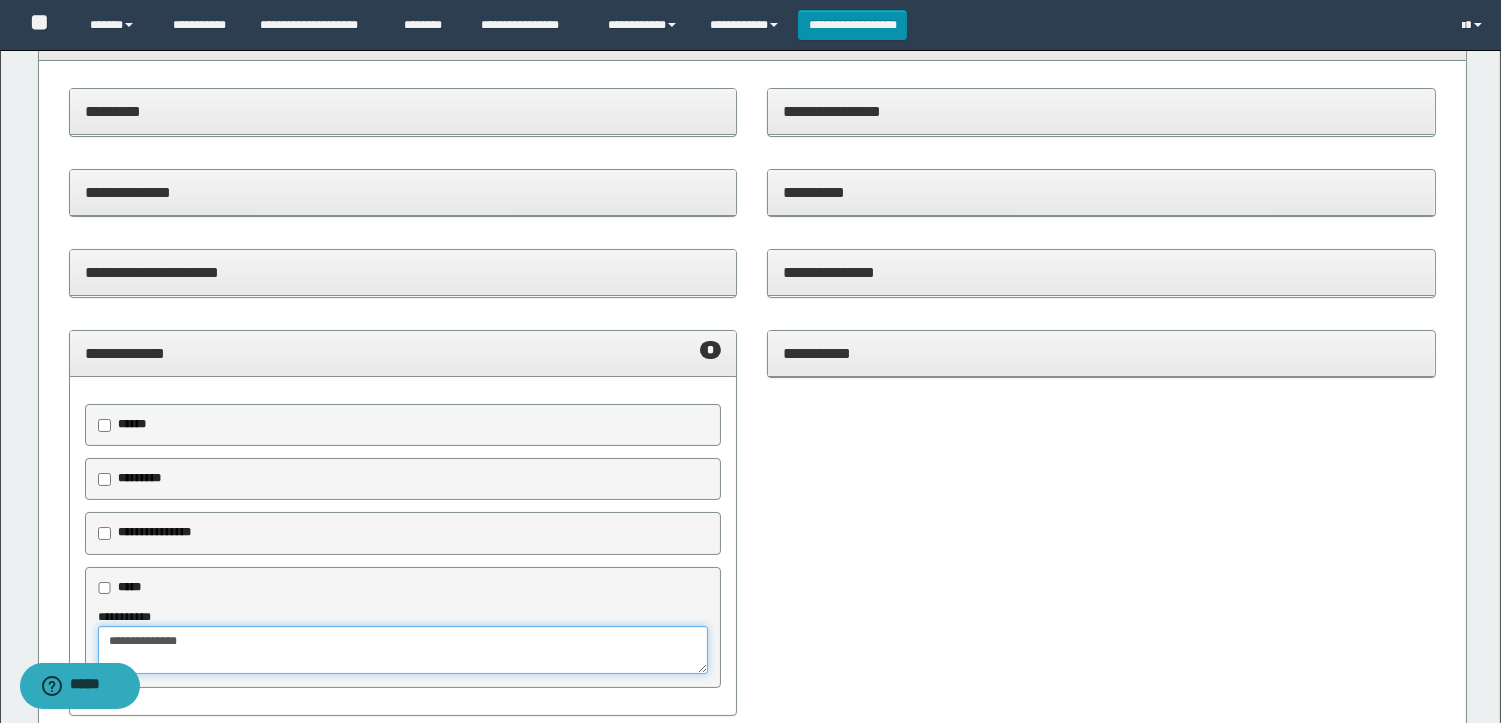 click on "**********" at bounding box center [403, 650] 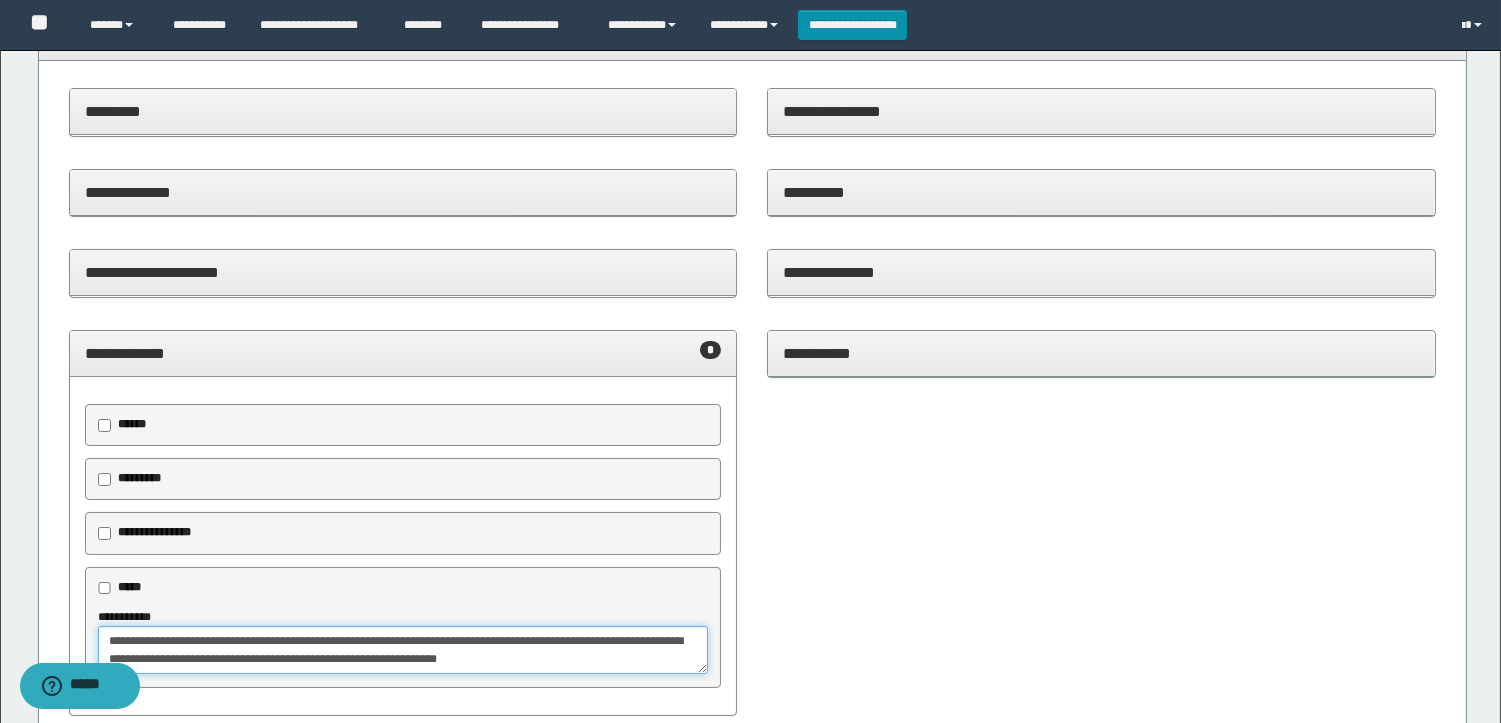 scroll, scrollTop: 12, scrollLeft: 0, axis: vertical 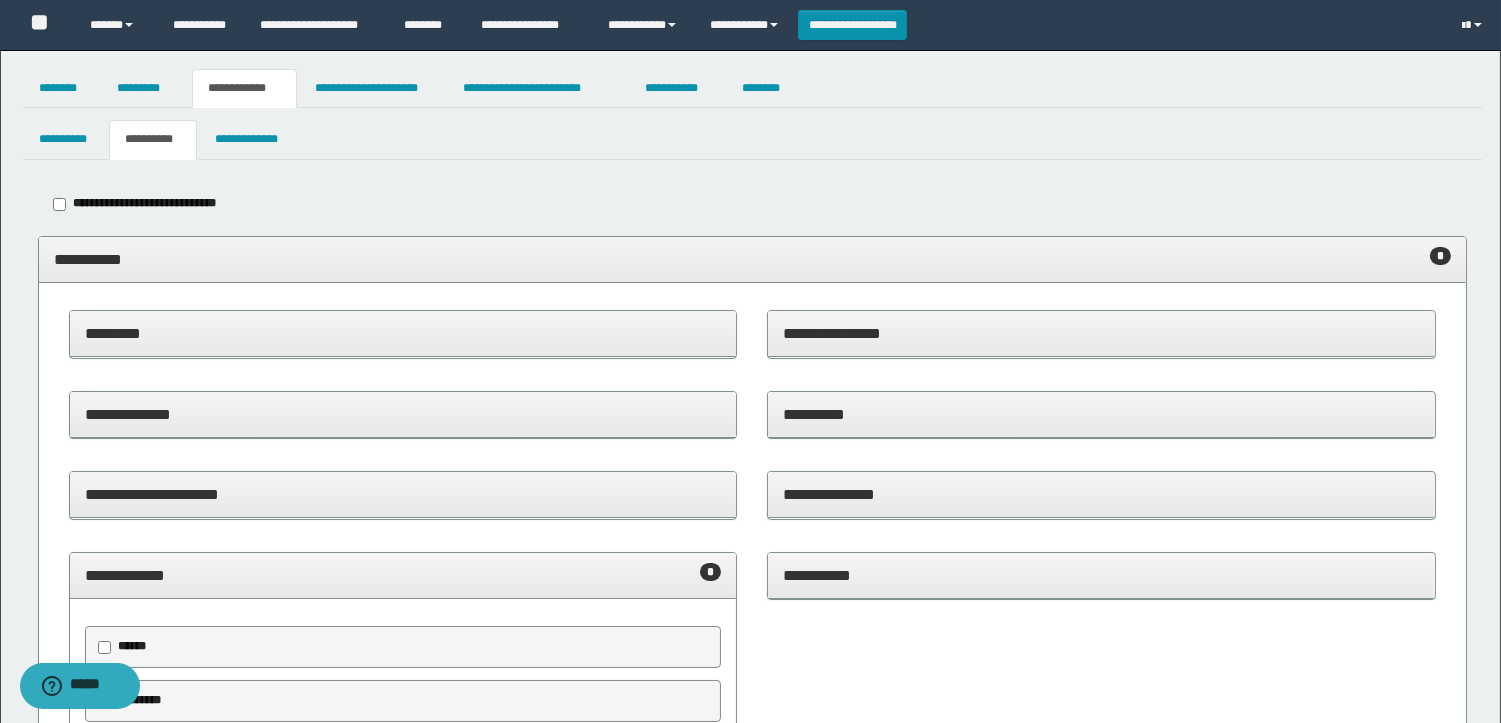 click on "**********" at bounding box center [750, 995] 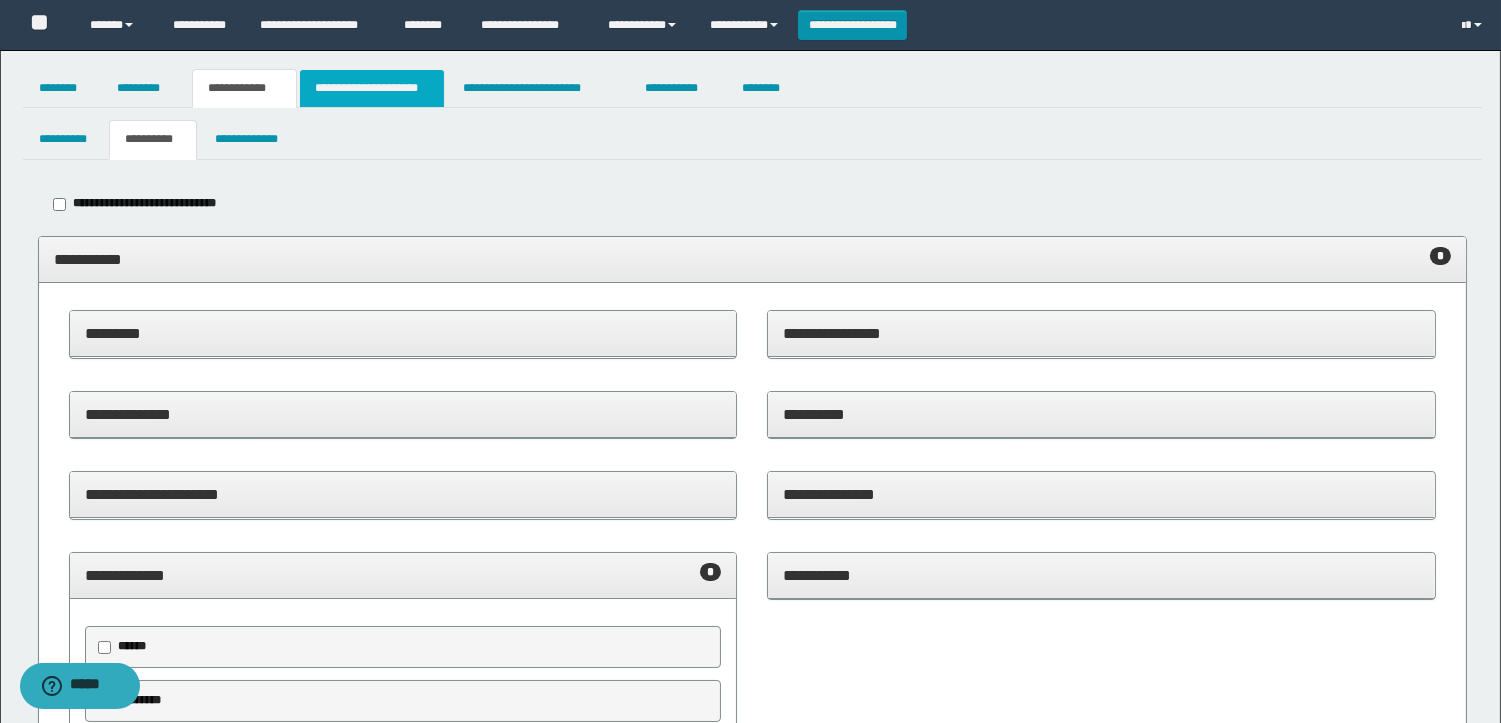 click on "**********" at bounding box center [372, 88] 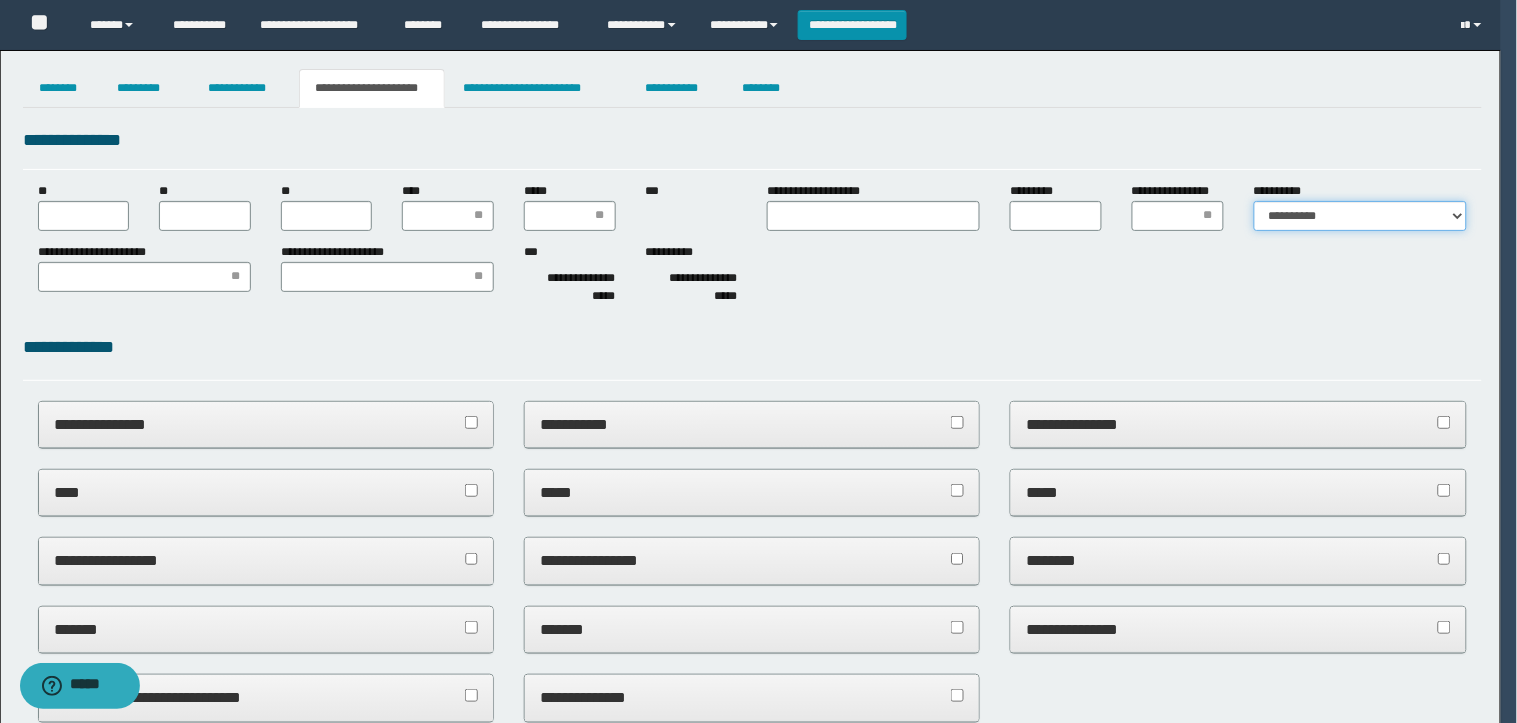 click on "**********" at bounding box center [1360, 216] 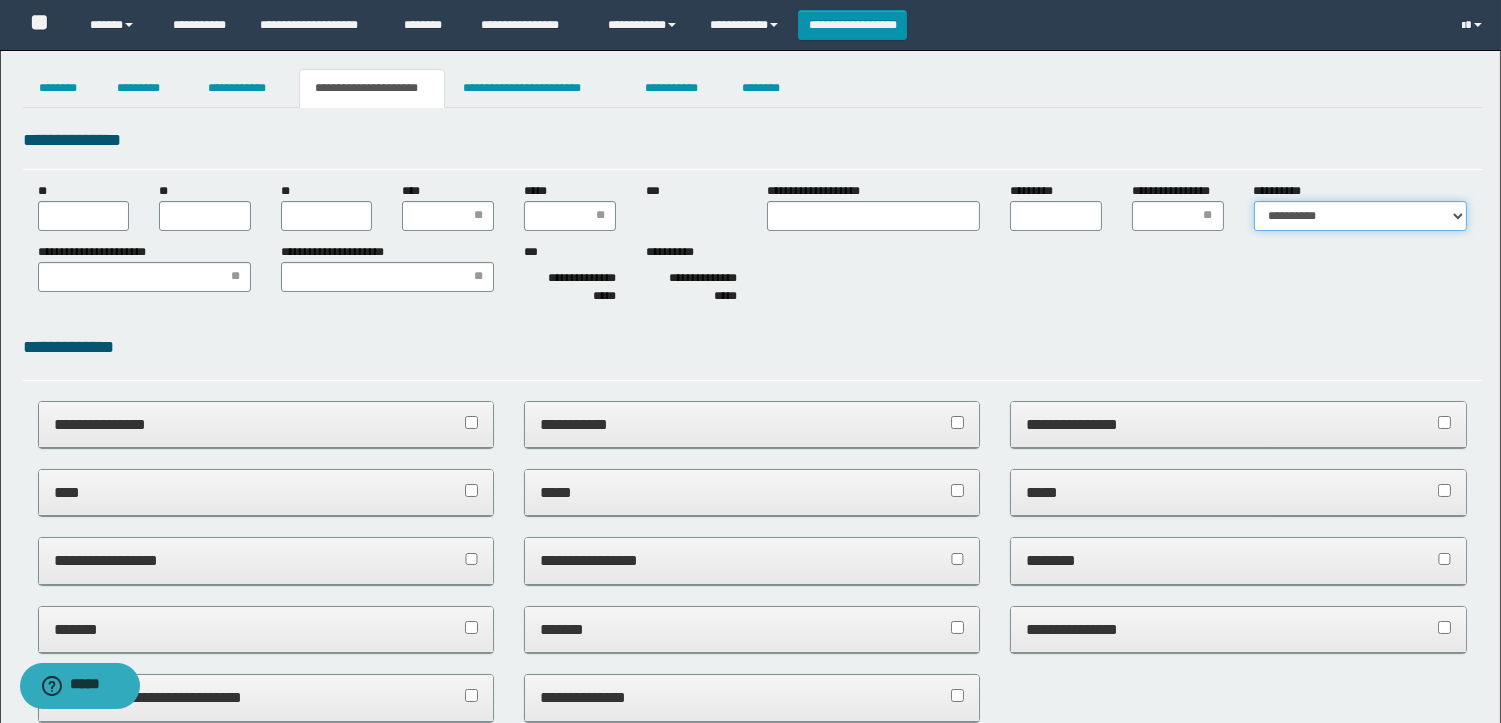 scroll, scrollTop: 0, scrollLeft: 0, axis: both 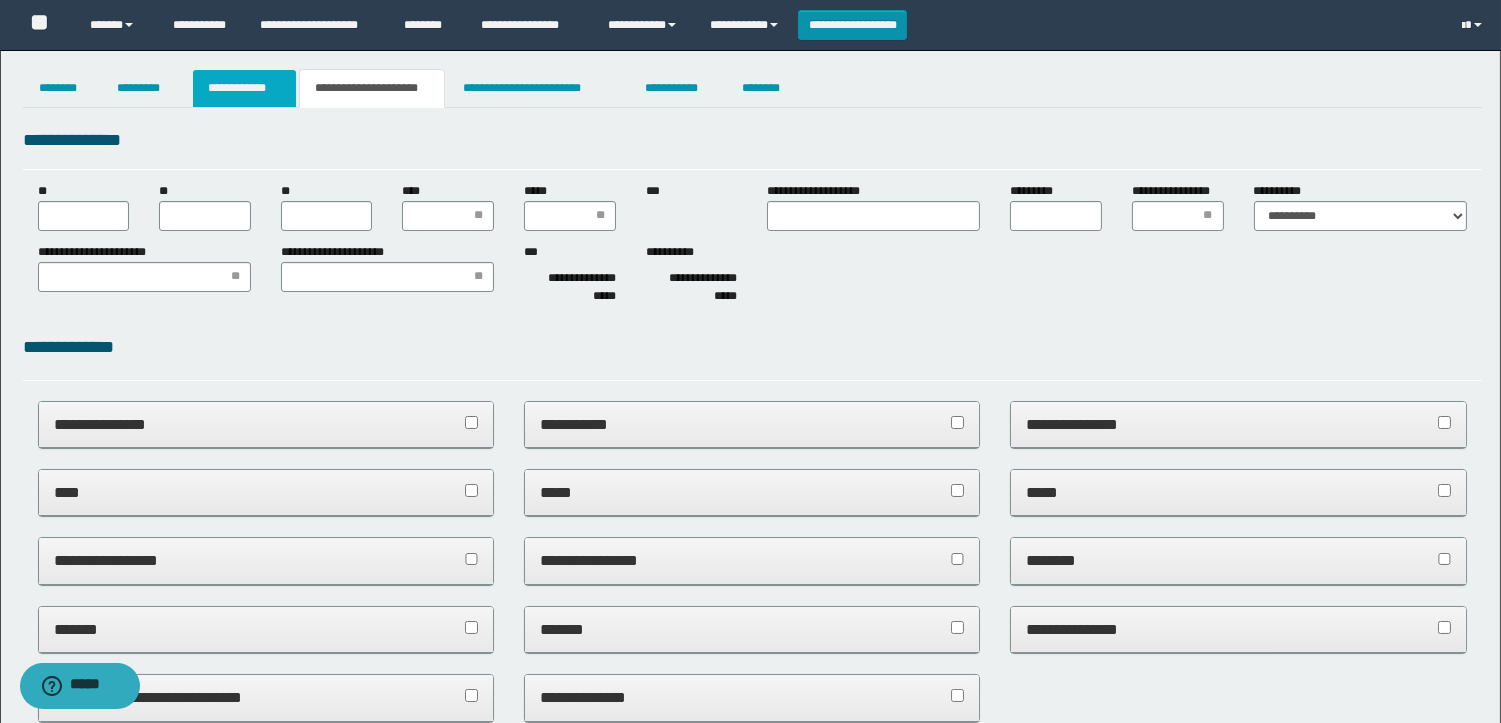 click on "**********" at bounding box center [244, 88] 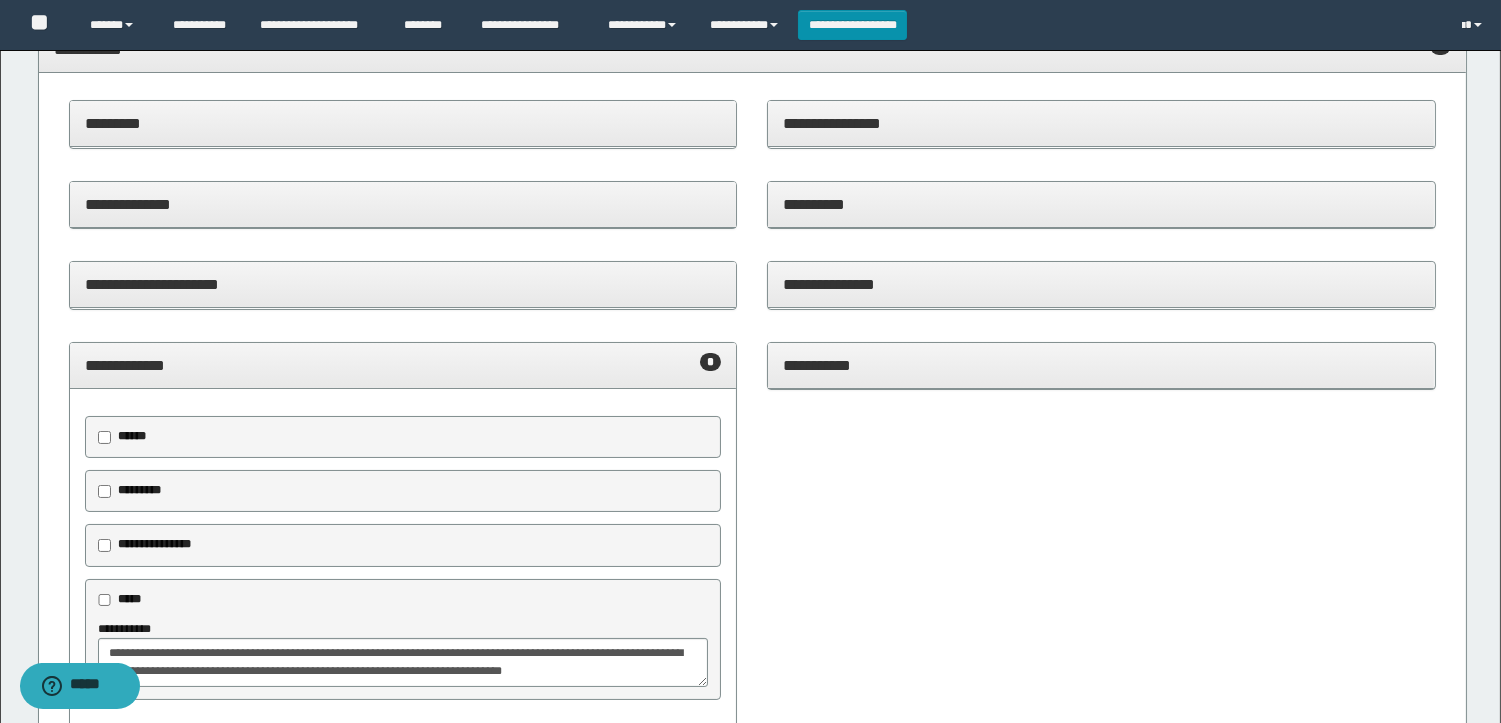 scroll, scrollTop: 0, scrollLeft: 0, axis: both 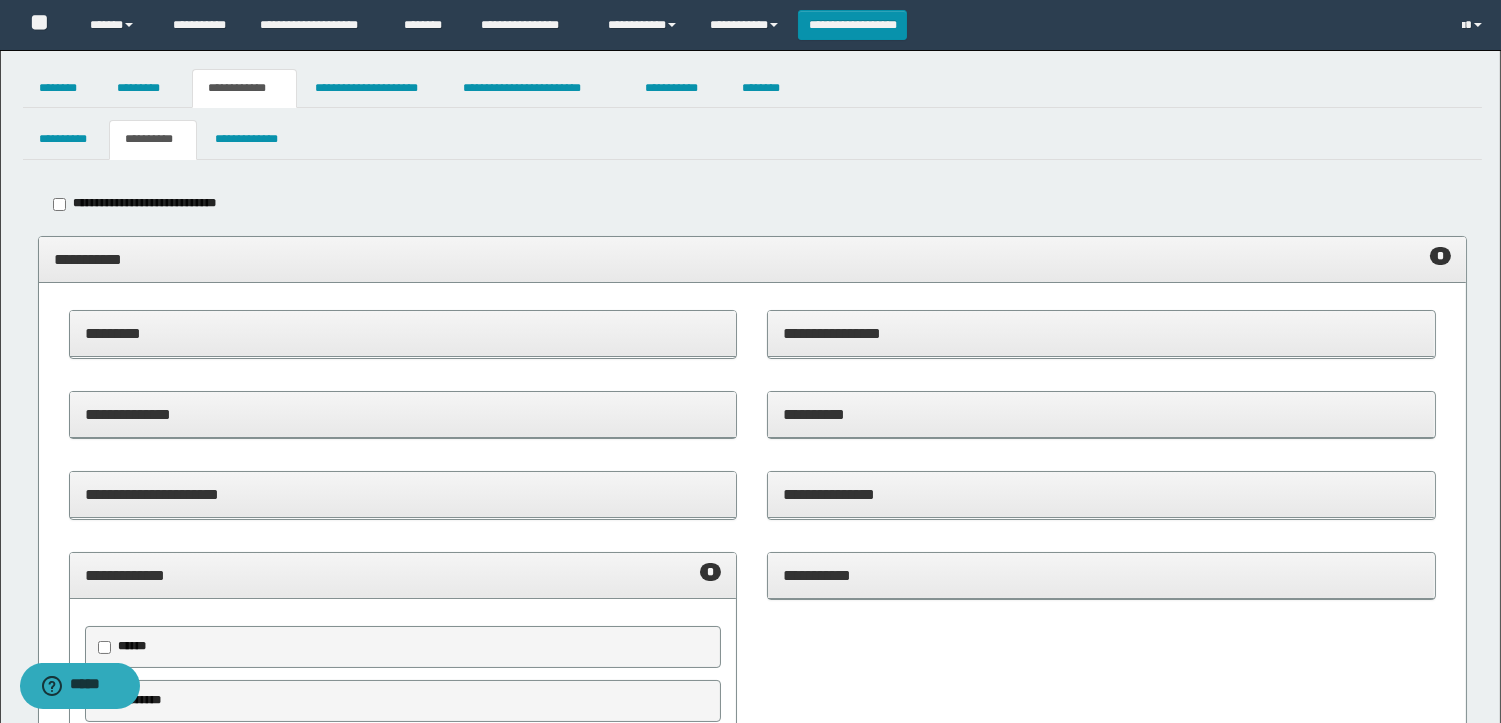 click on "**********" at bounding box center [752, 259] 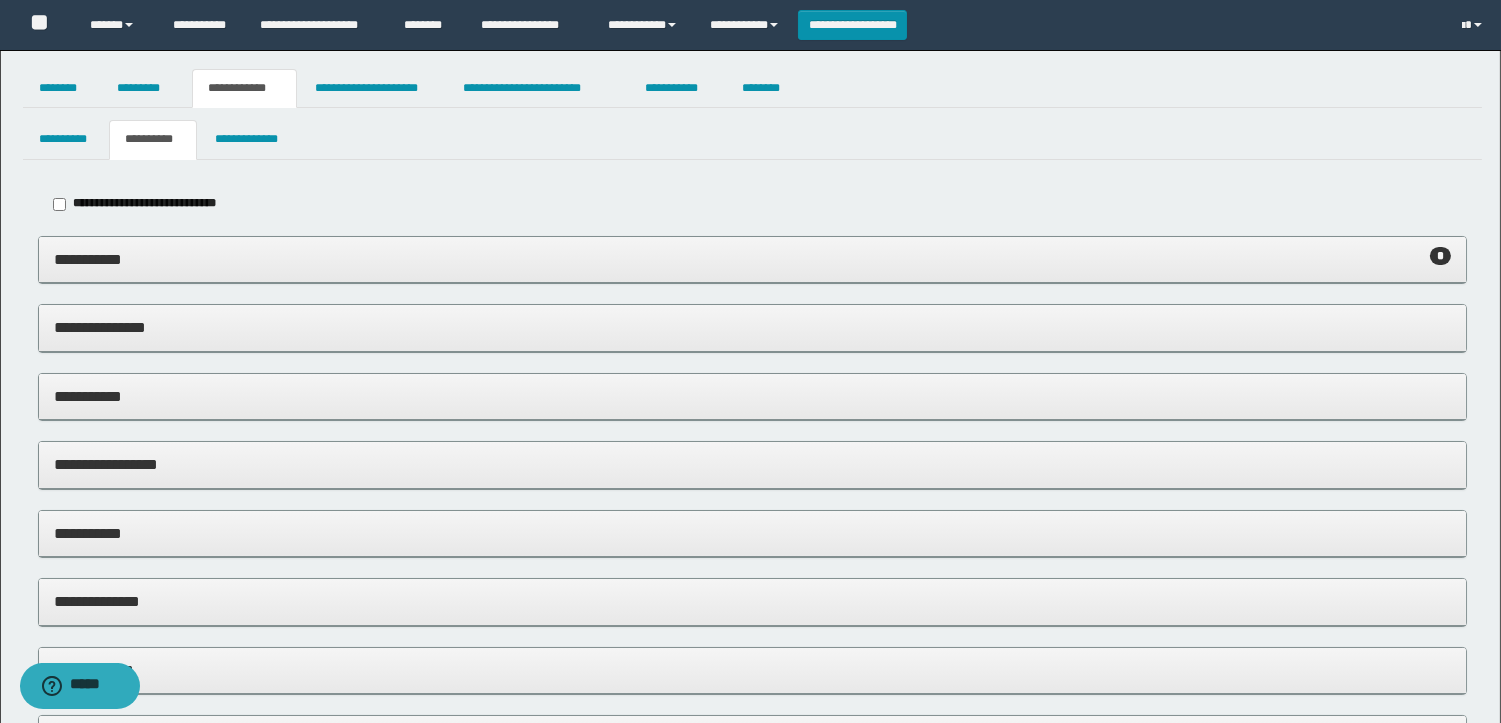 click on "**********" at bounding box center (752, 260) 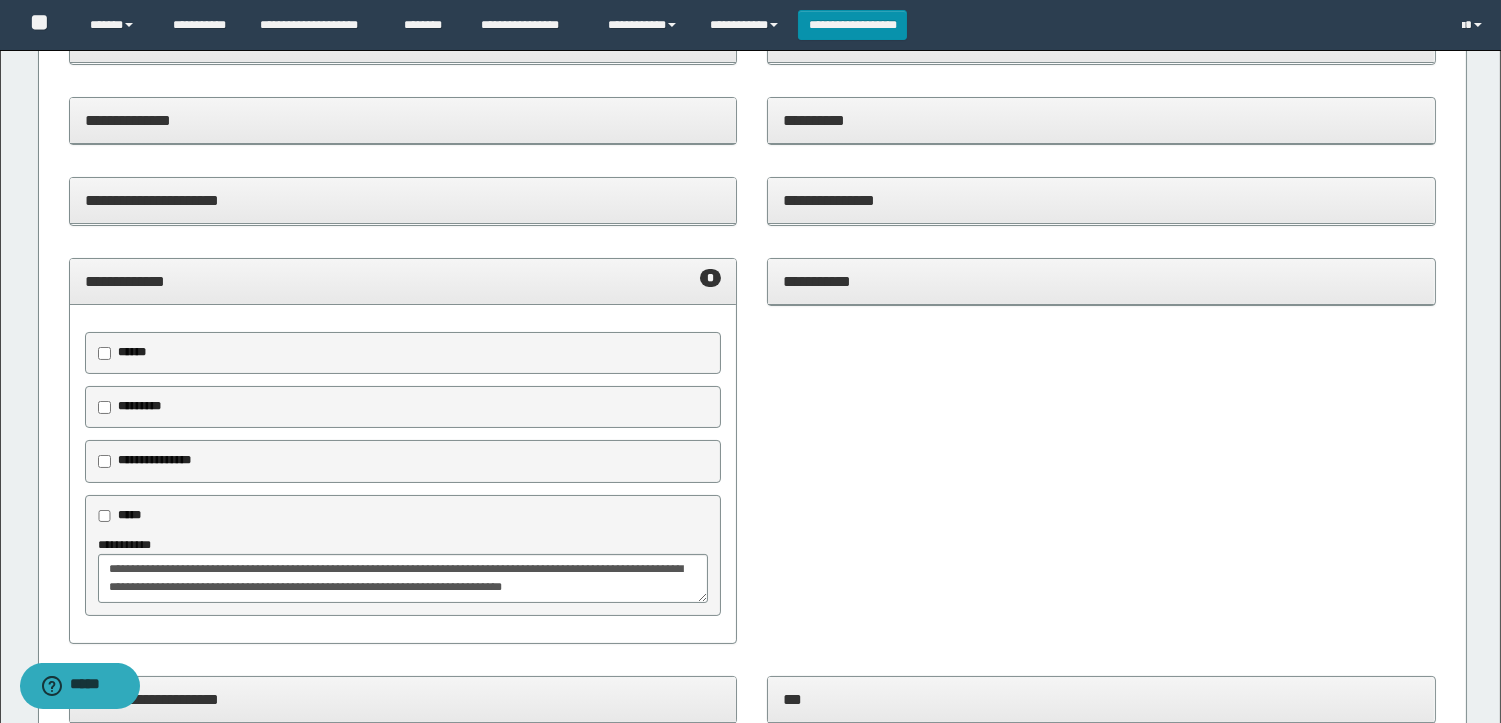 scroll, scrollTop: 444, scrollLeft: 0, axis: vertical 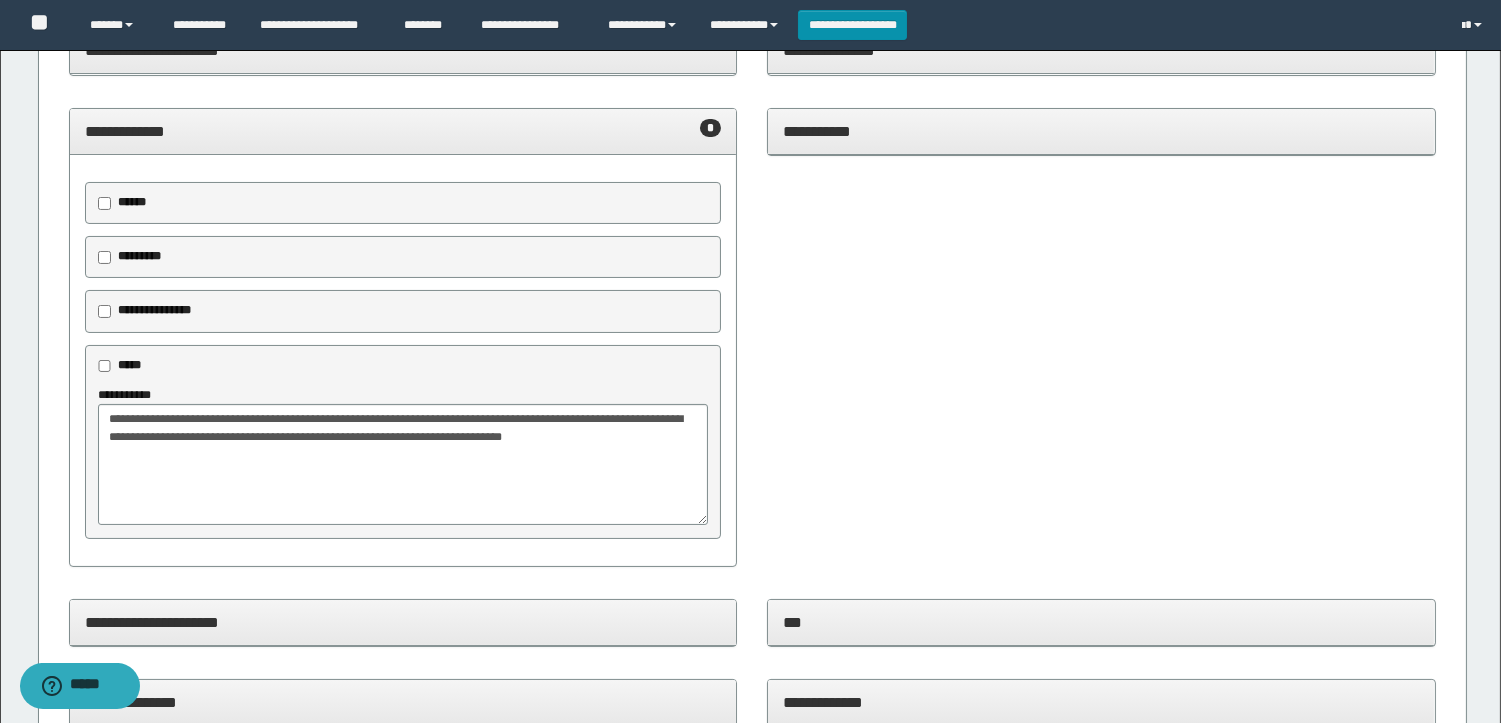 drag, startPoint x: 695, startPoint y: 446, endPoint x: 740, endPoint y: 520, distance: 86.608315 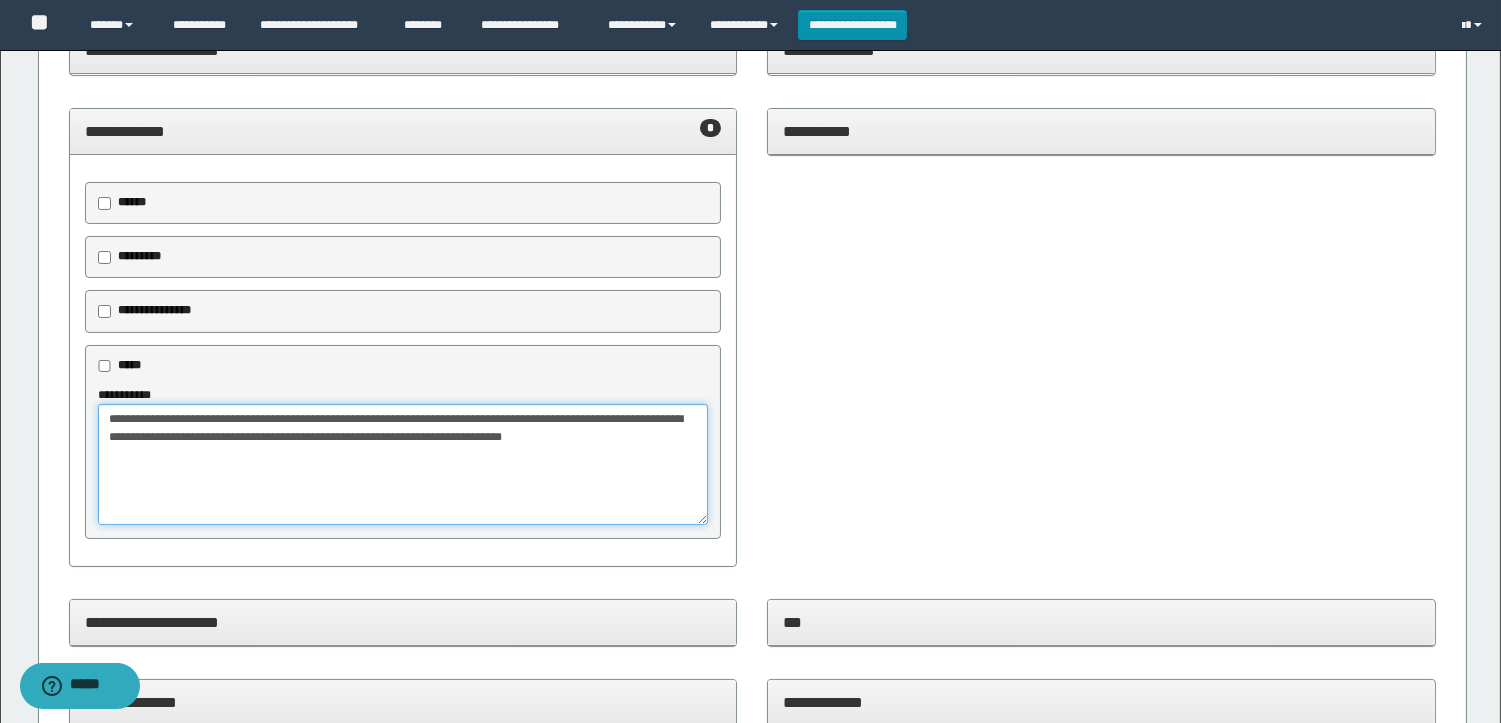 click on "**********" at bounding box center [403, 464] 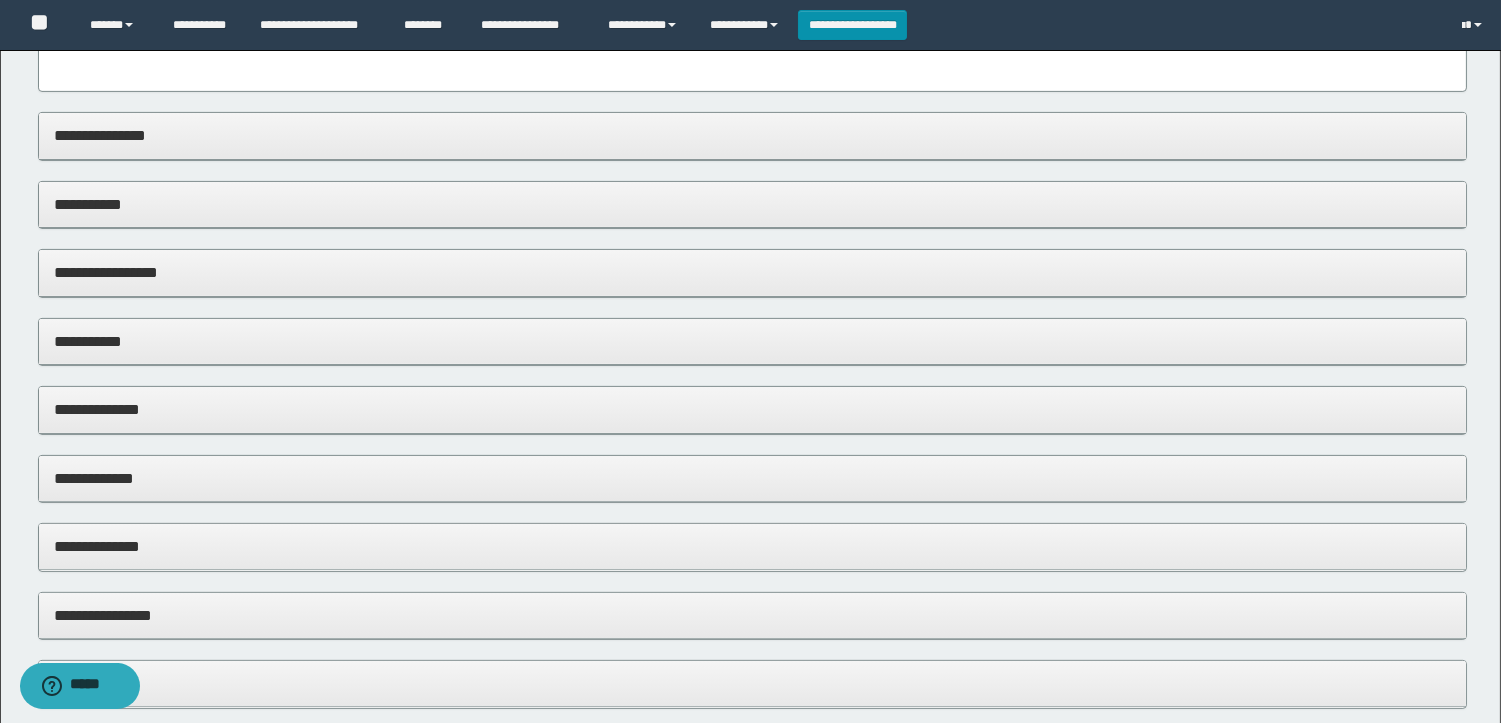 scroll, scrollTop: 1111, scrollLeft: 0, axis: vertical 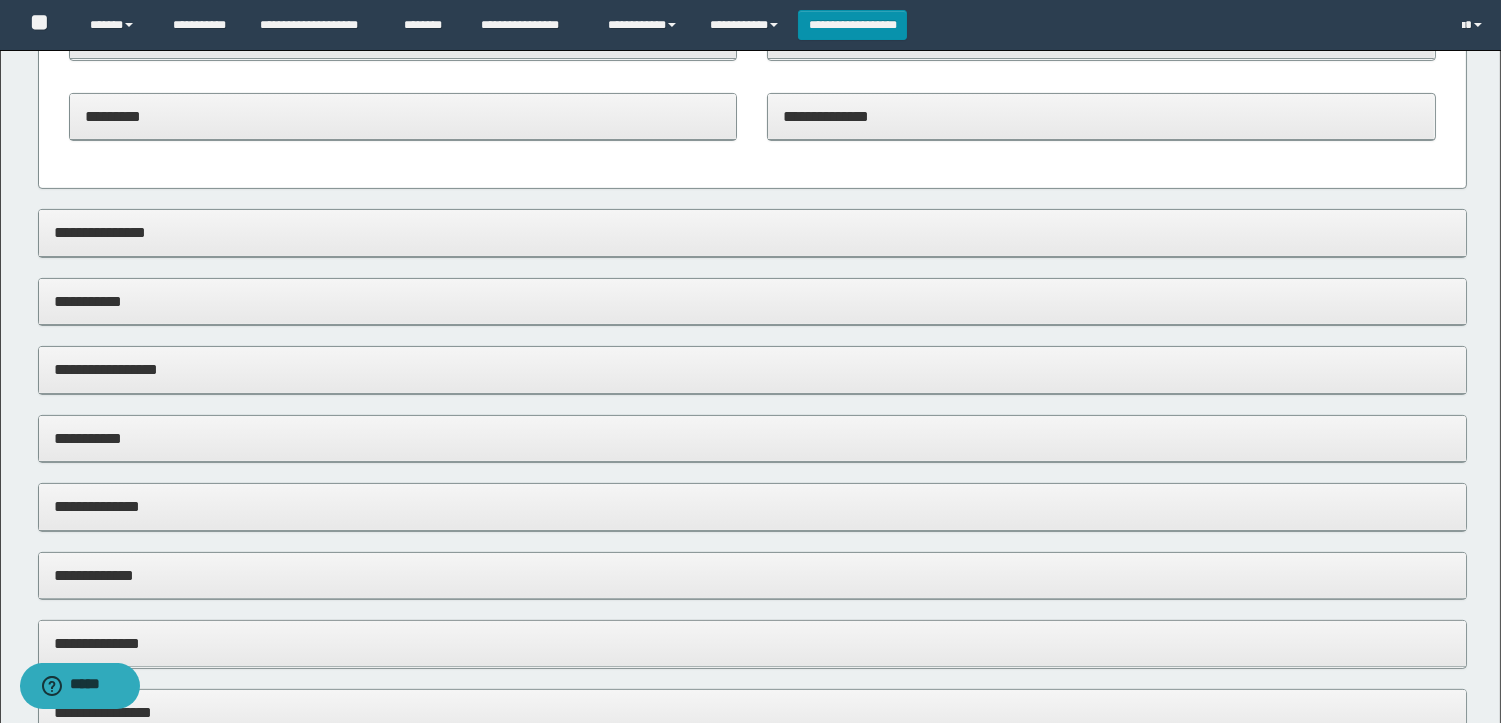 type on "**********" 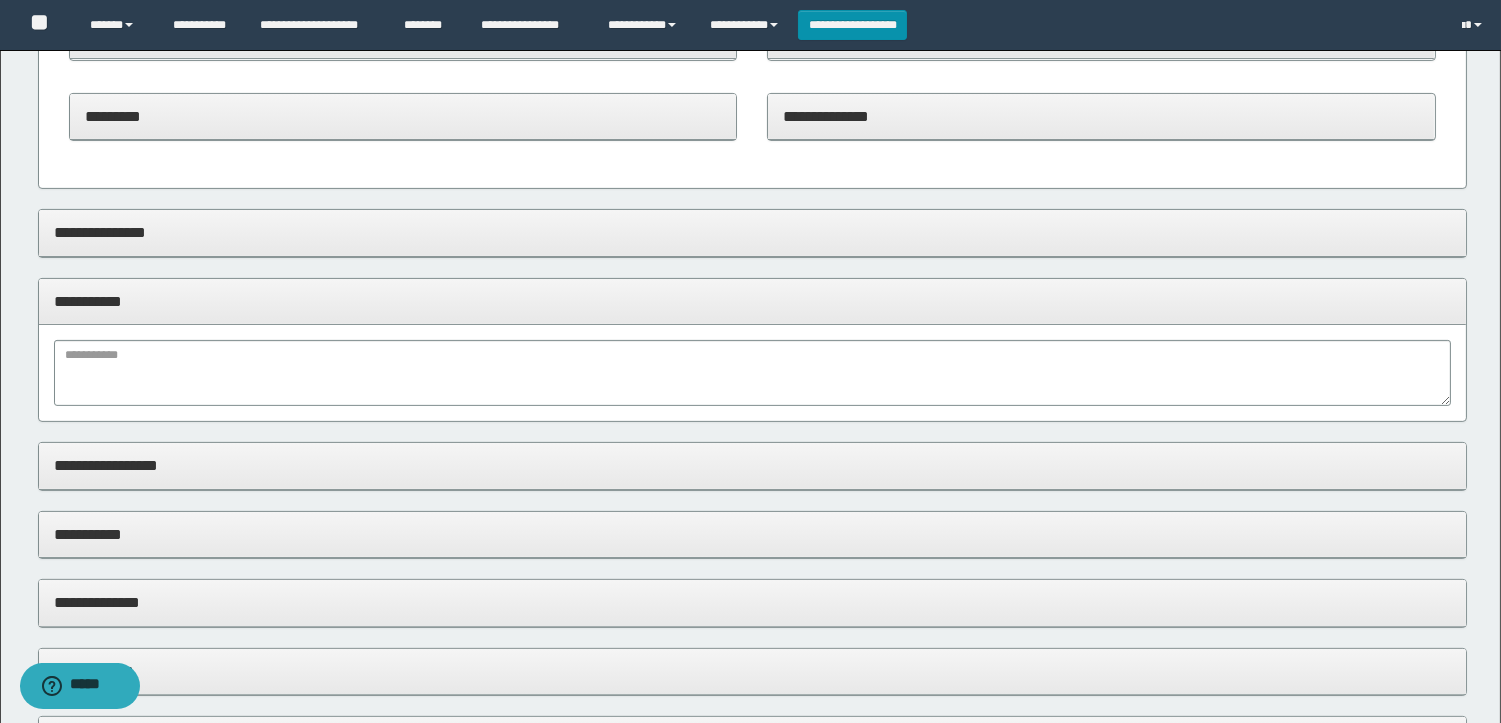 click at bounding box center [752, 373] 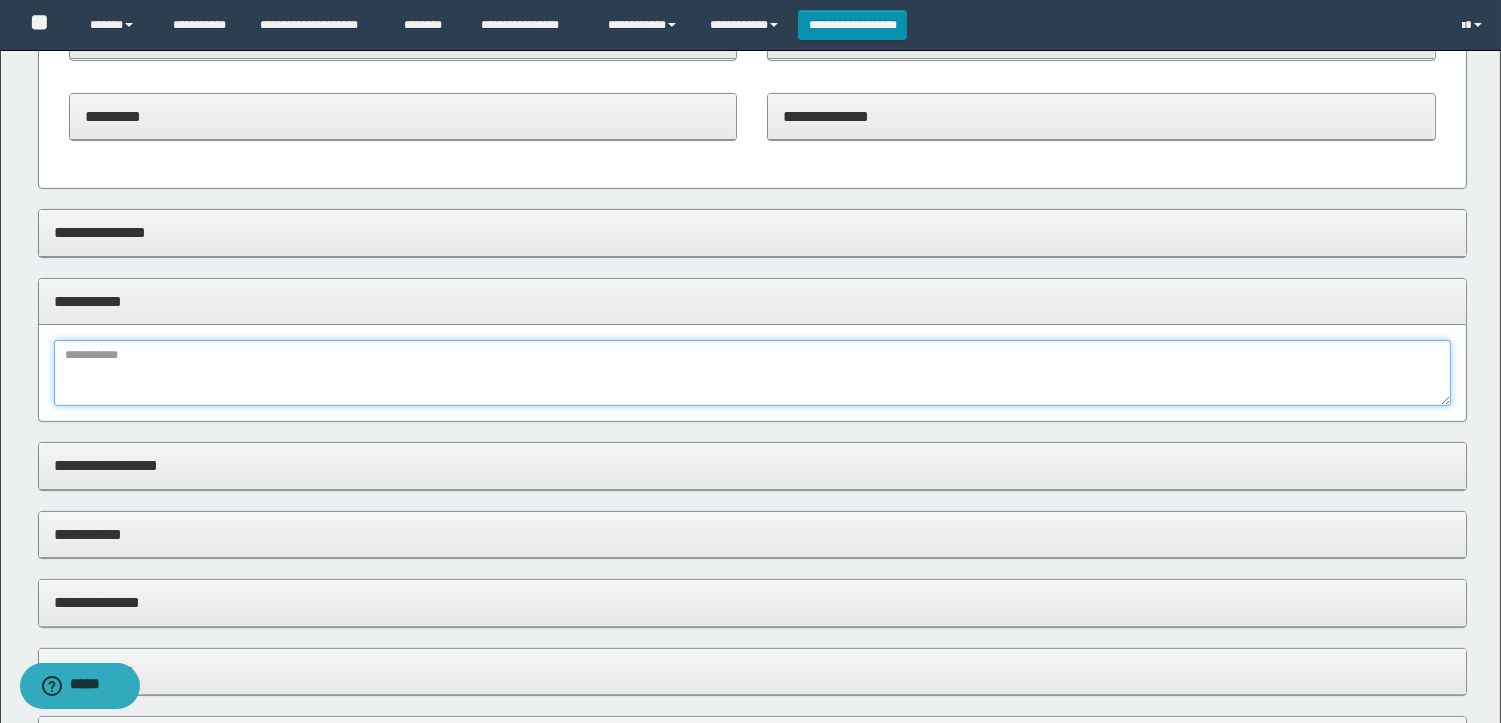 click at bounding box center [752, 373] 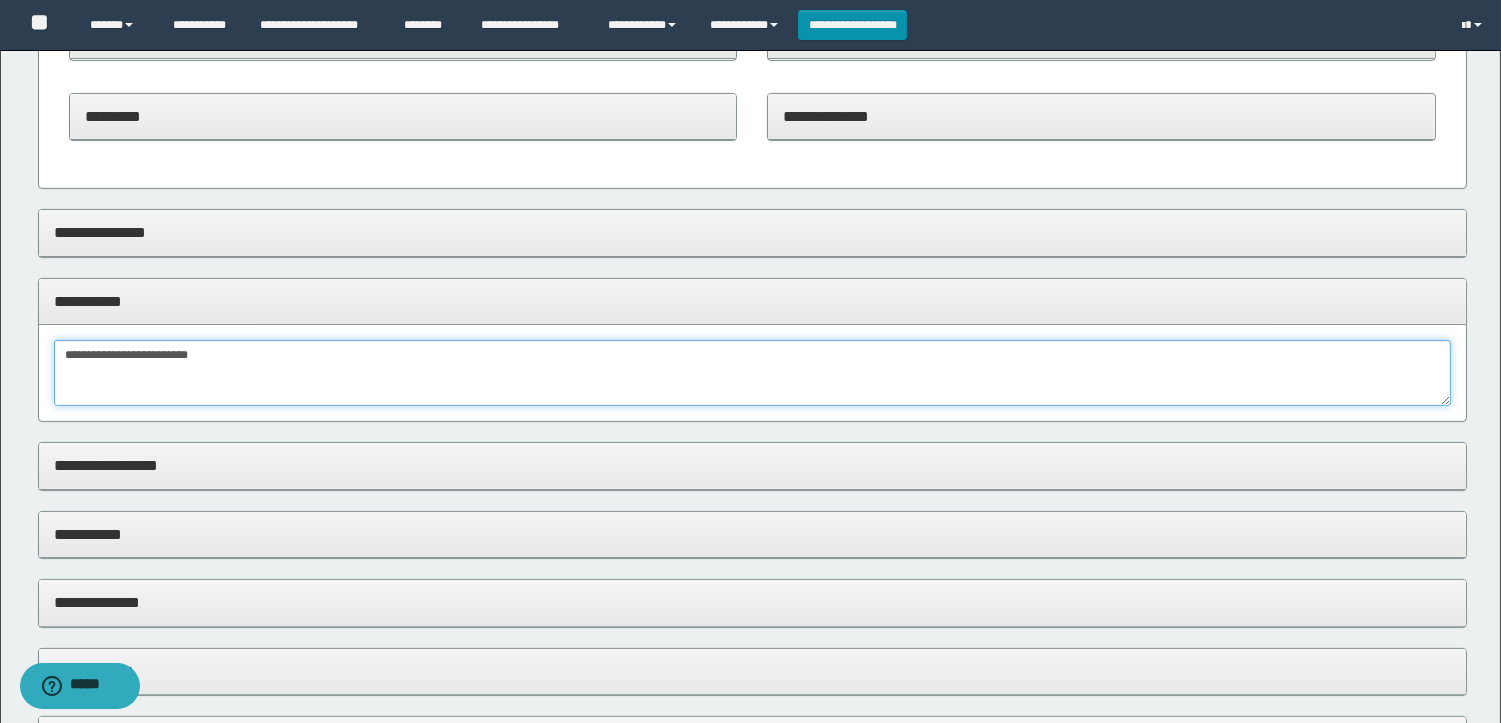 type on "**********" 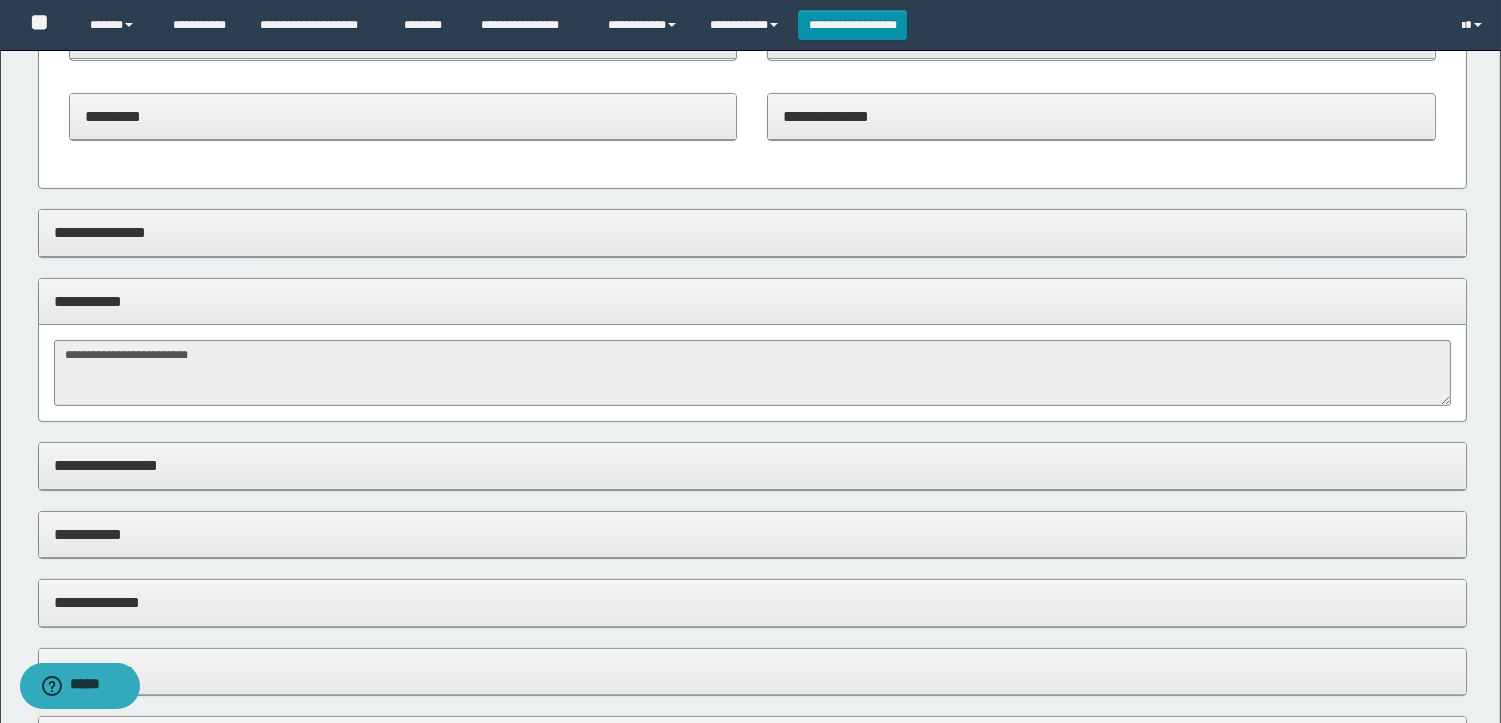 click on "**********" at bounding box center [752, 301] 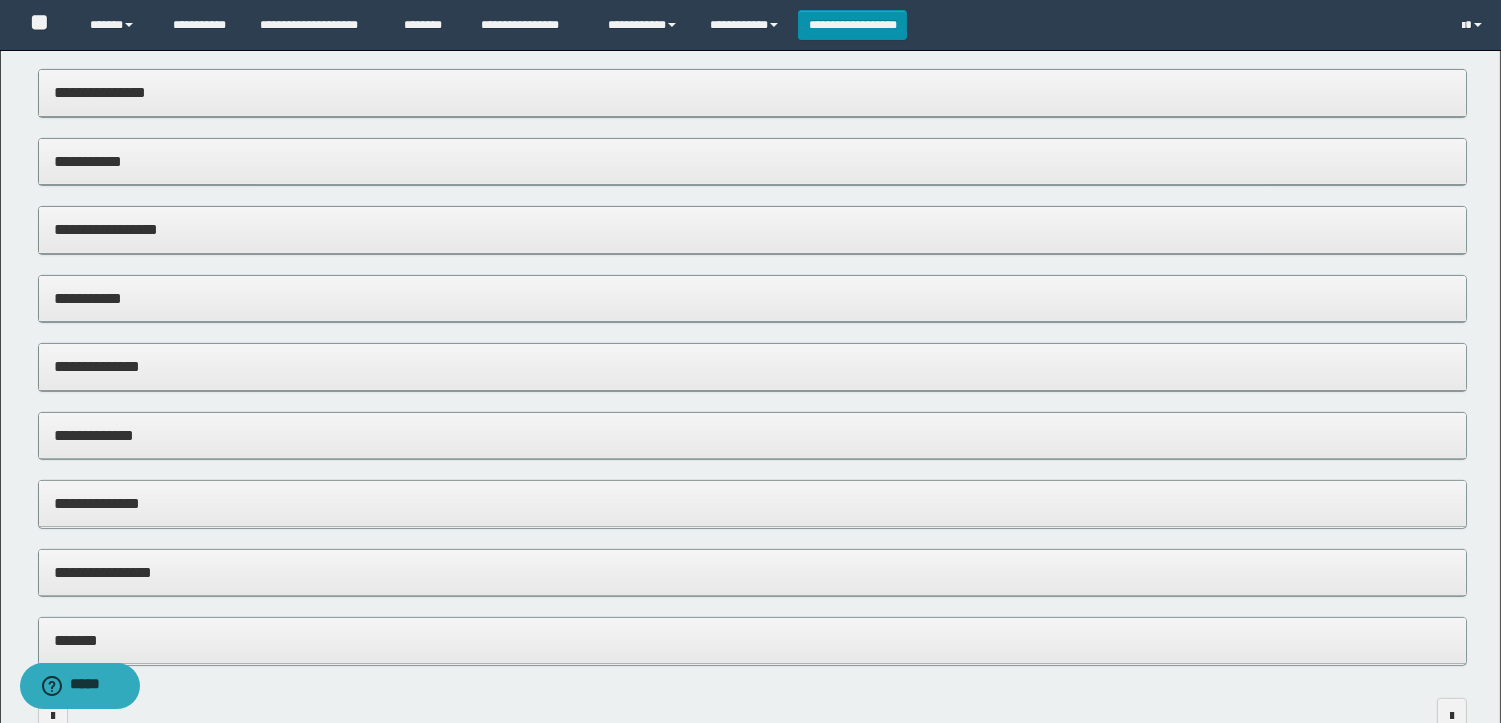 scroll, scrollTop: 1368, scrollLeft: 0, axis: vertical 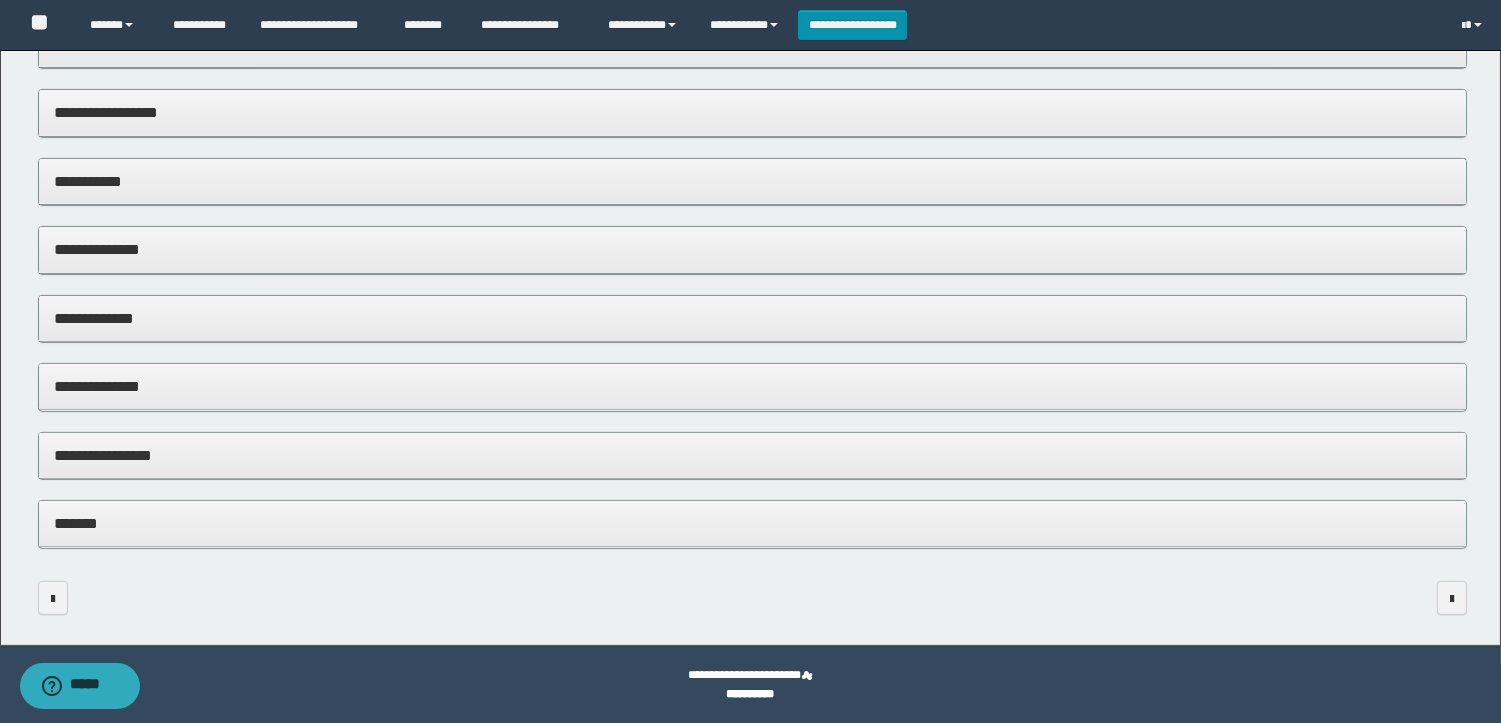 click on "**********" at bounding box center [752, 455] 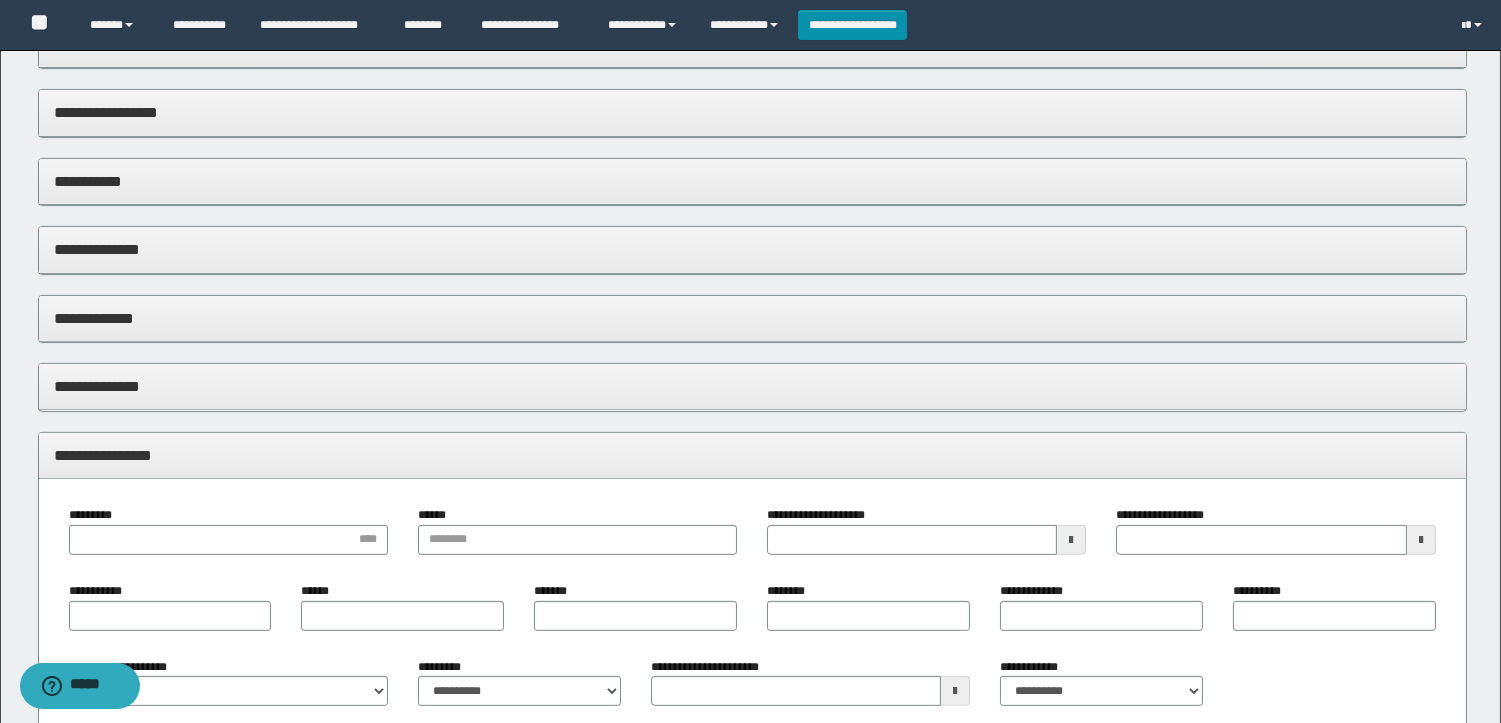 scroll, scrollTop: 1637, scrollLeft: 0, axis: vertical 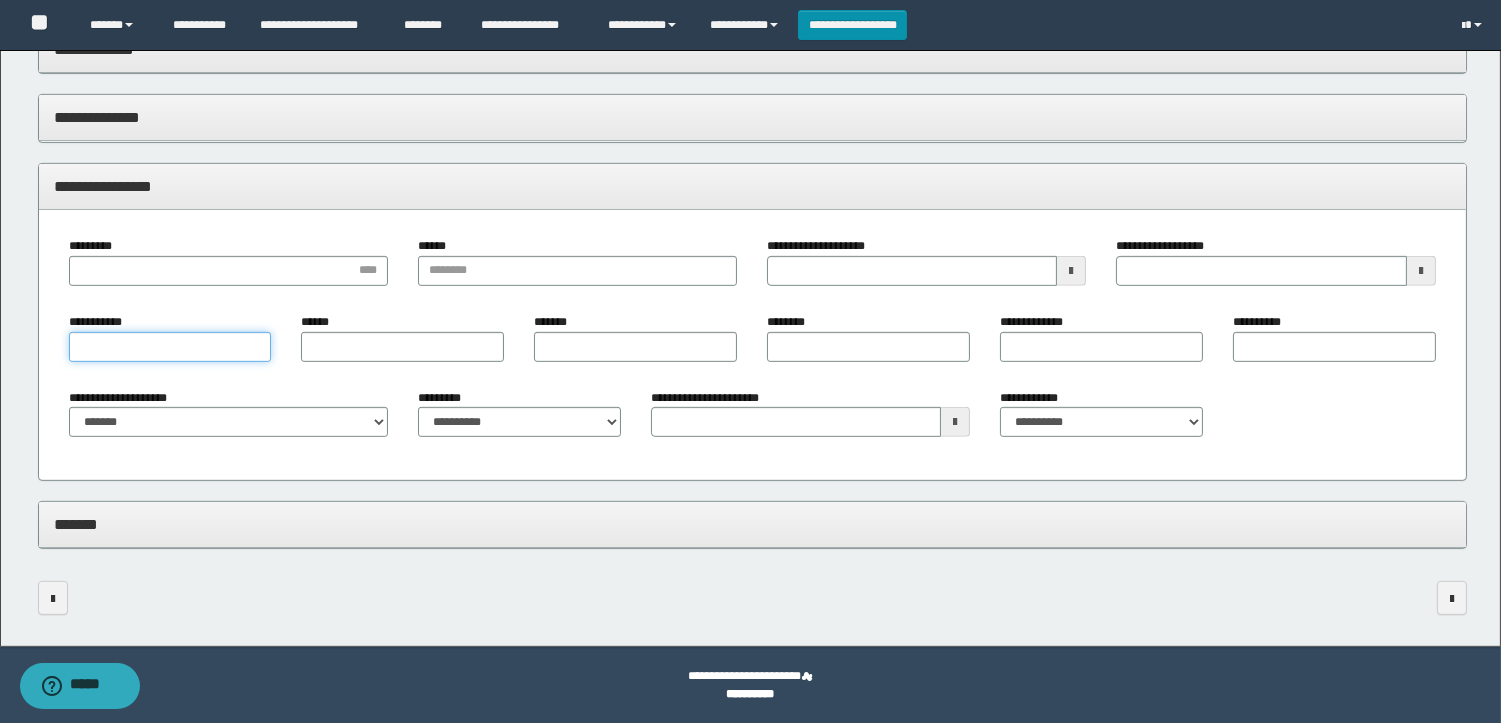click on "**********" at bounding box center (170, 347) 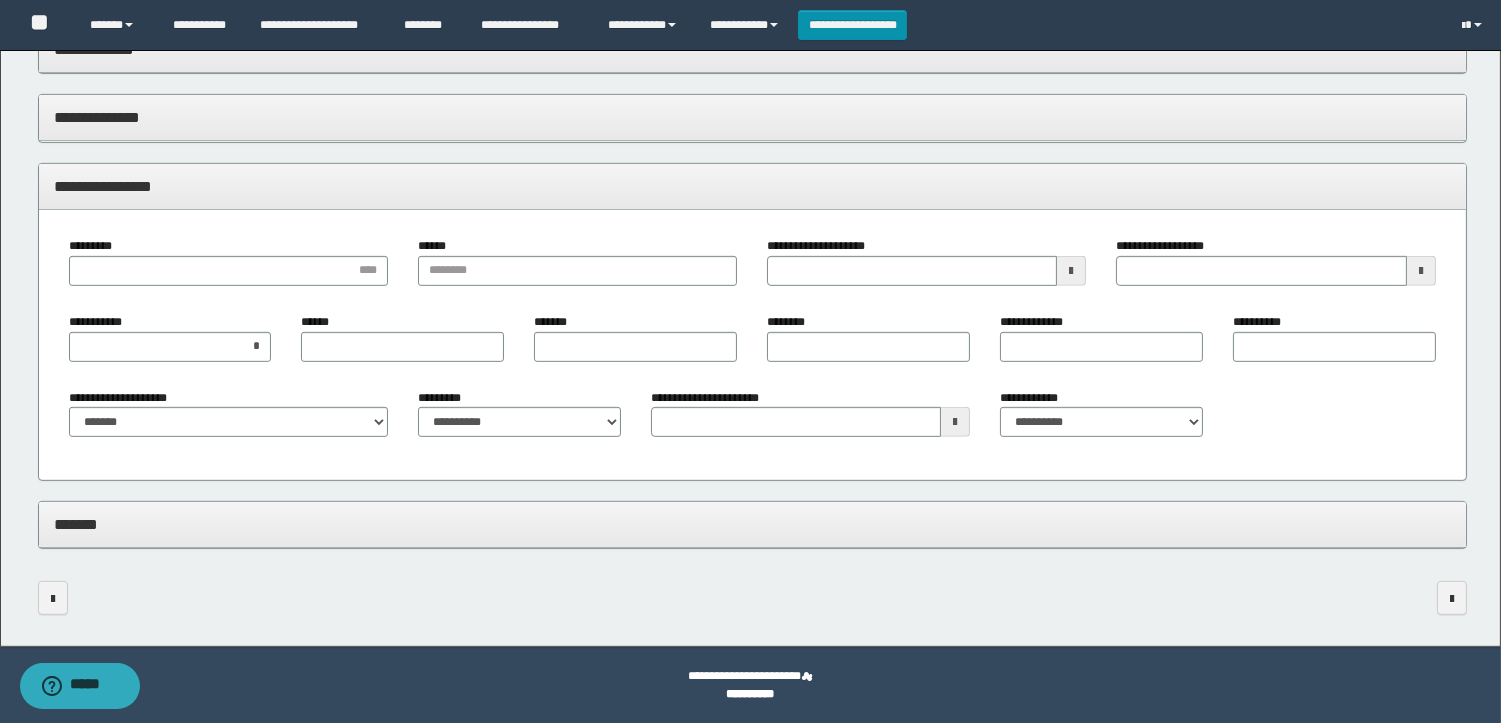 click on "********" at bounding box center (868, 337) 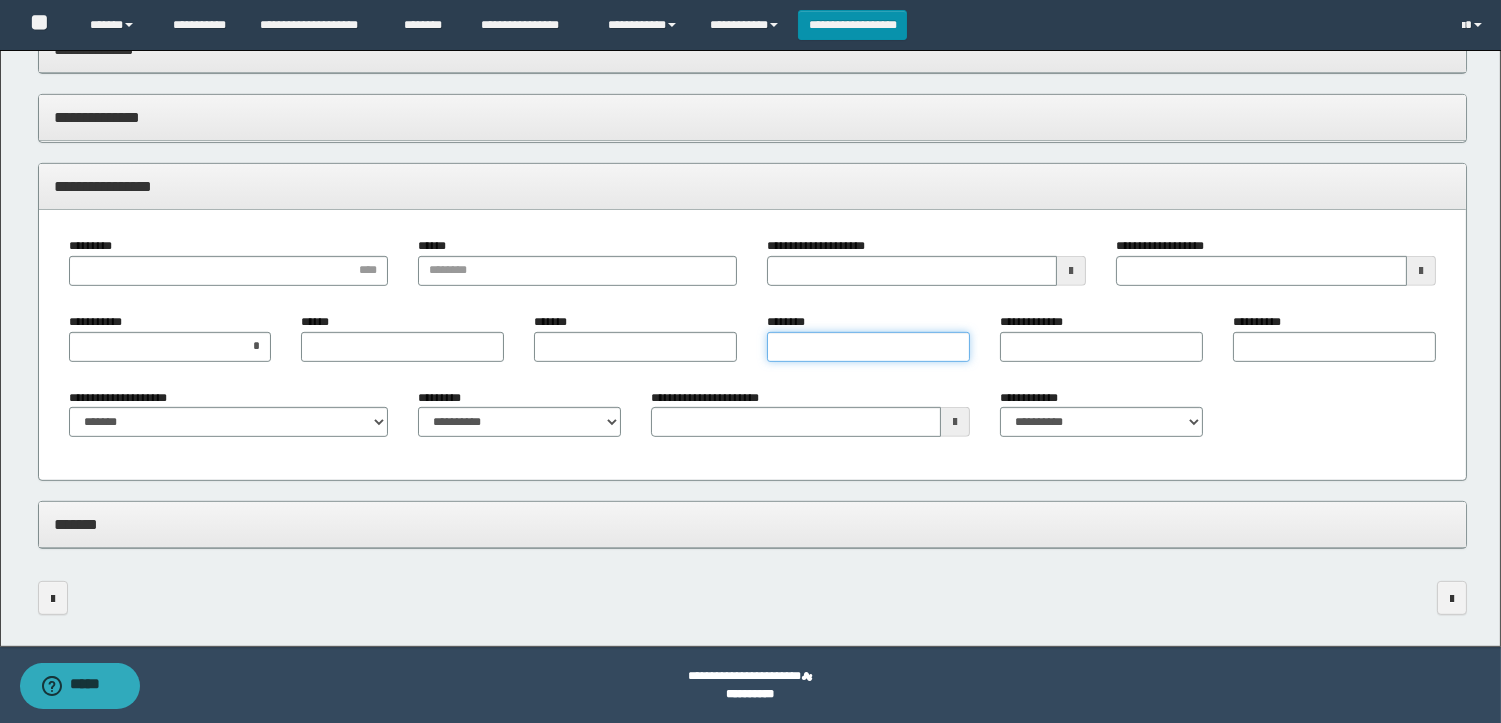 click on "********" at bounding box center [868, 347] 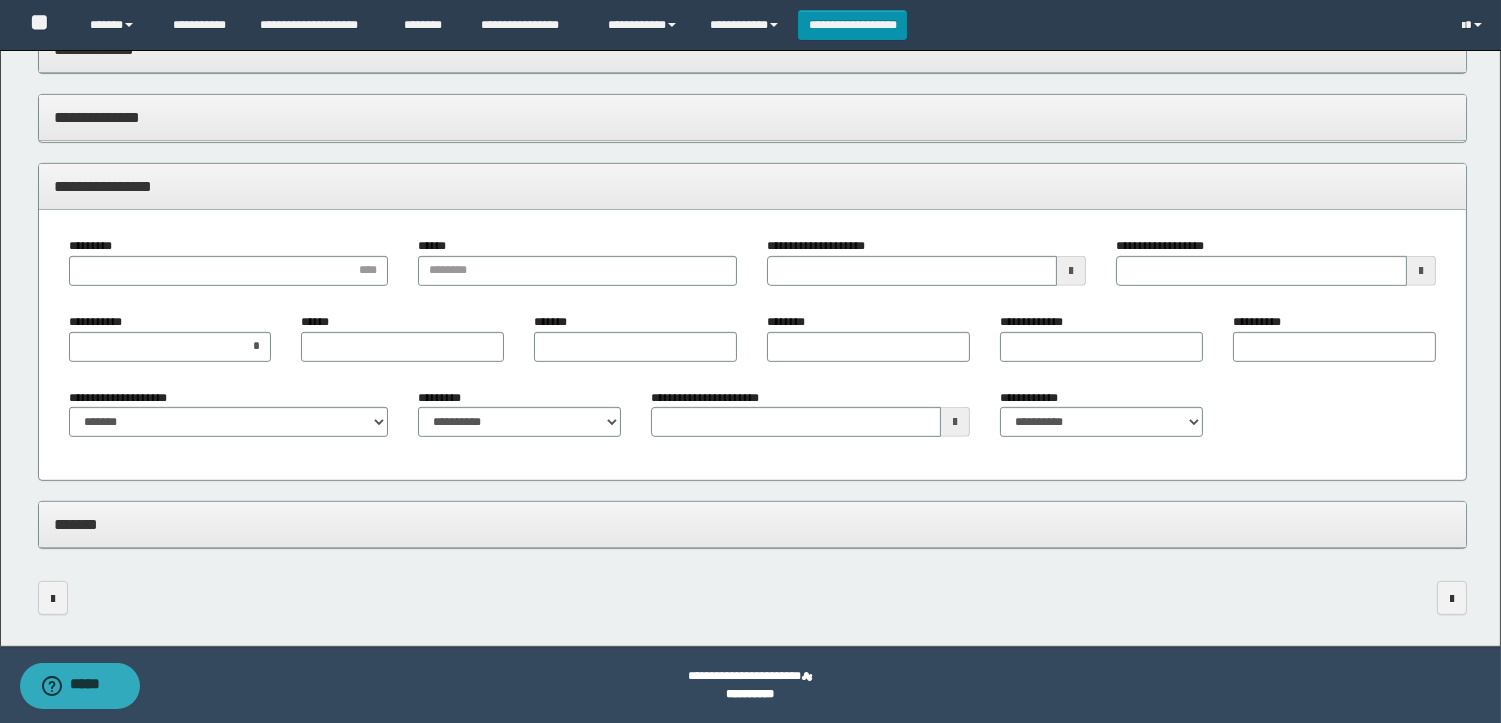 click at bounding box center (1071, 271) 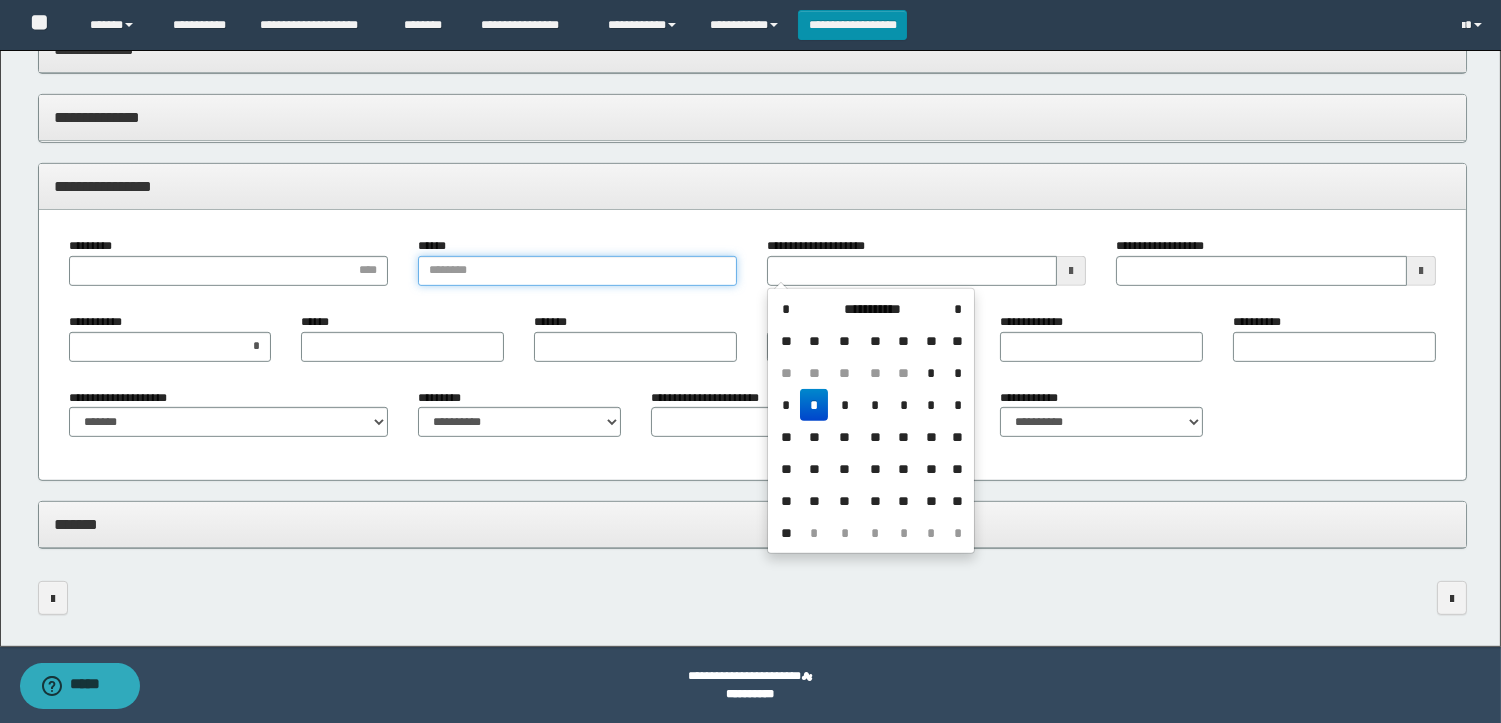 type 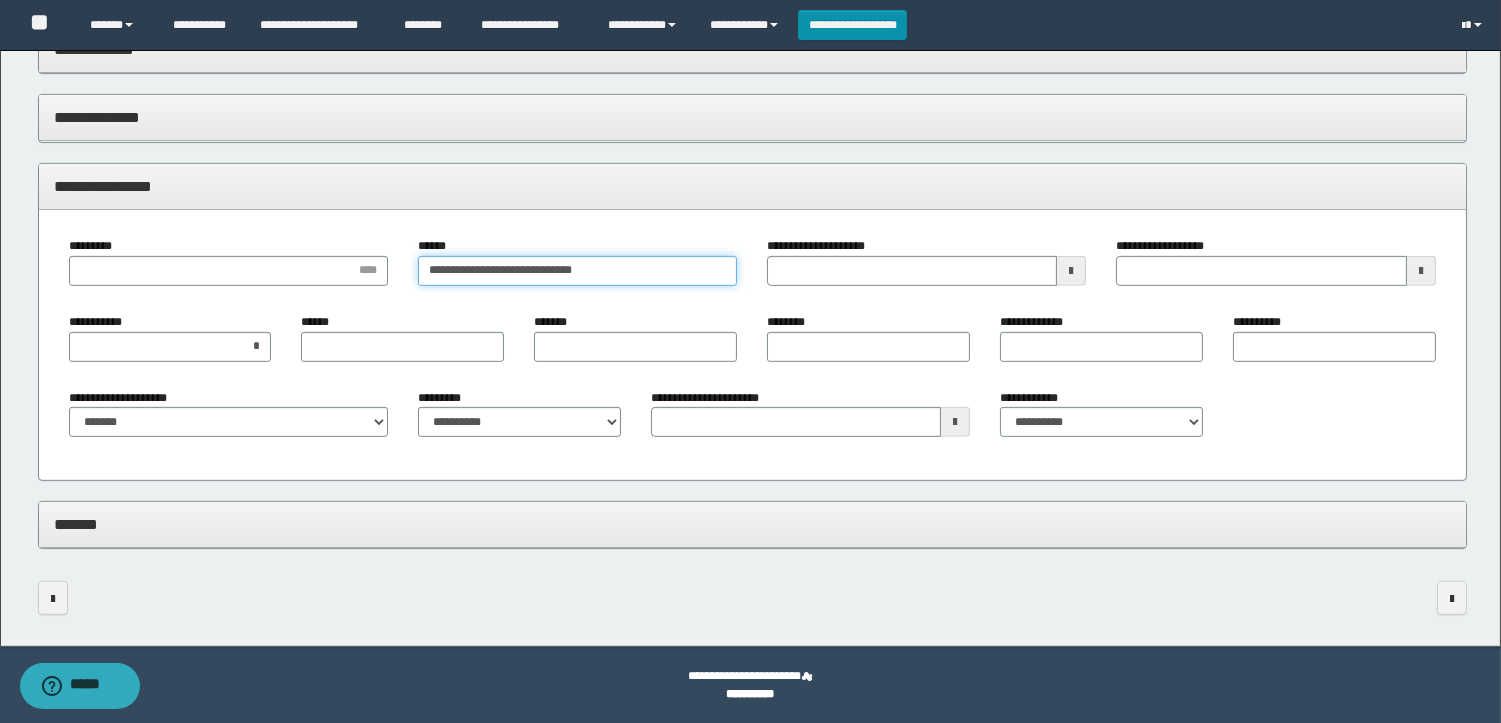 type on "**********" 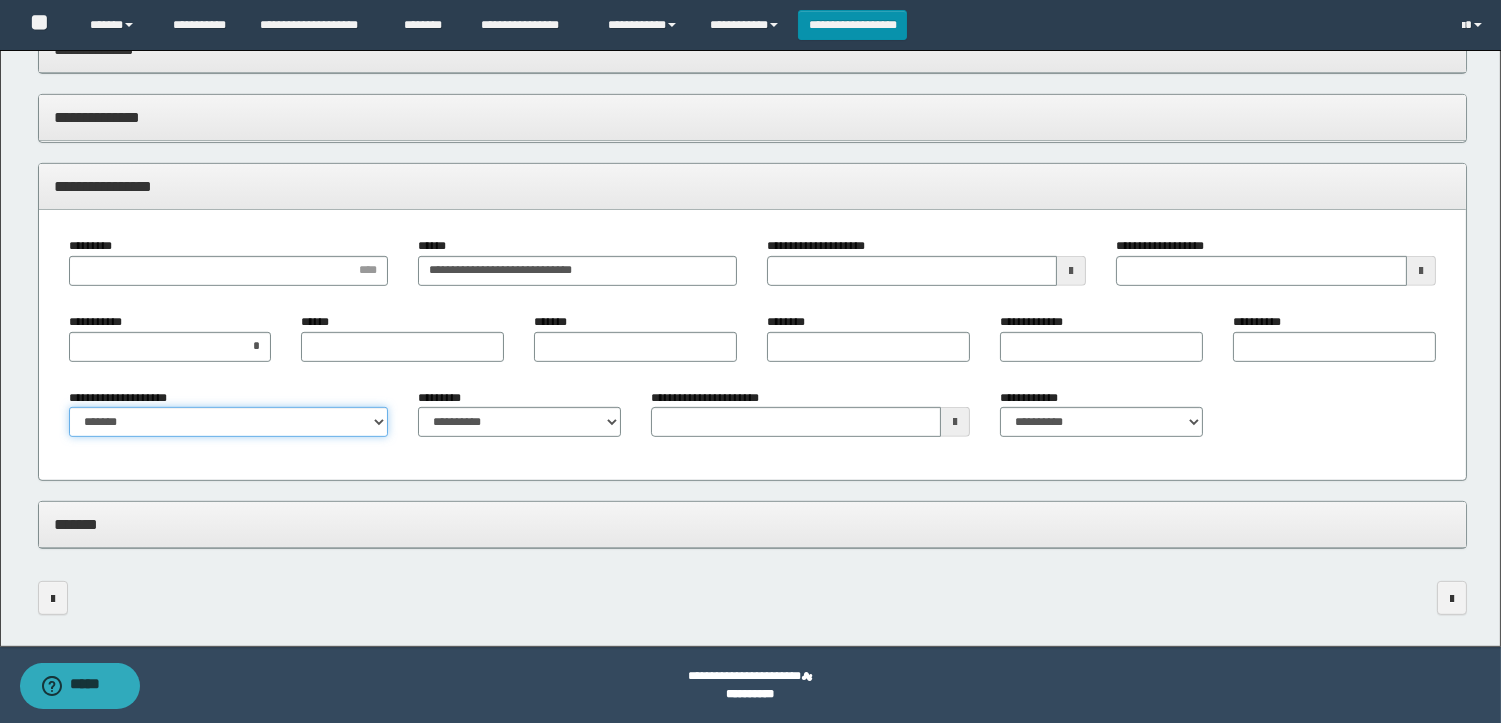 click on "**********" at bounding box center (228, 422) 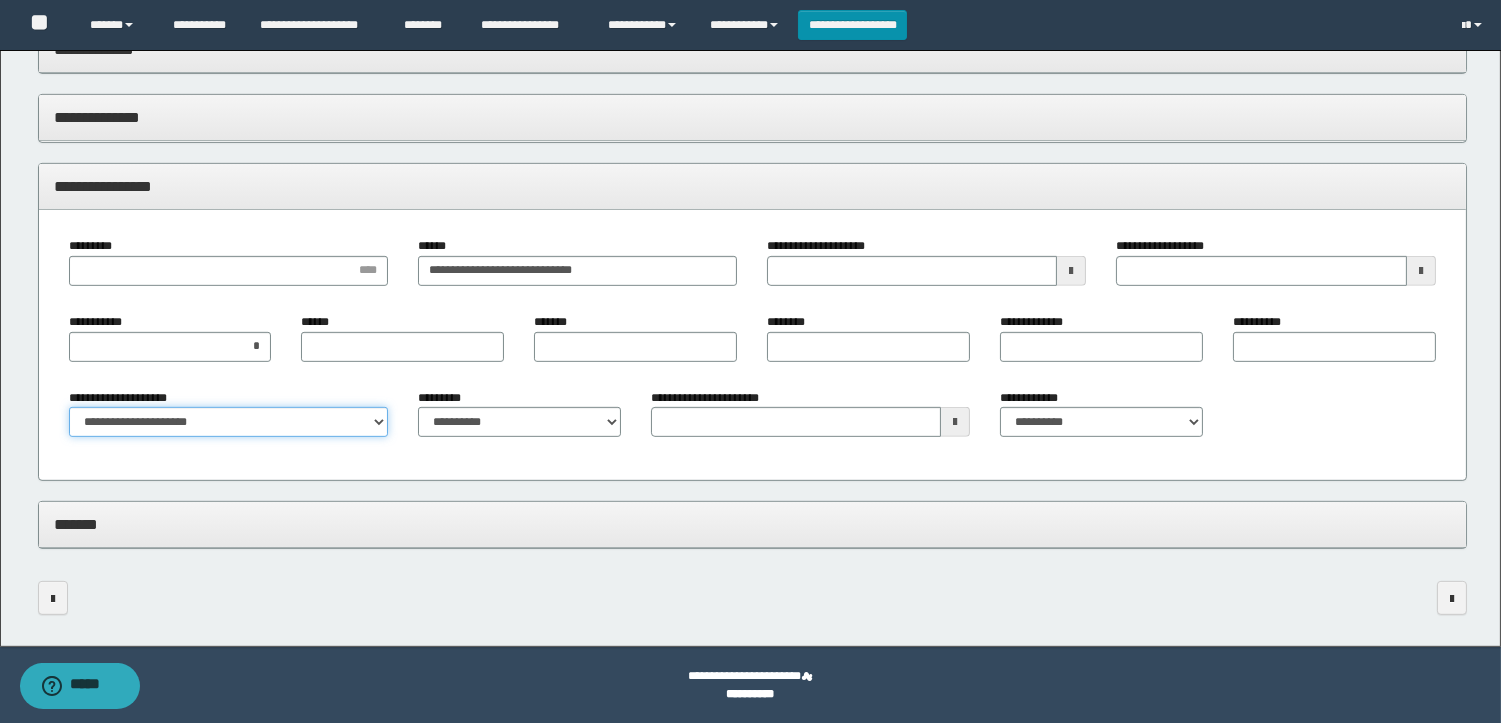 click on "**********" at bounding box center (228, 422) 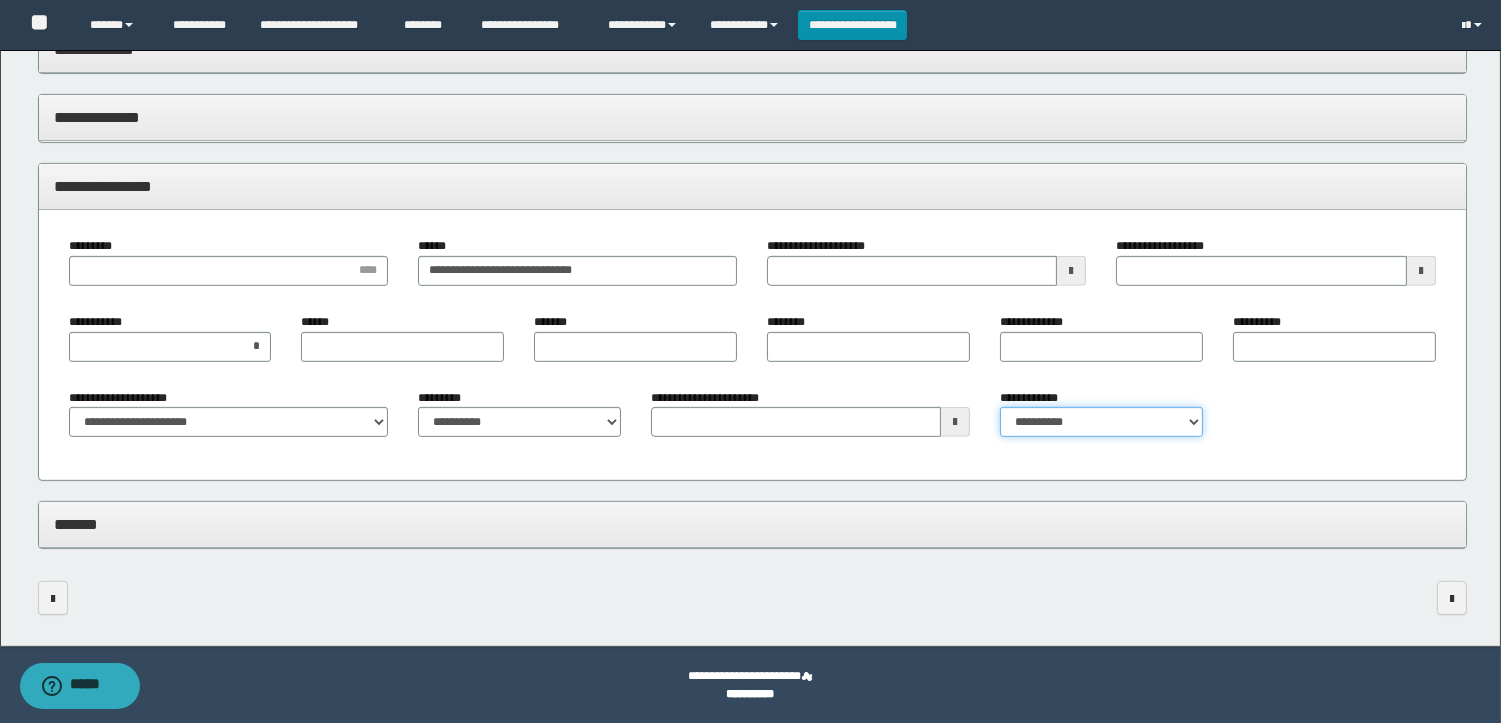 click on "**********" at bounding box center [1101, 422] 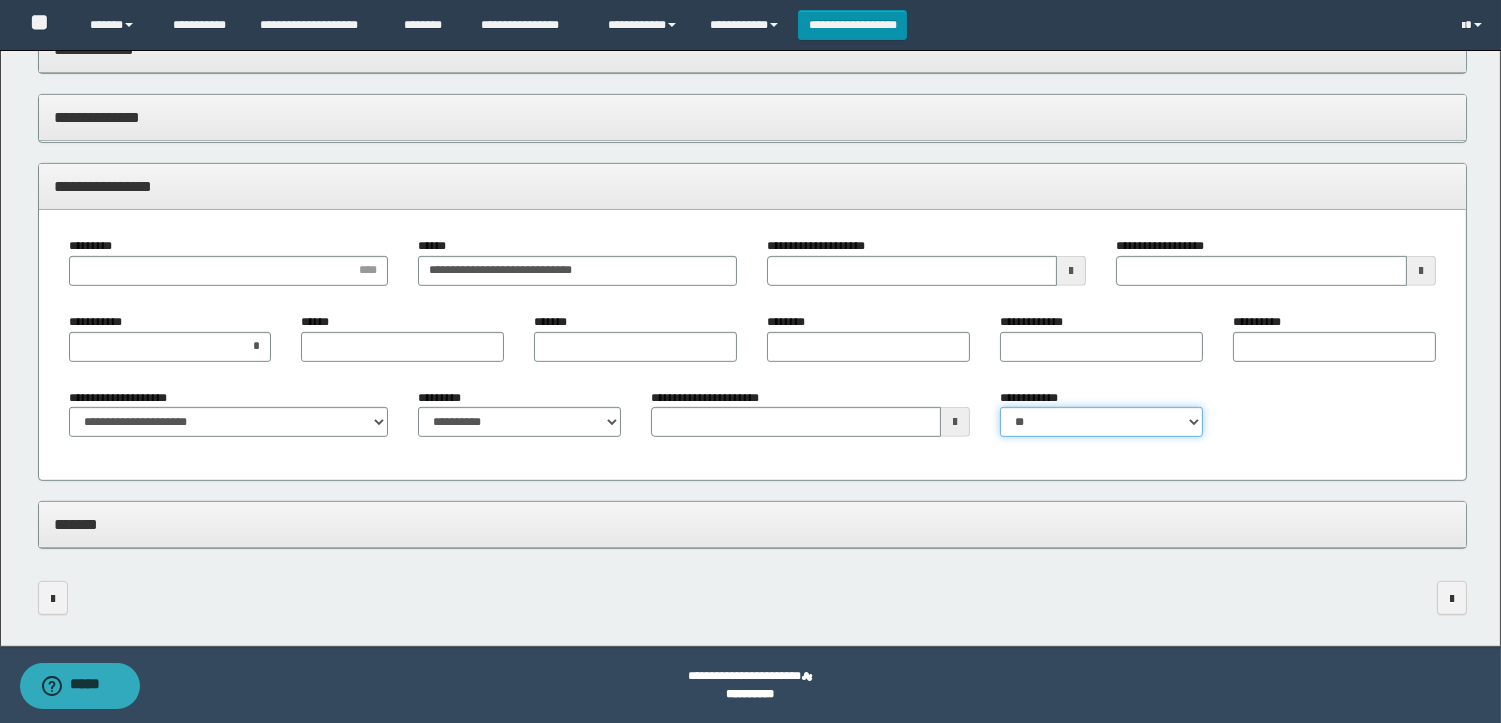click on "**********" at bounding box center (1101, 422) 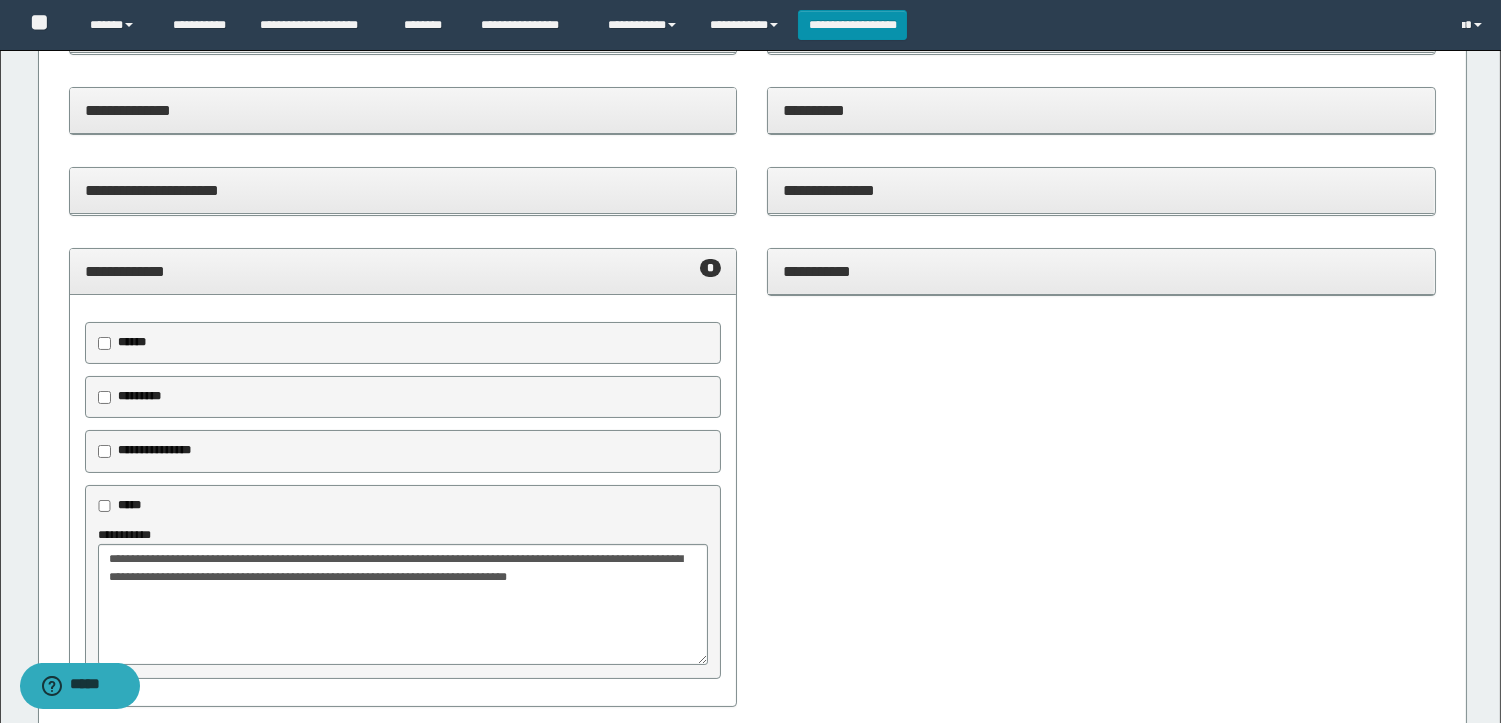 scroll, scrollTop: 0, scrollLeft: 0, axis: both 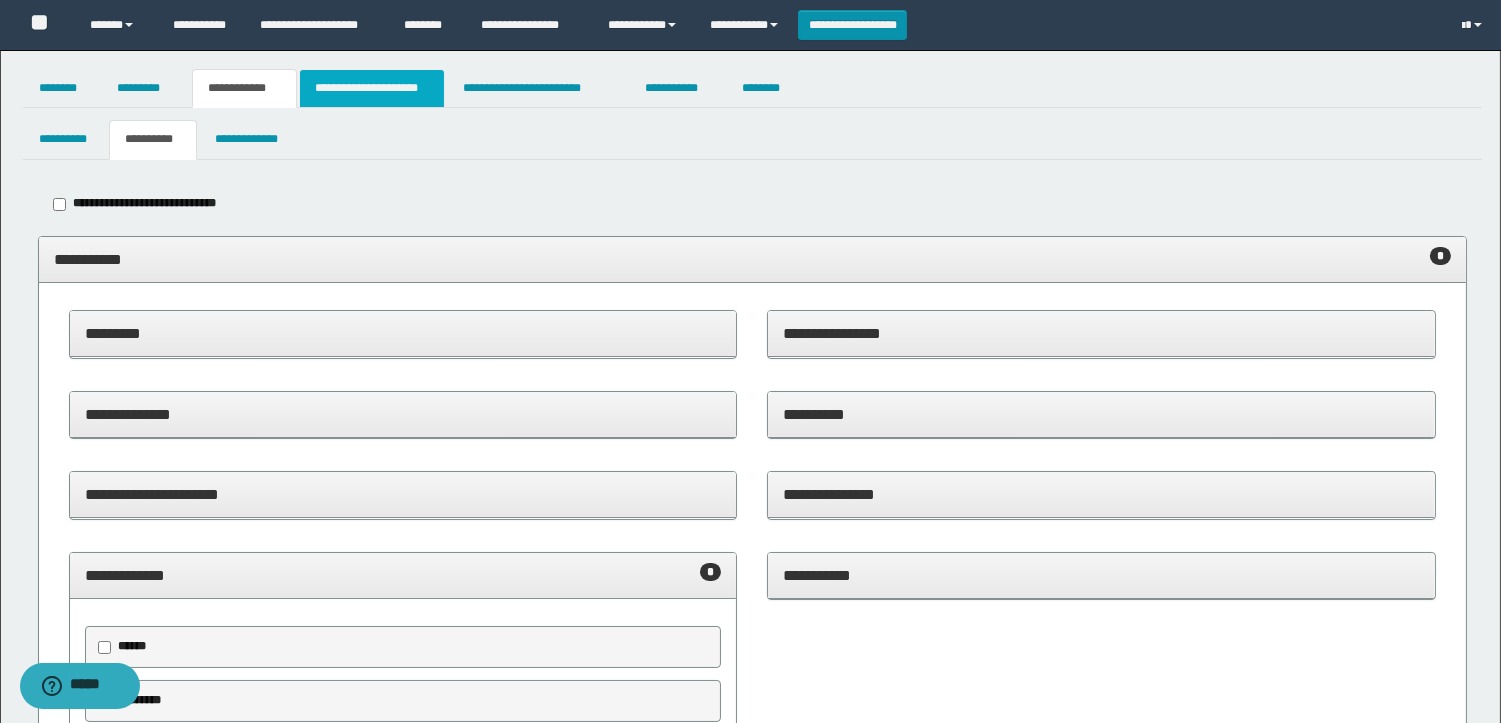 click on "**********" at bounding box center (372, 88) 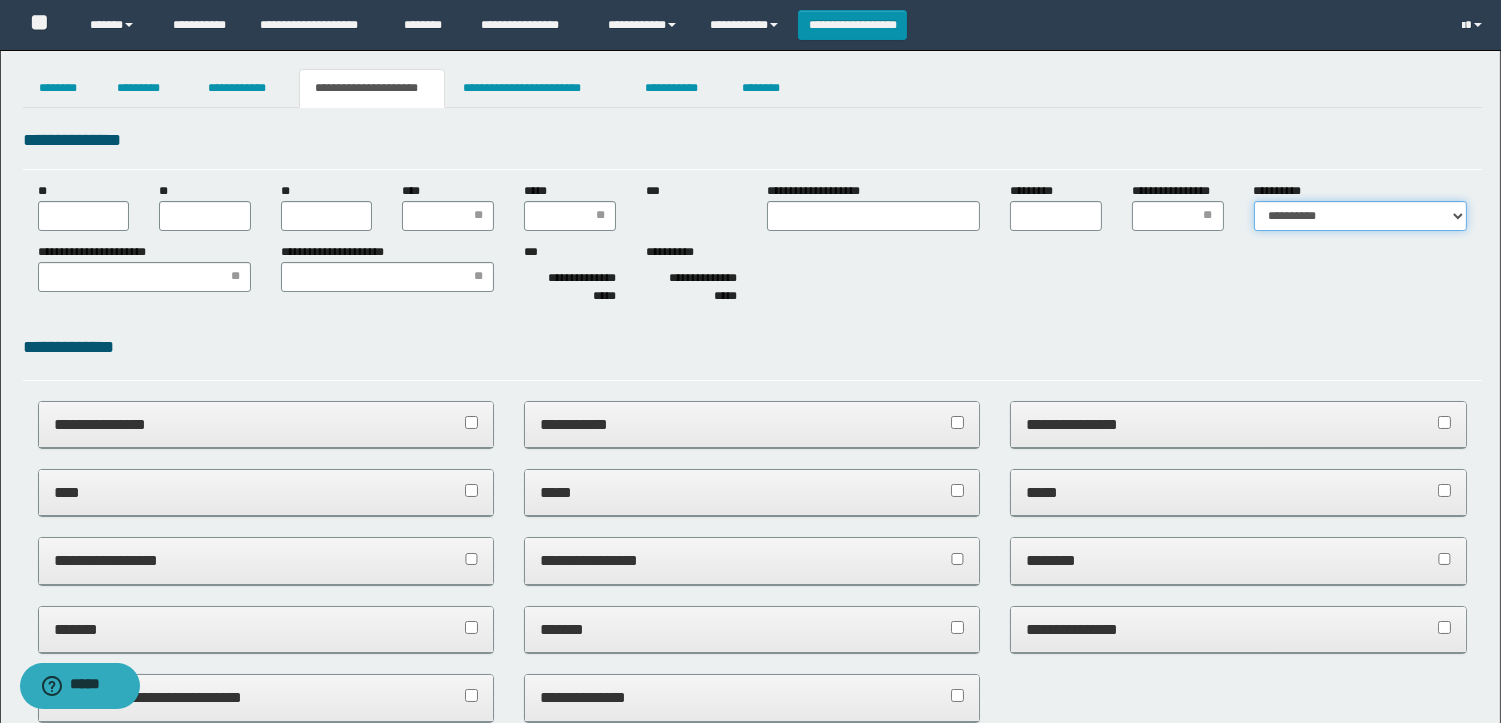 click on "**********" at bounding box center (1360, 216) 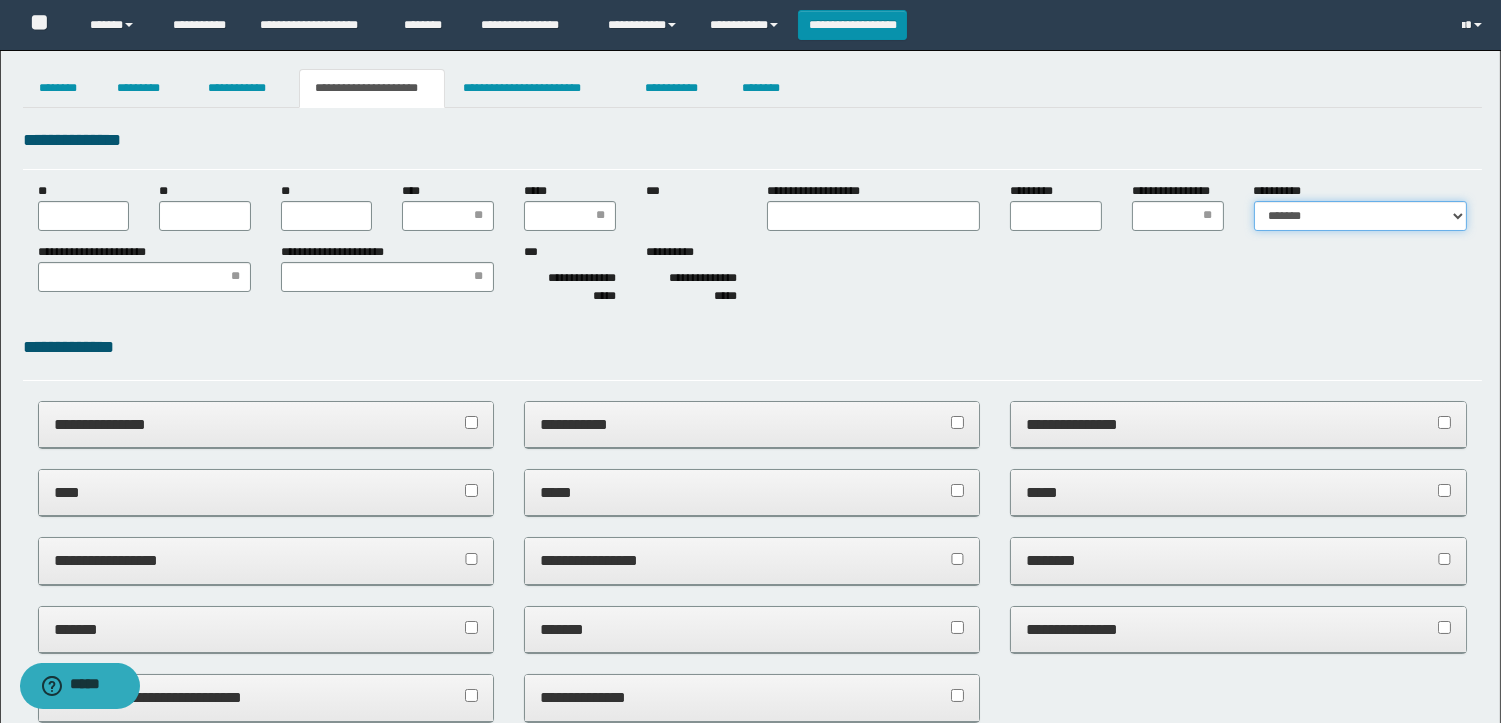 click on "**********" at bounding box center [1360, 216] 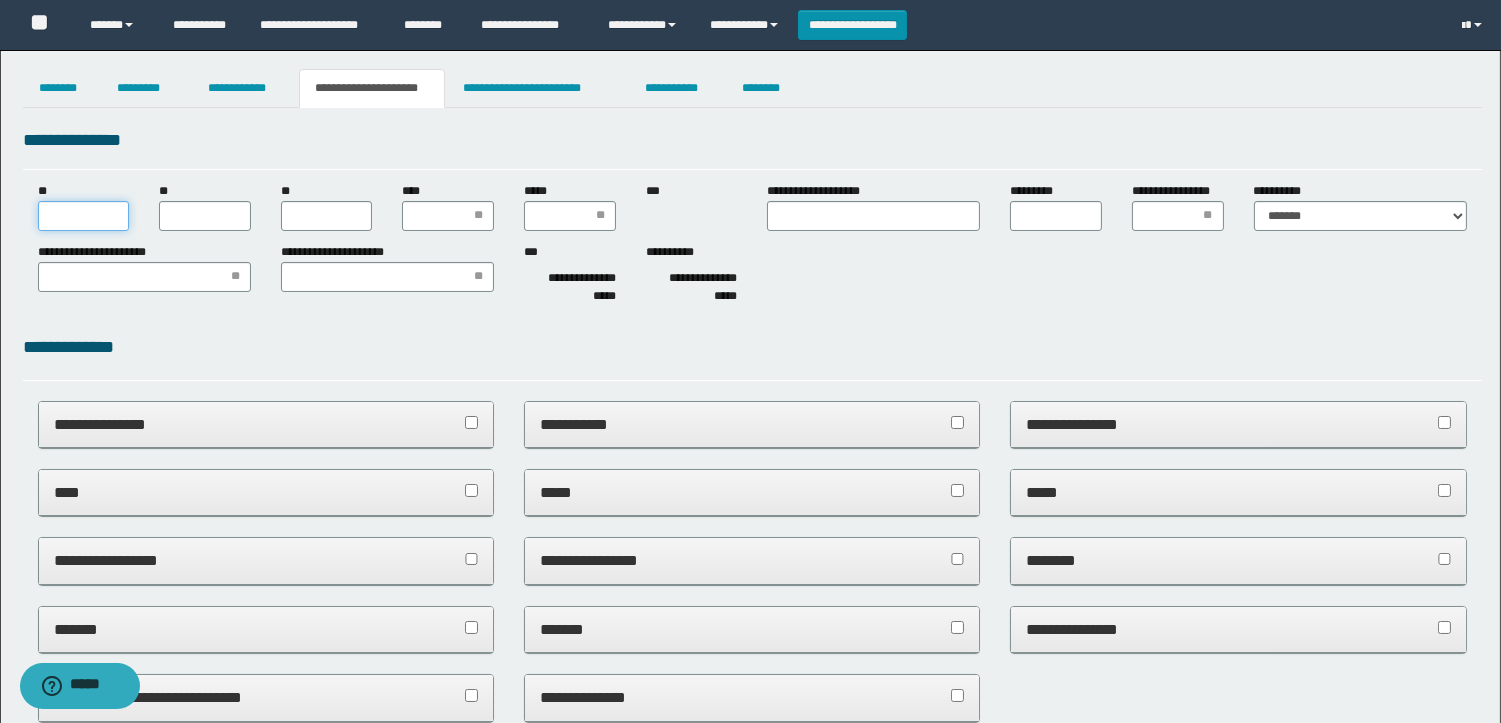 drag, startPoint x: 96, startPoint y: 212, endPoint x: 106, endPoint y: 198, distance: 17.20465 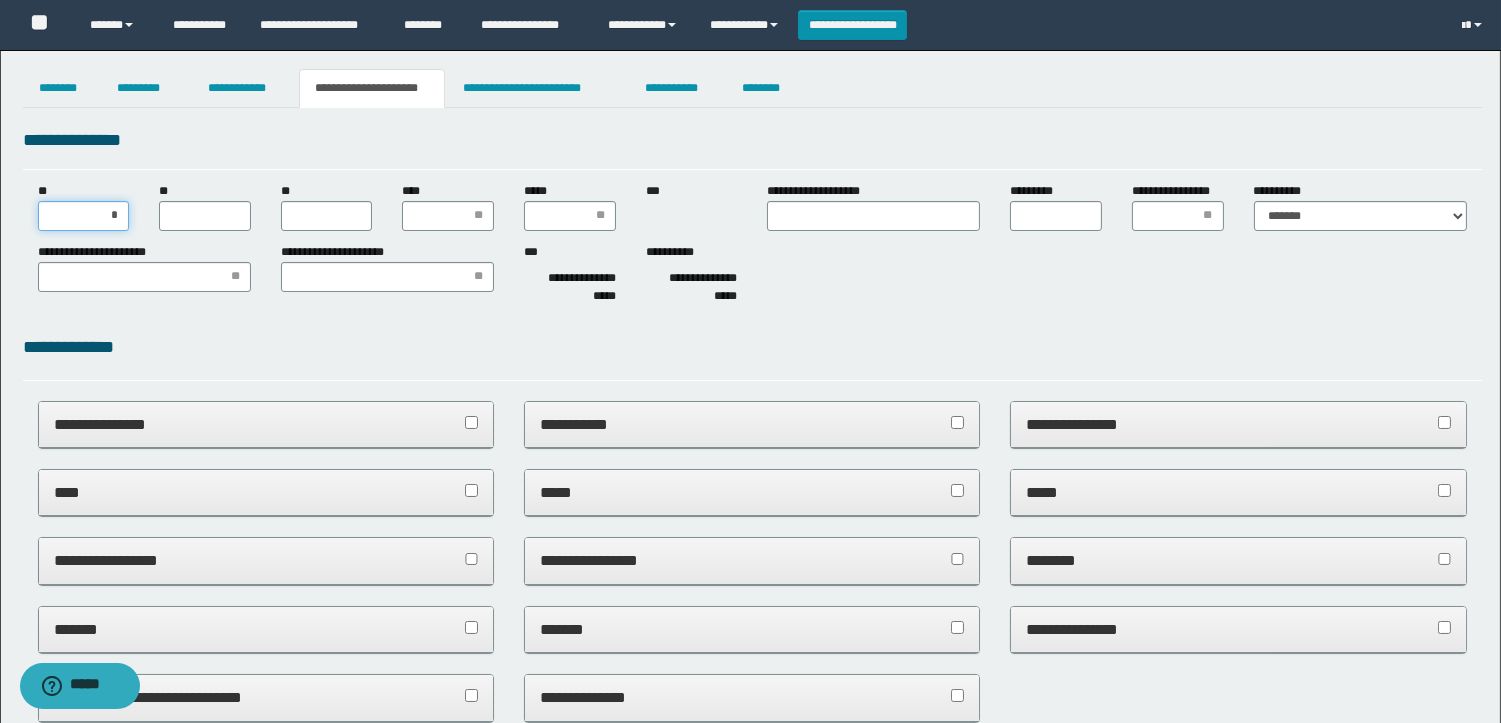 type on "**" 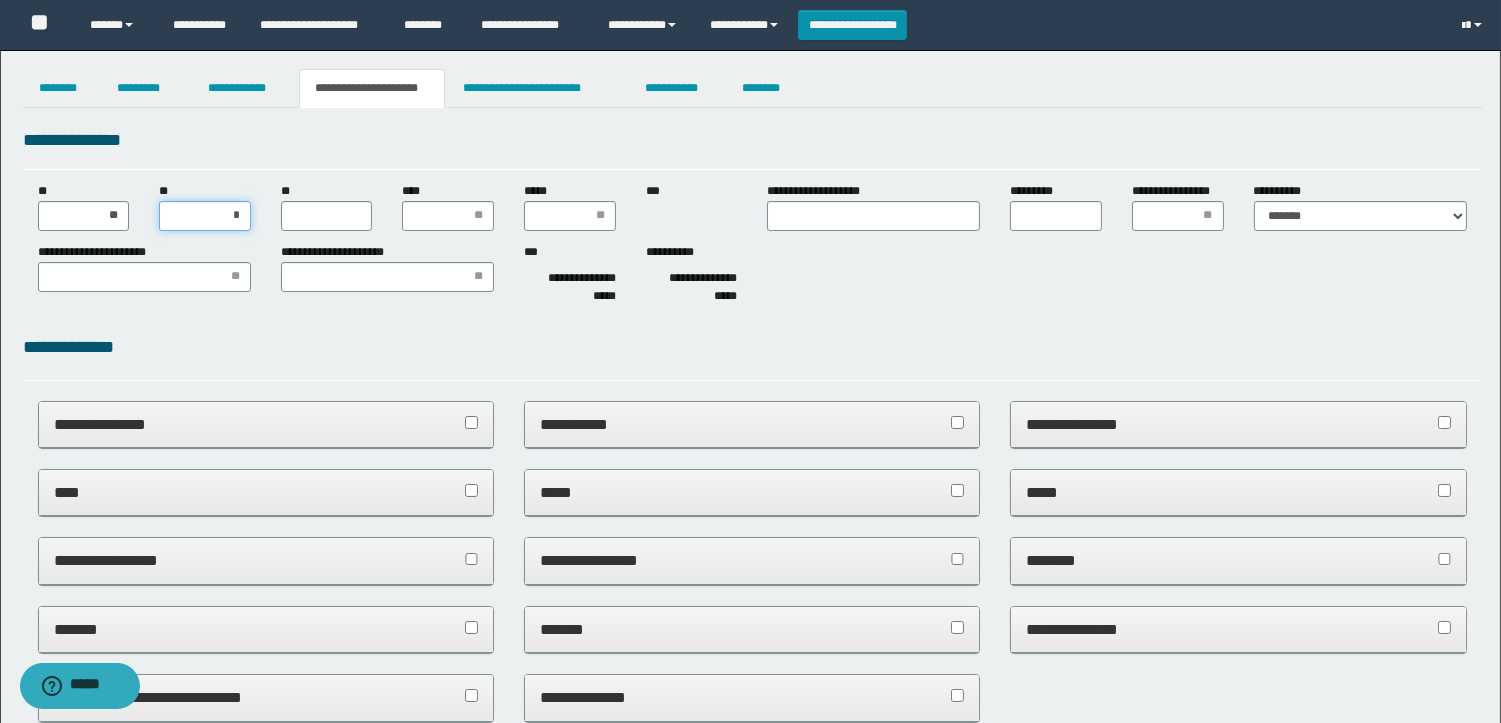 type on "**" 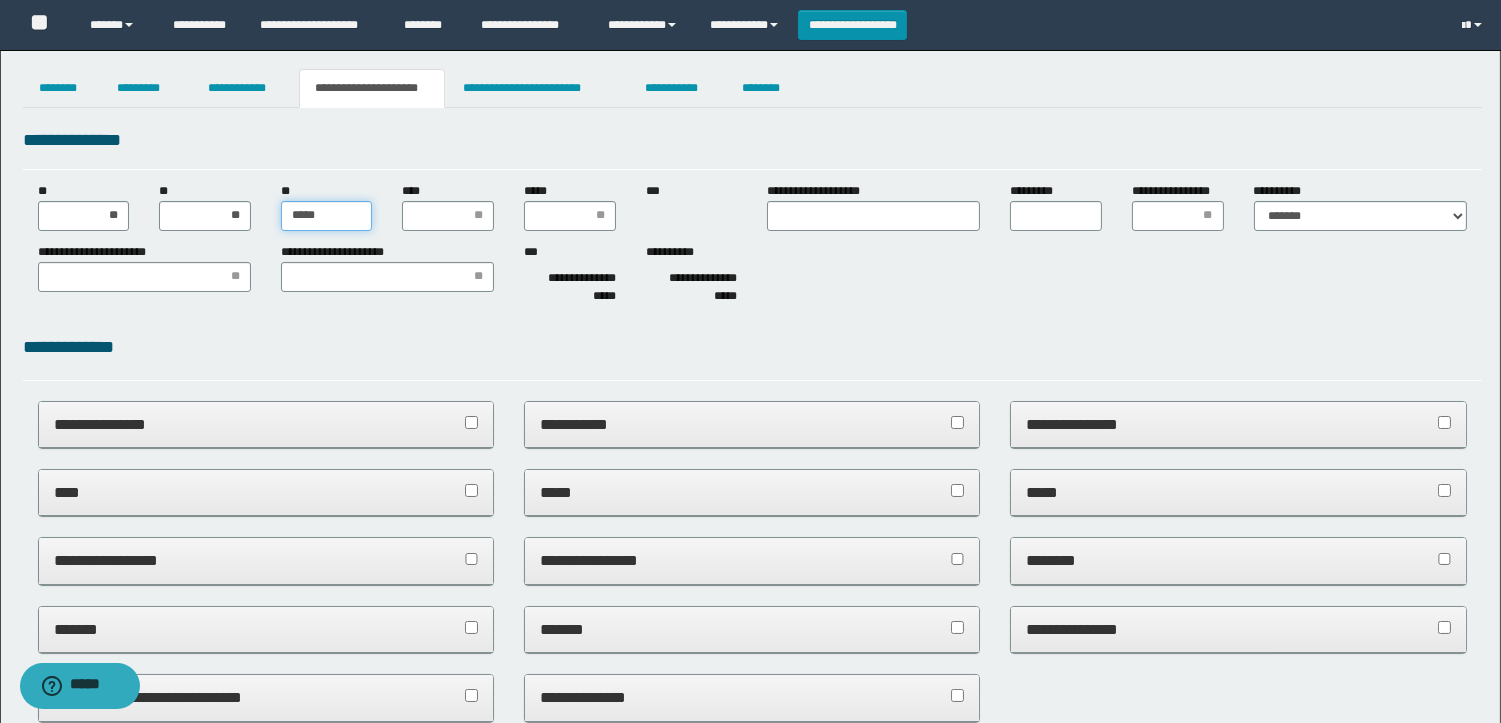type on "******" 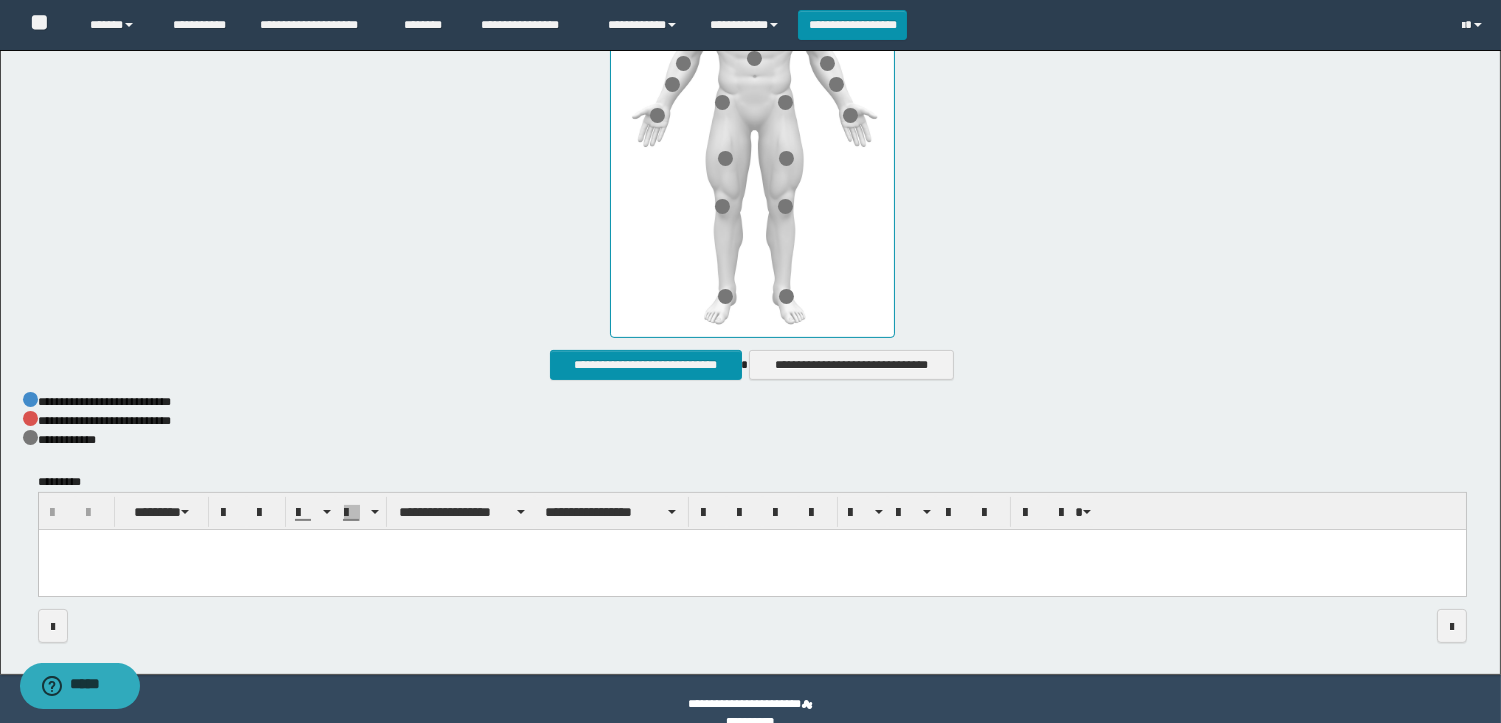 scroll, scrollTop: 973, scrollLeft: 0, axis: vertical 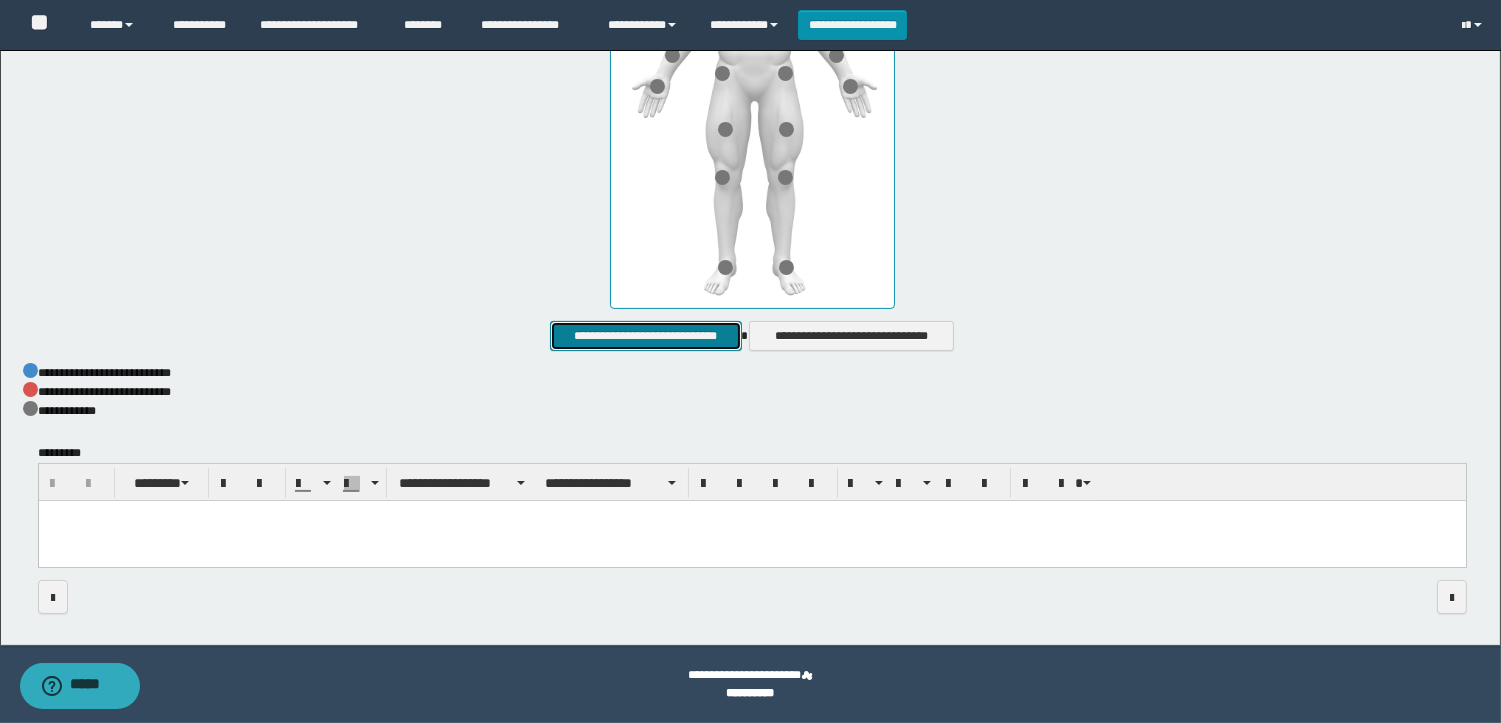 click on "**********" at bounding box center [645, 336] 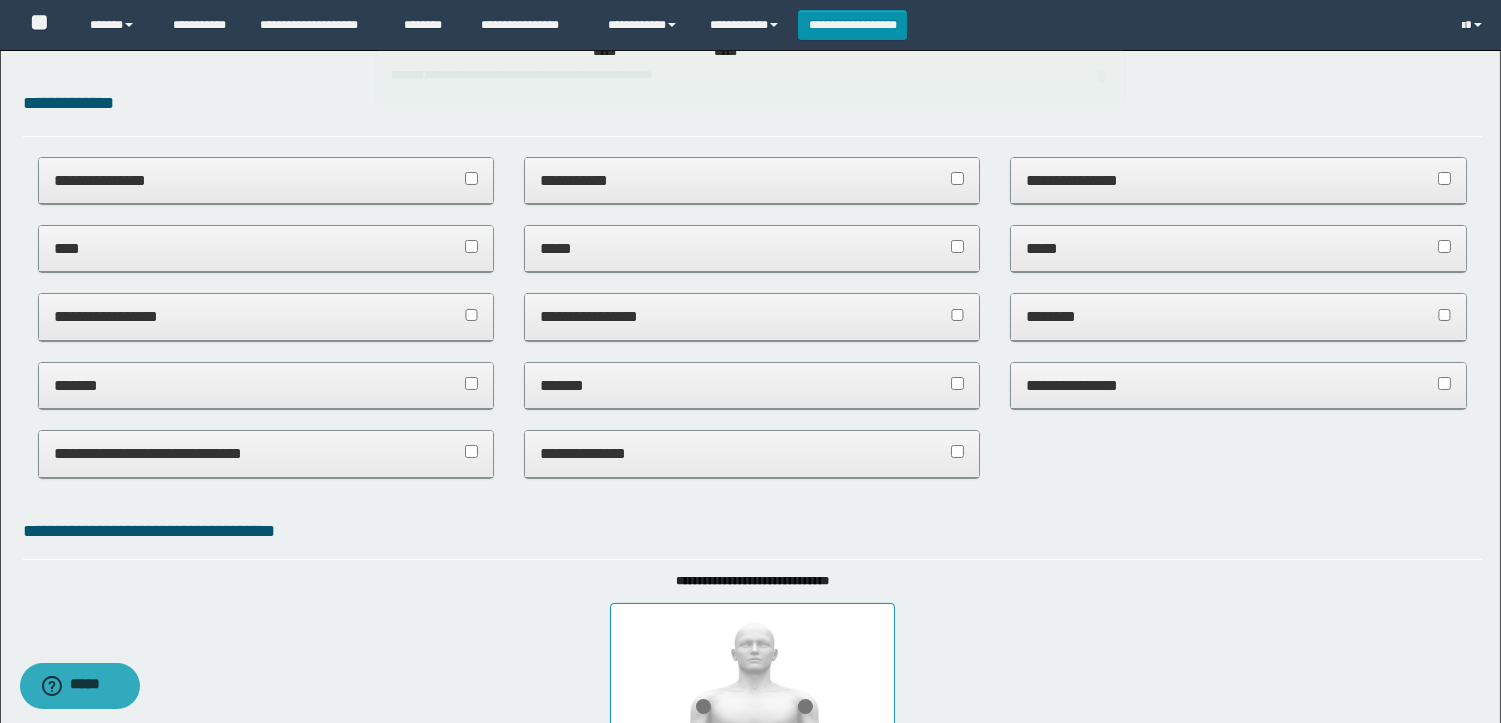 scroll, scrollTop: 0, scrollLeft: 0, axis: both 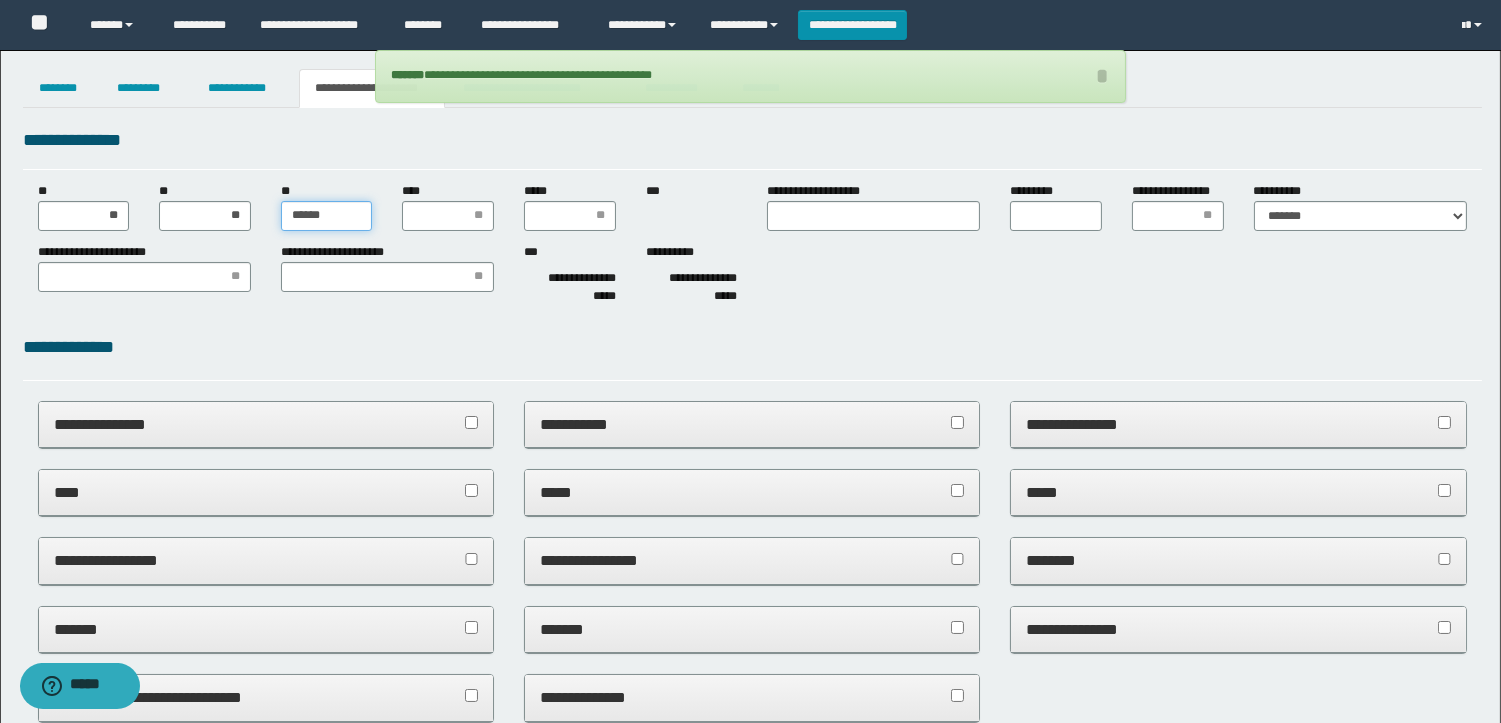 click on "******" at bounding box center [327, 216] 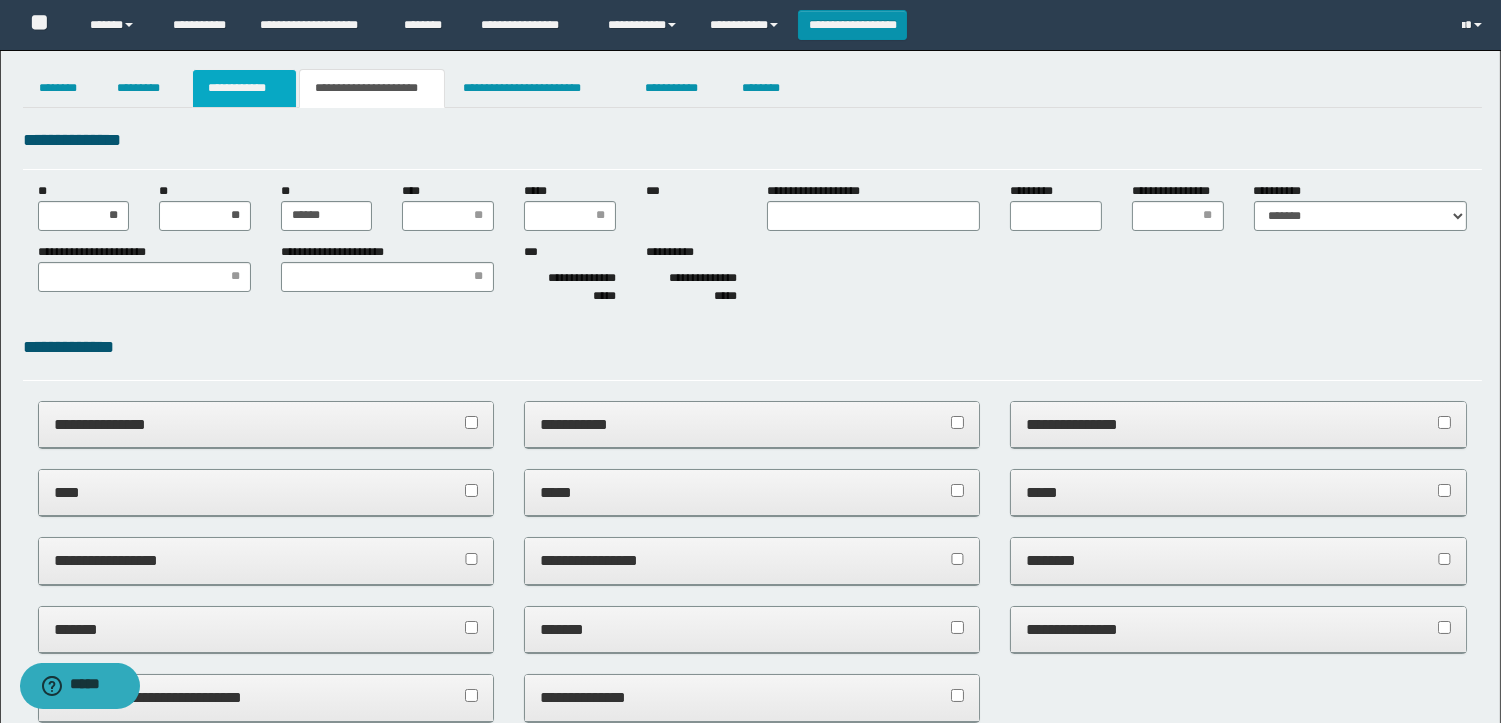 click on "**********" at bounding box center (244, 88) 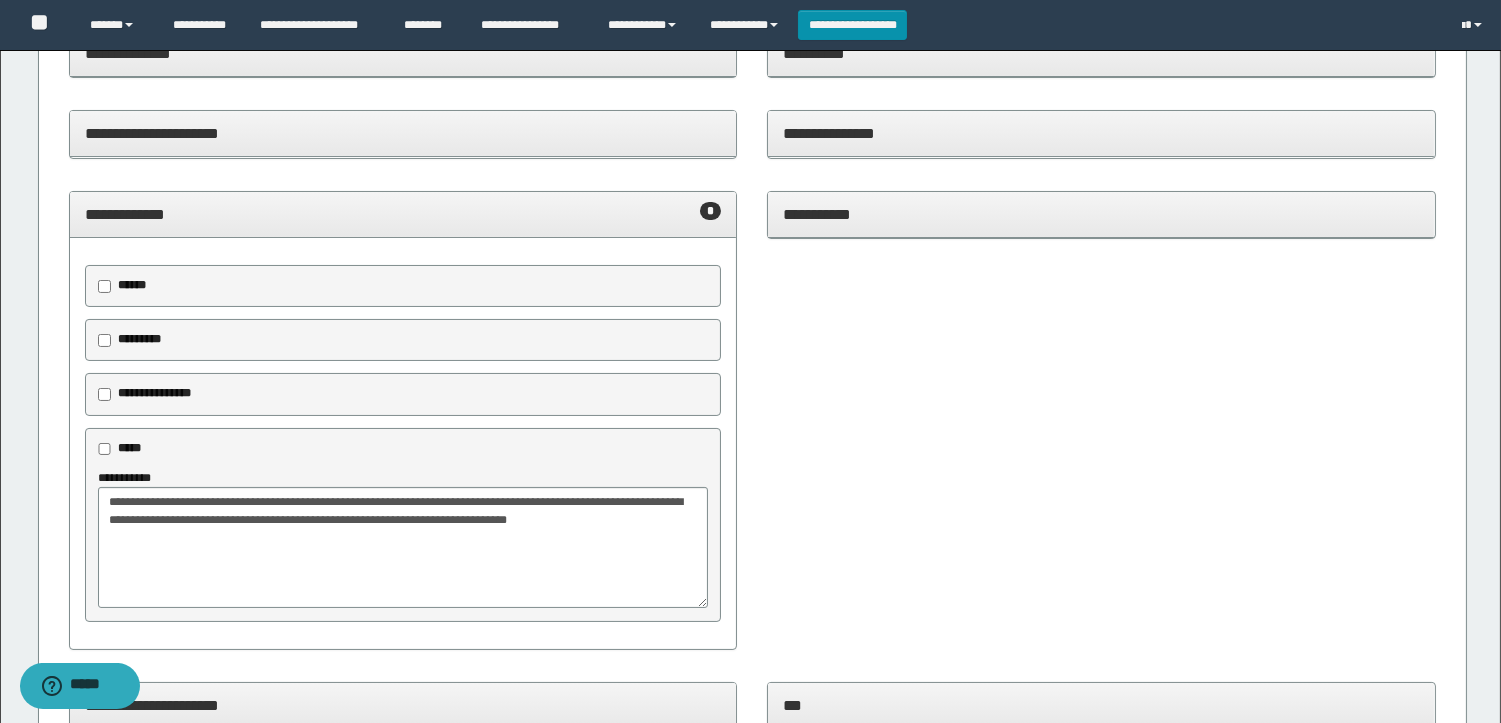 scroll, scrollTop: 666, scrollLeft: 0, axis: vertical 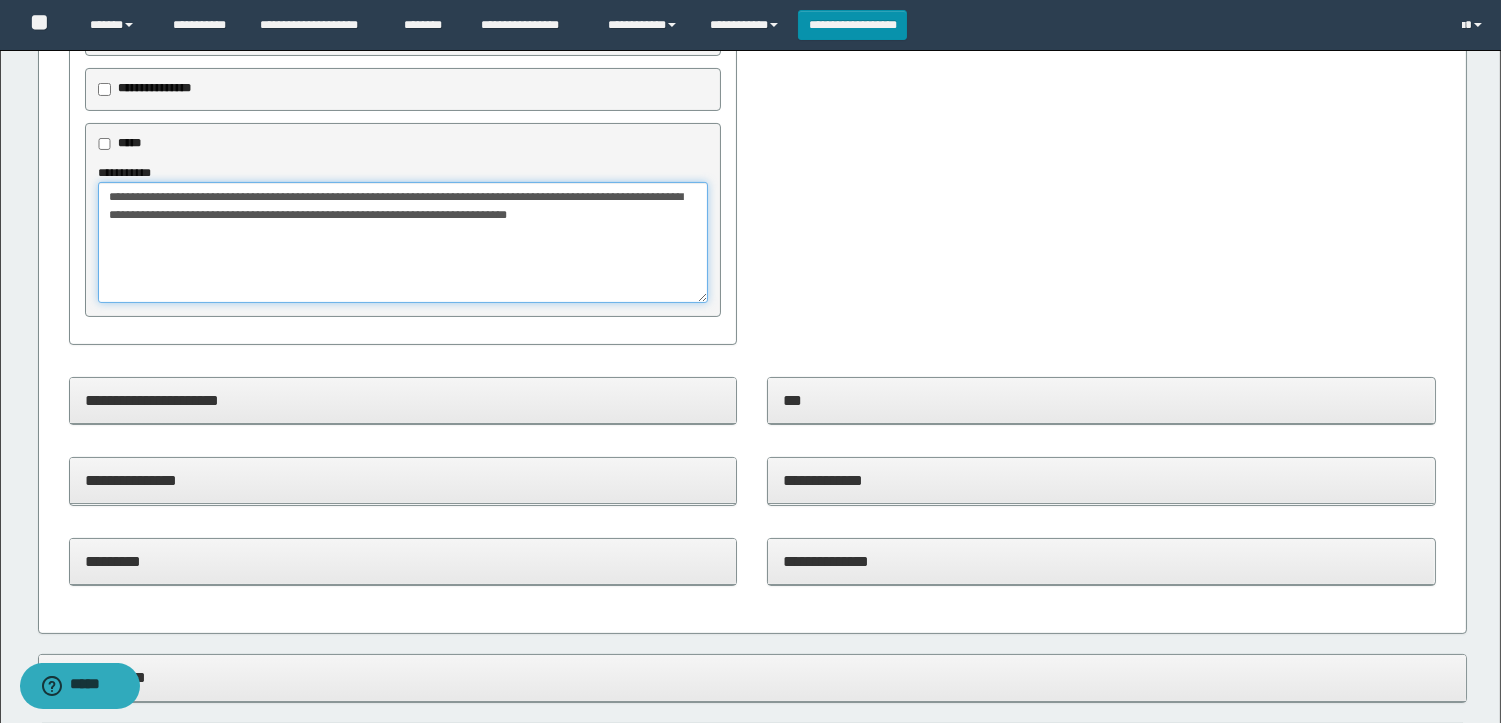 drag, startPoint x: 421, startPoint y: 194, endPoint x: 482, endPoint y: 191, distance: 61.073727 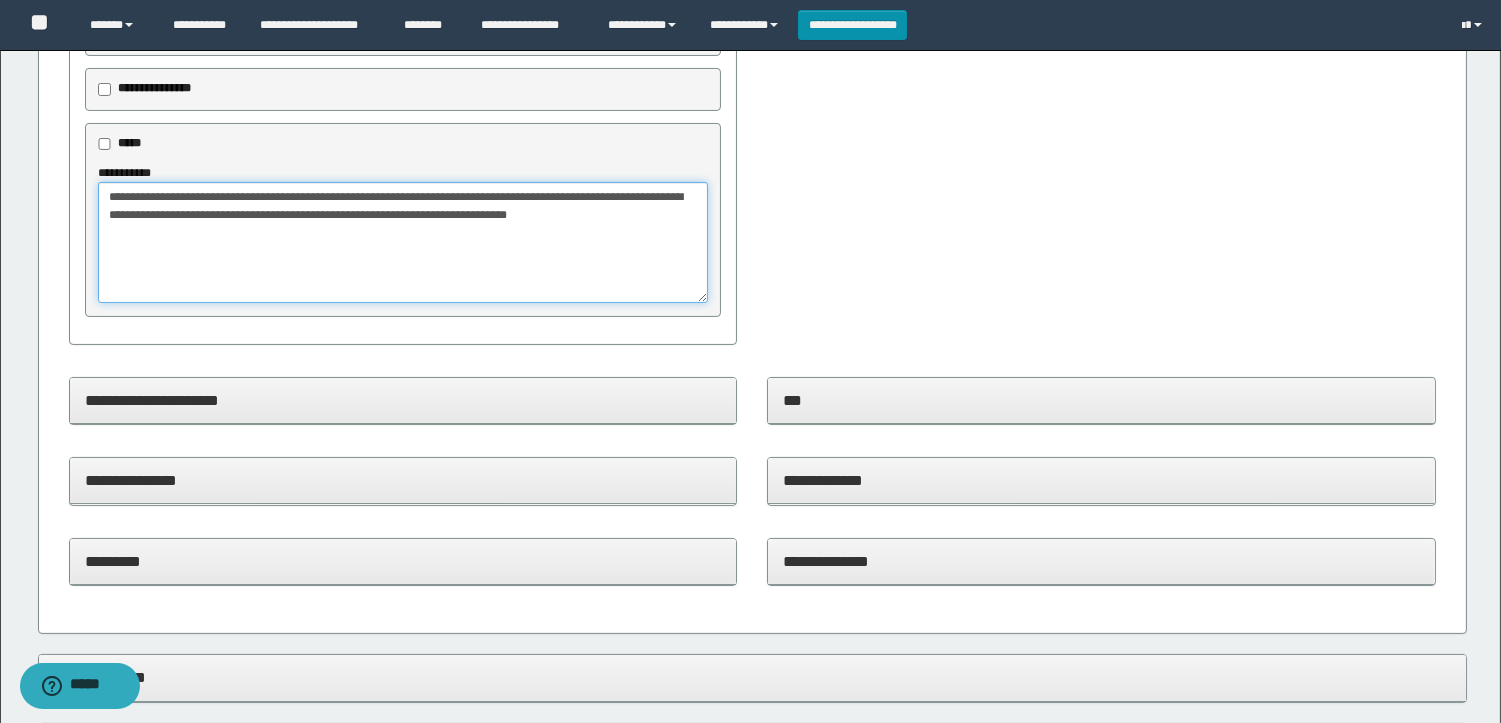 click on "**********" at bounding box center [403, 242] 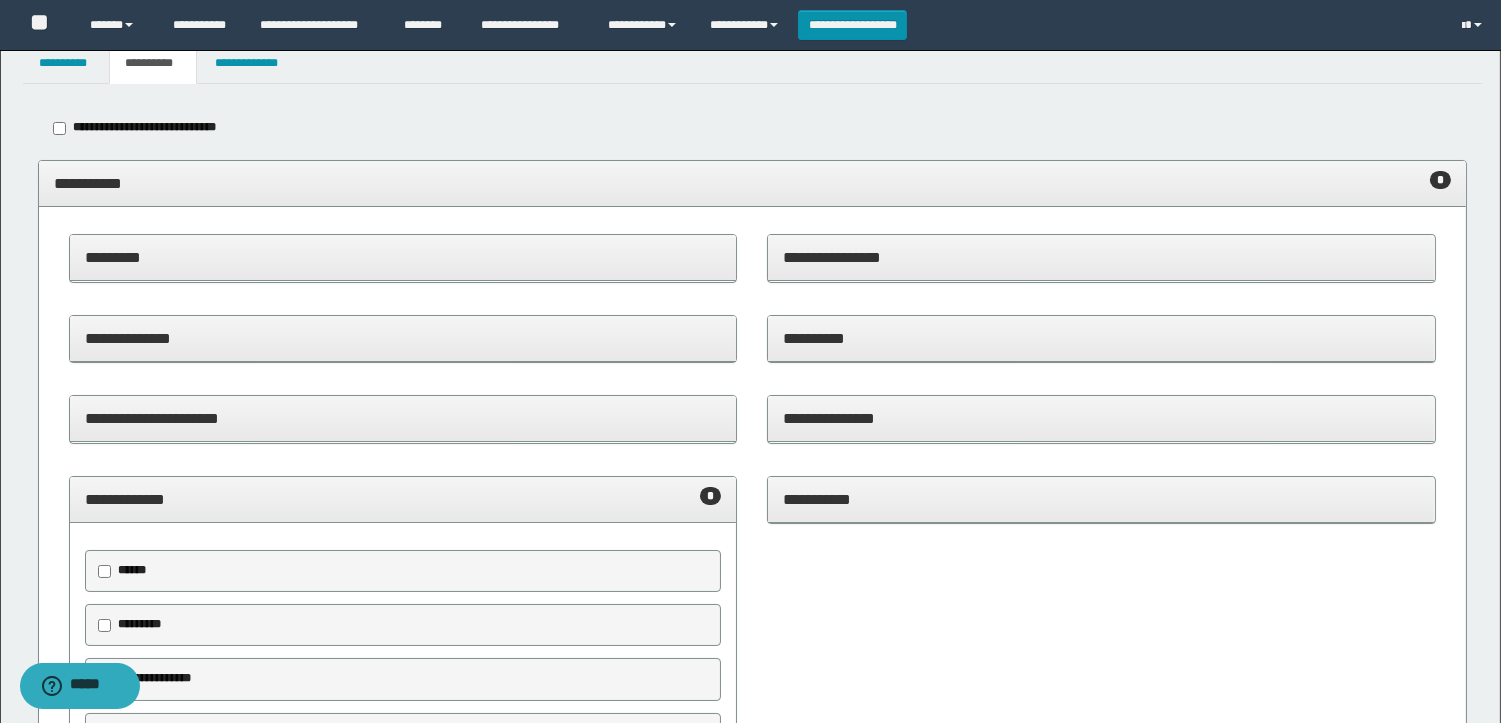 scroll, scrollTop: 0, scrollLeft: 0, axis: both 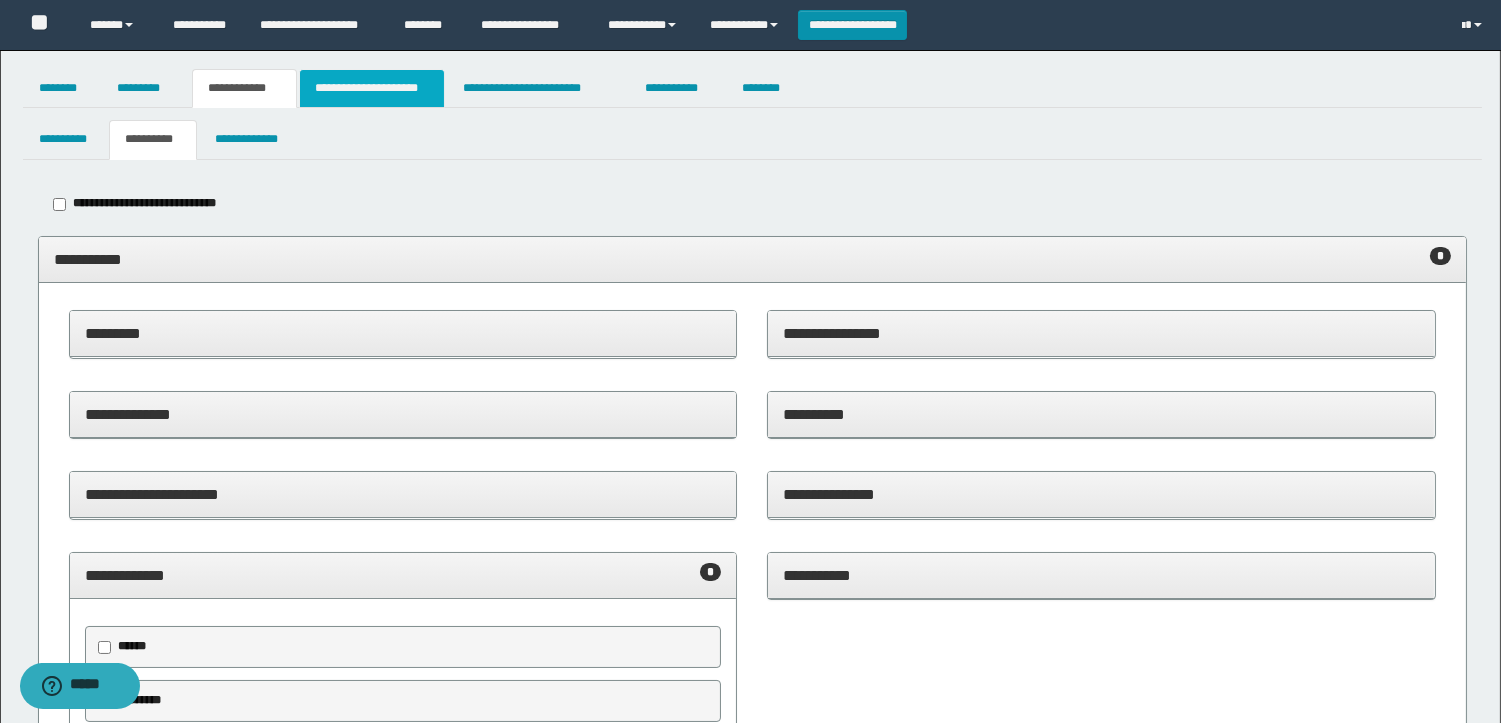 type on "**********" 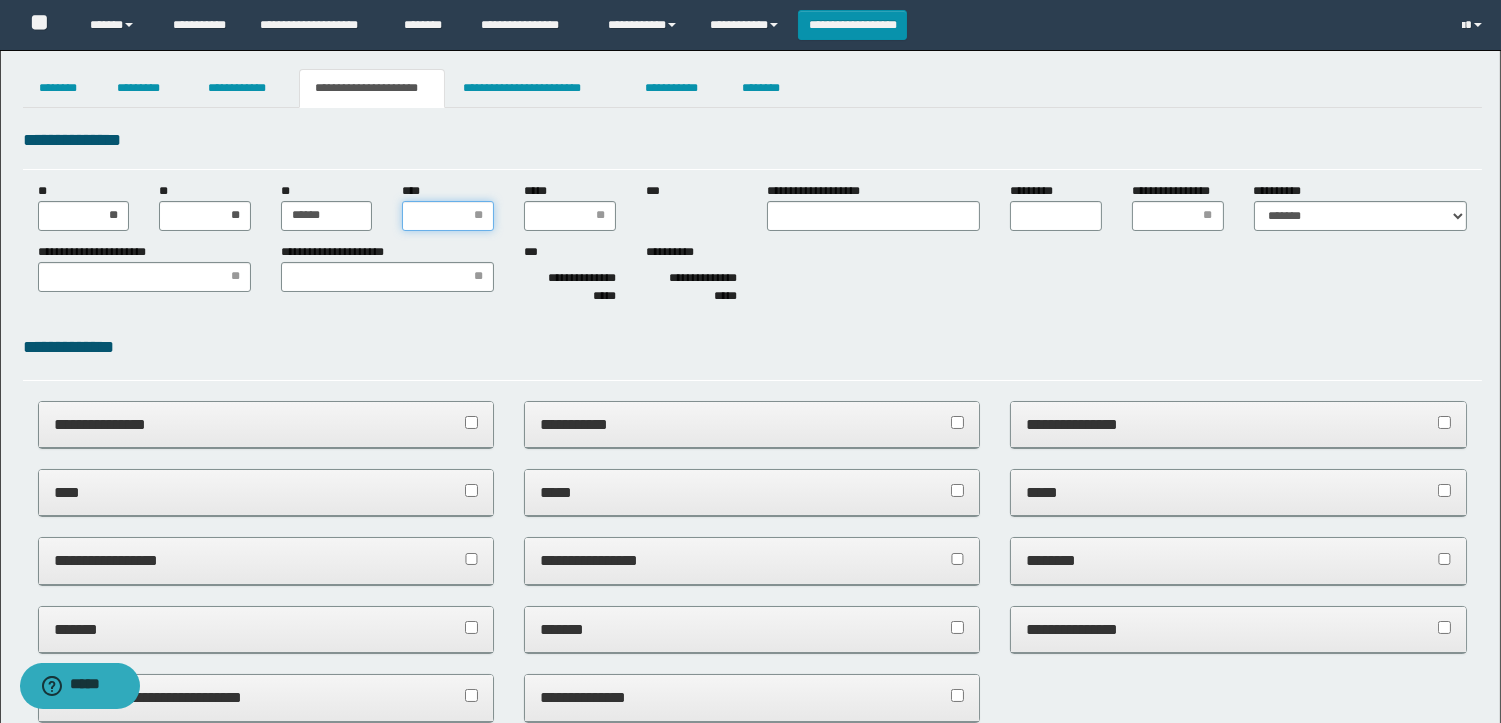click on "****" at bounding box center (448, 216) 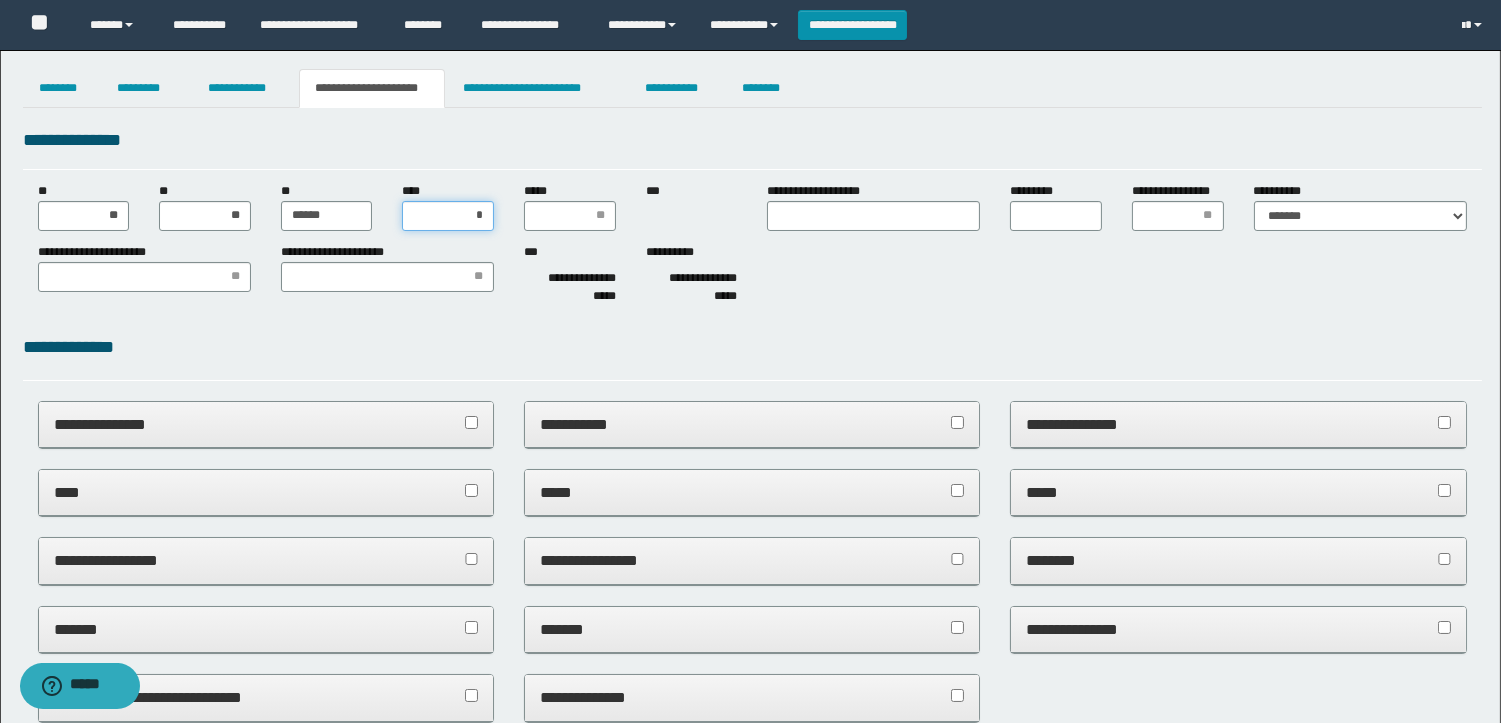 type on "**" 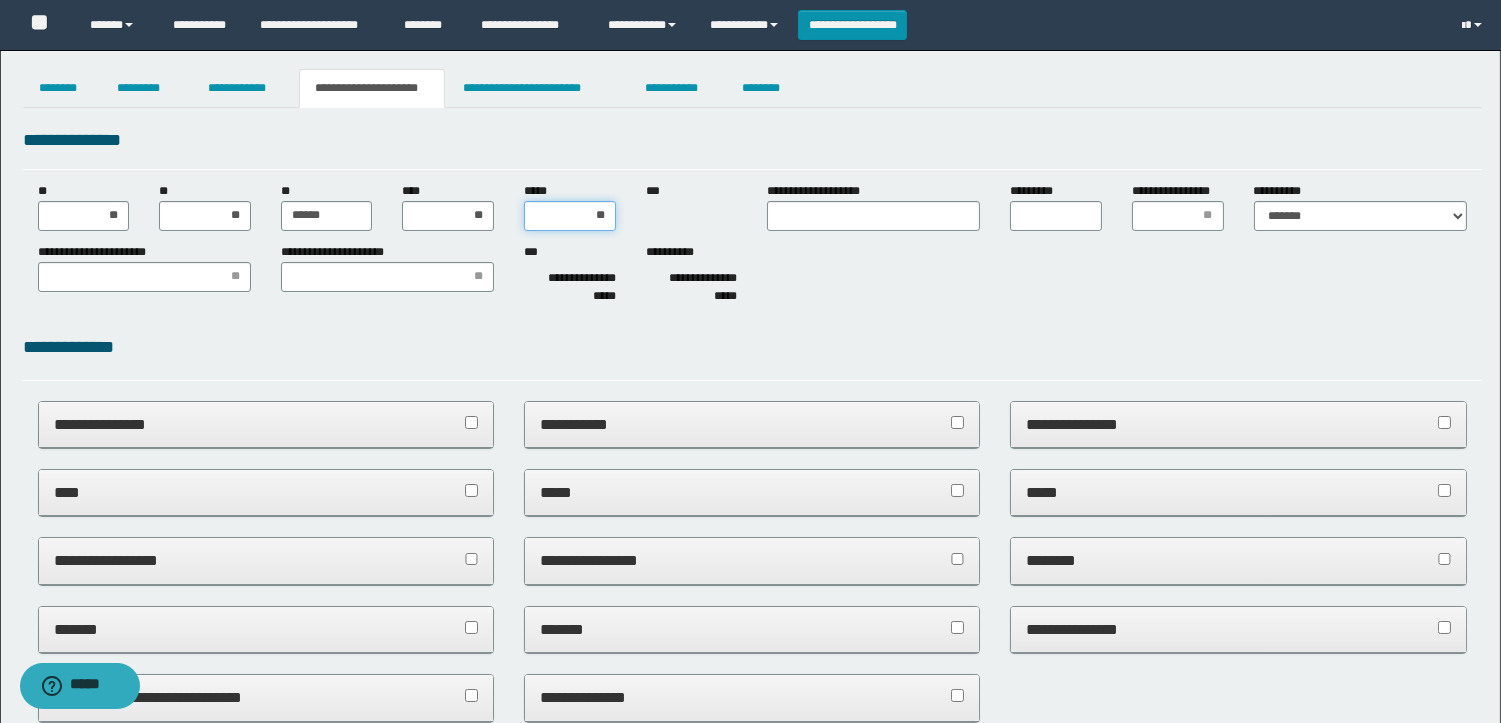 type on "***" 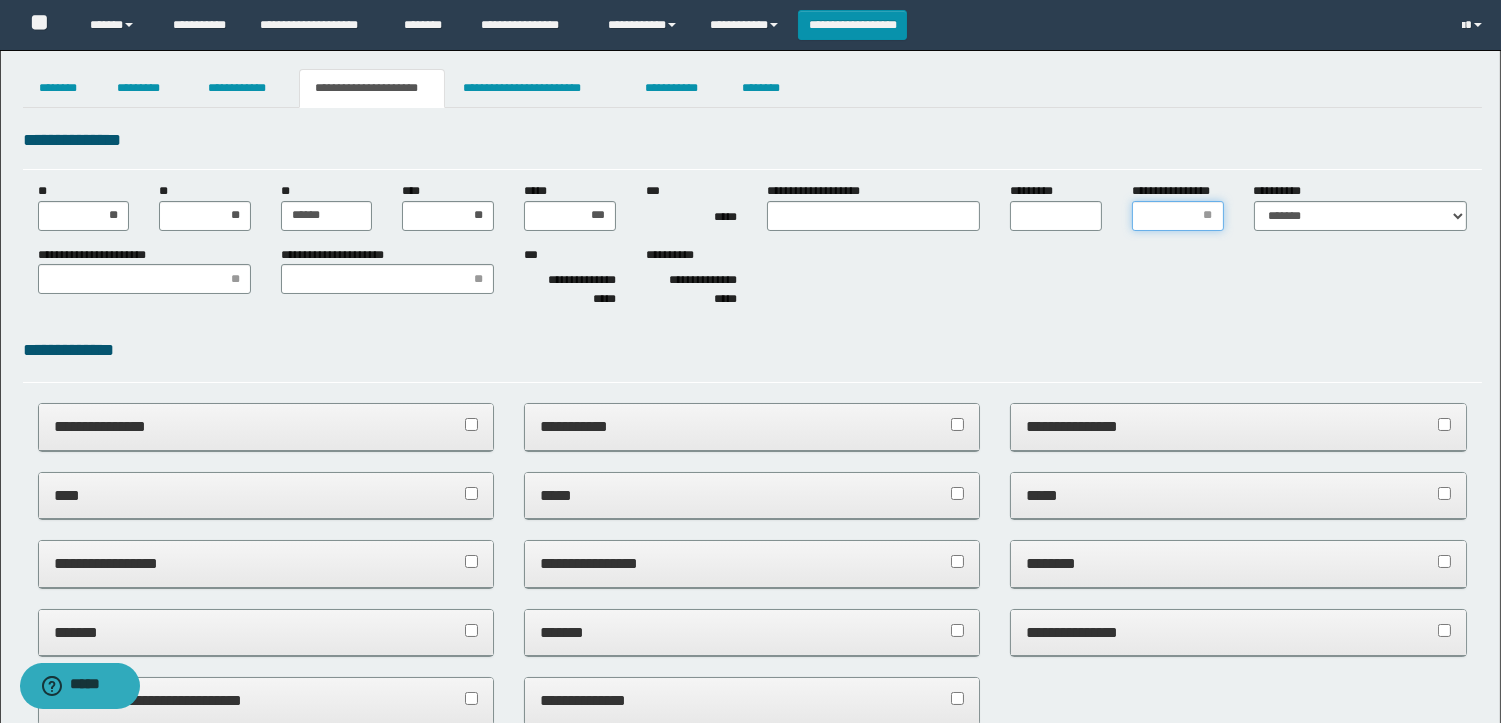 scroll, scrollTop: 0, scrollLeft: 0, axis: both 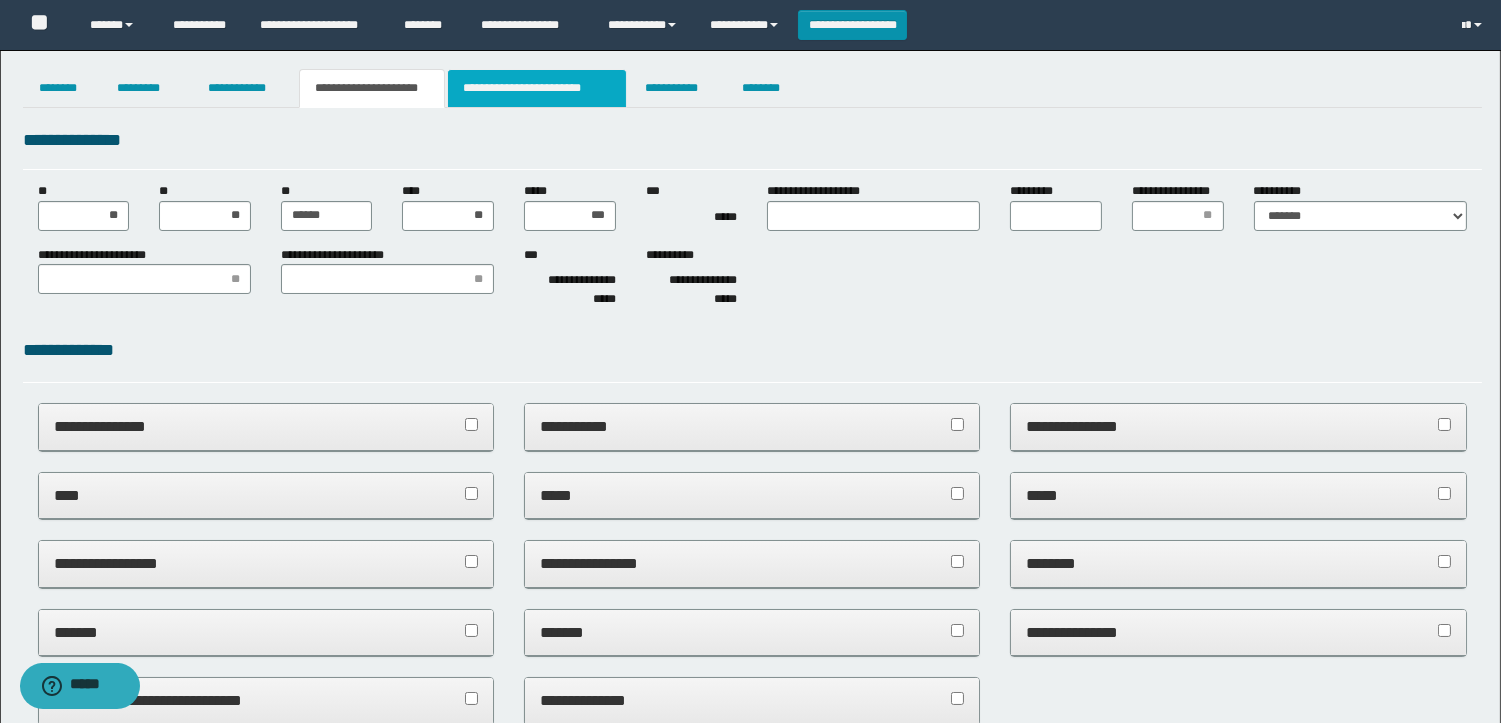 click on "**********" at bounding box center [537, 88] 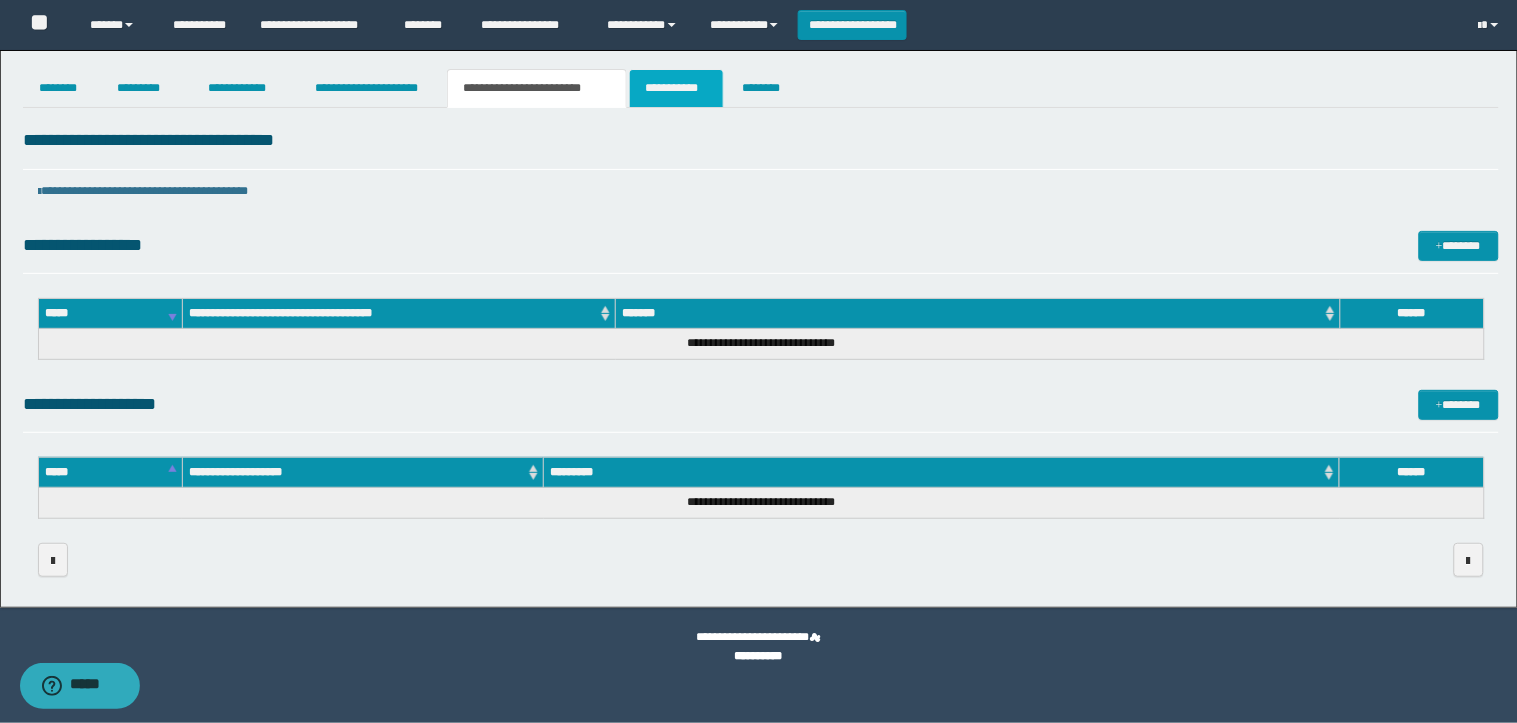 click on "**********" at bounding box center [676, 88] 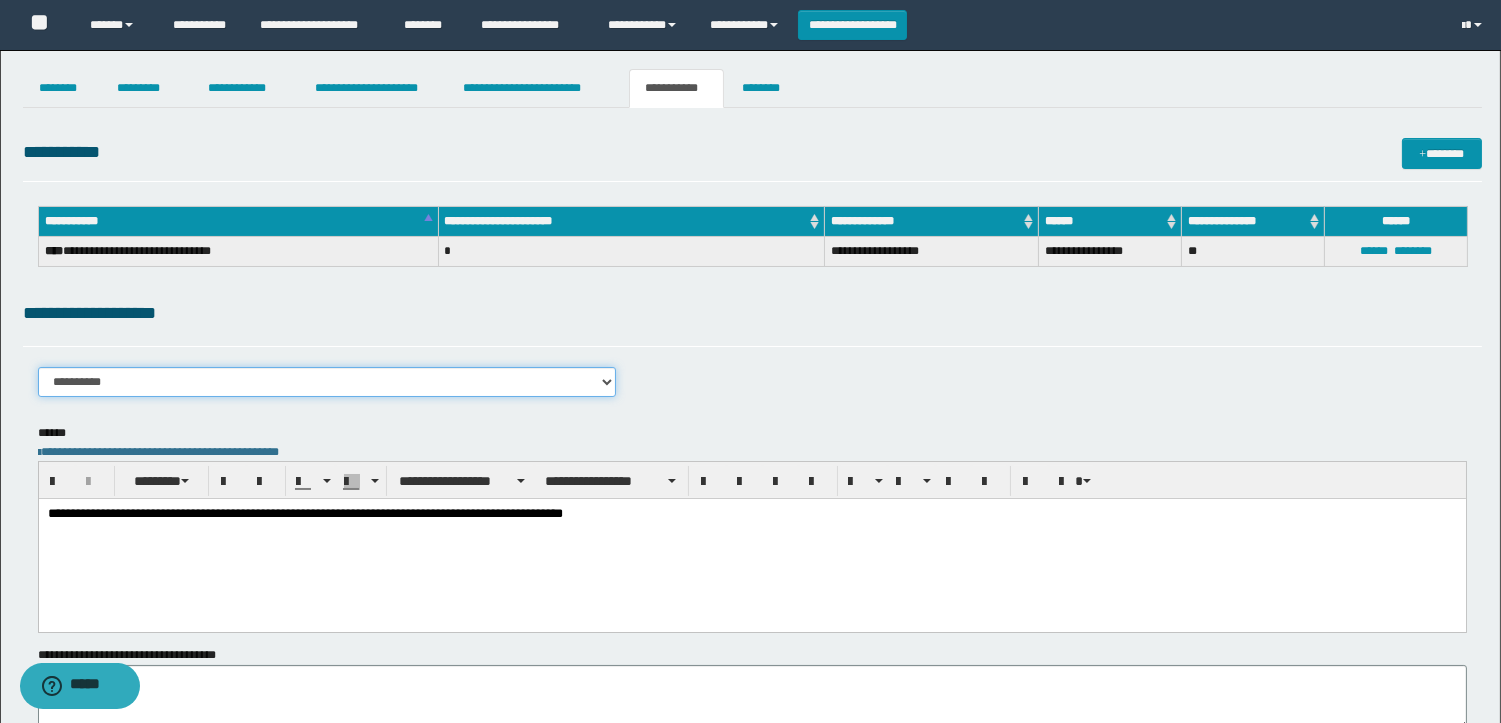click on "**********" at bounding box center (327, 382) 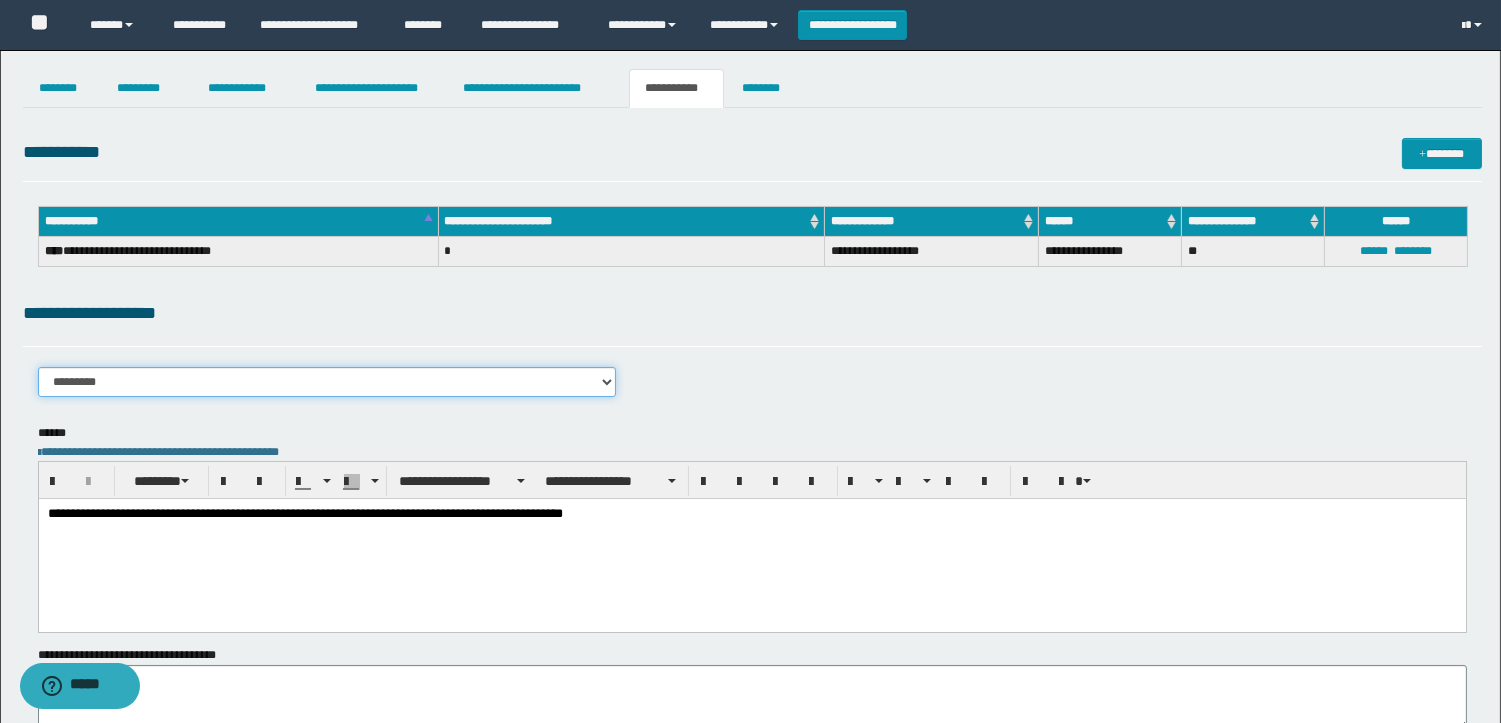 click on "**********" at bounding box center (327, 382) 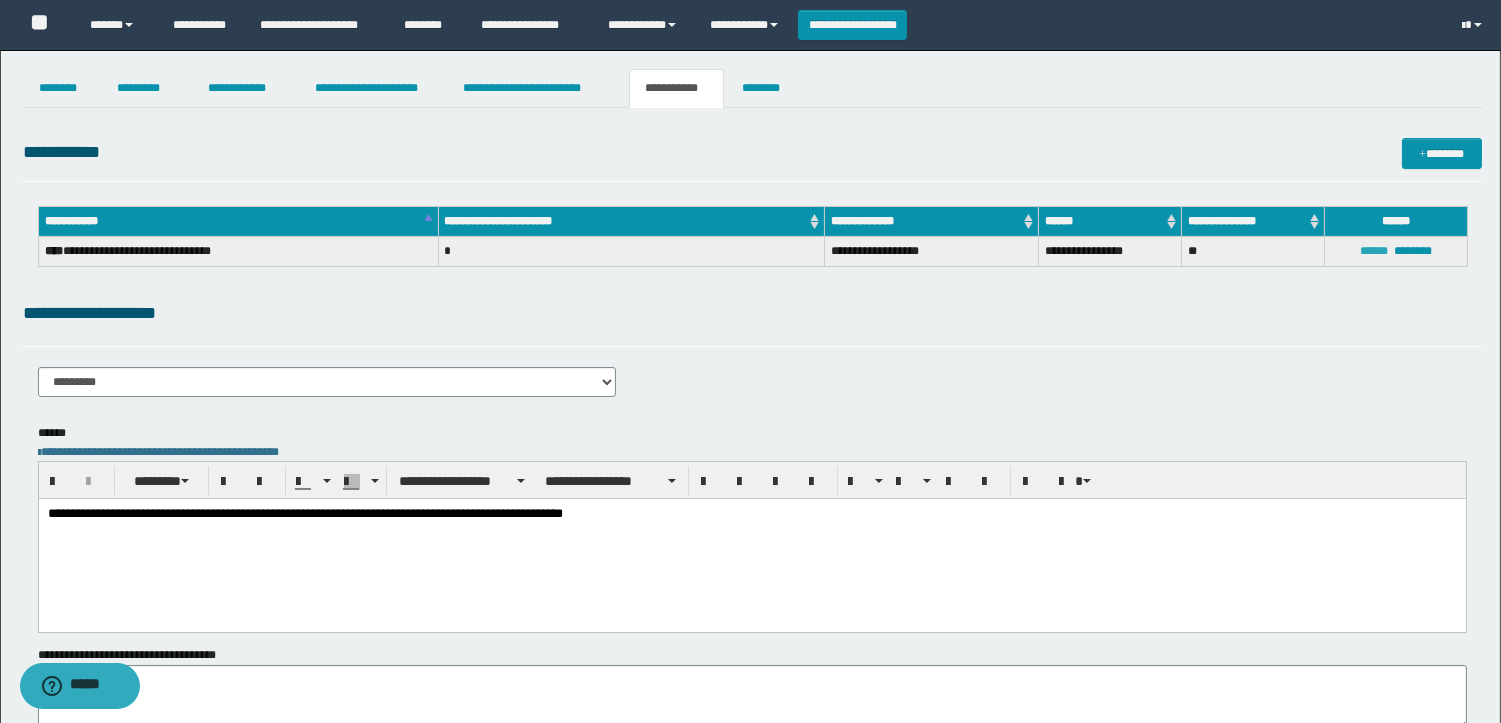click on "******" at bounding box center (1374, 251) 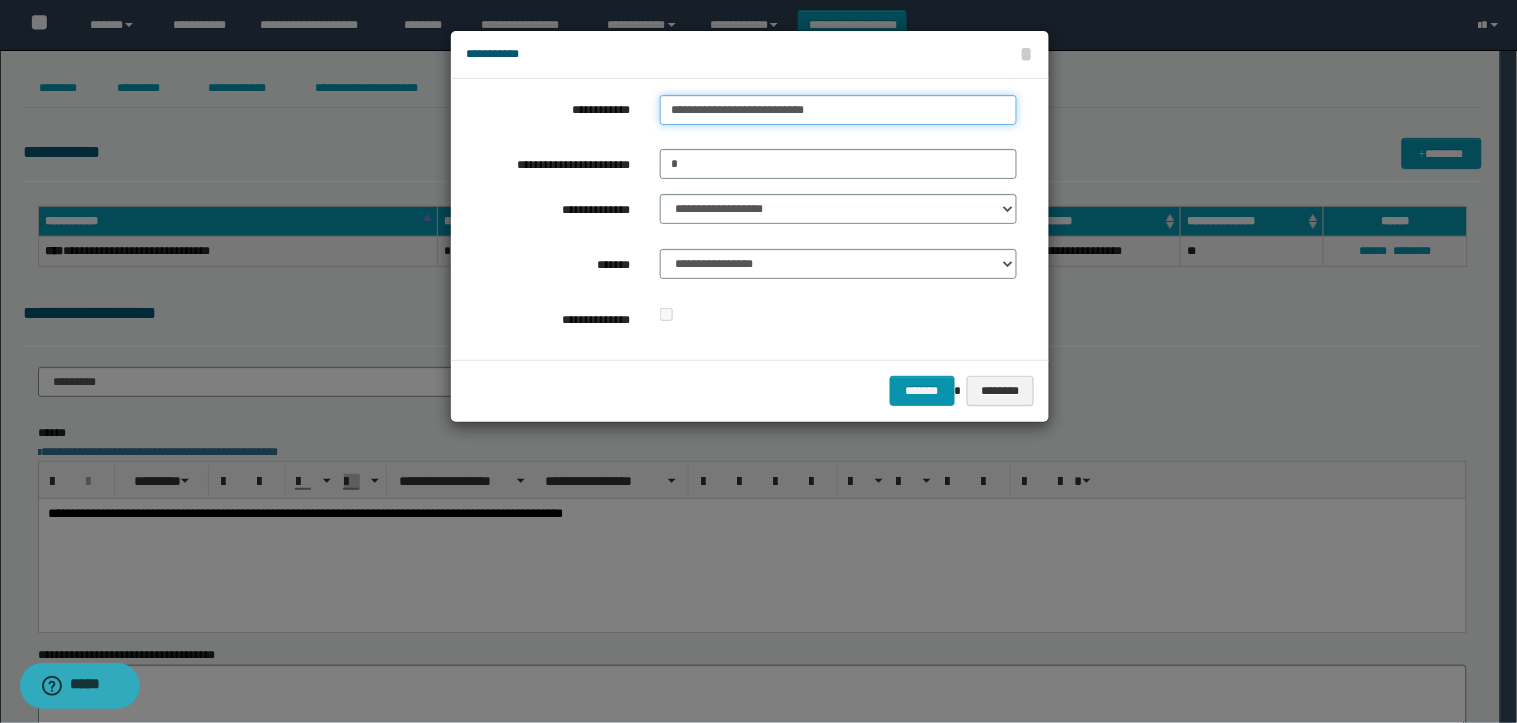 type on "**********" 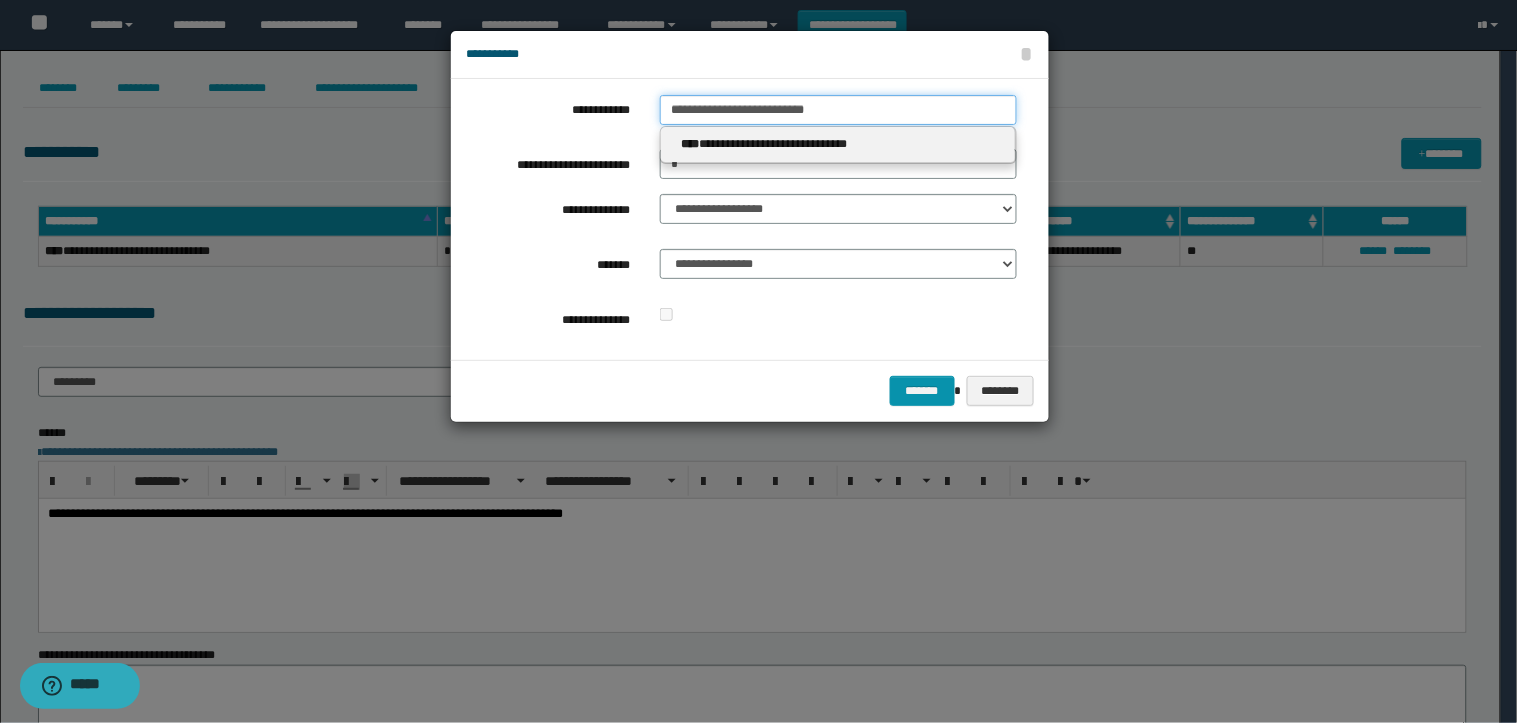 drag, startPoint x: 925, startPoint y: 106, endPoint x: 391, endPoint y: 47, distance: 537.24945 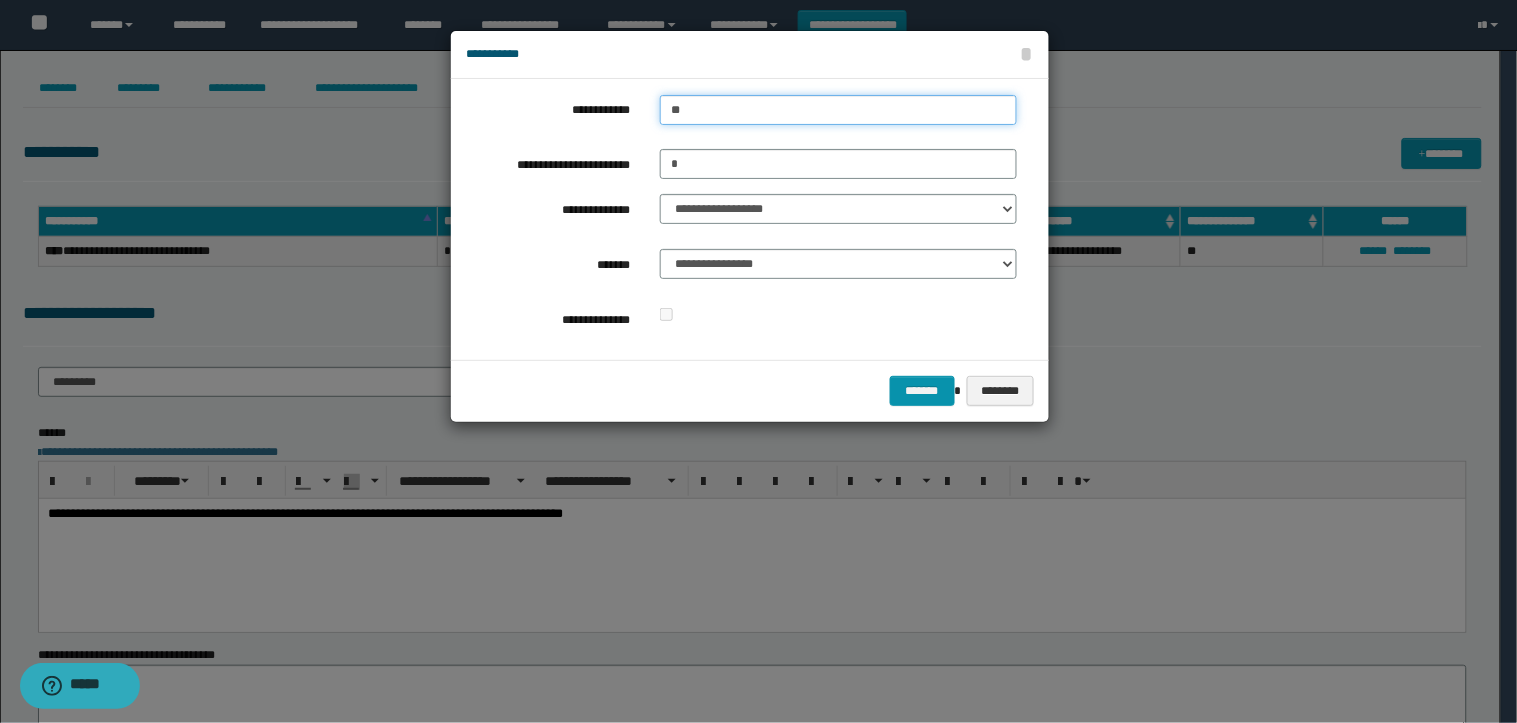 type on "***" 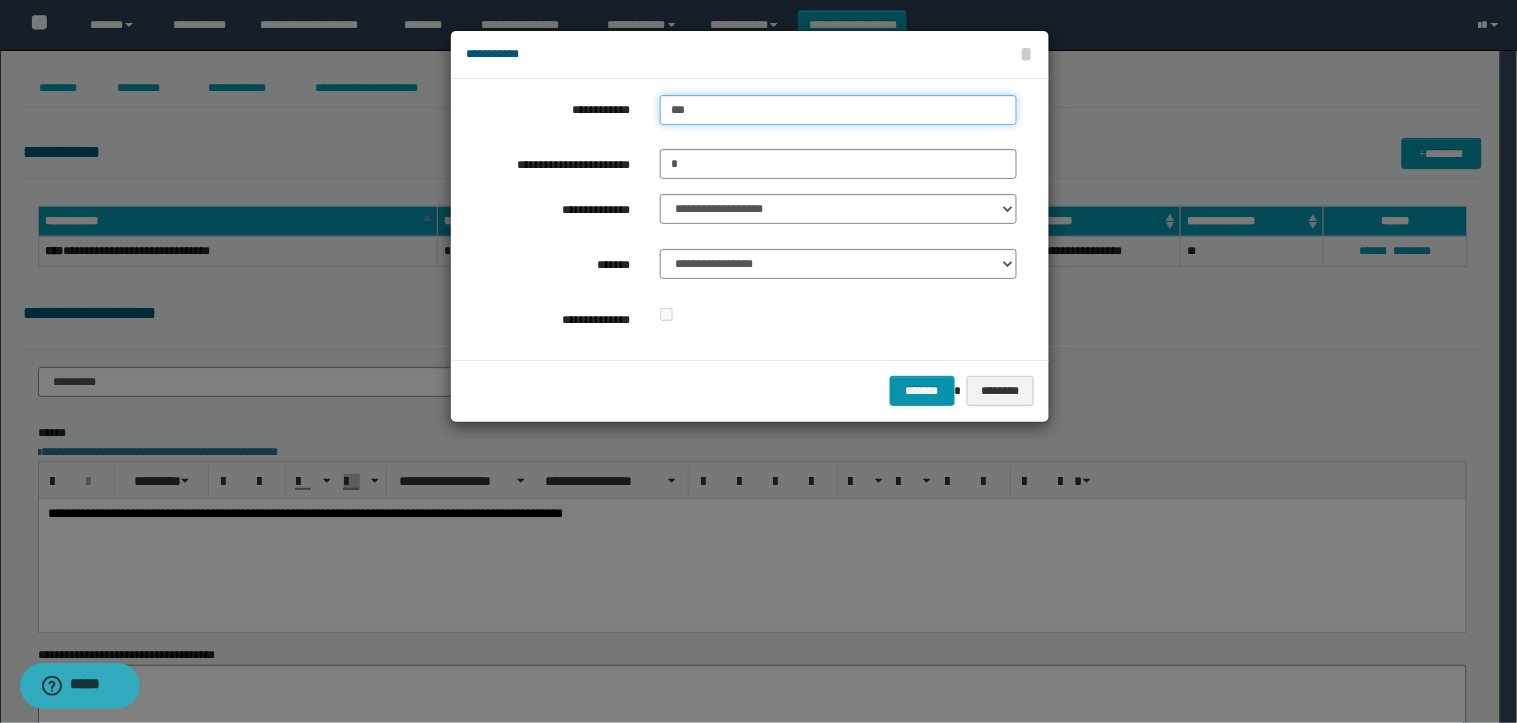type on "***" 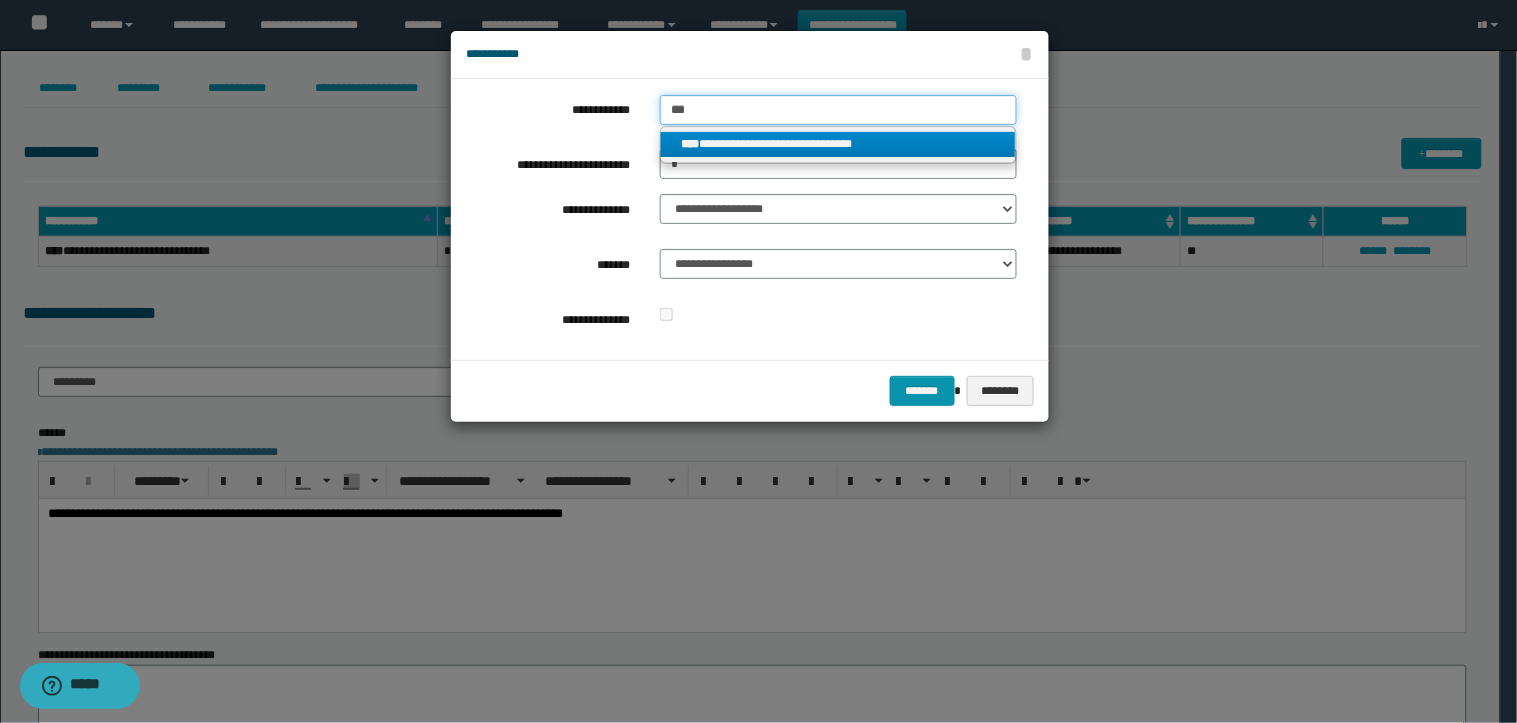 type on "***" 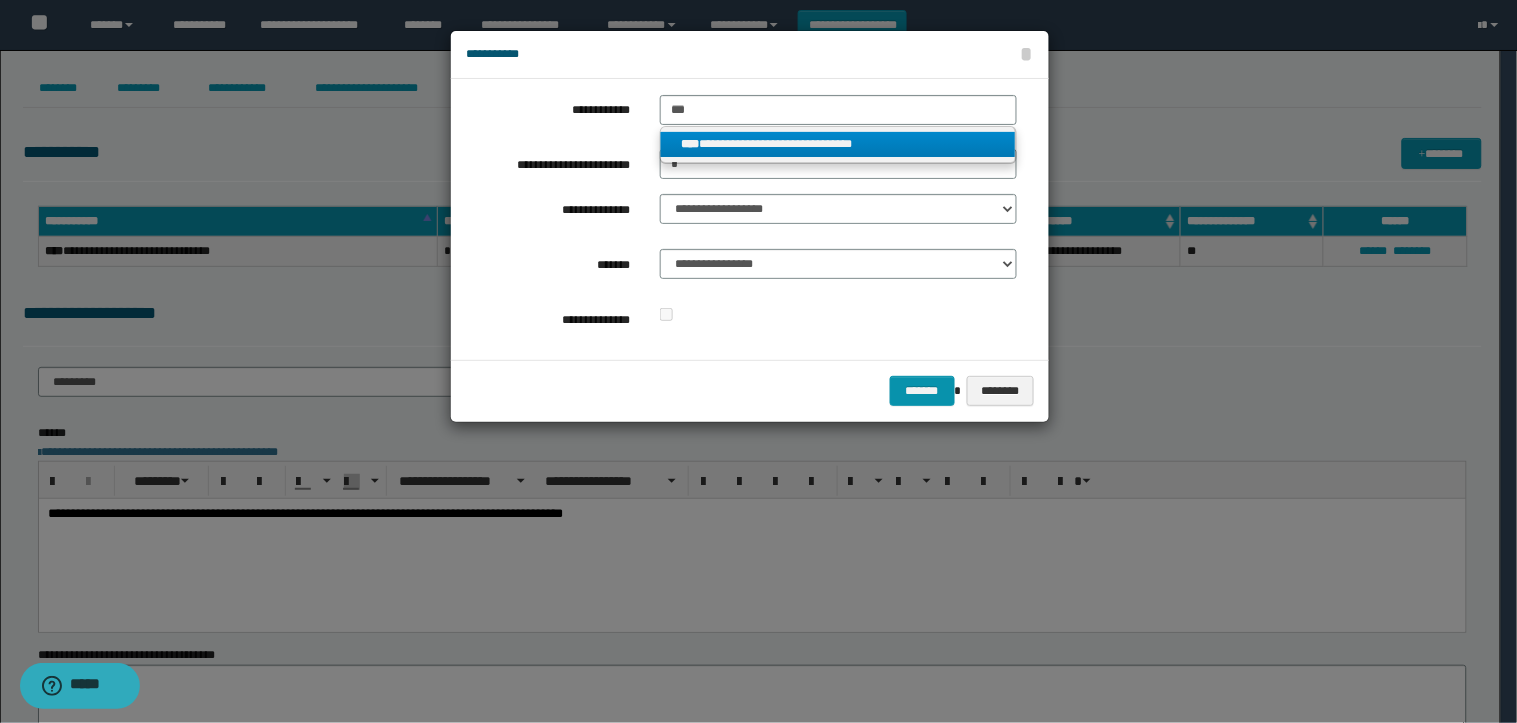 click on "**********" at bounding box center [838, 144] 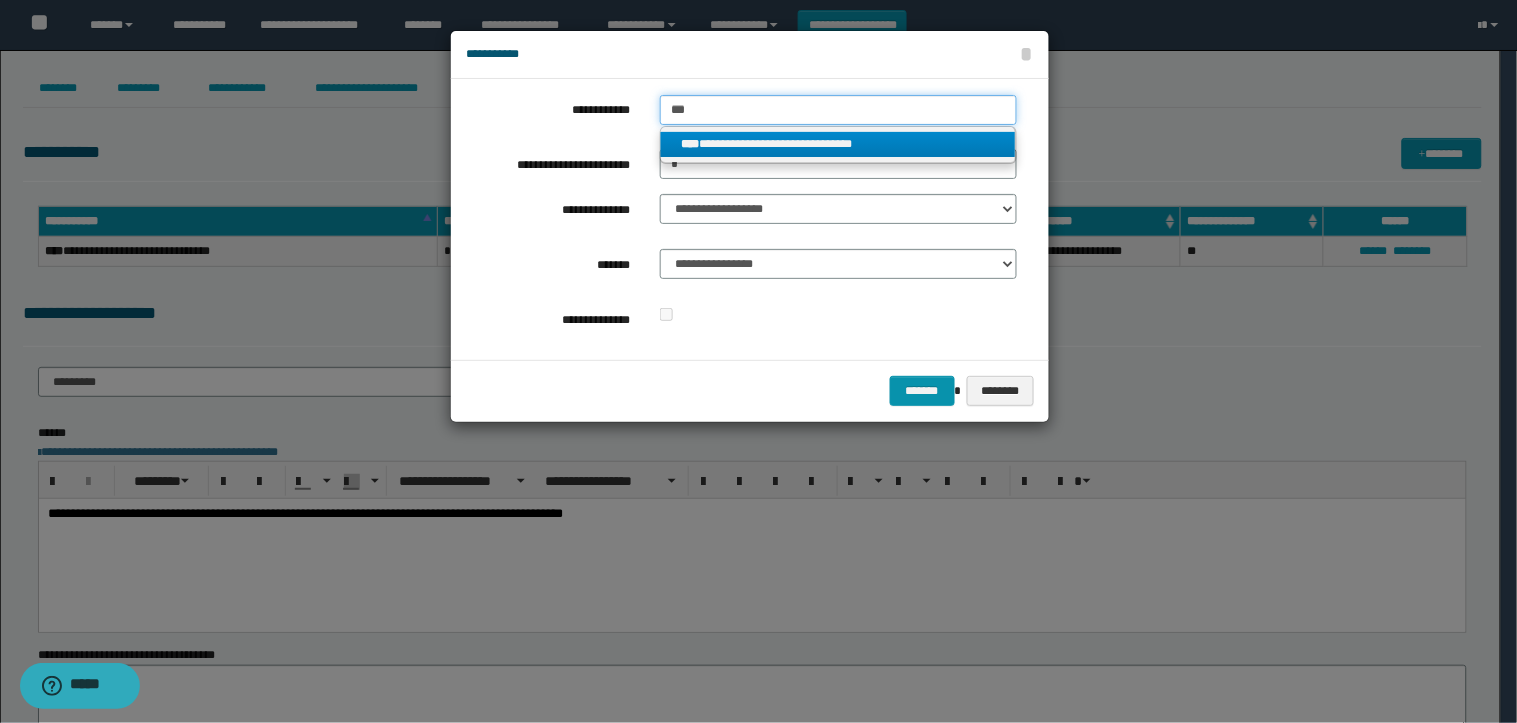type 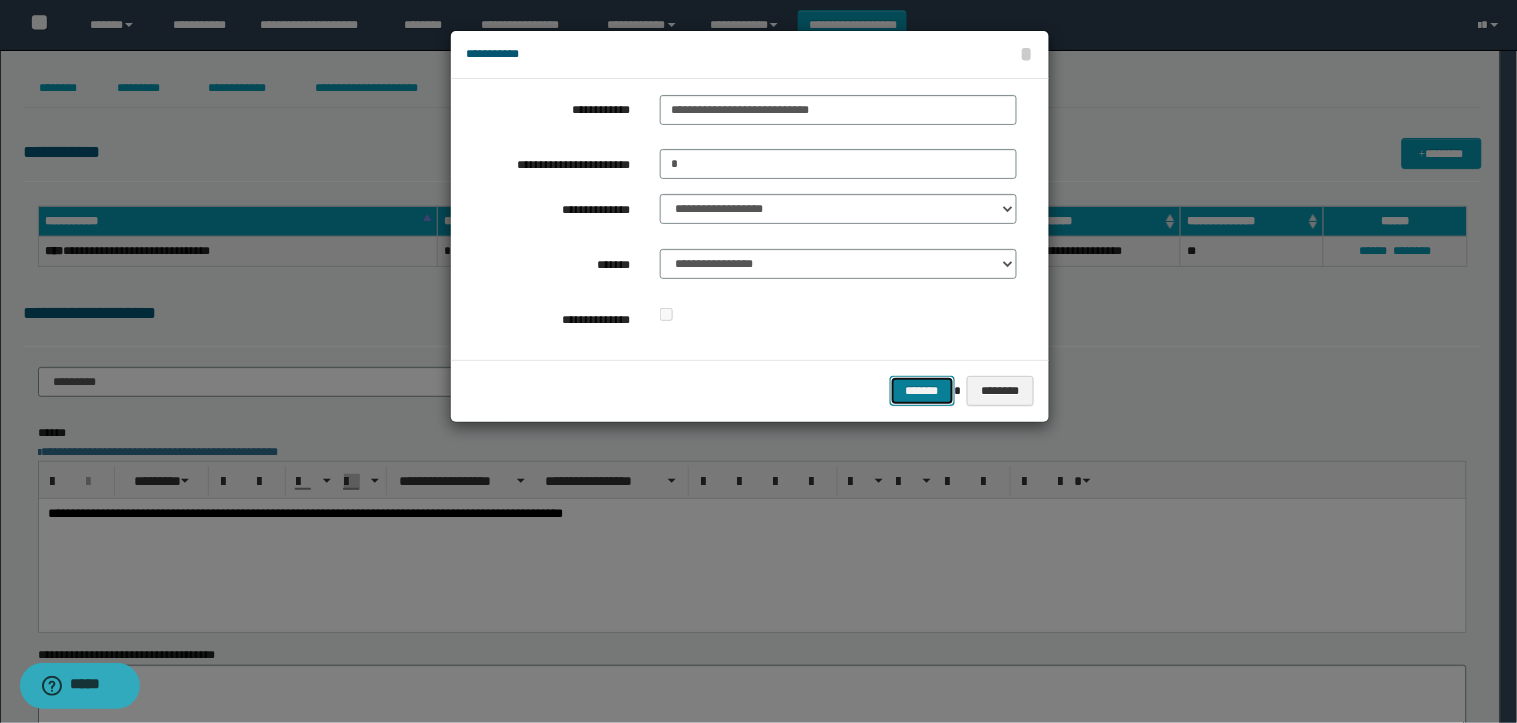 click on "*******" at bounding box center [922, 391] 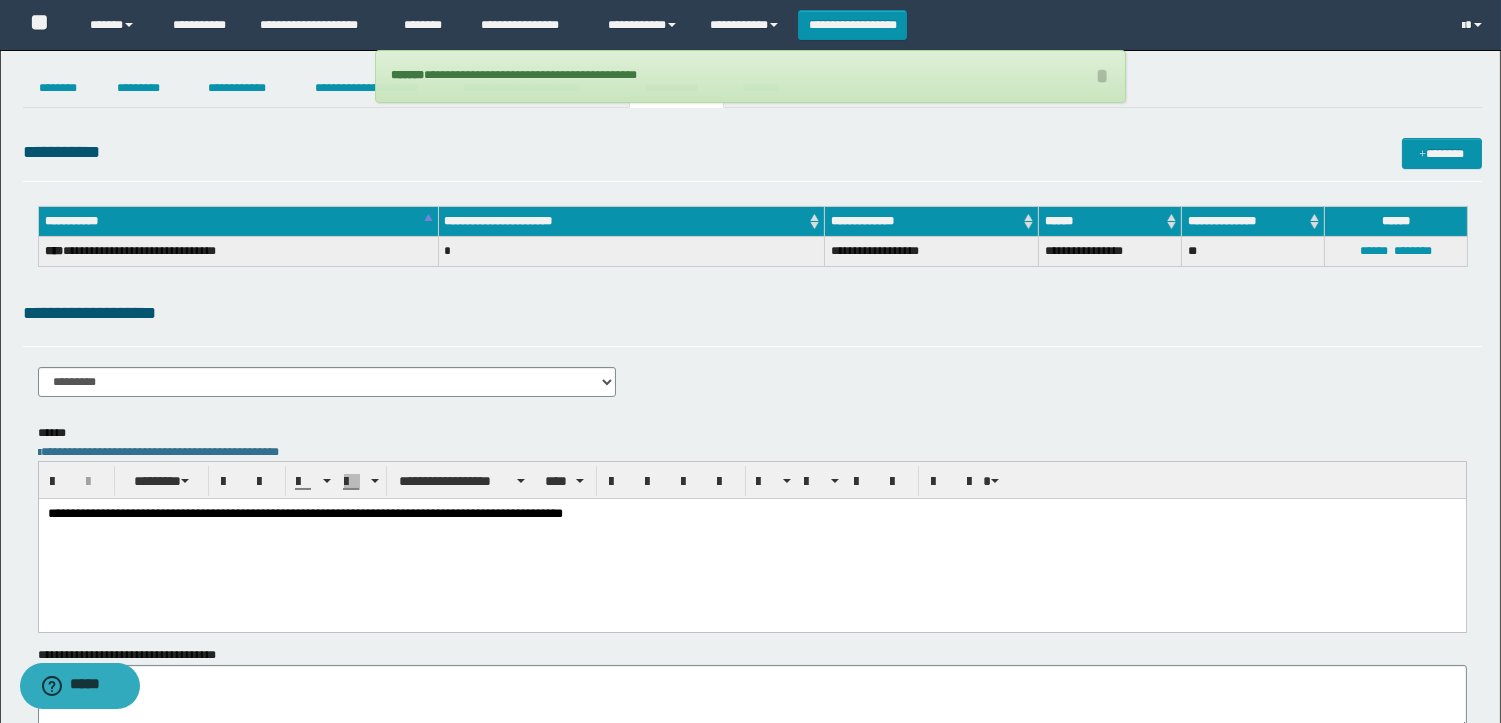 click on "**********" at bounding box center [304, 513] 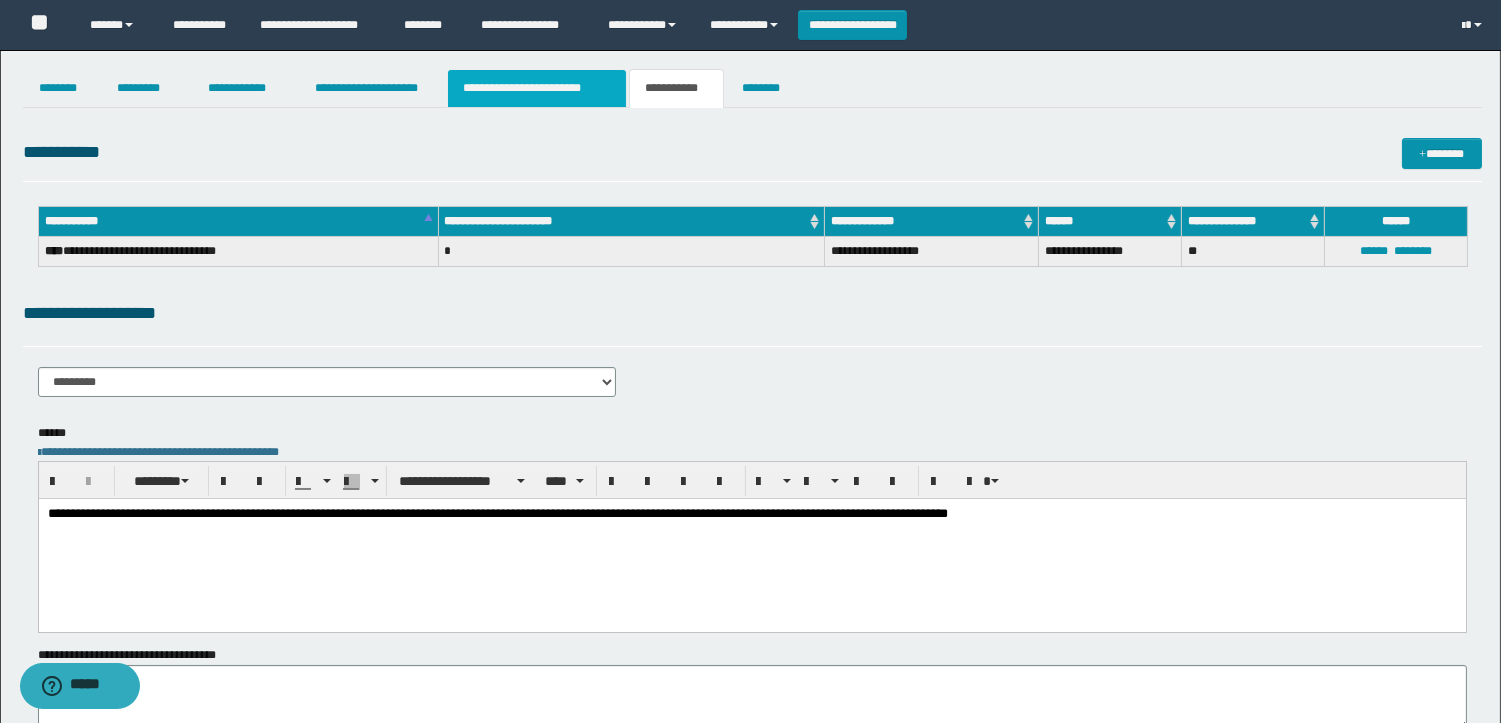 click on "**********" at bounding box center (537, 88) 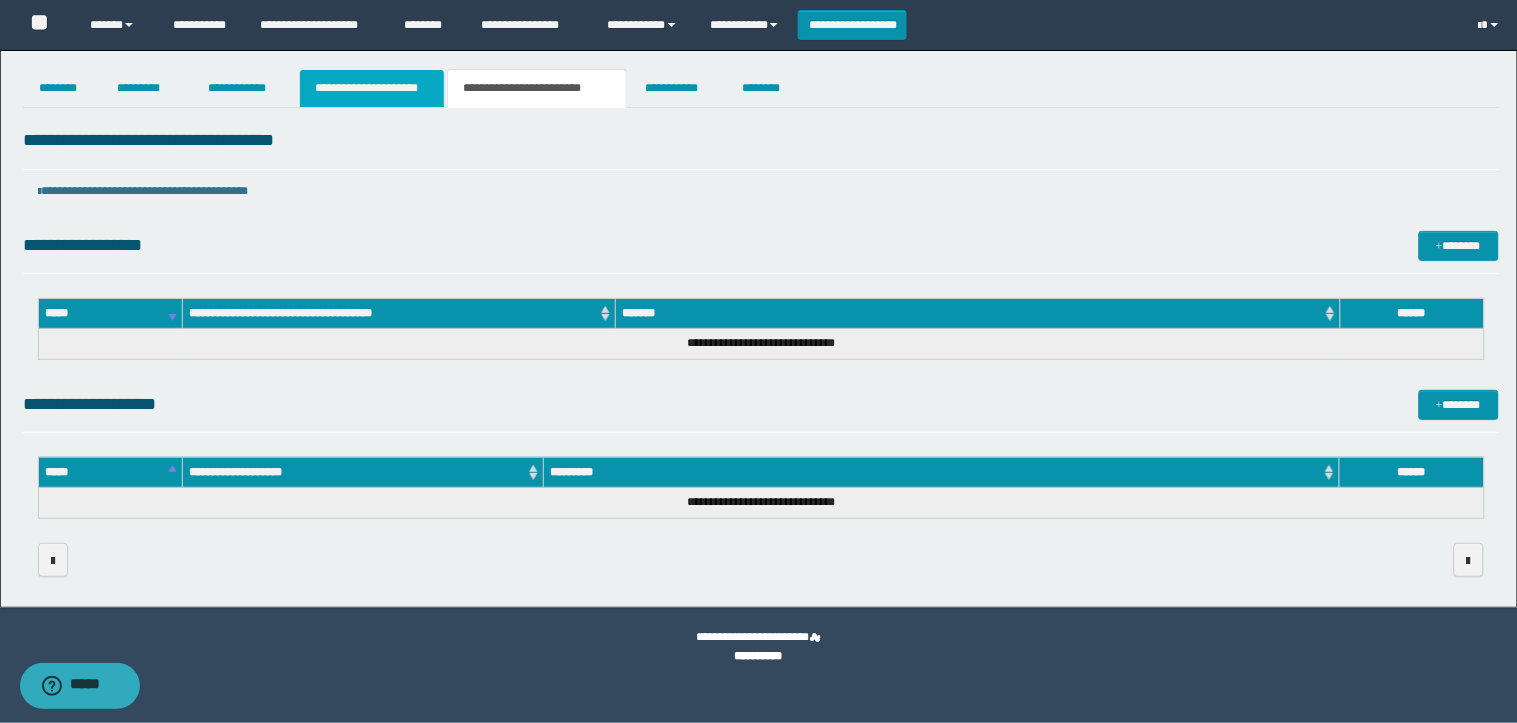 click on "**********" at bounding box center (372, 88) 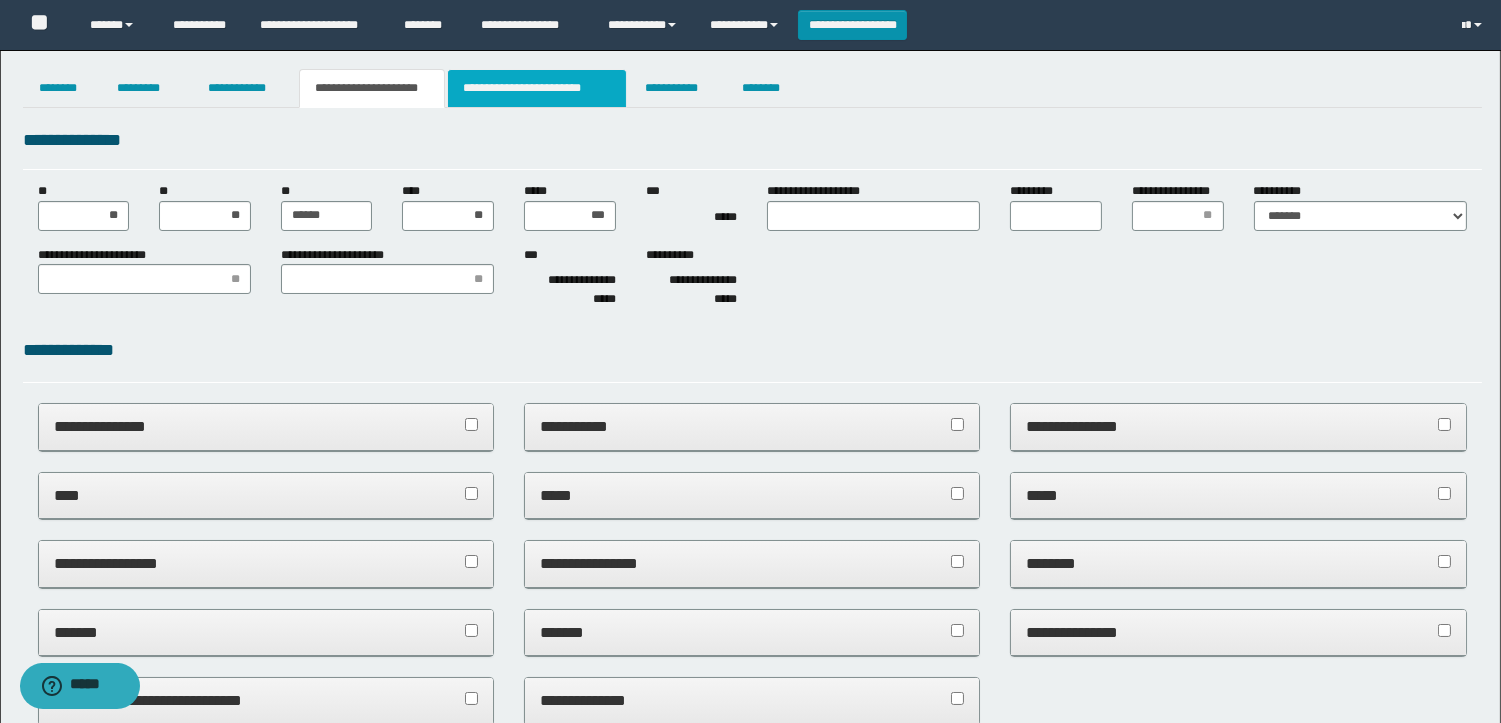 click on "**********" at bounding box center [537, 88] 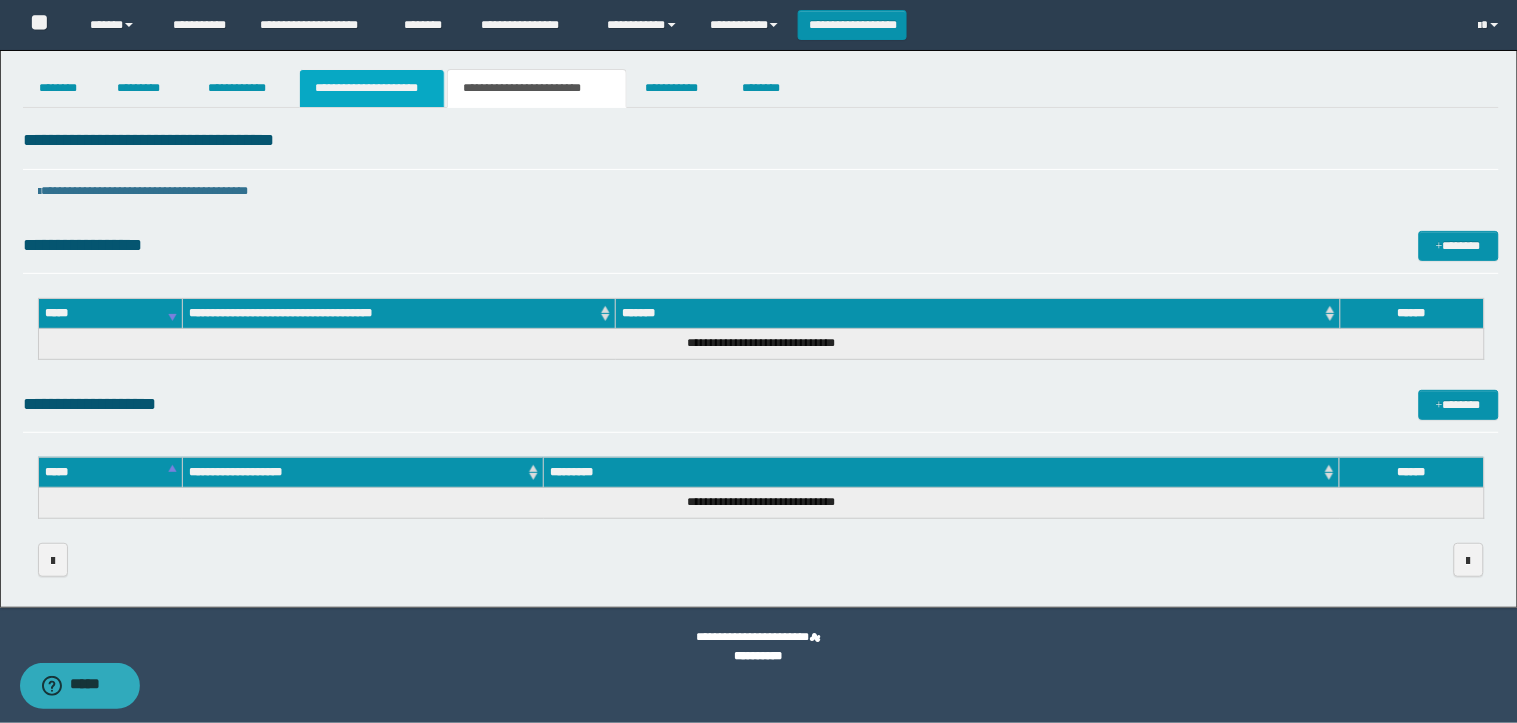 click on "**********" at bounding box center (372, 88) 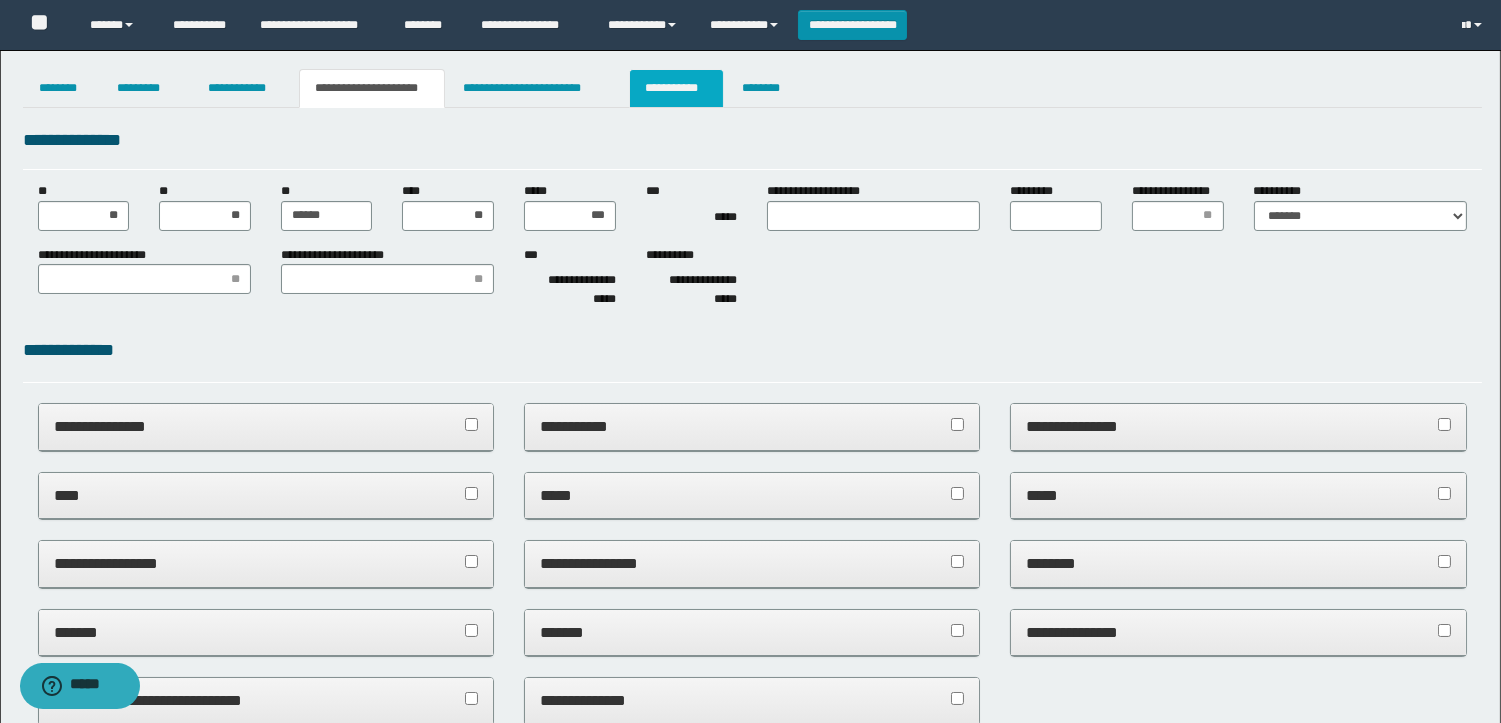 click on "**********" at bounding box center (676, 88) 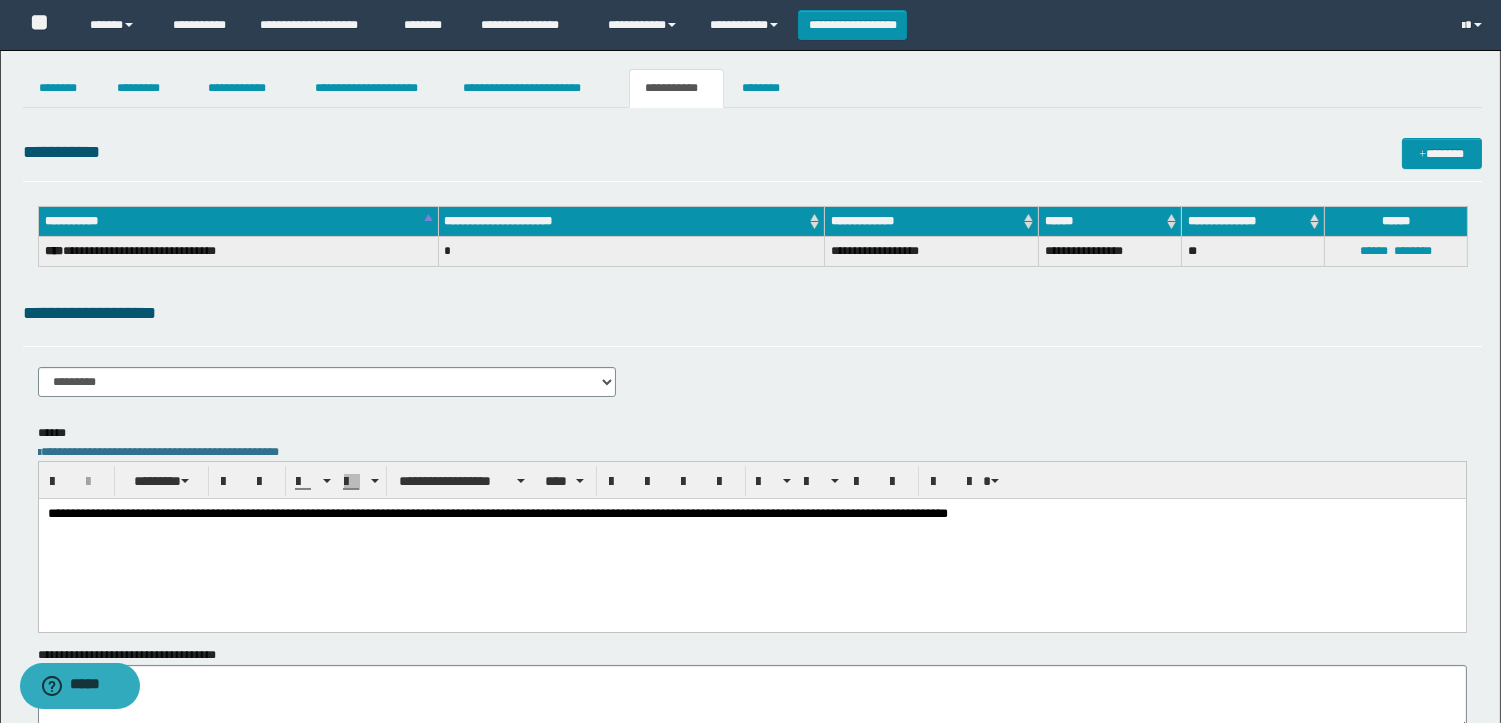 click on "**********" at bounding box center [497, 513] 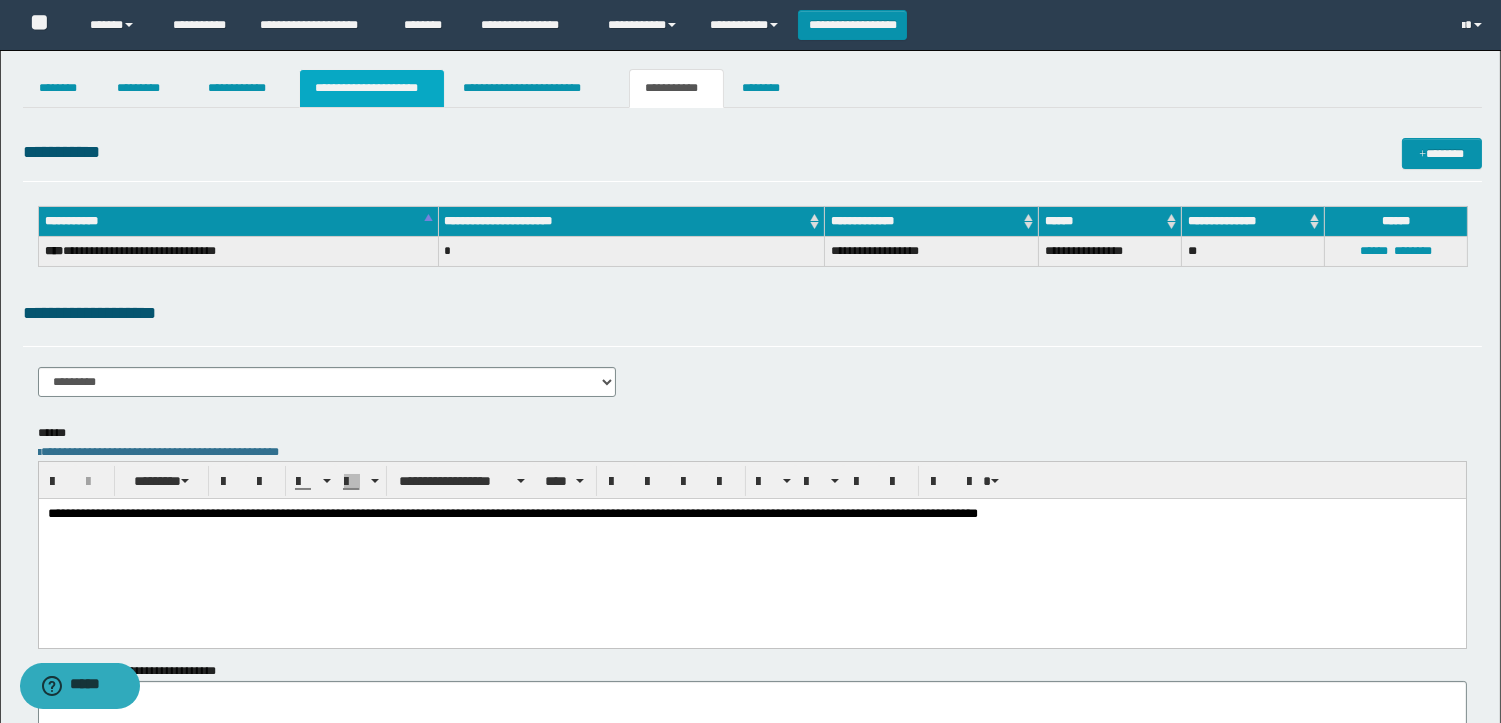 click on "**********" at bounding box center (372, 88) 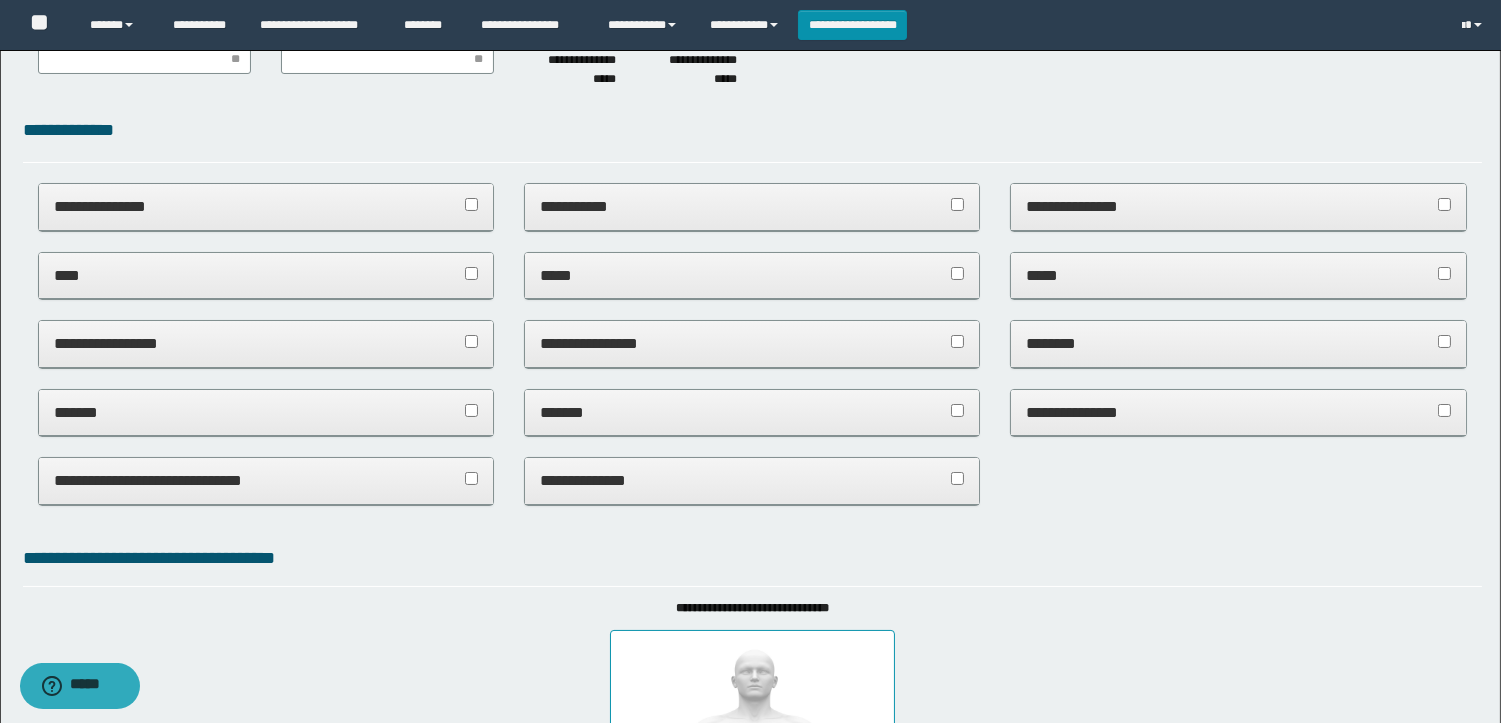 scroll, scrollTop: 222, scrollLeft: 0, axis: vertical 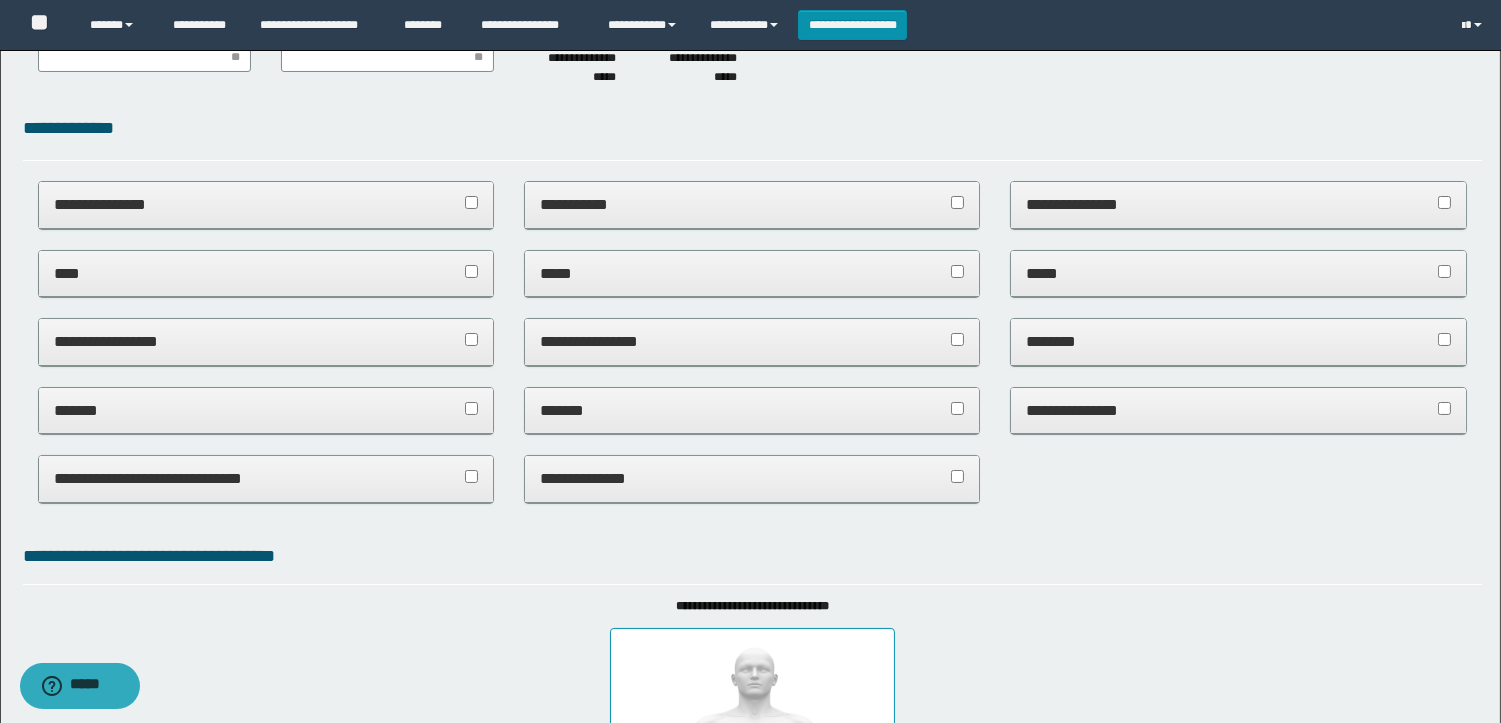 click on "**********" at bounding box center (266, 341) 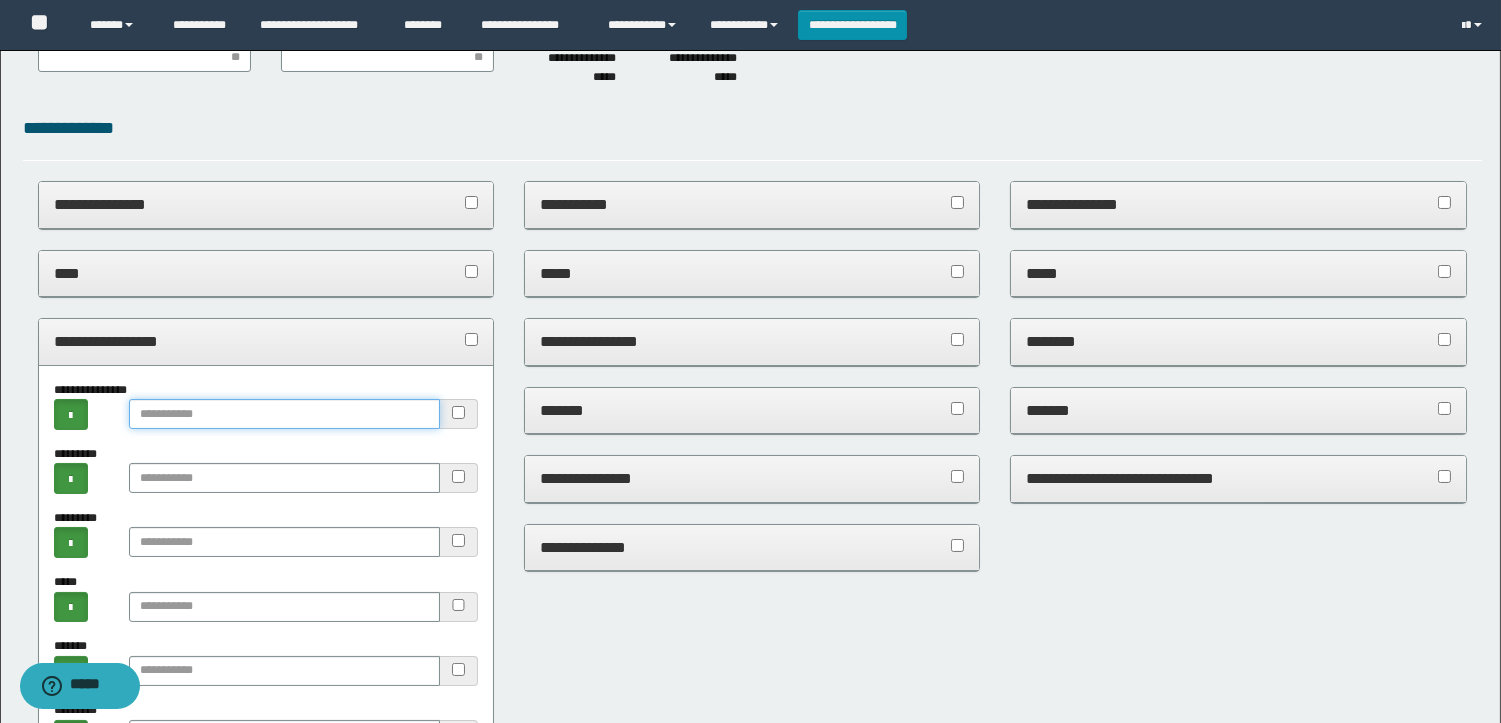 click at bounding box center (284, 414) 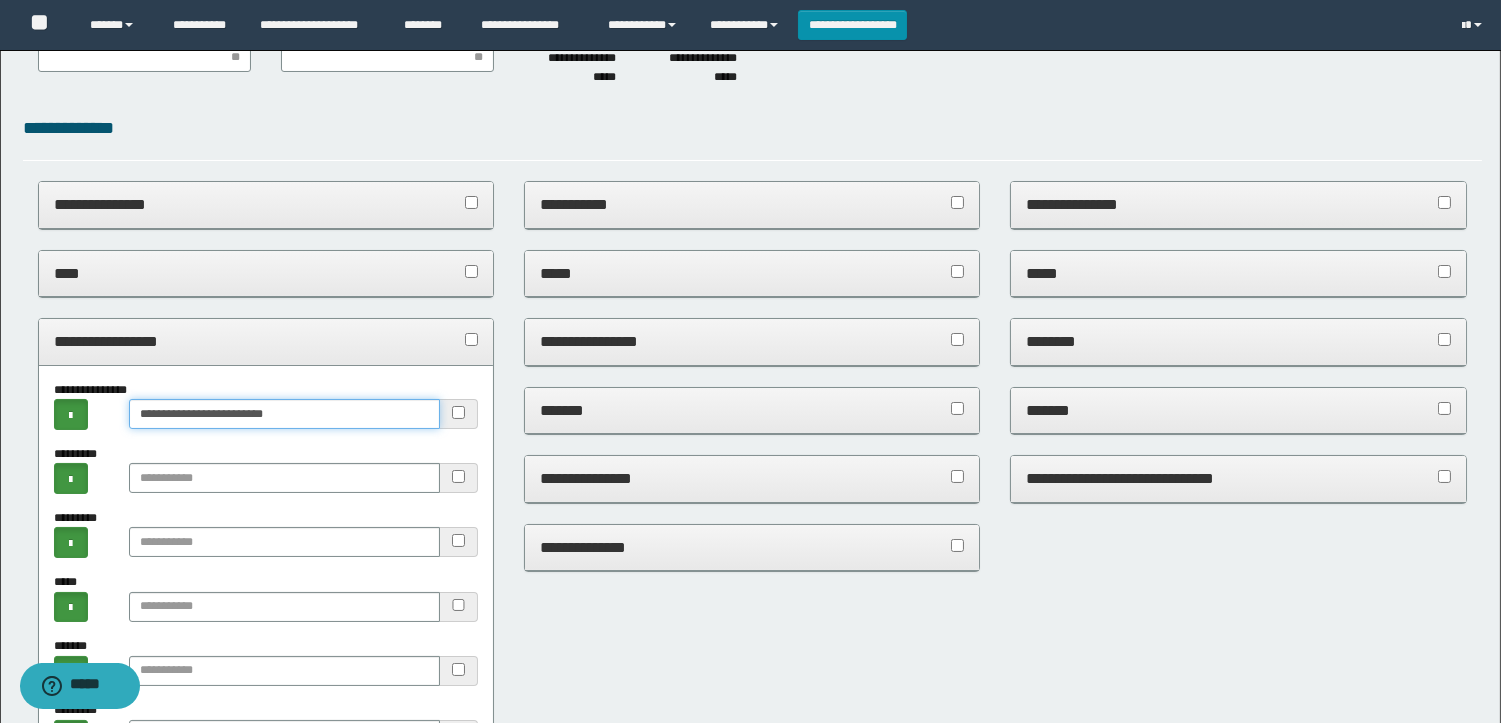 type on "**********" 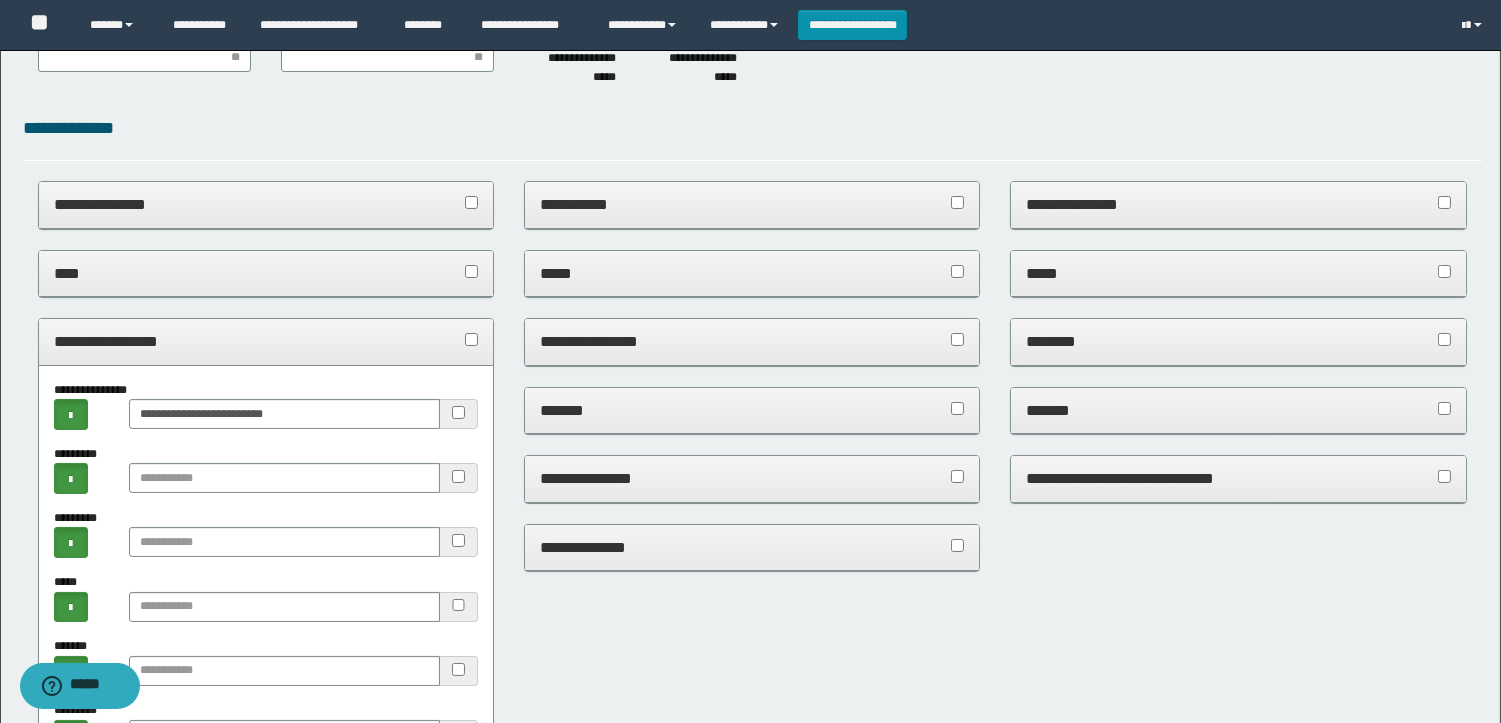 click on "**********" at bounding box center (266, 342) 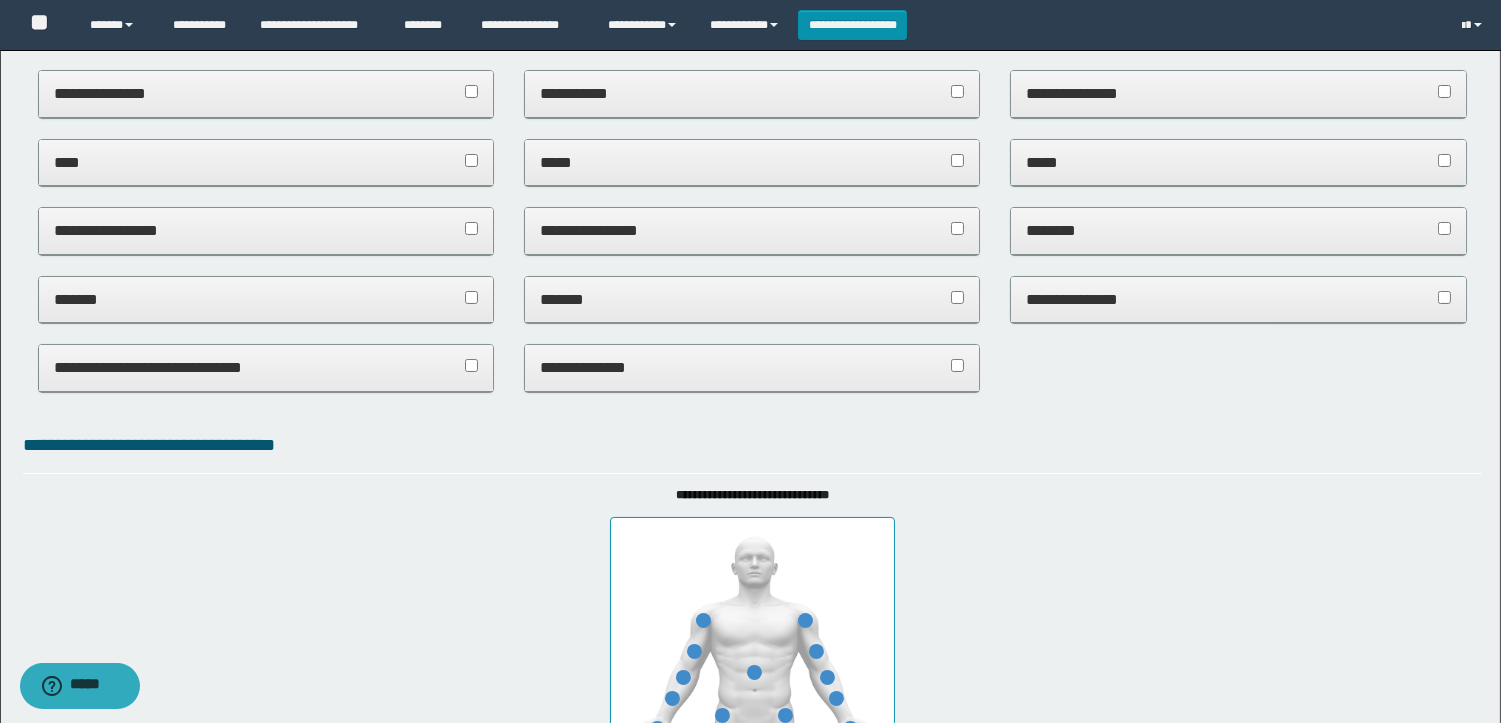 scroll, scrollTop: 444, scrollLeft: 0, axis: vertical 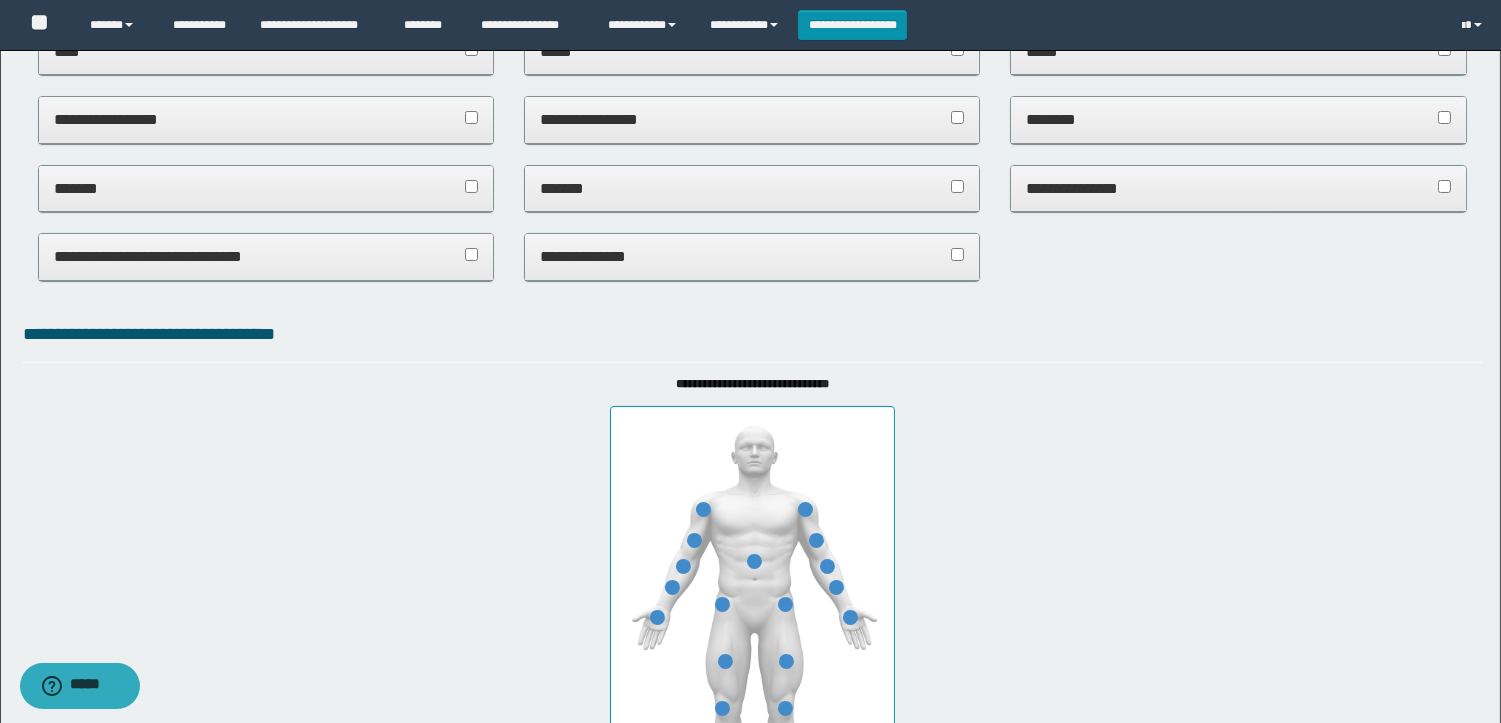 click on "**********" at bounding box center [752, 257] 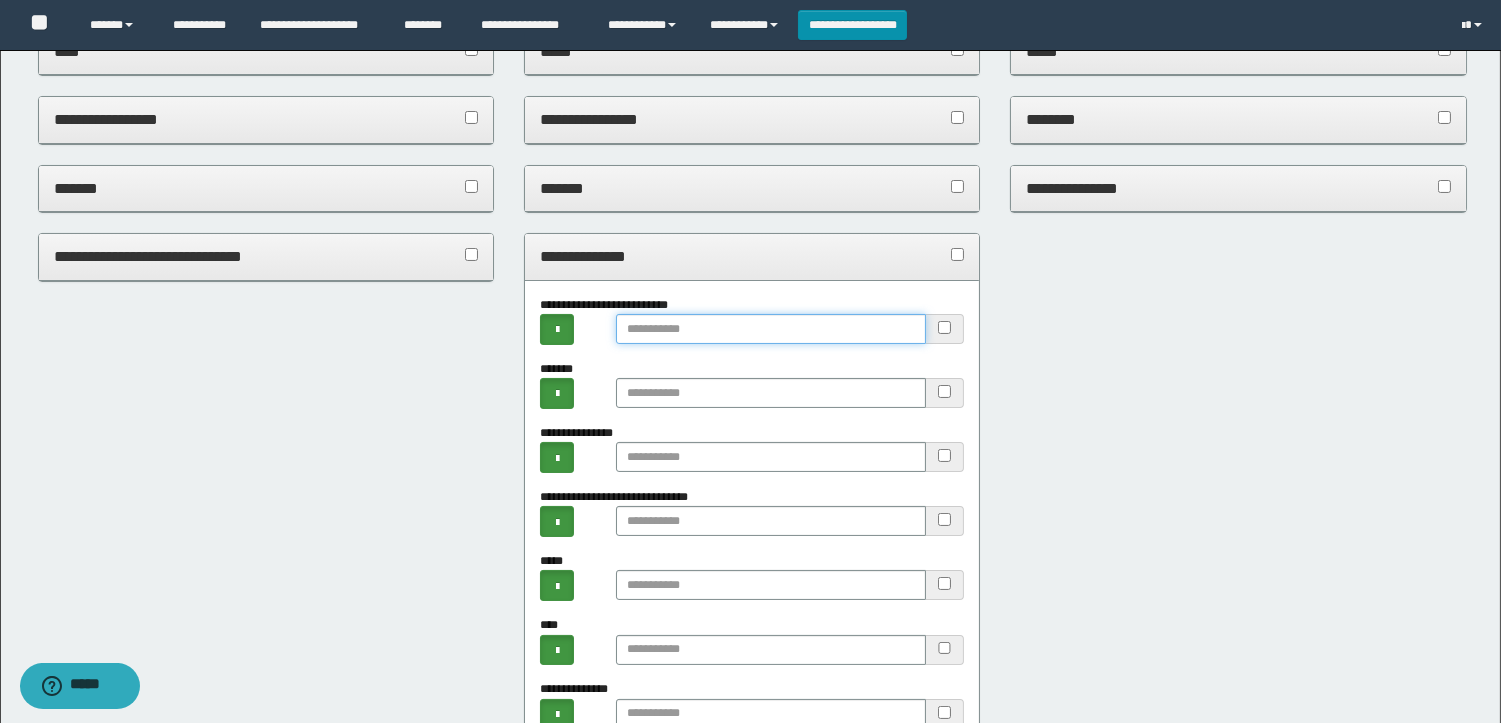 click at bounding box center [771, 329] 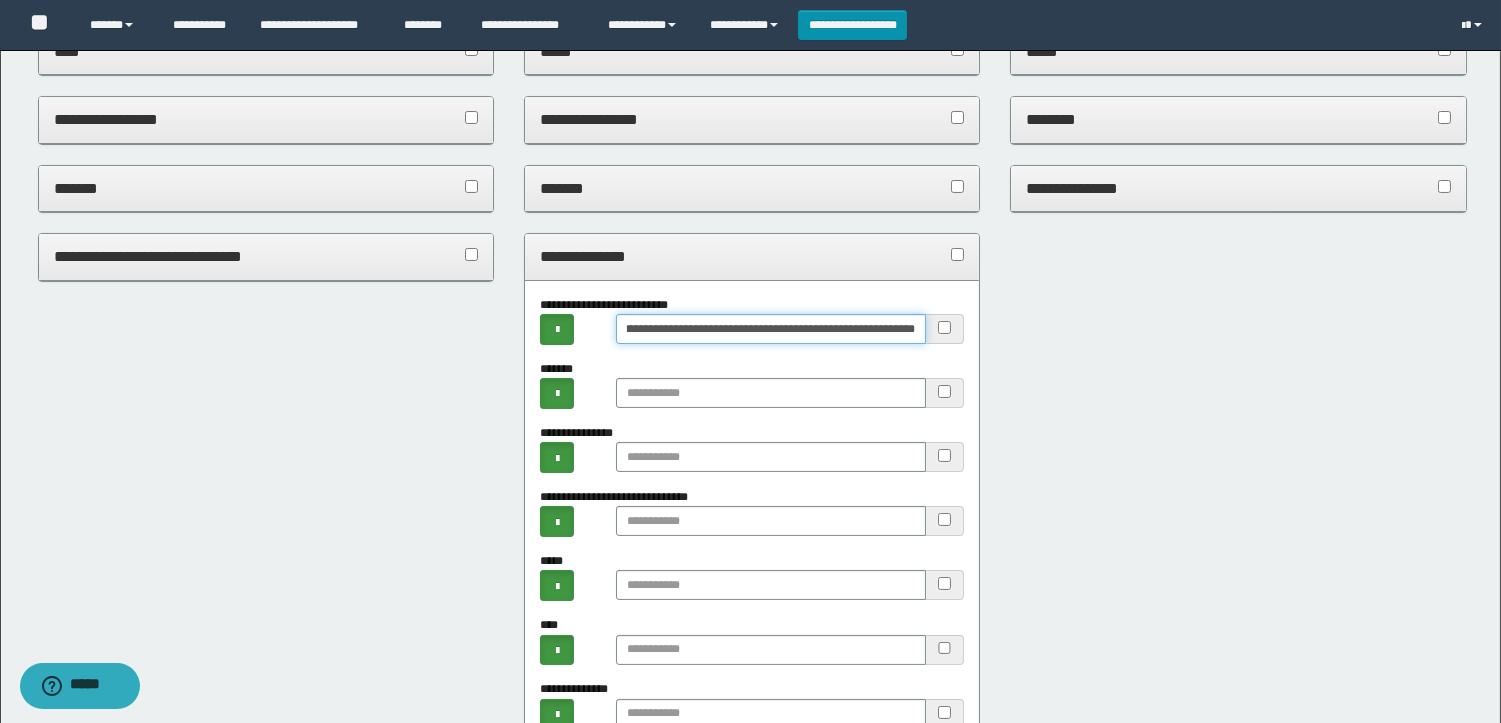 scroll, scrollTop: 0, scrollLeft: 197, axis: horizontal 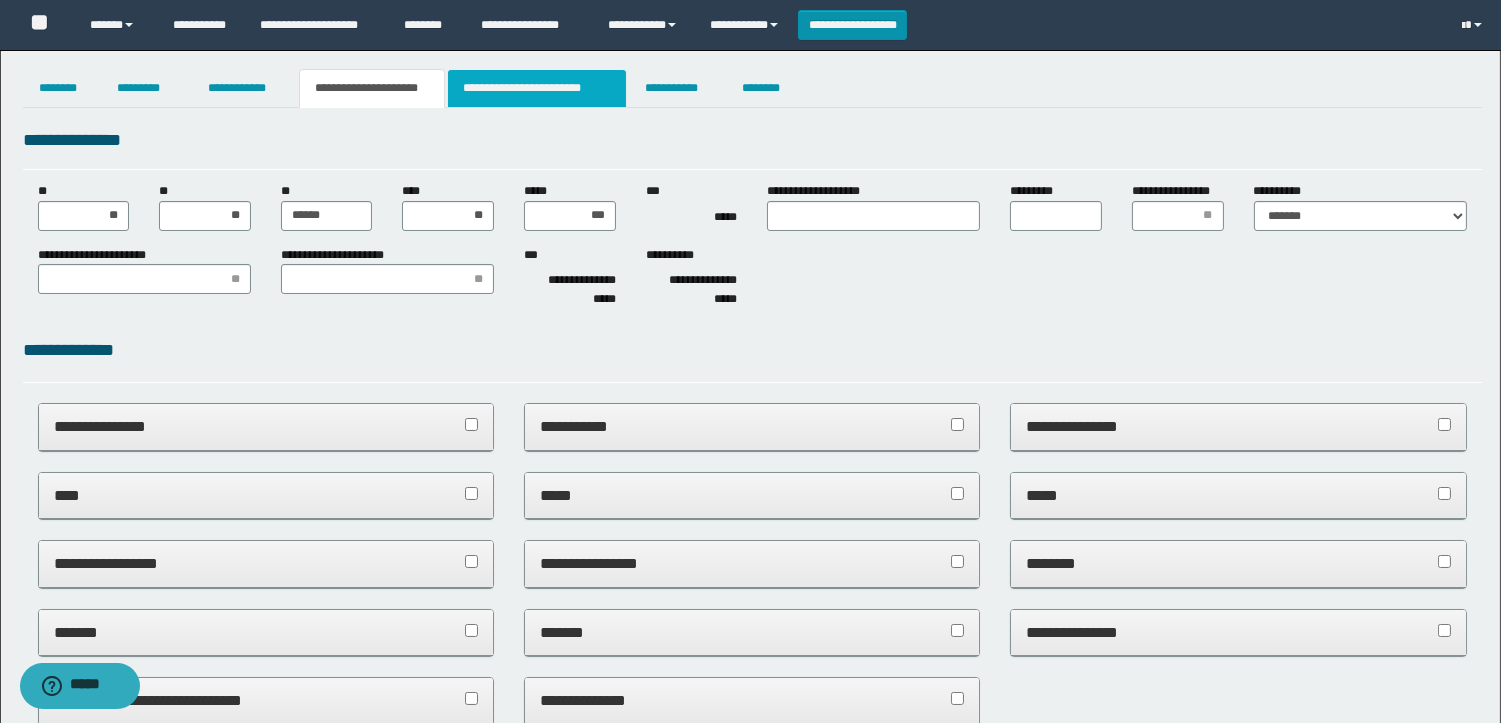 type on "**********" 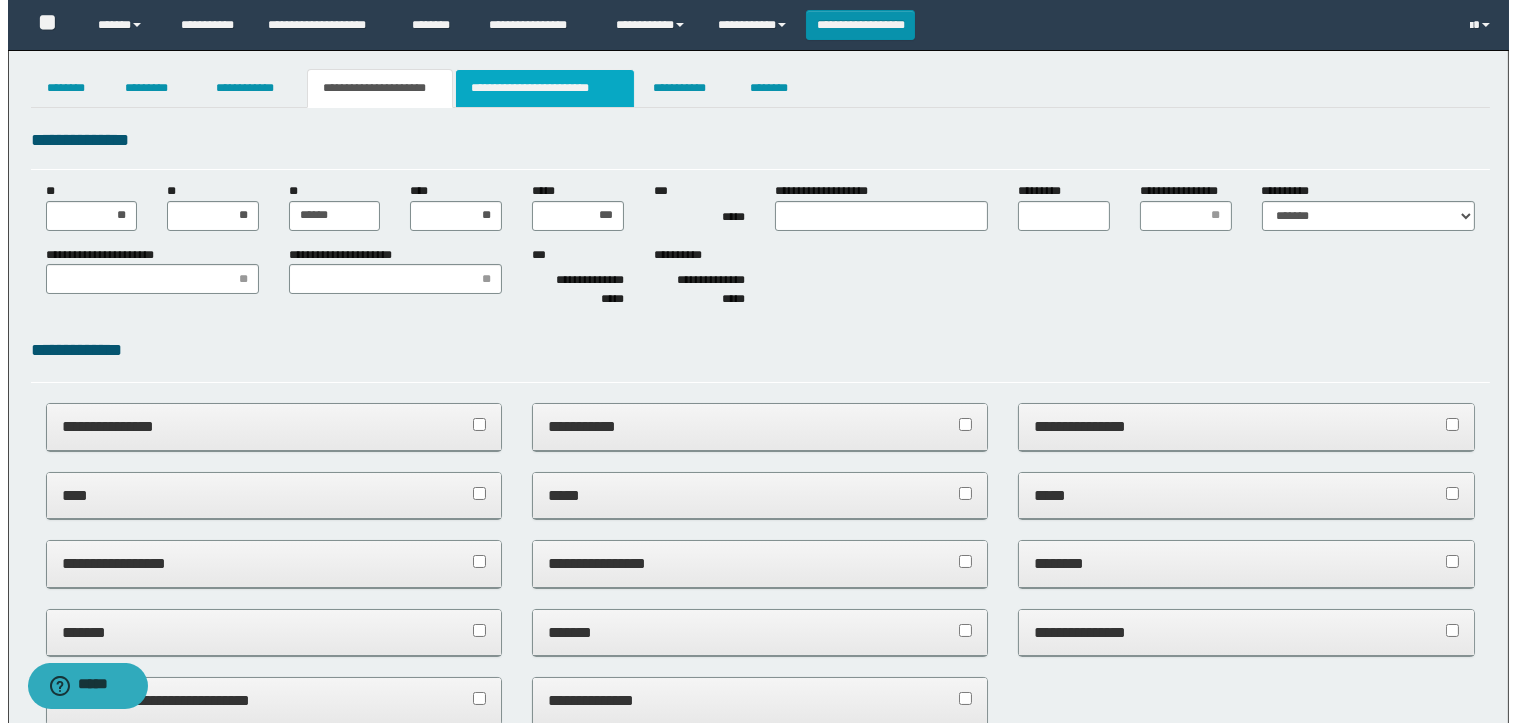 scroll, scrollTop: 0, scrollLeft: 0, axis: both 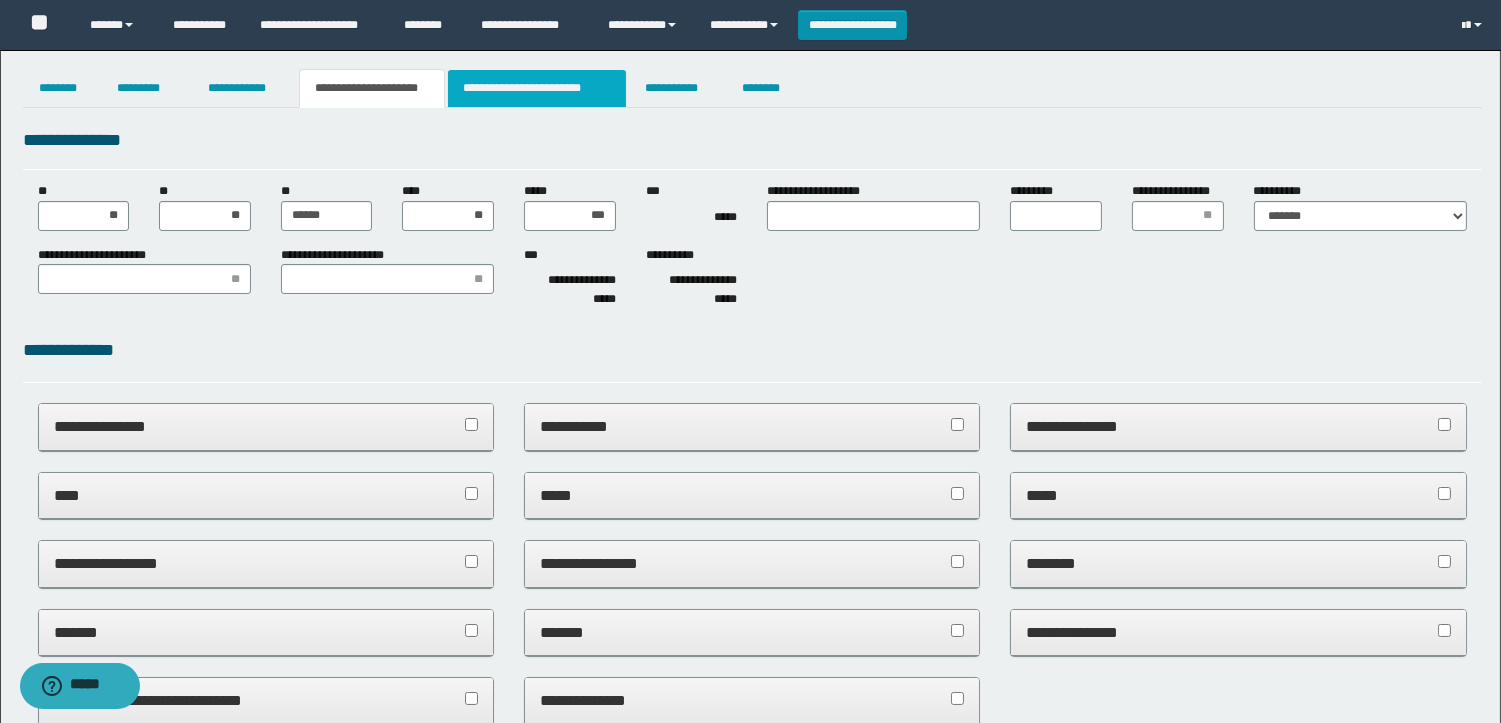 click on "**********" at bounding box center (537, 88) 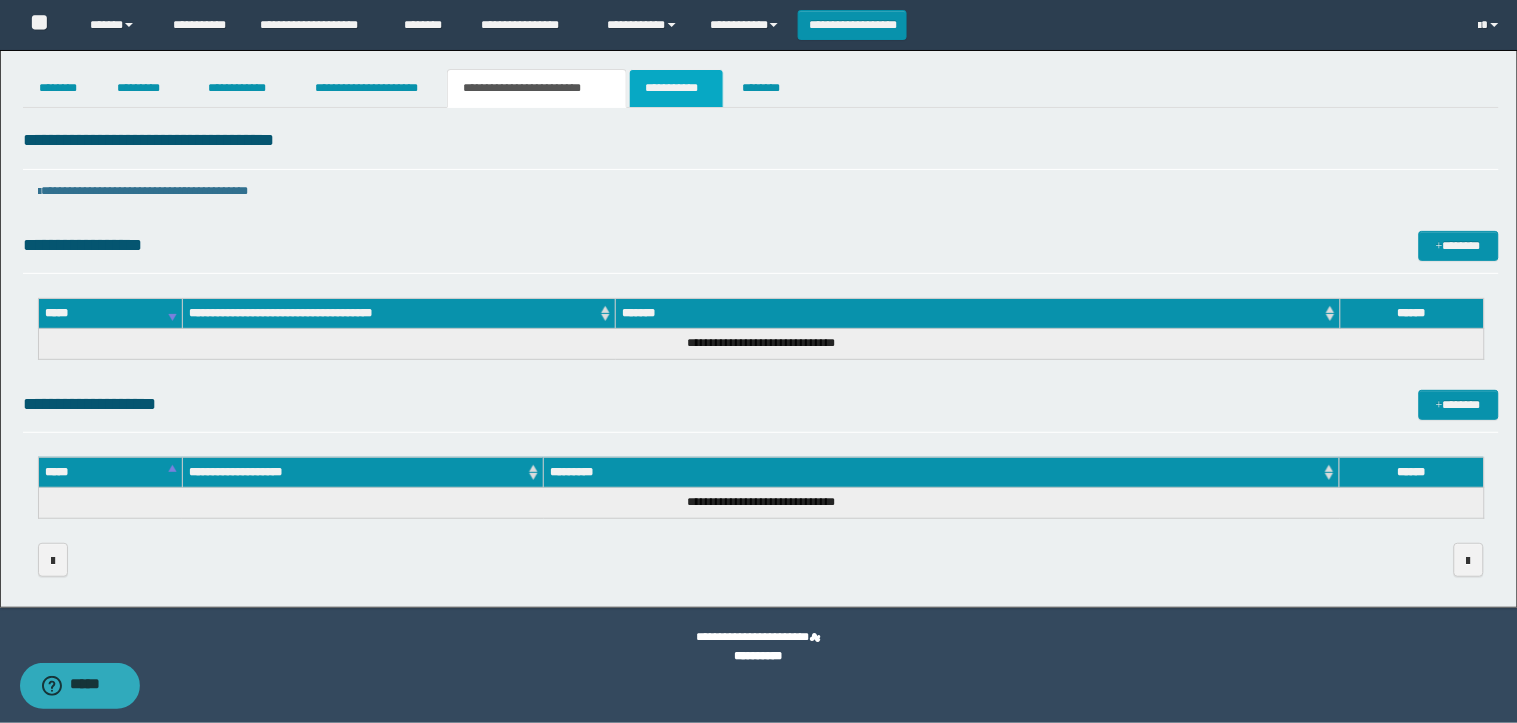 click on "**********" at bounding box center [676, 88] 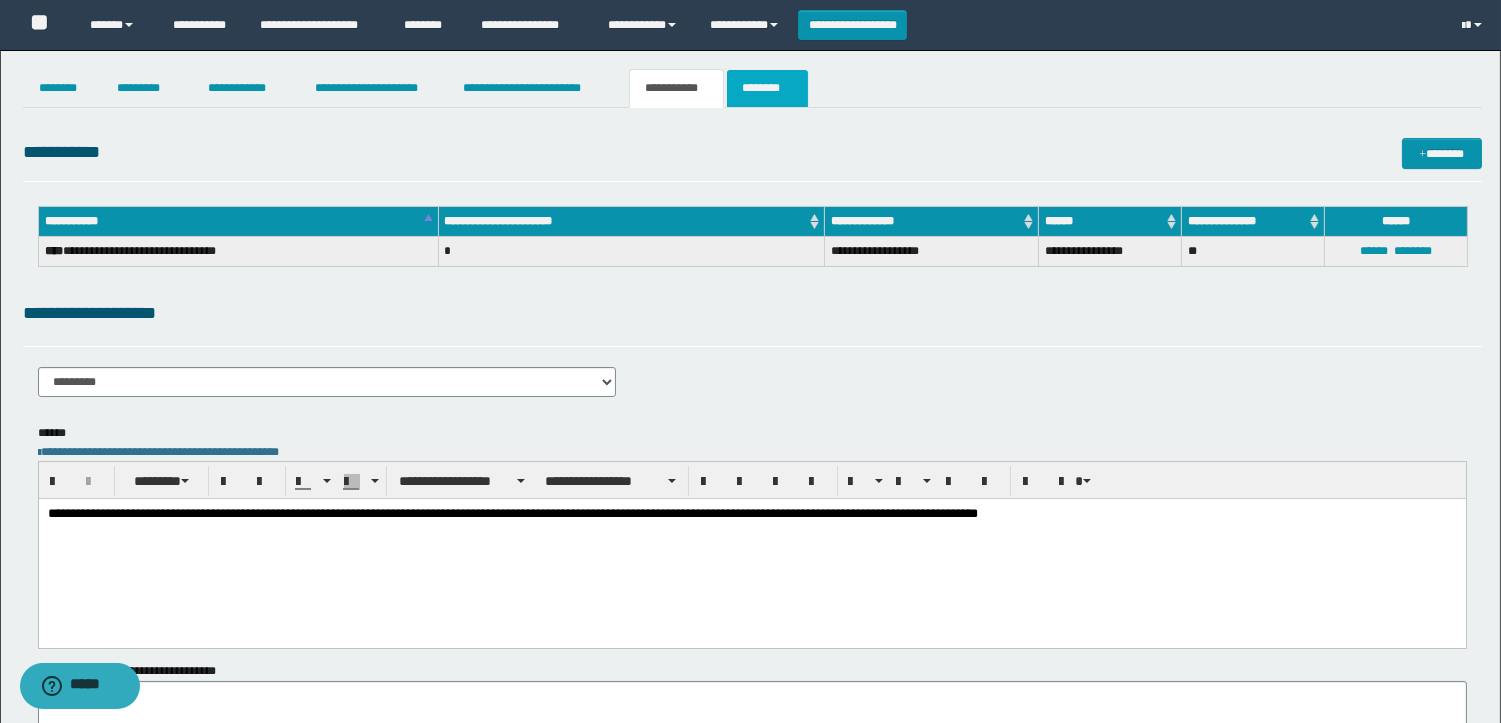 click on "********" at bounding box center [767, 88] 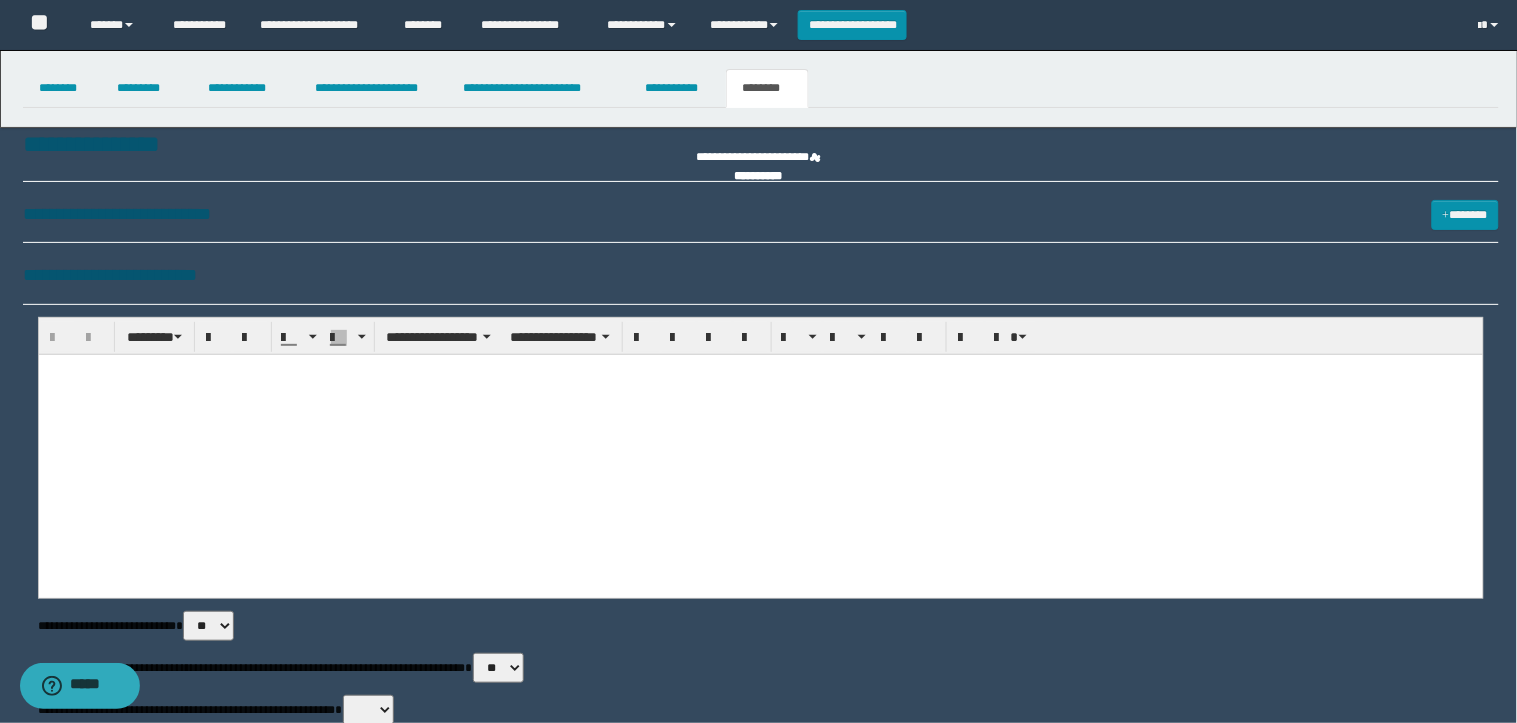 select 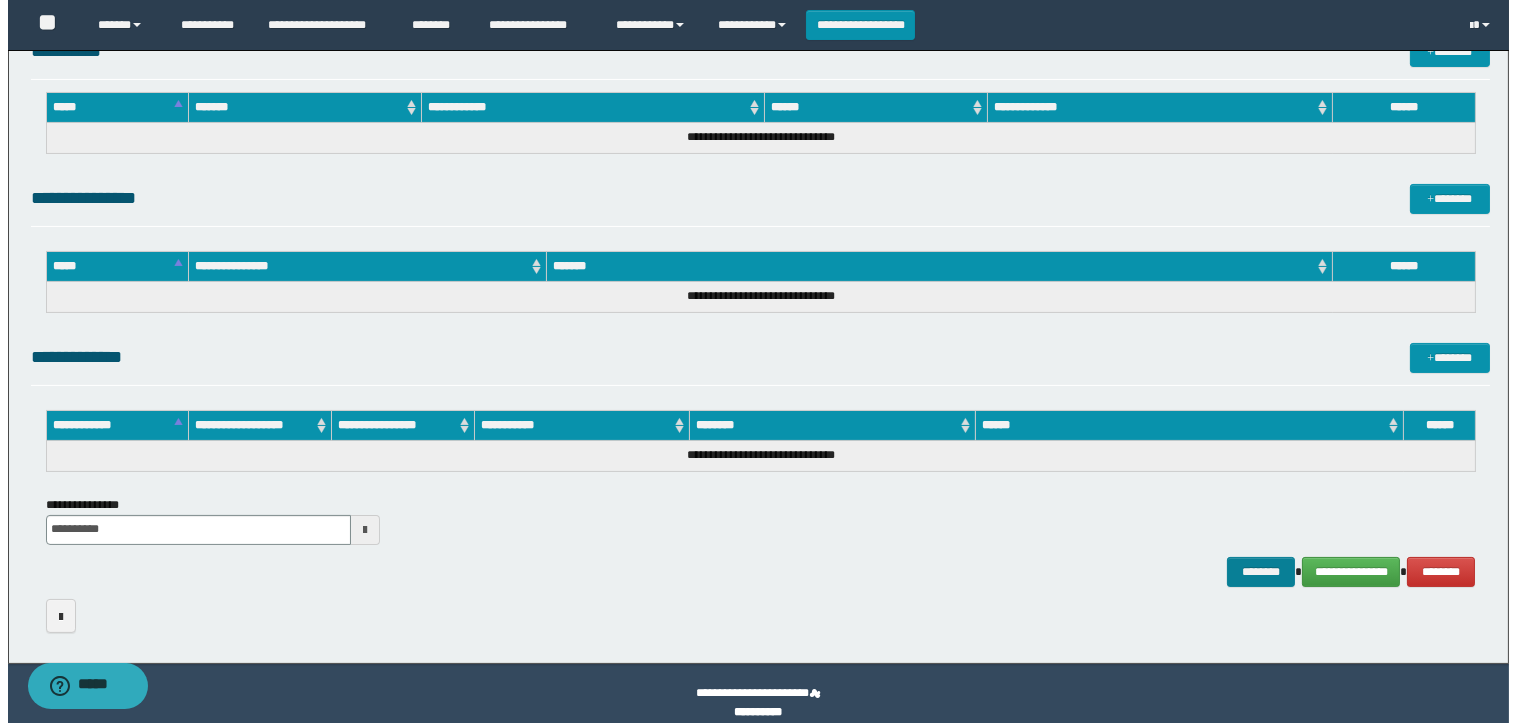 scroll, scrollTop: 716, scrollLeft: 0, axis: vertical 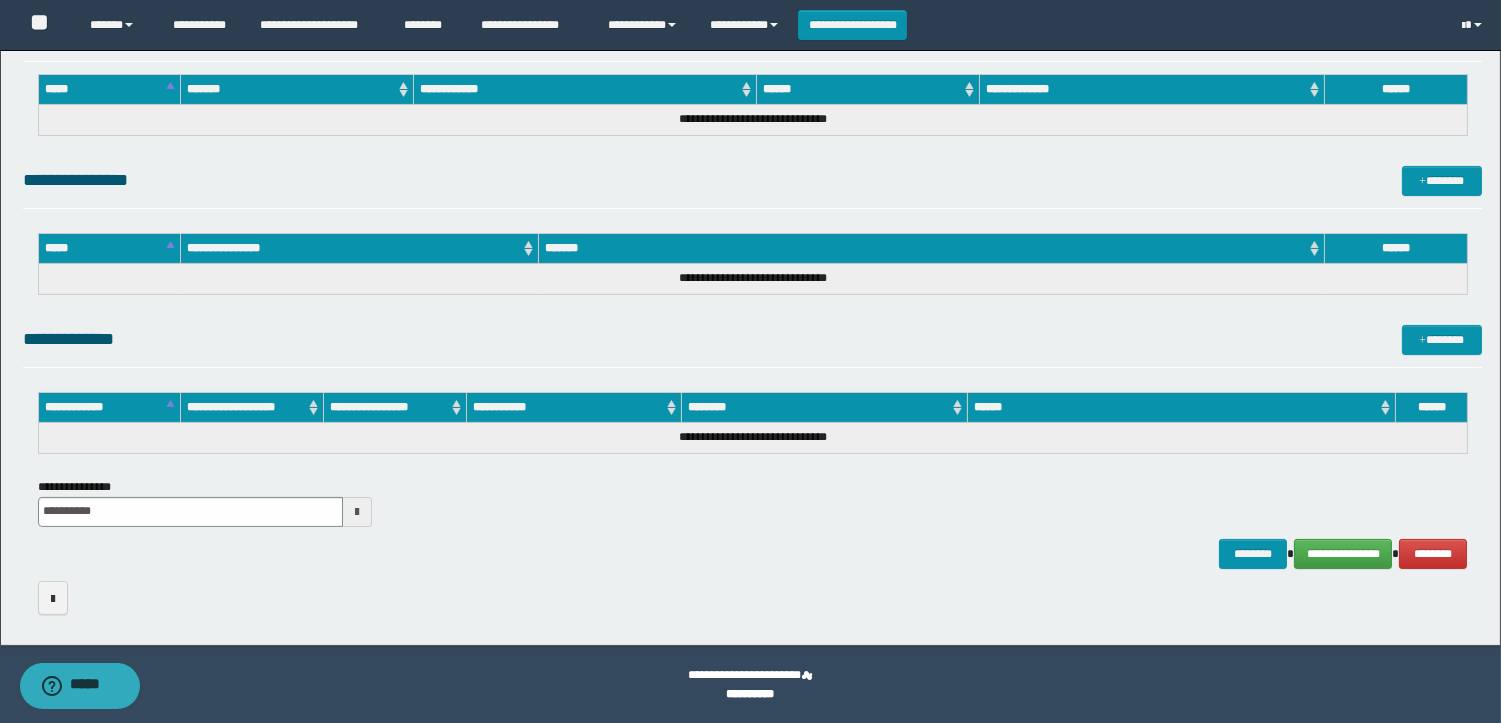 click on "**********" at bounding box center [752, 12] 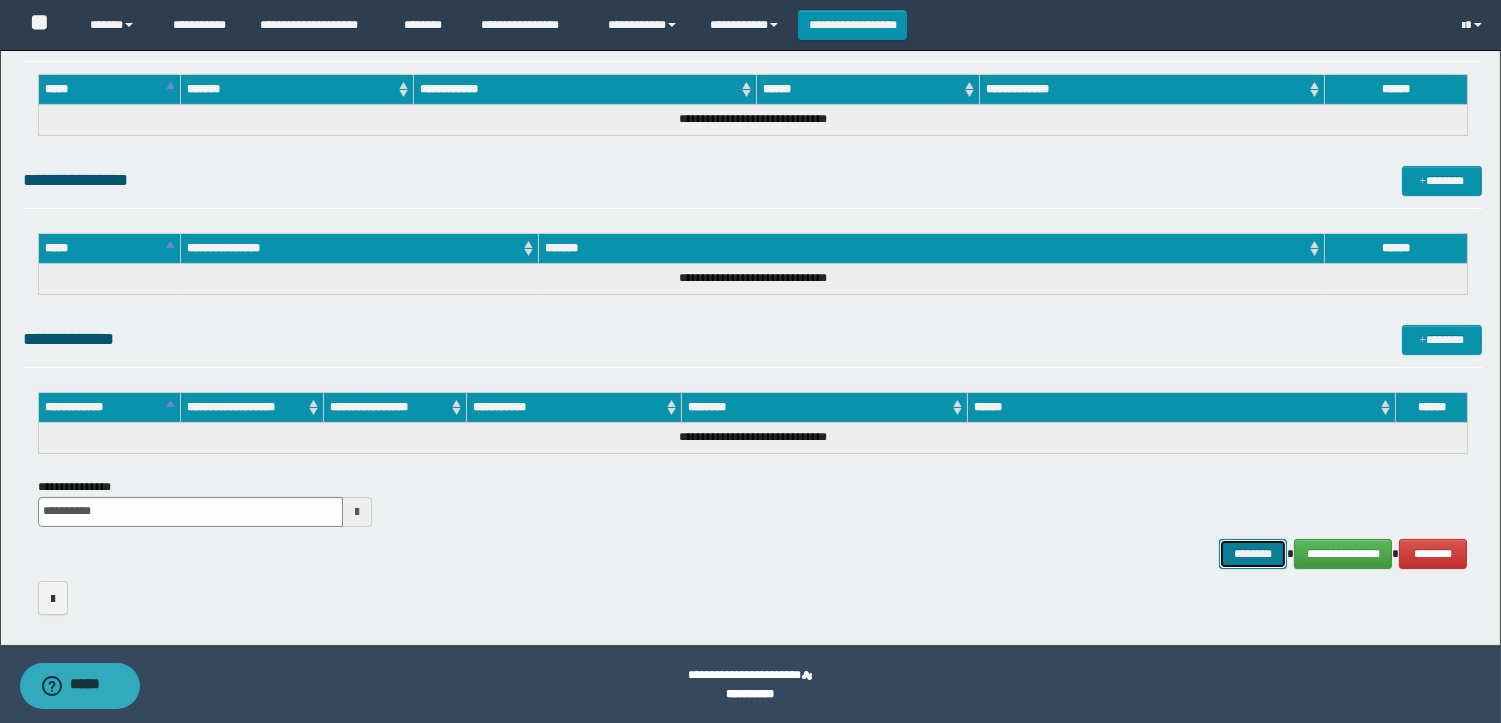 click on "********" at bounding box center [1253, 554] 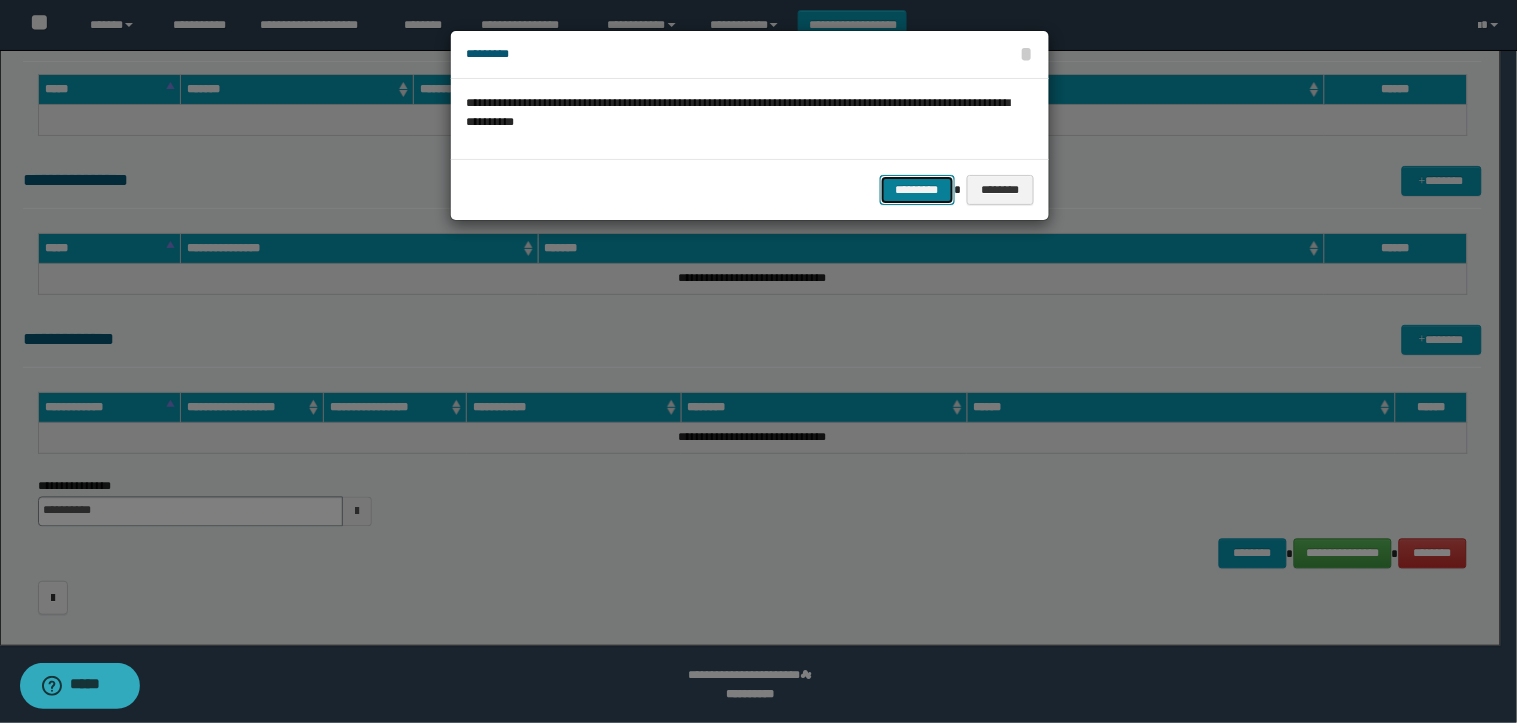 click on "*********" at bounding box center [917, 190] 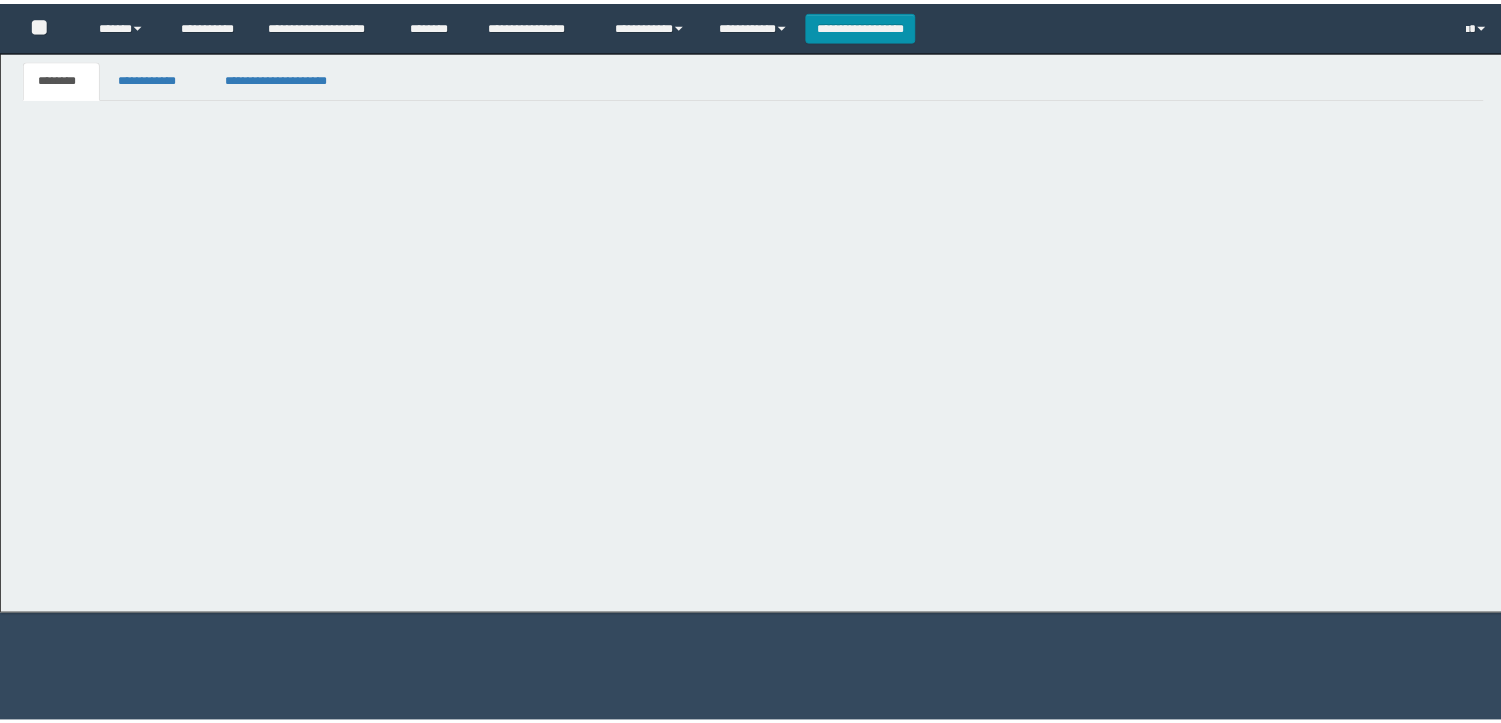 scroll, scrollTop: 0, scrollLeft: 0, axis: both 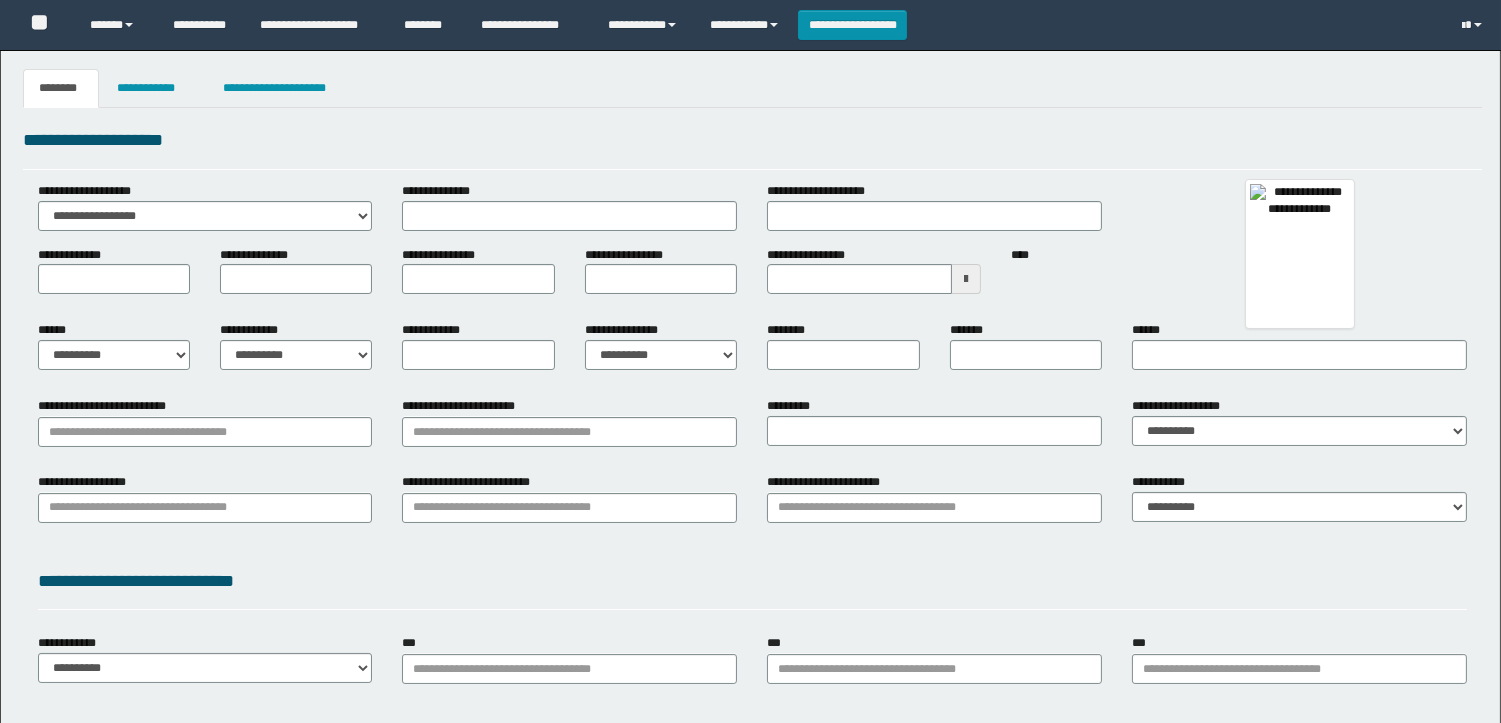 type 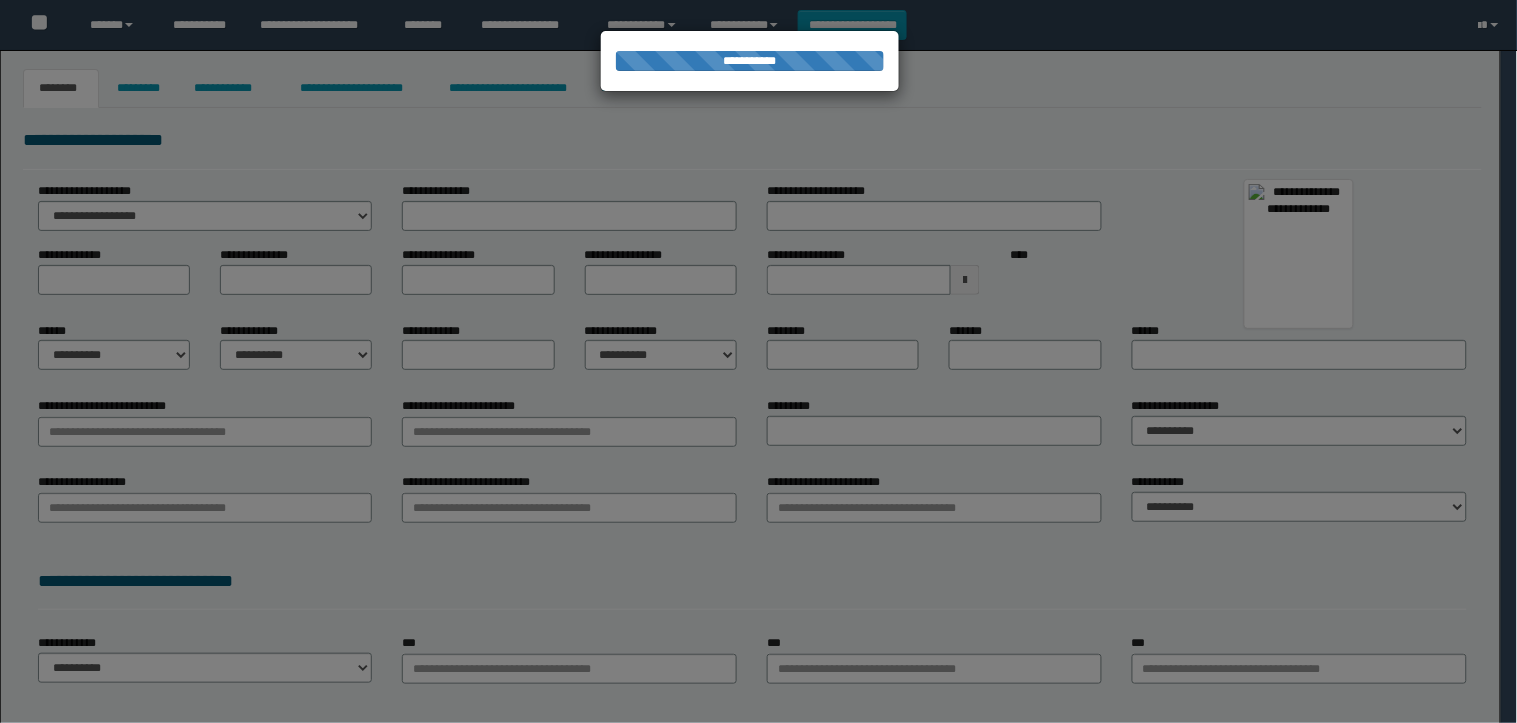 type on "********" 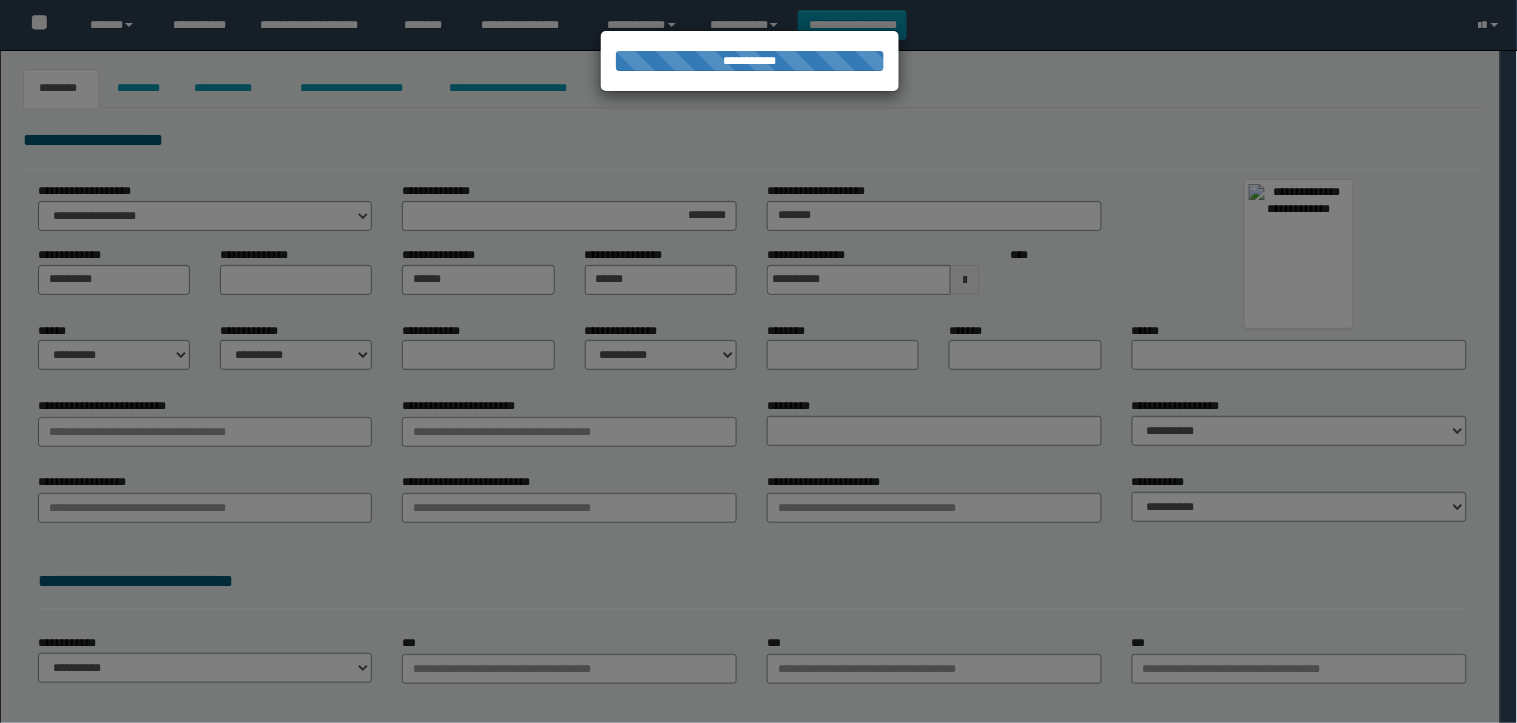 select on "*" 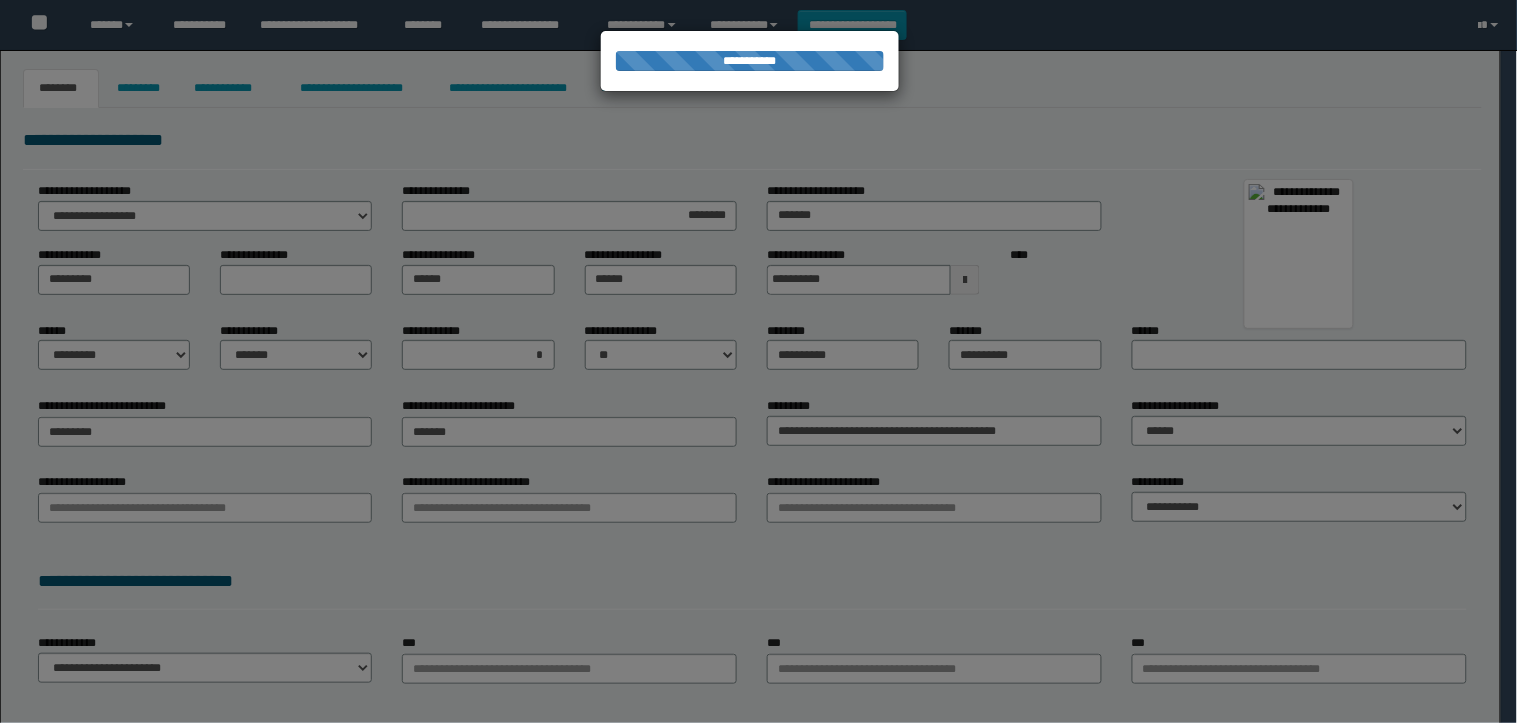 type on "********" 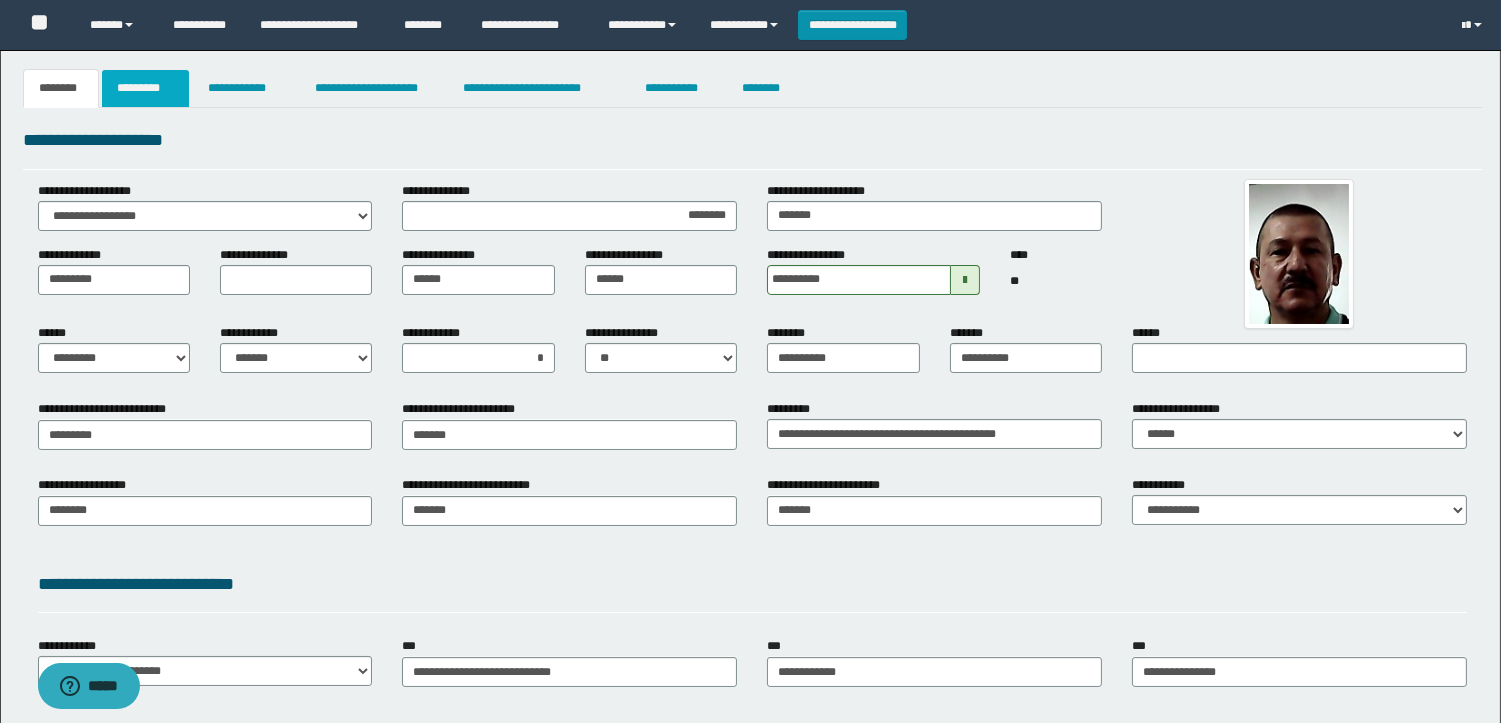 scroll, scrollTop: 0, scrollLeft: 0, axis: both 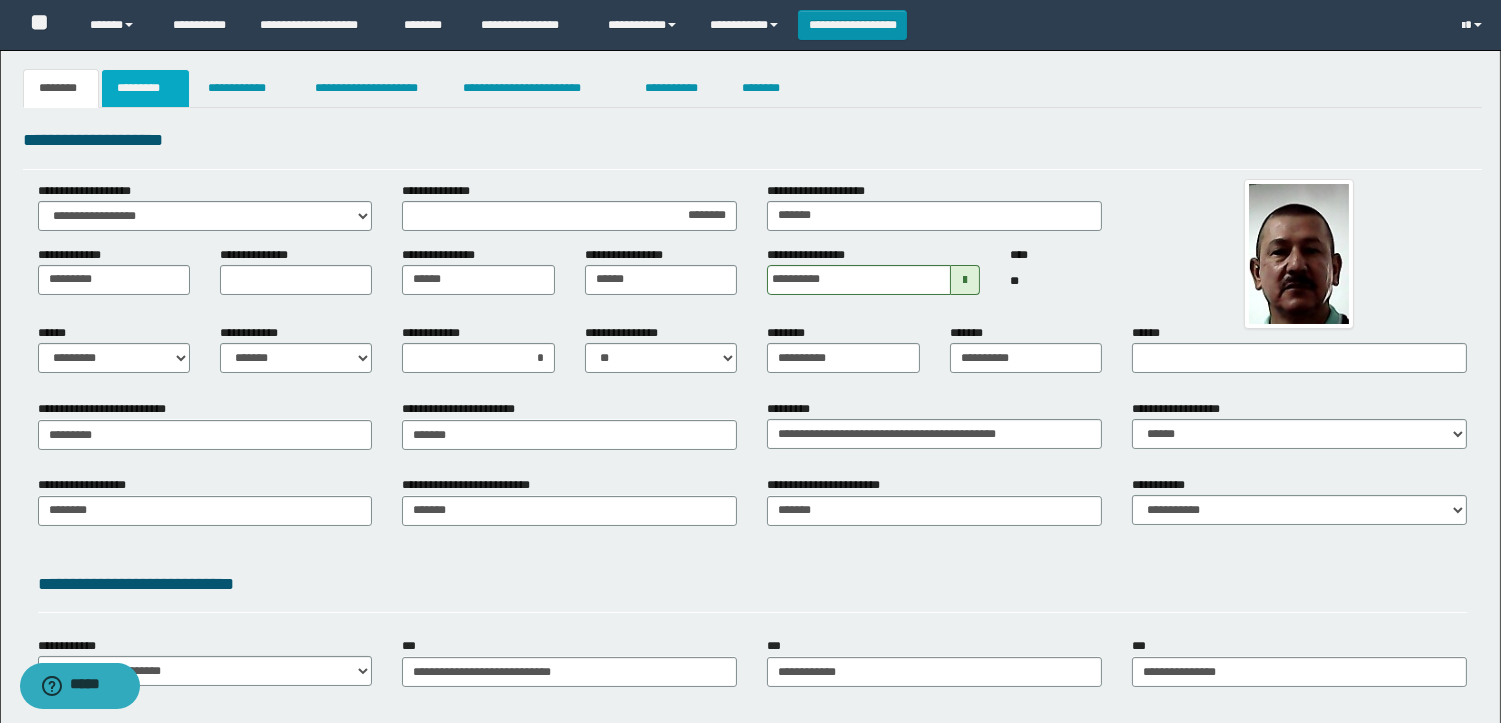 click on "*********" at bounding box center [145, 88] 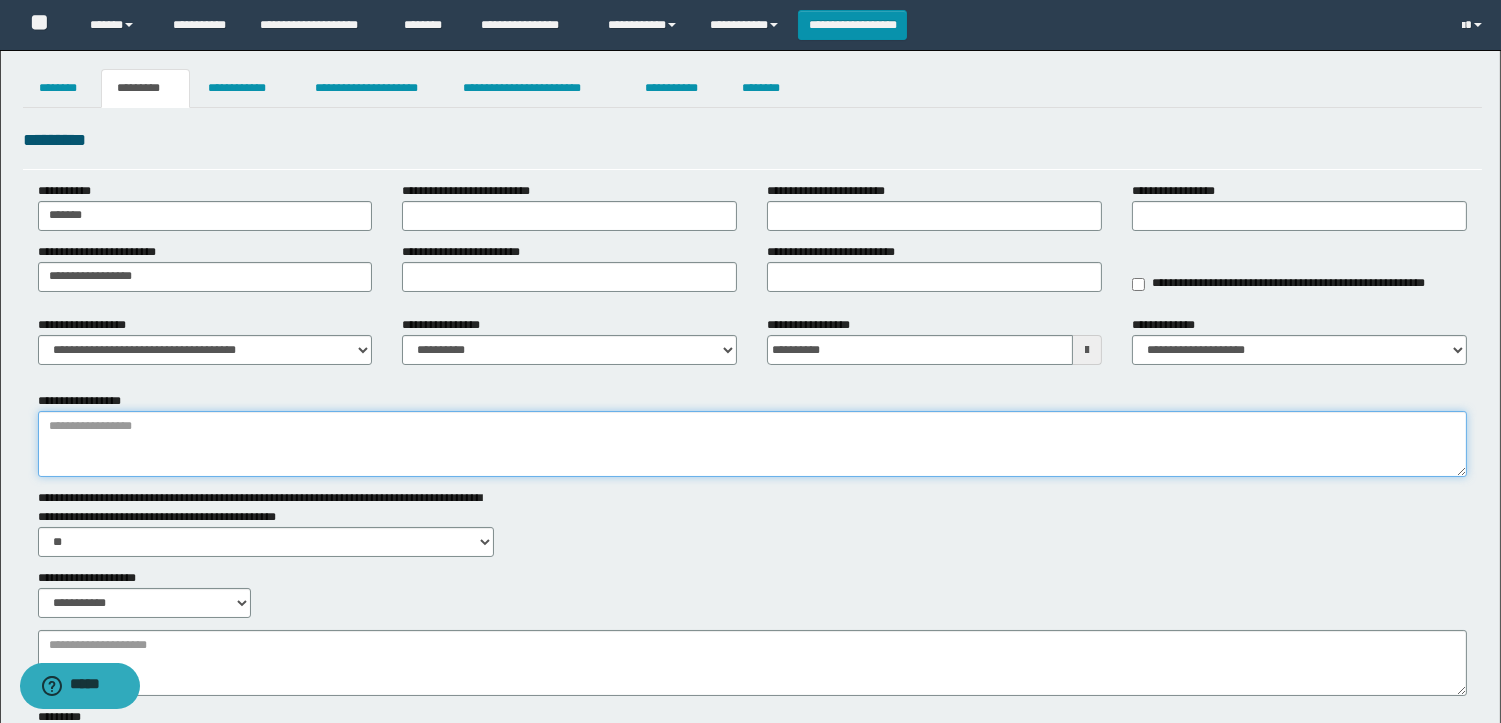click on "**********" at bounding box center (752, 444) 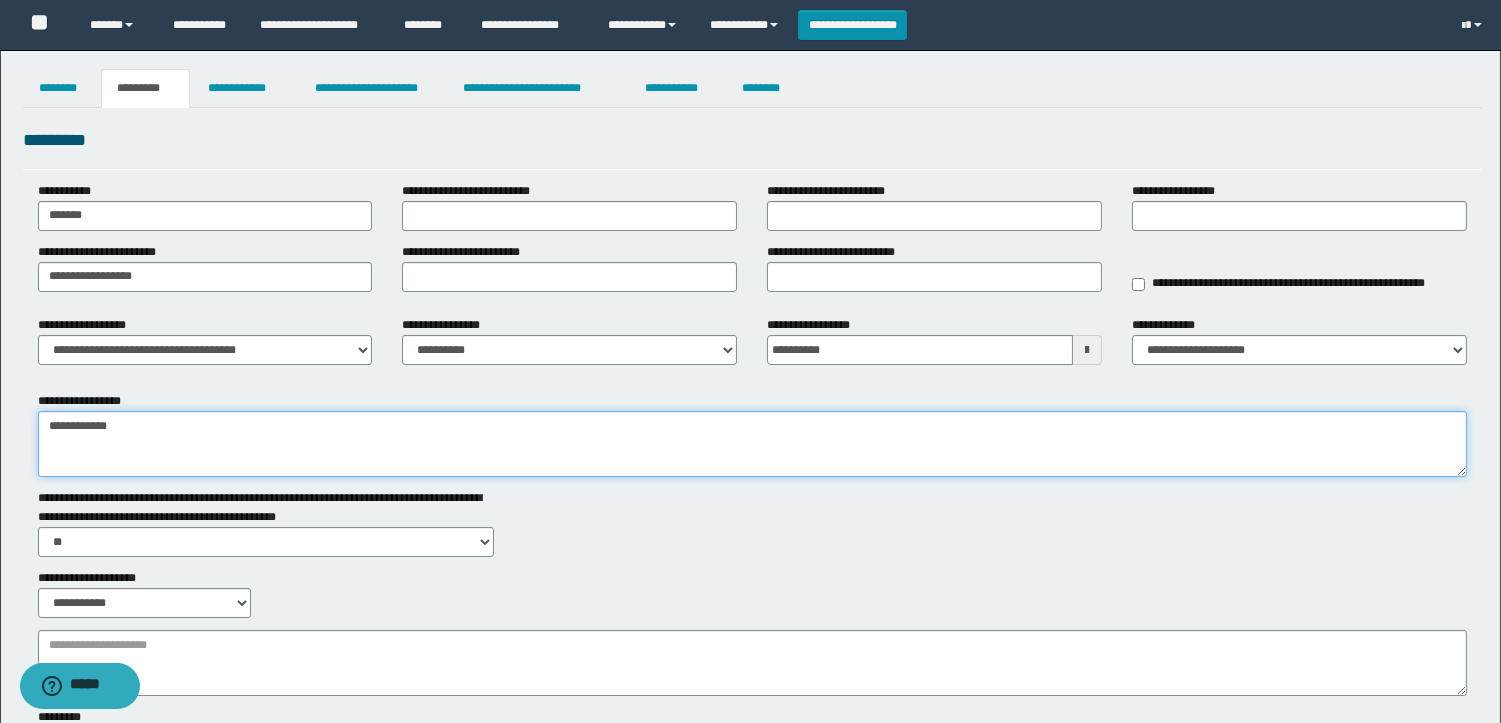 type on "**********" 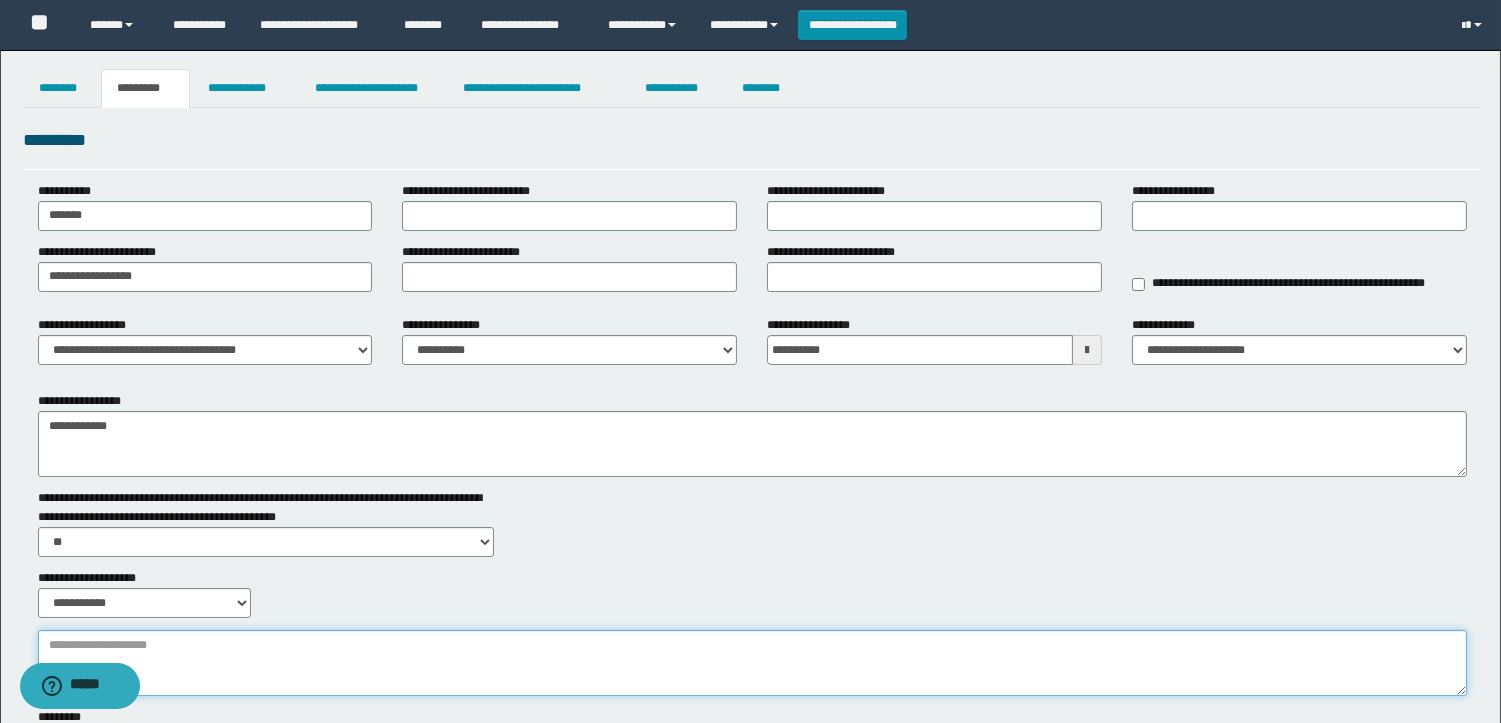 paste on "**********" 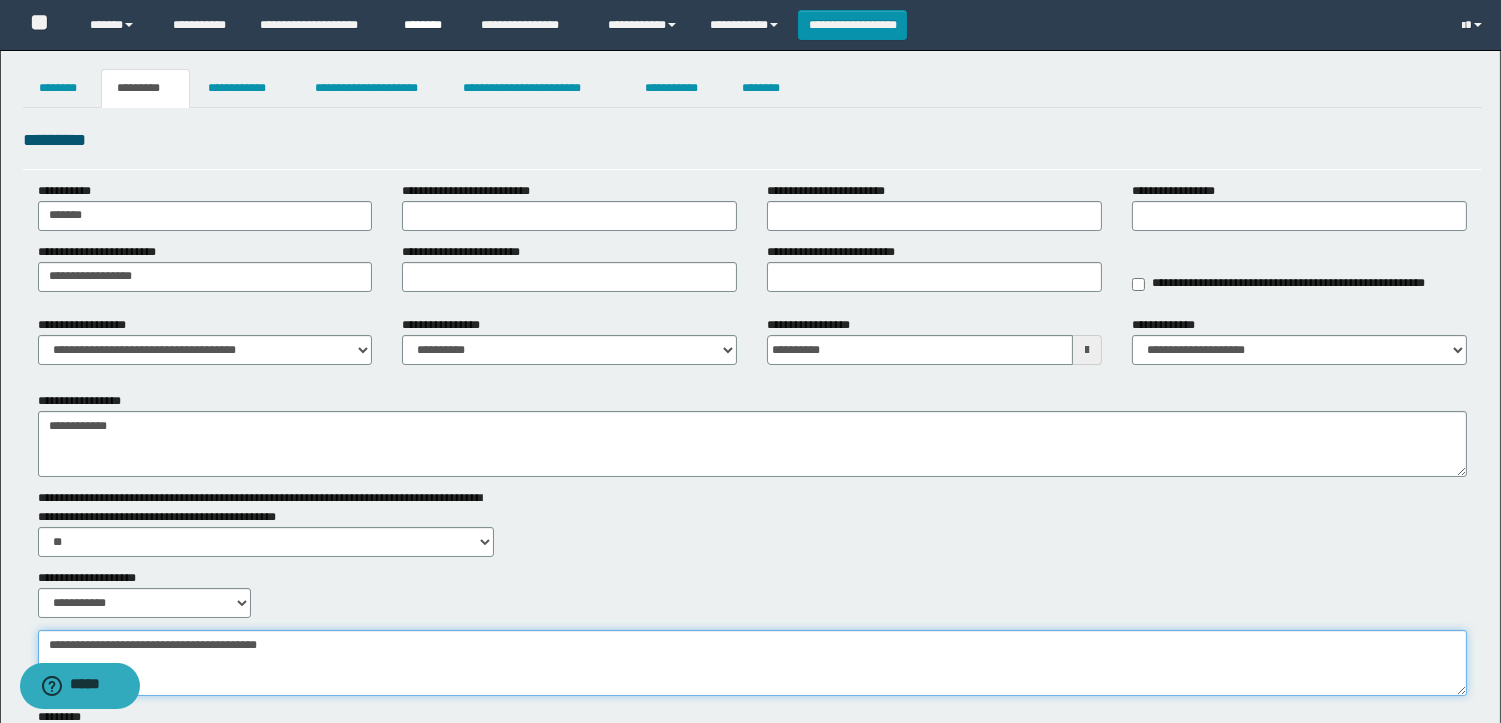 type on "**********" 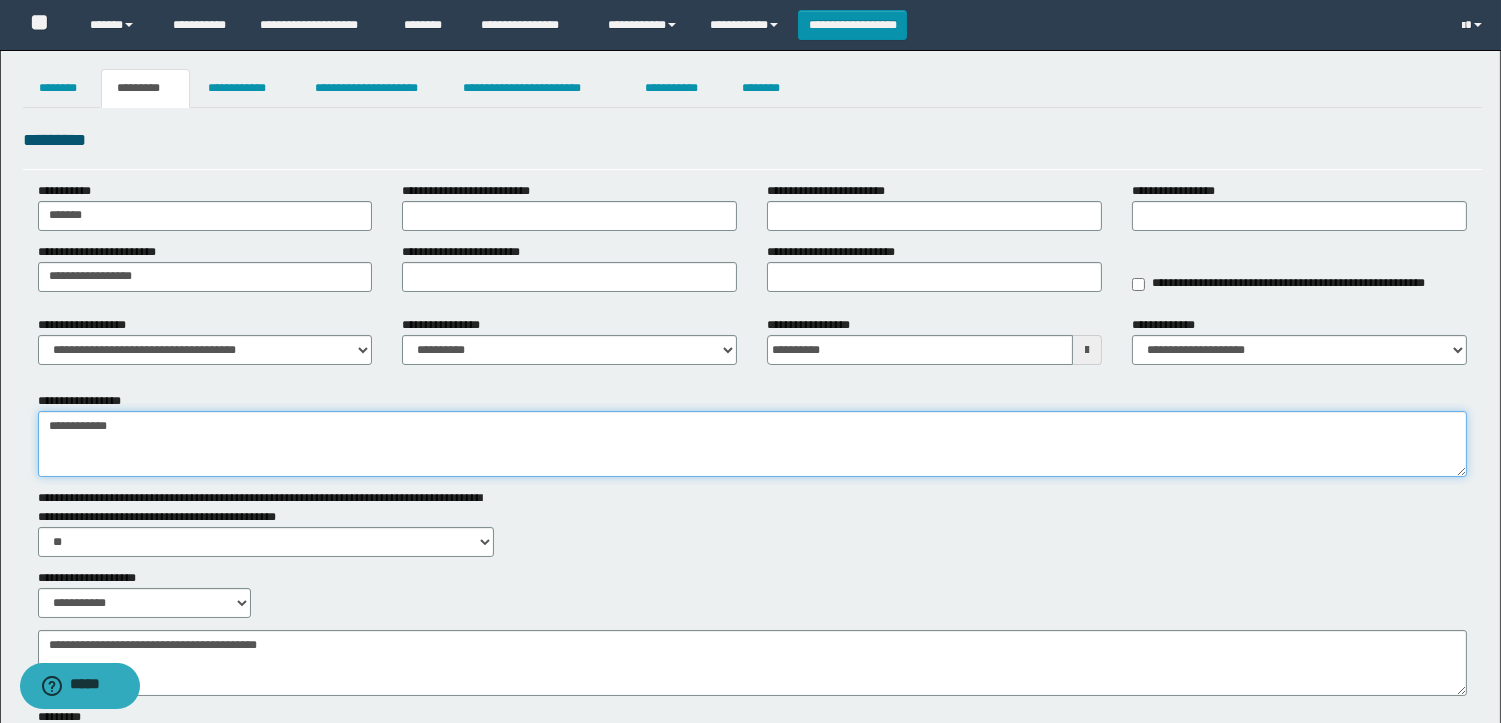 drag, startPoint x: 193, startPoint y: 445, endPoint x: 0, endPoint y: 304, distance: 239.01883 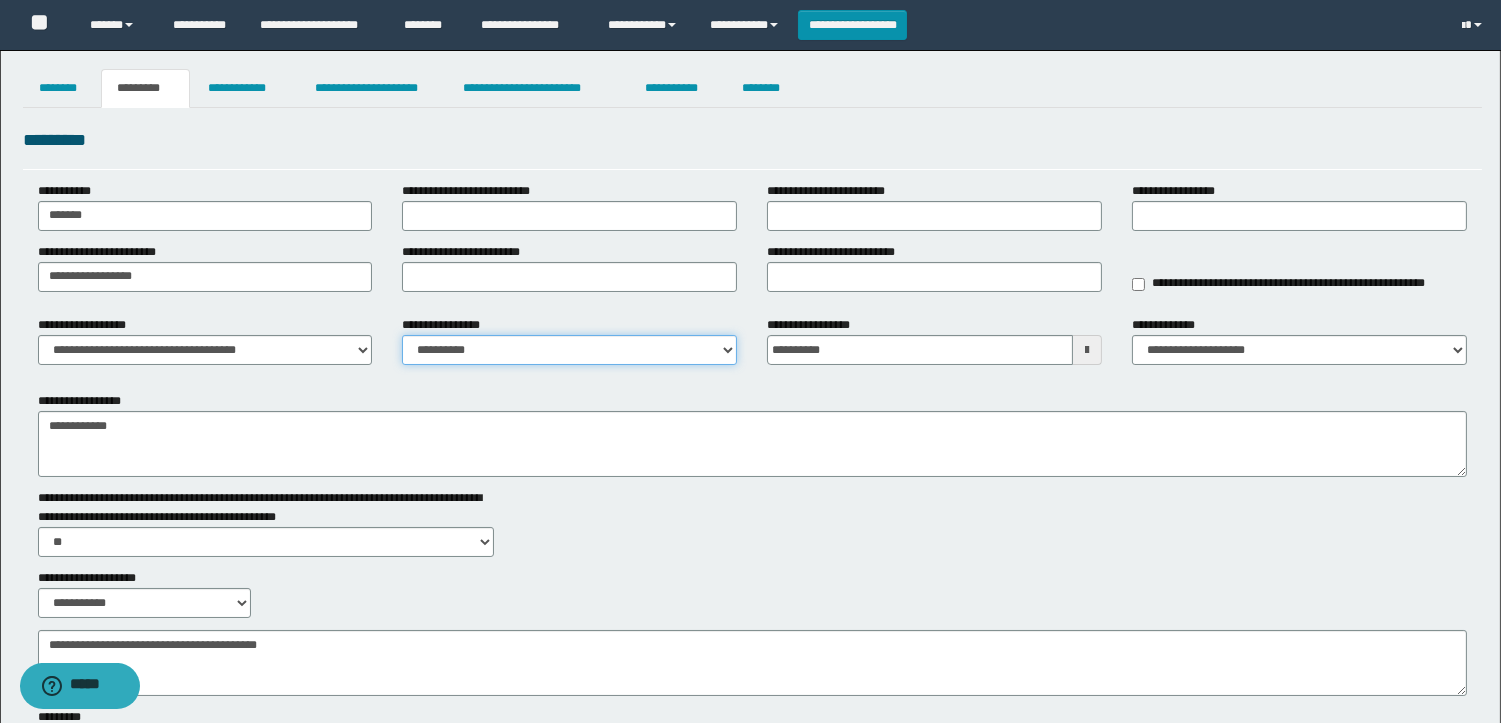click on "**********" at bounding box center [569, 350] 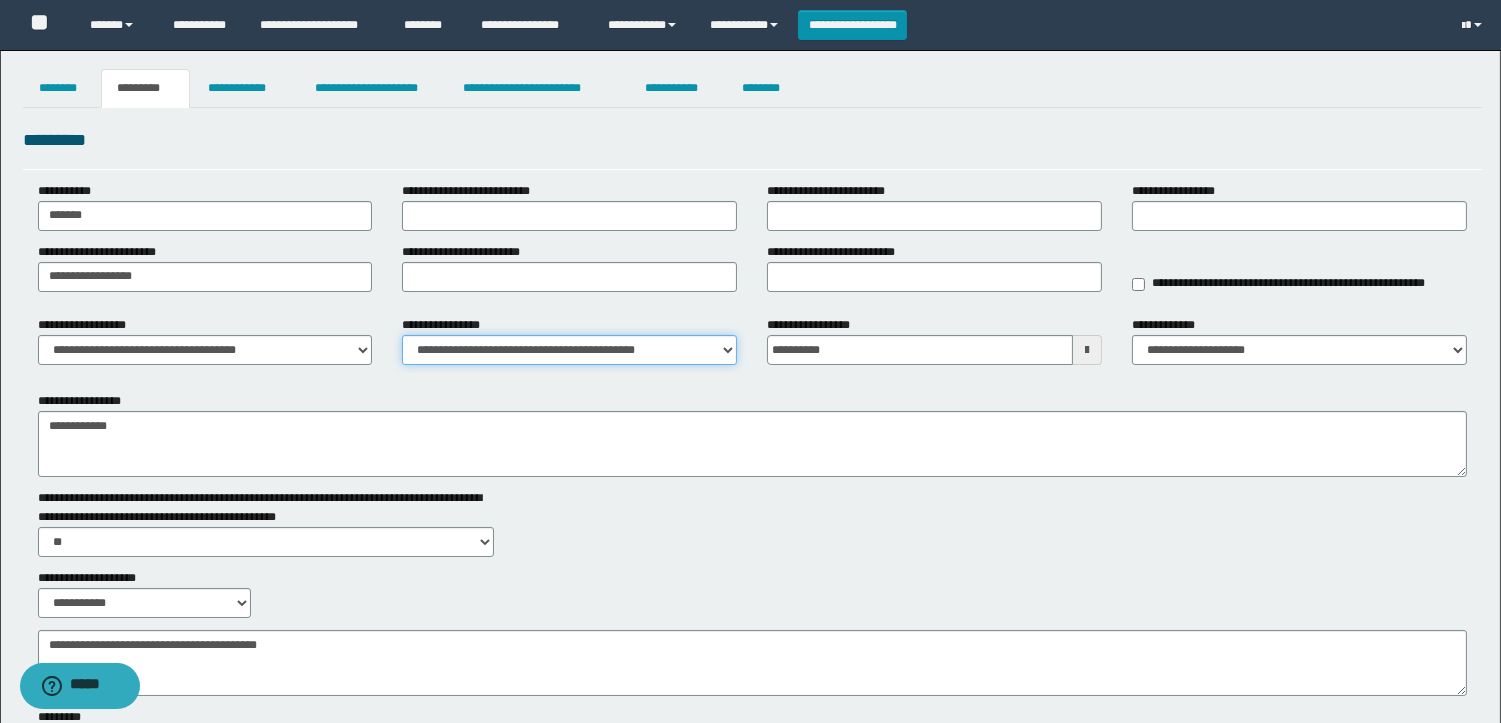 click on "**********" at bounding box center (569, 350) 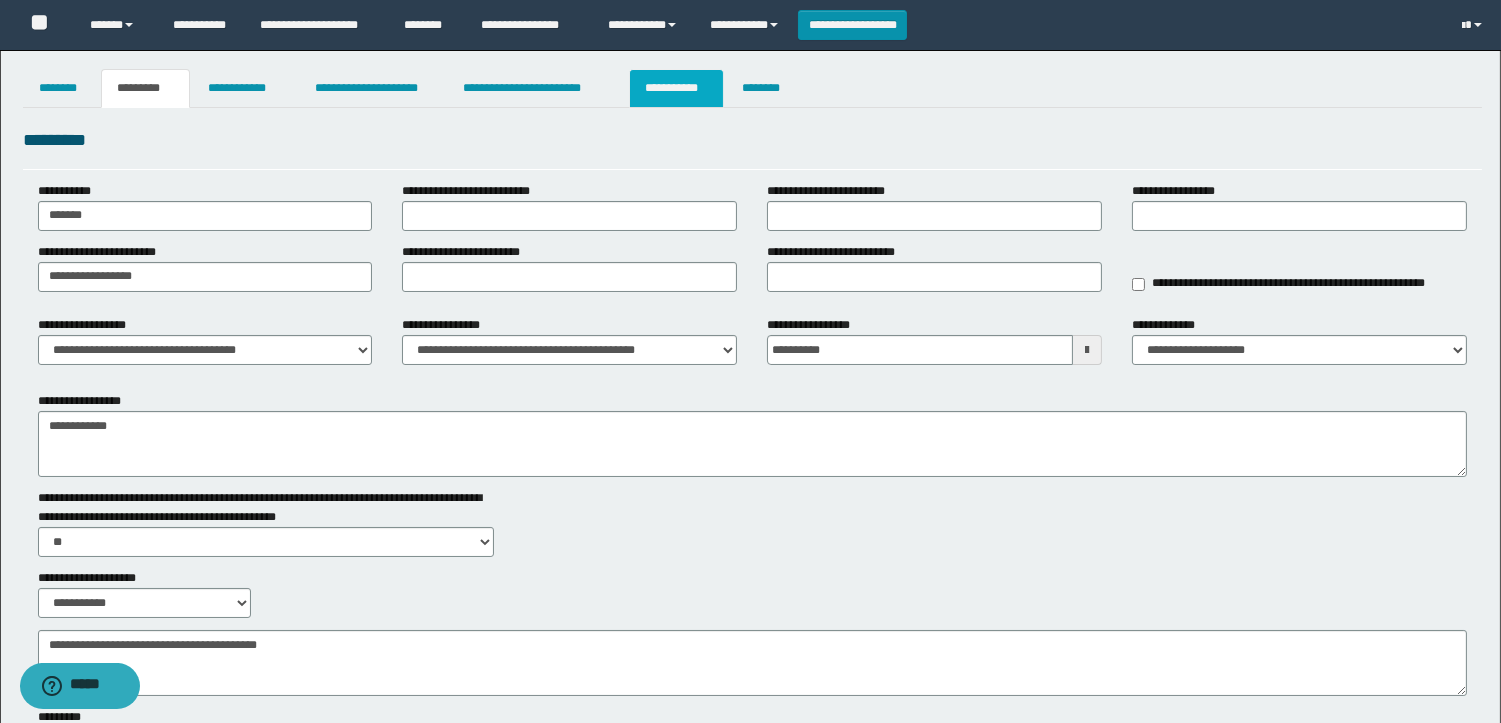 click on "**********" at bounding box center [676, 88] 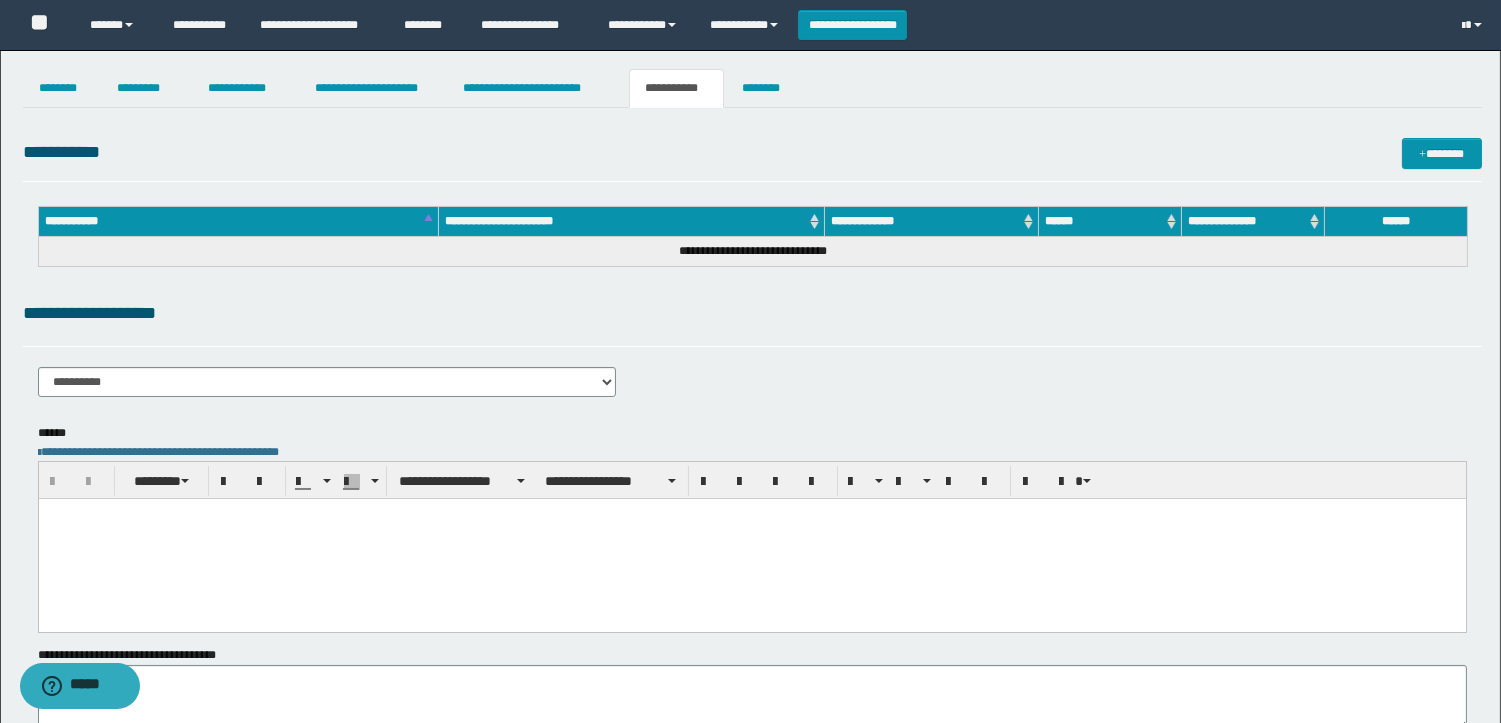 scroll, scrollTop: 0, scrollLeft: 0, axis: both 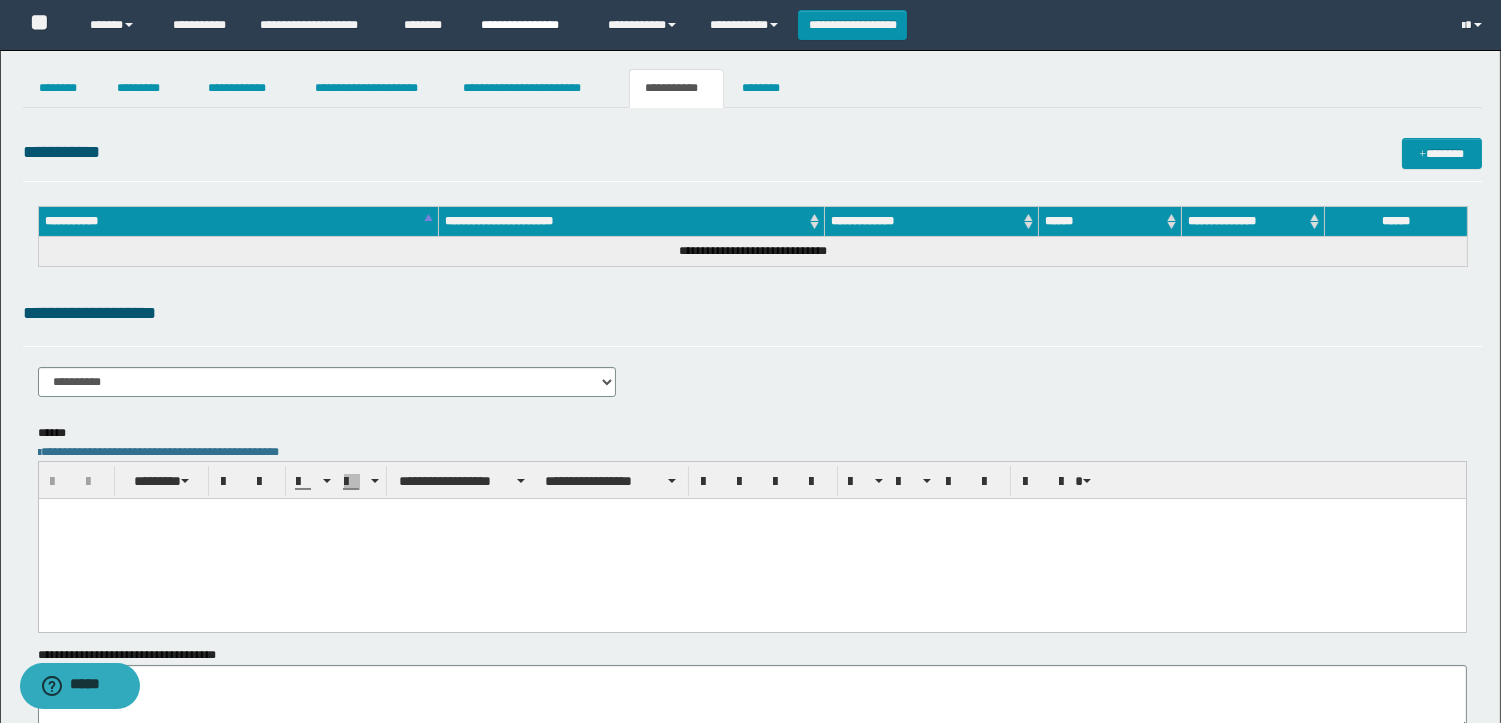 type 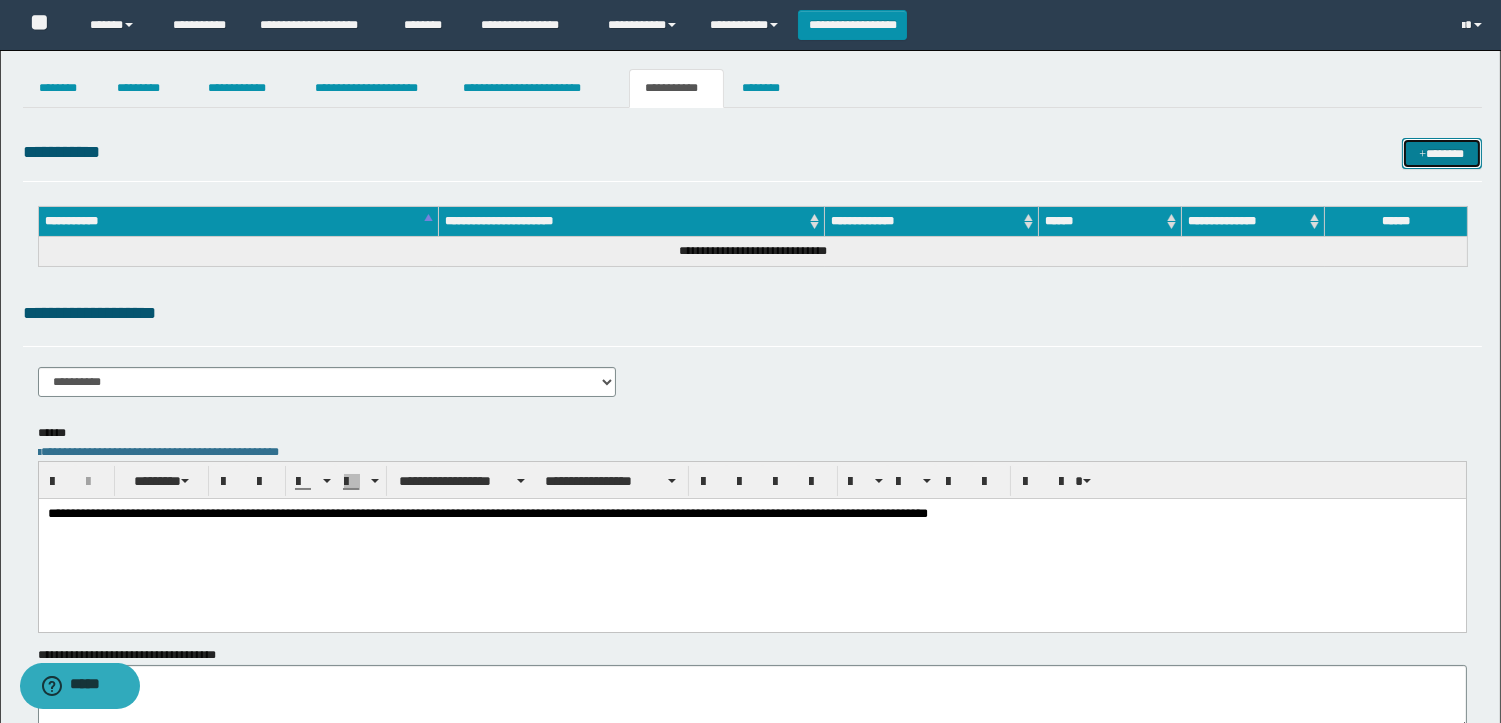 click on "*******" at bounding box center [1442, 153] 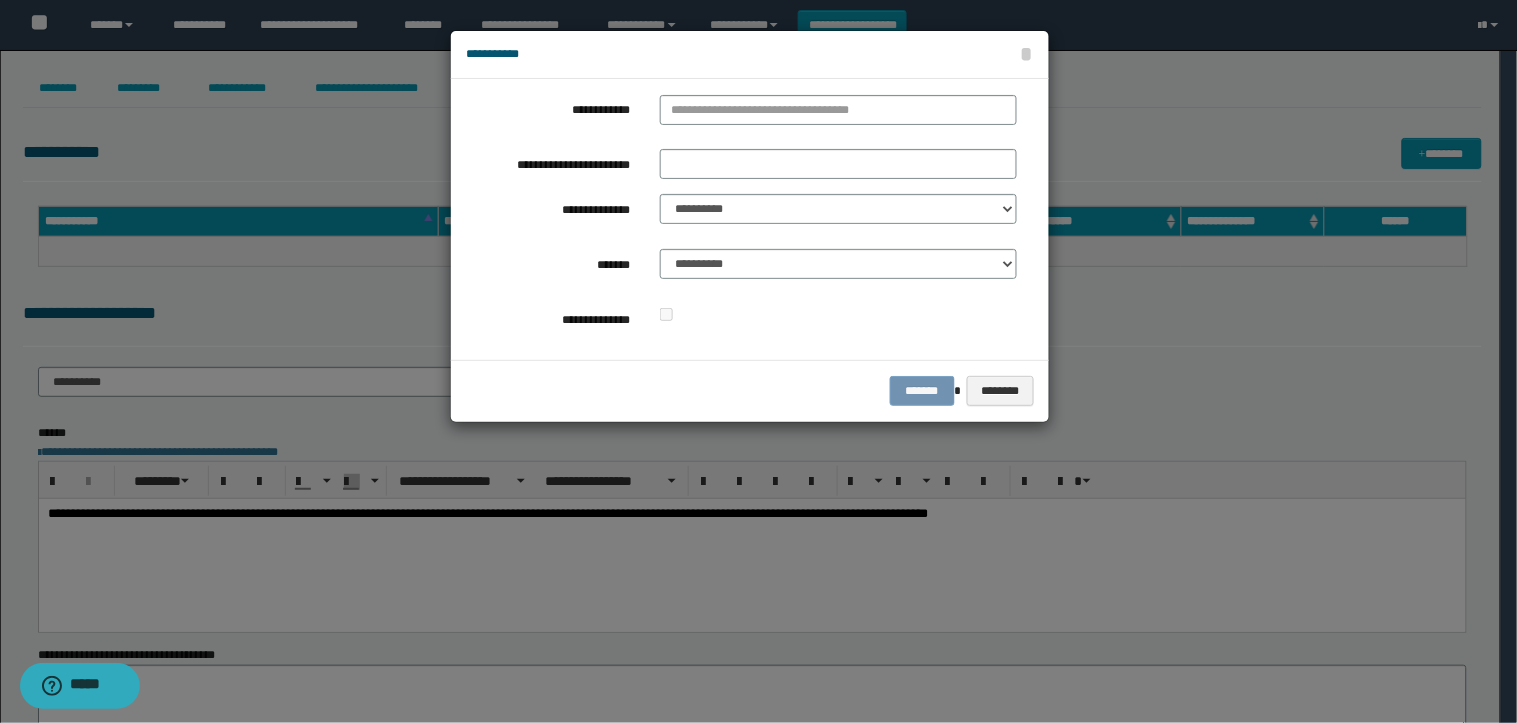 click on "**********" at bounding box center (750, 219) 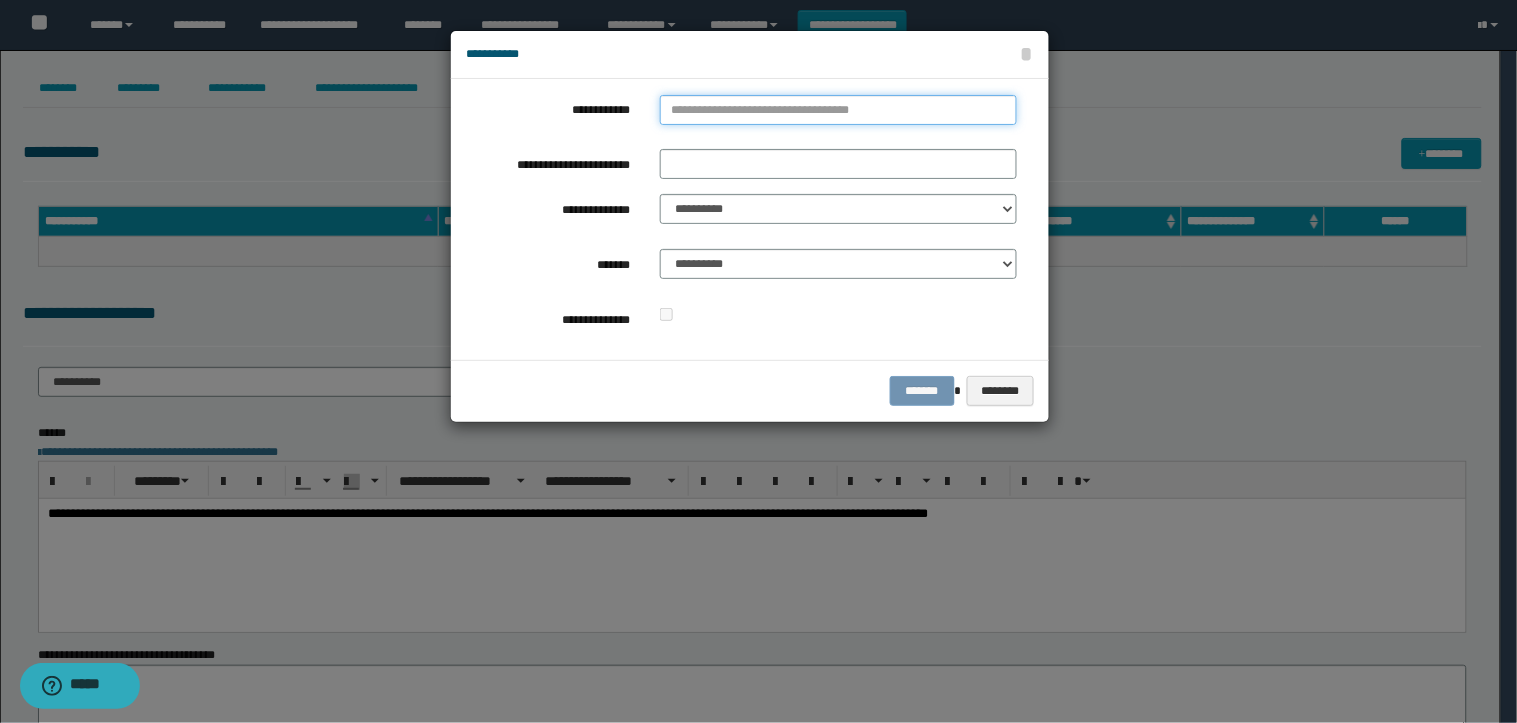 click on "**********" at bounding box center (838, 110) 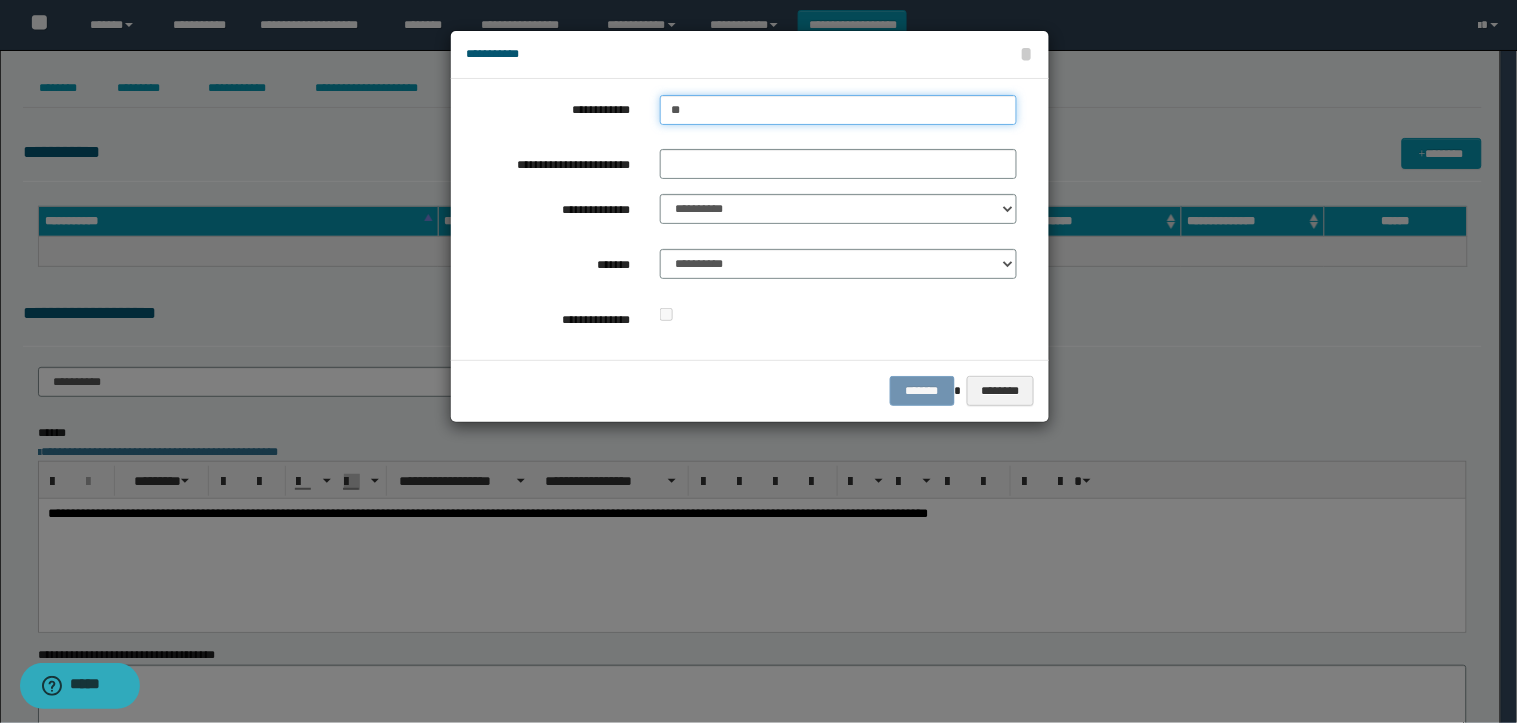 type on "***" 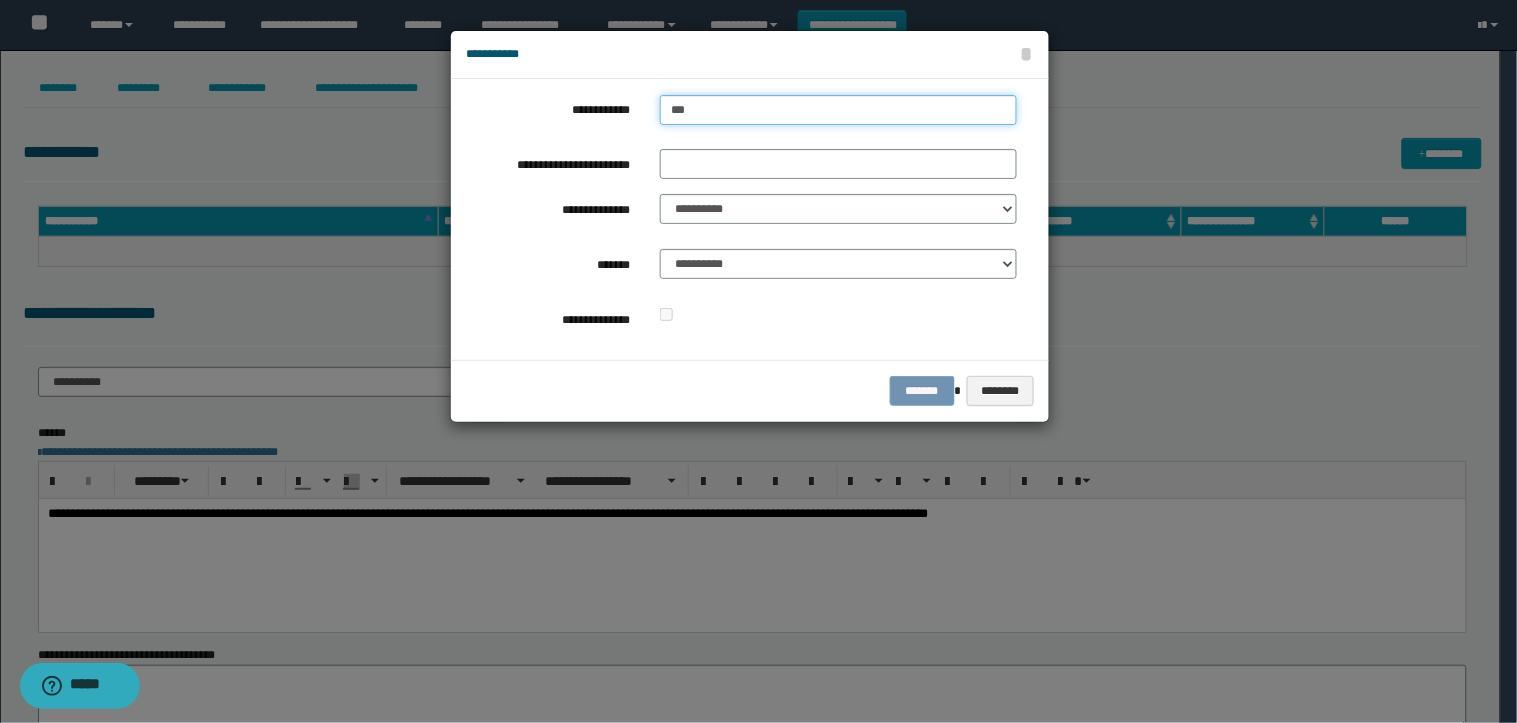 type on "***" 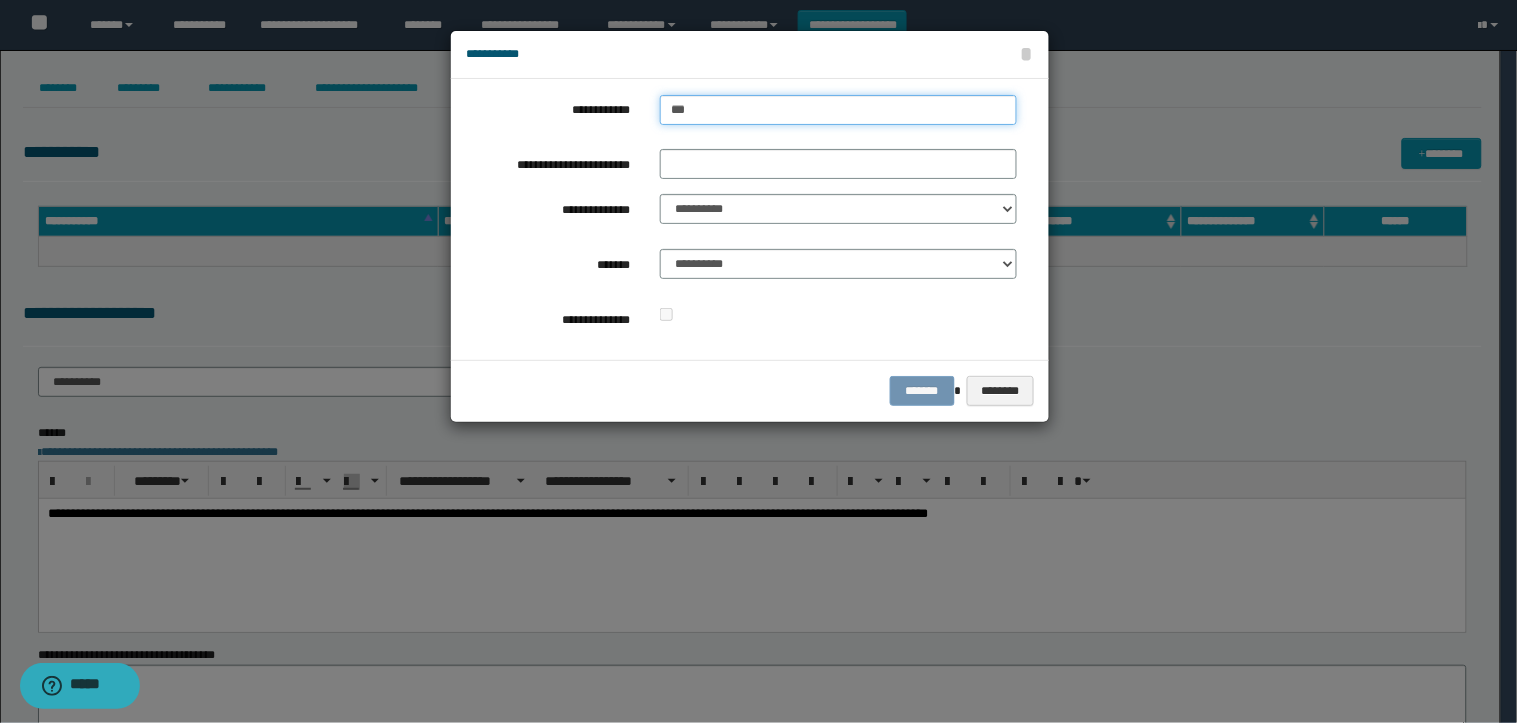 type 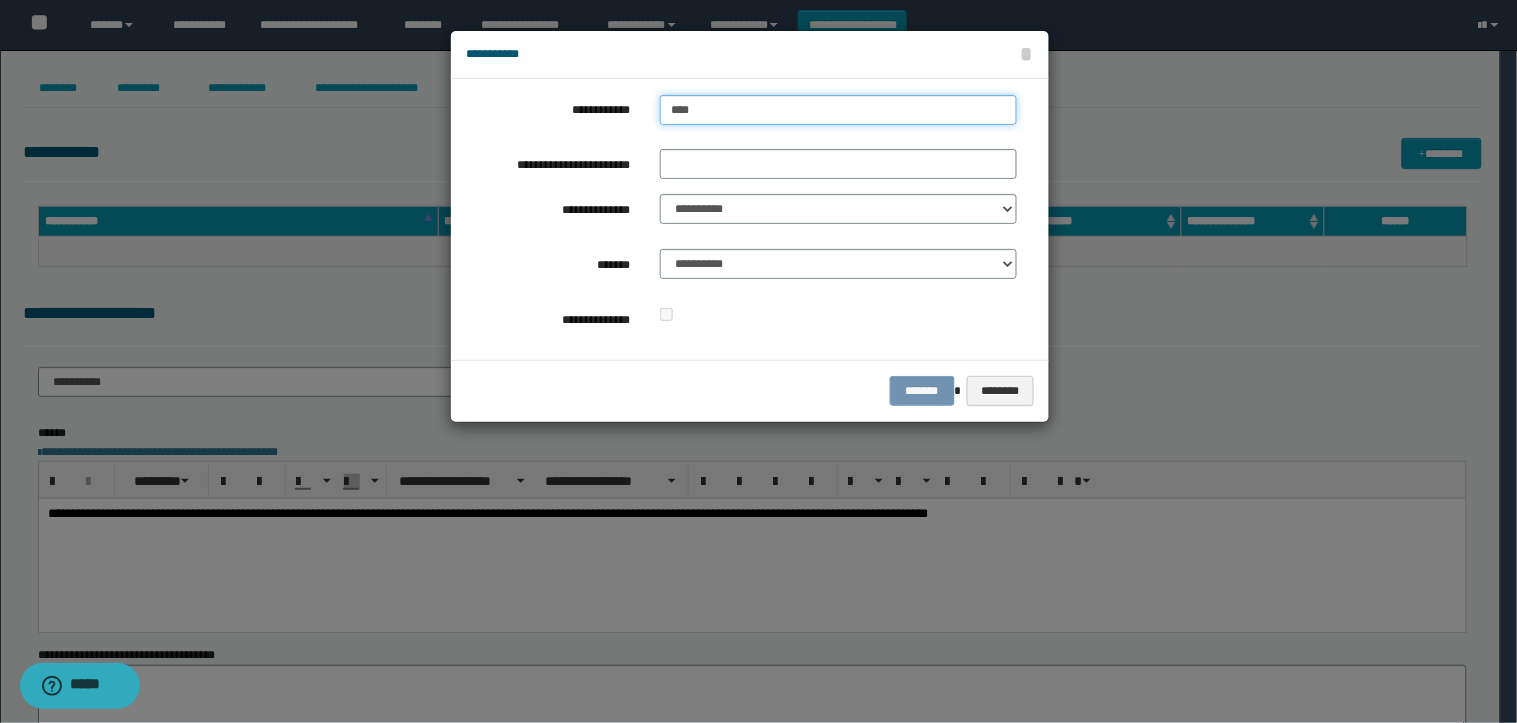 type on "****" 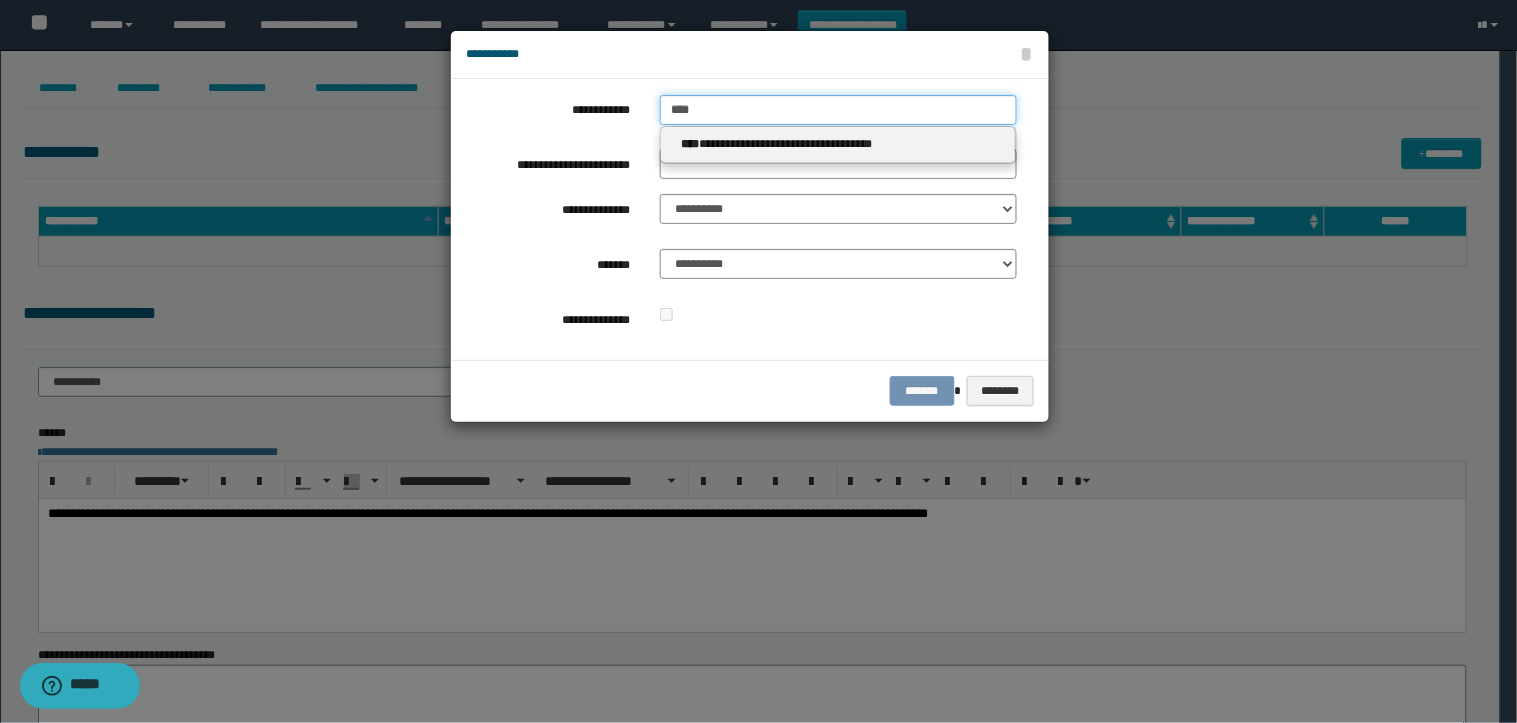 type on "****" 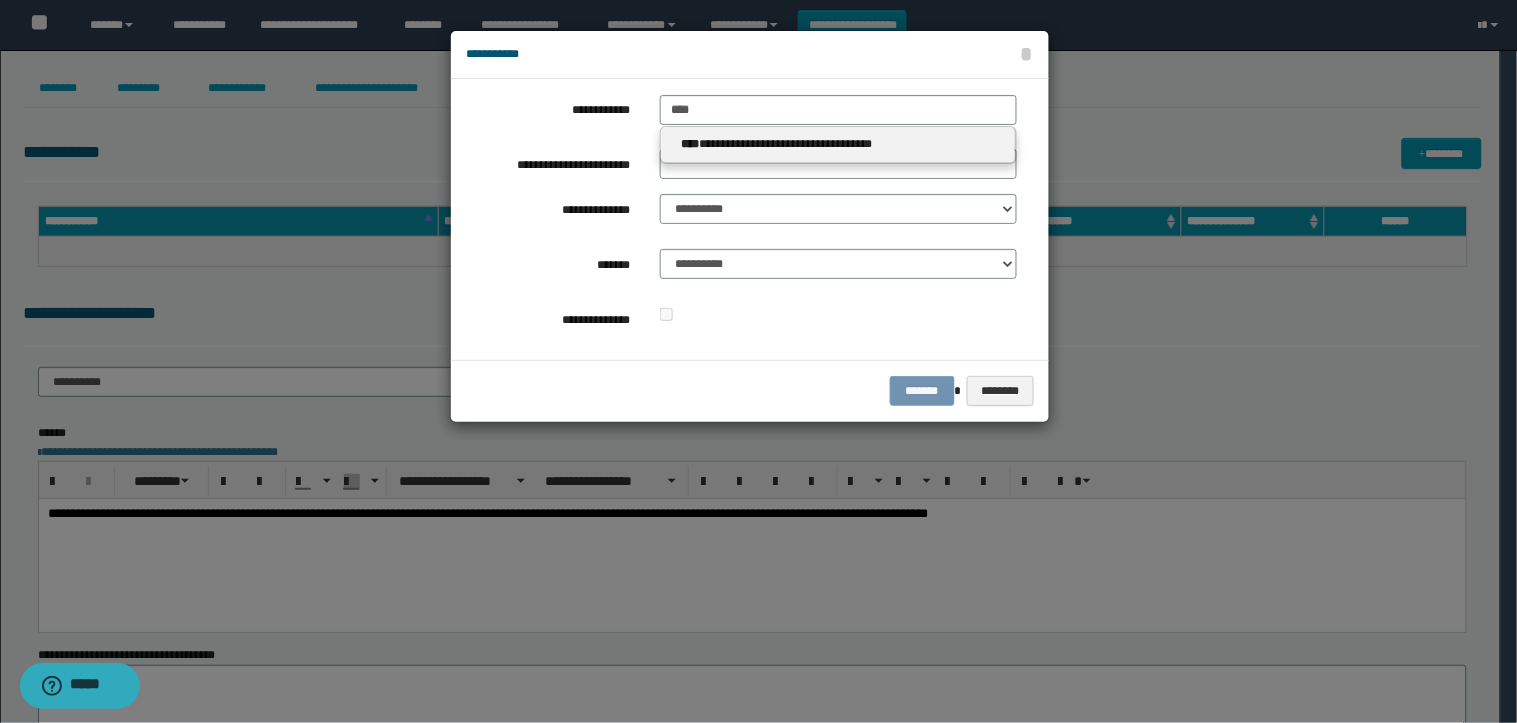 click on "**********" at bounding box center (838, 145) 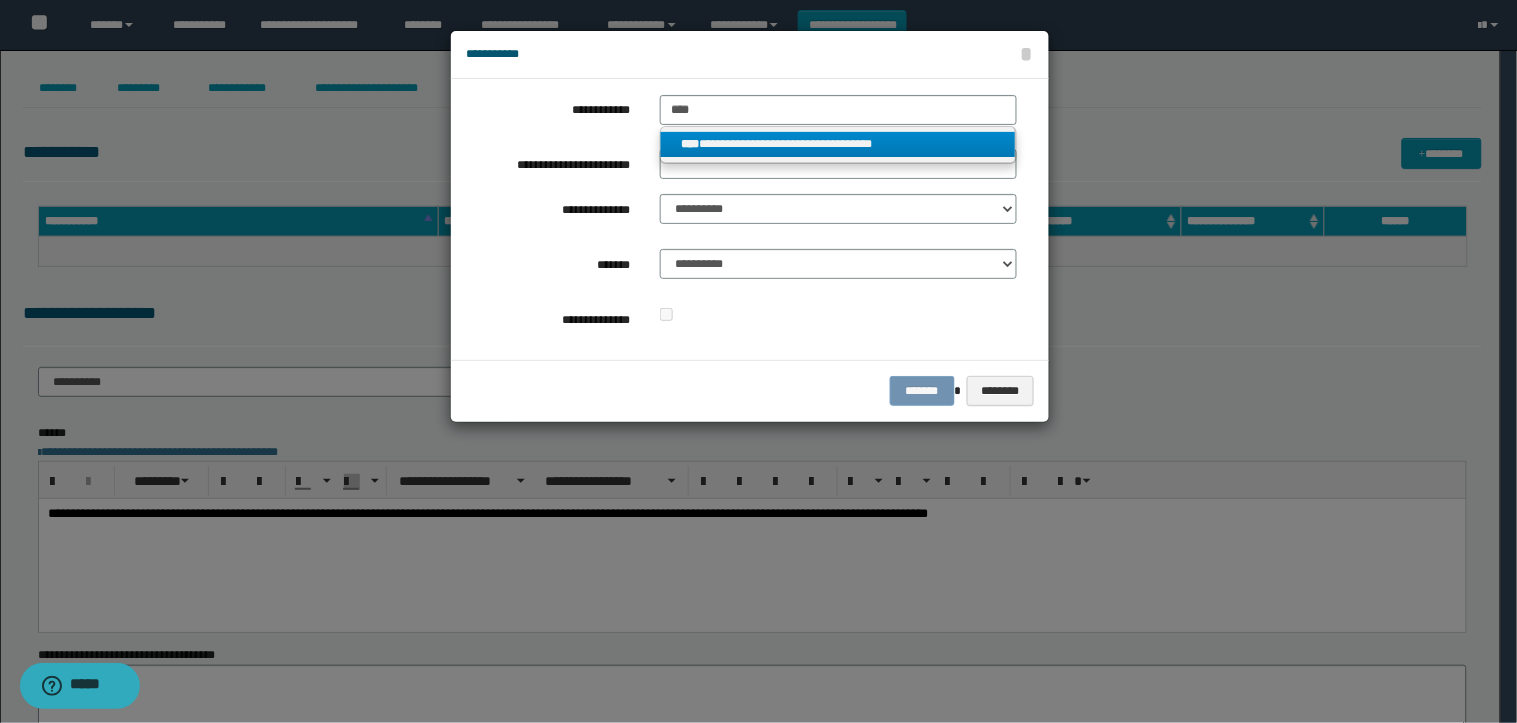 click on "**********" at bounding box center [838, 144] 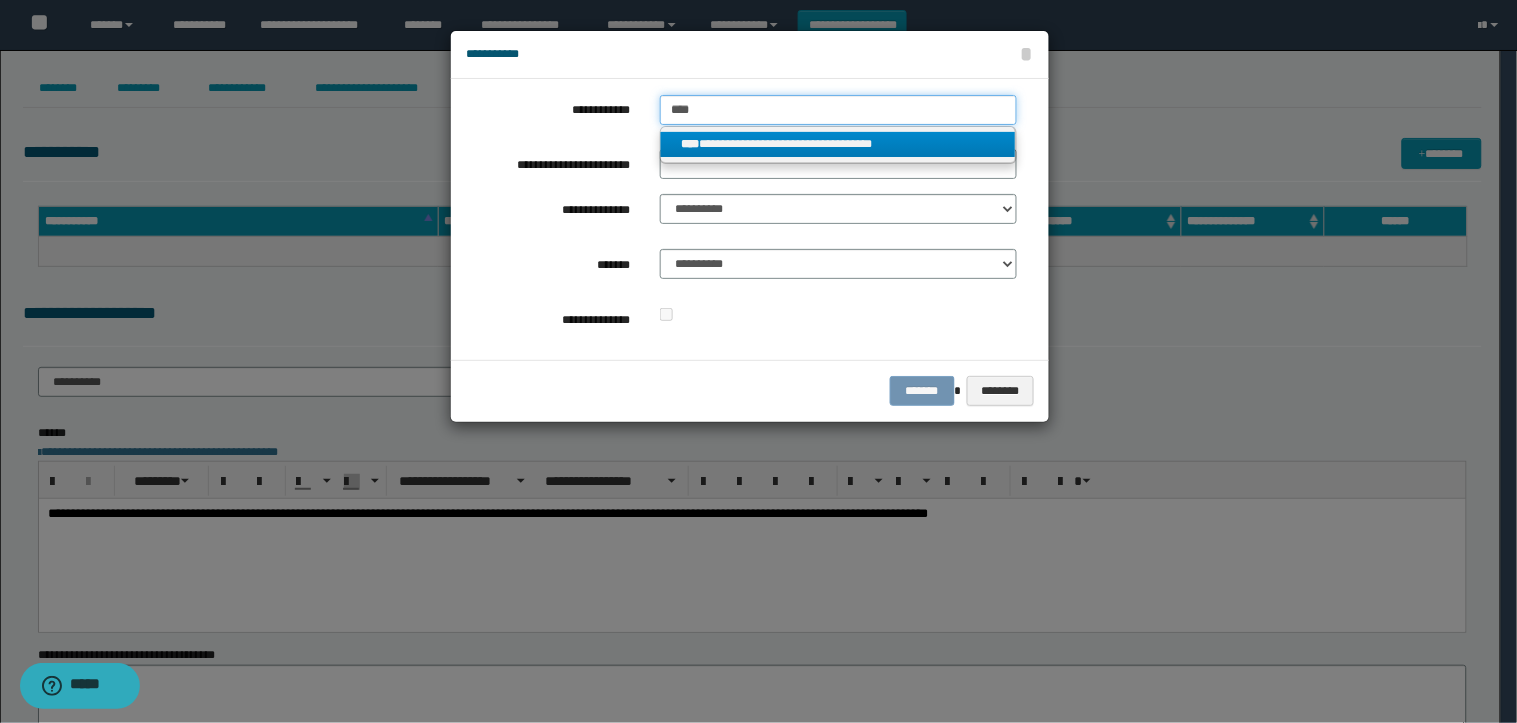 type 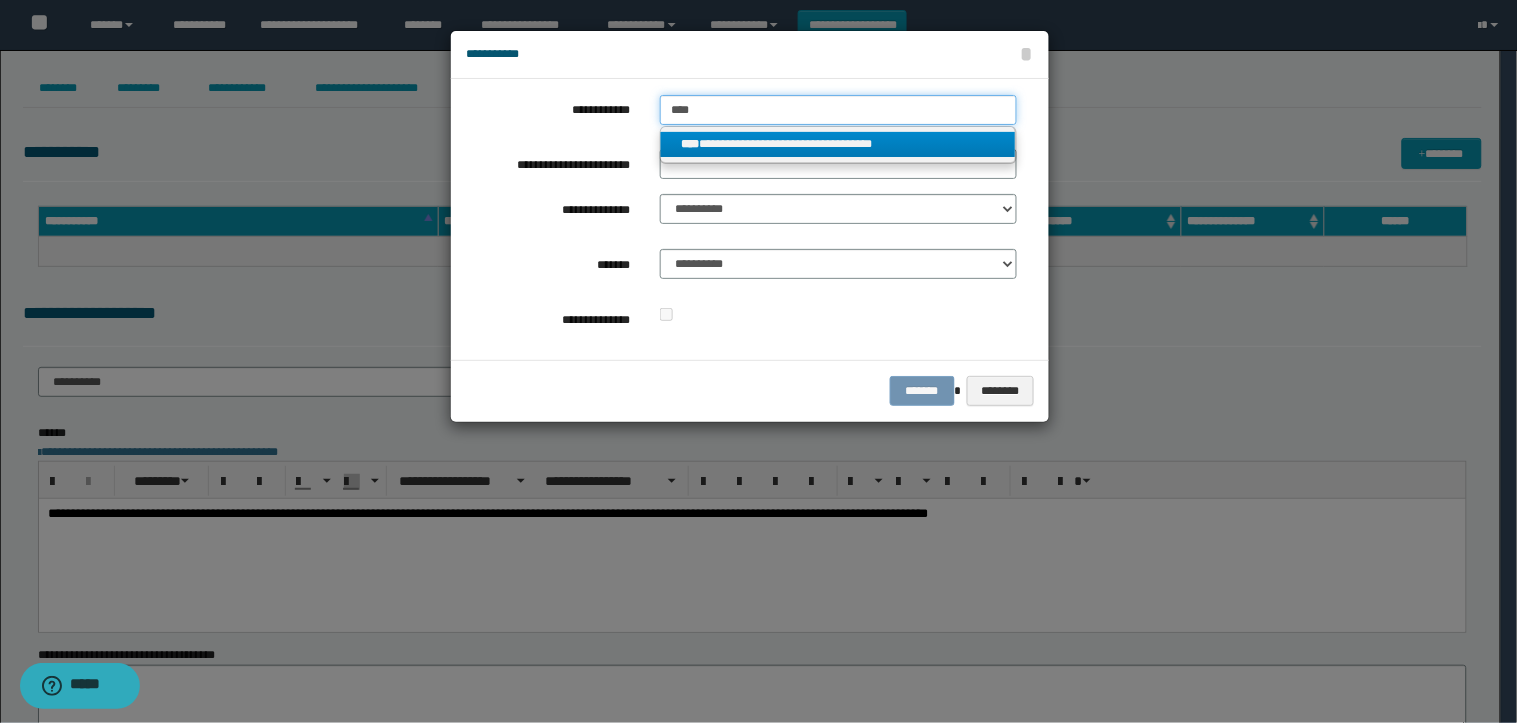 type on "**********" 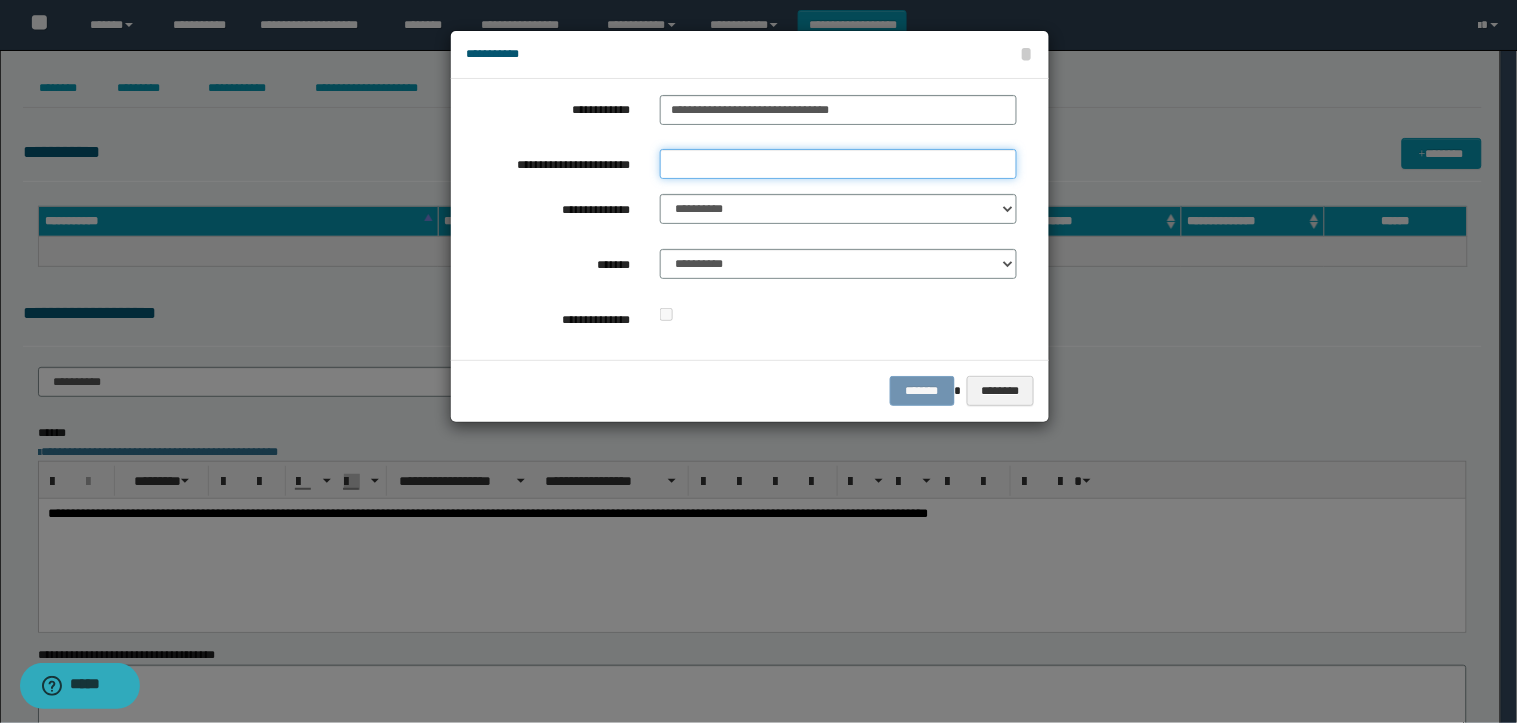 click on "**********" at bounding box center (838, 164) 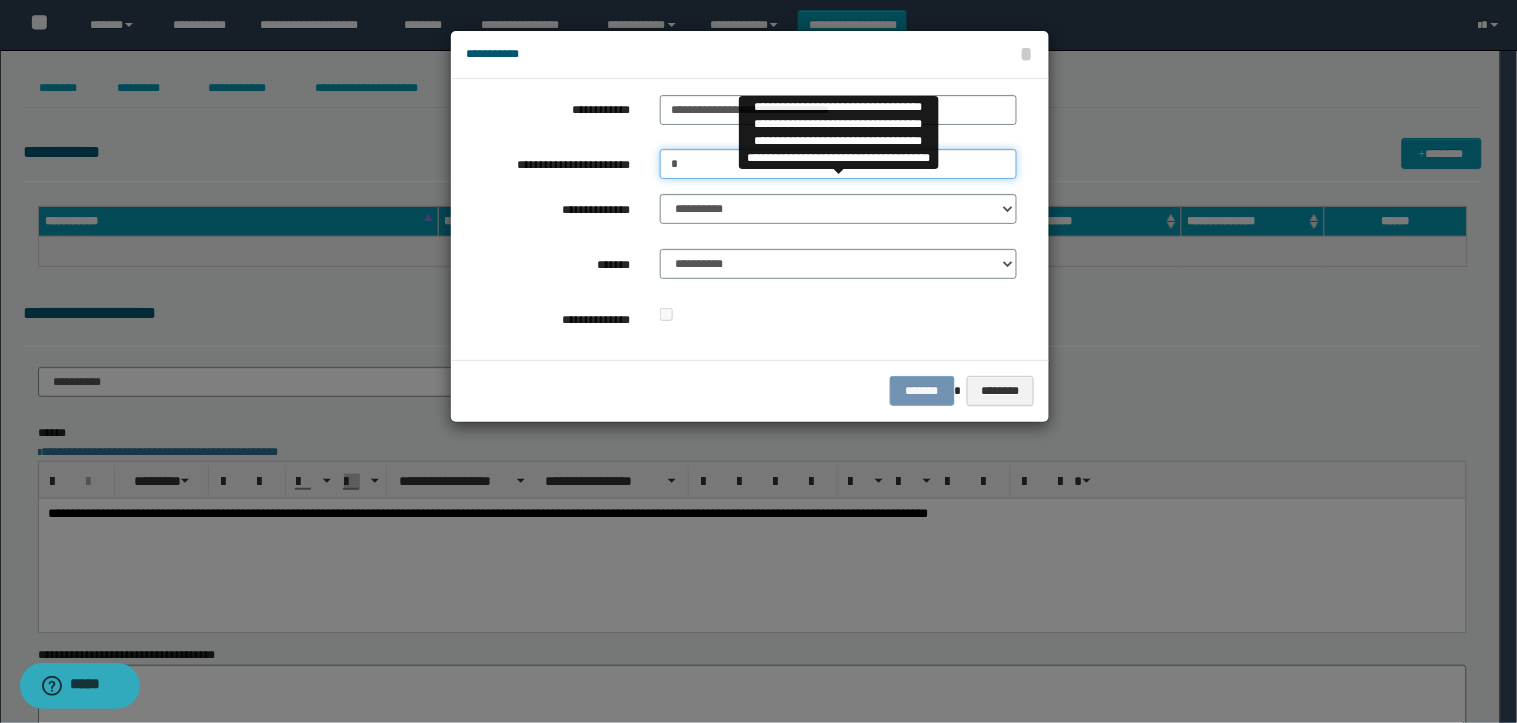 type on "*" 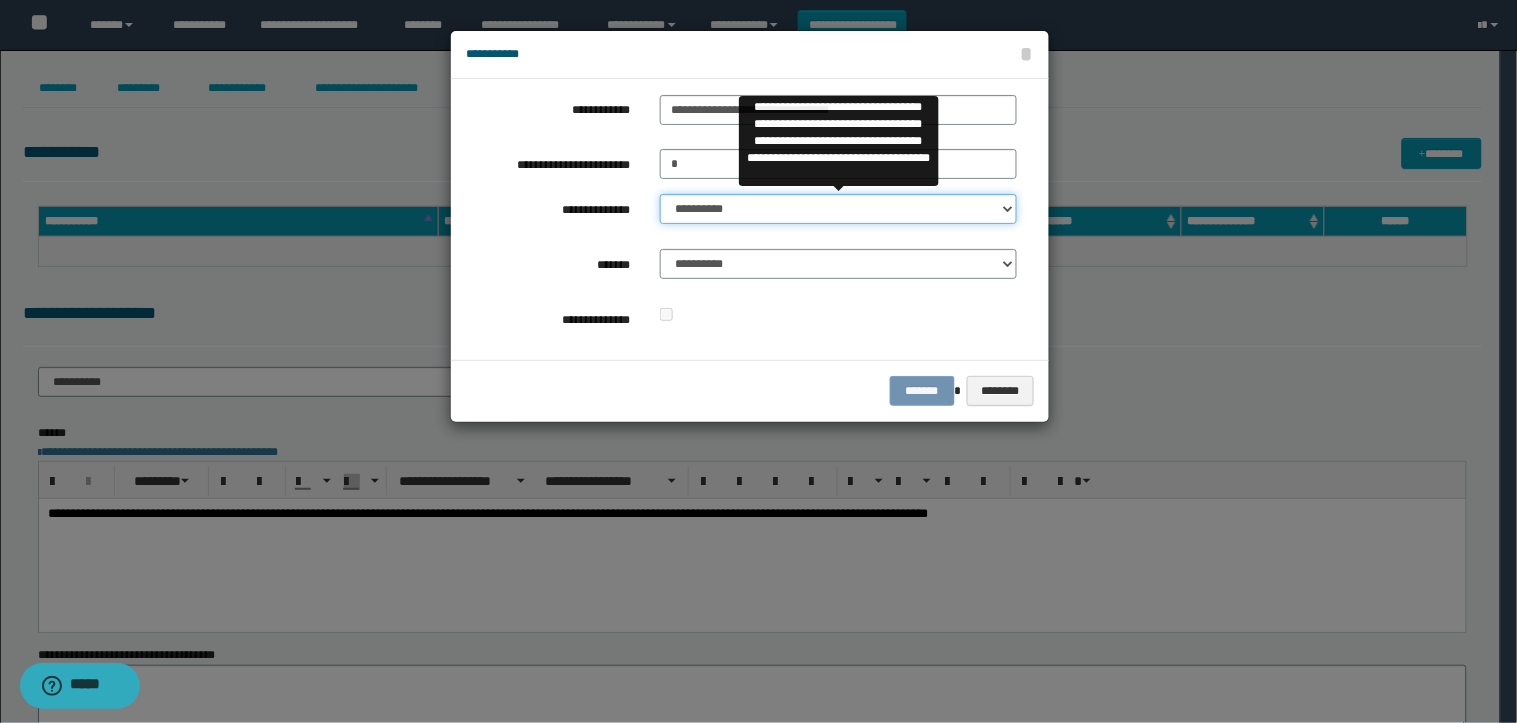 click on "**********" at bounding box center [838, 209] 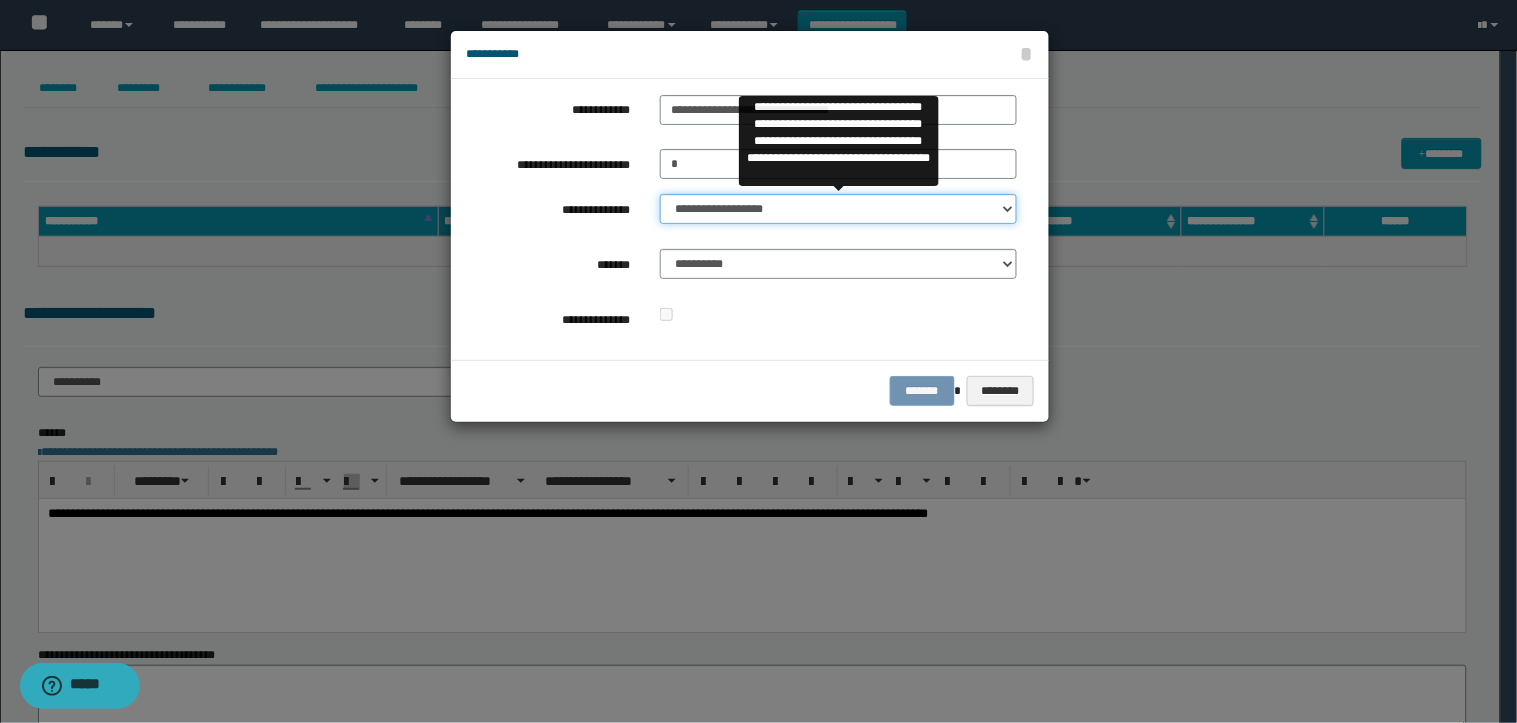 click on "**********" at bounding box center (838, 209) 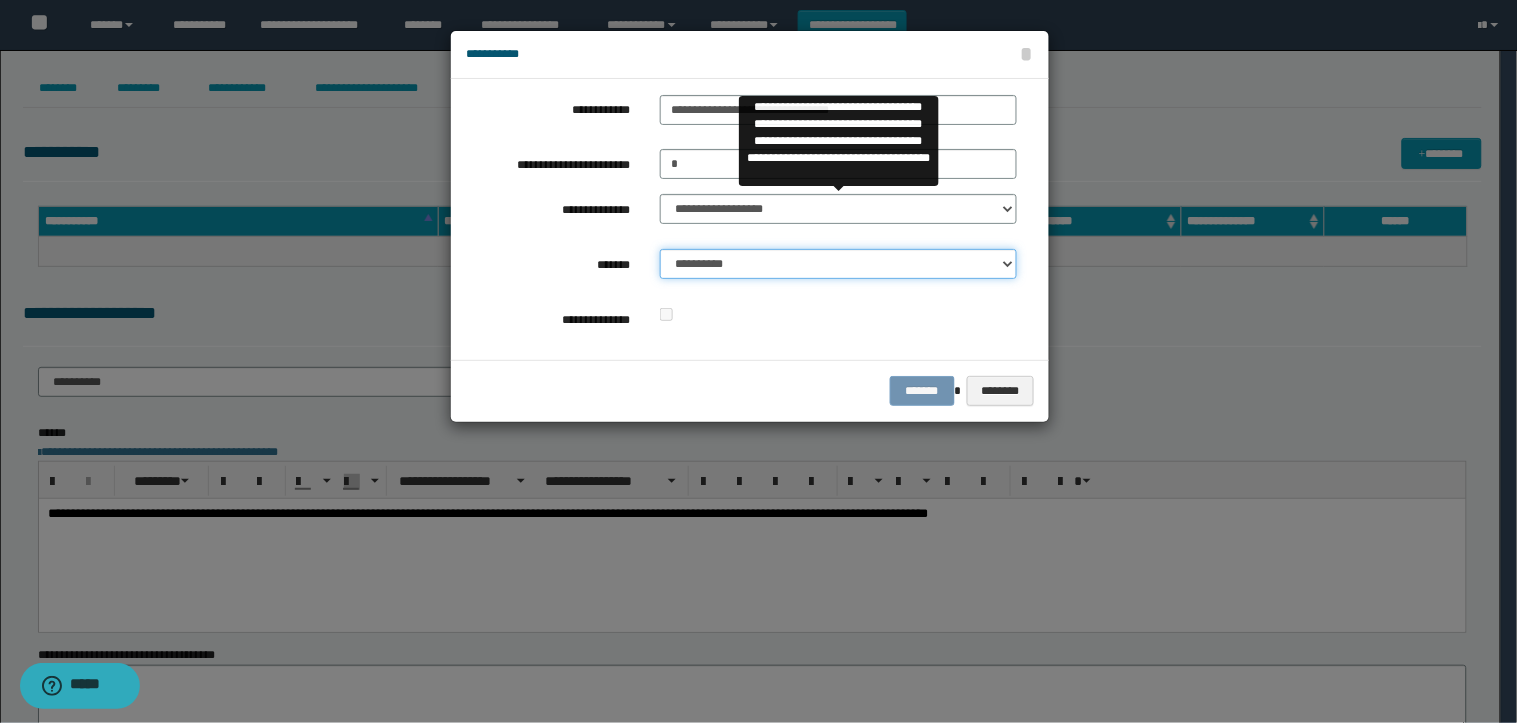 click on "**********" at bounding box center [838, 264] 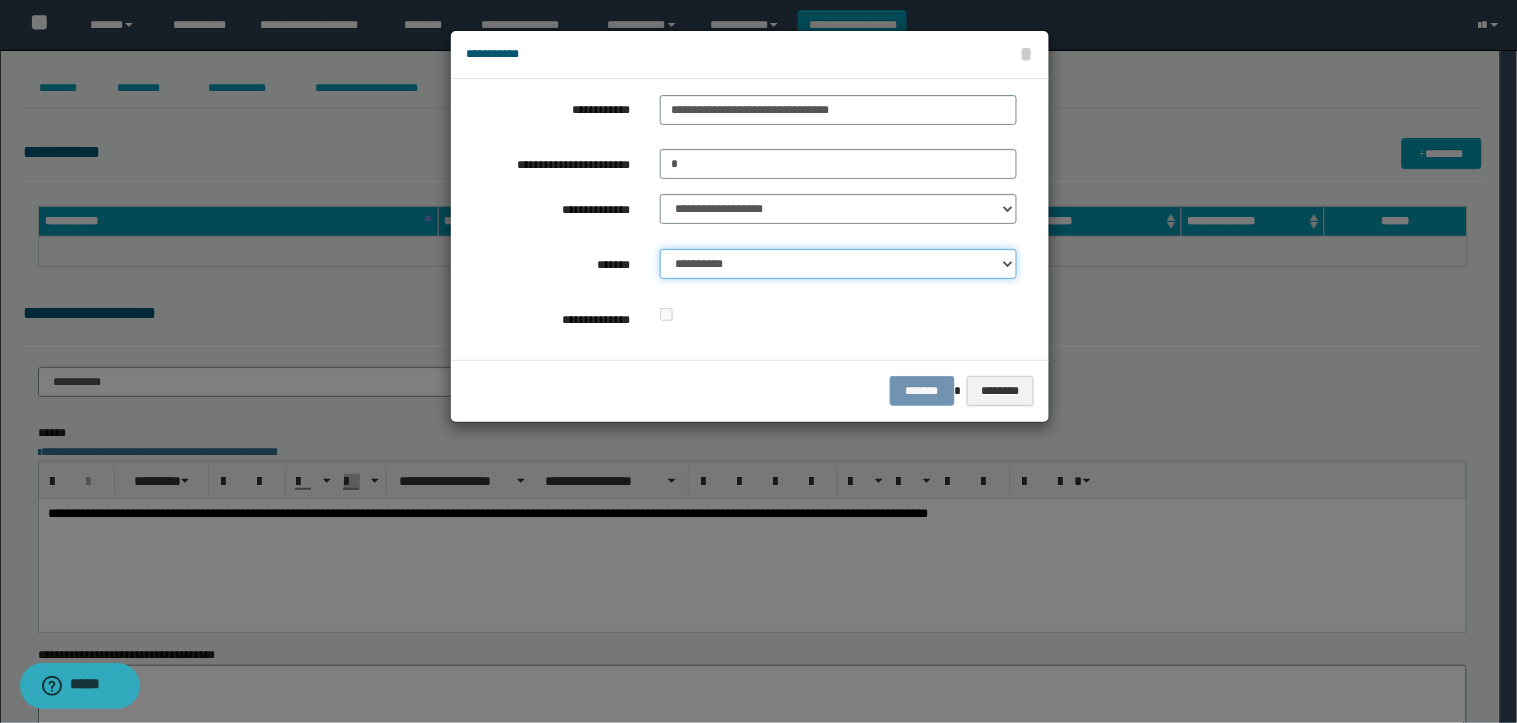 select on "*" 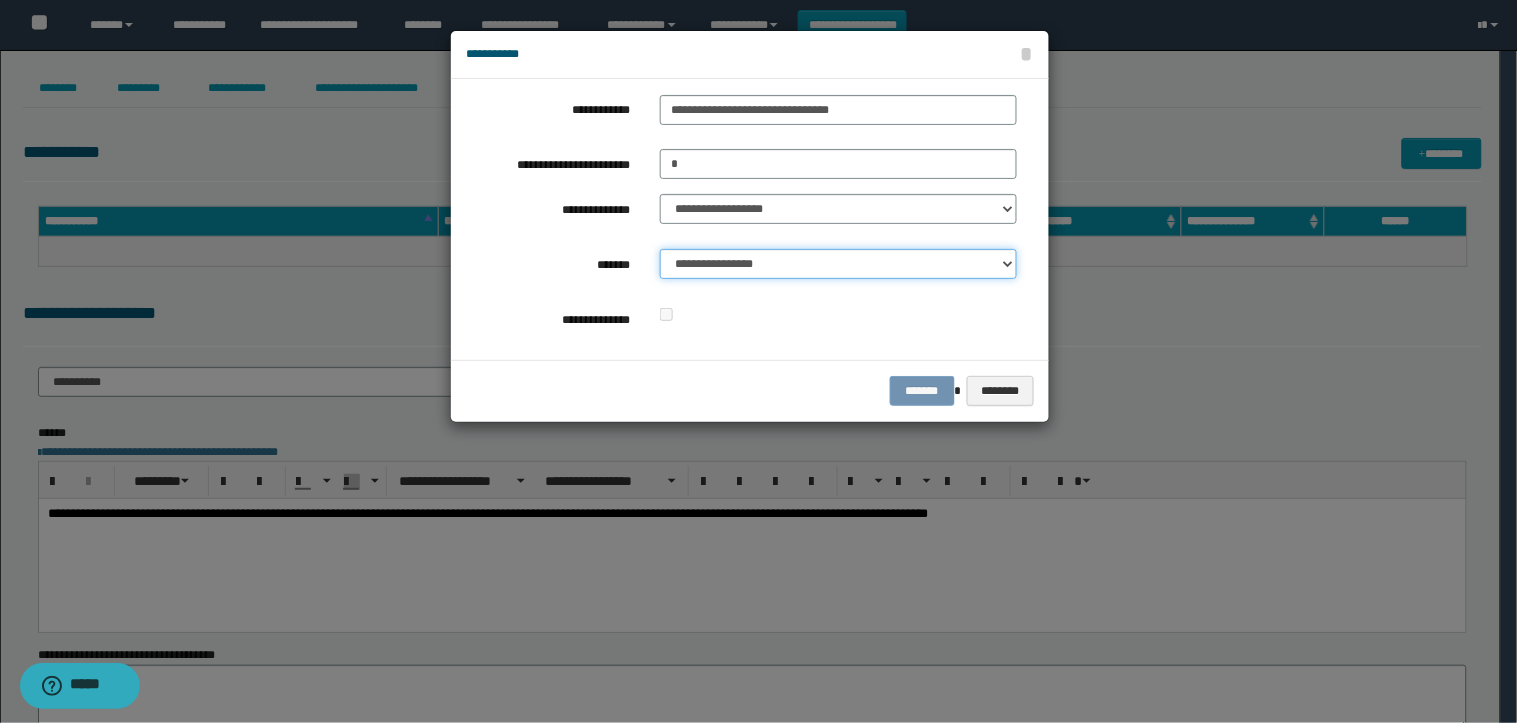 click on "**********" at bounding box center [838, 264] 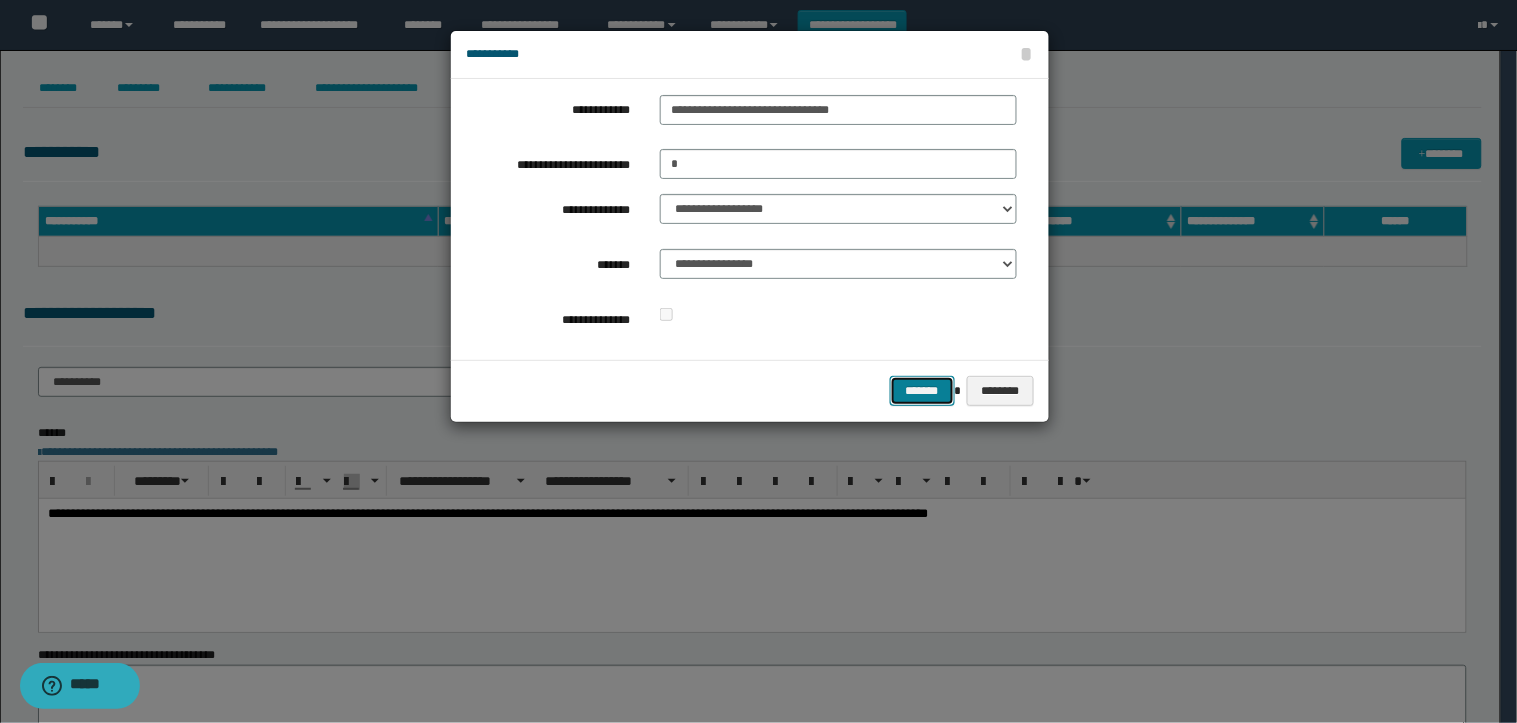 click on "*******" at bounding box center (922, 391) 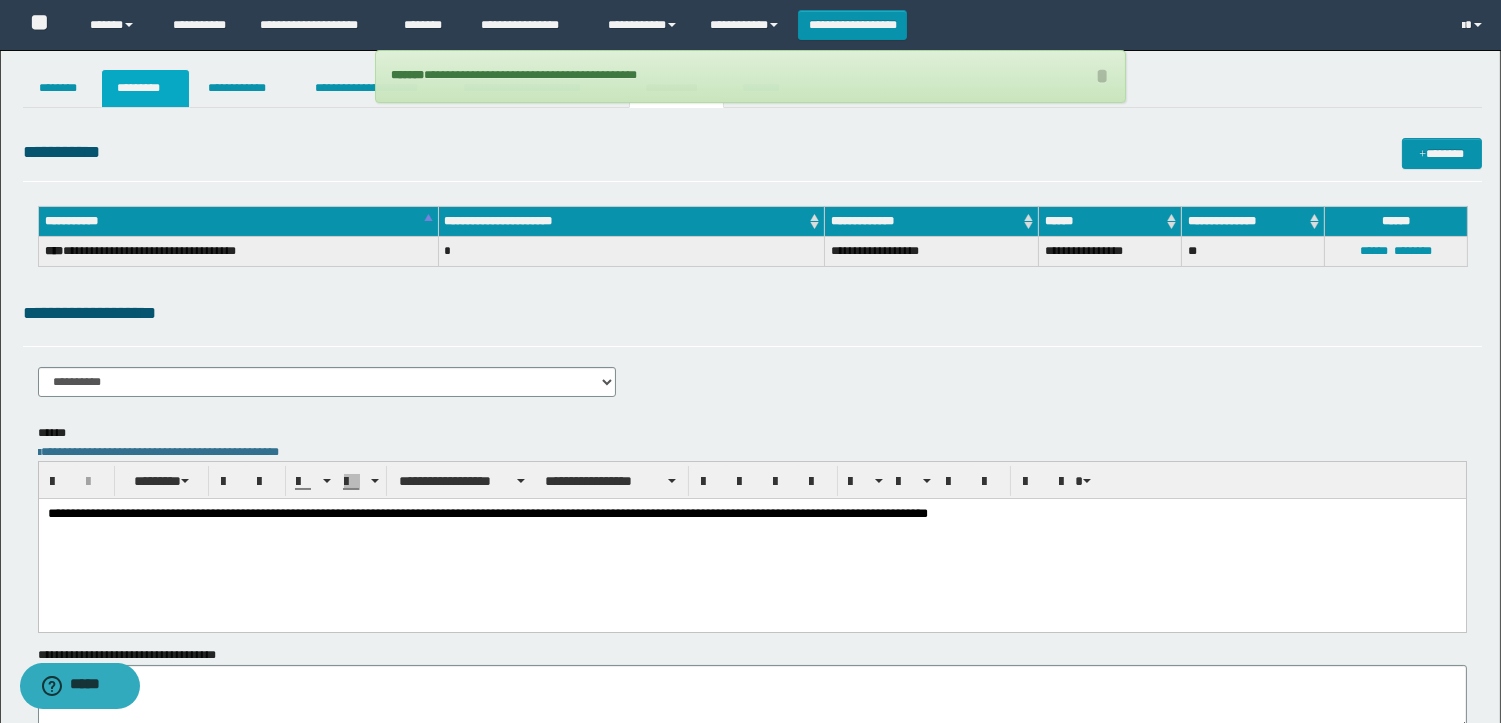 click on "*********" at bounding box center (145, 88) 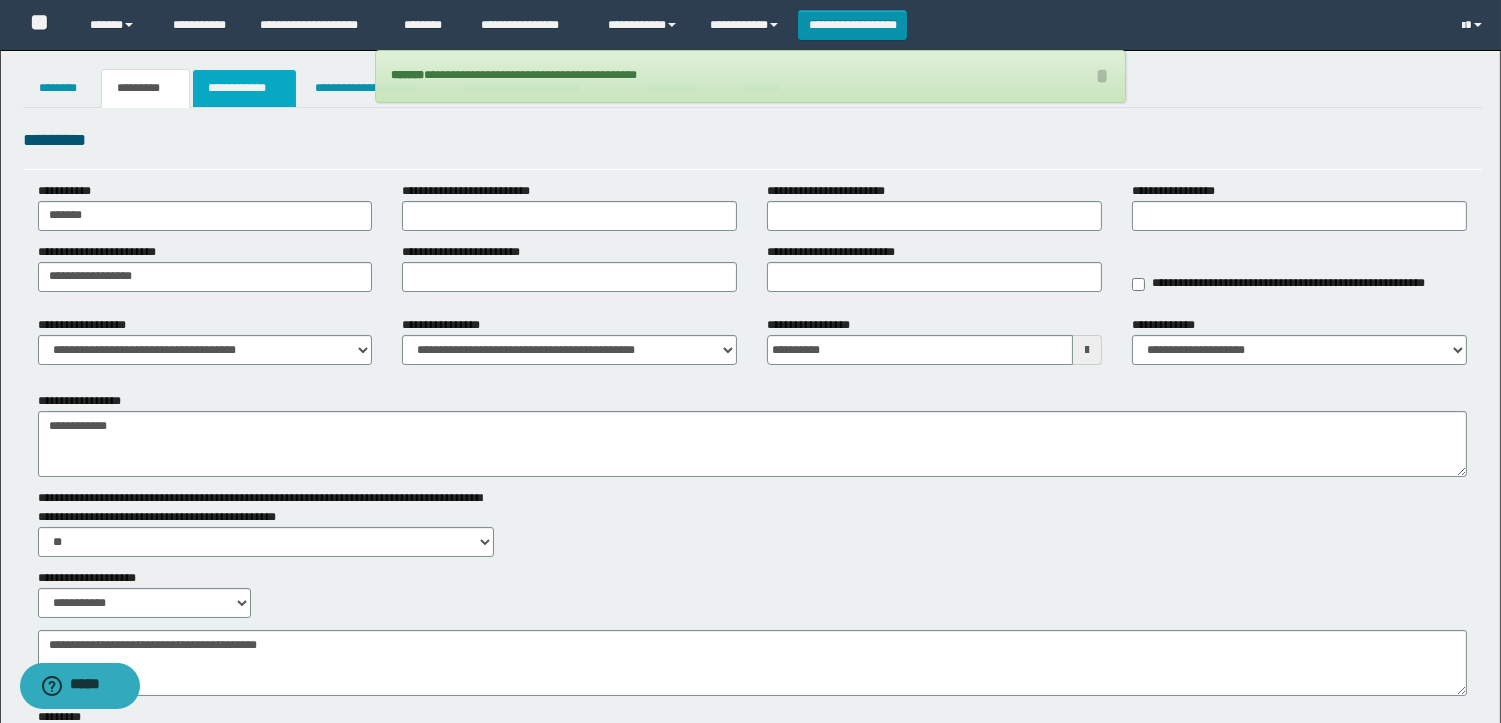 click on "**********" at bounding box center (244, 88) 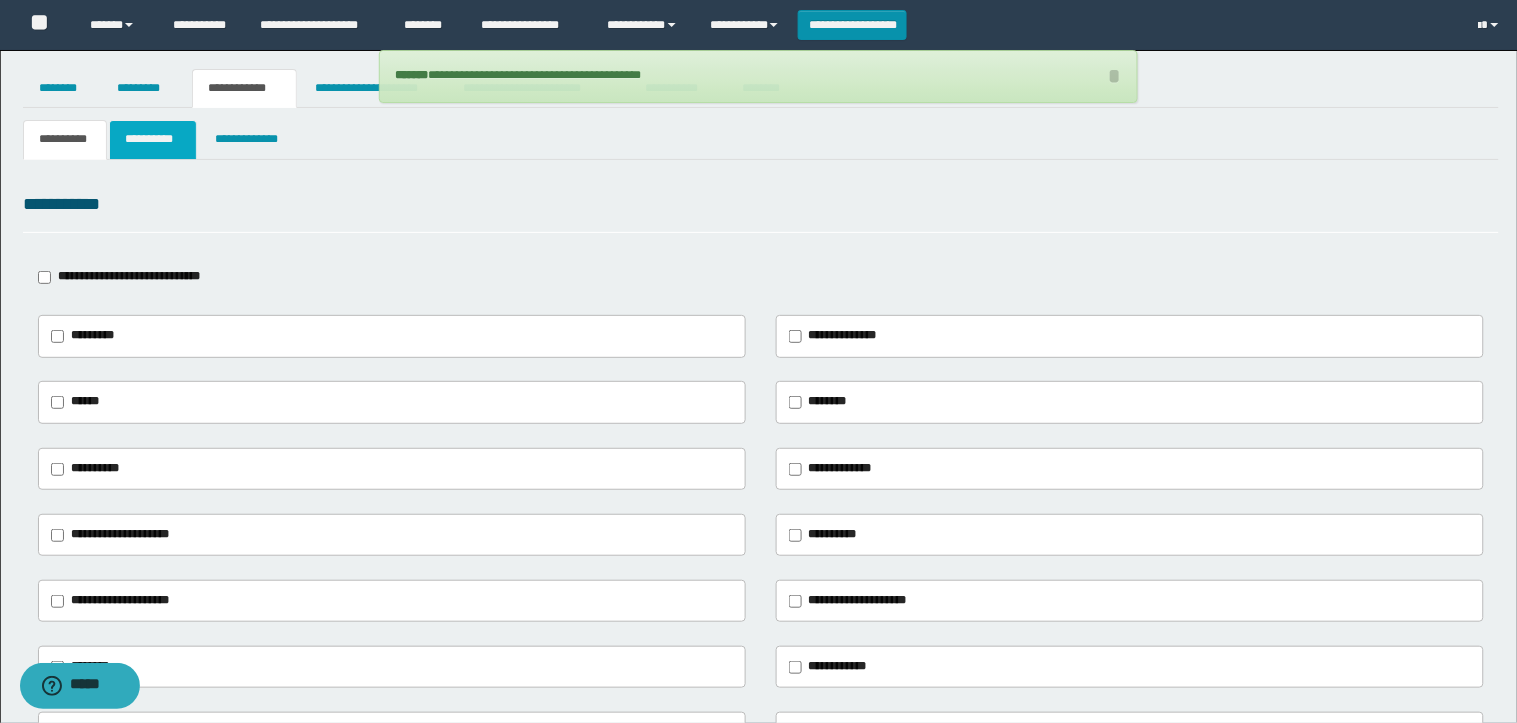 click on "**********" at bounding box center [153, 139] 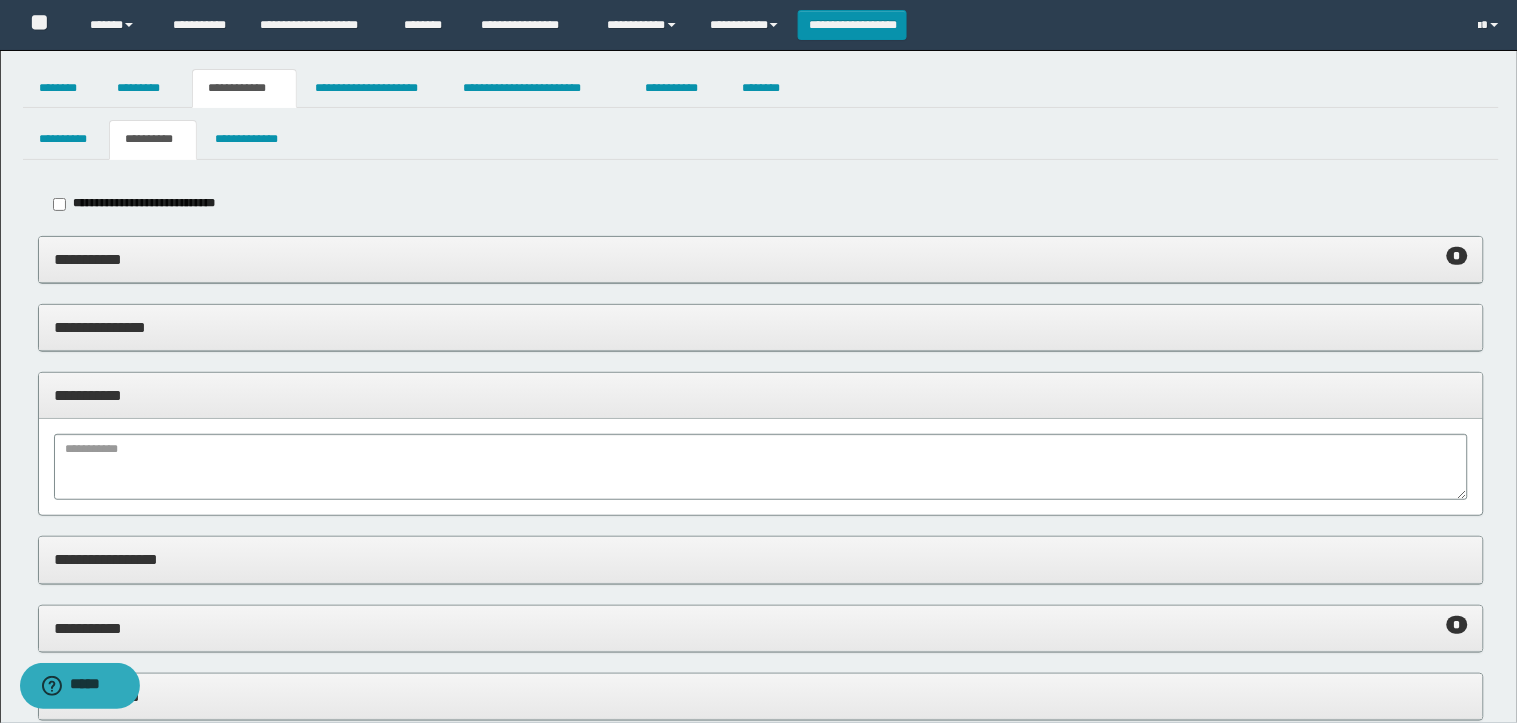 type on "**********" 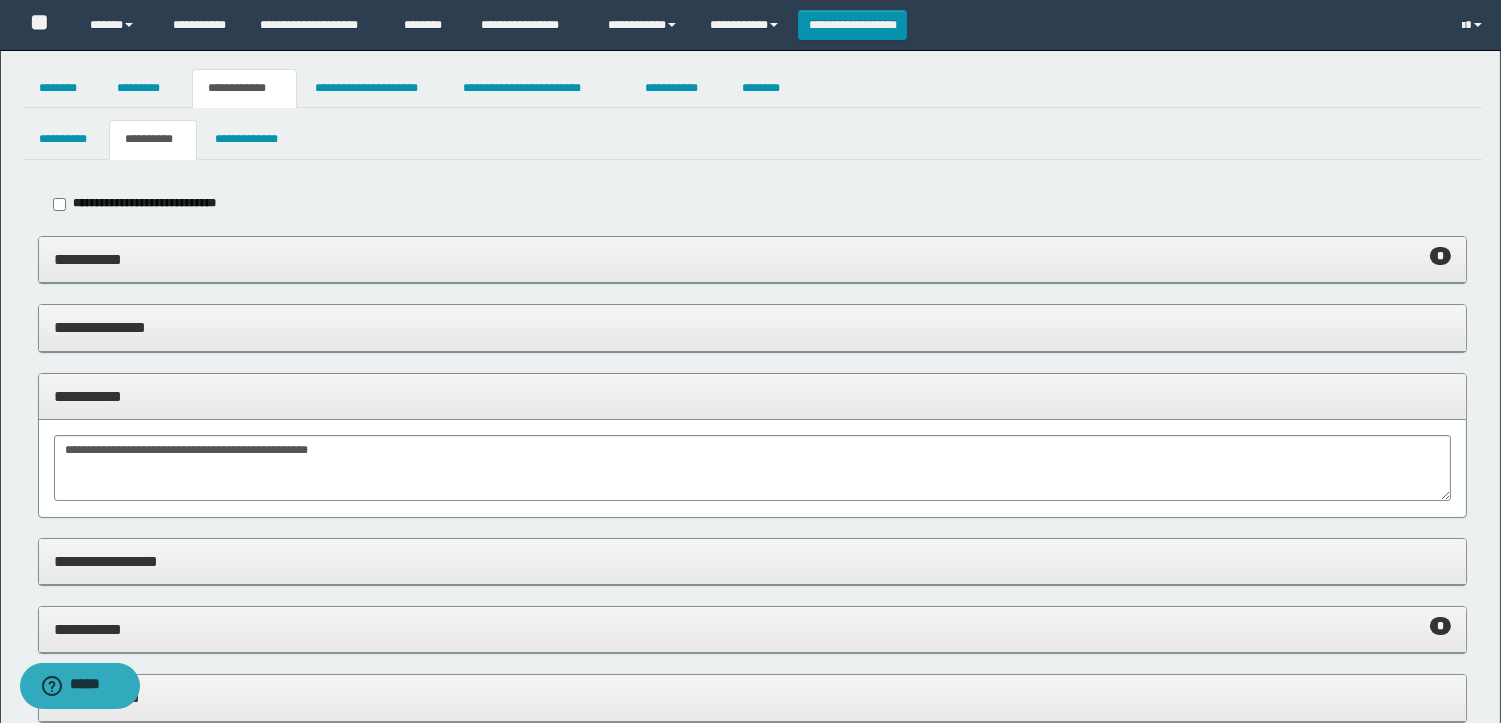 click on "**********" at bounding box center [752, 260] 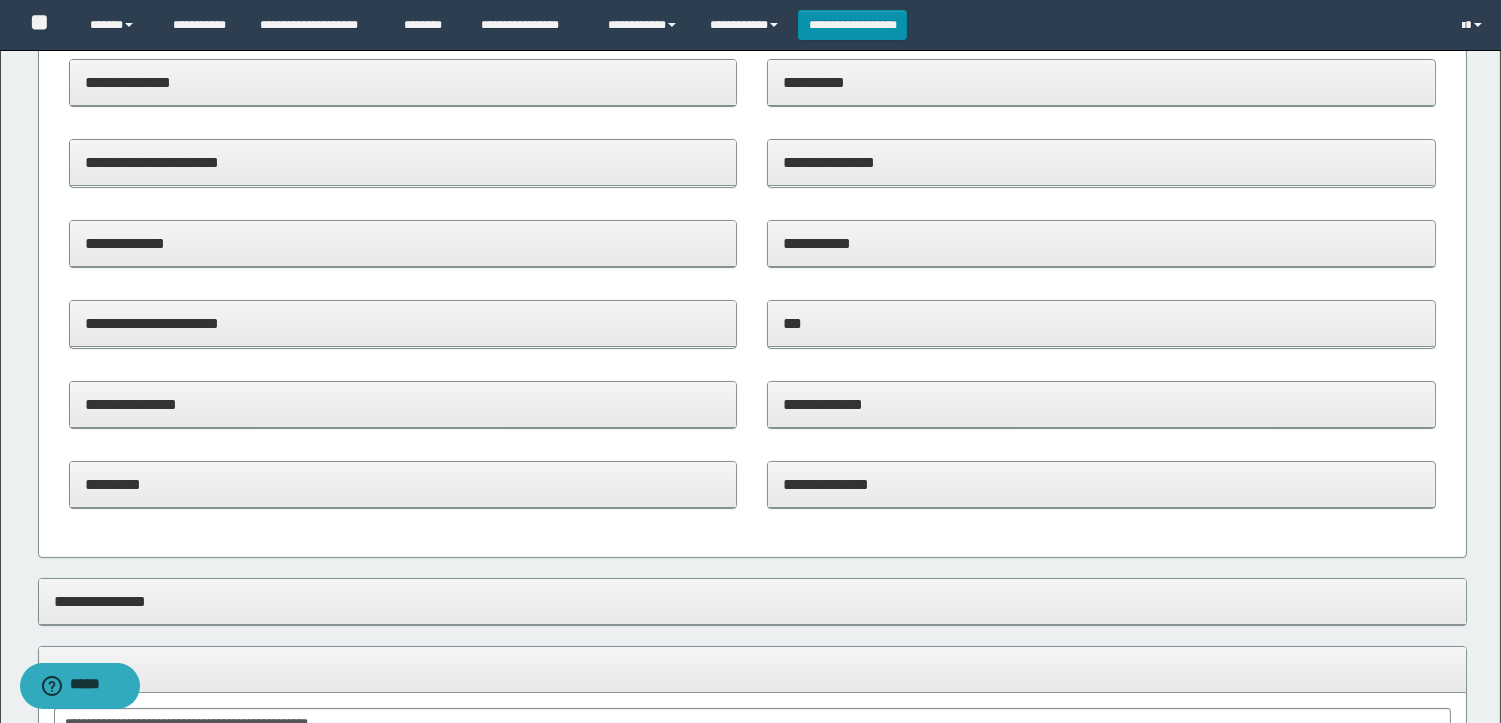 scroll, scrollTop: 111, scrollLeft: 0, axis: vertical 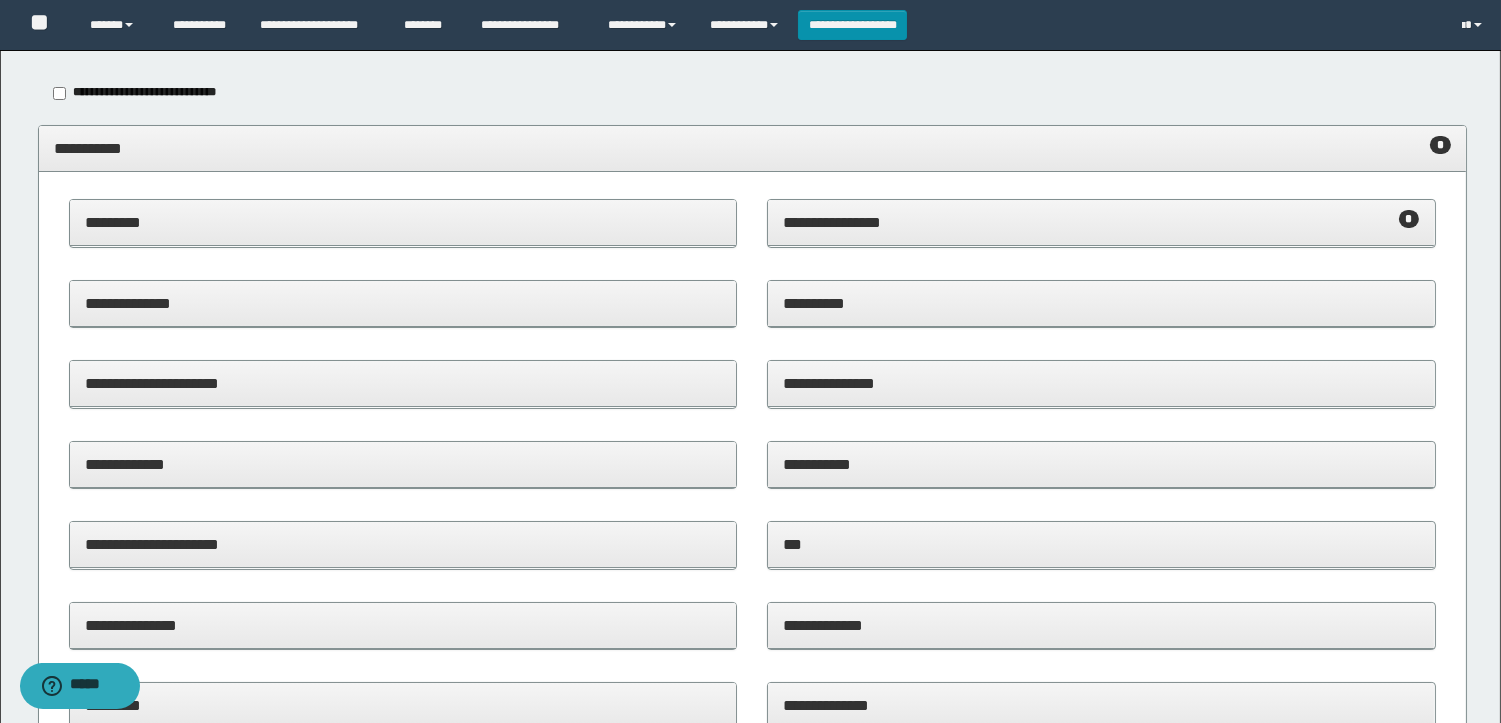 click on "**********" at bounding box center (1101, 222) 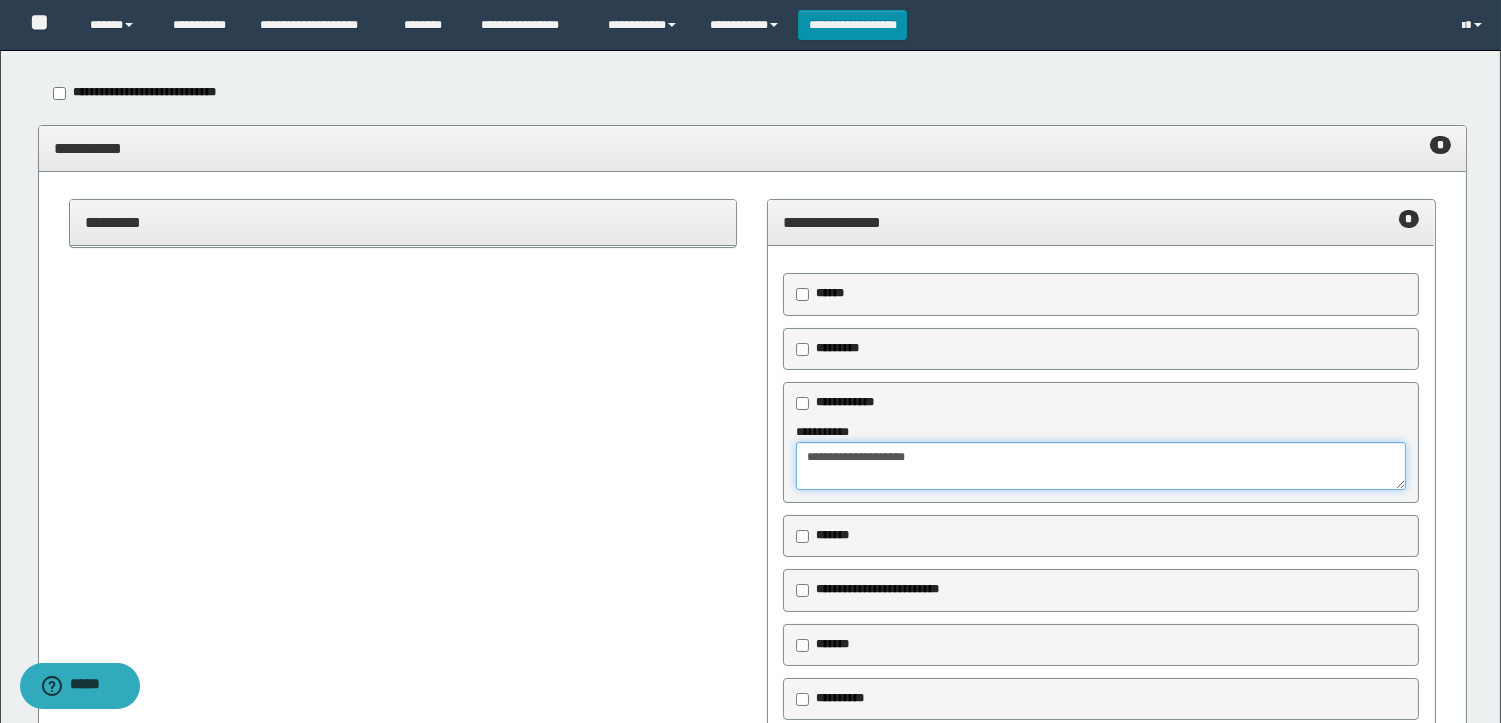click on "**********" at bounding box center (1101, 466) 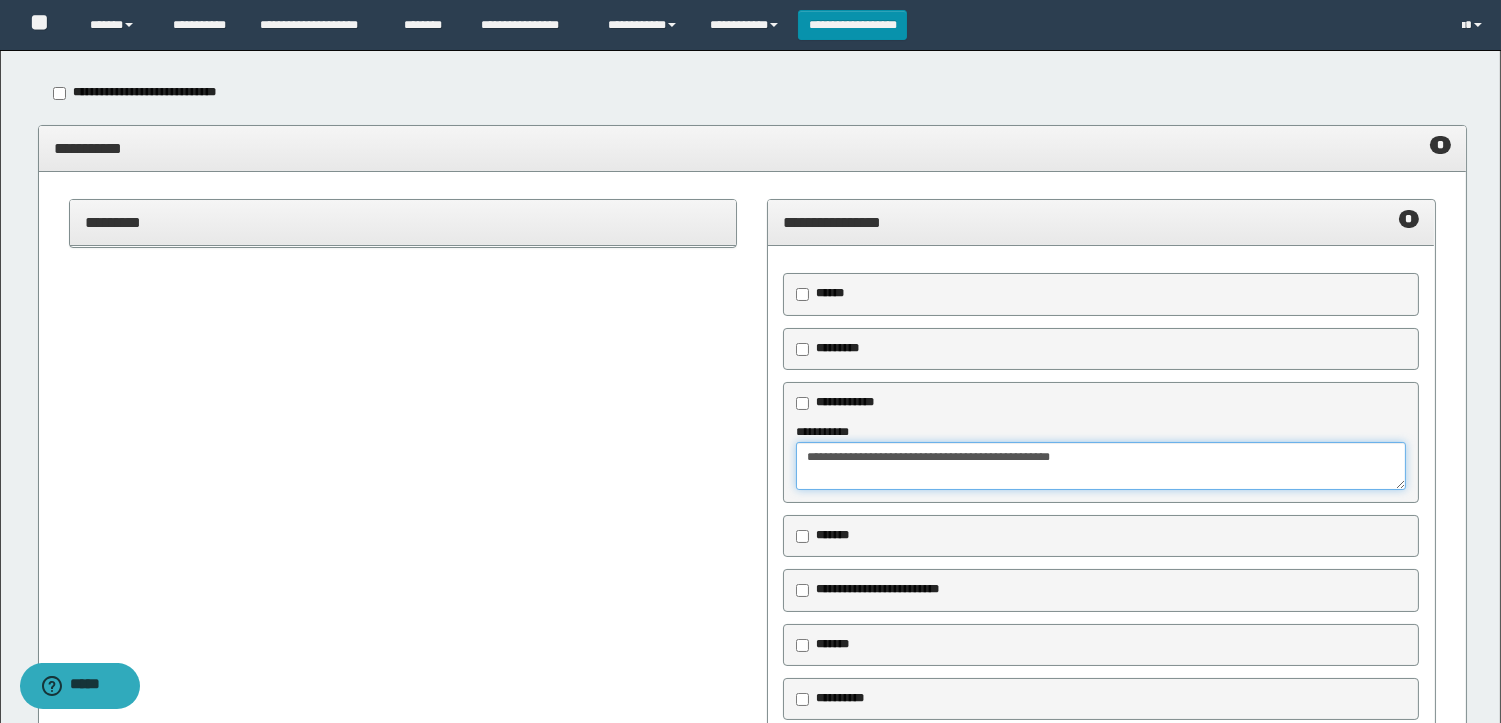 type on "**********" 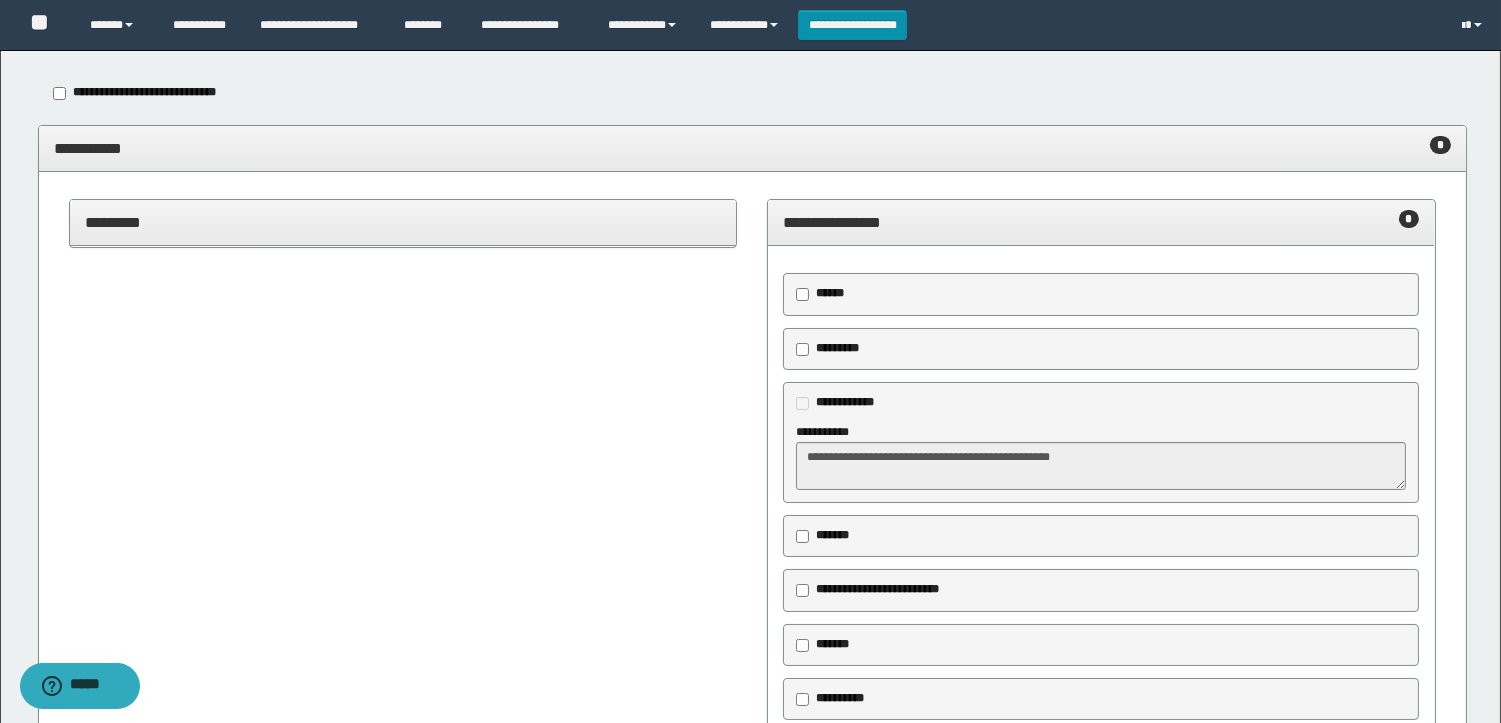 click on "**********" at bounding box center [752, 149] 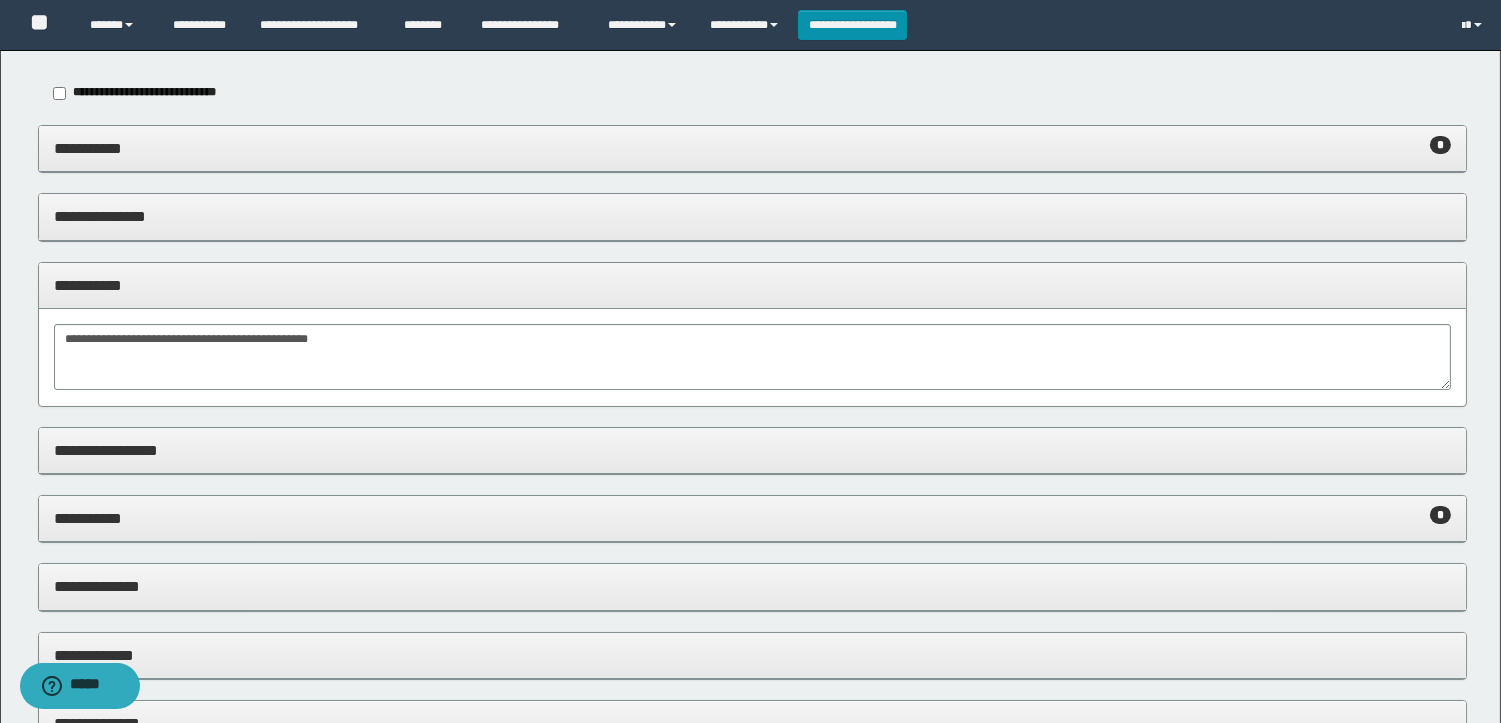 click on "**********" at bounding box center [752, 518] 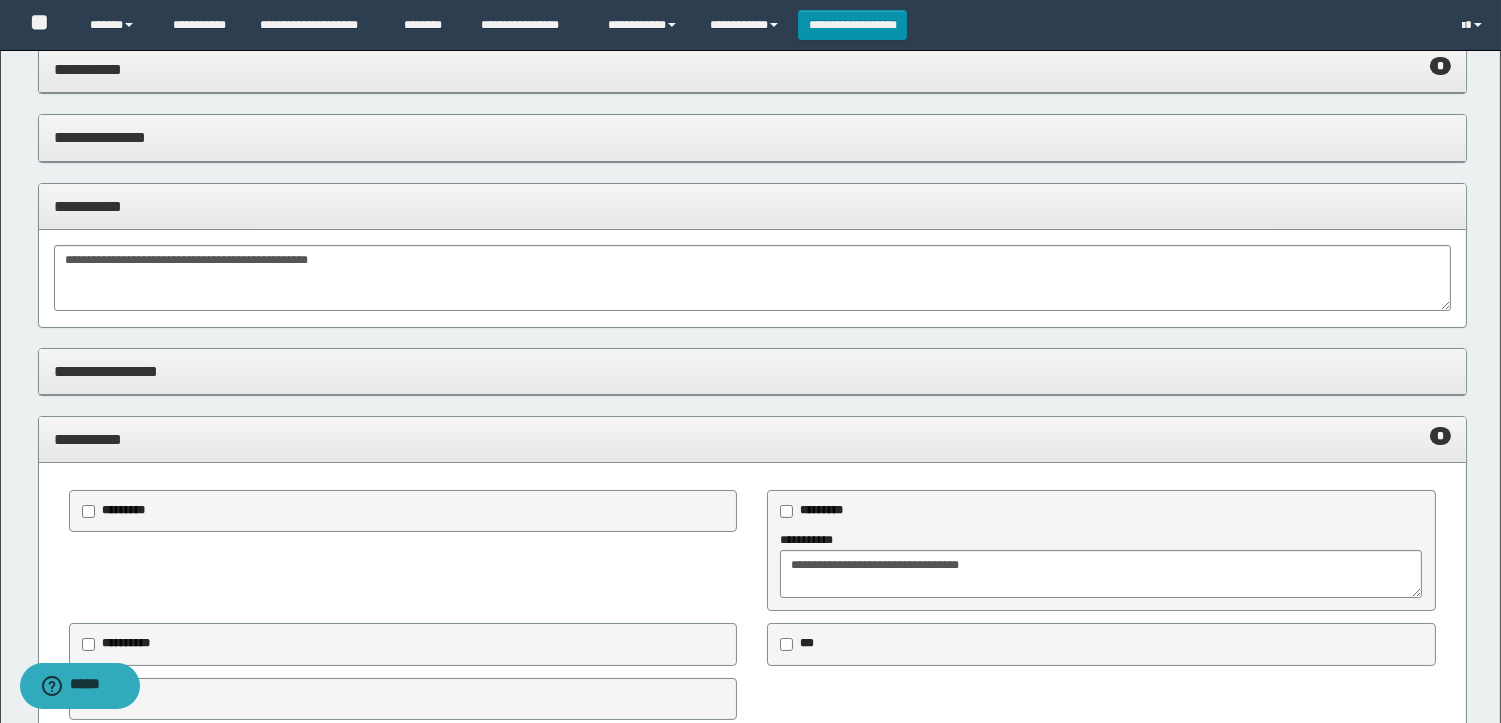 scroll, scrollTop: 222, scrollLeft: 0, axis: vertical 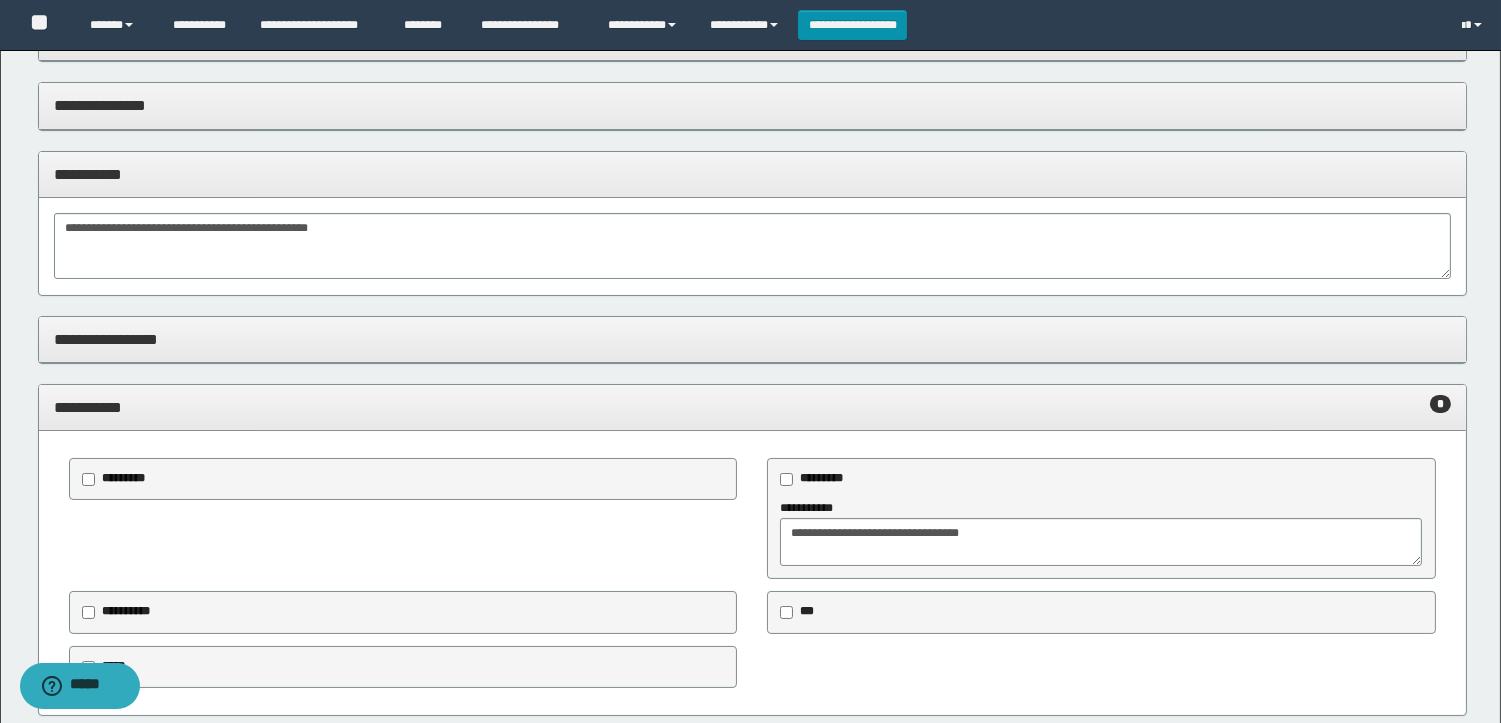 click on "**********" at bounding box center (752, 407) 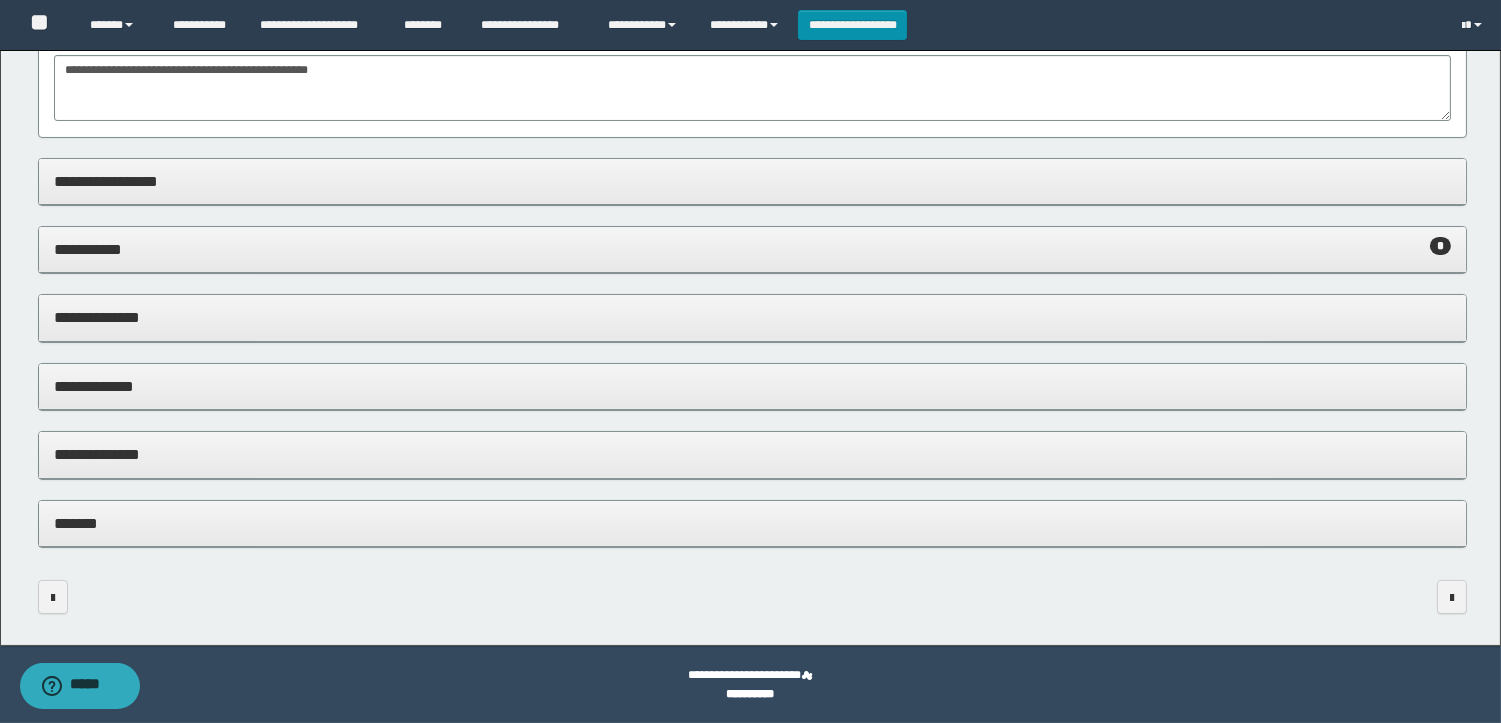 scroll, scrollTop: 0, scrollLeft: 0, axis: both 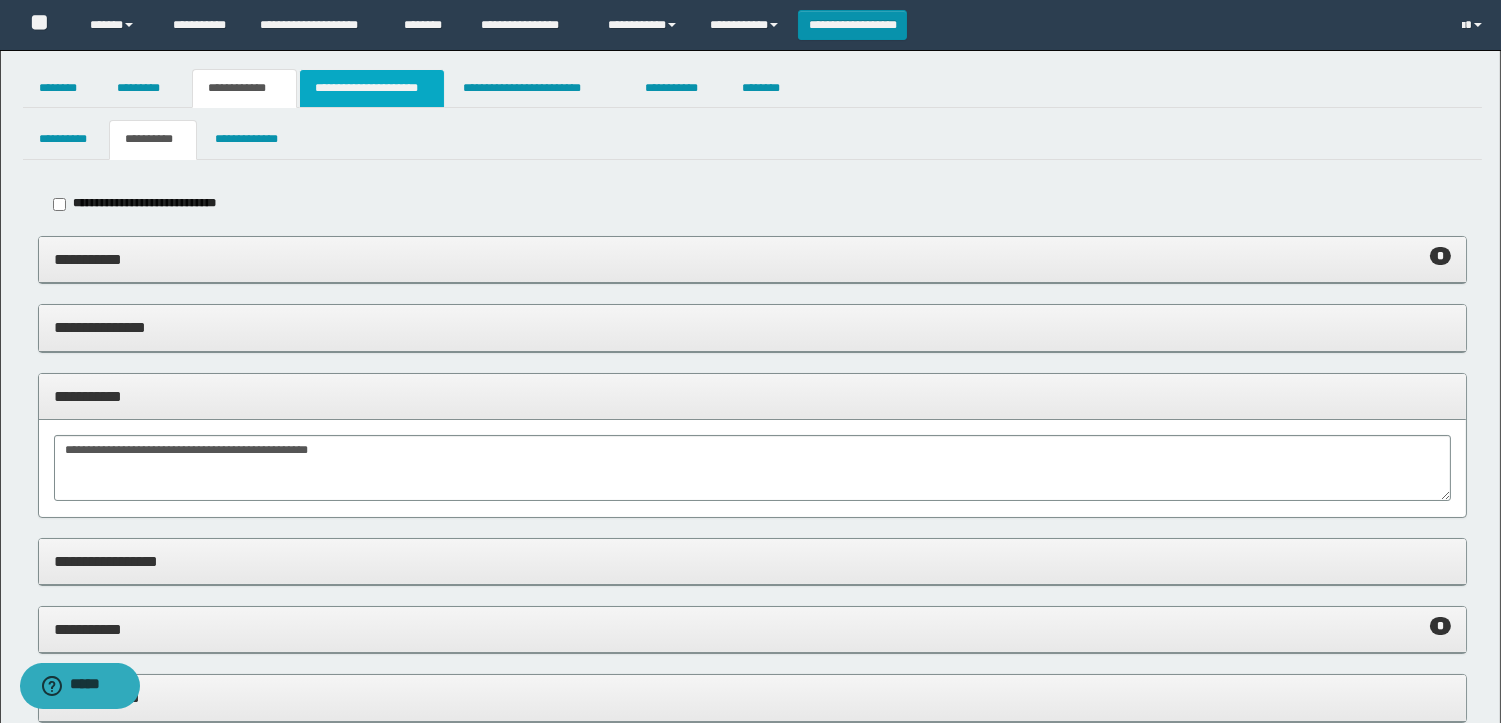 click on "**********" at bounding box center [372, 88] 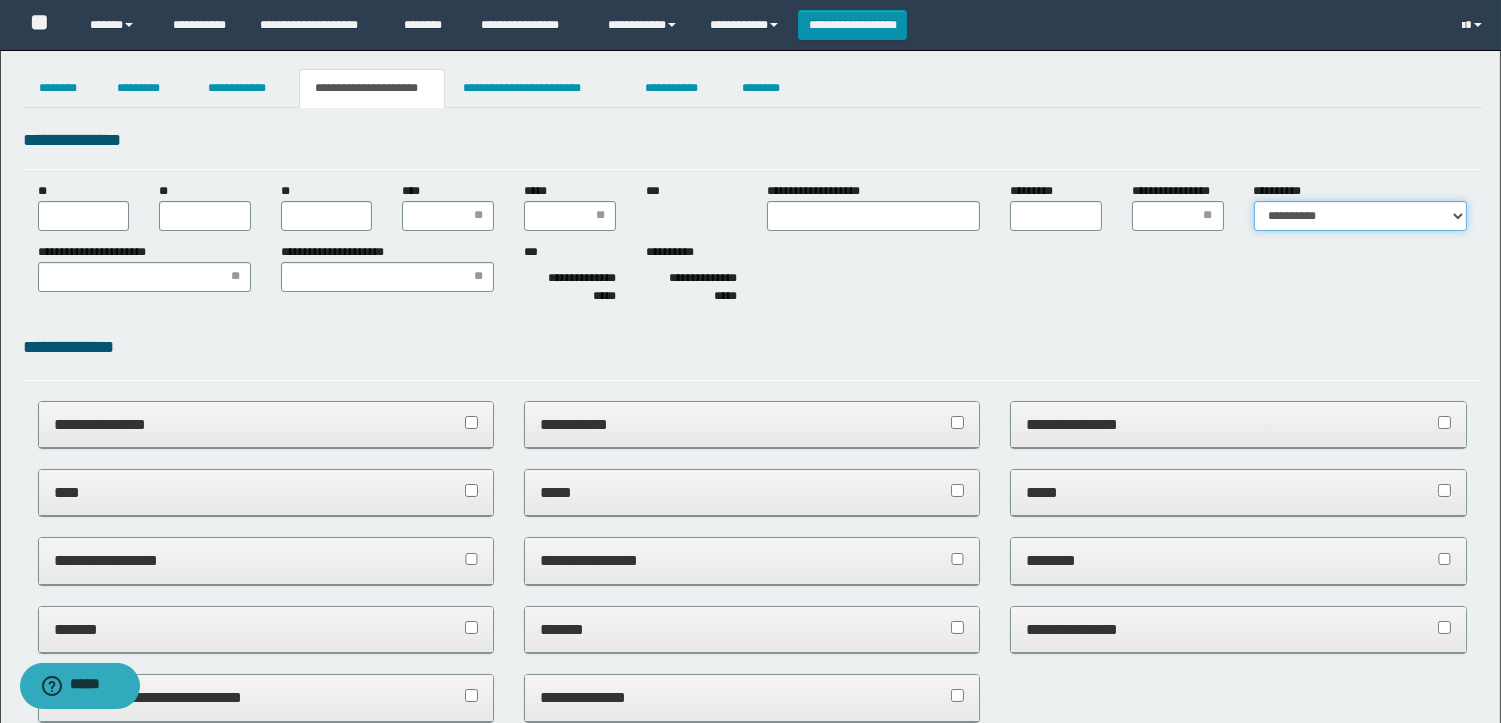 click on "**********" at bounding box center (1360, 216) 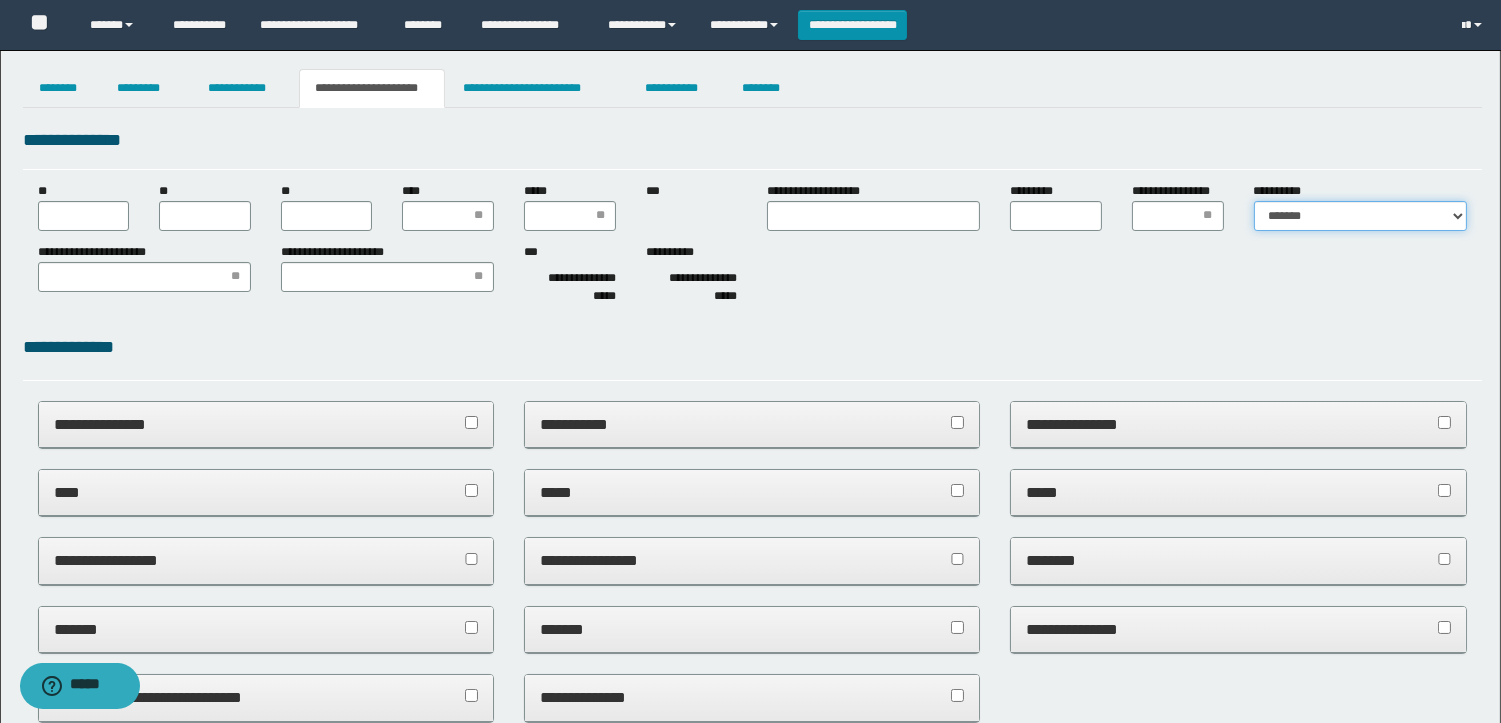 click on "**********" at bounding box center (1360, 216) 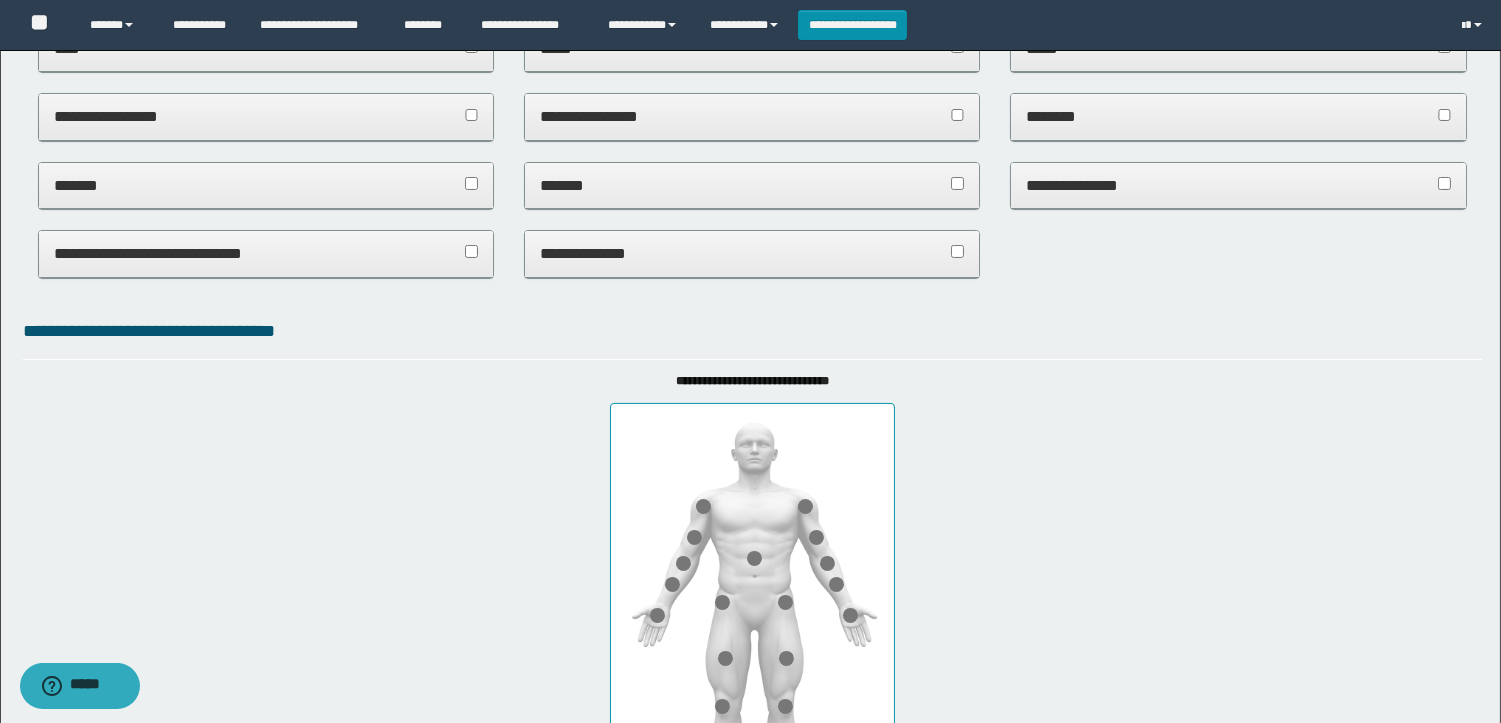 scroll, scrollTop: 1000, scrollLeft: 0, axis: vertical 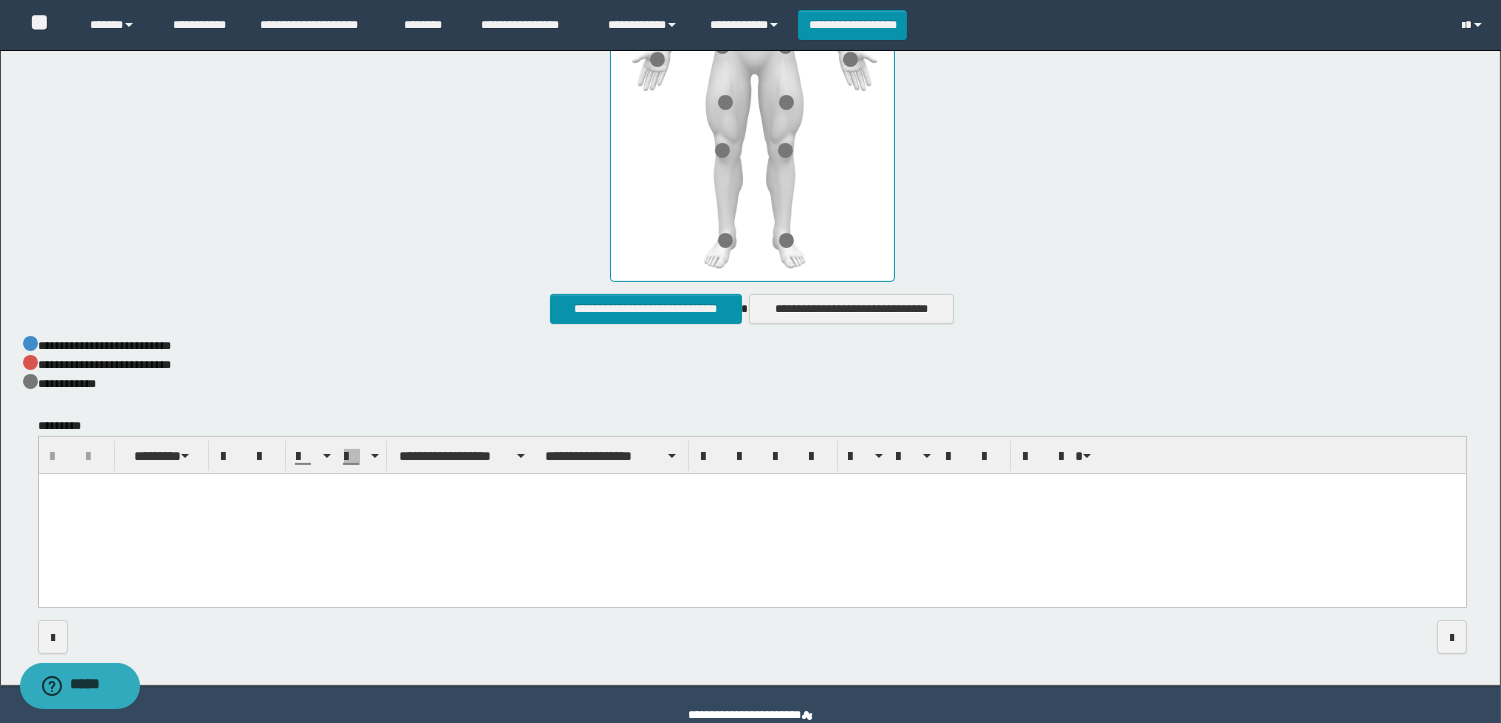click at bounding box center (752, 64) 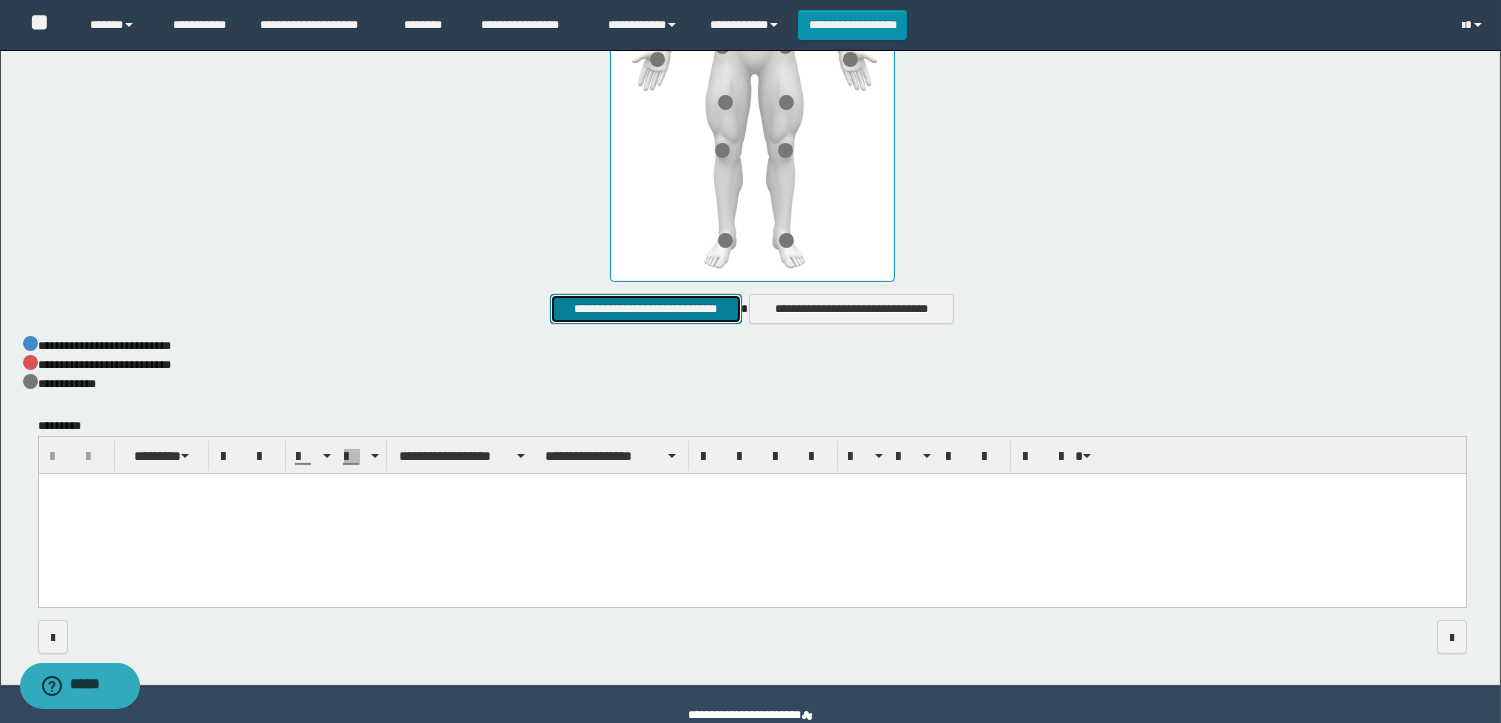 click on "**********" at bounding box center [645, 309] 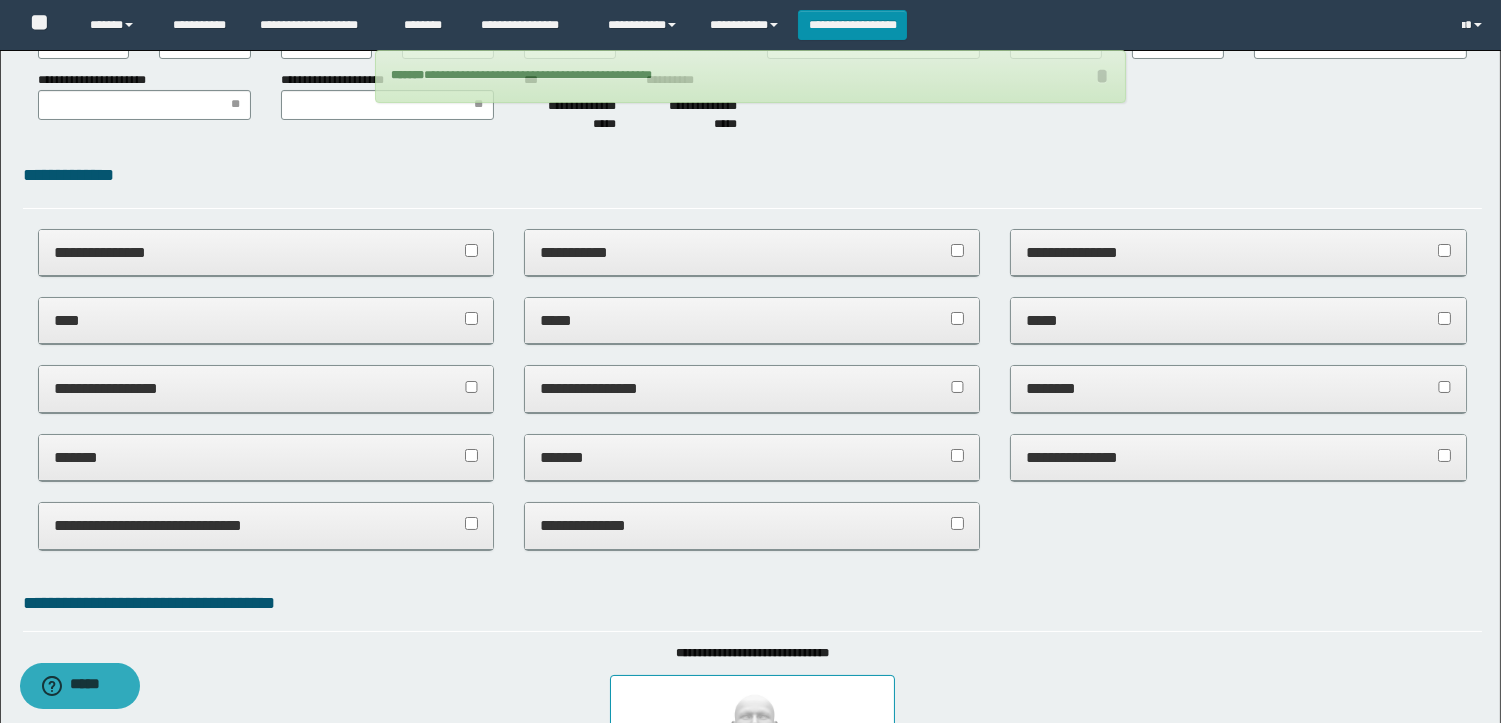 scroll, scrollTop: 0, scrollLeft: 0, axis: both 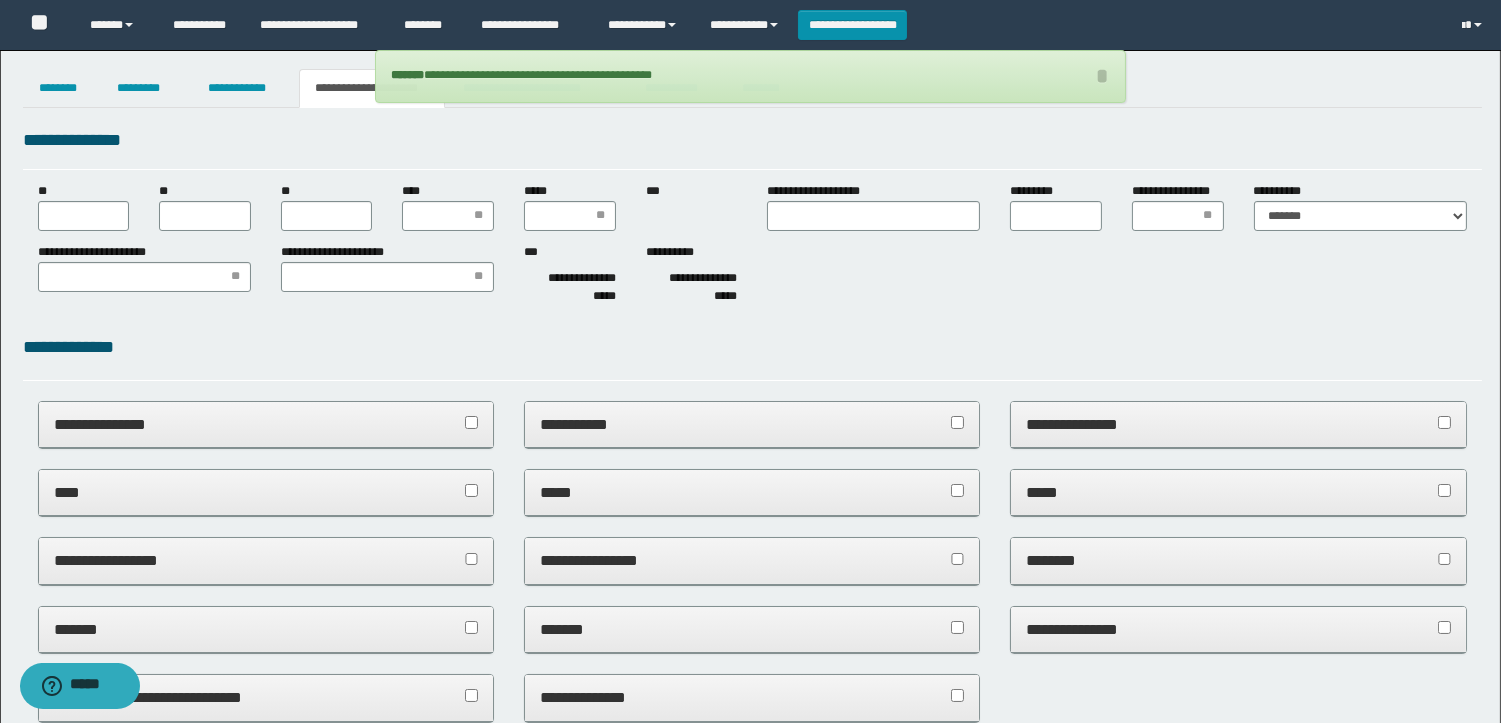 click on "**********" at bounding box center [752, 247] 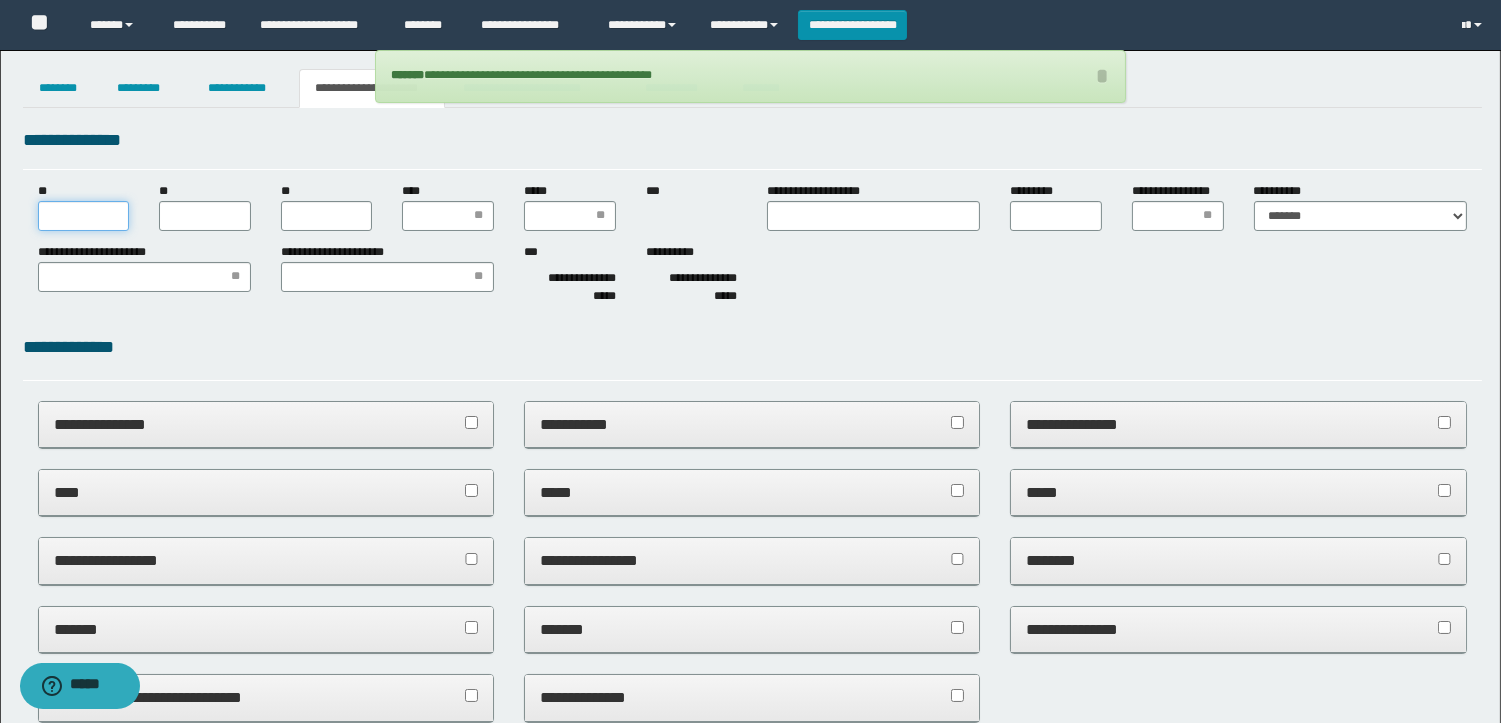 click on "**" at bounding box center [84, 216] 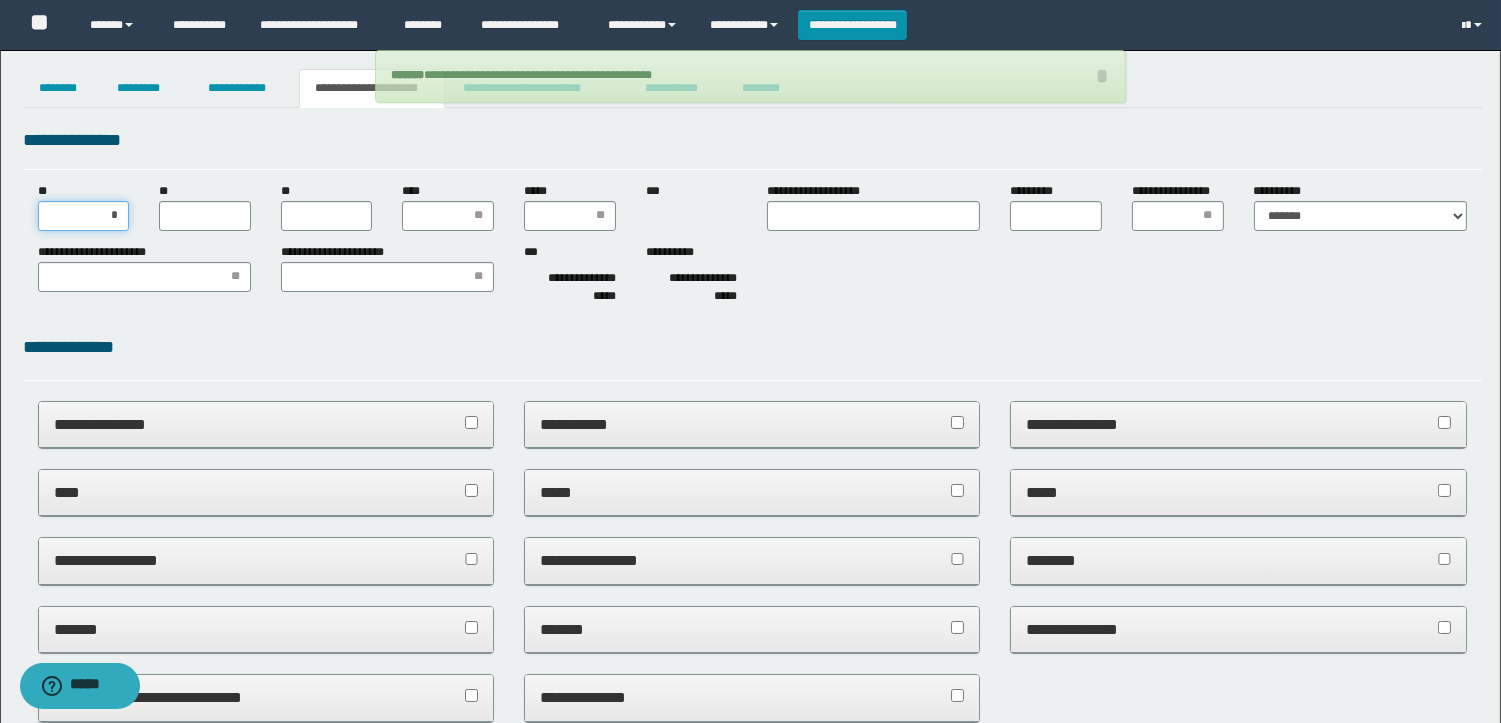 type on "**" 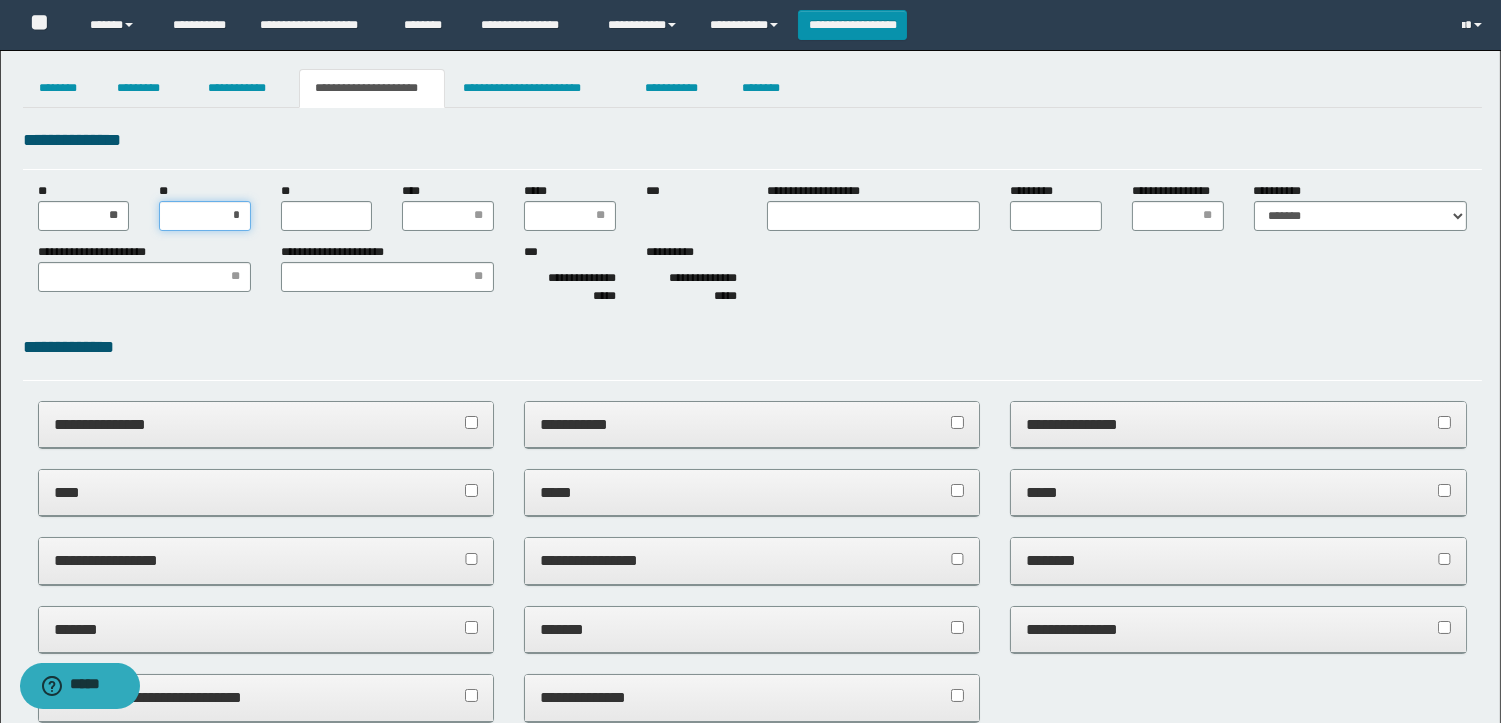 type on "**" 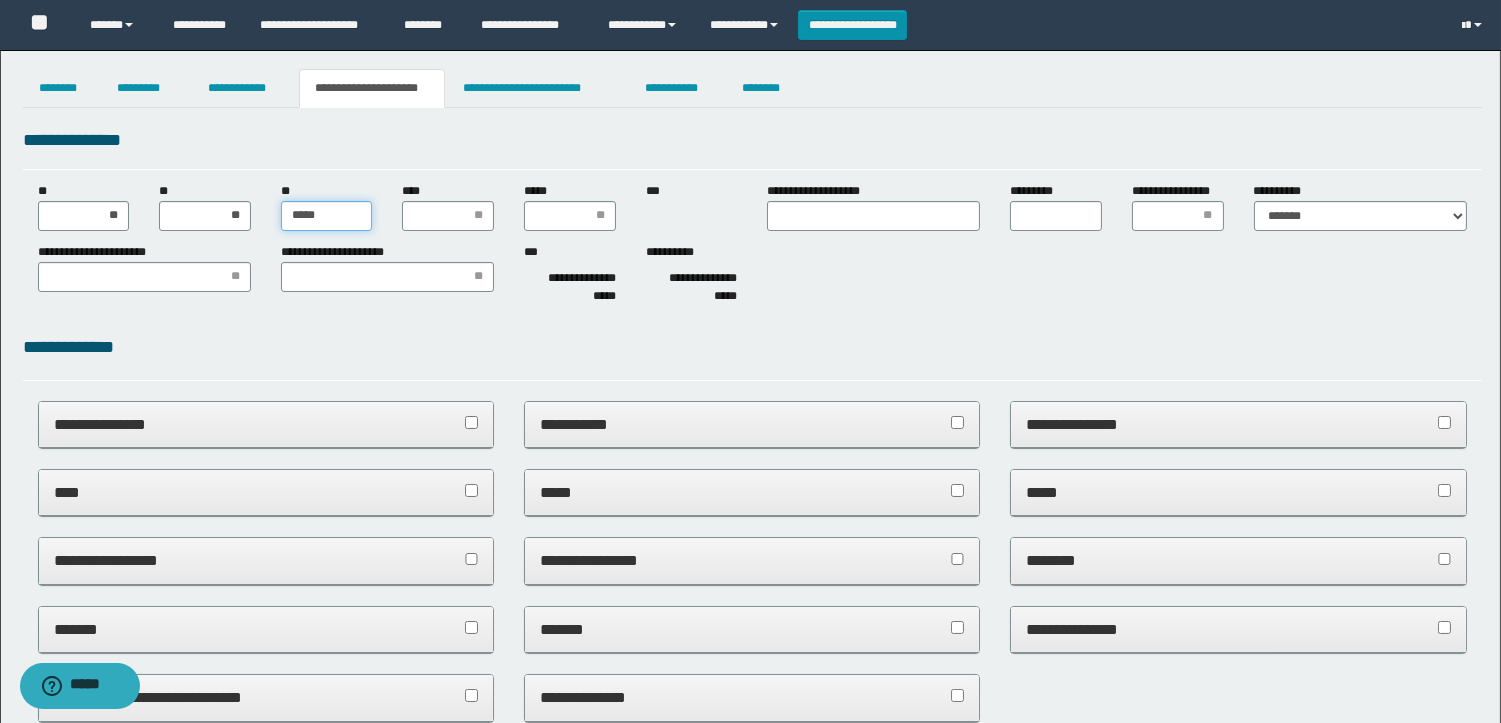 type on "******" 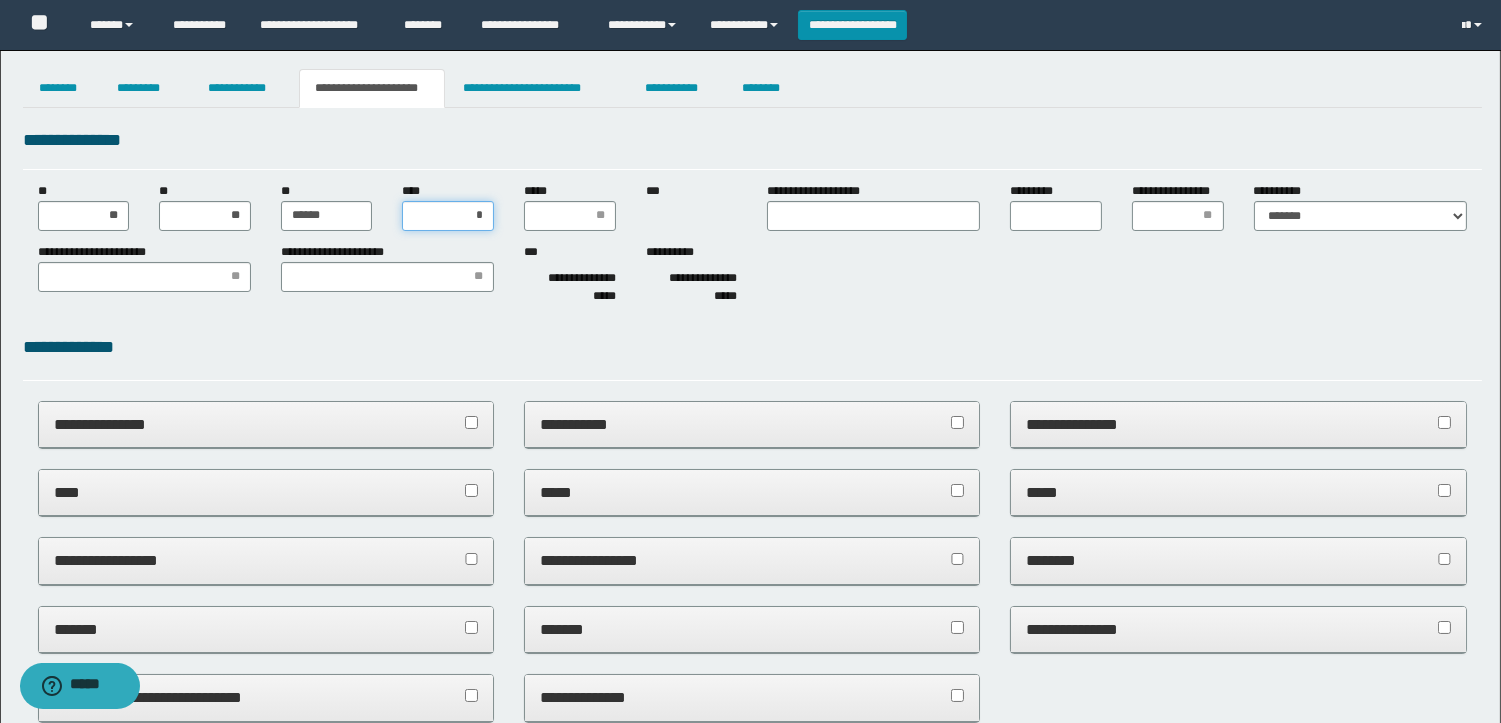 type on "**" 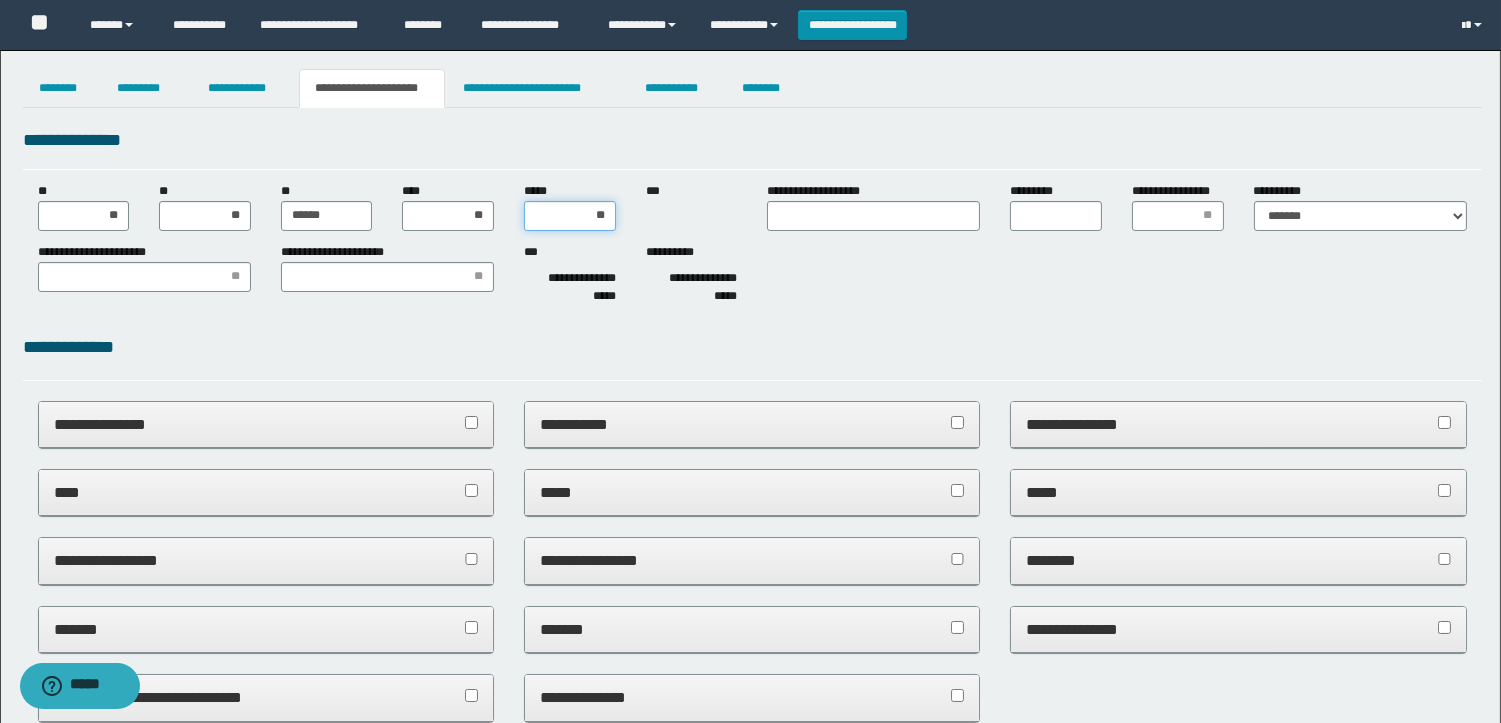 type on "***" 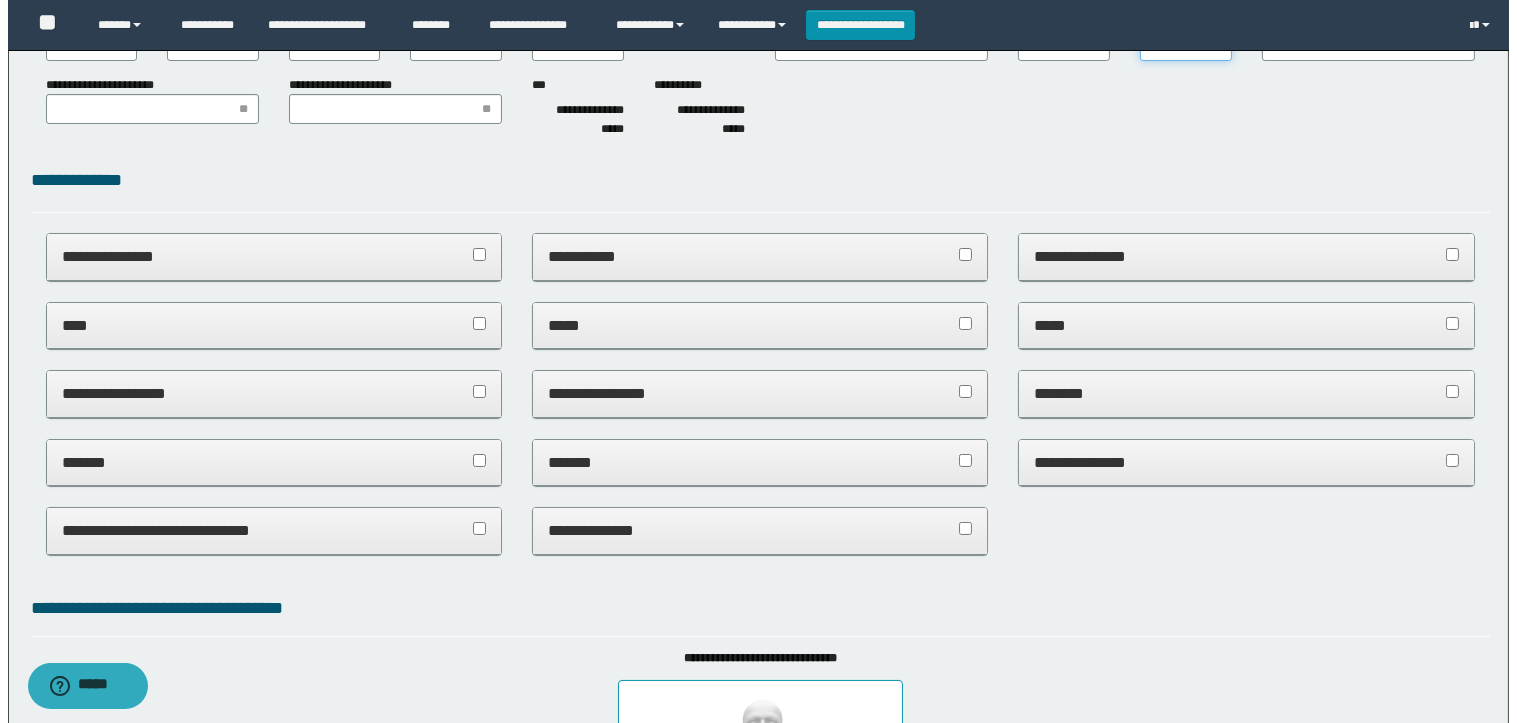 scroll, scrollTop: 0, scrollLeft: 0, axis: both 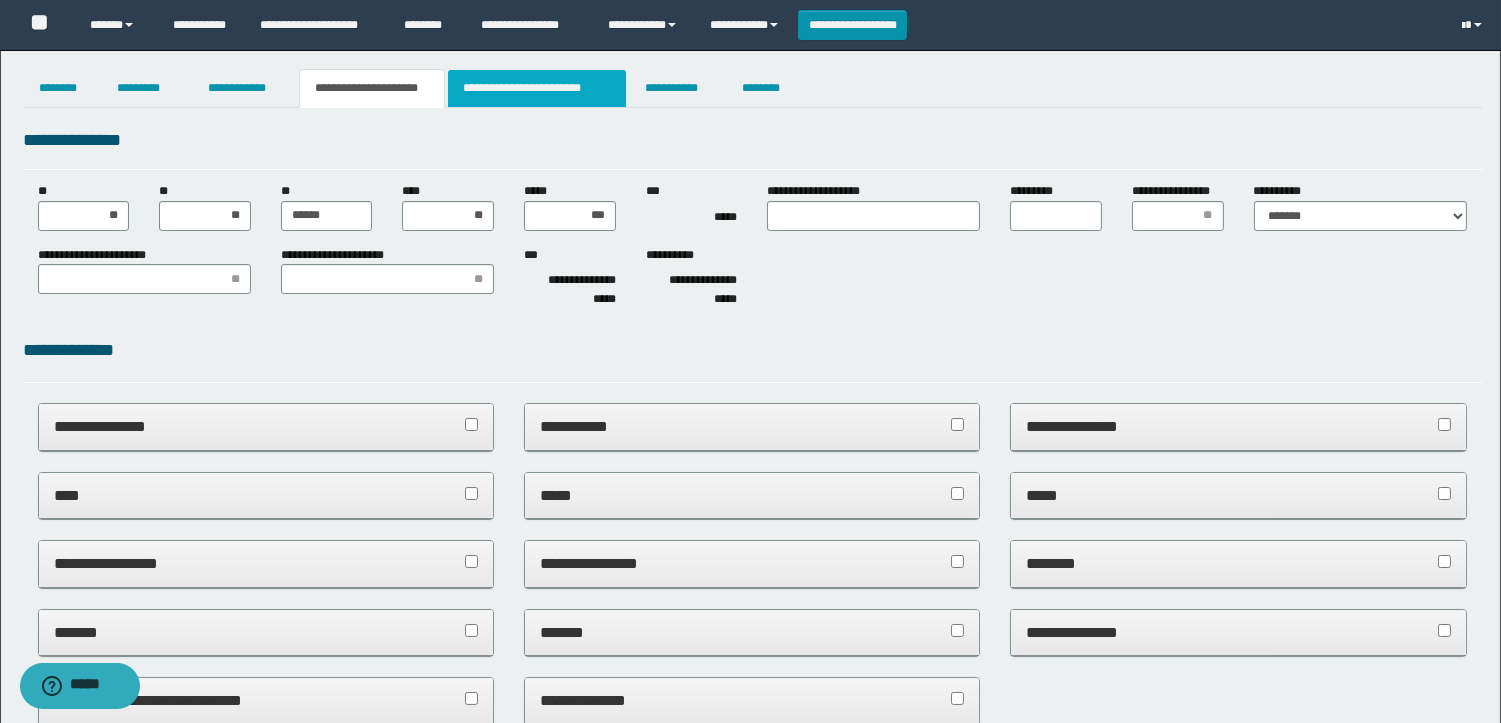 click on "**********" at bounding box center [537, 88] 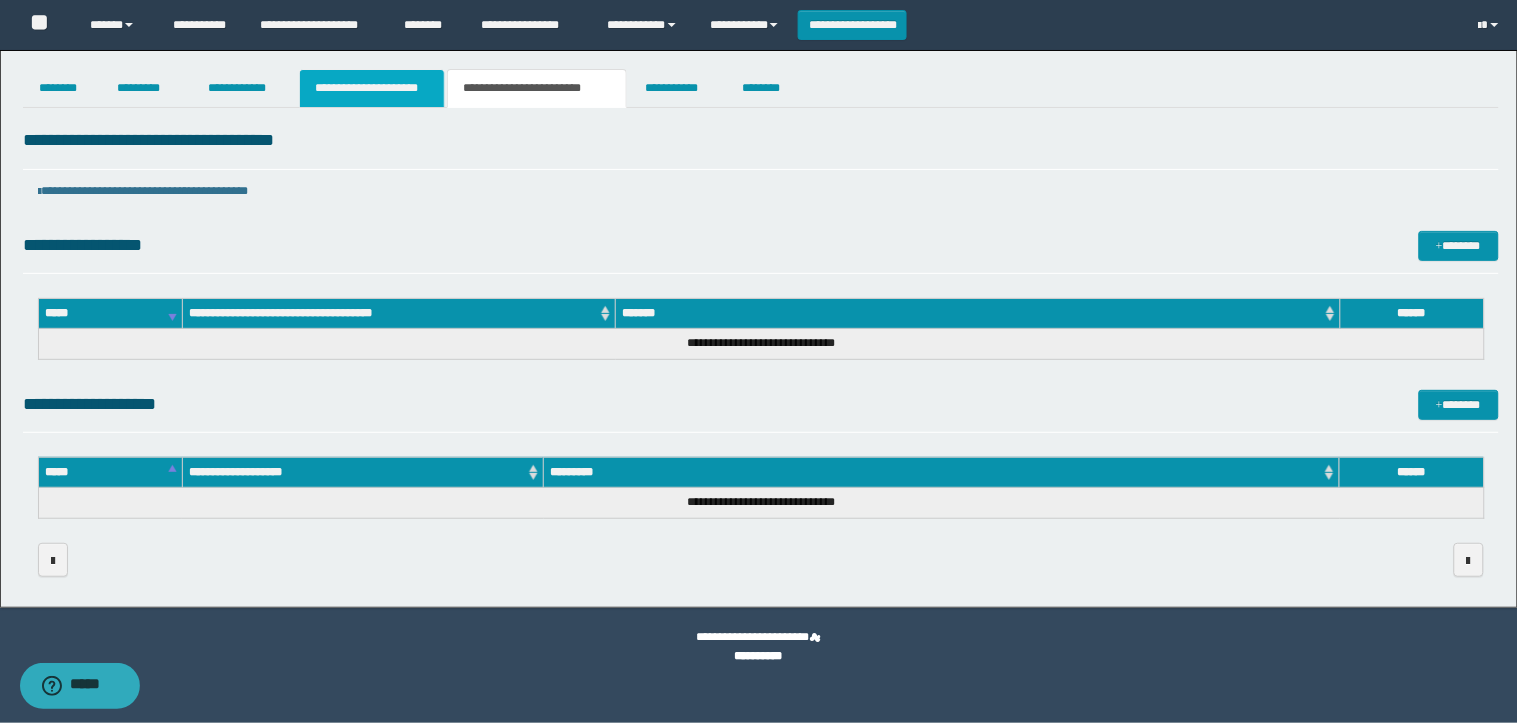 click on "**********" at bounding box center [372, 88] 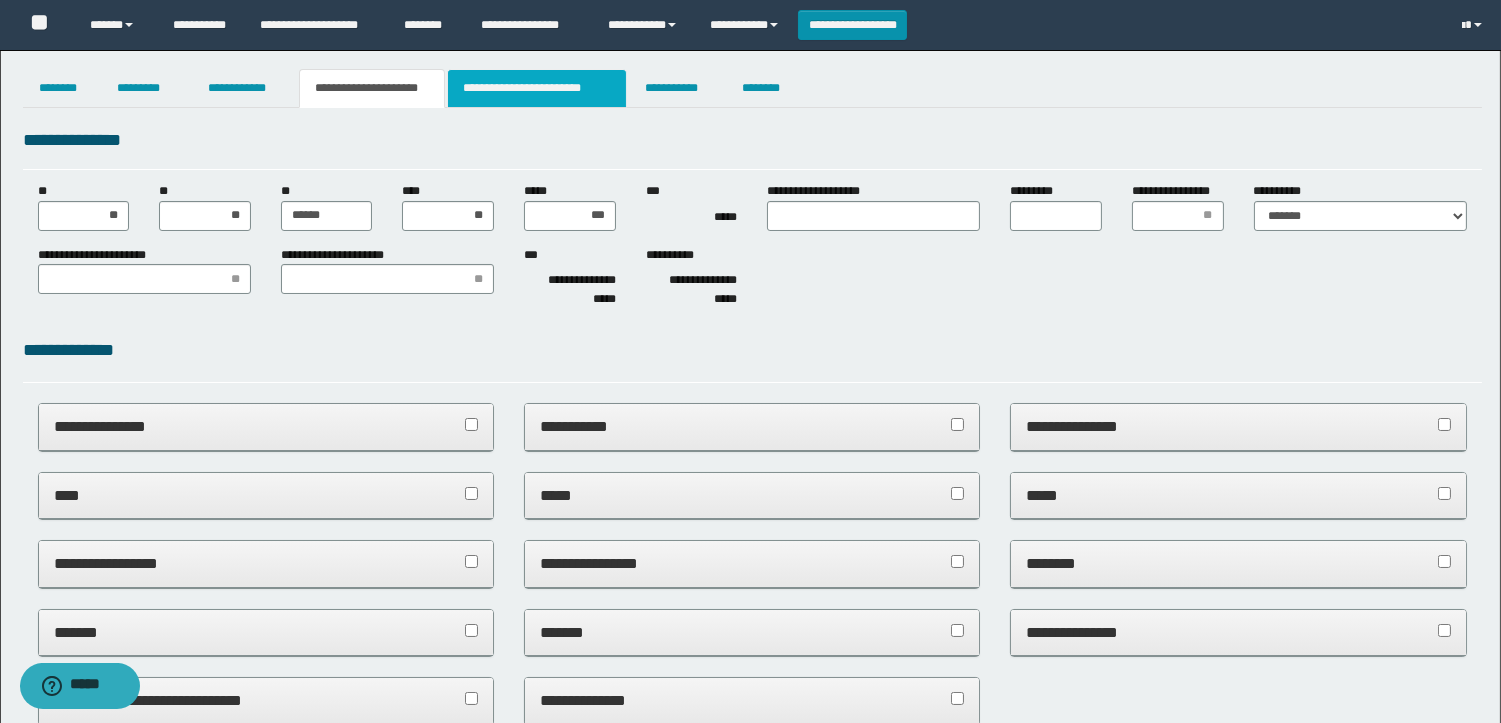 click on "**********" at bounding box center [537, 88] 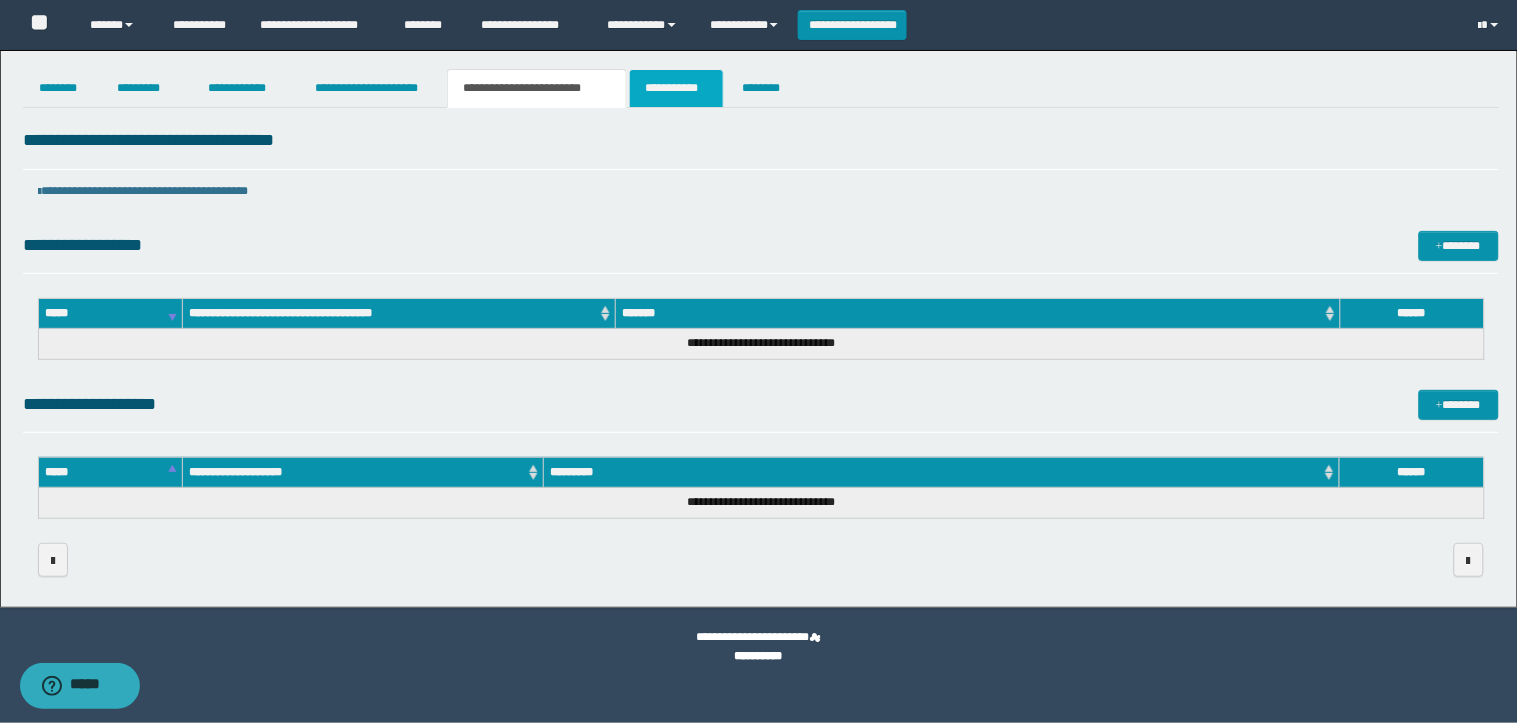 click on "**********" at bounding box center [676, 88] 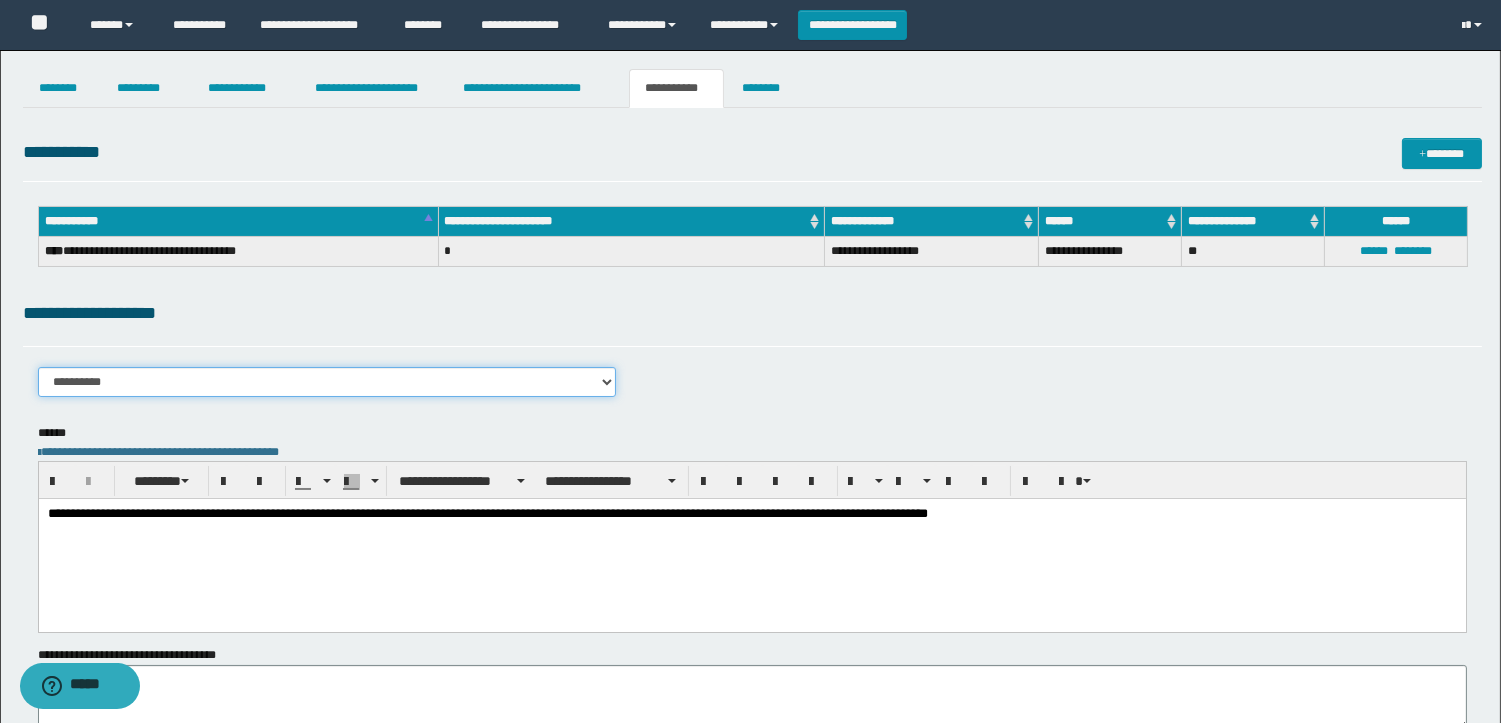 click on "**********" at bounding box center (327, 382) 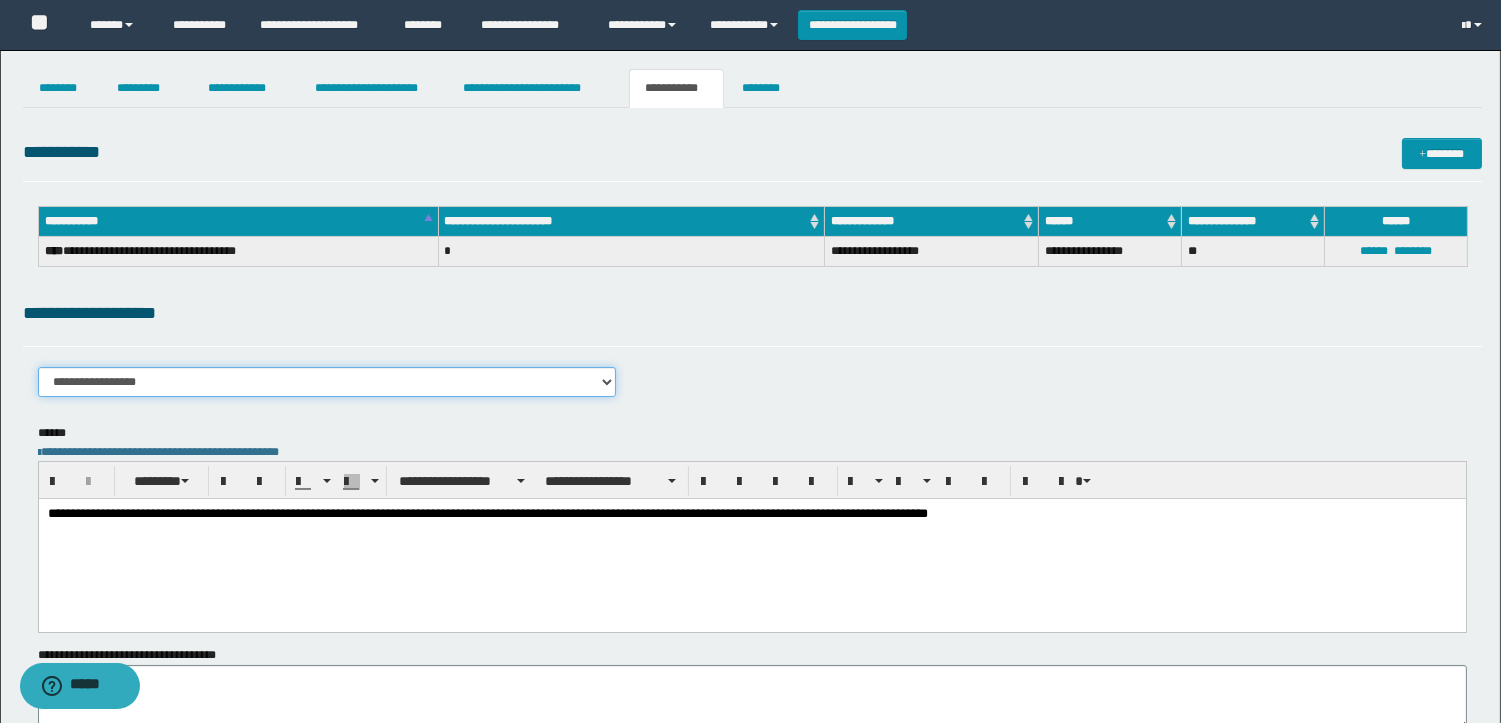 click on "**********" at bounding box center [327, 382] 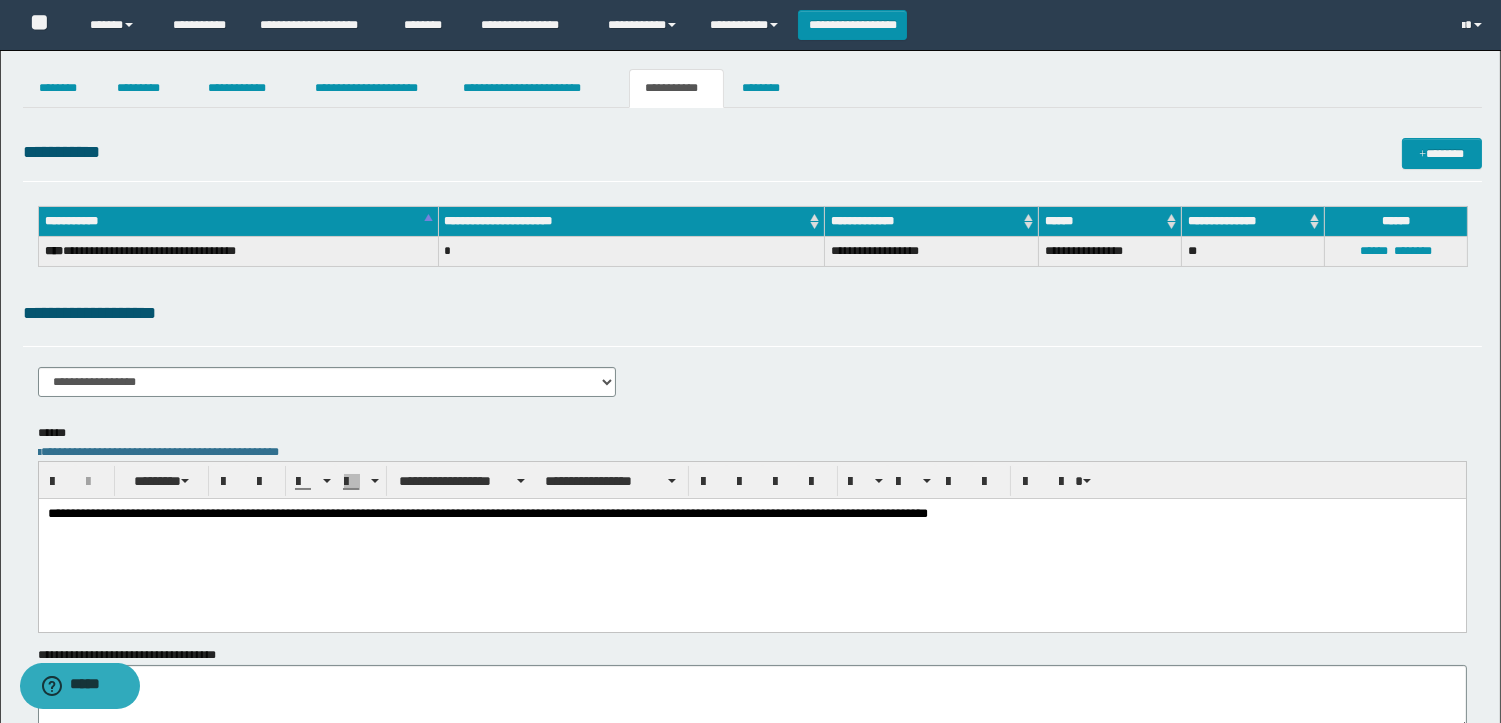click on "**********" at bounding box center (751, 539) 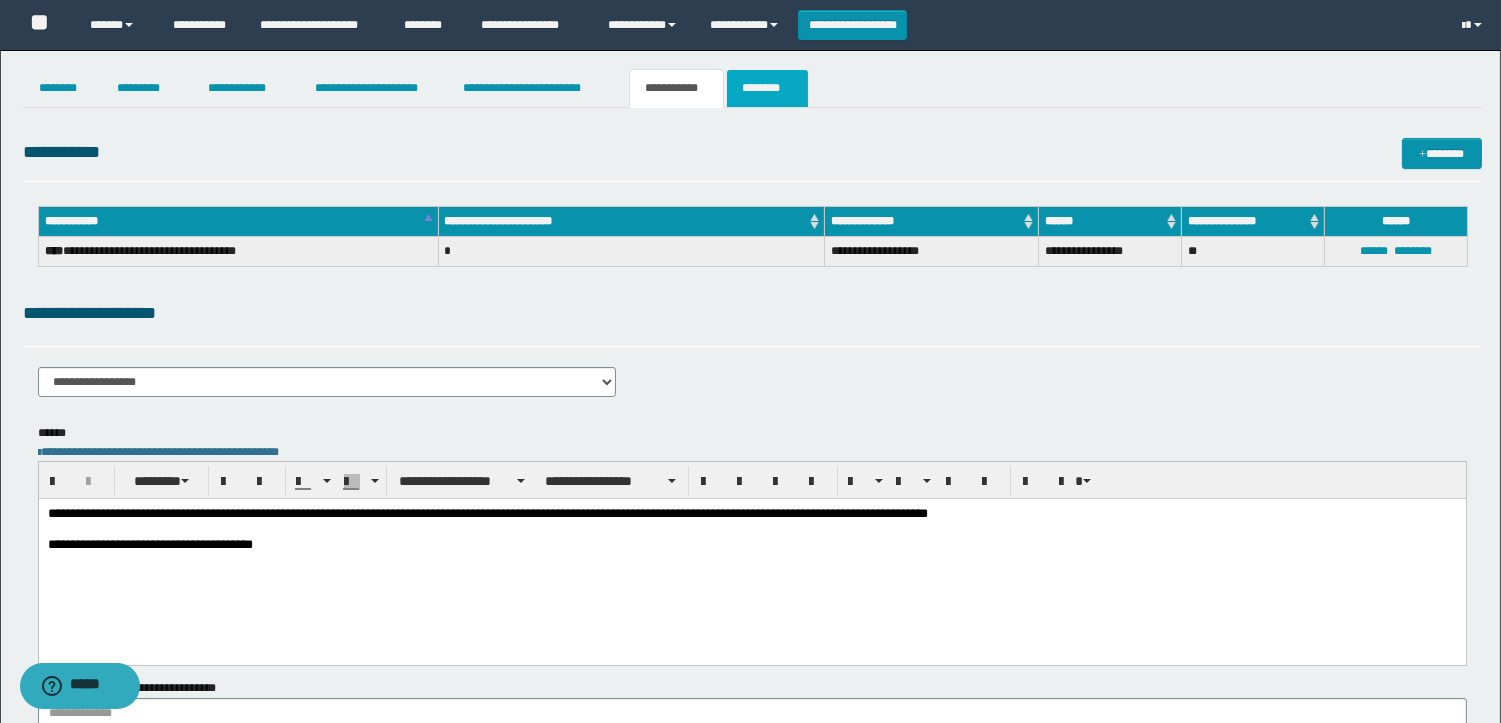 click on "********" at bounding box center (767, 88) 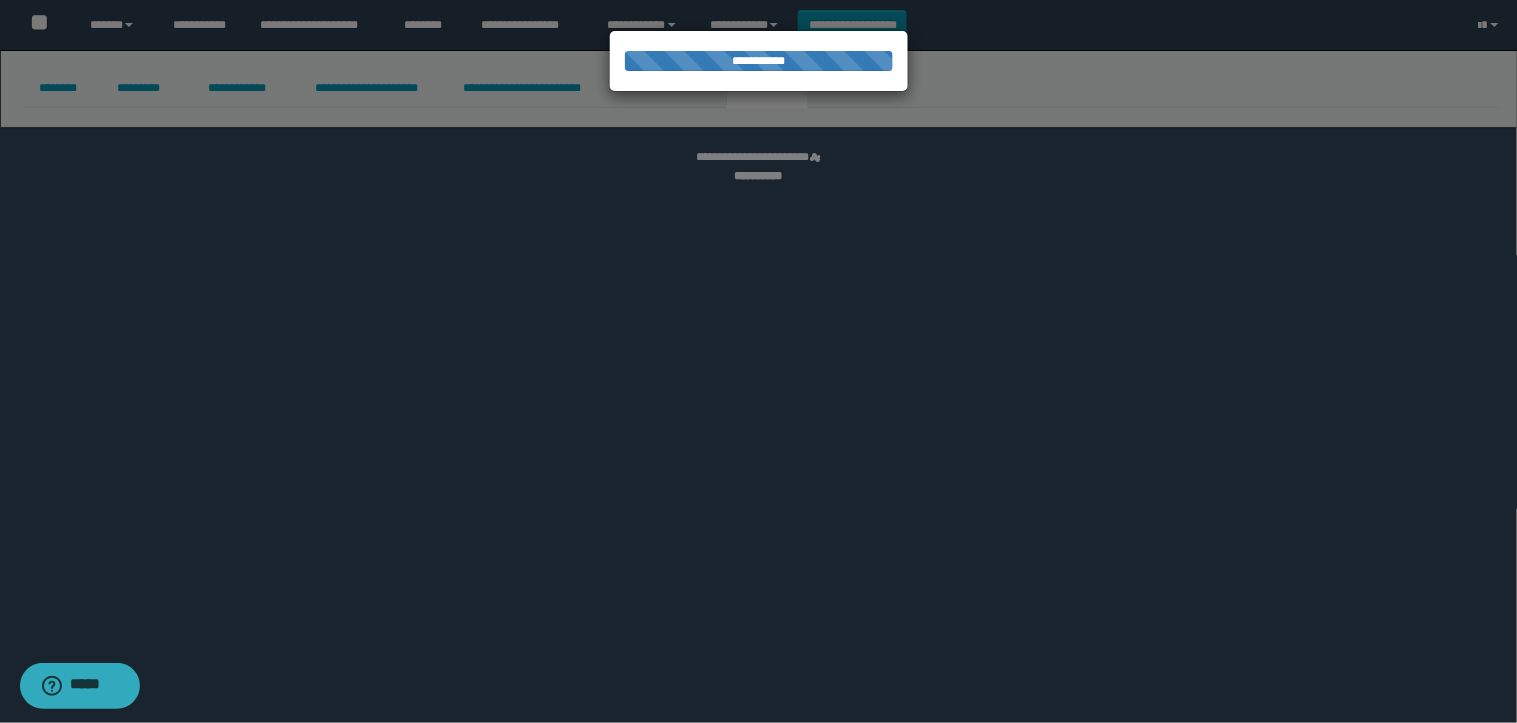 select 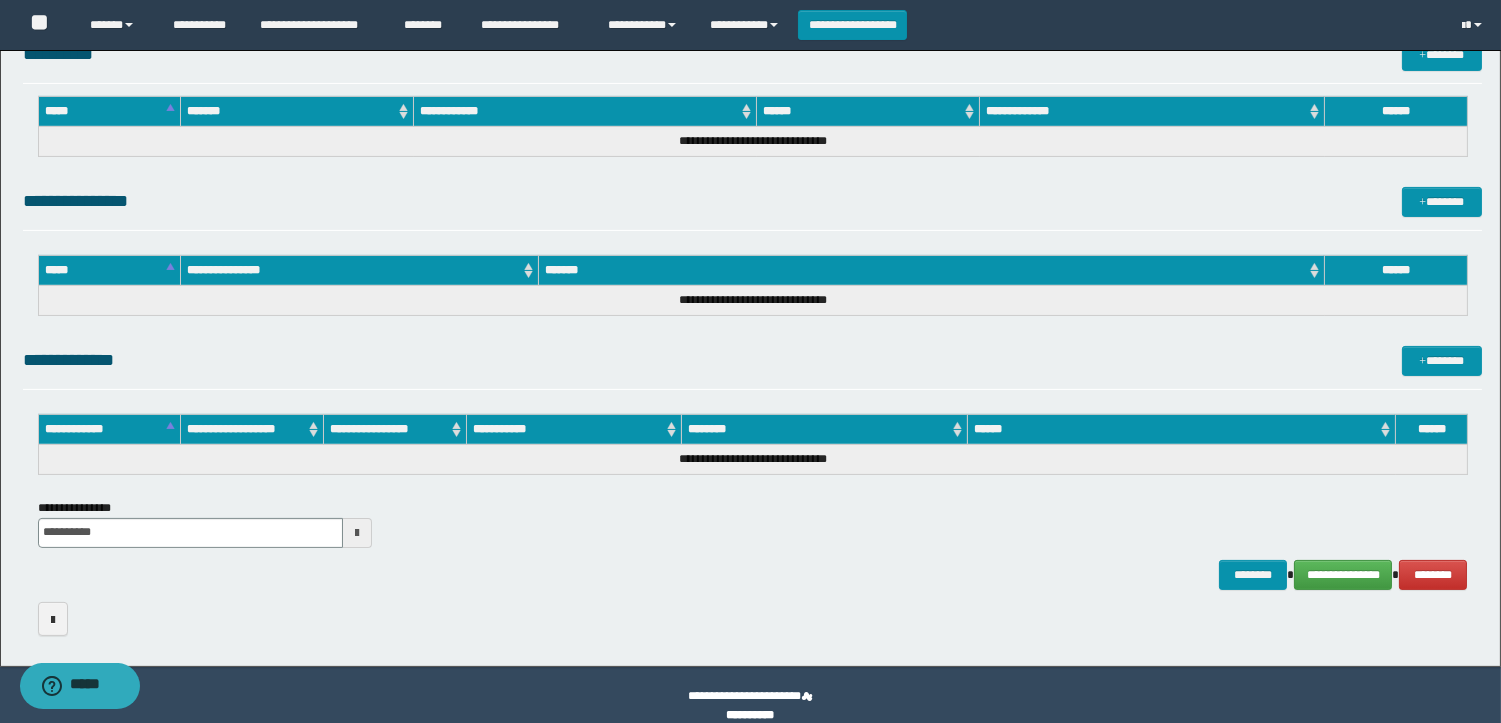 scroll, scrollTop: 914, scrollLeft: 0, axis: vertical 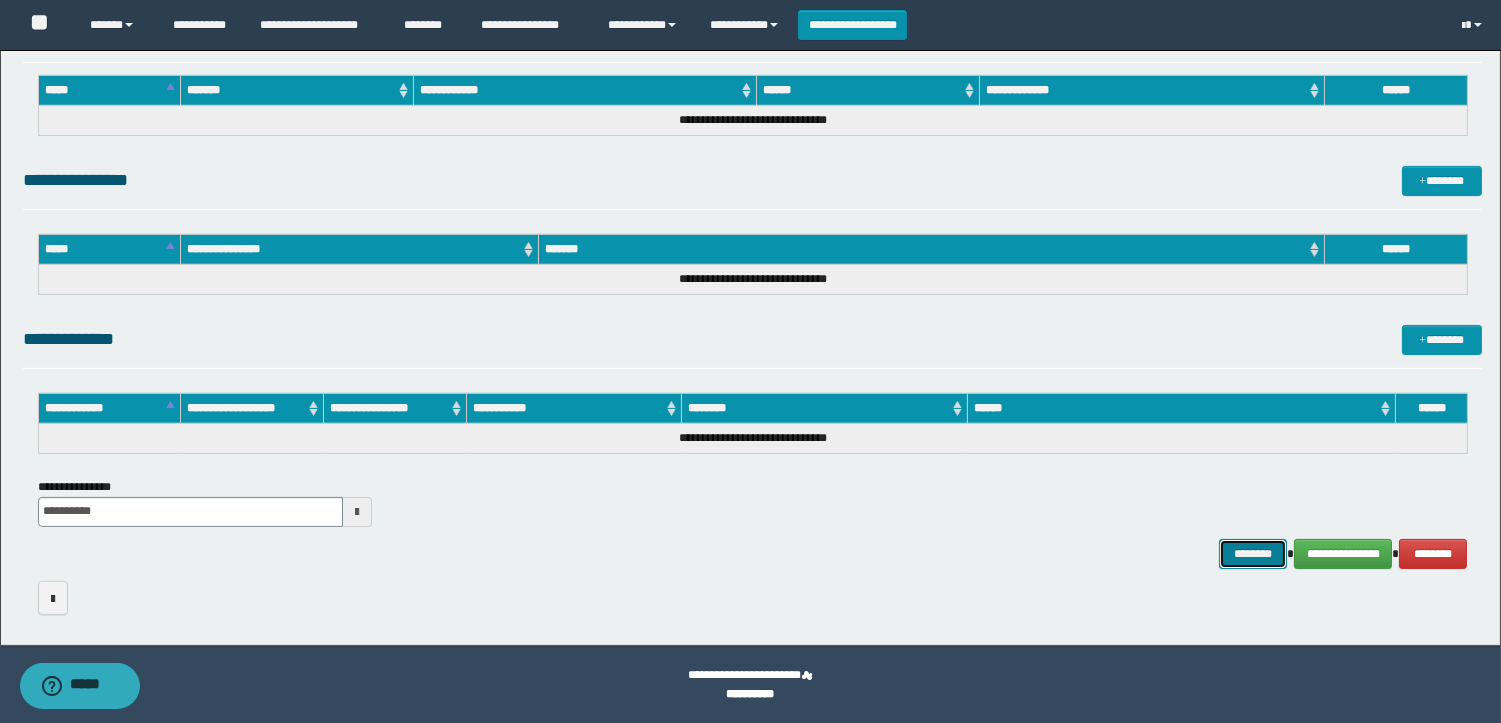 click on "********" at bounding box center (1253, 554) 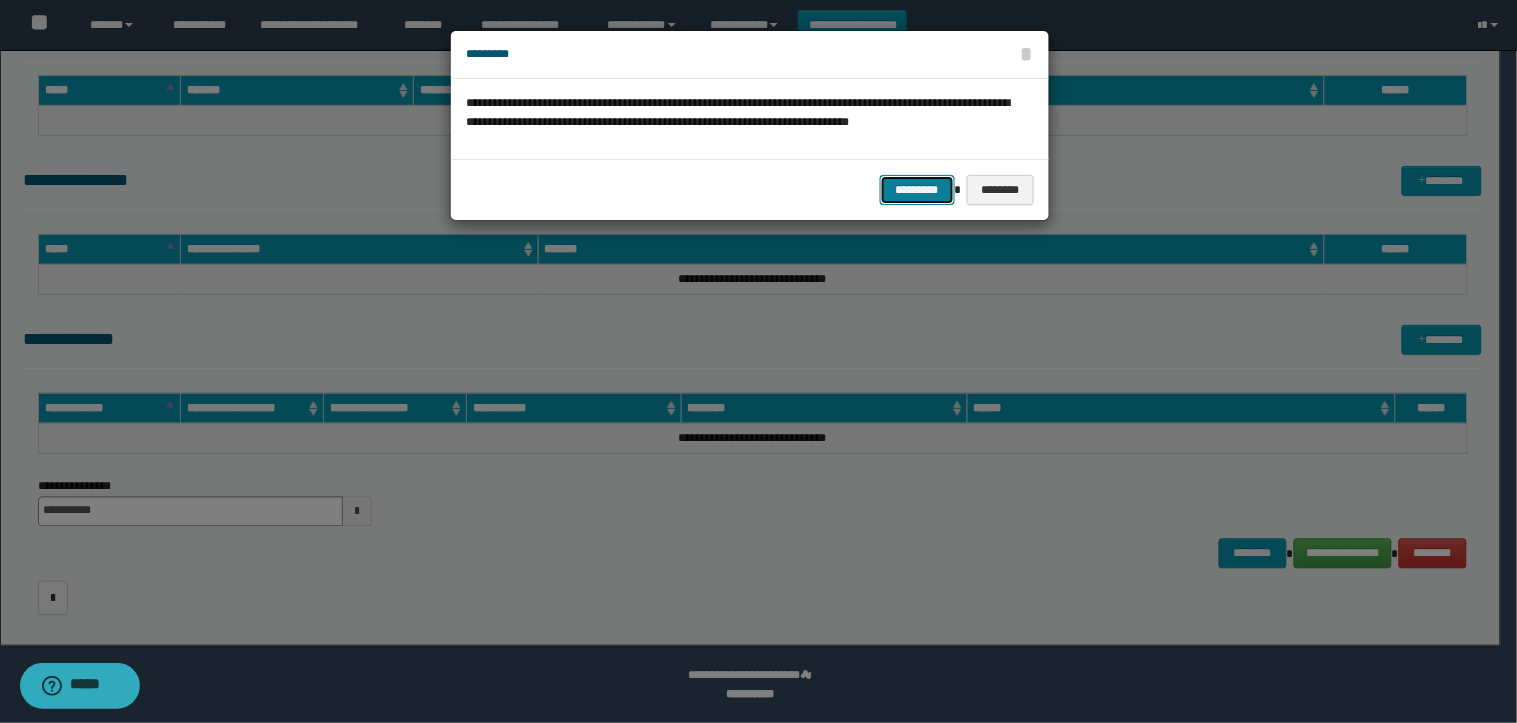 click on "*********" at bounding box center [917, 190] 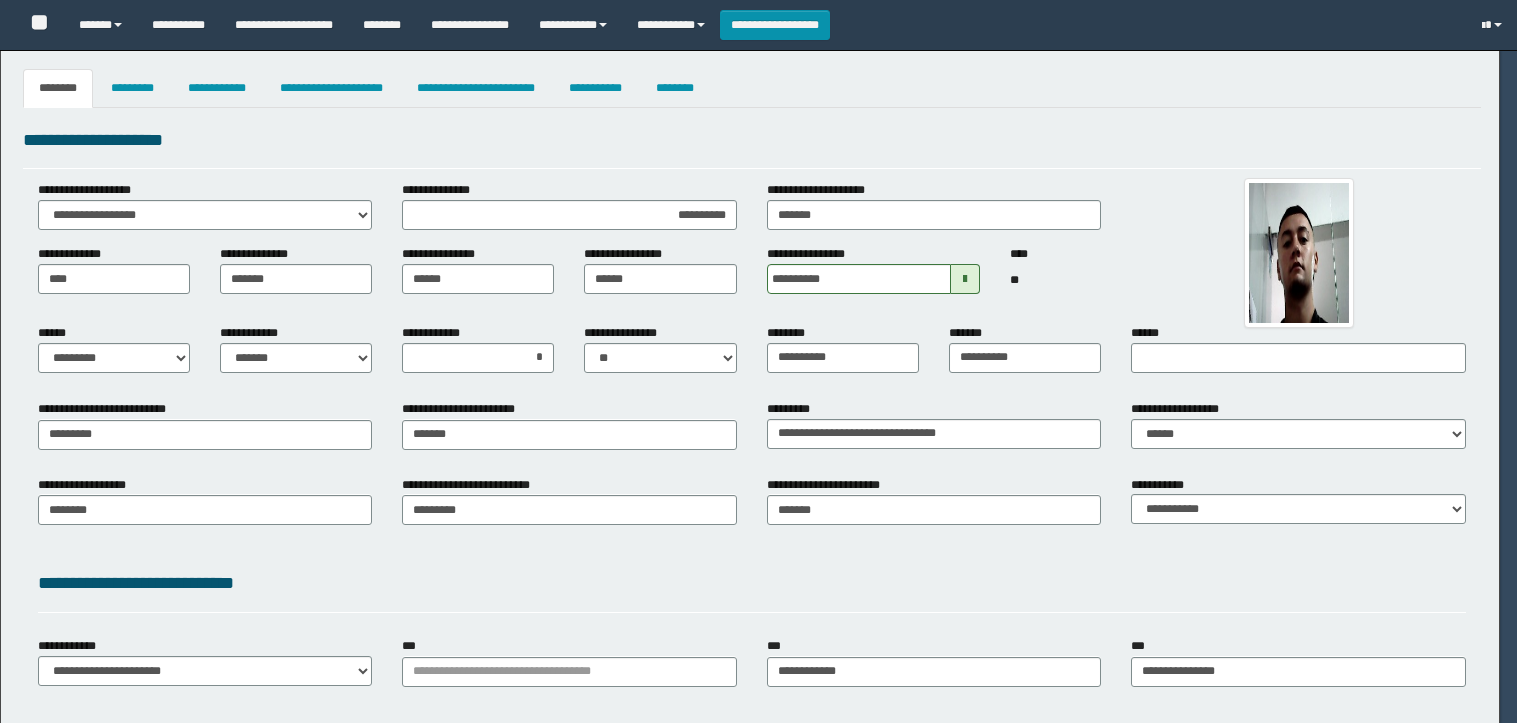 select on "*" 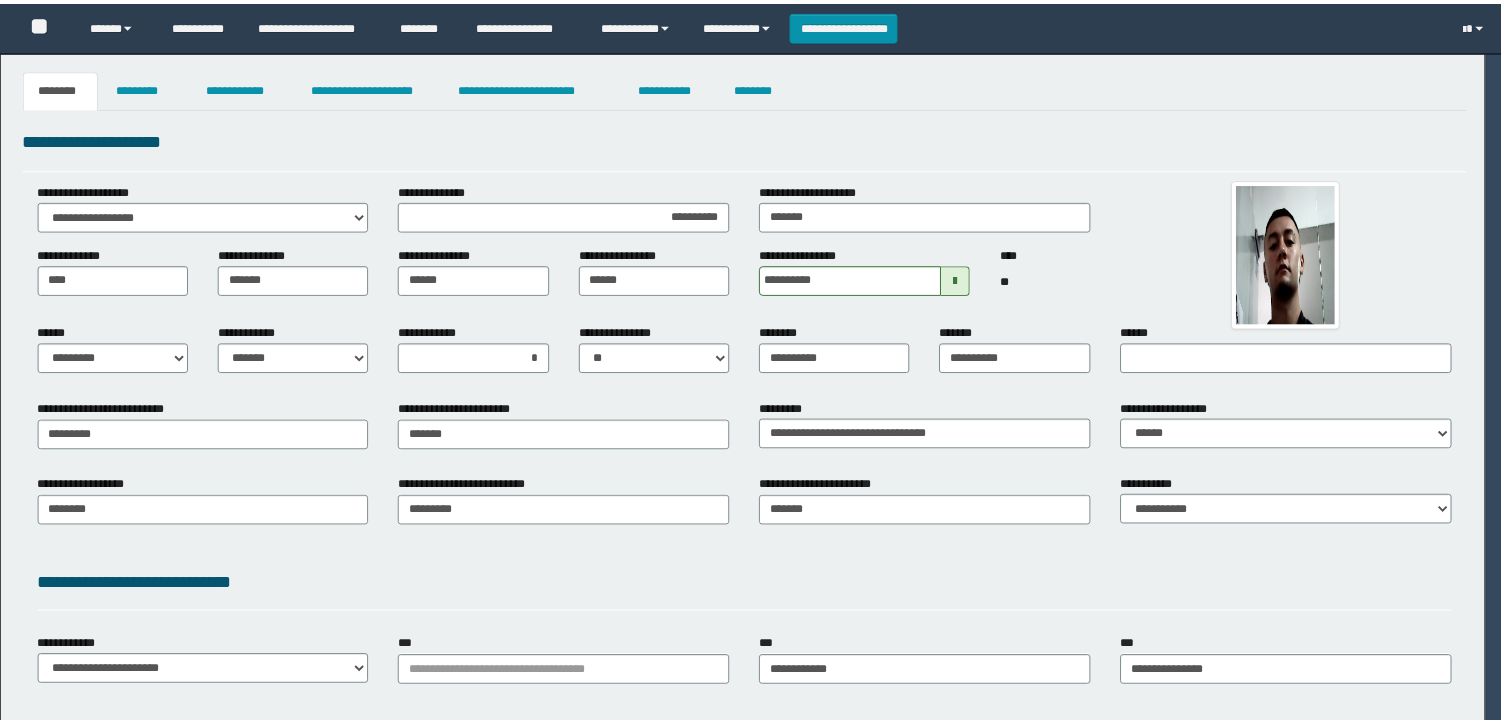 scroll, scrollTop: 0, scrollLeft: 0, axis: both 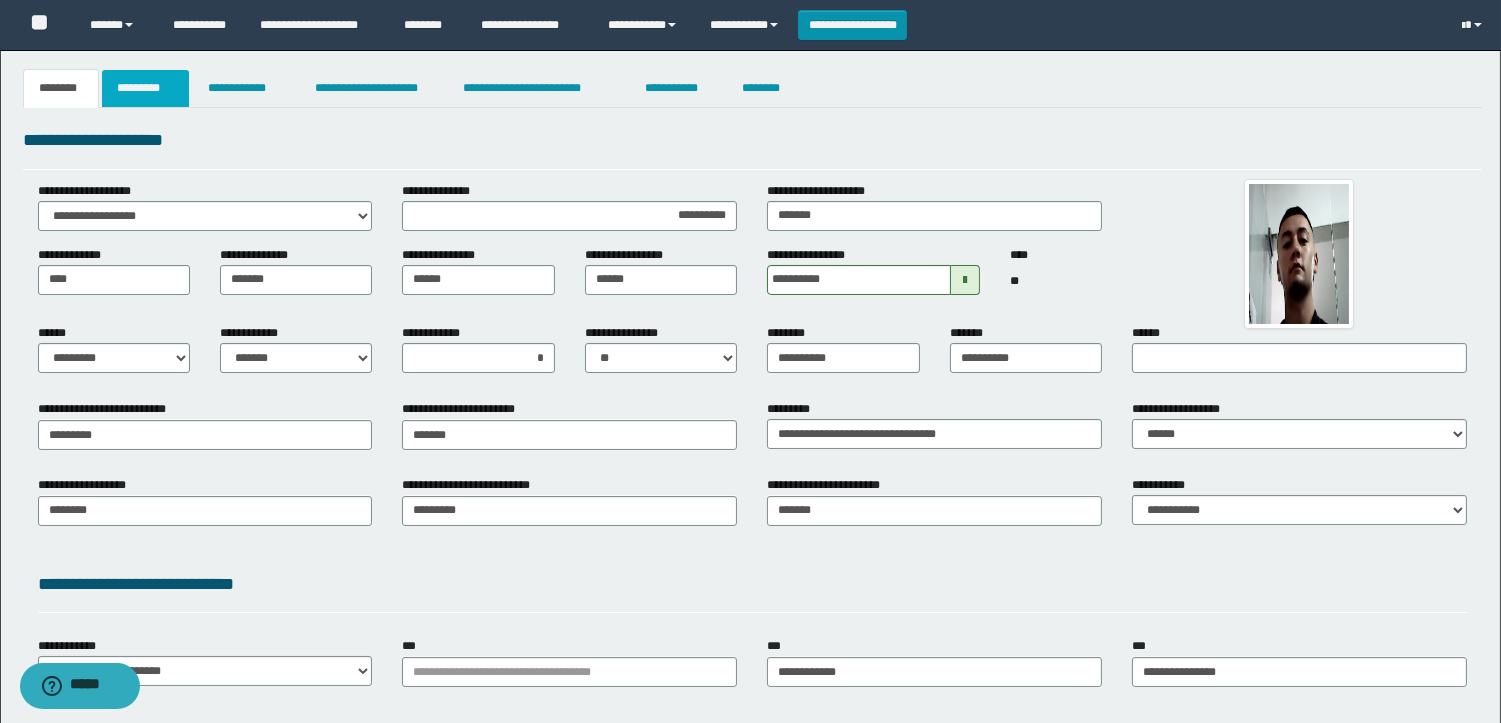click on "*********" at bounding box center (145, 88) 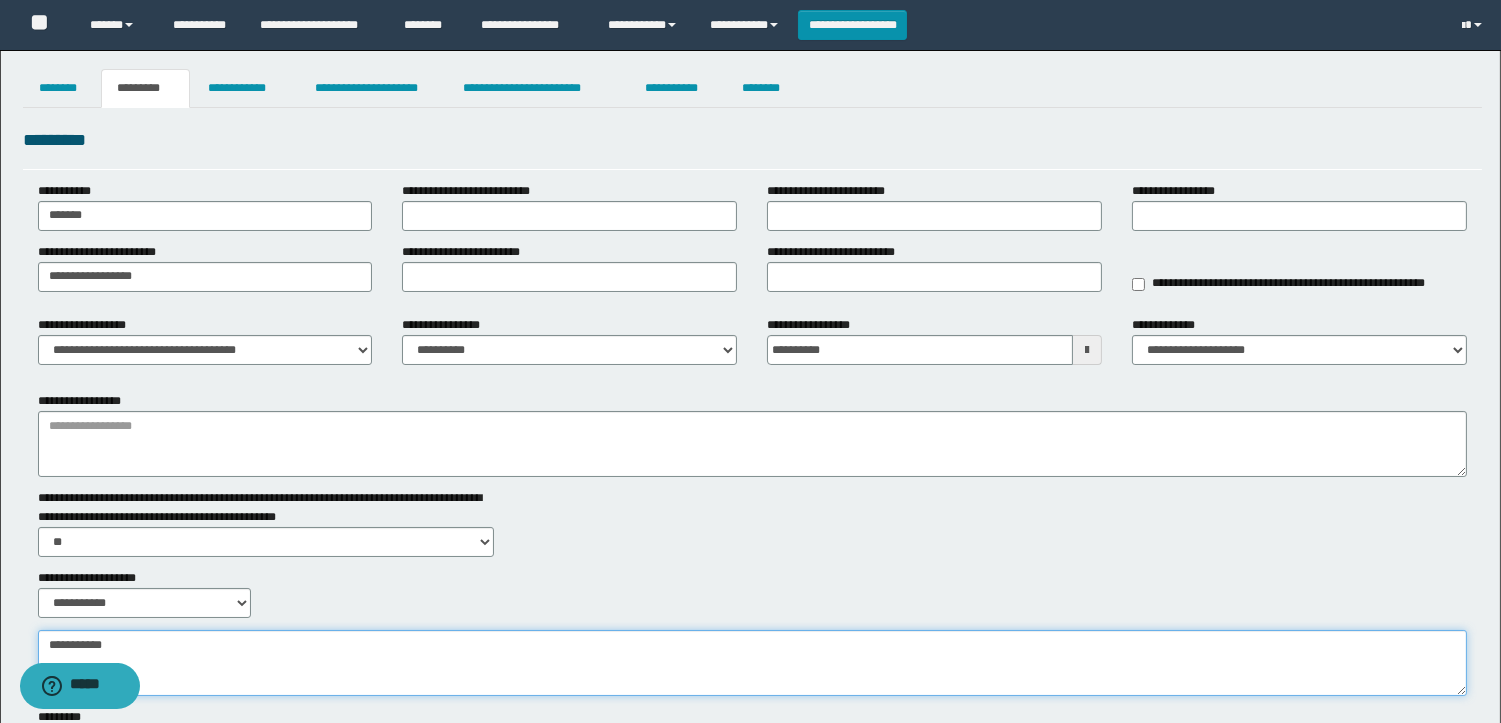 paste on "**********" 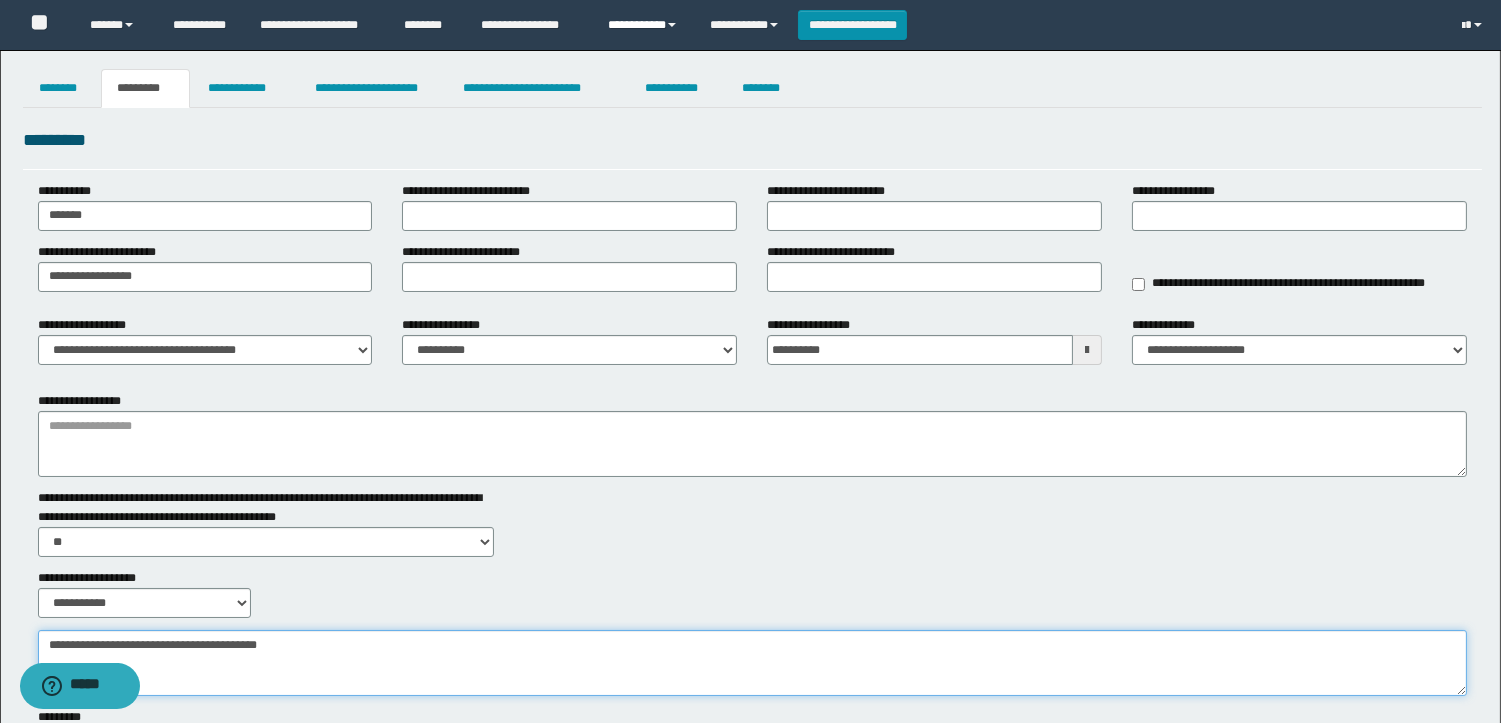 type on "**********" 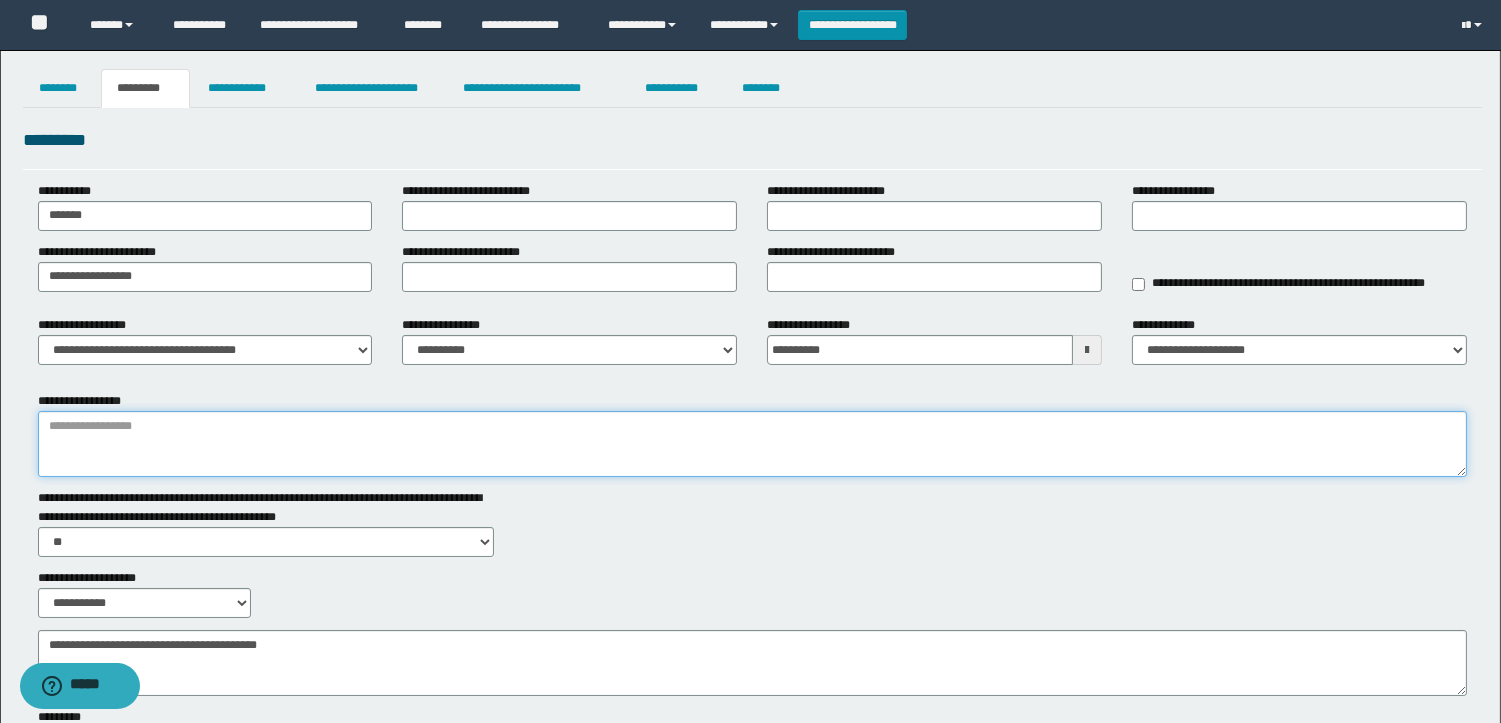 click on "**********" at bounding box center (752, 444) 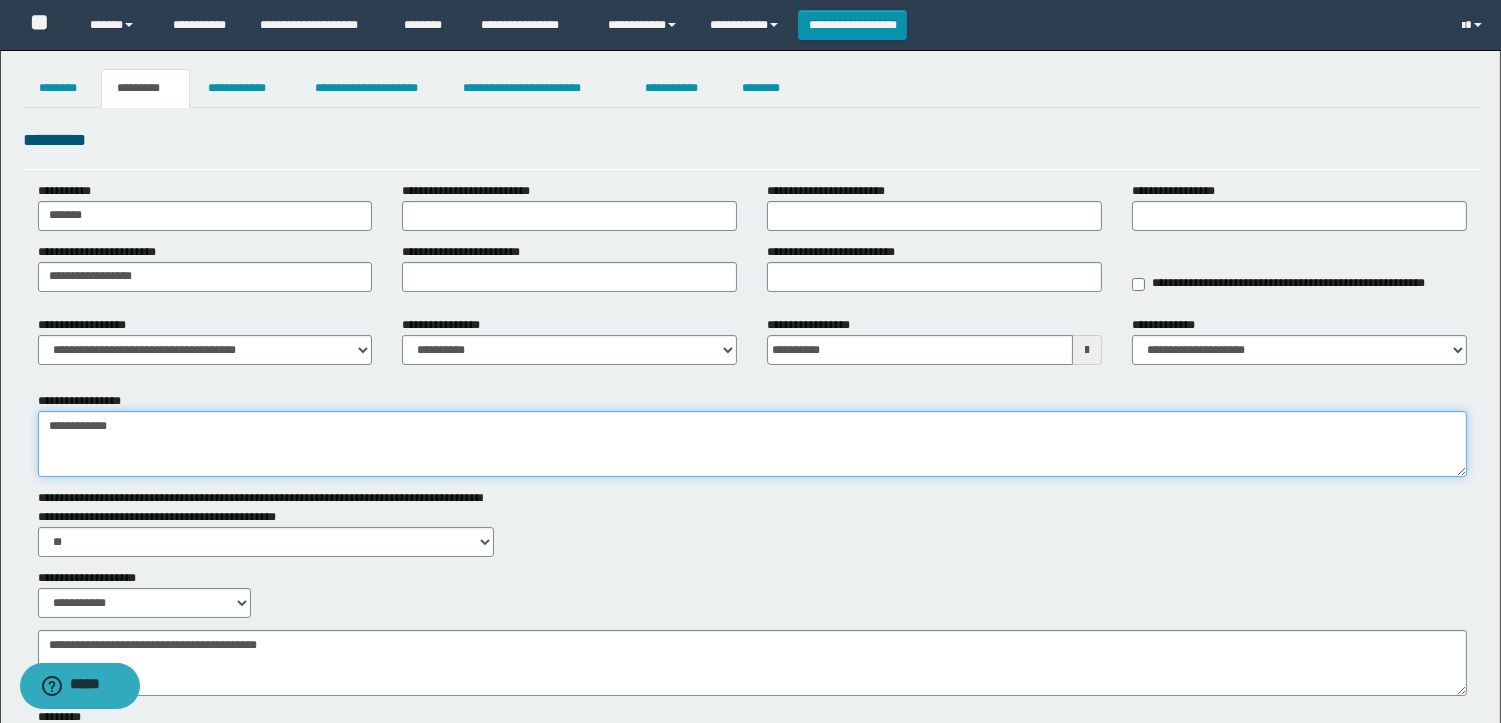 type on "**********" 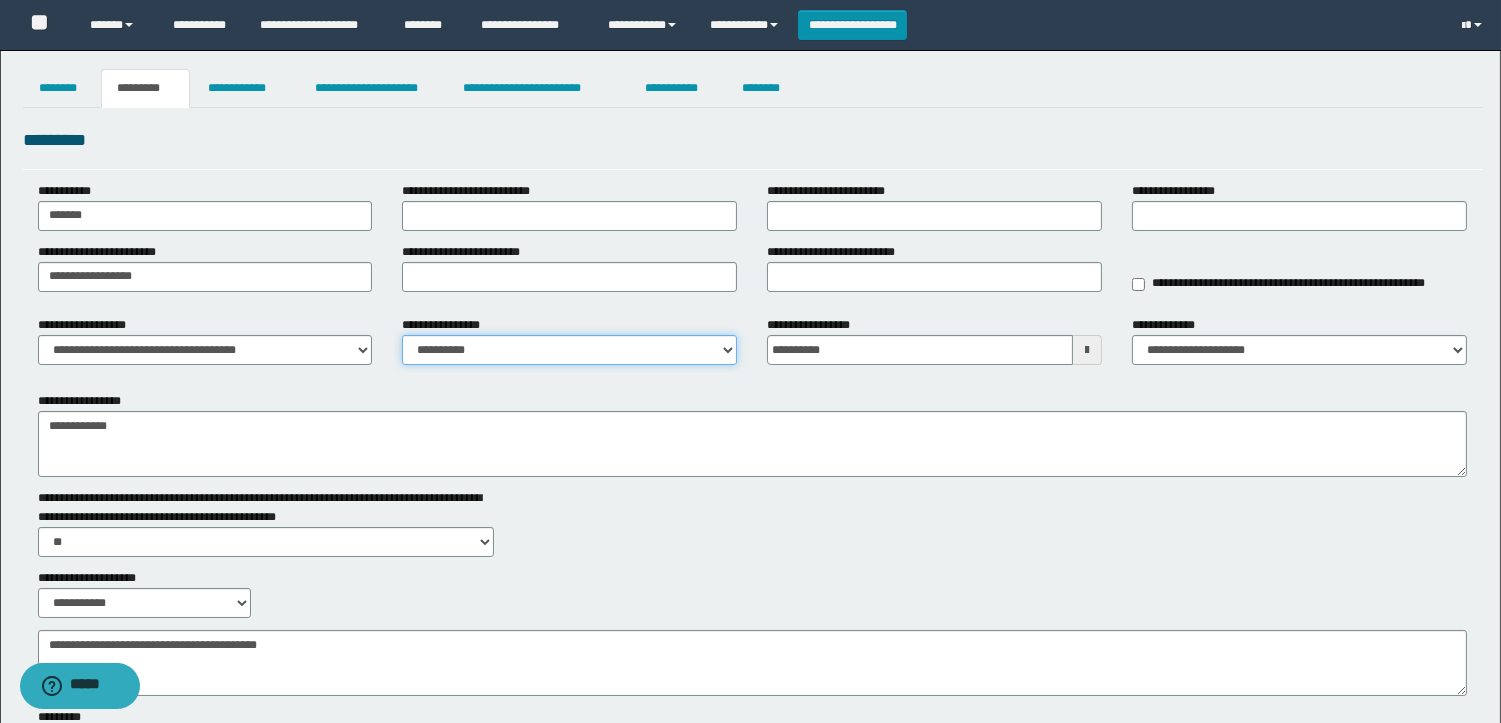 click on "**********" at bounding box center (569, 350) 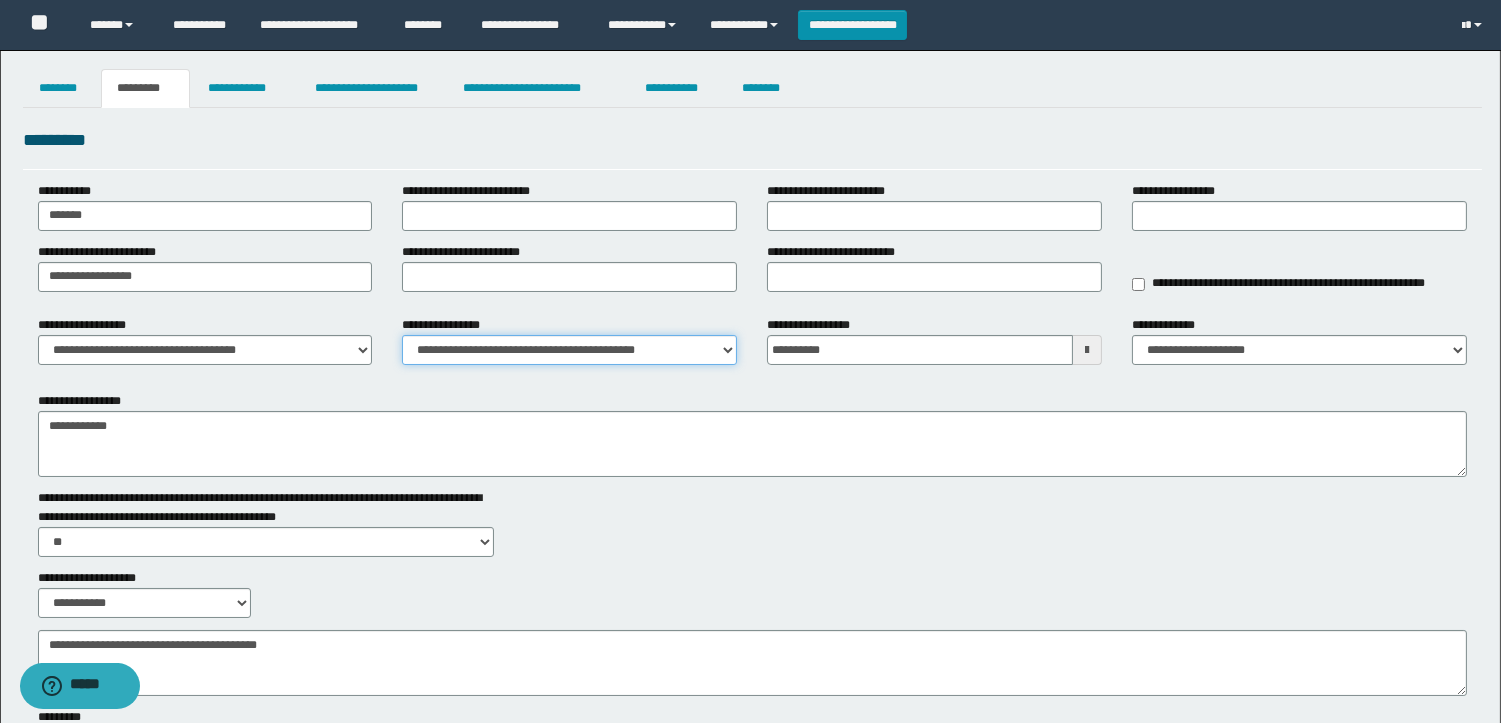 click on "**********" at bounding box center (569, 350) 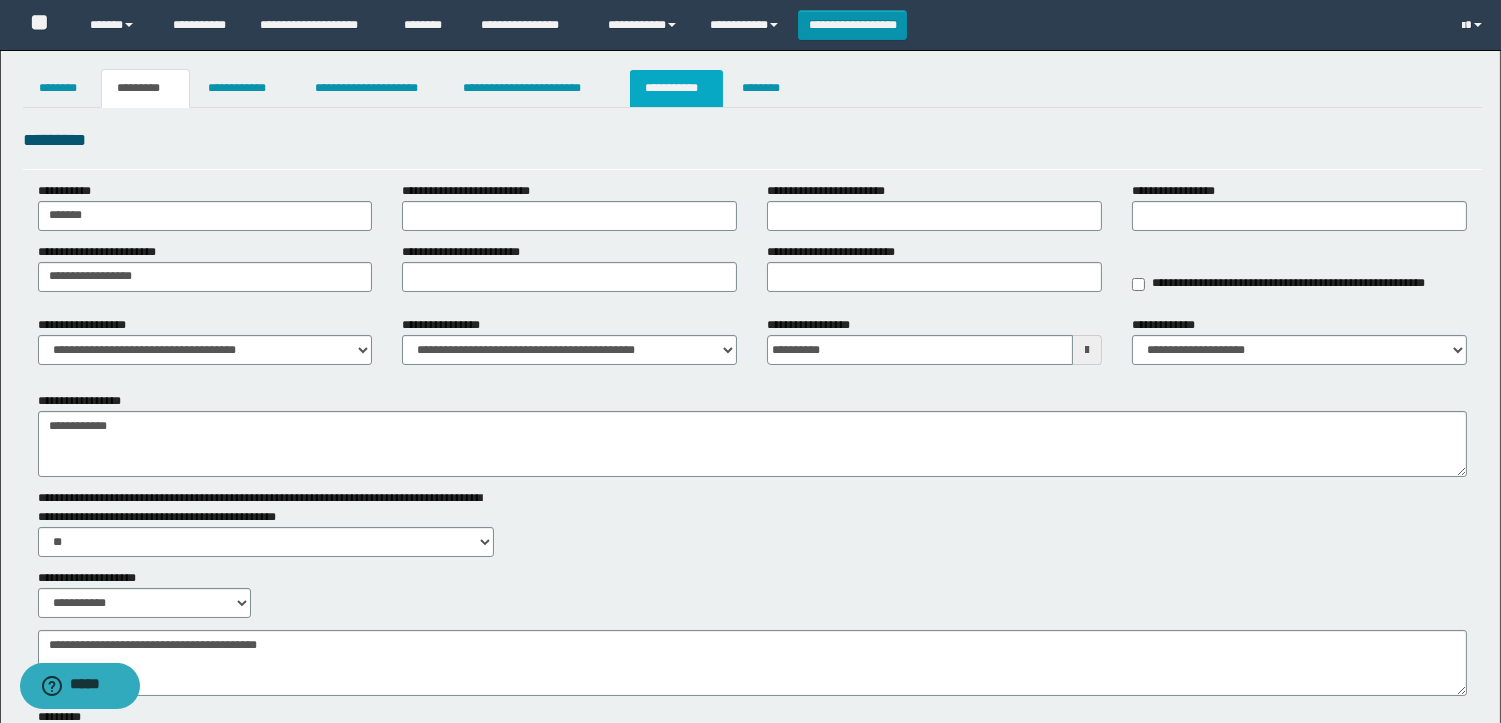click on "**********" at bounding box center [676, 88] 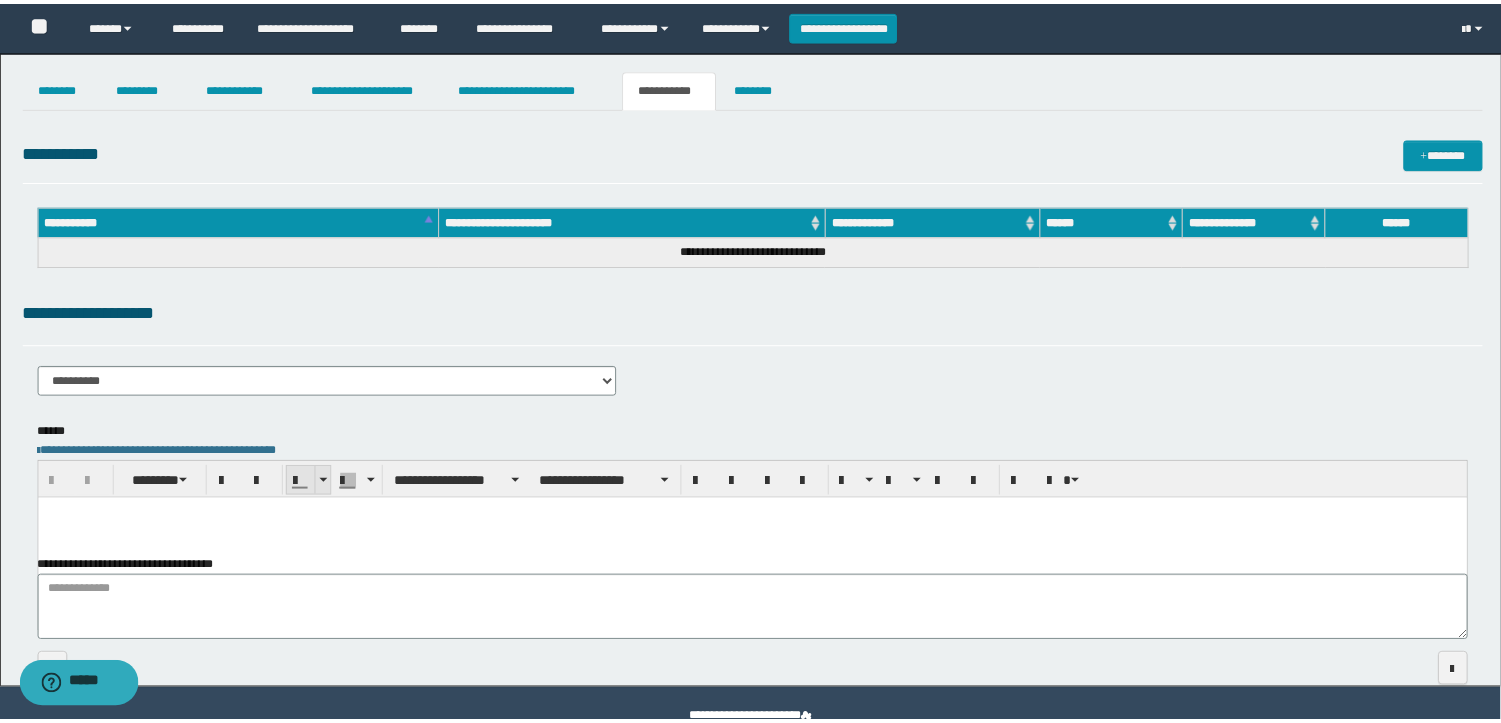 scroll, scrollTop: 0, scrollLeft: 0, axis: both 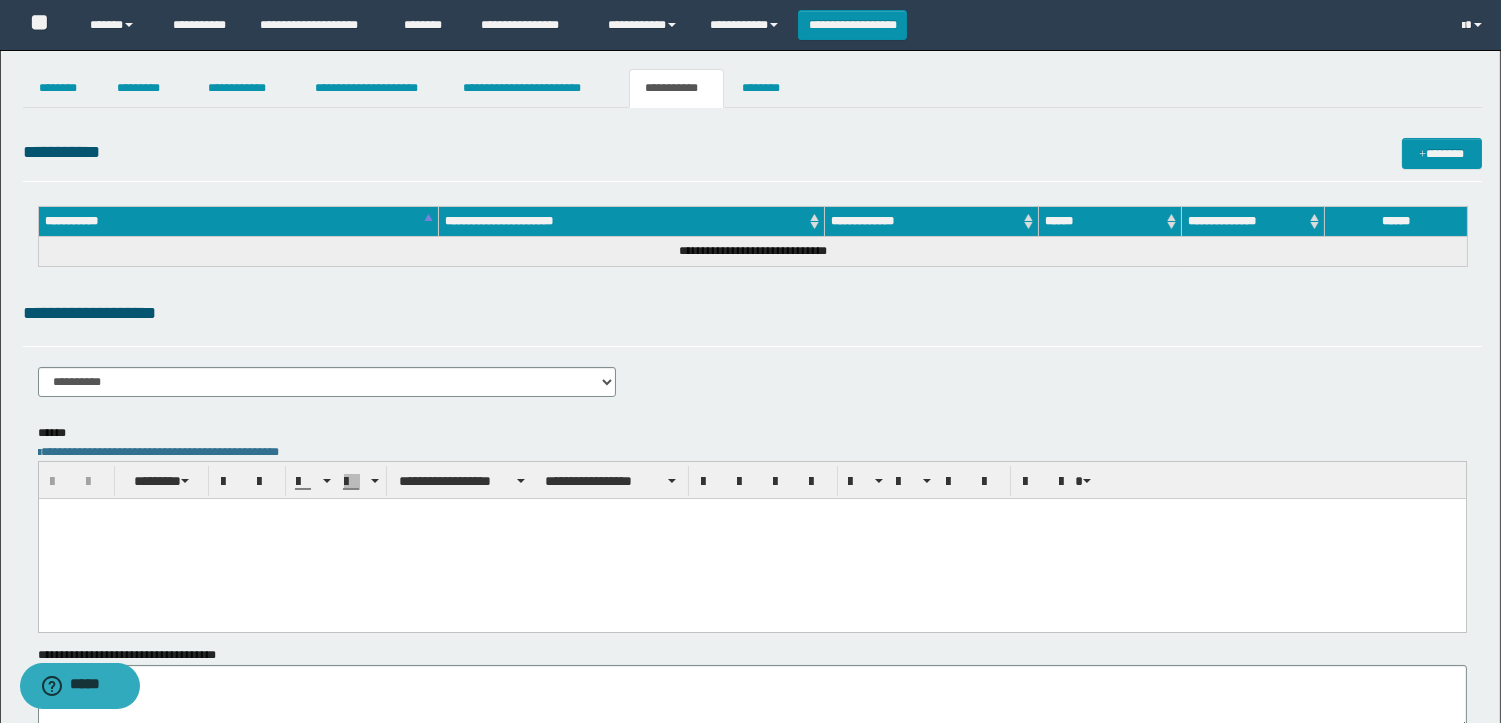 paste 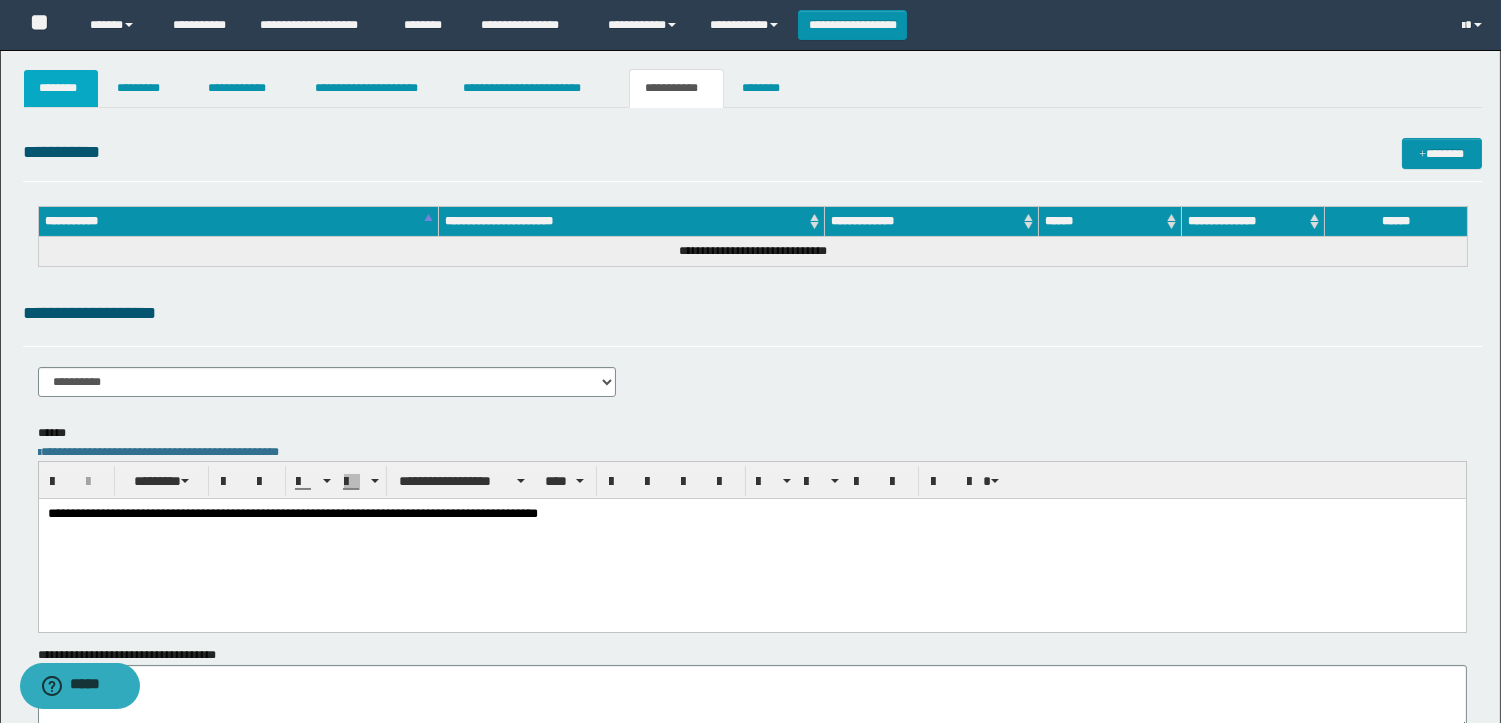 click on "********" at bounding box center (61, 88) 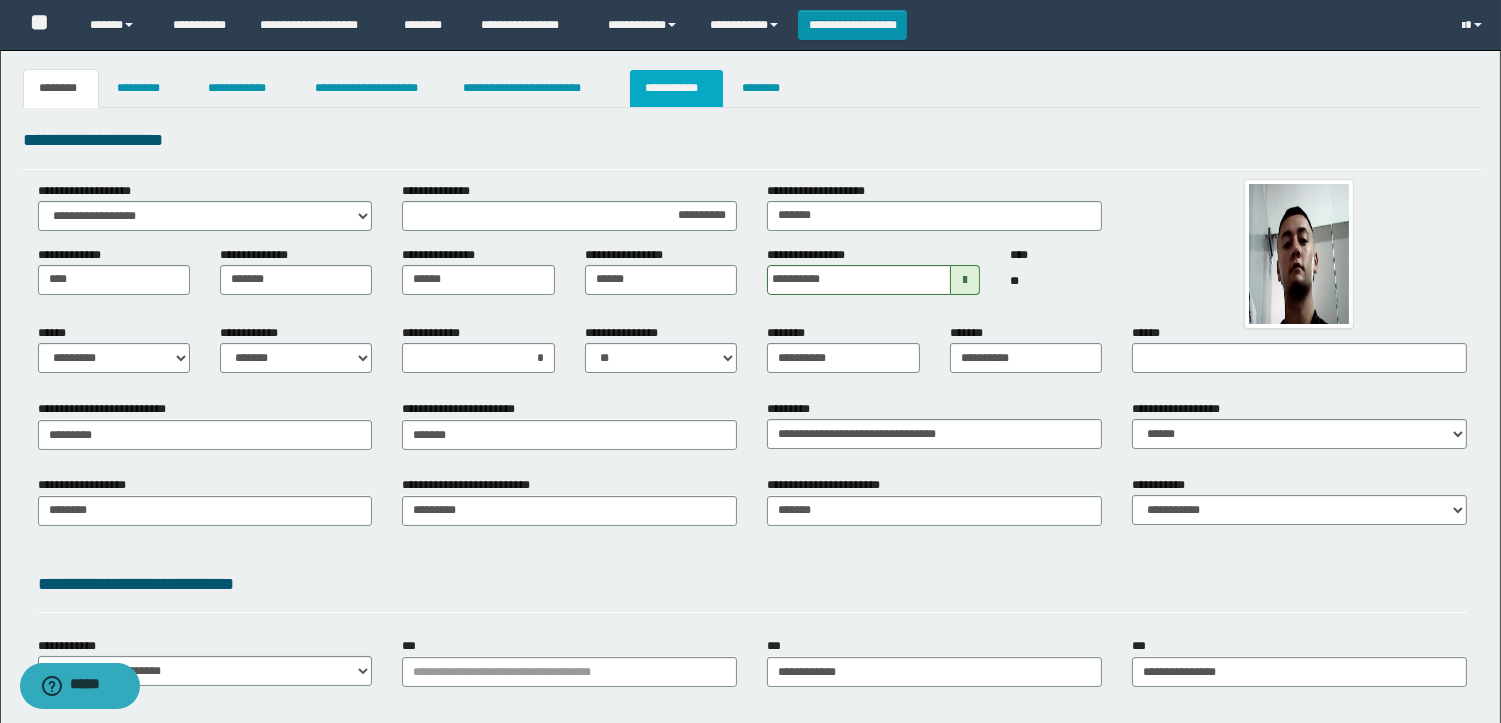 click on "**********" at bounding box center (676, 88) 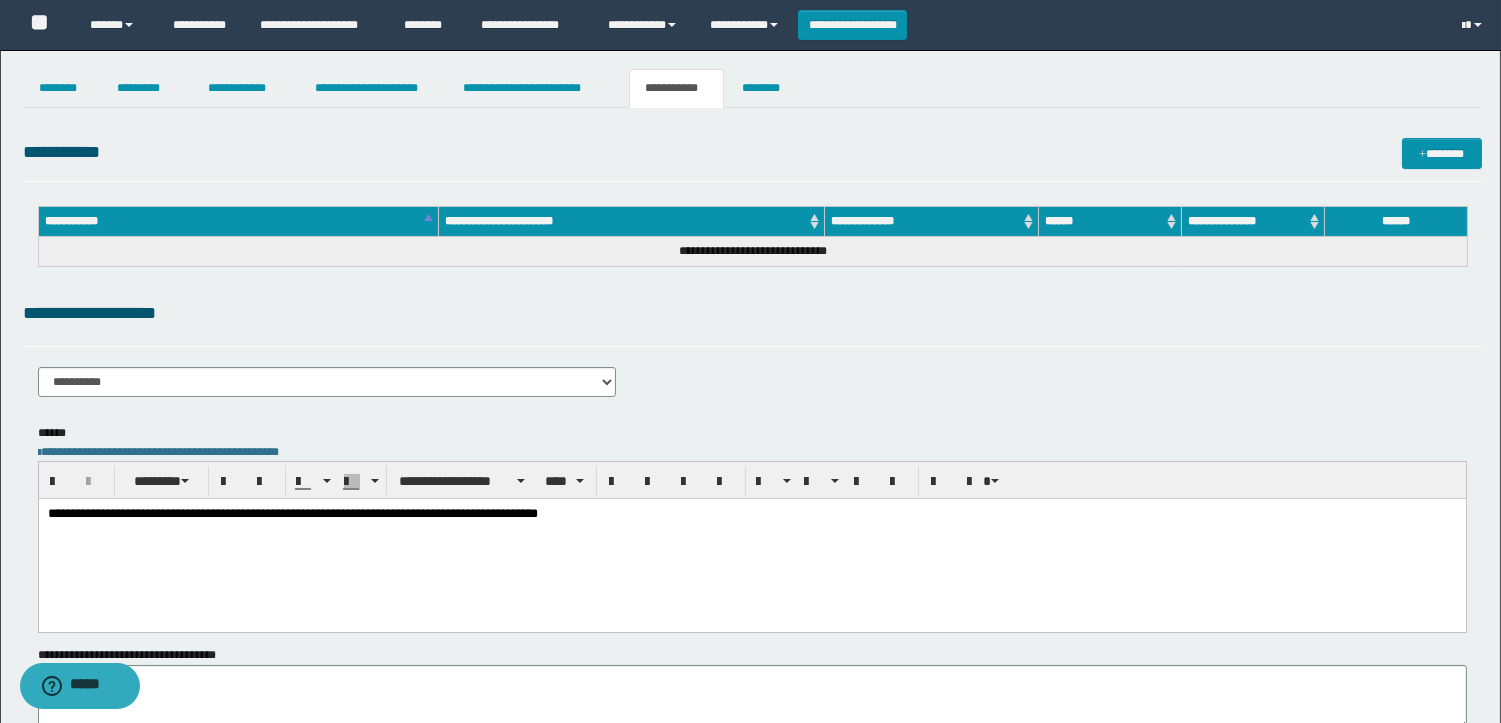 click on "**********" at bounding box center [751, 539] 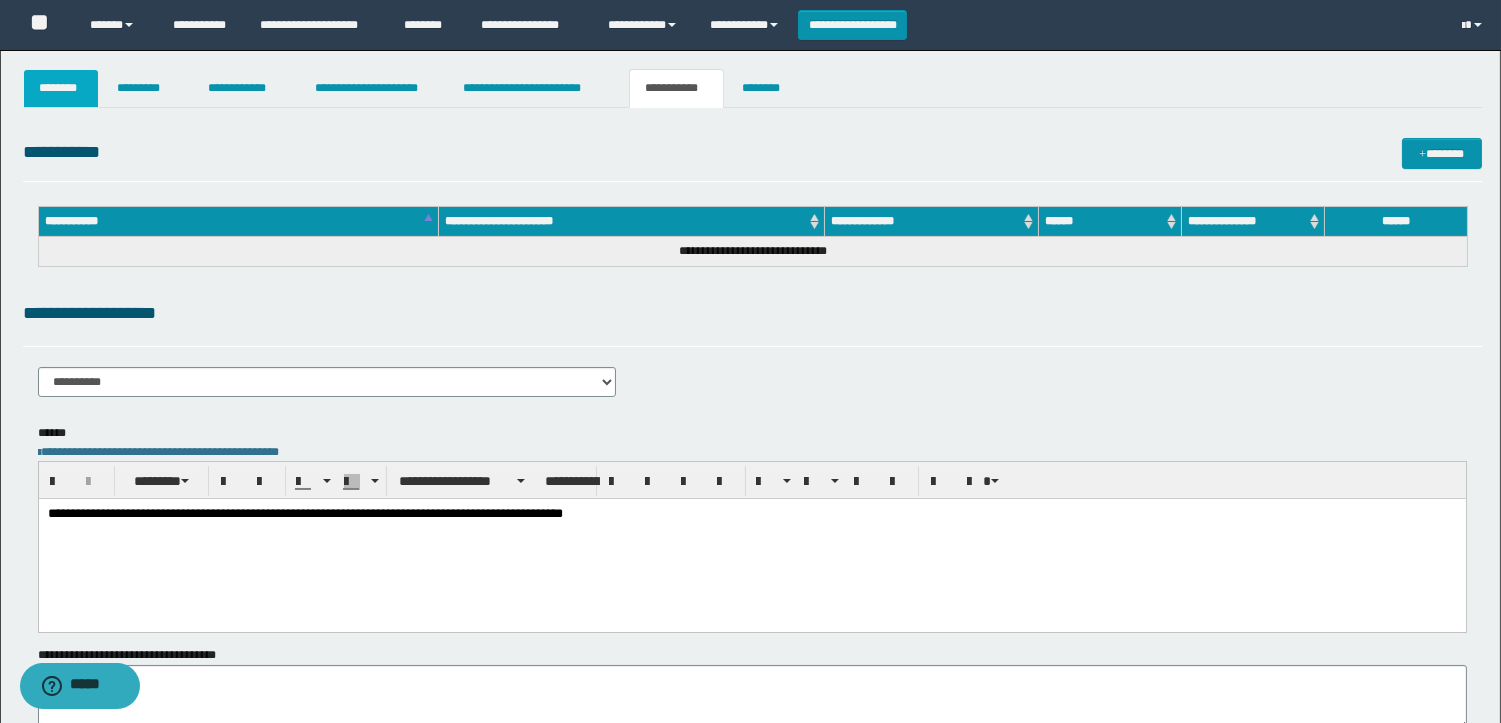 click on "********" at bounding box center [61, 88] 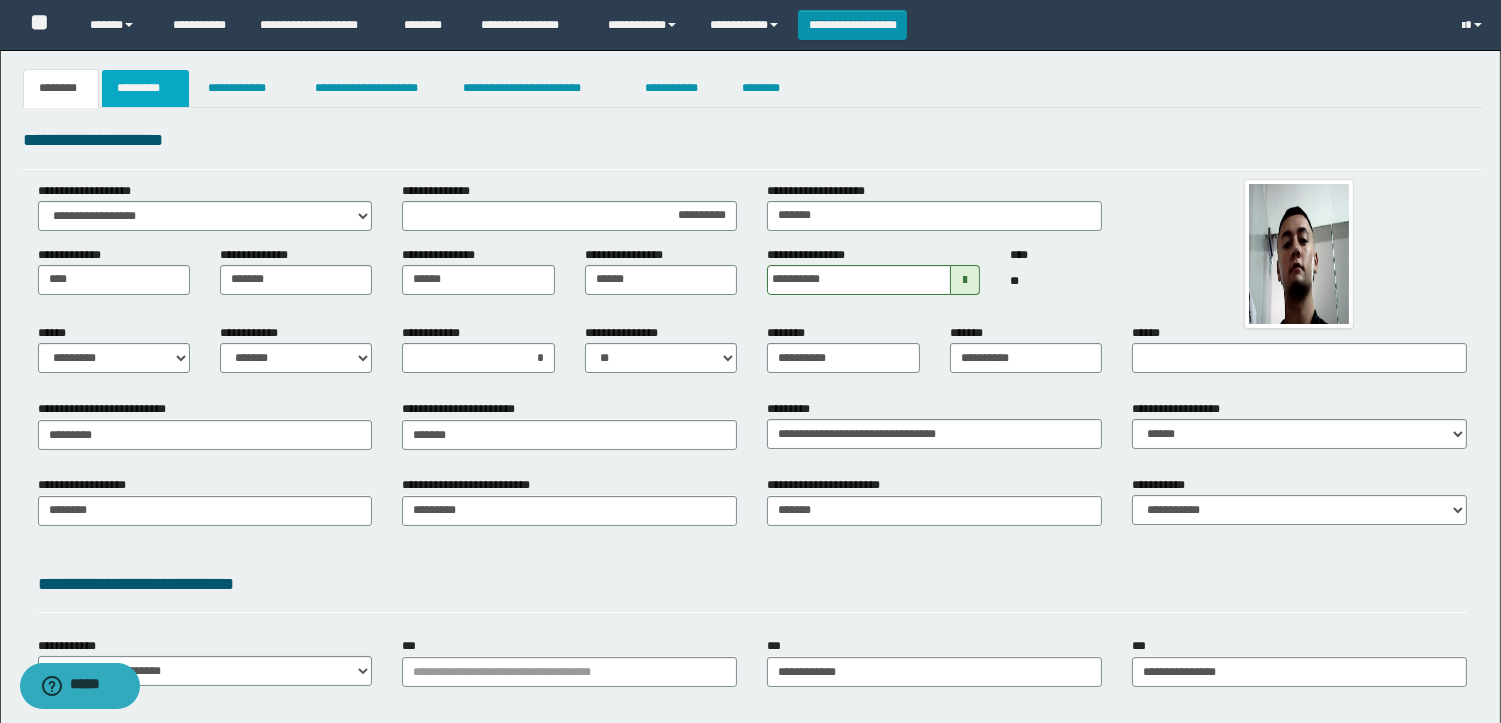 click on "*********" at bounding box center (145, 88) 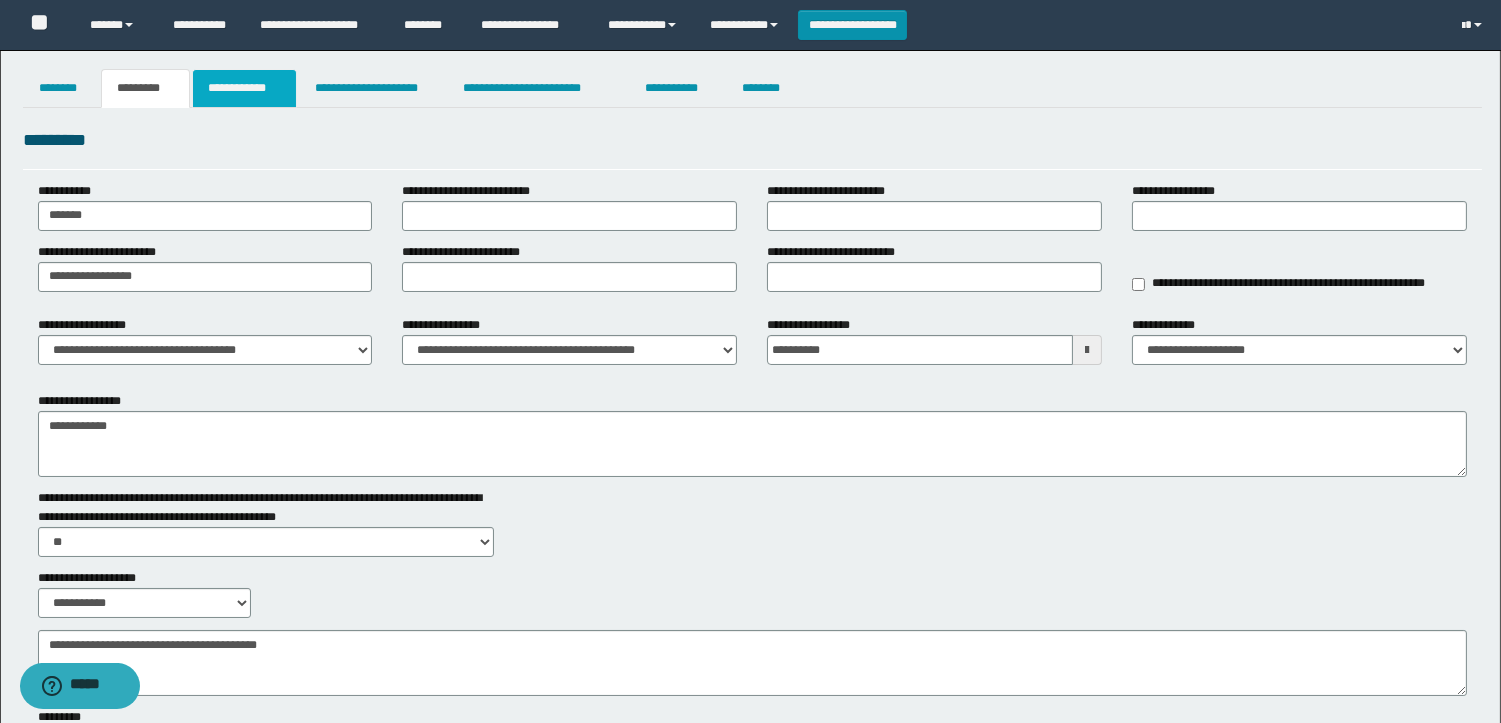 click on "**********" at bounding box center [244, 88] 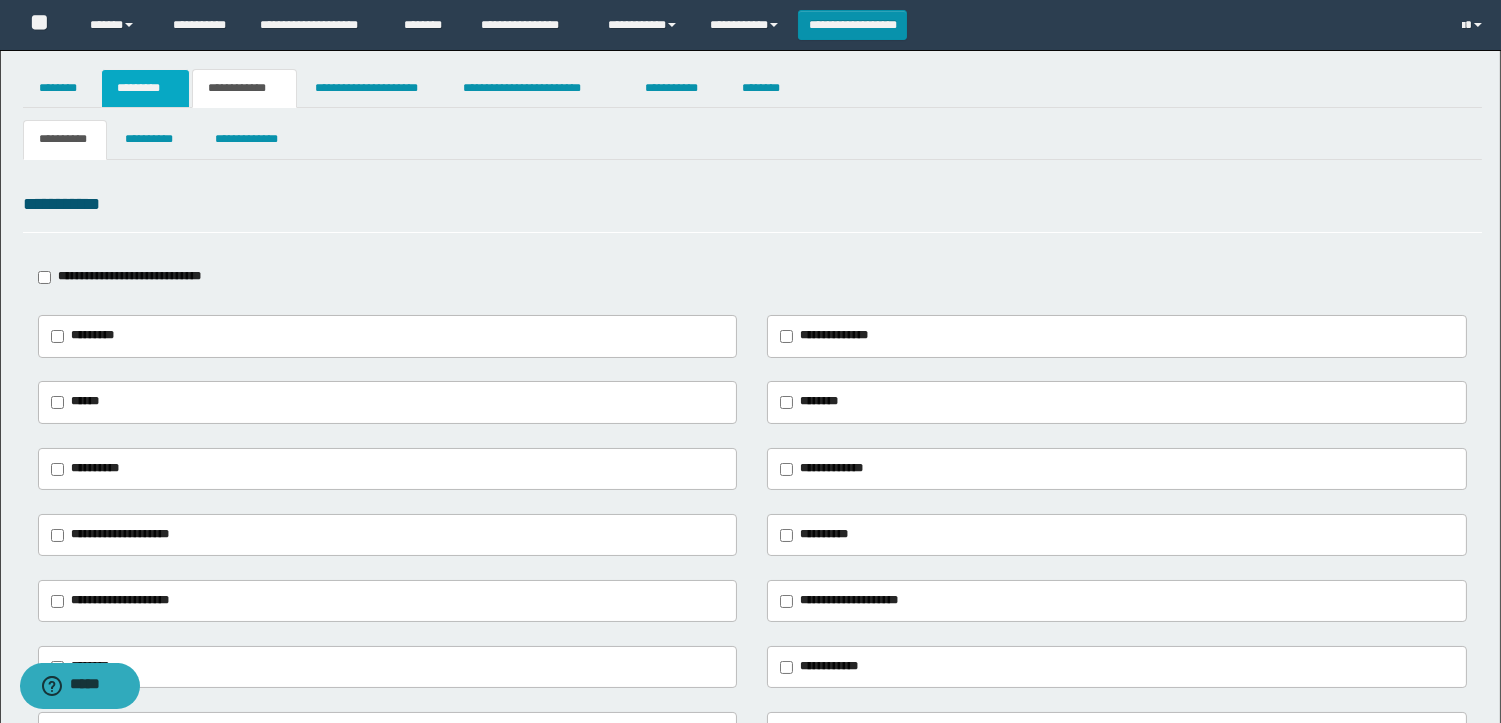 click on "*********" at bounding box center [145, 88] 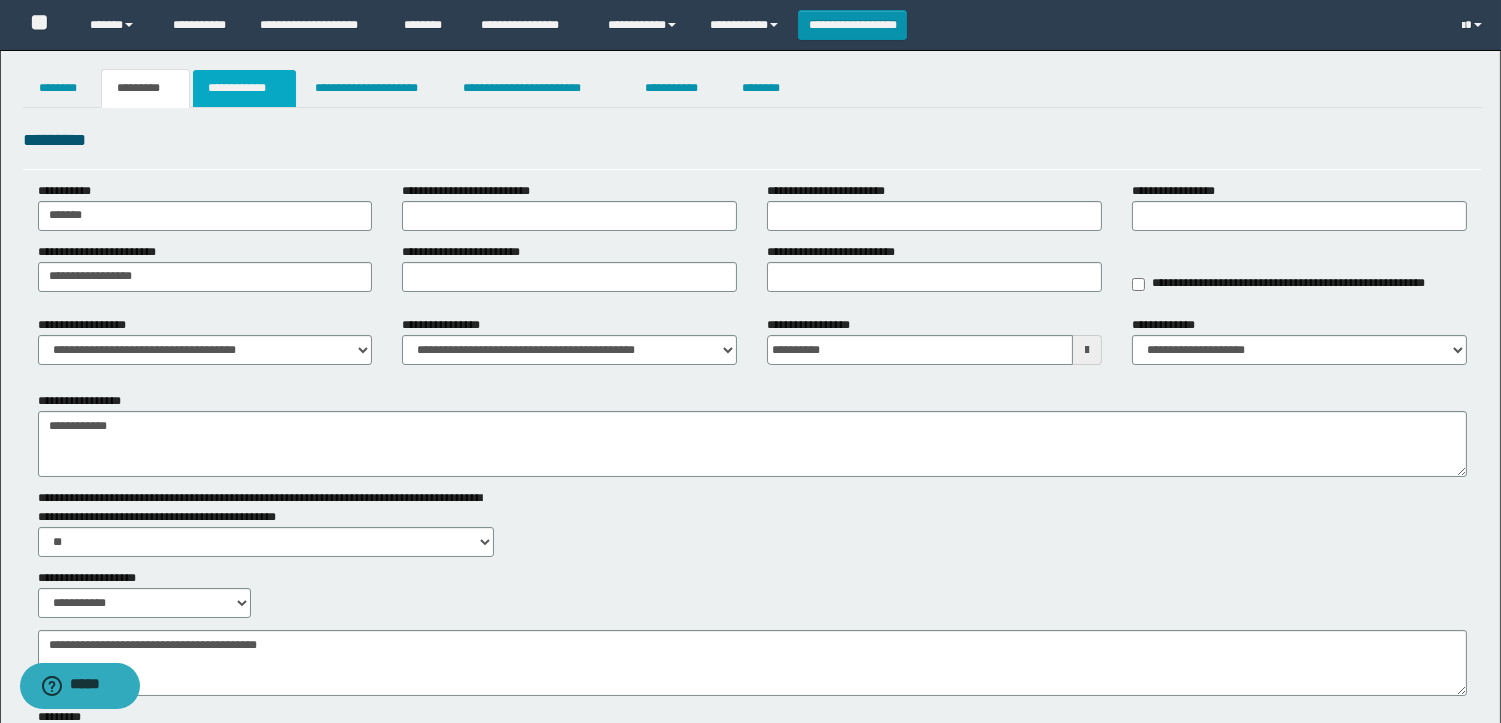 click on "**********" at bounding box center (244, 88) 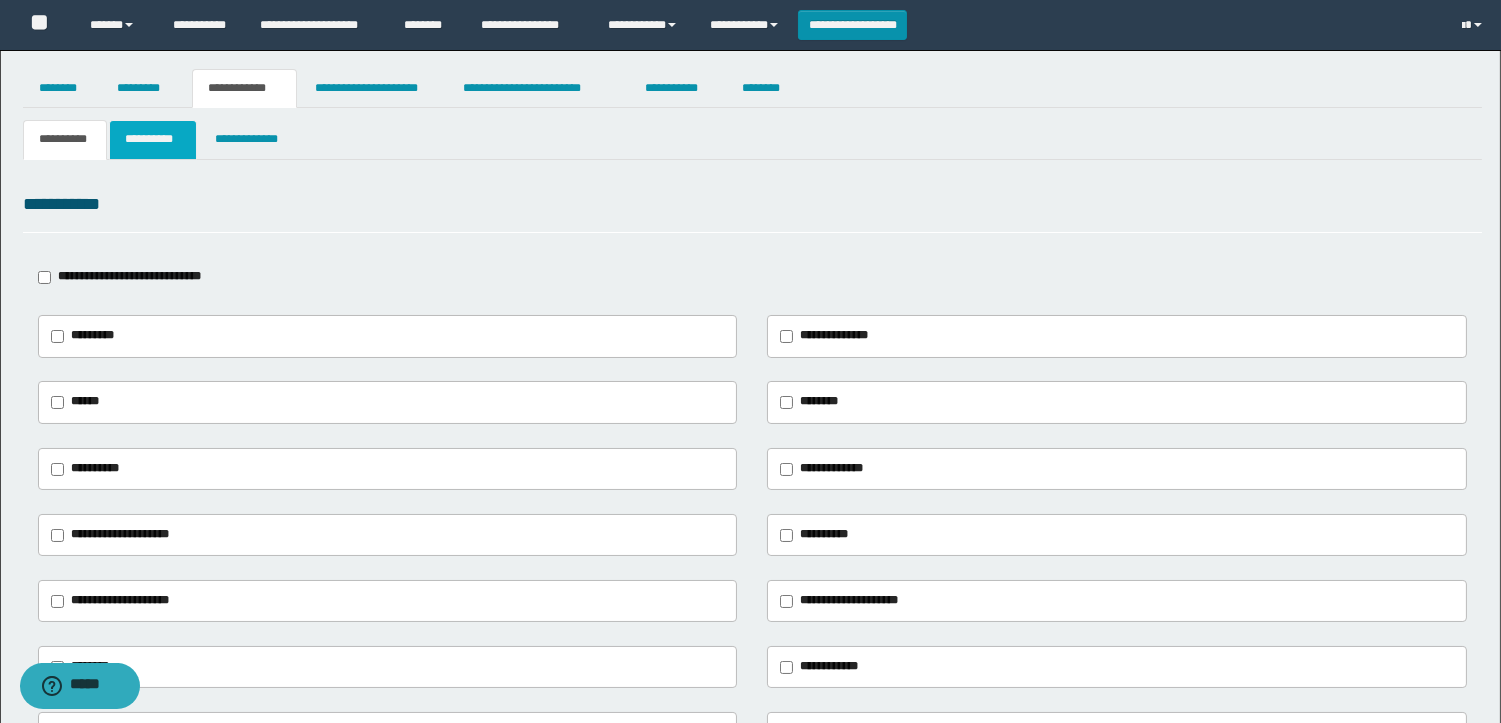 click on "**********" at bounding box center [153, 139] 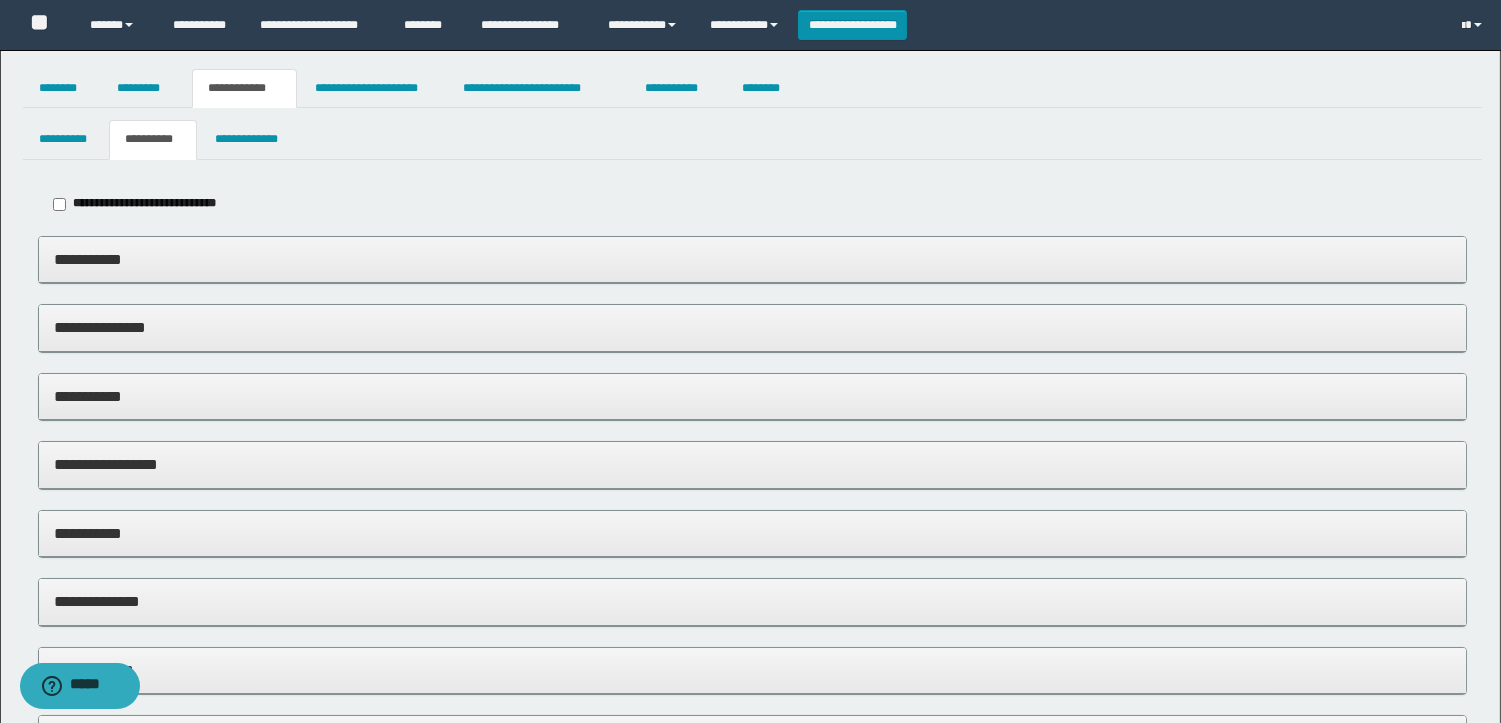 click on "**********" at bounding box center [752, 204] 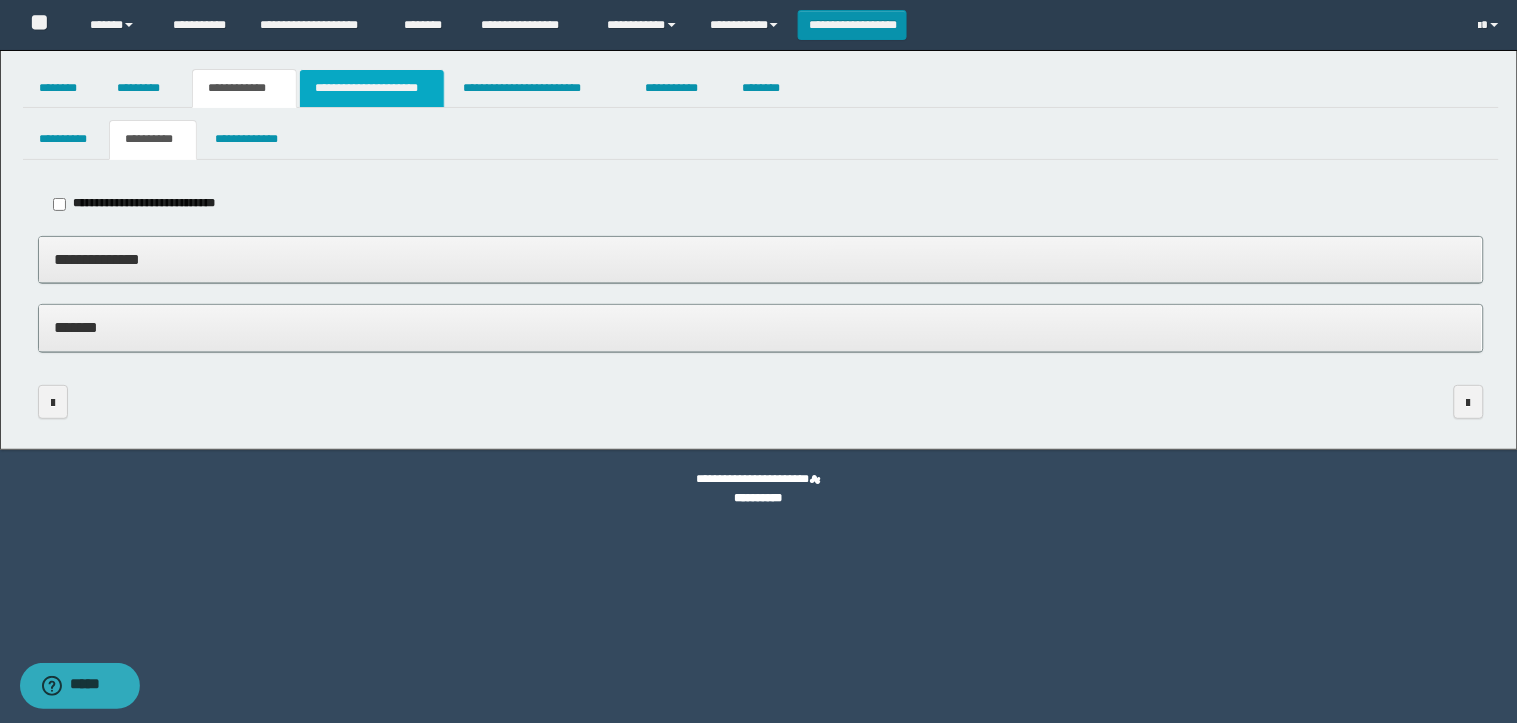 click on "**********" at bounding box center [372, 88] 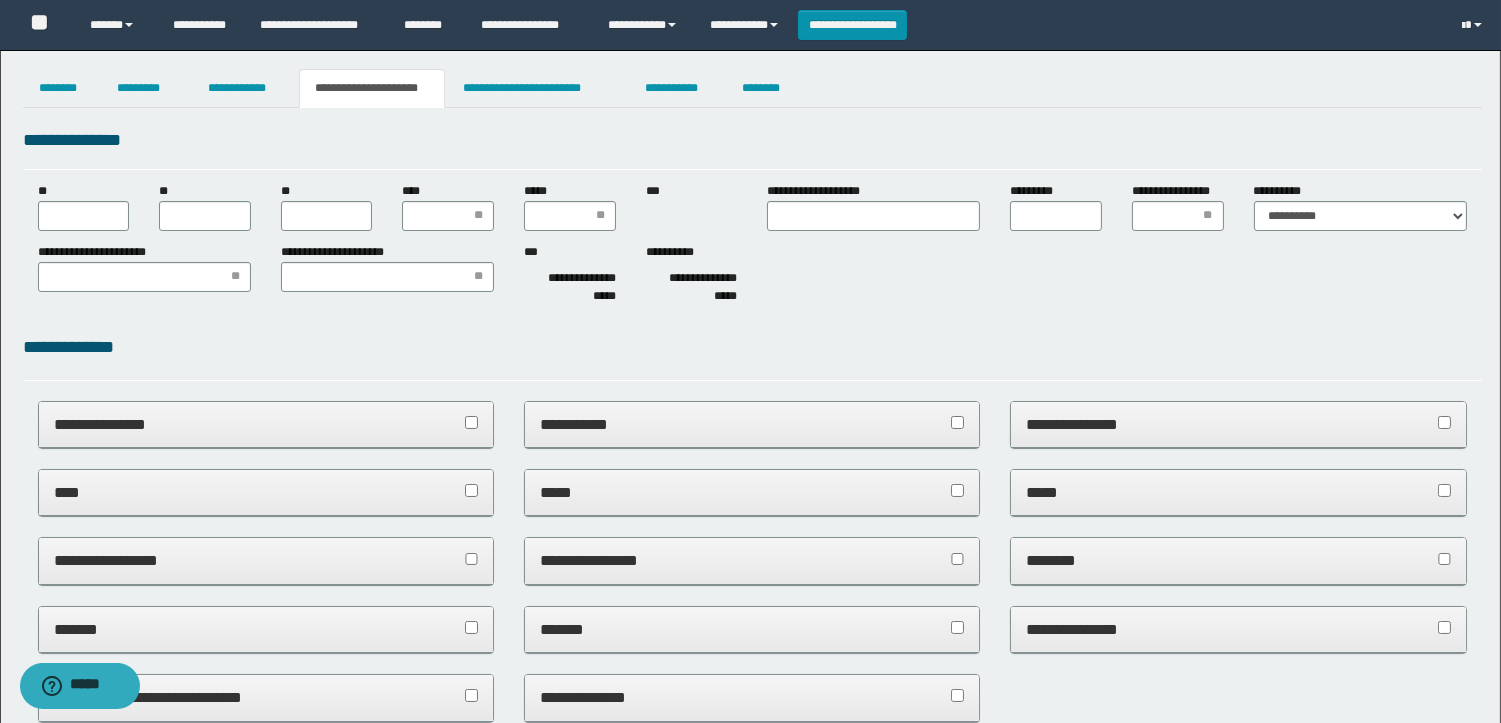 scroll, scrollTop: 0, scrollLeft: 0, axis: both 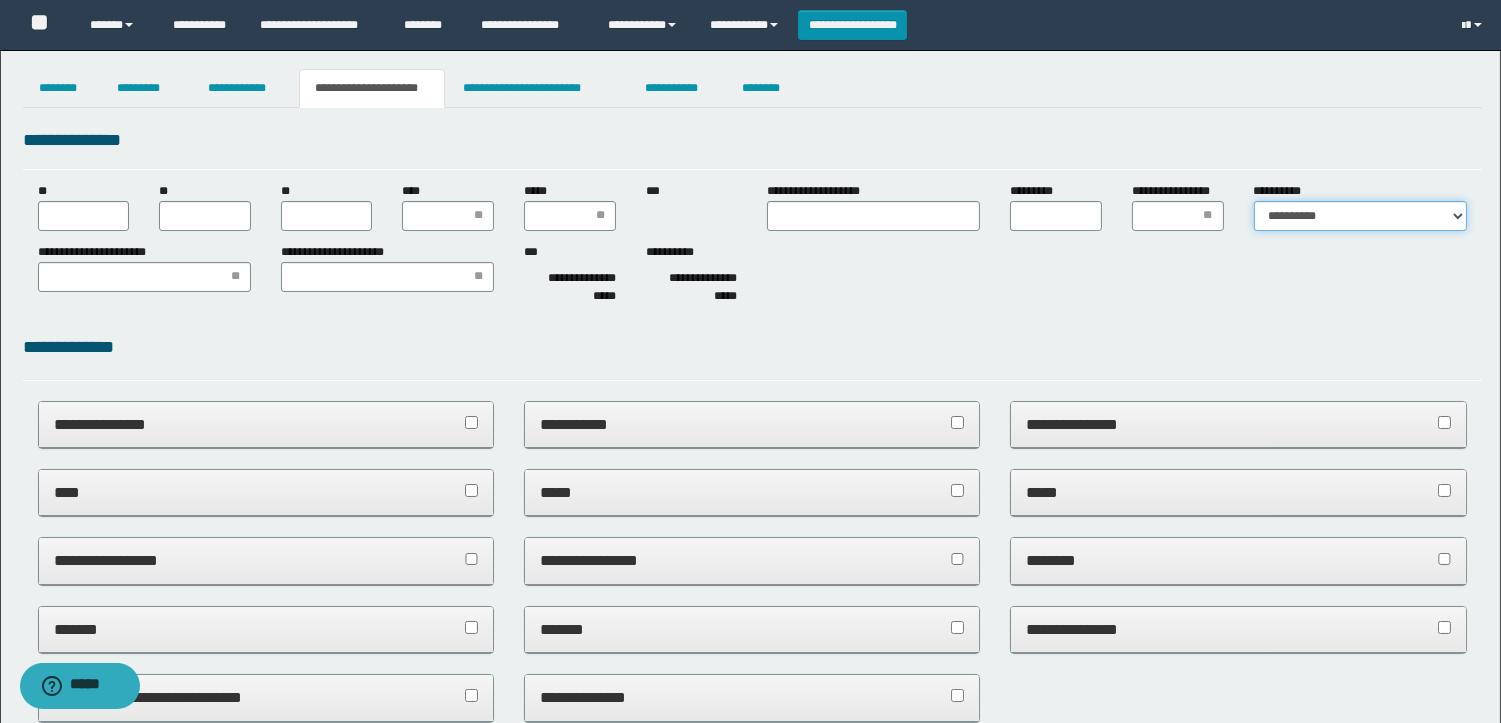 click on "**********" at bounding box center (1360, 216) 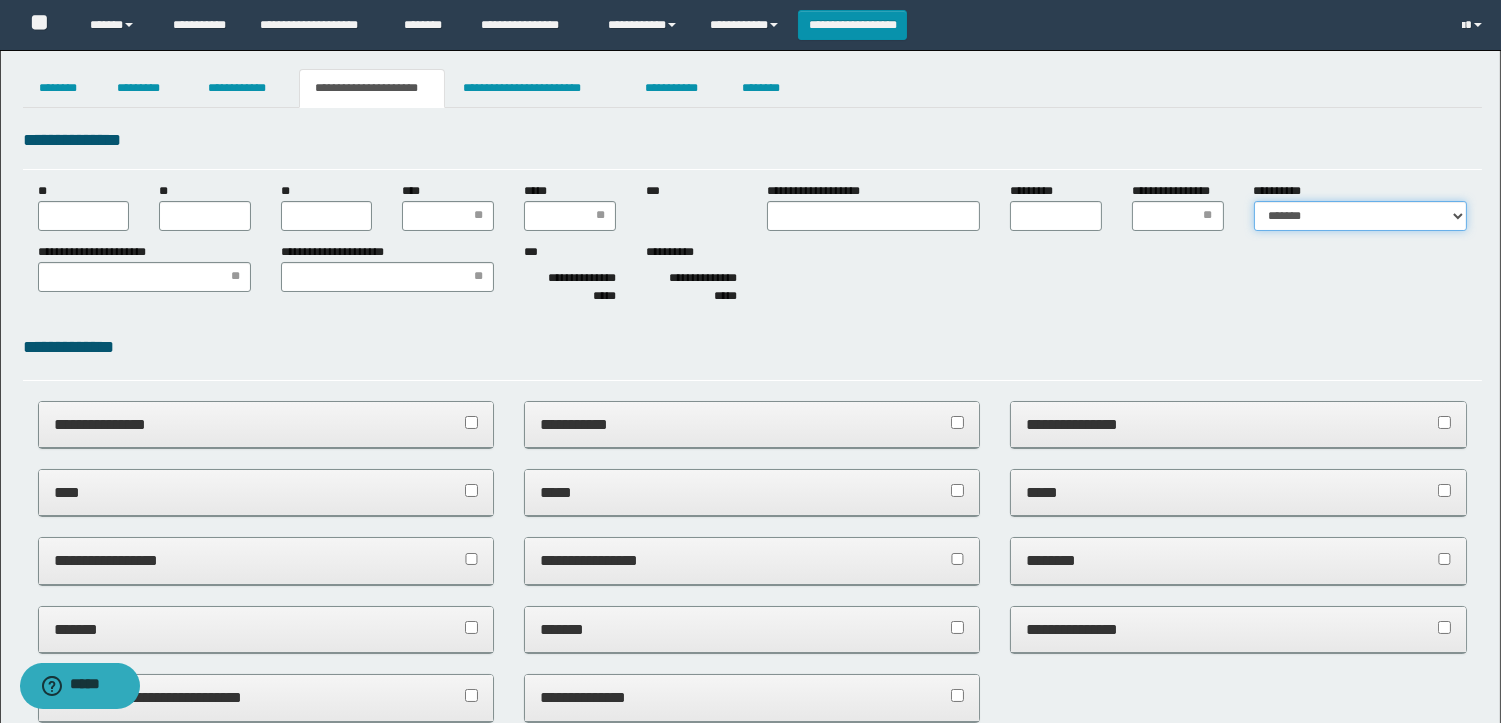 click on "**********" at bounding box center [1360, 216] 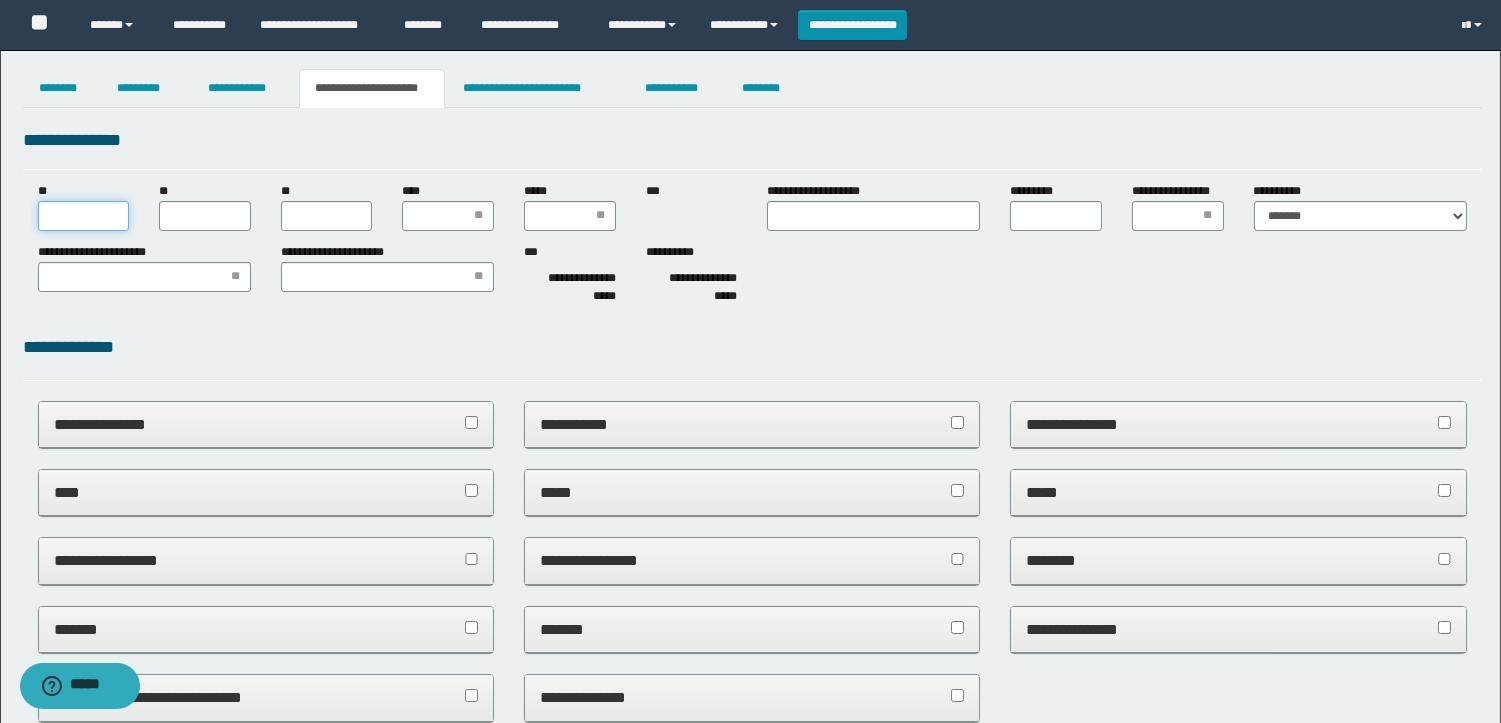 click on "**" at bounding box center [84, 216] 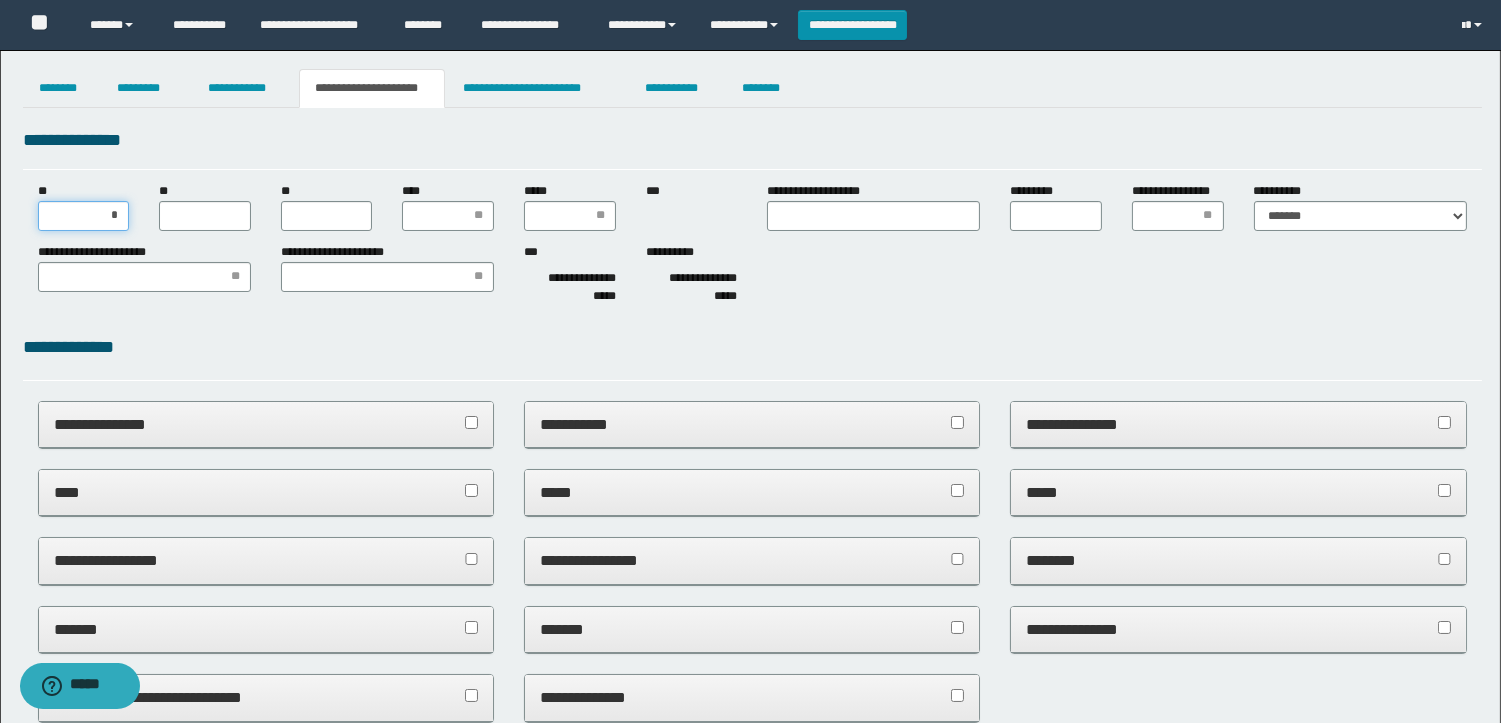 type on "**" 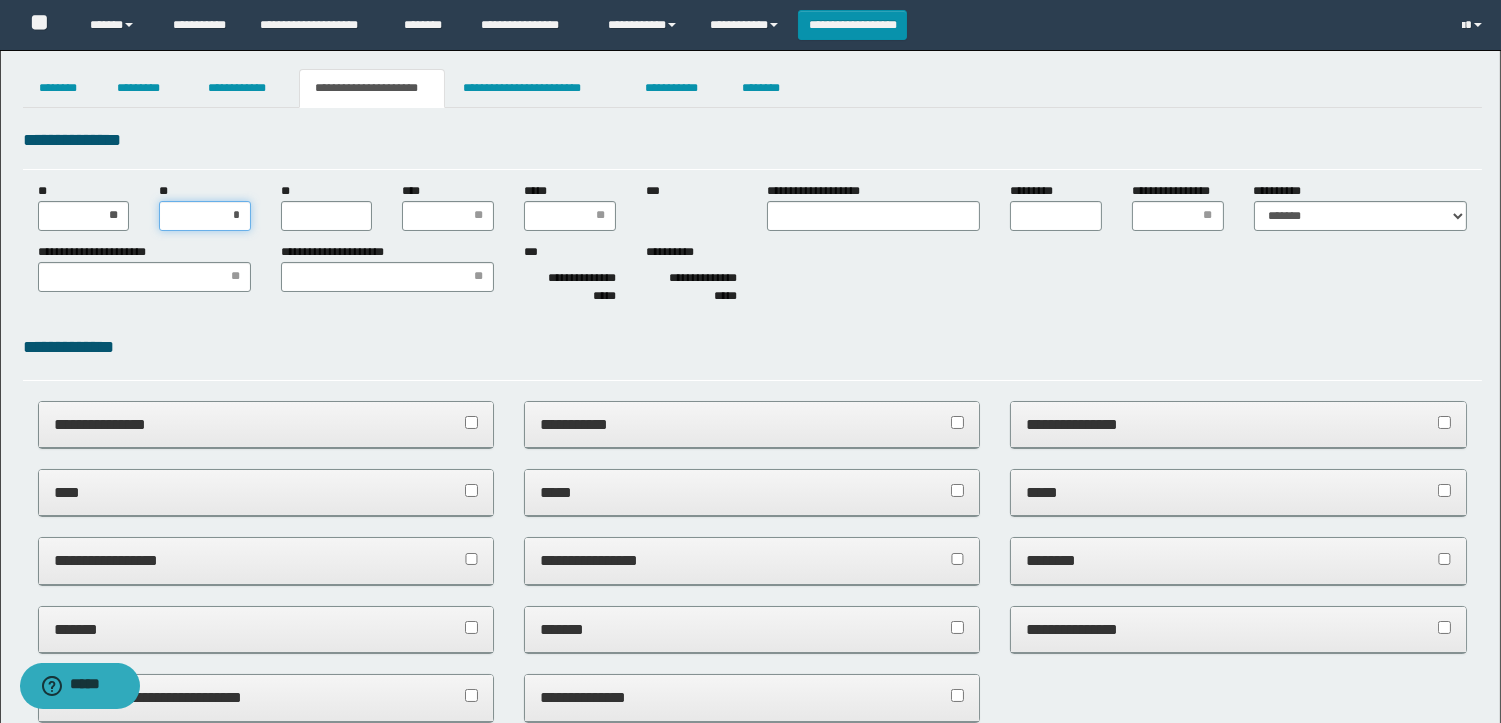 type on "**" 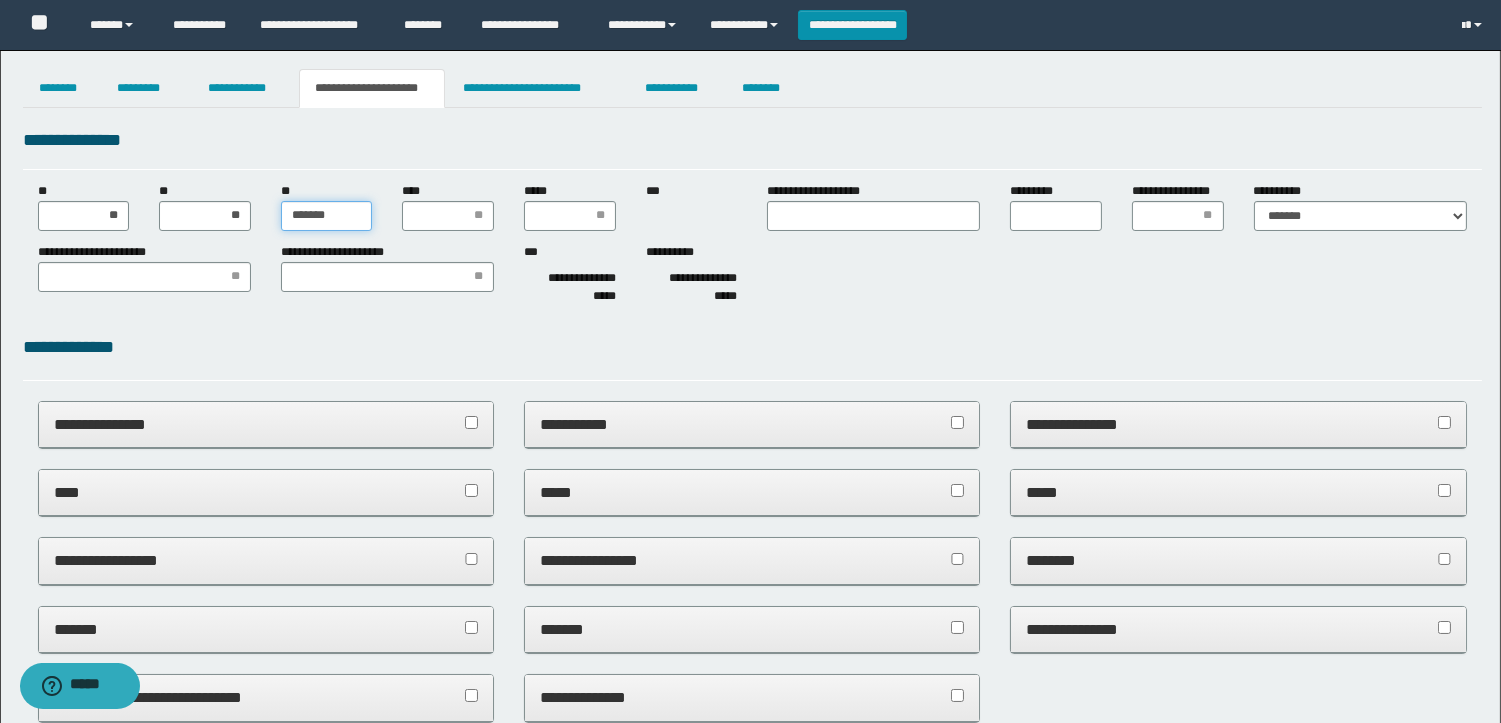 type on "******" 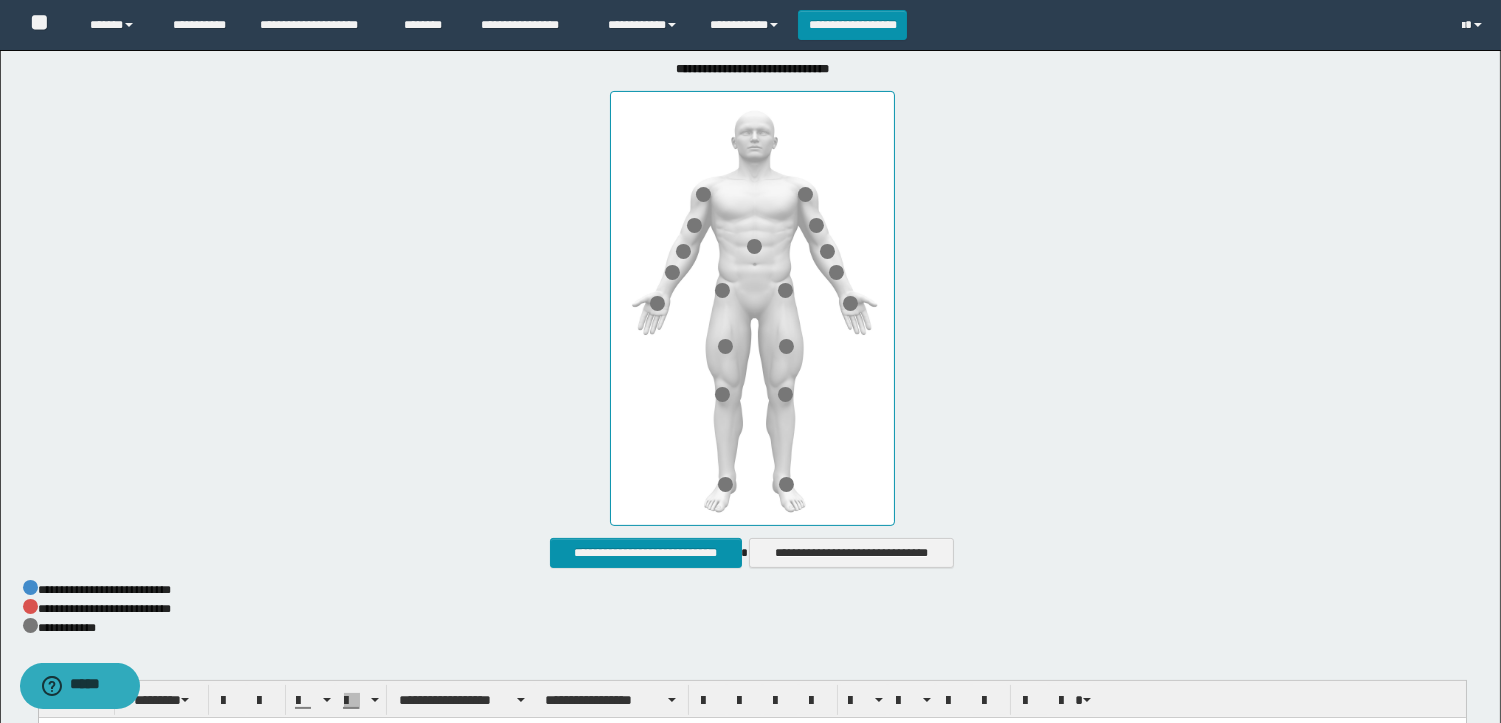 scroll, scrollTop: 1000, scrollLeft: 0, axis: vertical 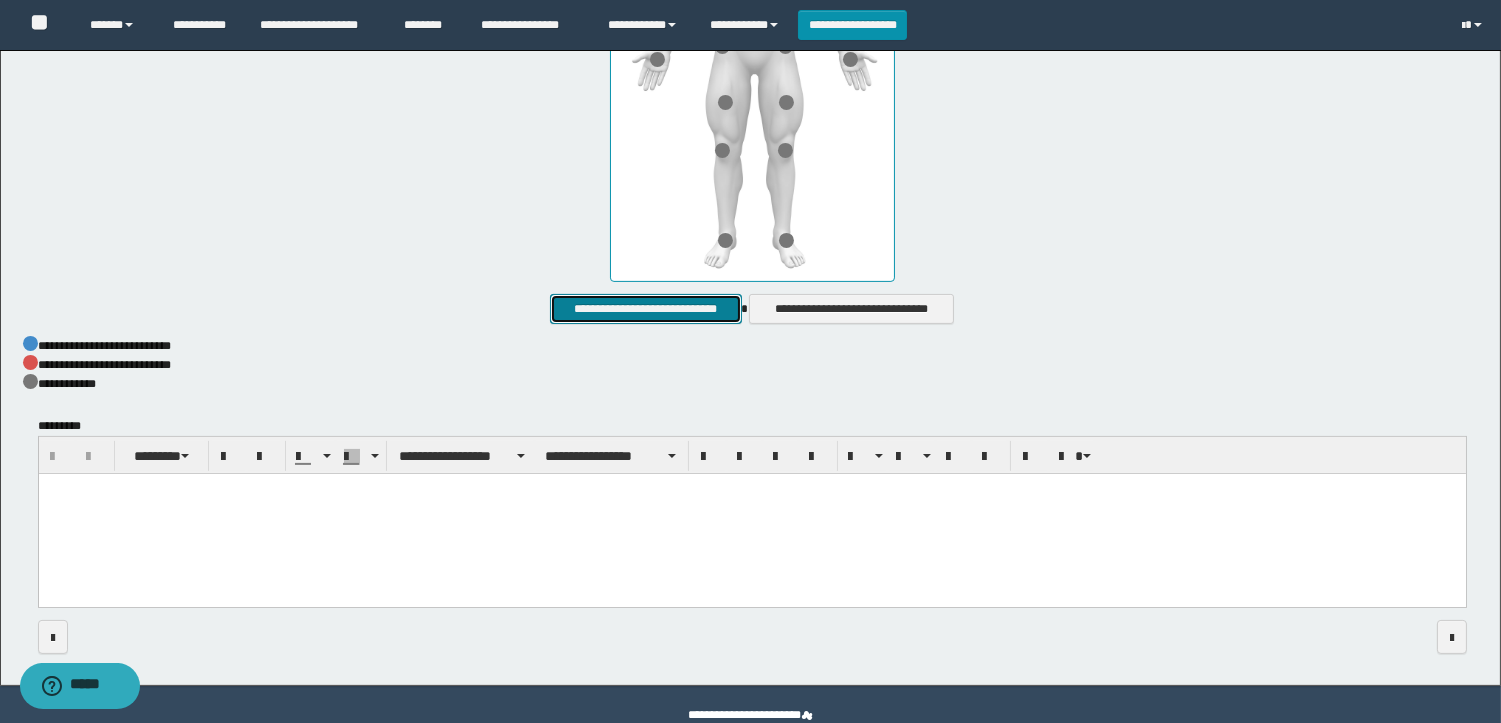 click on "**********" at bounding box center [645, 309] 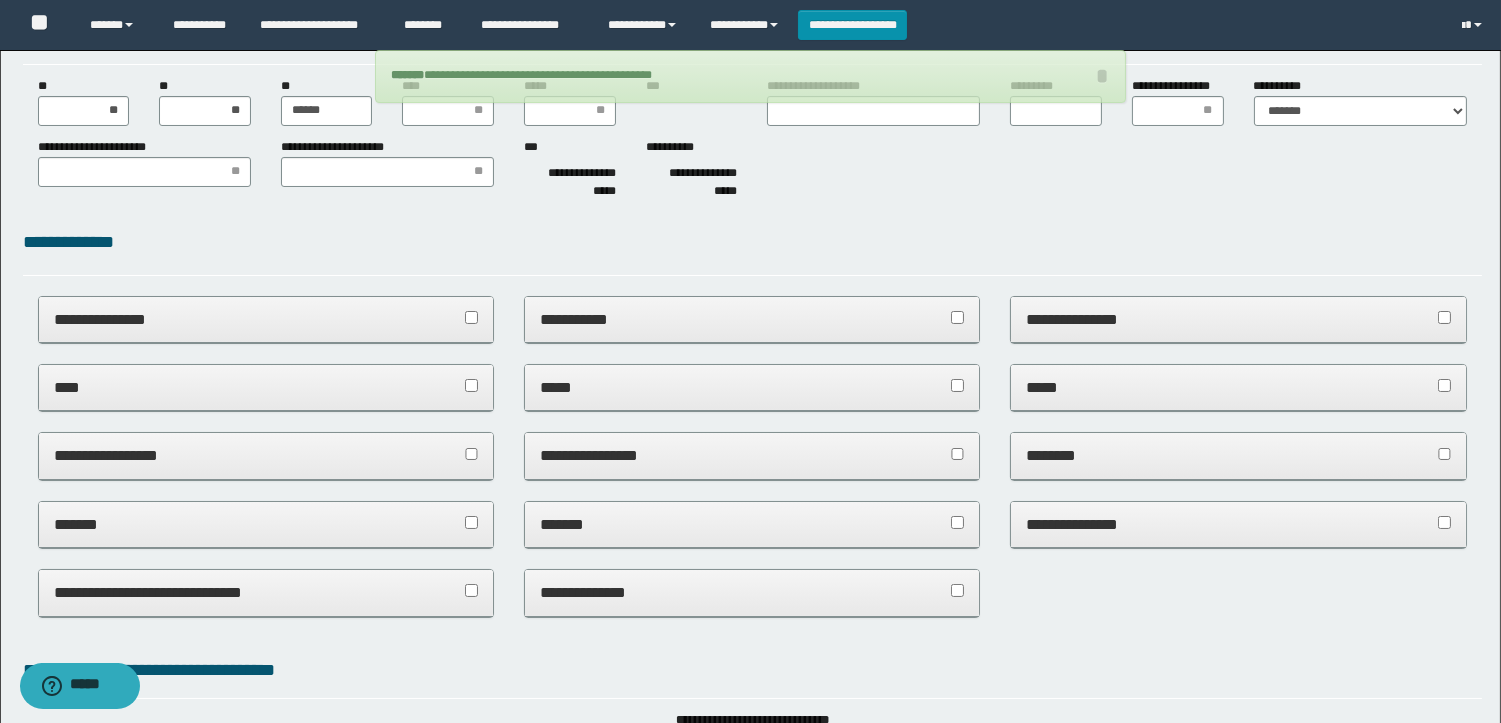 scroll, scrollTop: 0, scrollLeft: 0, axis: both 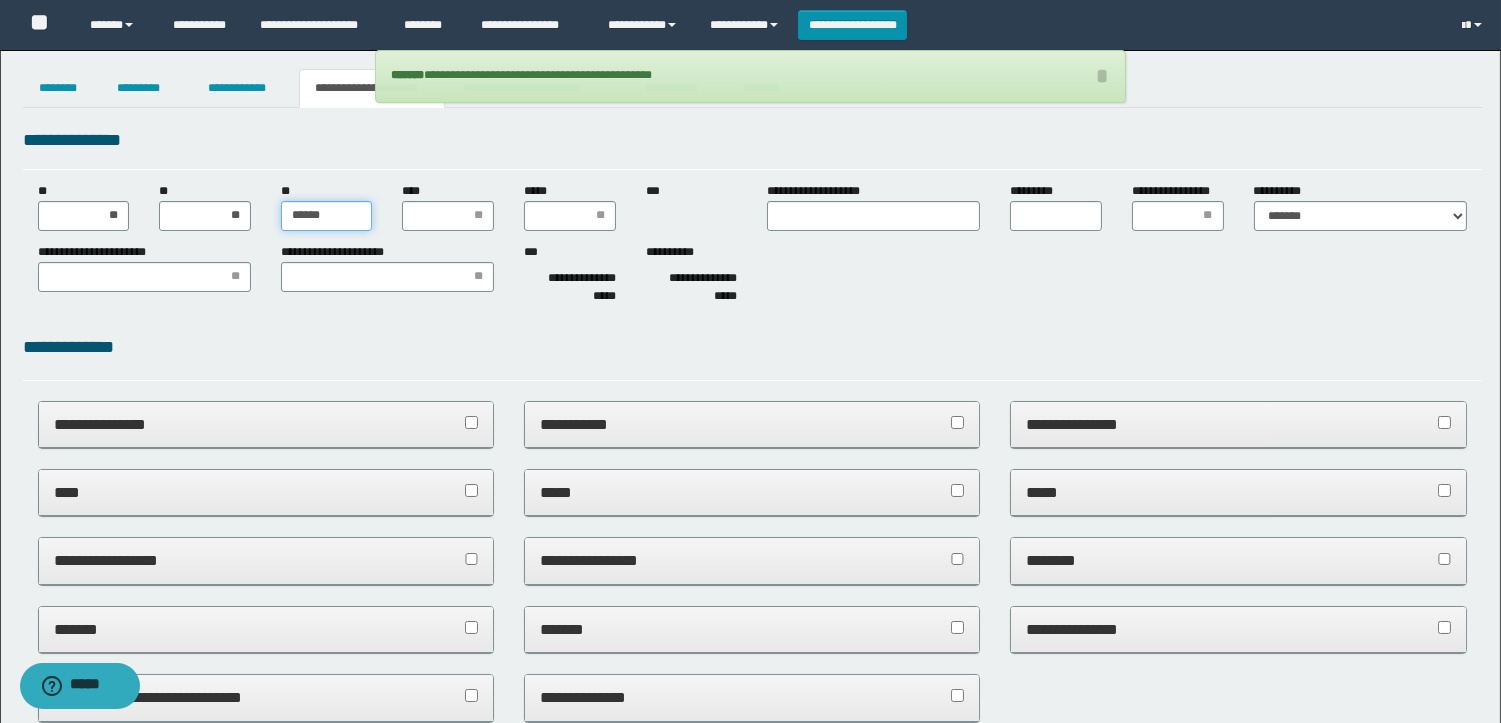 click on "******" at bounding box center (327, 216) 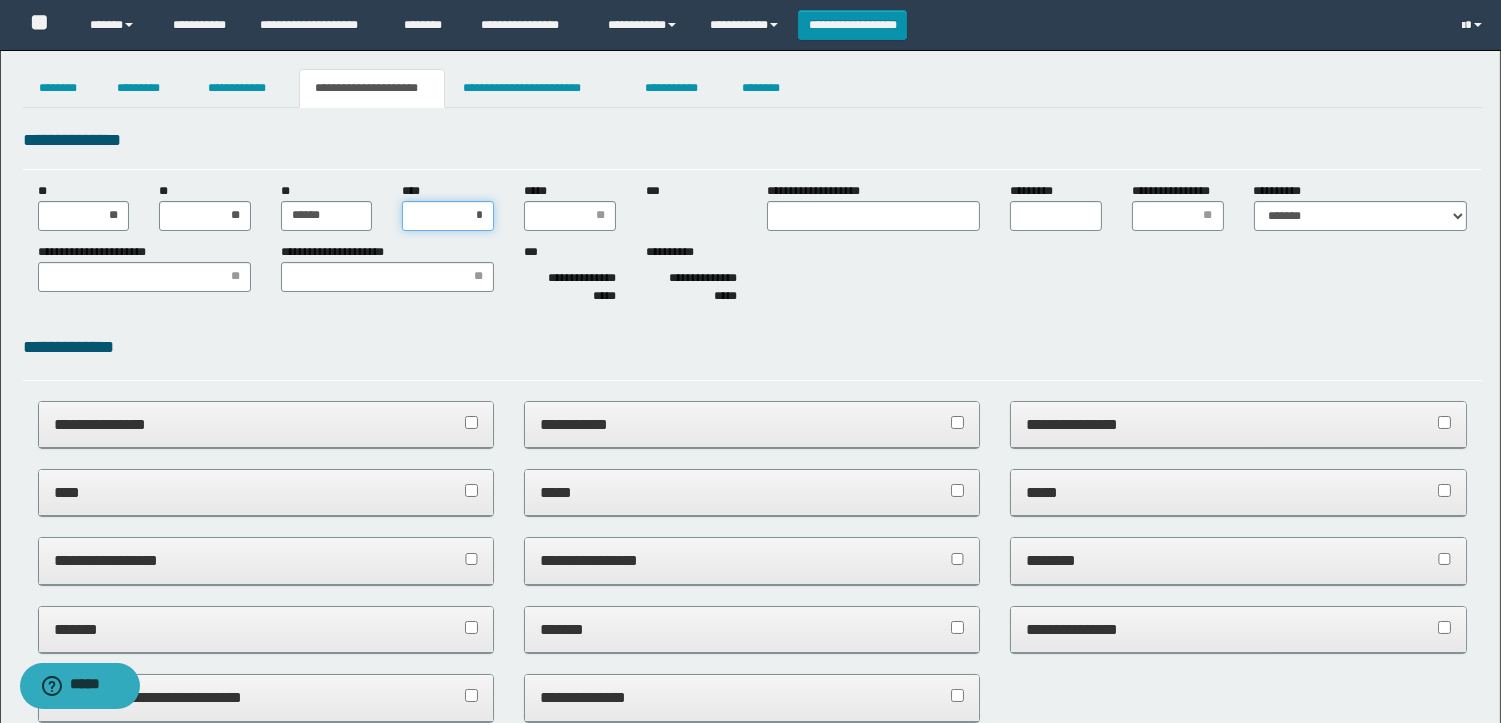 type on "**" 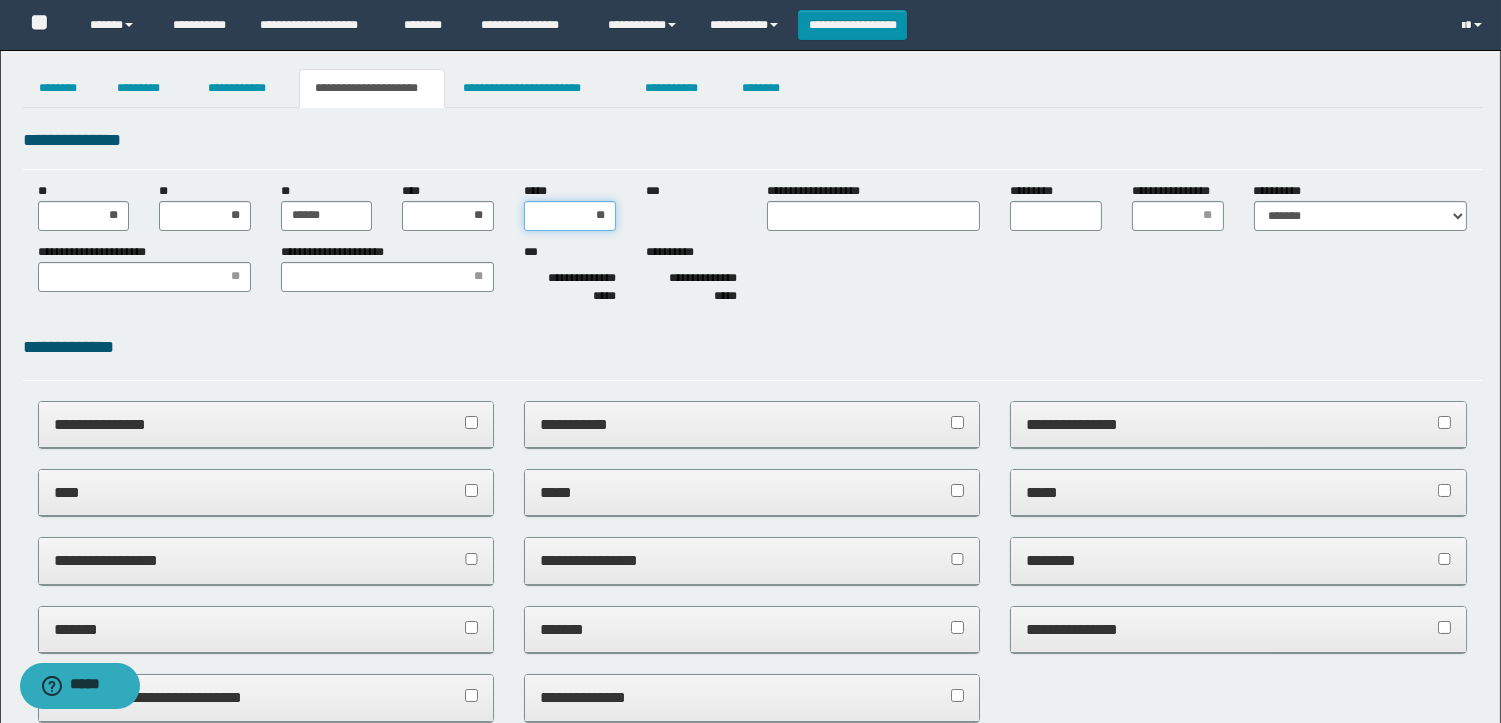 type on "***" 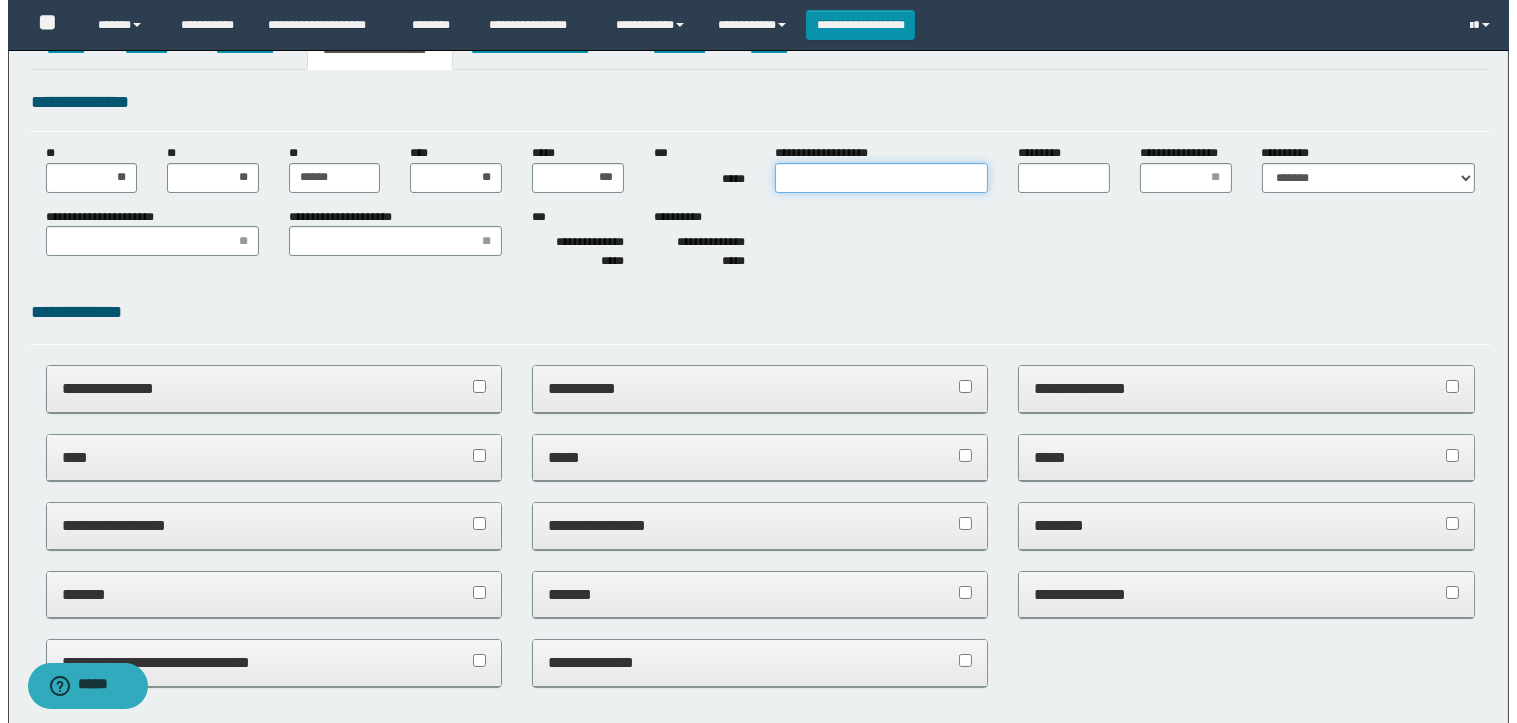 scroll, scrollTop: 0, scrollLeft: 0, axis: both 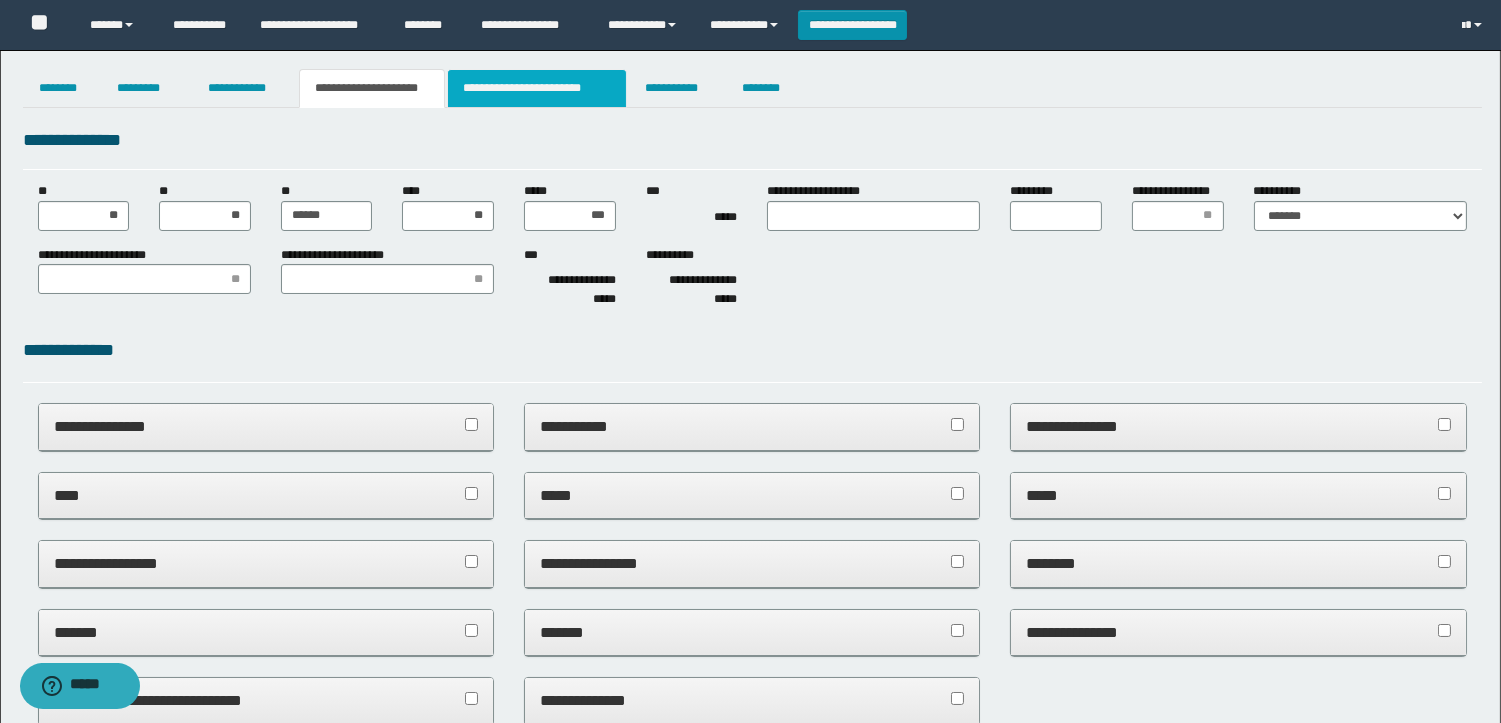 click on "**********" at bounding box center [537, 88] 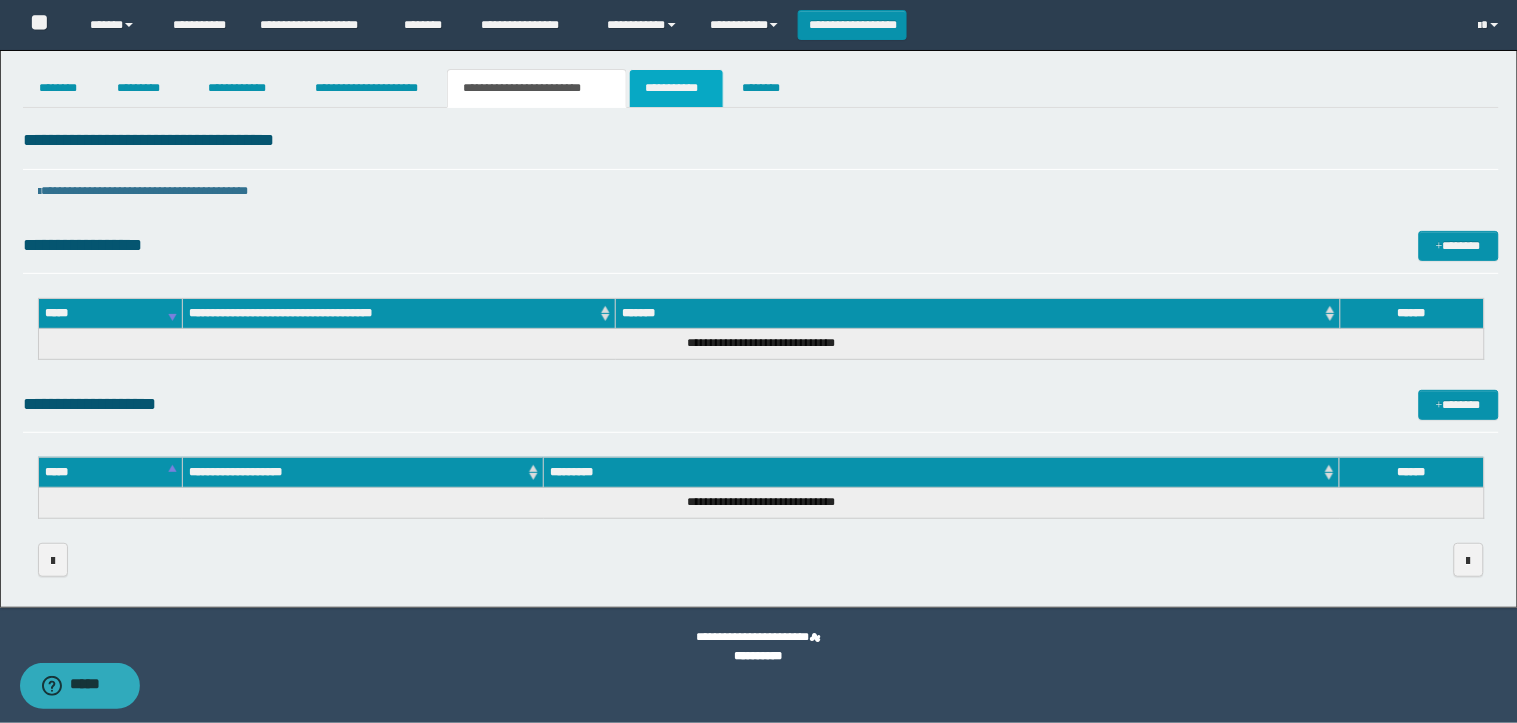 click on "**********" at bounding box center (676, 88) 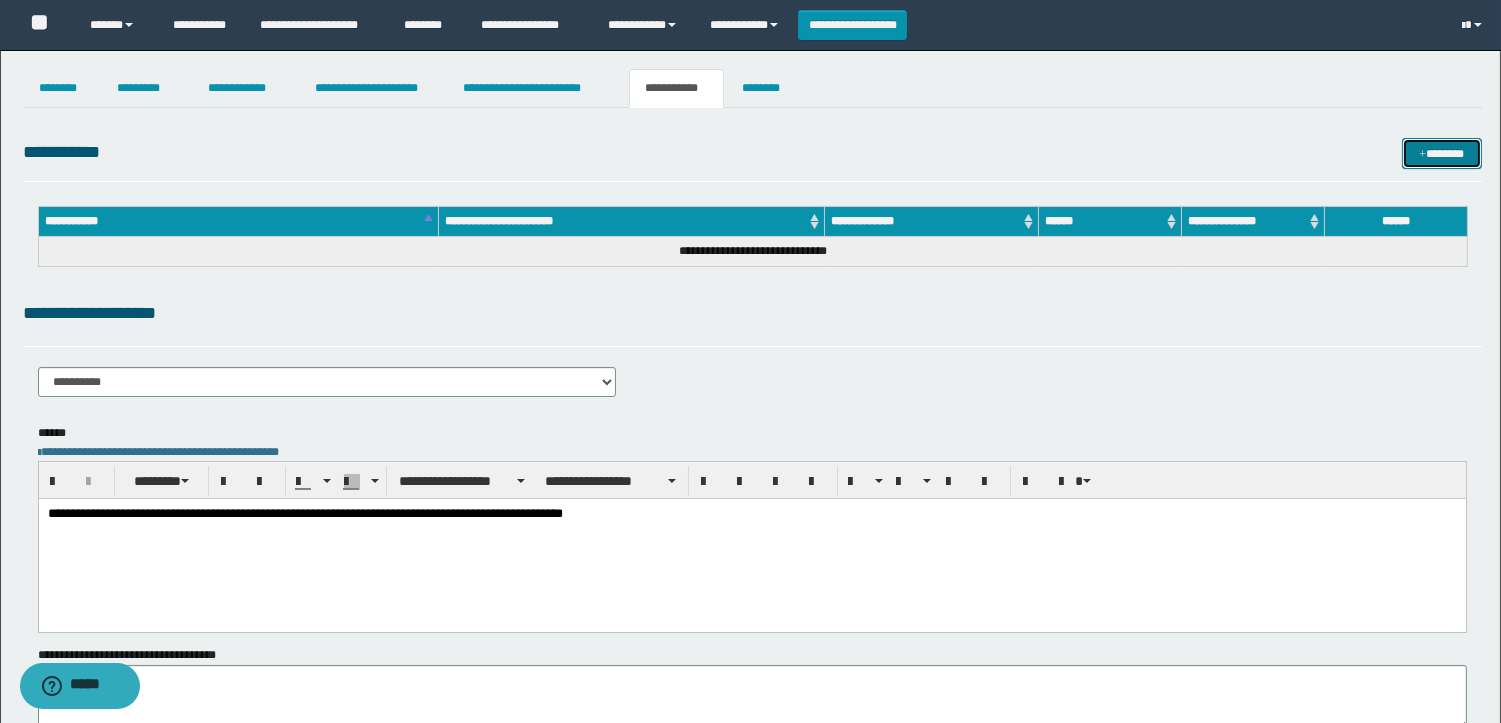 click on "*******" at bounding box center (1442, 153) 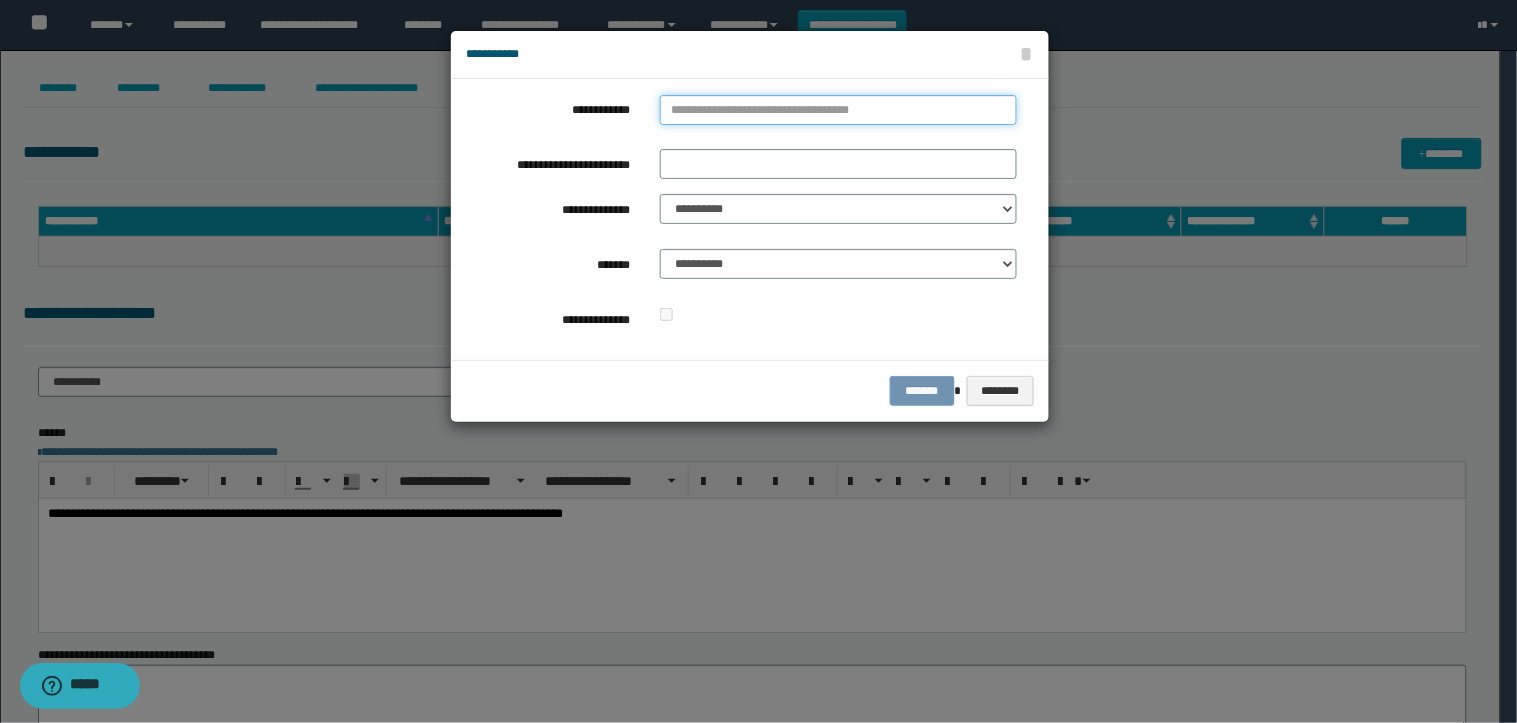 click on "**********" at bounding box center [838, 110] 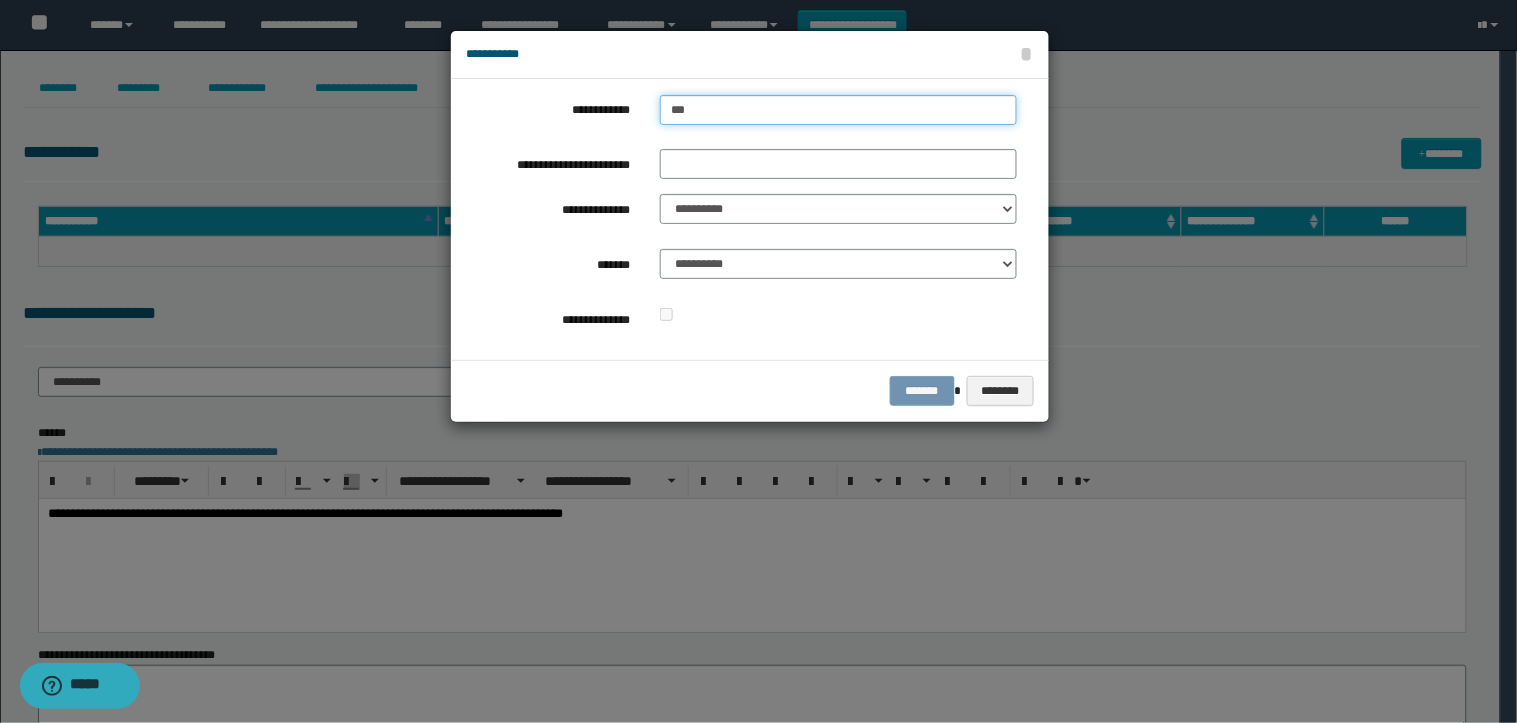 type on "****" 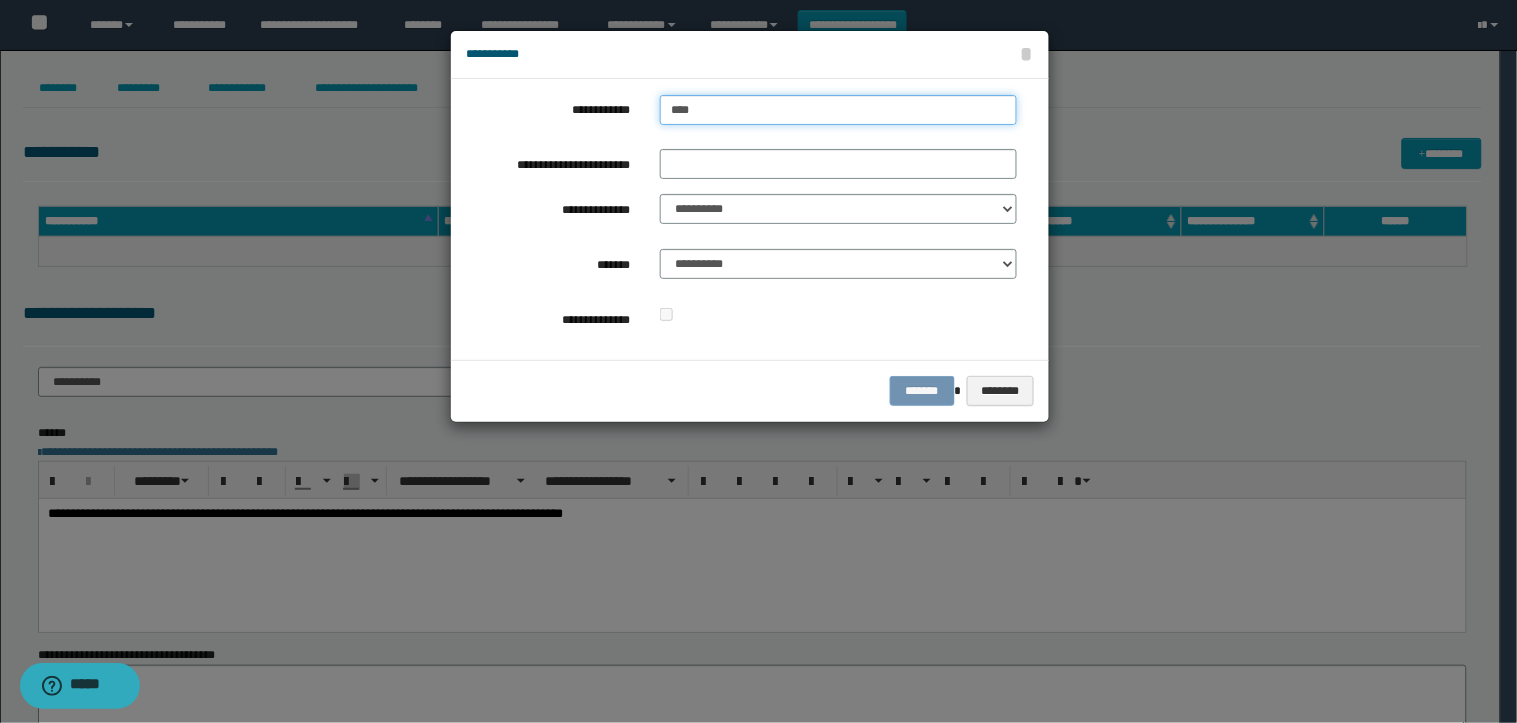 type on "****" 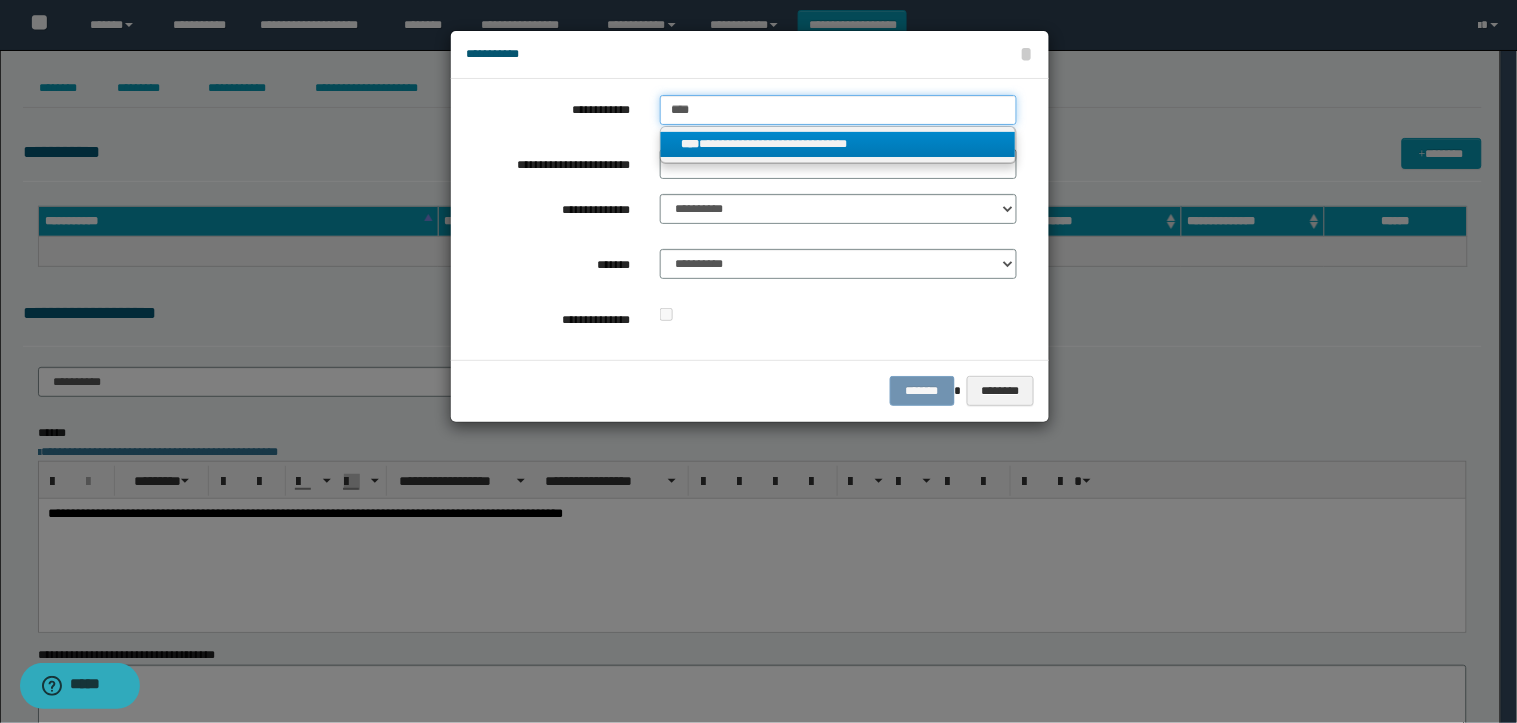 type on "****" 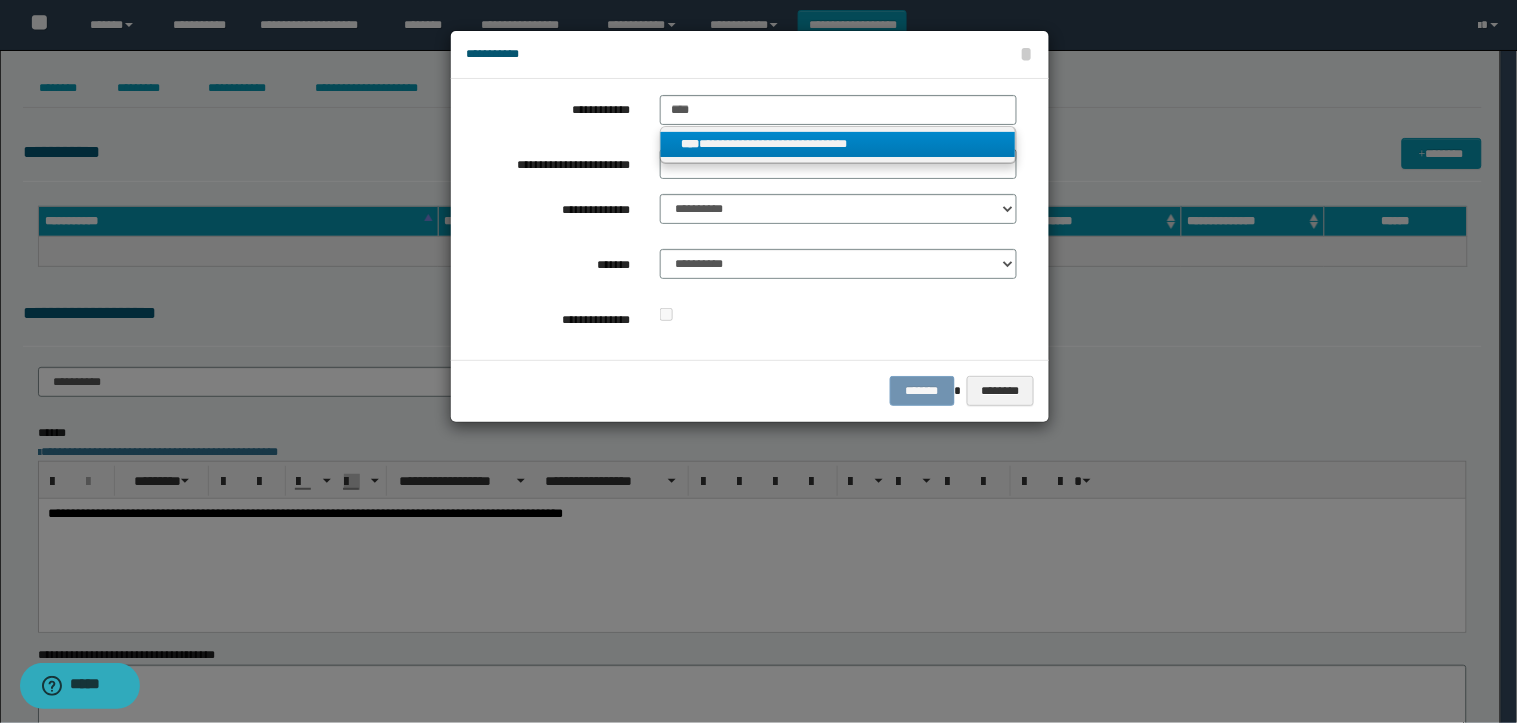 click on "**********" at bounding box center [838, 144] 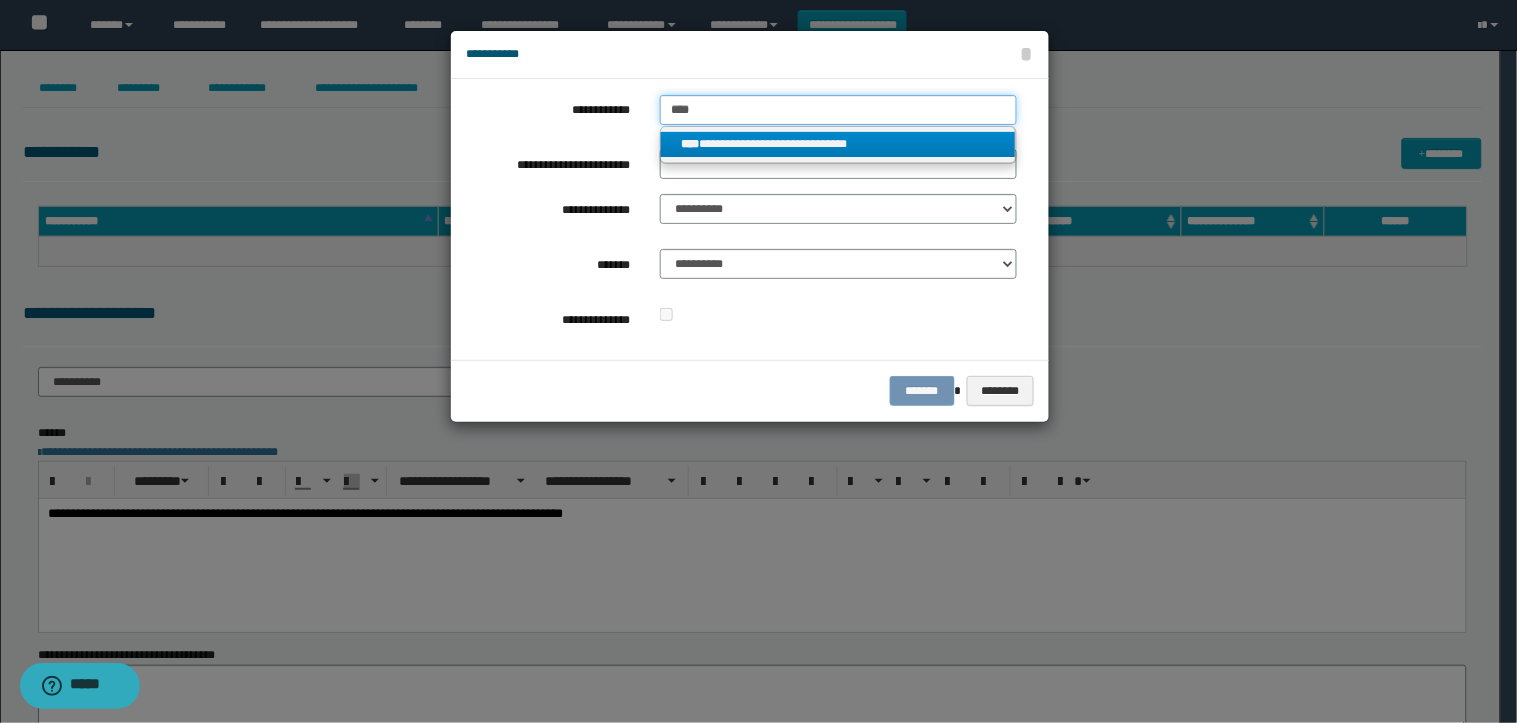 type 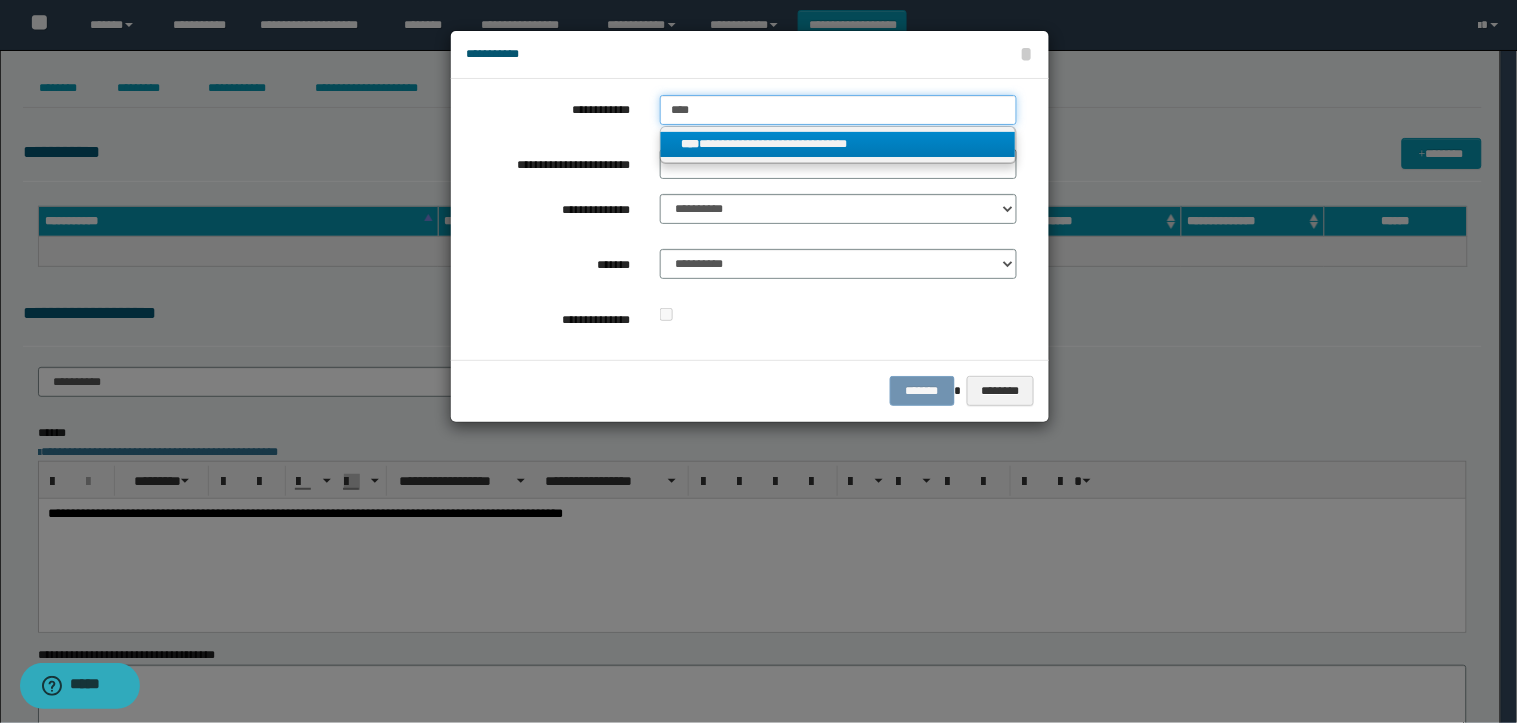 type on "**********" 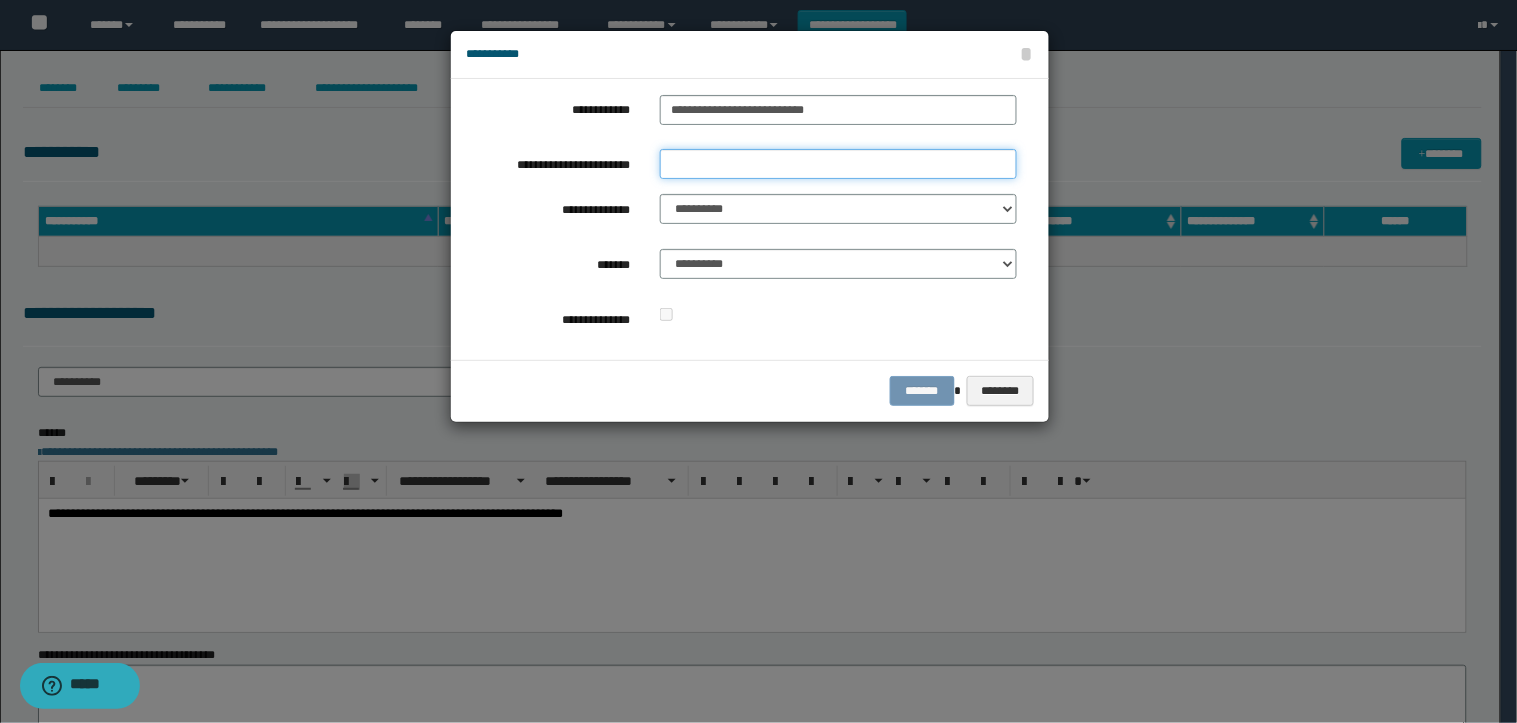 click on "**********" at bounding box center (838, 164) 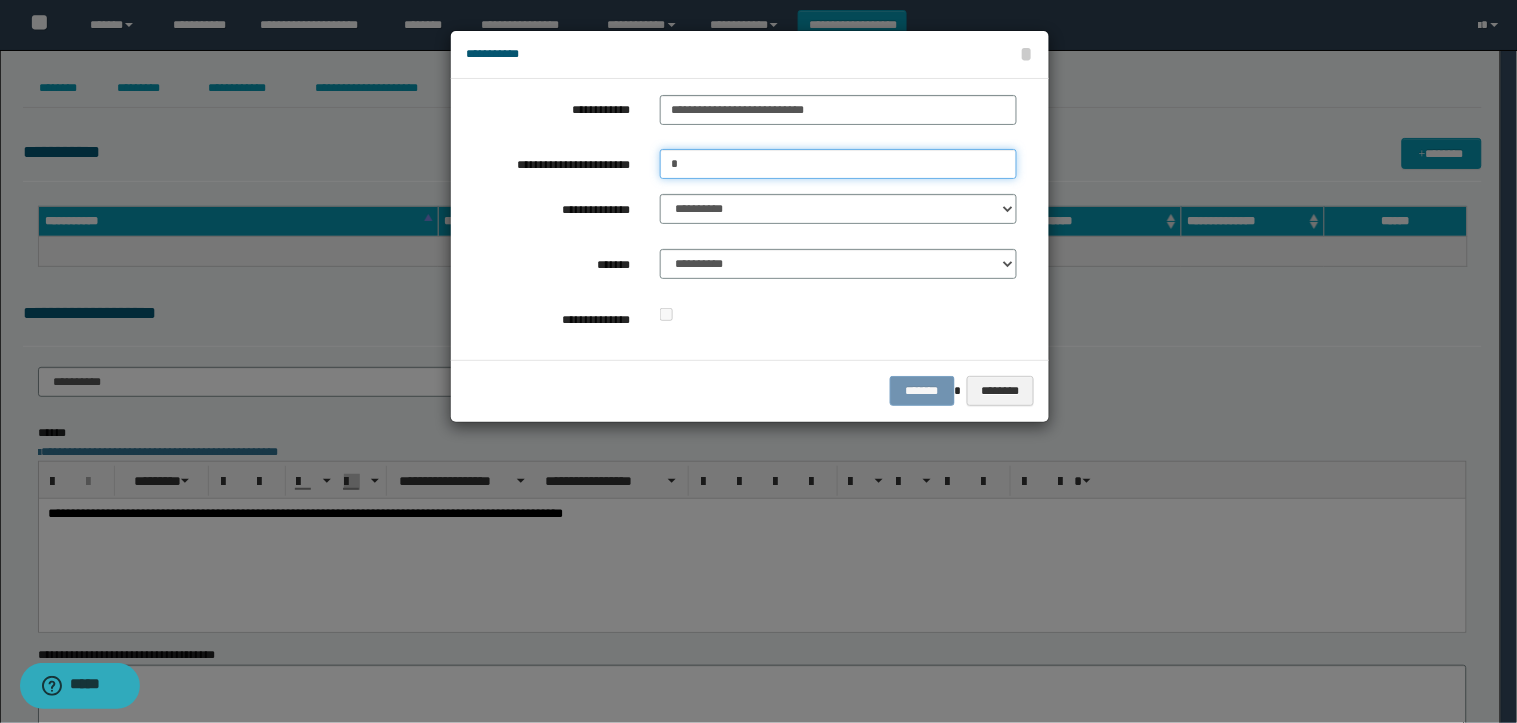 type on "*" 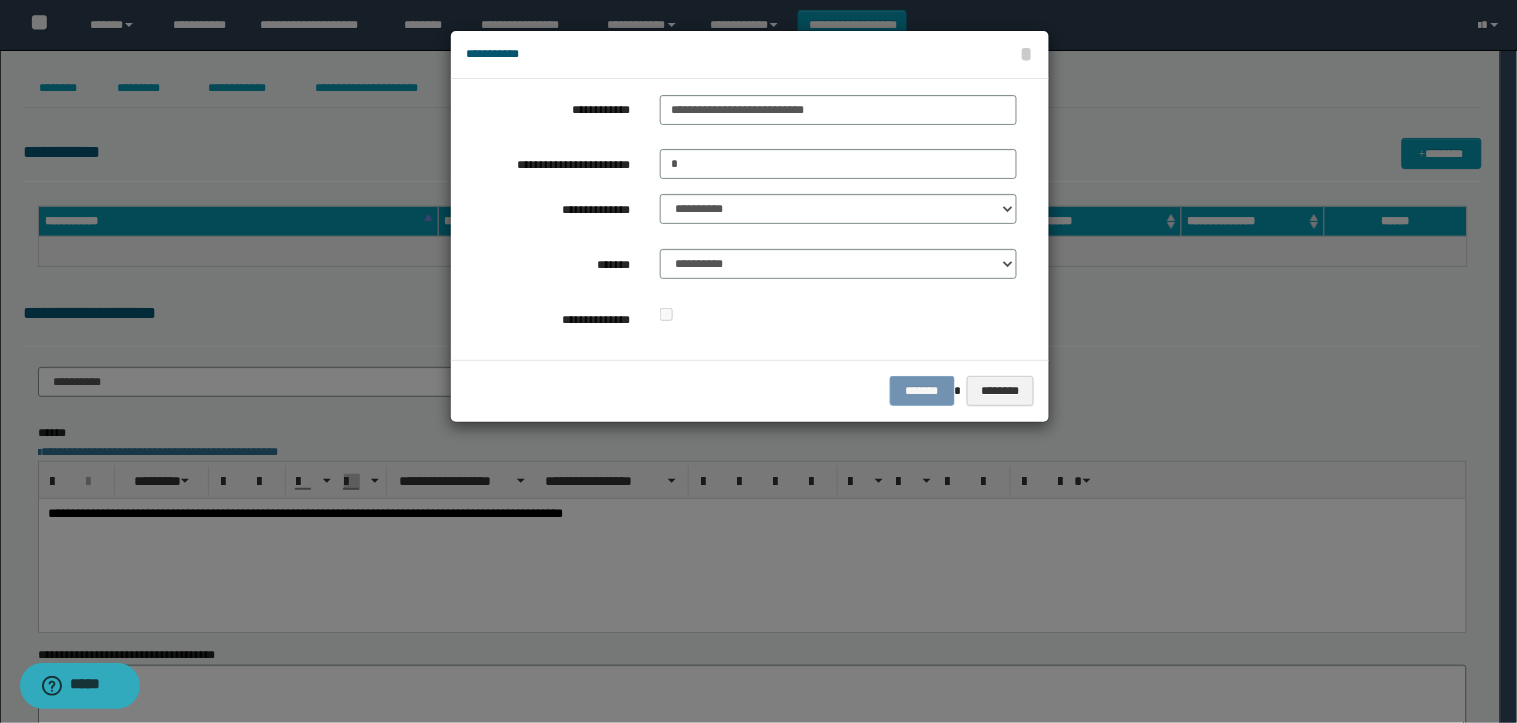drag, startPoint x: 722, startPoint y: 190, endPoint x: 713, endPoint y: 215, distance: 26.57066 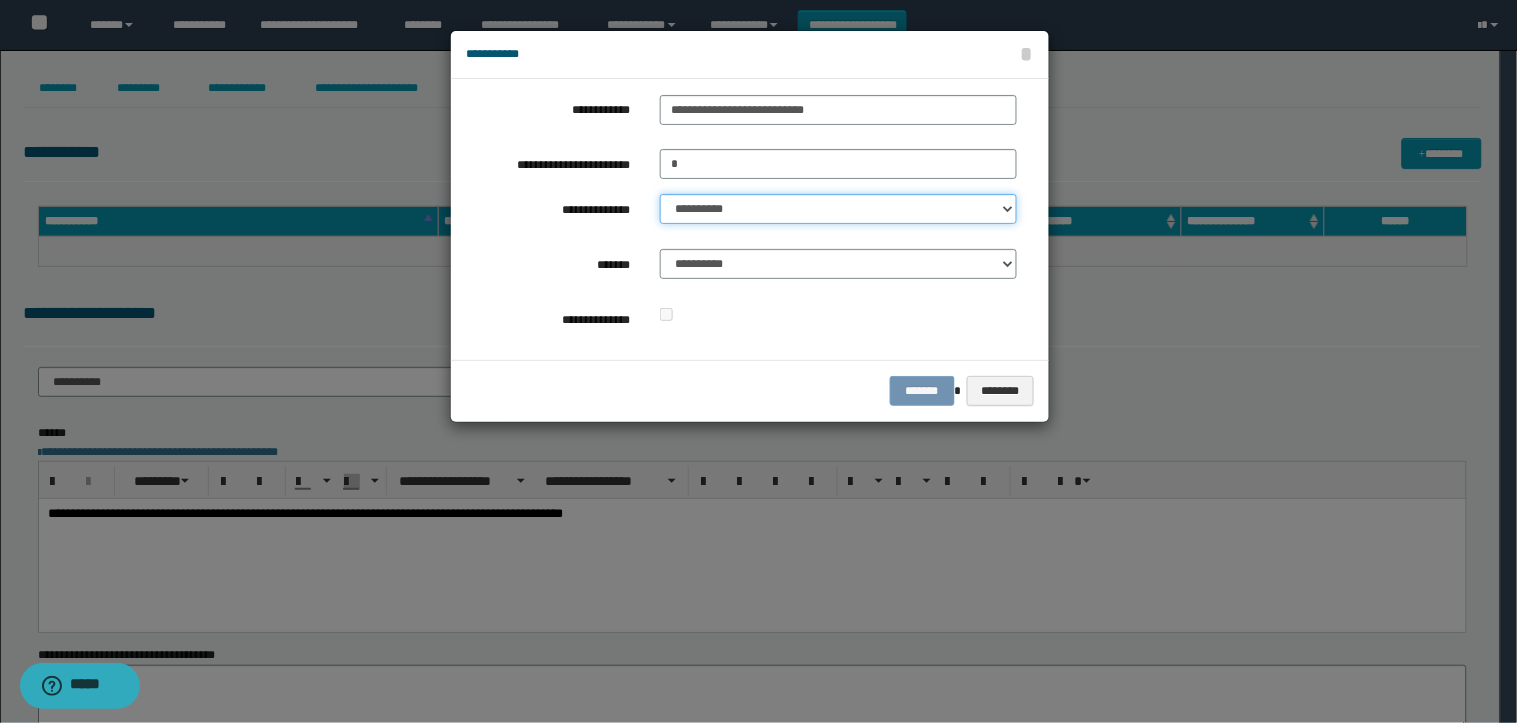 click on "**********" at bounding box center (838, 209) 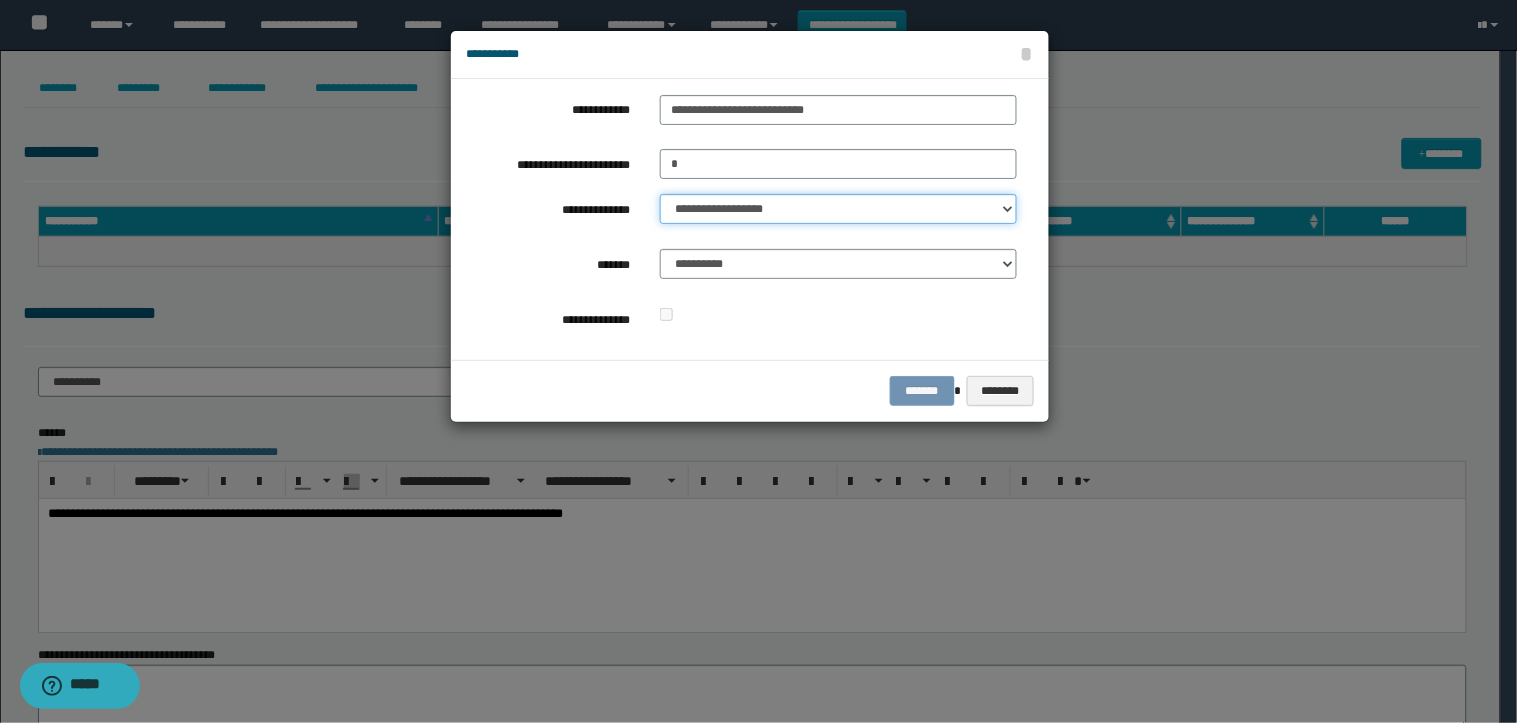 click on "**********" at bounding box center [838, 209] 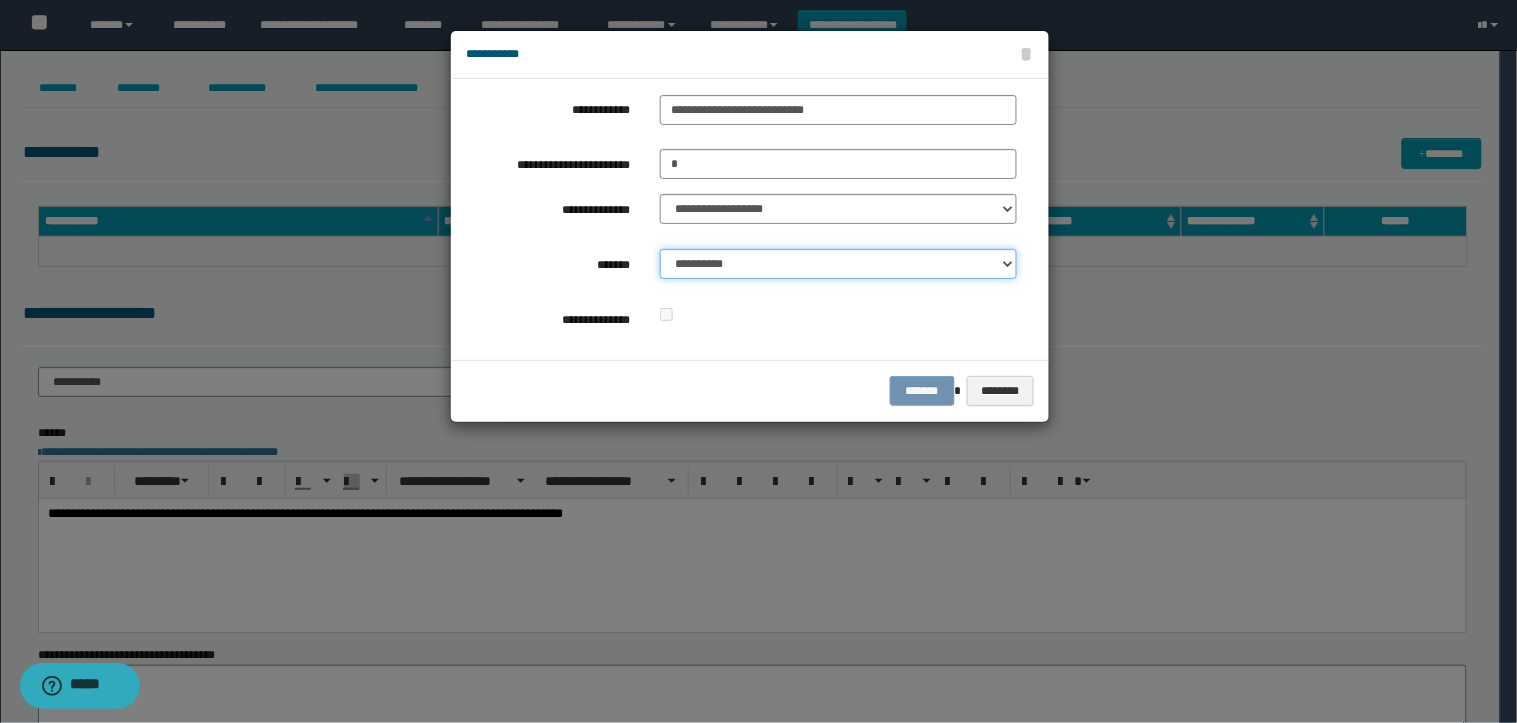 drag, startPoint x: 744, startPoint y: 263, endPoint x: 741, endPoint y: 273, distance: 10.440307 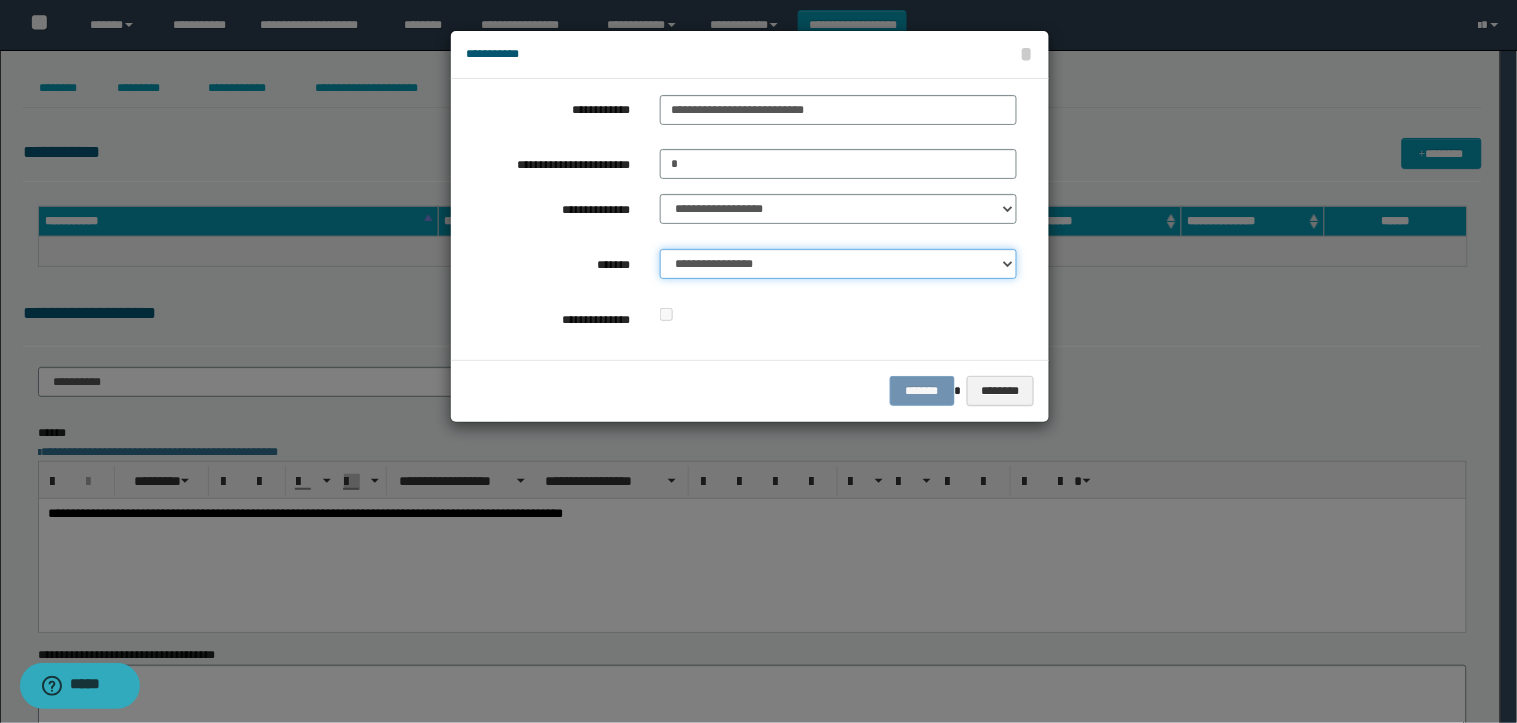 click on "**********" at bounding box center [838, 264] 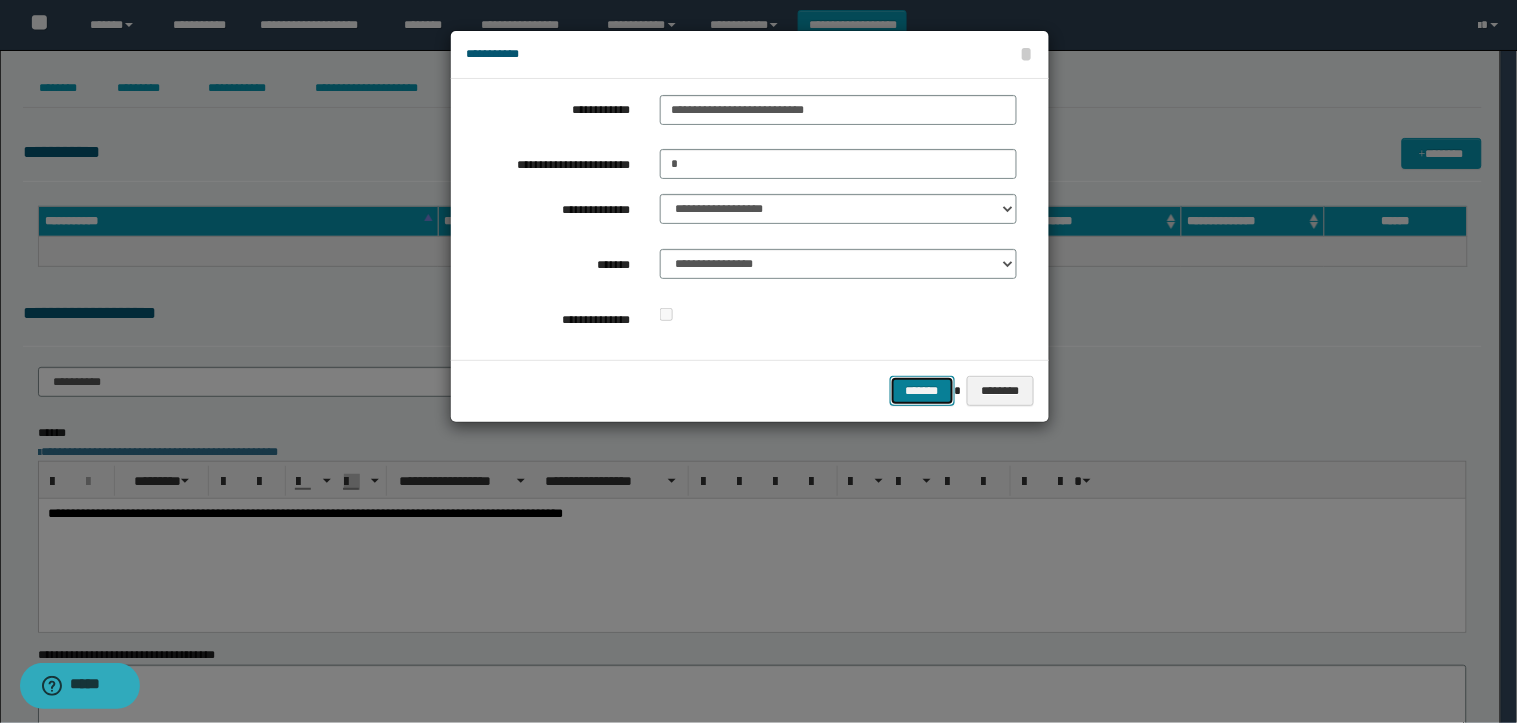 click on "*******" at bounding box center [922, 391] 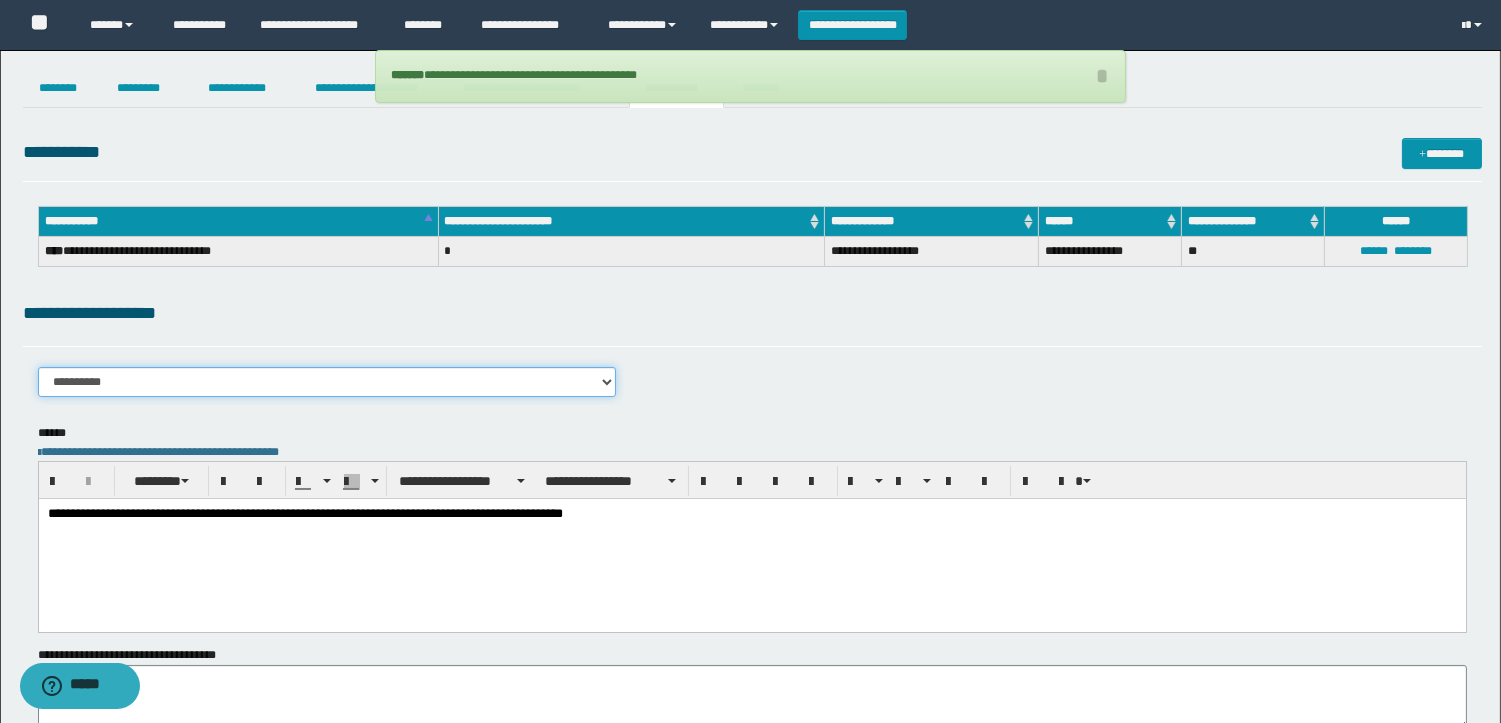 click on "**********" at bounding box center (327, 382) 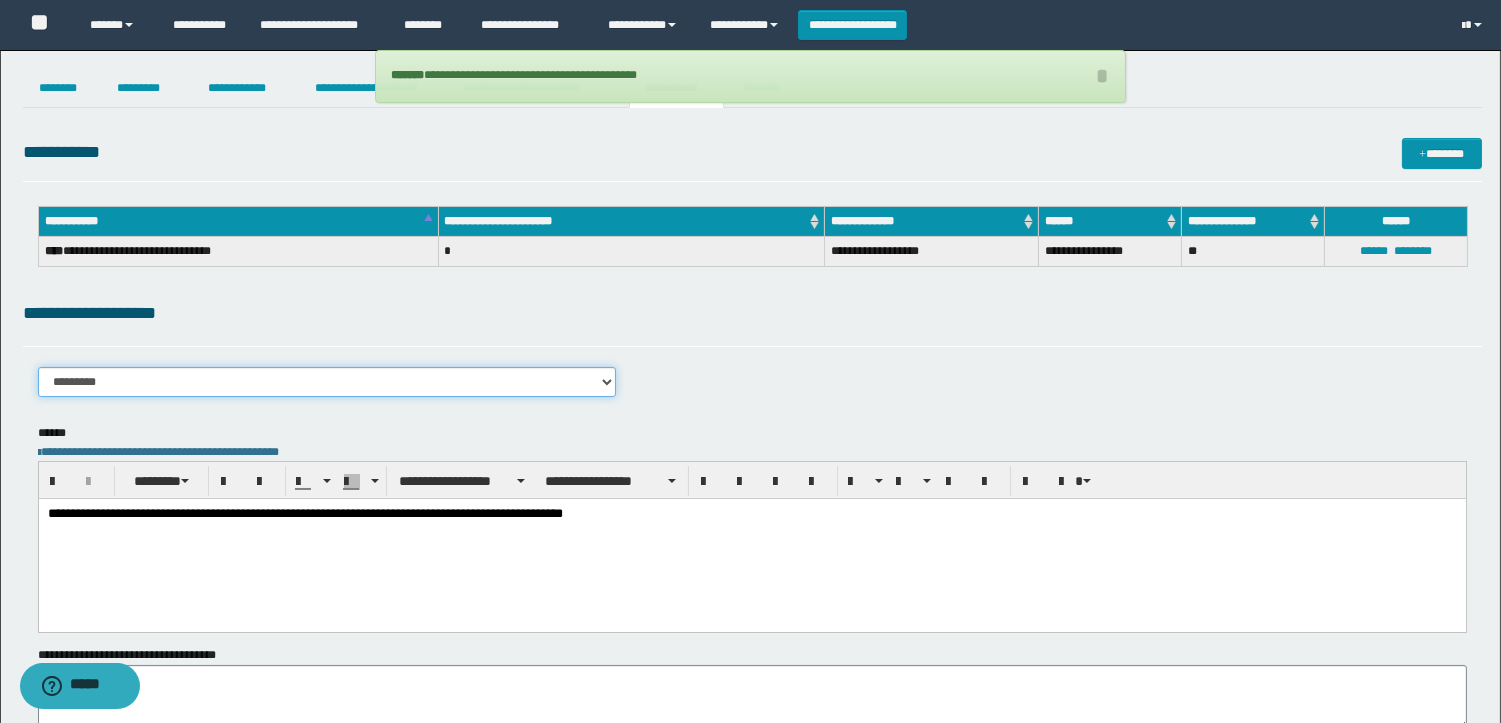 click on "**********" at bounding box center (327, 382) 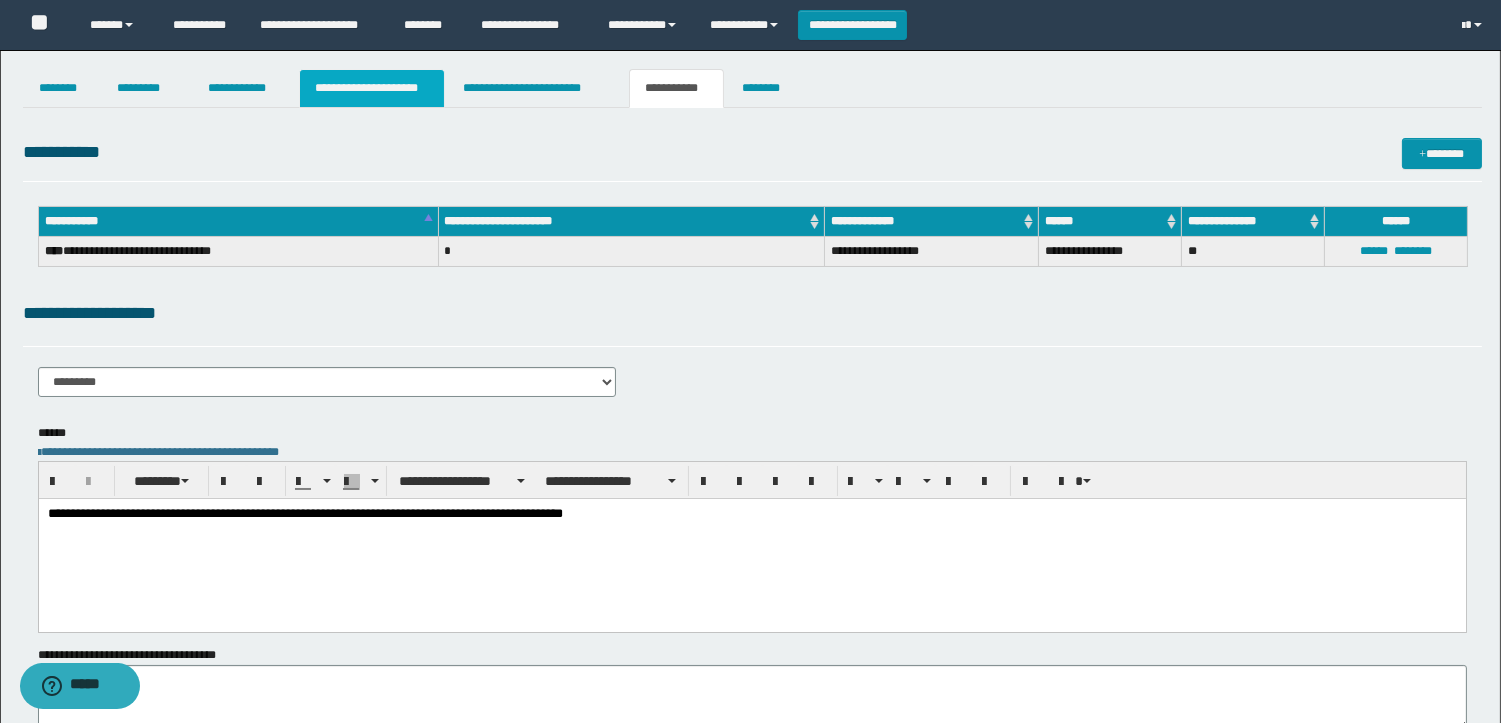 click on "**********" at bounding box center [372, 88] 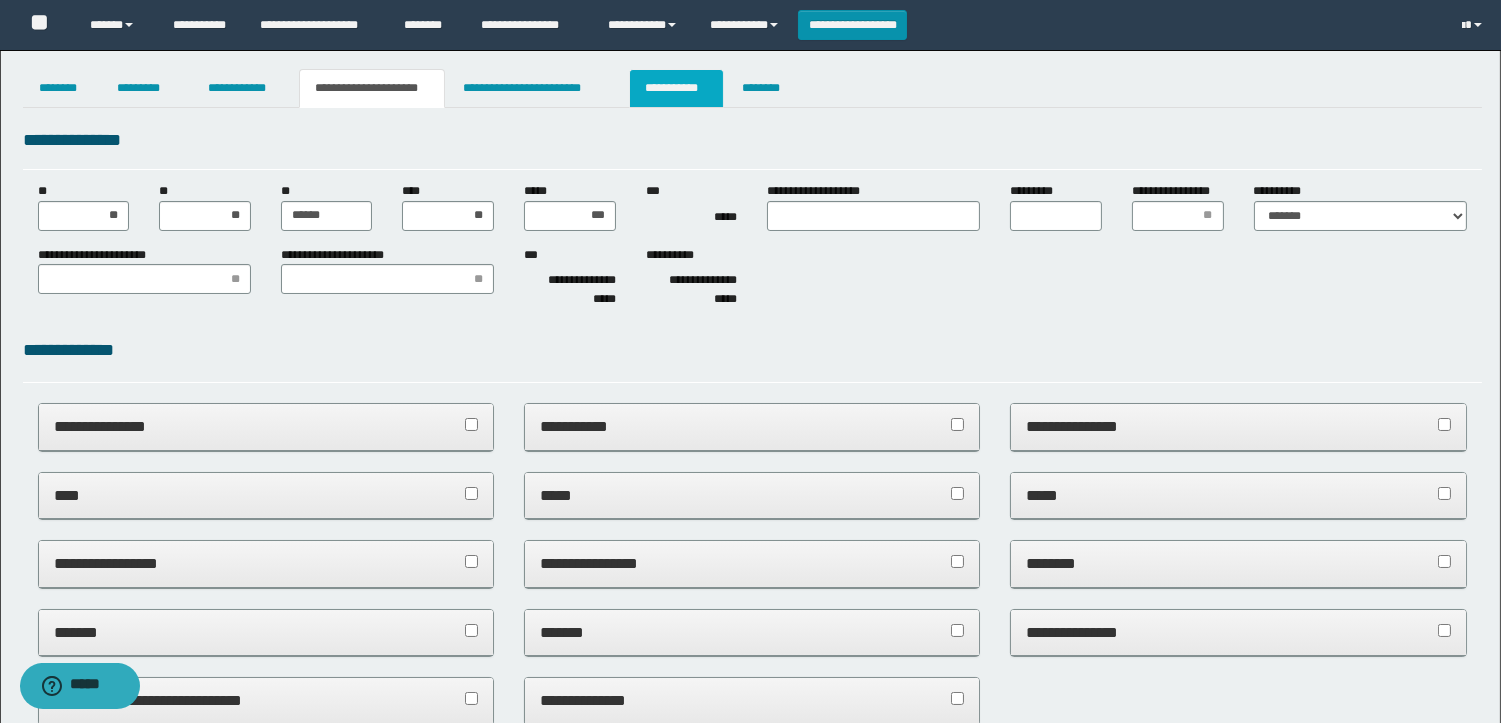 click on "**********" at bounding box center (676, 88) 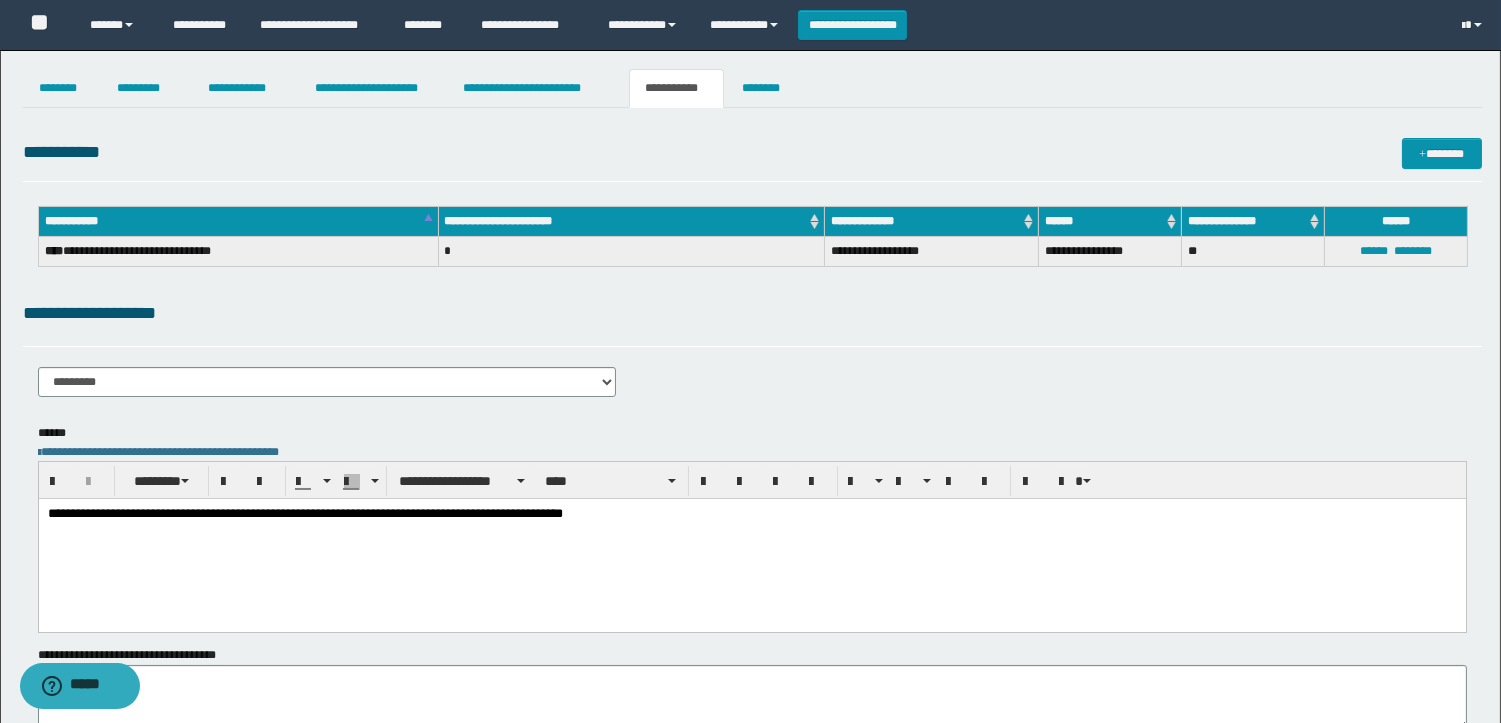 click on "**********" at bounding box center [751, 539] 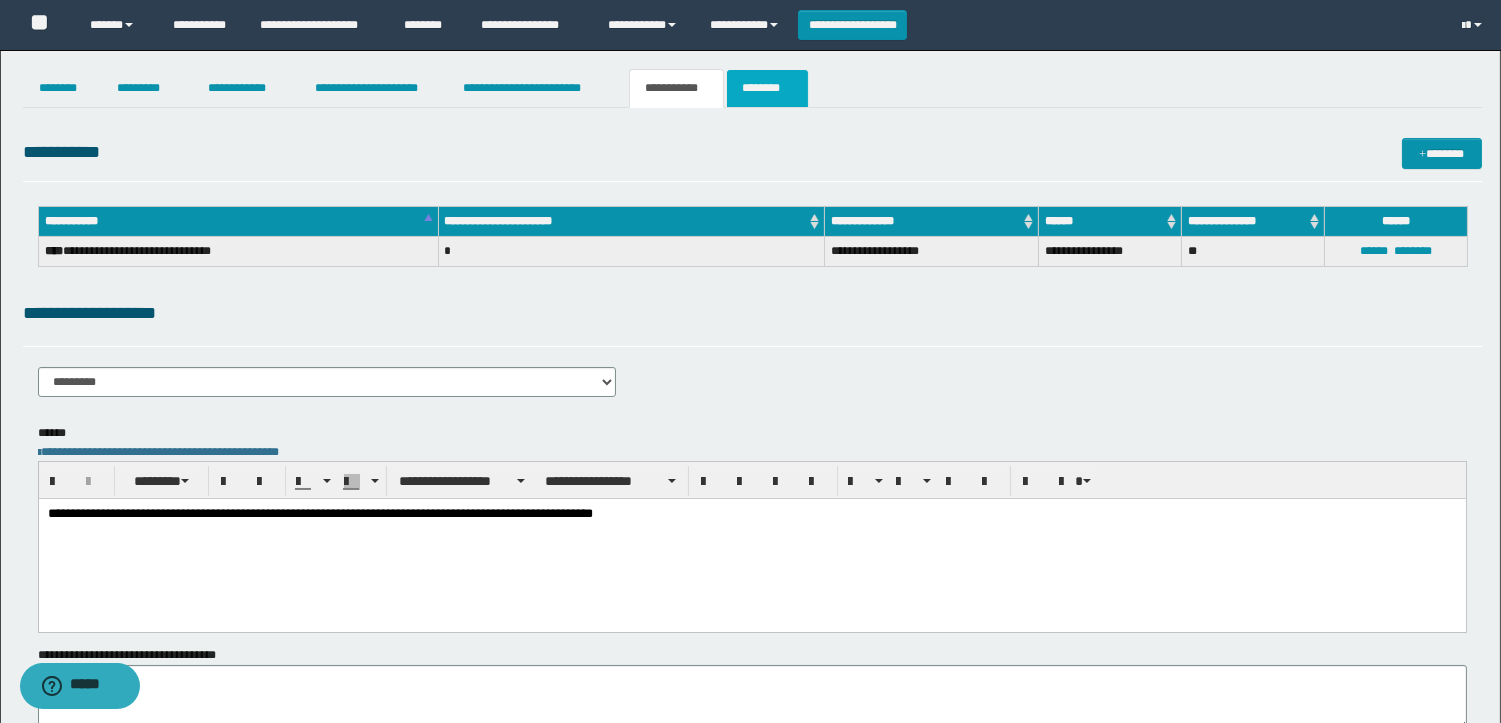click on "********" at bounding box center (767, 88) 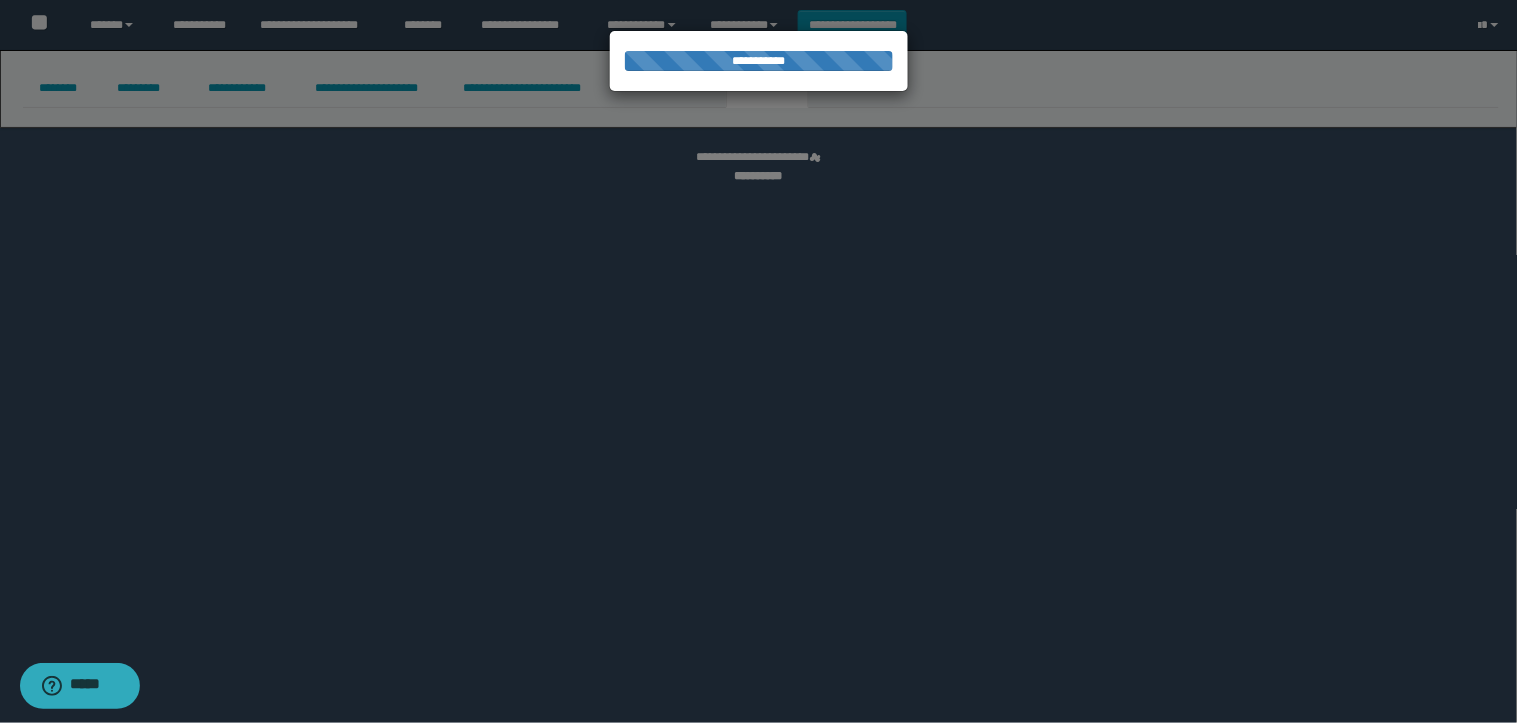 select 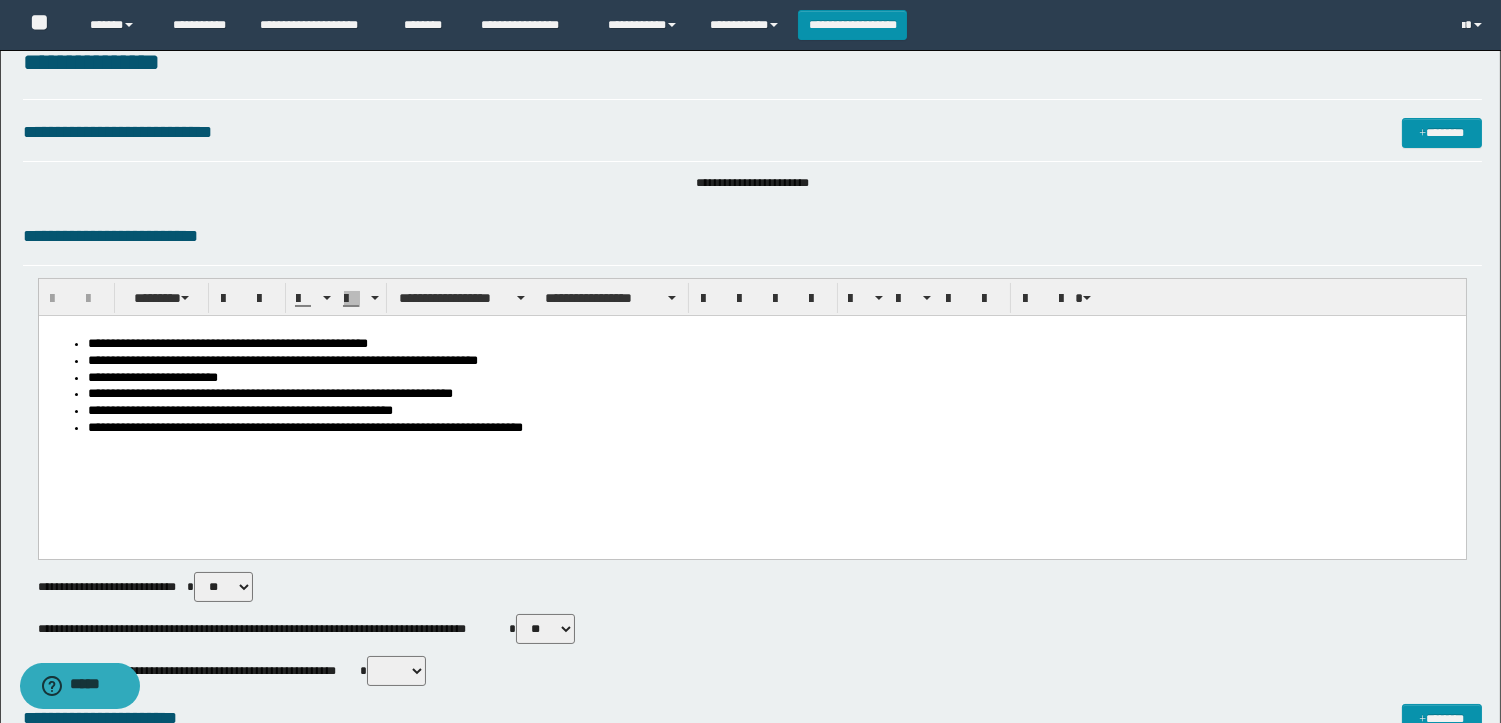 scroll, scrollTop: 0, scrollLeft: 0, axis: both 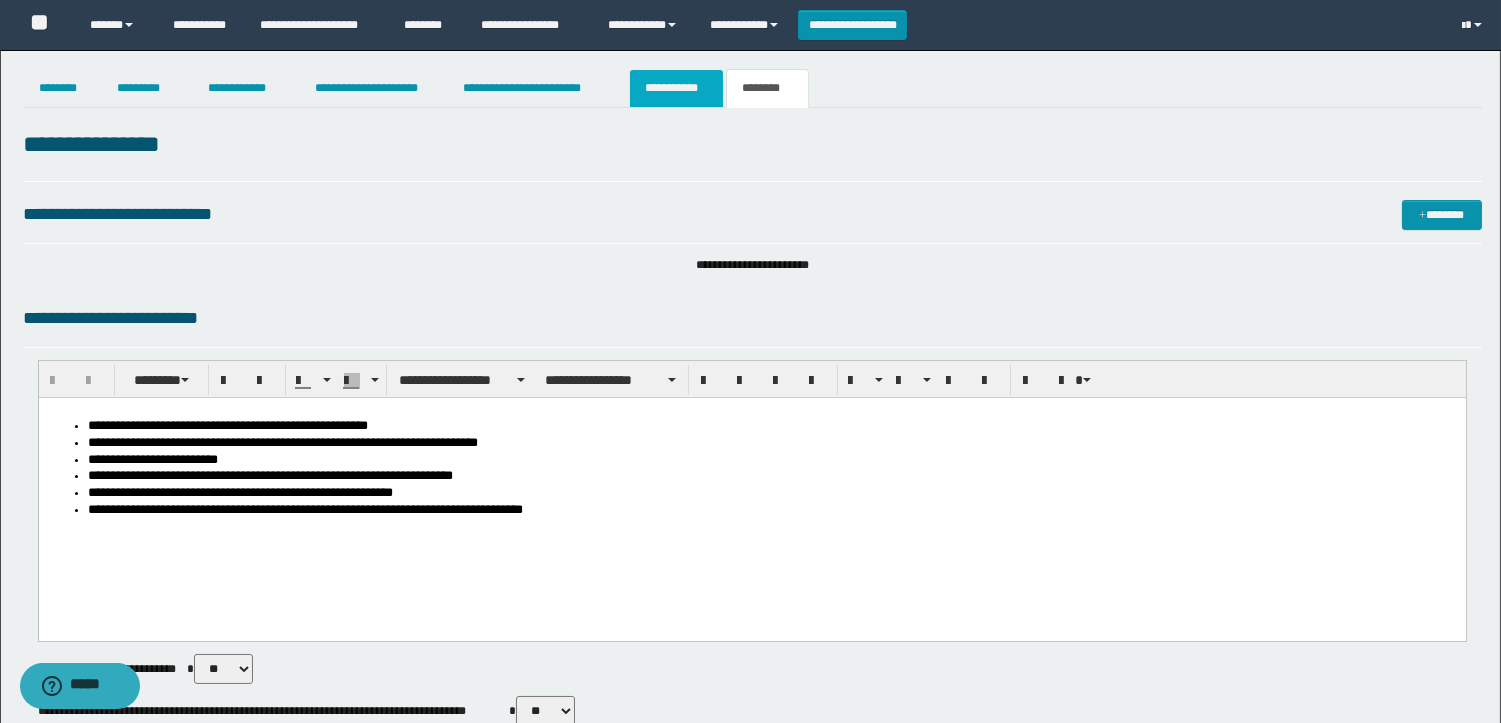 click on "**********" at bounding box center [676, 88] 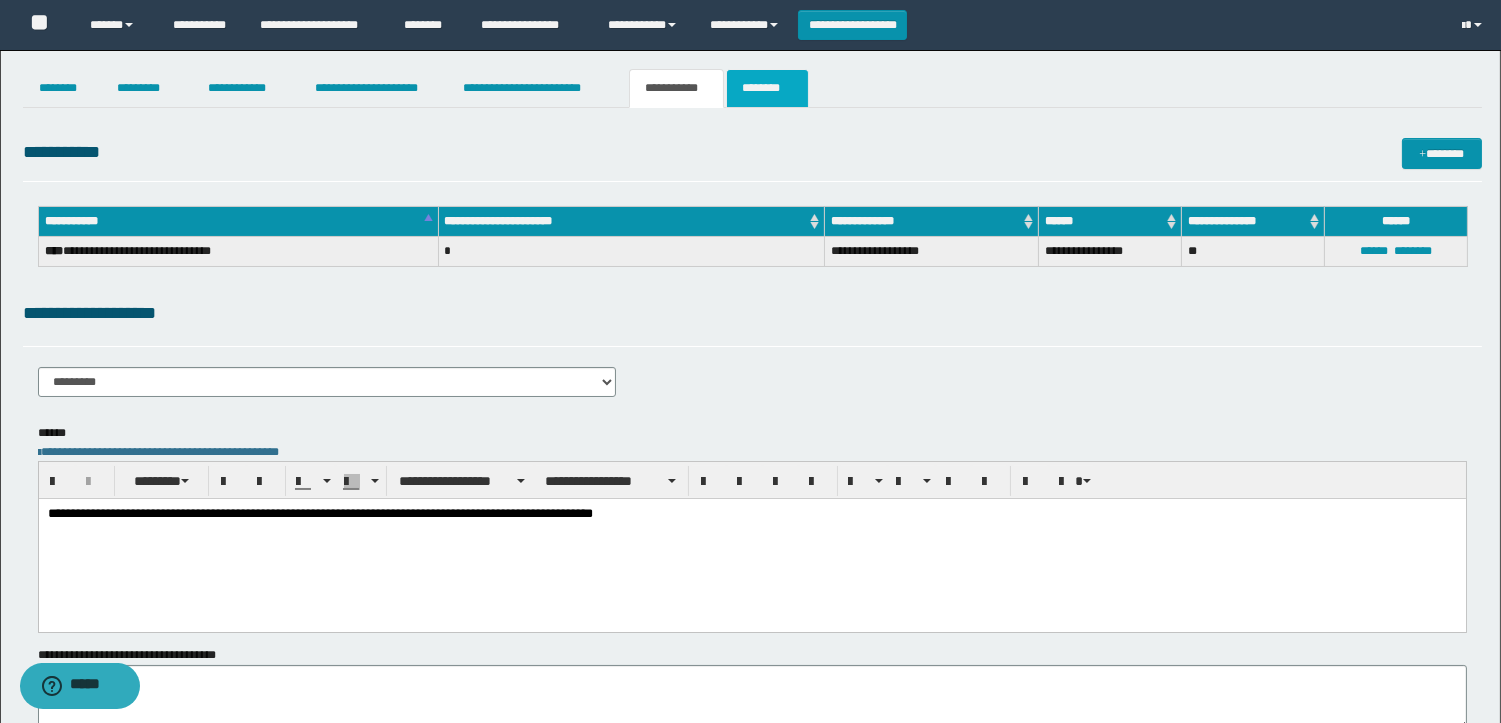 click on "********" at bounding box center [767, 88] 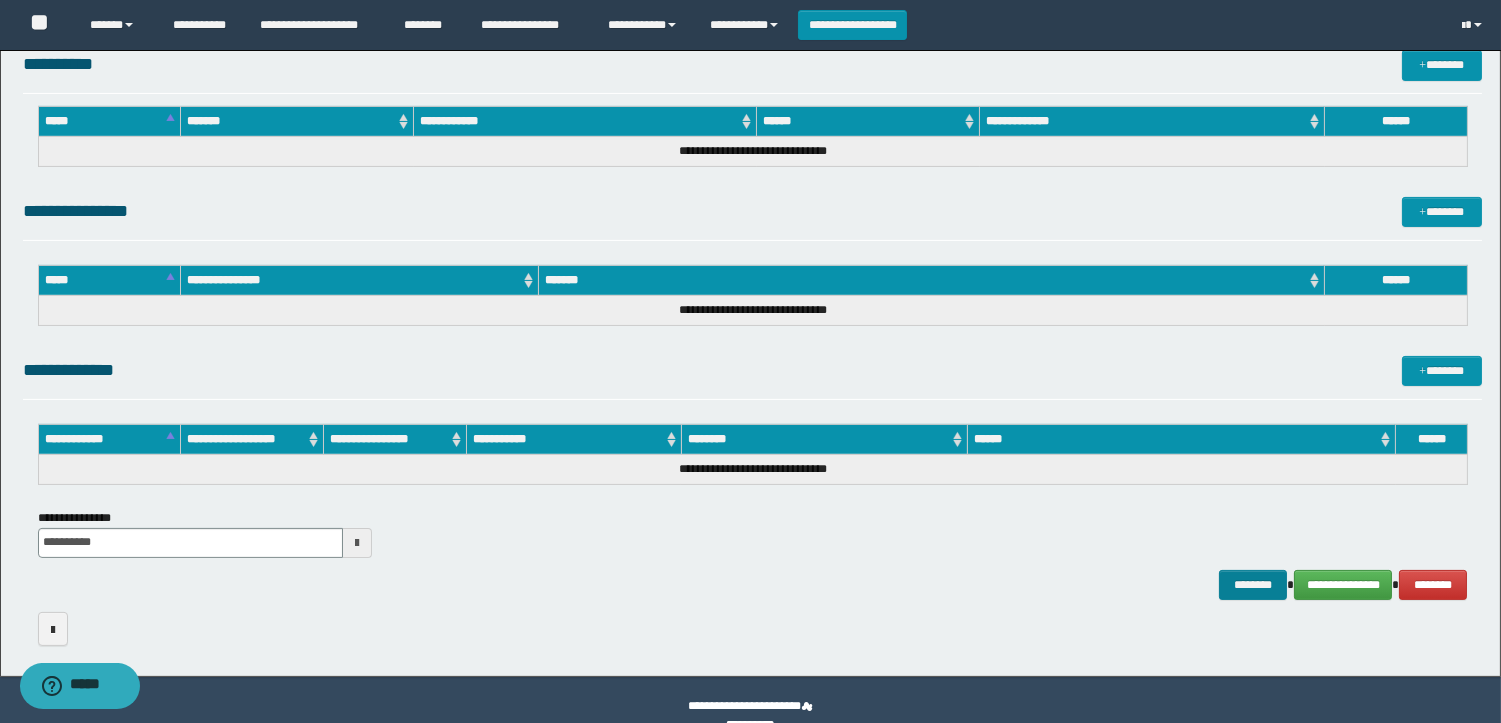 scroll, scrollTop: 914, scrollLeft: 0, axis: vertical 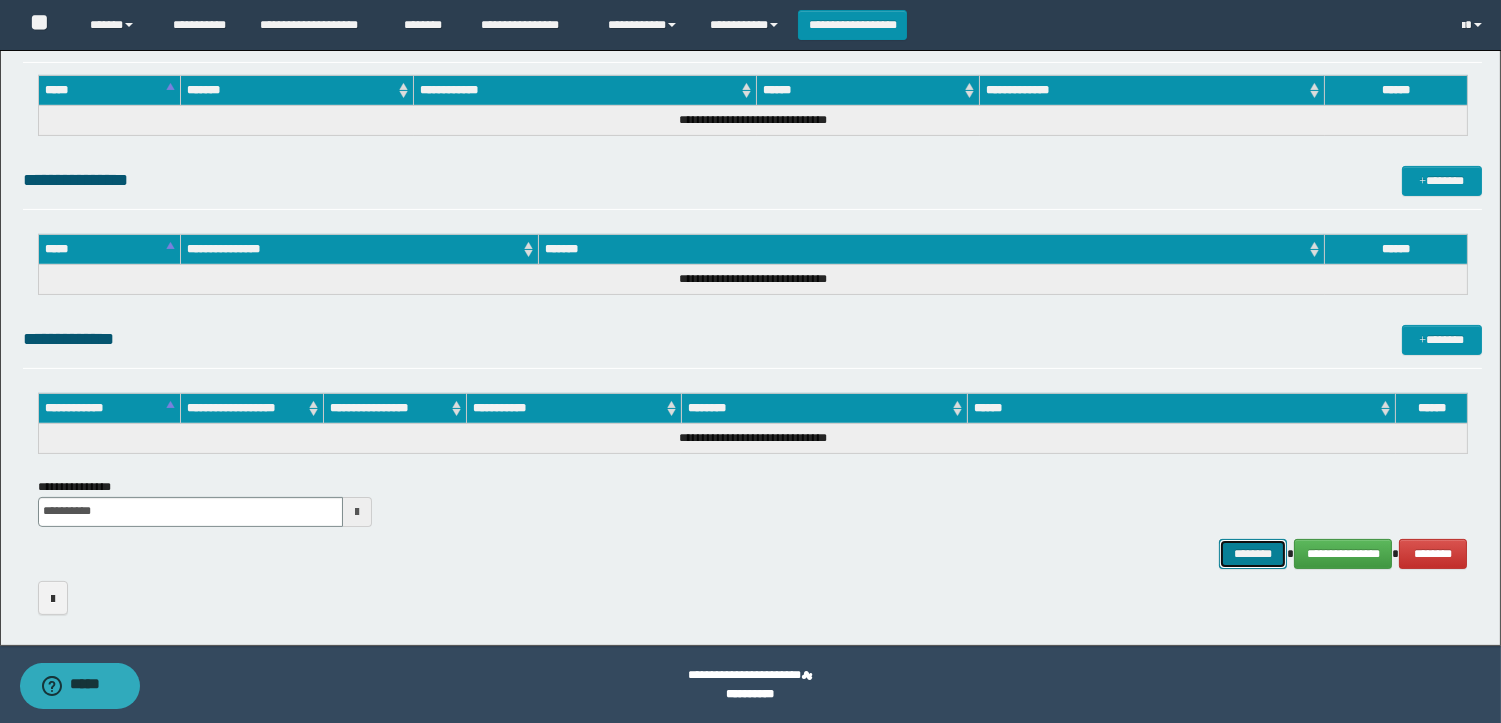 click on "********" at bounding box center [1253, 554] 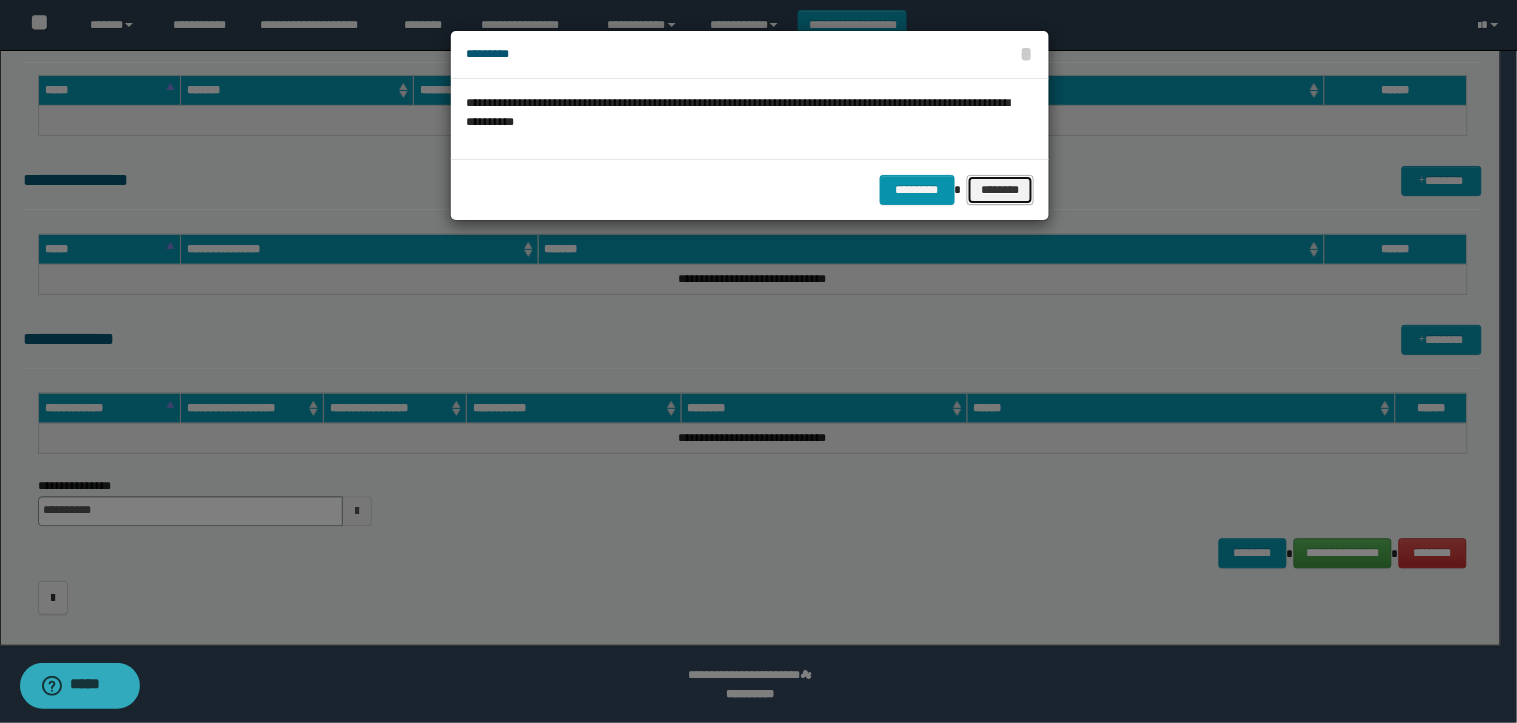 click on "********" at bounding box center [1001, 190] 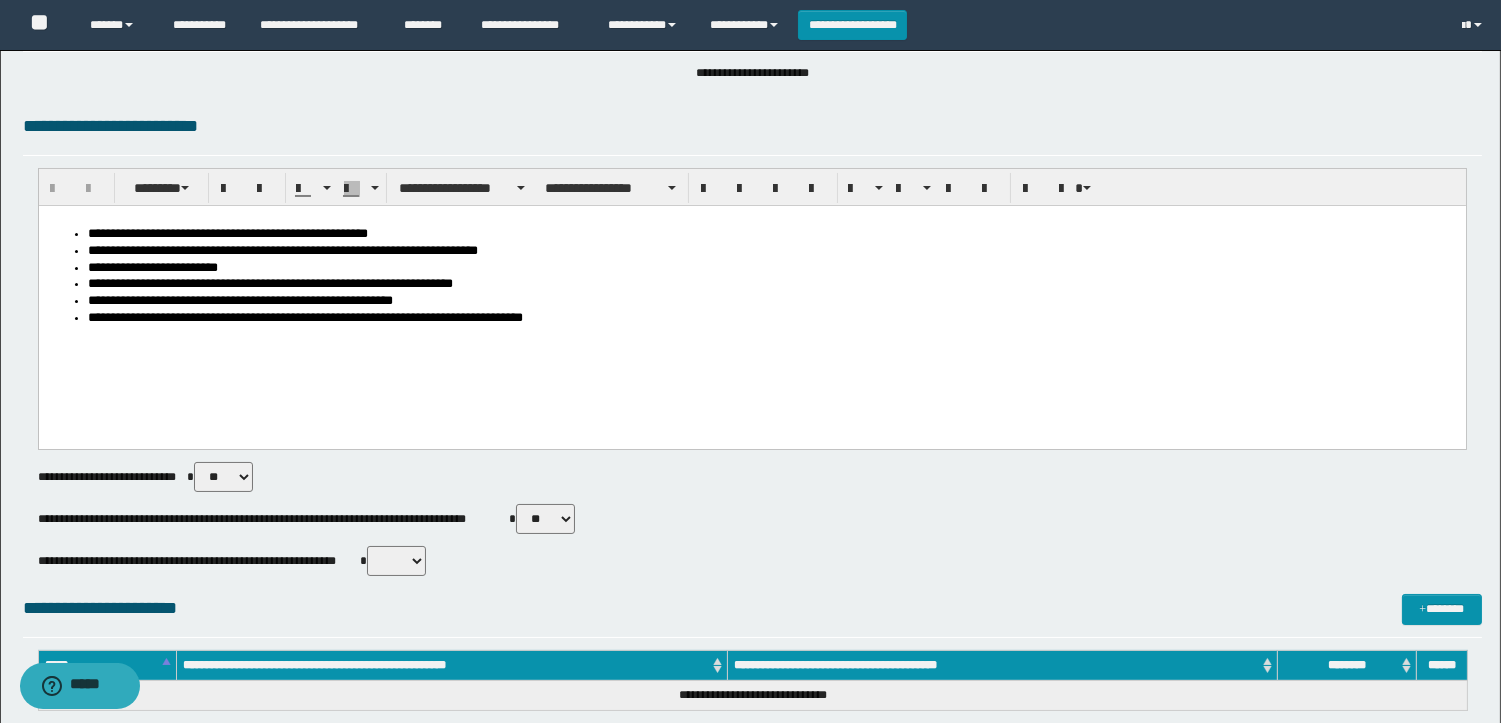 scroll, scrollTop: 0, scrollLeft: 0, axis: both 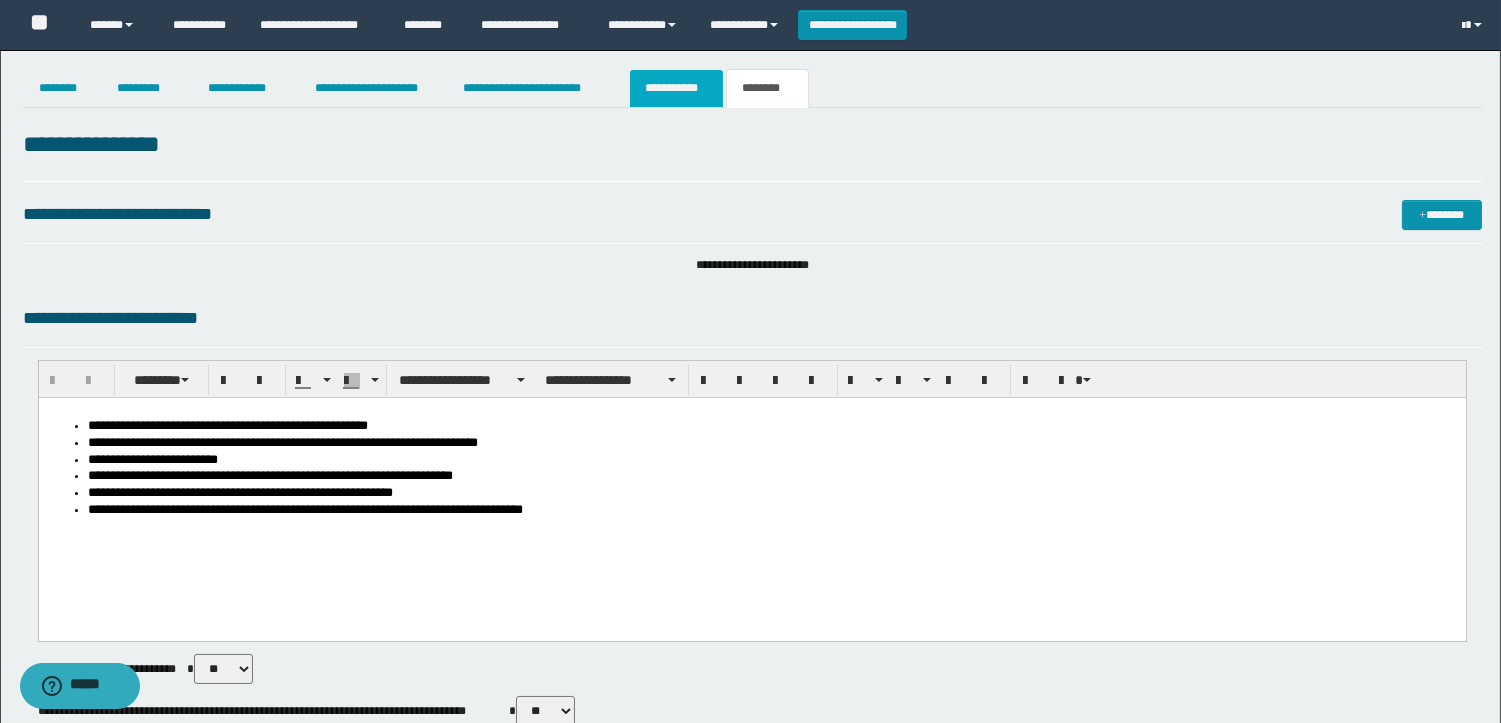 click on "**********" at bounding box center [676, 88] 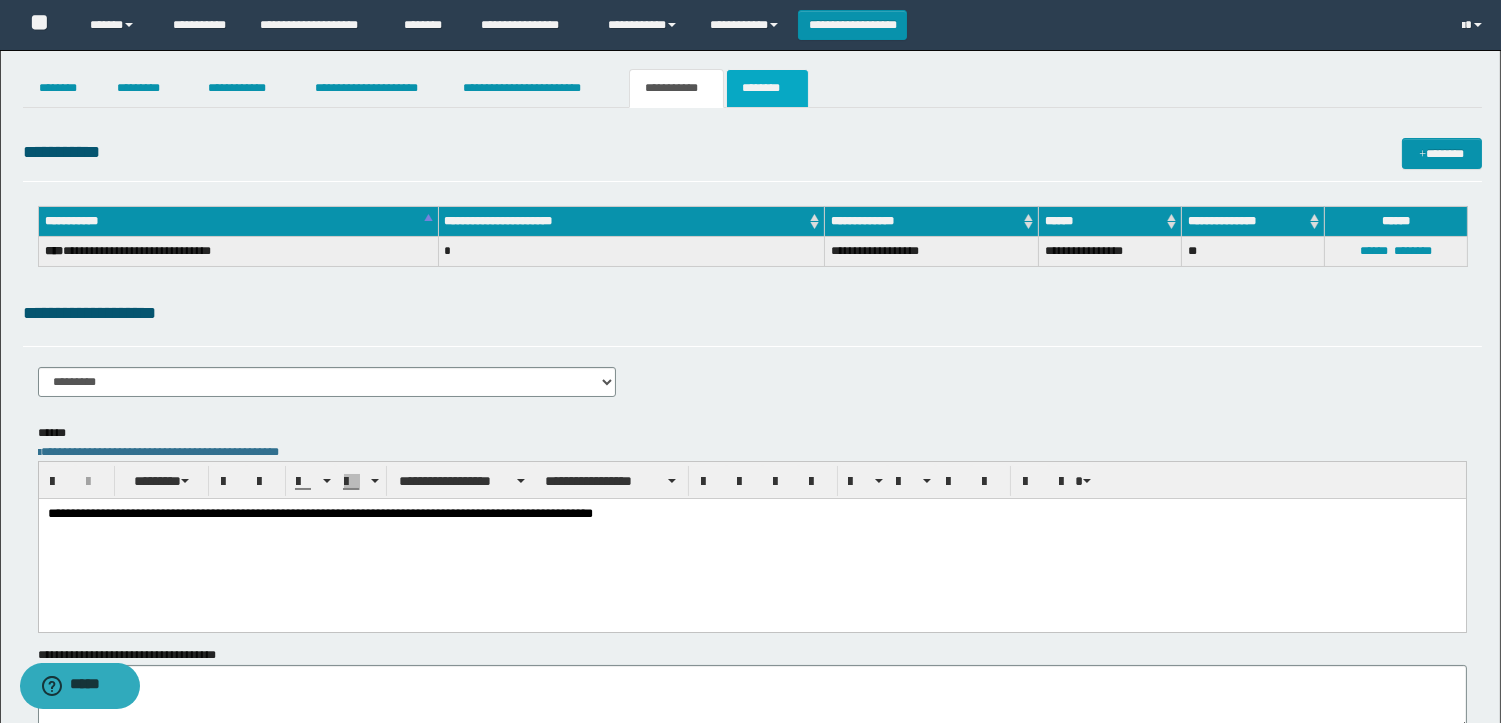 click on "********" at bounding box center [767, 88] 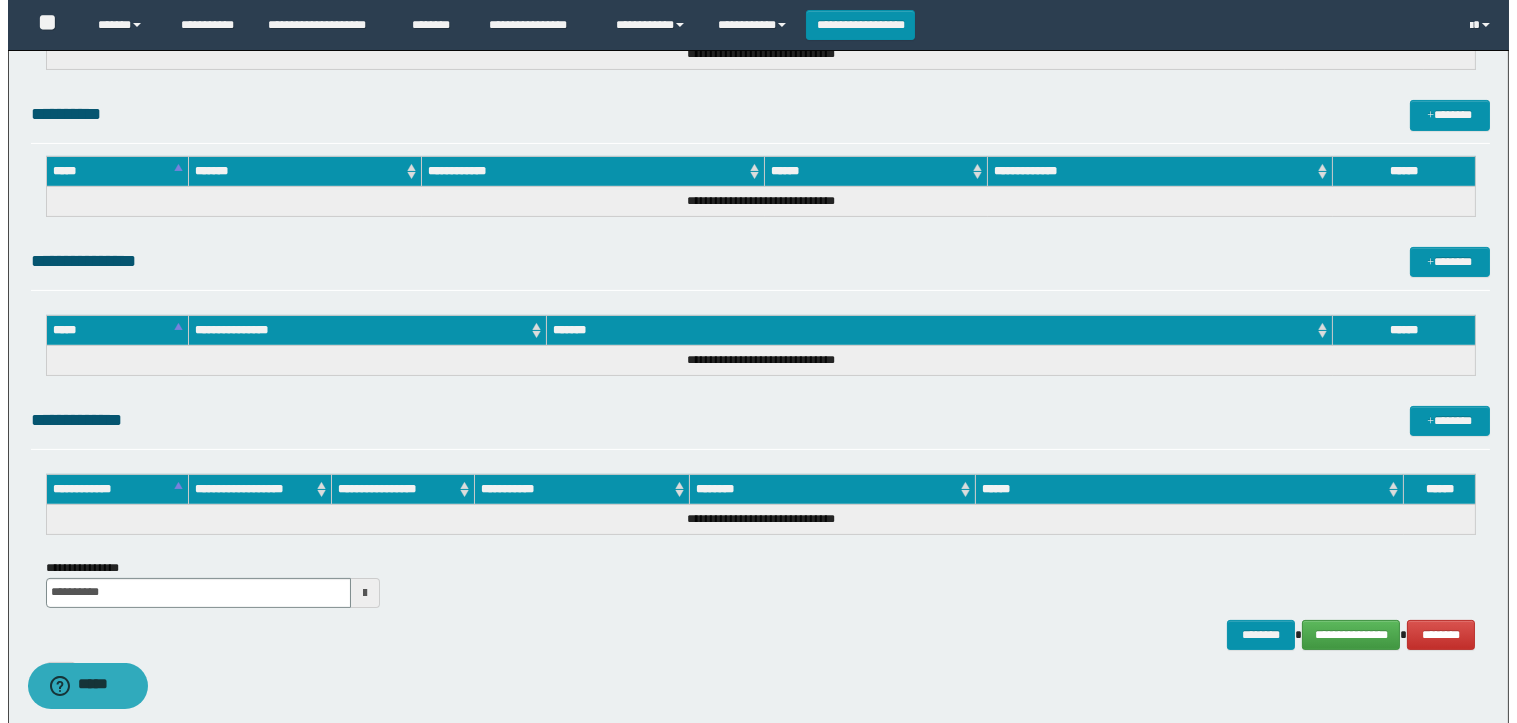 scroll, scrollTop: 914, scrollLeft: 0, axis: vertical 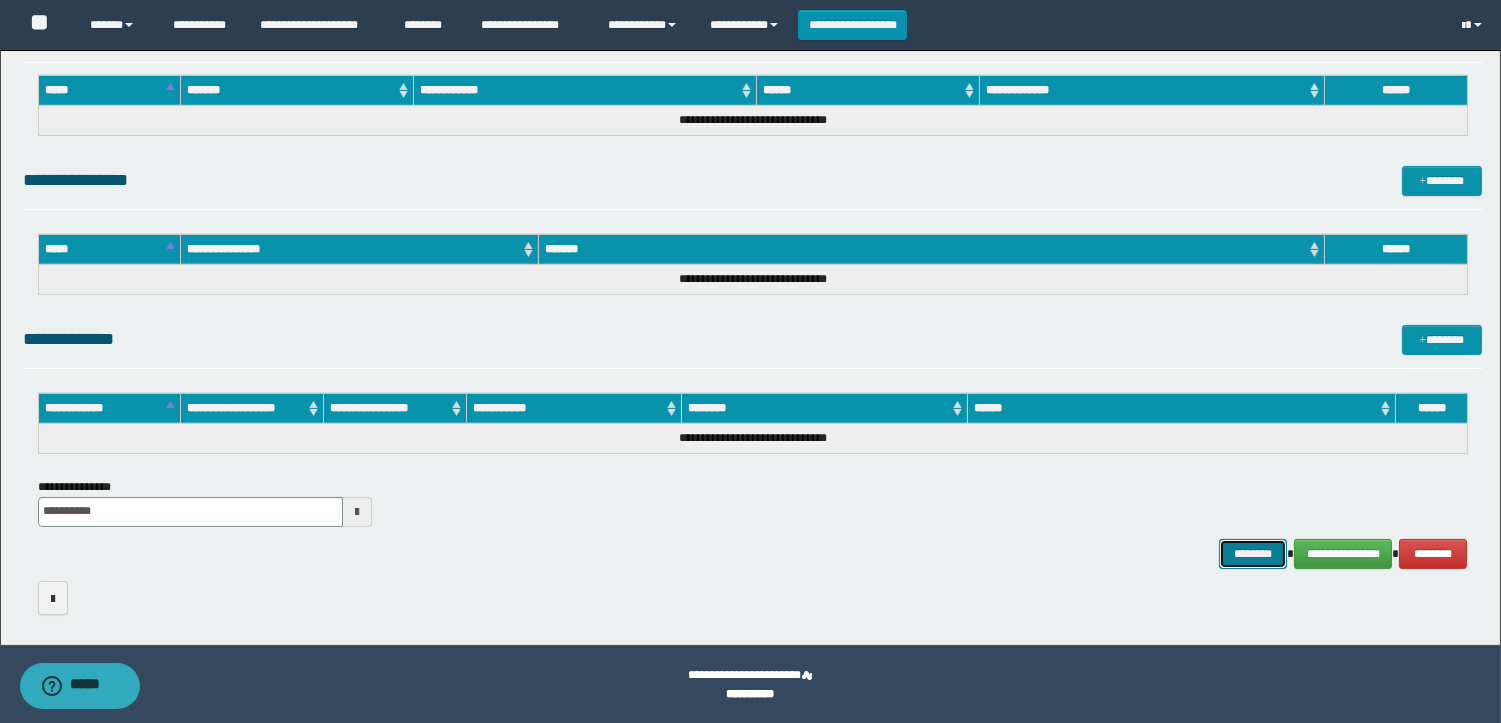 click on "********" at bounding box center [1253, 554] 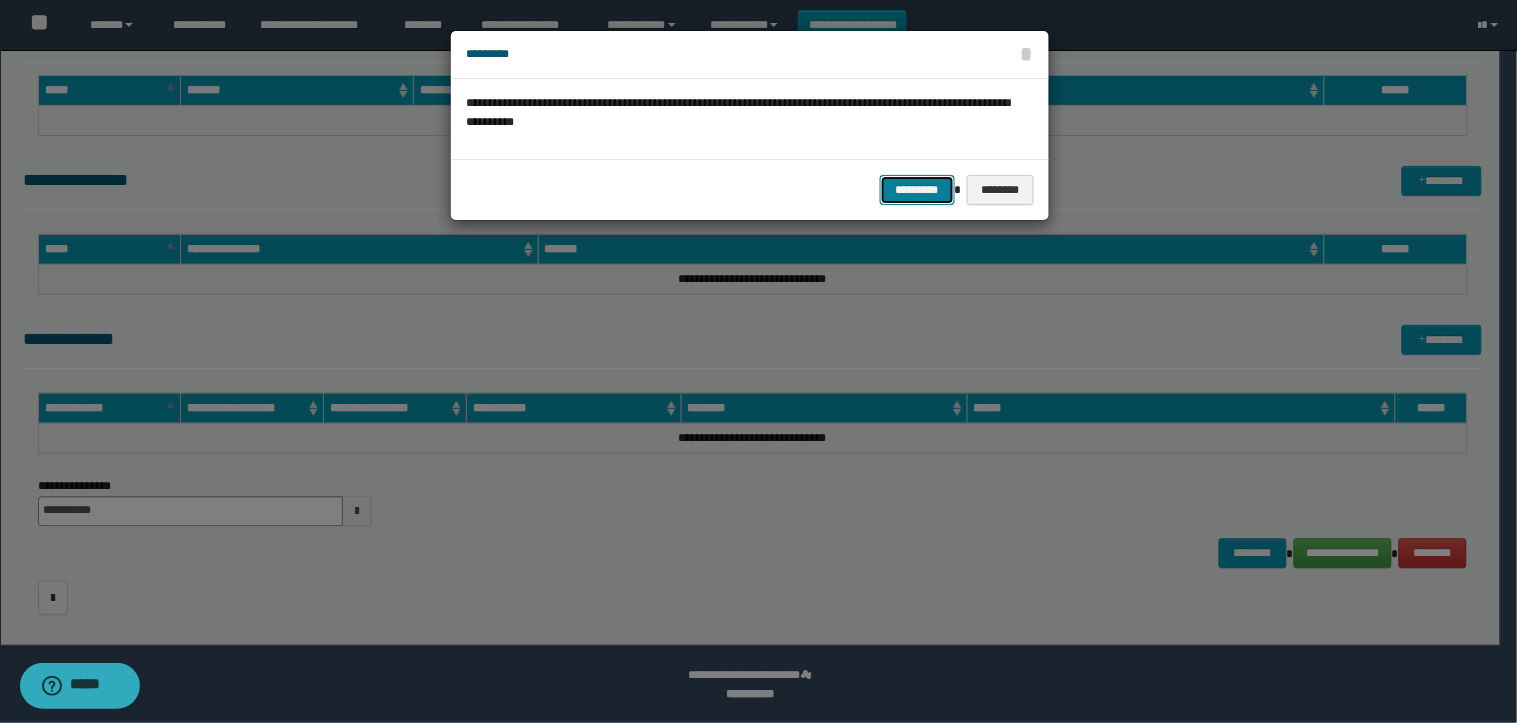click on "*********" at bounding box center (917, 190) 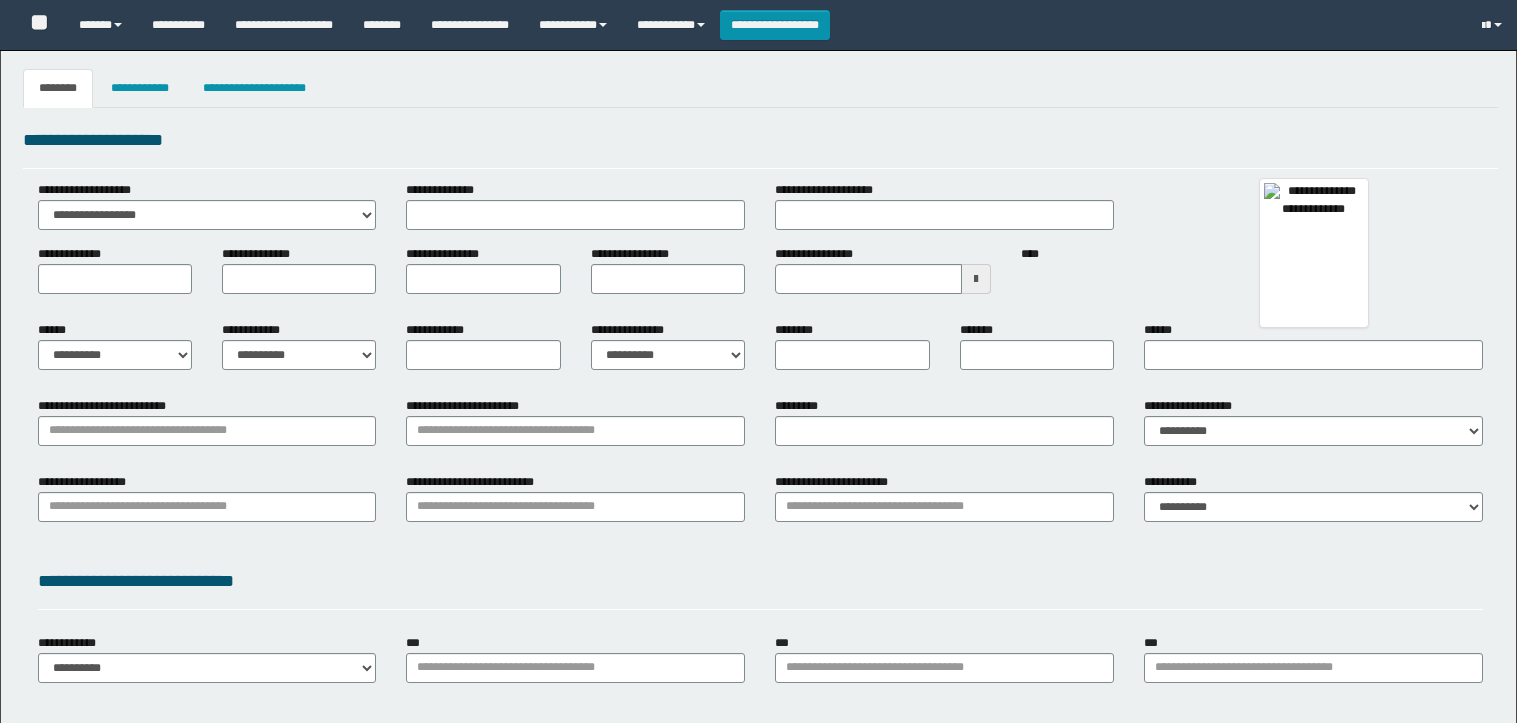 type 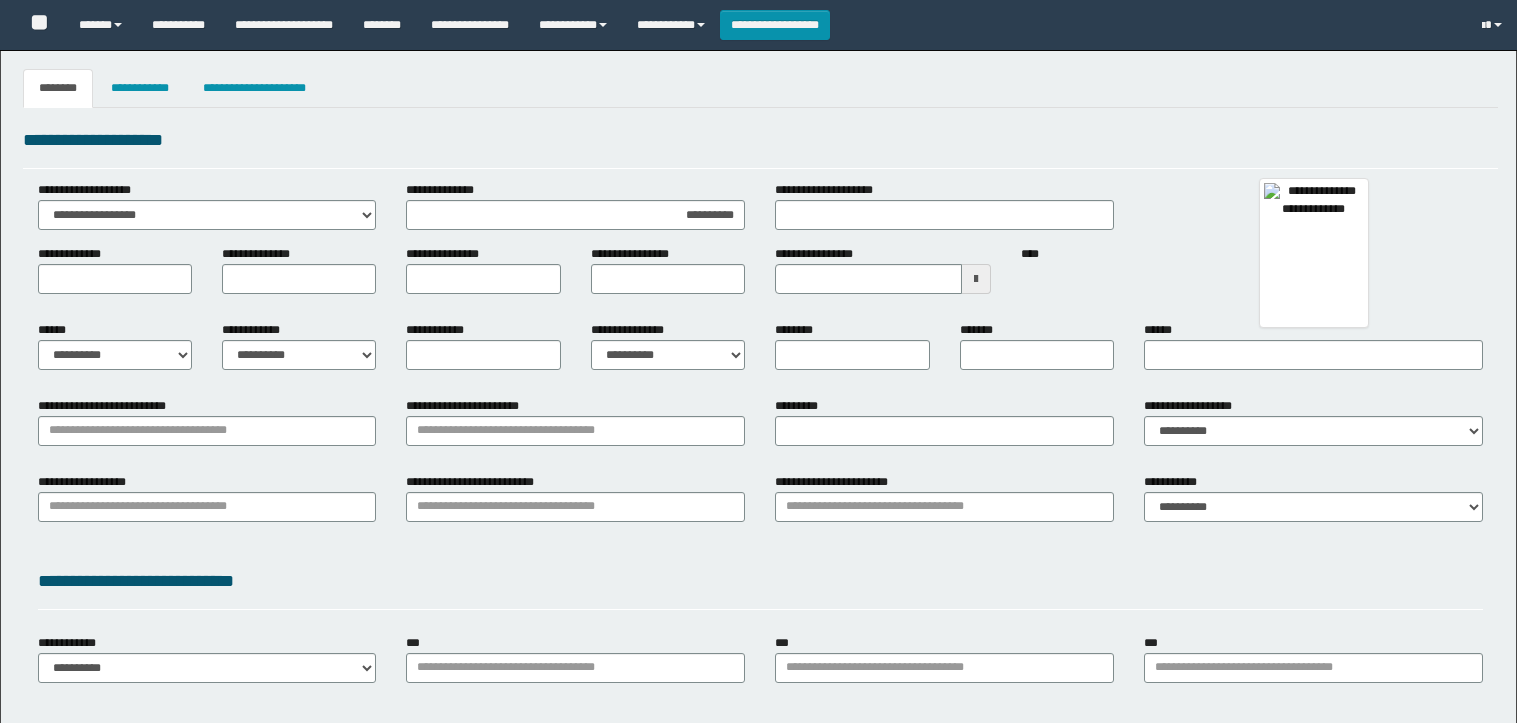 type on "**********" 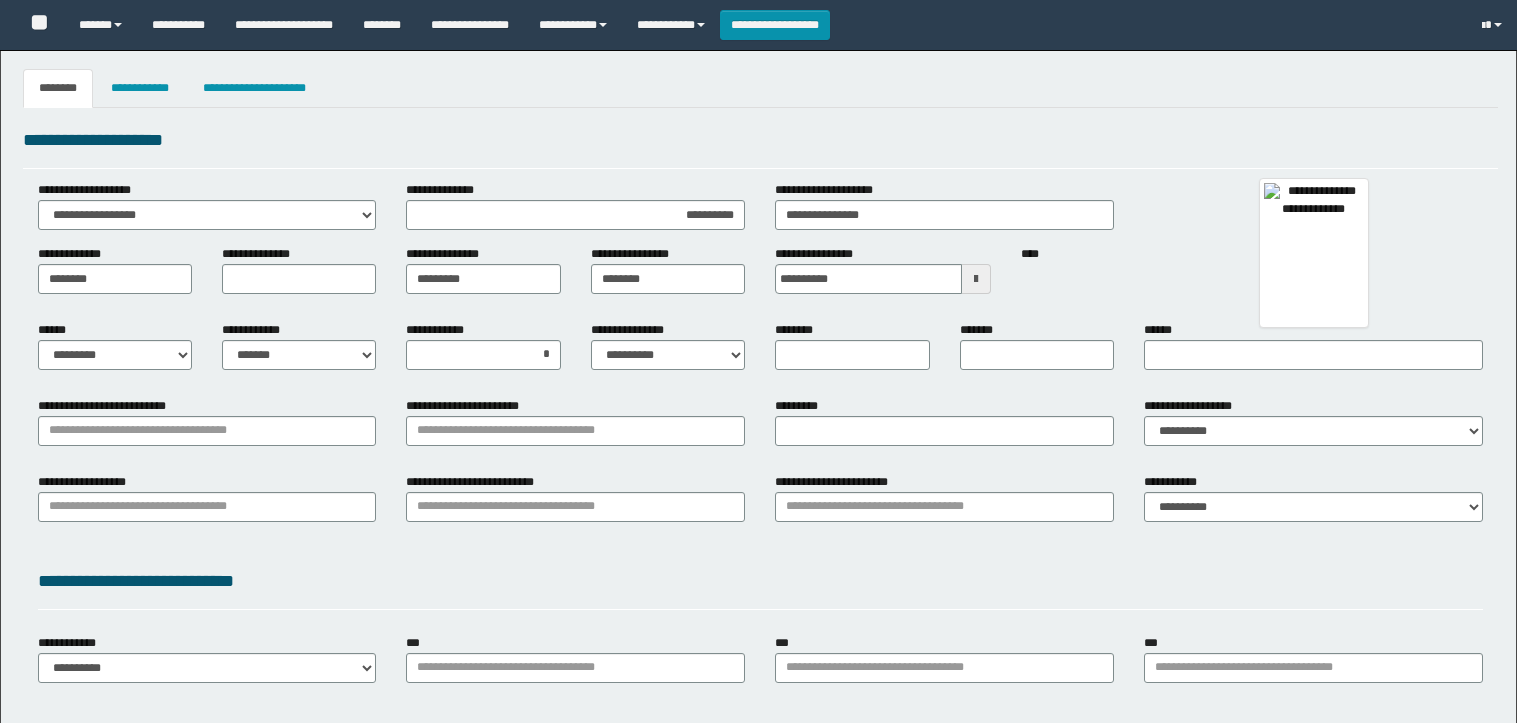 select on "*" 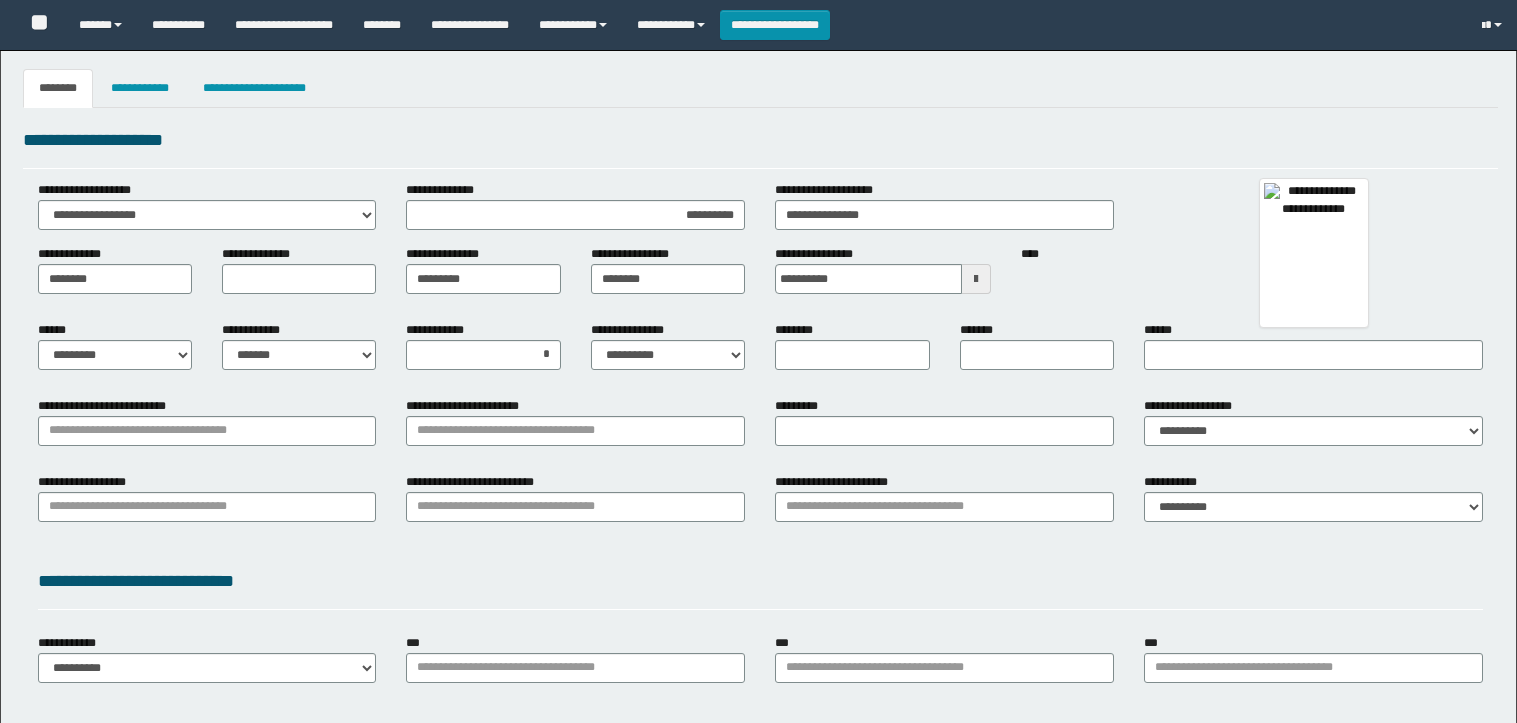 type on "**********" 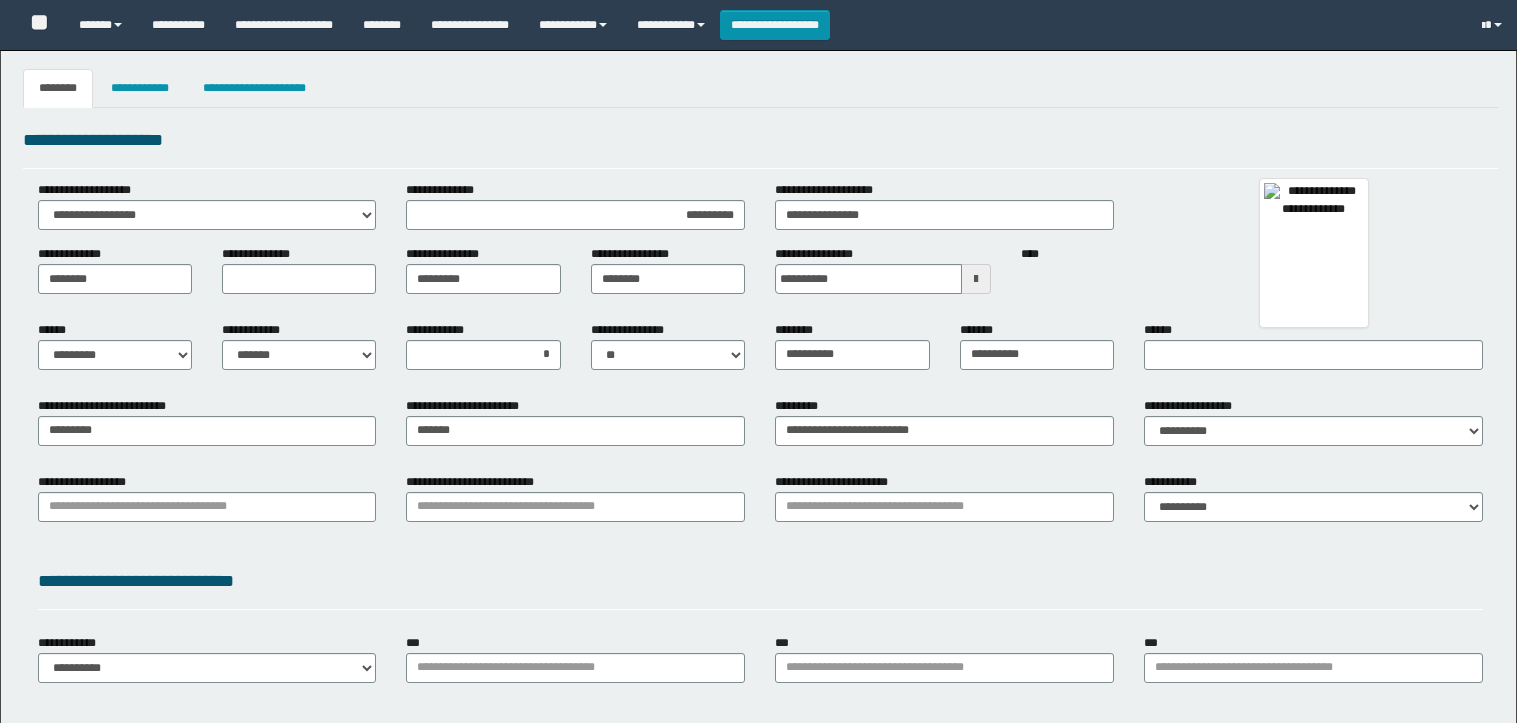 select on "*" 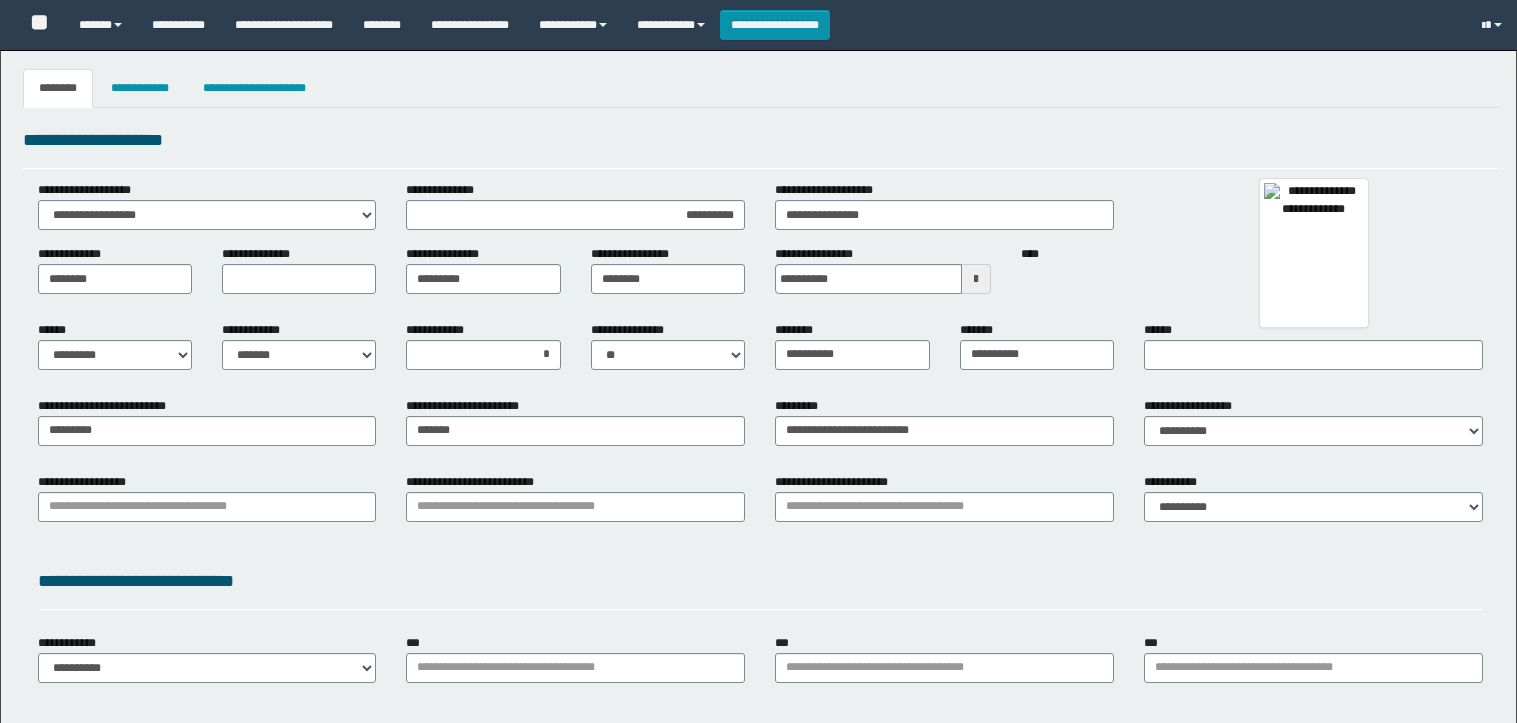 type on "********" 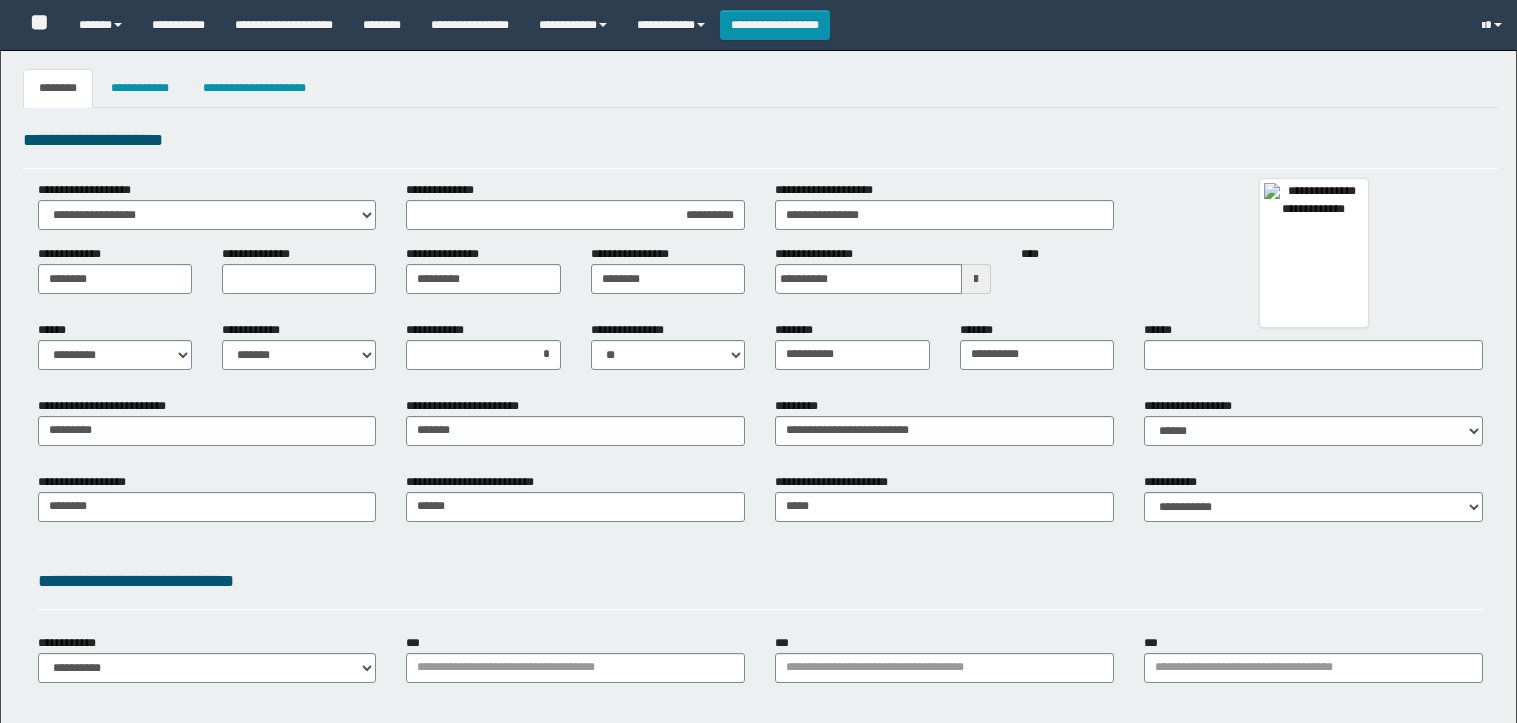 select on "**" 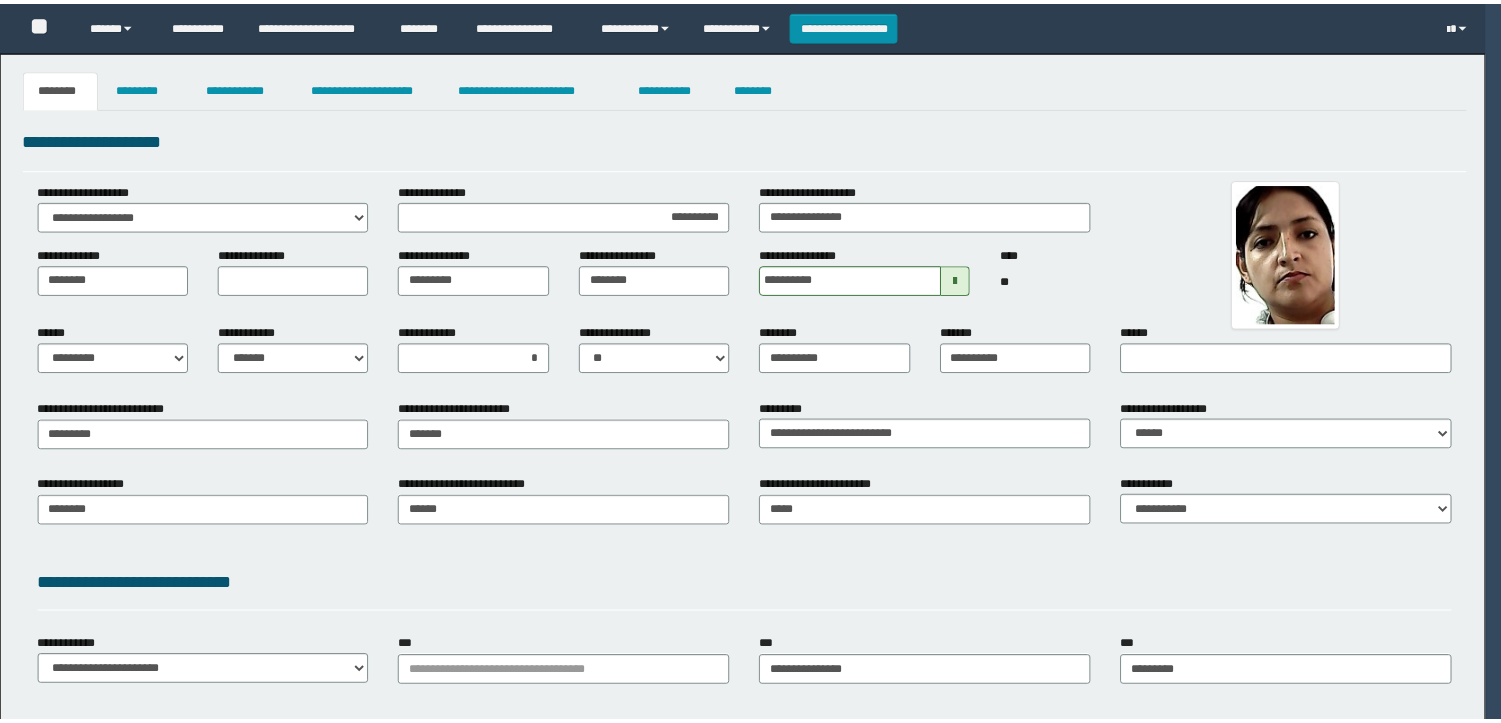 scroll, scrollTop: 0, scrollLeft: 0, axis: both 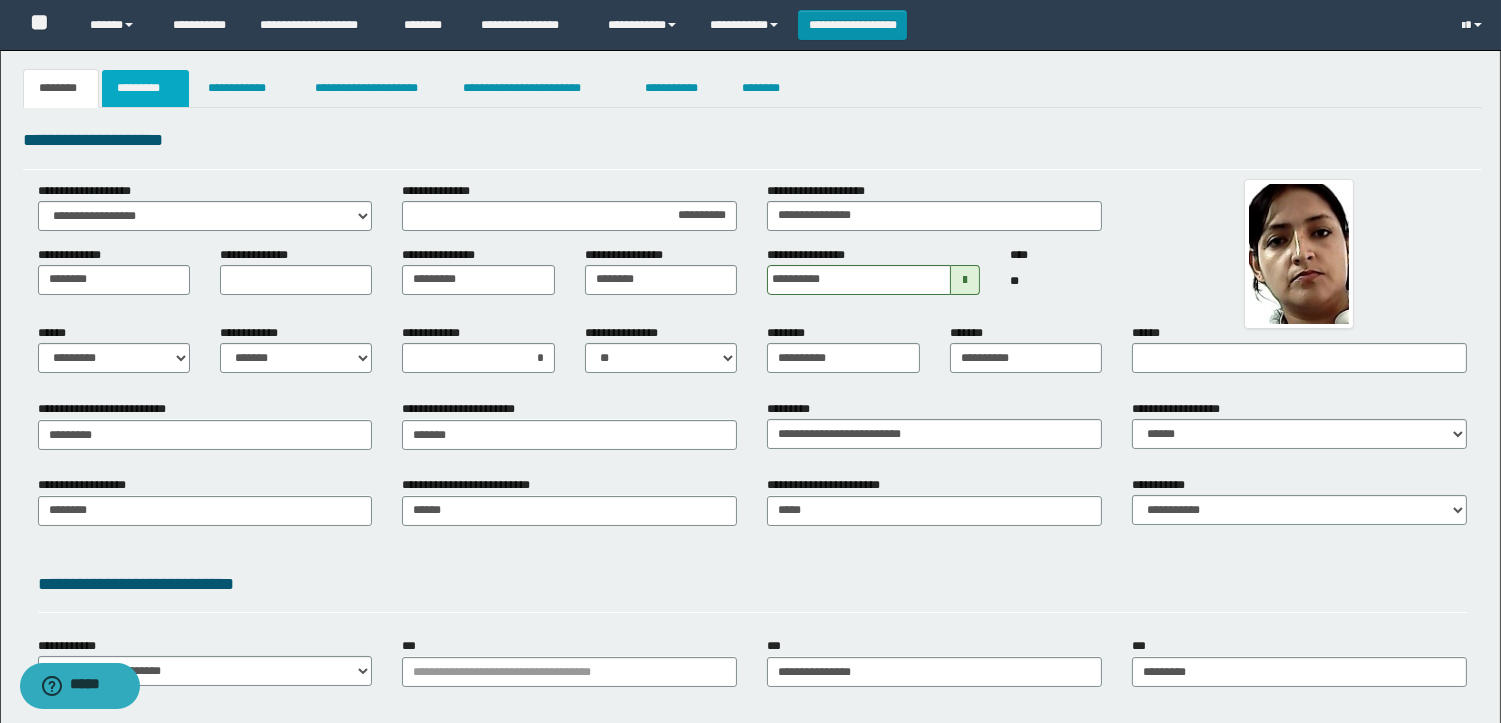 click on "*********" at bounding box center (145, 88) 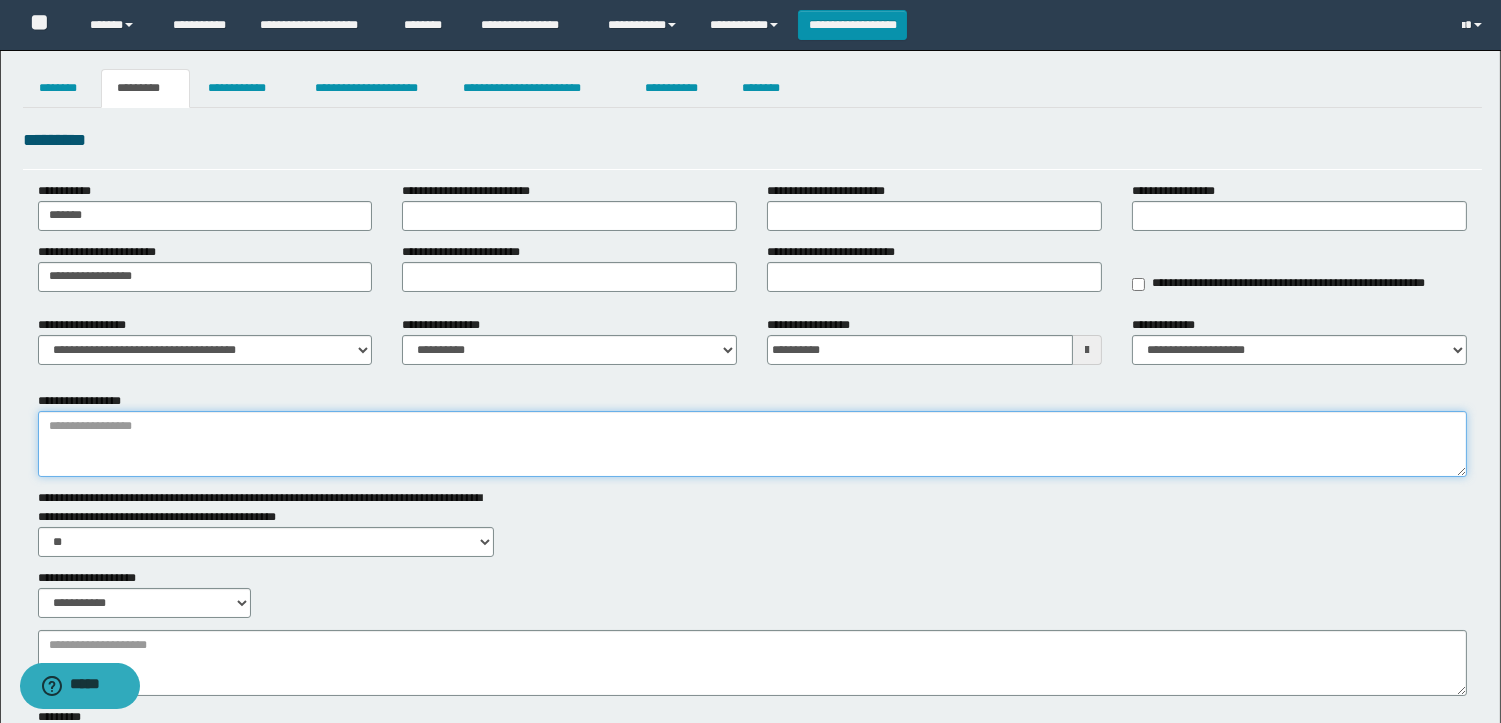 click on "**********" at bounding box center [752, 444] 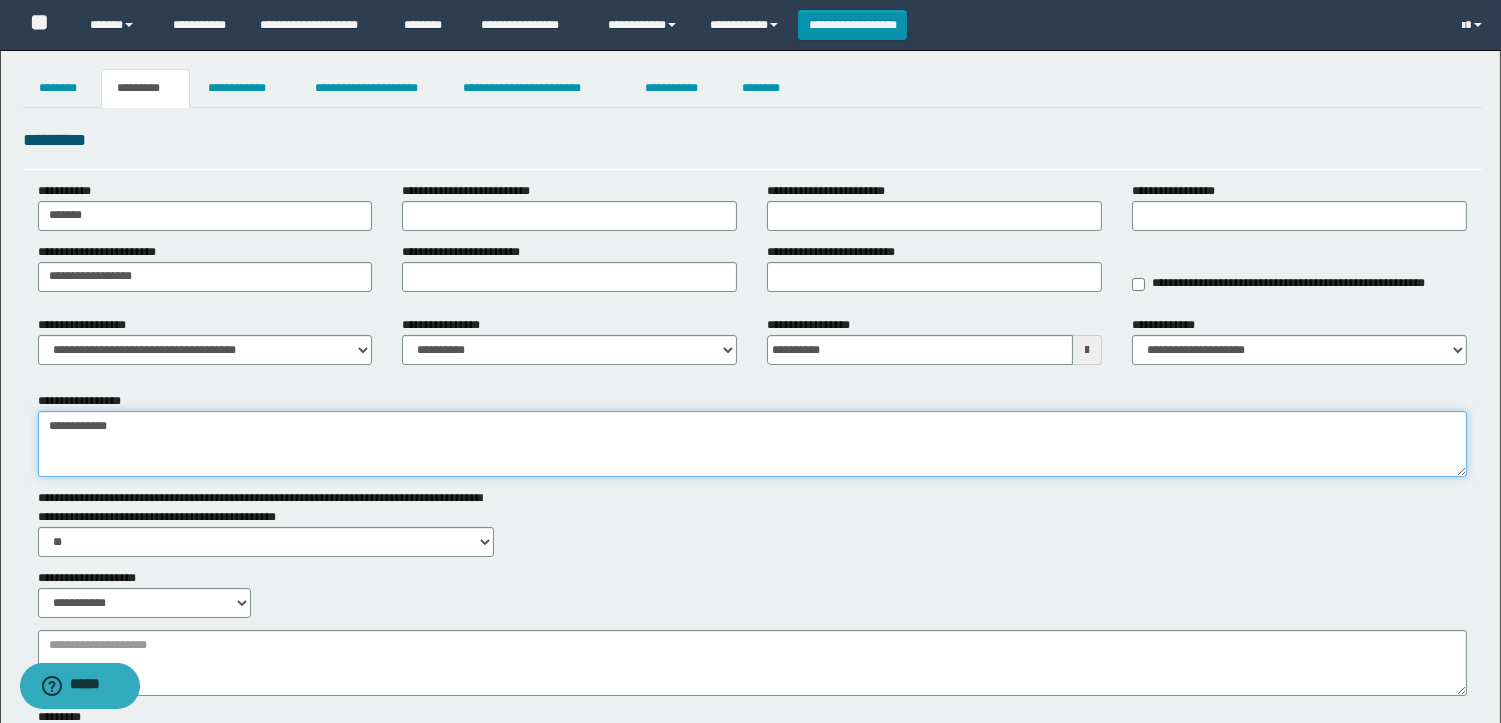type on "**********" 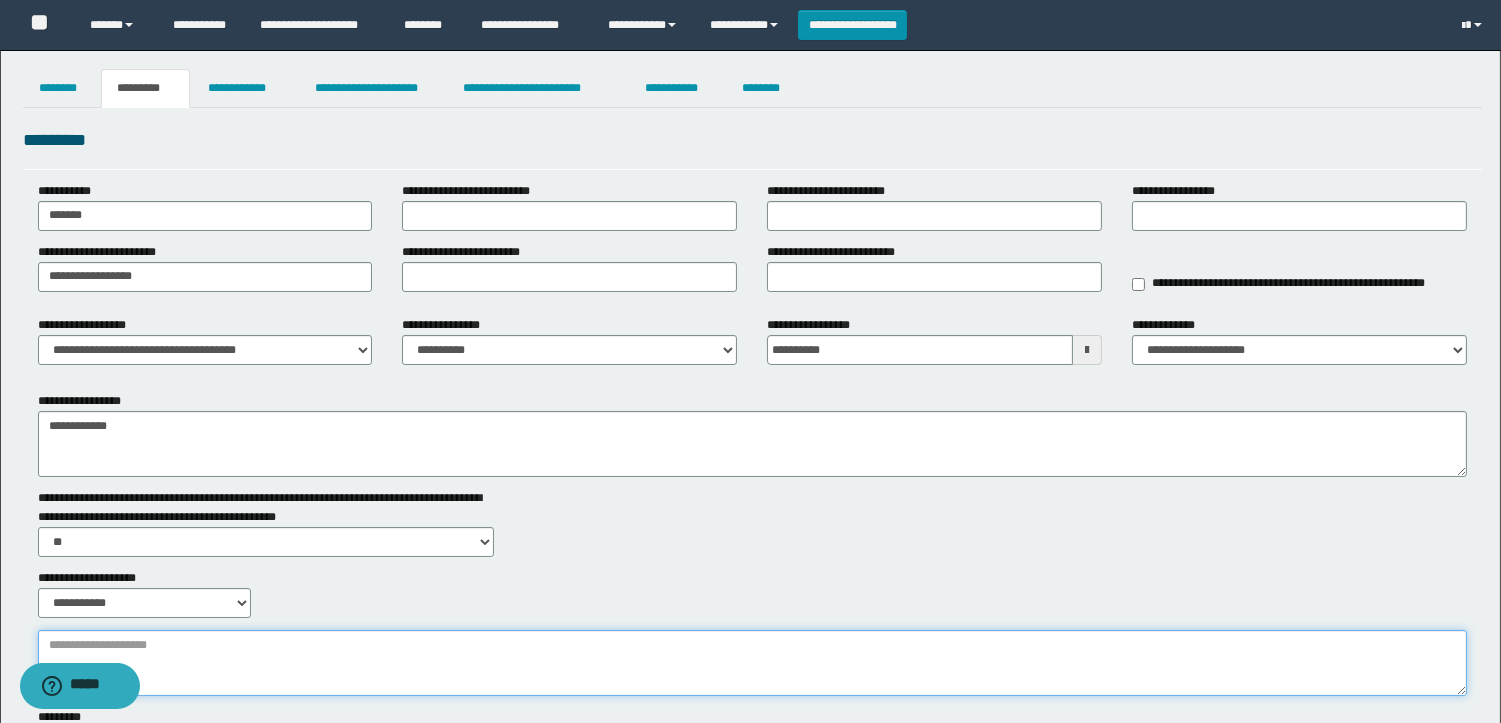 click on "**********" at bounding box center (752, 663) 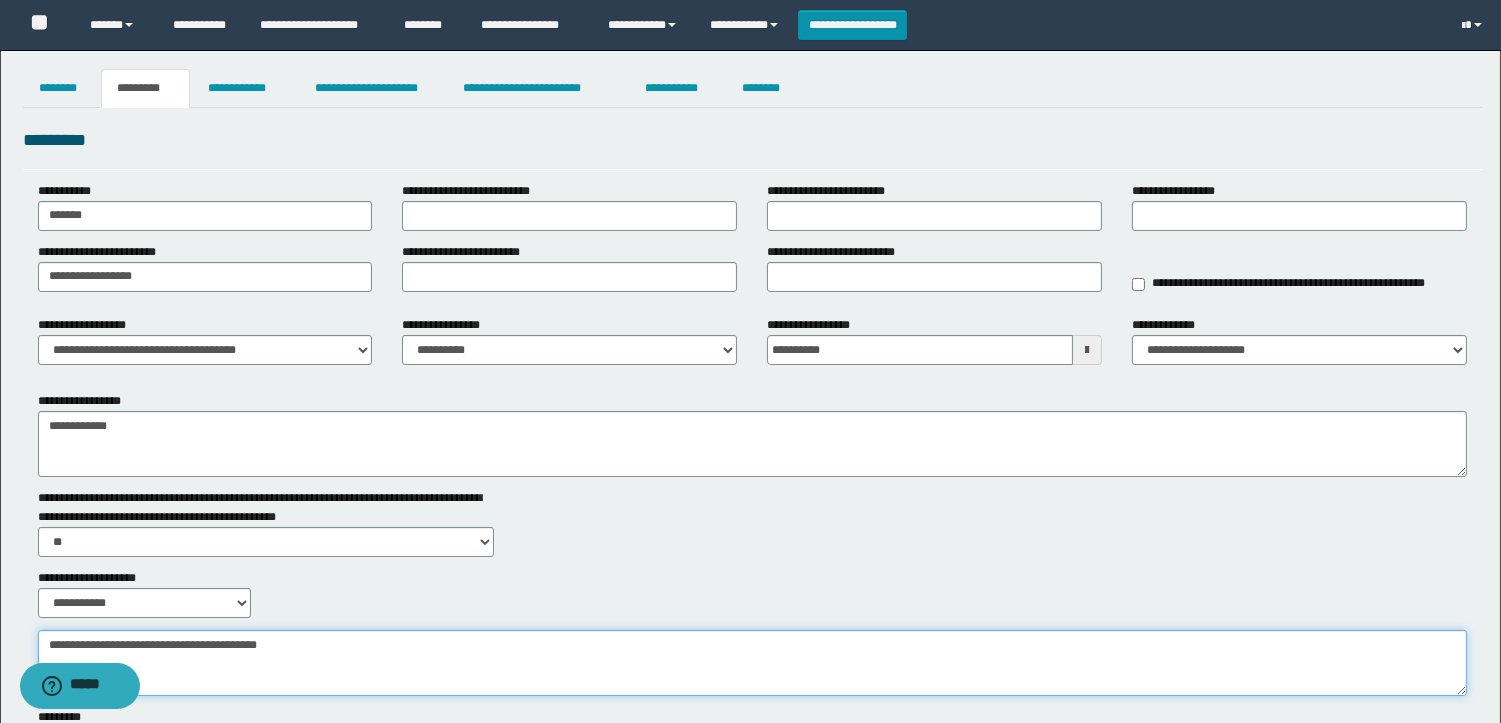 type on "**********" 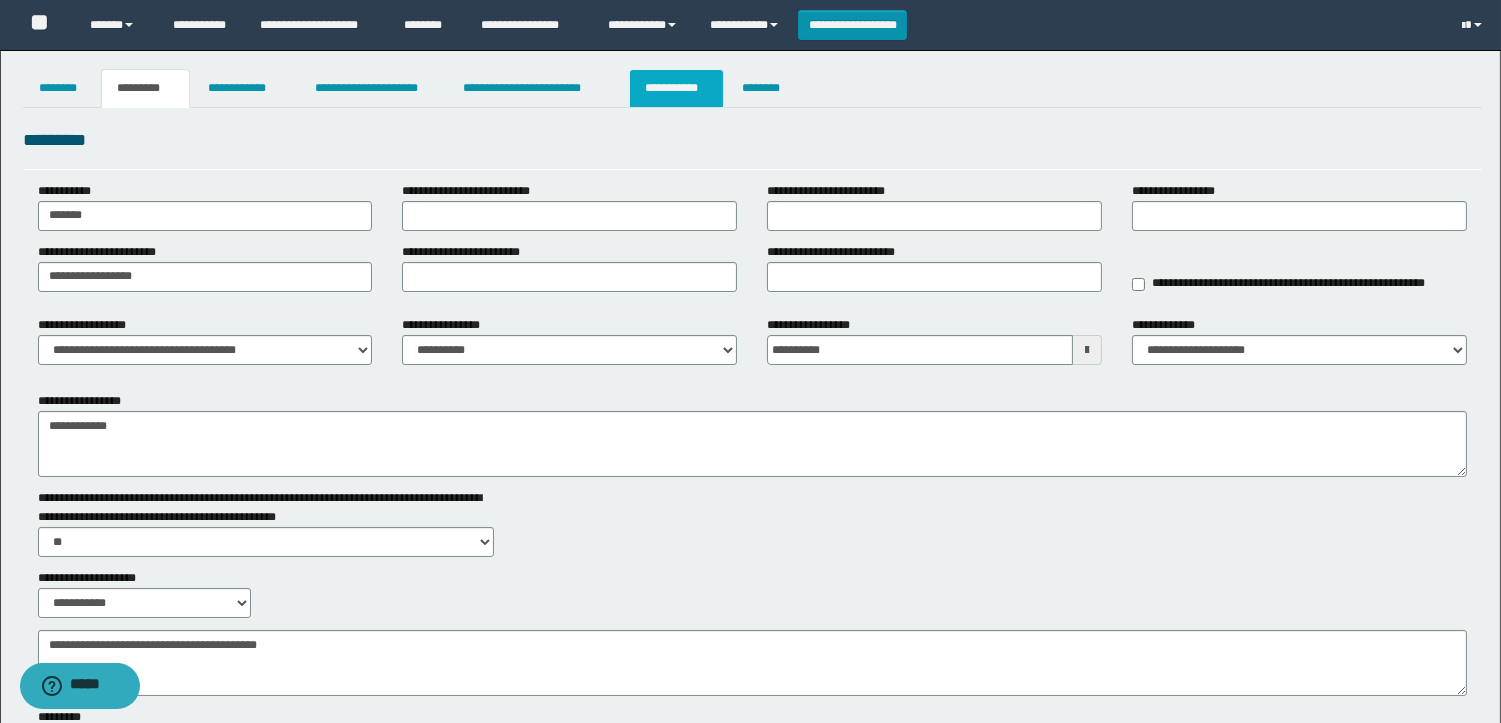 click on "**********" at bounding box center (676, 88) 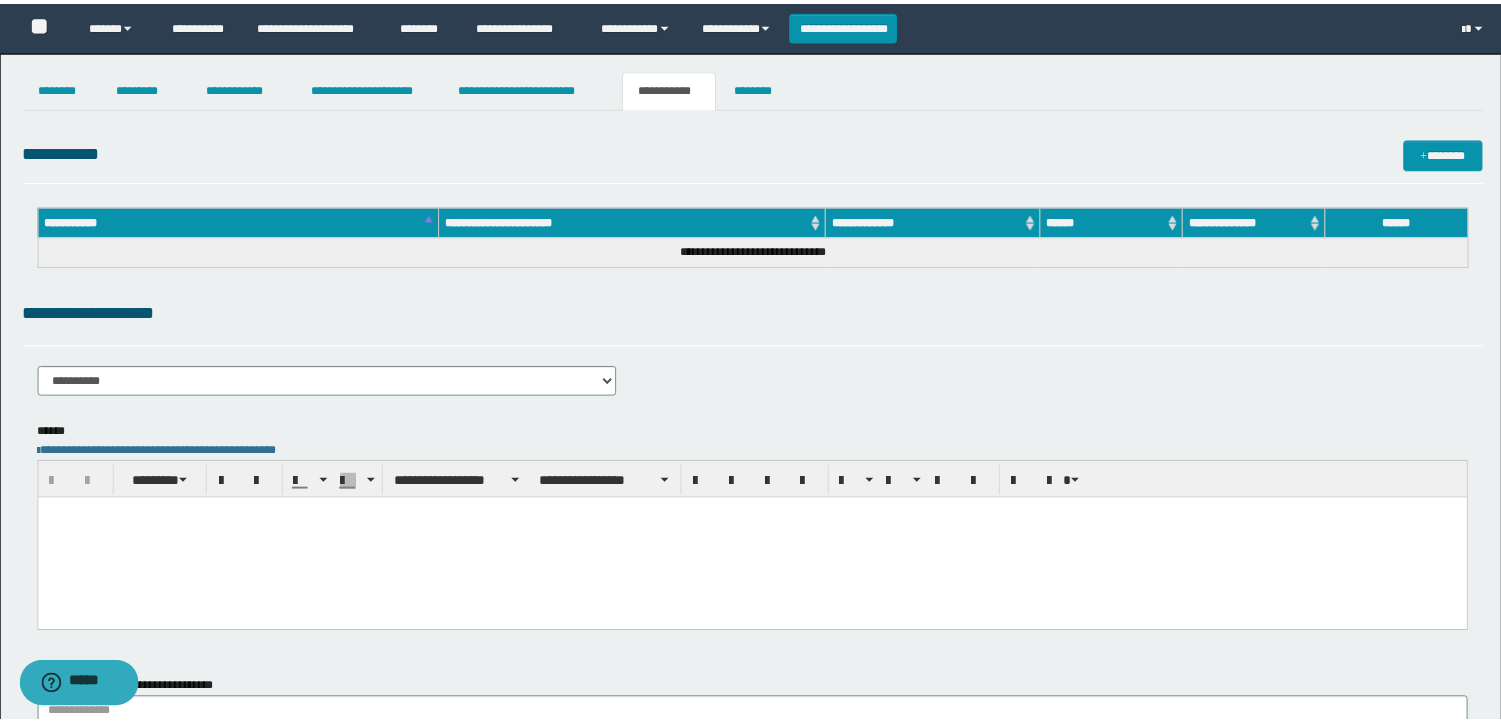 scroll, scrollTop: 0, scrollLeft: 0, axis: both 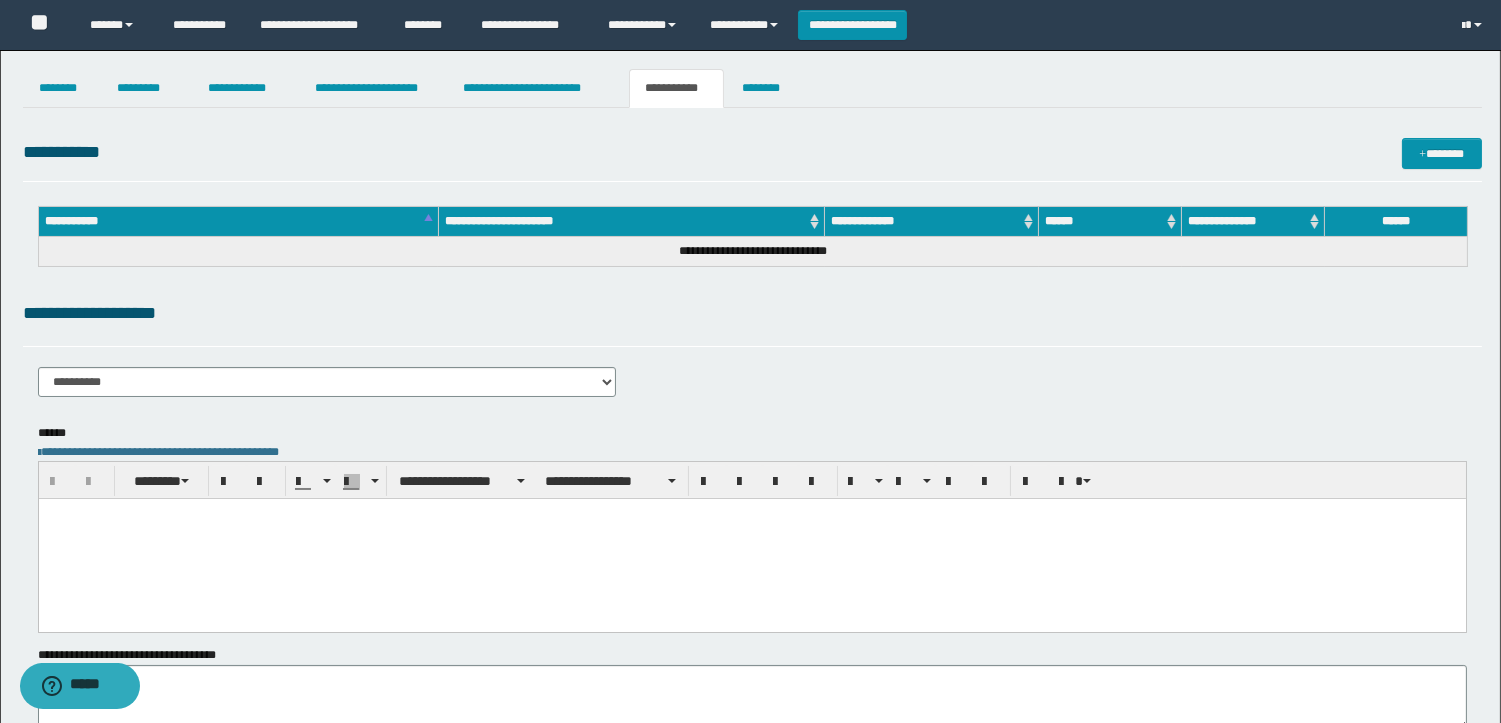 paste 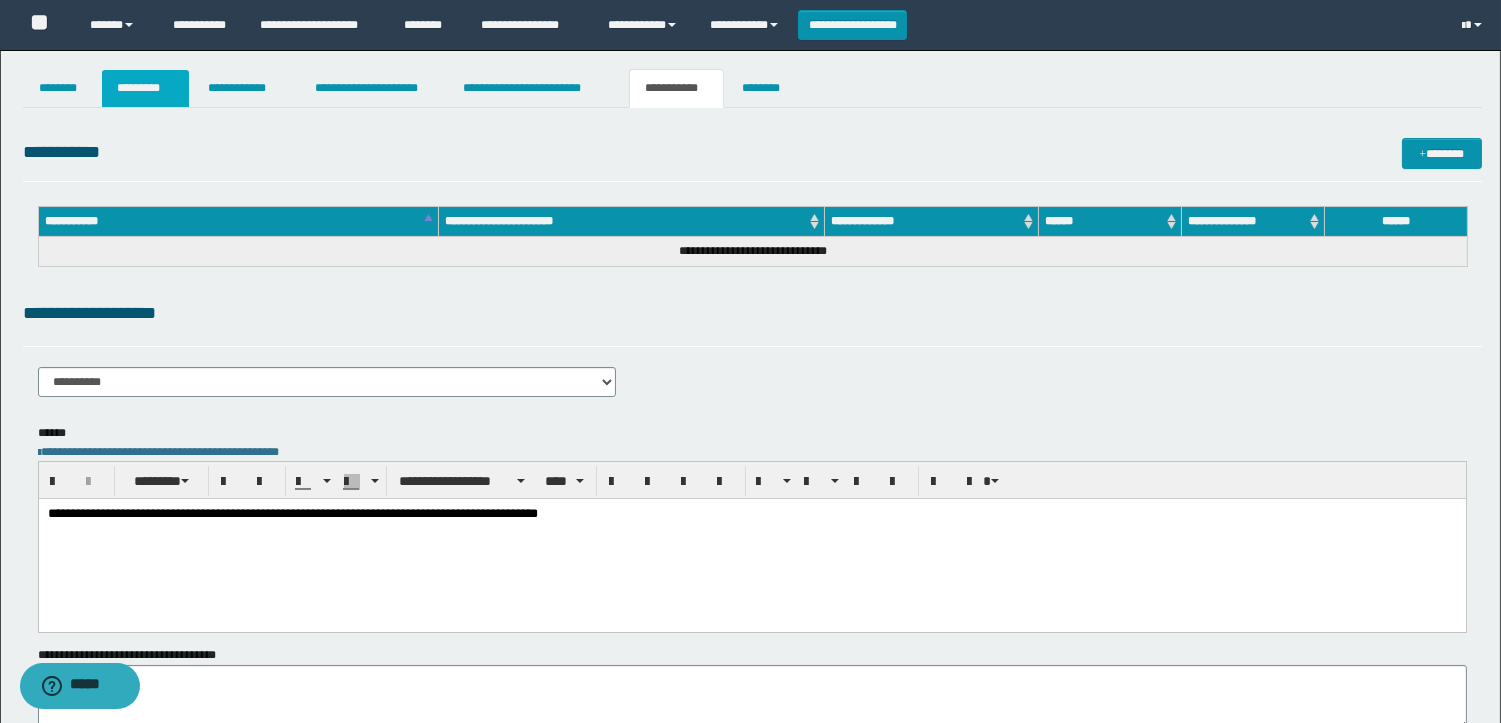 click on "*********" at bounding box center (145, 88) 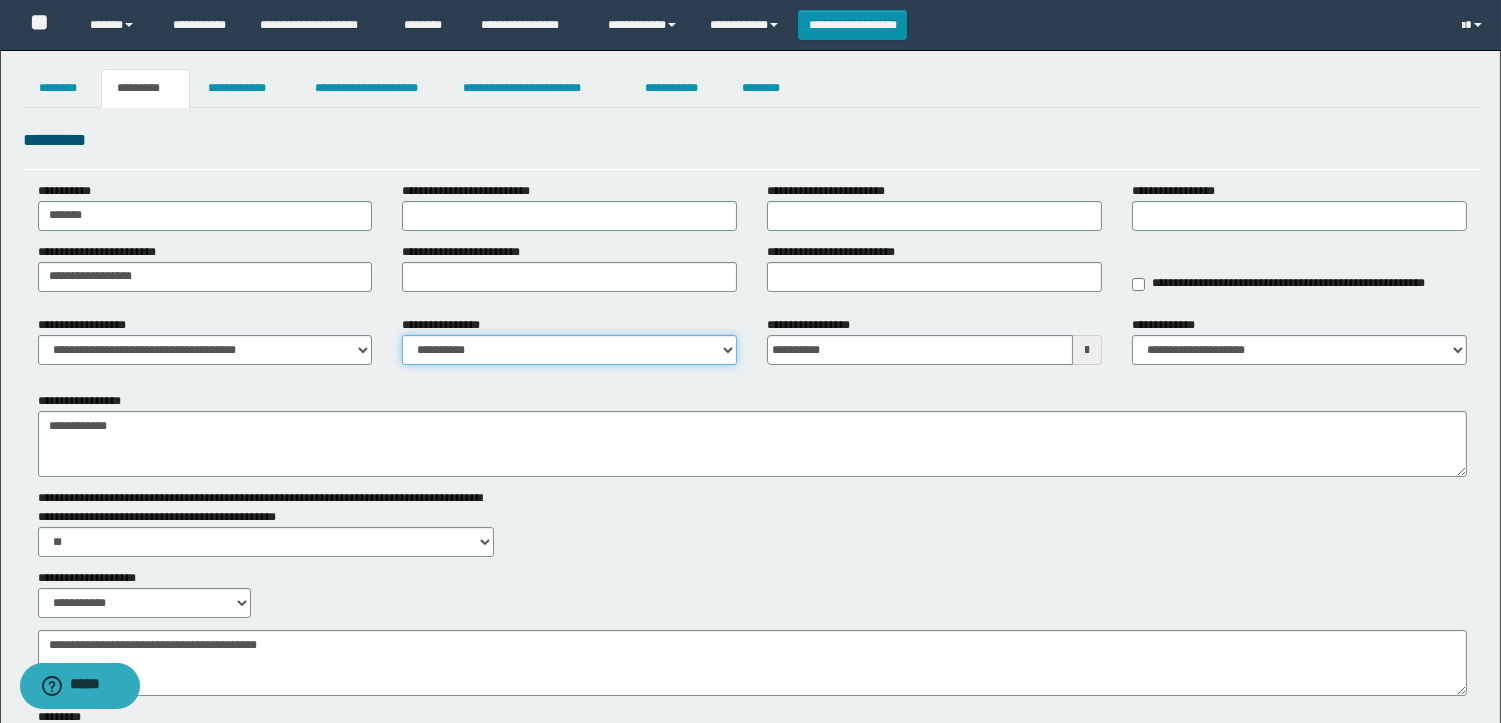click on "**********" at bounding box center [569, 350] 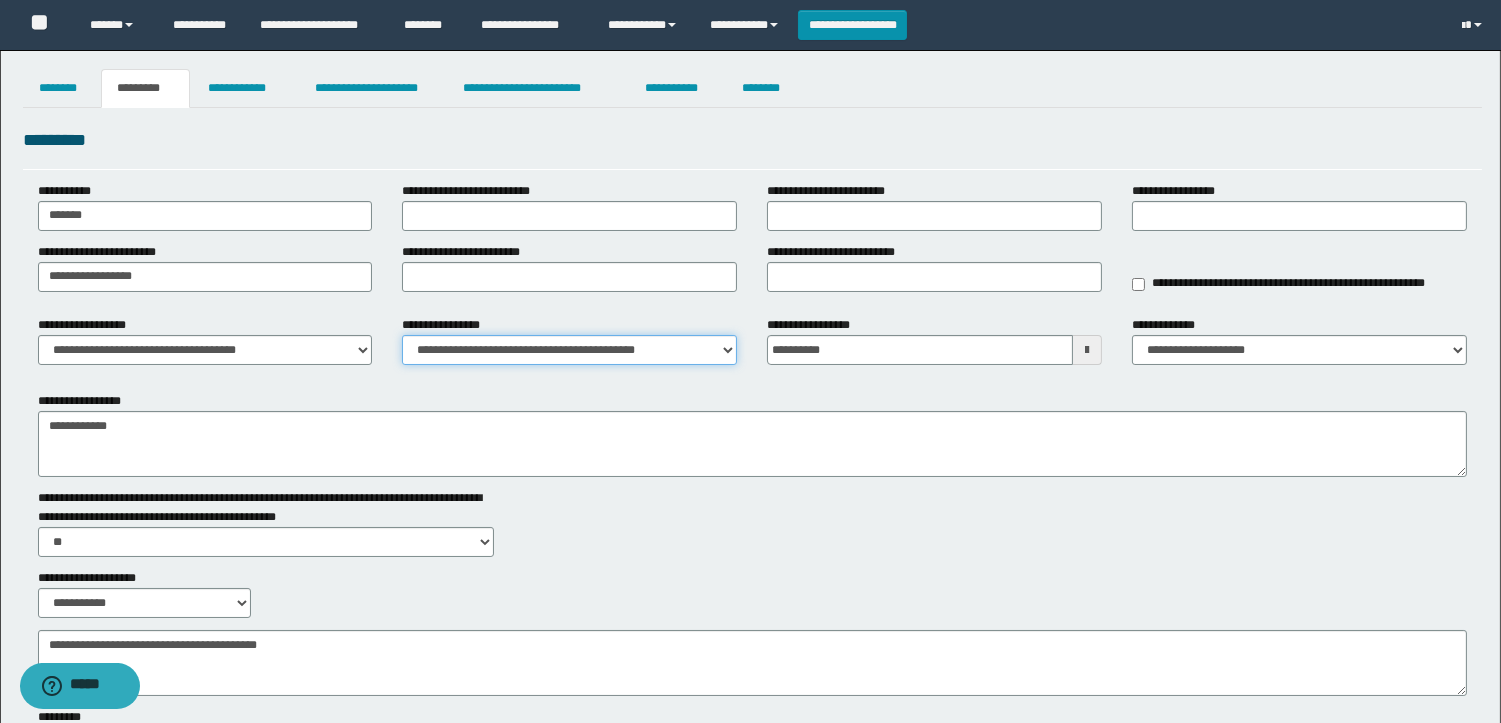 click on "**********" at bounding box center (569, 350) 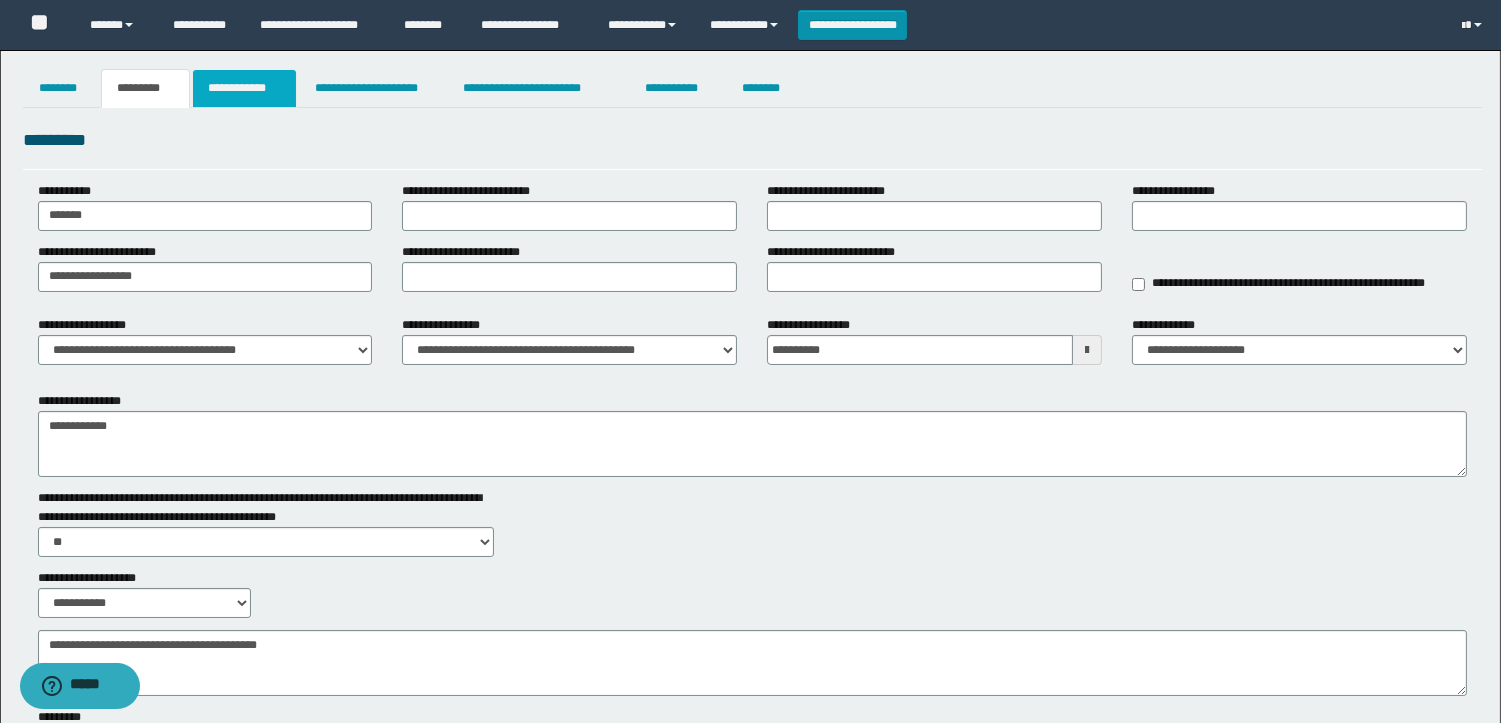 click on "**********" at bounding box center [244, 88] 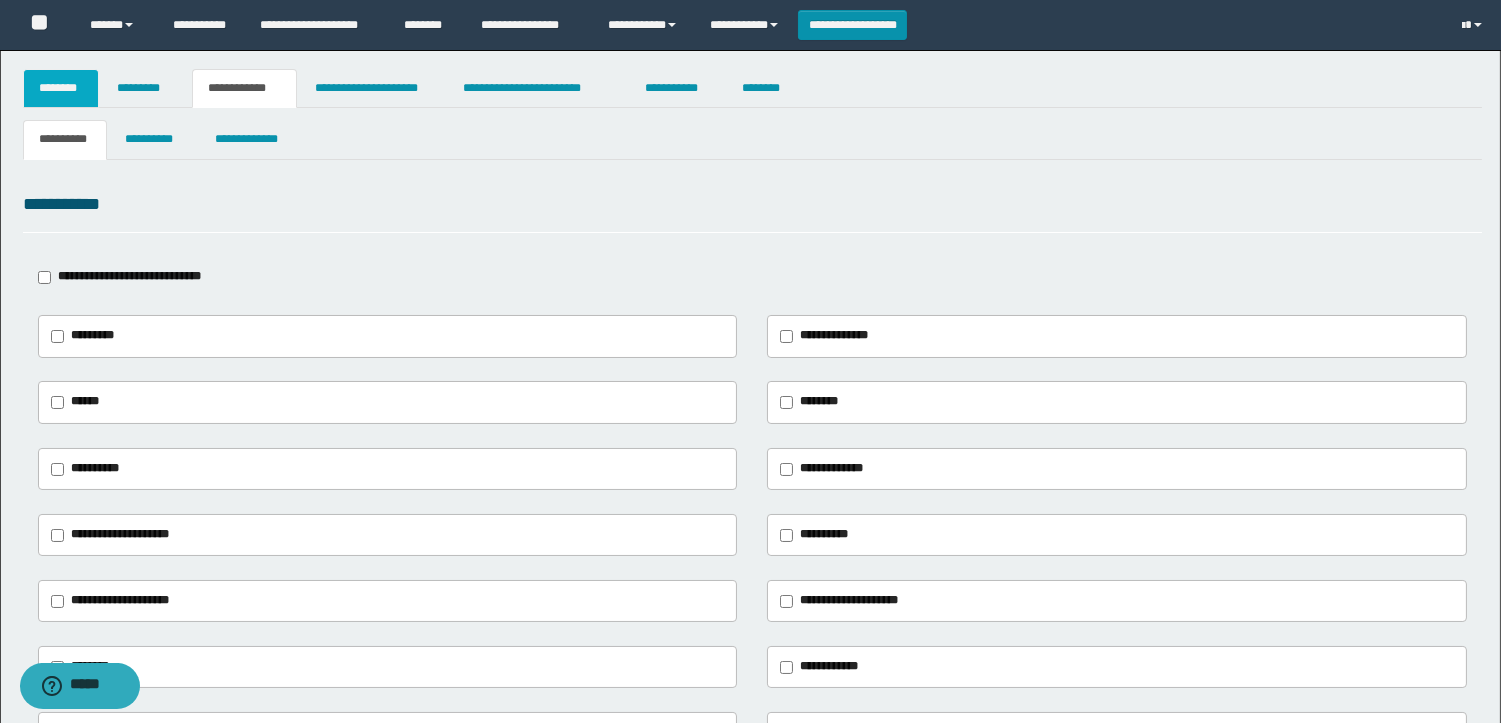 click on "********" at bounding box center [61, 88] 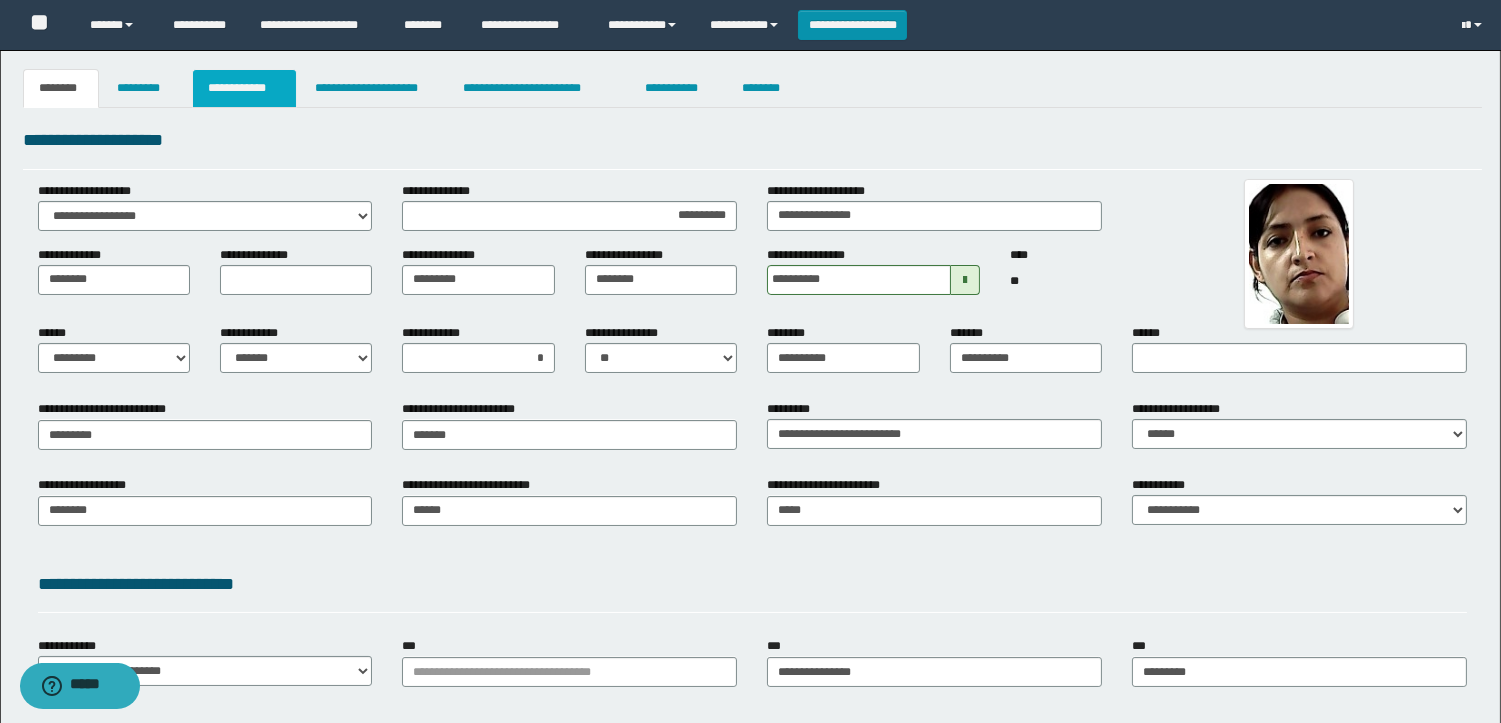 click on "**********" at bounding box center [244, 88] 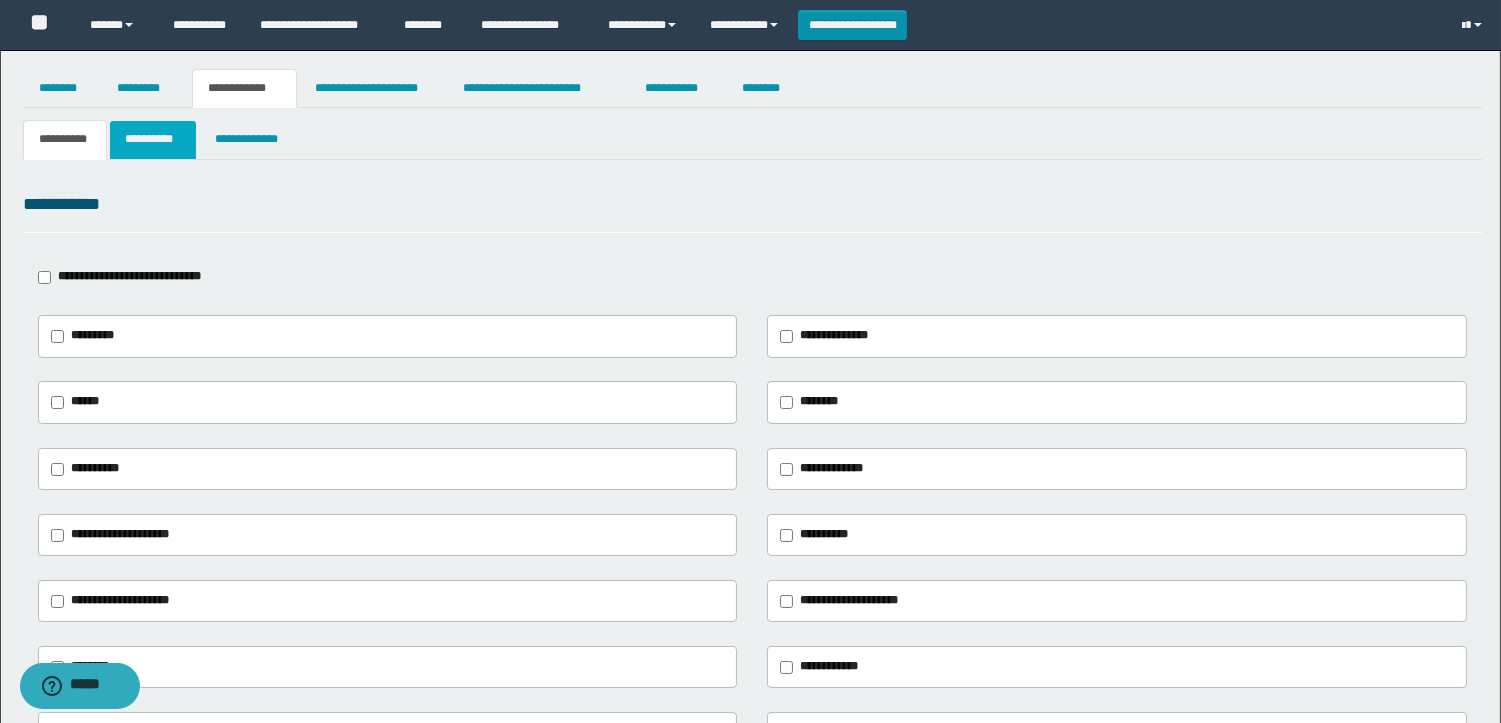 click on "**********" at bounding box center (153, 139) 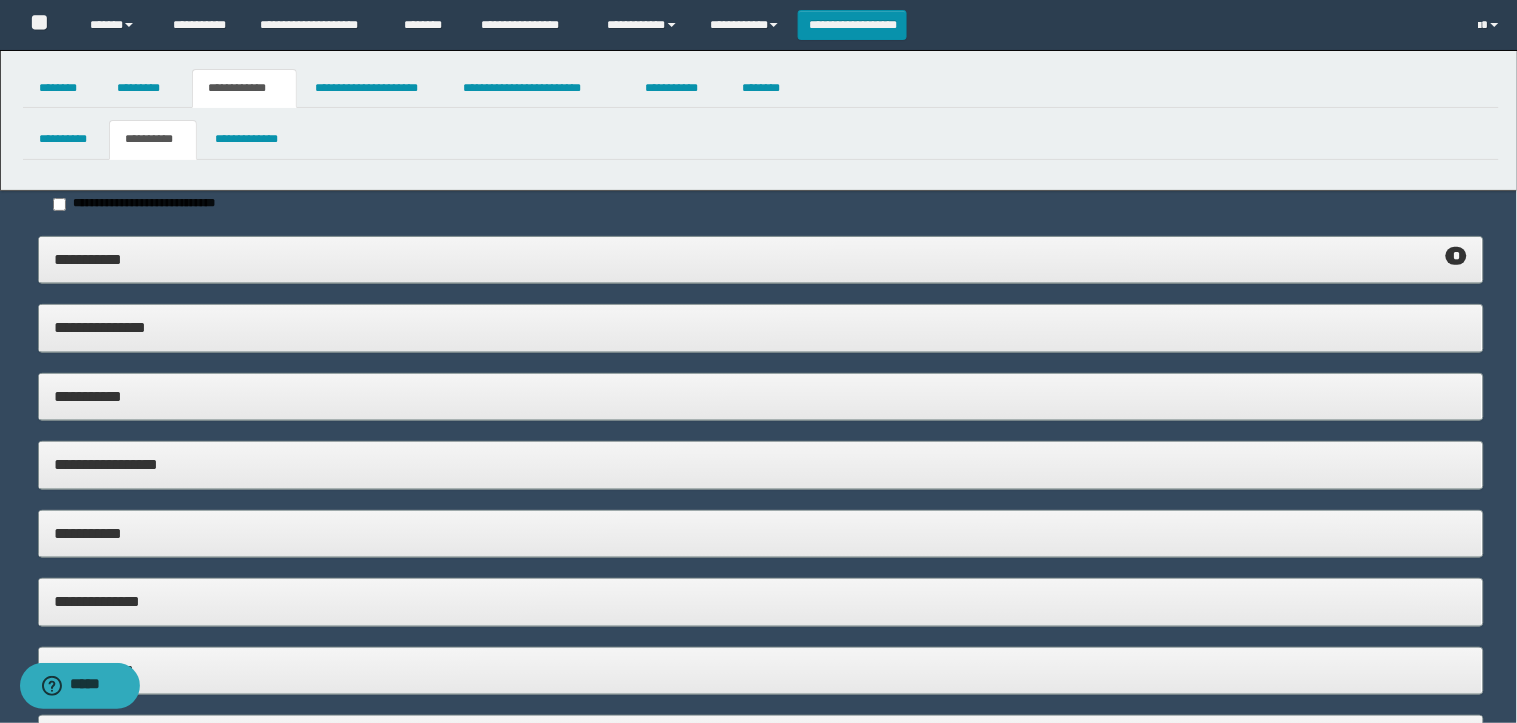 type on "**********" 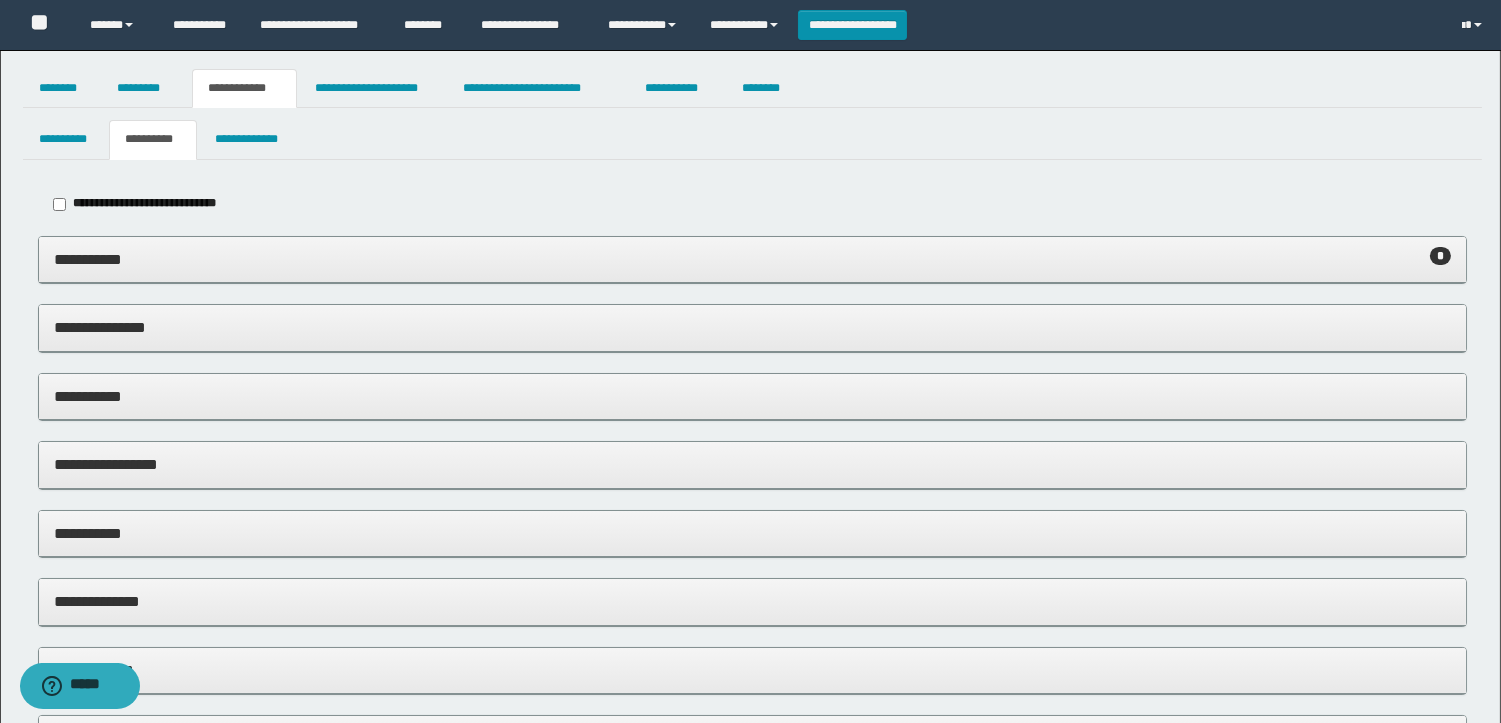 click on "**********" at bounding box center (752, 259) 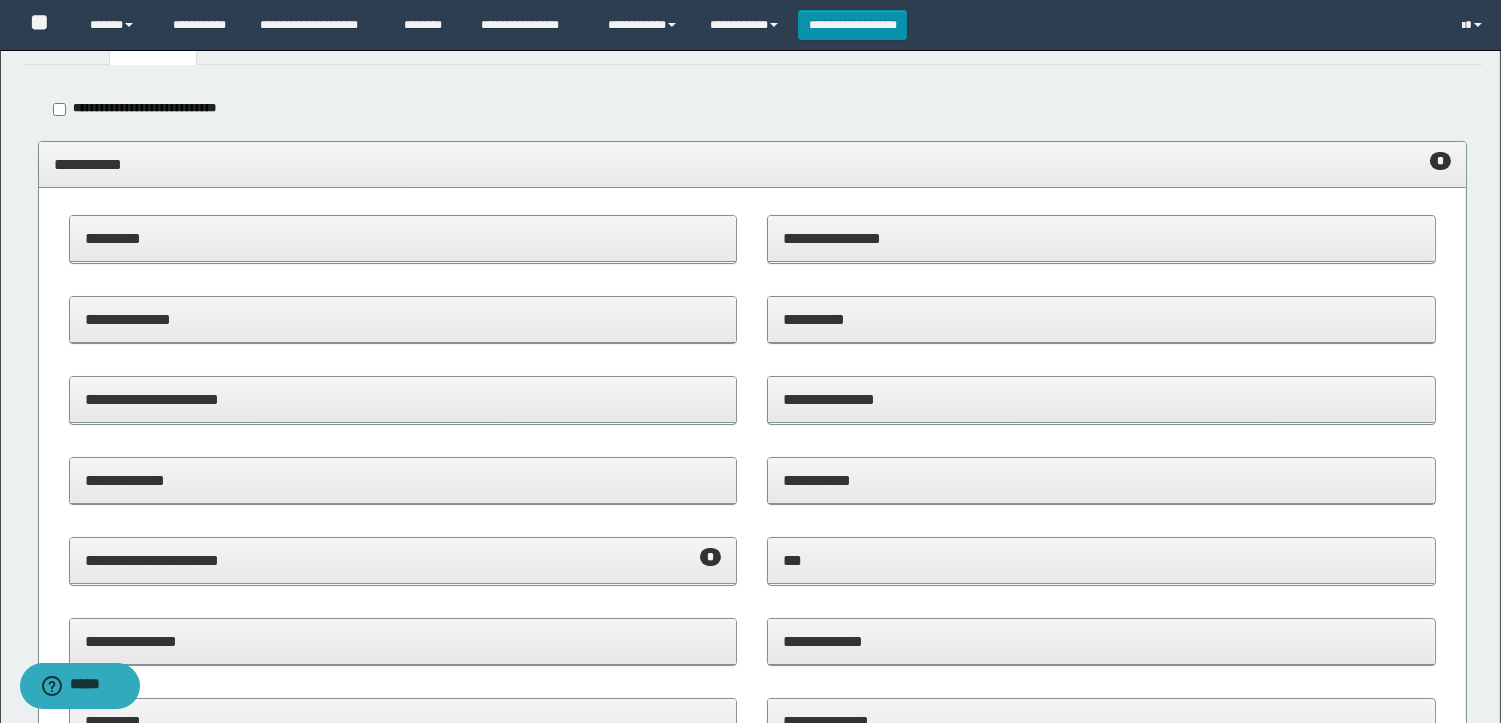 scroll, scrollTop: 222, scrollLeft: 0, axis: vertical 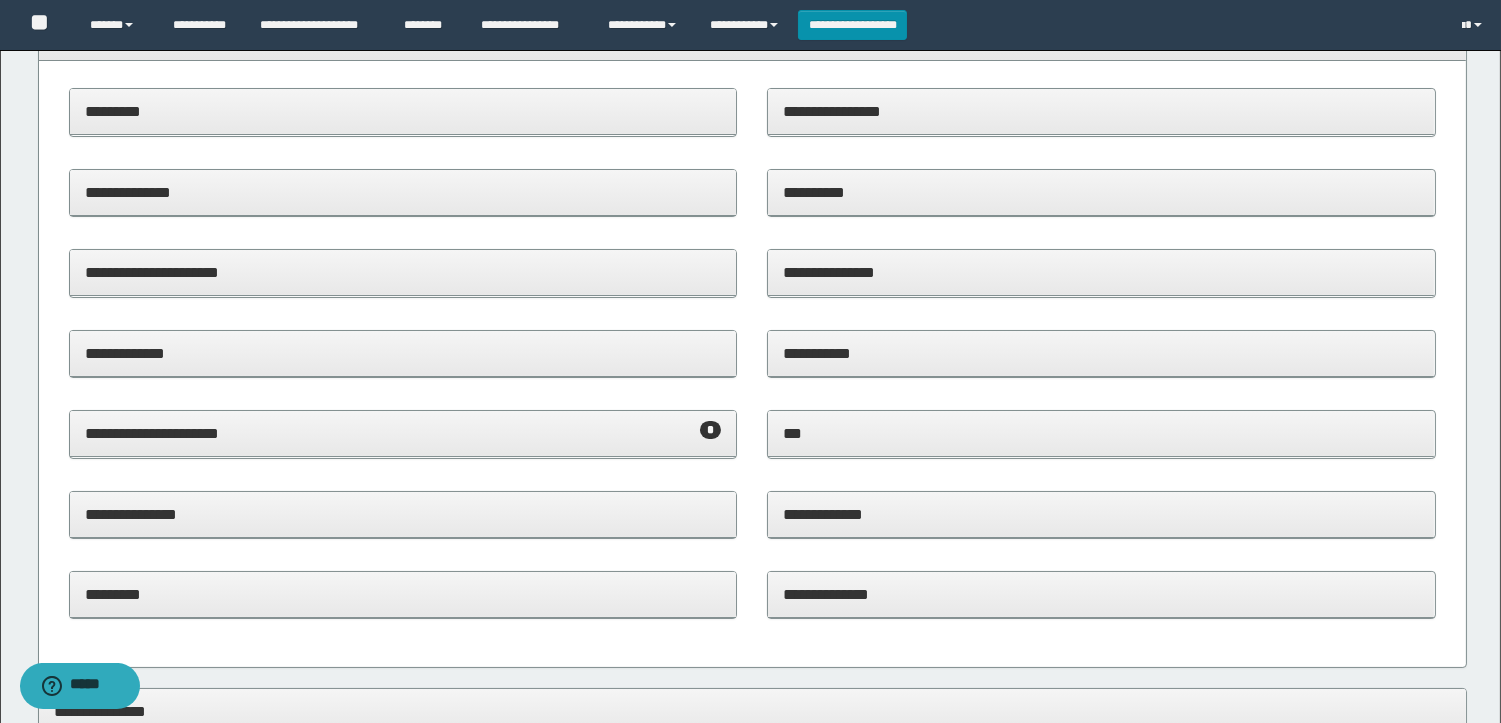 click on "**********" at bounding box center (403, 433) 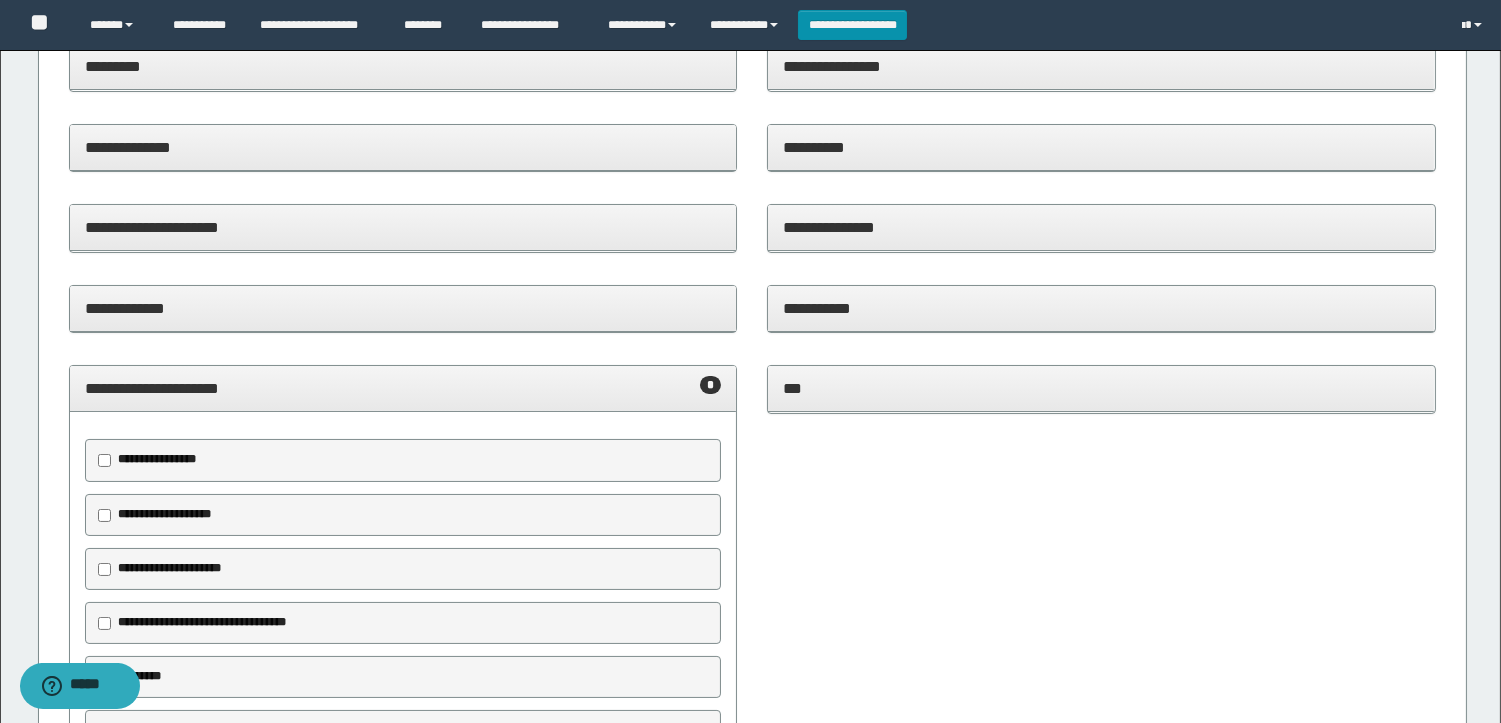 scroll, scrollTop: 0, scrollLeft: 0, axis: both 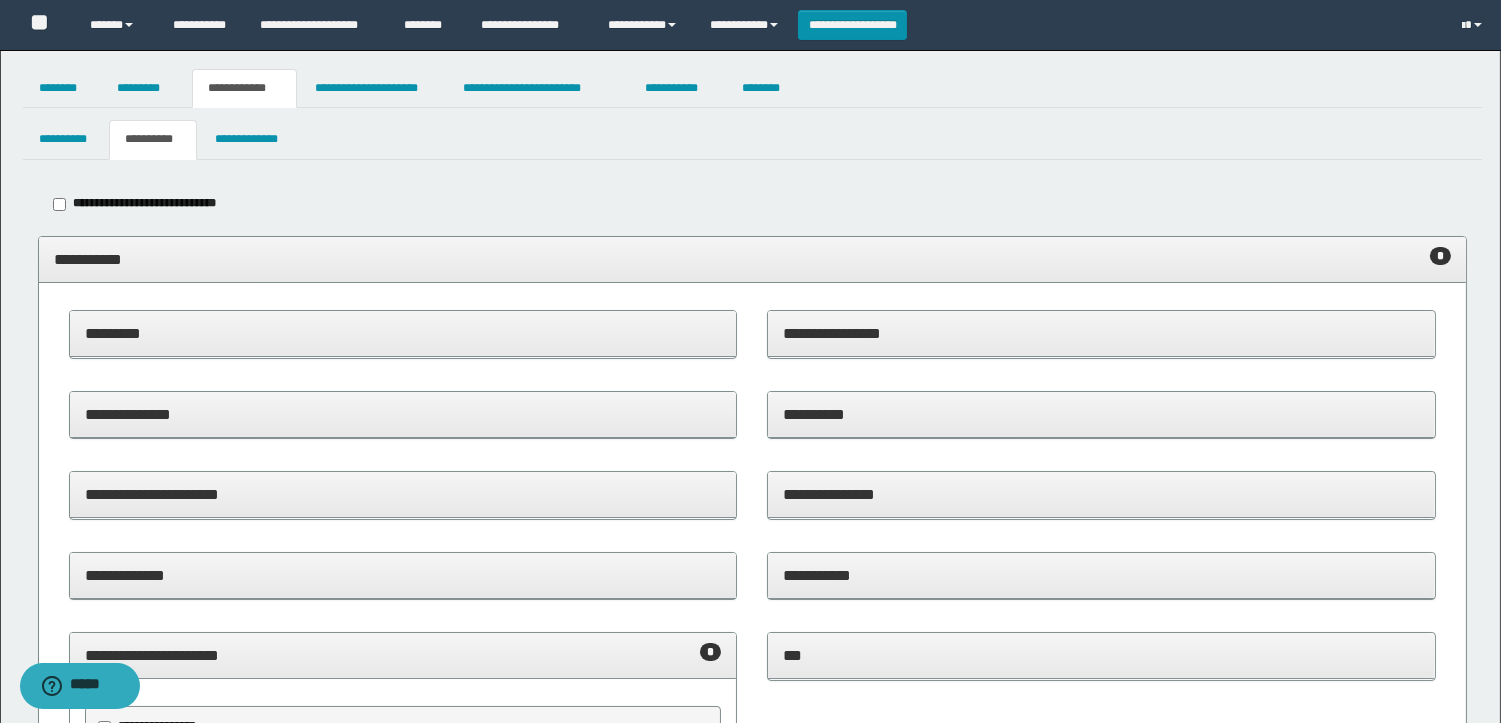 click on "**********" at bounding box center [752, 259] 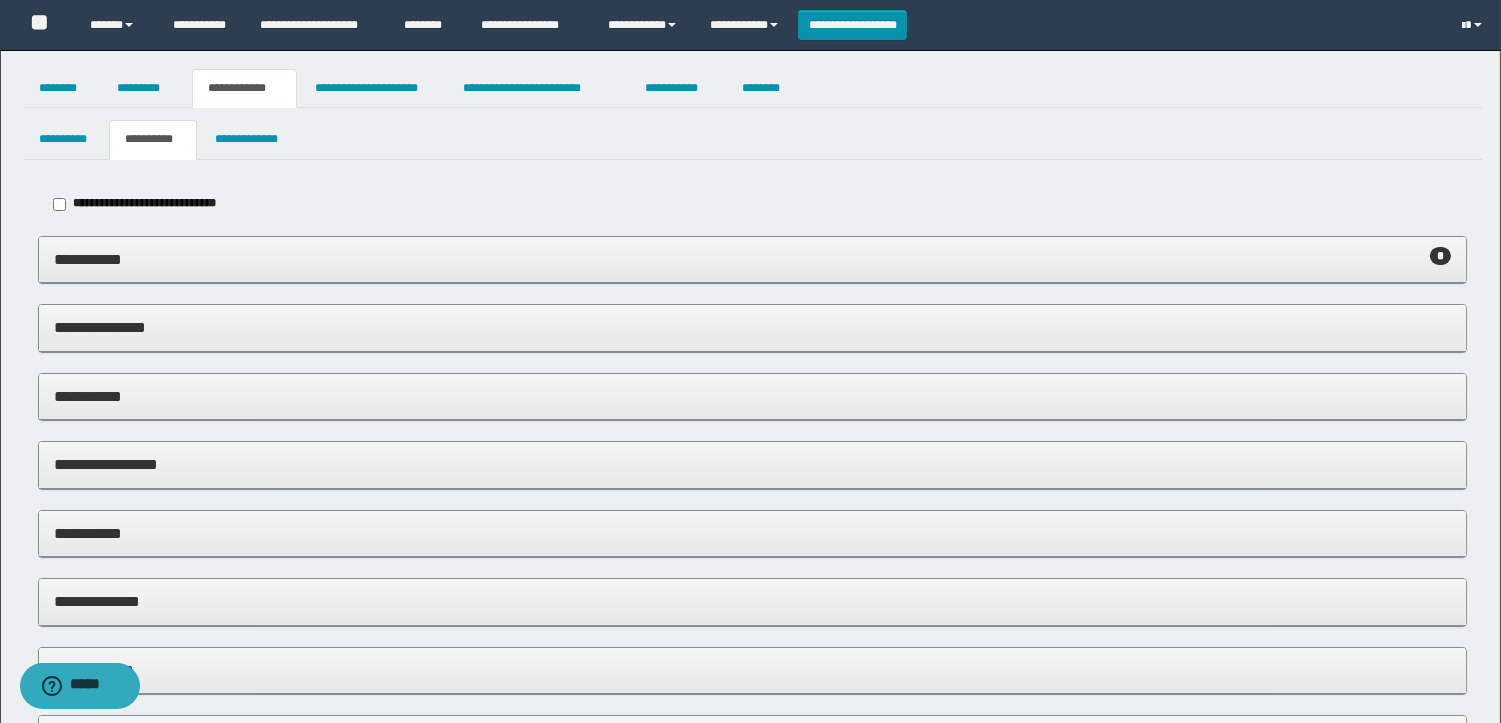 click on "**********" at bounding box center [752, 396] 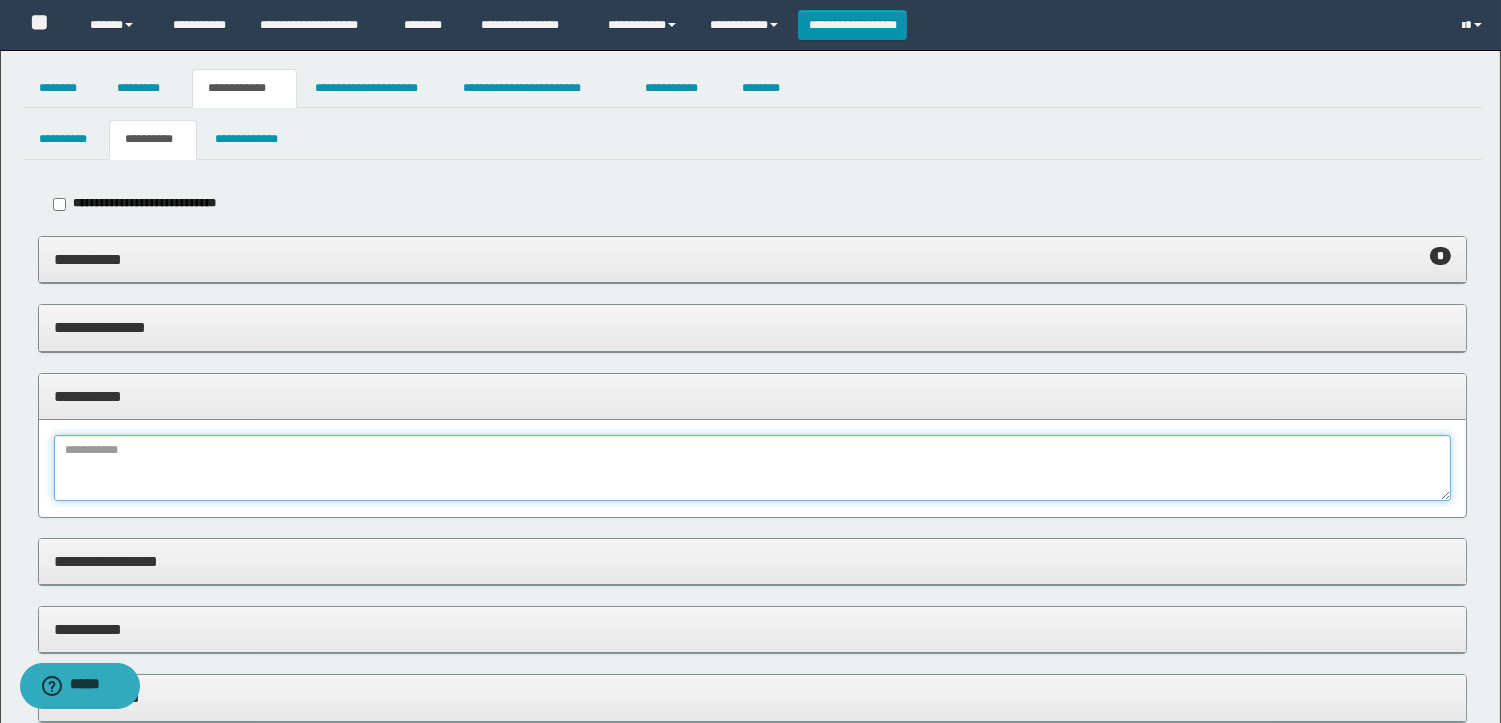 click at bounding box center (752, 468) 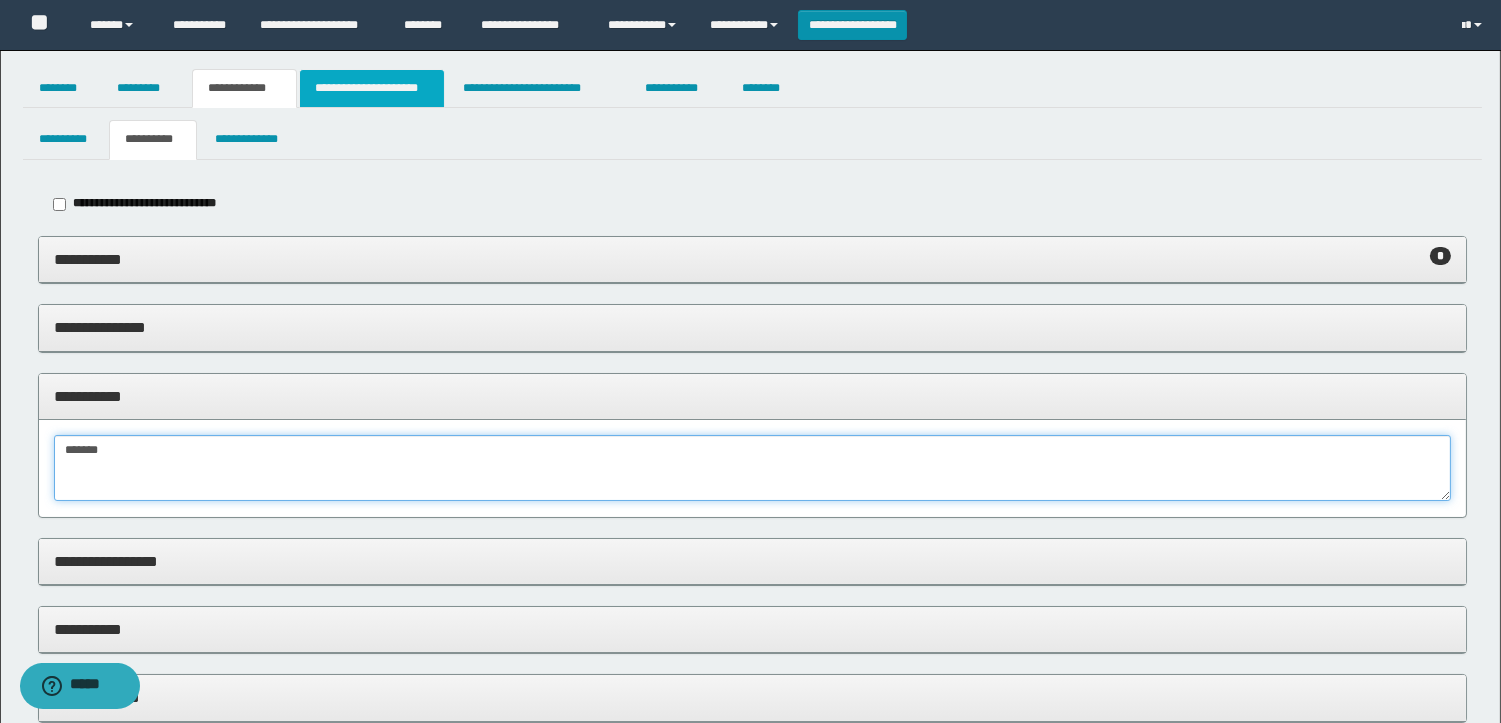 type on "*******" 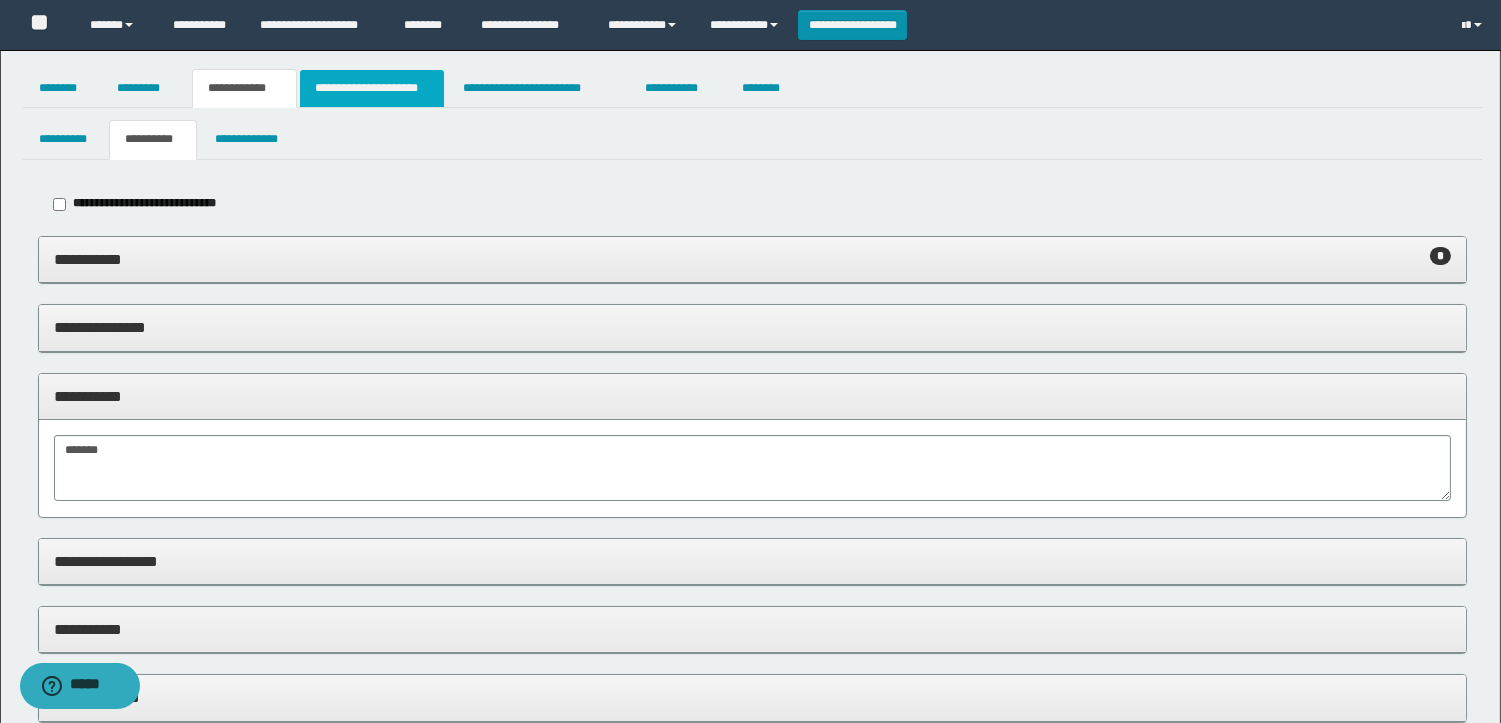 click on "**********" at bounding box center [372, 88] 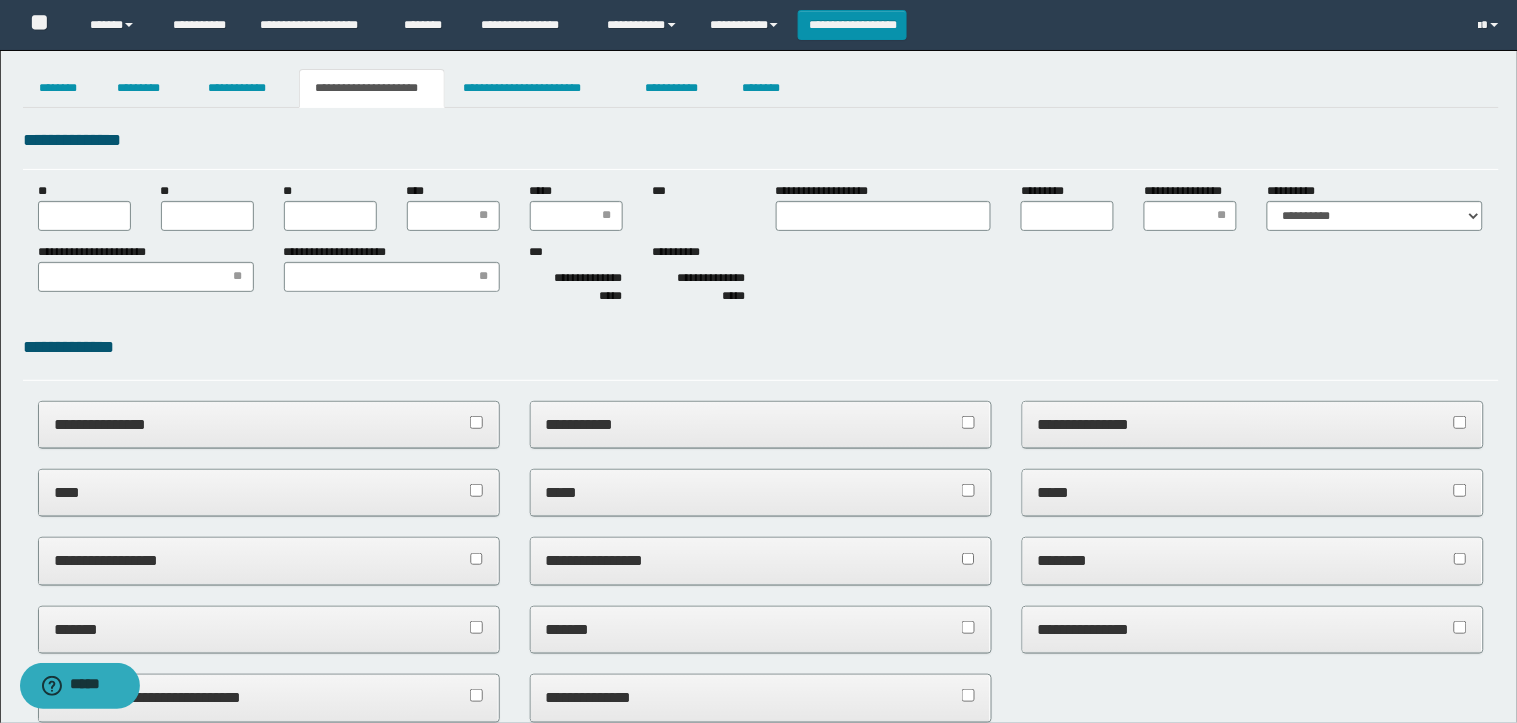 click on "**********" at bounding box center (759, 834) 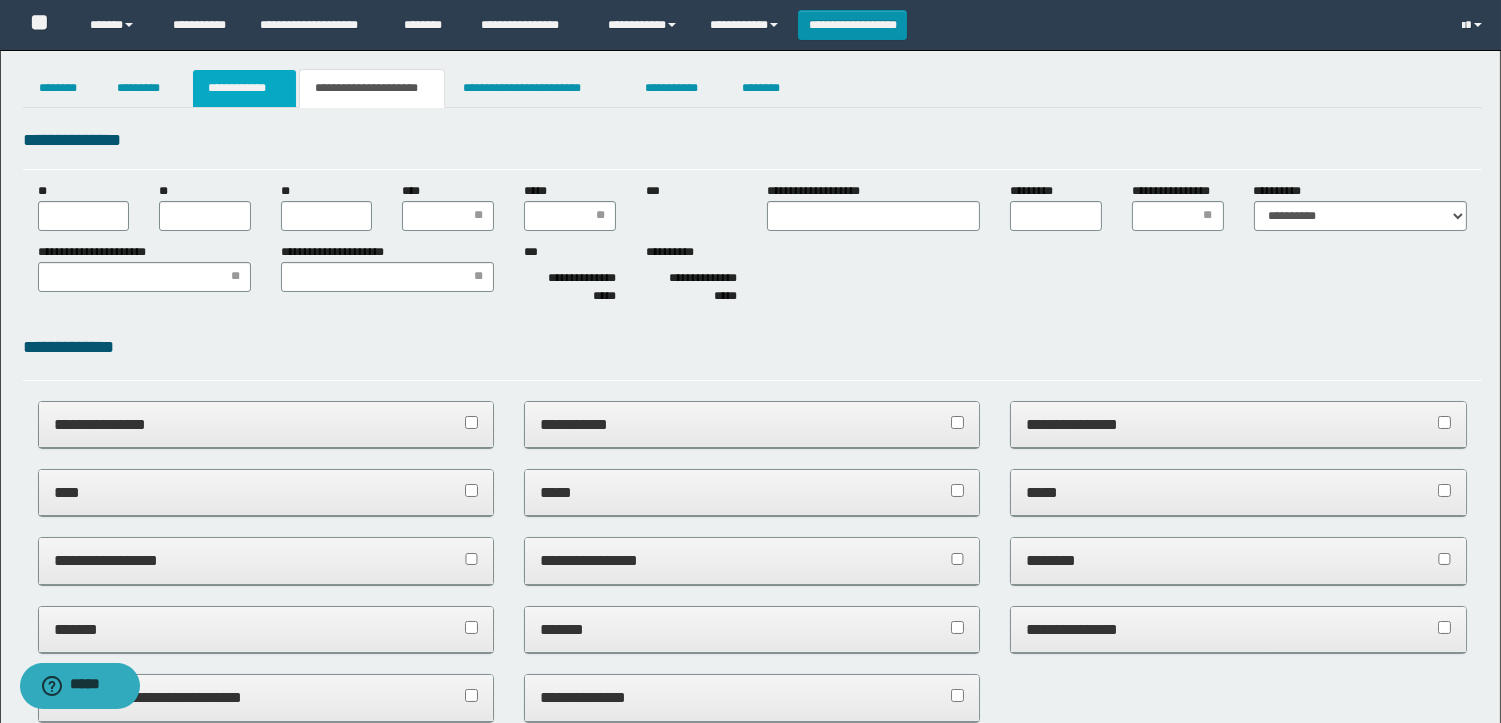 click on "**********" at bounding box center (244, 88) 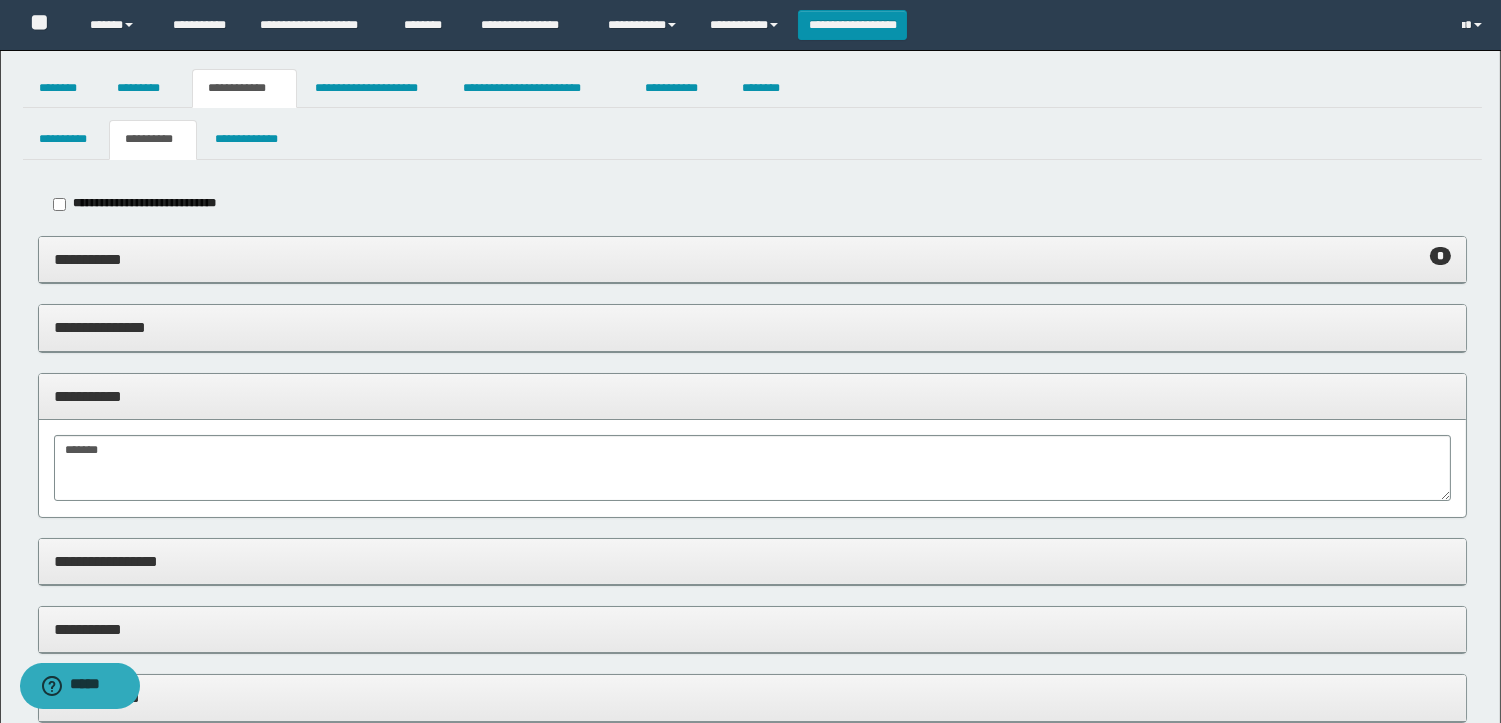 scroll, scrollTop: 448, scrollLeft: 0, axis: vertical 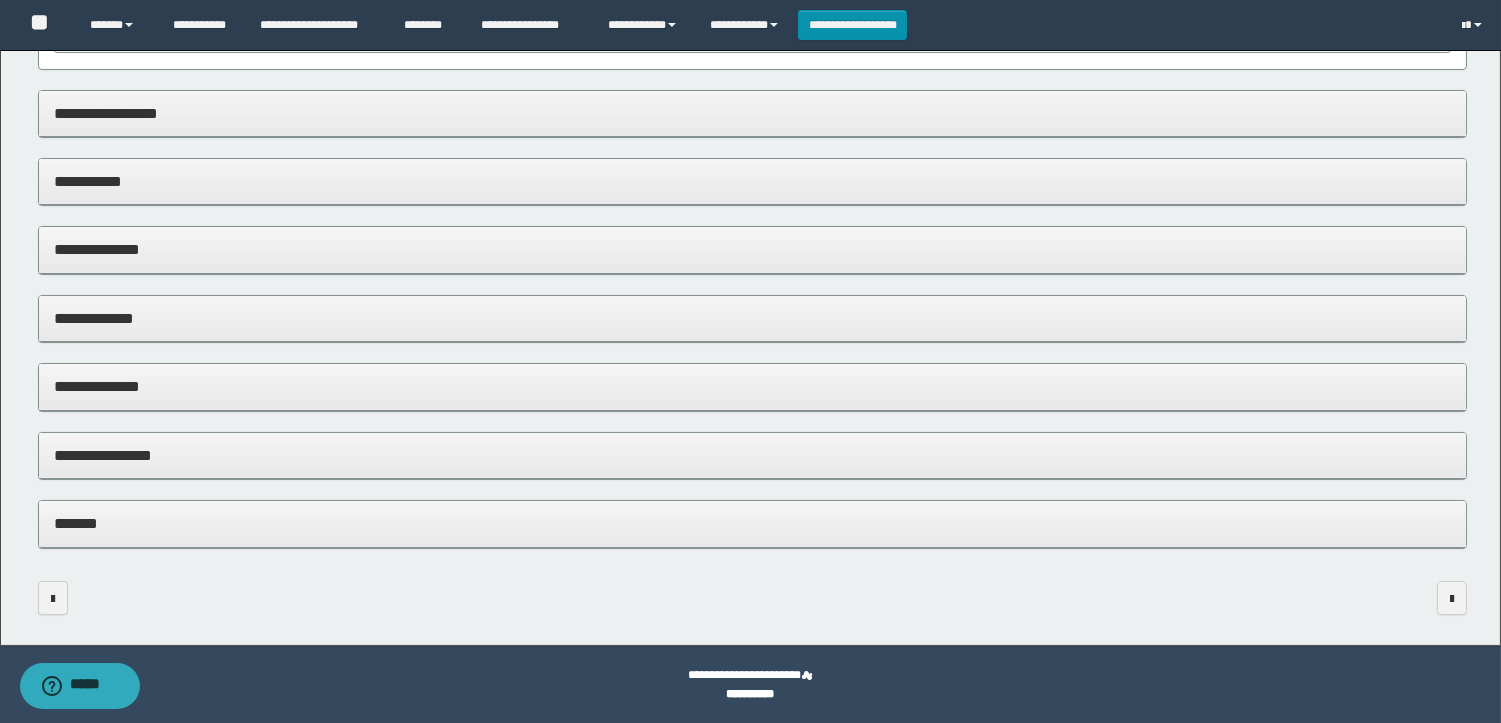 click on "**********" at bounding box center (752, 455) 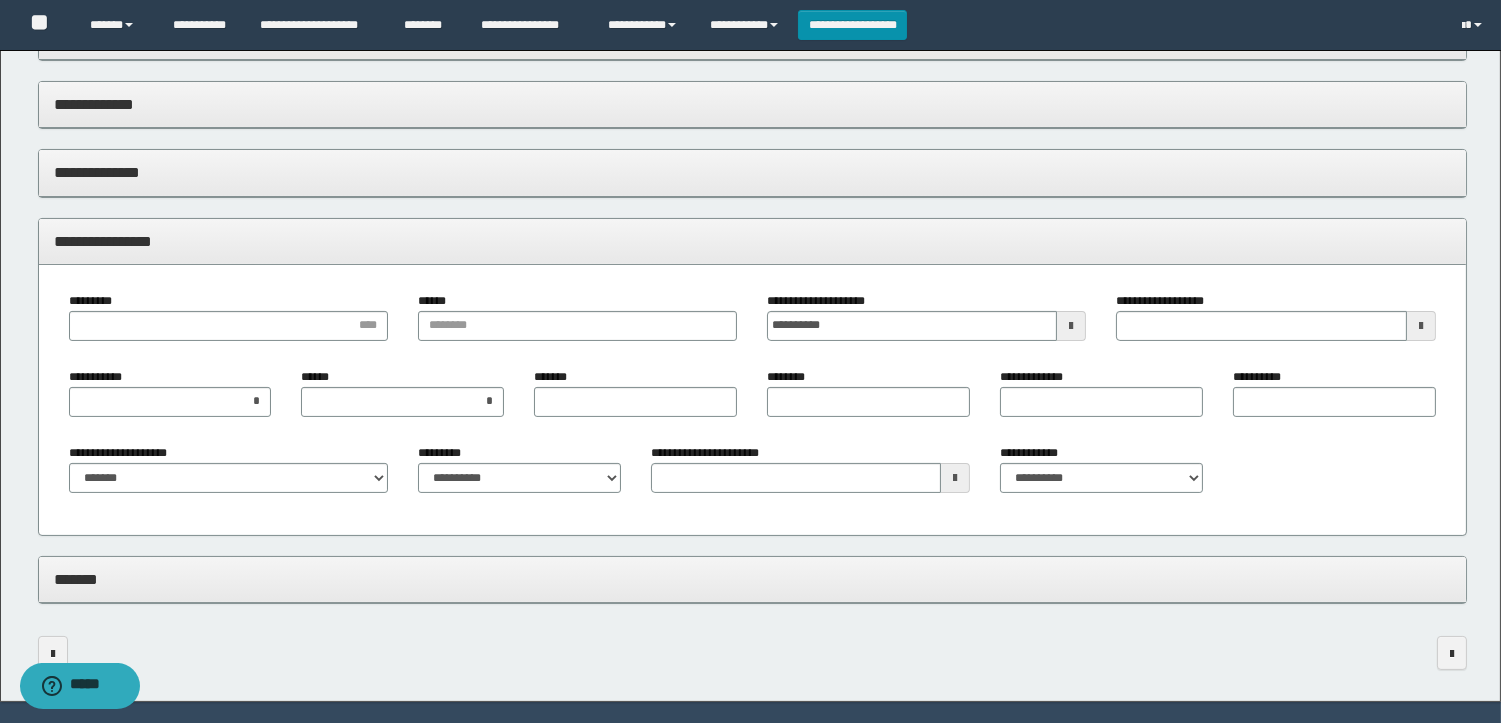 scroll, scrollTop: 671, scrollLeft: 0, axis: vertical 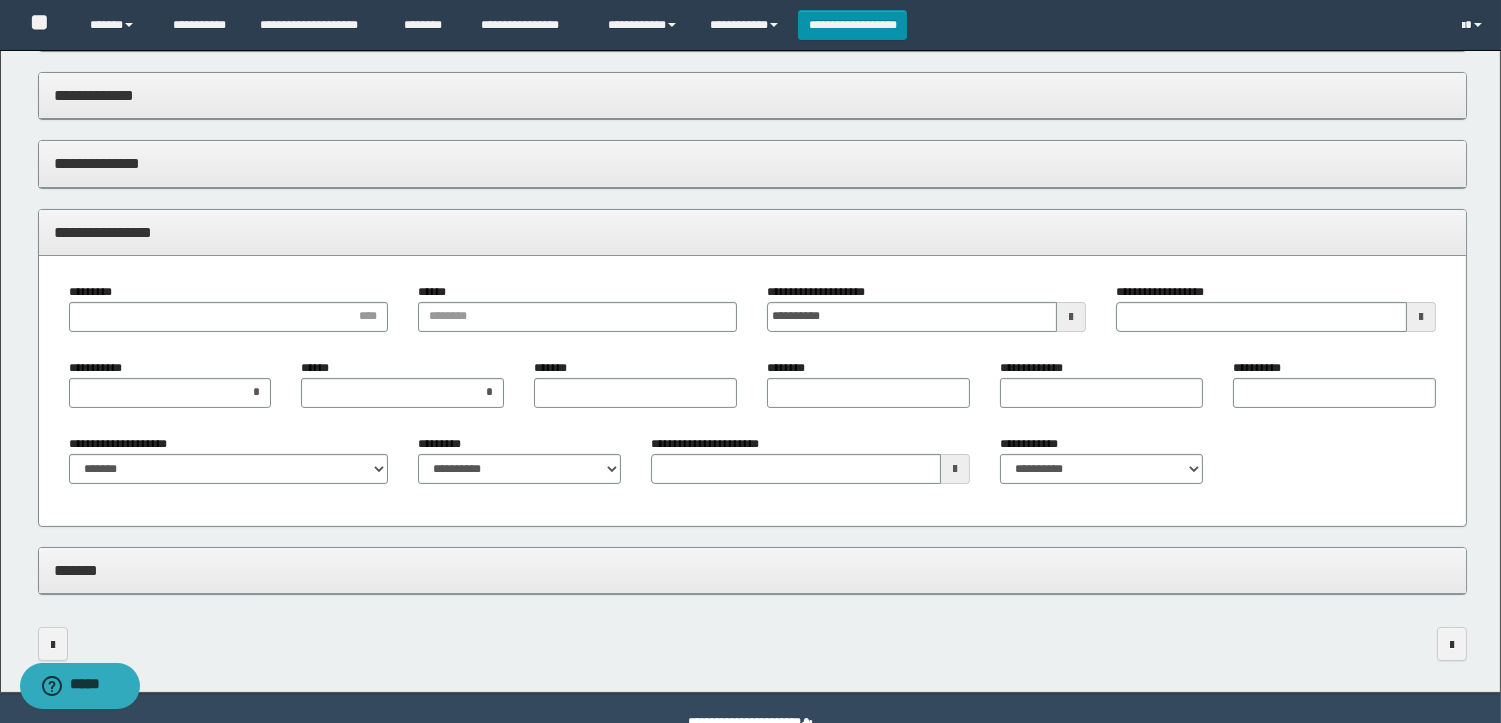 type 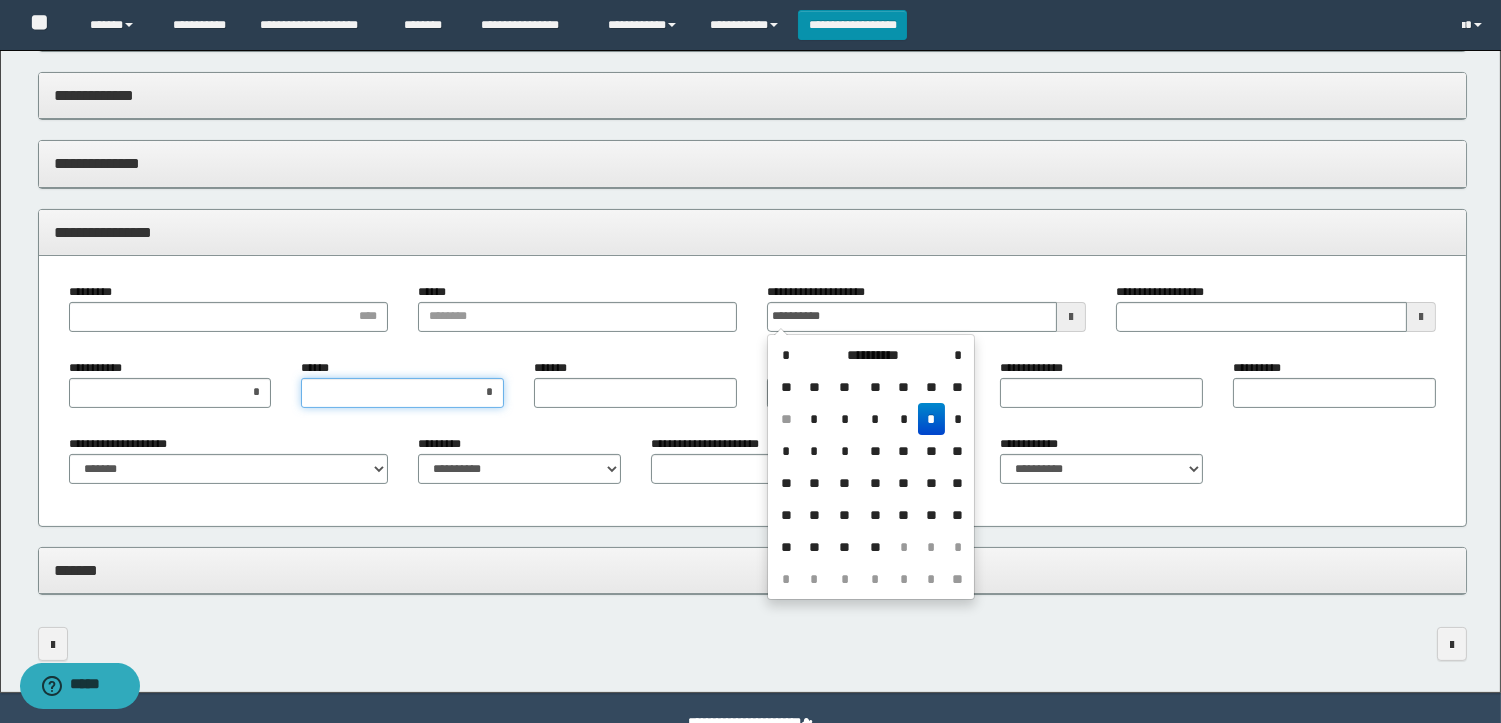 type on "**********" 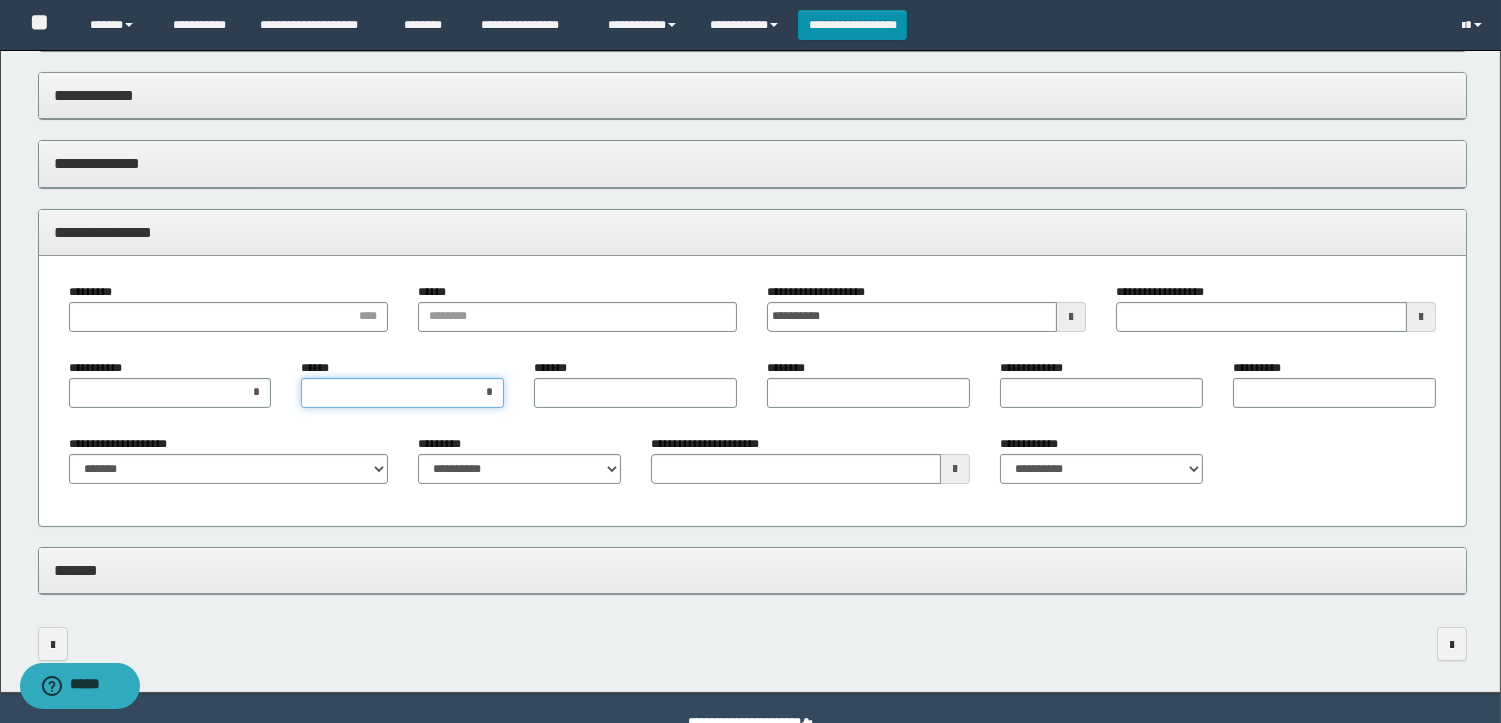 drag, startPoint x: 436, startPoint y: 397, endPoint x: 574, endPoint y: 391, distance: 138.13037 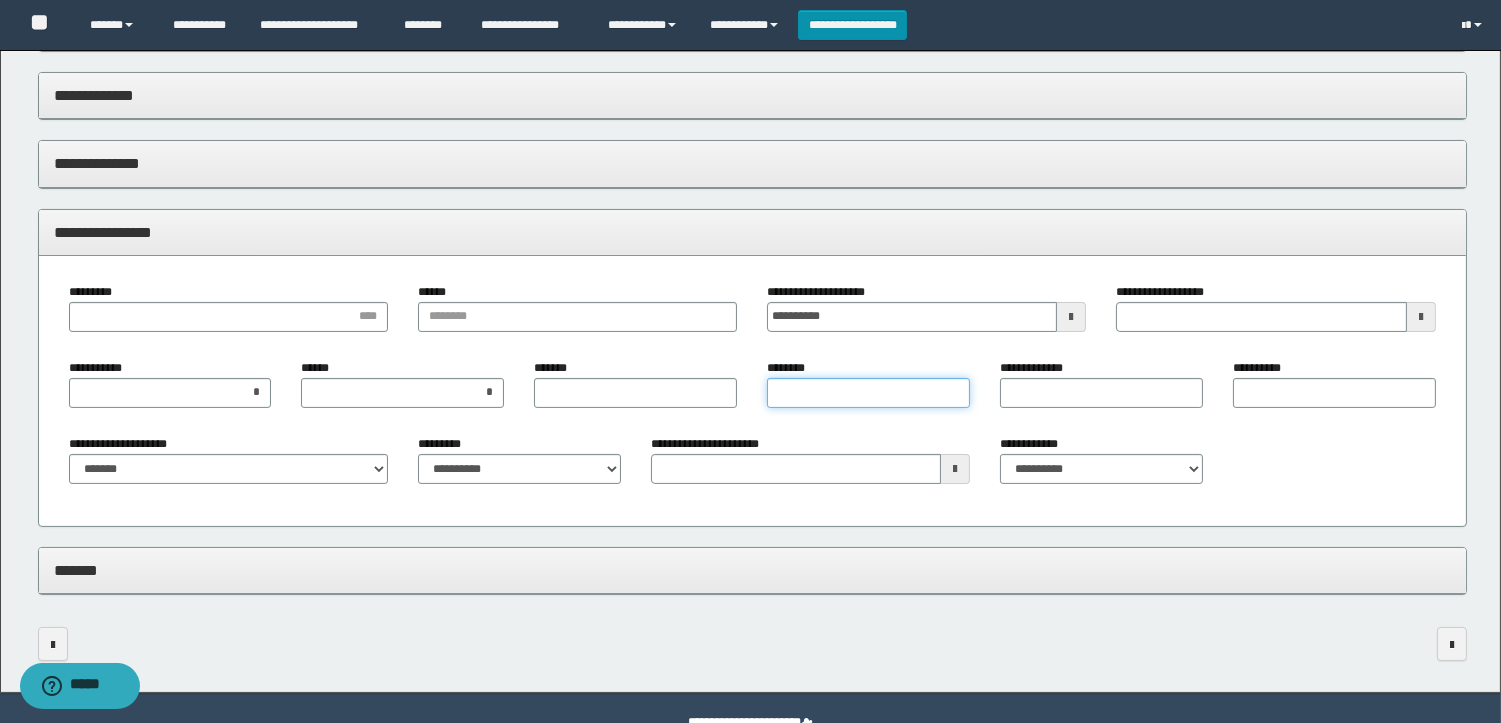 click on "********" at bounding box center [868, 393] 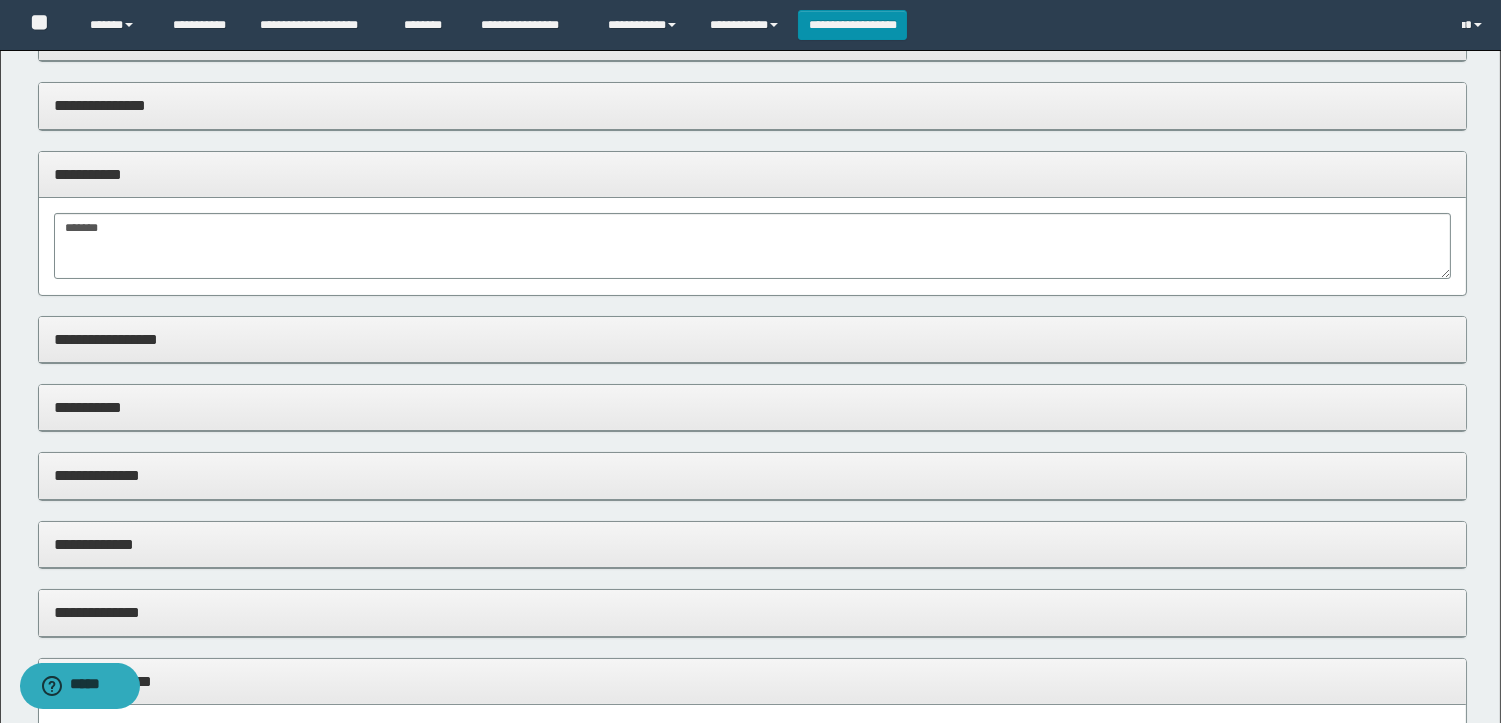 scroll, scrollTop: 115, scrollLeft: 0, axis: vertical 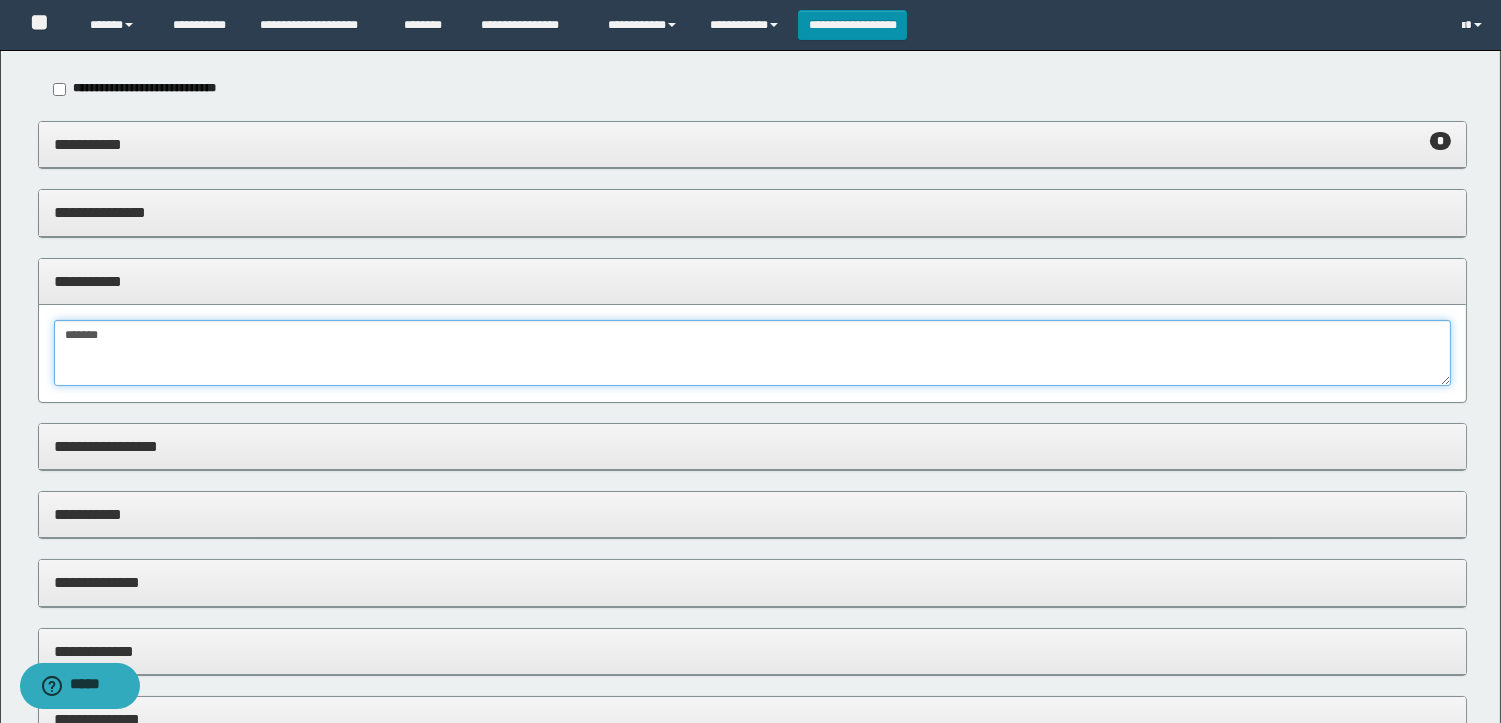 click on "*******" at bounding box center (752, 353) 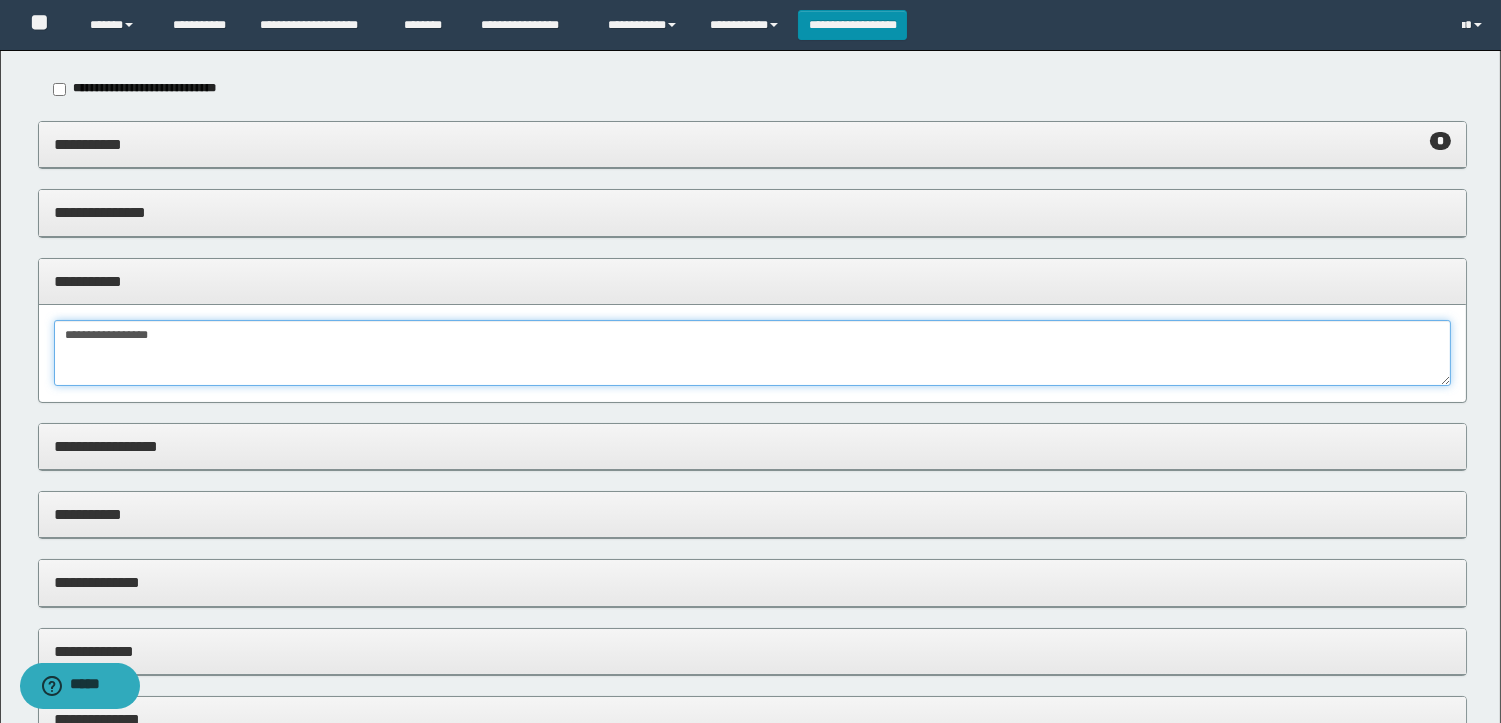 type on "**********" 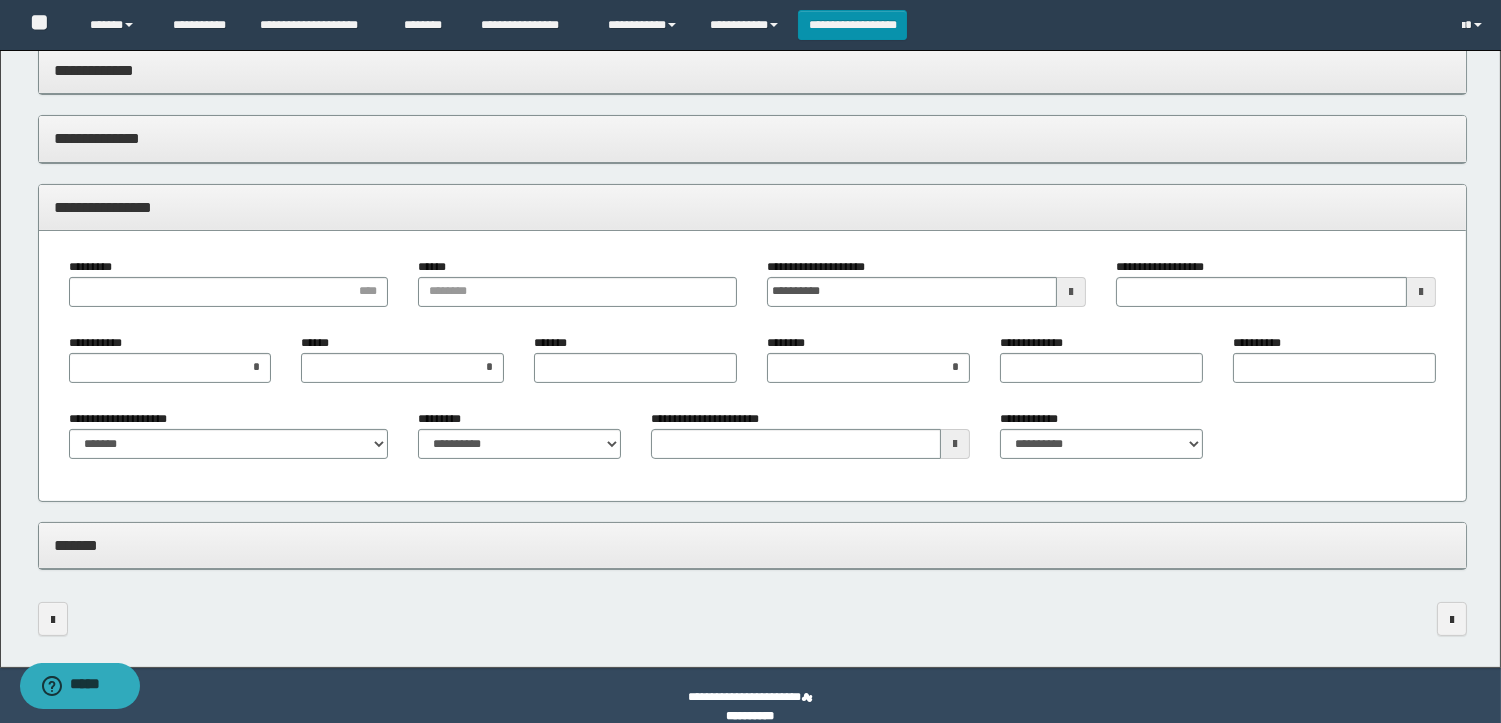scroll, scrollTop: 717, scrollLeft: 0, axis: vertical 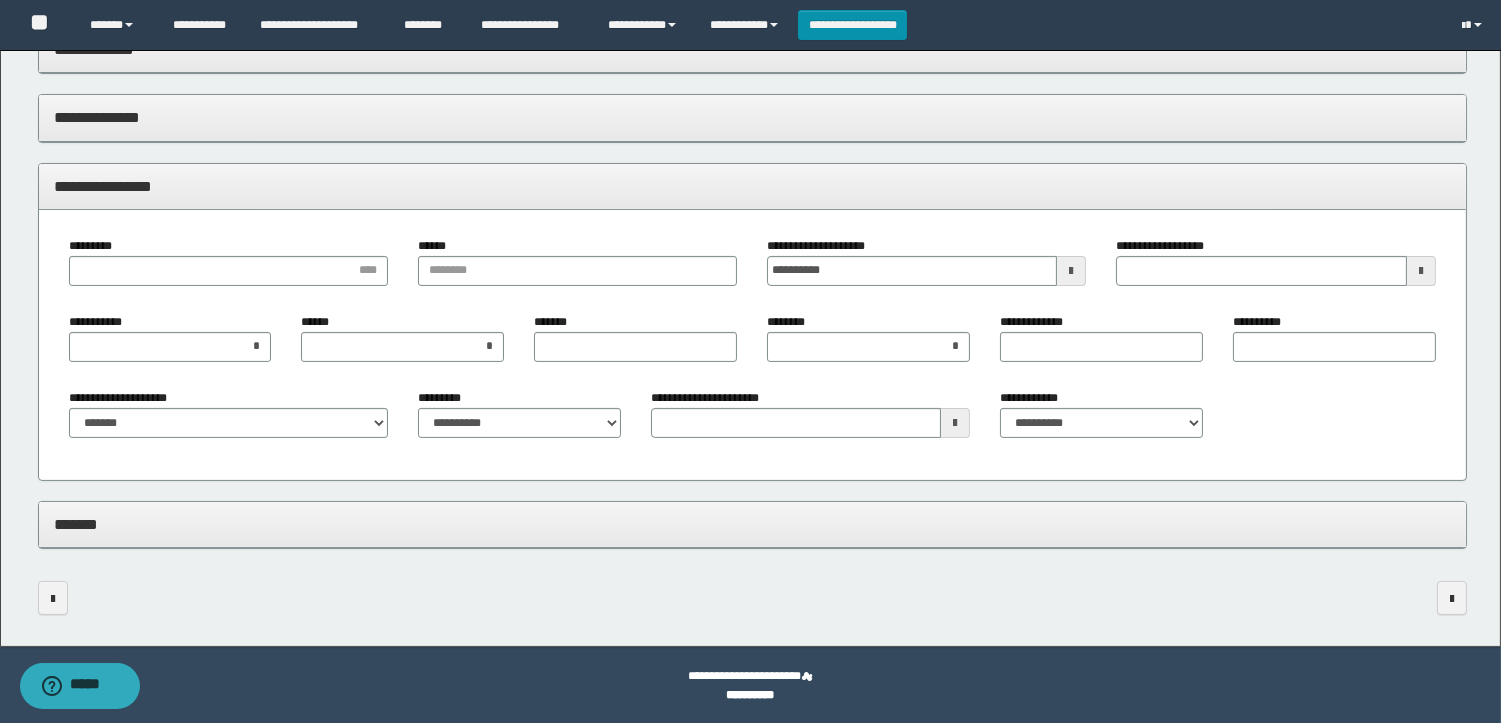 type 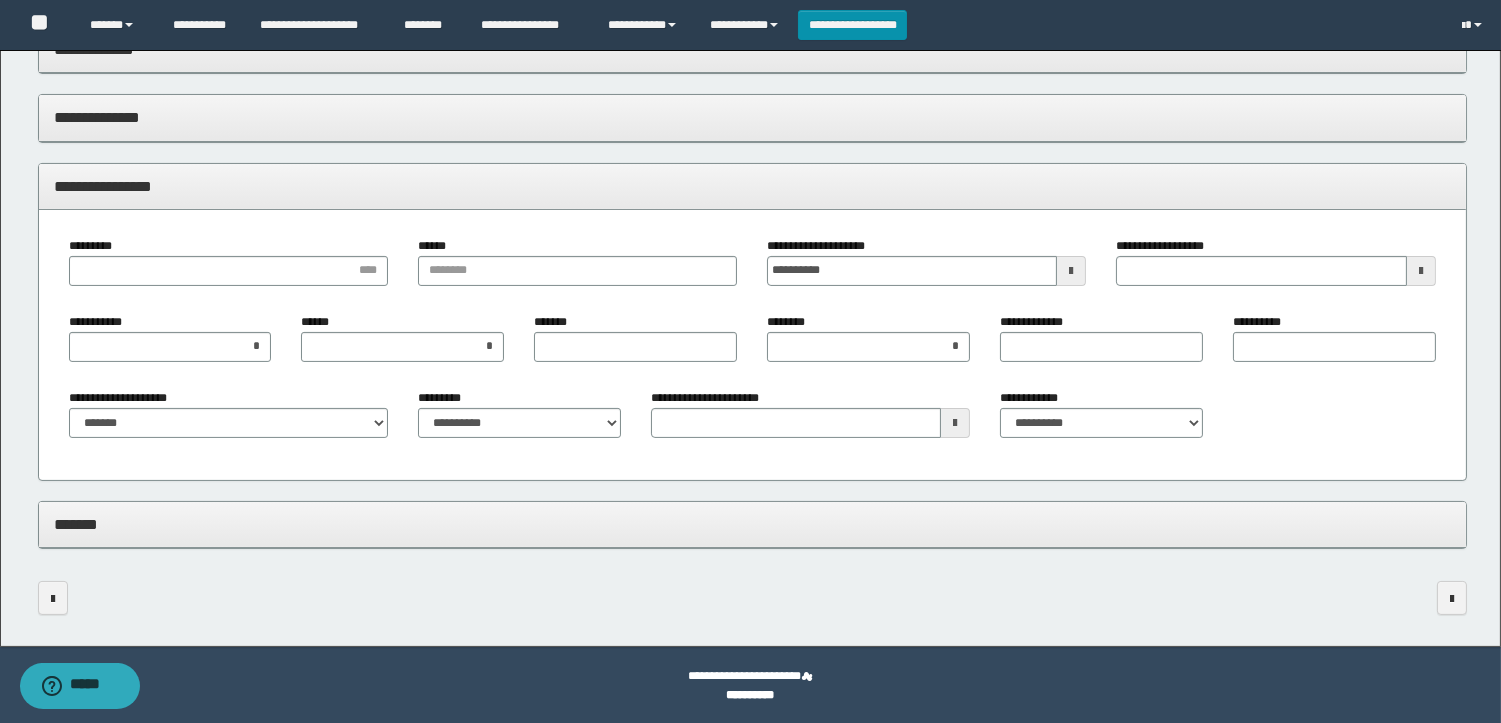 type on "**********" 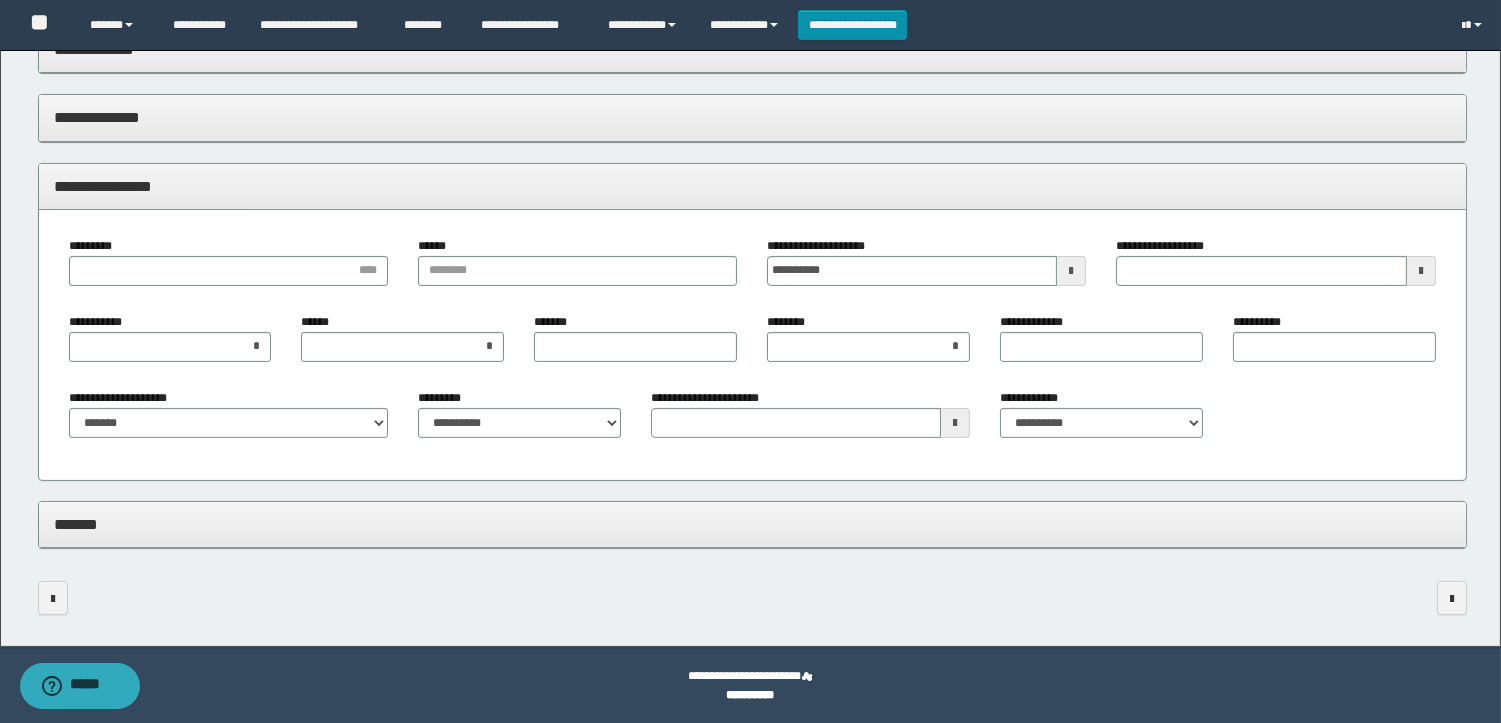 click at bounding box center [1071, 271] 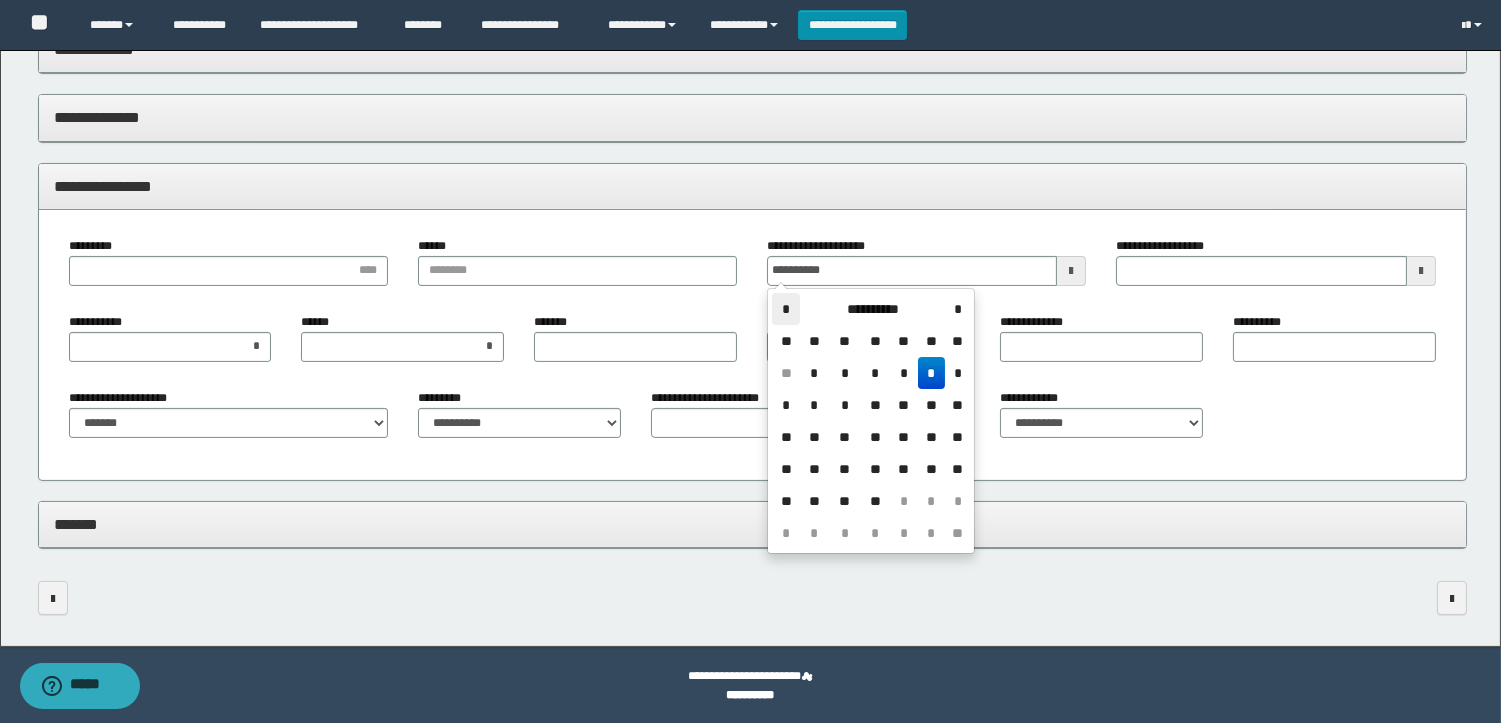 click on "*" at bounding box center [786, 309] 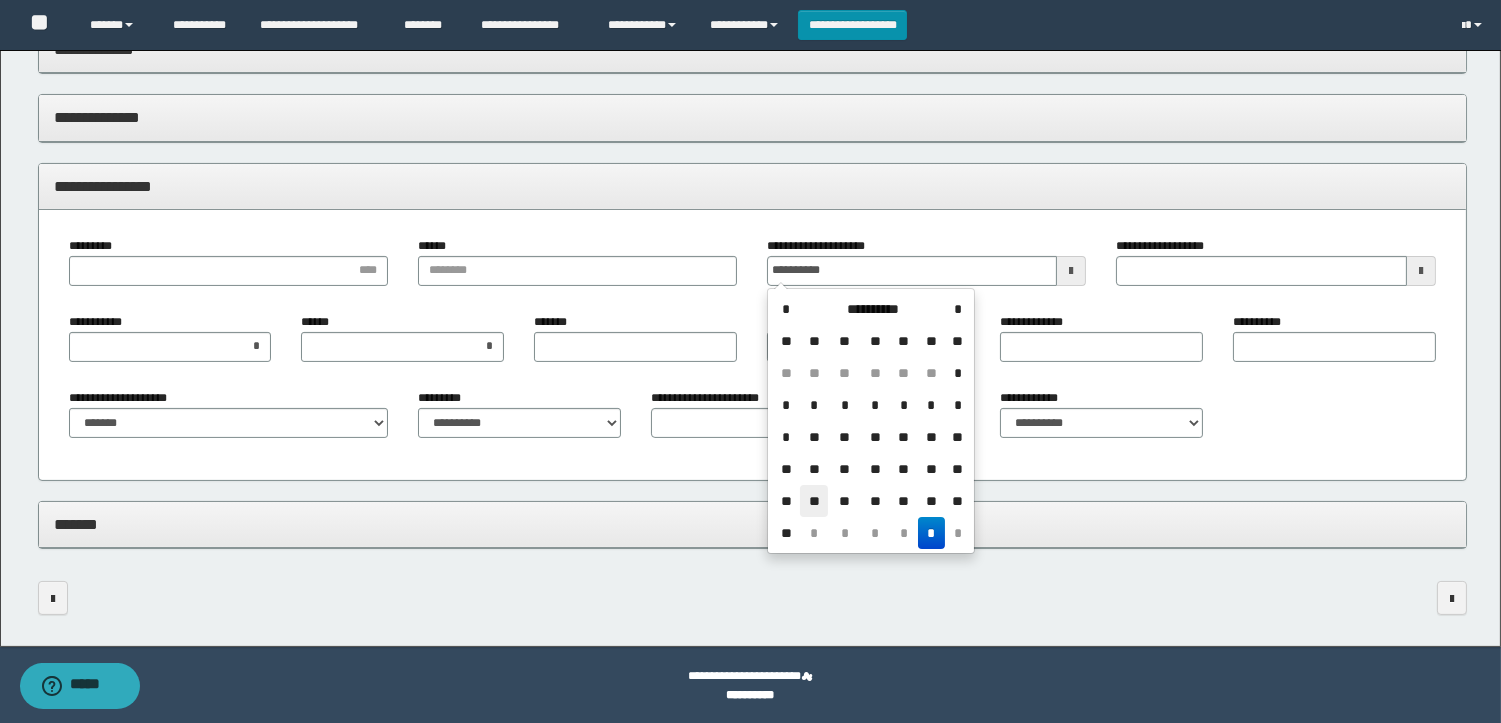 click on "**" at bounding box center (814, 501) 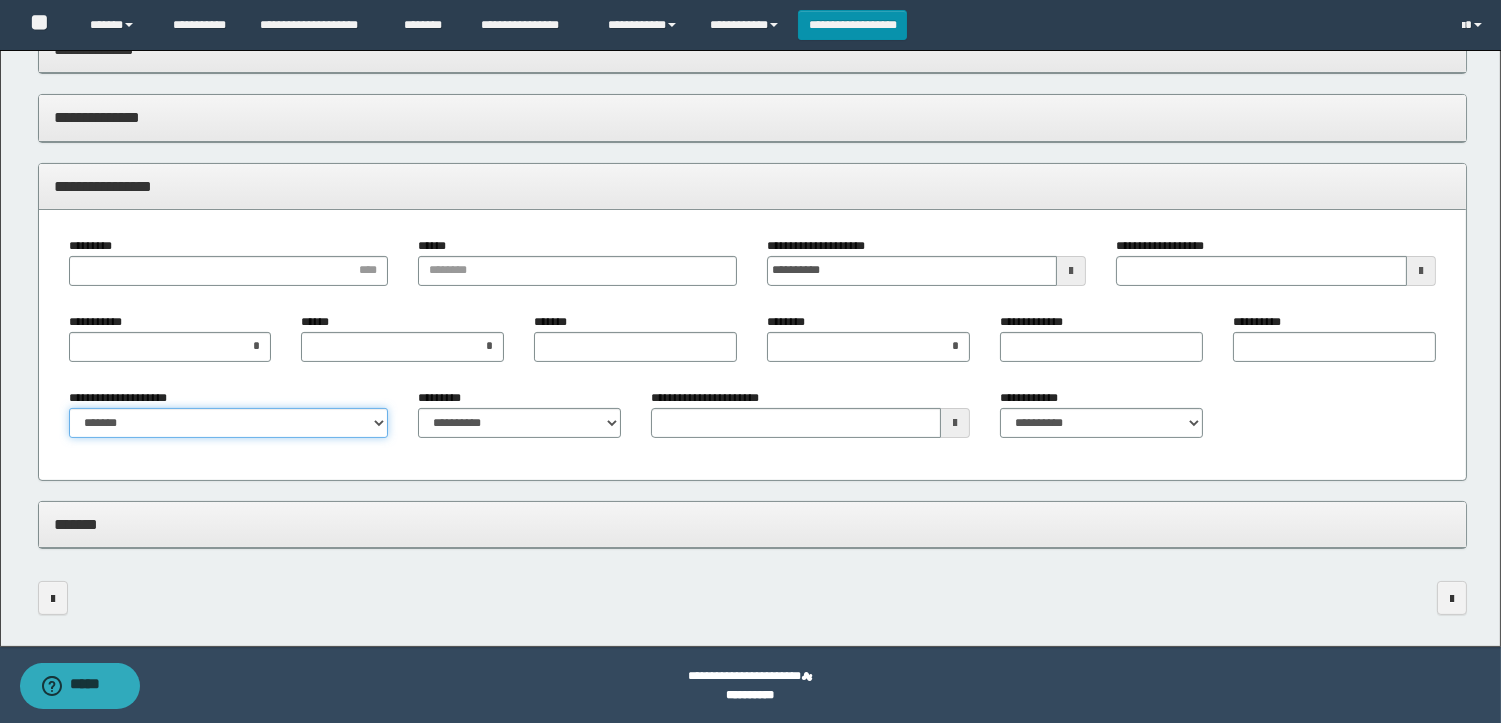 click on "**********" at bounding box center (228, 423) 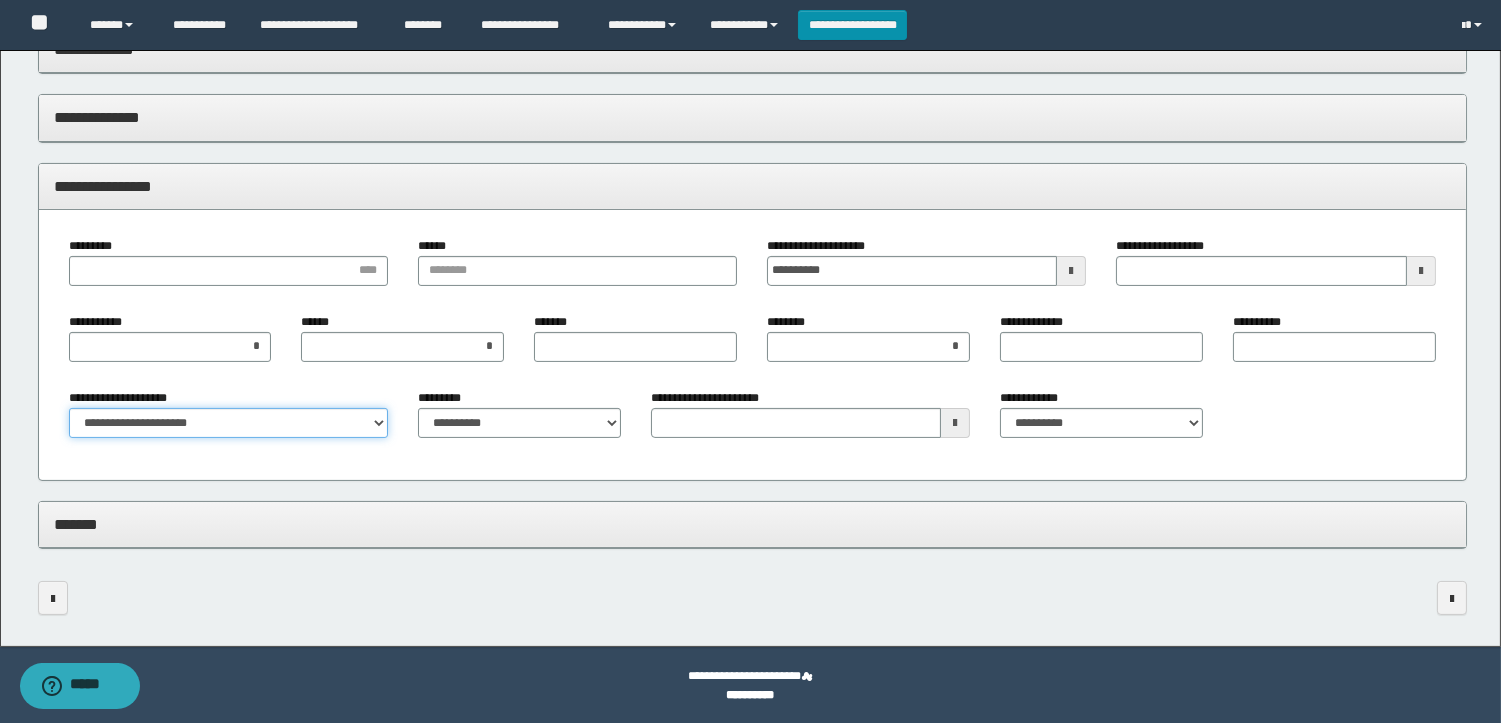 click on "**********" at bounding box center (228, 423) 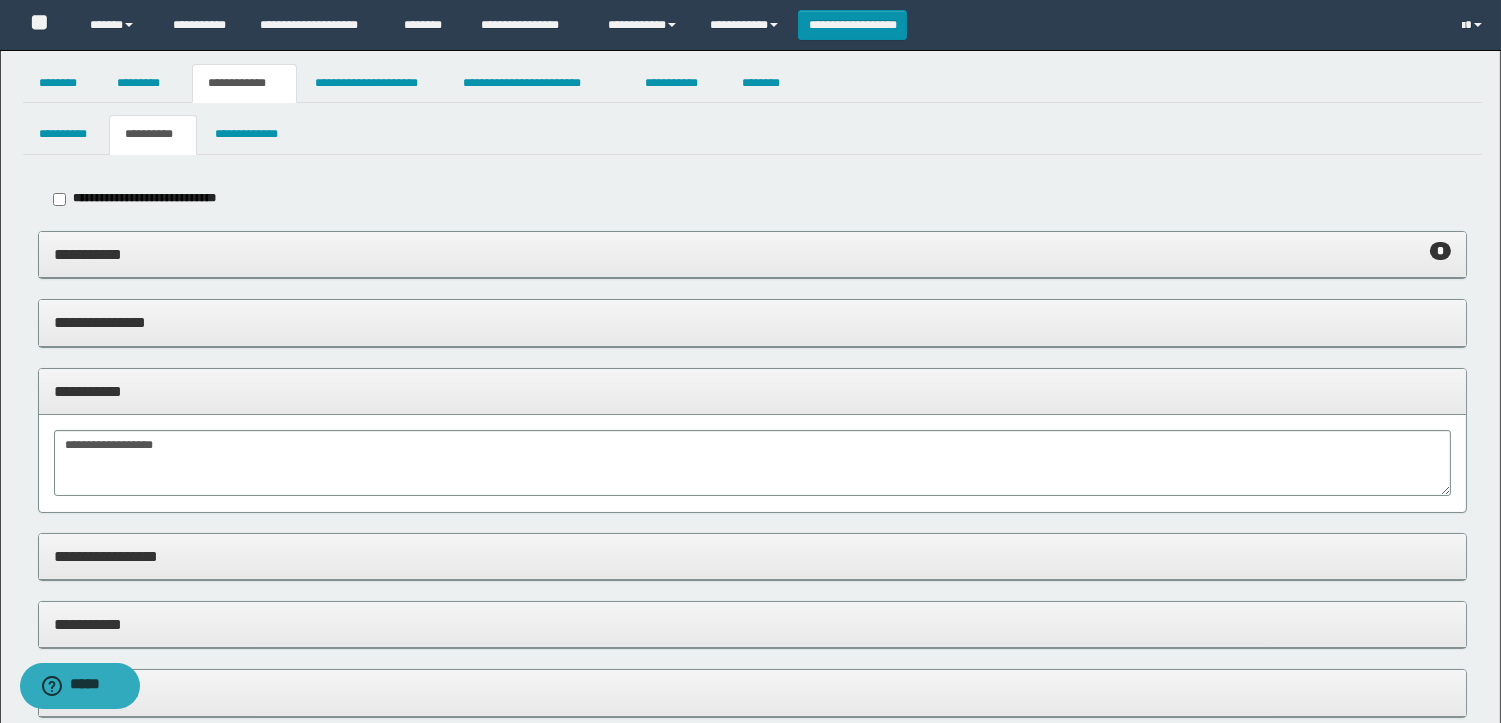 scroll, scrollTop: 0, scrollLeft: 0, axis: both 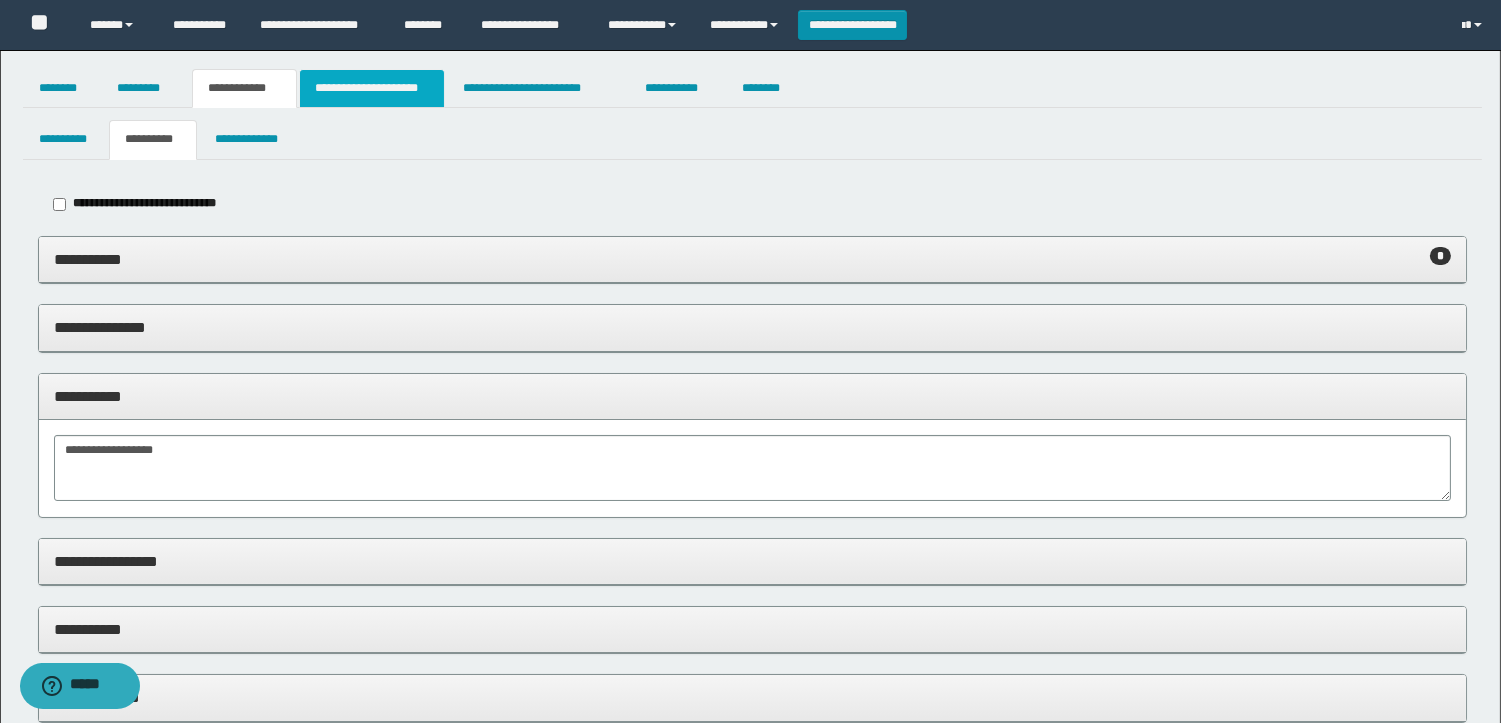 click on "**********" at bounding box center [372, 88] 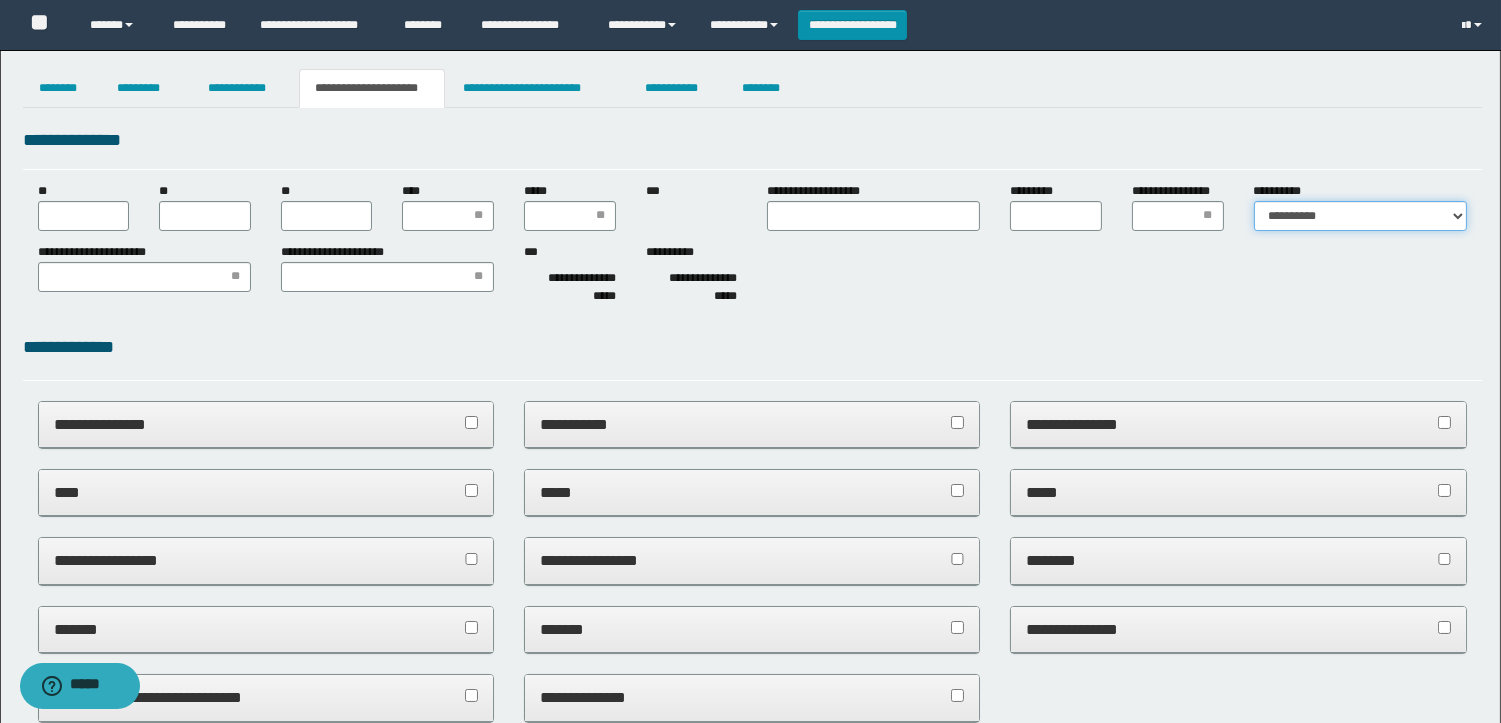 click on "**********" at bounding box center [1360, 216] 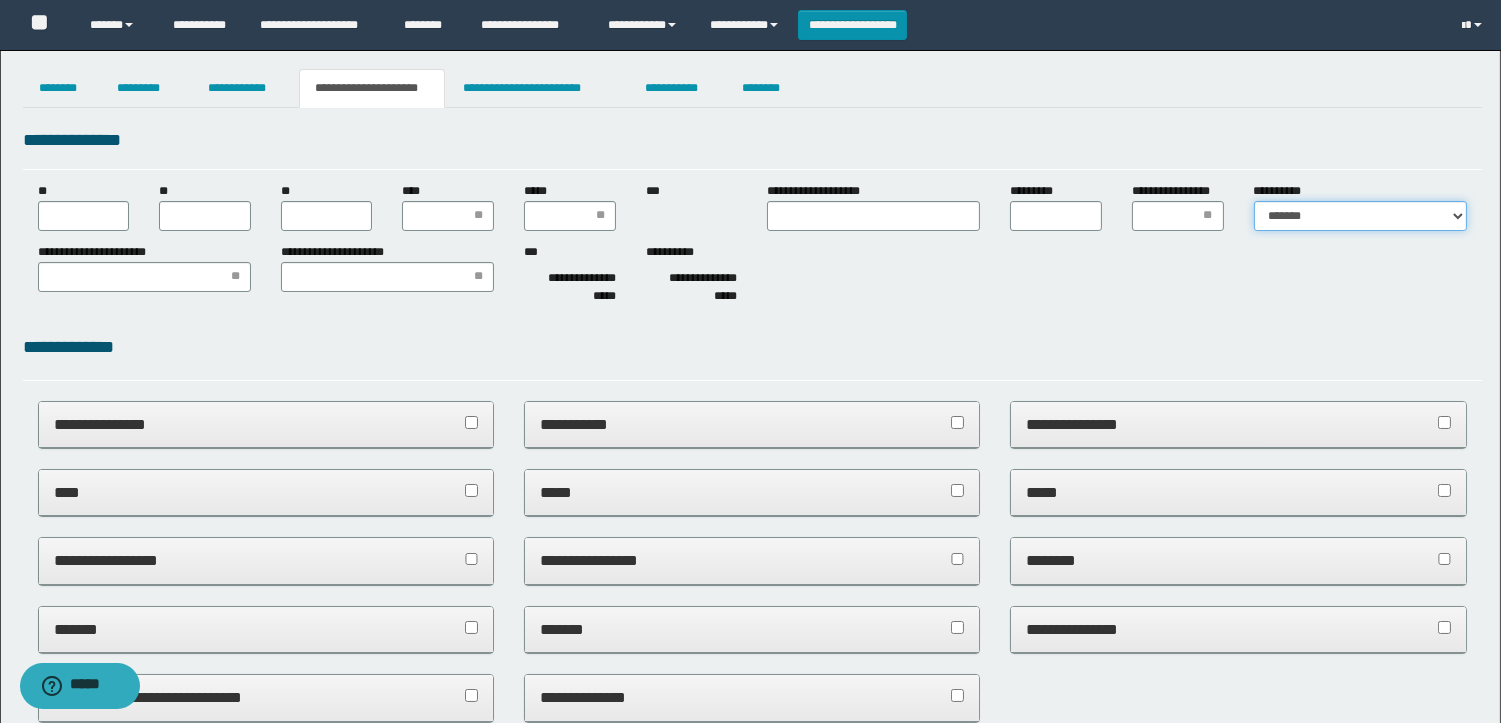 click on "**********" at bounding box center [1360, 216] 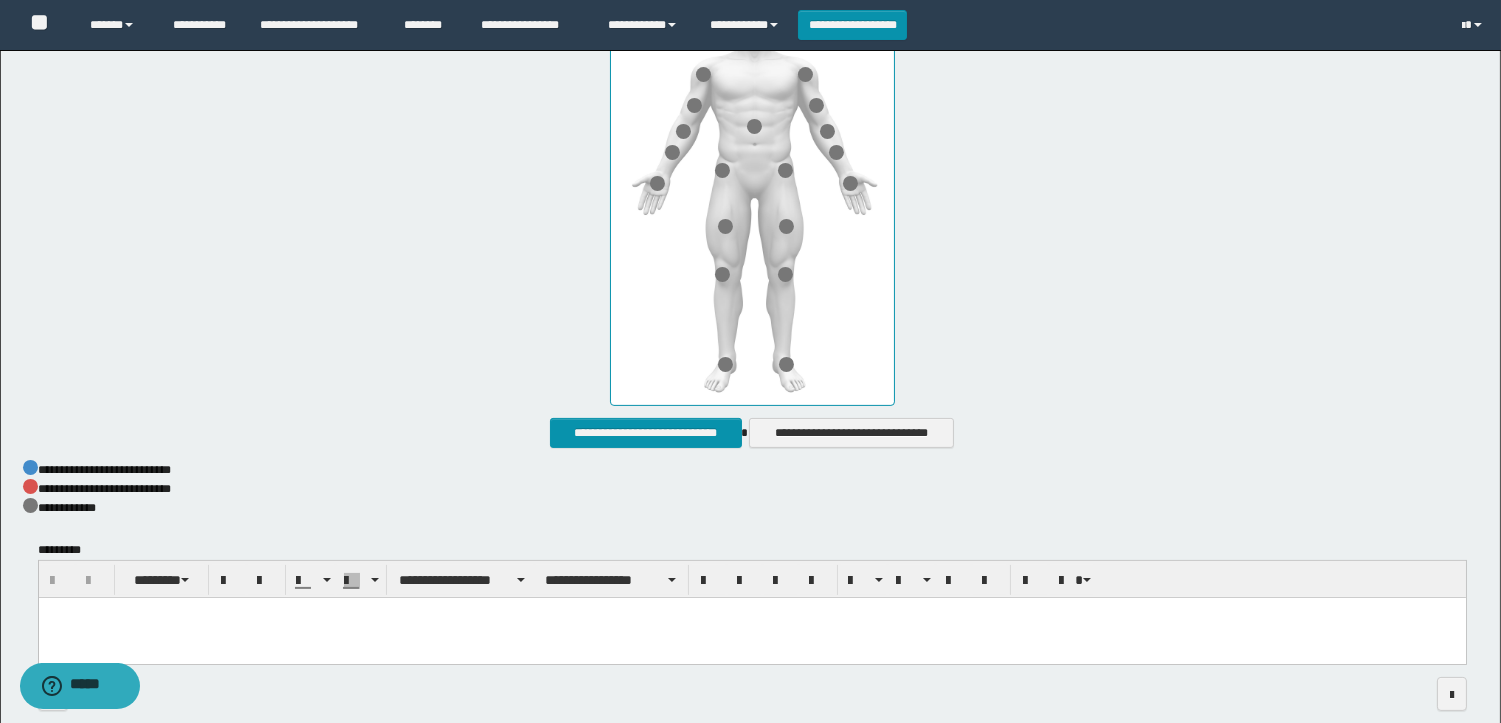 scroll, scrollTop: 973, scrollLeft: 0, axis: vertical 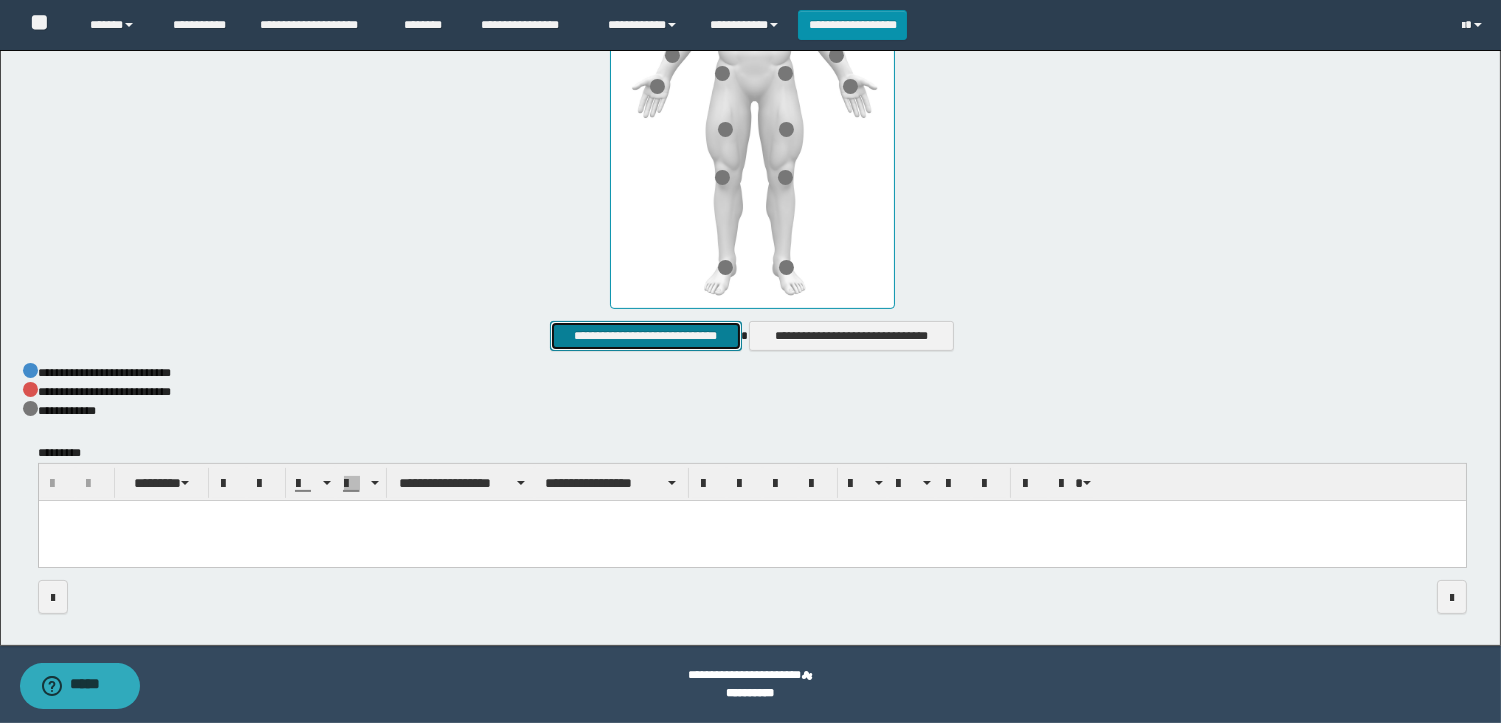 click on "**********" at bounding box center (645, 336) 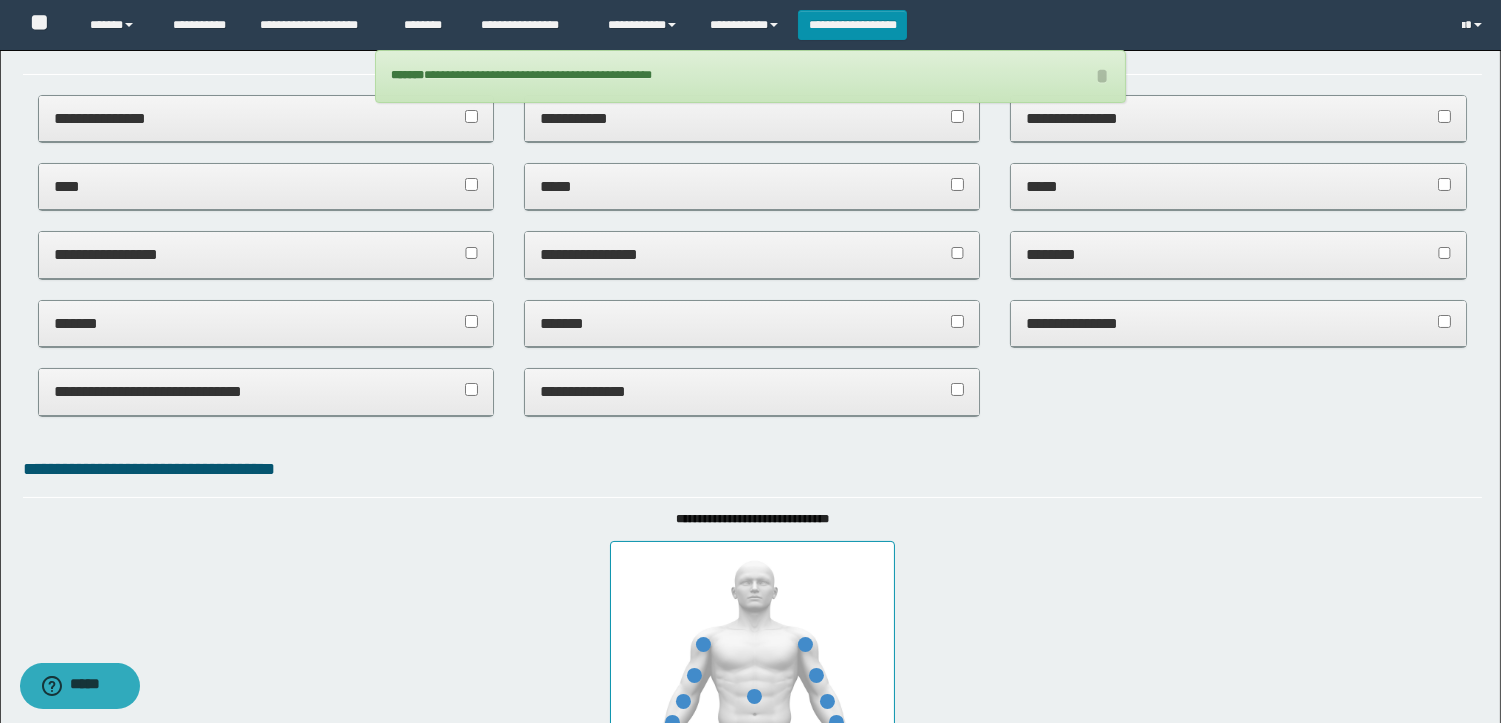 scroll, scrollTop: 0, scrollLeft: 0, axis: both 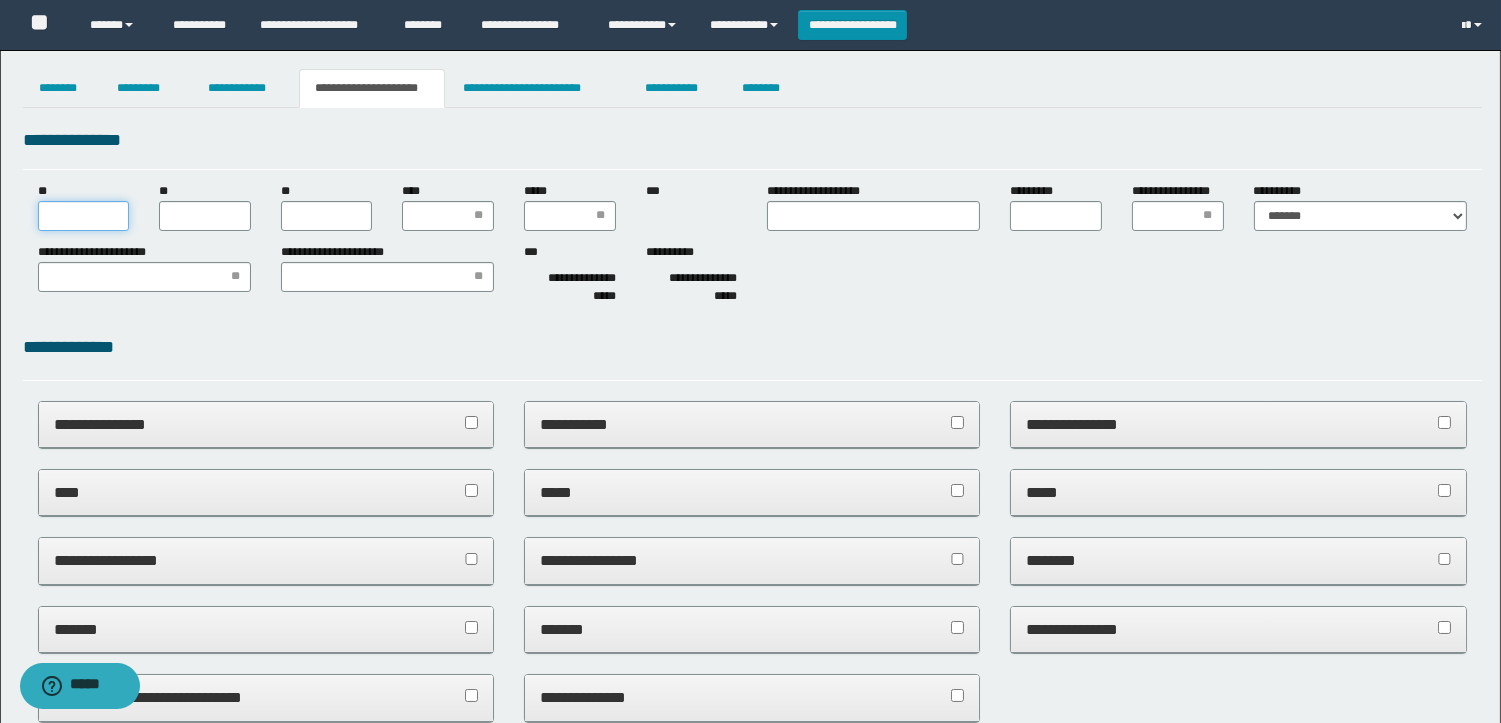 click on "**" at bounding box center (84, 216) 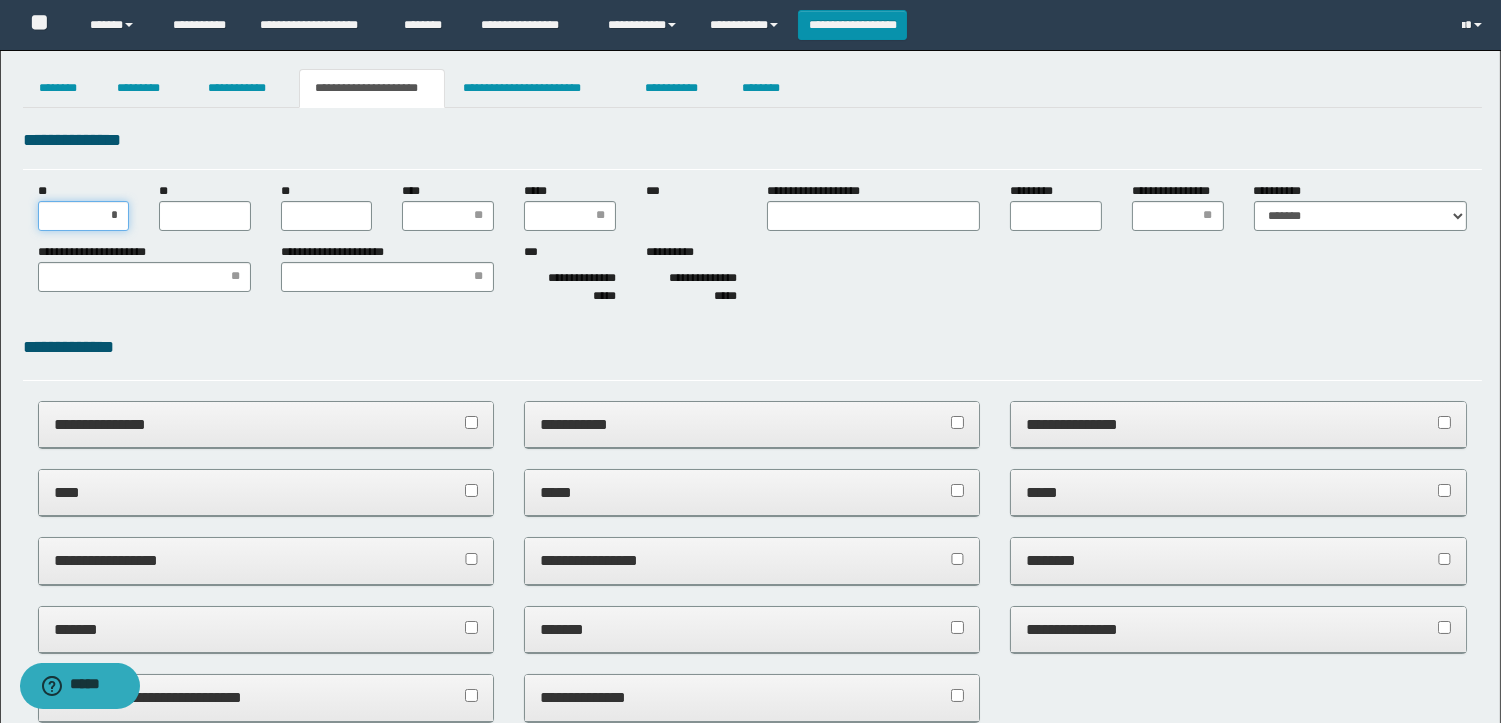 type on "**" 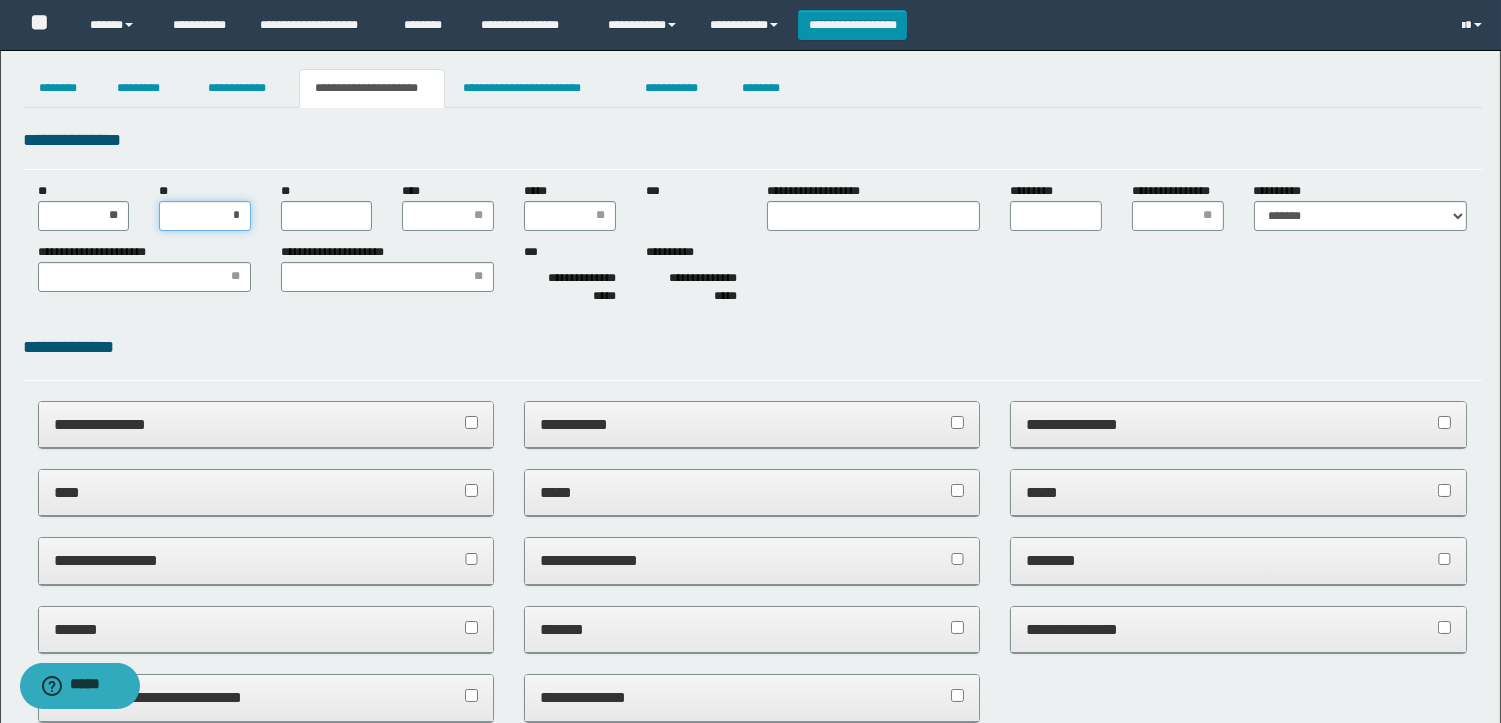 type on "**" 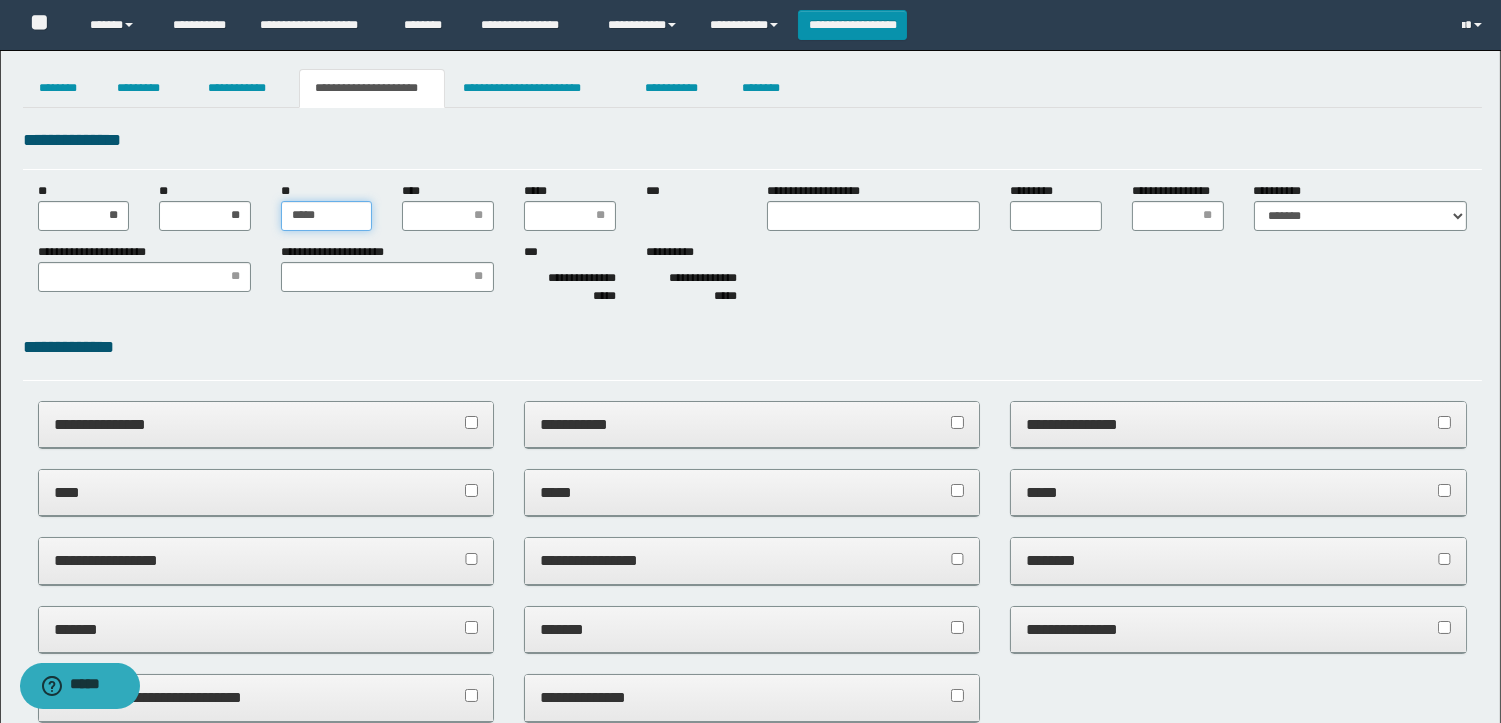 type on "******" 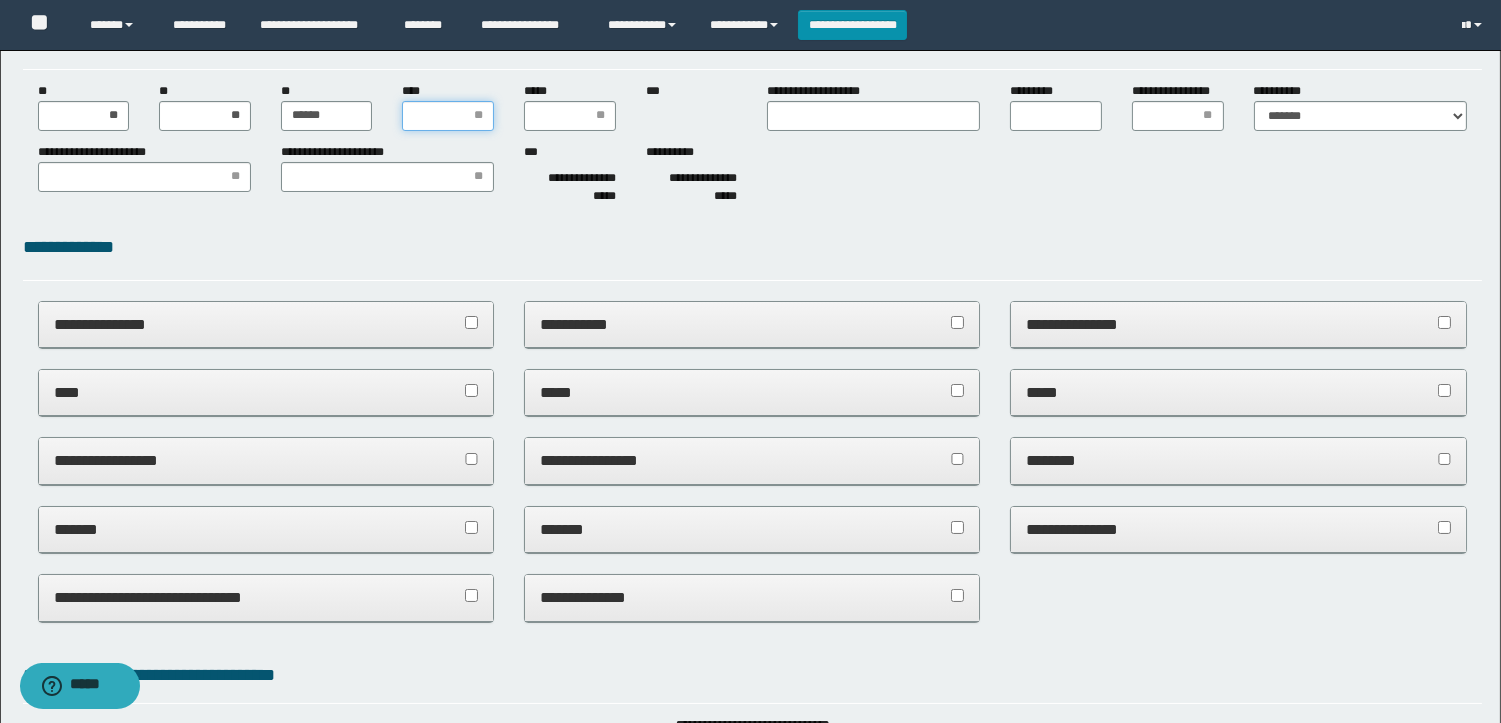 scroll, scrollTop: 0, scrollLeft: 0, axis: both 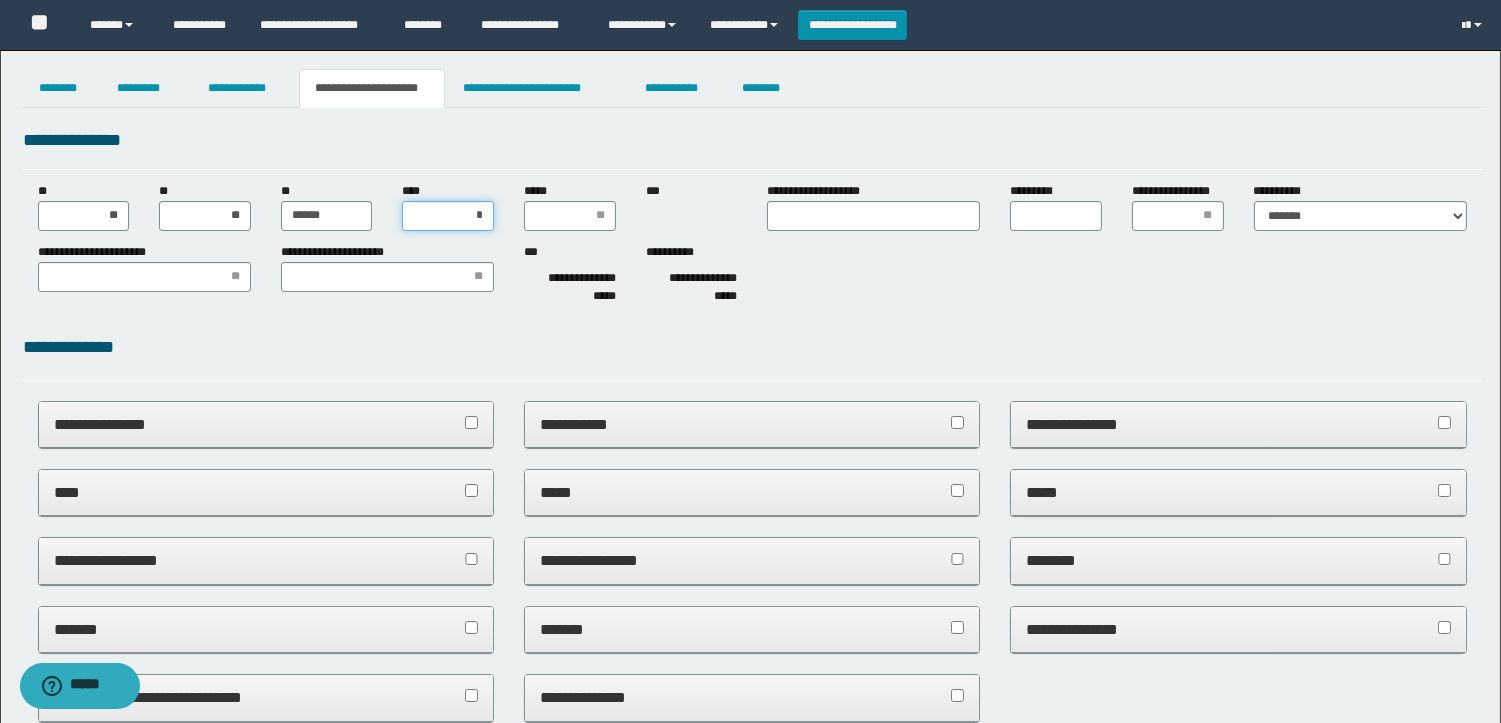 type on "**" 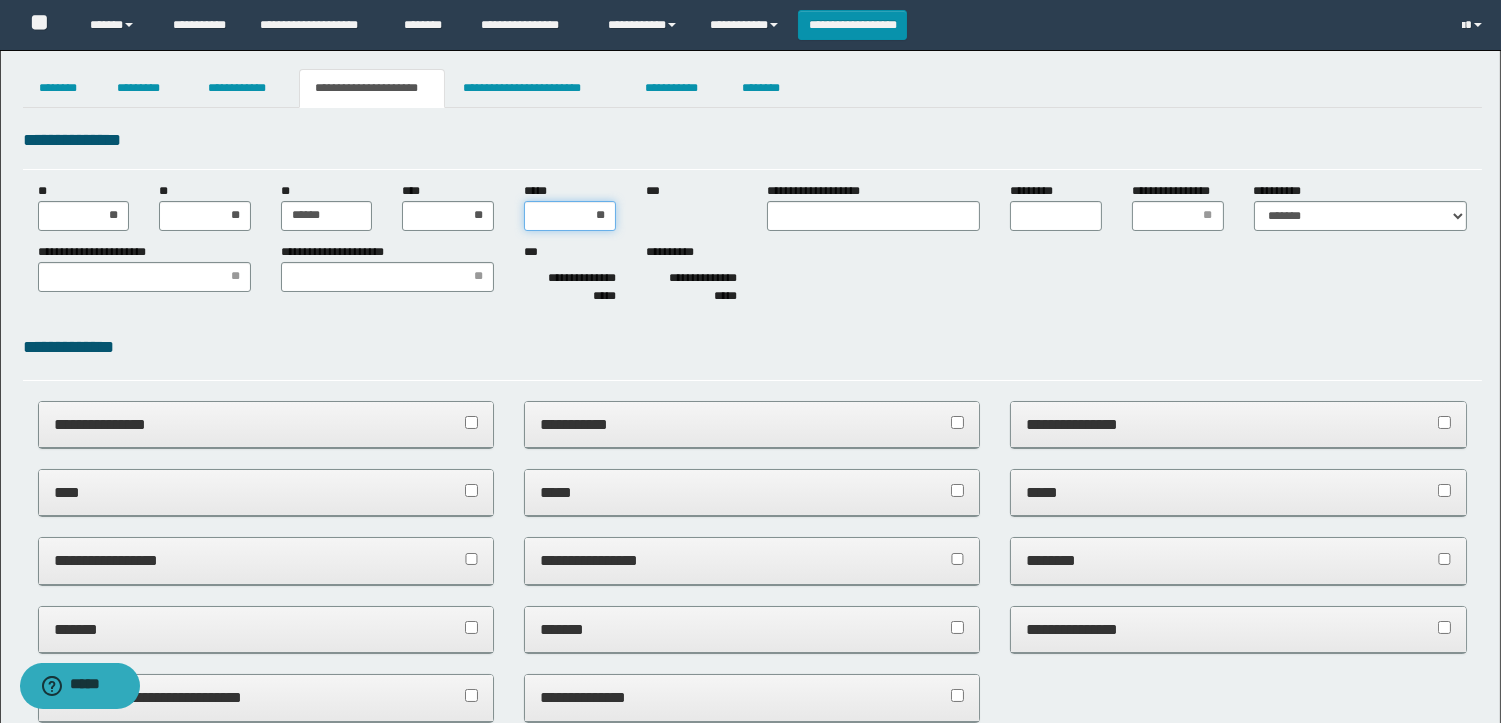 type on "***" 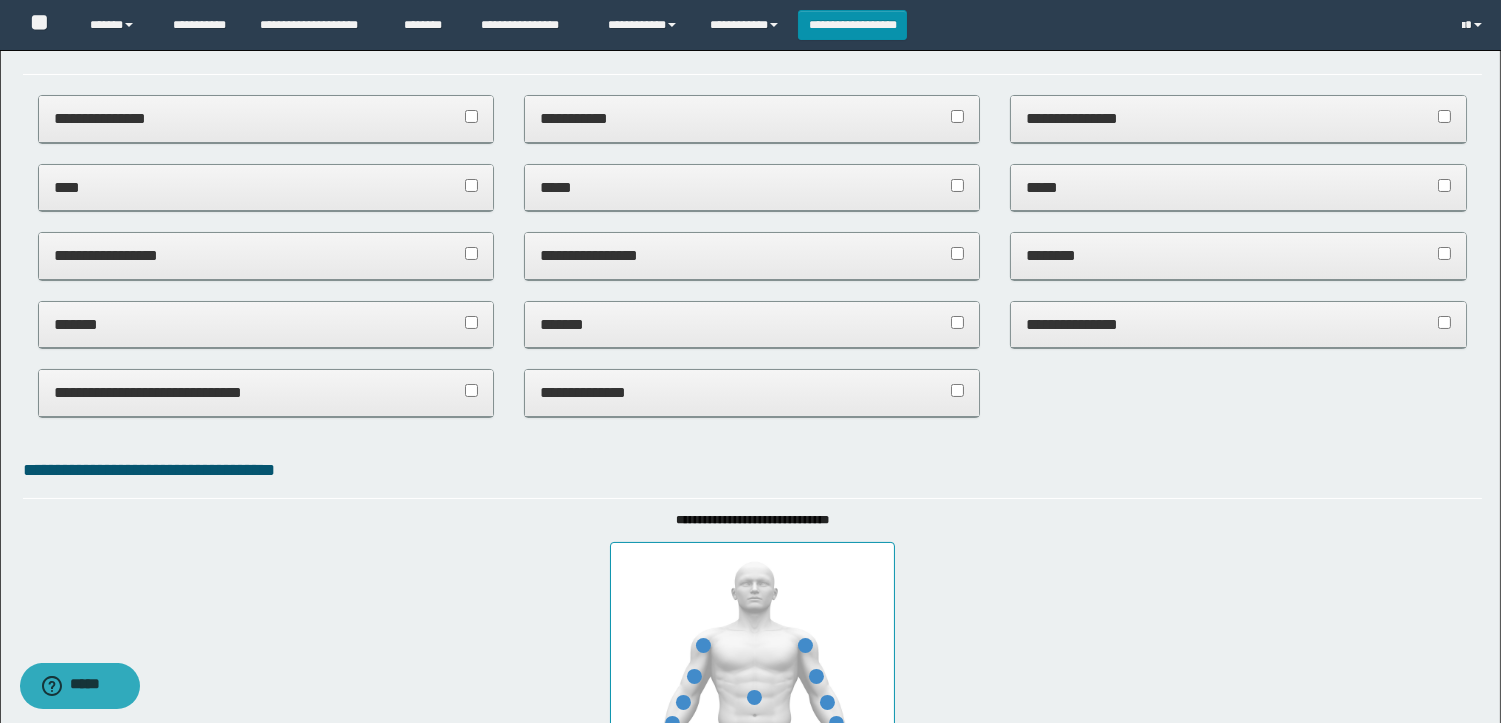scroll, scrollTop: 0, scrollLeft: 0, axis: both 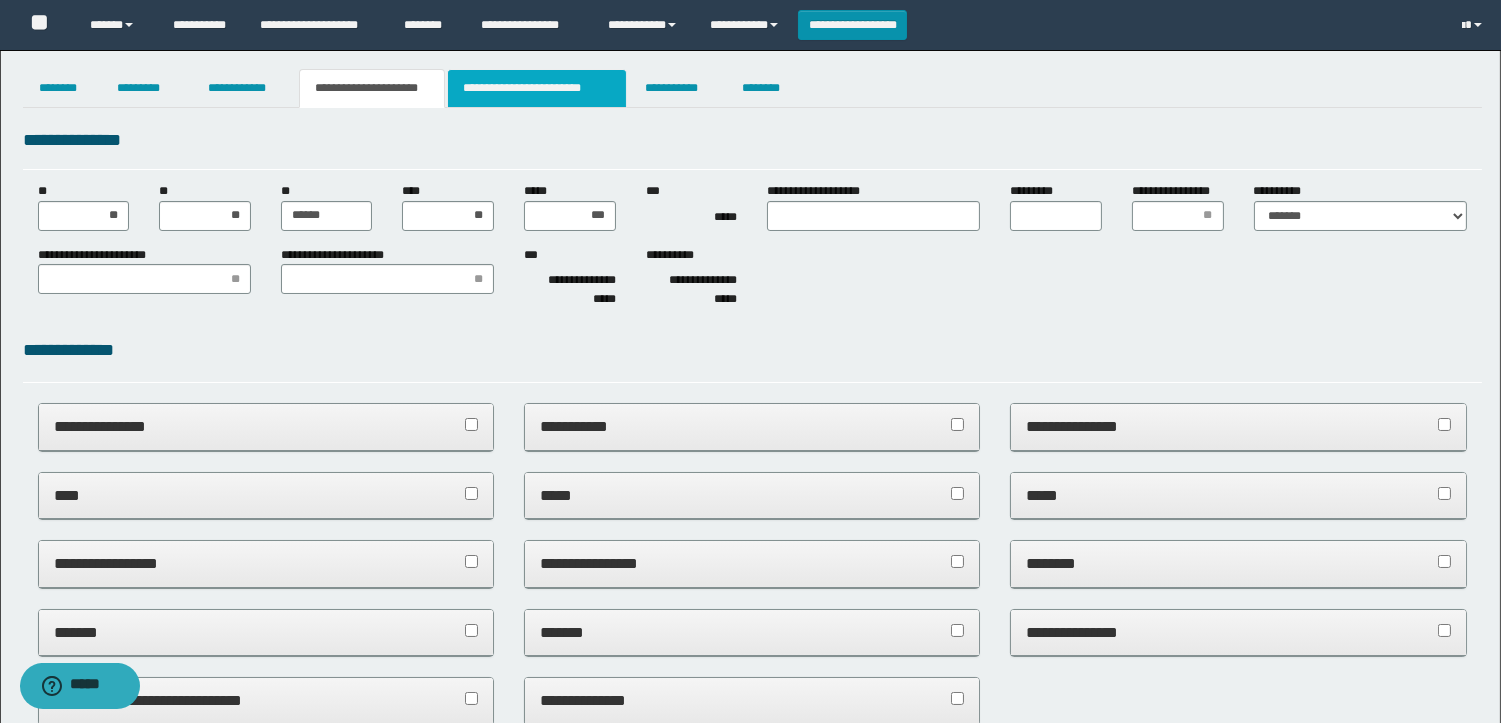 click on "**********" at bounding box center [537, 88] 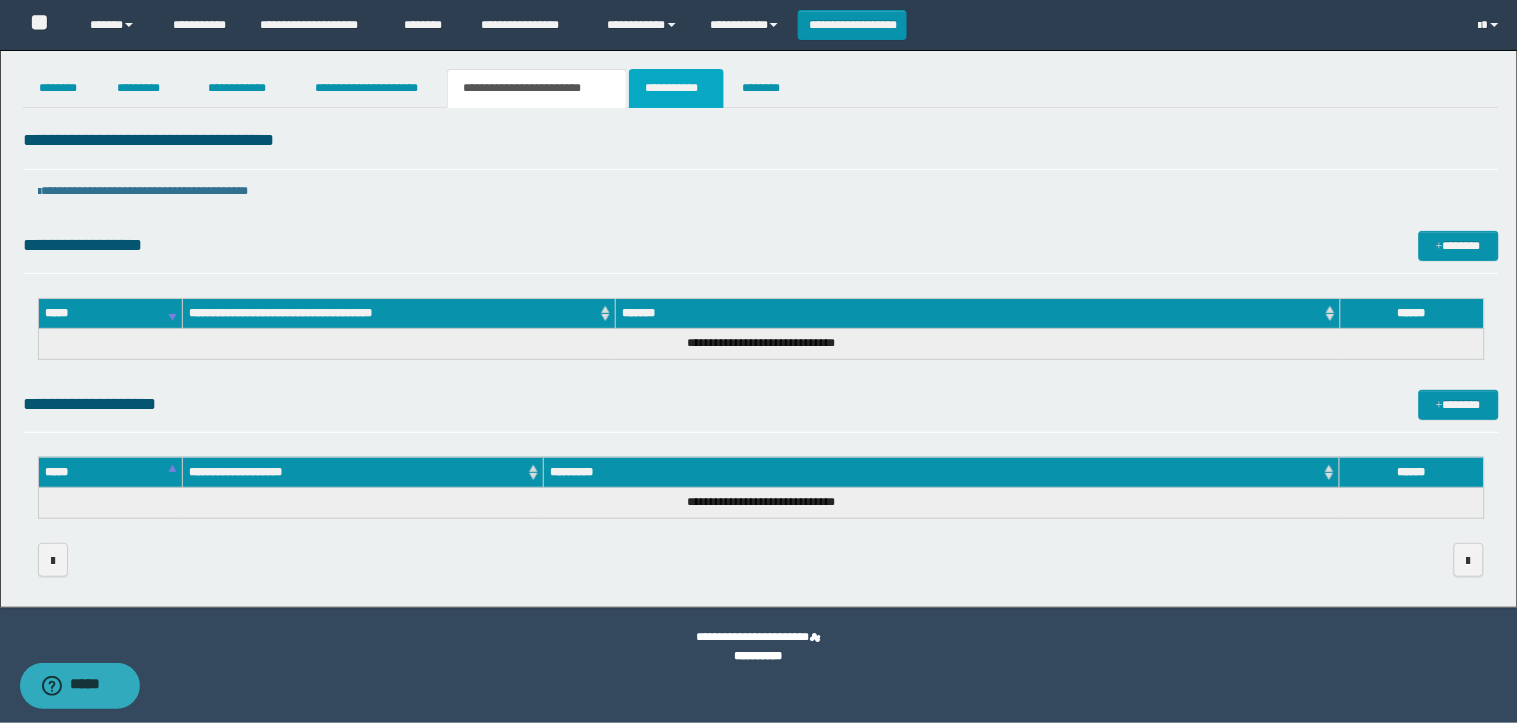 click on "**********" at bounding box center [676, 88] 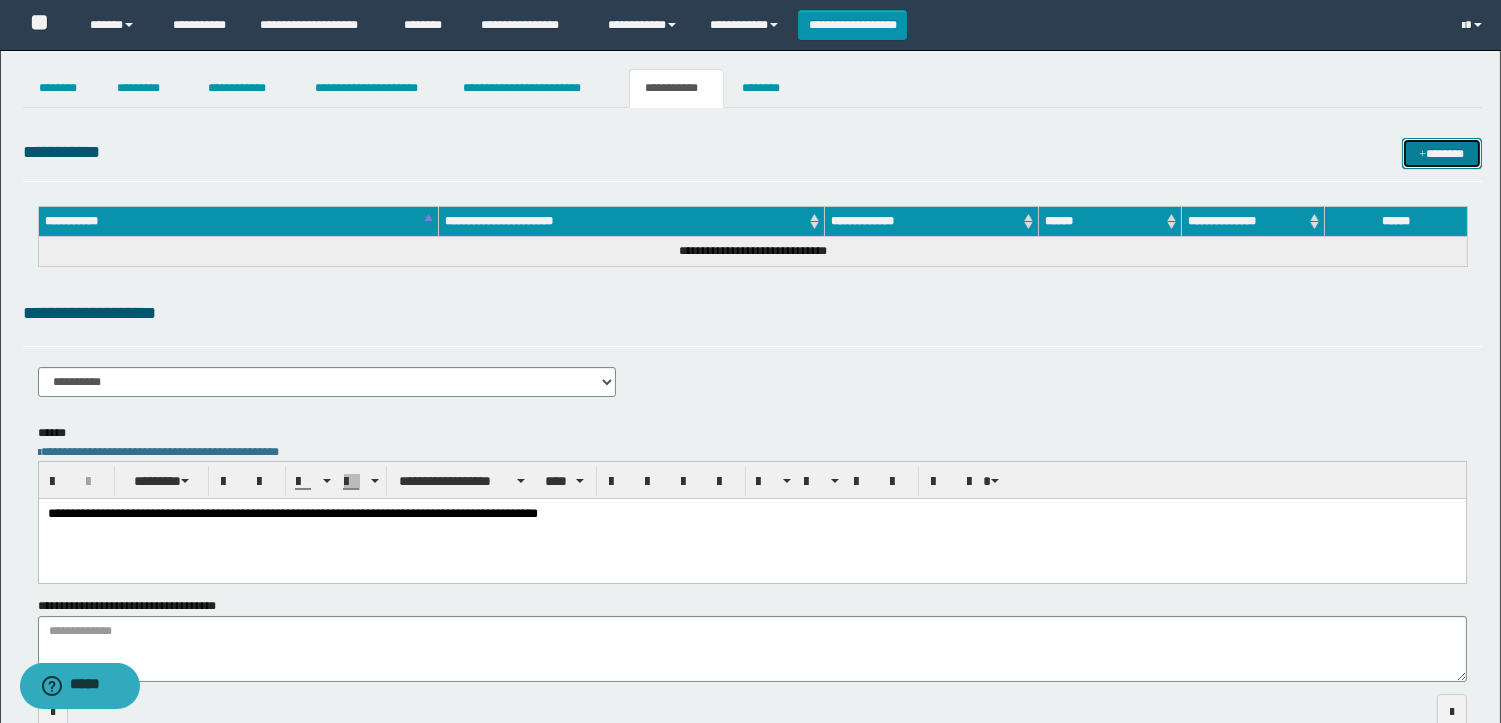 click on "*******" at bounding box center [1442, 153] 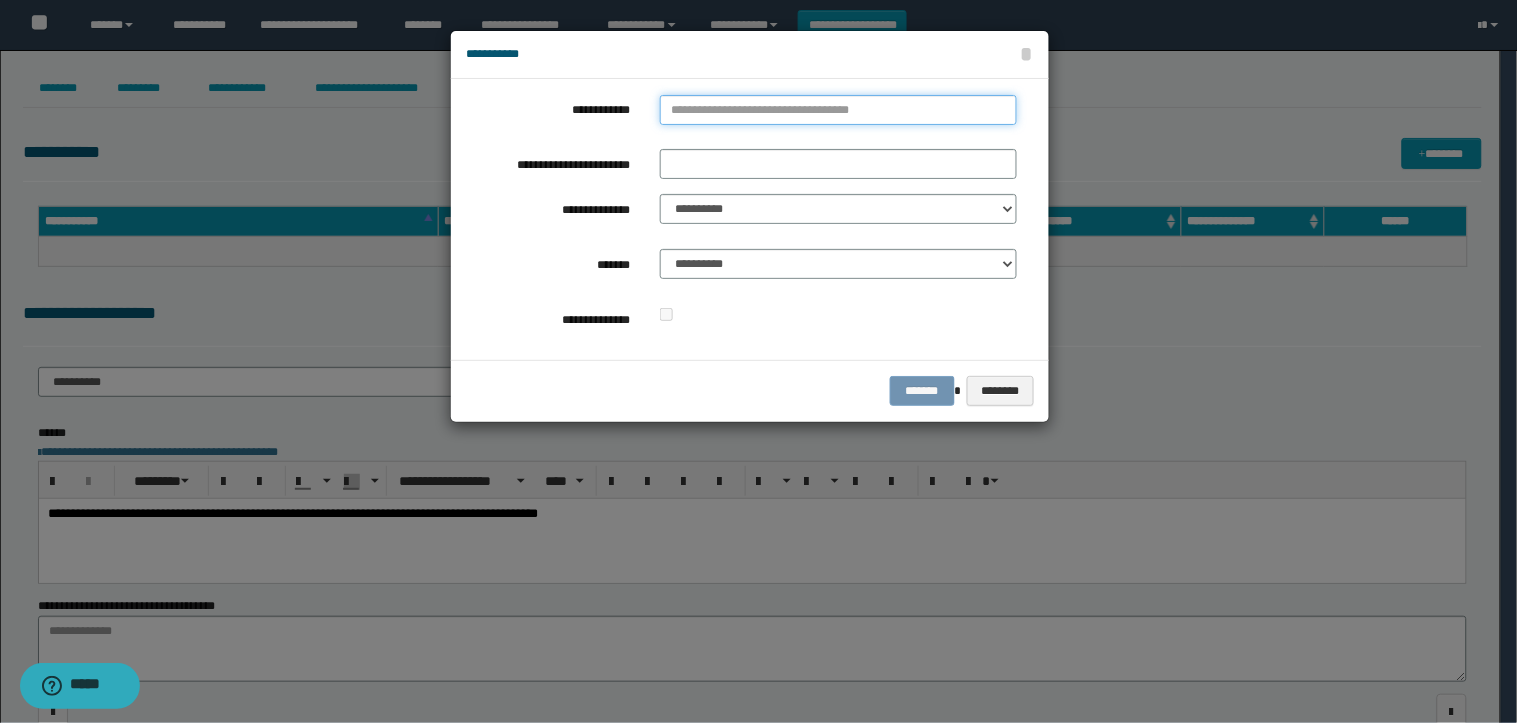 click on "**********" at bounding box center [838, 110] 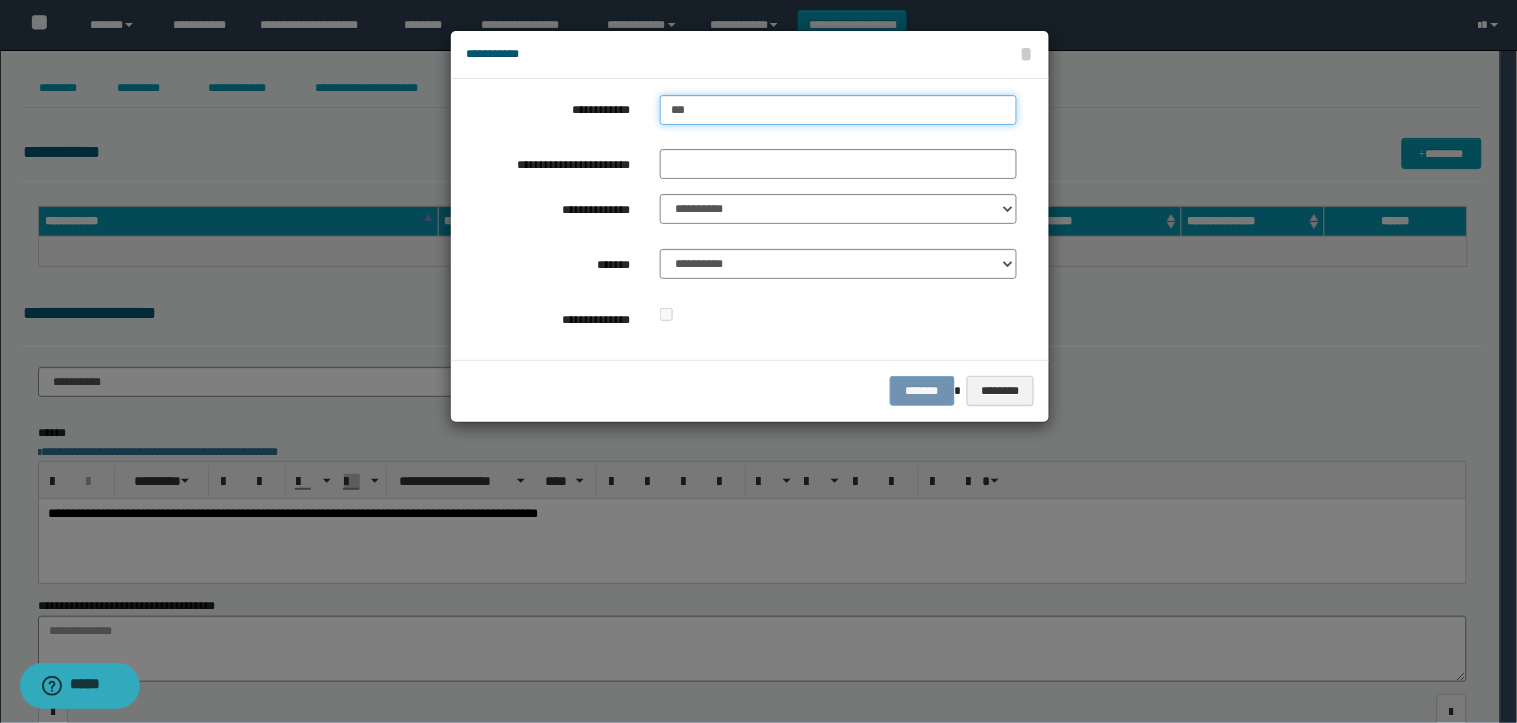 type on "****" 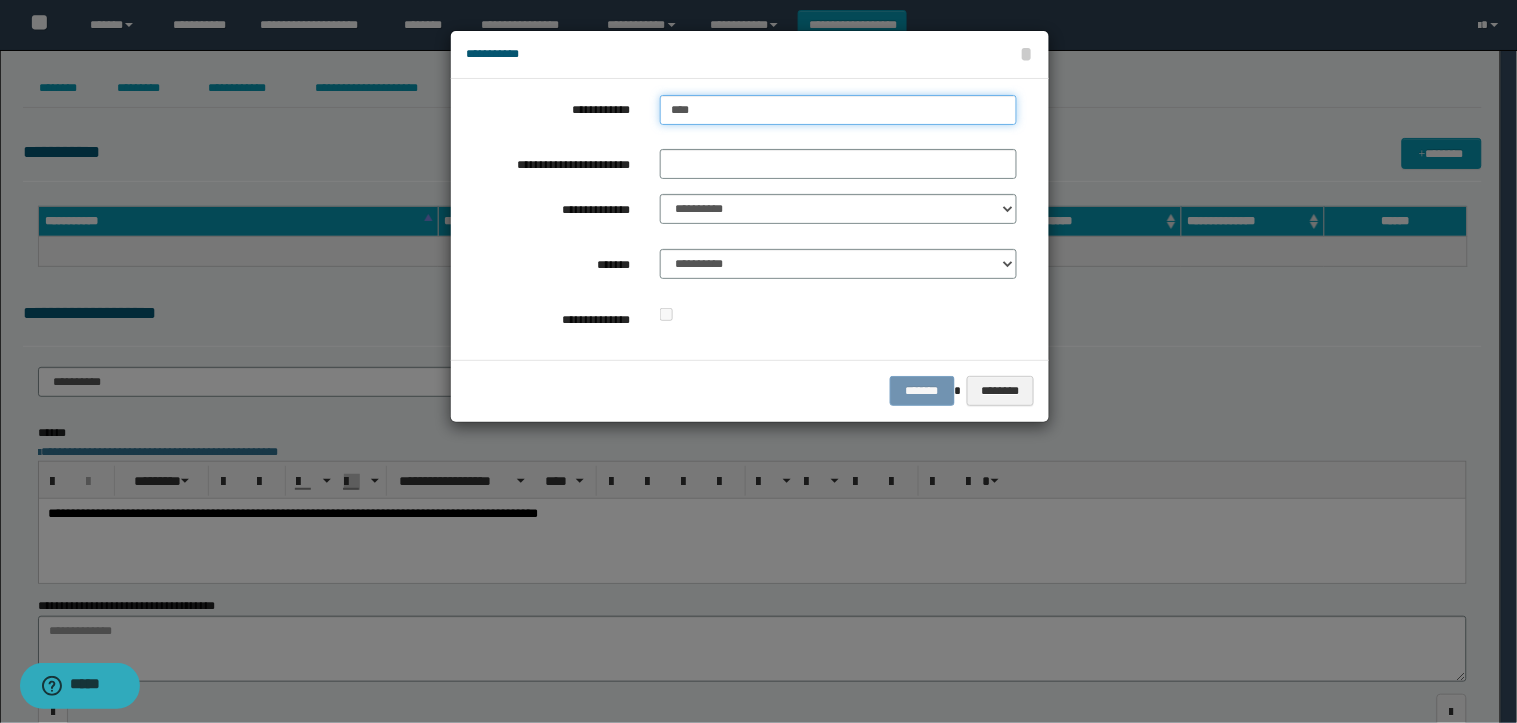 type on "****" 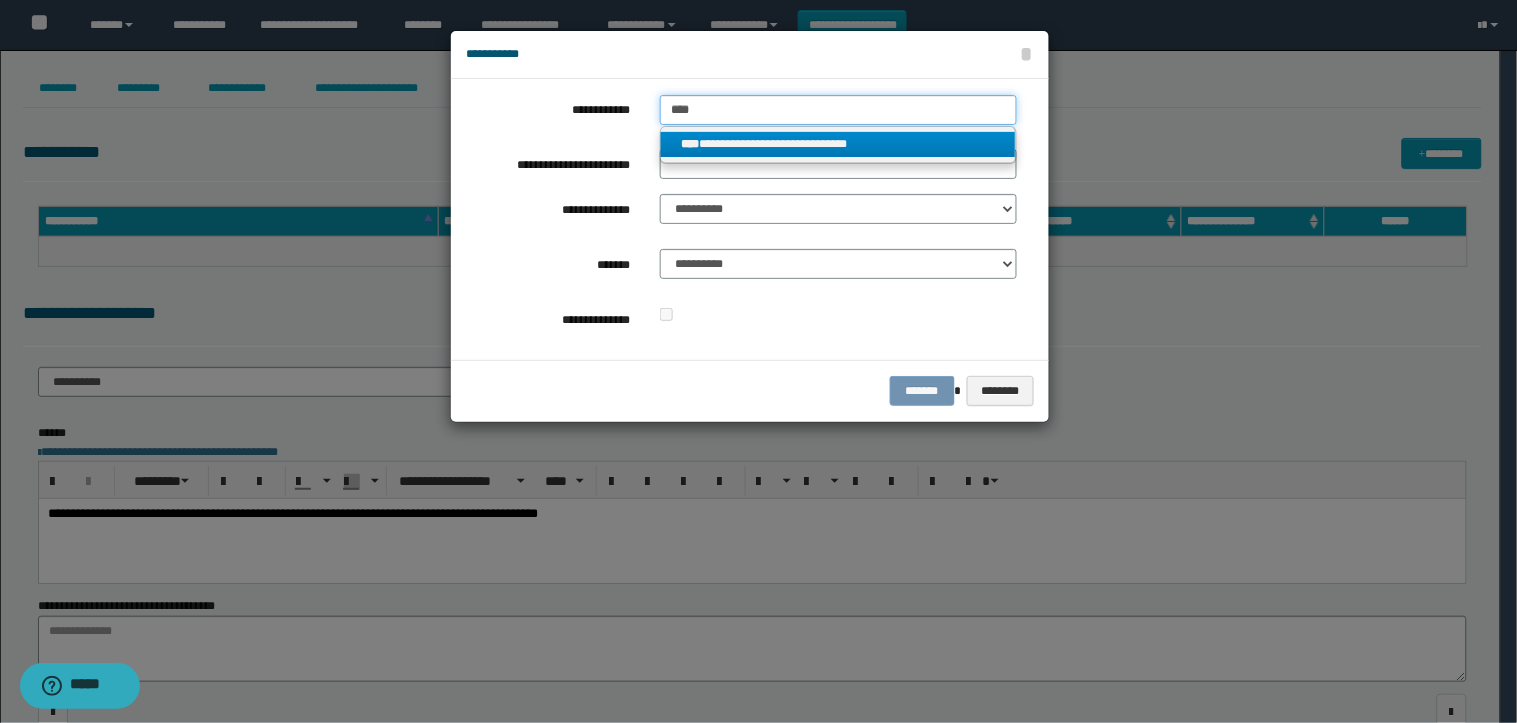 type on "****" 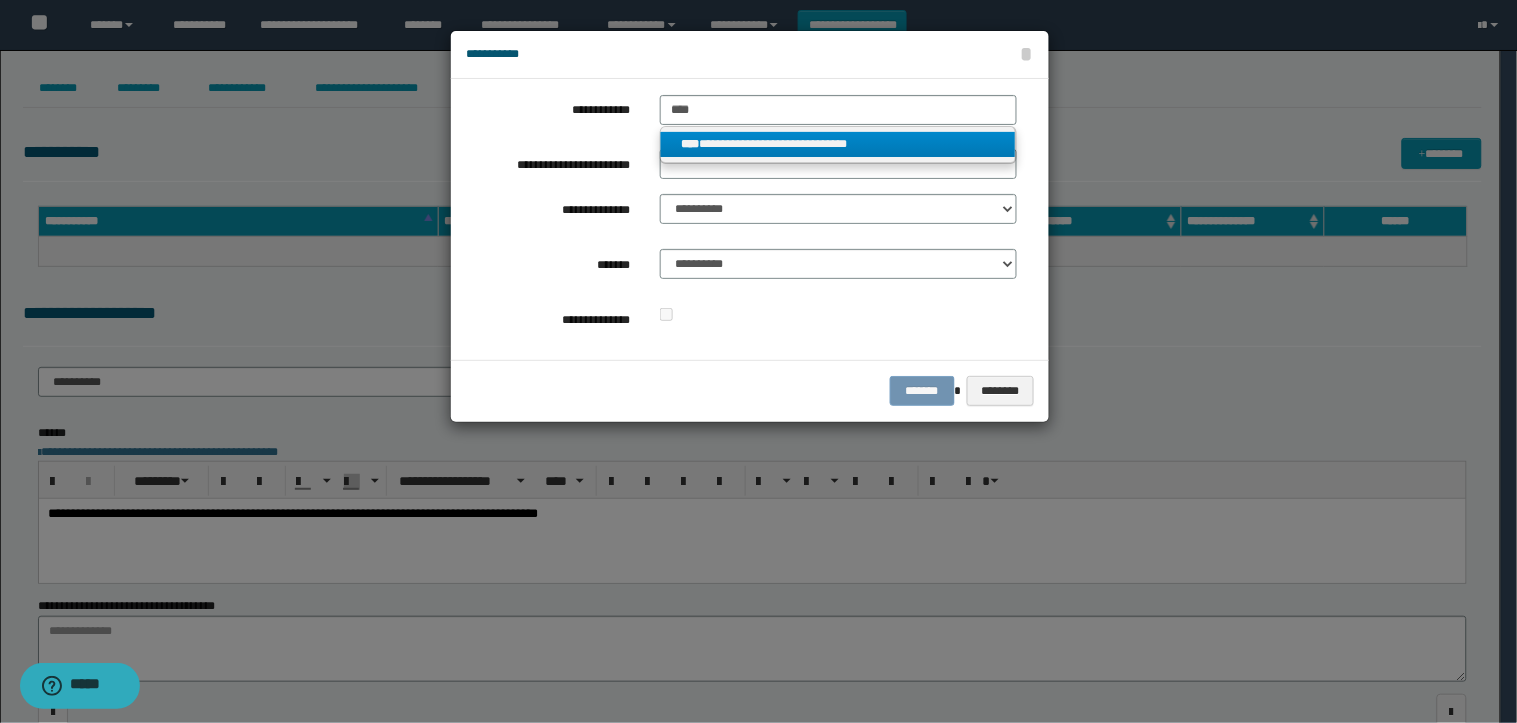 click on "**********" at bounding box center [838, 144] 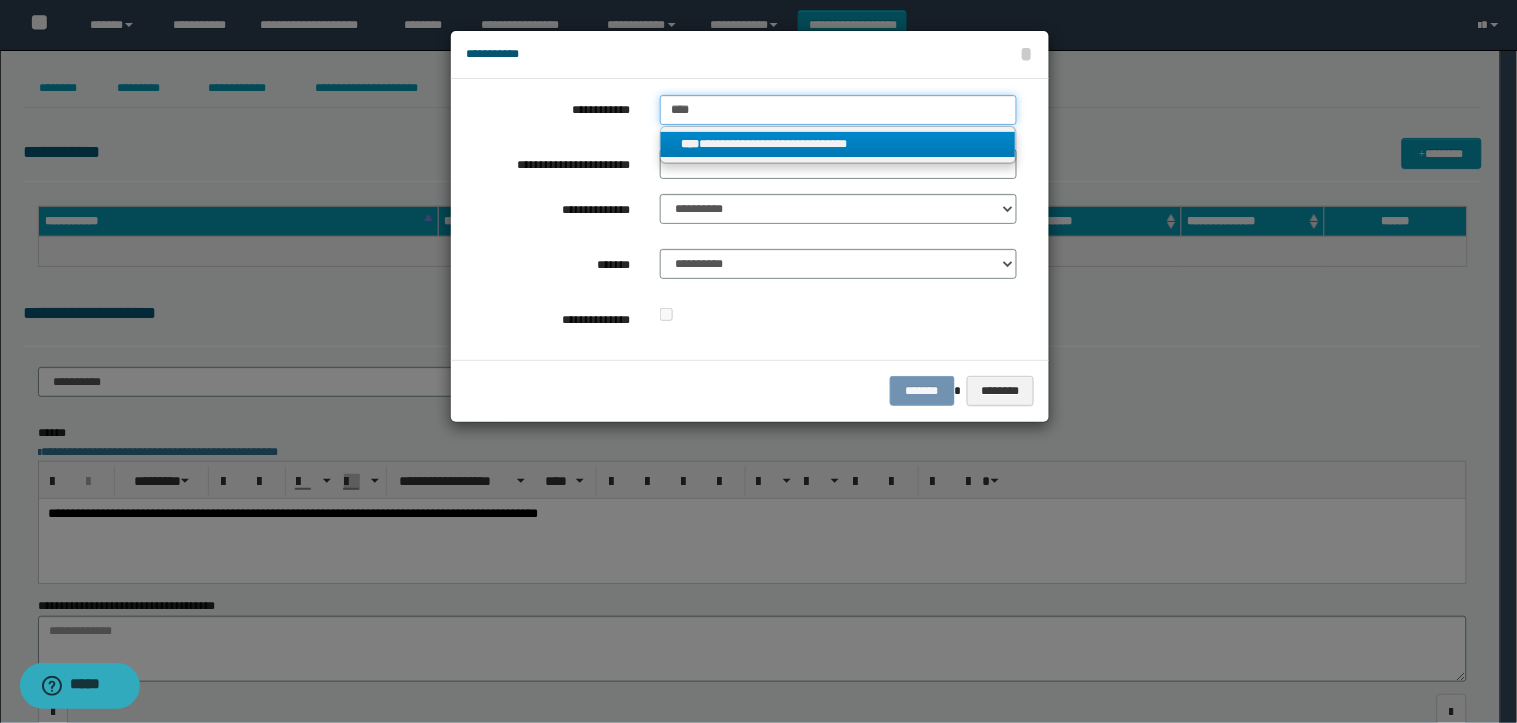 type 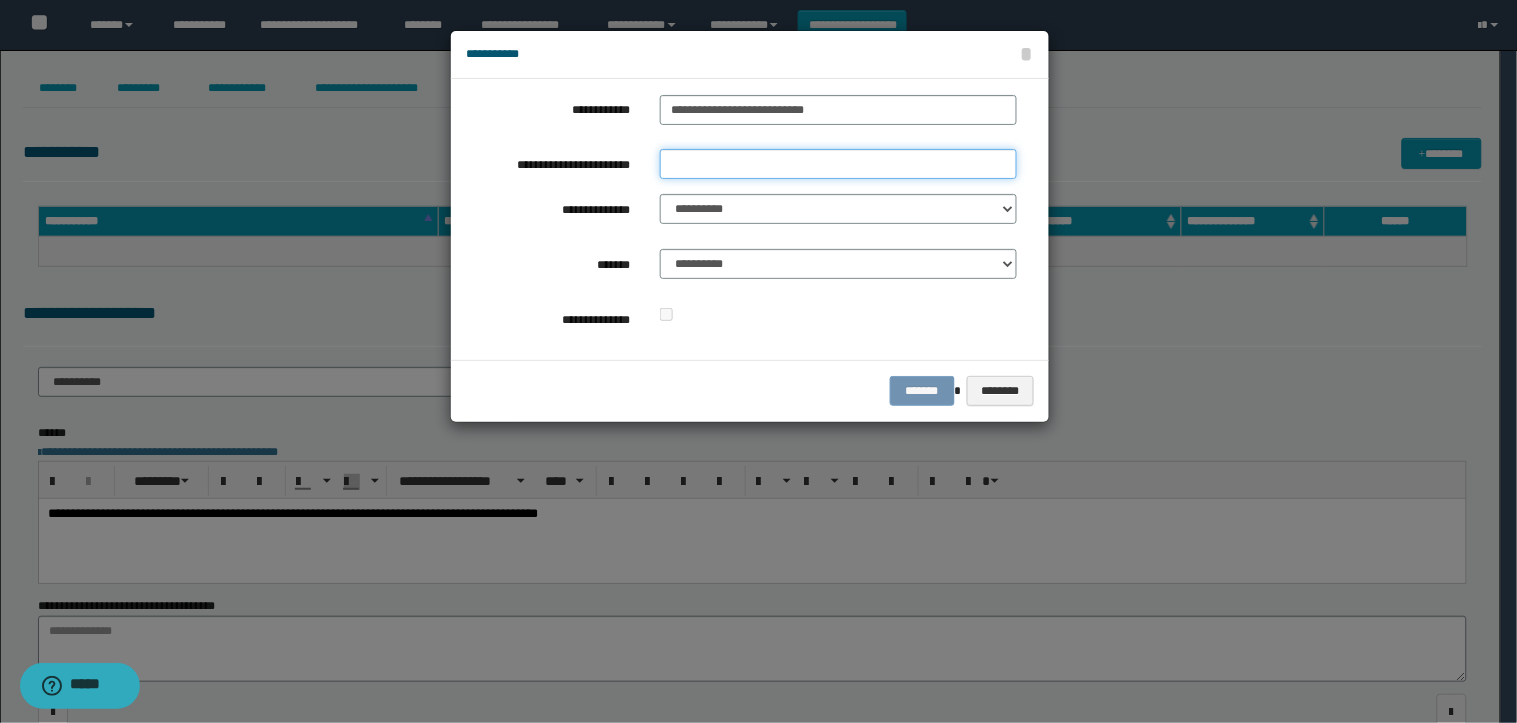 drag, startPoint x: 730, startPoint y: 160, endPoint x: 703, endPoint y: 158, distance: 27.073973 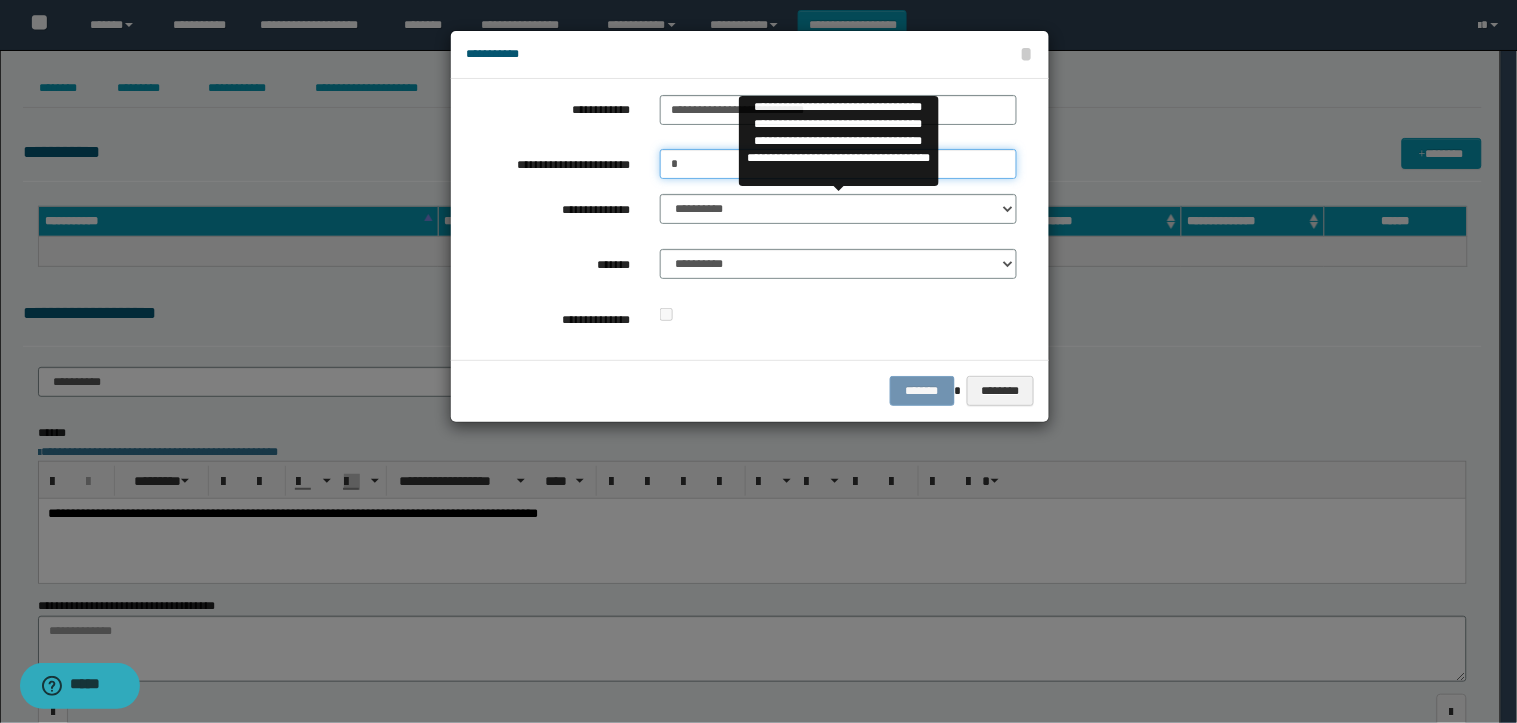 type on "*" 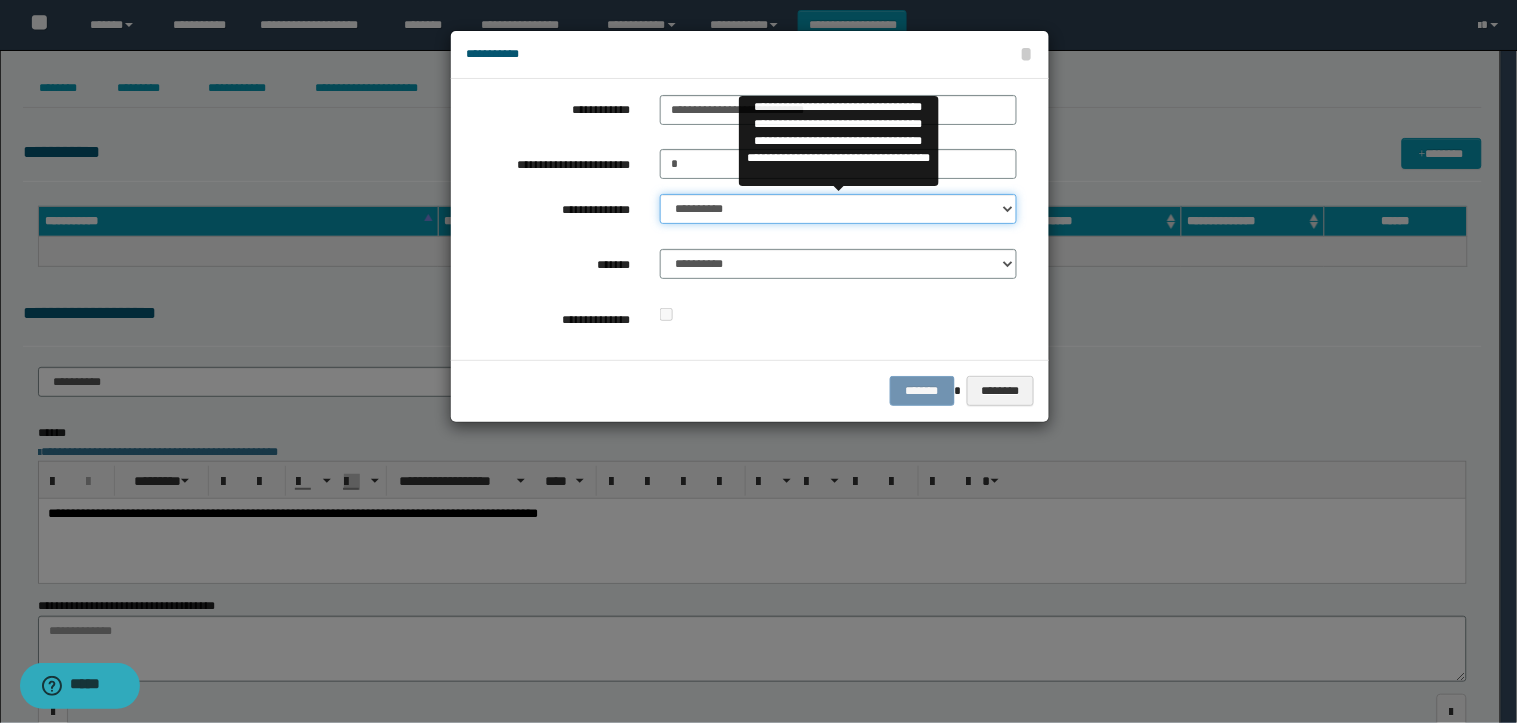 click on "**********" at bounding box center (838, 209) 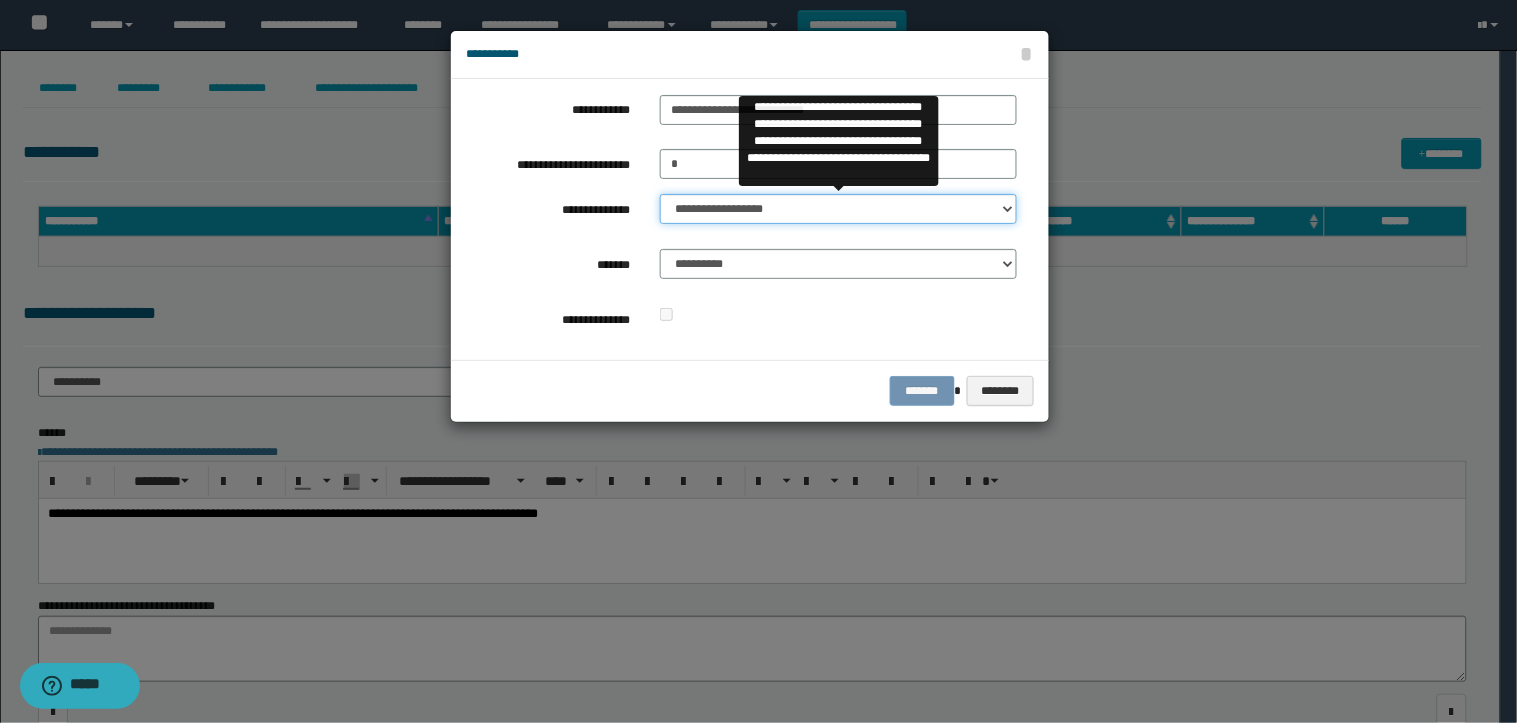 click on "**********" at bounding box center [838, 209] 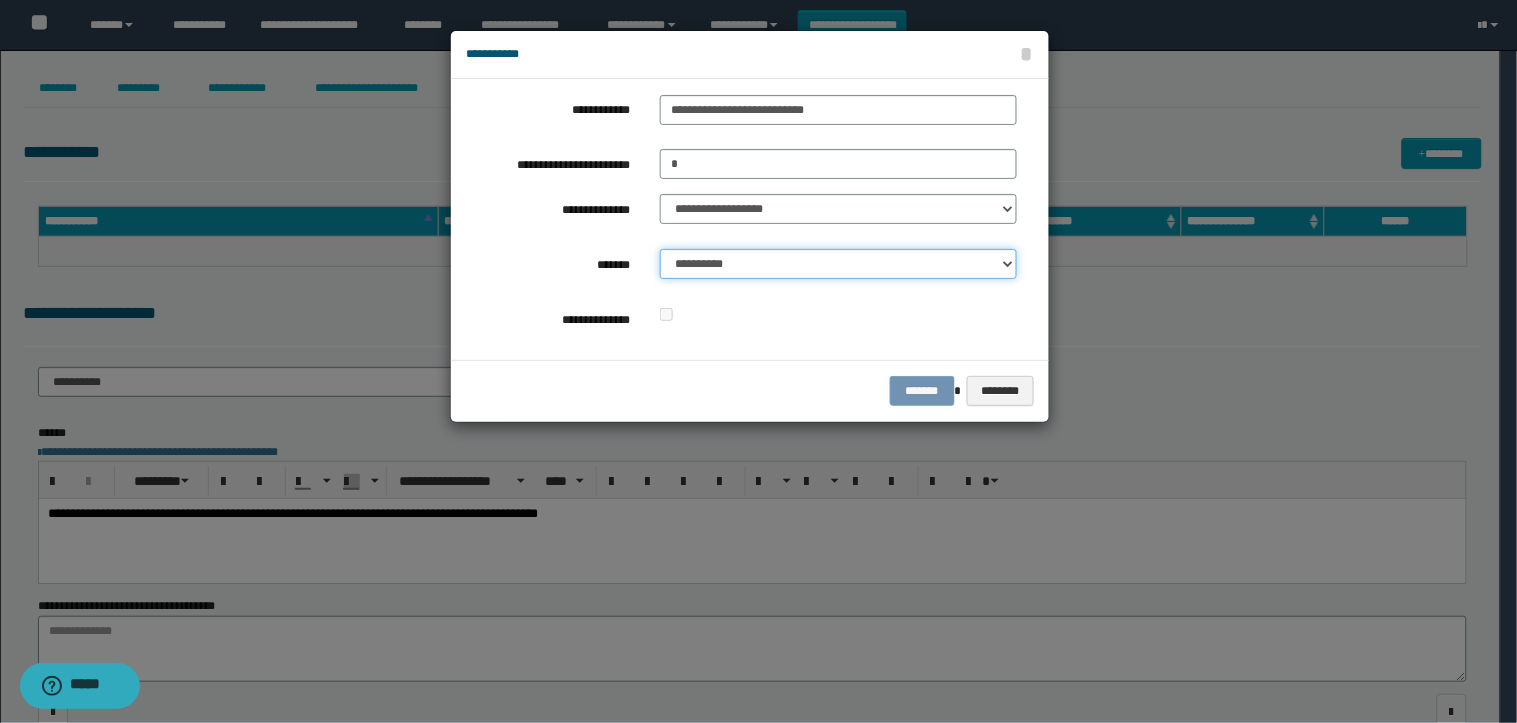 click on "**********" at bounding box center (838, 264) 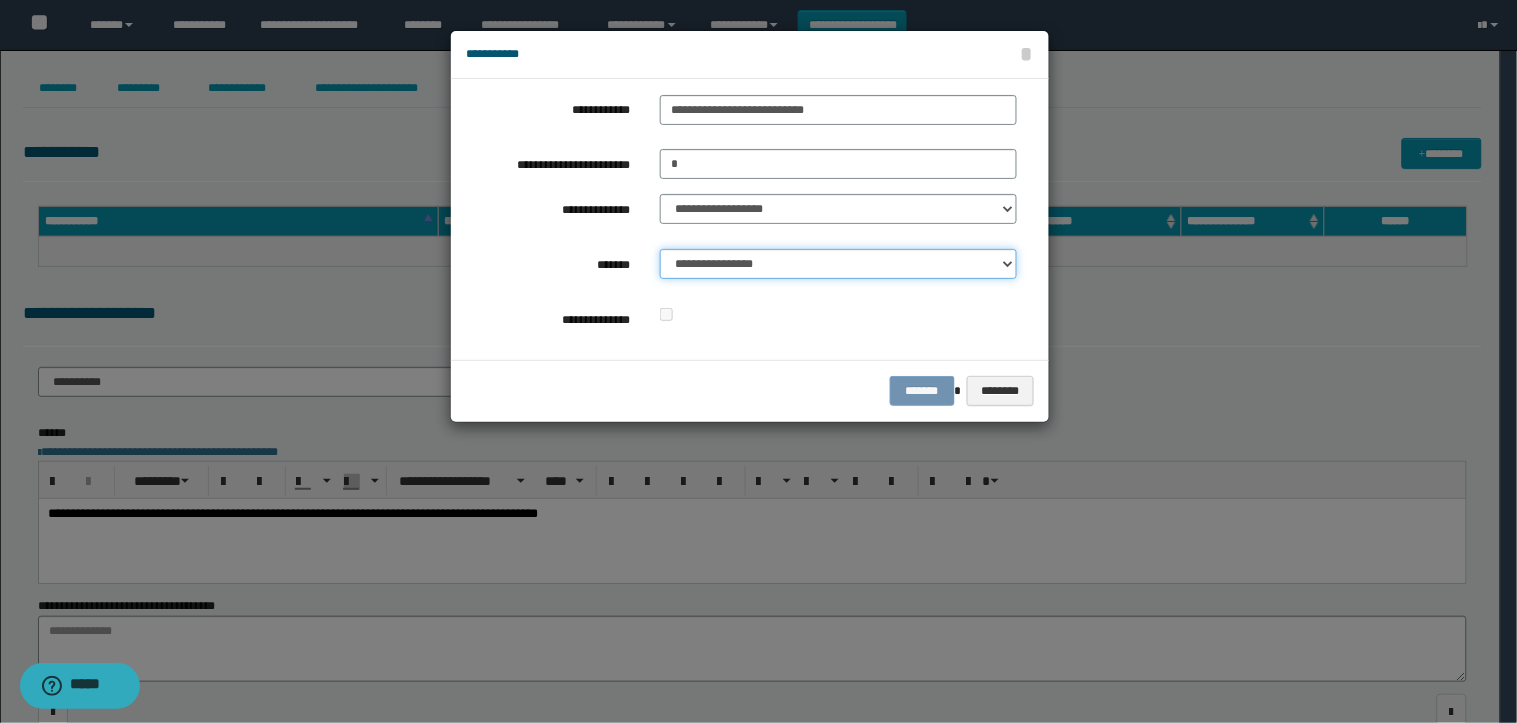 click on "**********" at bounding box center [838, 264] 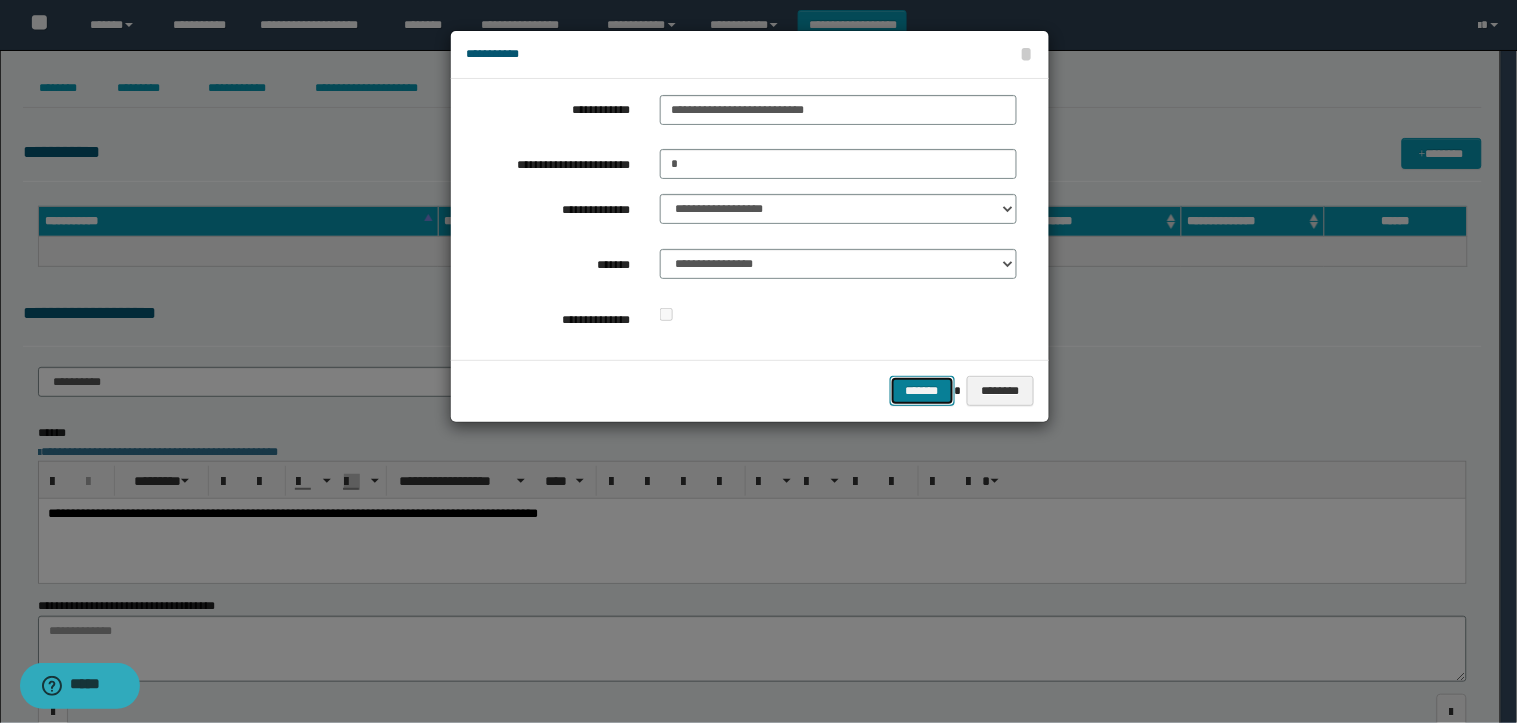click on "*******" at bounding box center (922, 391) 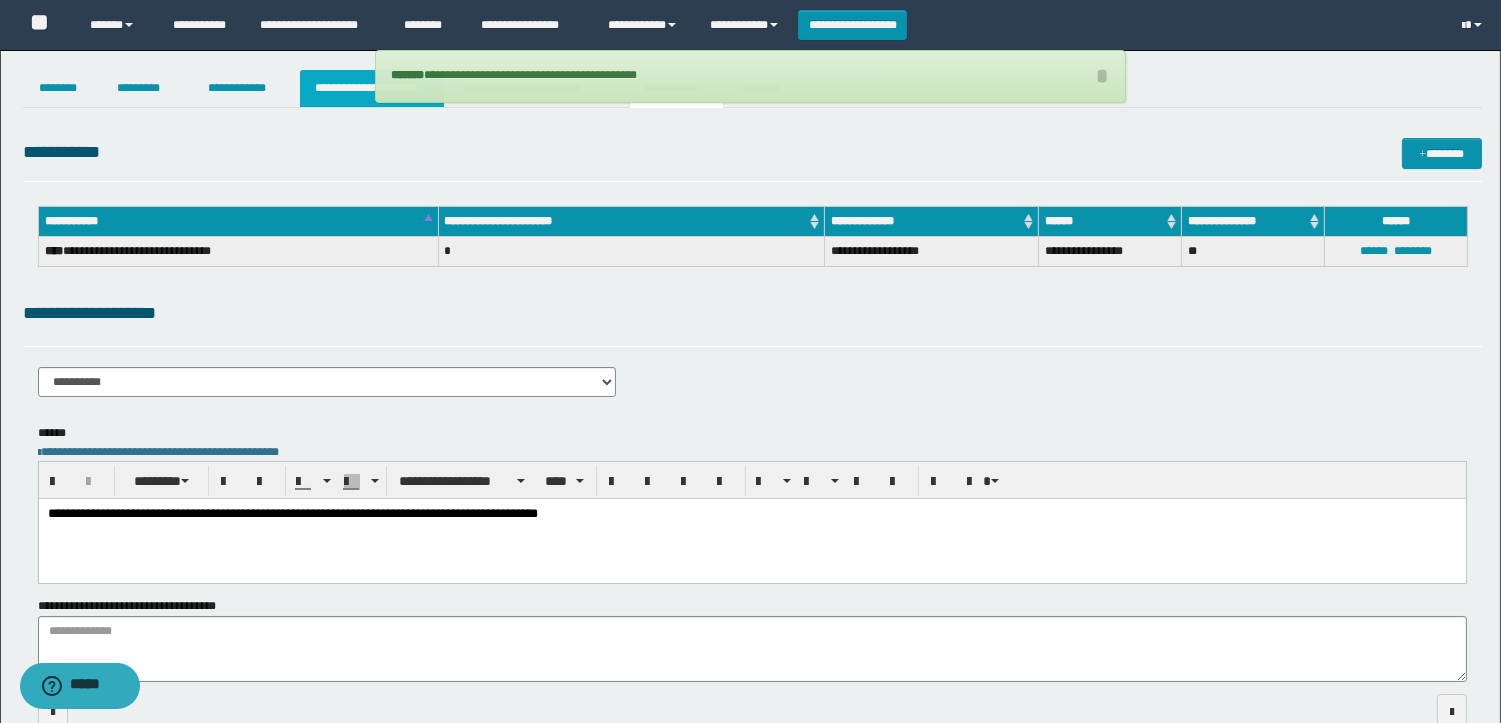 click on "**********" at bounding box center (372, 88) 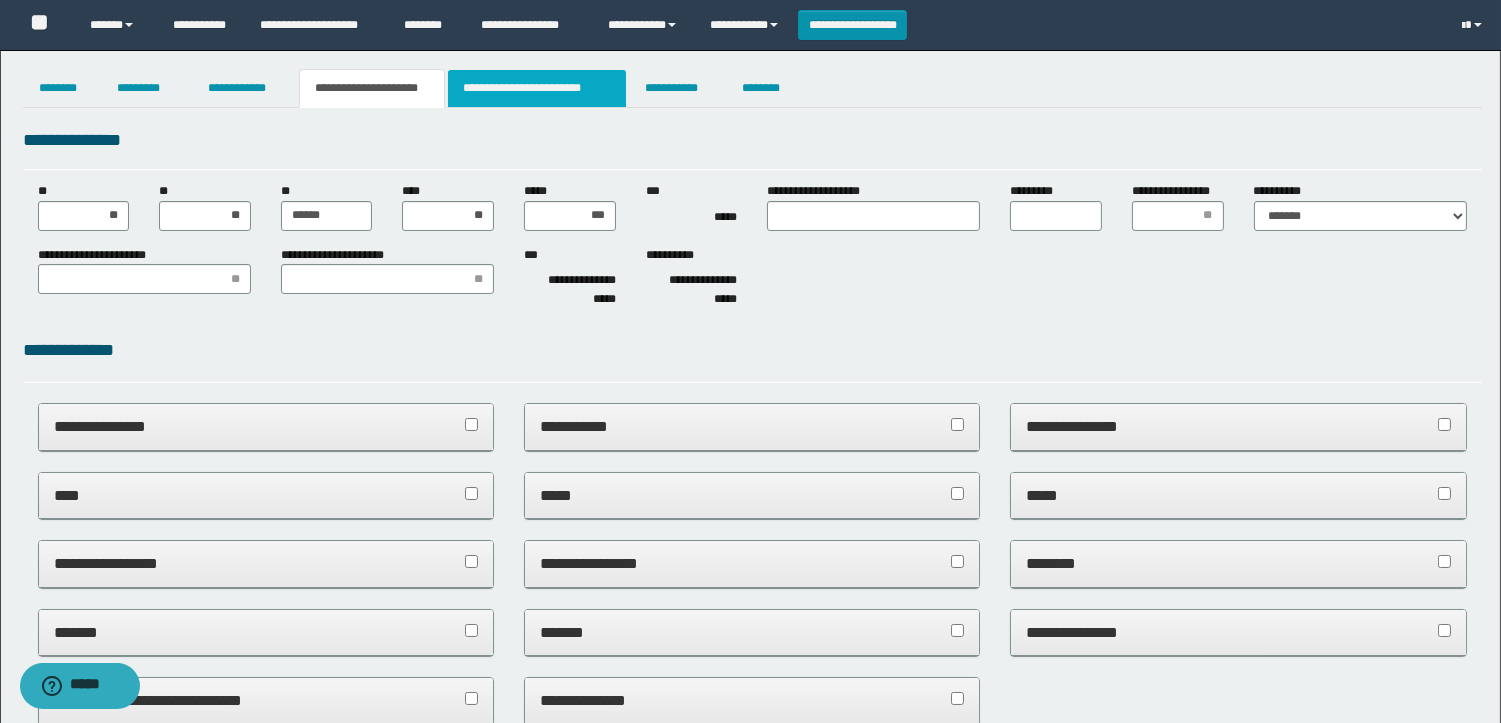 click on "**********" at bounding box center [537, 88] 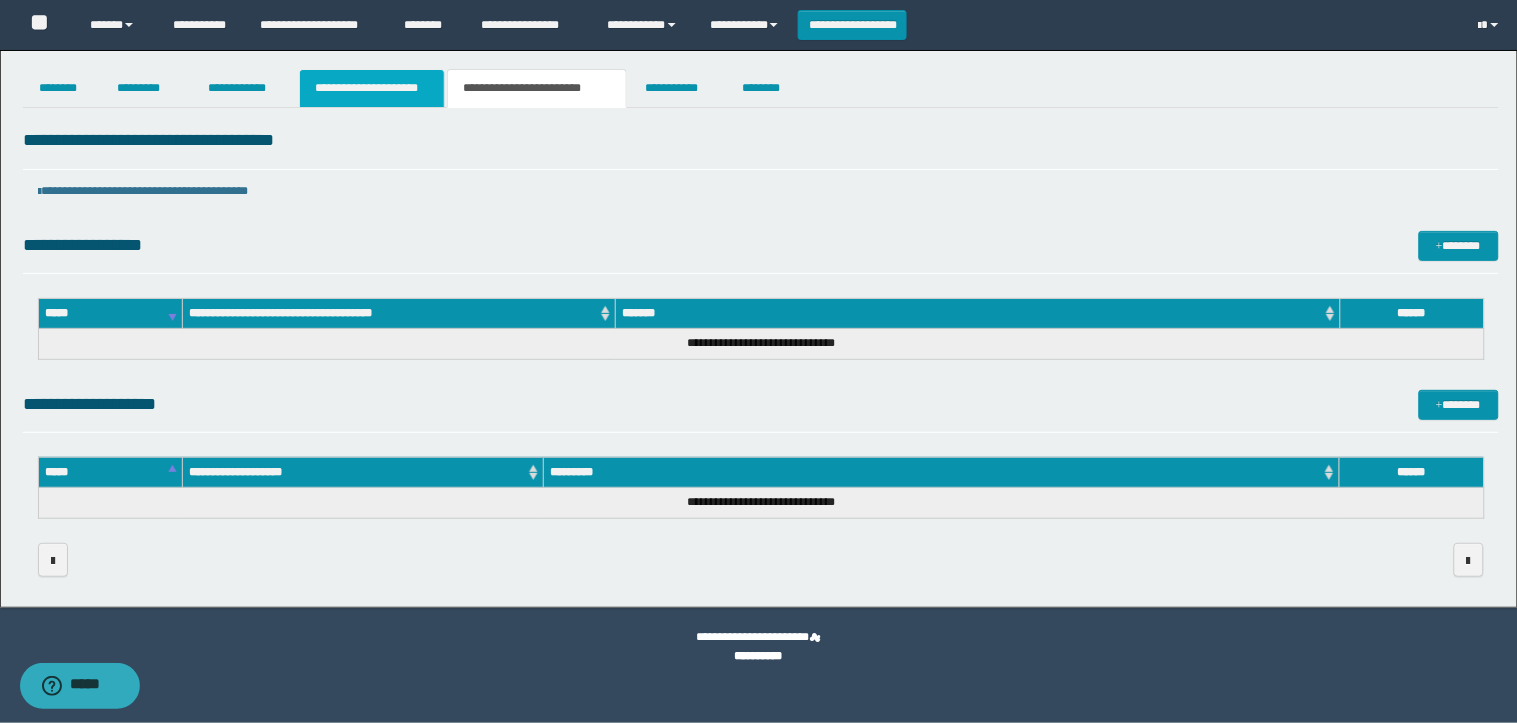 click on "**********" at bounding box center [372, 88] 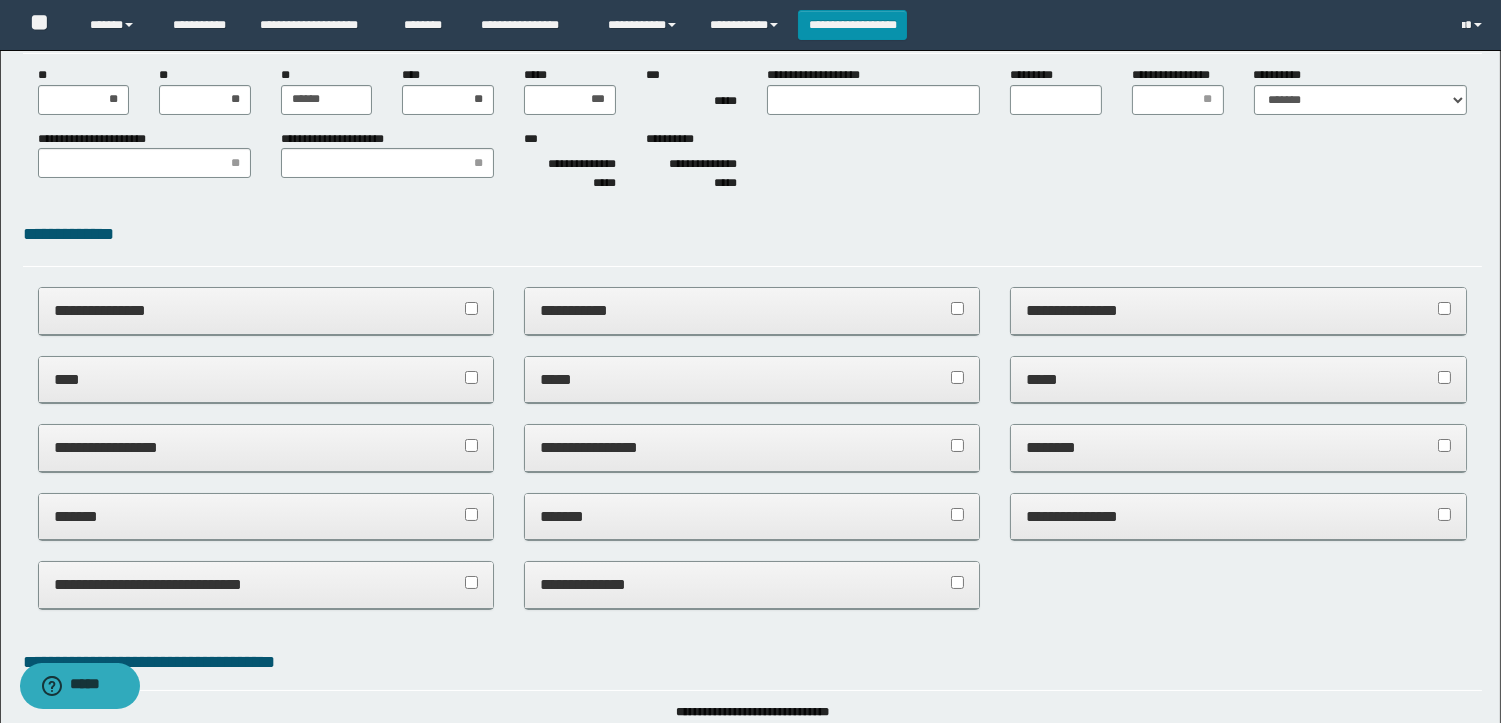 scroll, scrollTop: 222, scrollLeft: 0, axis: vertical 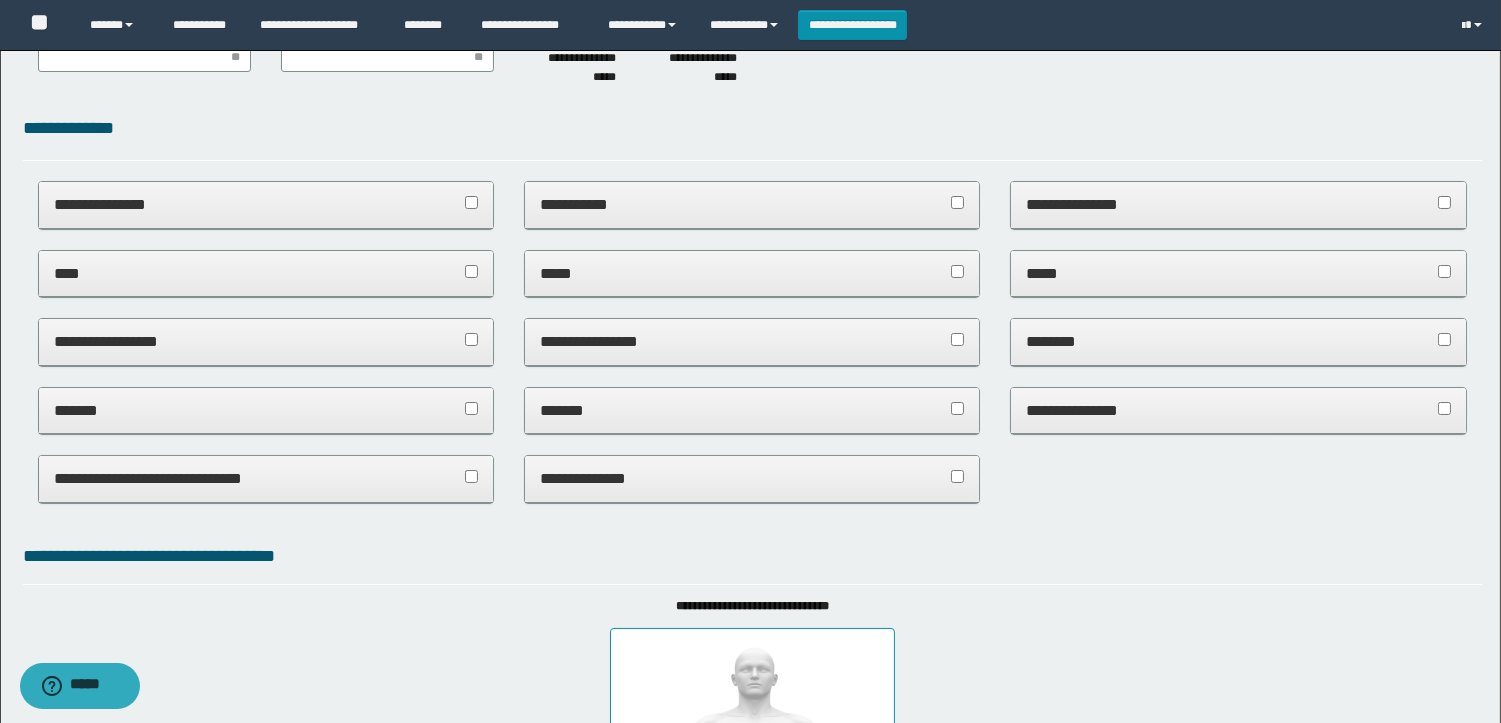 click on "*******" at bounding box center [266, 411] 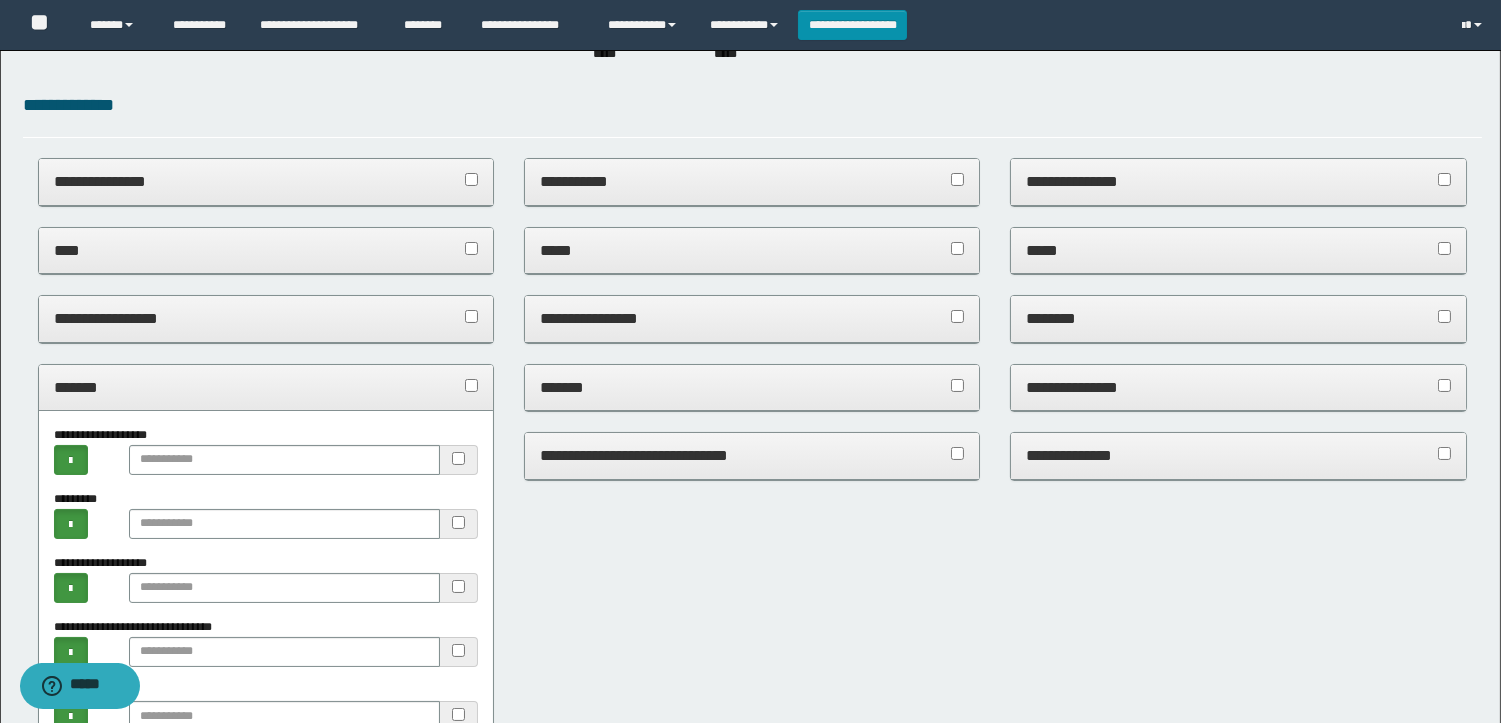 scroll, scrollTop: 777, scrollLeft: 0, axis: vertical 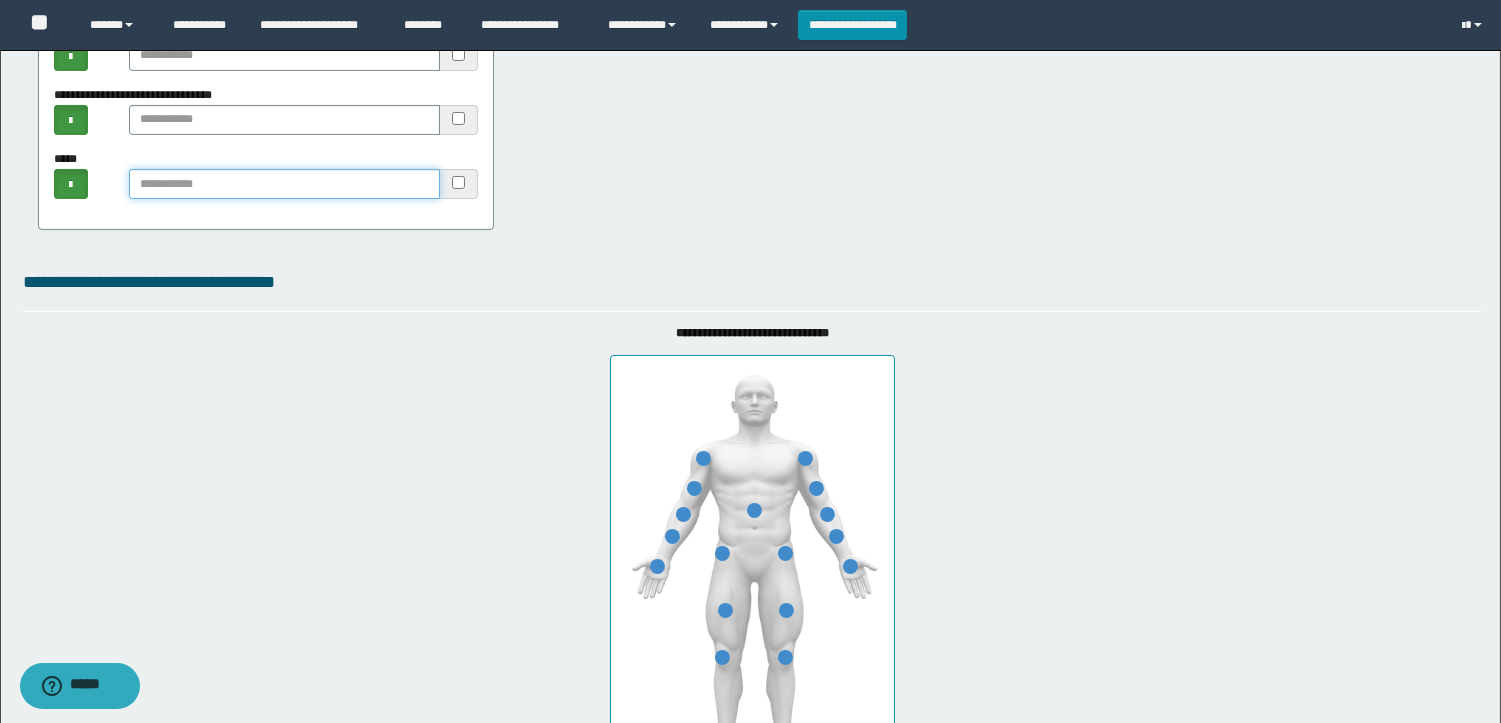 click at bounding box center (284, 184) 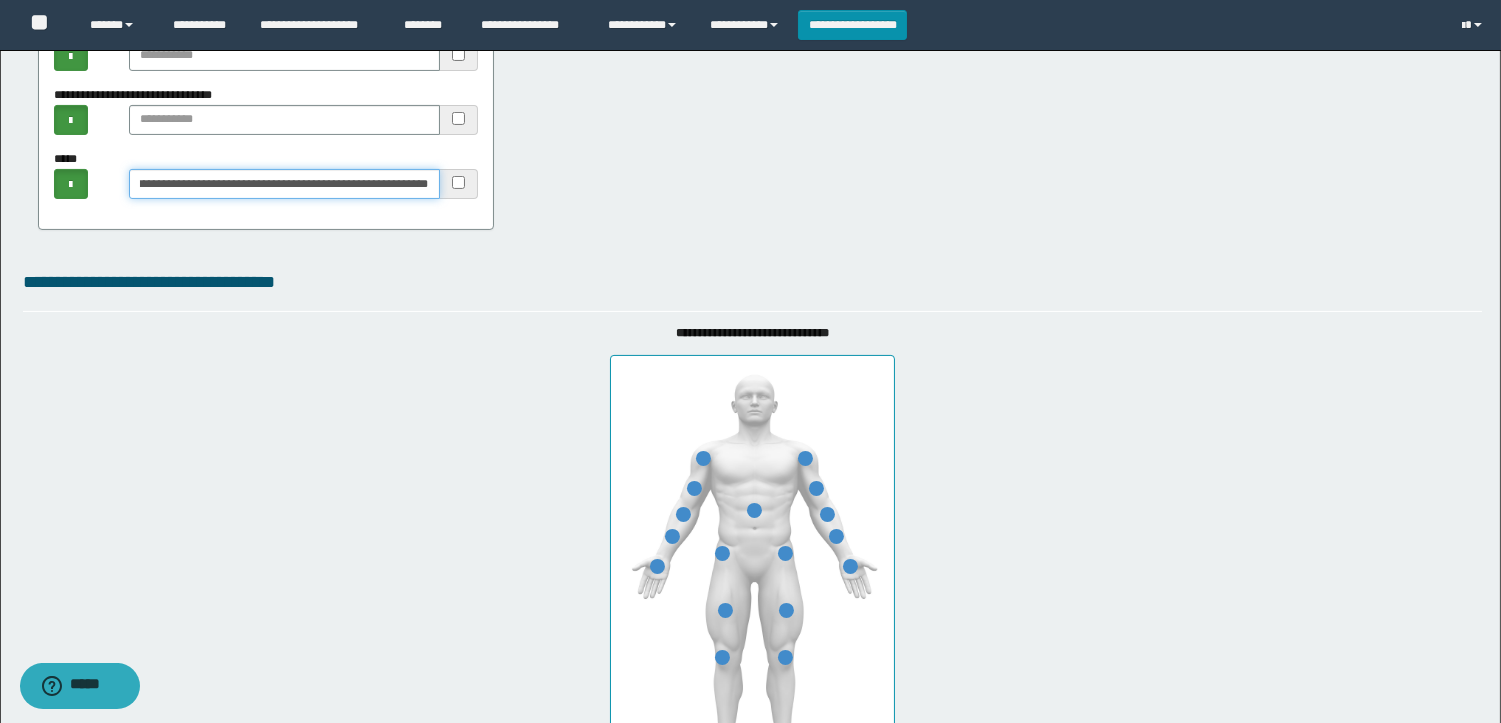 scroll, scrollTop: 0, scrollLeft: 365, axis: horizontal 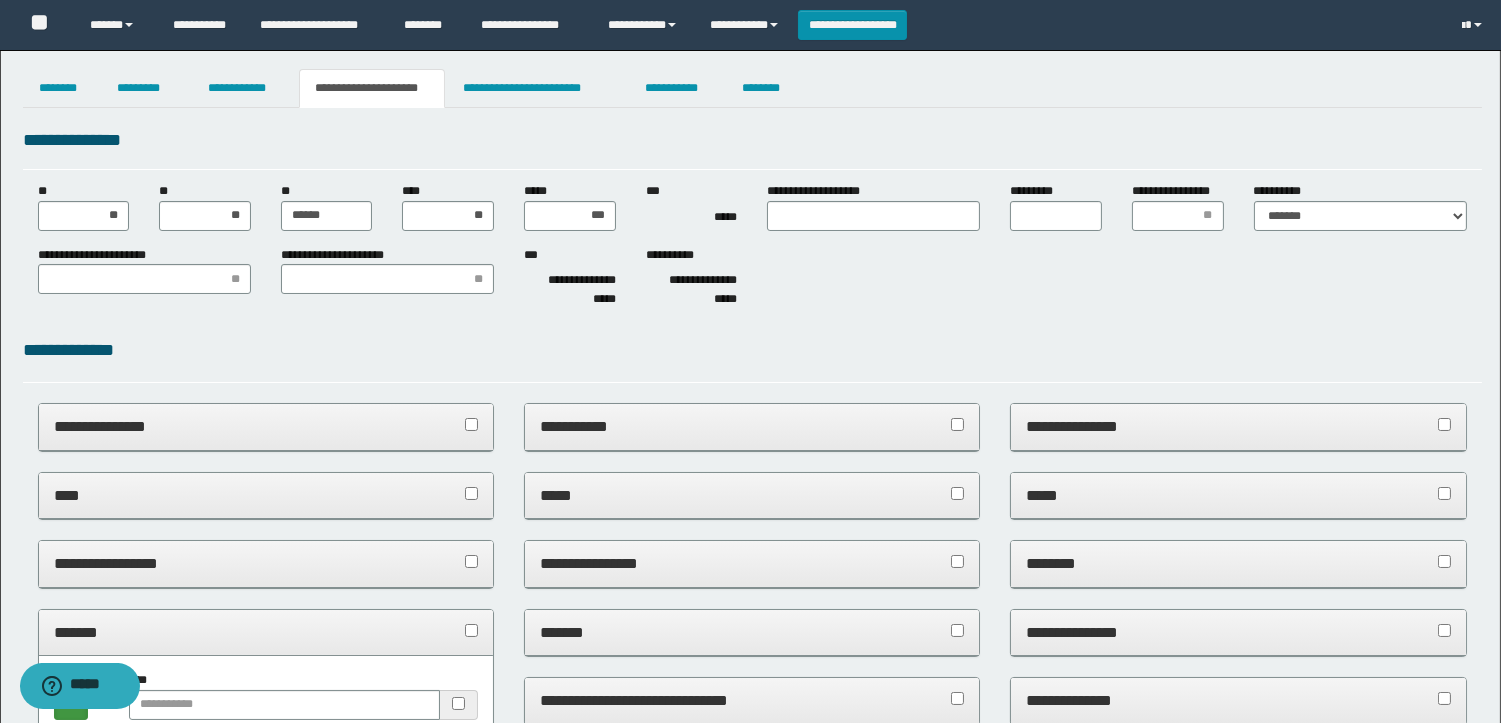 type on "**********" 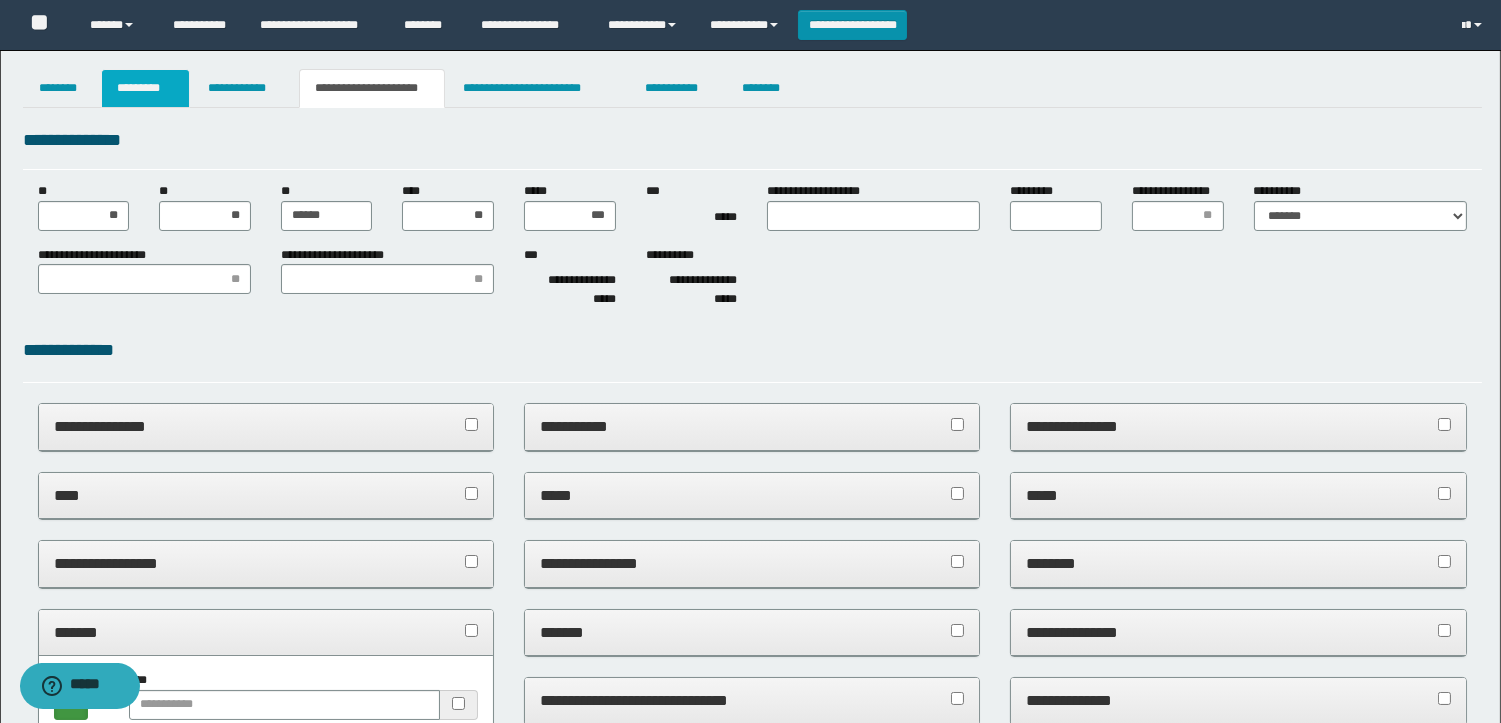 click on "*********" at bounding box center (145, 88) 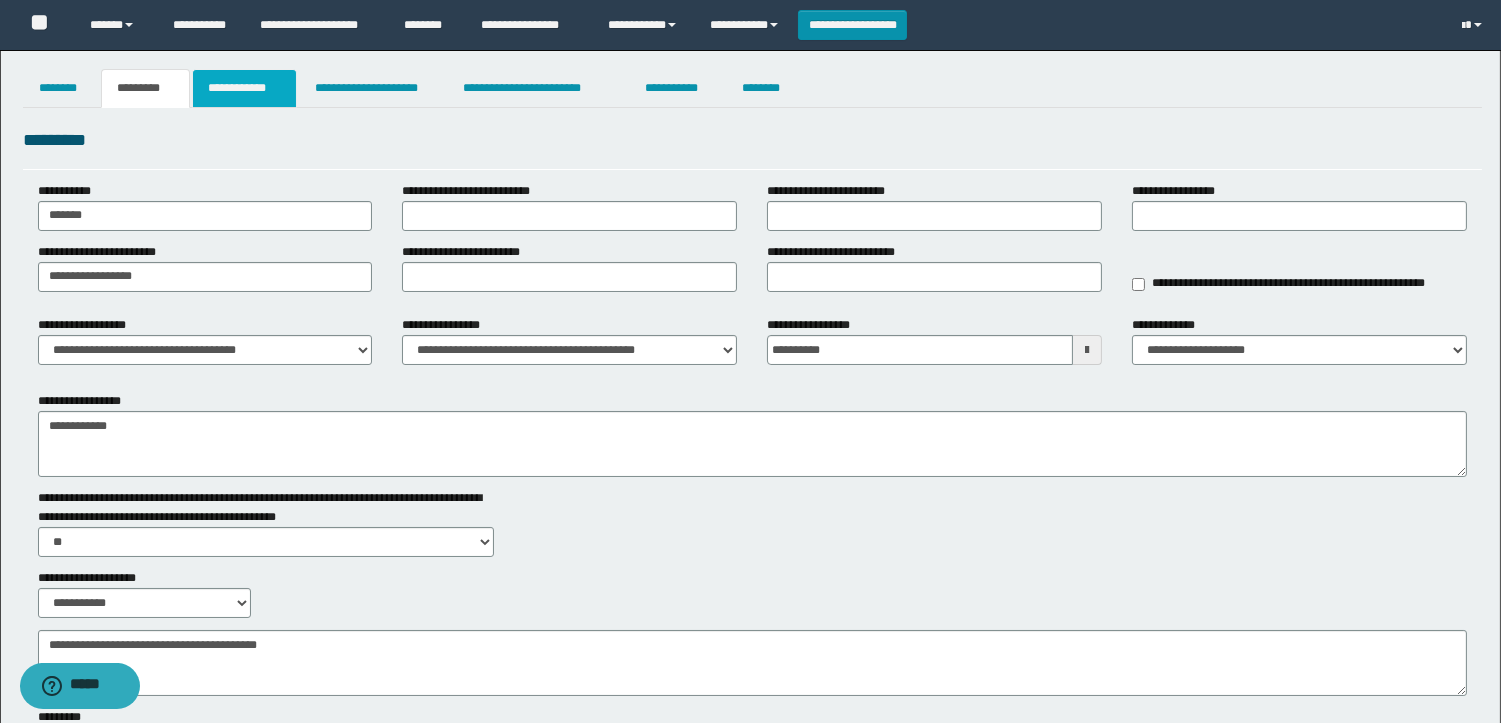 click on "**********" at bounding box center [244, 88] 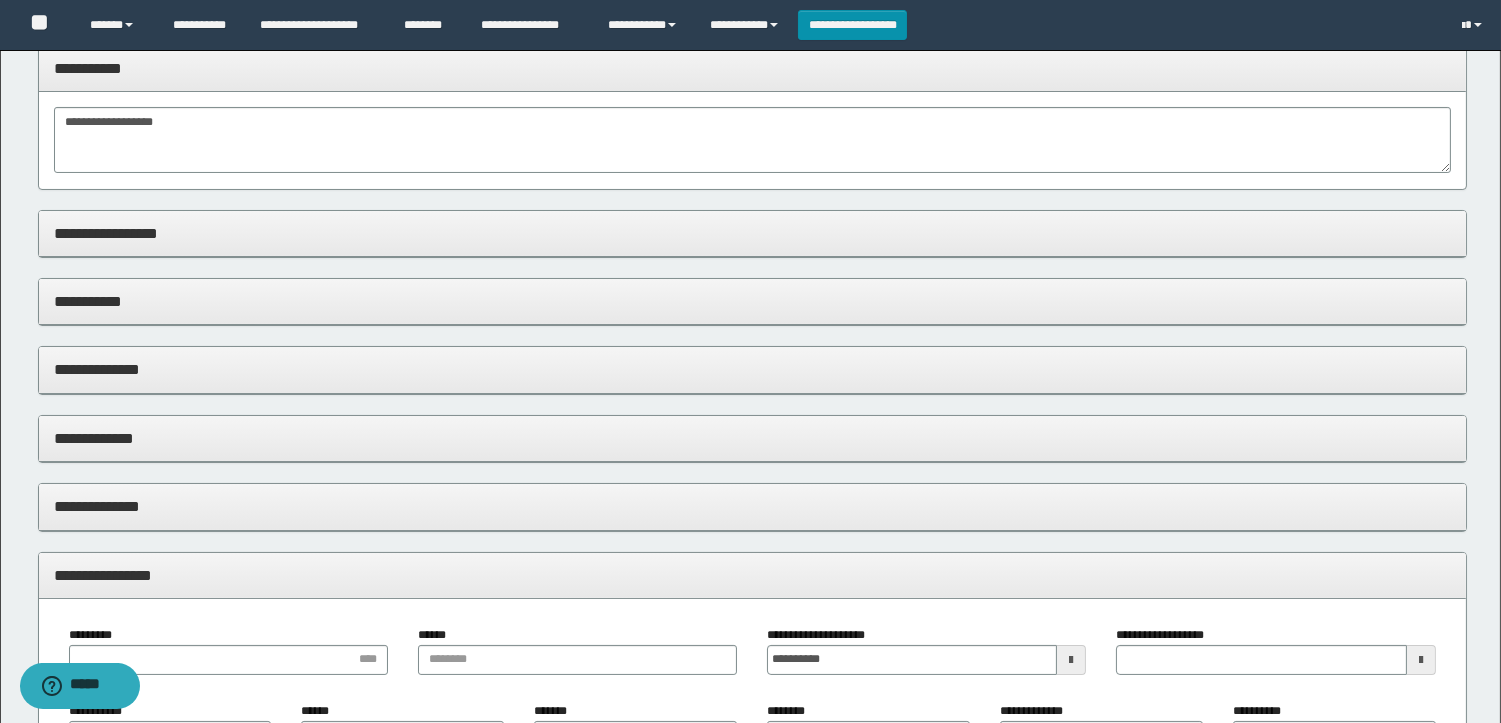 scroll, scrollTop: 0, scrollLeft: 0, axis: both 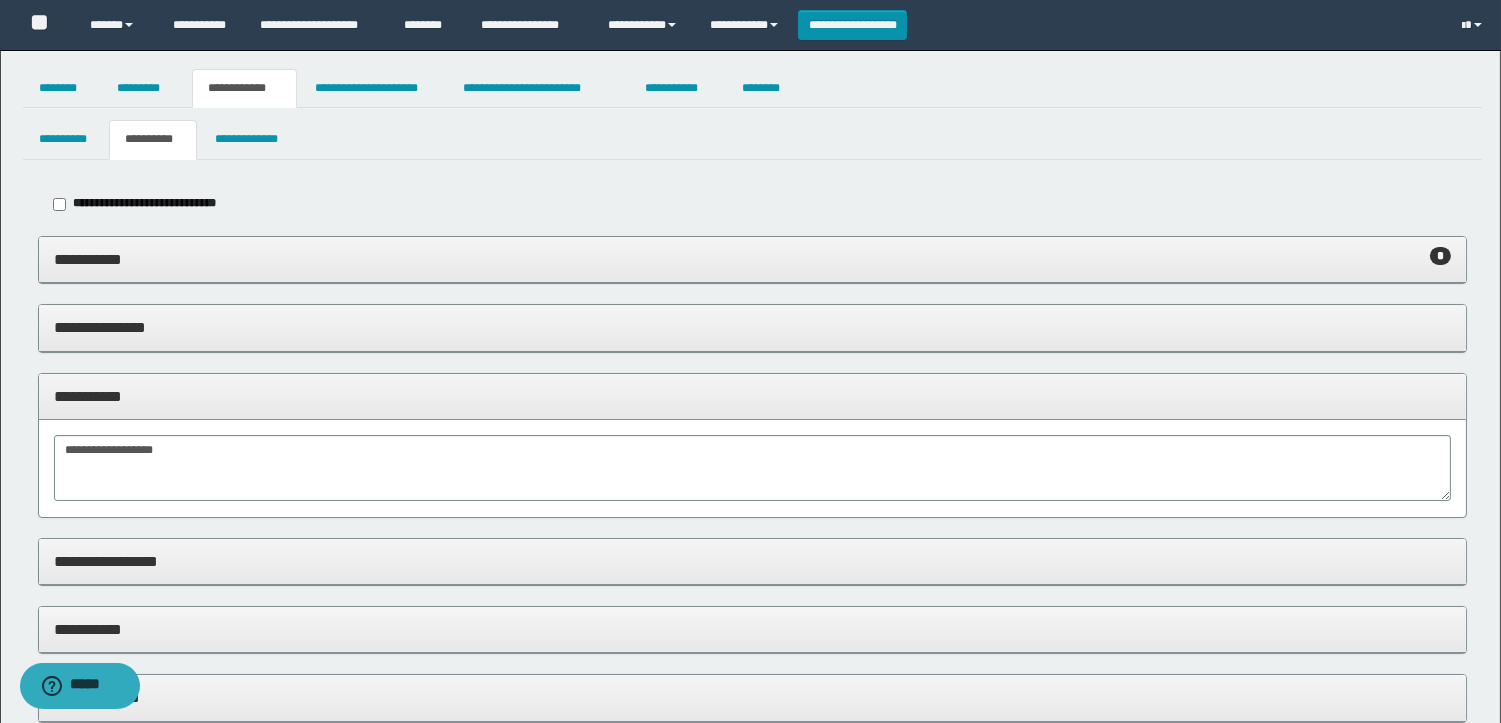click on "**********" at bounding box center [752, 259] 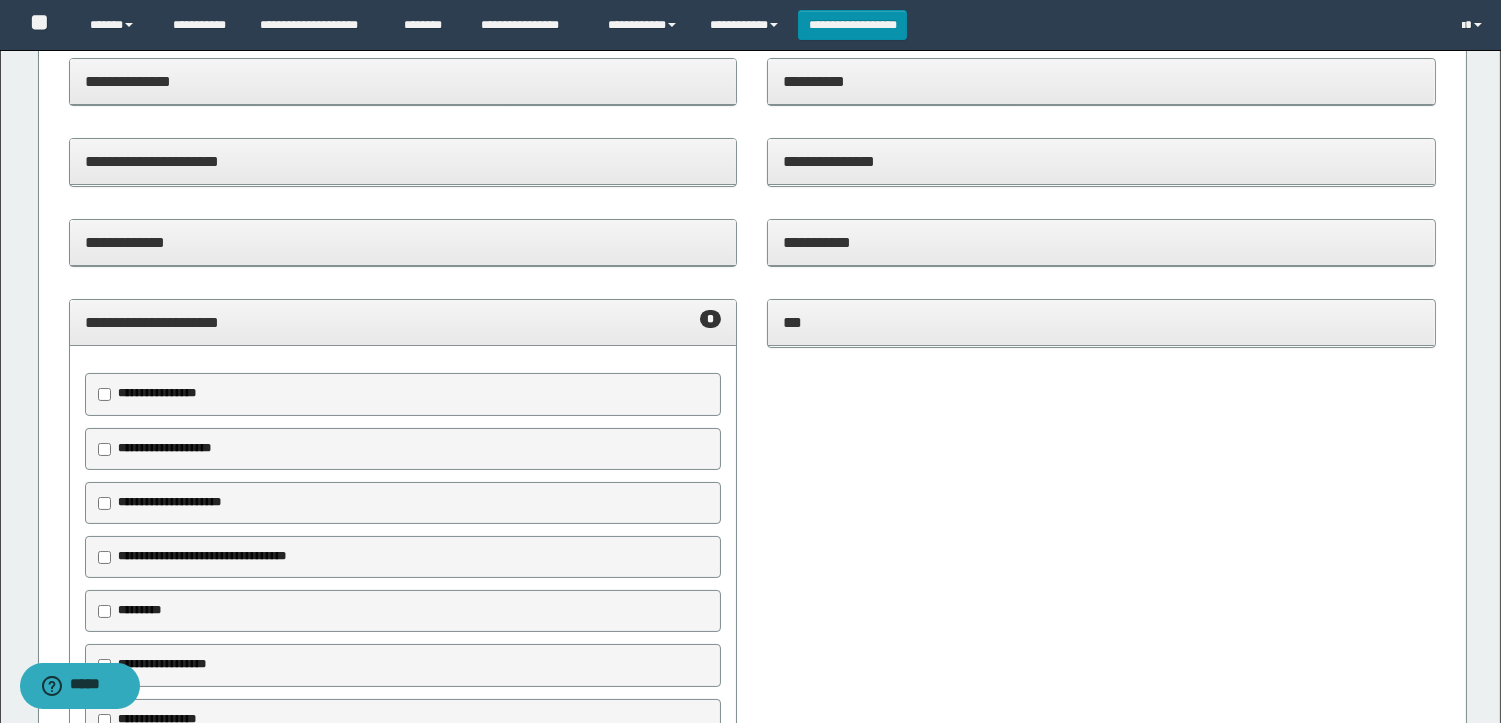 scroll, scrollTop: 888, scrollLeft: 0, axis: vertical 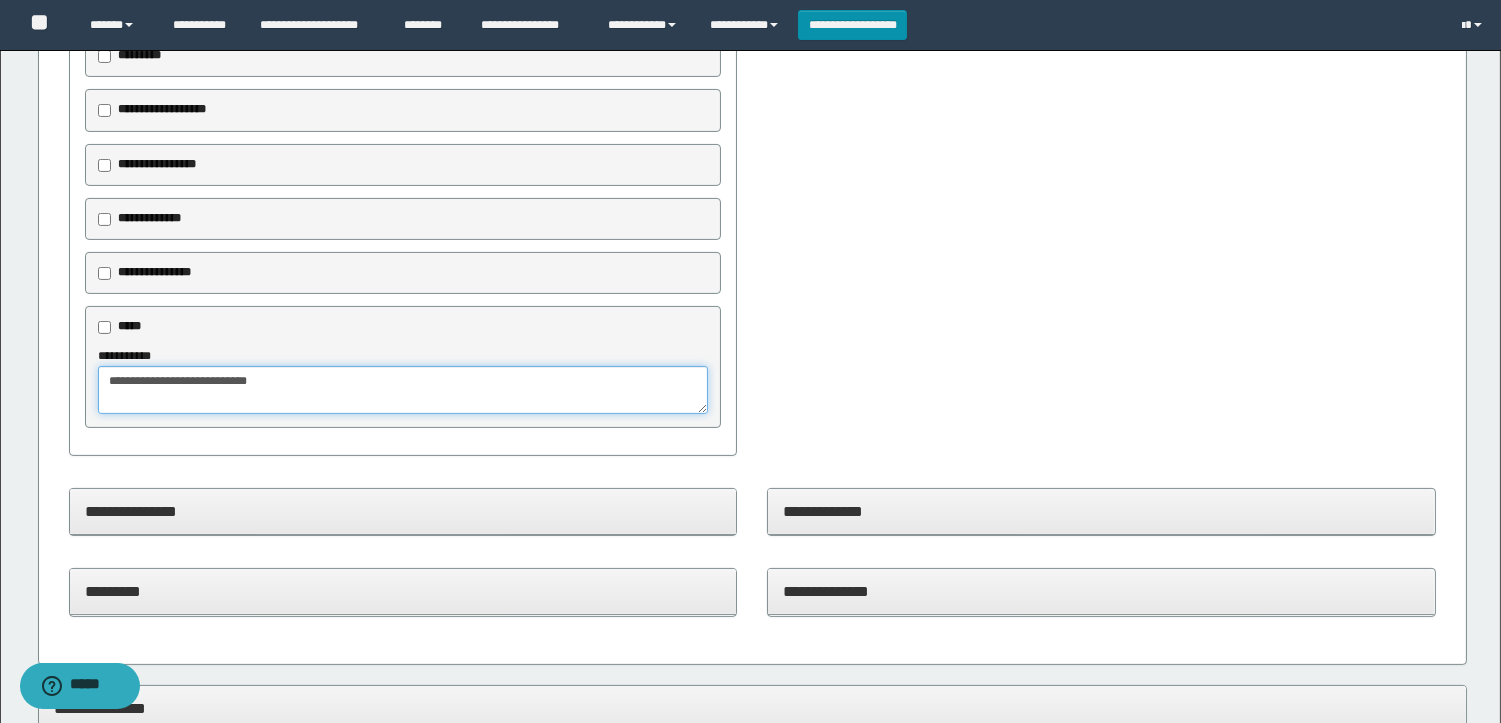 drag, startPoint x: 324, startPoint y: 381, endPoint x: 0, endPoint y: 275, distance: 340.8988 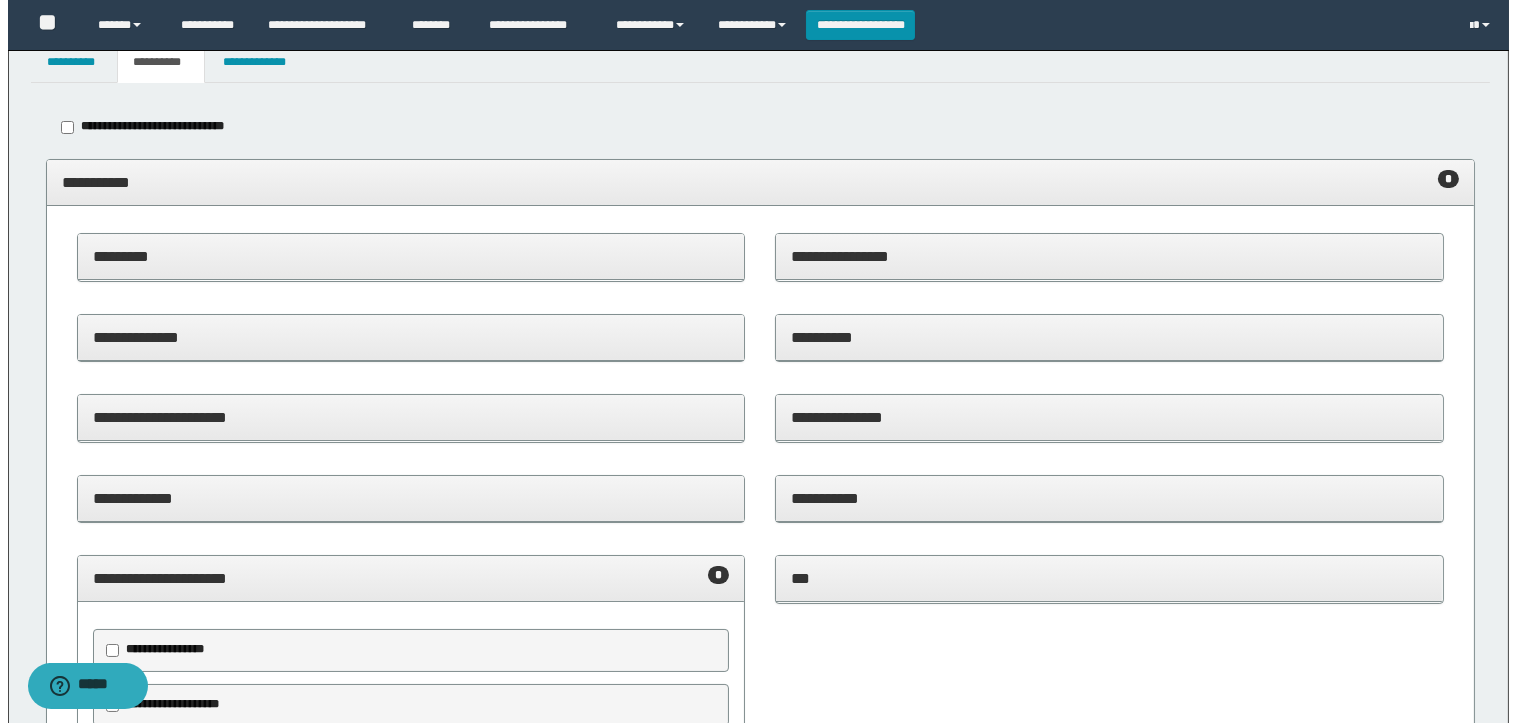 scroll, scrollTop: 0, scrollLeft: 0, axis: both 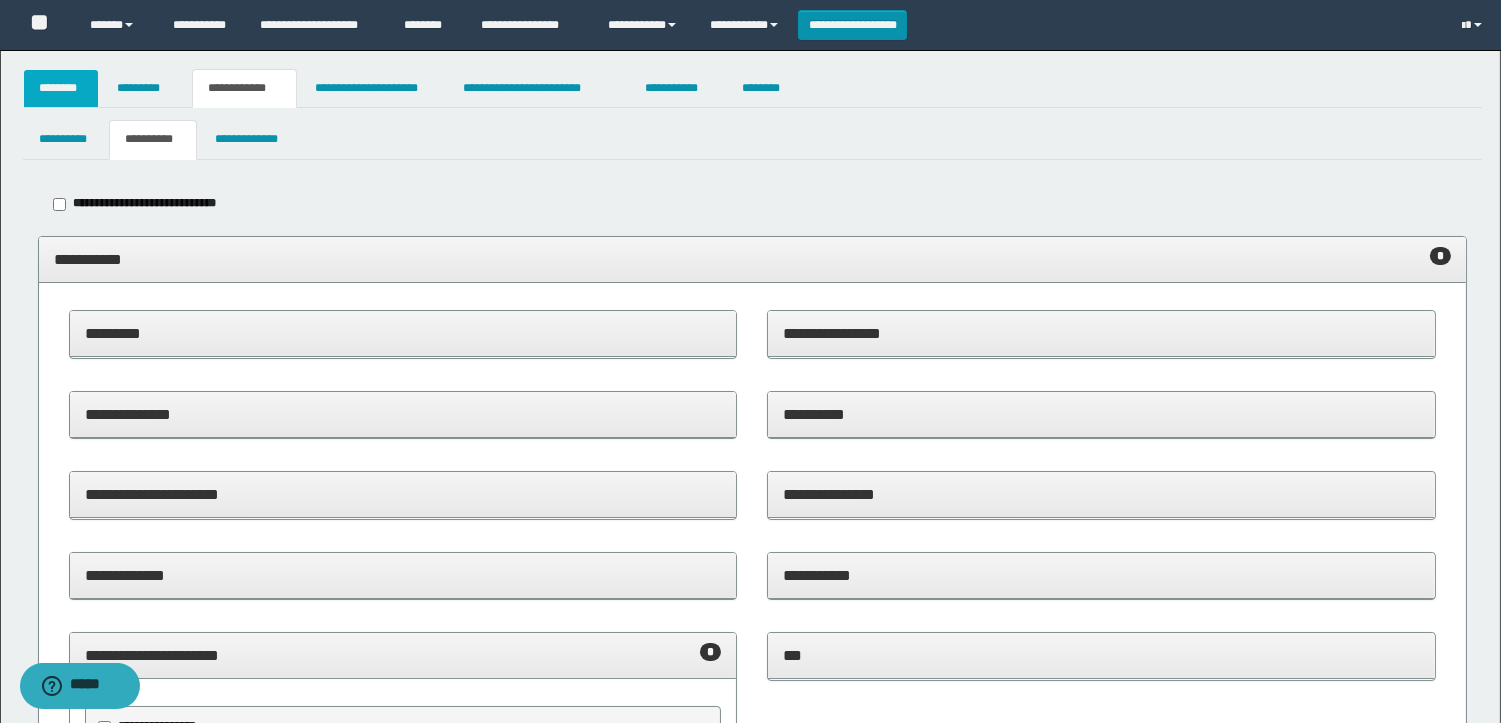 type on "**********" 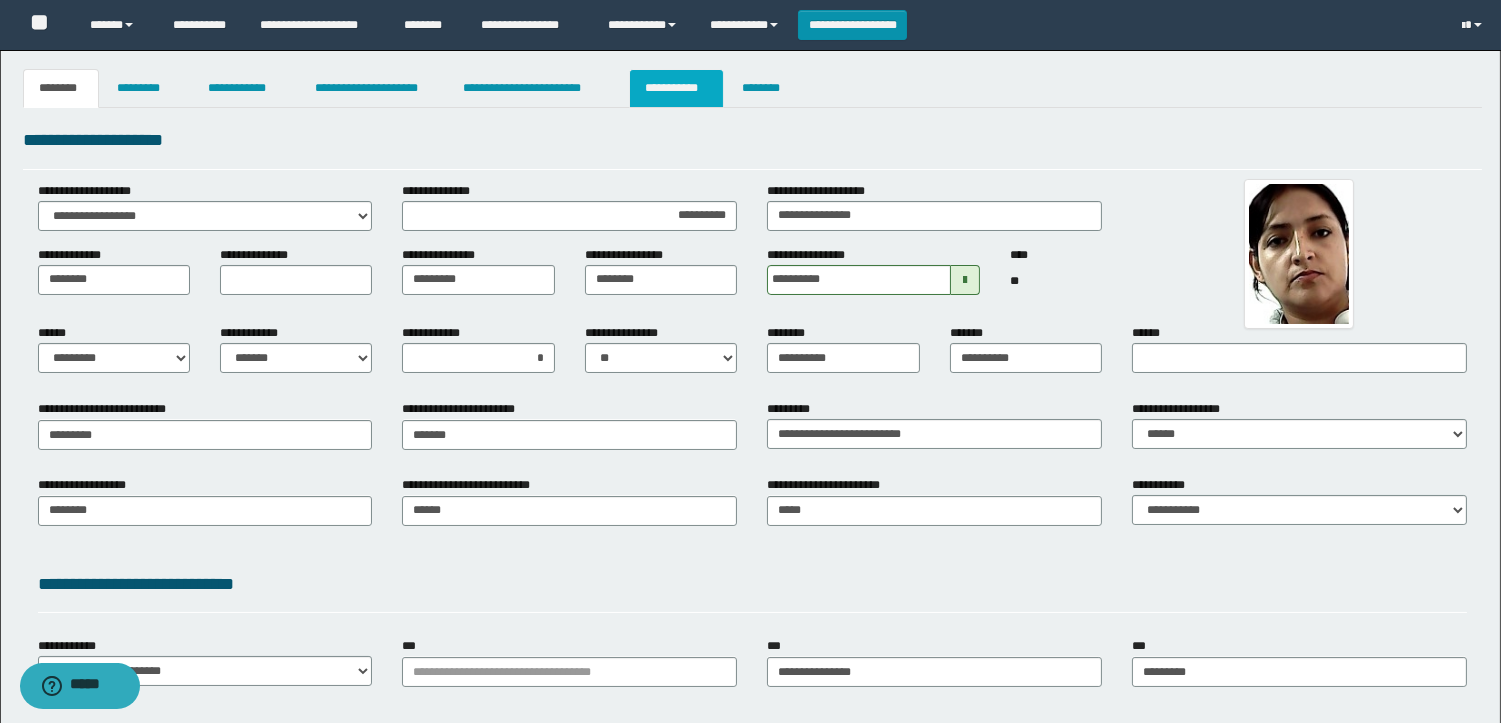 click on "**********" at bounding box center [676, 88] 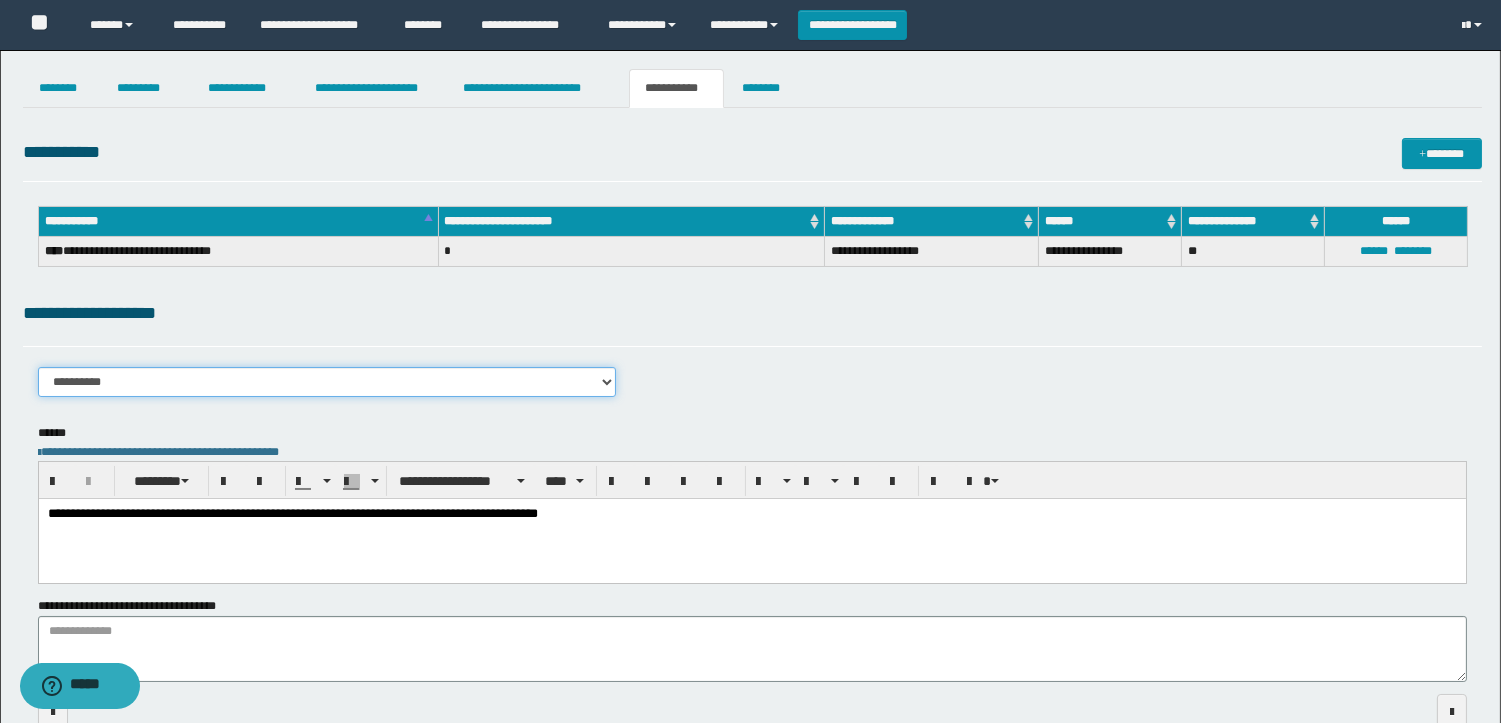 click on "**********" at bounding box center (327, 382) 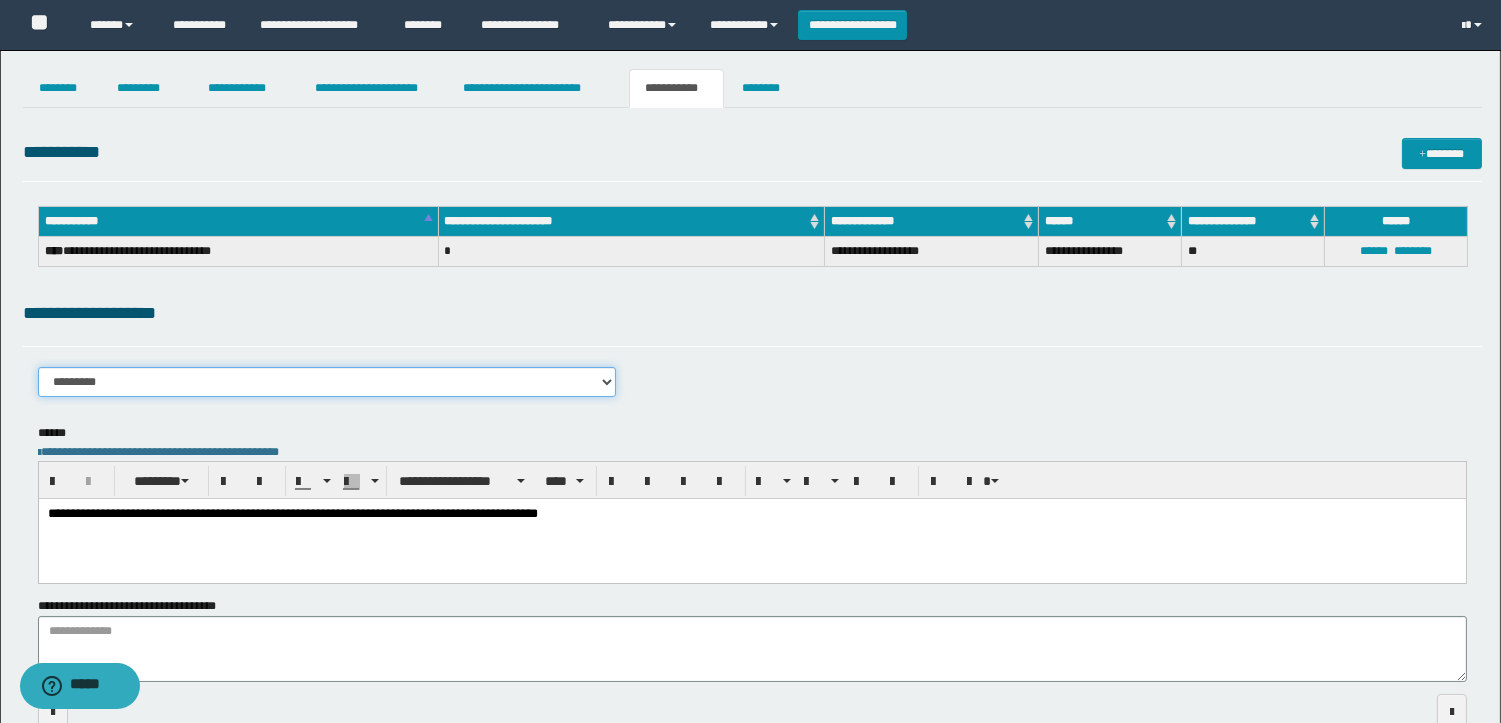 click on "**********" at bounding box center [327, 382] 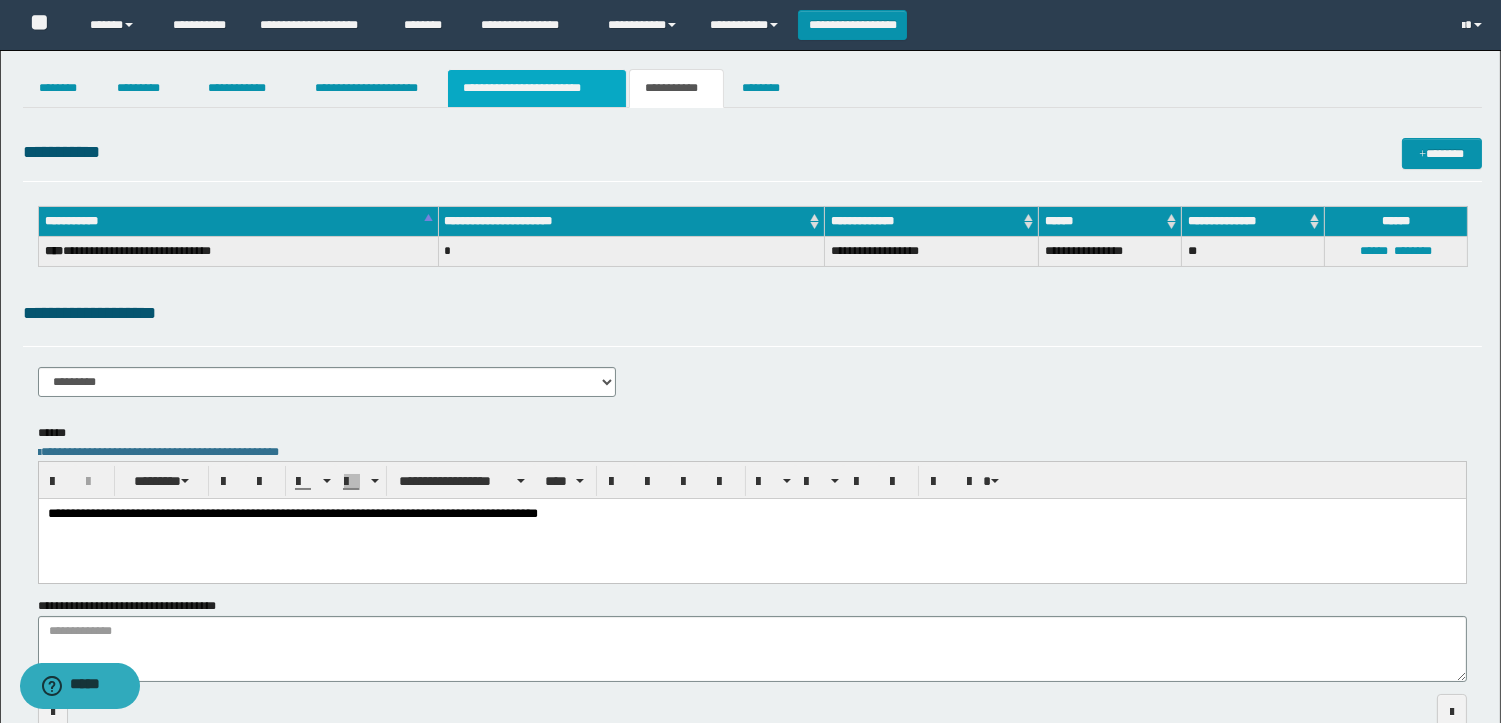 click on "**********" at bounding box center (537, 88) 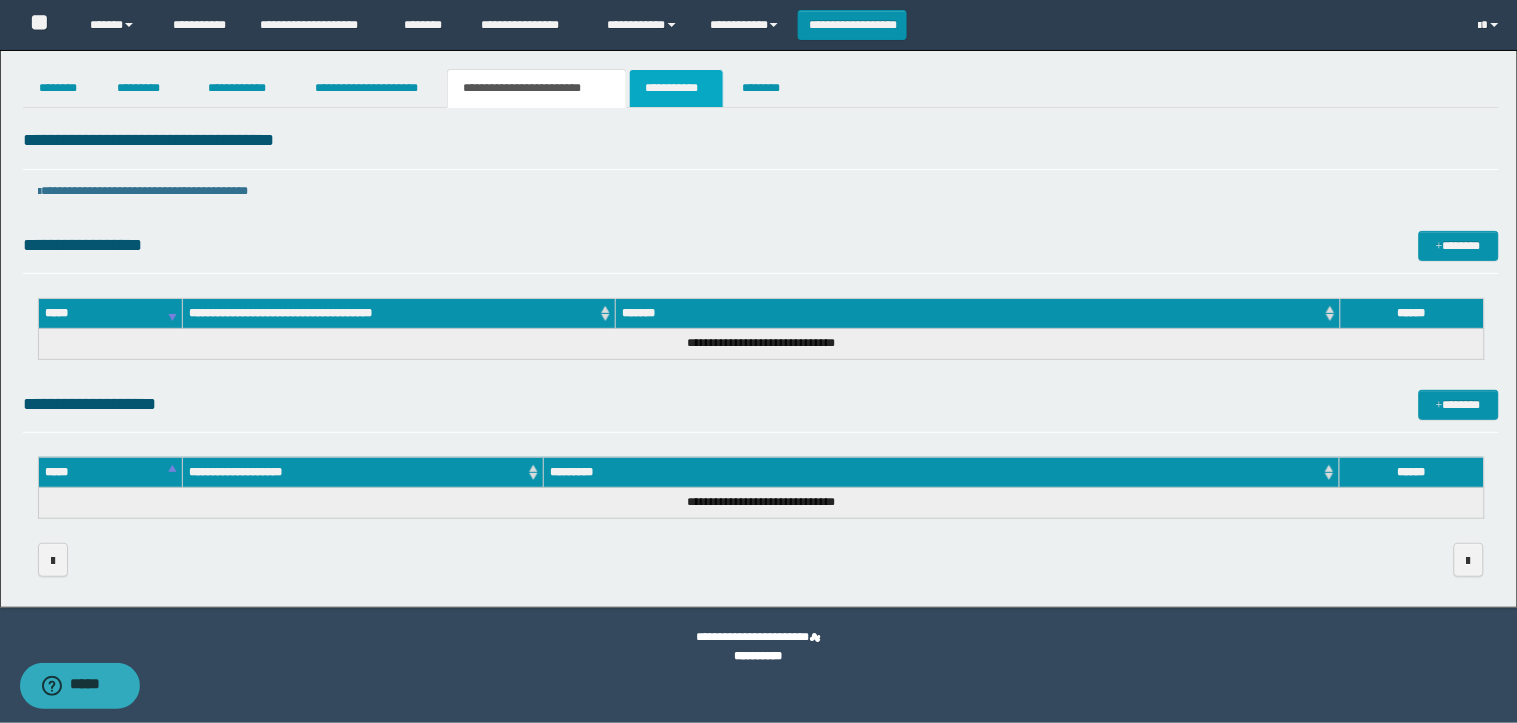 click on "**********" at bounding box center (676, 88) 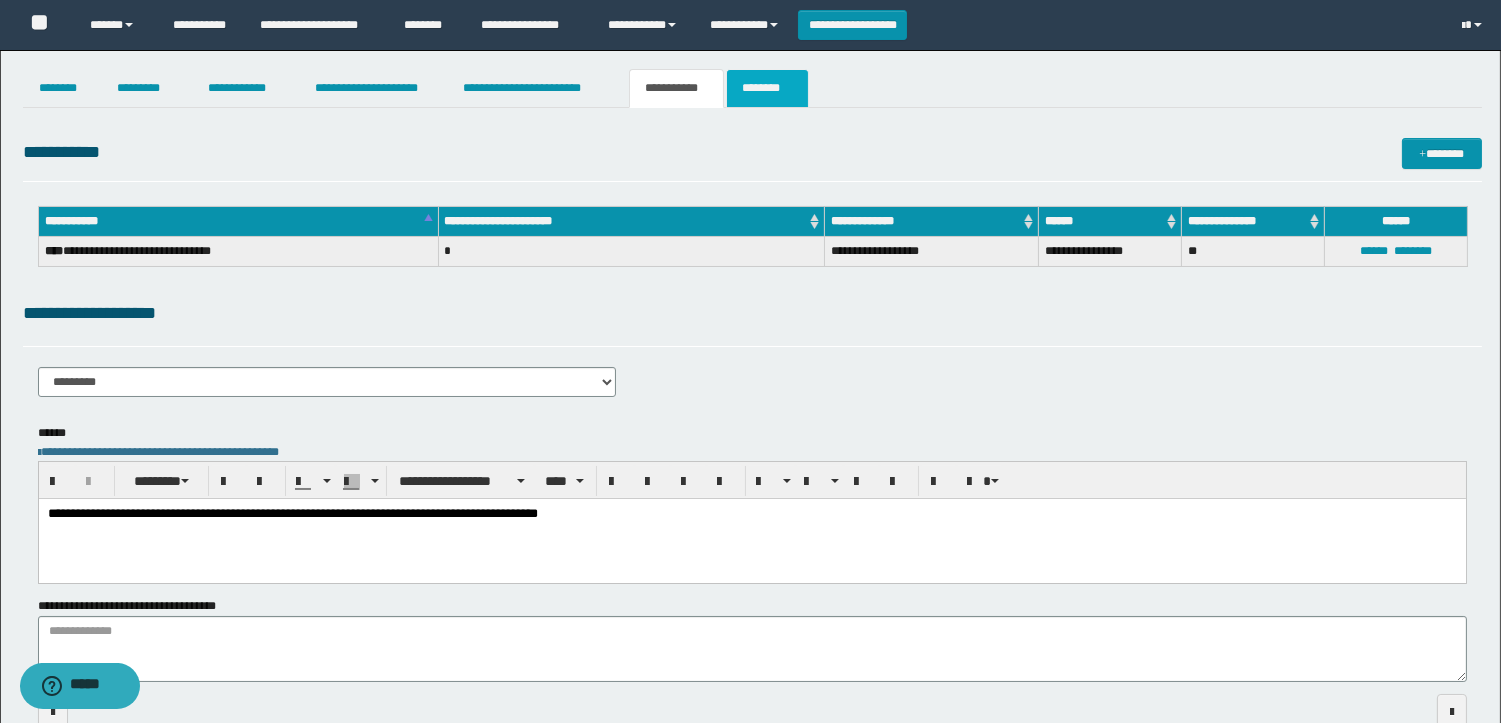 click on "********" at bounding box center [767, 88] 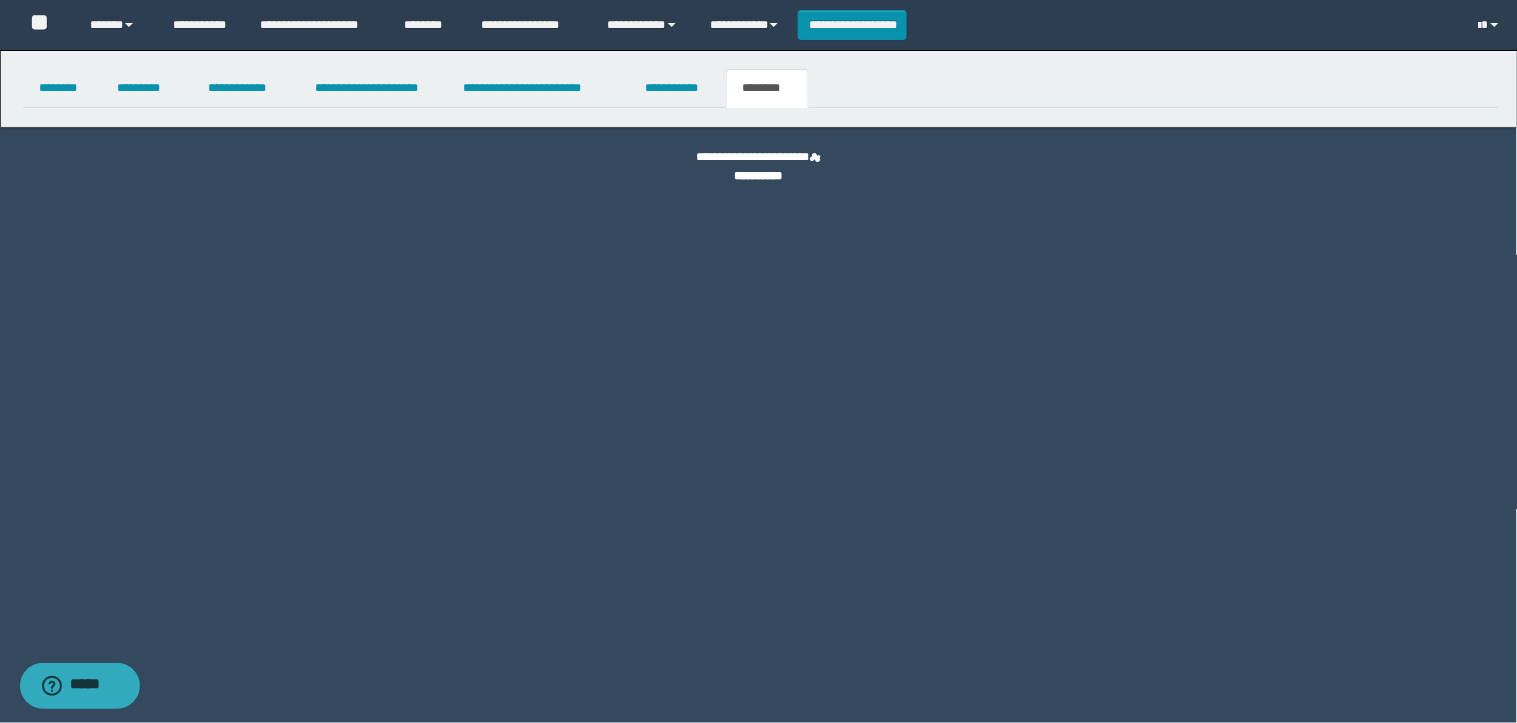 select 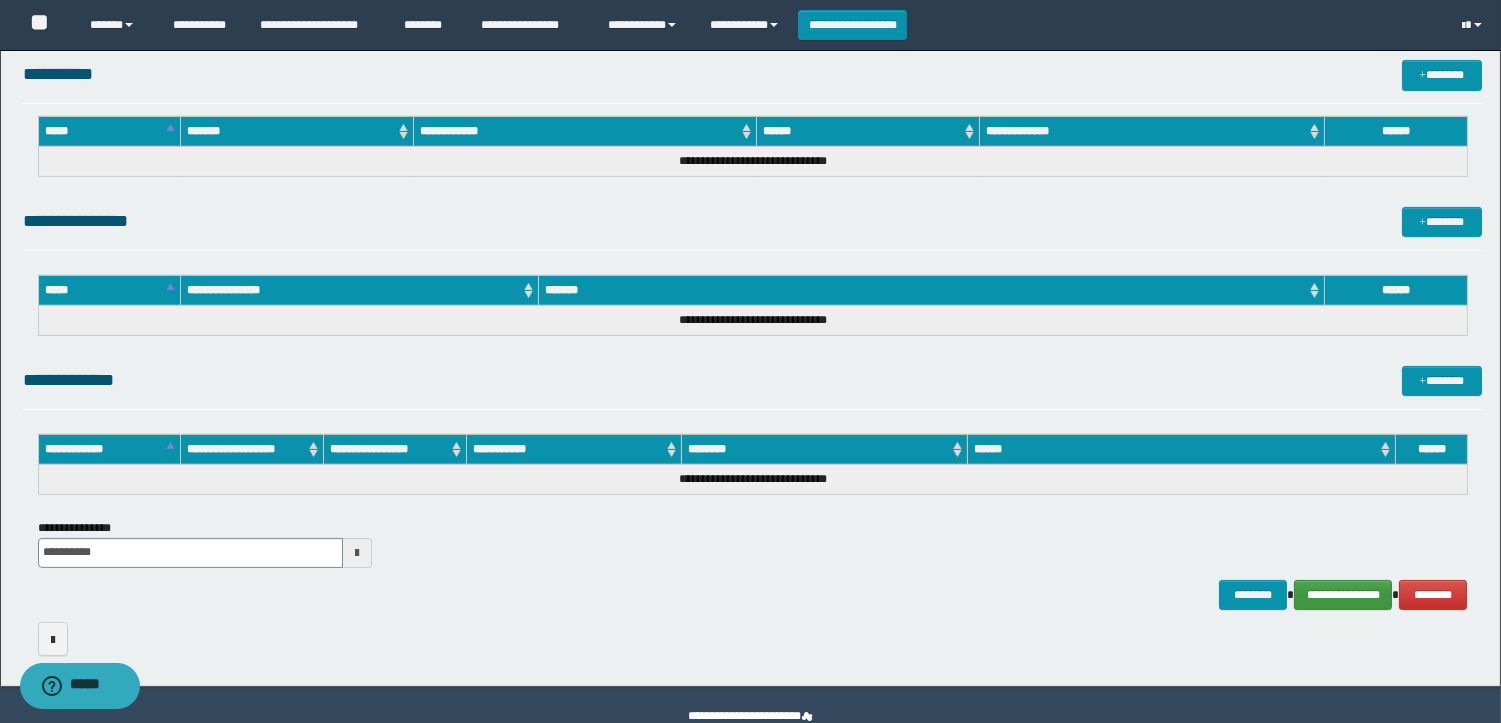 scroll, scrollTop: 914, scrollLeft: 0, axis: vertical 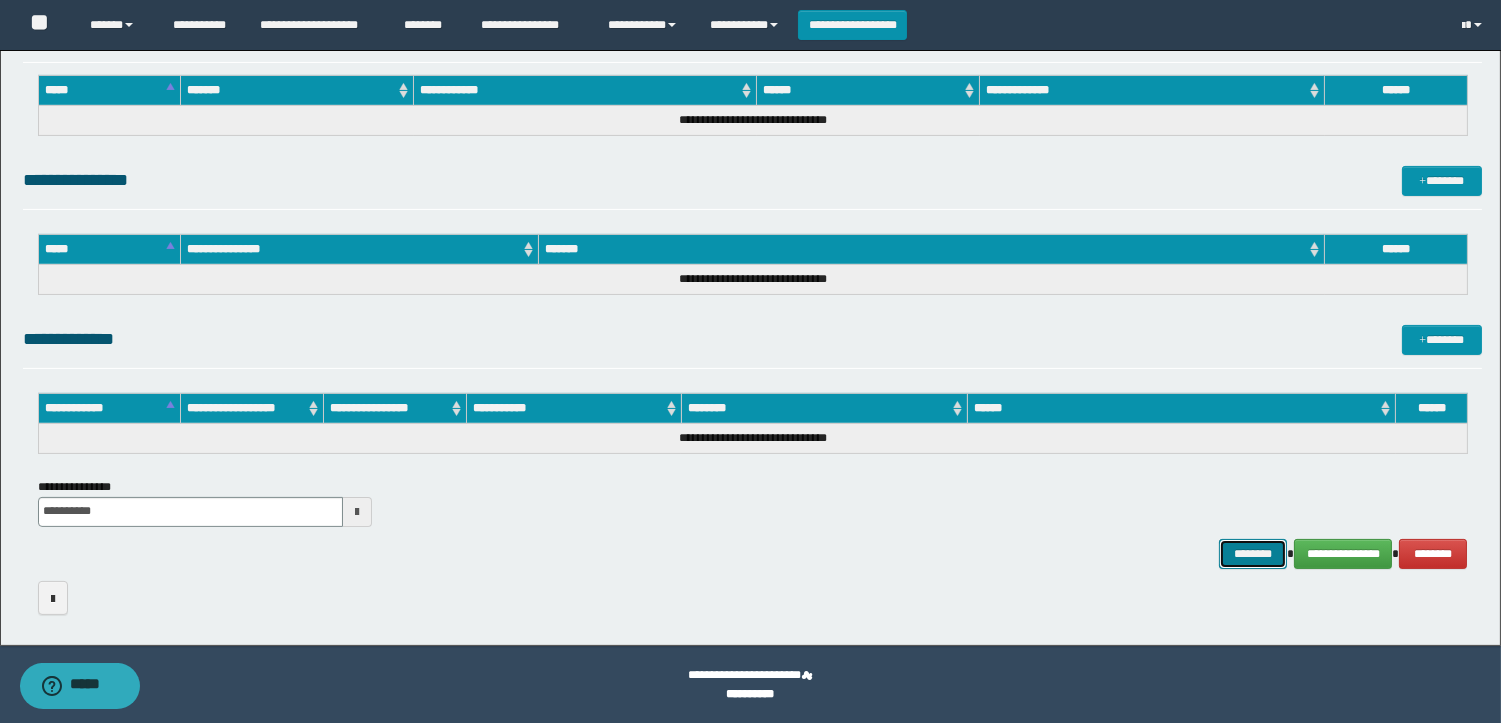click on "********" at bounding box center [1253, 554] 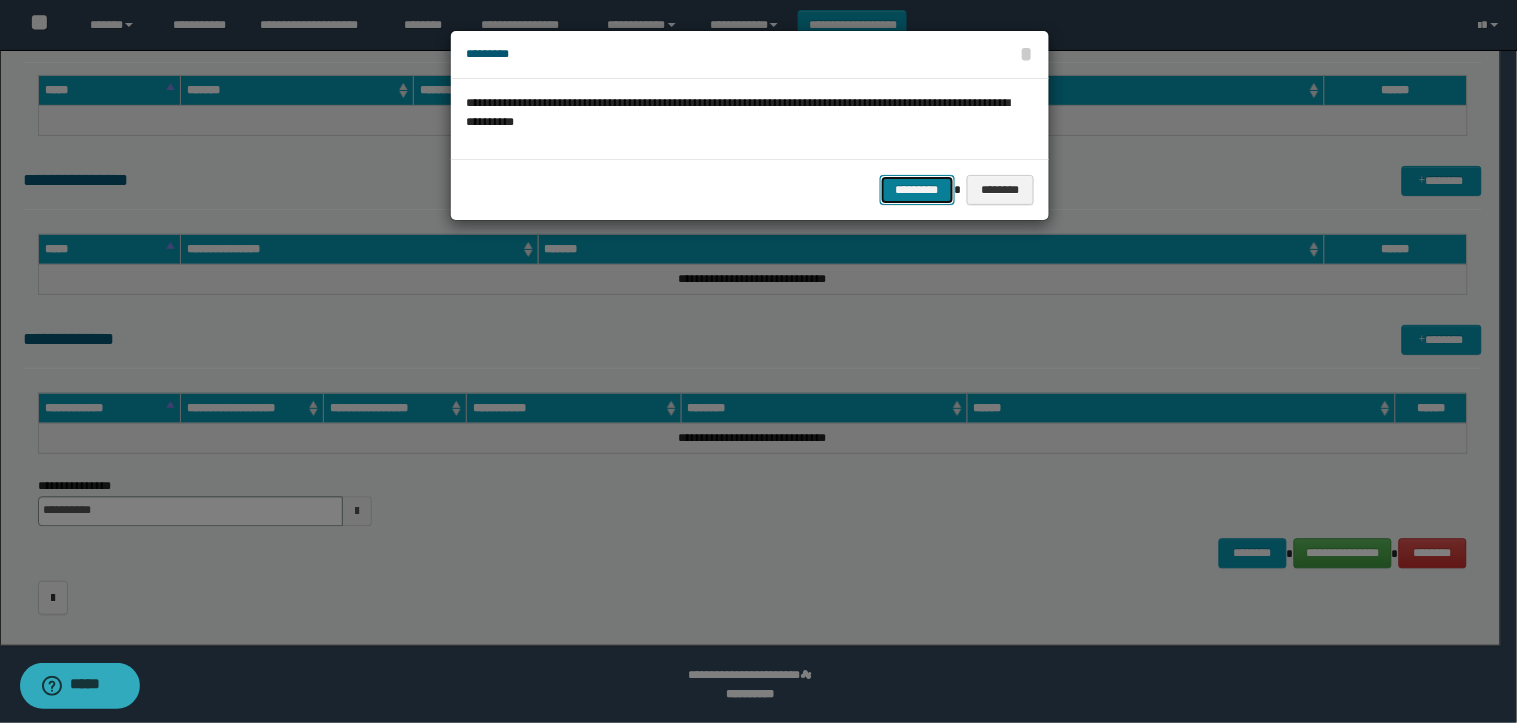 click on "*********" at bounding box center [917, 190] 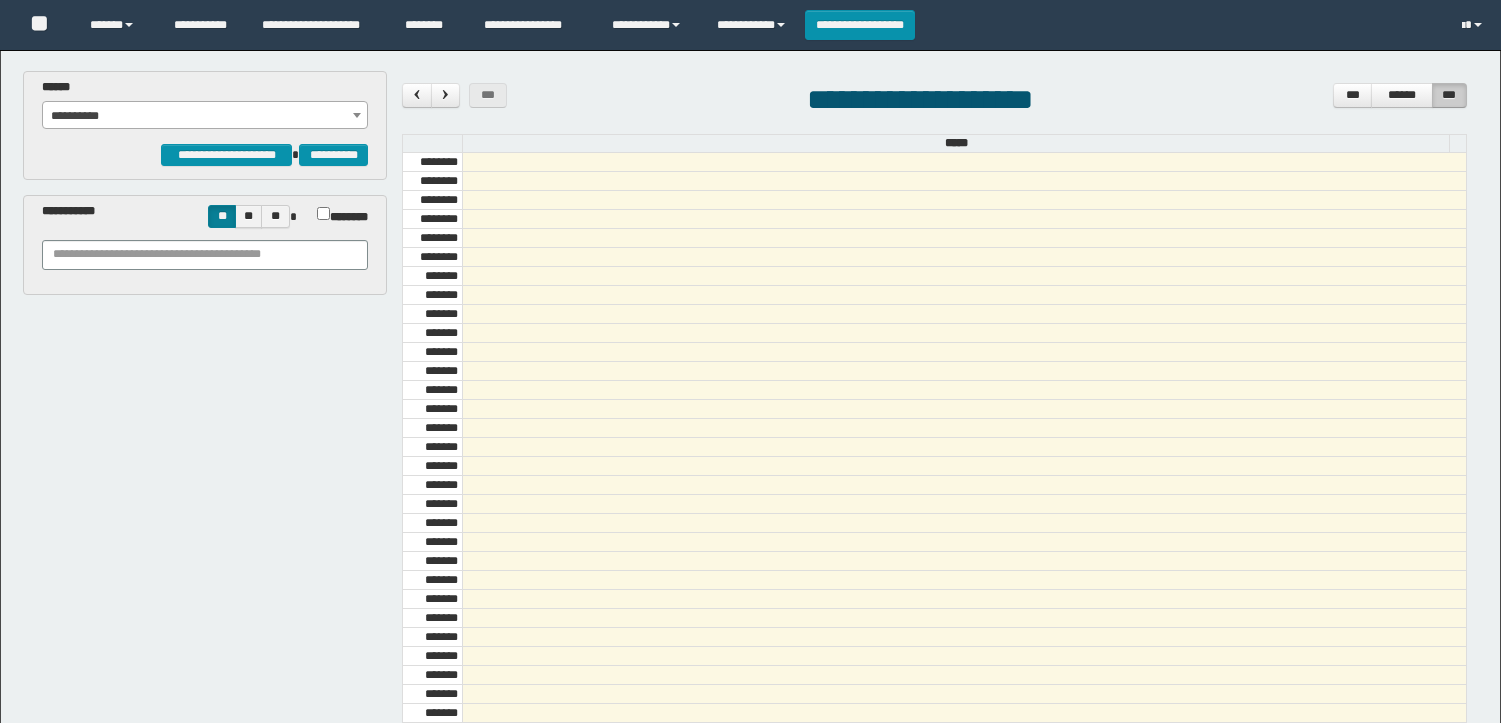 scroll, scrollTop: 0, scrollLeft: 0, axis: both 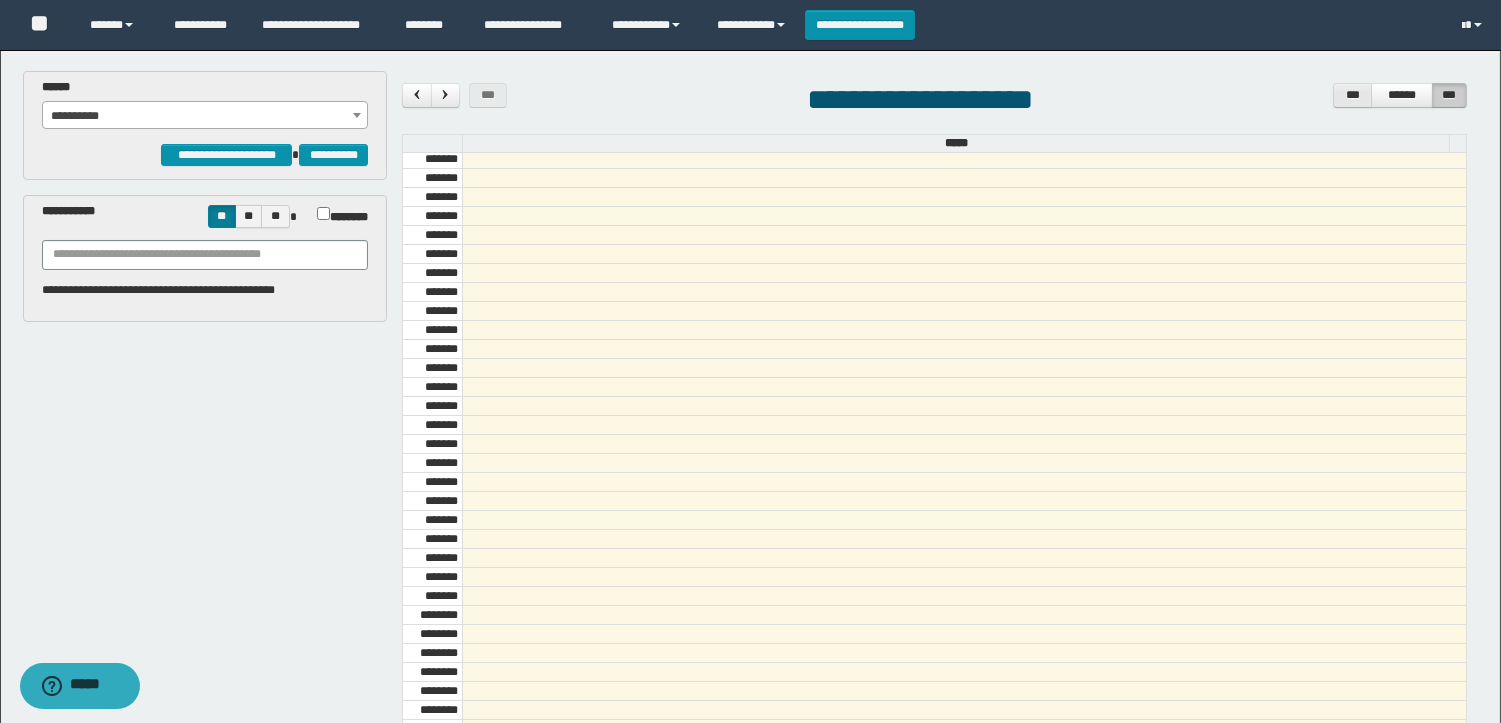 click on "***" at bounding box center [1352, 95] 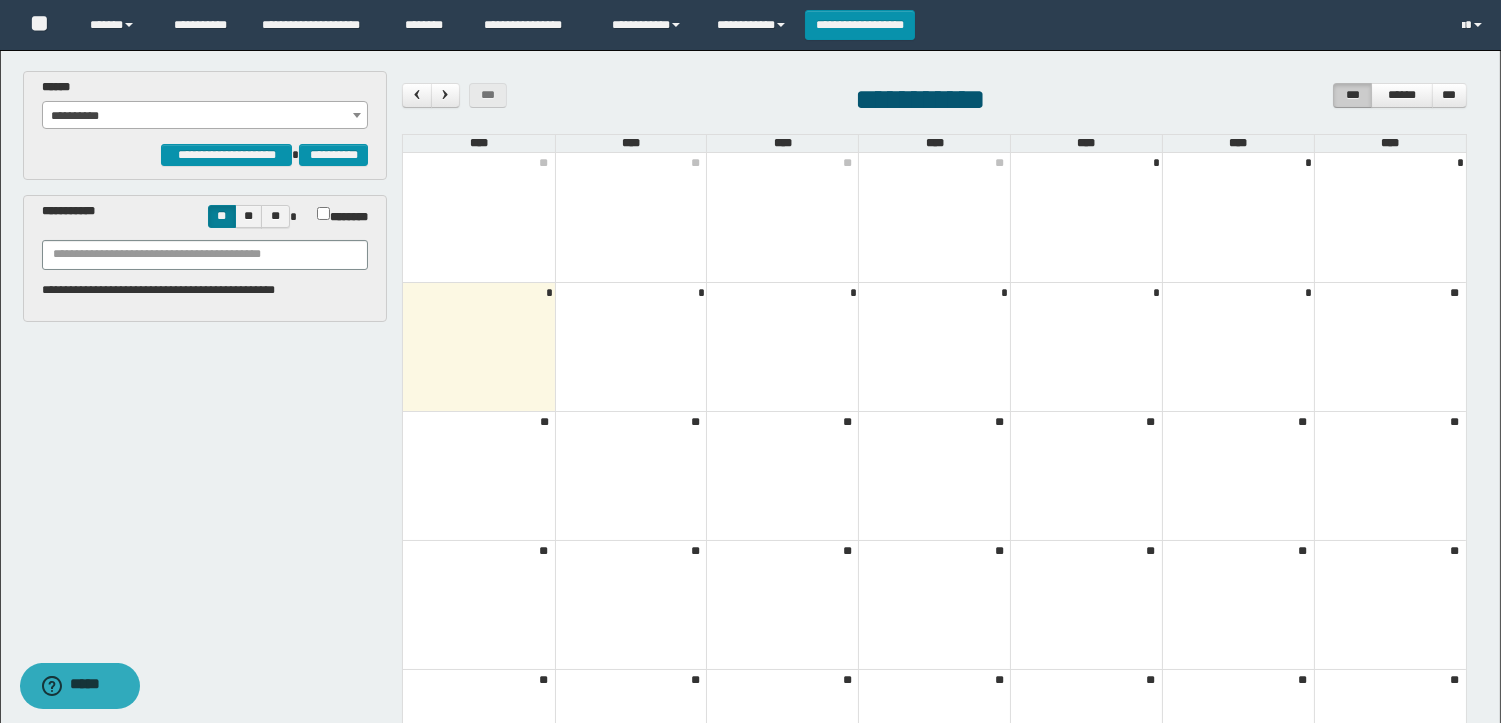 click on "**********" at bounding box center [205, 116] 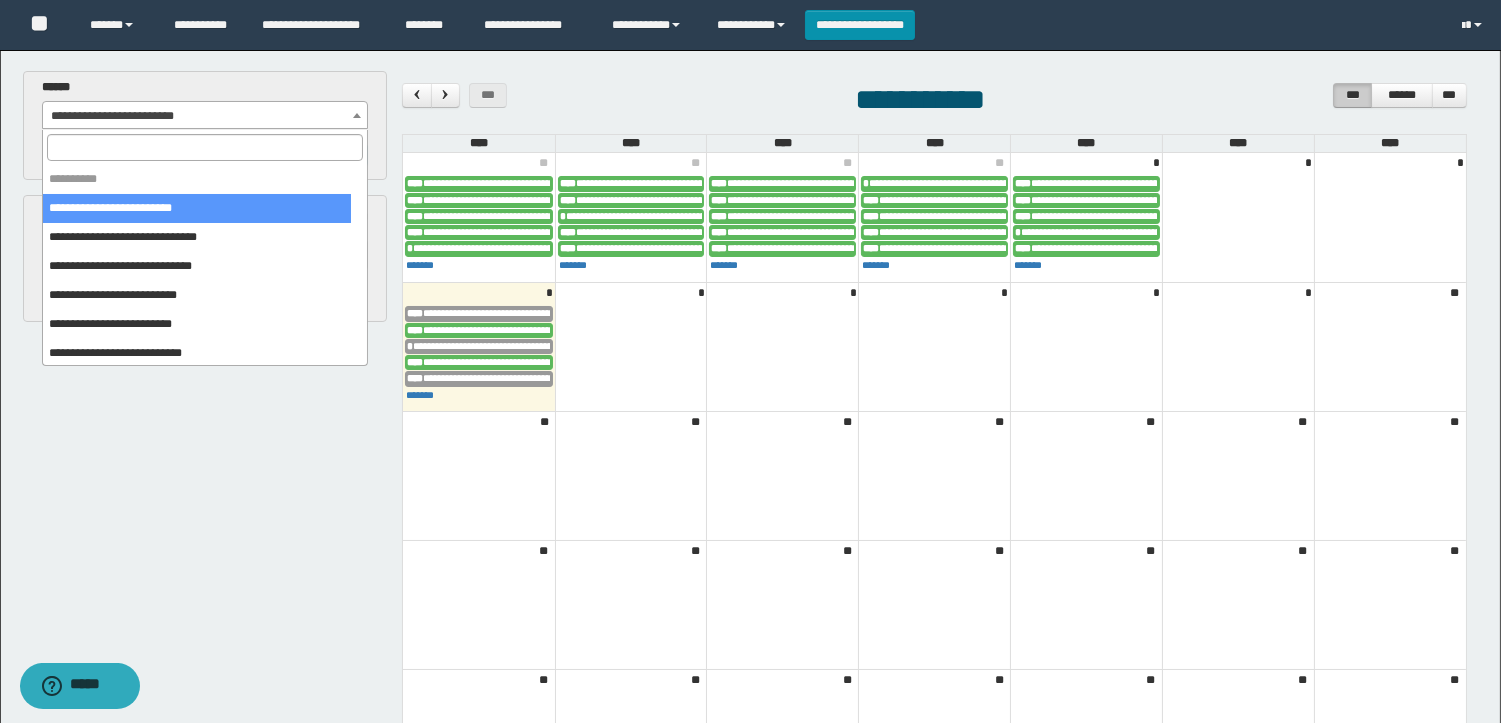 click on "**********" at bounding box center (205, 116) 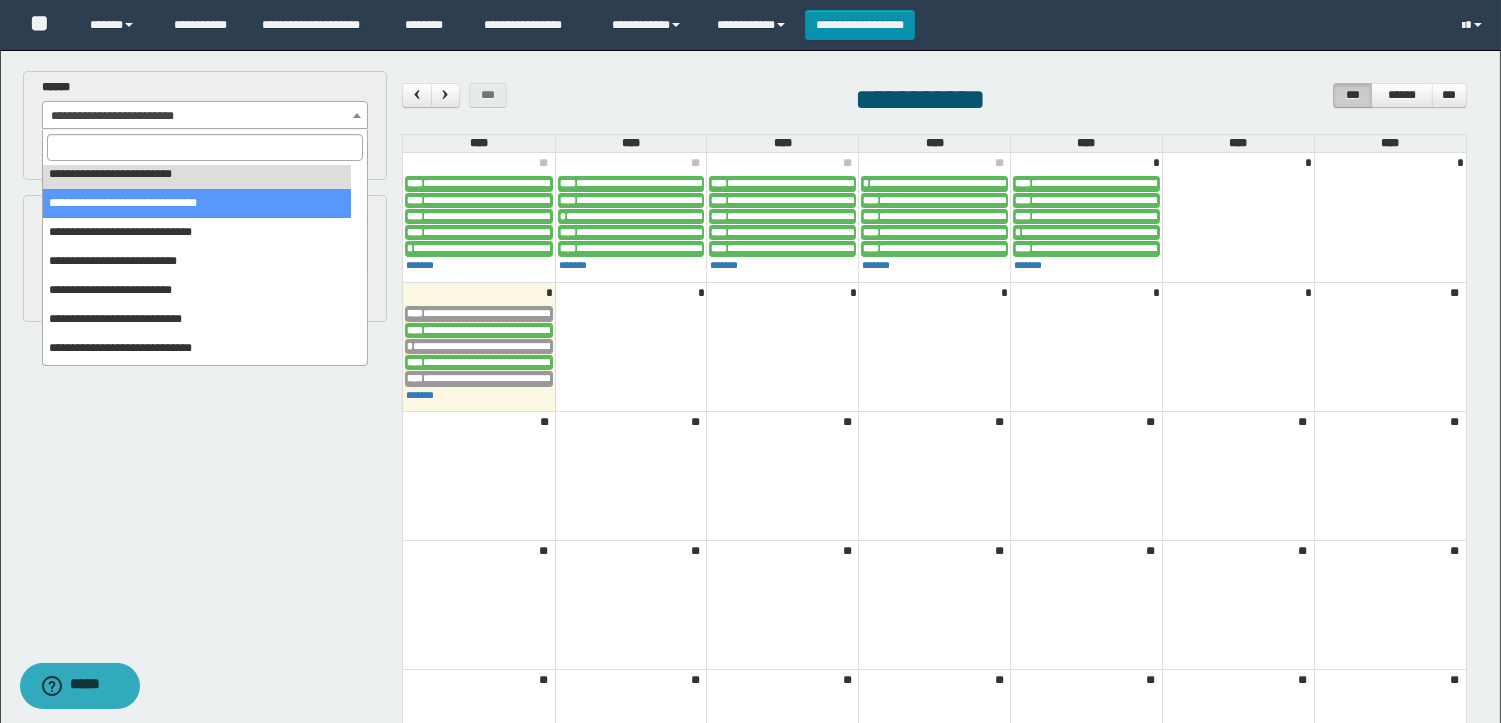 scroll, scrollTop: 62, scrollLeft: 0, axis: vertical 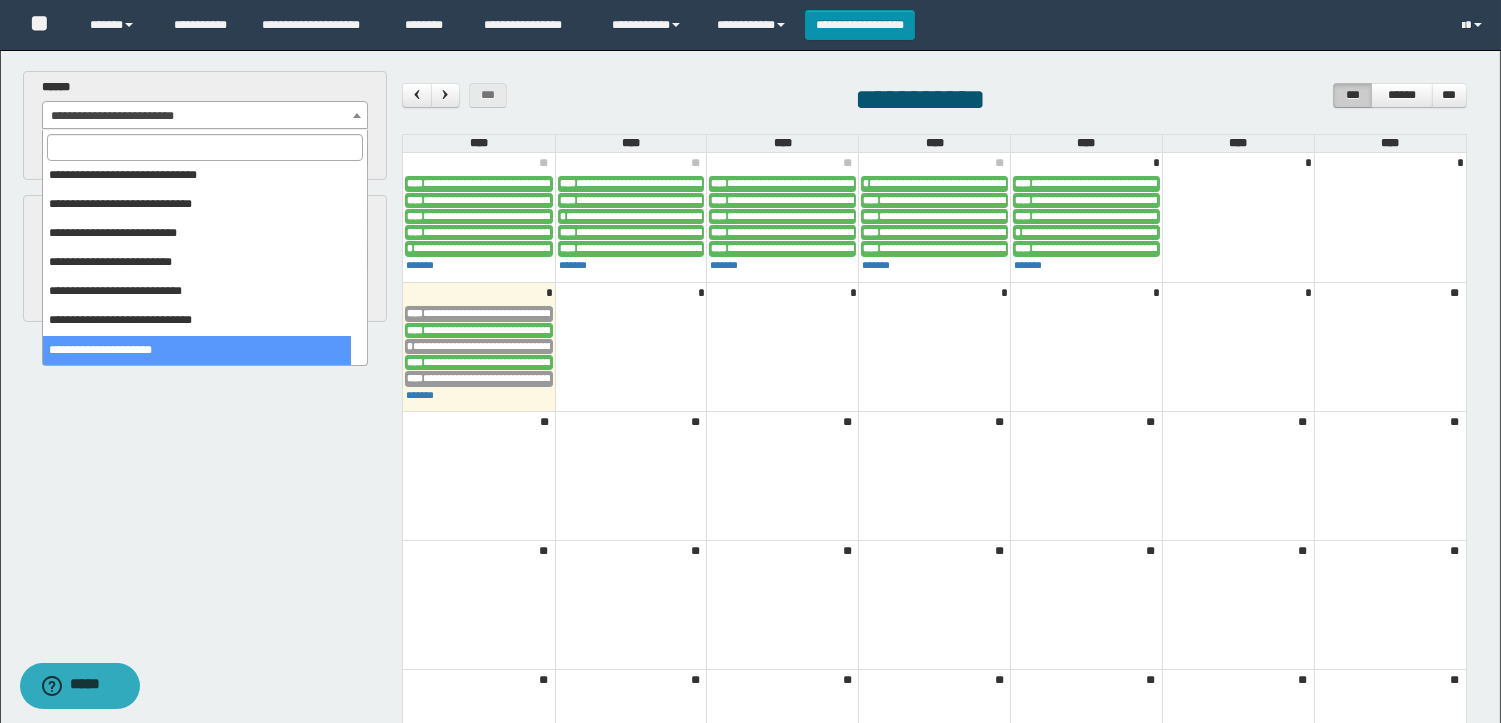 select on "******" 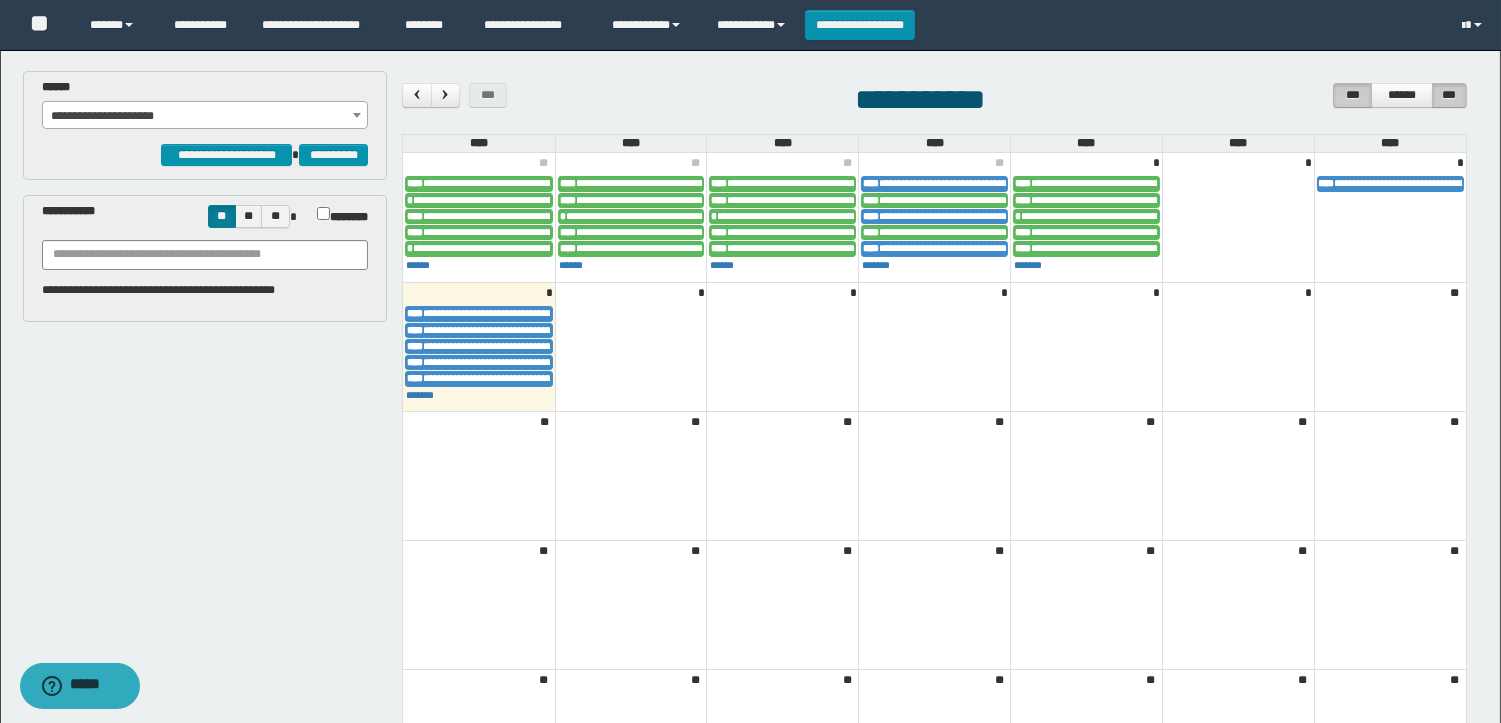 click on "***" at bounding box center (1449, 95) 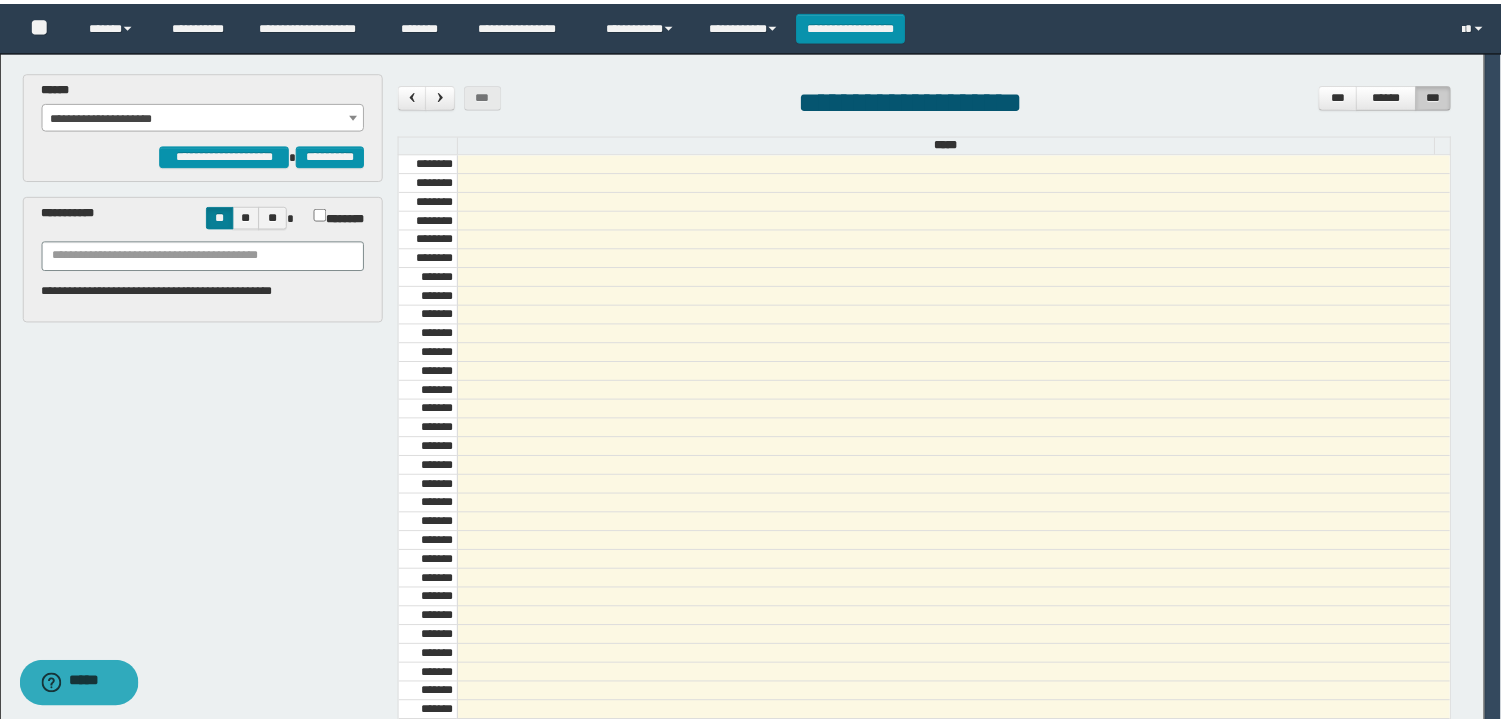 scroll, scrollTop: 687, scrollLeft: 0, axis: vertical 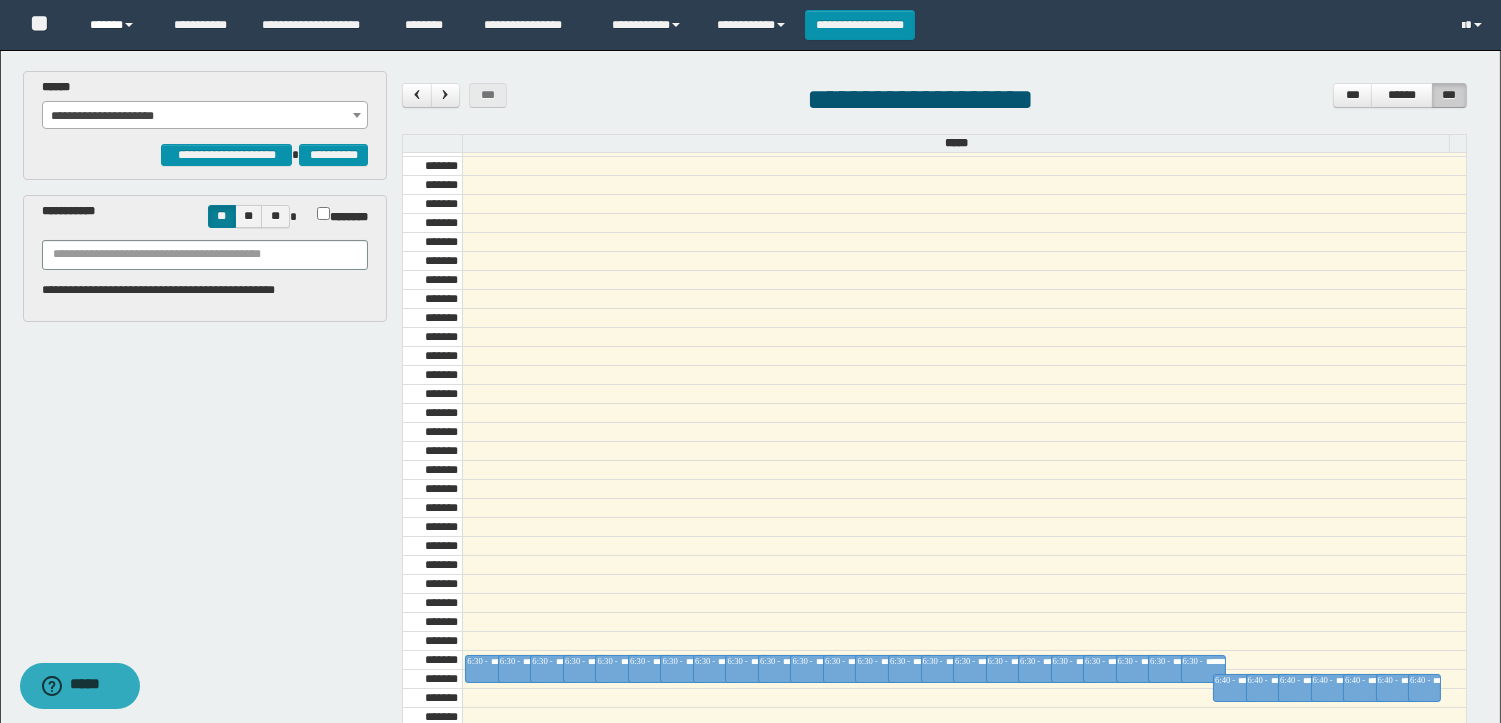 click on "******" at bounding box center (116, 25) 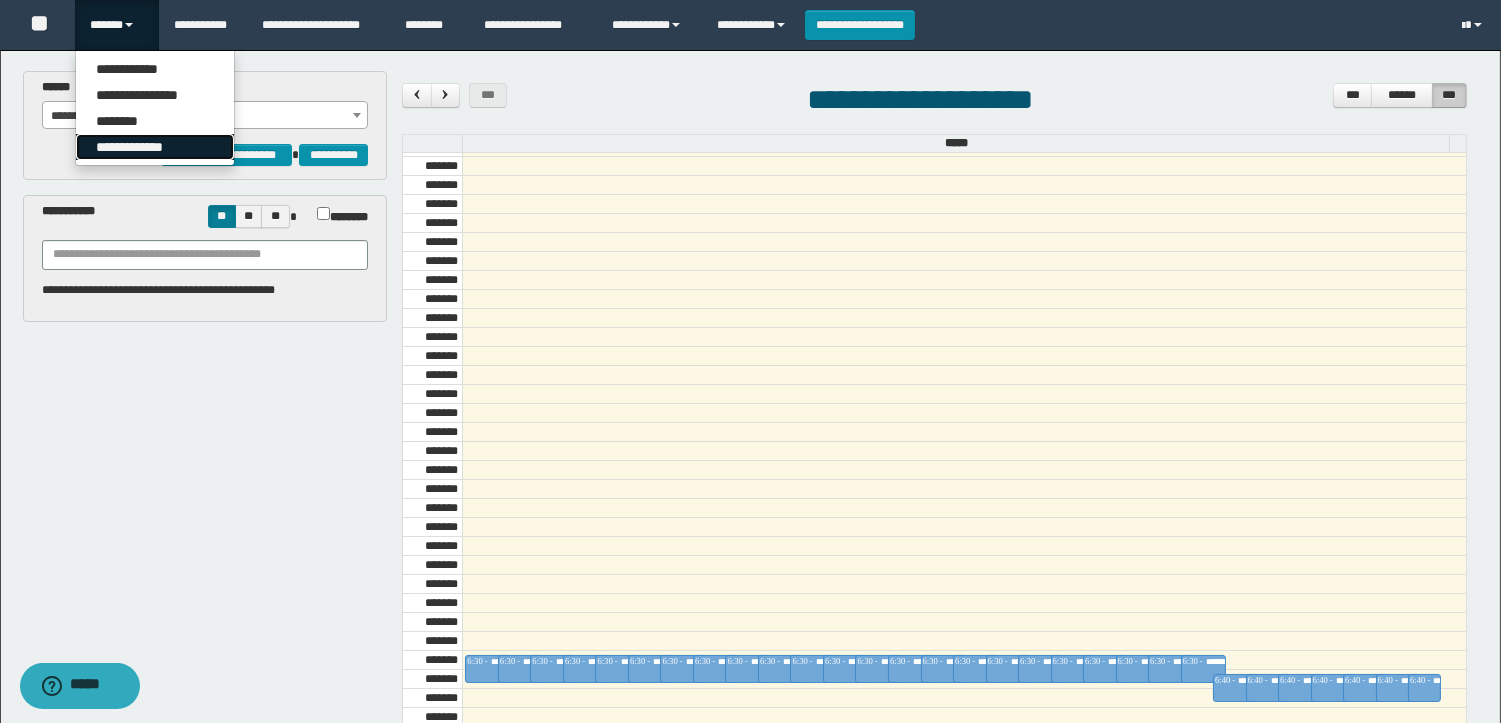 click on "**********" at bounding box center (155, 147) 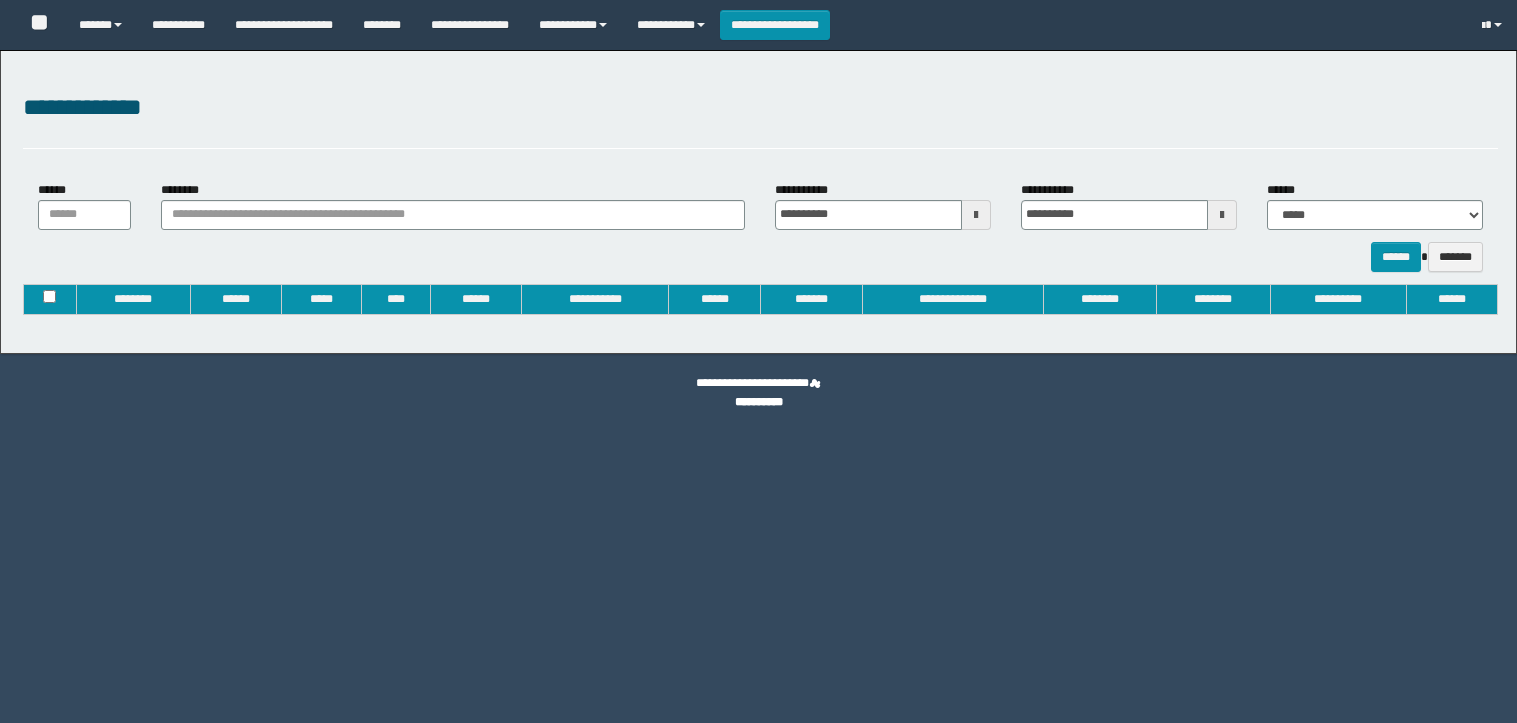 type on "**********" 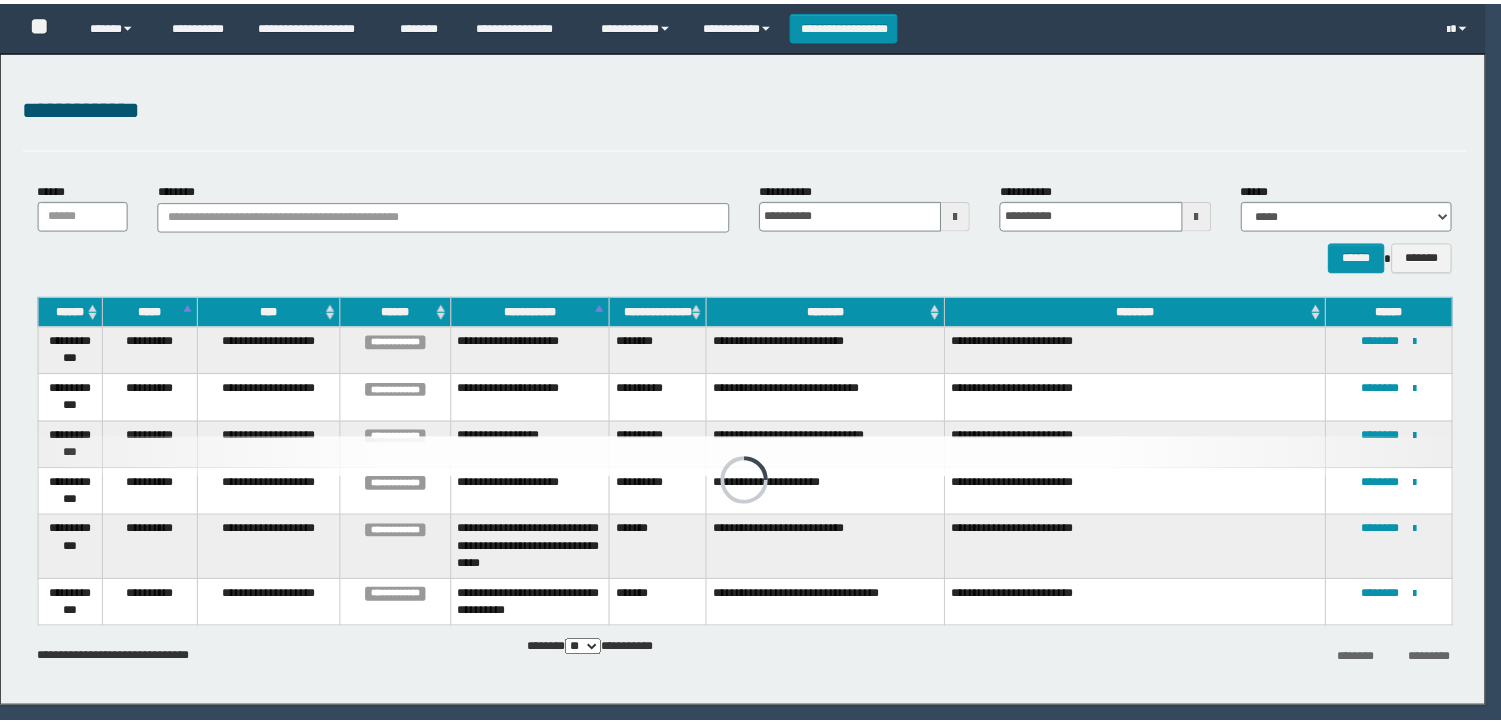 scroll, scrollTop: 0, scrollLeft: 0, axis: both 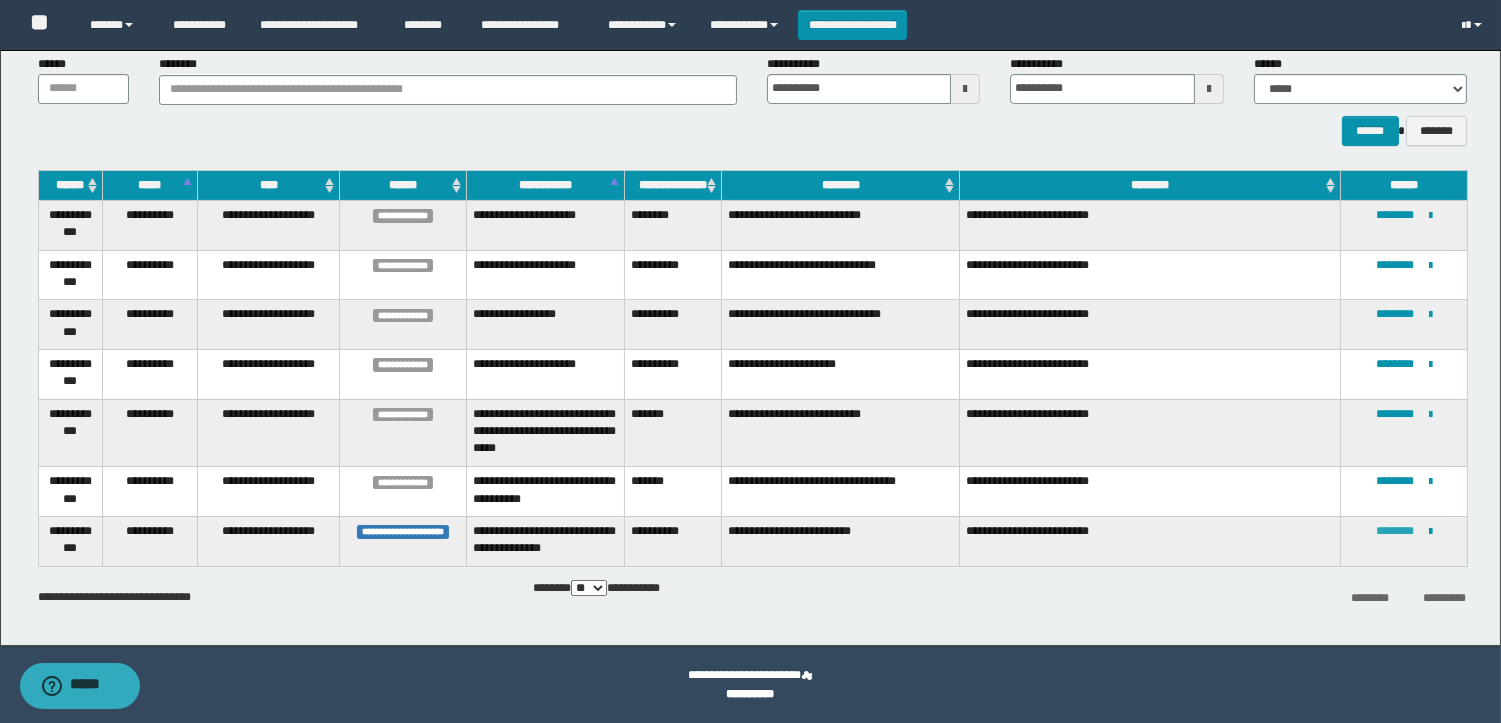 click on "********" at bounding box center [1395, 531] 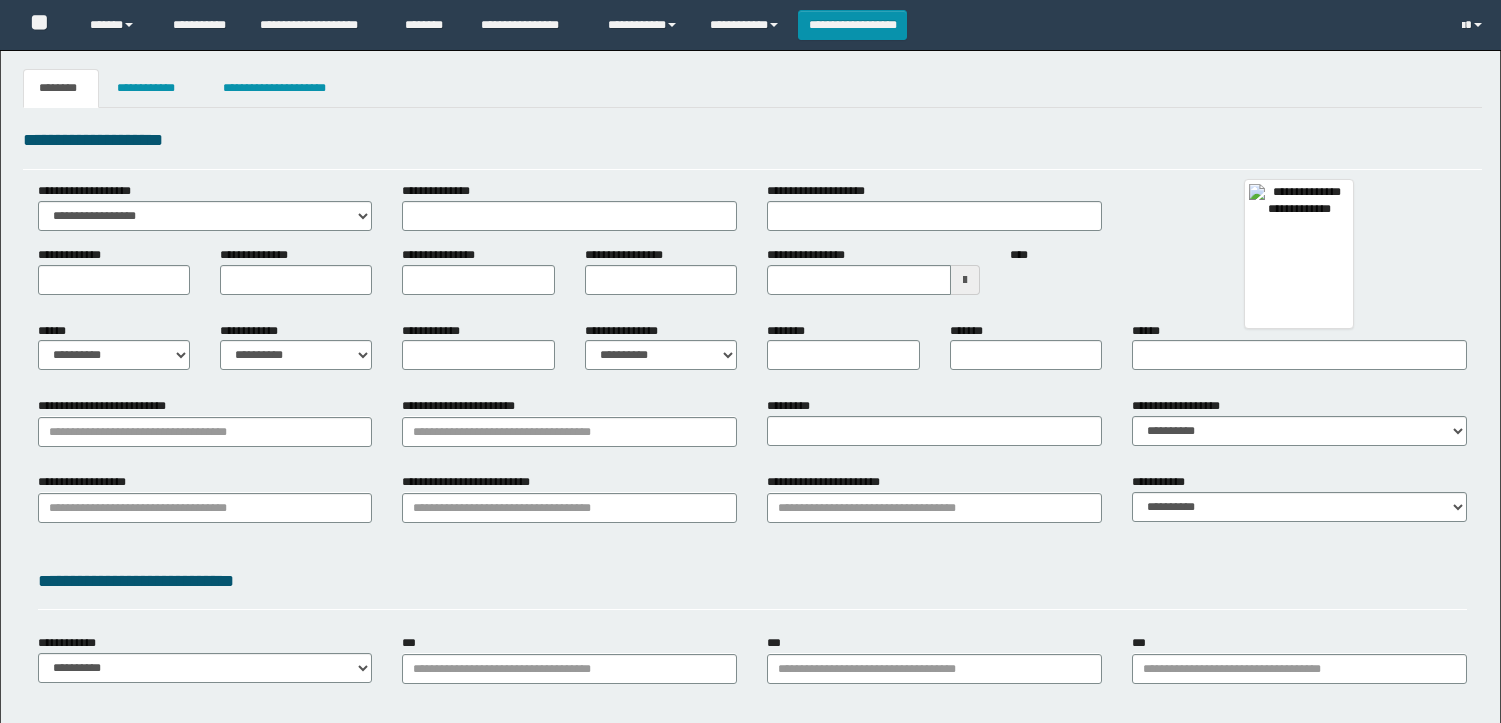 type 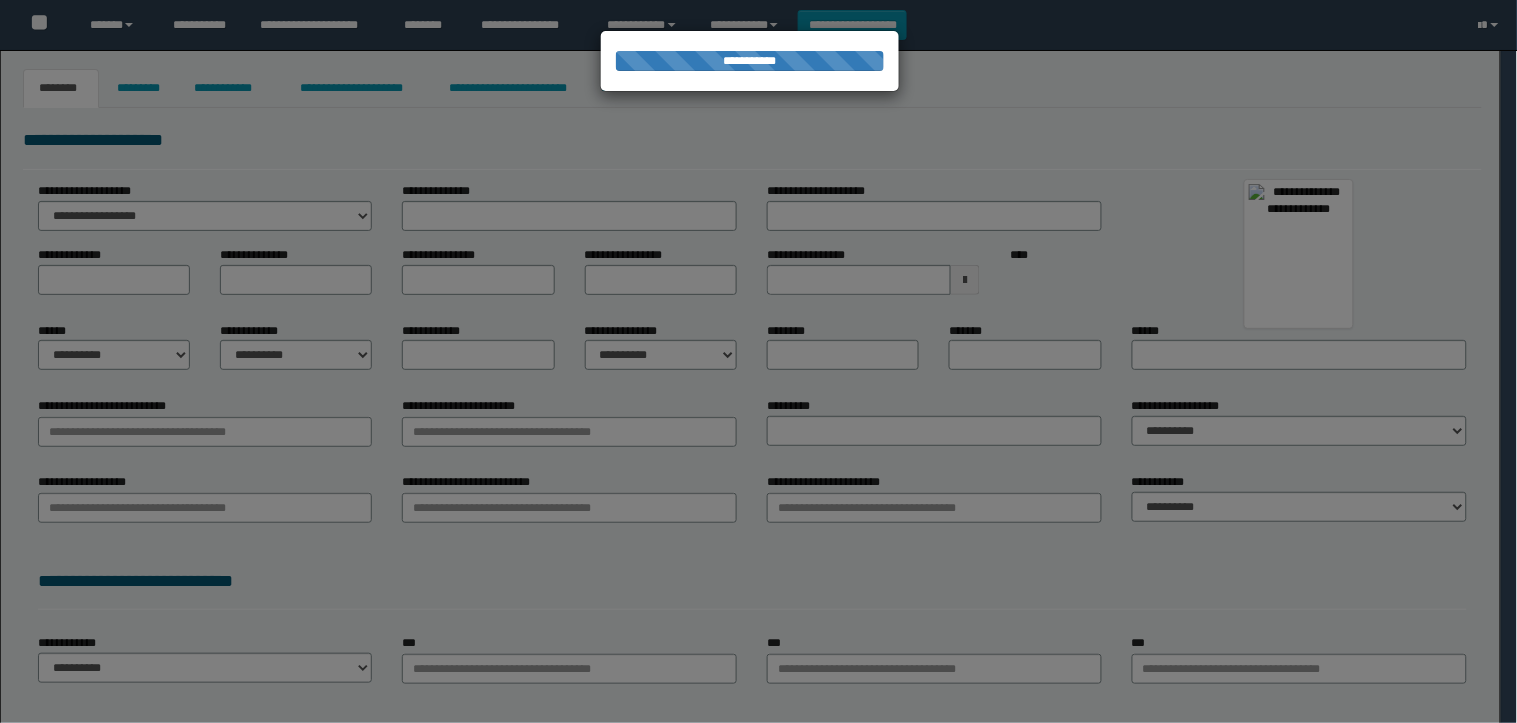 type on "**********" 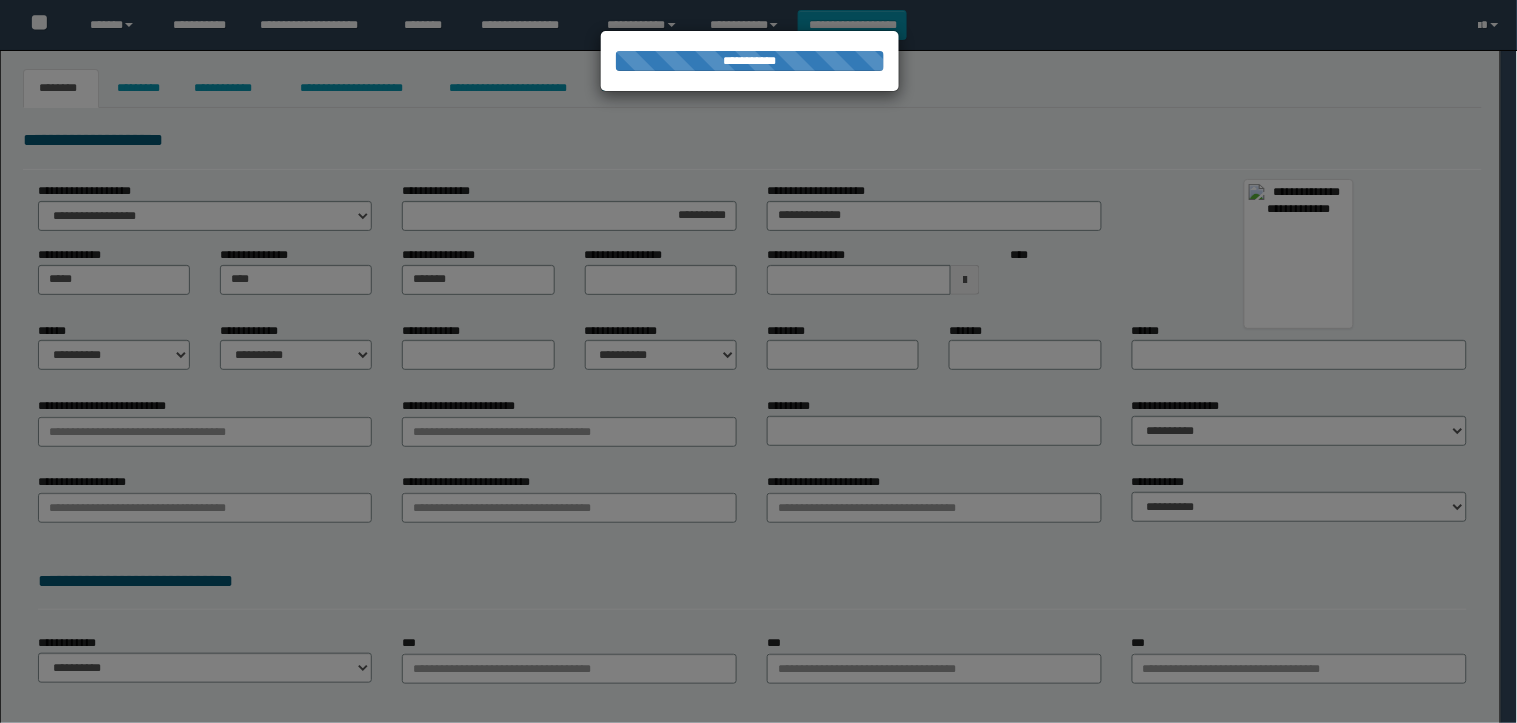 type on "******" 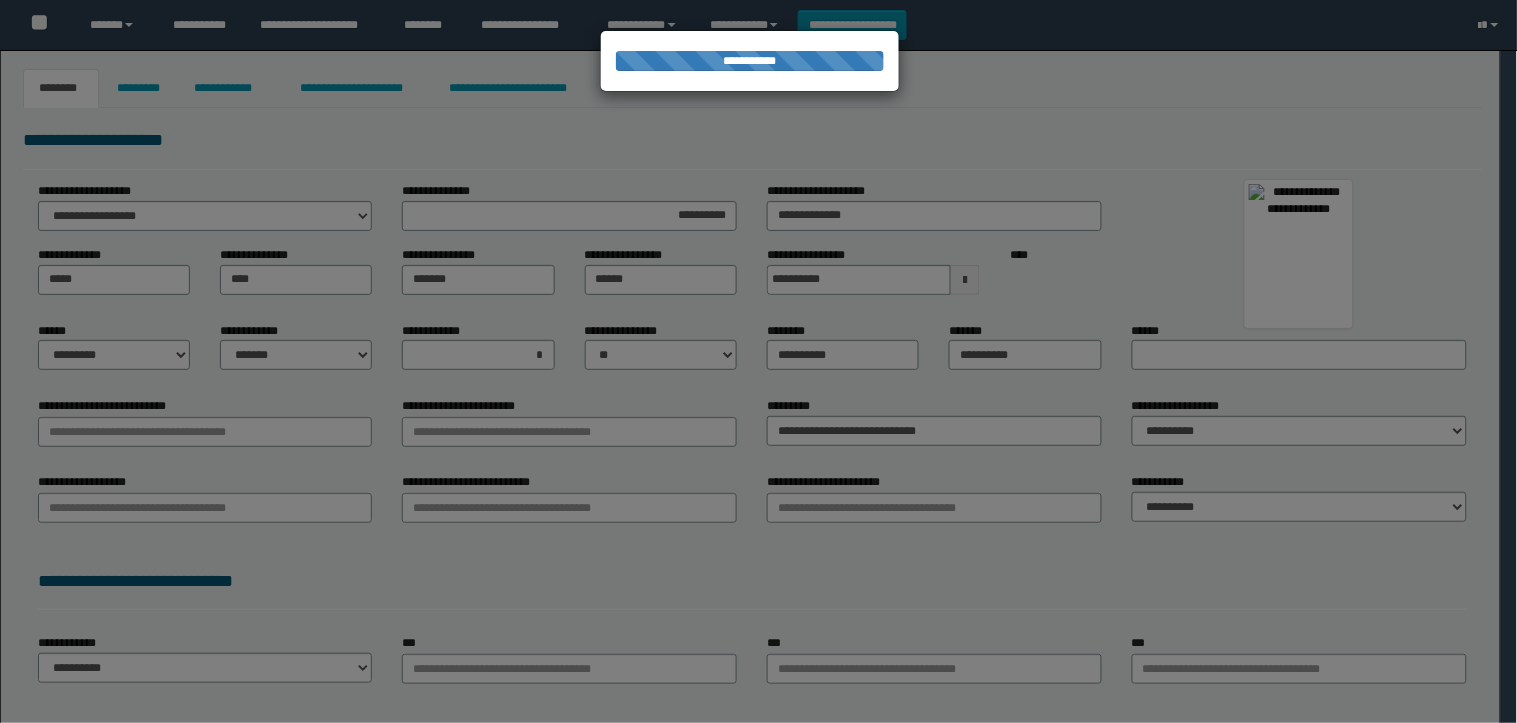 select on "*" 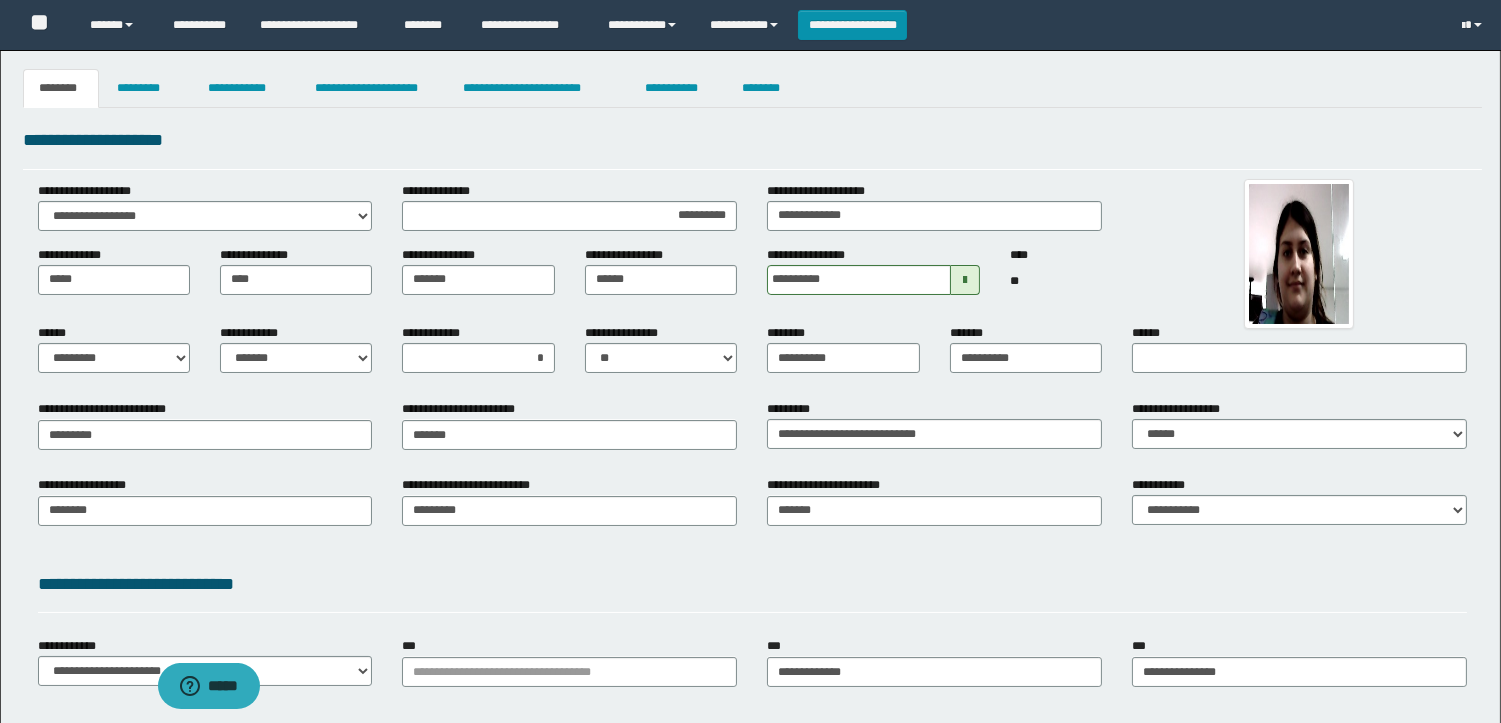 scroll, scrollTop: 0, scrollLeft: 0, axis: both 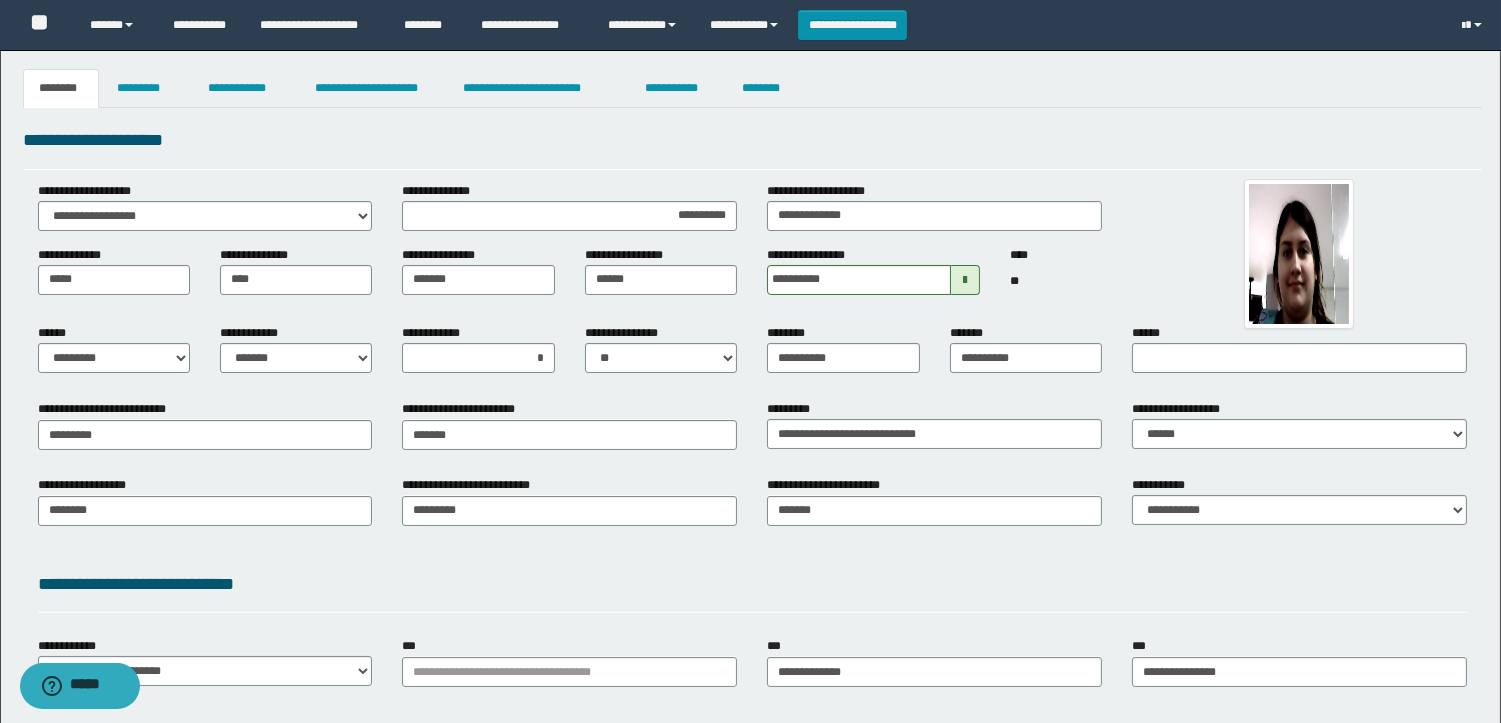 click on "**********" at bounding box center [752, 140] 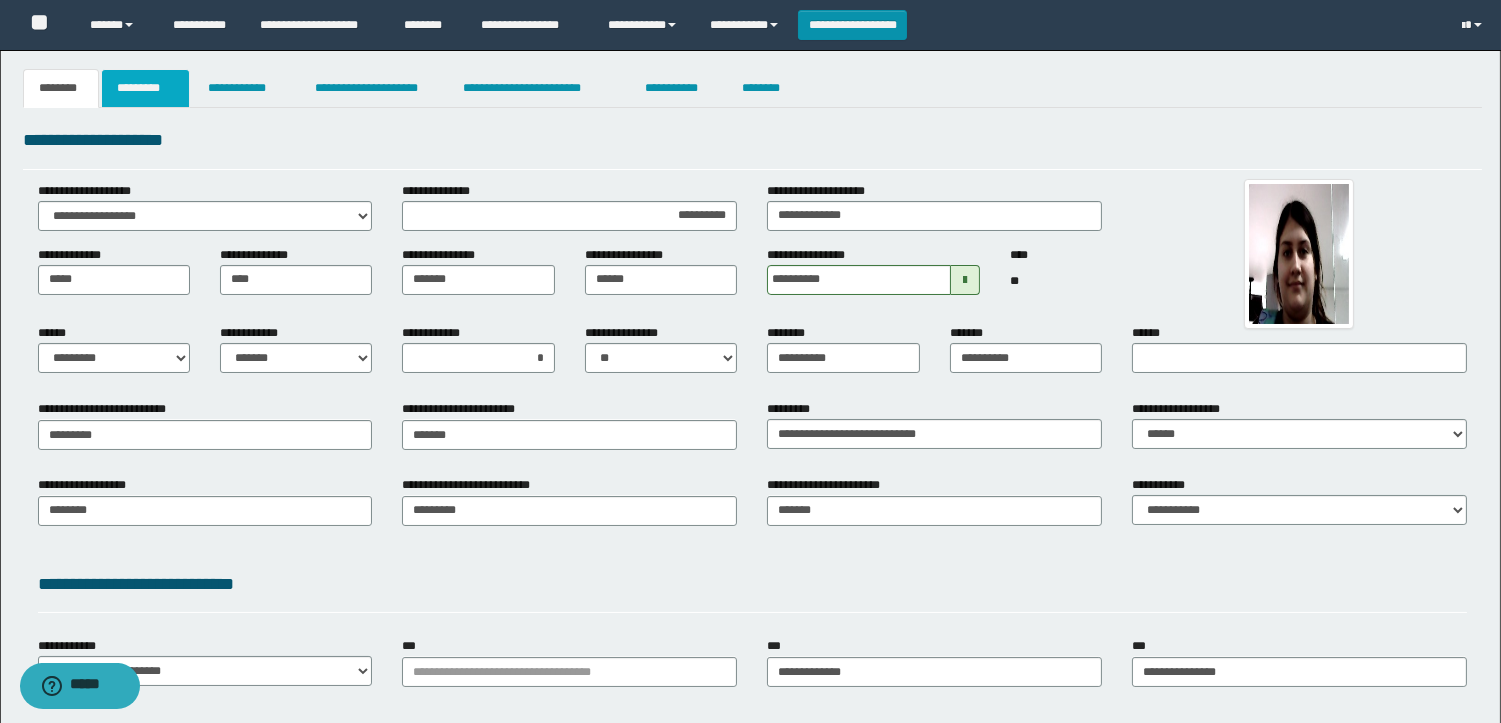 click on "*********" at bounding box center (145, 88) 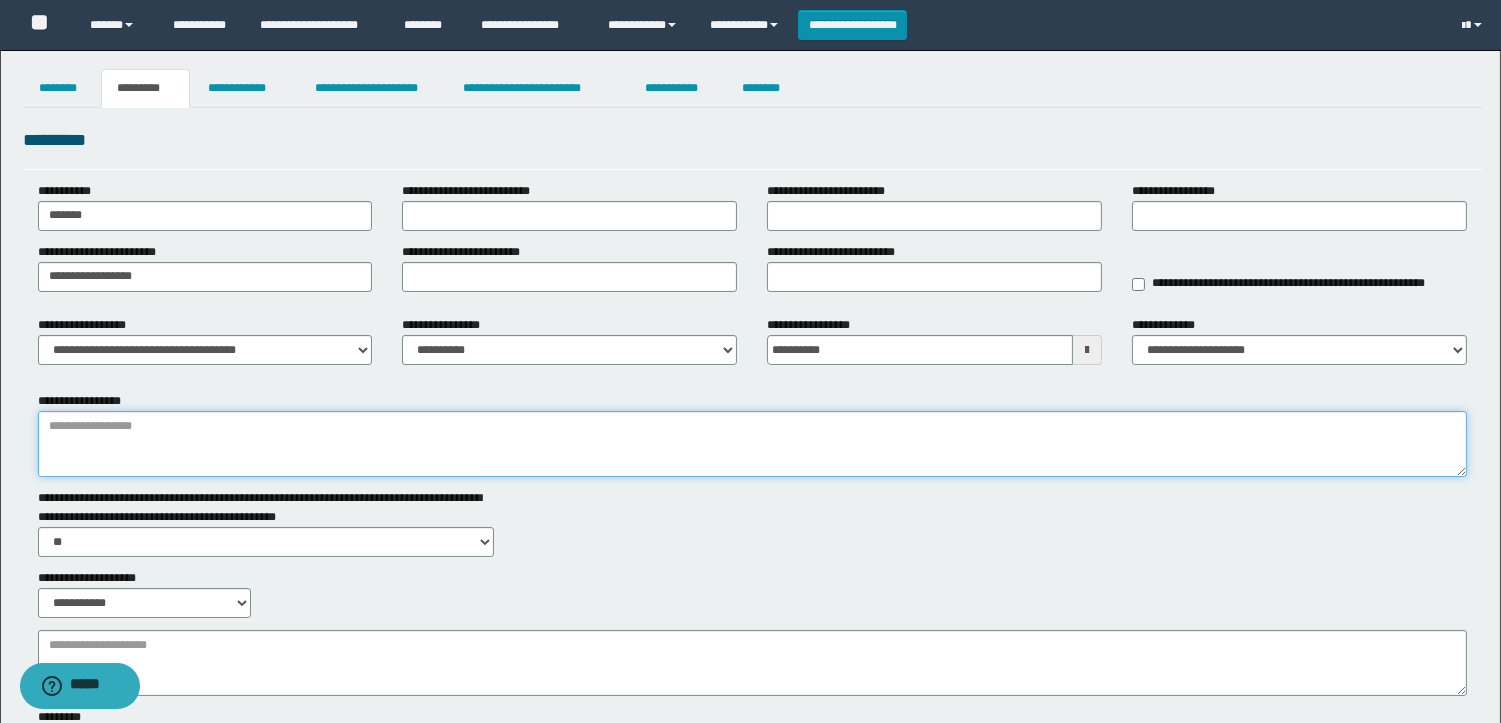 click on "**********" at bounding box center [752, 444] 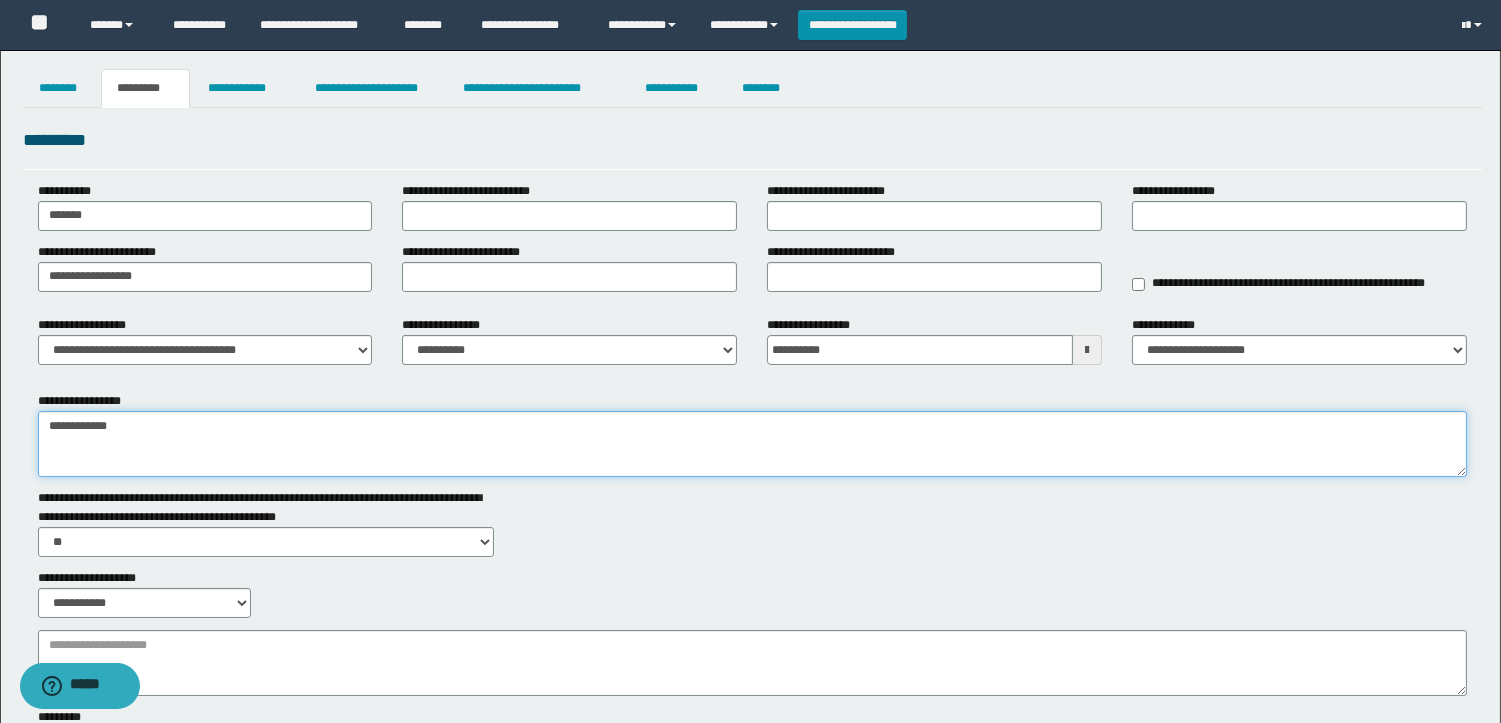 type on "**********" 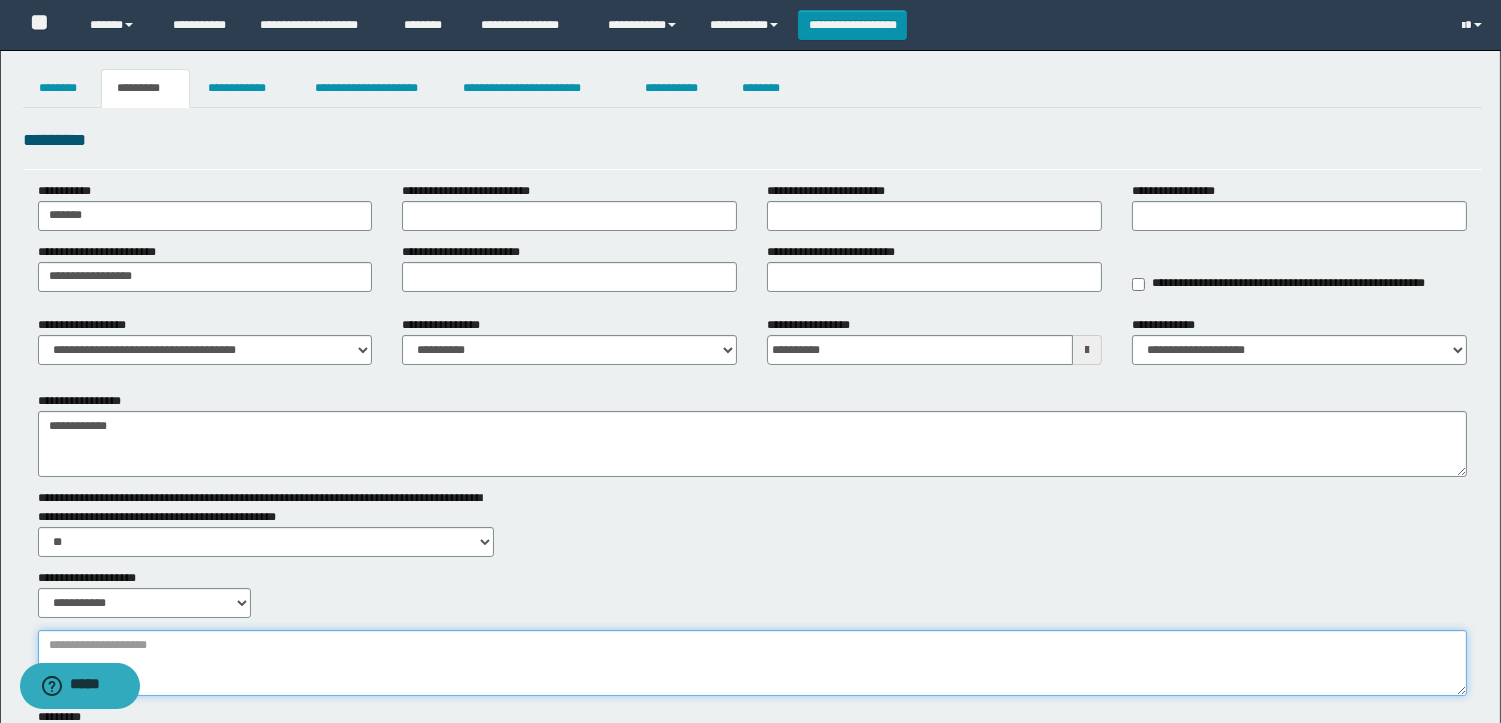 paste on "**********" 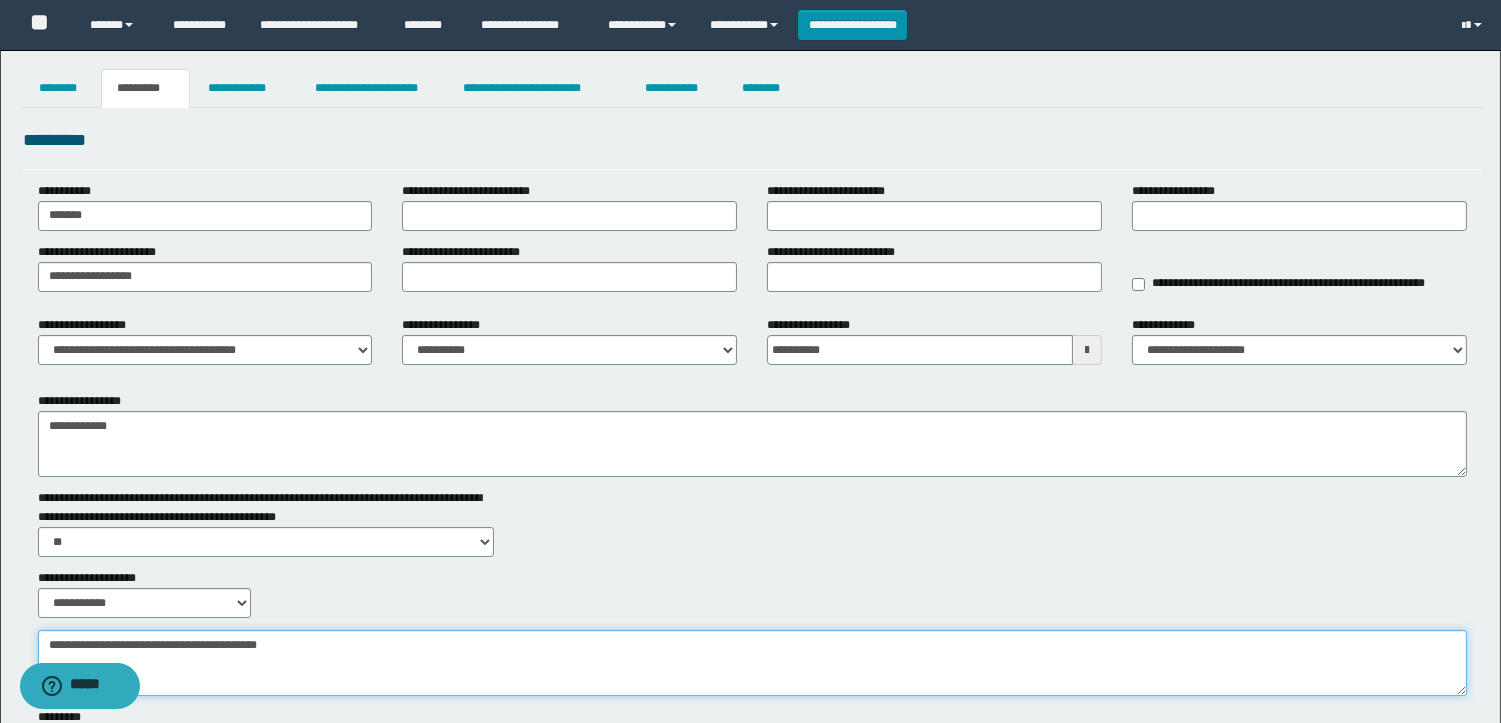 click on "**********" at bounding box center (752, 663) 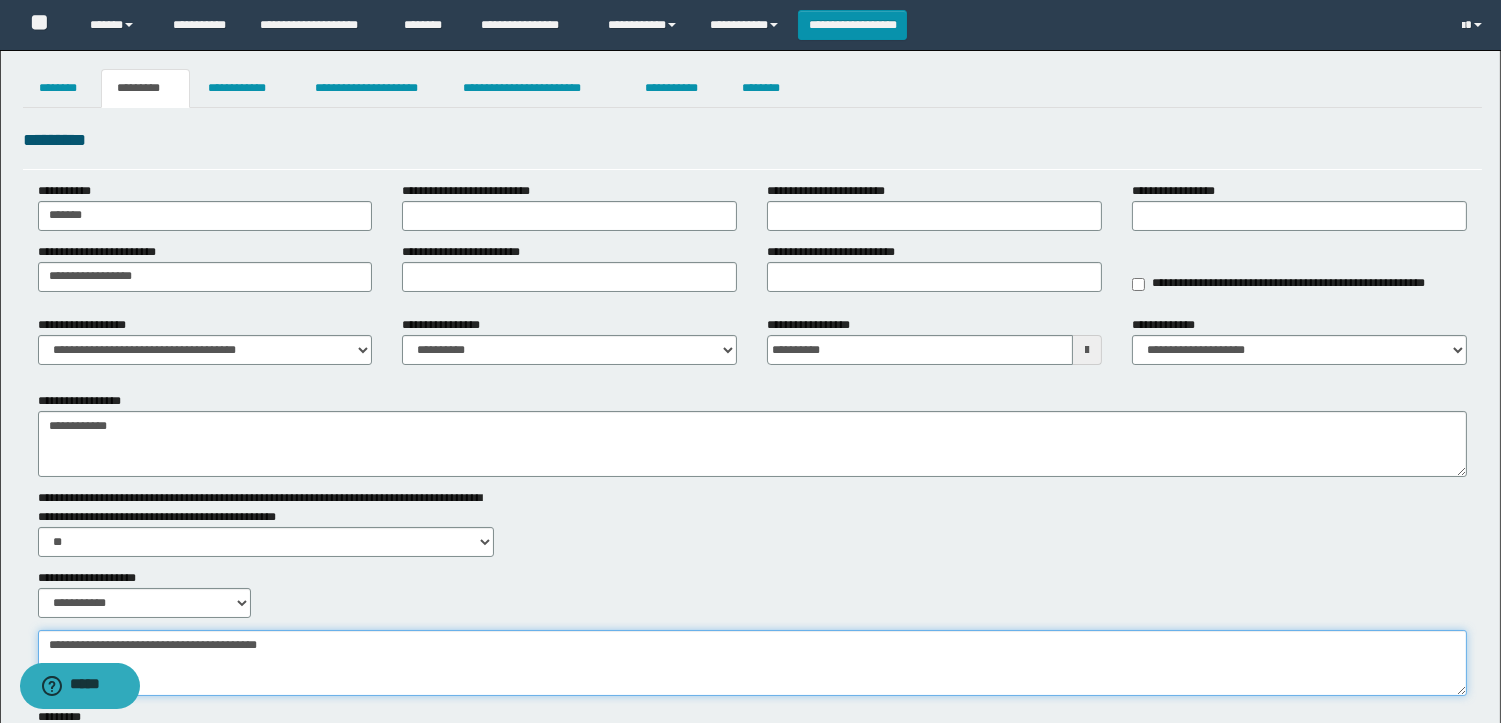 type on "**********" 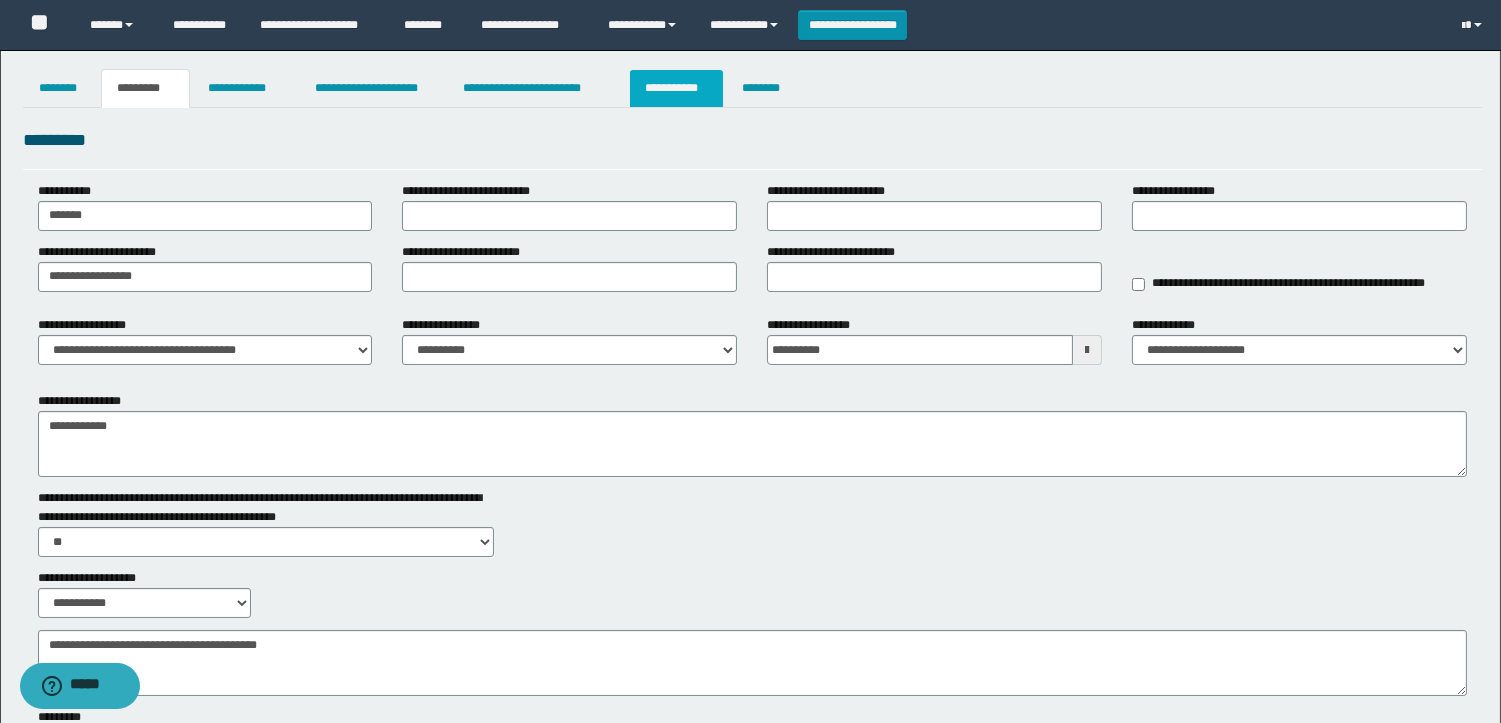 click on "**********" at bounding box center (676, 88) 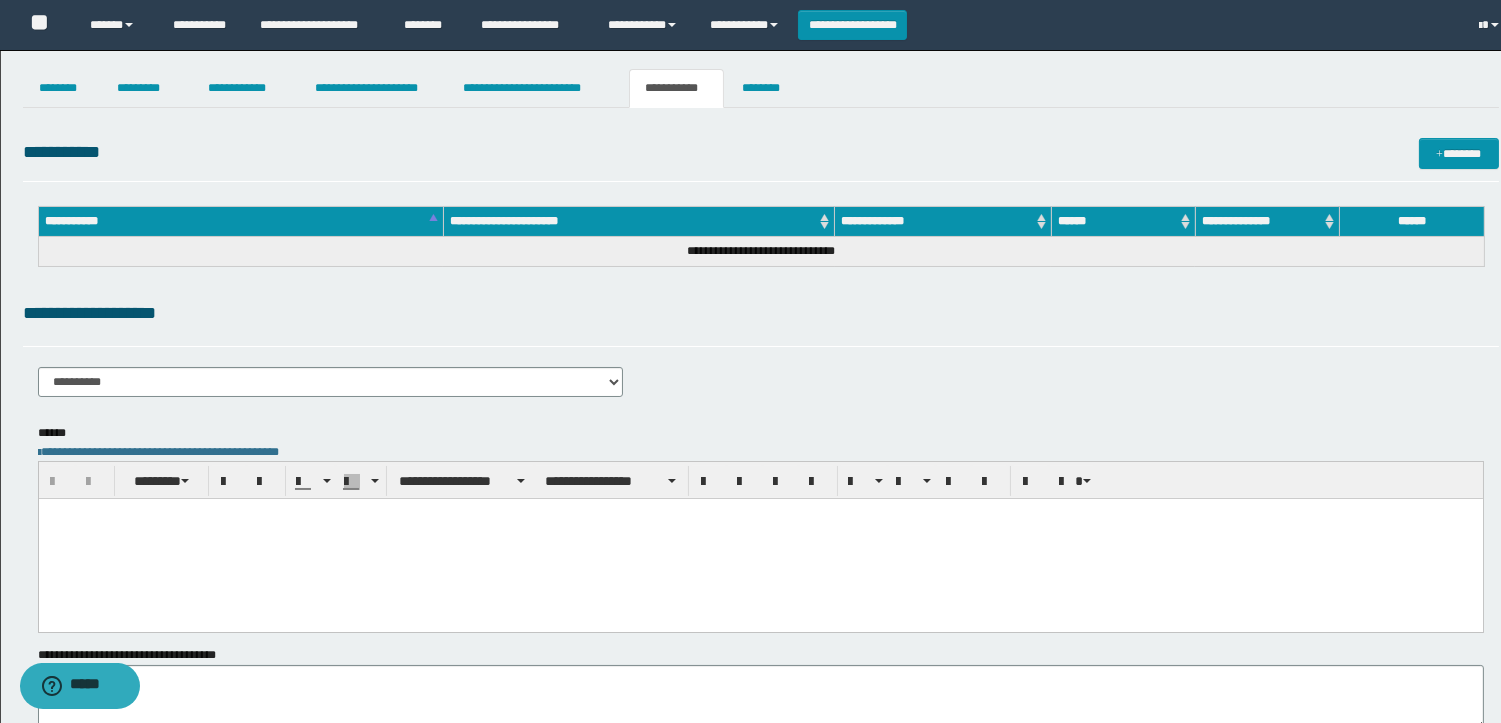 scroll, scrollTop: 0, scrollLeft: 0, axis: both 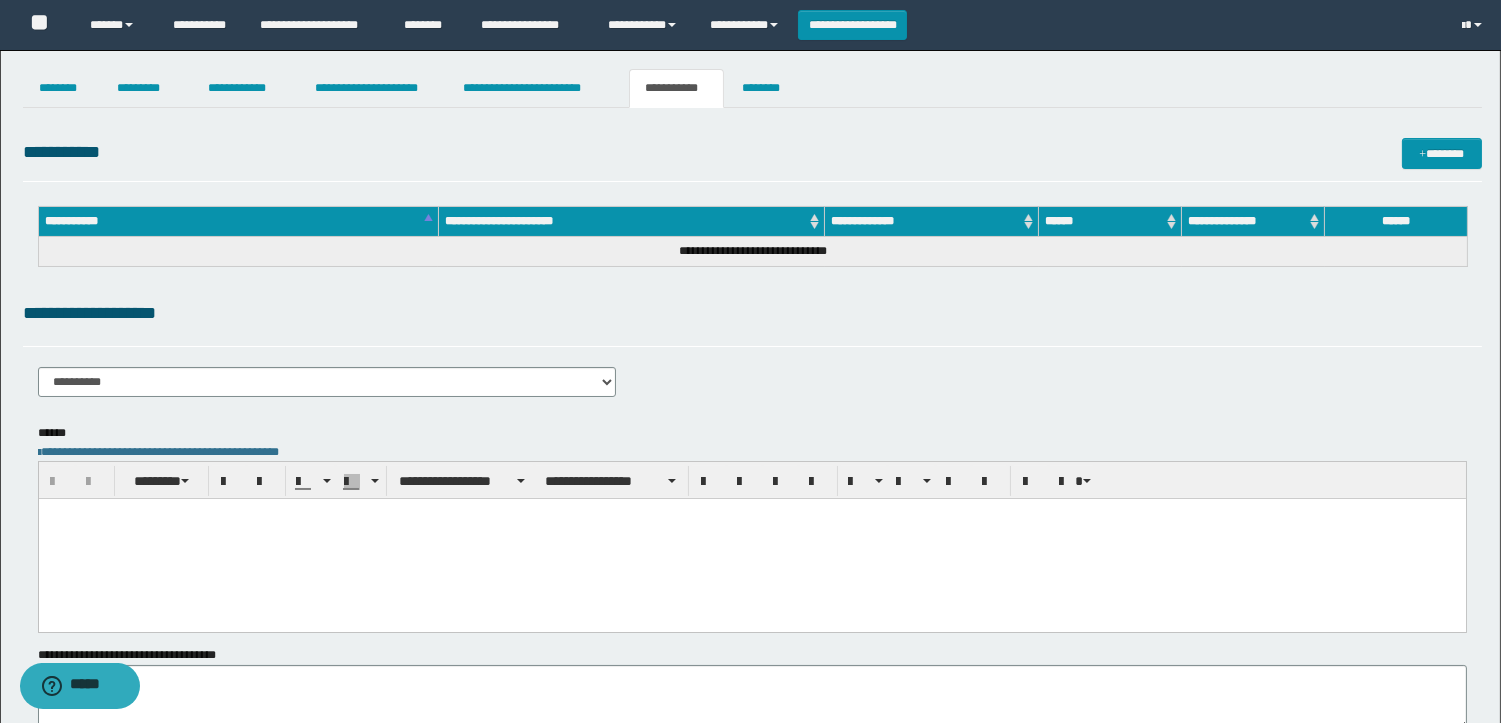paste 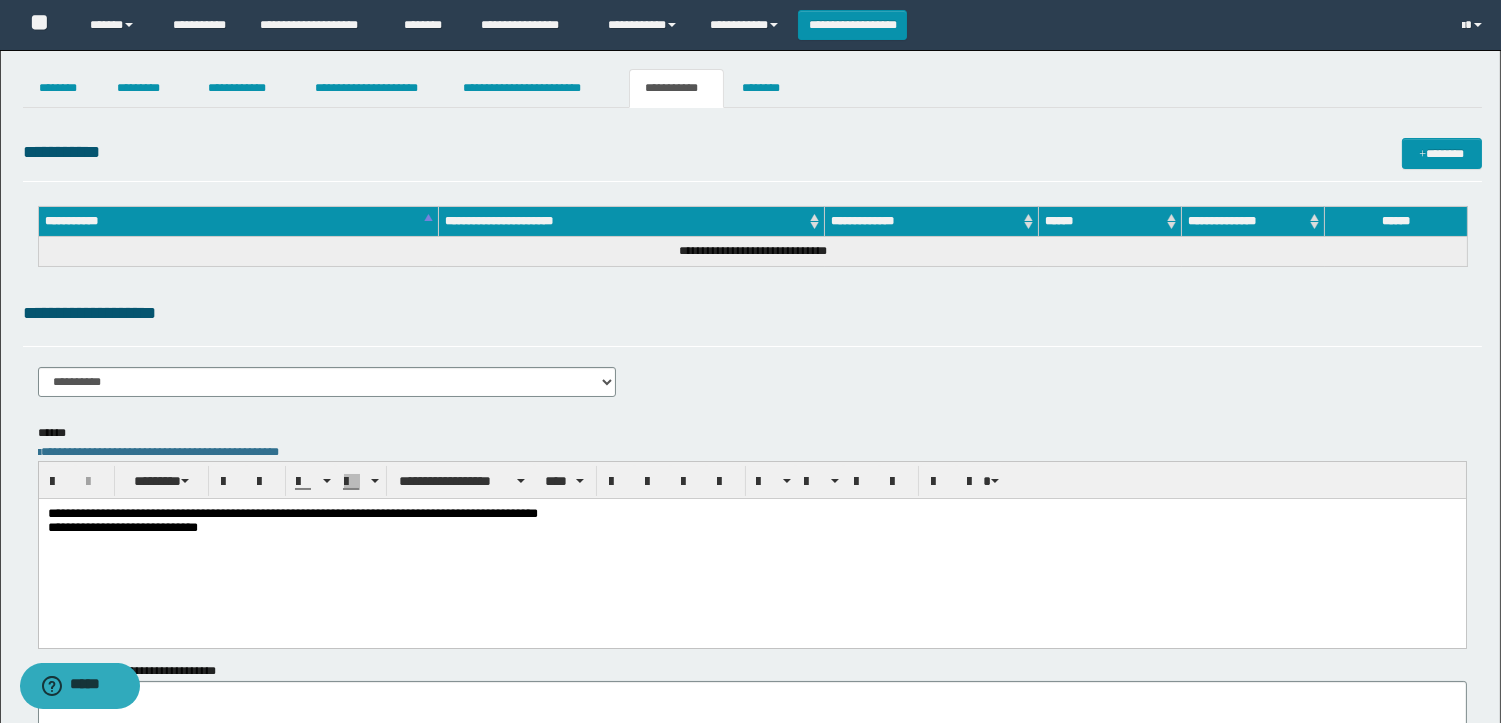 click on "**********" at bounding box center [122, 527] 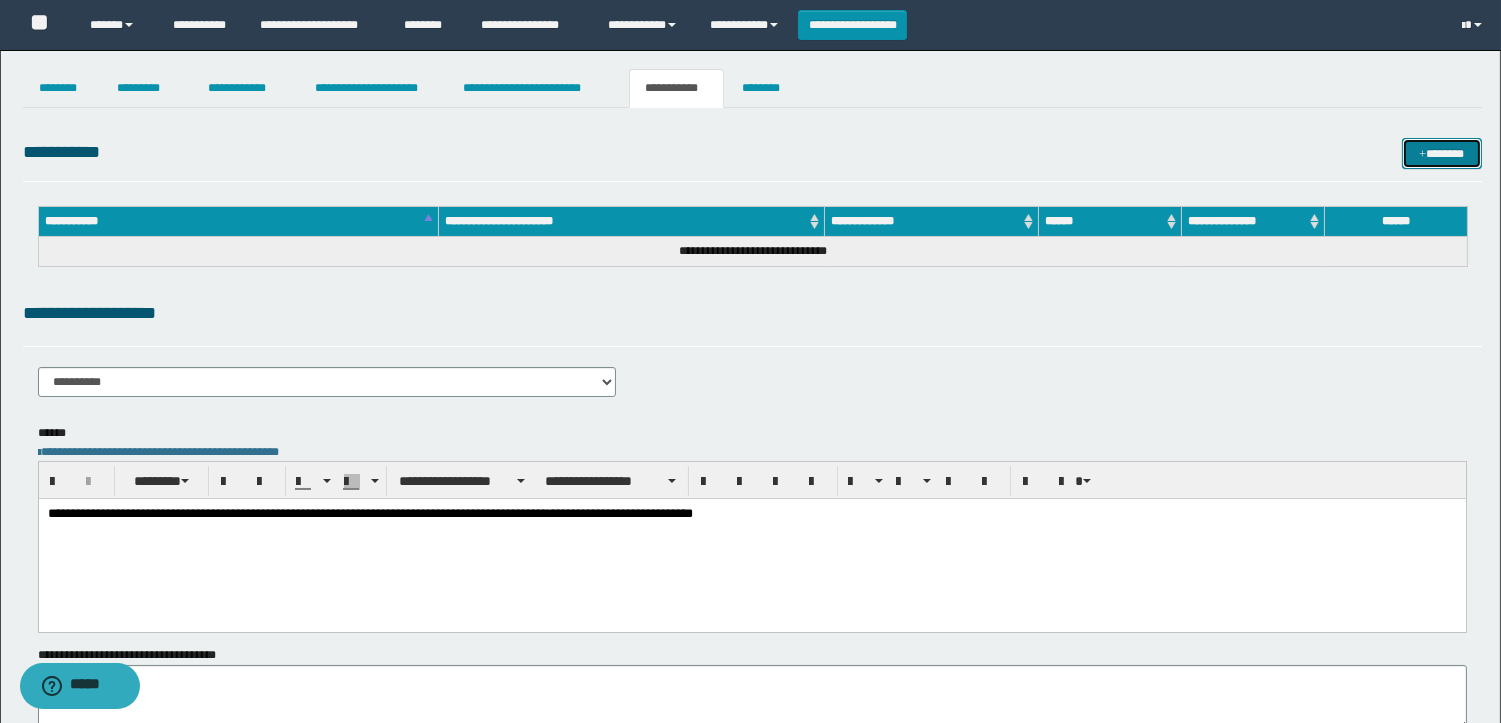 click at bounding box center [1422, 155] 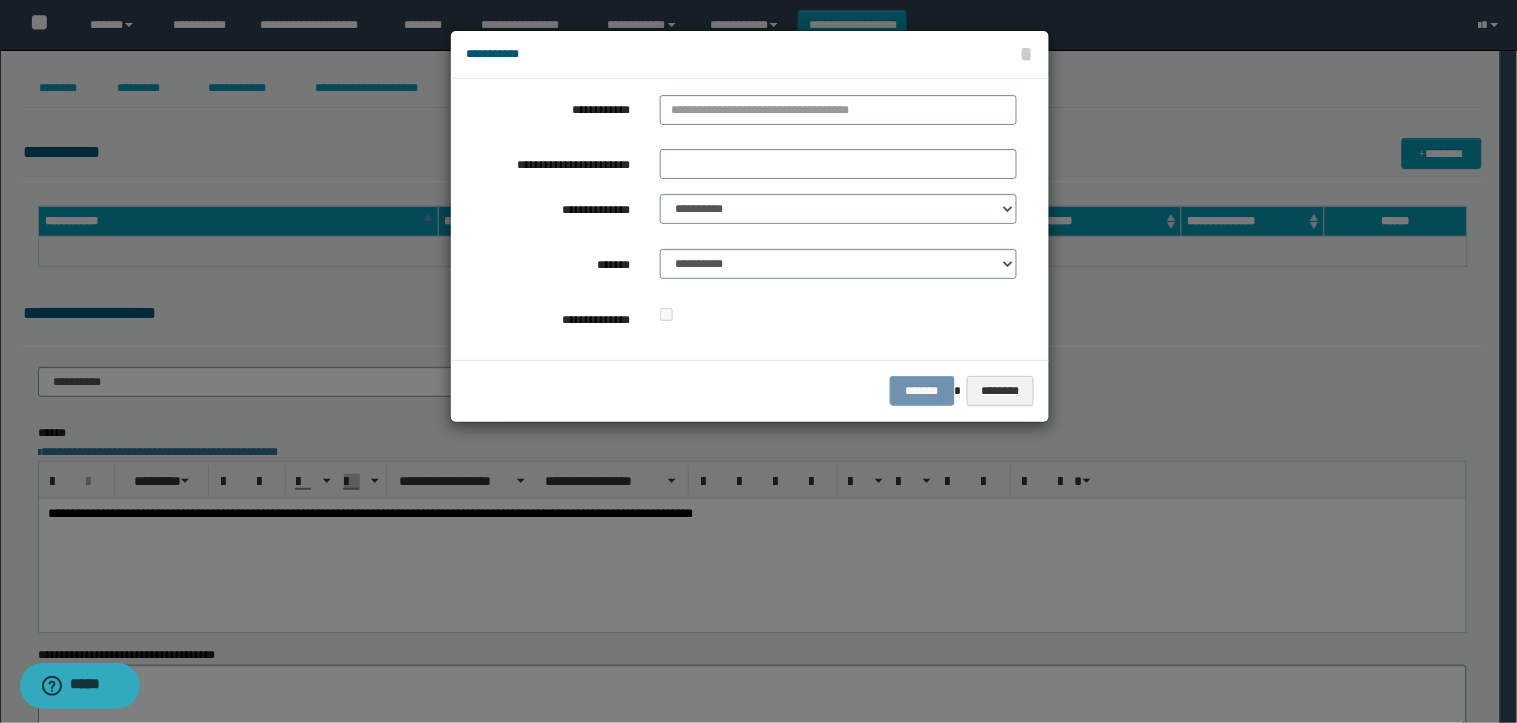 click at bounding box center (838, 114) 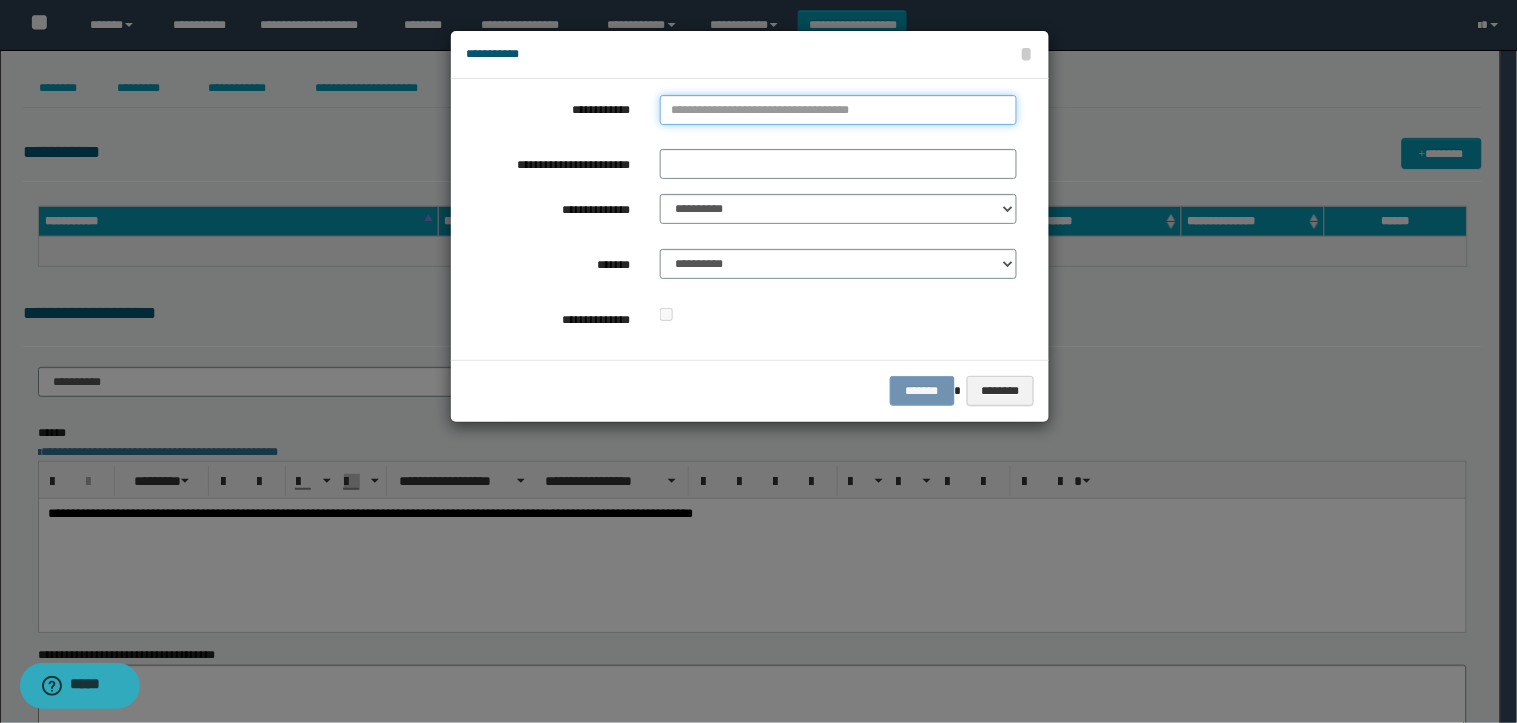 click on "**********" at bounding box center (838, 110) 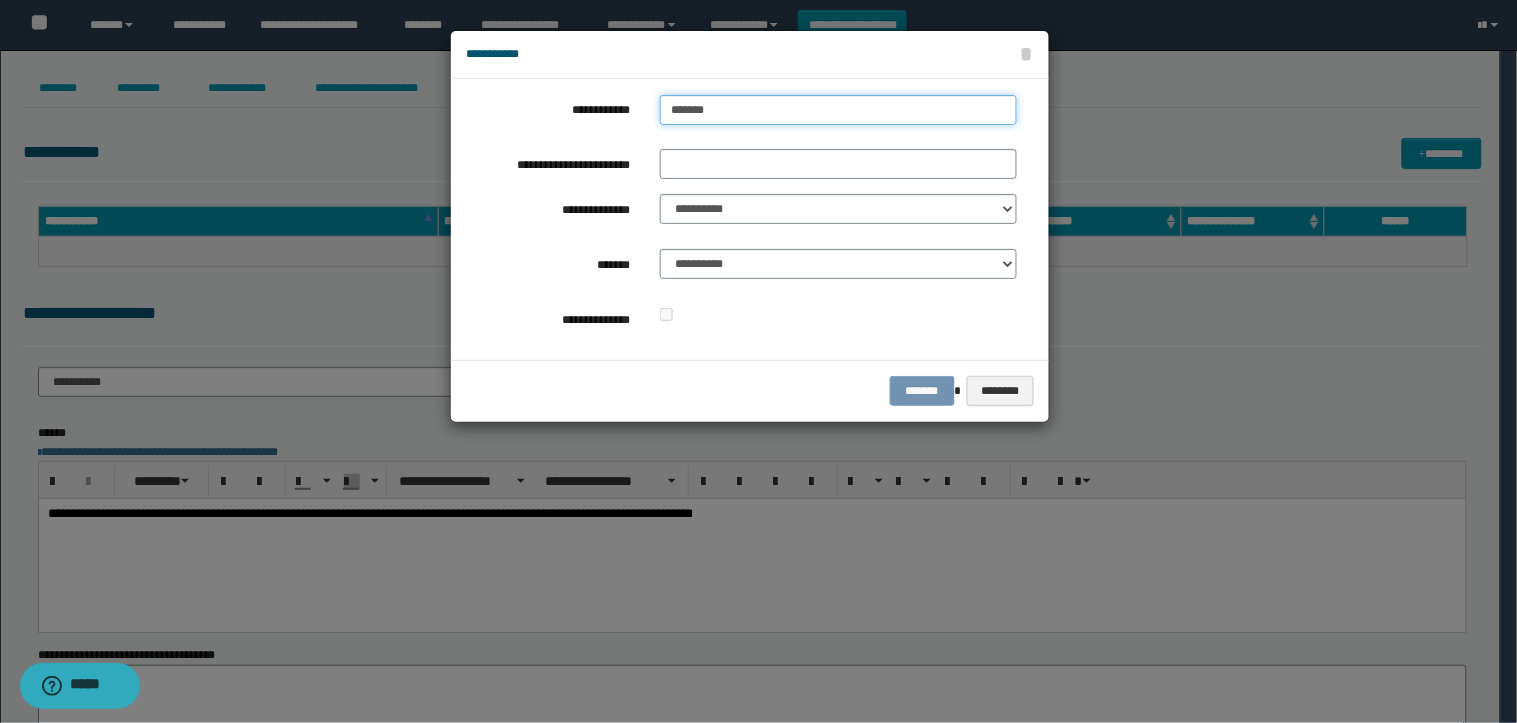 type on "********" 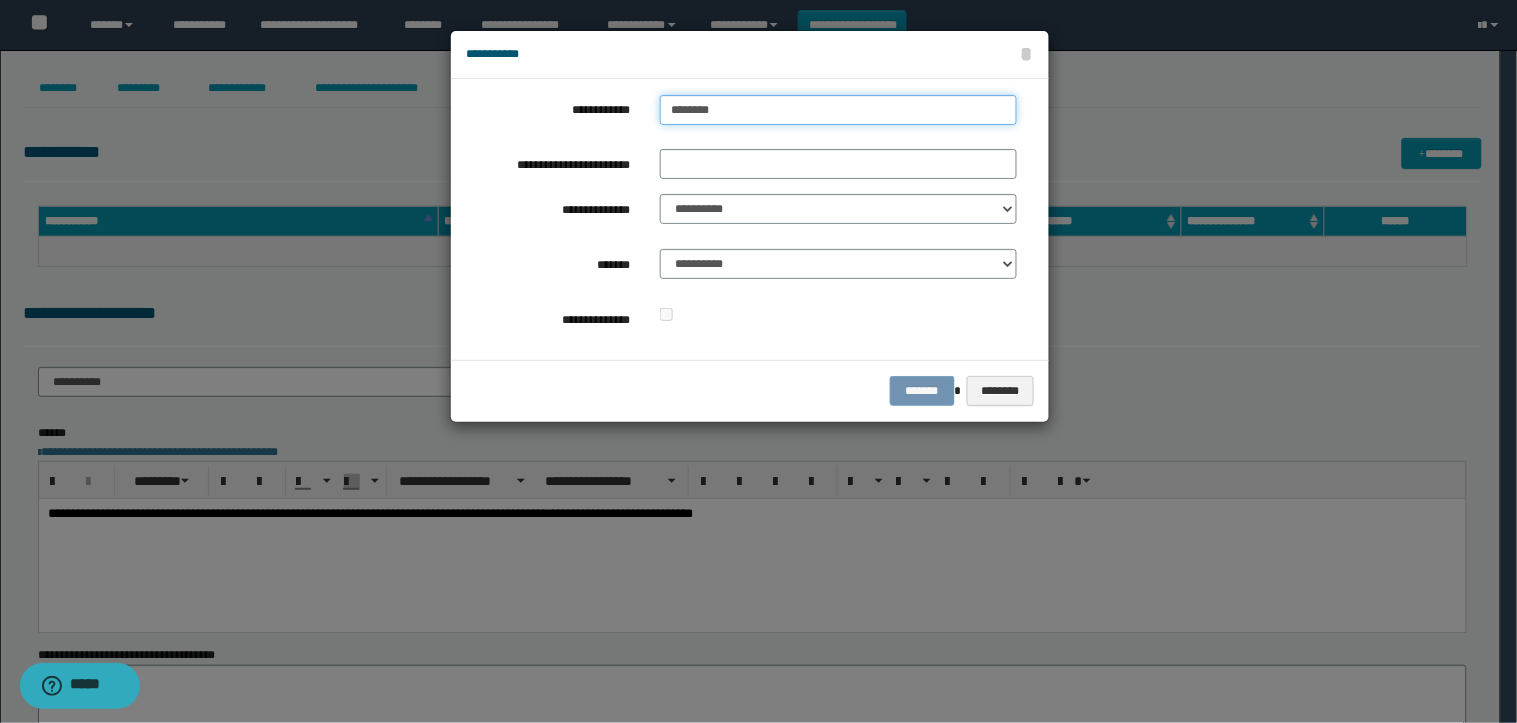 type on "**********" 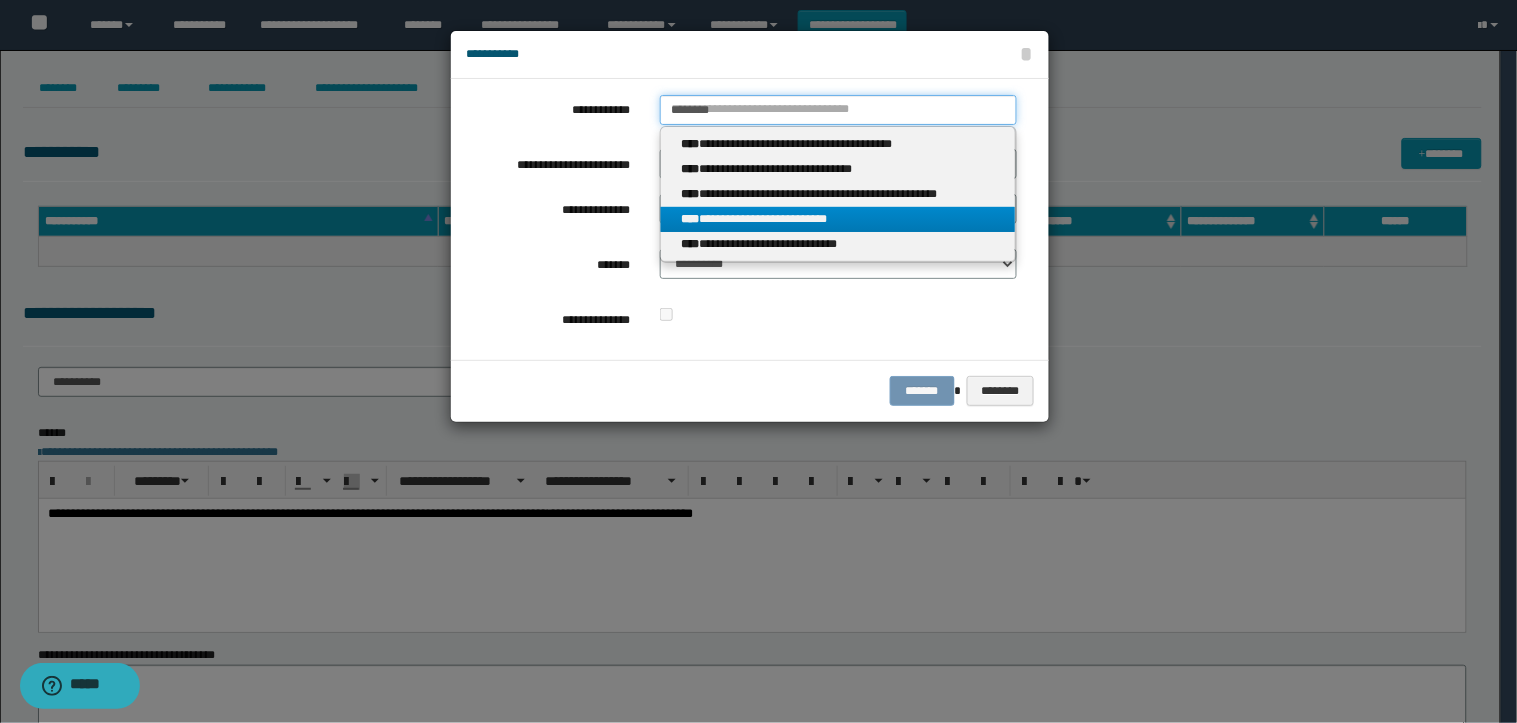 type on "********" 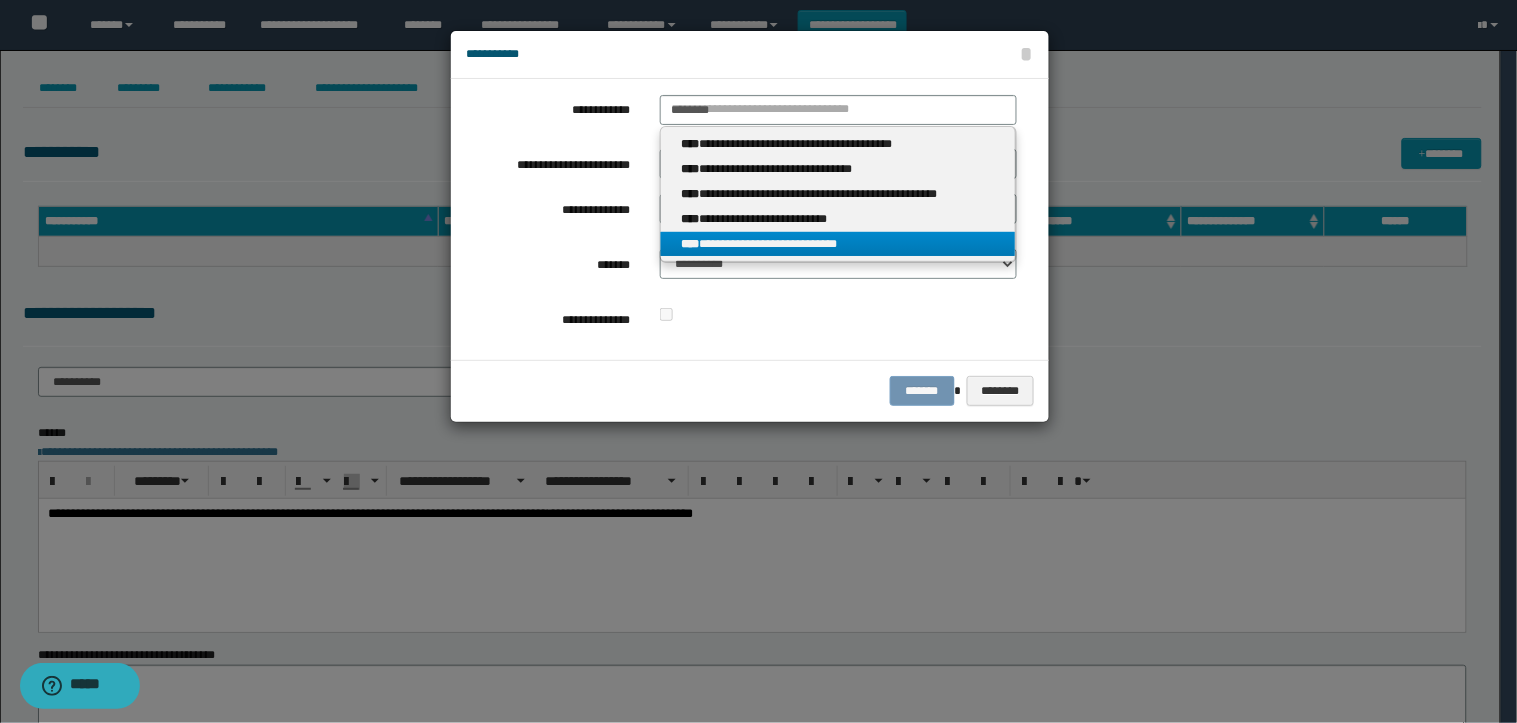 click on "**********" at bounding box center (838, 244) 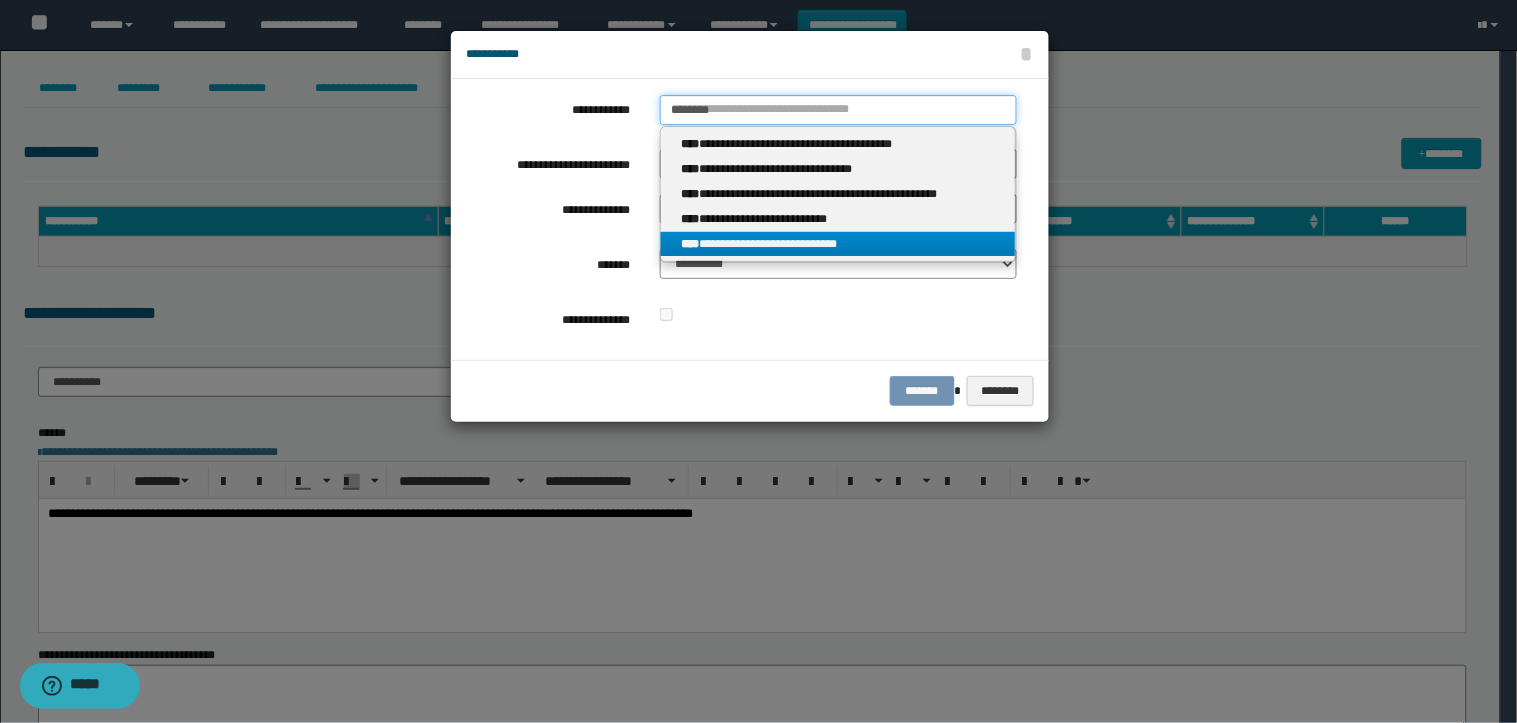 type 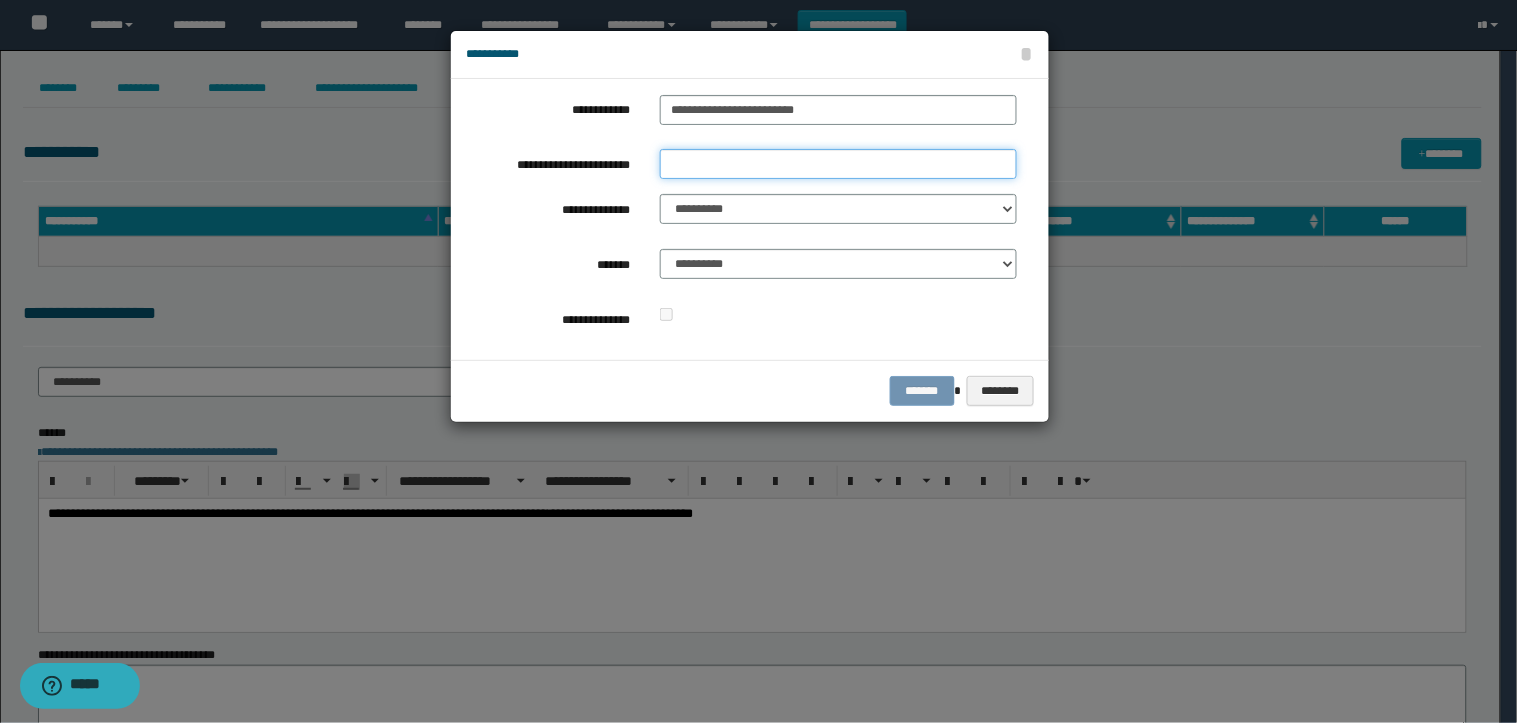 click on "**********" at bounding box center (838, 164) 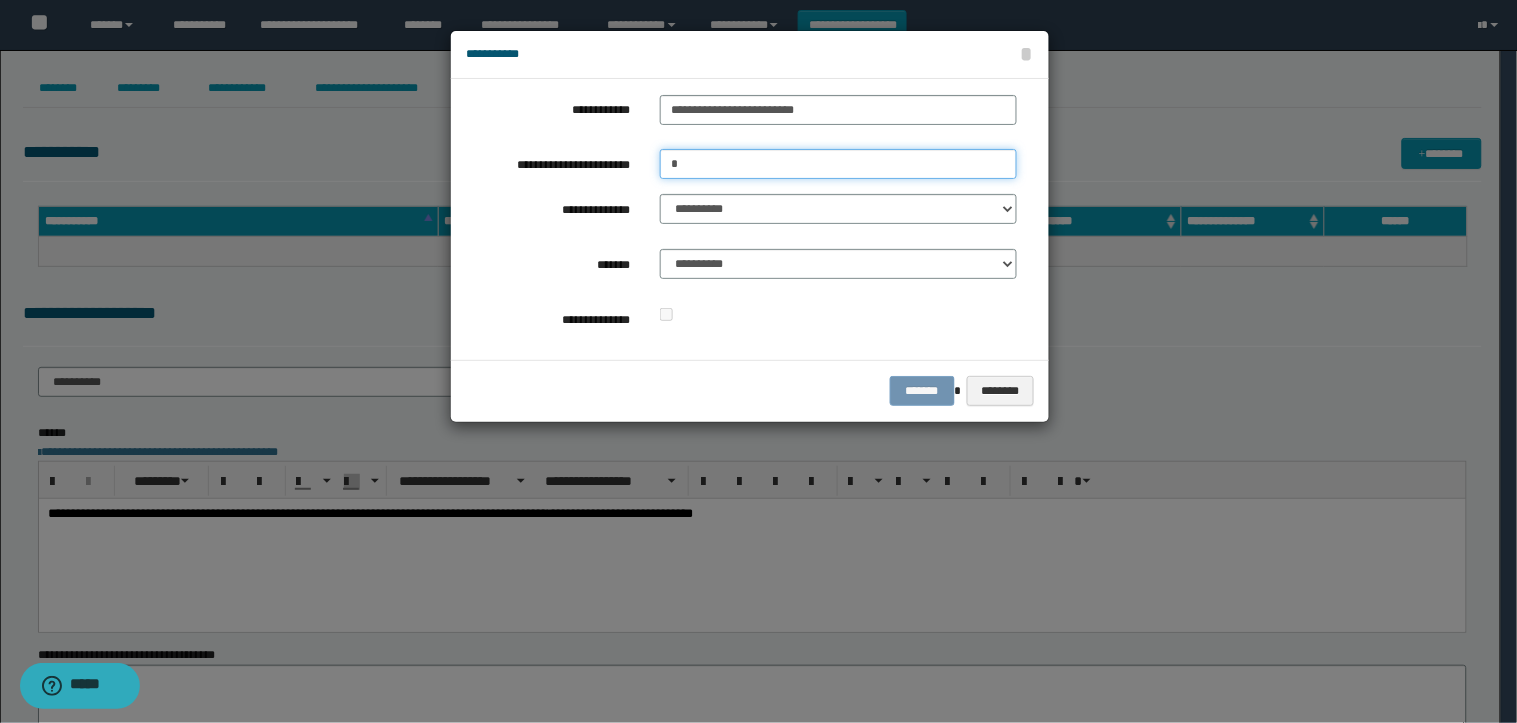 type on "*" 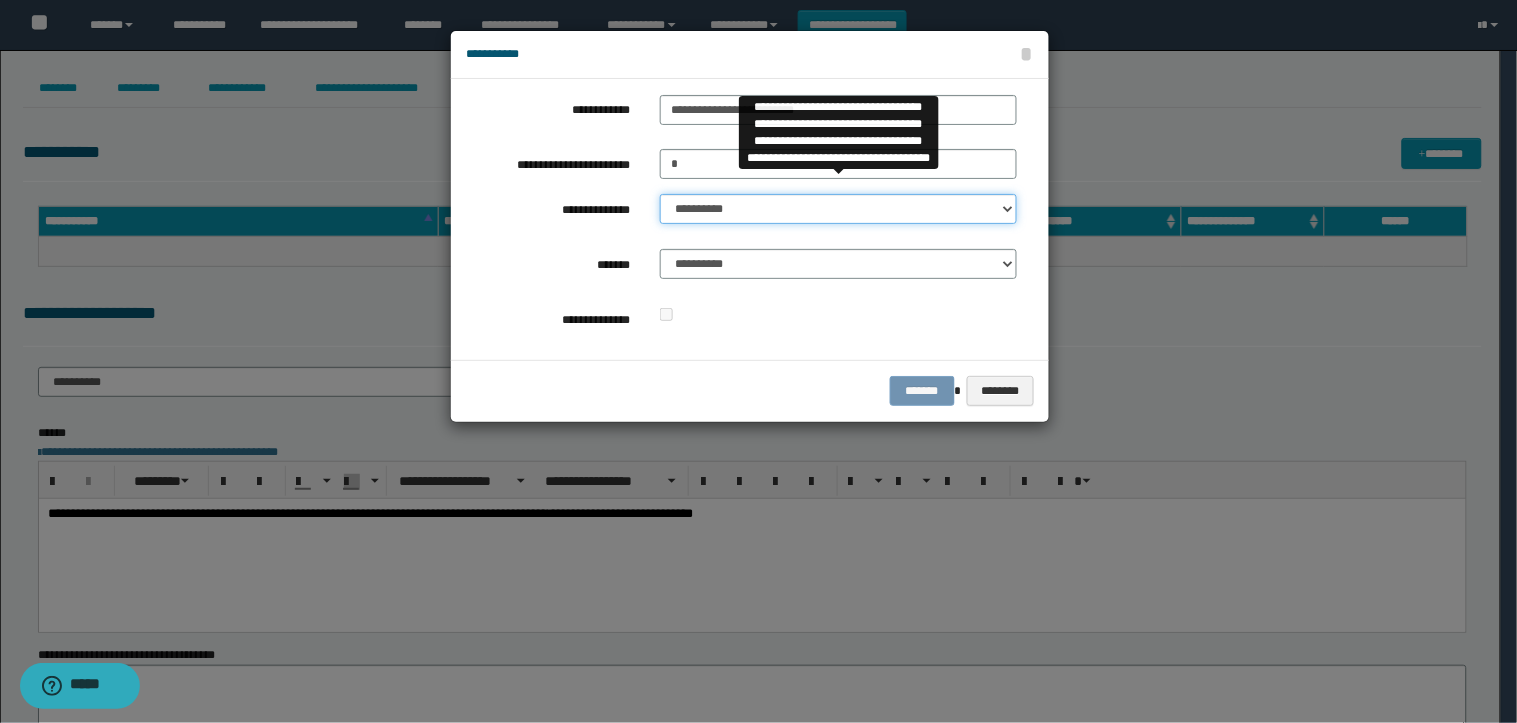 click on "**********" at bounding box center (838, 209) 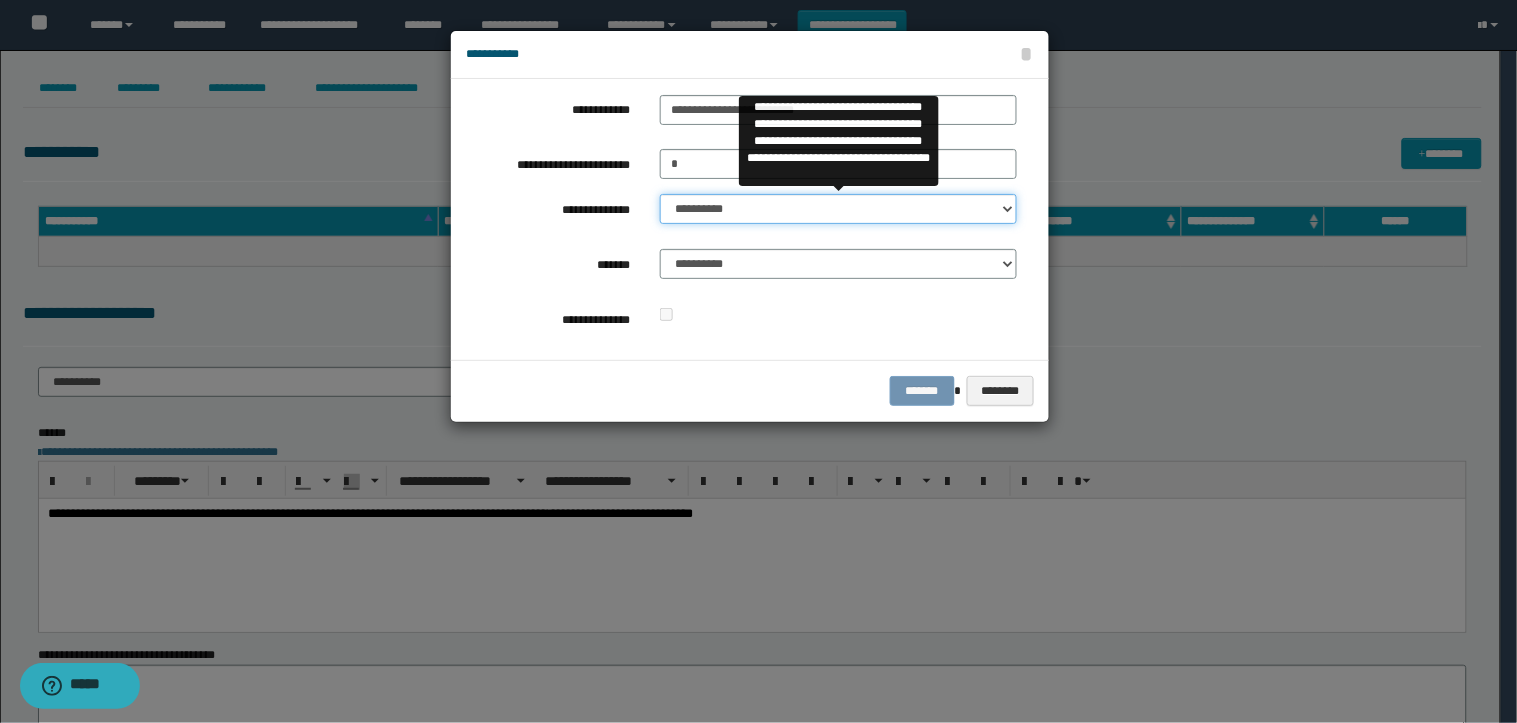 select on "**" 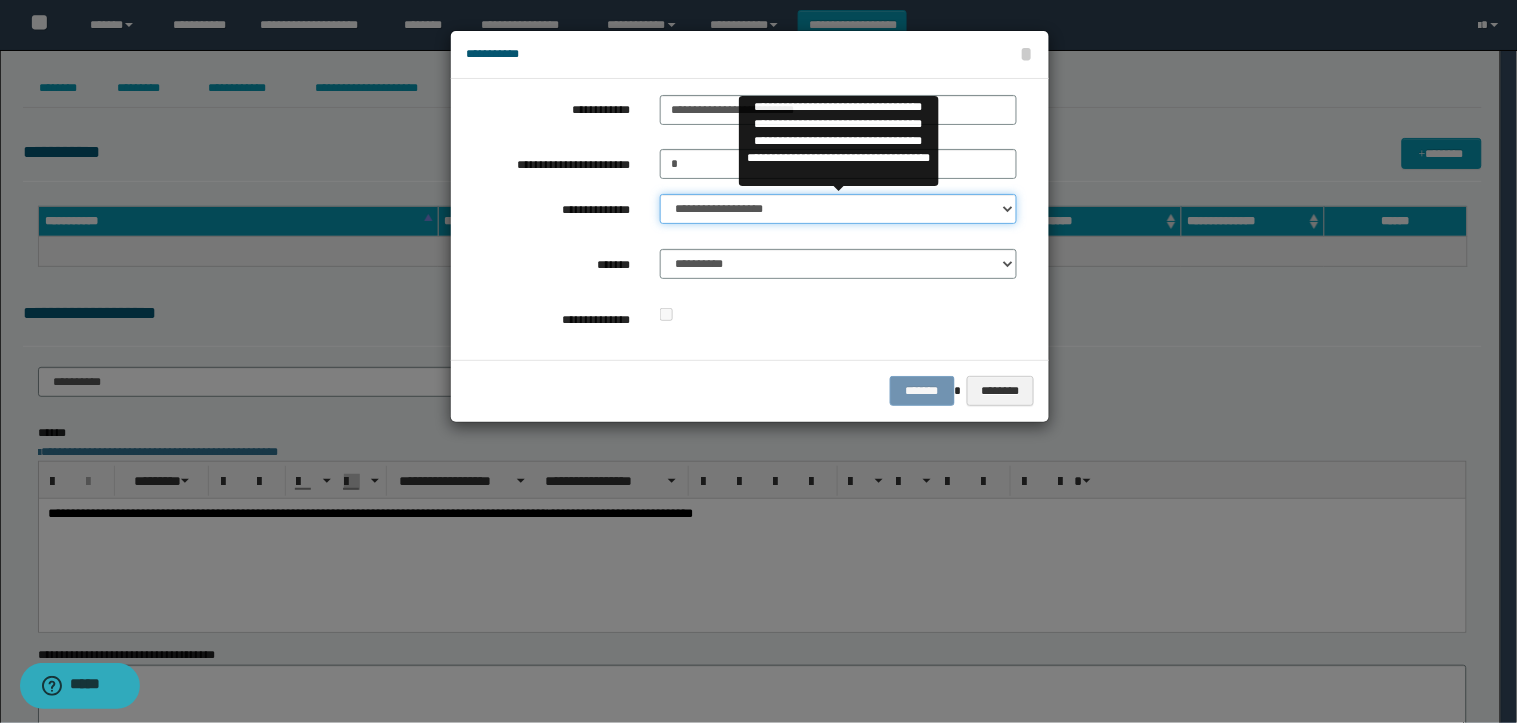 click on "**********" at bounding box center [838, 209] 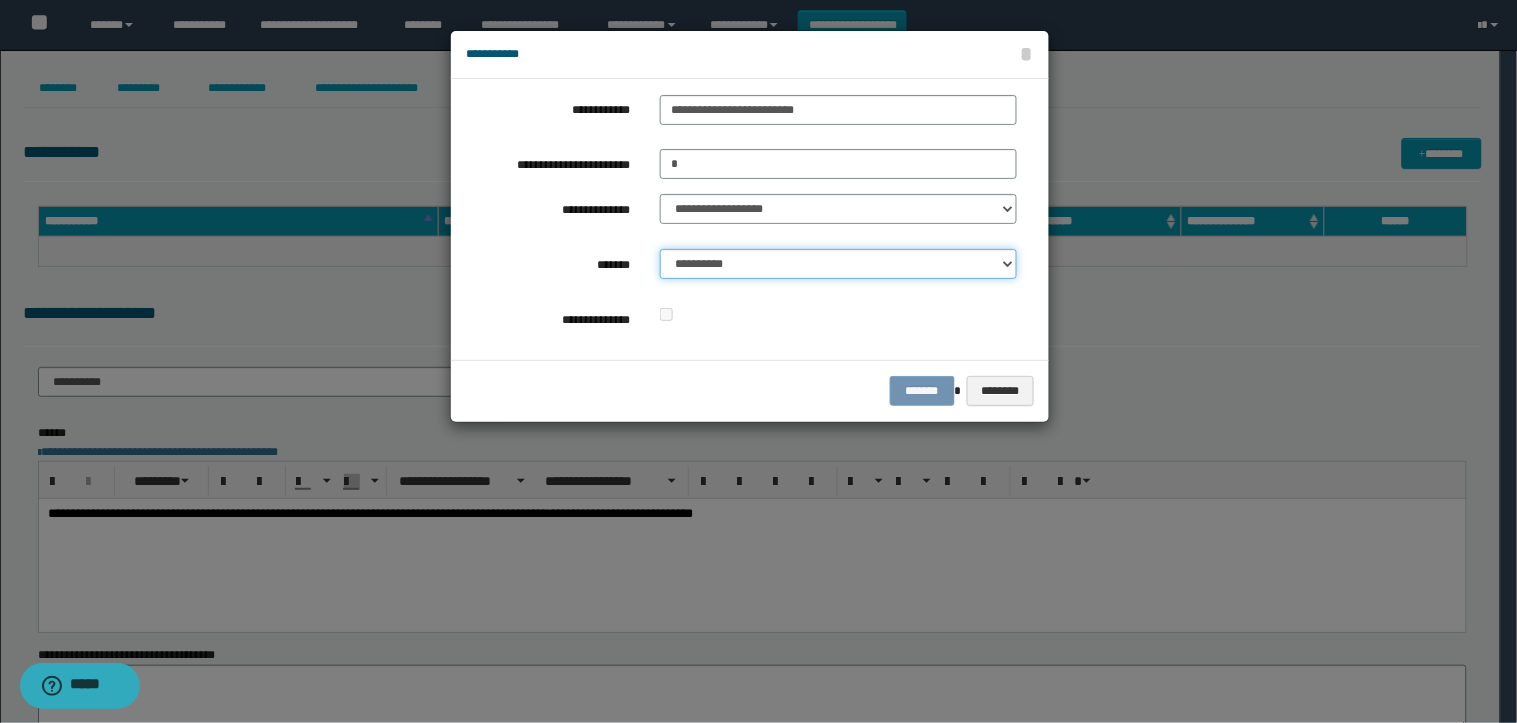 click on "**********" at bounding box center (838, 264) 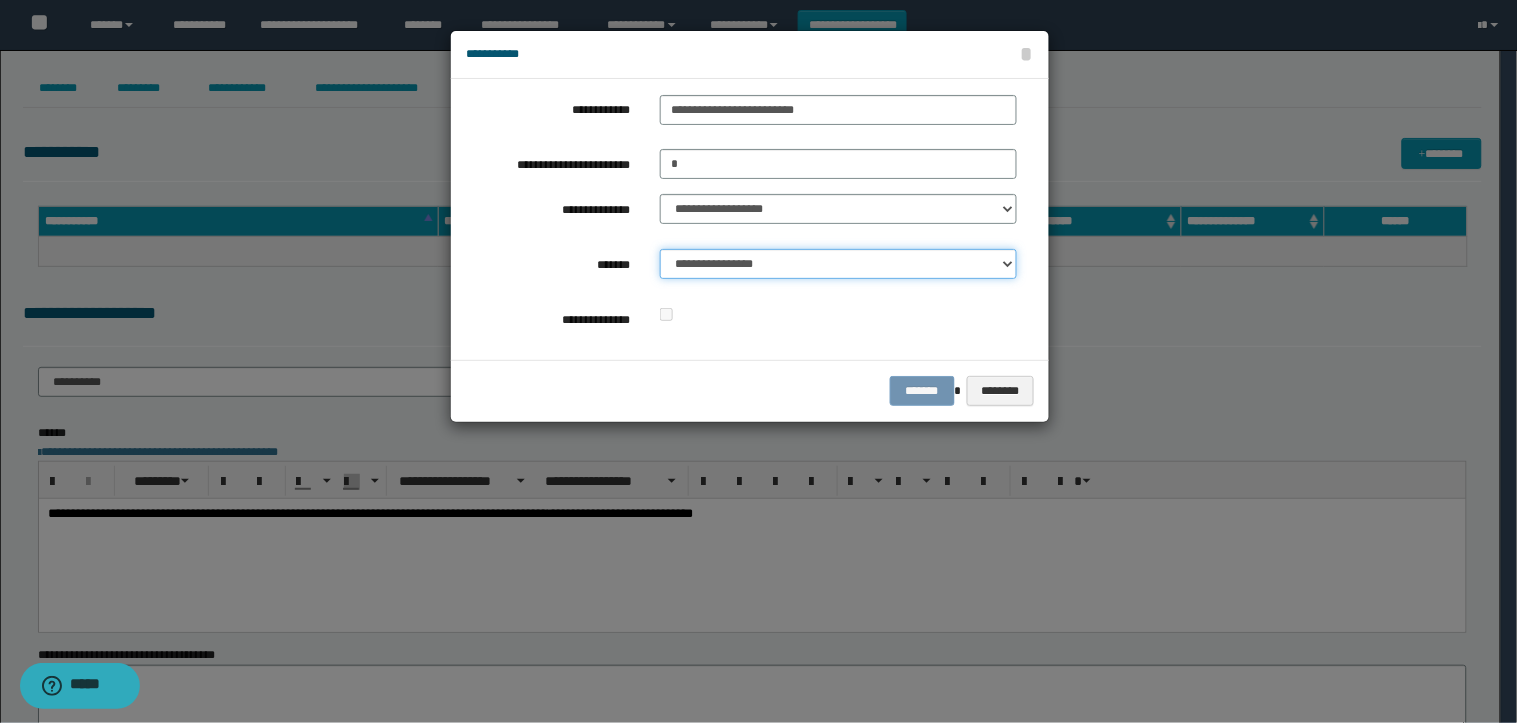 click on "**********" at bounding box center [838, 264] 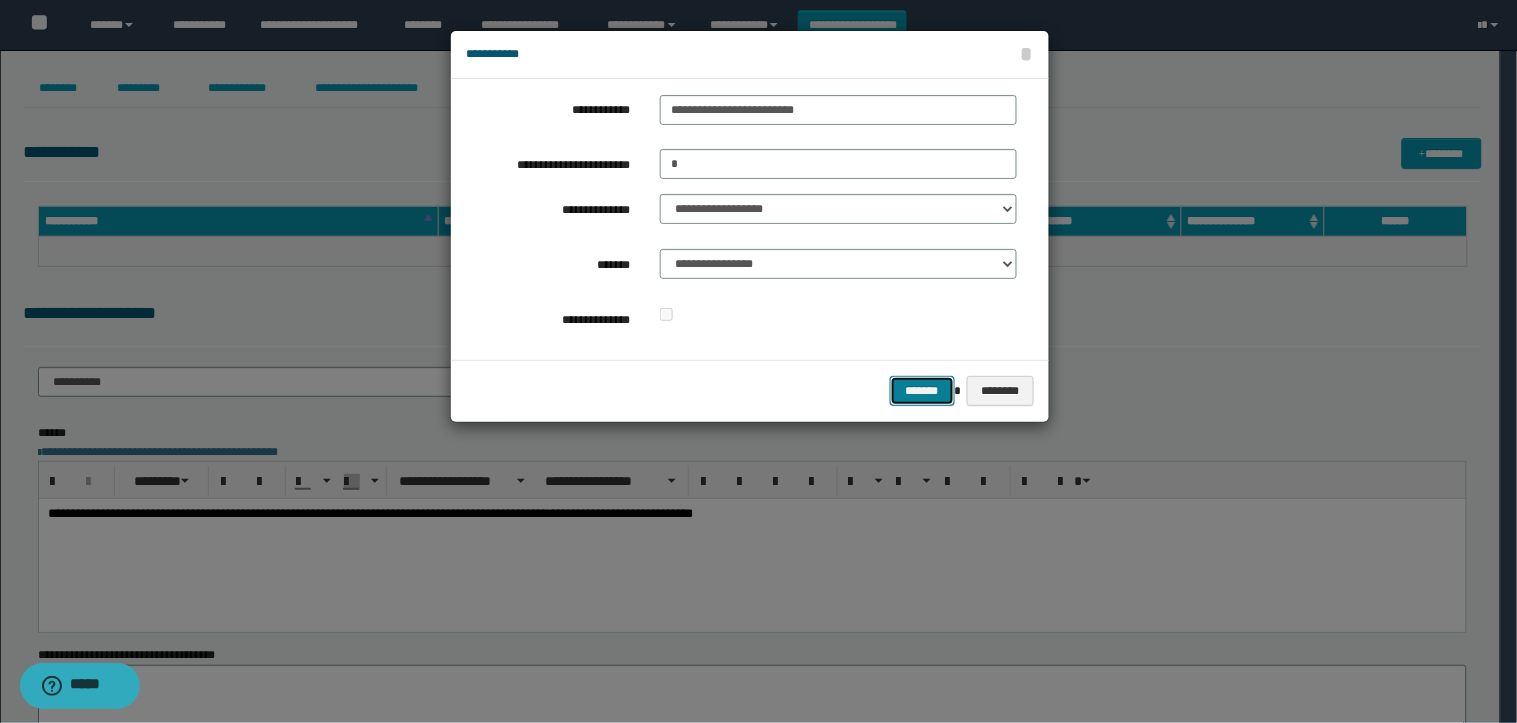 drag, startPoint x: 947, startPoint y: 390, endPoint x: 928, endPoint y: 387, distance: 19.235384 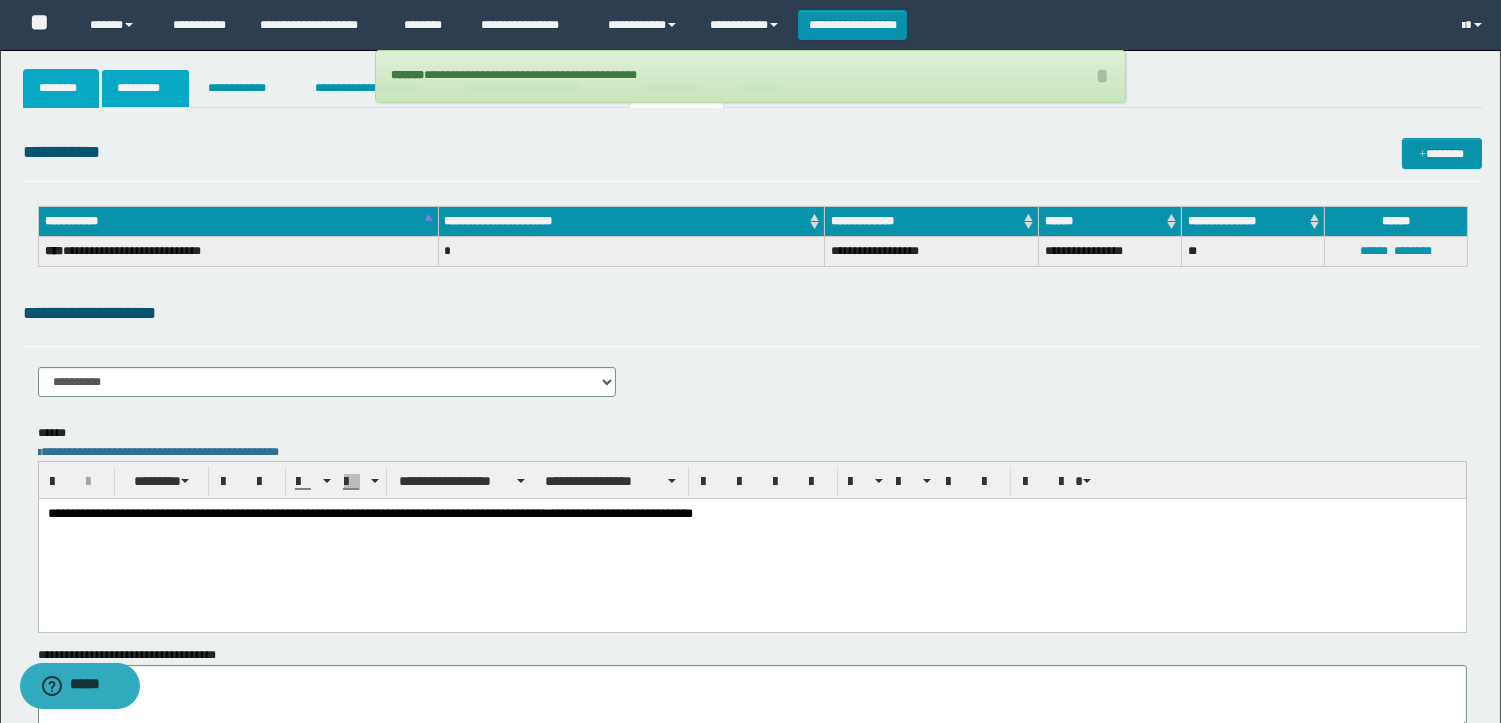 drag, startPoint x: 82, startPoint y: 92, endPoint x: 121, endPoint y: 98, distance: 39.45884 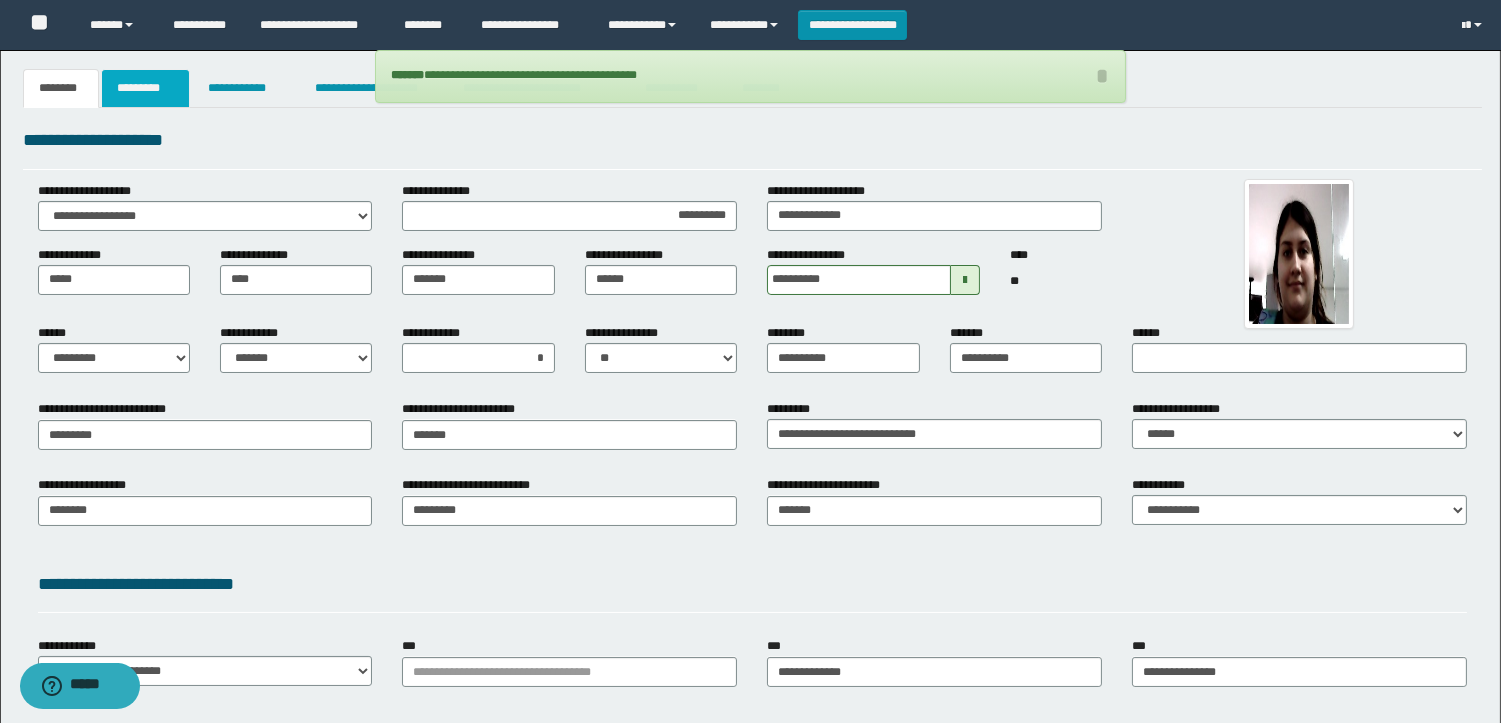 click on "*********" at bounding box center (145, 88) 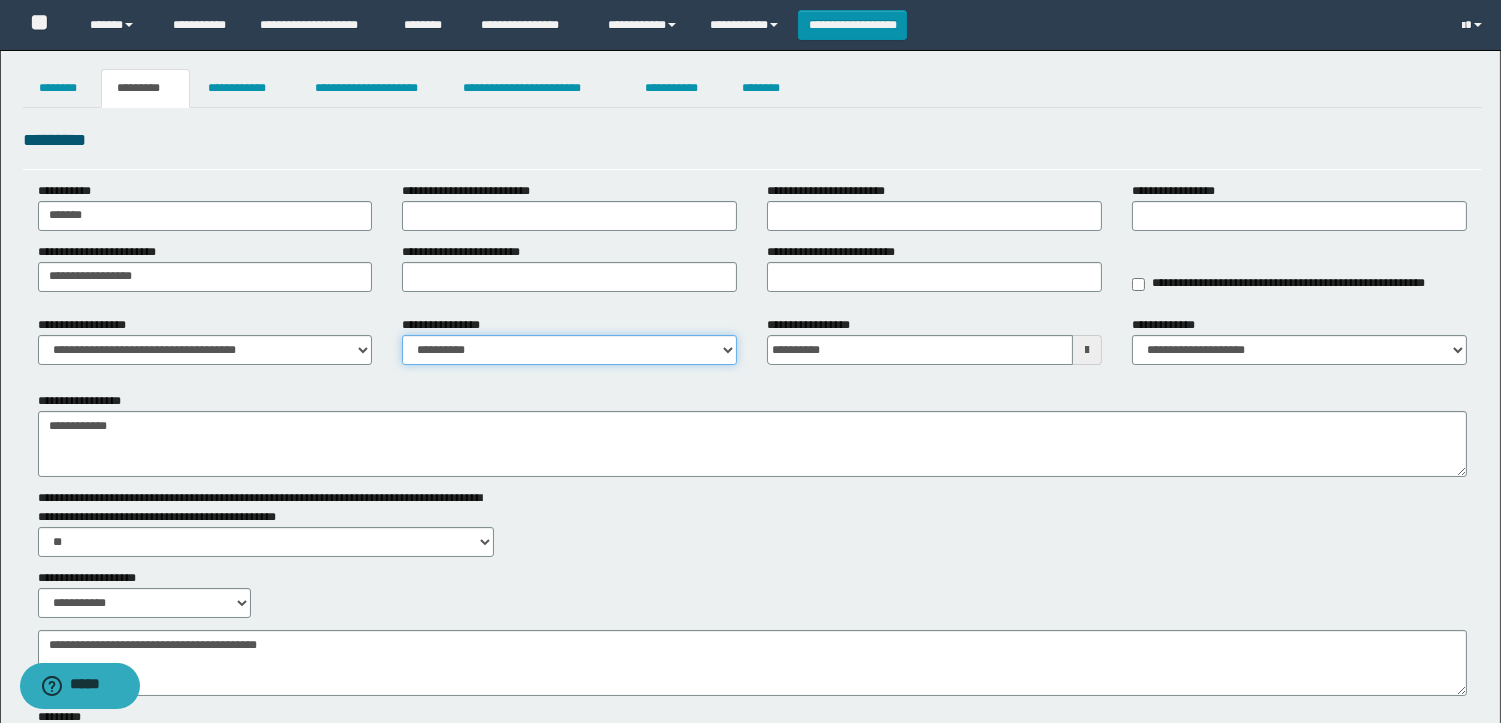 click on "**********" at bounding box center (569, 350) 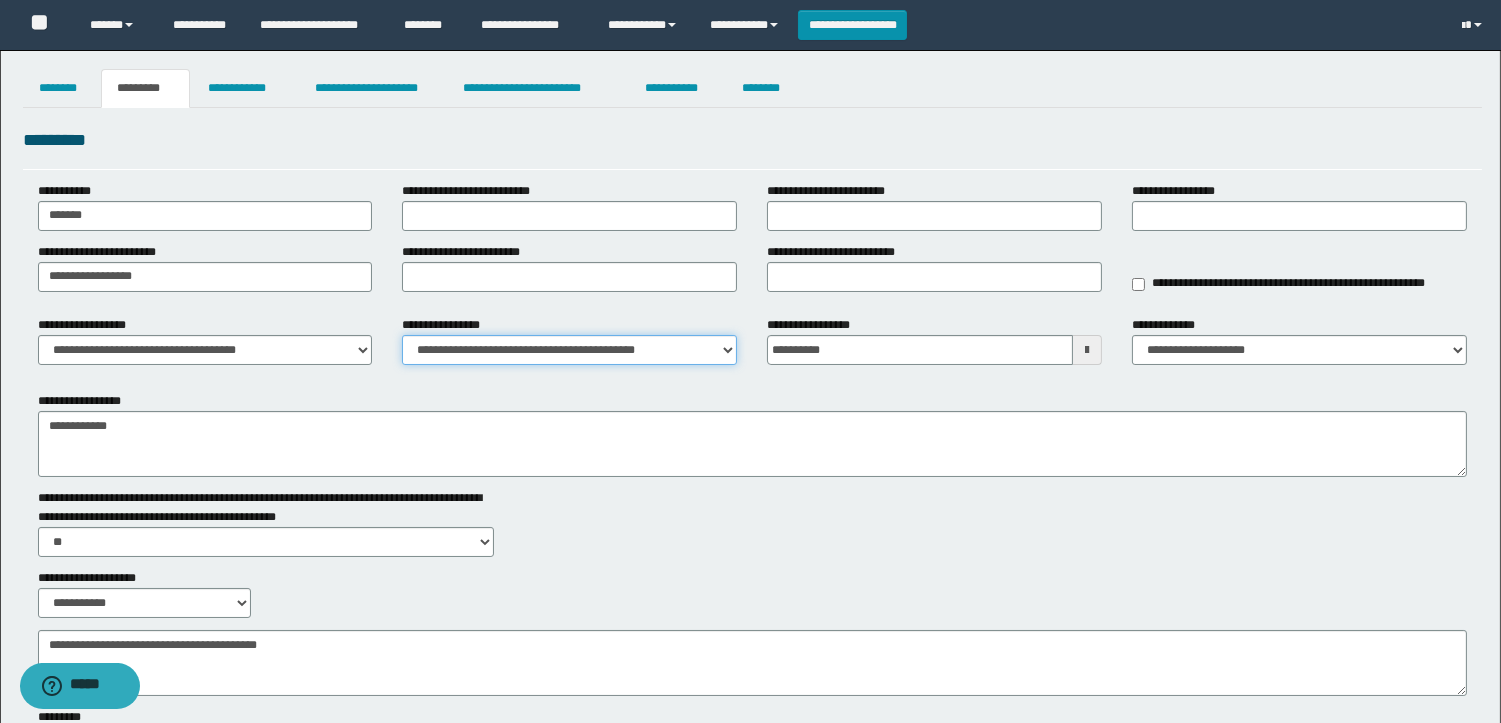 click on "**********" at bounding box center (569, 350) 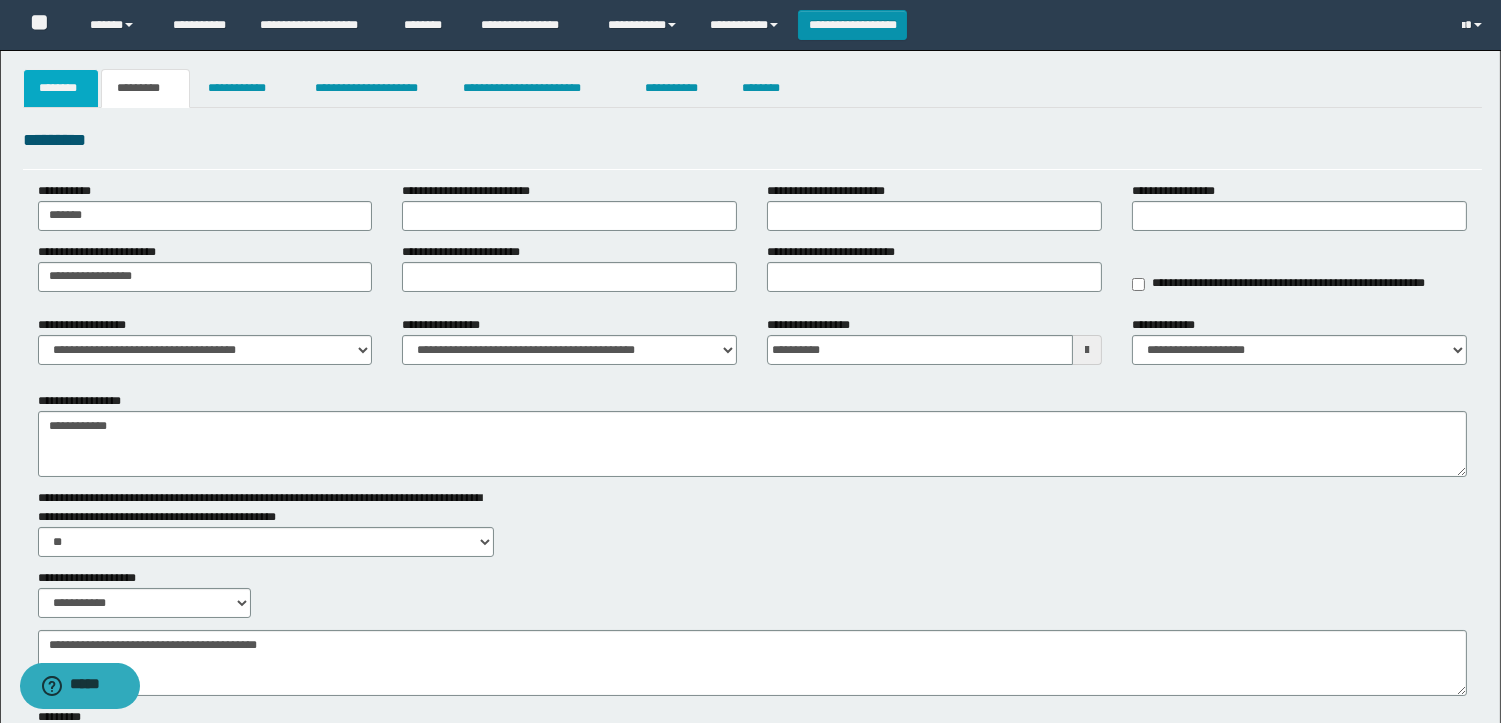 click on "********" at bounding box center (61, 88) 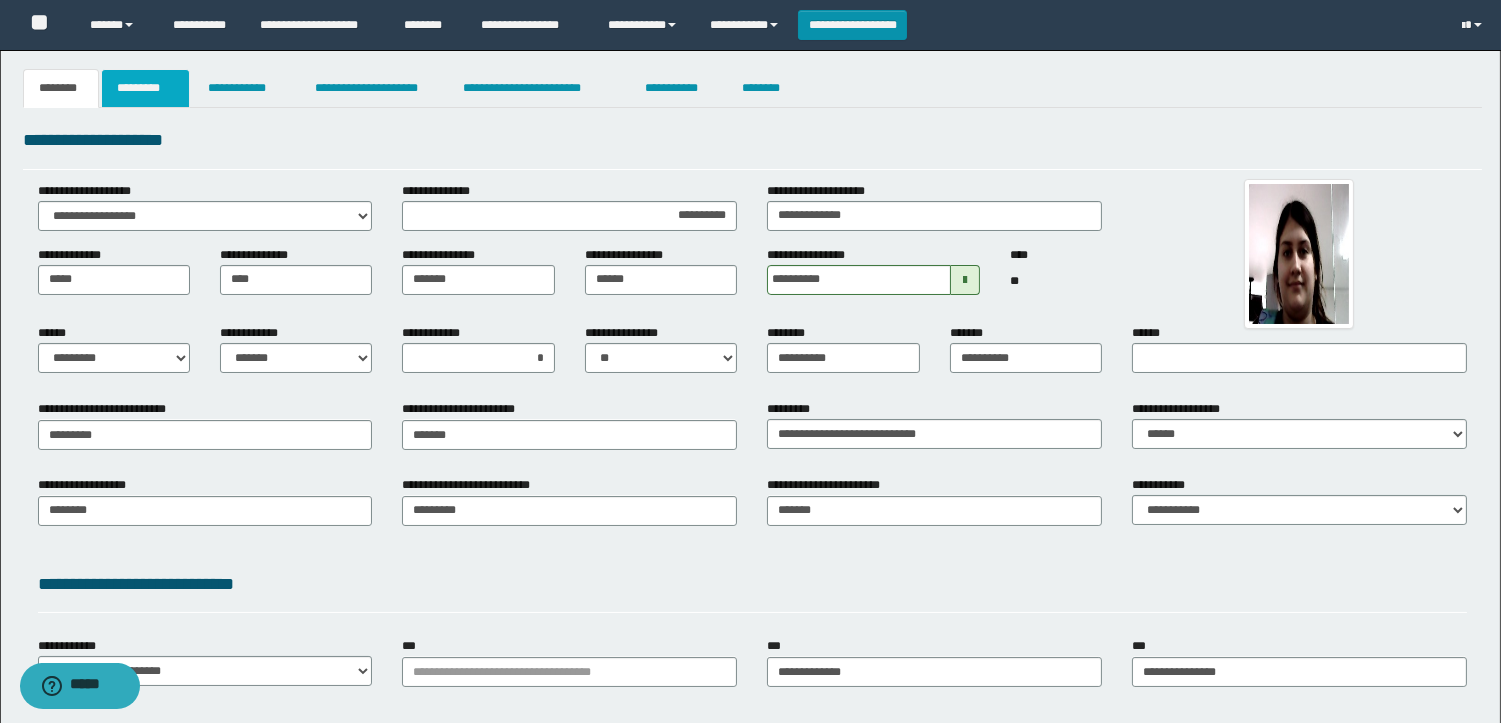 click on "*********" at bounding box center (145, 88) 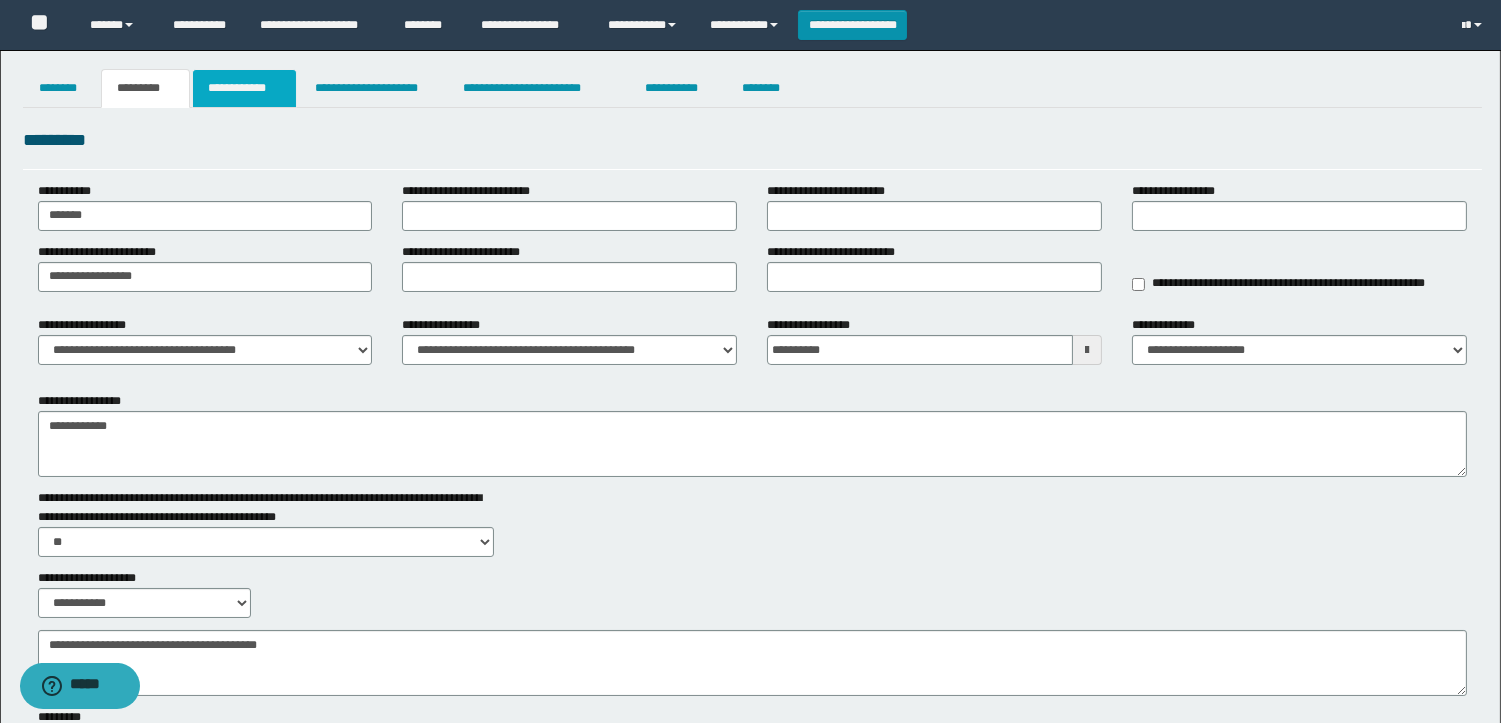click on "**********" at bounding box center (244, 88) 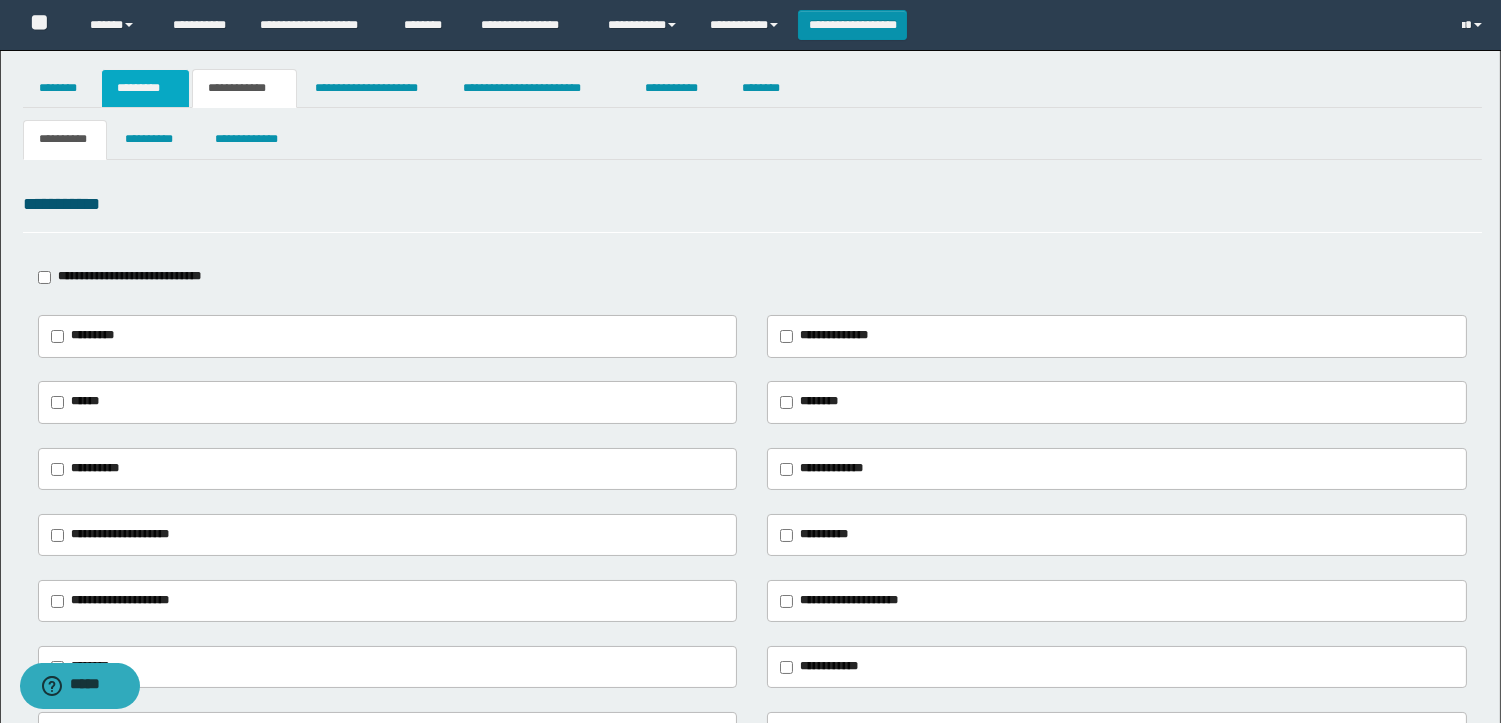 click on "*********" at bounding box center (145, 88) 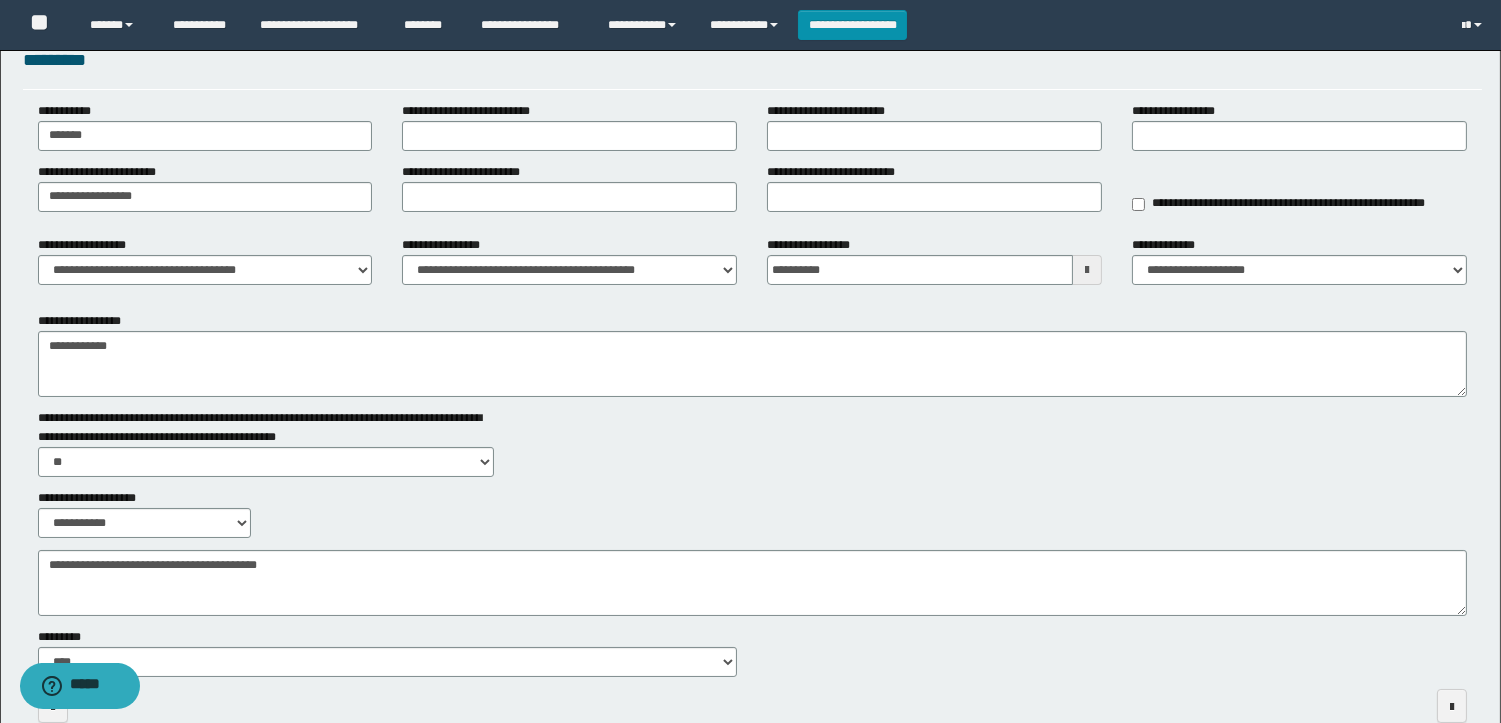 scroll, scrollTop: 188, scrollLeft: 0, axis: vertical 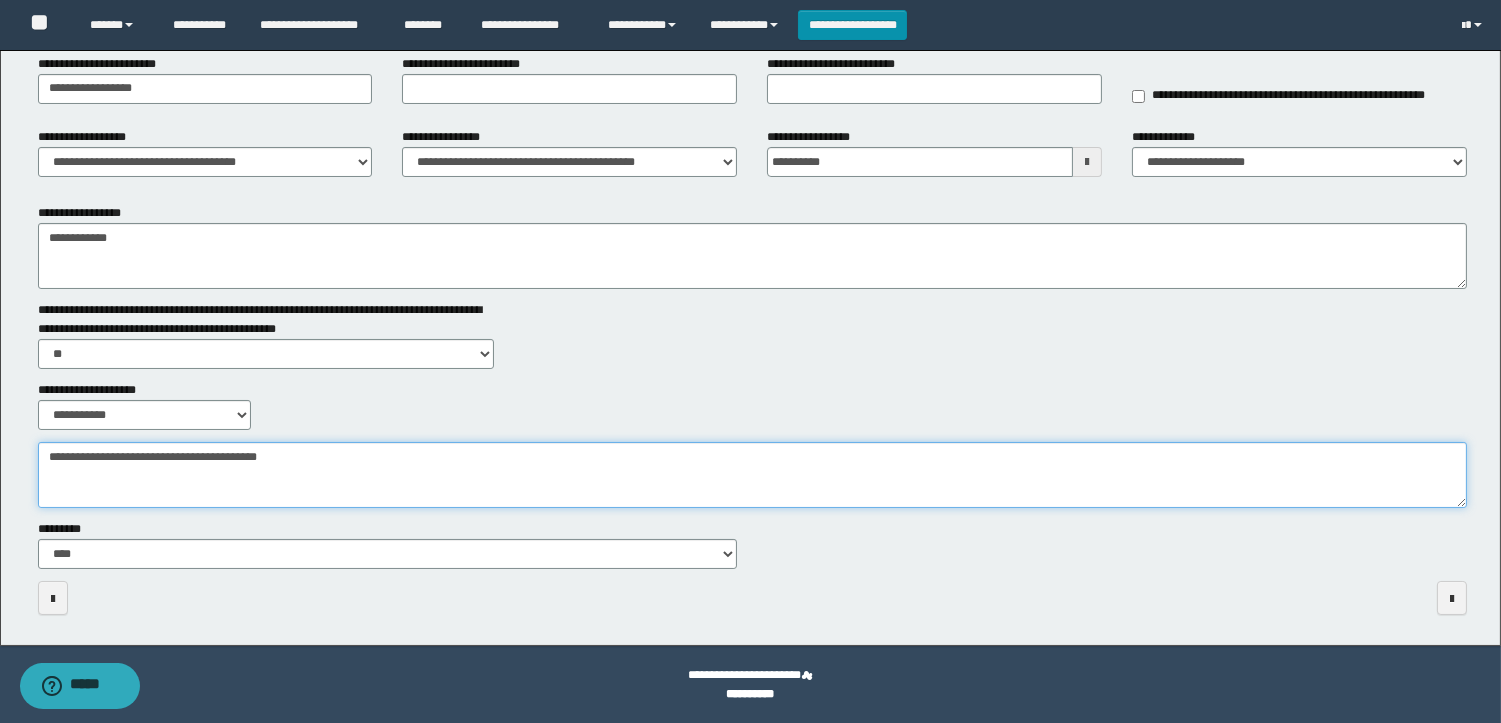 drag, startPoint x: 386, startPoint y: 471, endPoint x: 0, endPoint y: 384, distance: 395.68295 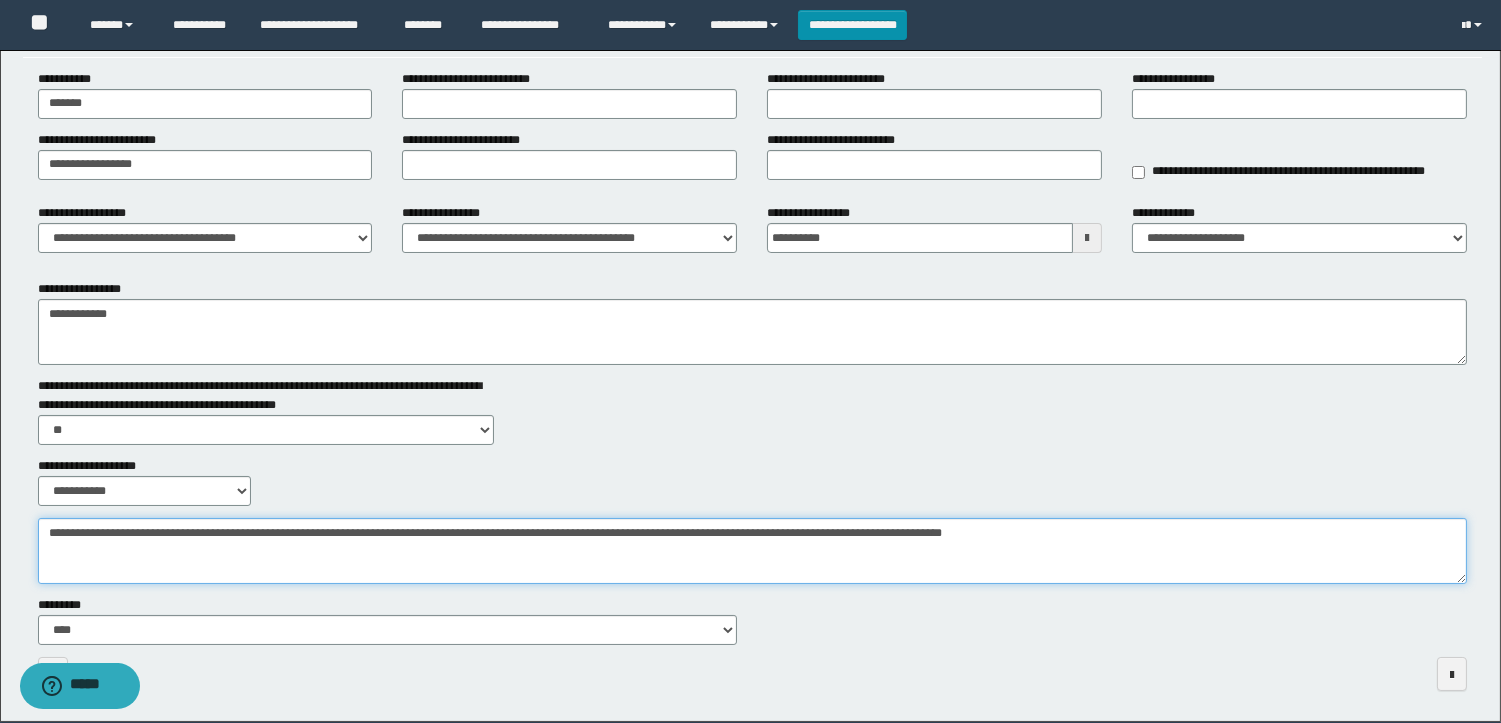 scroll, scrollTop: 0, scrollLeft: 0, axis: both 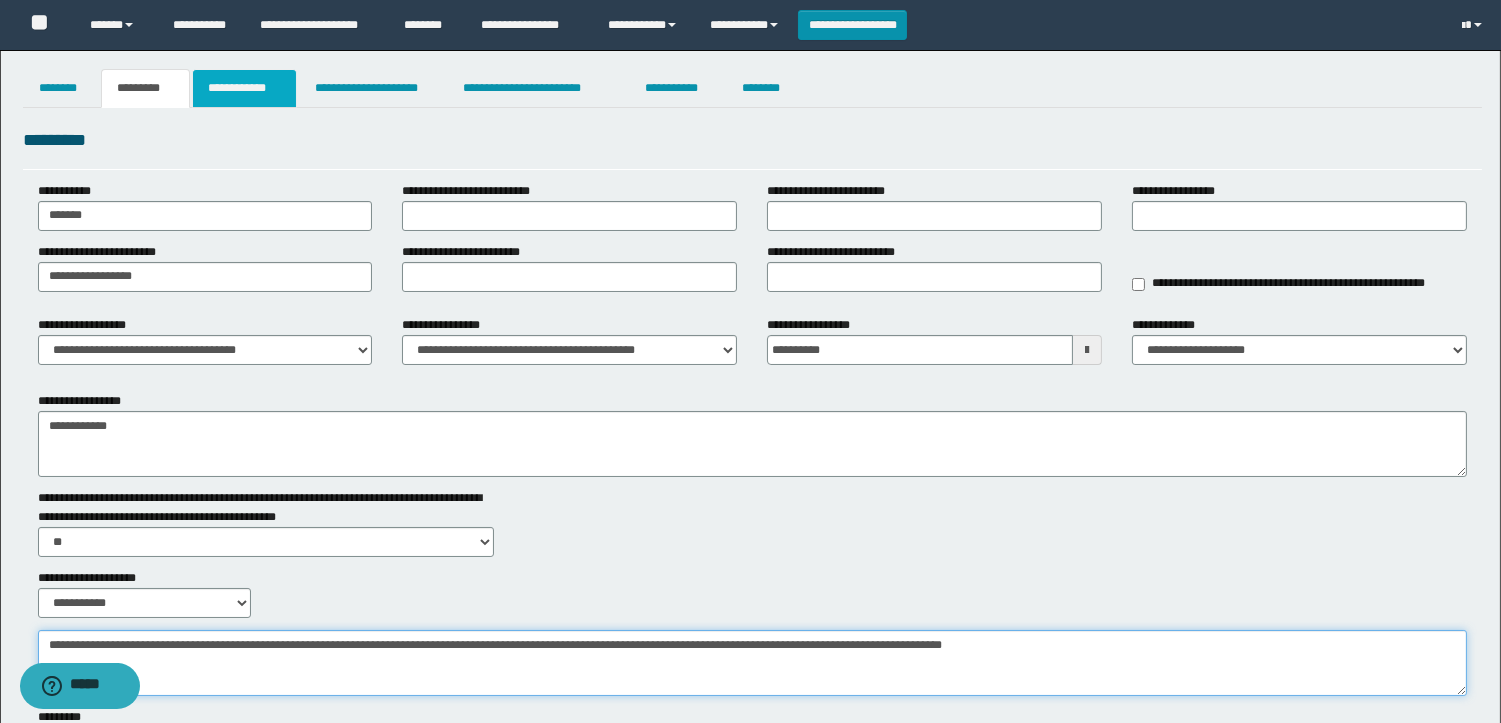 type on "**********" 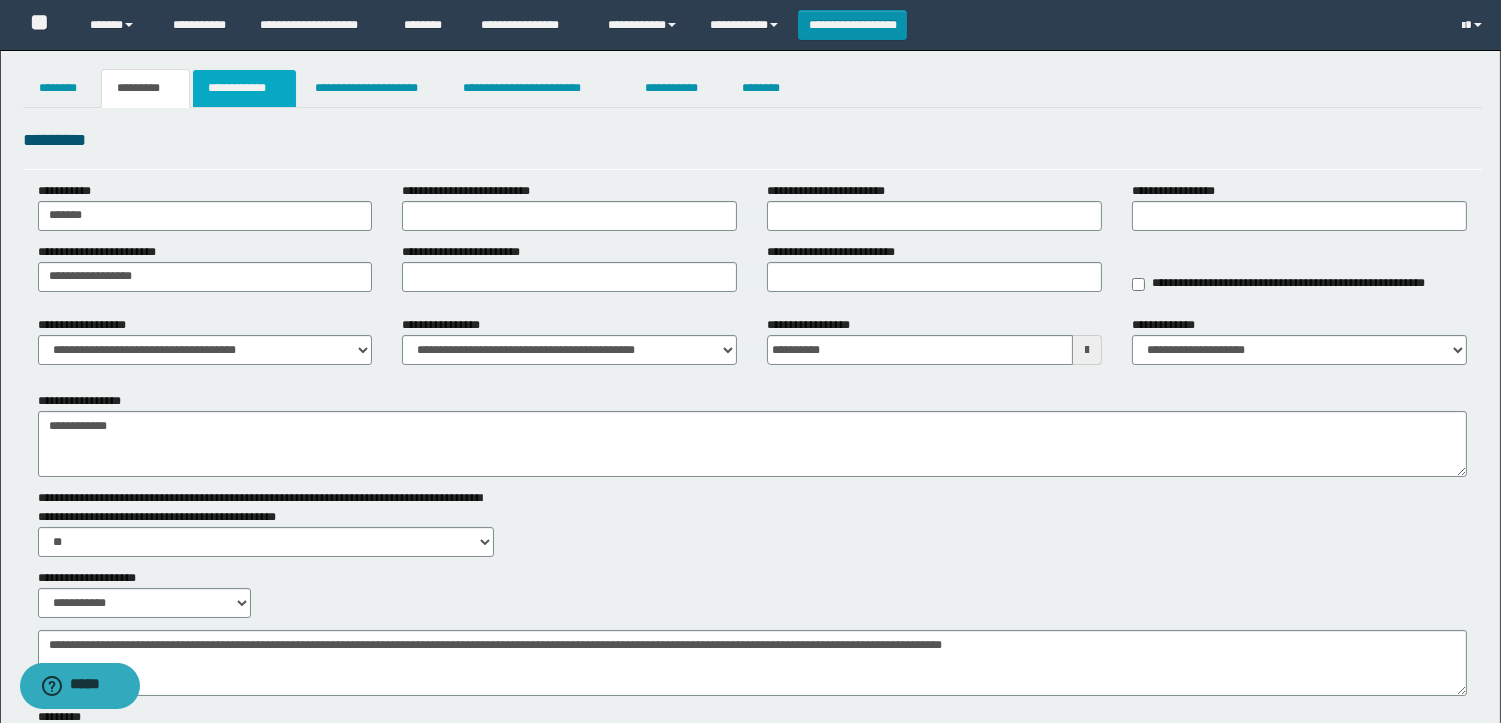 click on "**********" at bounding box center (244, 88) 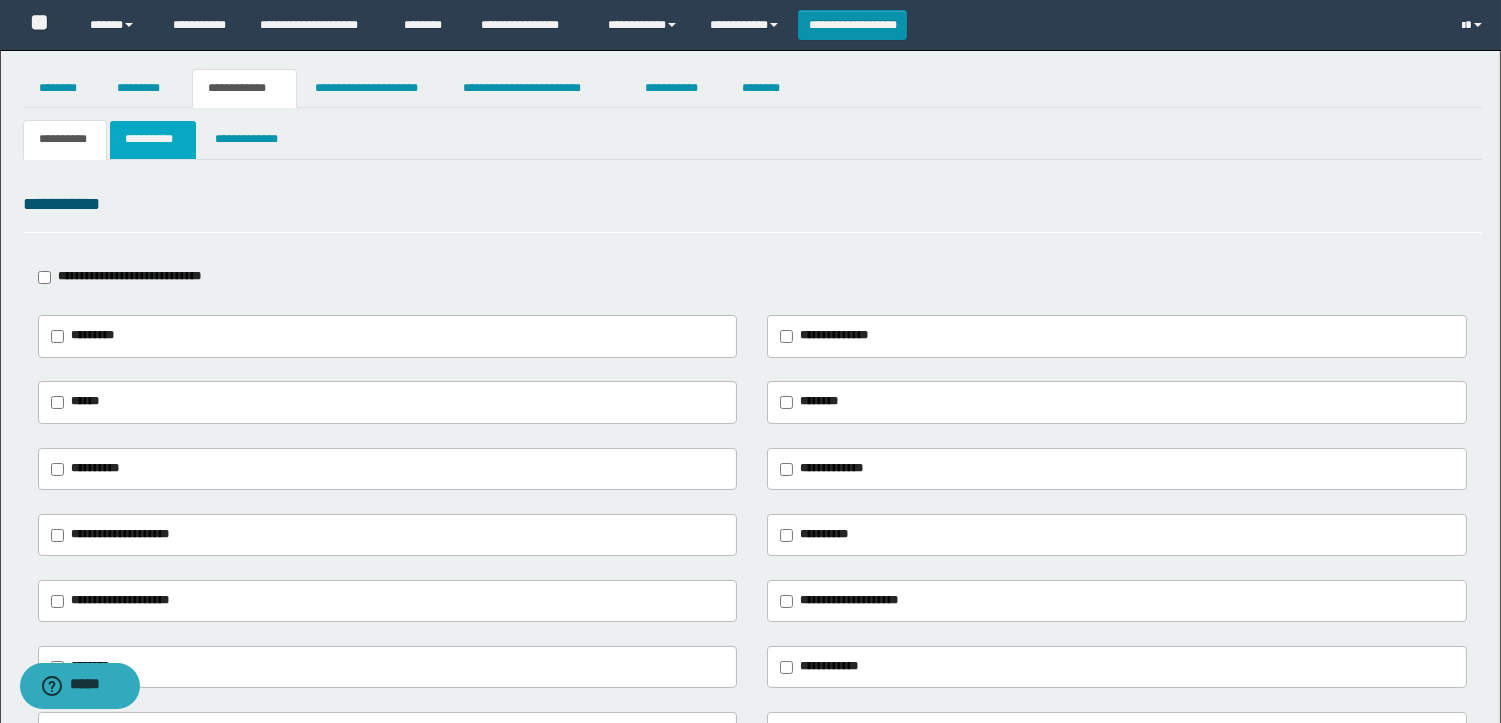 click on "**********" at bounding box center (153, 139) 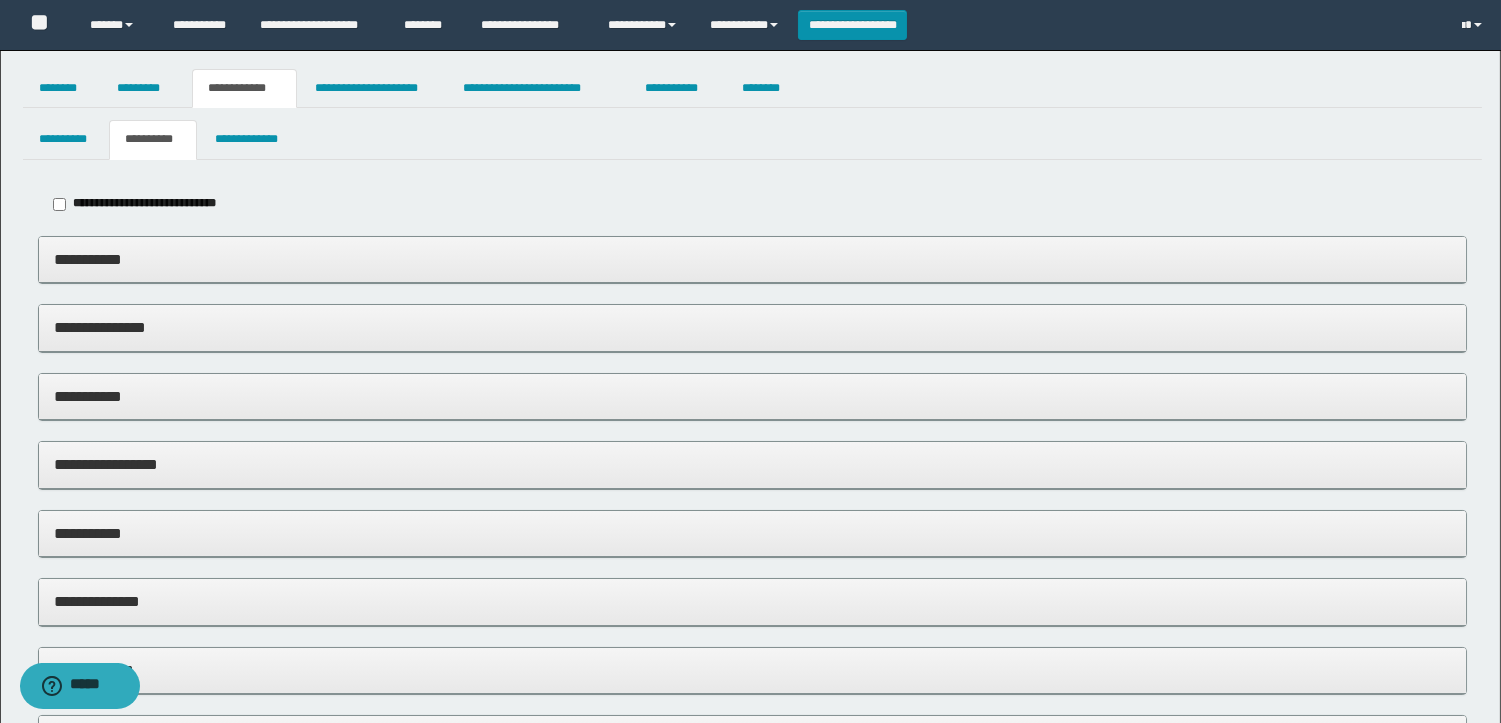 click on "**********" at bounding box center (752, 533) 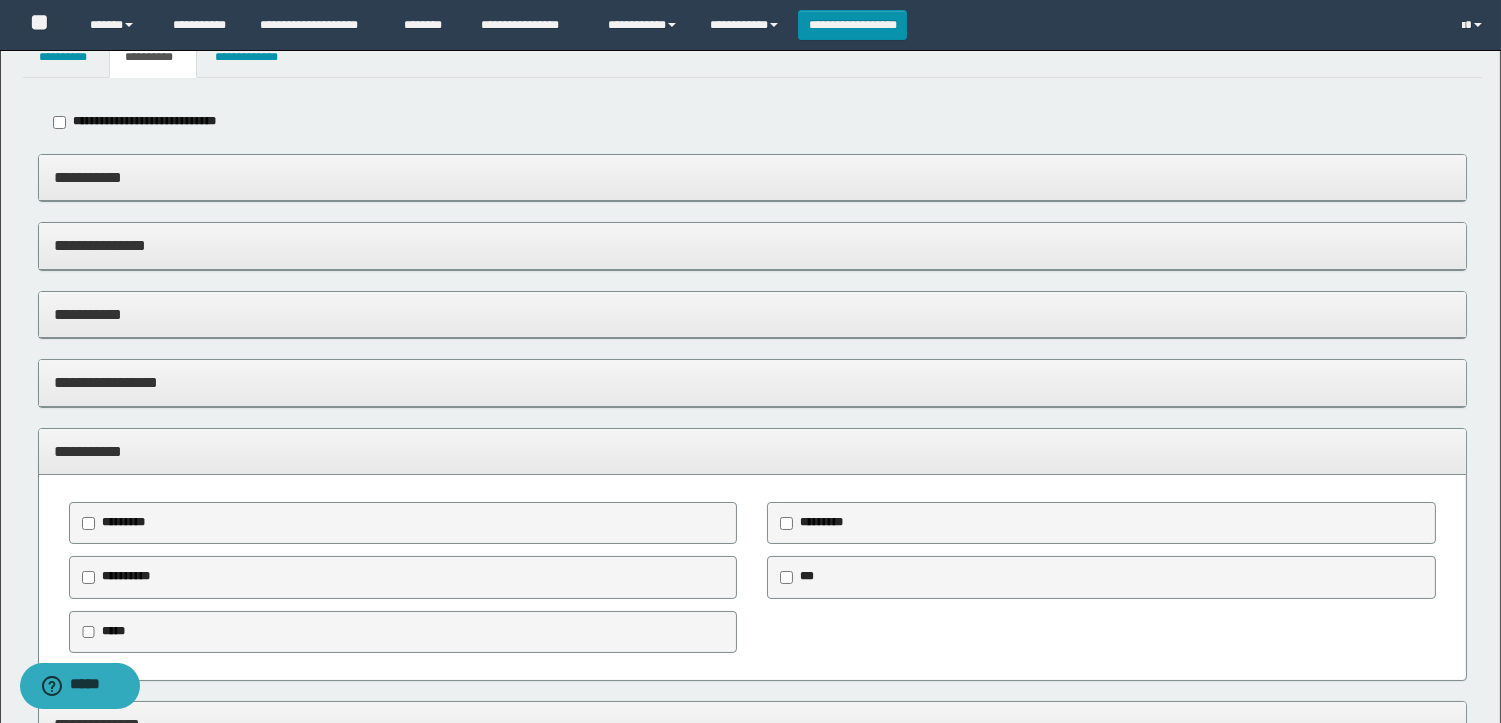 scroll, scrollTop: 222, scrollLeft: 0, axis: vertical 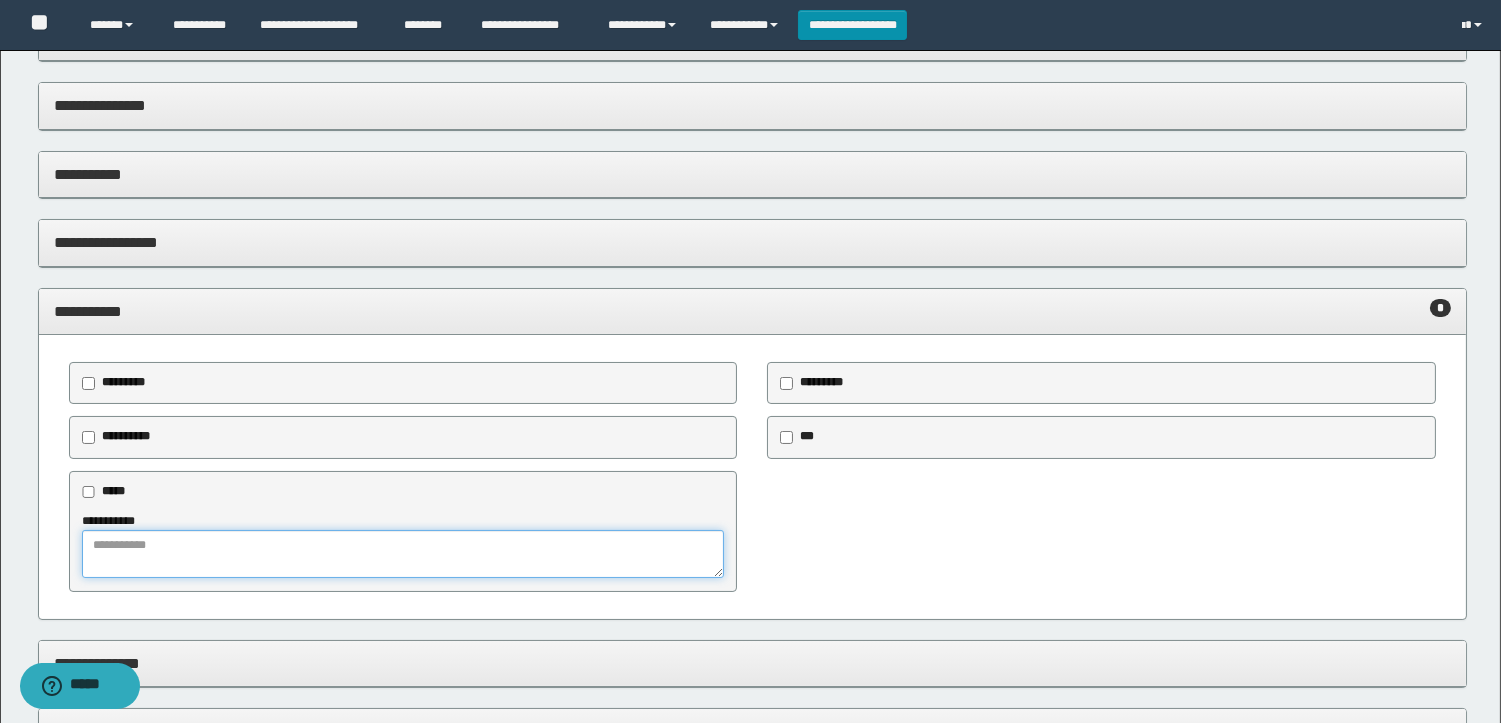 click at bounding box center (403, 554) 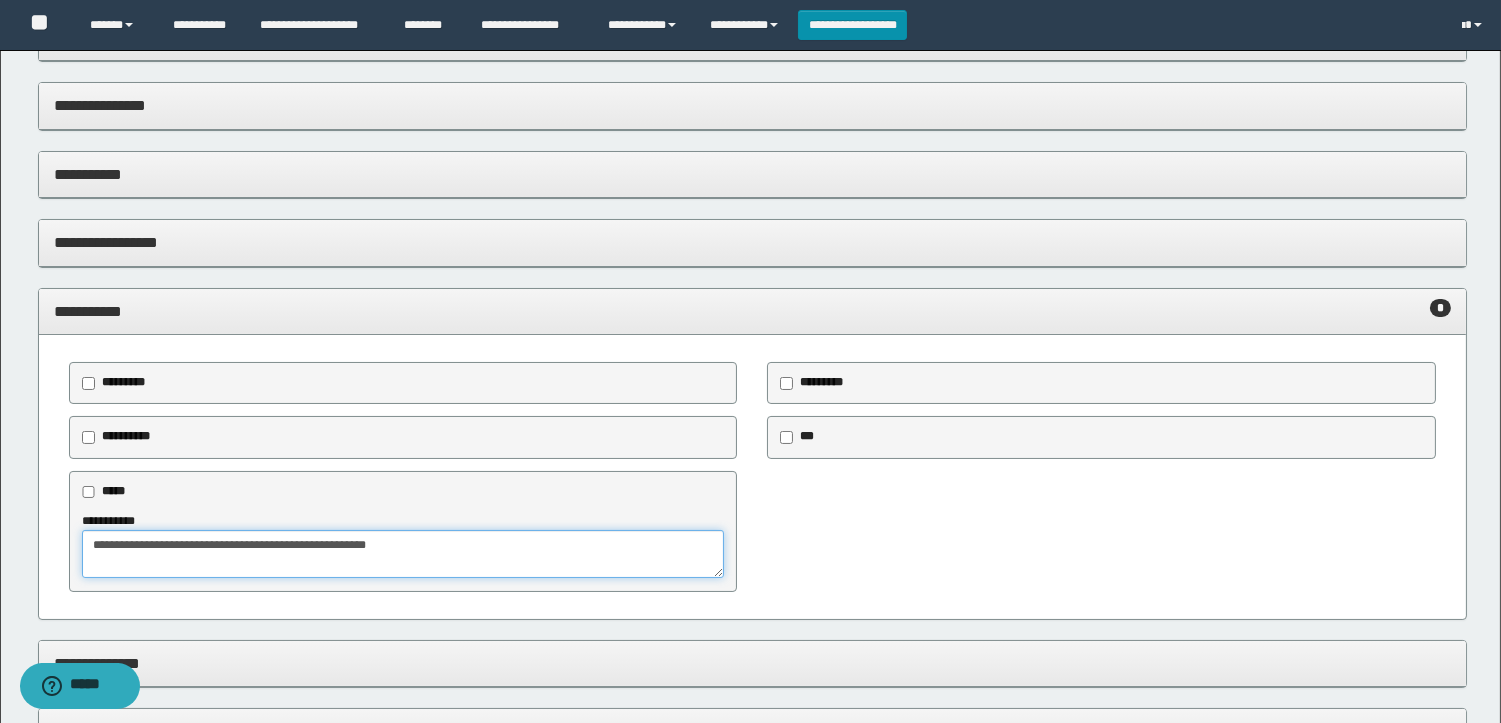 type on "**********" 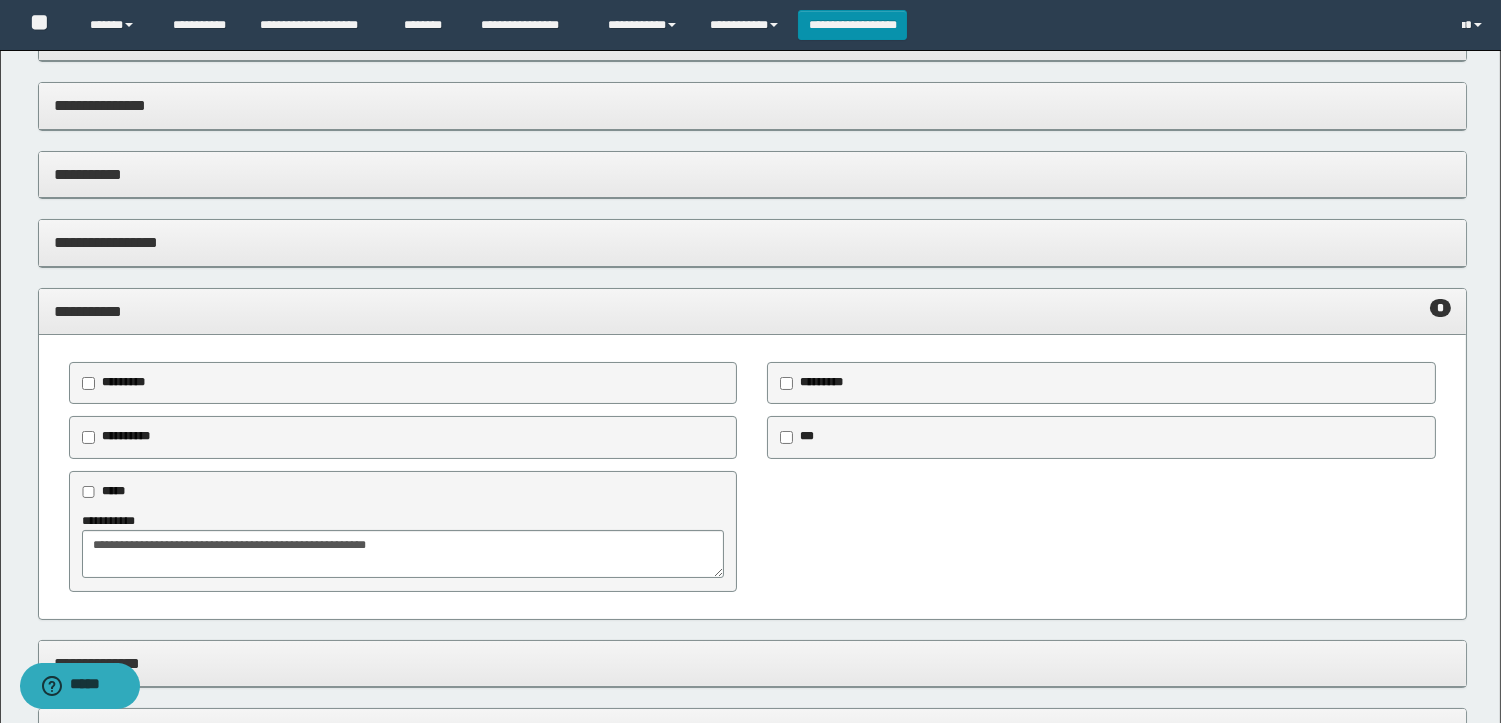 click on "**********" at bounding box center (752, 312) 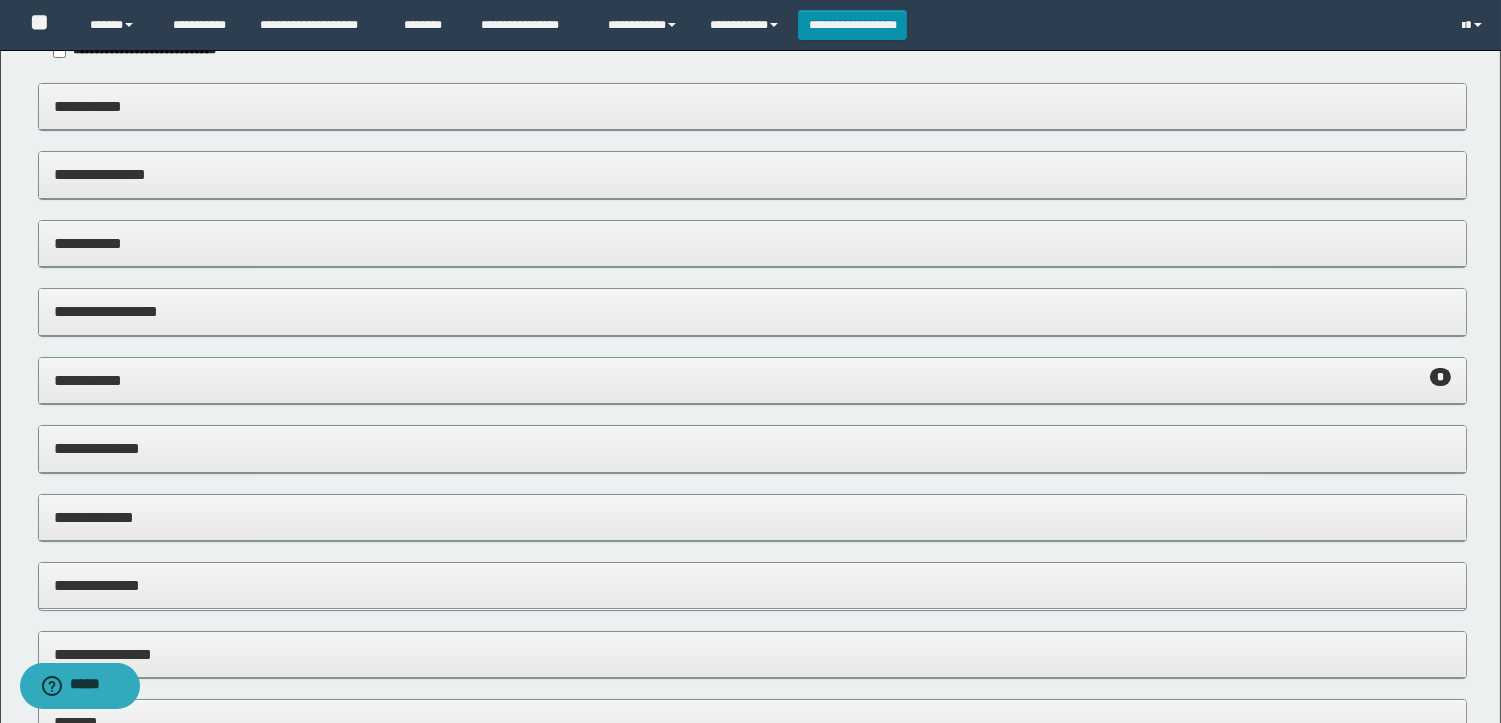 scroll, scrollTop: 0, scrollLeft: 0, axis: both 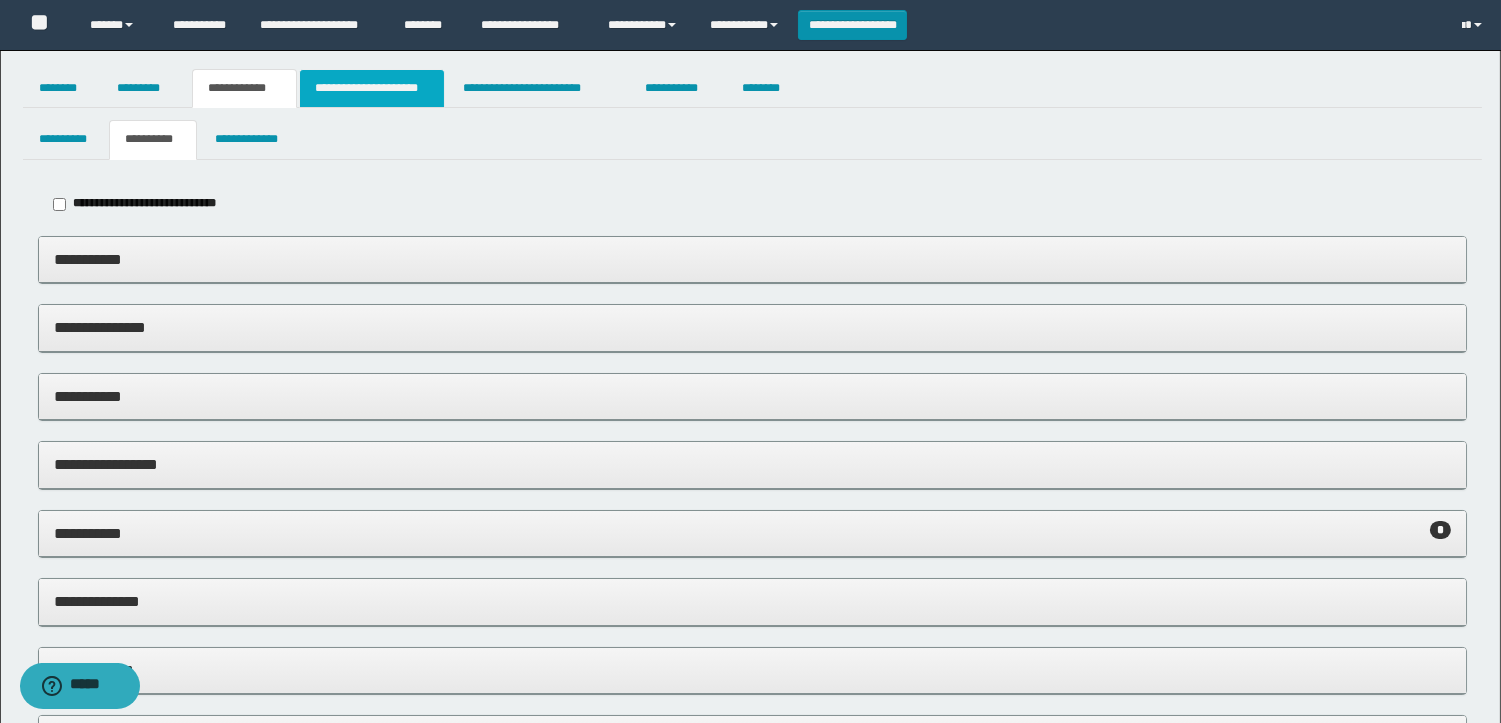 click on "**********" at bounding box center (372, 88) 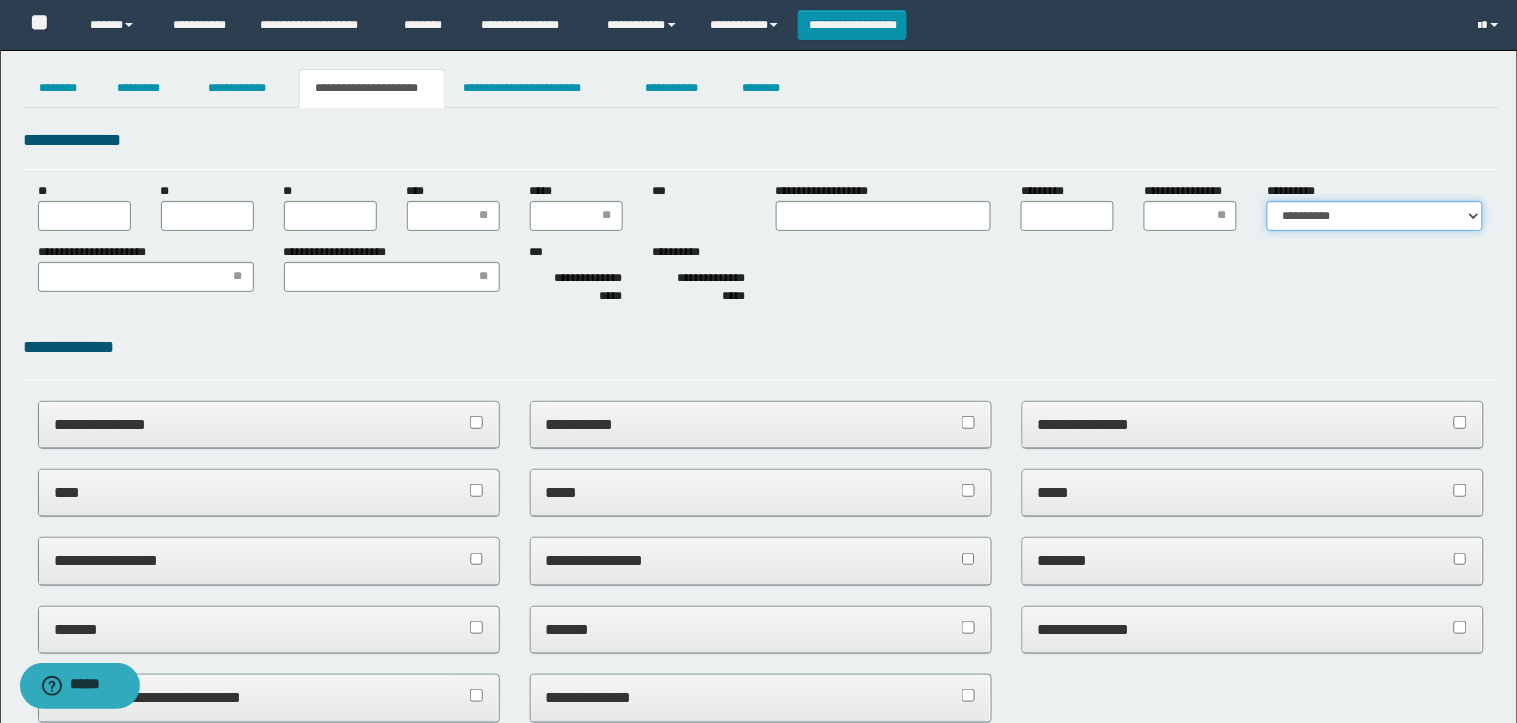 click on "**********" at bounding box center [1375, 216] 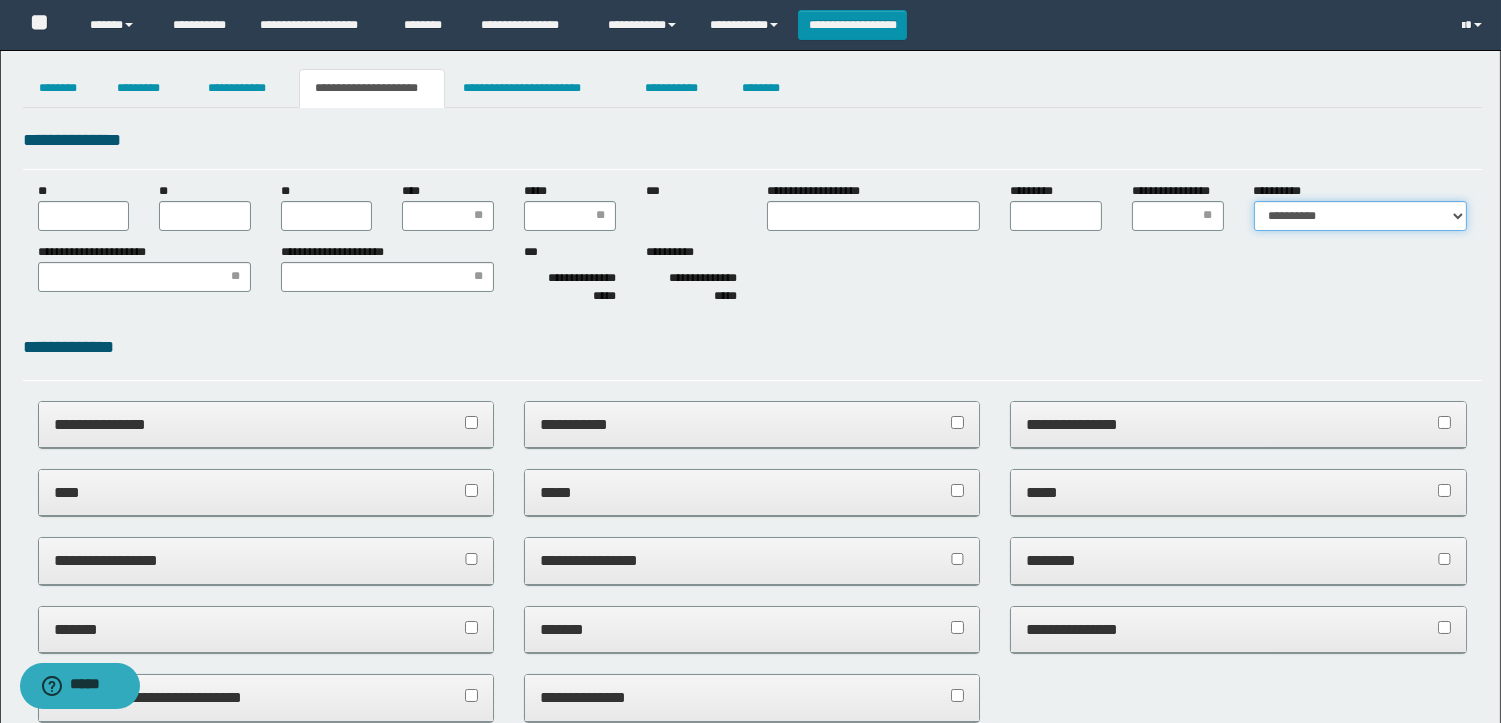 scroll, scrollTop: 0, scrollLeft: 0, axis: both 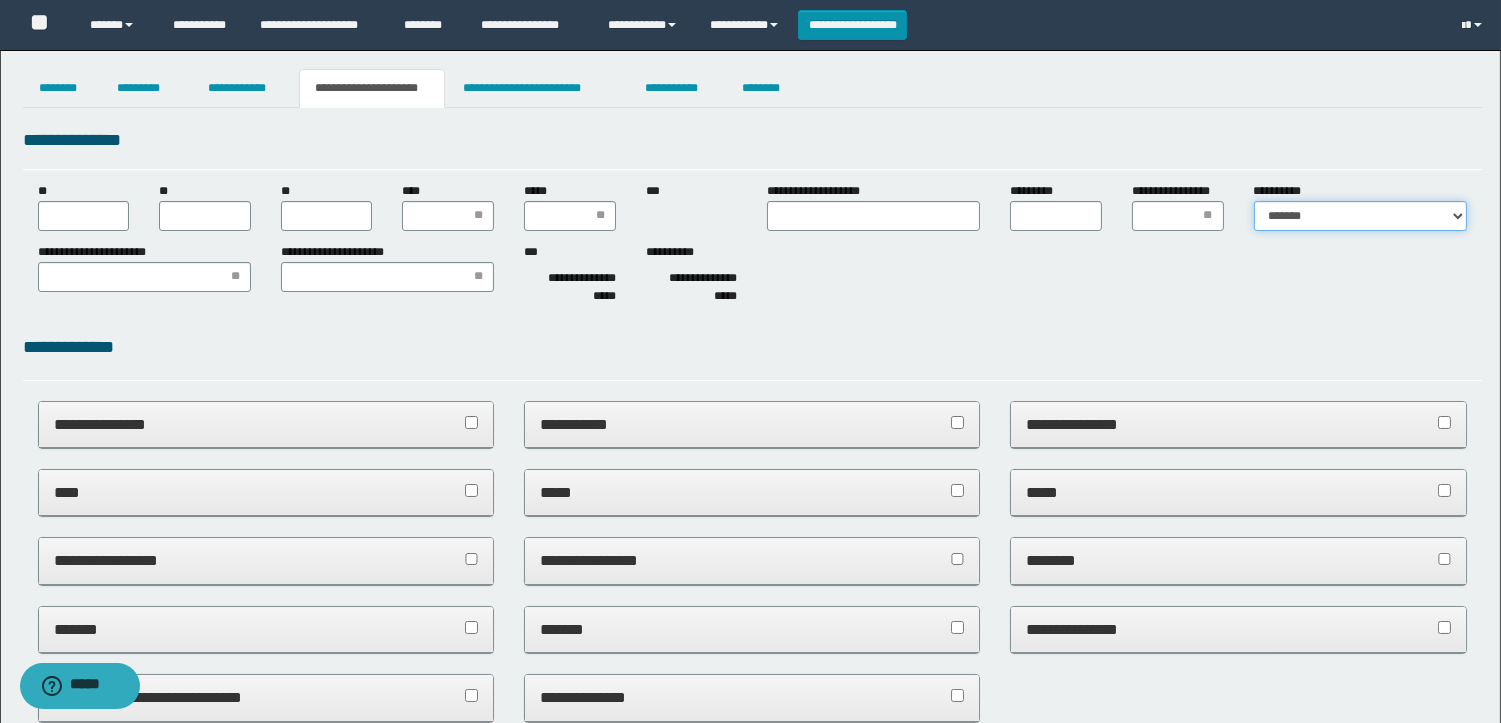 click on "**********" at bounding box center [1360, 216] 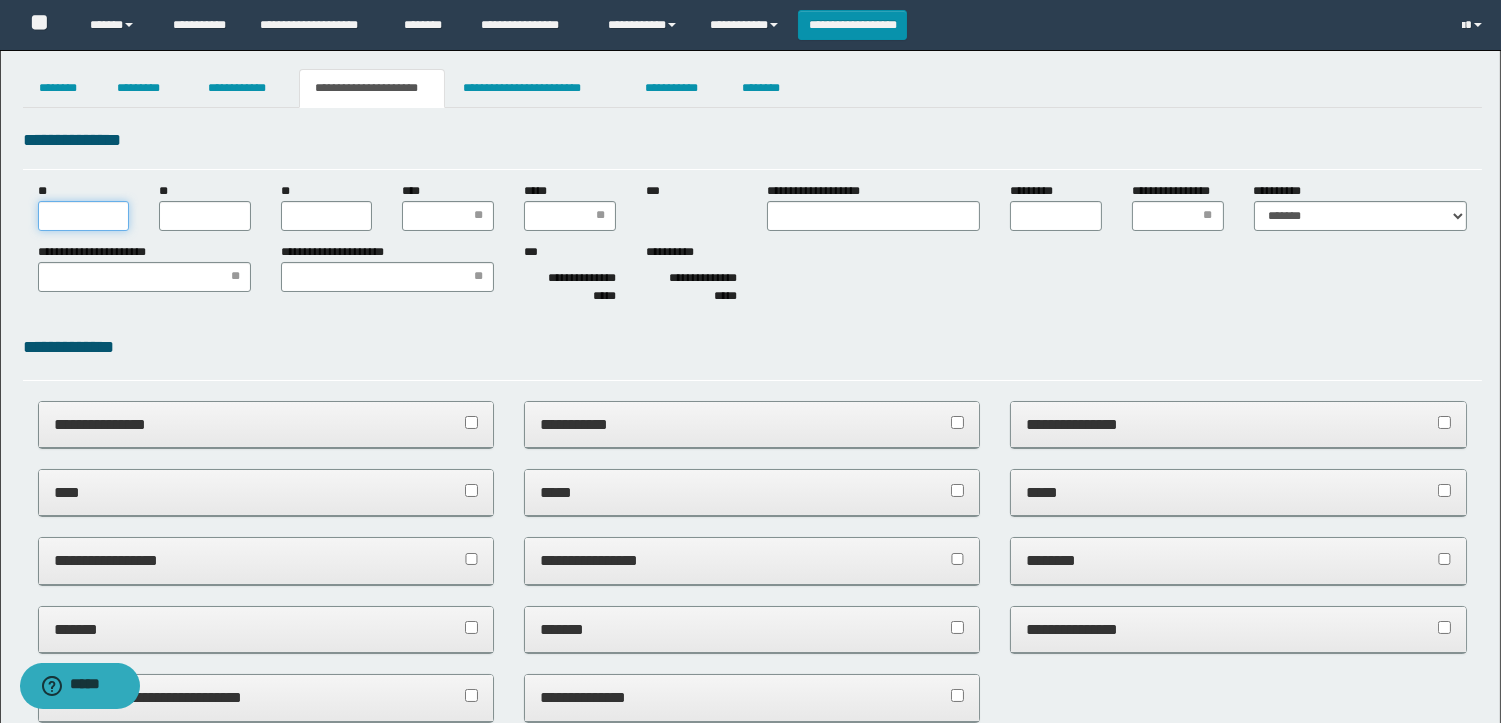 click on "**" at bounding box center (84, 216) 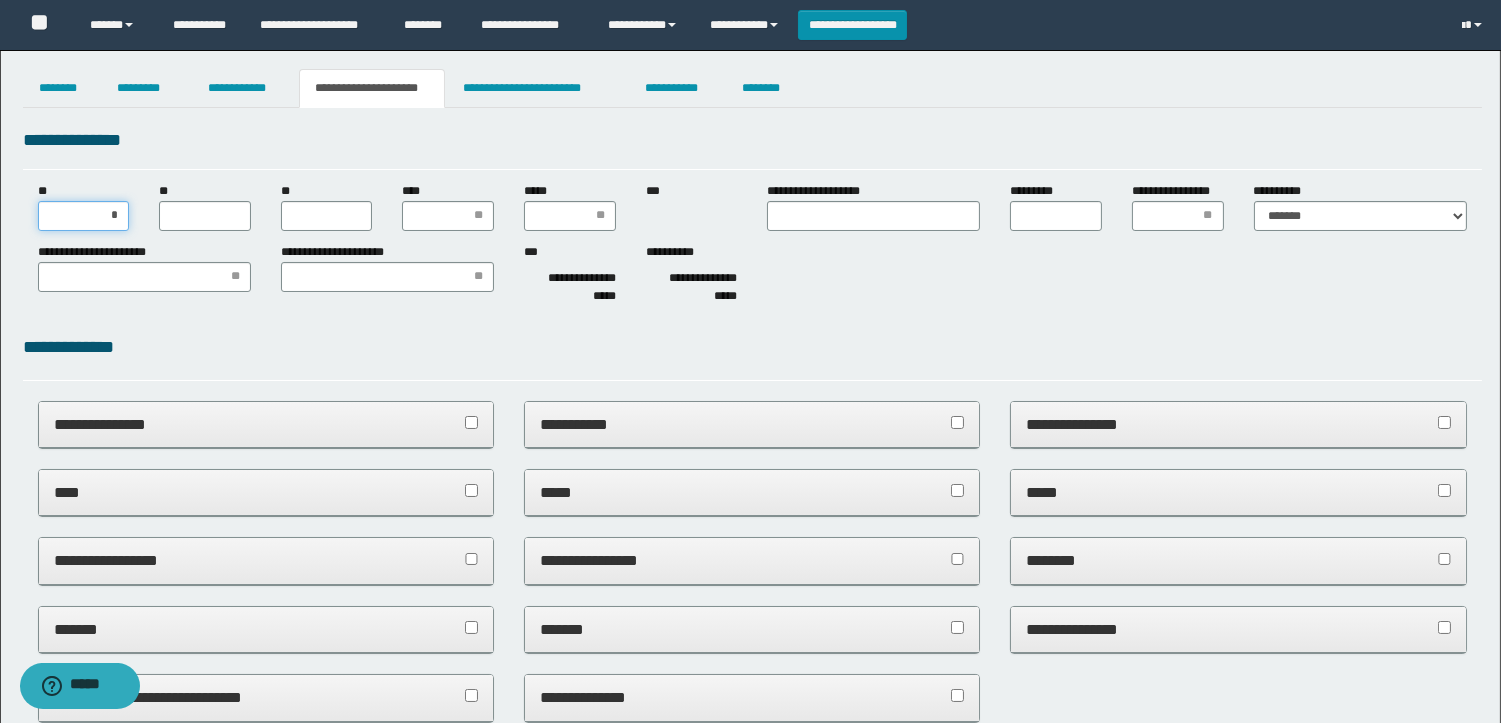 type on "**" 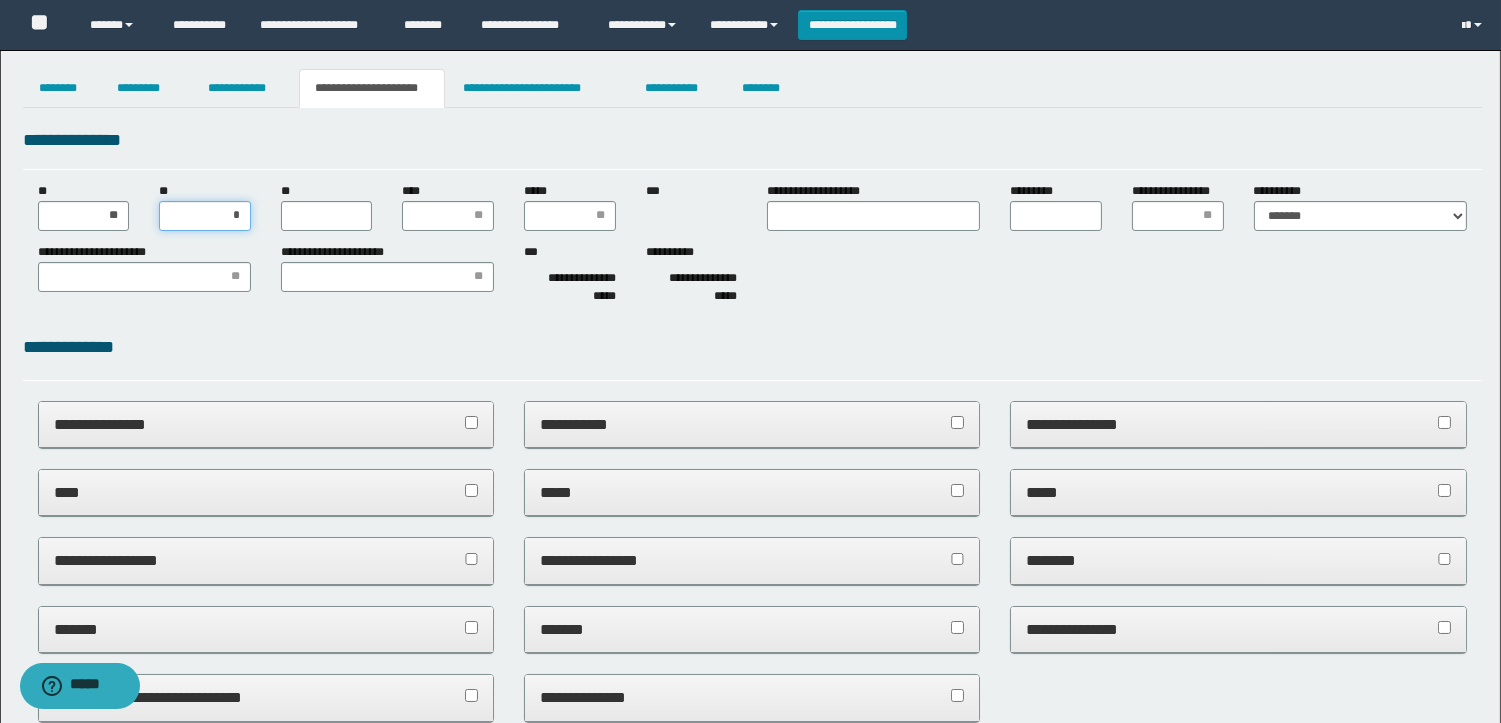 type on "**" 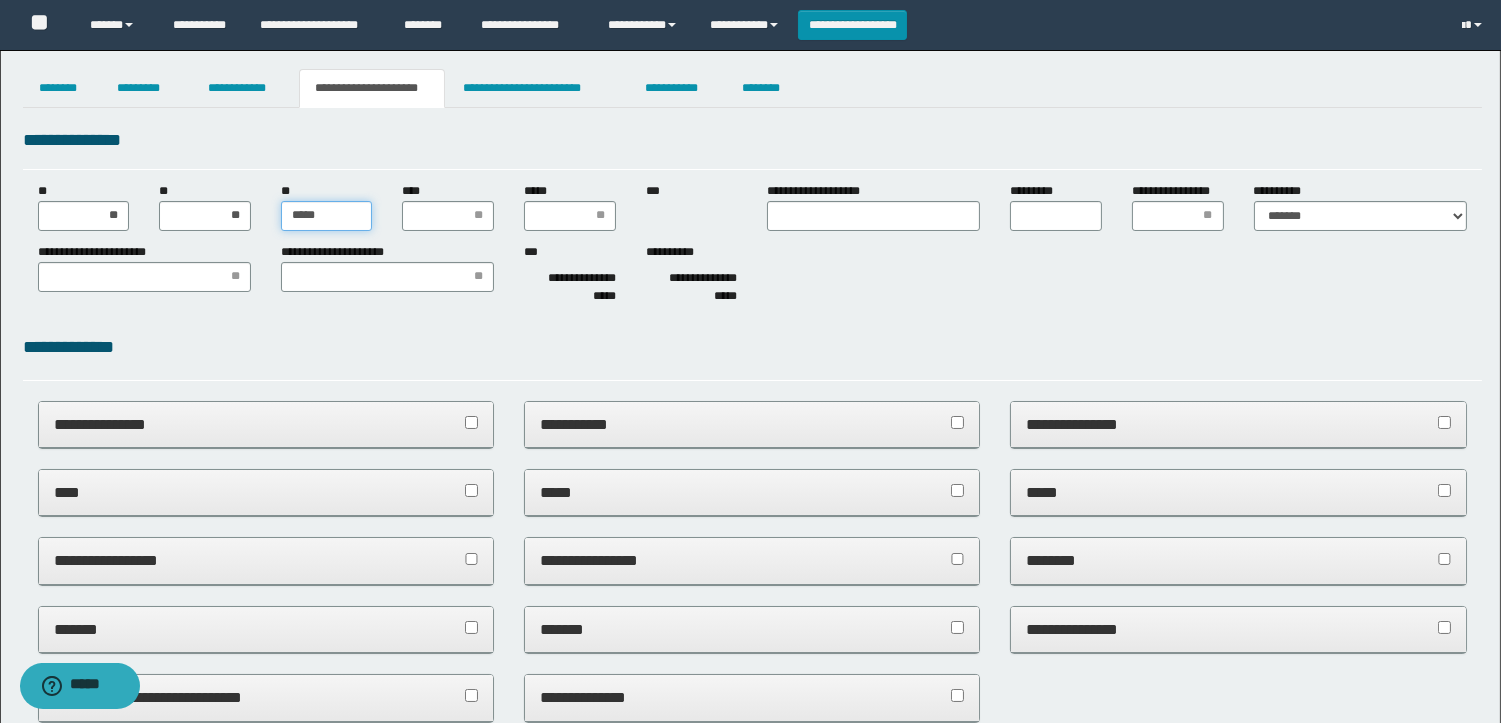 type on "******" 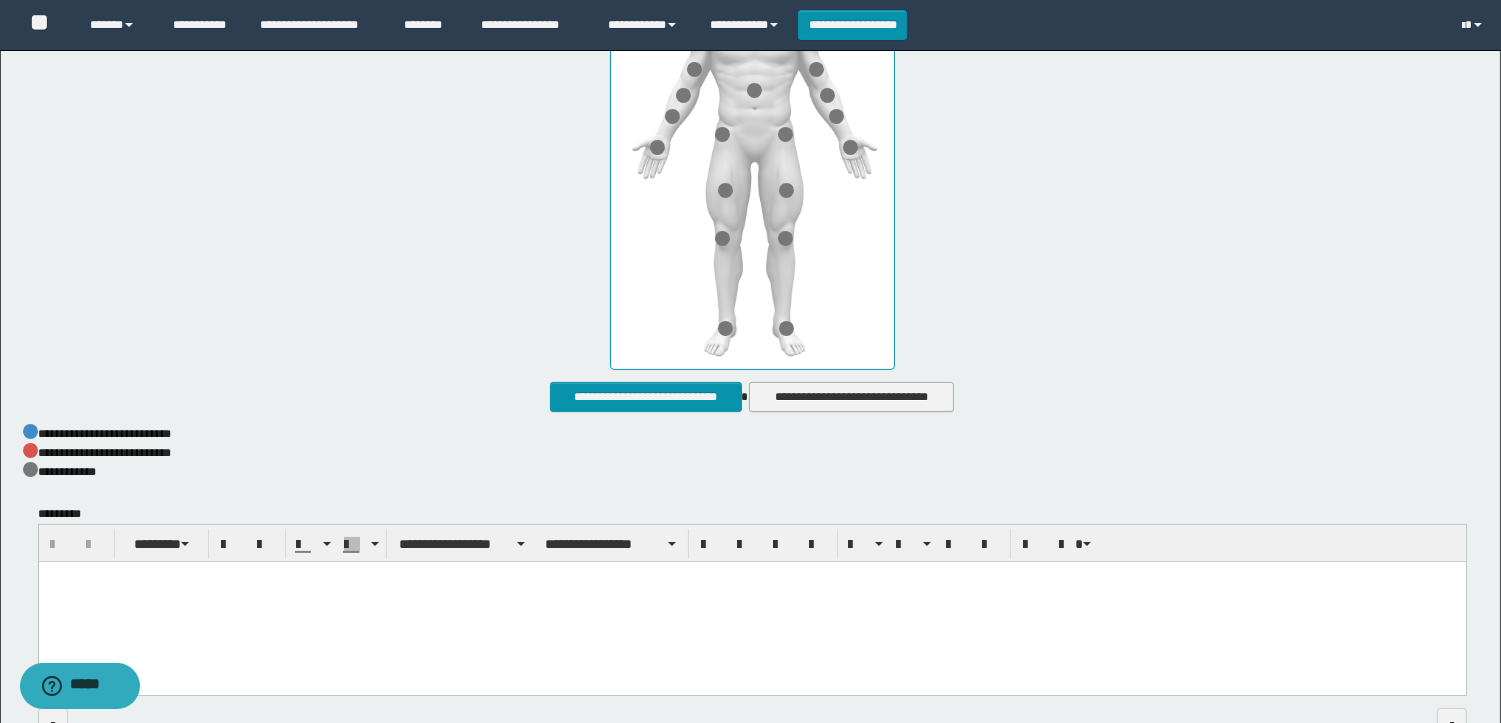 scroll, scrollTop: 1000, scrollLeft: 0, axis: vertical 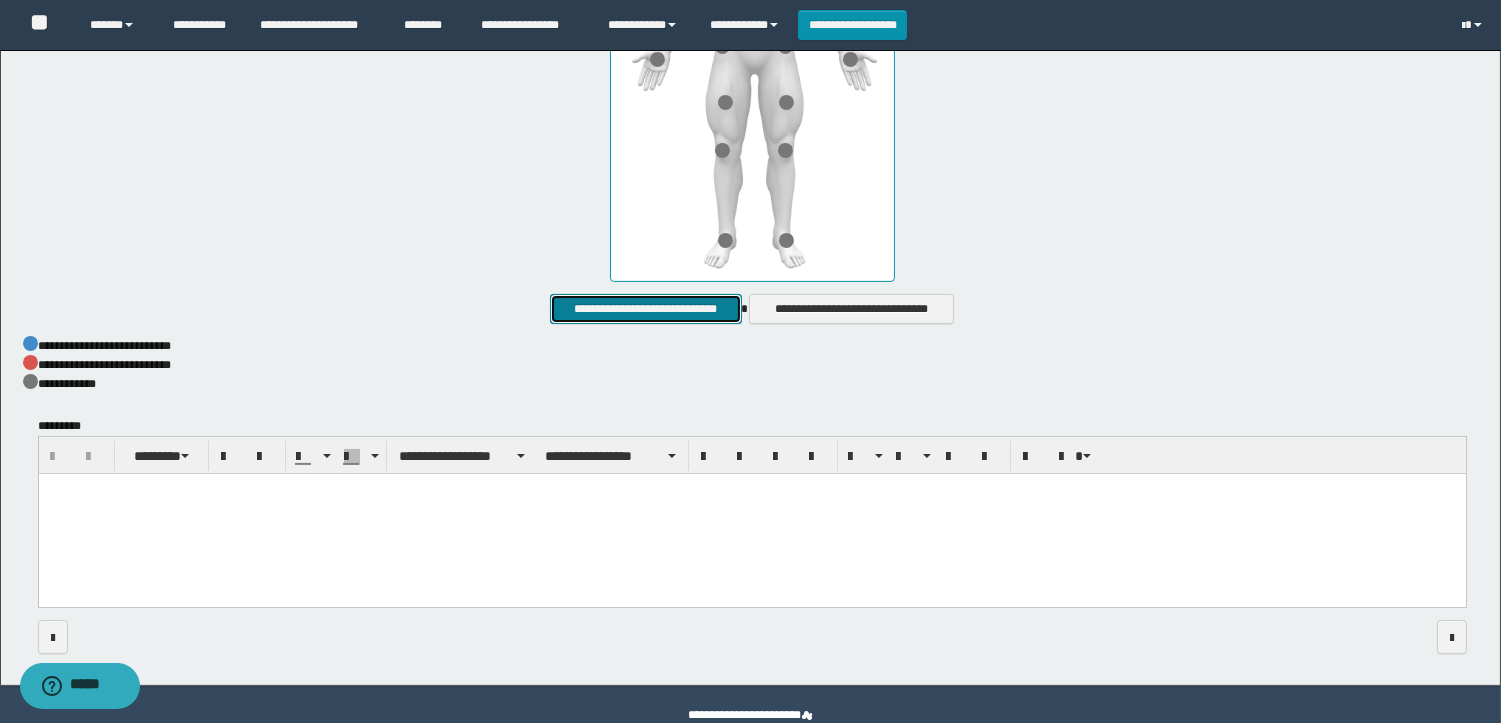 click on "**********" at bounding box center [645, 309] 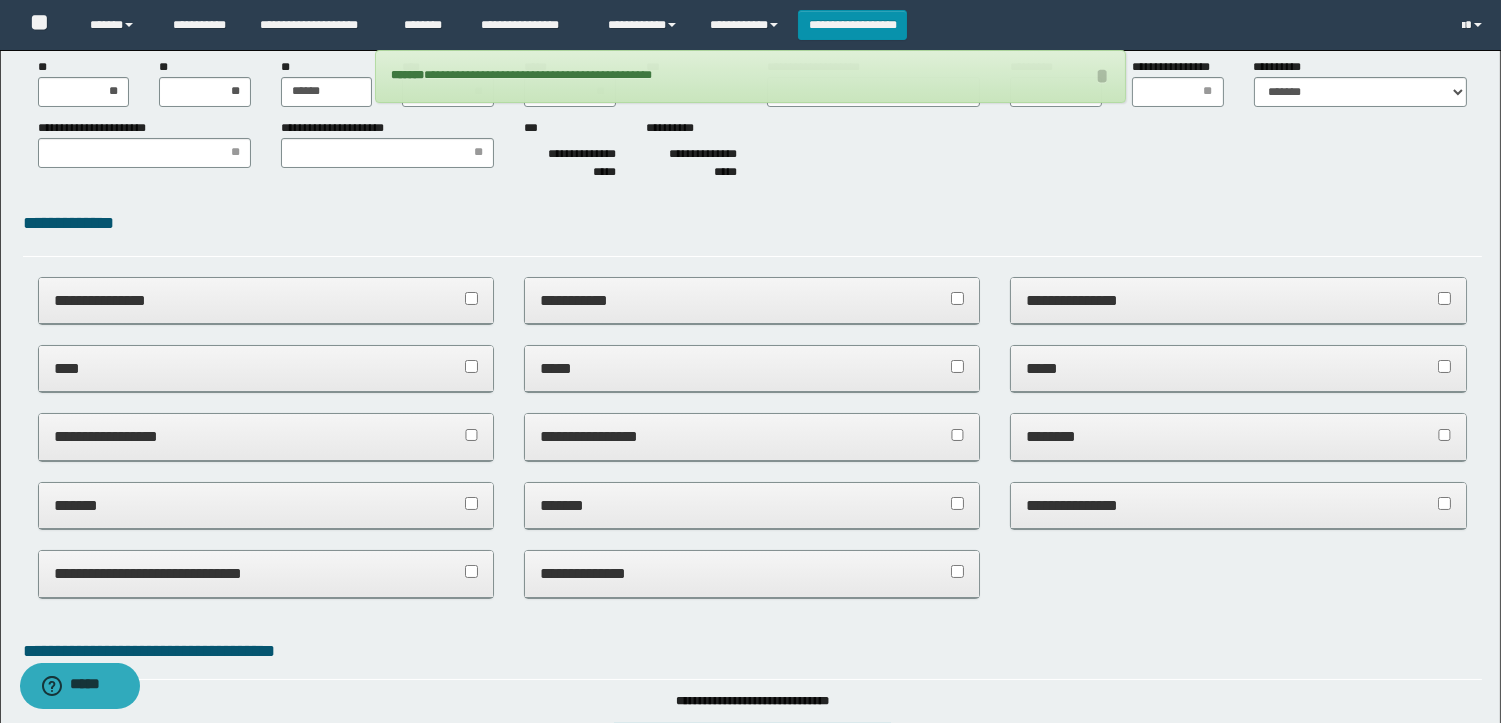 scroll, scrollTop: 111, scrollLeft: 0, axis: vertical 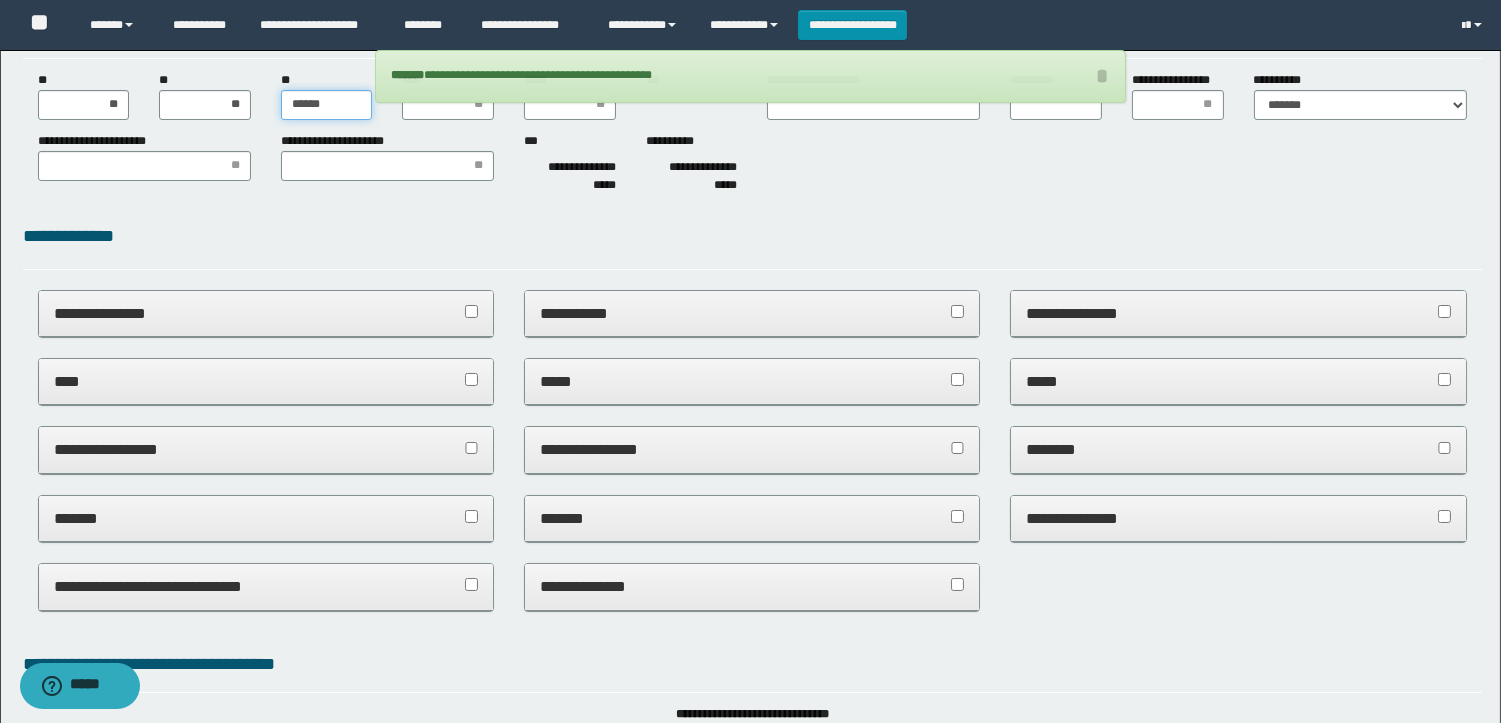 click on "******" at bounding box center [327, 105] 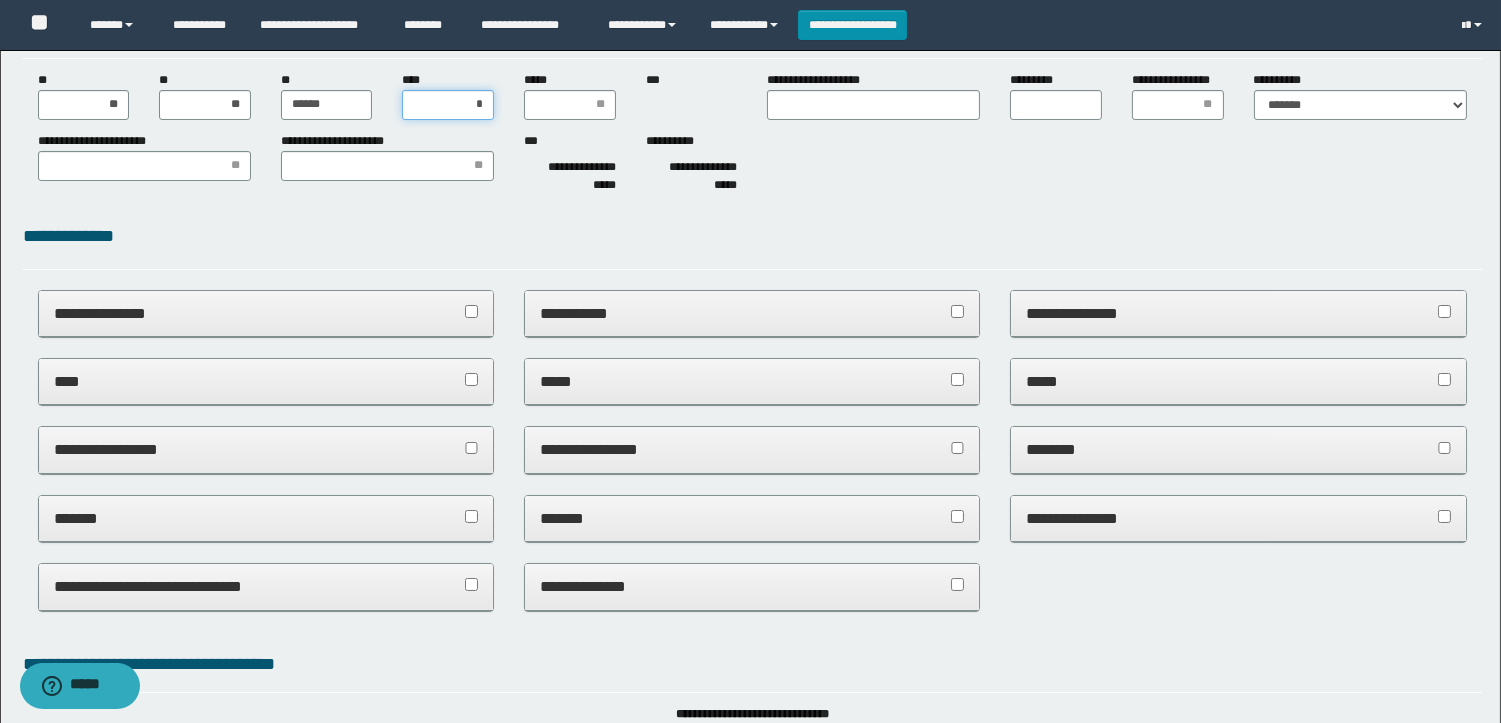 type on "**" 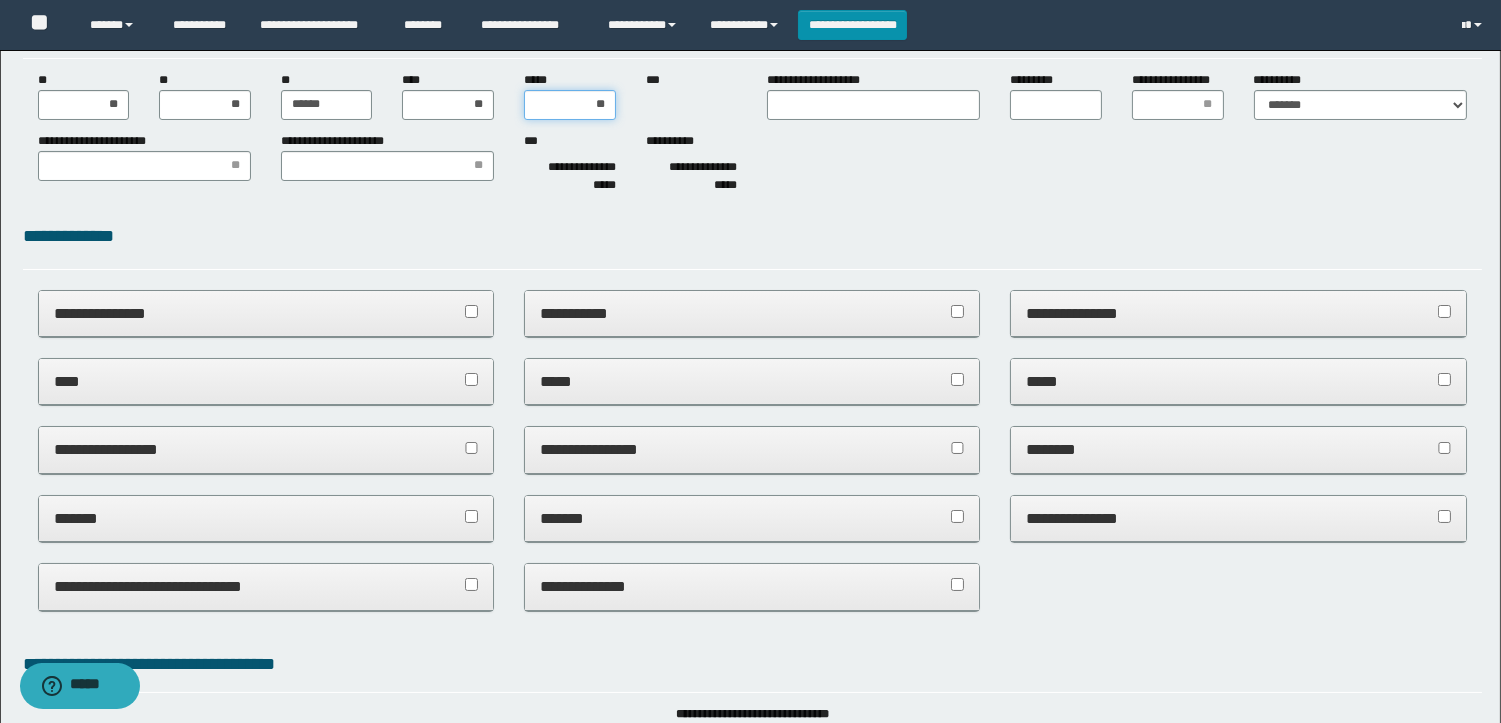 type on "***" 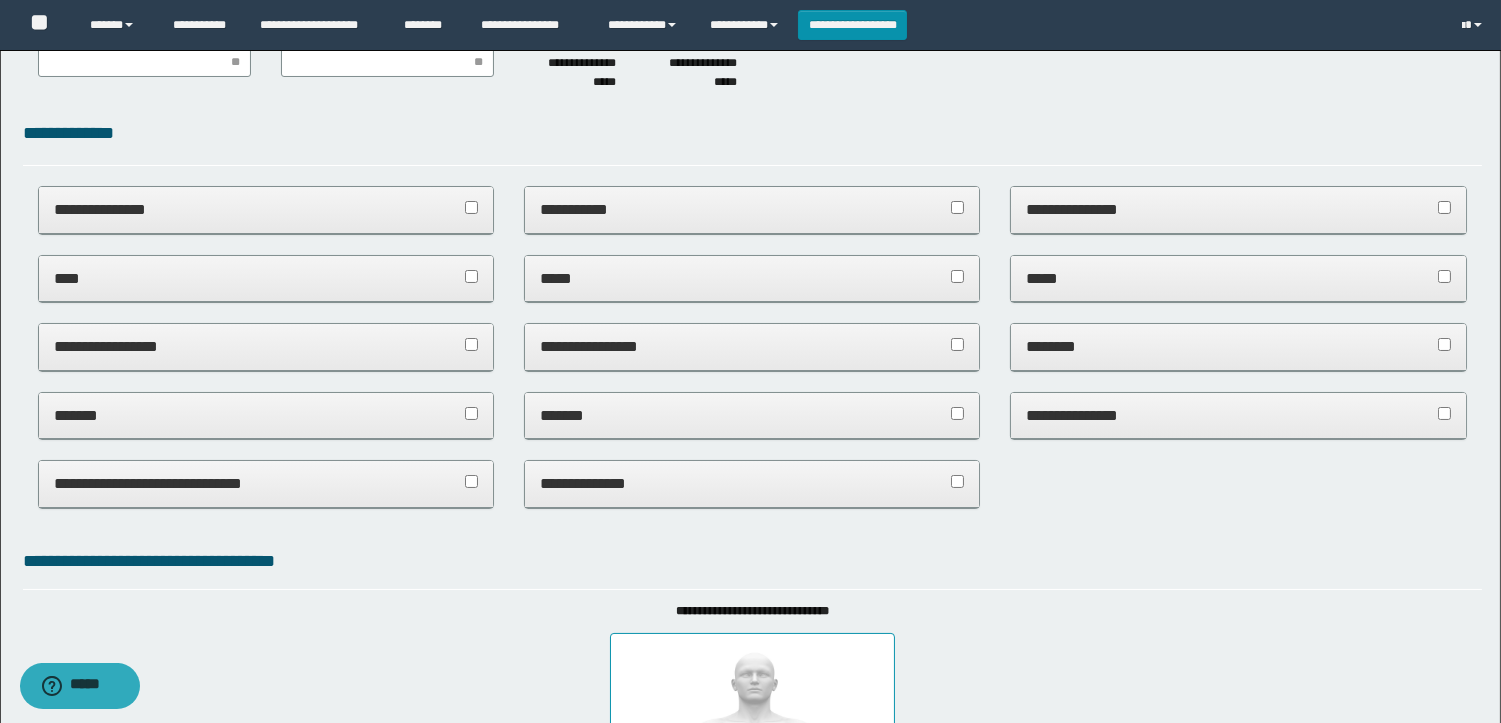scroll, scrollTop: 0, scrollLeft: 0, axis: both 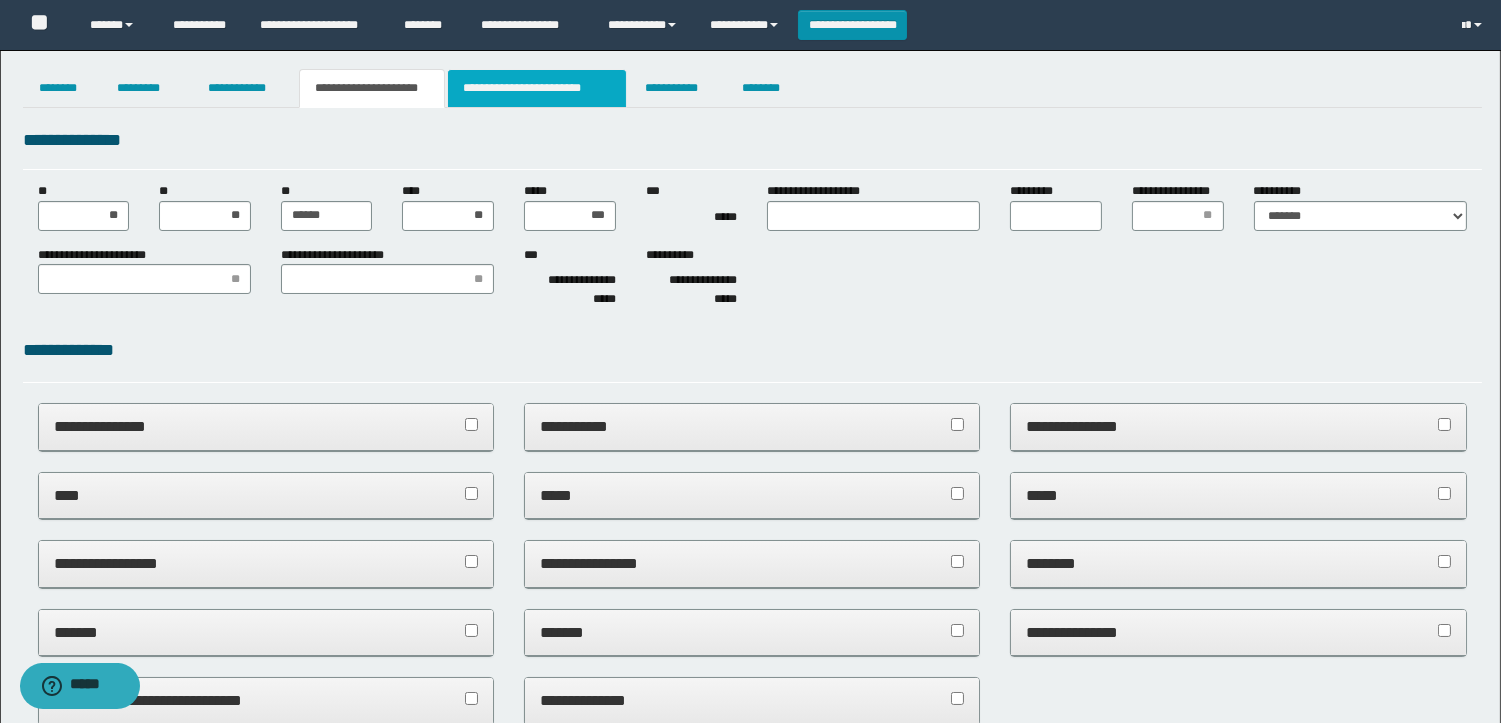 click on "**********" at bounding box center [537, 88] 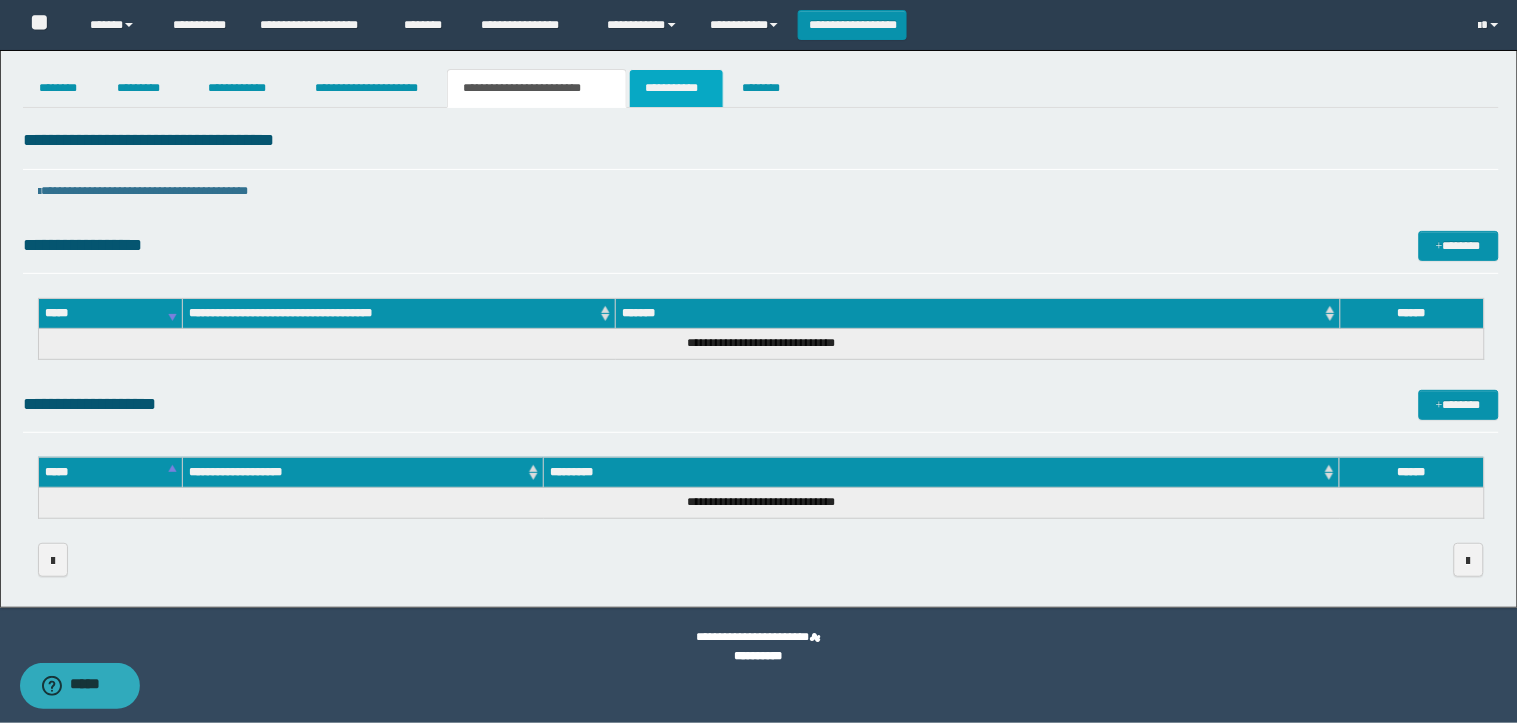 click on "**********" at bounding box center (676, 88) 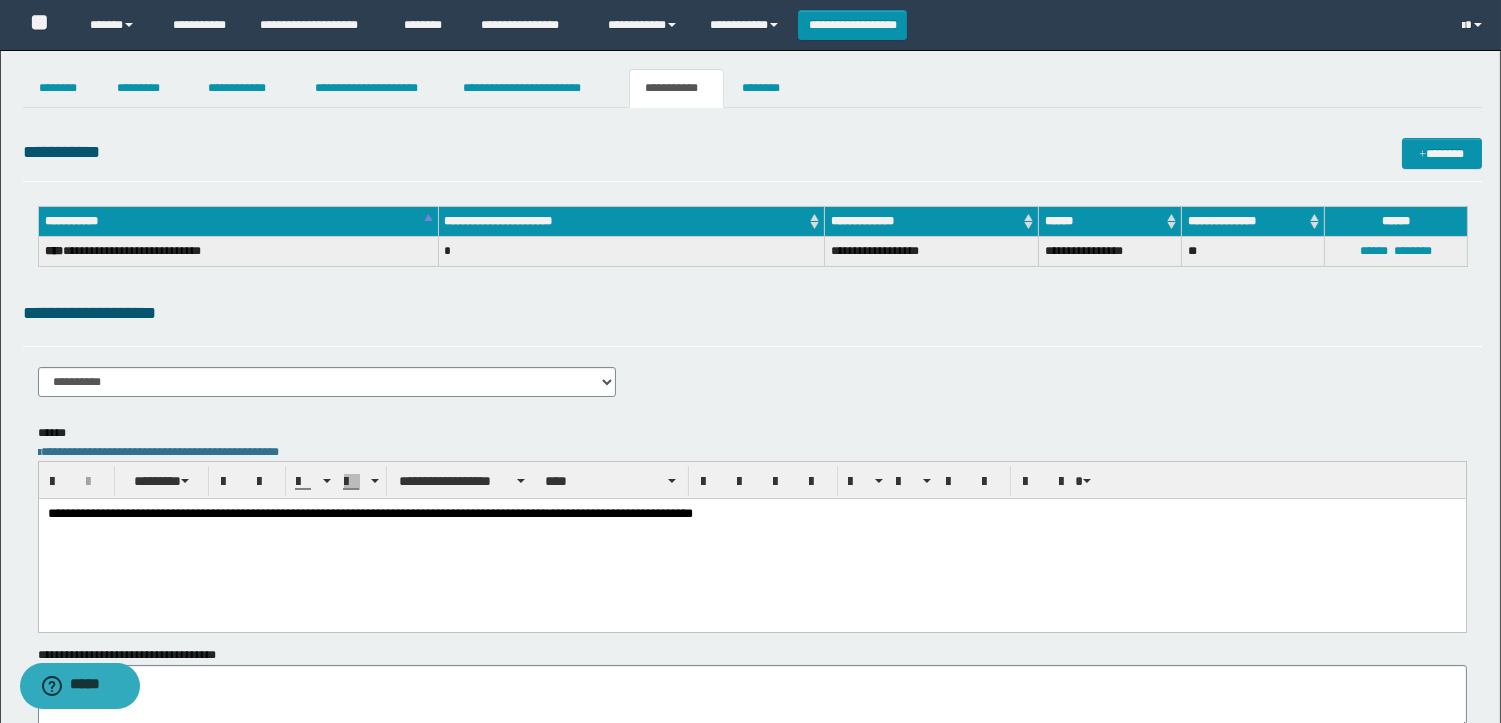 click on "**********" at bounding box center [751, 539] 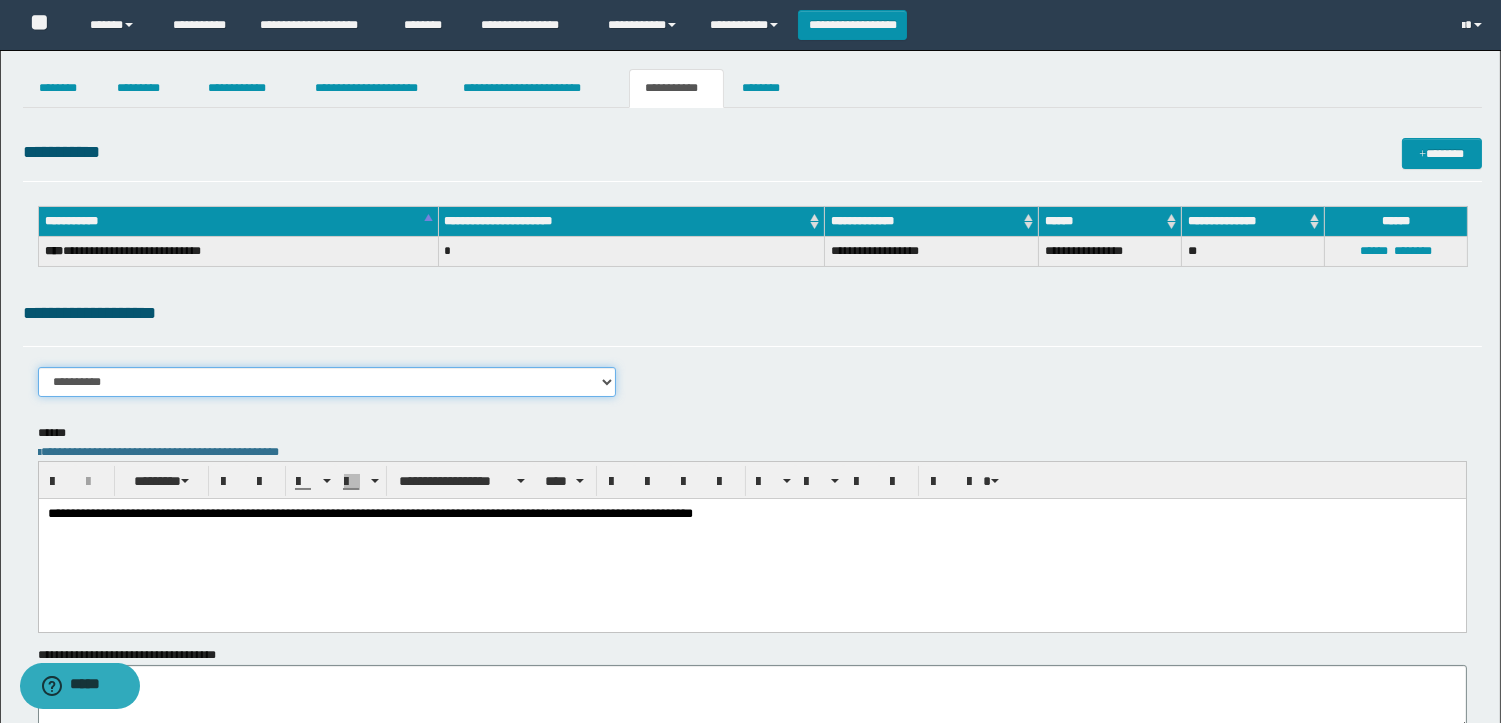 click on "**********" at bounding box center (327, 382) 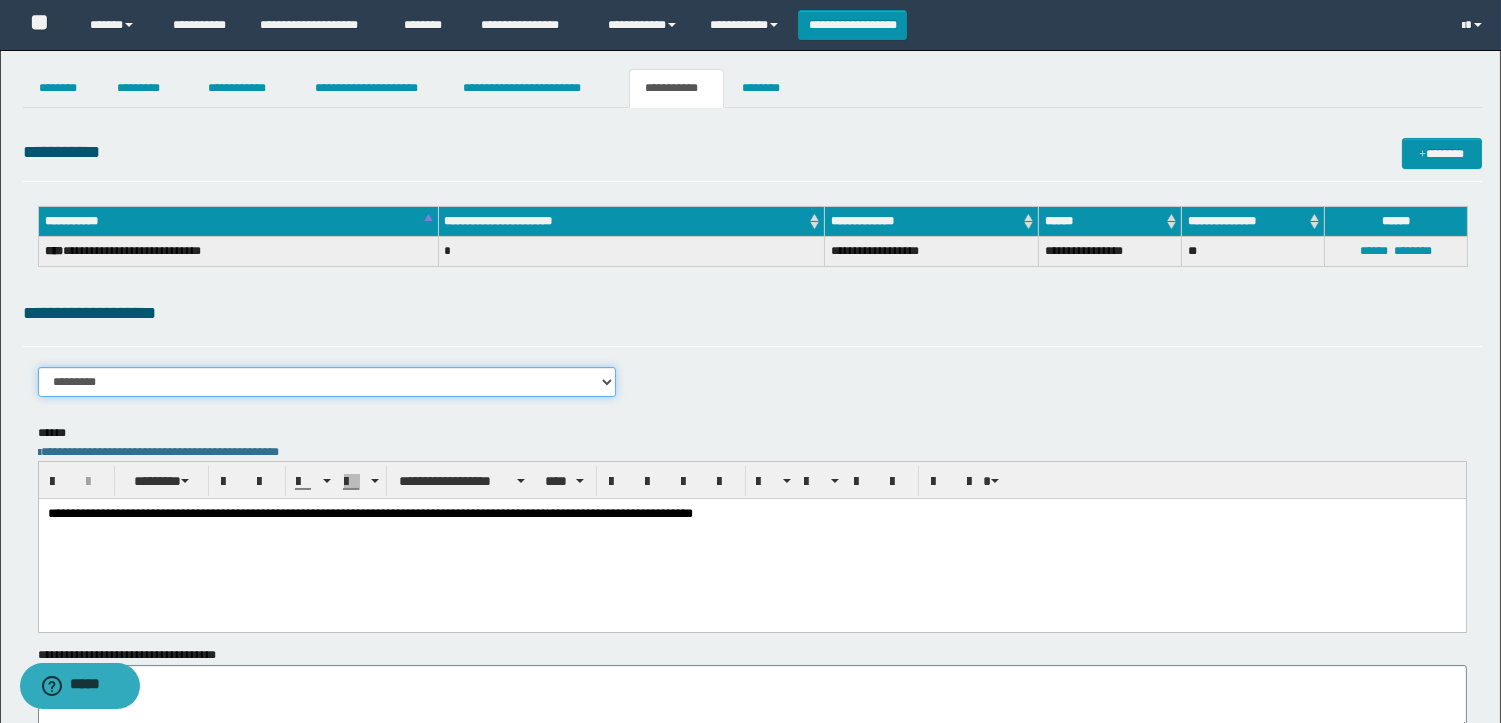 click on "**********" at bounding box center [327, 382] 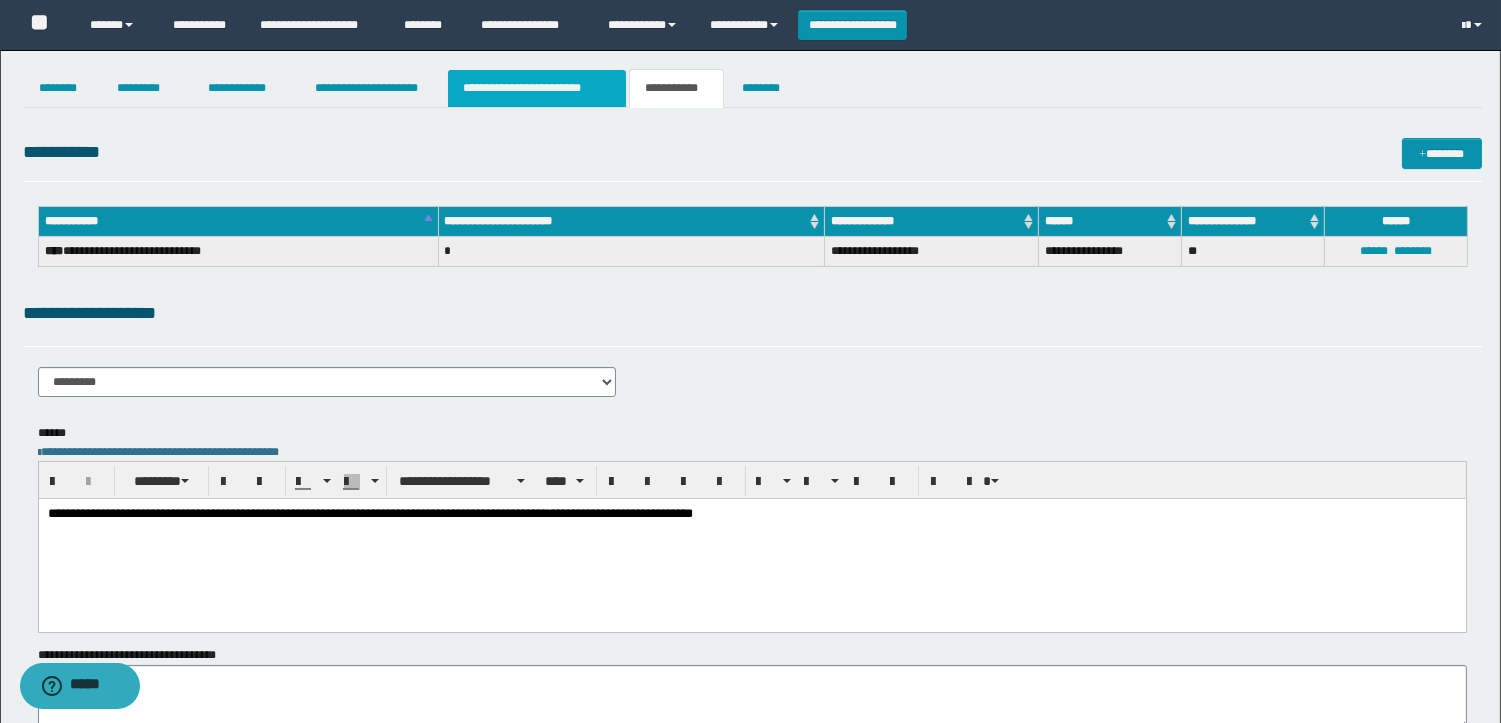 click on "**********" at bounding box center [537, 88] 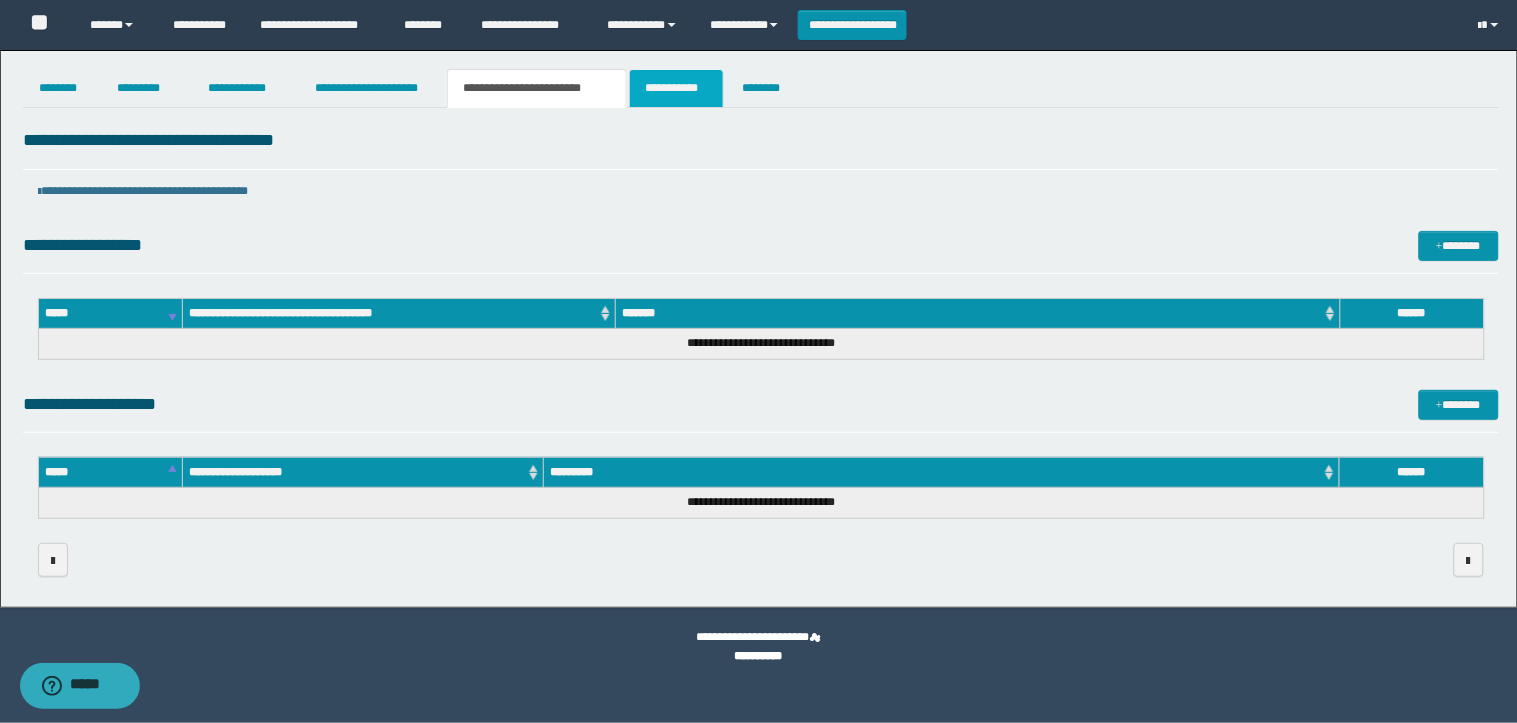 click on "**********" at bounding box center (676, 88) 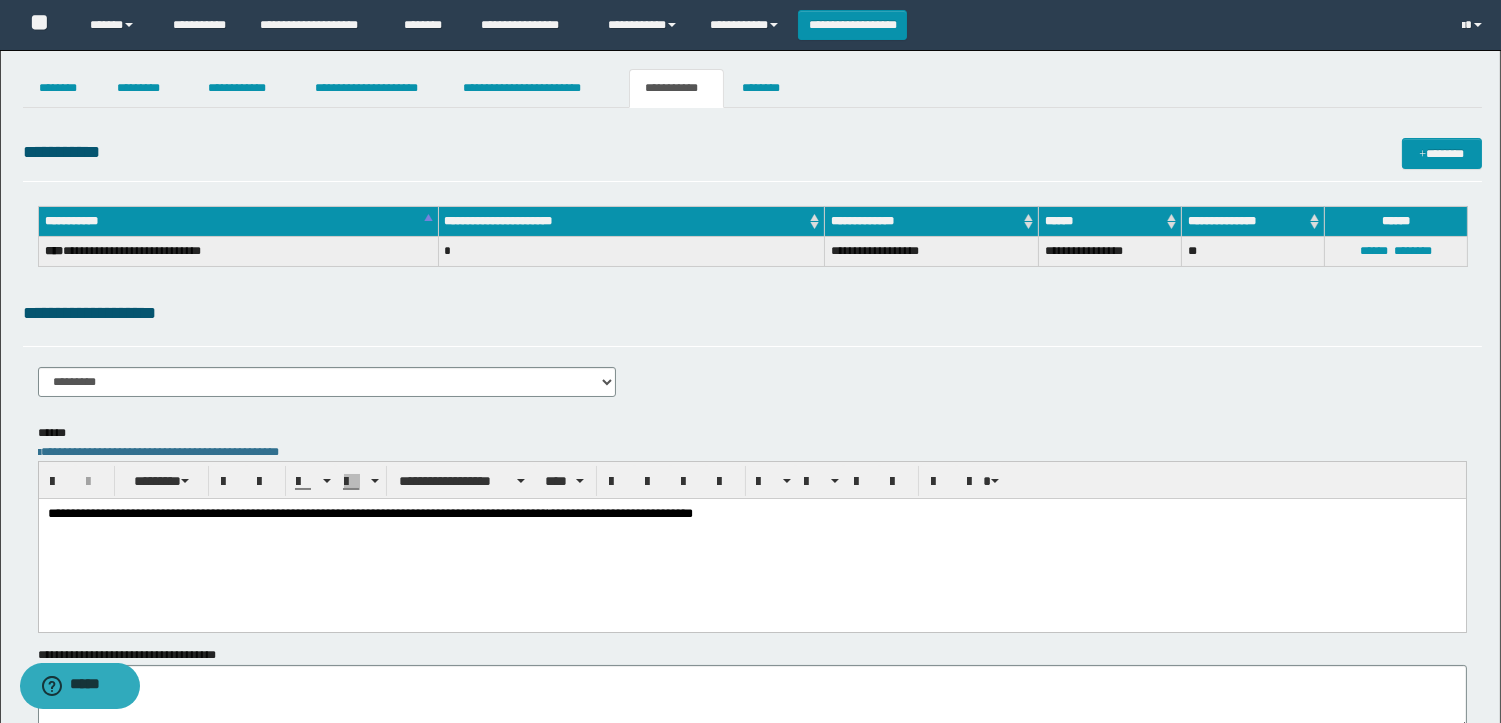 click on "**********" at bounding box center (751, 514) 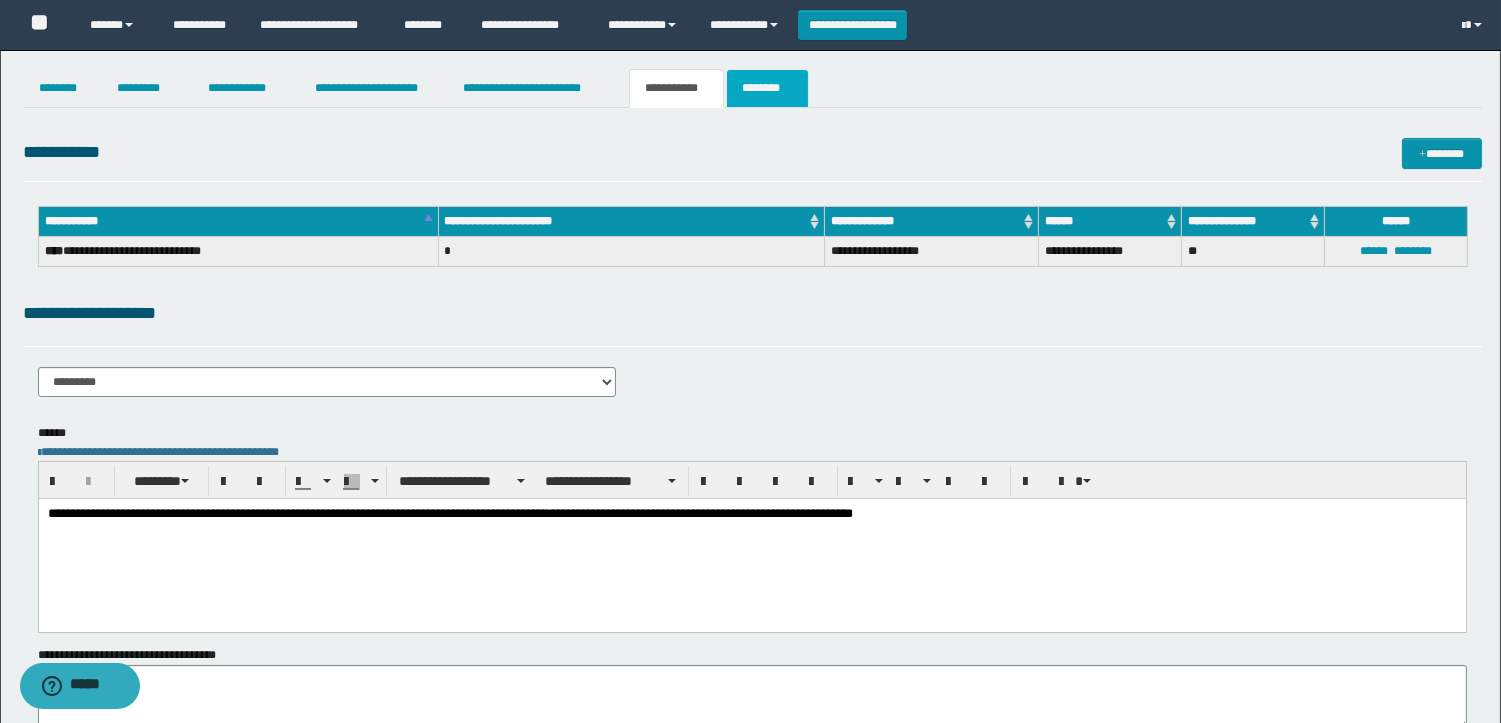 click on "********" at bounding box center (767, 88) 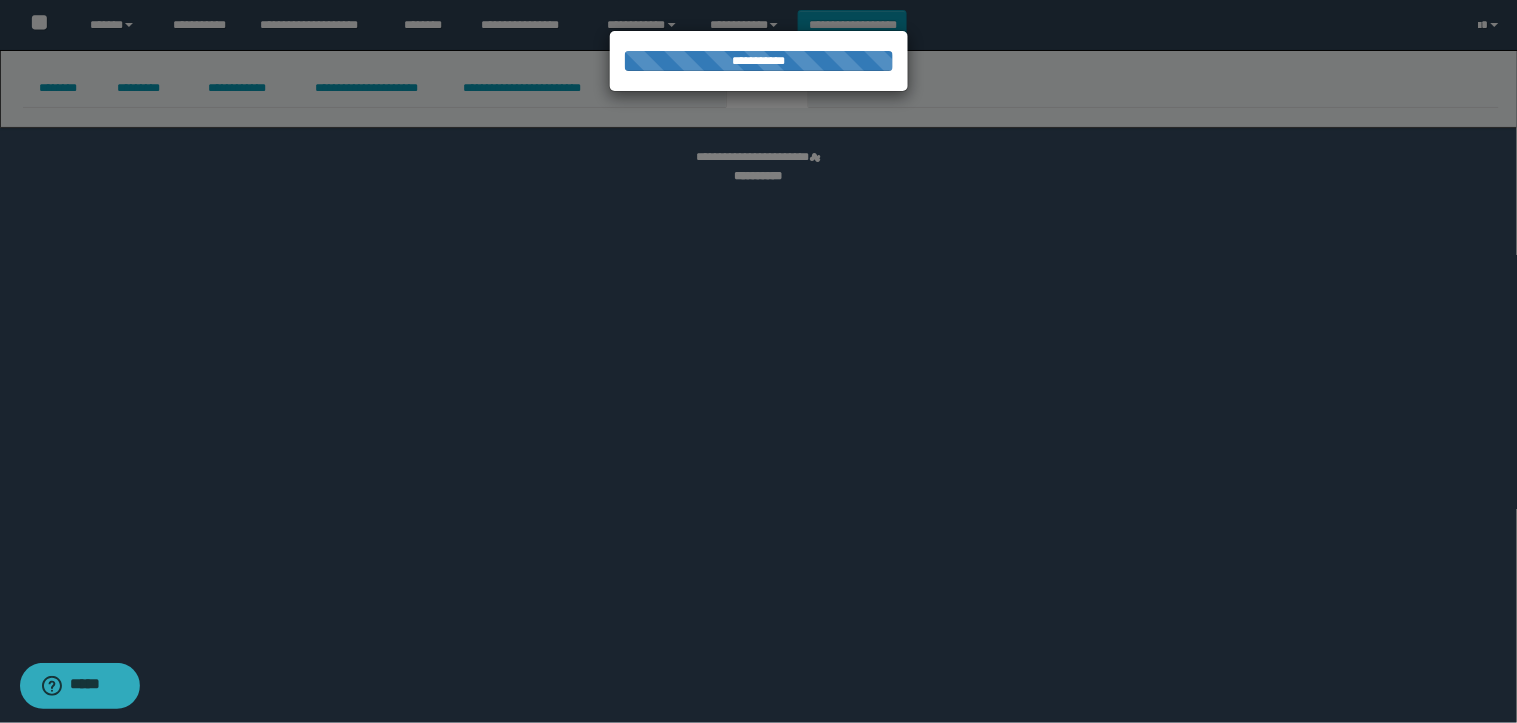 select 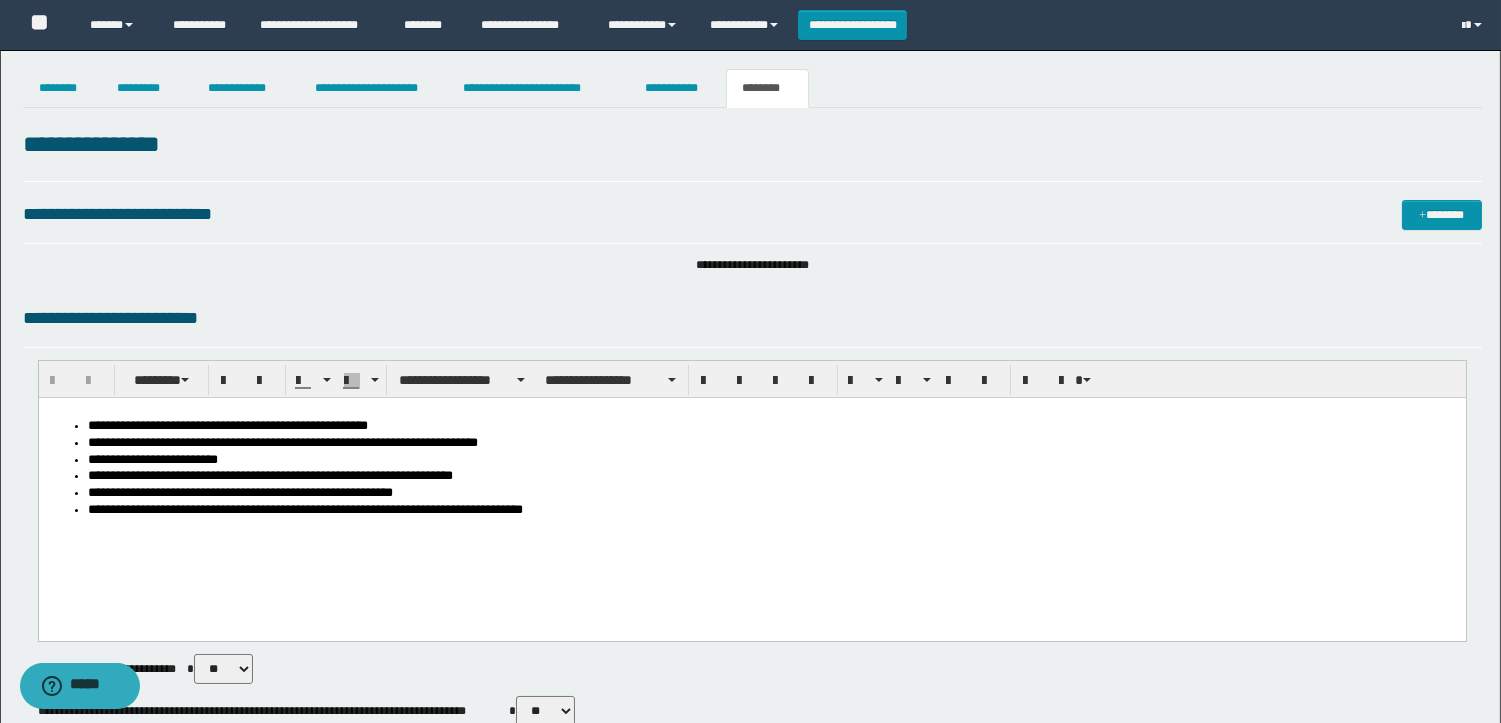 scroll, scrollTop: 0, scrollLeft: 0, axis: both 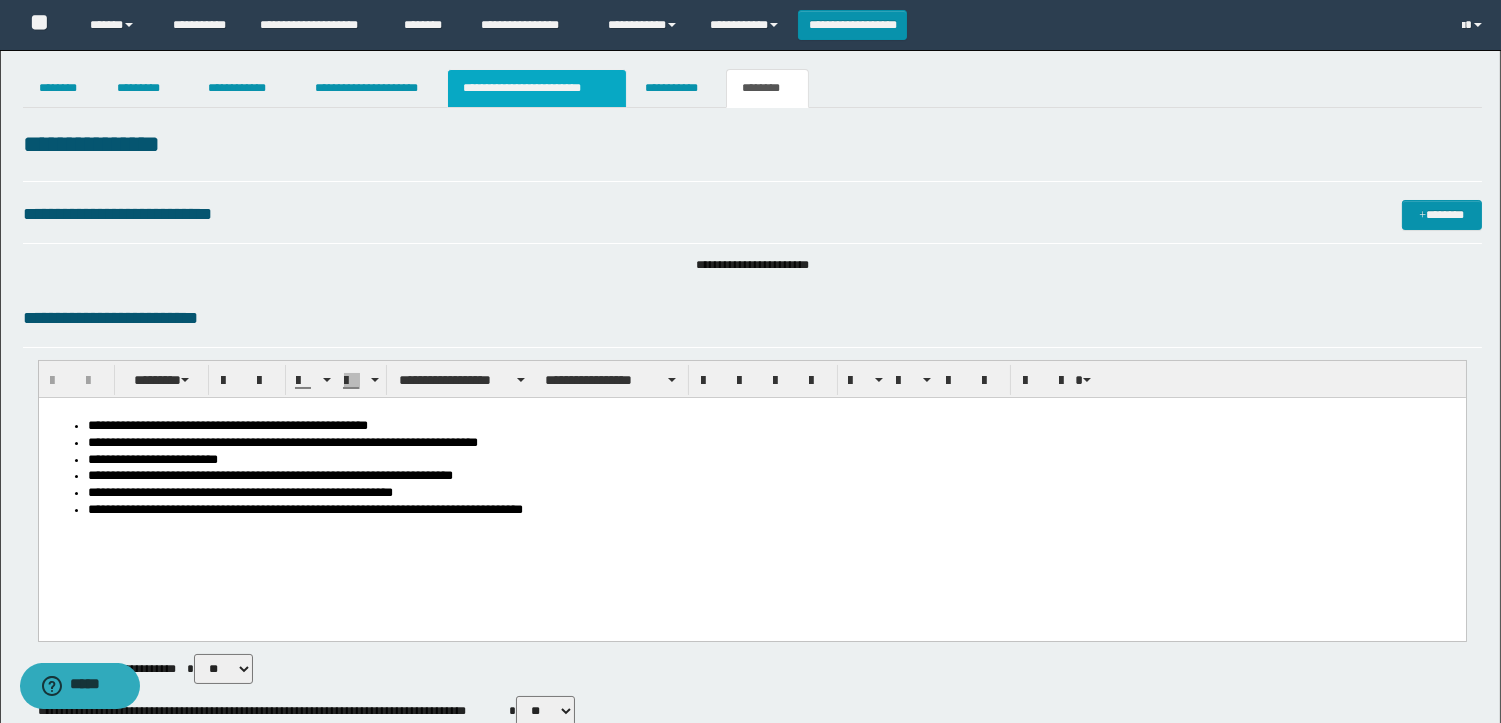click on "**********" at bounding box center [537, 88] 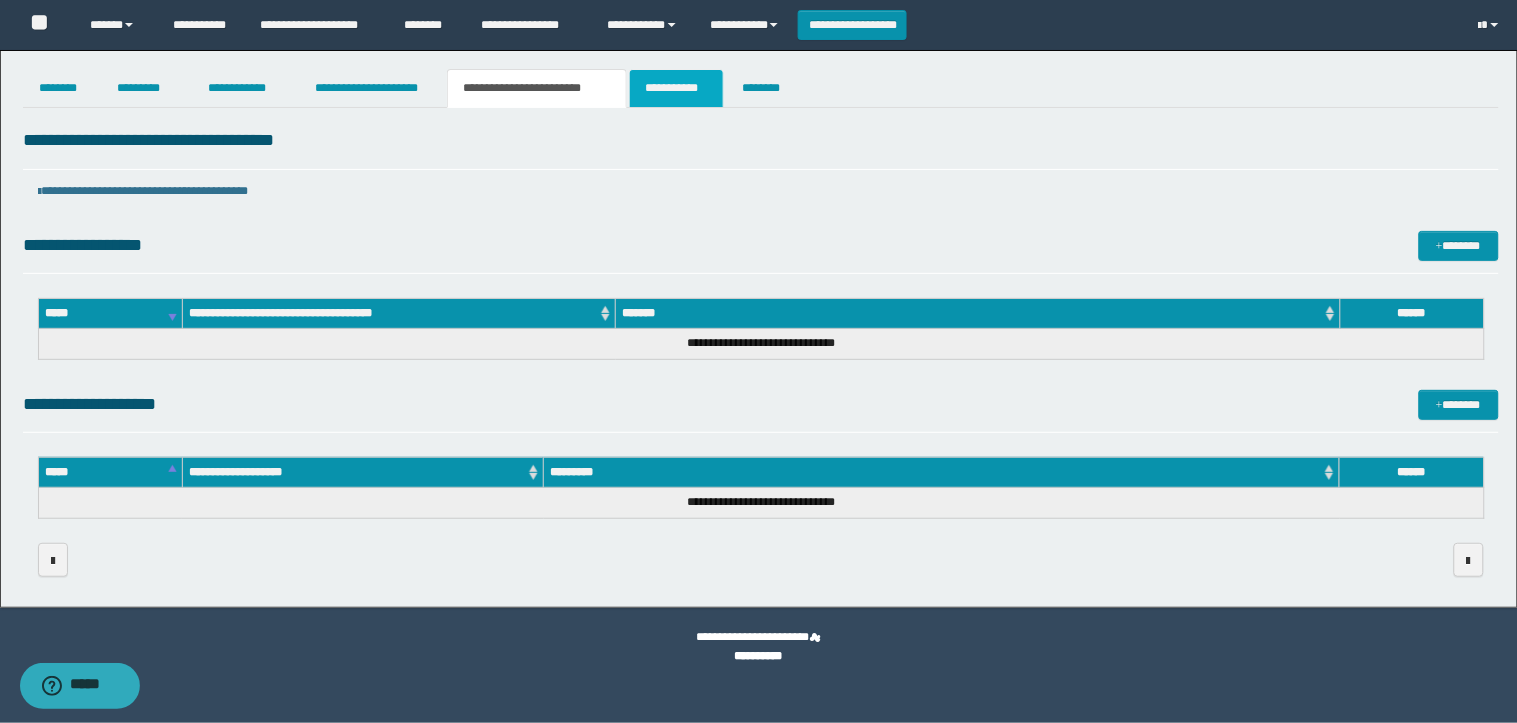 click on "**********" at bounding box center (676, 88) 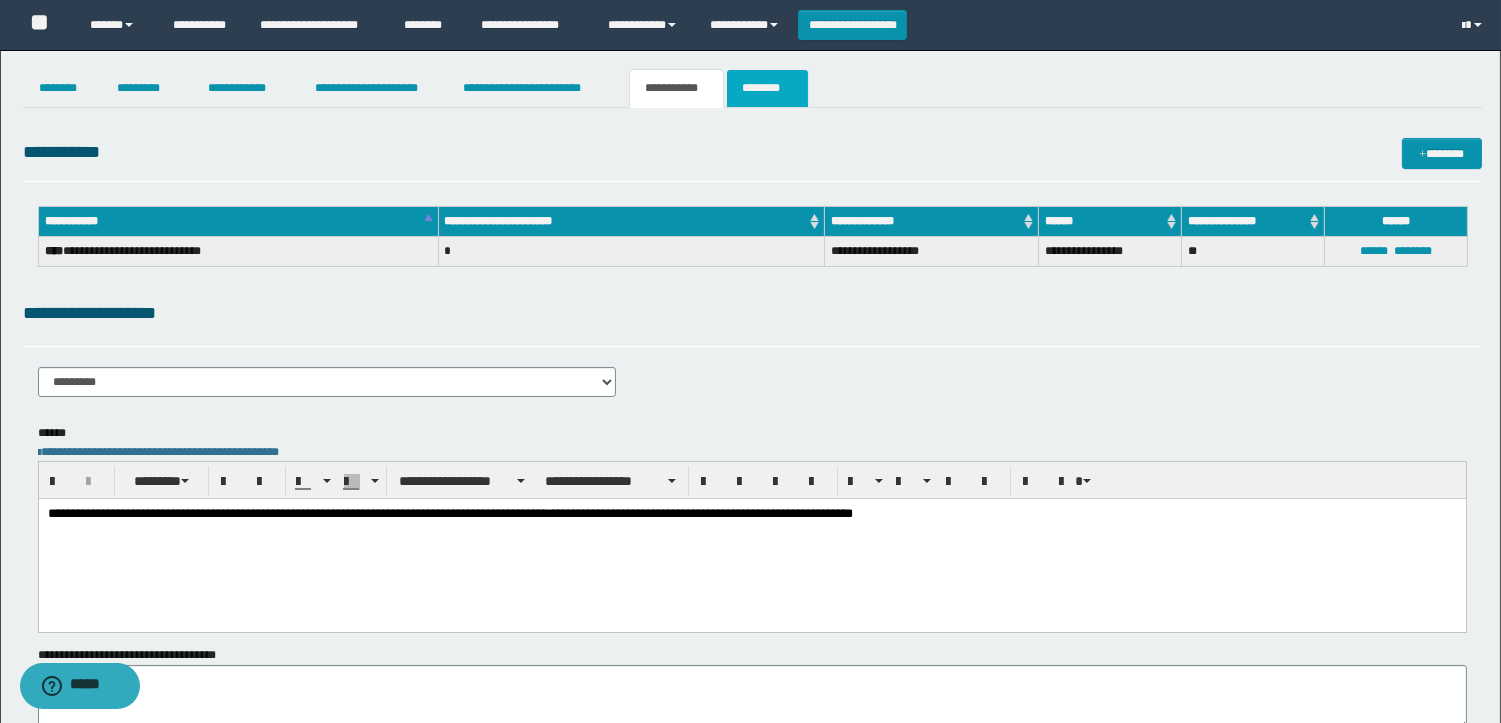 click on "********" at bounding box center [767, 88] 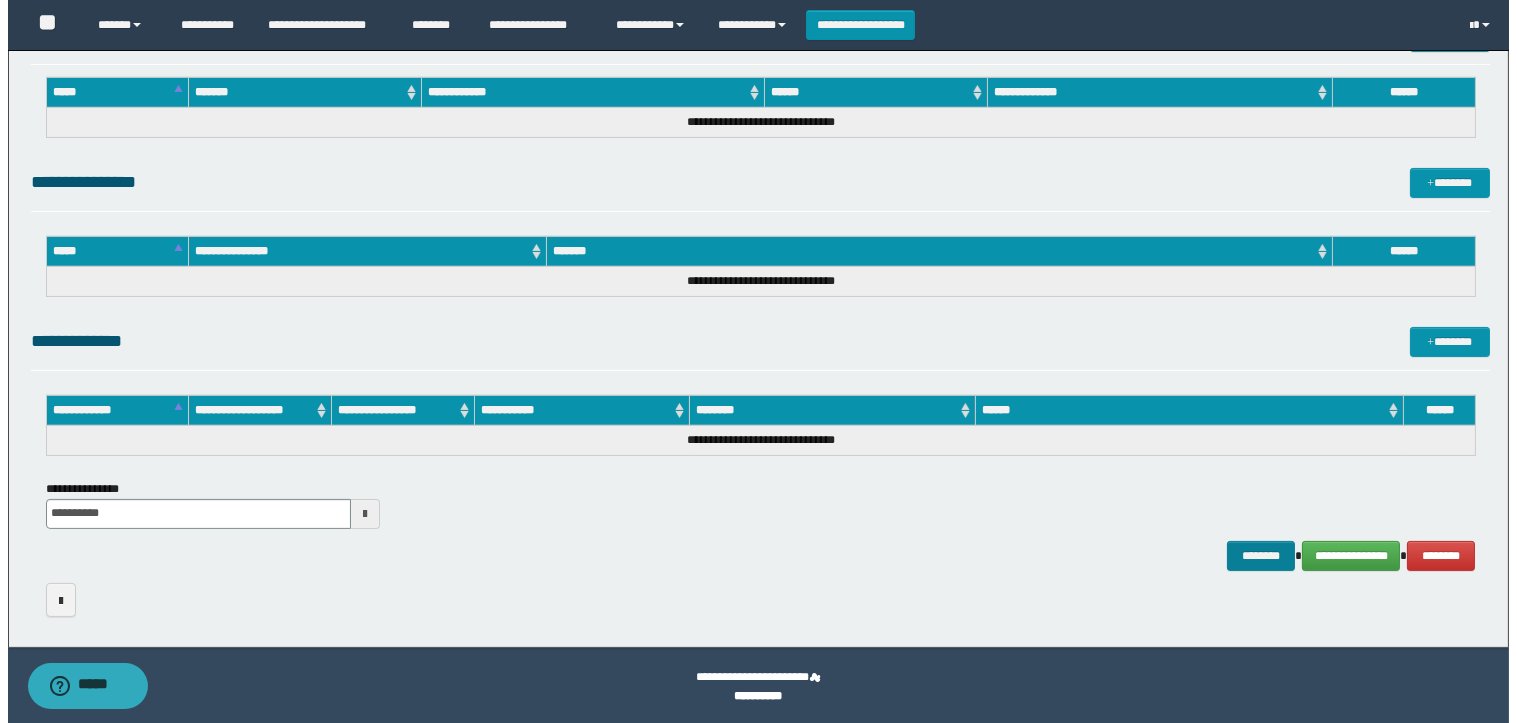 scroll, scrollTop: 914, scrollLeft: 0, axis: vertical 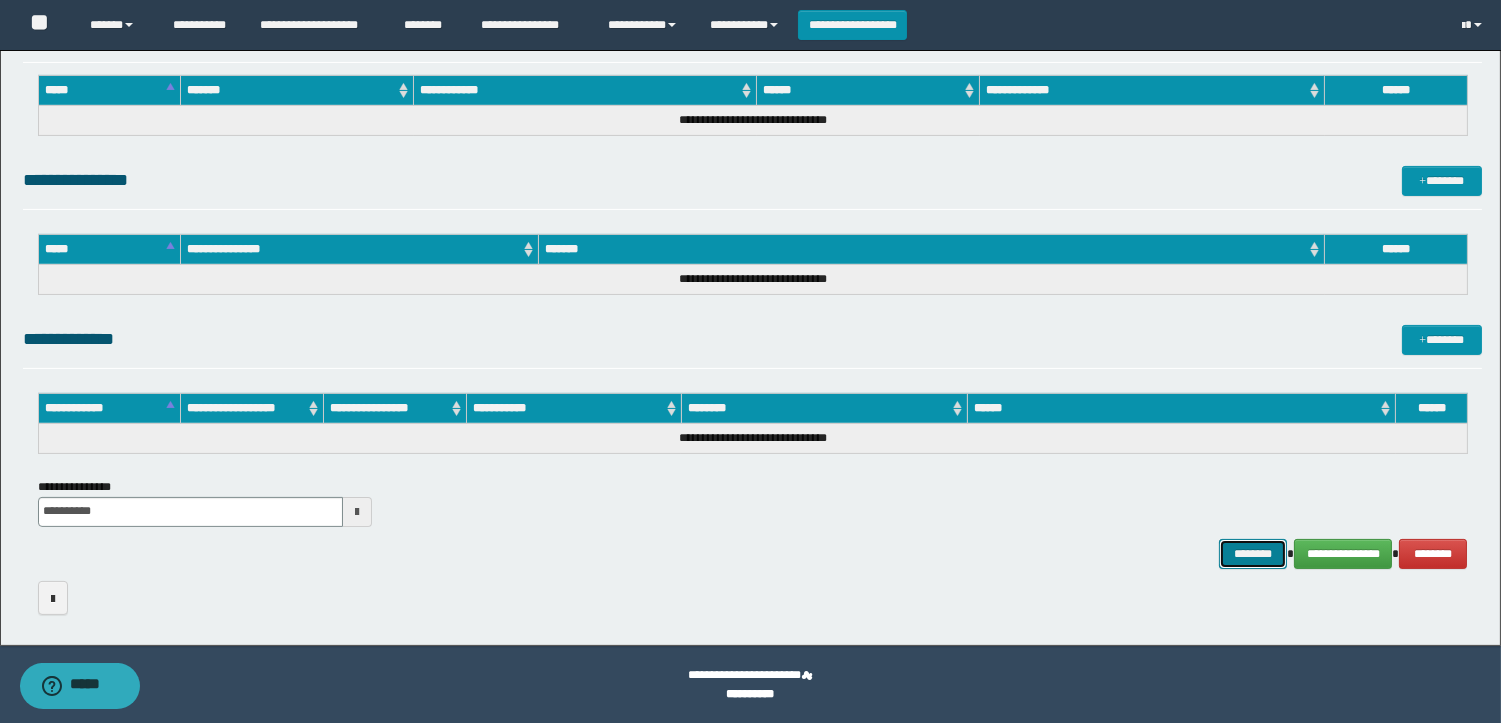 click on "********" at bounding box center (1253, 554) 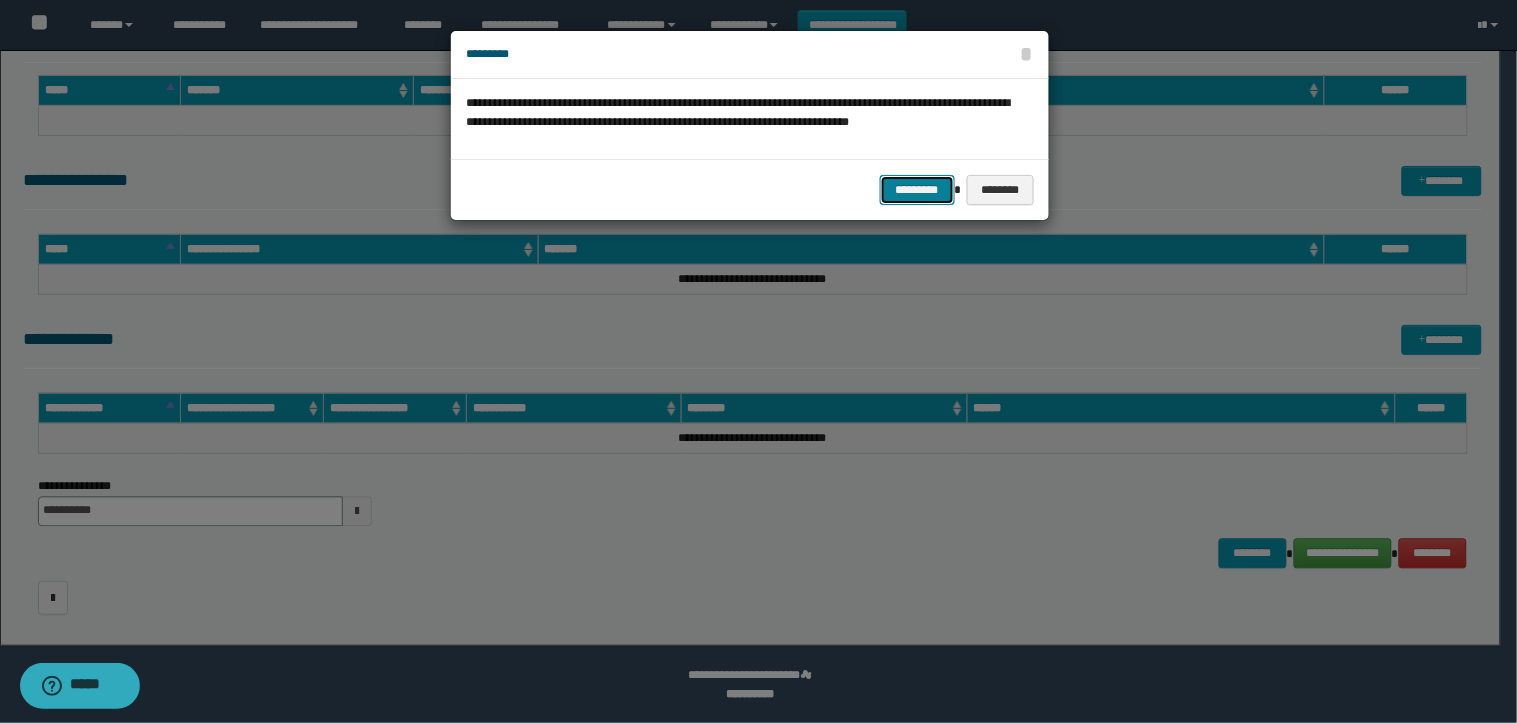 click on "*********" at bounding box center (917, 190) 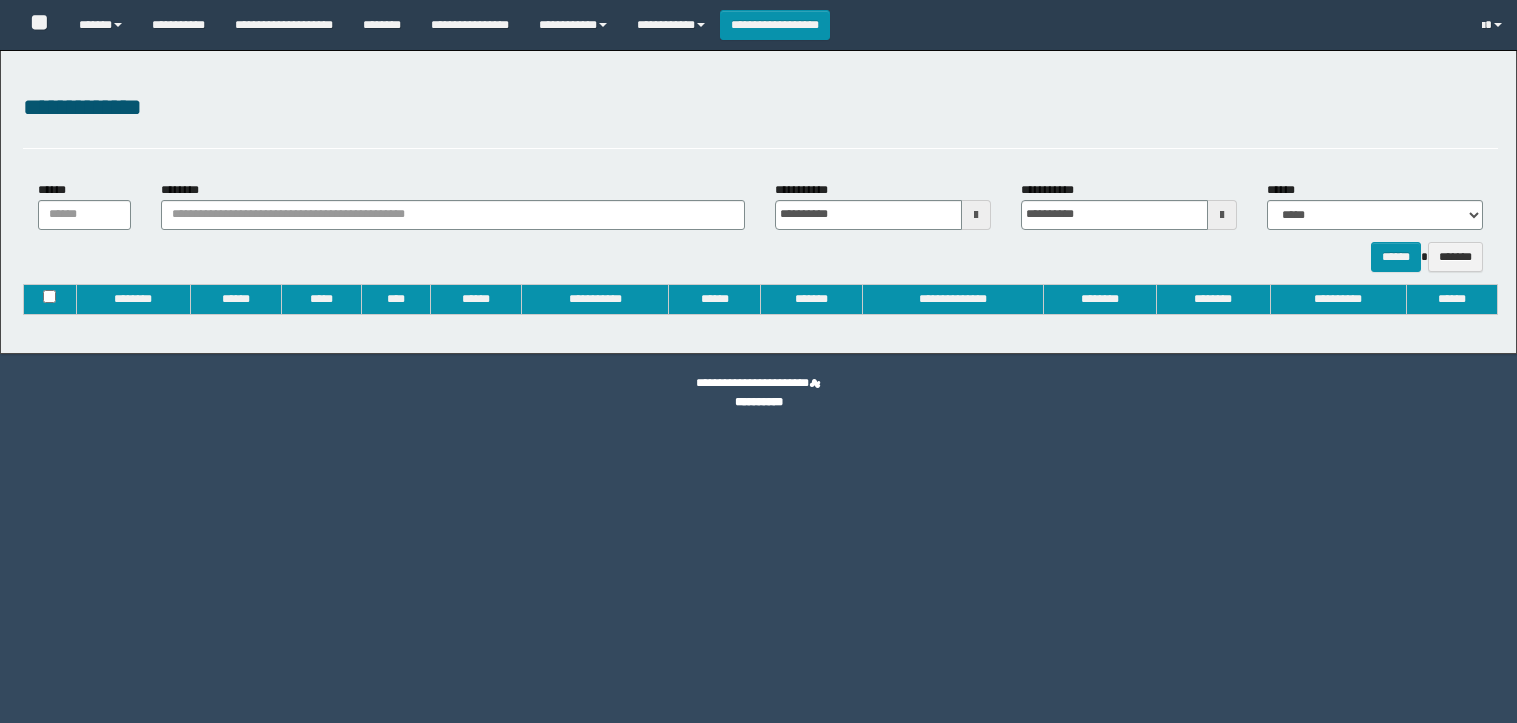 type on "**********" 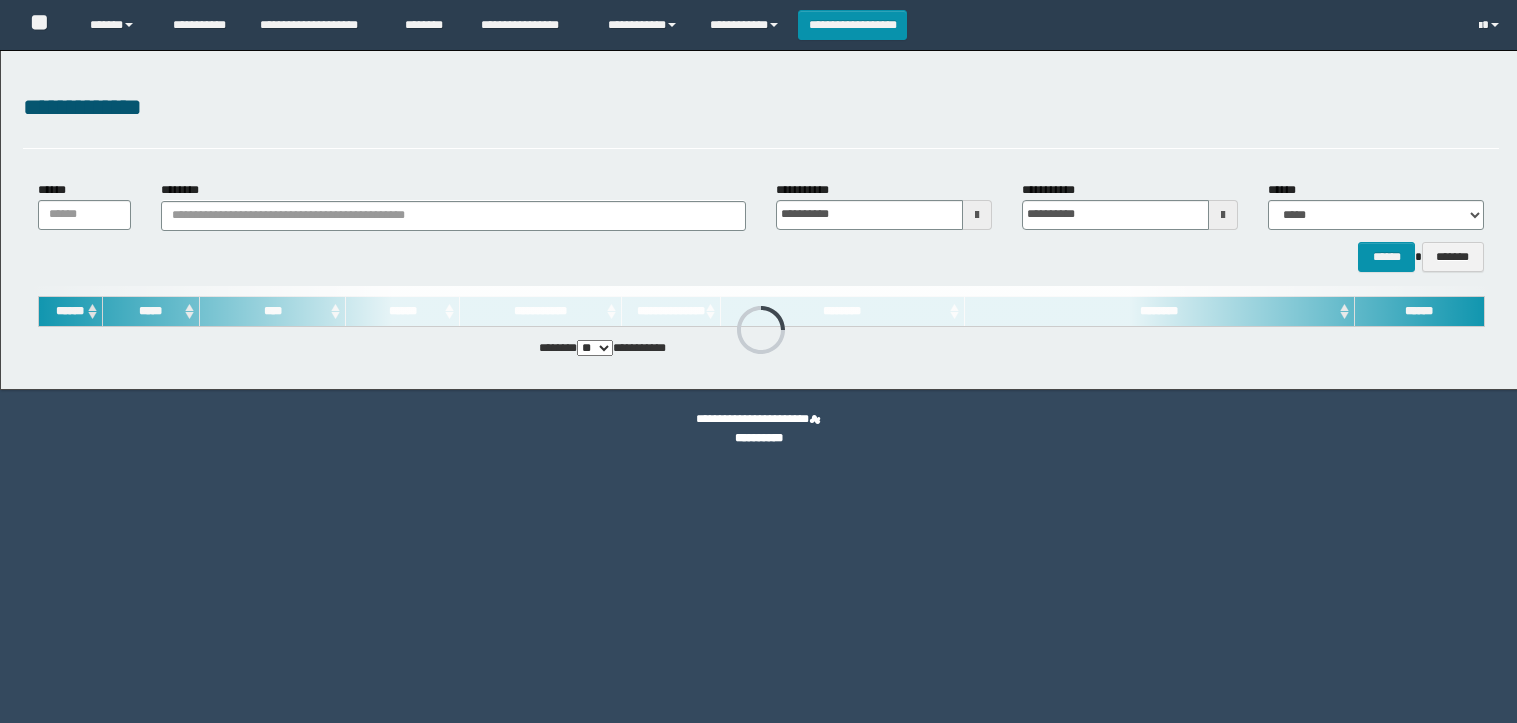 scroll, scrollTop: 0, scrollLeft: 0, axis: both 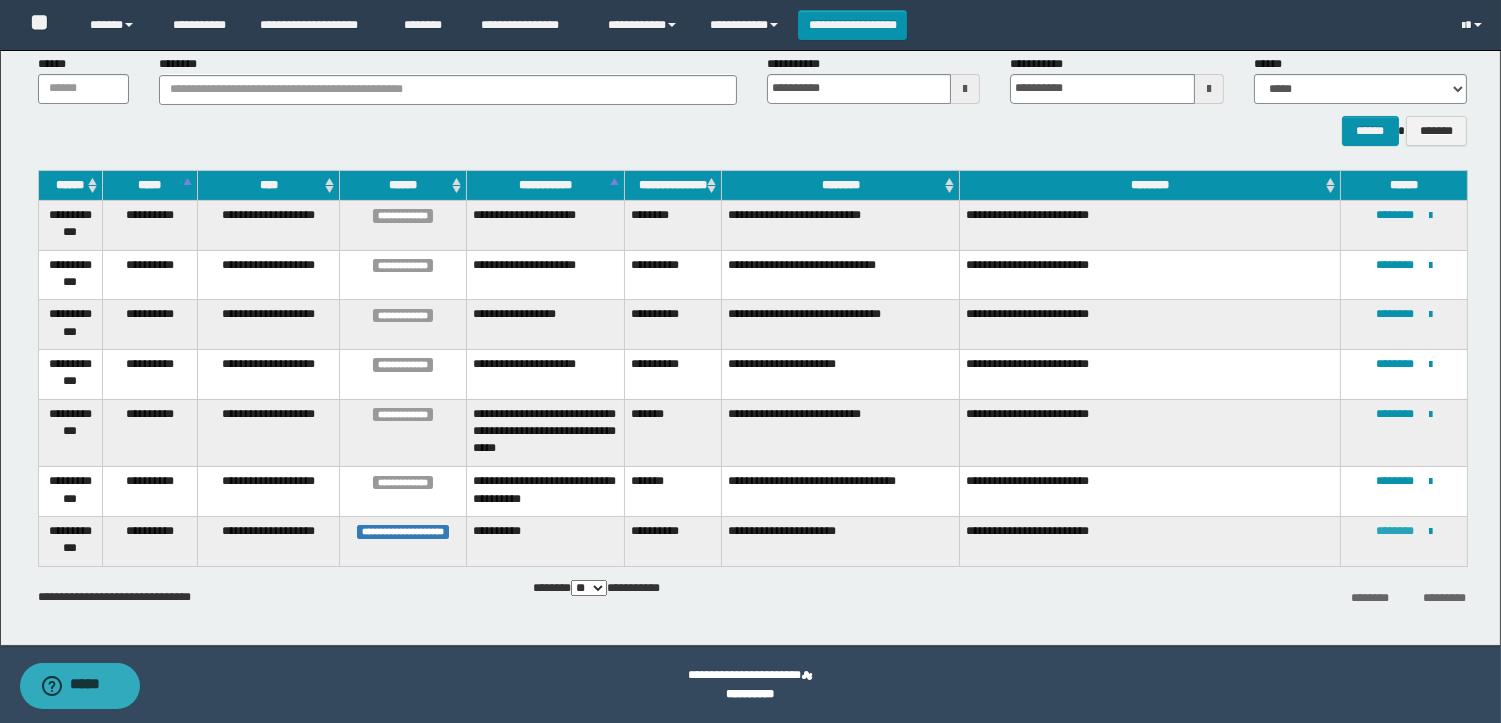 click on "********" at bounding box center [1395, 531] 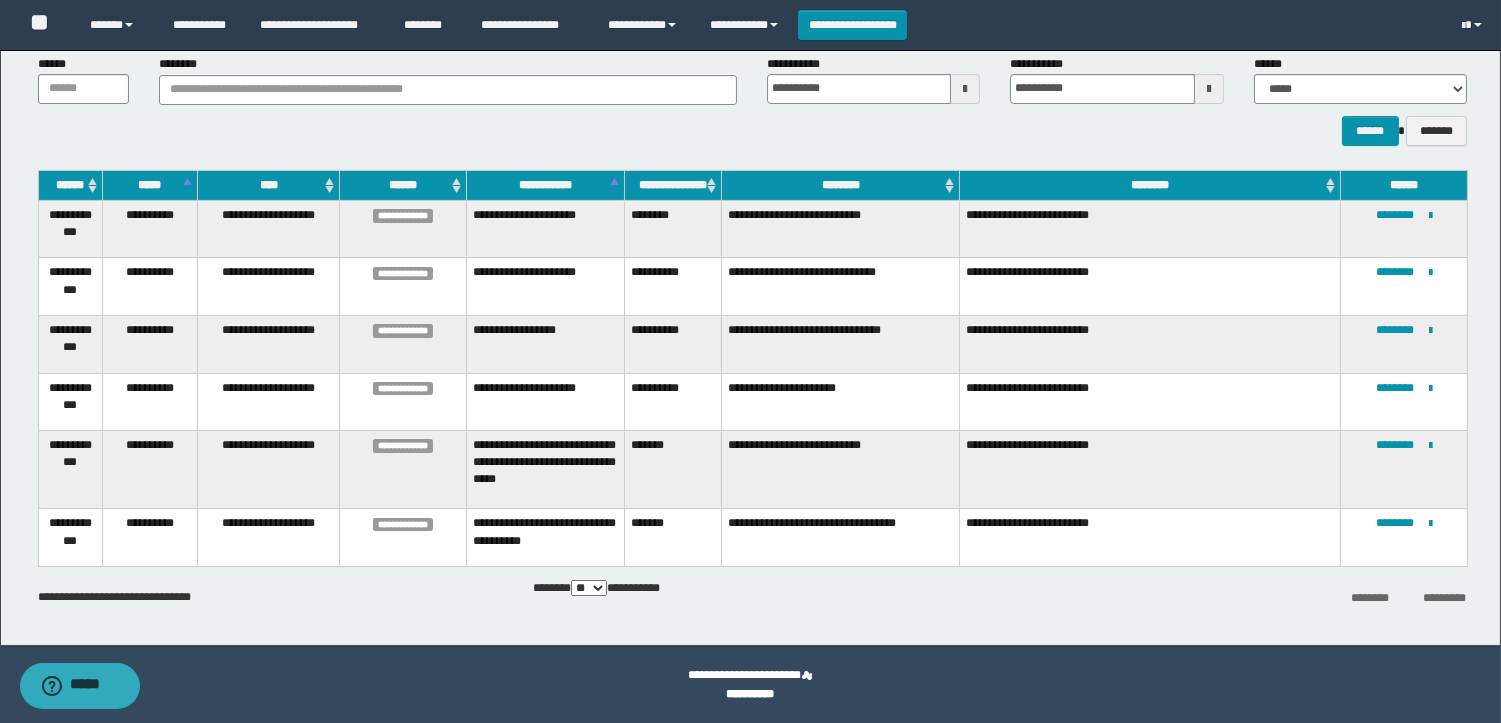 scroll, scrollTop: 78, scrollLeft: 0, axis: vertical 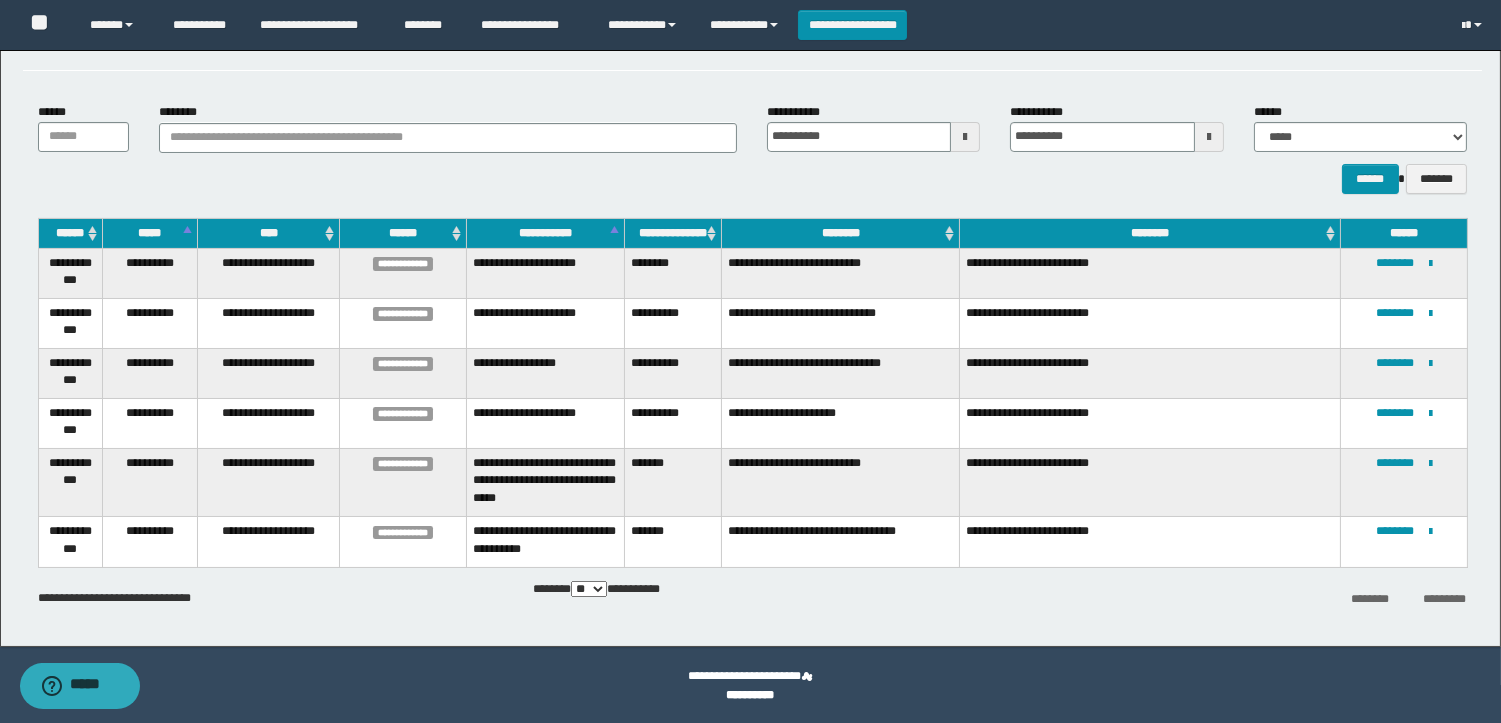 click on "******
*******" at bounding box center (752, 179) 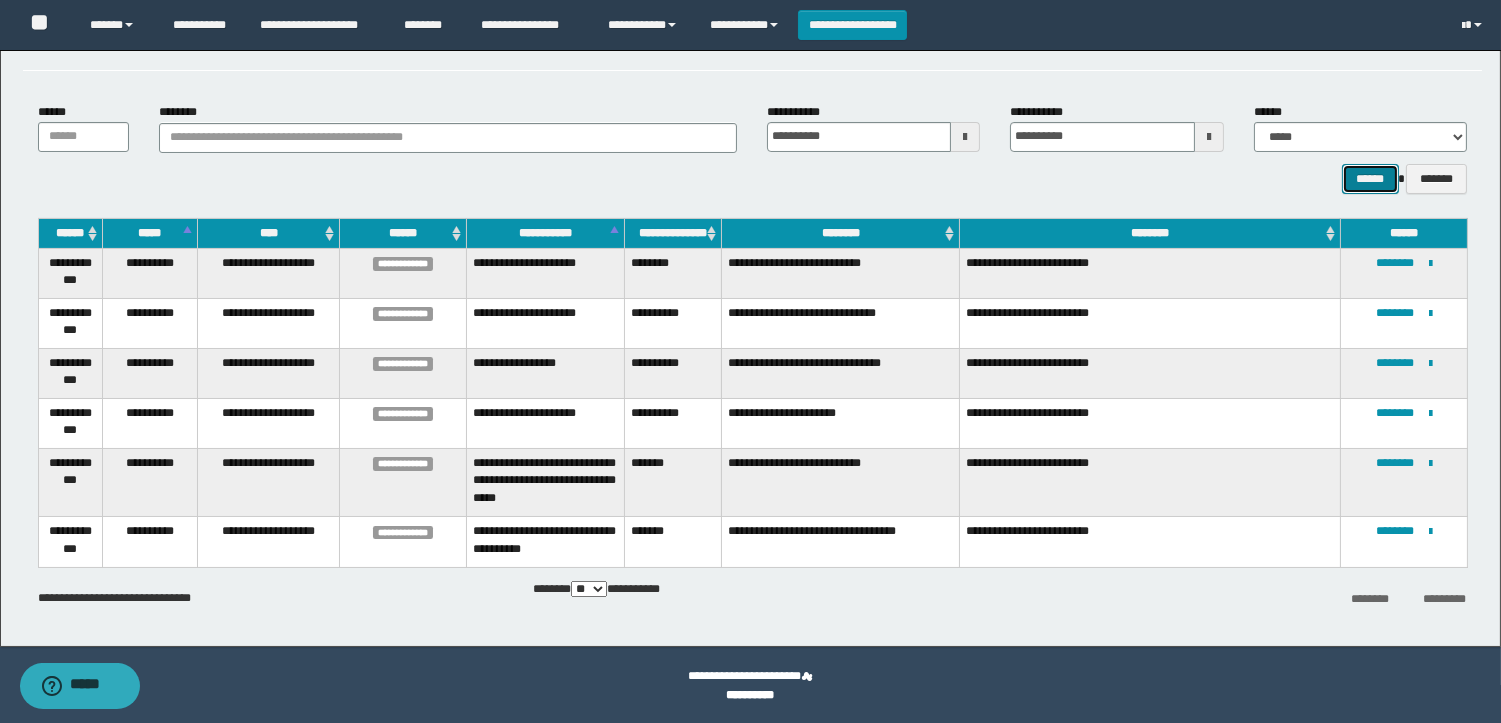 click on "******" at bounding box center (1370, 179) 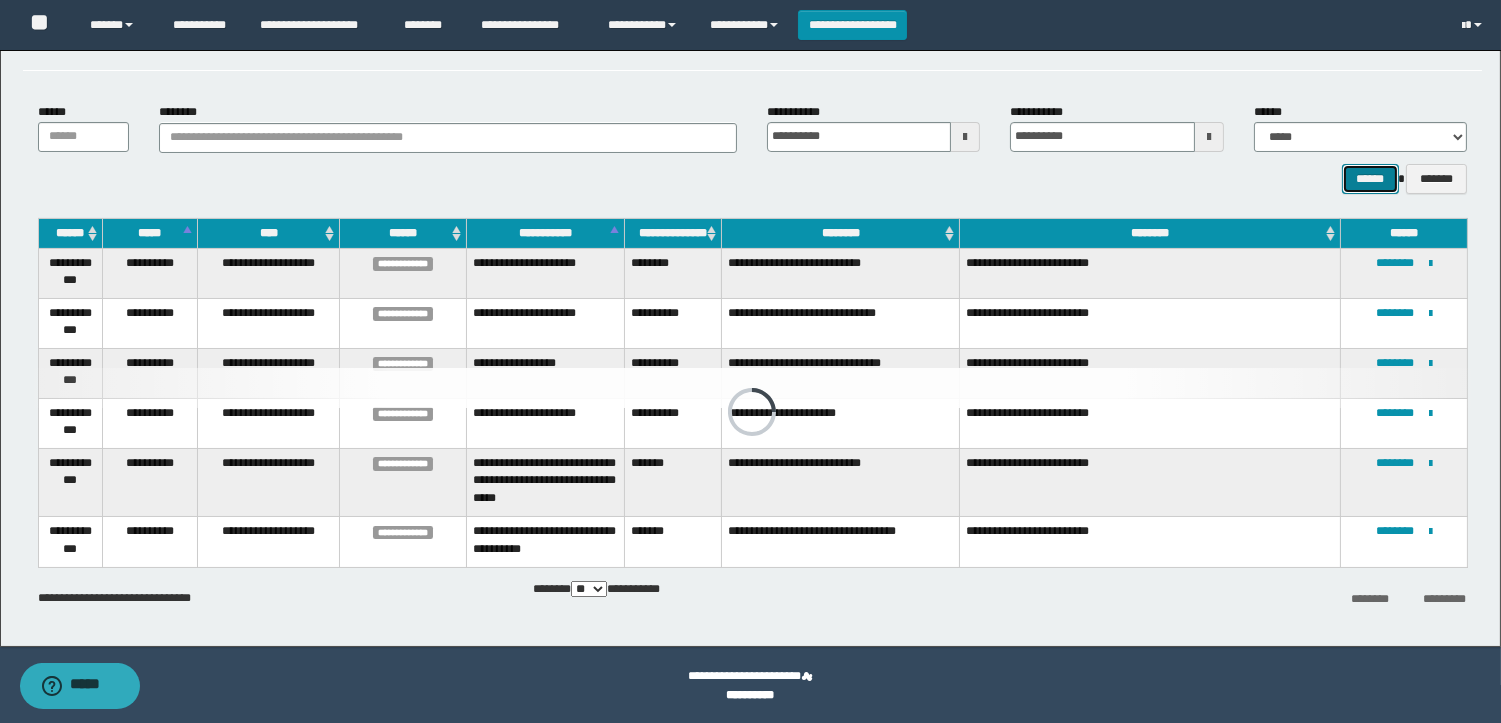 click on "******" at bounding box center (1370, 179) 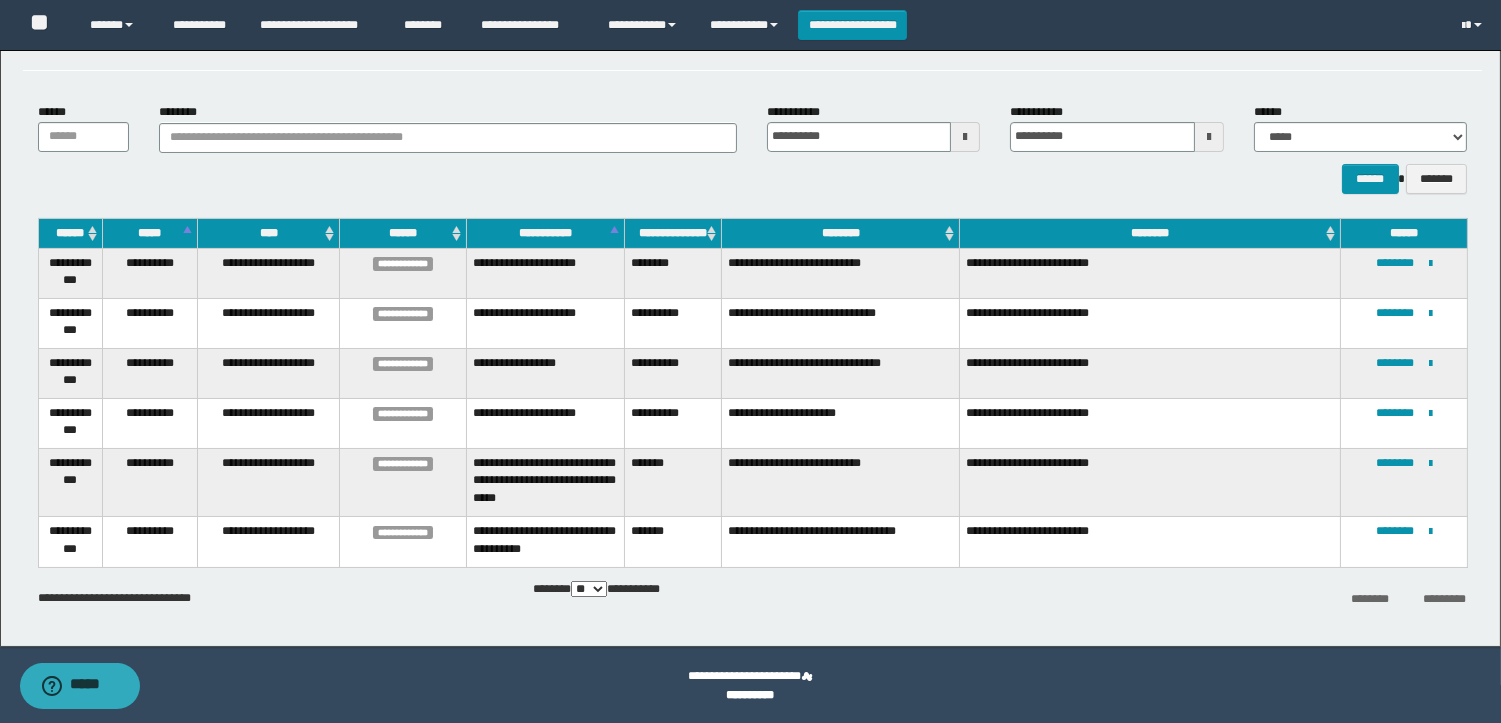 click at bounding box center [965, 137] 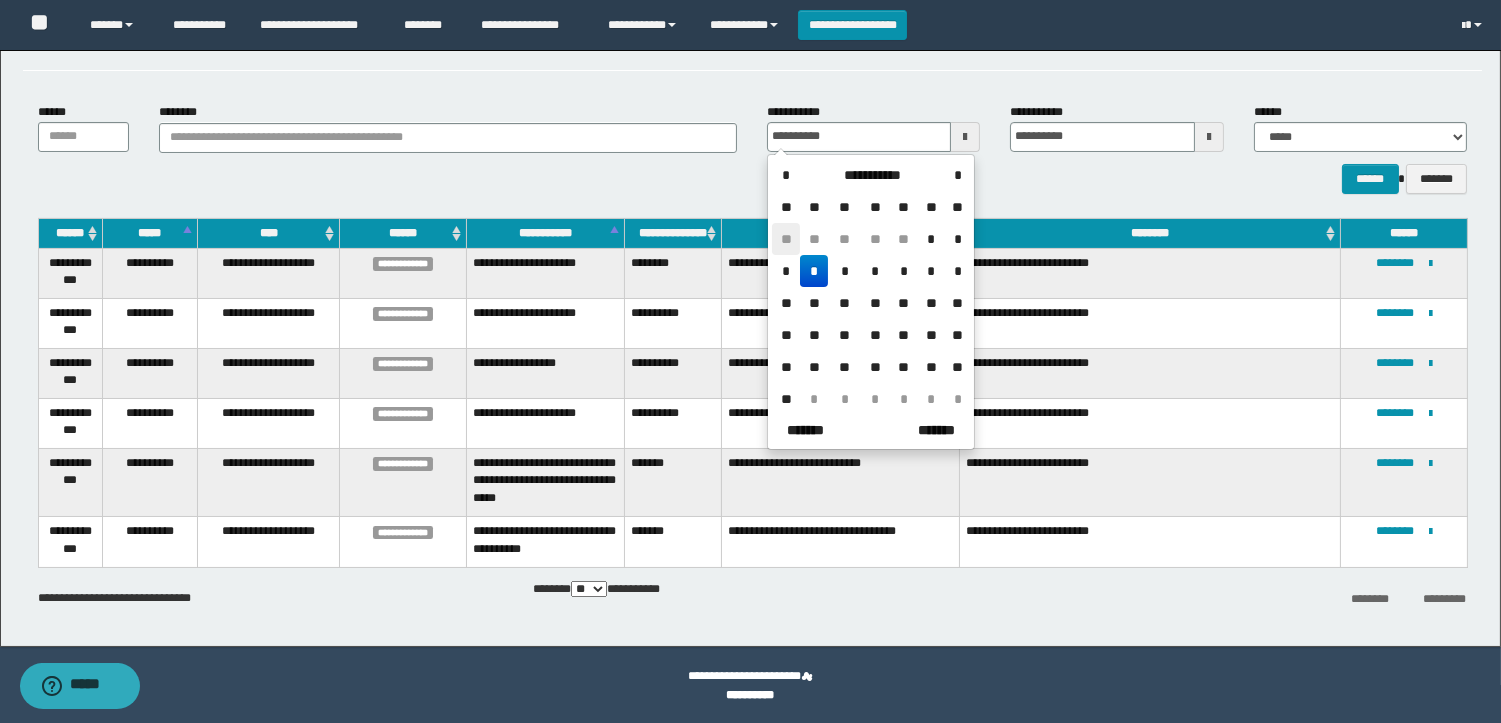 click on "**" at bounding box center (786, 239) 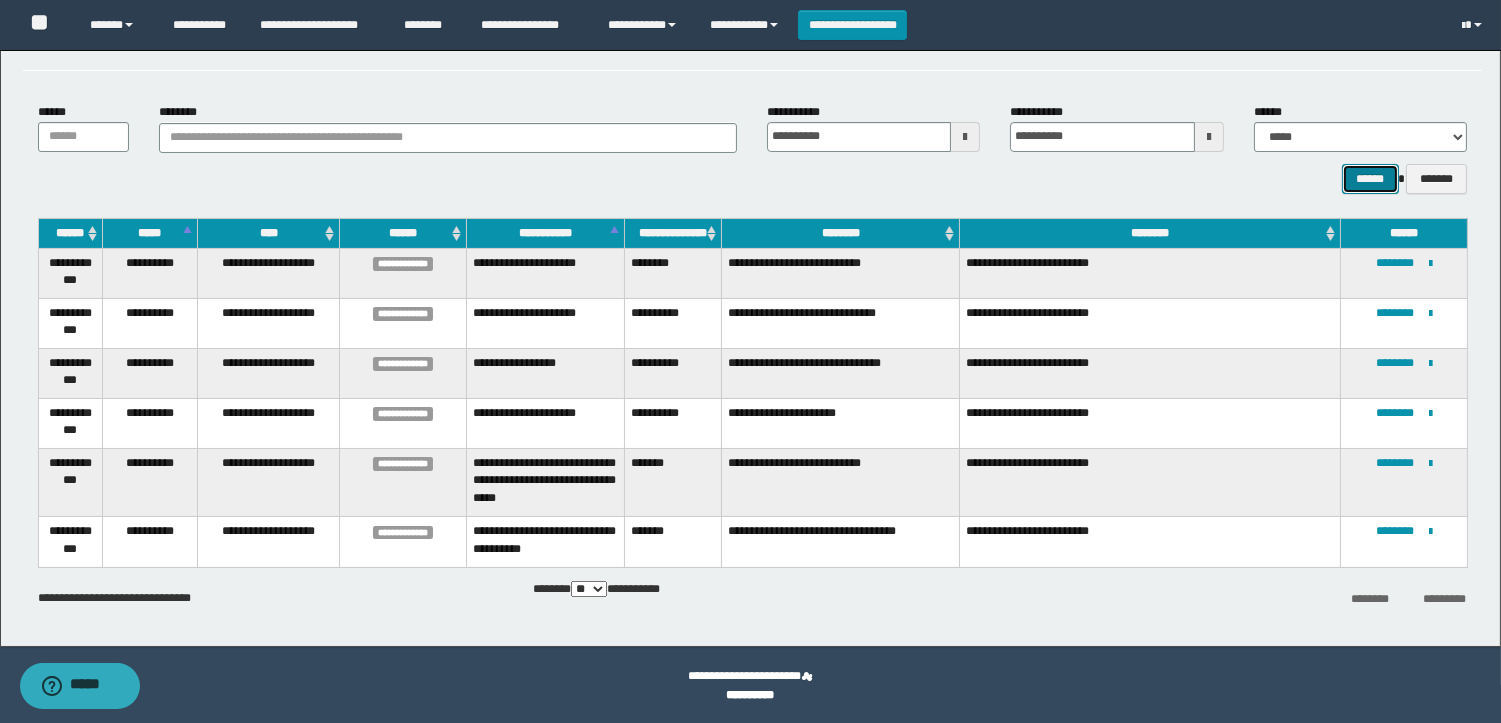 click on "******" at bounding box center [1370, 179] 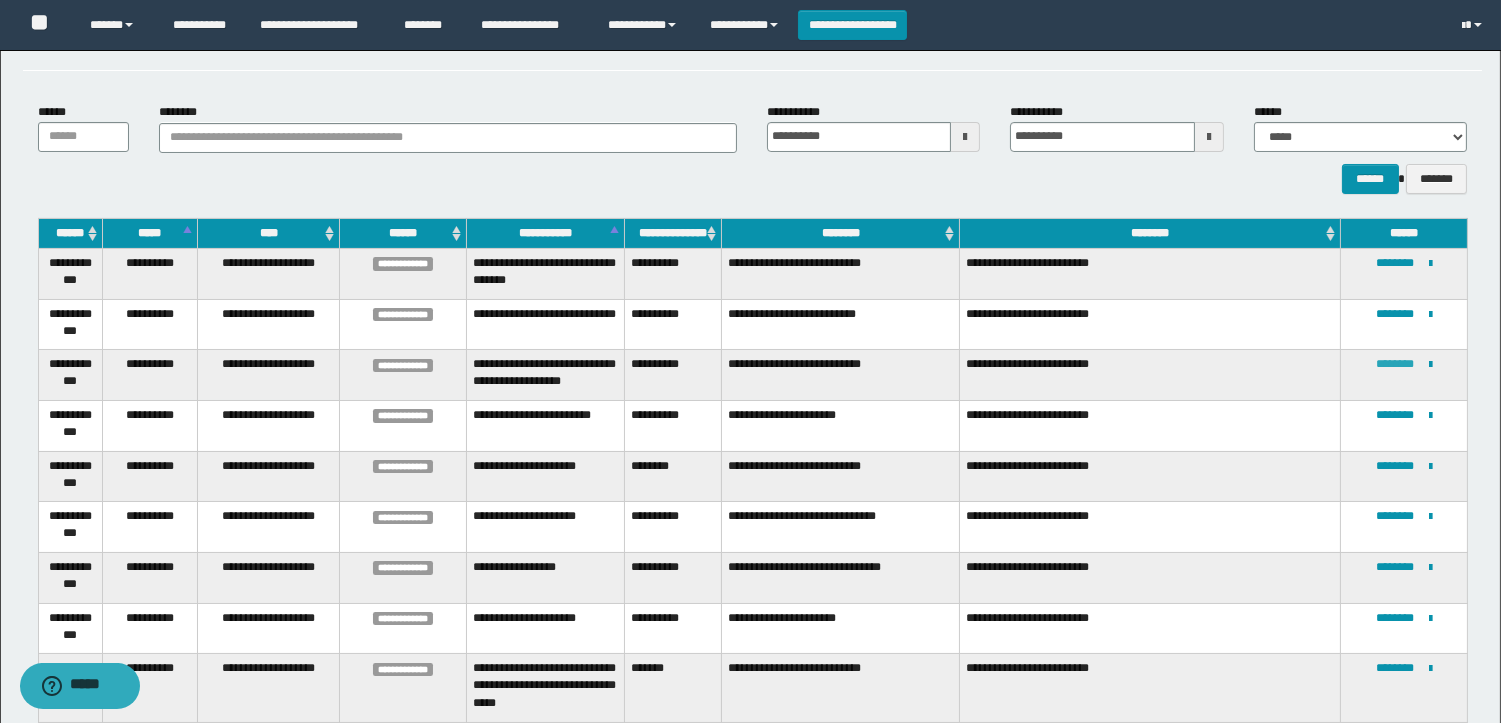 click on "********" at bounding box center [1395, 364] 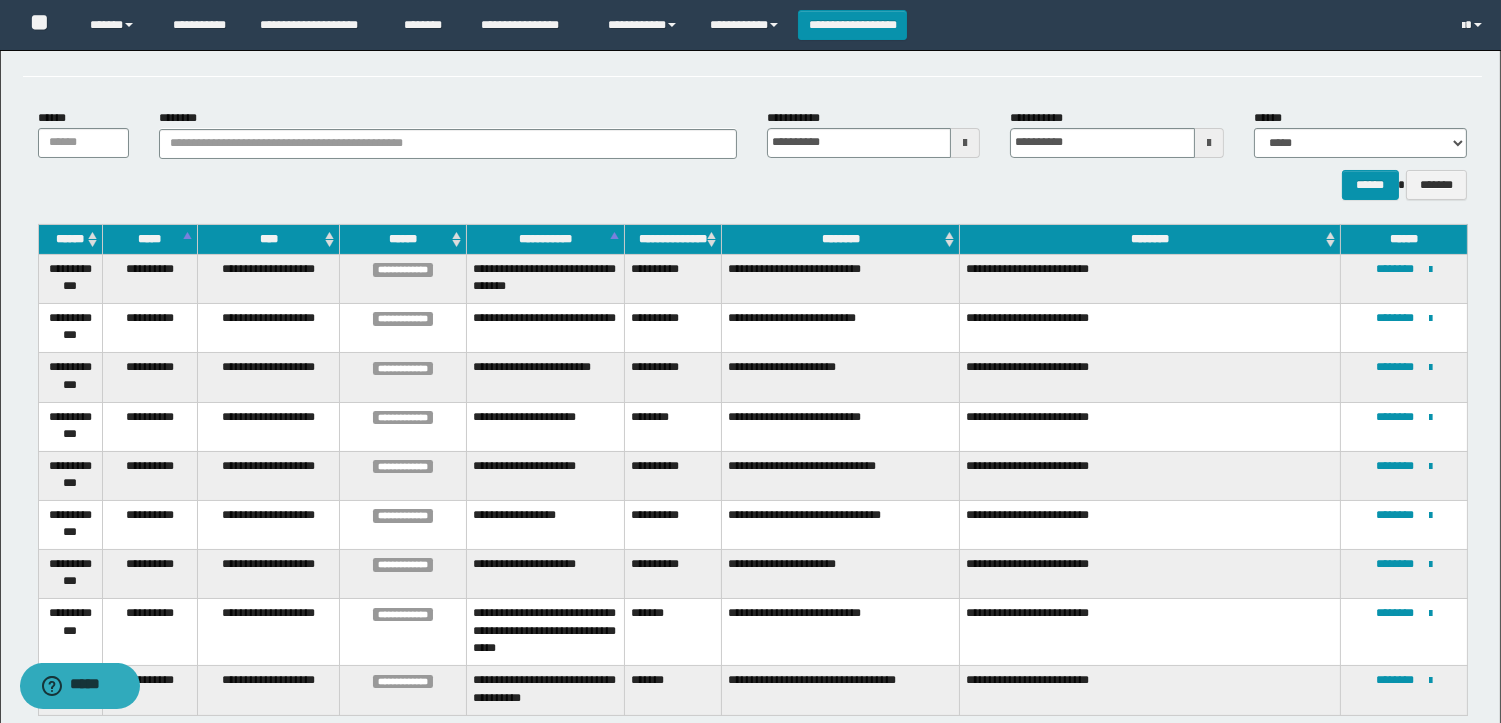 scroll, scrollTop: 111, scrollLeft: 0, axis: vertical 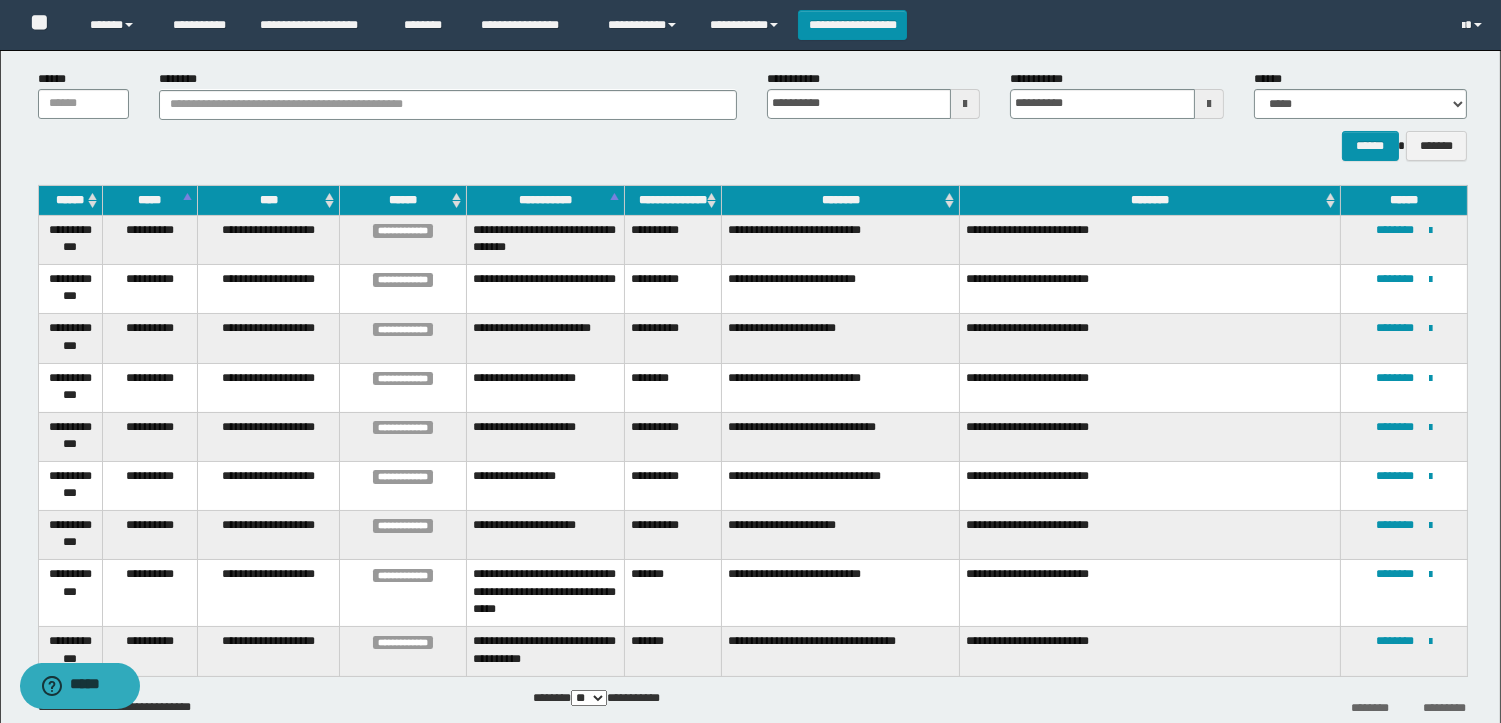 click on "**********" at bounding box center [752, 115] 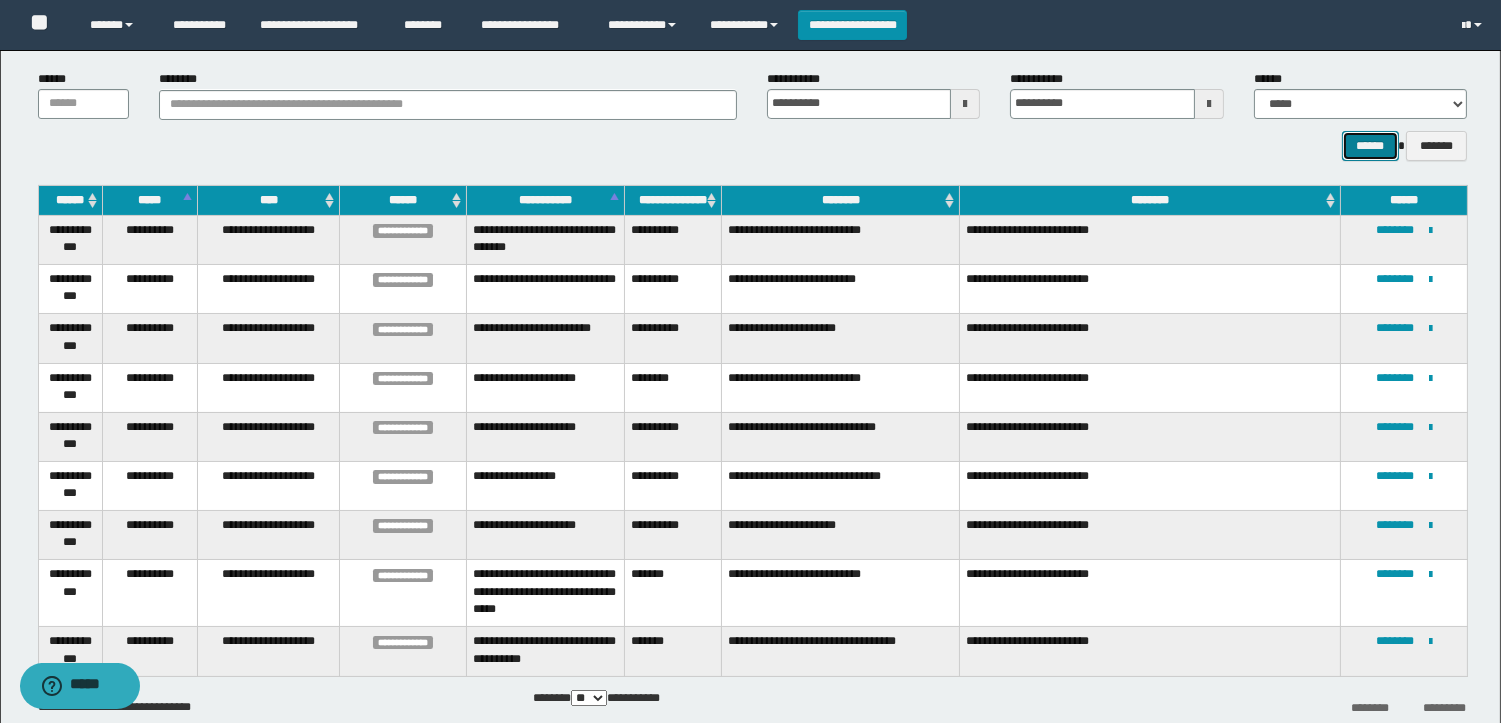 click on "******" at bounding box center [1370, 146] 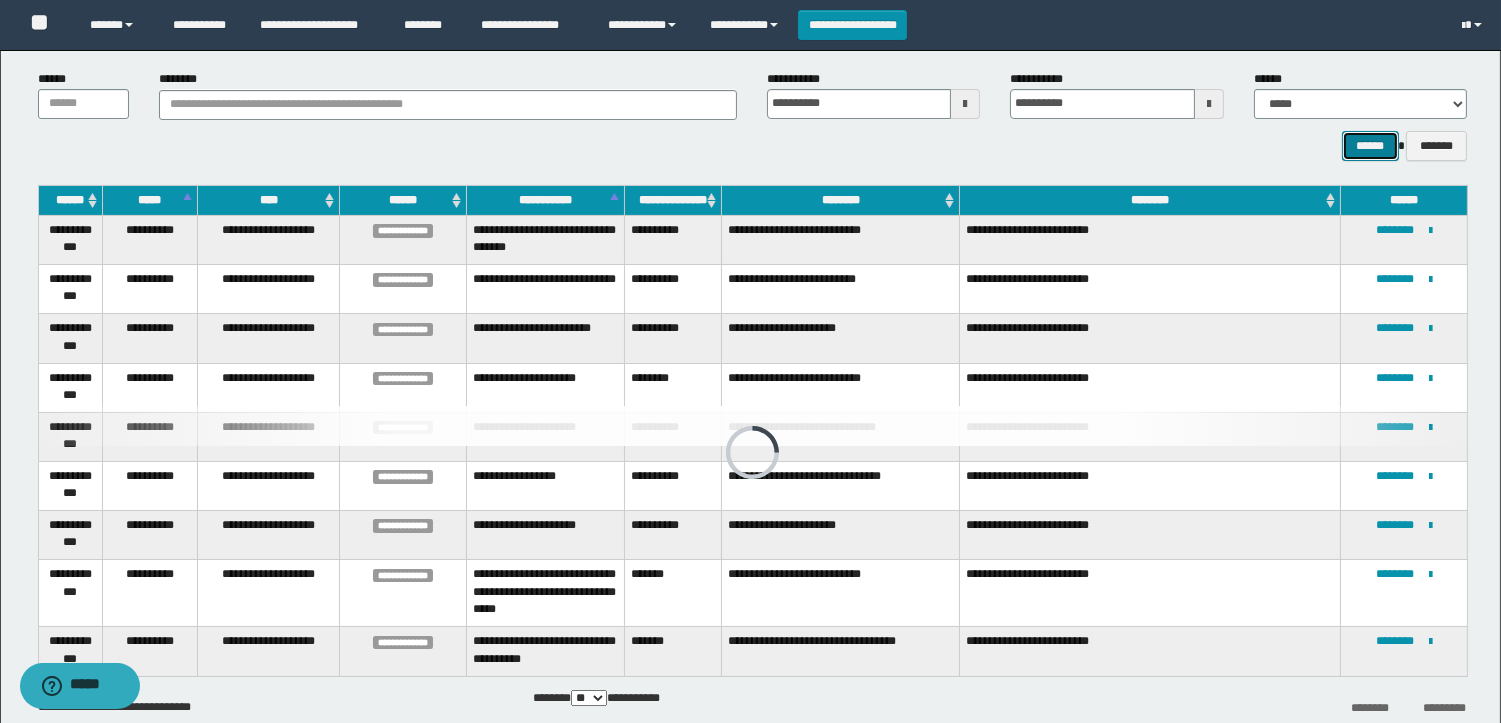 click on "******" at bounding box center [1370, 146] 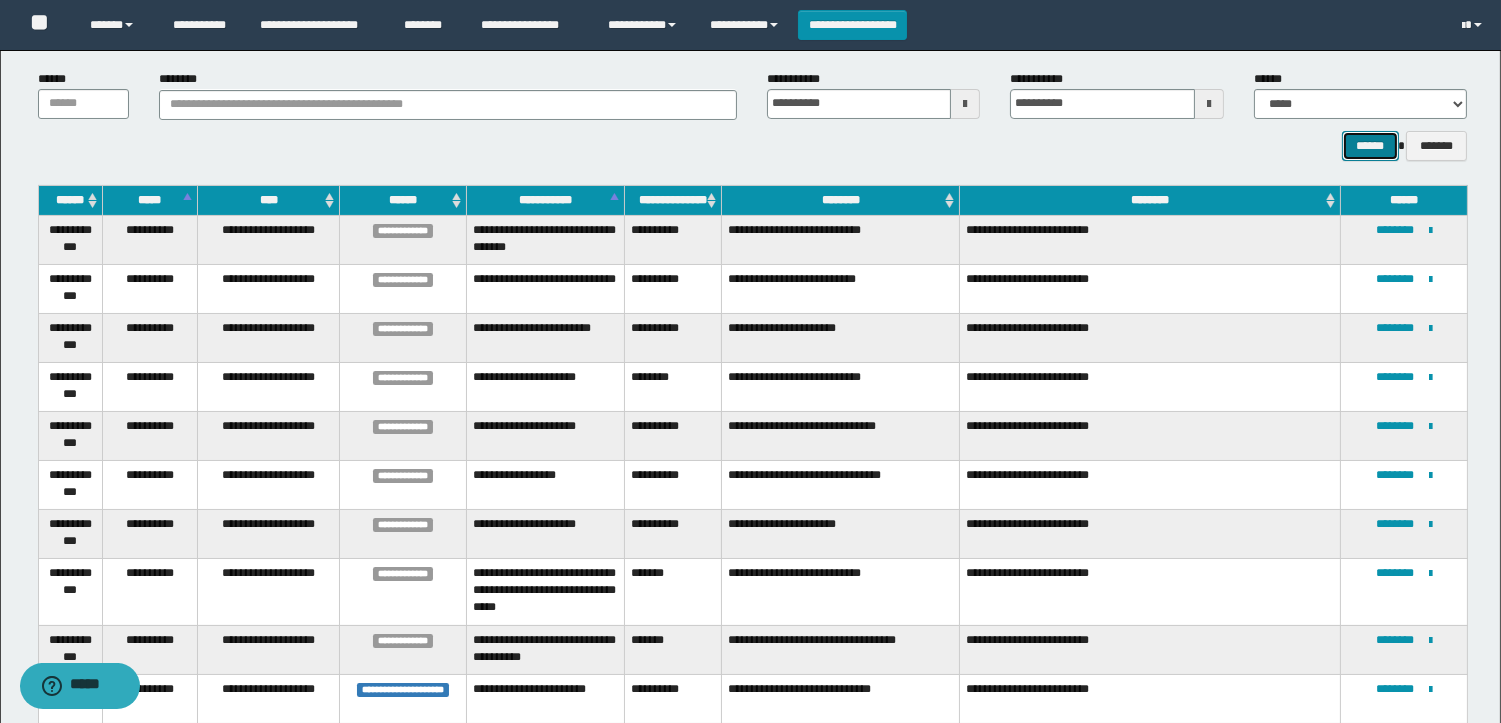 scroll, scrollTop: 268, scrollLeft: 0, axis: vertical 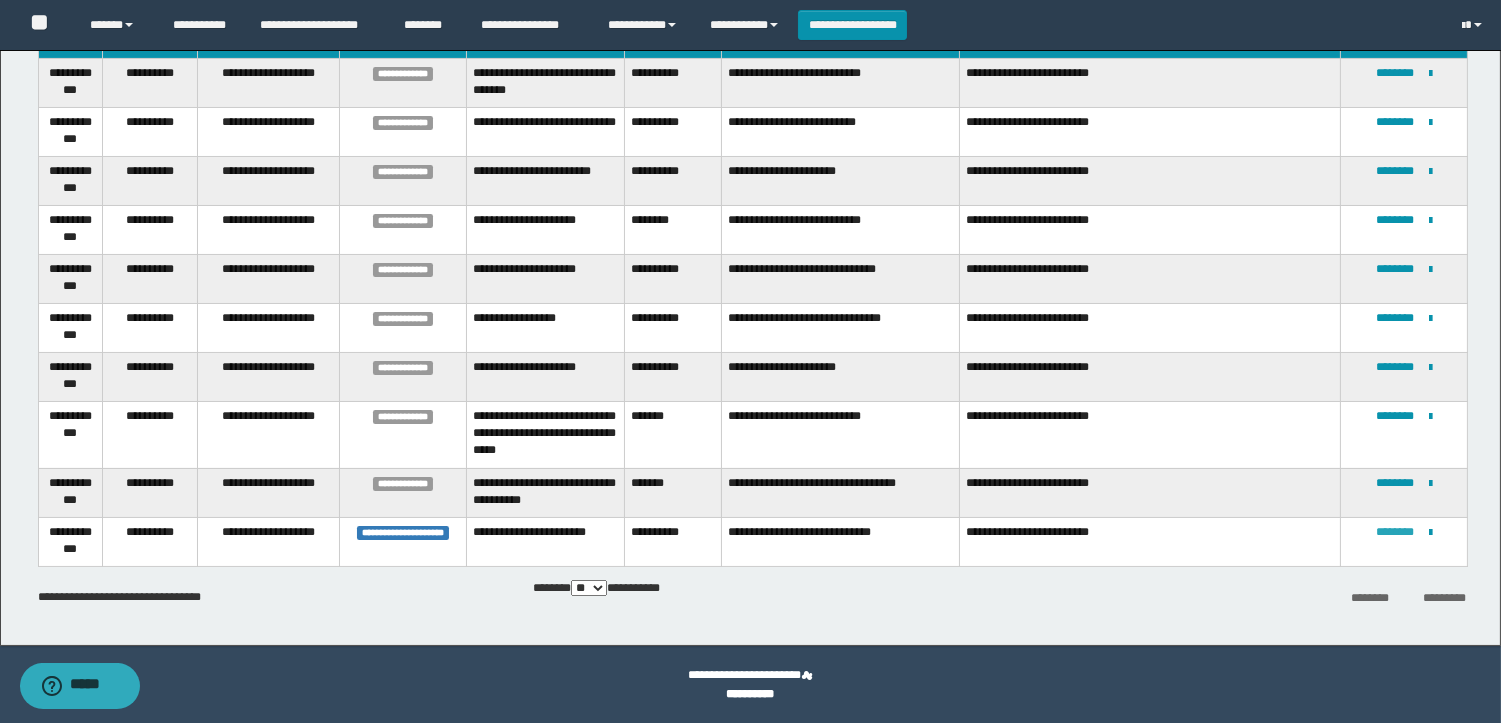 click on "********" at bounding box center [1395, 532] 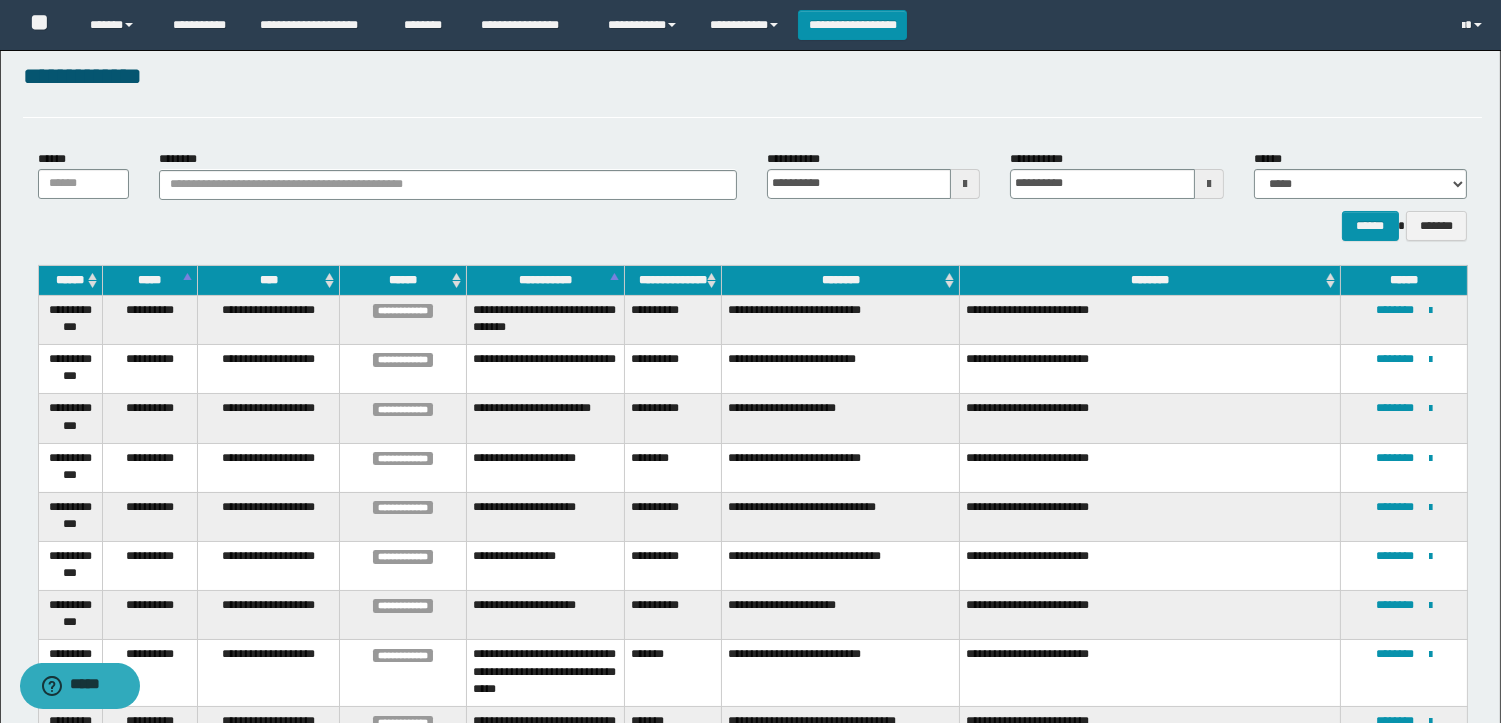 scroll, scrollTop: 0, scrollLeft: 0, axis: both 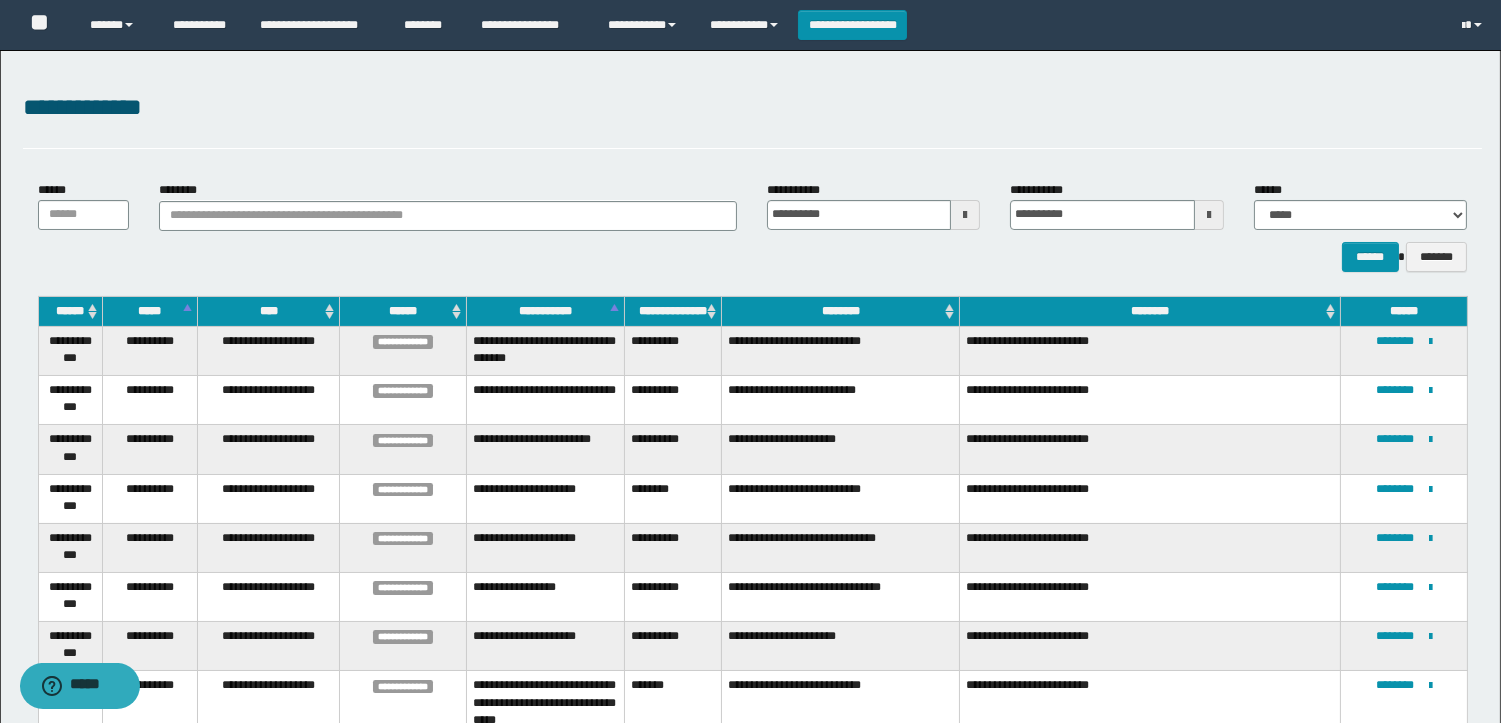 click on "******
*******" at bounding box center [1360, 257] 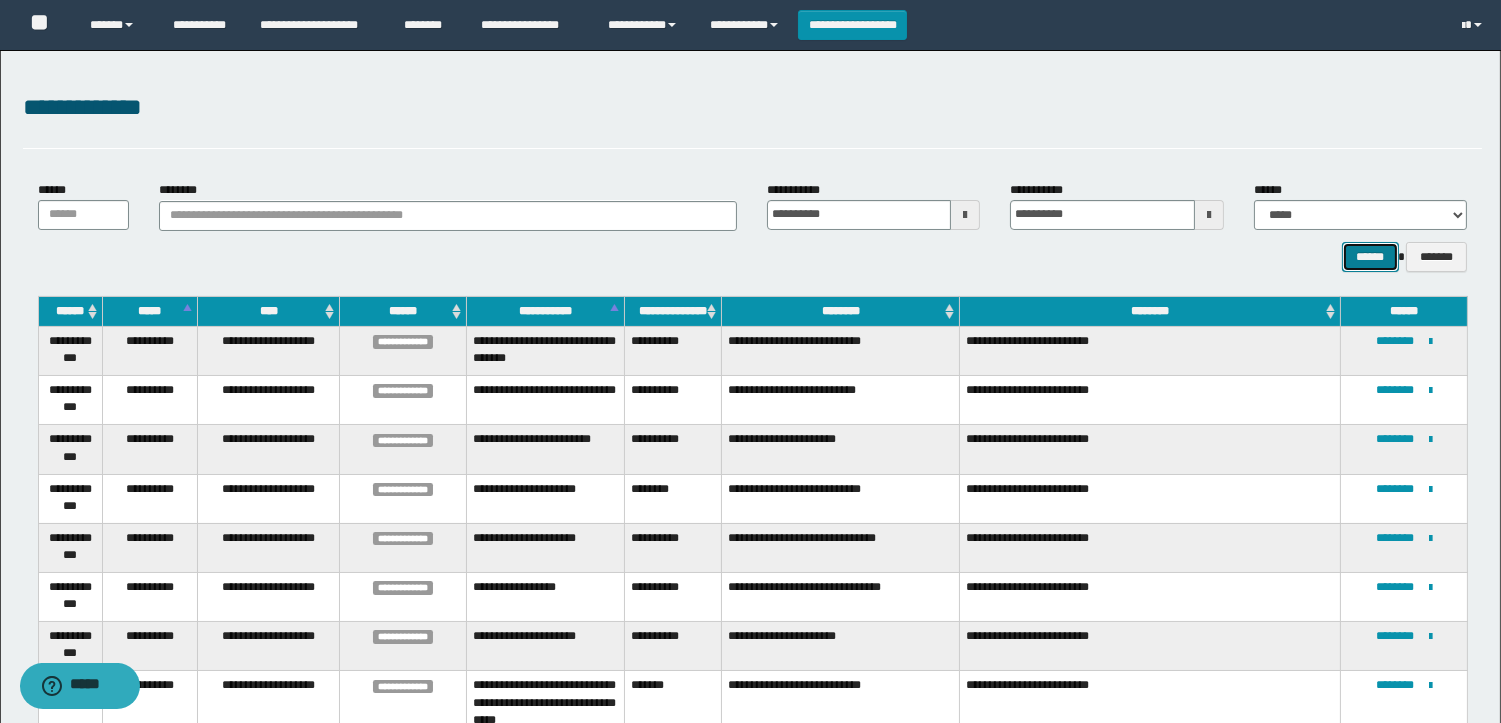 click on "******" at bounding box center (1370, 257) 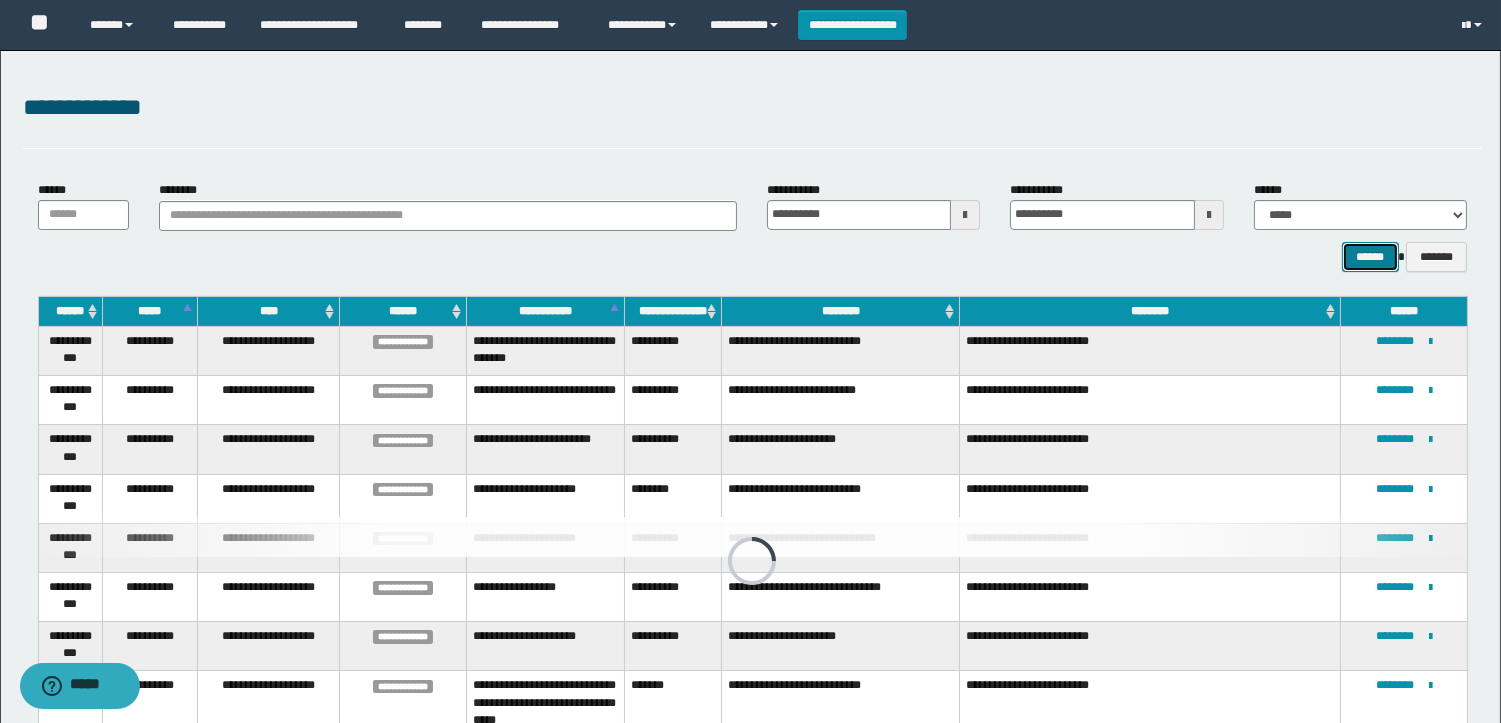 click on "******" at bounding box center [1370, 257] 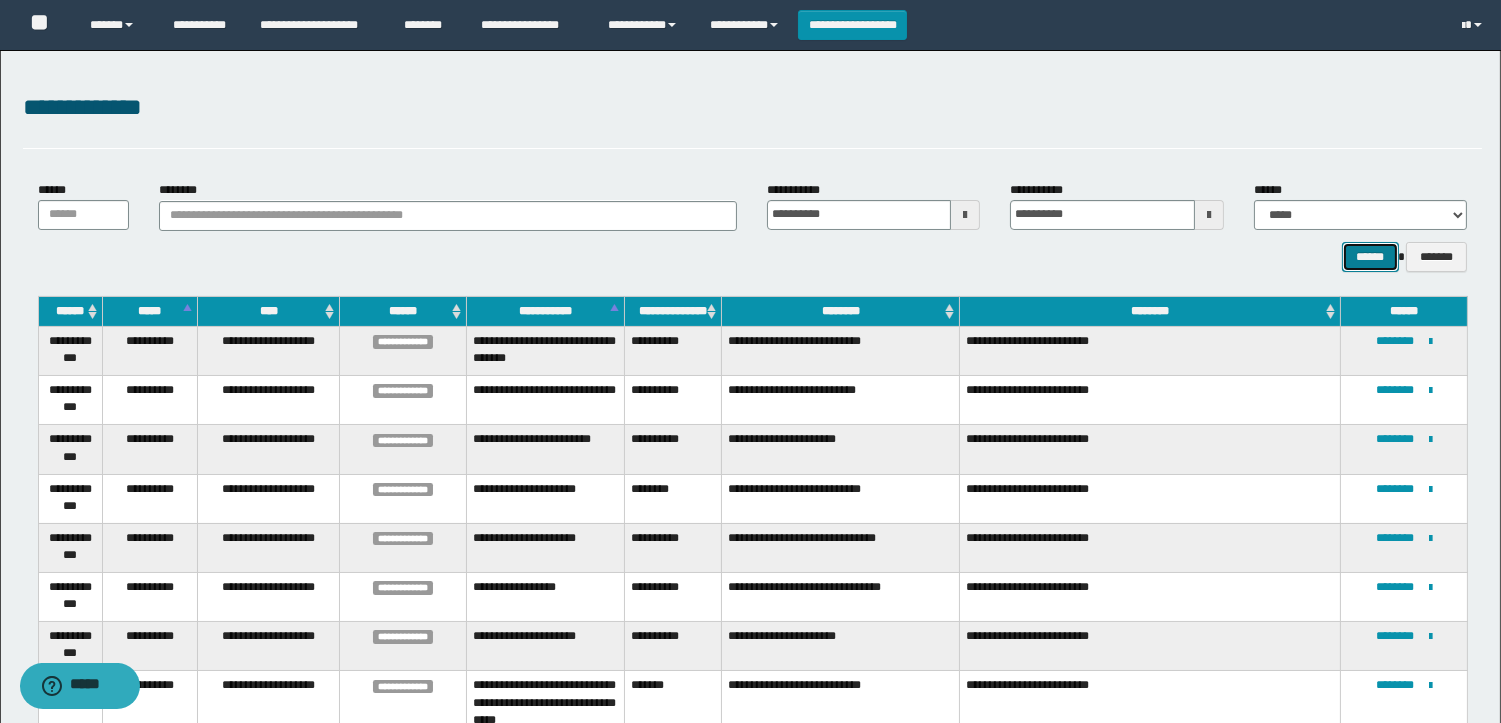 scroll, scrollTop: 221, scrollLeft: 0, axis: vertical 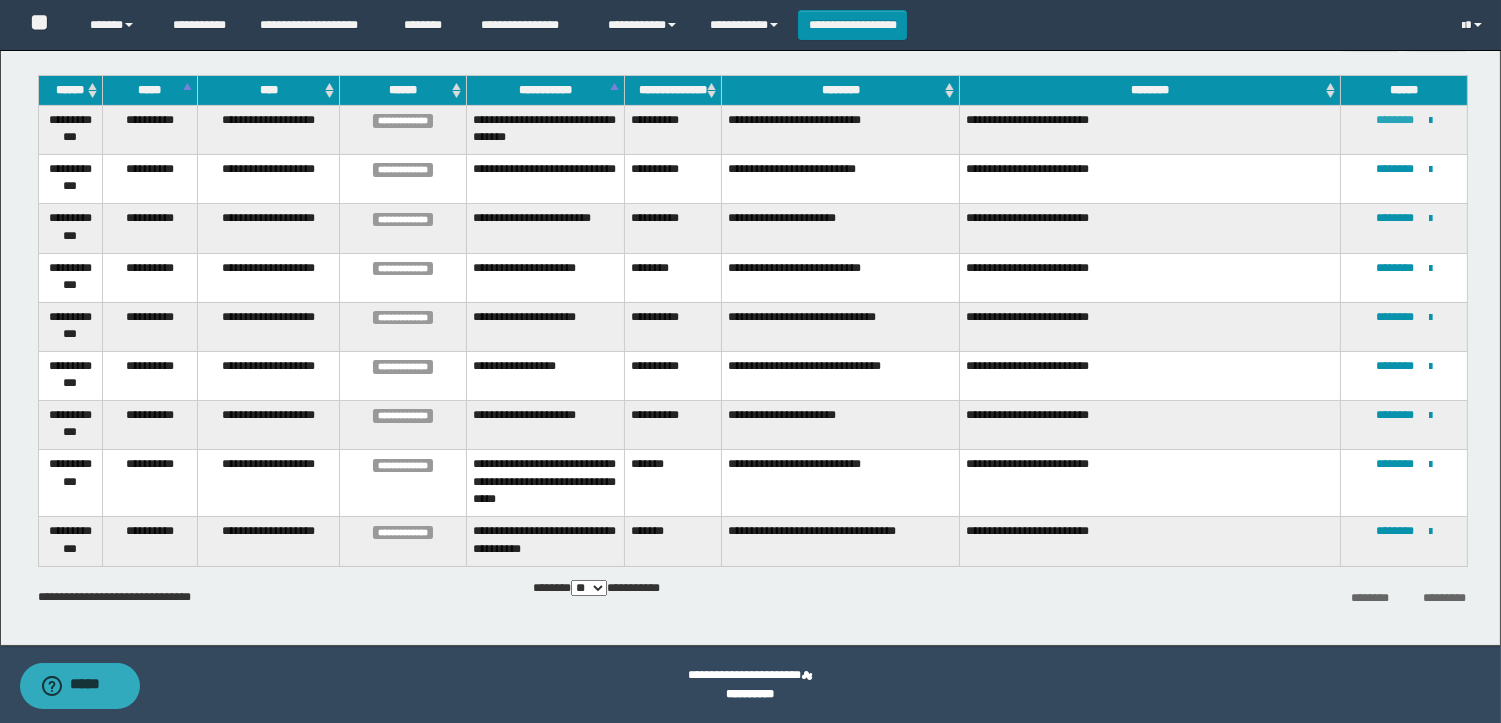 click on "********" at bounding box center [1395, 120] 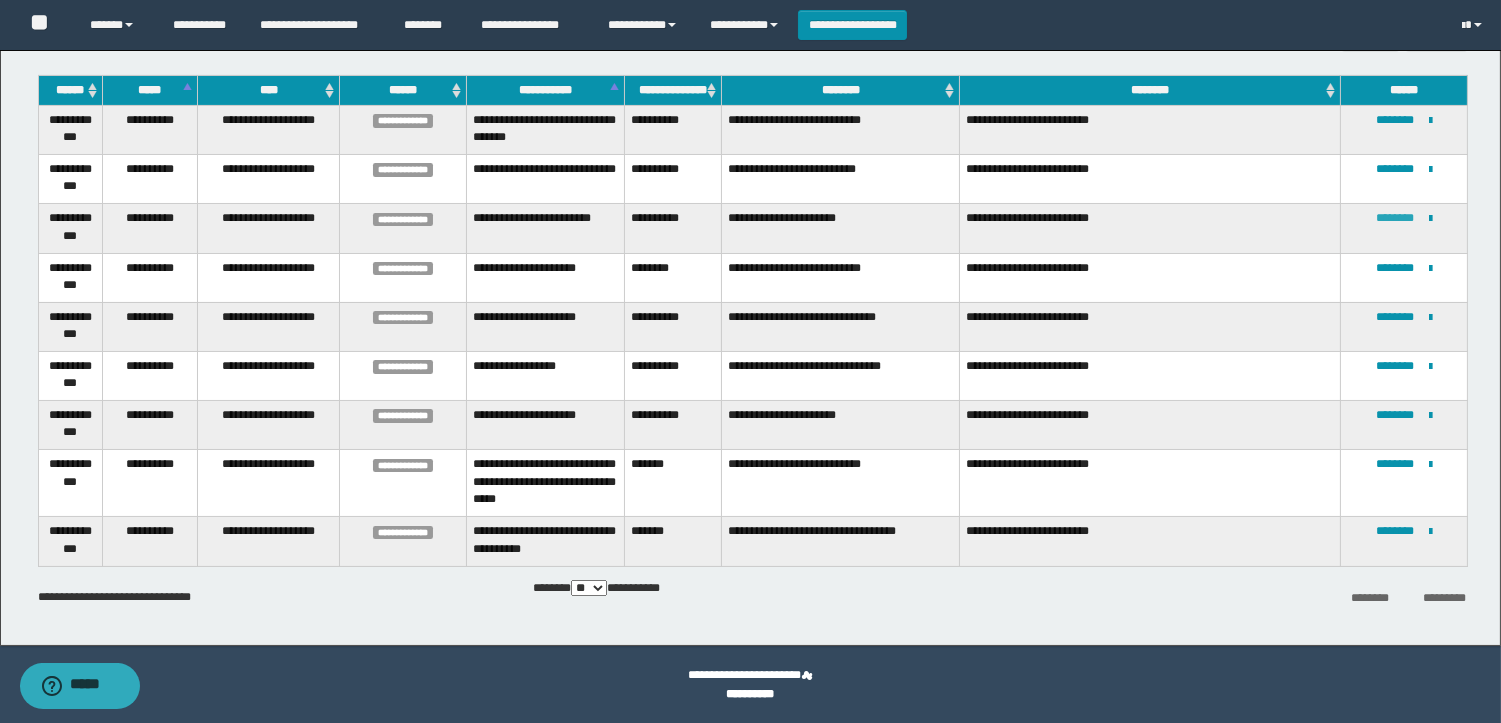 click on "********" at bounding box center (1395, 218) 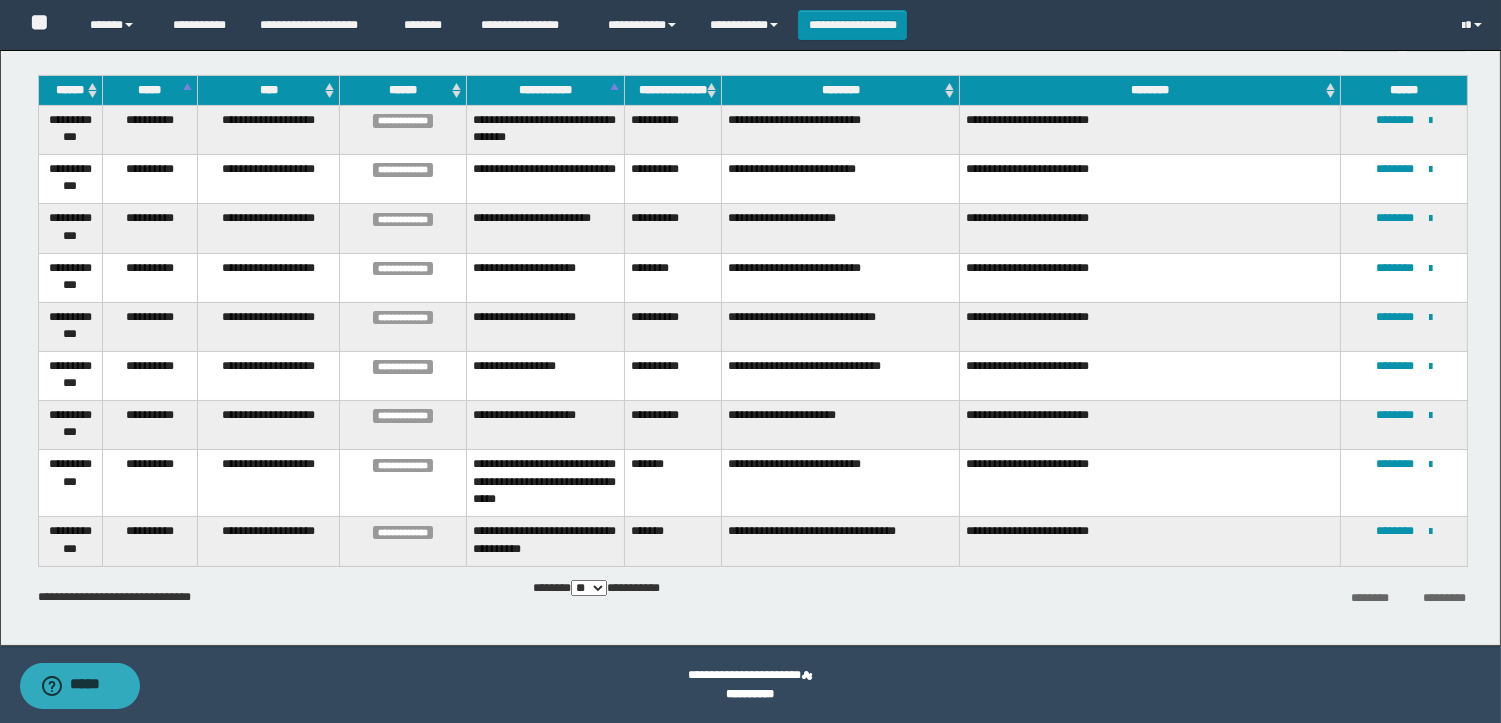 click on "********" at bounding box center (1395, 169) 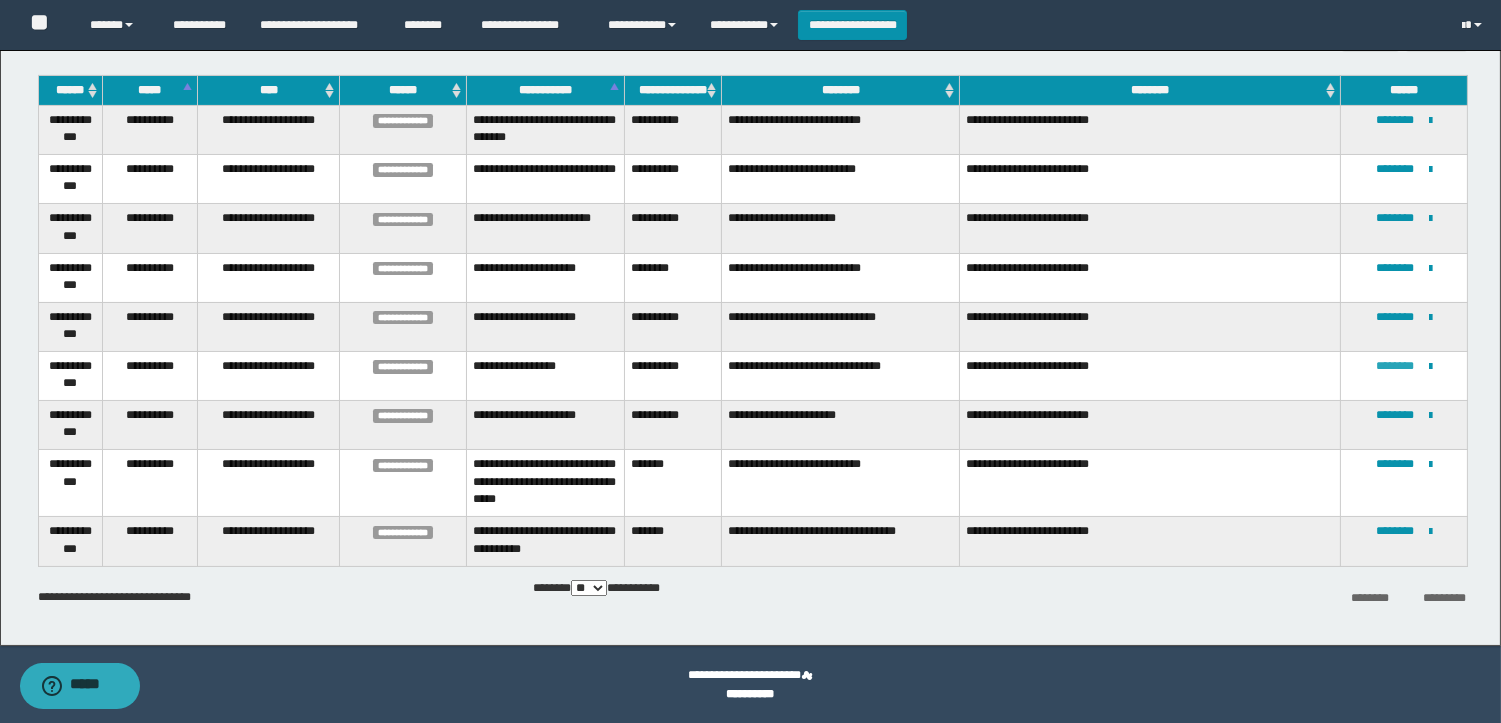 click on "********" at bounding box center [1395, 366] 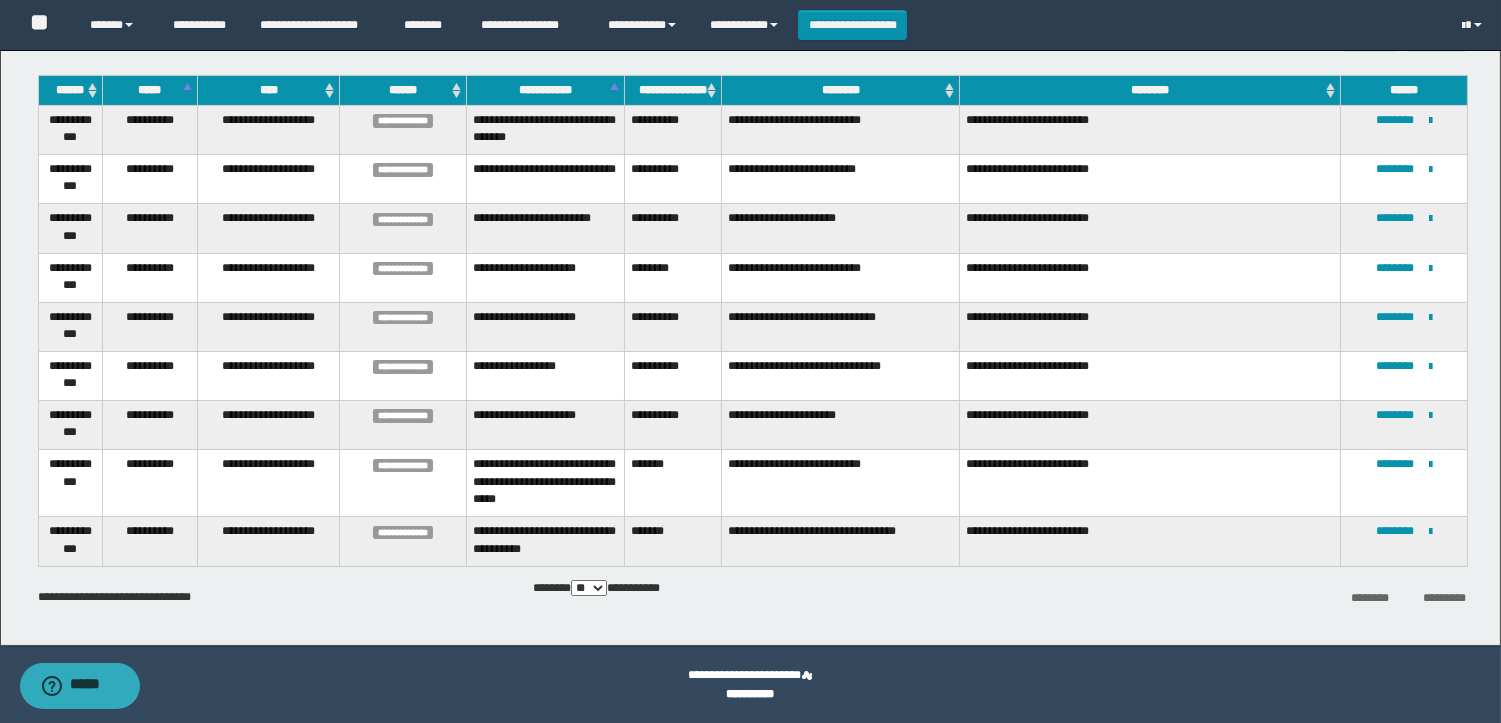 scroll, scrollTop: 0, scrollLeft: 0, axis: both 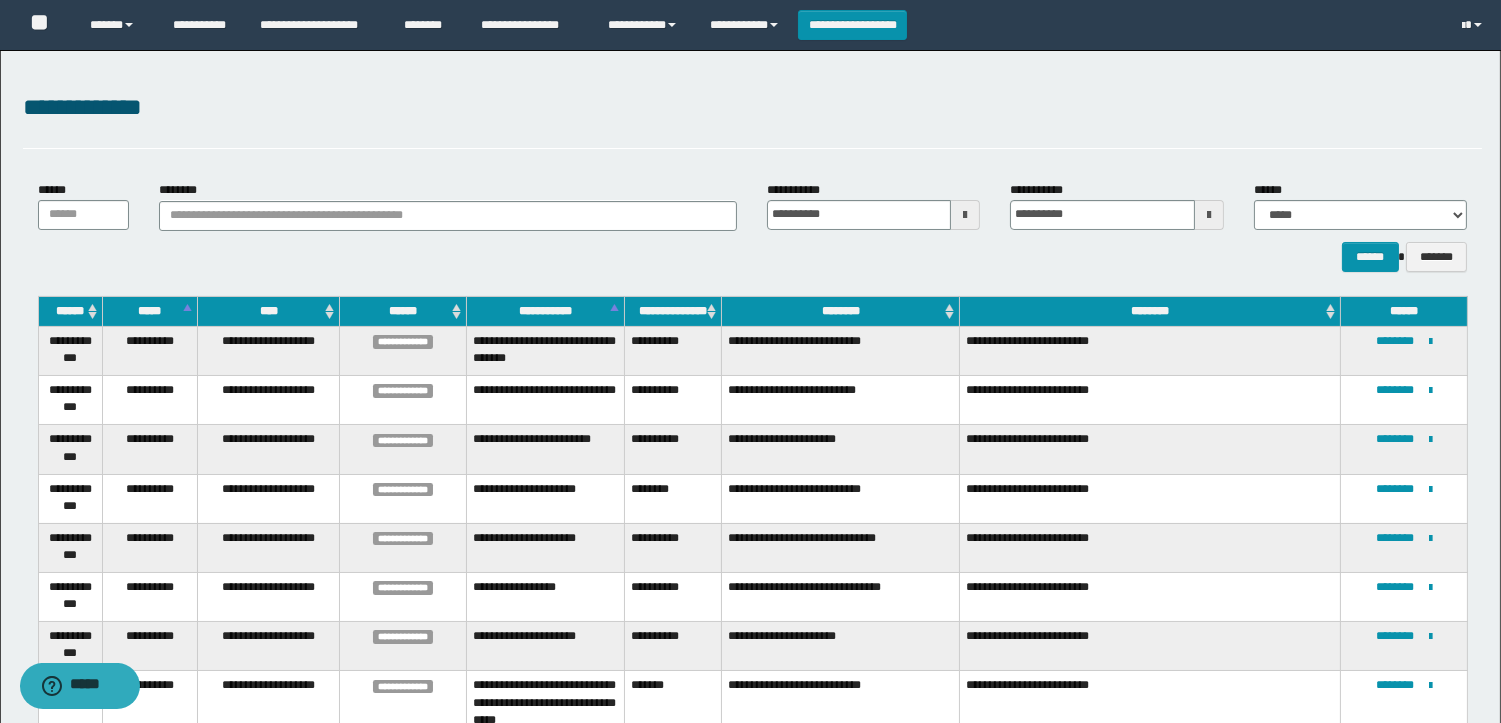 click at bounding box center (965, 215) 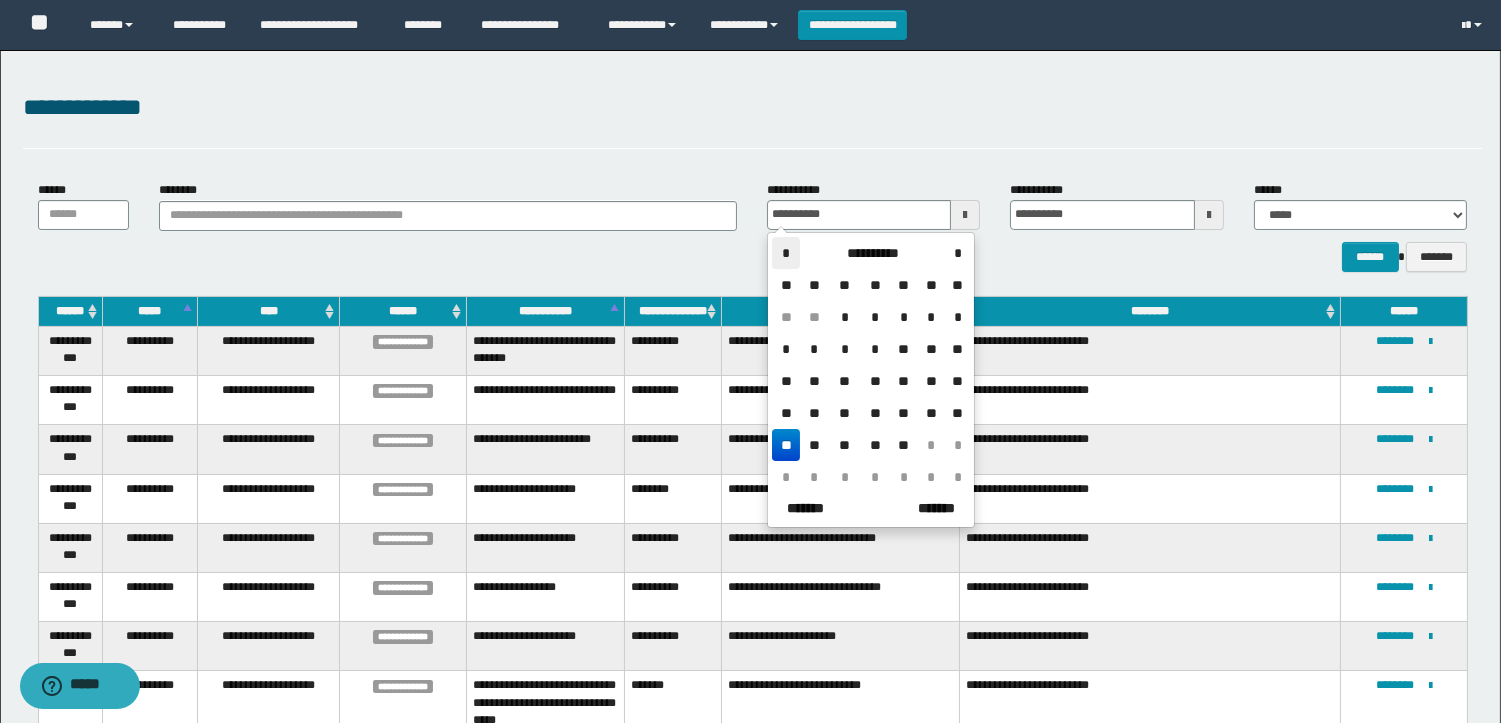 click on "*" at bounding box center [786, 253] 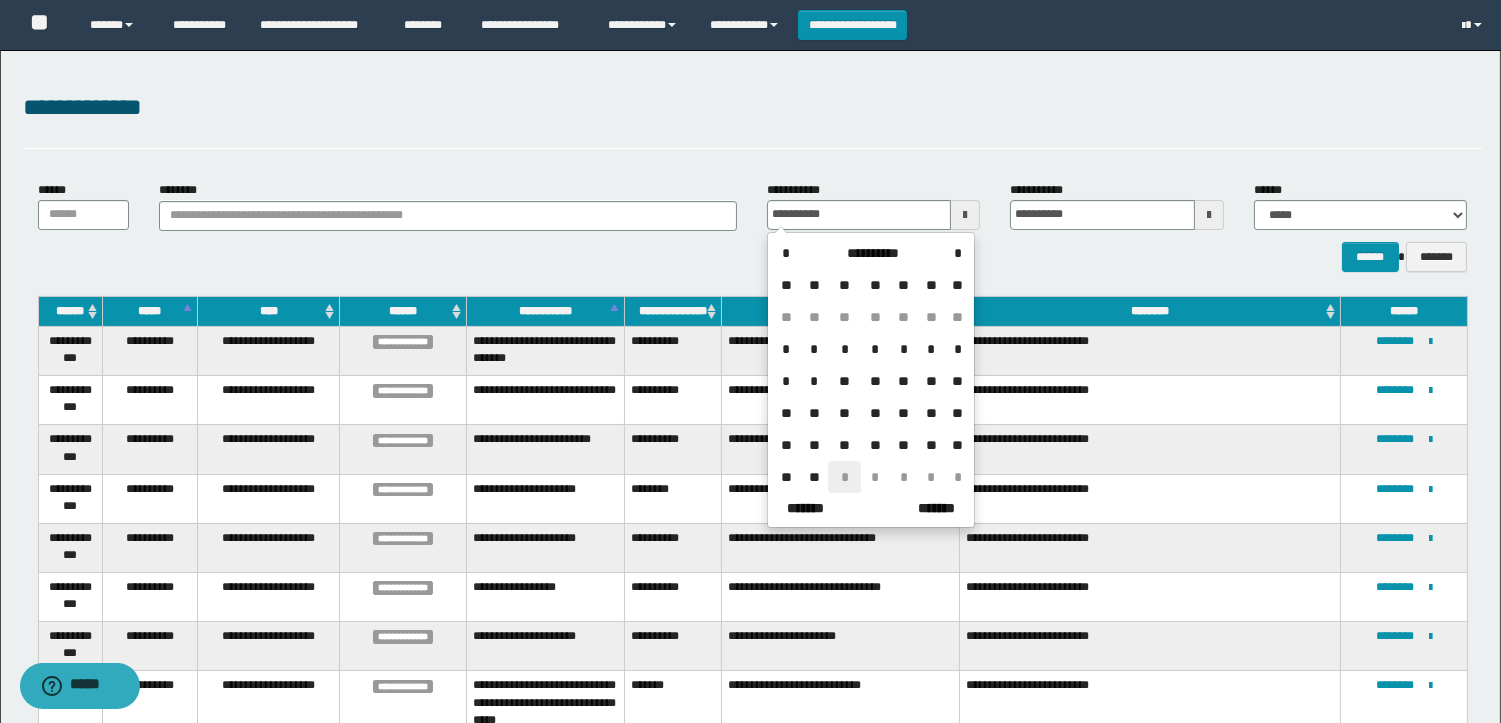 click on "*" at bounding box center (844, 477) 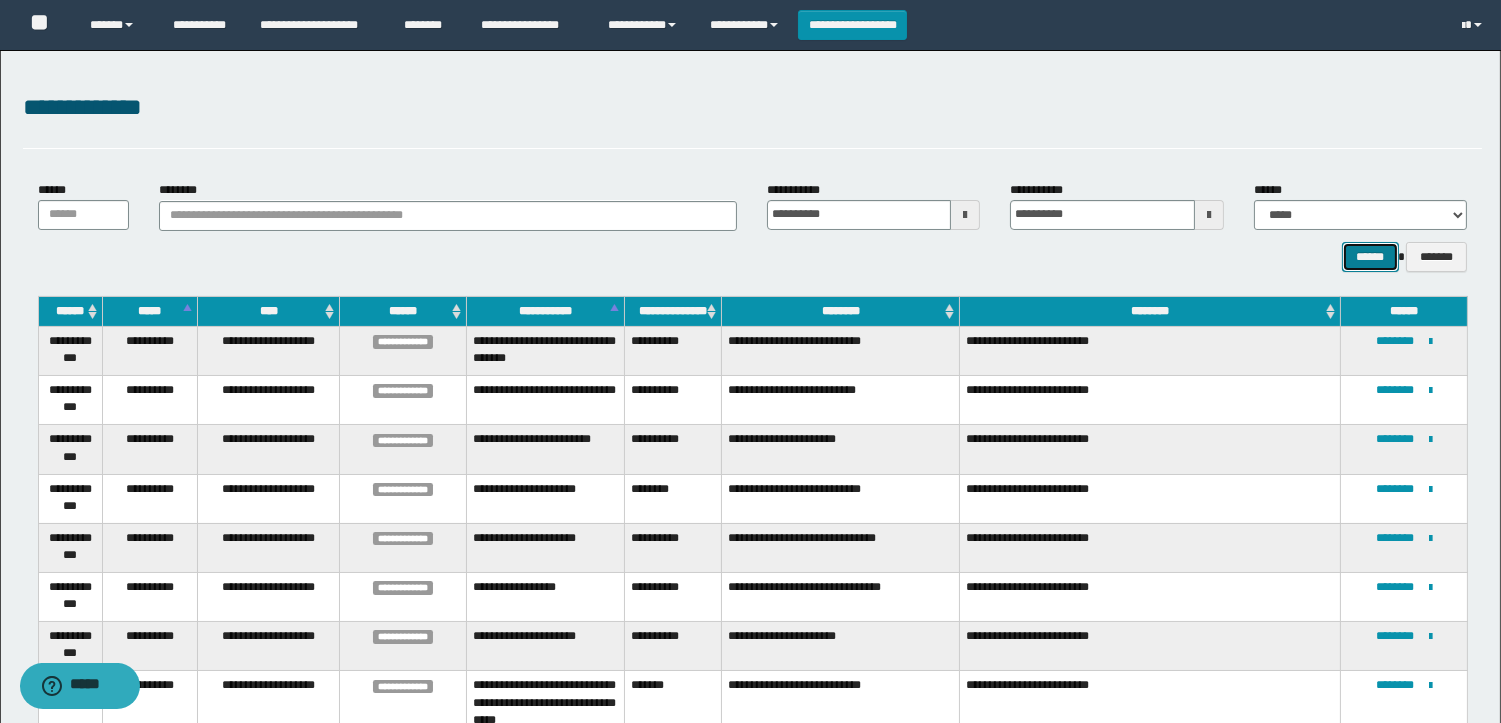 click on "******" at bounding box center [1370, 257] 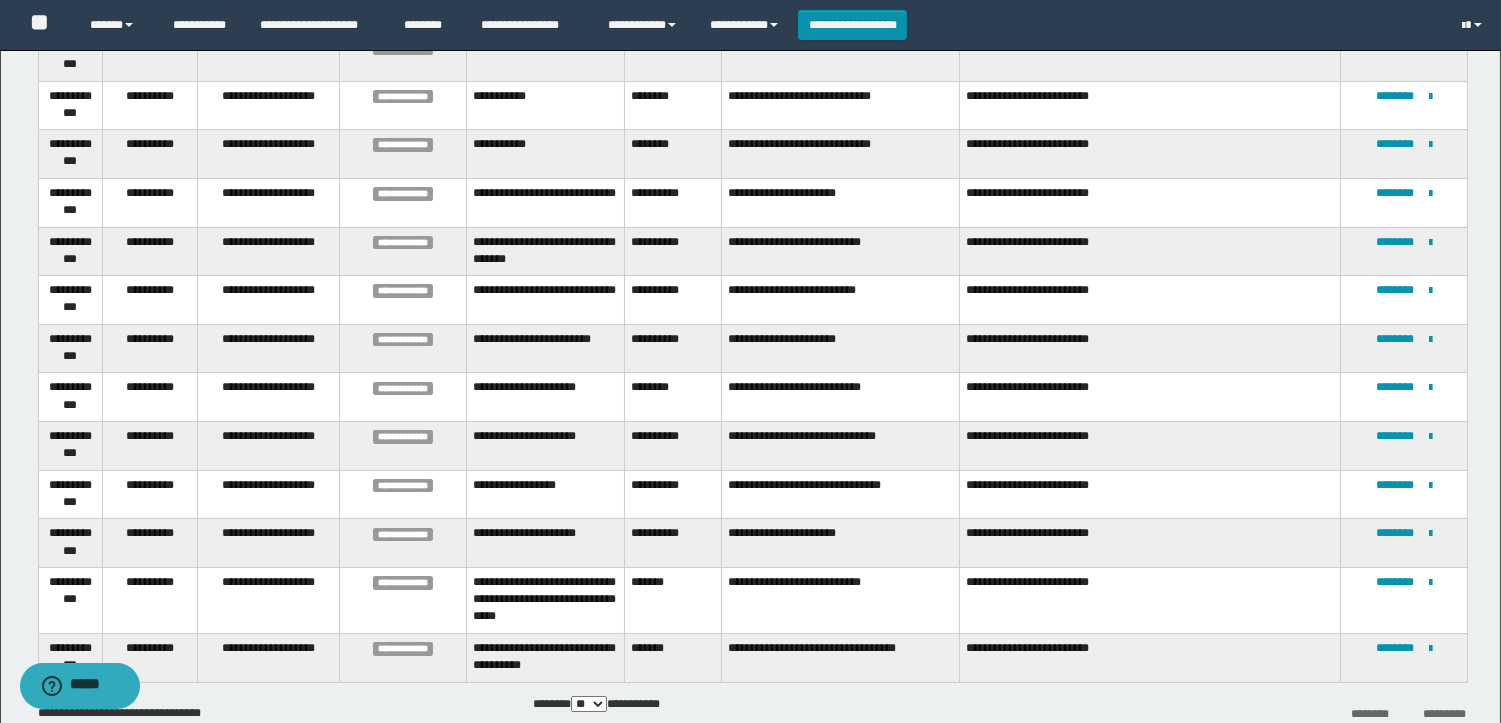 scroll, scrollTop: 333, scrollLeft: 0, axis: vertical 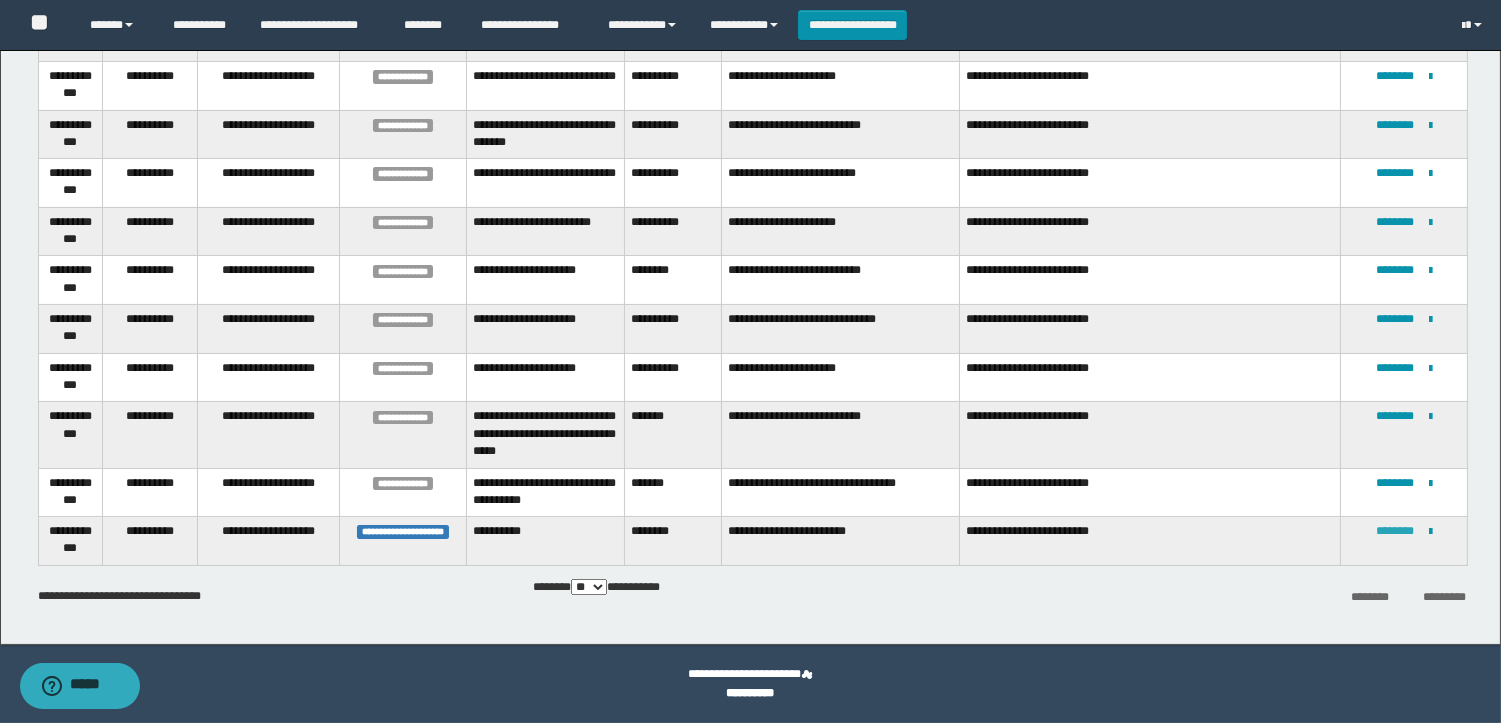 click on "********" at bounding box center [1395, 531] 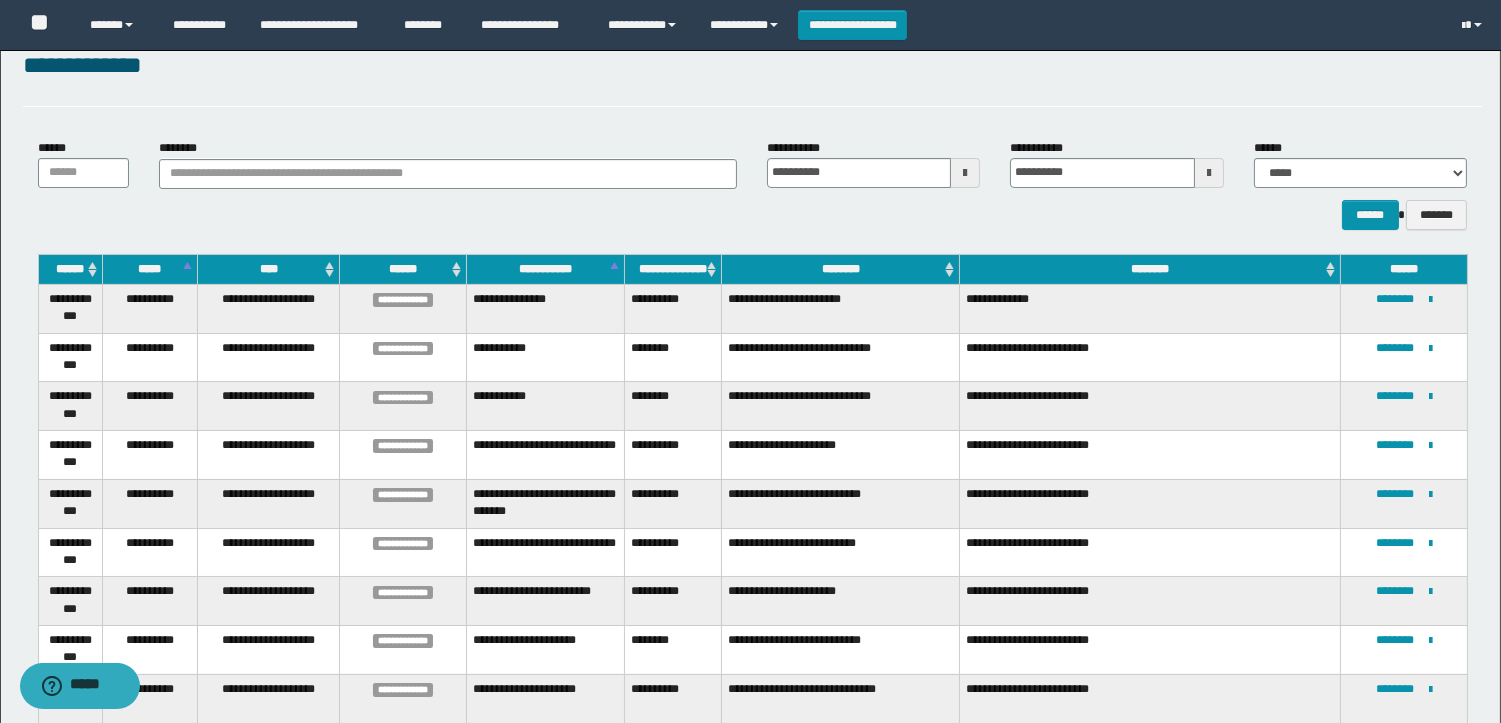 scroll, scrollTop: 30, scrollLeft: 0, axis: vertical 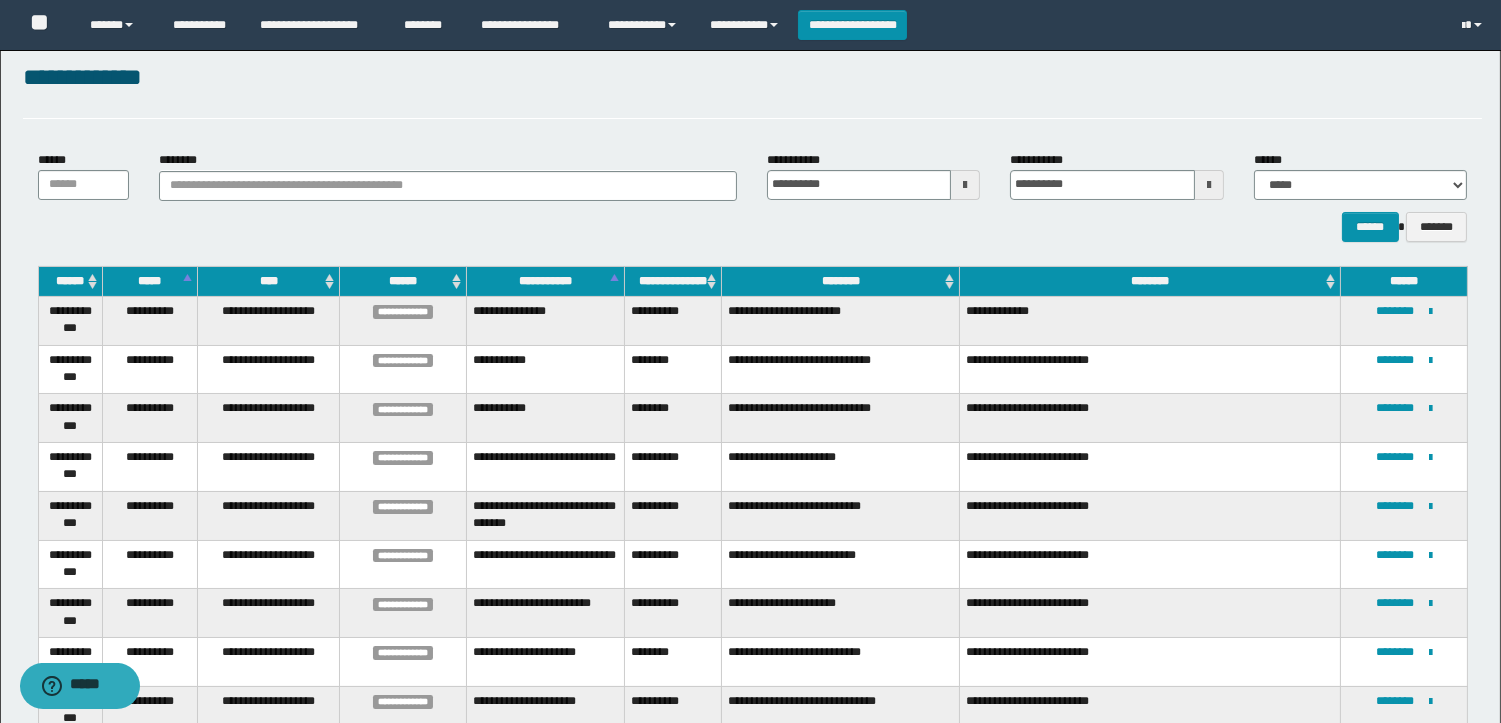 click on "******
*******" at bounding box center (752, 227) 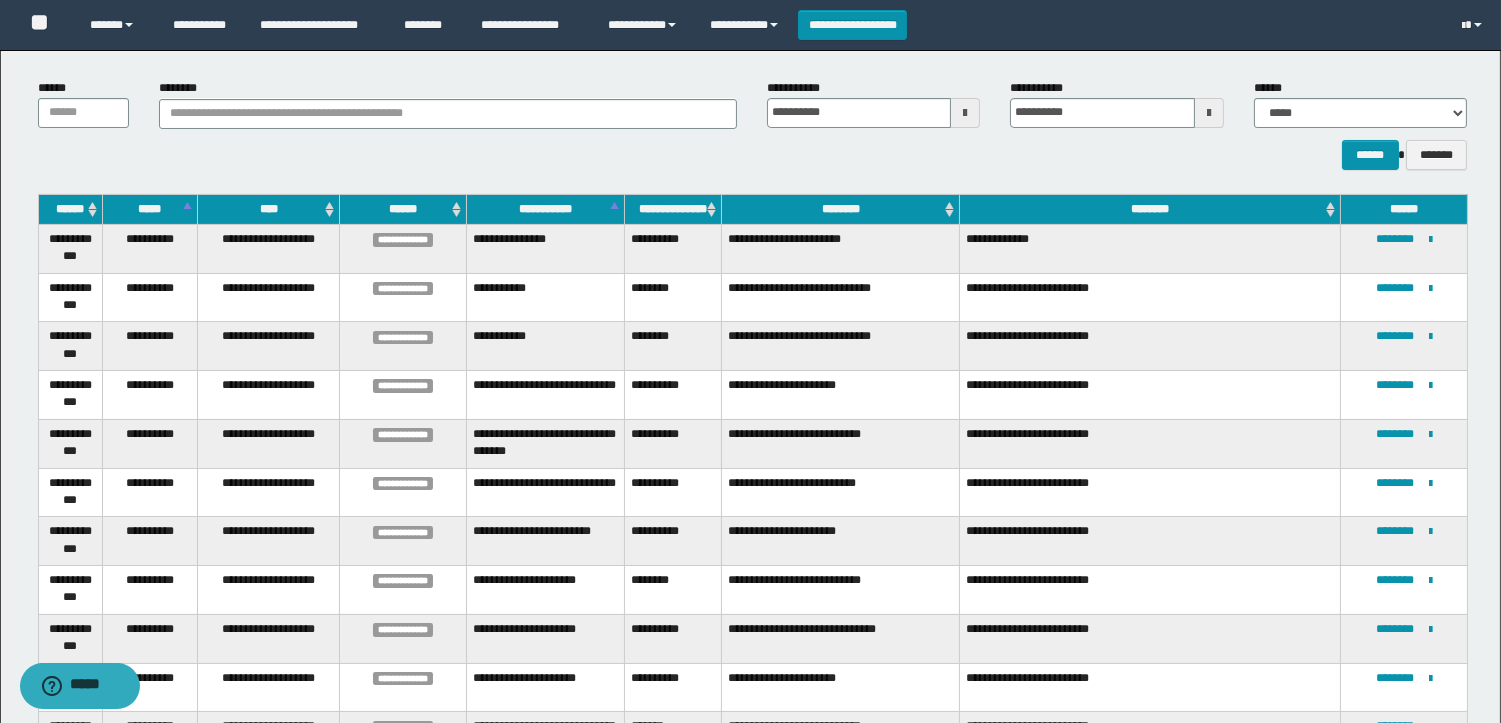 scroll, scrollTop: 141, scrollLeft: 0, axis: vertical 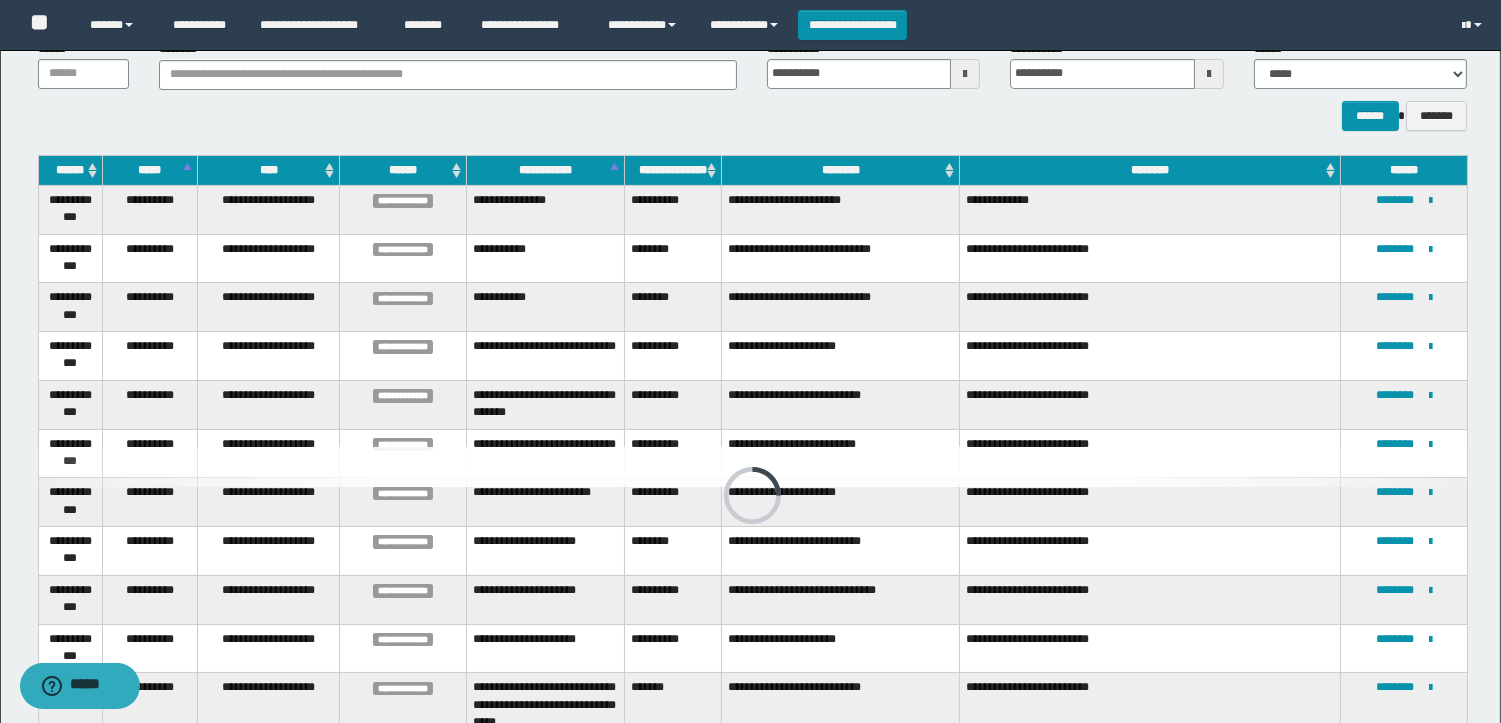 click on "******
*******" at bounding box center (752, 116) 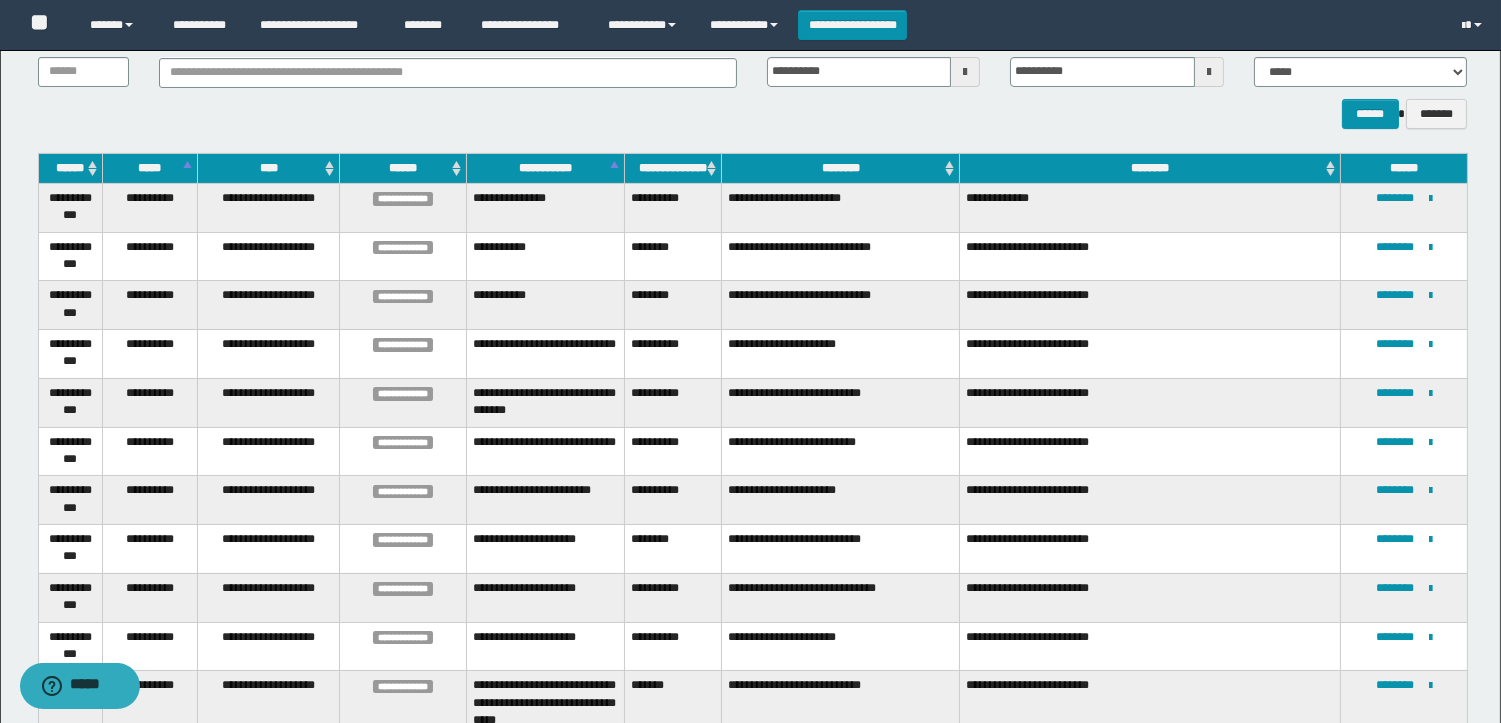 scroll, scrollTop: 0, scrollLeft: 0, axis: both 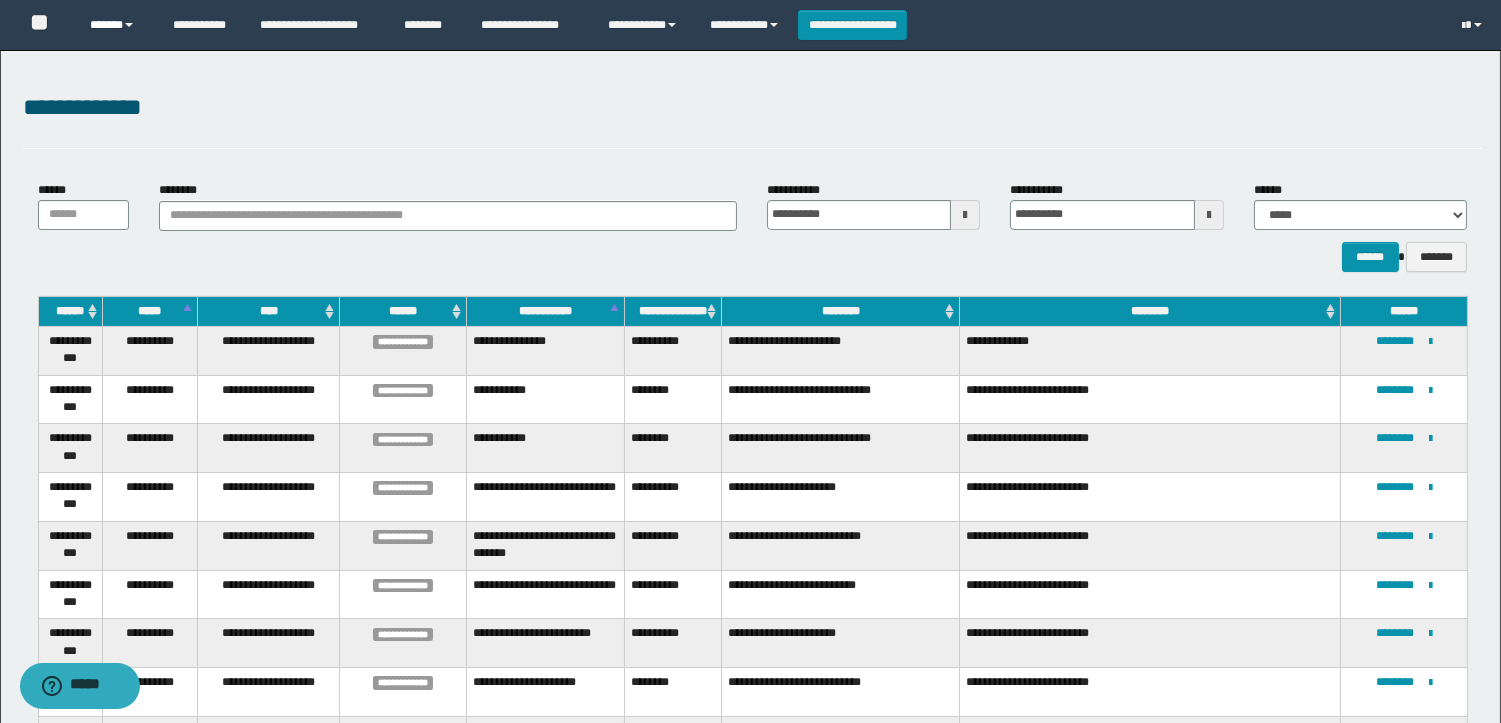 click on "******" at bounding box center (116, 25) 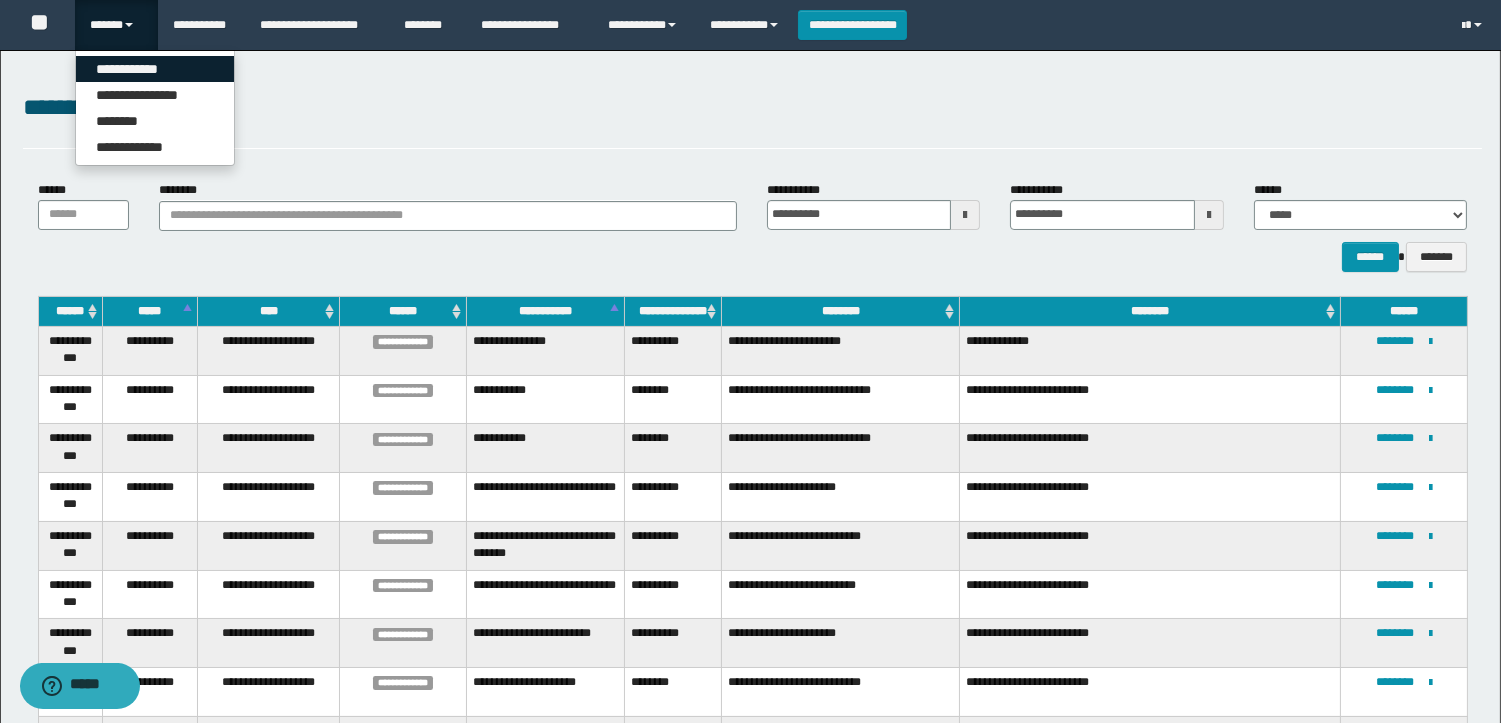click on "**********" at bounding box center (155, 69) 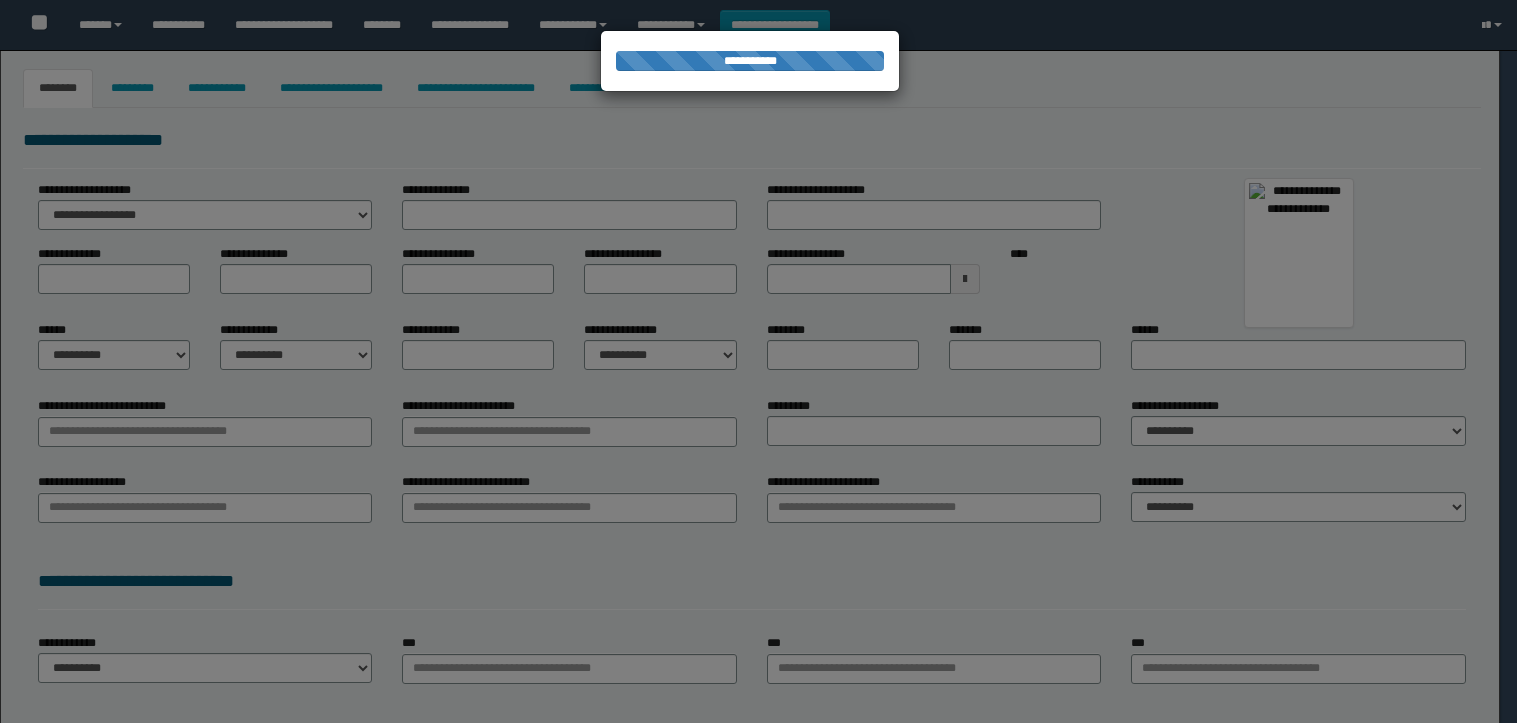 select on "***" 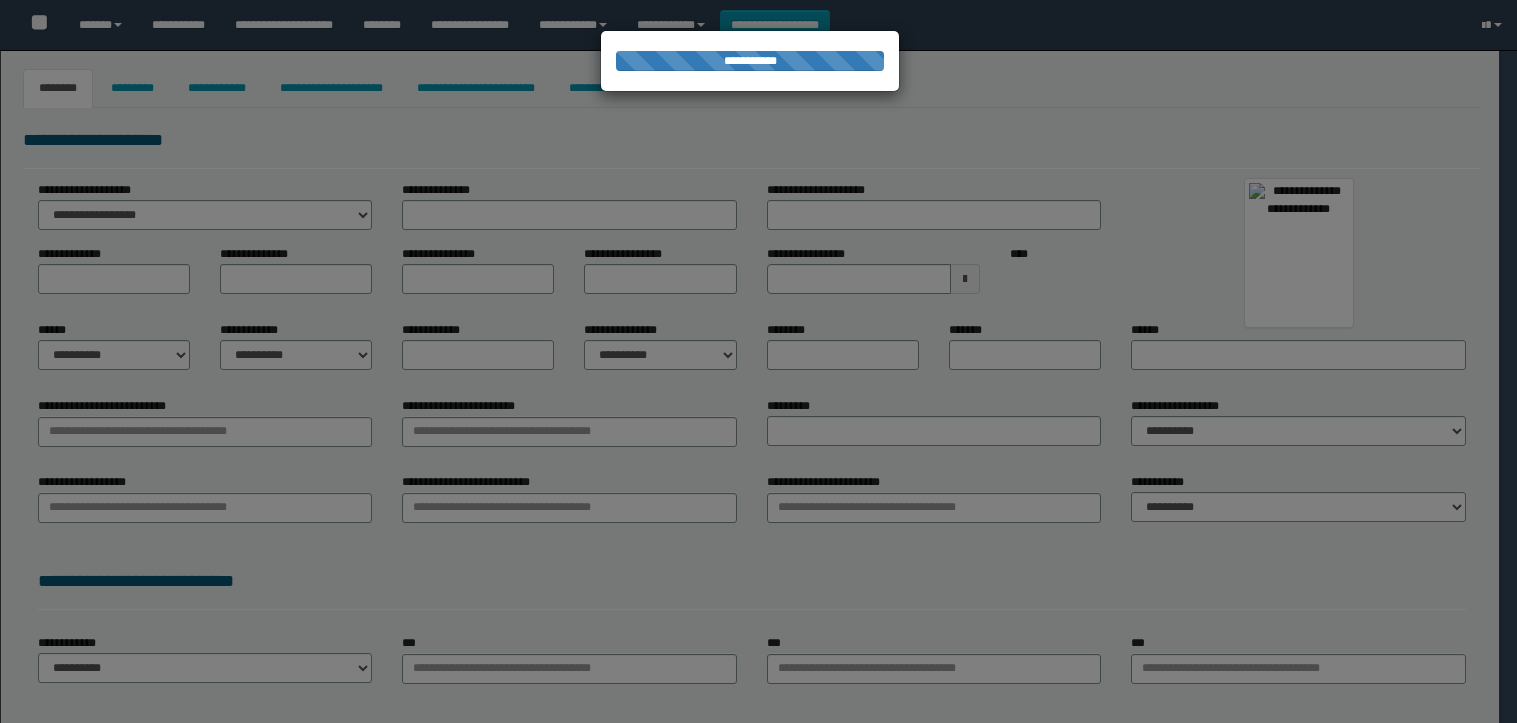 type on "*******" 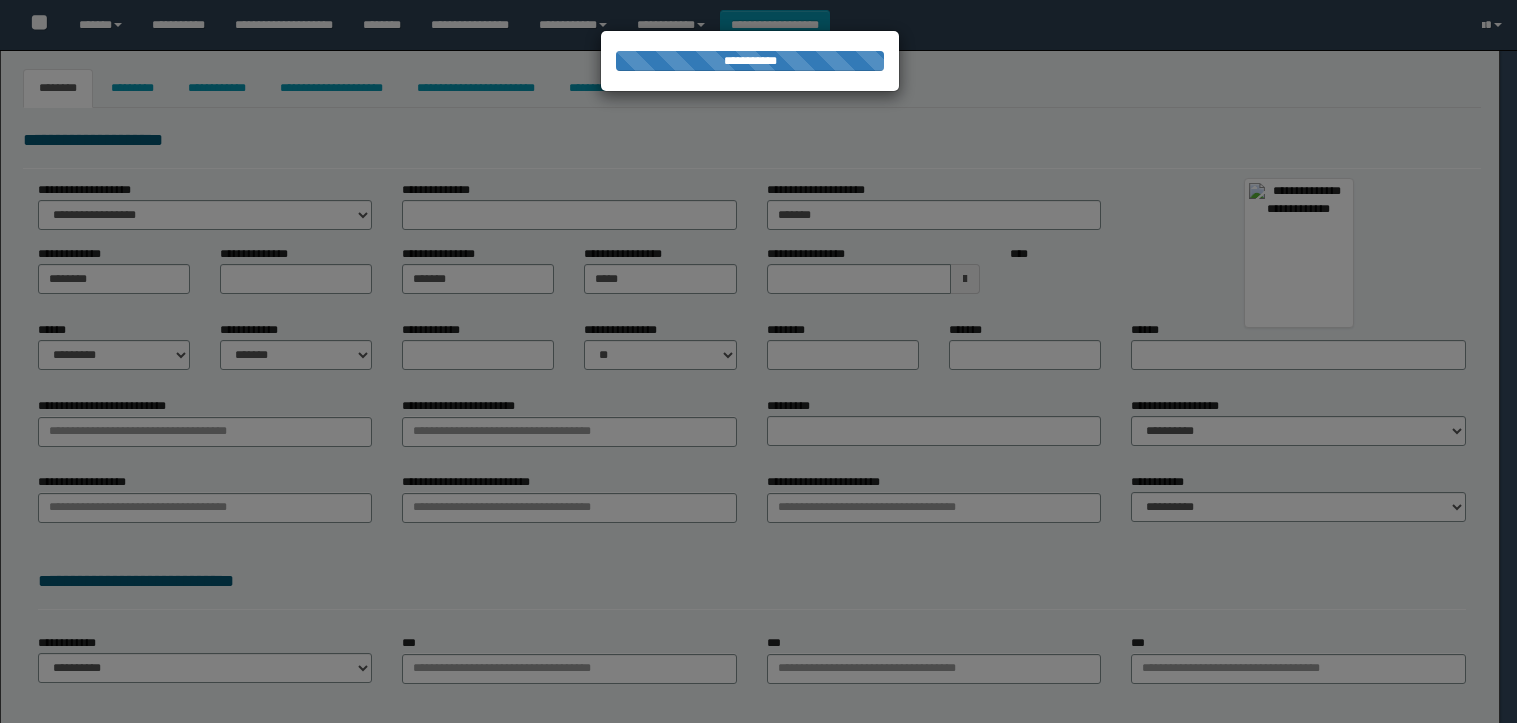 type on "**********" 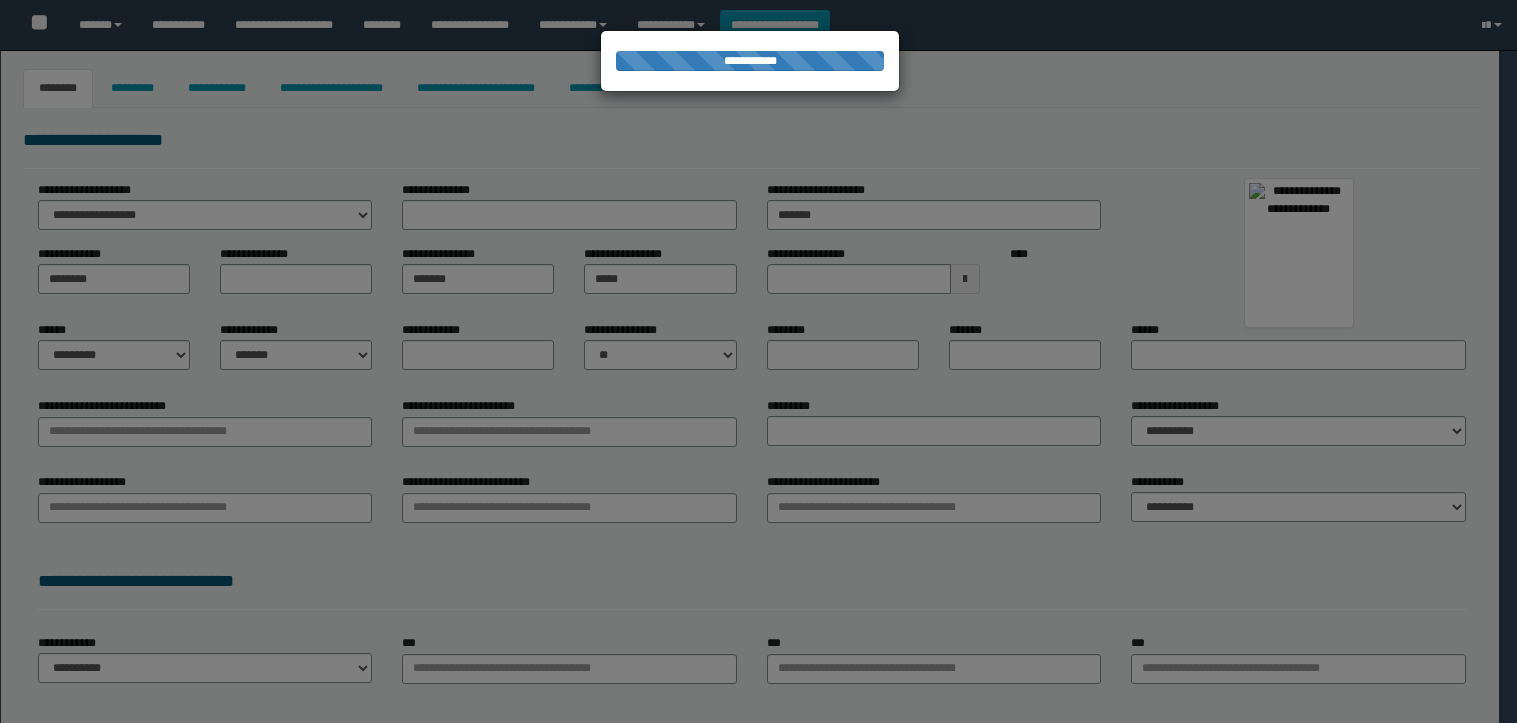 type on "**********" 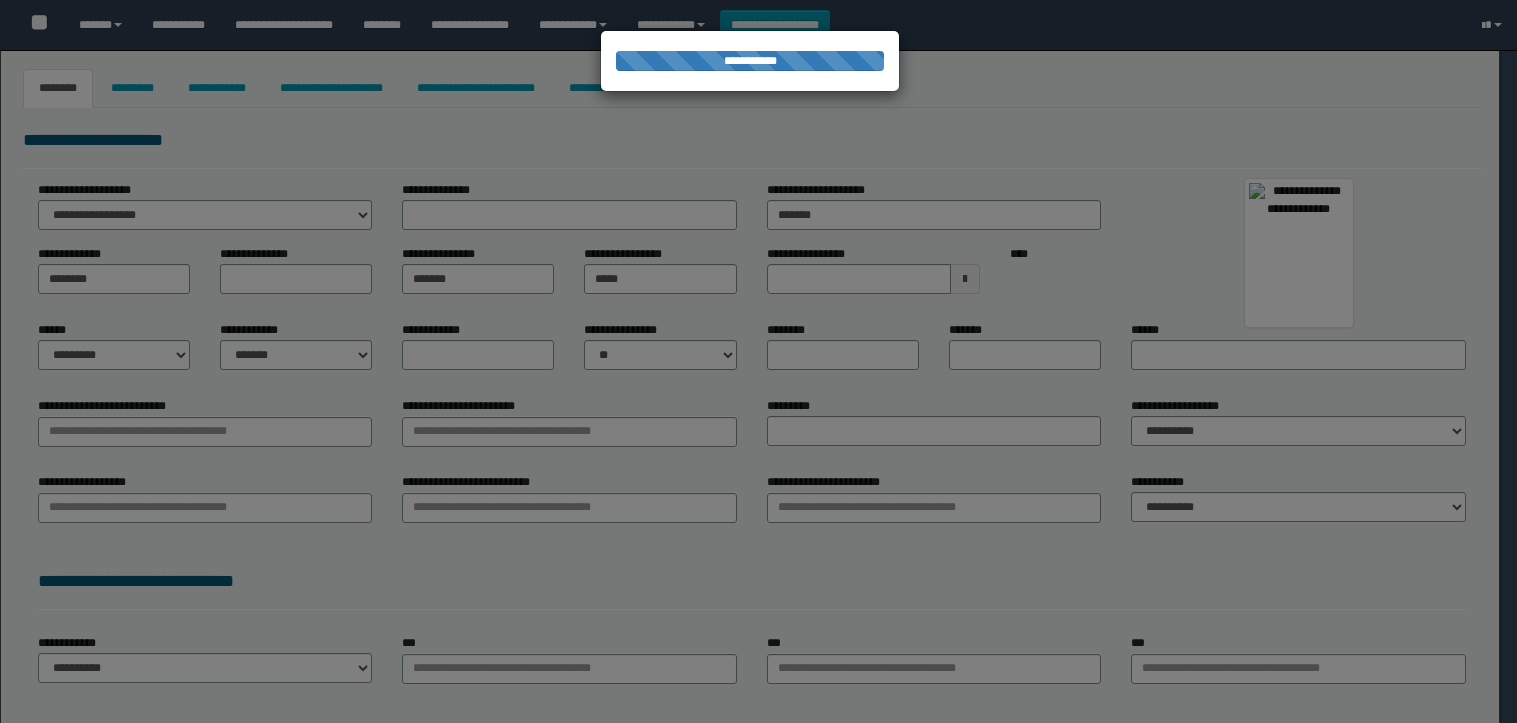 type on "*******" 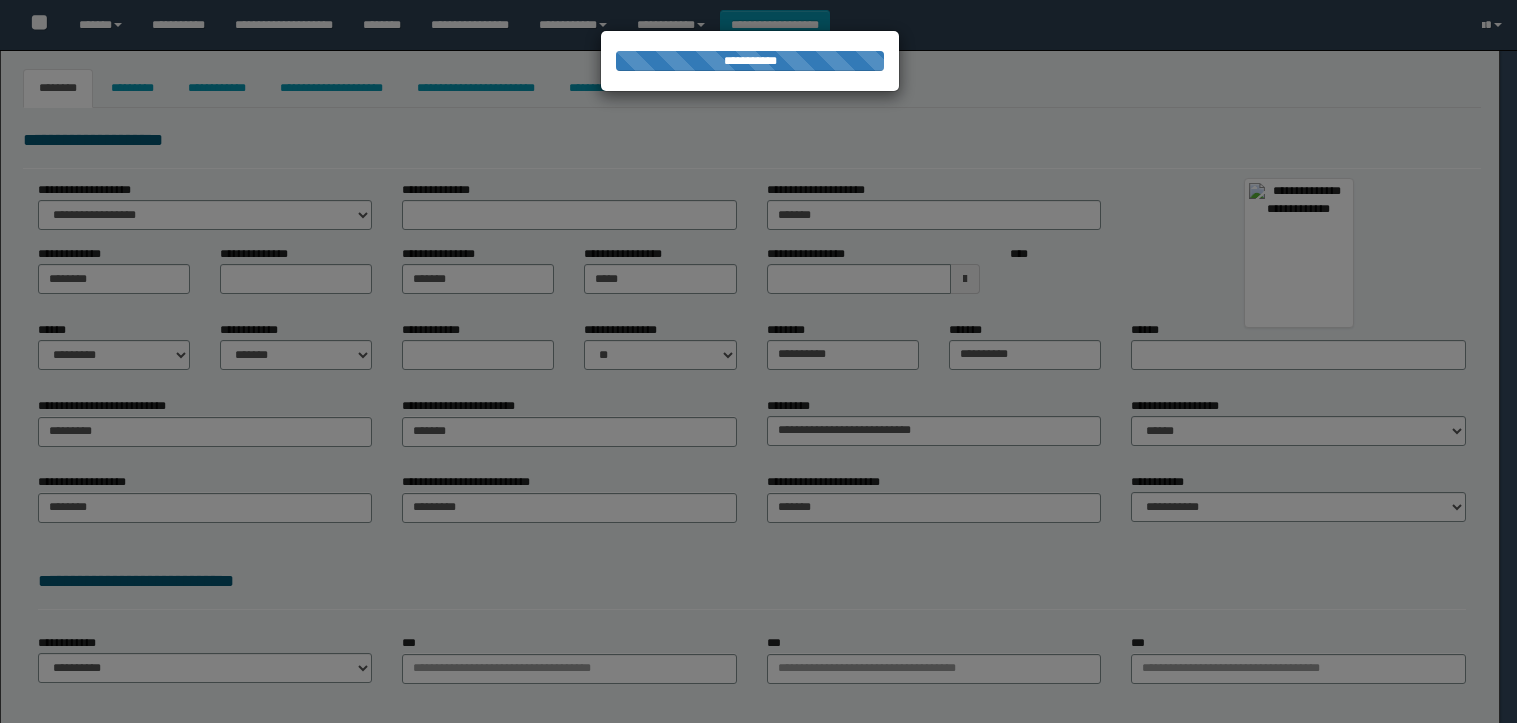 select on "**" 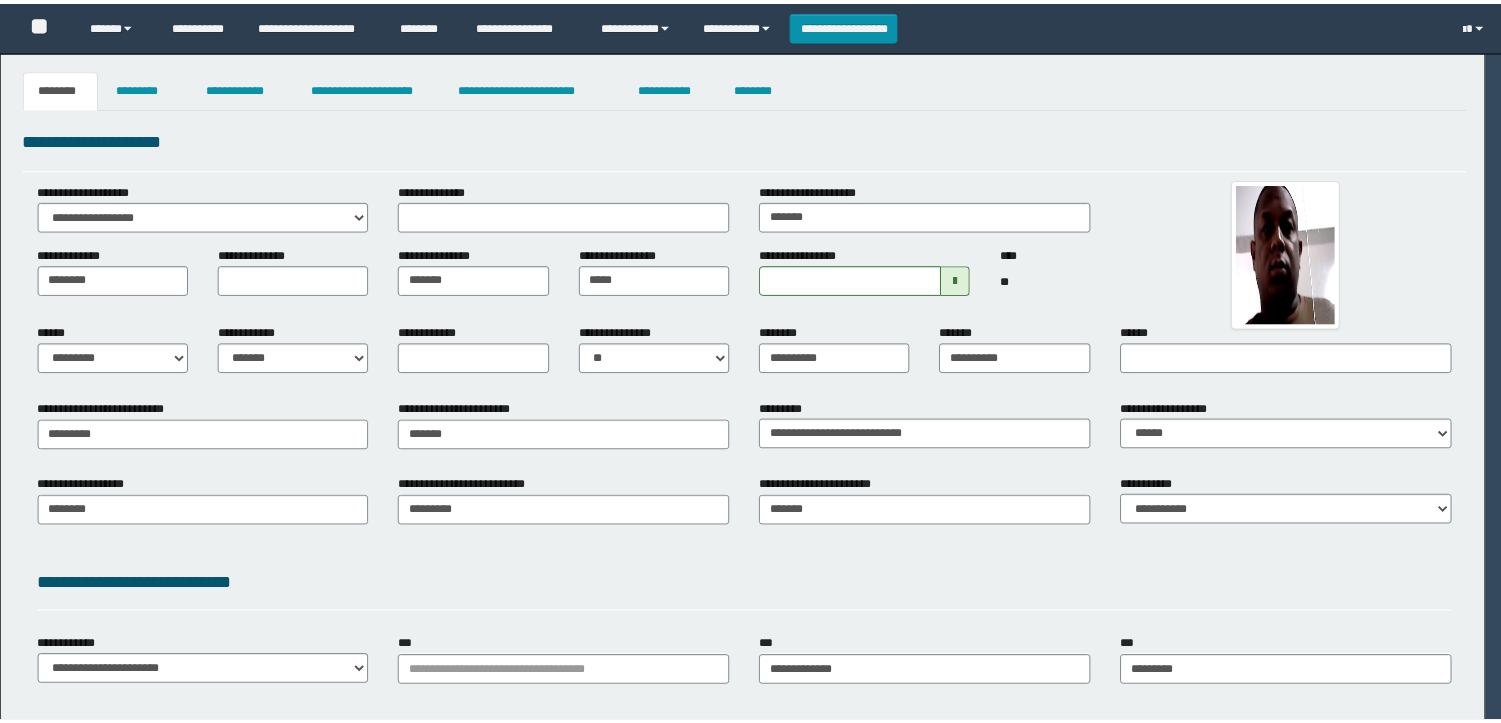 scroll, scrollTop: 0, scrollLeft: 0, axis: both 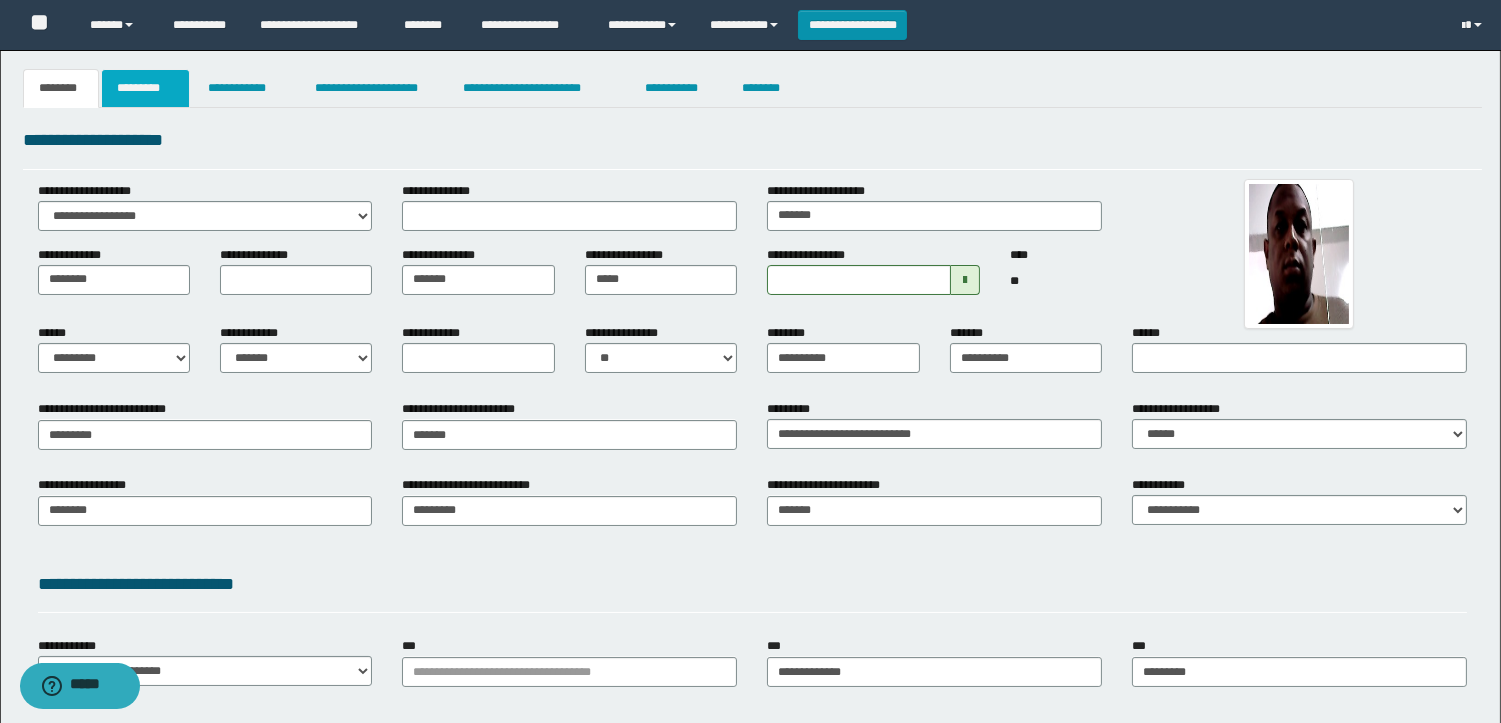 click on "*********" at bounding box center [145, 88] 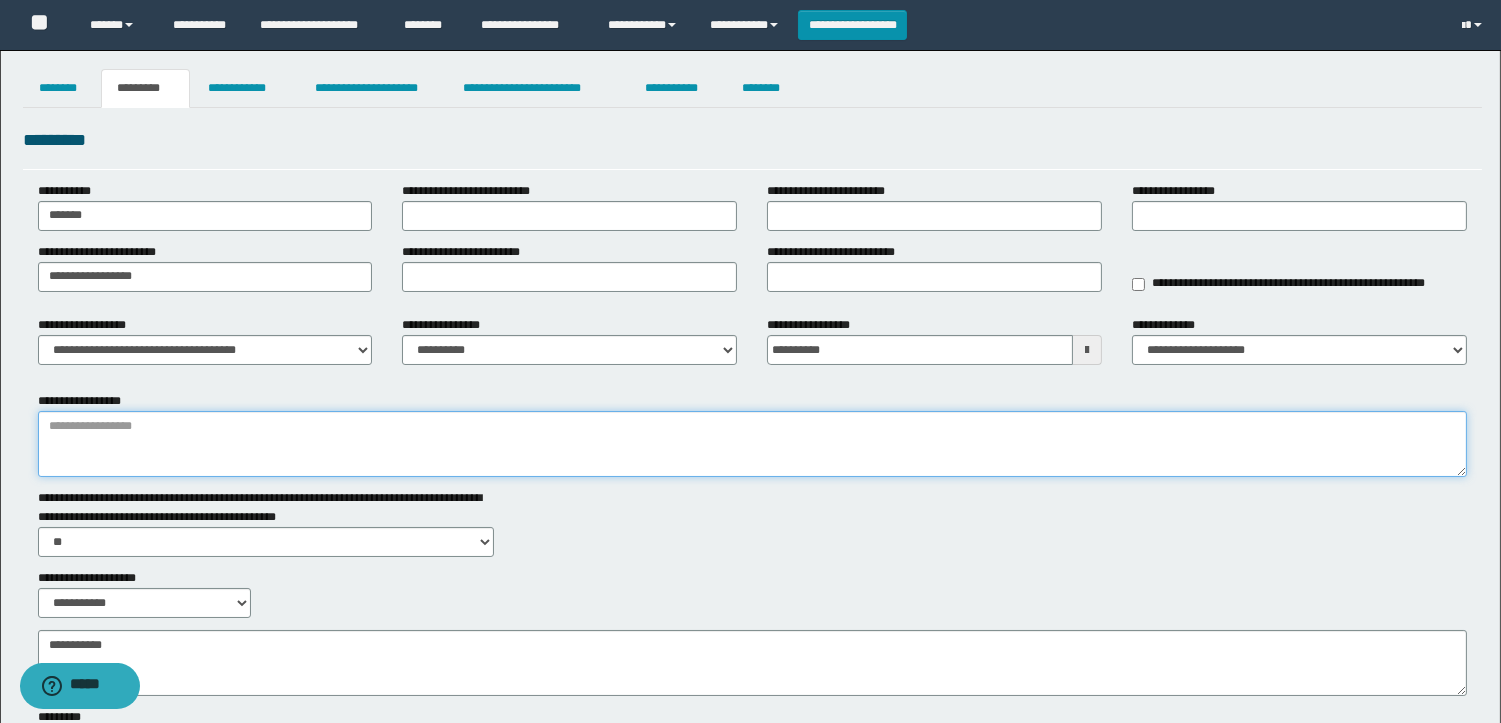 click on "**********" at bounding box center (752, 444) 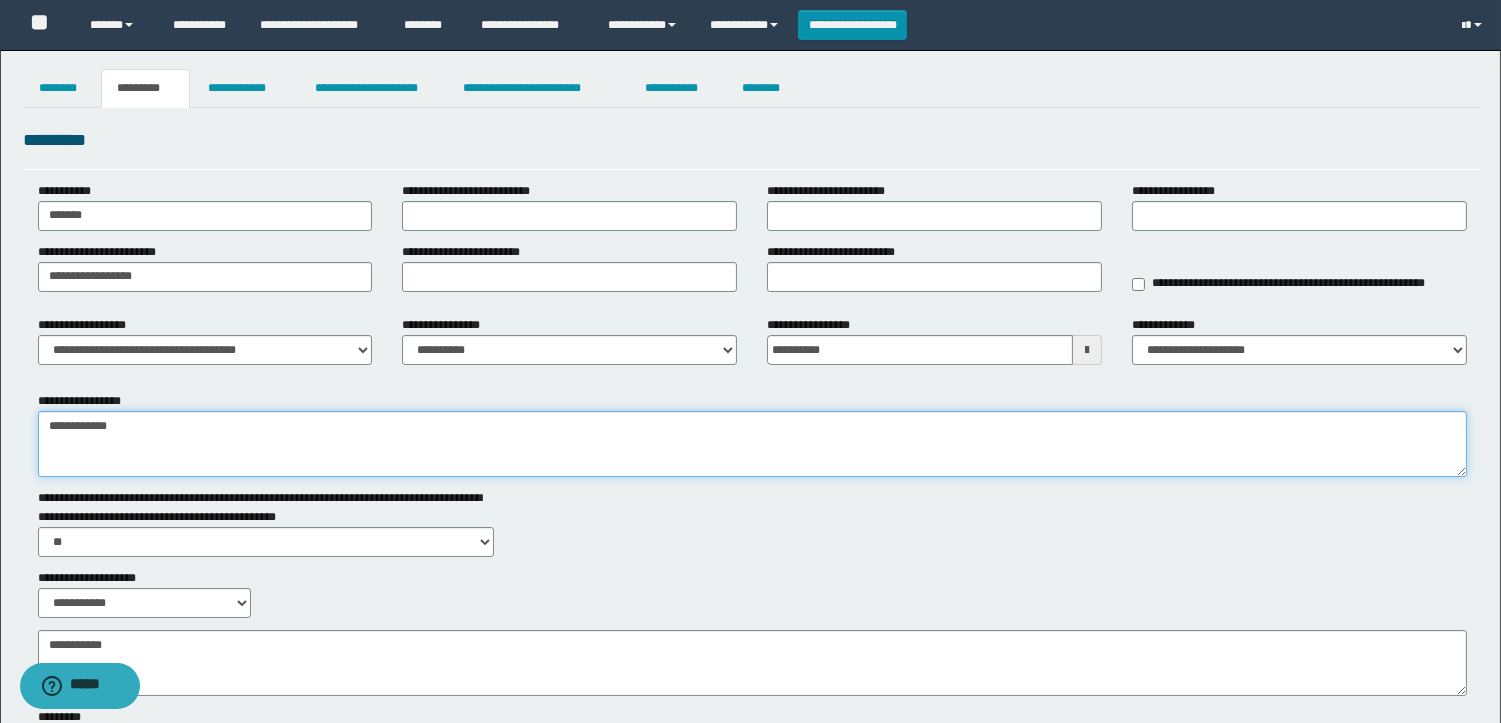 type on "**********" 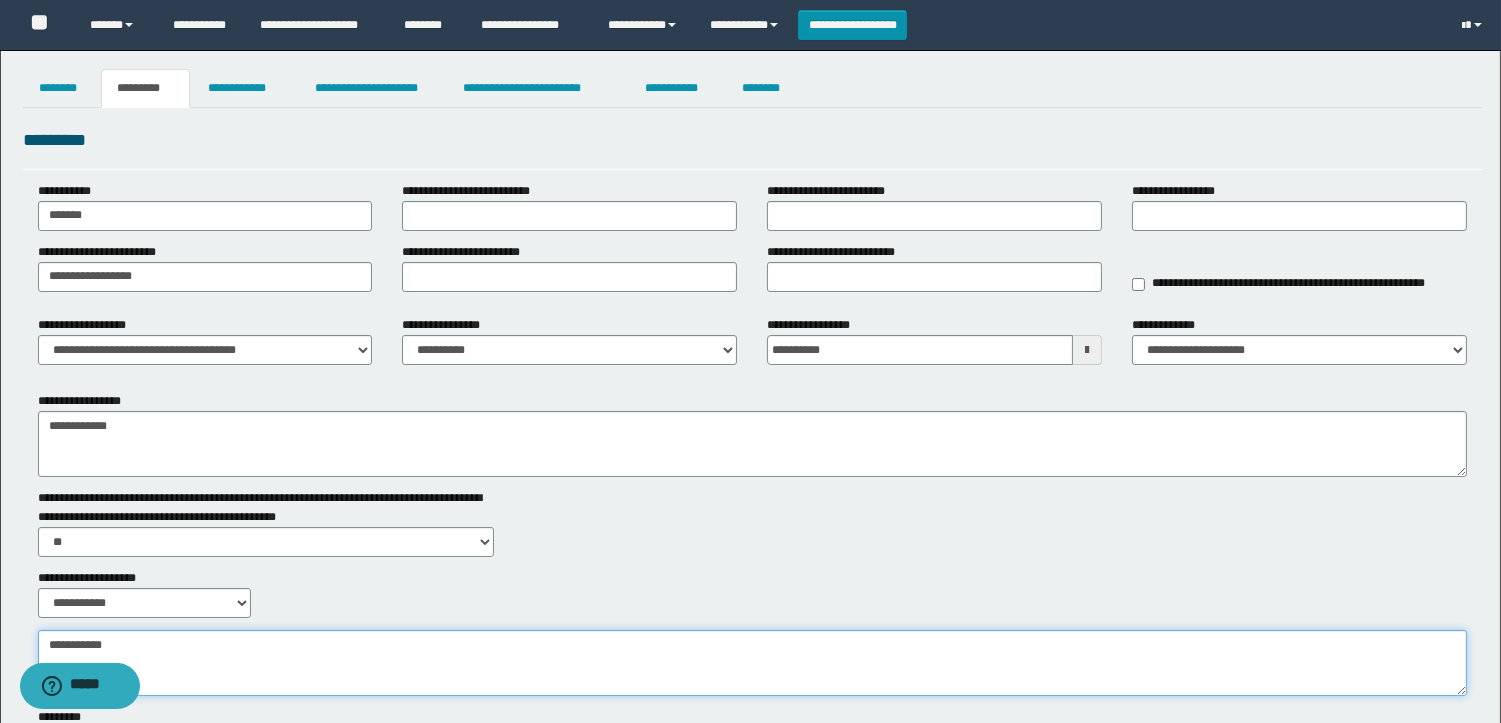 drag, startPoint x: 168, startPoint y: 680, endPoint x: 360, endPoint y: 541, distance: 237.03375 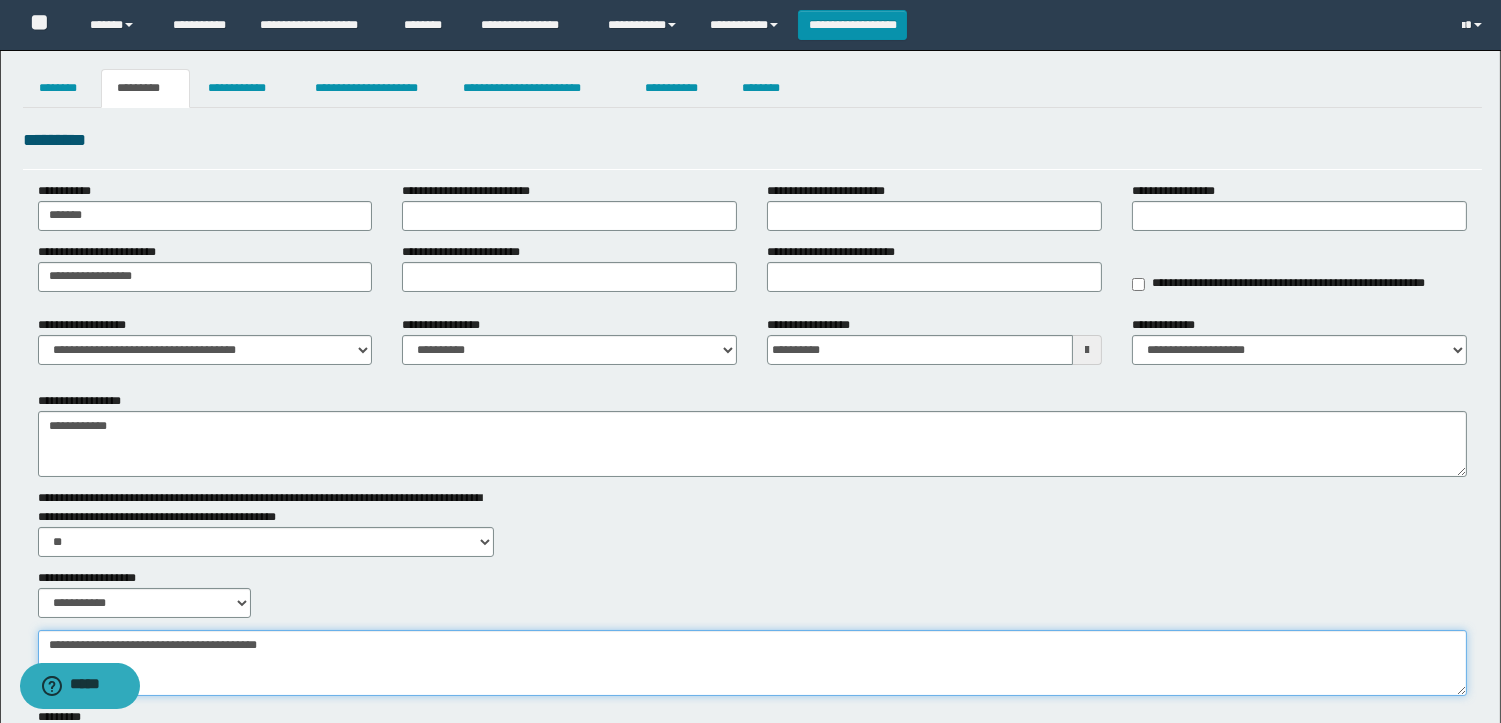 type on "**********" 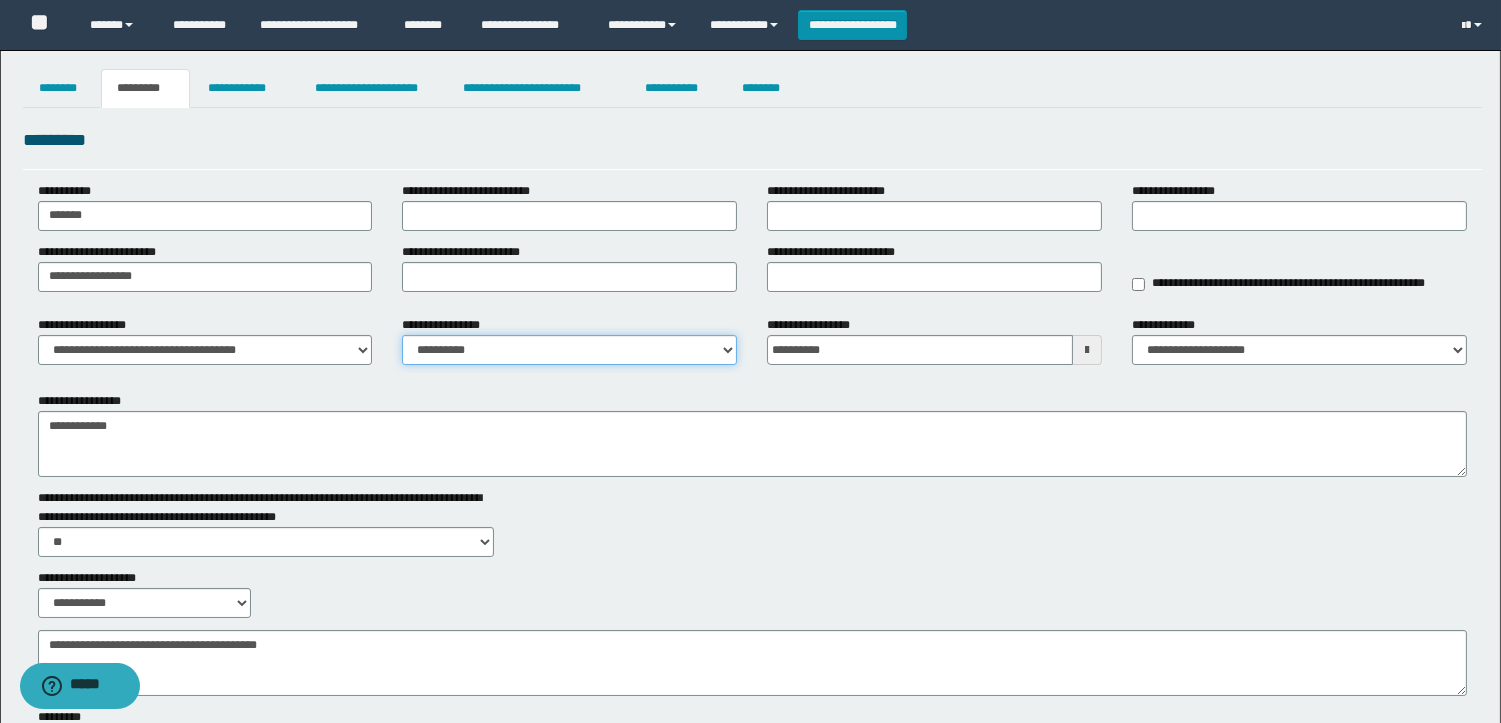 click on "**********" at bounding box center [569, 350] 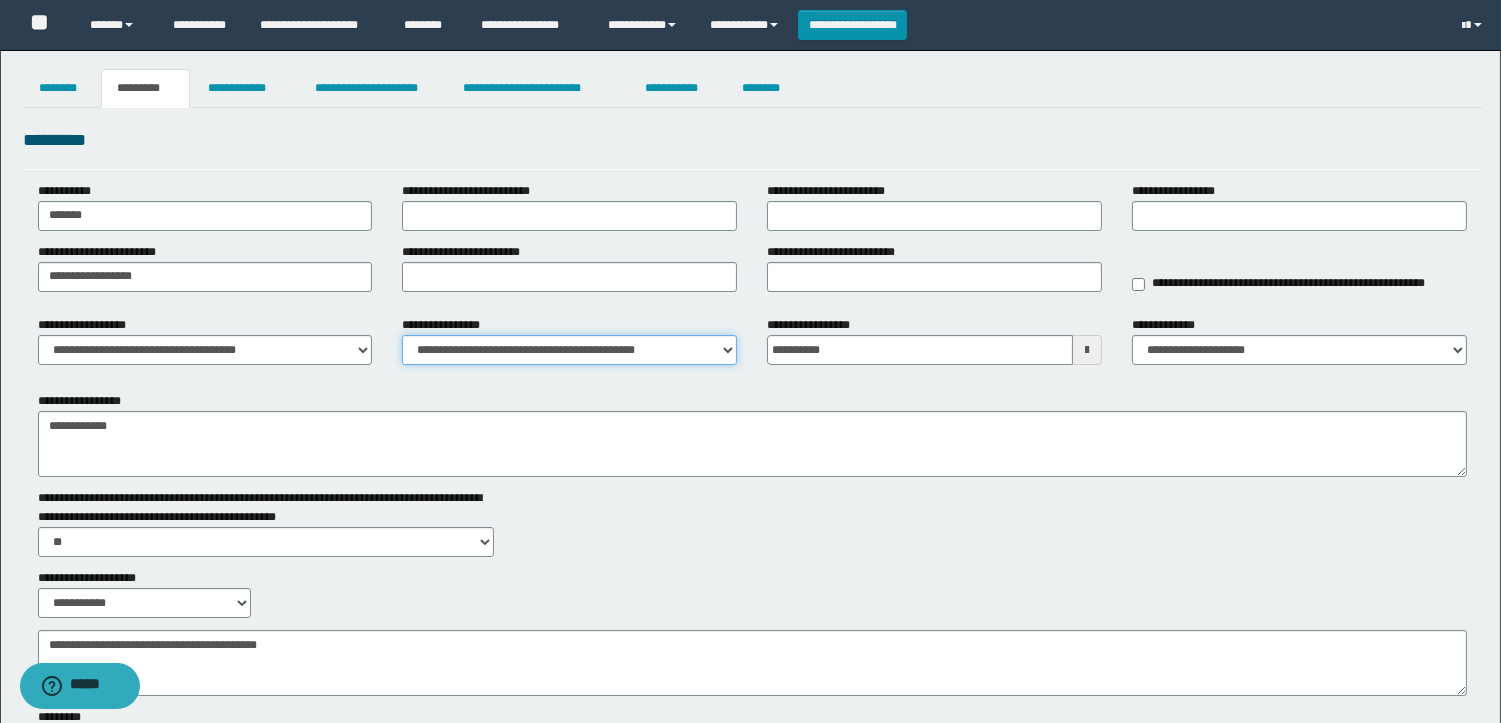 click on "**********" at bounding box center [569, 350] 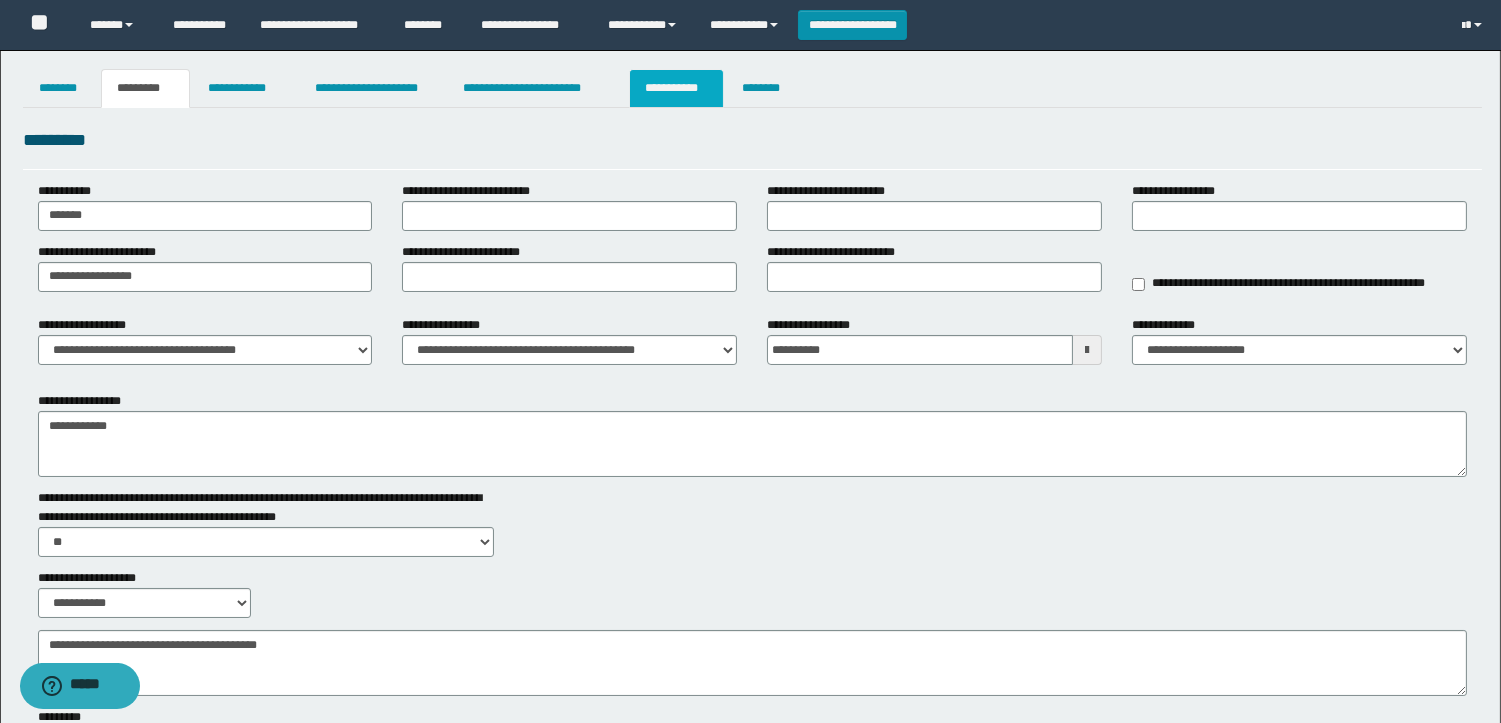 click on "**********" at bounding box center [676, 88] 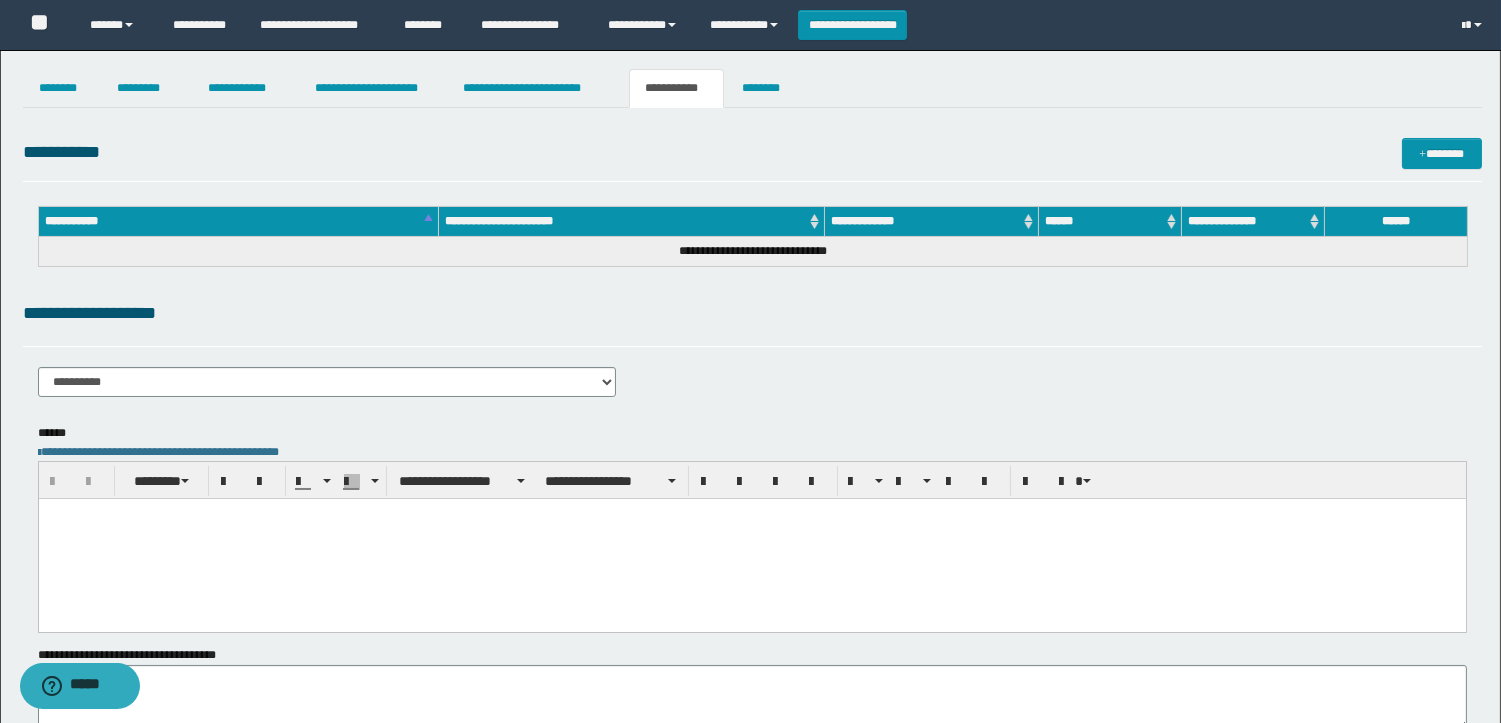 scroll, scrollTop: 0, scrollLeft: 0, axis: both 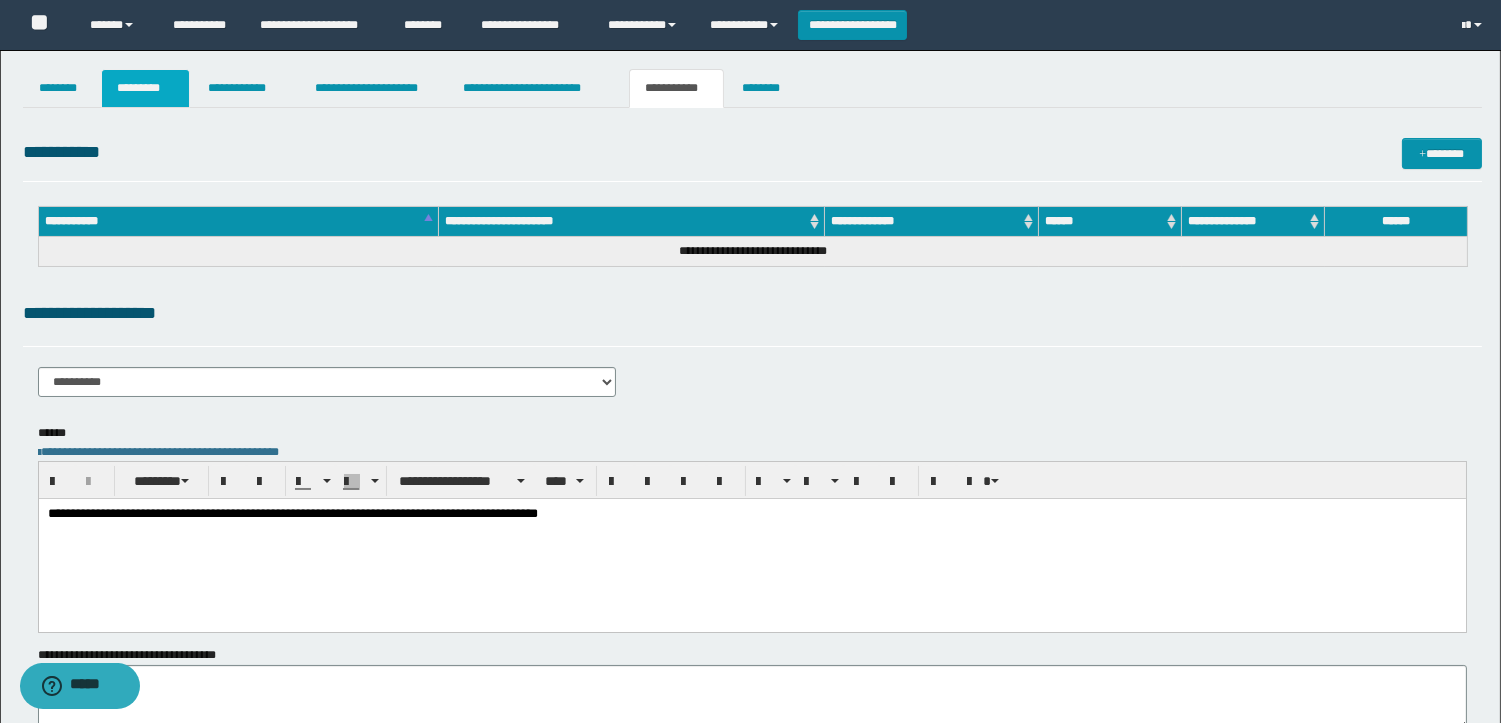click on "*********" at bounding box center (145, 88) 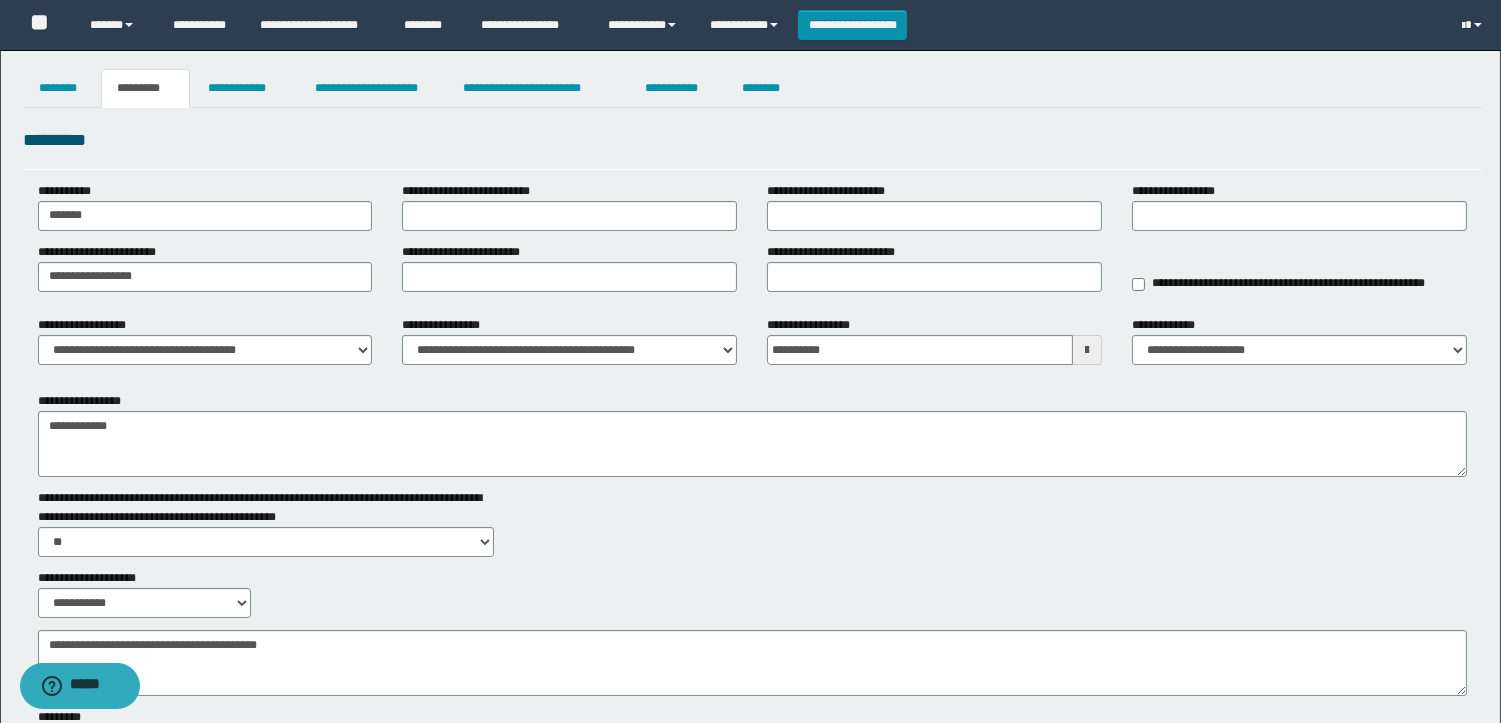 click on "**********" at bounding box center (245, 88) 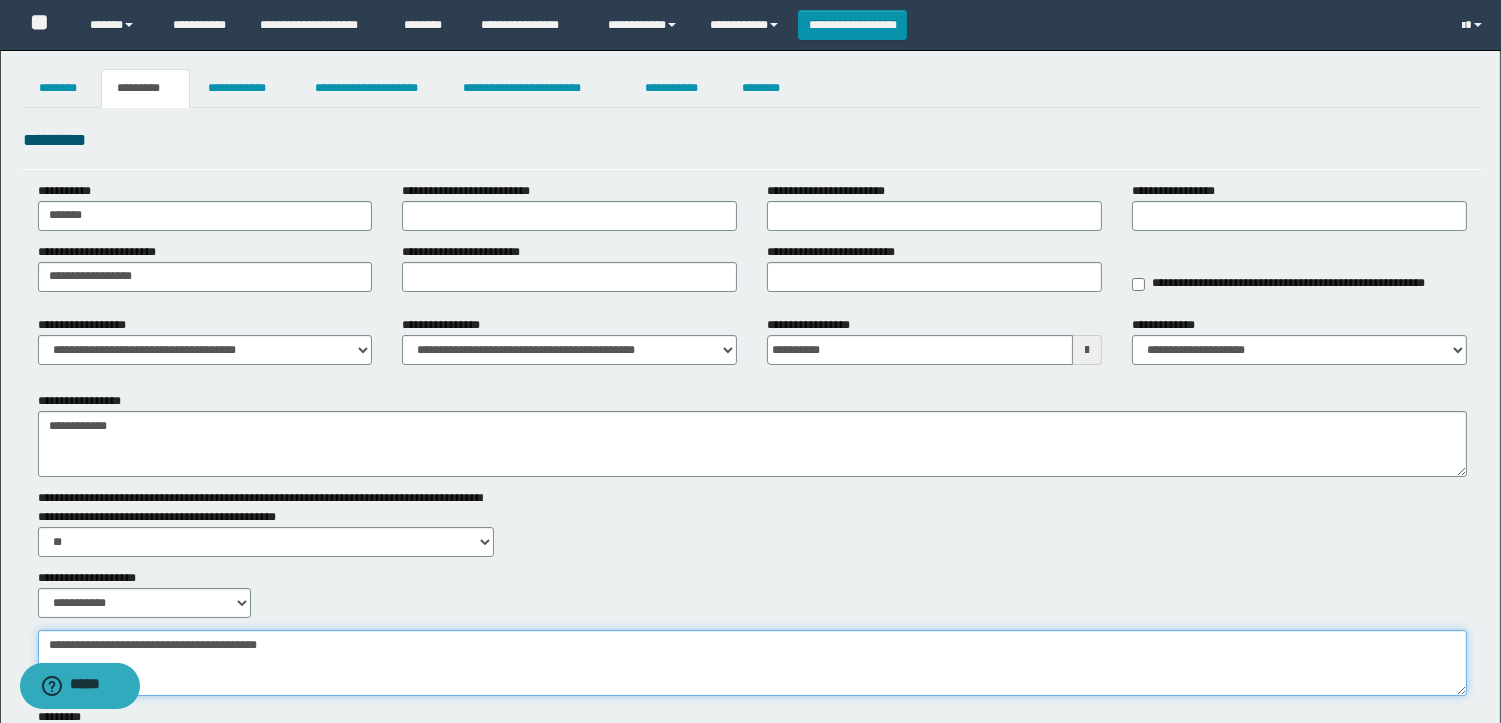 drag, startPoint x: 390, startPoint y: 665, endPoint x: 0, endPoint y: 590, distance: 397.14606 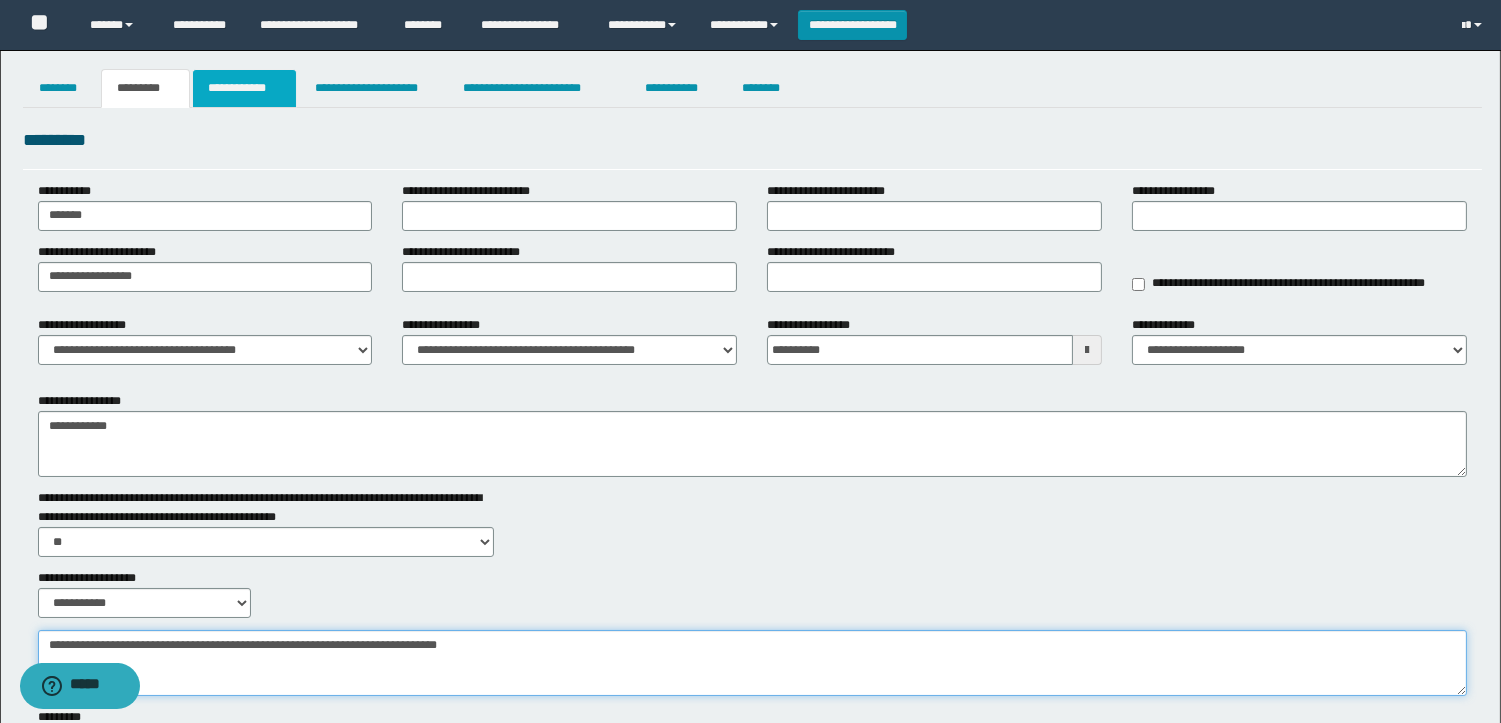 type on "**********" 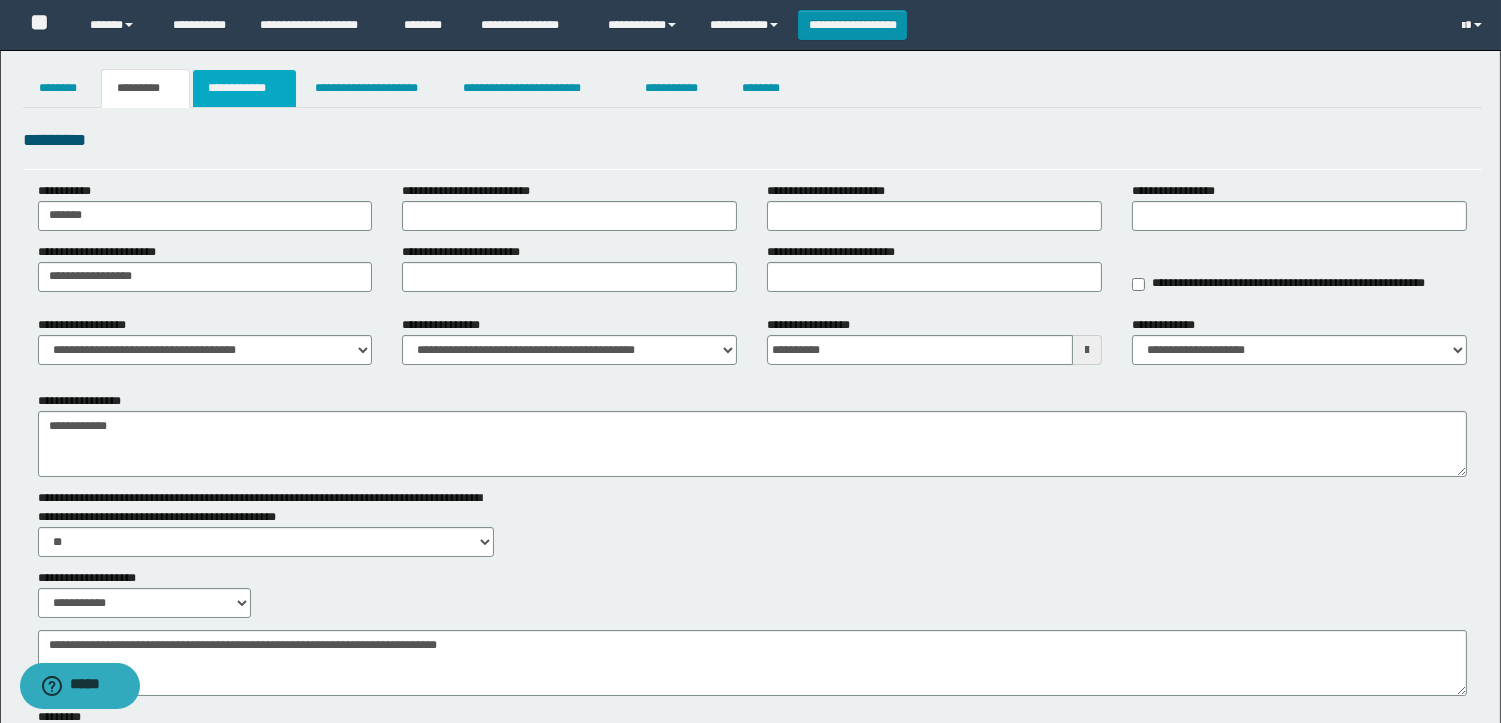 click on "**********" at bounding box center (244, 88) 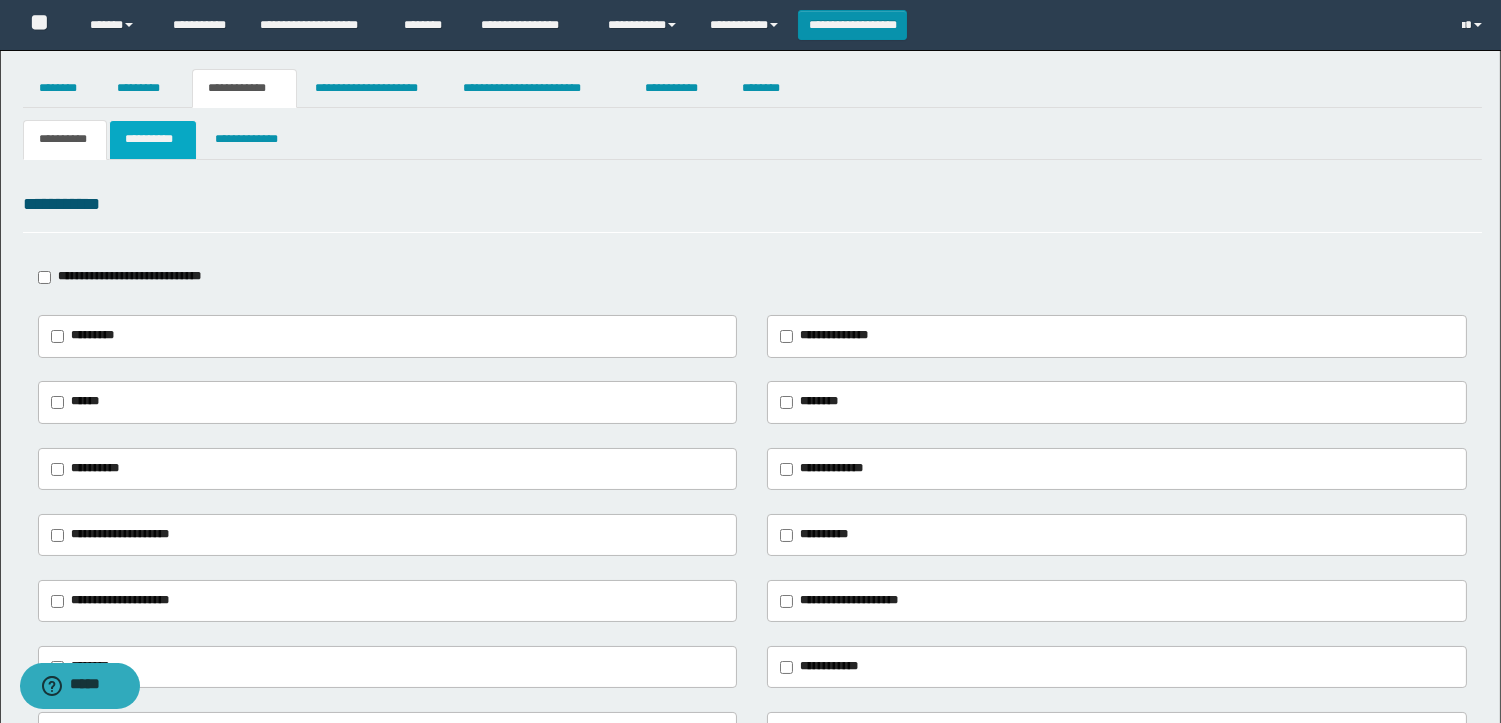 click on "**********" at bounding box center [153, 139] 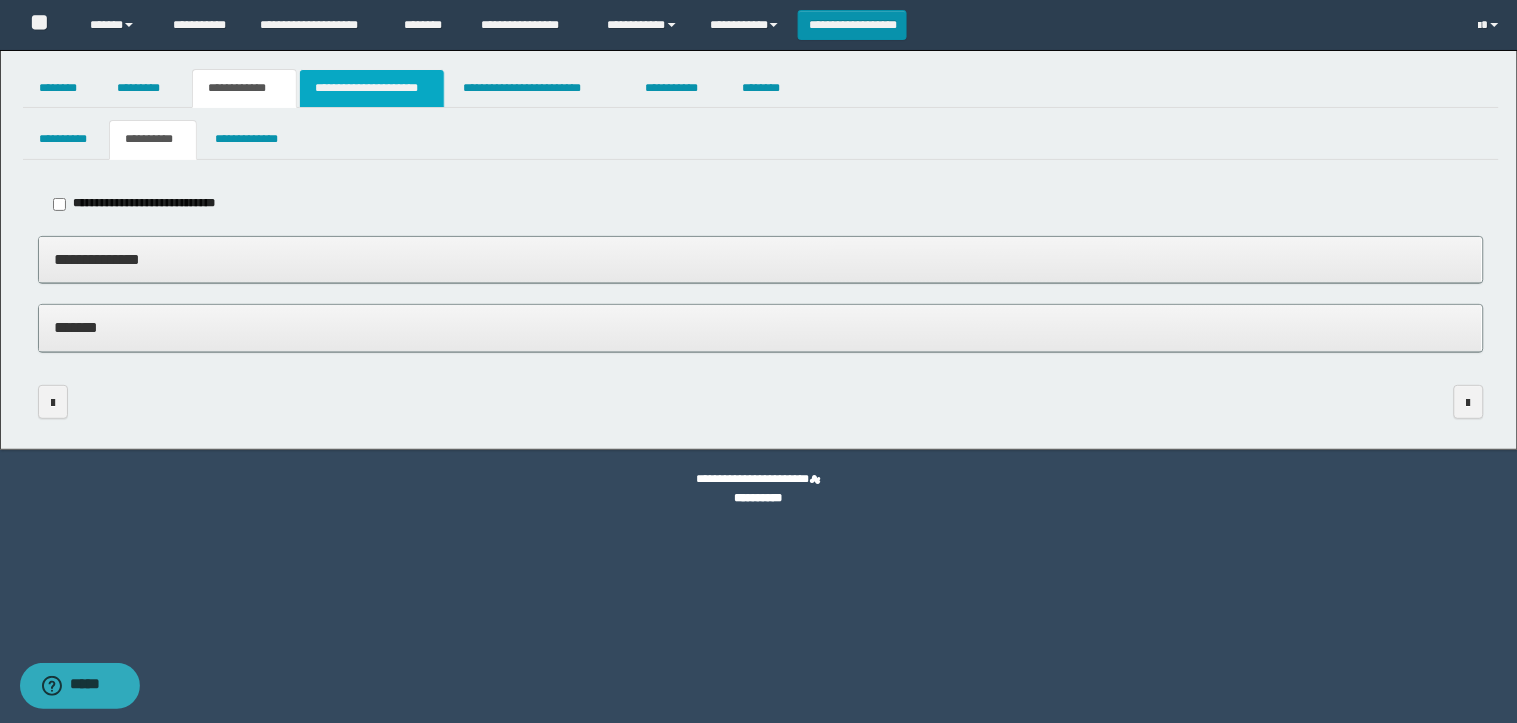 click on "**********" at bounding box center [372, 88] 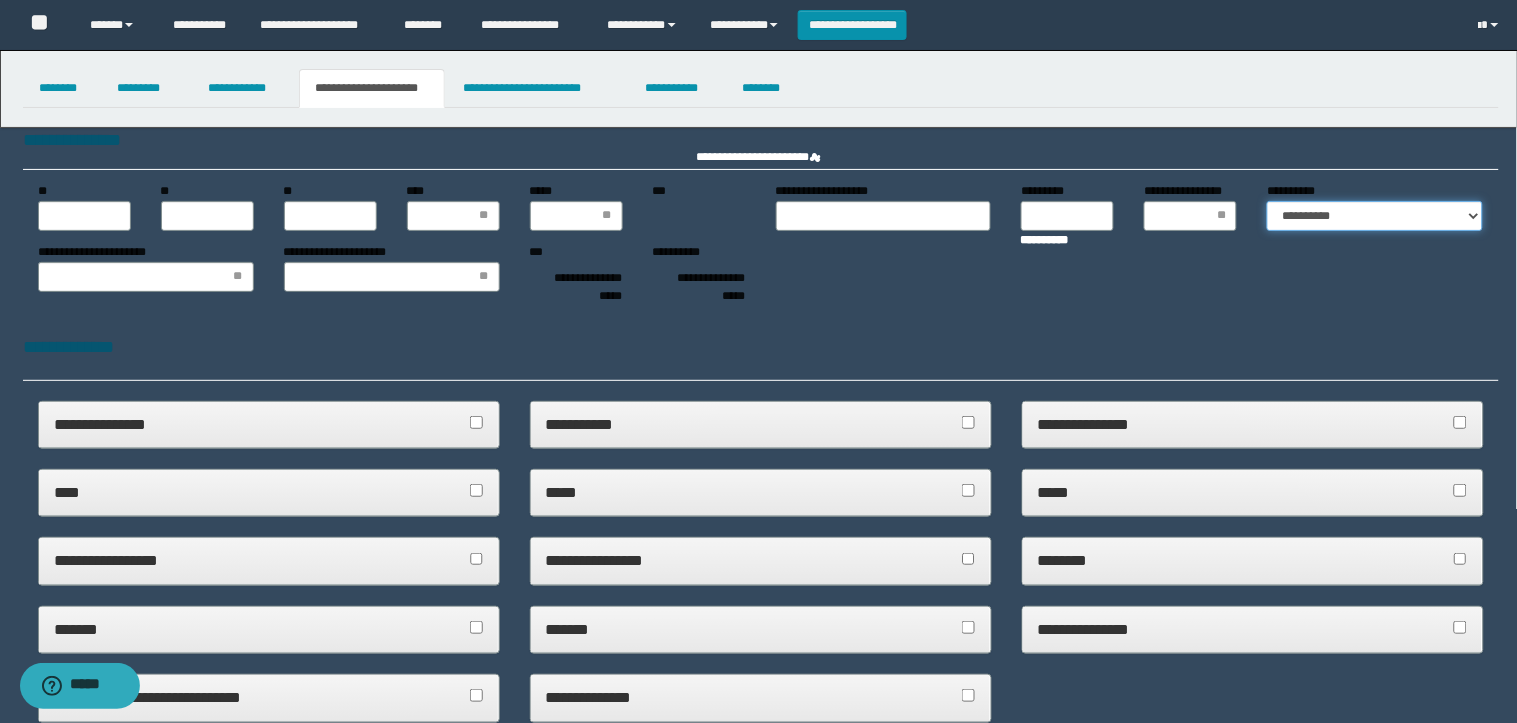 click on "**********" at bounding box center (1375, 216) 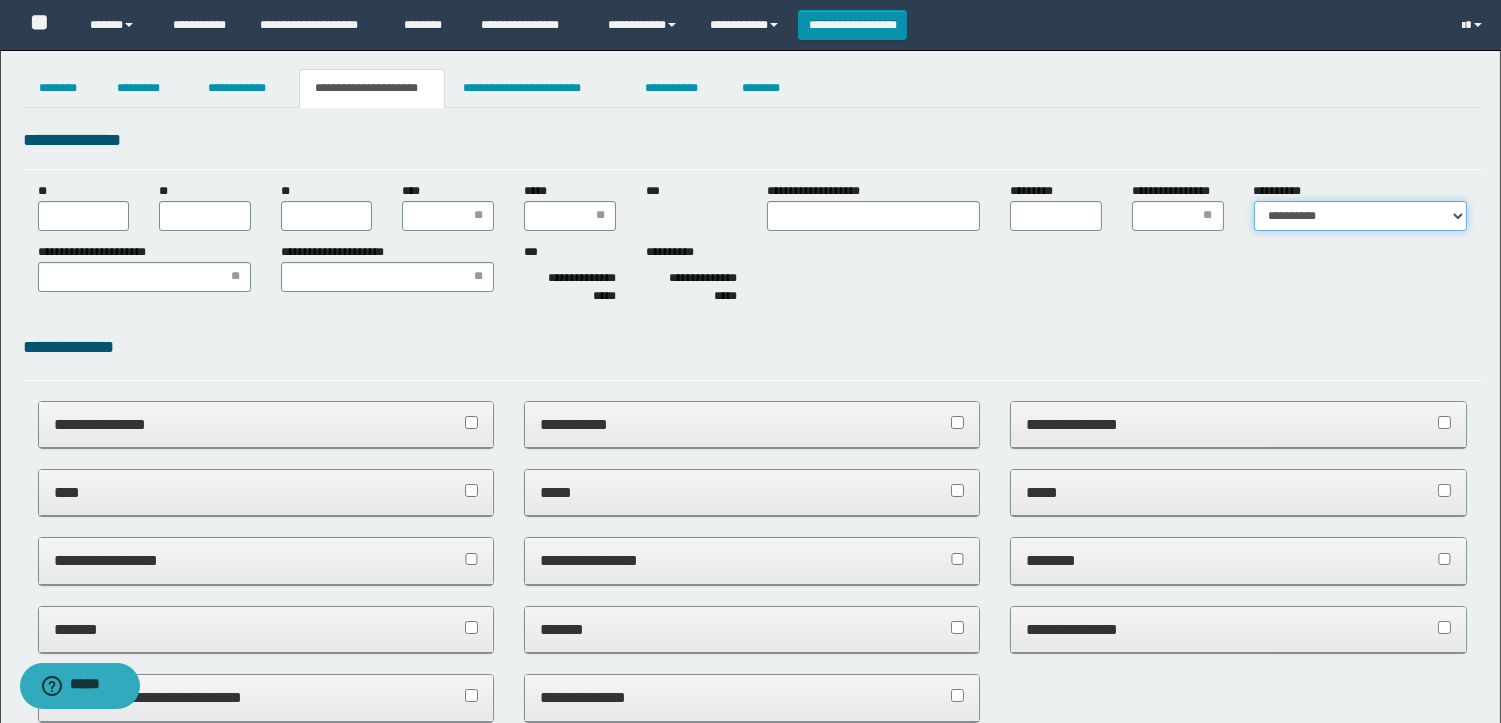 scroll, scrollTop: 0, scrollLeft: 0, axis: both 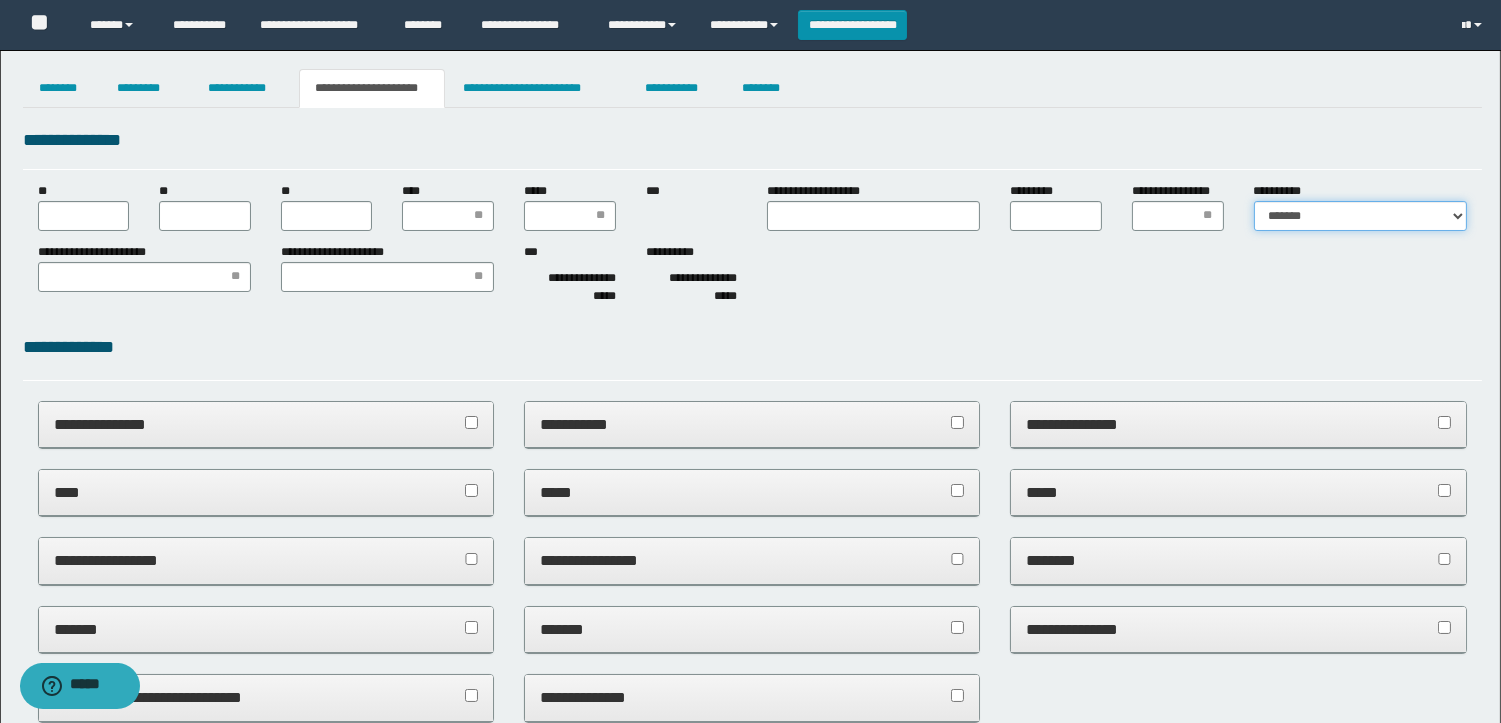 click on "**********" at bounding box center (1360, 216) 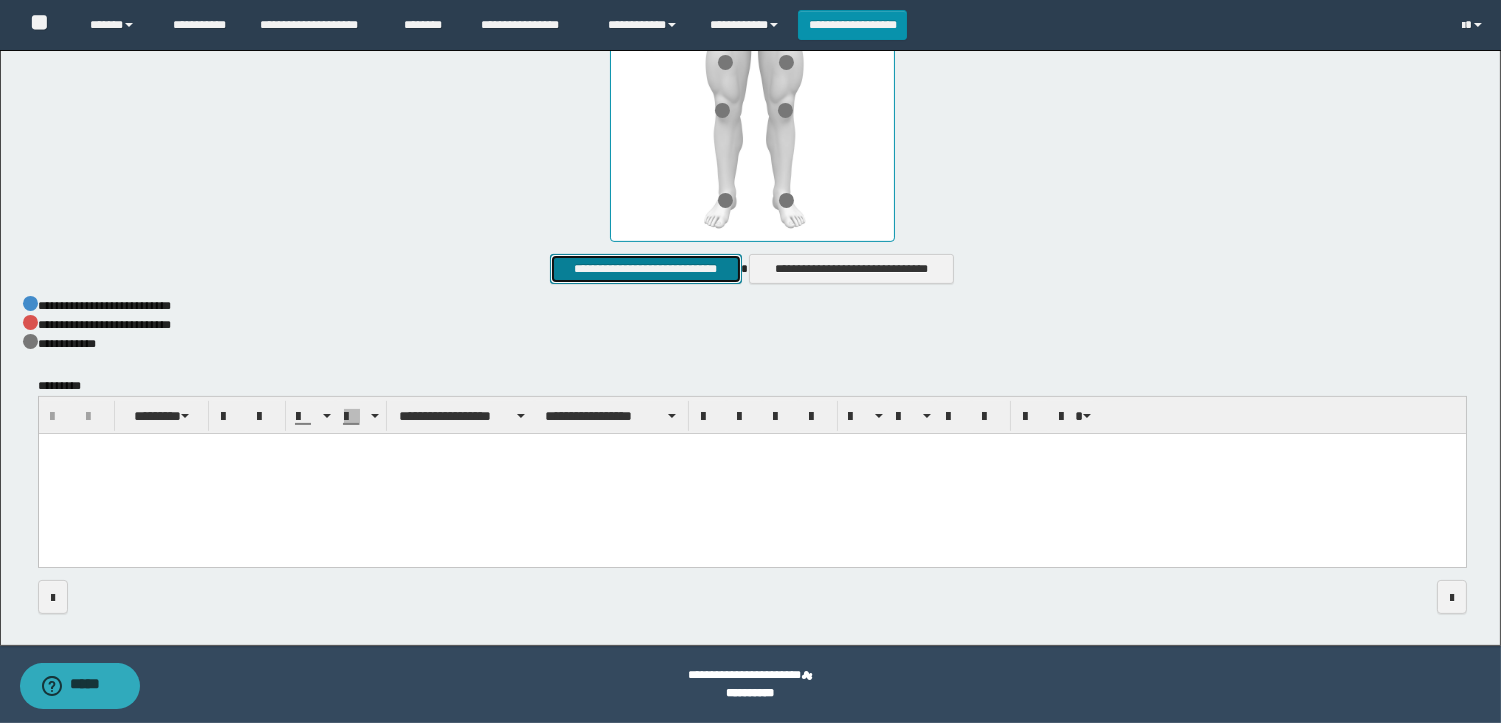 click on "**********" at bounding box center [645, 269] 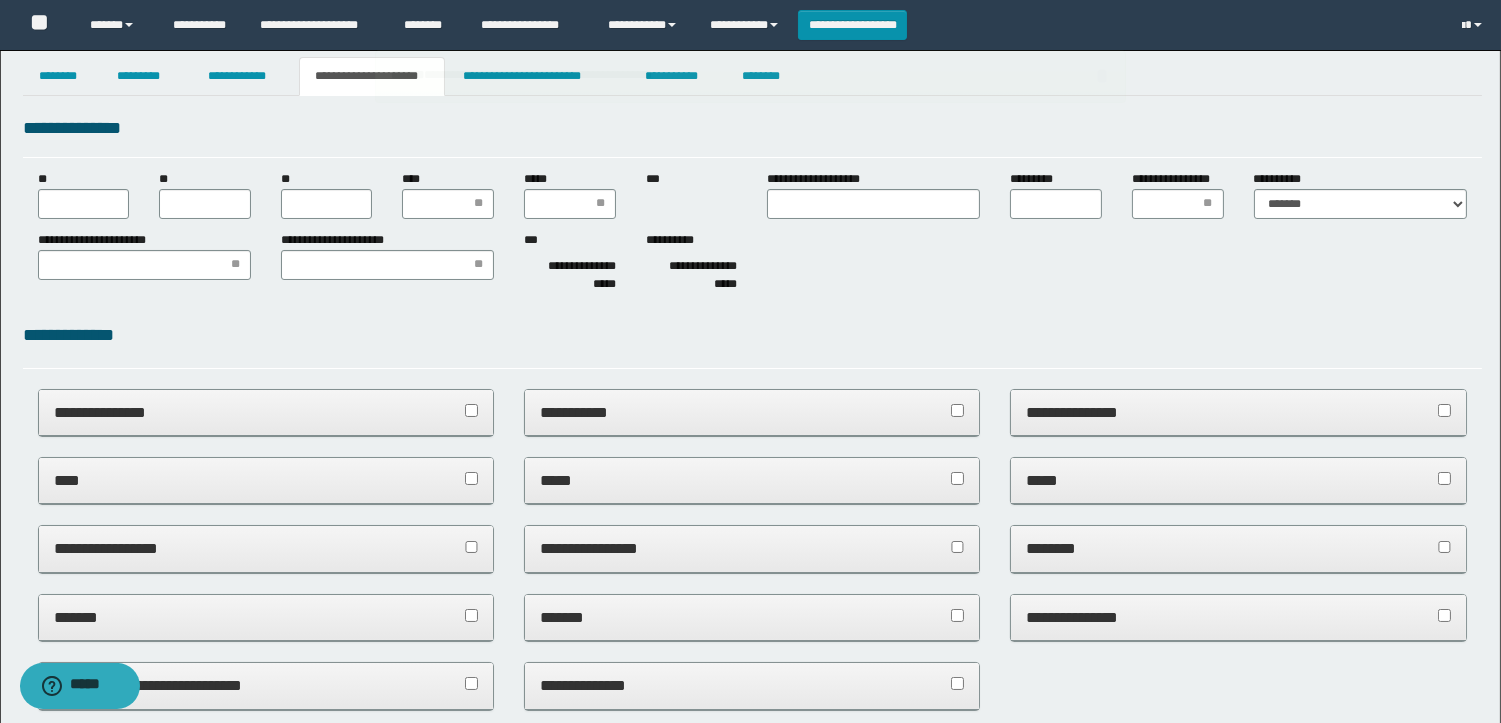 scroll, scrollTop: 0, scrollLeft: 0, axis: both 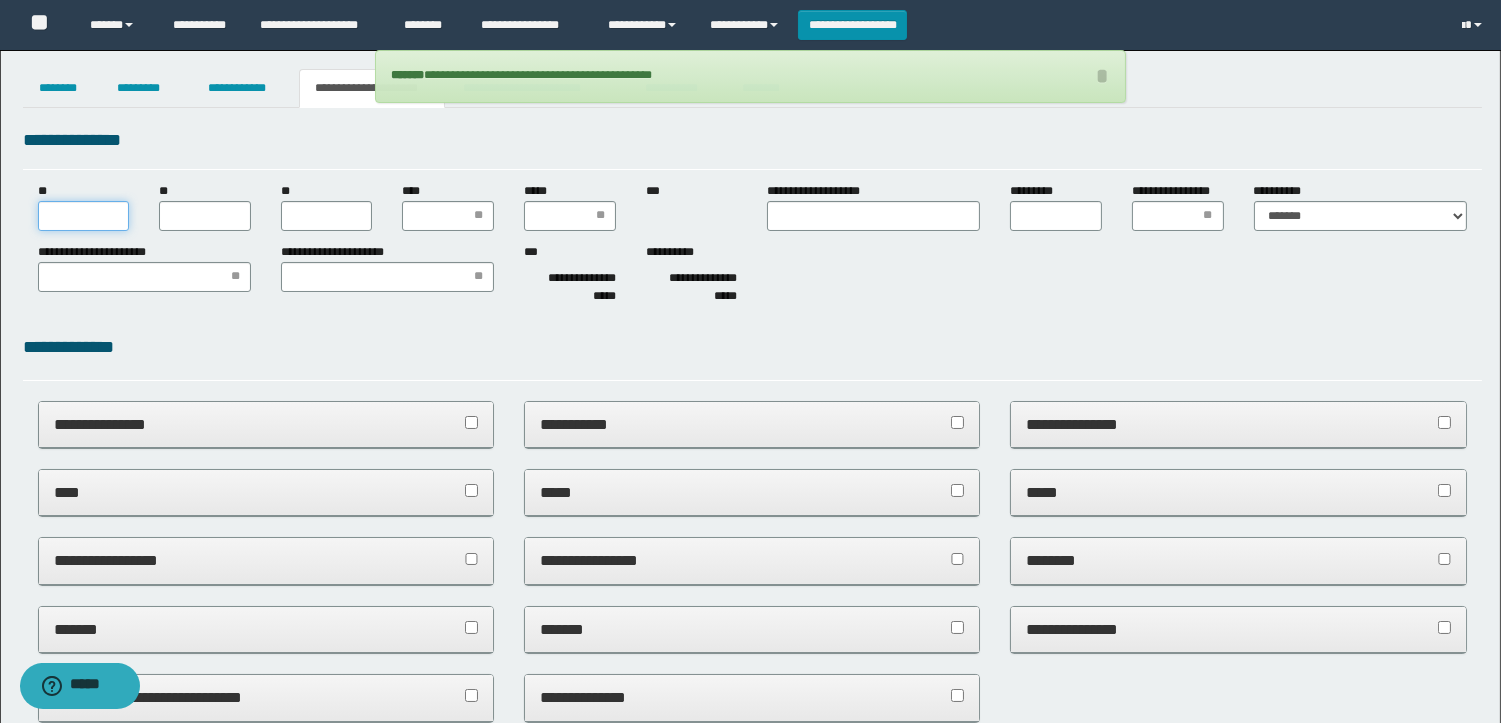 click on "**" at bounding box center (84, 216) 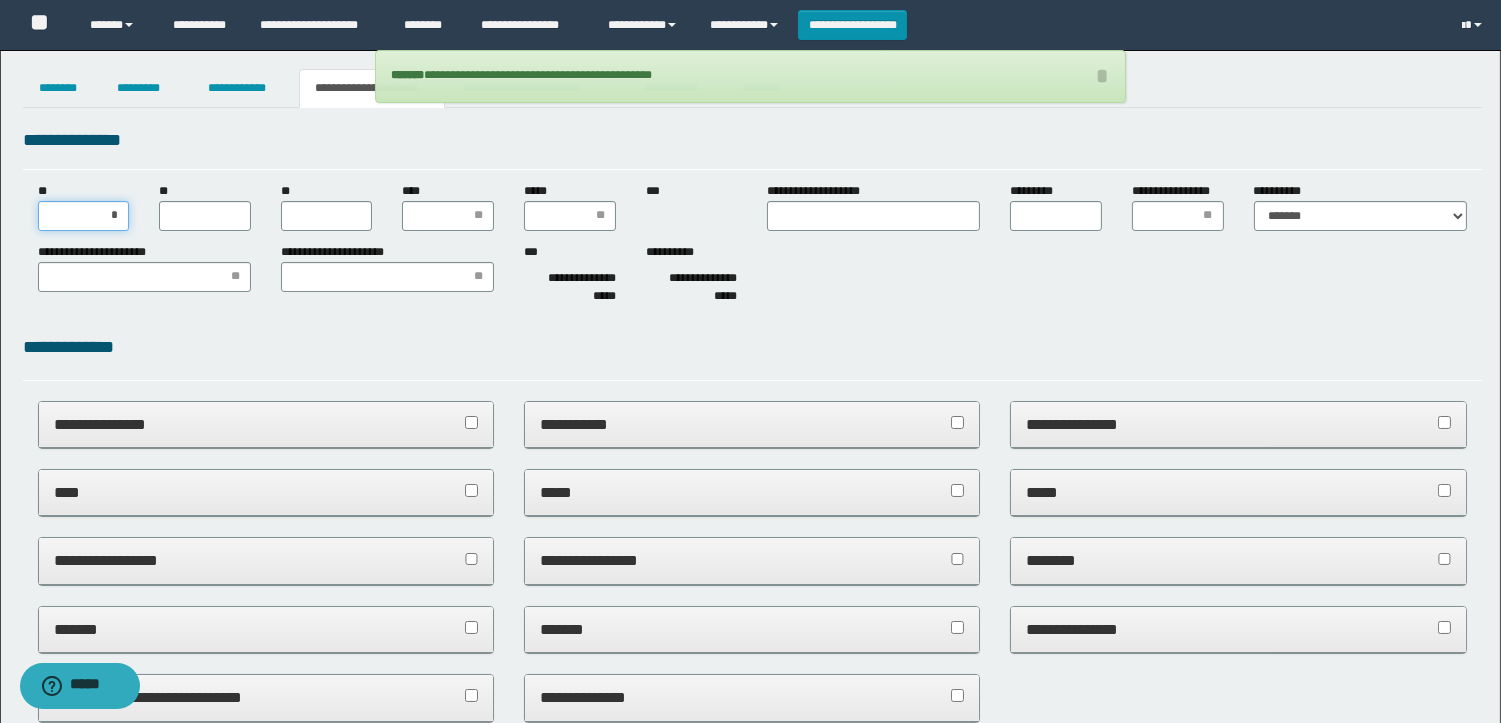 type on "**" 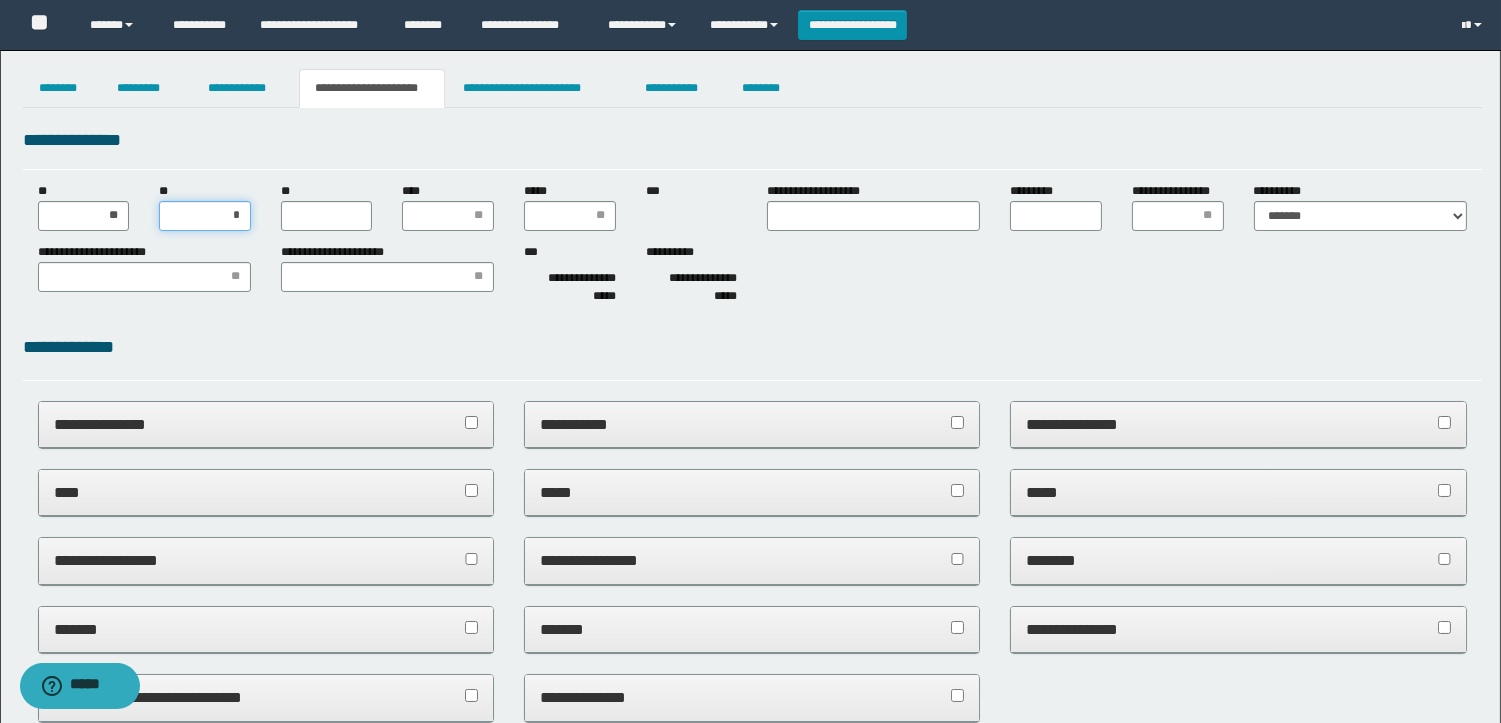 type on "**" 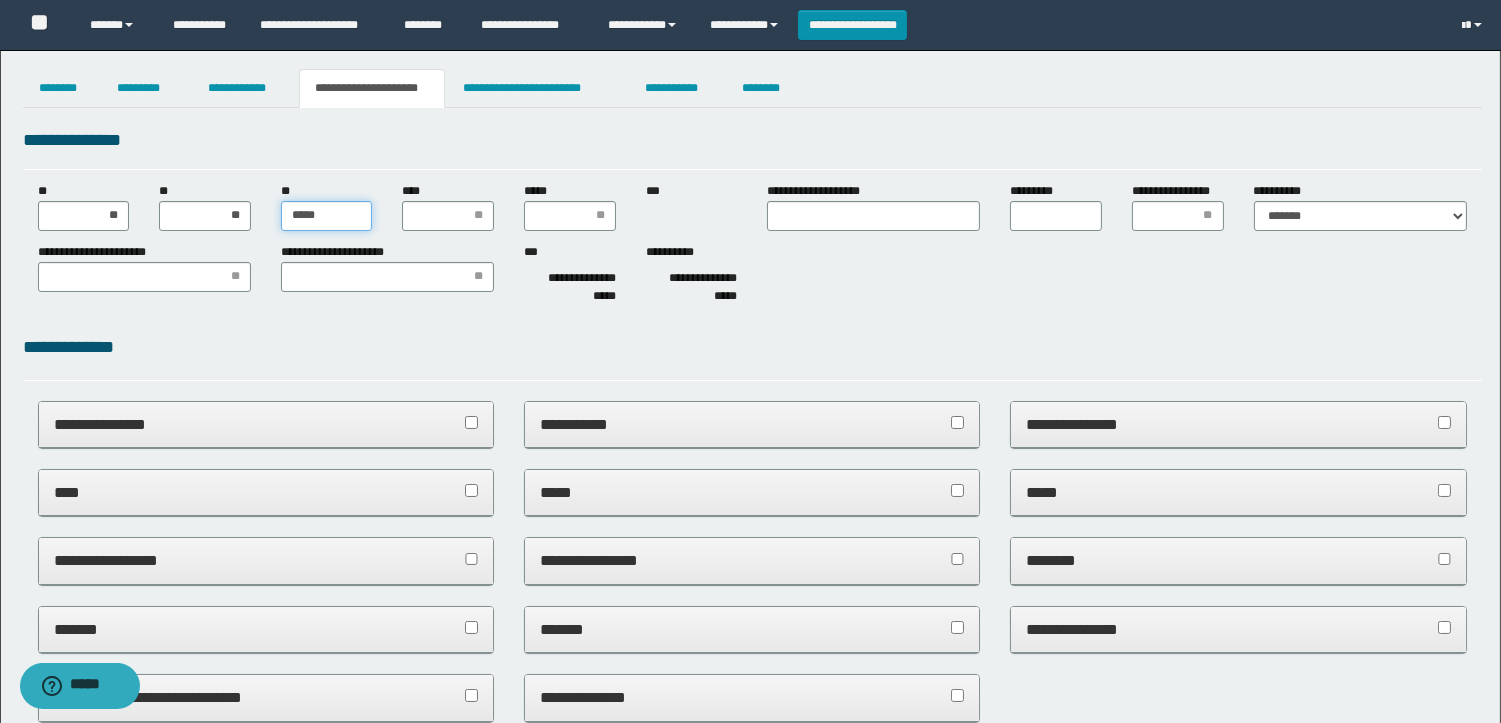 type on "******" 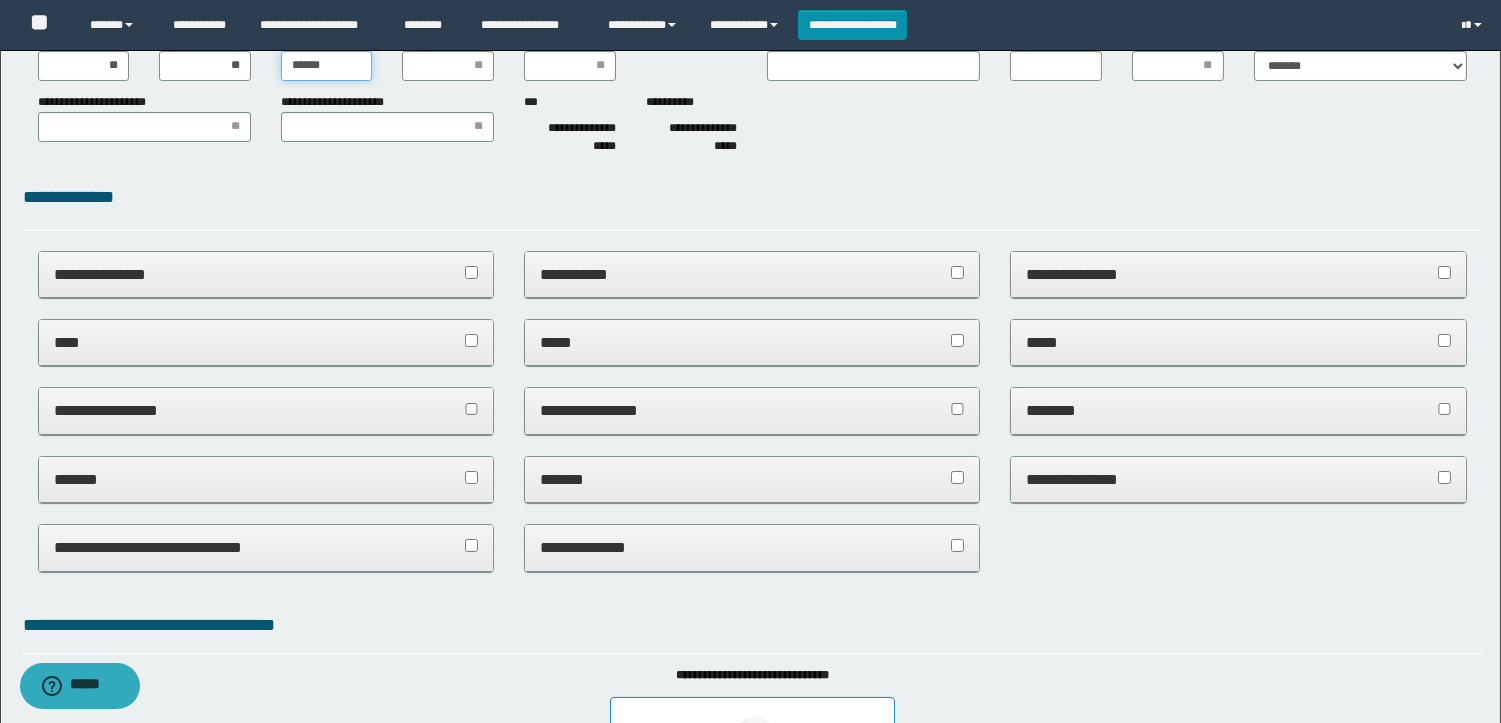 scroll, scrollTop: 0, scrollLeft: 0, axis: both 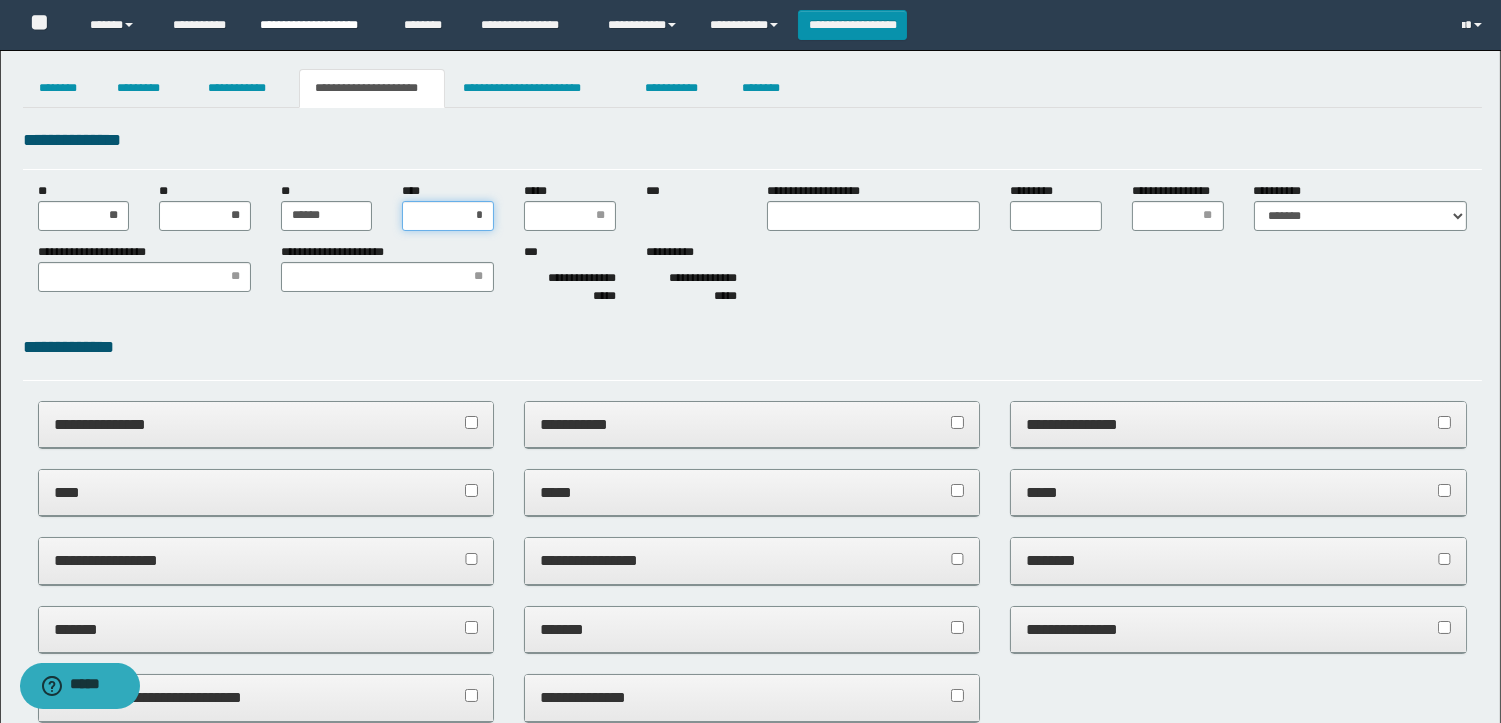 type on "**" 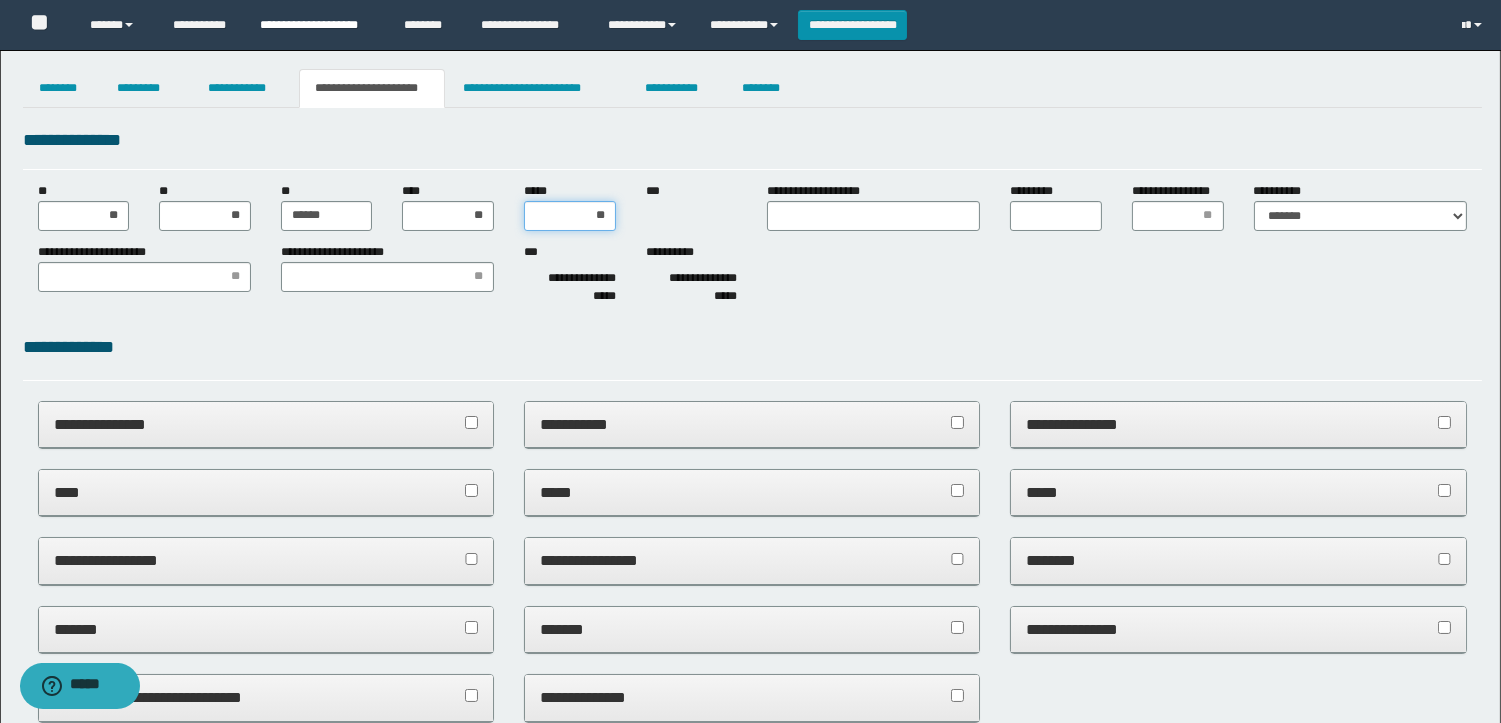 type on "***" 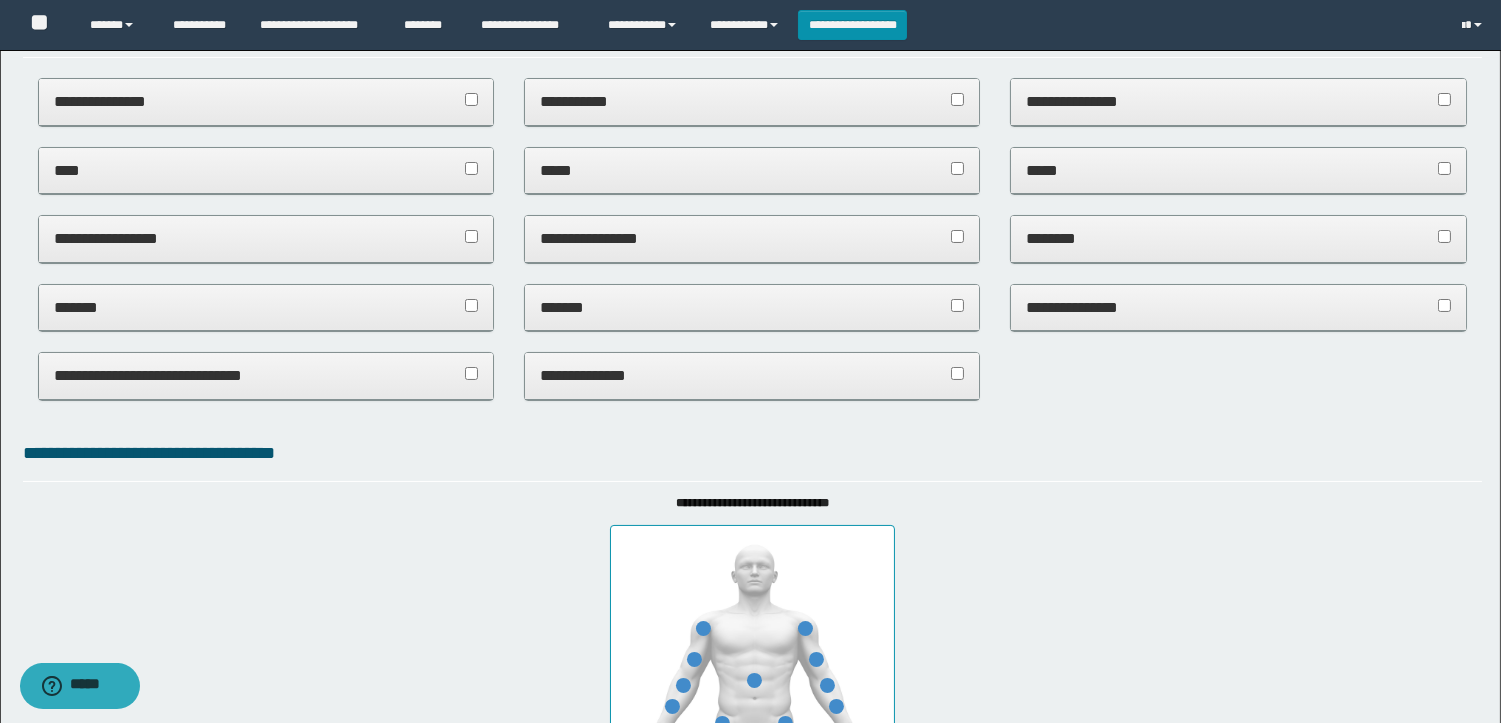 scroll, scrollTop: 333, scrollLeft: 0, axis: vertical 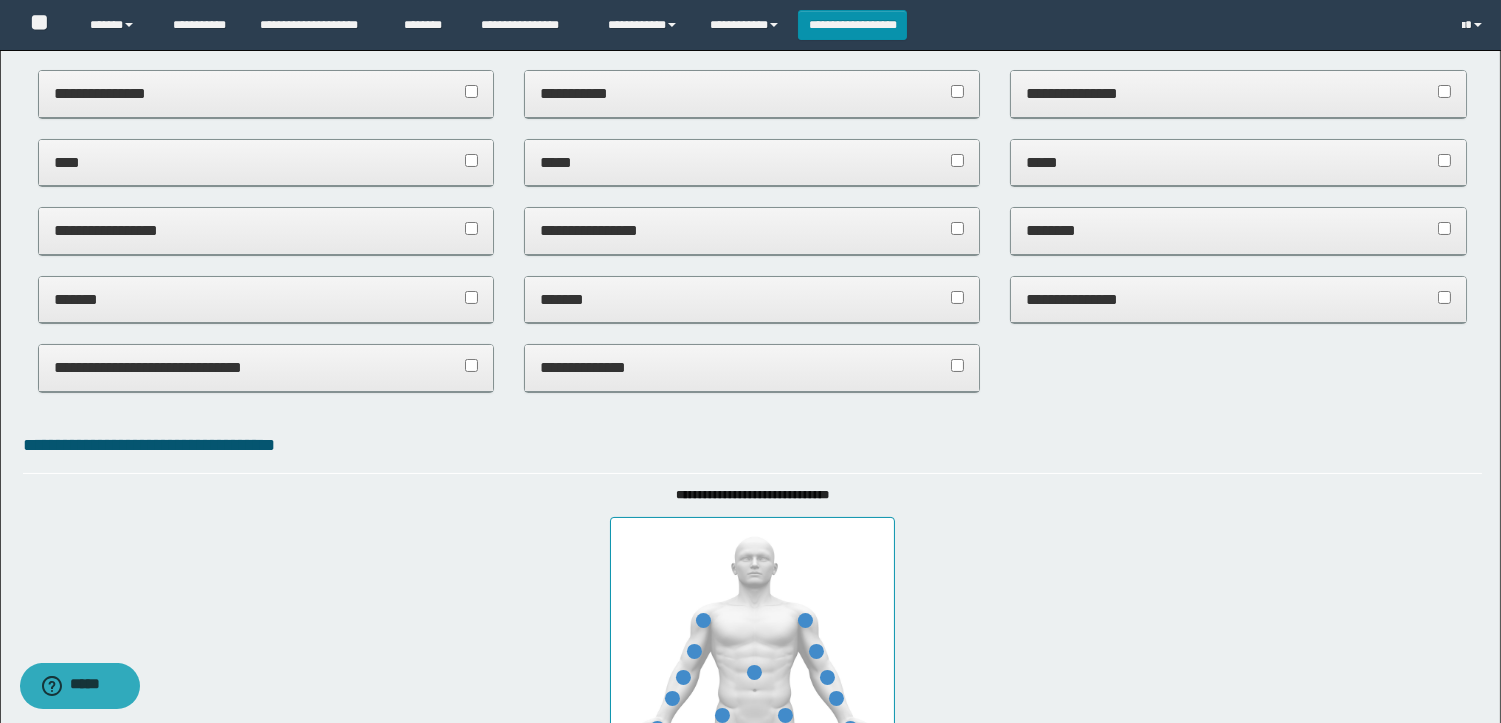 click on "*******" at bounding box center [752, 299] 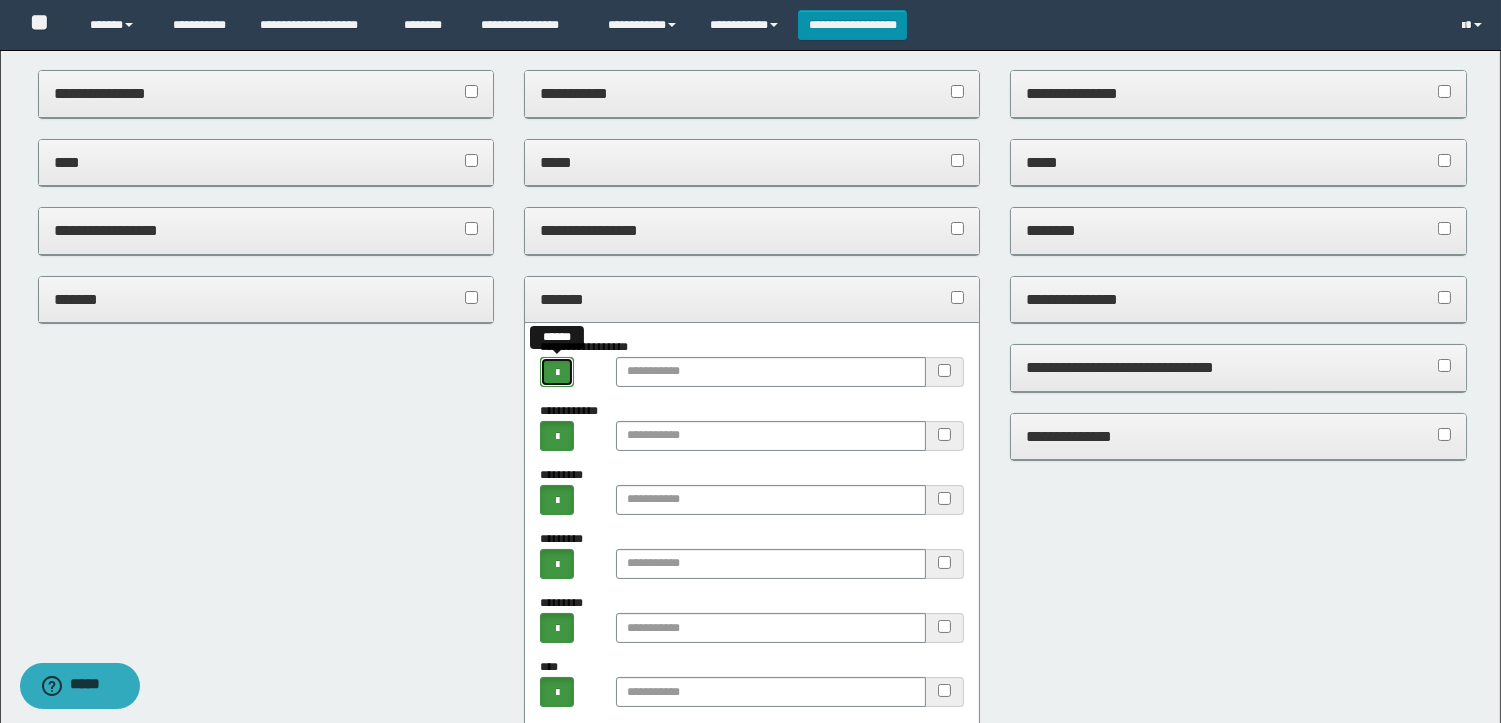 drag, startPoint x: 560, startPoint y: 370, endPoint x: 697, endPoint y: 371, distance: 137.00365 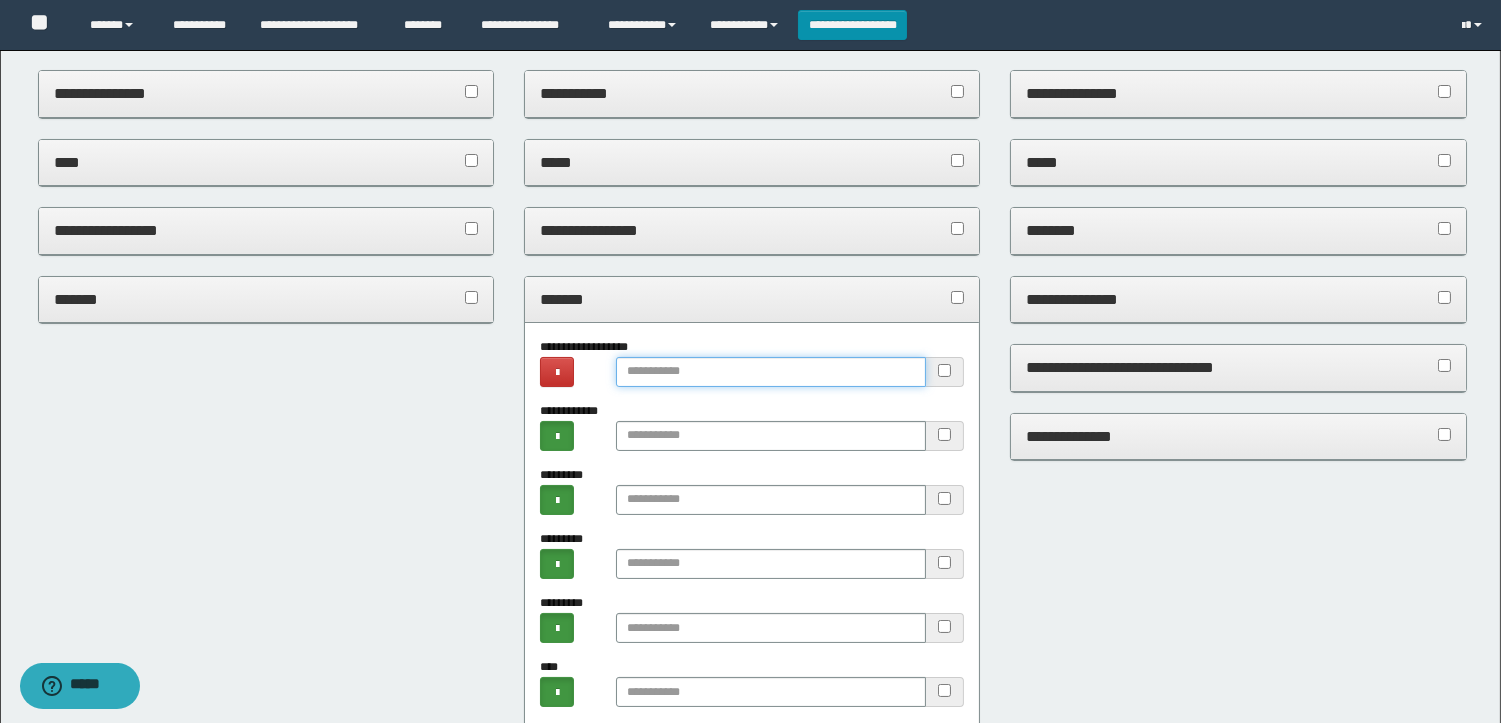 click at bounding box center [771, 372] 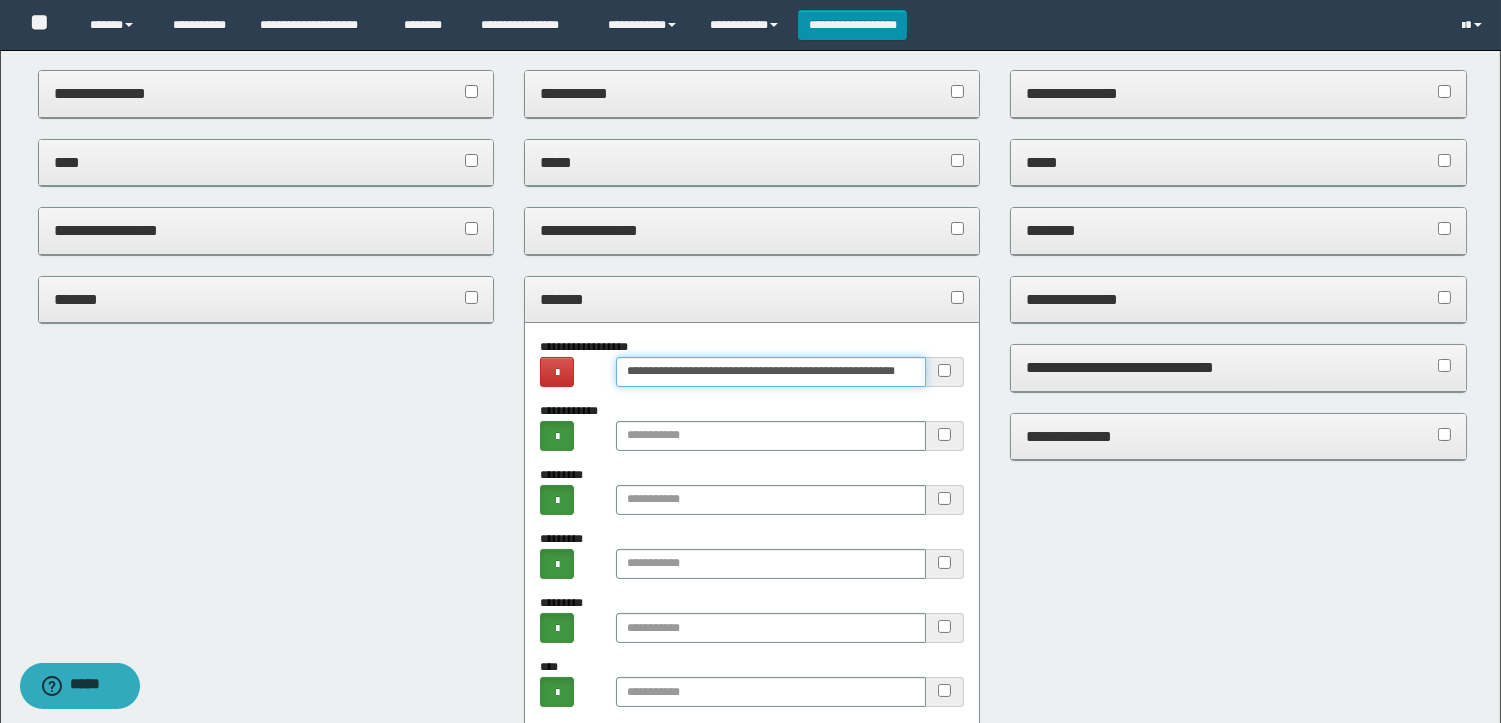 scroll, scrollTop: 0, scrollLeft: 72, axis: horizontal 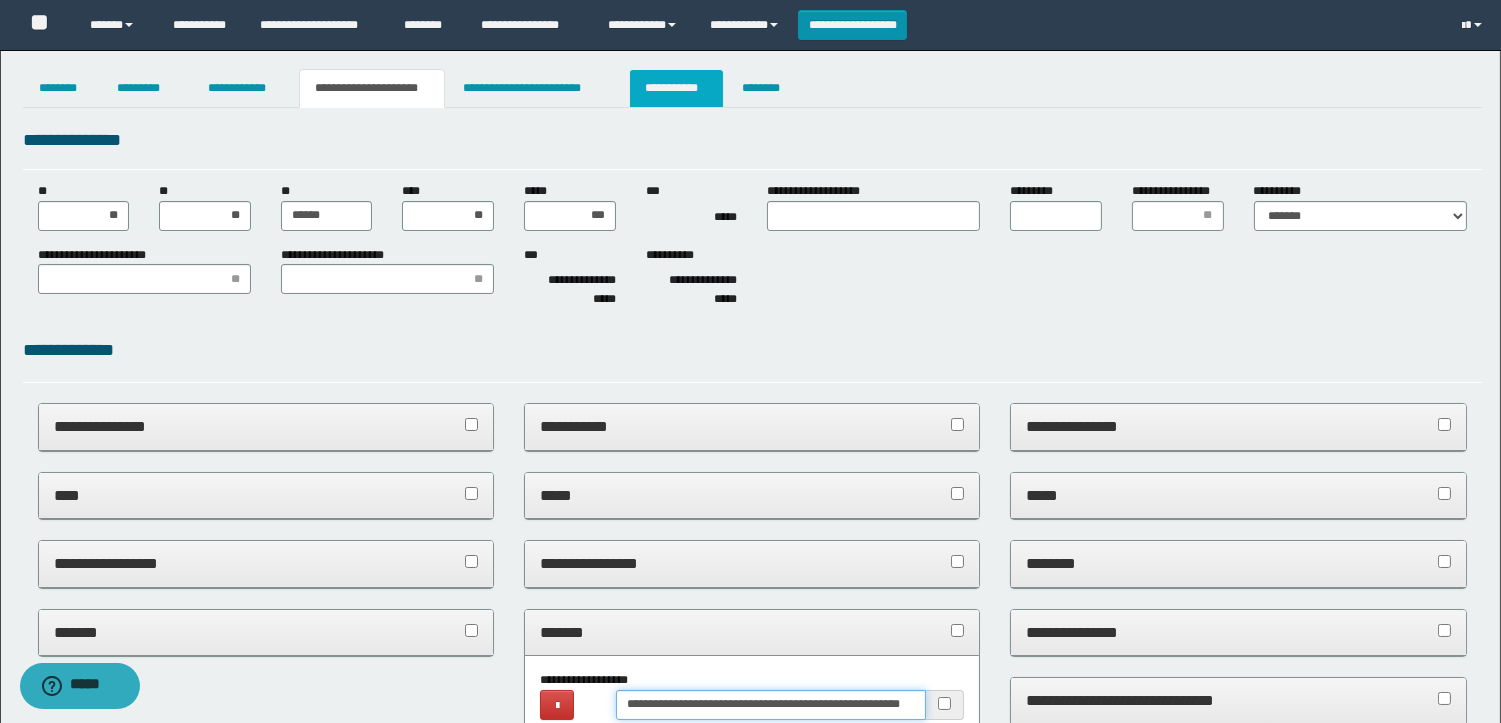 type on "**********" 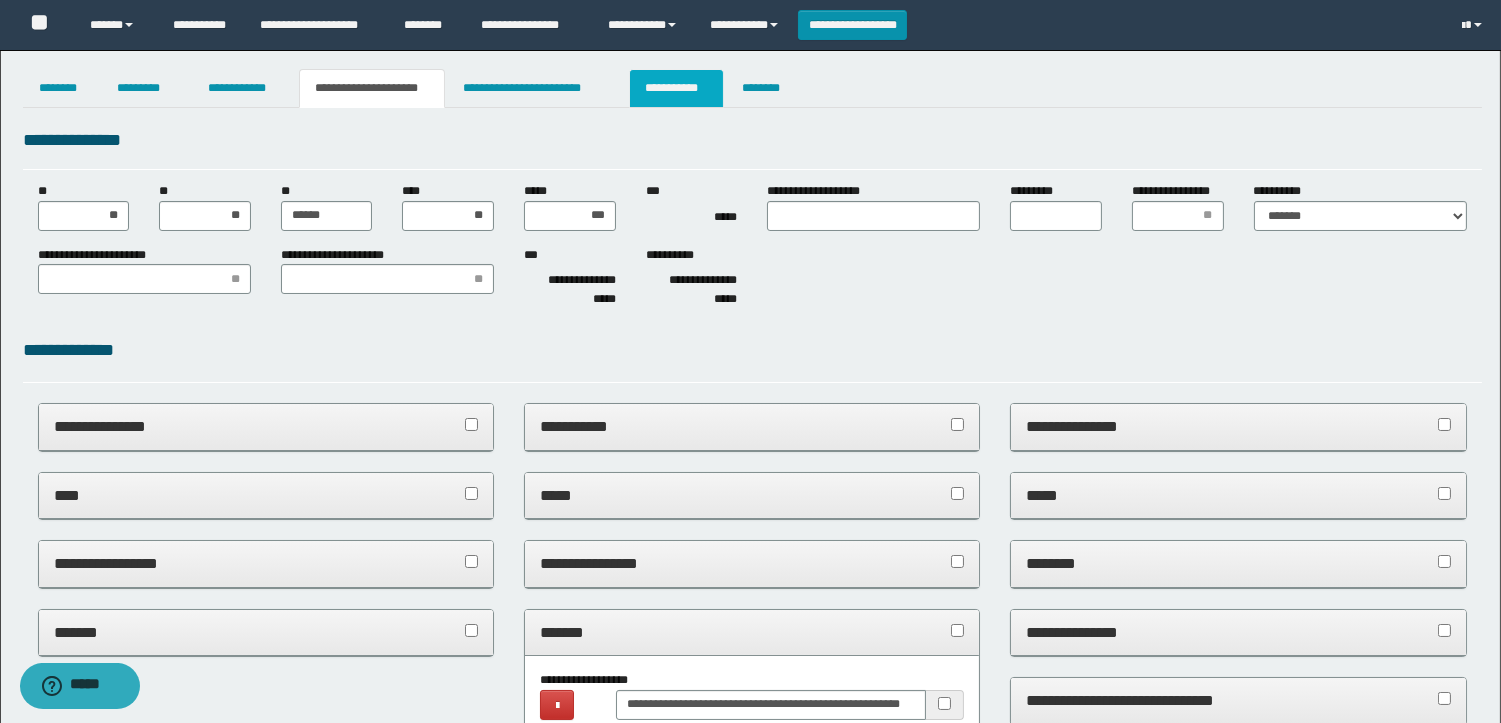 click on "**********" at bounding box center [676, 88] 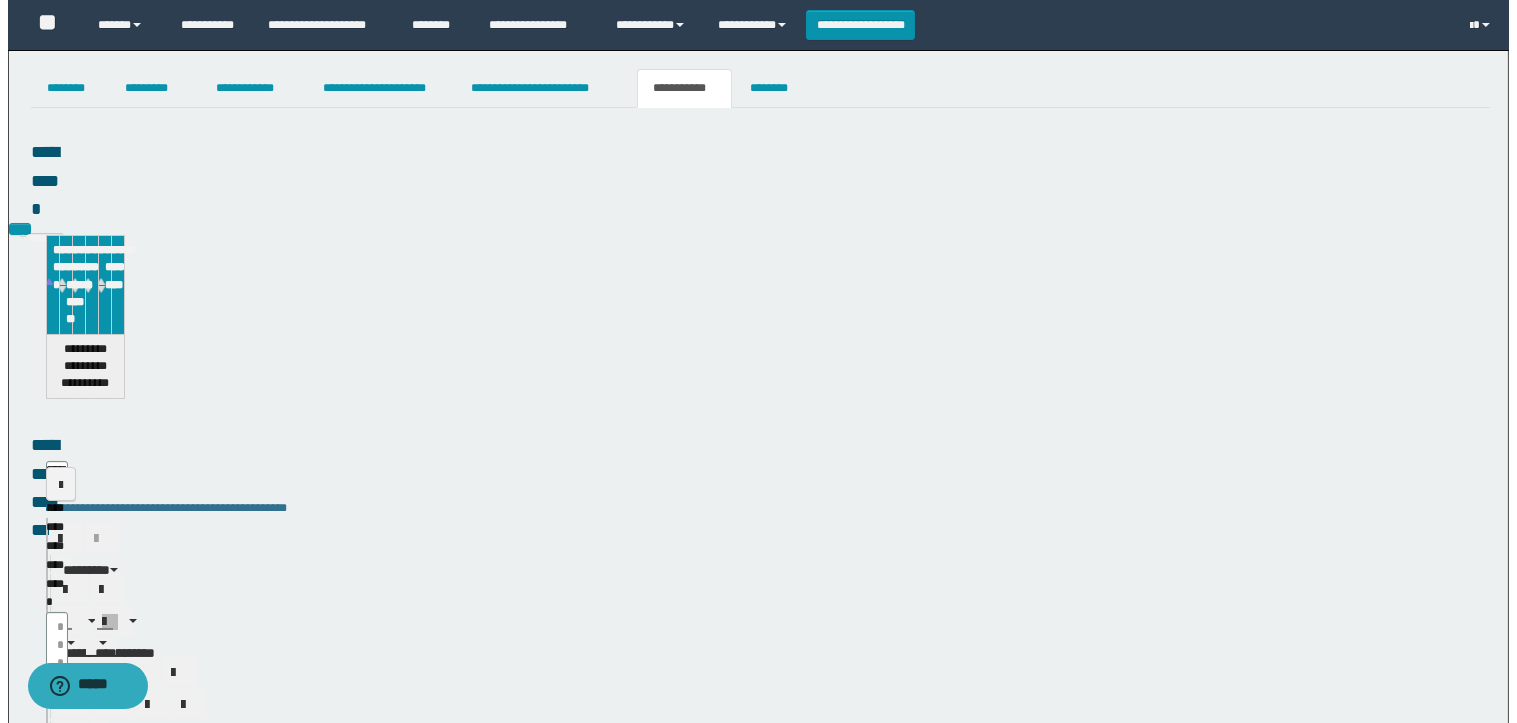 scroll, scrollTop: 0, scrollLeft: 0, axis: both 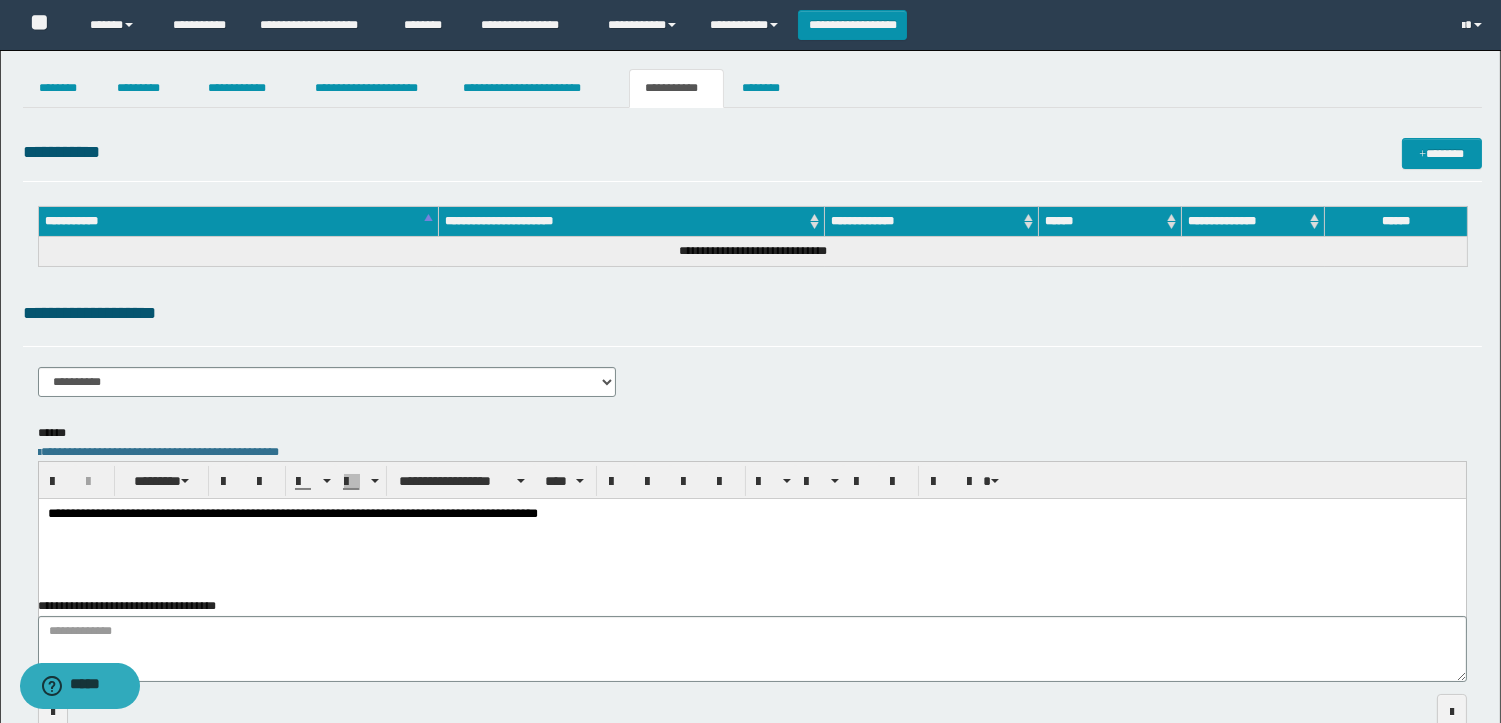 click on "**********" at bounding box center [751, 514] 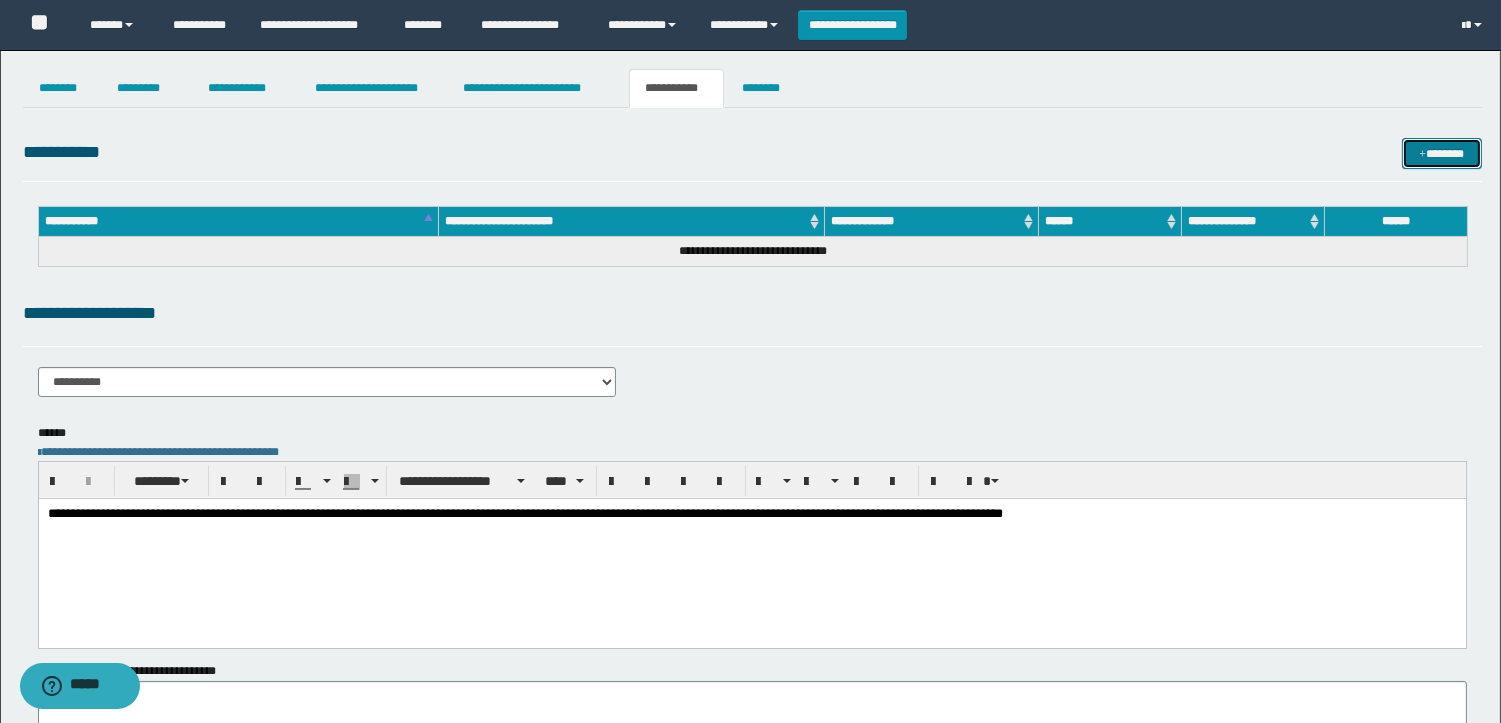 click at bounding box center [1422, 155] 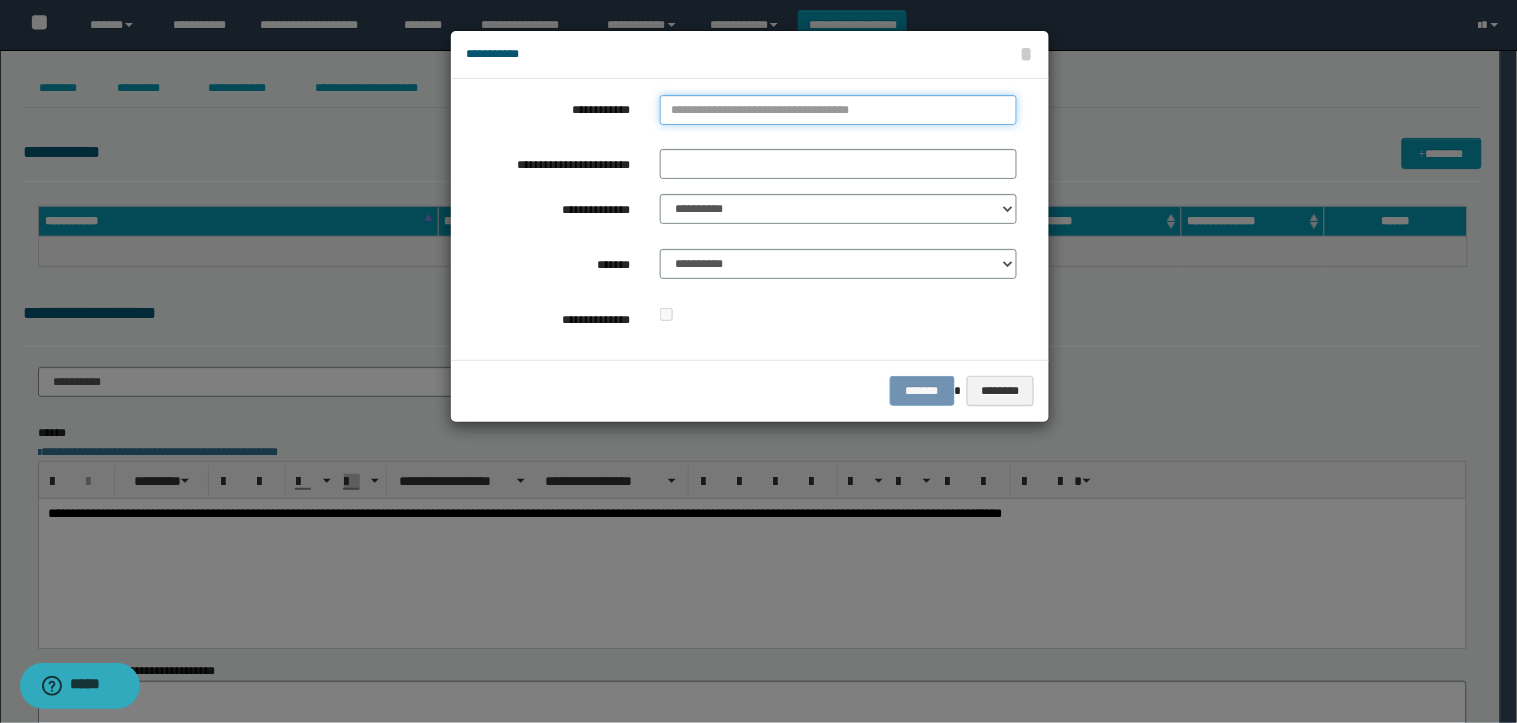 click on "**********" at bounding box center [838, 110] 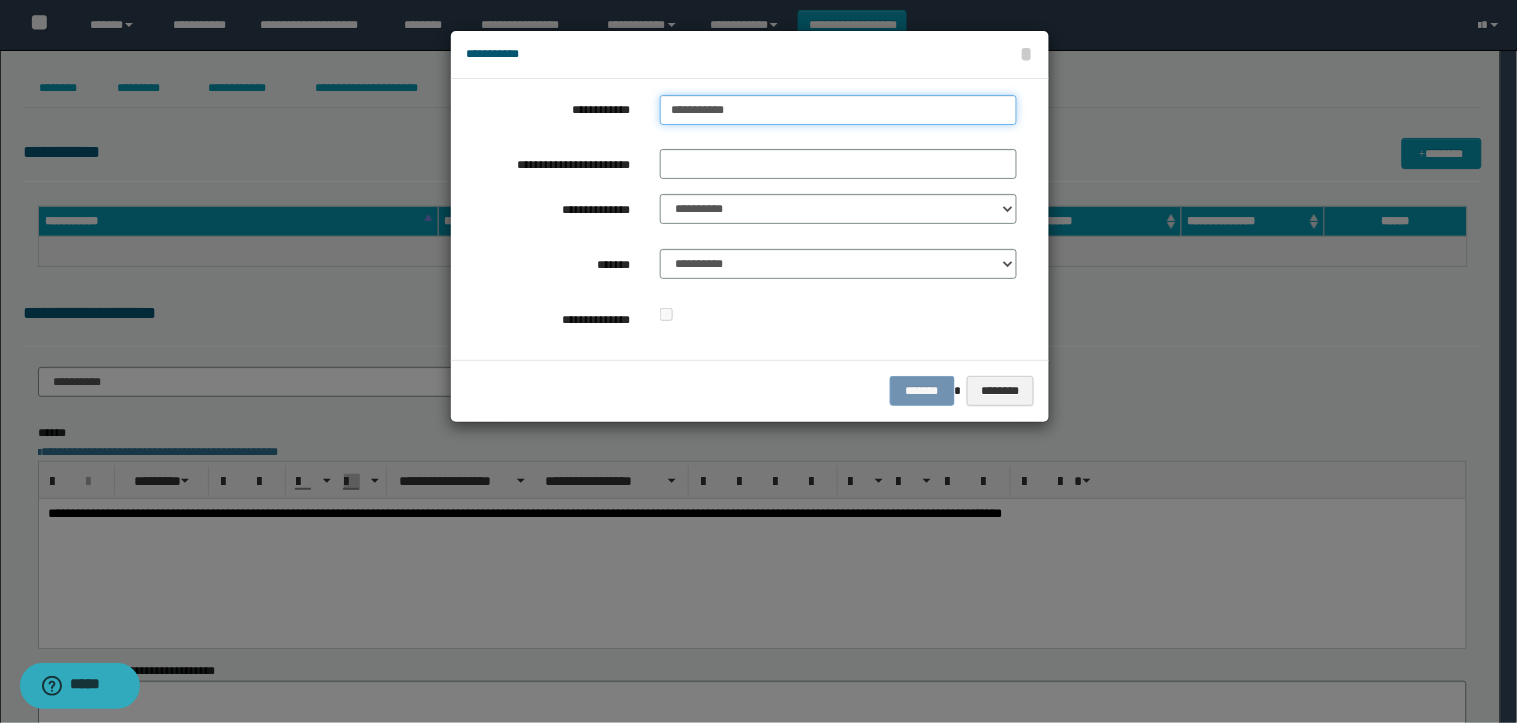 type on "**********" 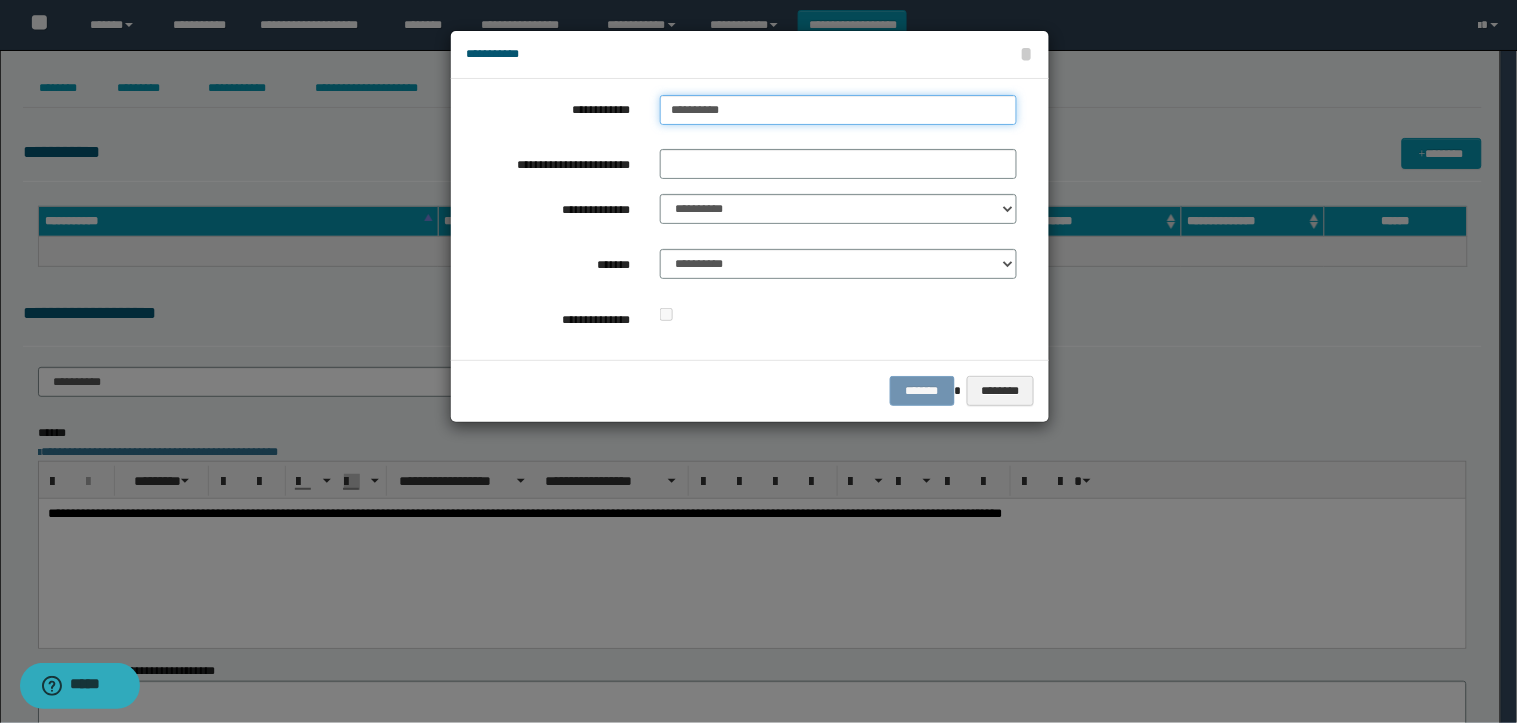 type on "**********" 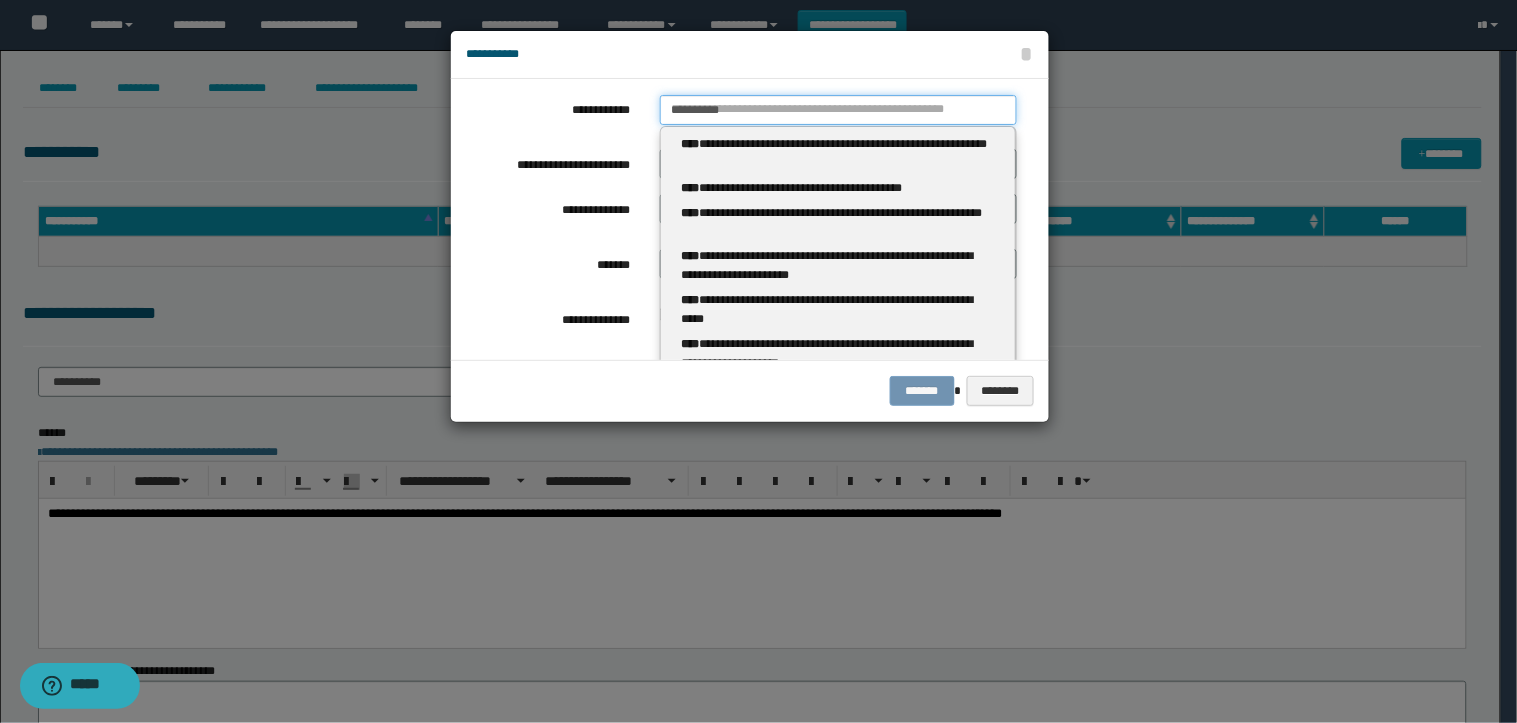 type 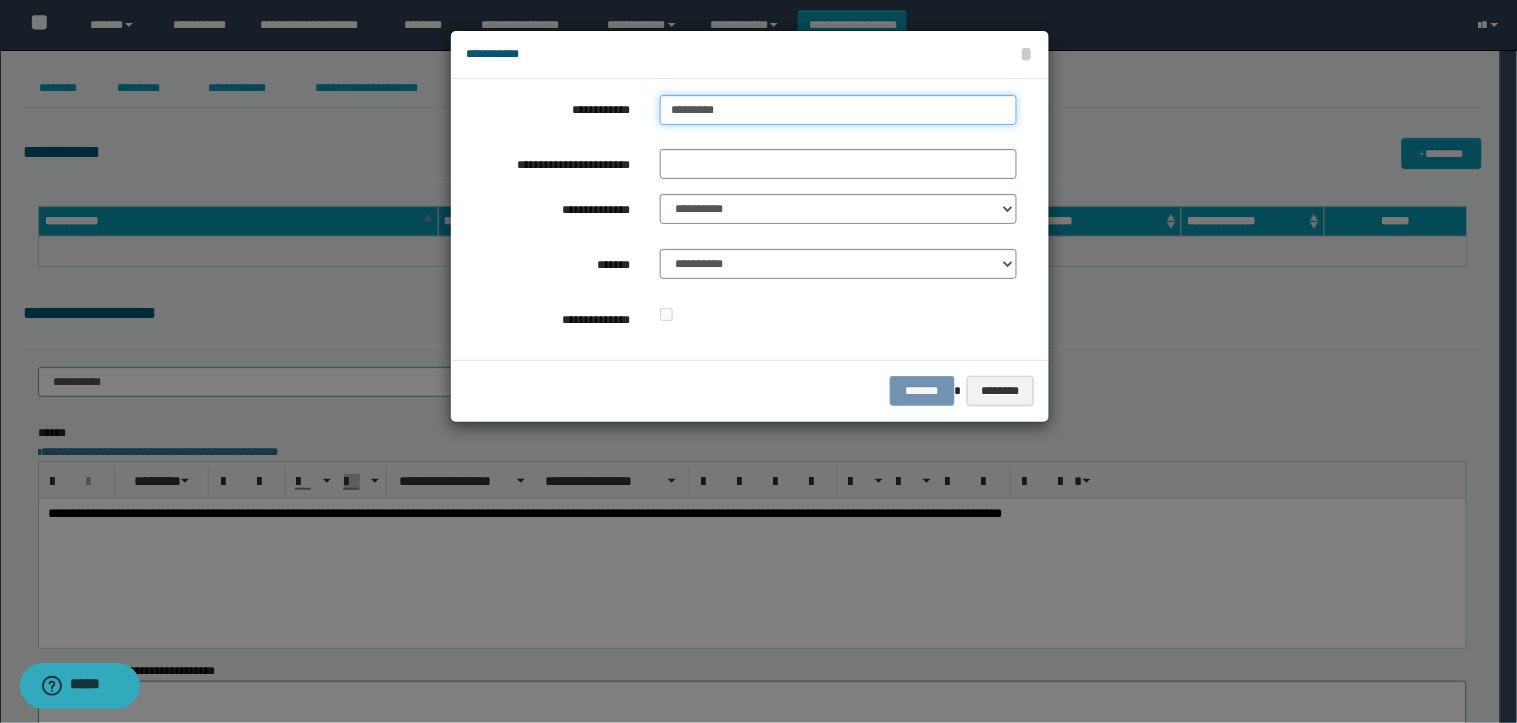 type on "**********" 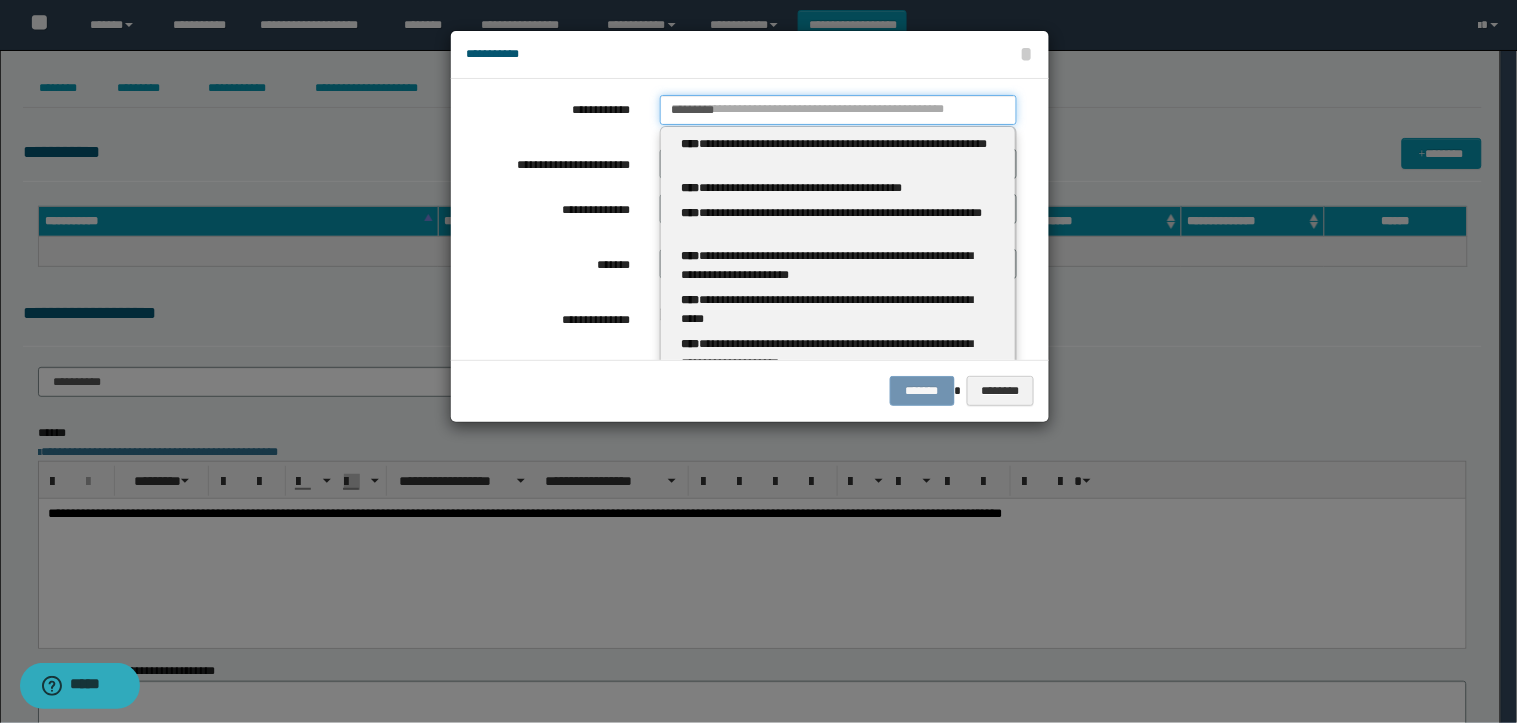 type 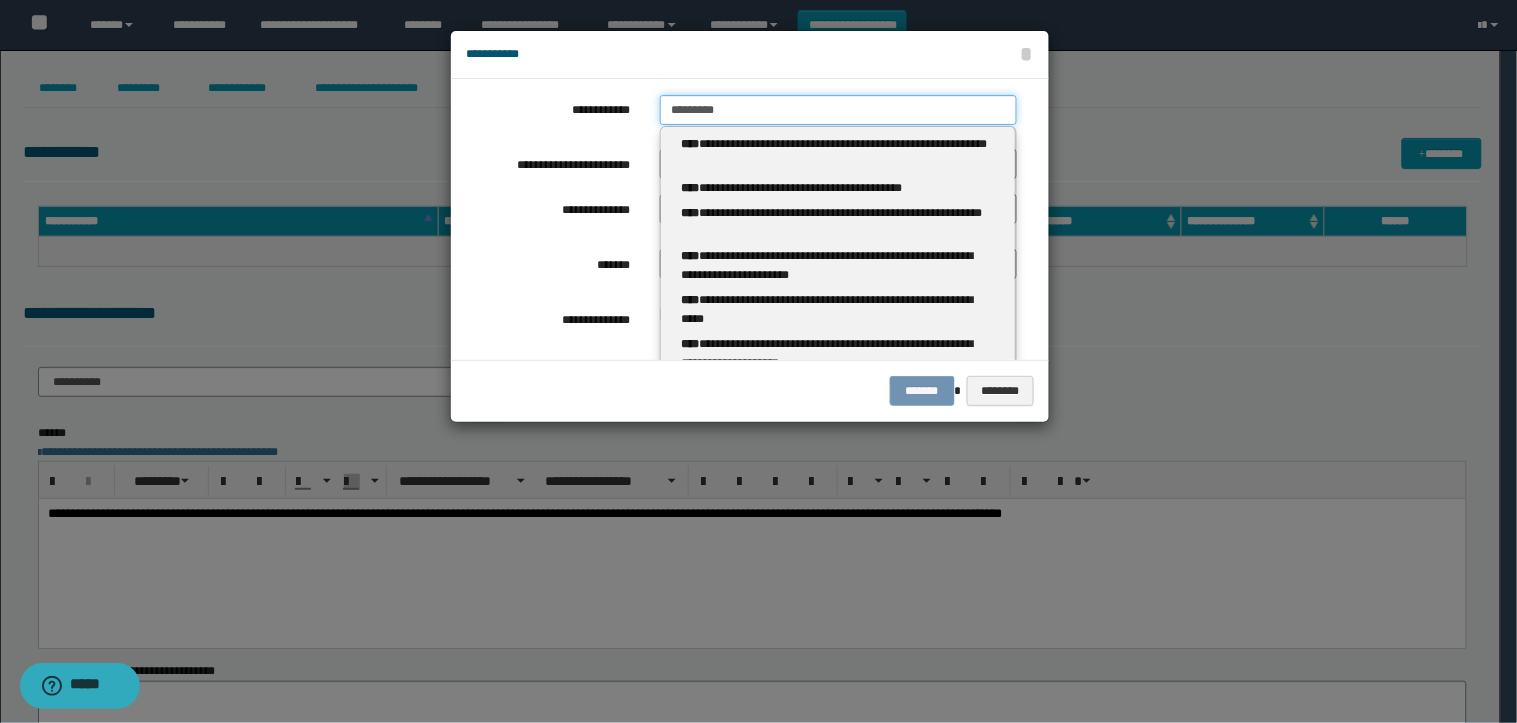 type on "**********" 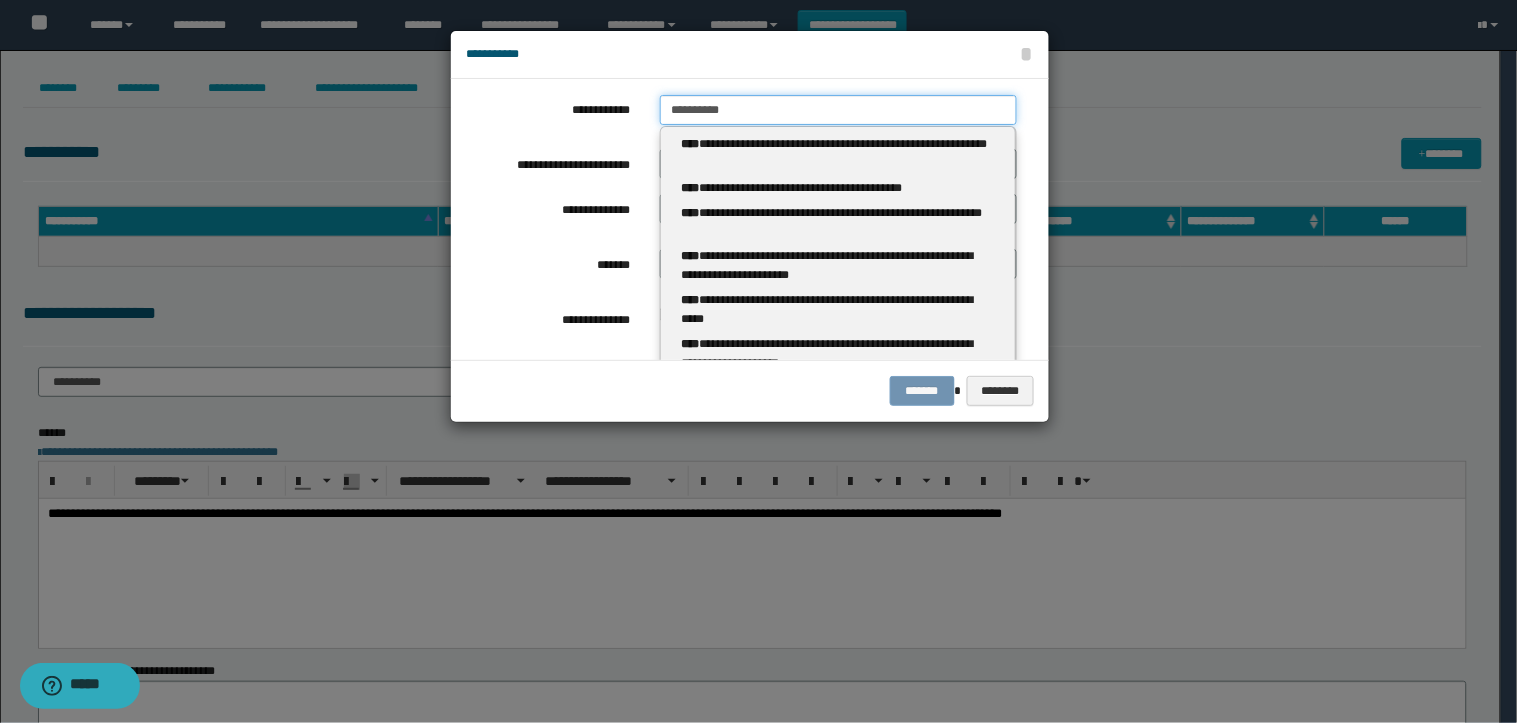 type on "**********" 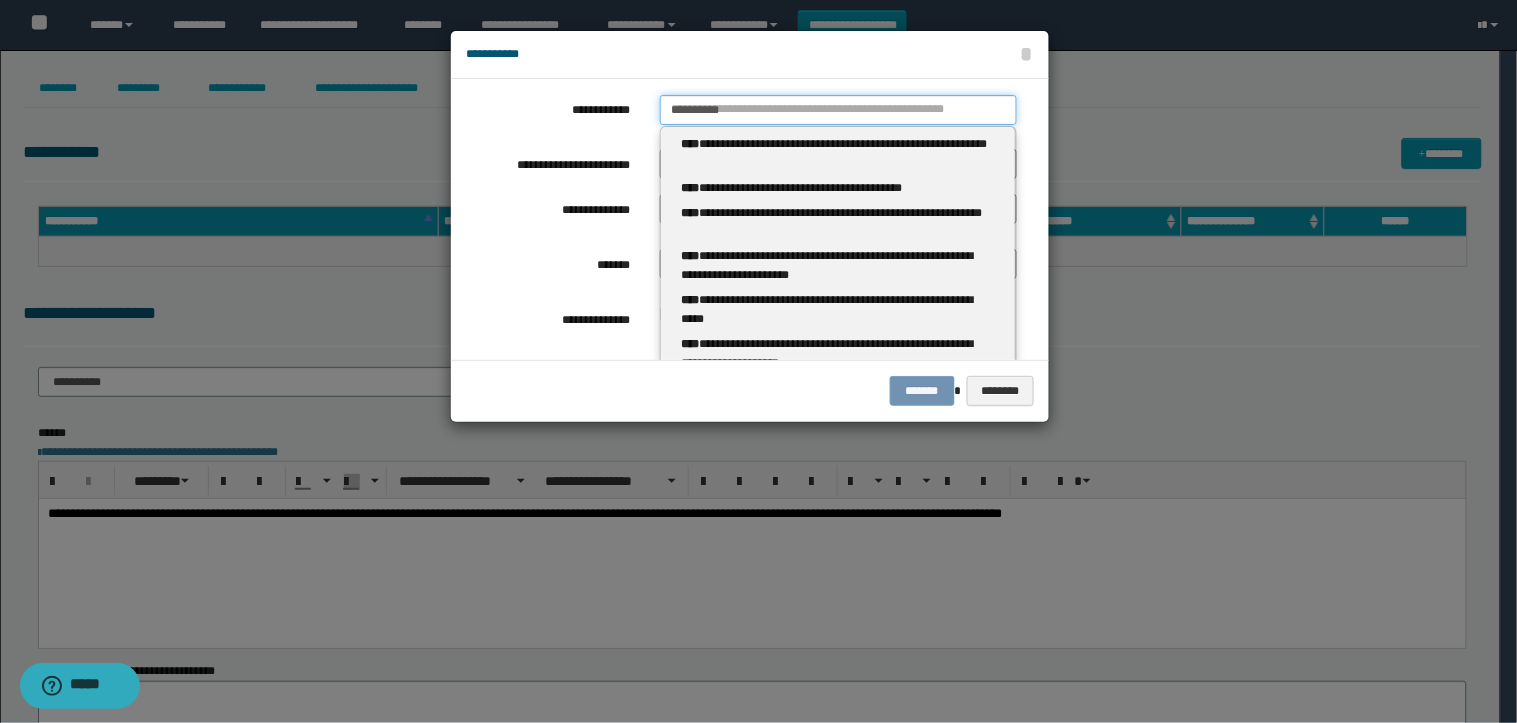 type 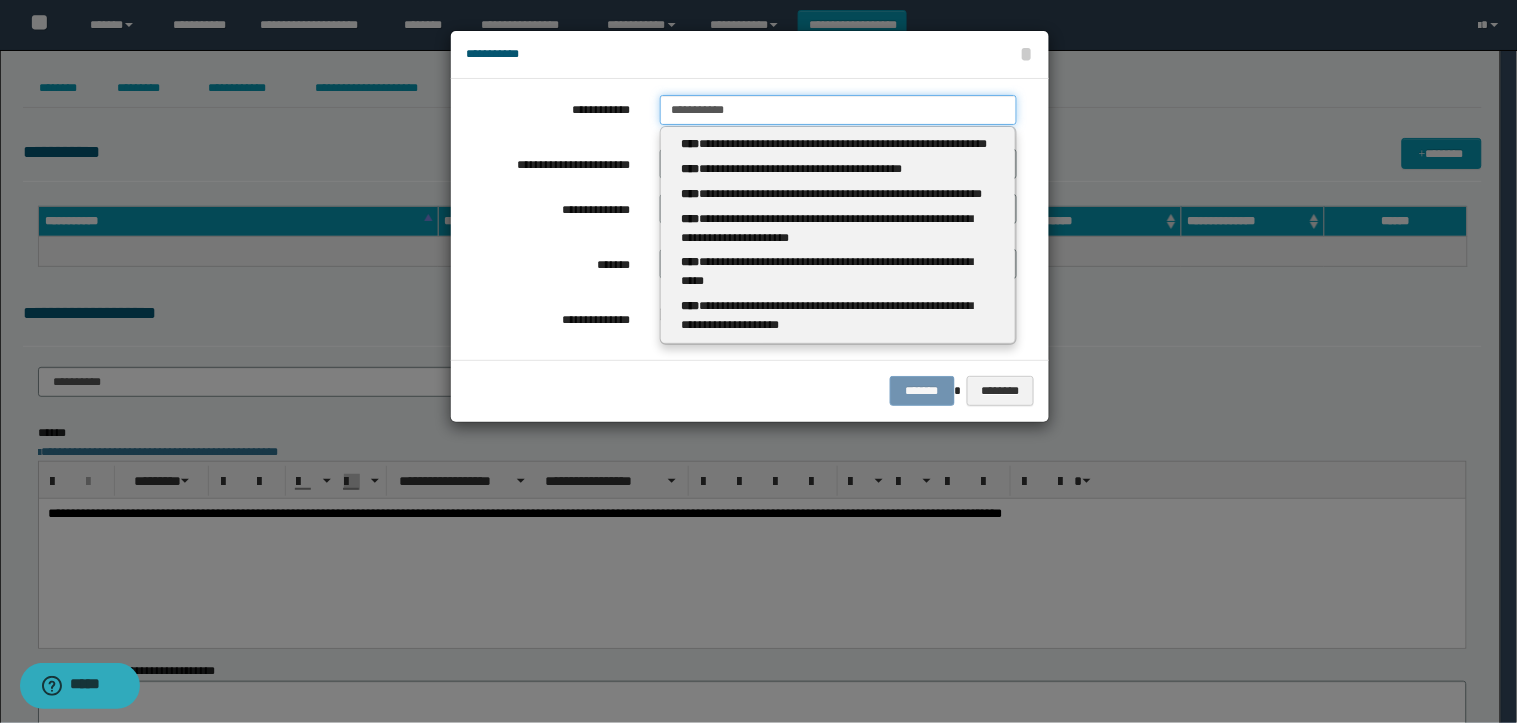 type on "**********" 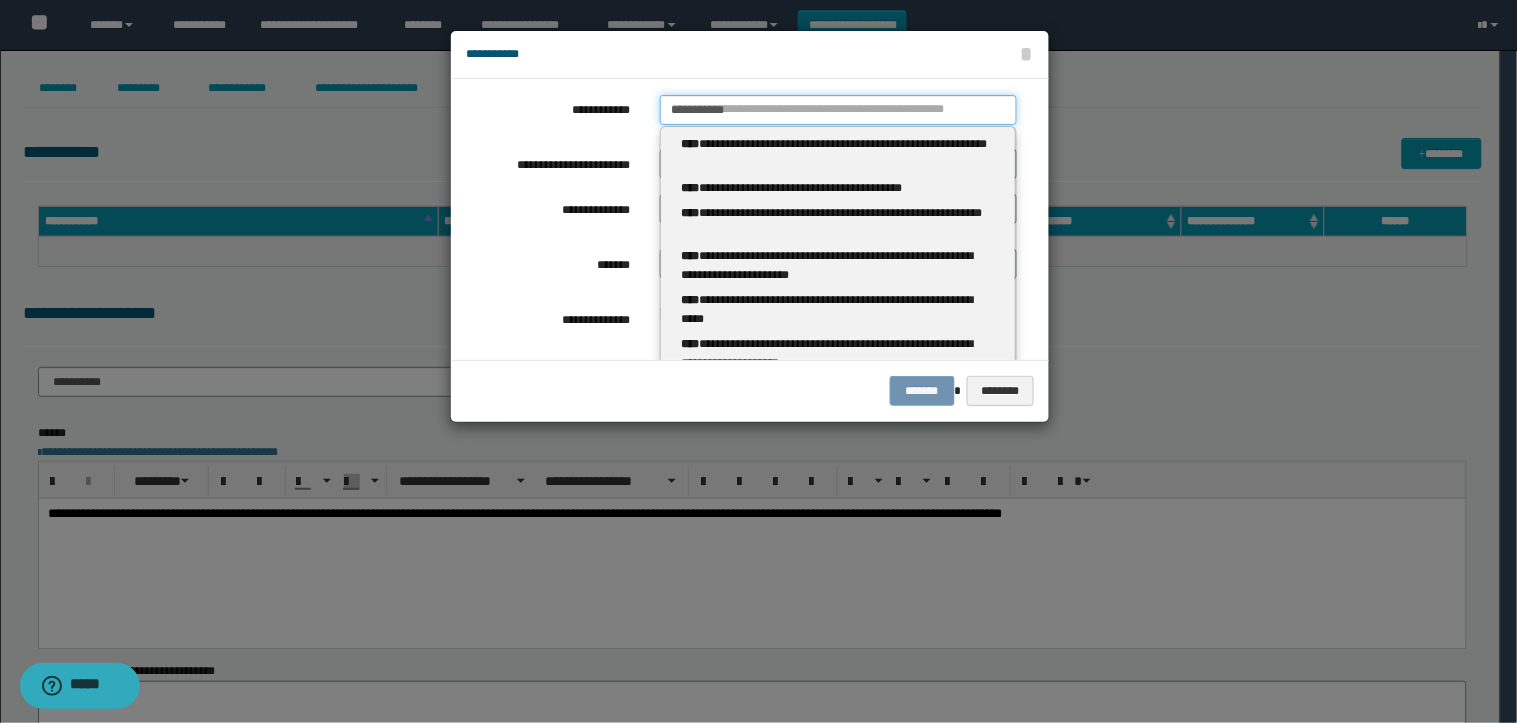 type 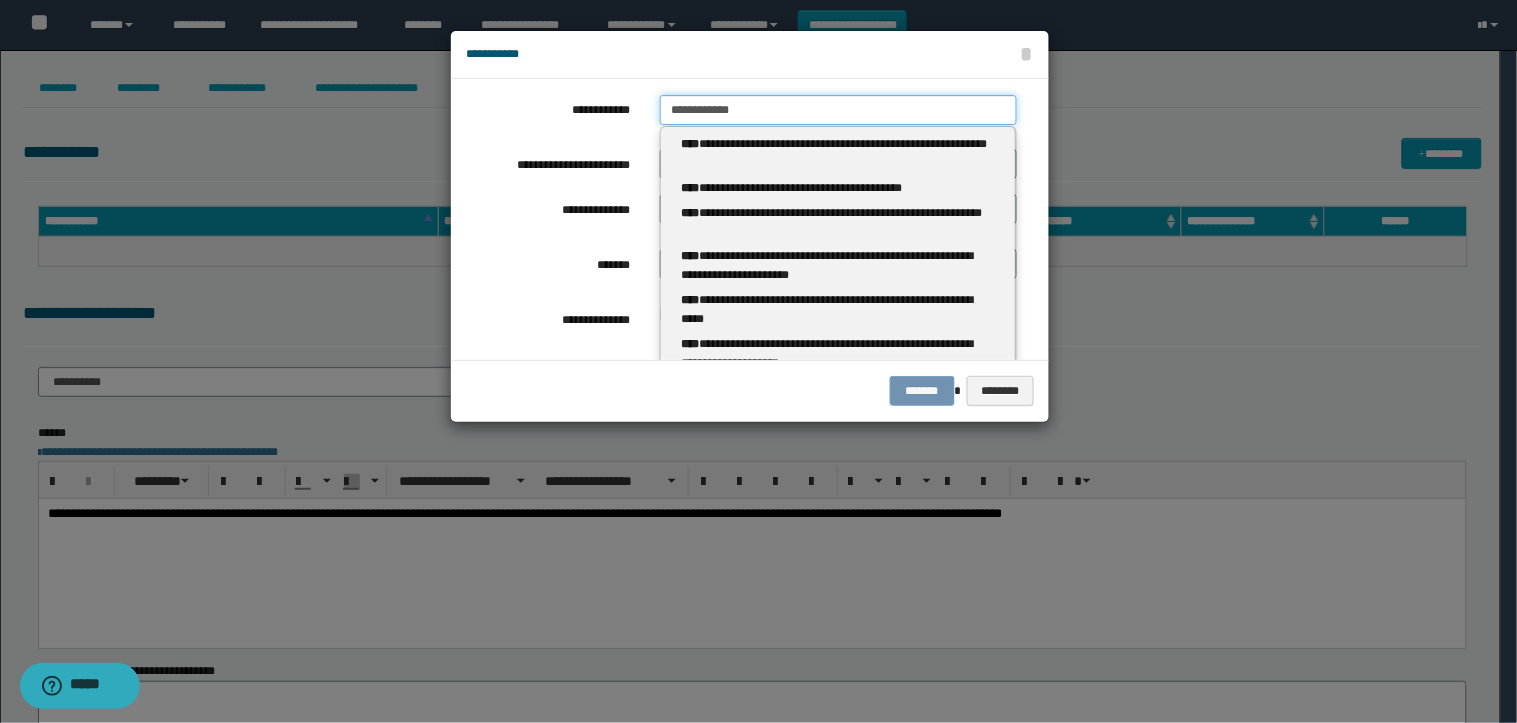 type on "**********" 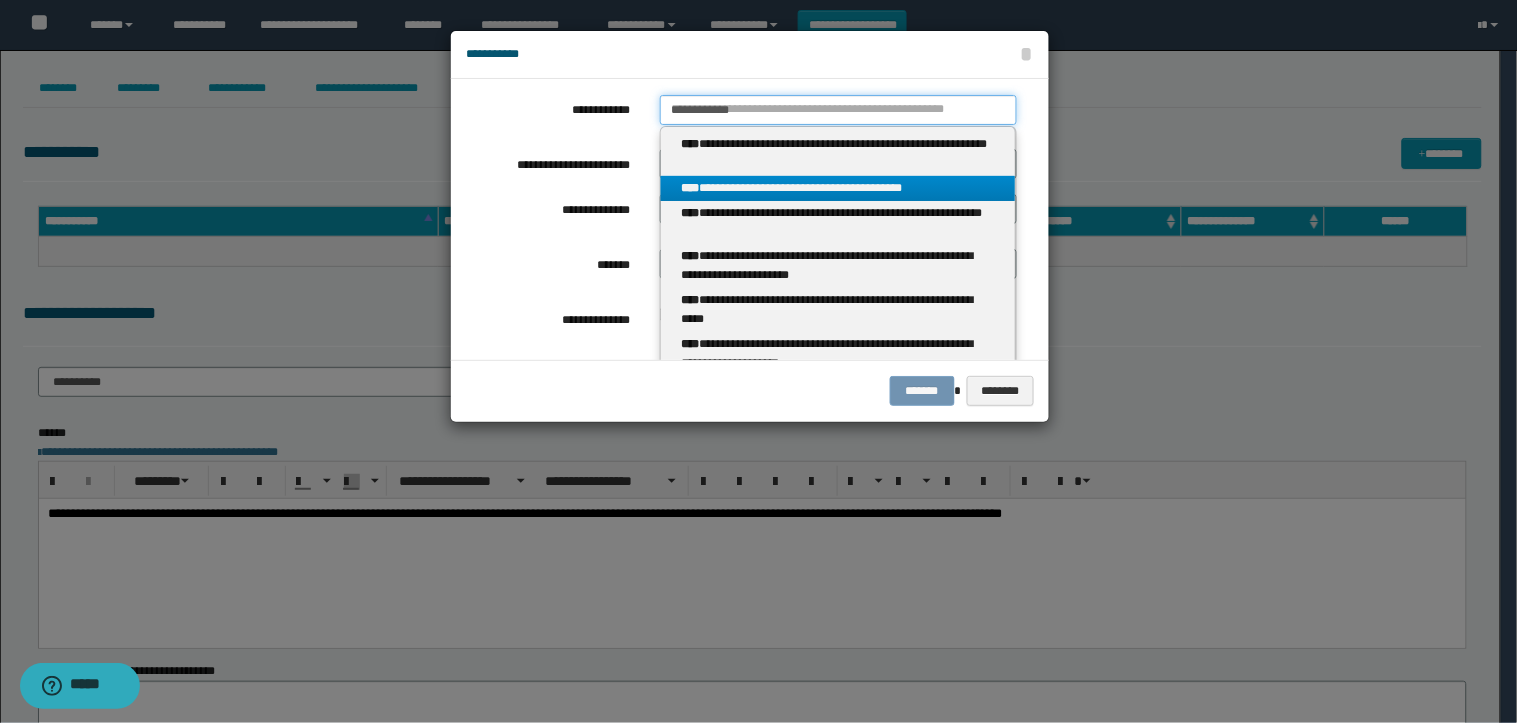 scroll, scrollTop: 21, scrollLeft: 0, axis: vertical 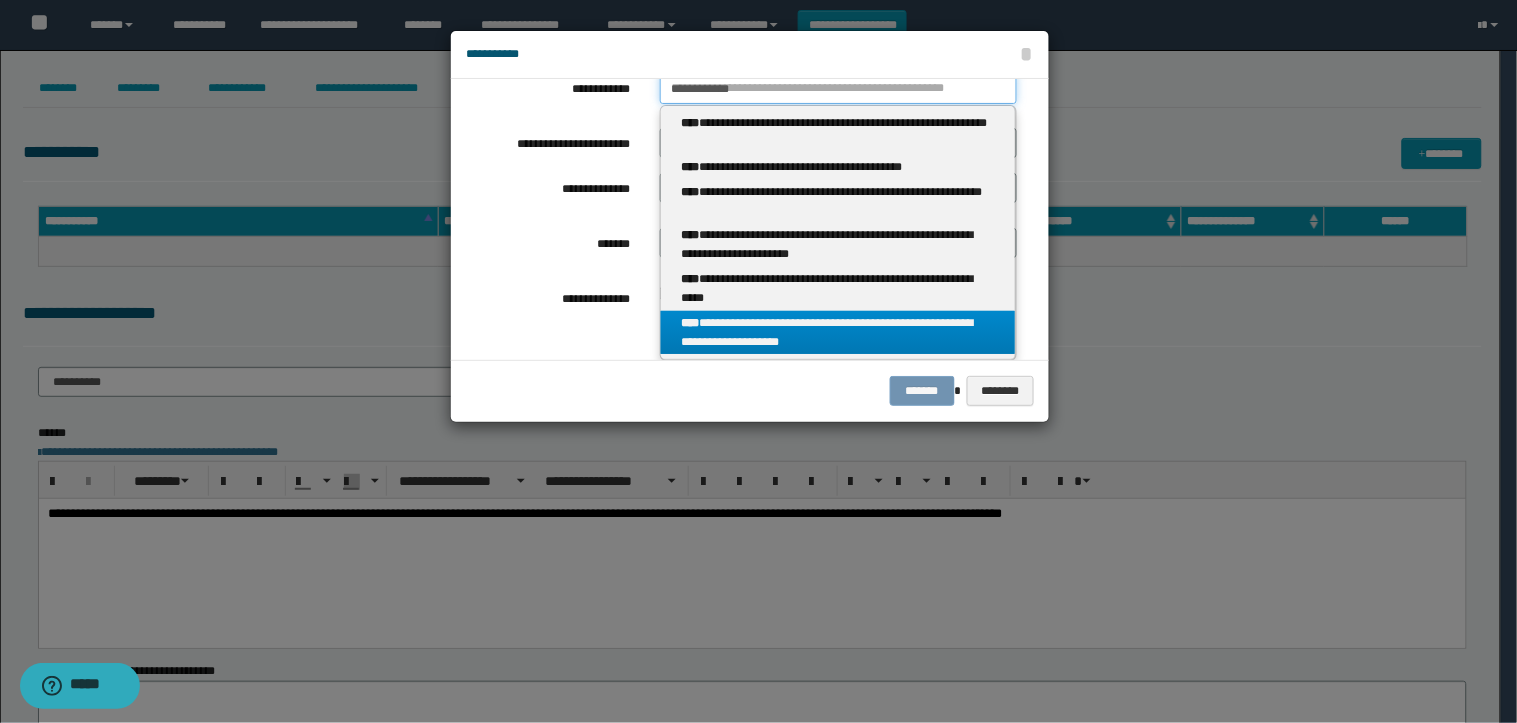 type on "**********" 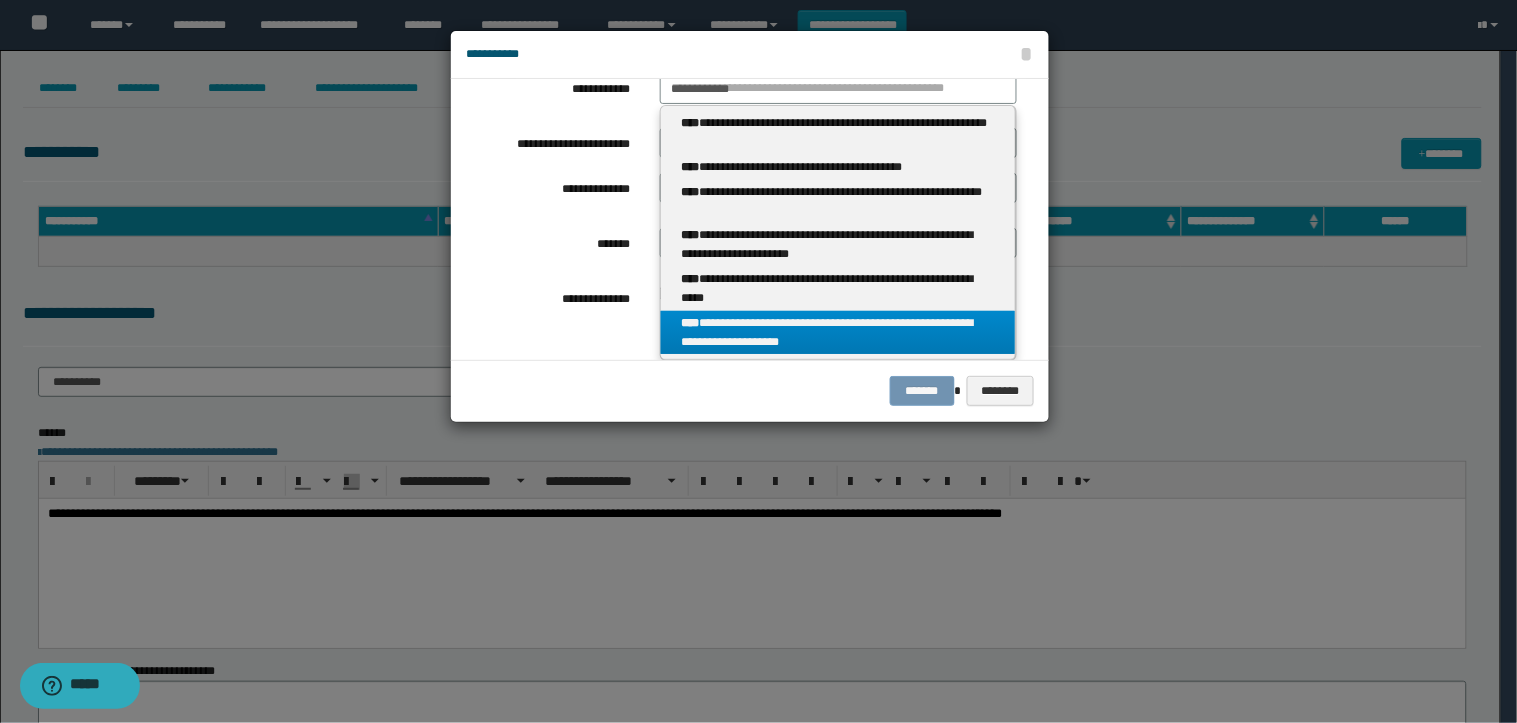 click on "**********" at bounding box center (838, 333) 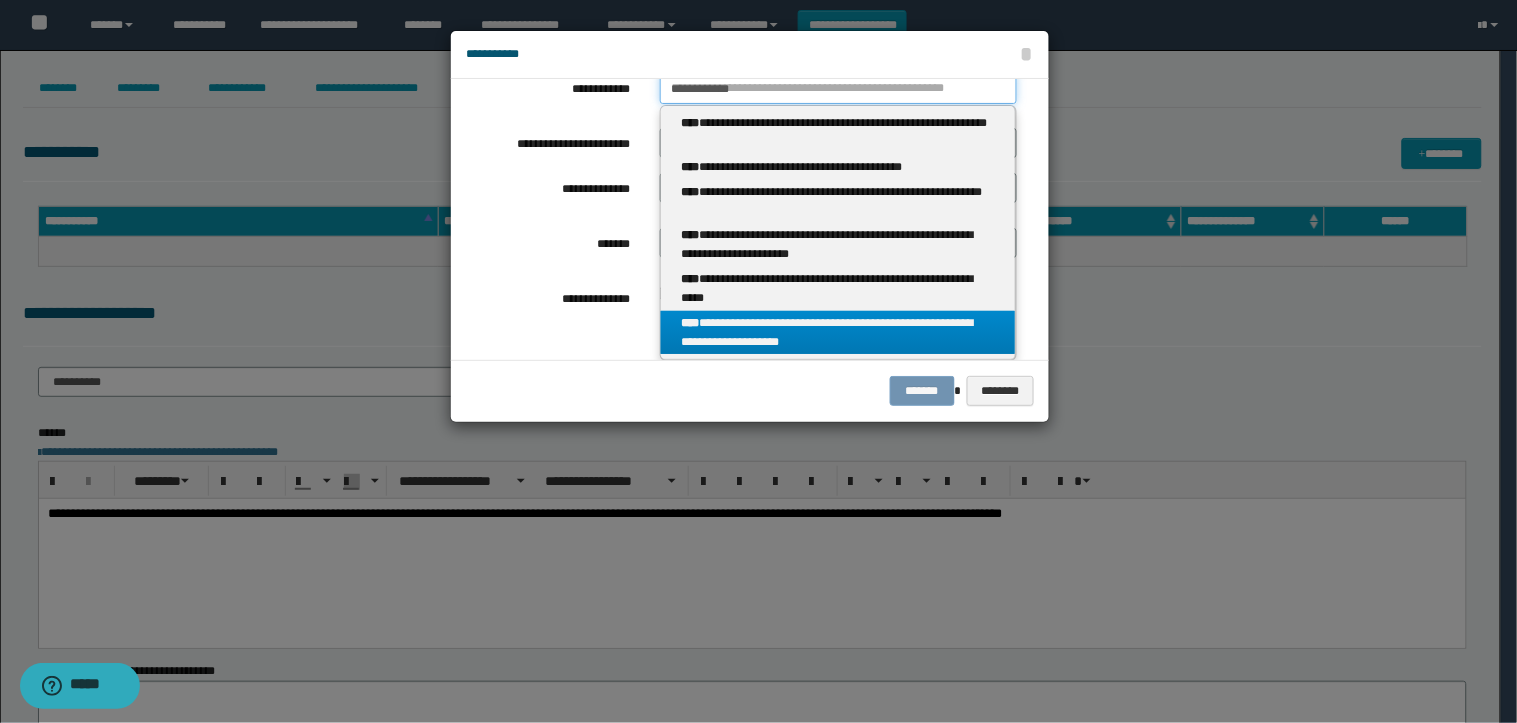 type 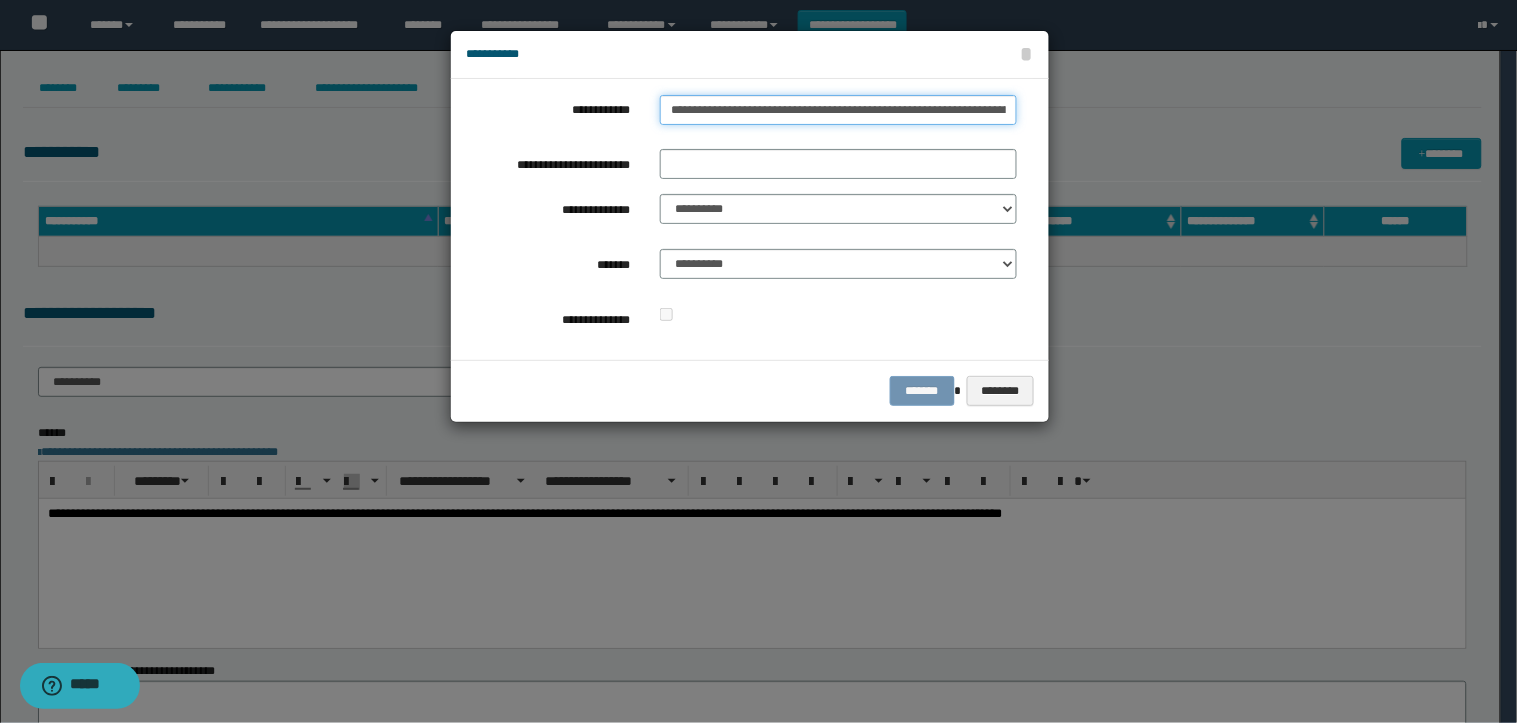 scroll, scrollTop: 0, scrollLeft: 44, axis: horizontal 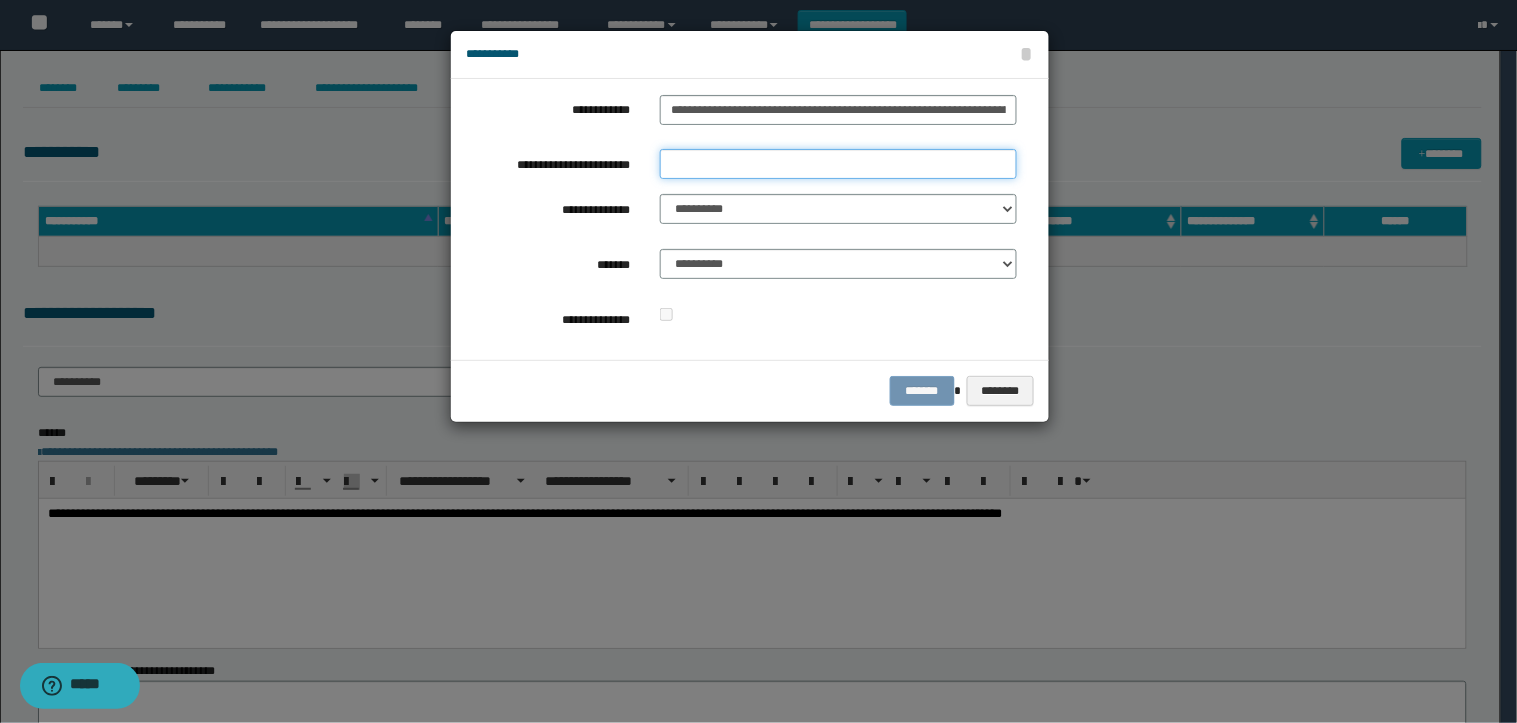 click on "**********" at bounding box center [838, 164] 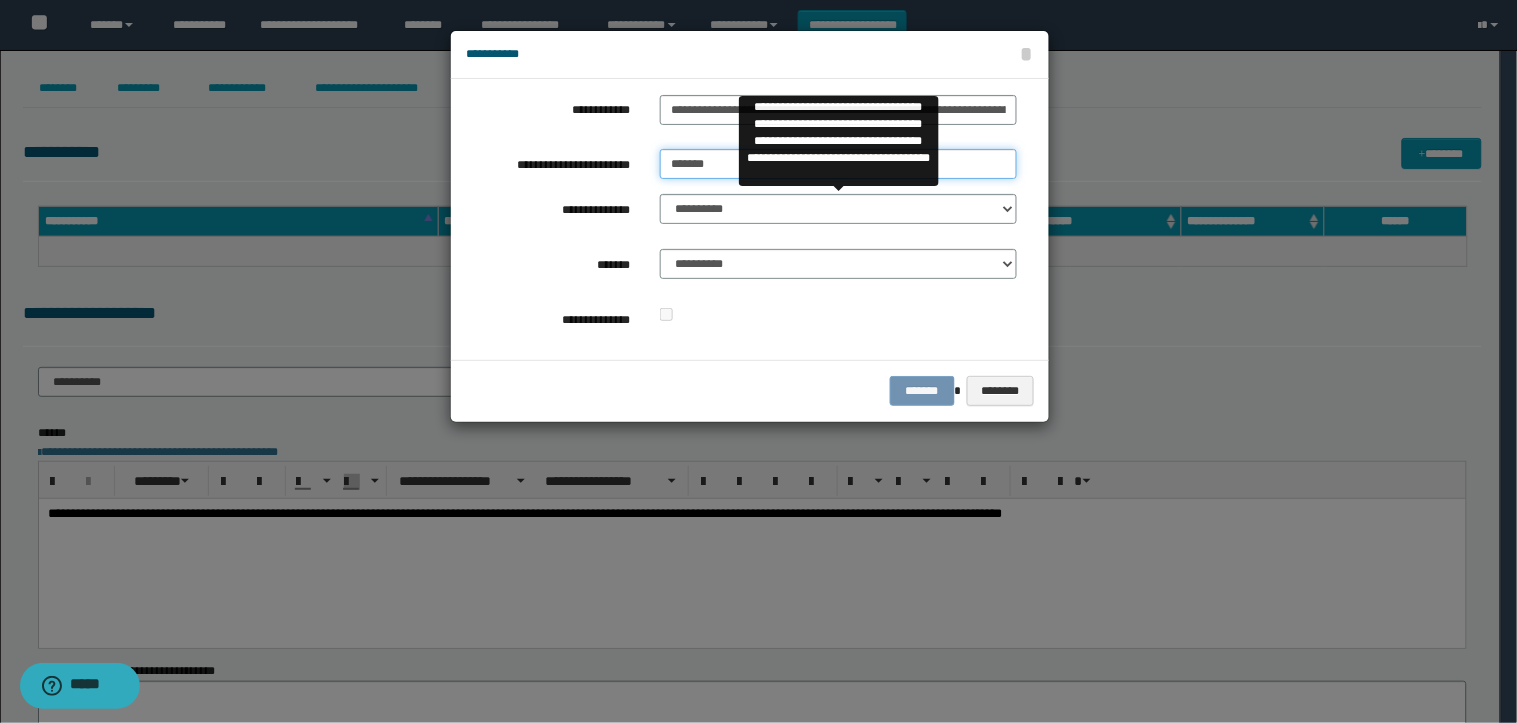 type on "*******" 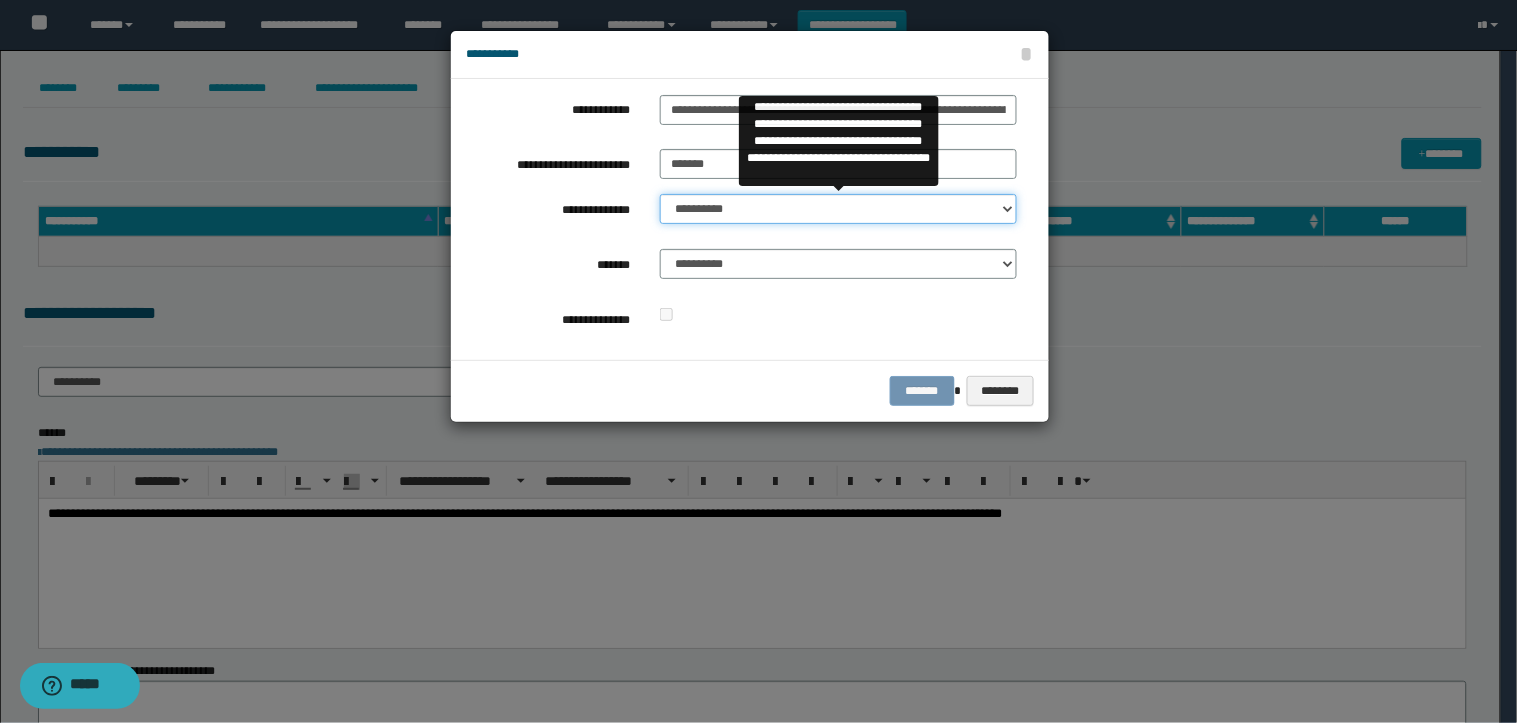 click on "**********" at bounding box center (838, 209) 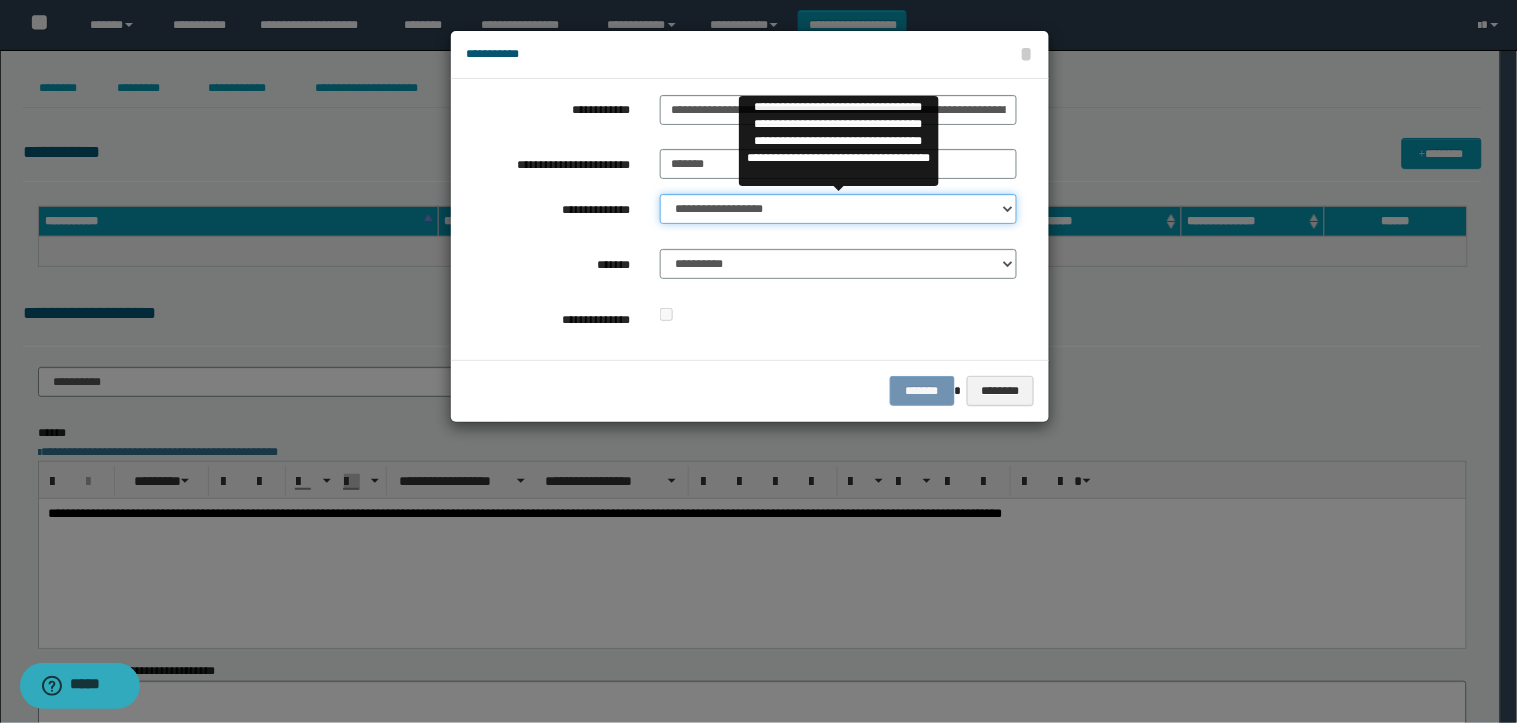 click on "**********" at bounding box center [838, 209] 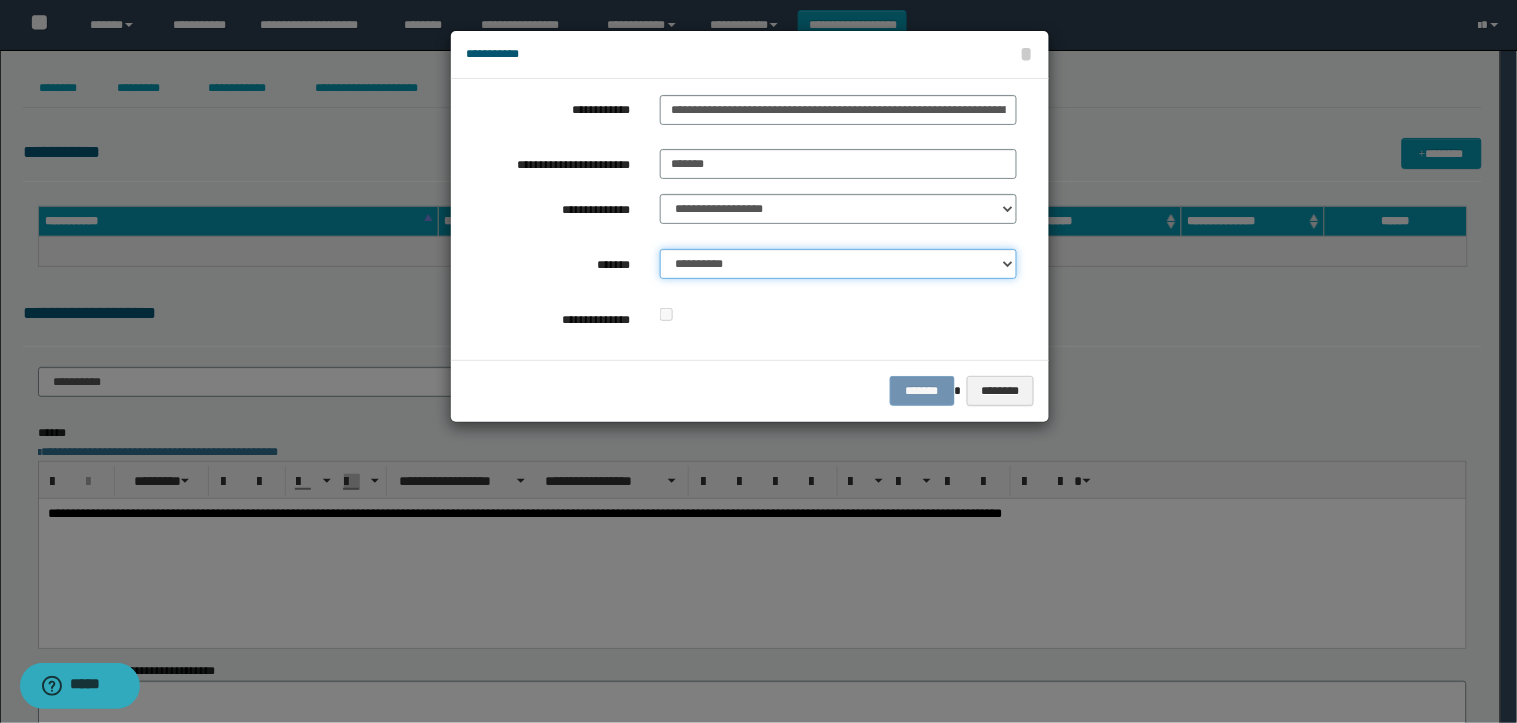 click on "**********" at bounding box center (838, 264) 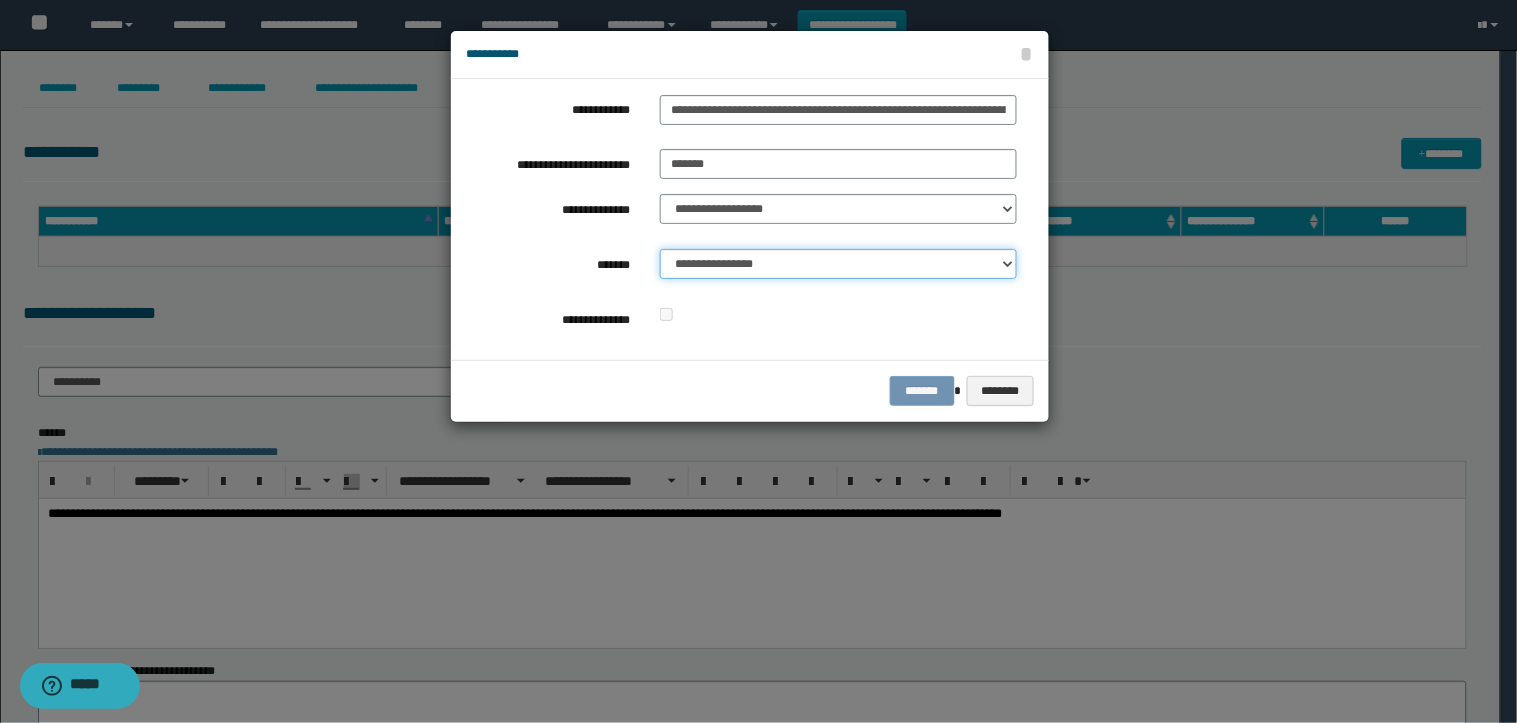 click on "**********" at bounding box center (838, 264) 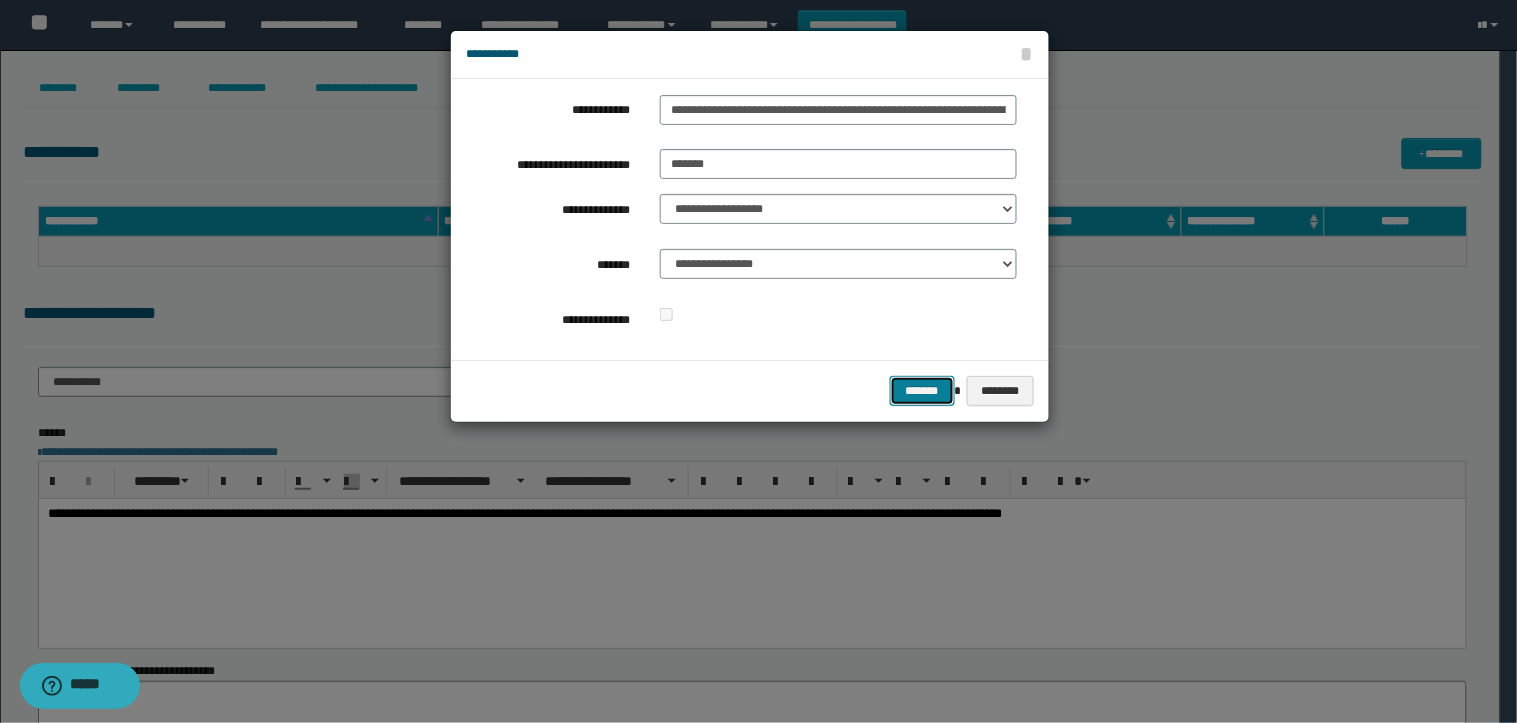 click on "*******" at bounding box center [922, 391] 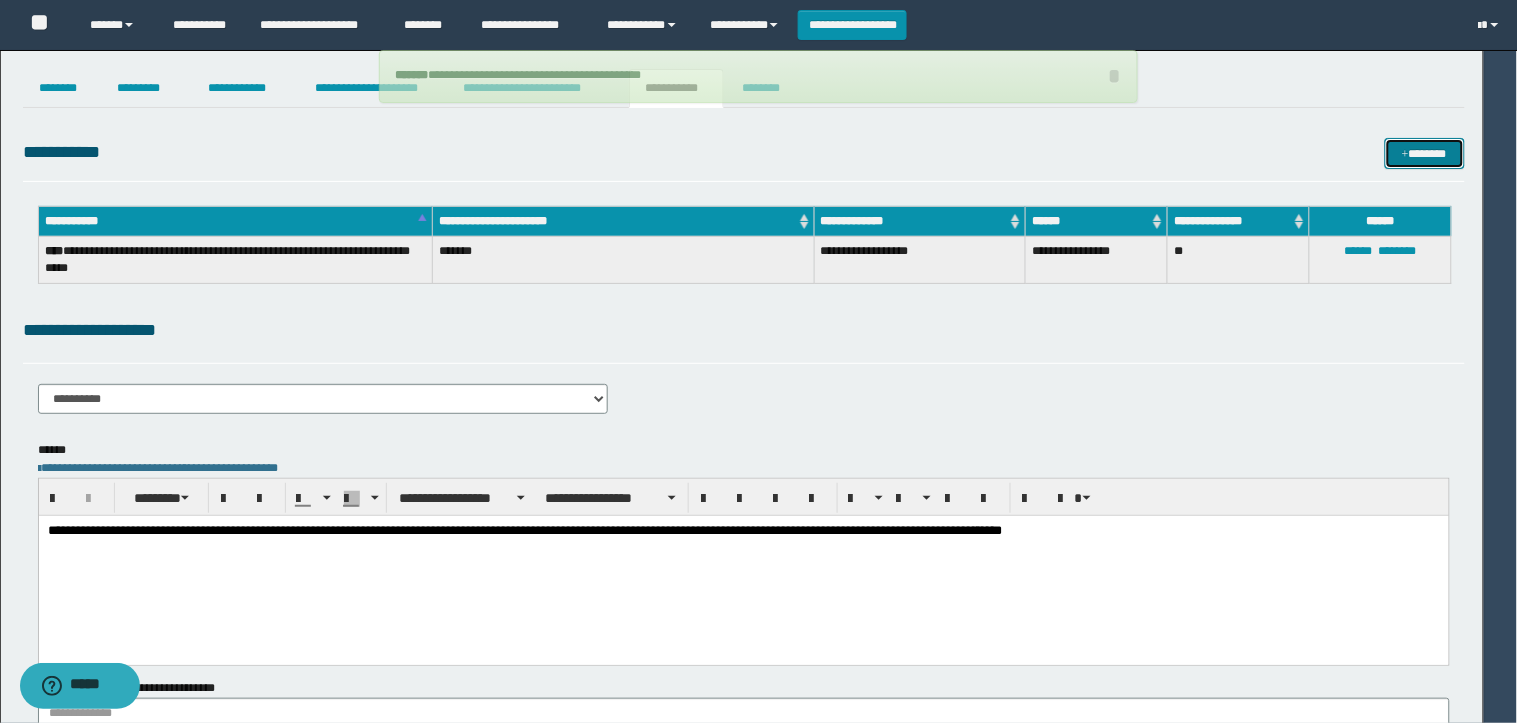 type 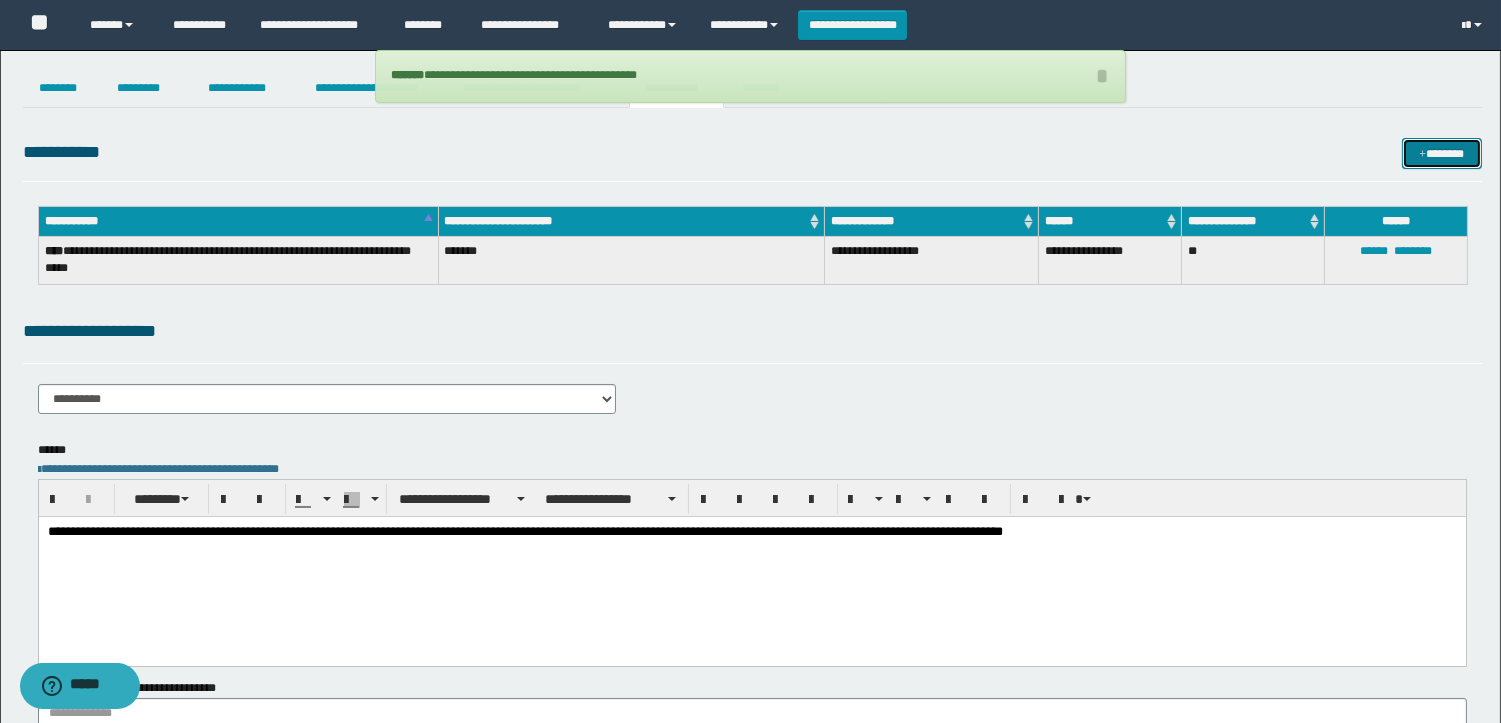 click at bounding box center [1422, 155] 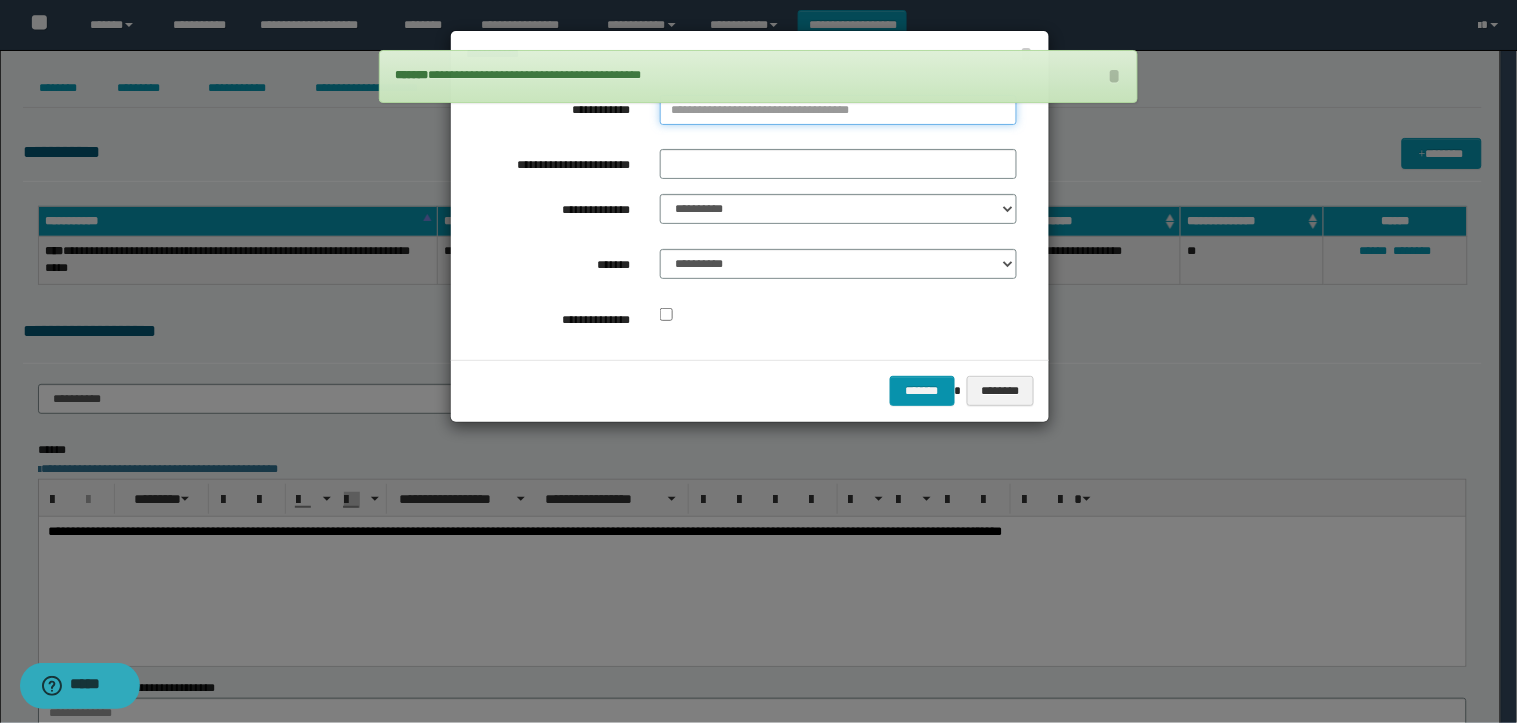 type on "**********" 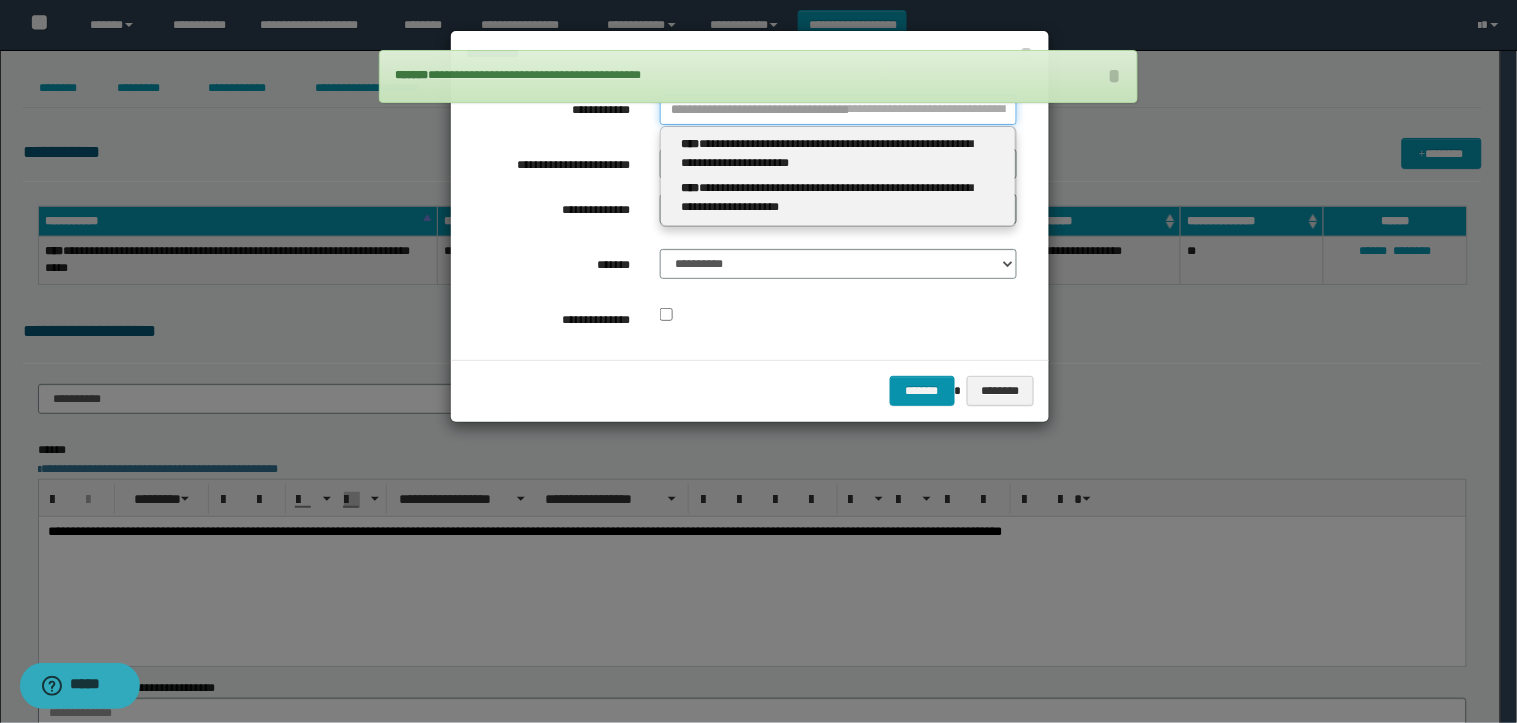 click on "**********" at bounding box center [838, 110] 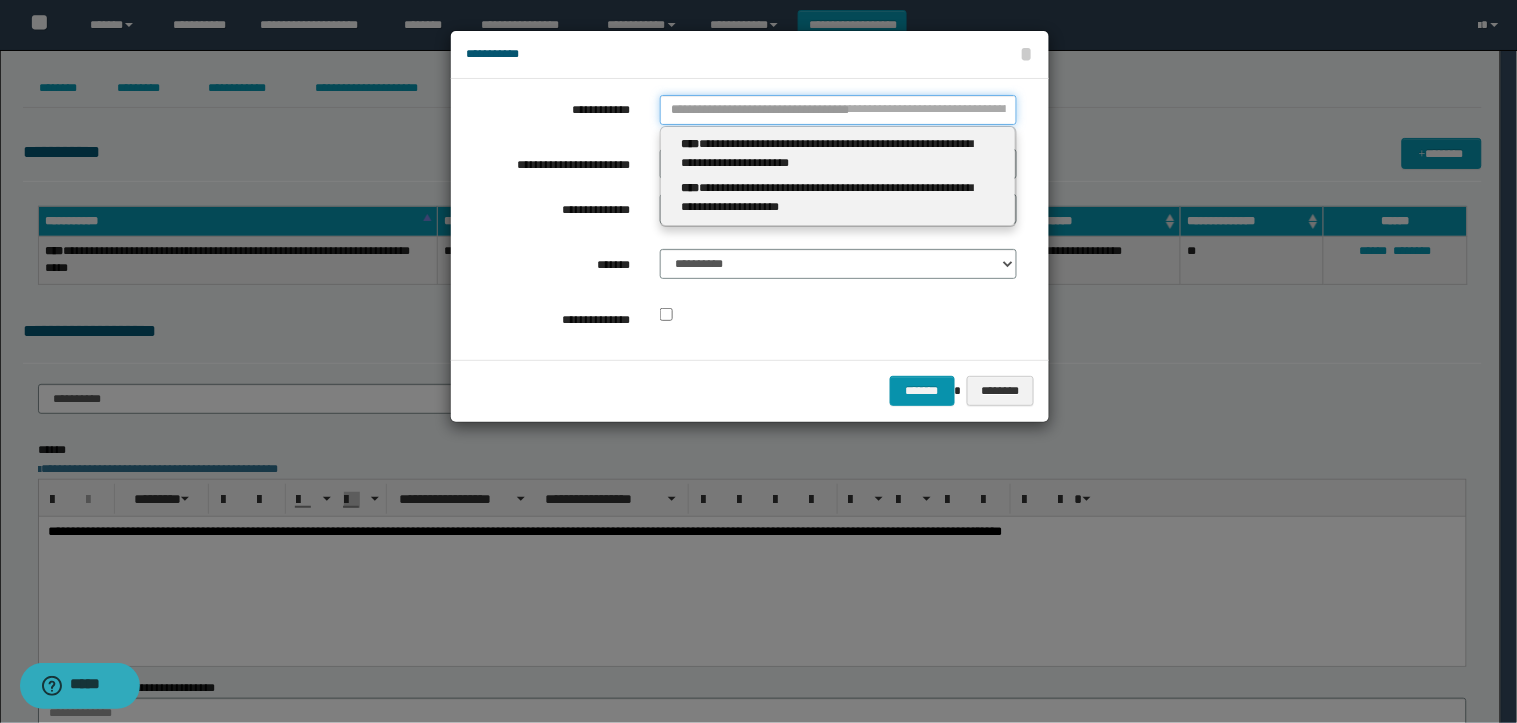 type 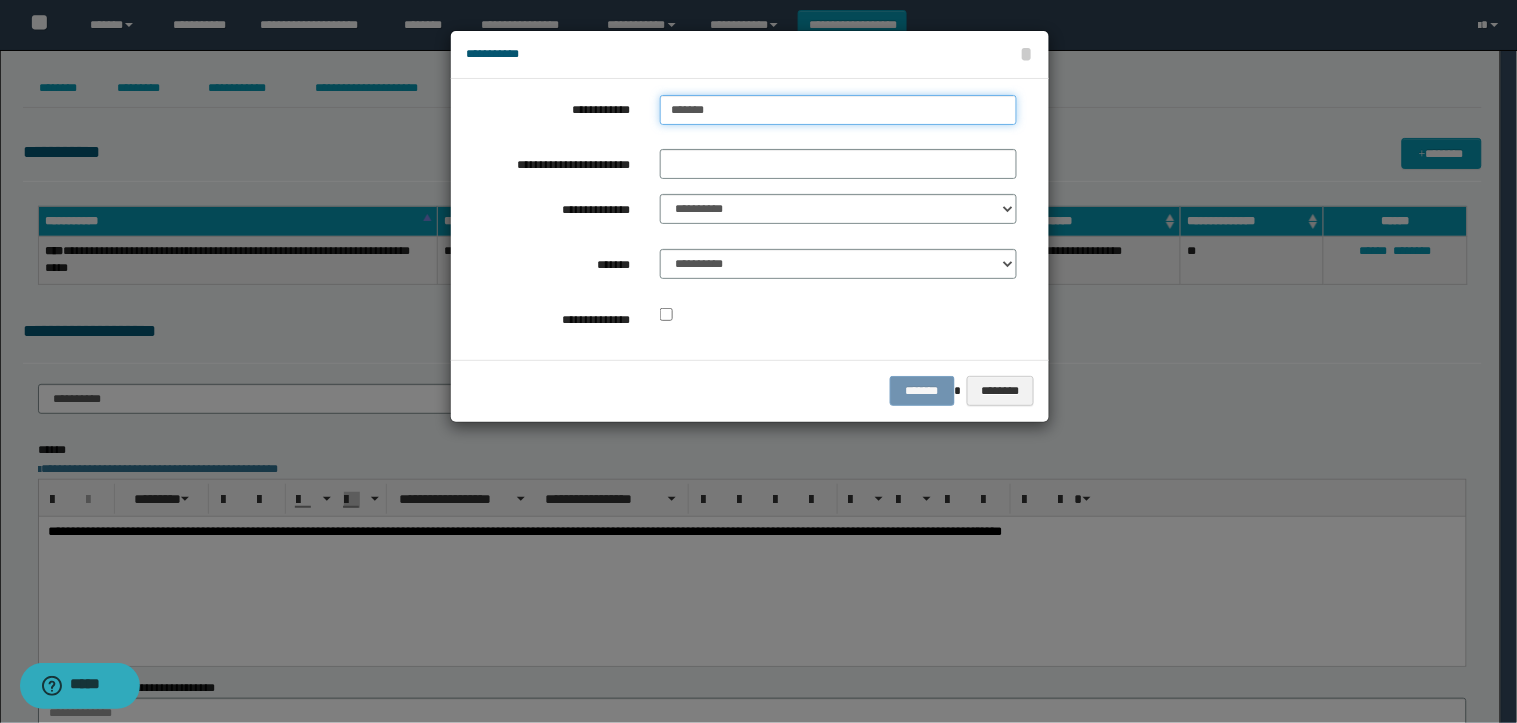 type on "********" 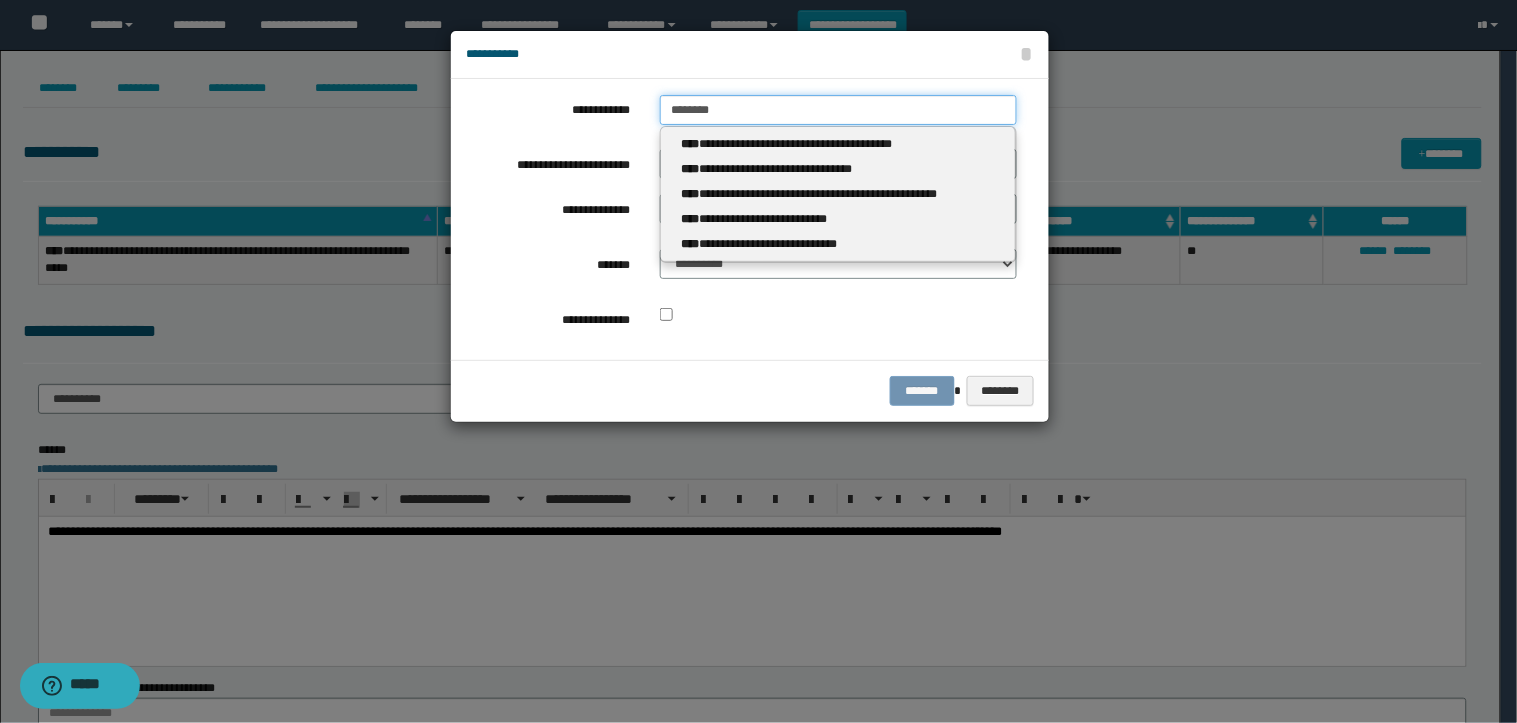 type on "**********" 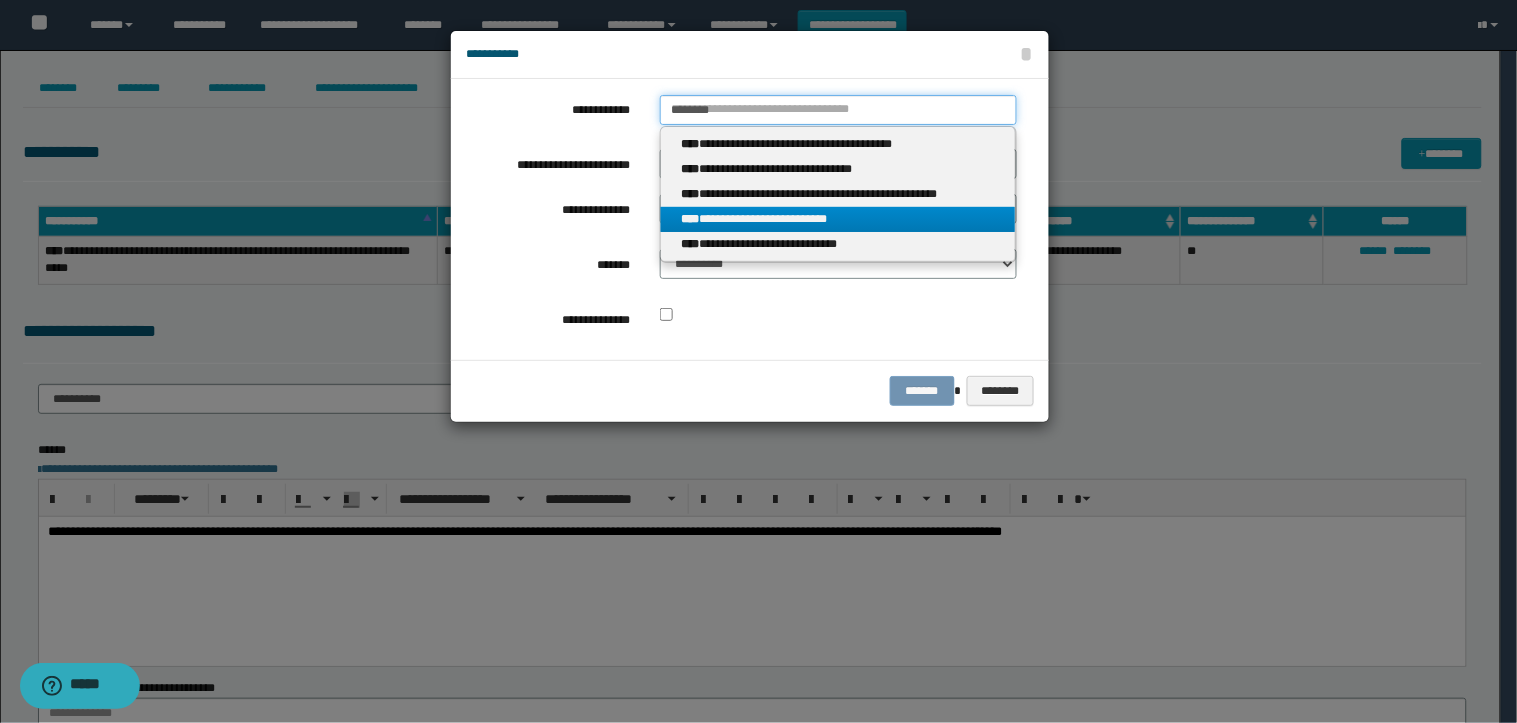 type on "********" 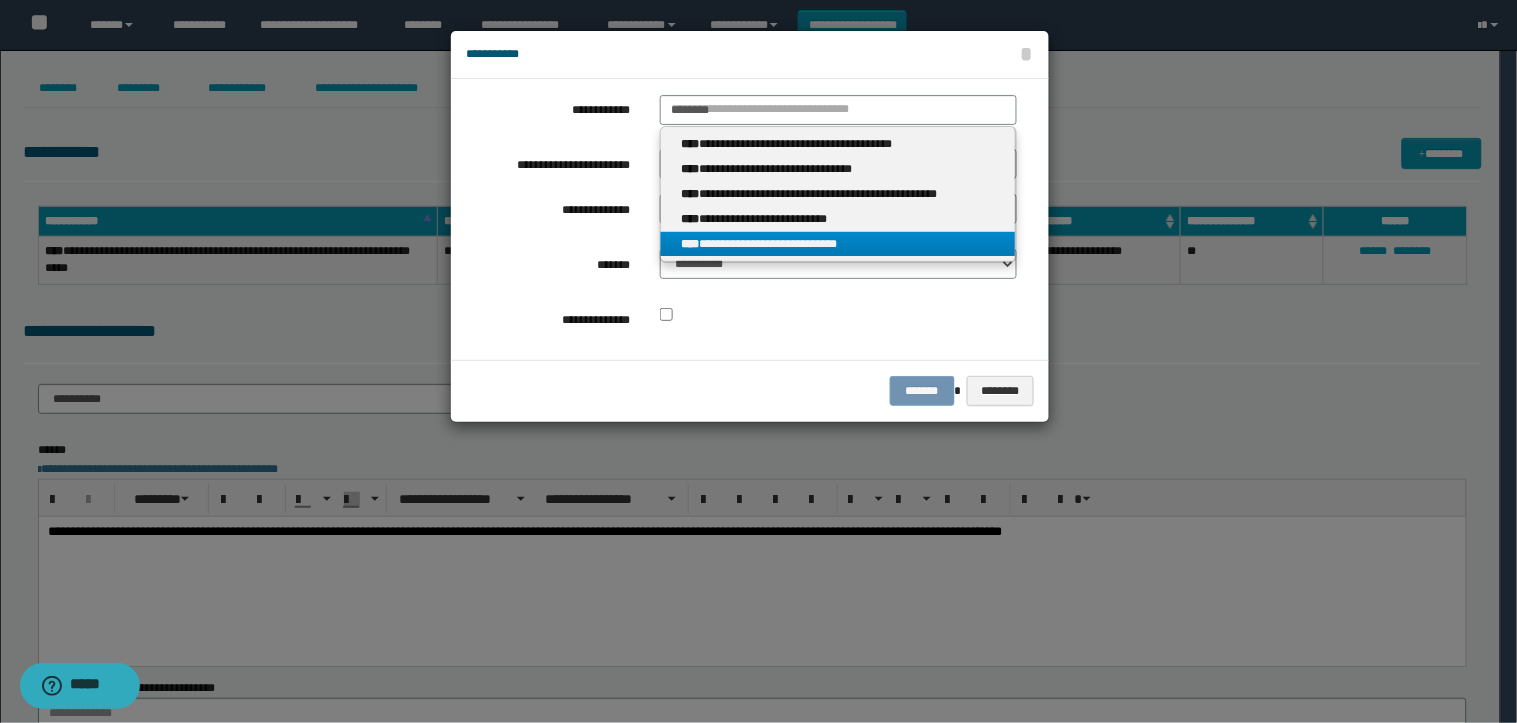 click on "**********" at bounding box center (838, 244) 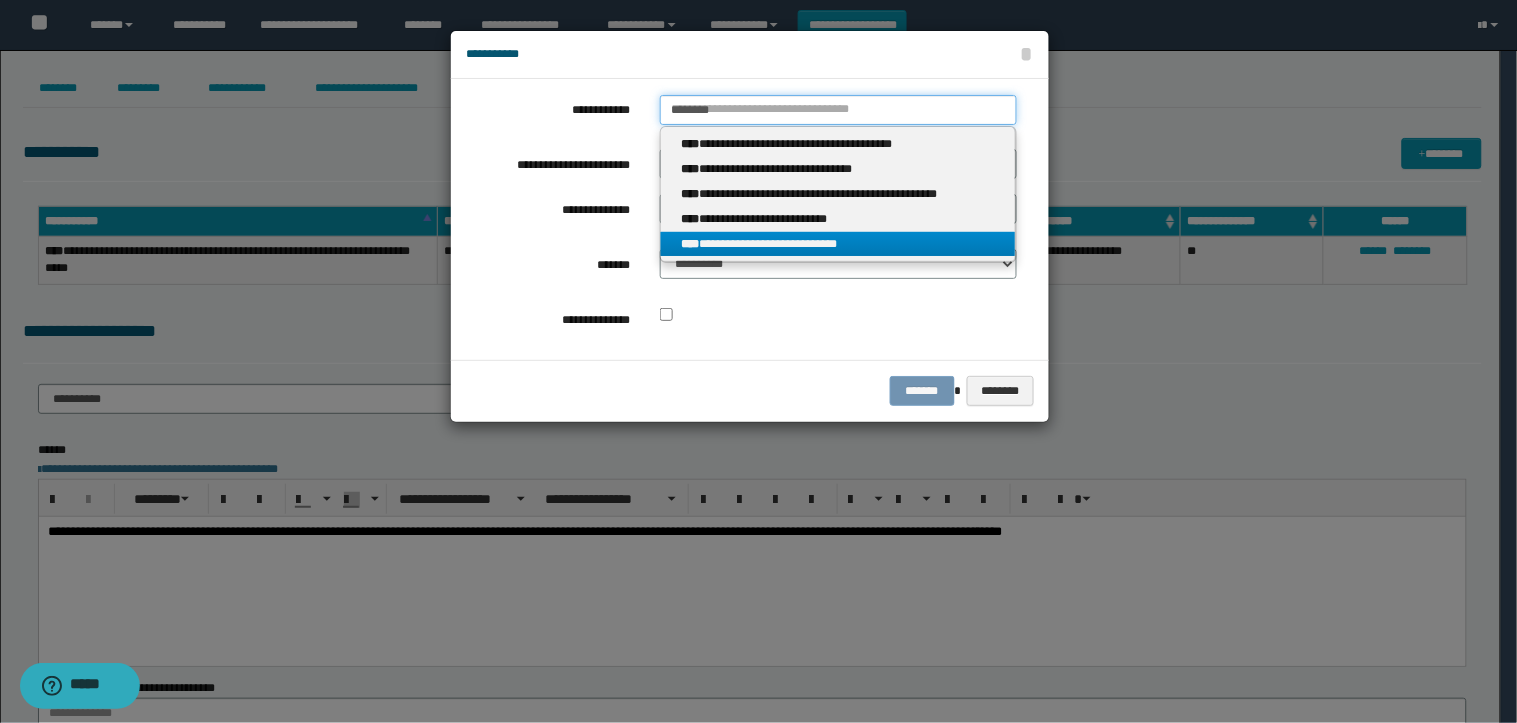 type 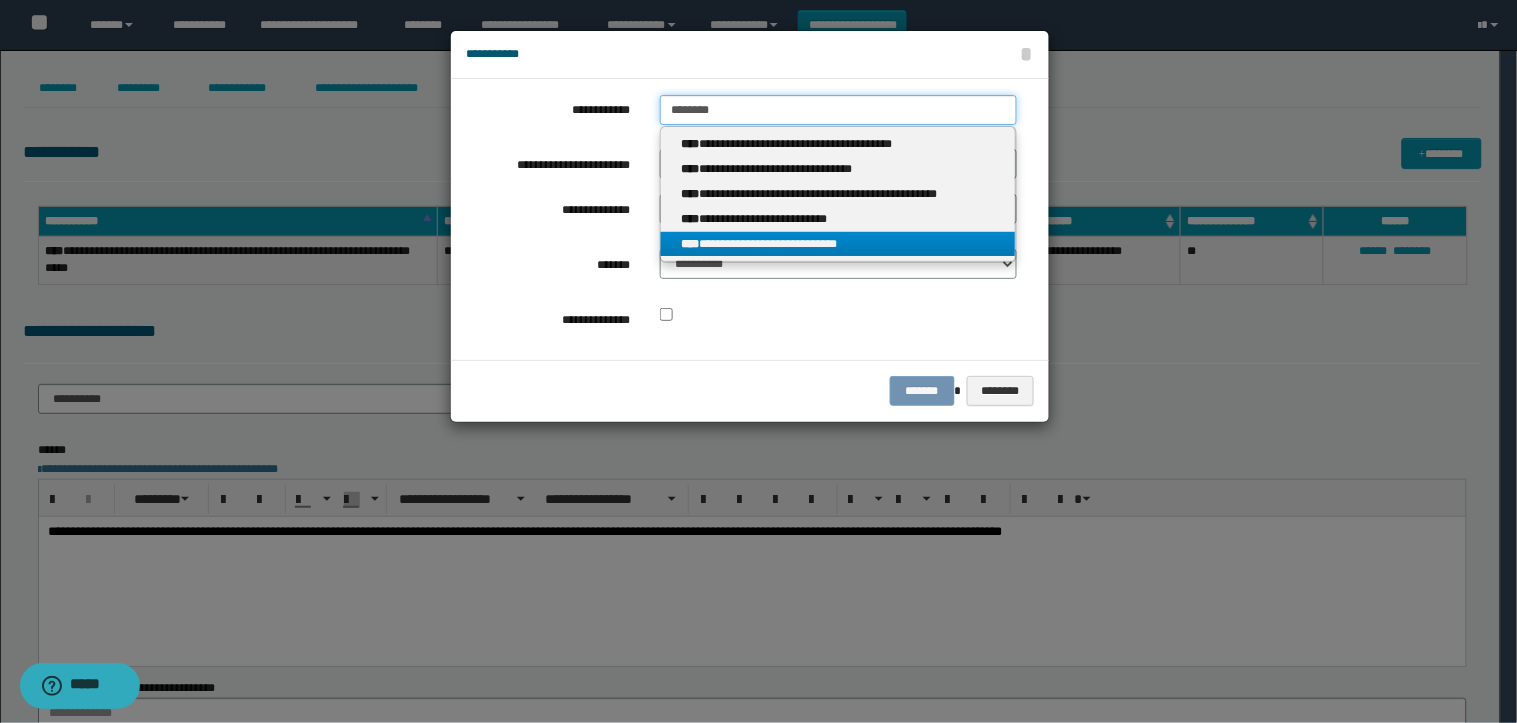 type on "**********" 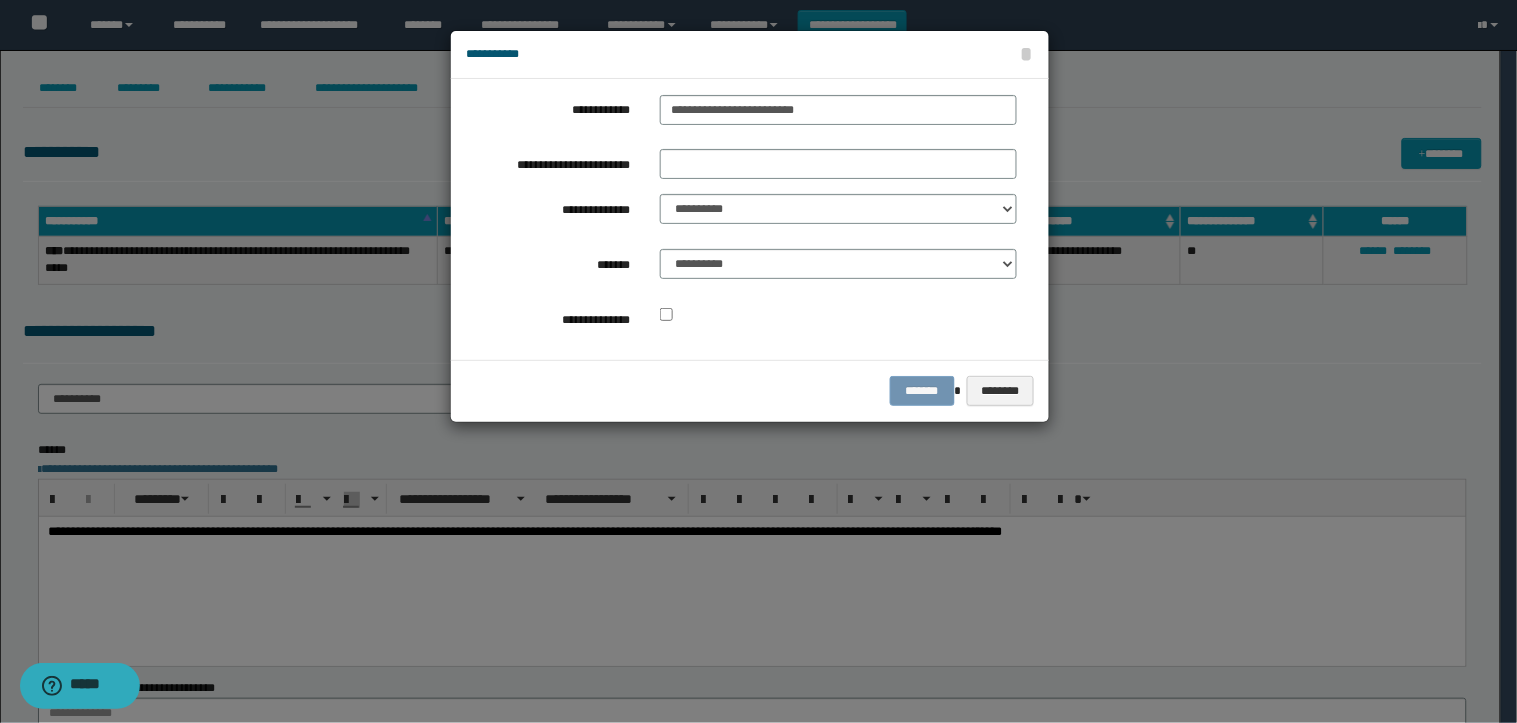 click on "**********" at bounding box center [741, 219] 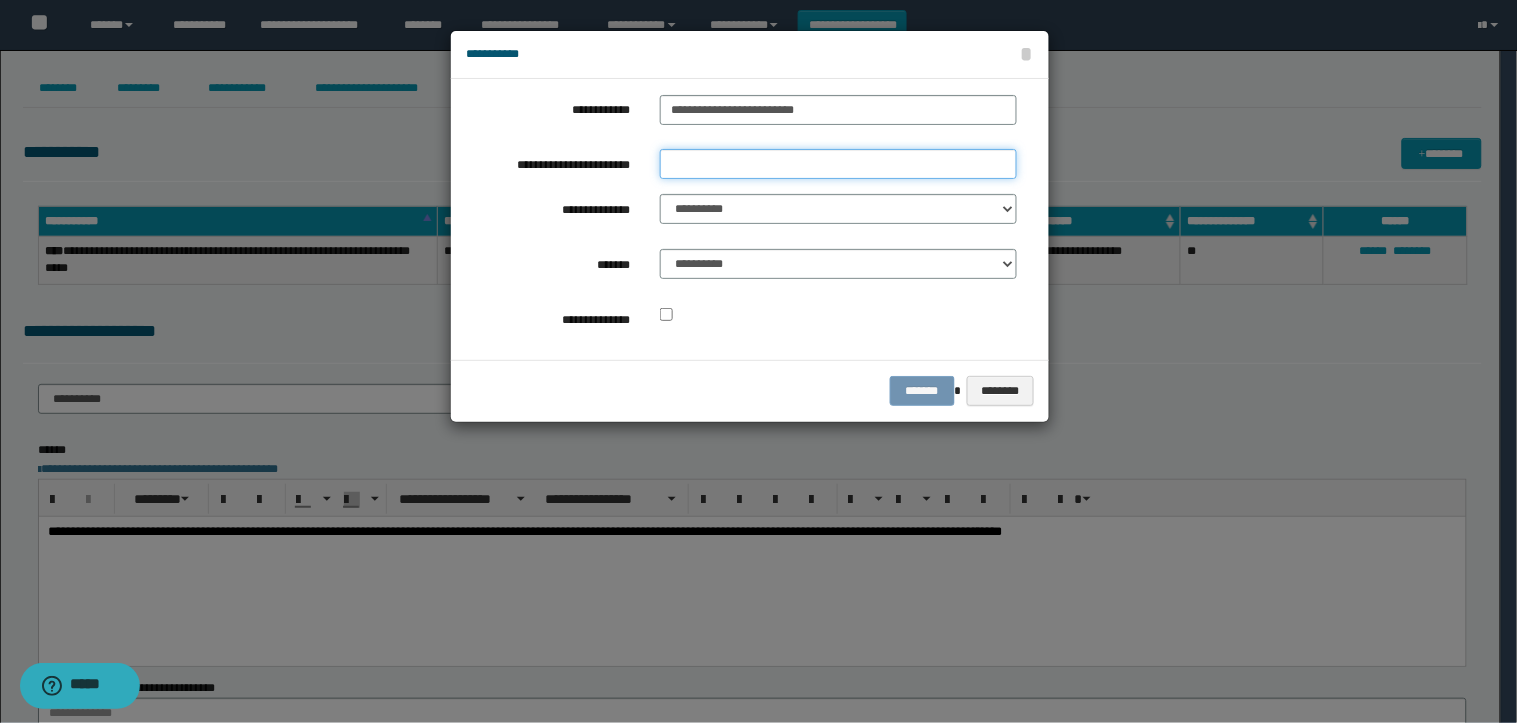 click on "**********" at bounding box center (838, 164) 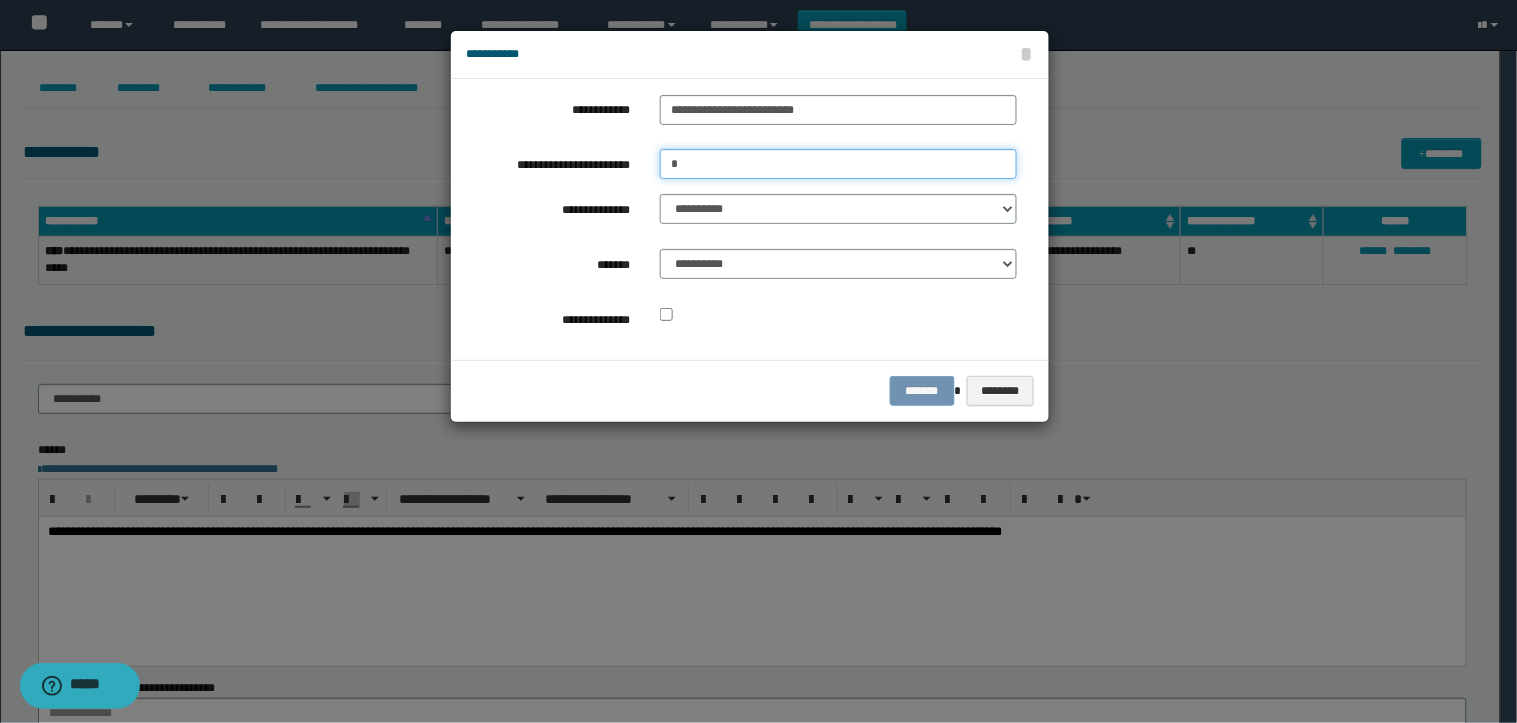 type on "*" 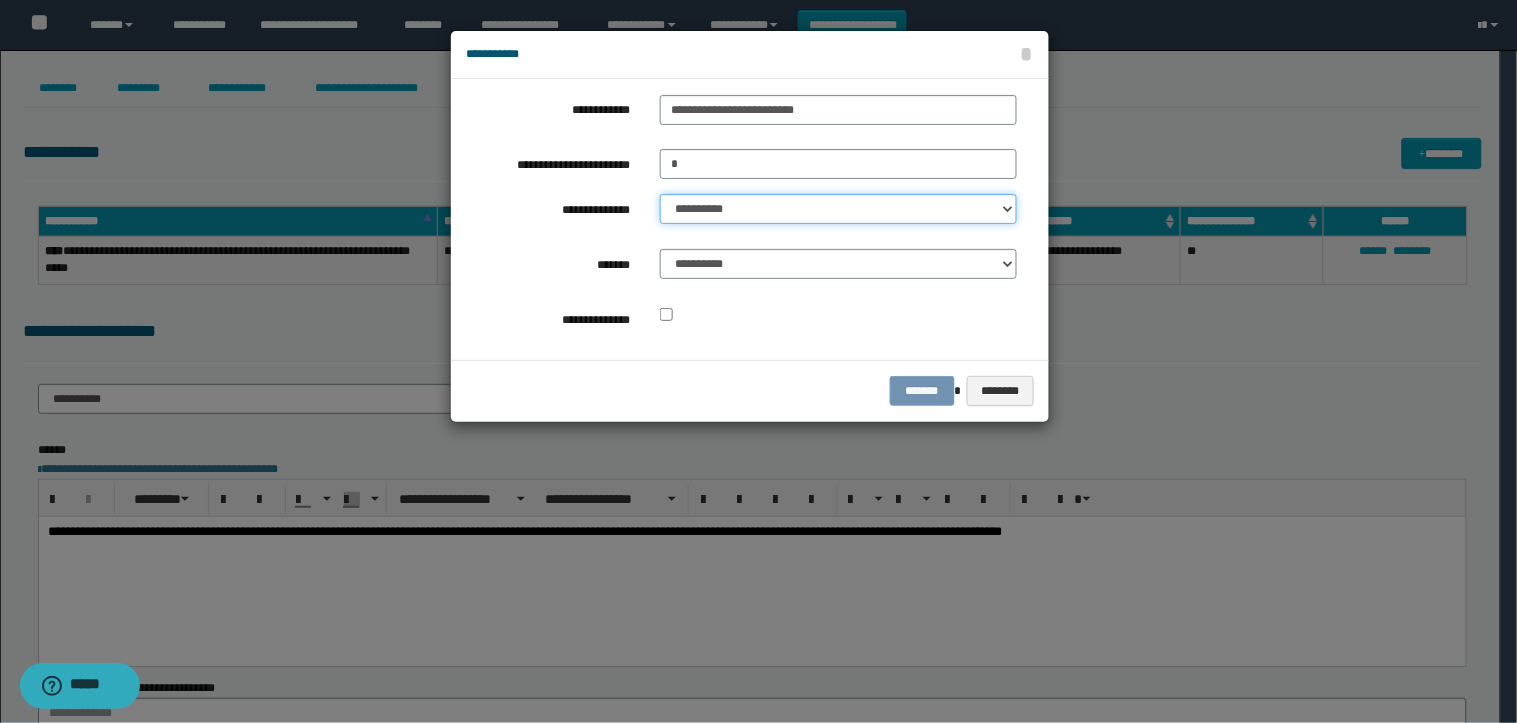 click on "**********" at bounding box center [838, 209] 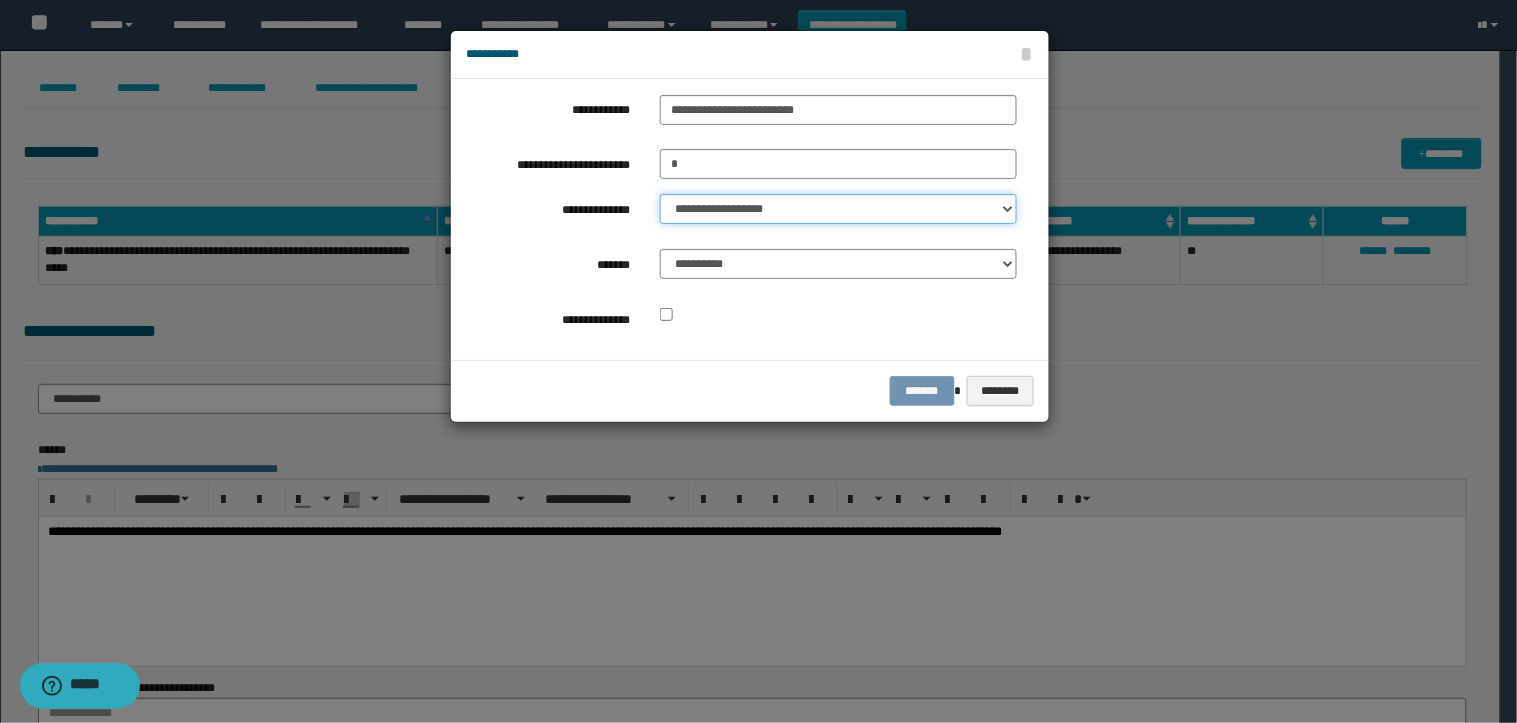 click on "**********" at bounding box center (838, 209) 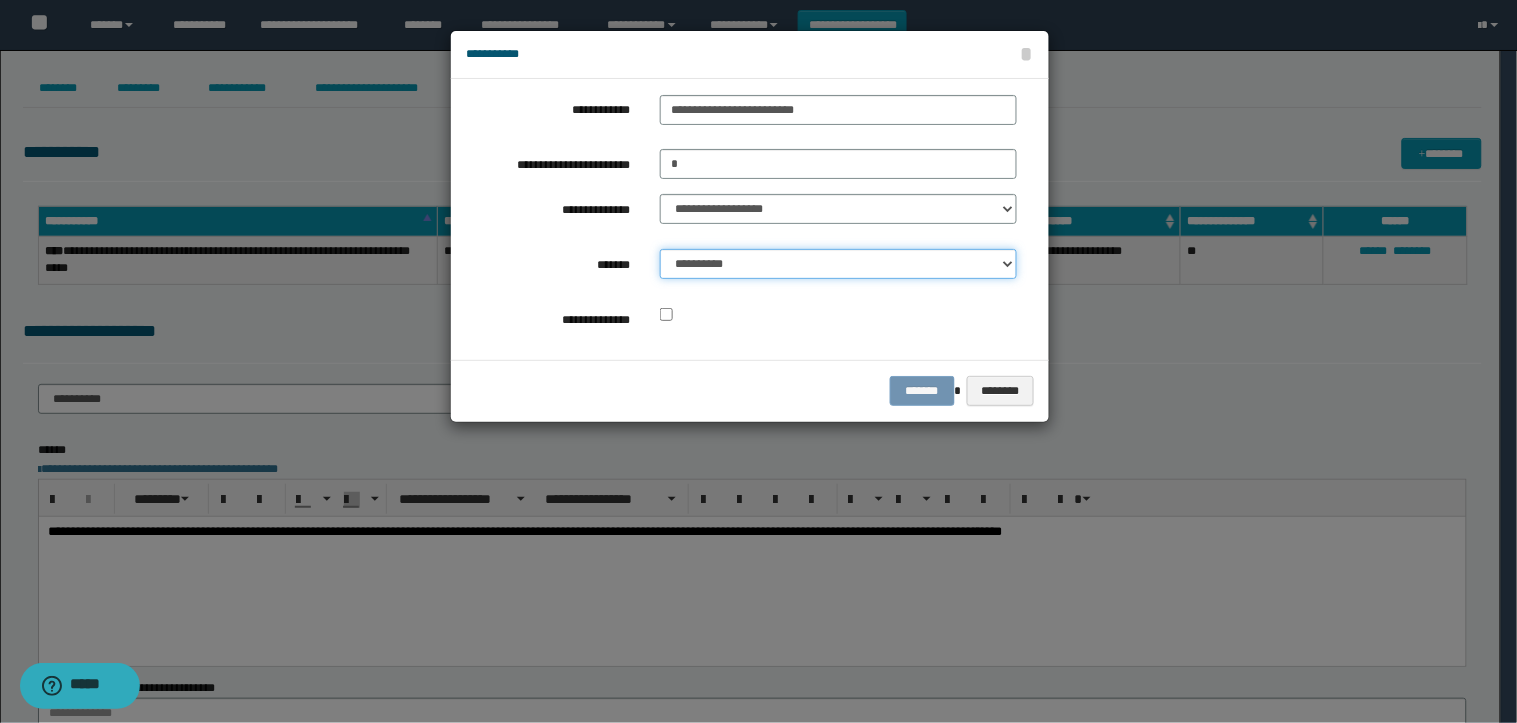click on "**********" at bounding box center [838, 264] 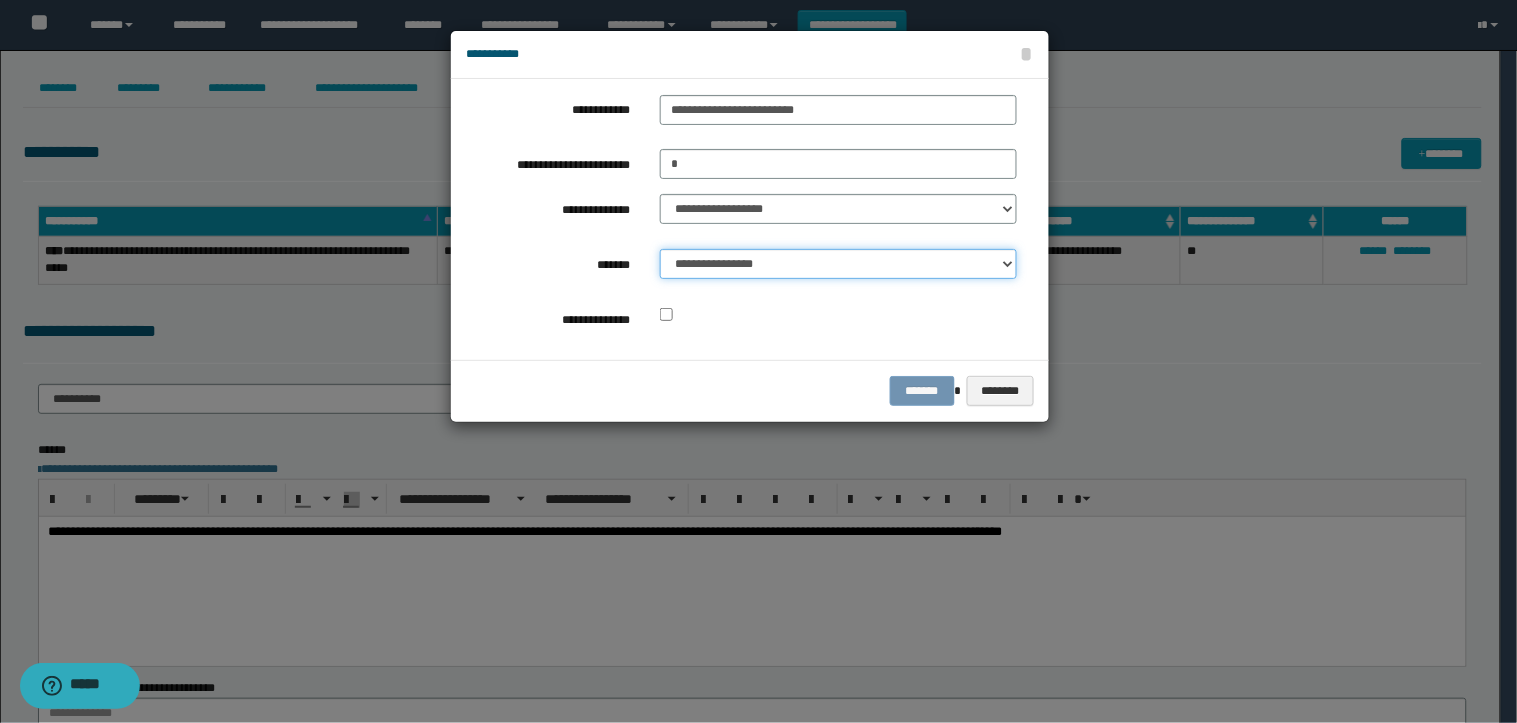 click on "**********" at bounding box center (838, 264) 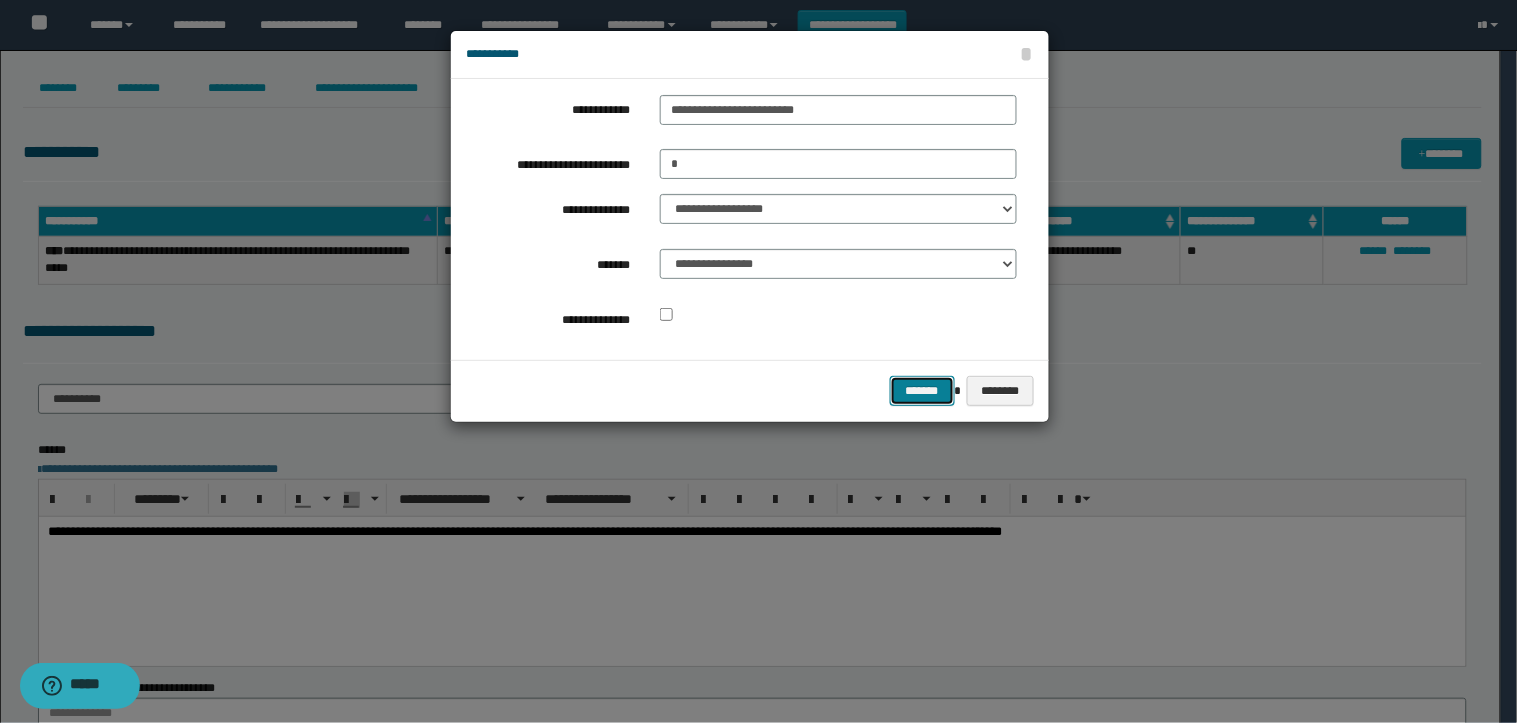 click on "*******" at bounding box center (922, 391) 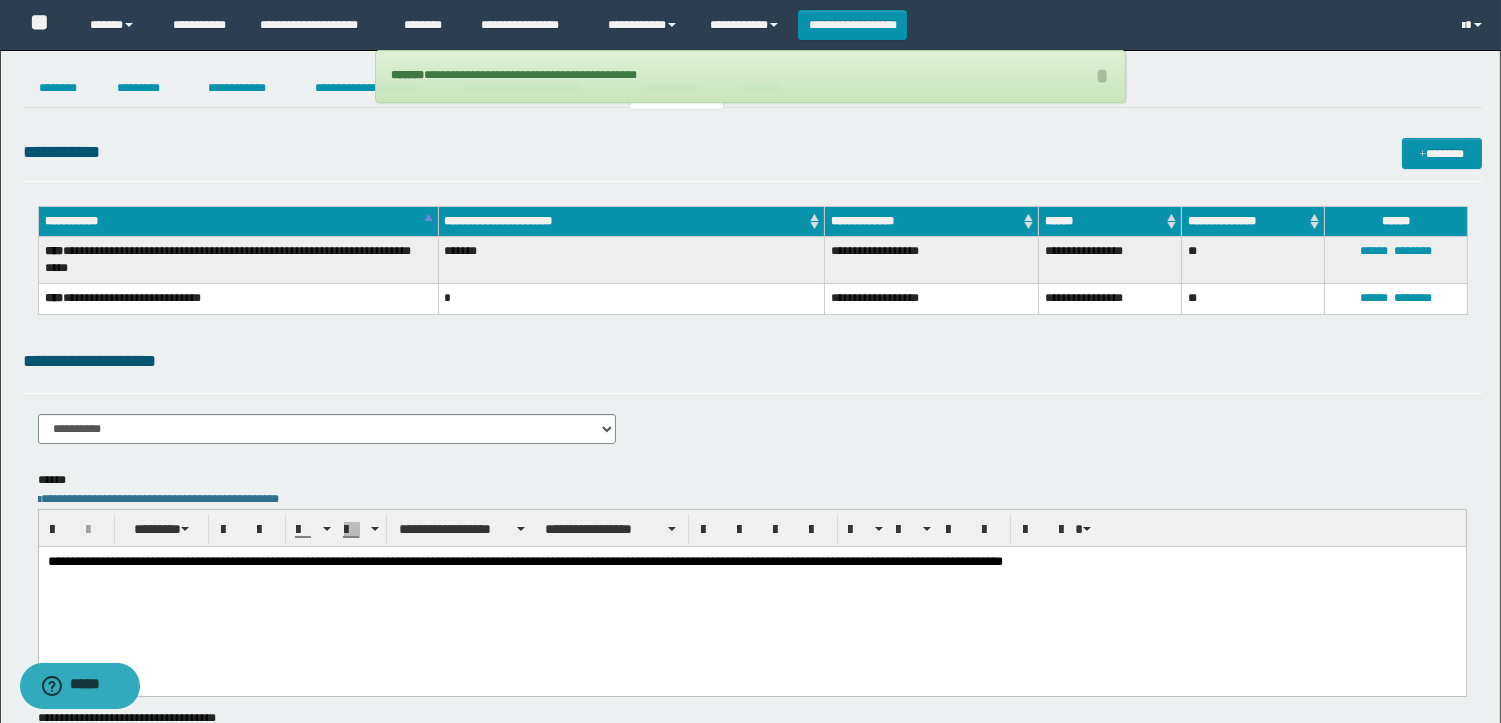drag, startPoint x: 421, startPoint y: 390, endPoint x: 415, endPoint y: 481, distance: 91.197586 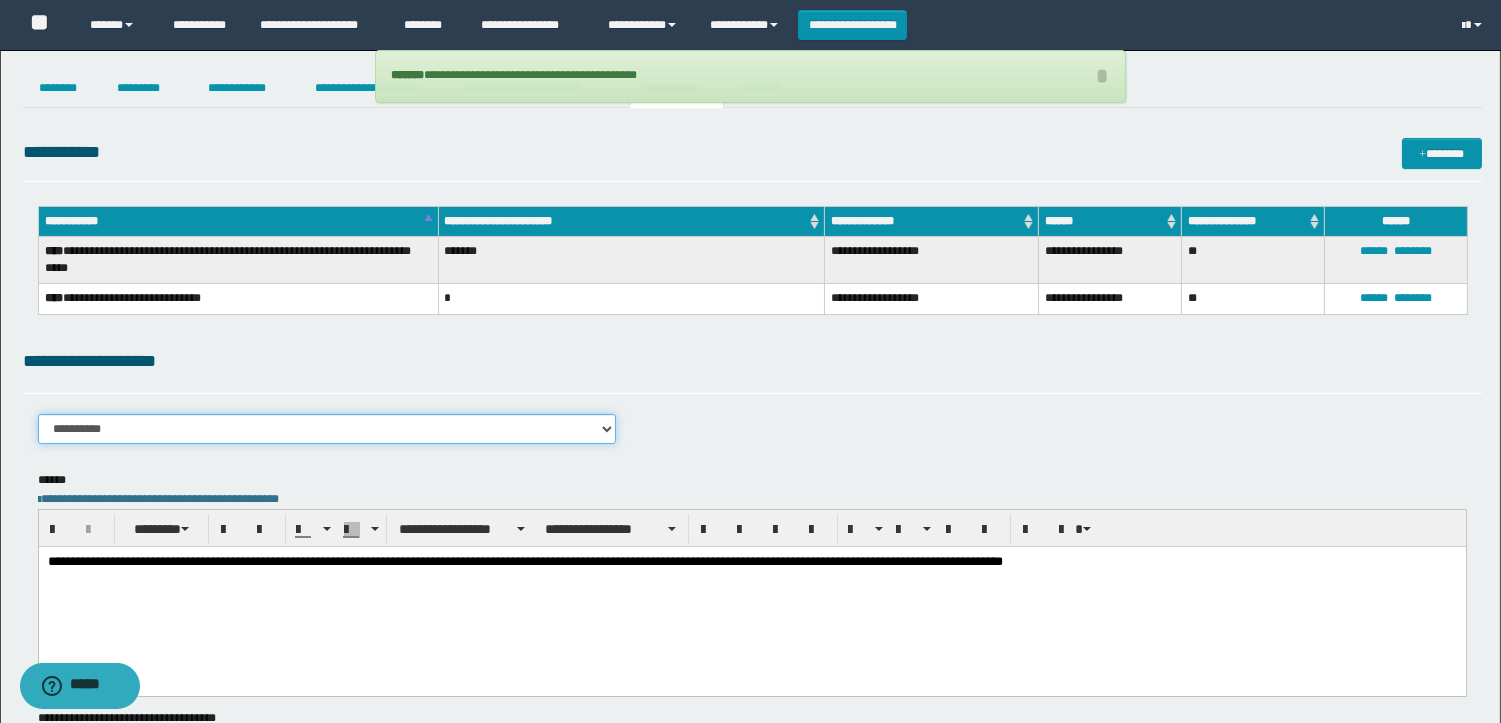click on "**********" at bounding box center [327, 429] 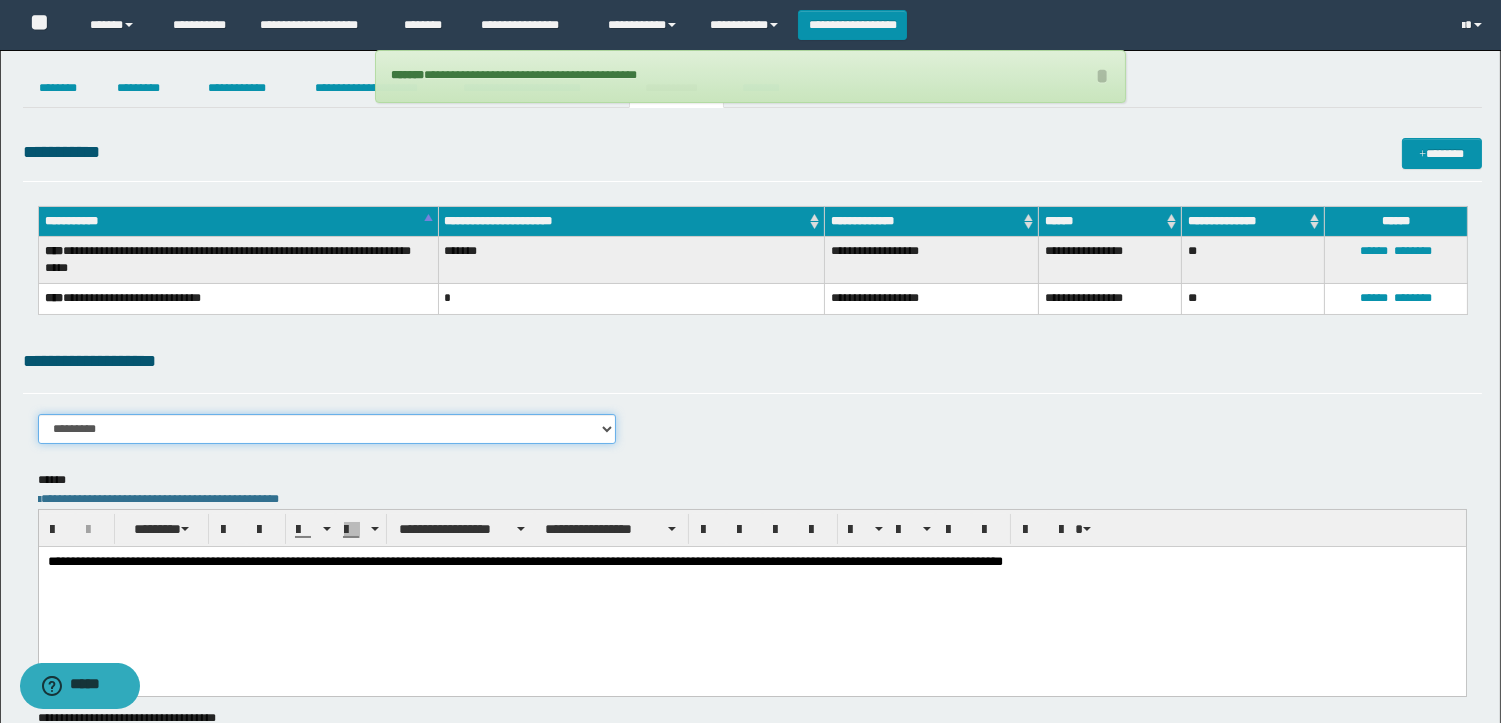 click on "**********" at bounding box center [327, 429] 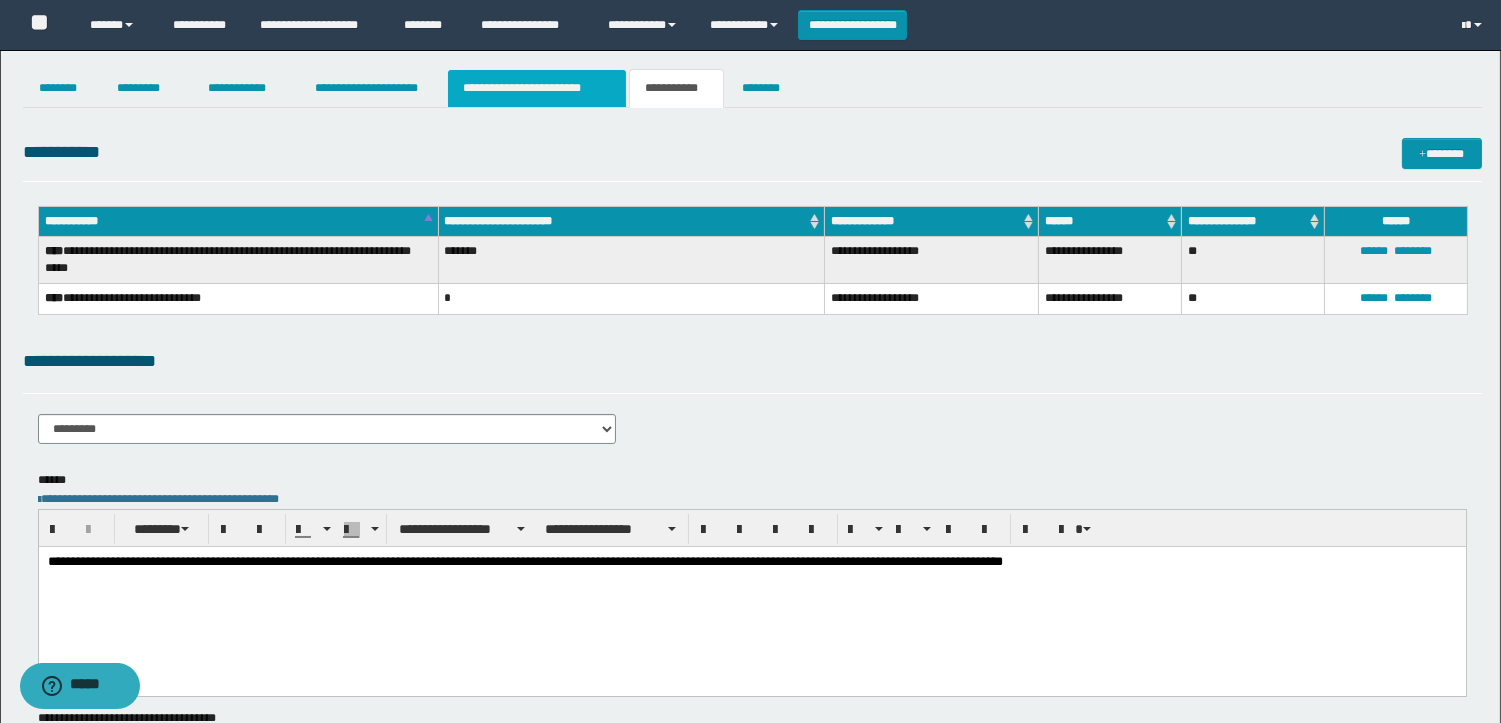 click on "**********" at bounding box center [537, 88] 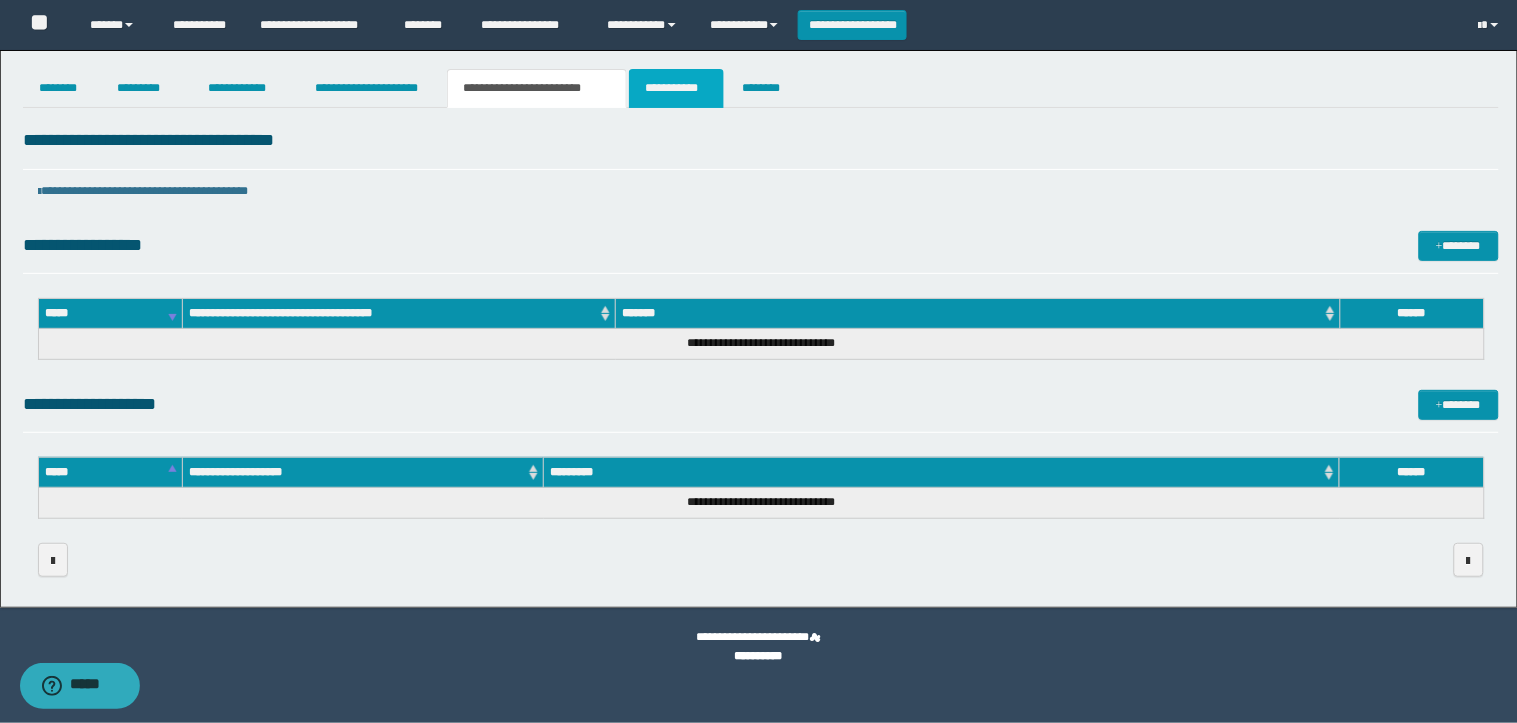 click on "**********" at bounding box center [676, 88] 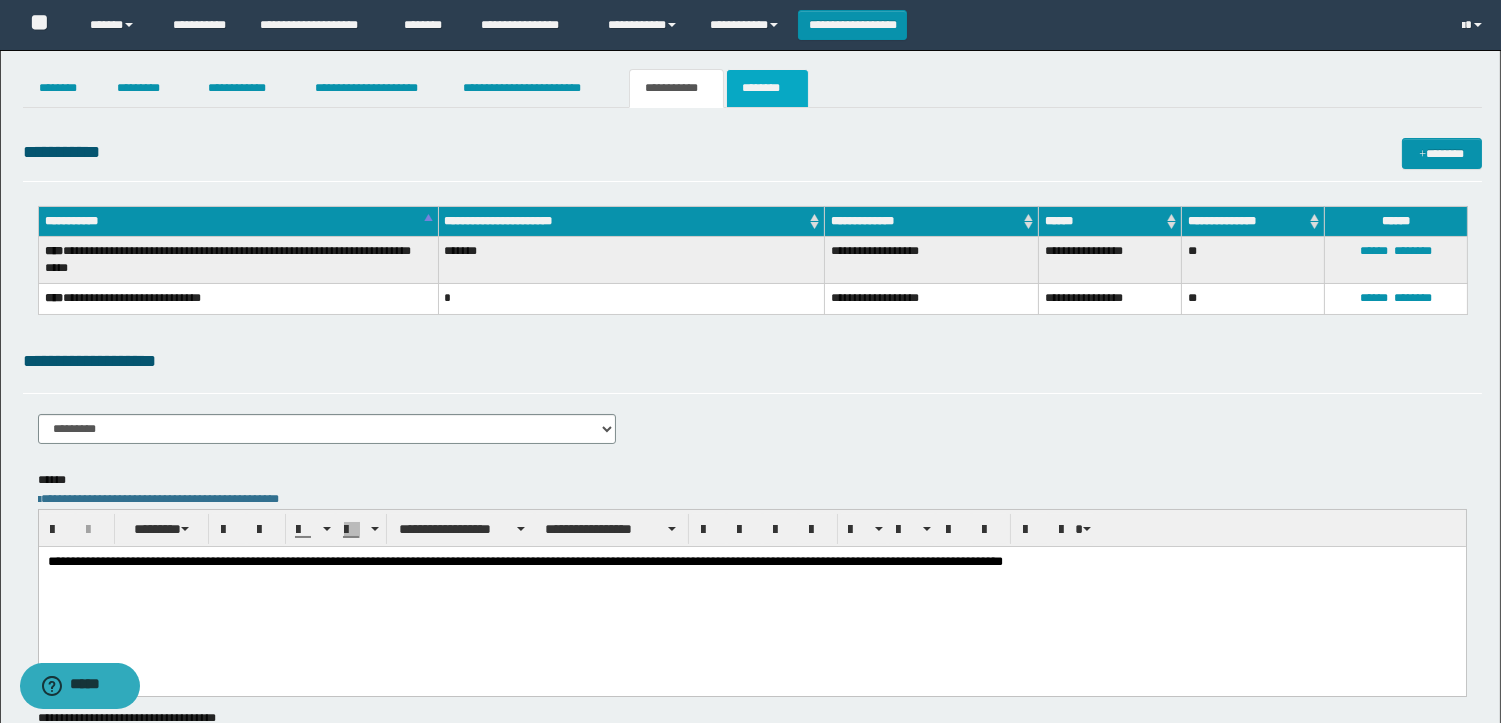 click on "********" at bounding box center [767, 88] 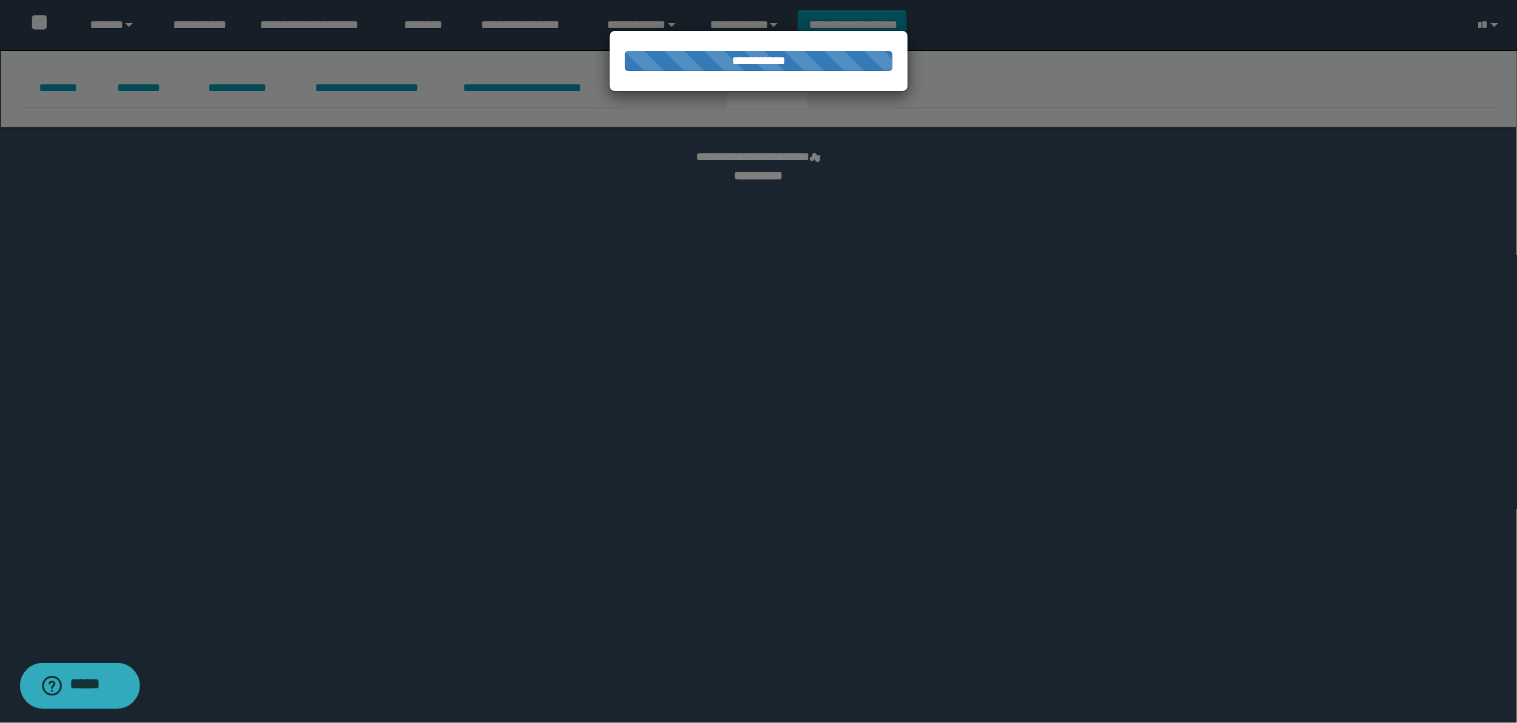 select 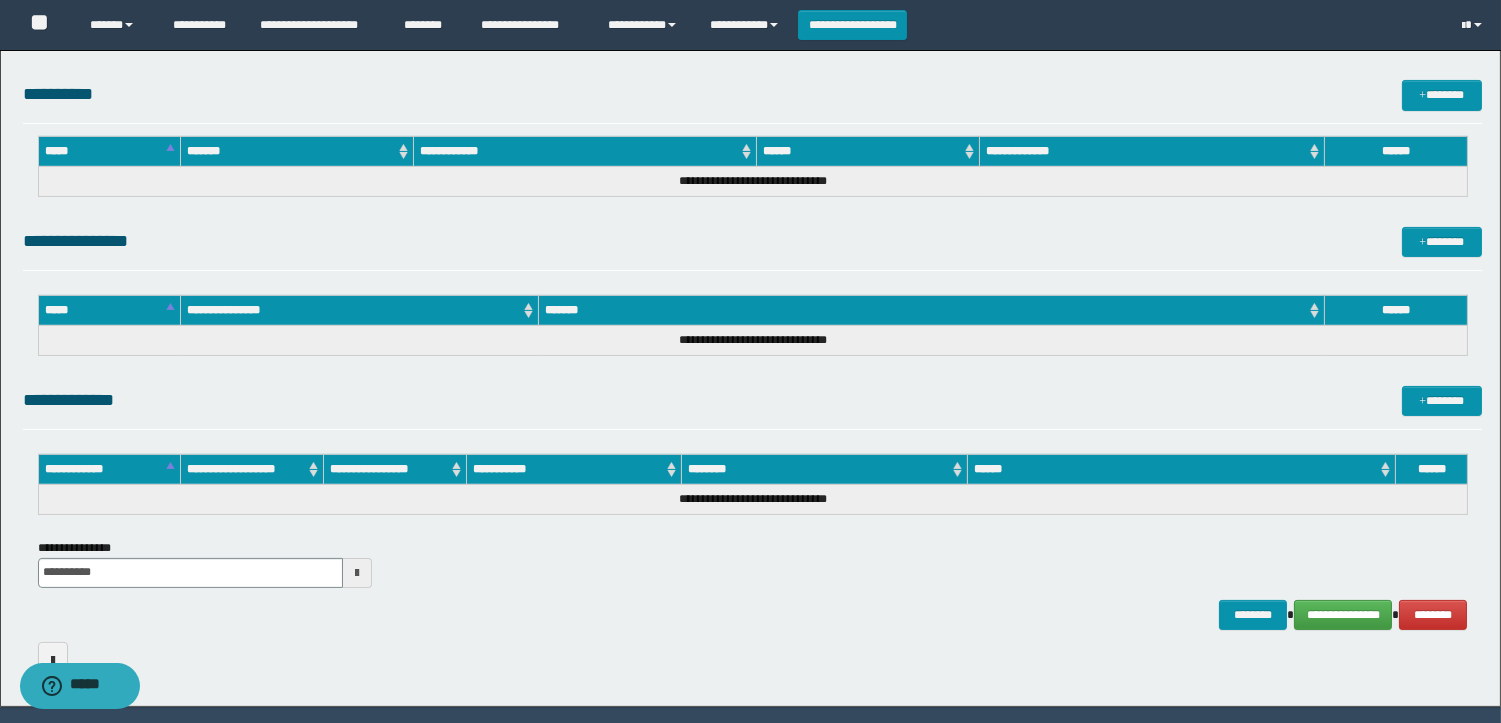 scroll, scrollTop: 914, scrollLeft: 0, axis: vertical 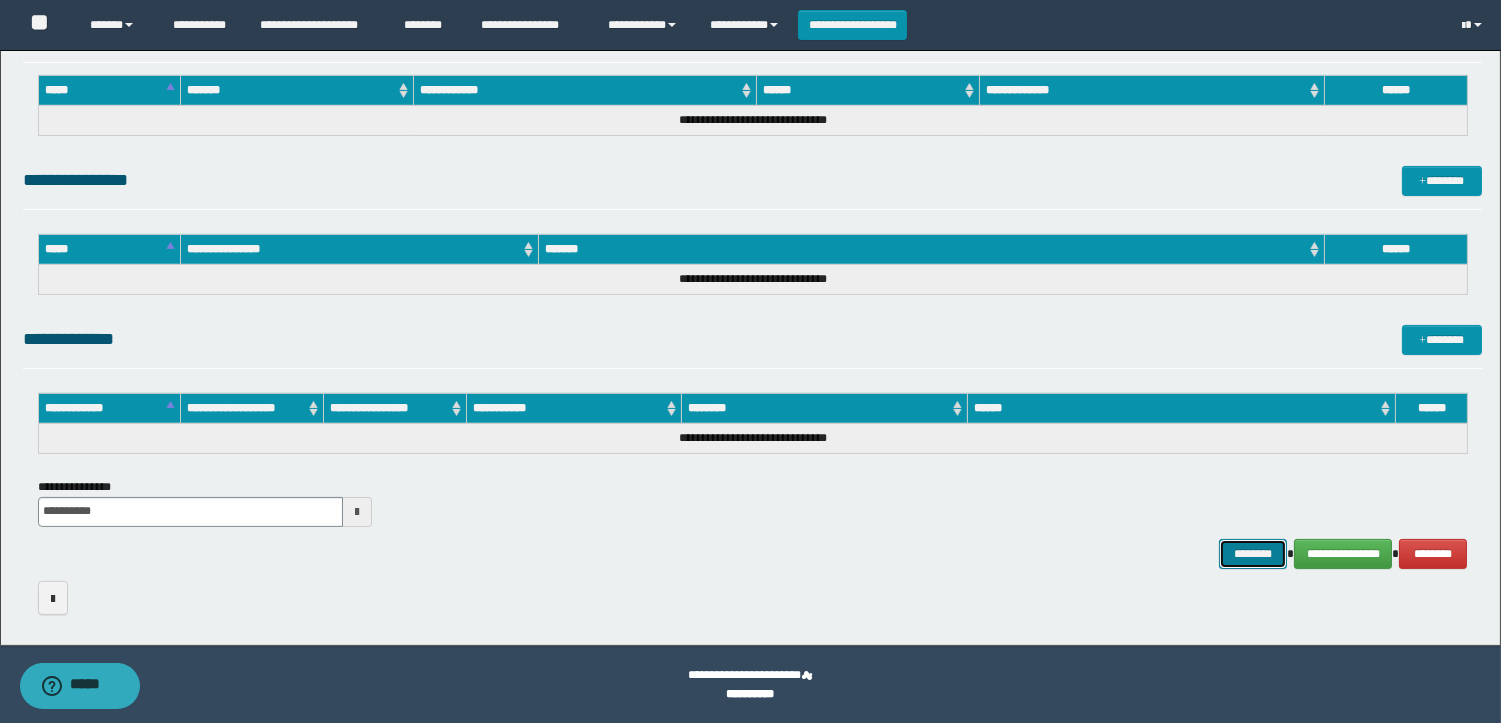 click on "********" at bounding box center [1253, 554] 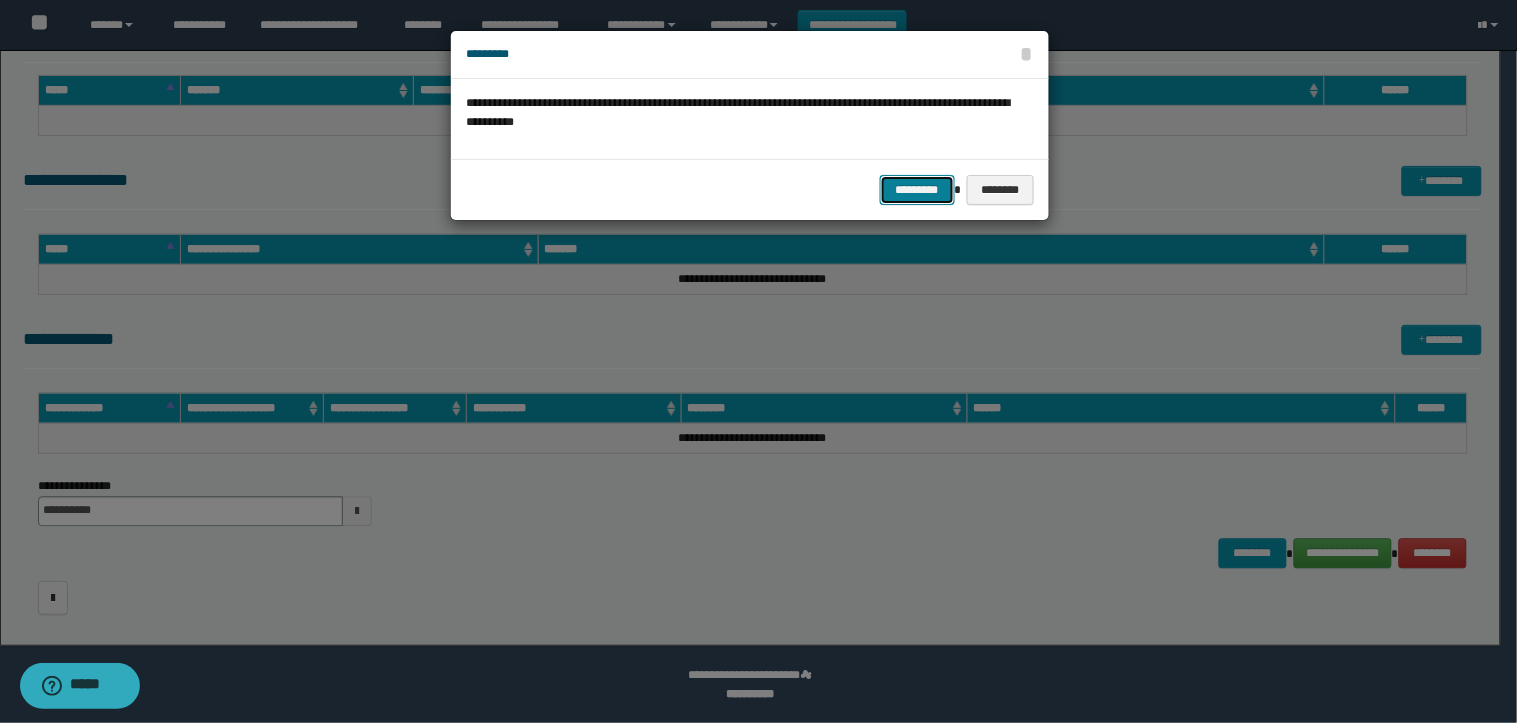 click on "*********" at bounding box center [917, 190] 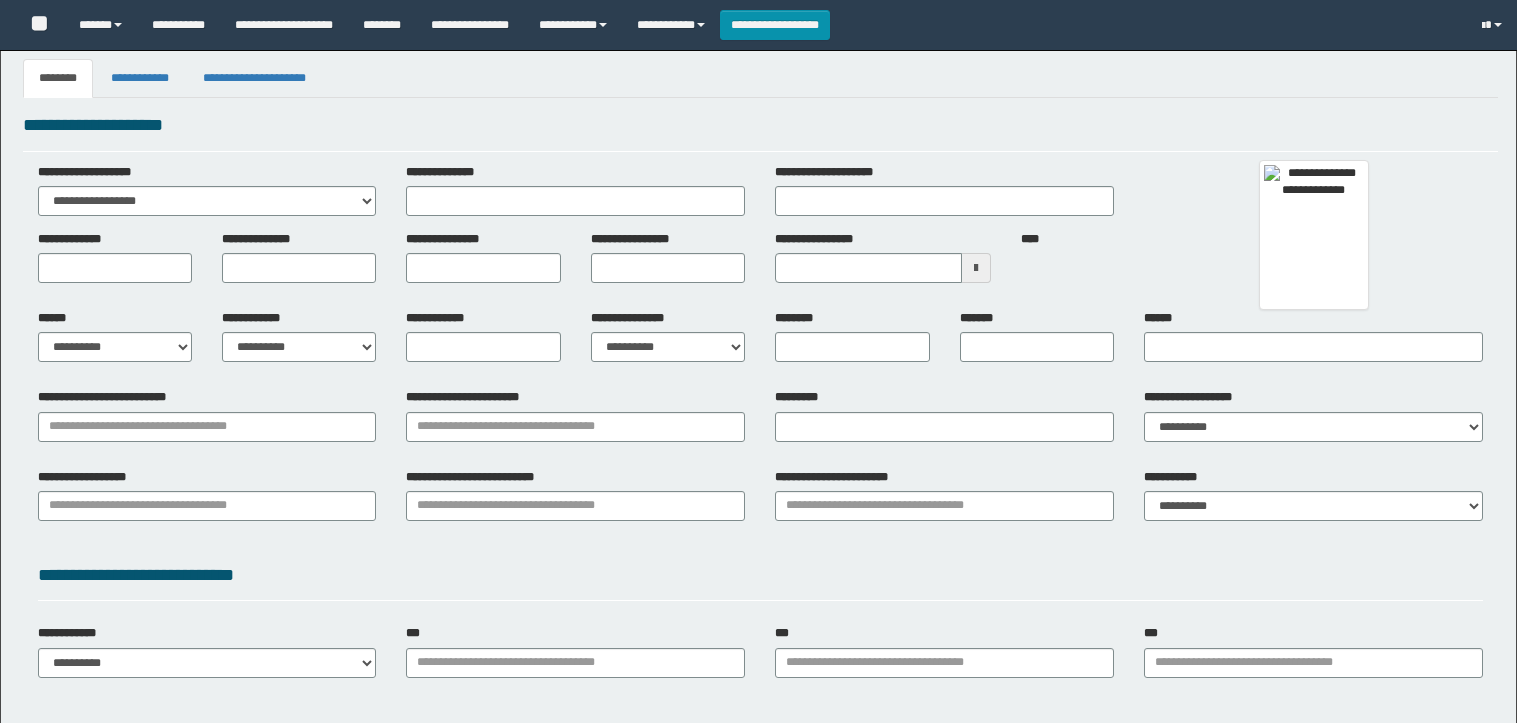 type 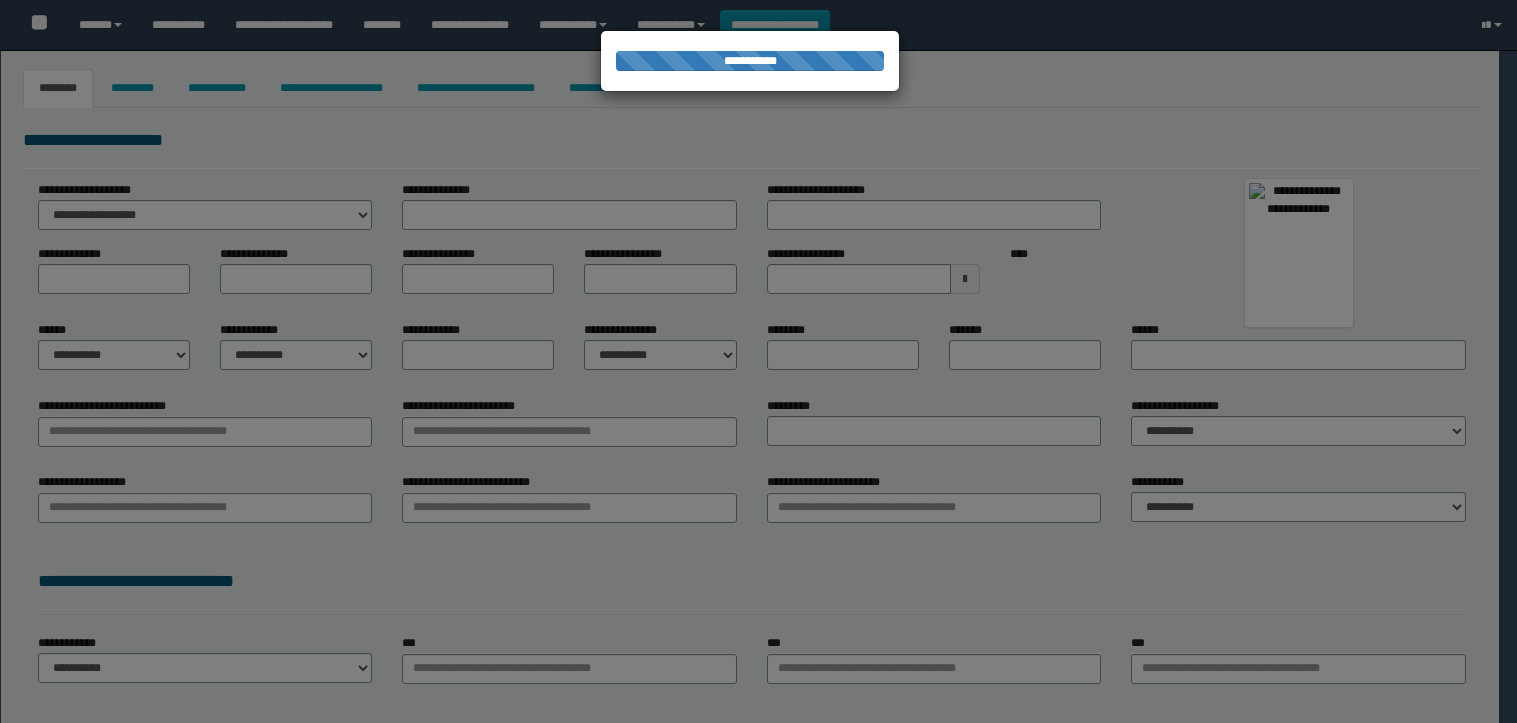 type on "**********" 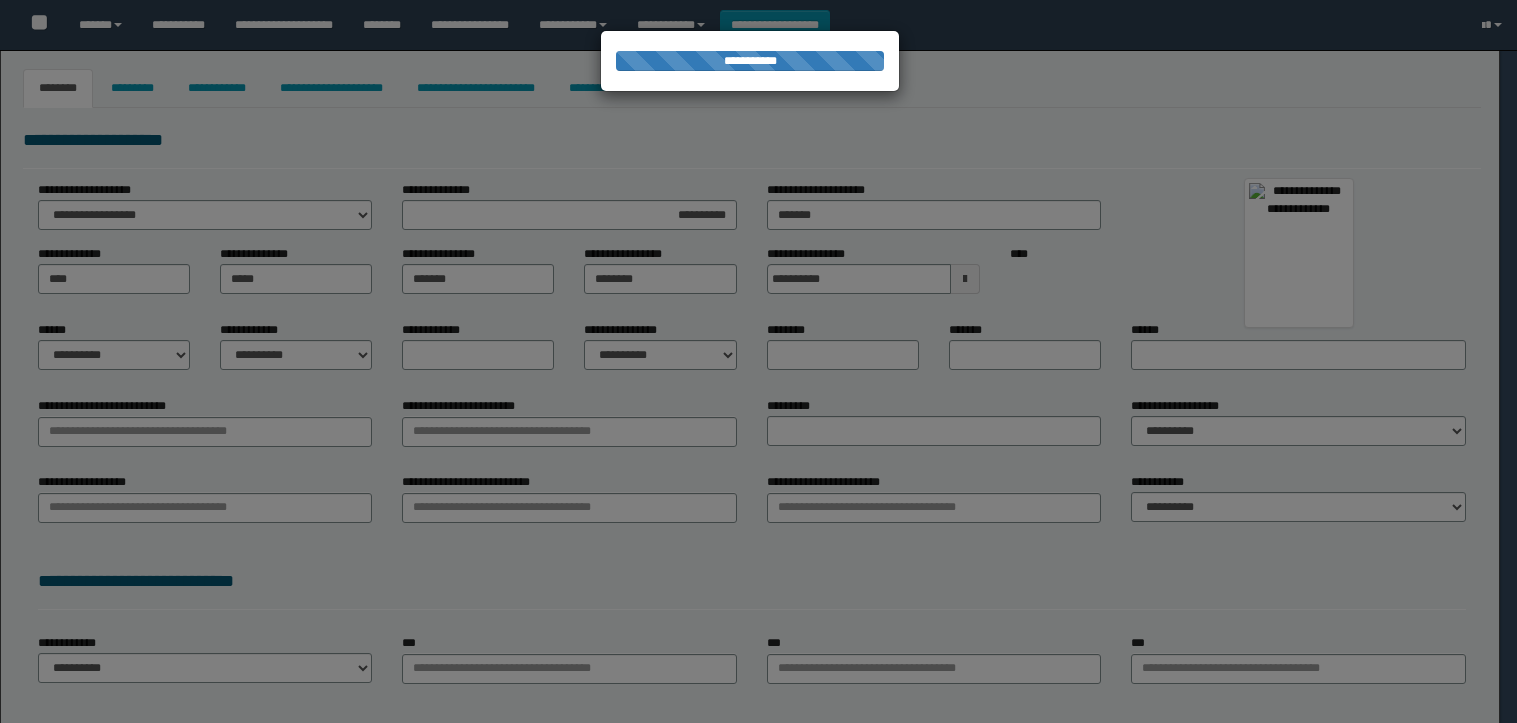 select on "*" 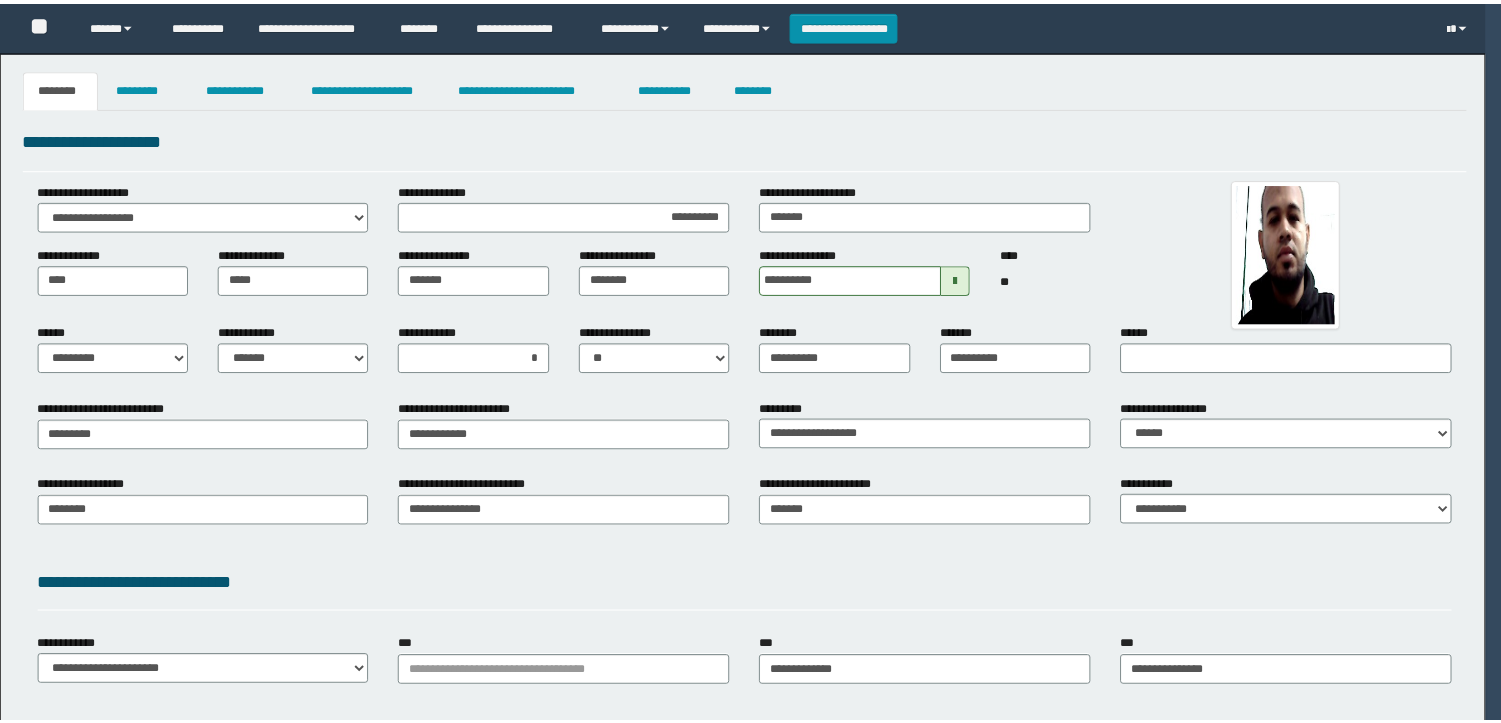 scroll, scrollTop: 0, scrollLeft: 0, axis: both 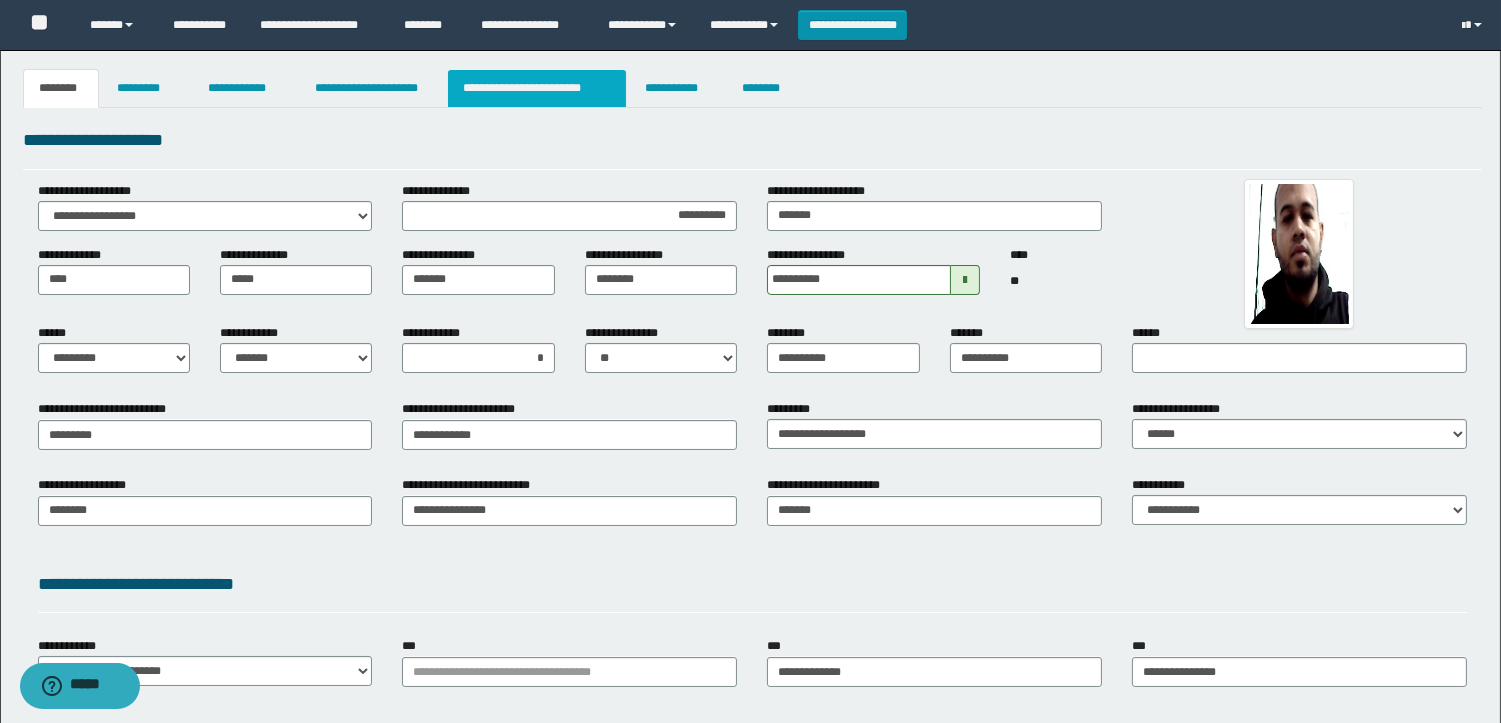 click on "**********" at bounding box center [537, 88] 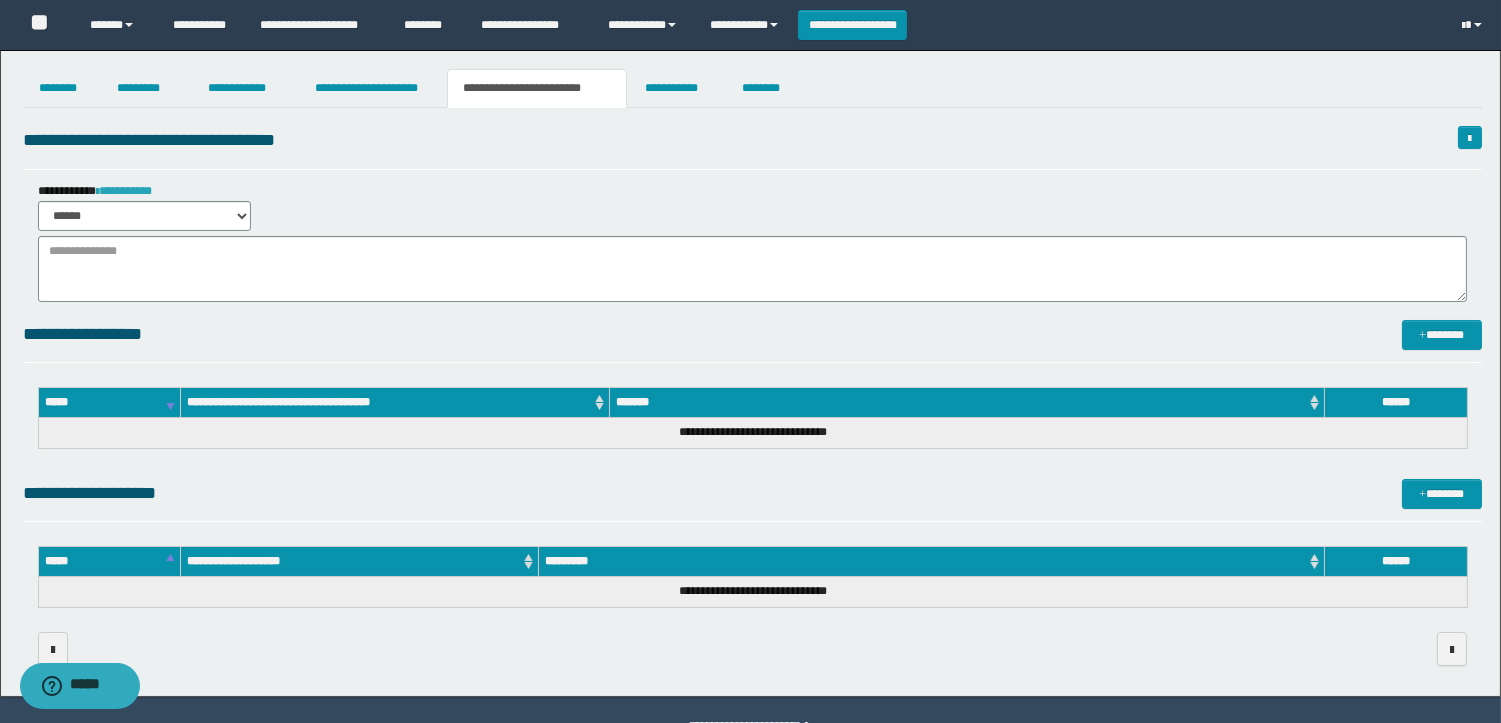 click on "**********" at bounding box center (124, 191) 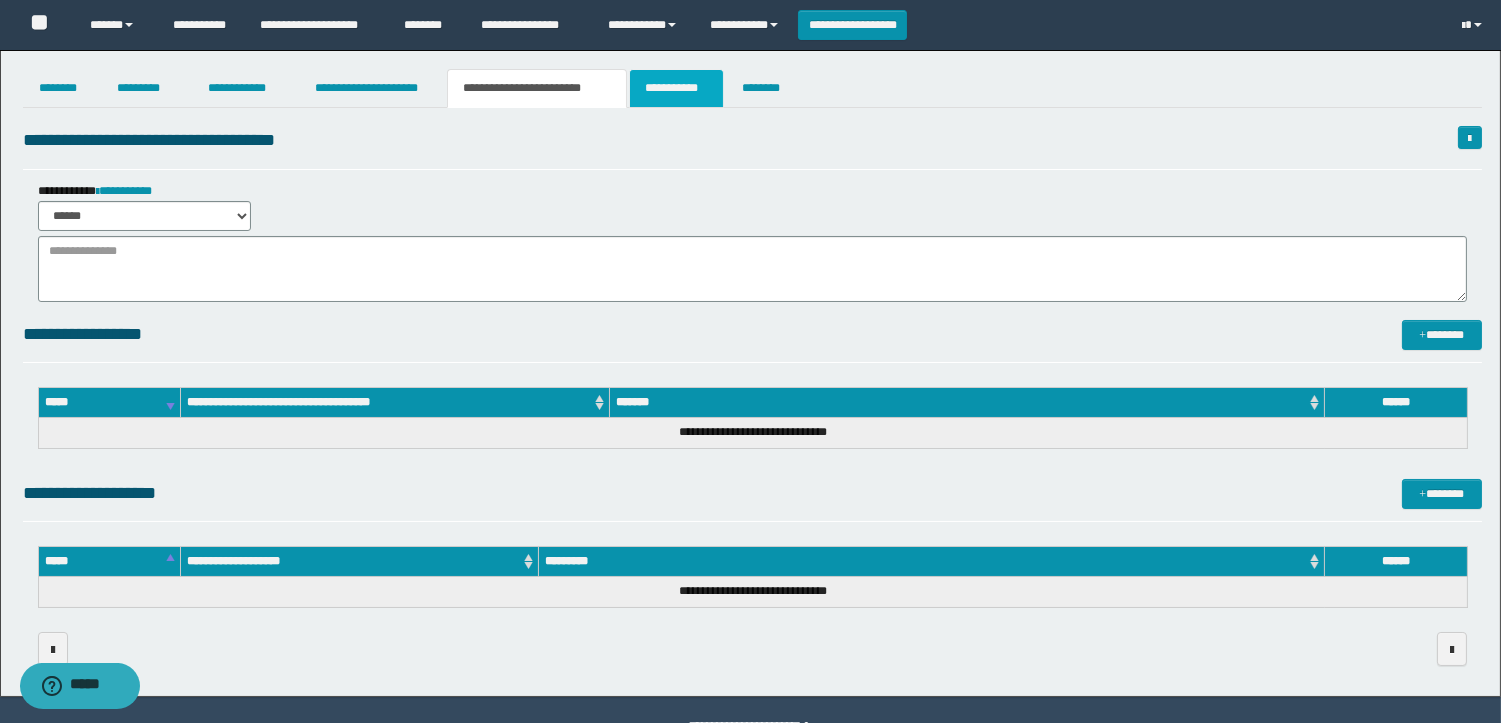click on "**********" 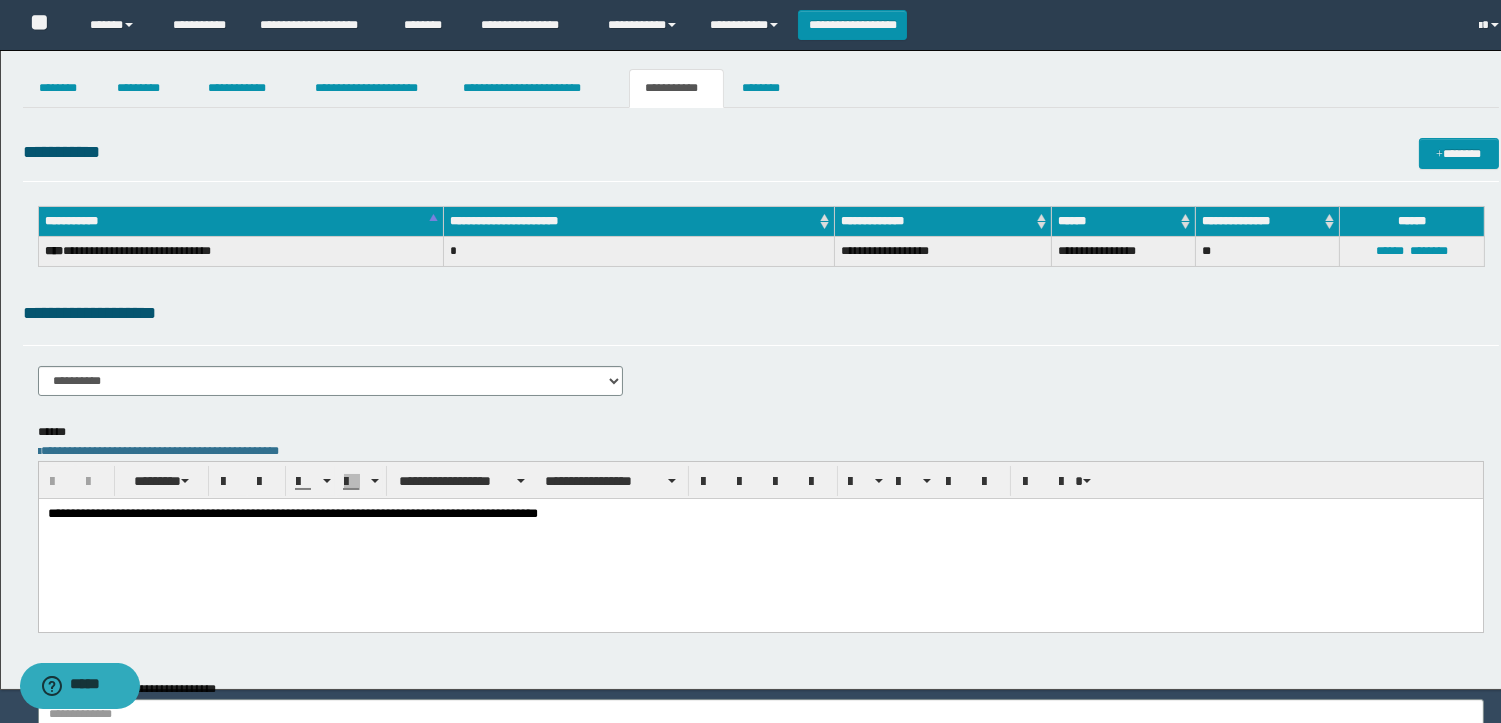 scroll, scrollTop: 0, scrollLeft: 0, axis: both 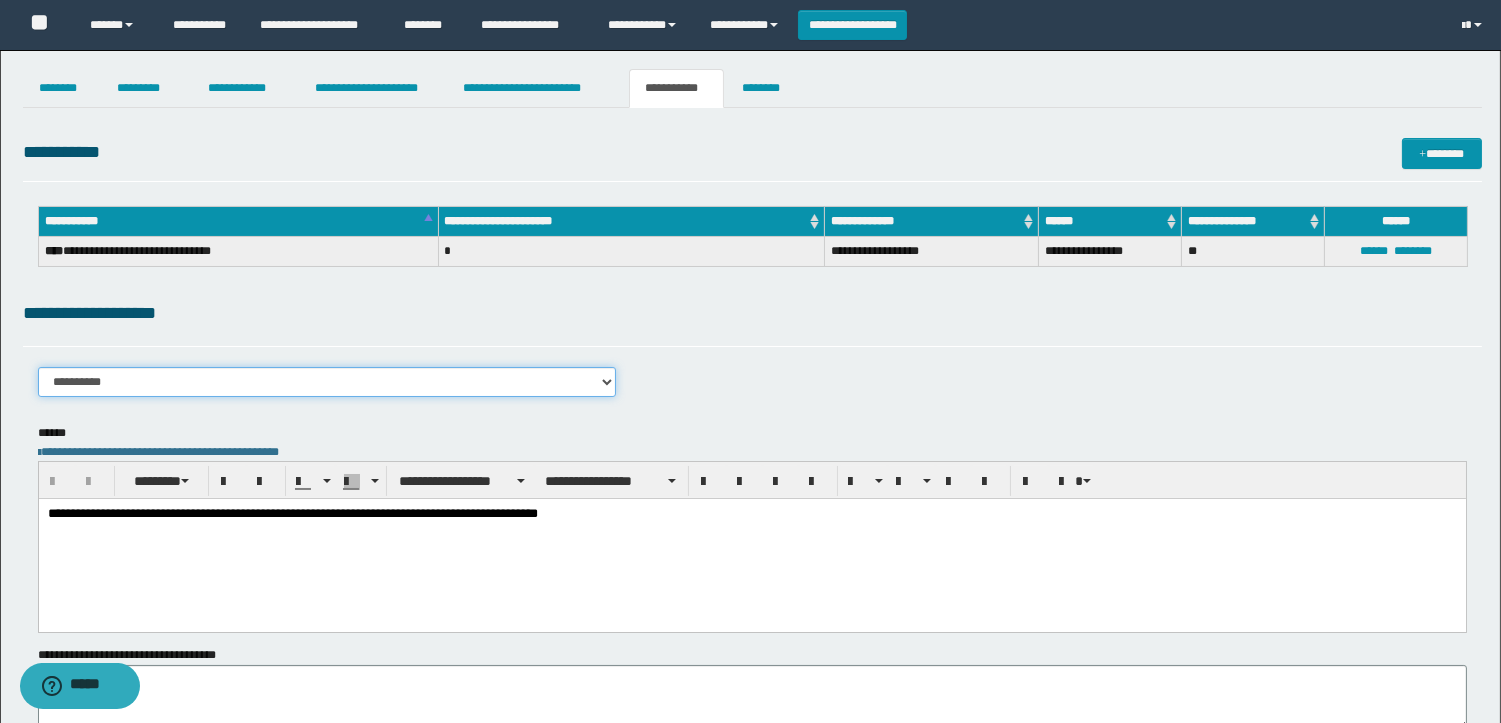 click on "**********" 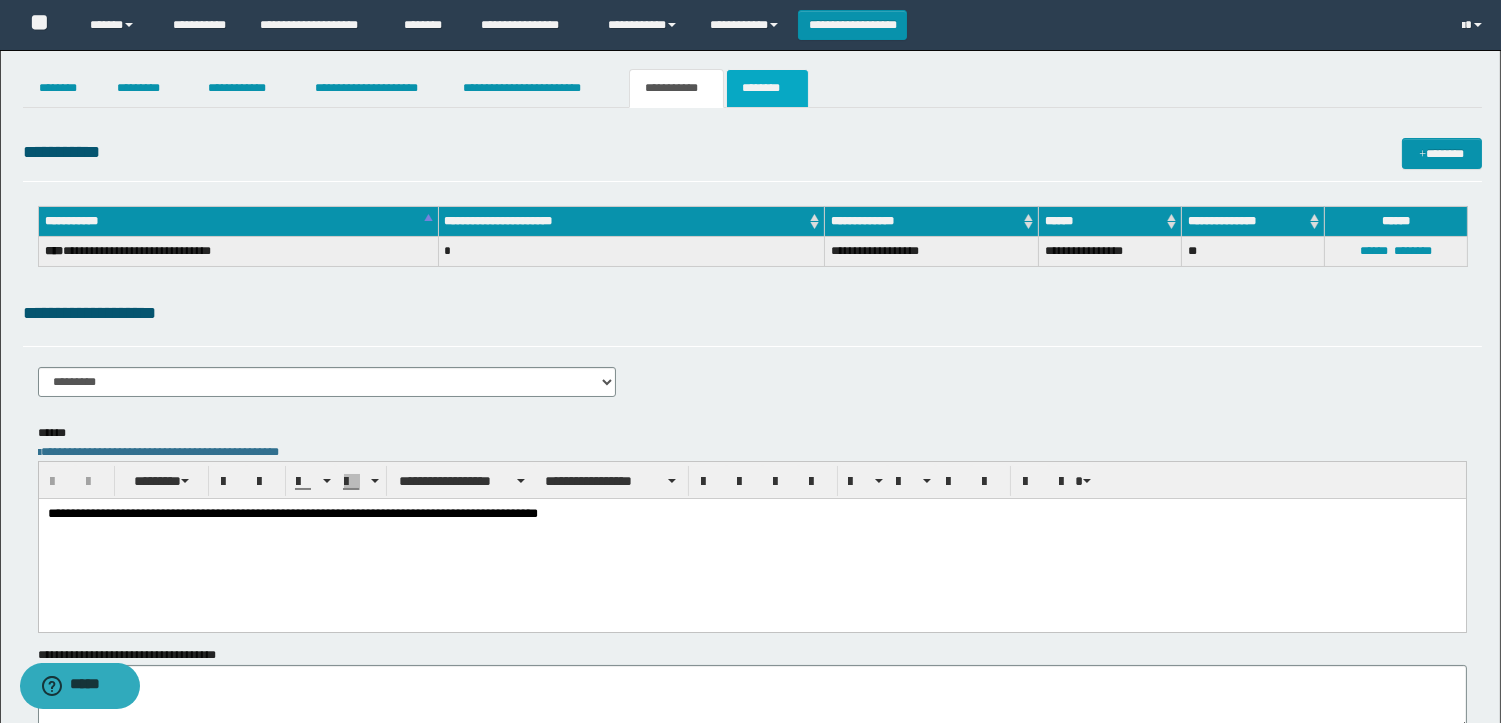 click on "********" 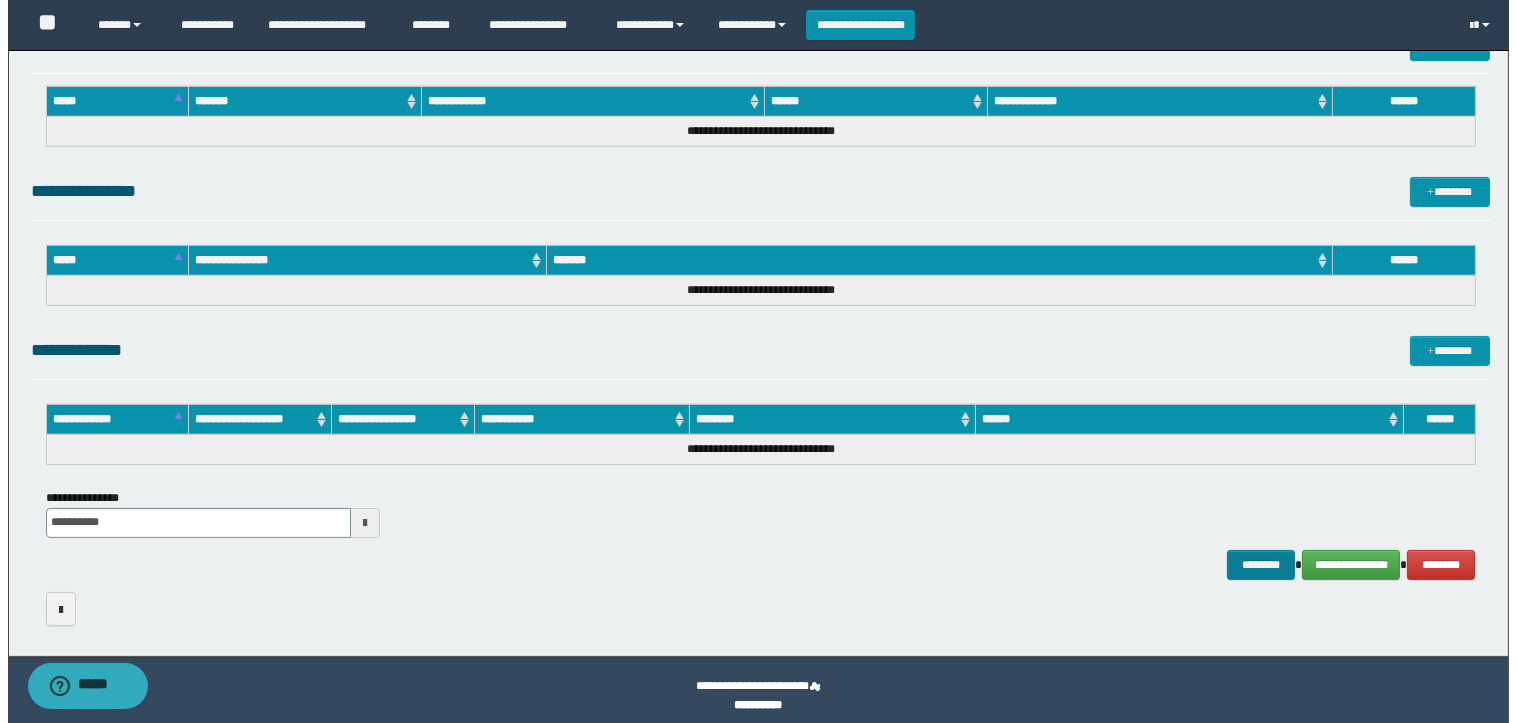 scroll, scrollTop: 914, scrollLeft: 0, axis: vertical 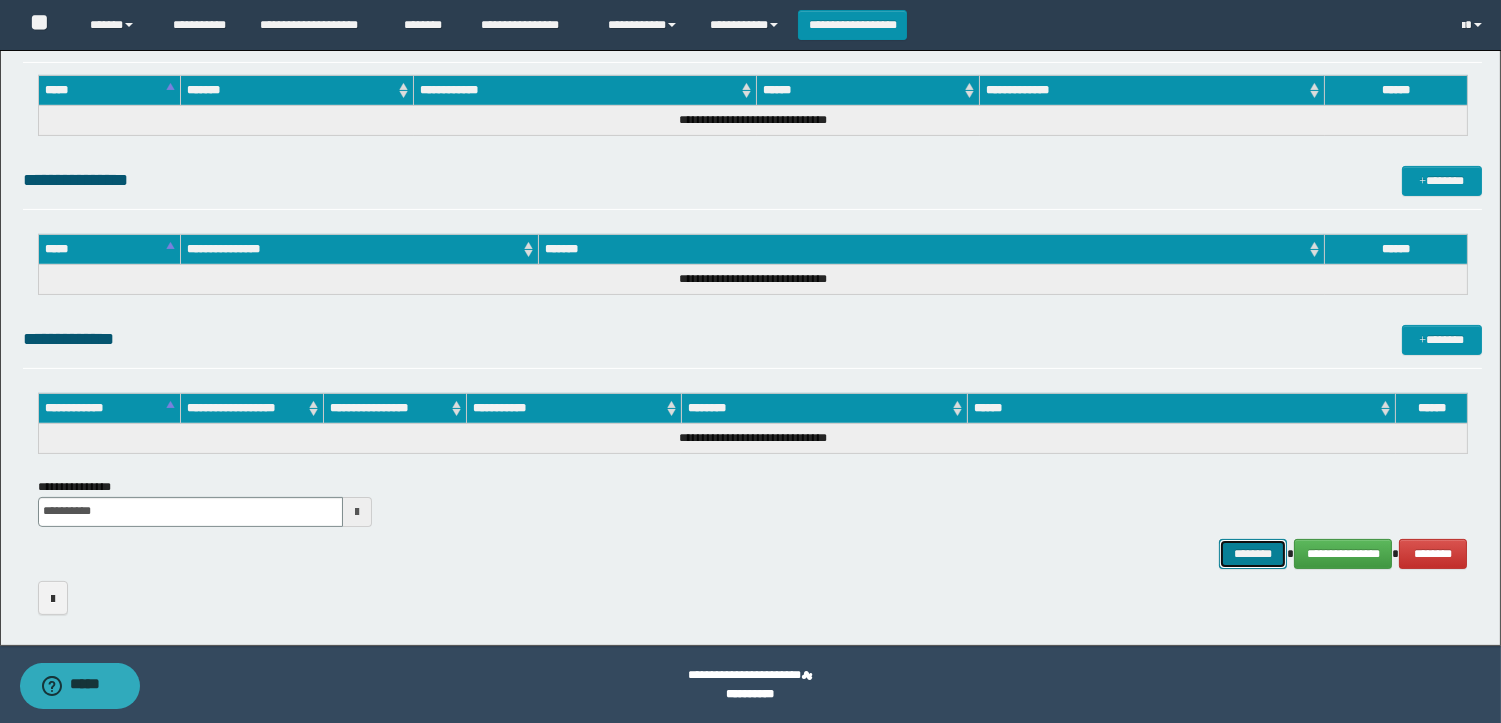click on "********" 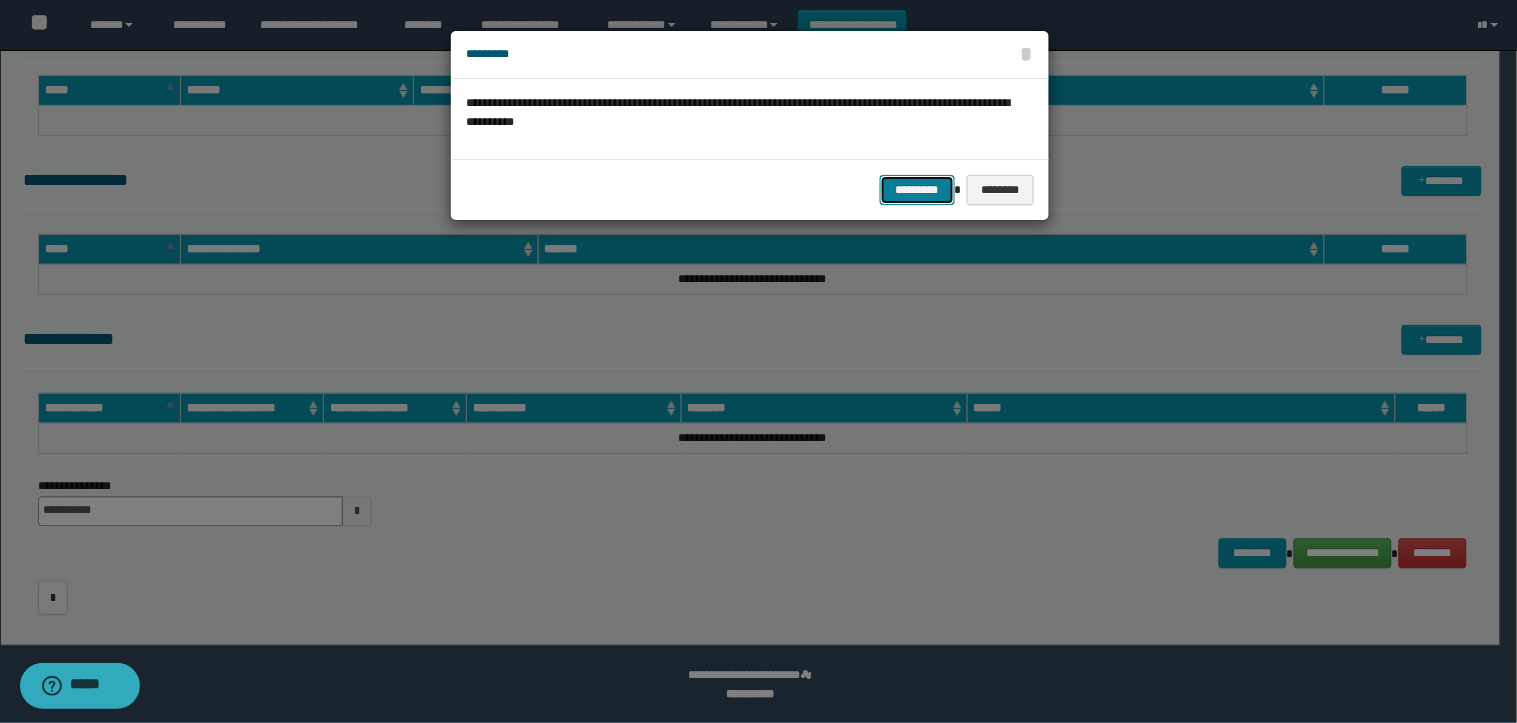 click on "*********" 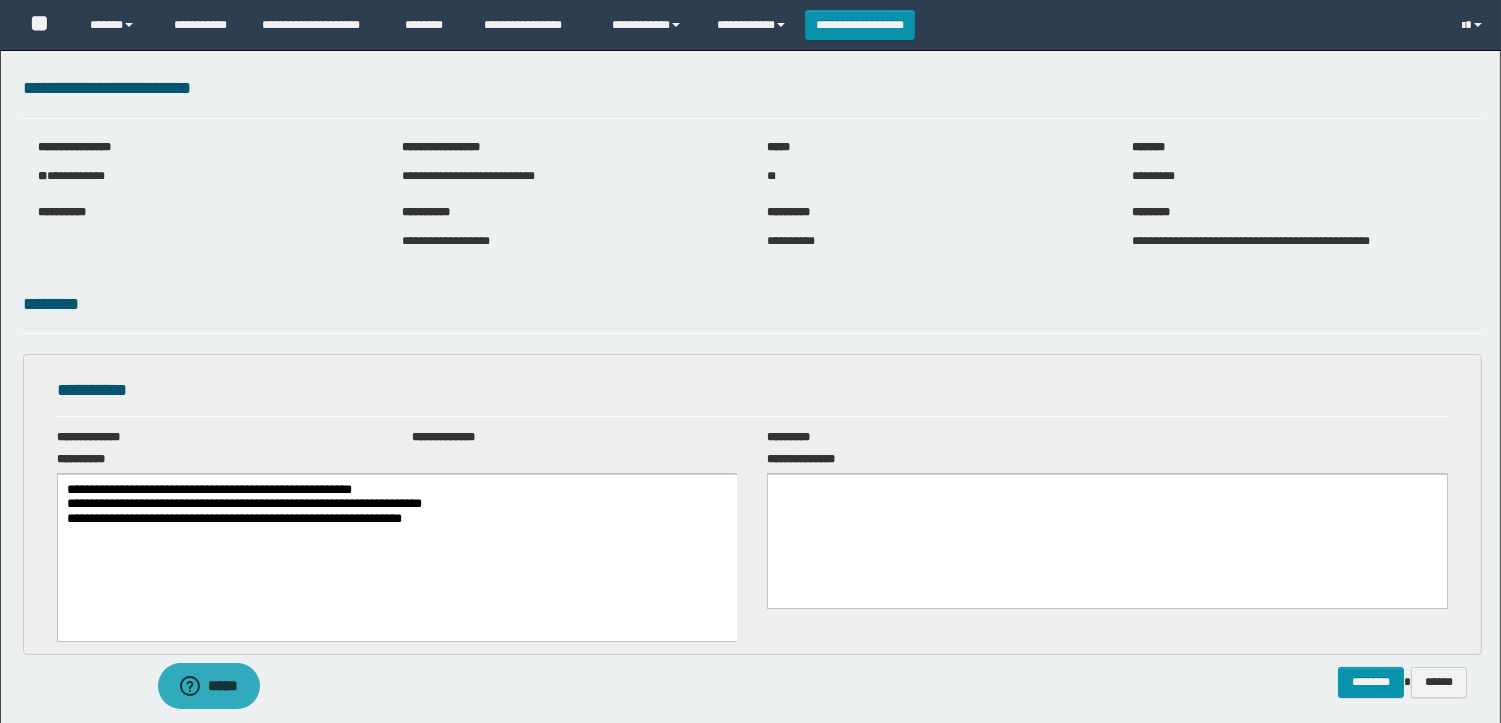 scroll, scrollTop: 0, scrollLeft: 0, axis: both 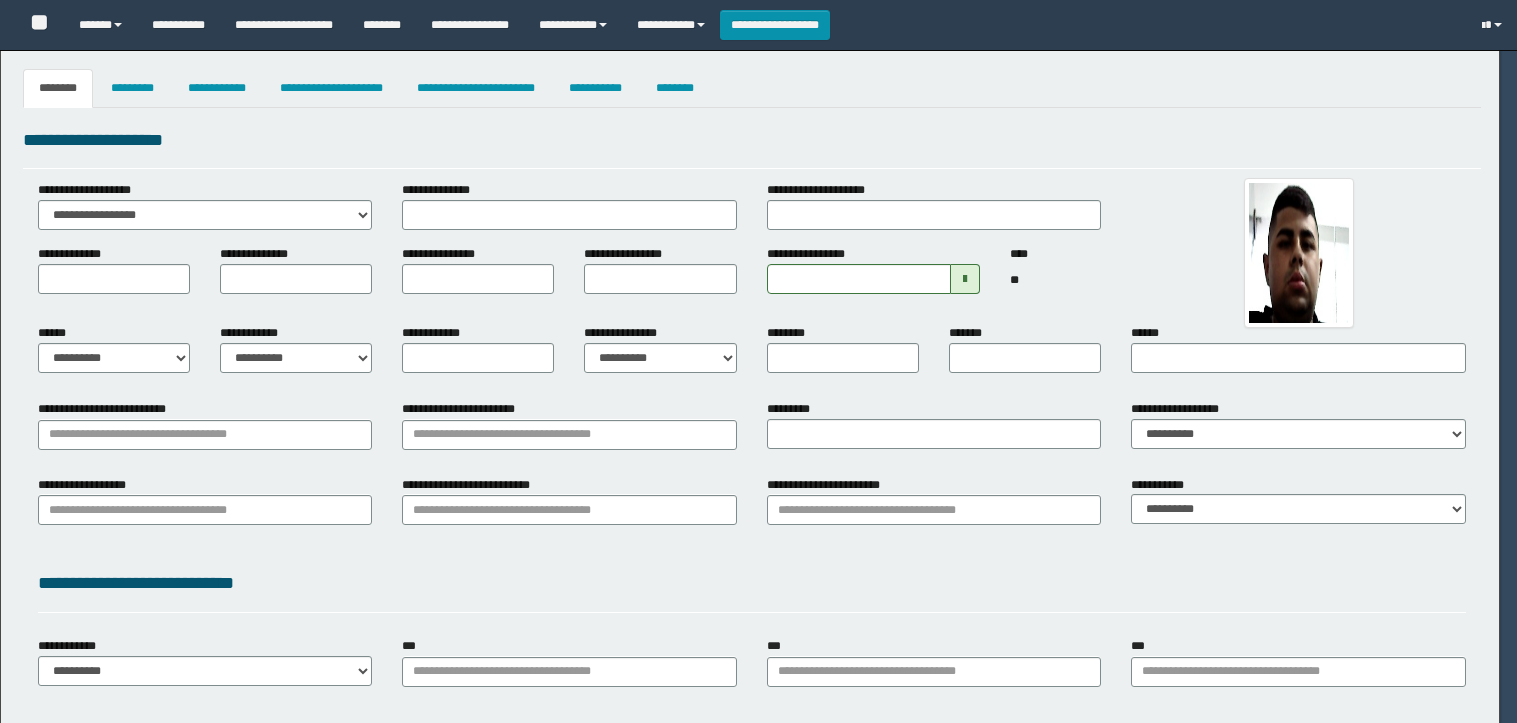 type on "*******" 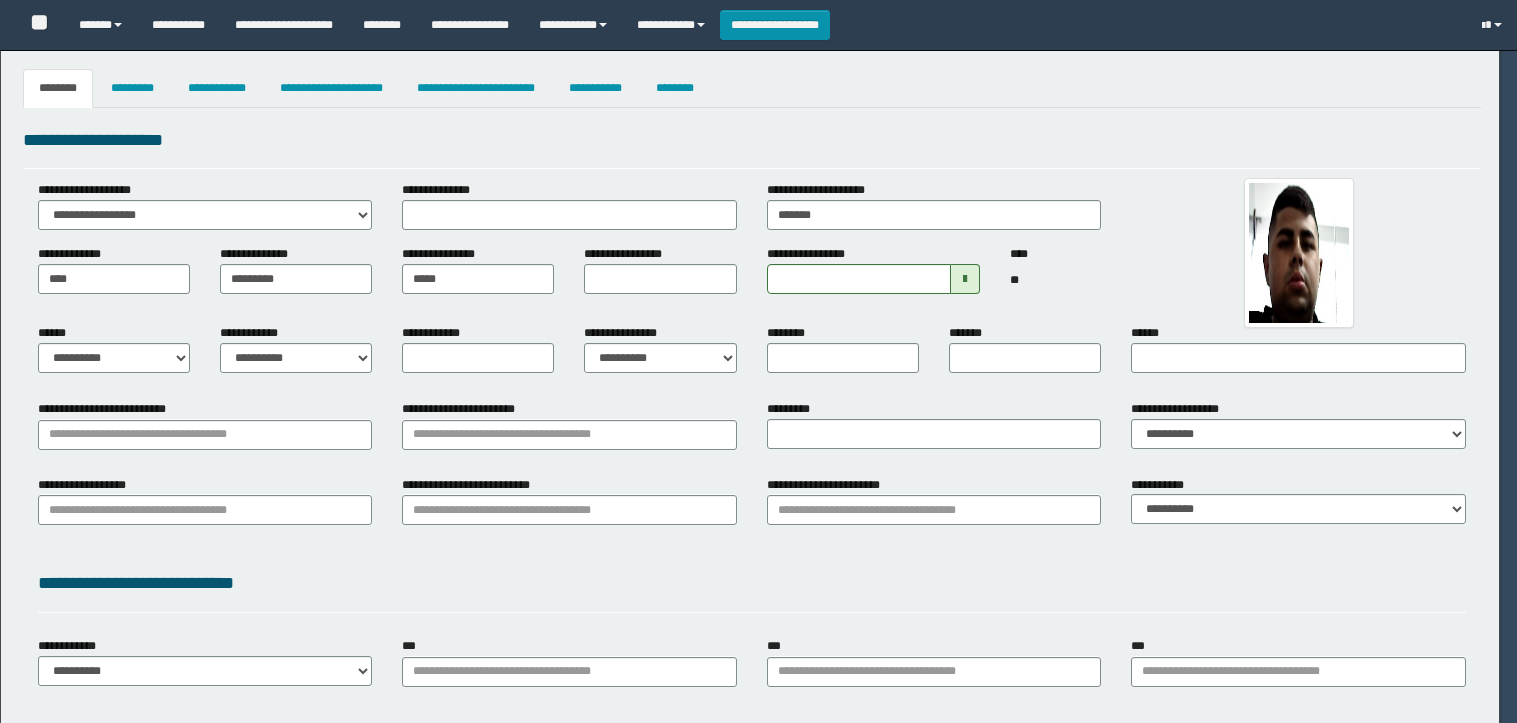 type on "********" 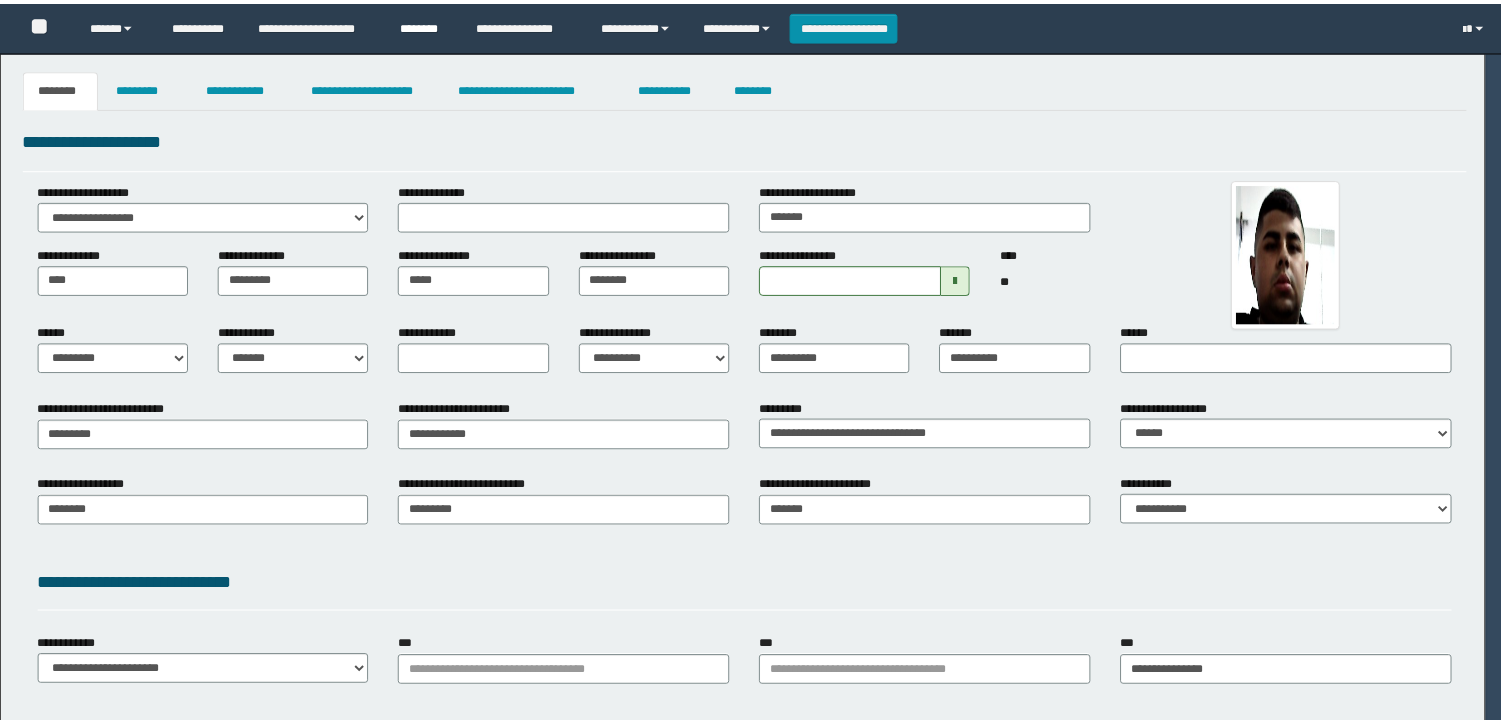 scroll, scrollTop: 0, scrollLeft: 0, axis: both 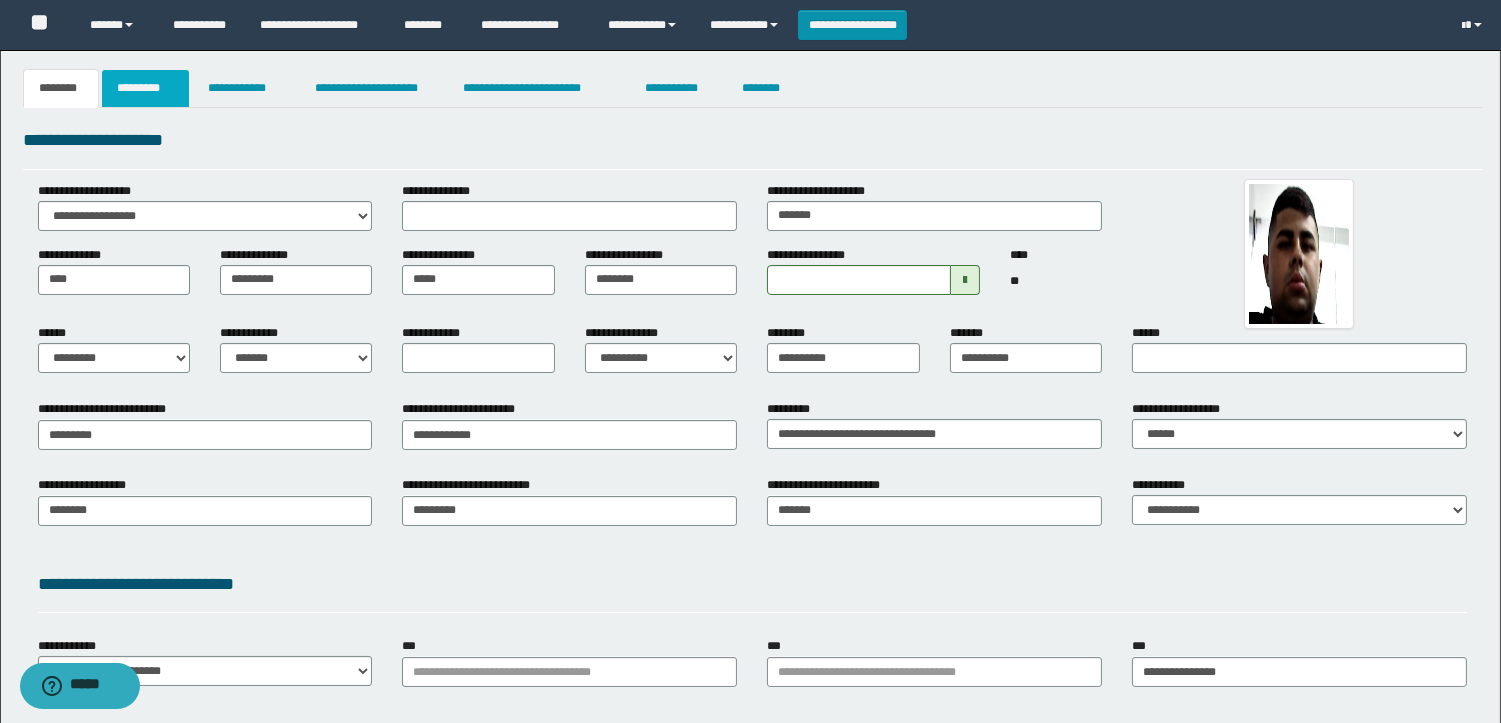 click on "*********" at bounding box center [145, 88] 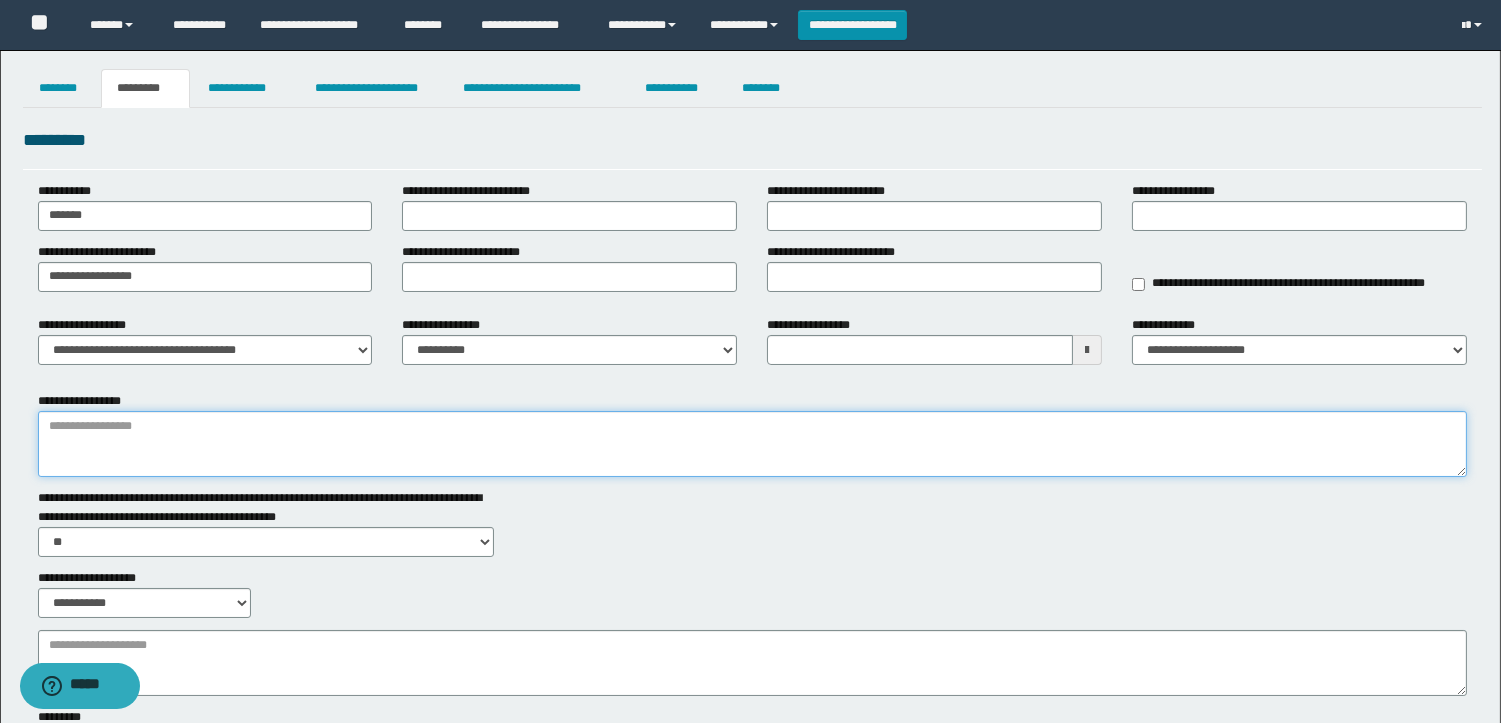 click on "**********" at bounding box center [752, 444] 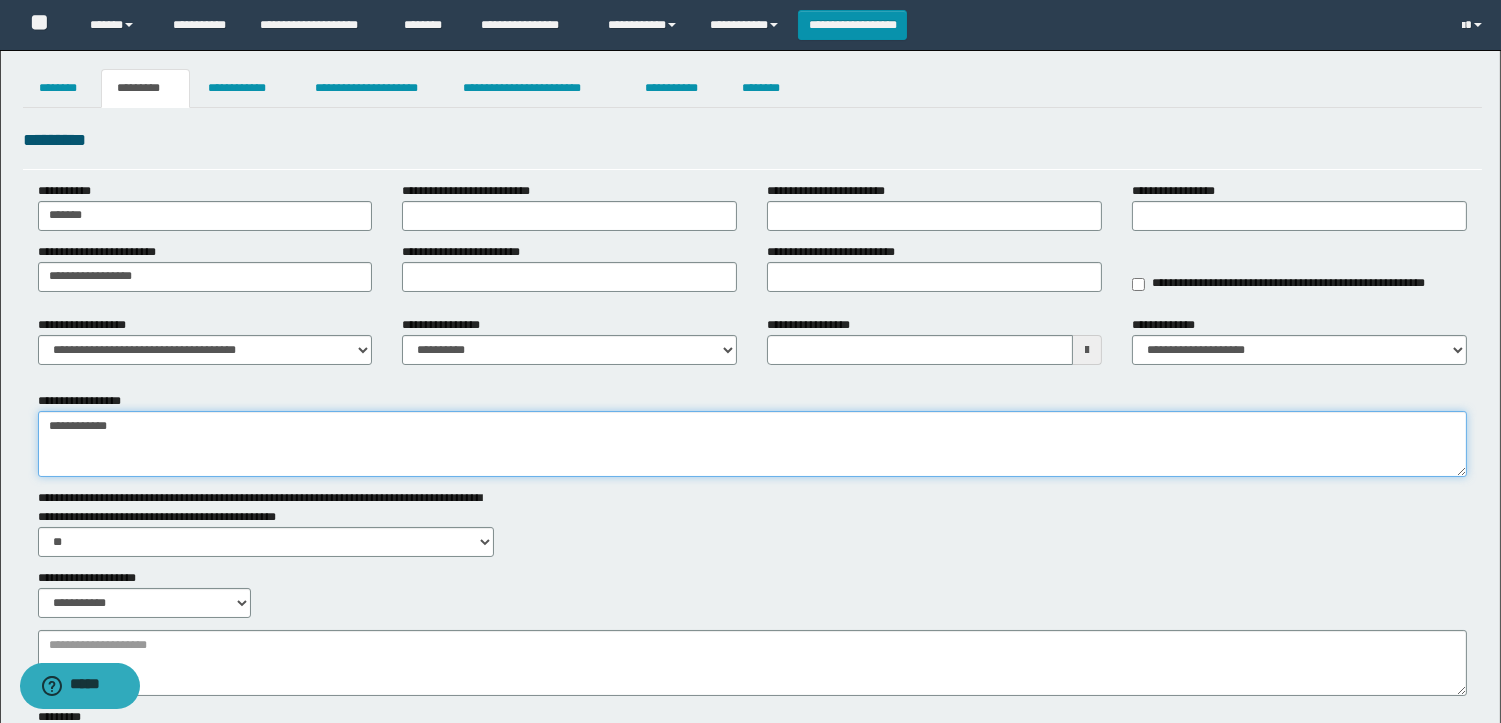 type on "**********" 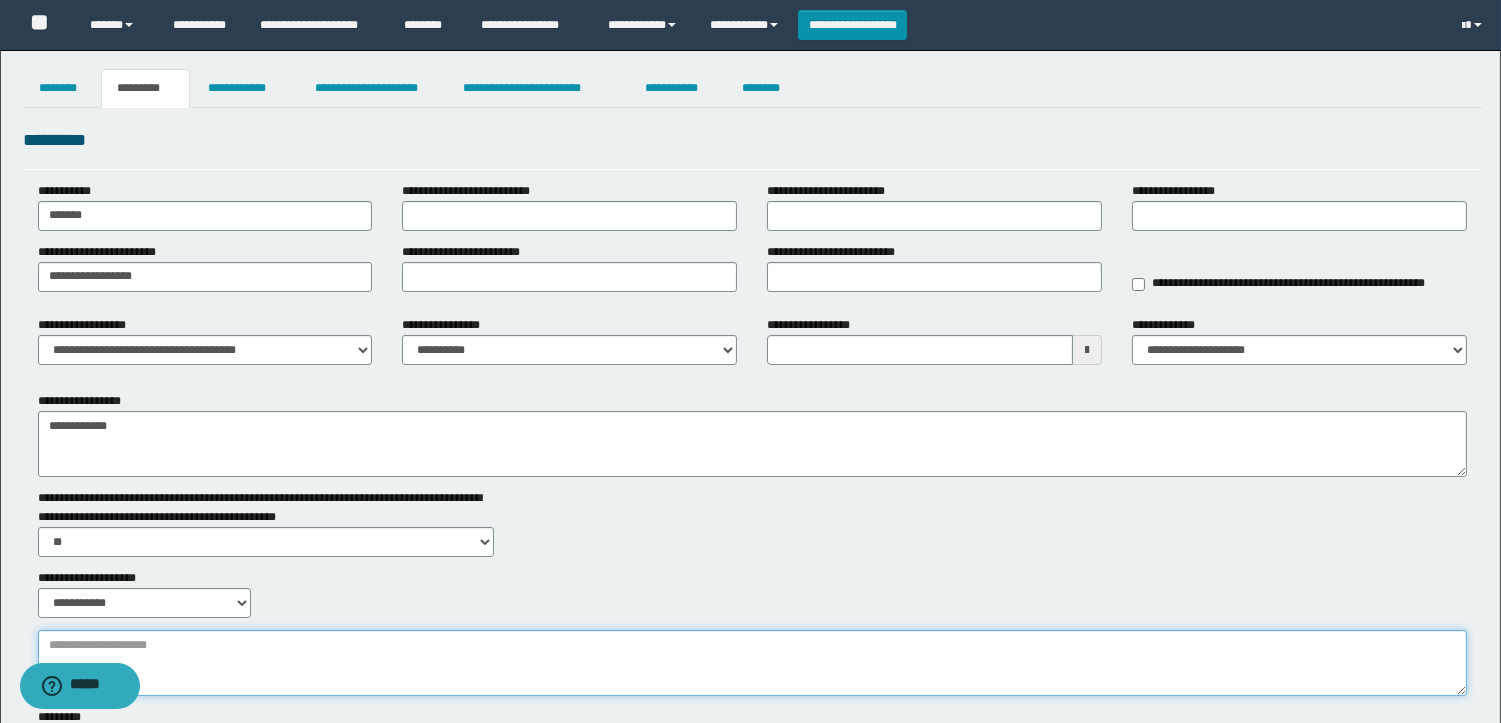 click on "**********" at bounding box center [752, 663] 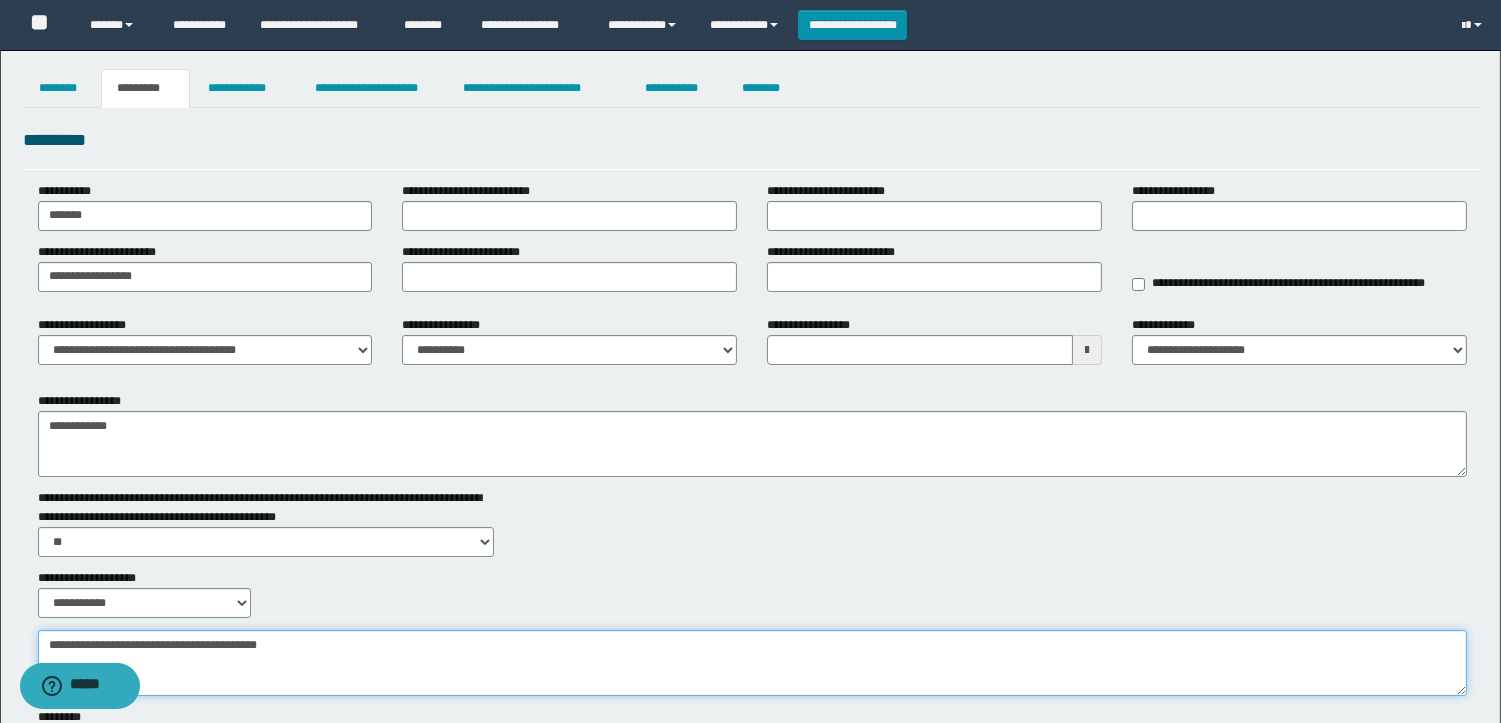 type on "**********" 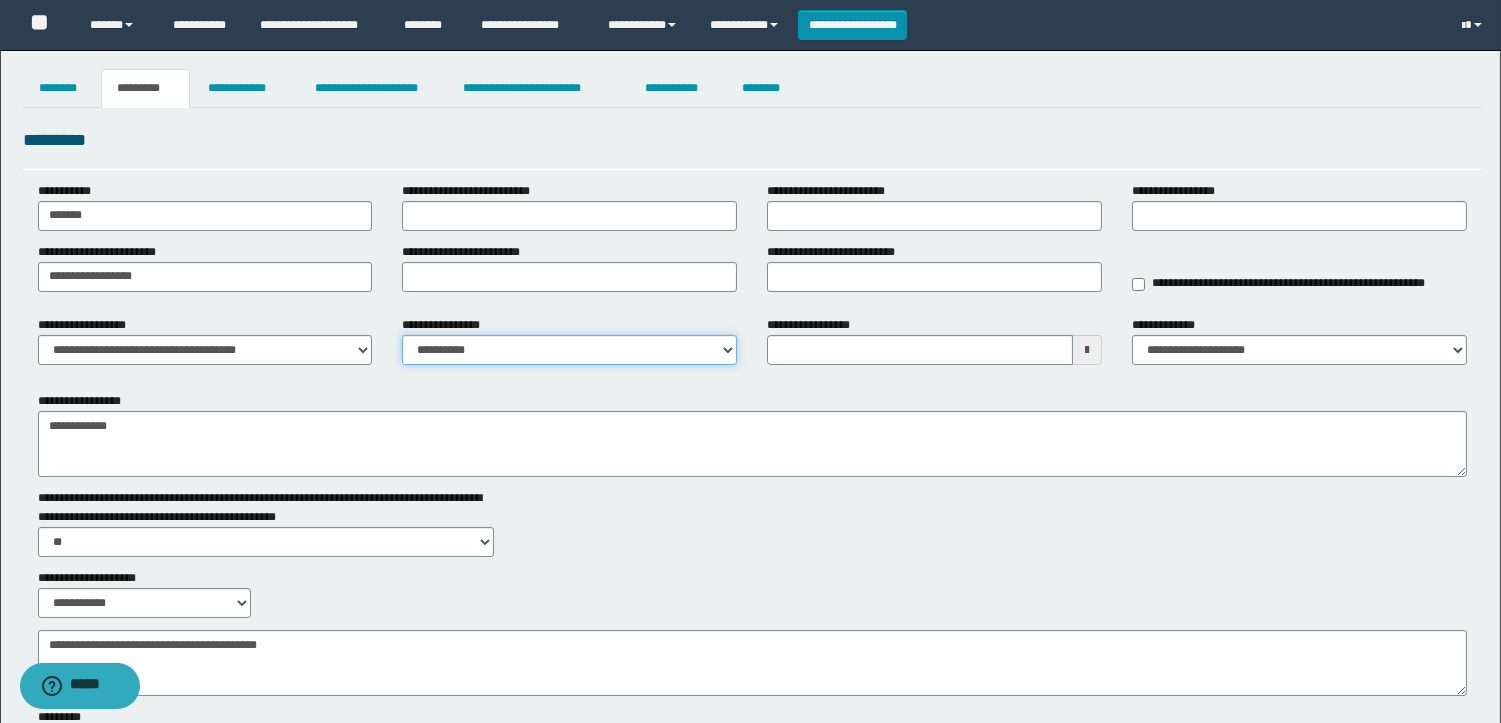 click on "**********" at bounding box center [569, 350] 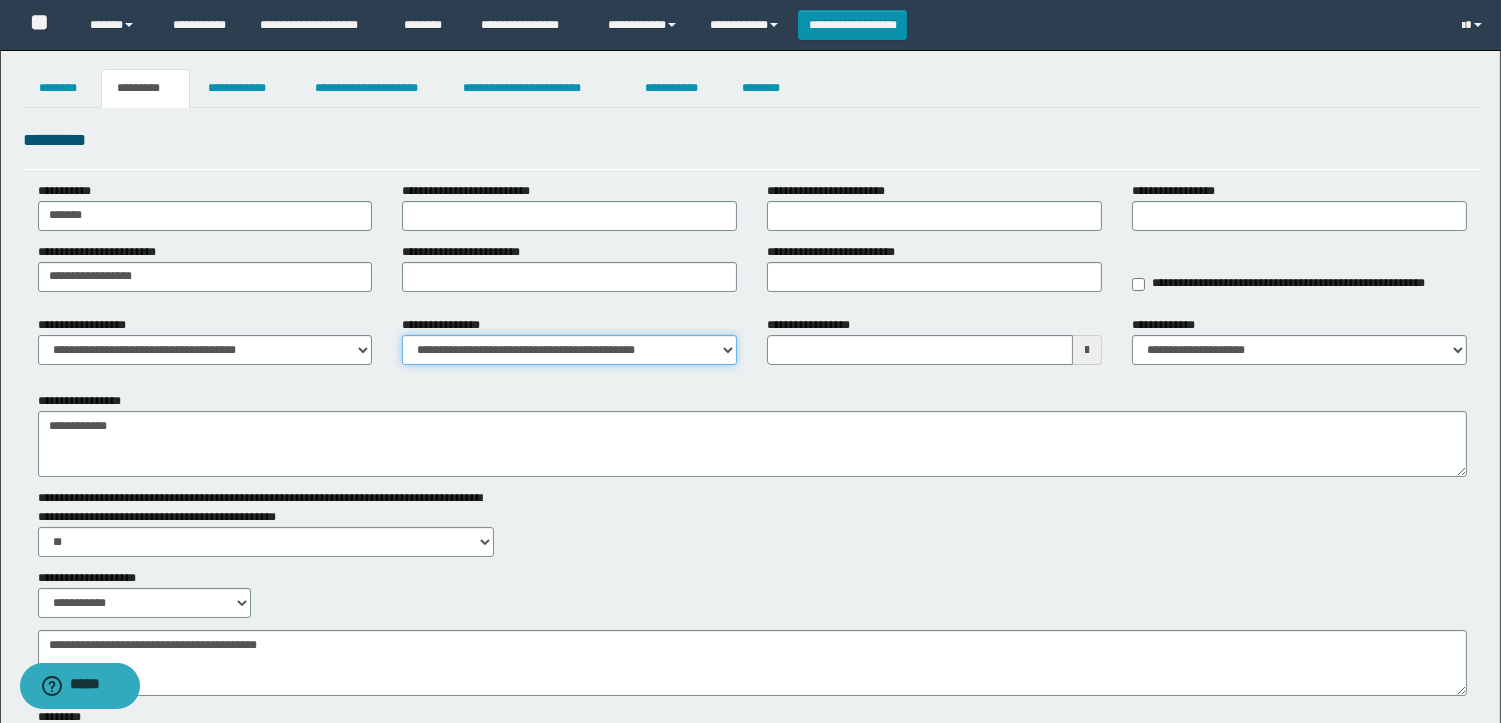 click on "**********" at bounding box center (569, 350) 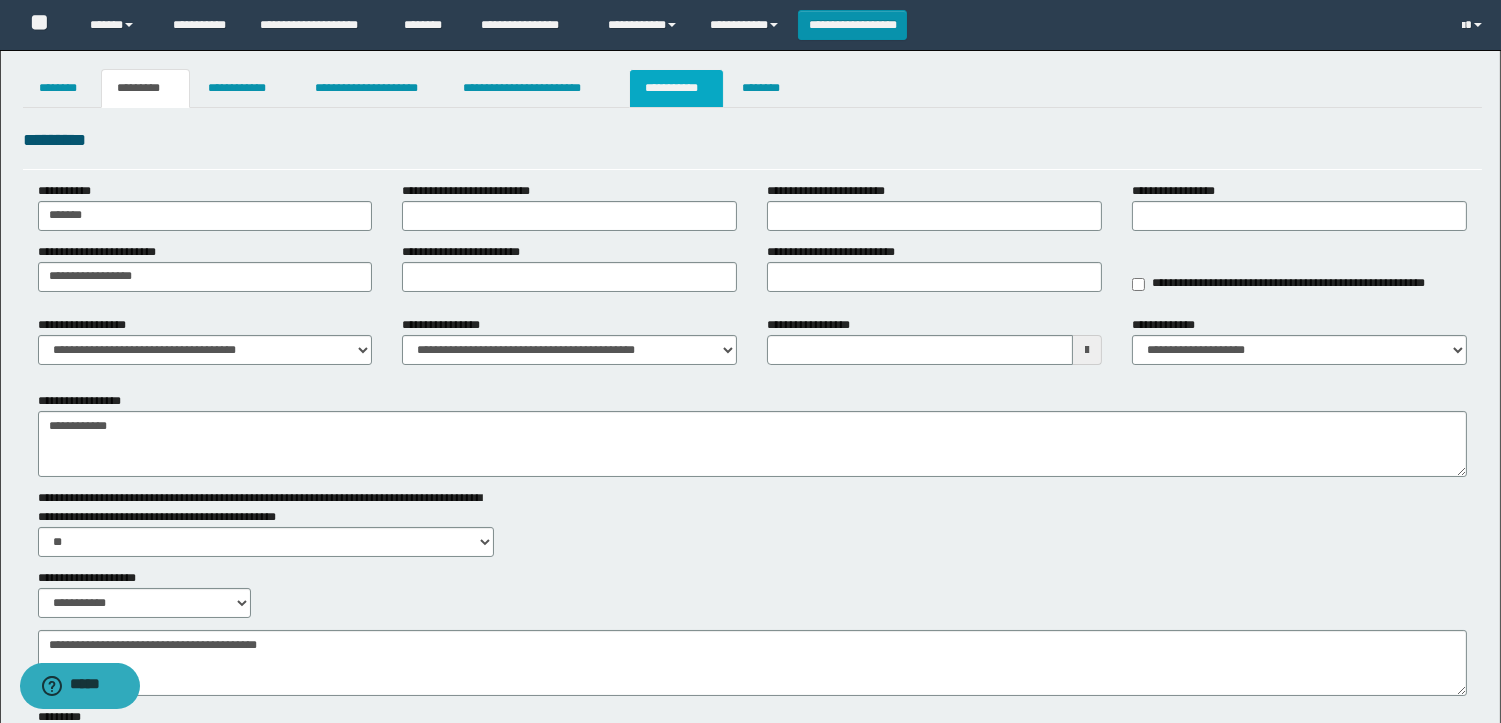 click on "**********" at bounding box center [676, 88] 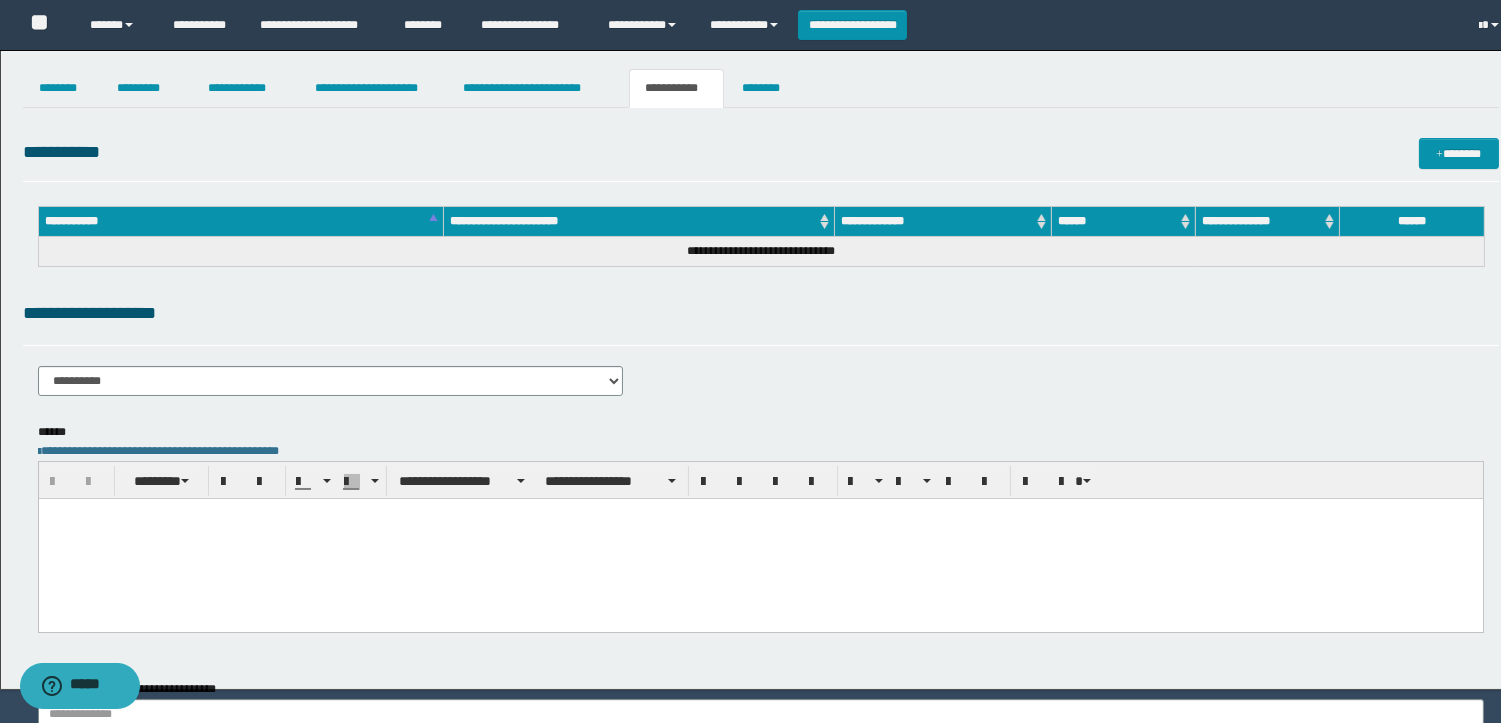 scroll, scrollTop: 0, scrollLeft: 0, axis: both 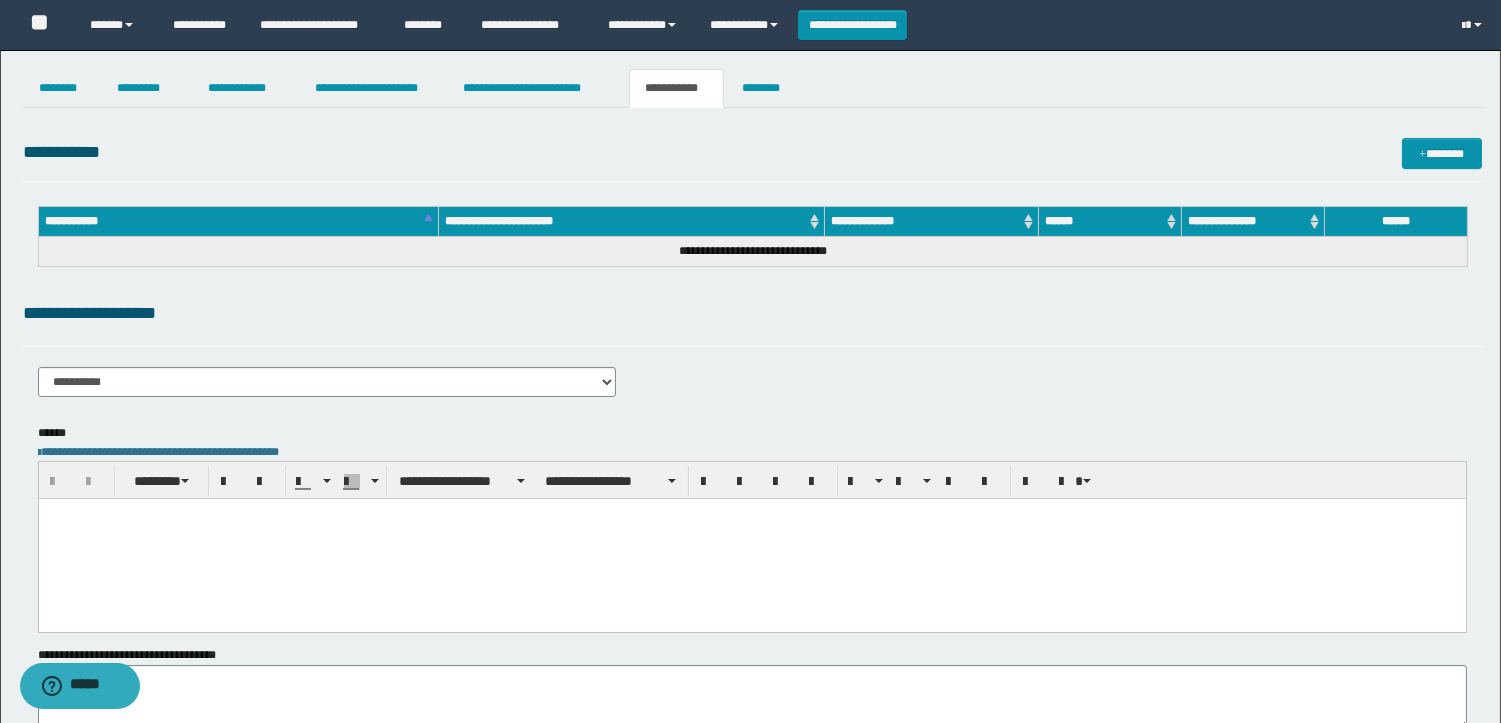 click at bounding box center [751, 539] 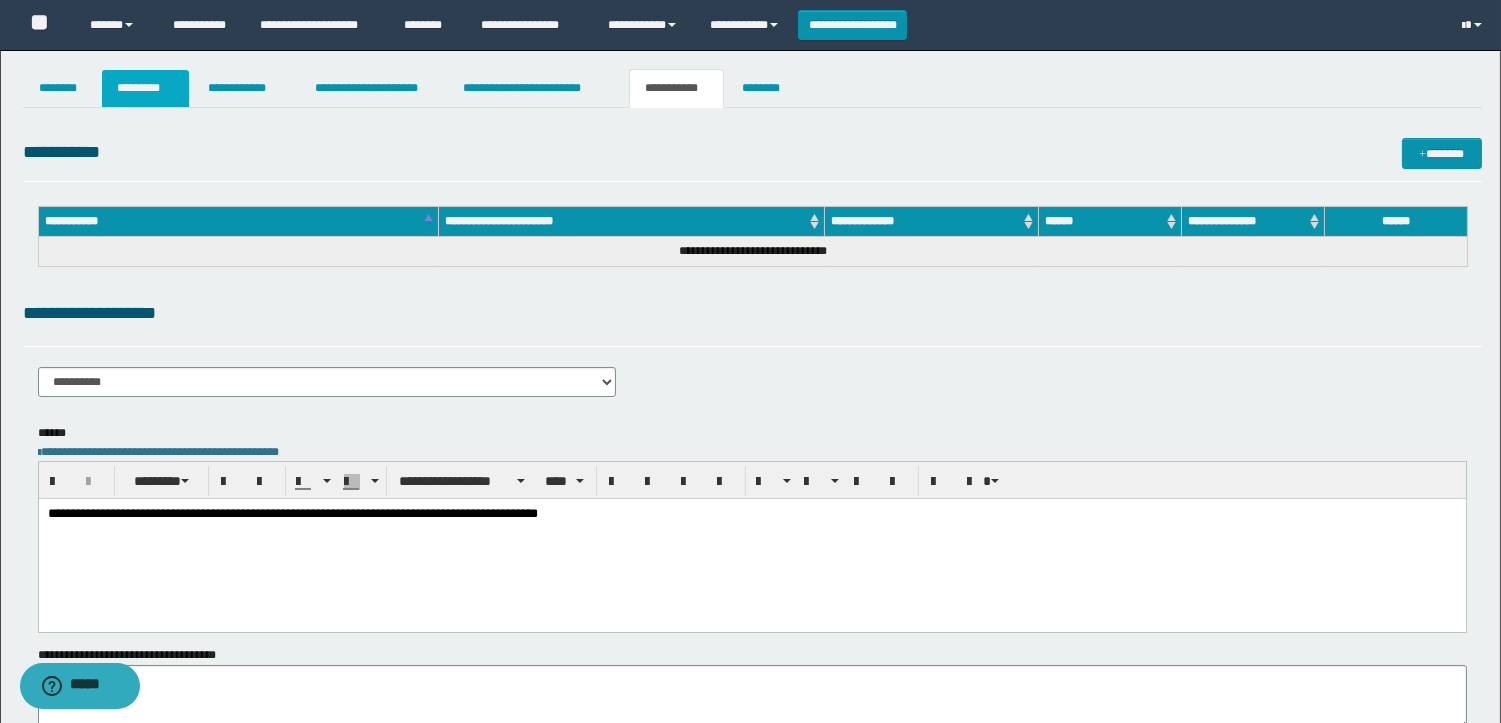 click on "*********" at bounding box center [145, 88] 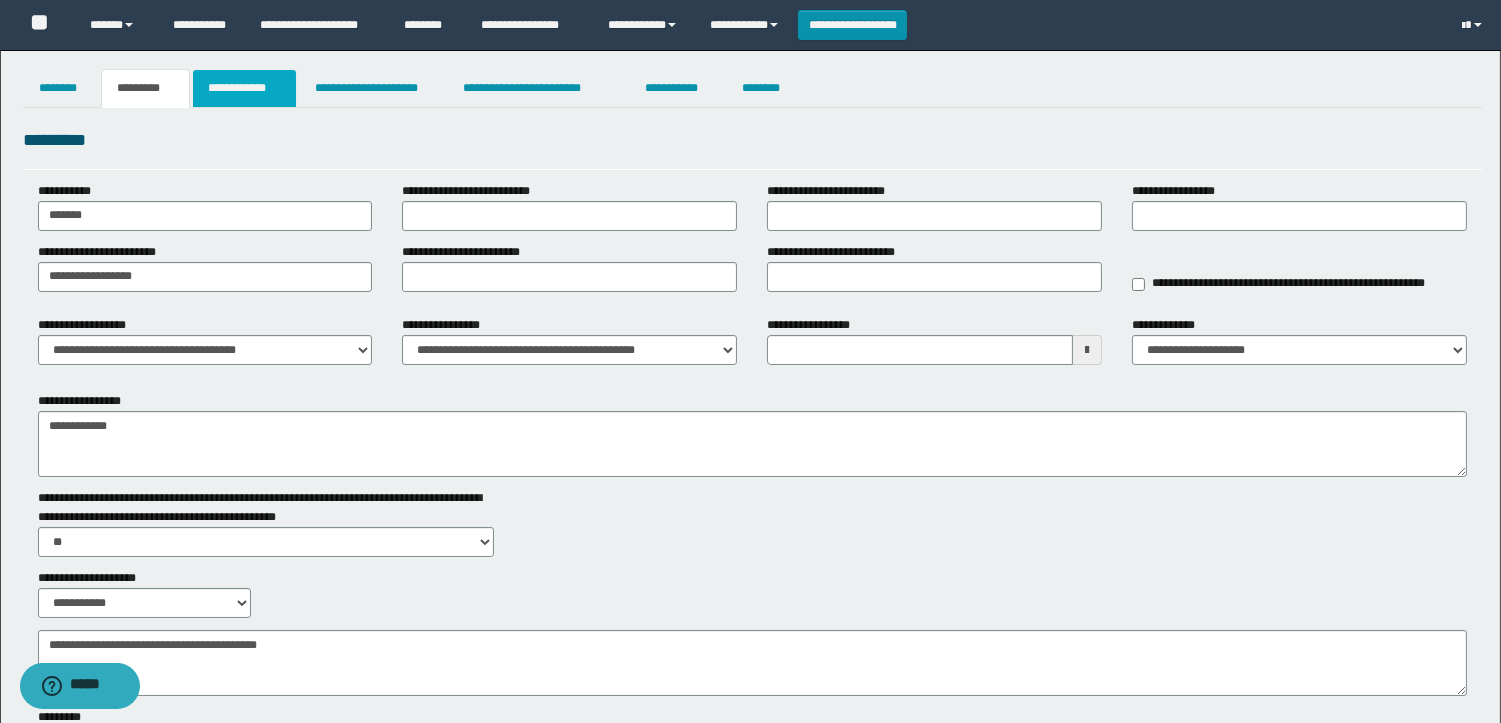 click on "**********" at bounding box center [244, 88] 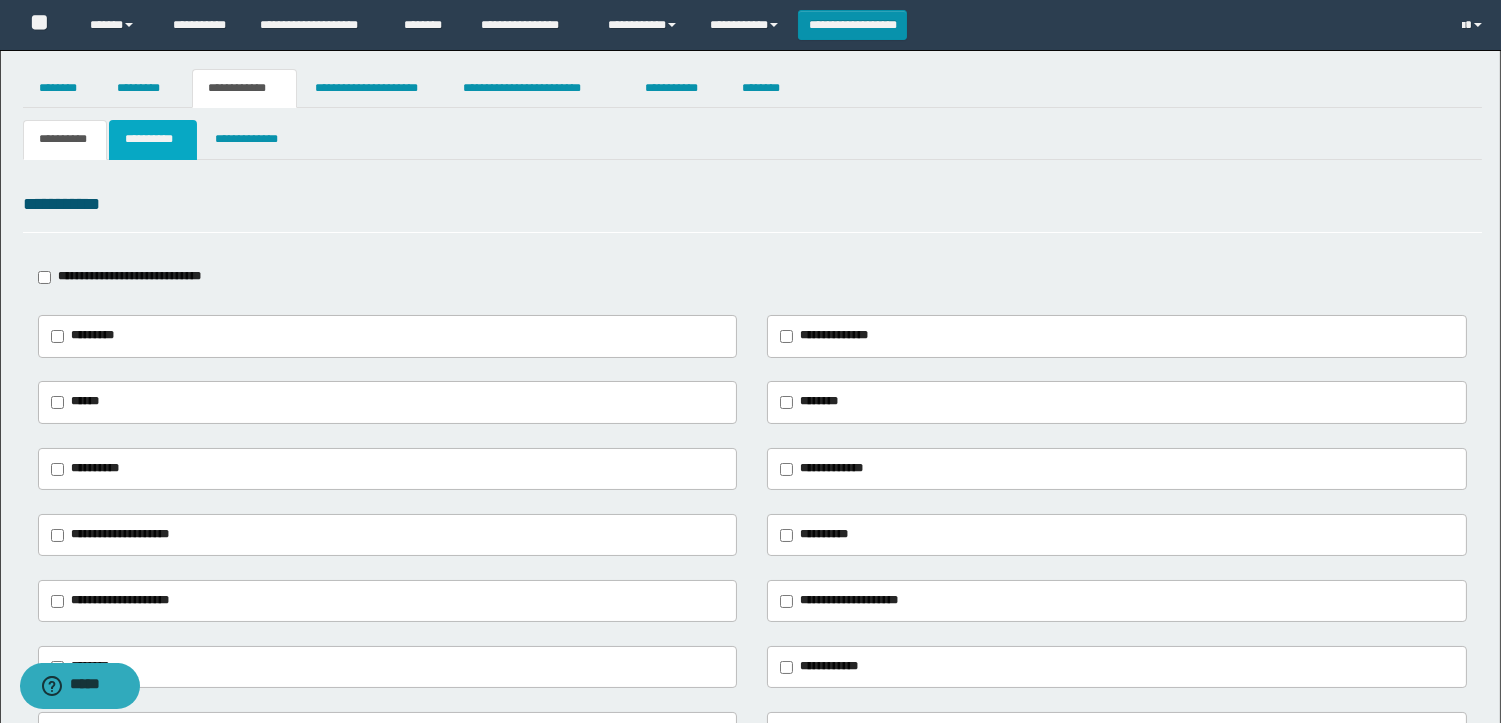 click on "**********" at bounding box center (153, 139) 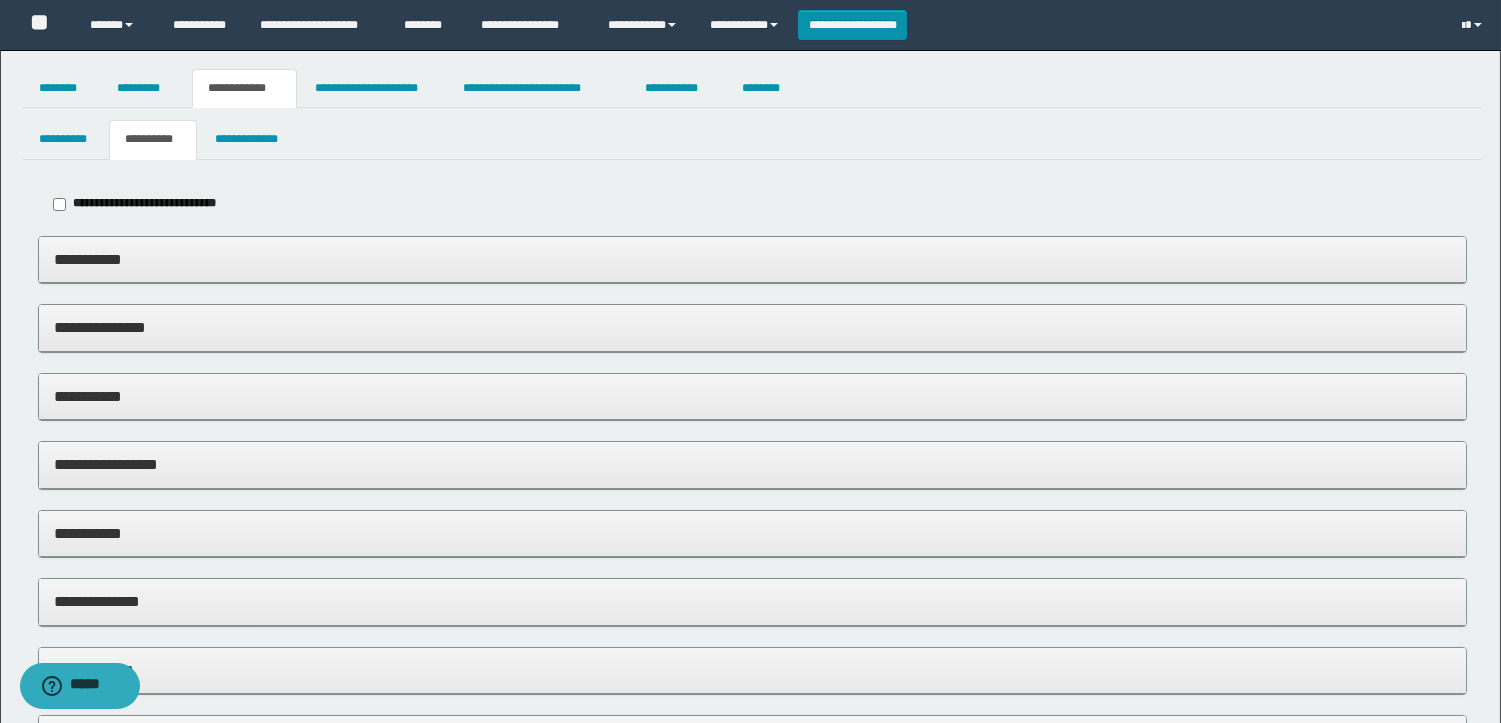 click on "**********" at bounding box center [752, 396] 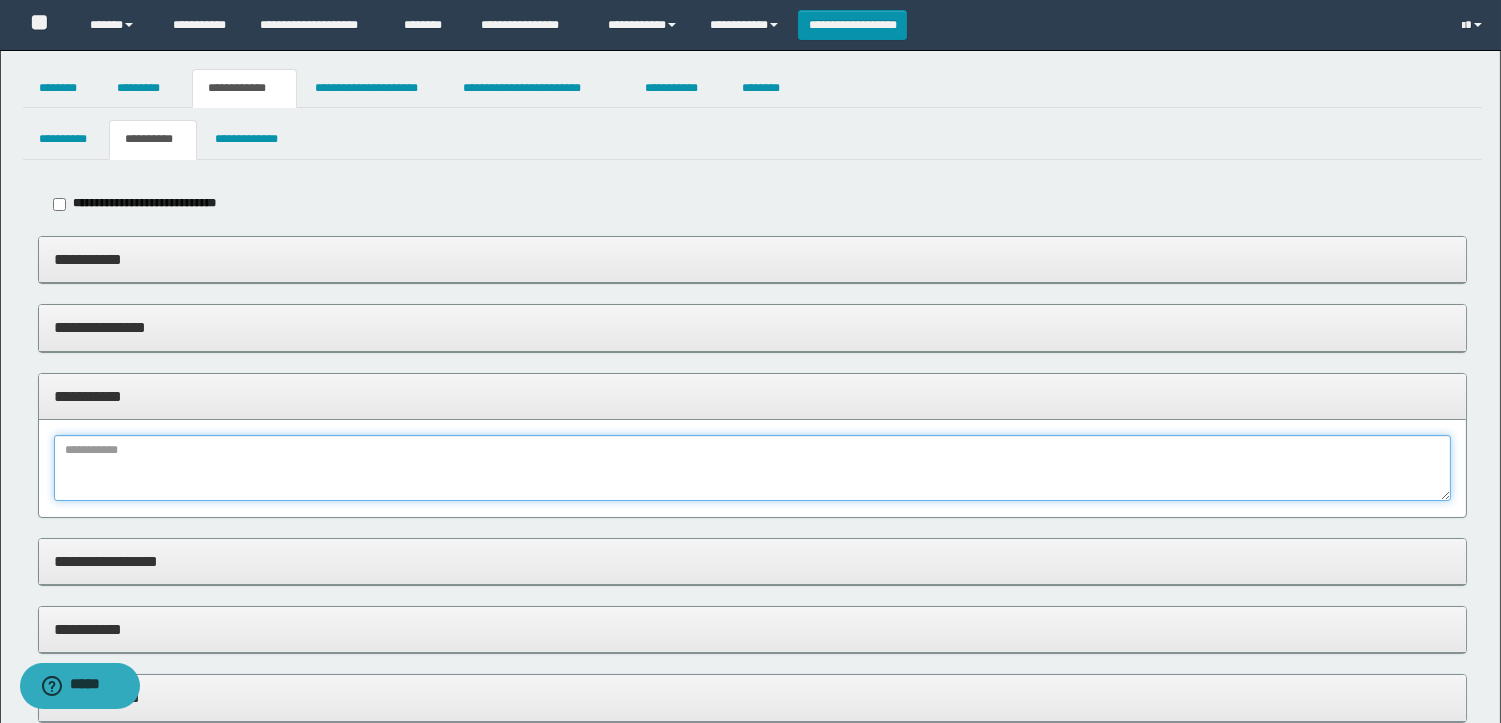 click at bounding box center (752, 468) 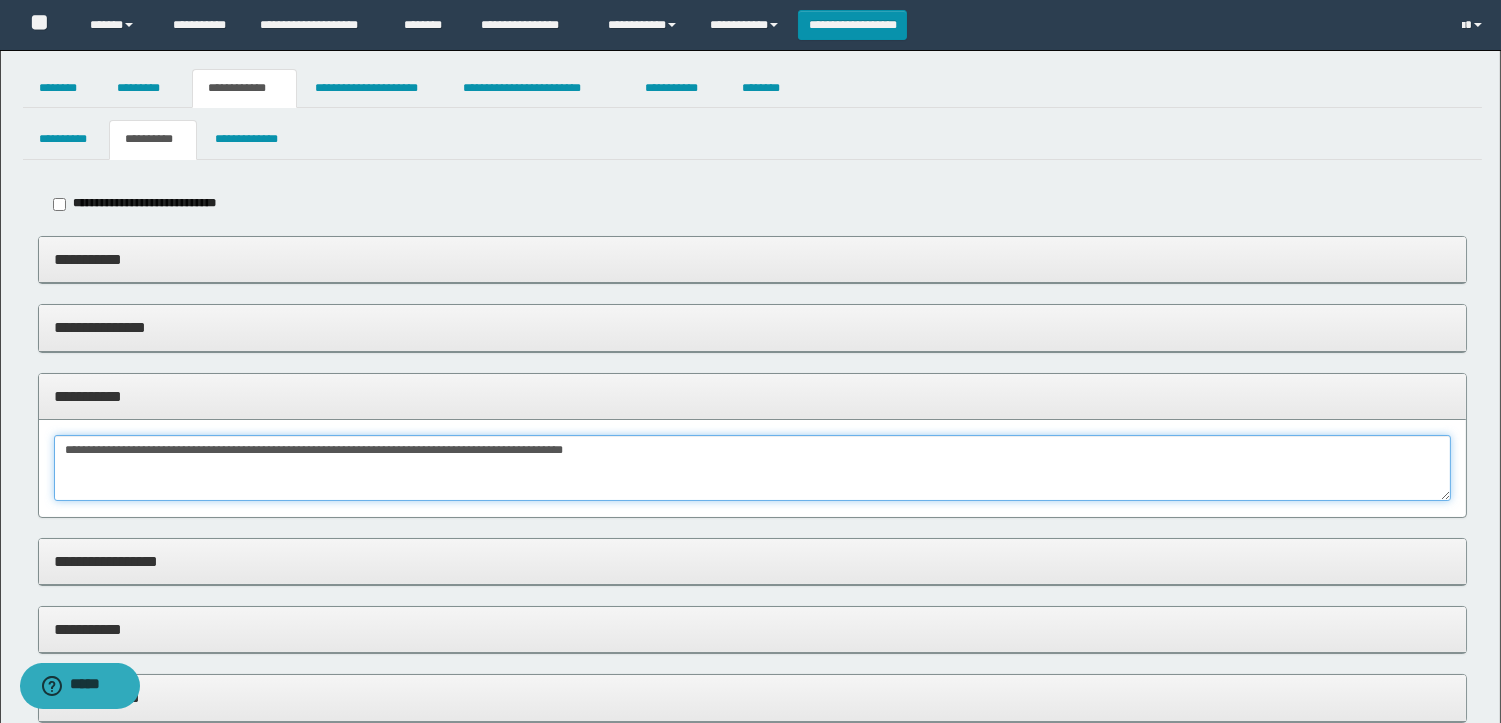 drag, startPoint x: 151, startPoint y: 447, endPoint x: 1361, endPoint y: 427, distance: 1210.1653 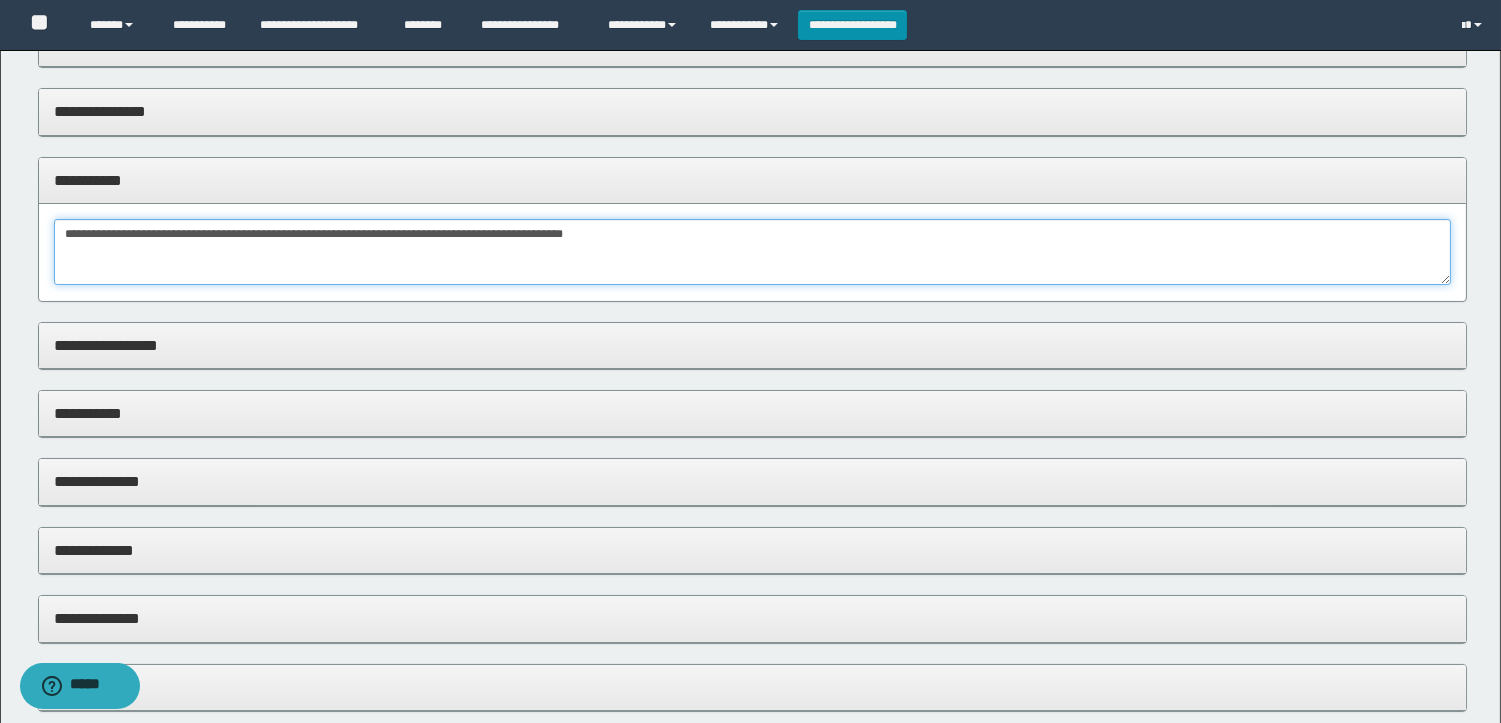 scroll, scrollTop: 333, scrollLeft: 0, axis: vertical 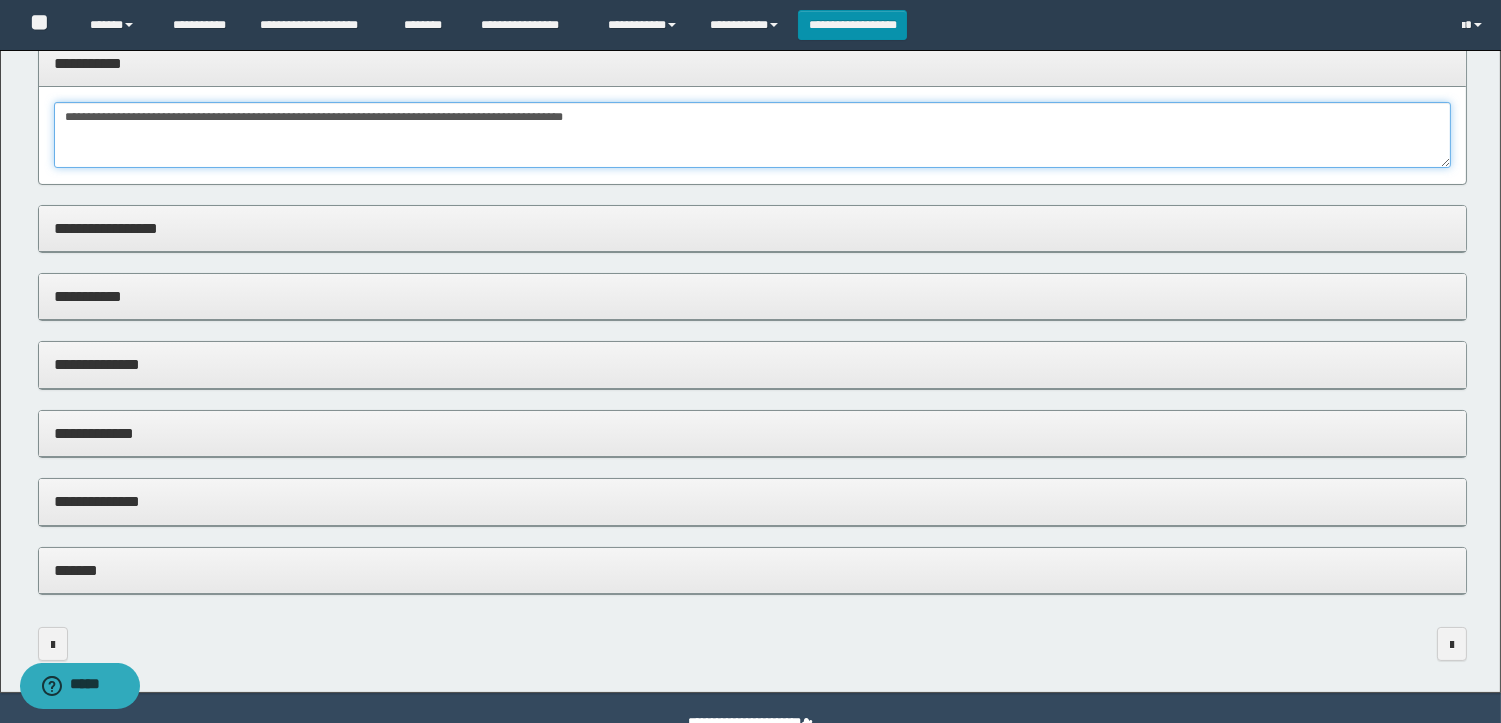 type on "**********" 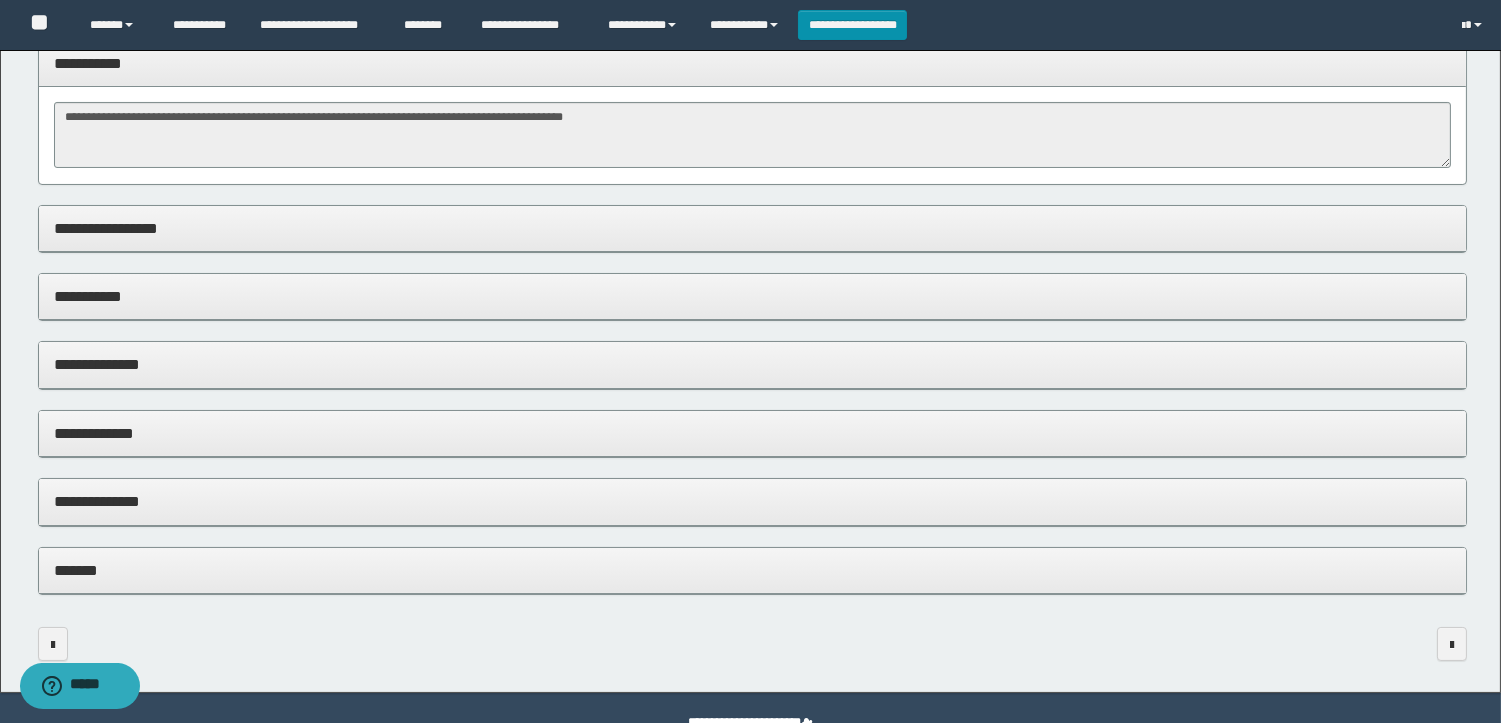 click on "**********" at bounding box center [752, 296] 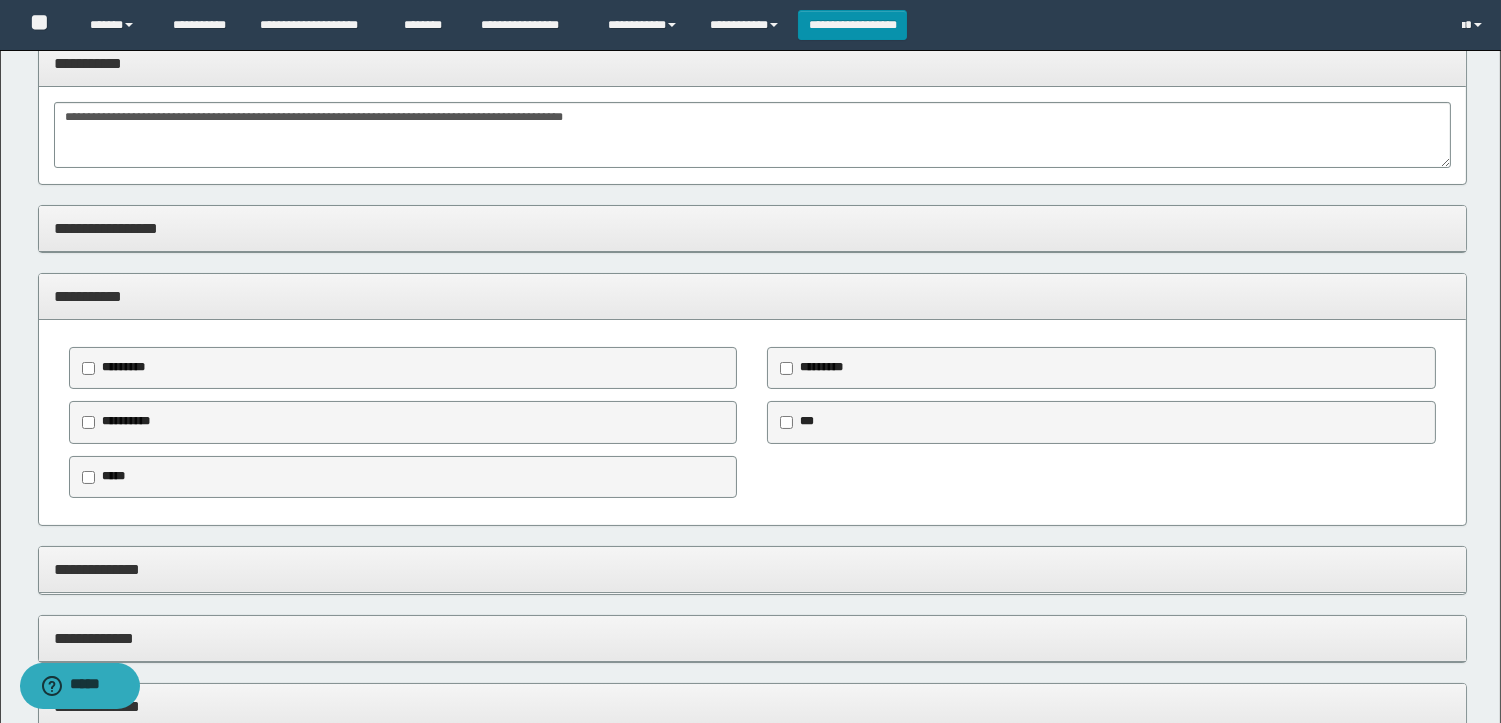 click on "*********" at bounding box center [816, 368] 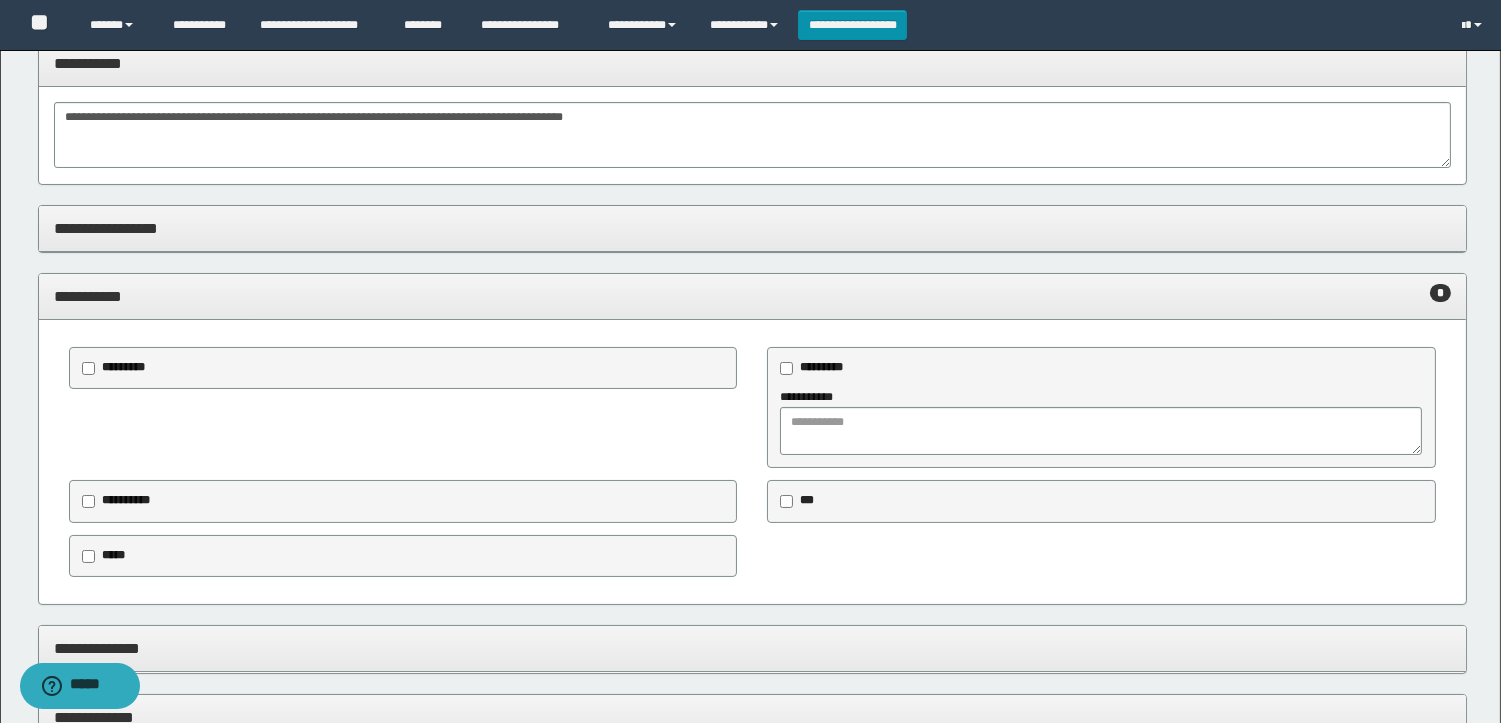 click on "**********" at bounding box center [811, 397] 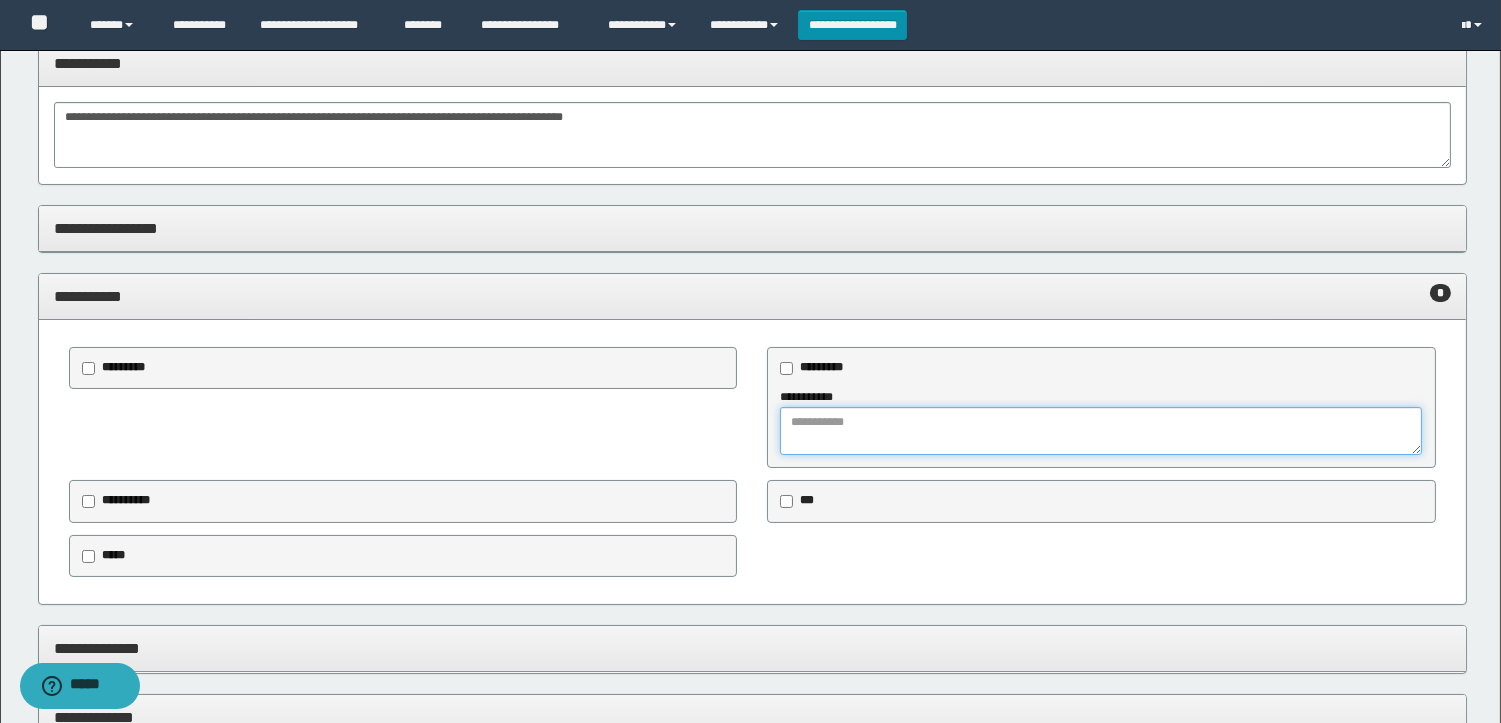 click at bounding box center (1101, 431) 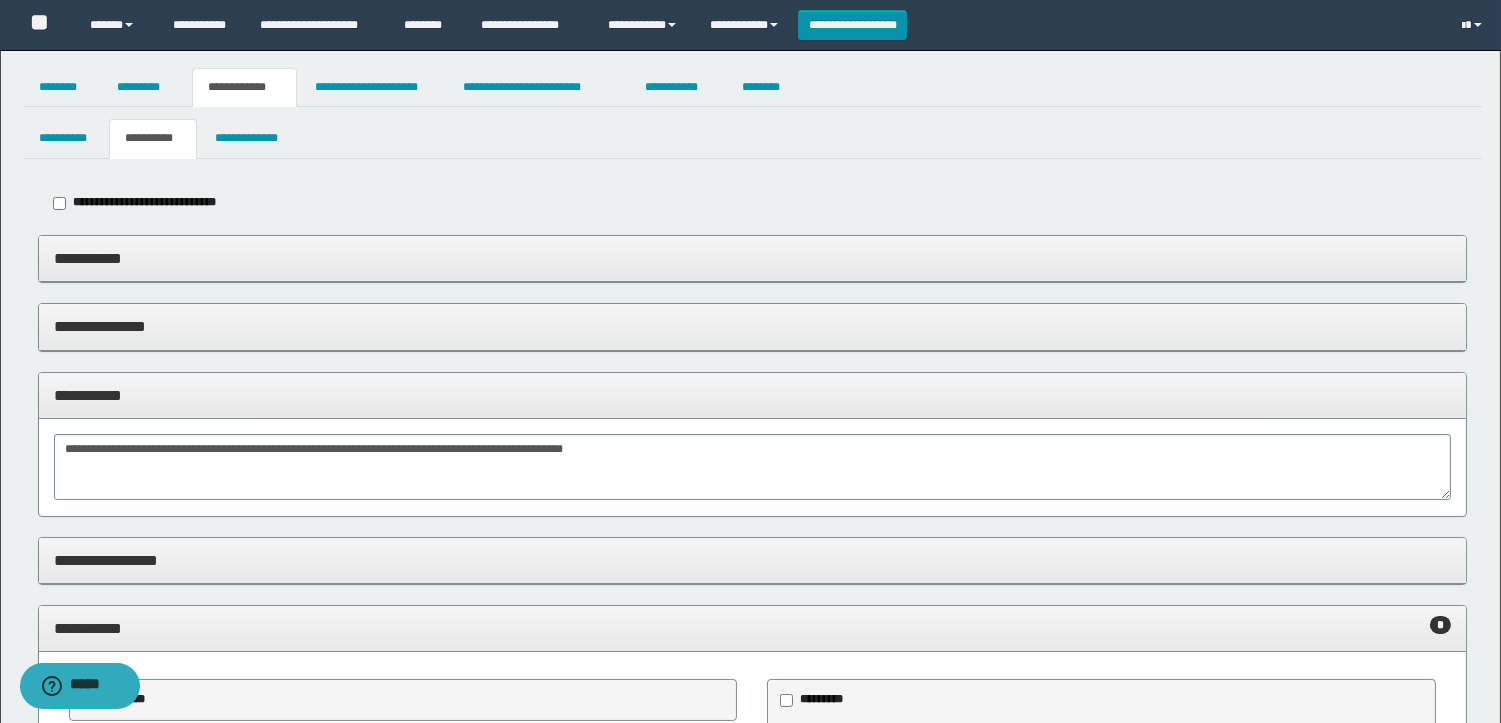 scroll, scrollTop: 0, scrollLeft: 0, axis: both 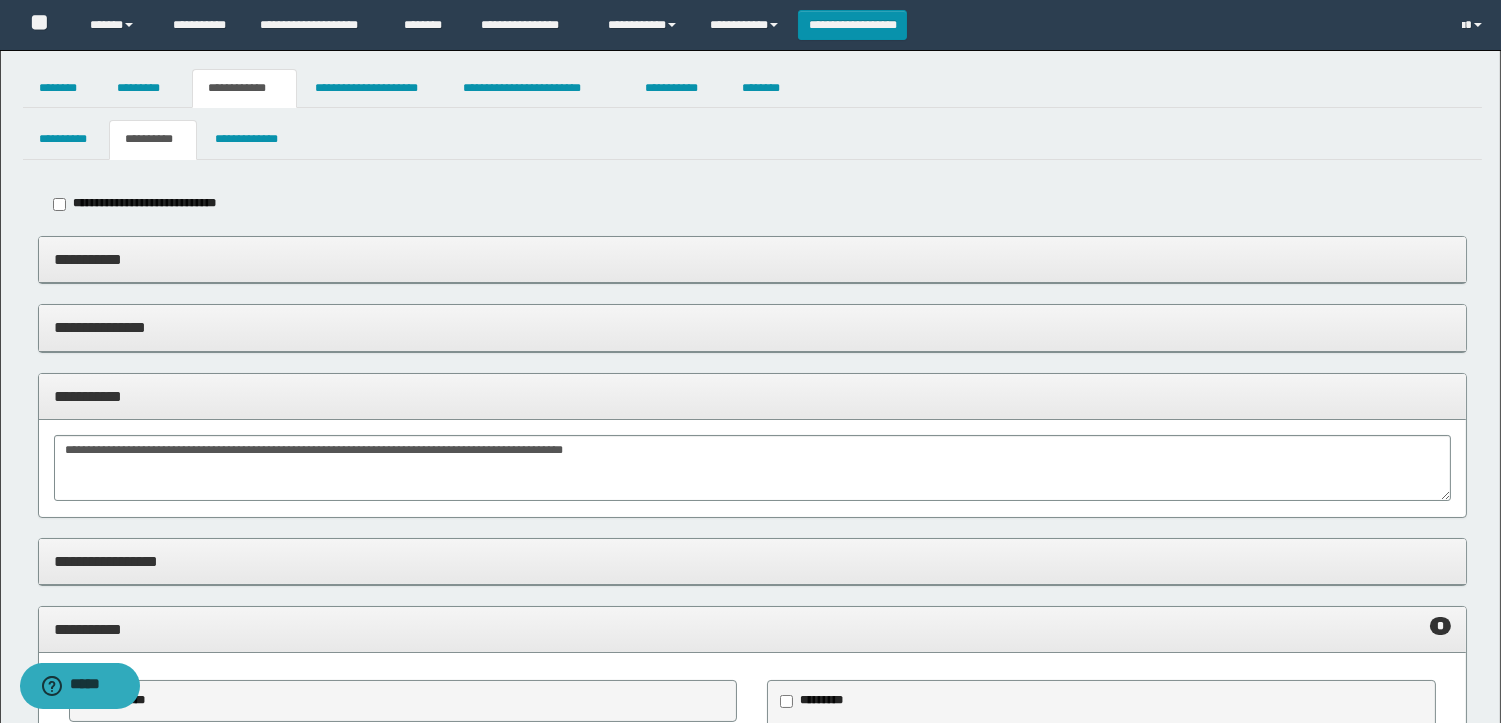 type on "**********" 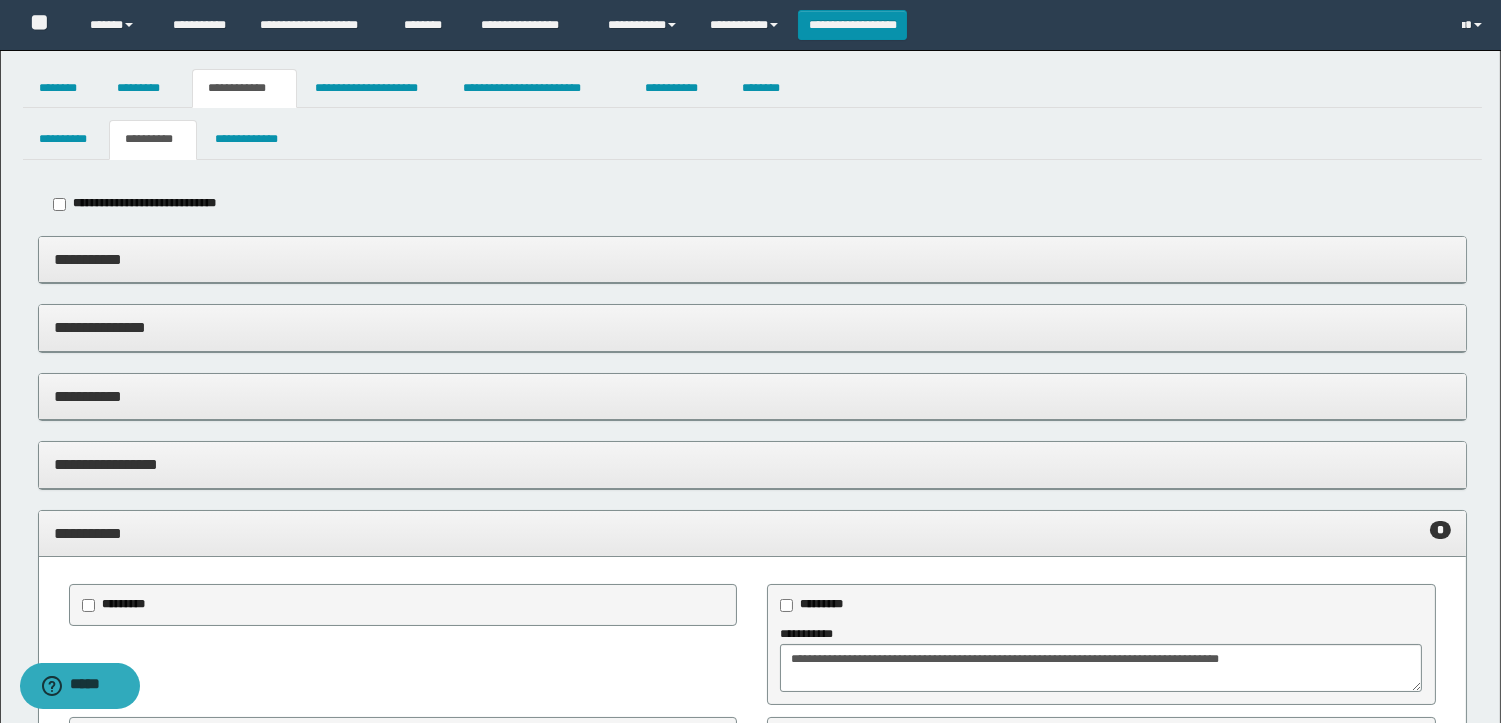 click on "**********" at bounding box center (752, 533) 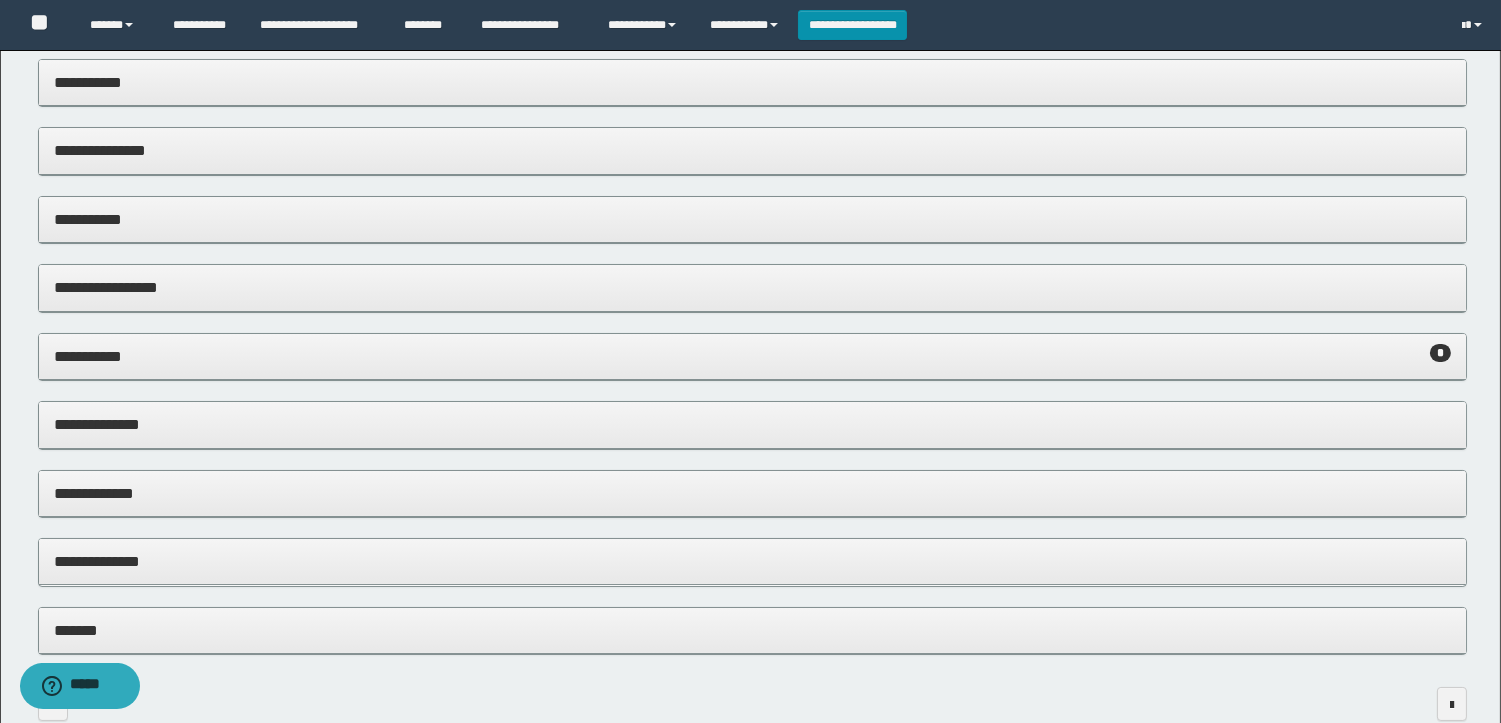 scroll, scrollTop: 0, scrollLeft: 0, axis: both 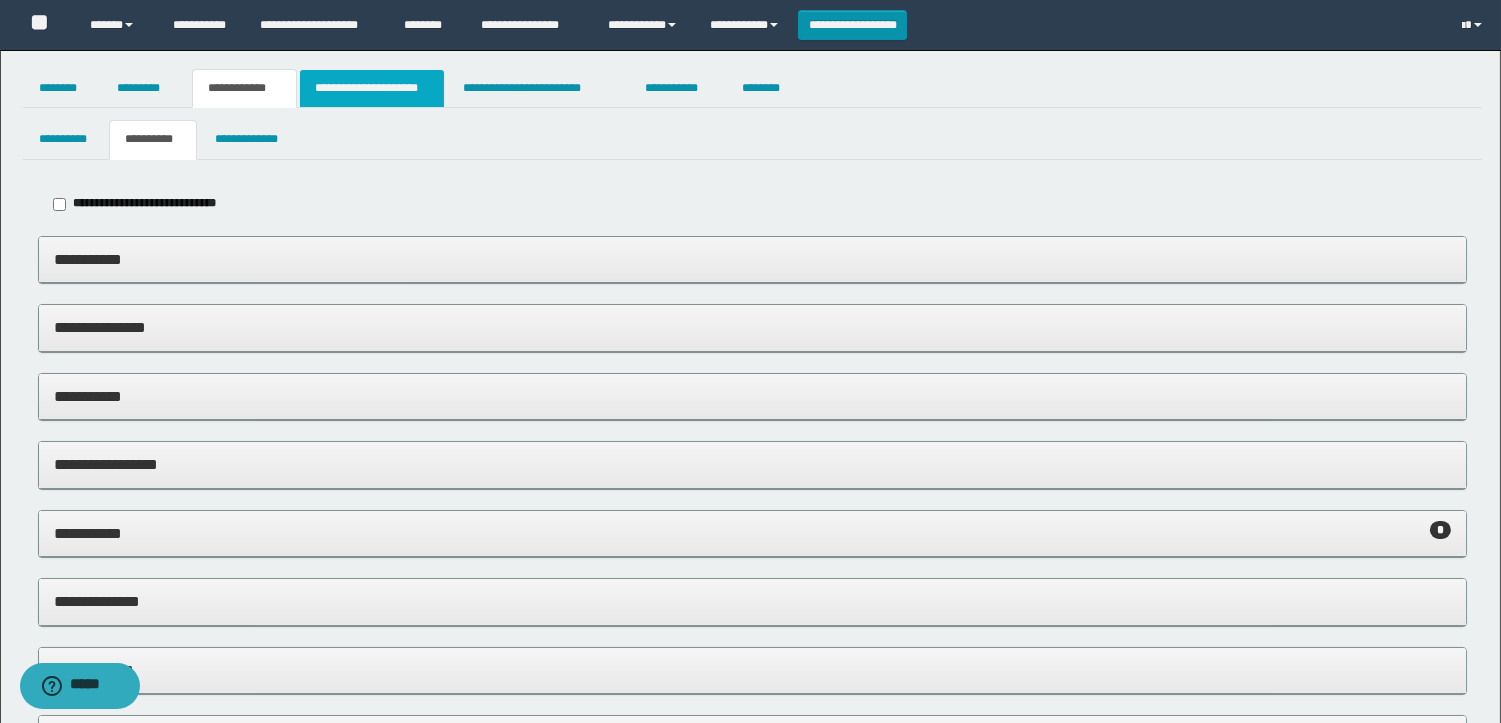 click on "**********" at bounding box center (372, 88) 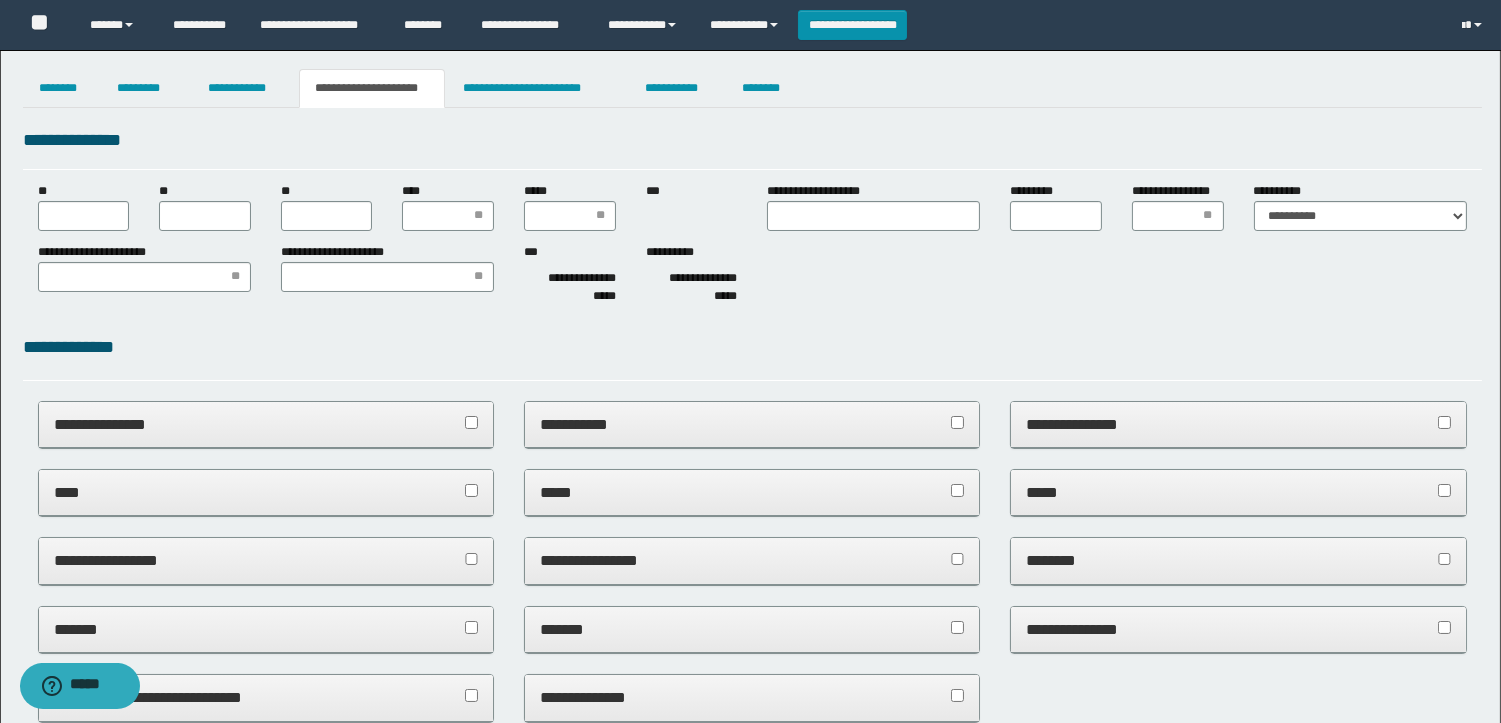scroll, scrollTop: 0, scrollLeft: 0, axis: both 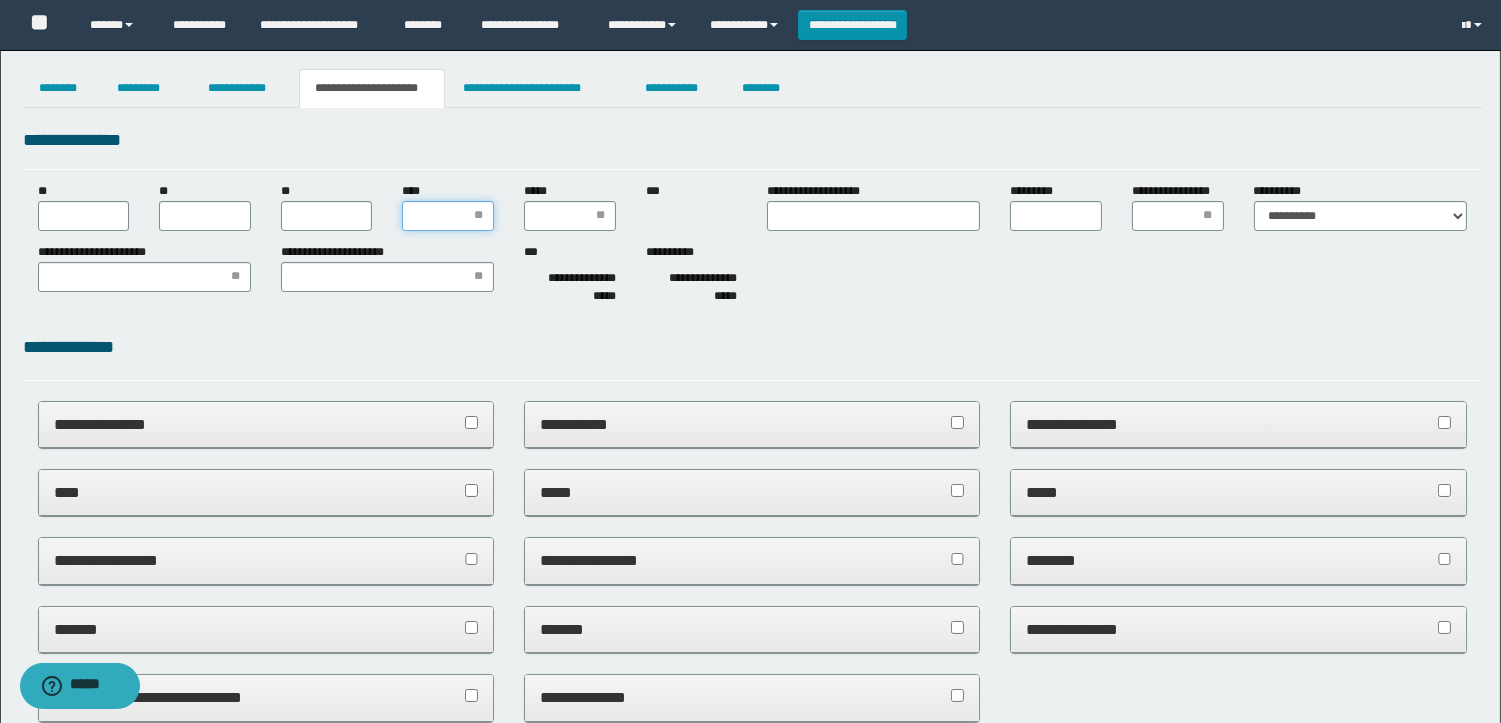 click on "****" at bounding box center (448, 216) 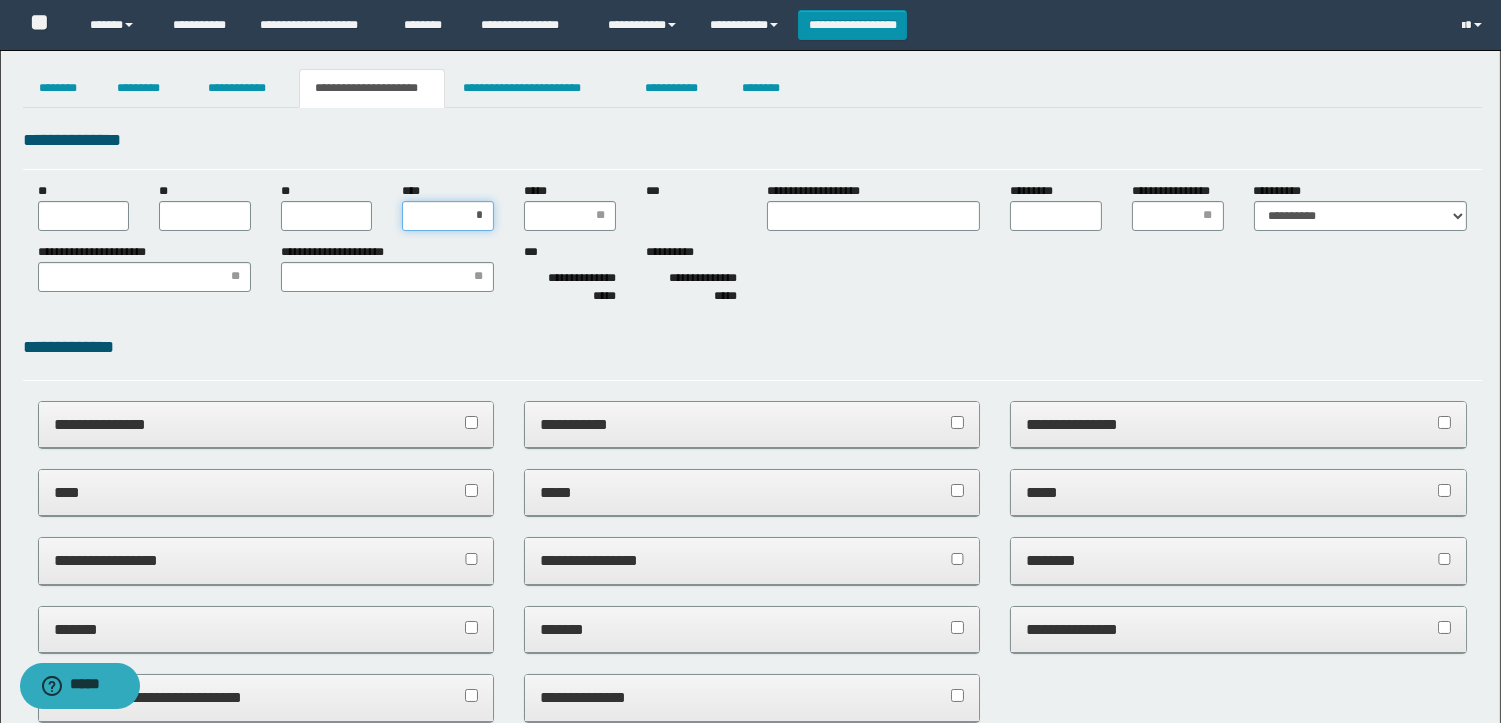 type on "**" 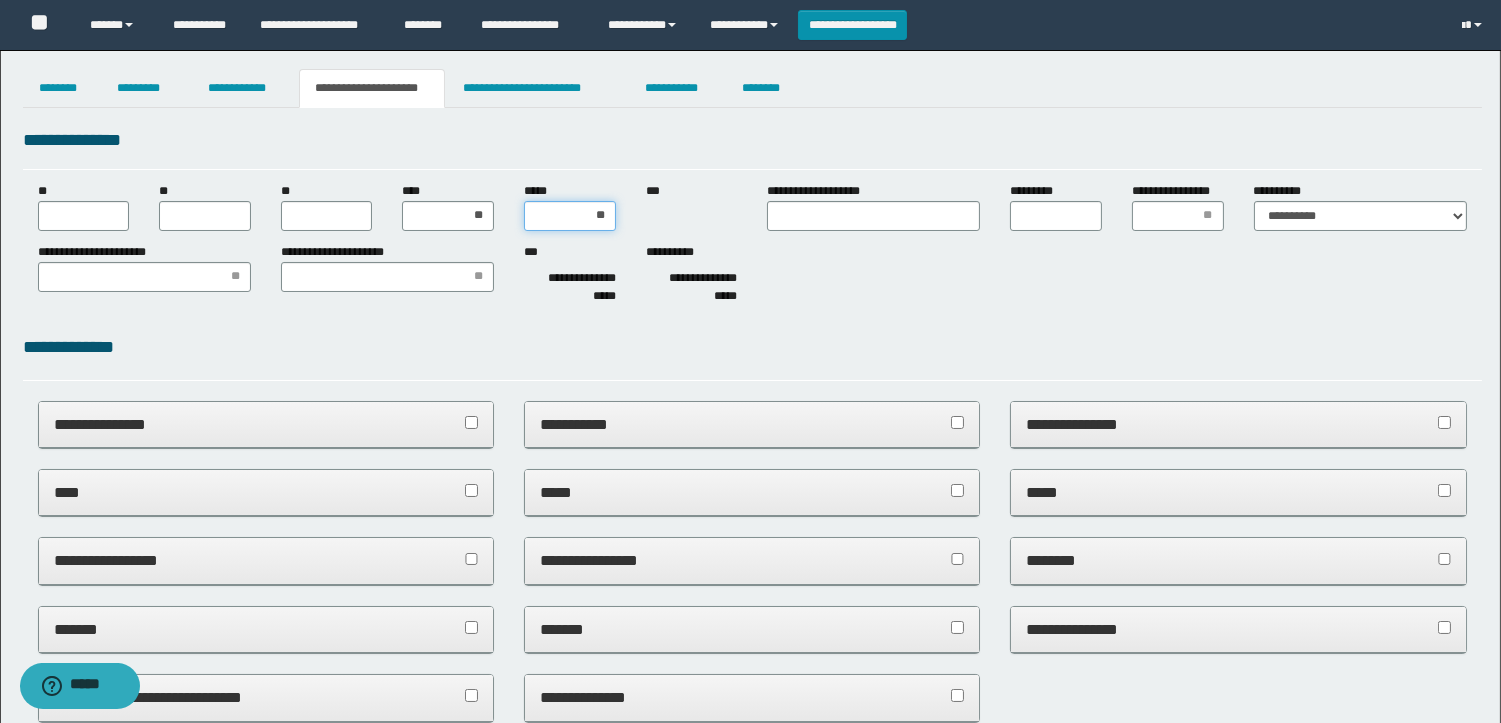 type on "***" 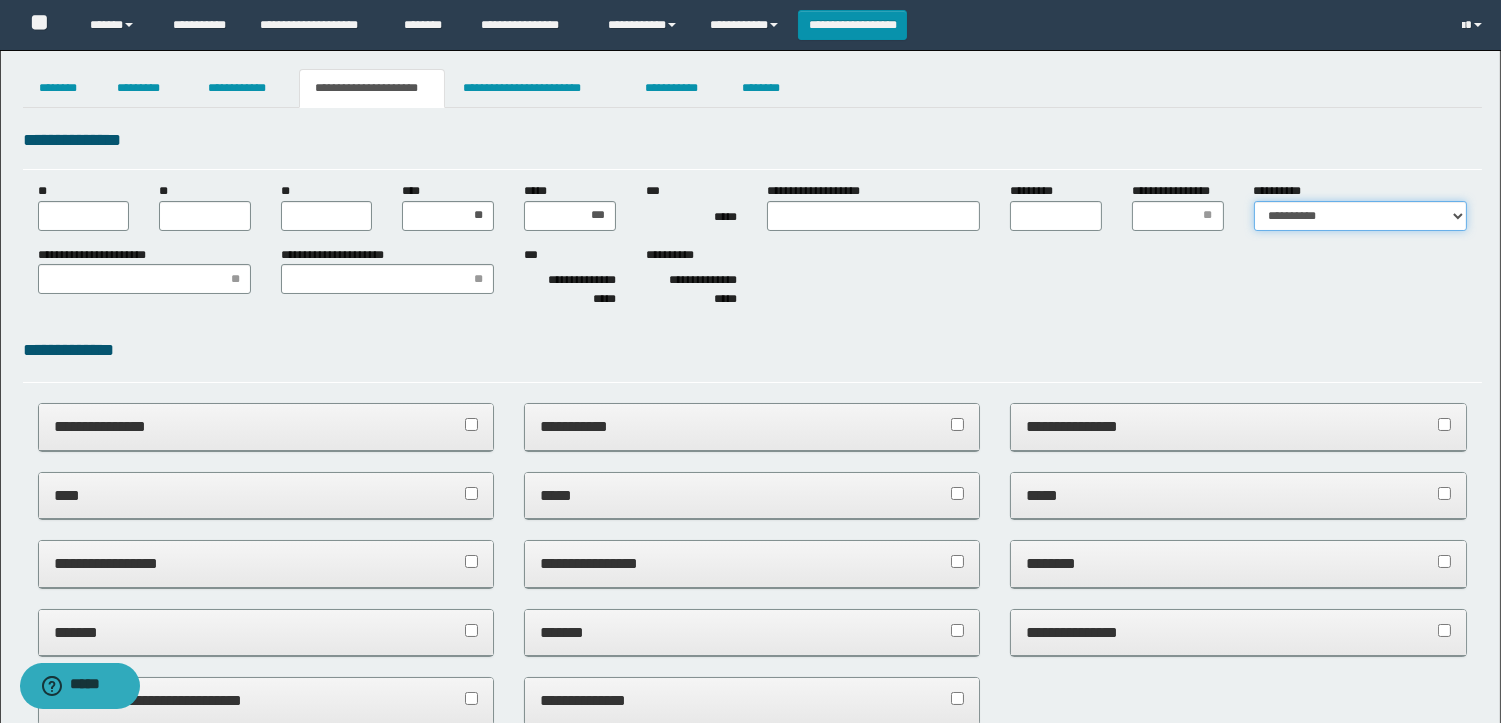 click on "**********" at bounding box center (1360, 216) 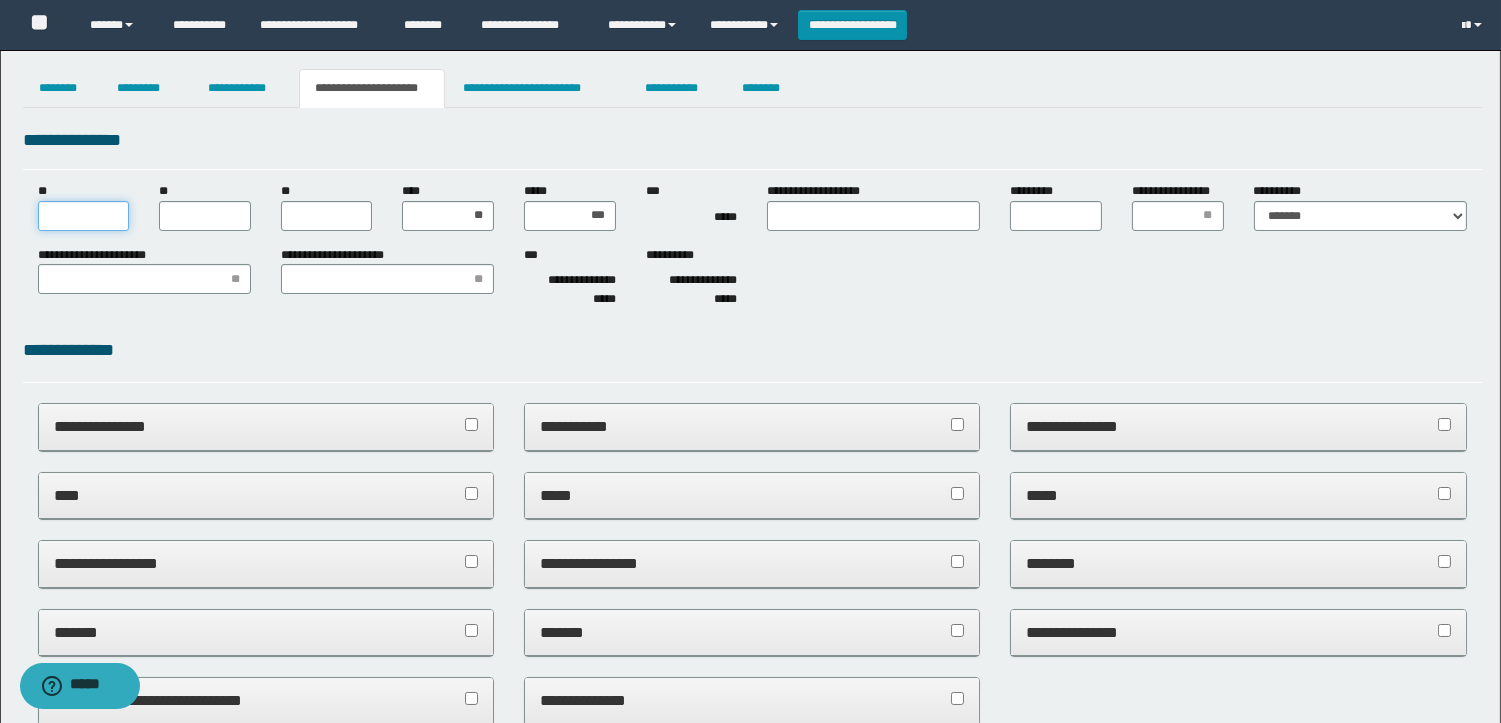 drag, startPoint x: 88, startPoint y: 204, endPoint x: 80, endPoint y: 232, distance: 29.12044 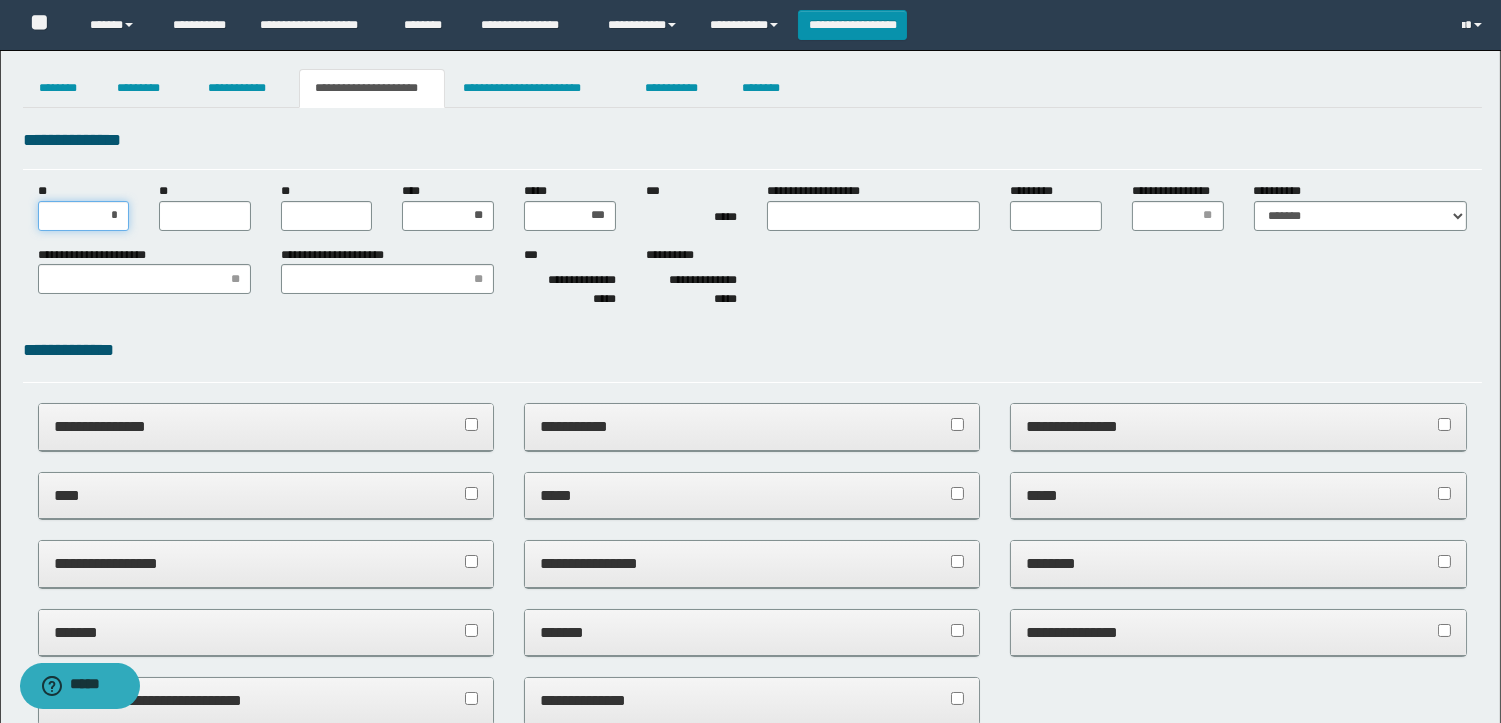type on "**" 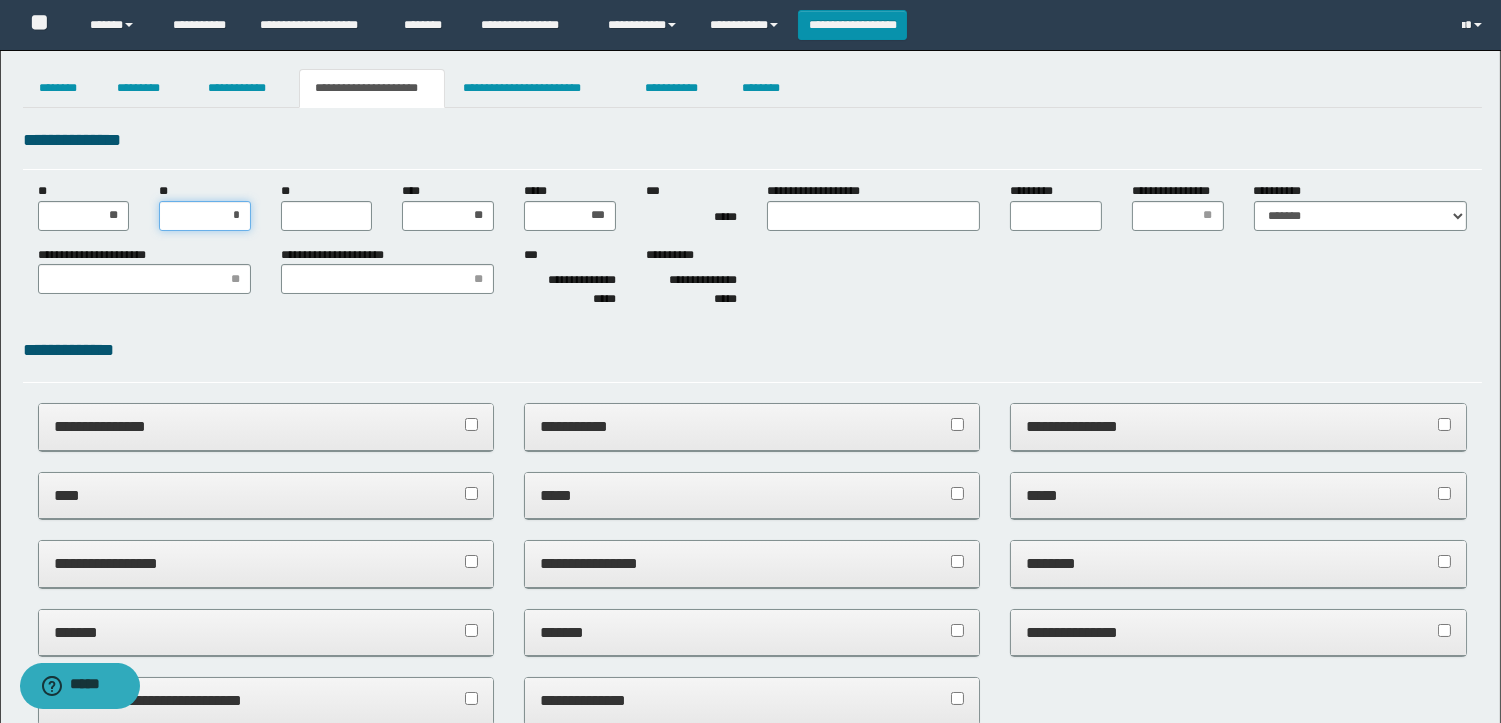 type on "**" 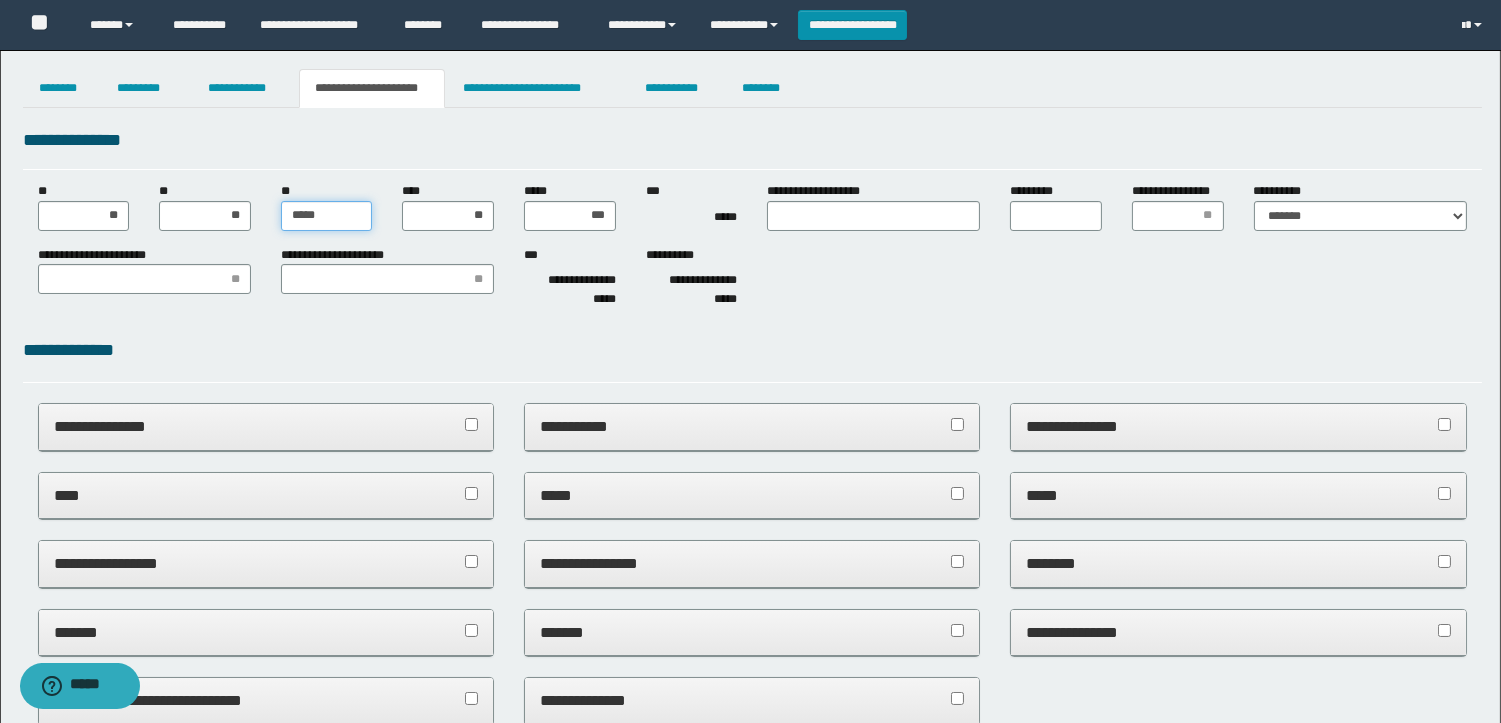 click on "*****" at bounding box center [327, 216] 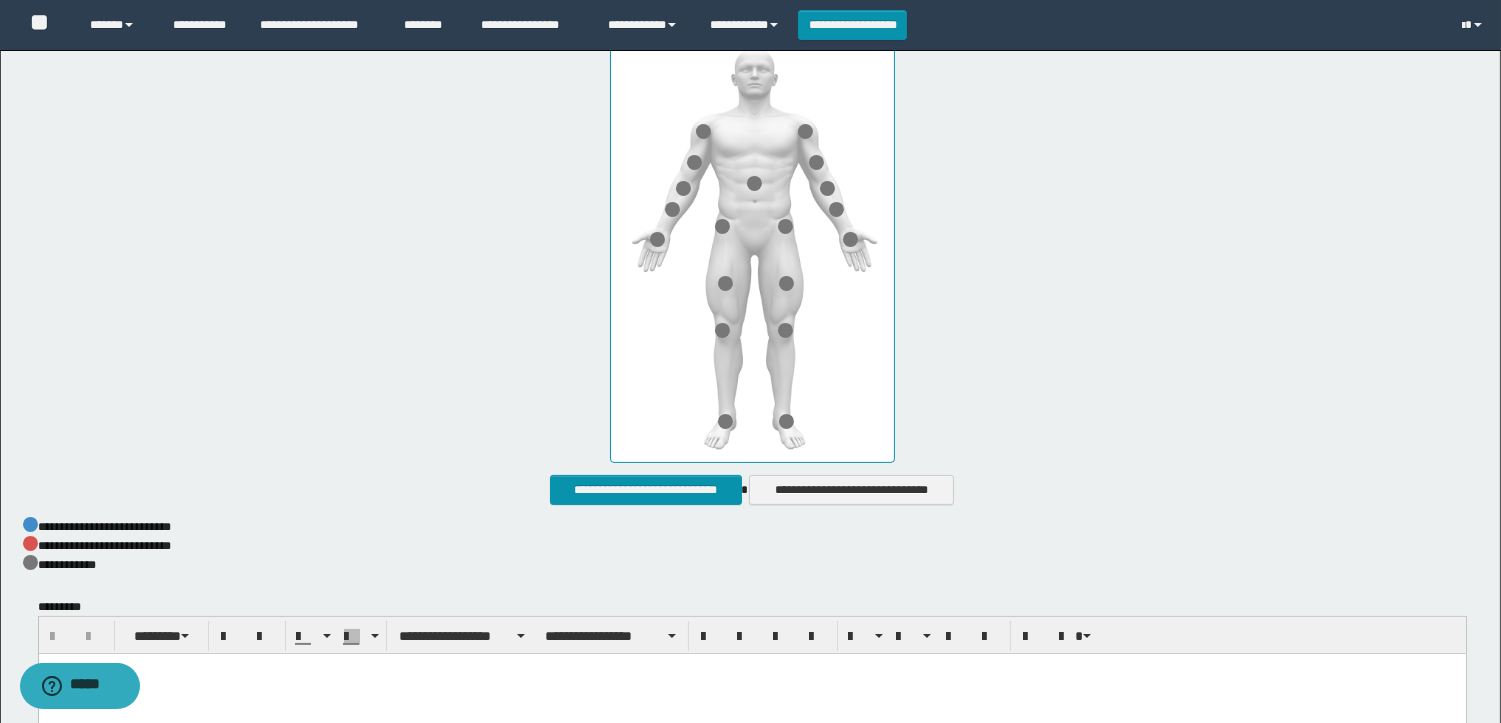 scroll, scrollTop: 1000, scrollLeft: 0, axis: vertical 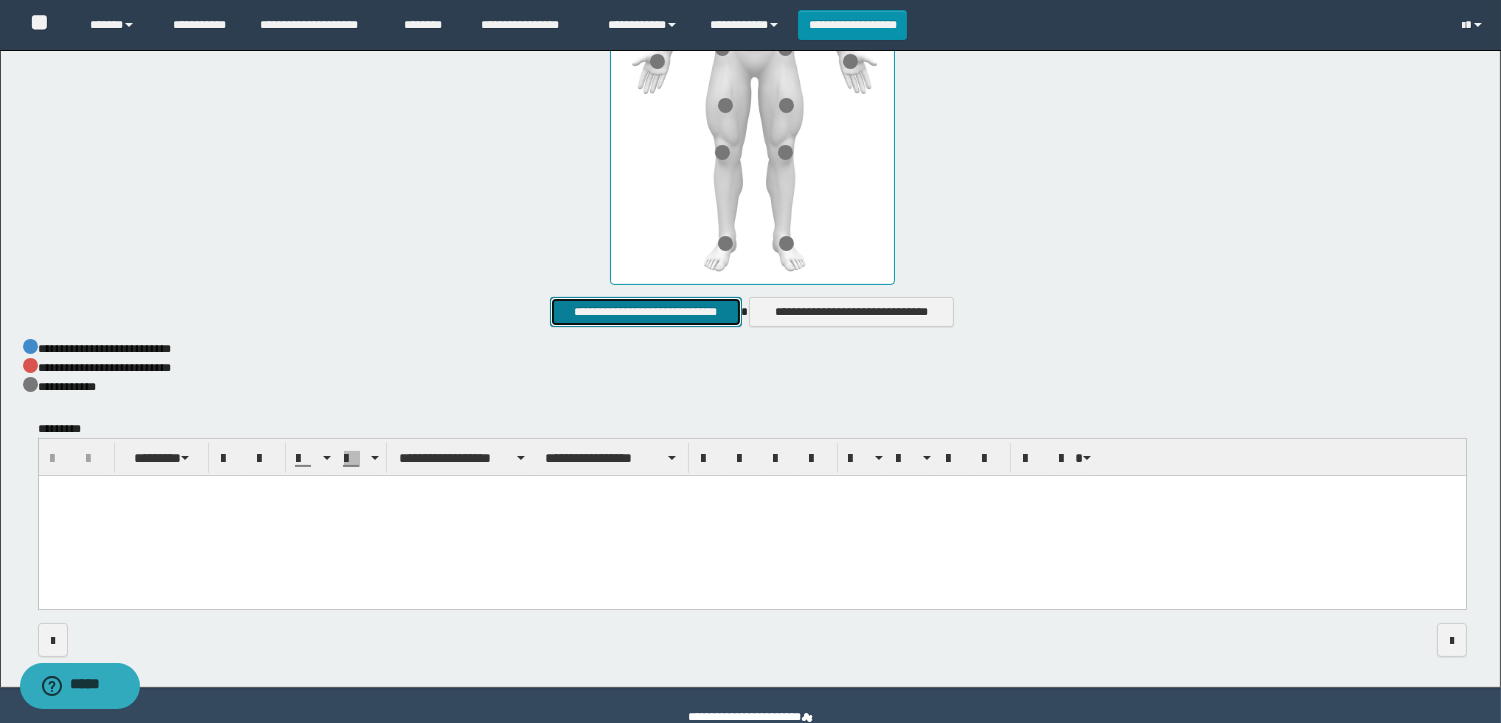 click on "**********" at bounding box center [645, 312] 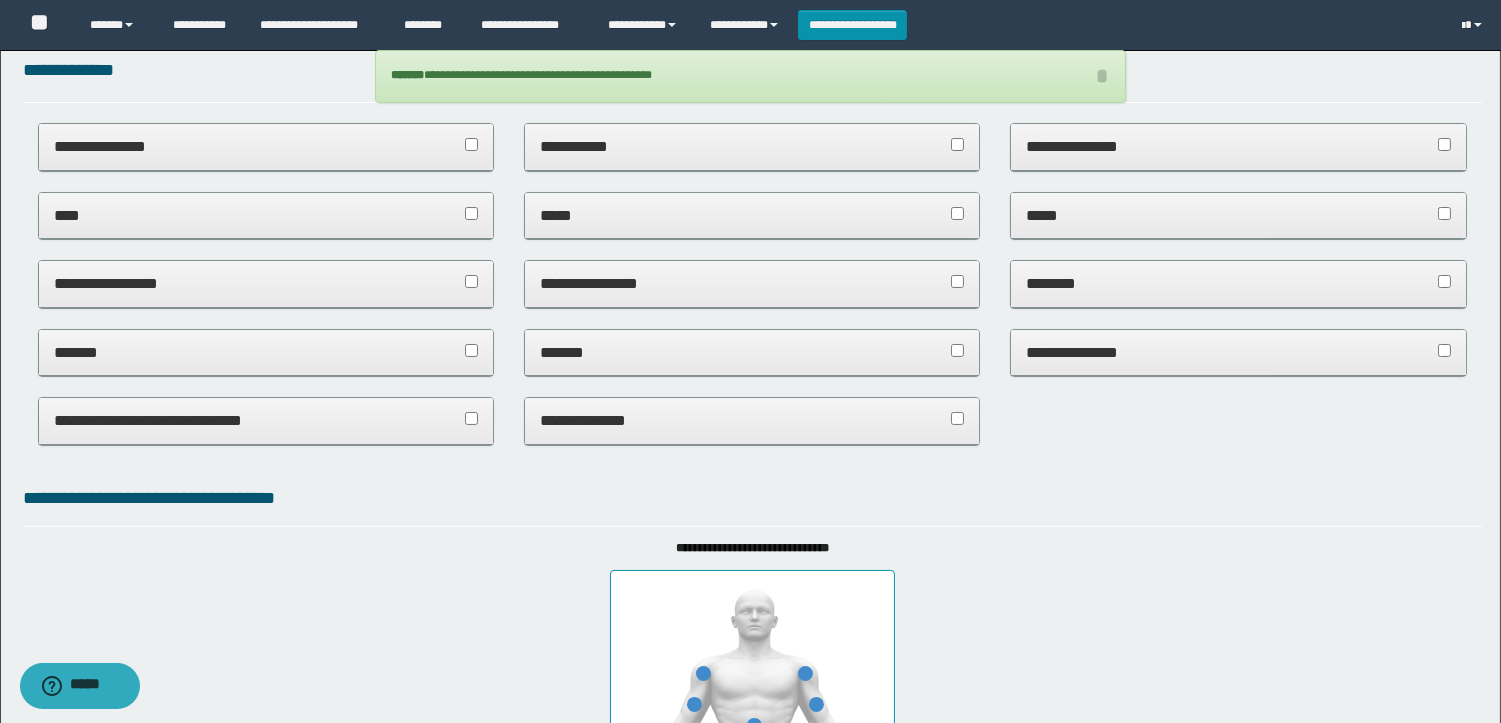 scroll, scrollTop: 0, scrollLeft: 0, axis: both 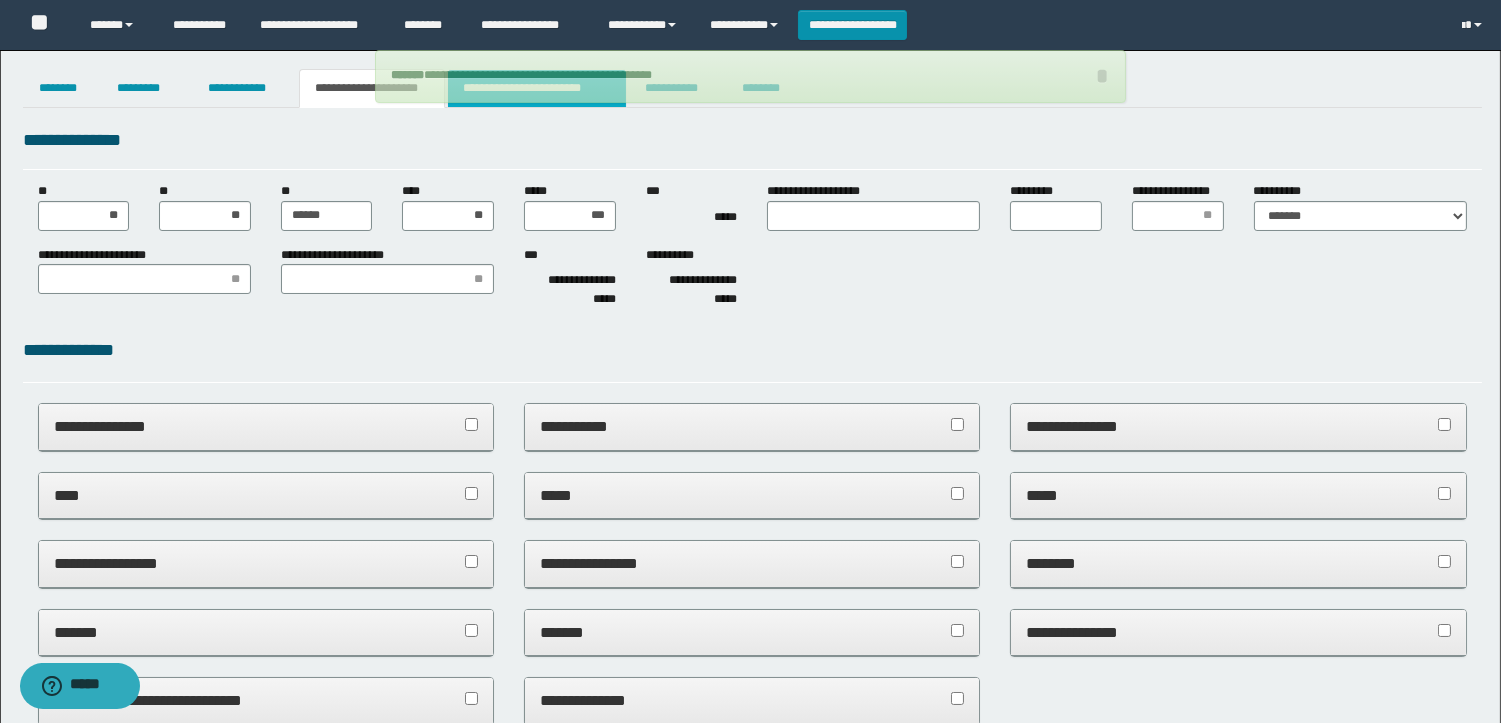 click on "**********" at bounding box center (537, 88) 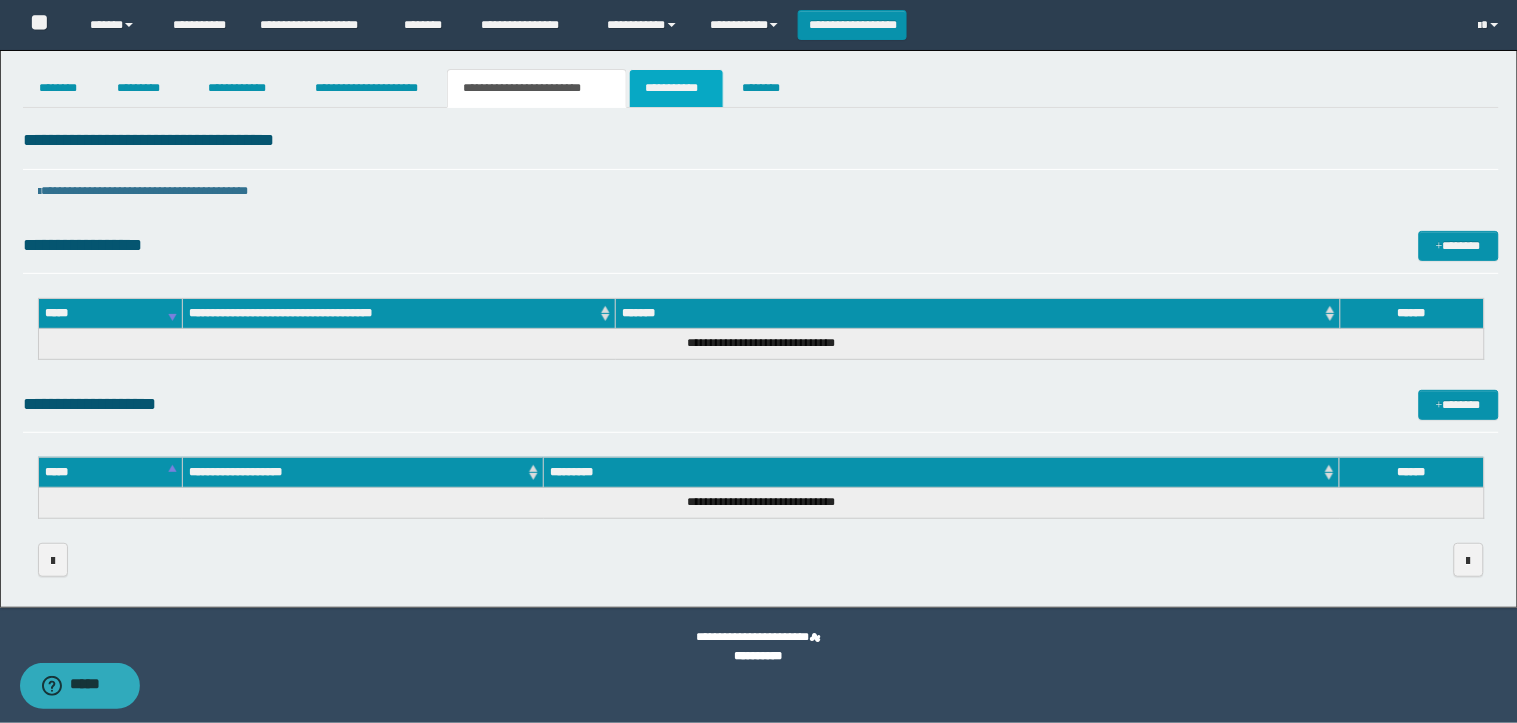 click on "**********" at bounding box center (676, 88) 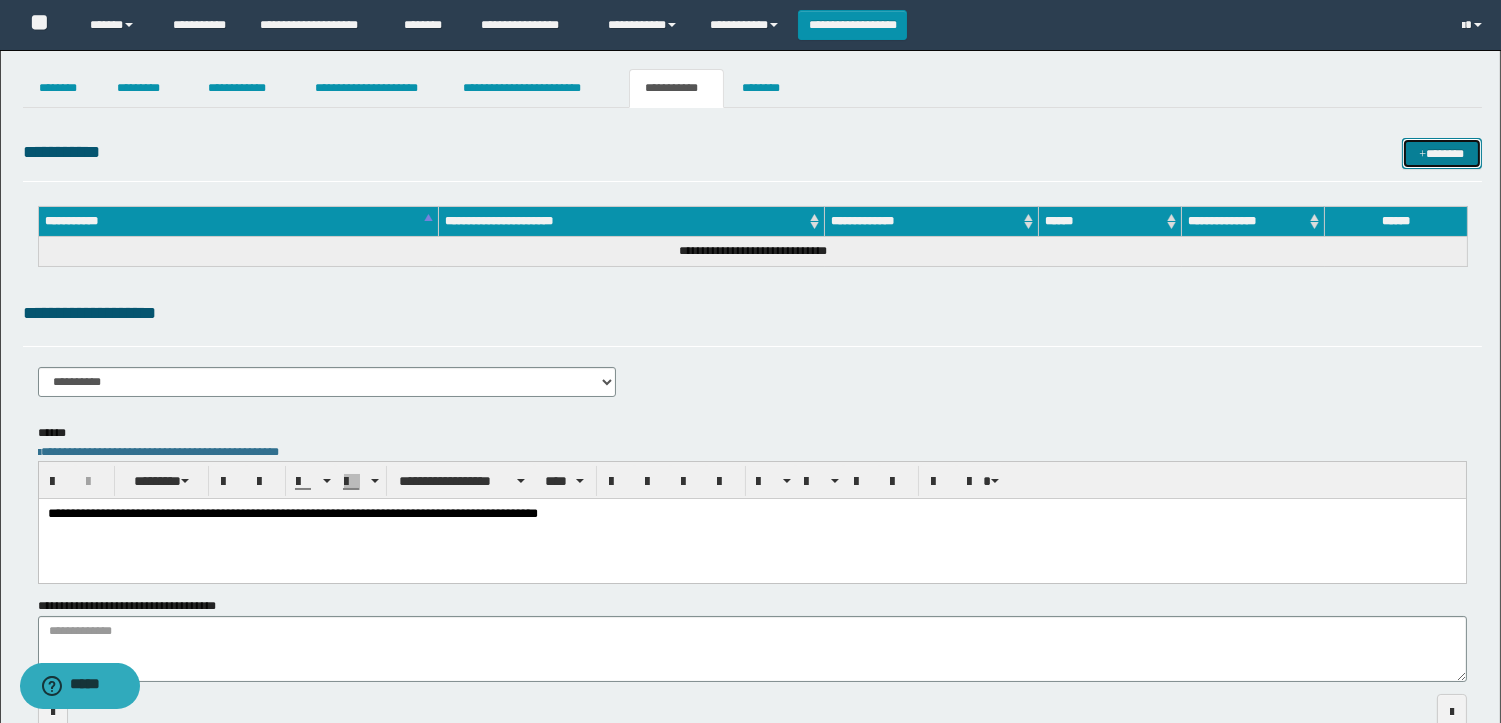 click on "*******" at bounding box center [1442, 153] 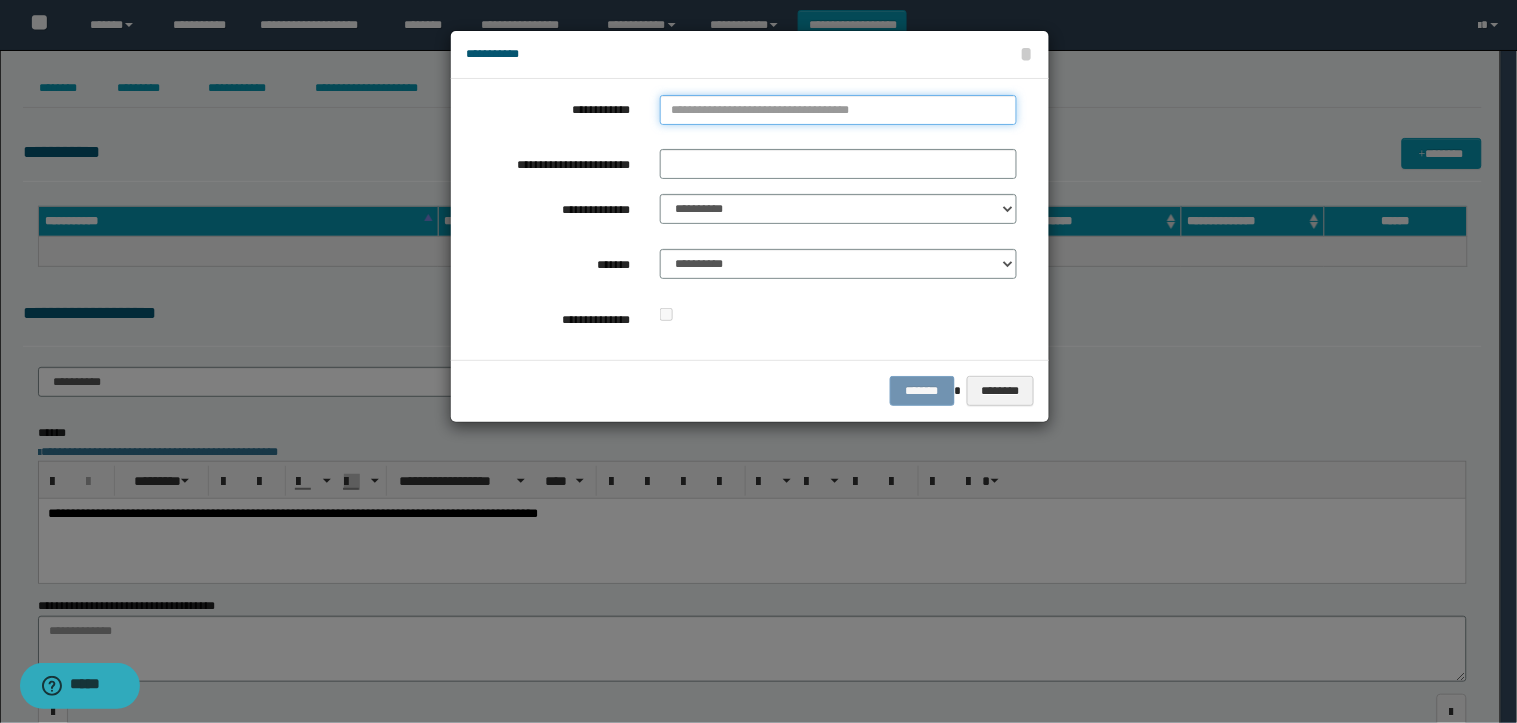 click on "**********" at bounding box center [838, 110] 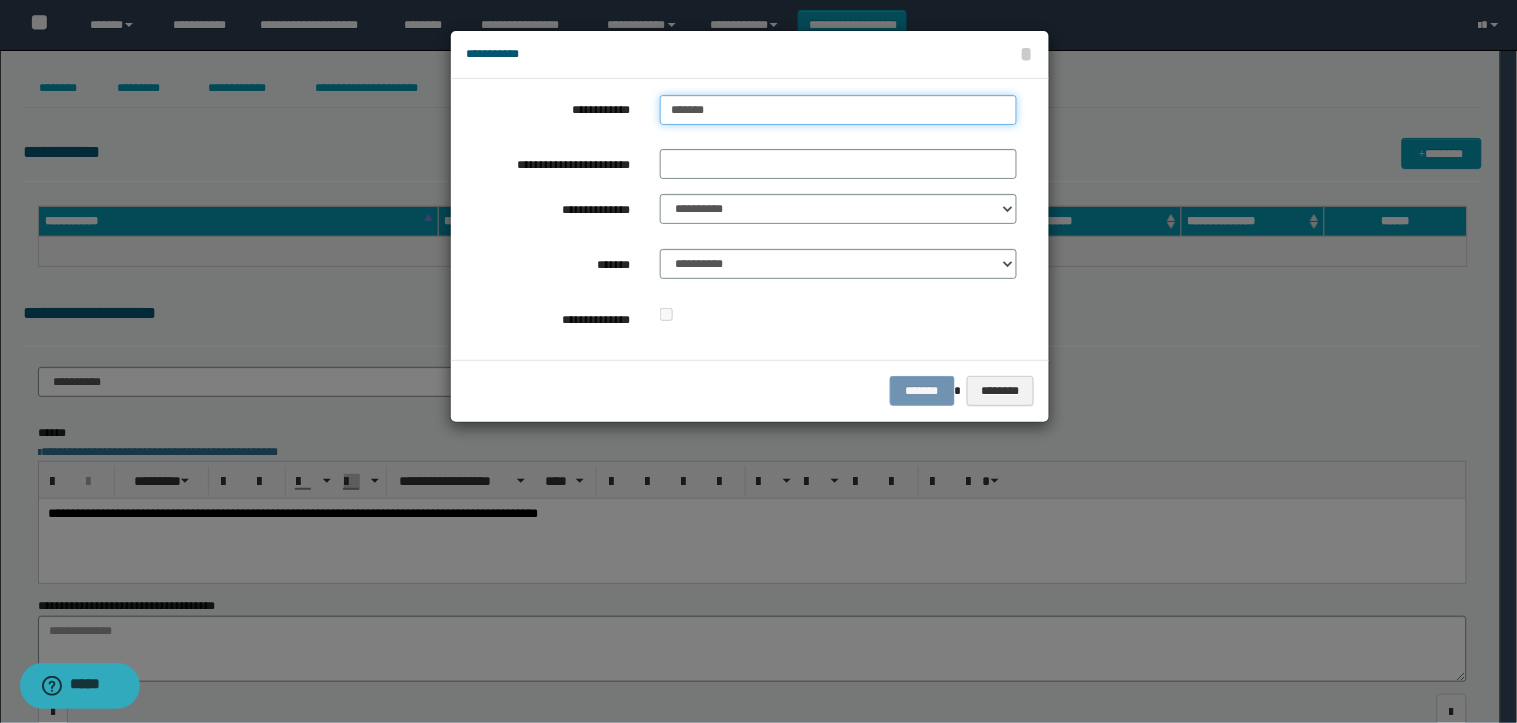 type on "********" 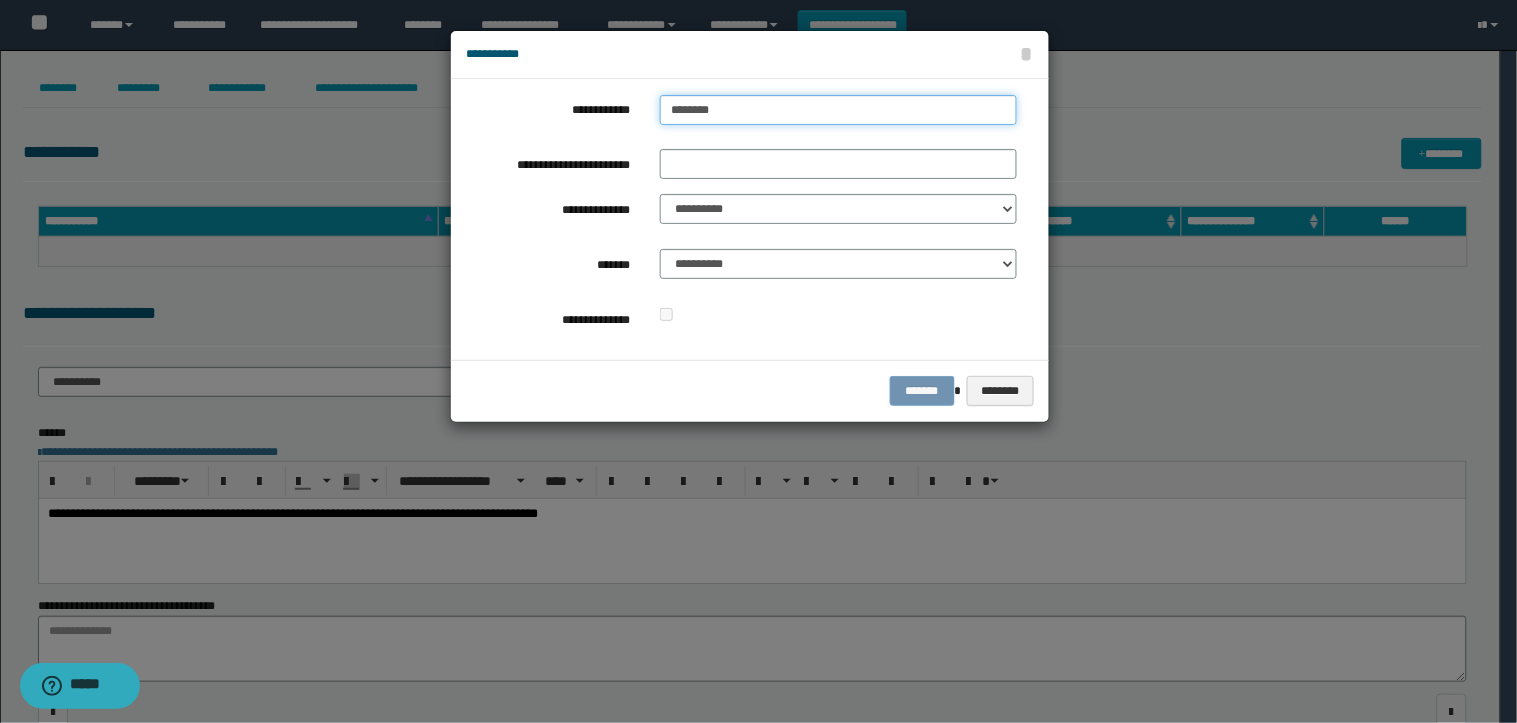 type on "**********" 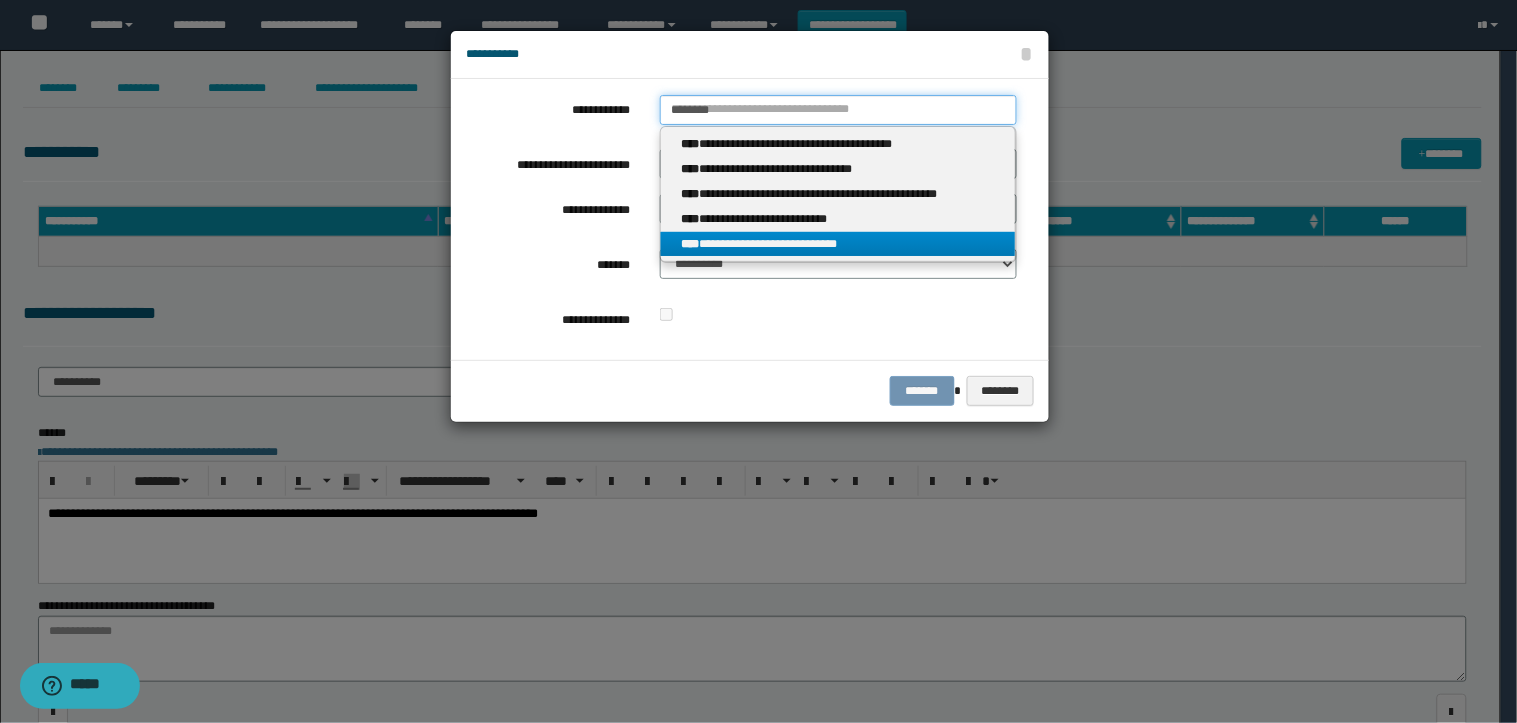 type on "********" 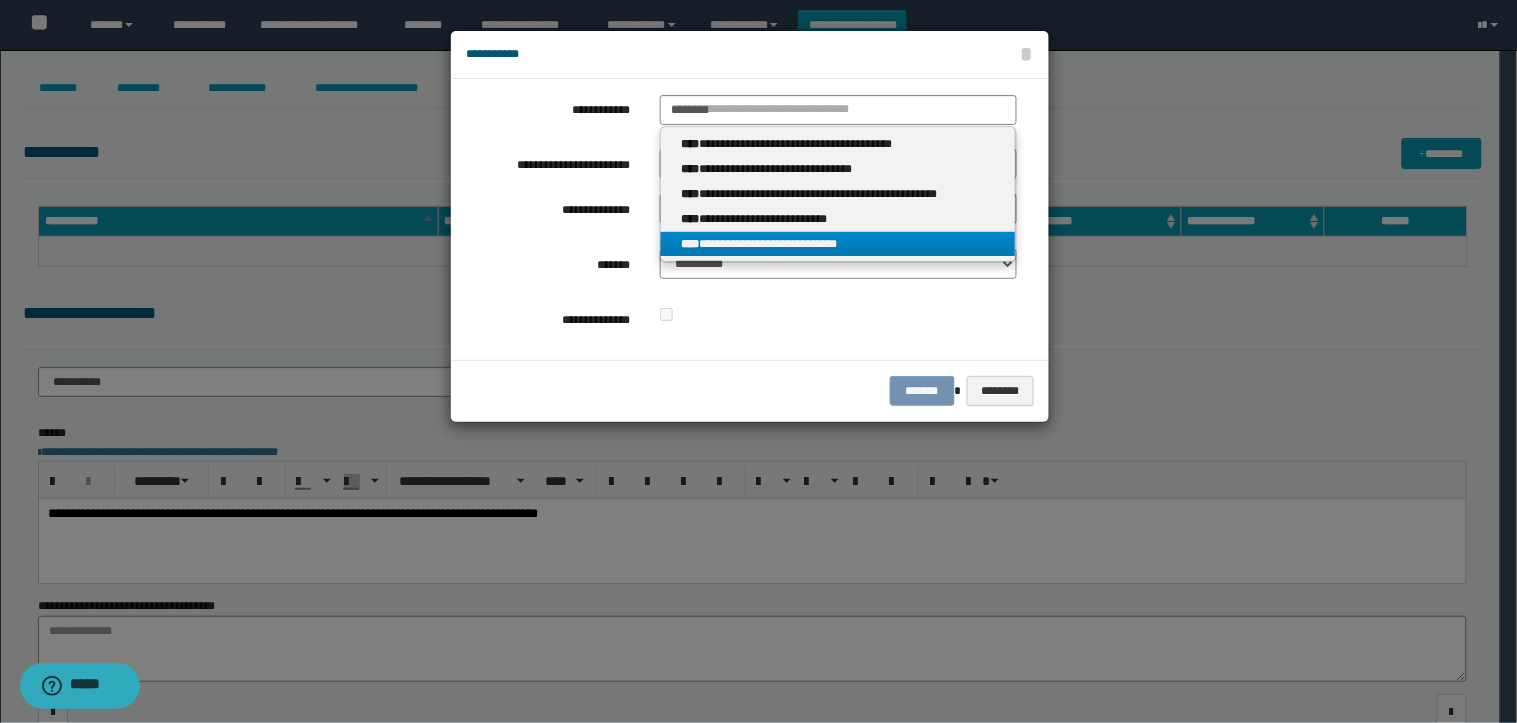 click on "**********" at bounding box center [838, 244] 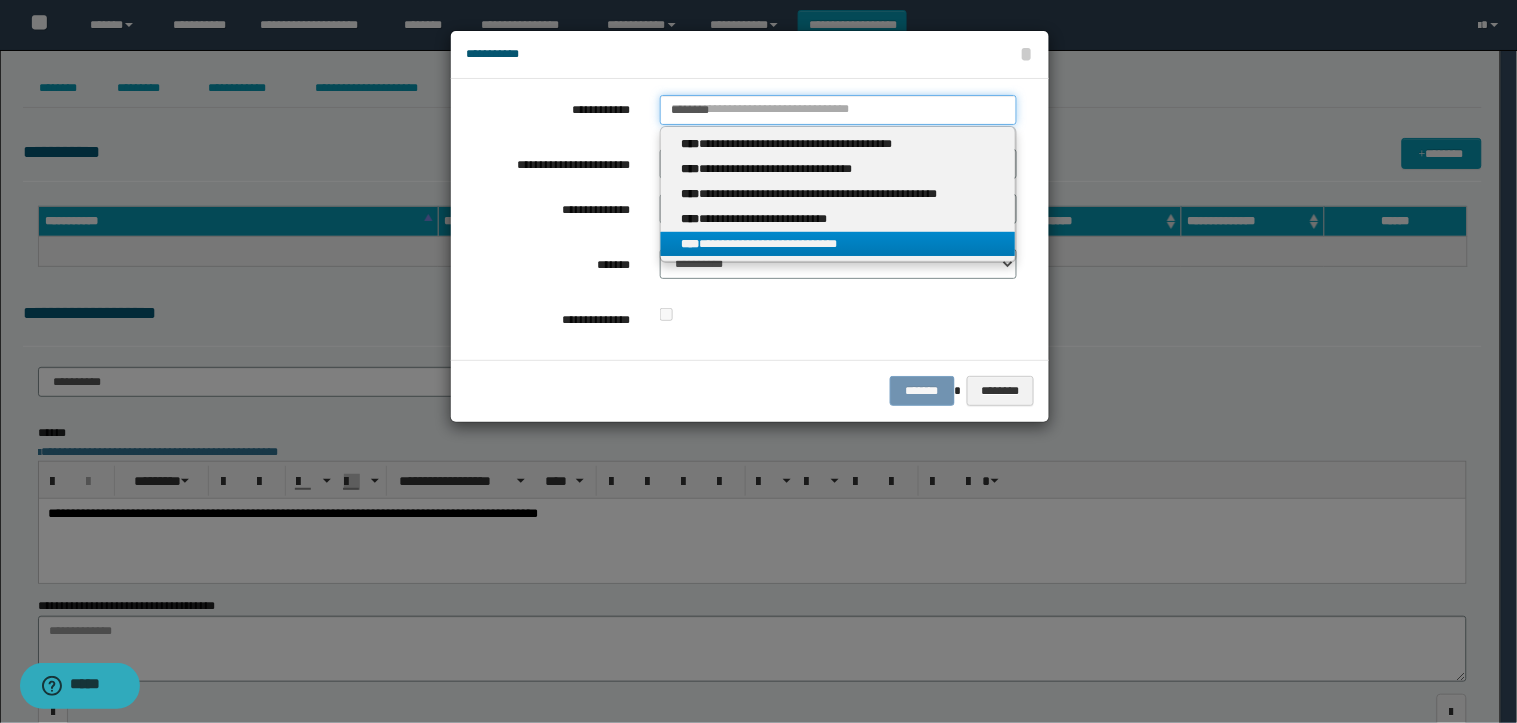 type 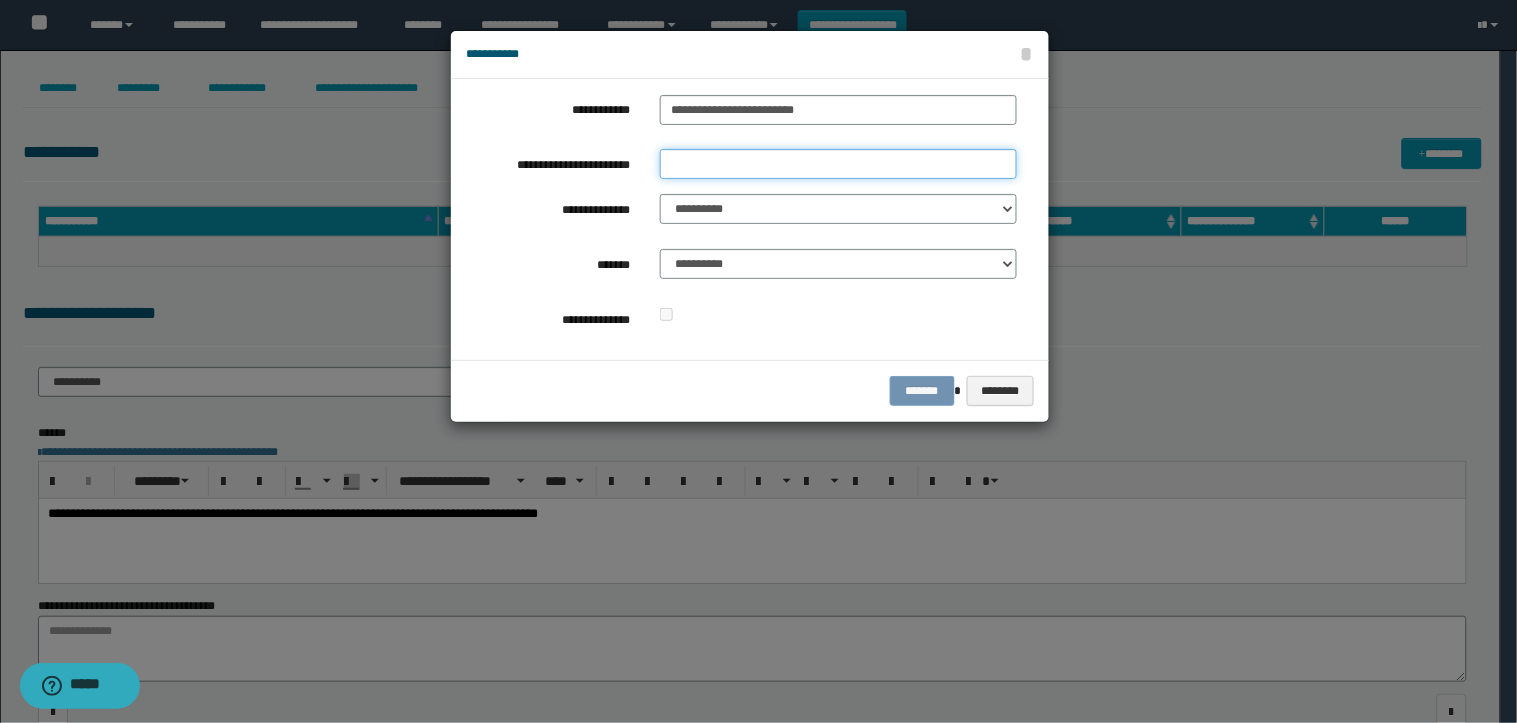 click on "**********" at bounding box center (838, 164) 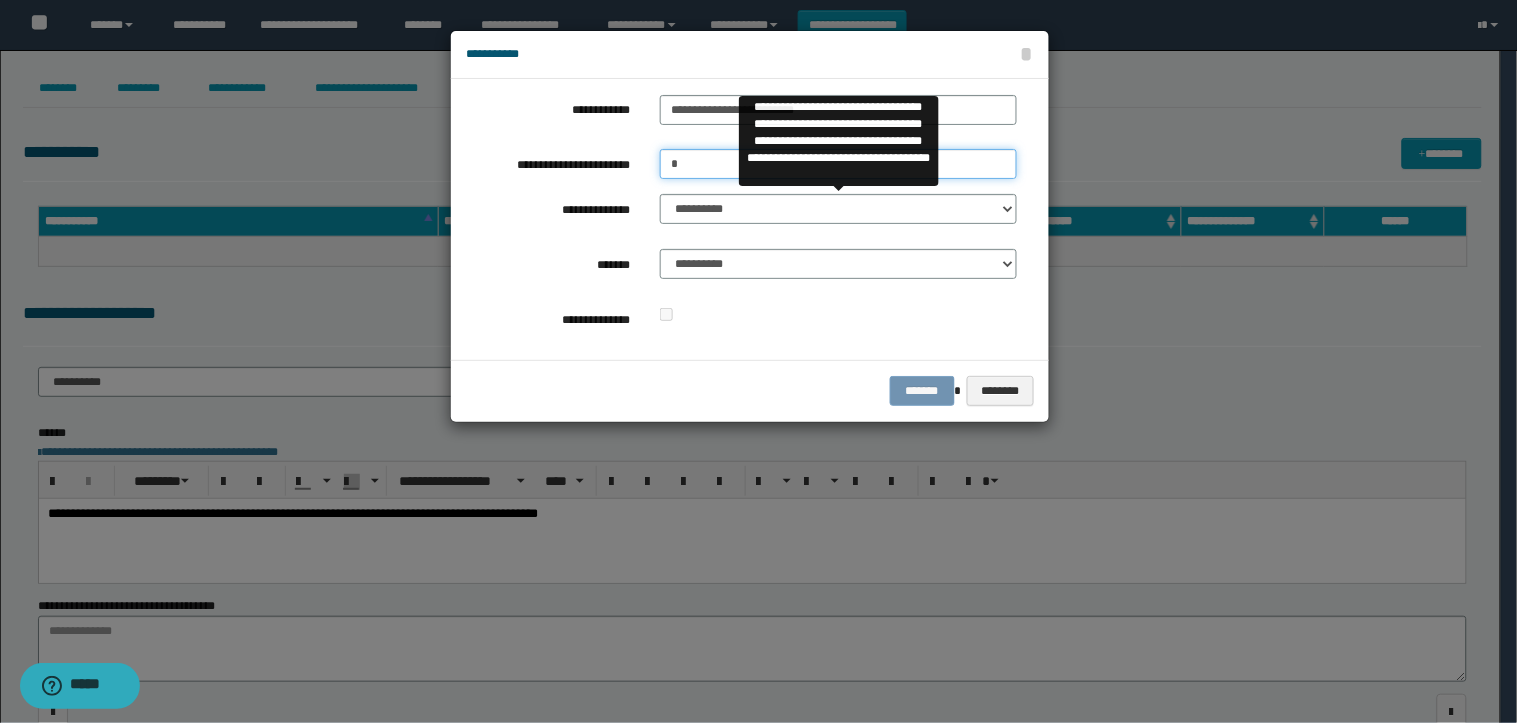 type on "*" 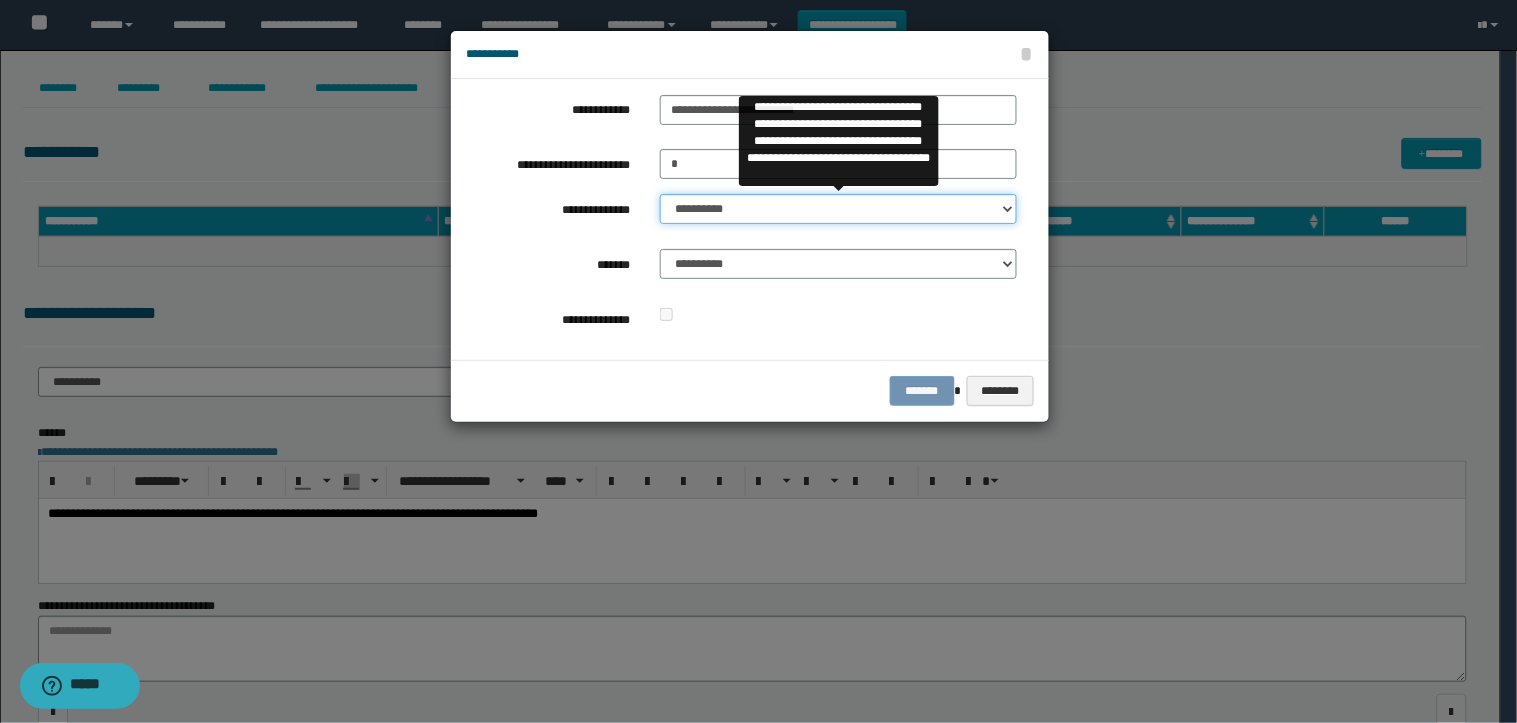 click on "**********" at bounding box center [838, 209] 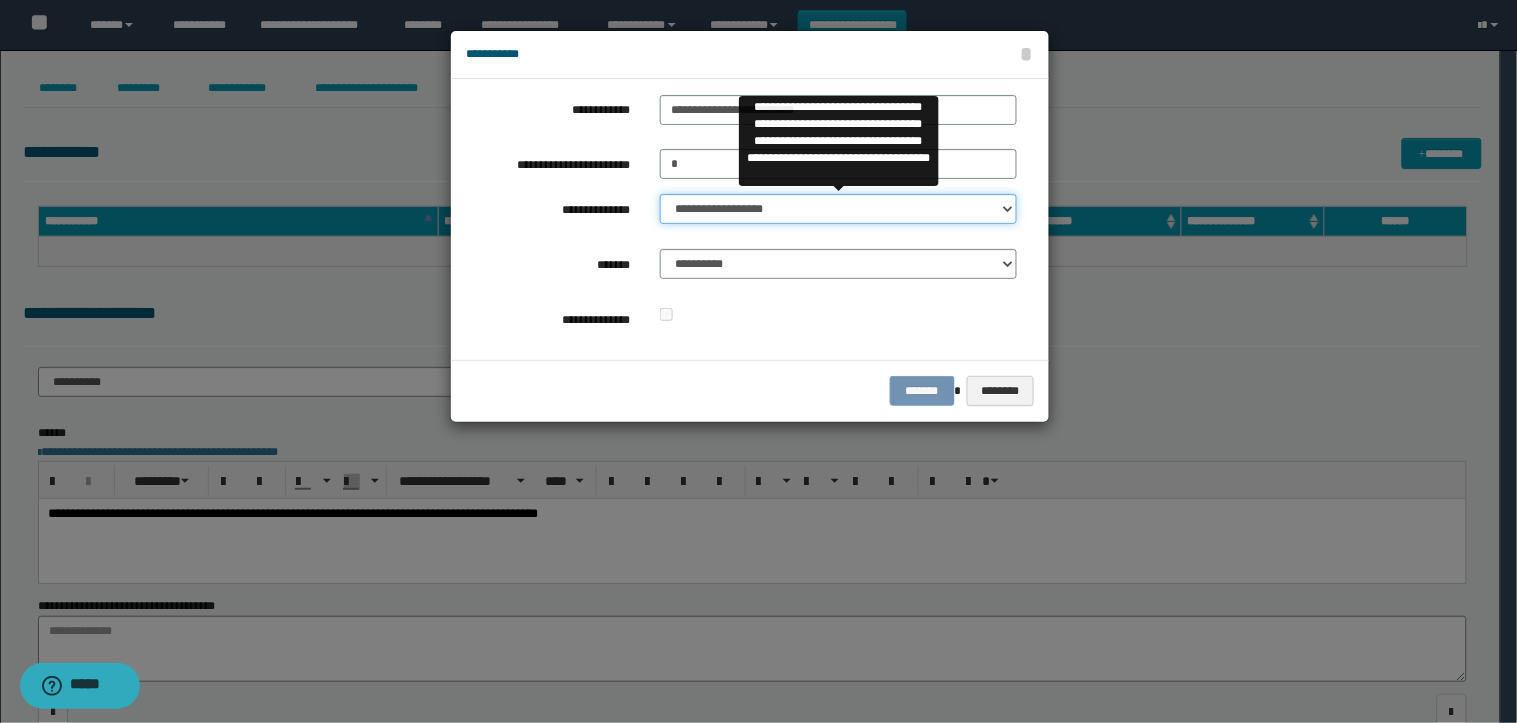 click on "**********" at bounding box center (838, 209) 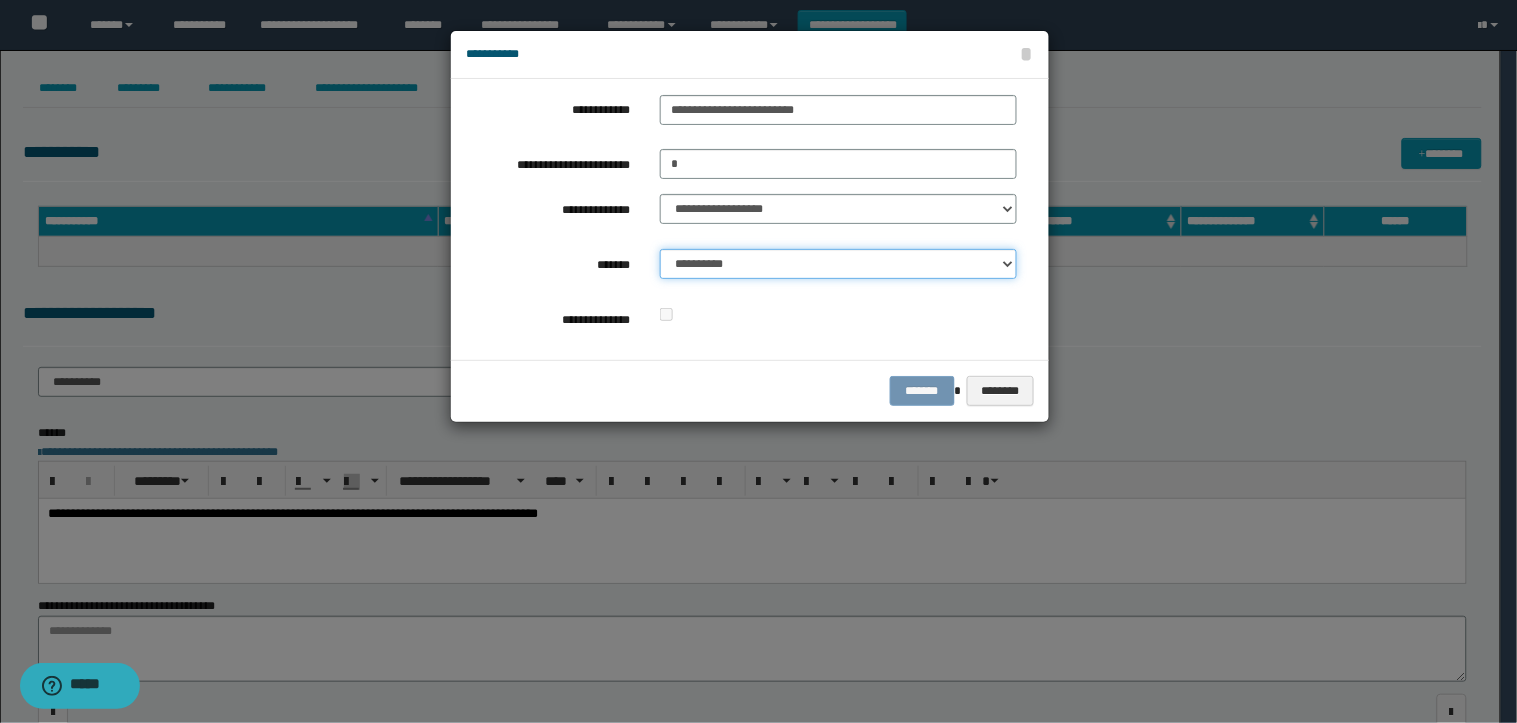 click on "**********" at bounding box center [838, 264] 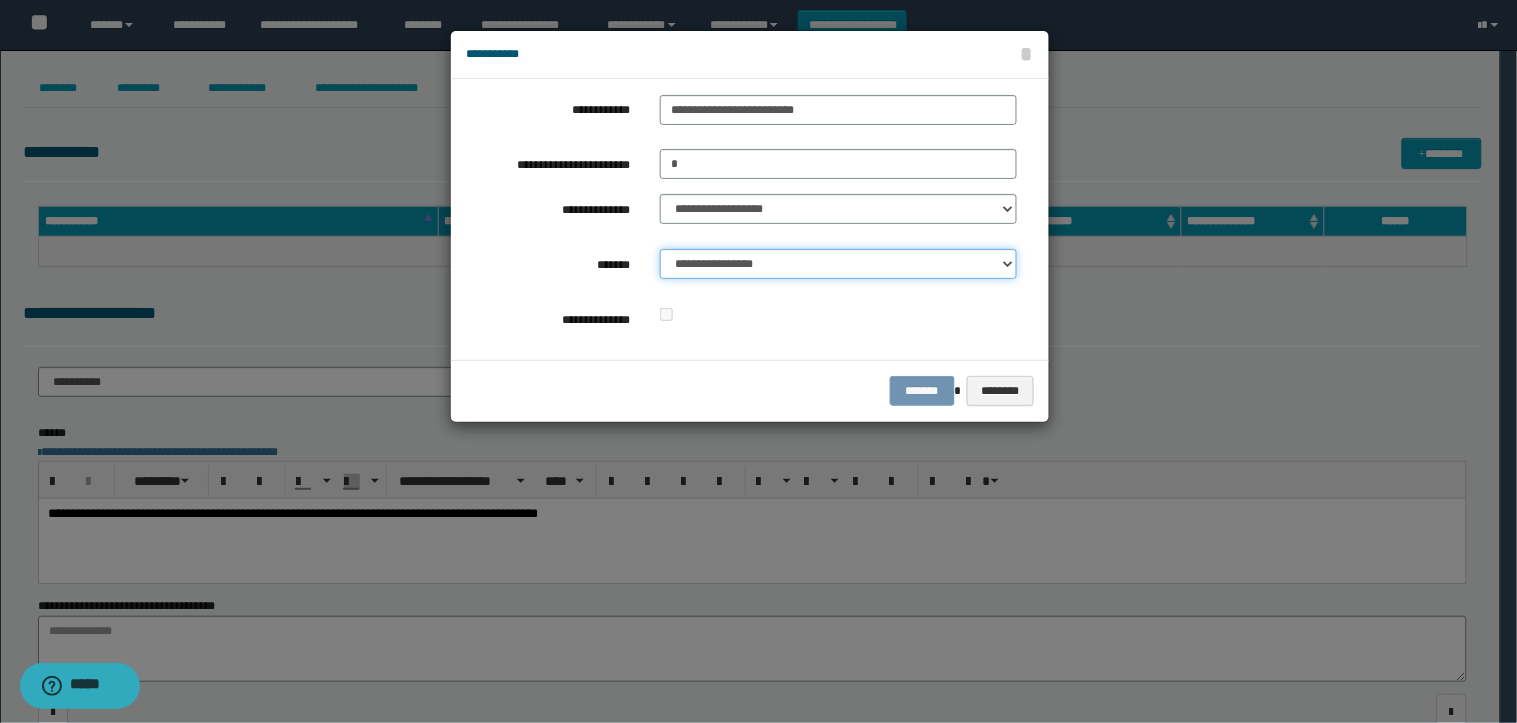 click on "**********" at bounding box center [838, 264] 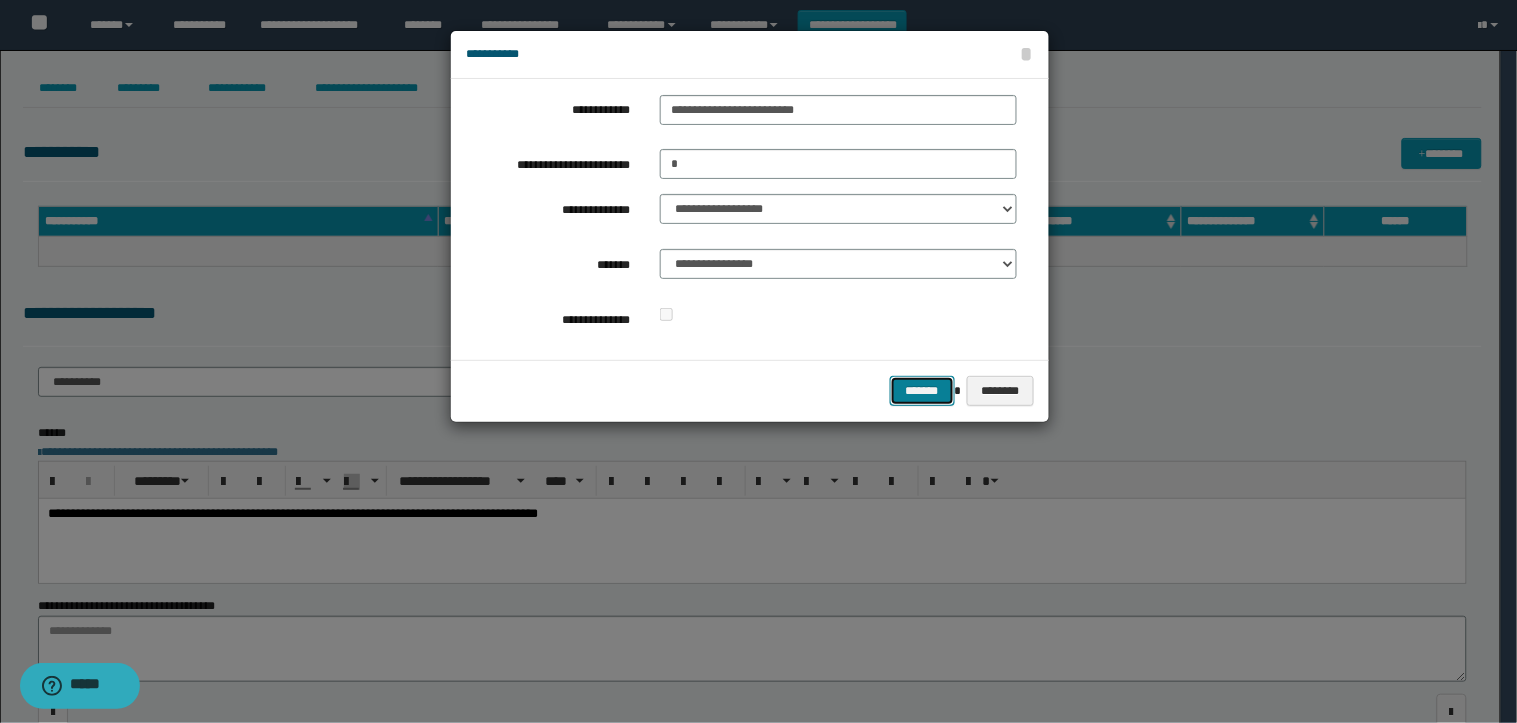 click on "*******" at bounding box center (922, 391) 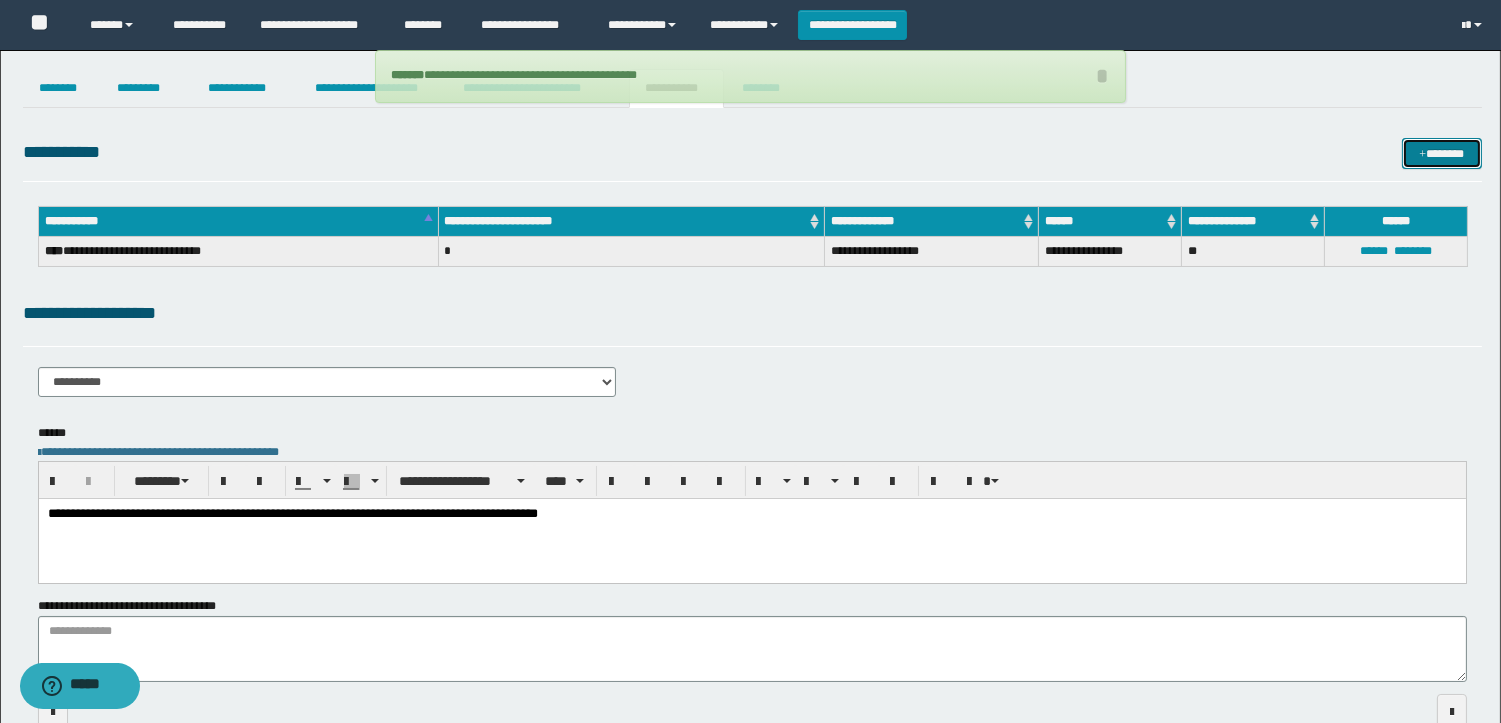 type 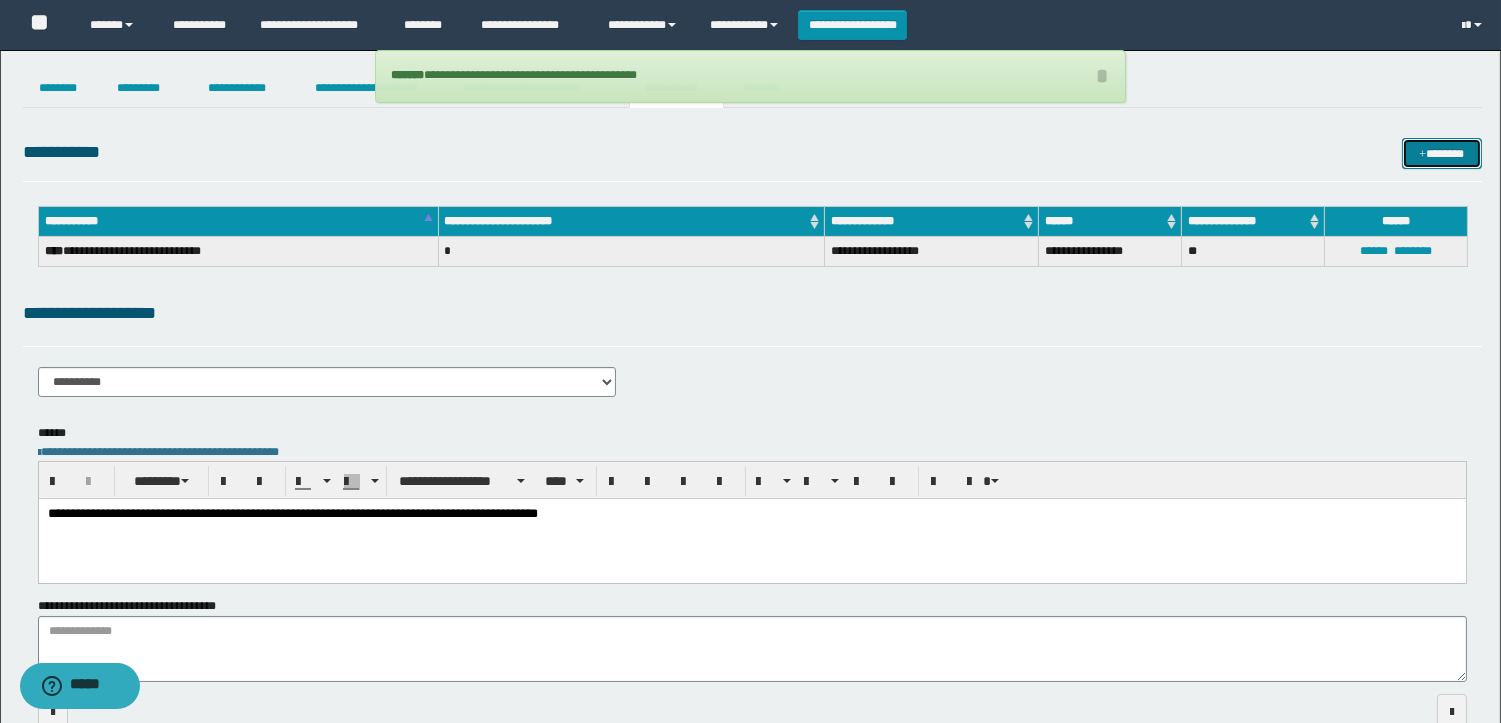 click at bounding box center [1422, 155] 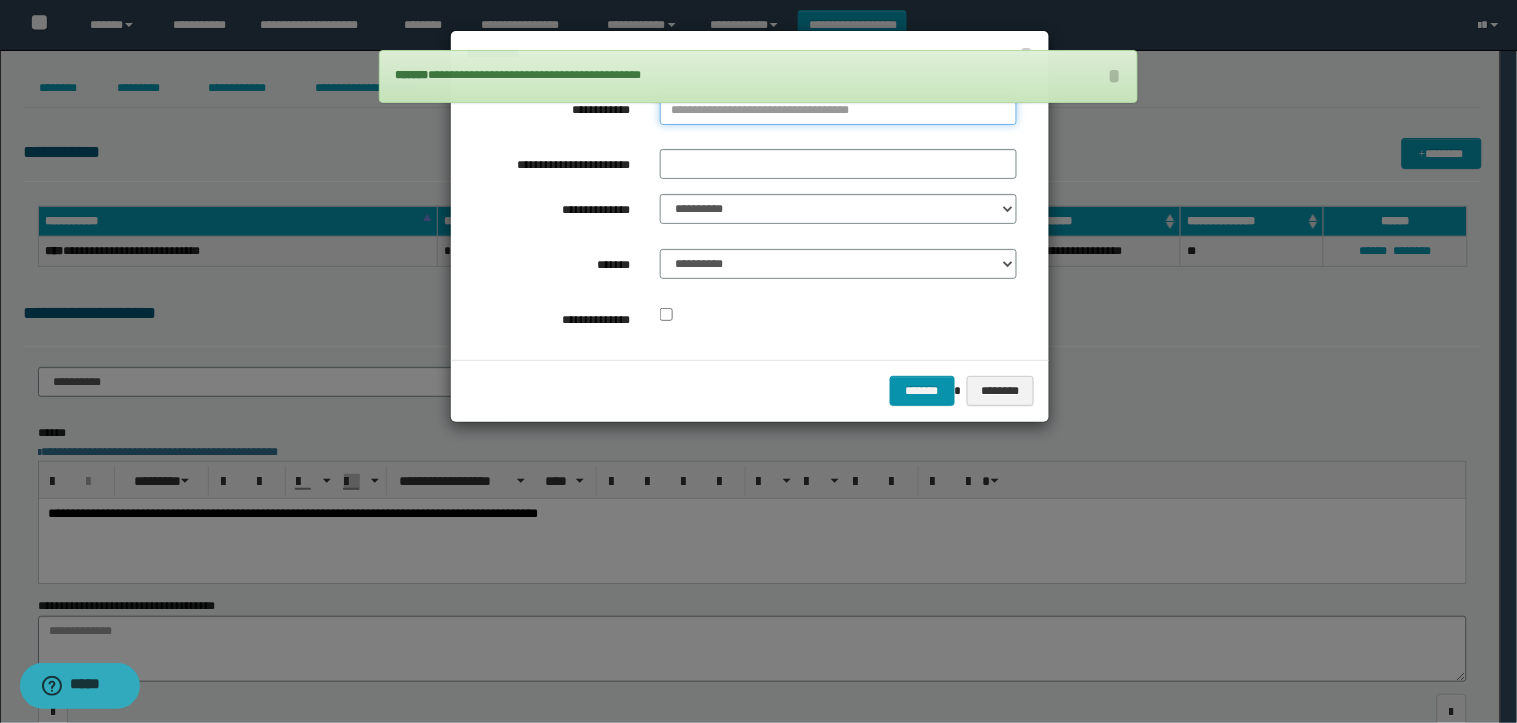 type on "**********" 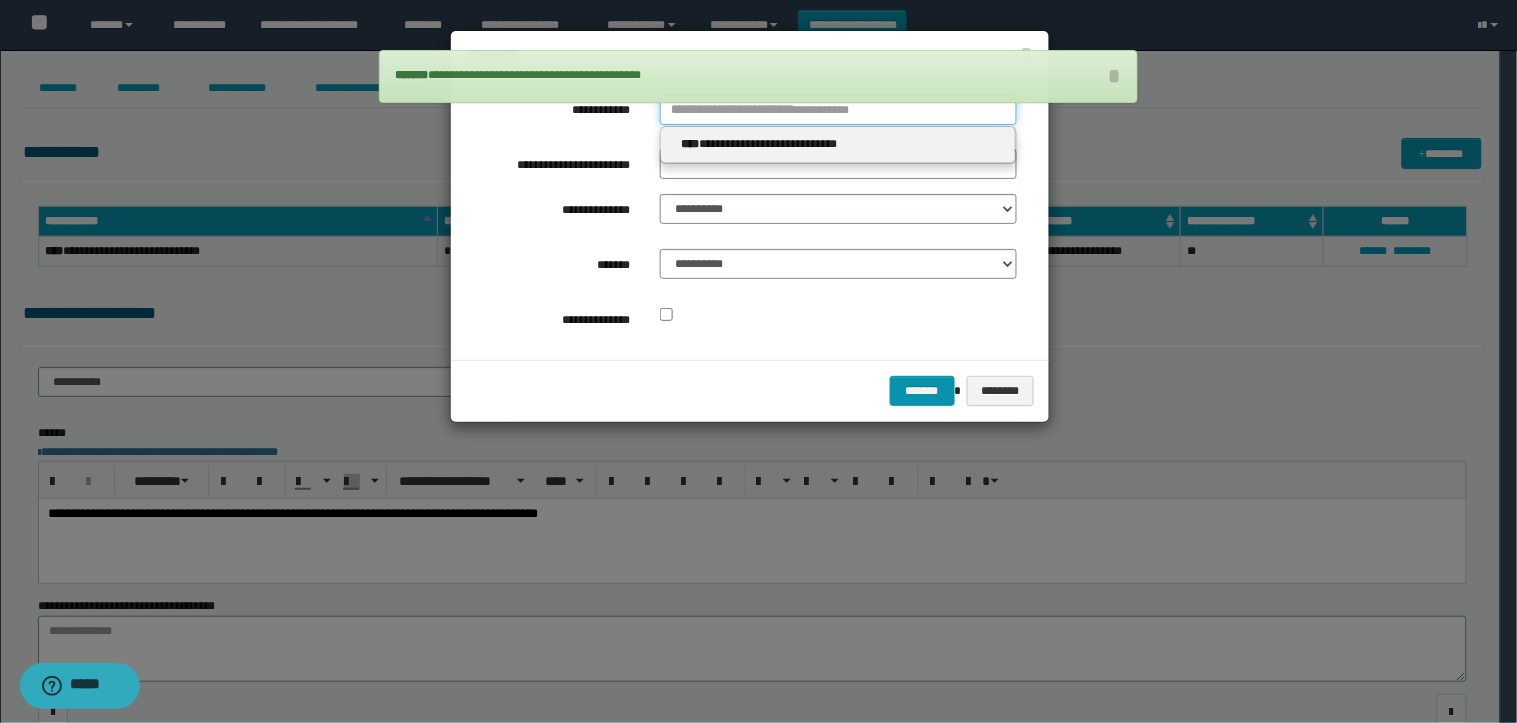 click on "**********" at bounding box center (838, 110) 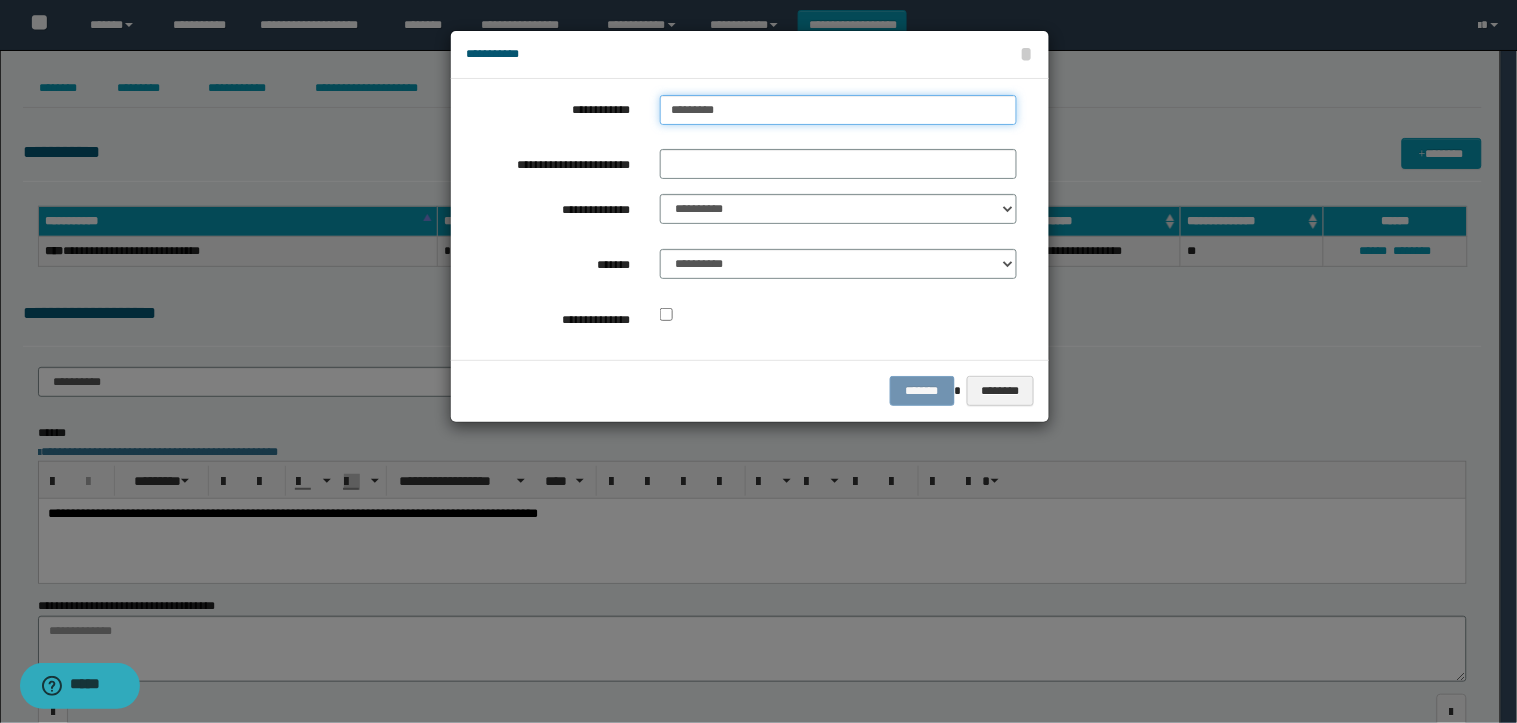 type on "**********" 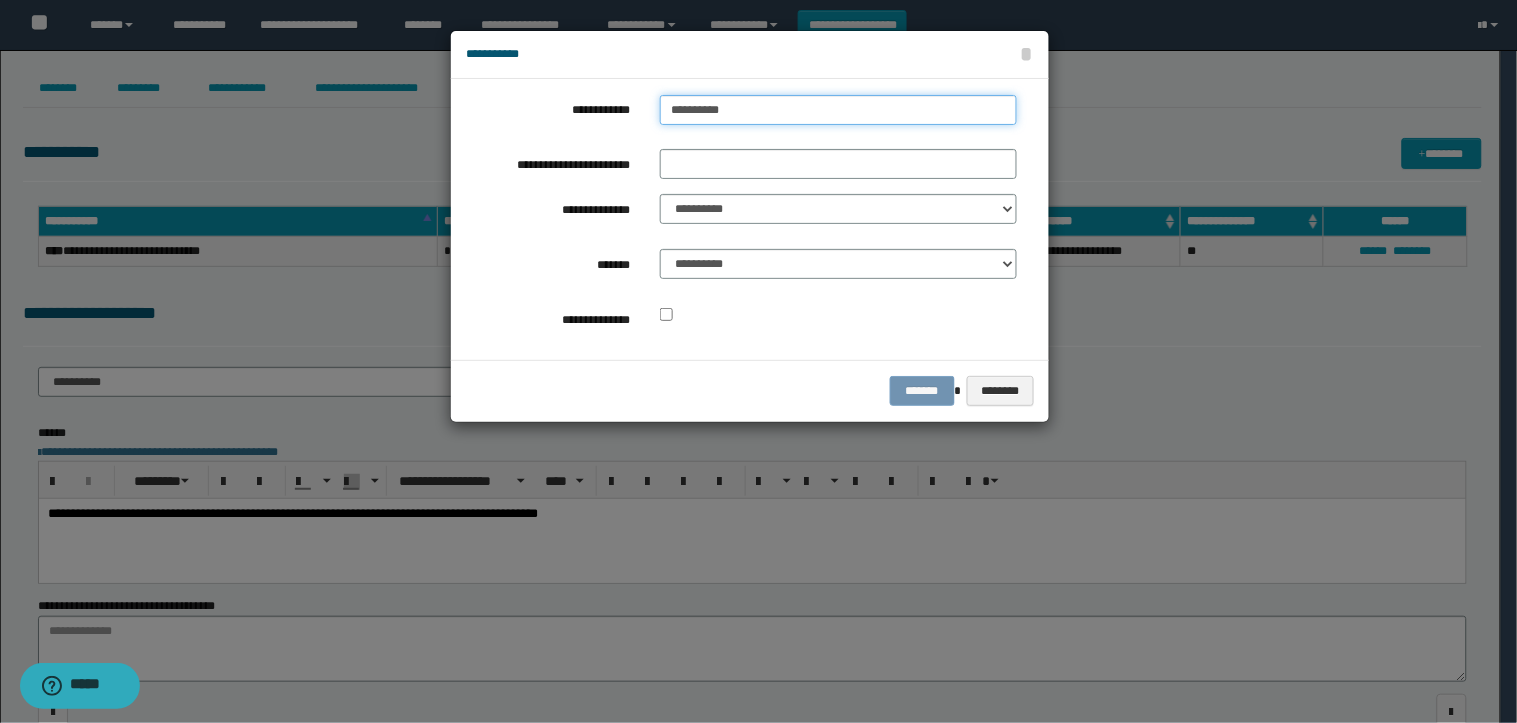 type on "**********" 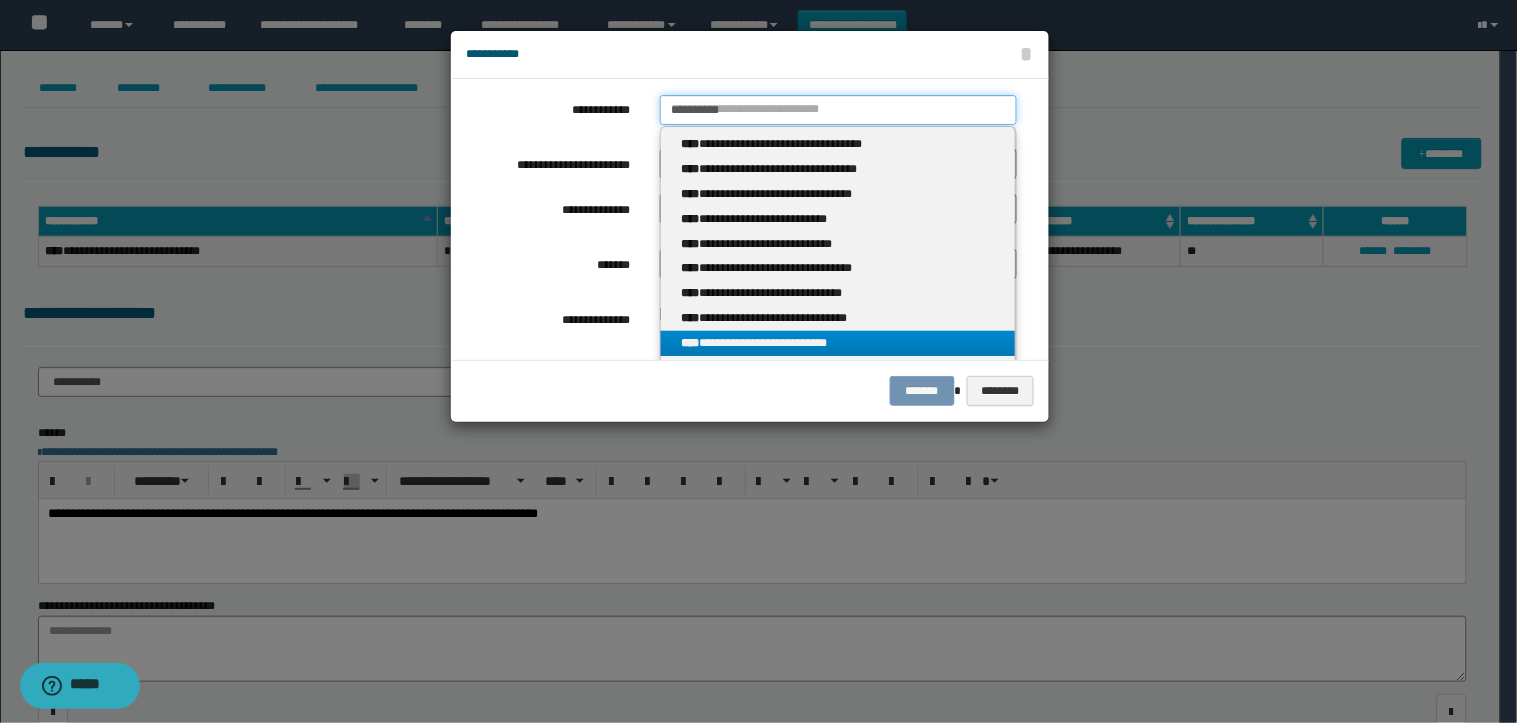 type on "**********" 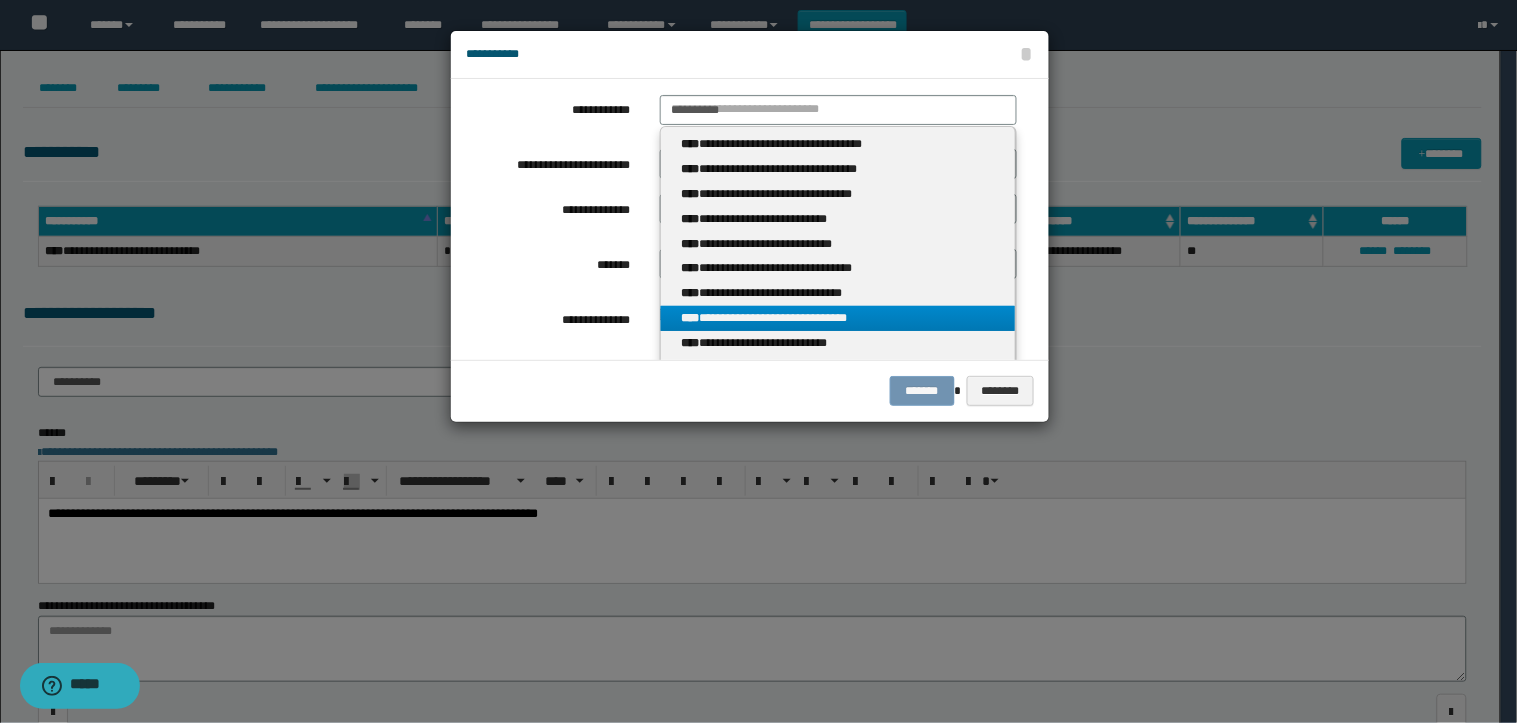 click on "**********" at bounding box center (838, 318) 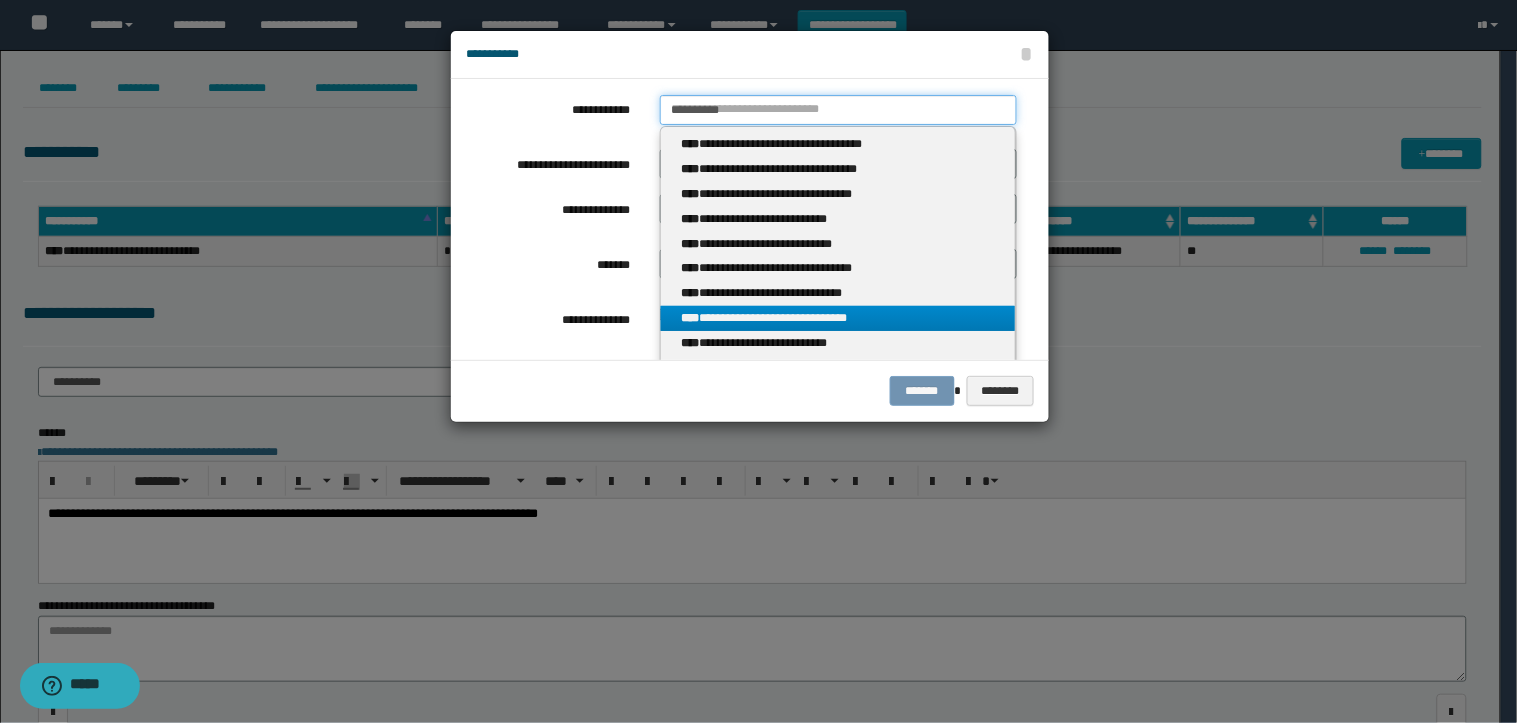 type 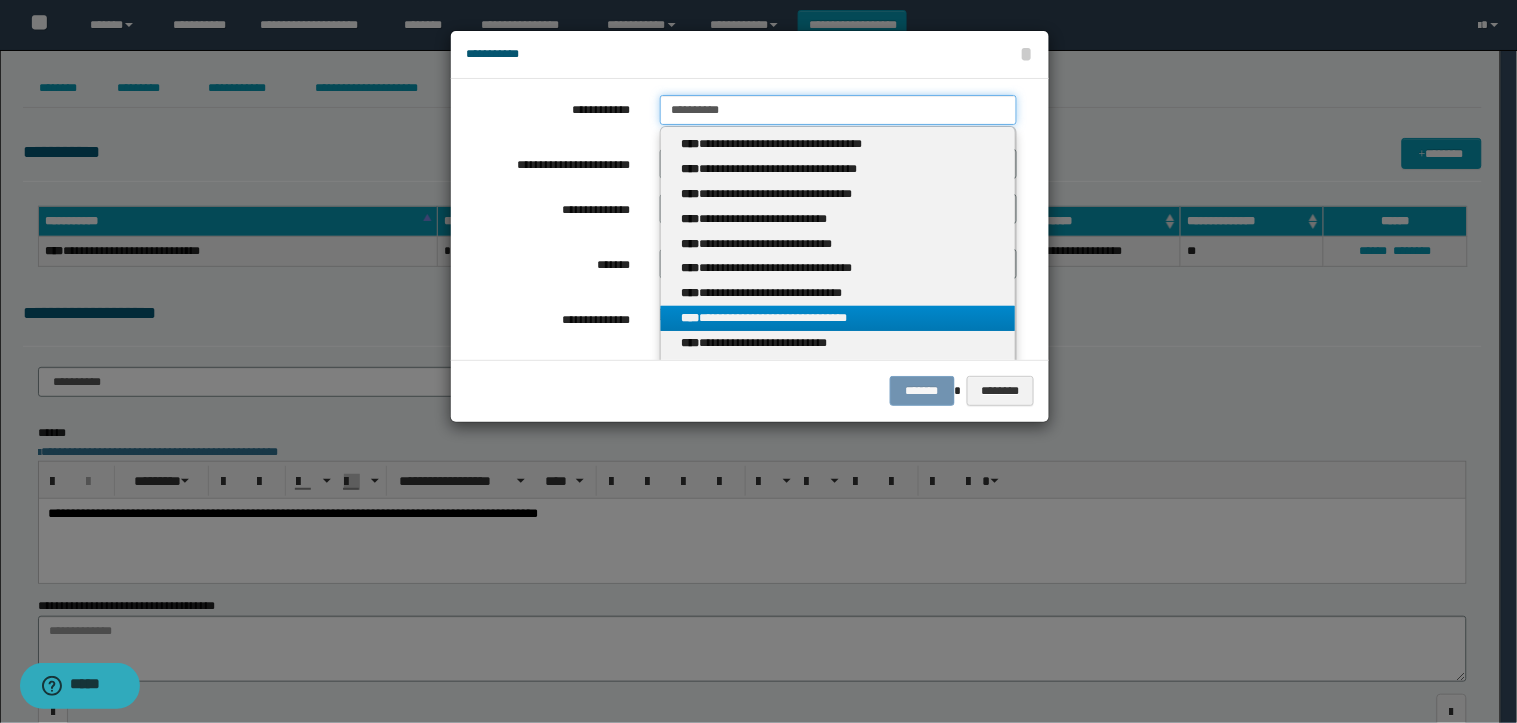 type on "**********" 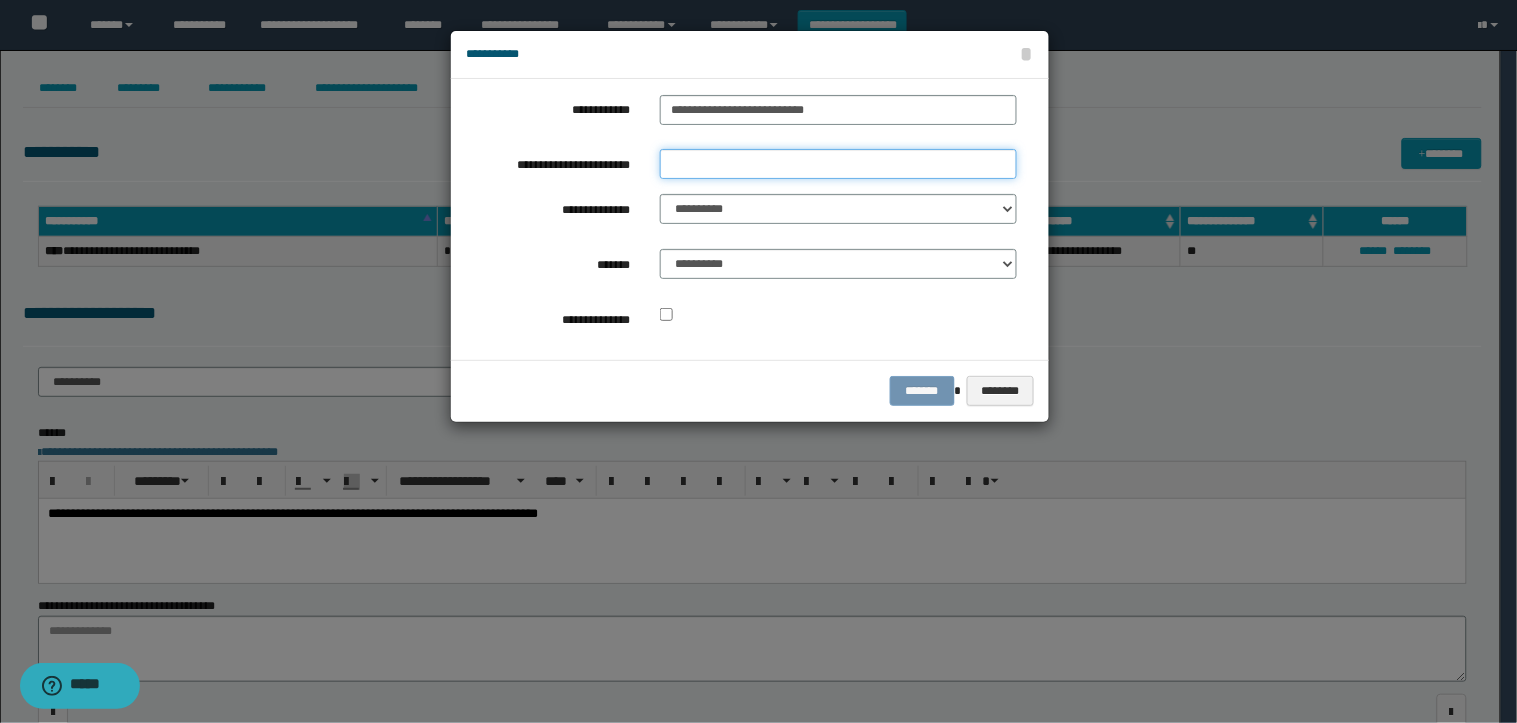 click on "**********" at bounding box center (838, 164) 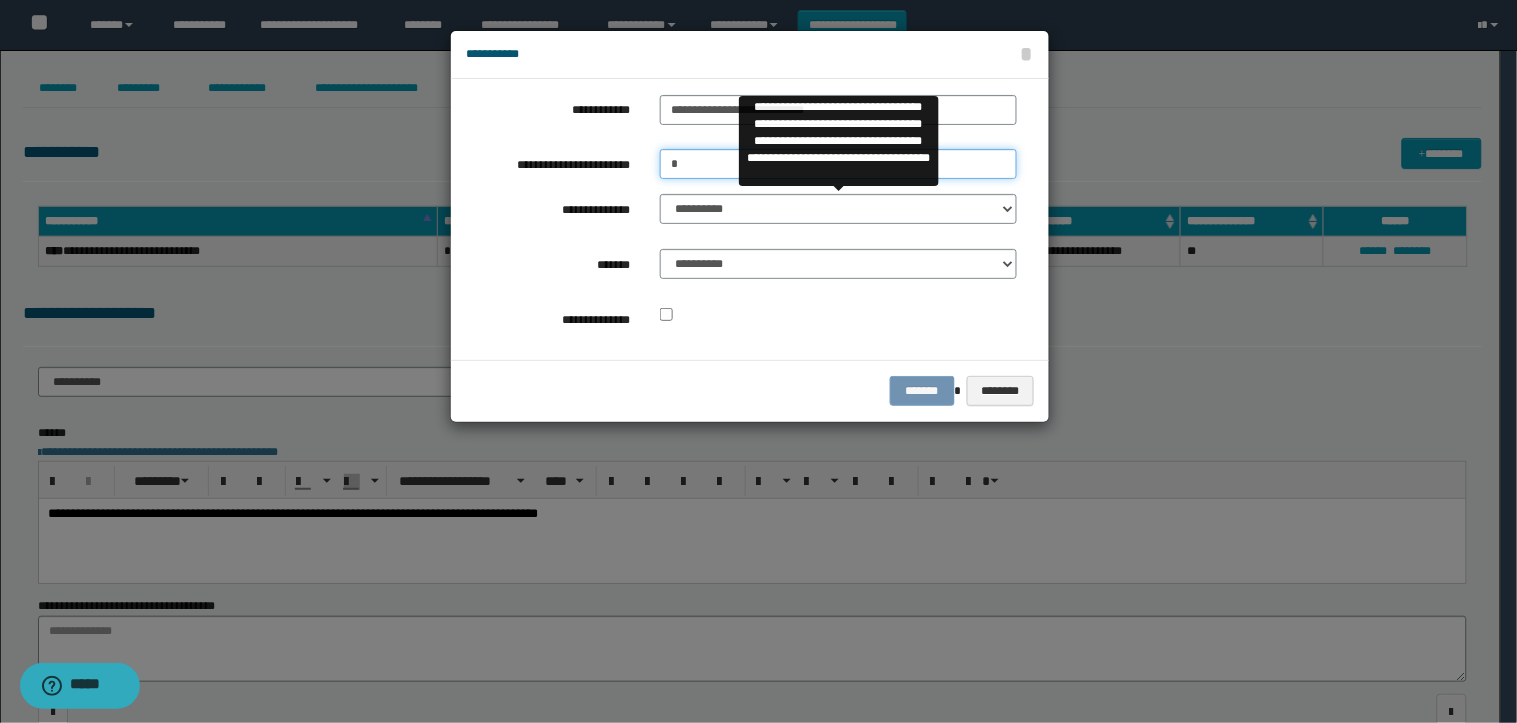 type on "*" 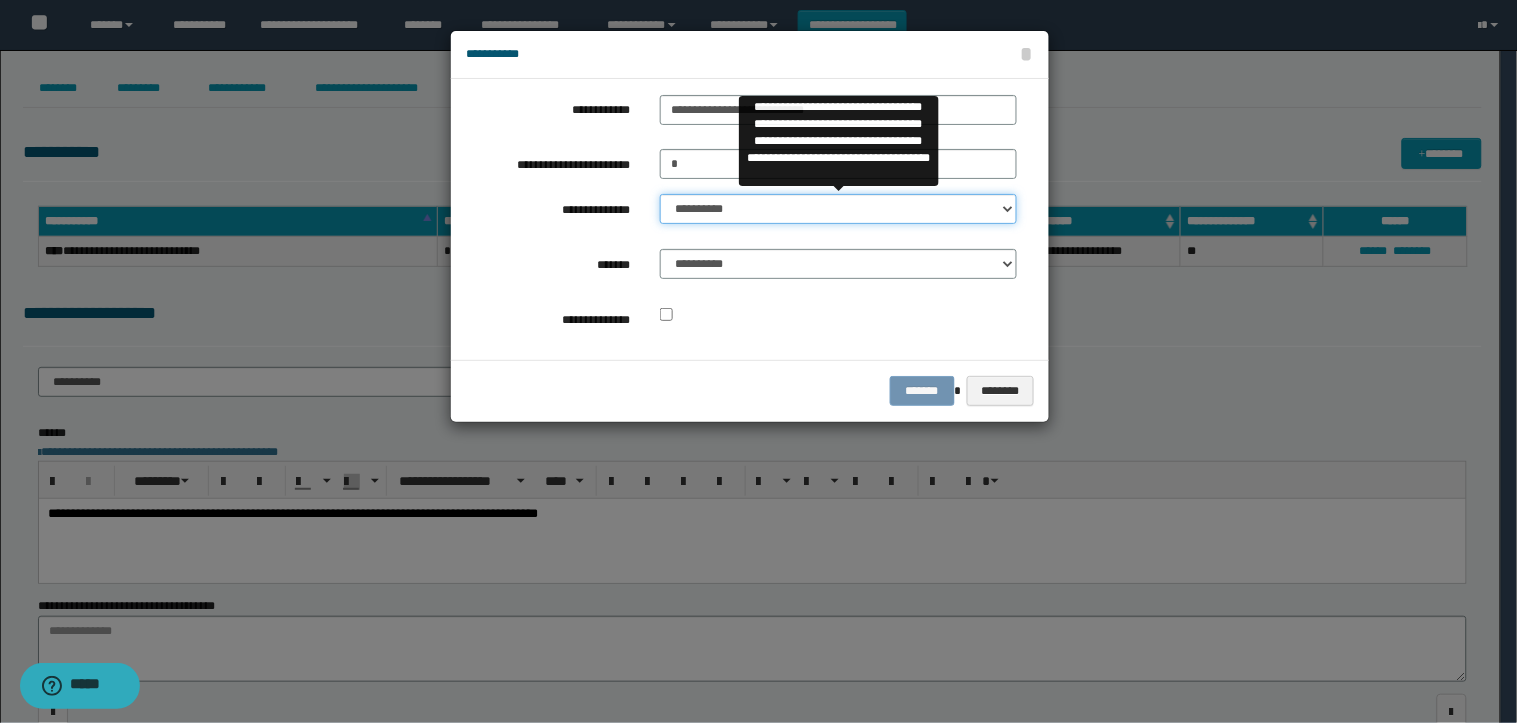 click on "**********" at bounding box center (838, 209) 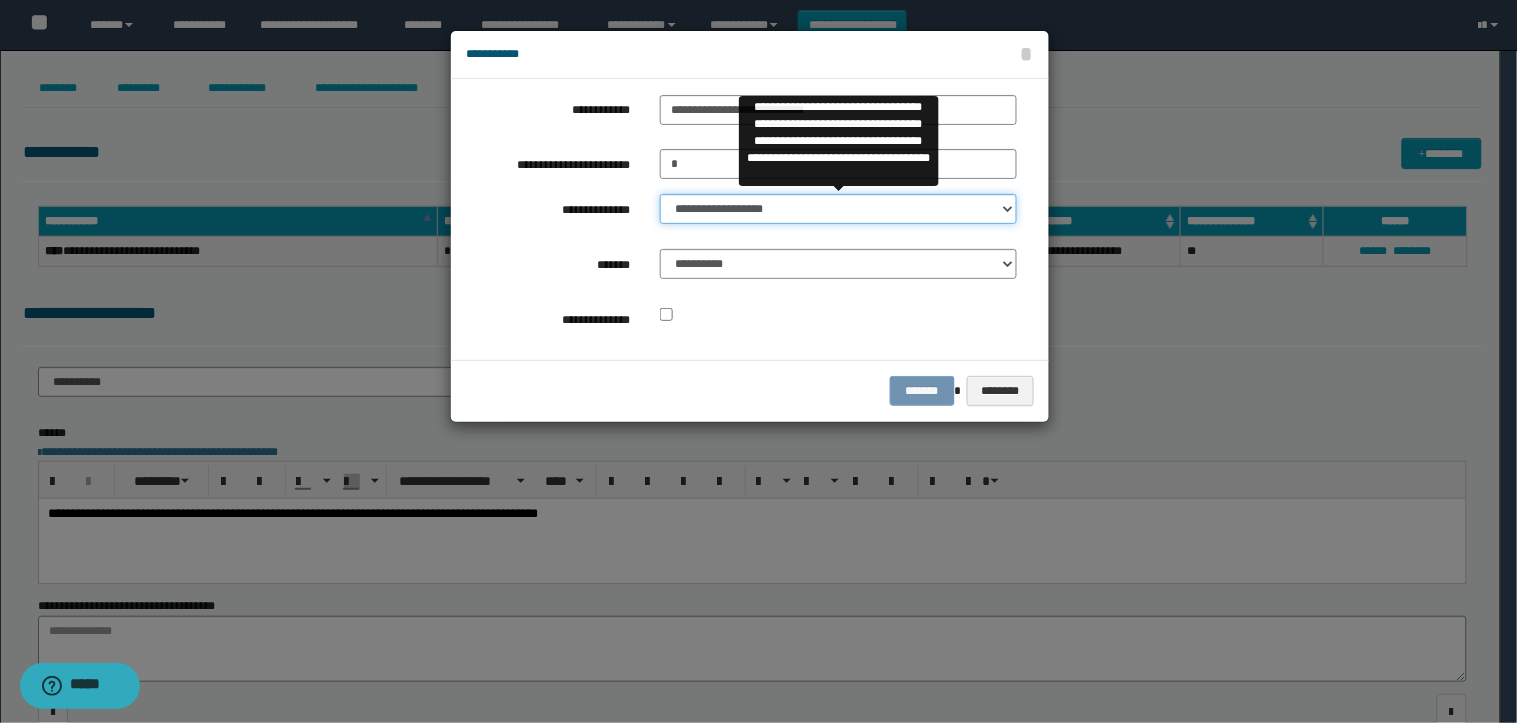 click on "**********" at bounding box center (838, 209) 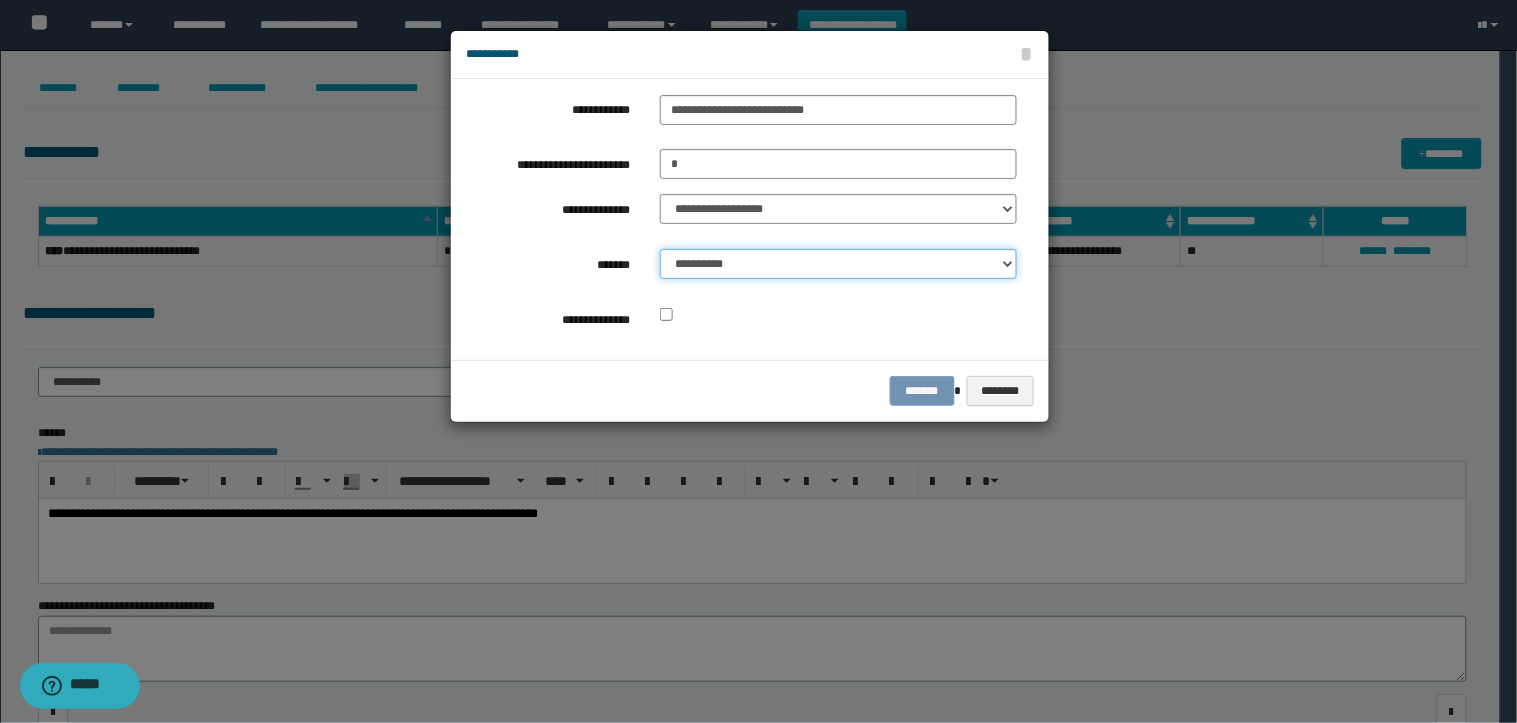 click on "**********" at bounding box center (838, 264) 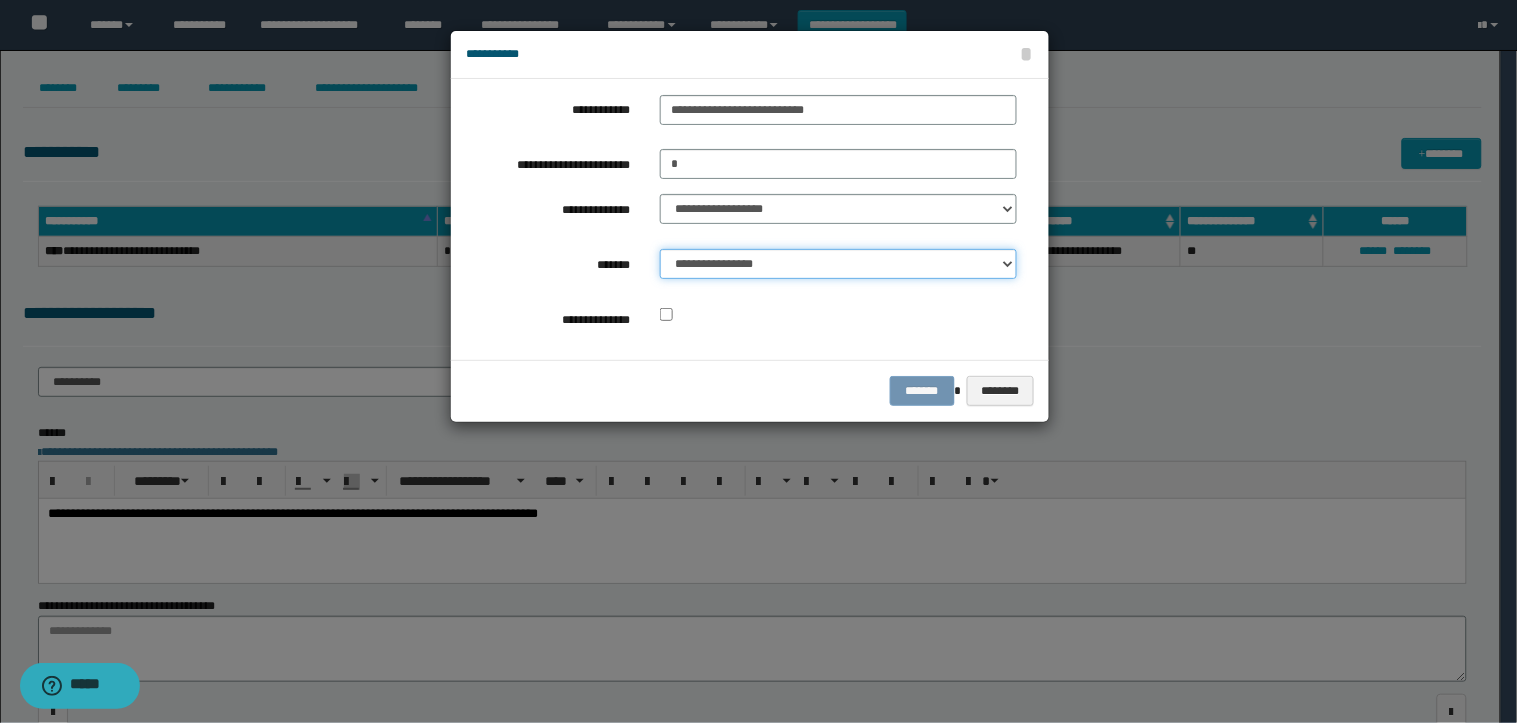click on "**********" at bounding box center (838, 264) 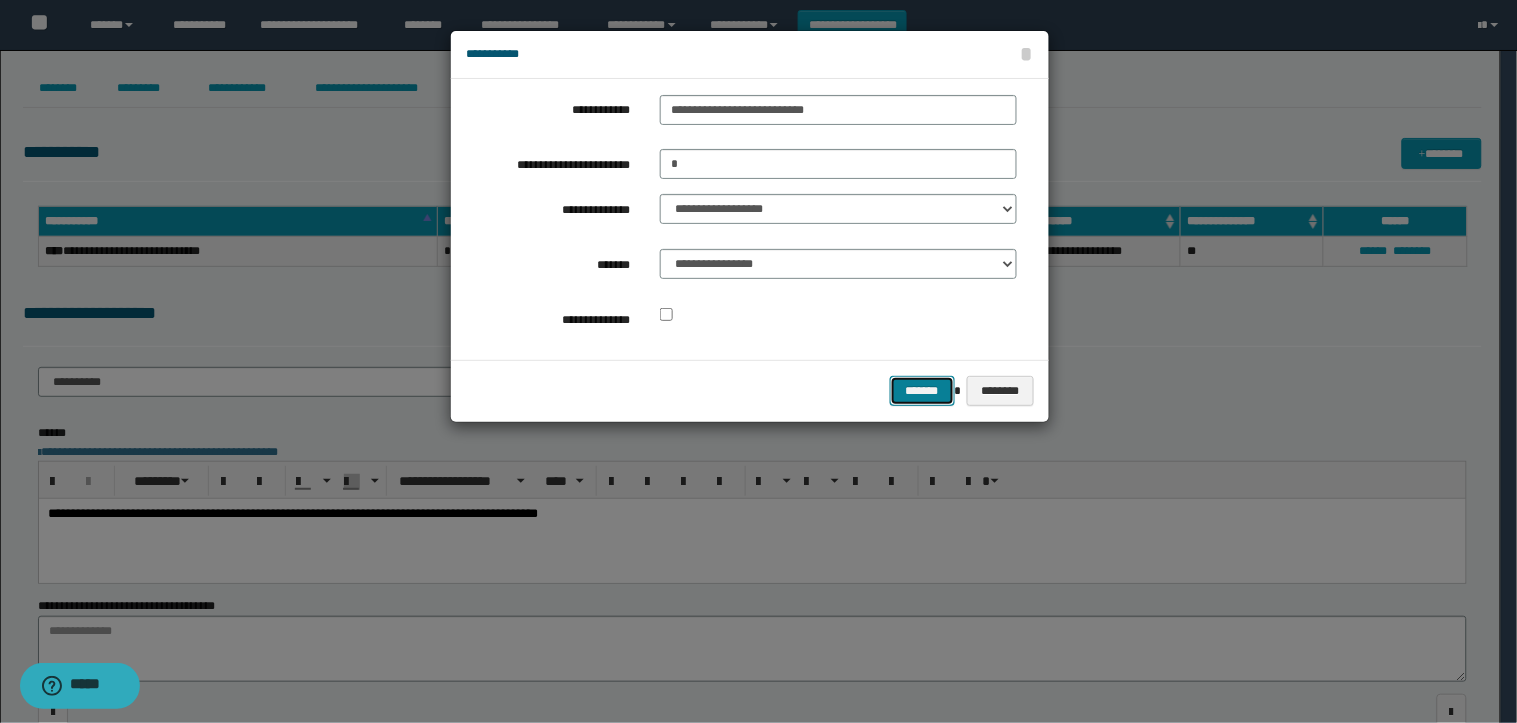 click on "*******" at bounding box center [922, 391] 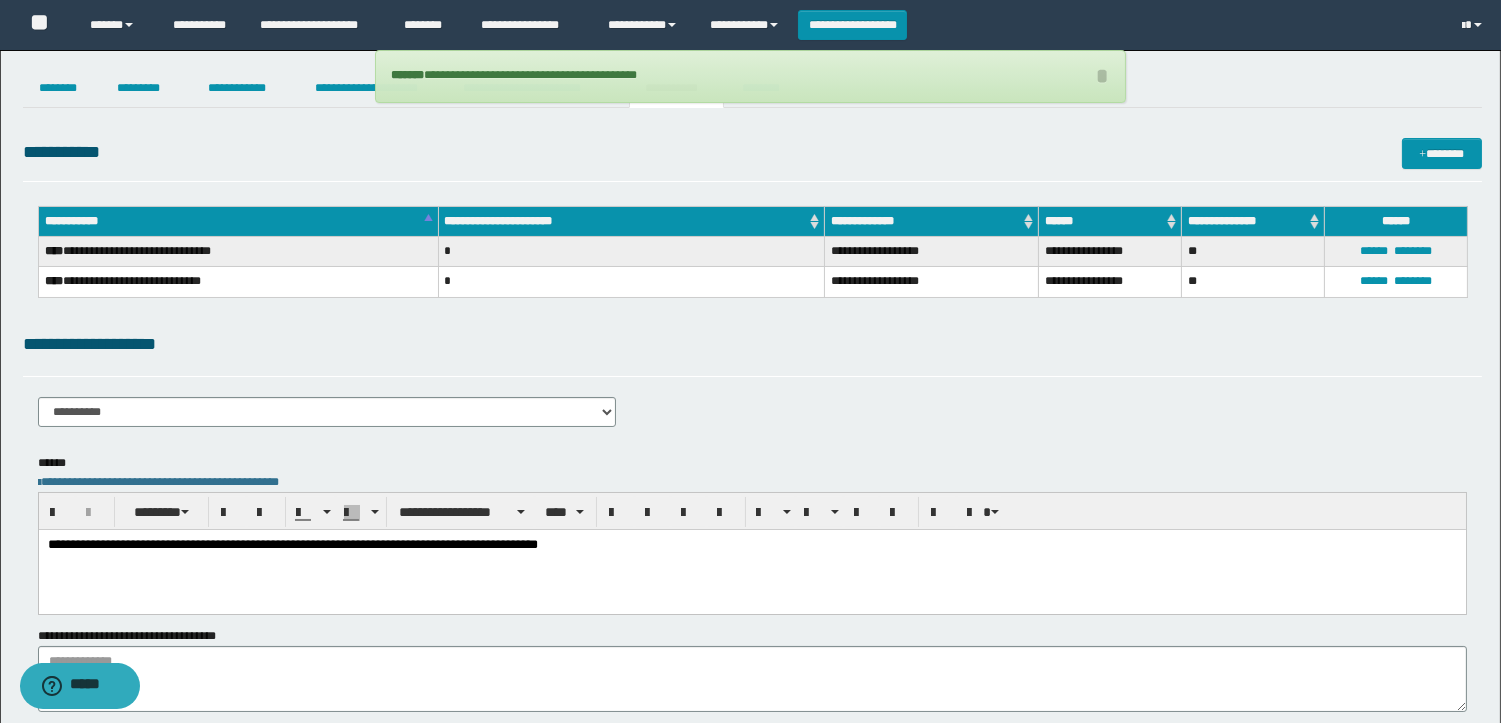 click on "**********" at bounding box center (751, 544) 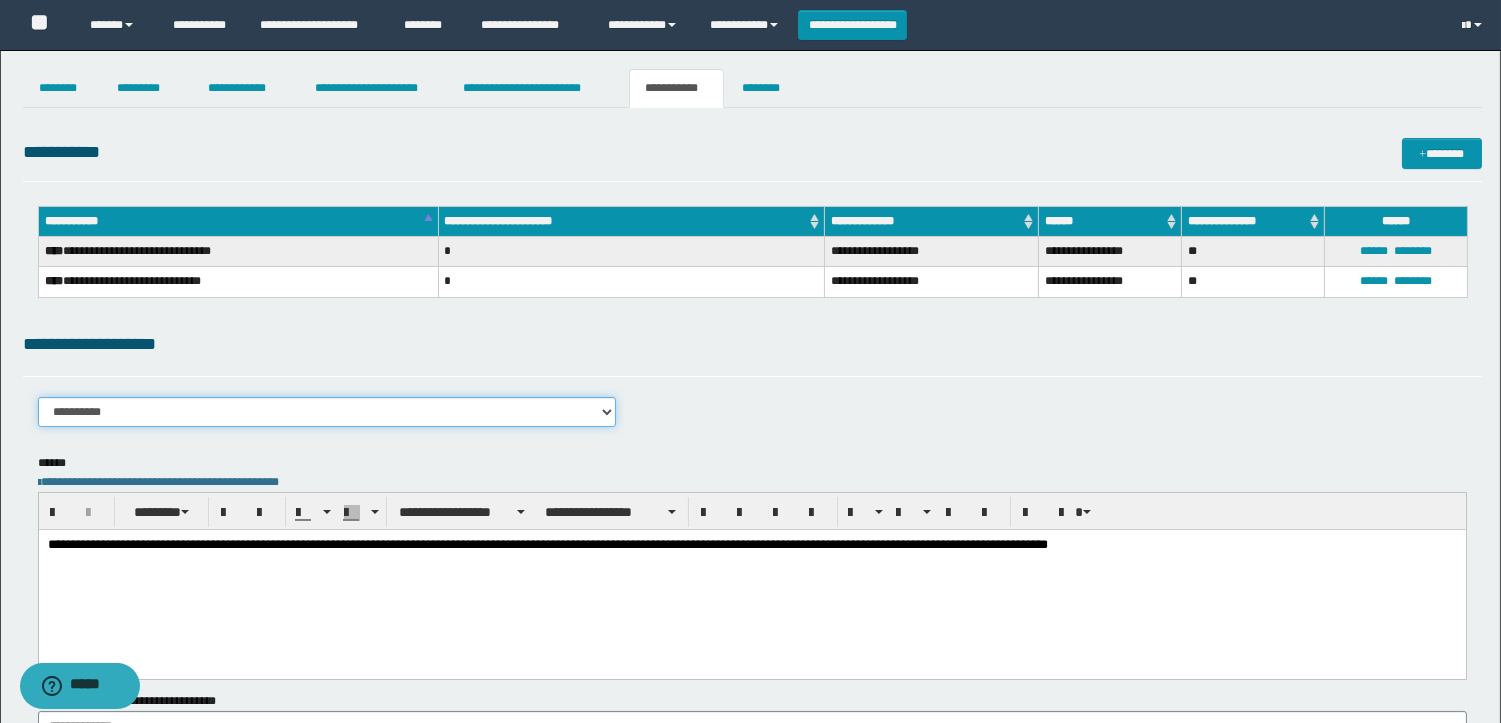 click on "**********" at bounding box center (327, 412) 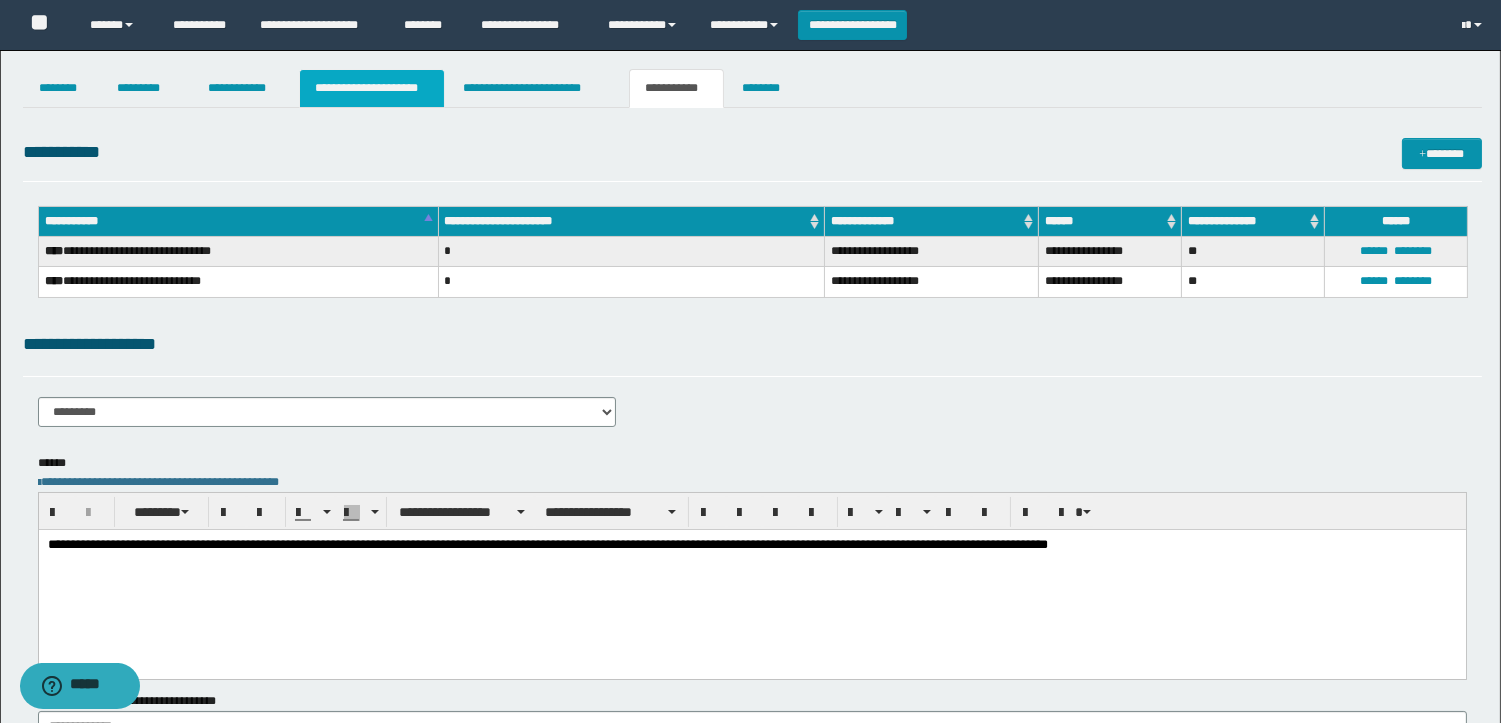 click on "**********" at bounding box center (372, 88) 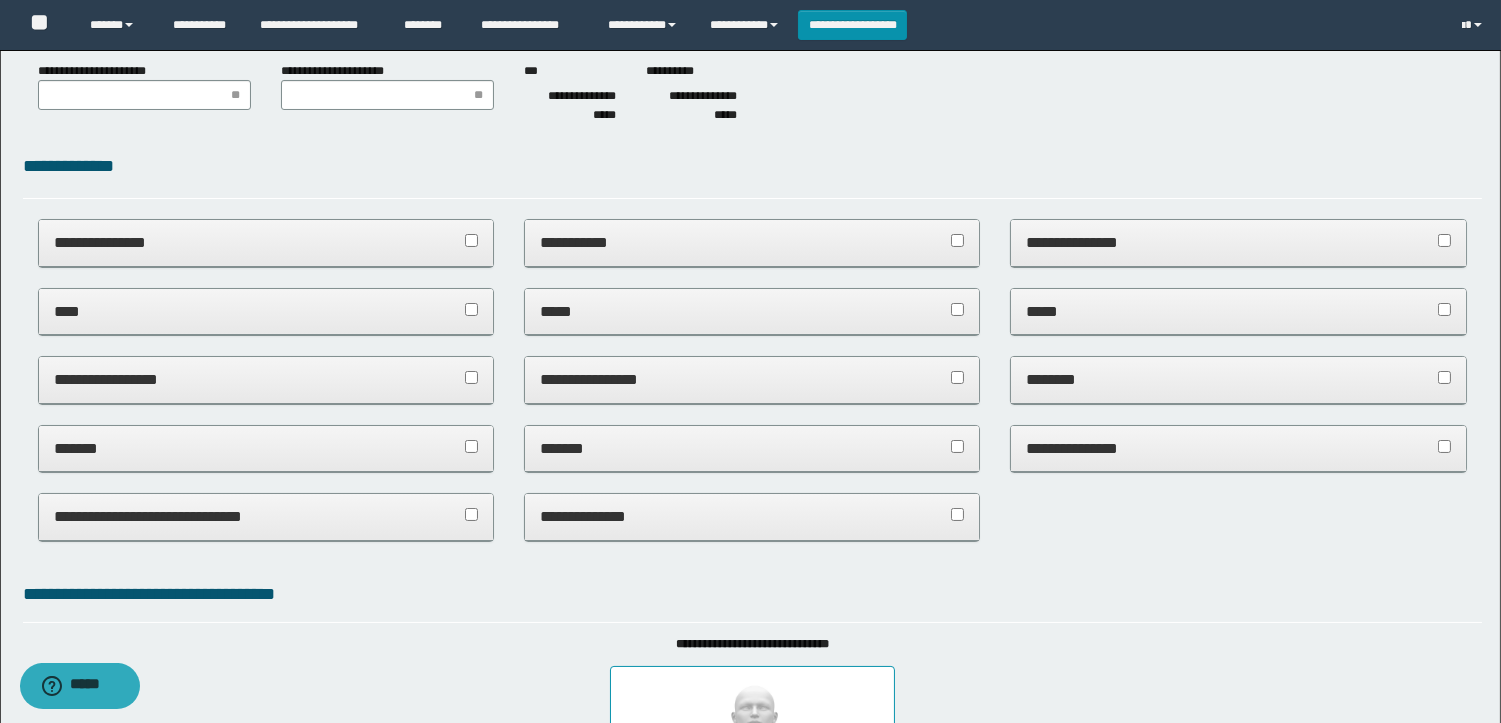 scroll, scrollTop: 333, scrollLeft: 0, axis: vertical 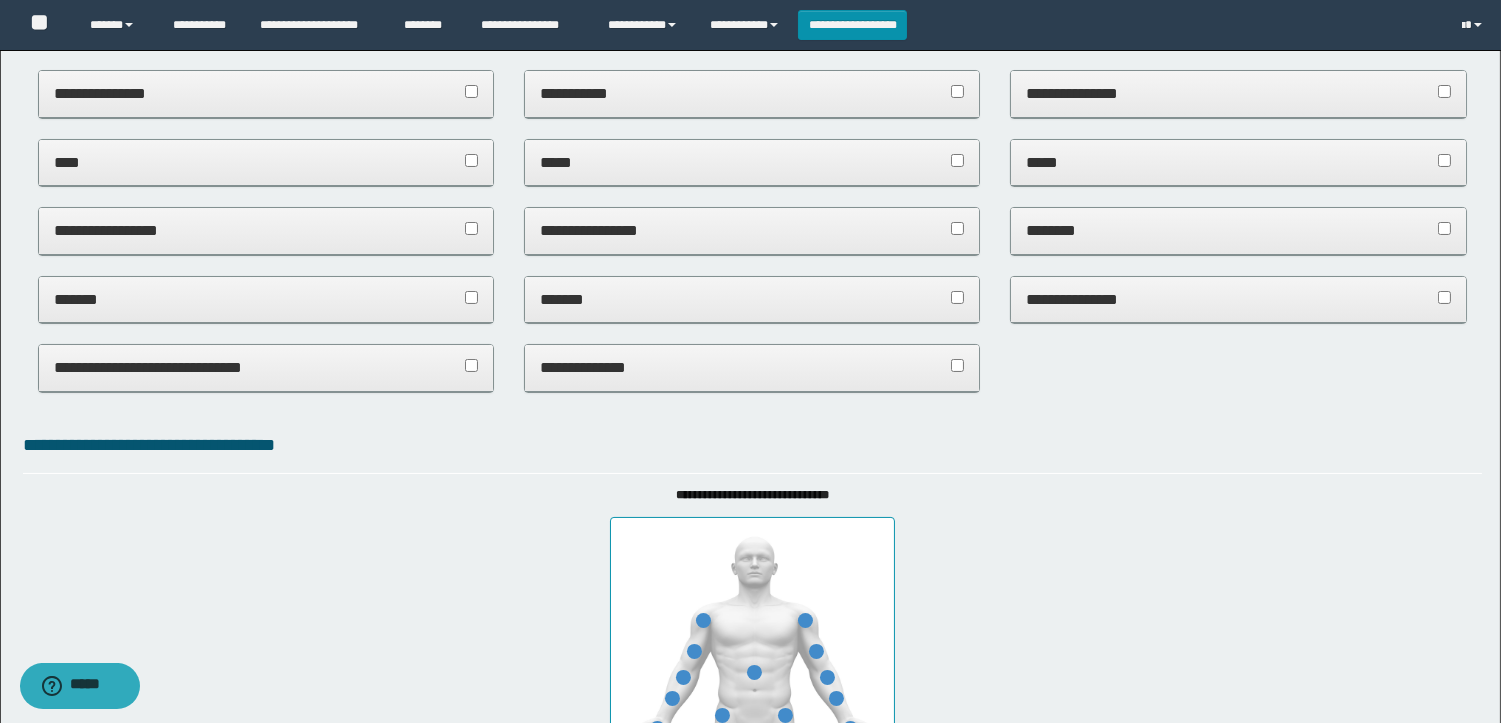 click on "*******" at bounding box center (266, 300) 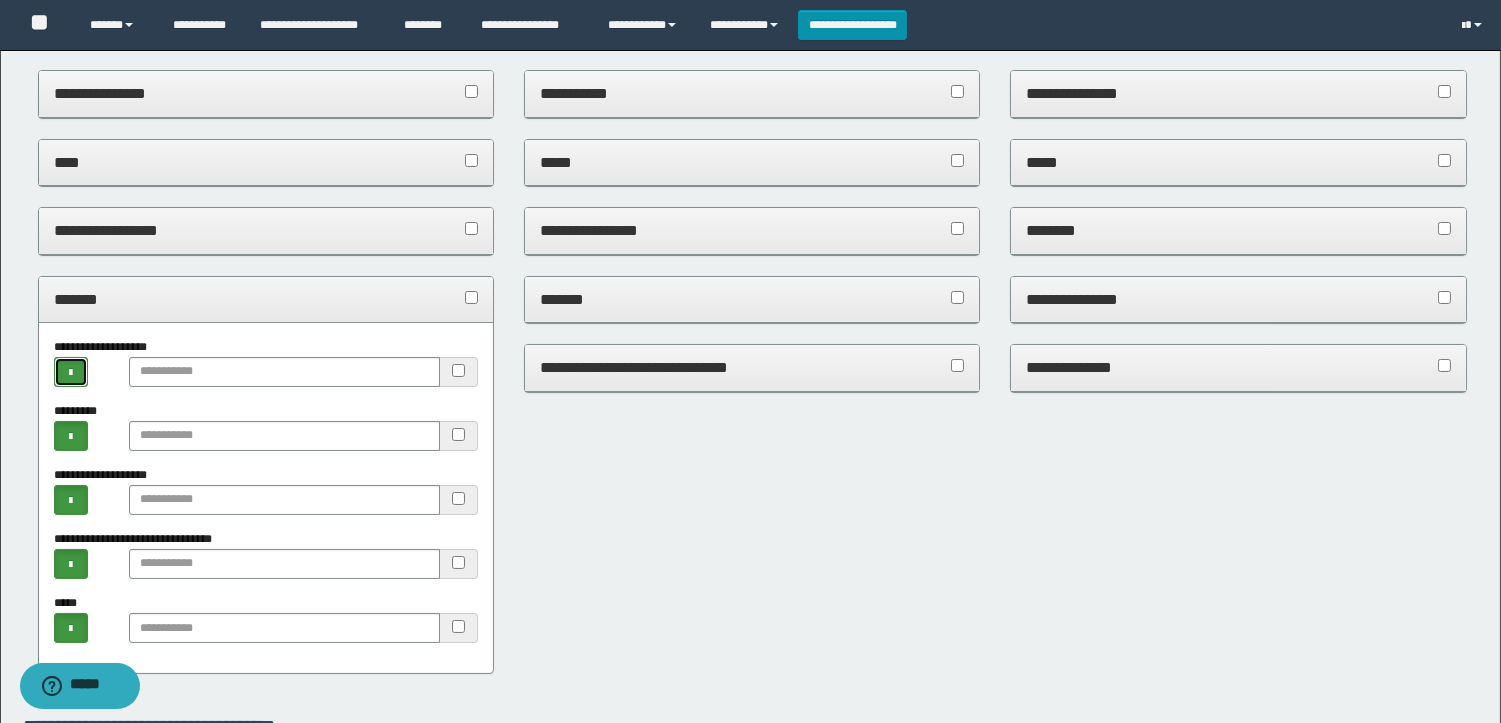 click at bounding box center [71, 372] 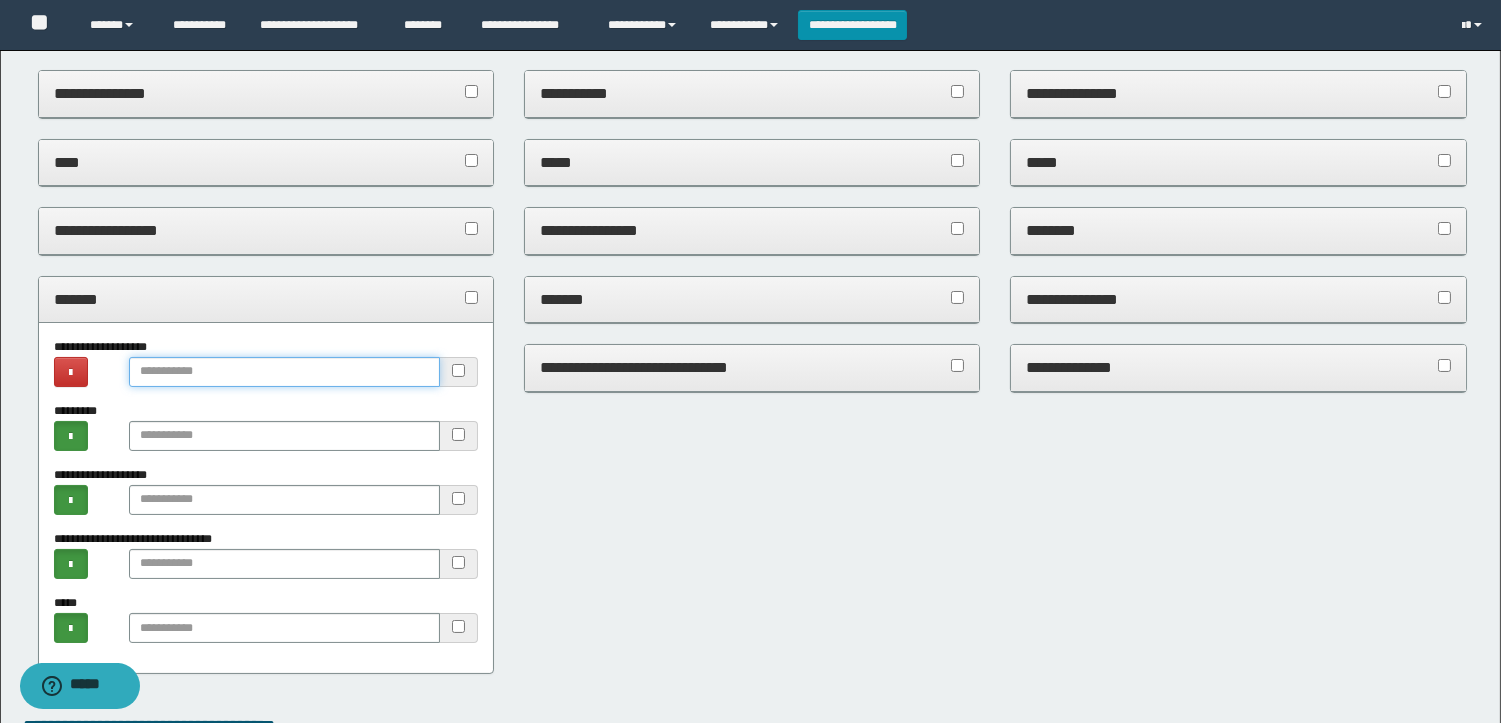 click at bounding box center (284, 372) 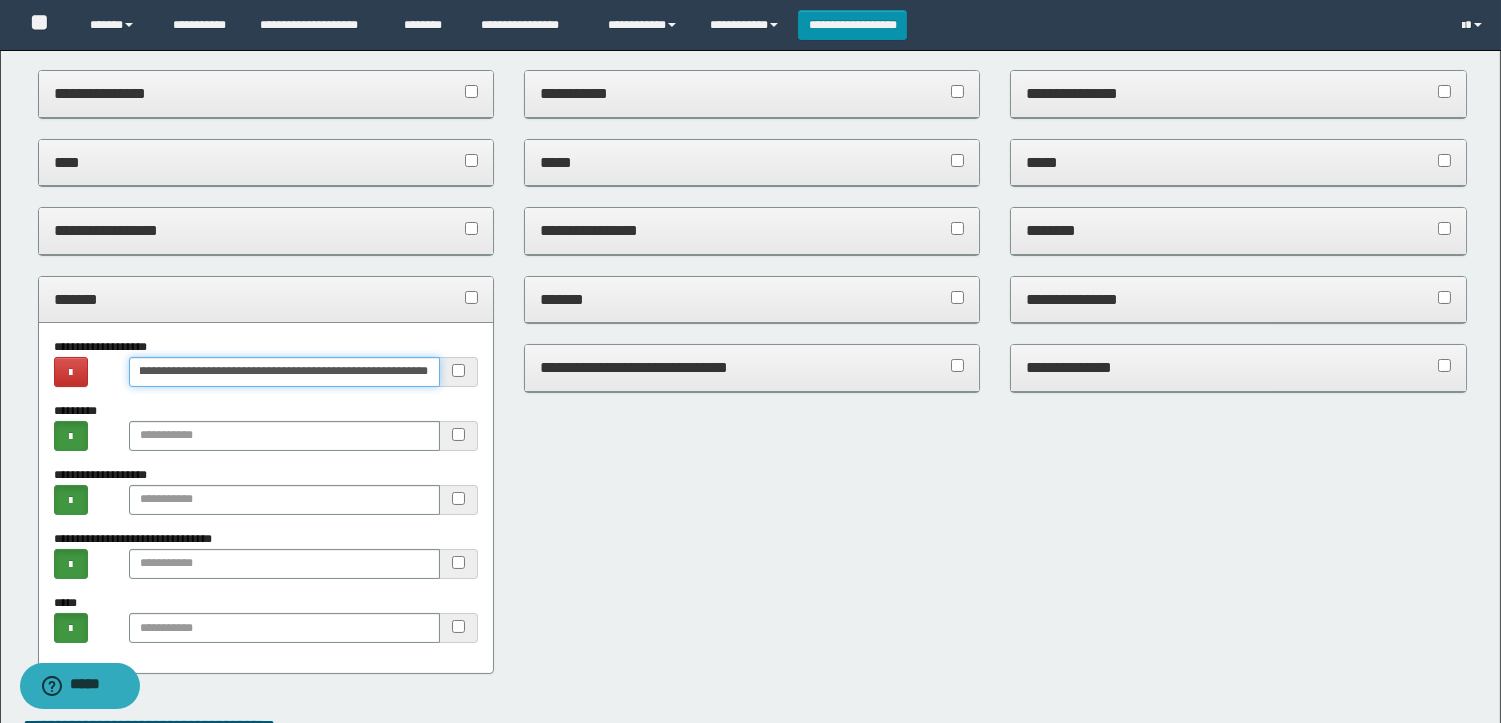 scroll, scrollTop: 0, scrollLeft: 312, axis: horizontal 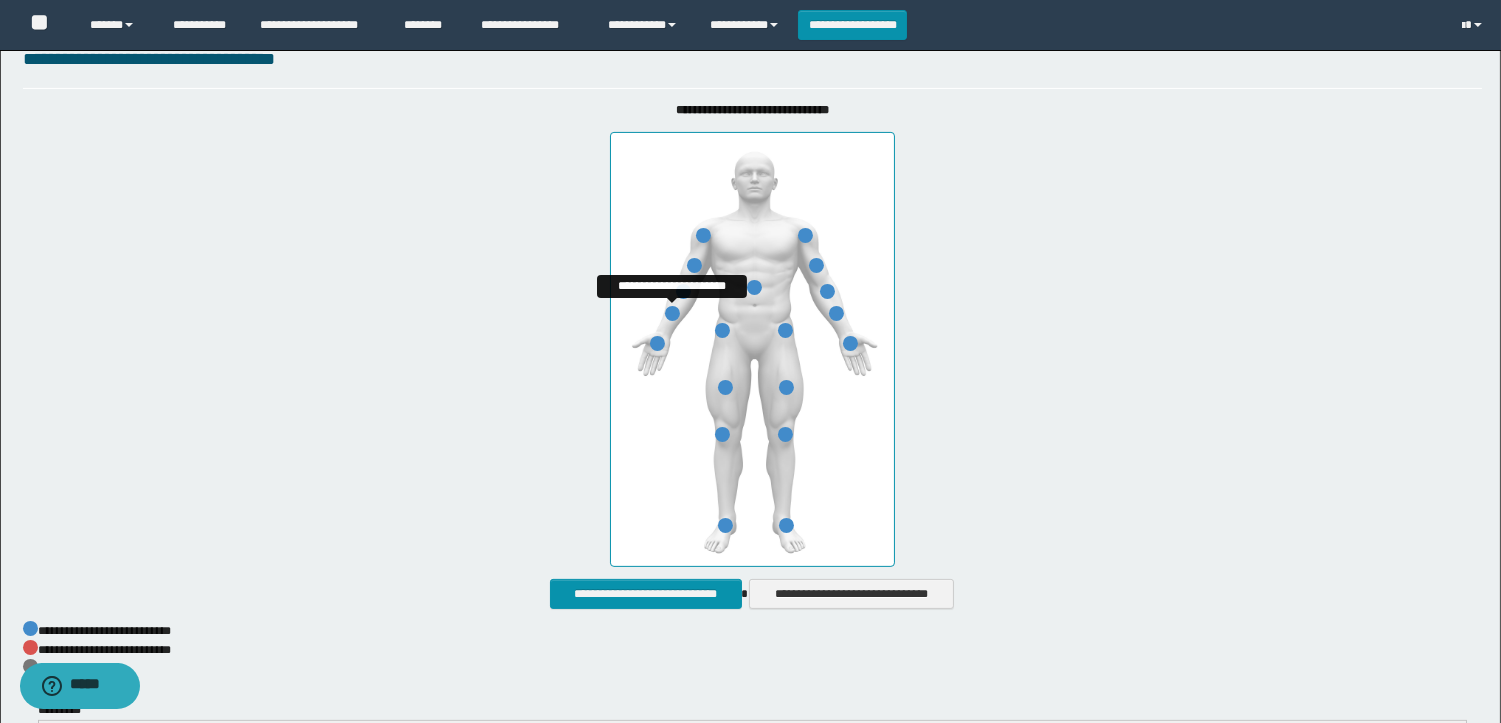 type on "**********" 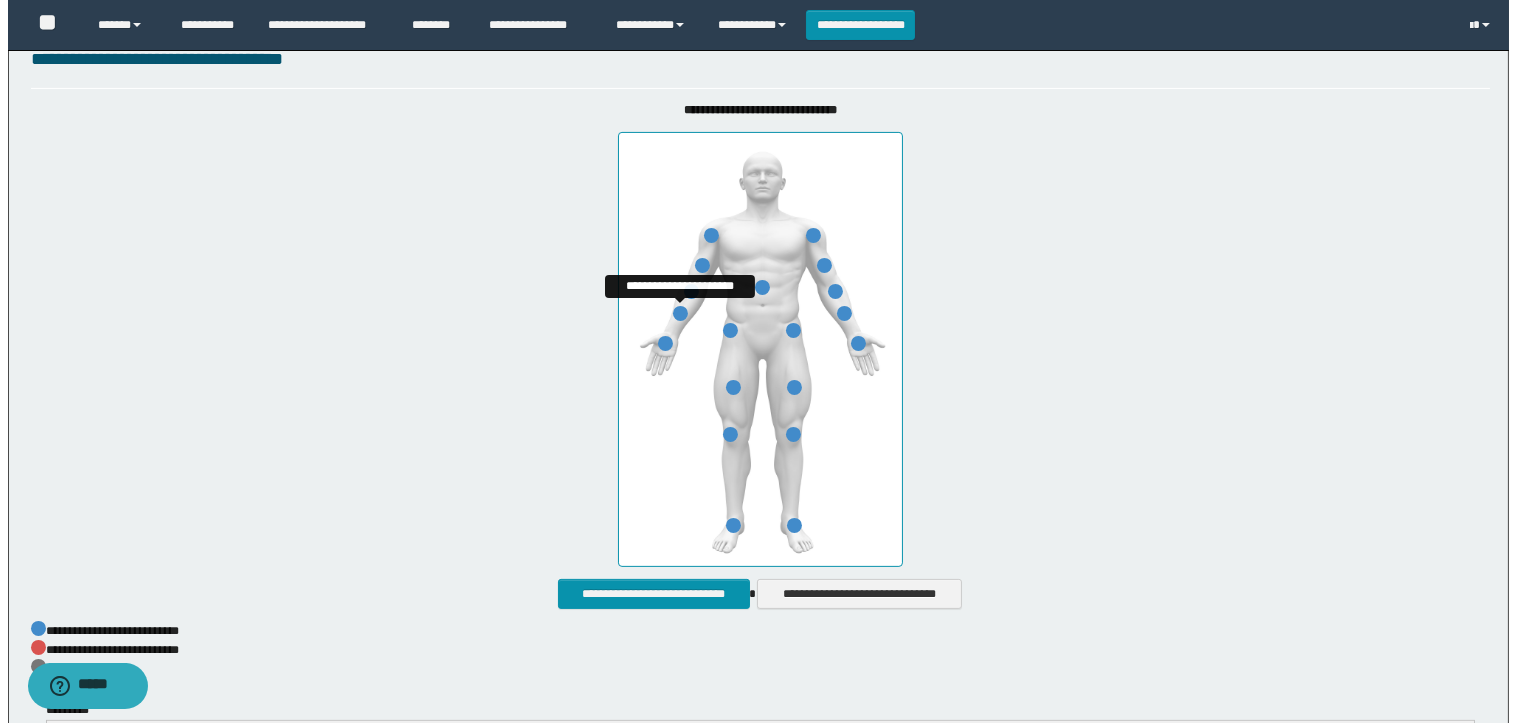 scroll, scrollTop: 0, scrollLeft: 0, axis: both 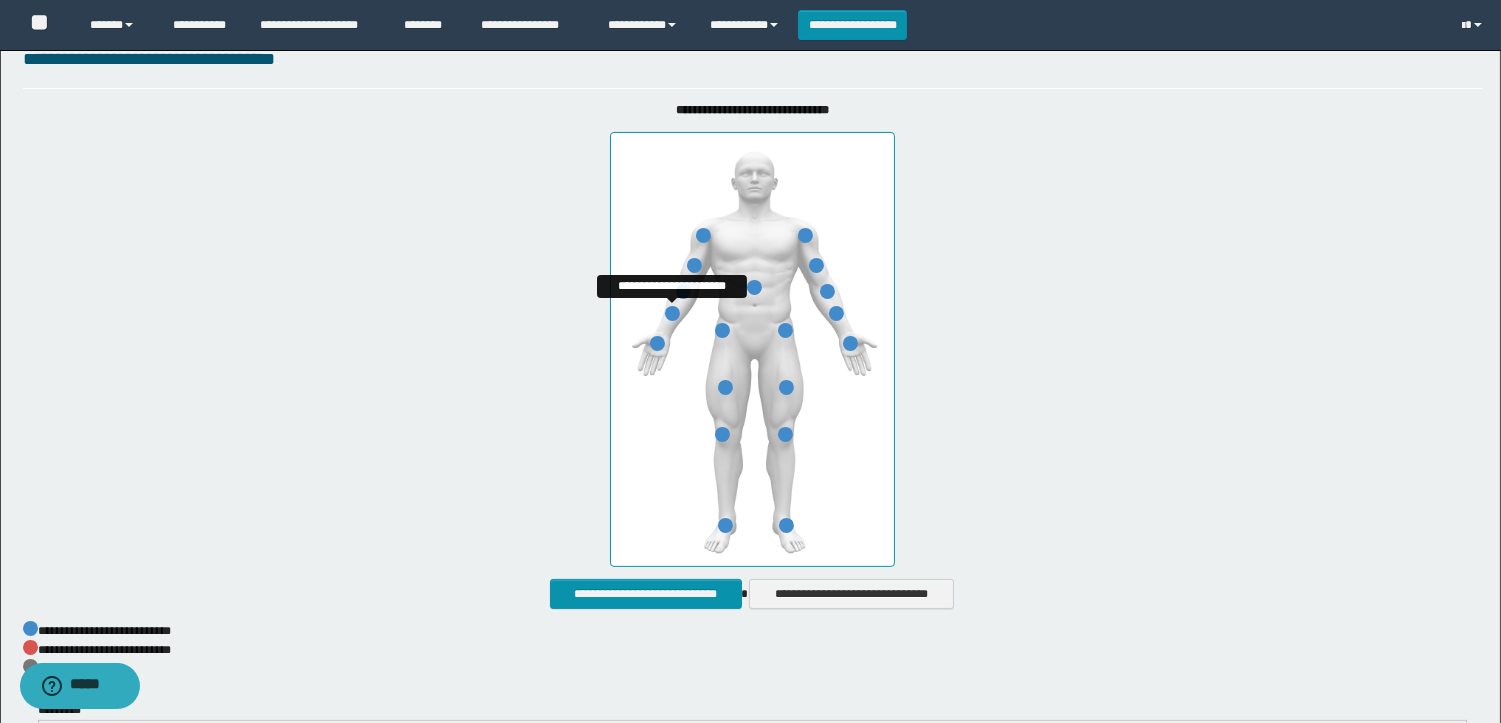 click at bounding box center (672, 313) 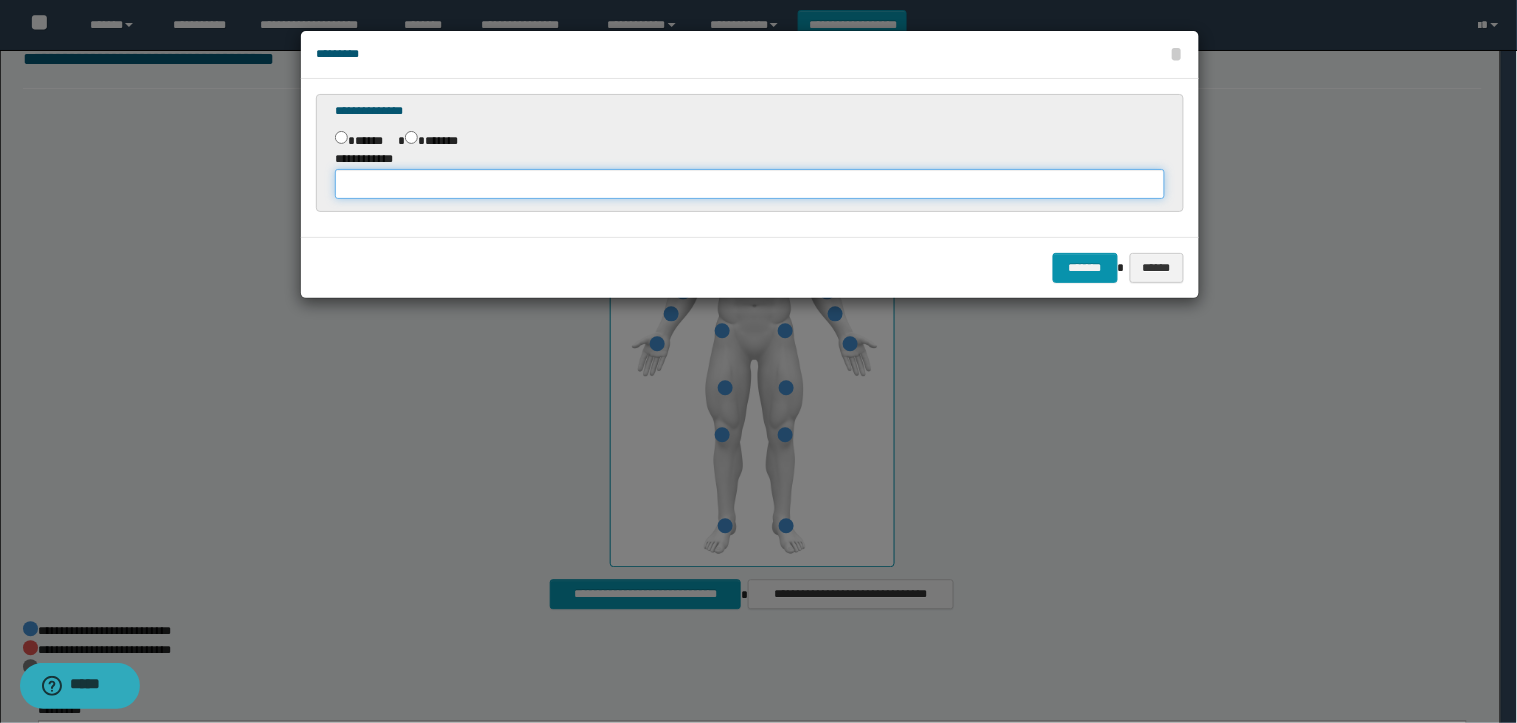 click at bounding box center [750, 184] 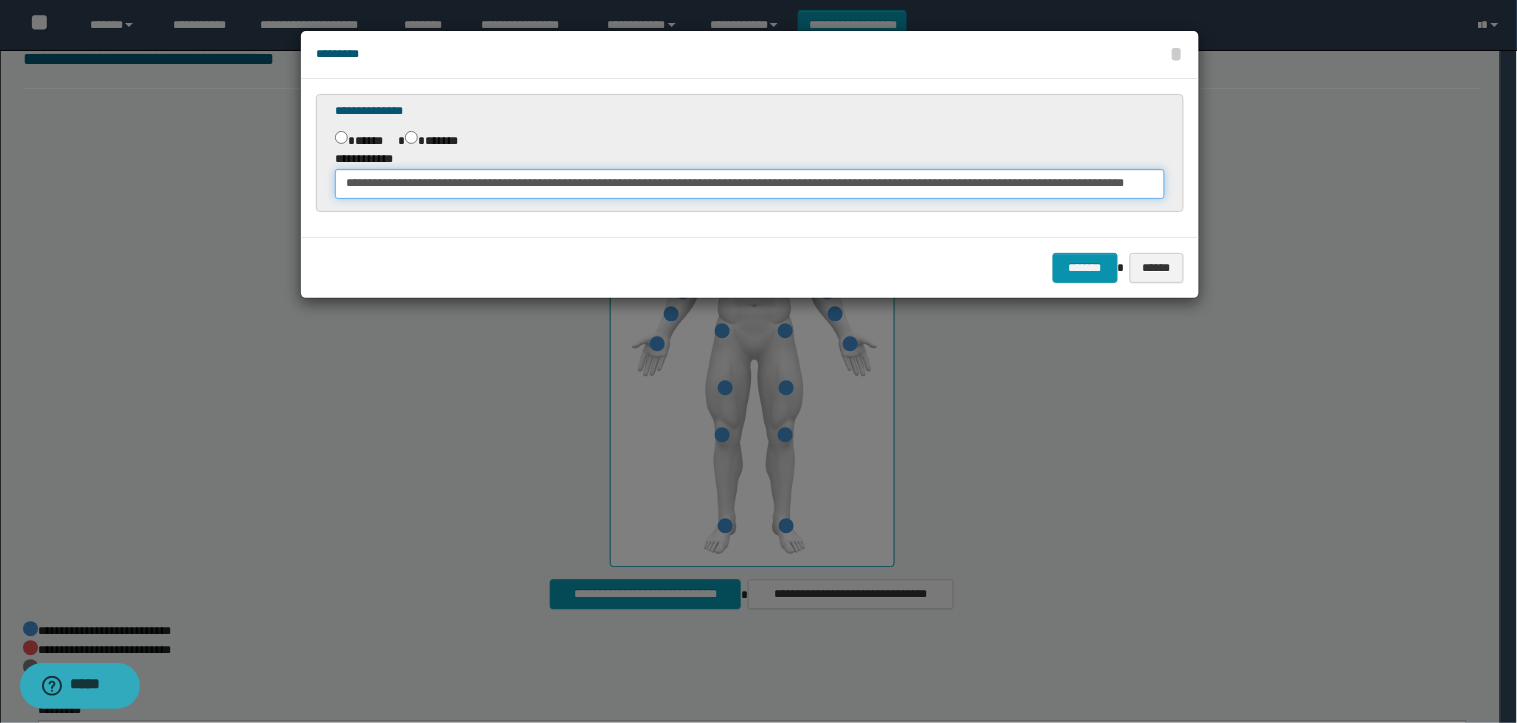 scroll, scrollTop: 0, scrollLeft: 200, axis: horizontal 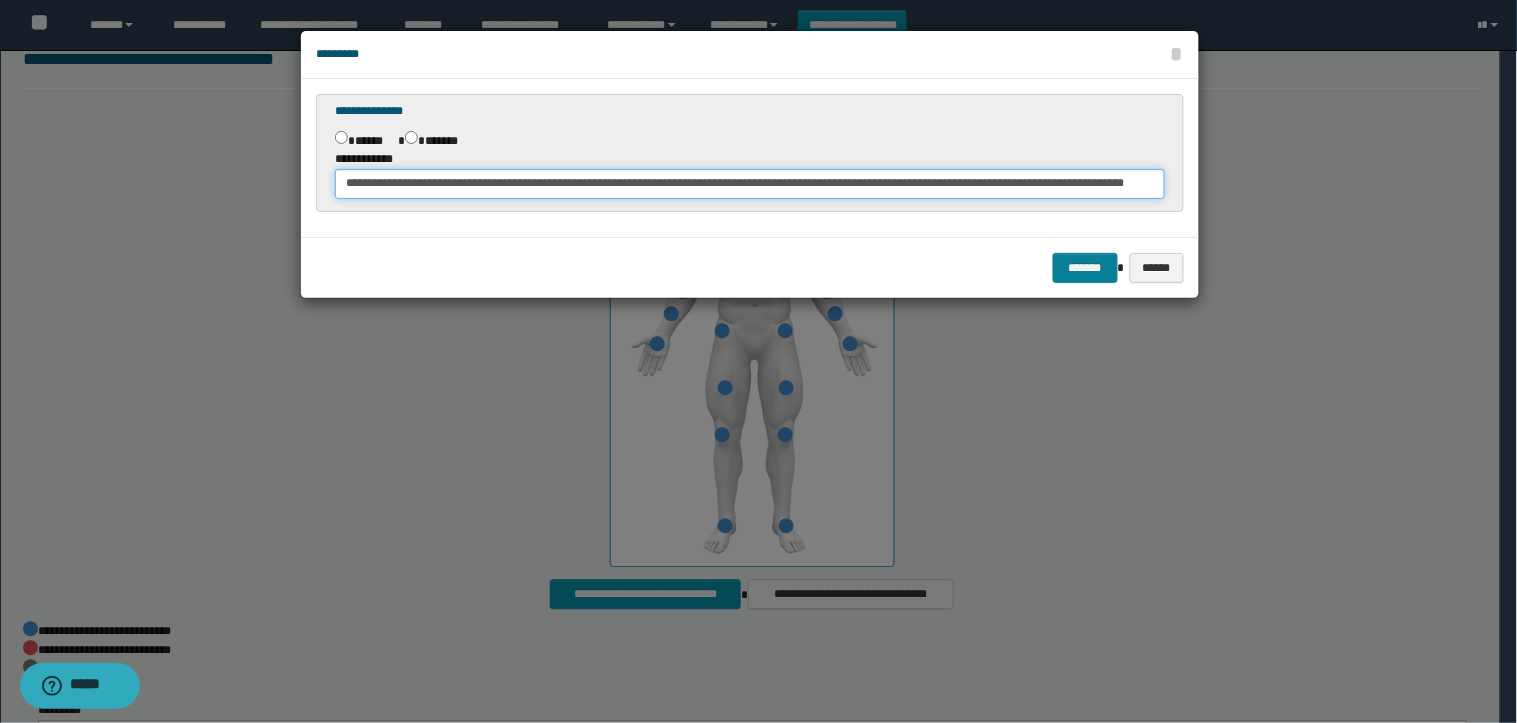 type on "**********" 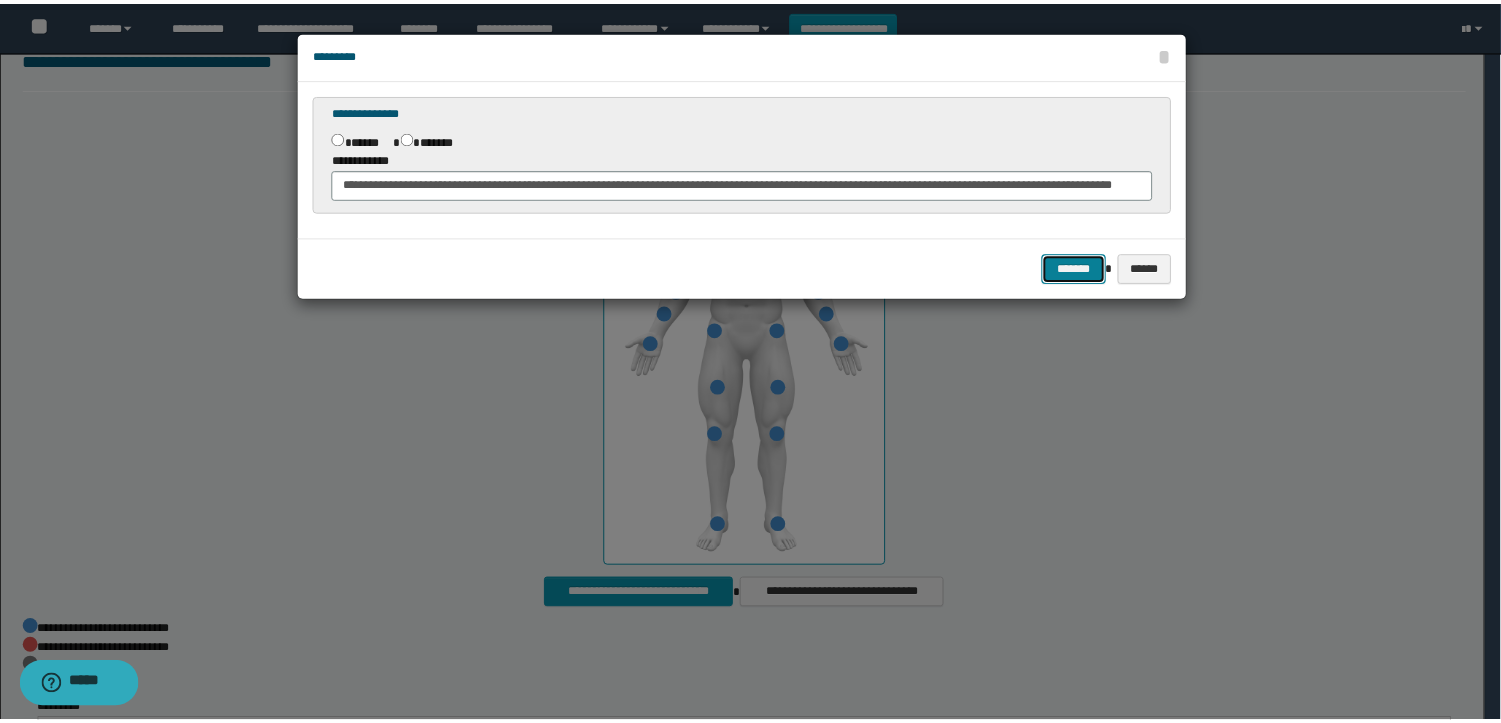 scroll, scrollTop: 0, scrollLeft: 0, axis: both 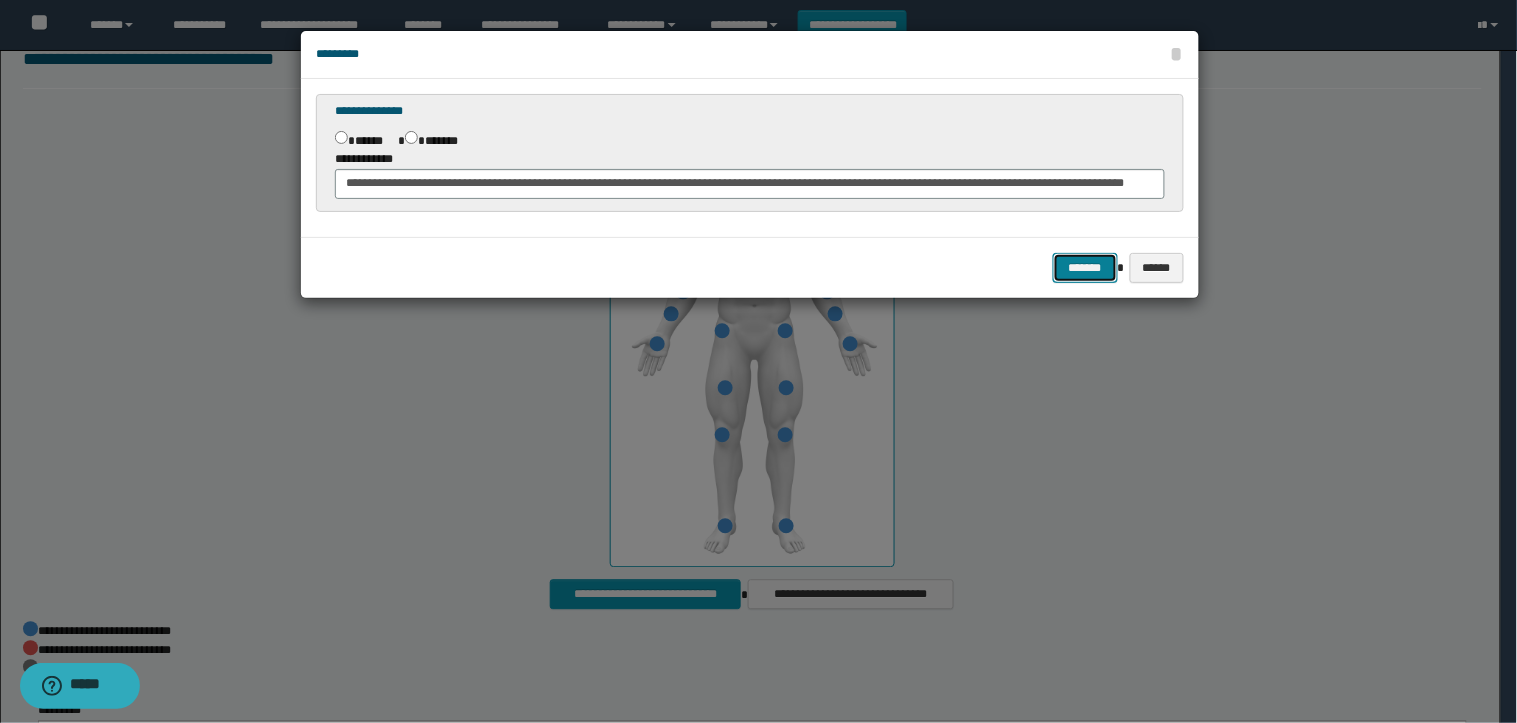 click on "*******" at bounding box center (1085, 268) 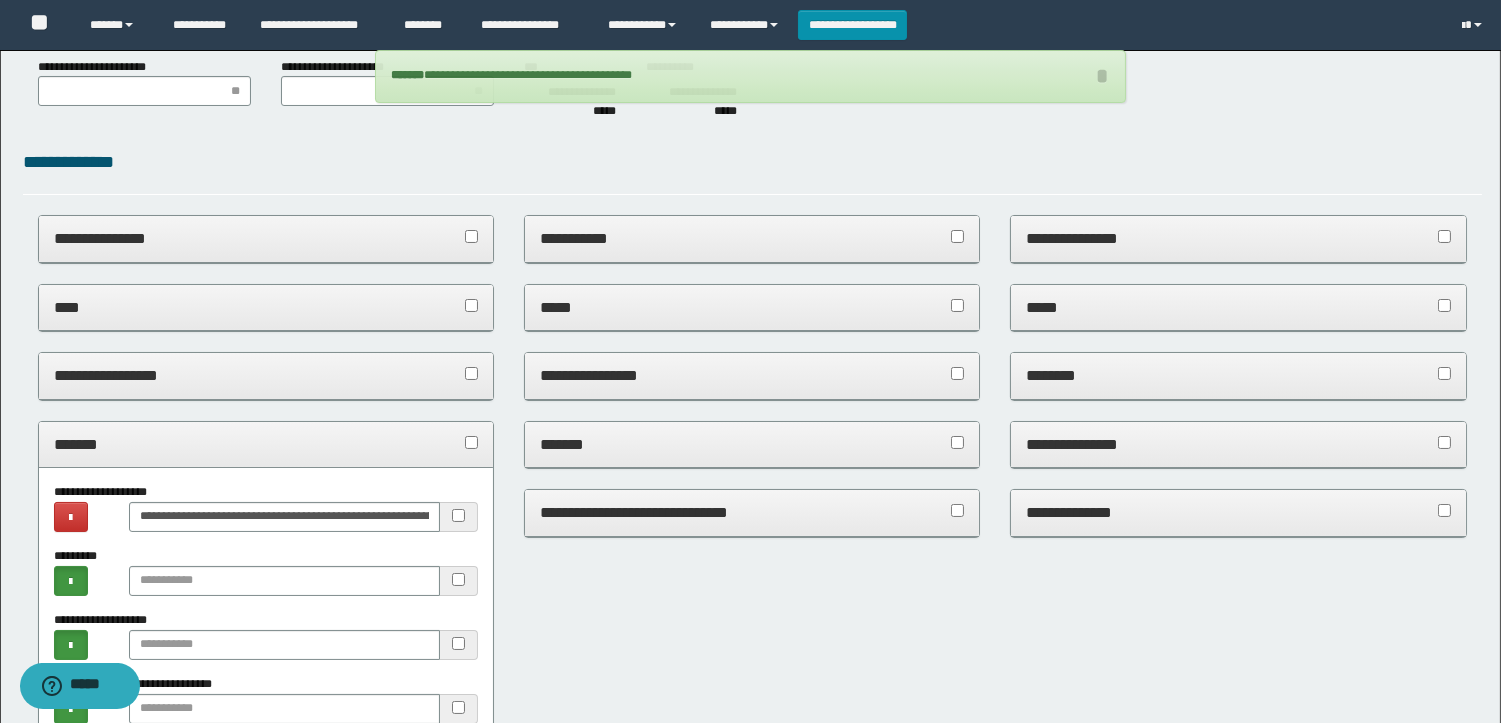scroll, scrollTop: 444, scrollLeft: 0, axis: vertical 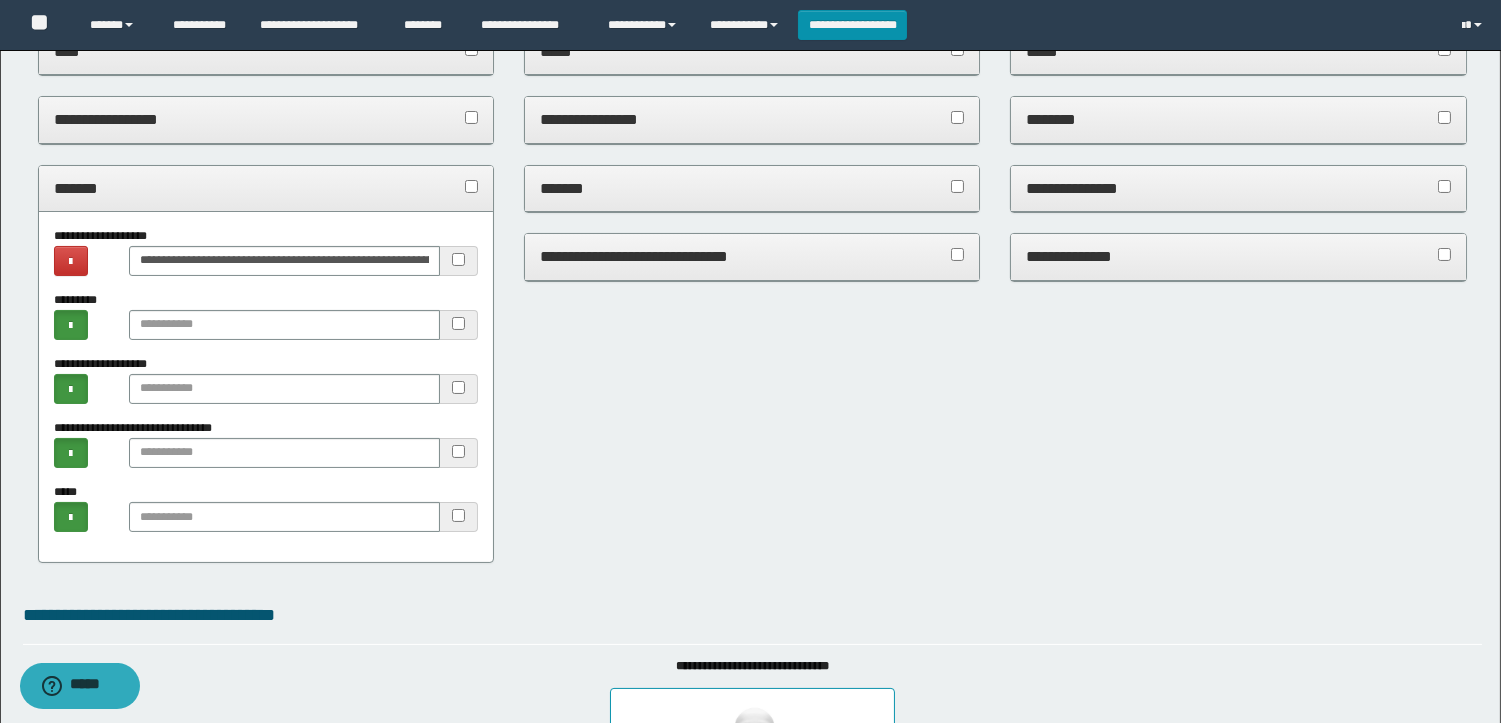 click on "*******" at bounding box center [752, 189] 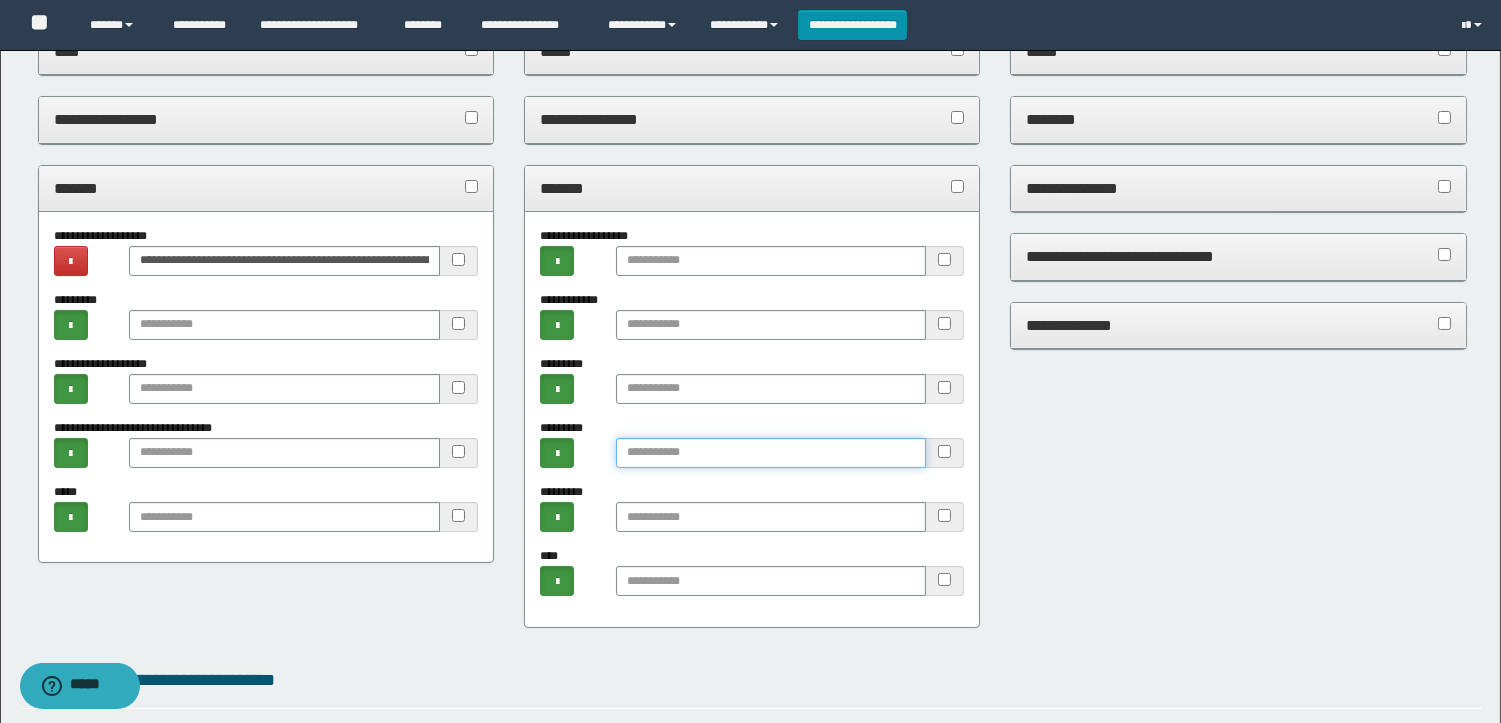 click at bounding box center (771, 453) 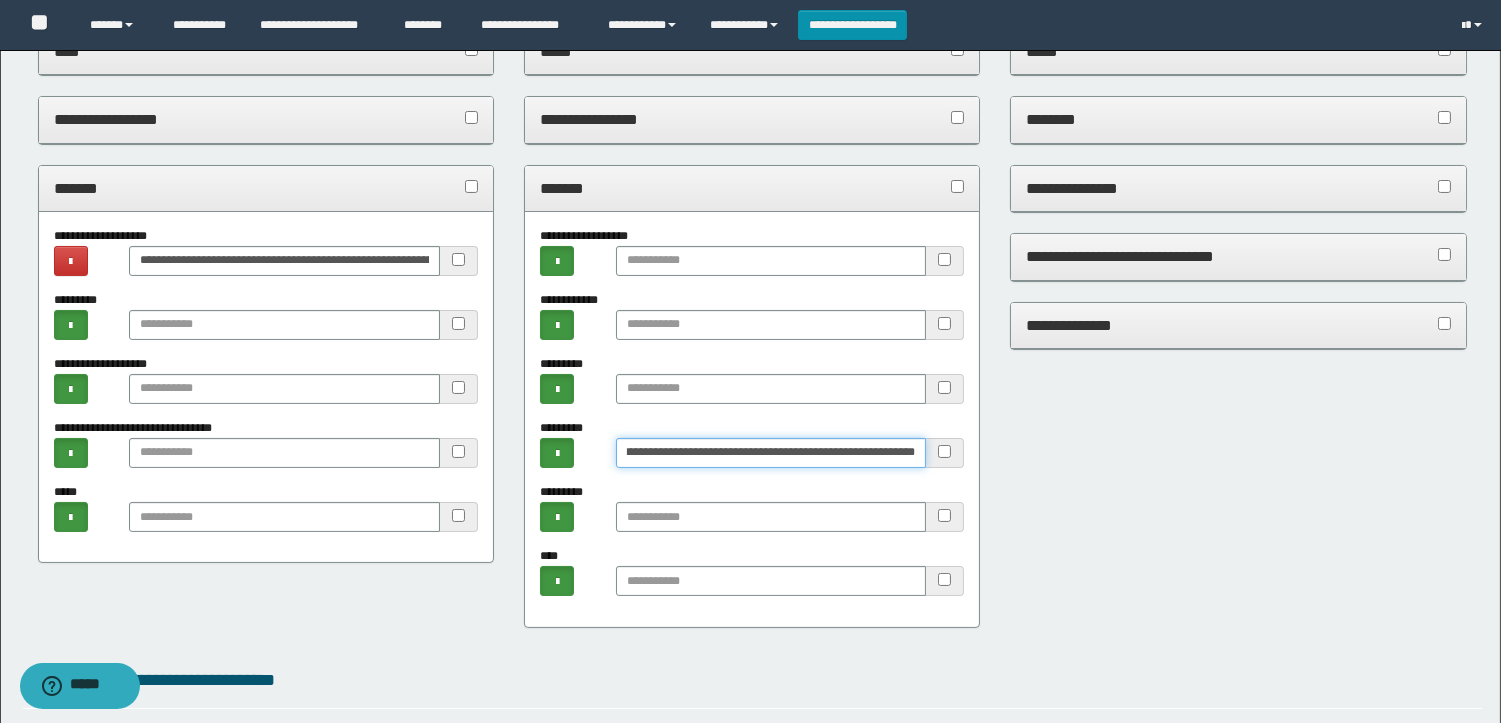 scroll, scrollTop: 0, scrollLeft: 276, axis: horizontal 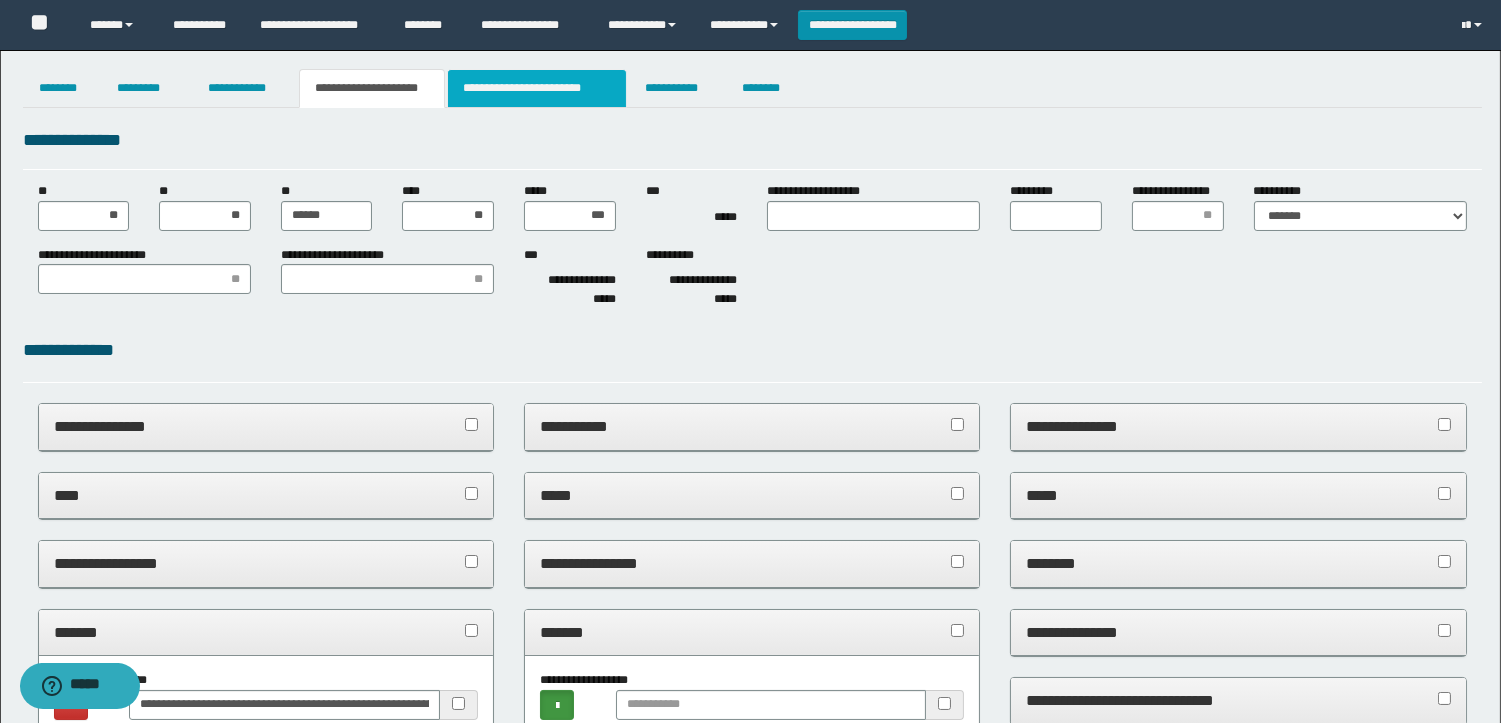 type on "**********" 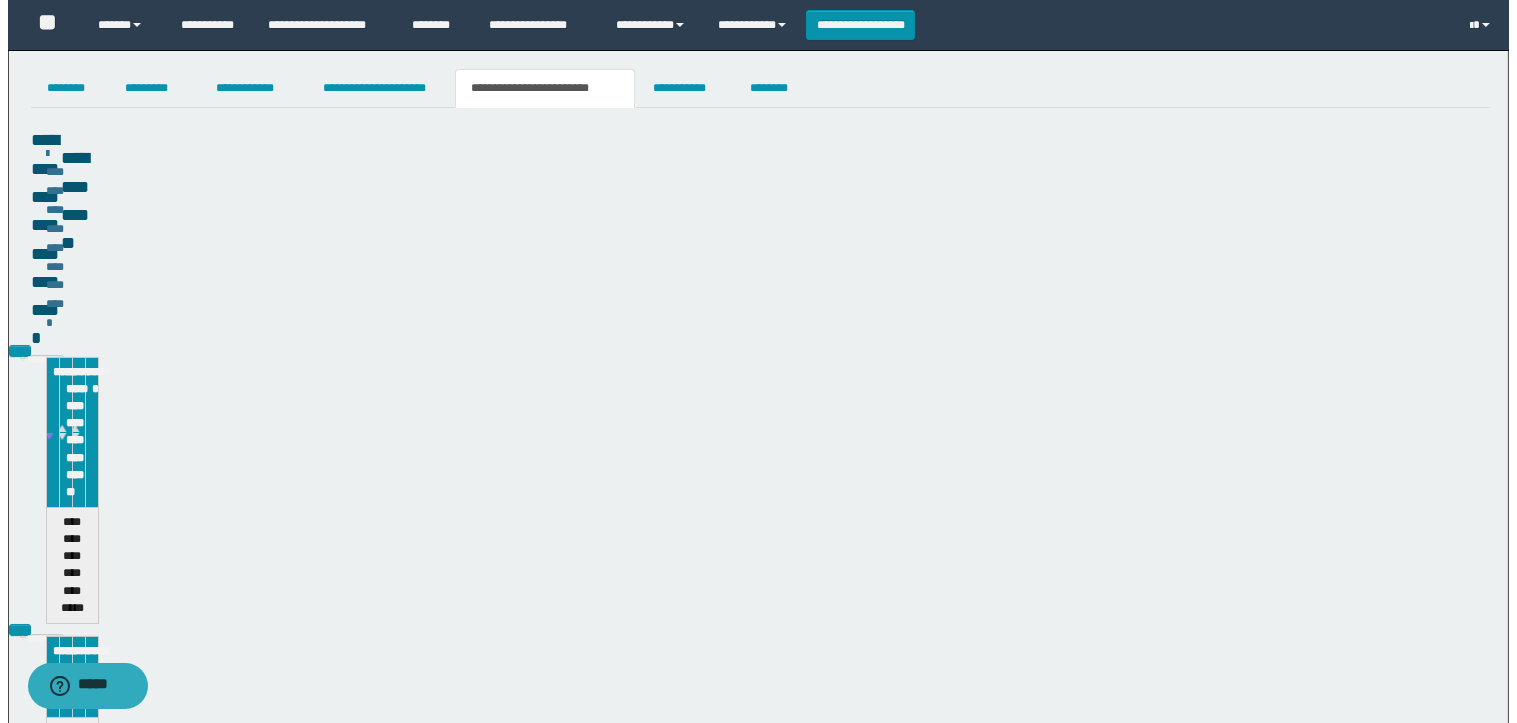 scroll, scrollTop: 0, scrollLeft: 0, axis: both 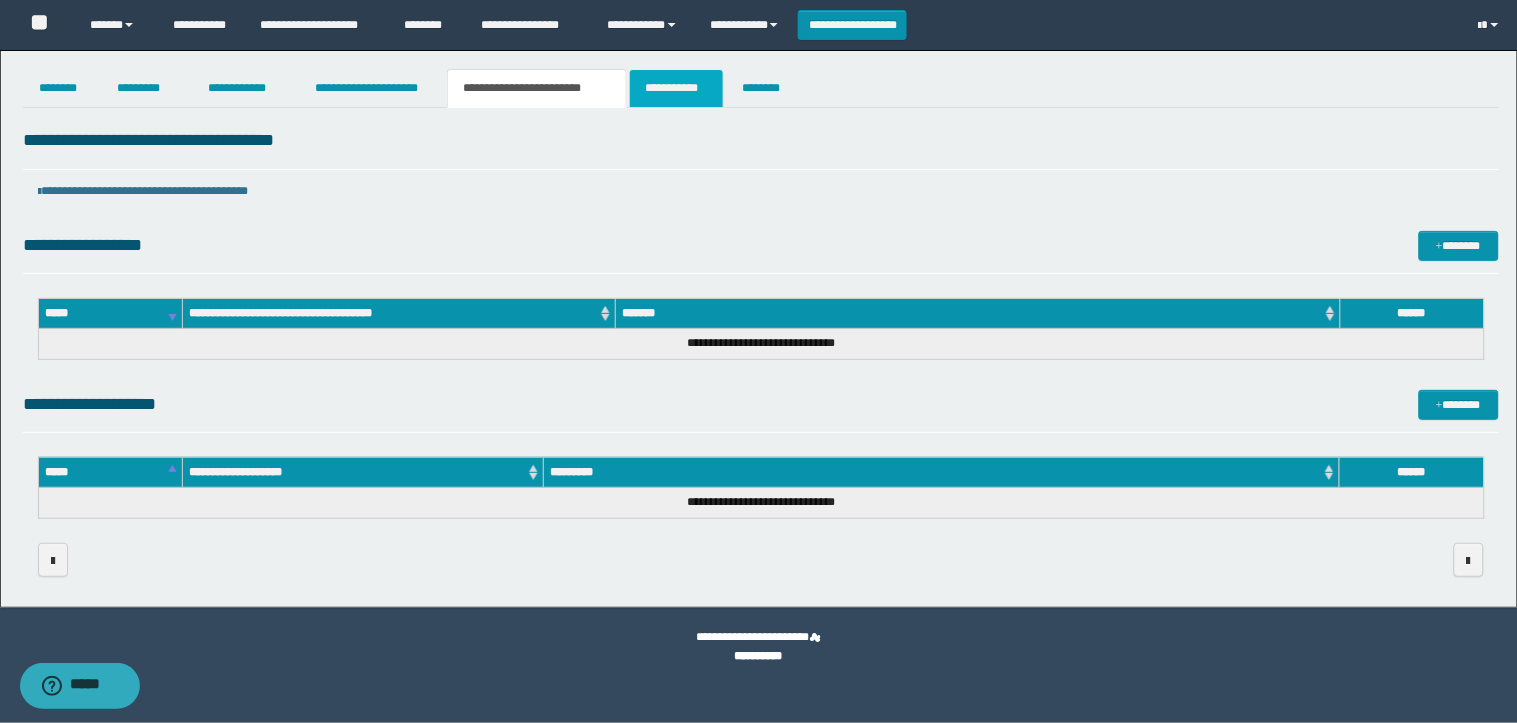 click on "**********" at bounding box center (676, 88) 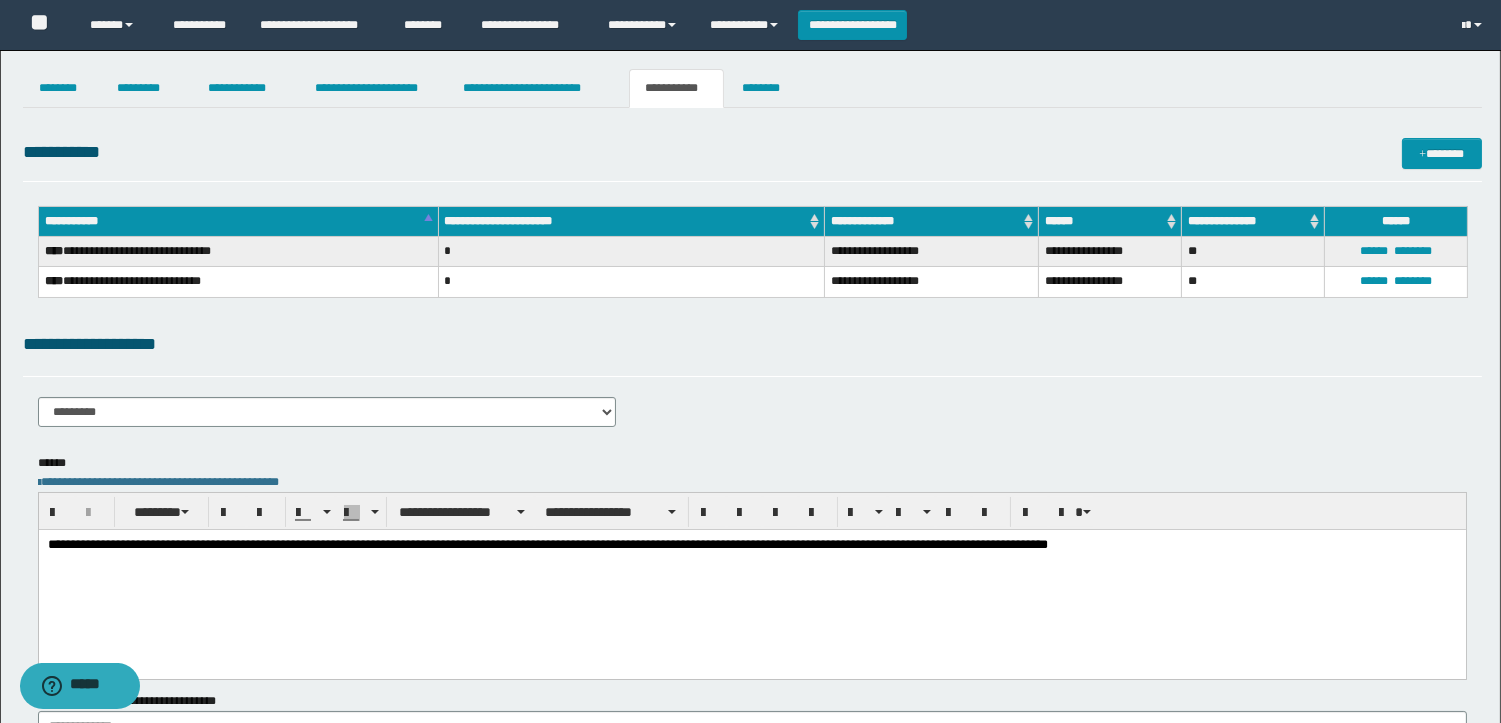 click on "**********" at bounding box center [547, 543] 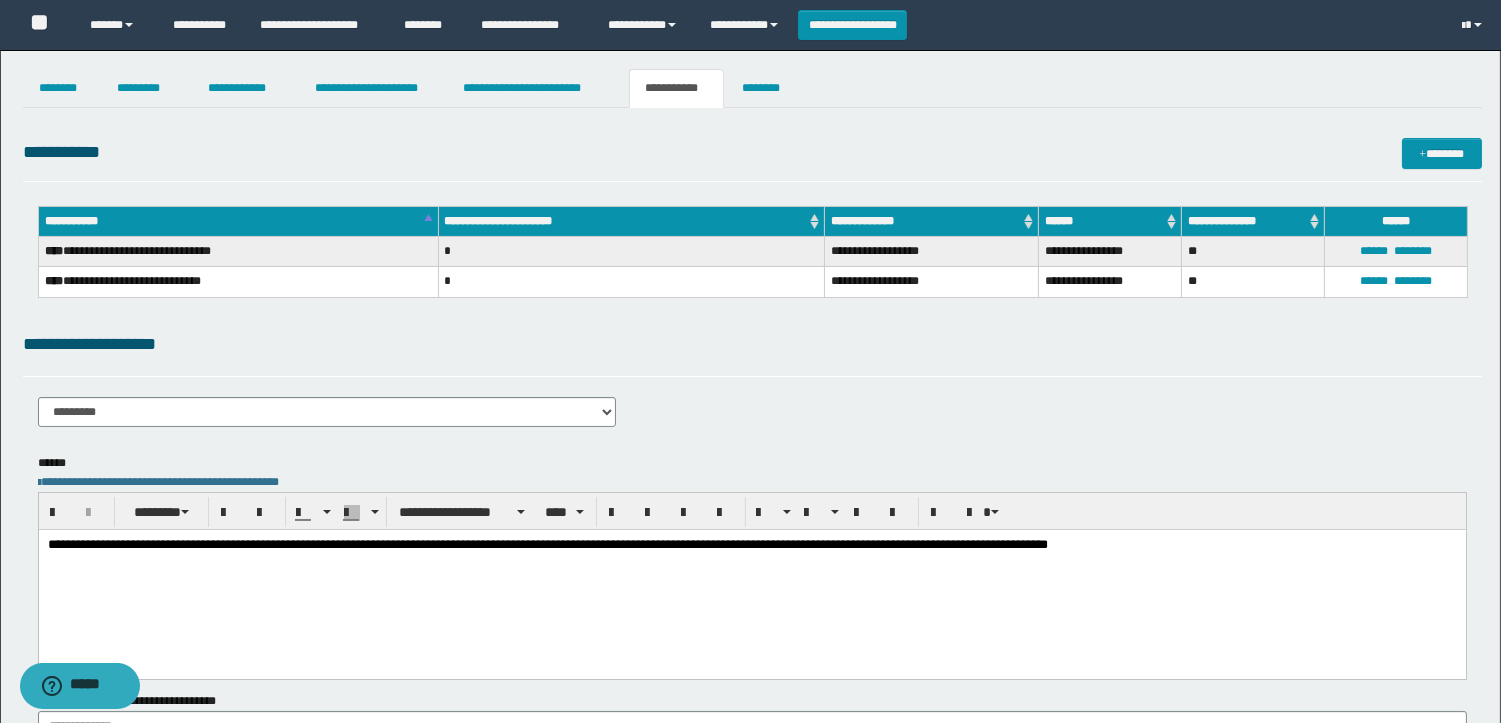 click on "**********" at bounding box center (547, 543) 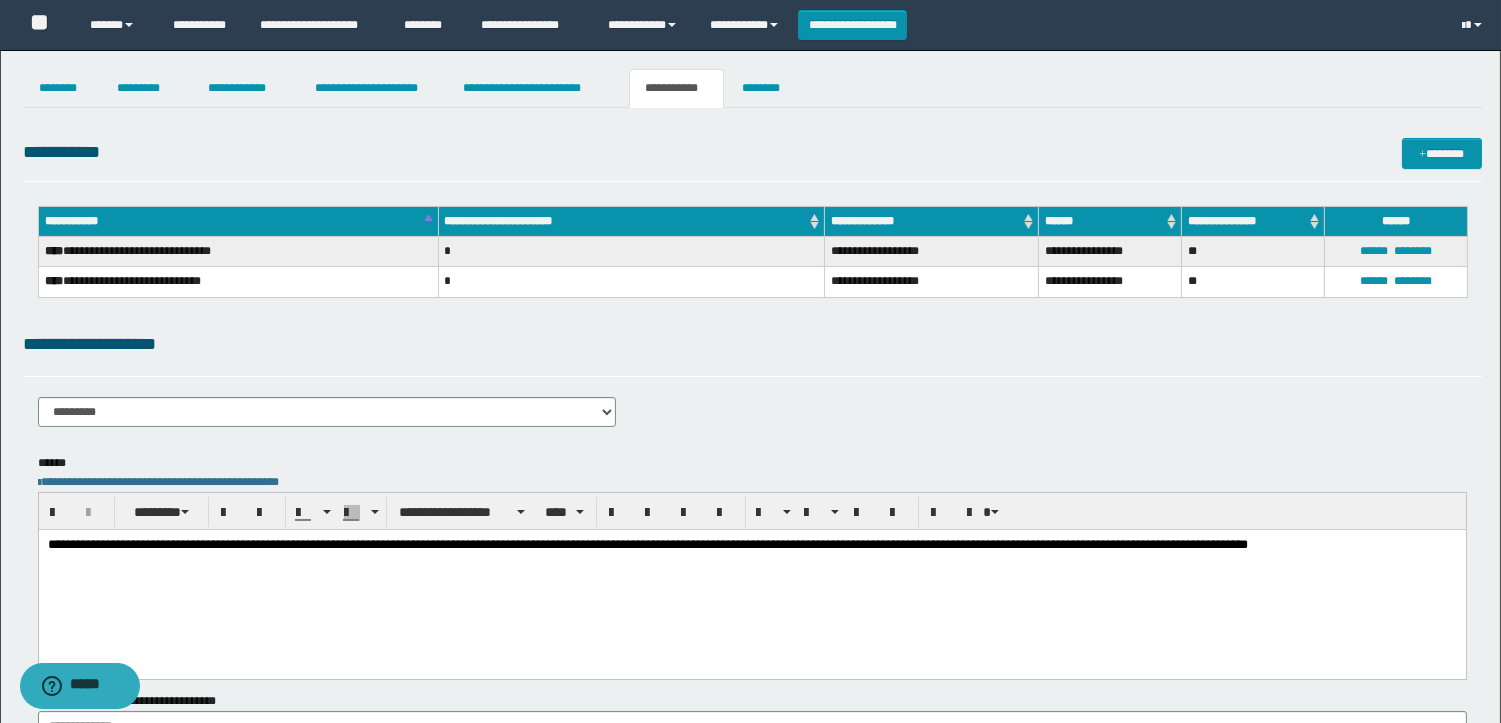 click on "**********" at bounding box center [751, 544] 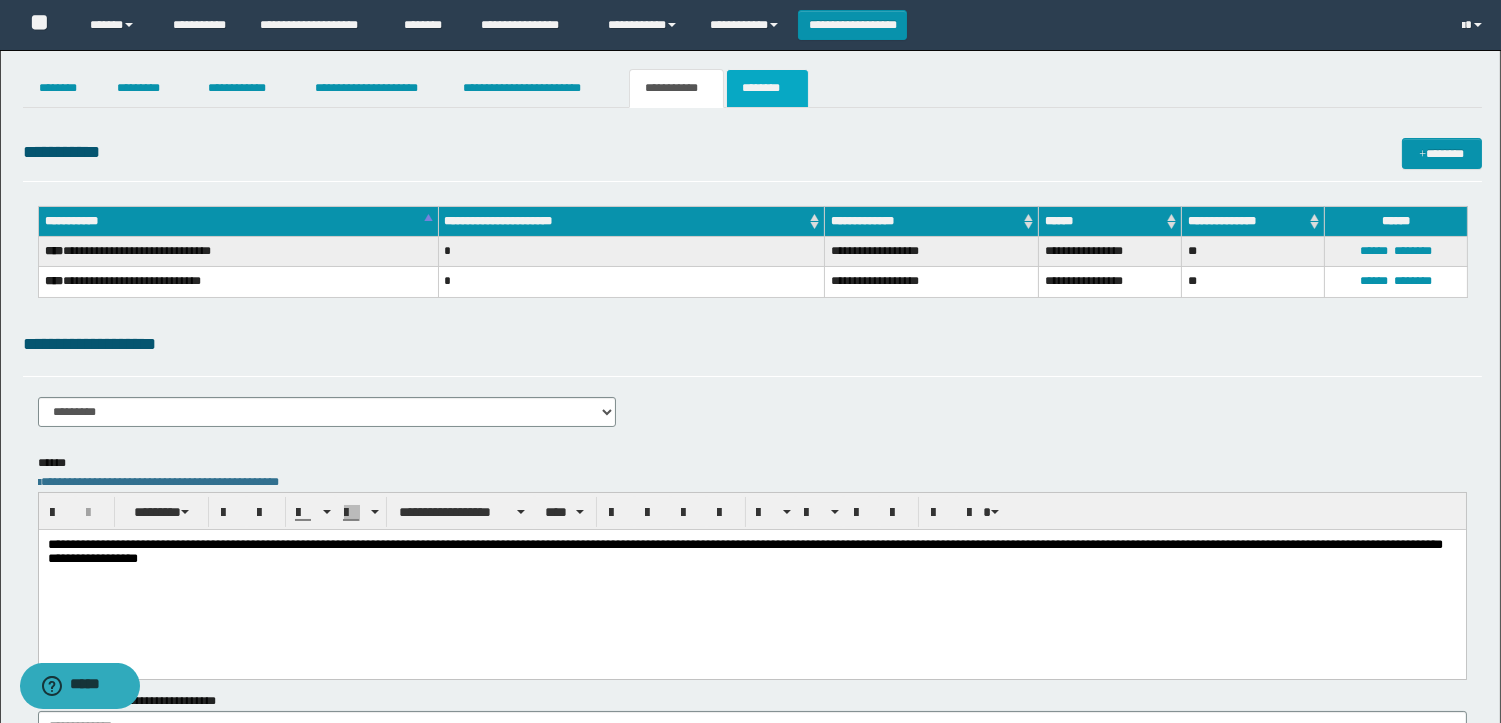 click on "********" at bounding box center (767, 88) 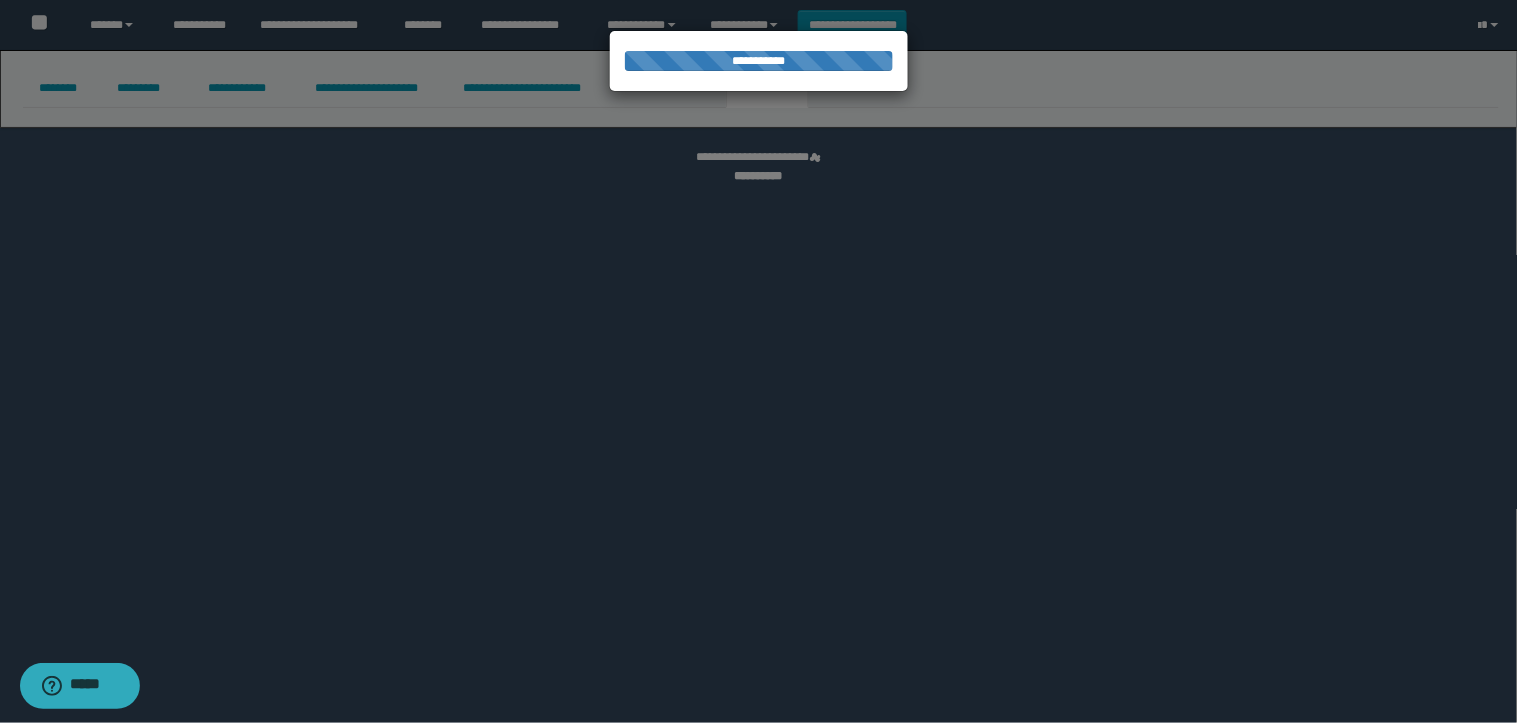 select 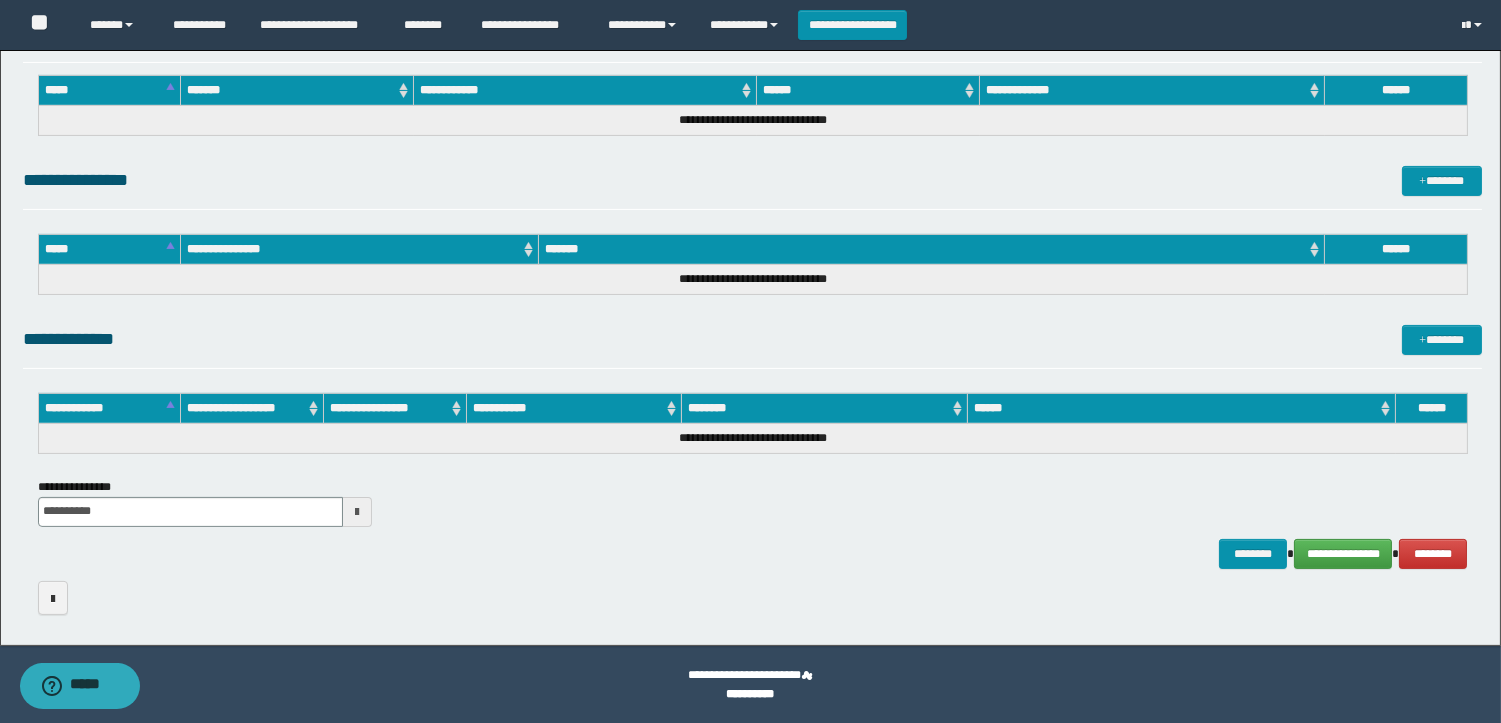 scroll, scrollTop: 0, scrollLeft: 0, axis: both 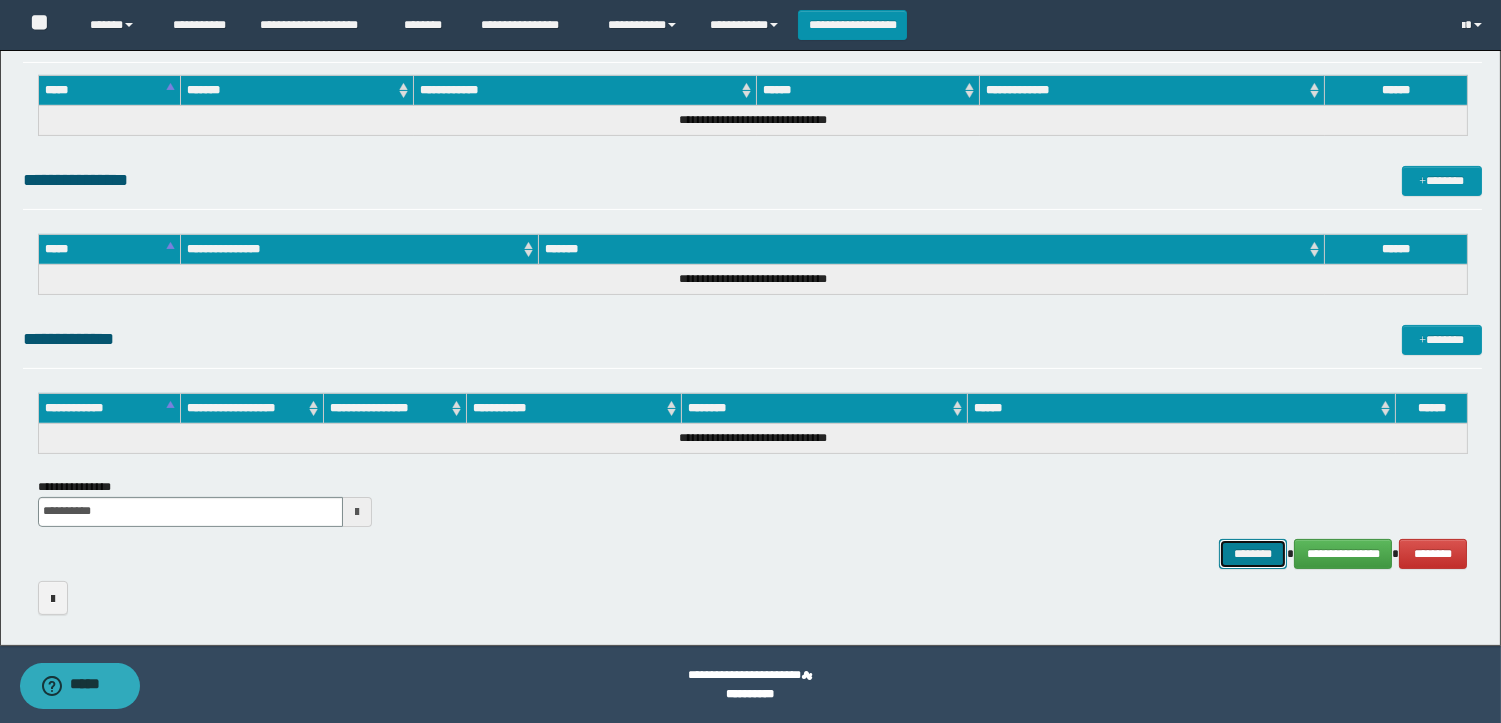 click on "********" at bounding box center [1253, 554] 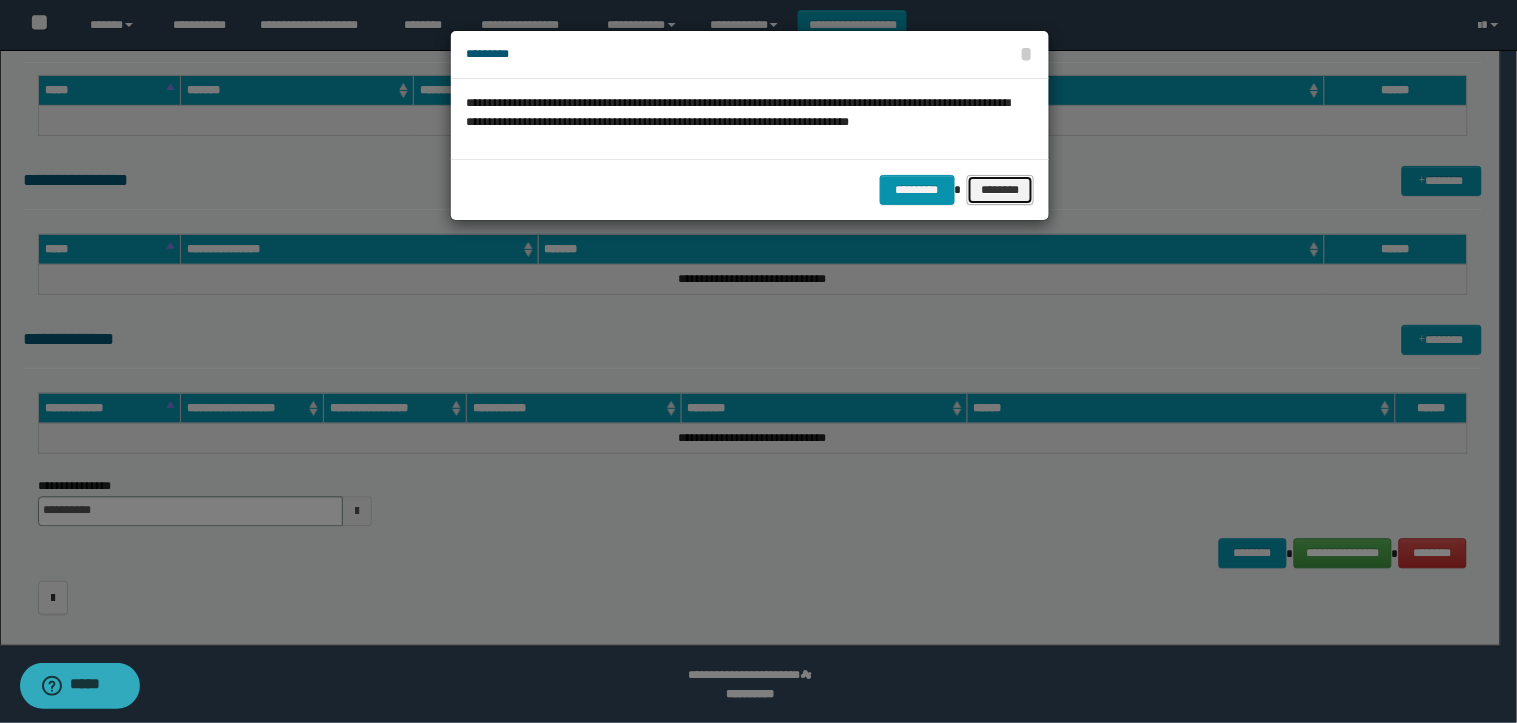 click on "********" at bounding box center (1001, 190) 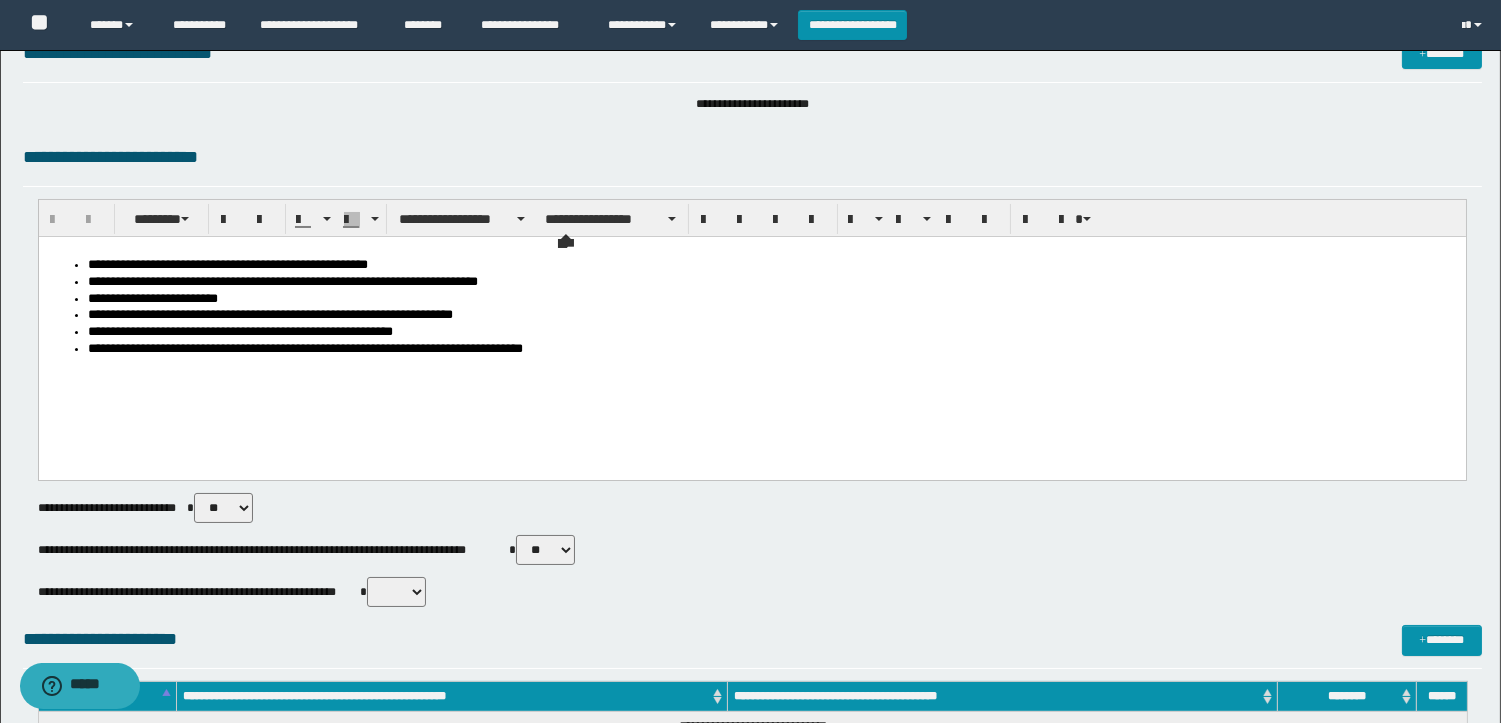 scroll, scrollTop: 0, scrollLeft: 0, axis: both 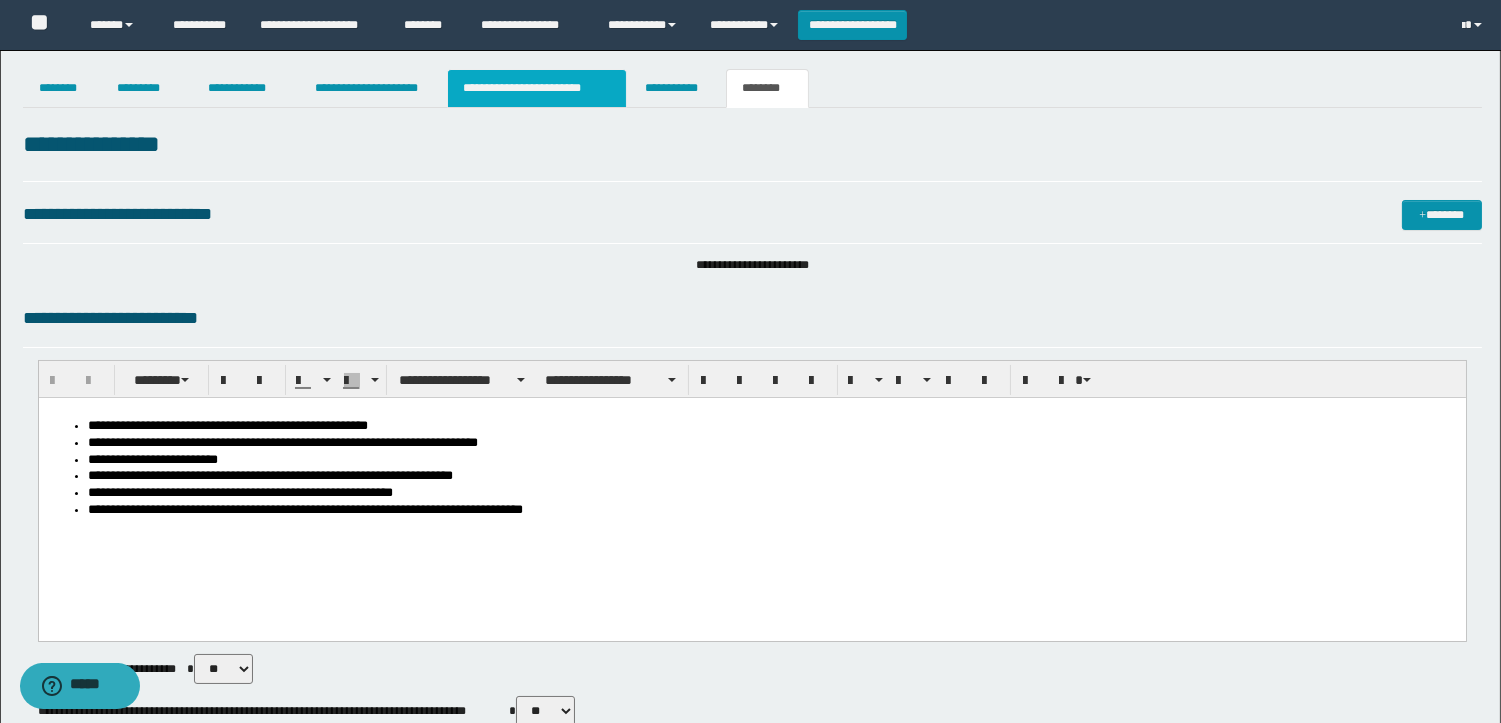 click on "**********" at bounding box center (537, 88) 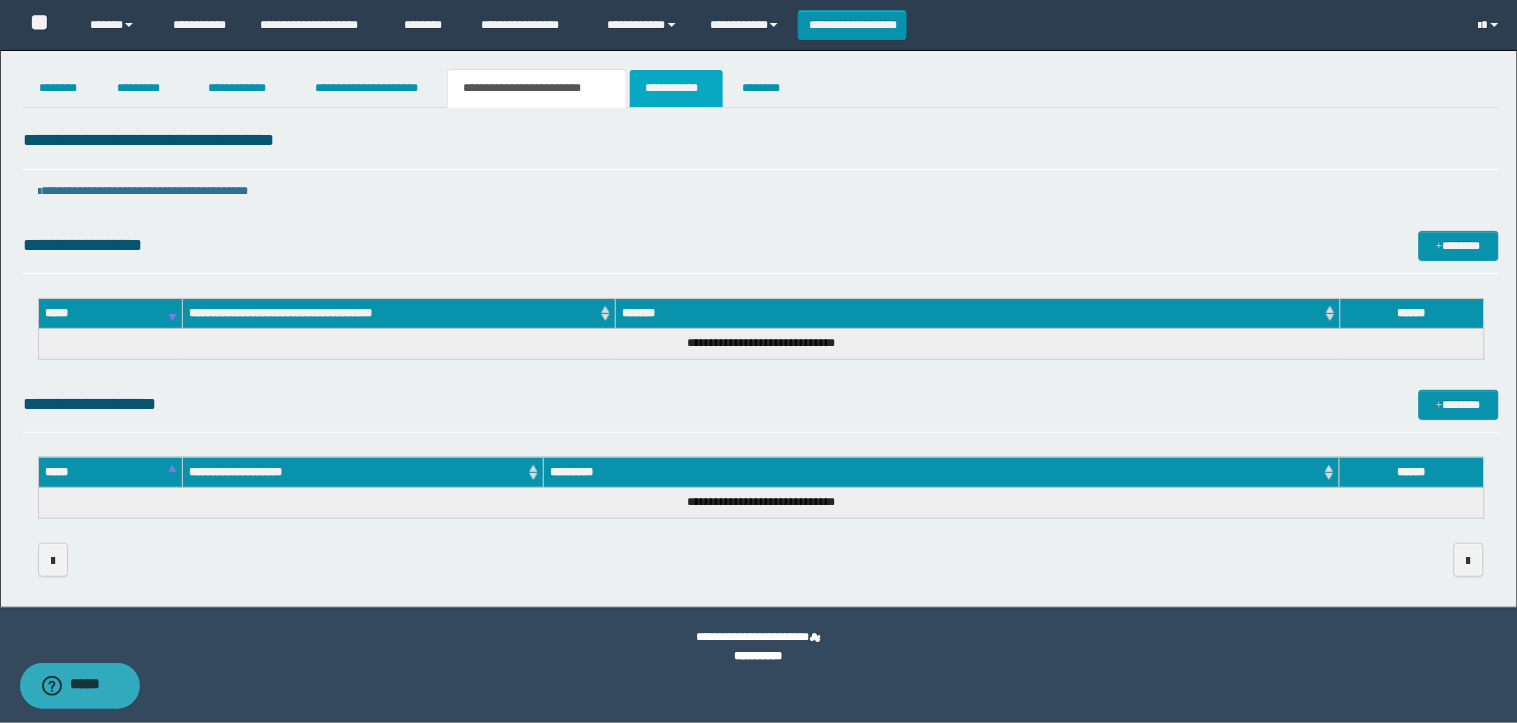 click on "**********" at bounding box center [676, 88] 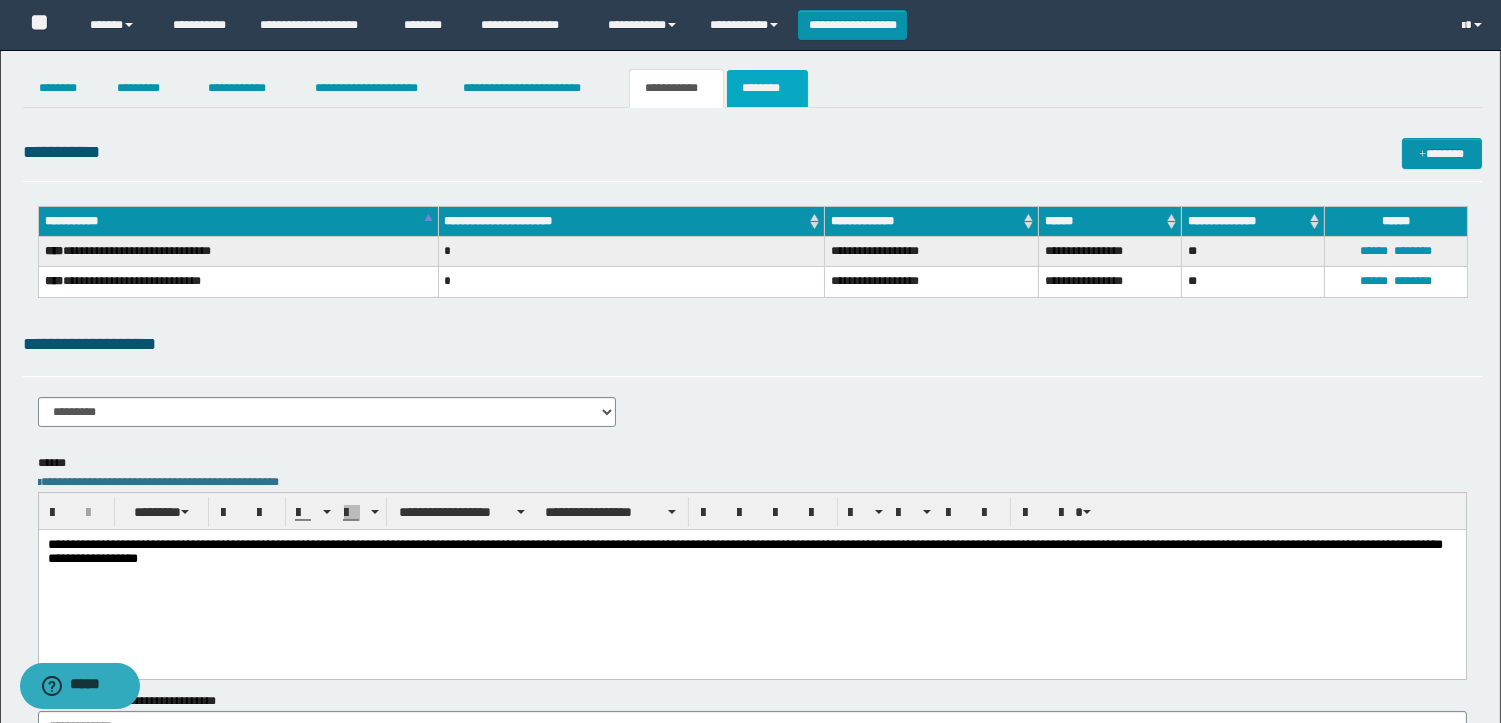 click on "********" at bounding box center [767, 88] 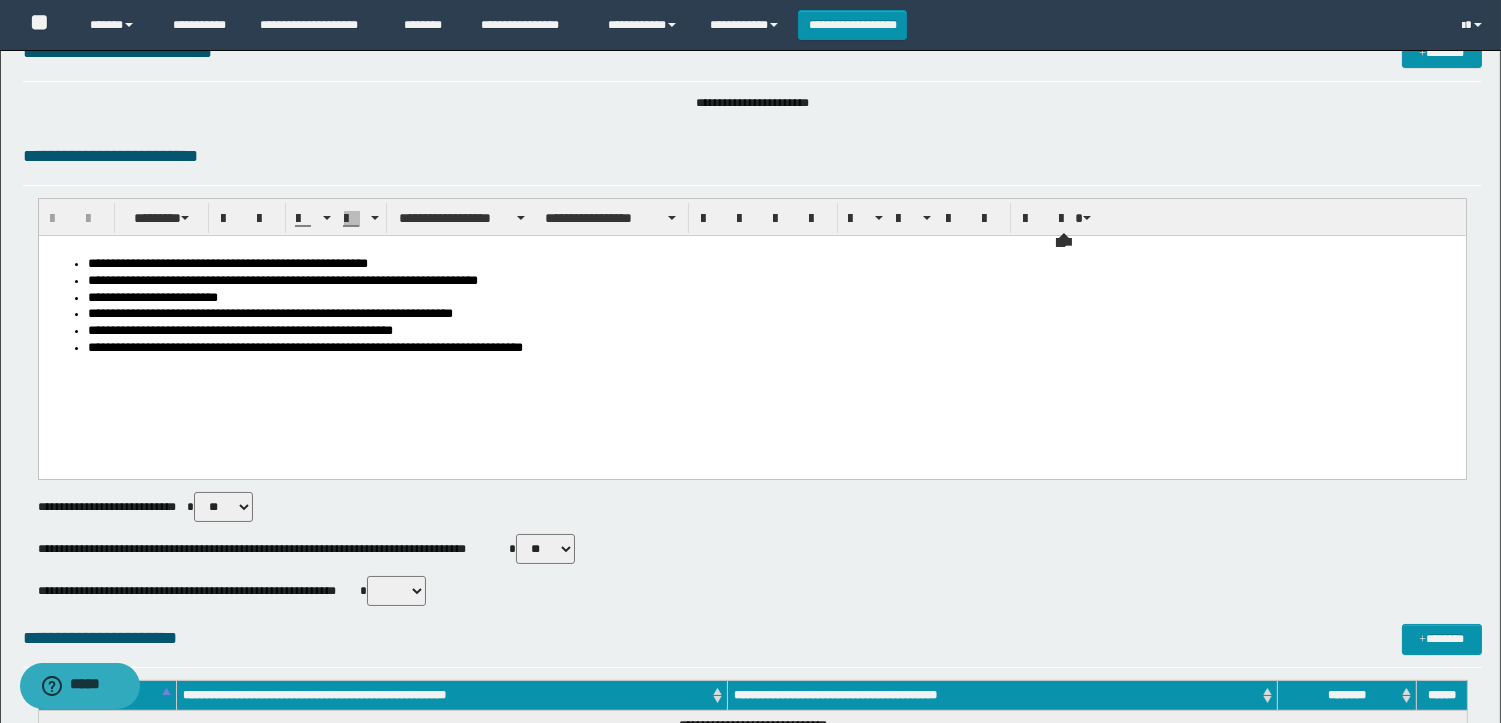 scroll, scrollTop: 0, scrollLeft: 0, axis: both 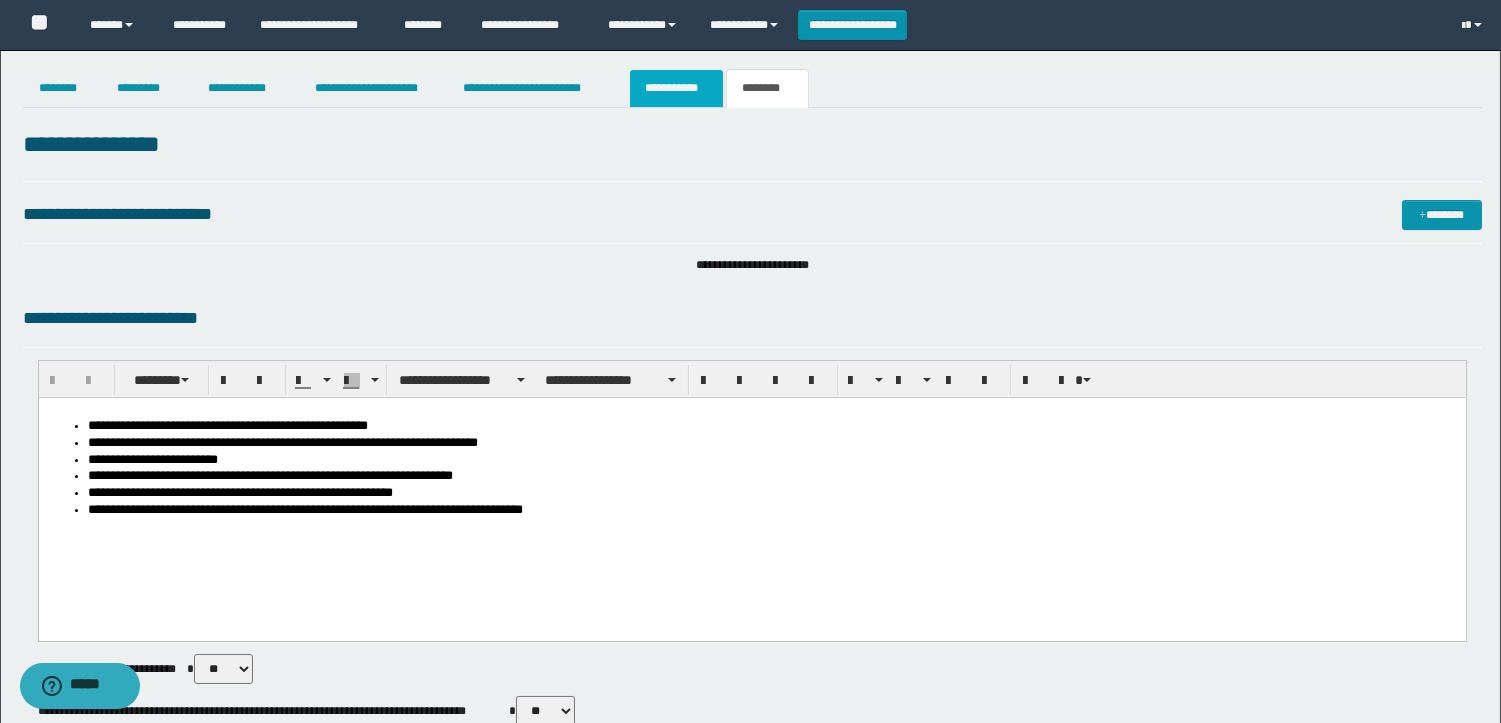 click on "**********" at bounding box center [676, 88] 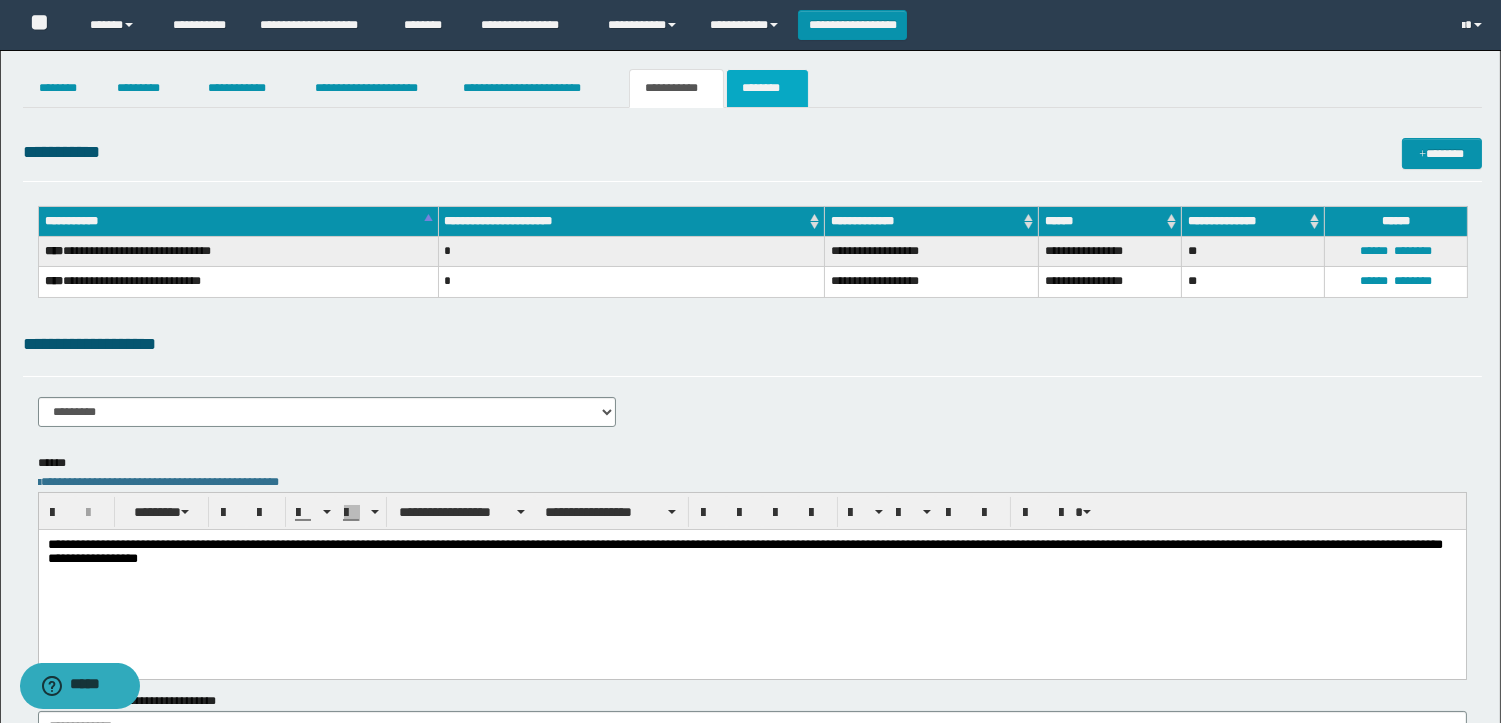click on "********" at bounding box center (767, 88) 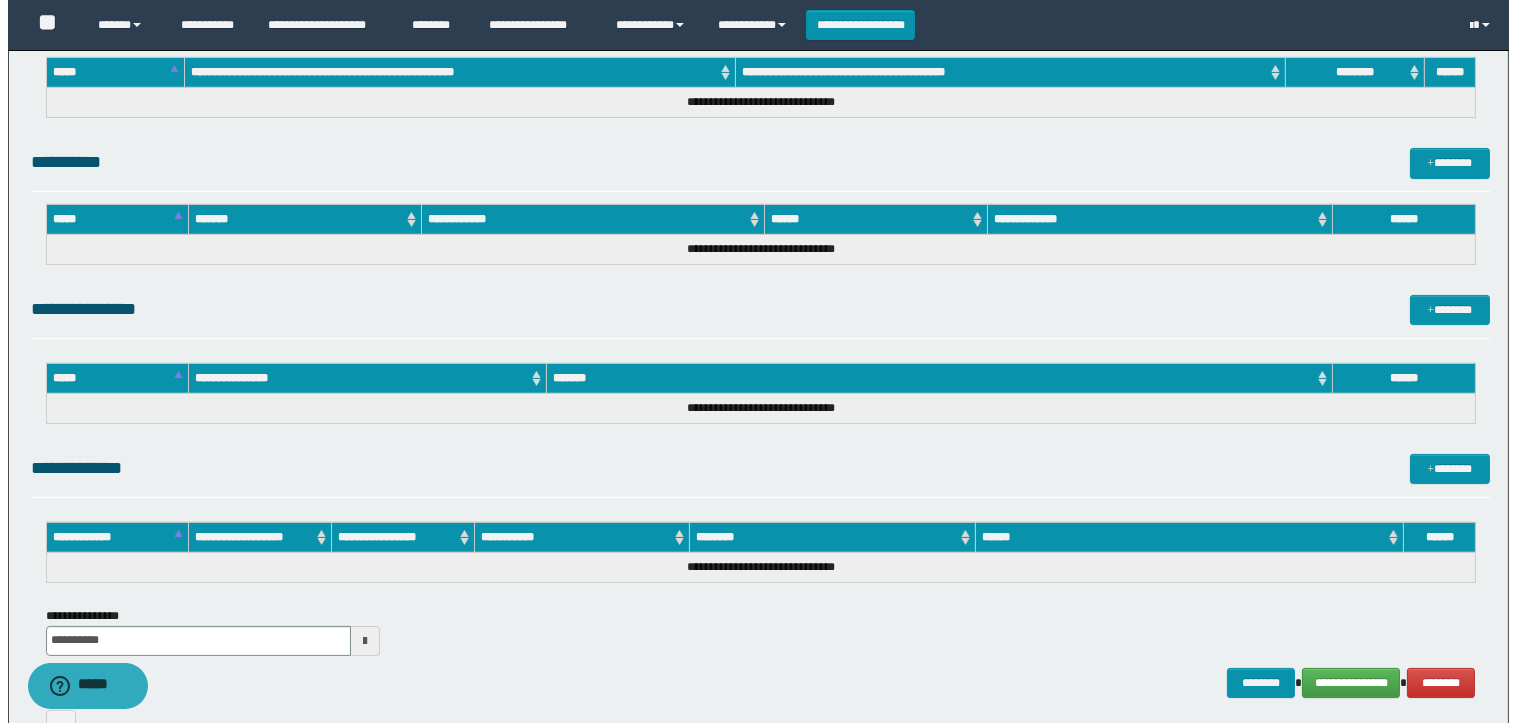 scroll, scrollTop: 914, scrollLeft: 0, axis: vertical 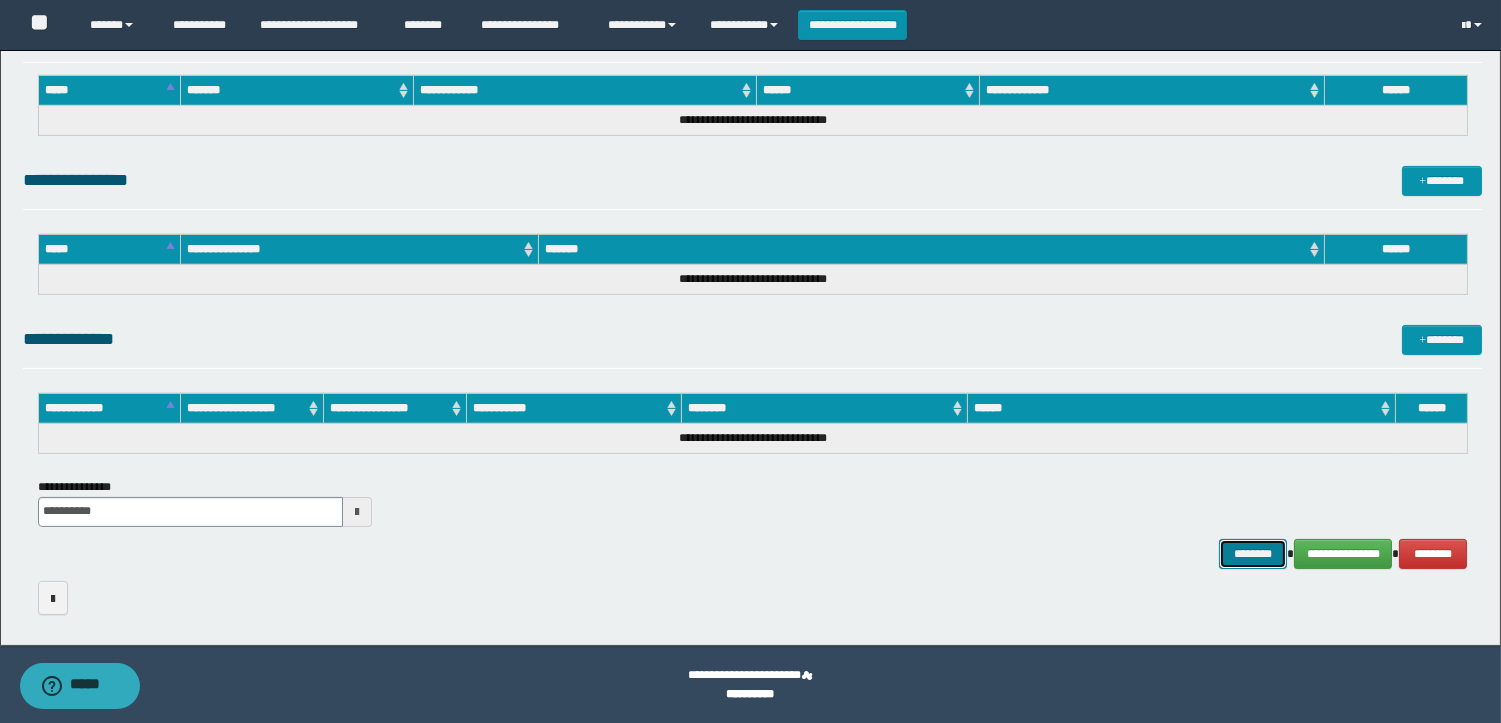 click on "********" at bounding box center (1253, 554) 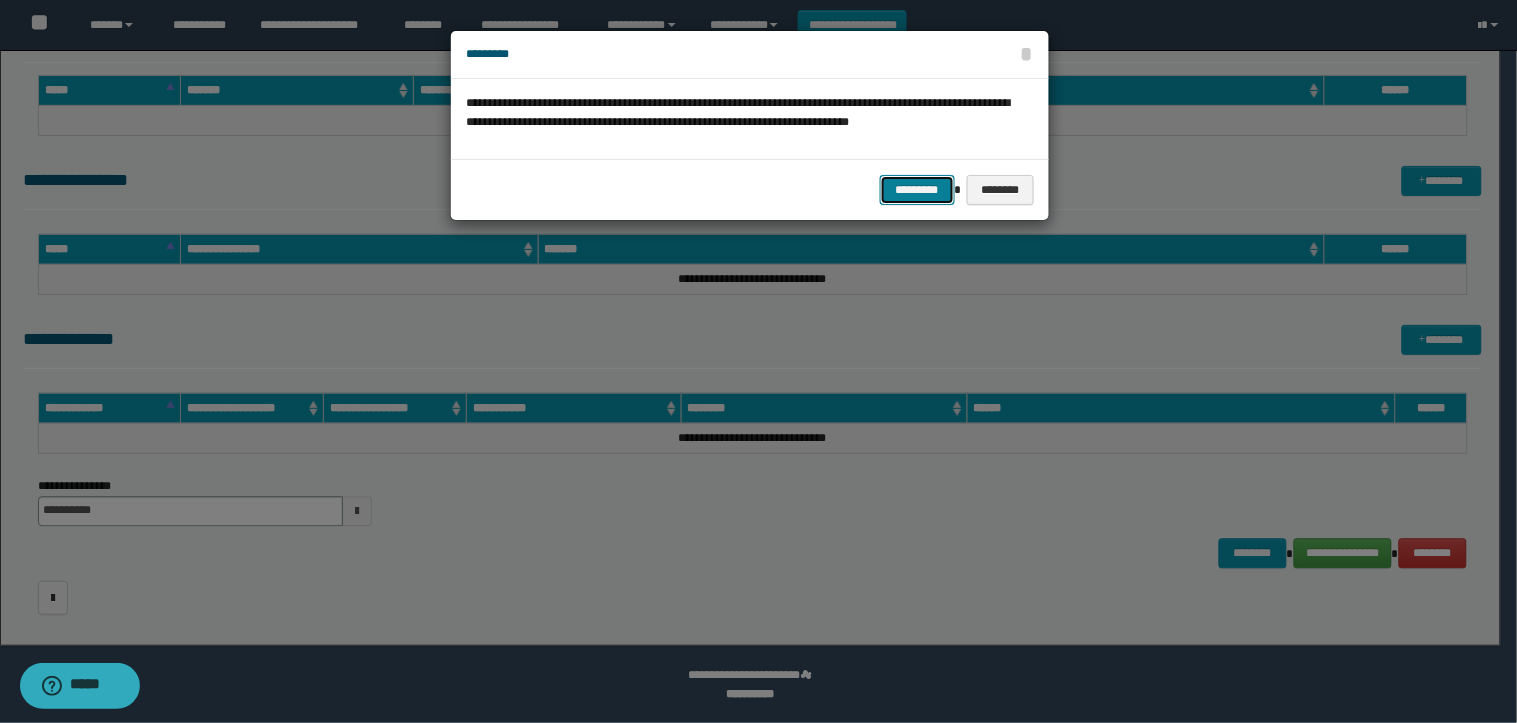 click on "*********" at bounding box center (917, 190) 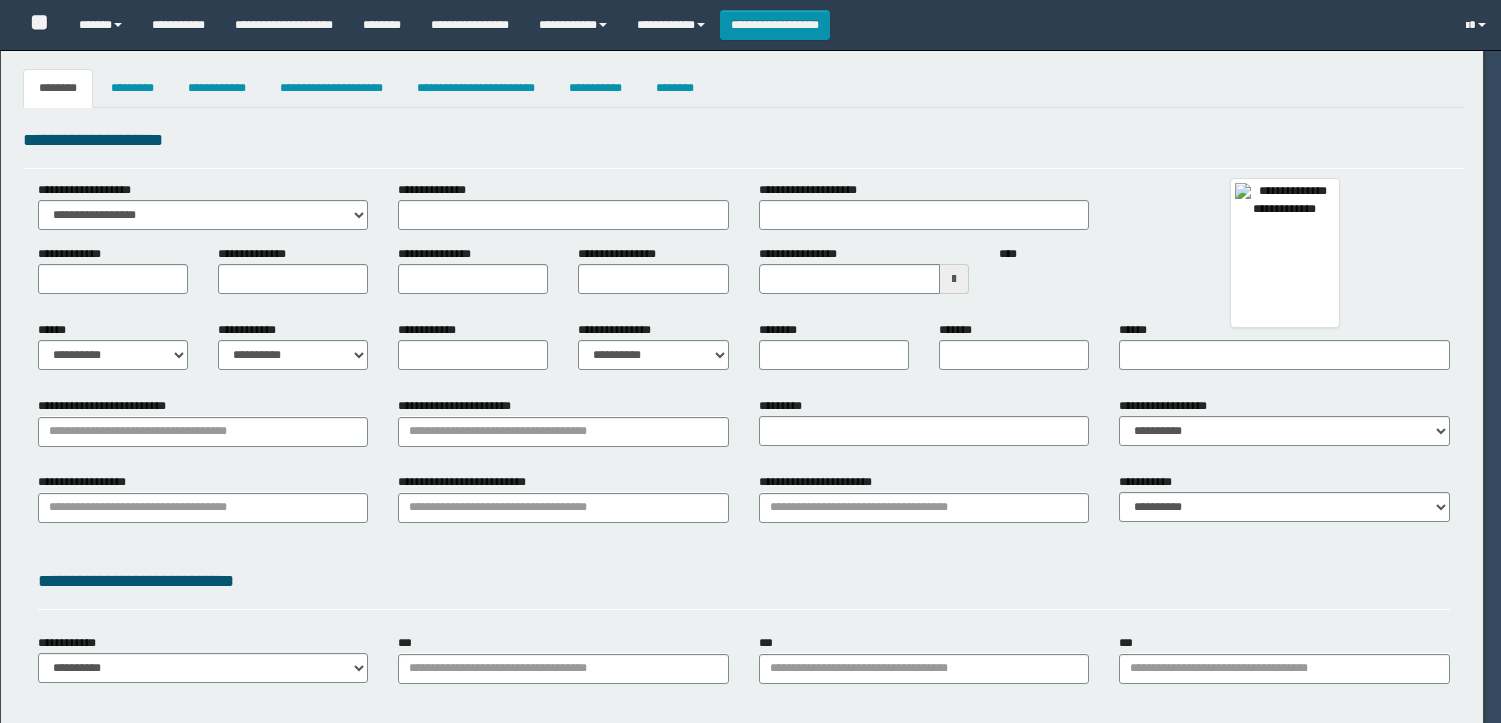 type on "**********" 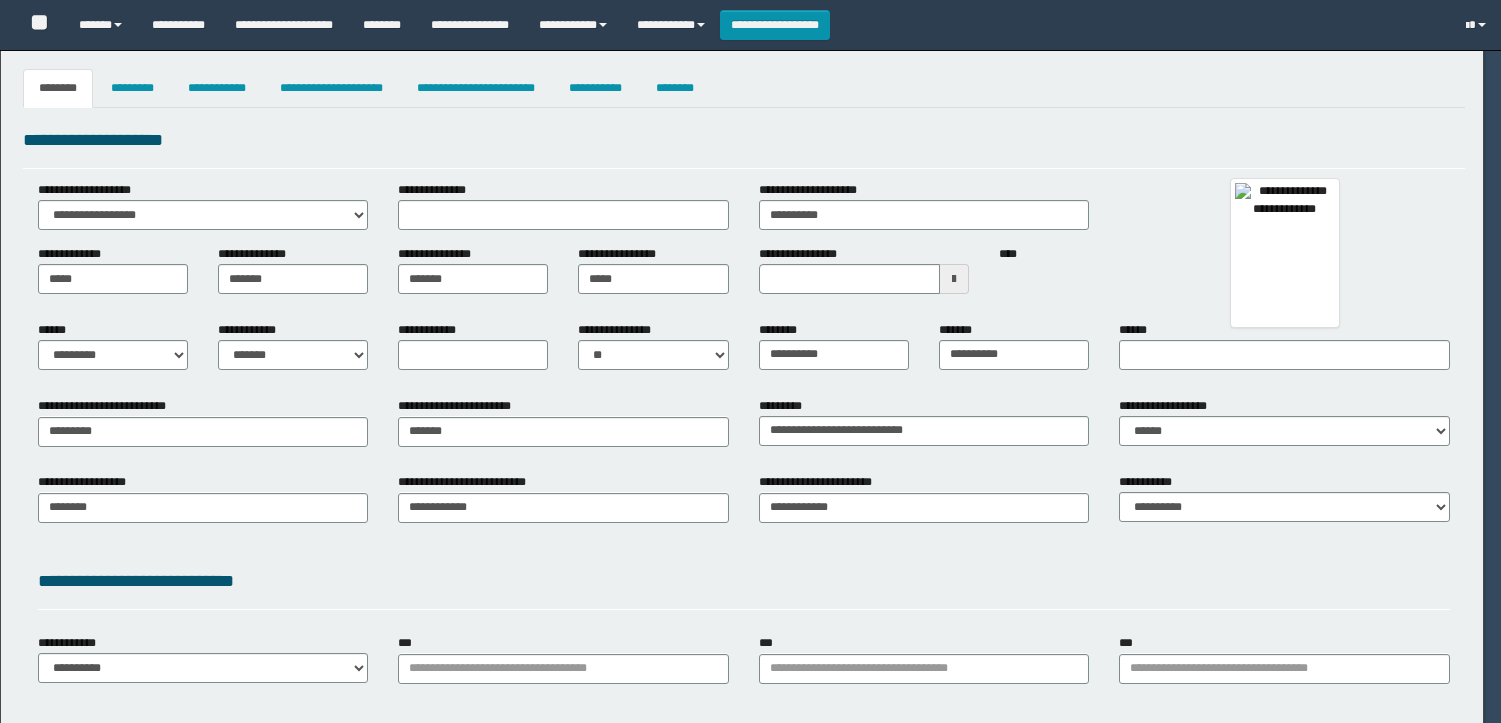 select on "*" 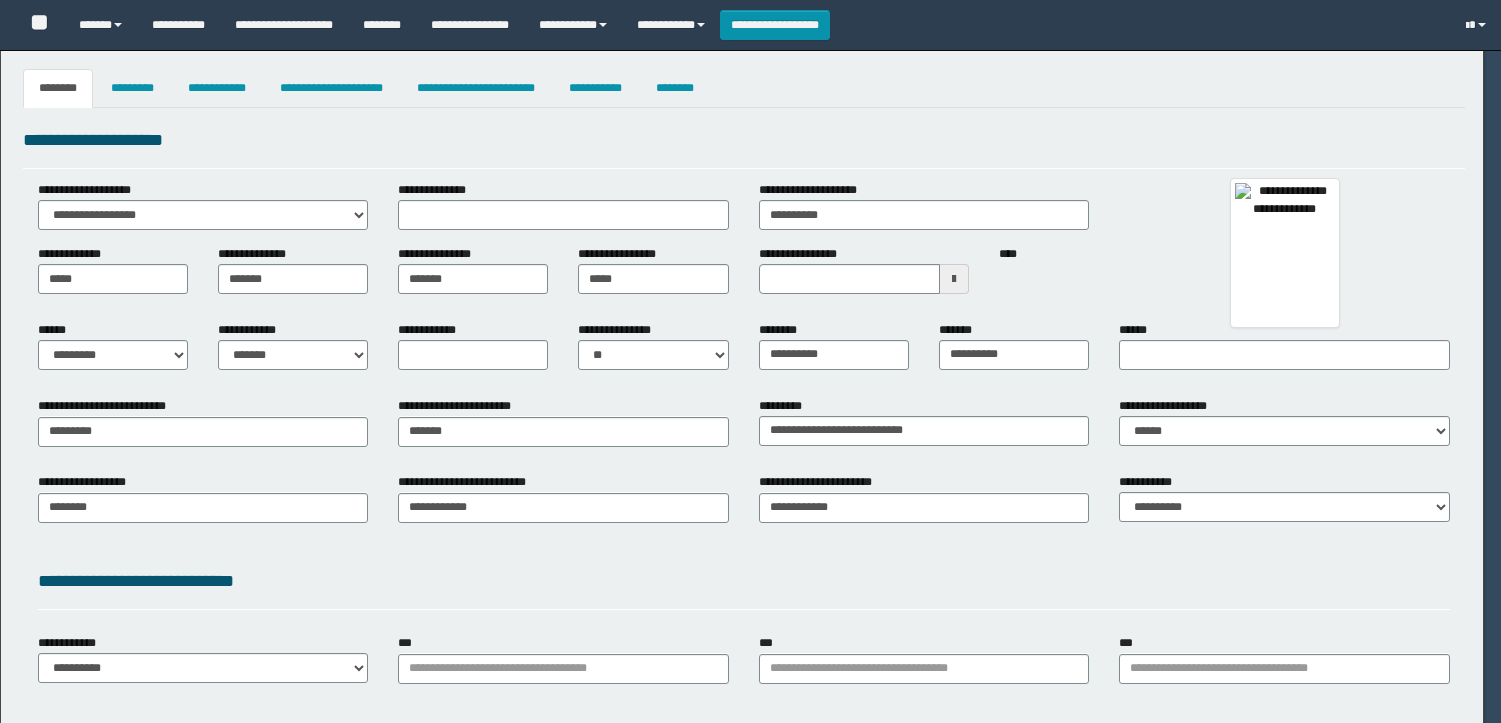 select 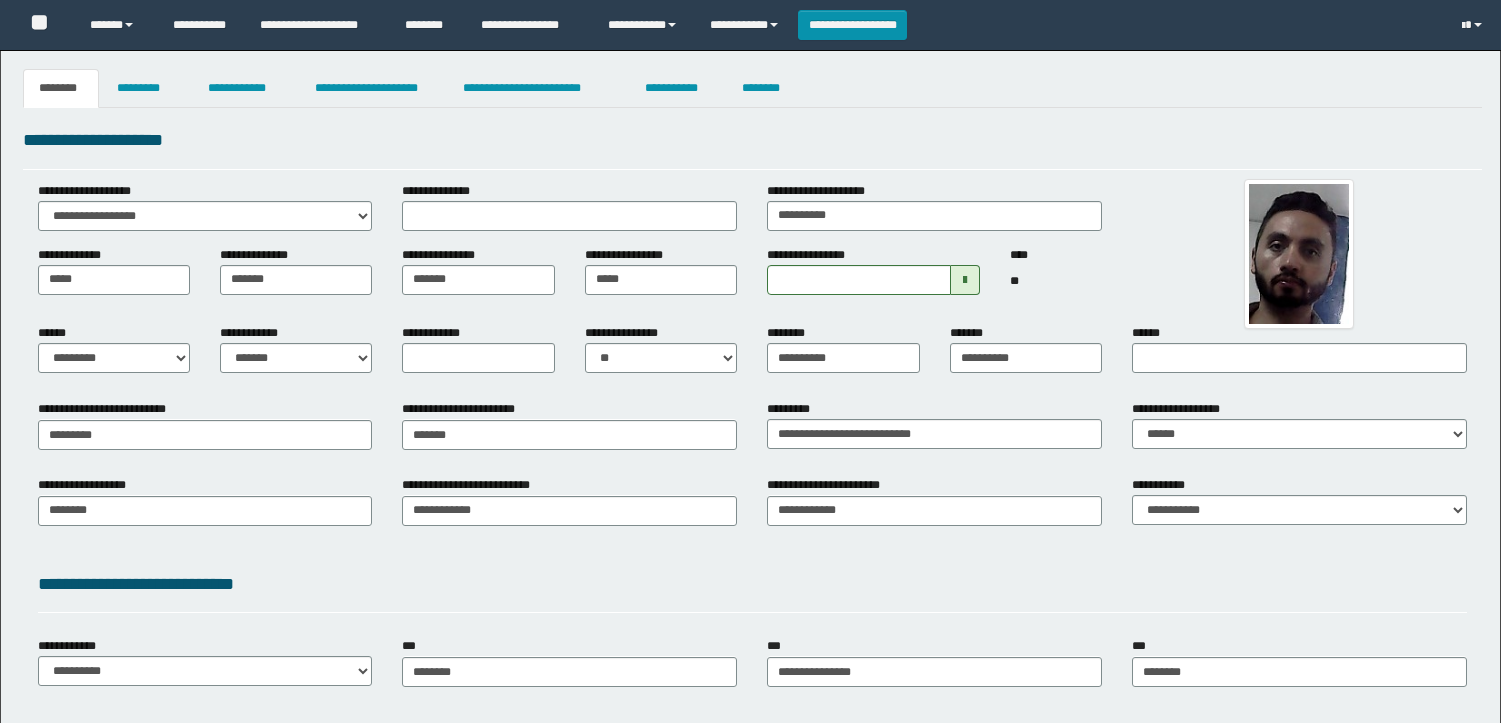 scroll, scrollTop: 0, scrollLeft: 0, axis: both 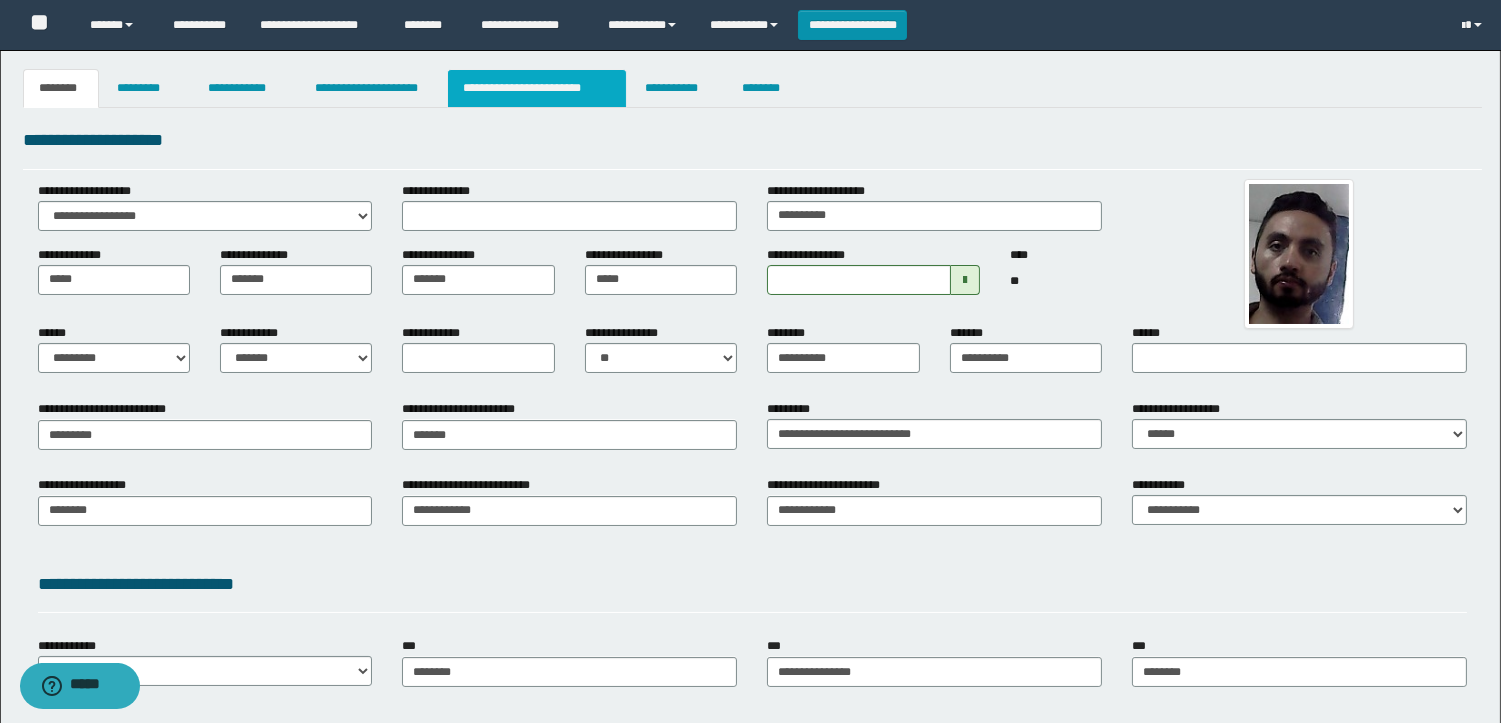 click on "**********" at bounding box center [537, 88] 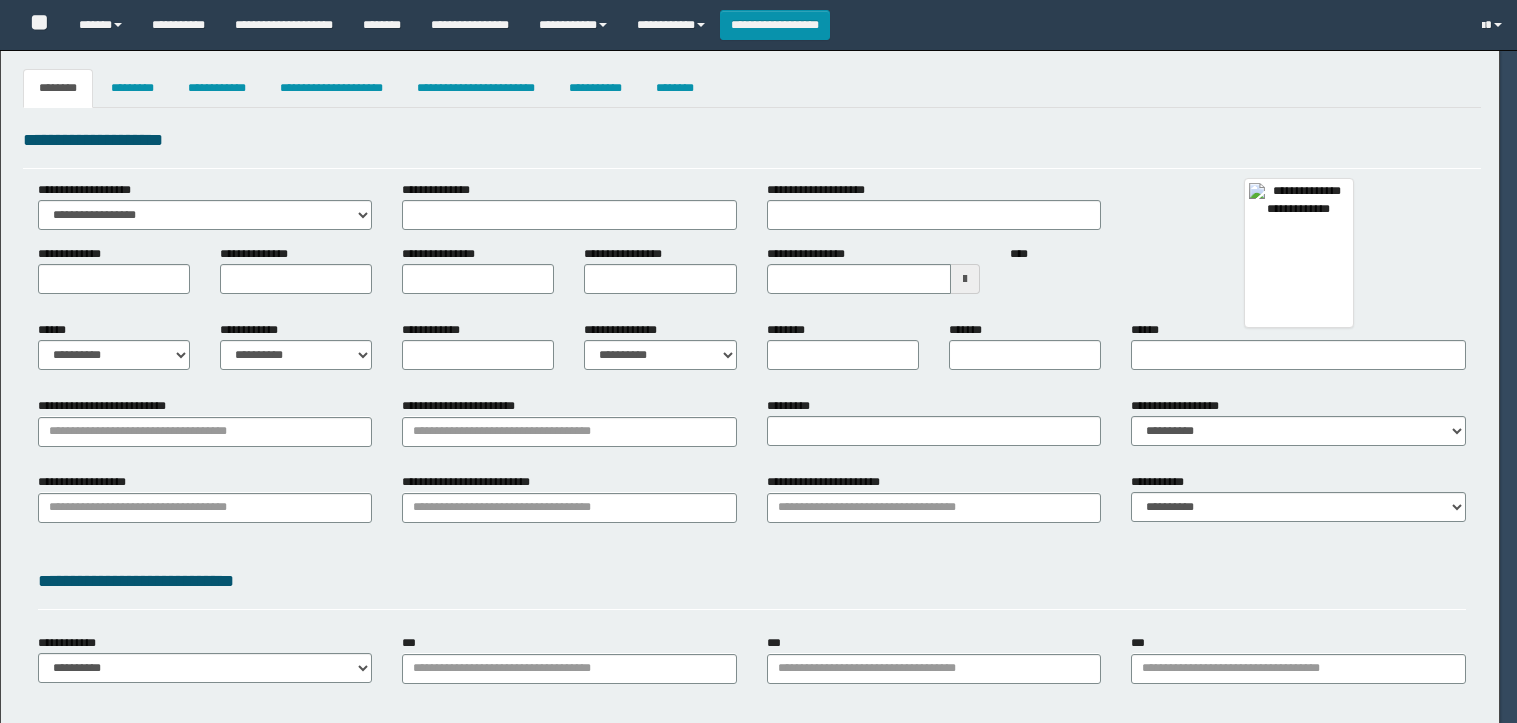 type on "********" 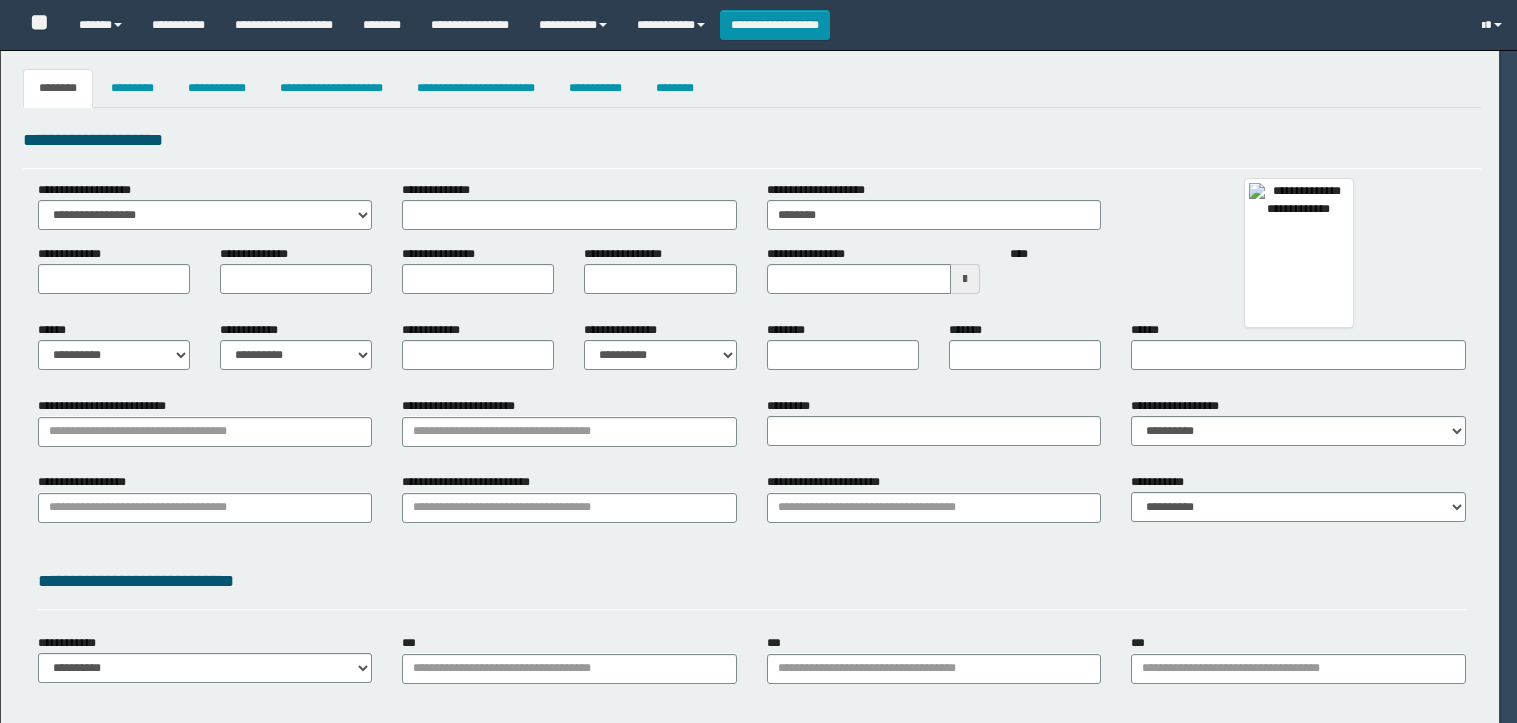 type on "*******" 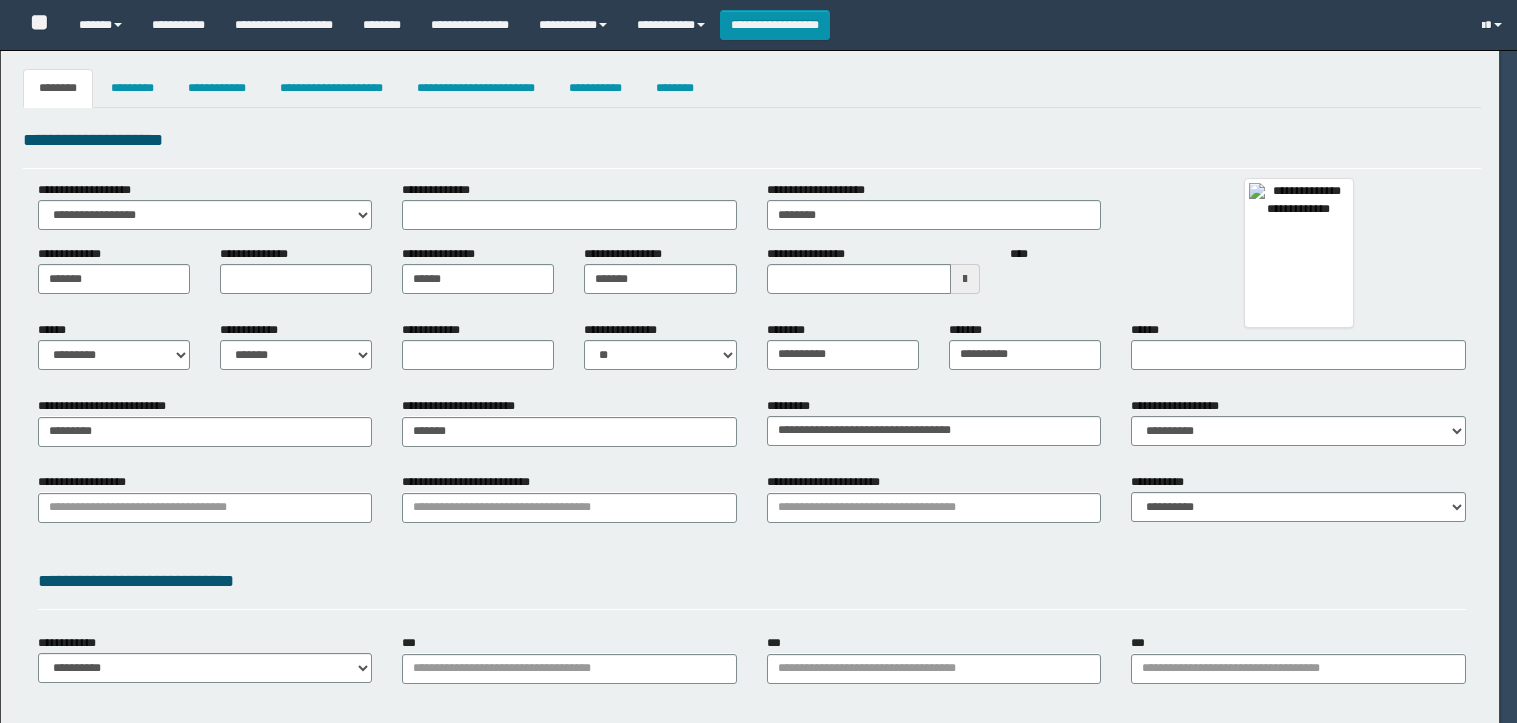 select on "*" 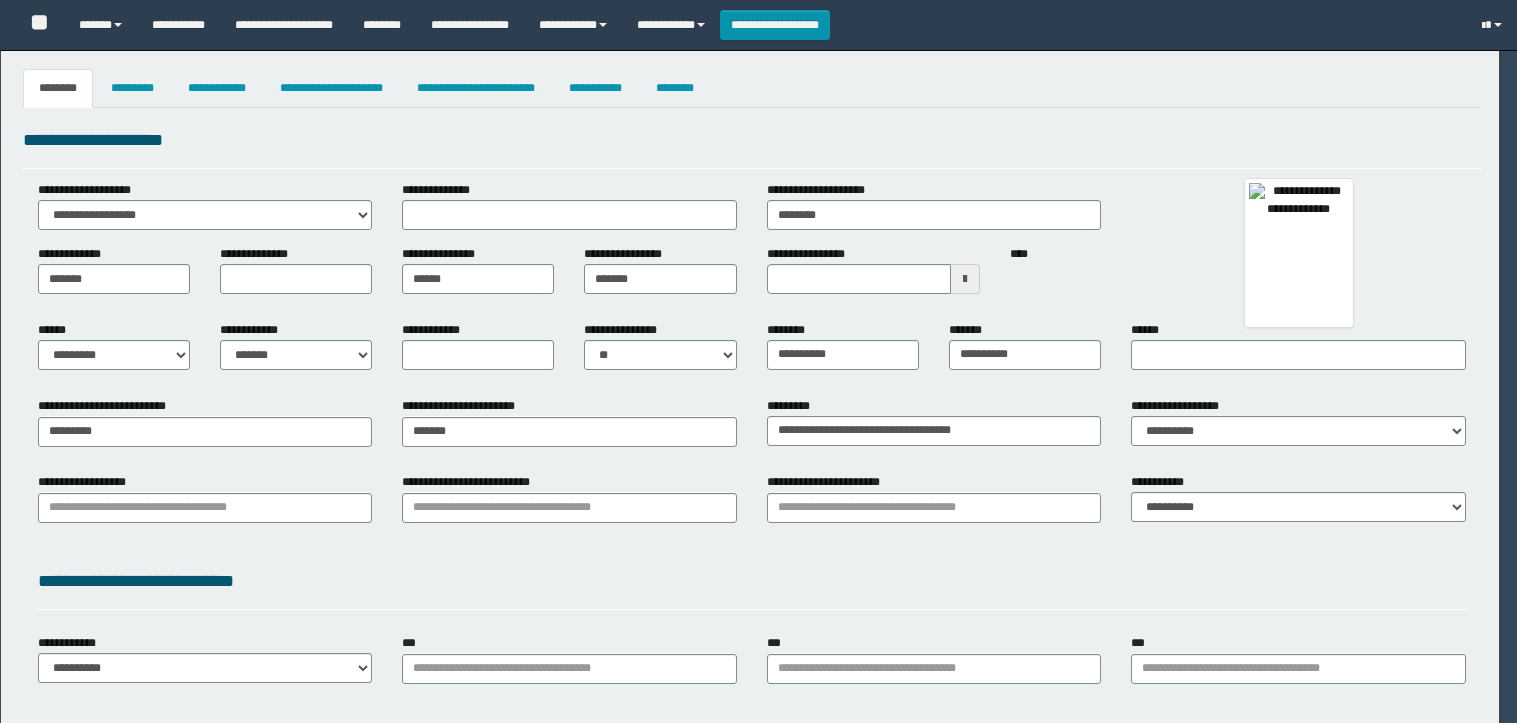 type on "********" 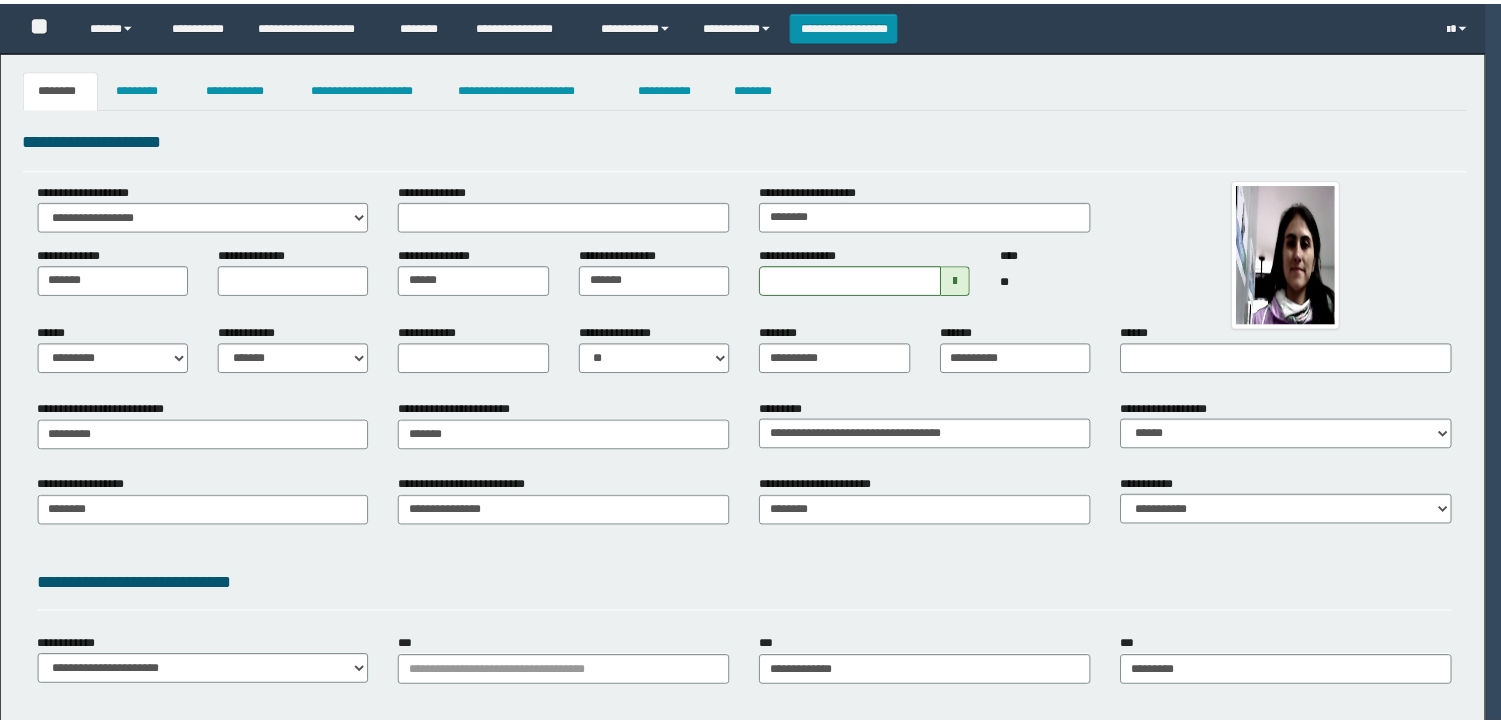 scroll, scrollTop: 0, scrollLeft: 0, axis: both 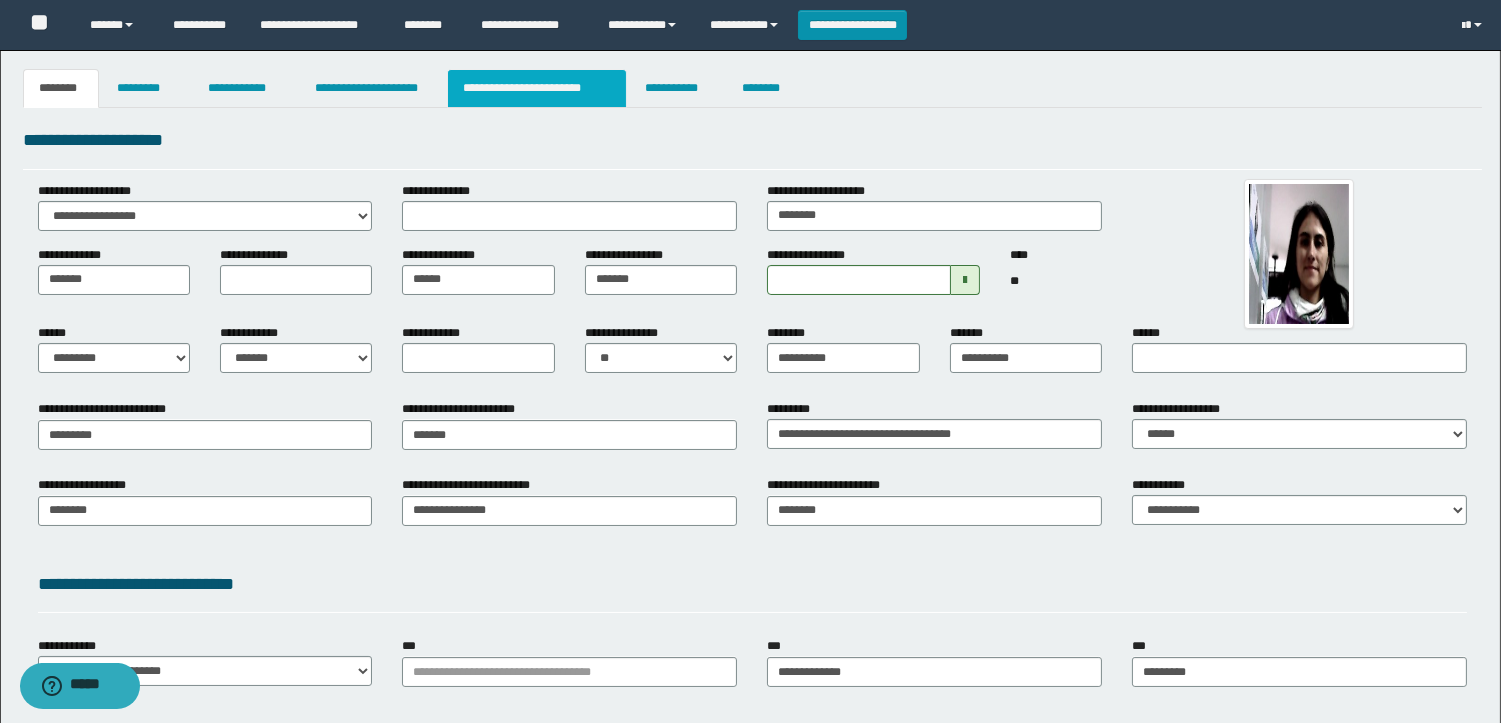 click on "**********" at bounding box center [537, 88] 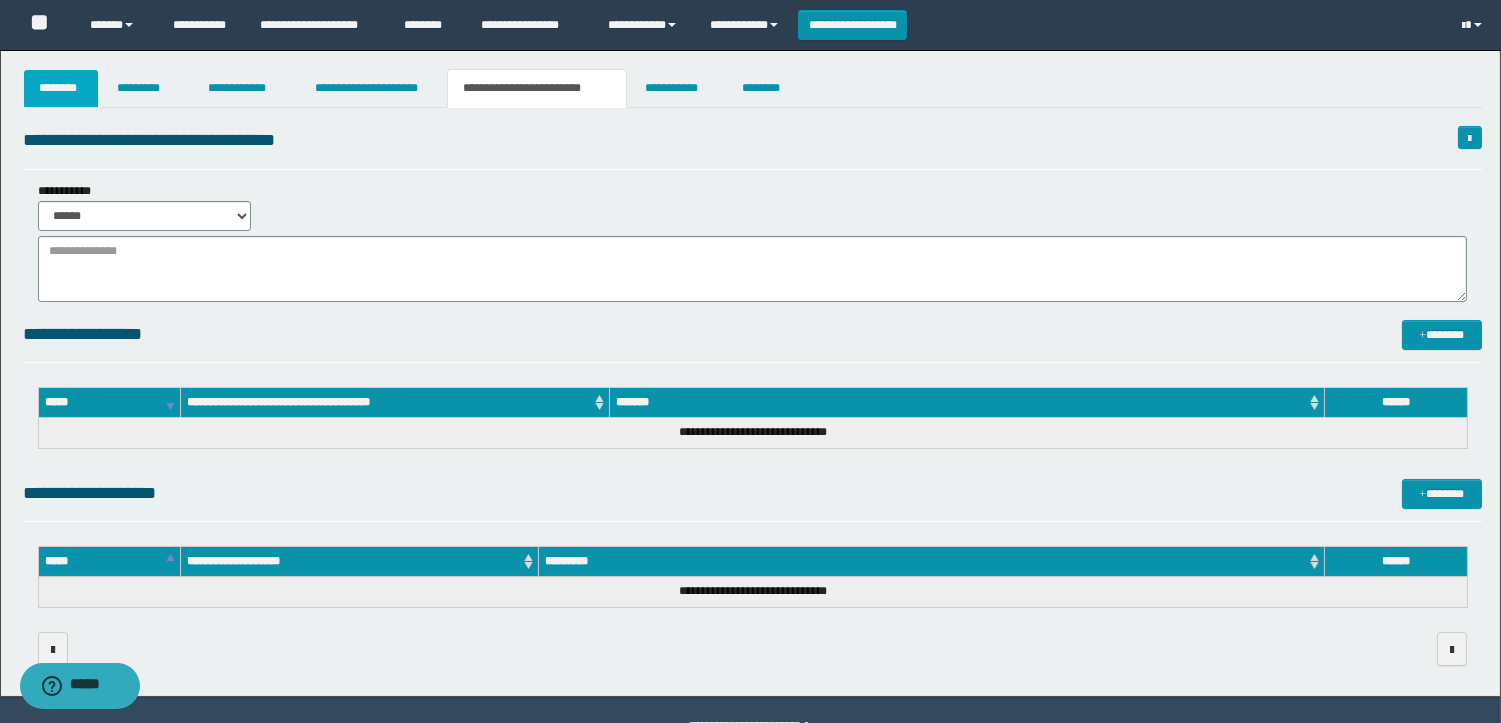 click on "********" at bounding box center [61, 88] 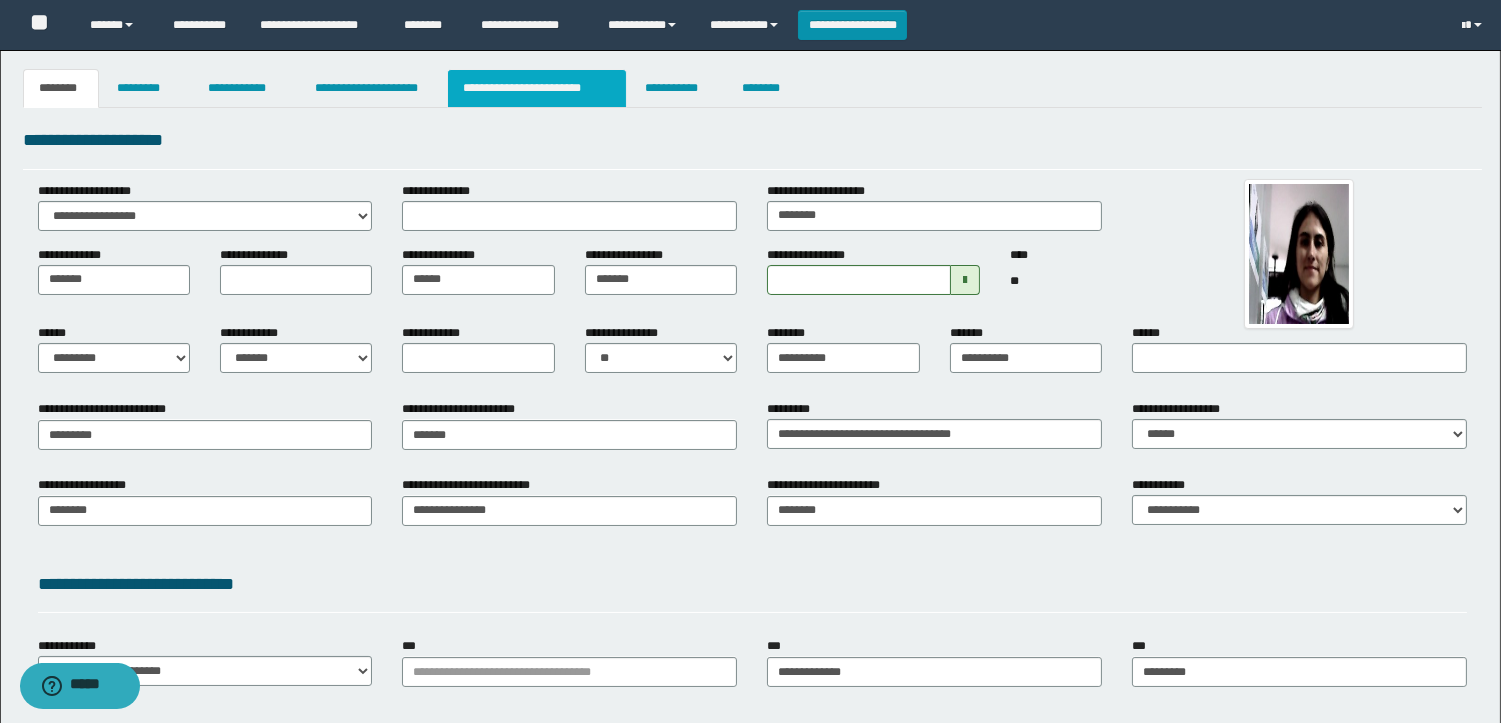 click on "**********" at bounding box center (537, 88) 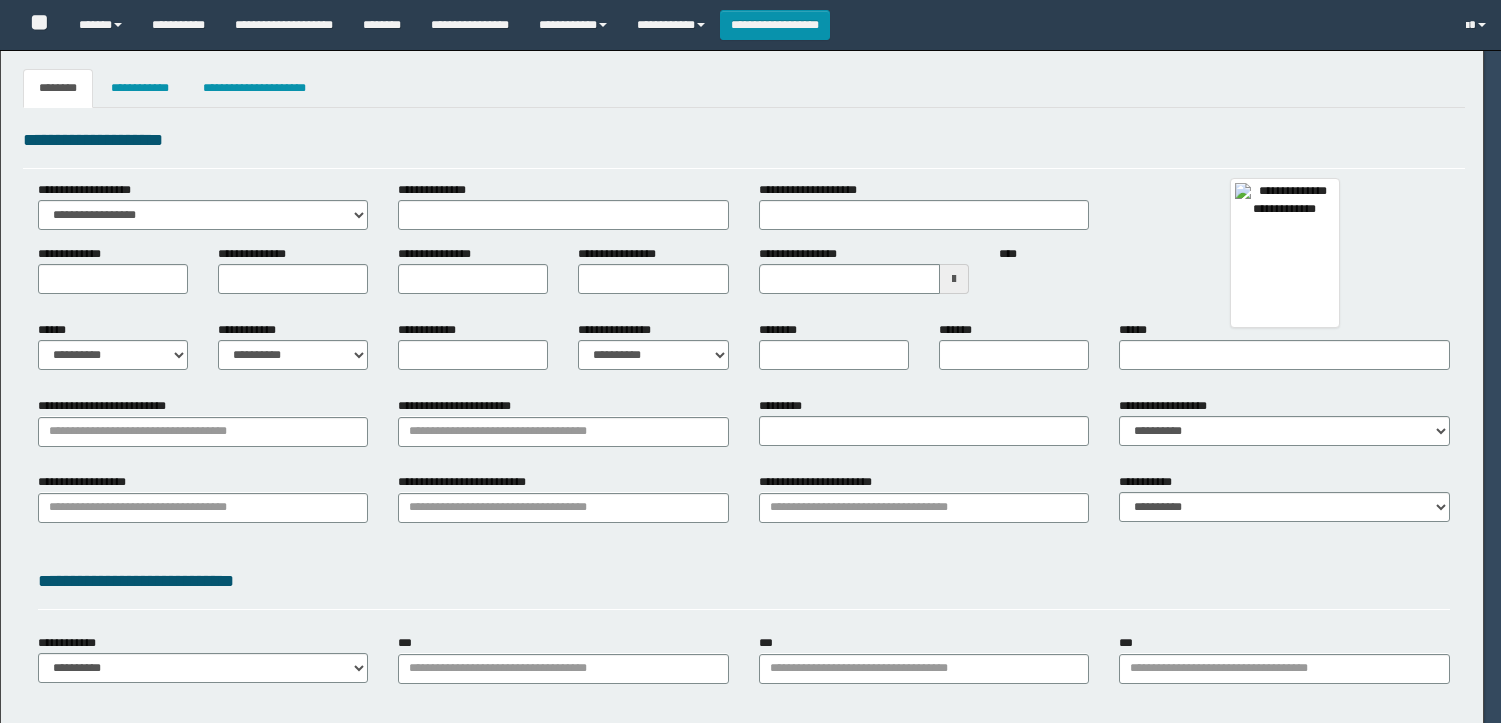 type on "**********" 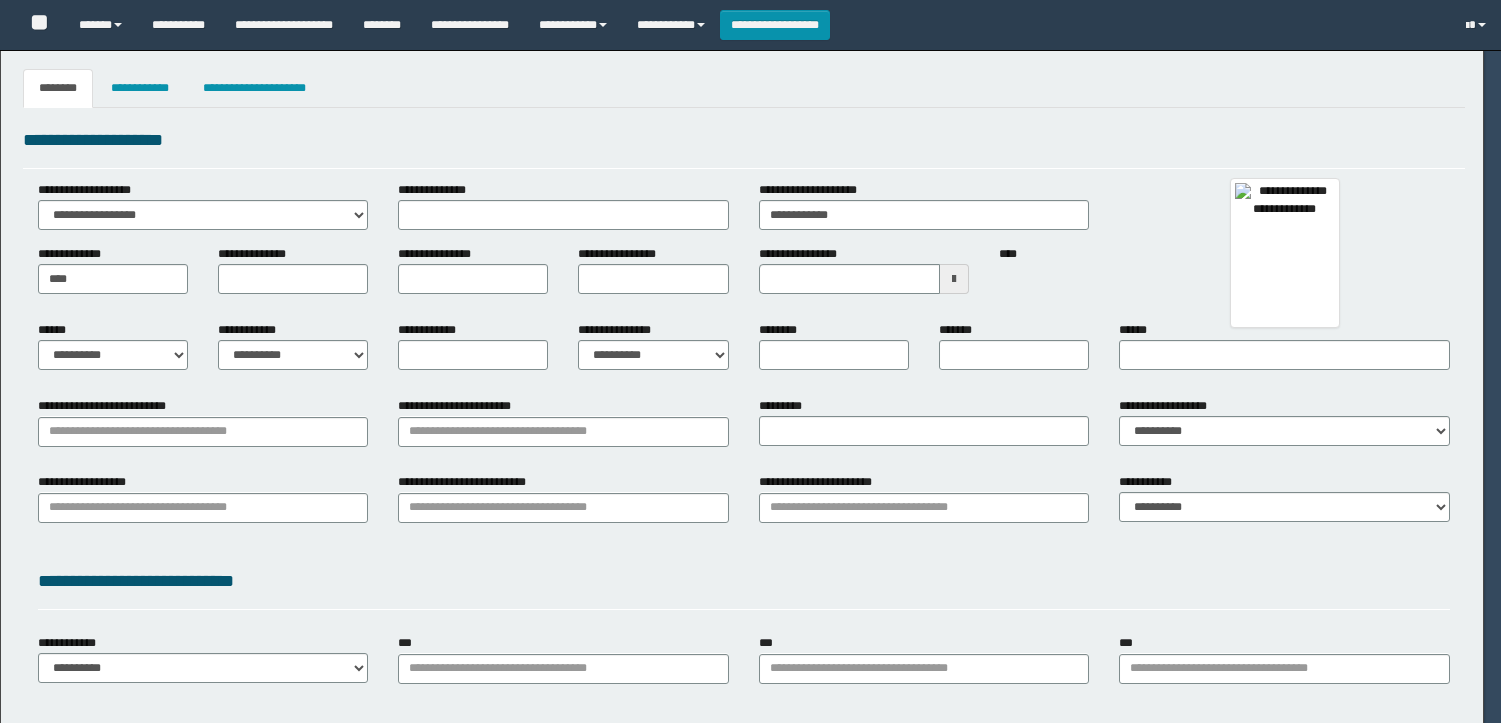 type on "******" 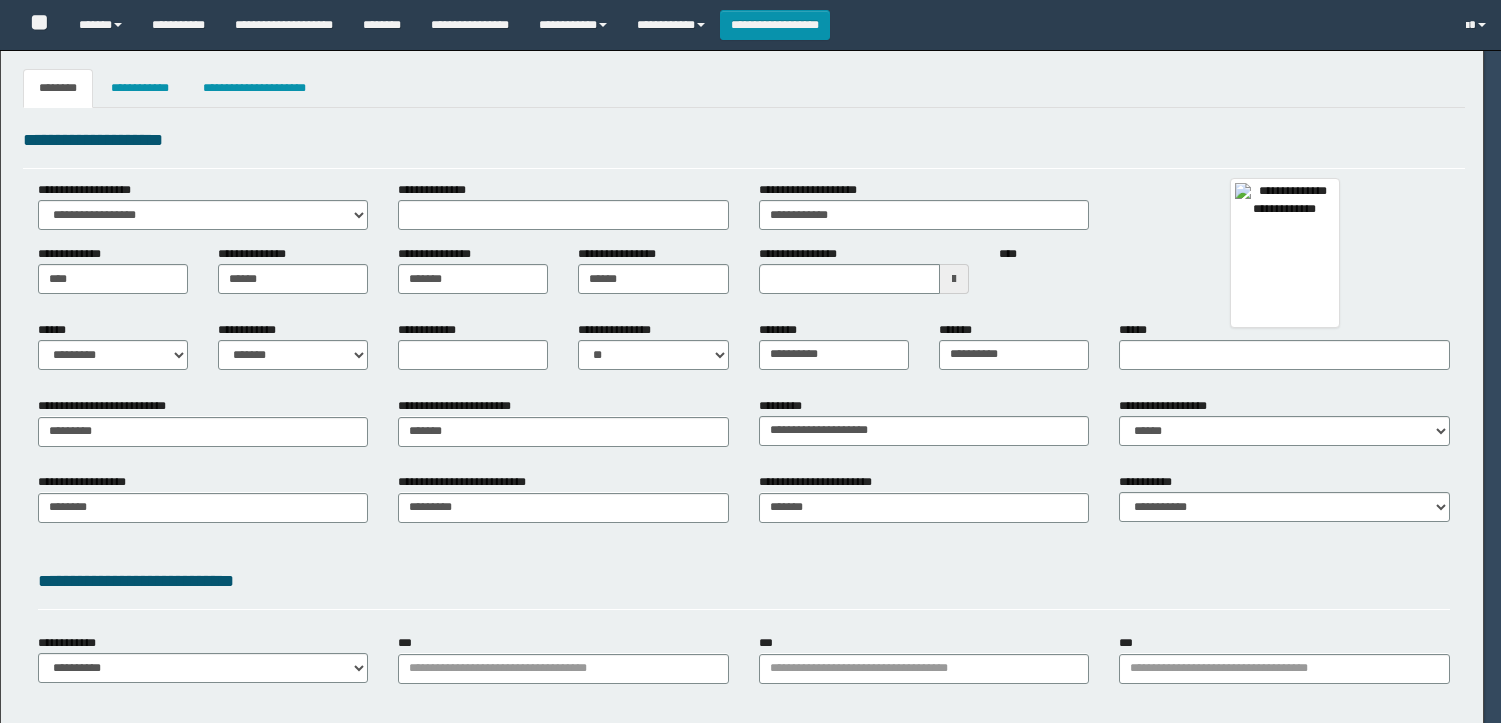 select on "**" 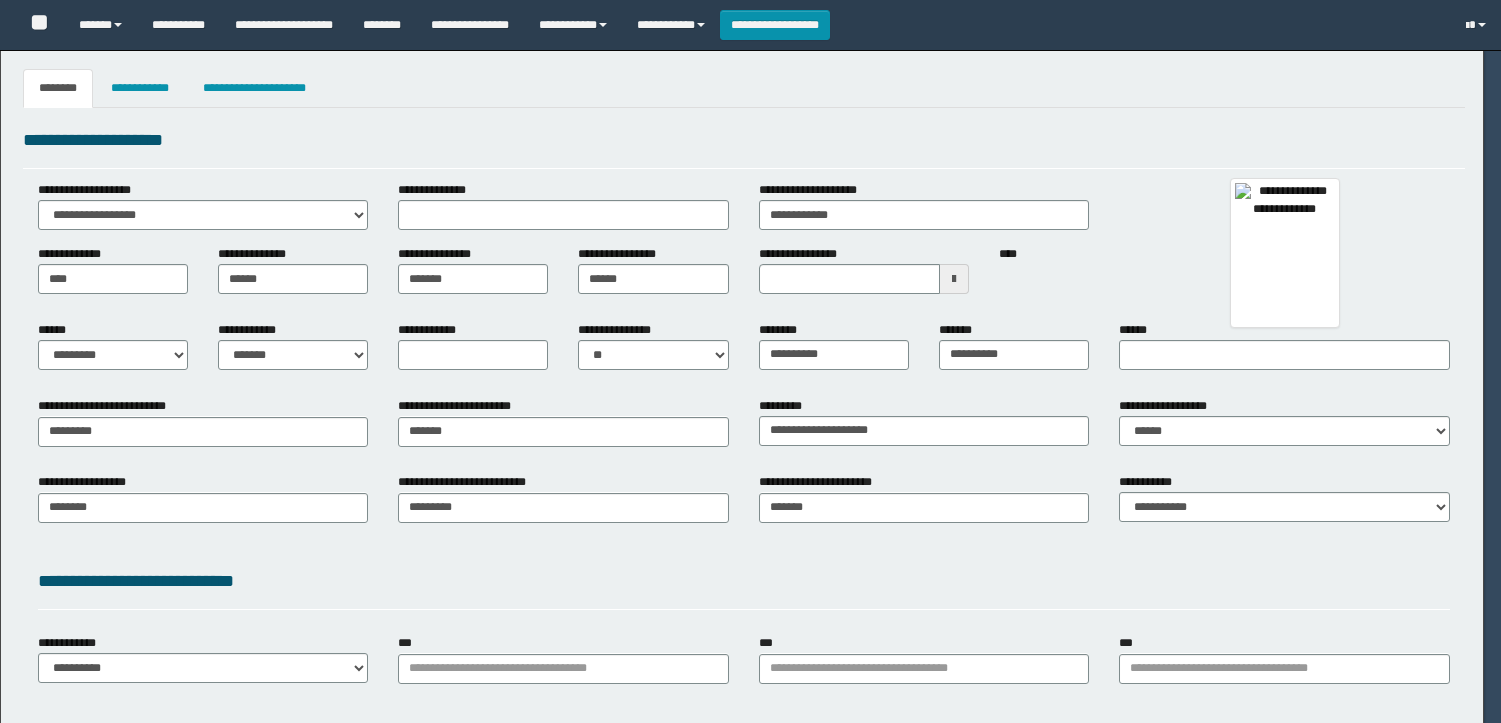 type on "**********" 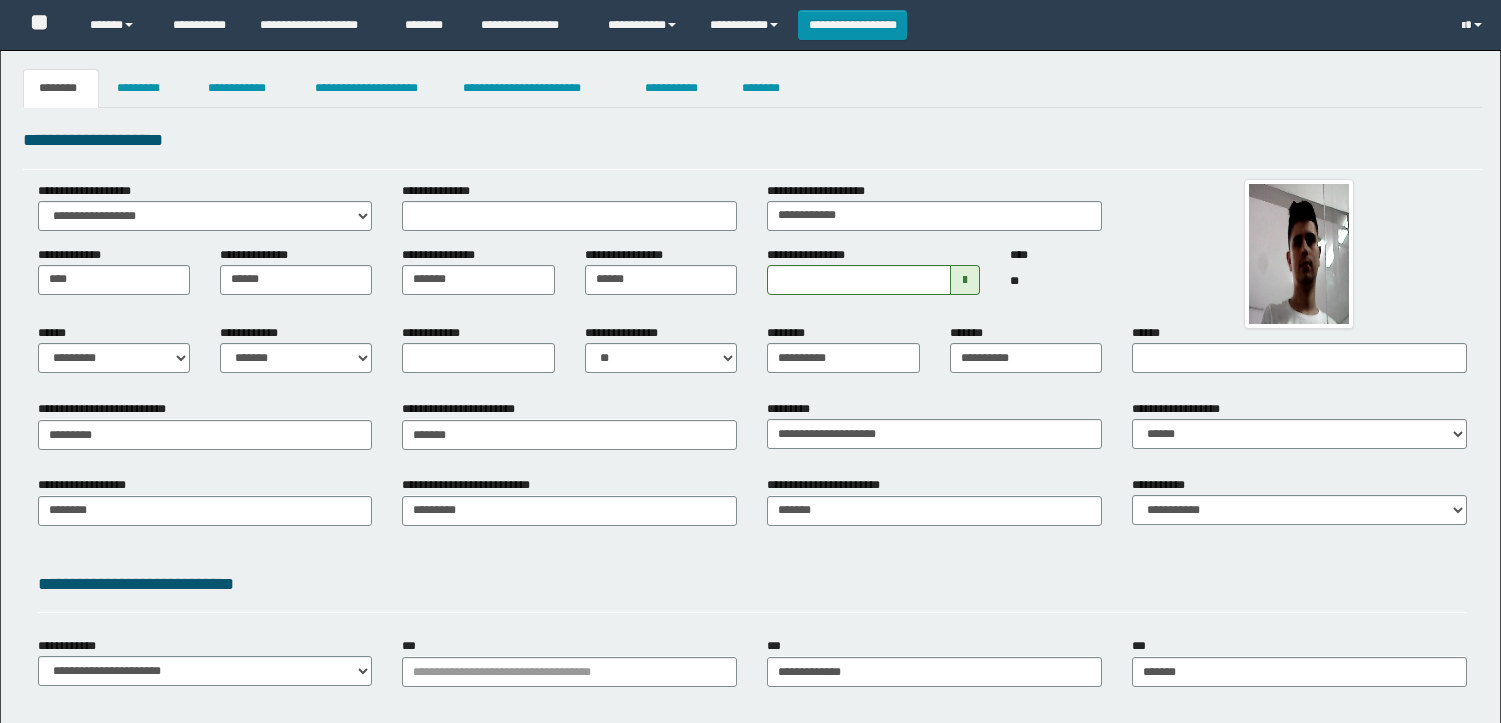 scroll, scrollTop: 0, scrollLeft: 0, axis: both 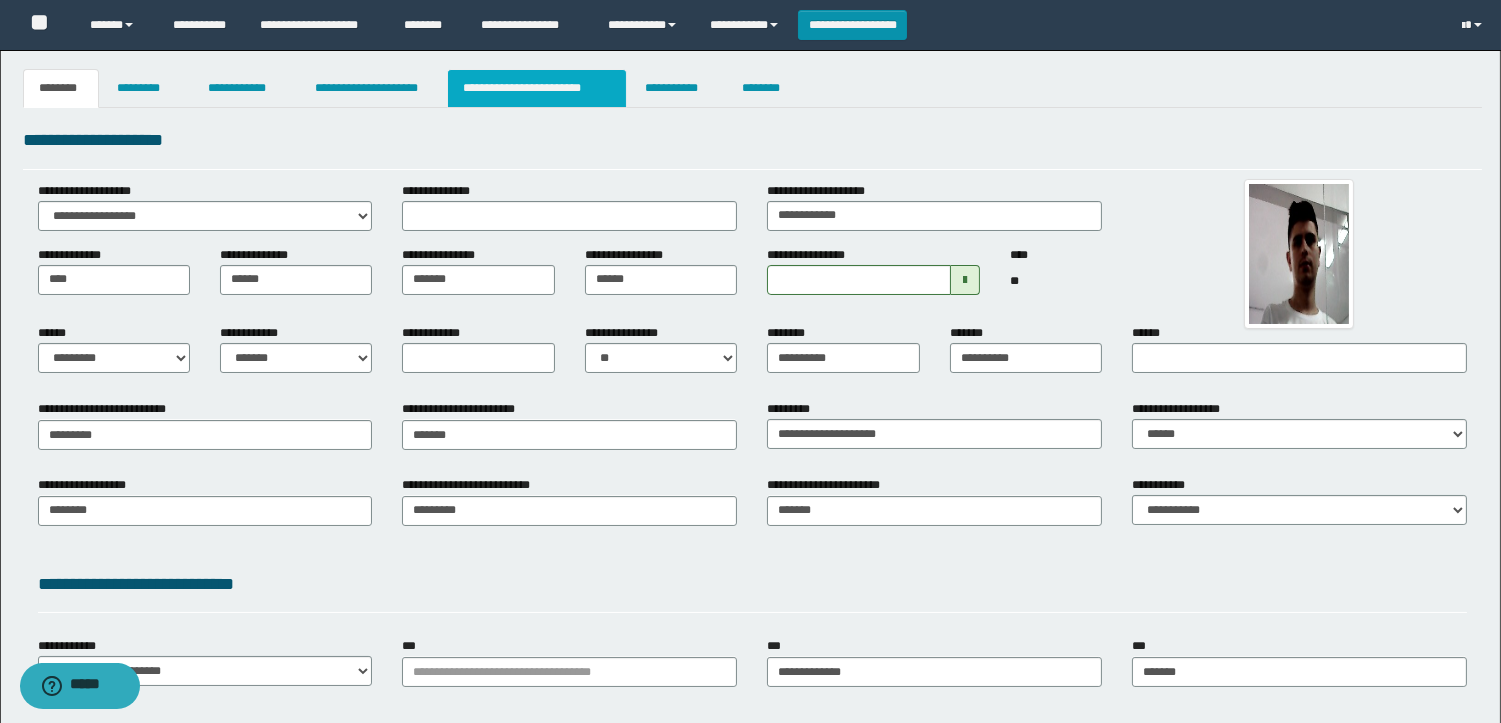 click on "**********" at bounding box center (537, 88) 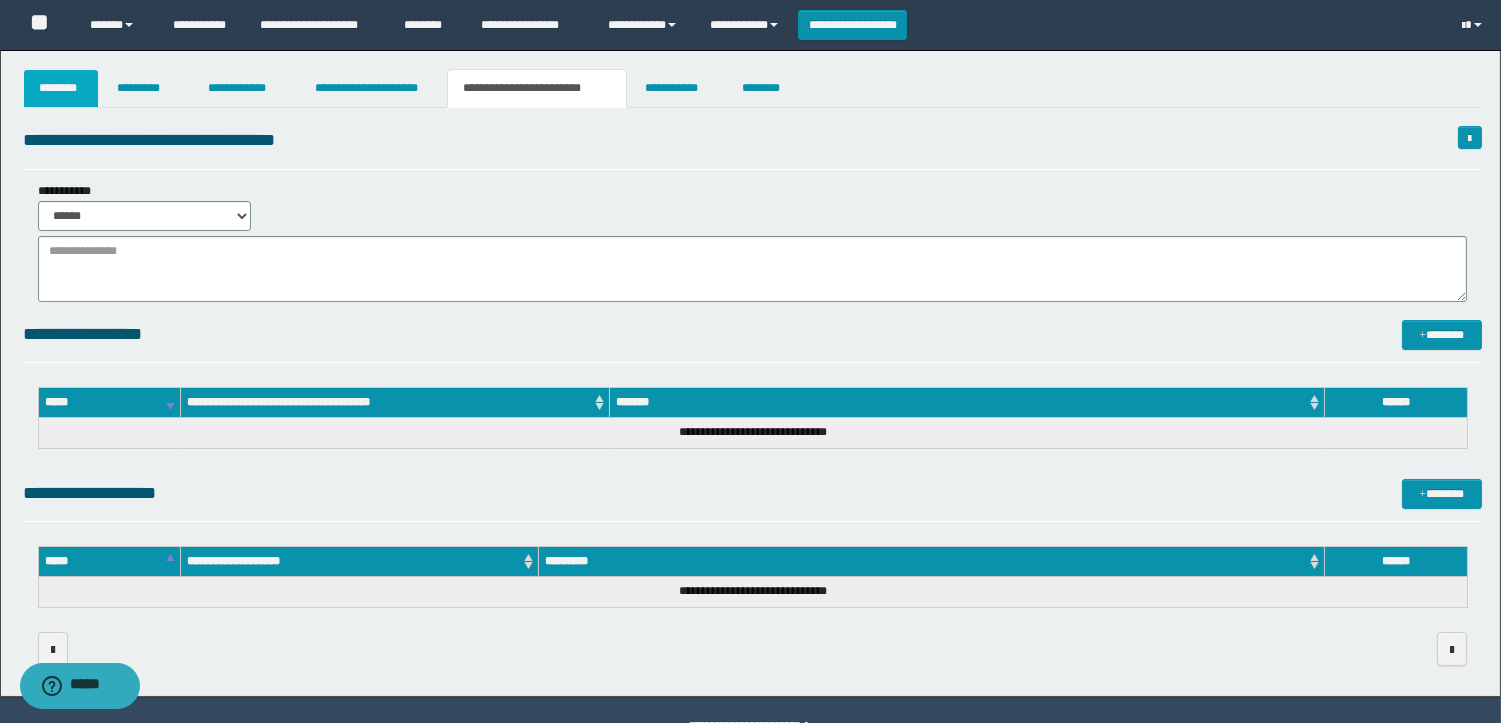 click on "********" at bounding box center (61, 88) 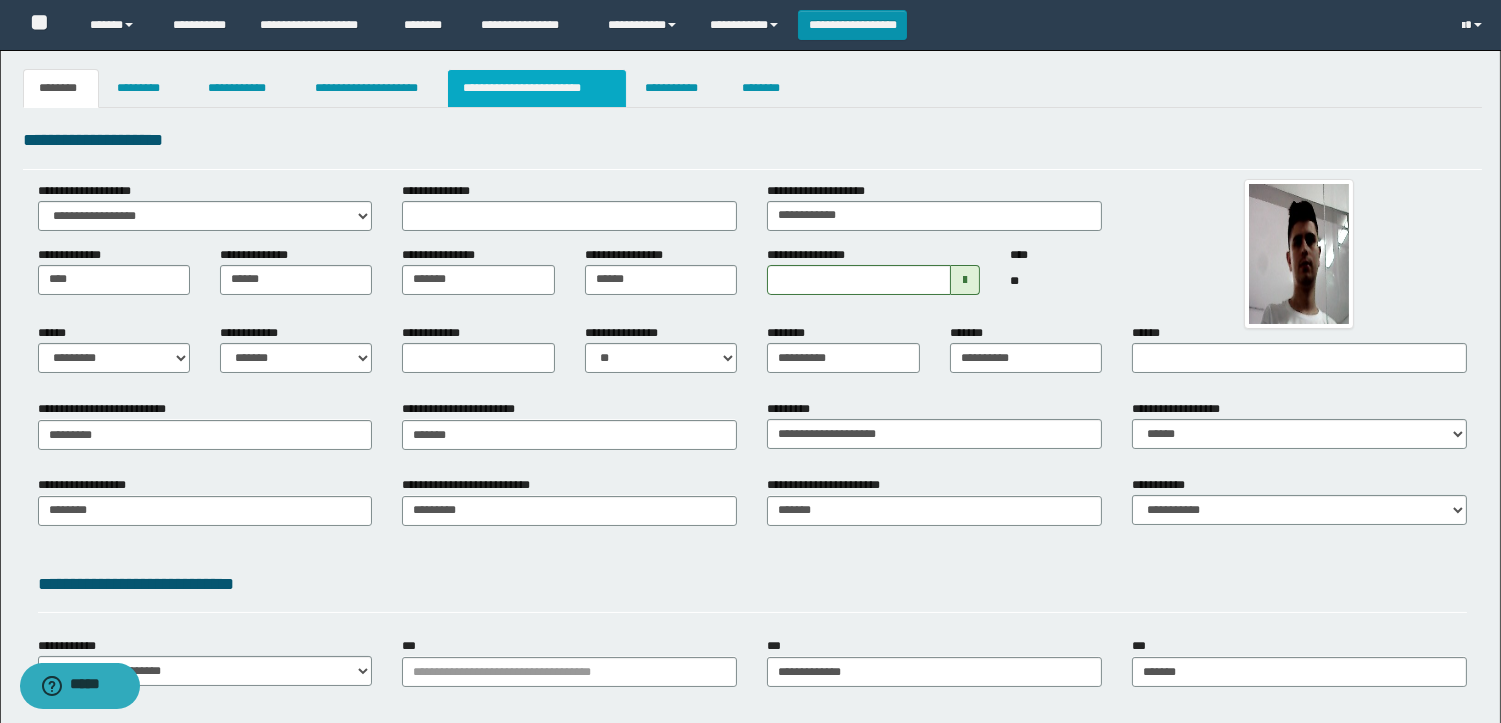 click on "**********" at bounding box center (537, 88) 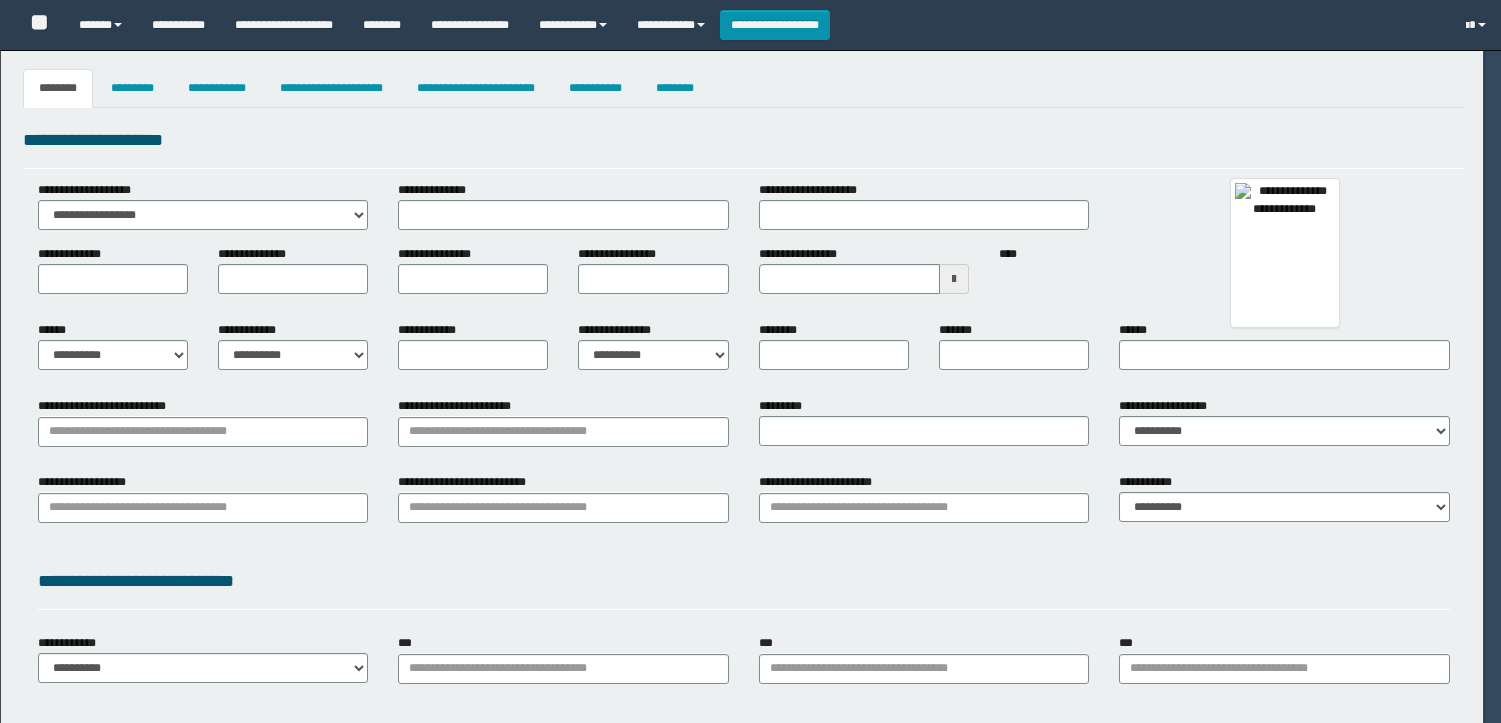 type on "*******" 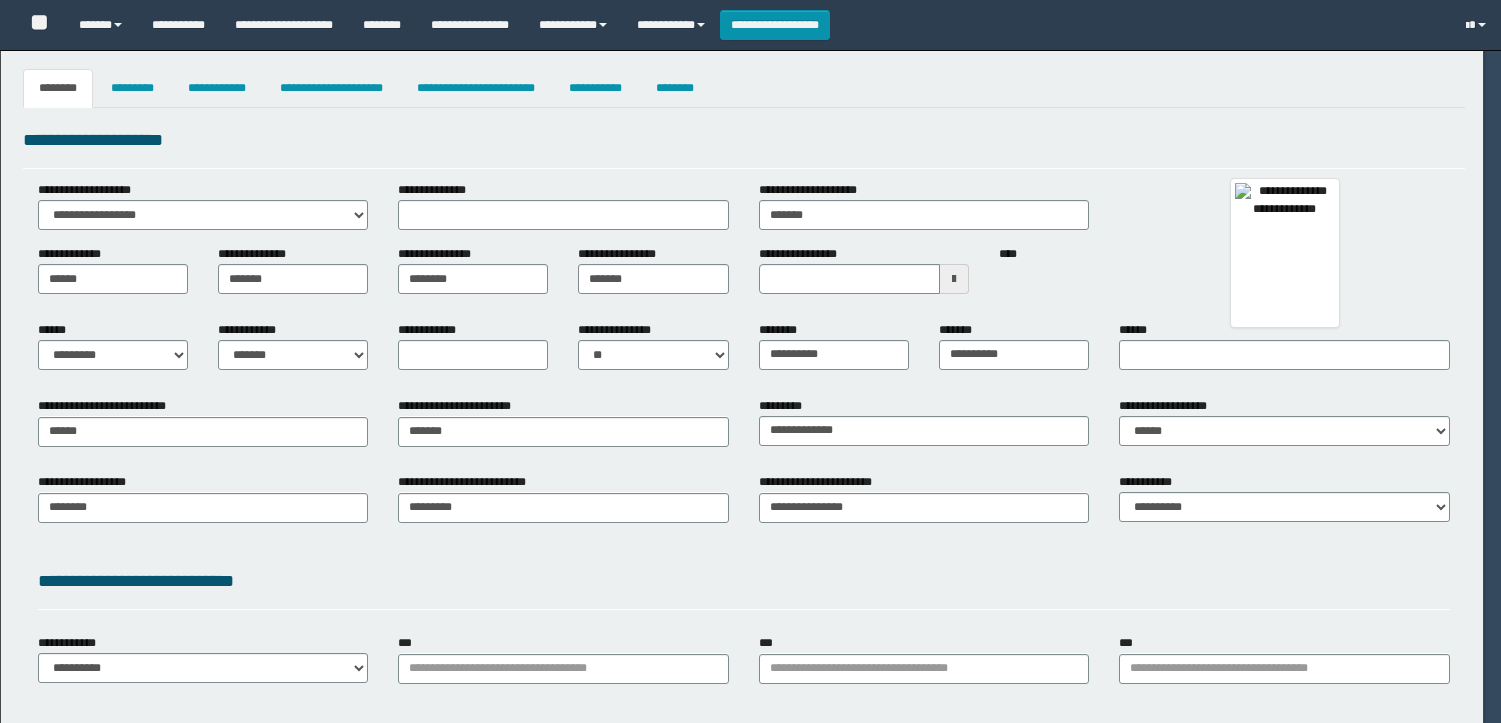 select on "*" 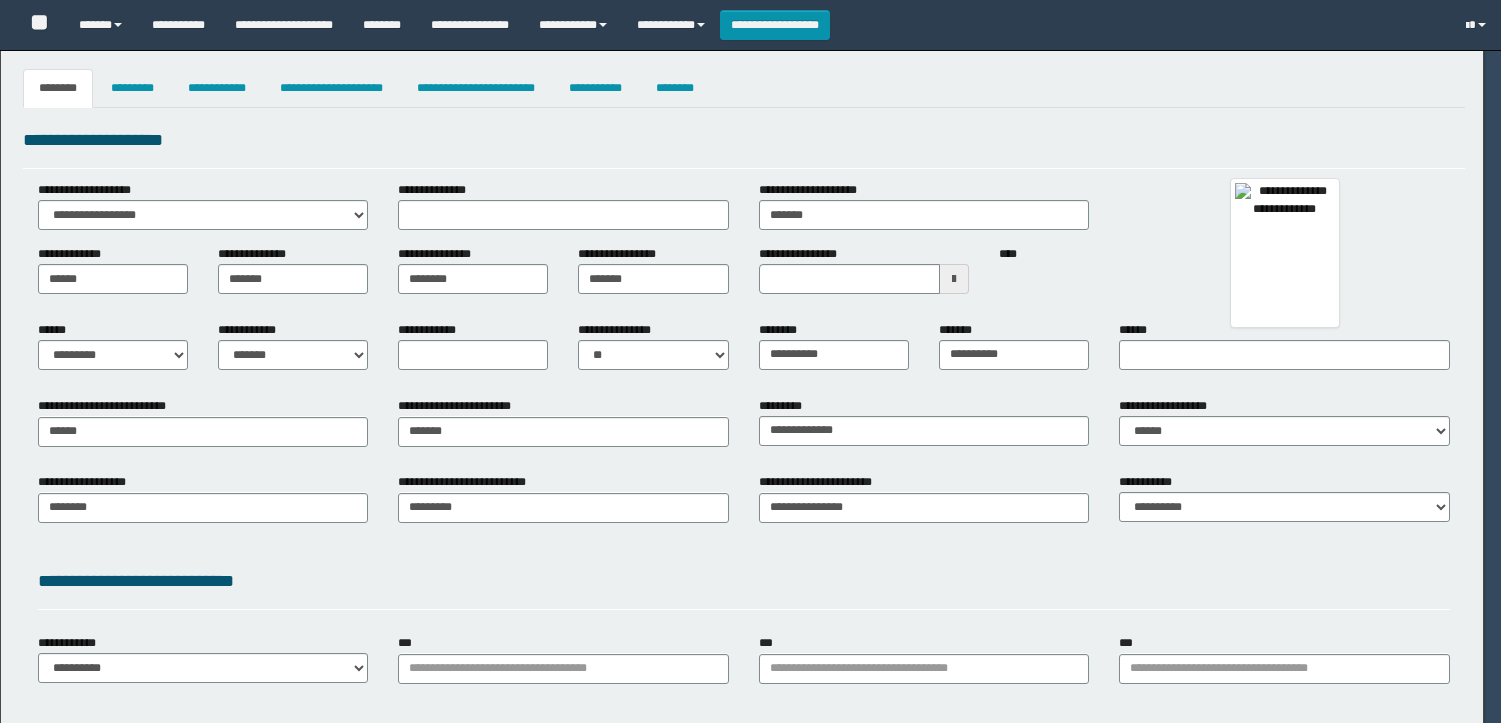 select on "**" 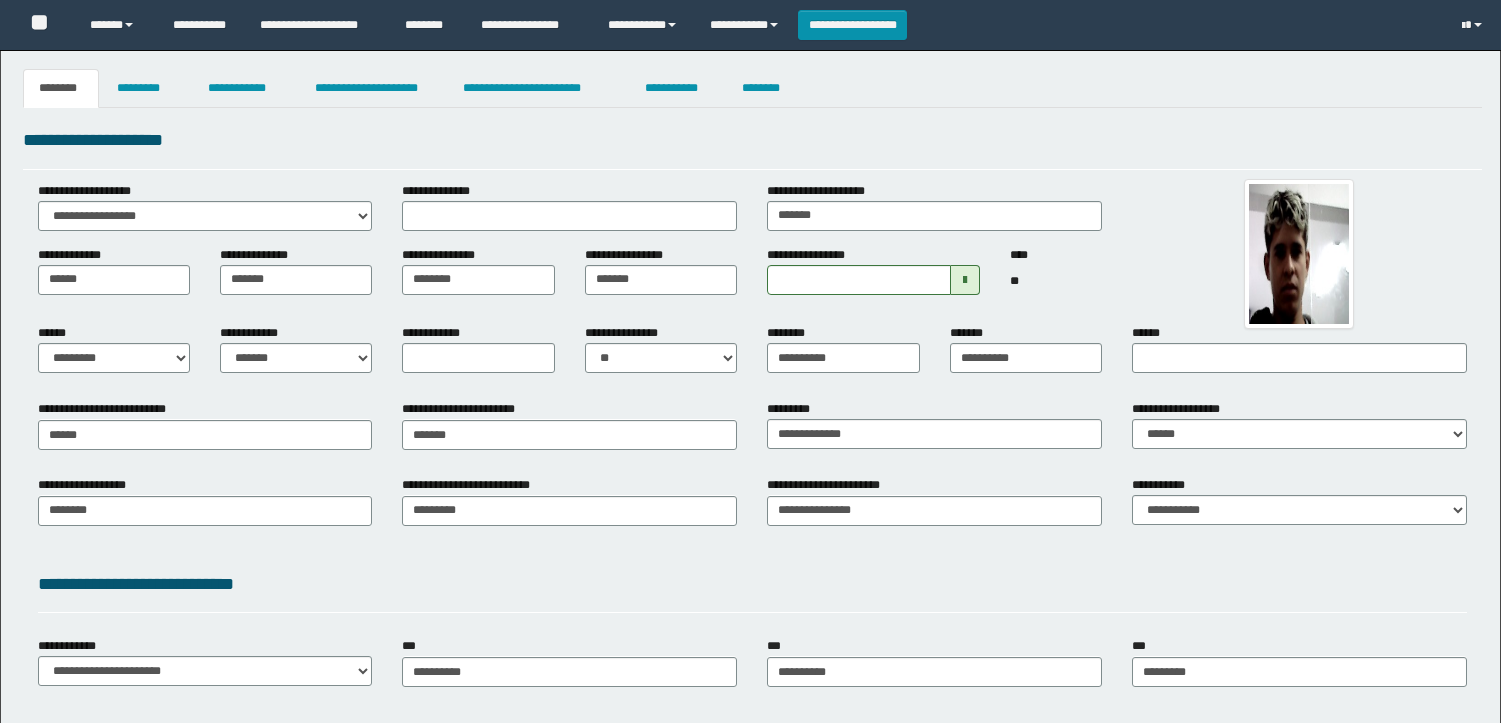 scroll, scrollTop: 0, scrollLeft: 0, axis: both 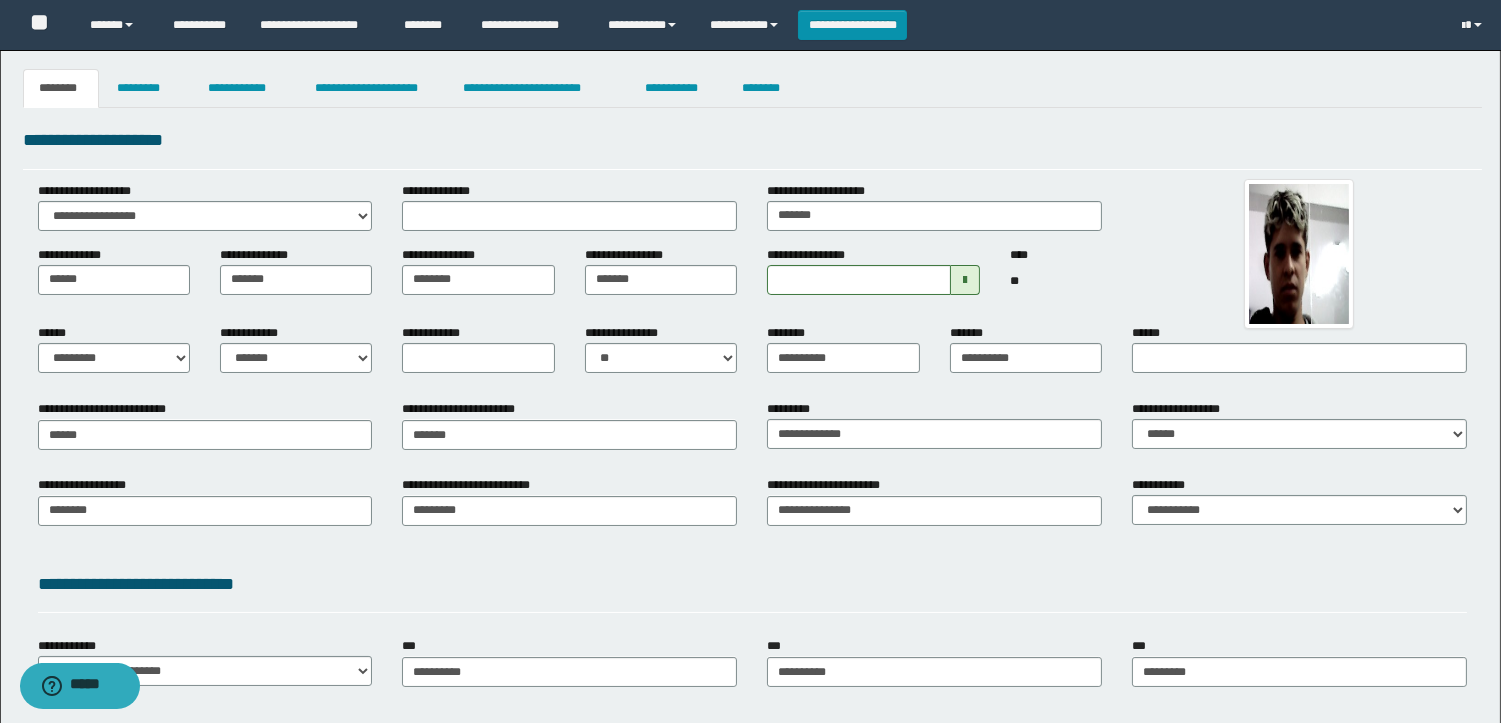 click on "**********" at bounding box center [750, 495] 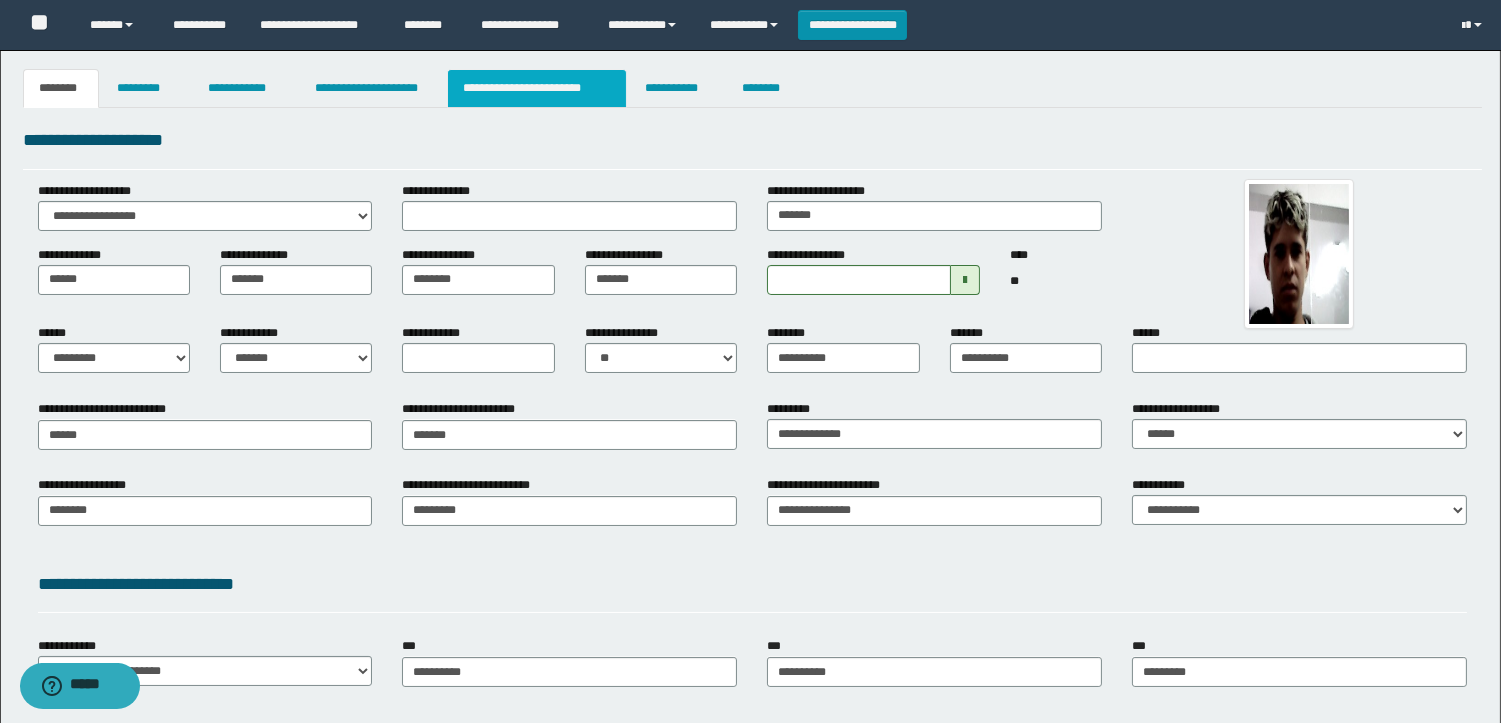 click on "**********" at bounding box center (537, 88) 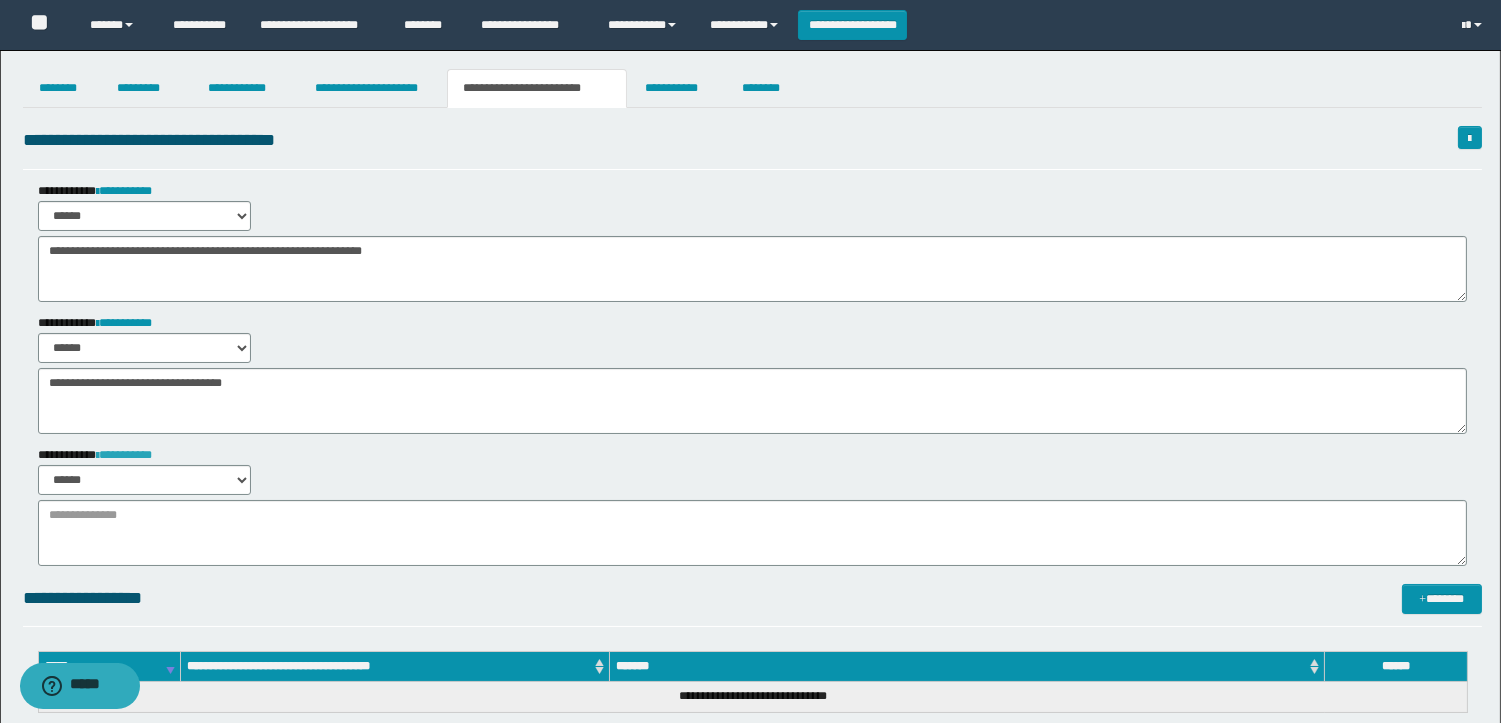 click on "**********" at bounding box center (124, 455) 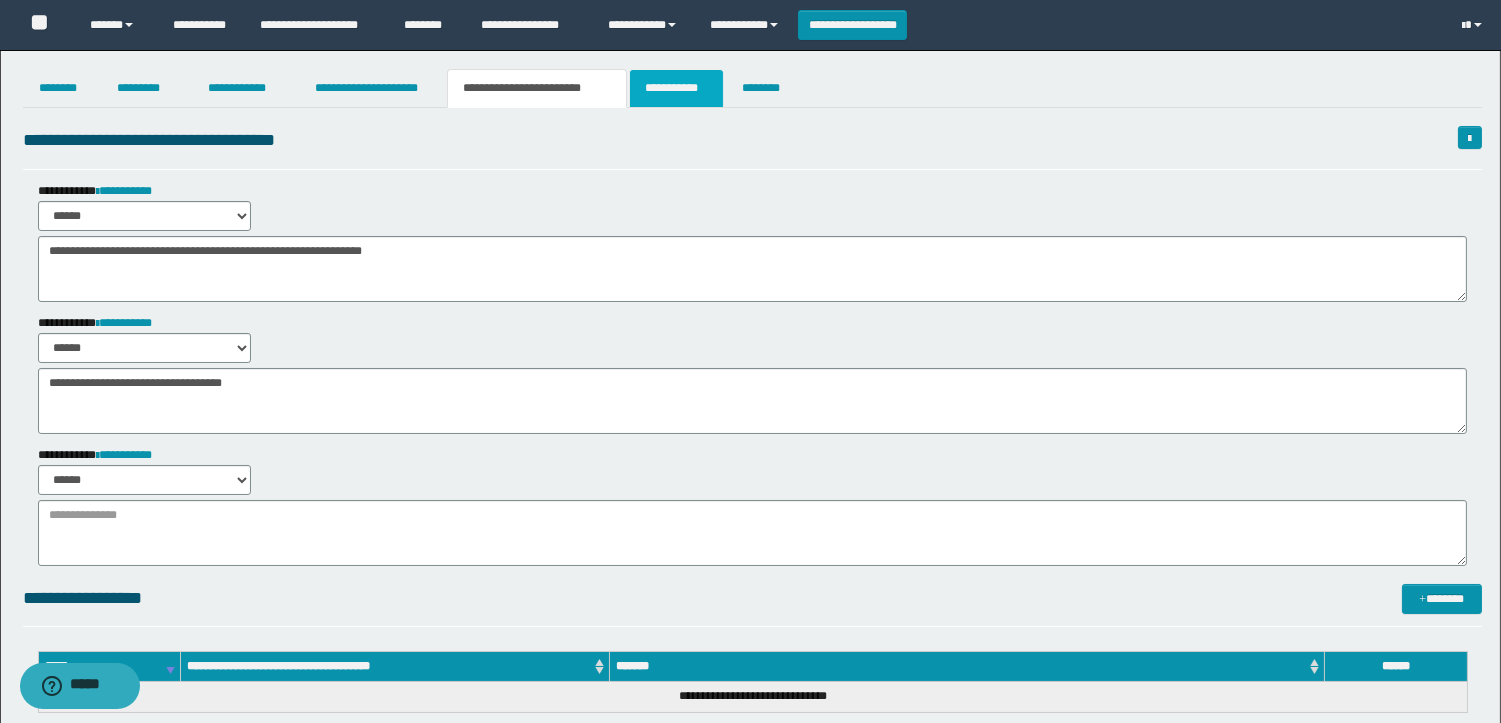 click on "**********" at bounding box center (676, 88) 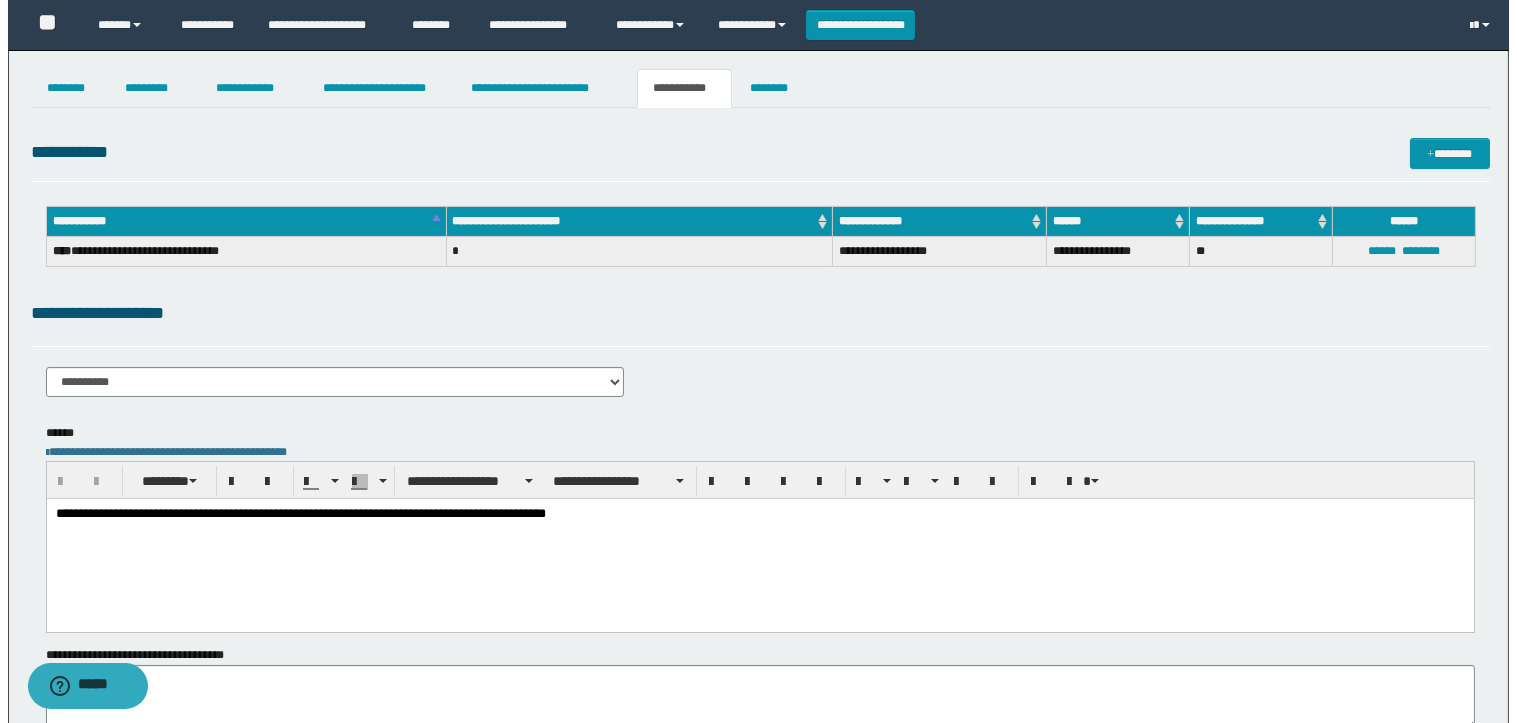 scroll, scrollTop: 0, scrollLeft: 0, axis: both 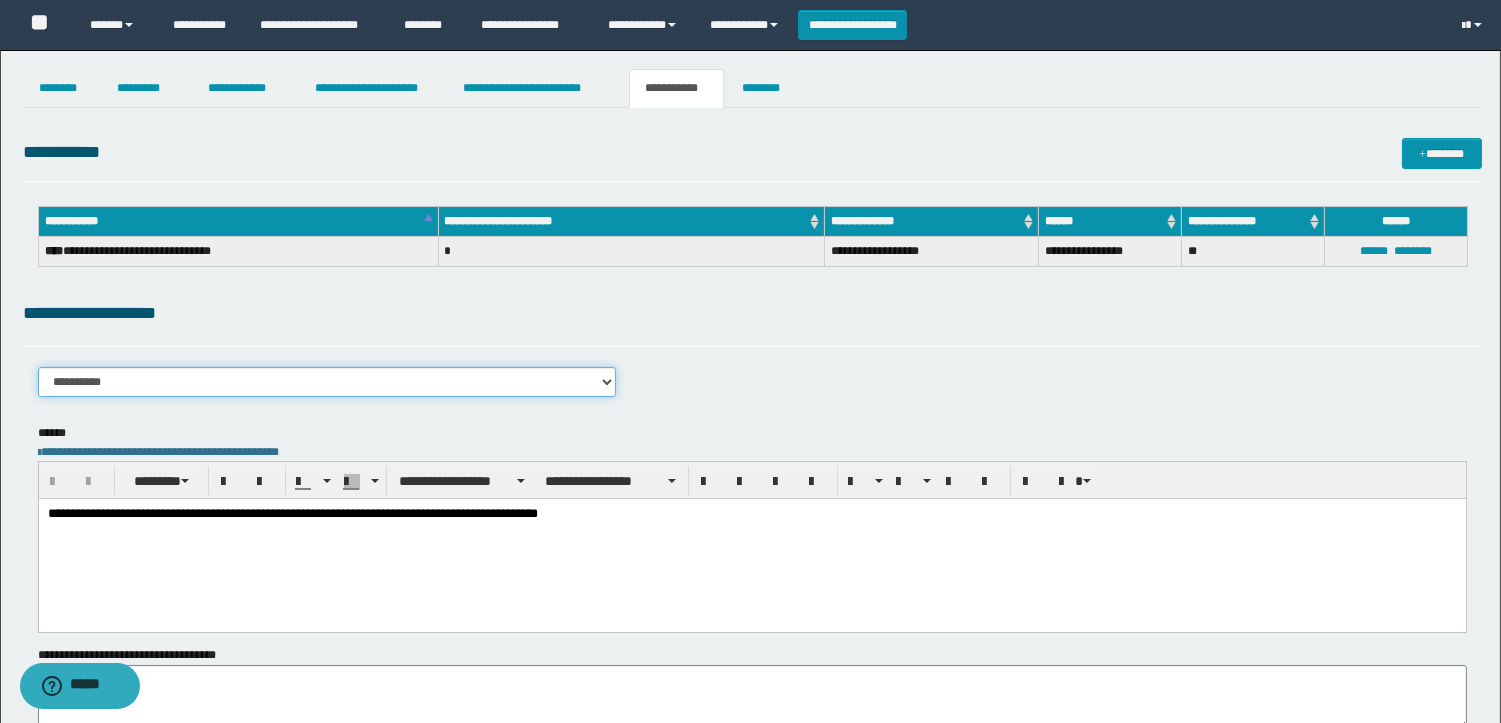 click on "**********" at bounding box center [327, 382] 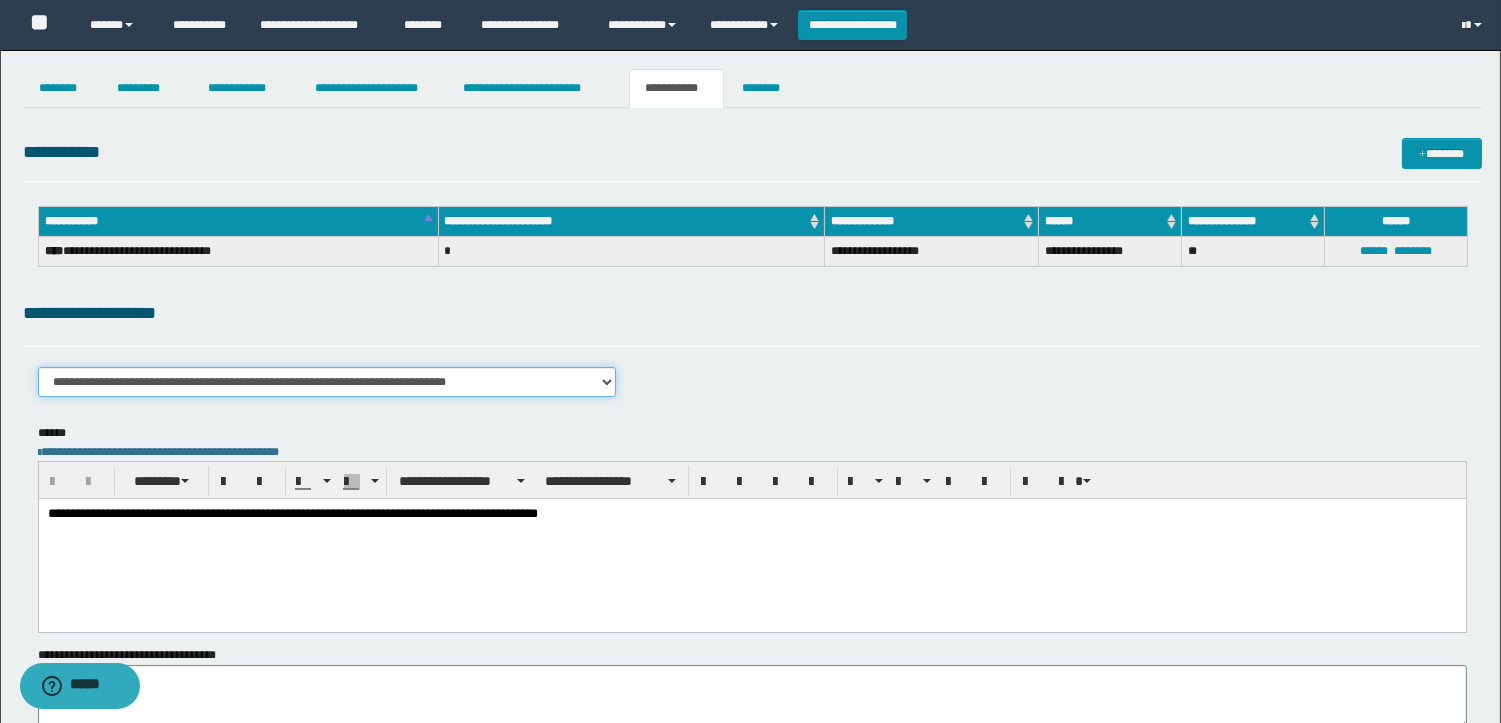 click on "**********" at bounding box center (327, 382) 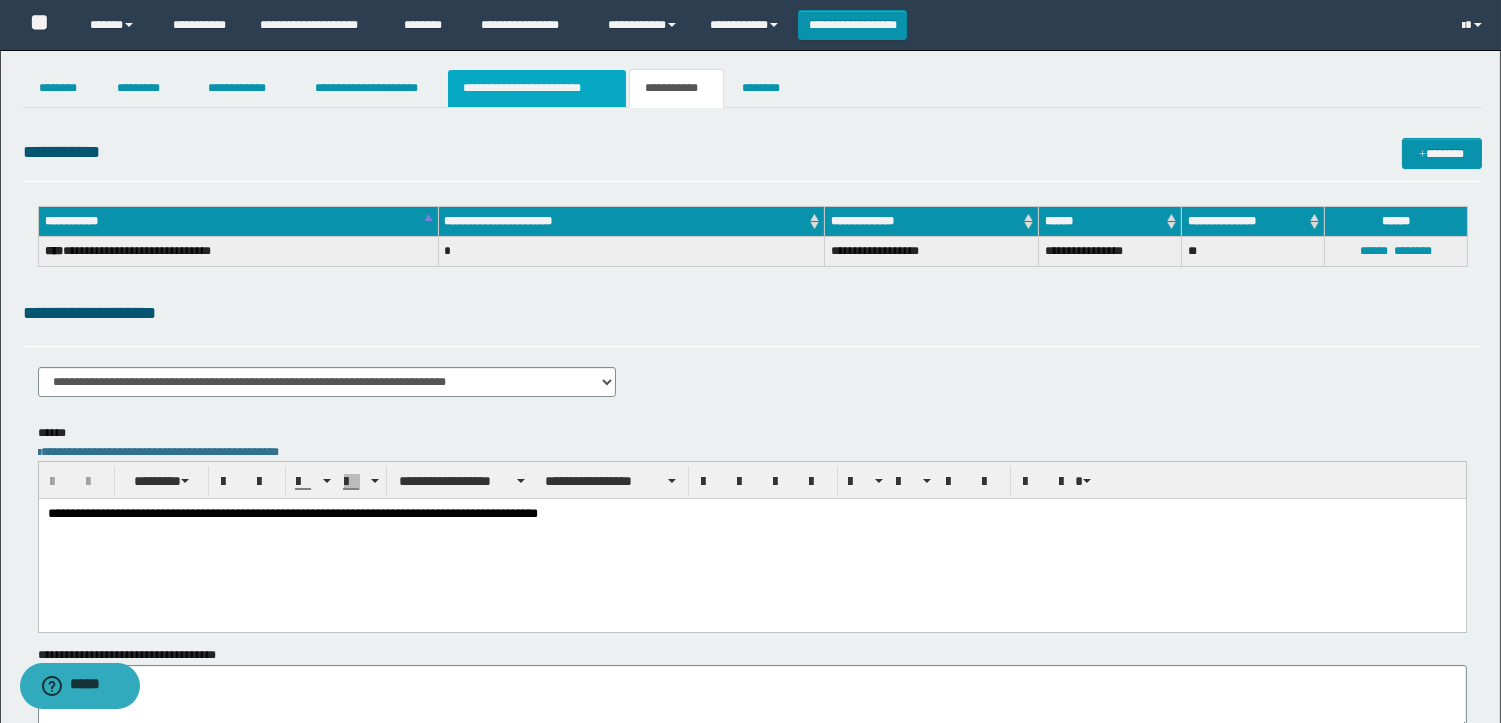 click on "**********" at bounding box center (537, 88) 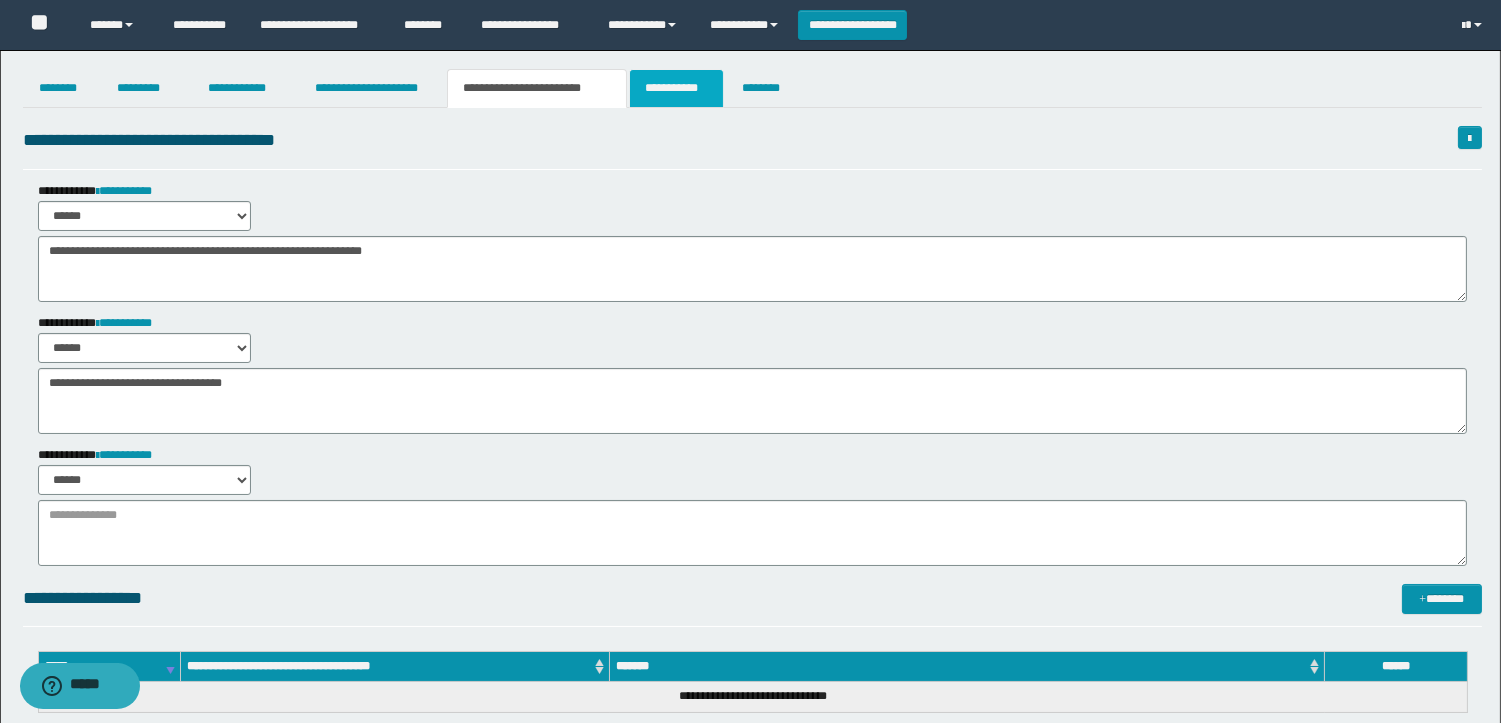 click on "**********" at bounding box center [676, 88] 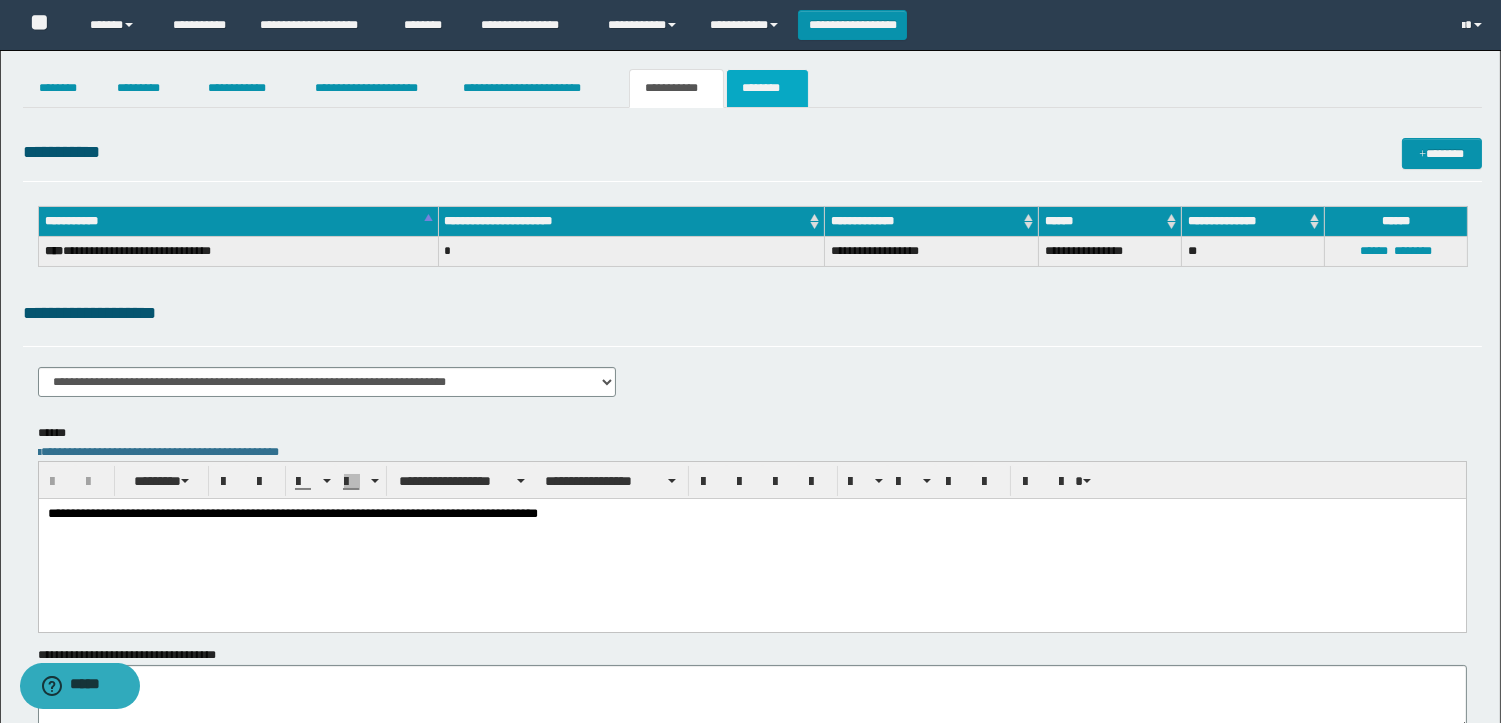 click on "********" at bounding box center [767, 88] 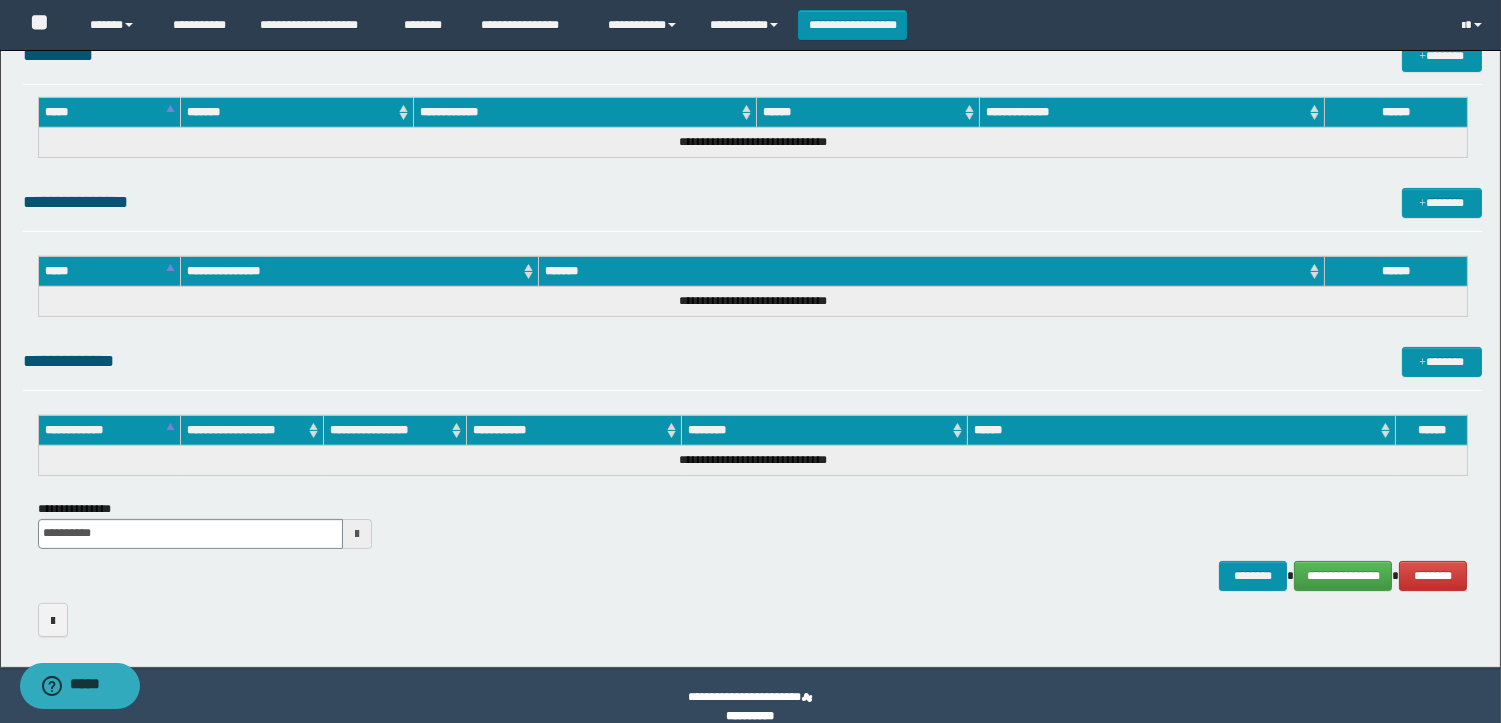 scroll, scrollTop: 914, scrollLeft: 0, axis: vertical 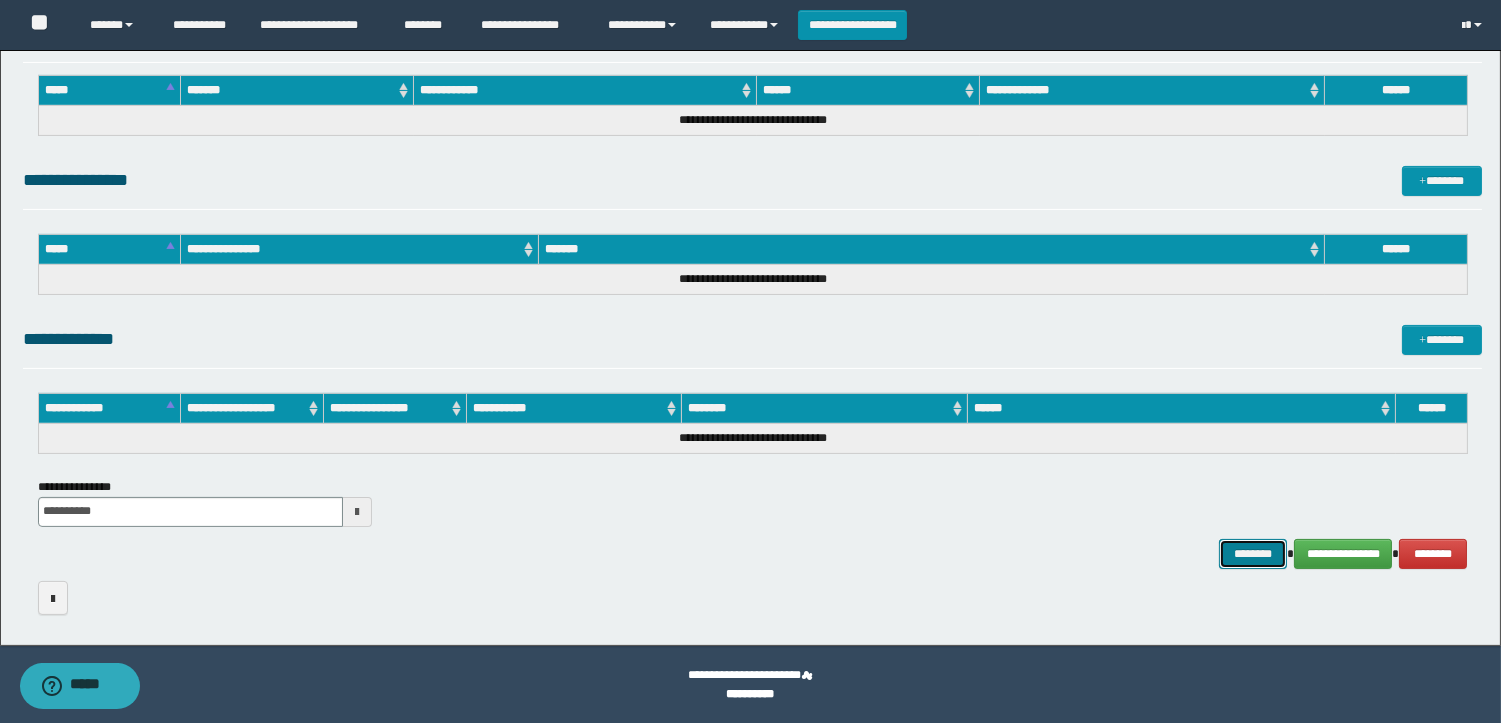 click on "********" at bounding box center (1253, 554) 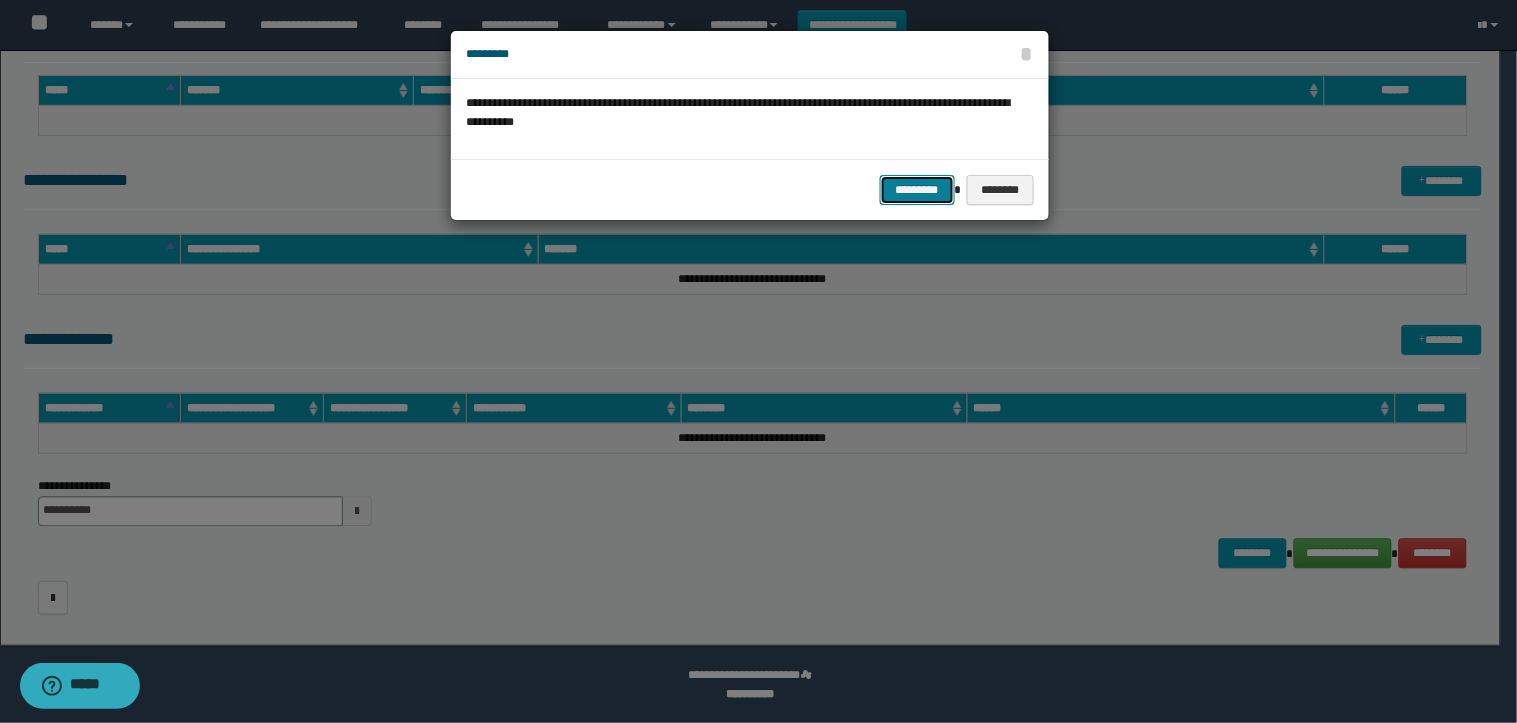 click on "*********" at bounding box center [917, 190] 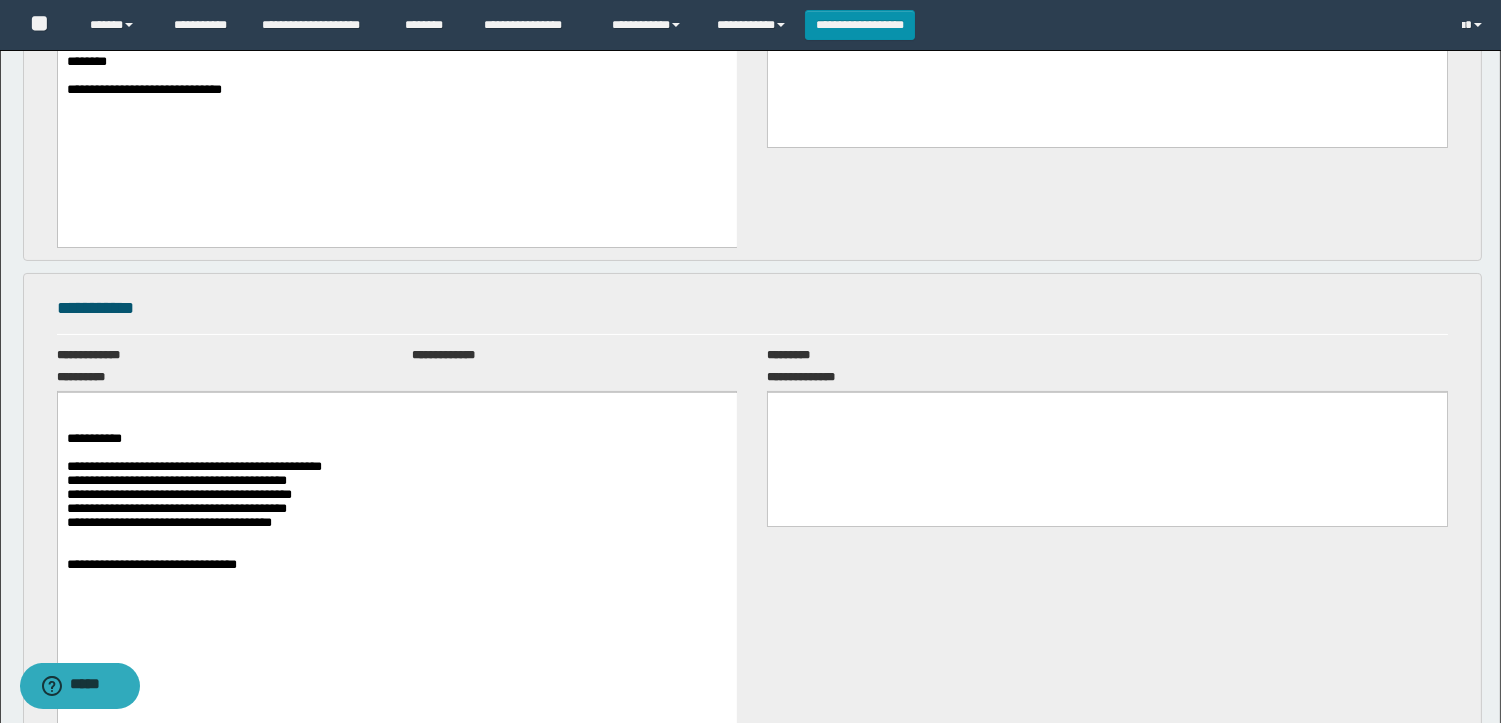 scroll, scrollTop: 0, scrollLeft: 0, axis: both 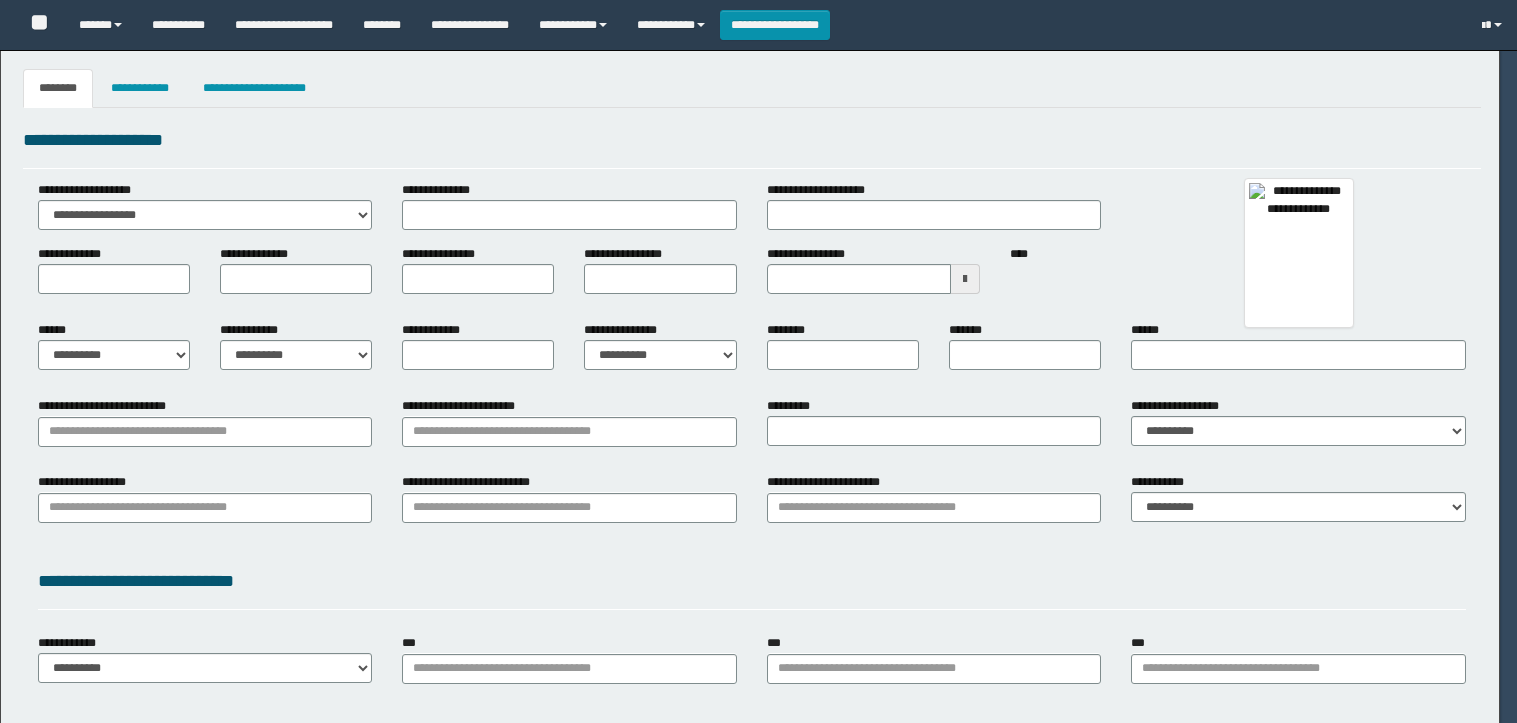 type 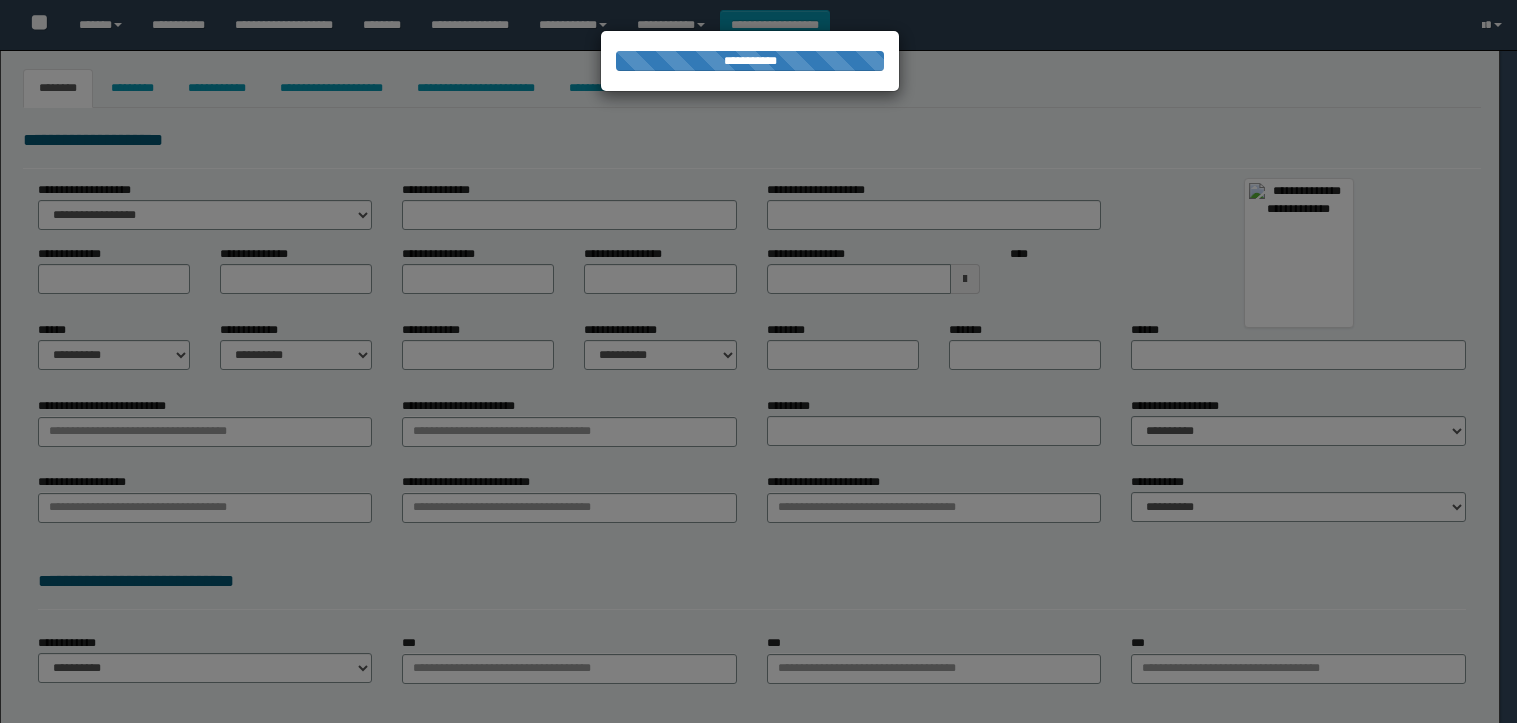 type on "********" 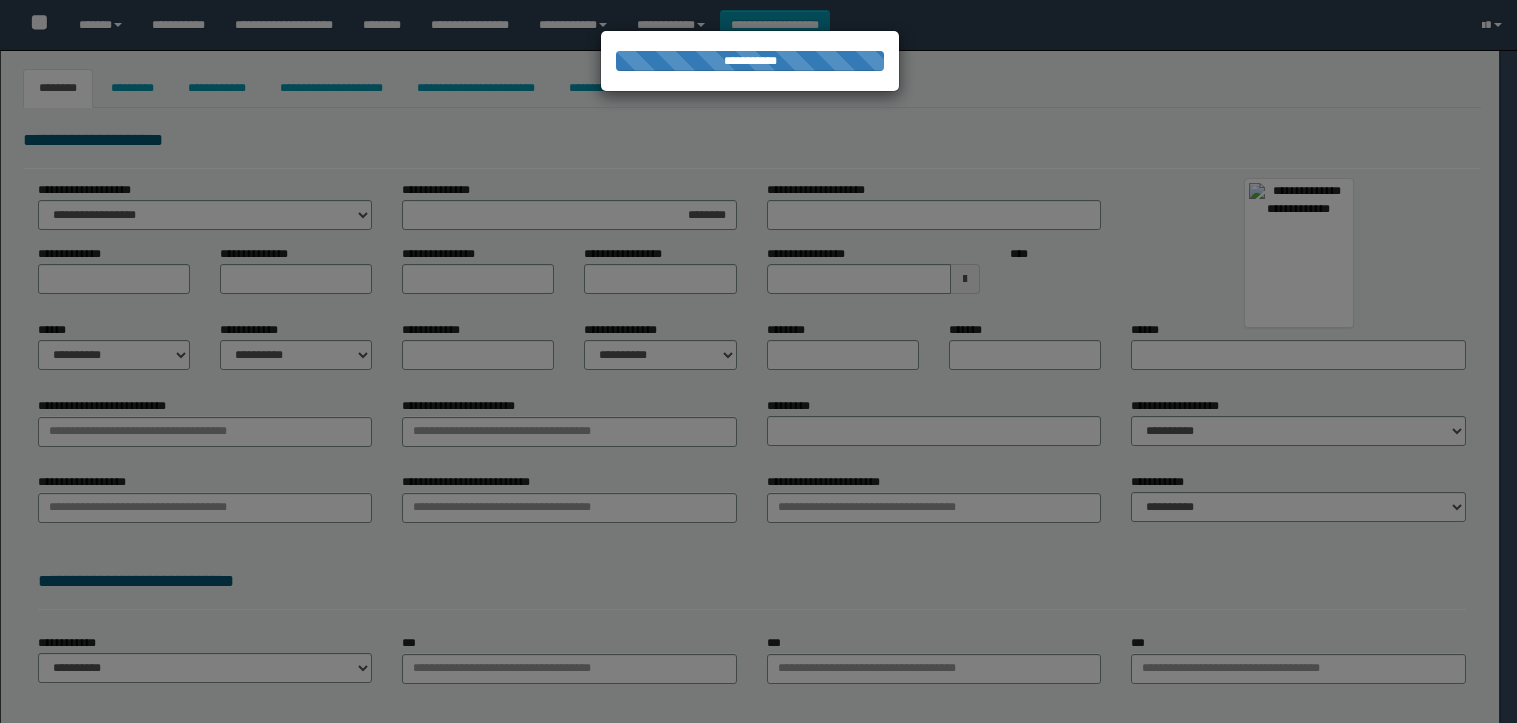type on "*******" 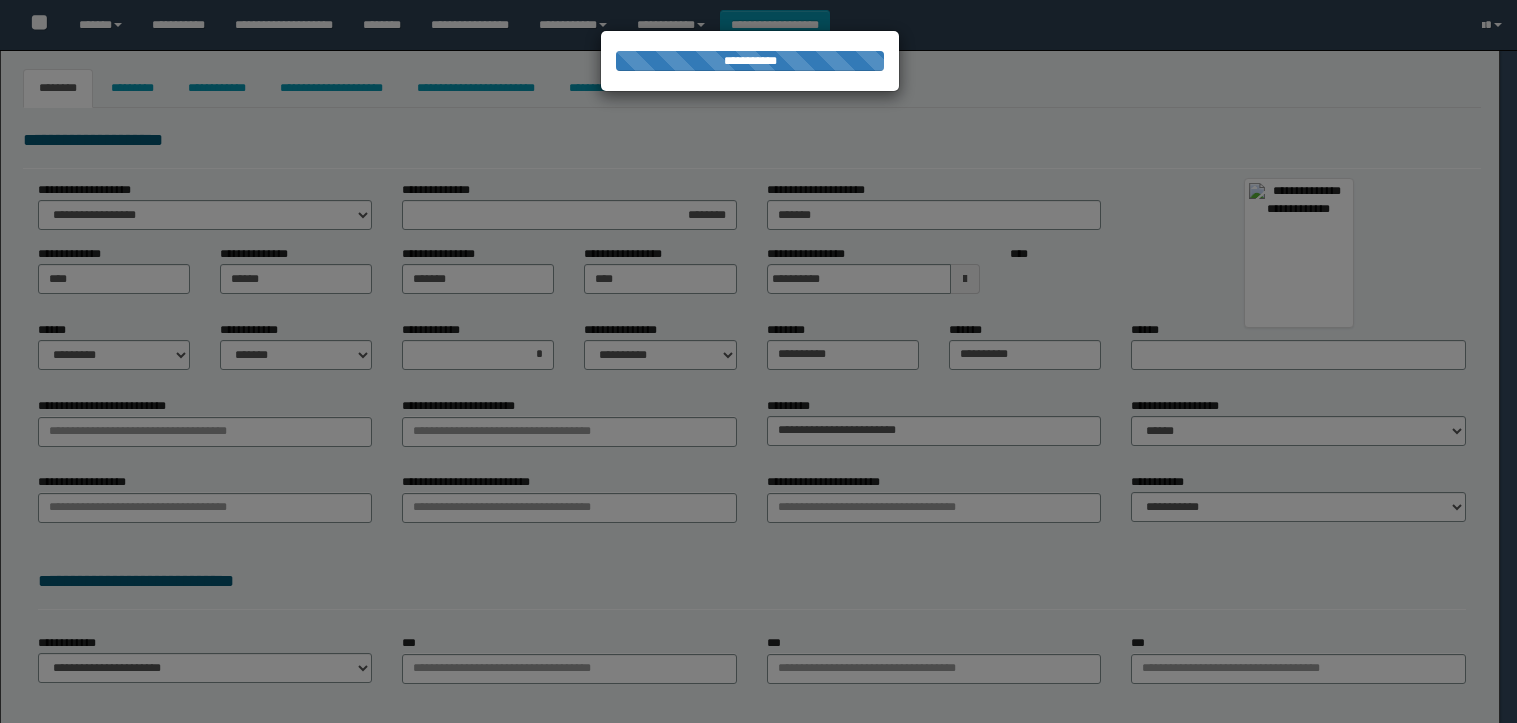 type on "*********" 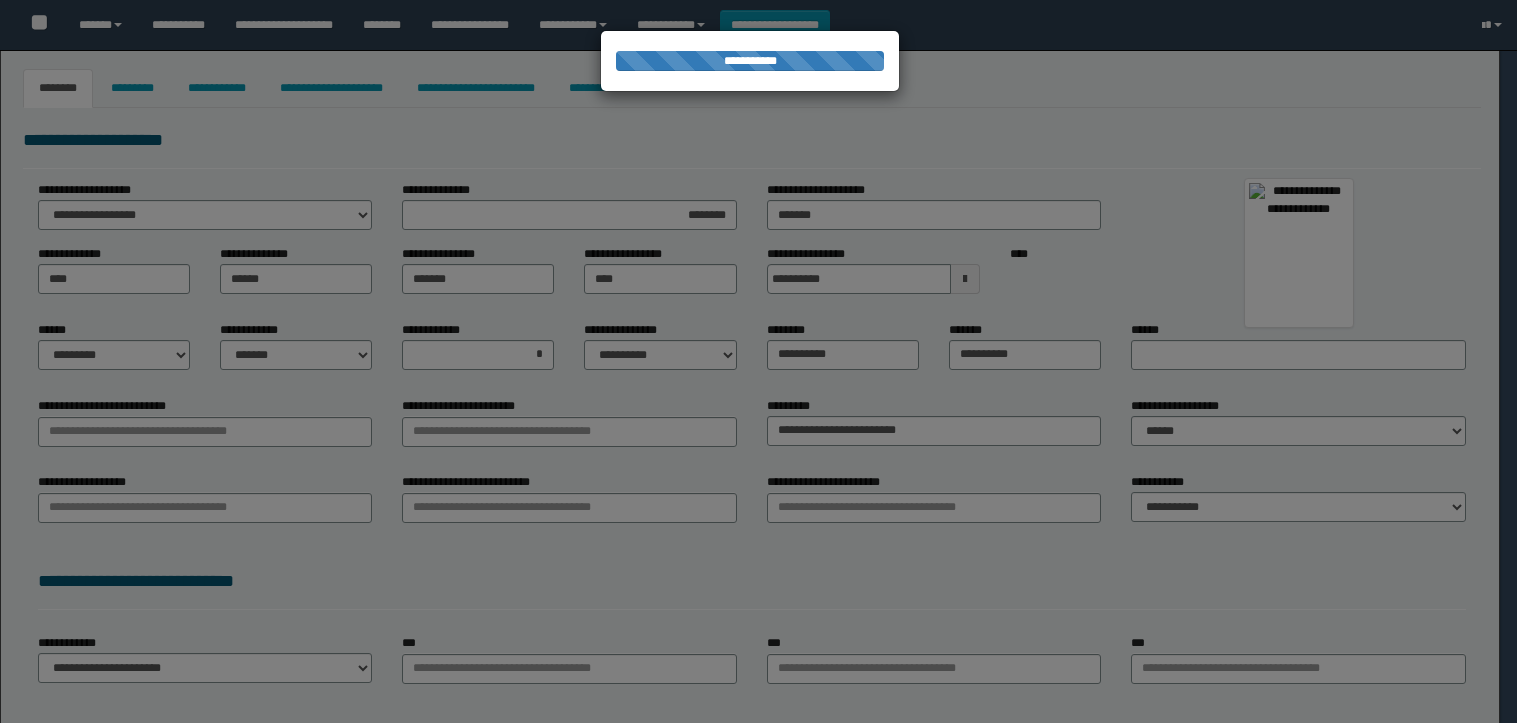 type on "*******" 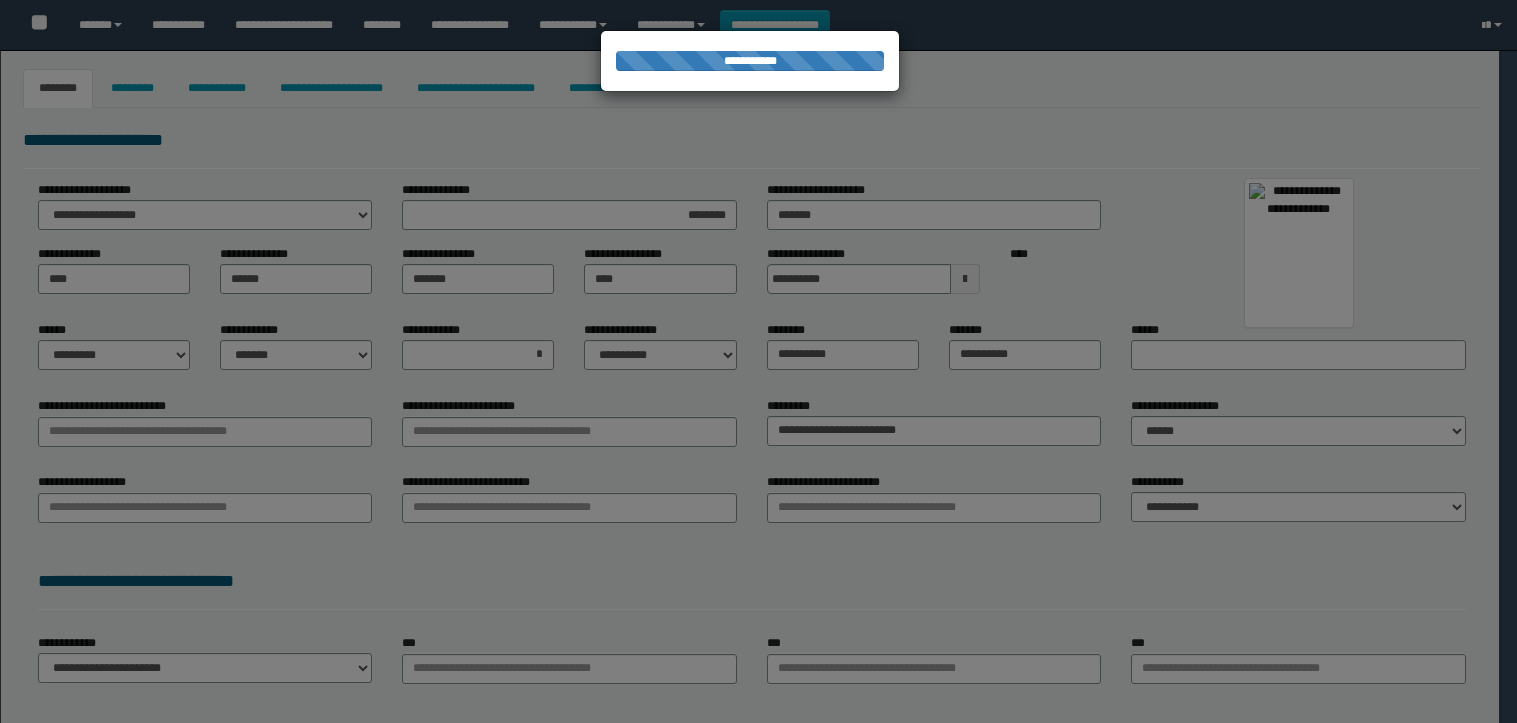 type on "******" 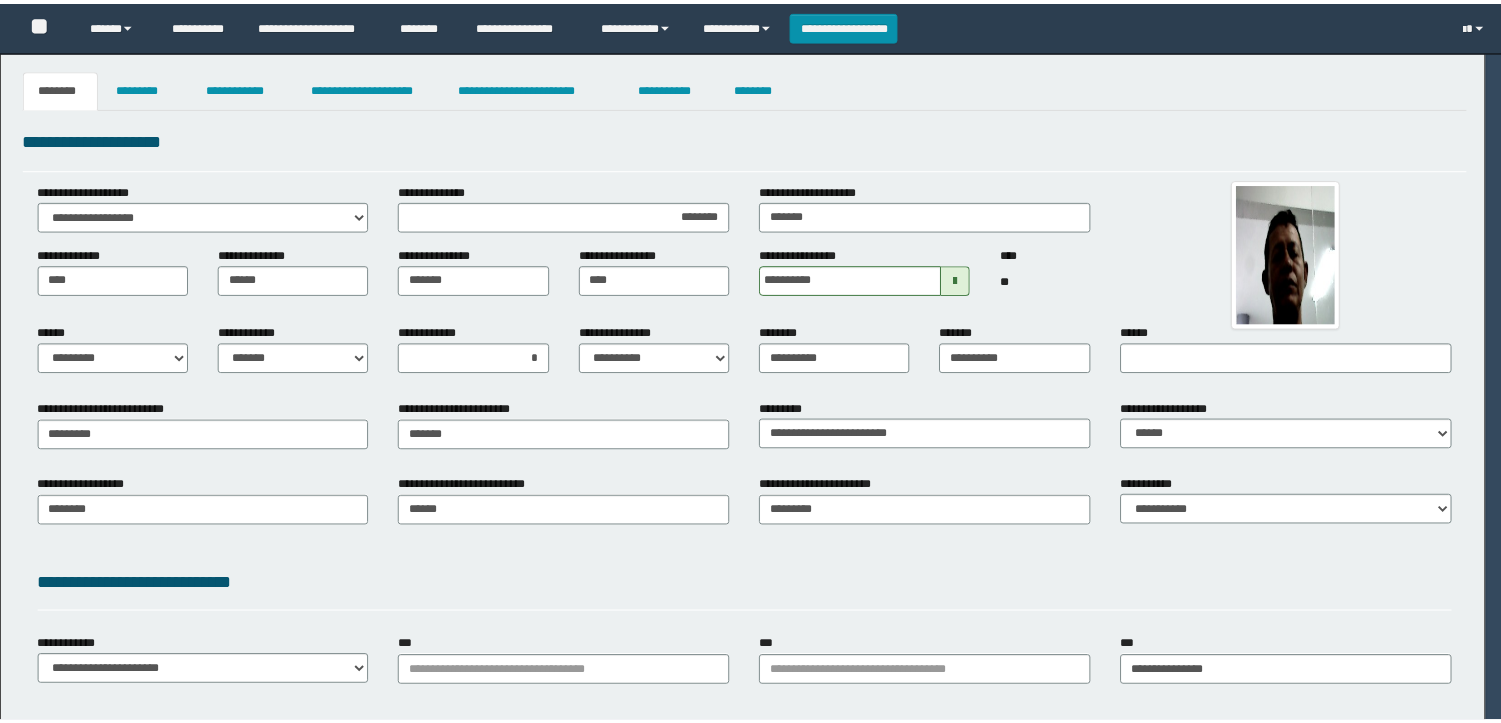 scroll, scrollTop: 0, scrollLeft: 0, axis: both 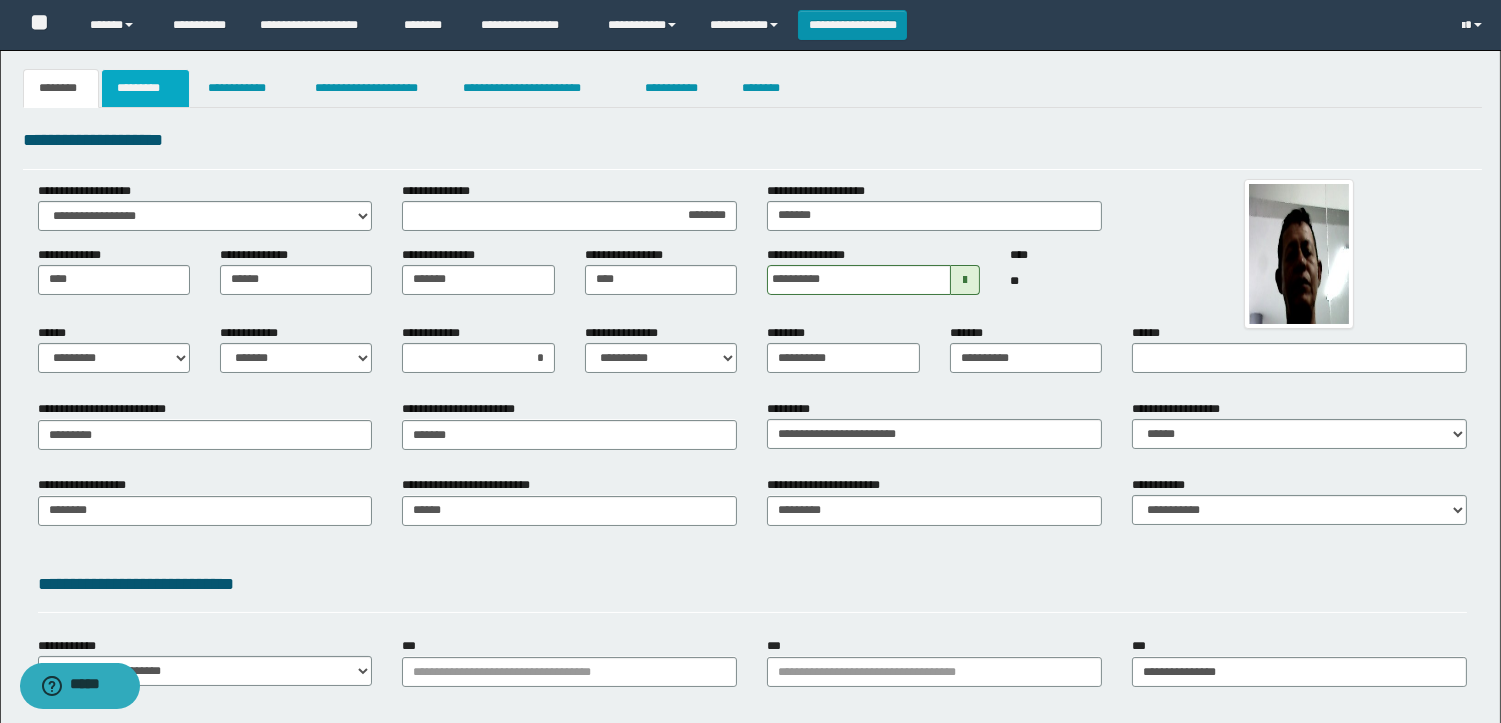 click on "*********" at bounding box center [145, 88] 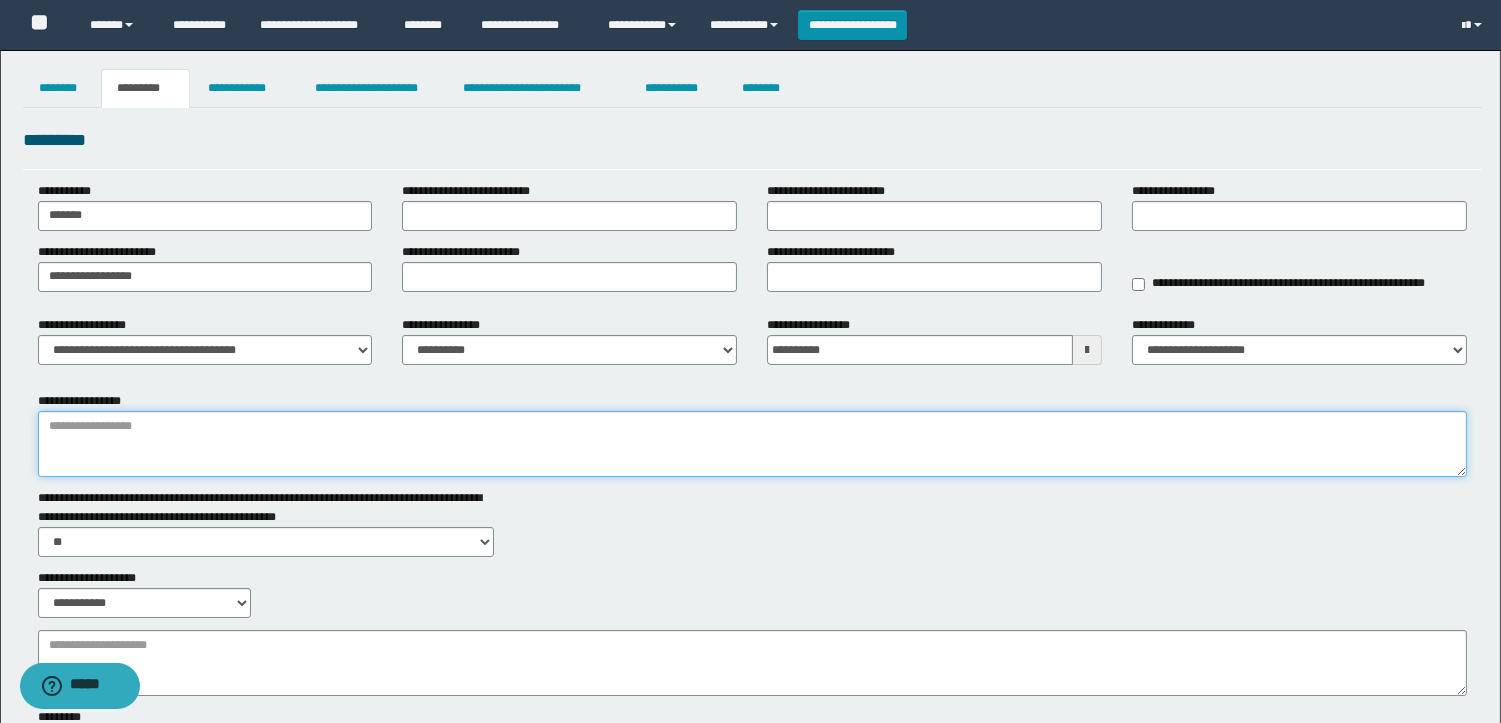 click on "**********" at bounding box center (752, 444) 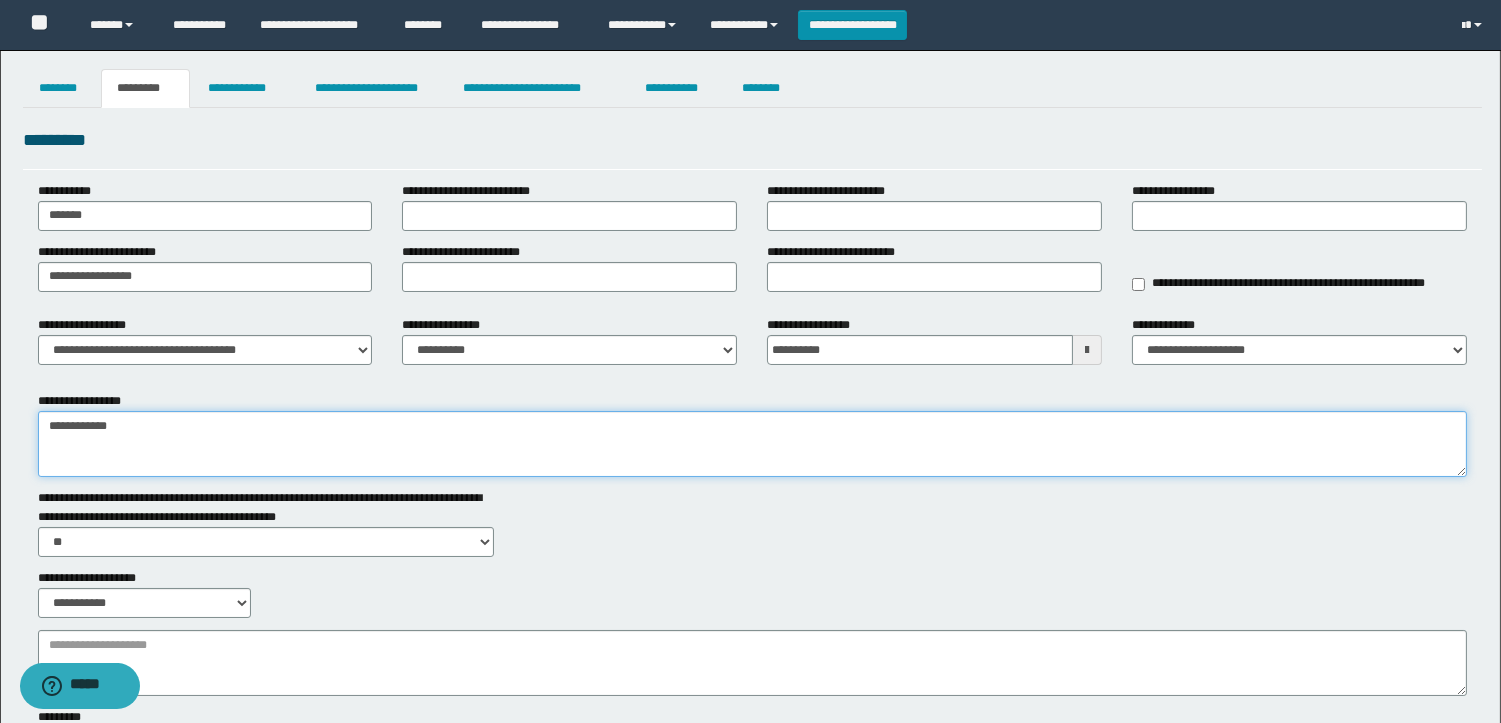 type on "**********" 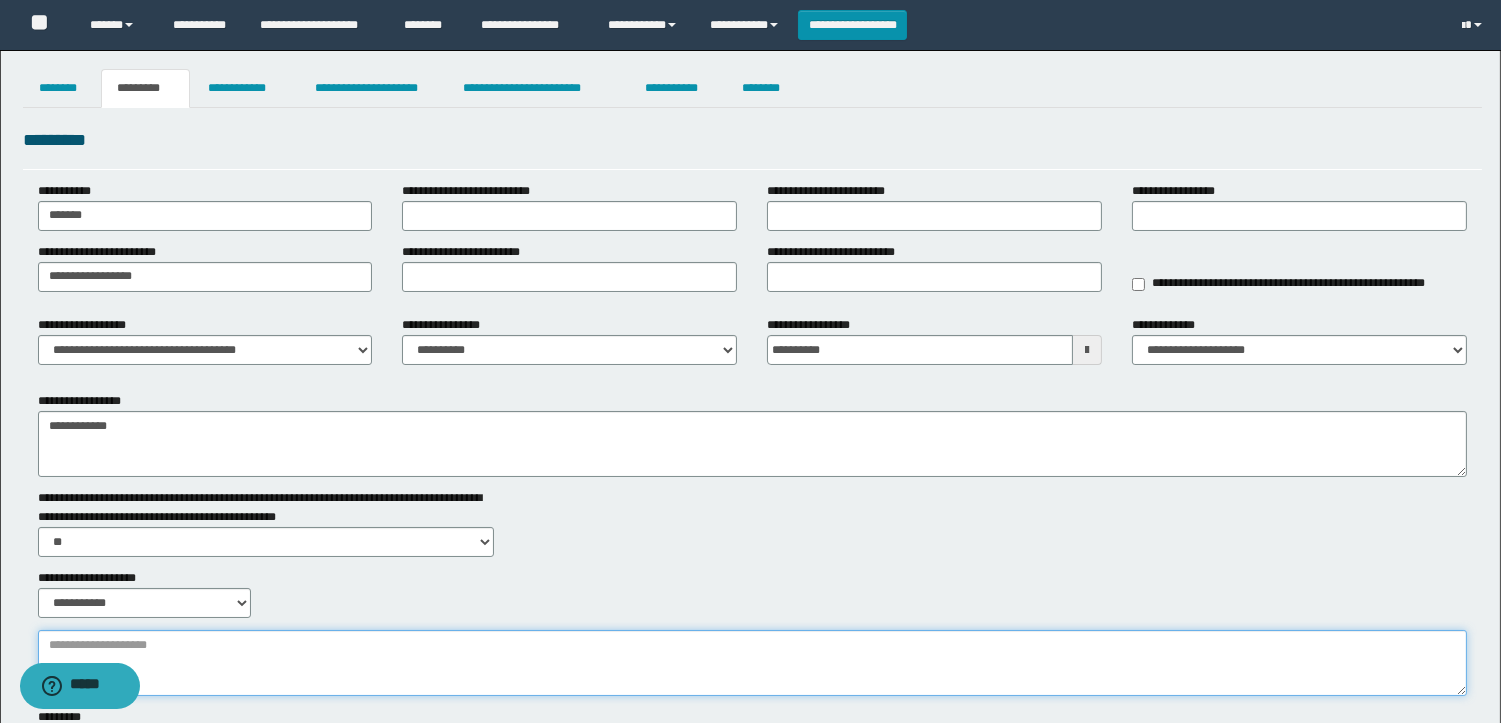 click on "**********" at bounding box center [752, 663] 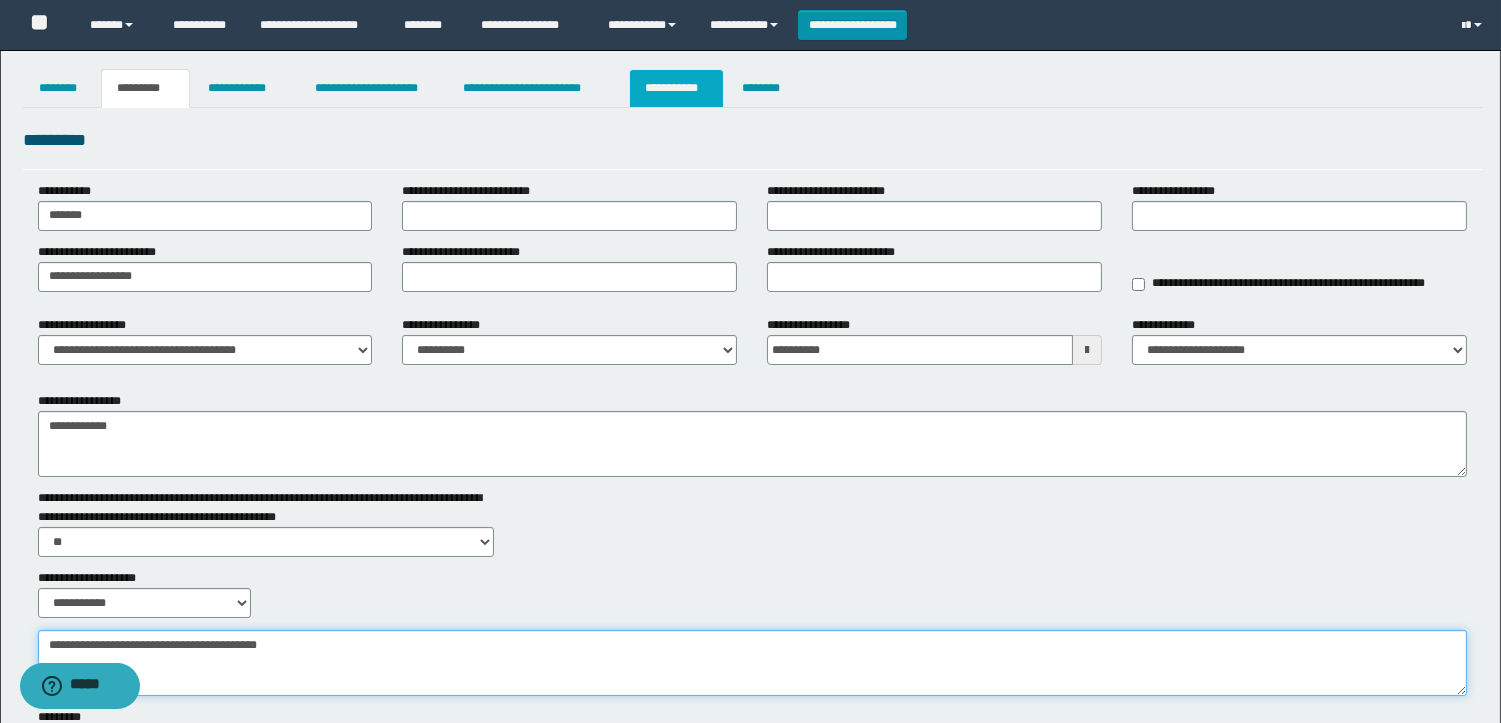 type on "**********" 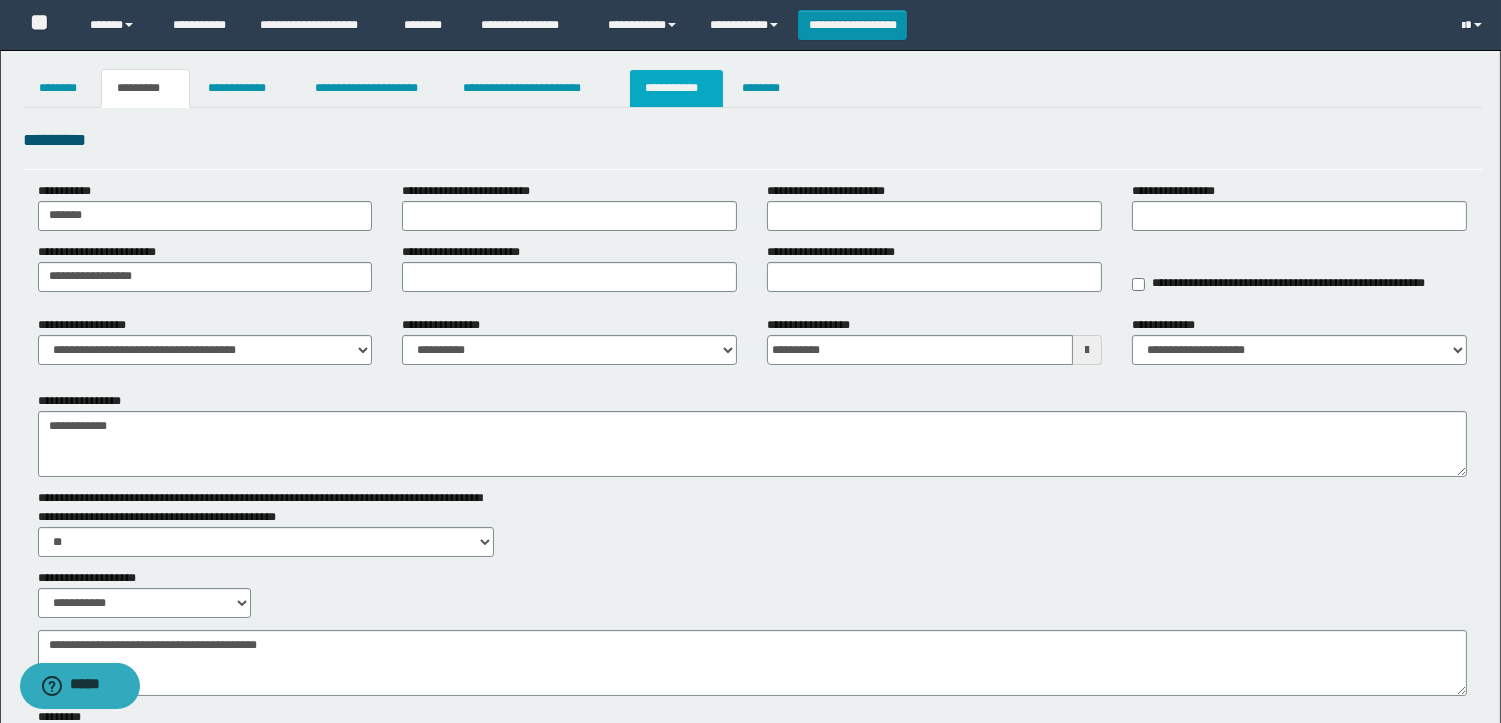 click on "**********" at bounding box center [676, 88] 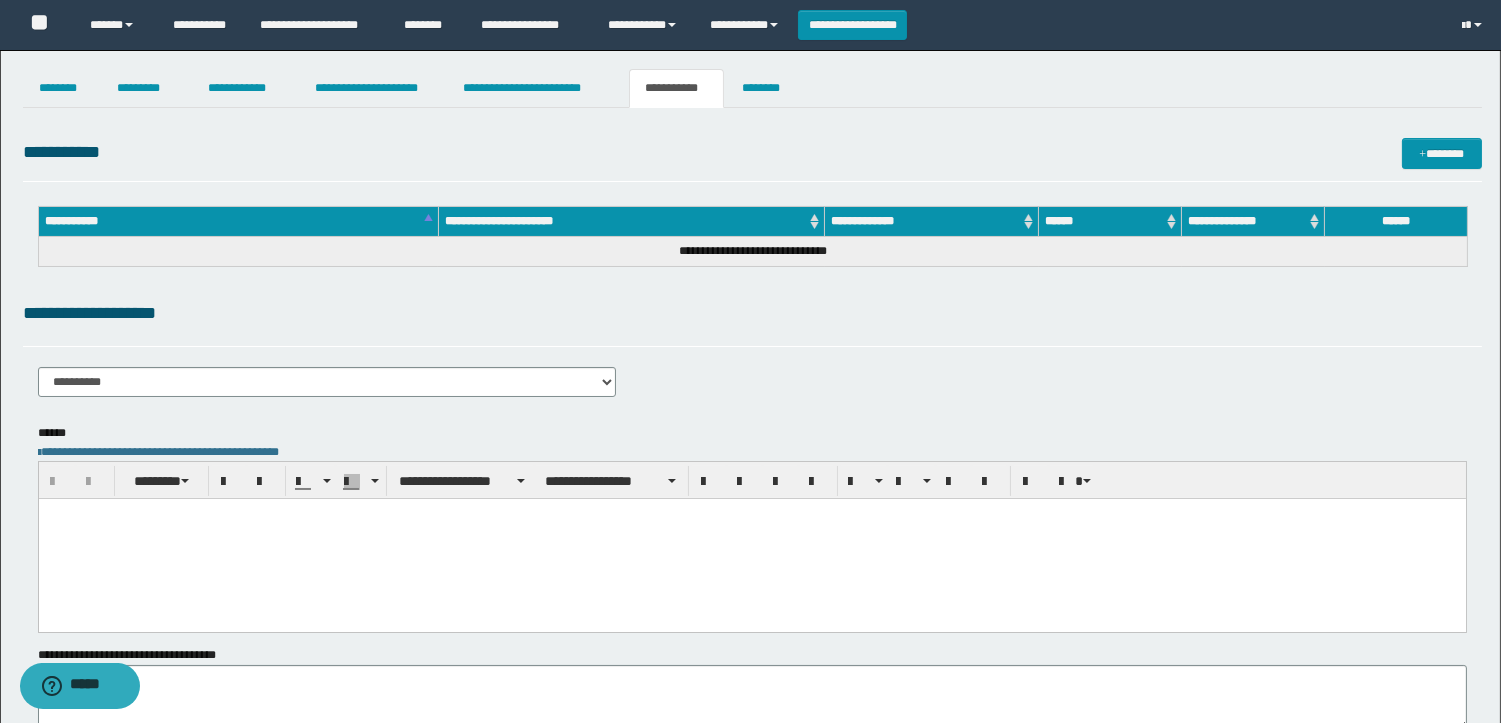 scroll, scrollTop: 0, scrollLeft: 0, axis: both 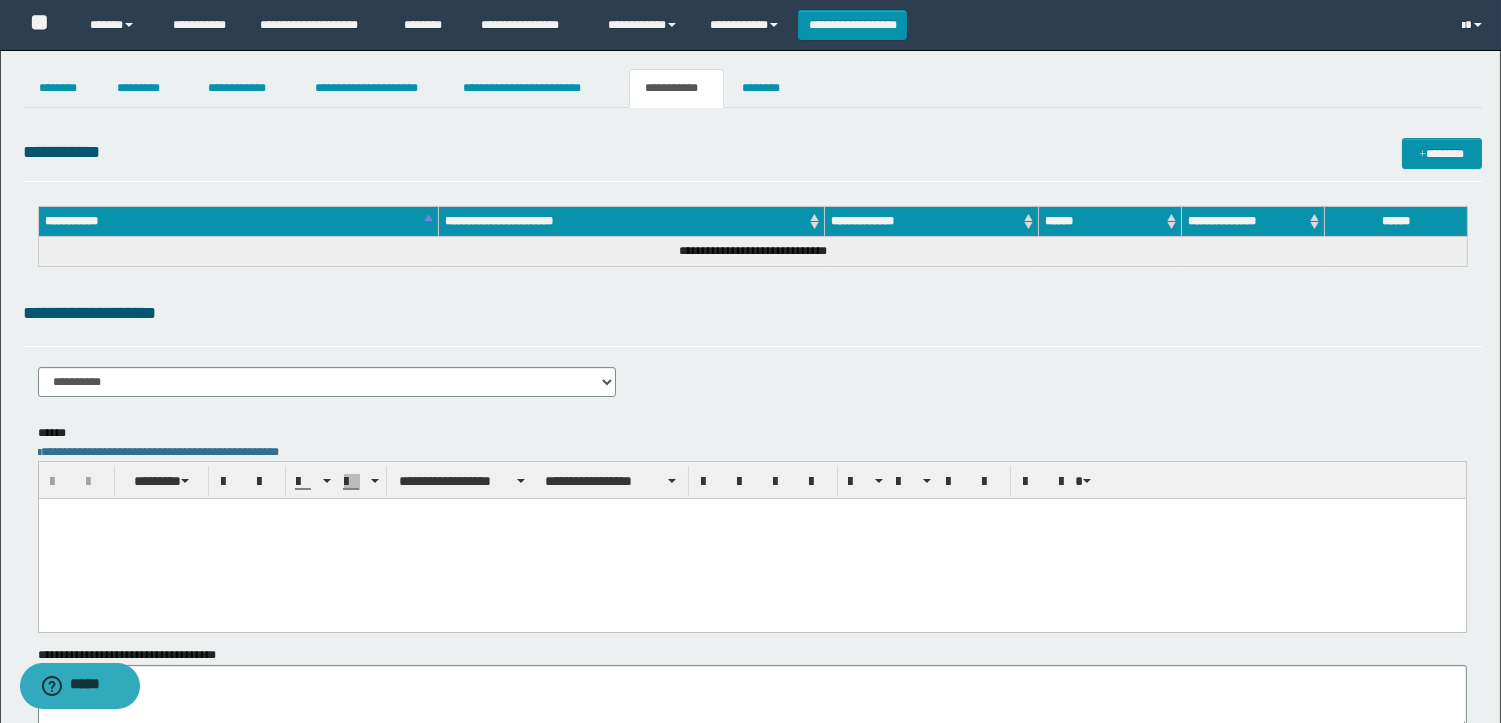 paste 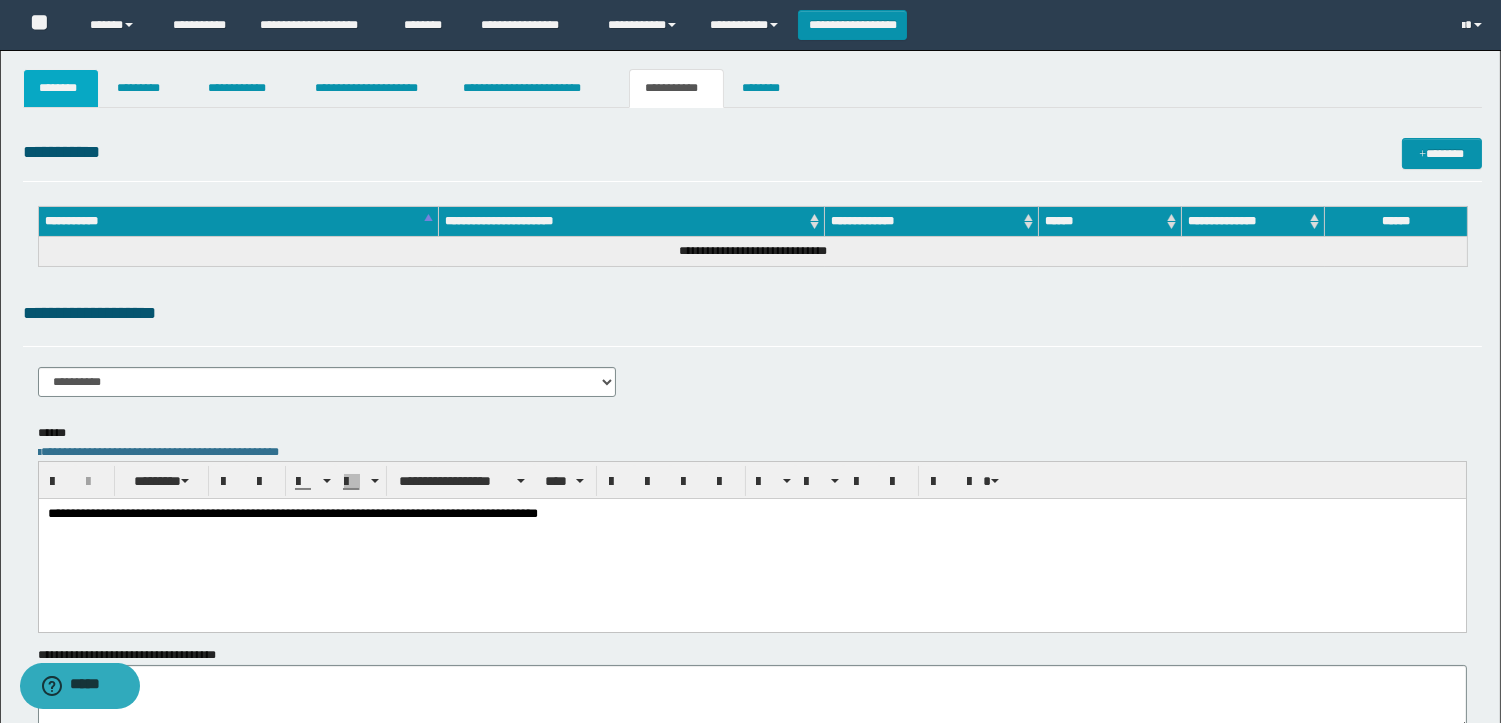 click on "********" at bounding box center (61, 88) 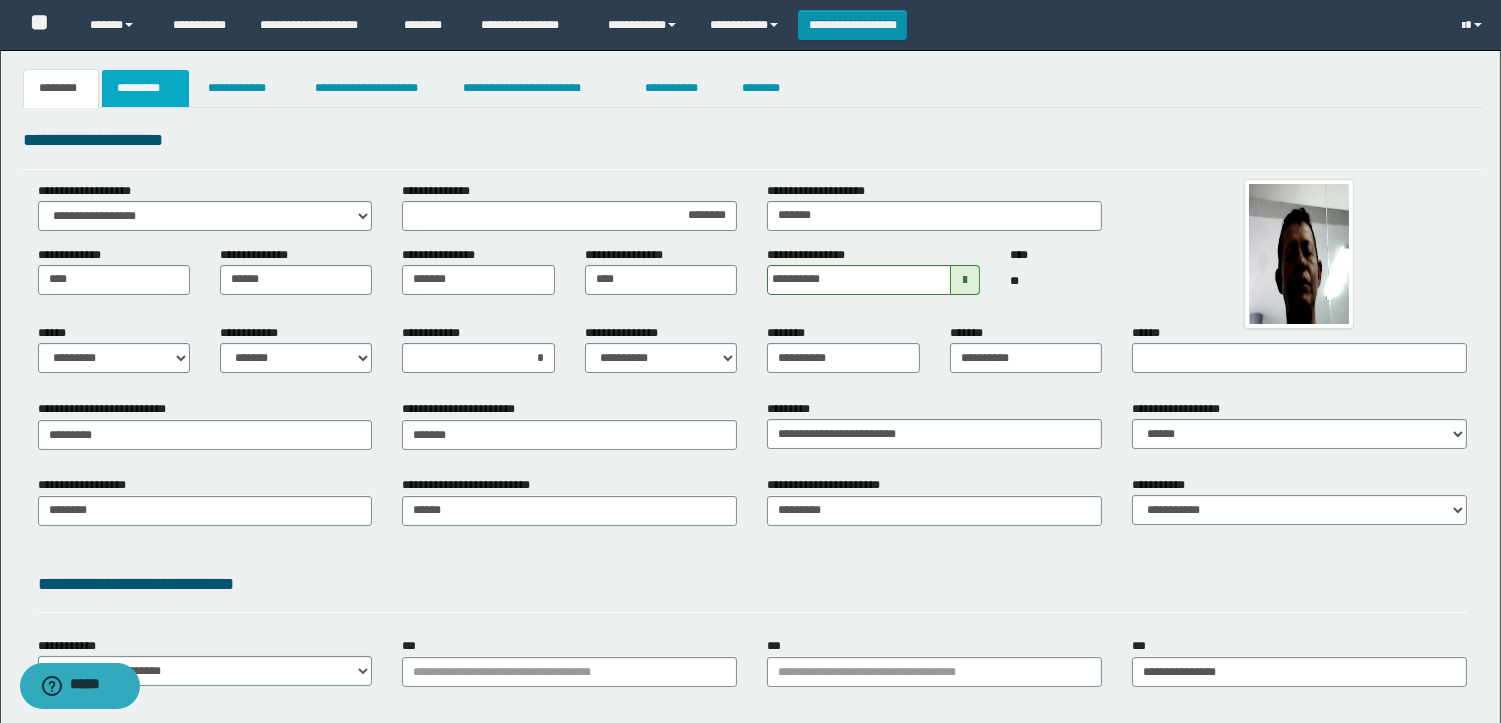 click on "*********" at bounding box center (145, 88) 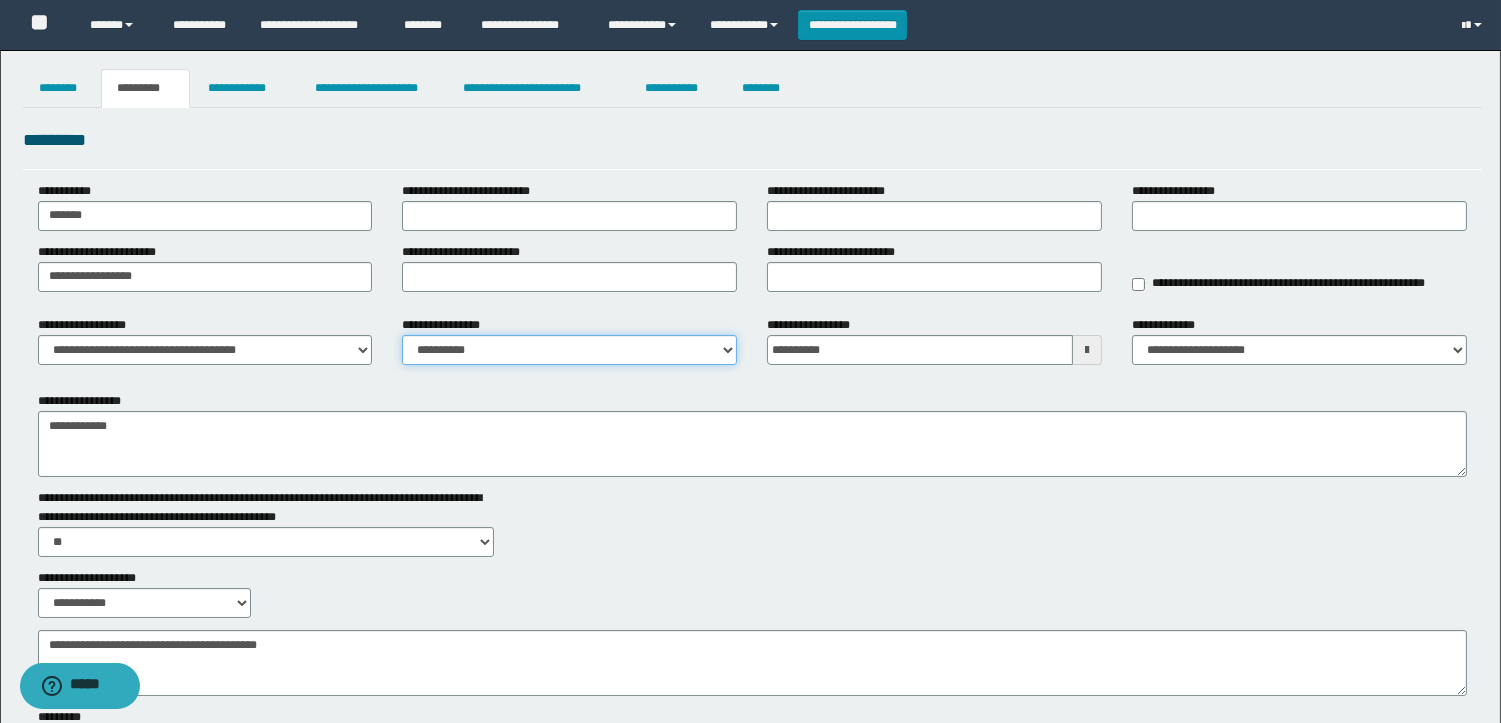 click on "**********" at bounding box center [569, 350] 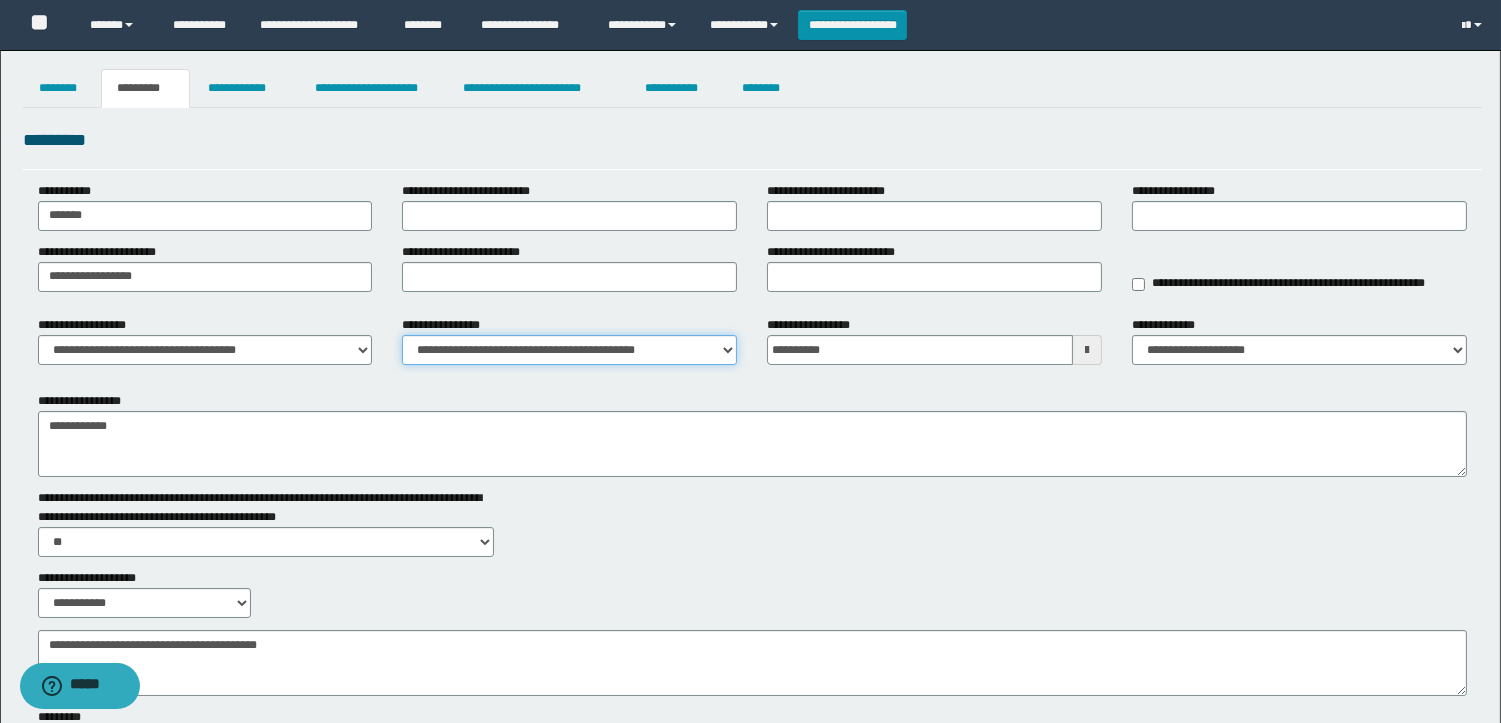 click on "**********" at bounding box center [569, 350] 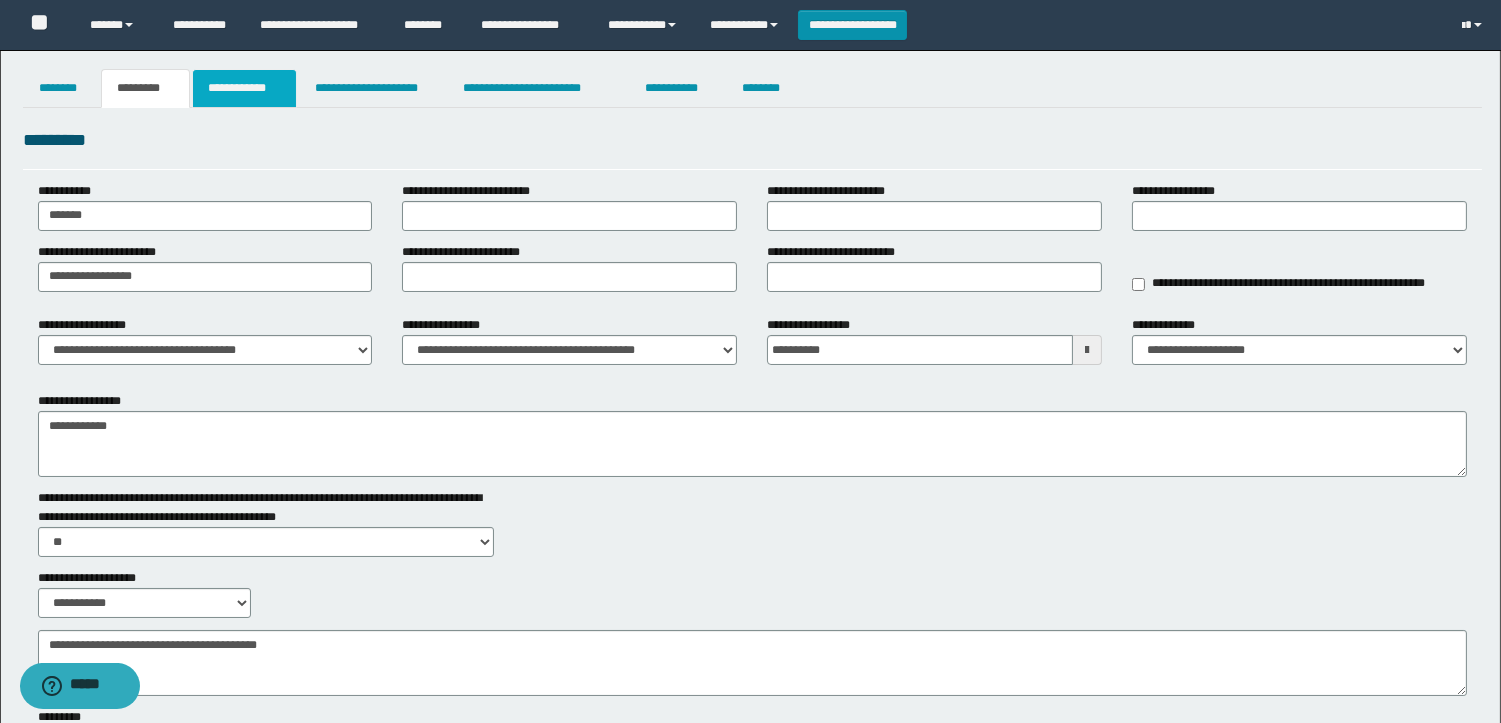 click on "**********" at bounding box center (244, 88) 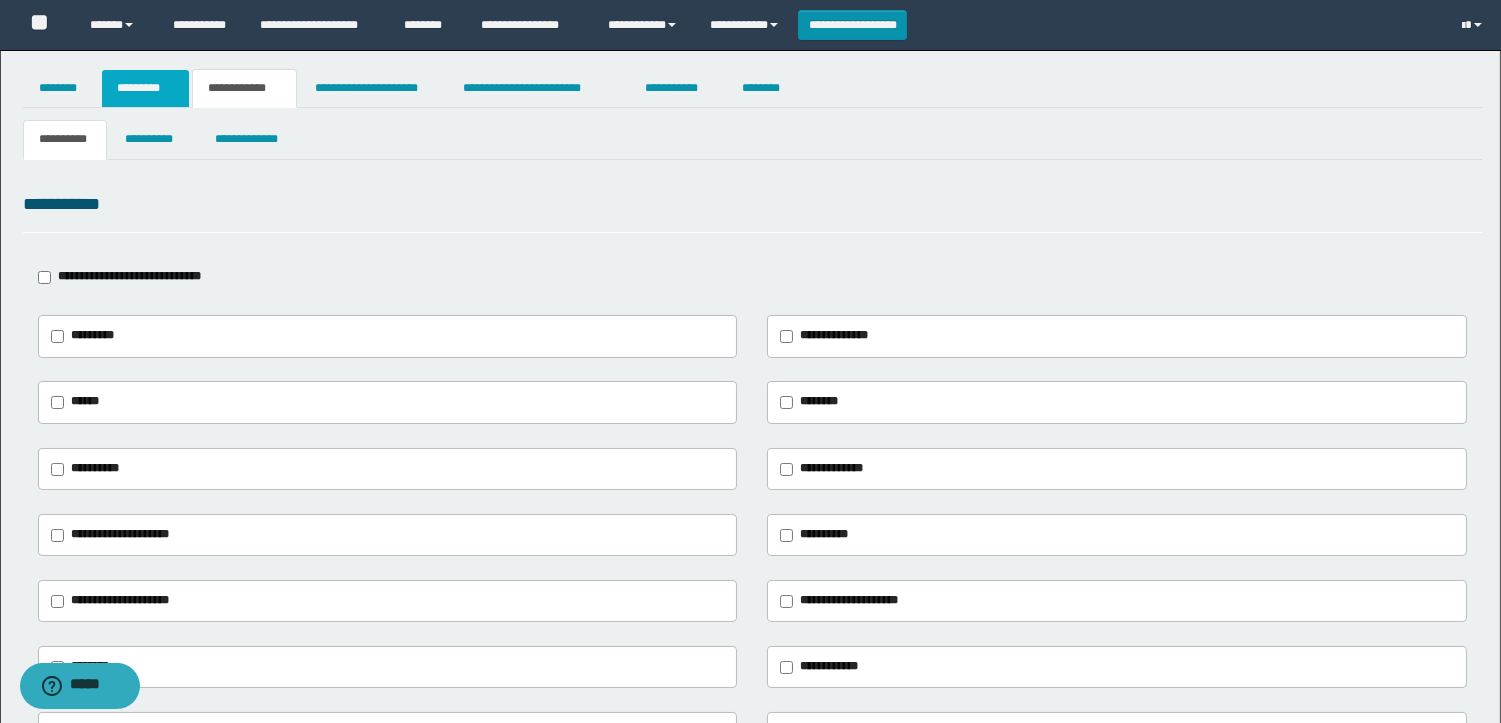 click on "*********" at bounding box center (145, 88) 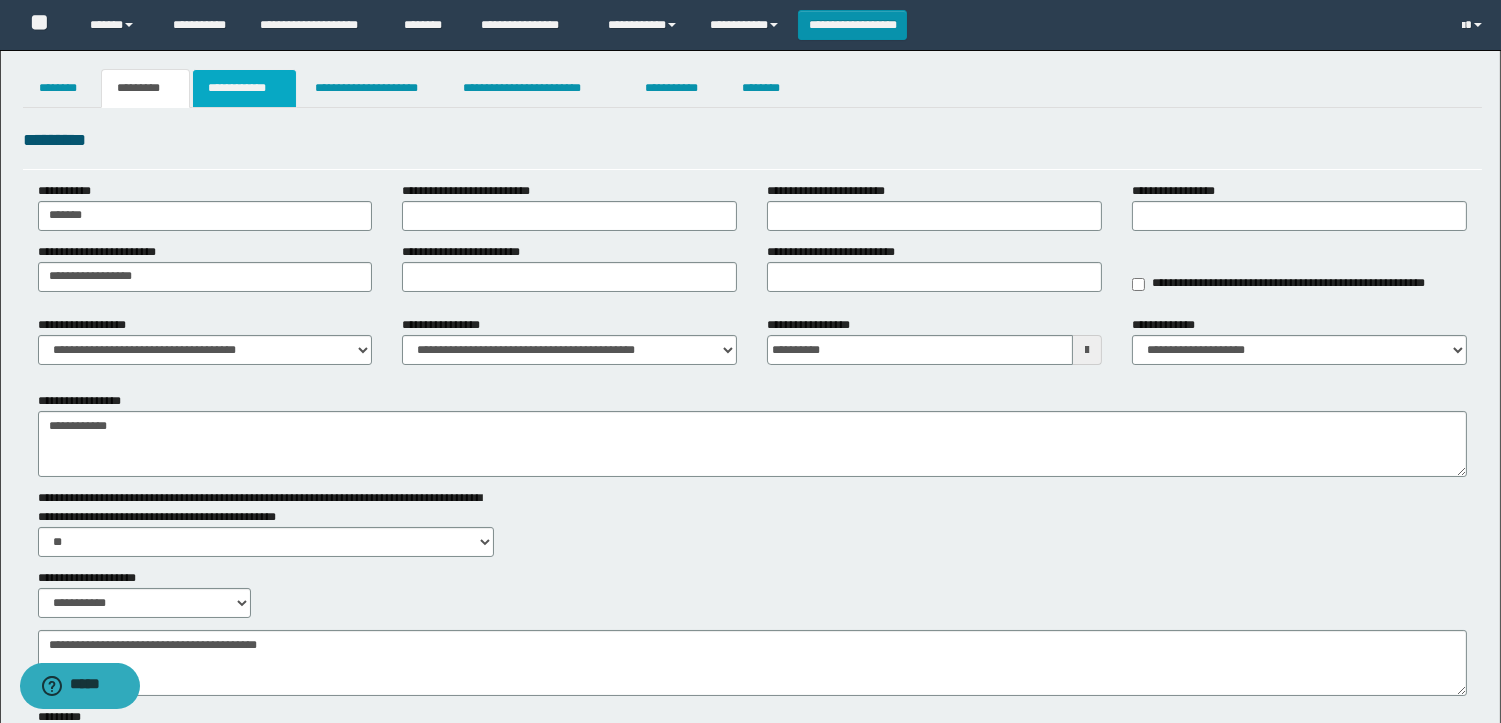 click on "**********" at bounding box center [244, 88] 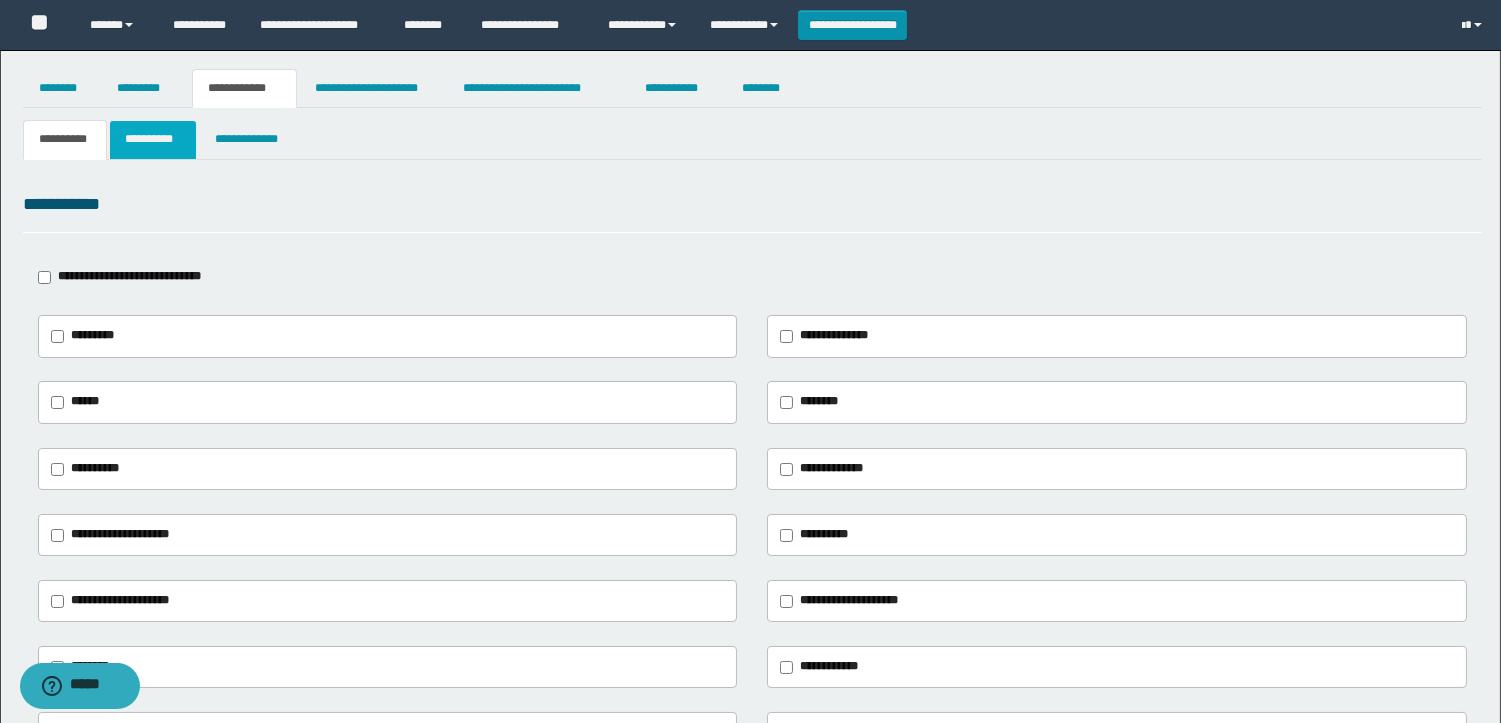 click on "**********" at bounding box center (153, 139) 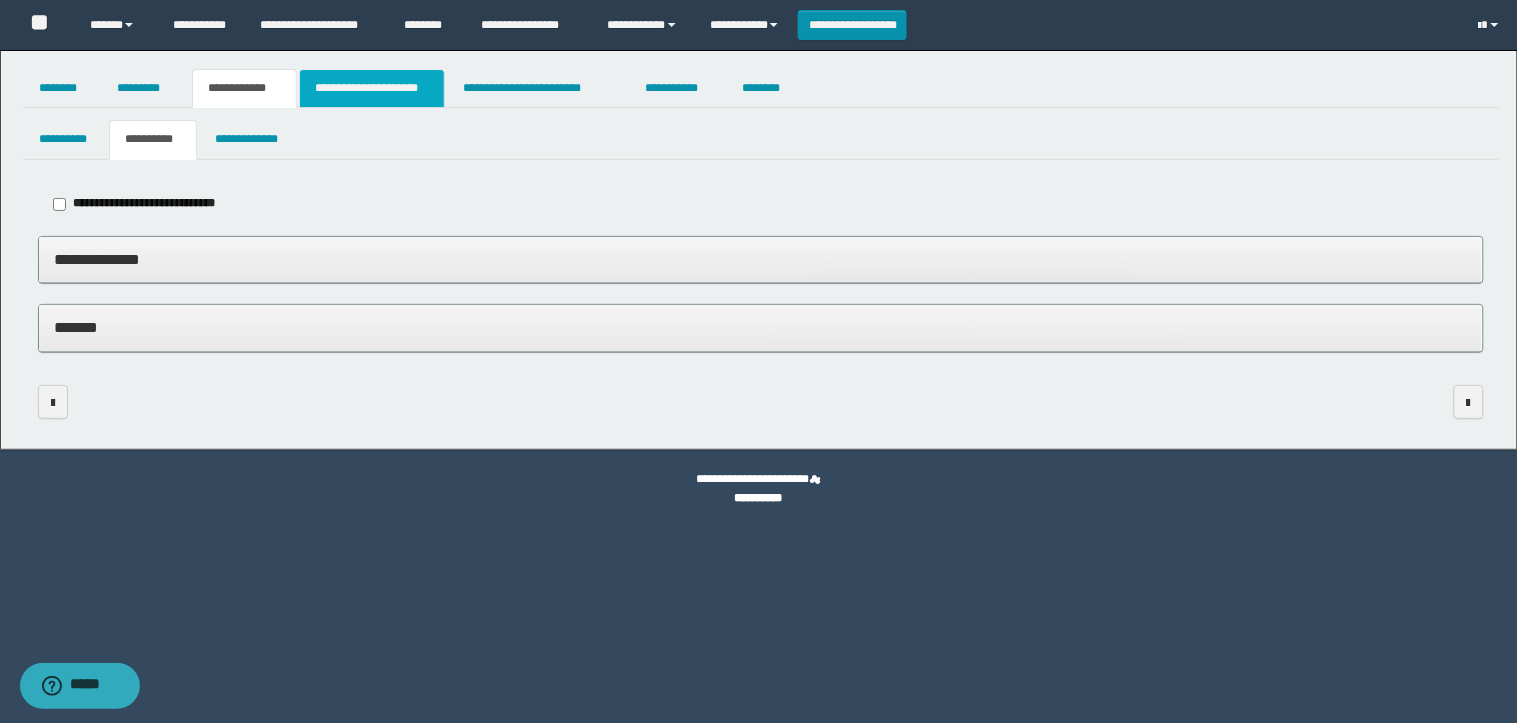 click on "**********" at bounding box center [372, 88] 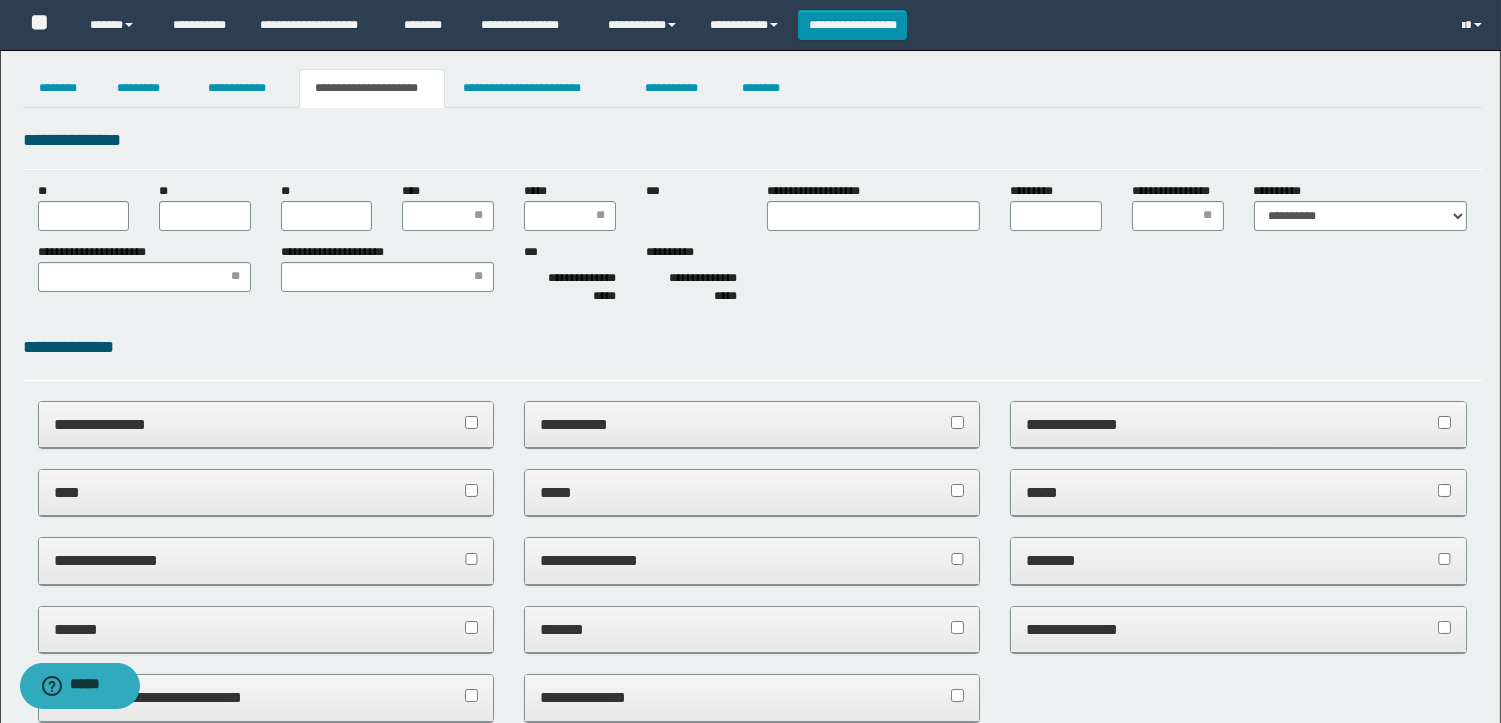 scroll, scrollTop: 0, scrollLeft: 0, axis: both 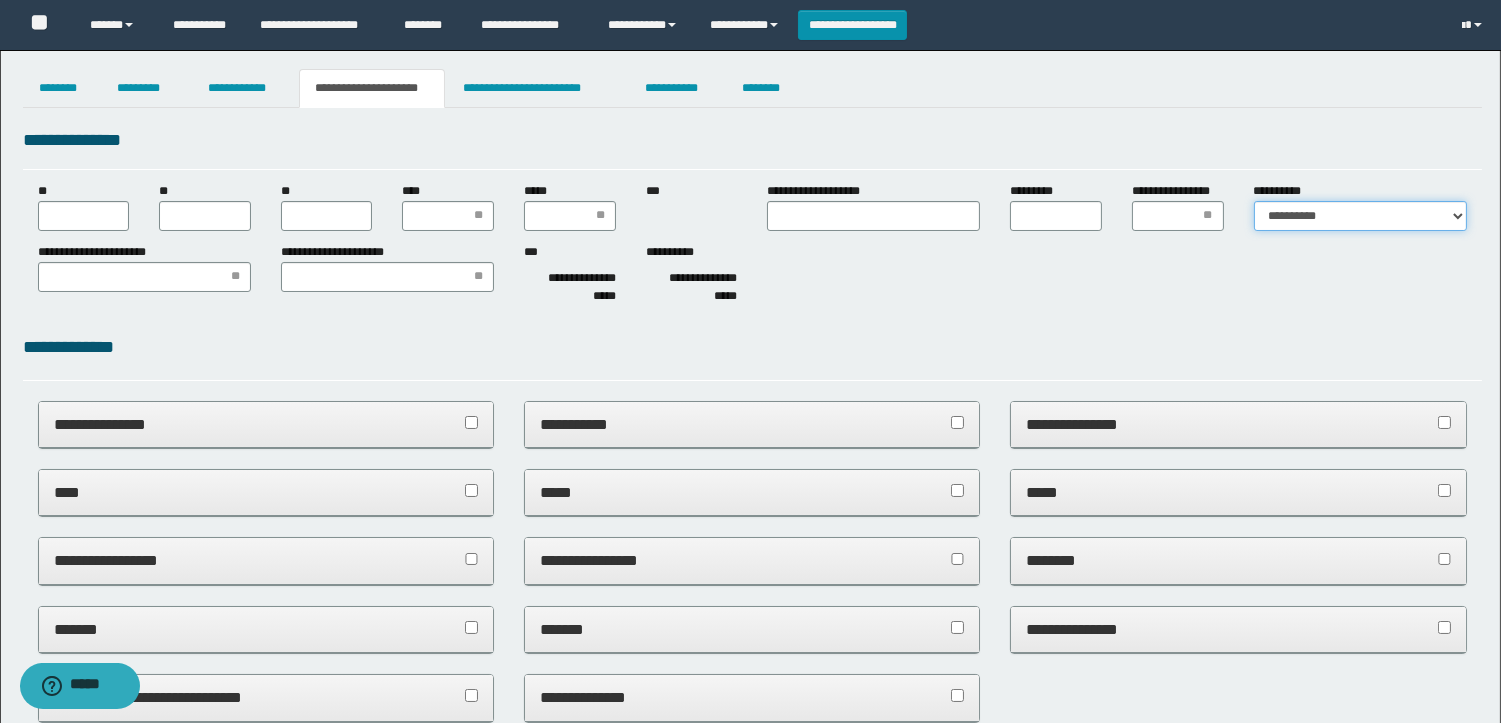 click on "**********" at bounding box center (1360, 216) 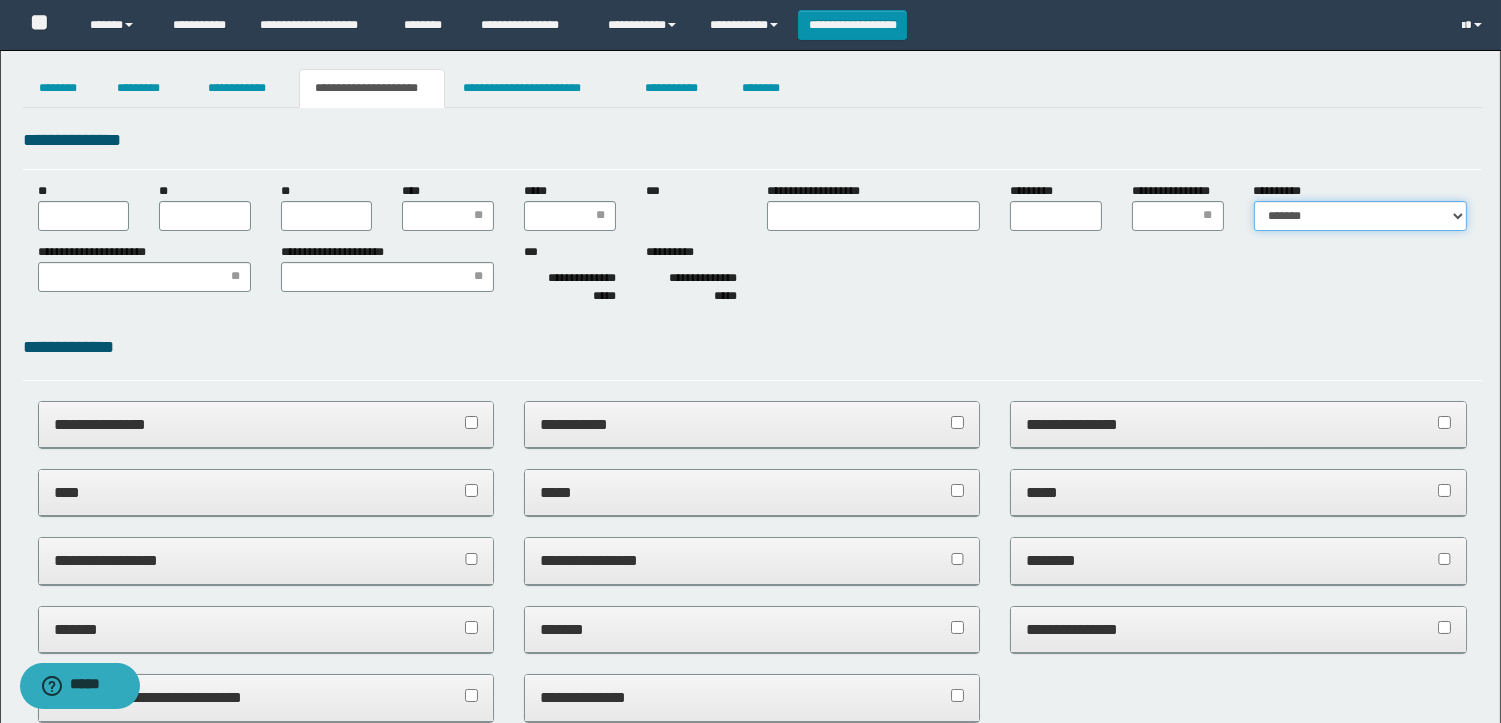 click on "**********" at bounding box center (1360, 216) 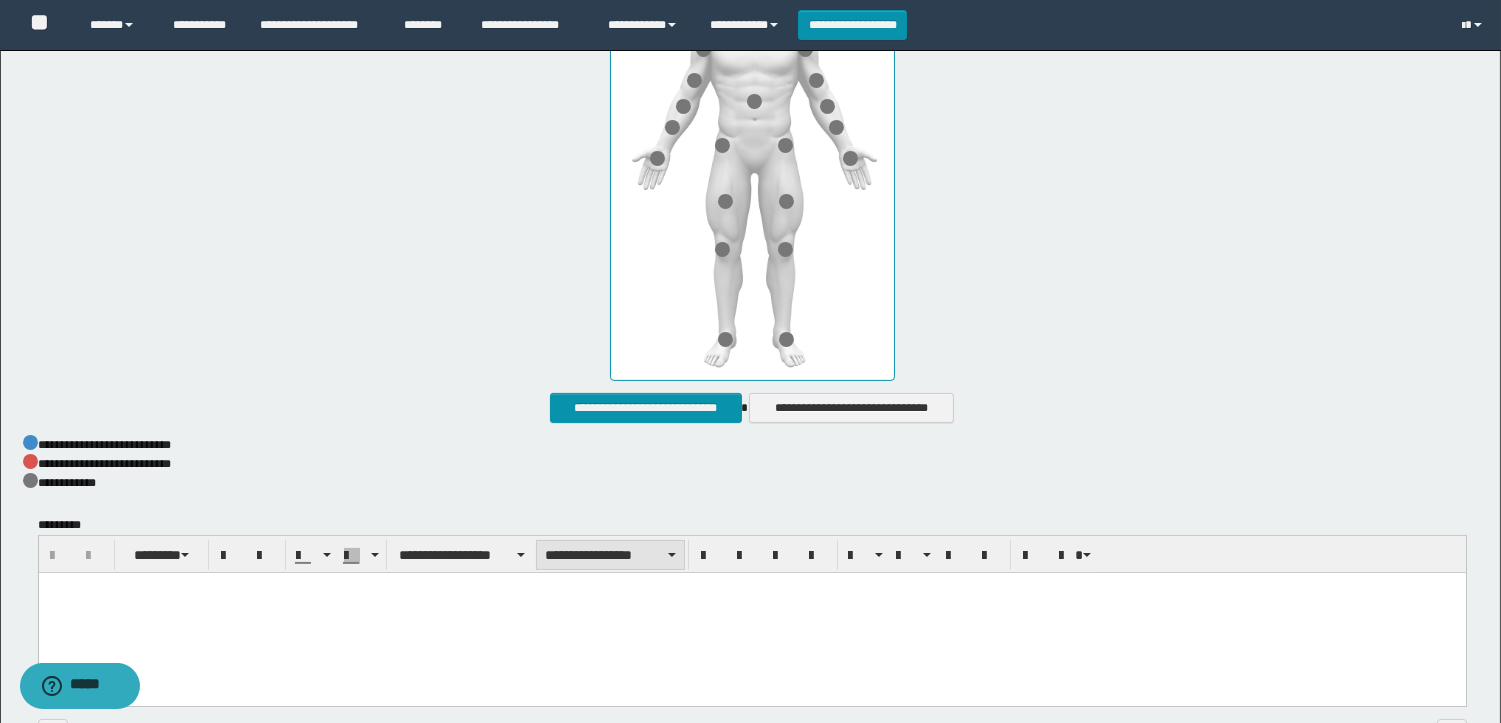 scroll, scrollTop: 1000, scrollLeft: 0, axis: vertical 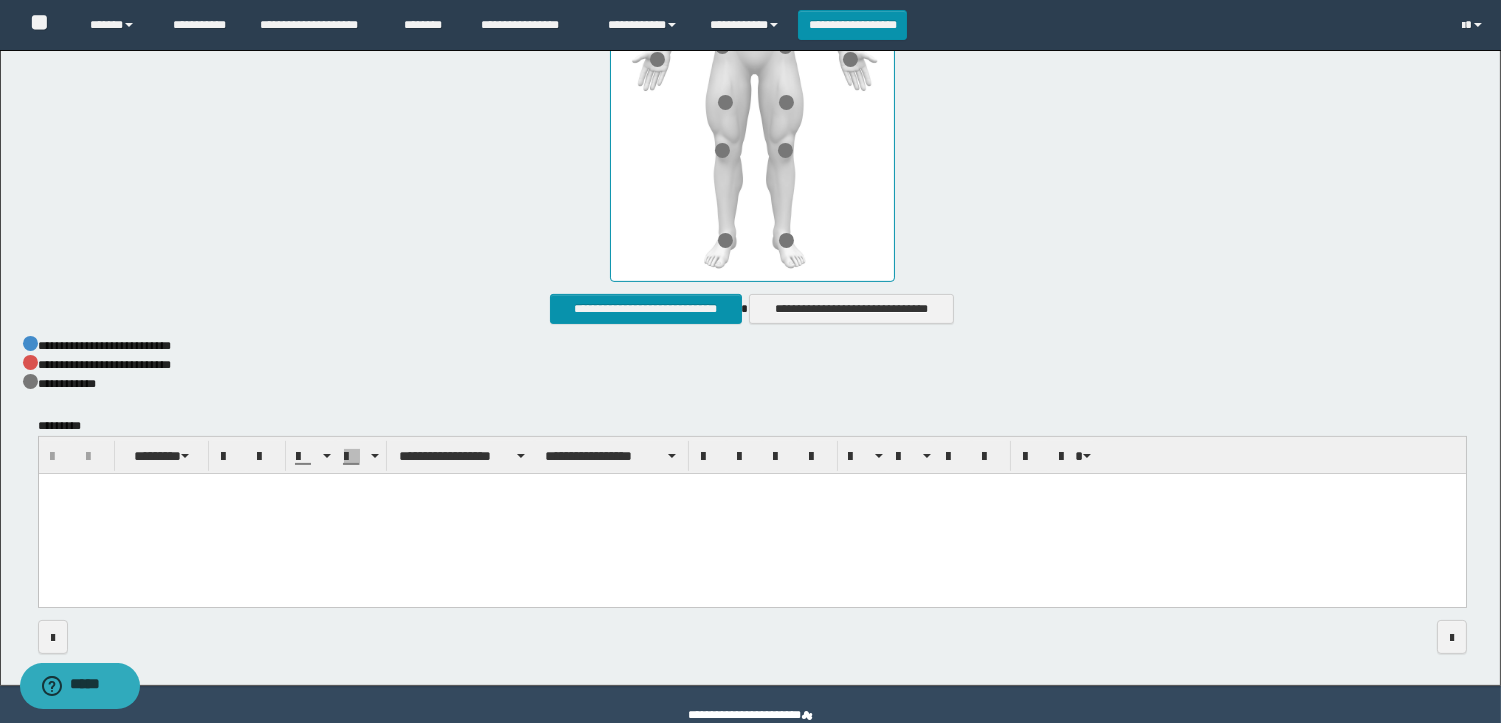 click on "**********" at bounding box center [752, -30] 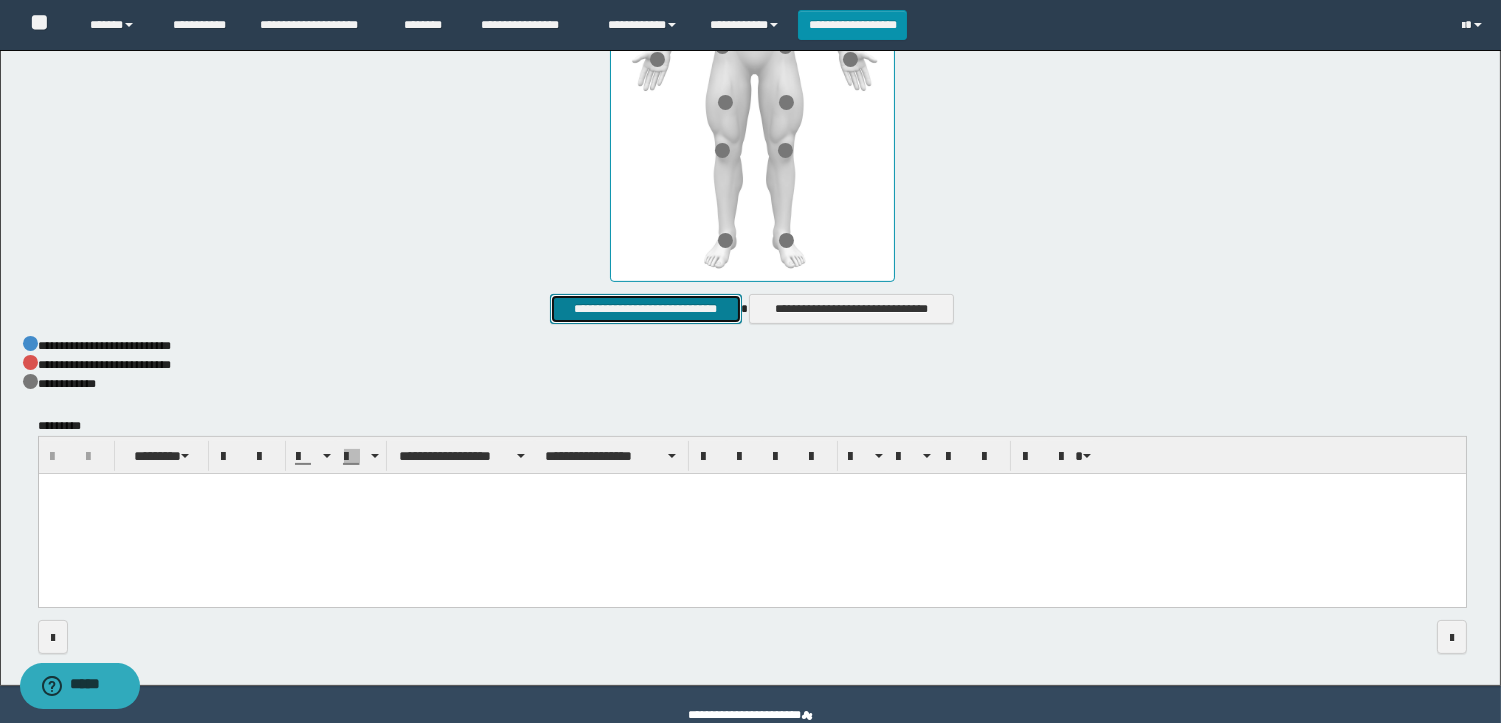 click on "**********" at bounding box center [645, 309] 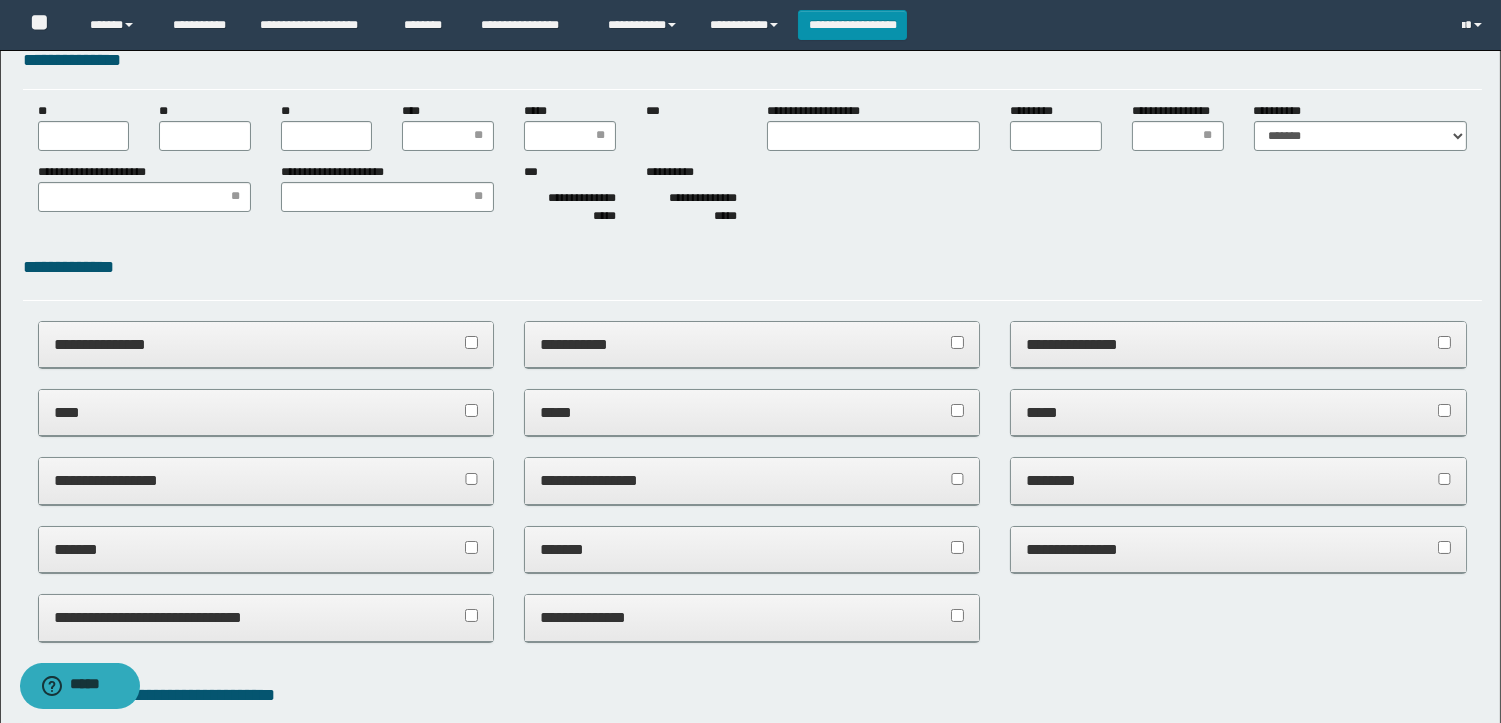 scroll, scrollTop: 0, scrollLeft: 0, axis: both 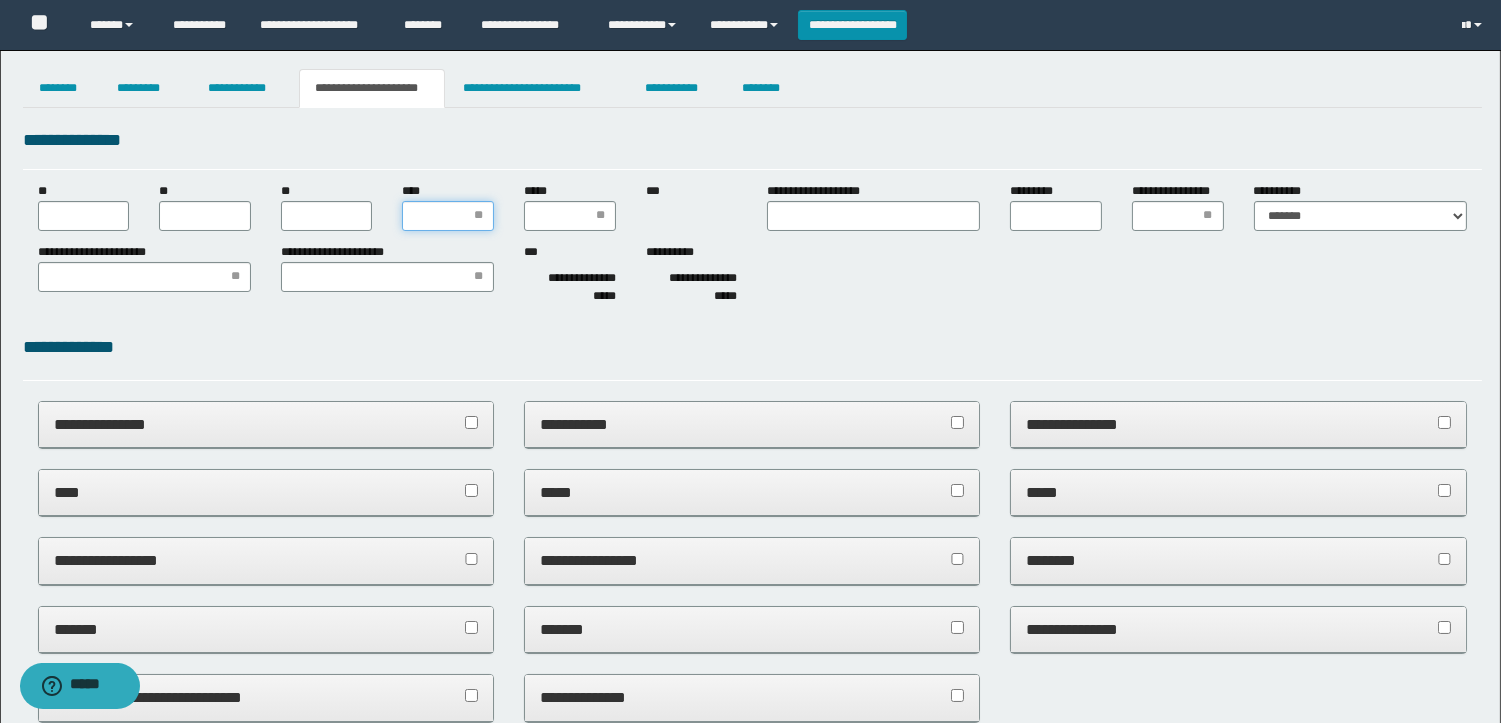 click on "****" at bounding box center (448, 216) 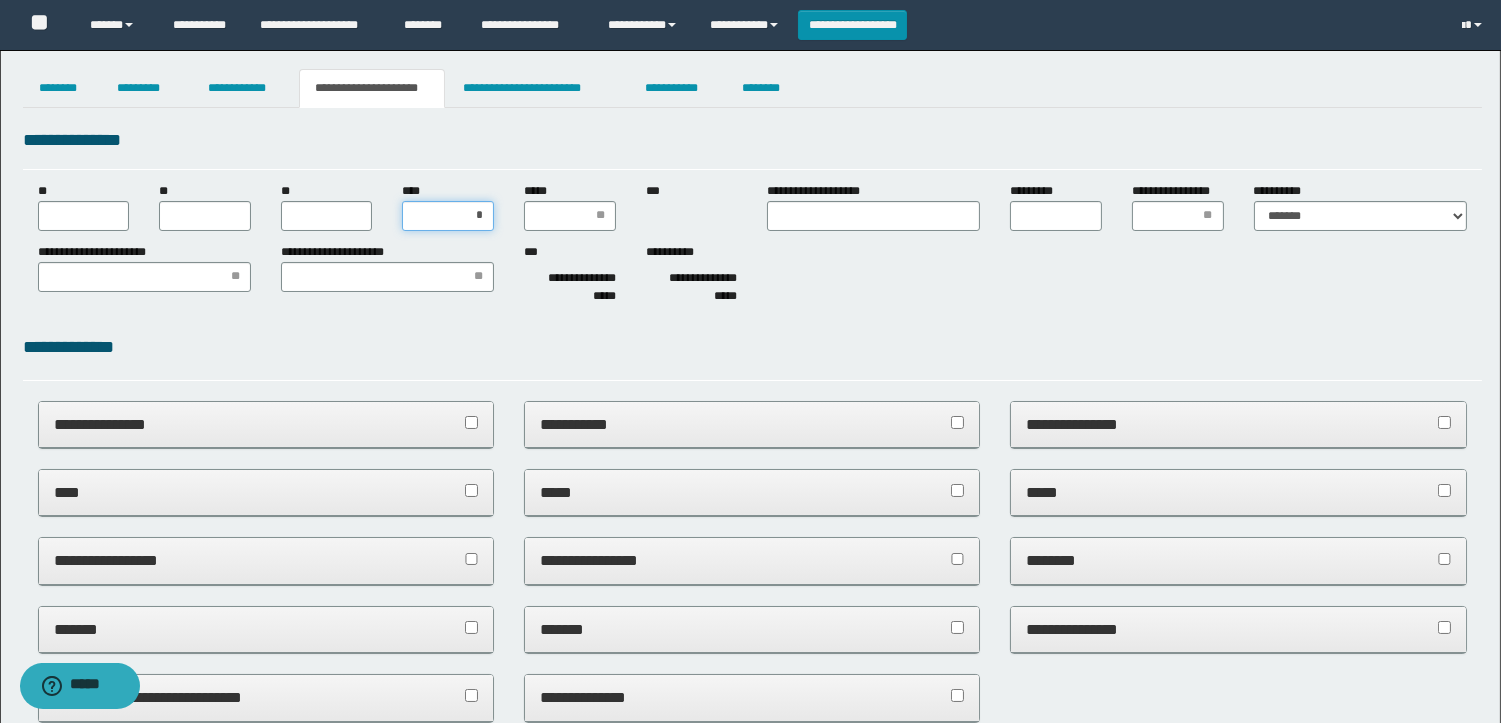 type on "**" 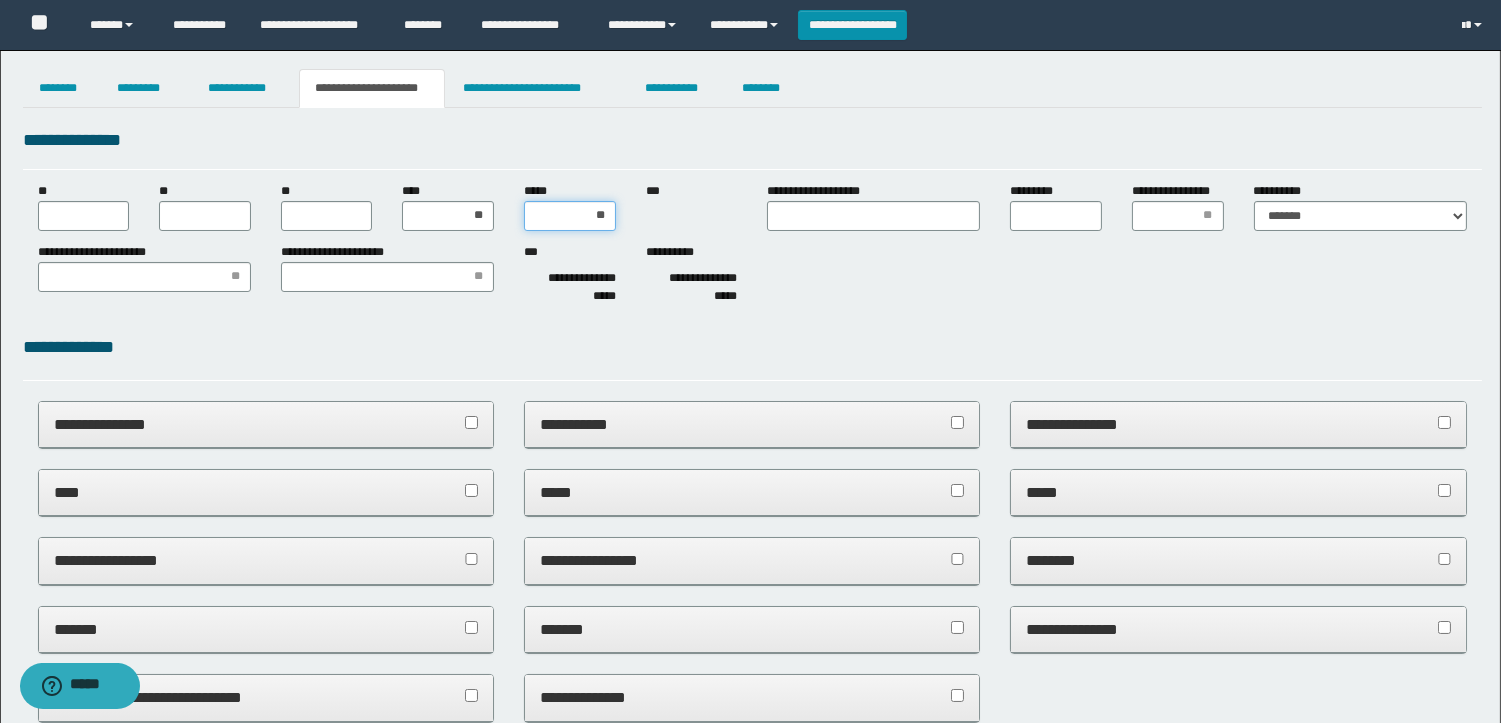 type on "***" 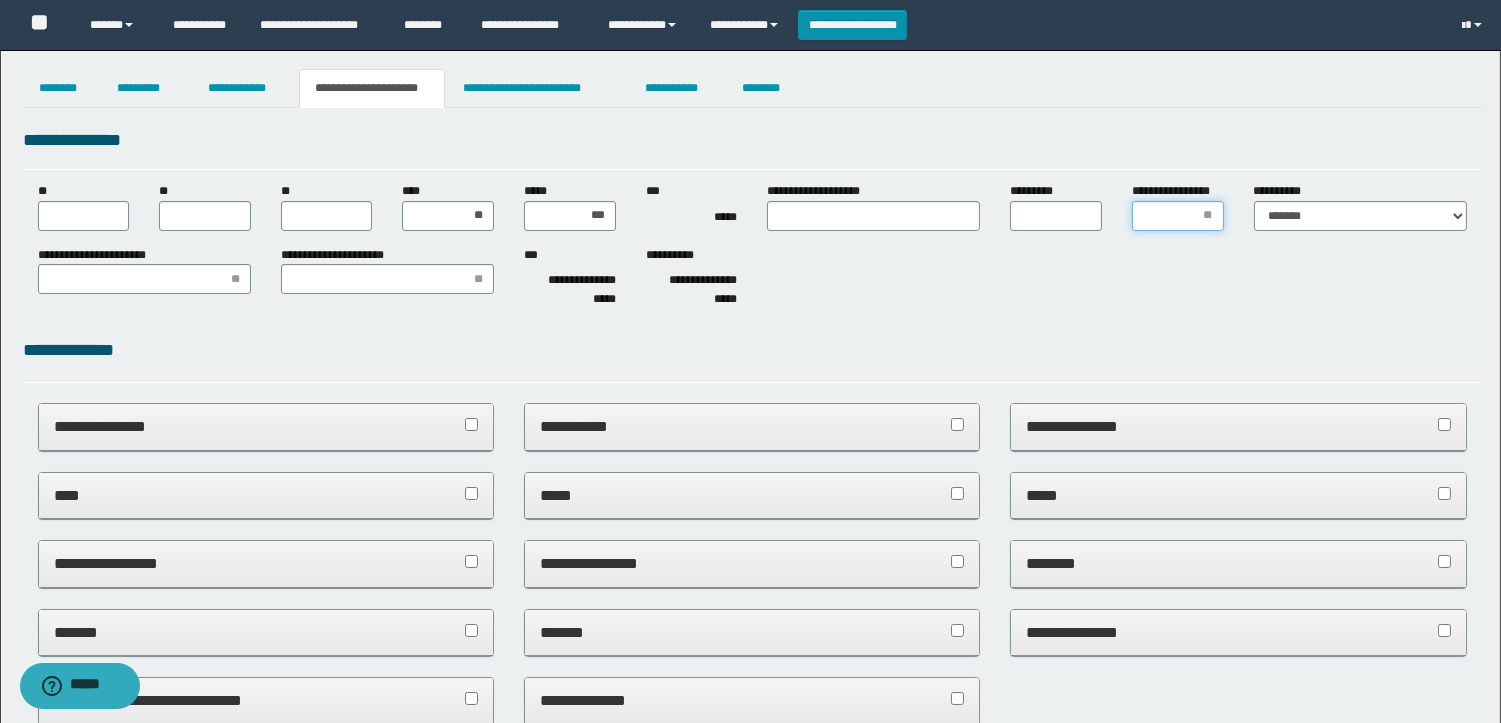 type 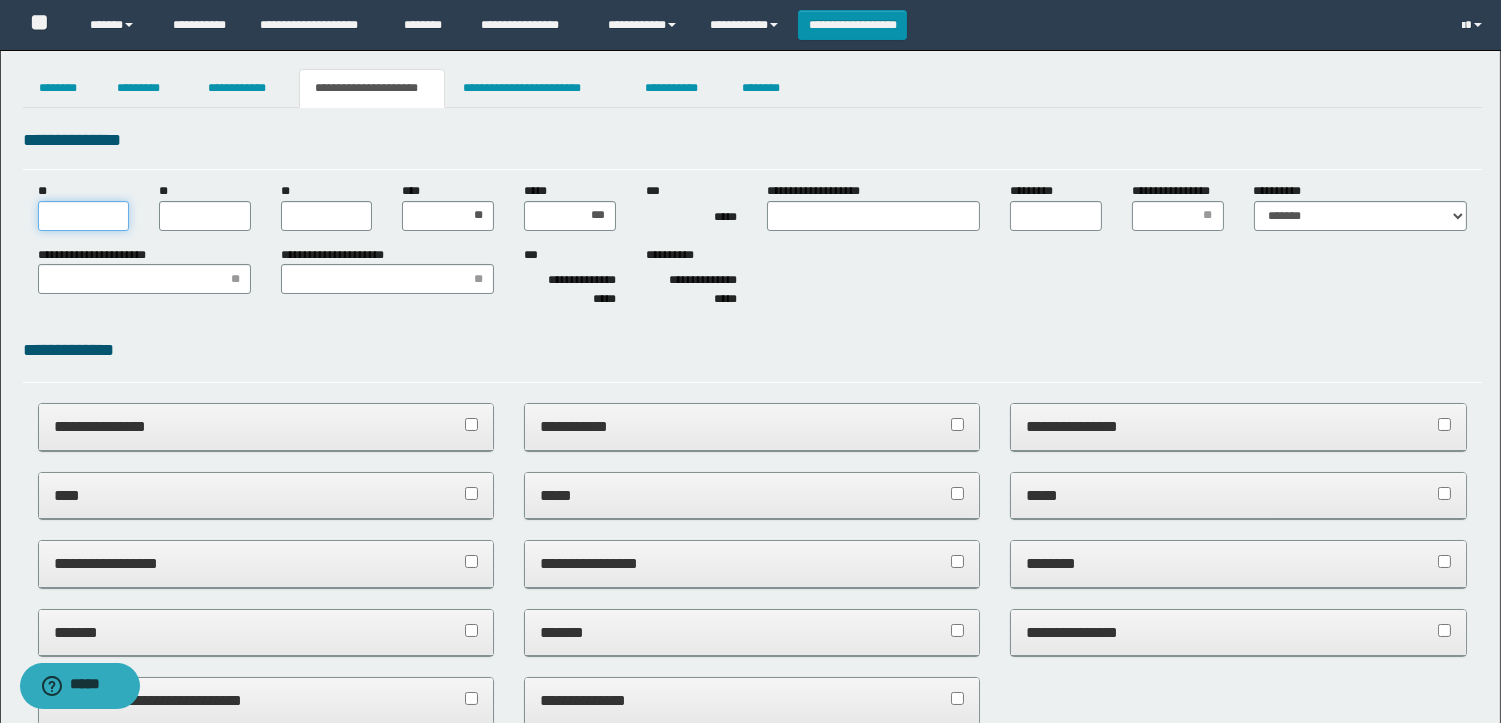 click on "**" at bounding box center (84, 216) 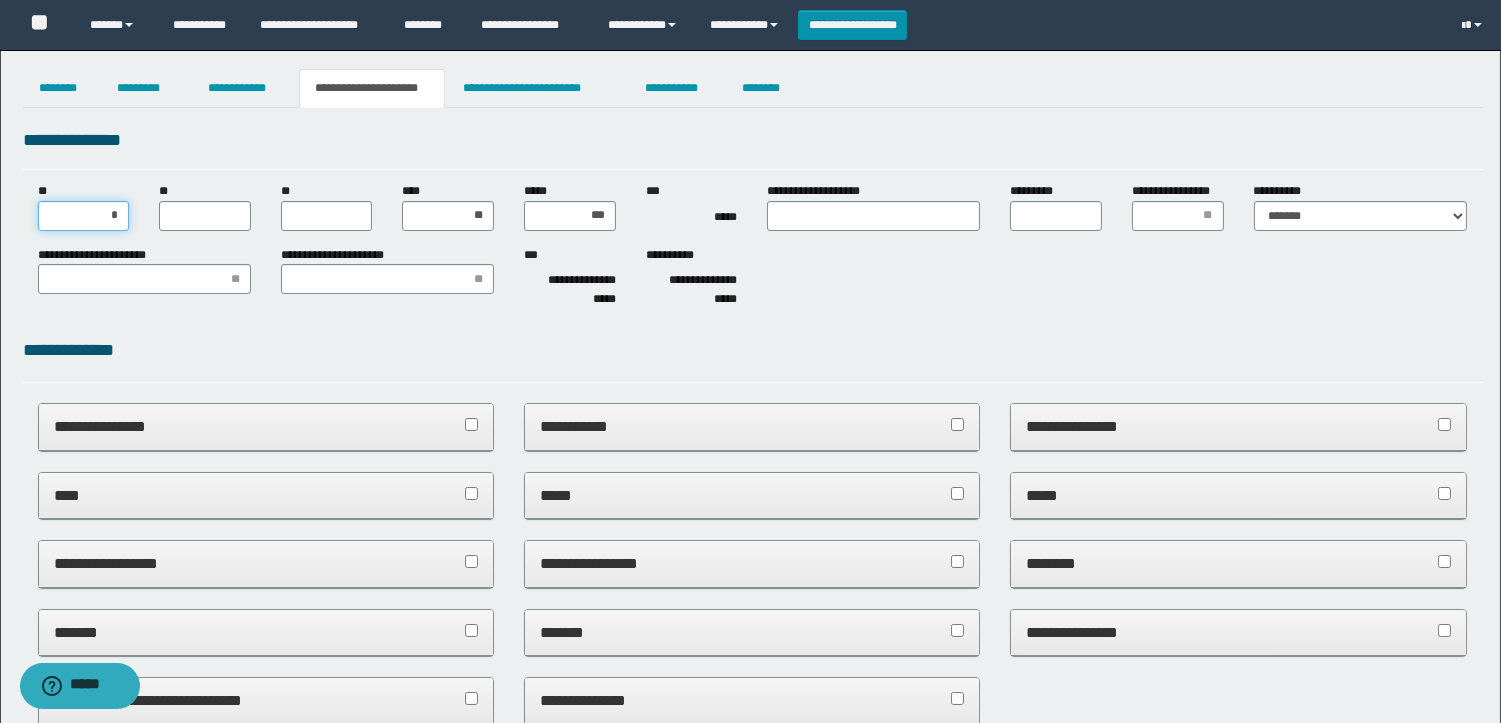type on "**" 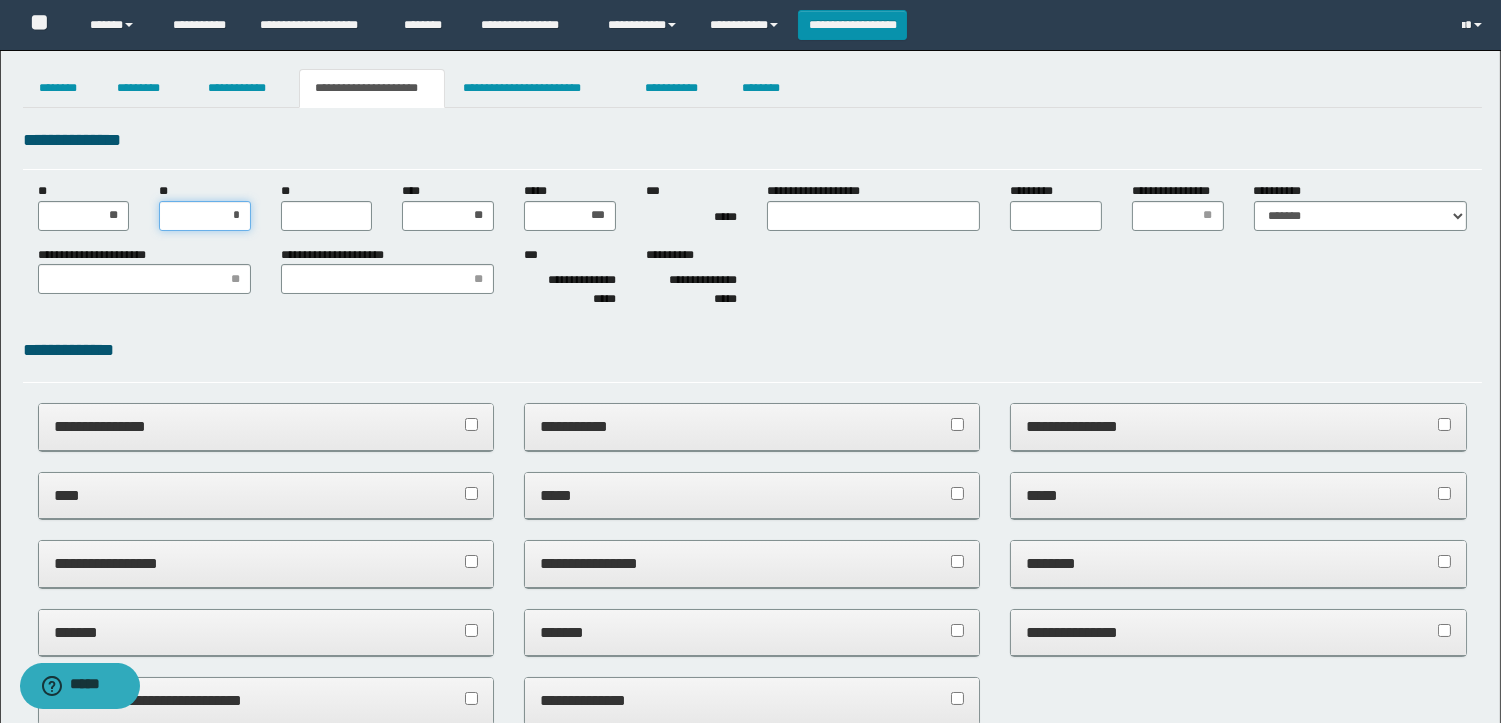 type on "**" 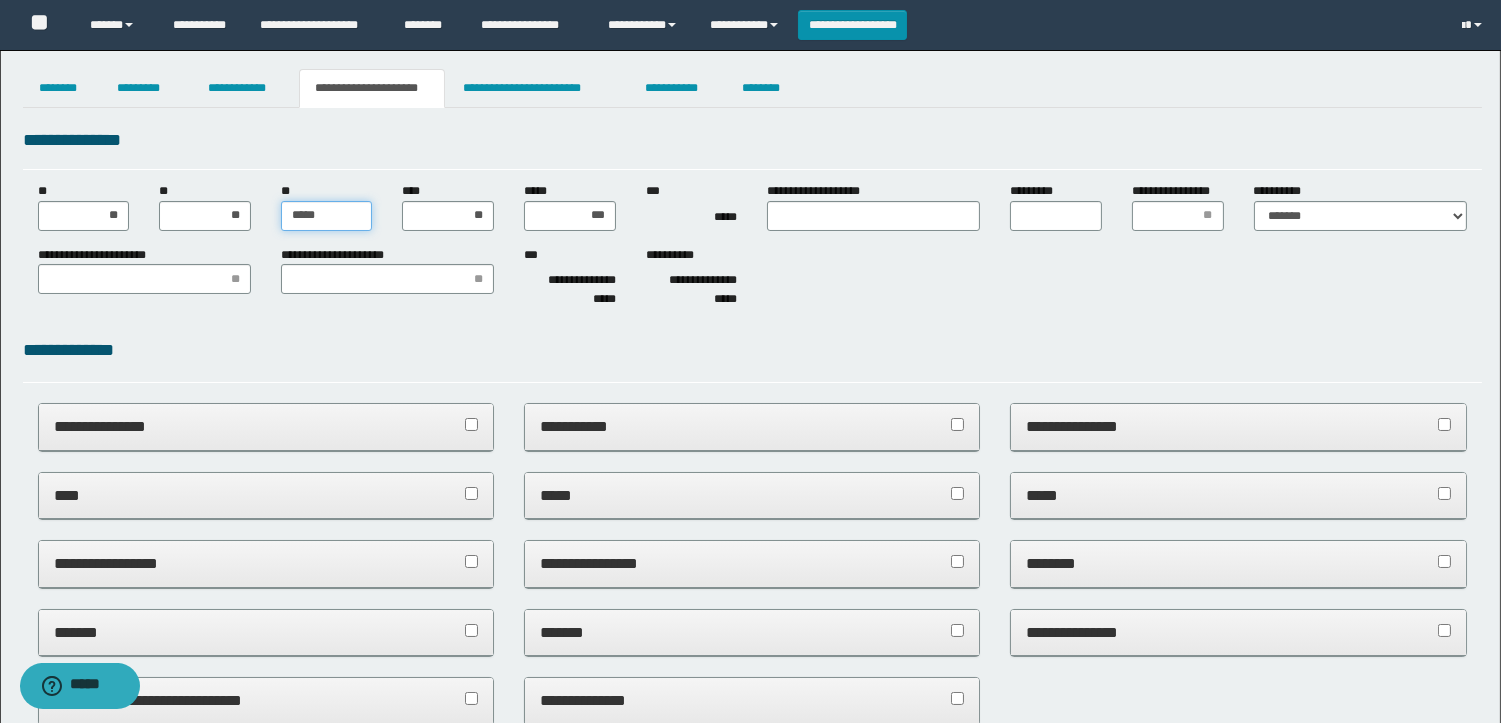 type on "******" 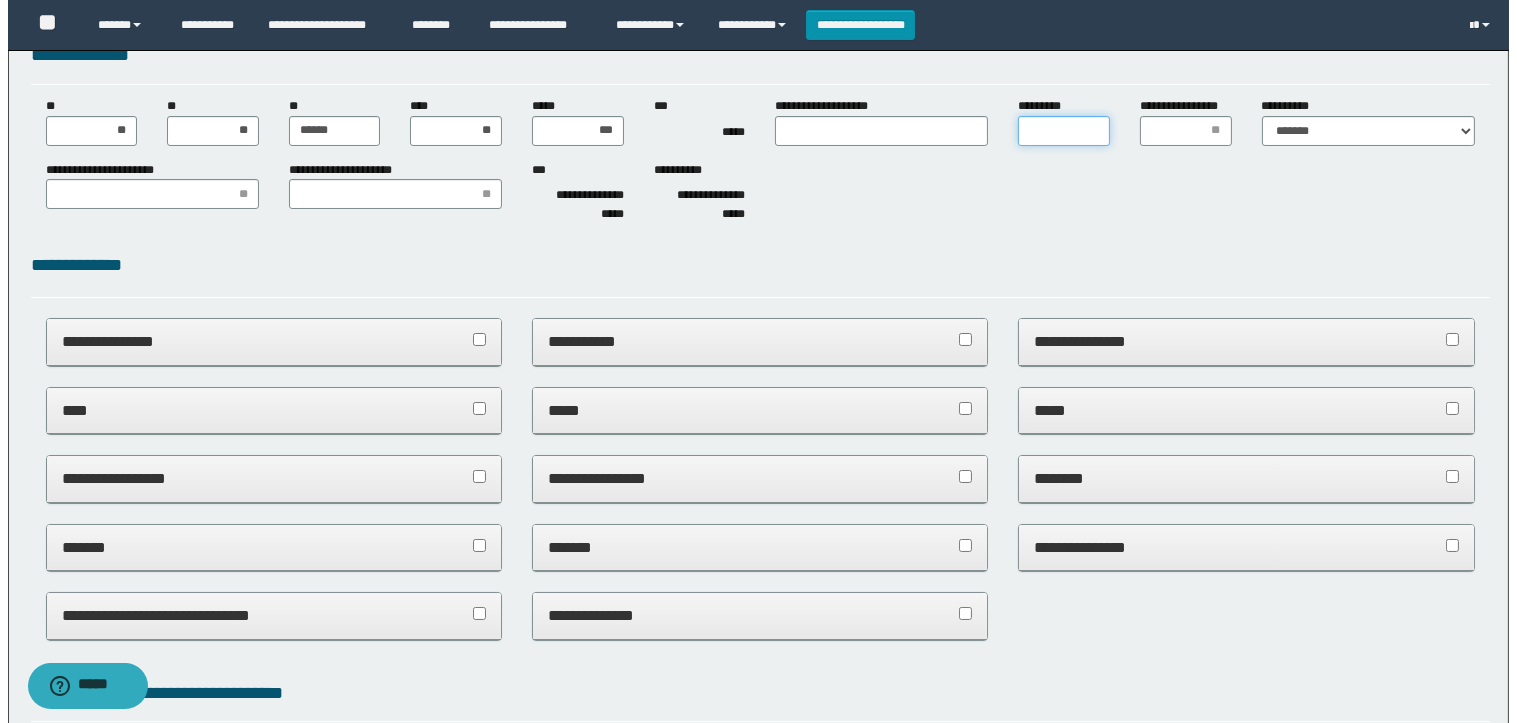 scroll, scrollTop: 0, scrollLeft: 0, axis: both 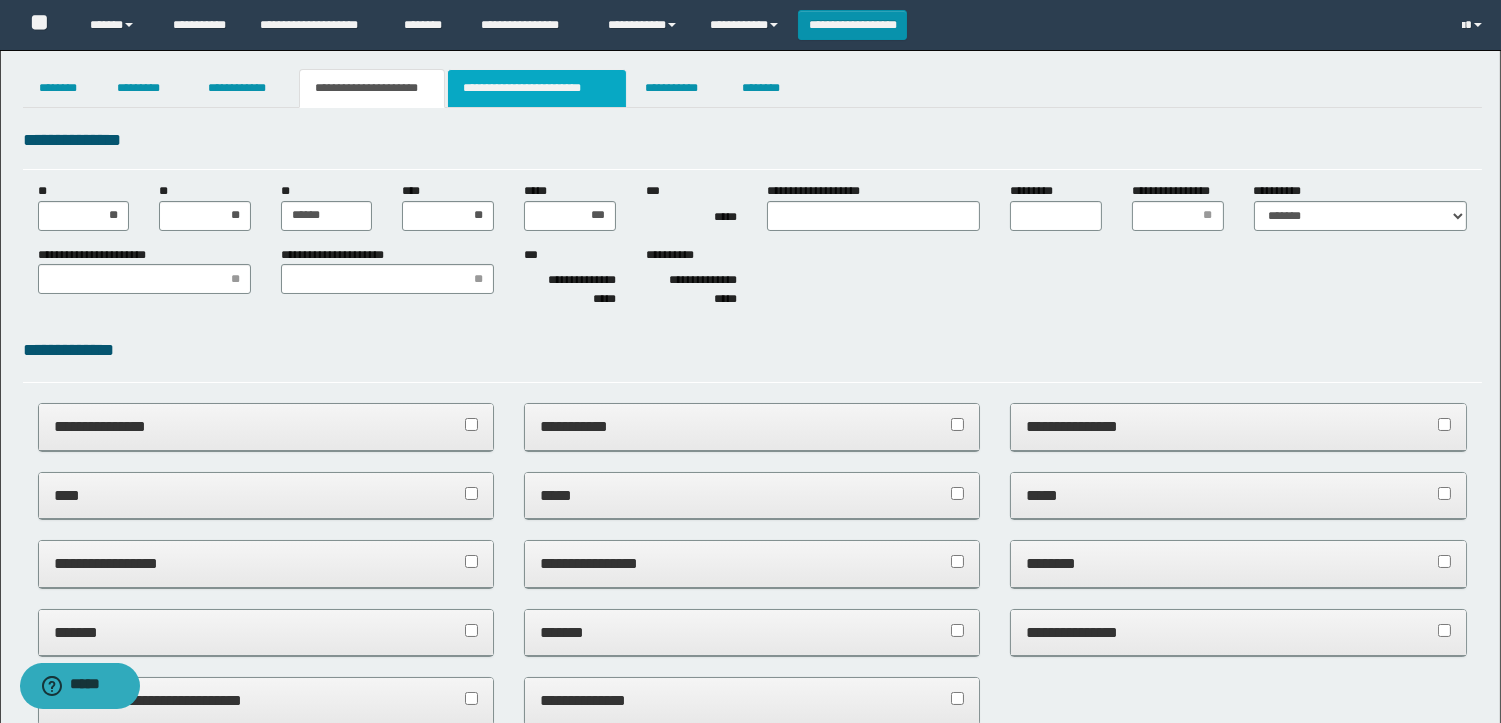 click on "**********" at bounding box center (537, 88) 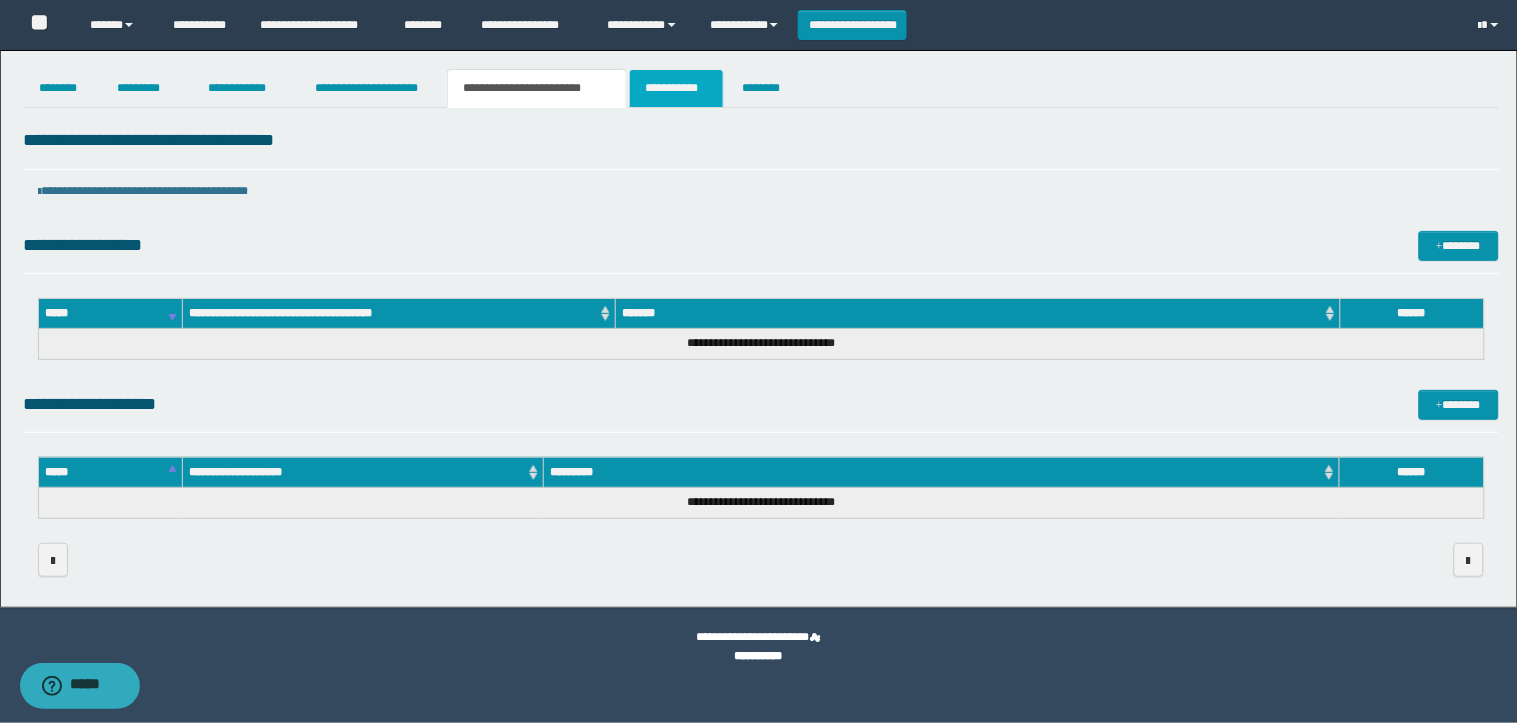click on "**********" at bounding box center (676, 88) 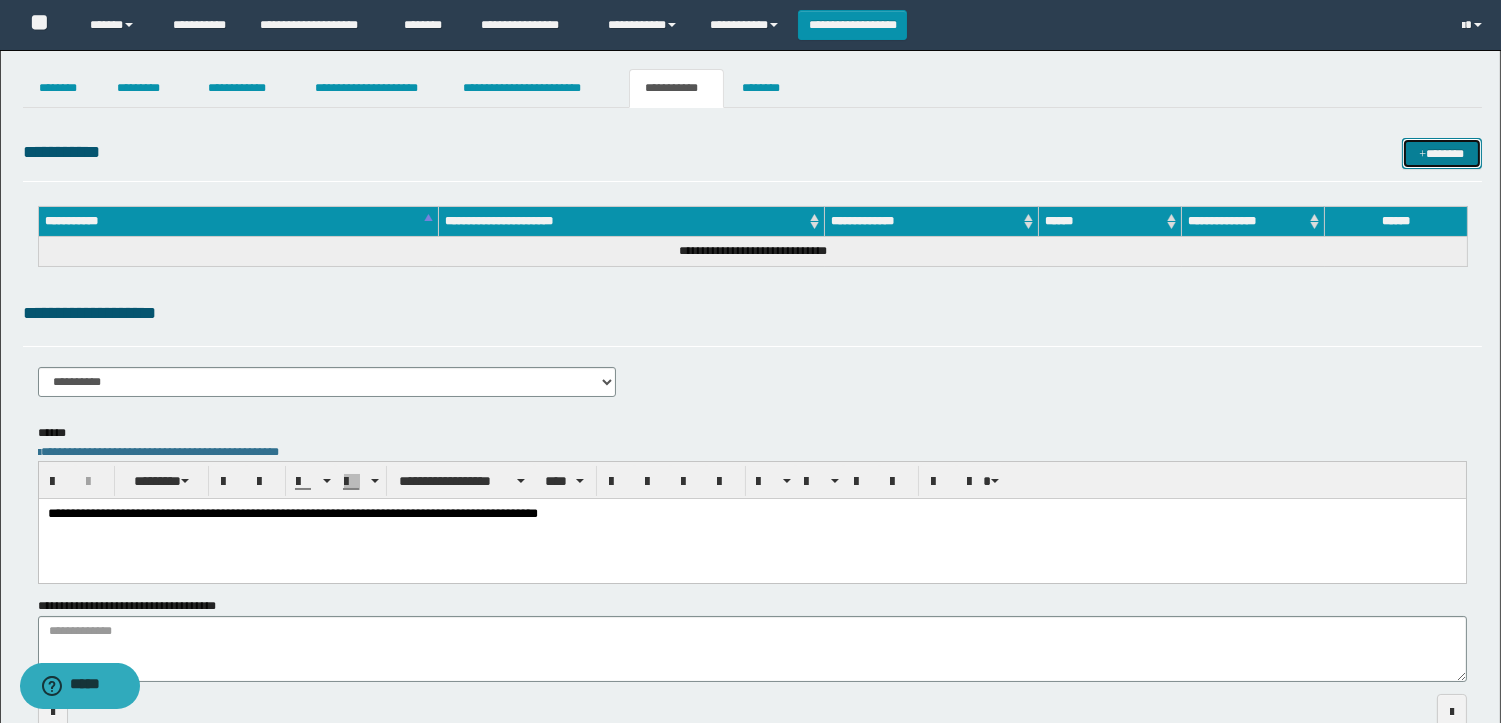 click on "*******" at bounding box center (1442, 153) 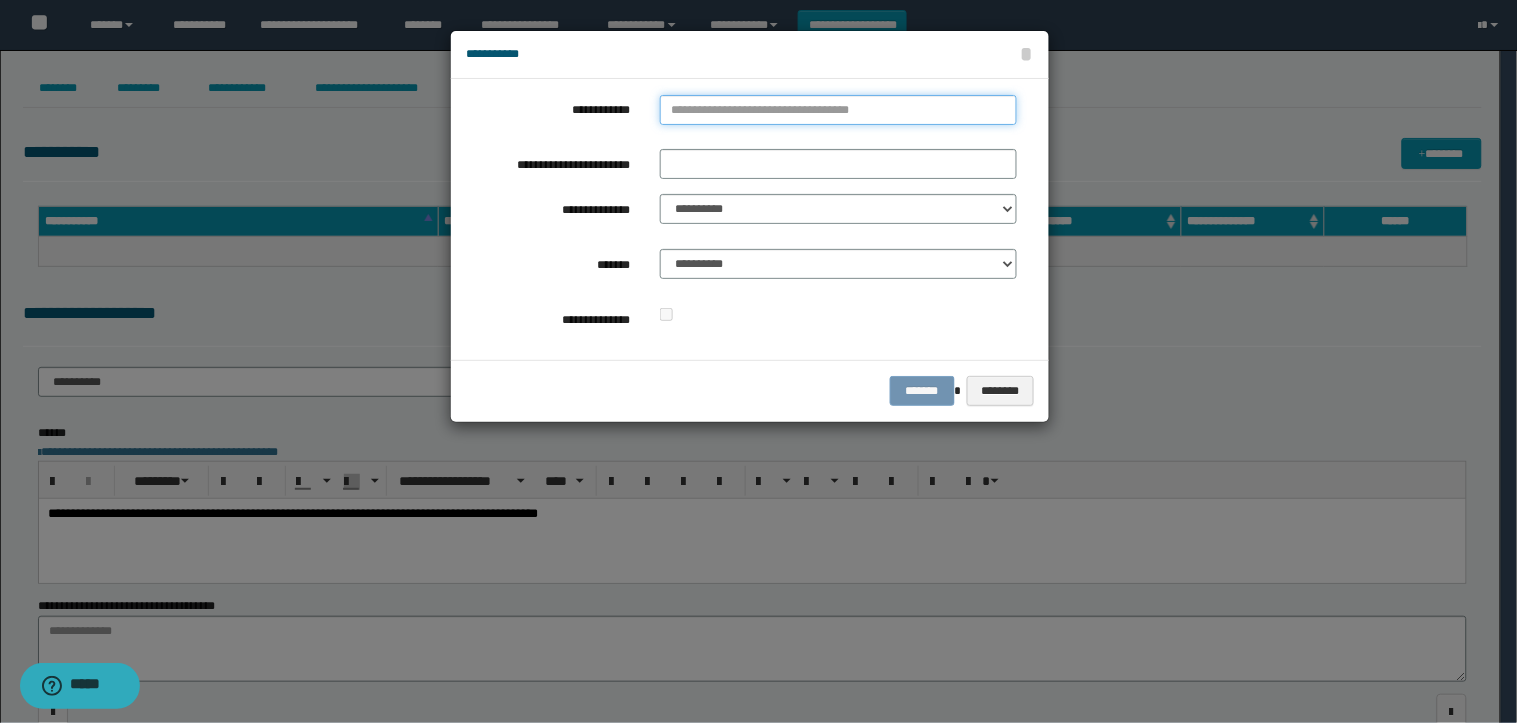 click on "**********" at bounding box center [838, 110] 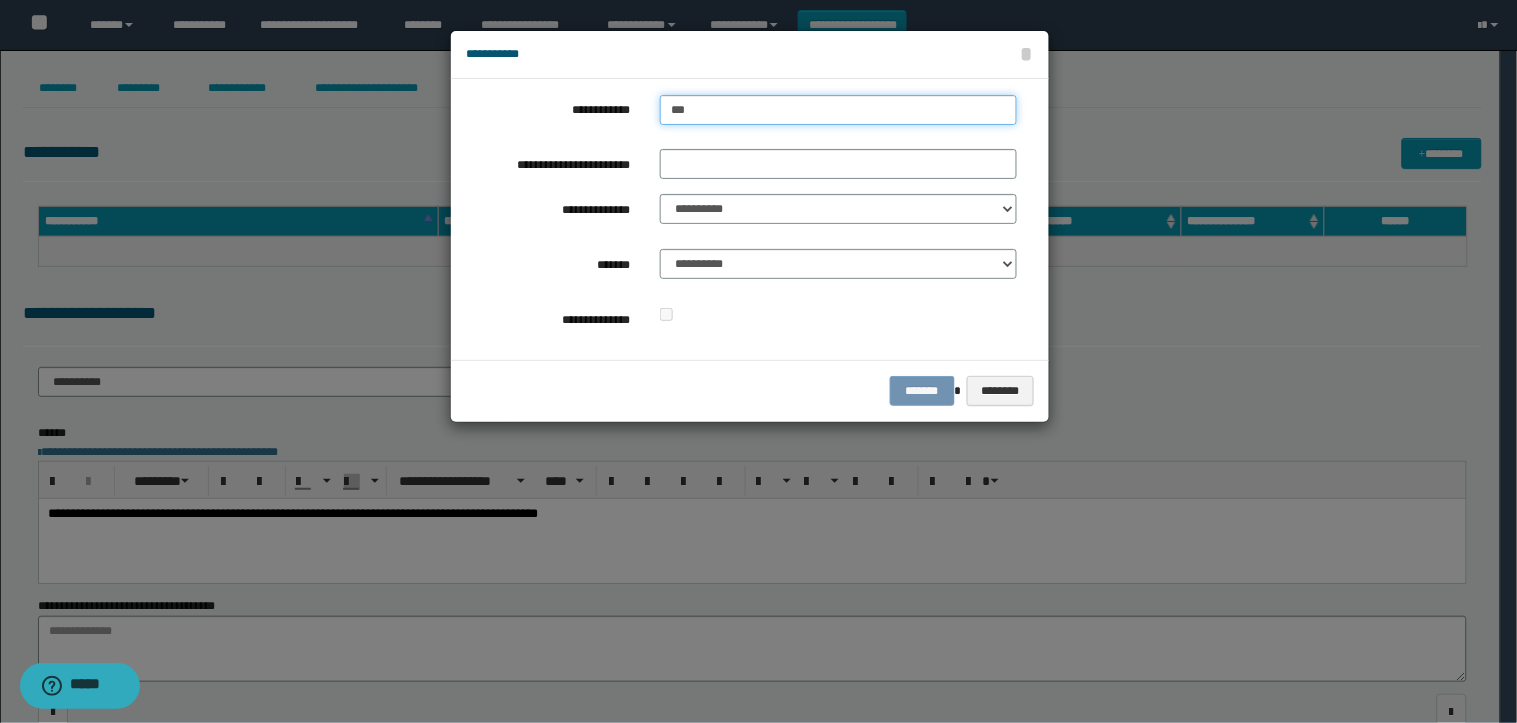type on "****" 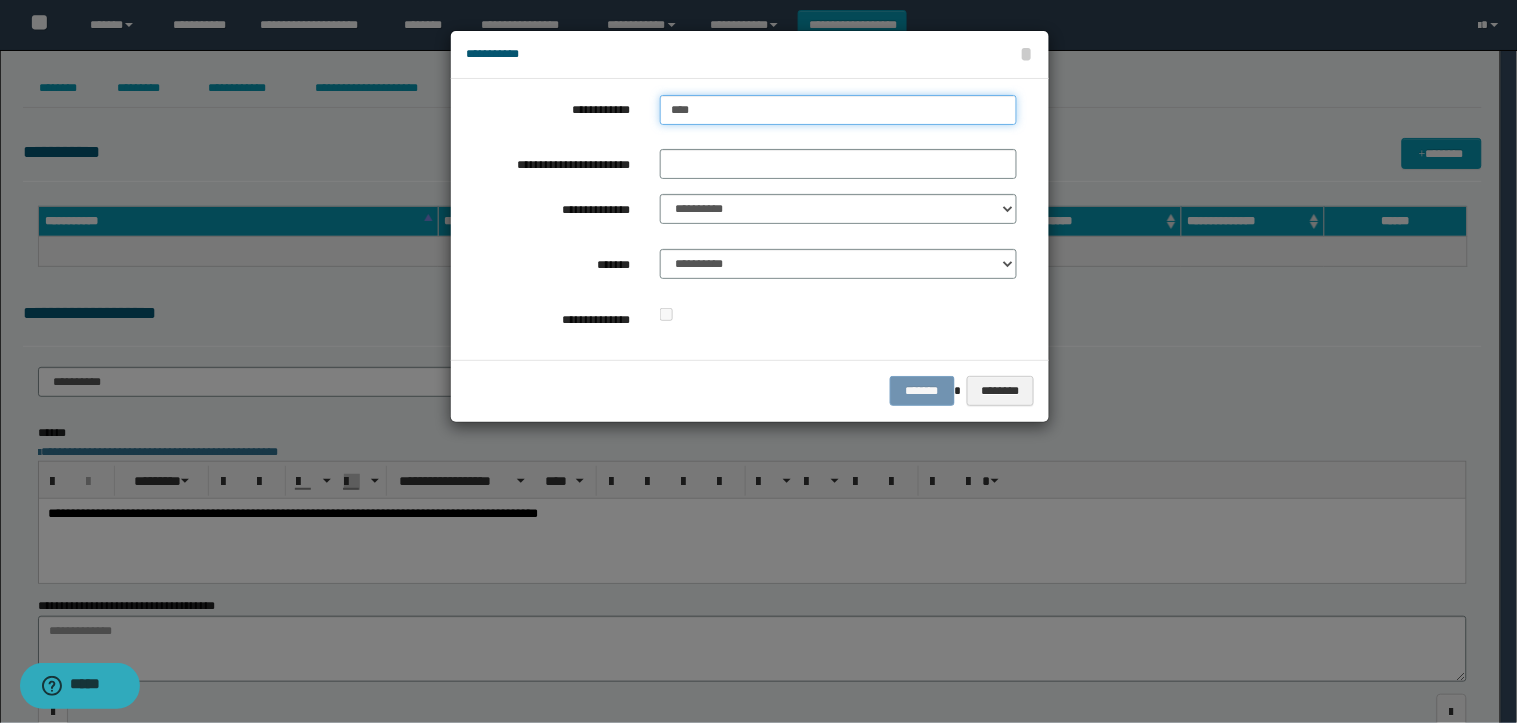 type on "****" 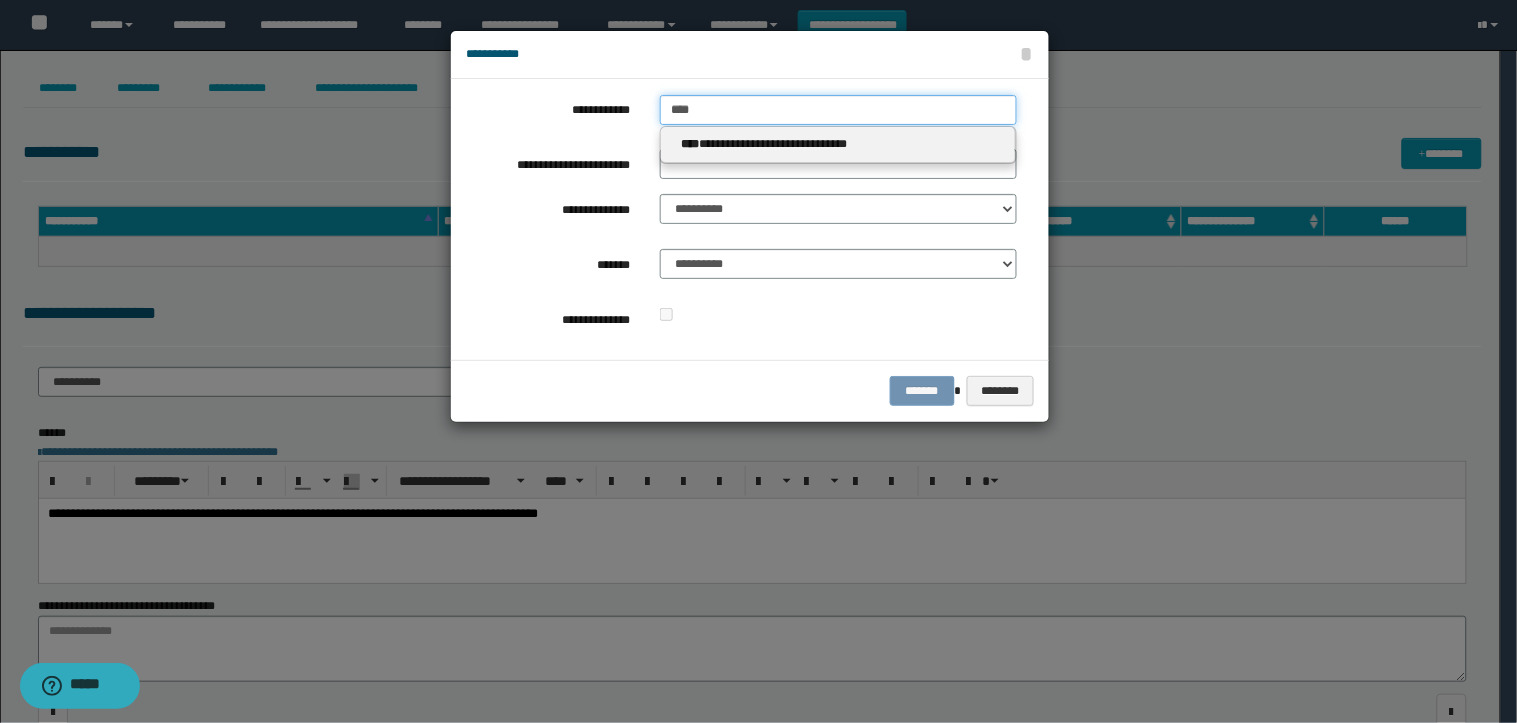 type on "****" 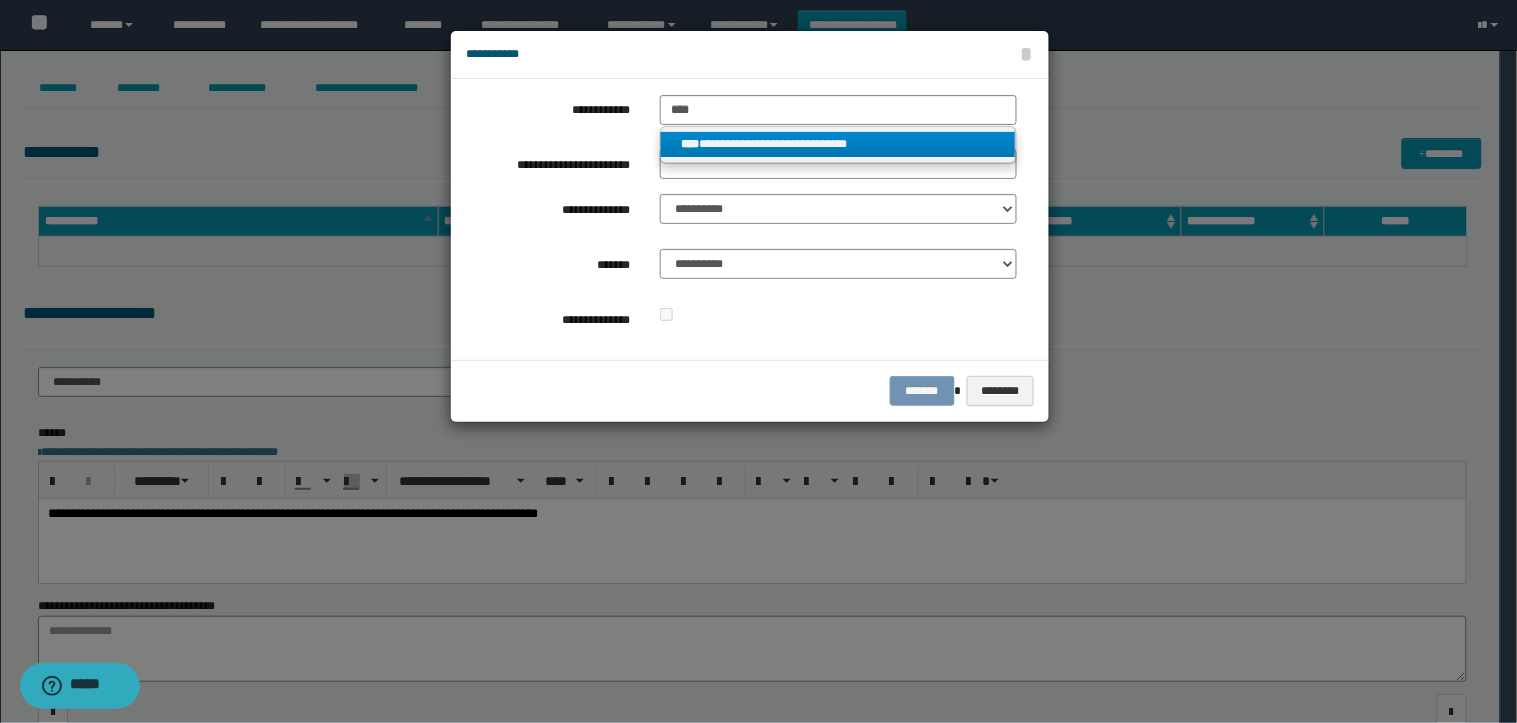 click on "**********" at bounding box center [838, 144] 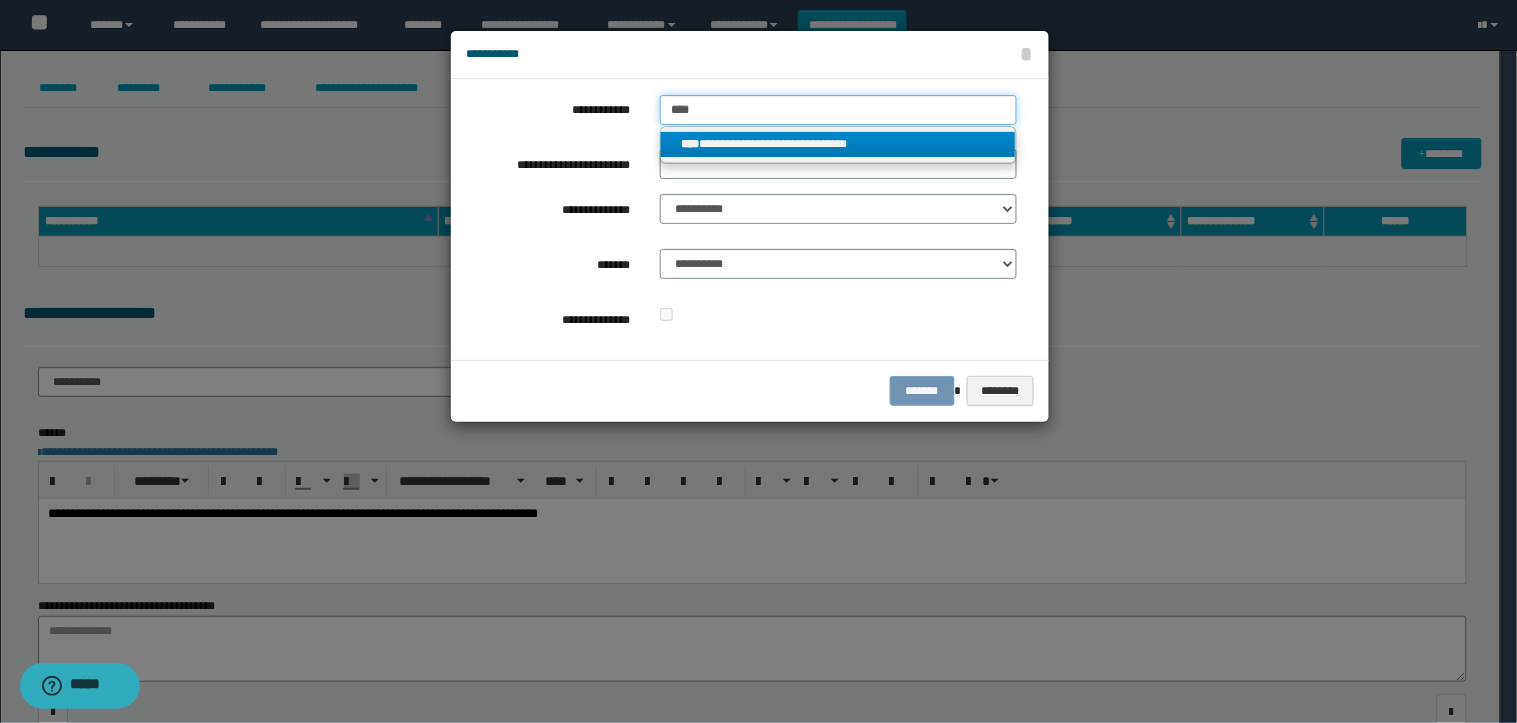 type 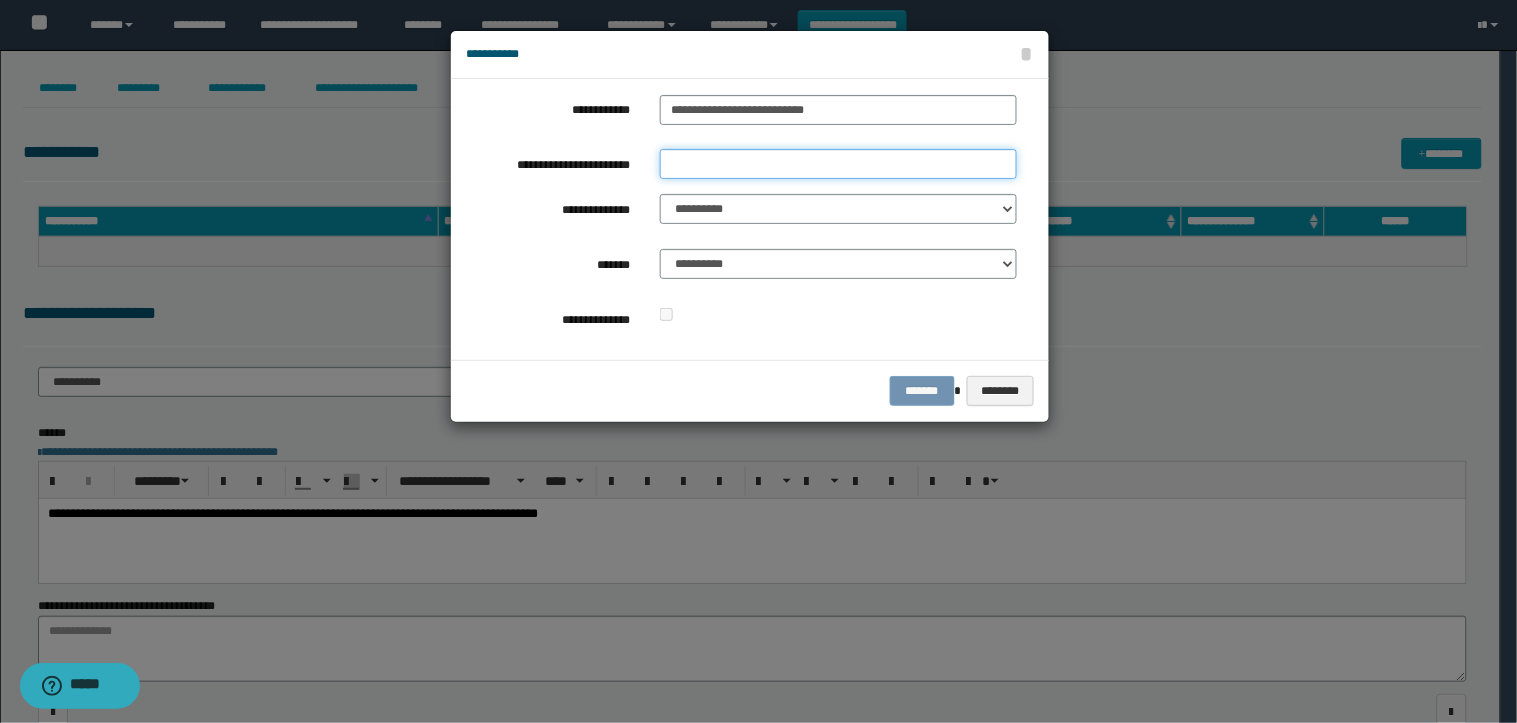 click on "**********" at bounding box center (838, 164) 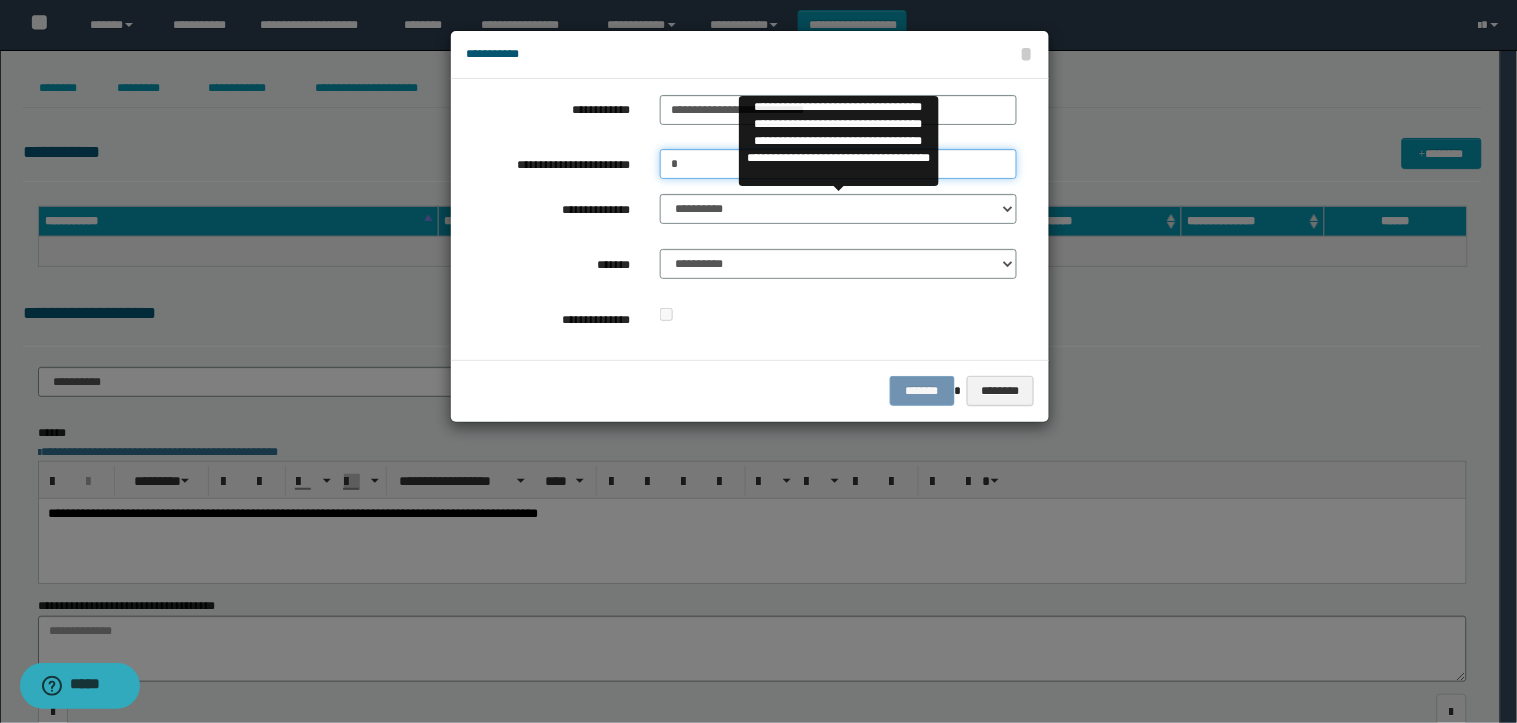 type on "*" 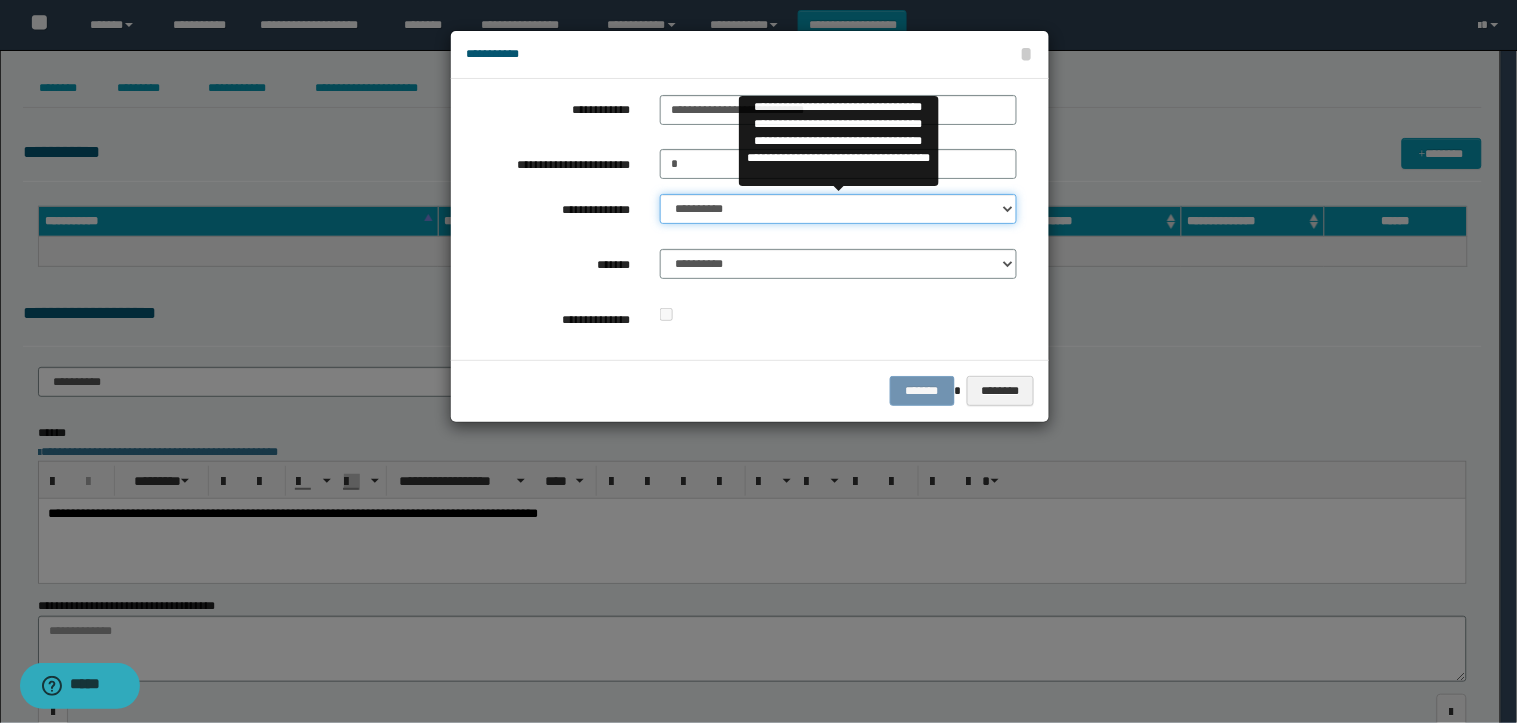 click on "**********" at bounding box center (838, 209) 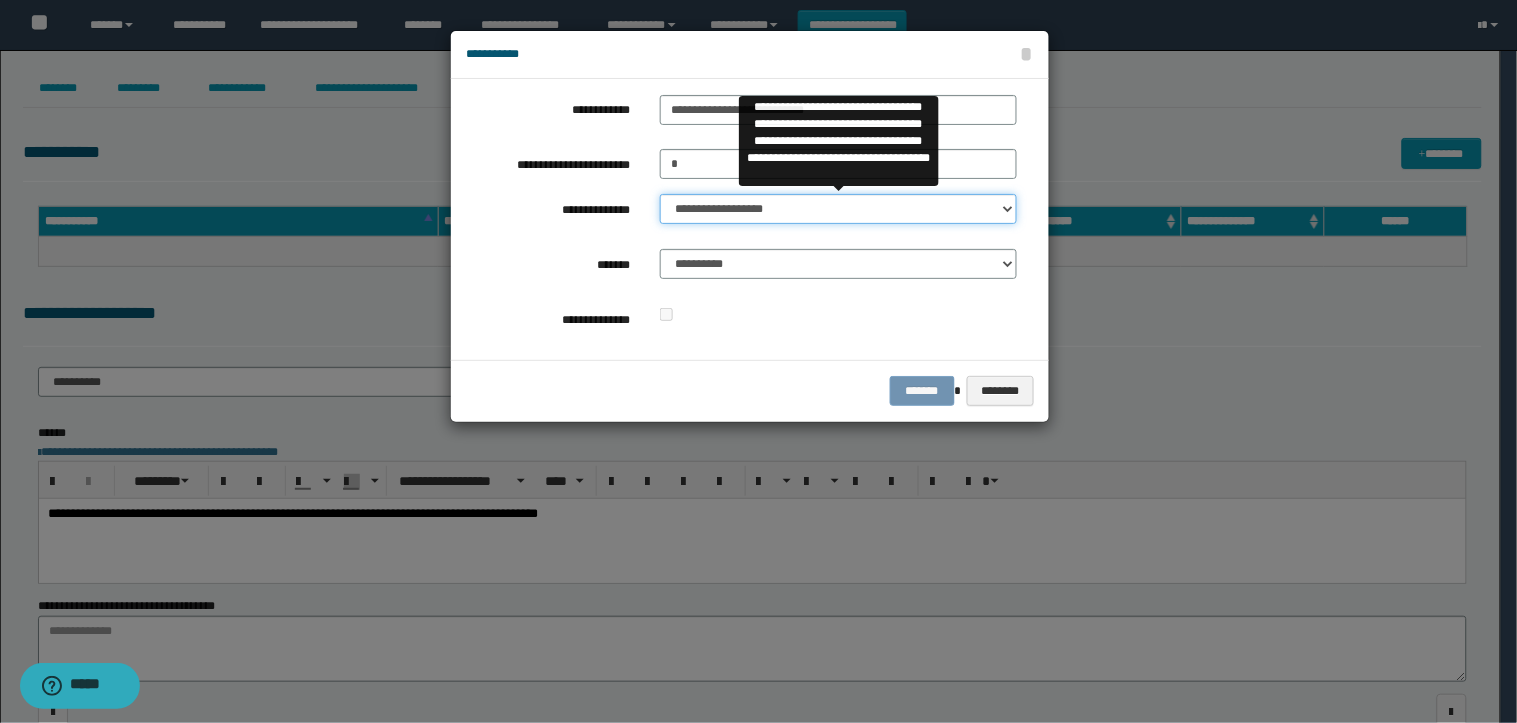 click on "**********" at bounding box center (838, 209) 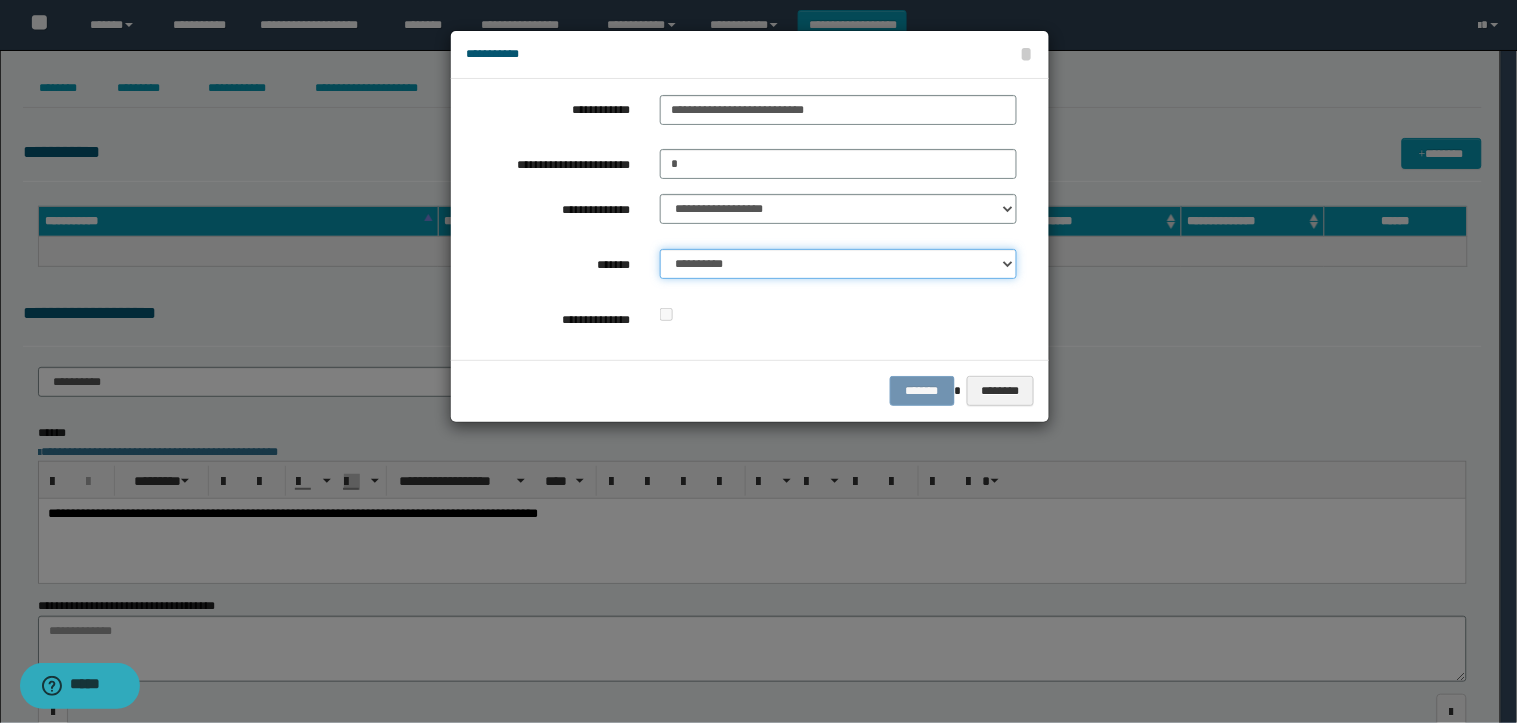 click on "**********" at bounding box center [838, 264] 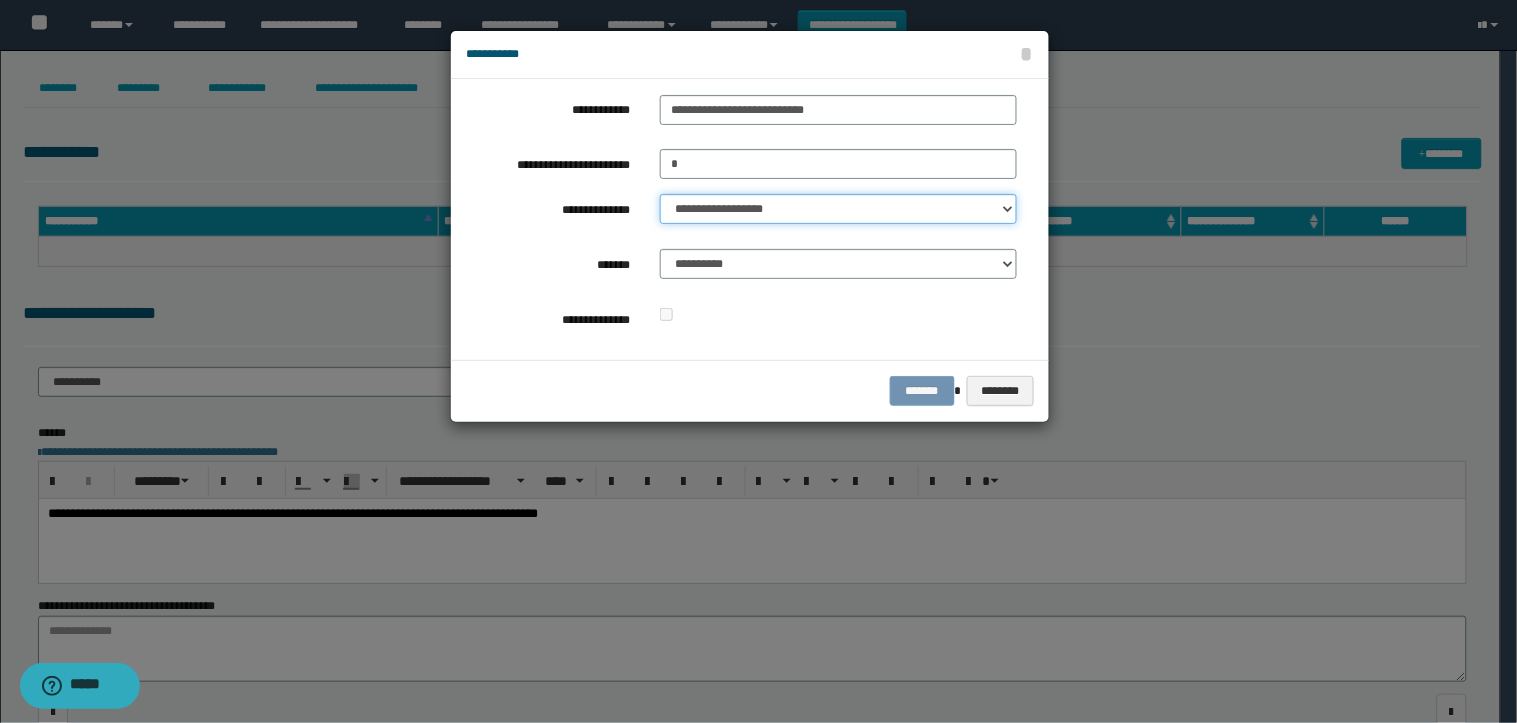 click on "**********" at bounding box center (838, 209) 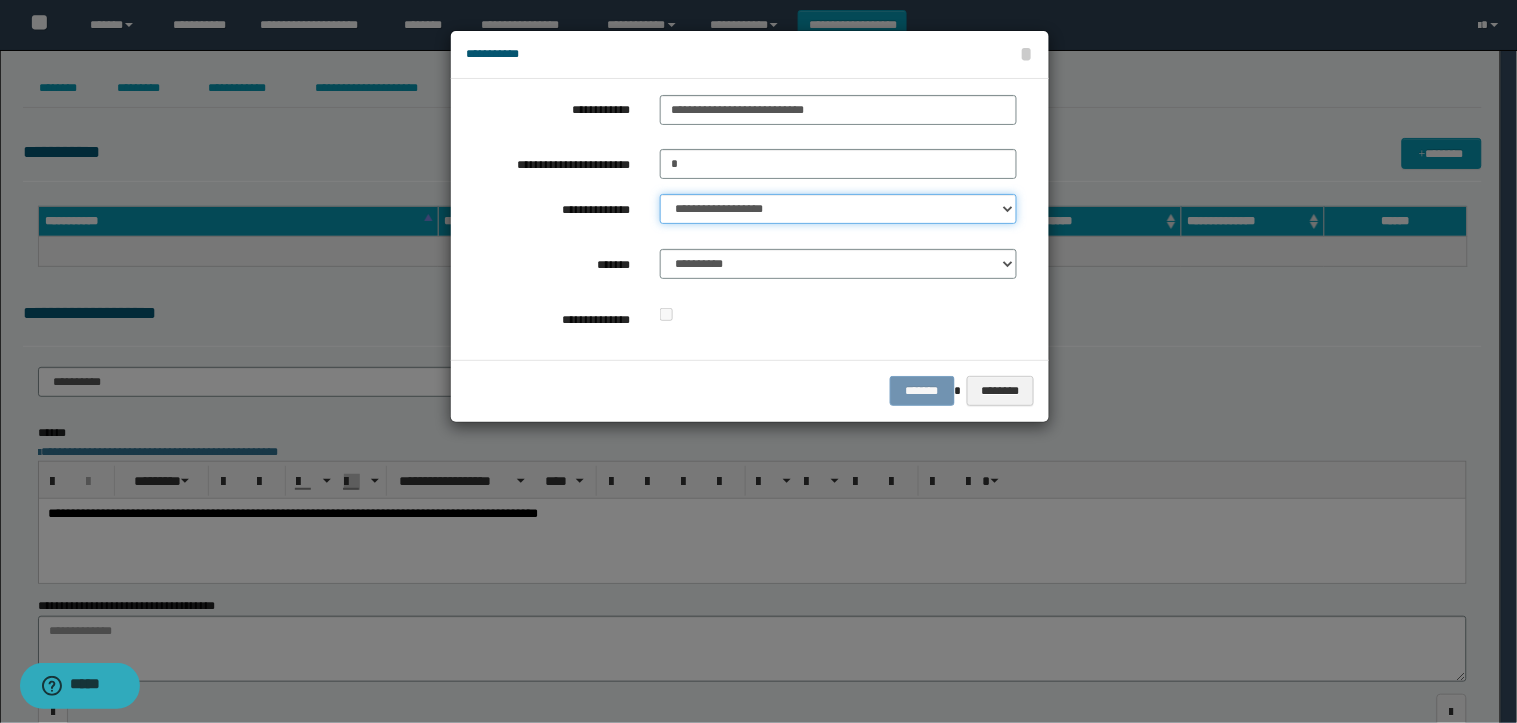 click on "**********" at bounding box center (838, 209) 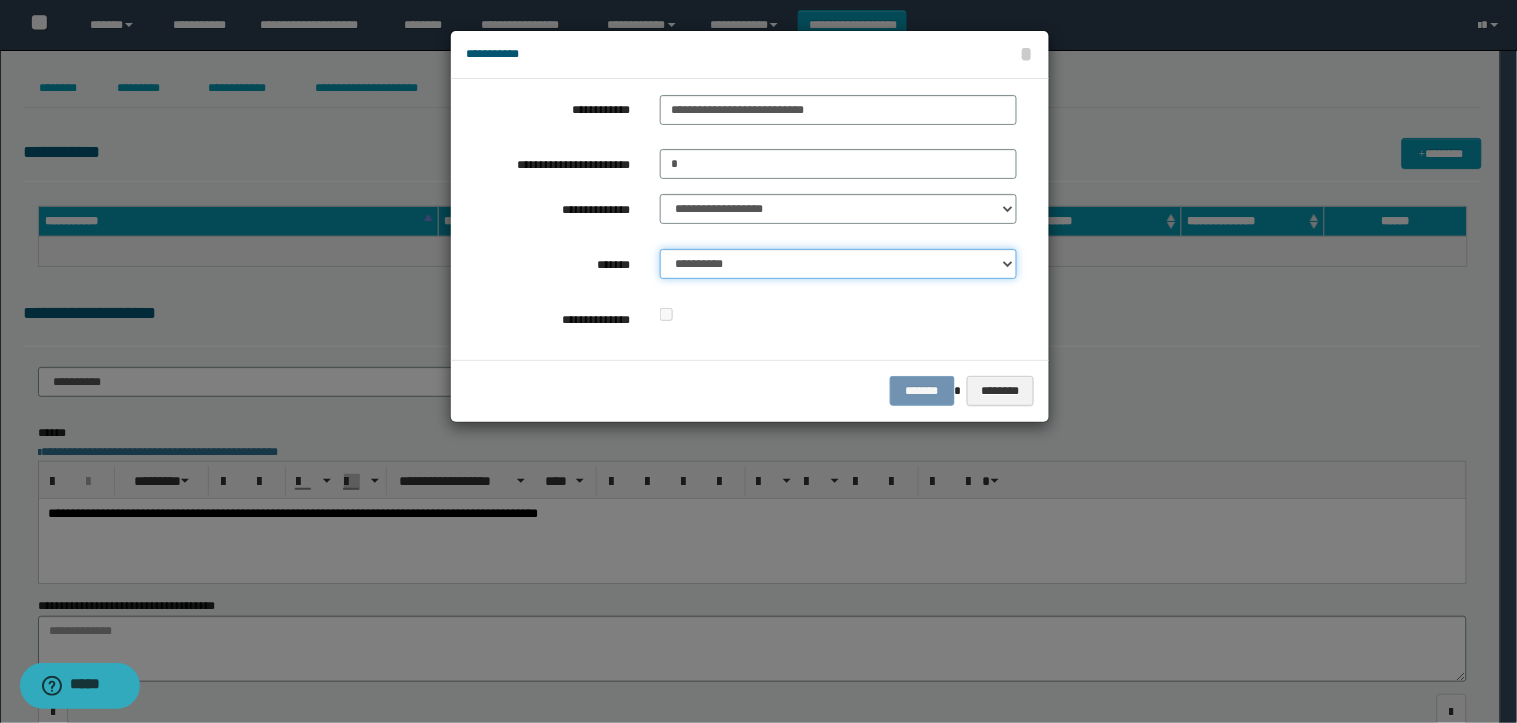 click on "**********" at bounding box center (838, 264) 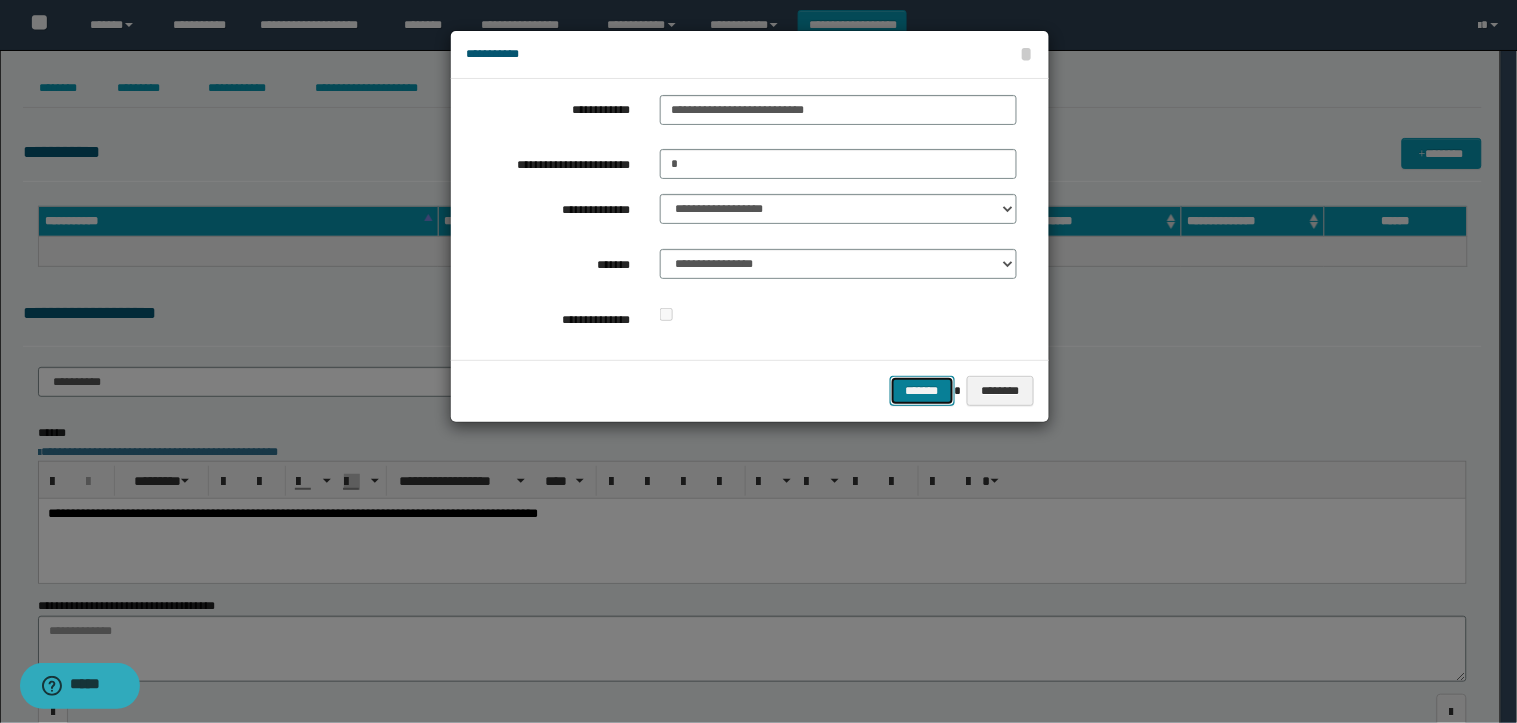 click on "*******" at bounding box center [922, 391] 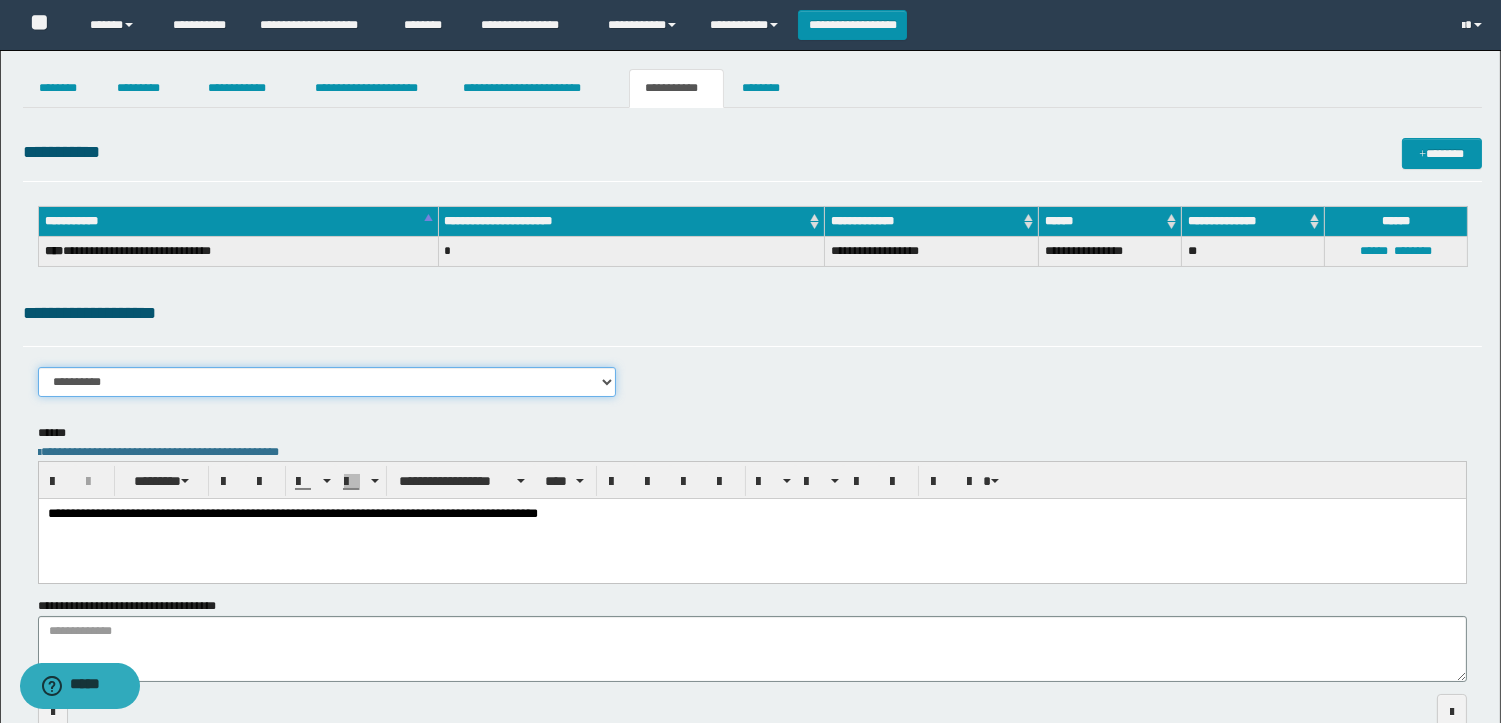 click on "**********" at bounding box center (327, 382) 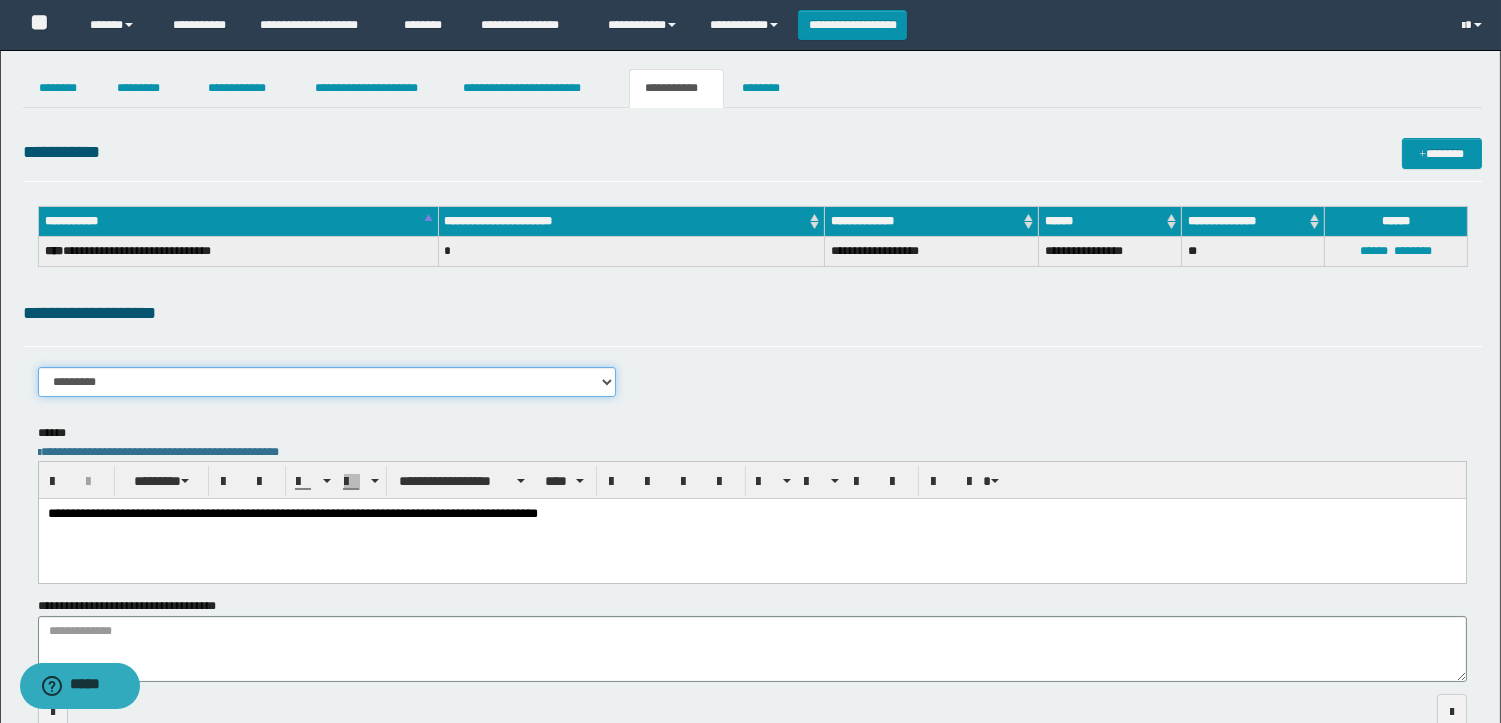 click on "**********" at bounding box center [327, 382] 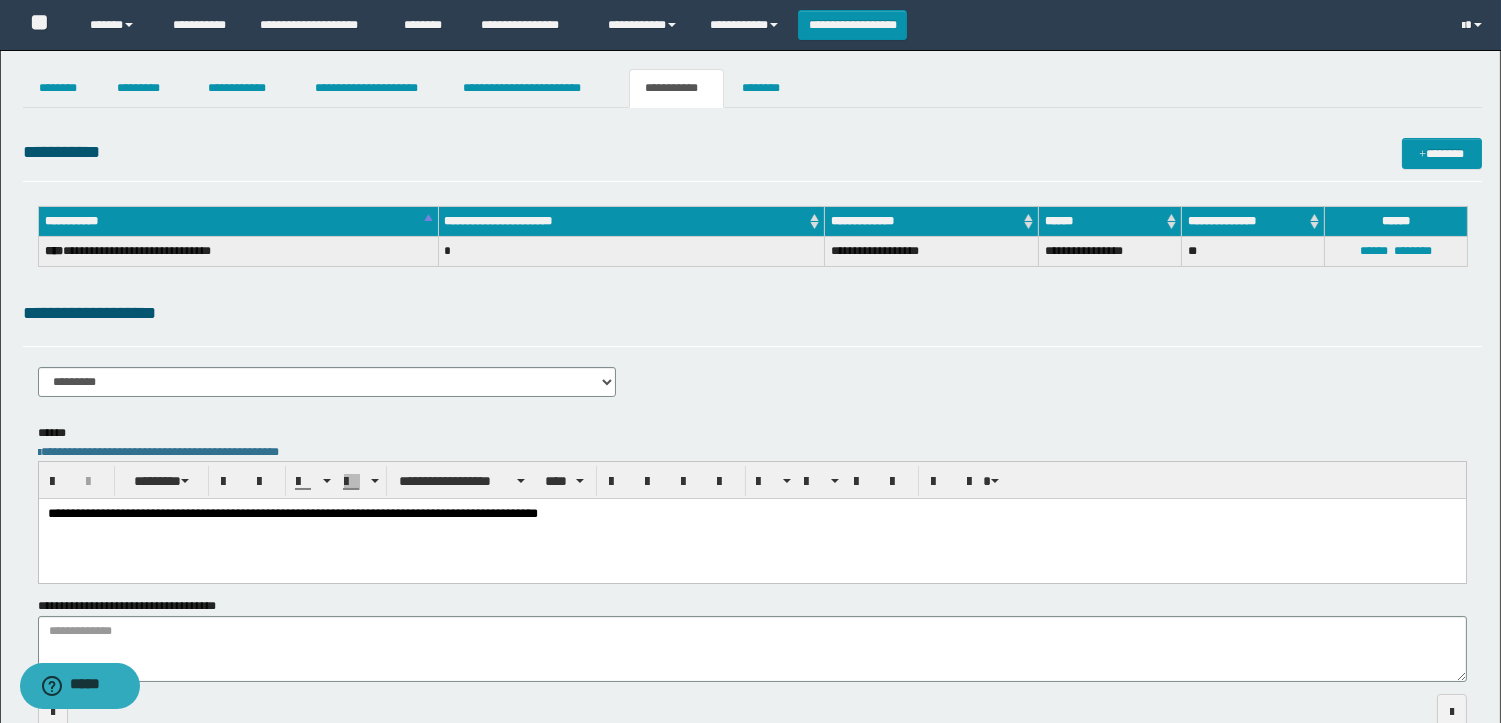 click on "**********" at bounding box center (750, 404) 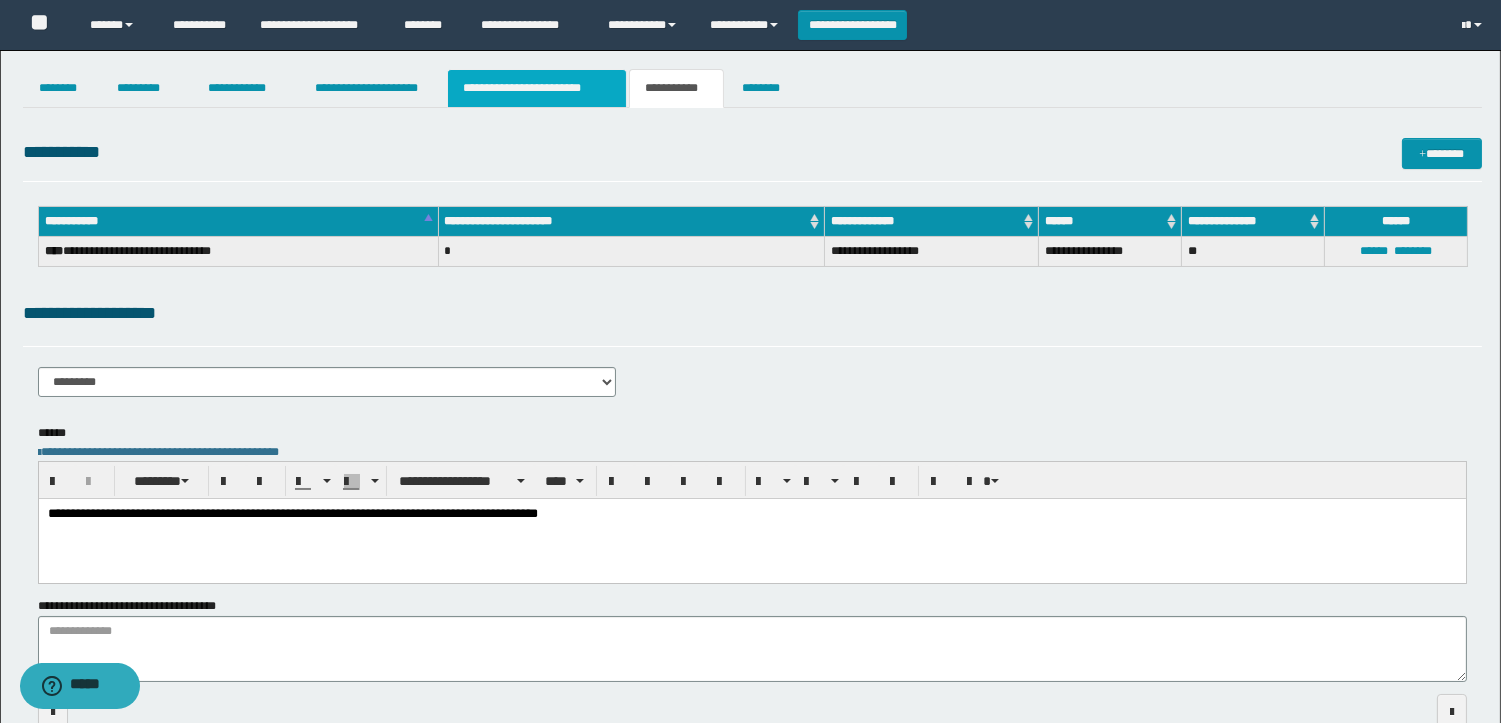 click on "**********" at bounding box center [537, 88] 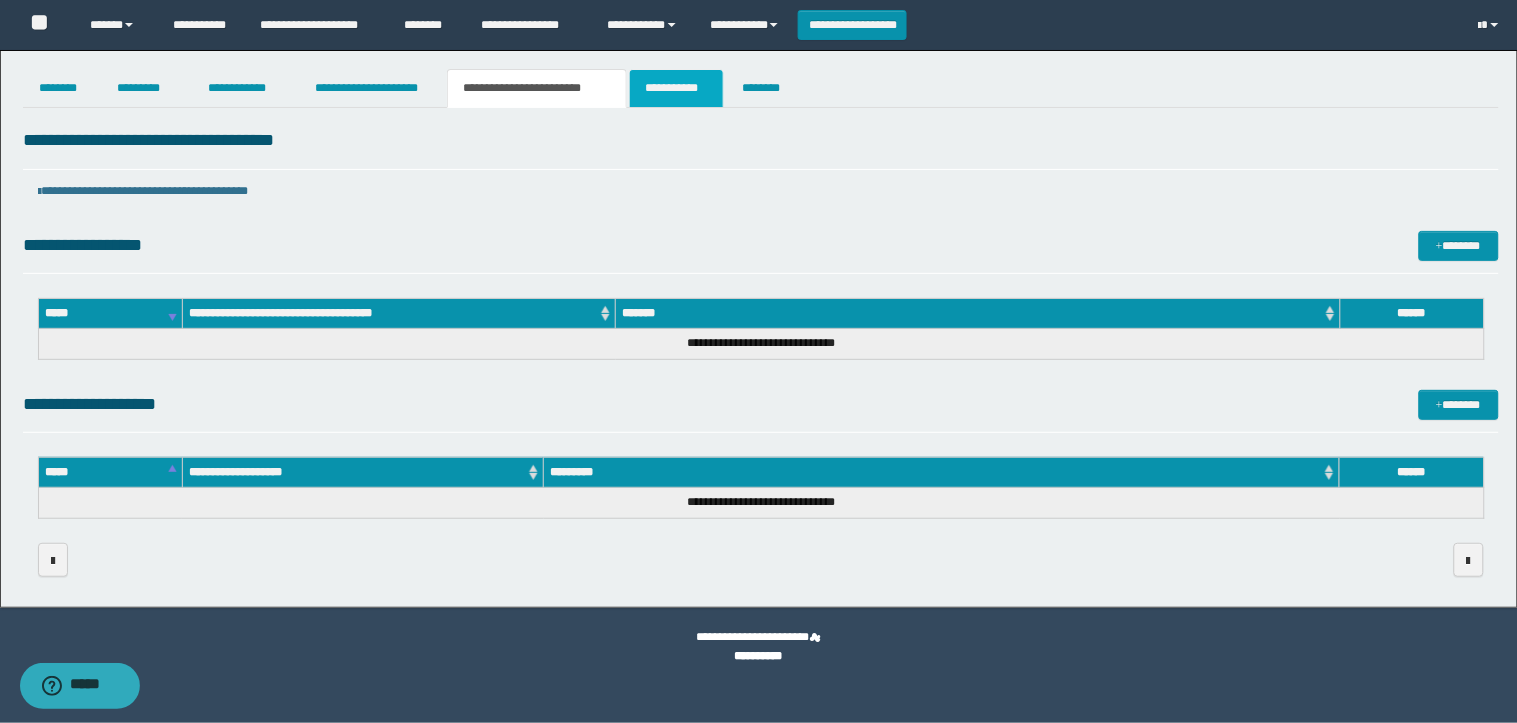 click on "**********" at bounding box center [676, 88] 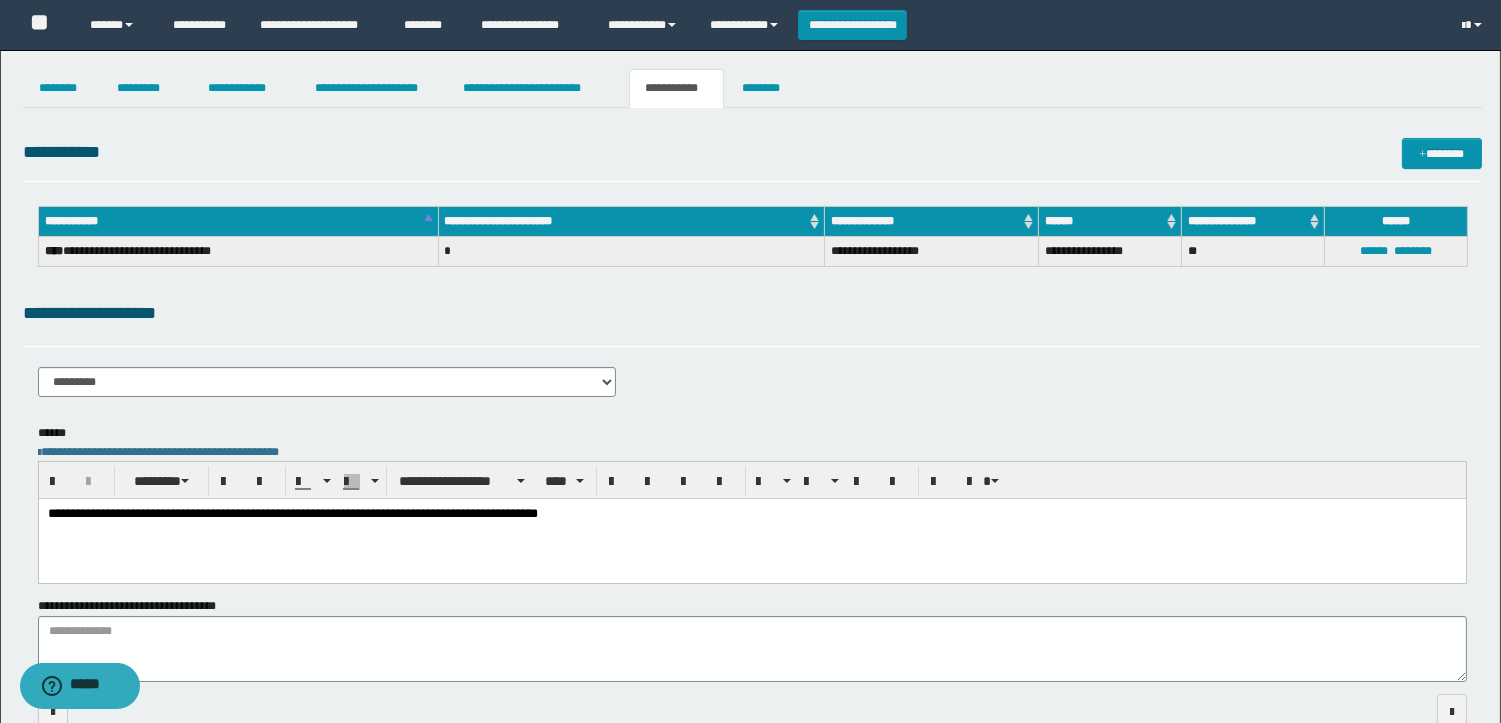 click on "**********" at bounding box center [752, 88] 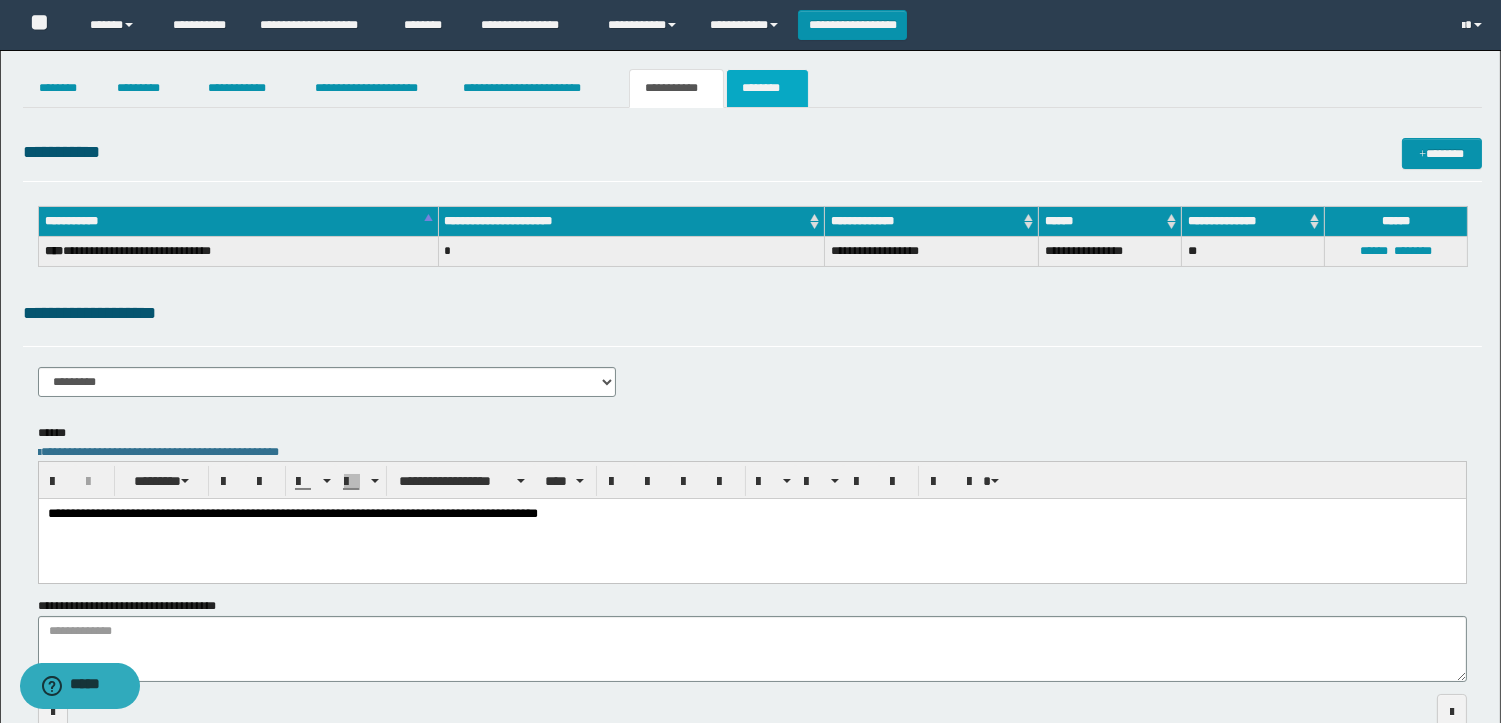 click on "********" at bounding box center (767, 88) 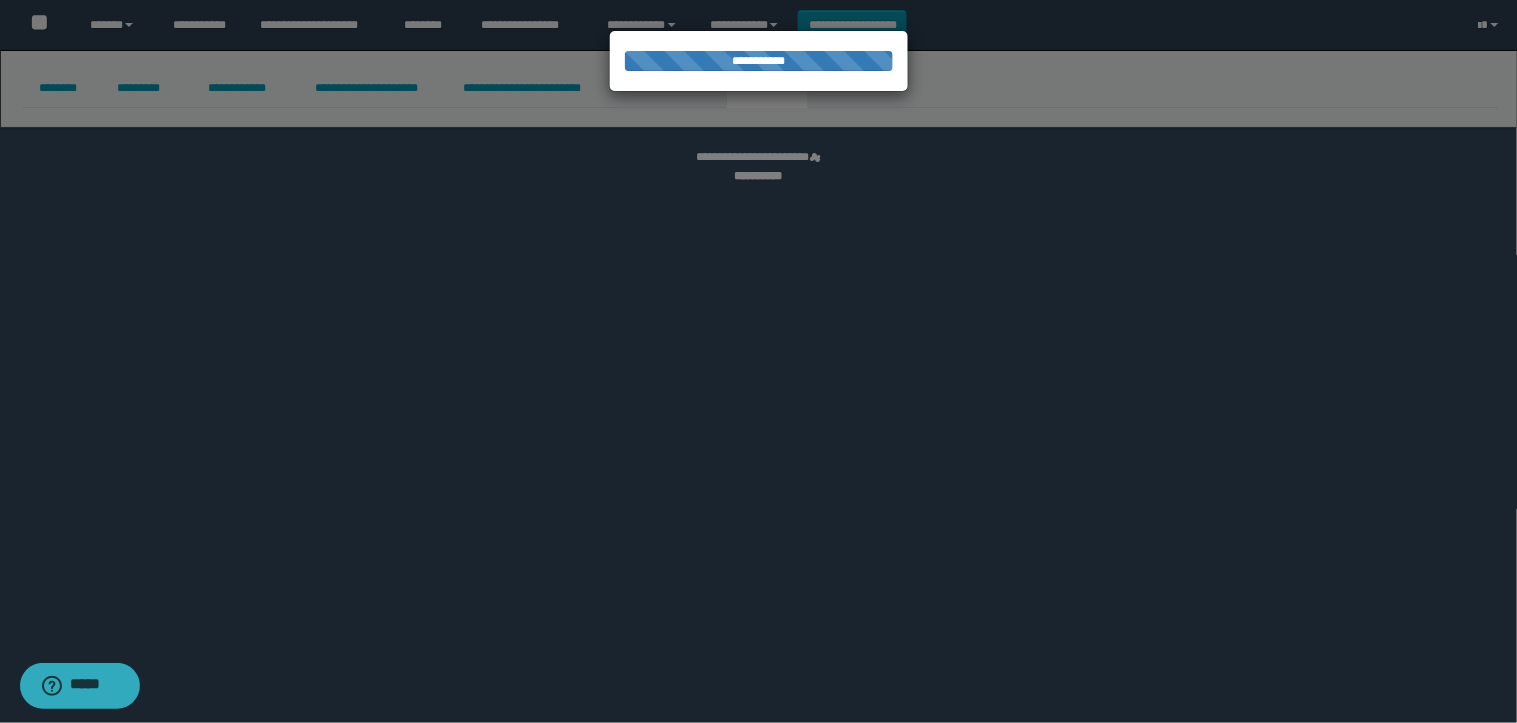 select 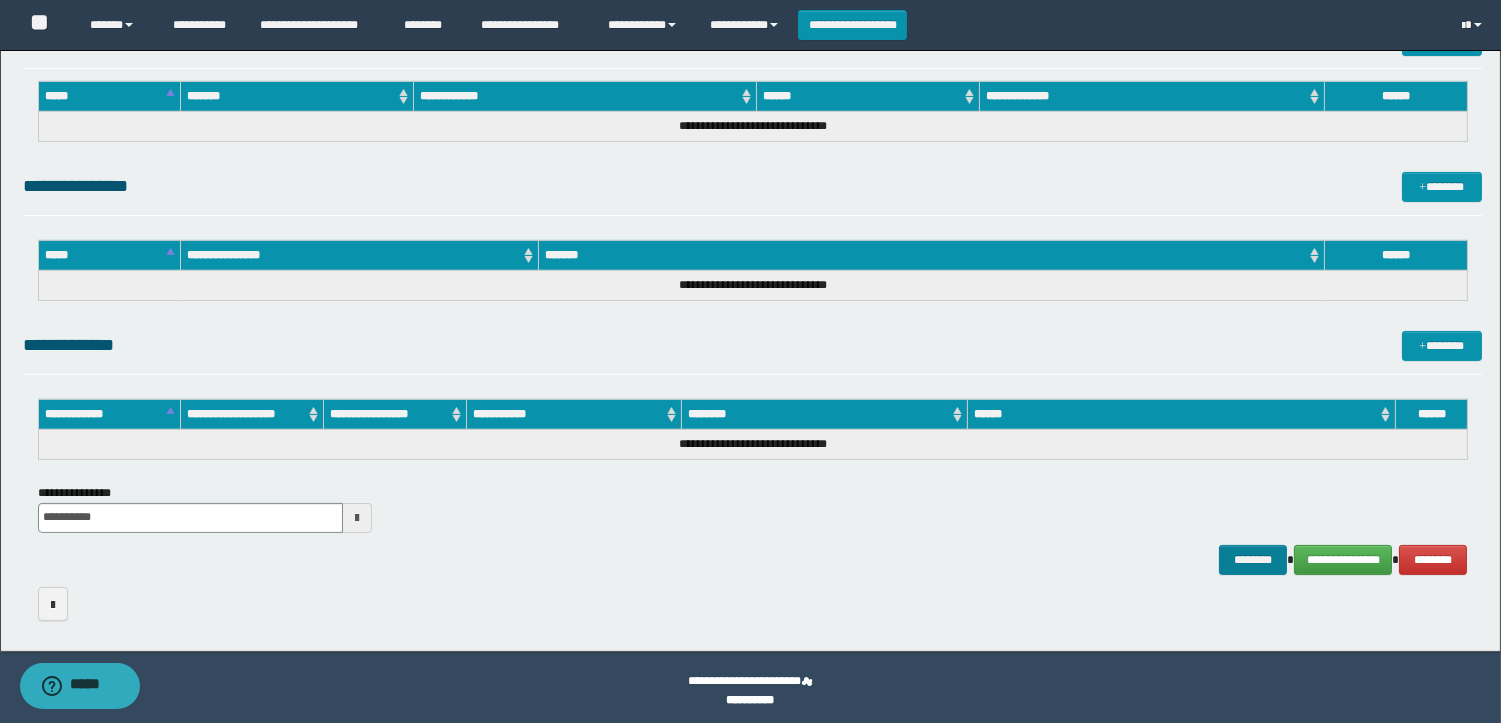 scroll, scrollTop: 914, scrollLeft: 0, axis: vertical 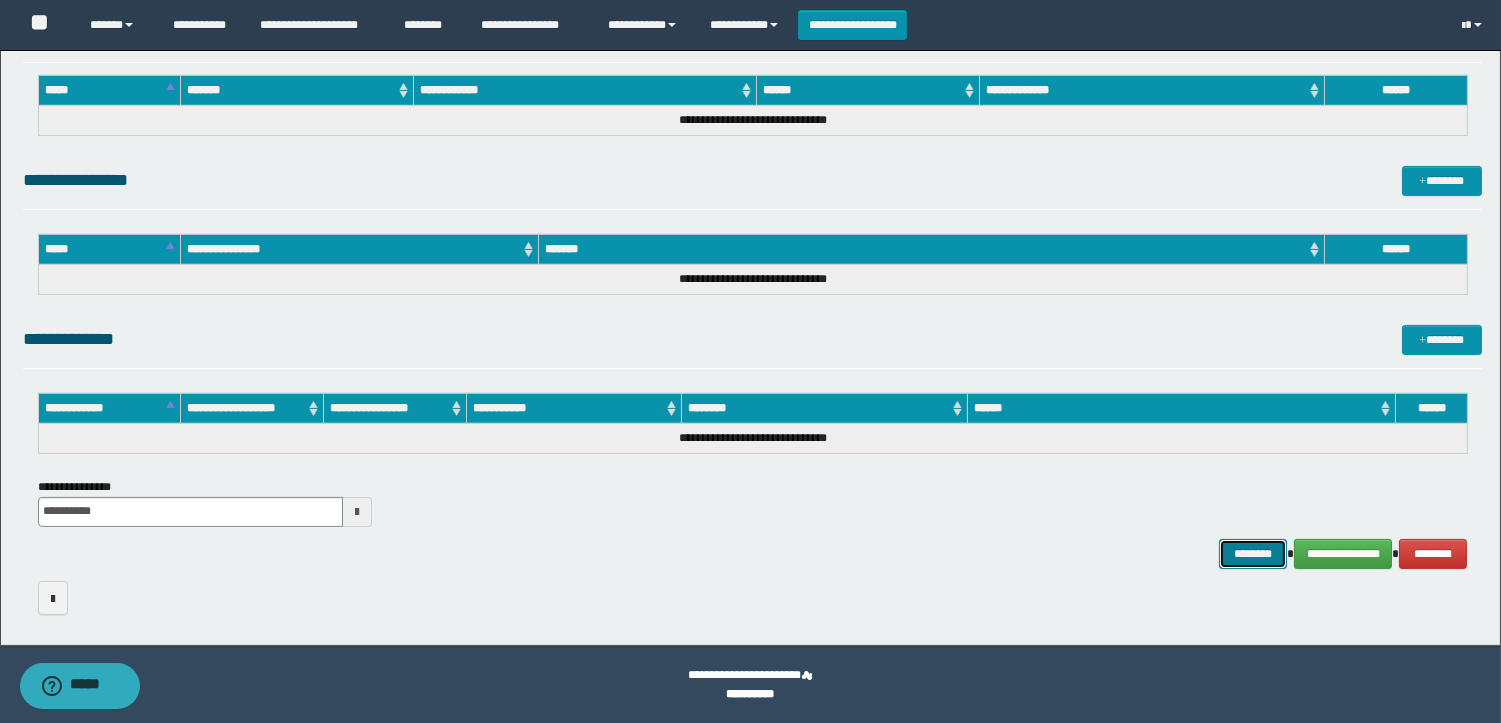 click on "********" at bounding box center (1253, 554) 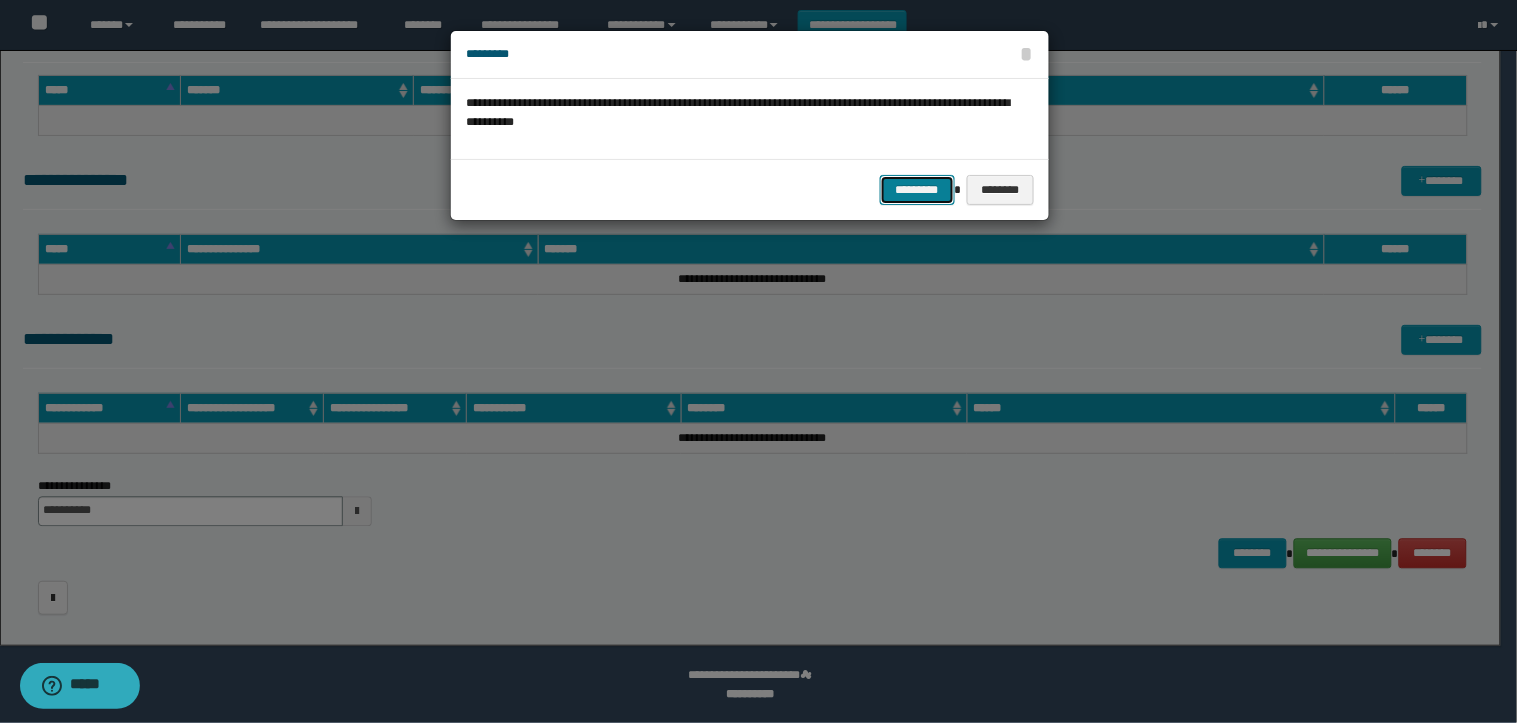 click on "*********" at bounding box center (917, 190) 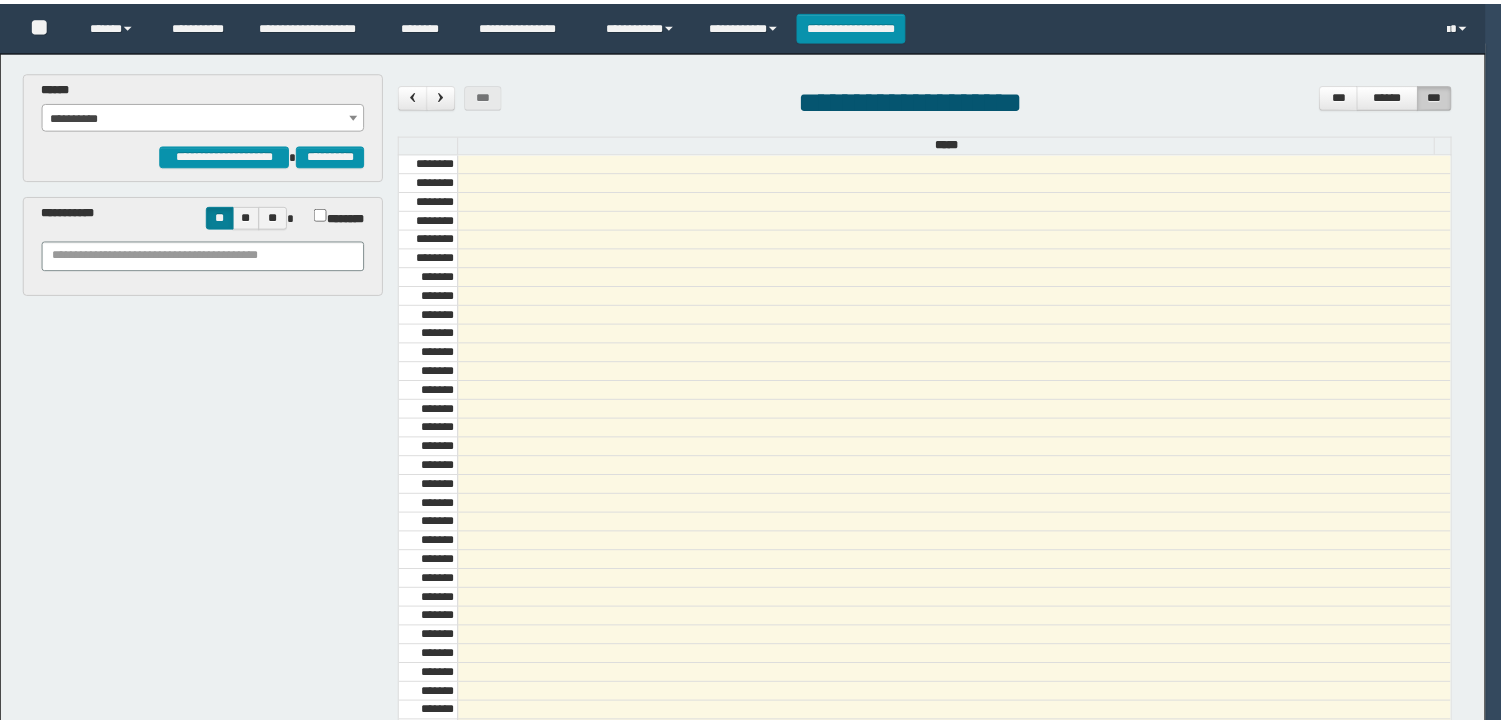scroll, scrollTop: 0, scrollLeft: 0, axis: both 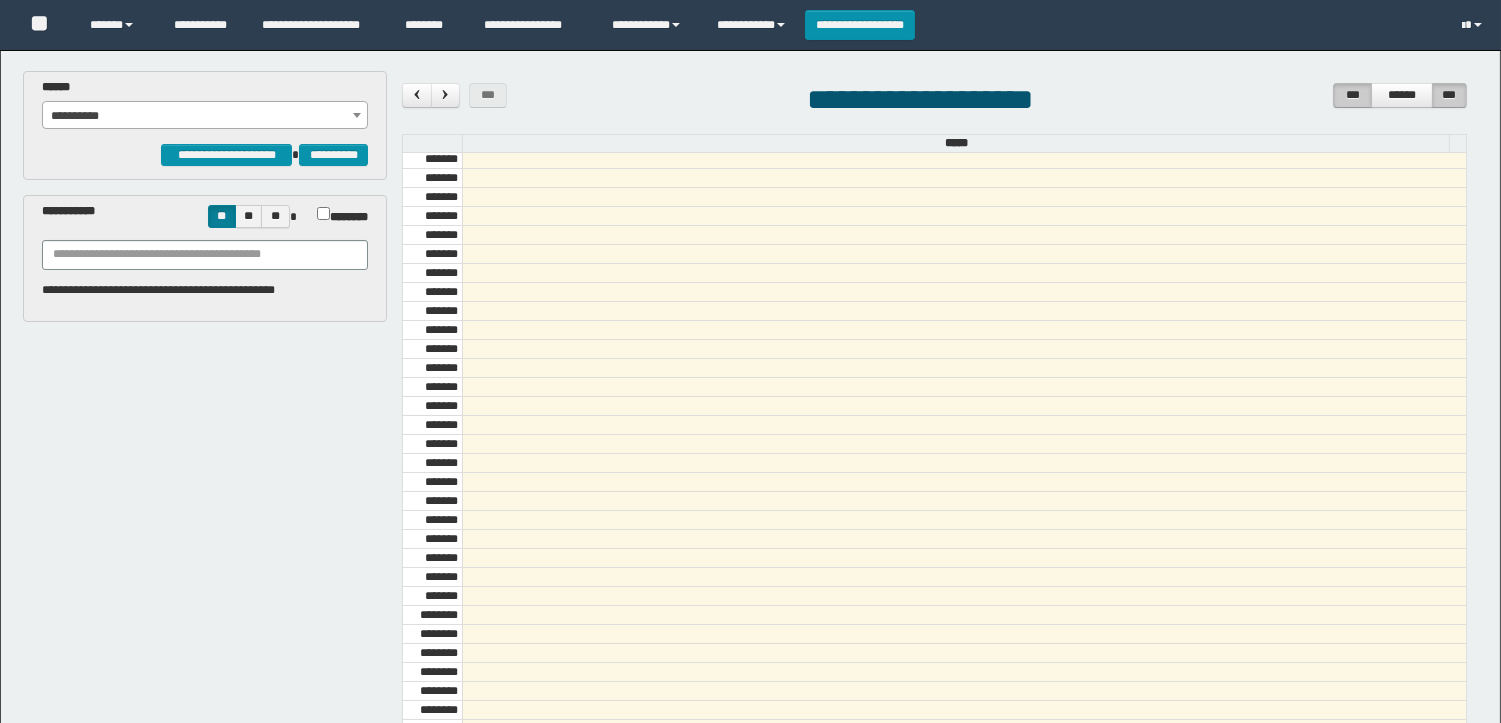 click on "***" at bounding box center (1352, 95) 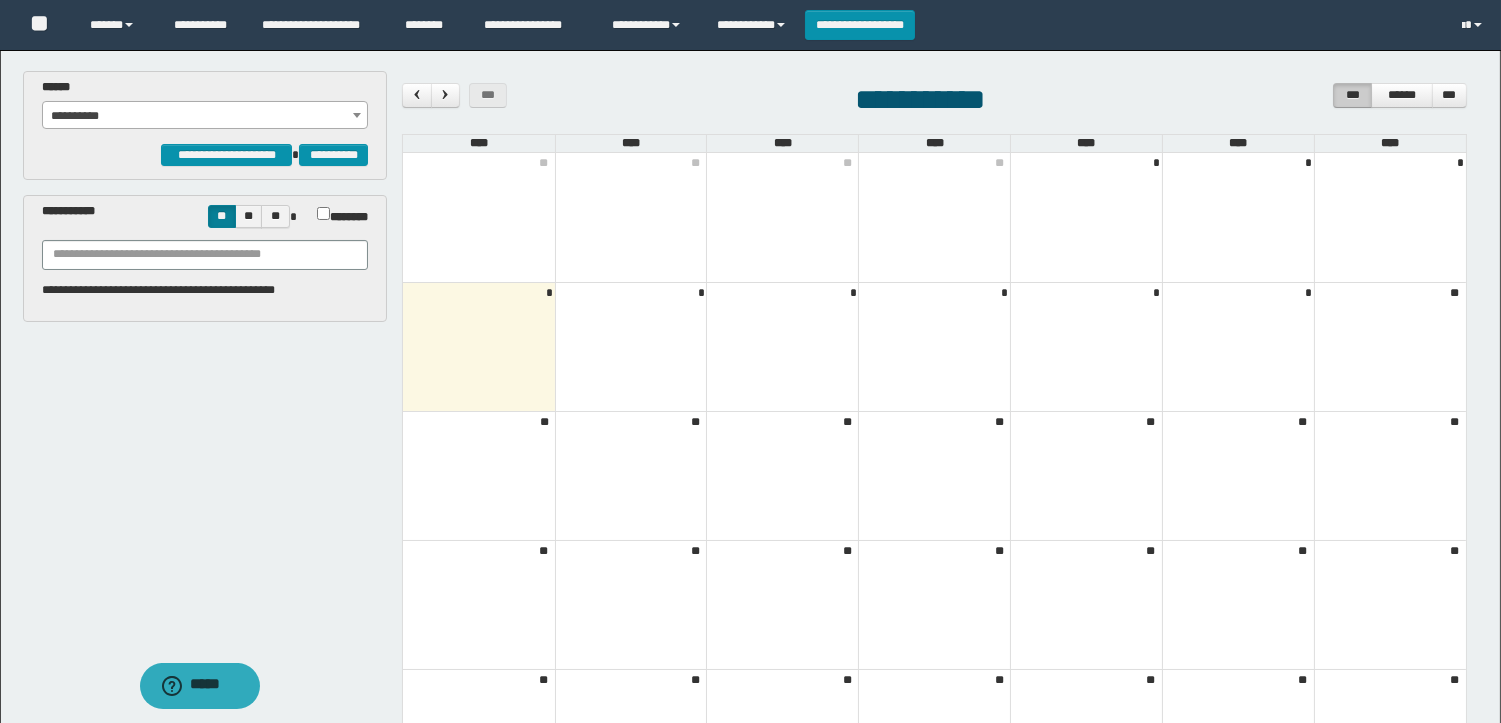 scroll, scrollTop: 0, scrollLeft: 0, axis: both 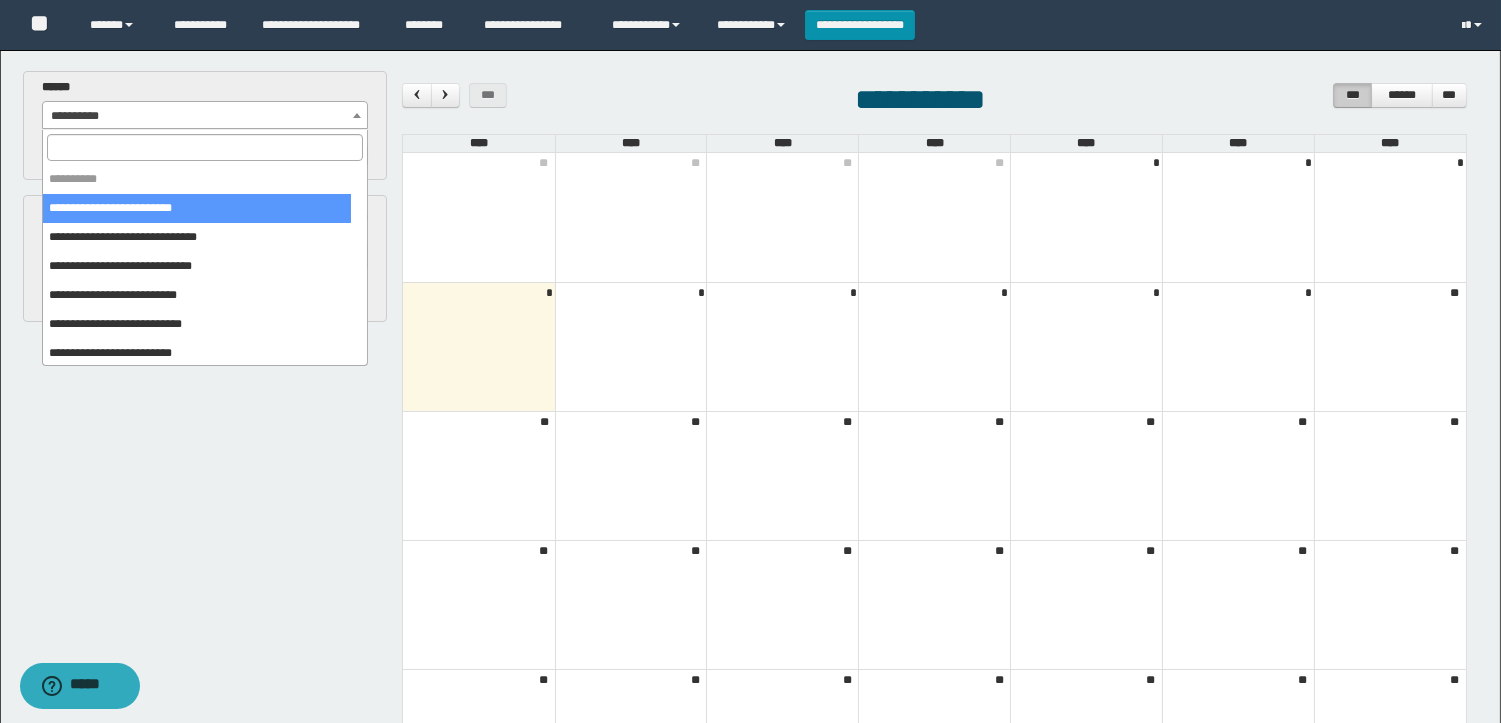 click at bounding box center (357, 115) 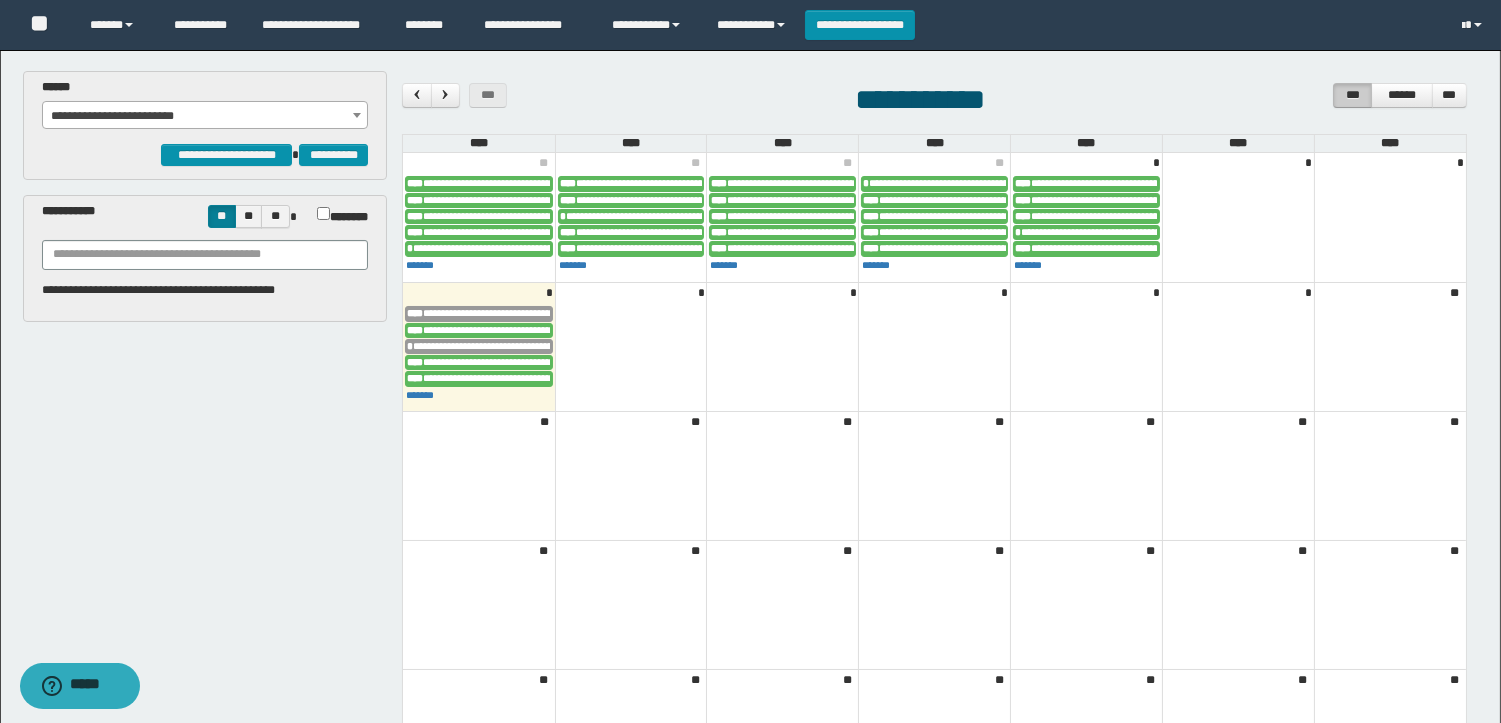 click on "**********" at bounding box center [205, 111] 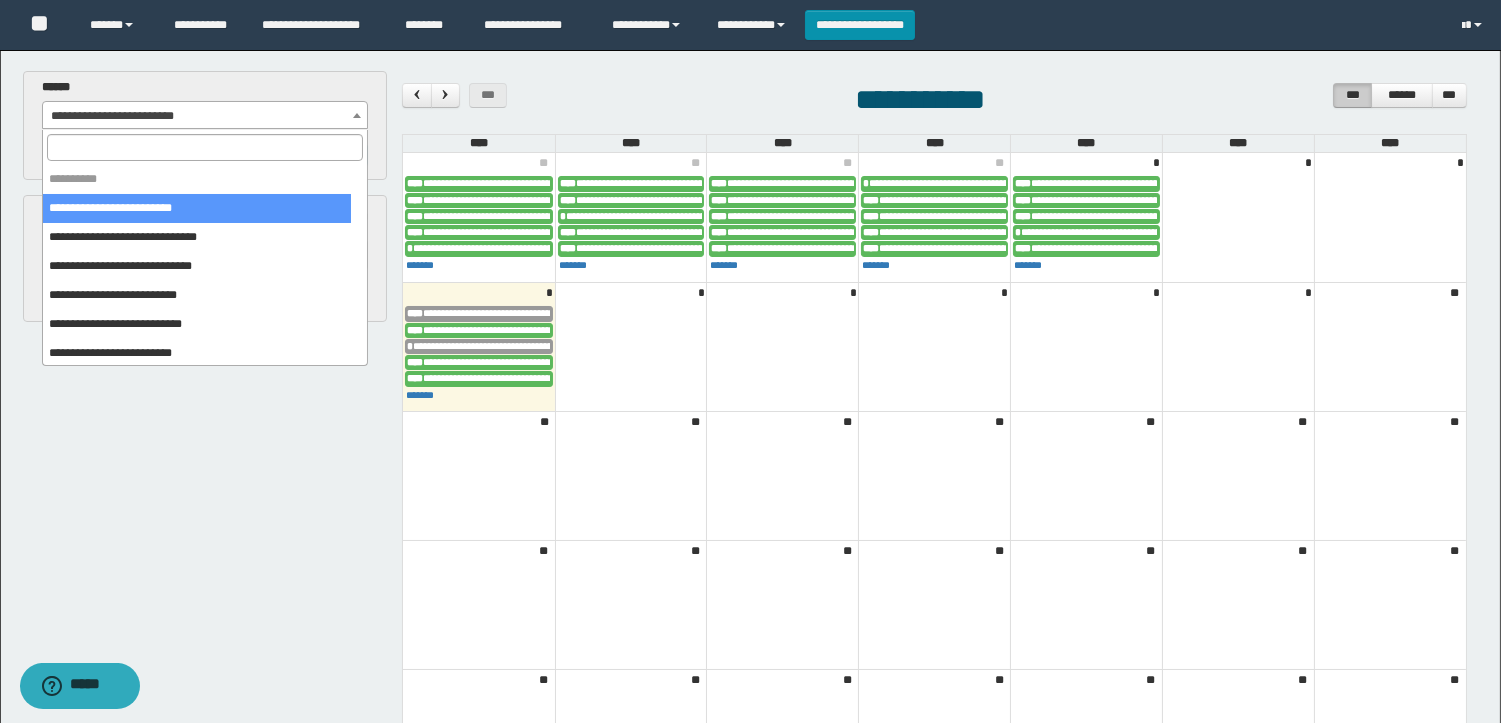 click at bounding box center (357, 115) 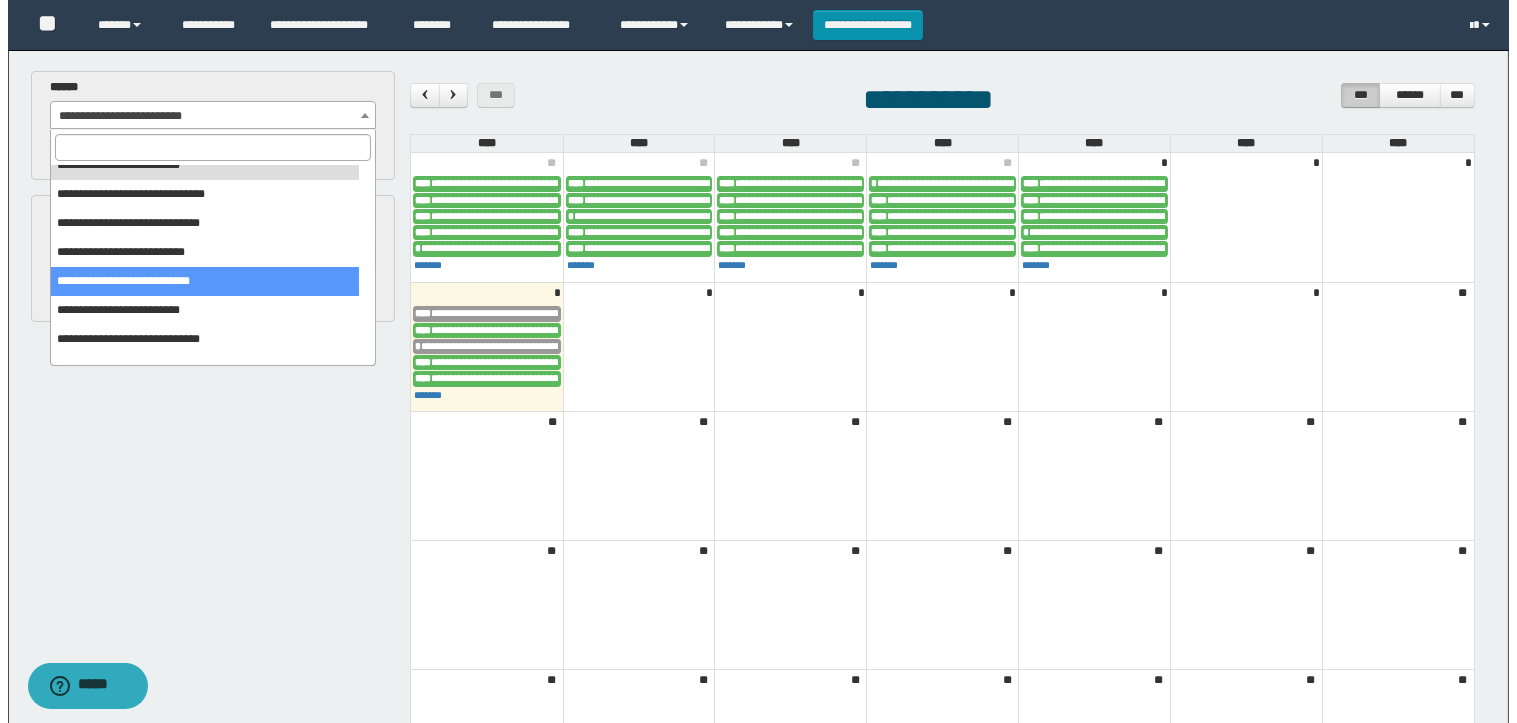 scroll, scrollTop: 62, scrollLeft: 0, axis: vertical 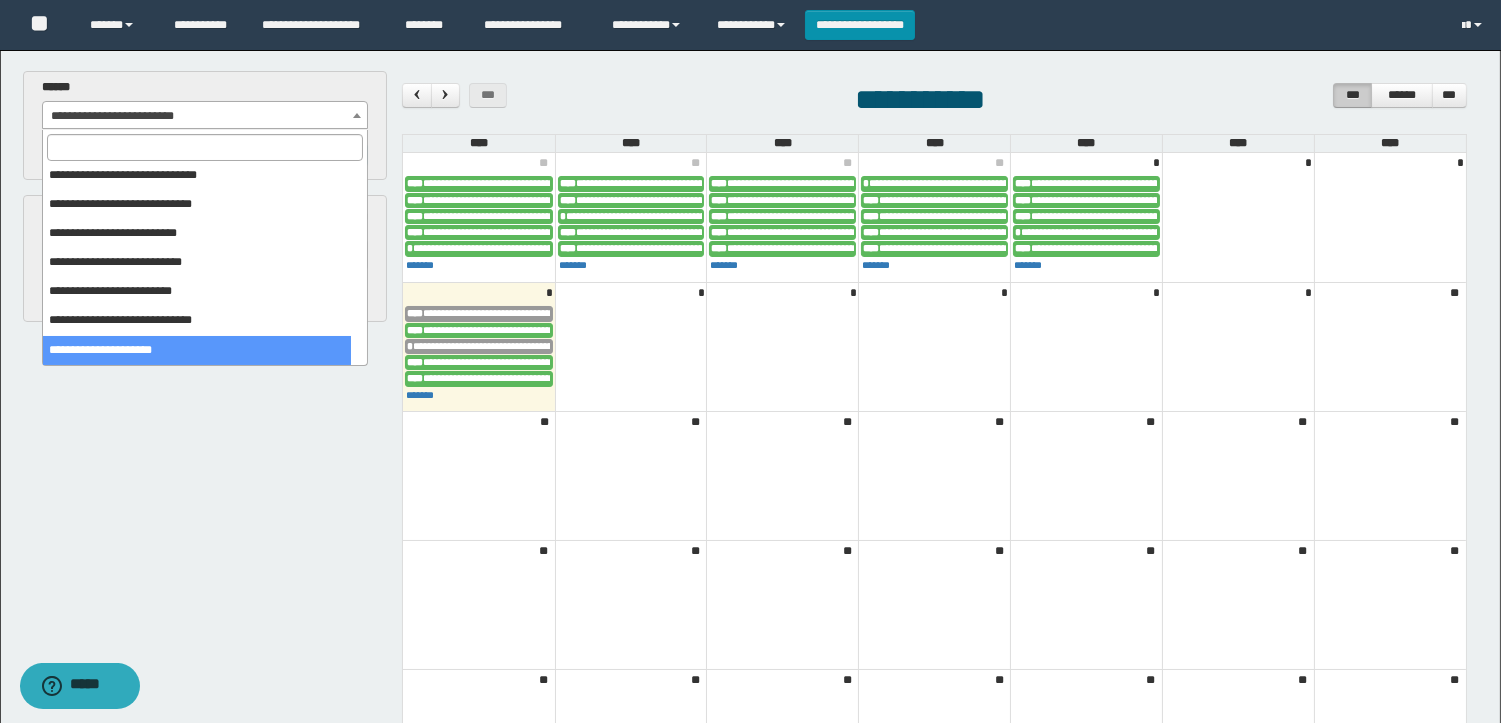 select on "******" 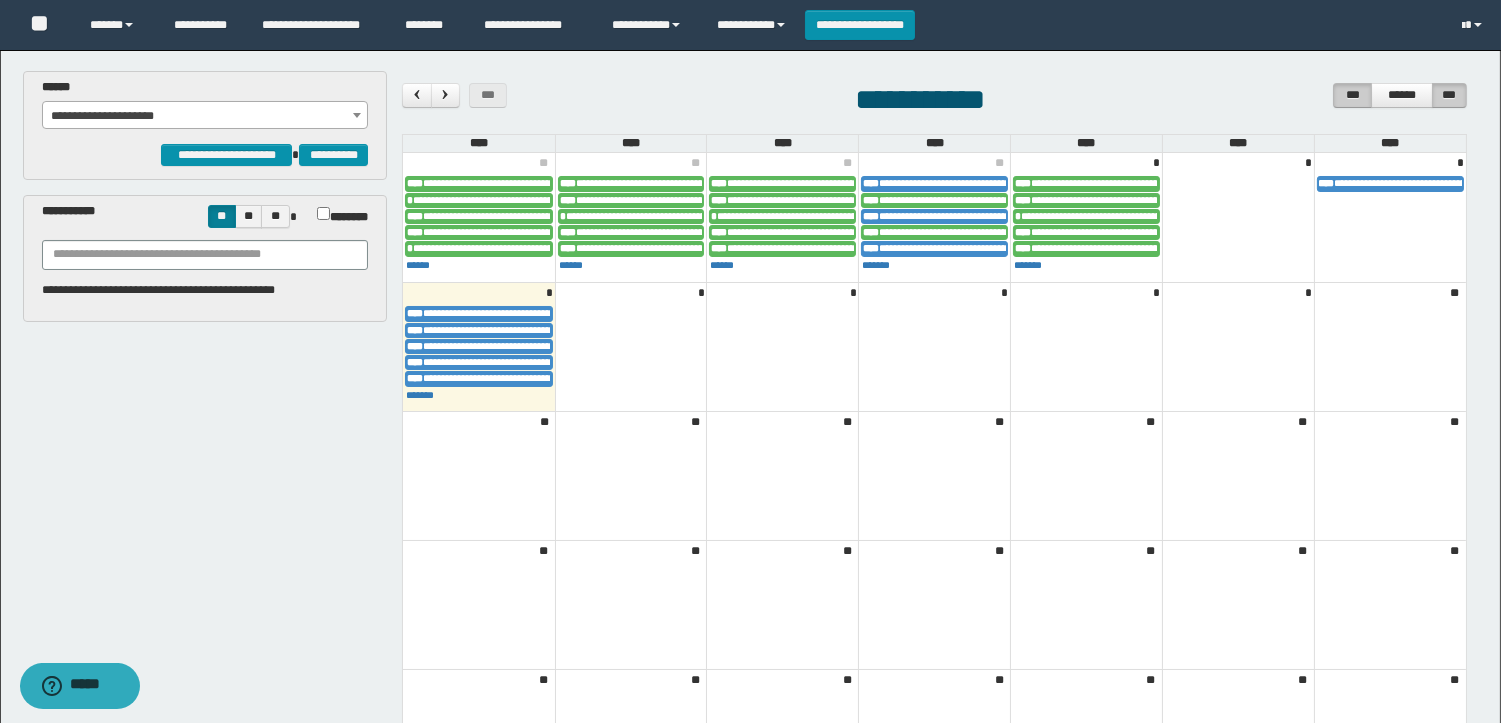 click on "***" at bounding box center (1449, 95) 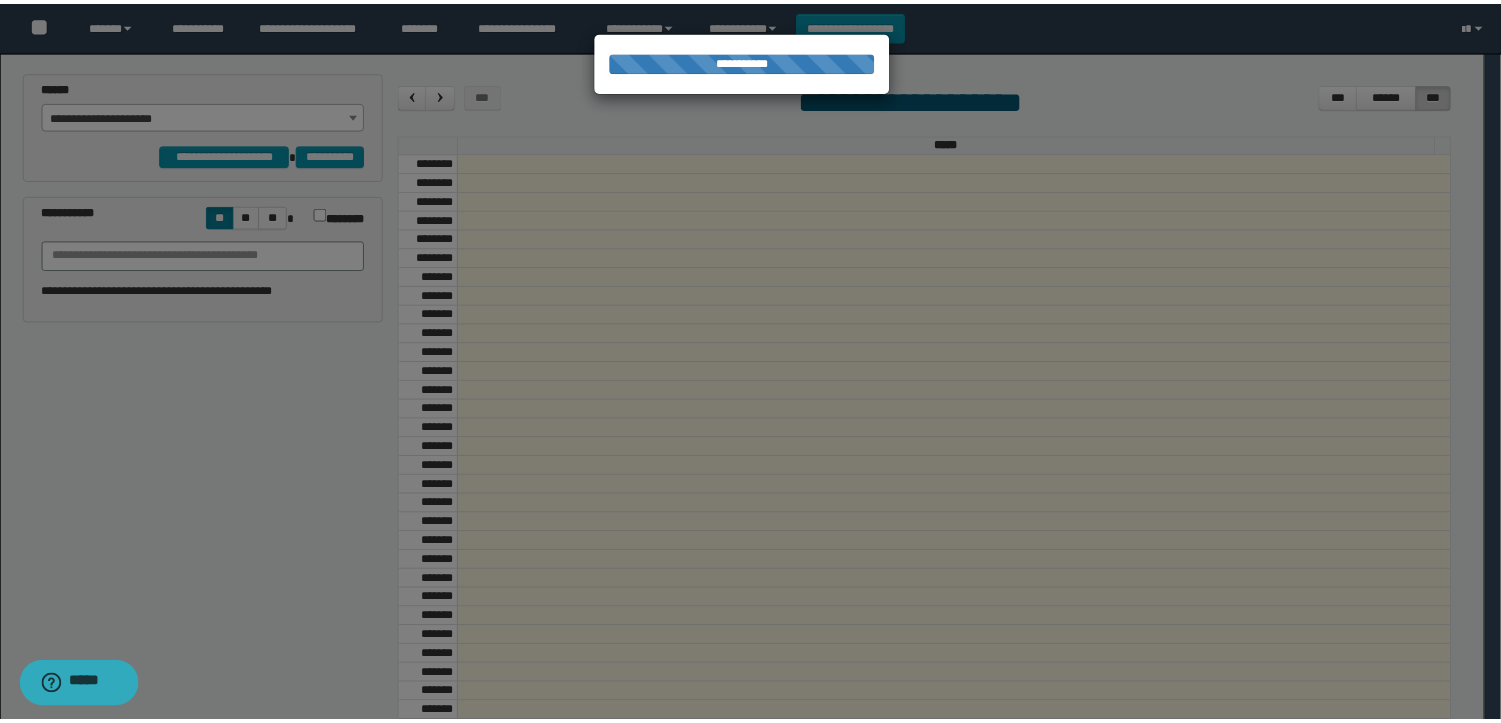 scroll, scrollTop: 687, scrollLeft: 0, axis: vertical 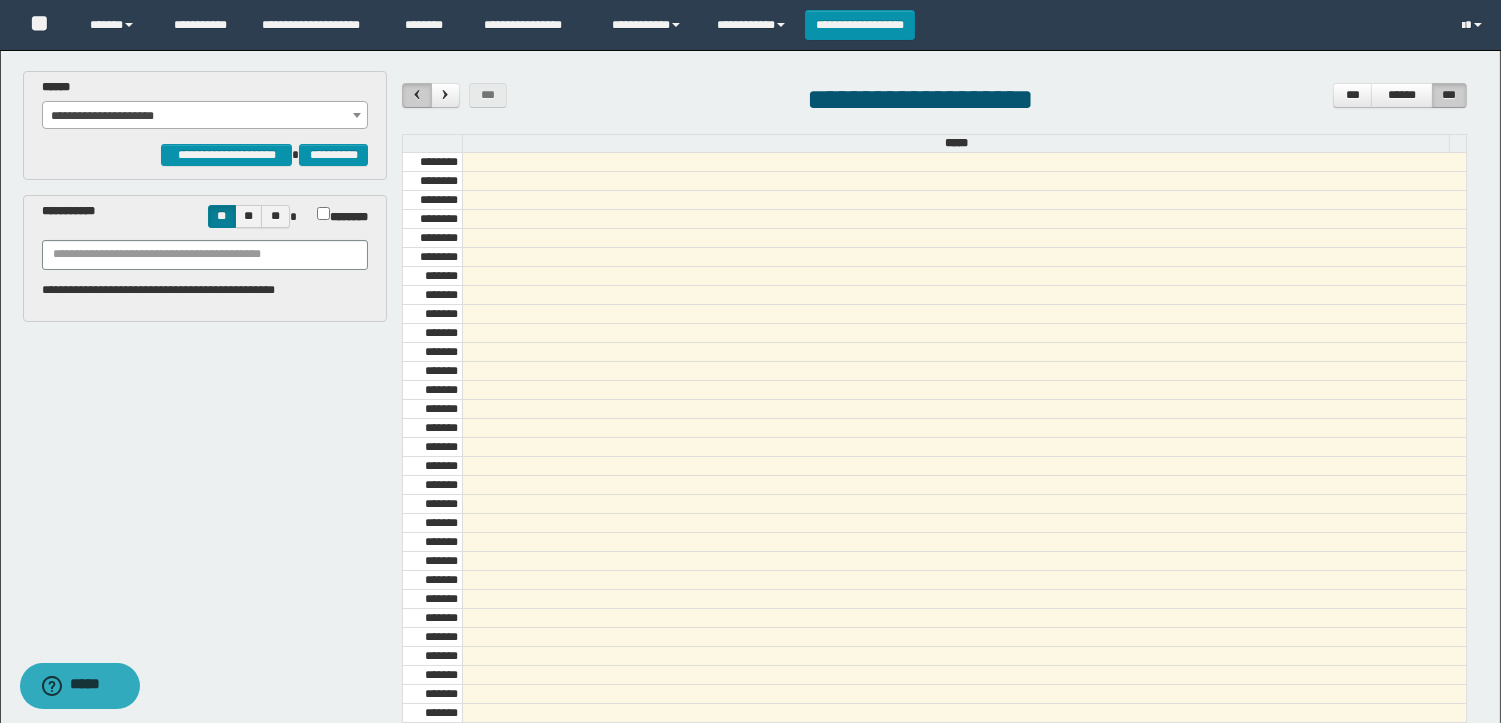 click at bounding box center [417, 94] 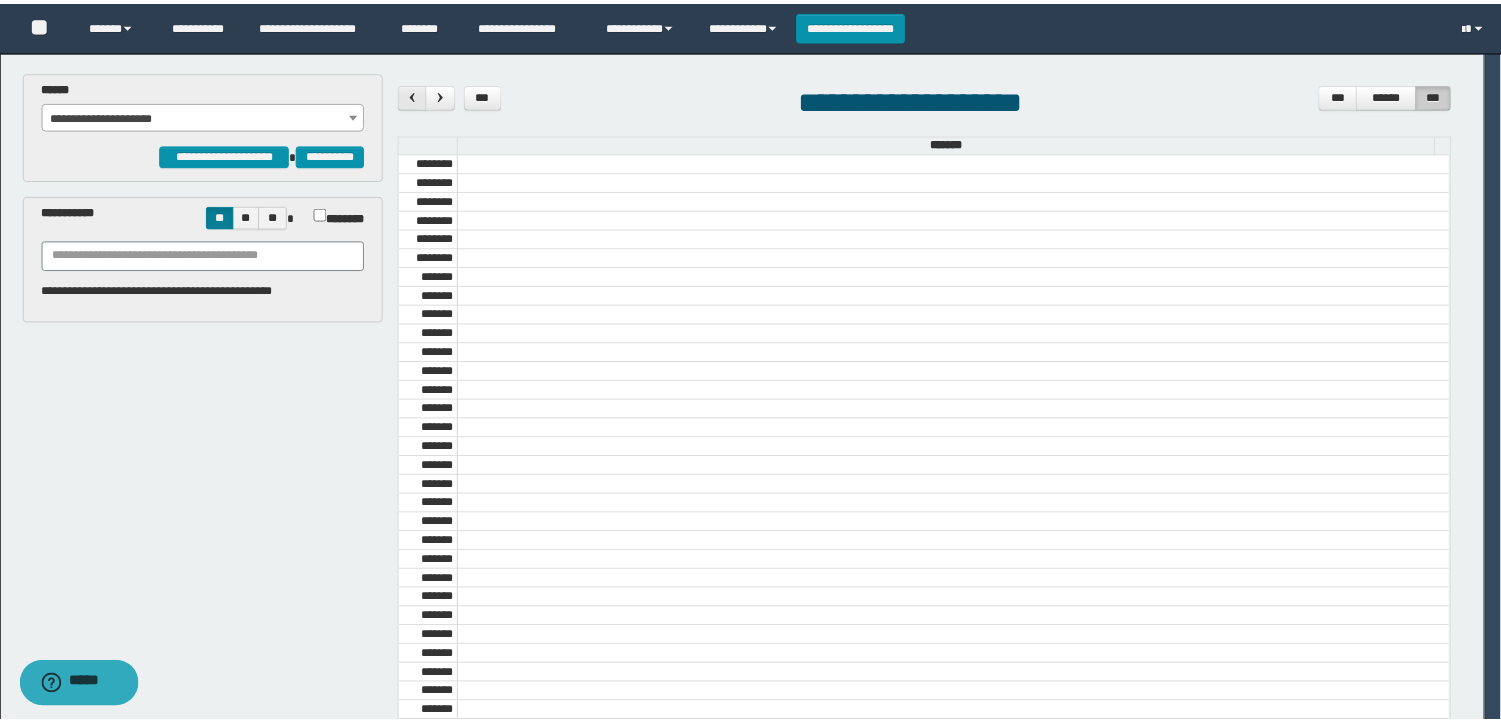 scroll, scrollTop: 687, scrollLeft: 0, axis: vertical 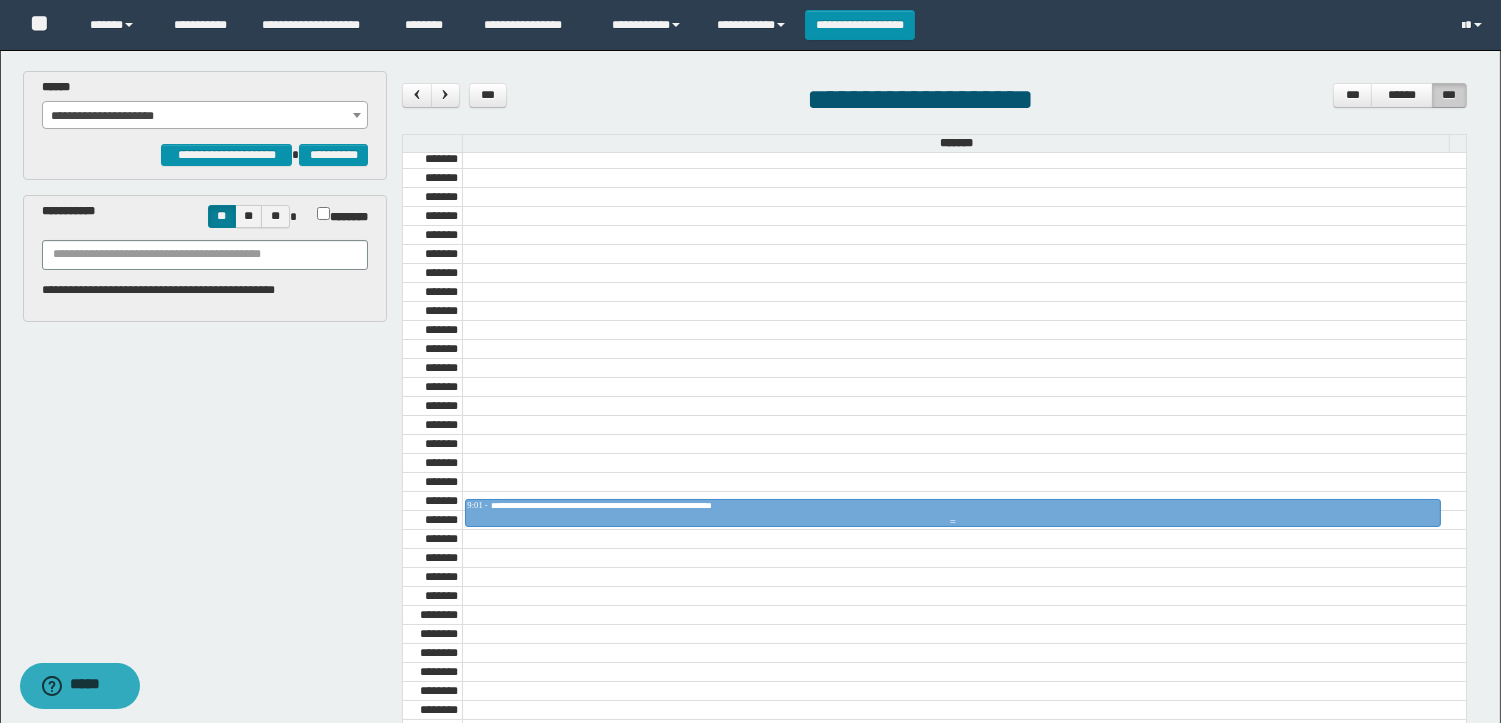 click at bounding box center (952, 522) 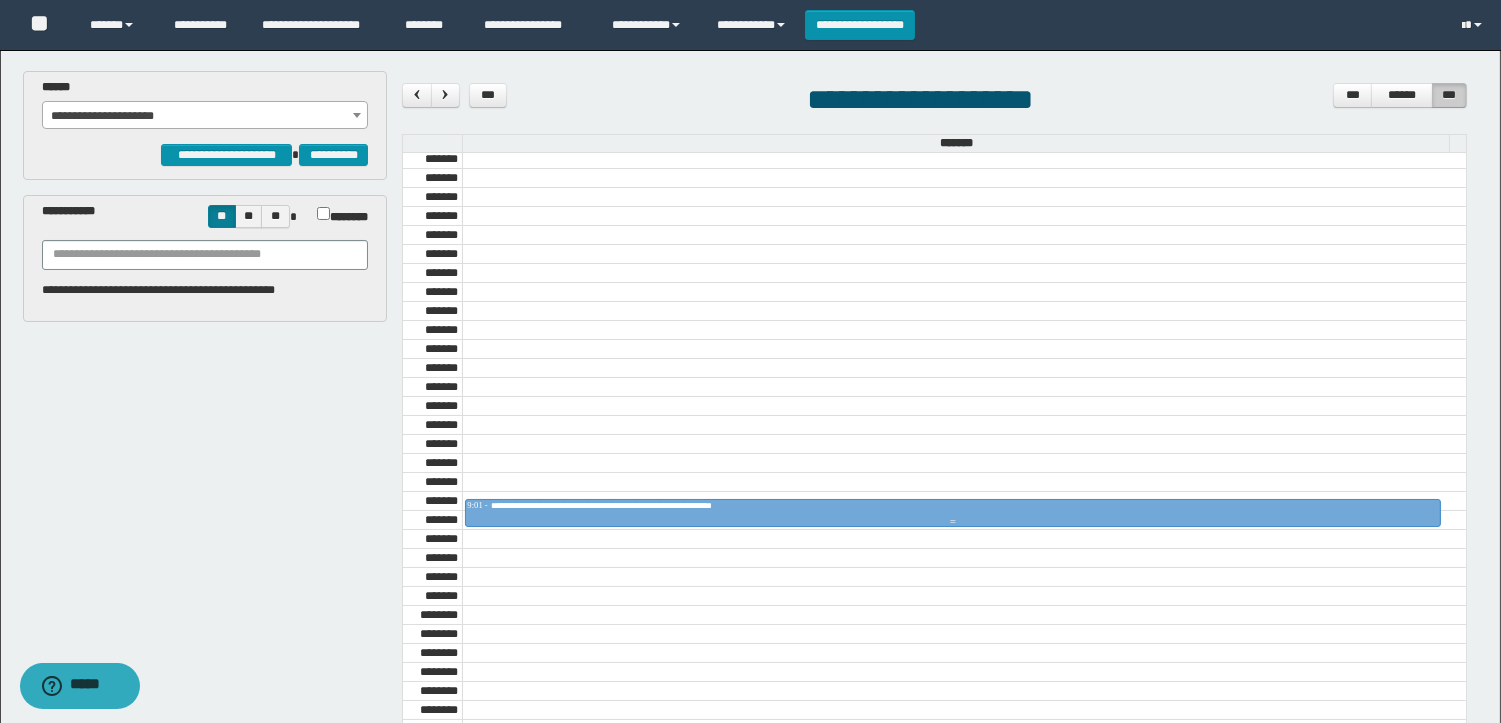 type on "**********" 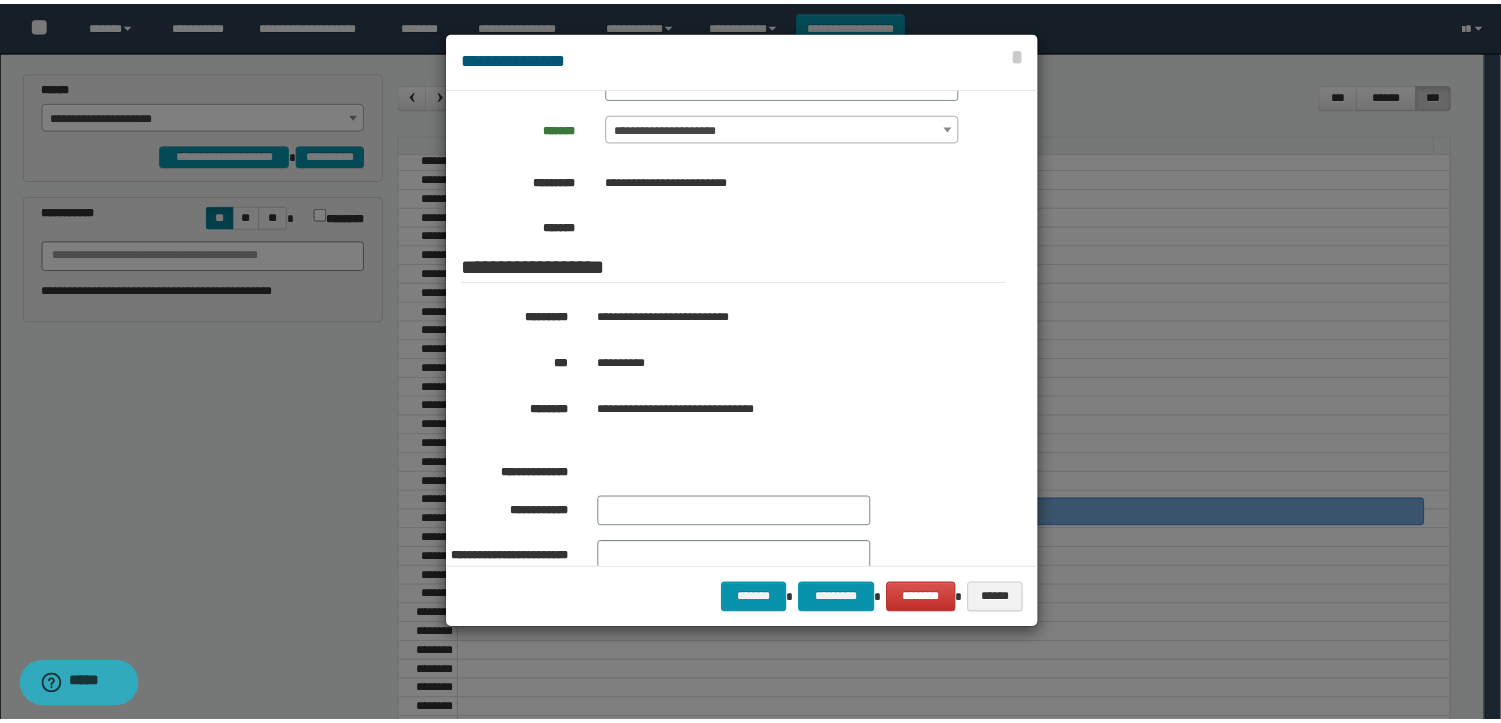 scroll, scrollTop: 222, scrollLeft: 0, axis: vertical 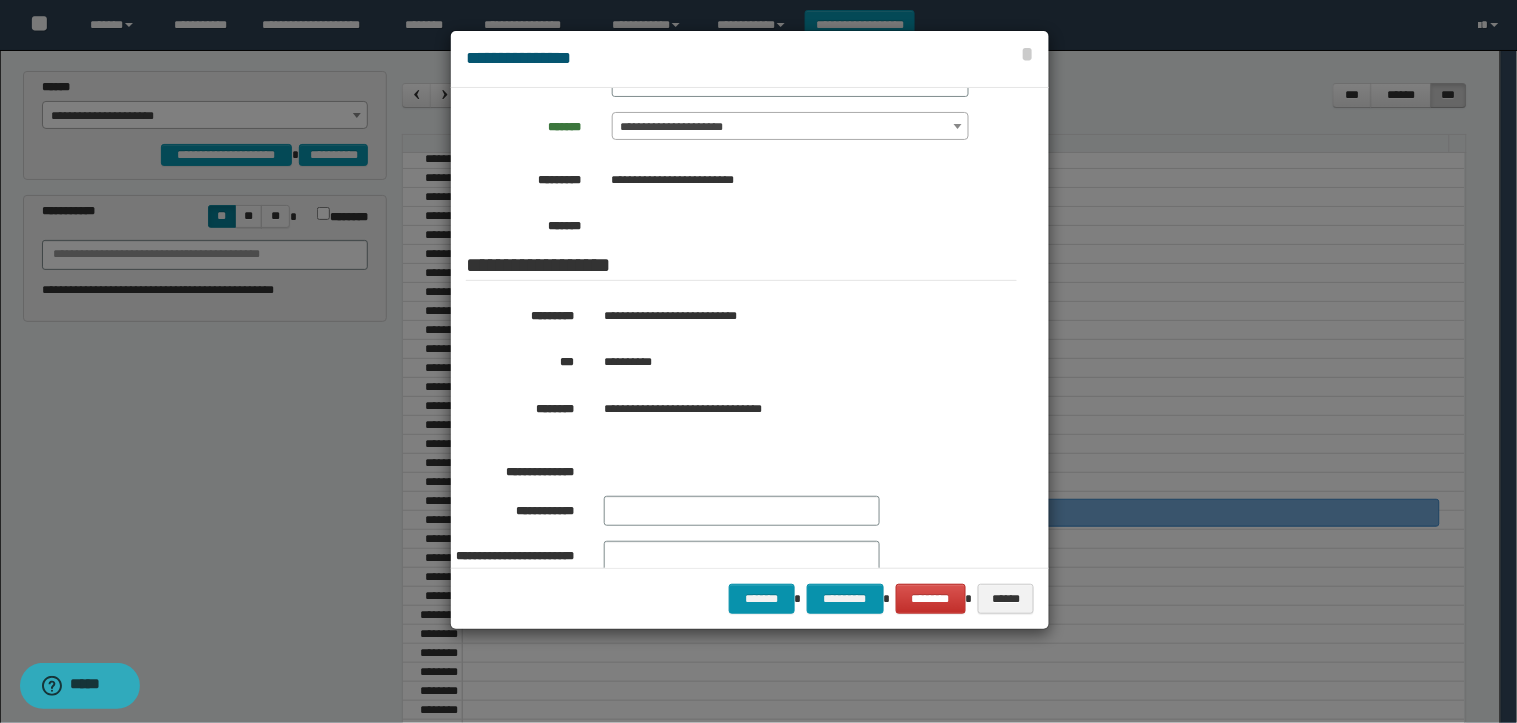 click at bounding box center (759, 361) 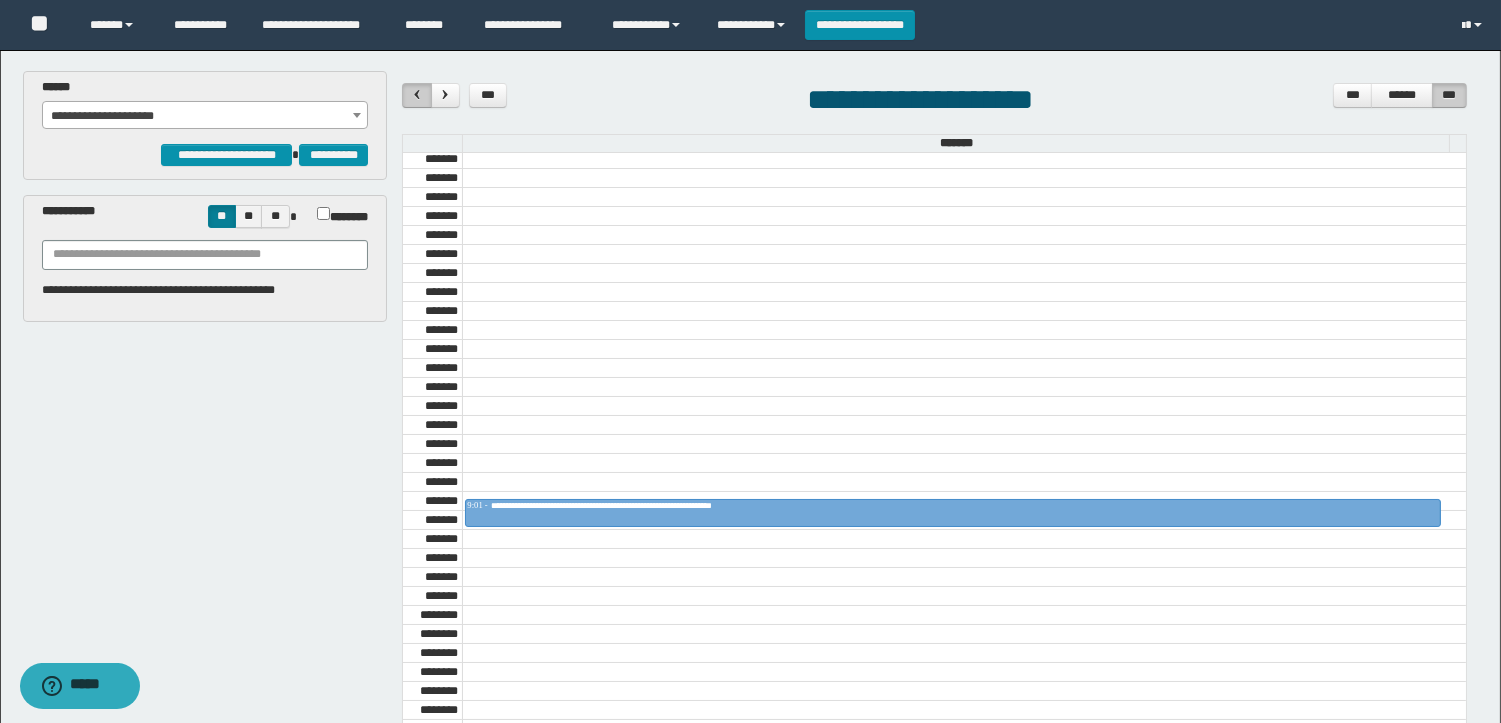 click at bounding box center (417, 94) 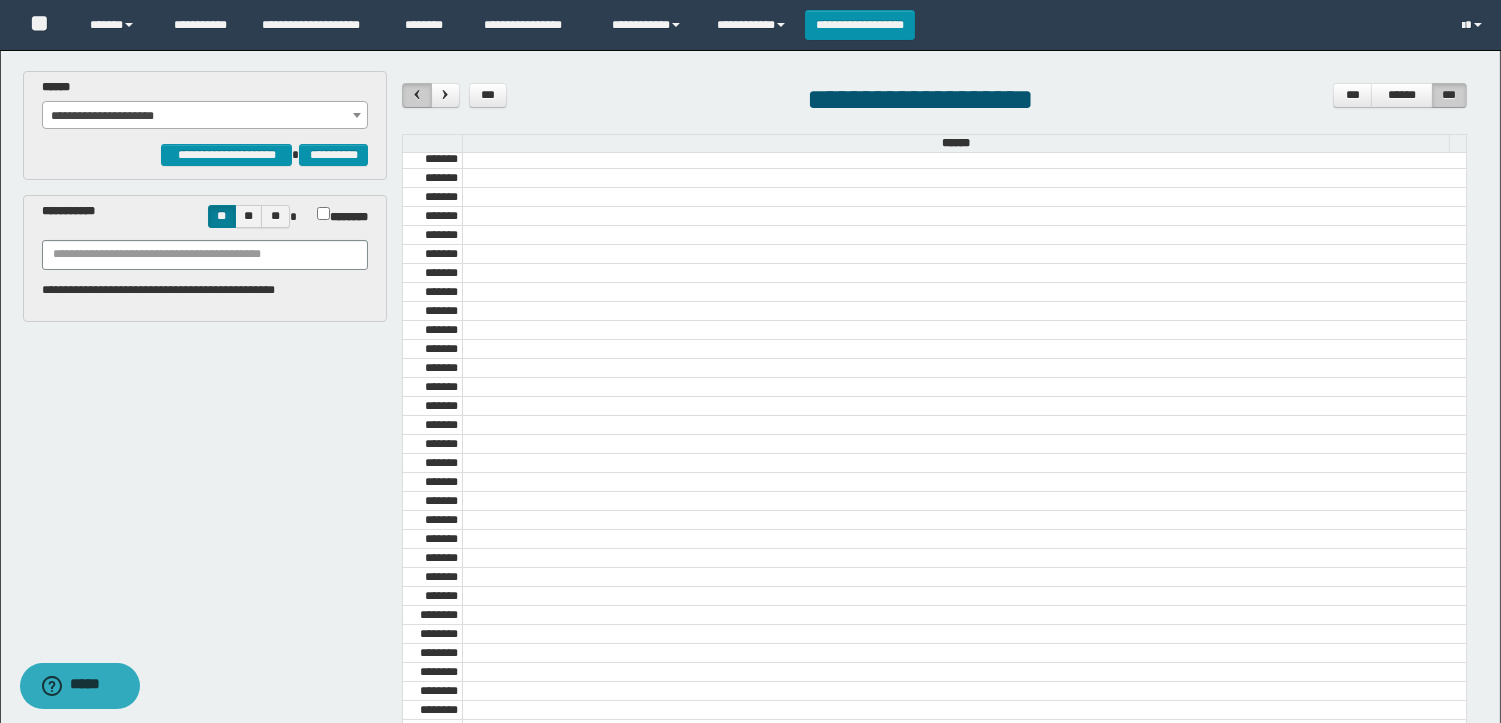 click at bounding box center [416, 95] 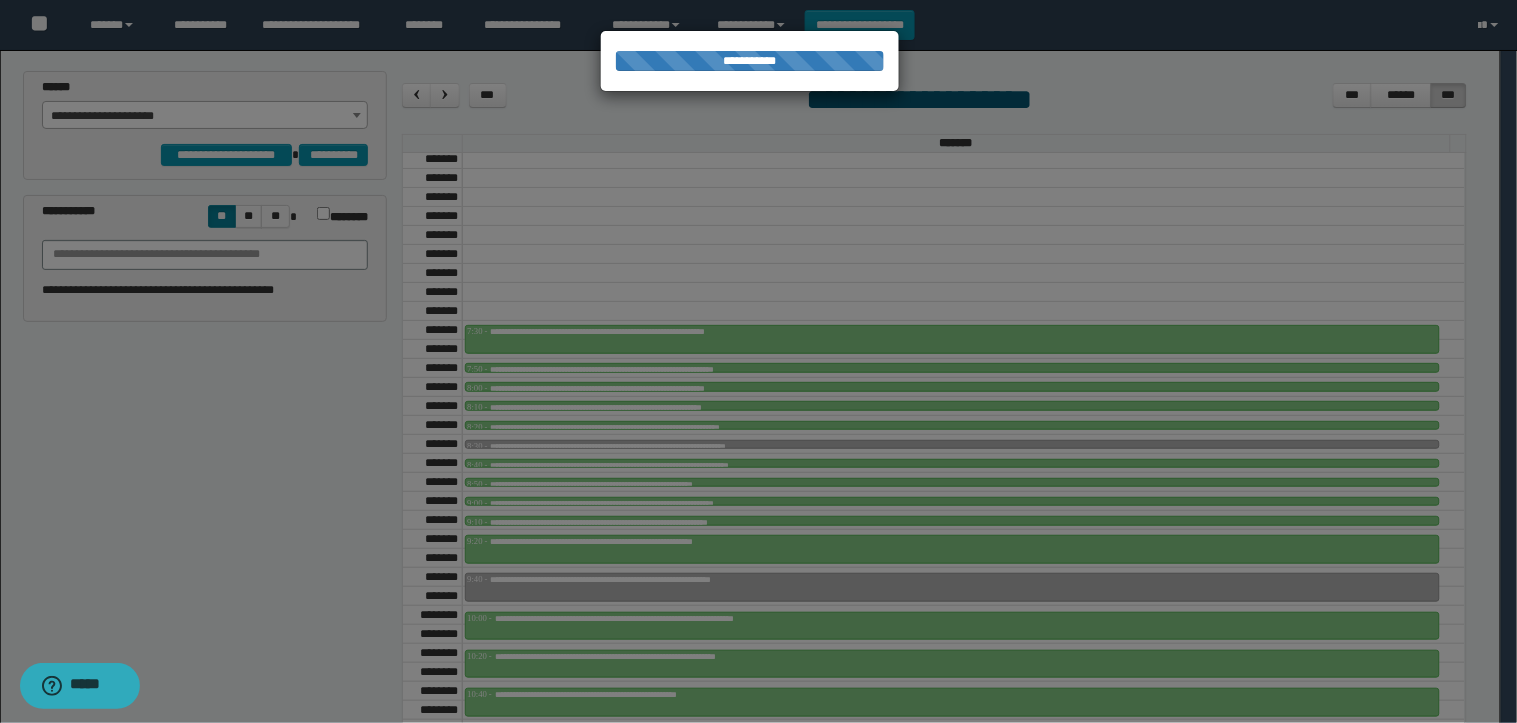 click at bounding box center [759, 361] 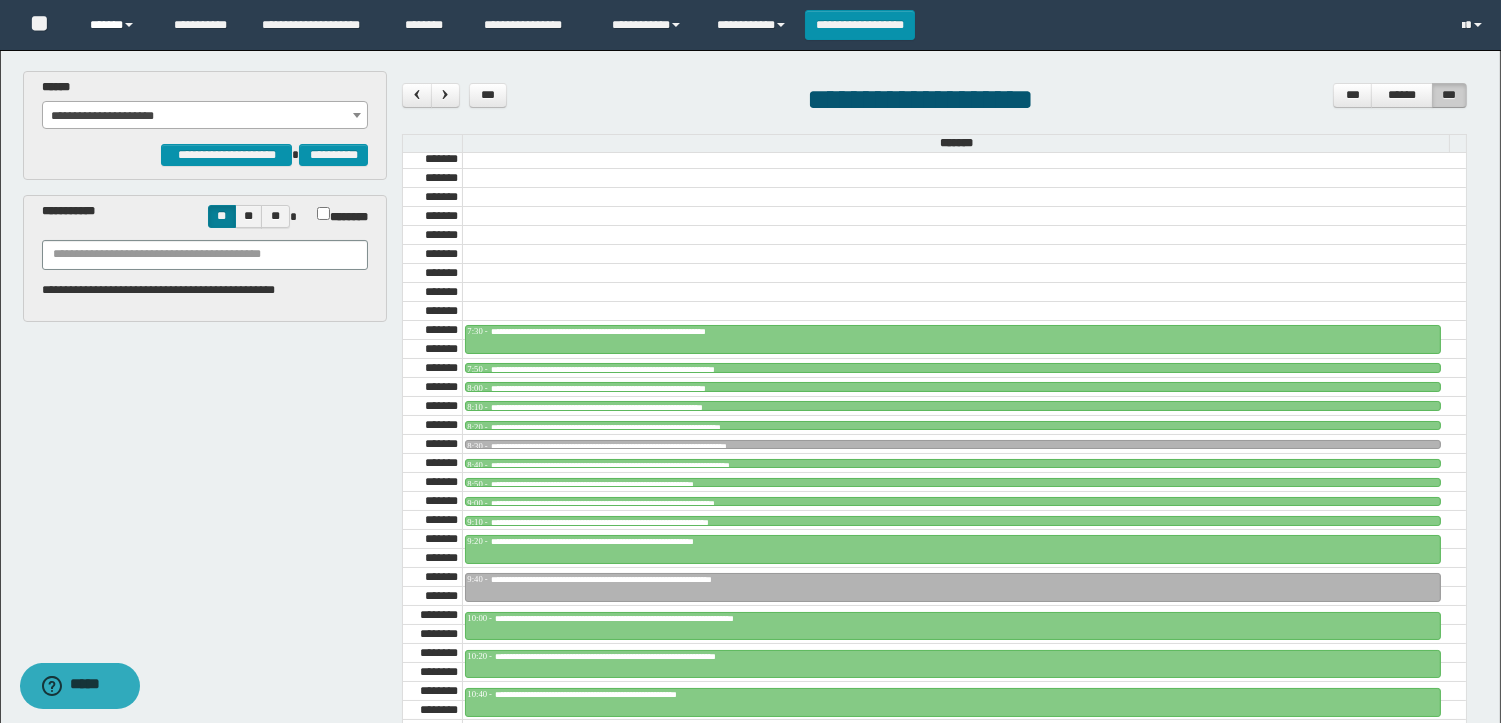 click on "******" at bounding box center [116, 25] 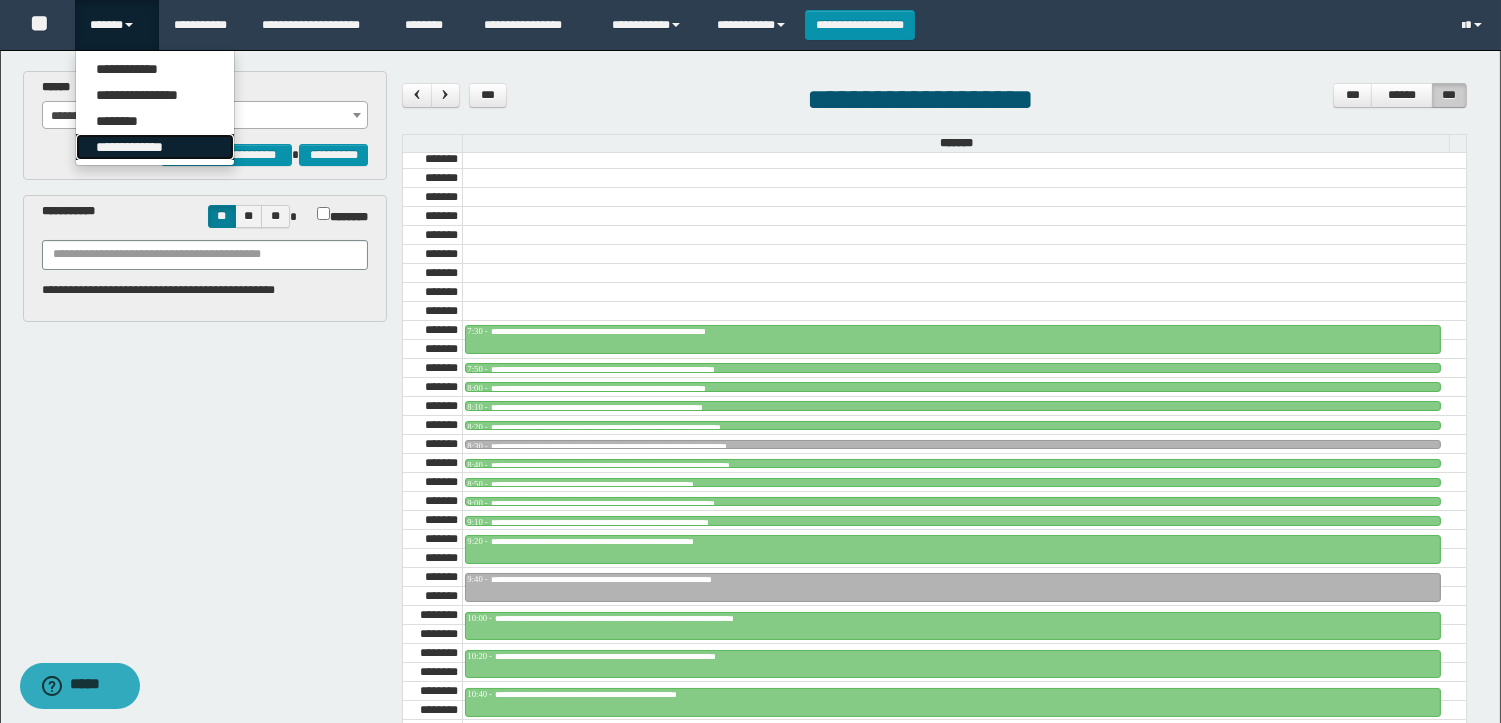 click on "**********" at bounding box center [155, 147] 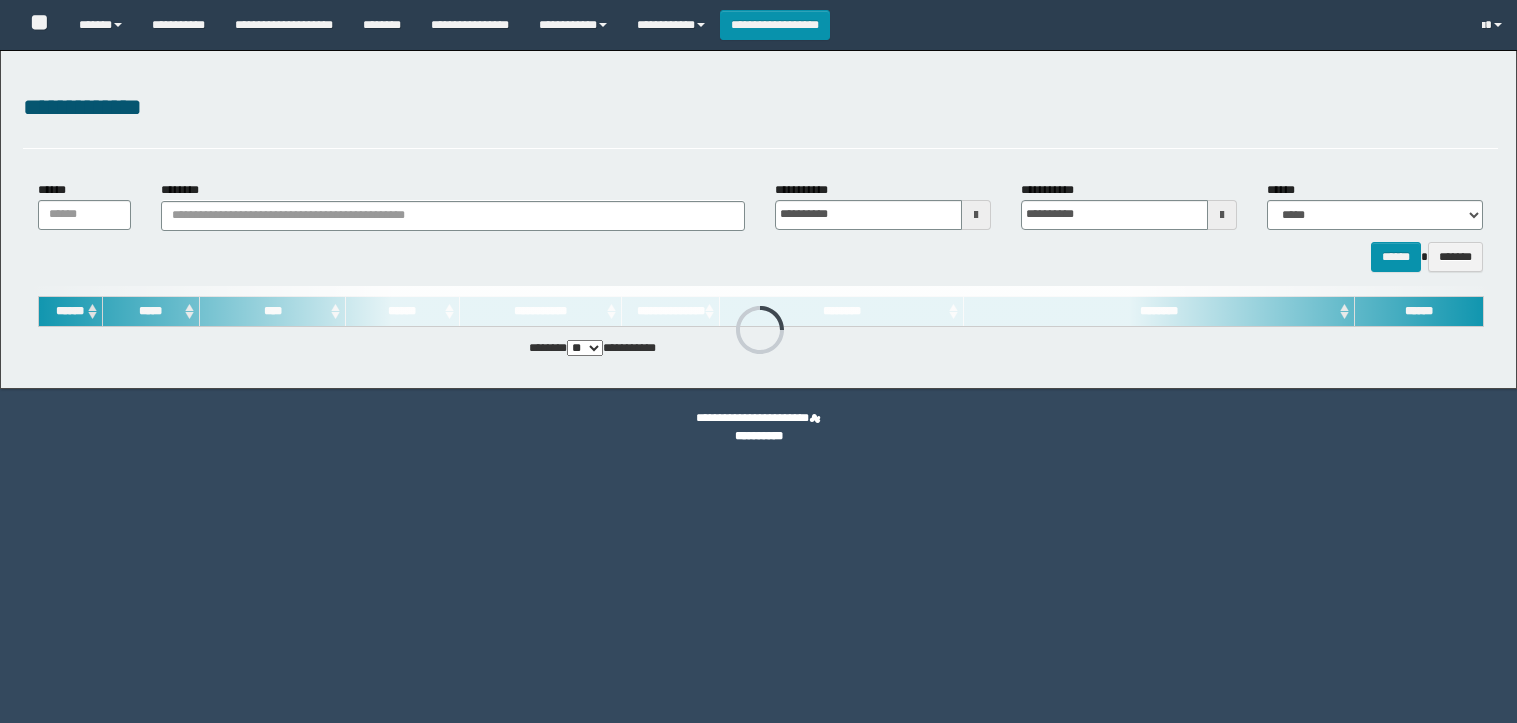 type on "**********" 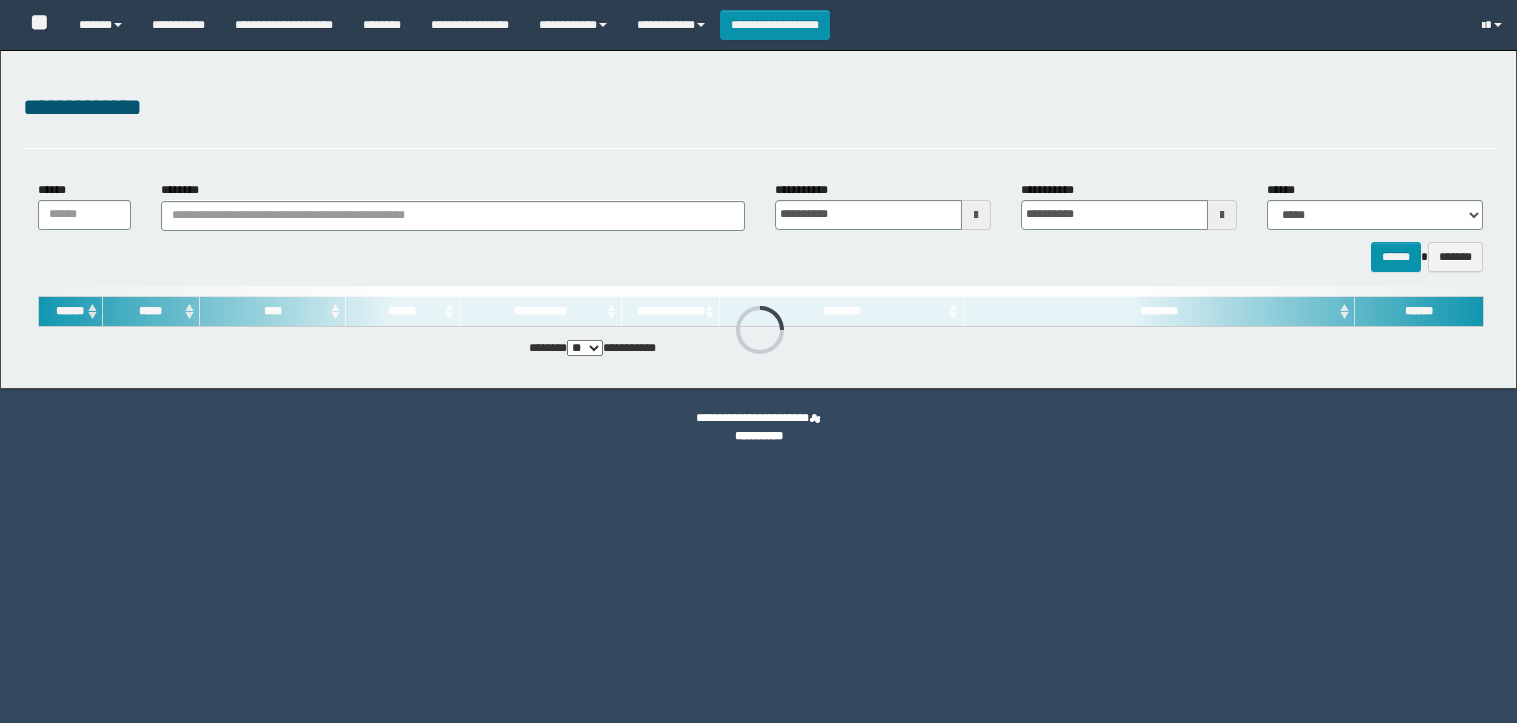 type on "**********" 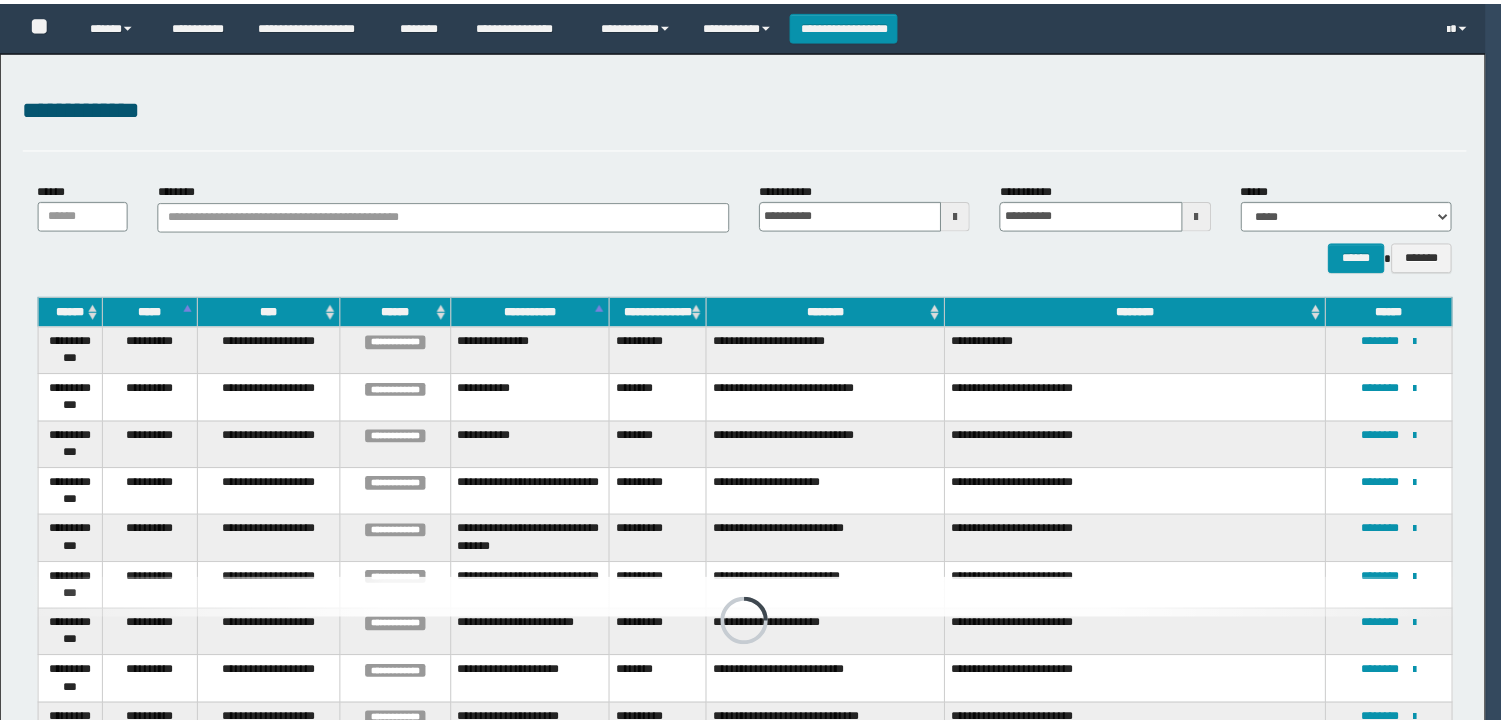 scroll, scrollTop: 0, scrollLeft: 0, axis: both 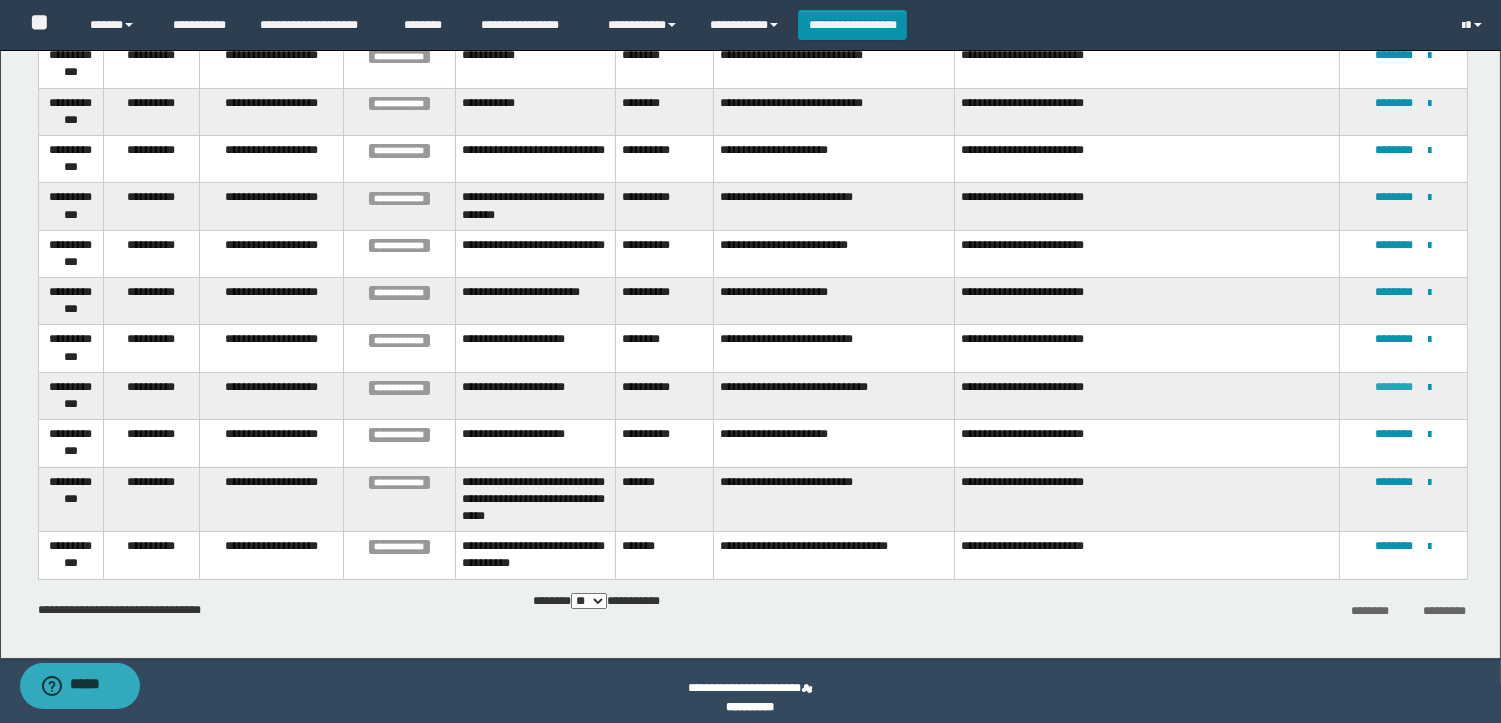 click on "********" at bounding box center [1394, 387] 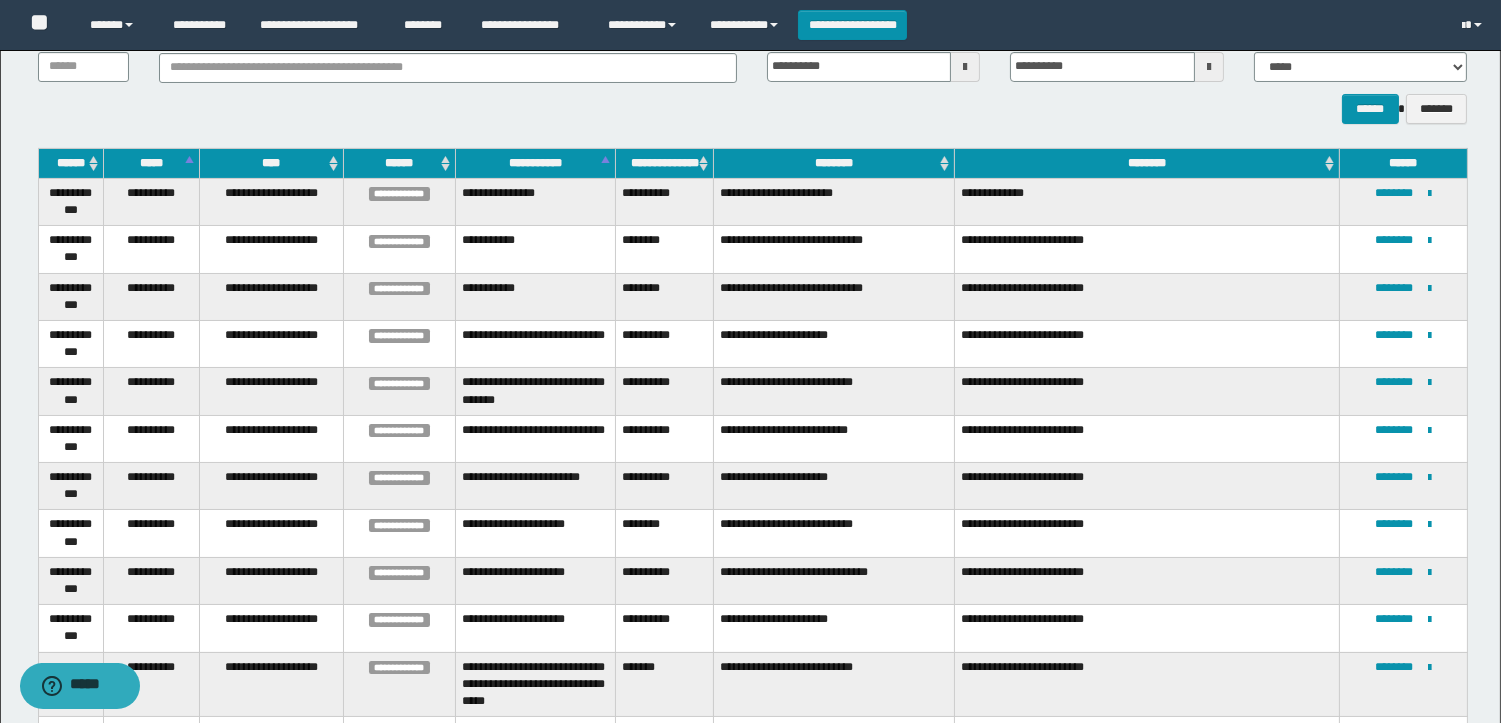scroll, scrollTop: 333, scrollLeft: 0, axis: vertical 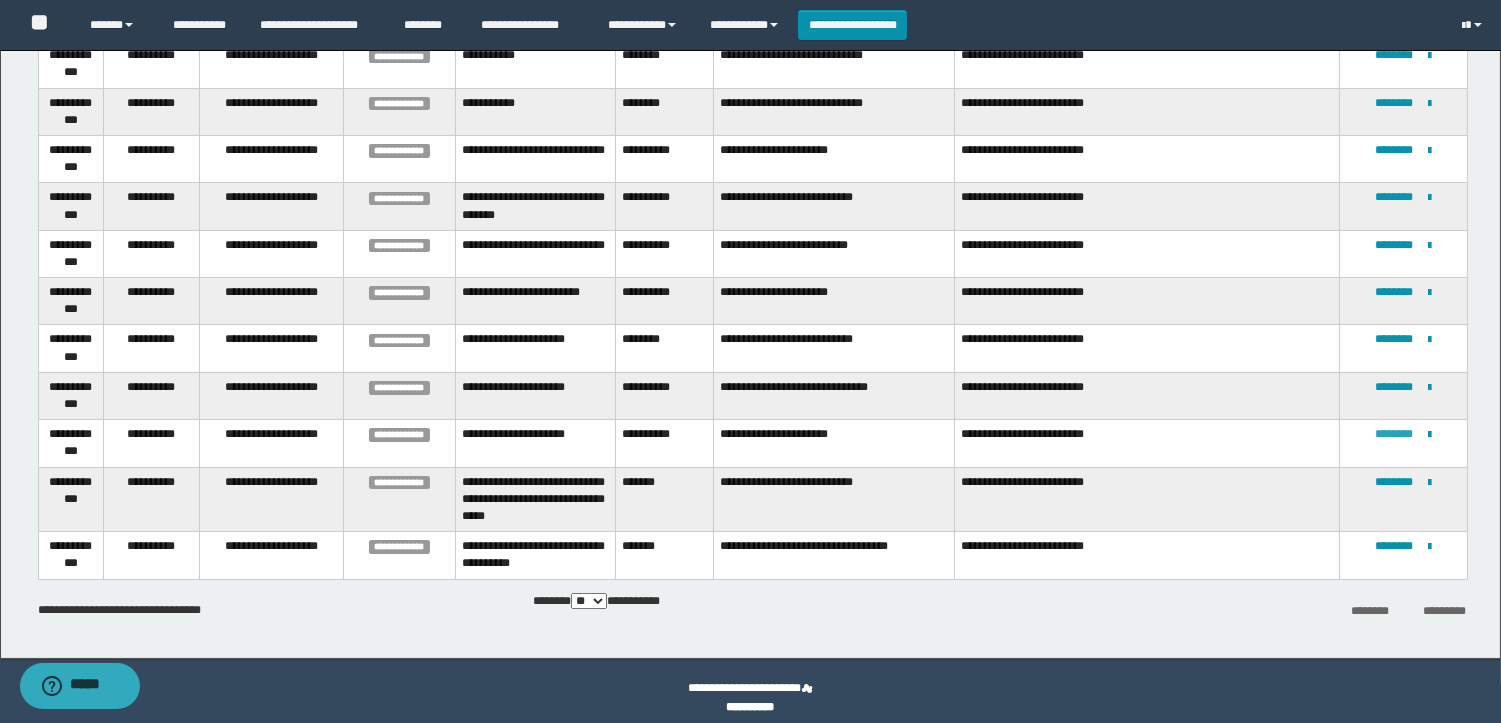 click on "********" at bounding box center (1394, 434) 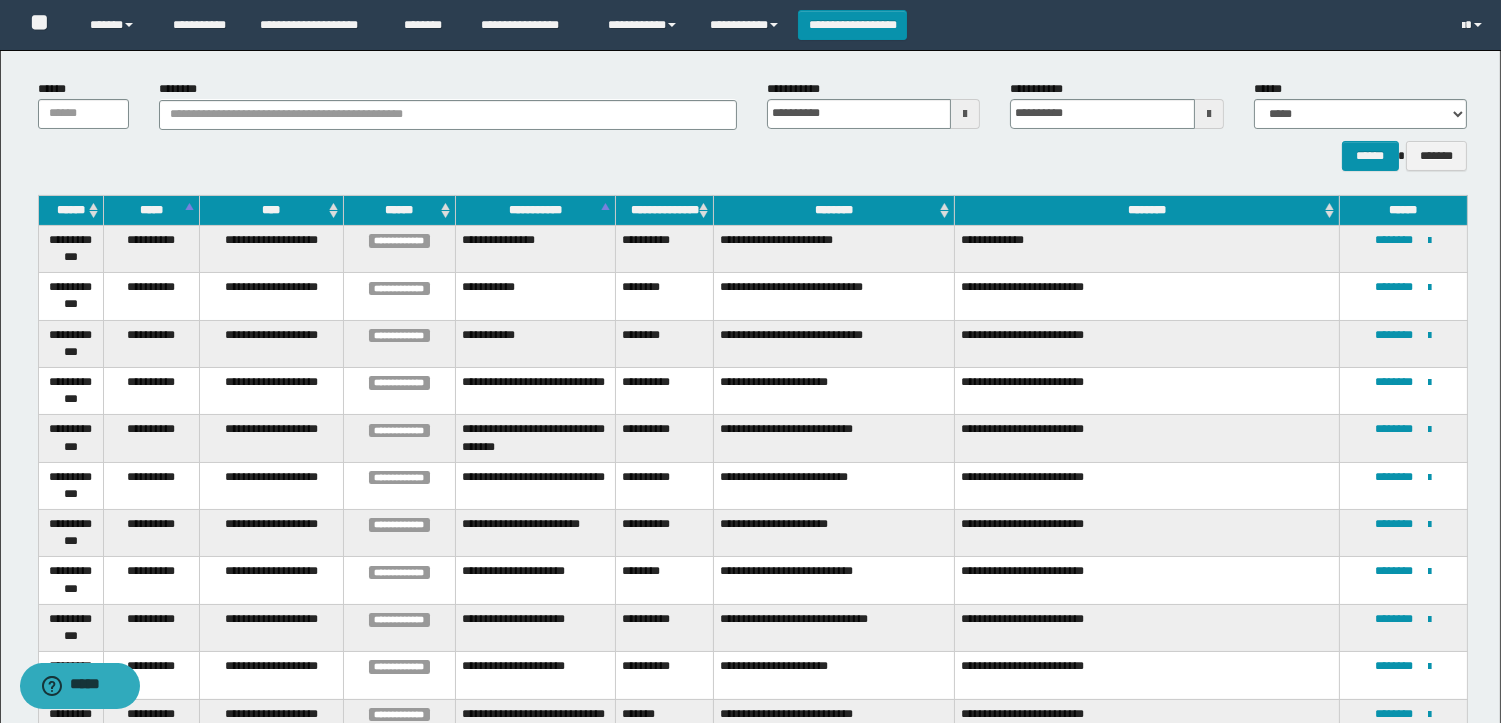 scroll, scrollTop: 222, scrollLeft: 0, axis: vertical 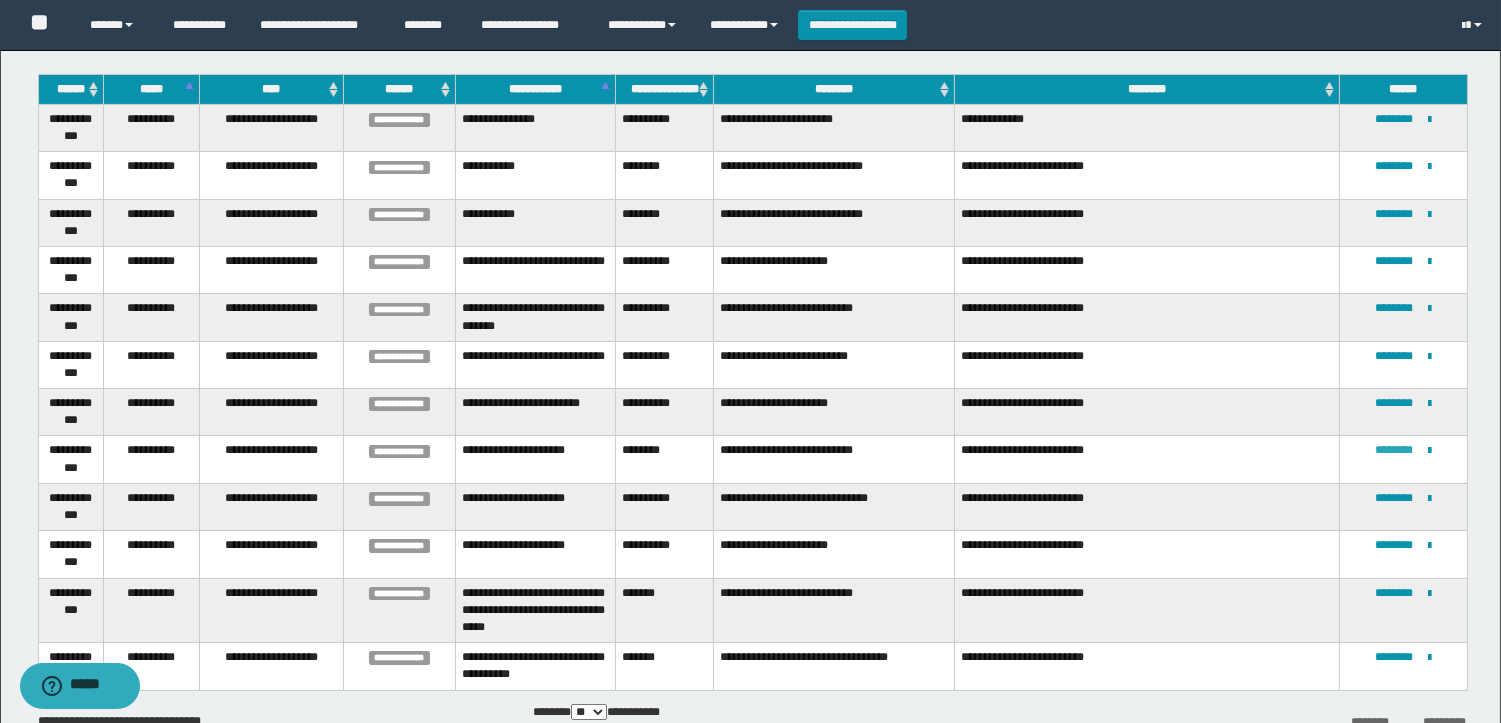 click on "********" at bounding box center (1394, 450) 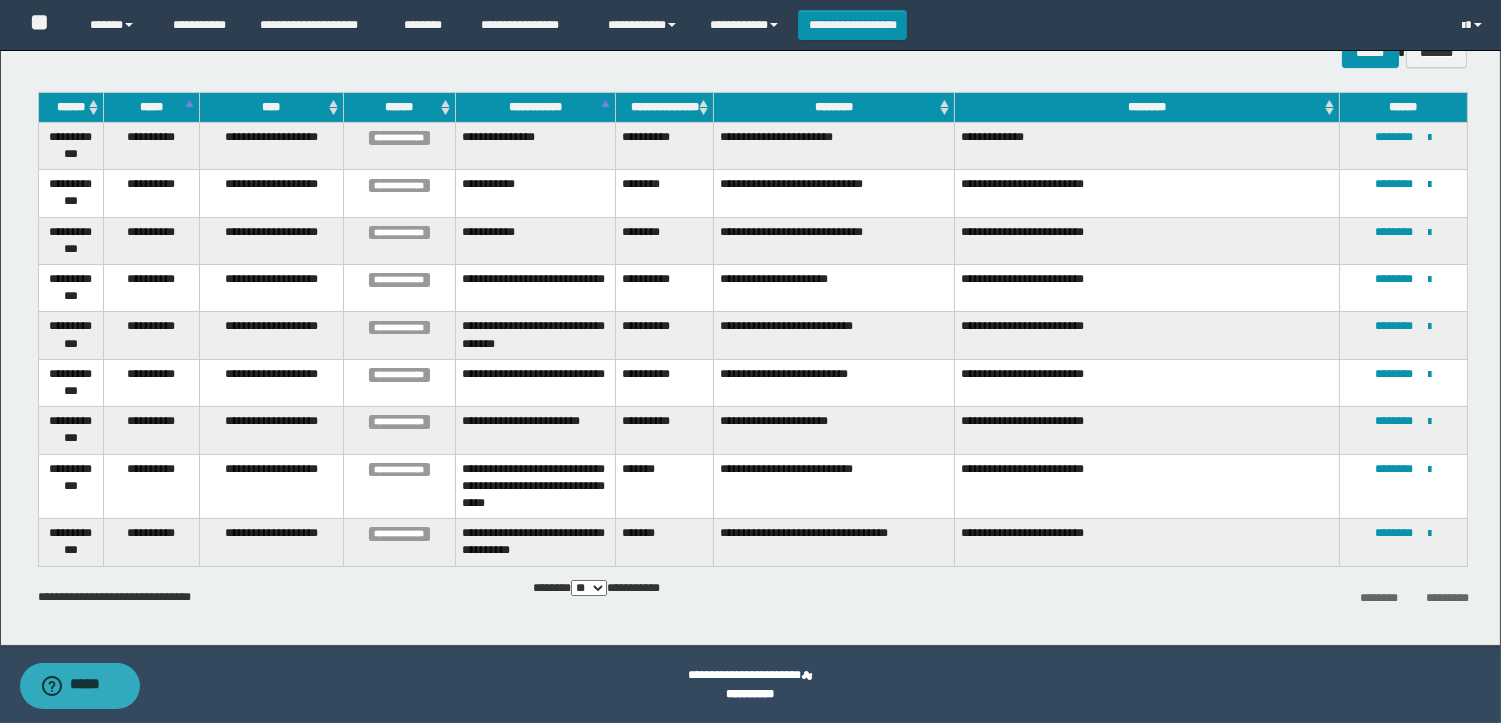 scroll, scrollTop: 204, scrollLeft: 0, axis: vertical 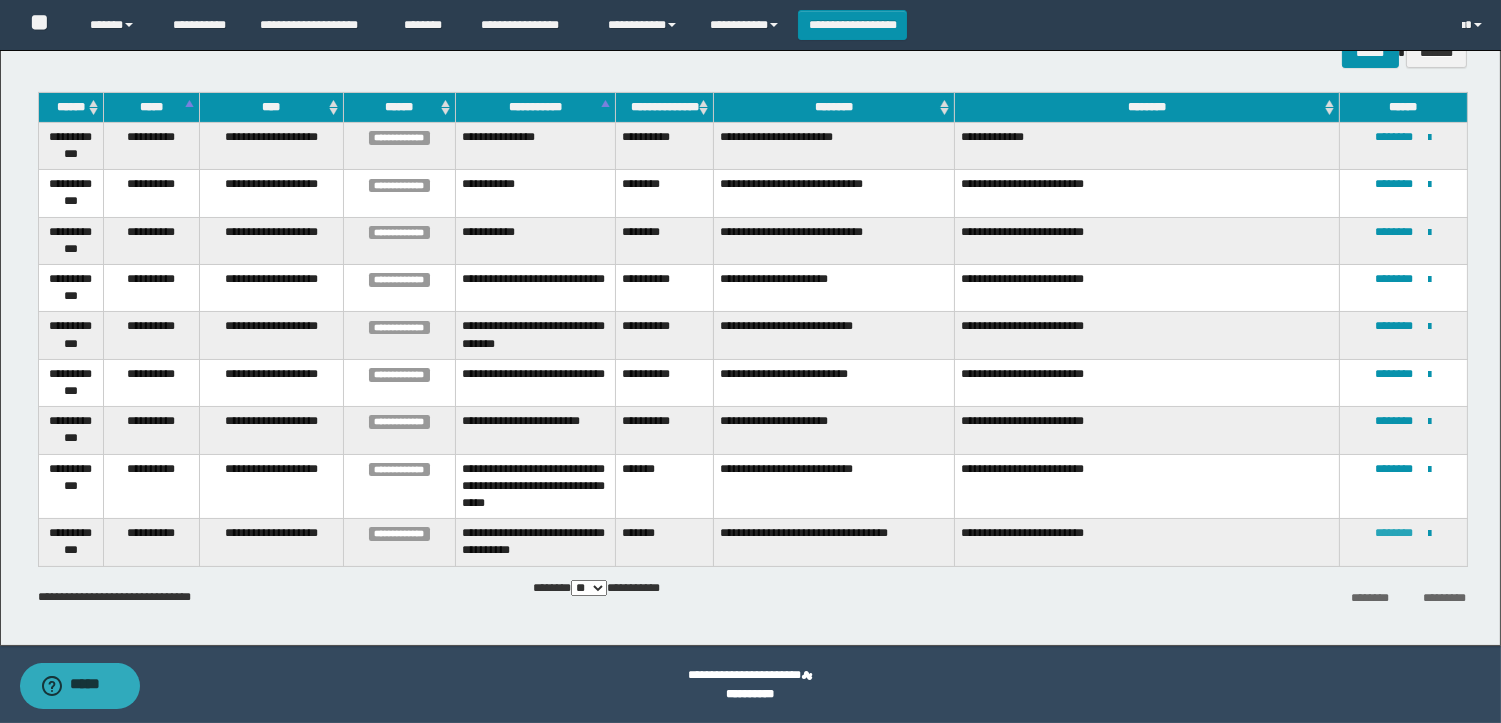 click on "********" at bounding box center [1394, 533] 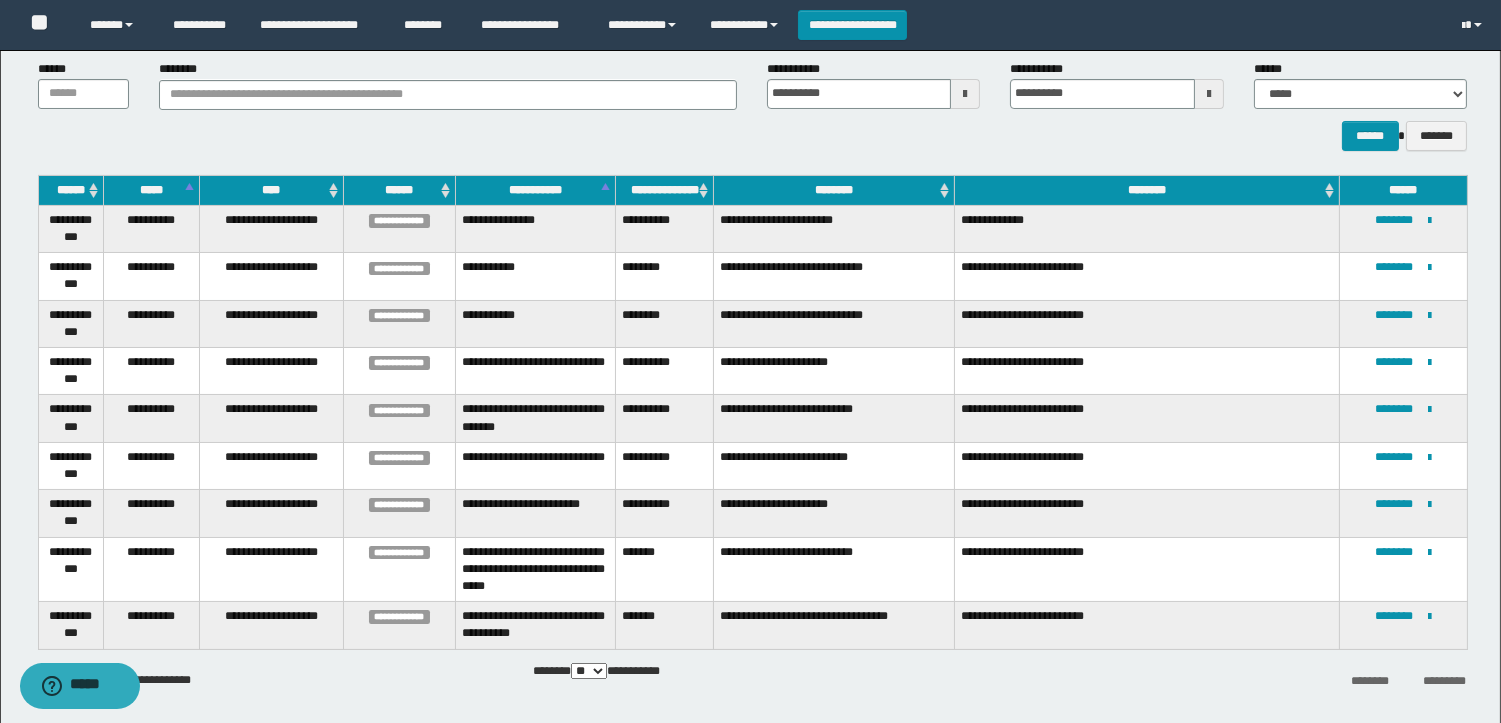 scroll, scrollTop: 204, scrollLeft: 0, axis: vertical 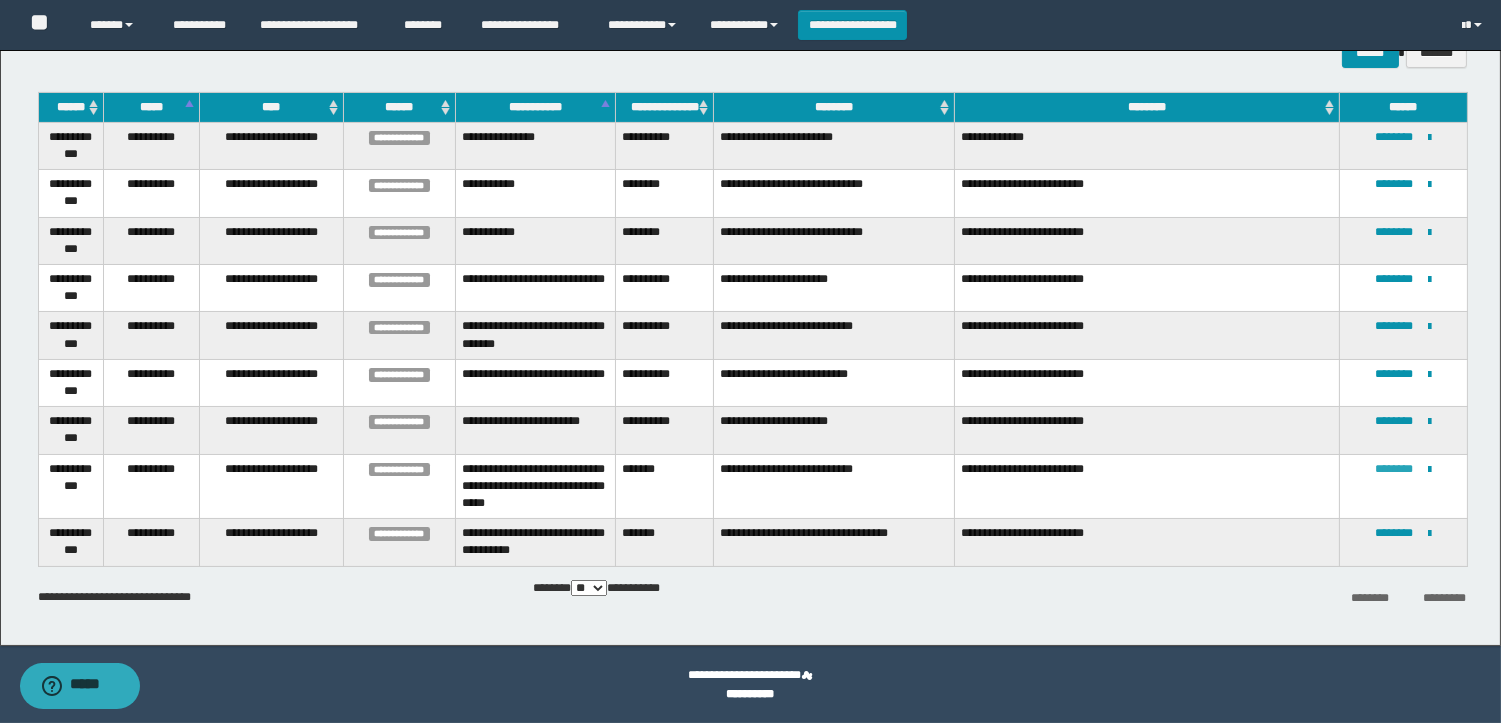click on "********" at bounding box center [1394, 469] 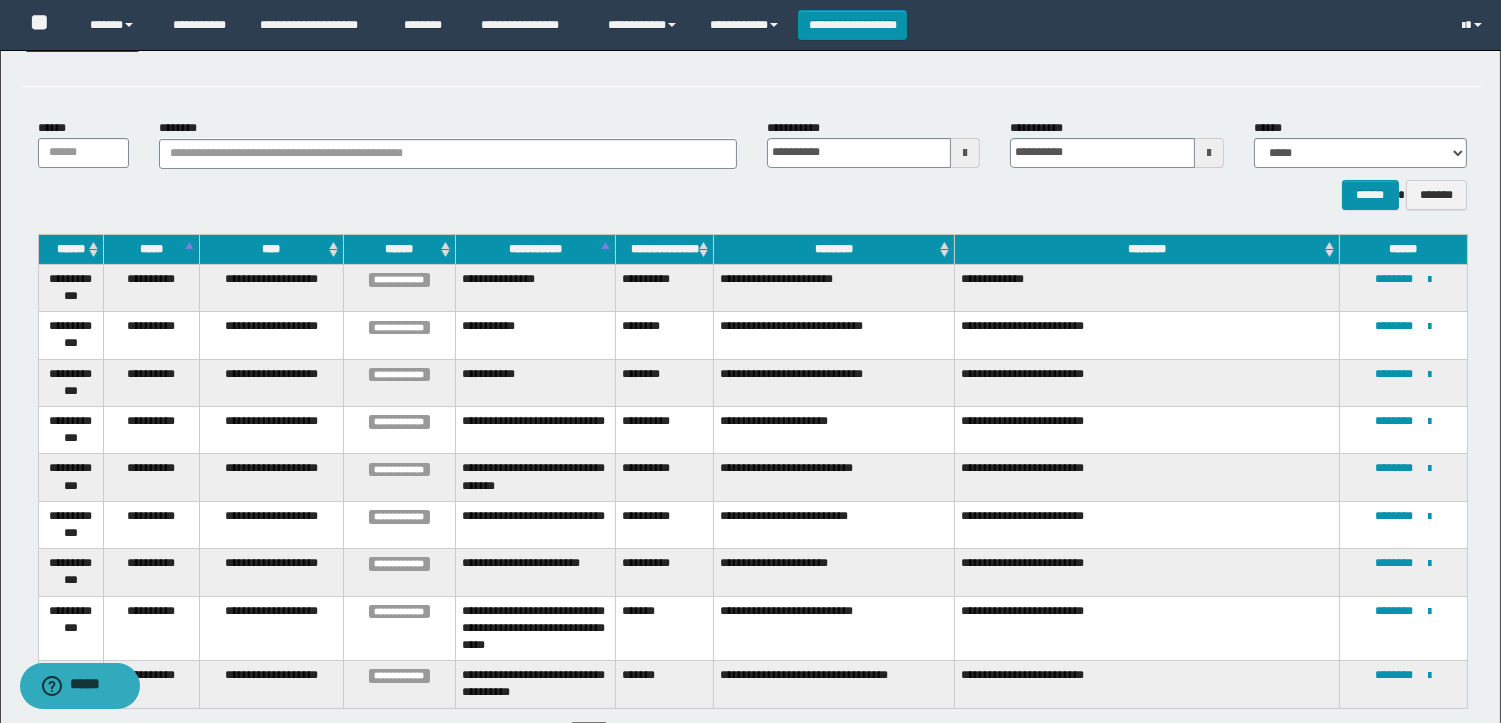 scroll, scrollTop: 111, scrollLeft: 0, axis: vertical 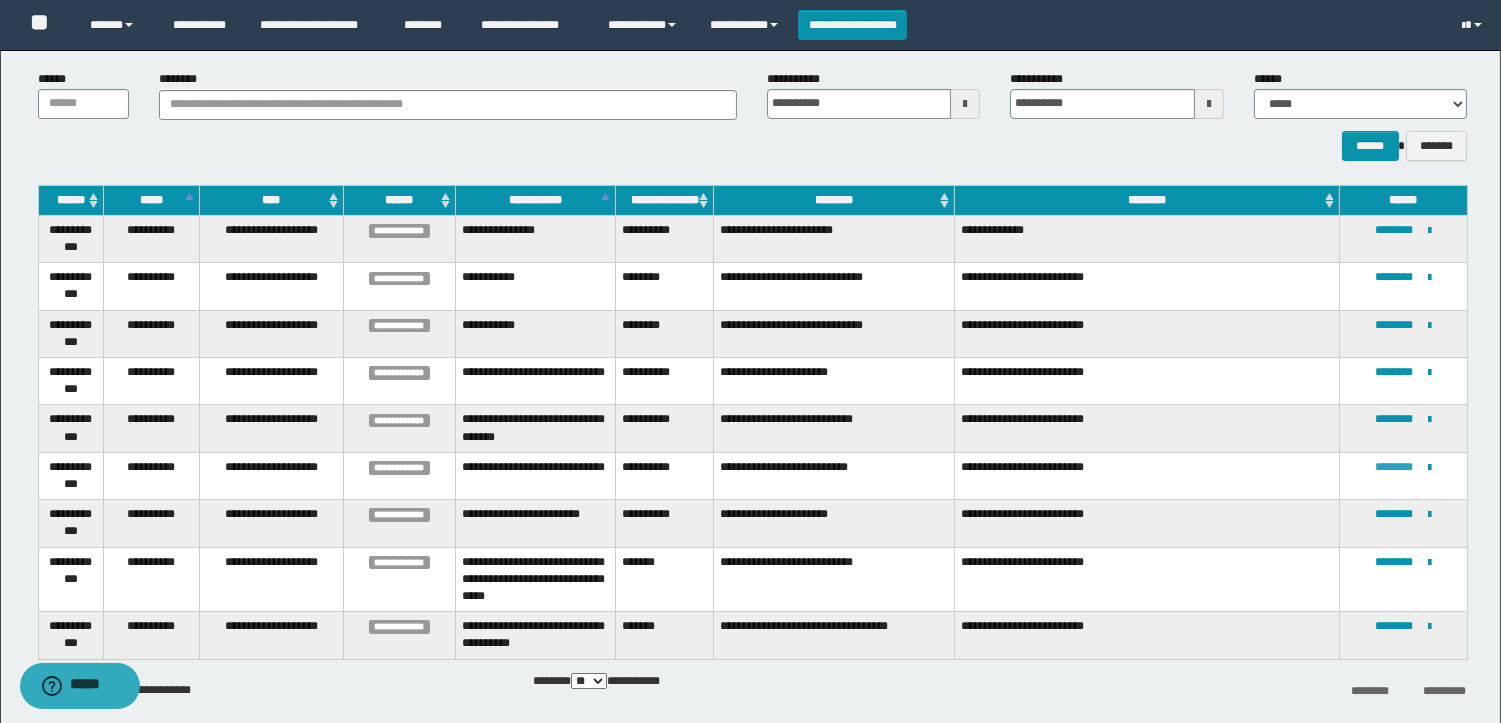 click on "********" at bounding box center (1394, 467) 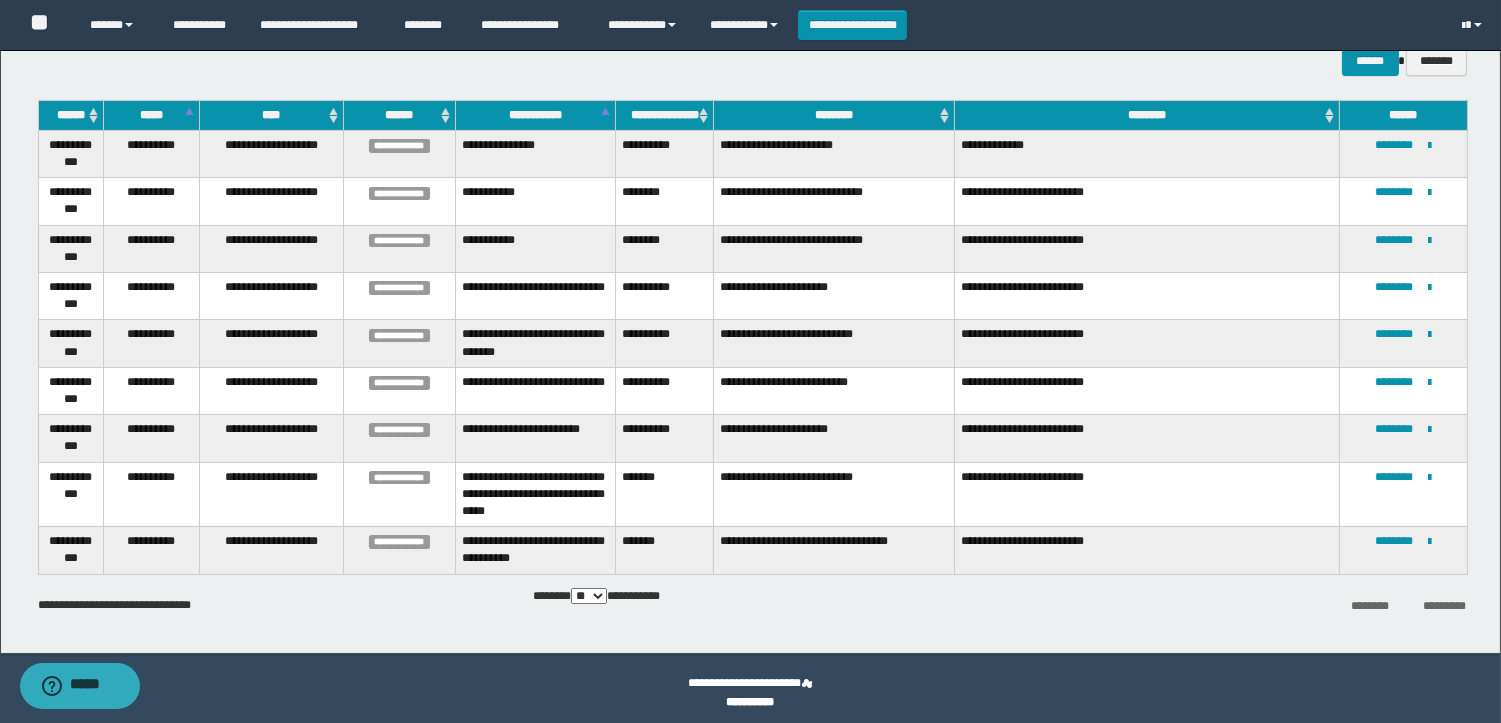 scroll, scrollTop: 204, scrollLeft: 0, axis: vertical 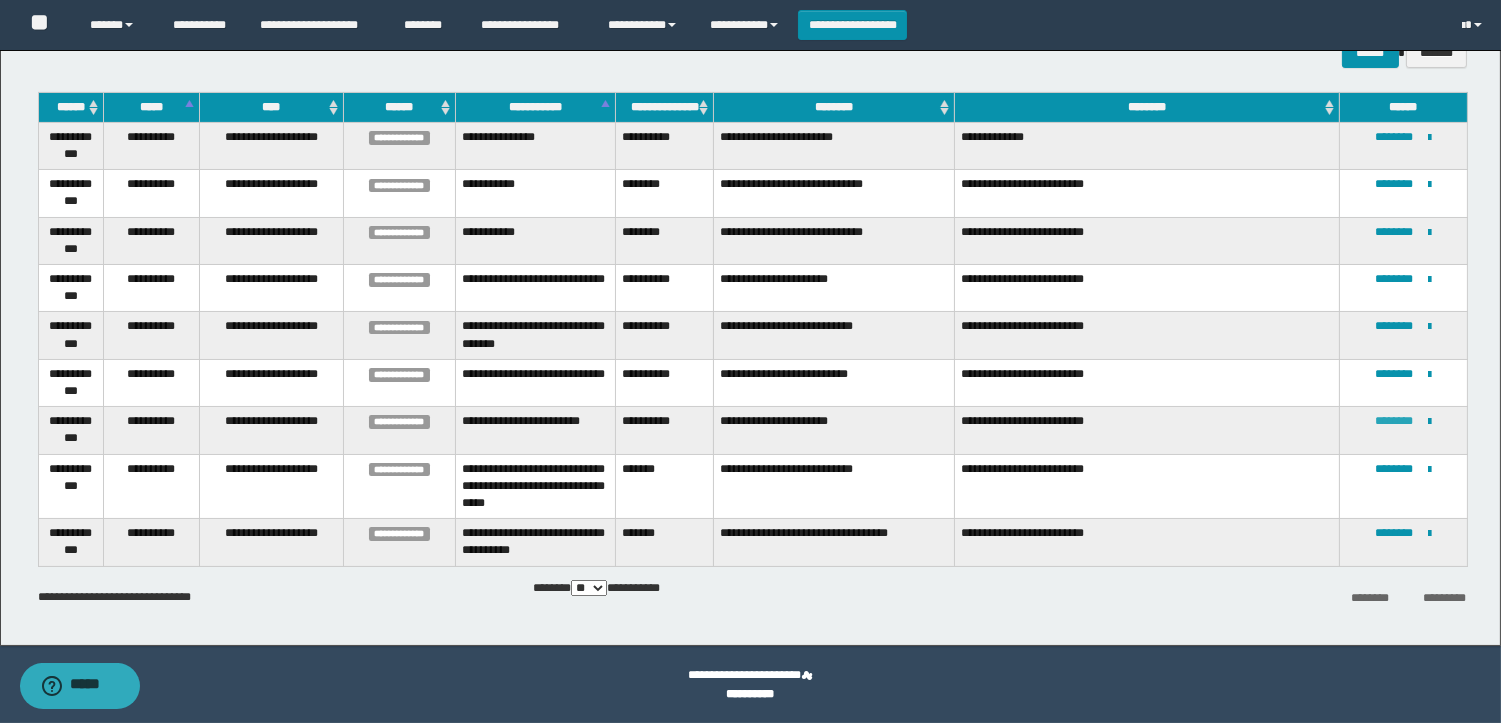 click on "********" at bounding box center (1394, 421) 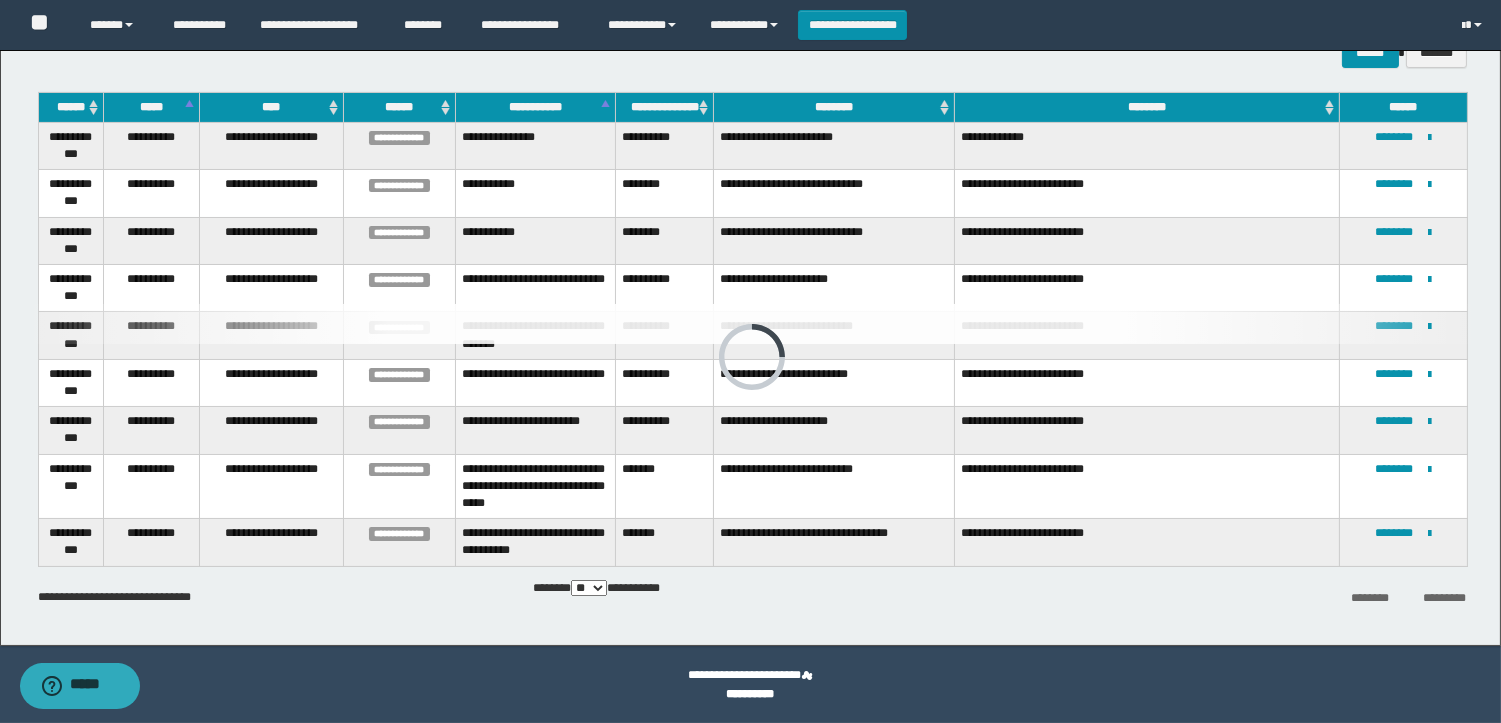 scroll, scrollTop: 0, scrollLeft: 0, axis: both 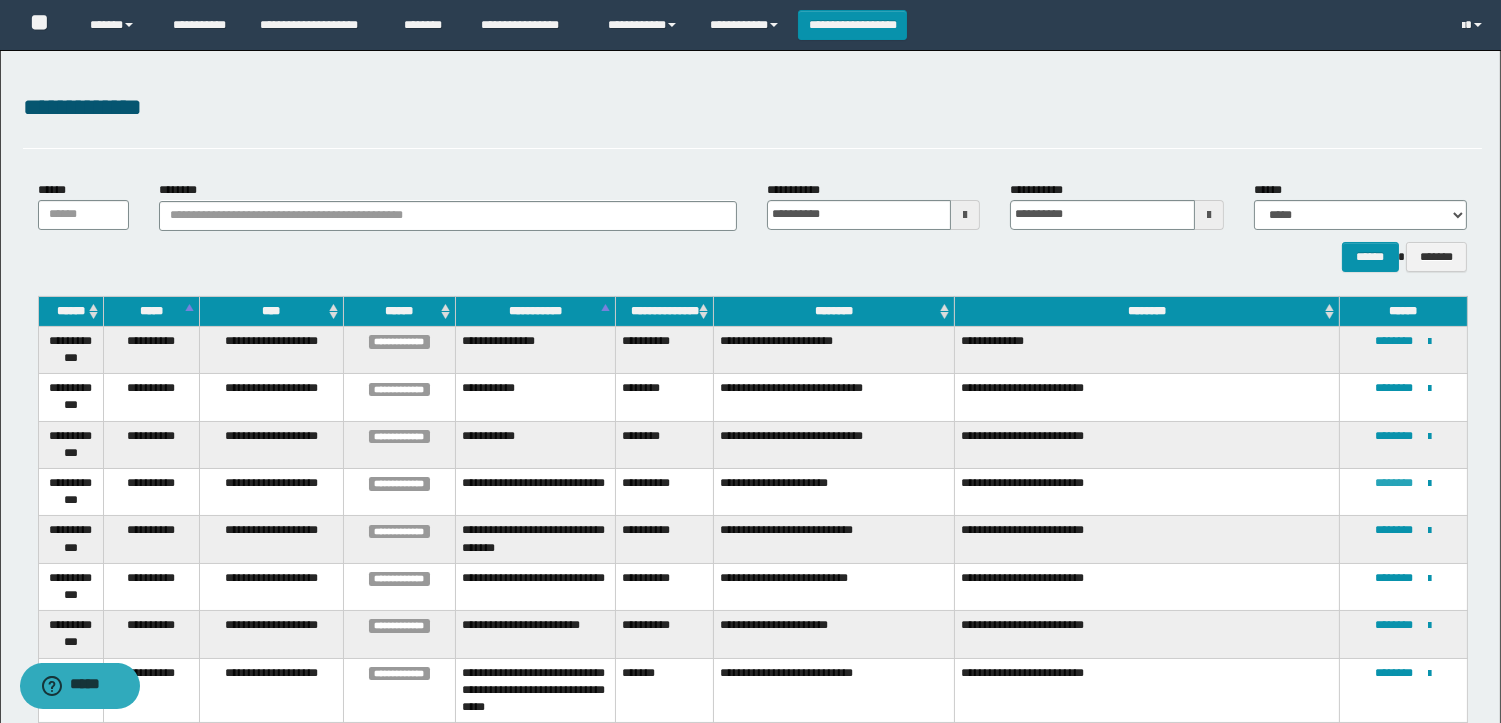 click on "********" at bounding box center (1394, 483) 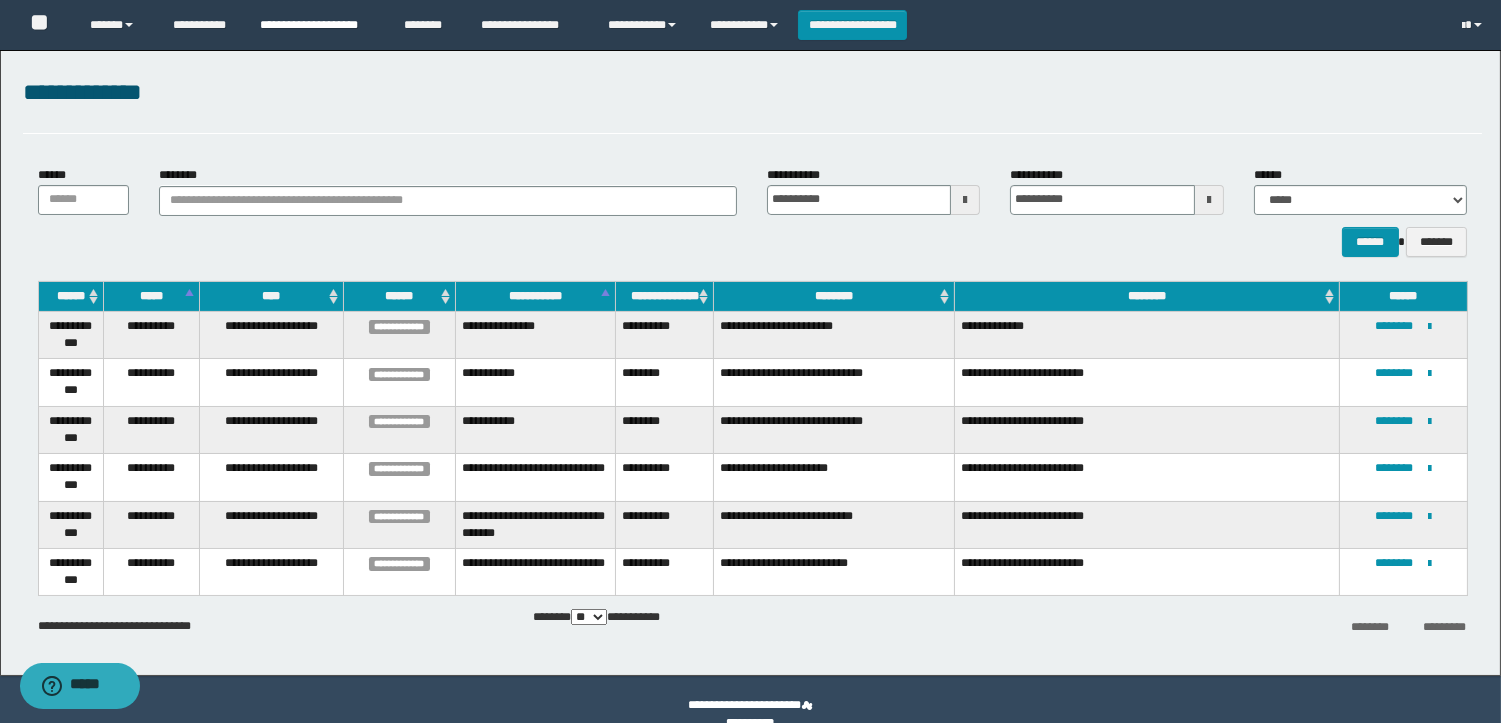 scroll, scrollTop: 0, scrollLeft: 0, axis: both 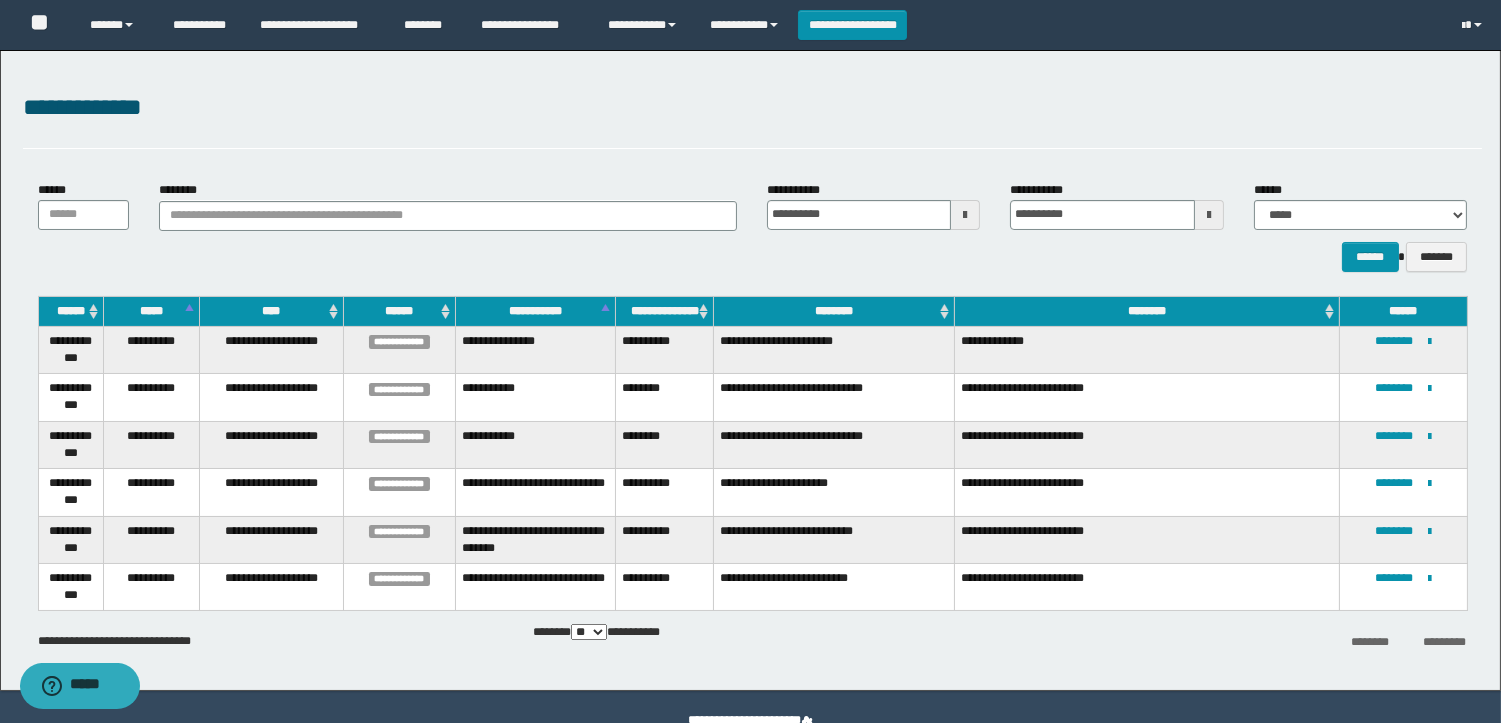 click on "******
*******" at bounding box center (1360, 257) 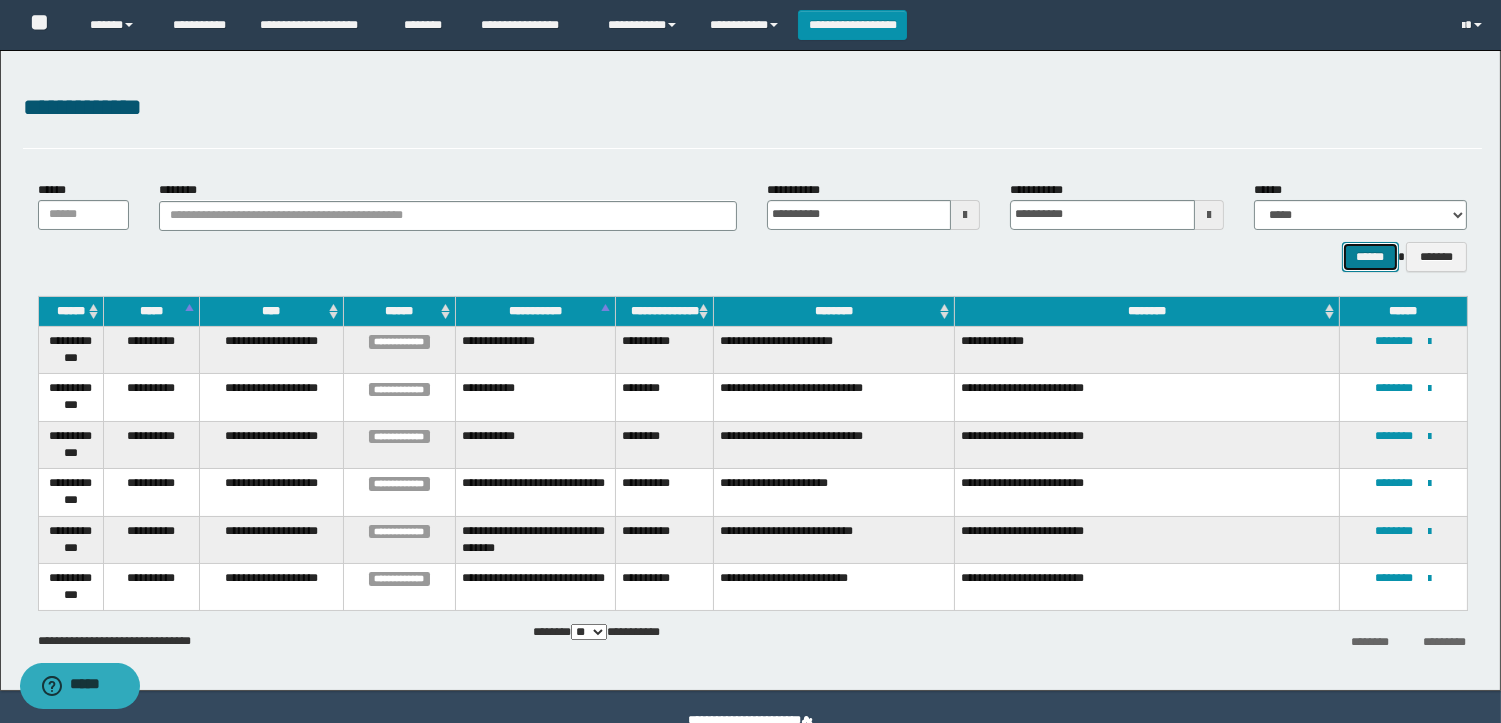 click on "******" at bounding box center (1370, 257) 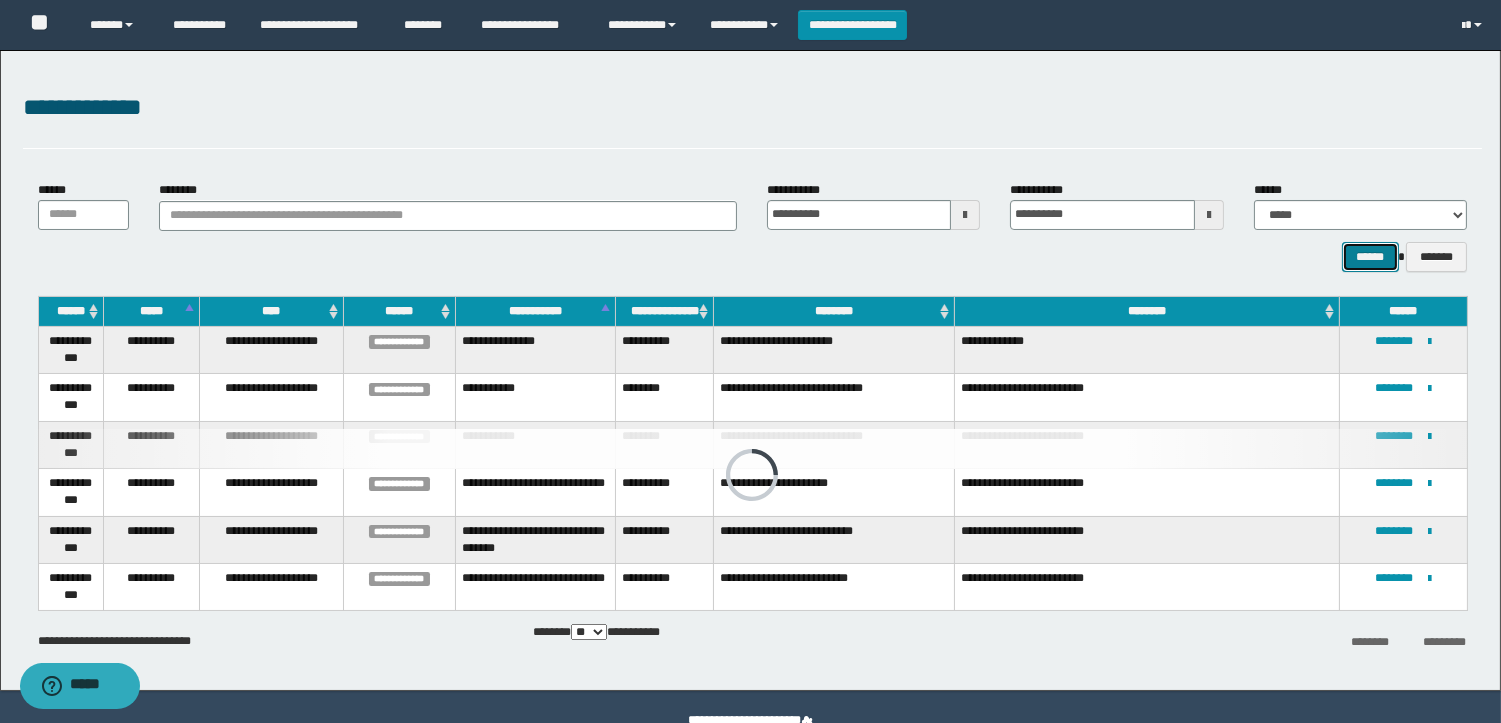 click on "******" at bounding box center (1370, 257) 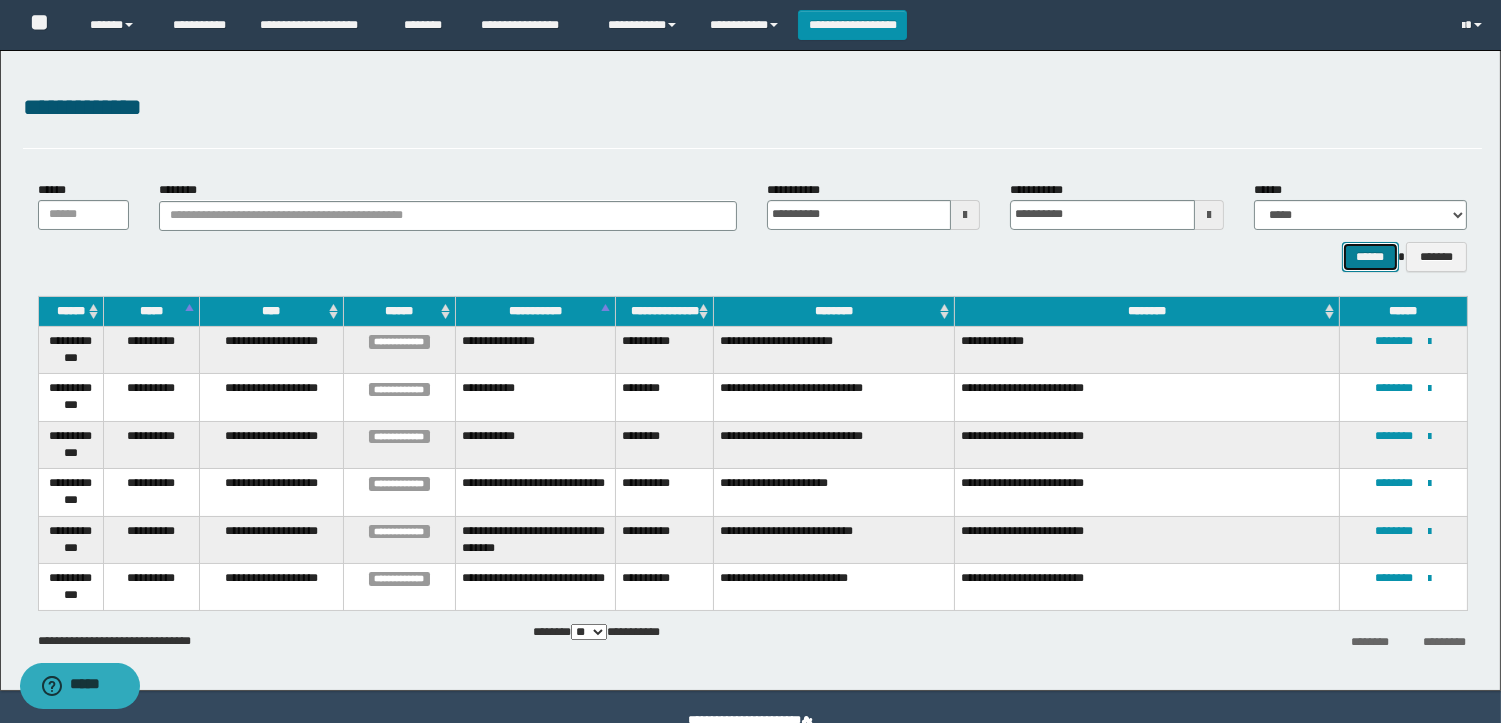 scroll, scrollTop: 44, scrollLeft: 0, axis: vertical 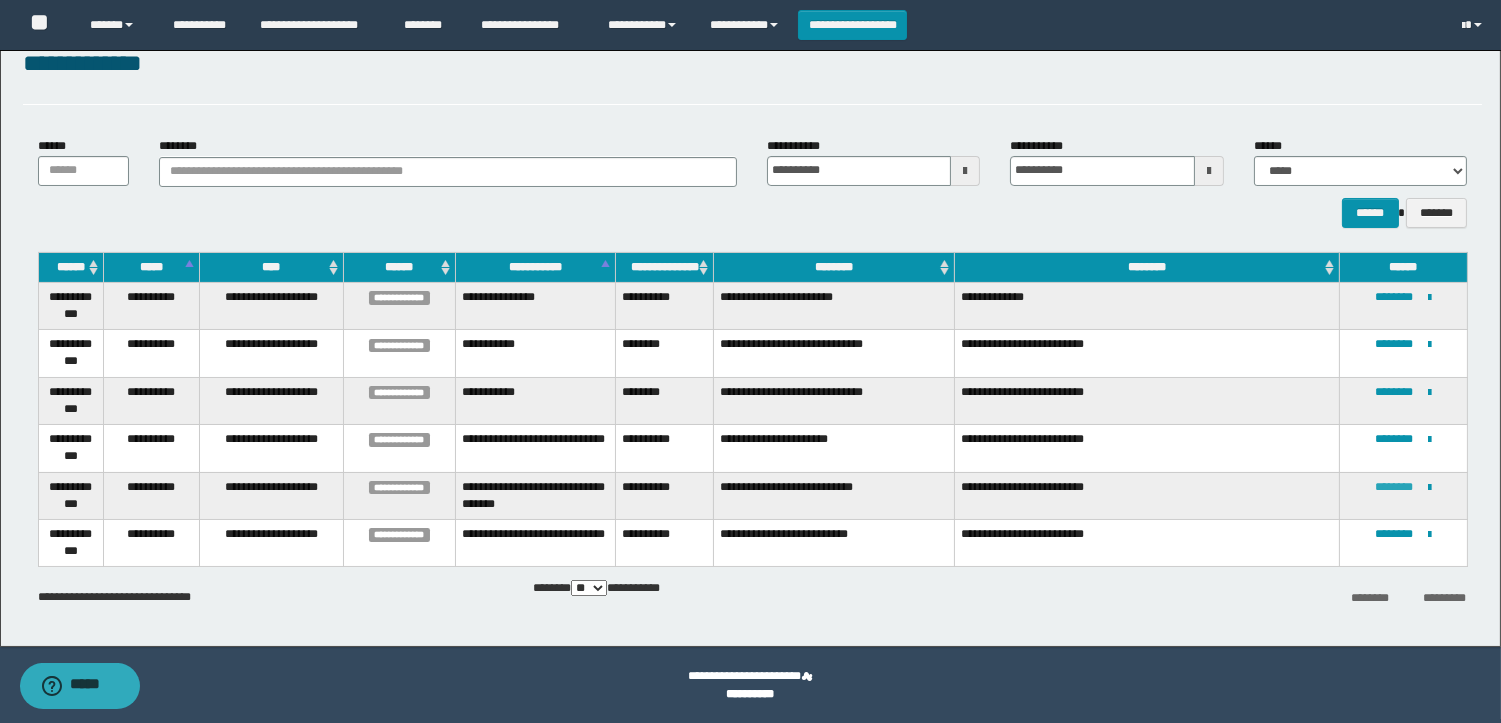 click on "********" at bounding box center [1394, 487] 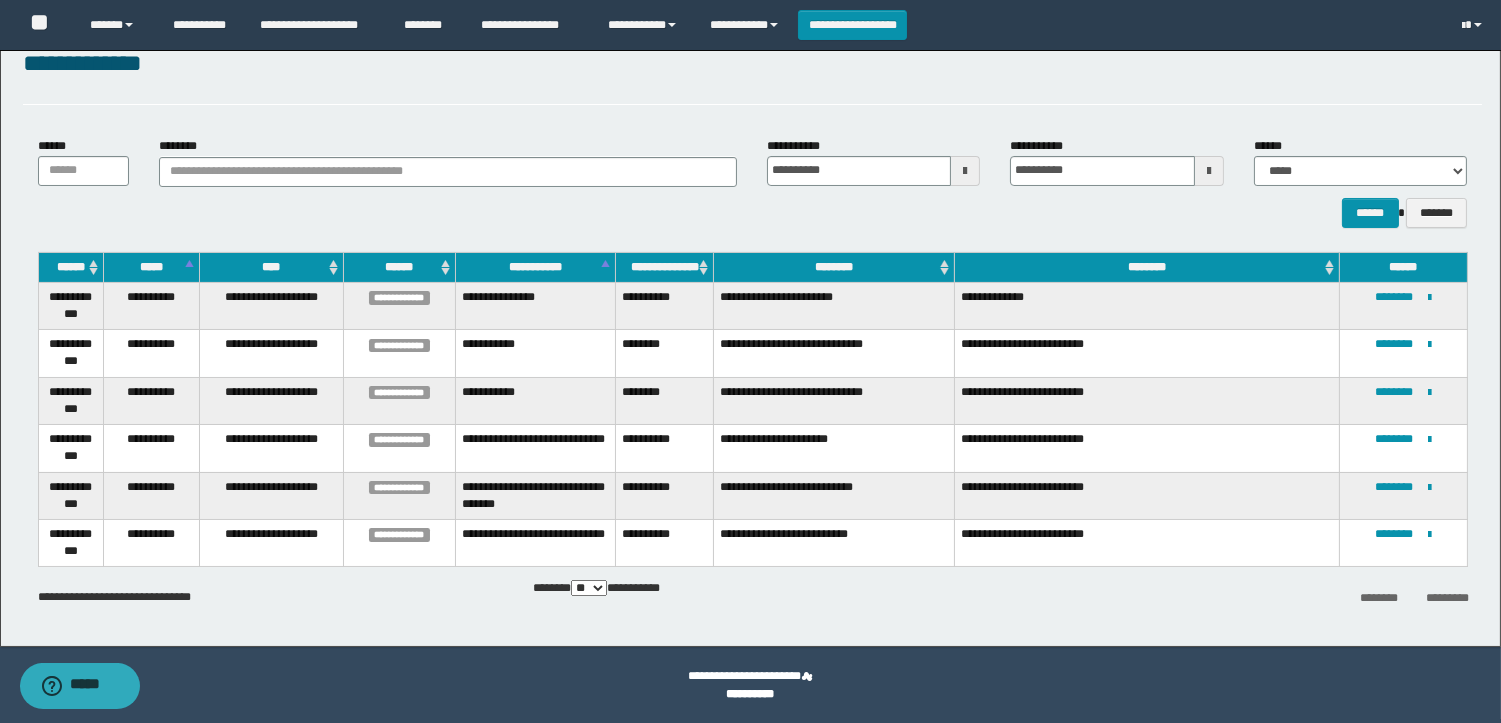scroll, scrollTop: 0, scrollLeft: 0, axis: both 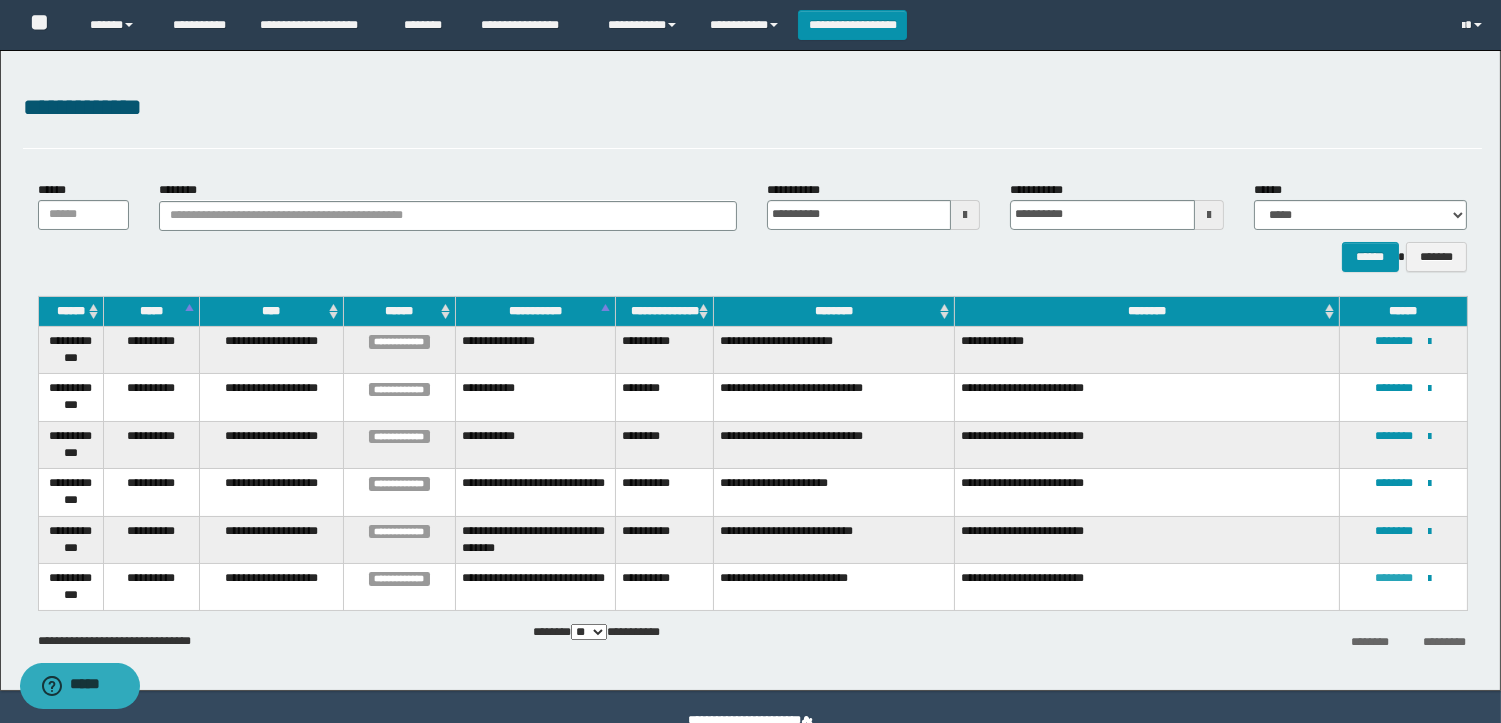 click on "********" at bounding box center [1394, 578] 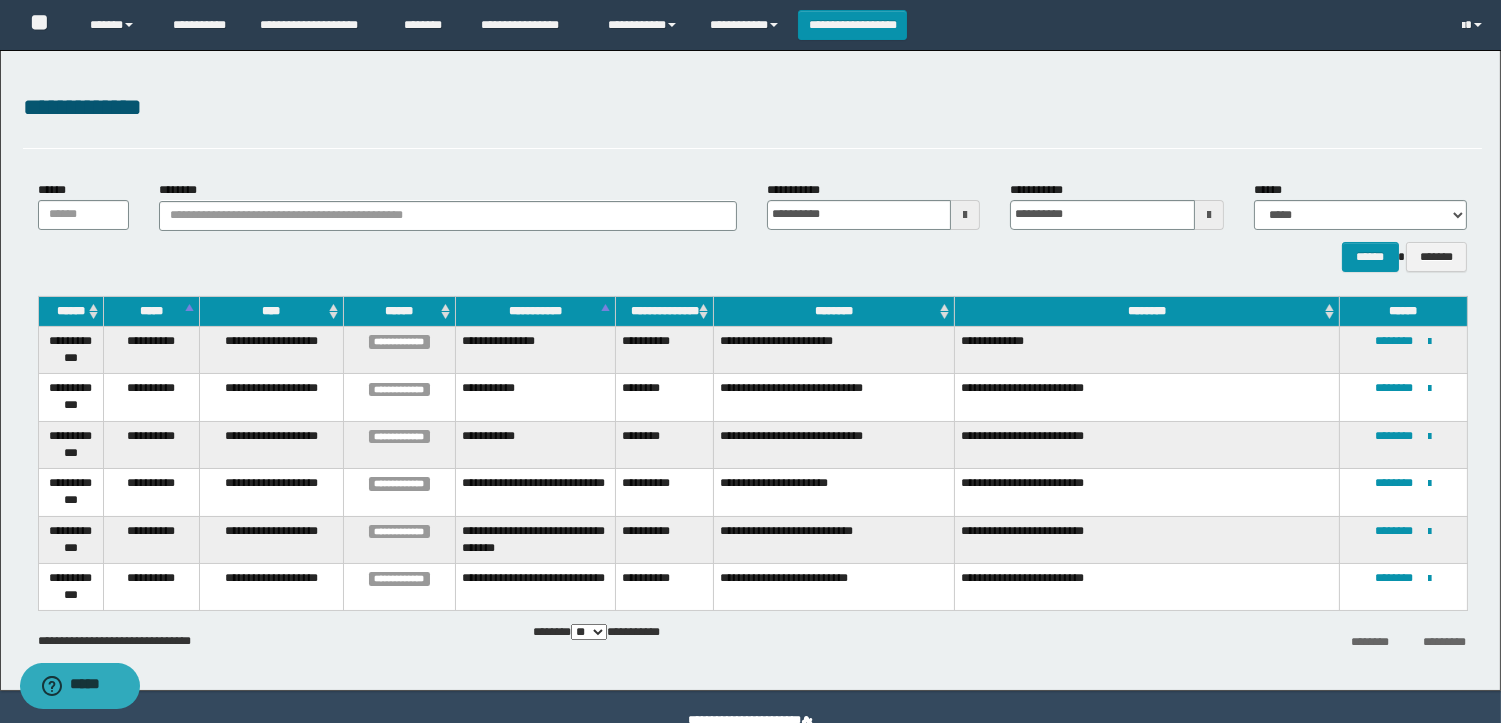click on "******
*******" at bounding box center (1360, 257) 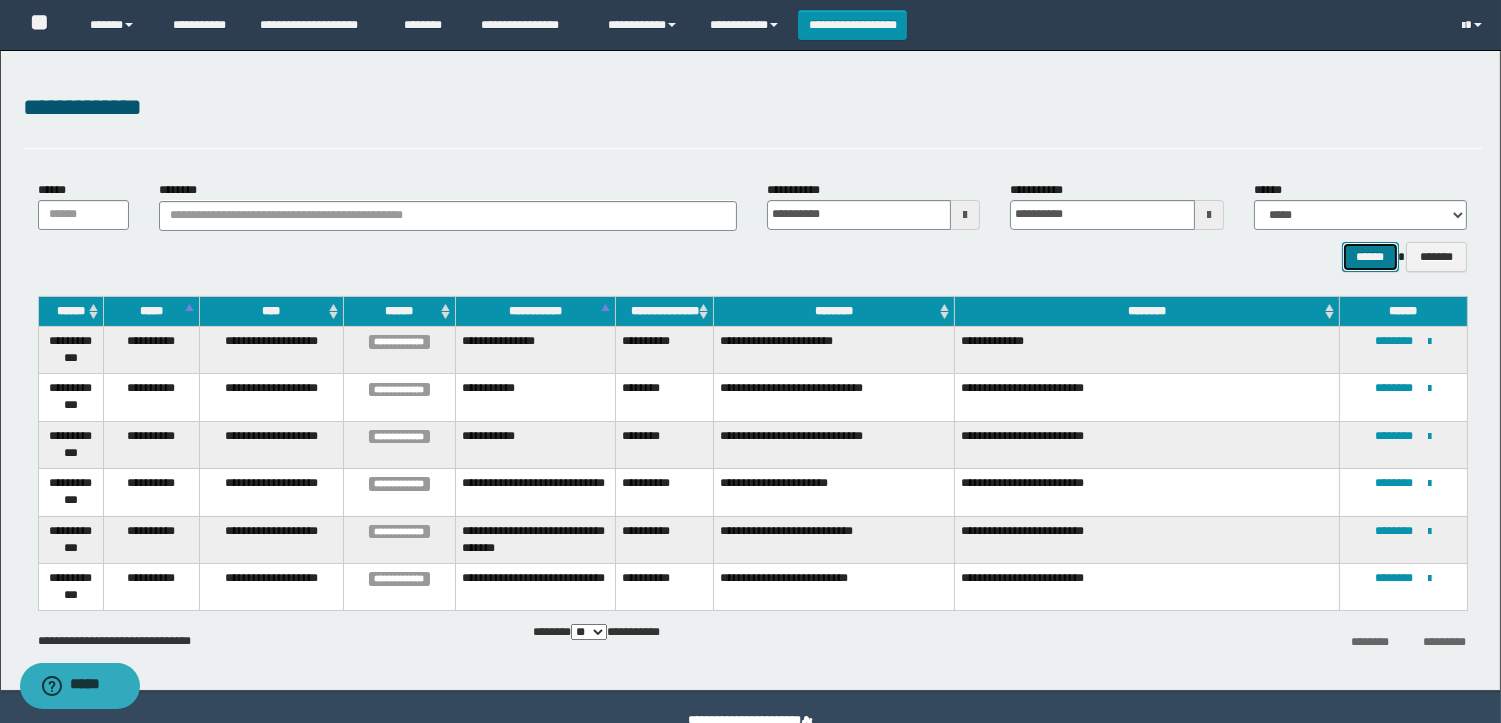 click on "******" at bounding box center [1370, 257] 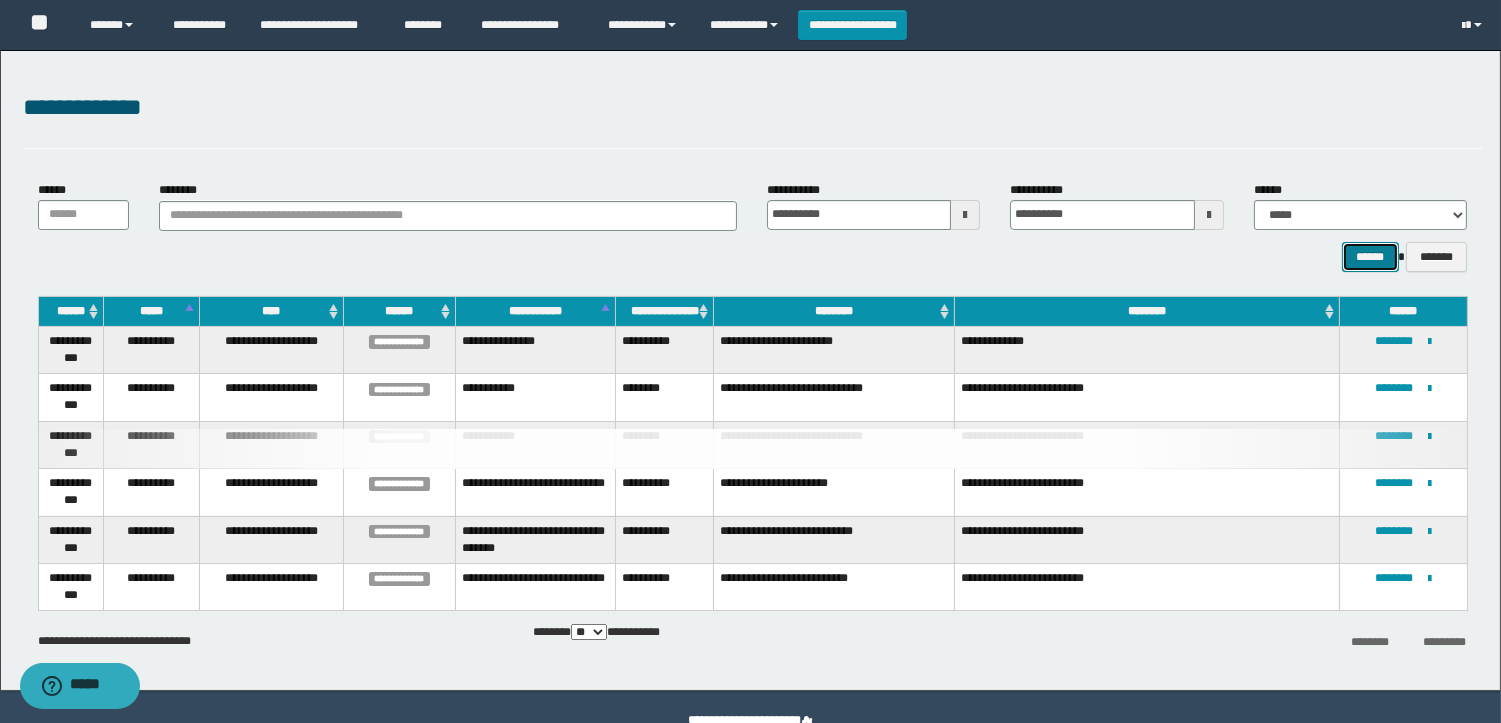 click on "******" at bounding box center (1370, 257) 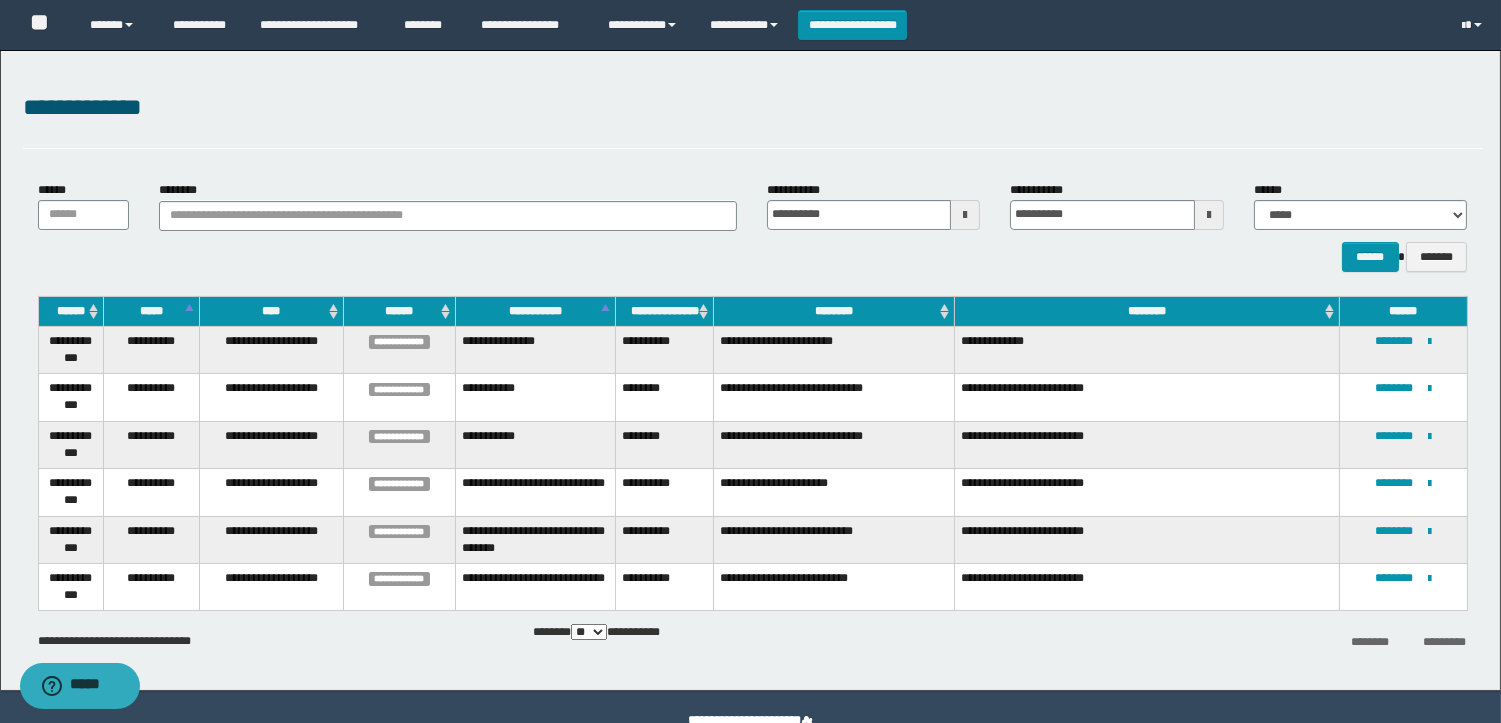 click on "**********" at bounding box center (752, 226) 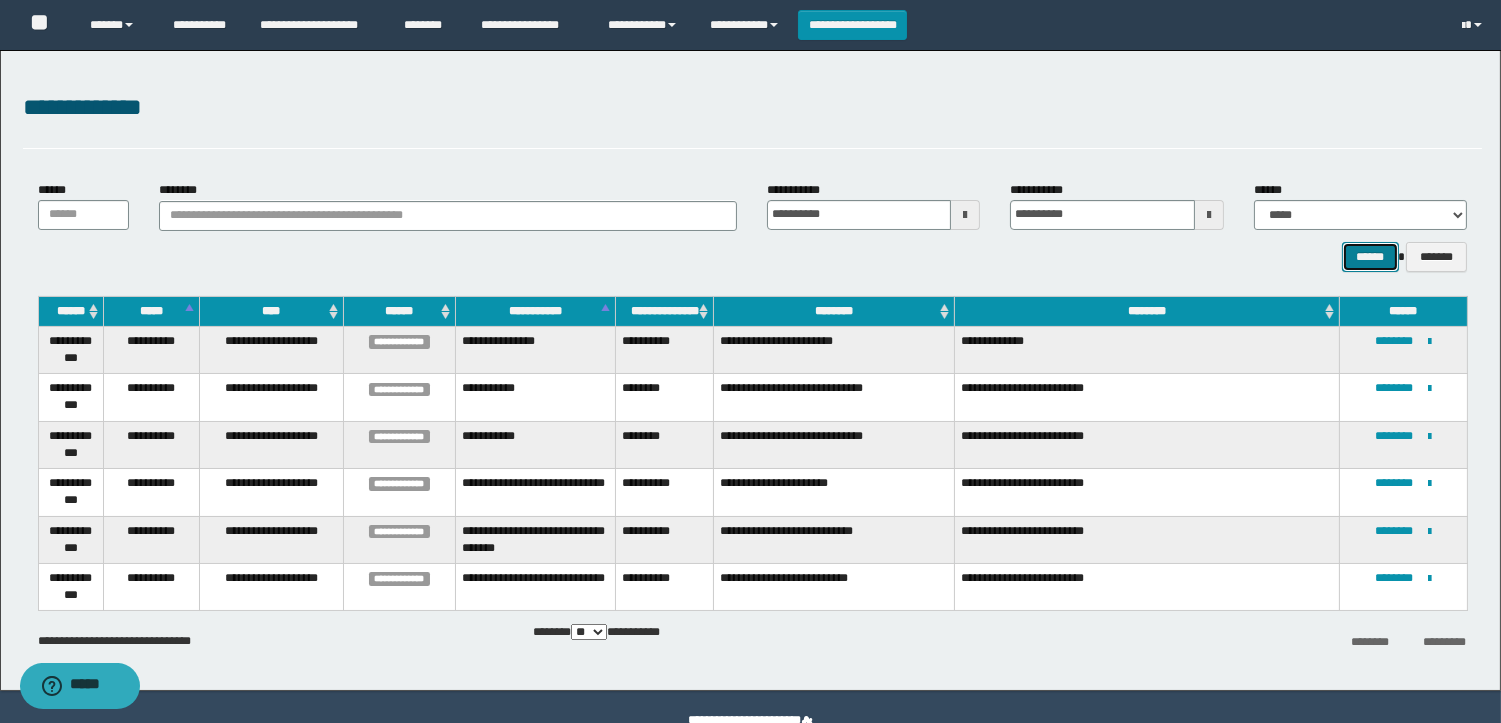 click on "******" at bounding box center (1370, 257) 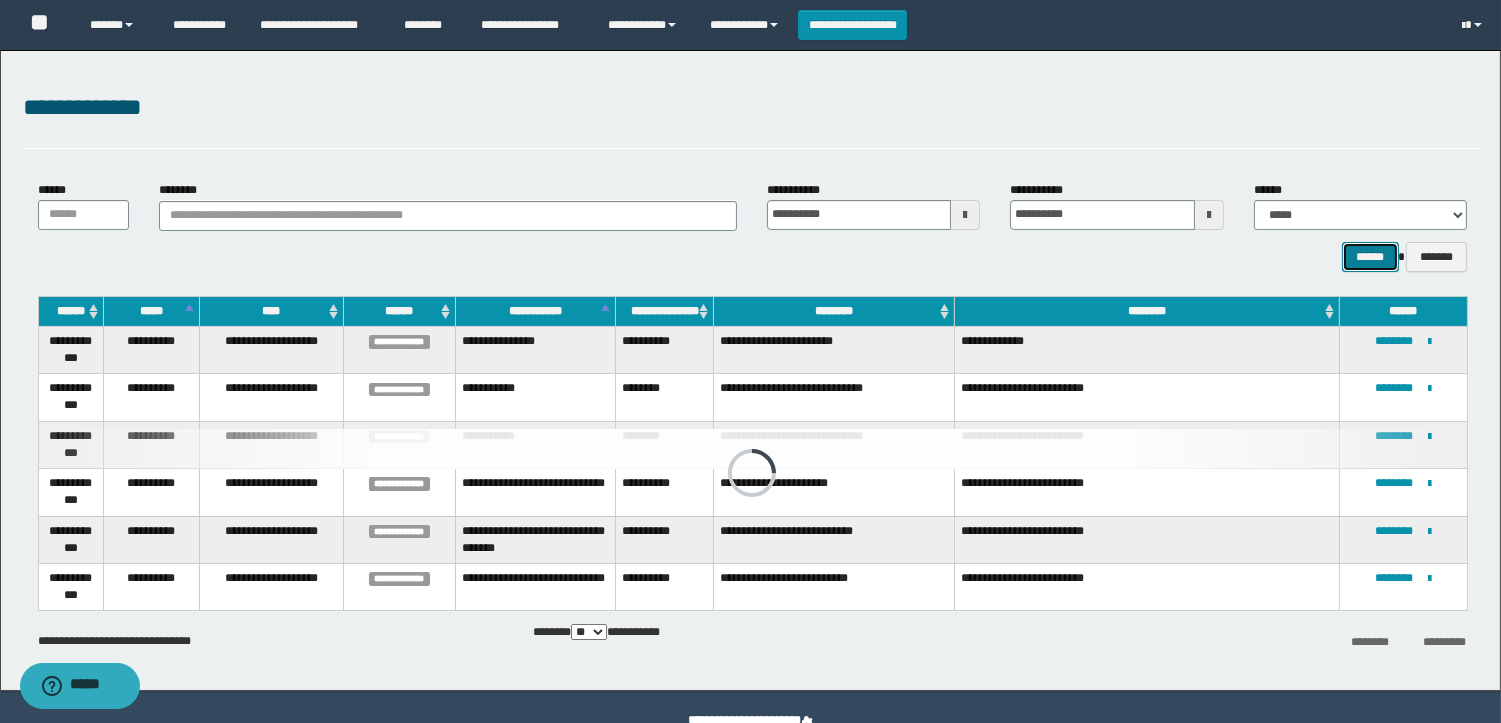 click on "******" at bounding box center (1370, 257) 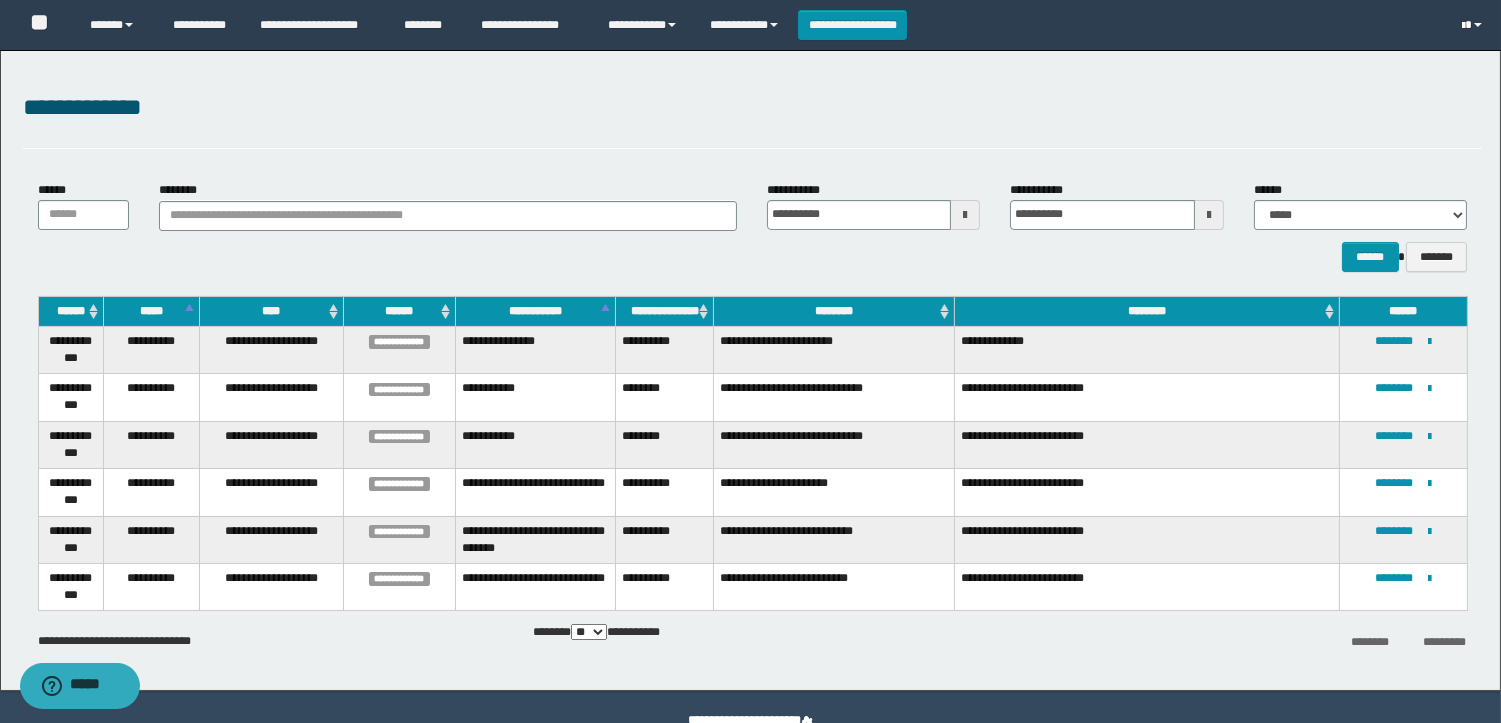 click at bounding box center (1463, 26) 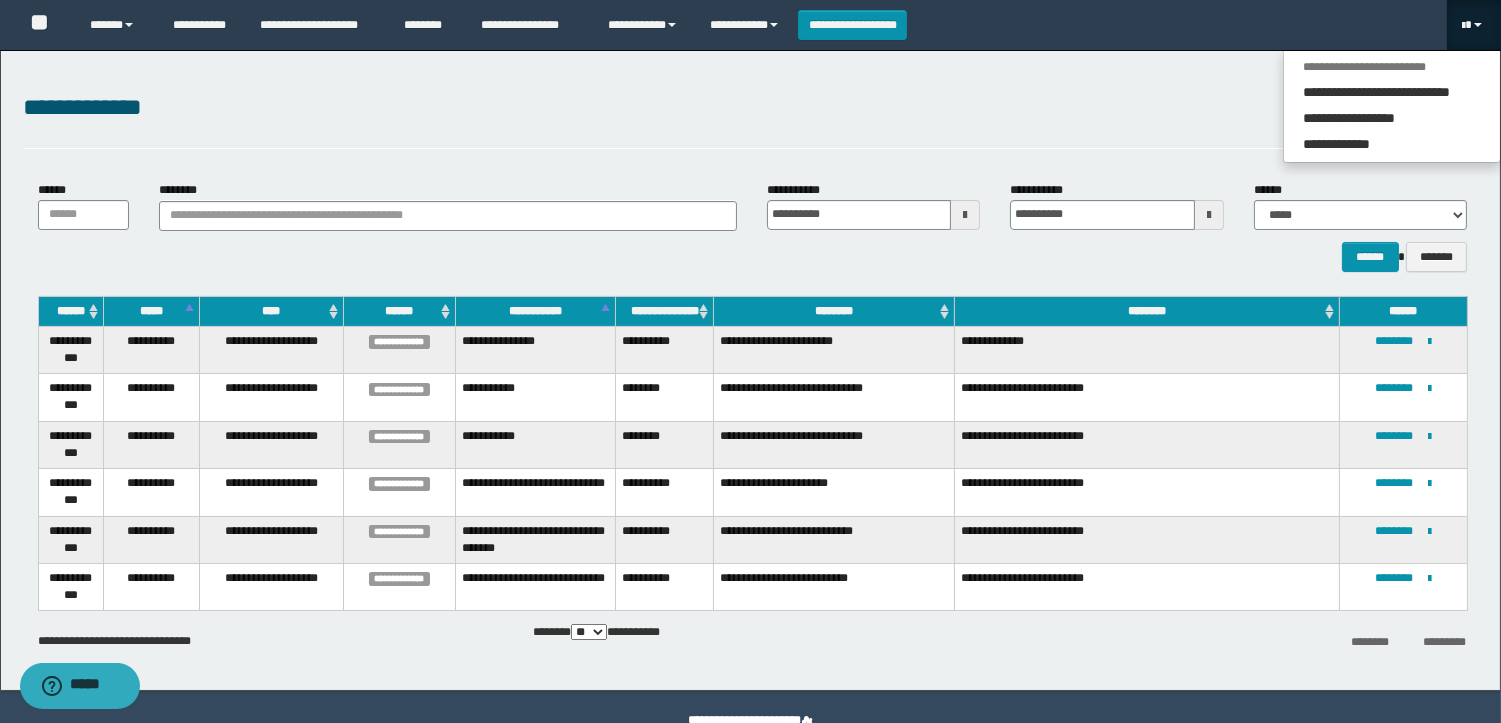 click on "**********" at bounding box center [750, 370] 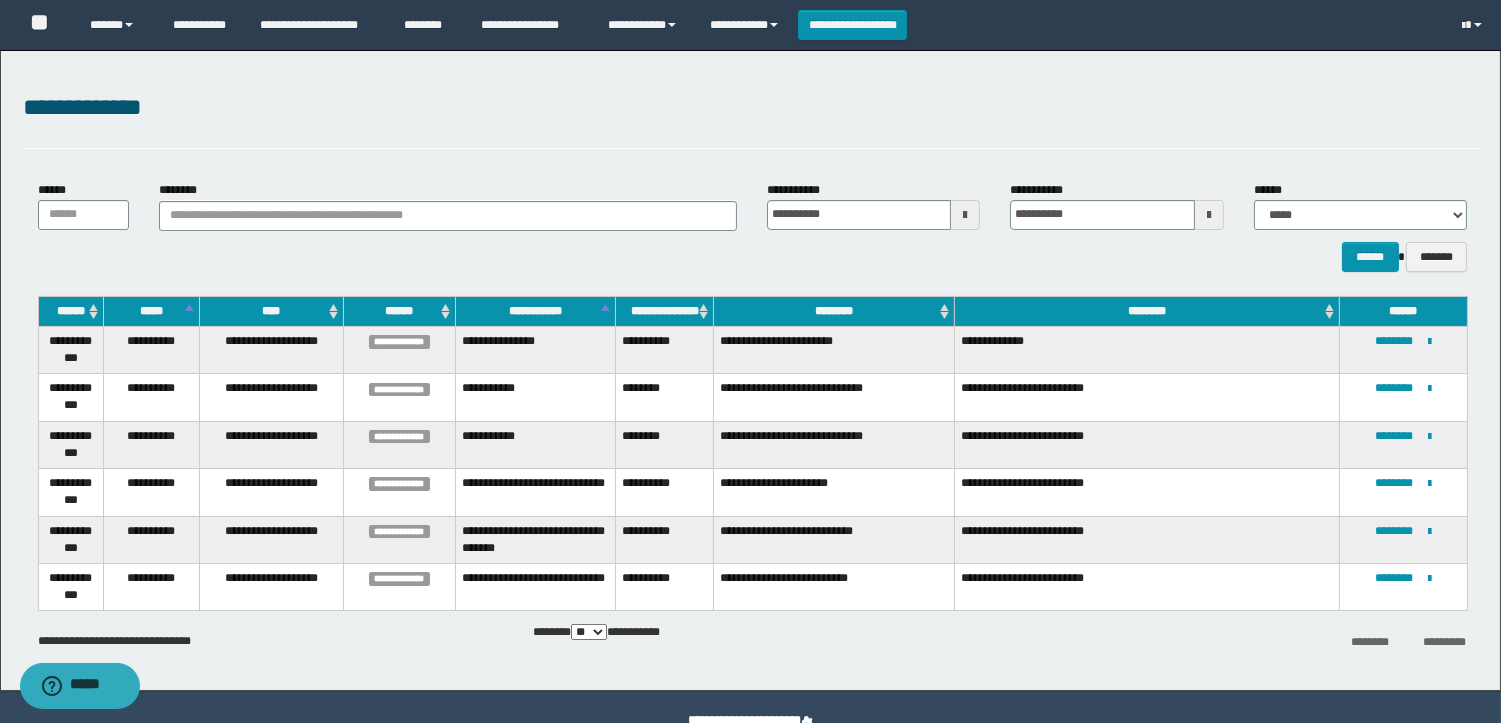 click on "**********" at bounding box center (750, 370) 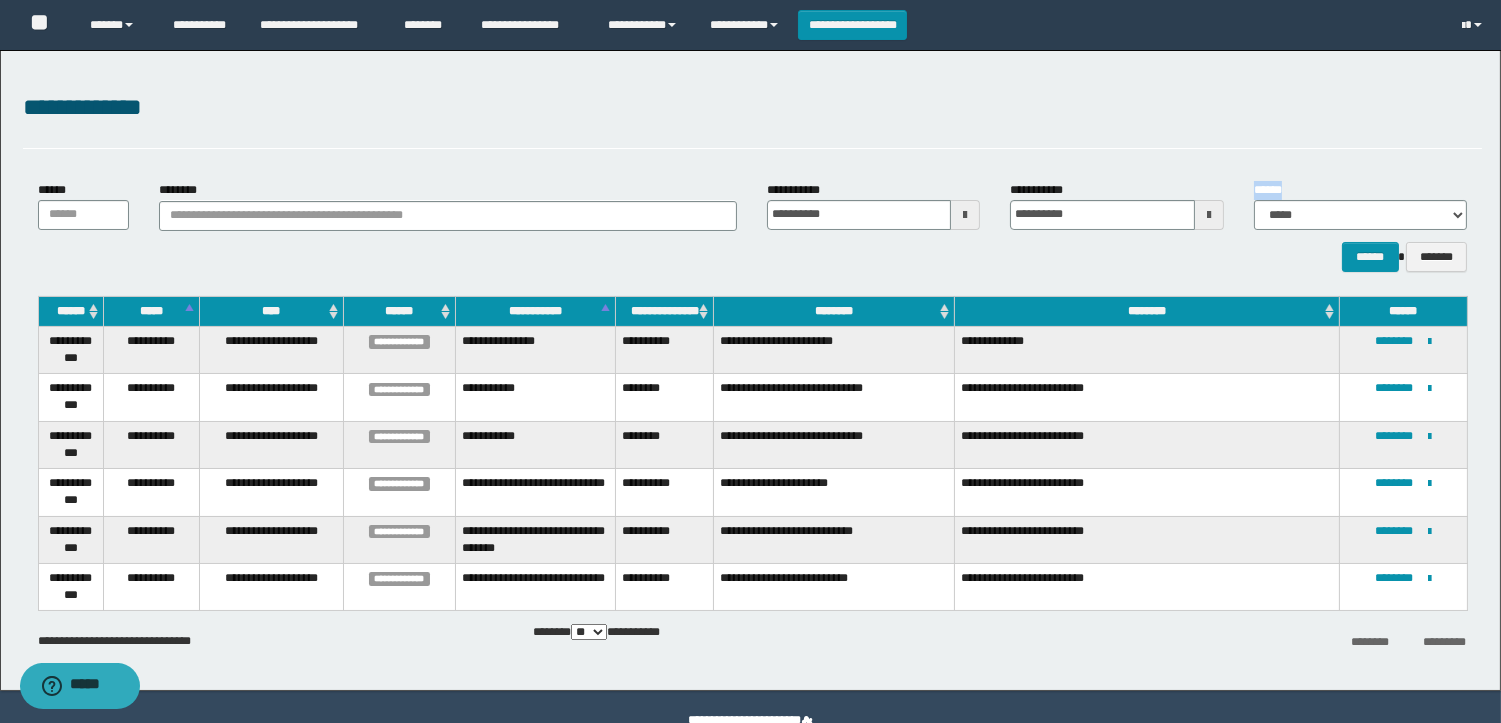 click on "**********" at bounding box center [750, 370] 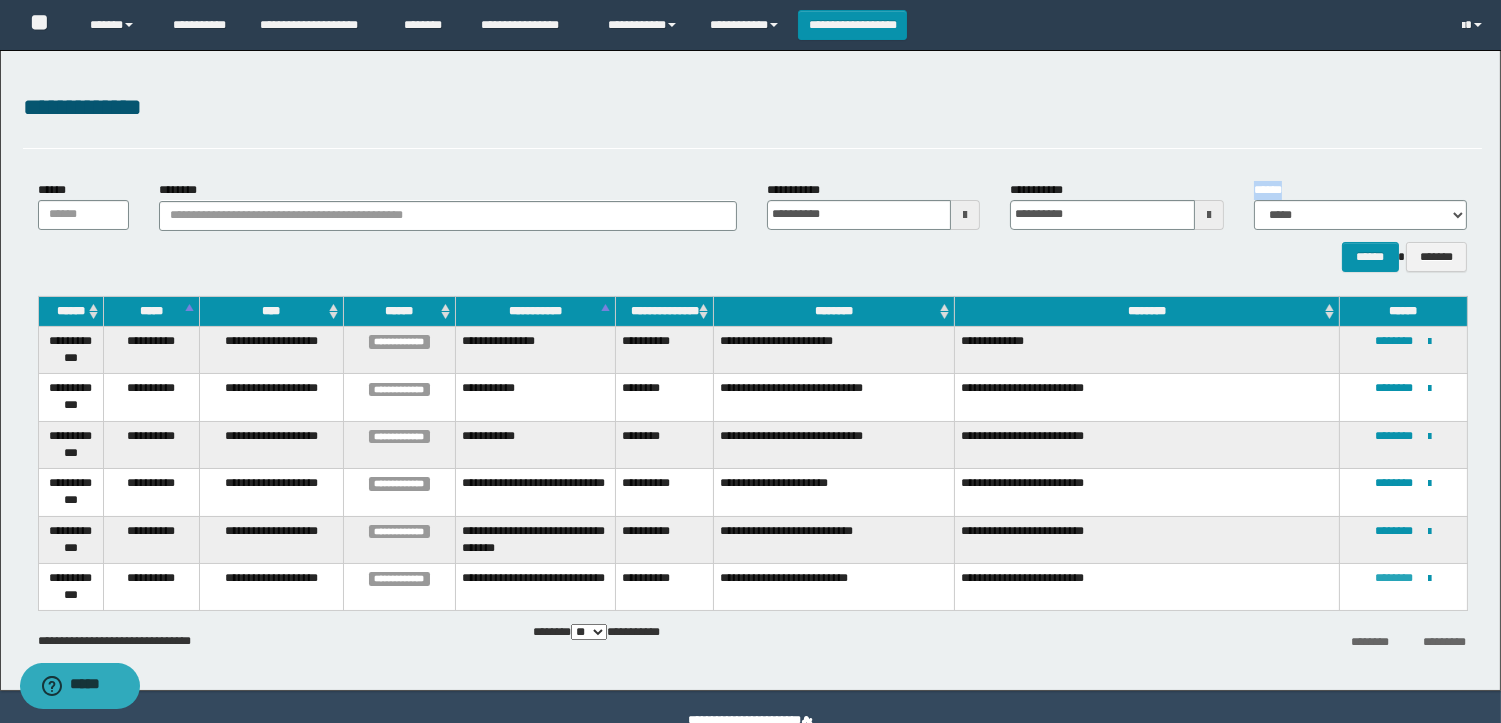 click on "********" at bounding box center [1394, 578] 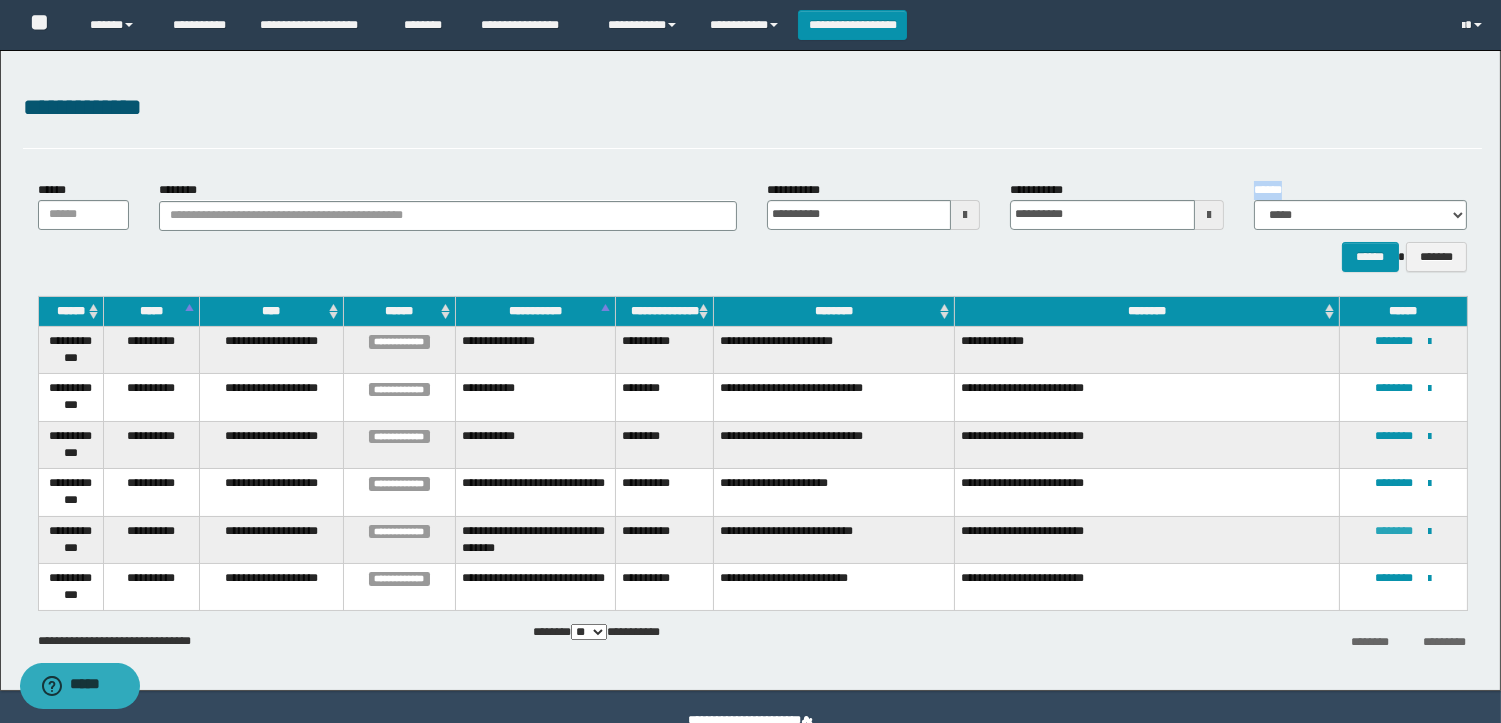 click on "********" at bounding box center [1394, 531] 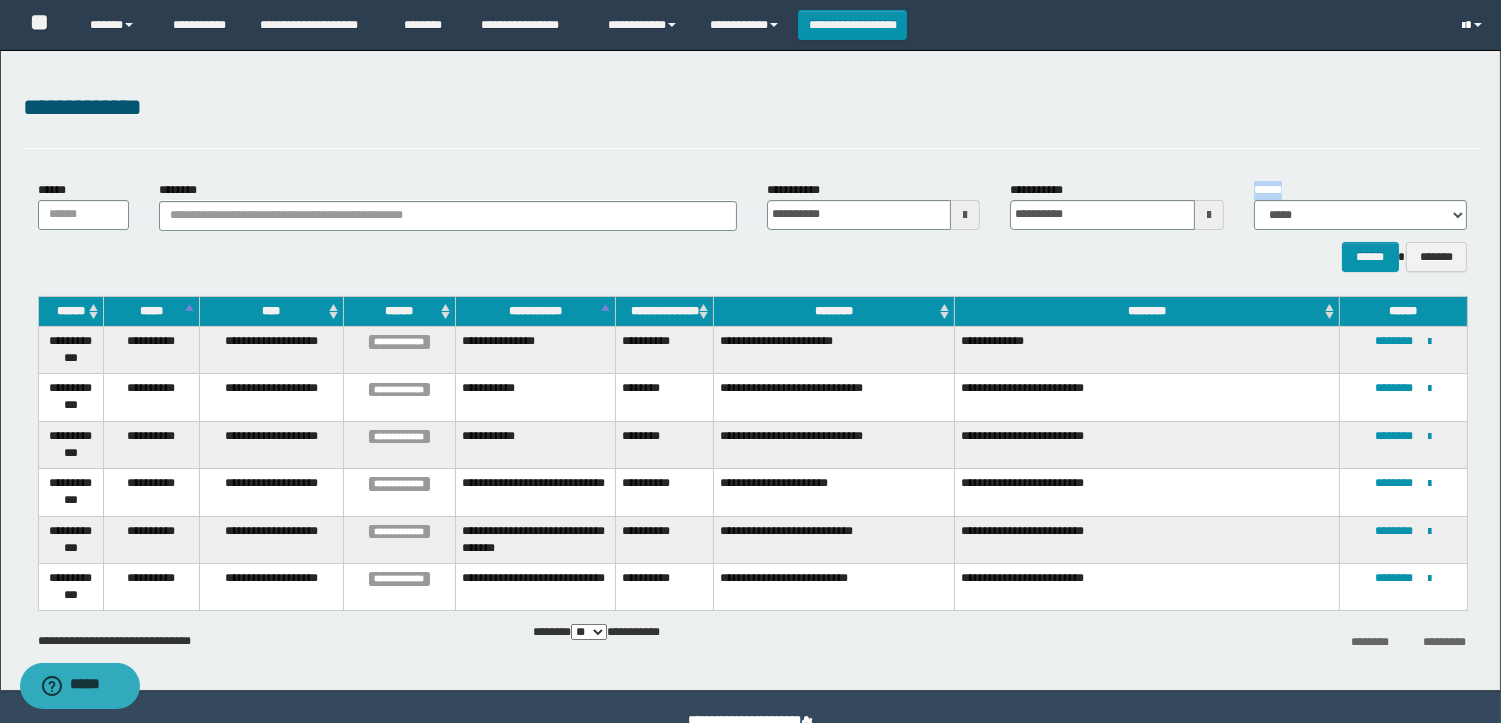 click at bounding box center (1463, 26) 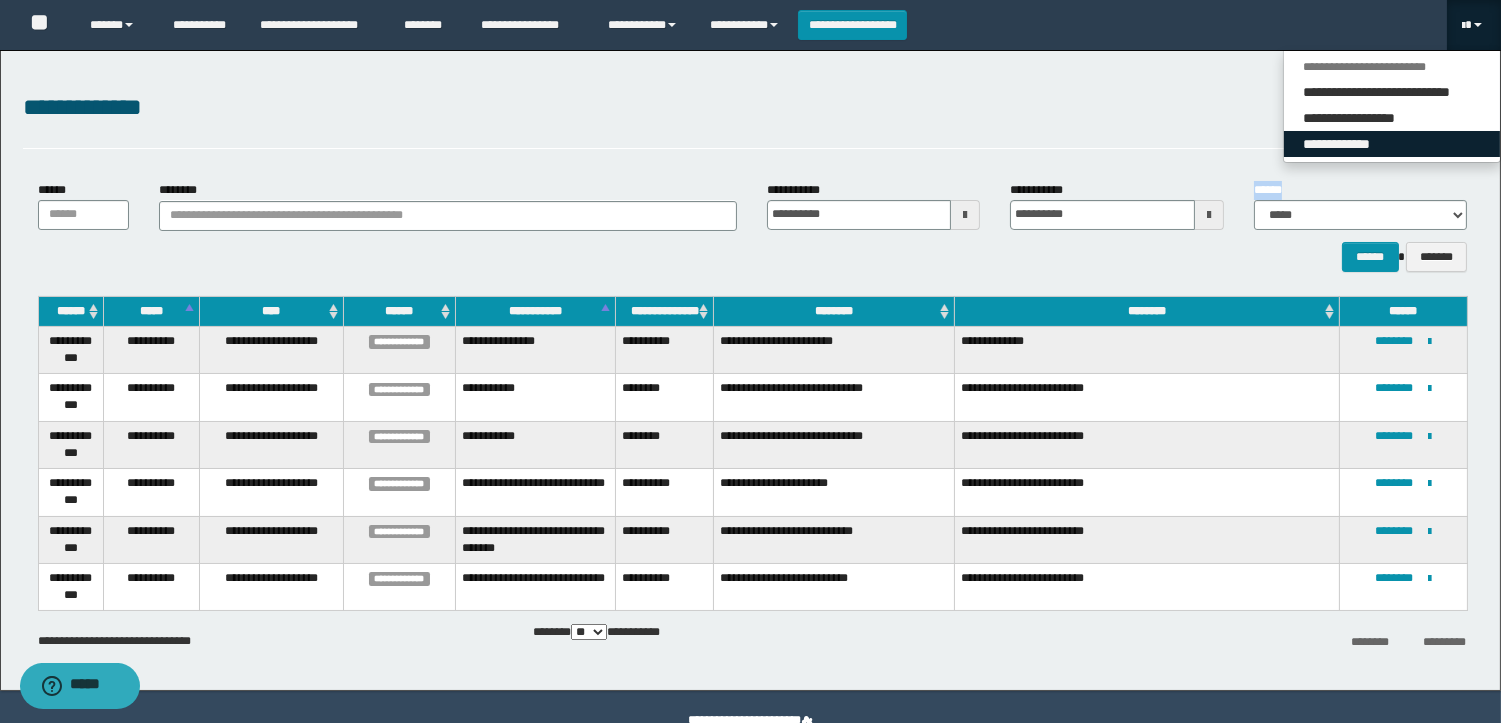 drag, startPoint x: 1393, startPoint y: 143, endPoint x: 1167, endPoint y: 242, distance: 246.73265 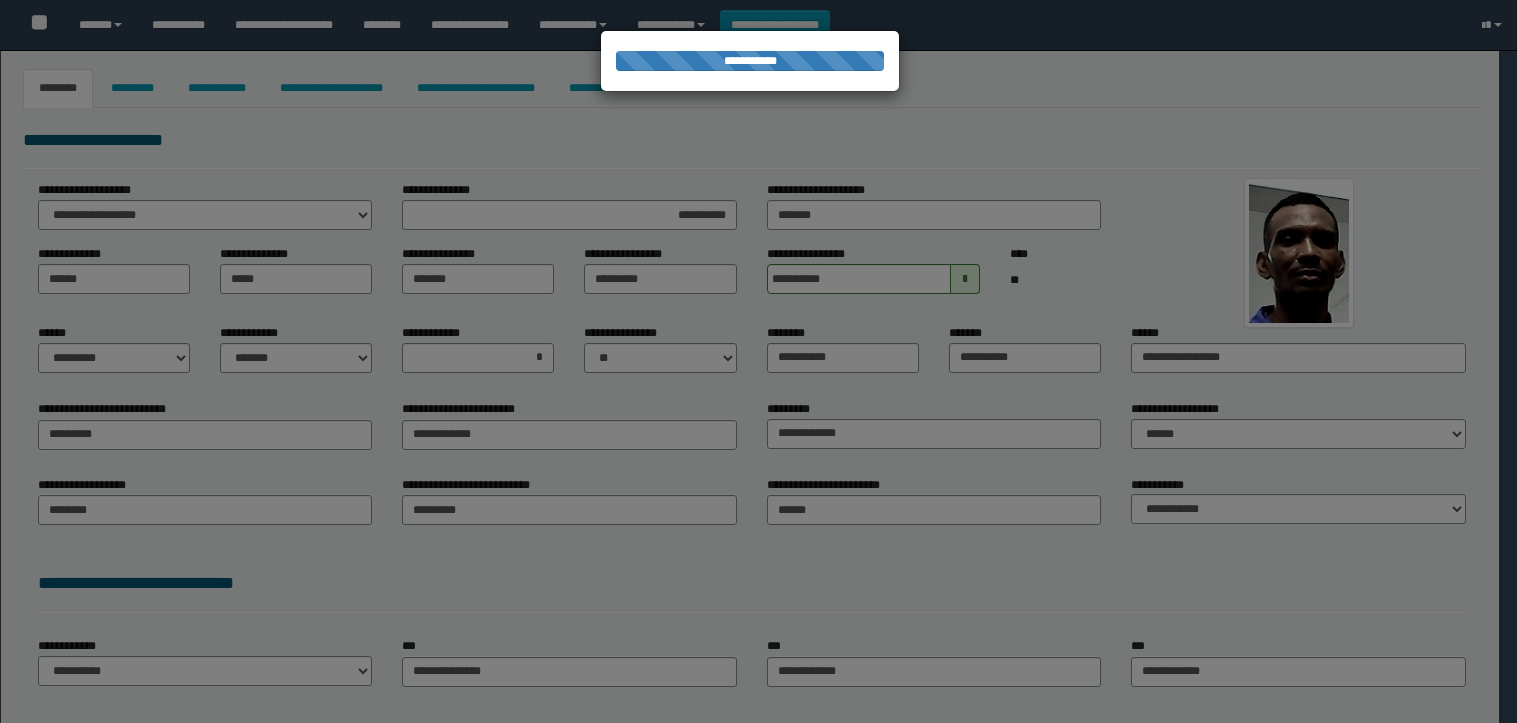select on "*" 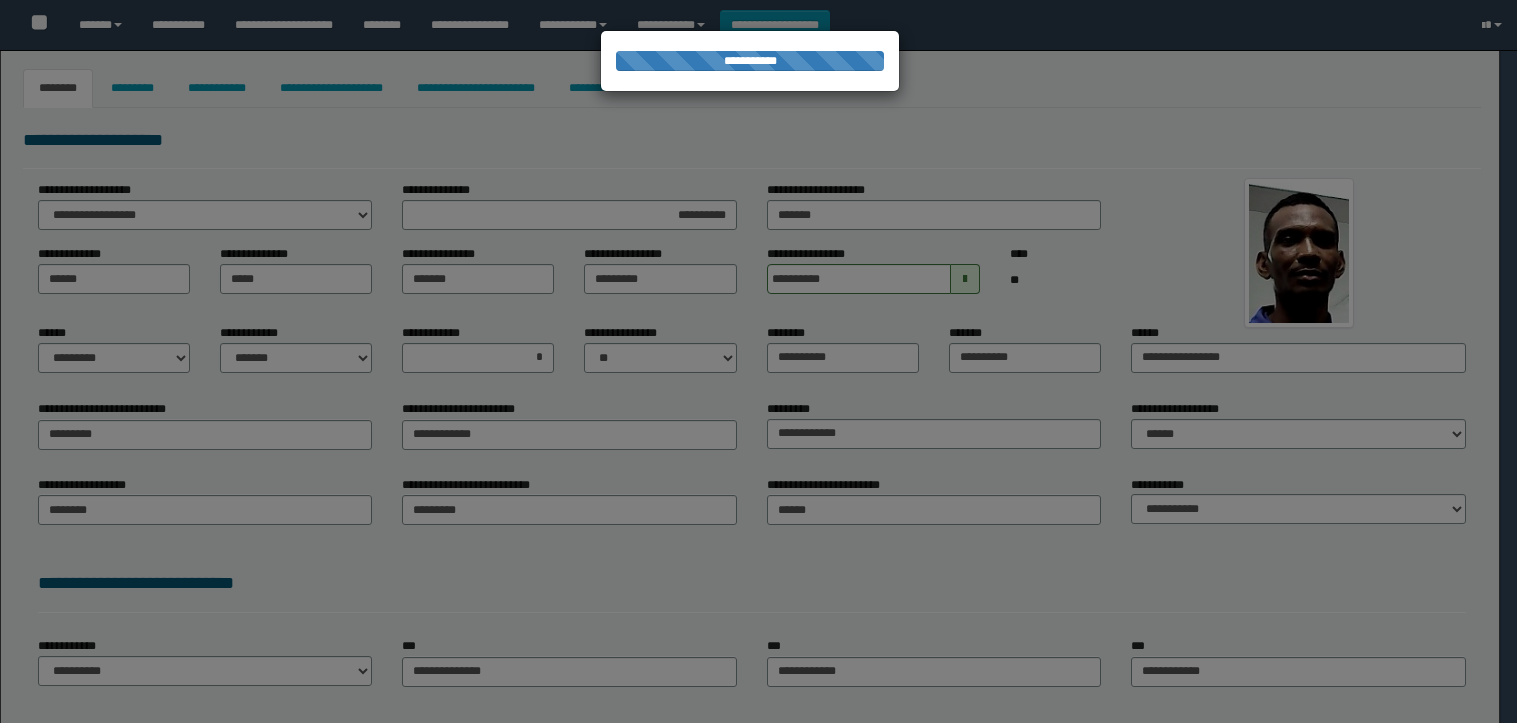 select on "*" 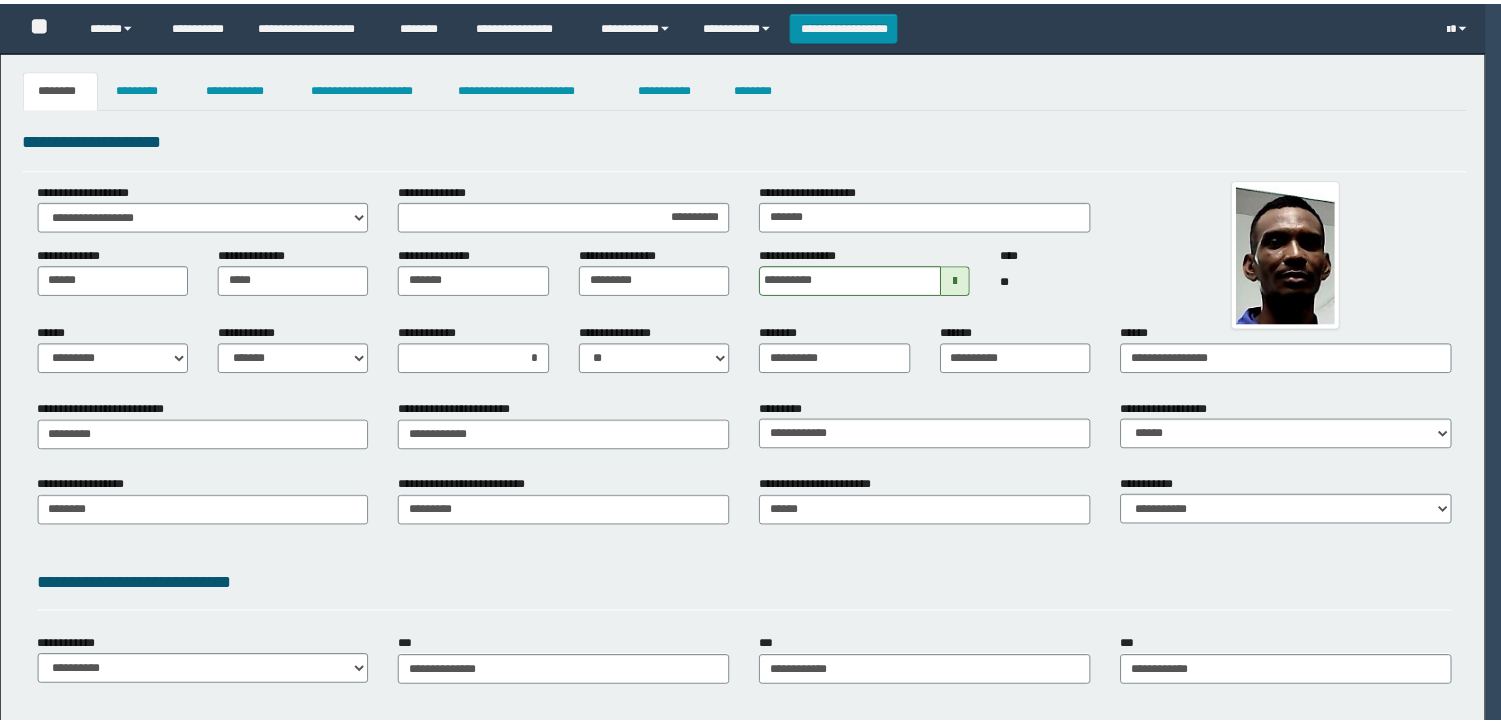 scroll, scrollTop: 0, scrollLeft: 0, axis: both 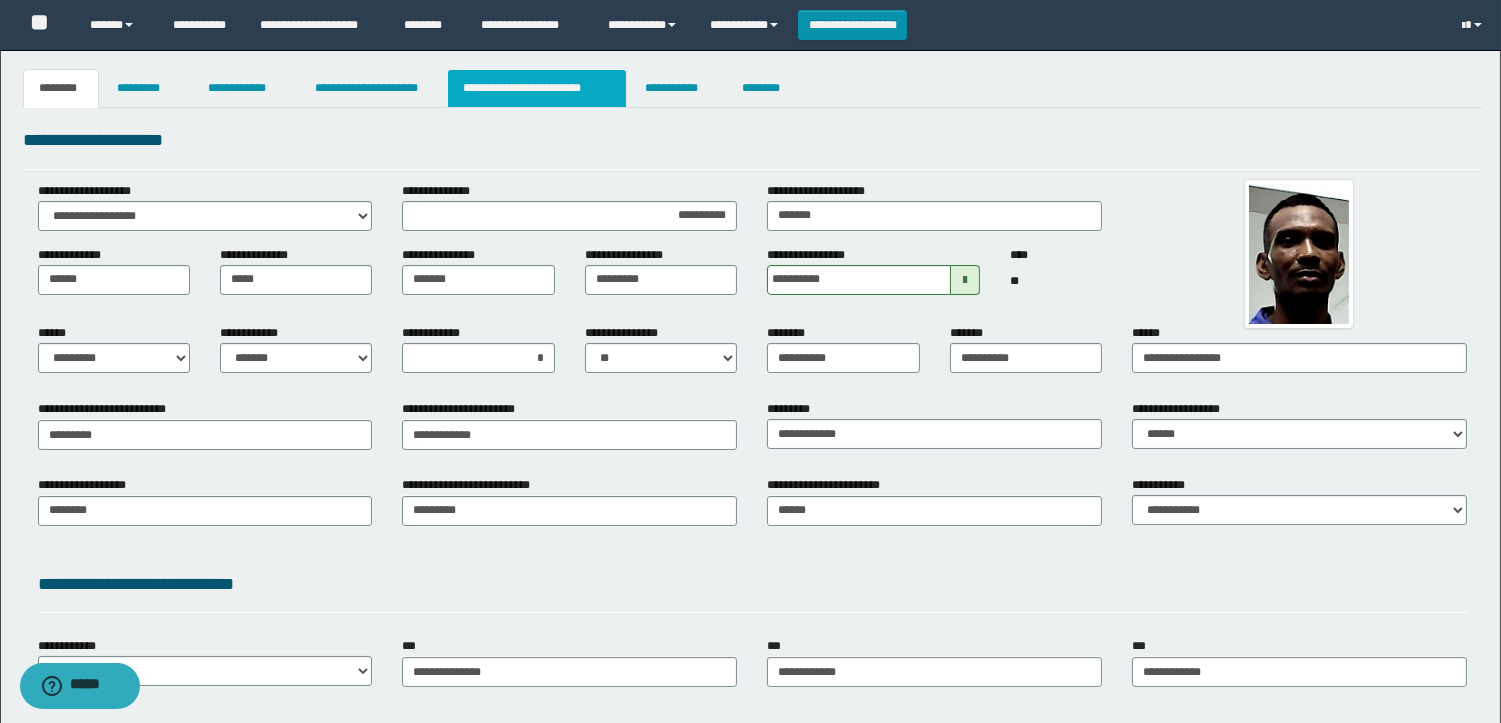 click on "**********" at bounding box center [537, 88] 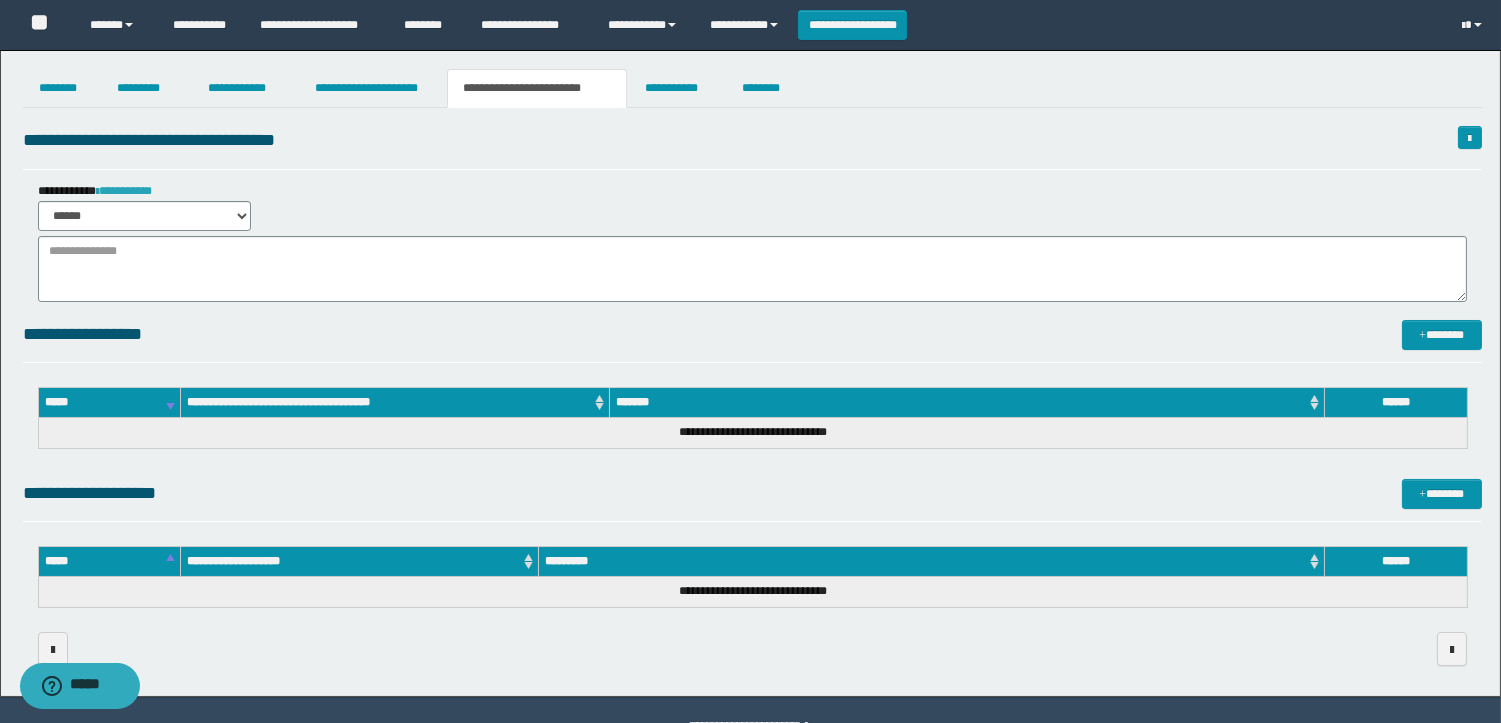 click on "**********" at bounding box center [124, 191] 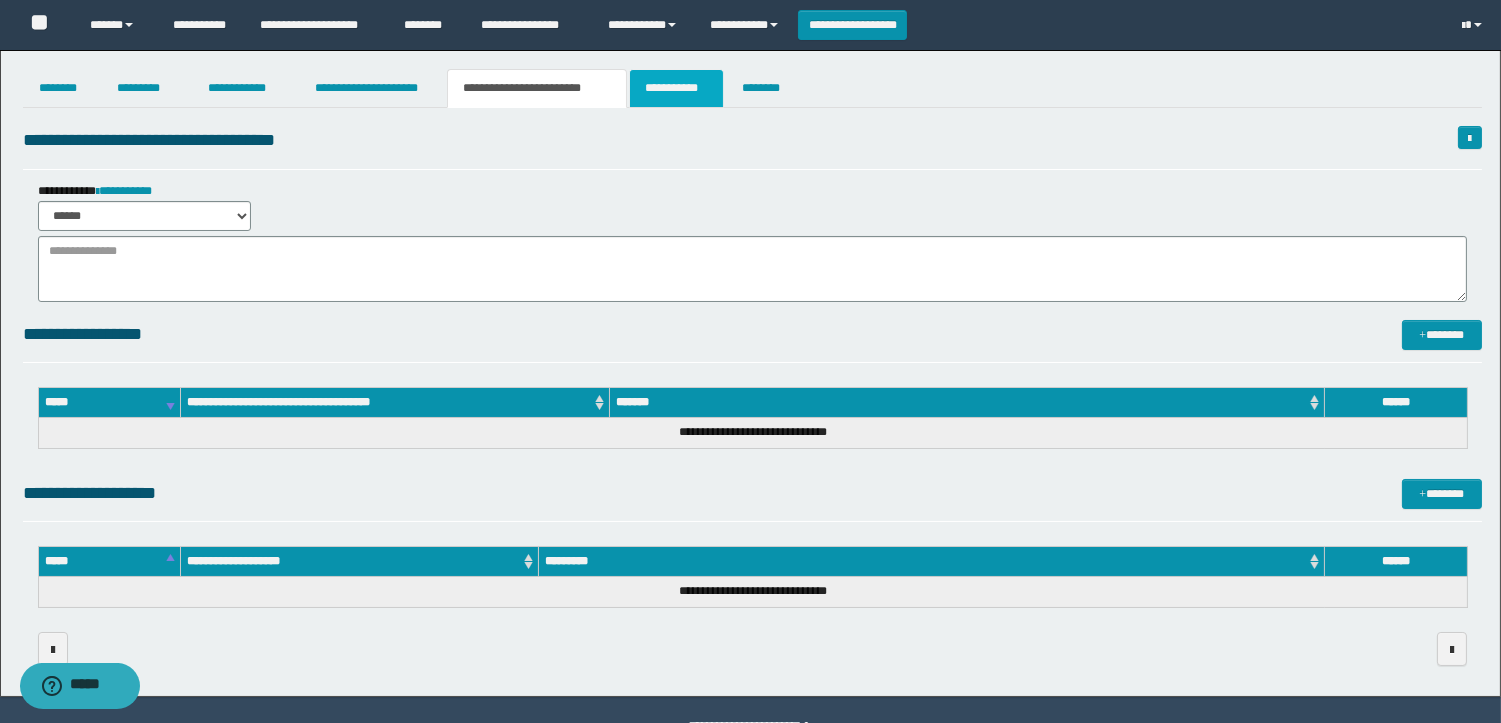 click on "**********" at bounding box center [676, 88] 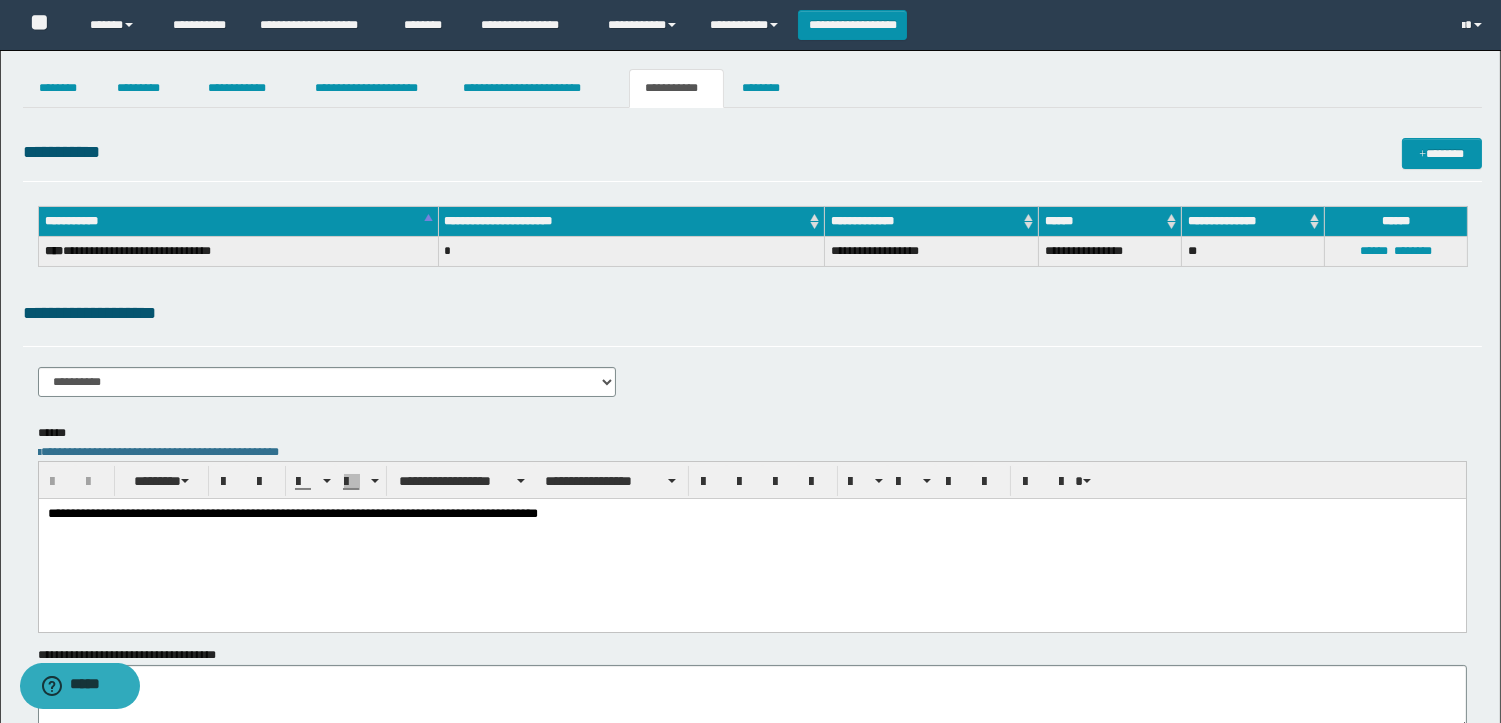 scroll, scrollTop: 0, scrollLeft: 0, axis: both 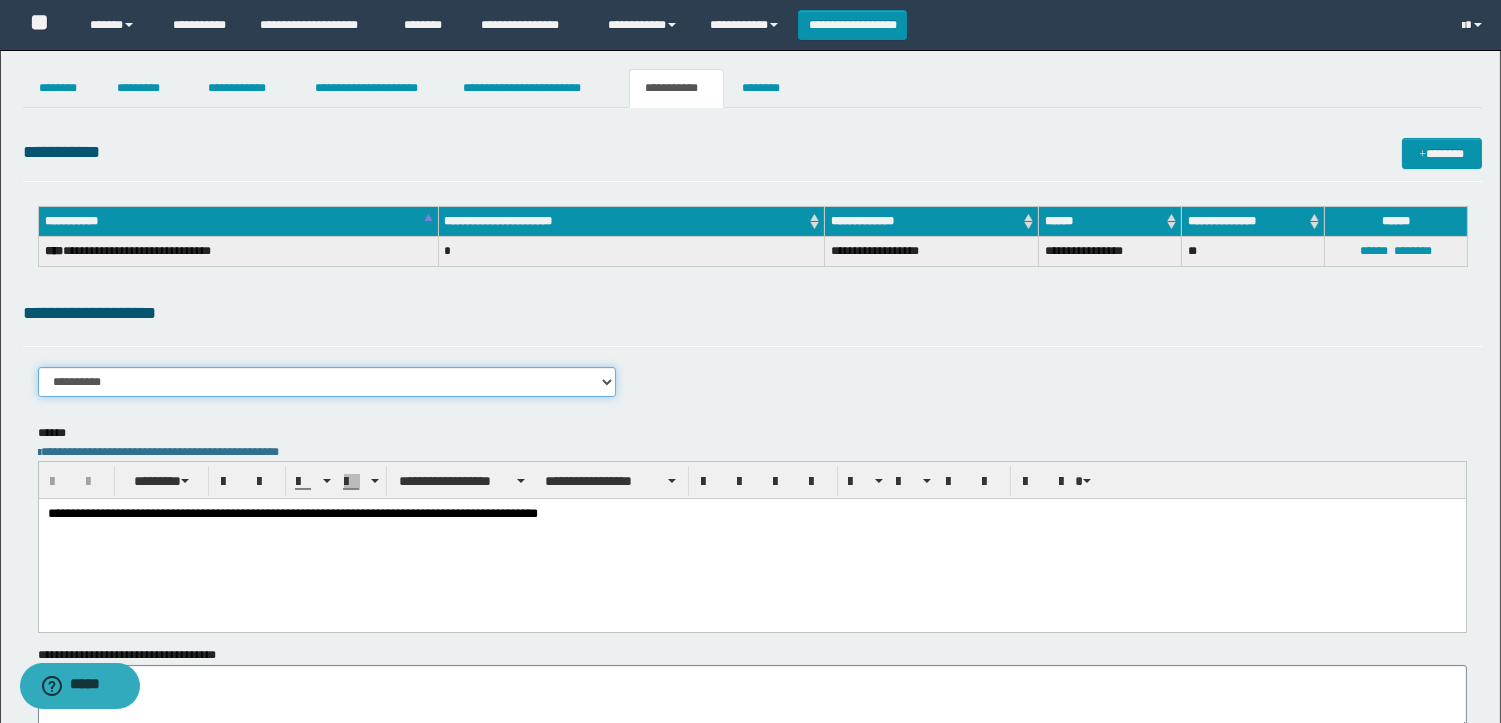 click on "**********" at bounding box center (327, 382) 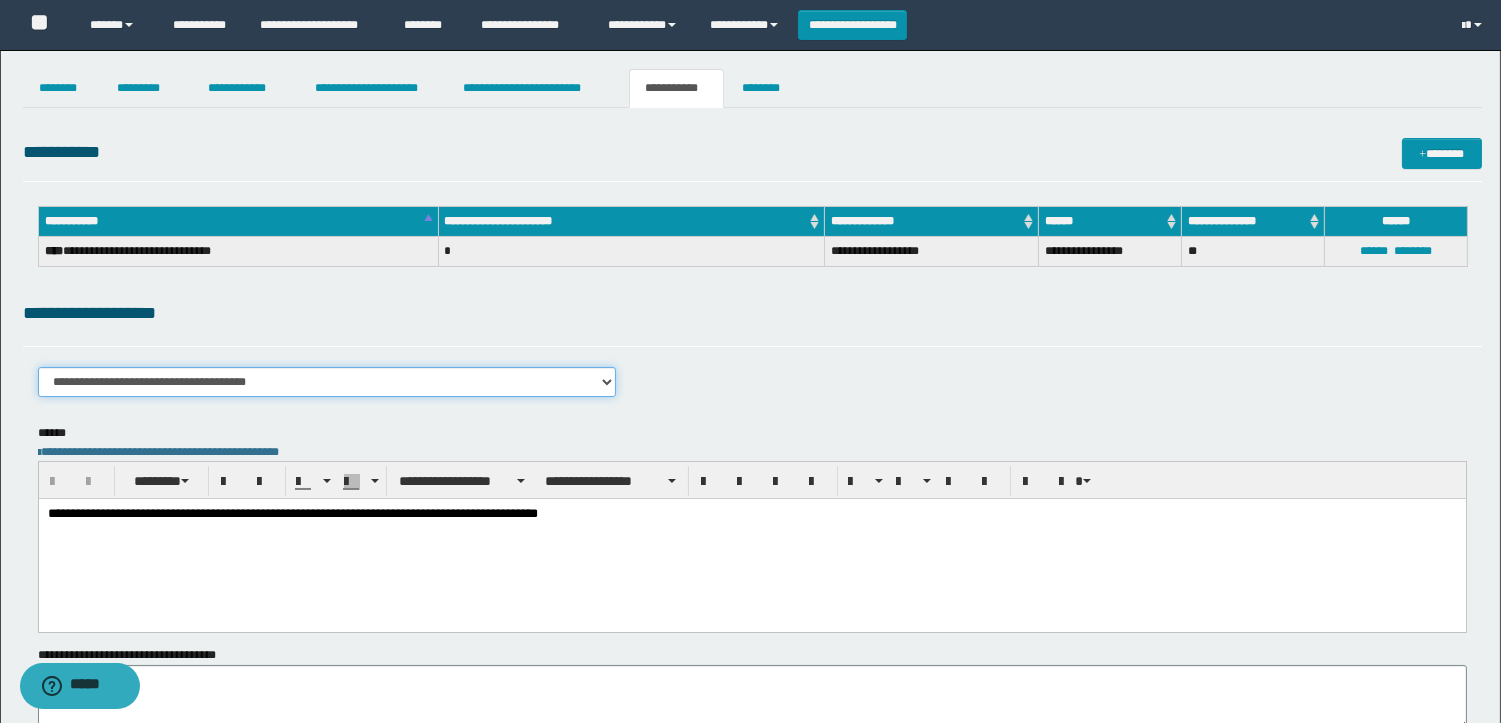 click on "**********" at bounding box center (327, 382) 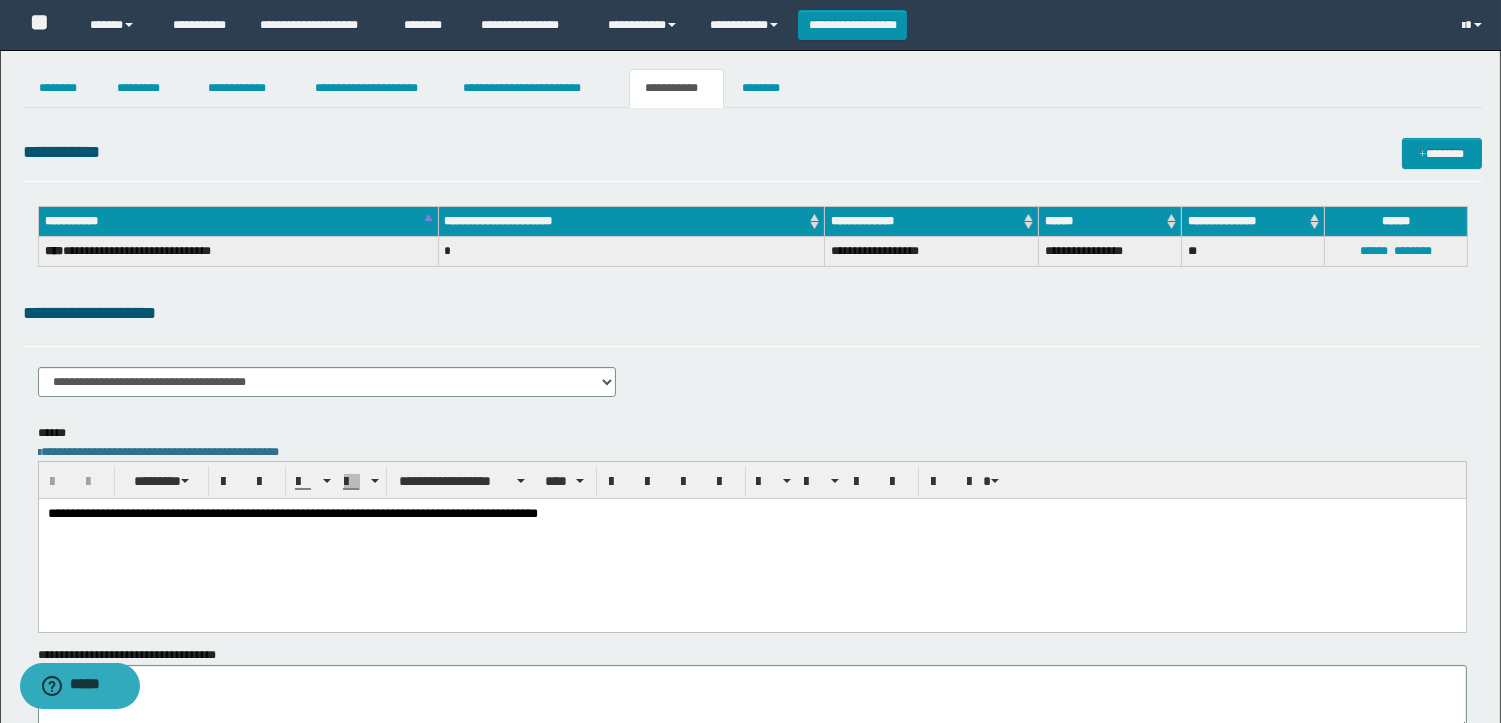 click on "**********" at bounding box center [751, 539] 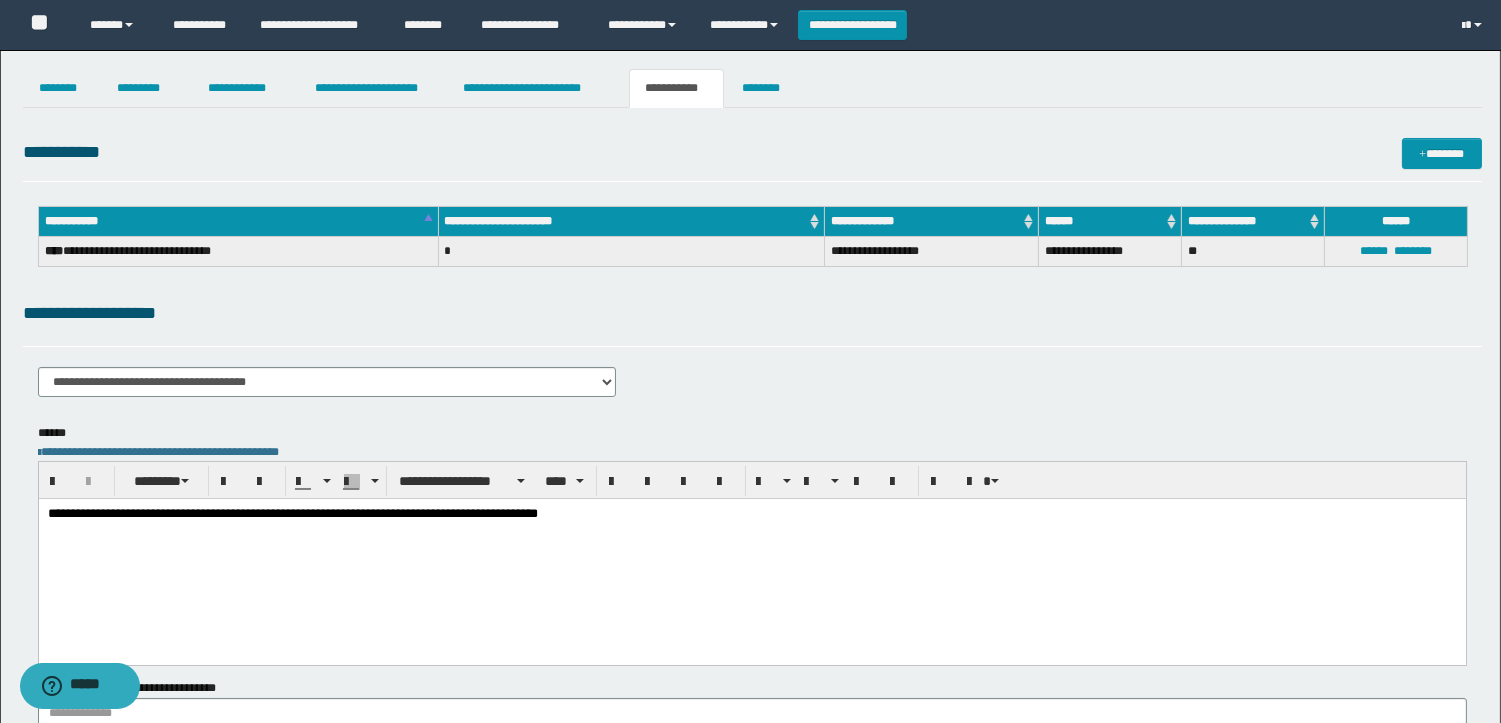 type 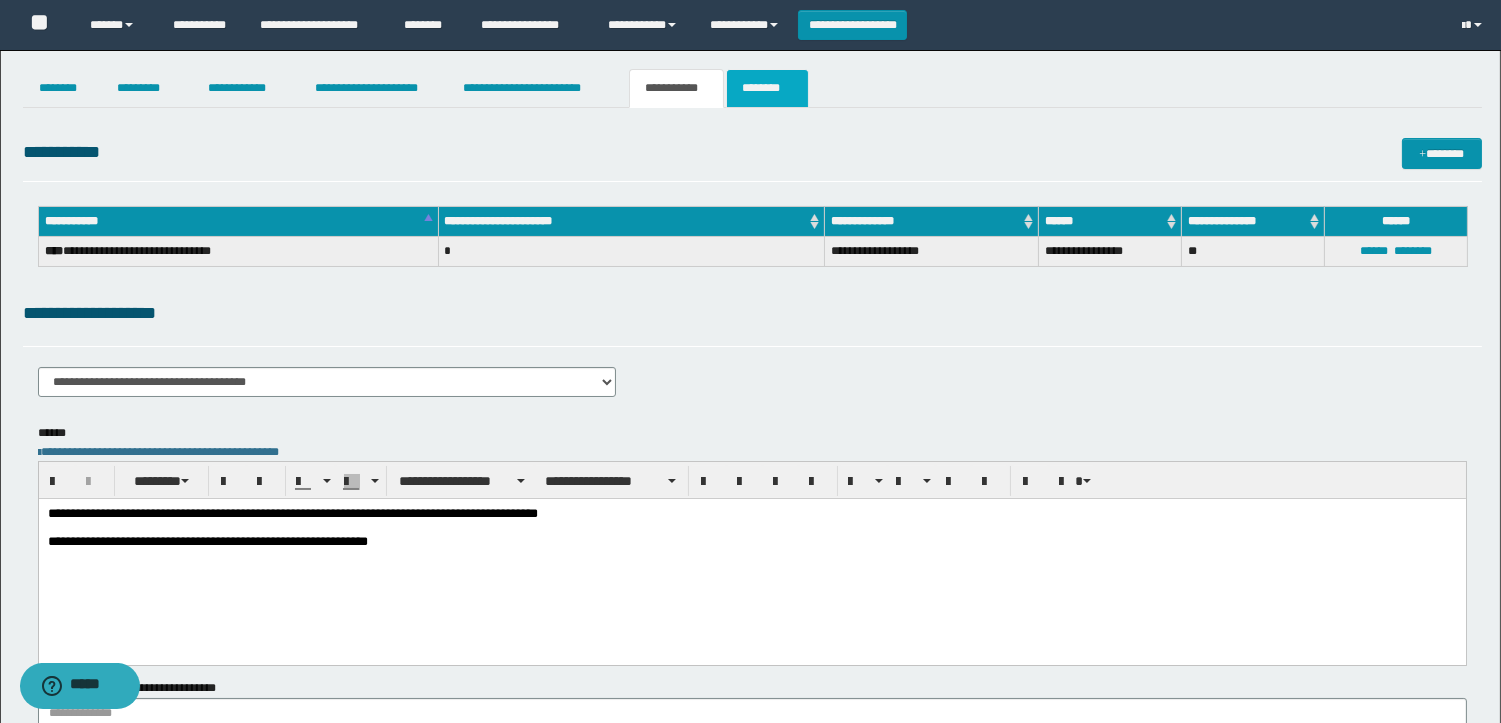 click on "********" at bounding box center (767, 88) 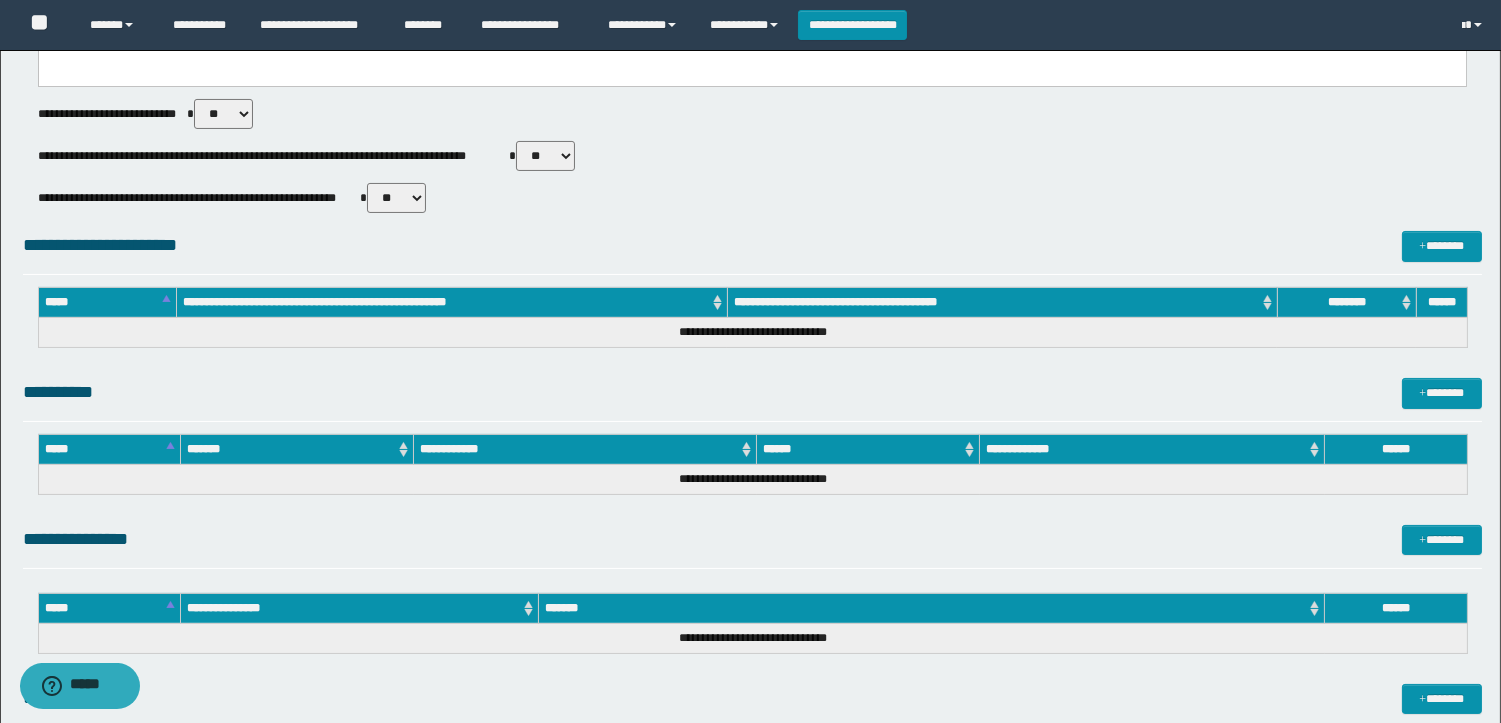 scroll, scrollTop: 914, scrollLeft: 0, axis: vertical 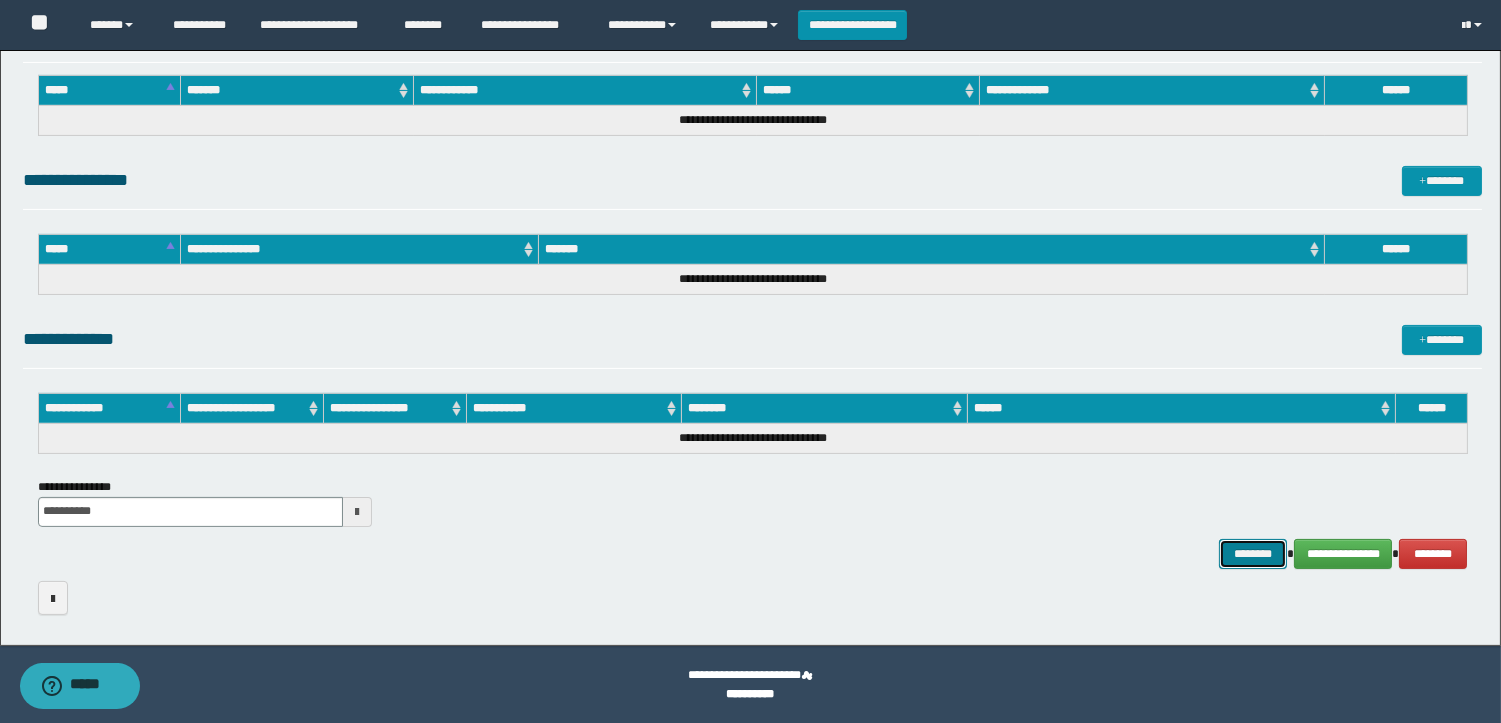 click on "********" at bounding box center (1253, 554) 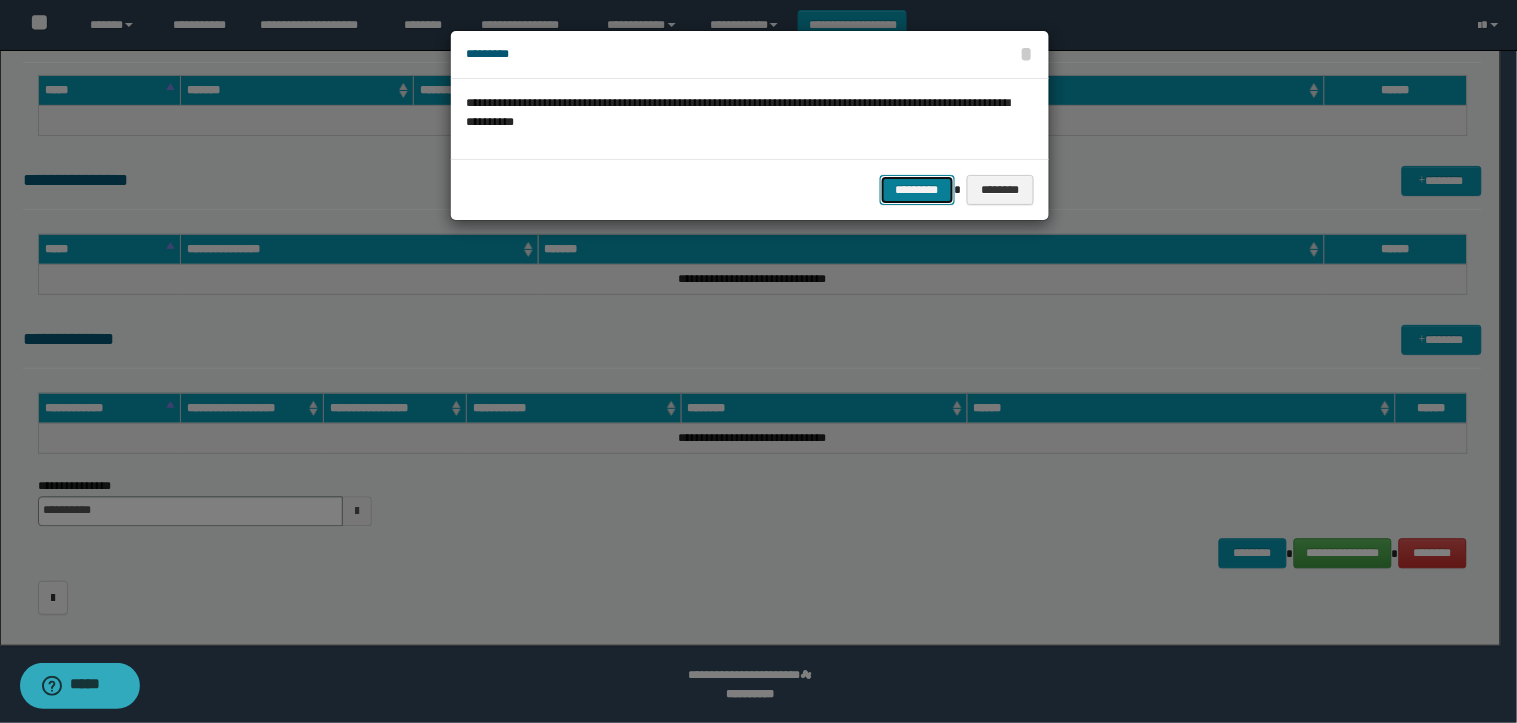 click on "*********" at bounding box center (917, 190) 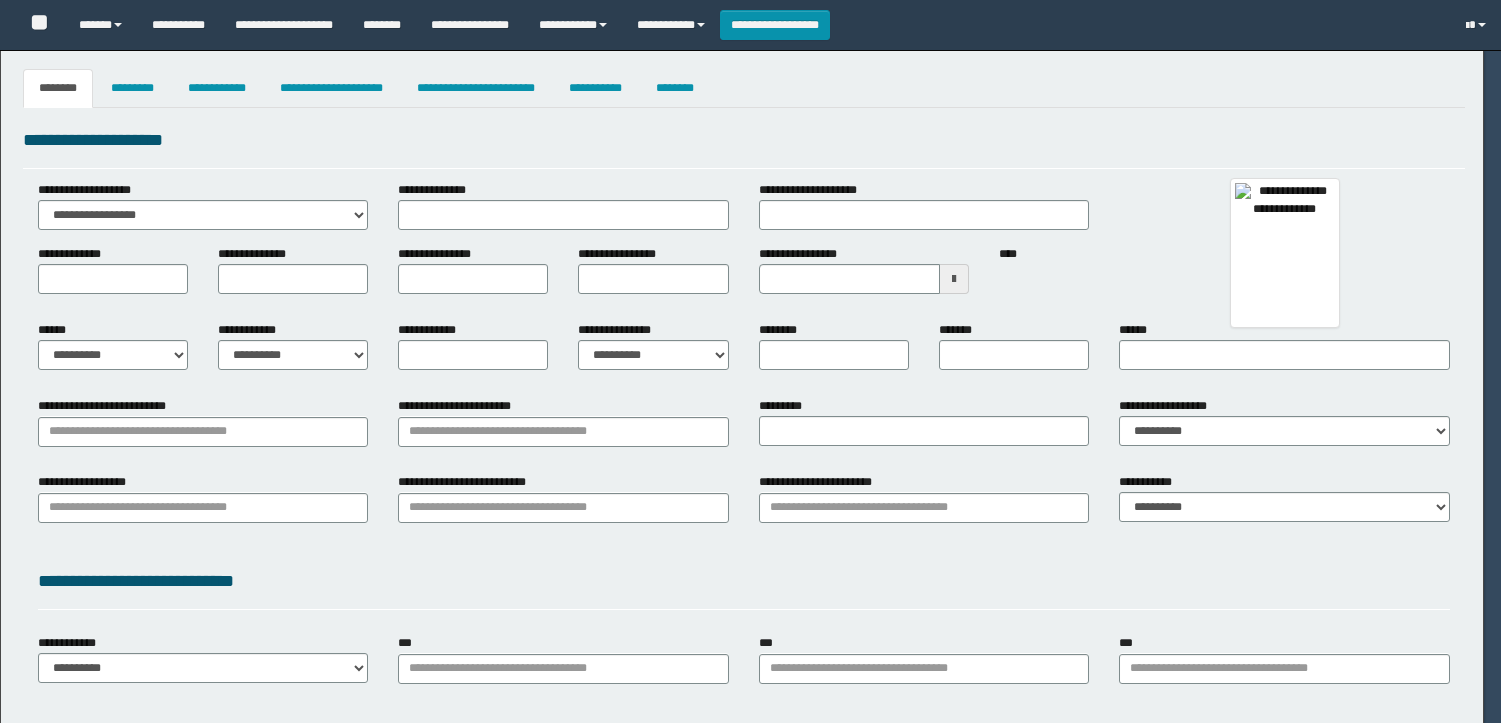 type on "*********" 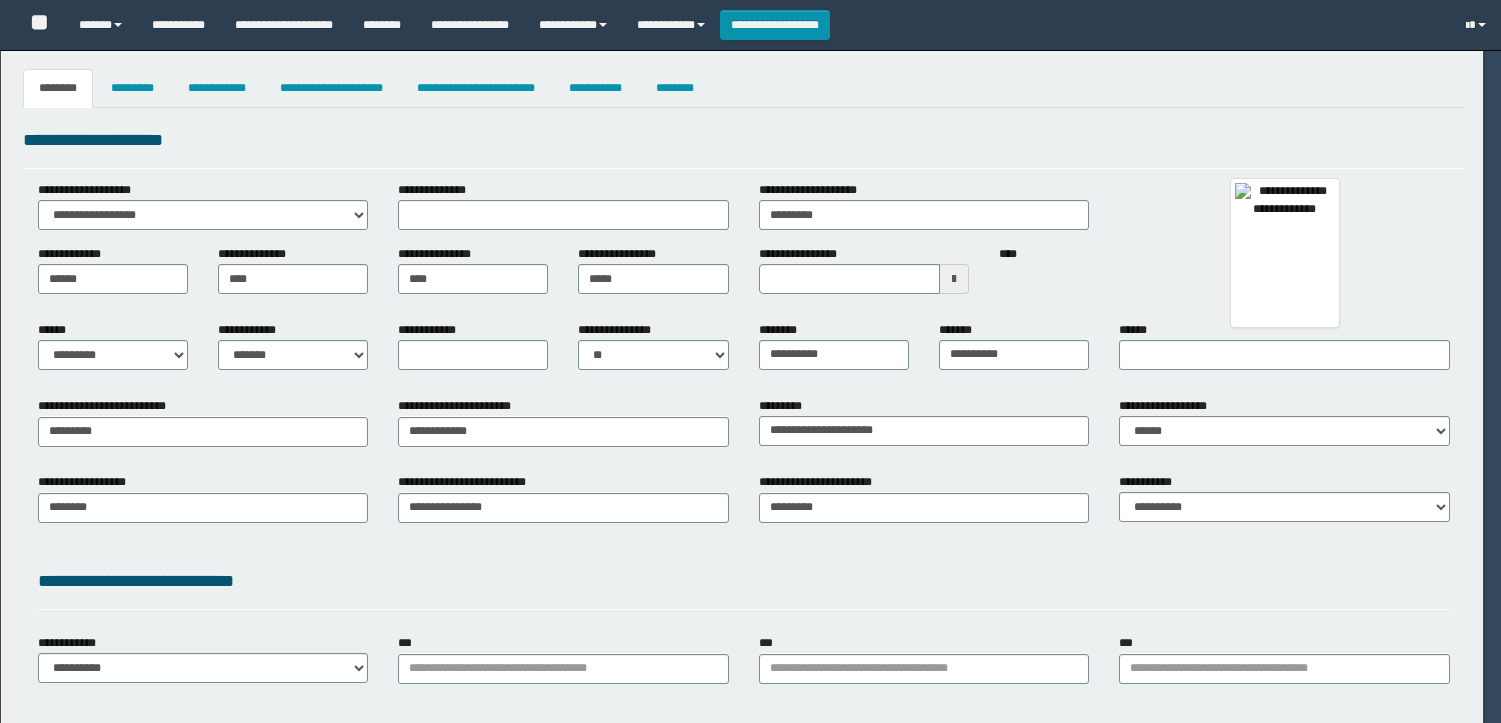 select on "*" 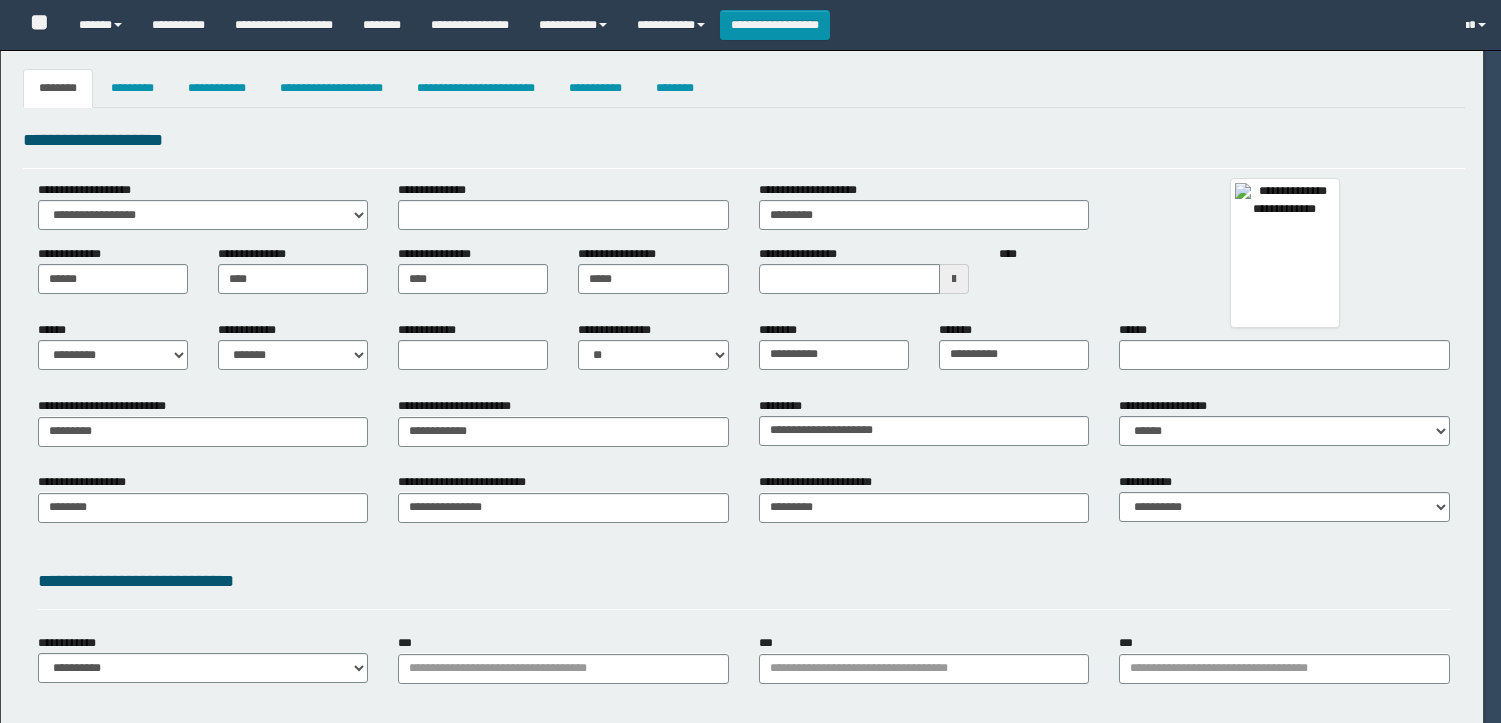 select on "**" 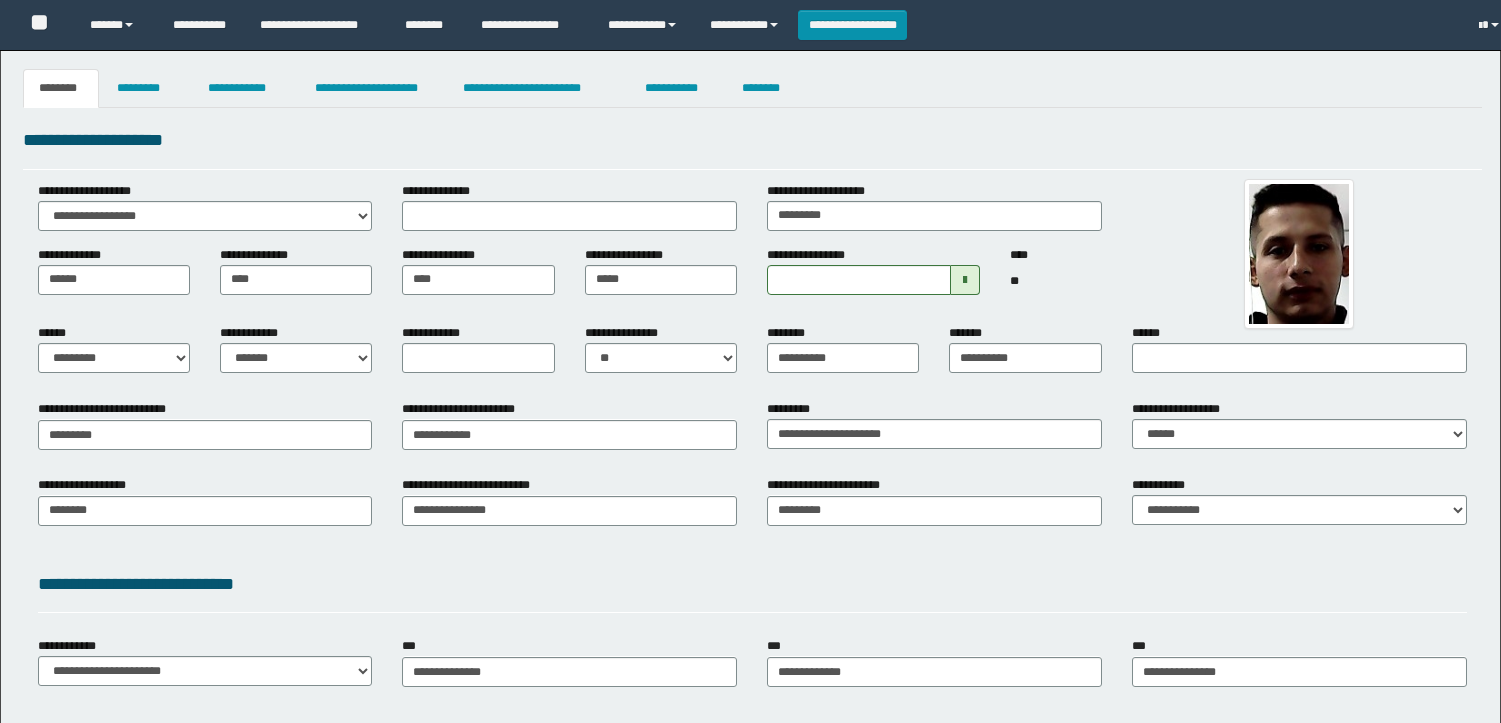 scroll, scrollTop: 0, scrollLeft: 0, axis: both 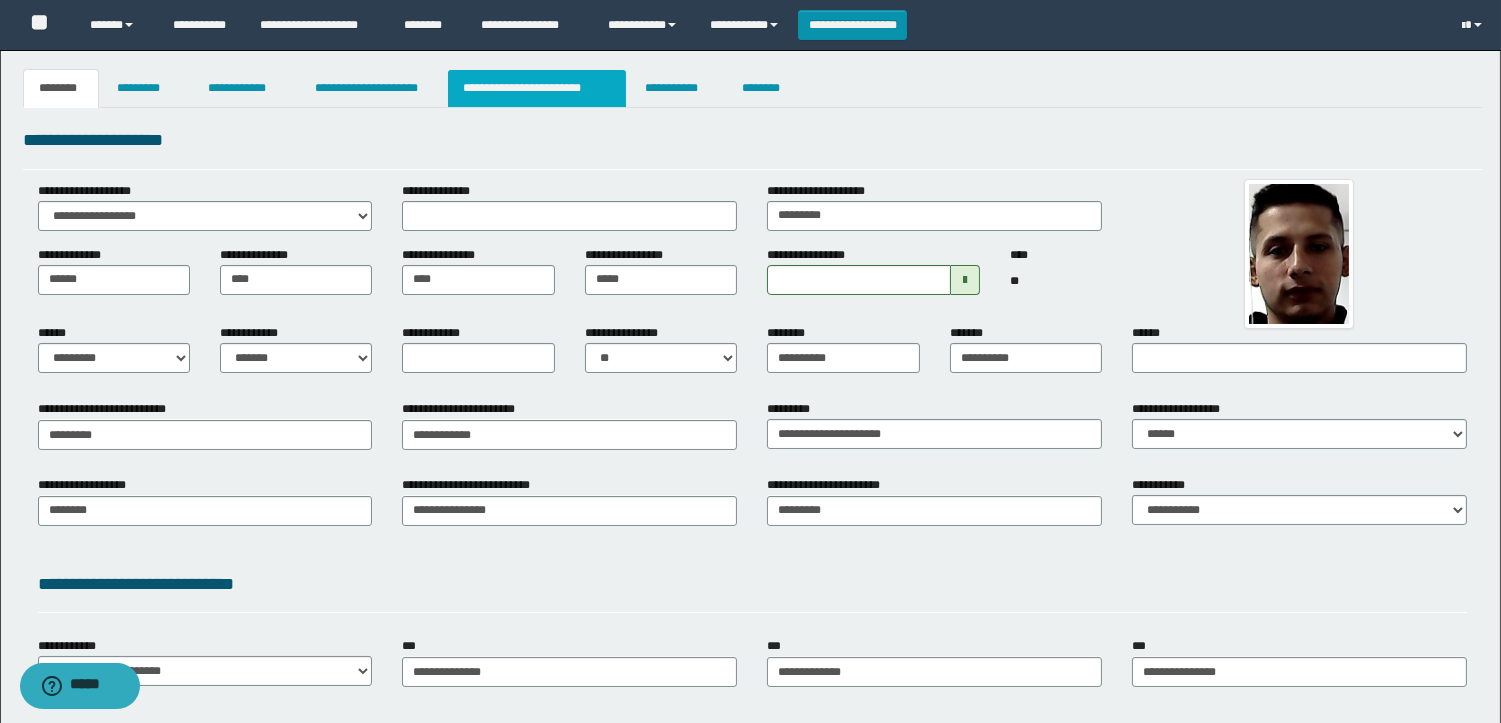 click on "**********" at bounding box center [537, 88] 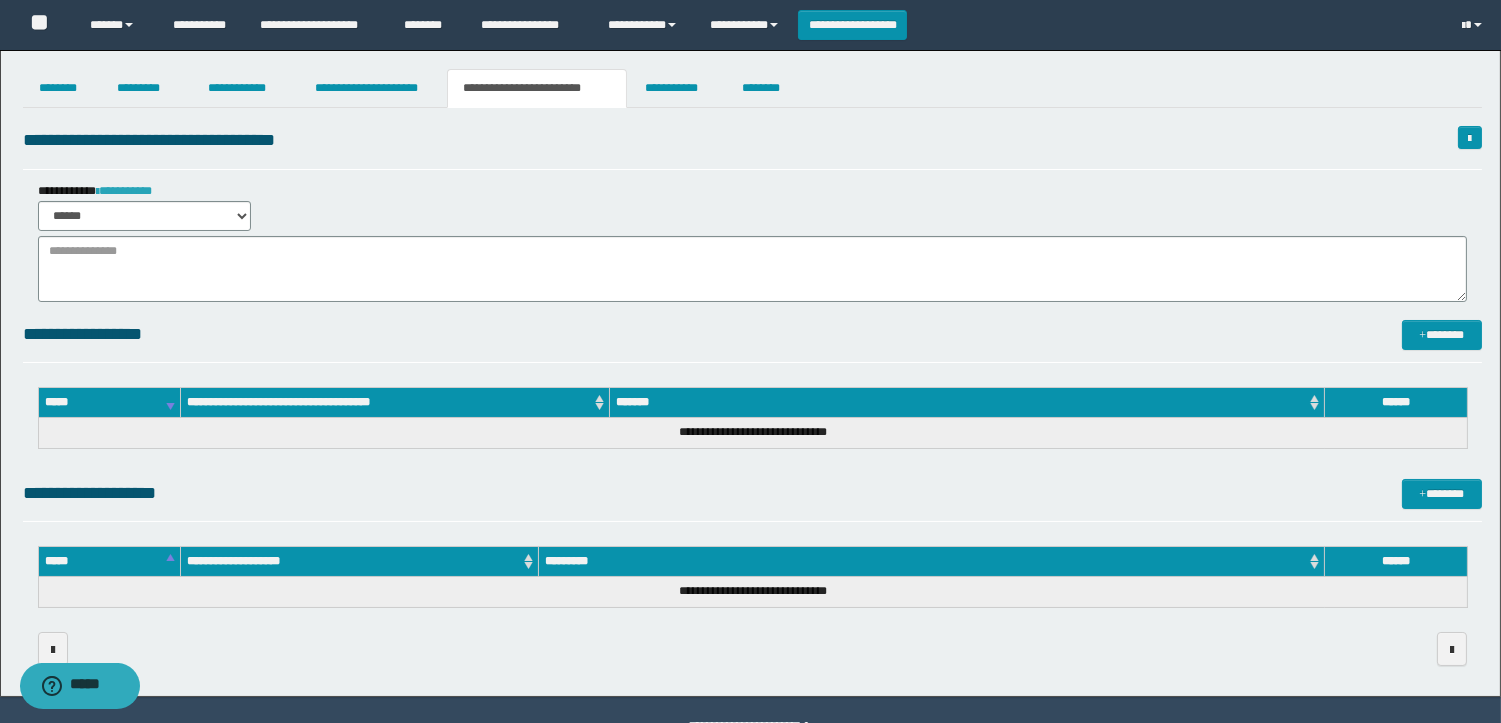 click on "**********" at bounding box center [124, 191] 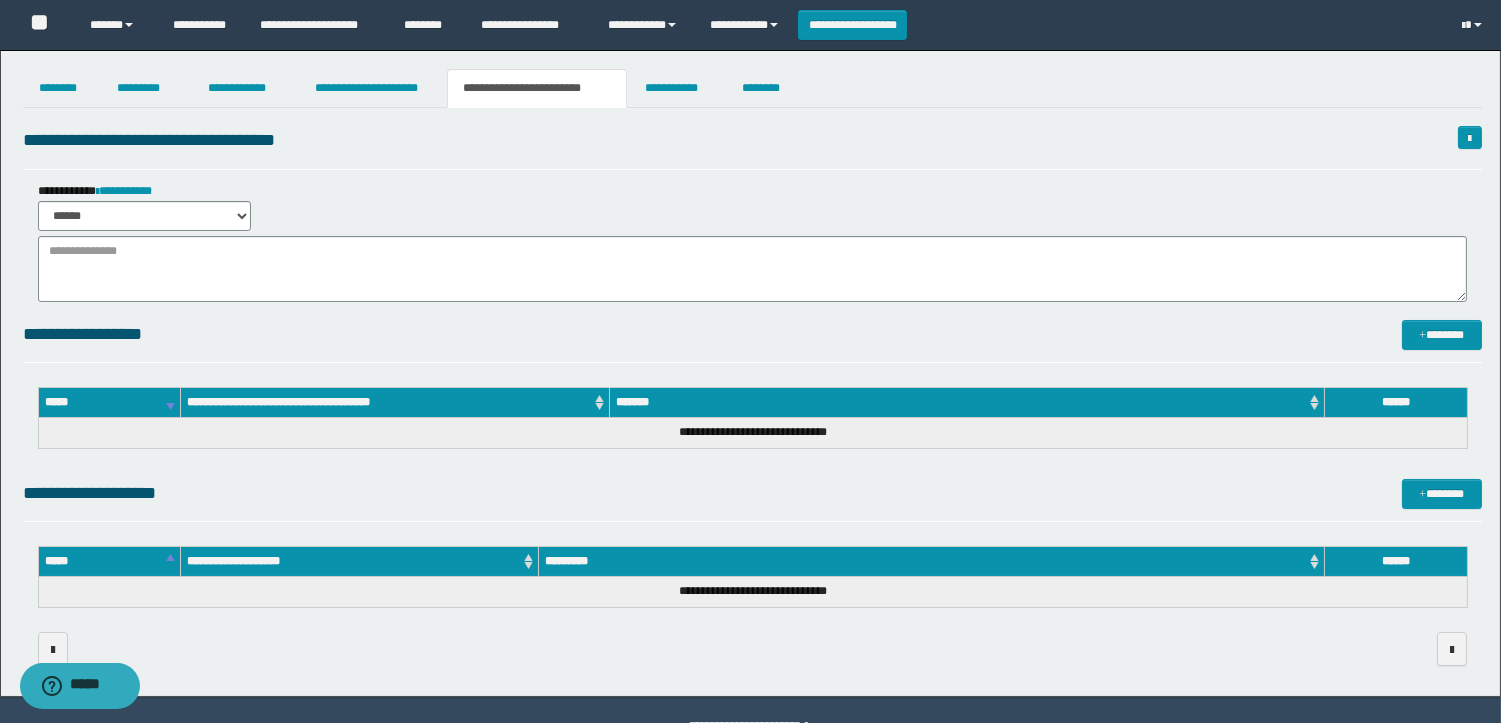 click on "**********" at bounding box center (750, 373) 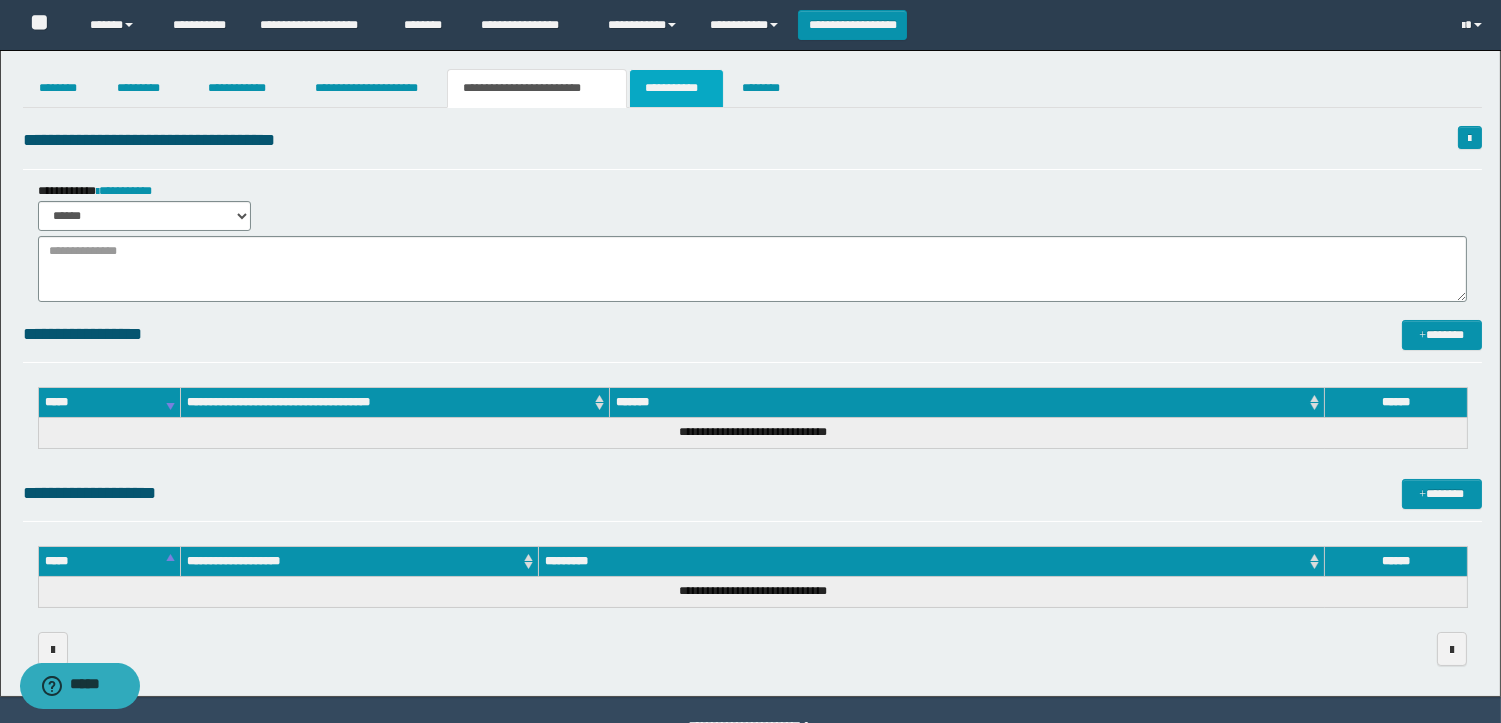 click on "**********" at bounding box center (676, 88) 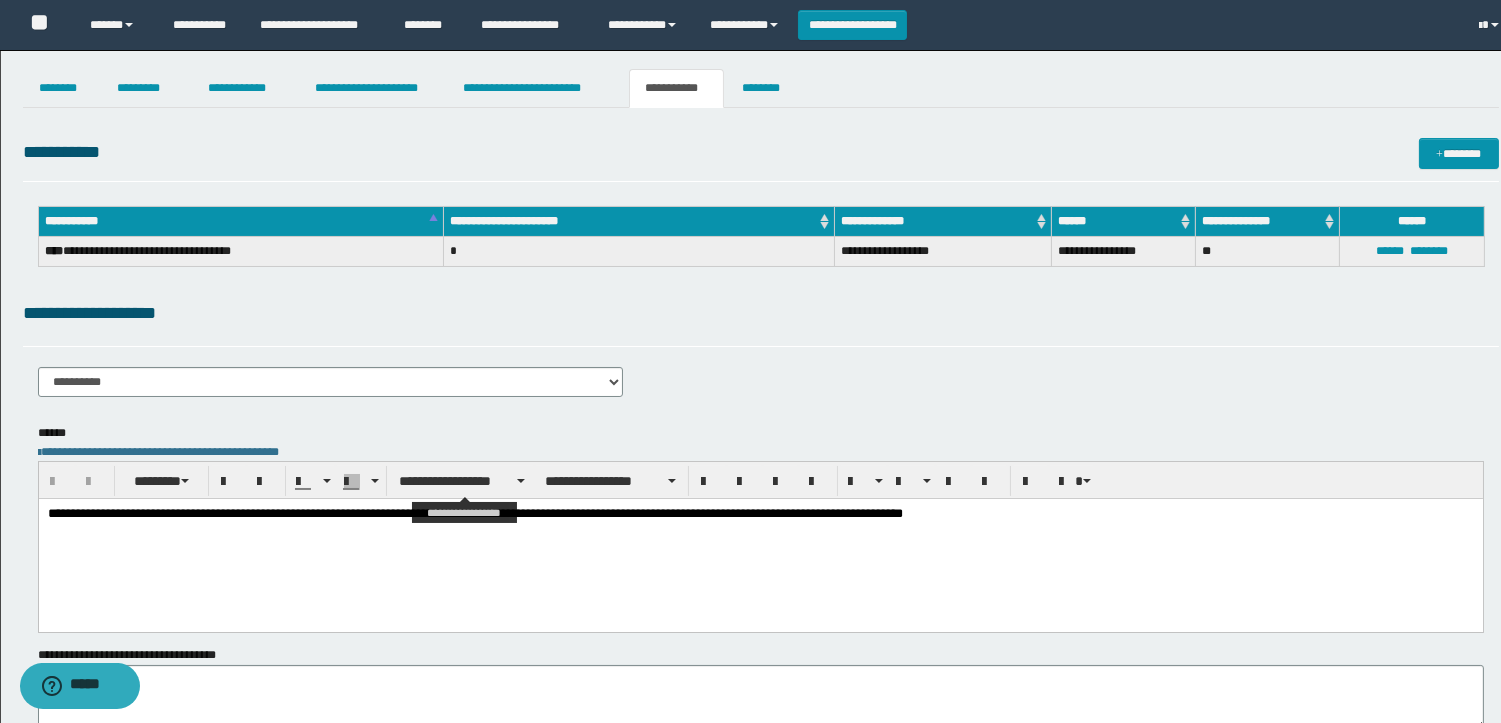 scroll, scrollTop: 0, scrollLeft: 0, axis: both 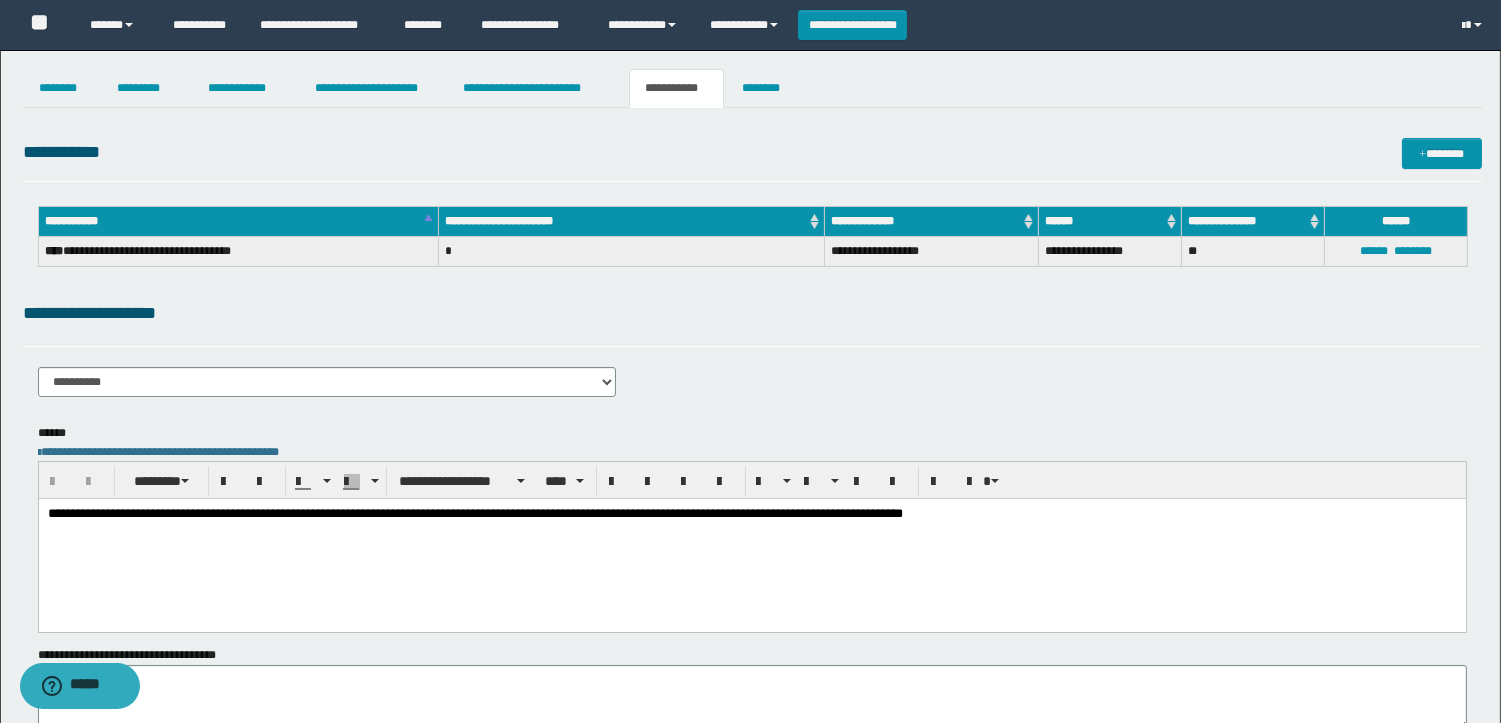 click on "**********" at bounding box center [474, 513] 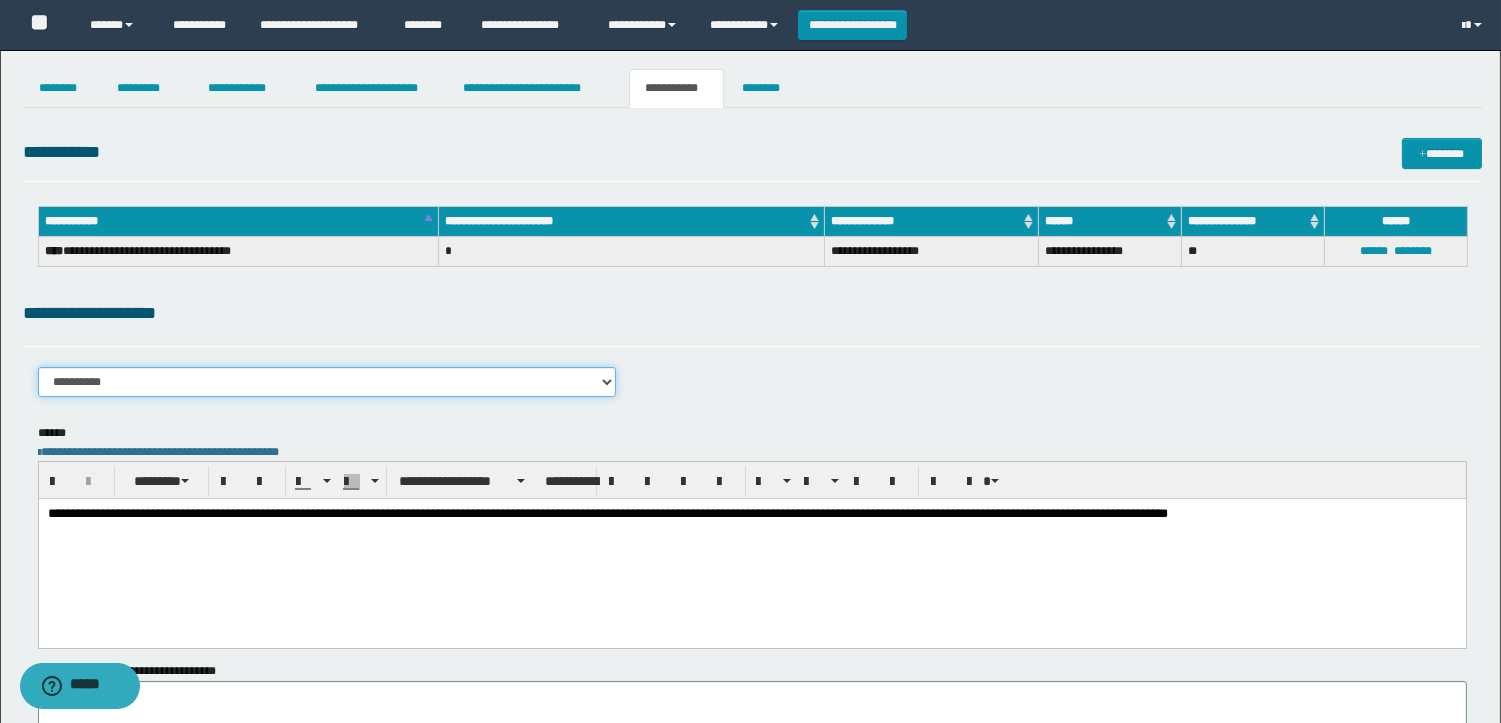 click on "**********" at bounding box center [327, 382] 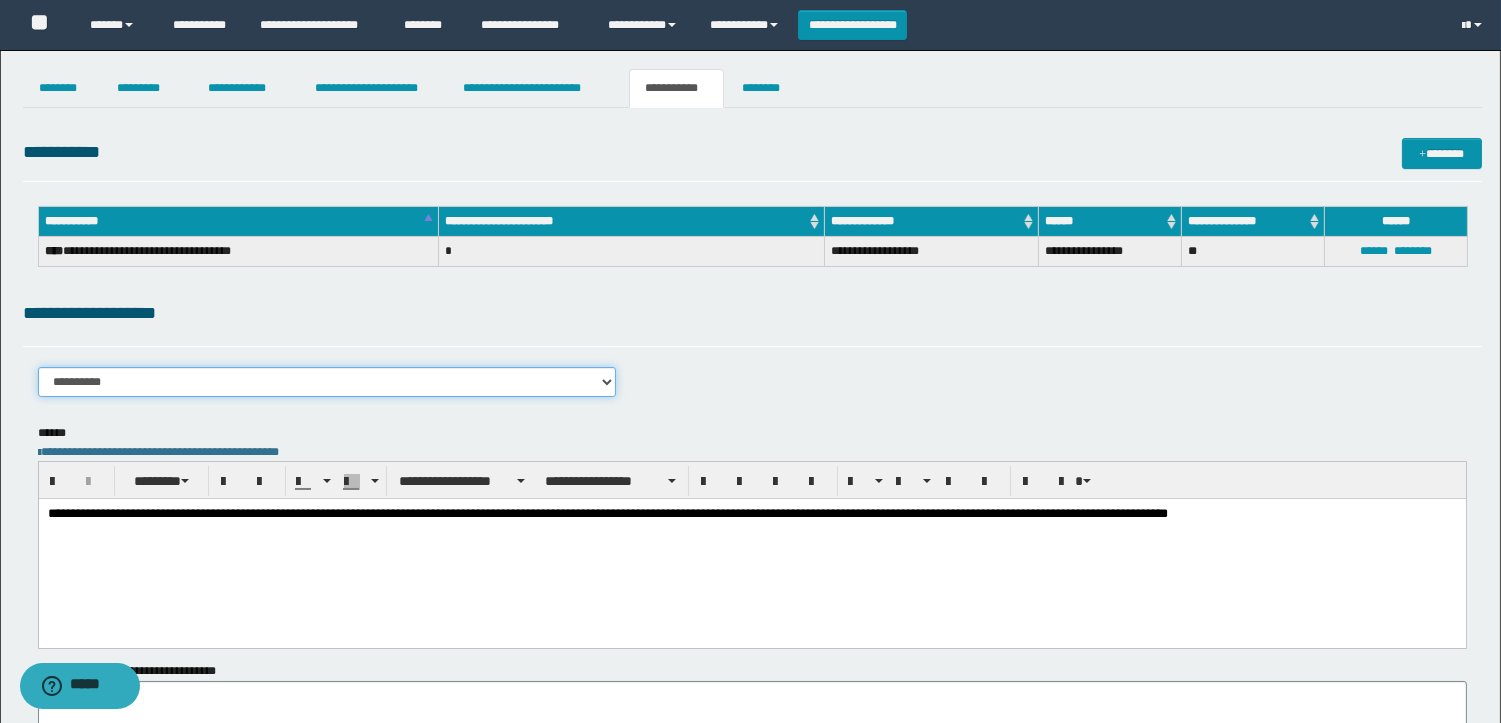 select on "****" 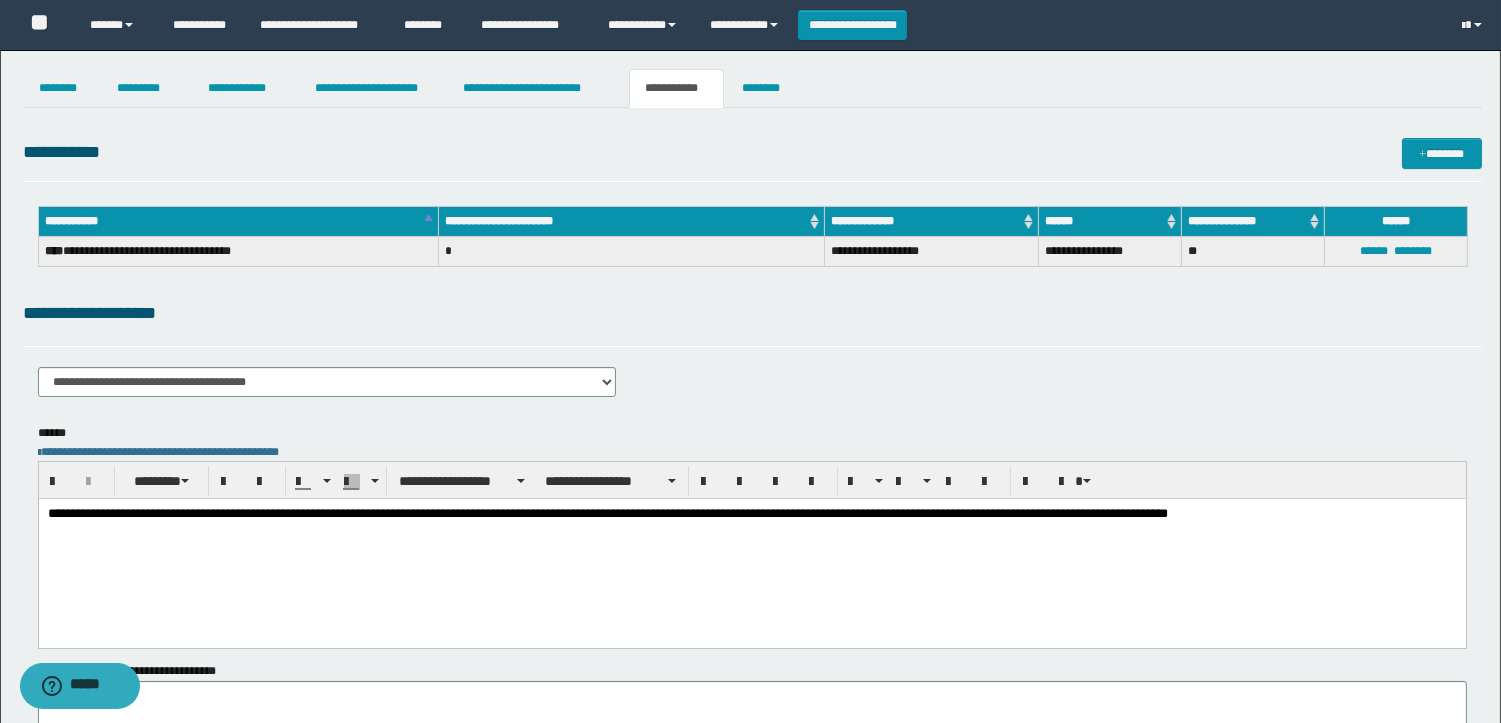 click on "**********" at bounding box center (751, 514) 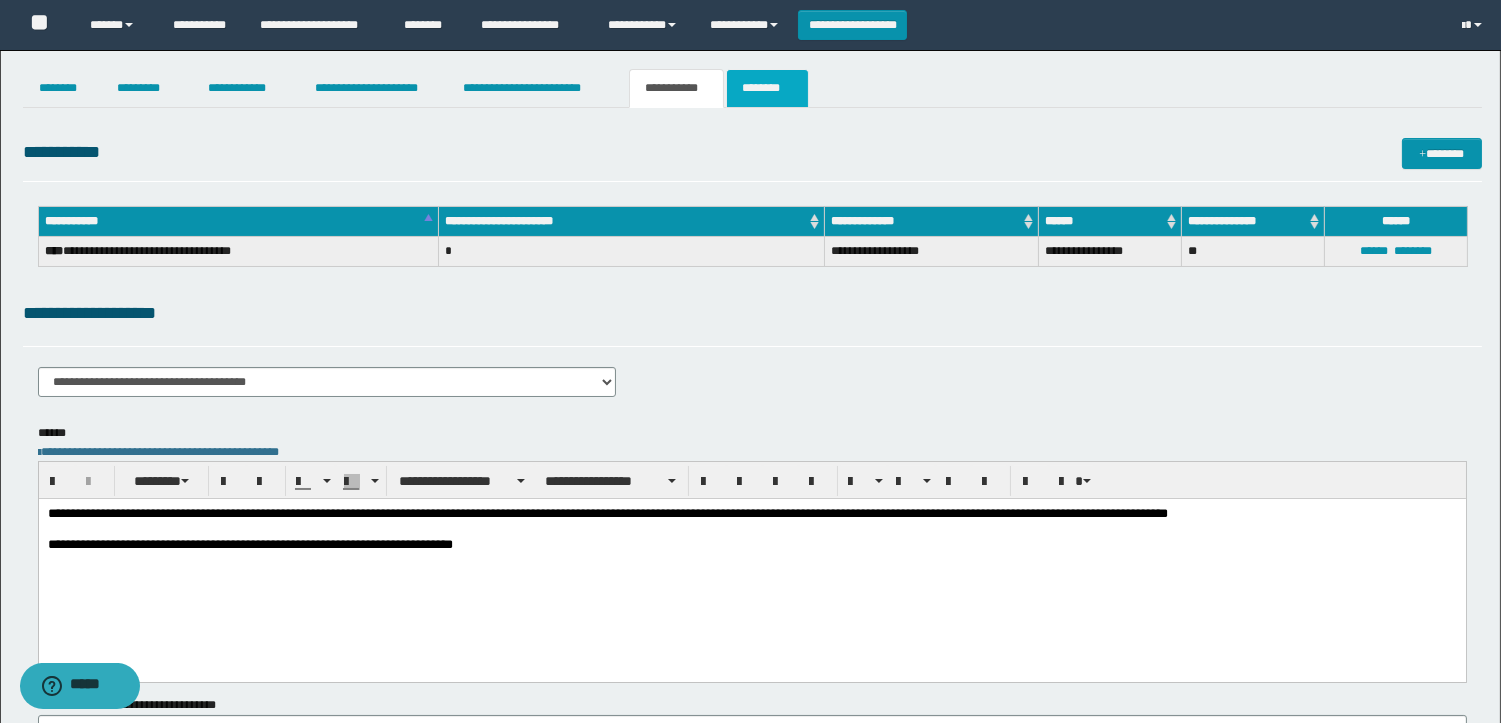 click on "********" at bounding box center [767, 88] 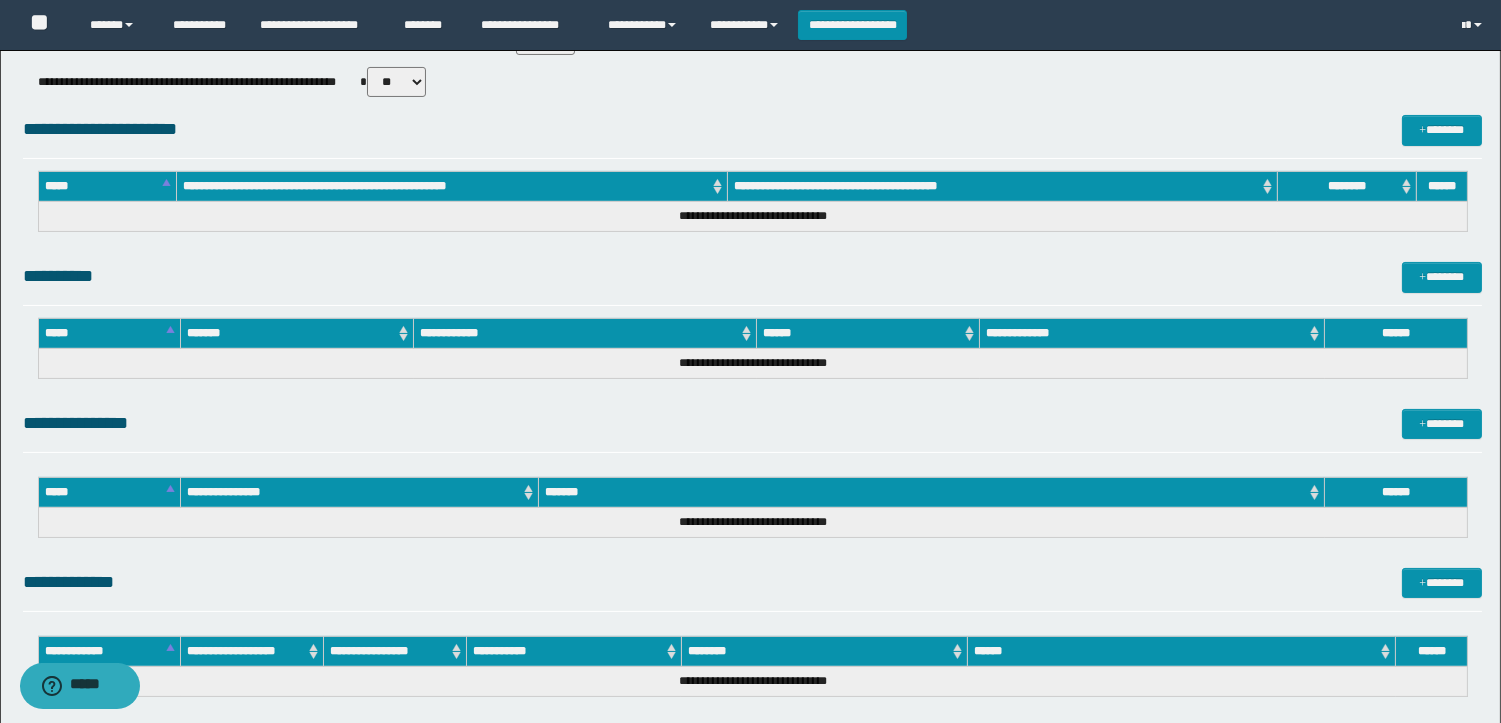 scroll, scrollTop: 555, scrollLeft: 0, axis: vertical 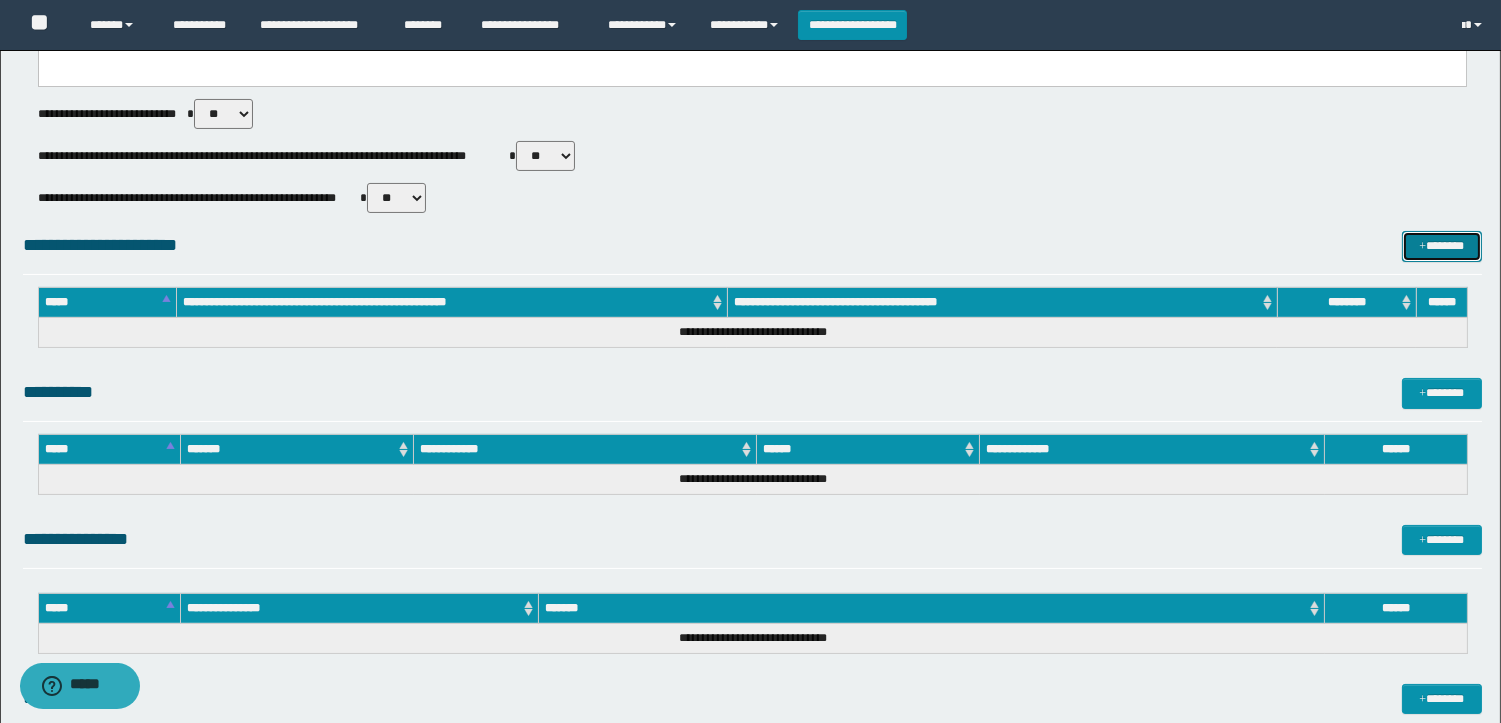 click on "*******" at bounding box center [1442, 246] 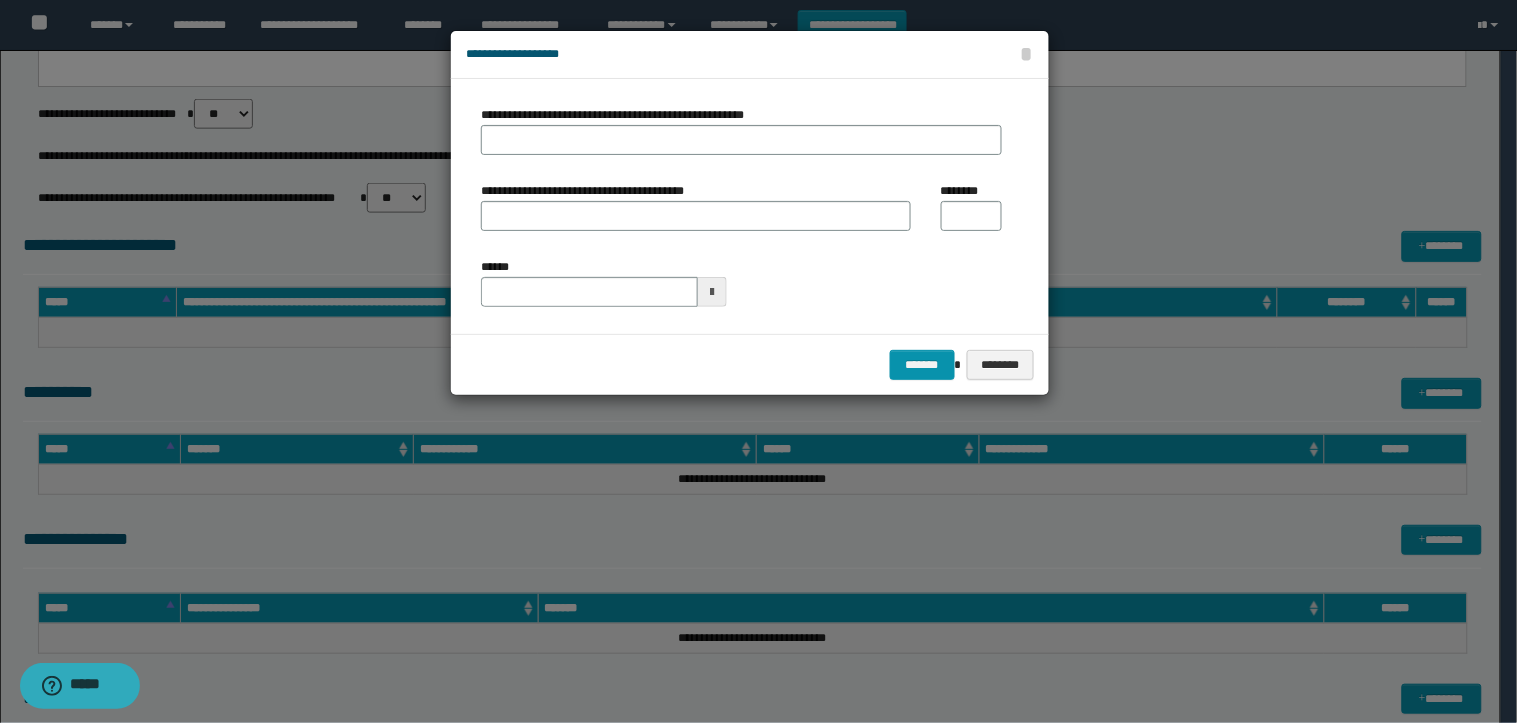 type on "**********" 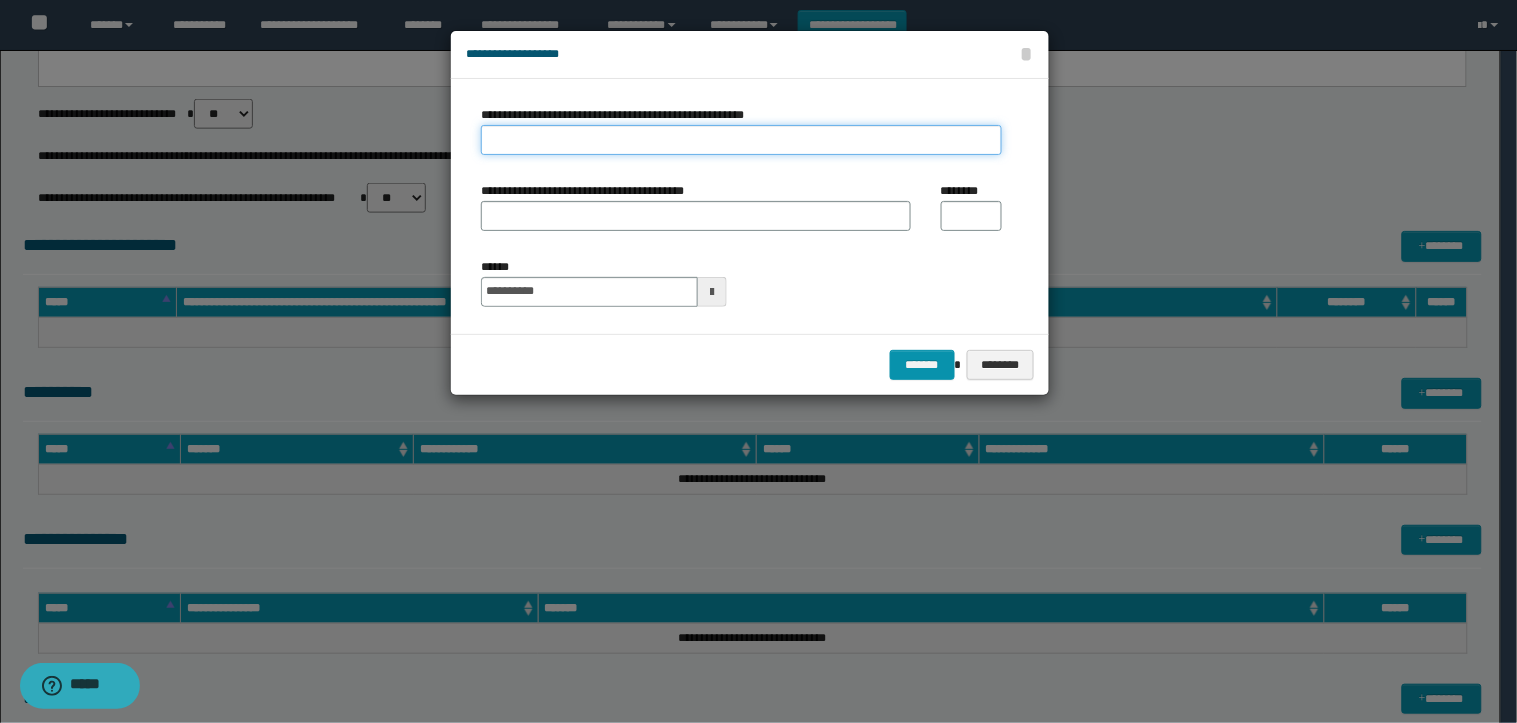 click on "**********" at bounding box center (741, 140) 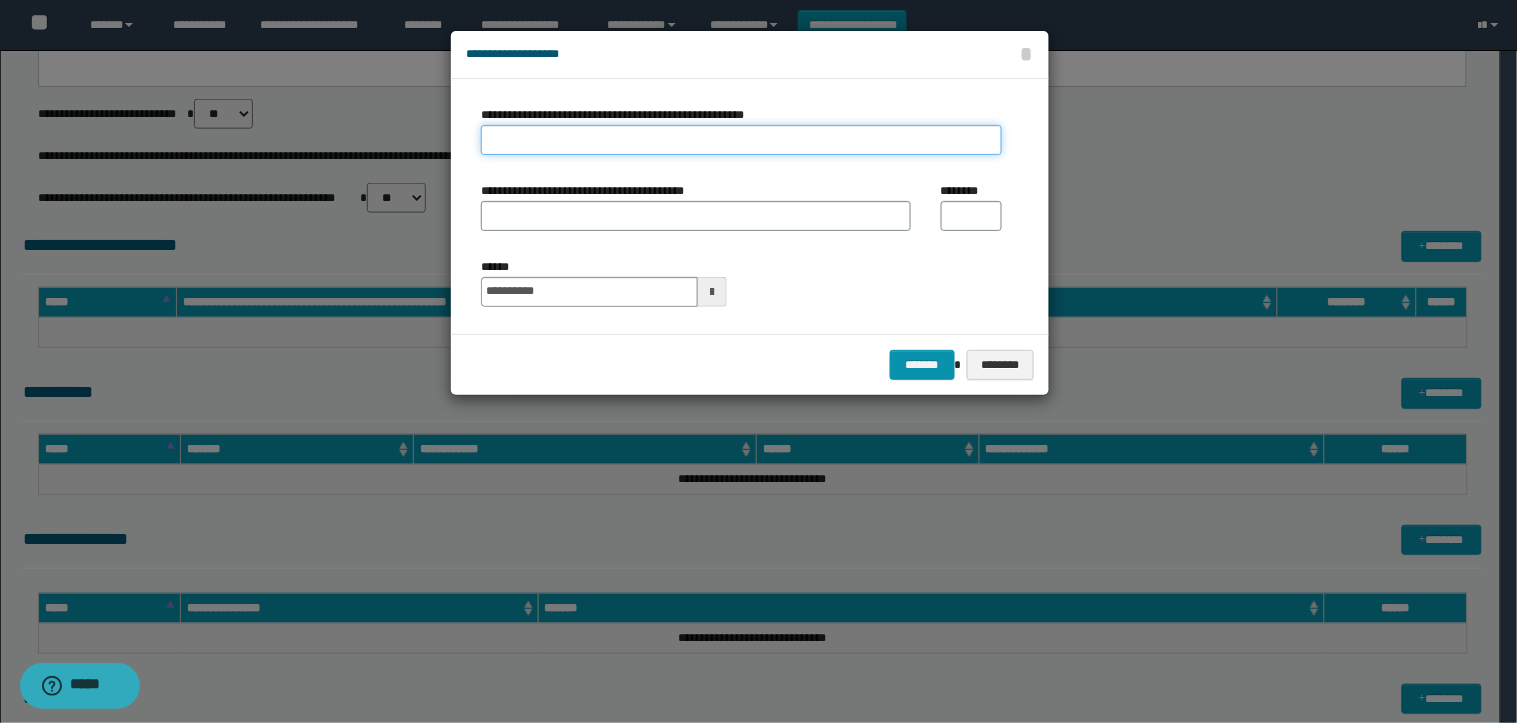 type on "**********" 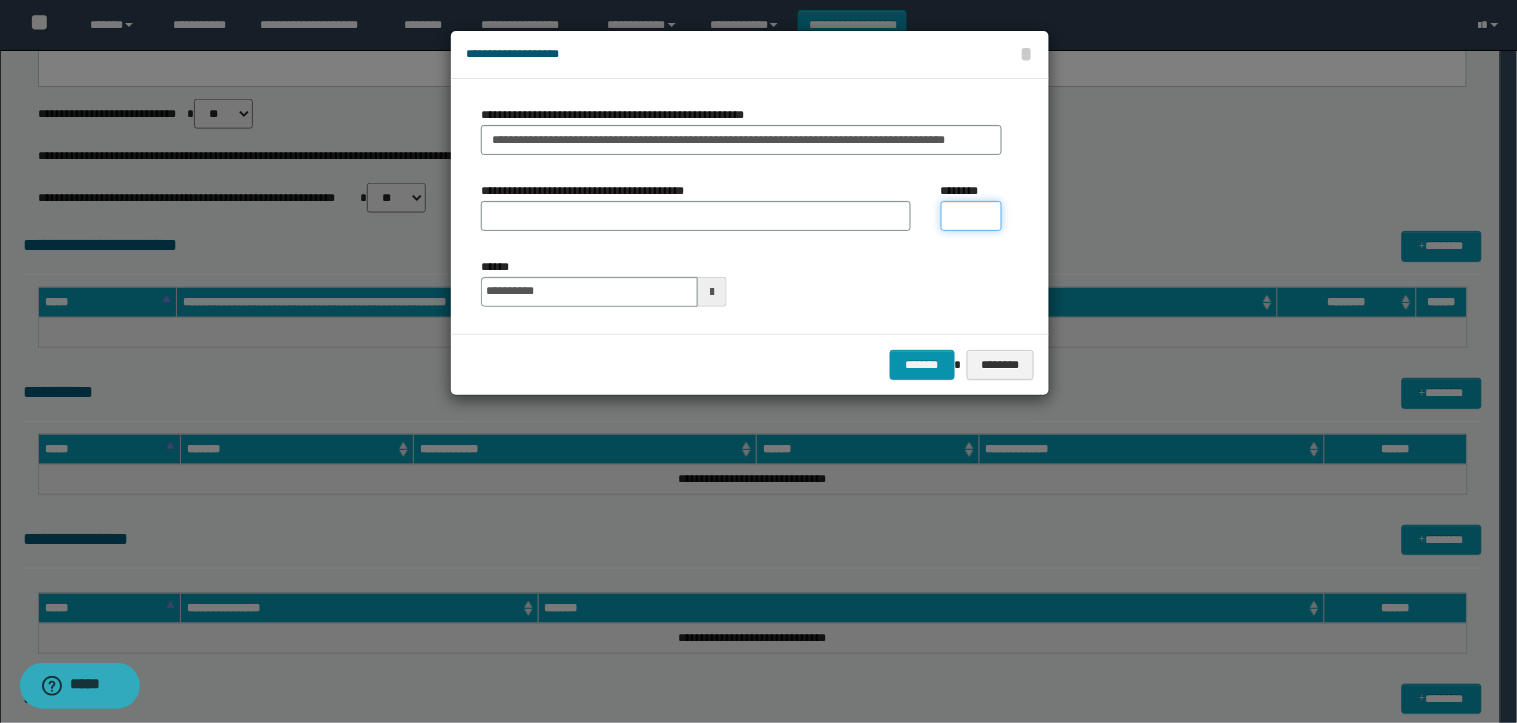 click on "********" at bounding box center (972, 216) 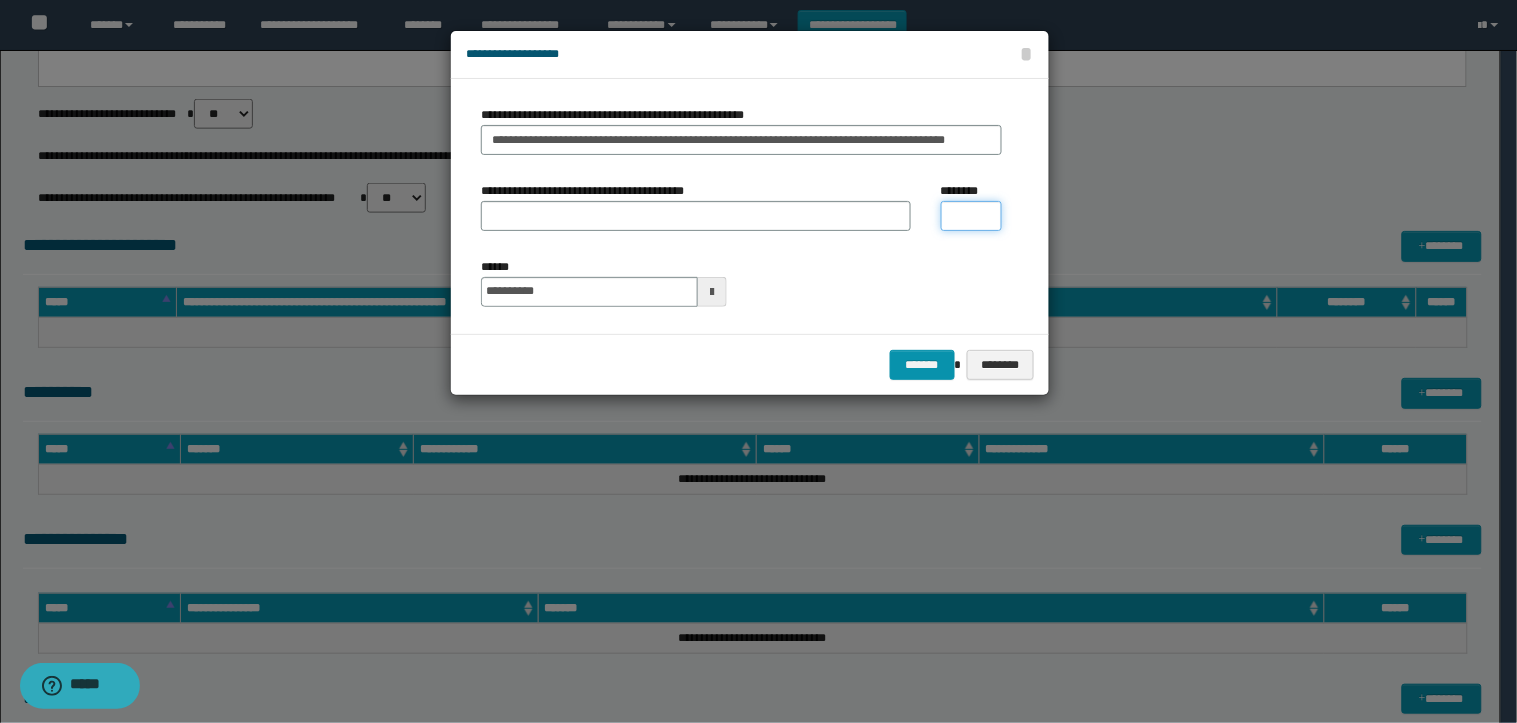 type on "*" 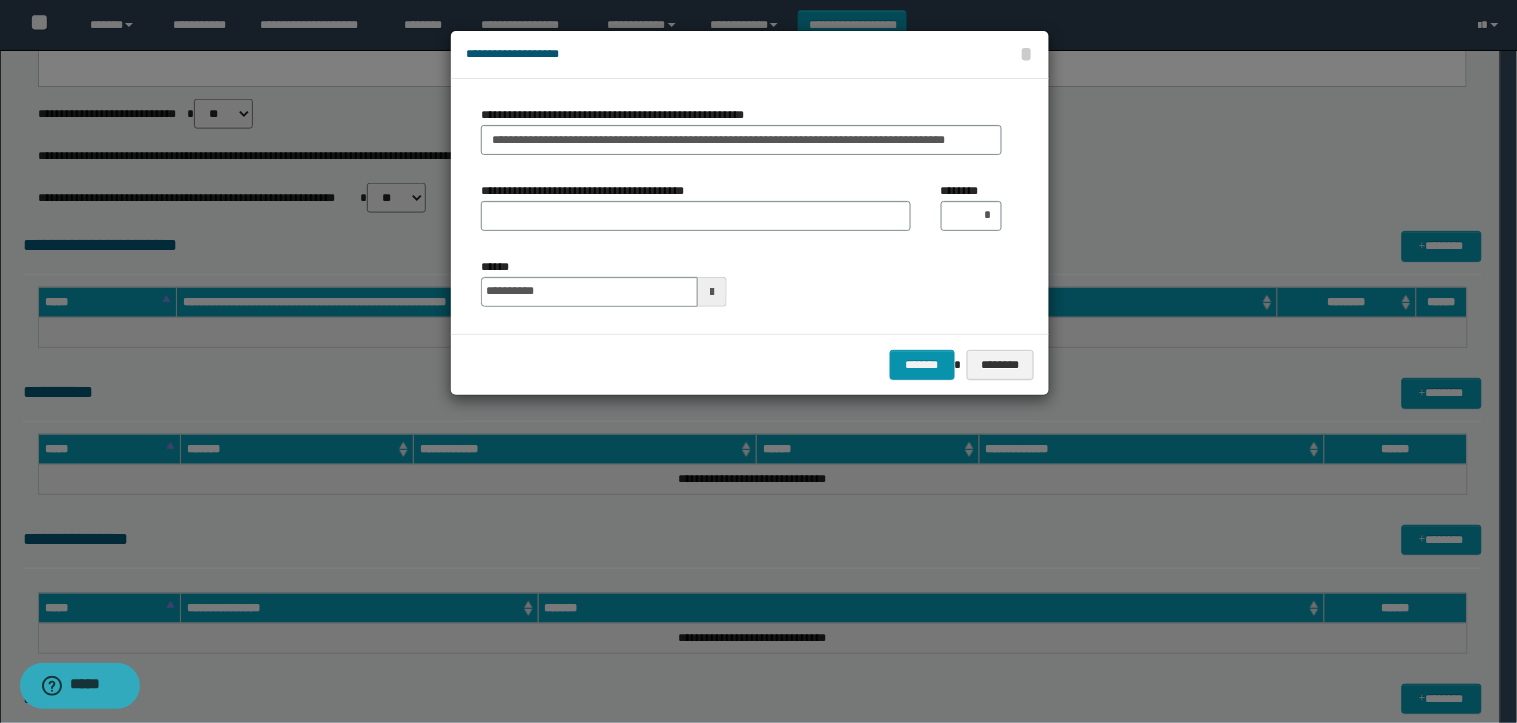 click on "**********" at bounding box center [741, 282] 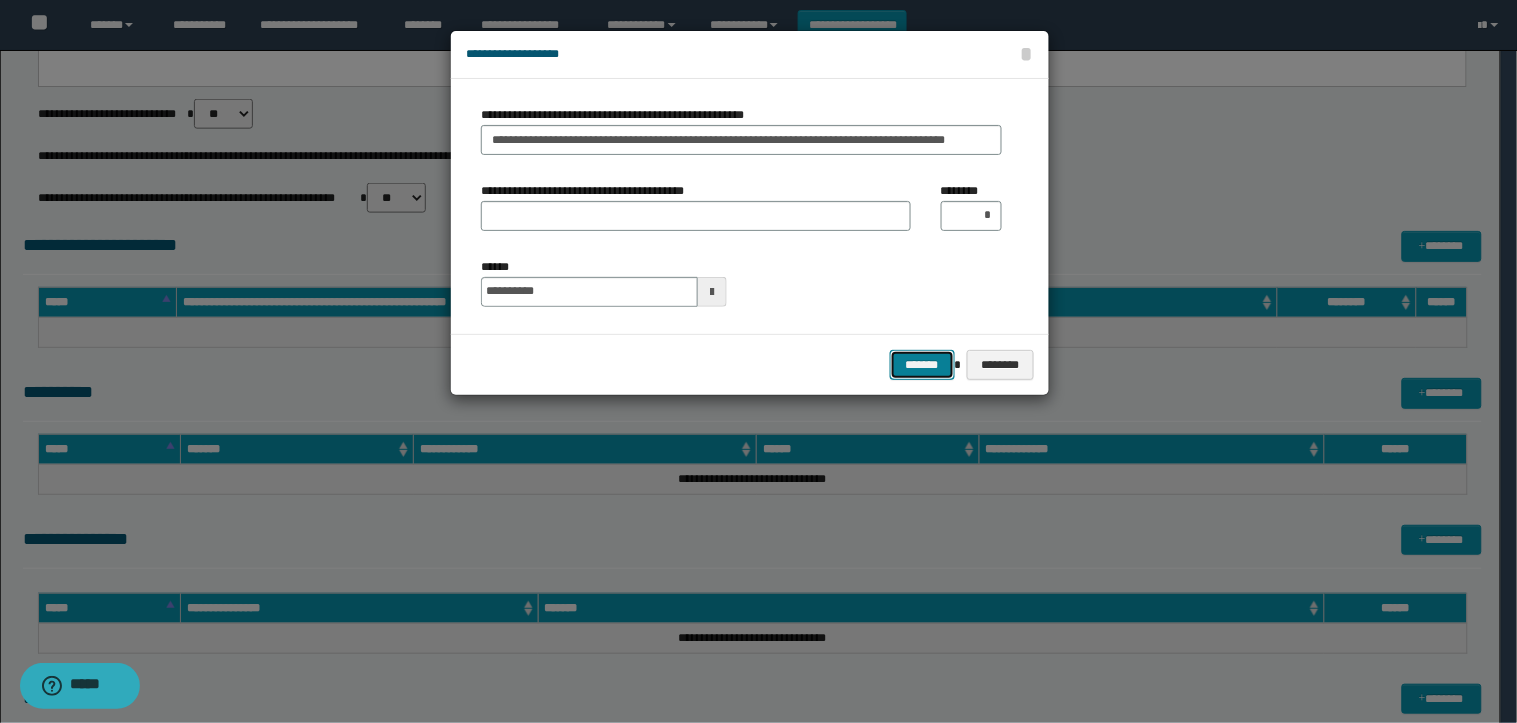 click on "*******" at bounding box center (922, 365) 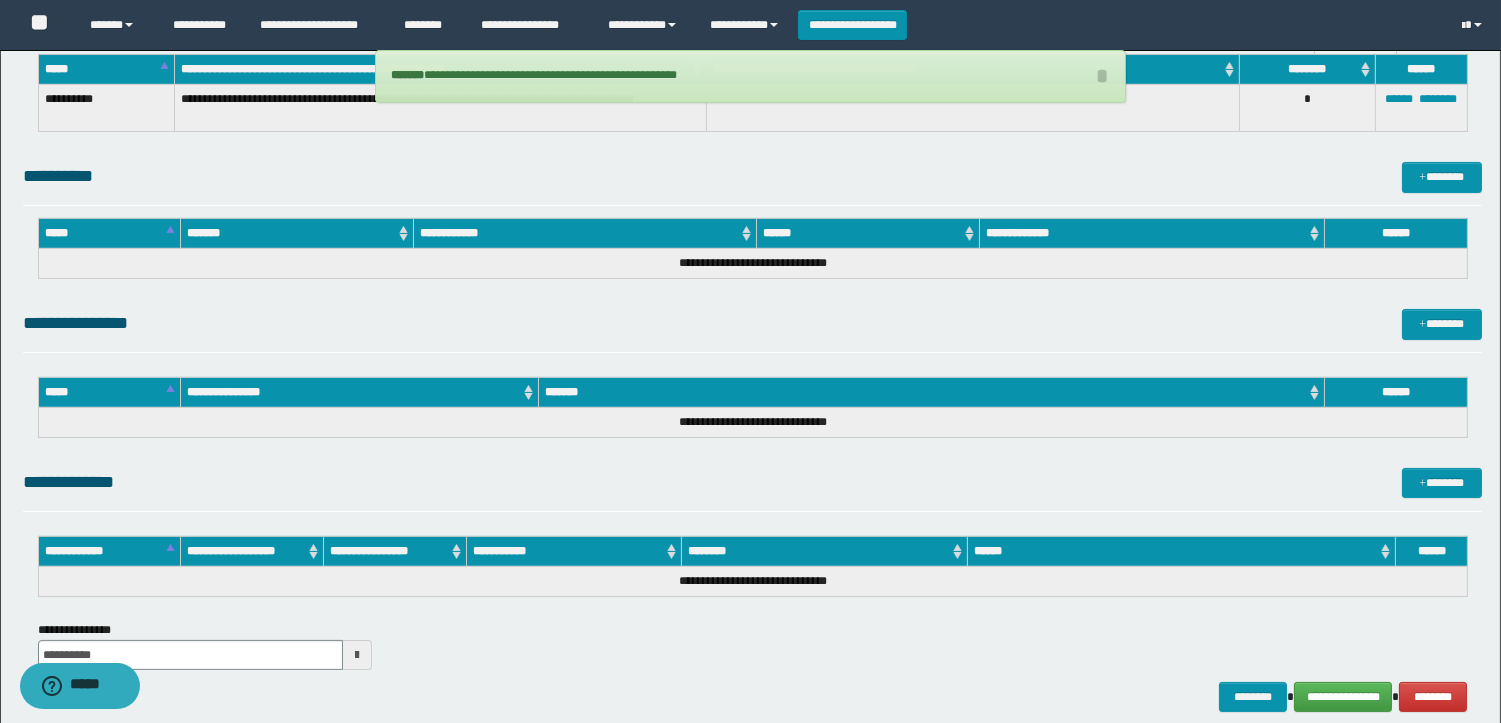 scroll, scrollTop: 932, scrollLeft: 0, axis: vertical 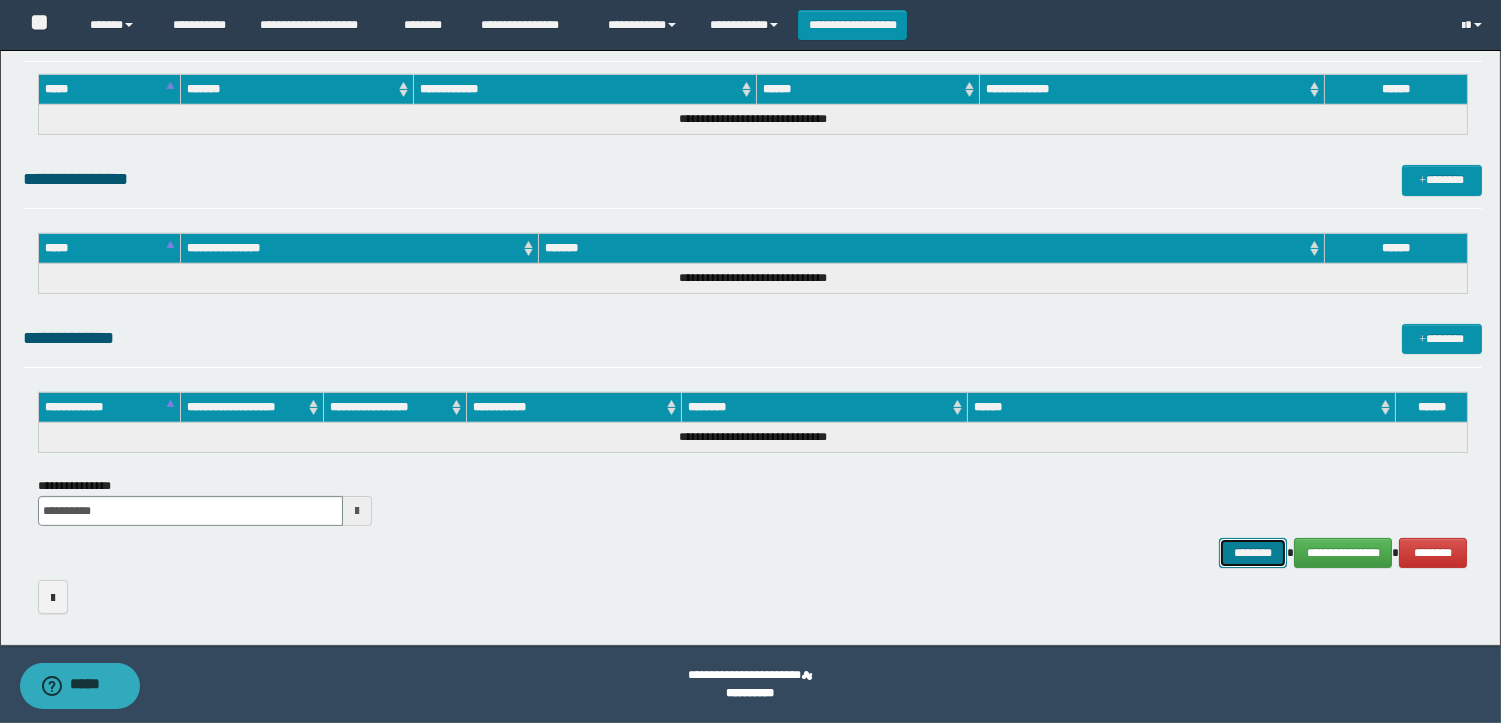 drag, startPoint x: 1282, startPoint y: 547, endPoint x: 1098, endPoint y: 492, distance: 192.04427 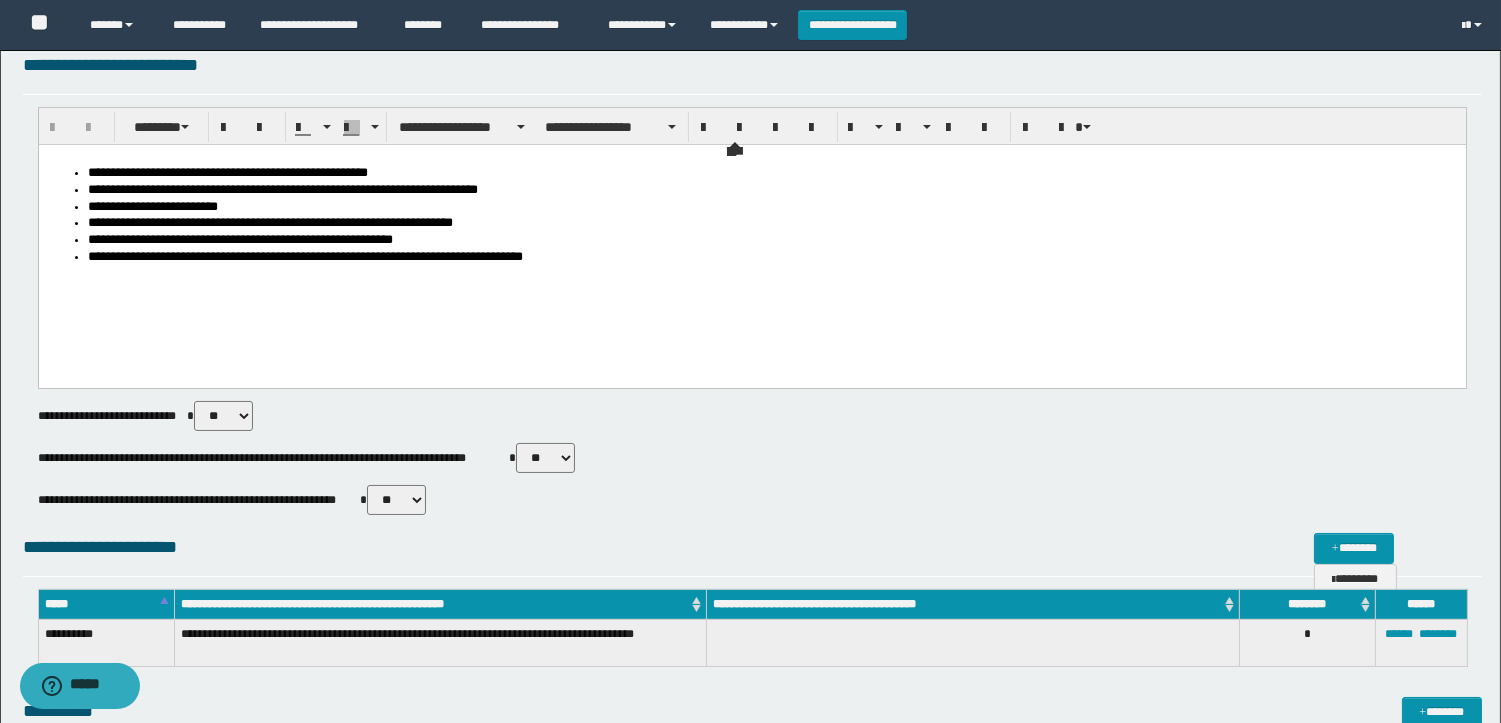 scroll, scrollTop: 0, scrollLeft: 0, axis: both 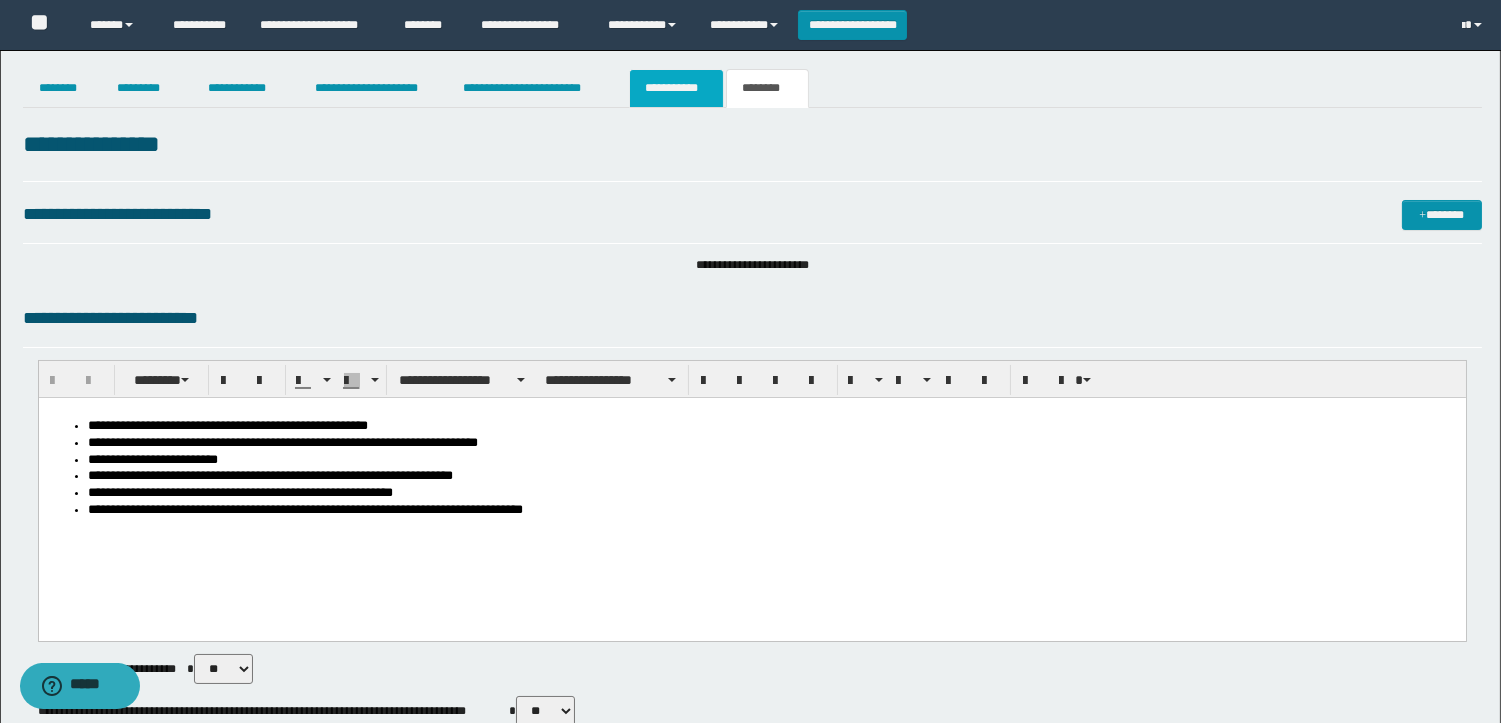 click on "**********" at bounding box center [676, 88] 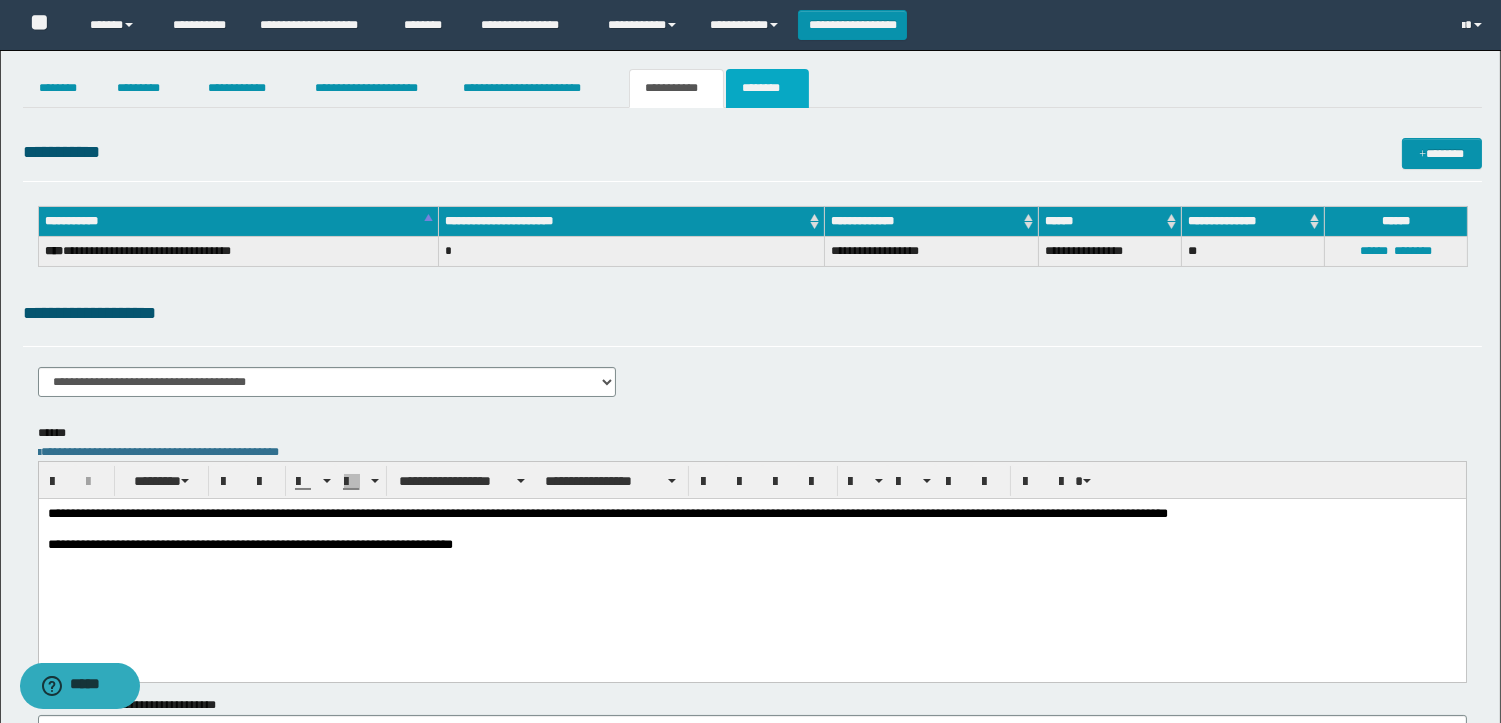 drag, startPoint x: 755, startPoint y: 91, endPoint x: 884, endPoint y: 130, distance: 134.76646 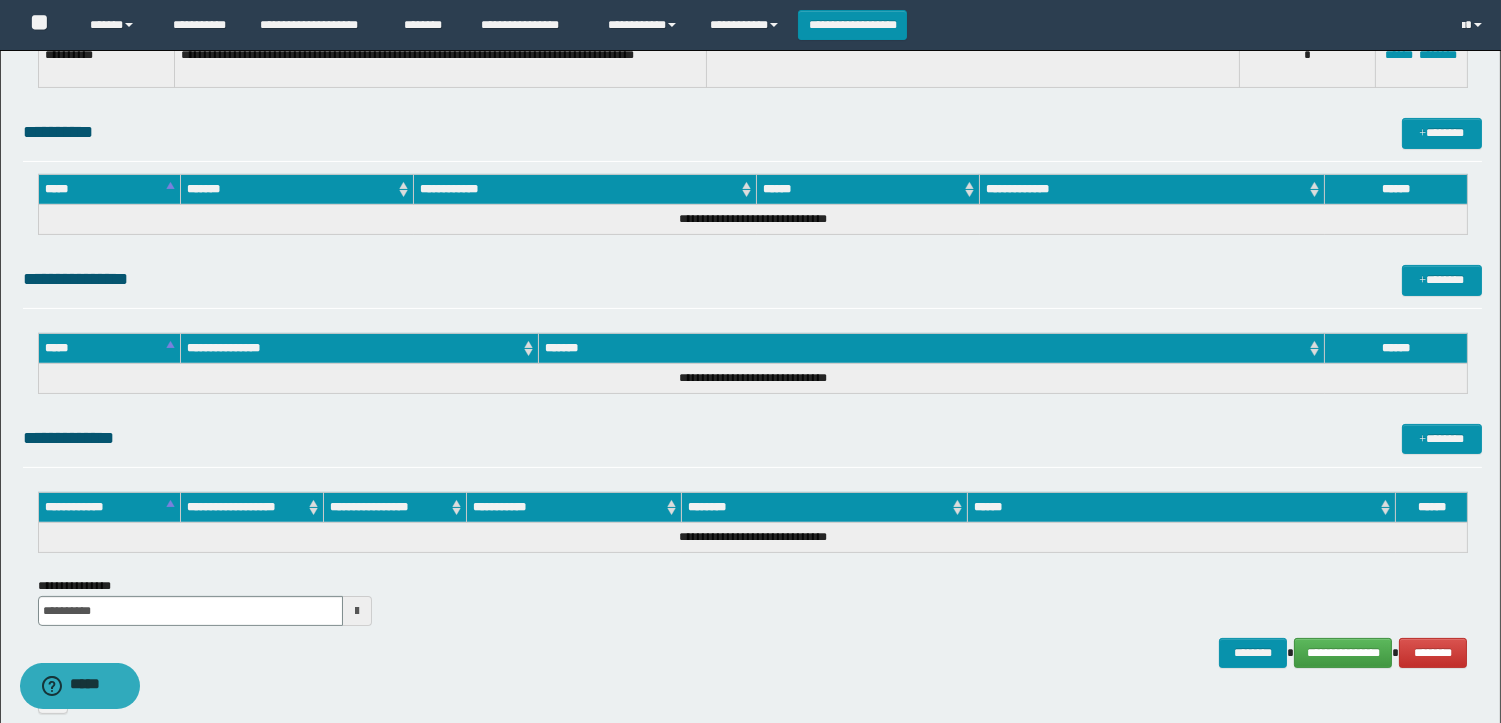 scroll, scrollTop: 932, scrollLeft: 0, axis: vertical 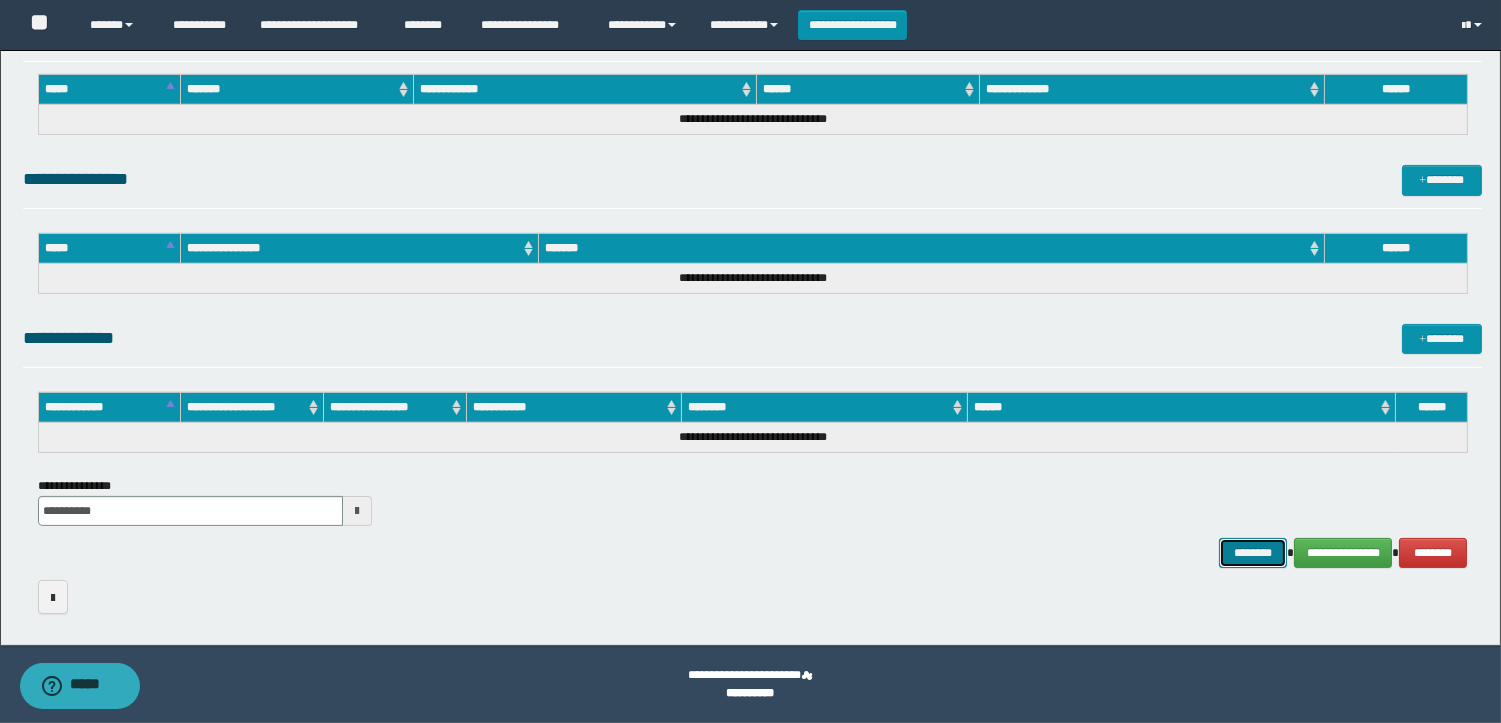 click on "********" at bounding box center [1253, 553] 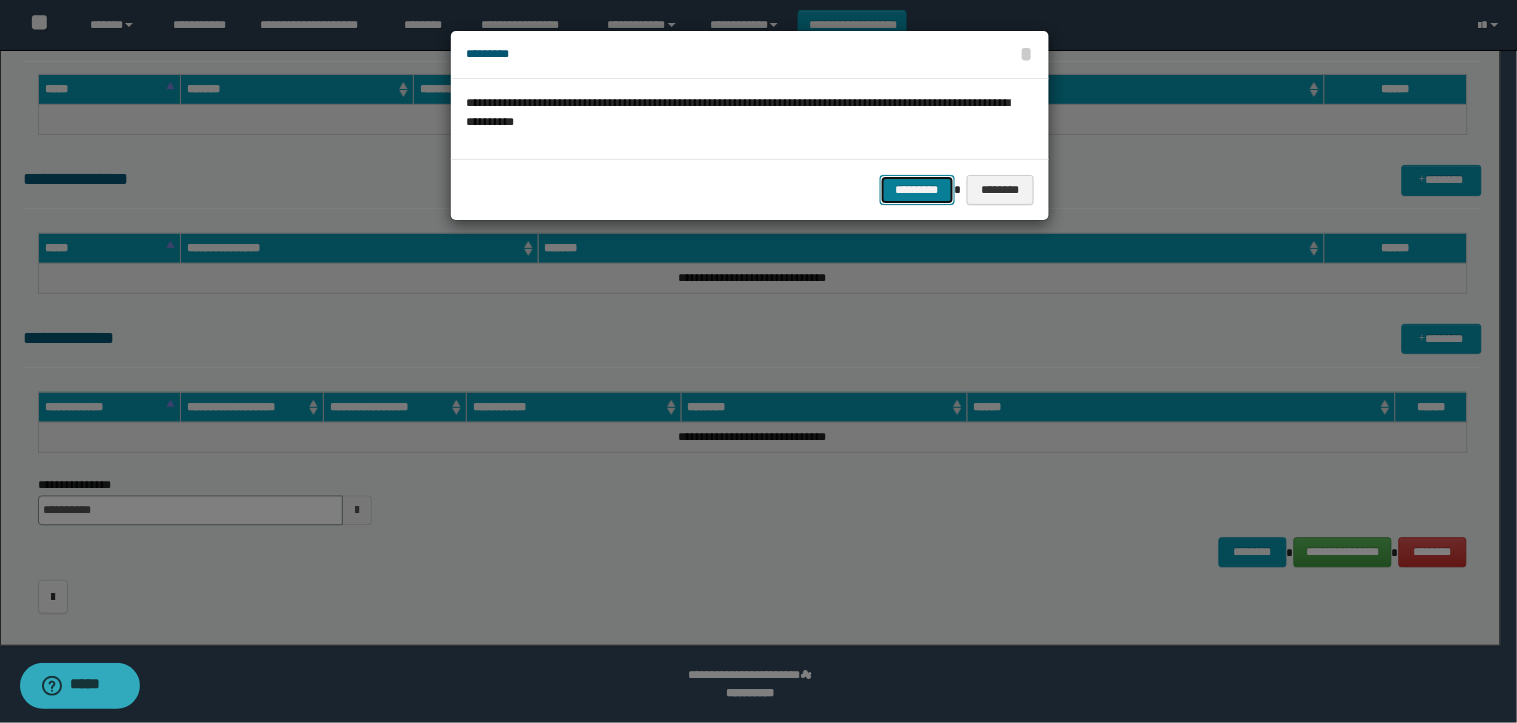click on "*********" at bounding box center [917, 190] 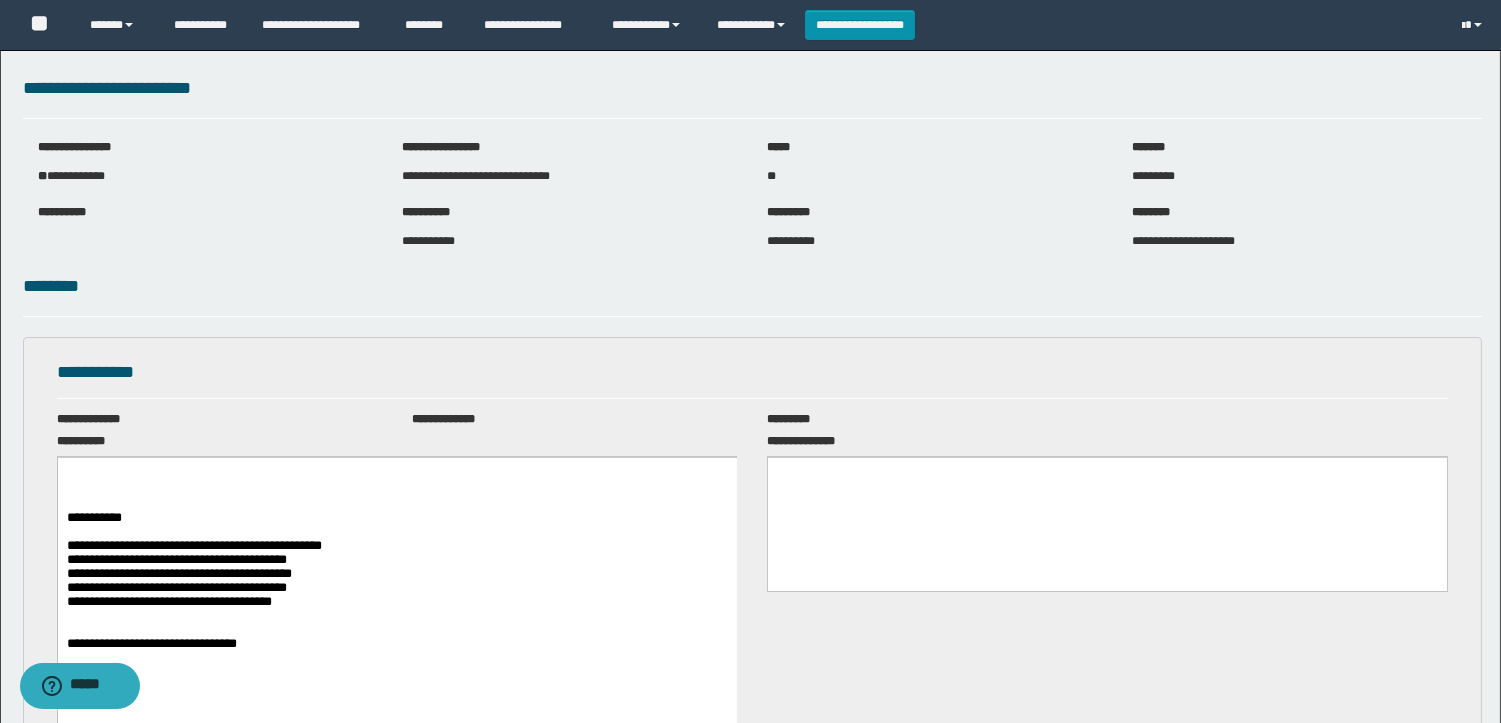 scroll, scrollTop: 0, scrollLeft: 0, axis: both 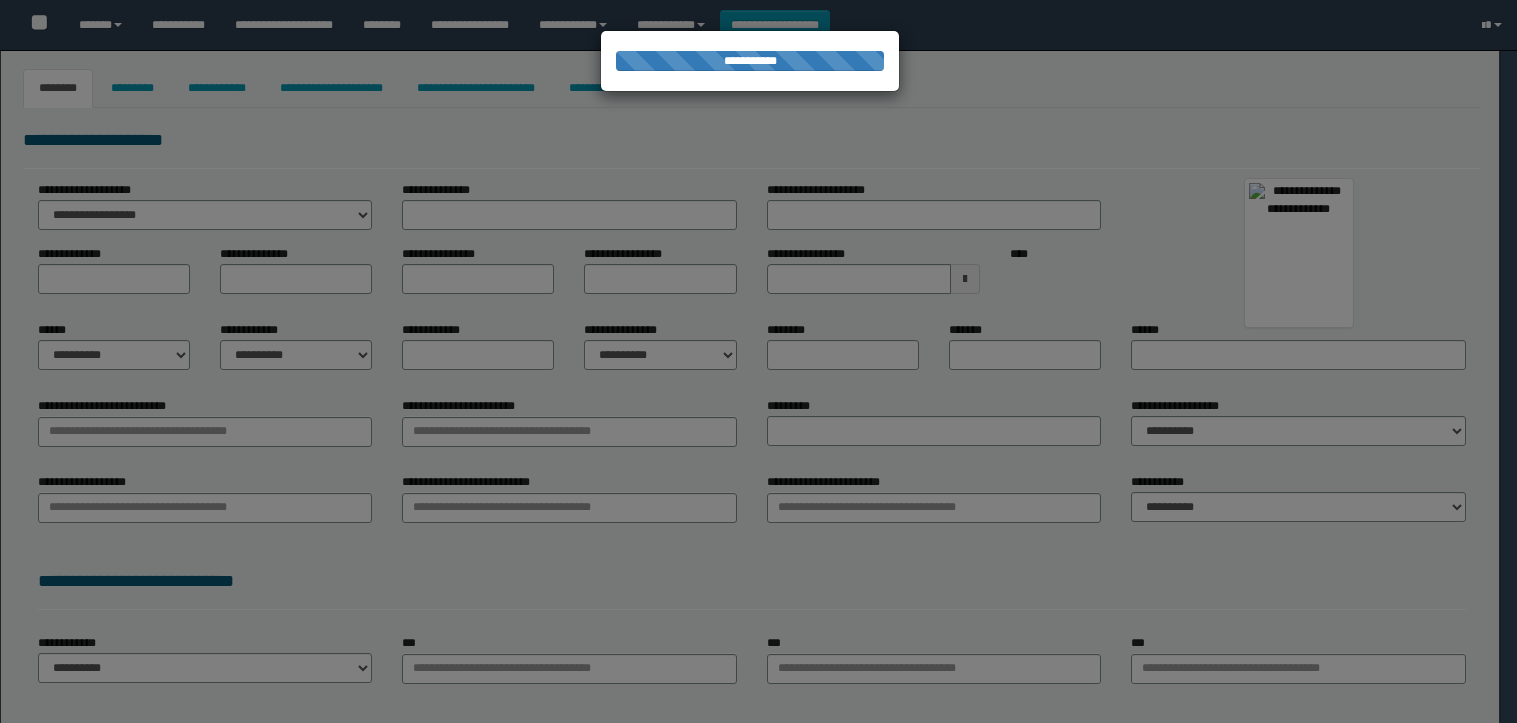 type on "*******" 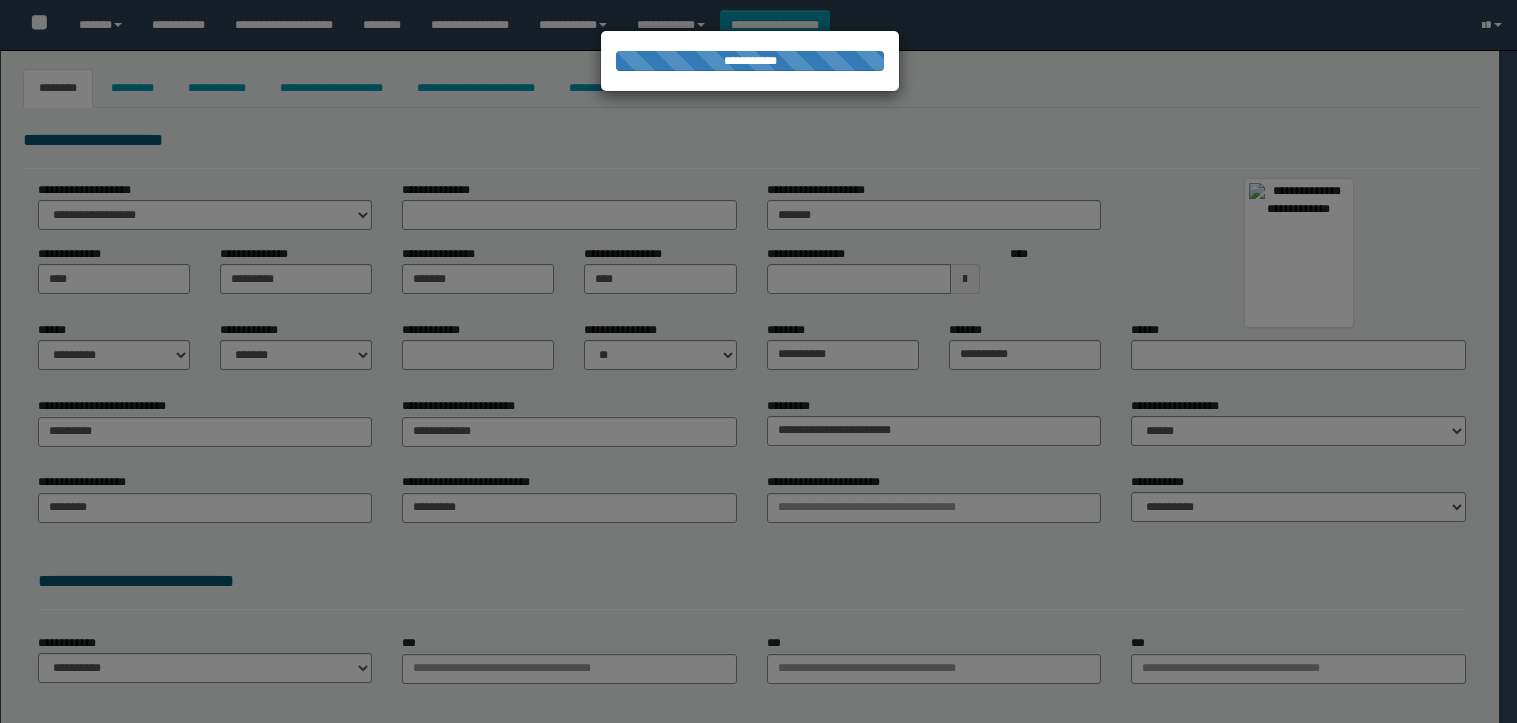 type on "*******" 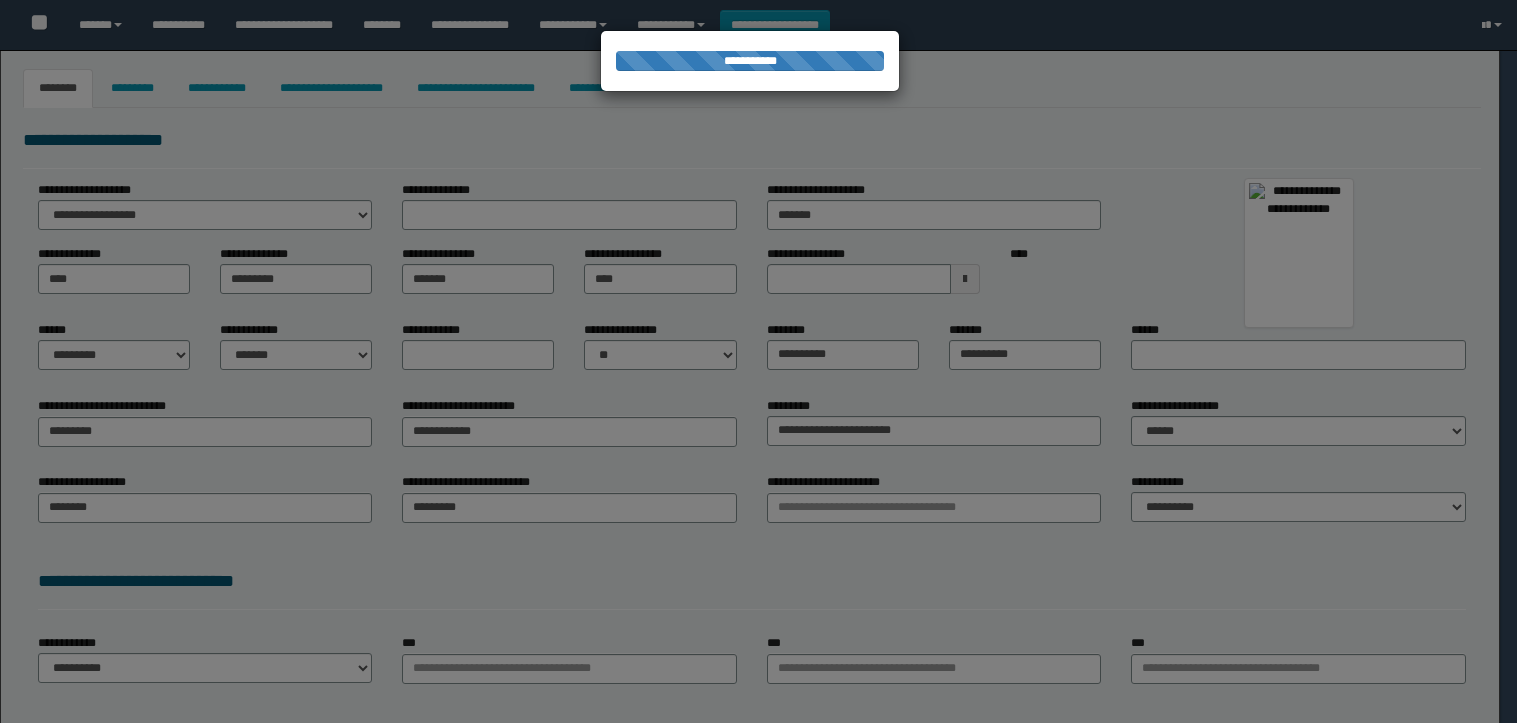 select on "*" 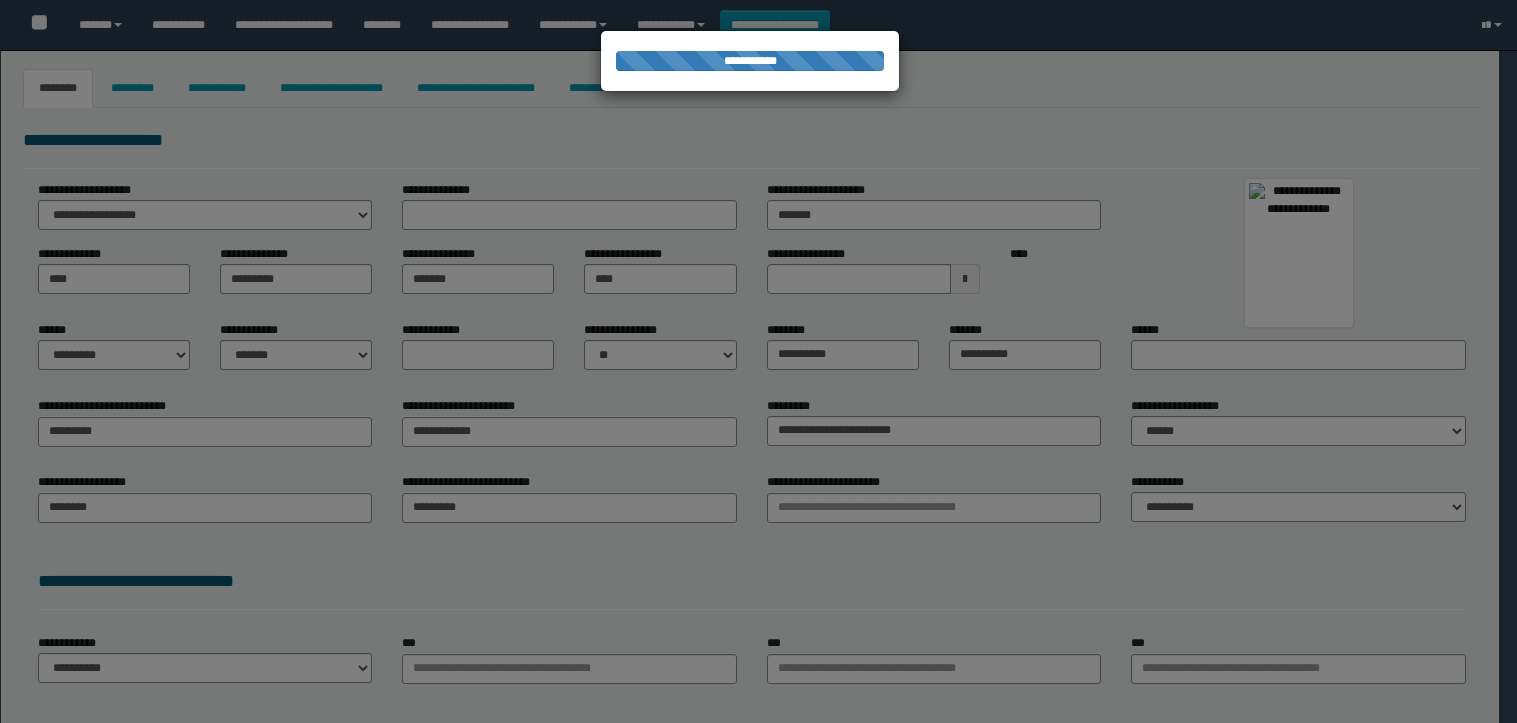 type on "**********" 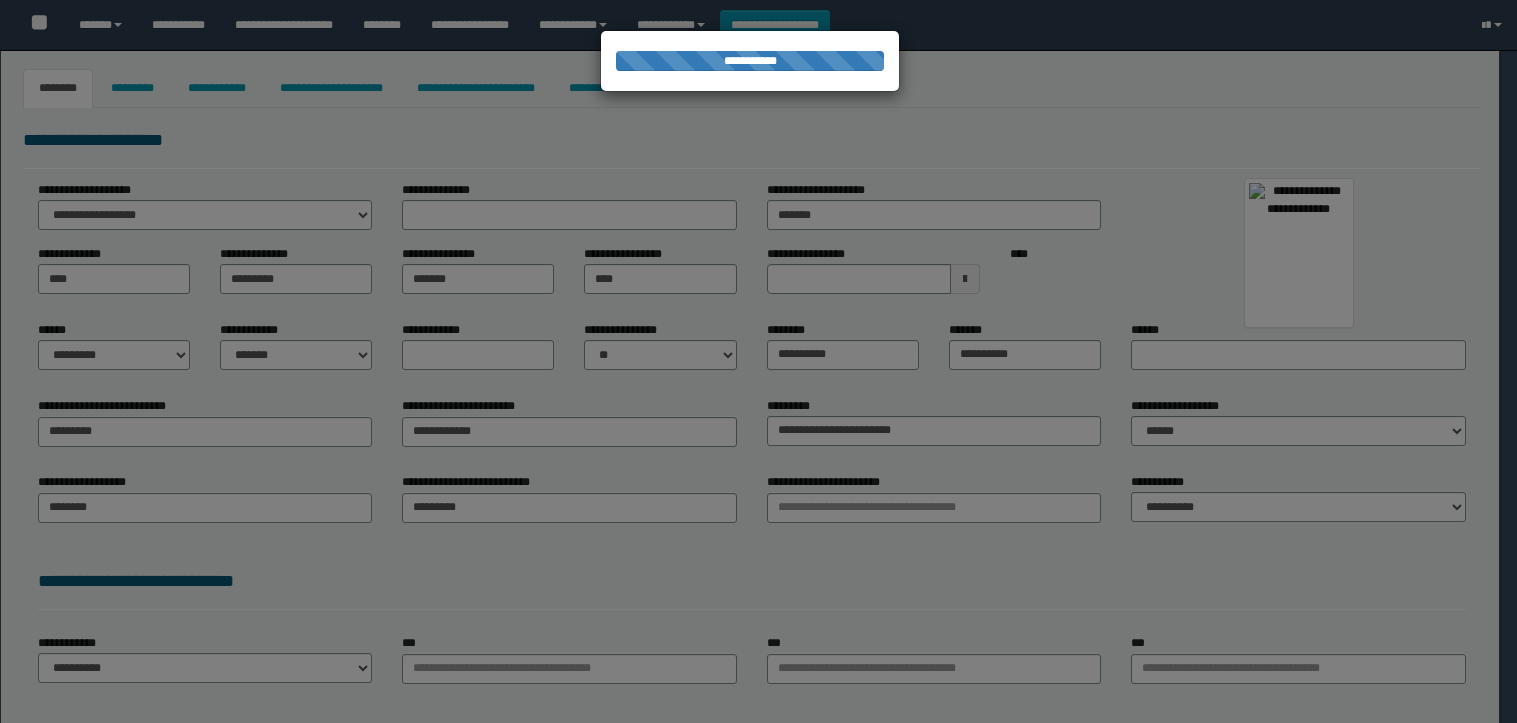 select on "*" 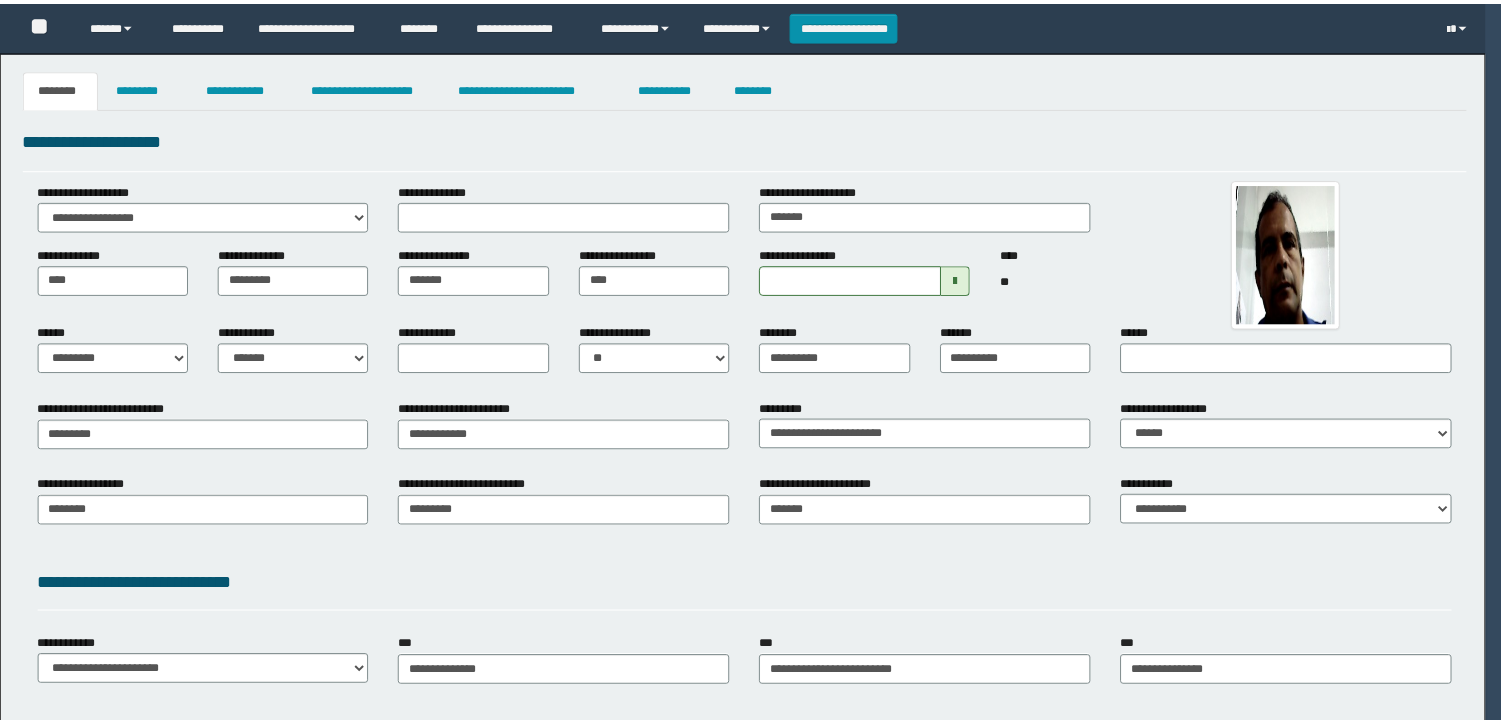 scroll, scrollTop: 0, scrollLeft: 0, axis: both 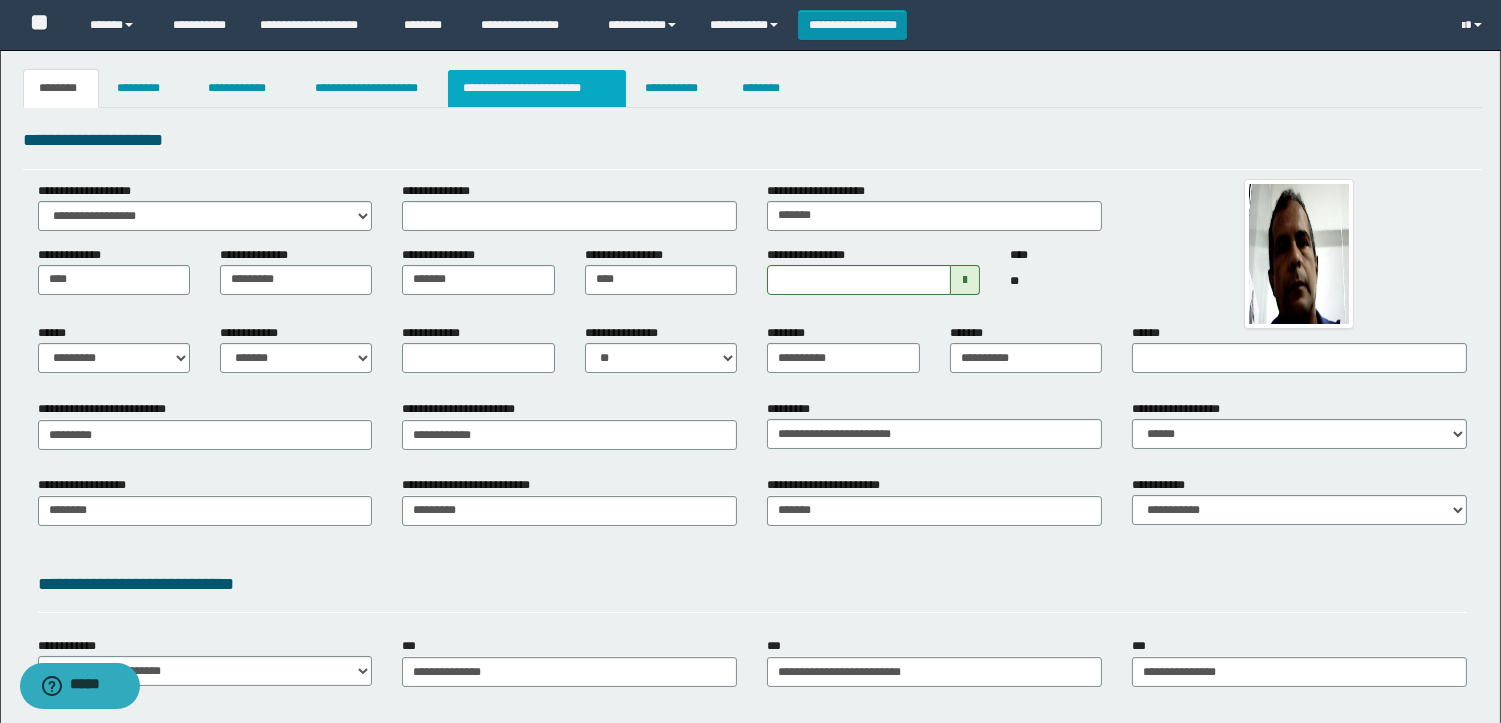click on "**********" at bounding box center (537, 88) 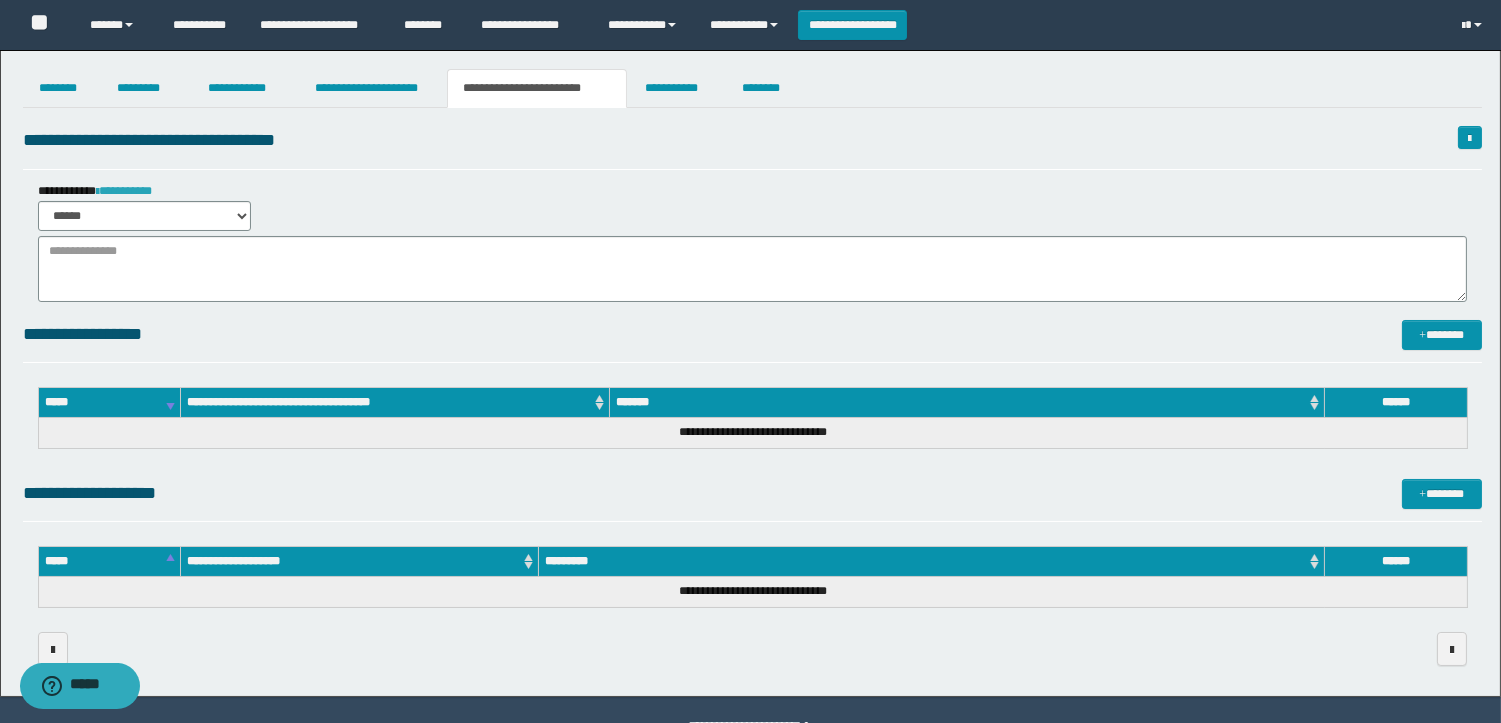 click on "**********" at bounding box center (124, 191) 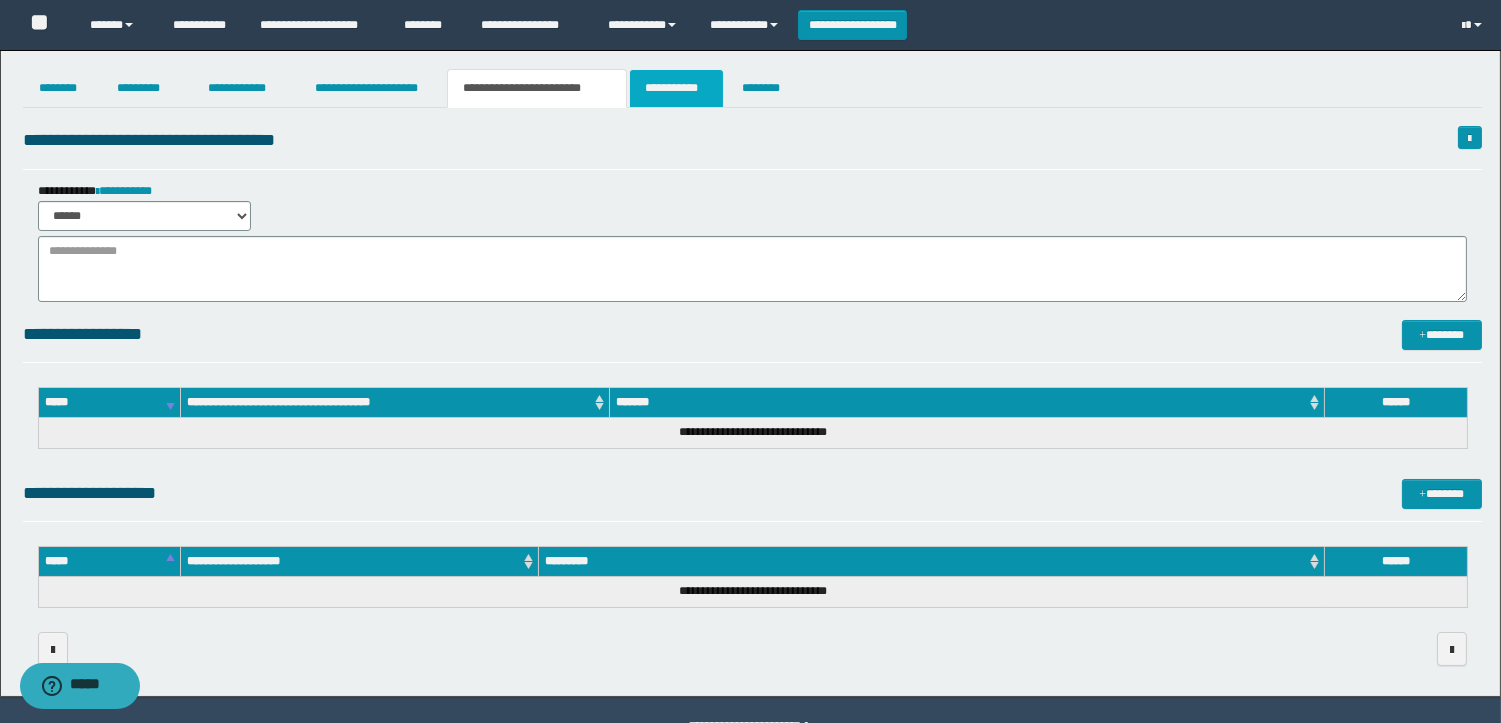 click on "**********" at bounding box center [676, 88] 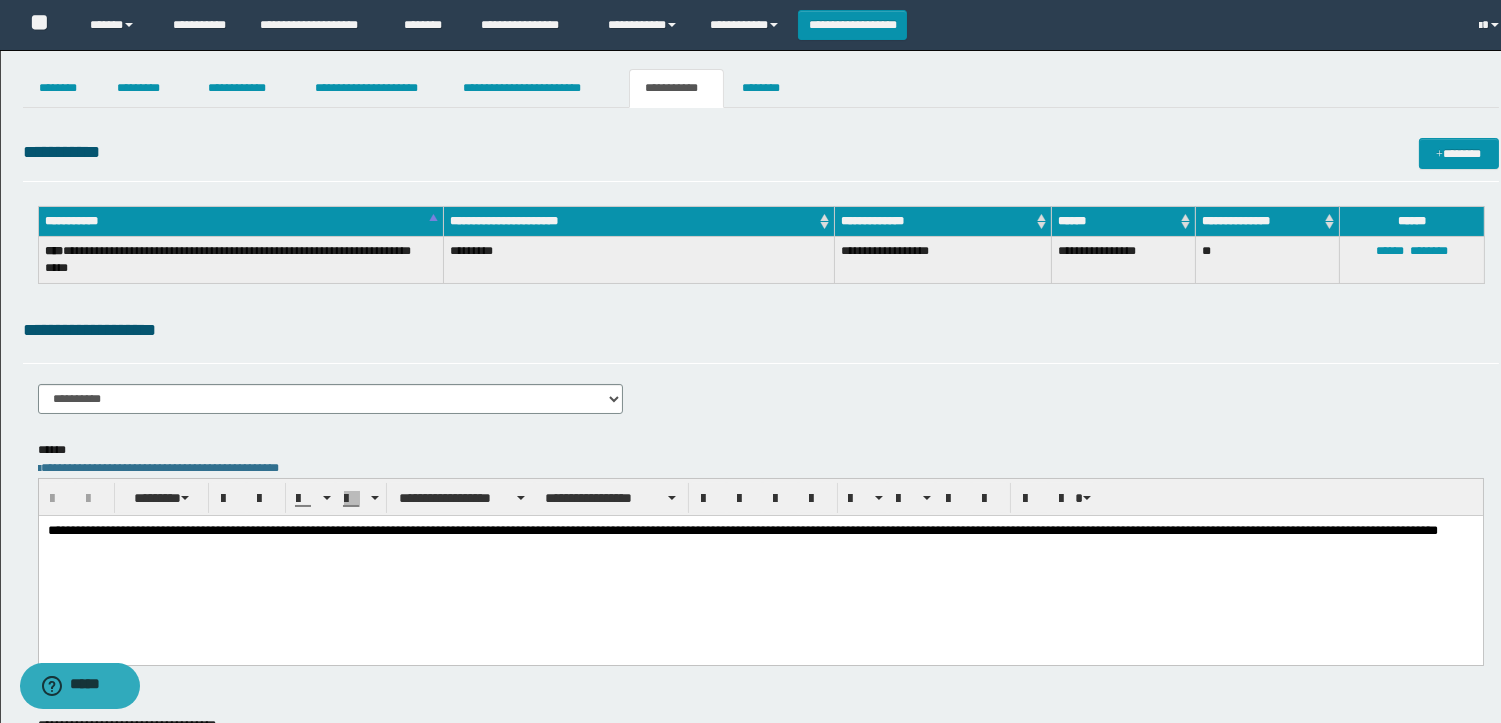 scroll, scrollTop: 0, scrollLeft: 0, axis: both 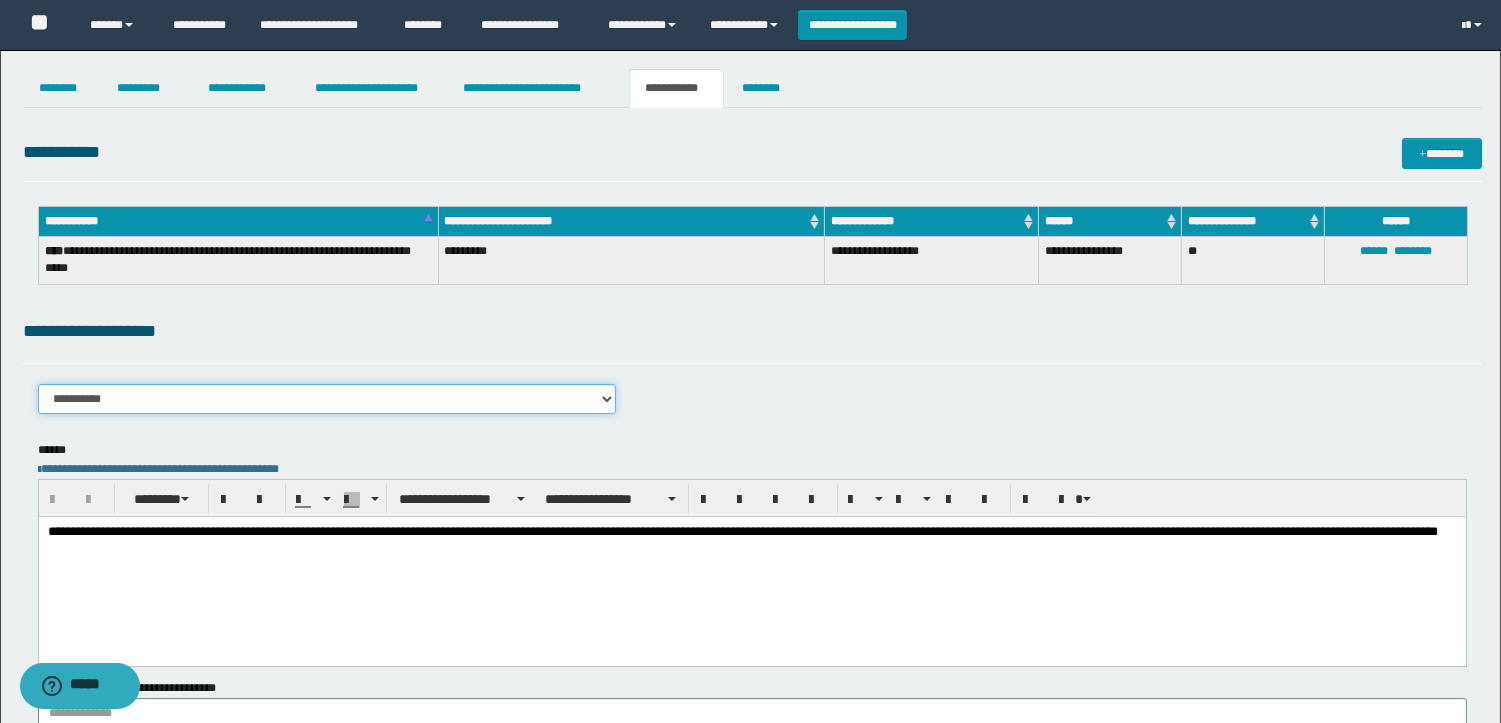 click on "**********" at bounding box center [327, 399] 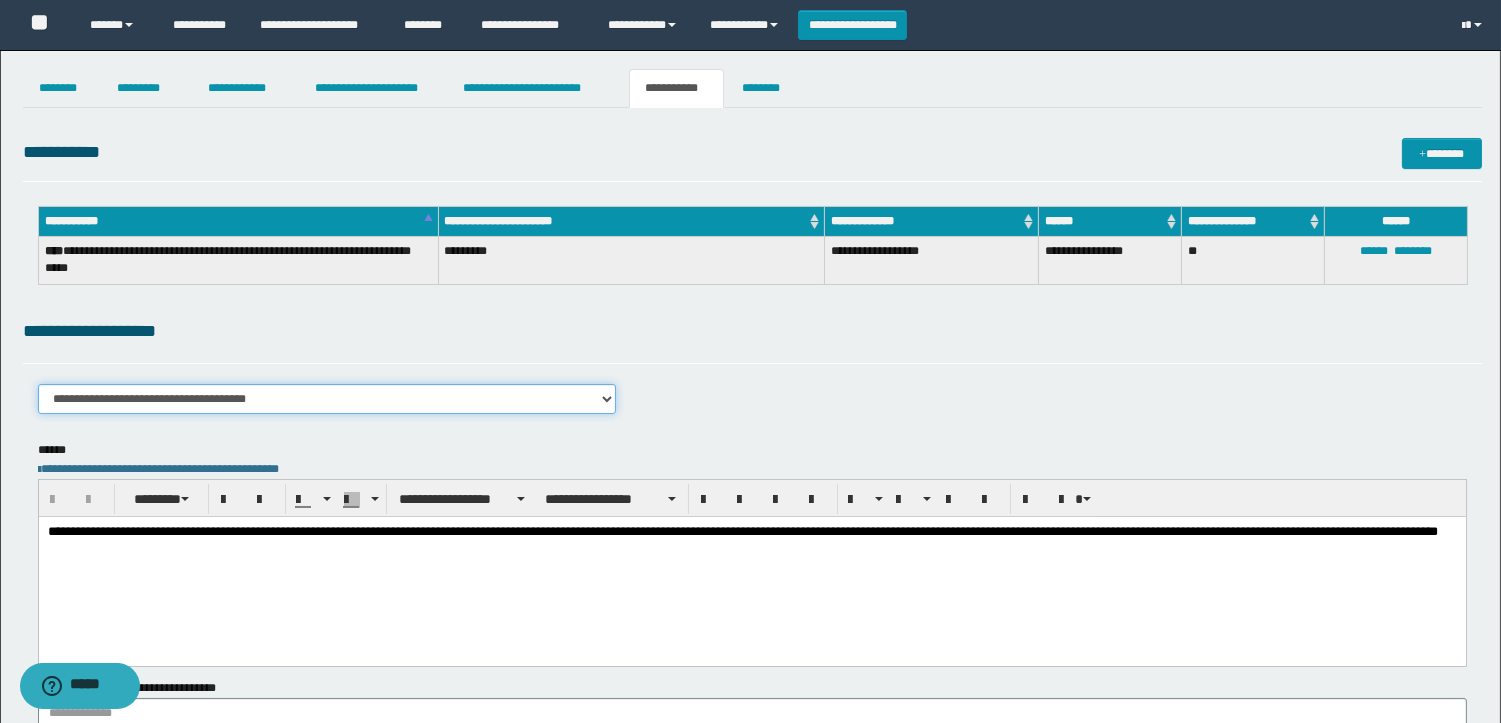 click on "**********" at bounding box center (327, 399) 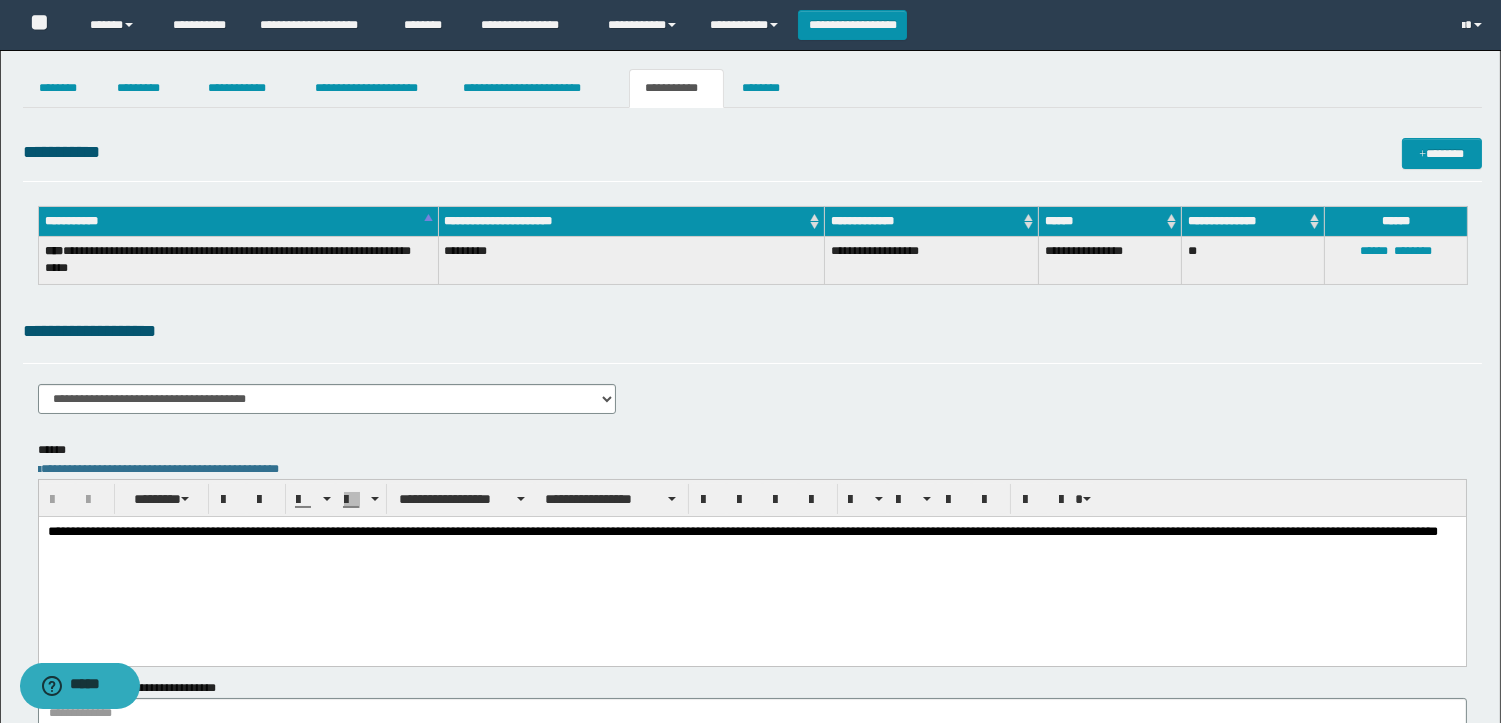 click on "**********" at bounding box center [751, 556] 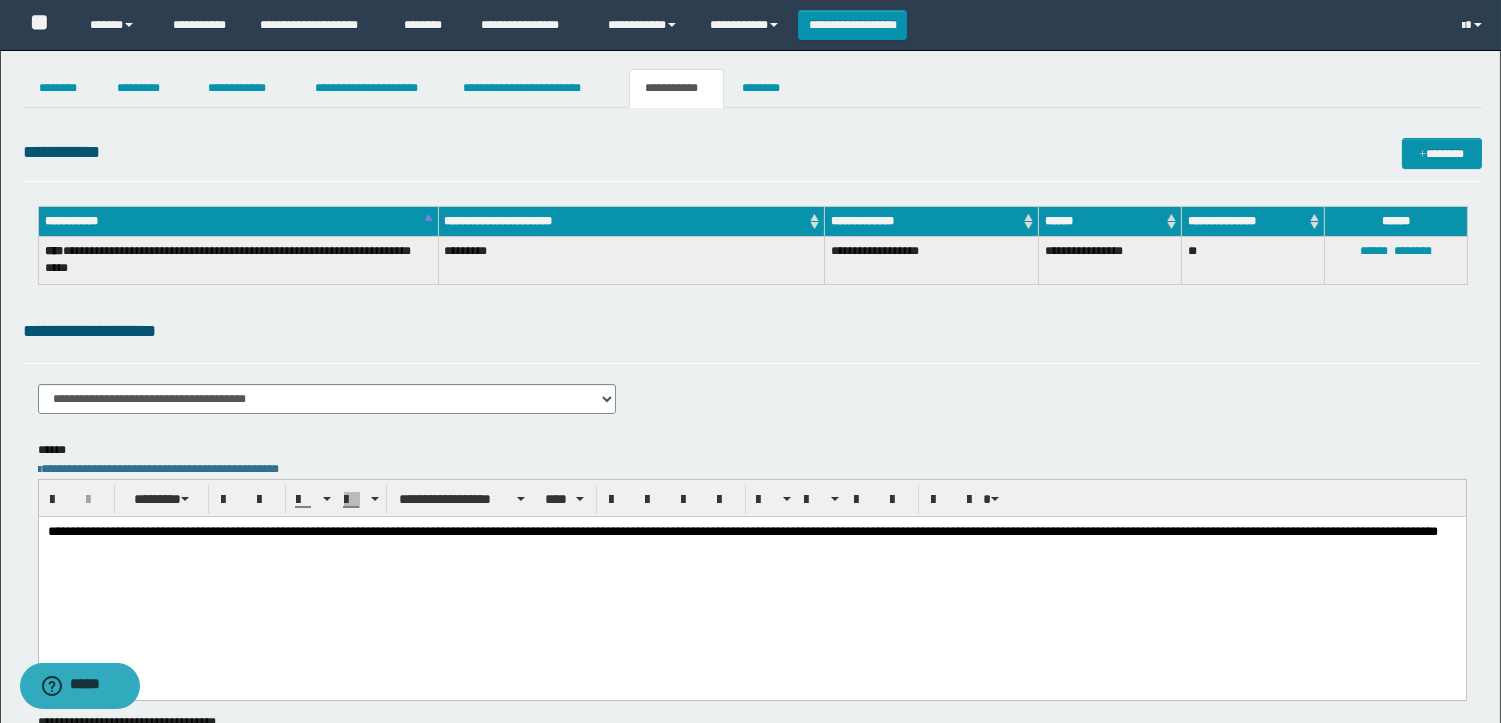 type 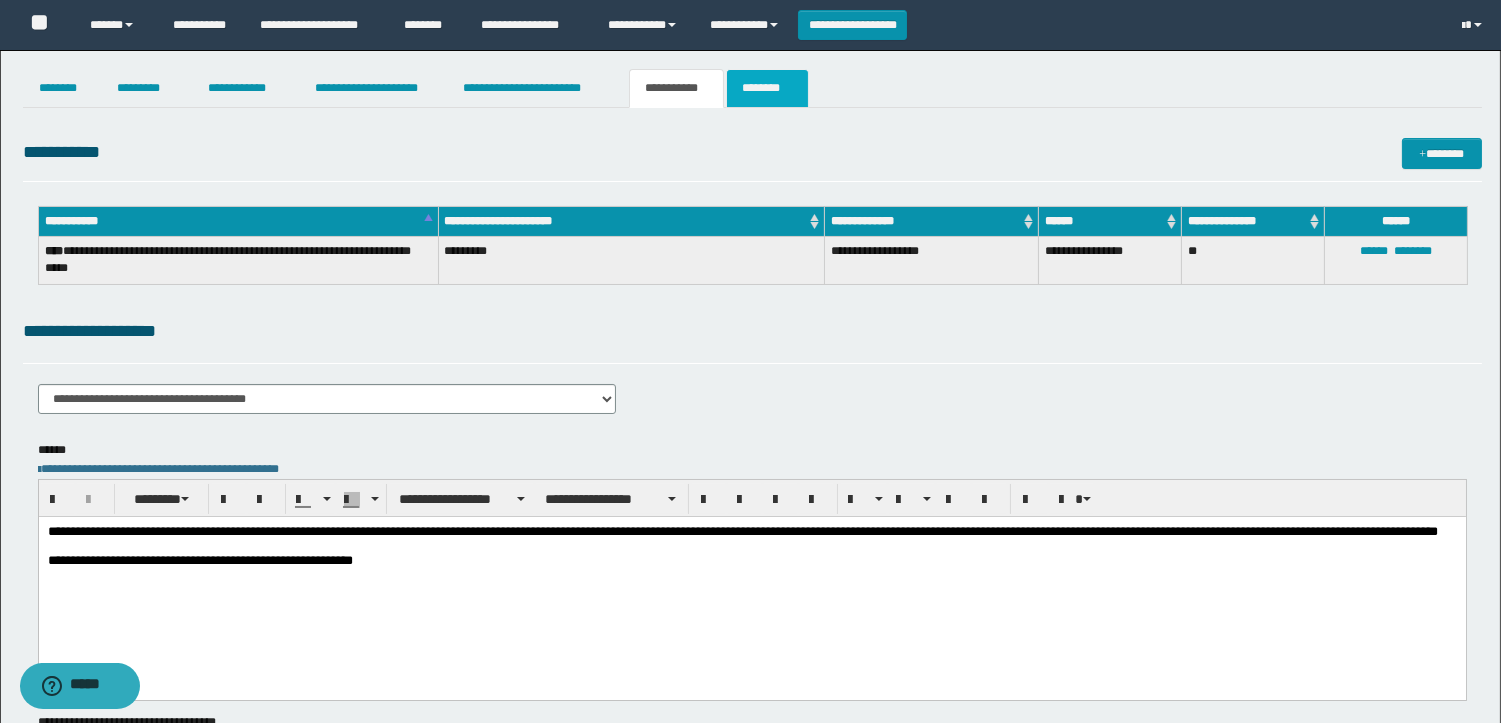 click on "********" at bounding box center (767, 88) 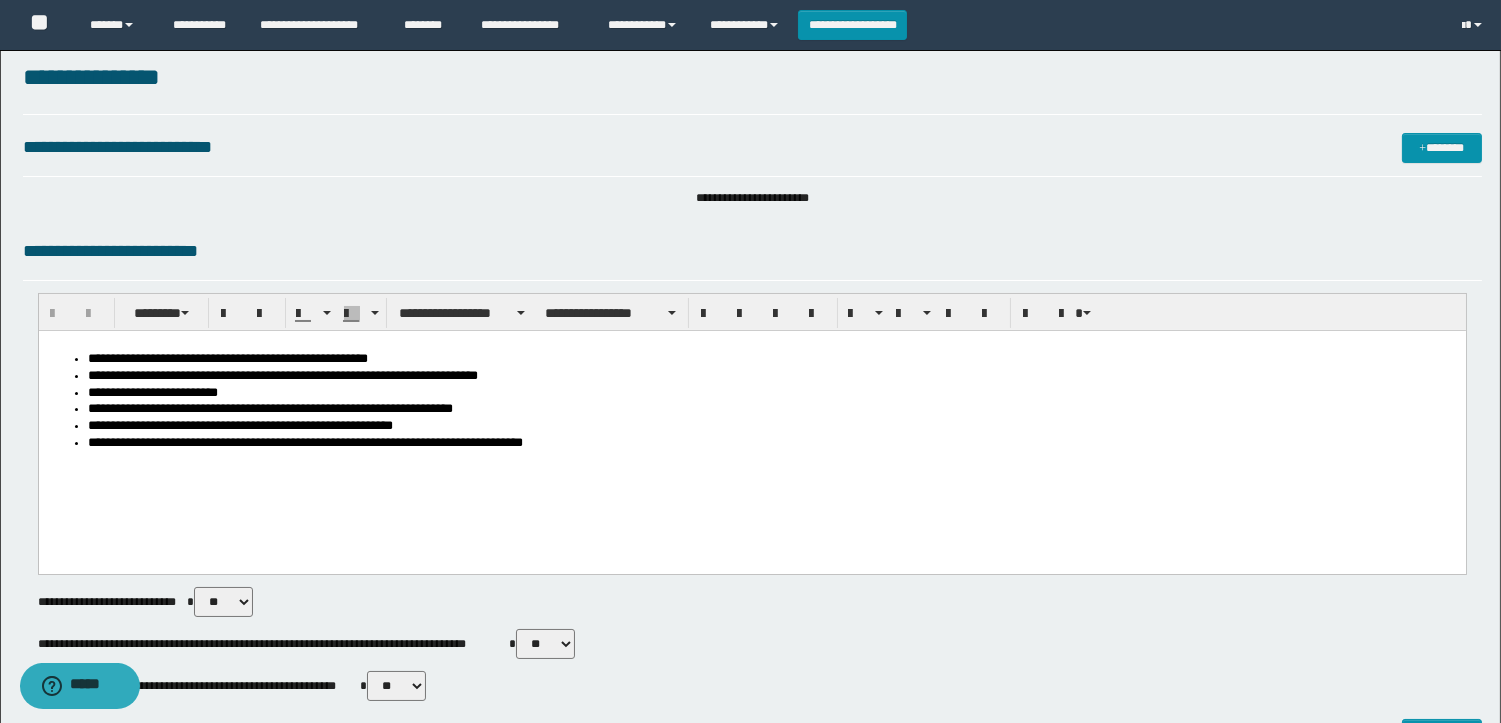 scroll, scrollTop: 0, scrollLeft: 0, axis: both 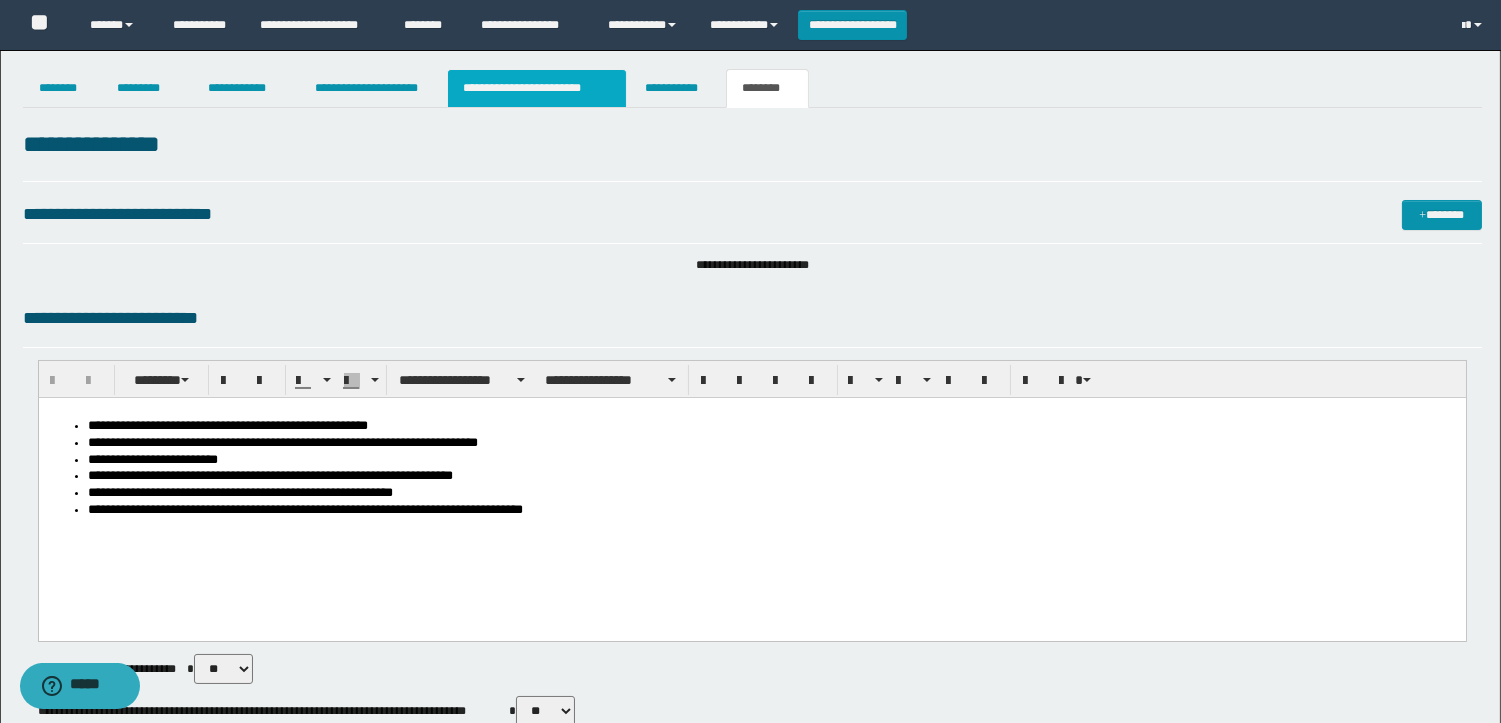 click on "**********" at bounding box center (537, 88) 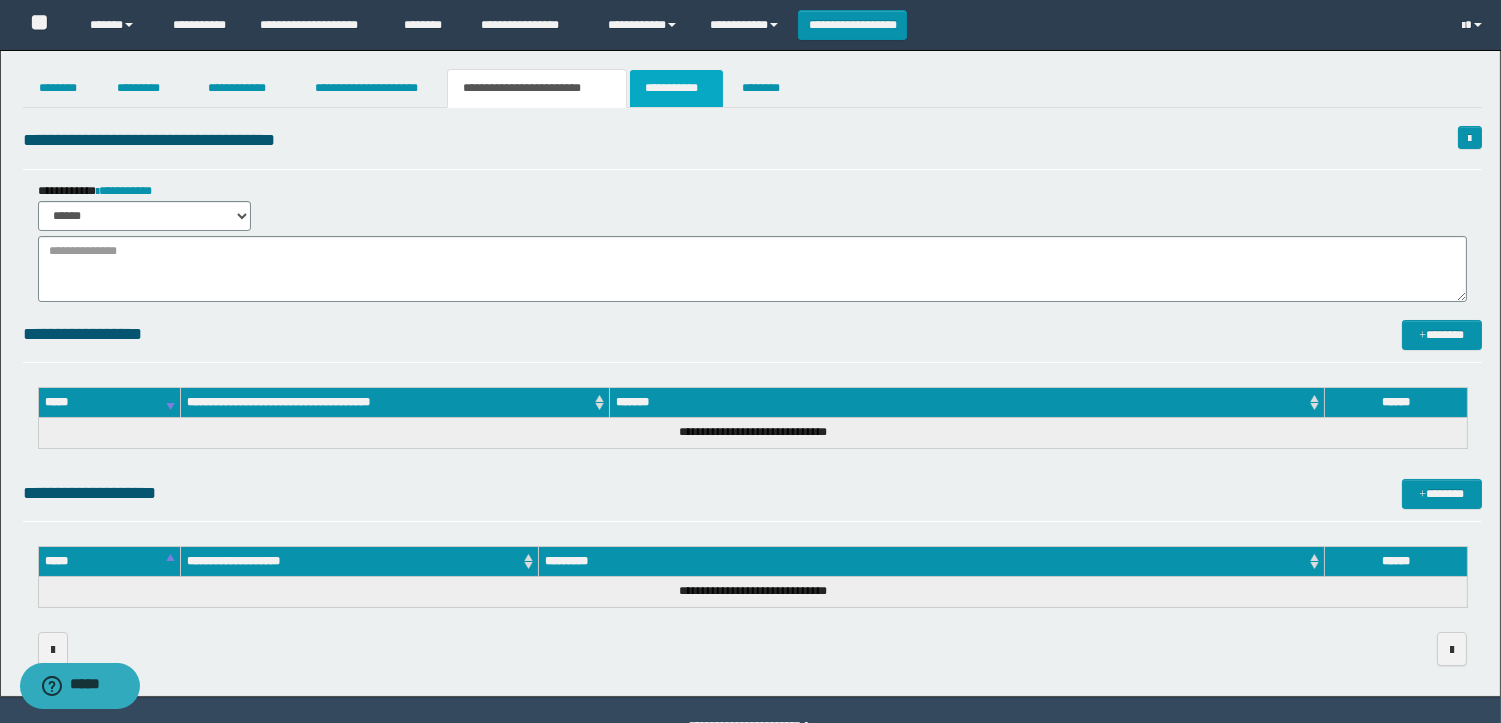 click on "**********" at bounding box center (676, 88) 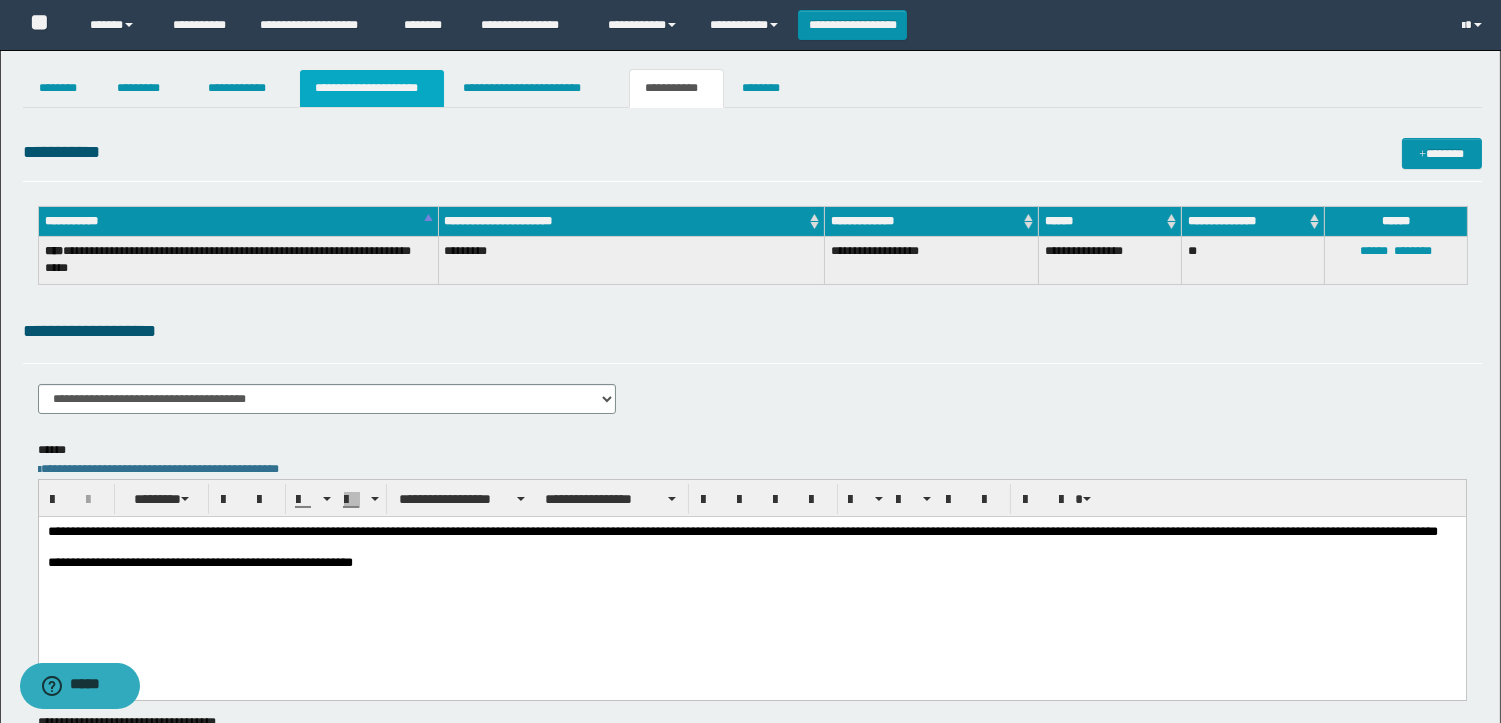 click on "**********" at bounding box center [372, 88] 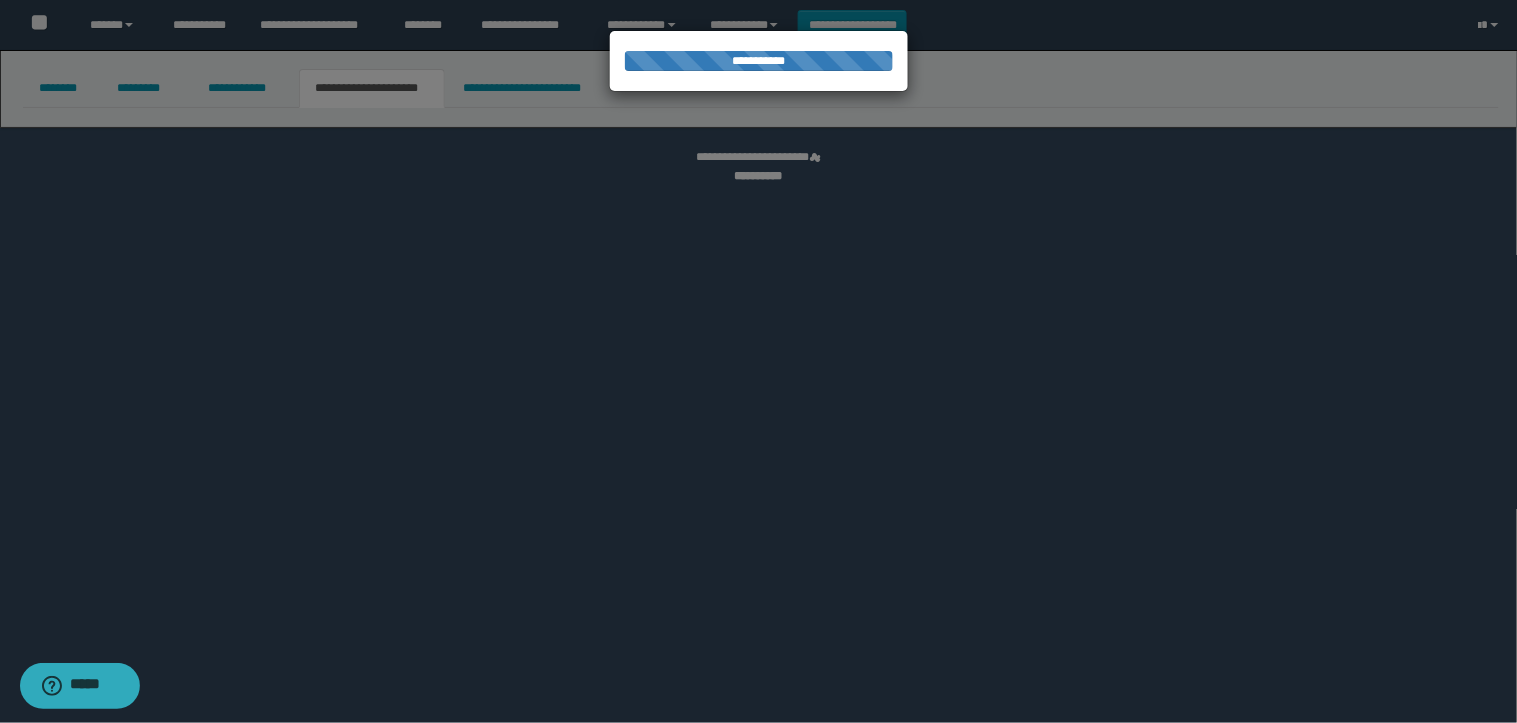 select on "*" 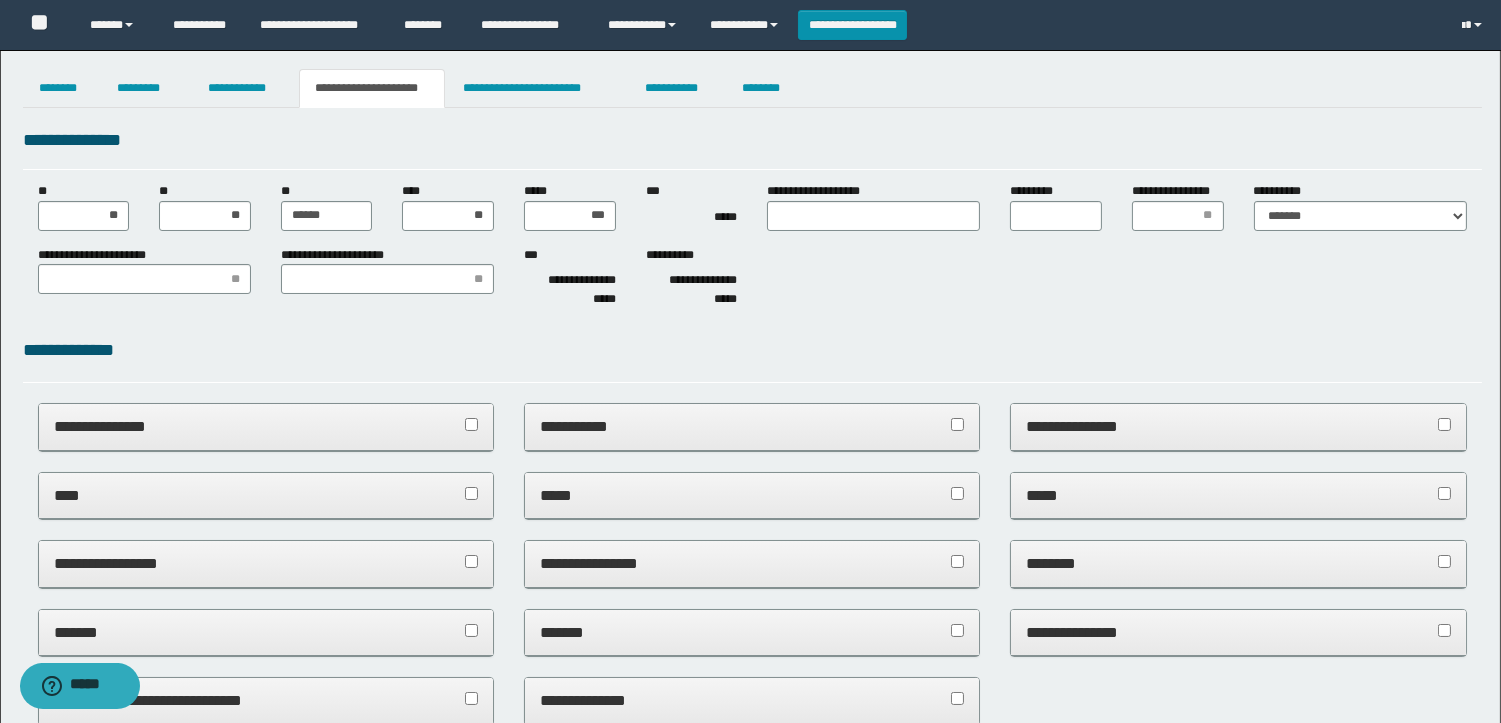 scroll, scrollTop: 0, scrollLeft: 0, axis: both 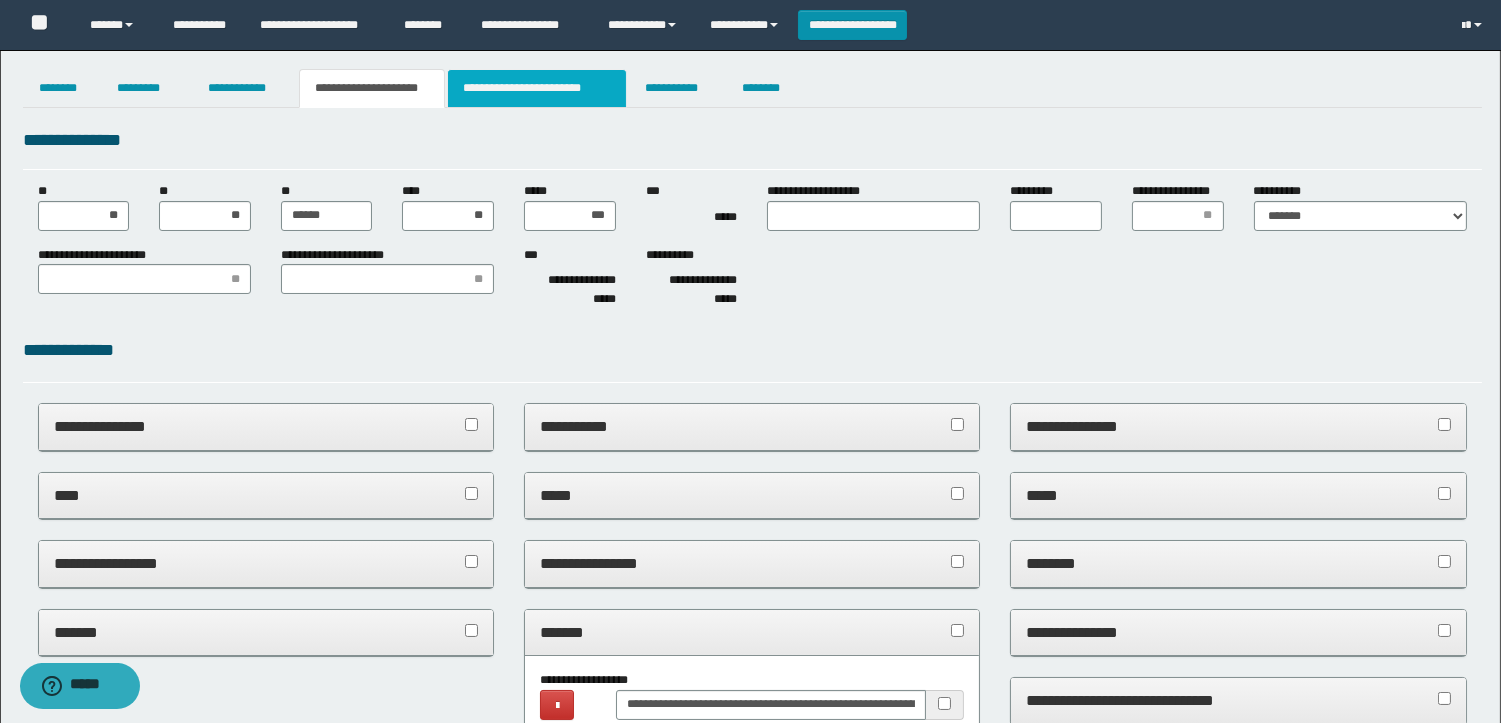 click on "**********" at bounding box center [537, 88] 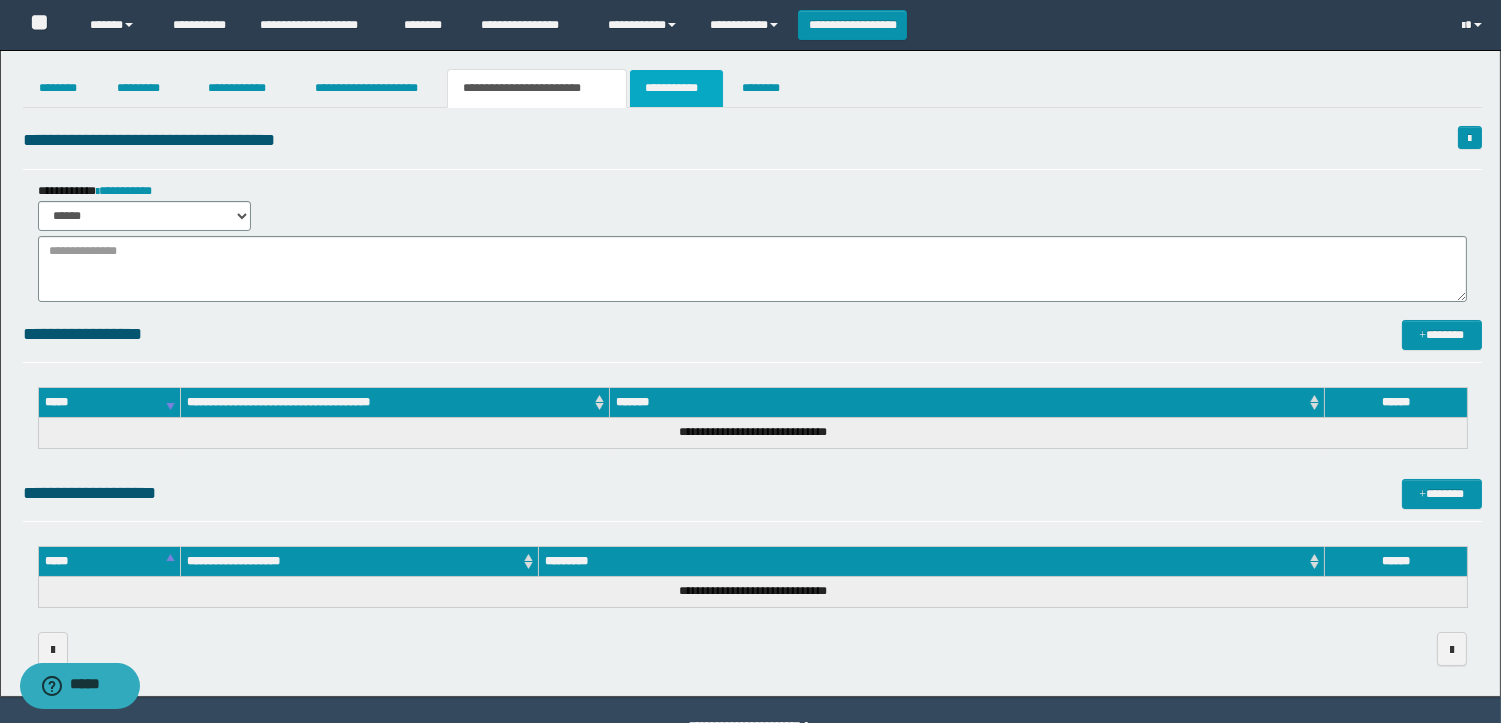 click on "**********" at bounding box center (676, 88) 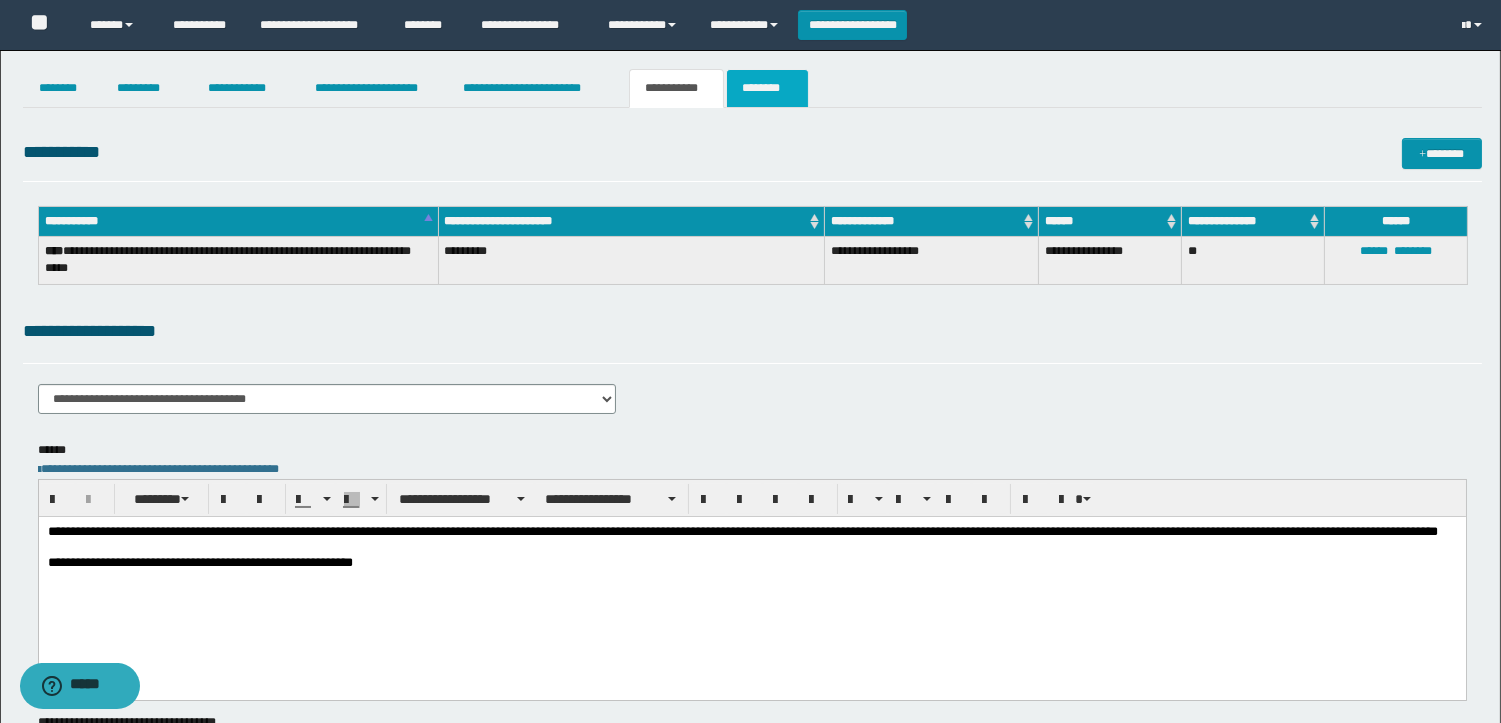 click on "********" at bounding box center (767, 88) 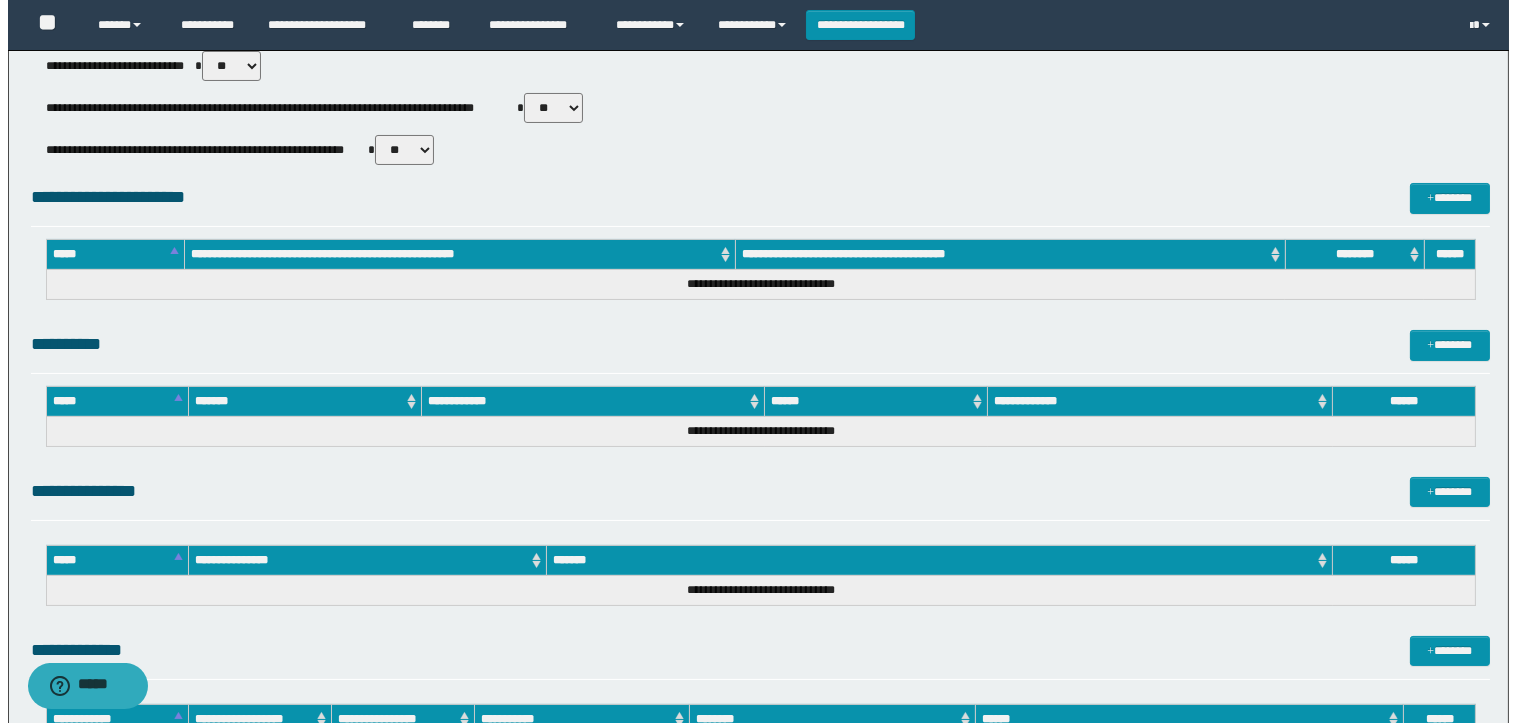 scroll, scrollTop: 755, scrollLeft: 0, axis: vertical 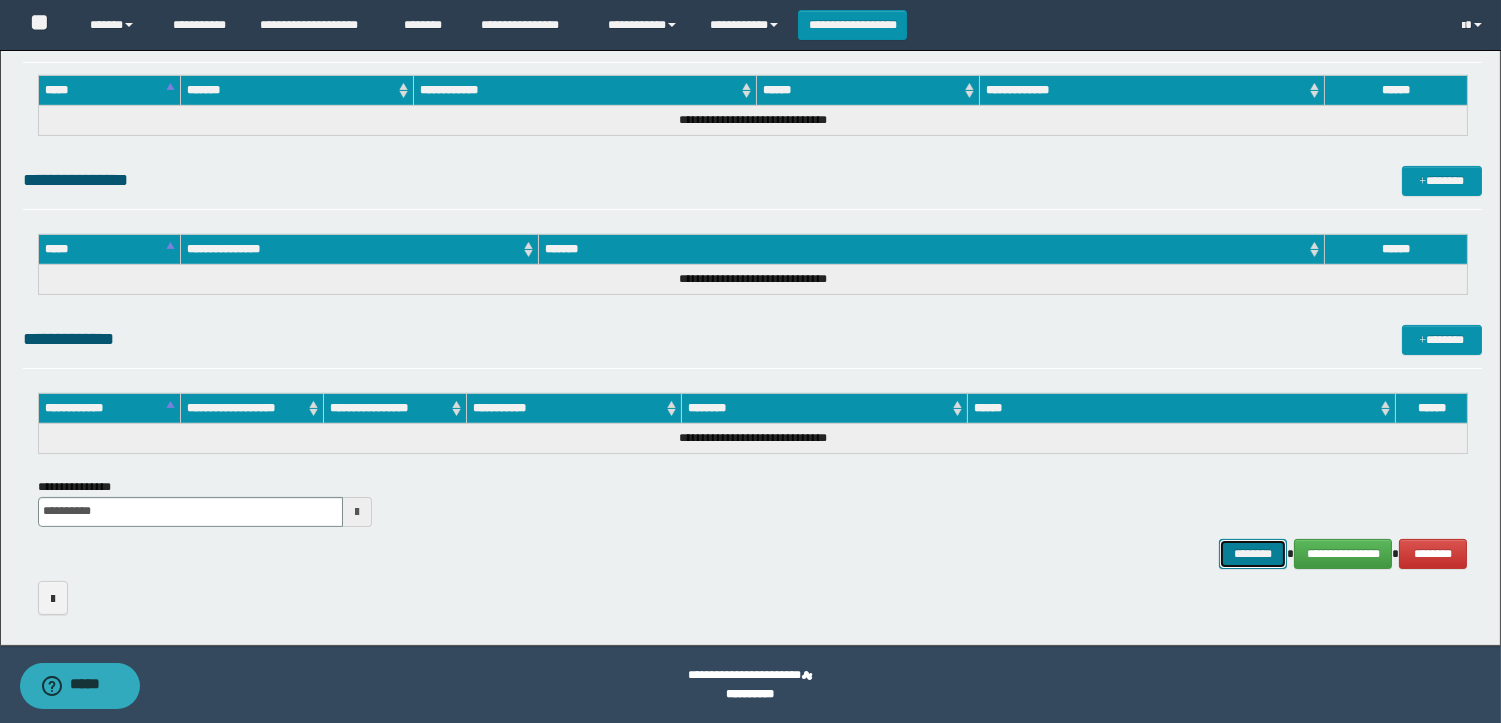 click on "********" at bounding box center (1253, 554) 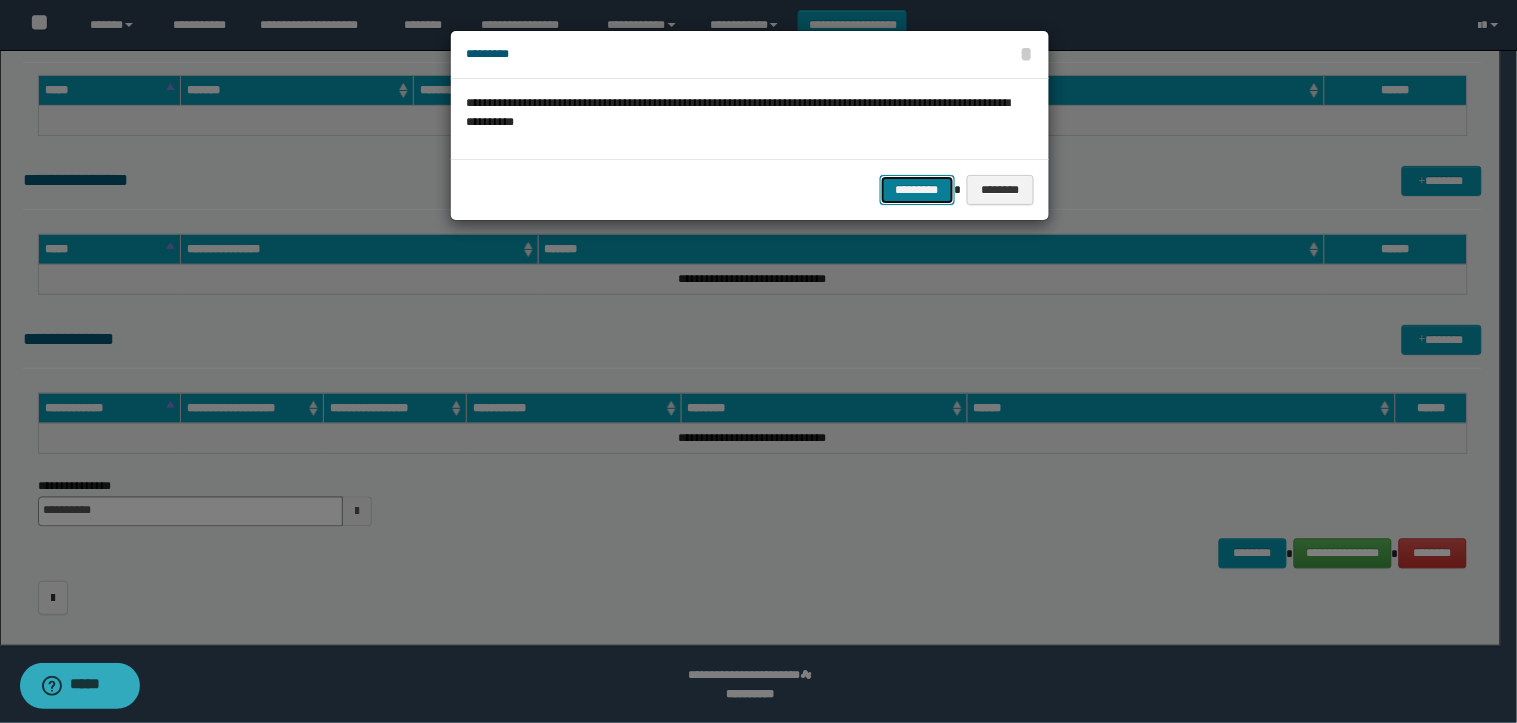 click on "*********" at bounding box center [917, 190] 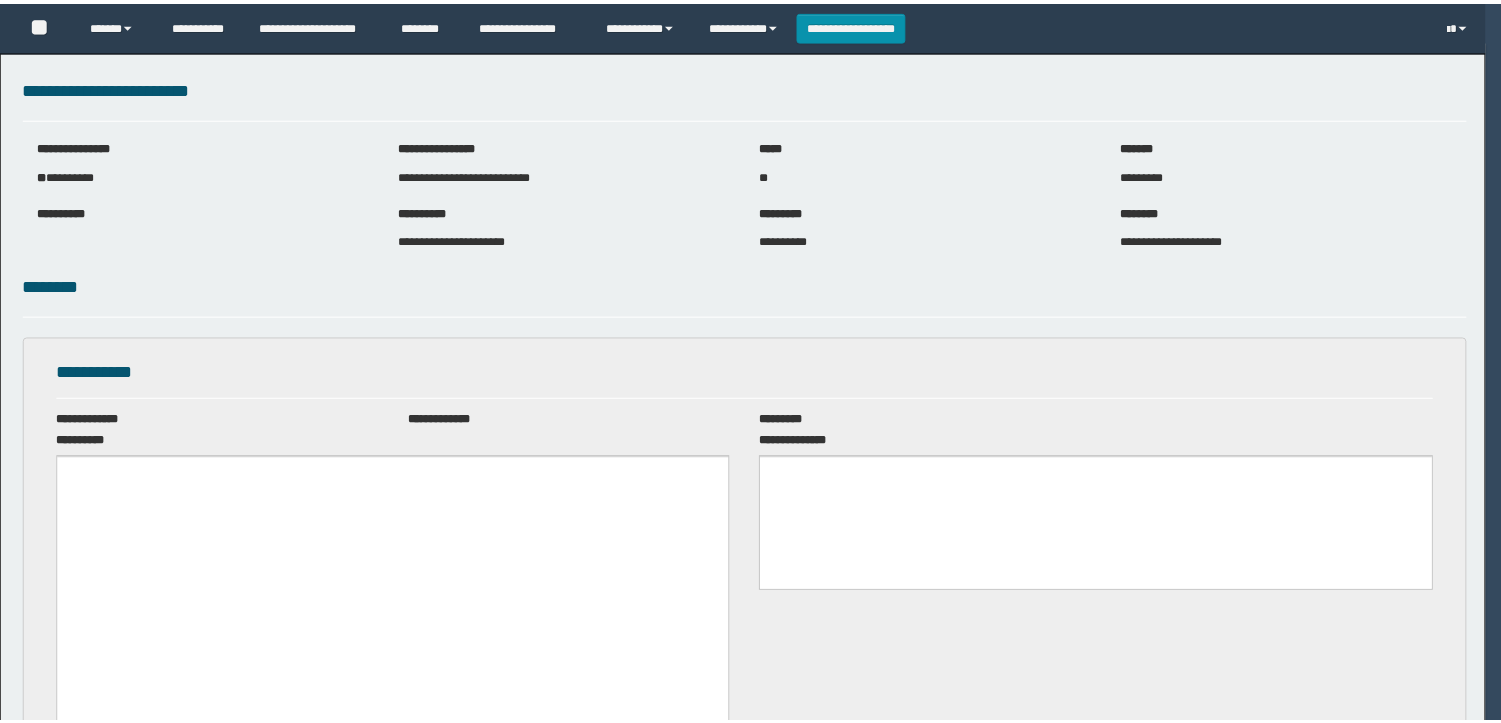 scroll, scrollTop: 0, scrollLeft: 0, axis: both 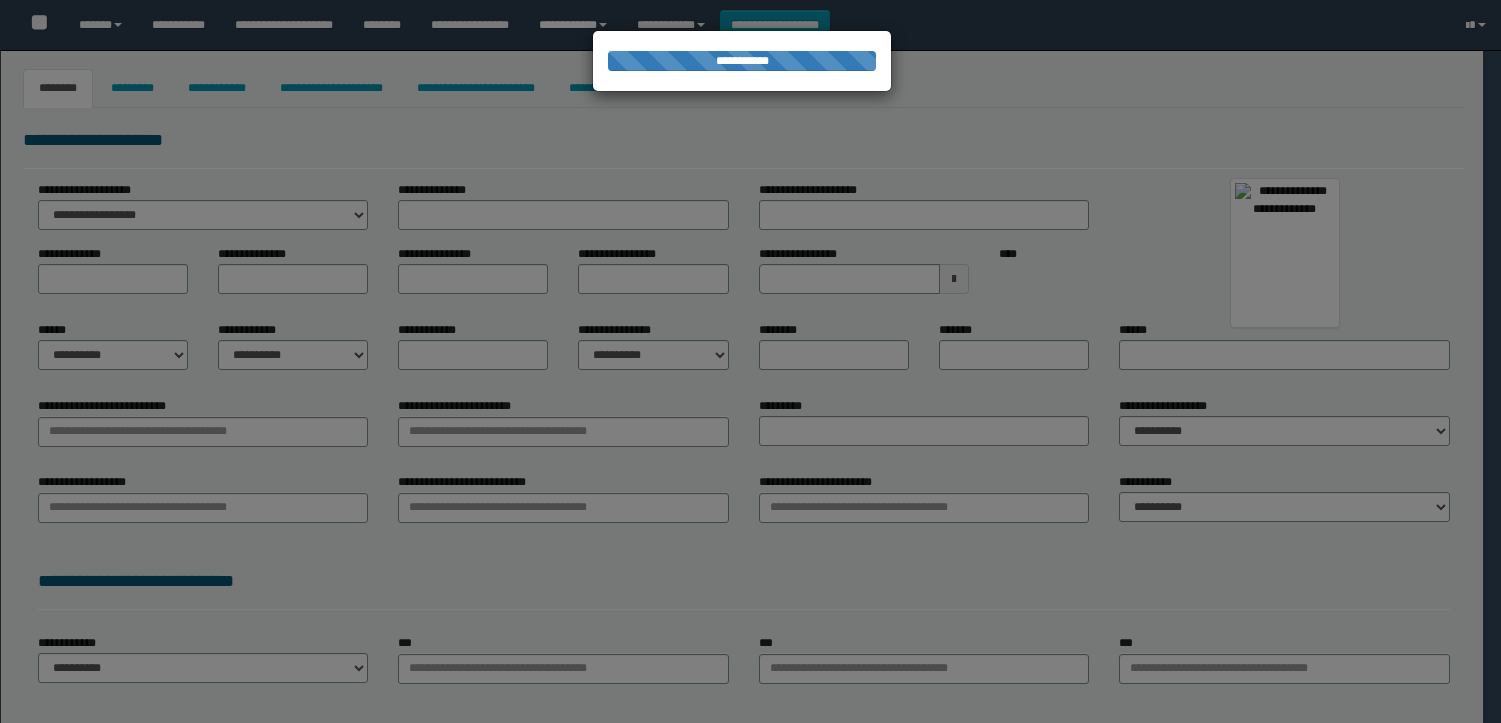 type on "**********" 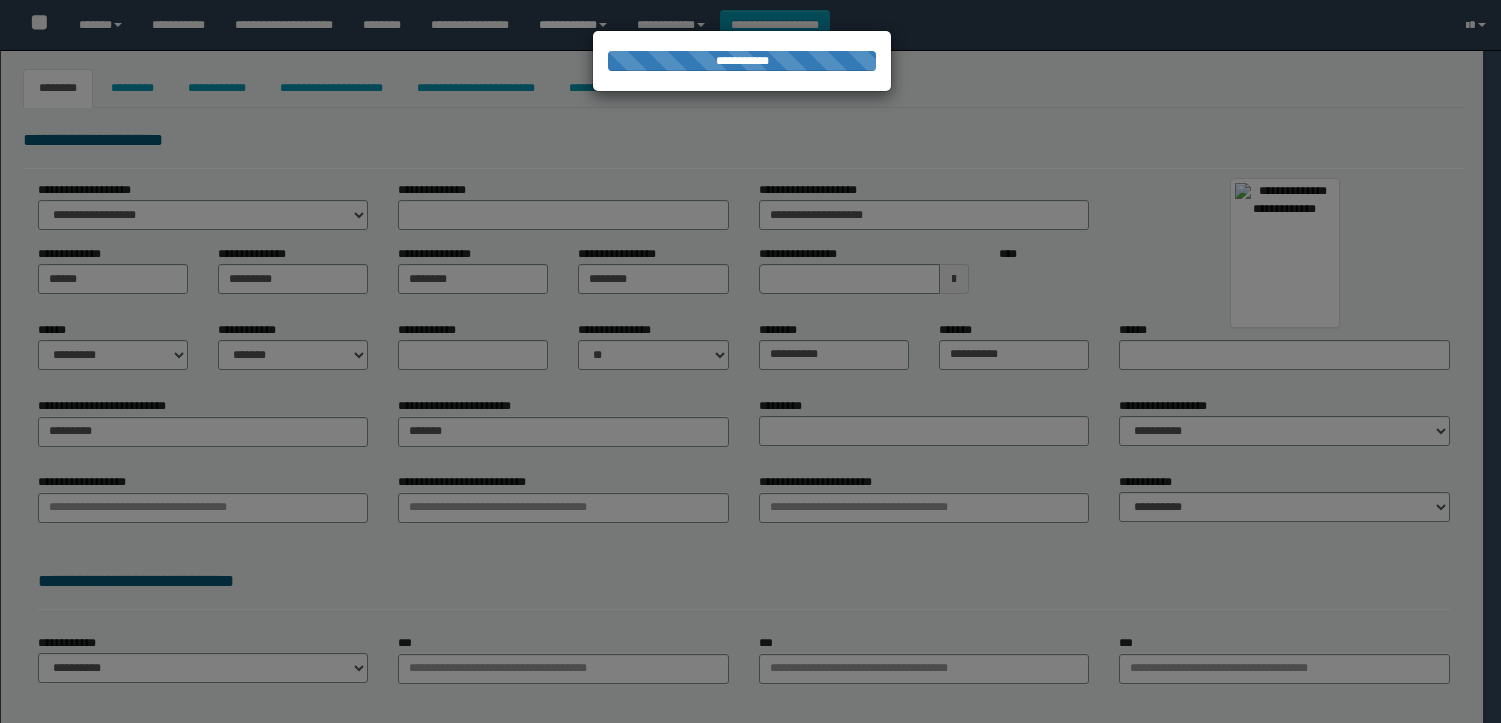 type on "**********" 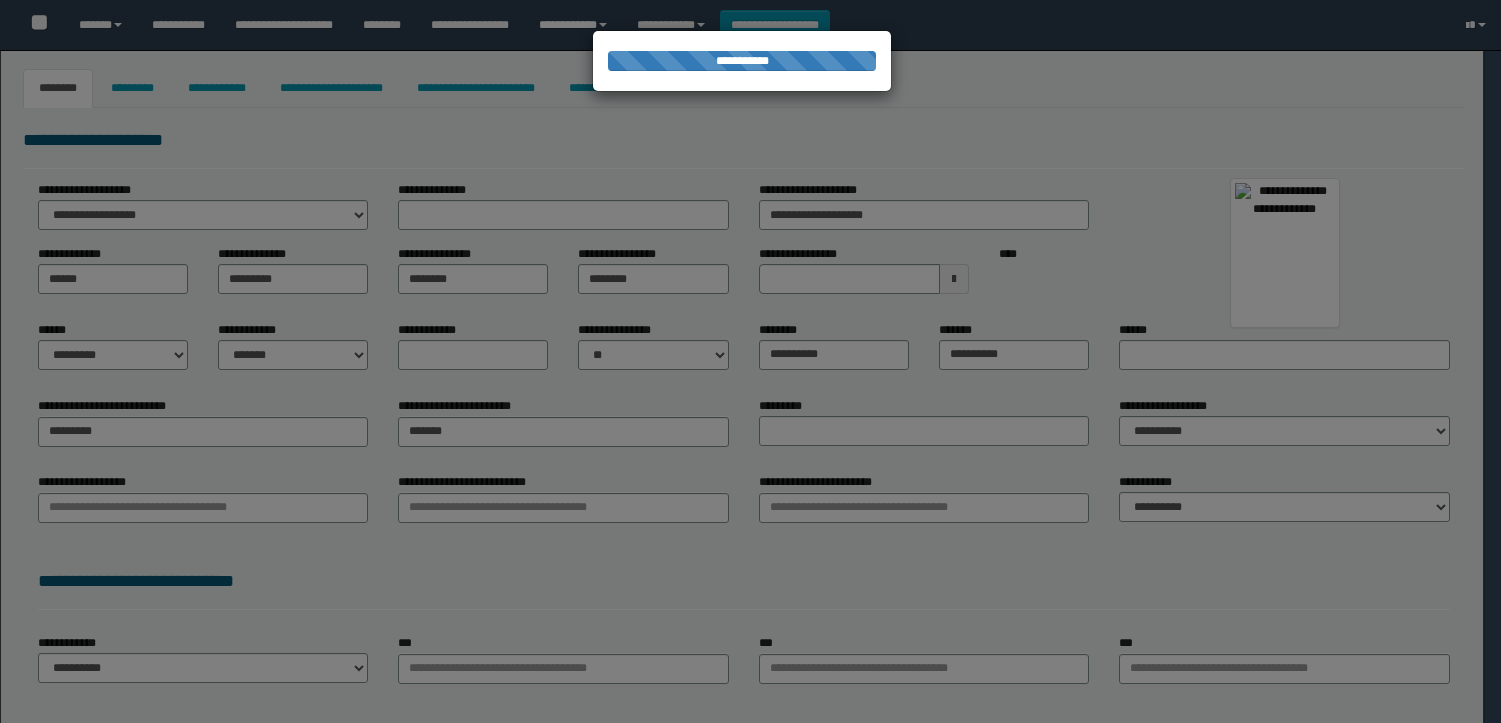 select on "*" 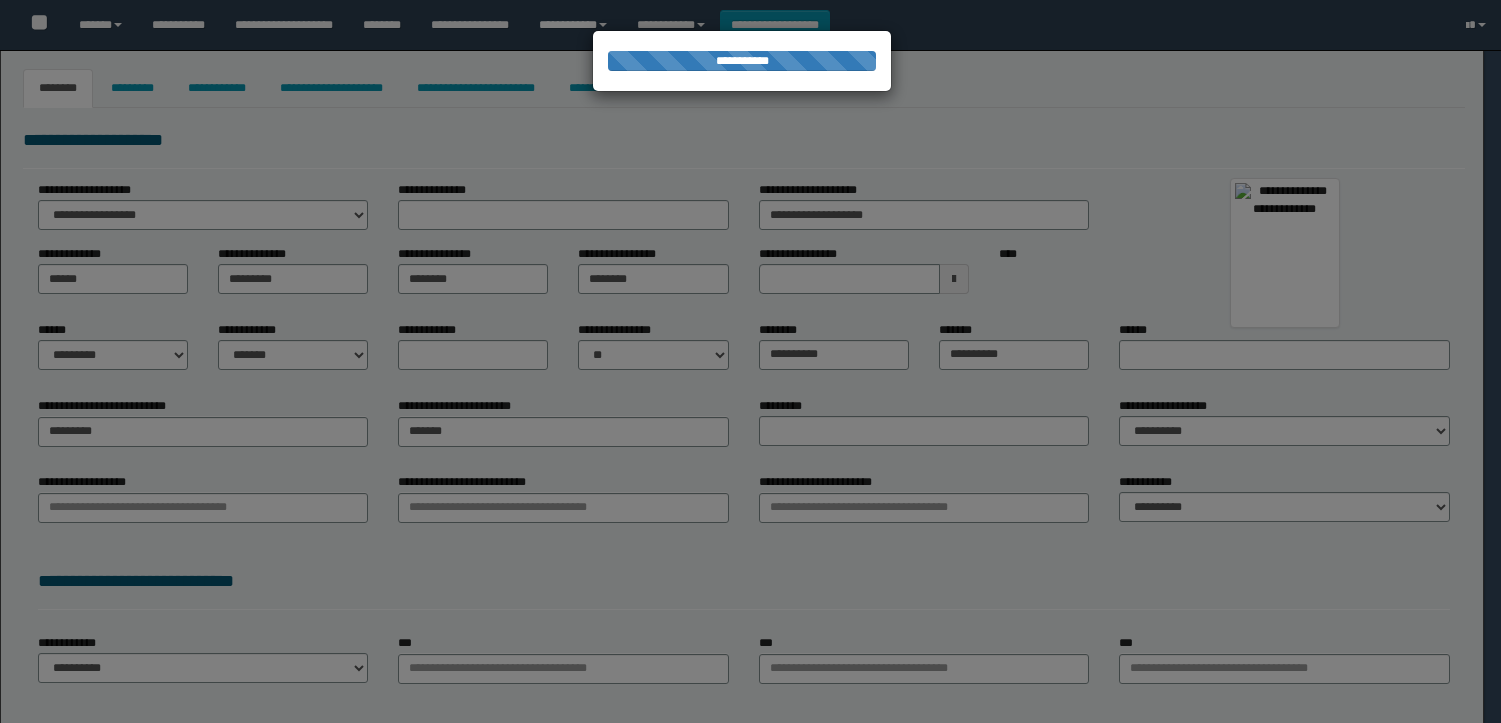 type on "********" 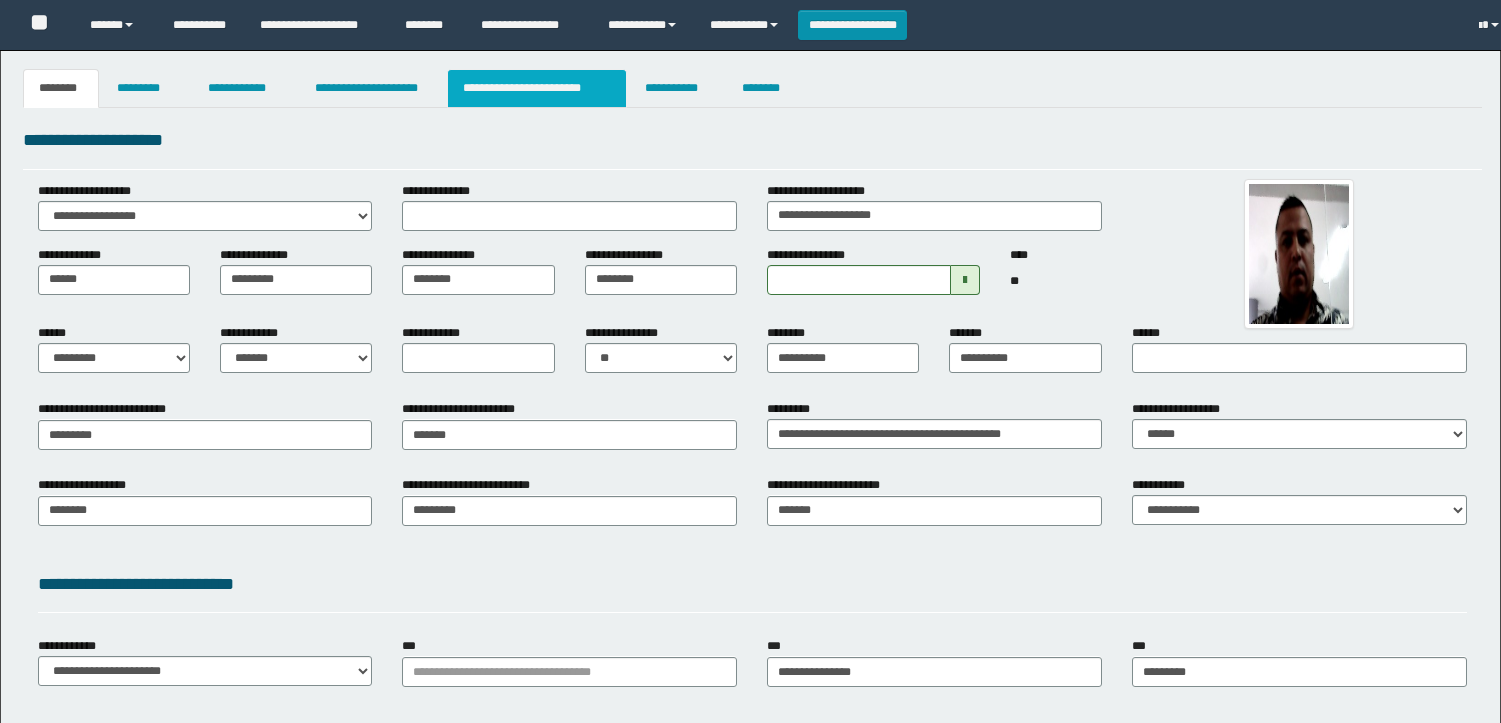 scroll, scrollTop: 0, scrollLeft: 0, axis: both 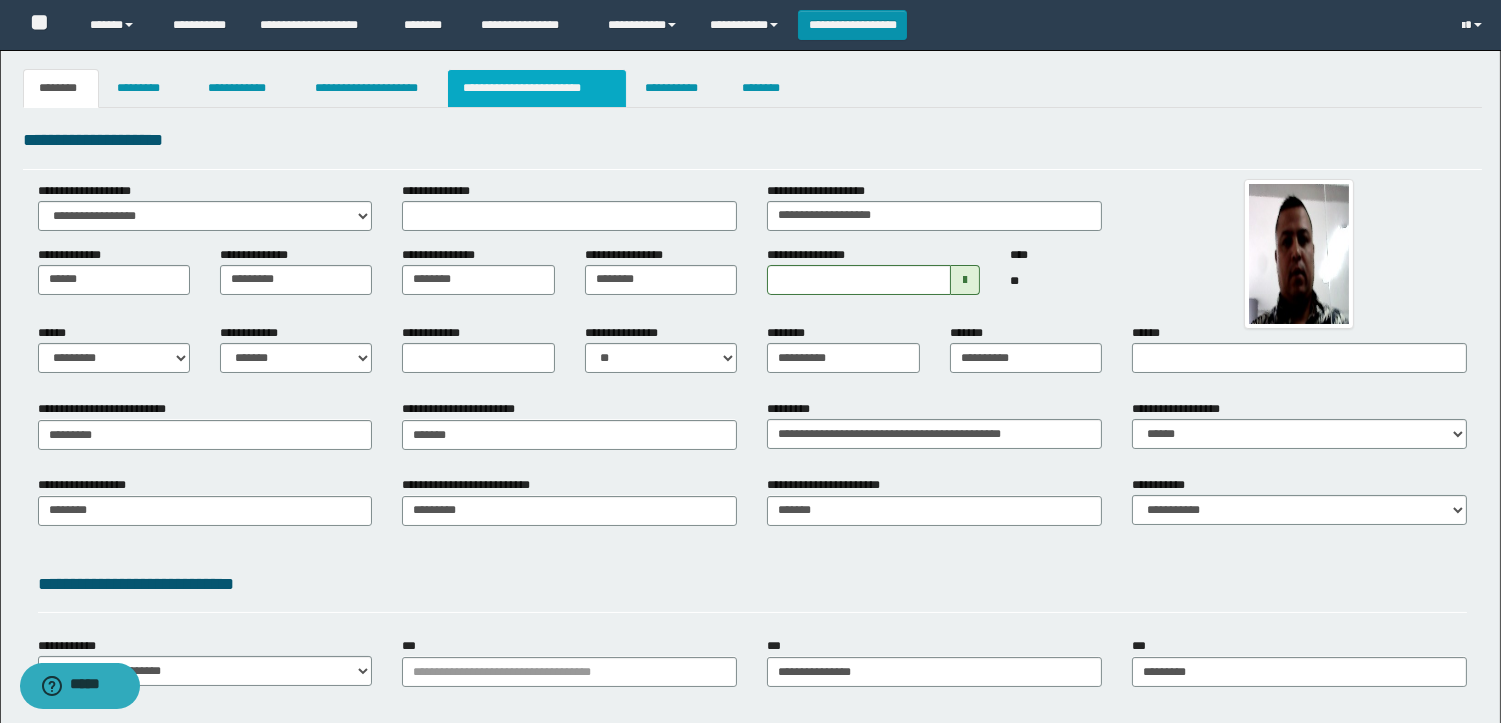 click on "**********" at bounding box center (537, 88) 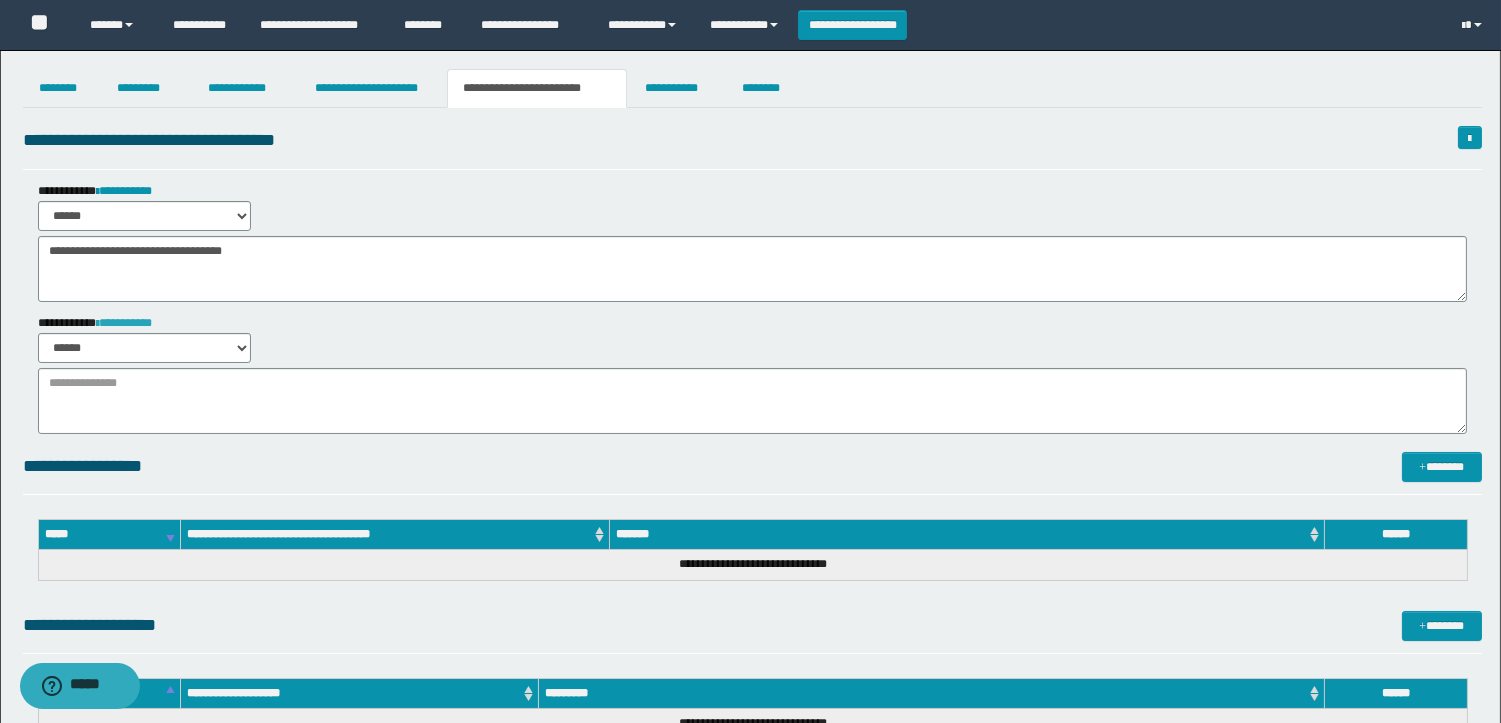 click on "**********" at bounding box center [124, 323] 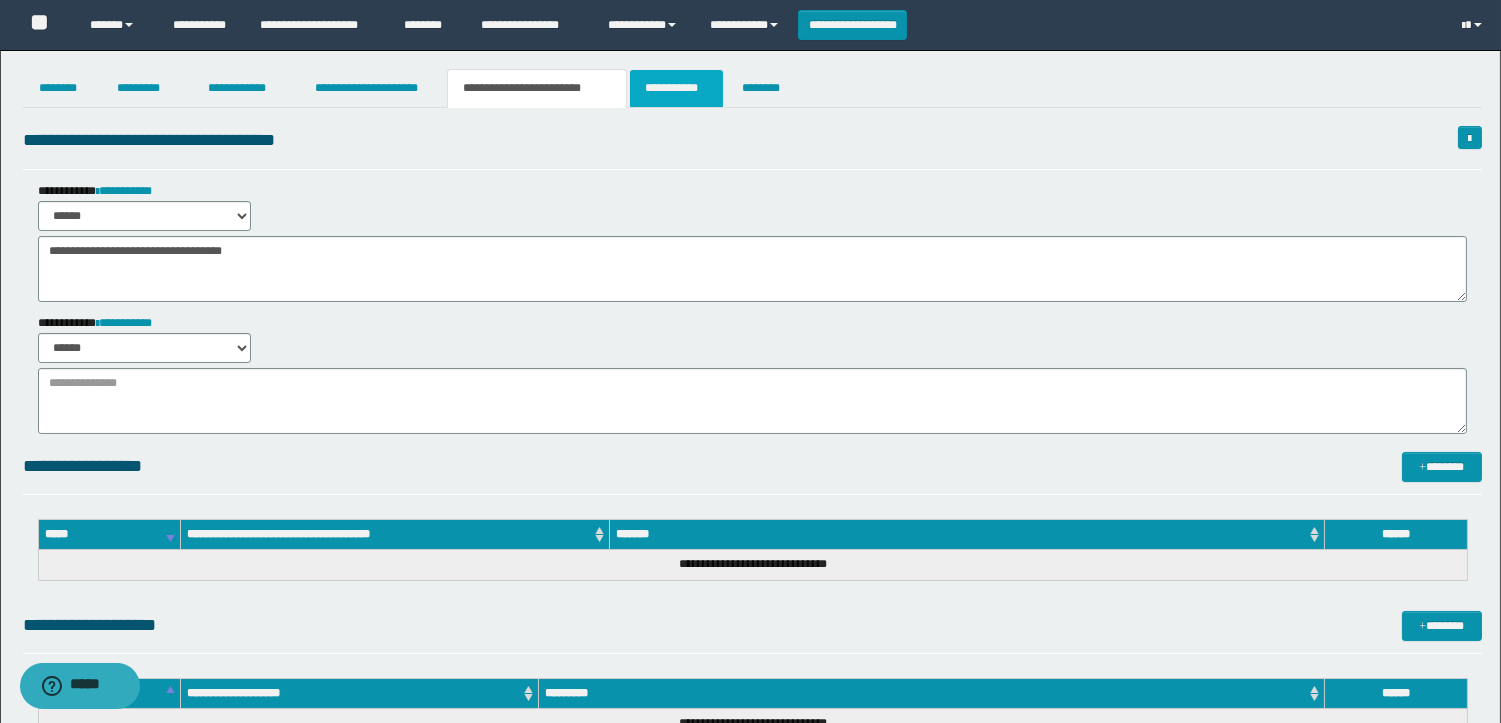 click on "**********" at bounding box center (676, 88) 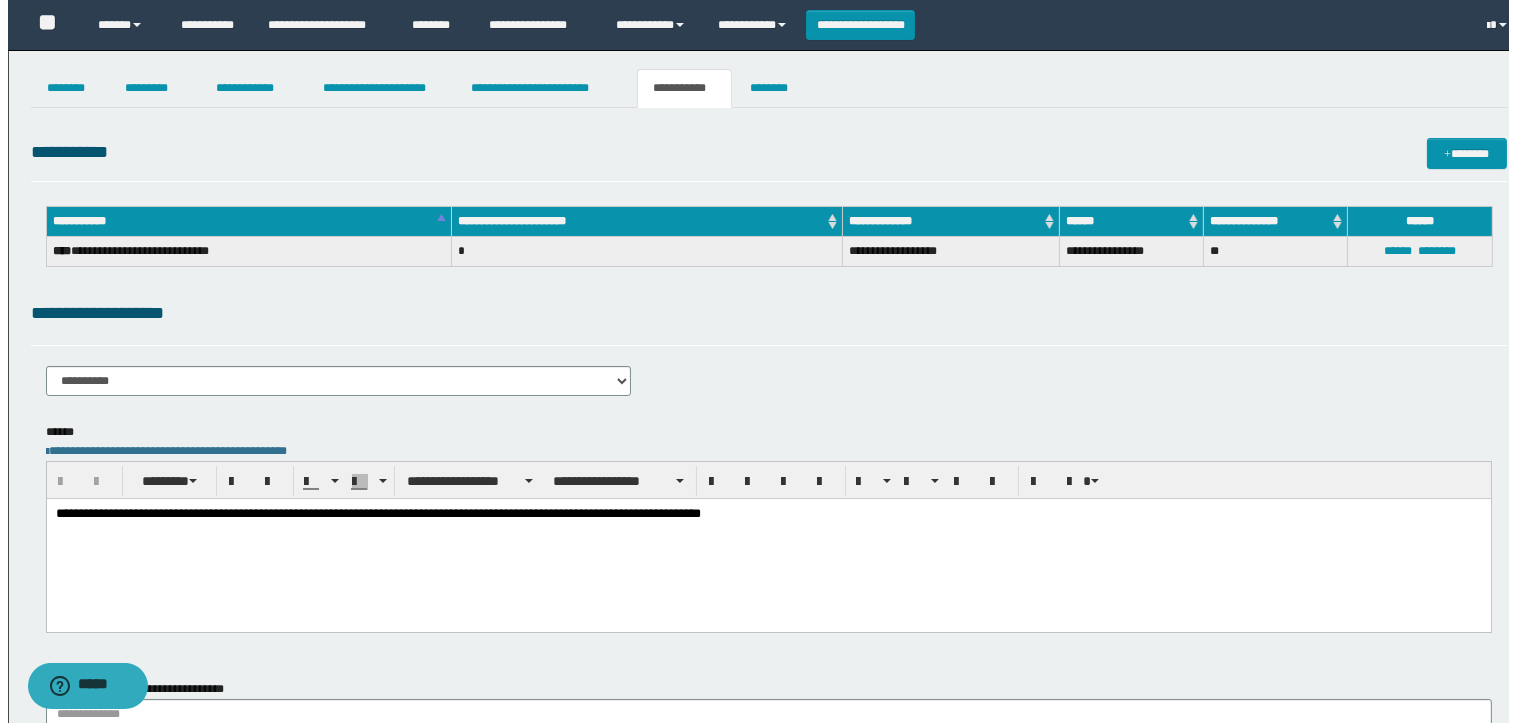 scroll, scrollTop: 0, scrollLeft: 0, axis: both 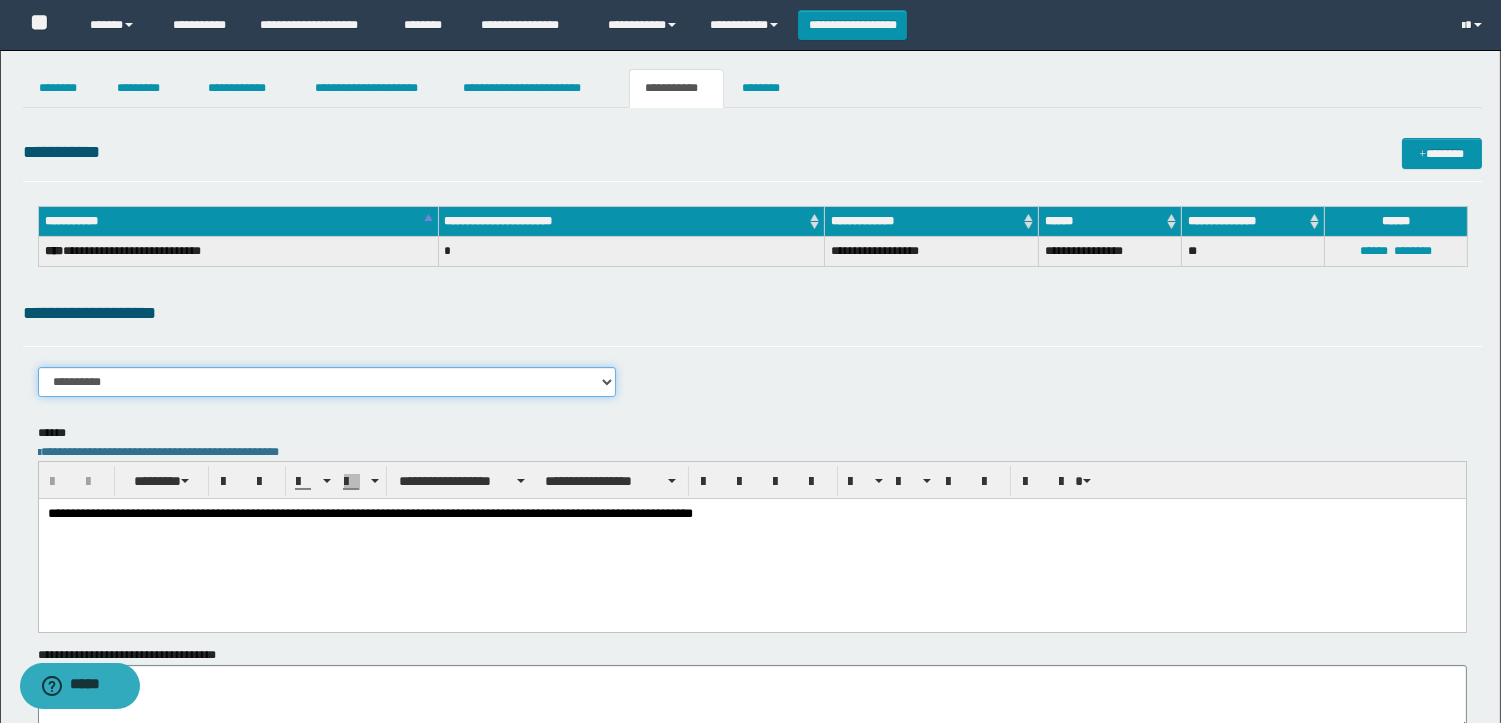 click on "**********" at bounding box center [327, 382] 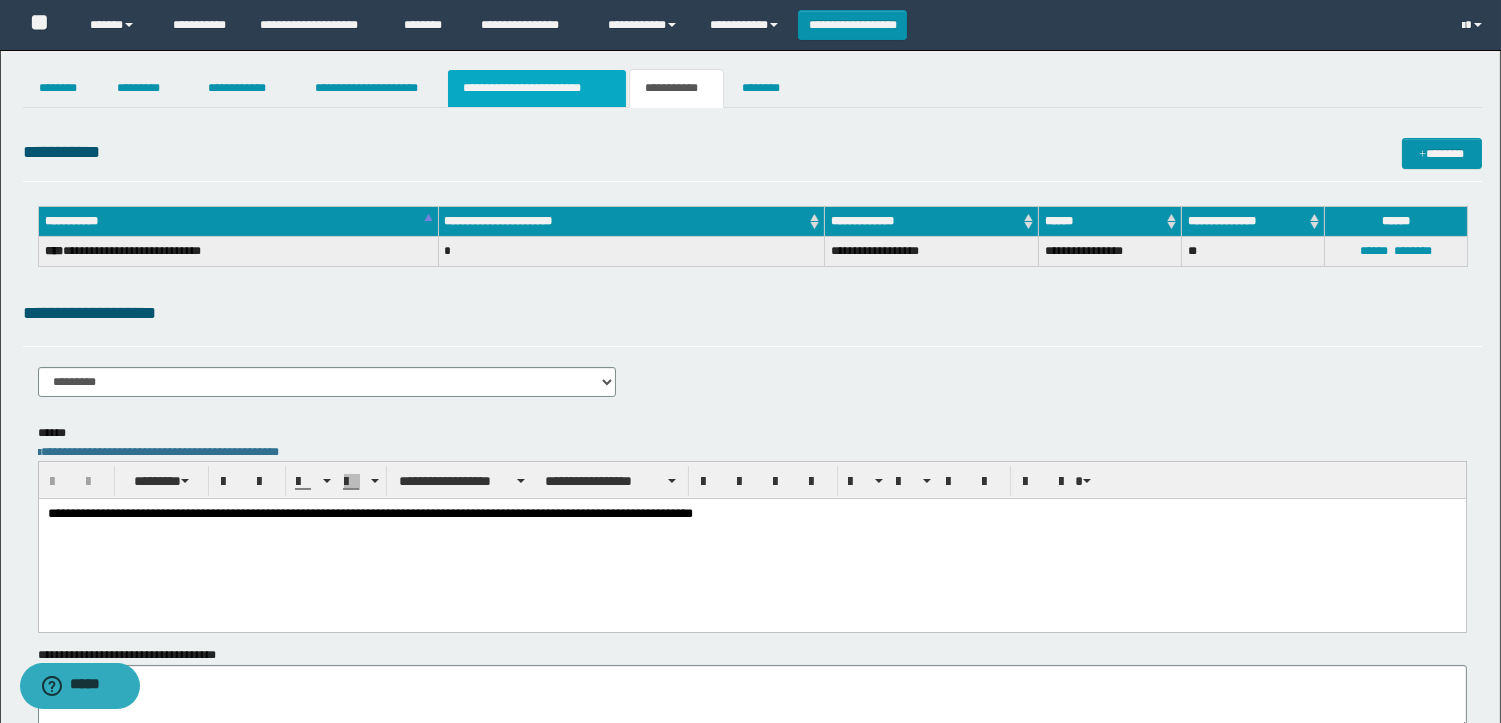 click on "**********" at bounding box center (537, 88) 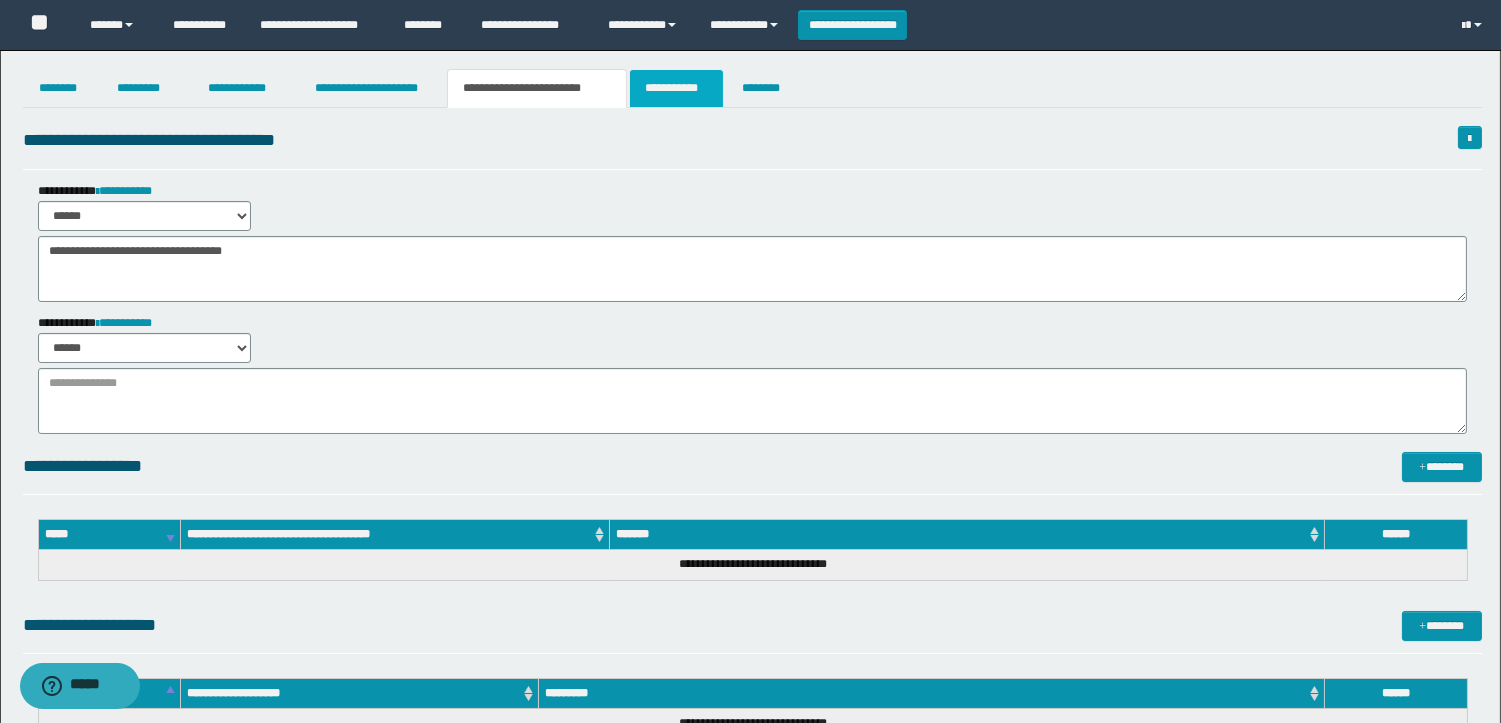 click on "**********" at bounding box center [676, 88] 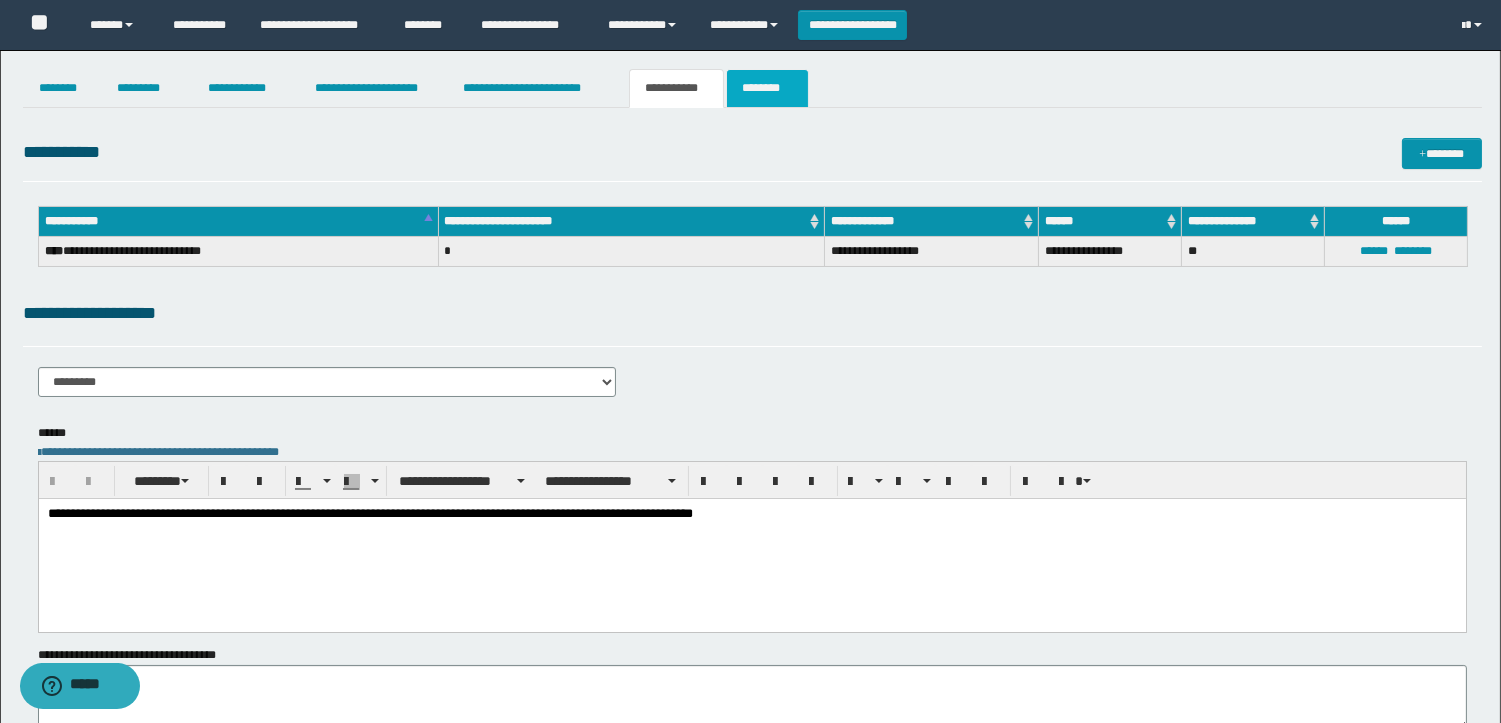 click on "********" at bounding box center (767, 88) 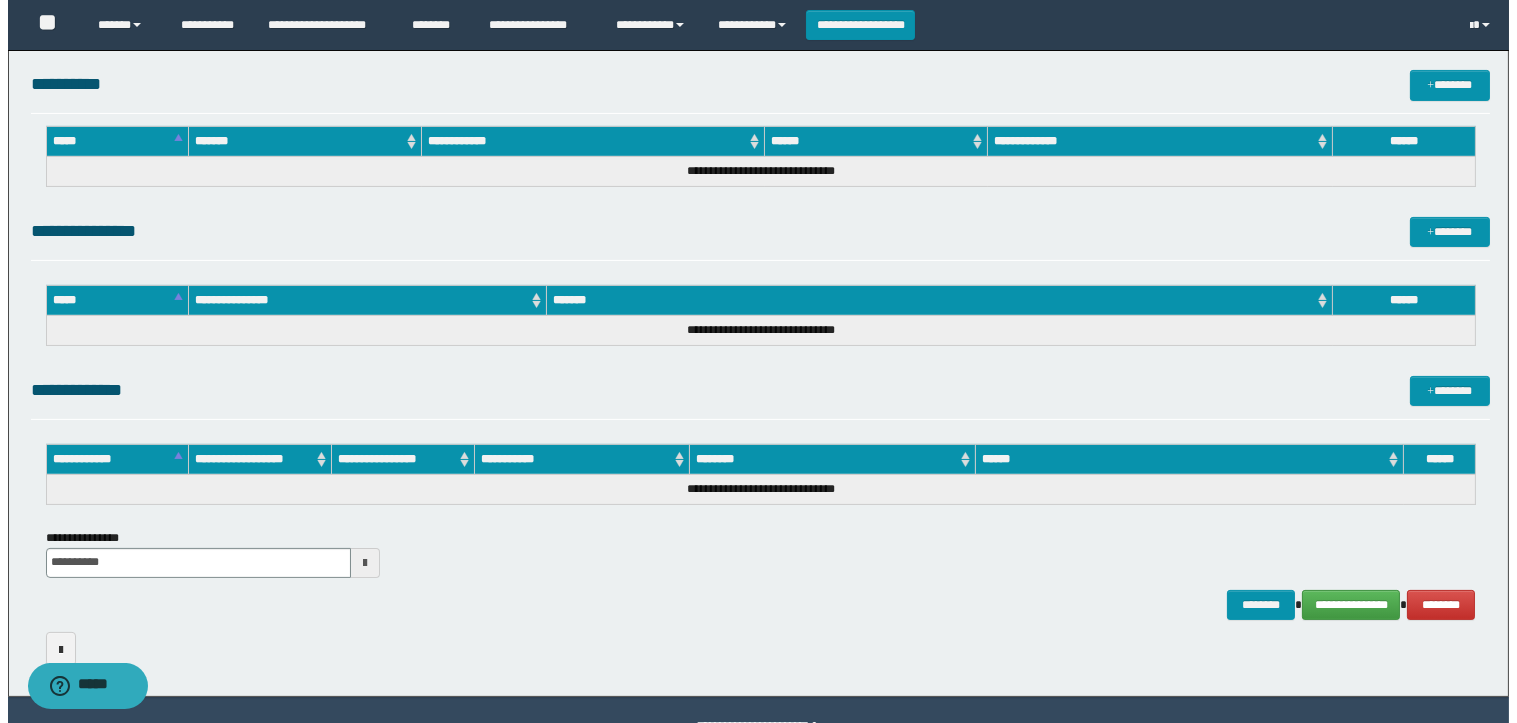 scroll, scrollTop: 914, scrollLeft: 0, axis: vertical 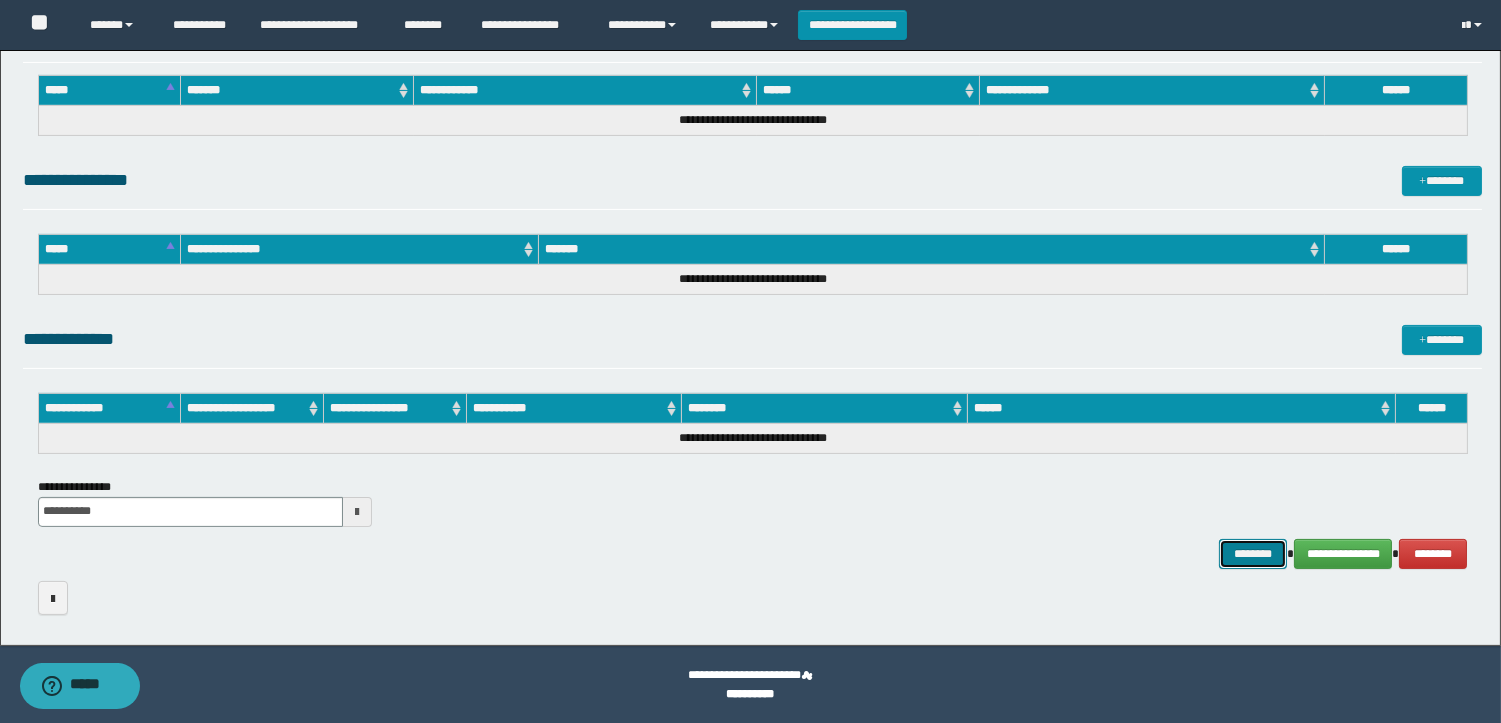 click on "********" at bounding box center (1253, 554) 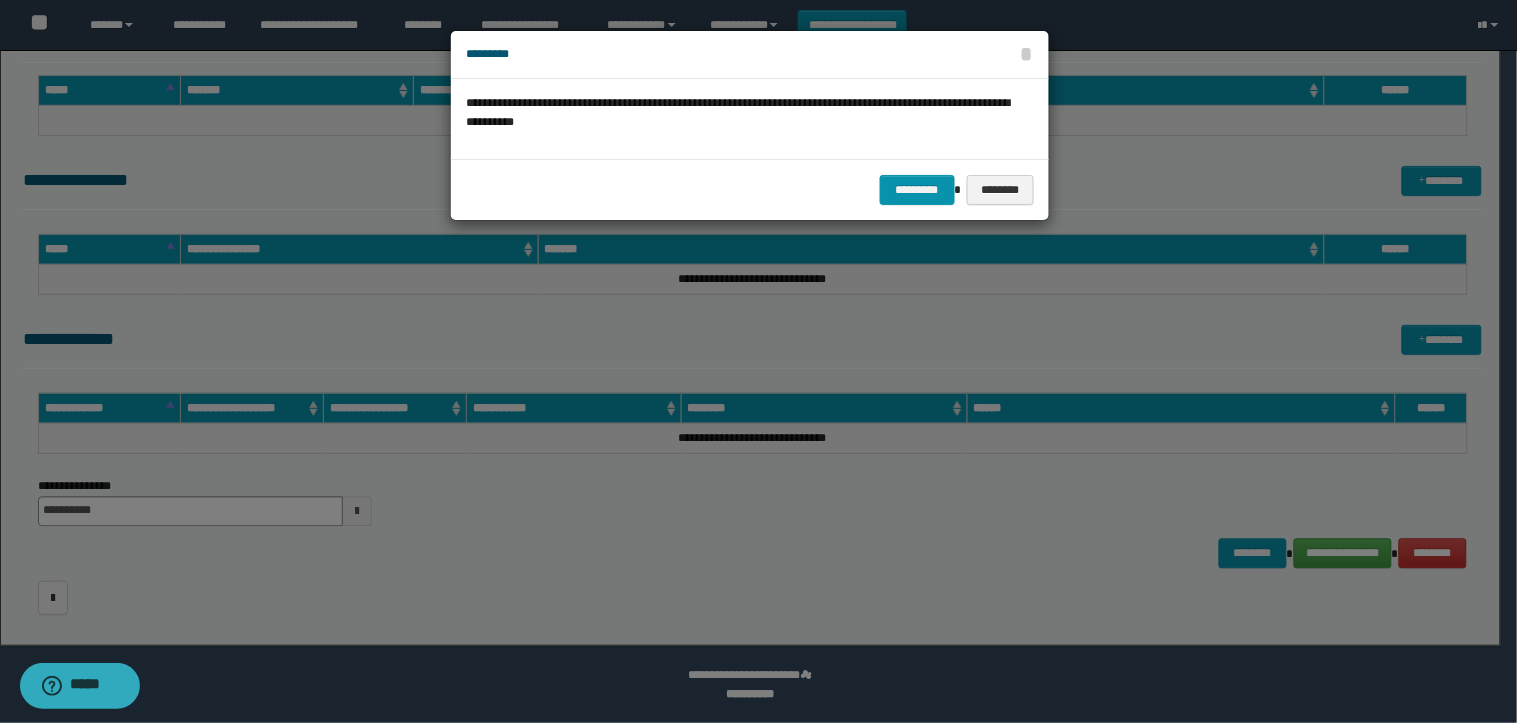 click on "*********
********" at bounding box center [750, 189] 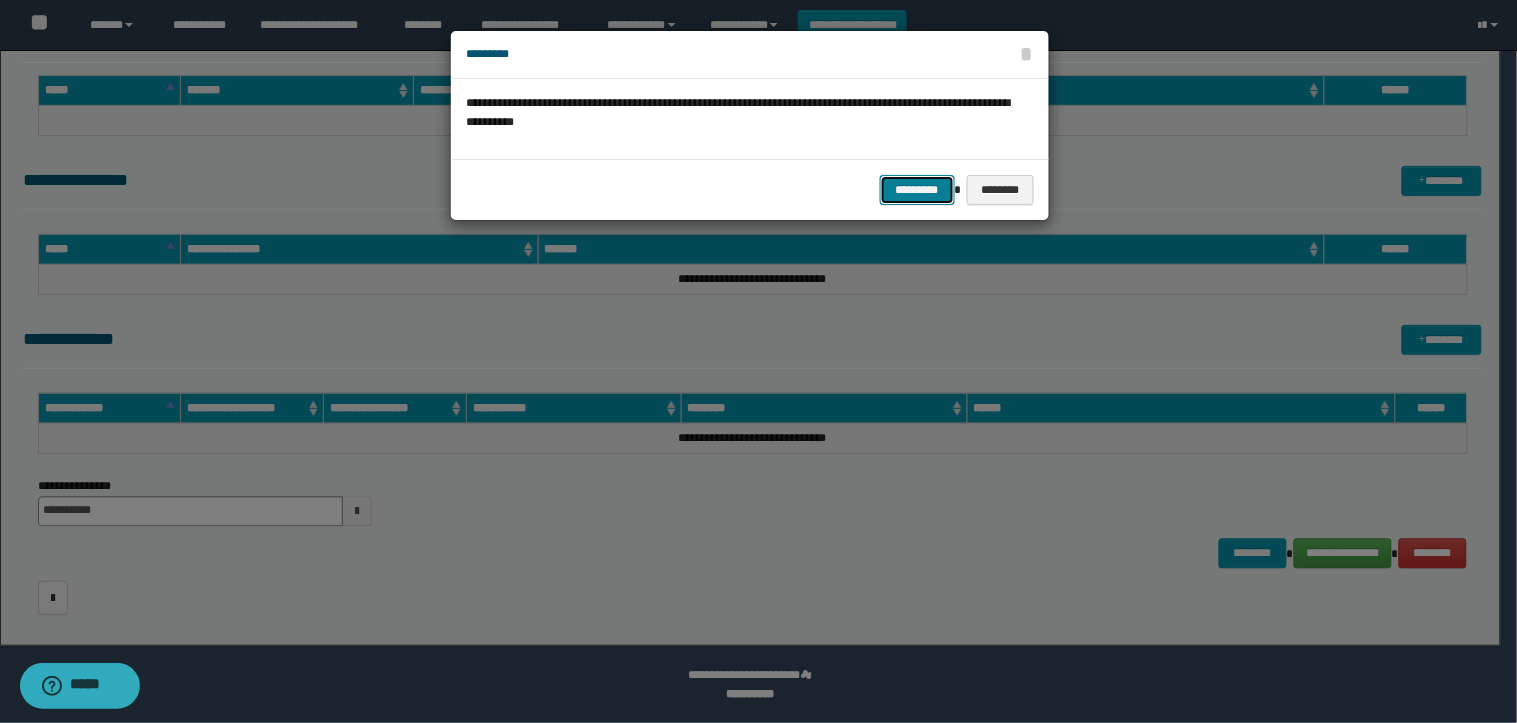 click on "*********" at bounding box center [917, 190] 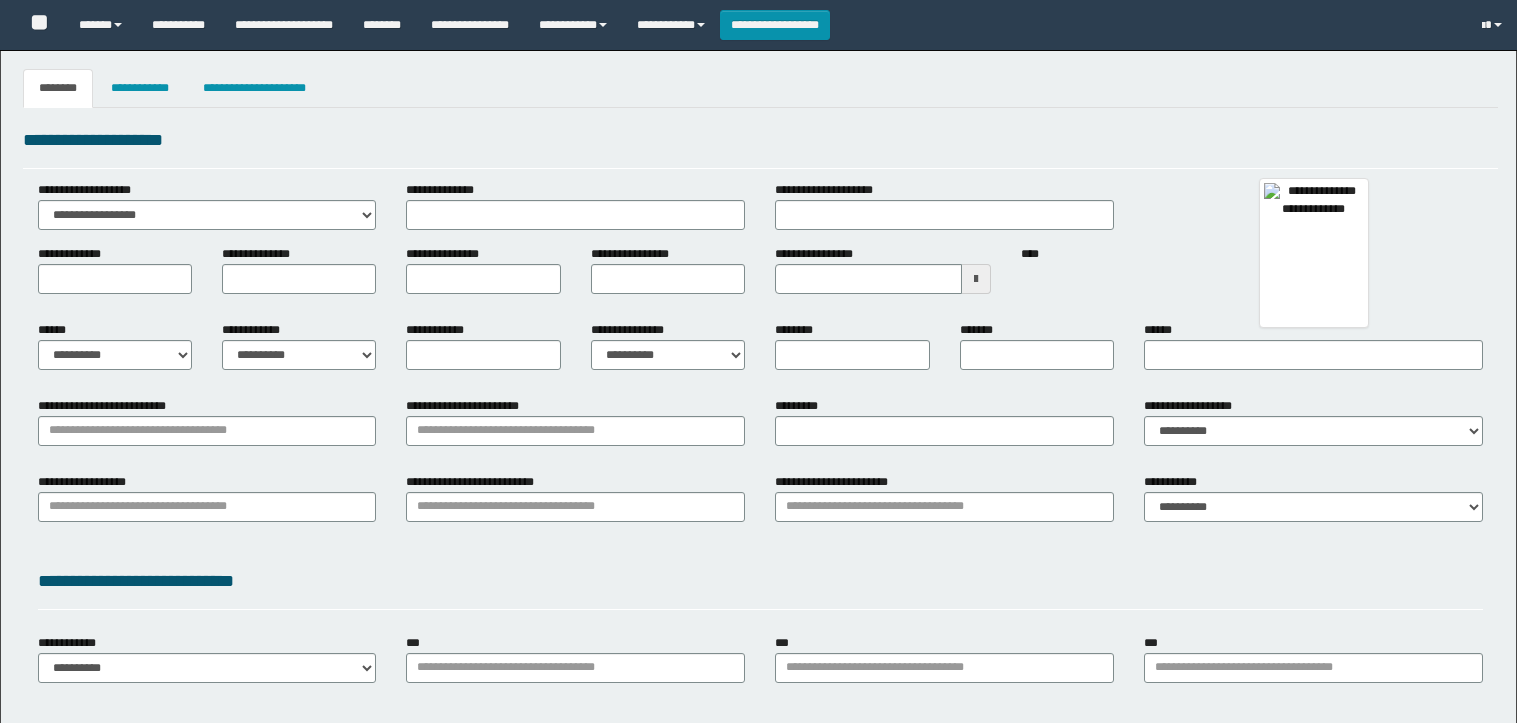type 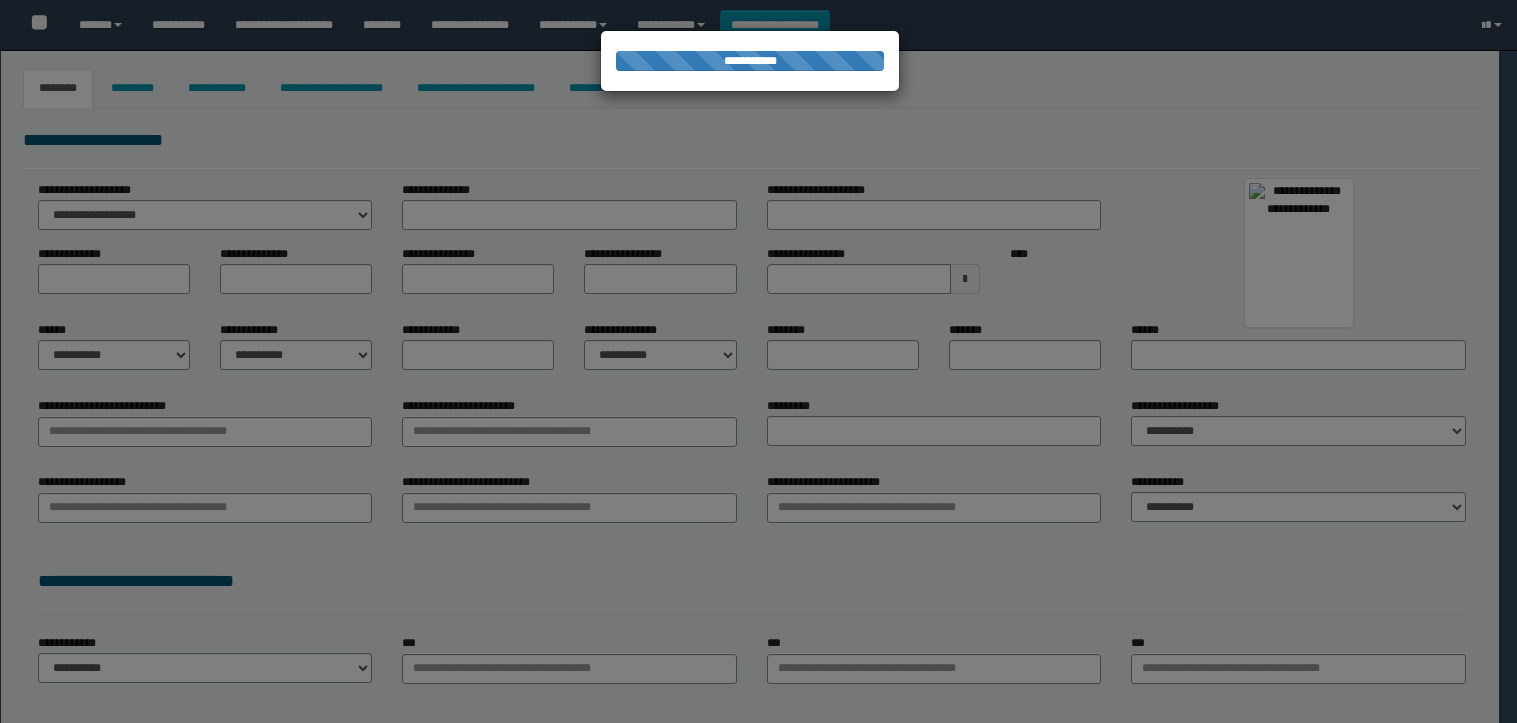type on "**********" 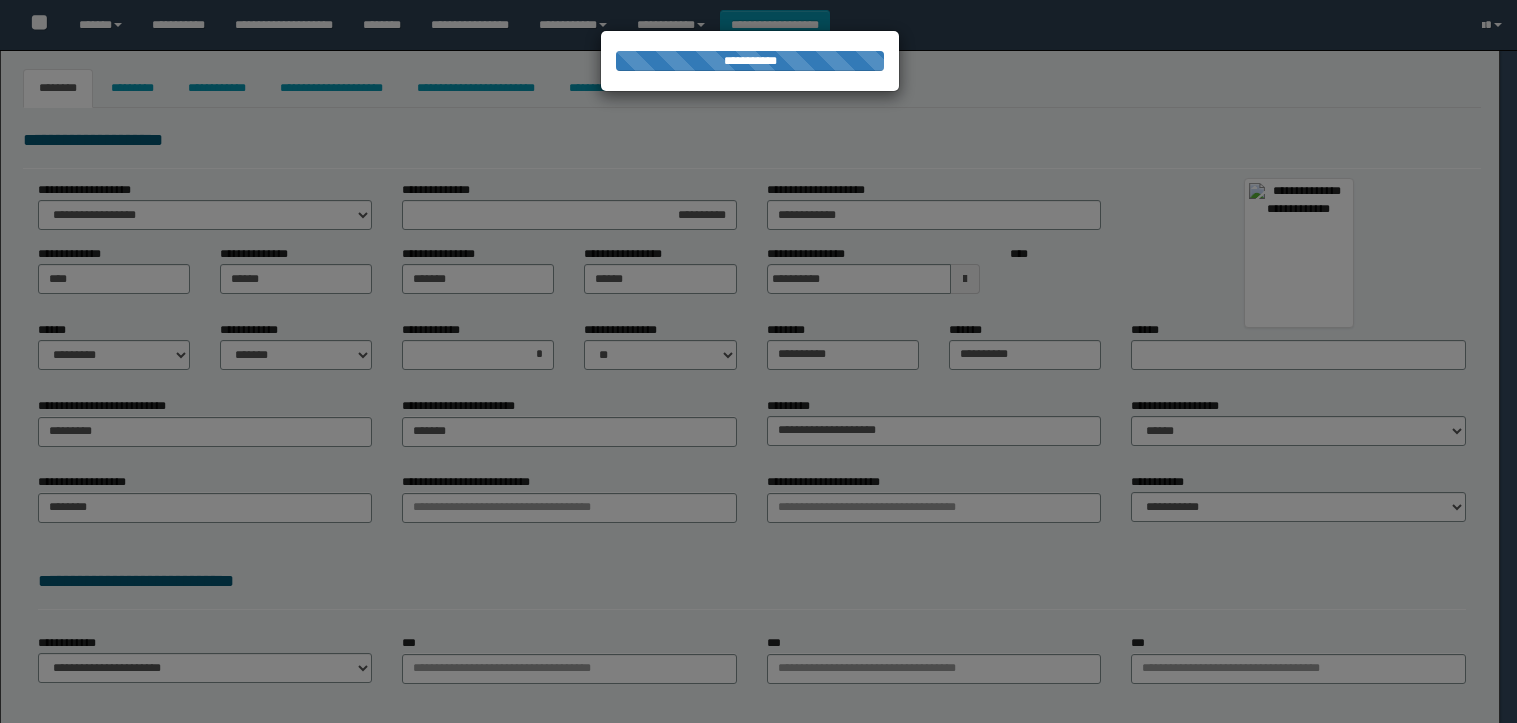 type on "*********" 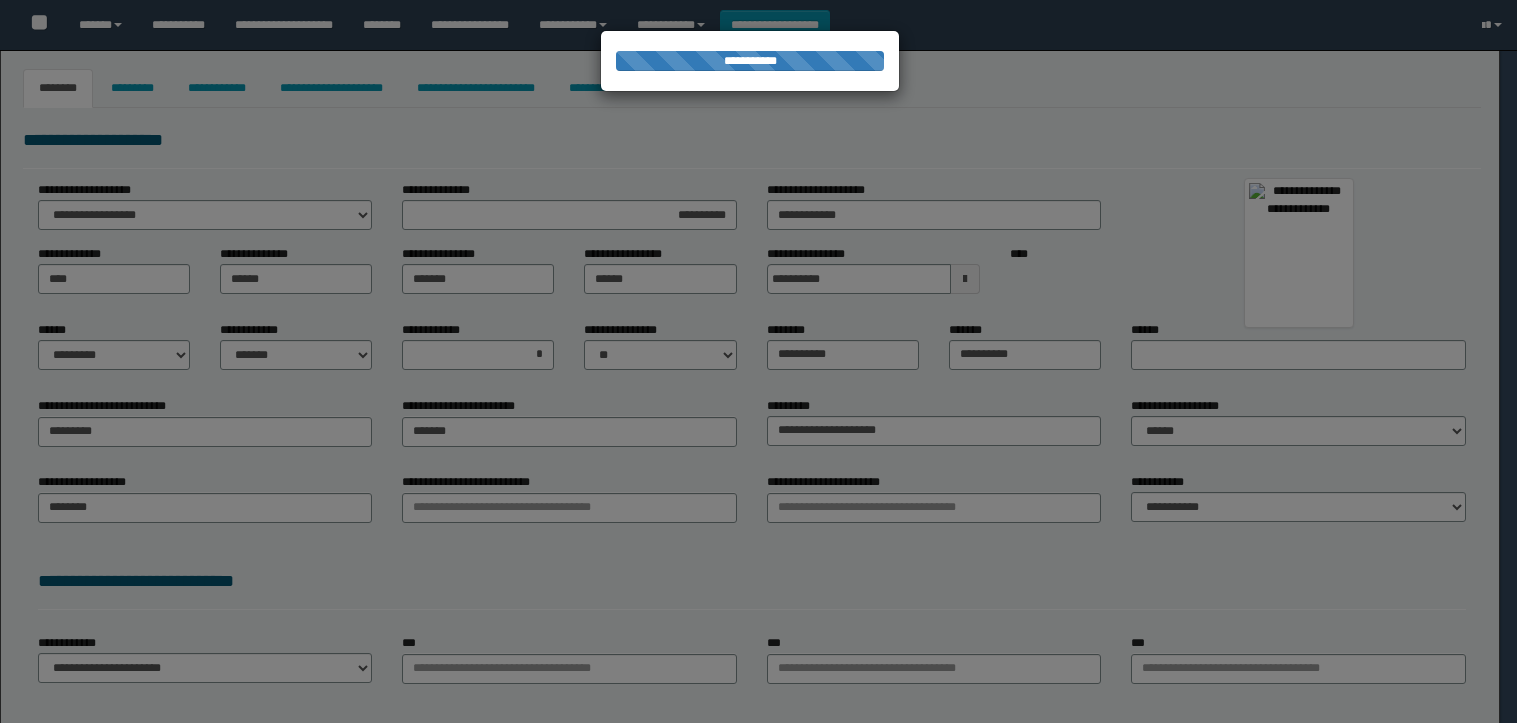 type on "*******" 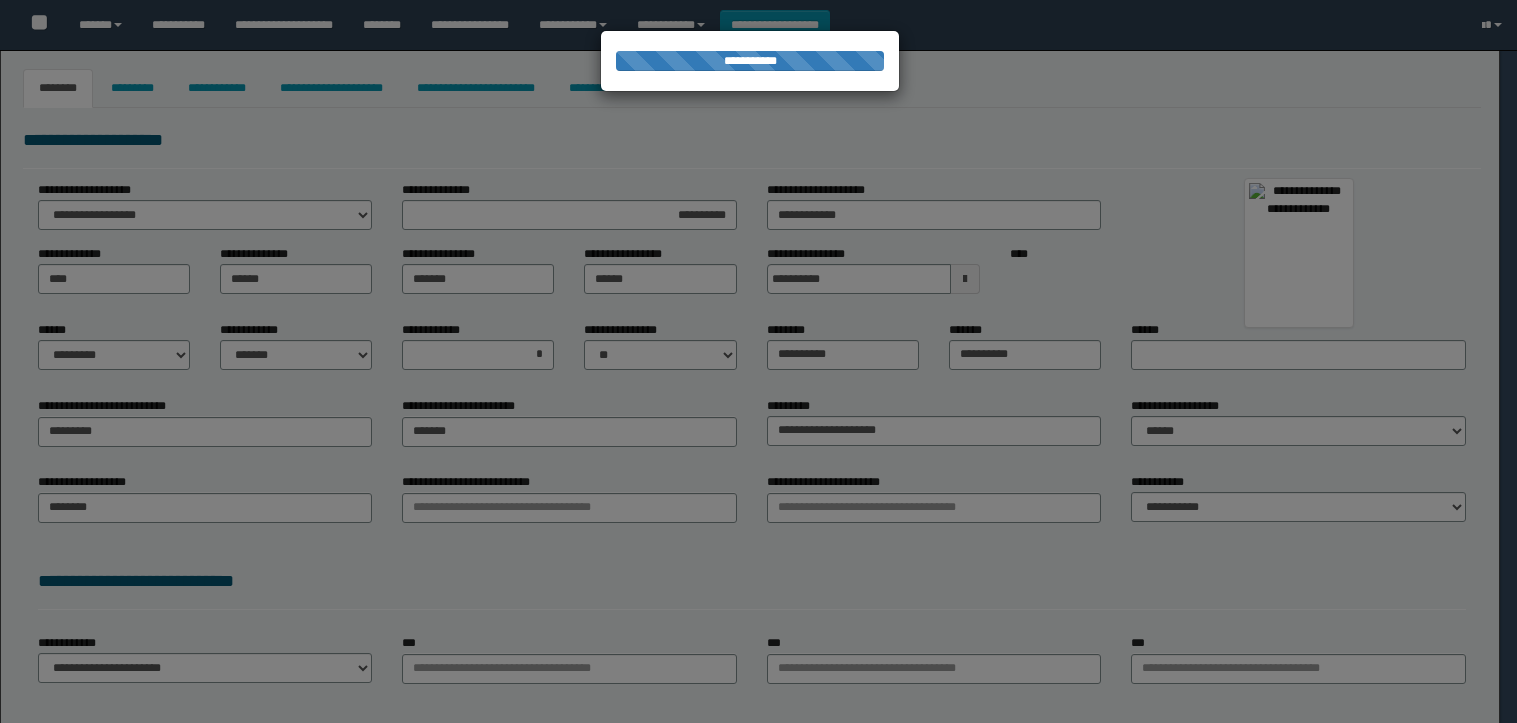 type on "**********" 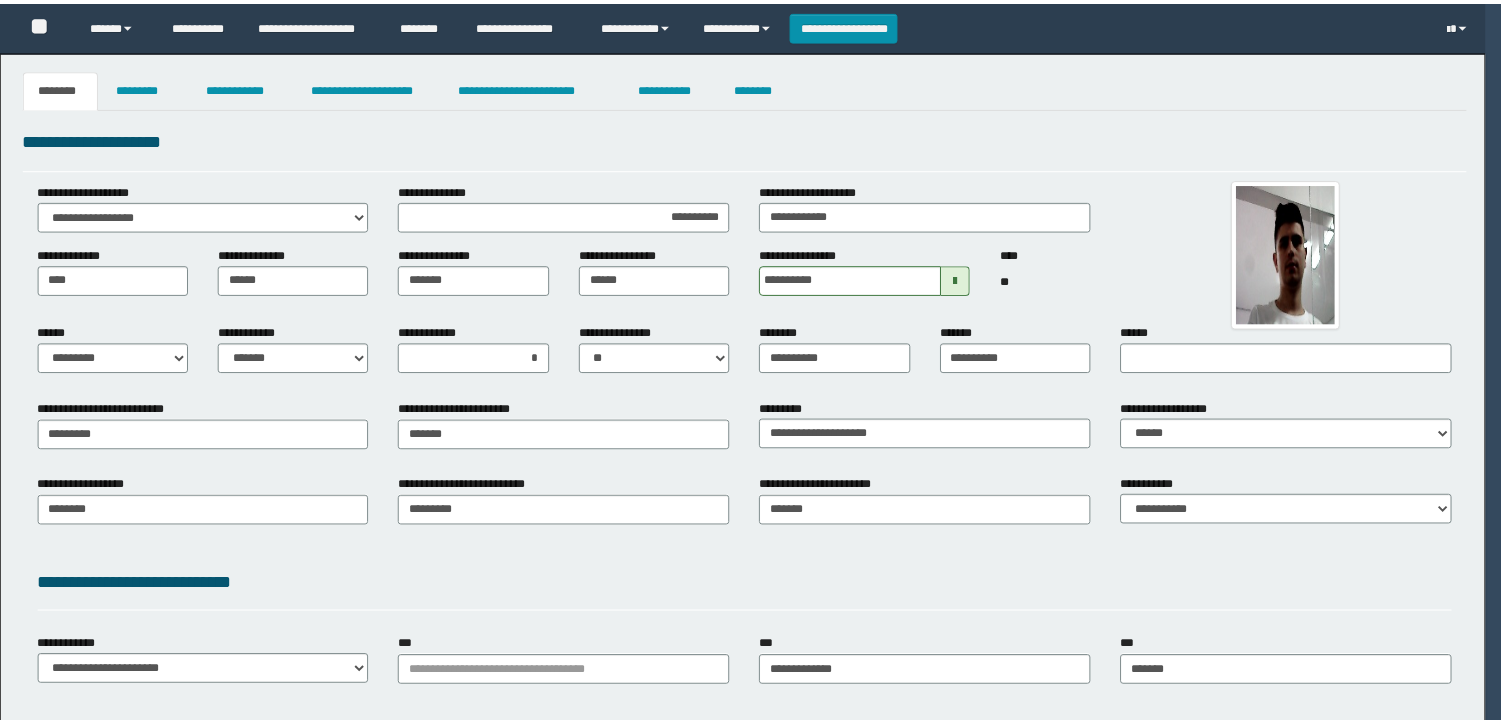 scroll, scrollTop: 0, scrollLeft: 0, axis: both 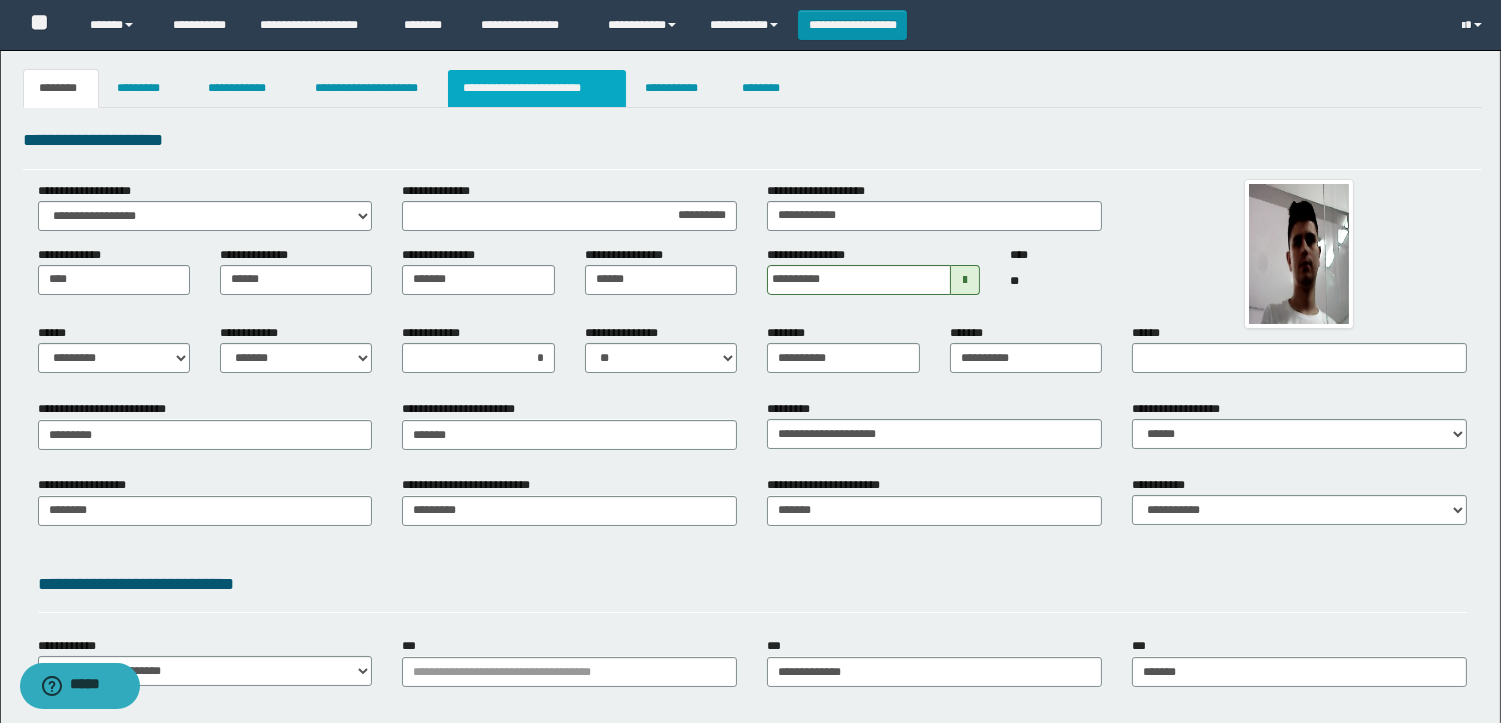 click on "**********" at bounding box center (537, 88) 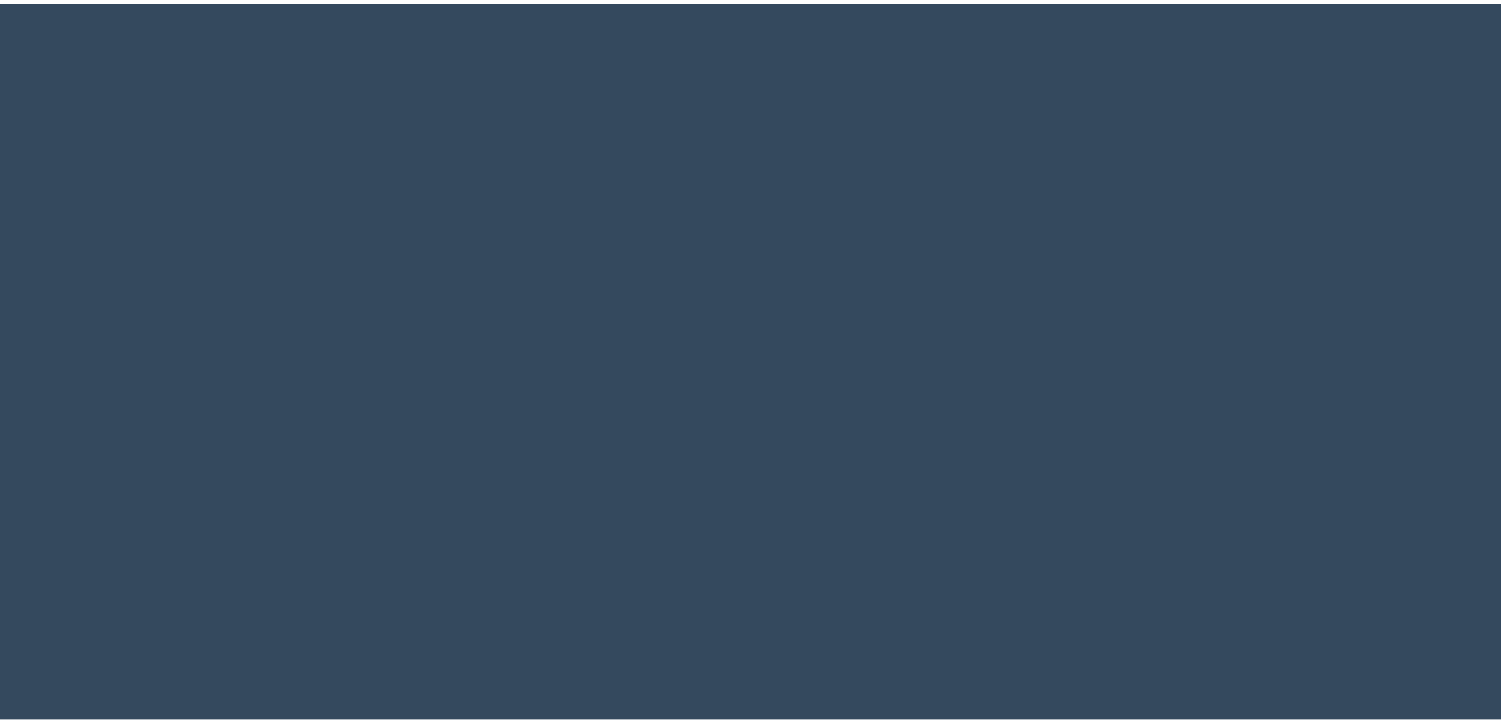 scroll, scrollTop: 0, scrollLeft: 0, axis: both 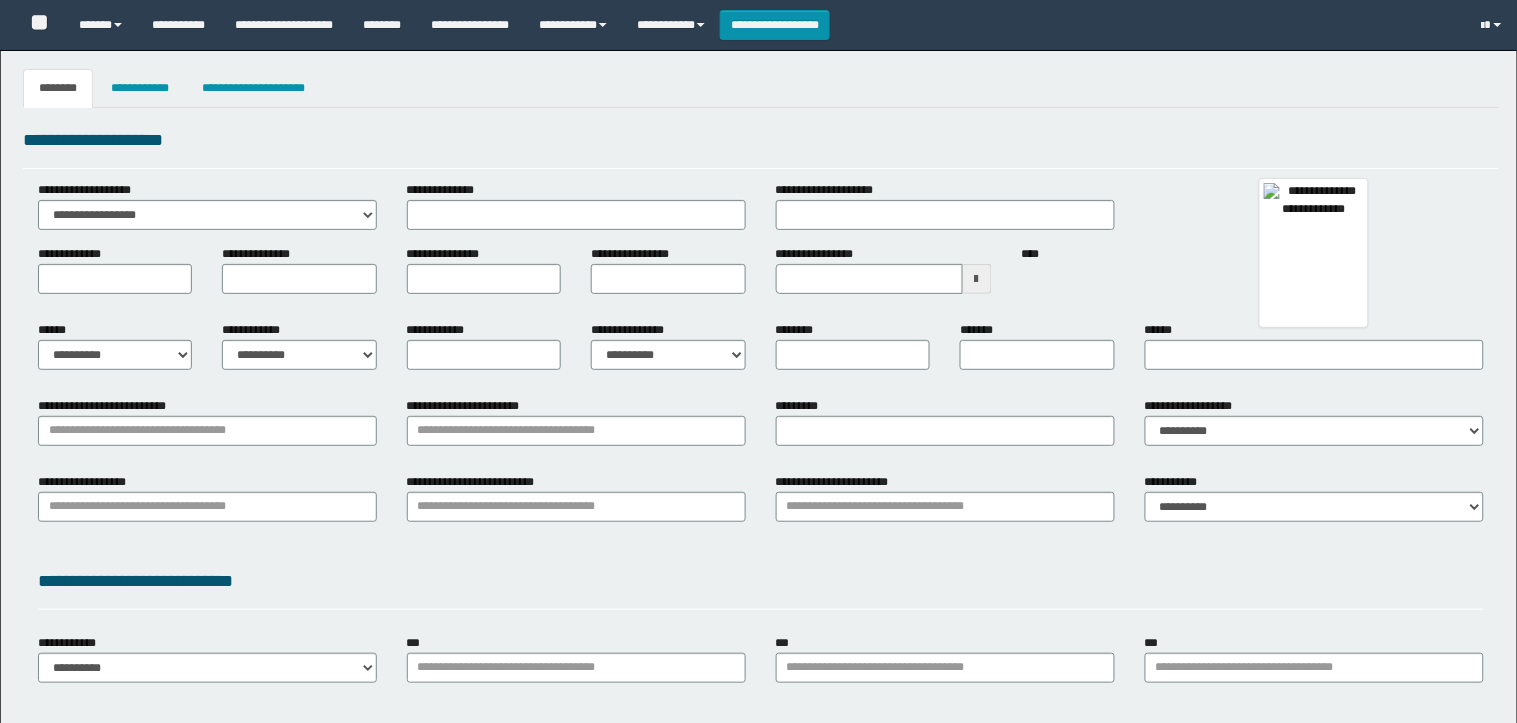 type 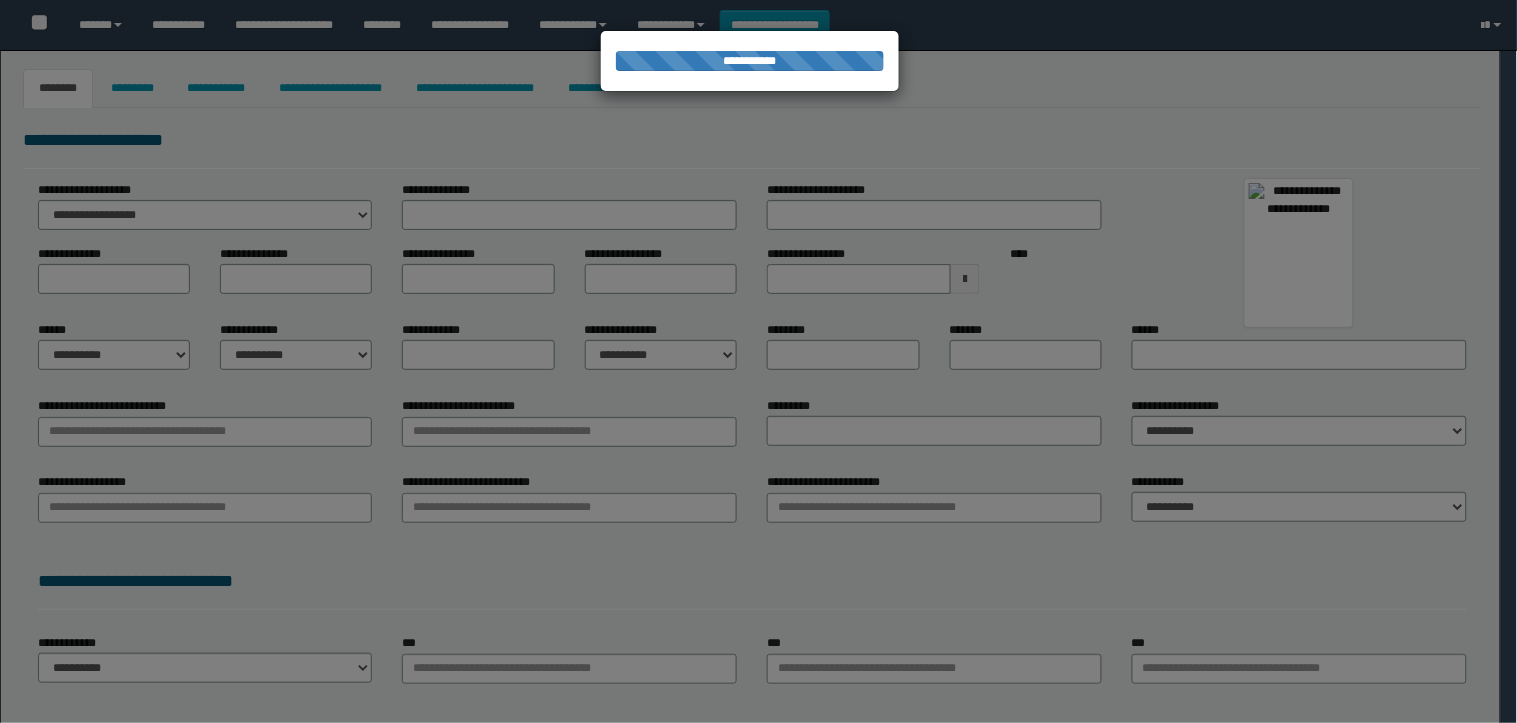 type on "**********" 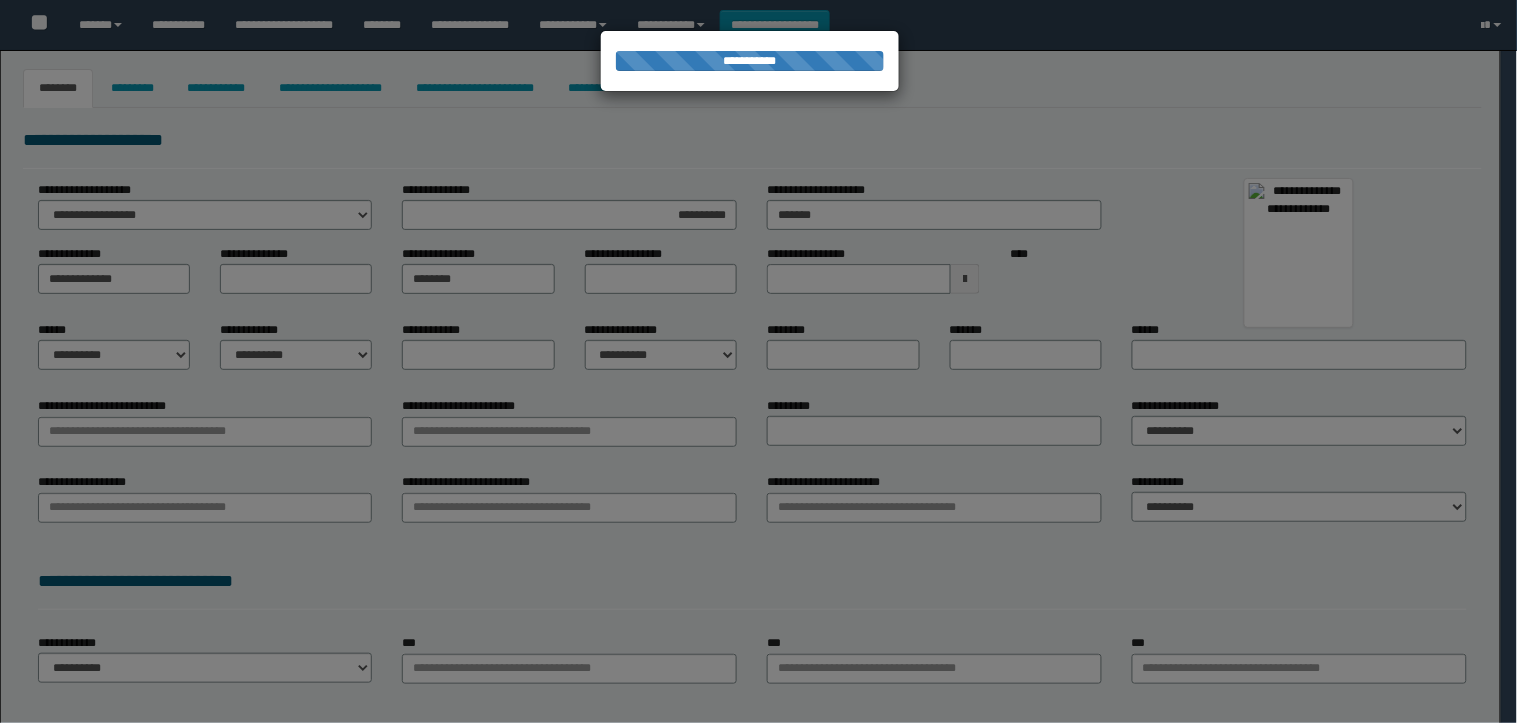 type on "**********" 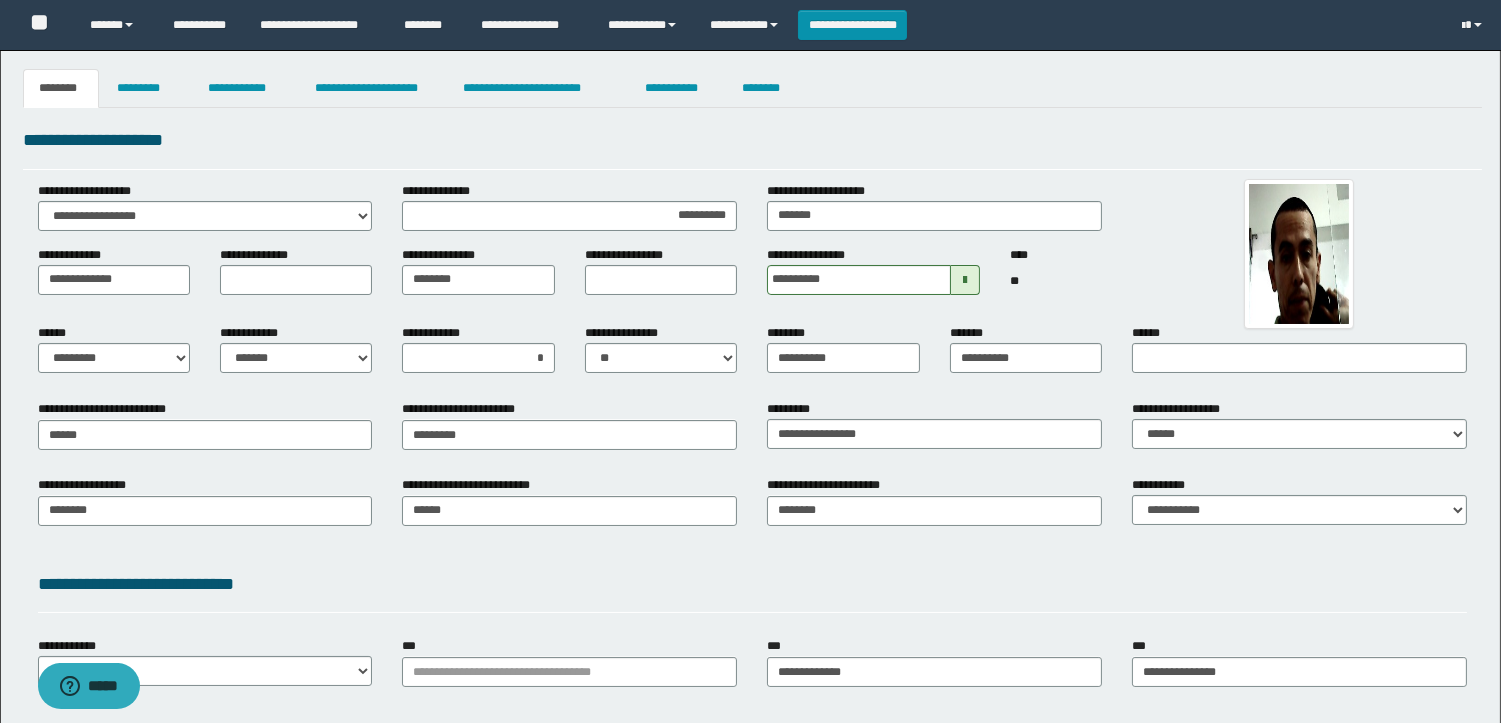 scroll, scrollTop: 0, scrollLeft: 0, axis: both 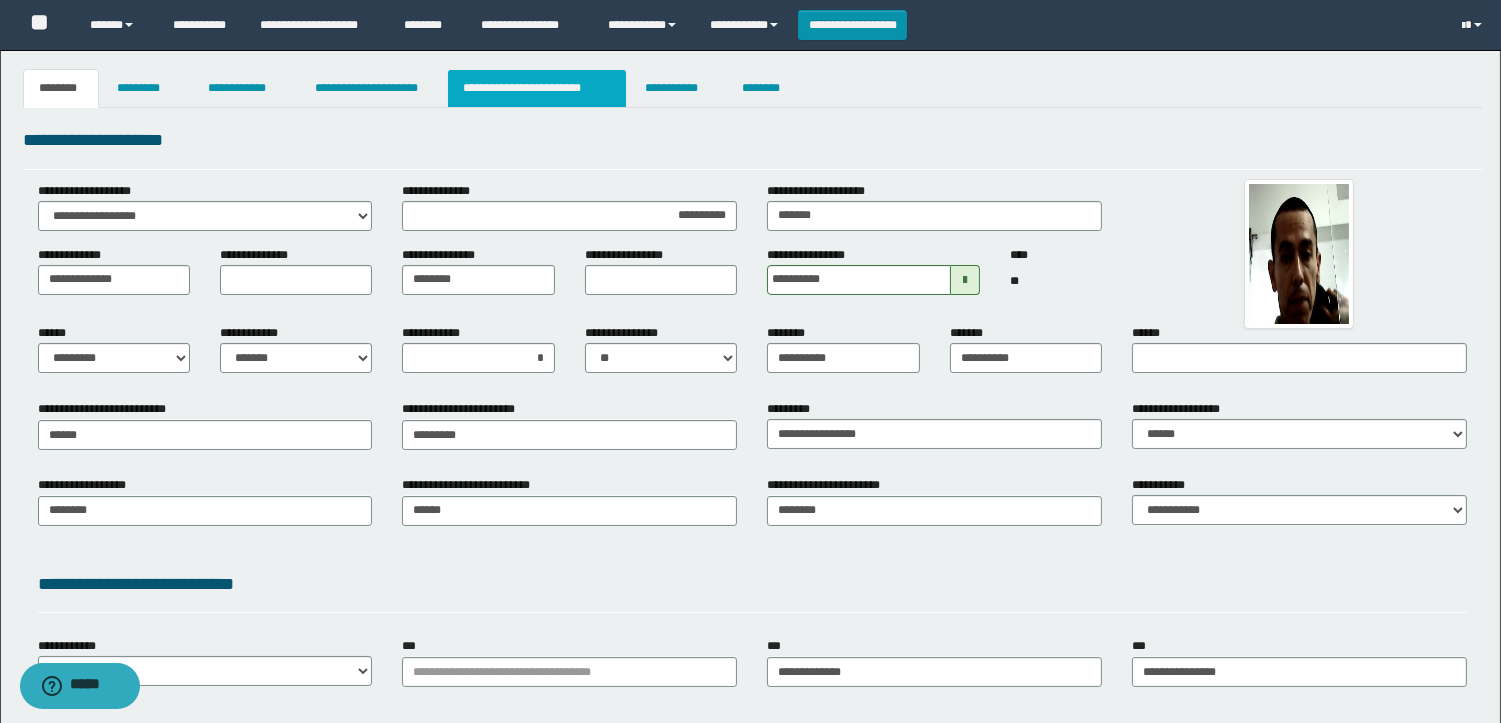 click on "**********" at bounding box center [537, 88] 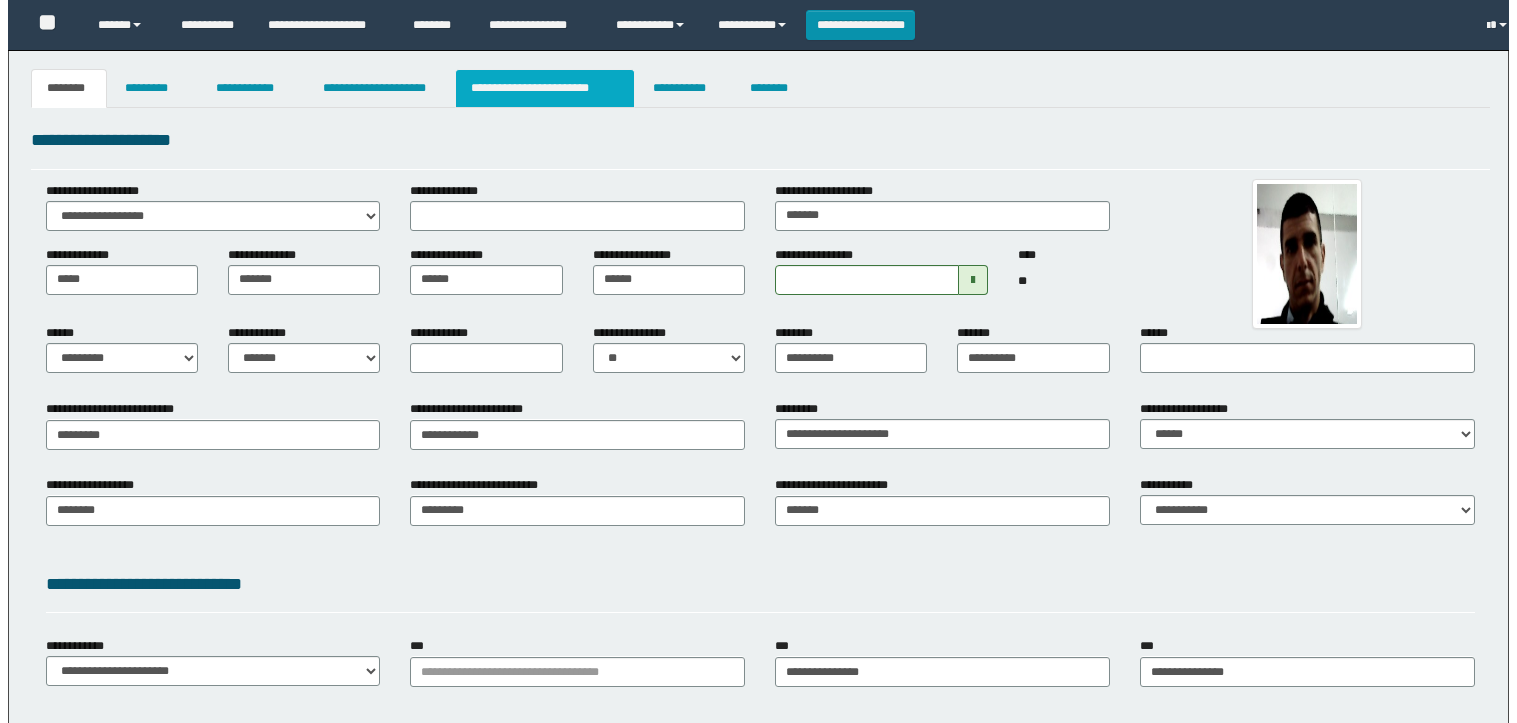scroll, scrollTop: 0, scrollLeft: 0, axis: both 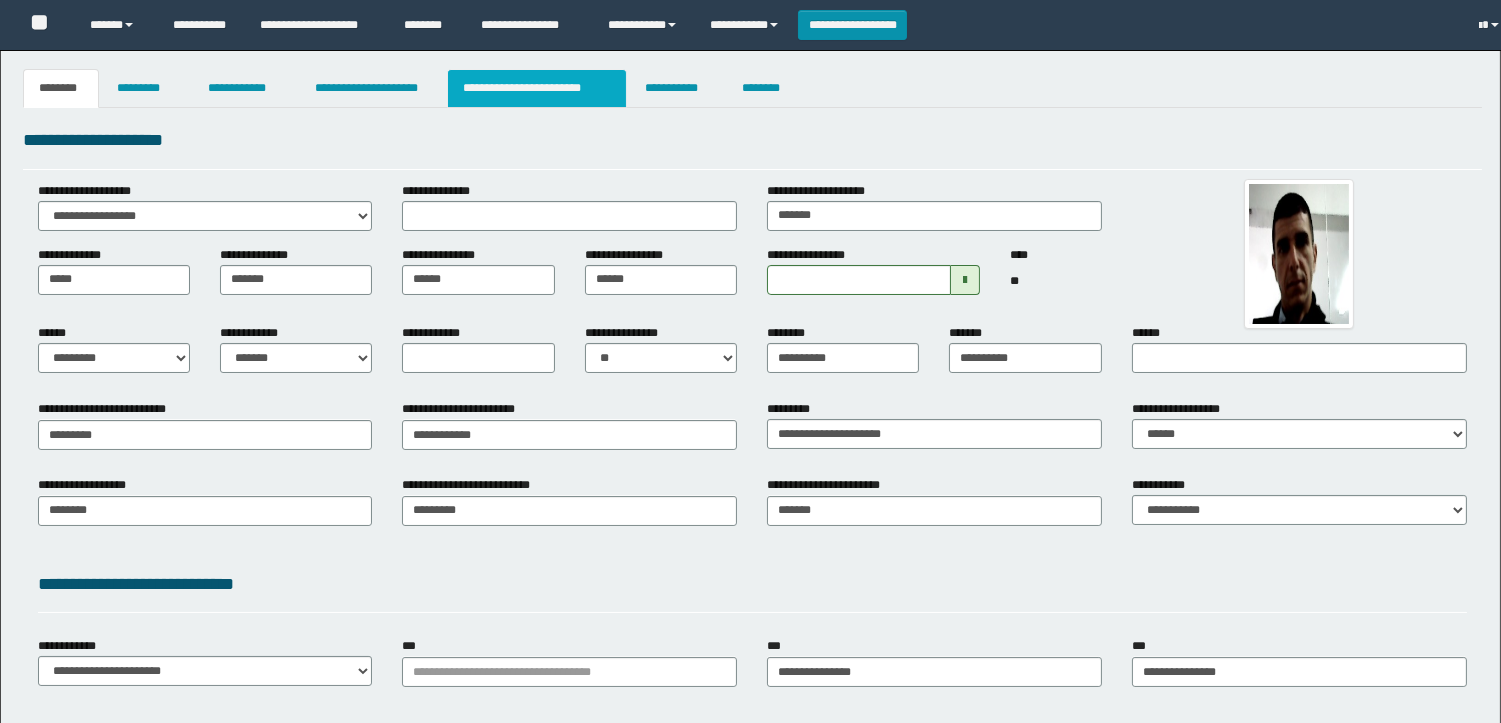 click on "**********" at bounding box center (537, 88) 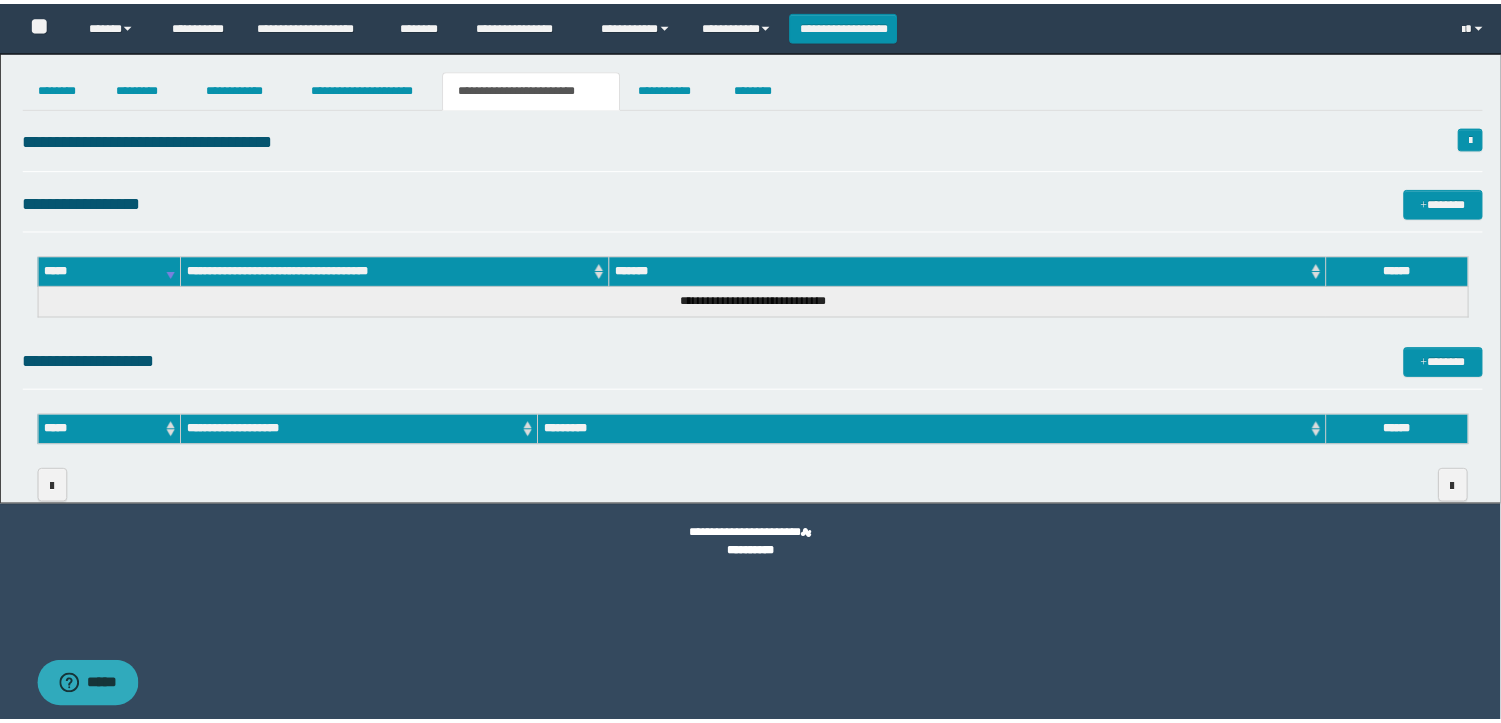 scroll, scrollTop: 0, scrollLeft: 0, axis: both 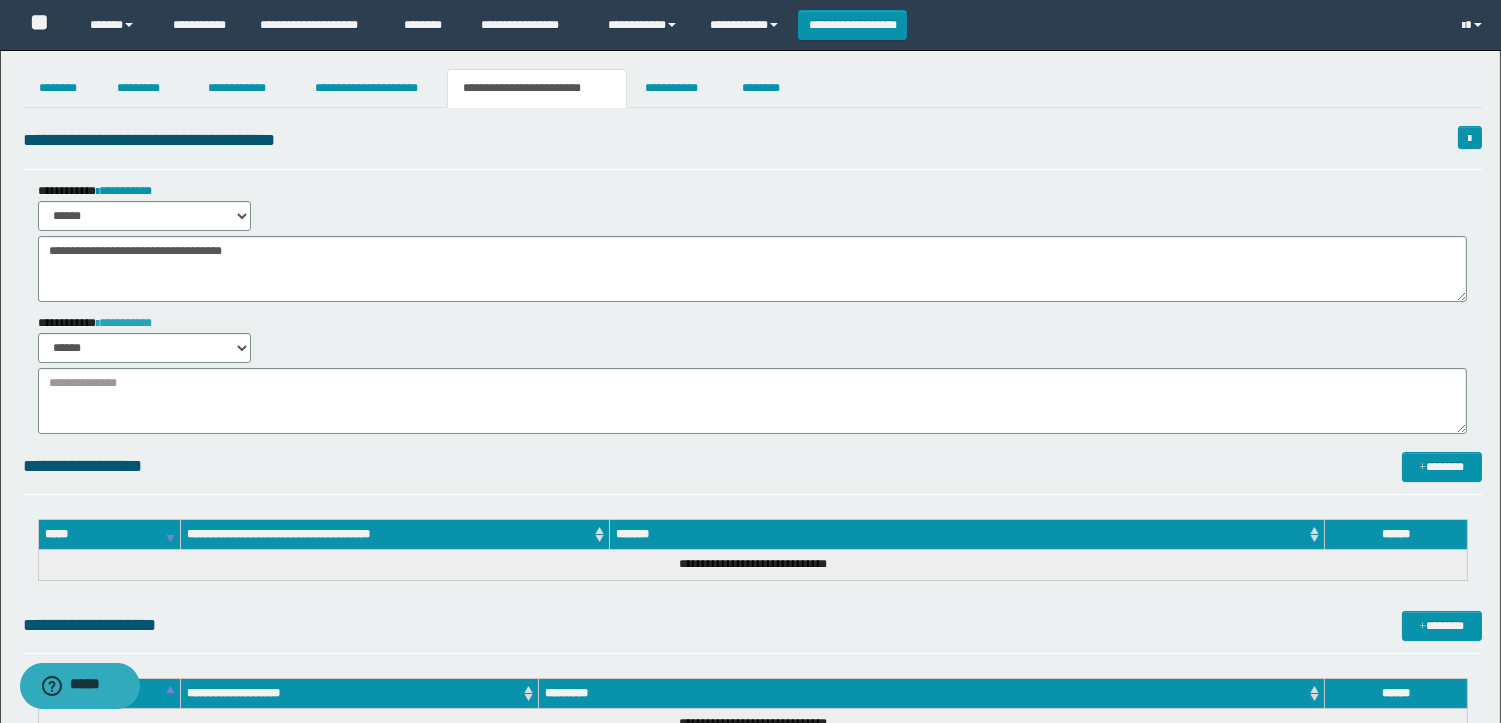 click on "**********" at bounding box center (124, 323) 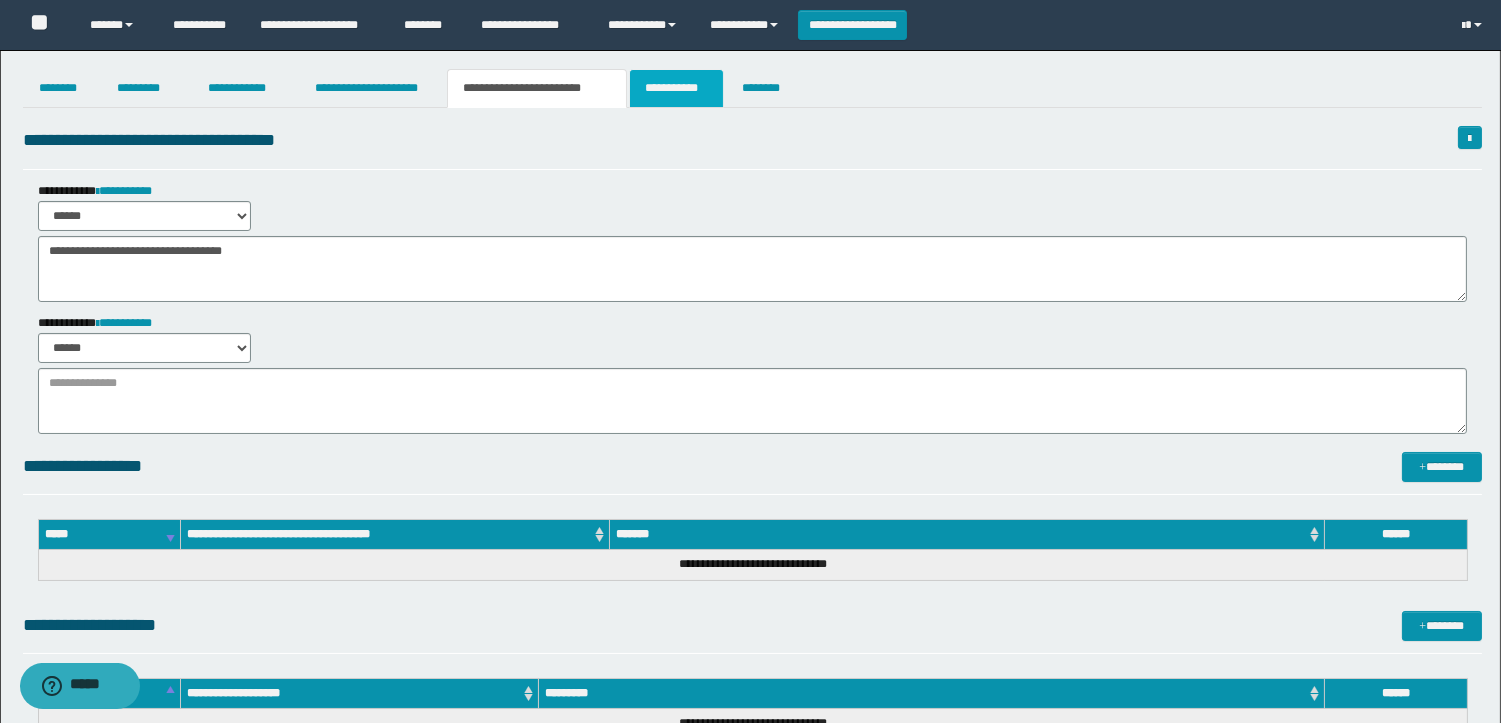 click on "**********" at bounding box center (676, 88) 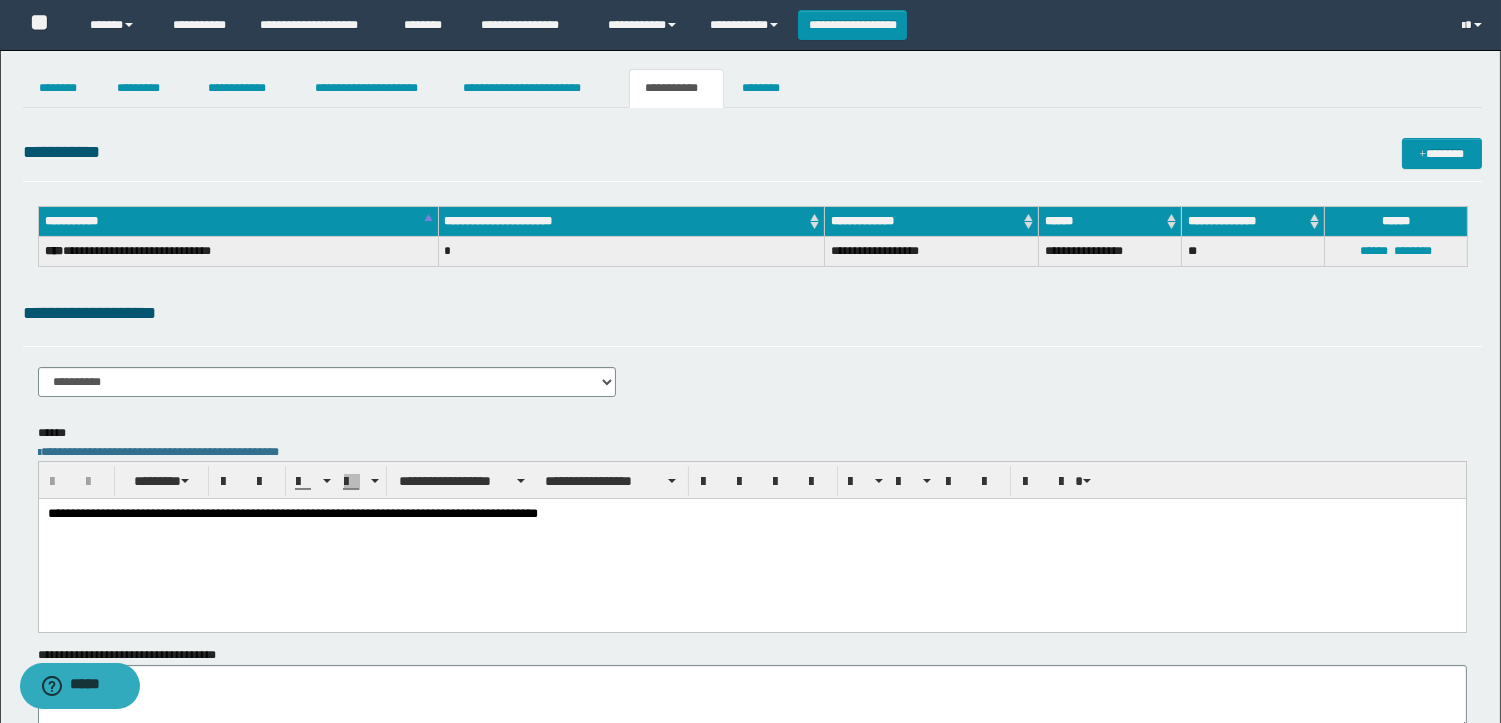 scroll, scrollTop: 0, scrollLeft: 0, axis: both 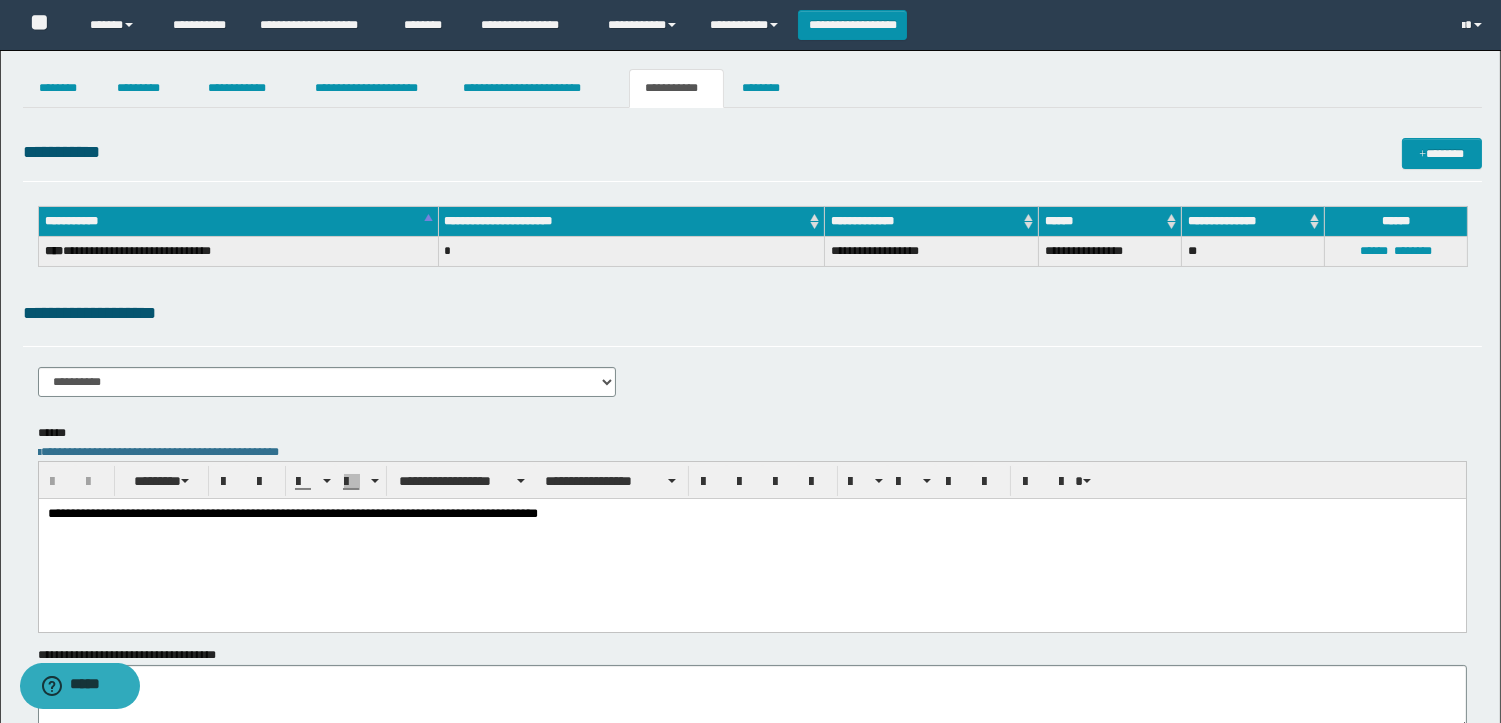 click on "**********" at bounding box center (751, 539) 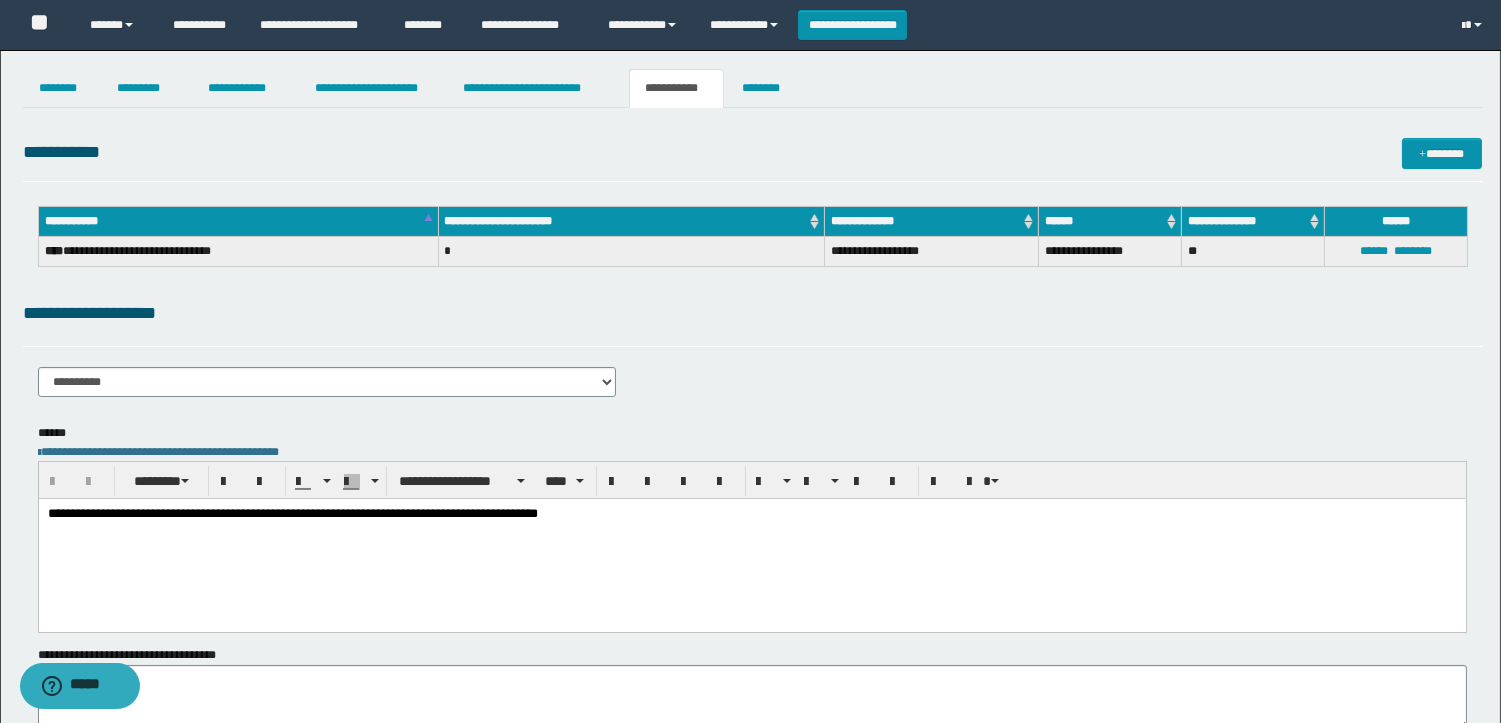 type 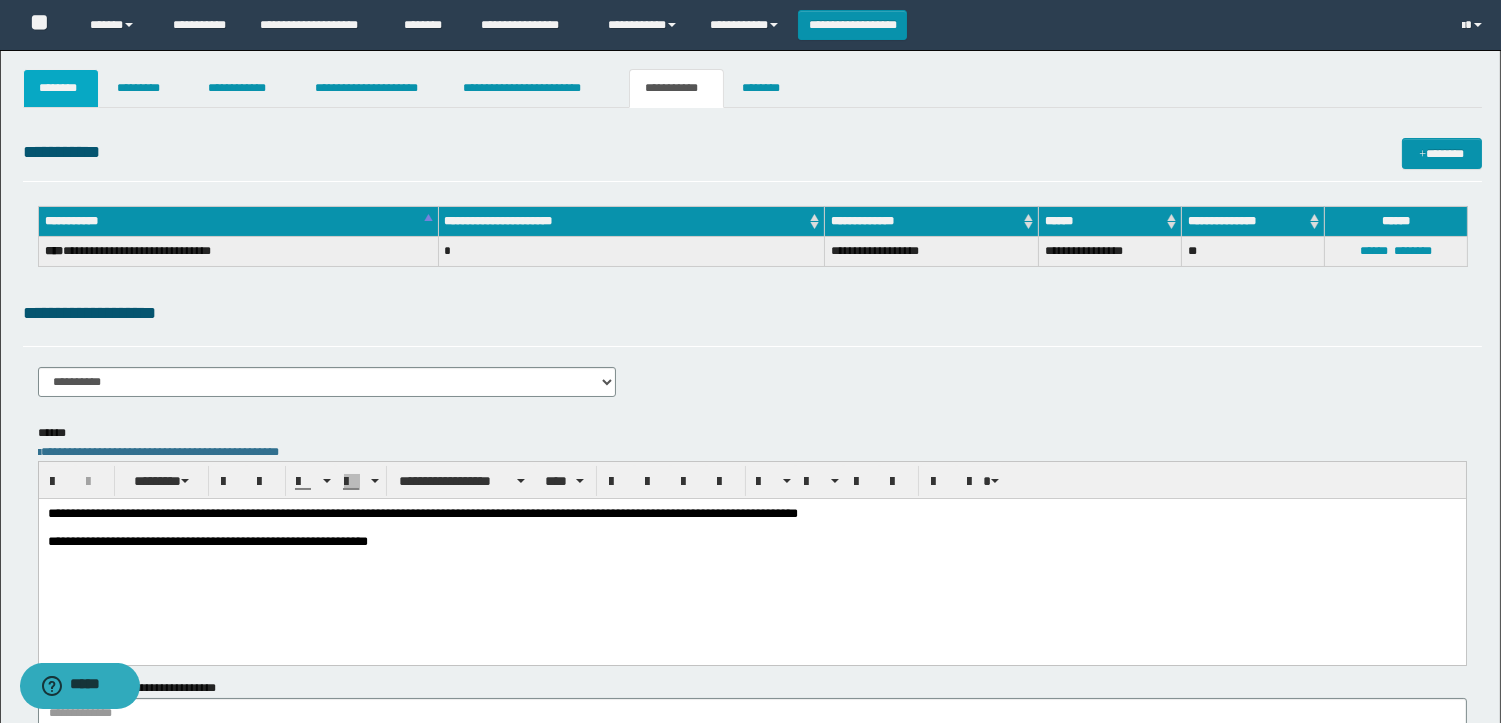 click on "********" at bounding box center [61, 88] 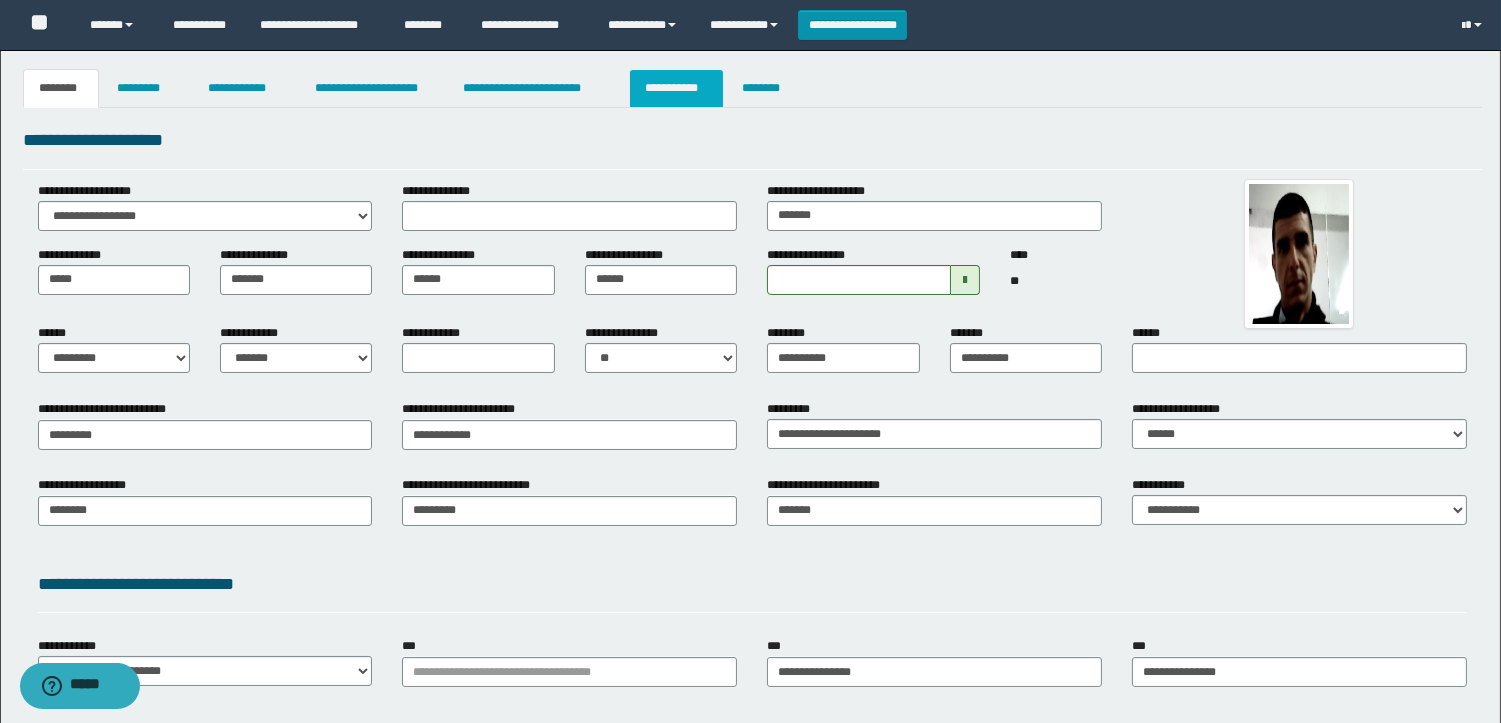 click on "**********" at bounding box center [676, 88] 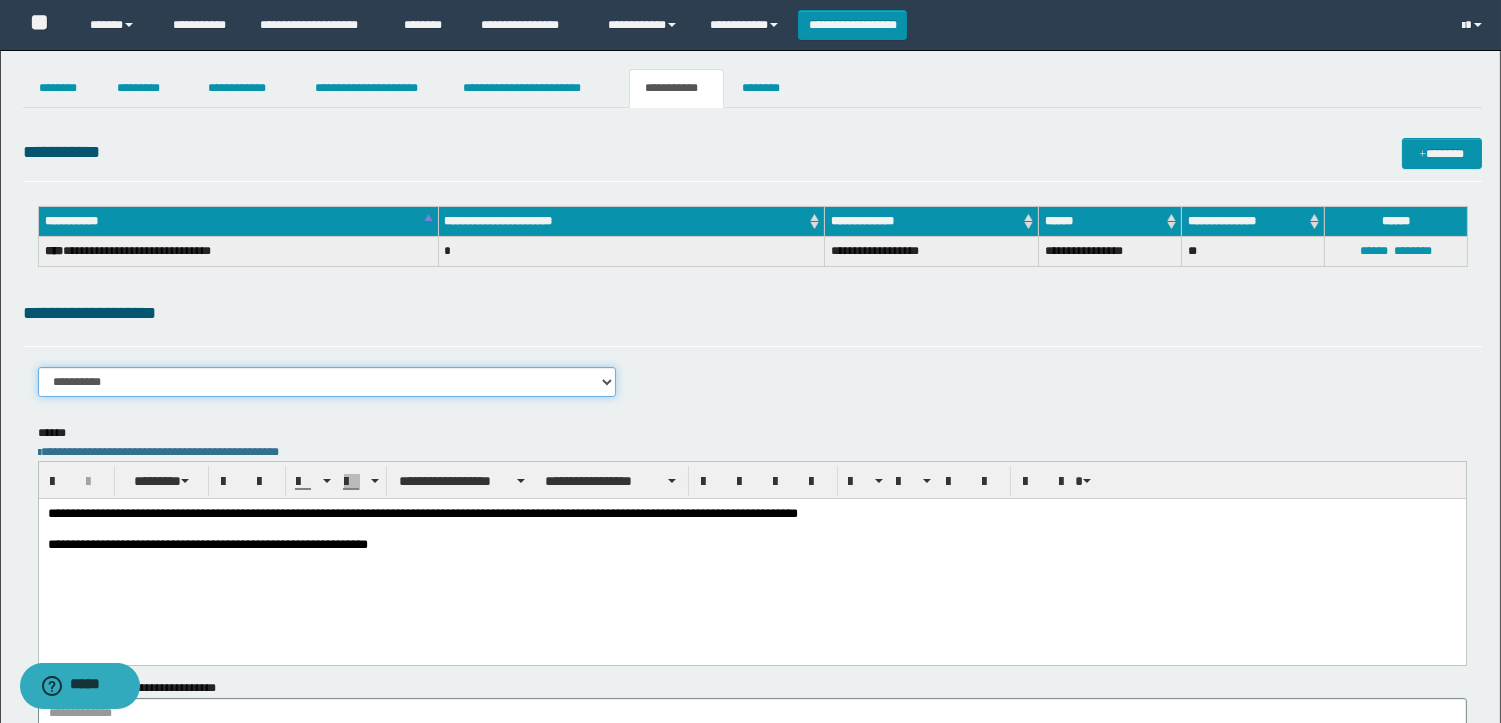 click on "**********" at bounding box center (327, 382) 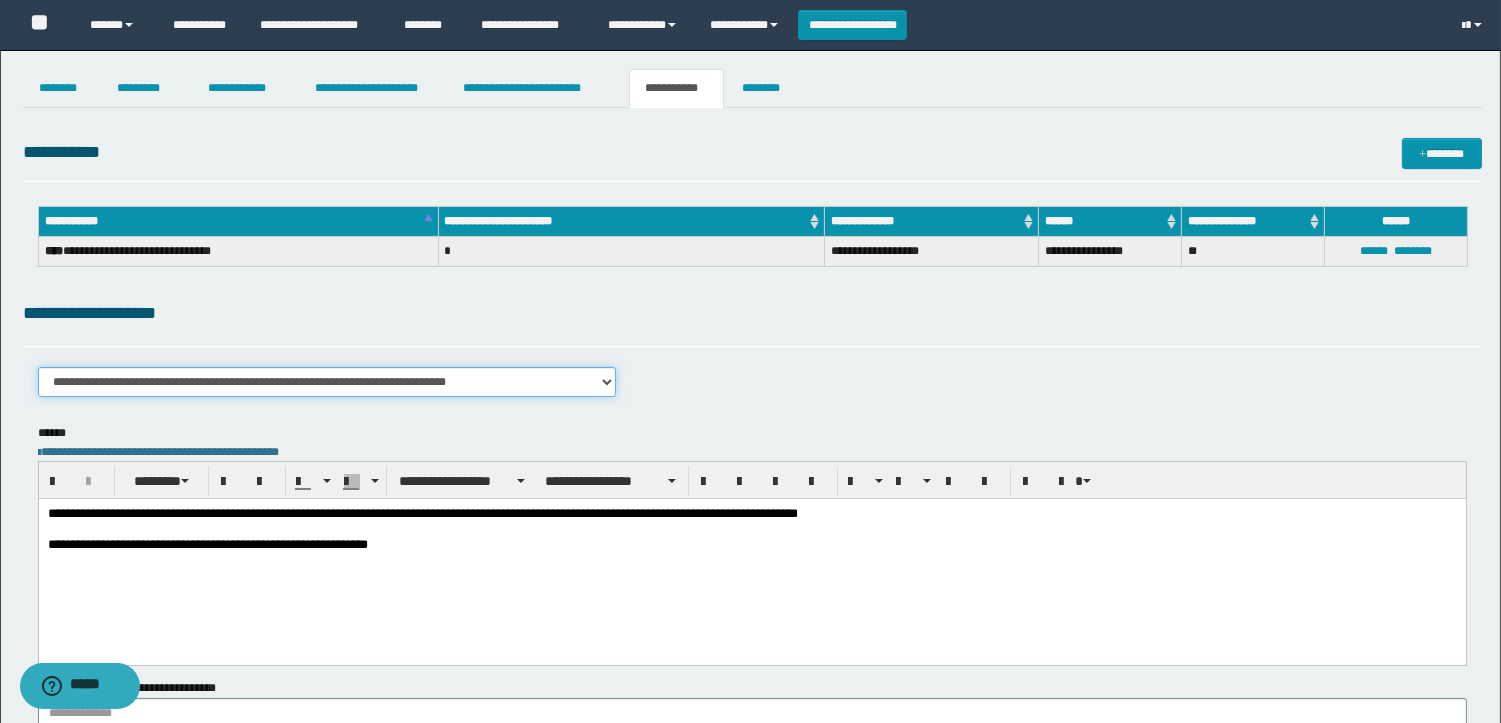 click on "**********" at bounding box center [327, 382] 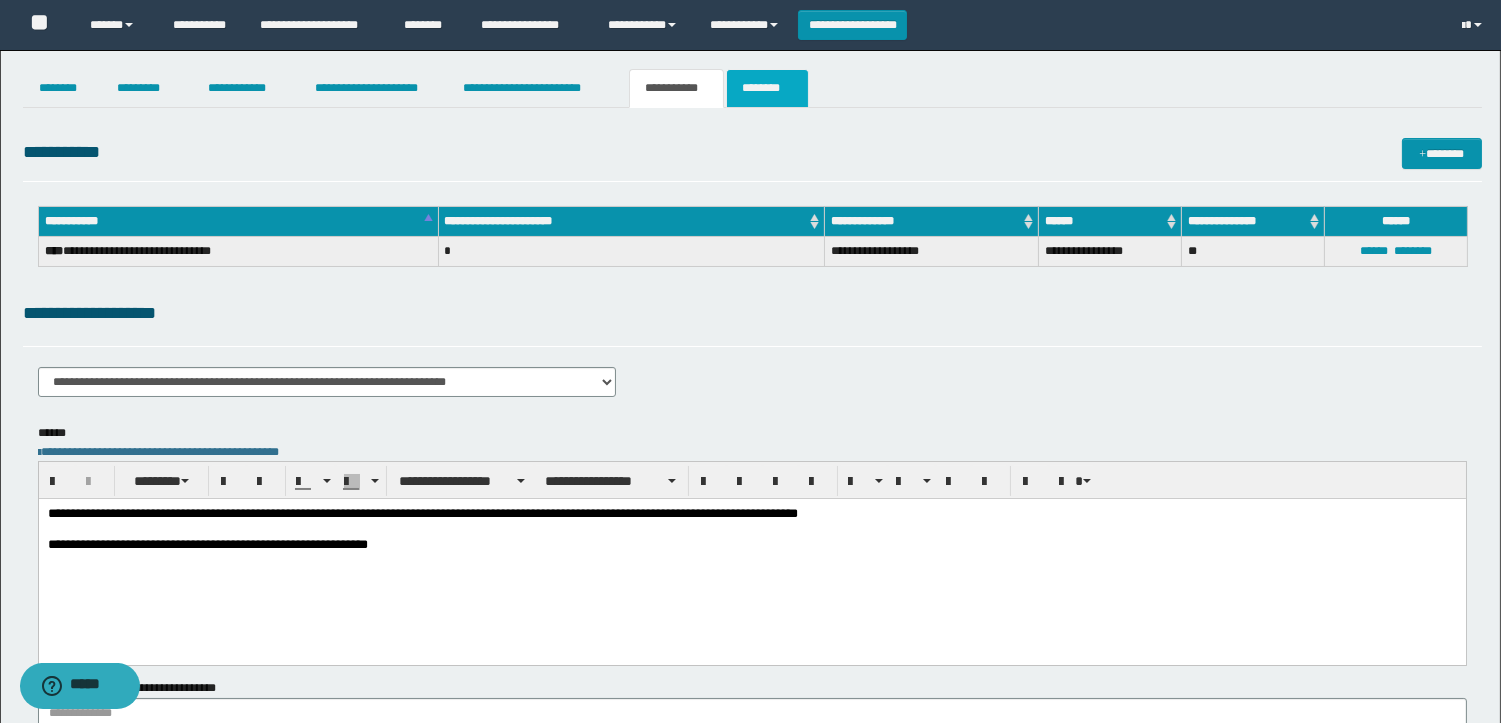 click on "********" at bounding box center [767, 88] 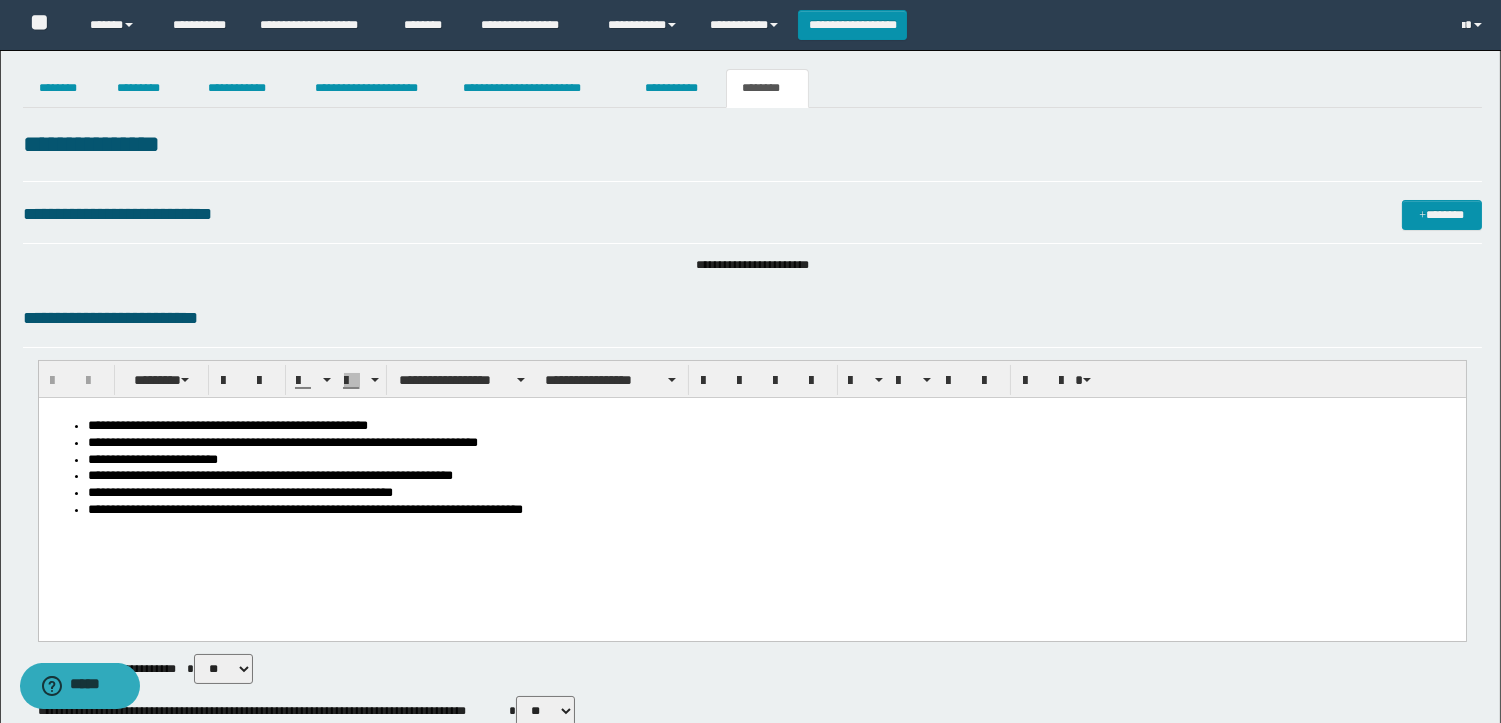 scroll, scrollTop: 0, scrollLeft: 0, axis: both 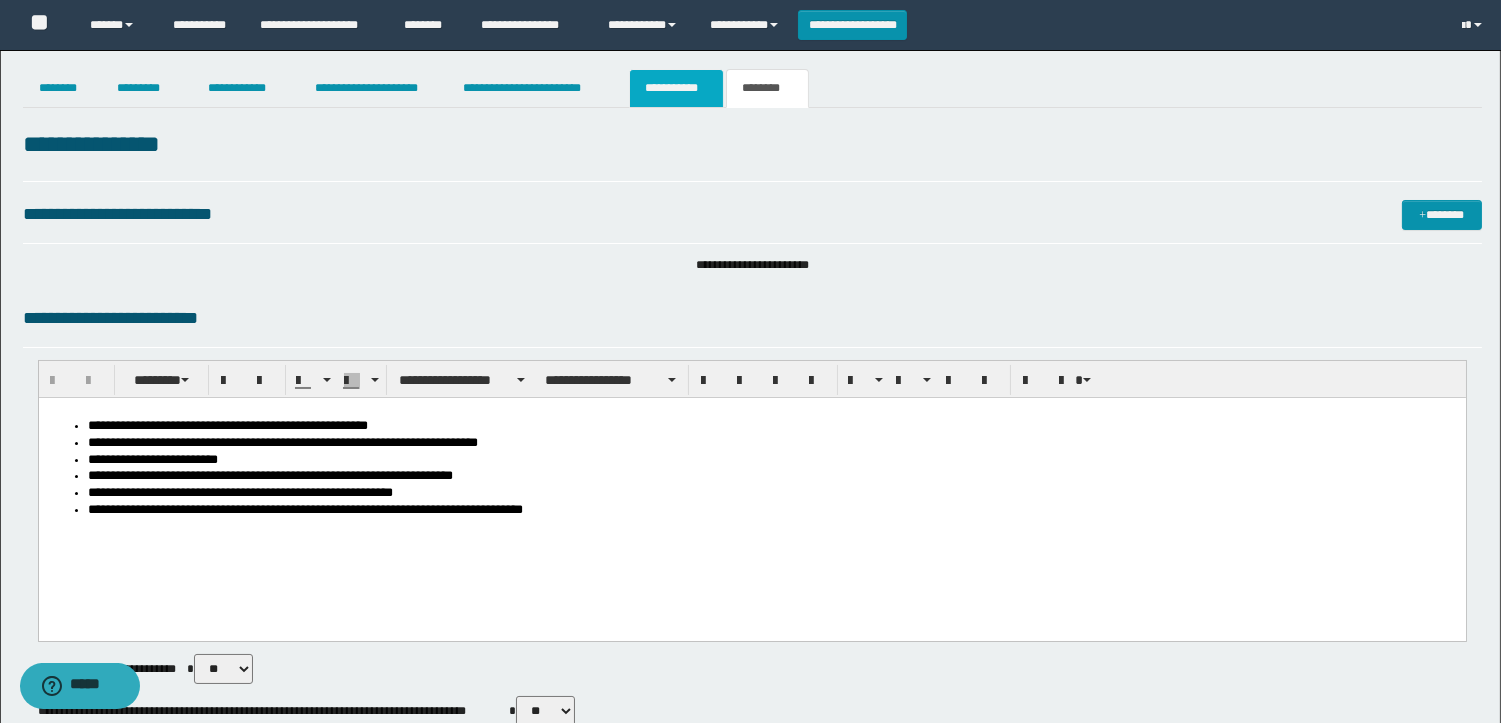 click on "**********" at bounding box center [676, 88] 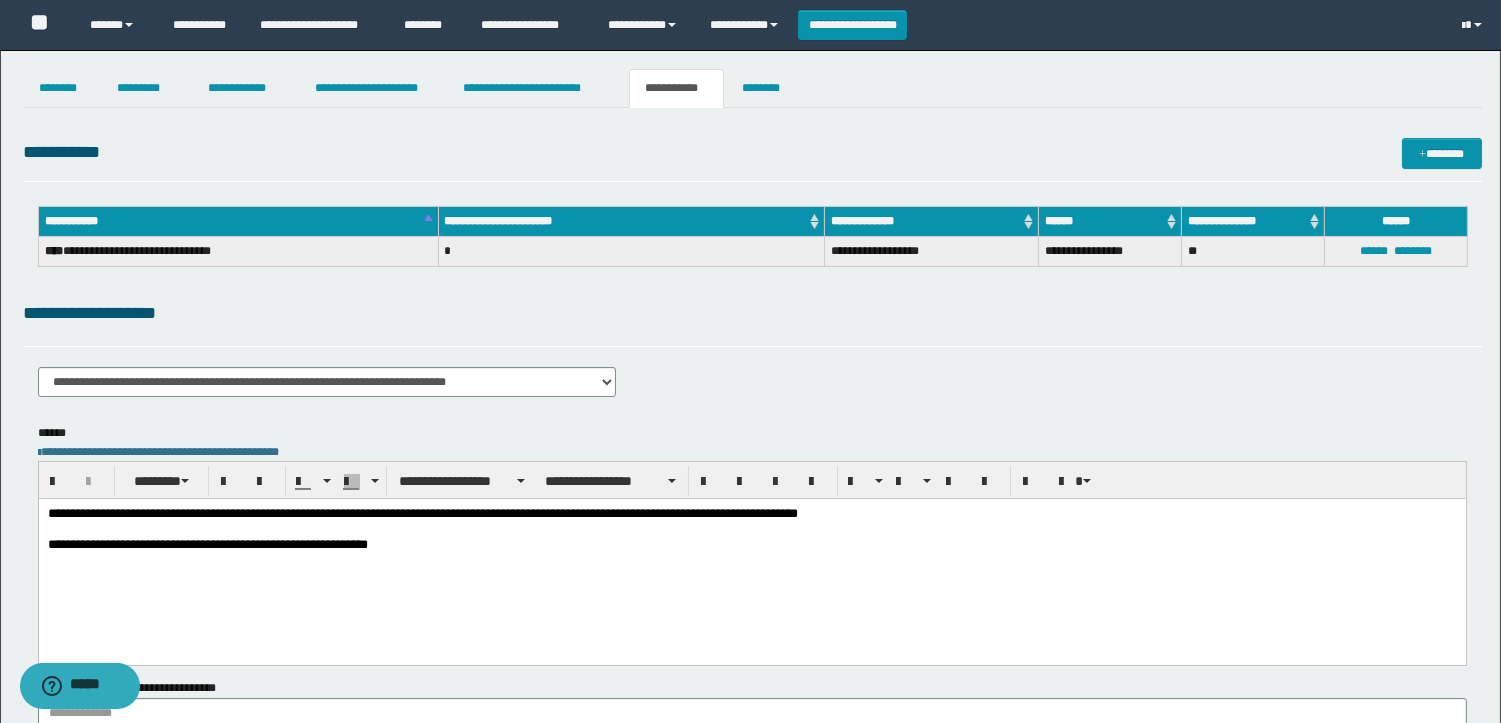 click on "**********" at bounding box center (750, 445) 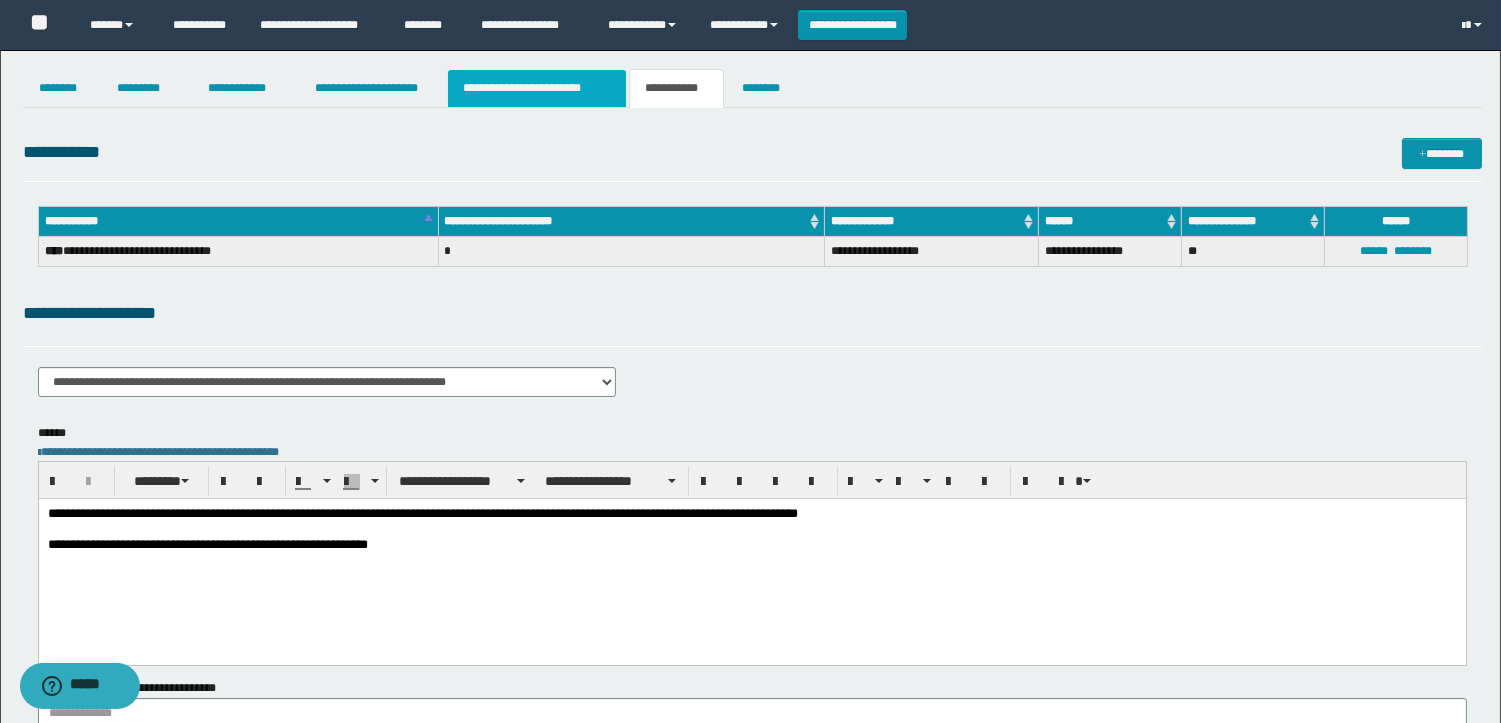 click on "**********" at bounding box center (537, 88) 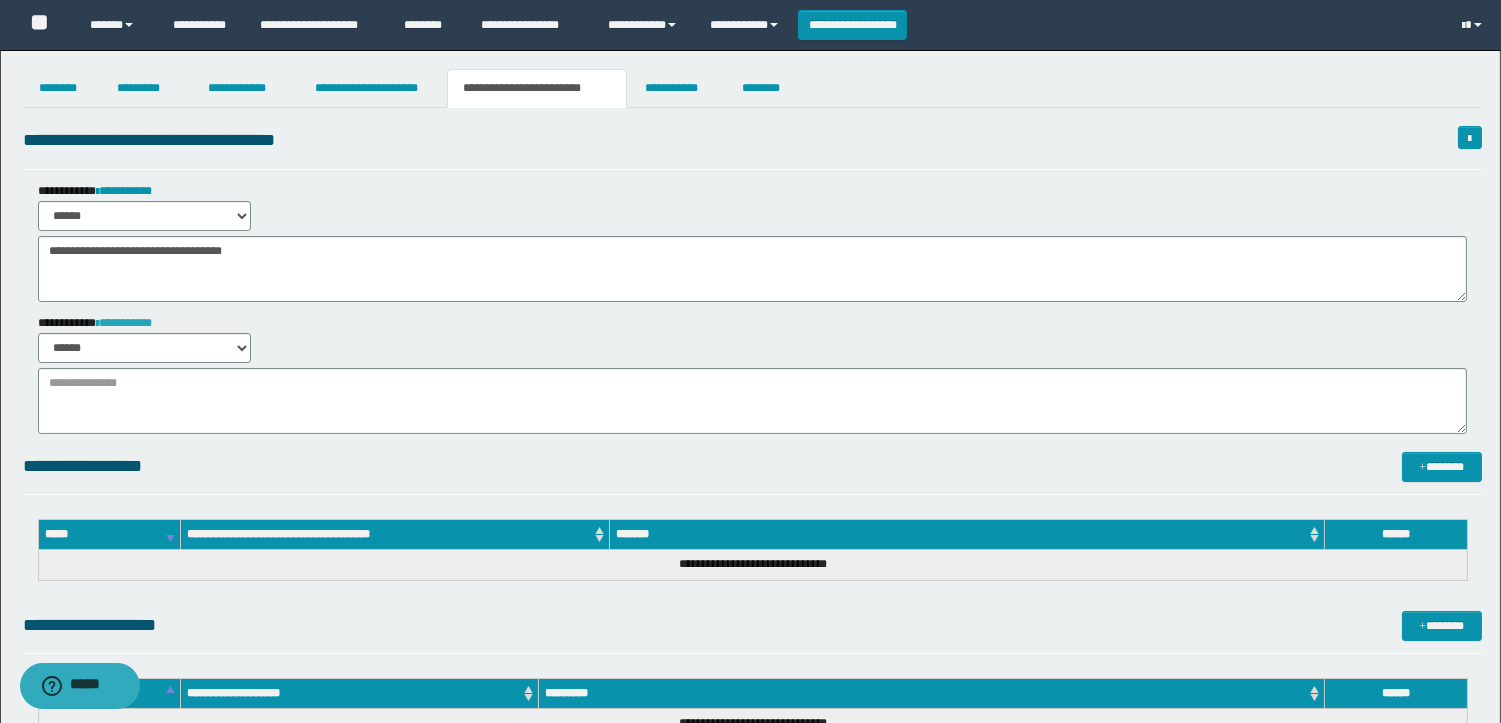 drag, startPoint x: 142, startPoint y: 313, endPoint x: 132, endPoint y: 324, distance: 14.866069 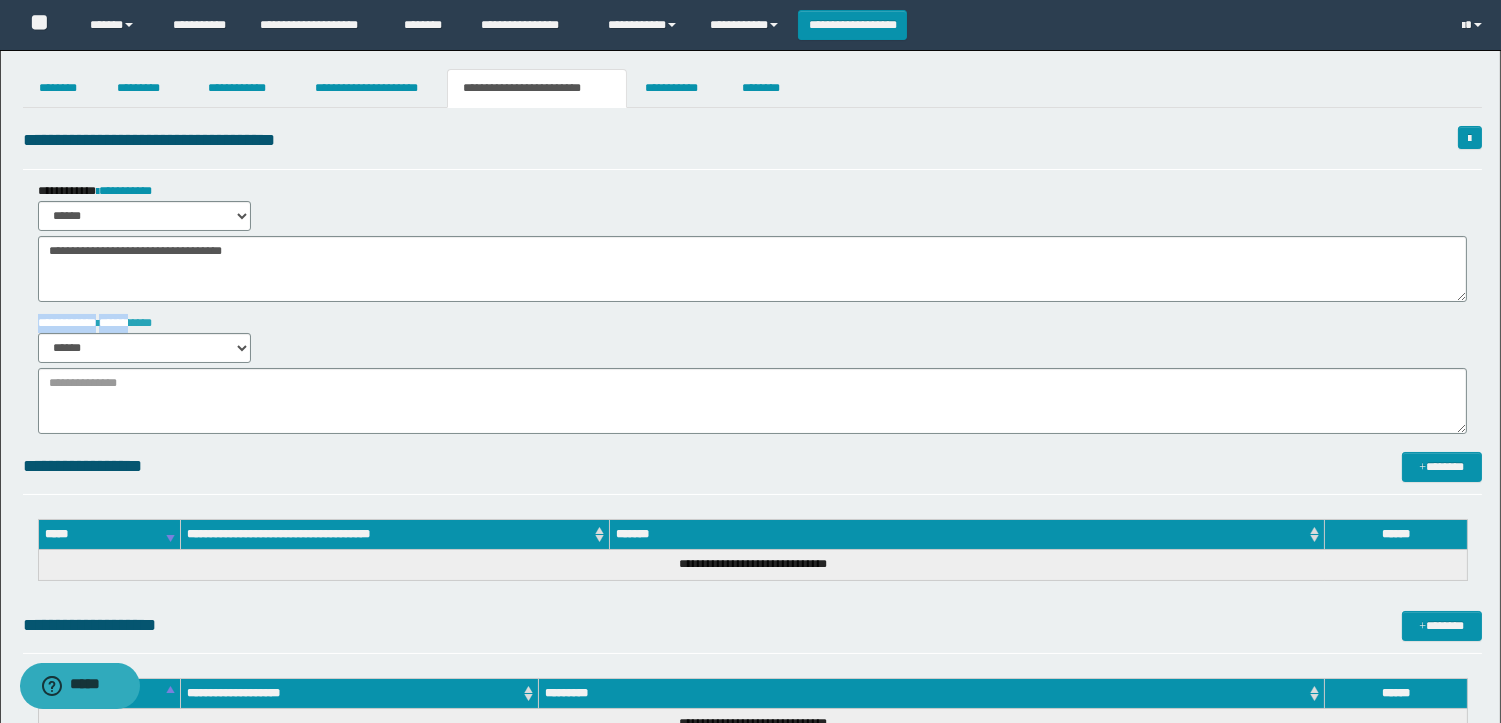 click on "**********" at bounding box center (124, 323) 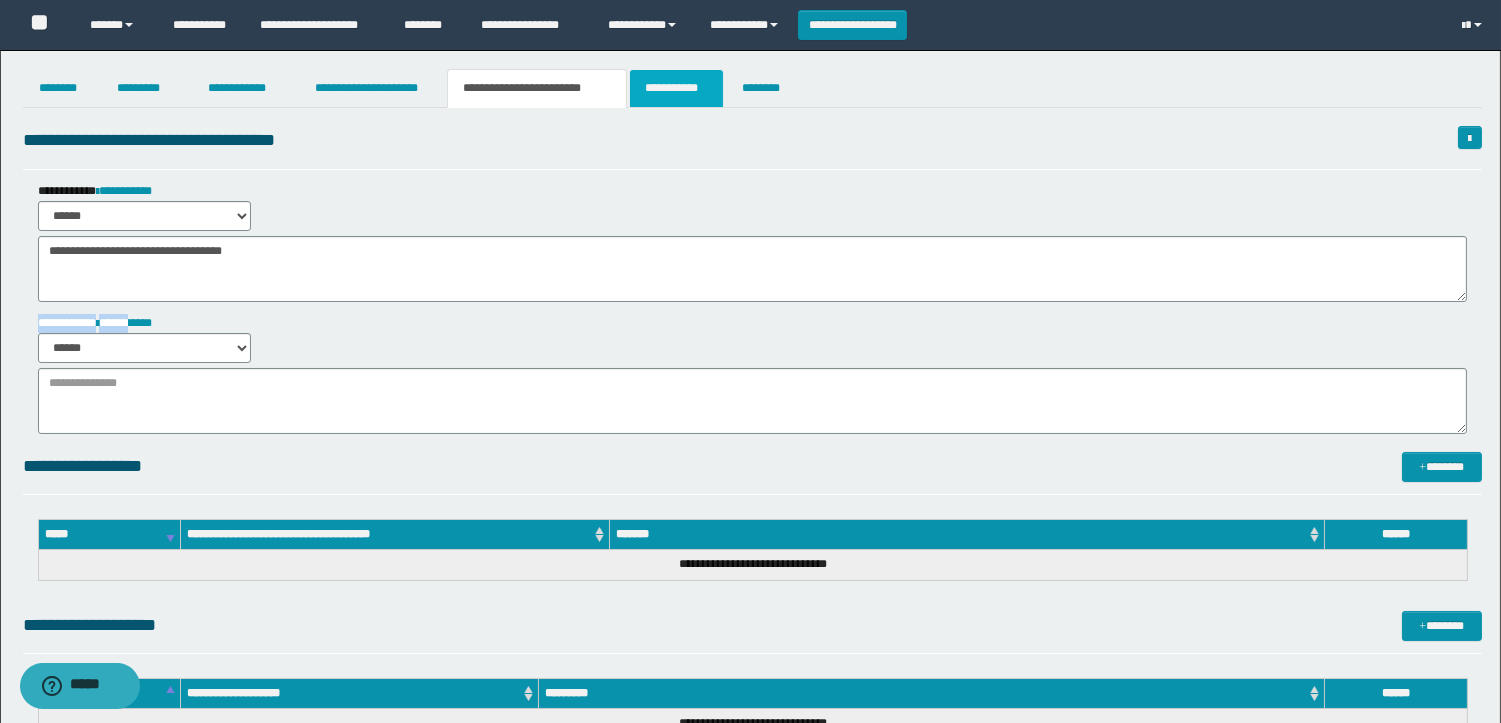 click on "**********" at bounding box center (676, 88) 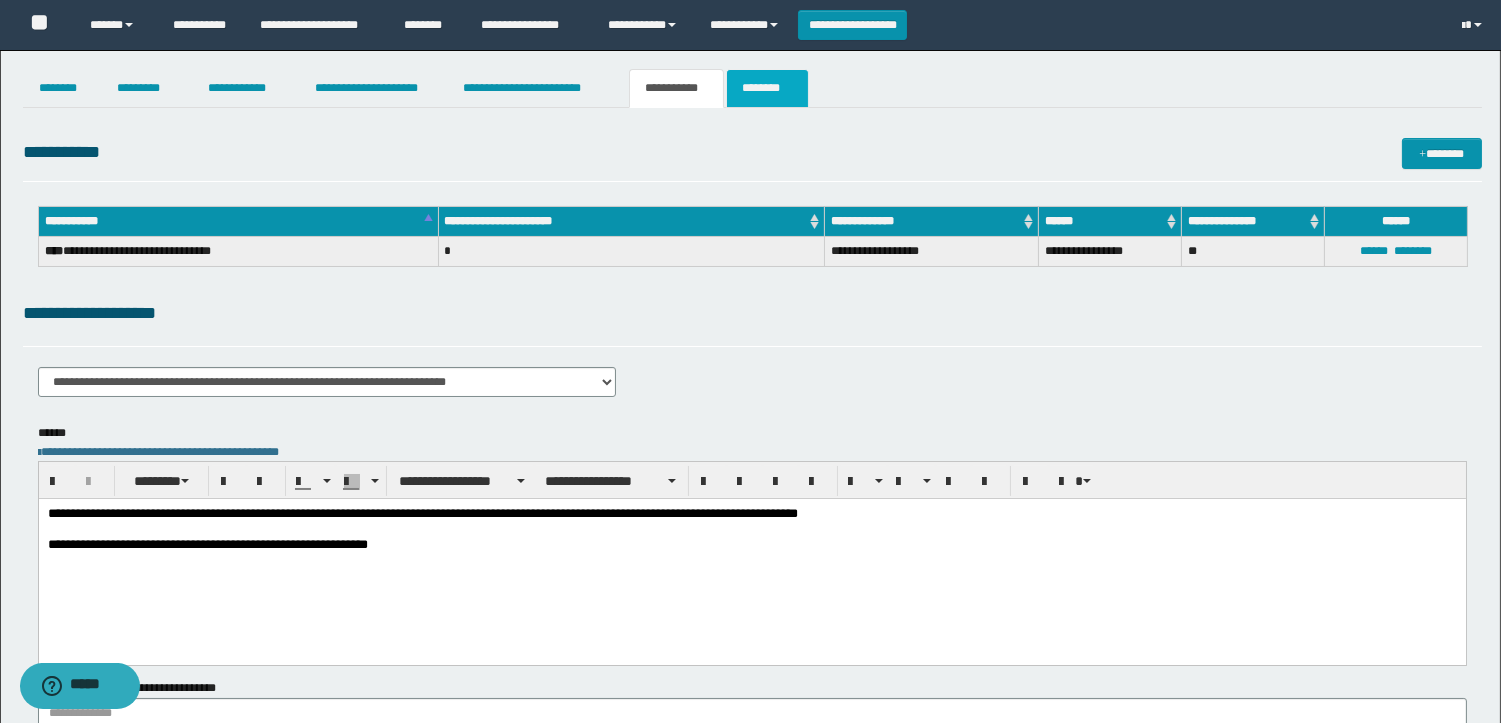 click on "********" at bounding box center (767, 88) 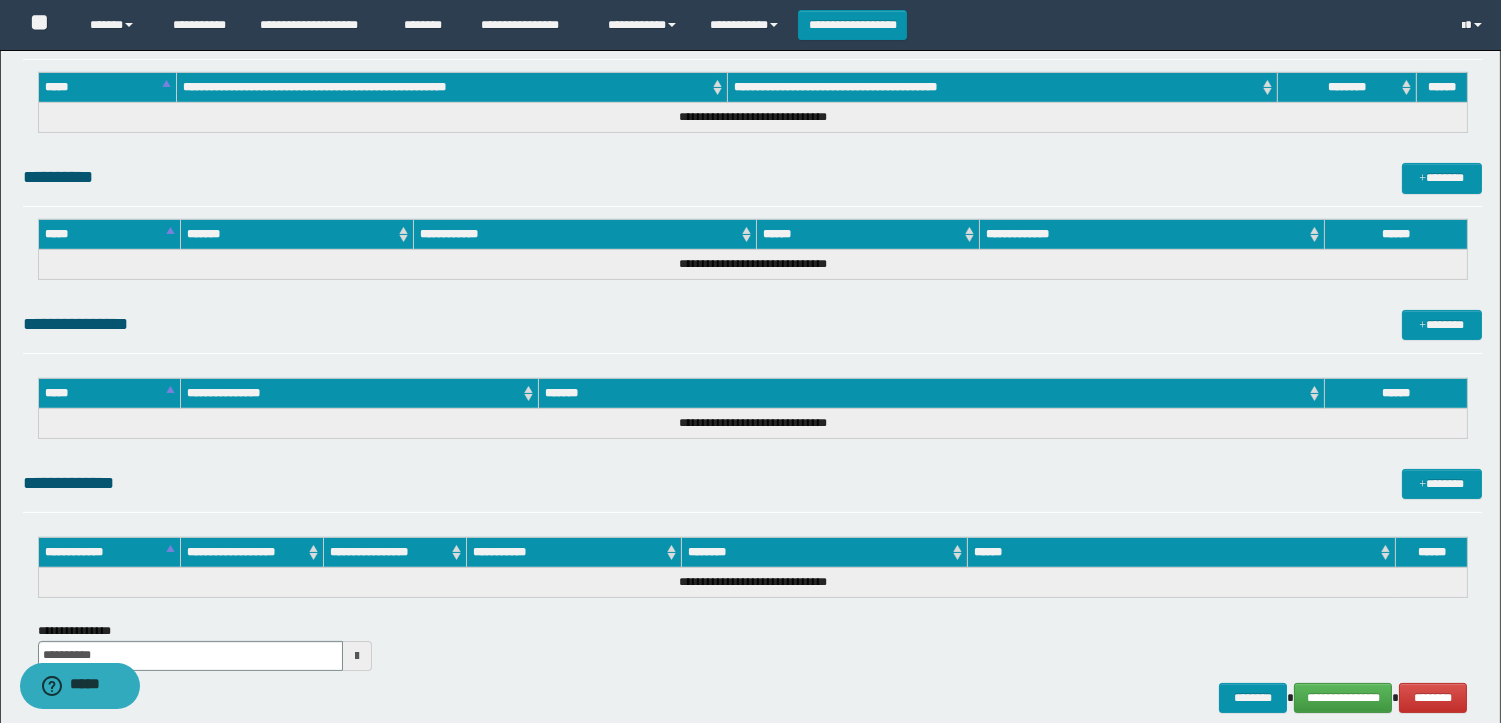 scroll, scrollTop: 914, scrollLeft: 0, axis: vertical 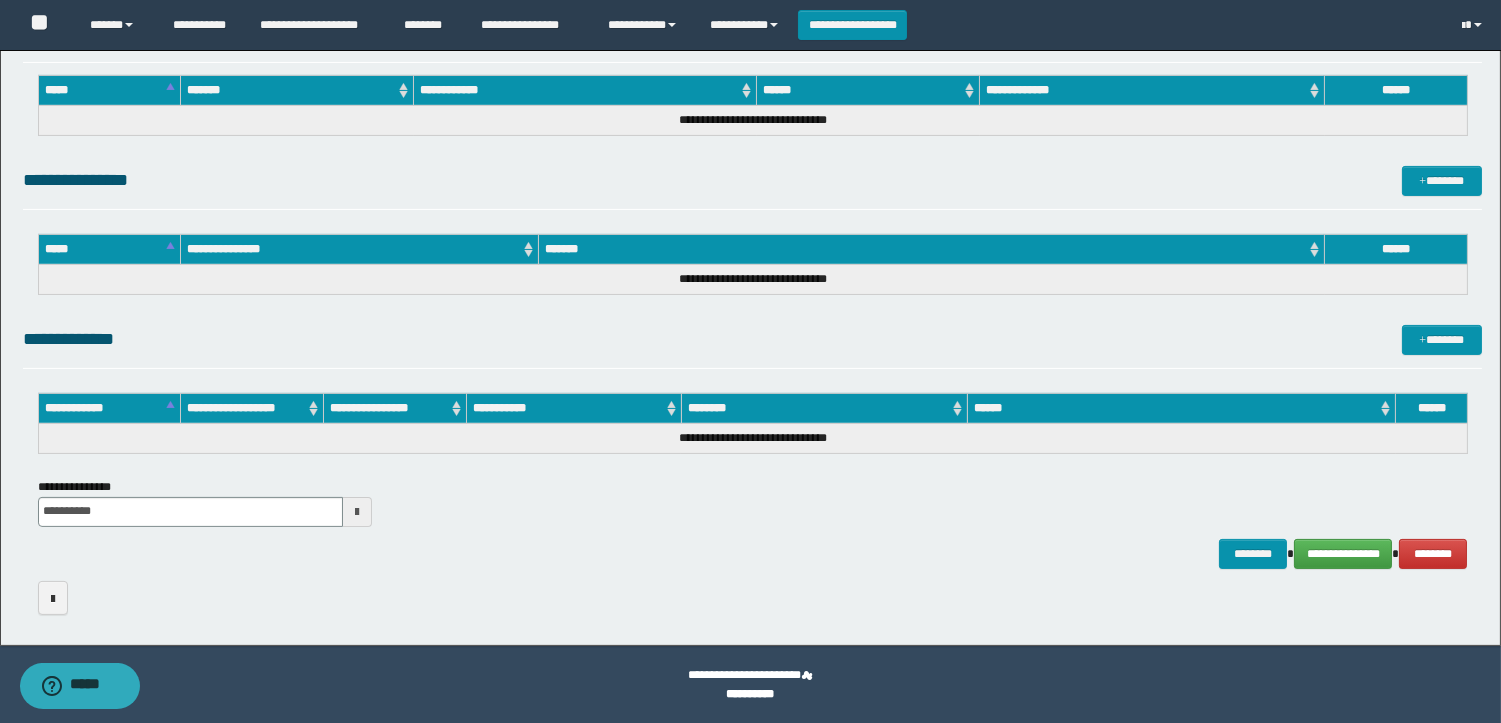 click on "**********" at bounding box center (752, -87) 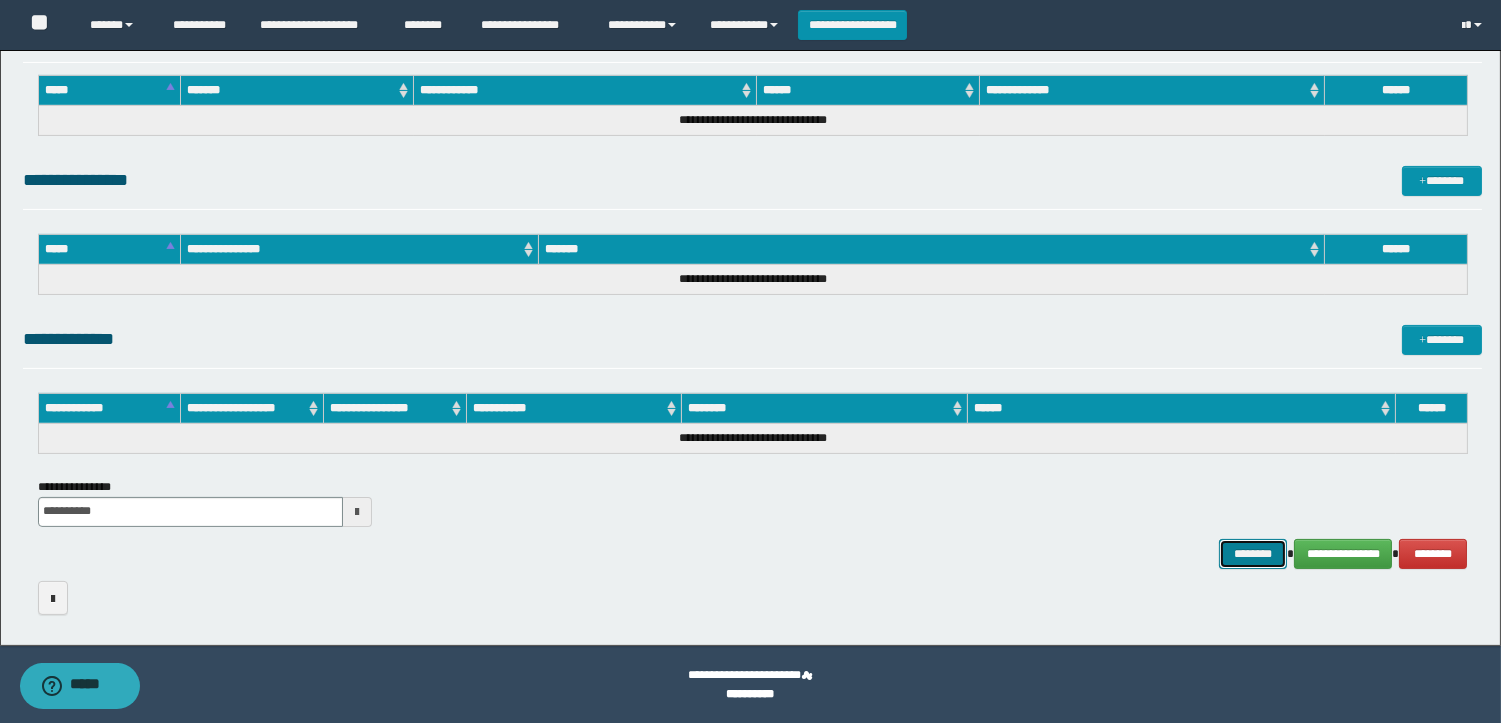 click on "********" at bounding box center (1253, 554) 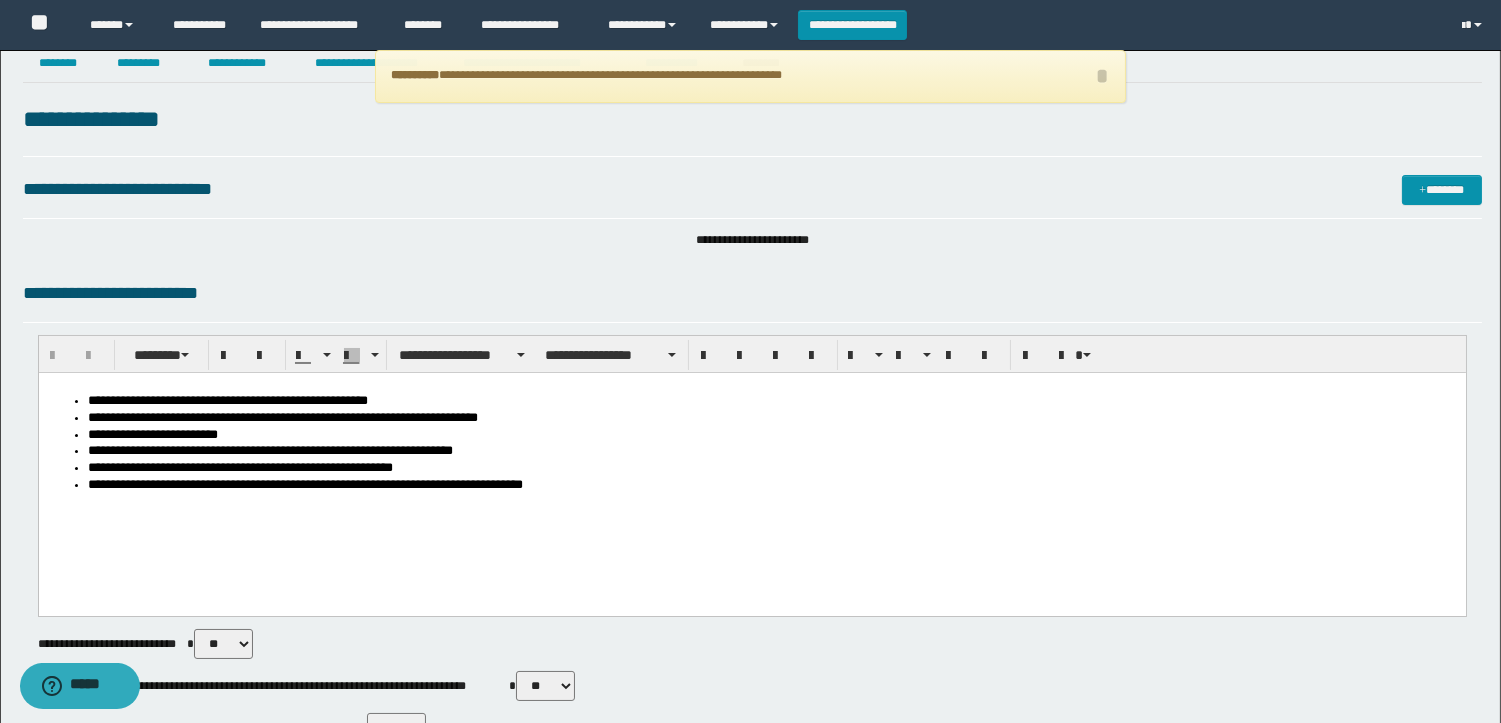 scroll, scrollTop: 0, scrollLeft: 0, axis: both 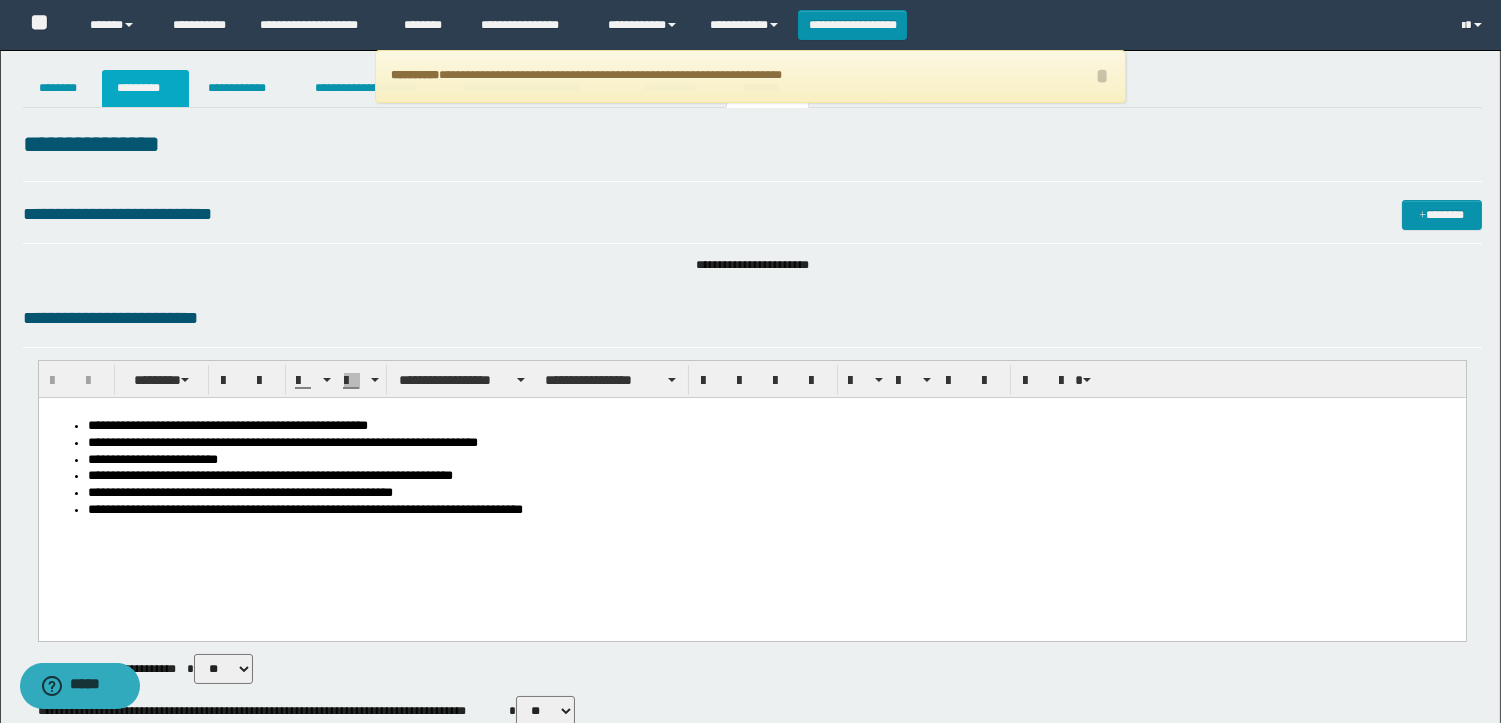 click on "*********" at bounding box center (145, 88) 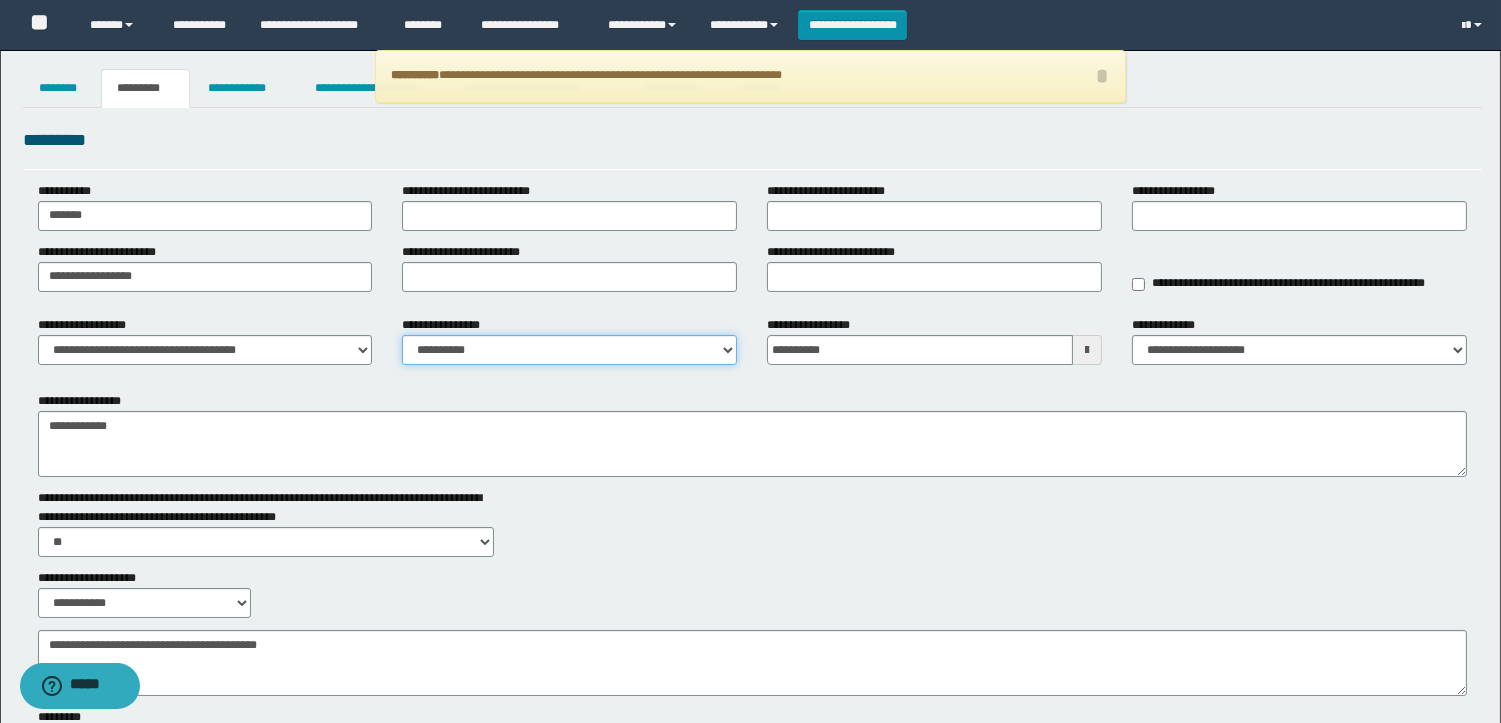 click on "**********" at bounding box center [569, 350] 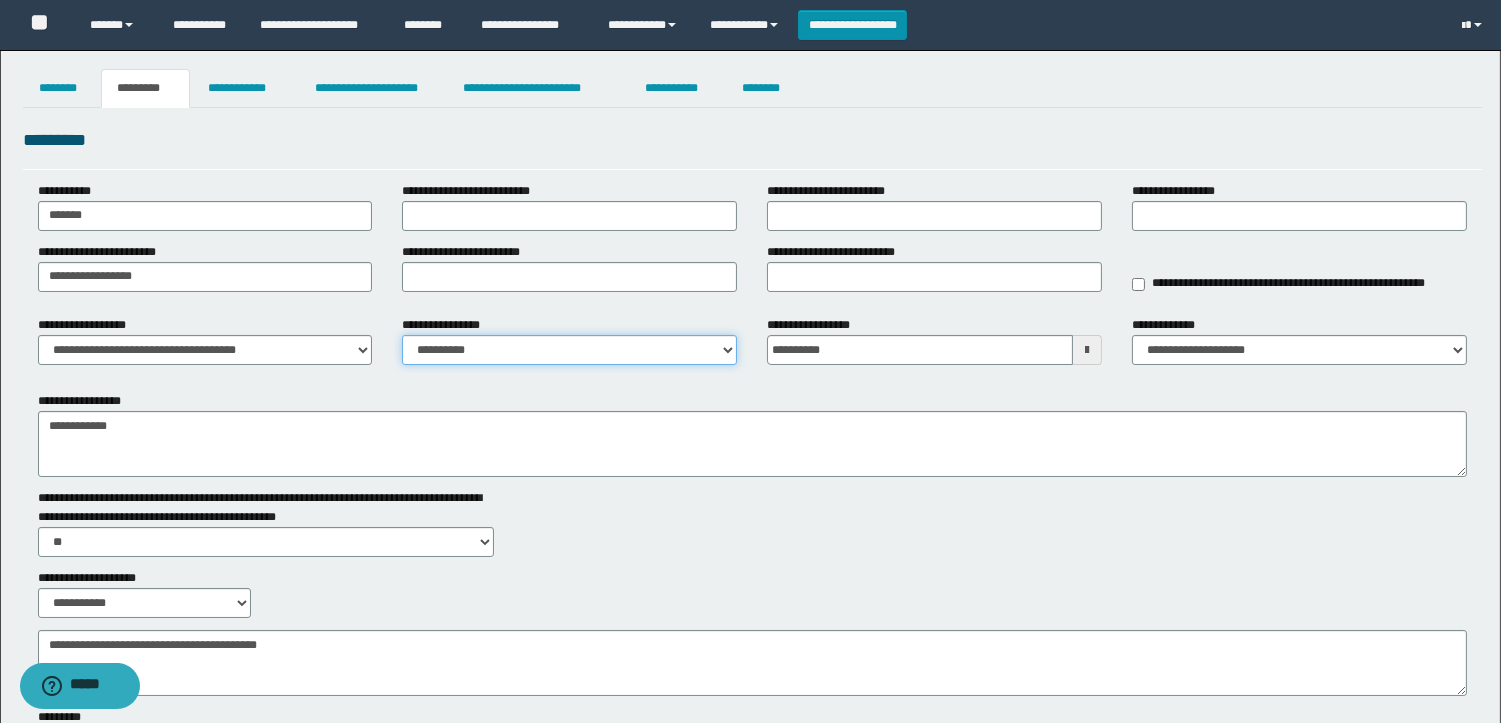 select on "****" 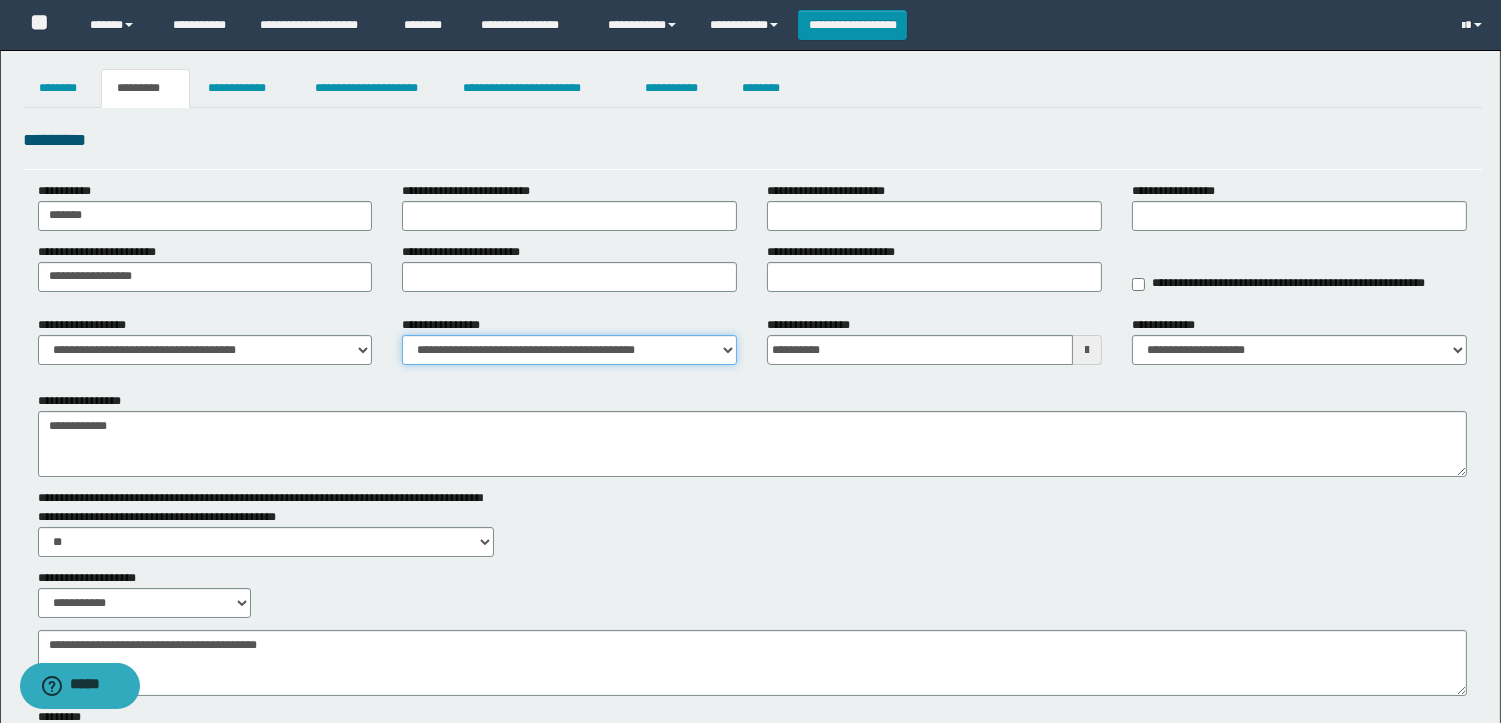 click on "**********" at bounding box center [569, 350] 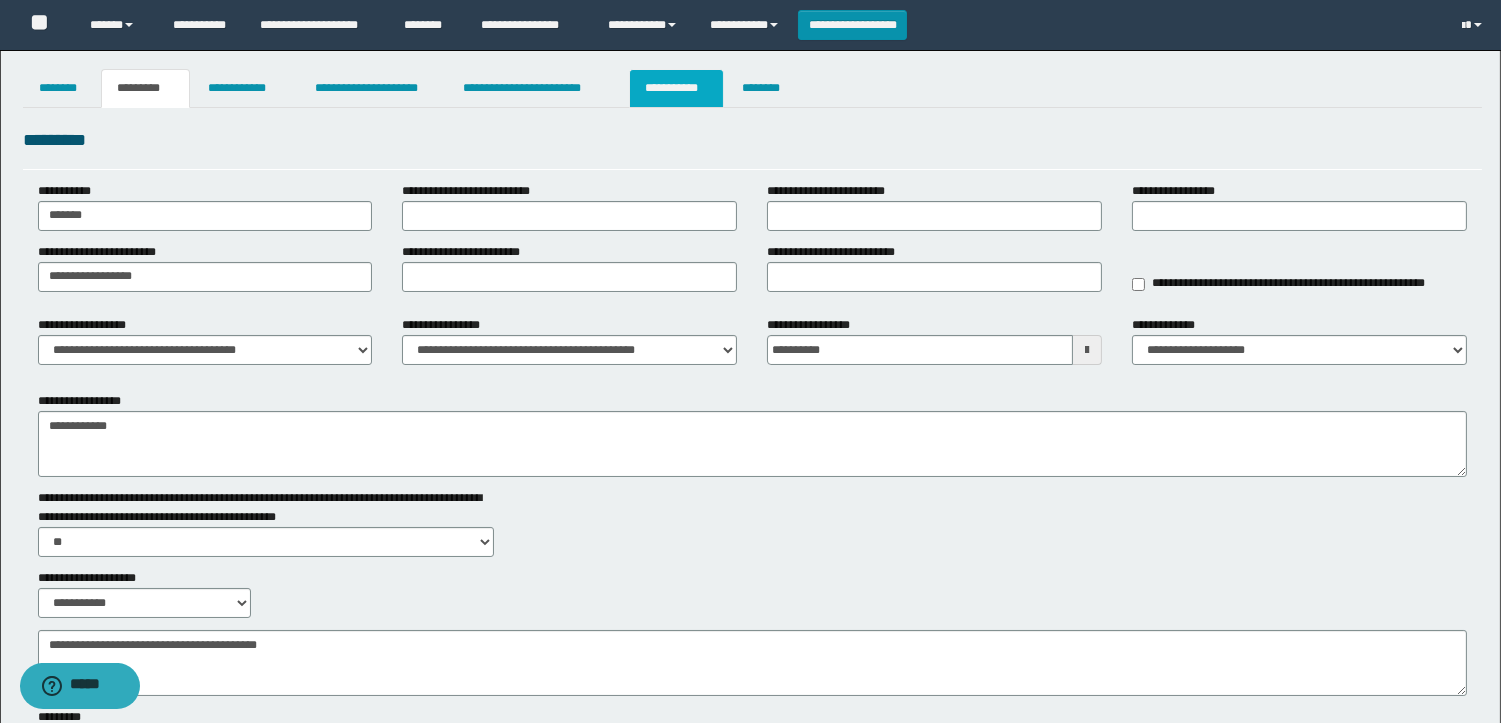click on "**********" at bounding box center [676, 88] 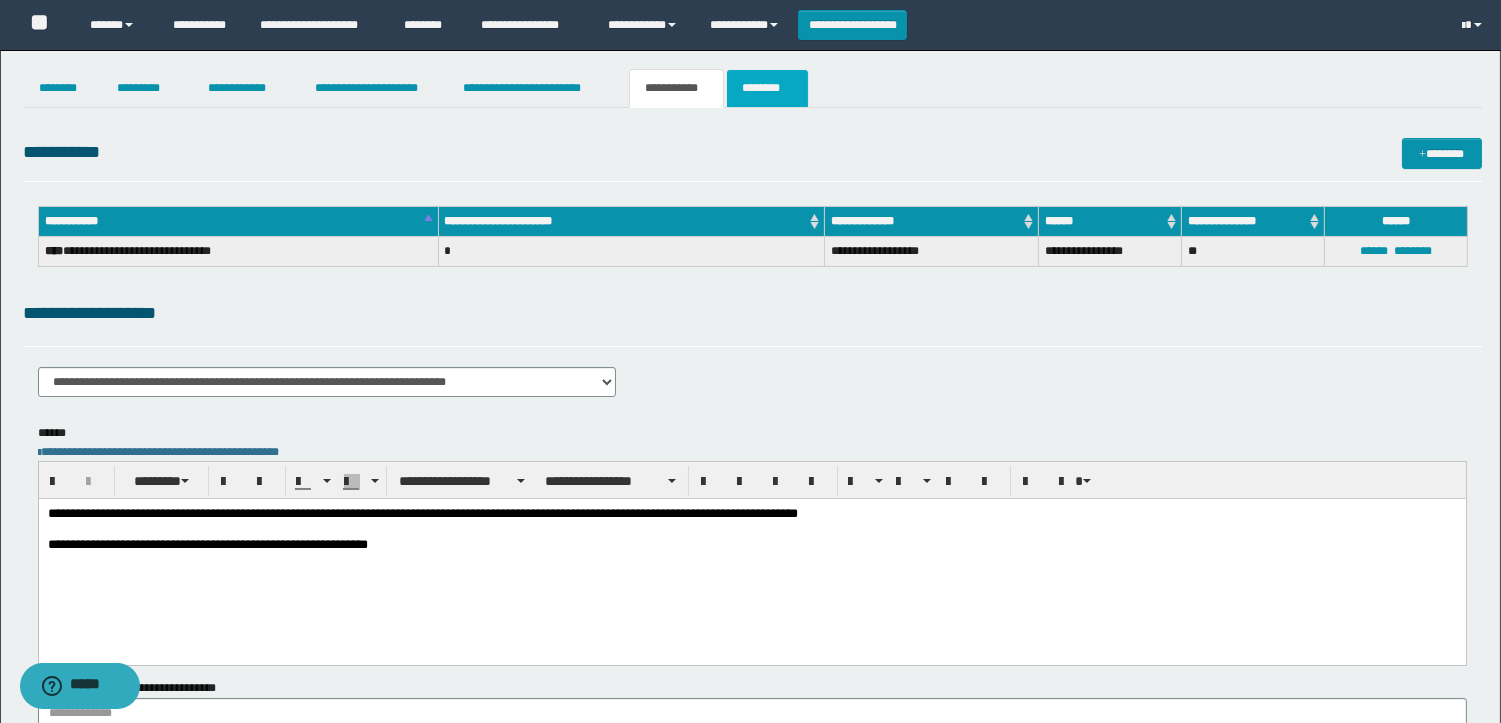 click on "********" at bounding box center [767, 88] 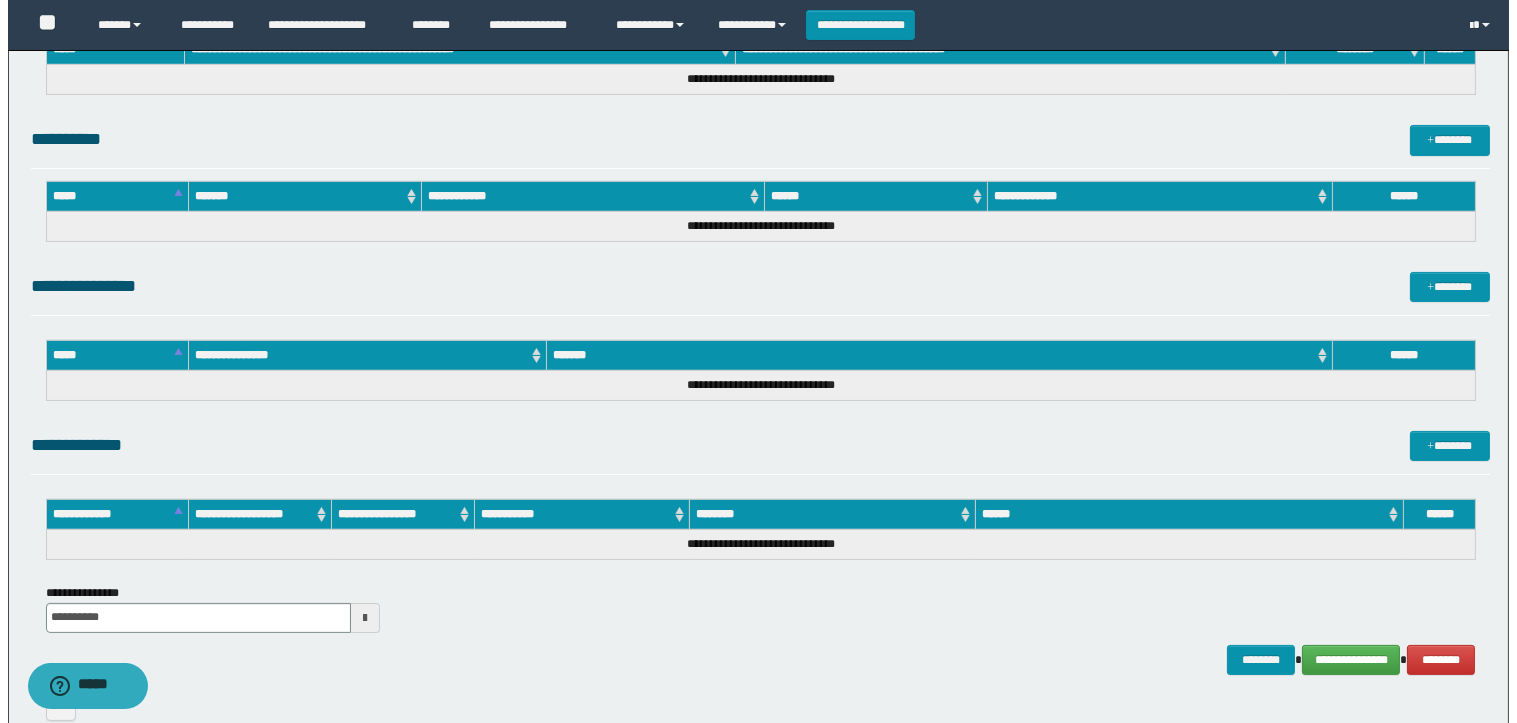 scroll, scrollTop: 914, scrollLeft: 0, axis: vertical 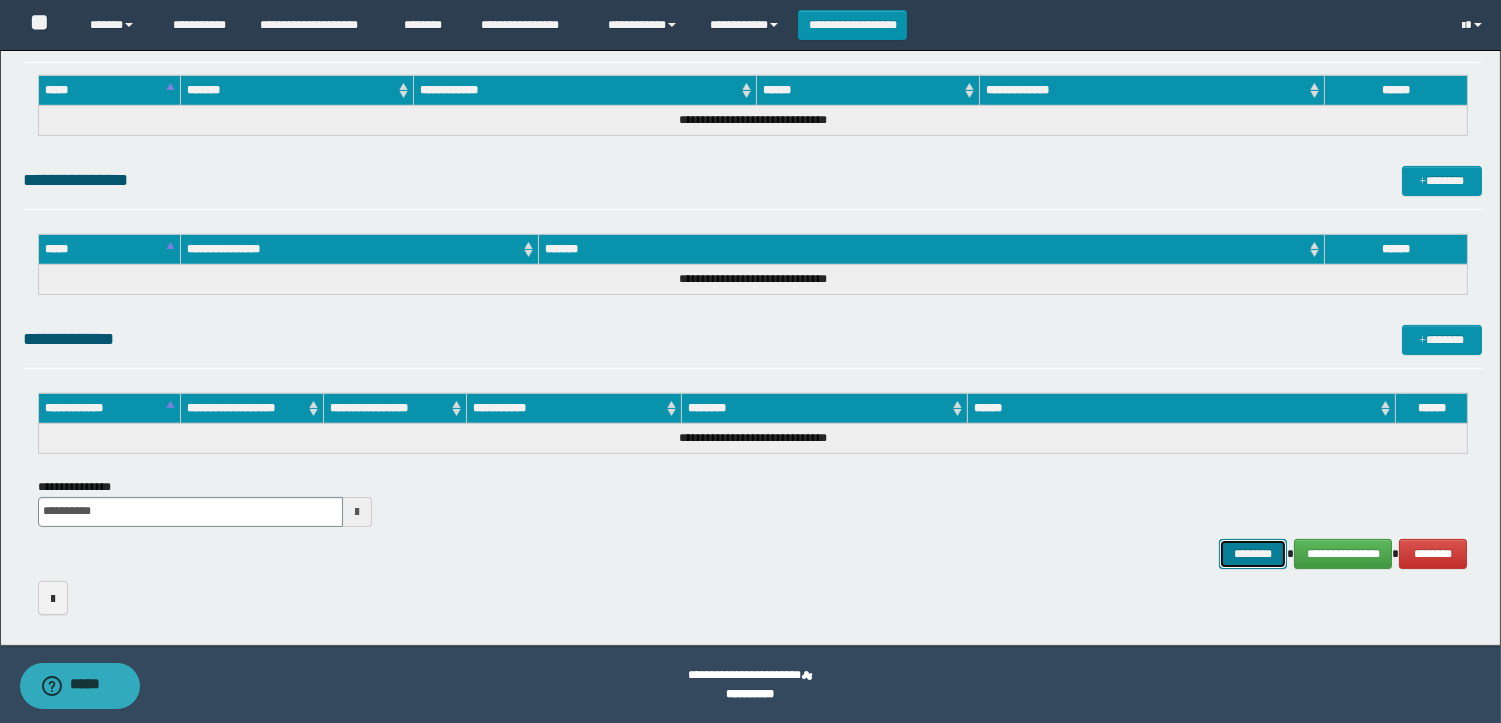click on "********" at bounding box center (1253, 554) 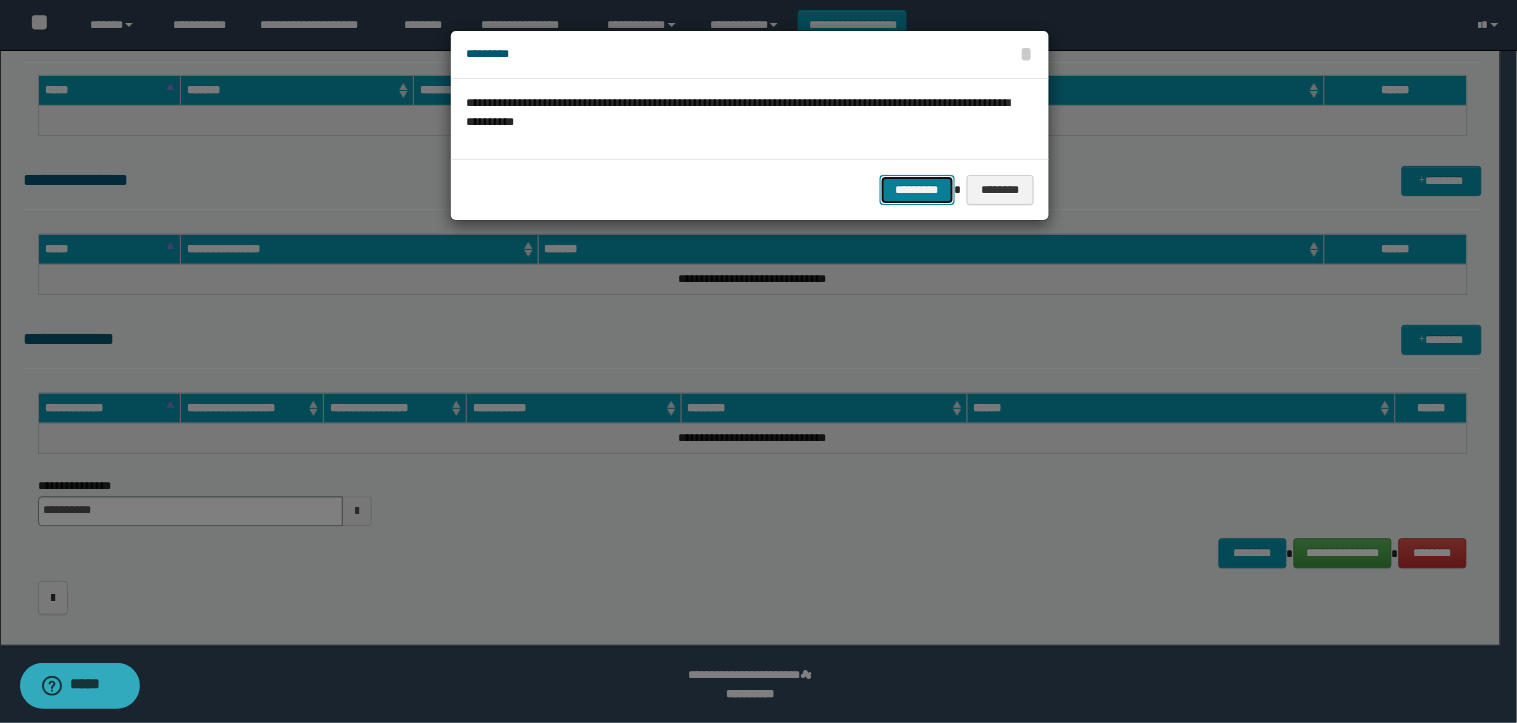 click on "*********" at bounding box center (917, 190) 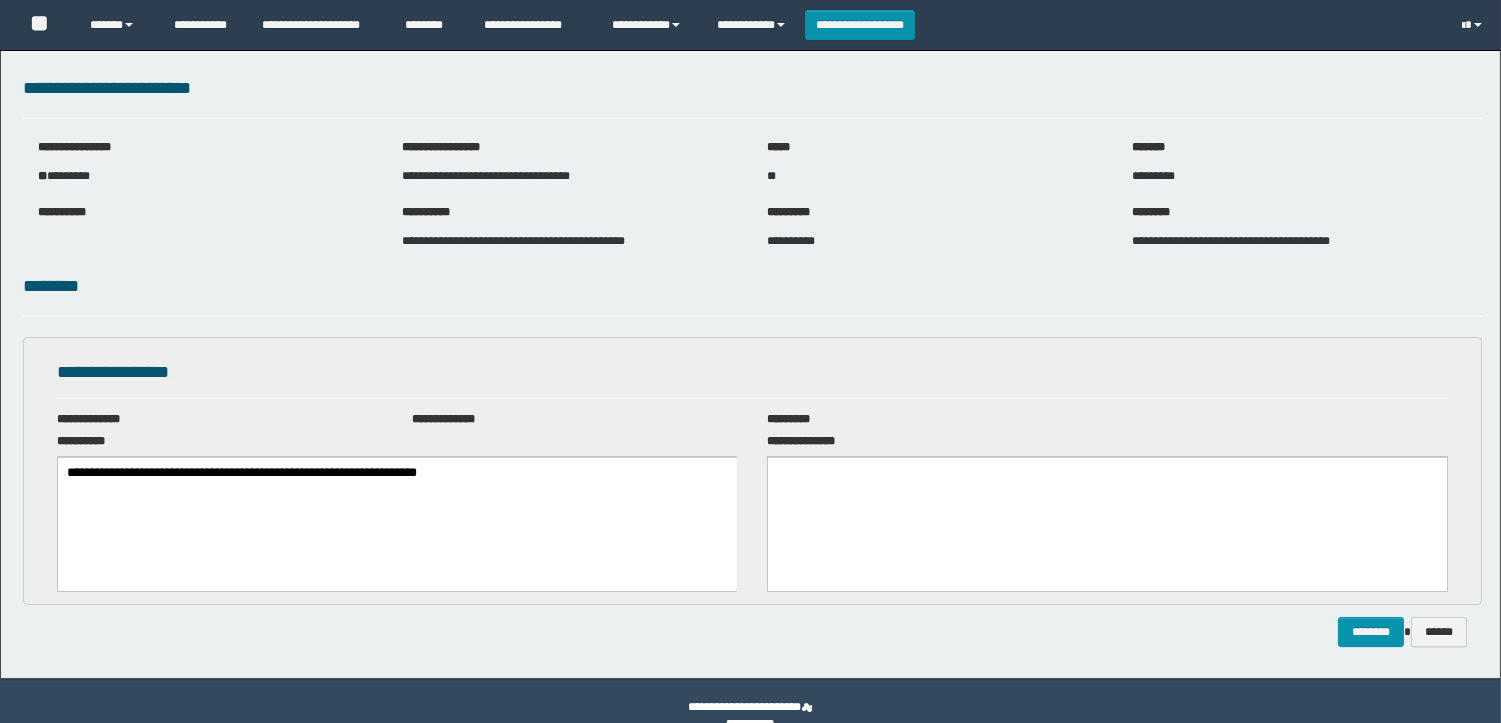 scroll, scrollTop: 0, scrollLeft: 0, axis: both 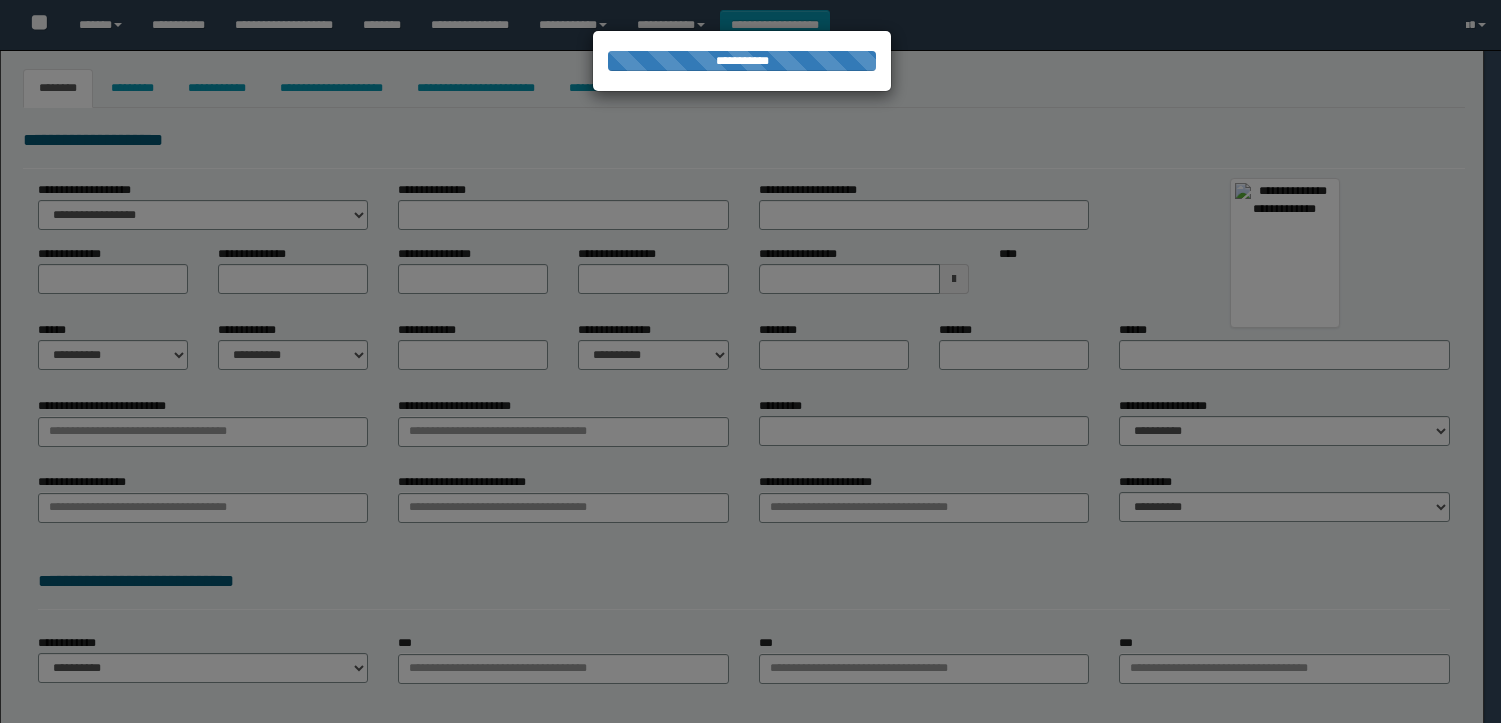 type on "********" 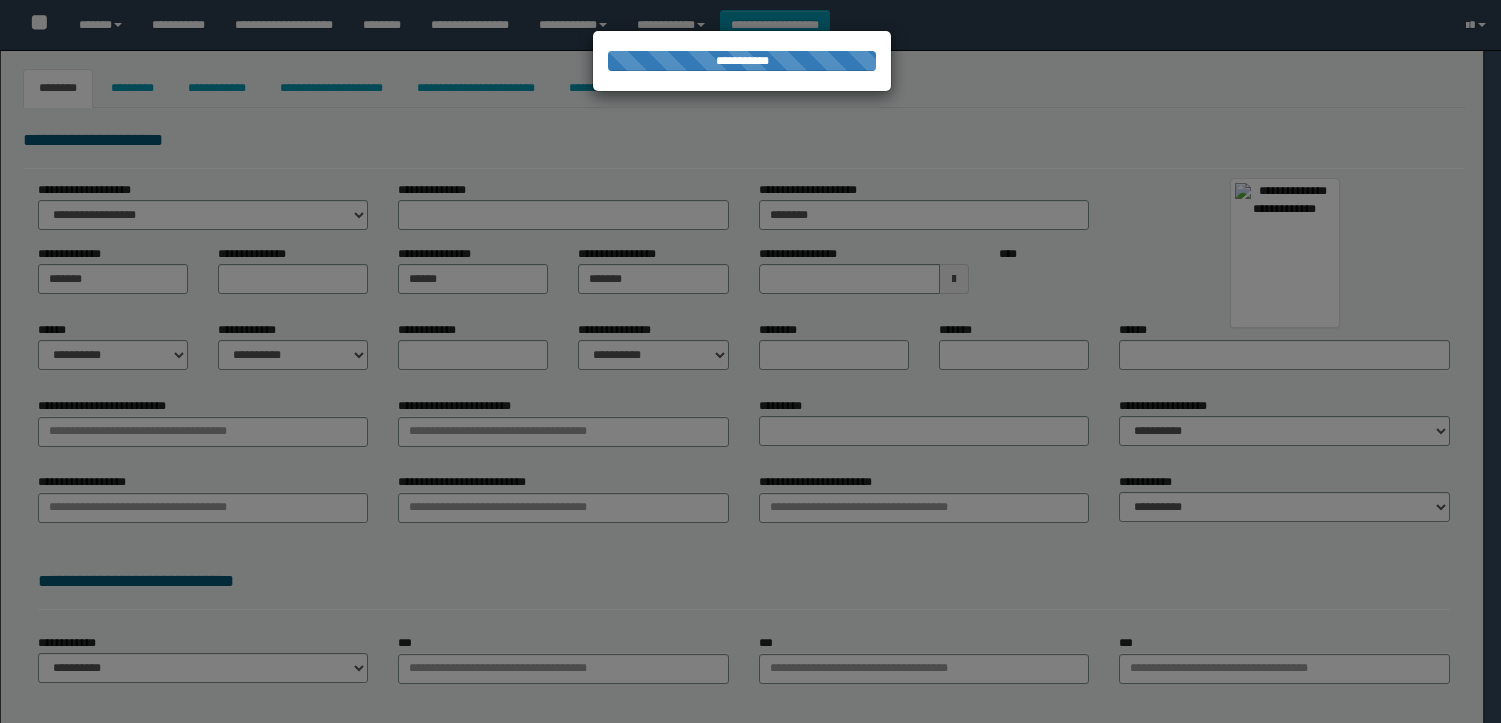 select on "*" 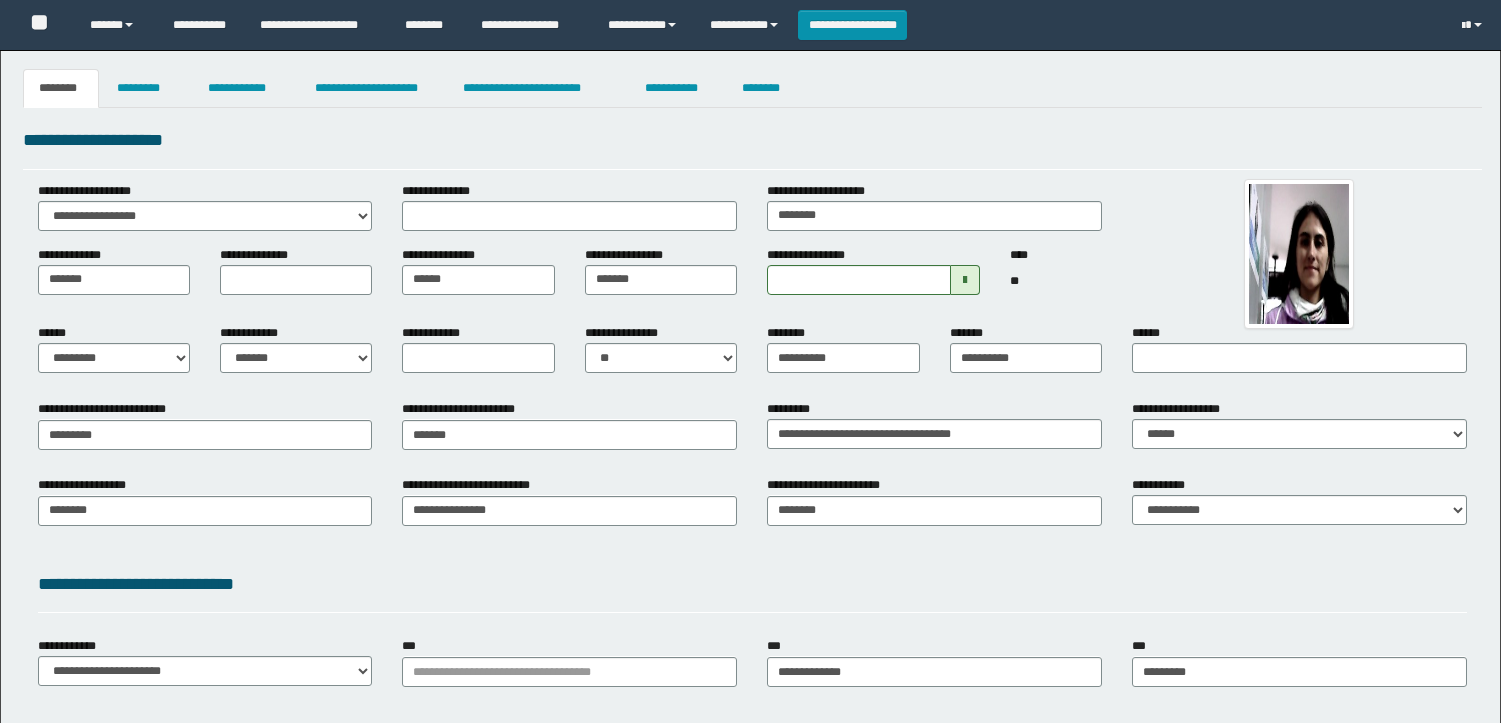 scroll, scrollTop: 0, scrollLeft: 0, axis: both 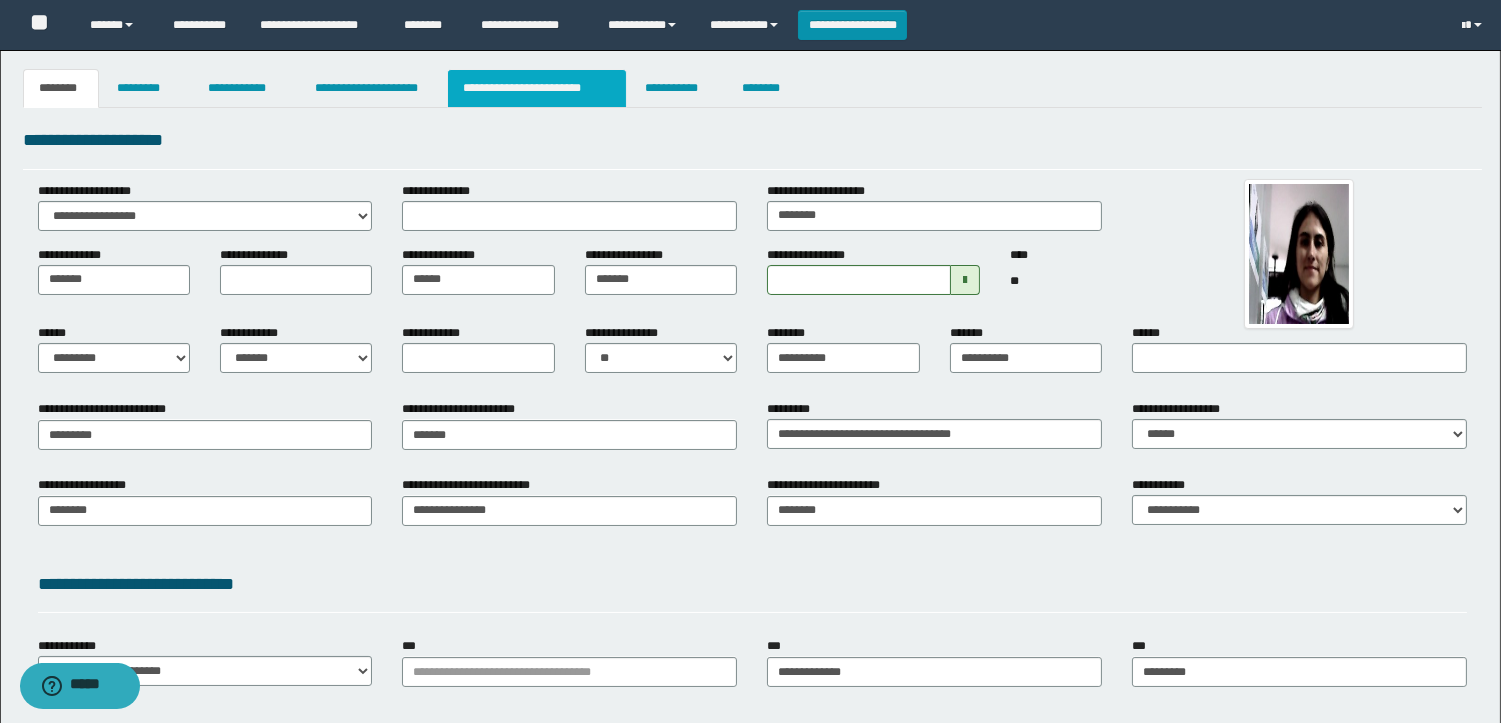 click on "**********" at bounding box center [537, 88] 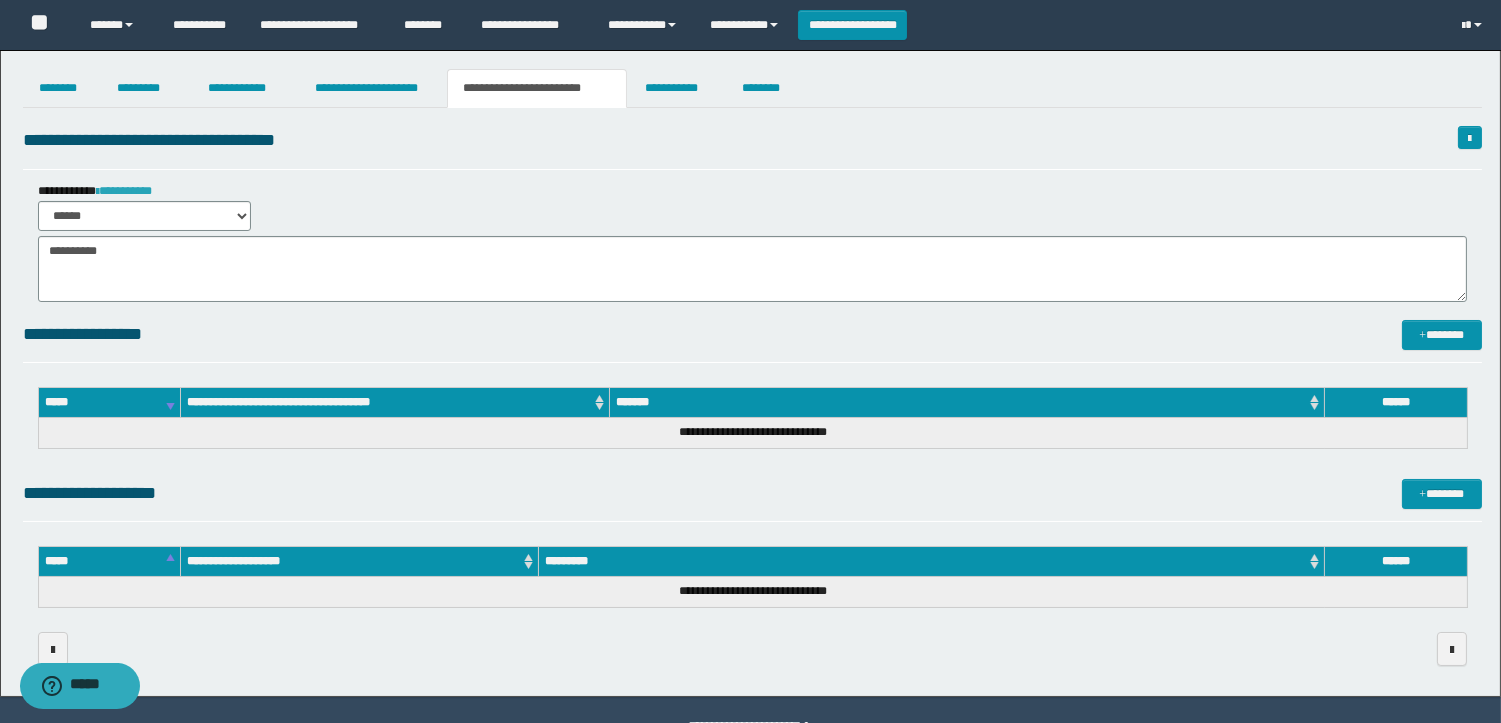 click on "**********" at bounding box center [124, 191] 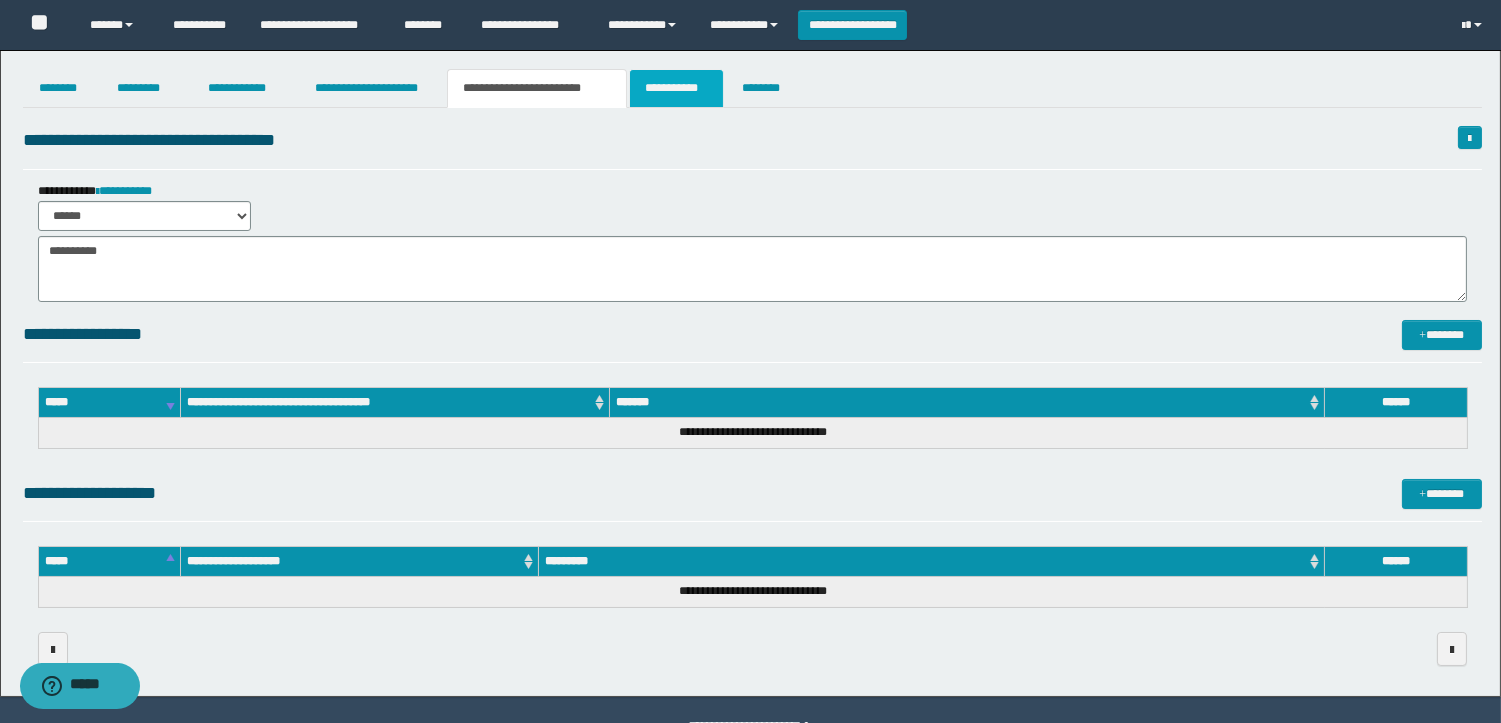click on "**********" at bounding box center (676, 88) 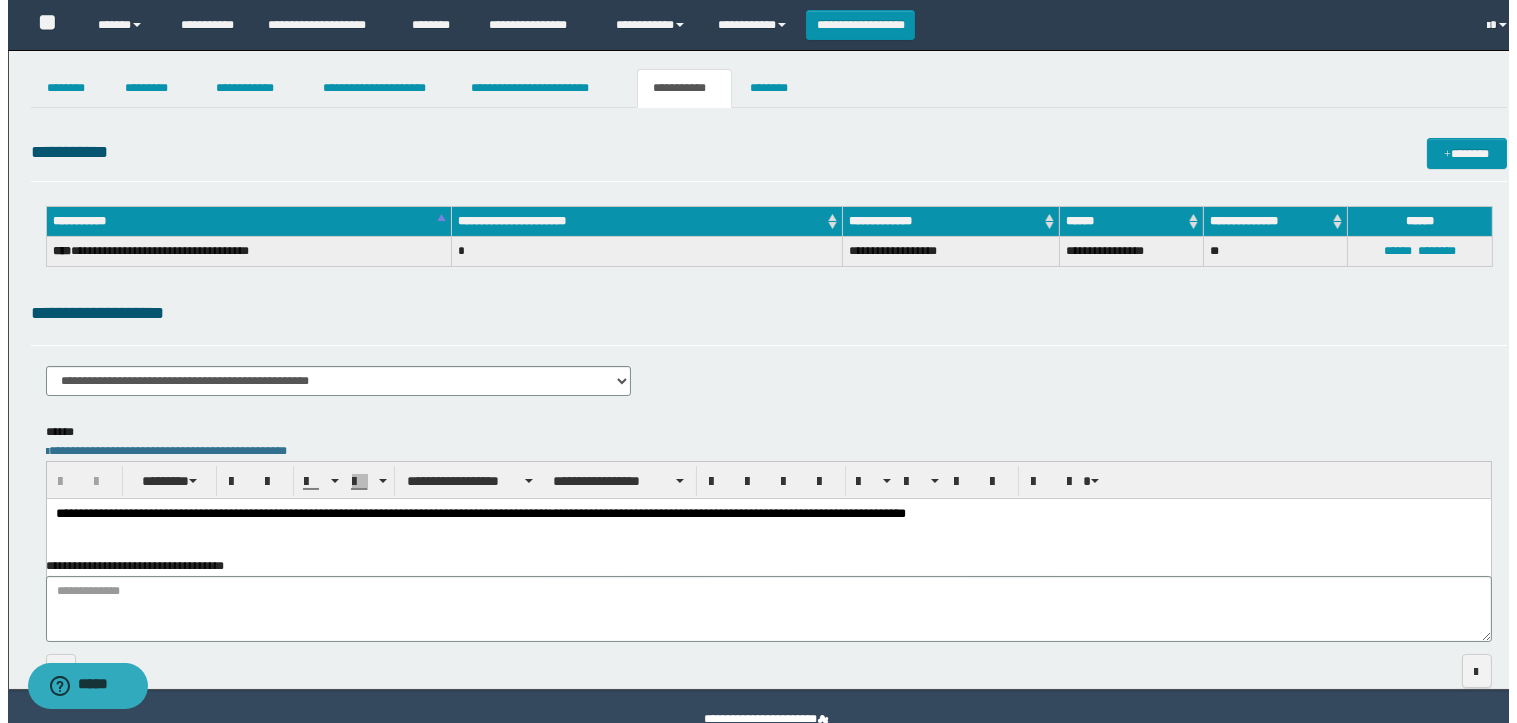scroll, scrollTop: 0, scrollLeft: 0, axis: both 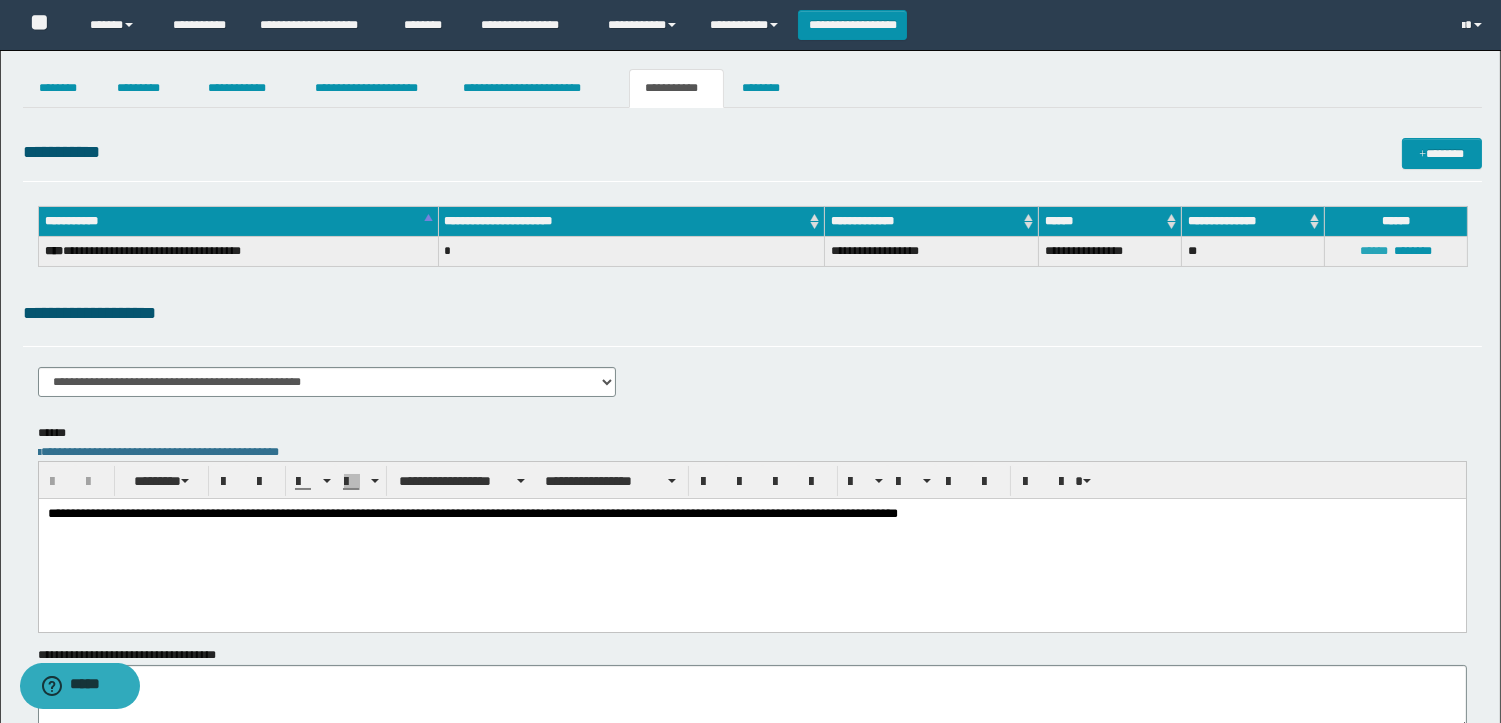 click on "******" at bounding box center [1374, 251] 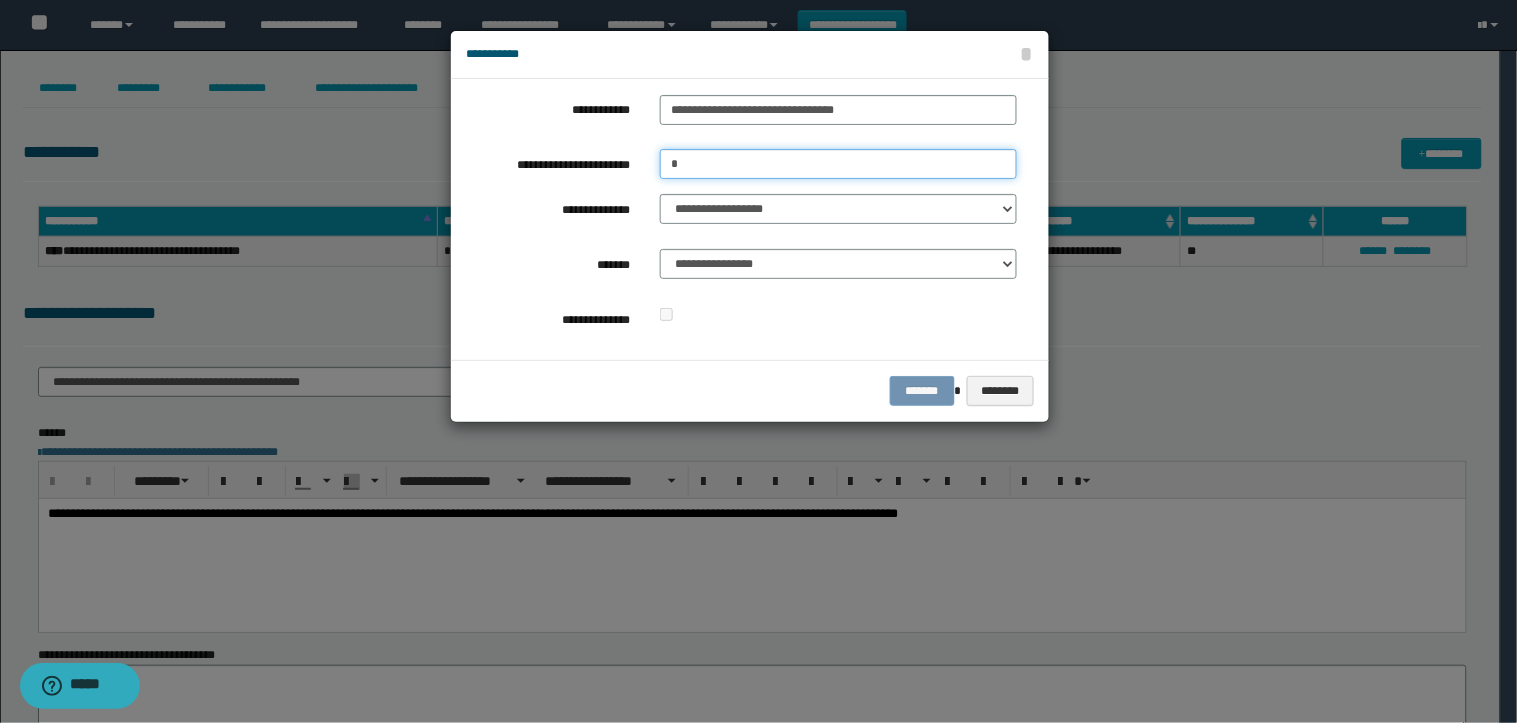 drag, startPoint x: 740, startPoint y: 151, endPoint x: 463, endPoint y: 153, distance: 277.00723 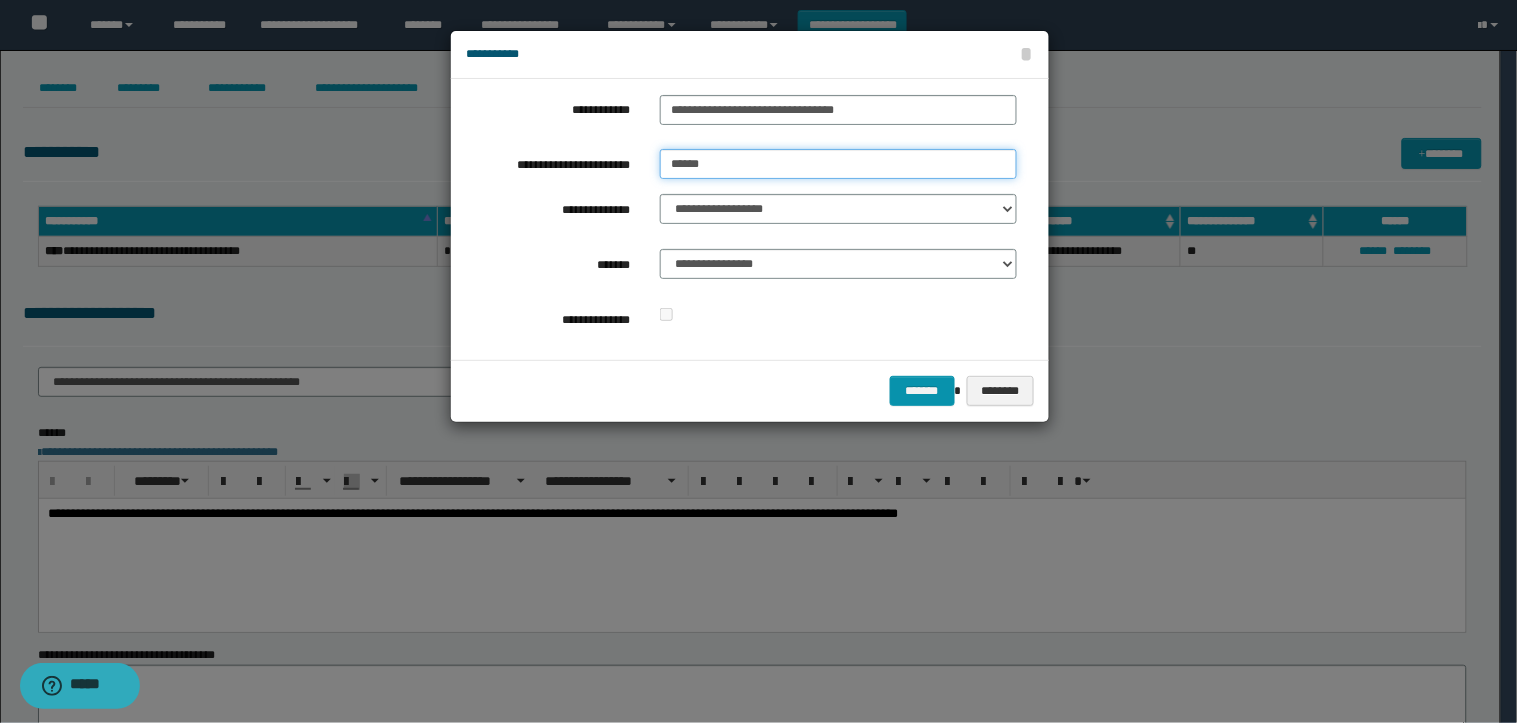 type on "******" 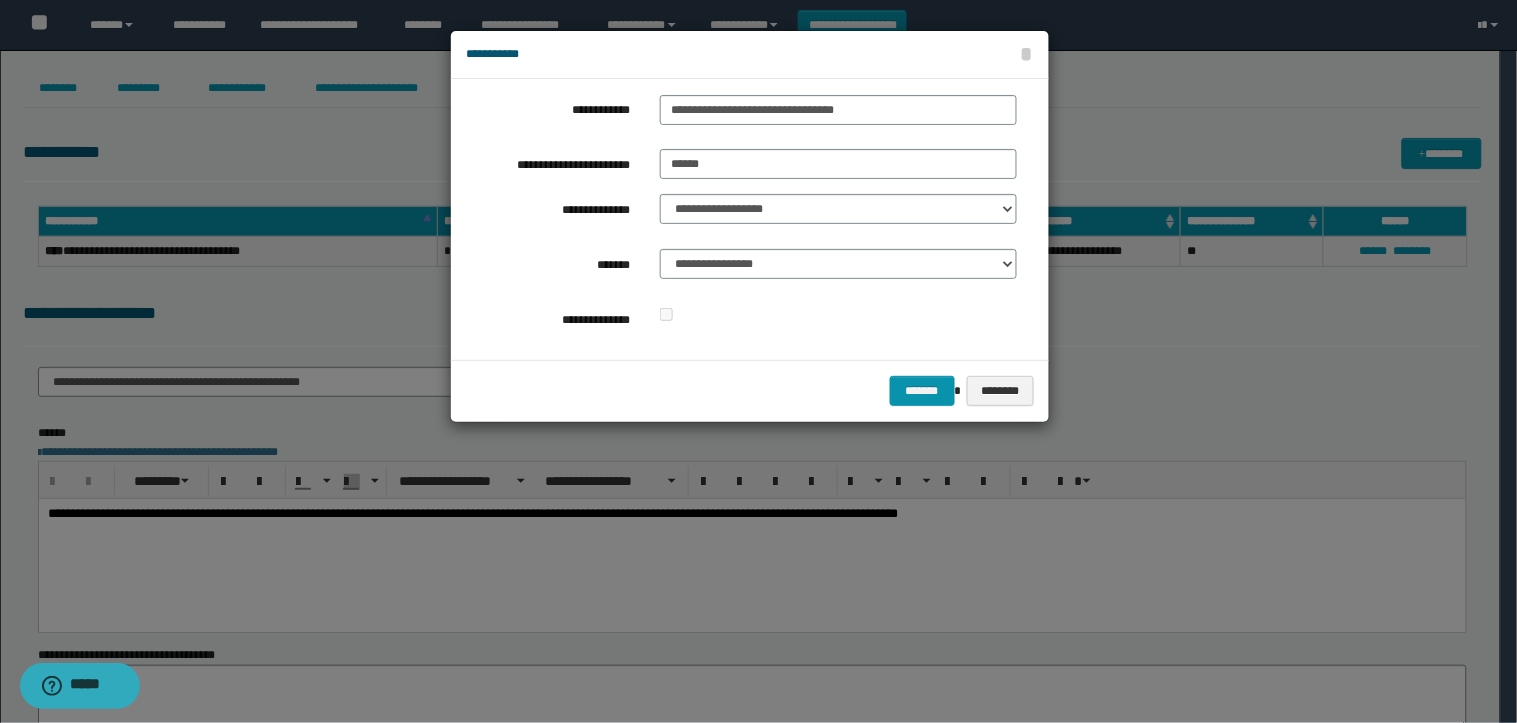 click on "**********" at bounding box center [741, 219] 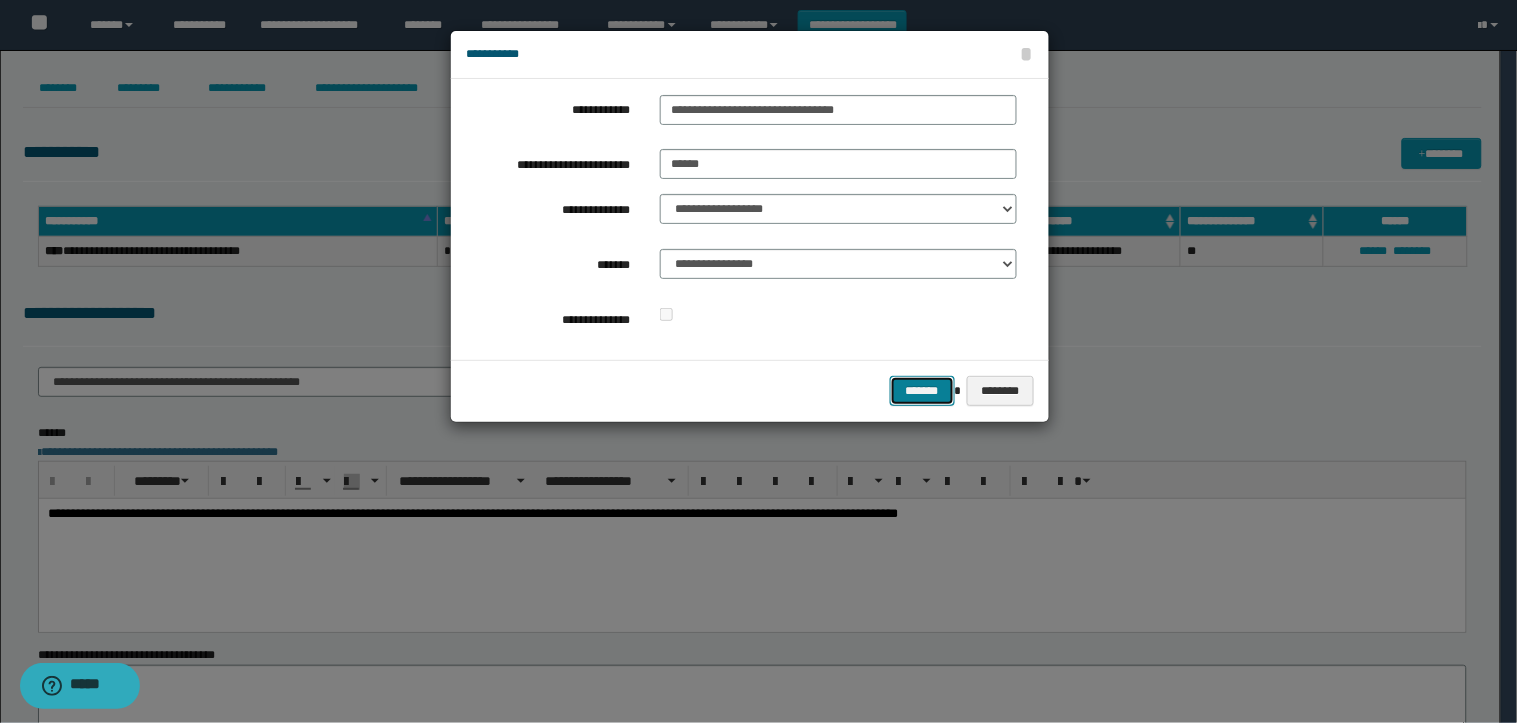 click on "*******" at bounding box center [922, 391] 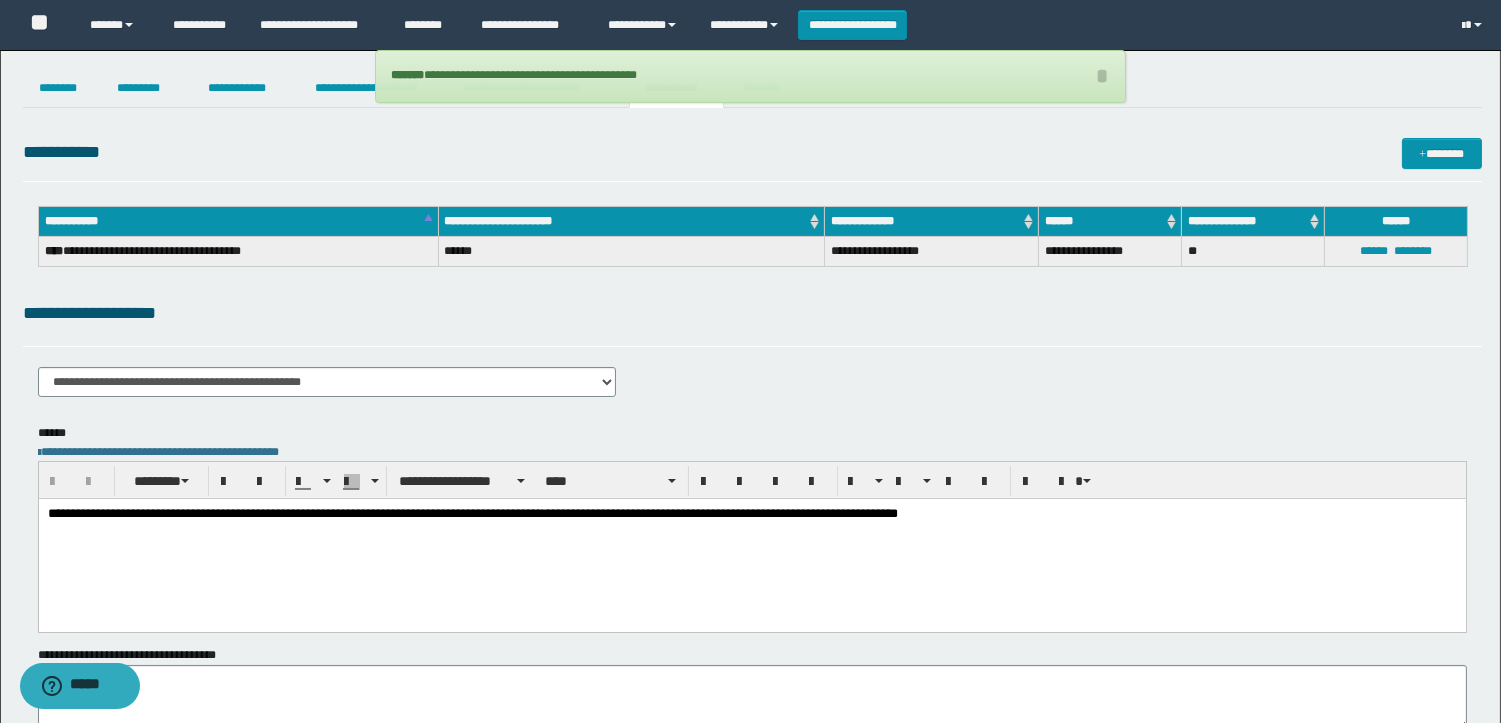 click on "**********" at bounding box center (751, 539) 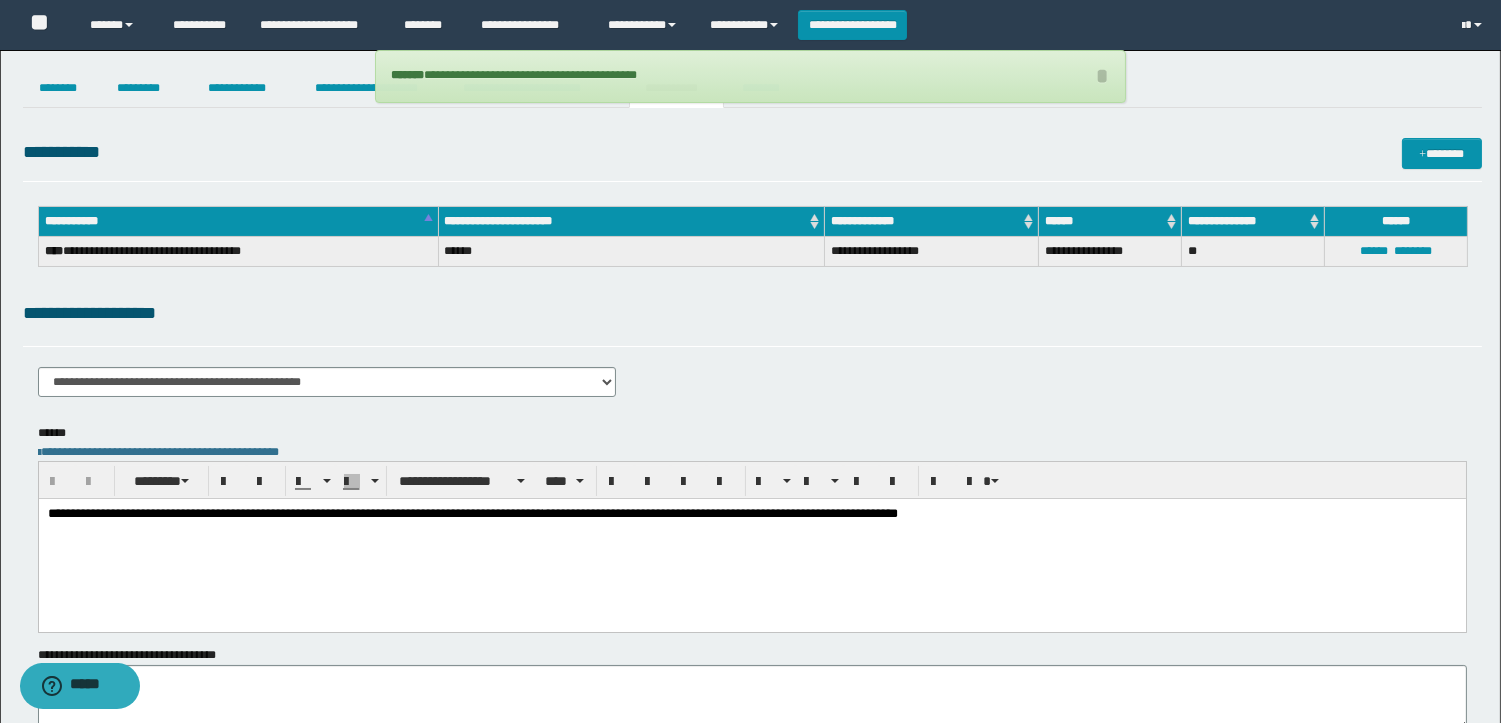 type 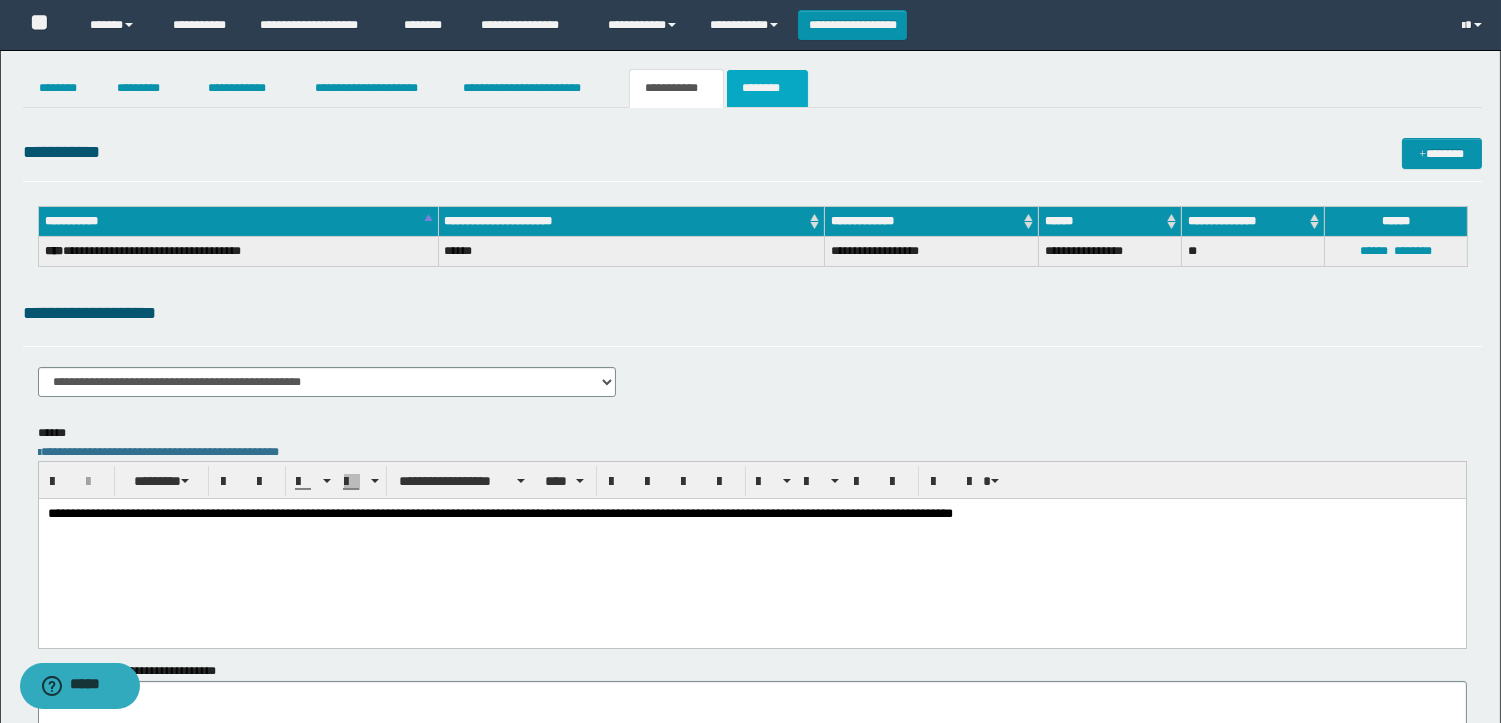 click on "********" at bounding box center (767, 88) 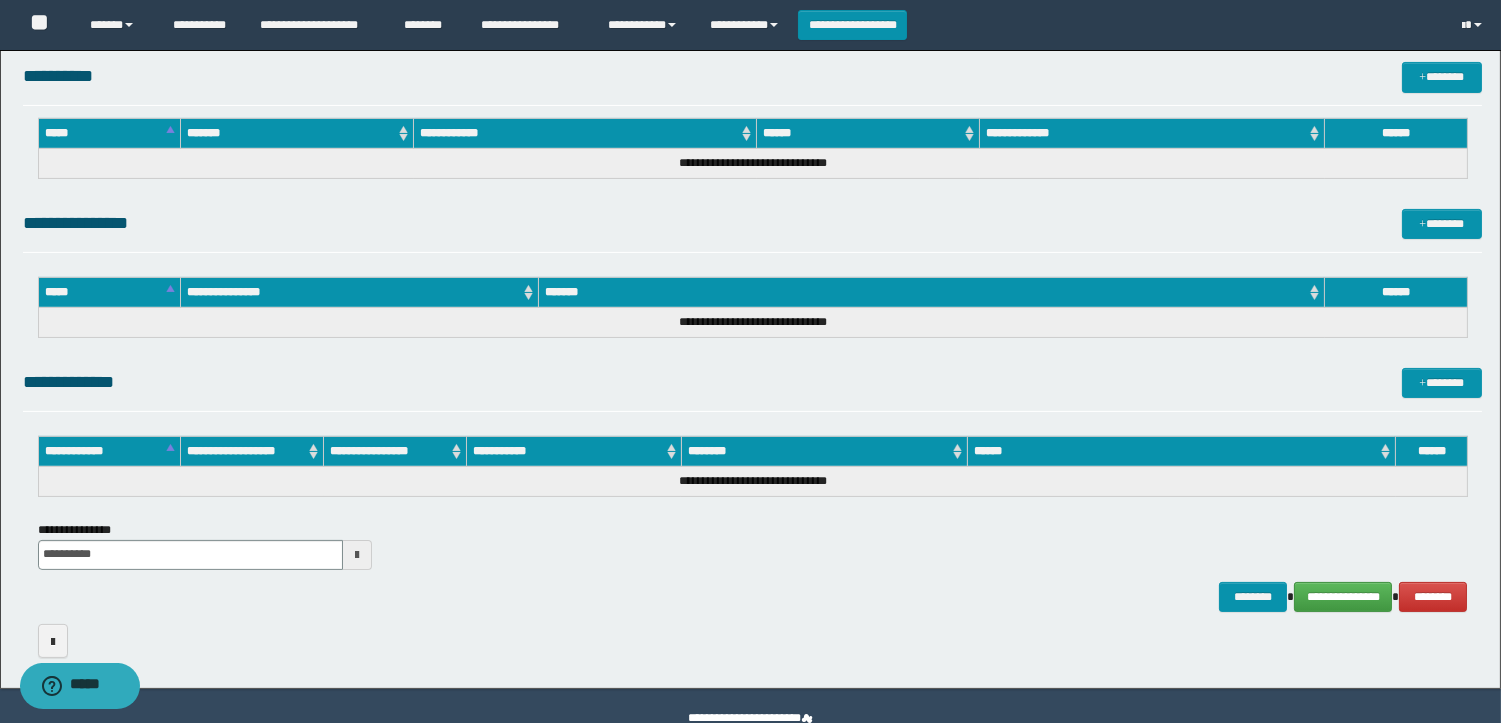 scroll, scrollTop: 914, scrollLeft: 0, axis: vertical 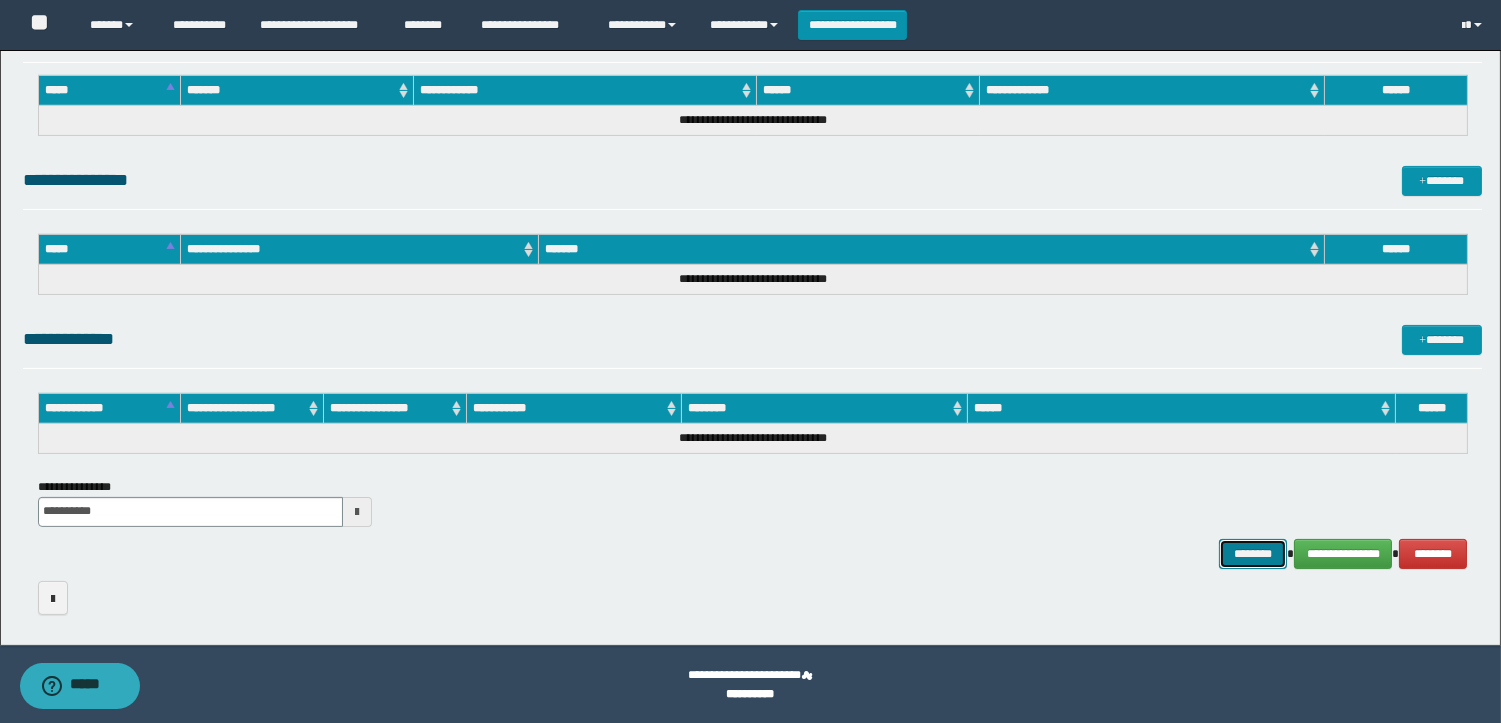 click on "********" at bounding box center (1253, 554) 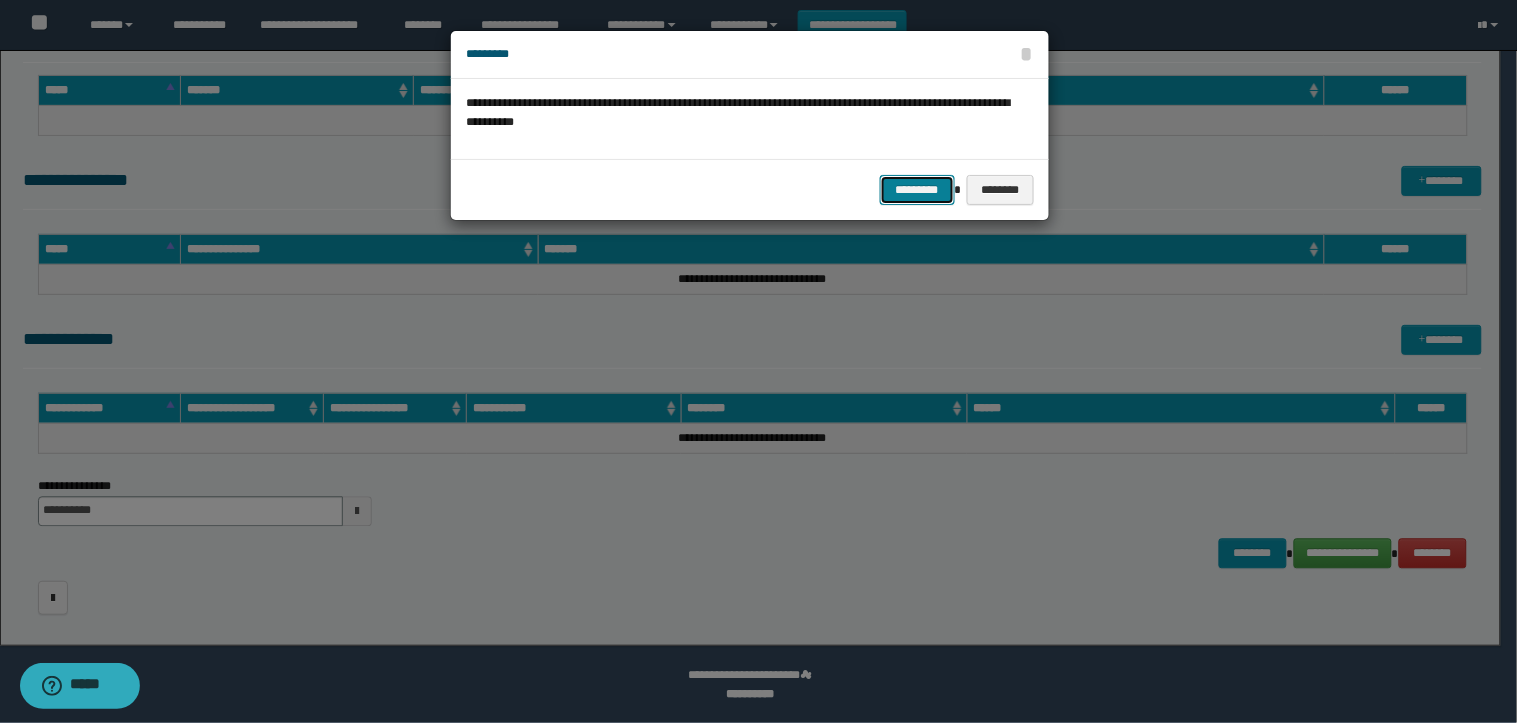 click on "*********" at bounding box center (917, 190) 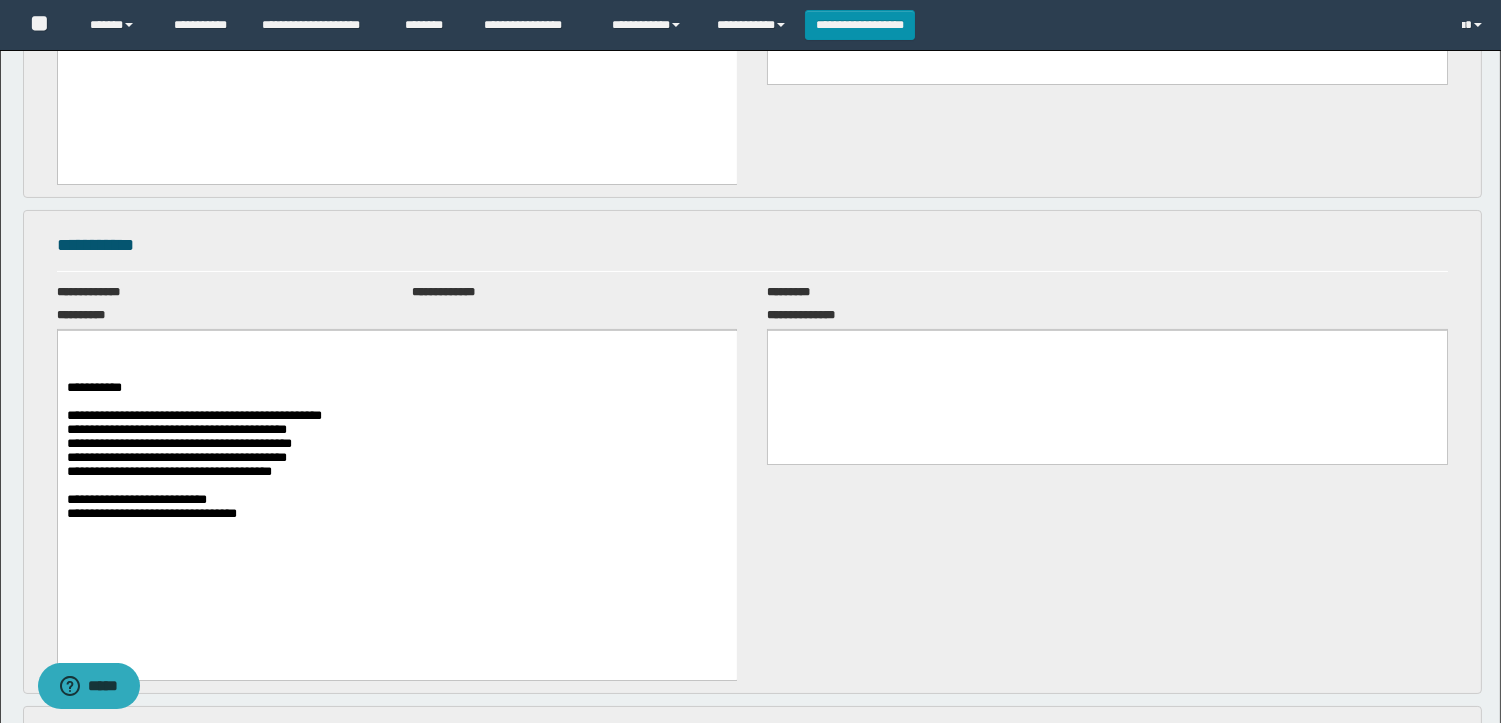scroll, scrollTop: 0, scrollLeft: 0, axis: both 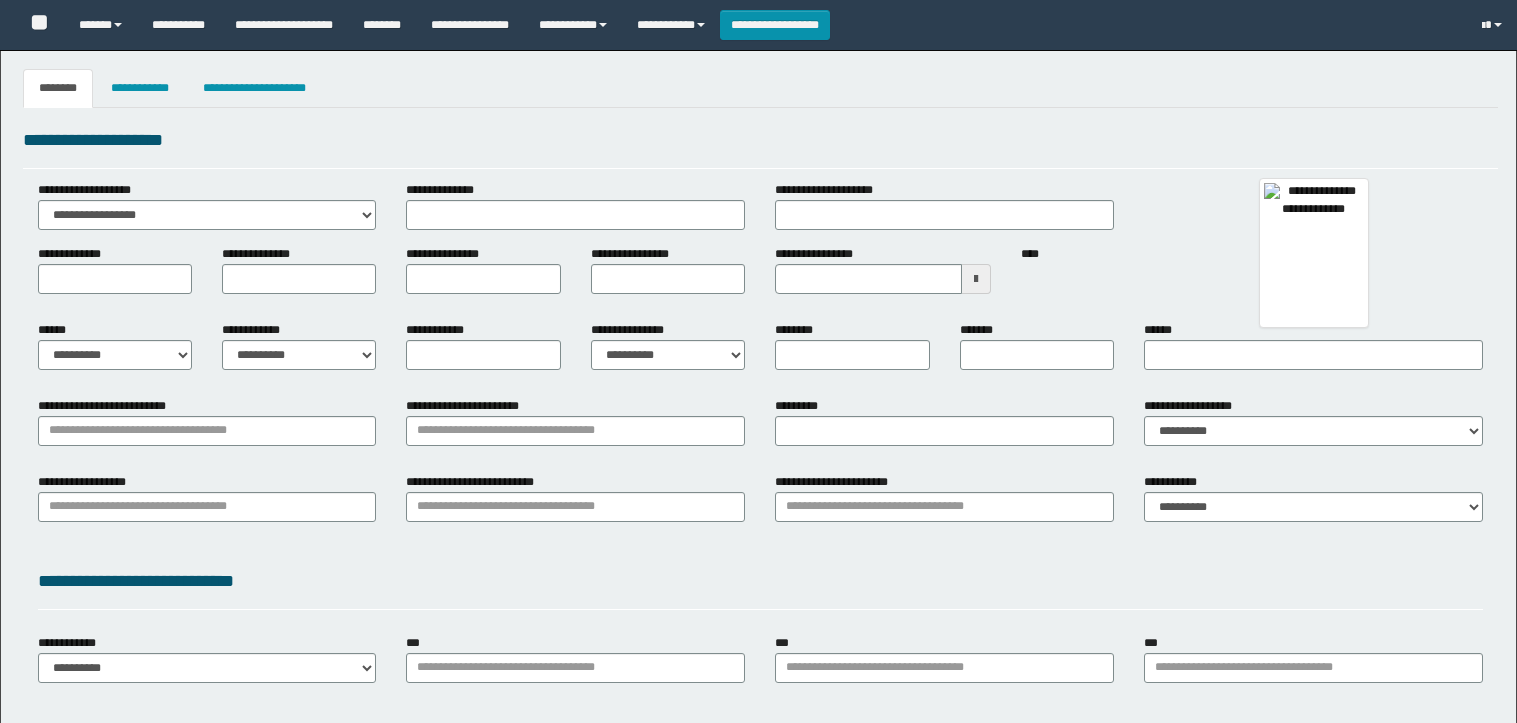 type 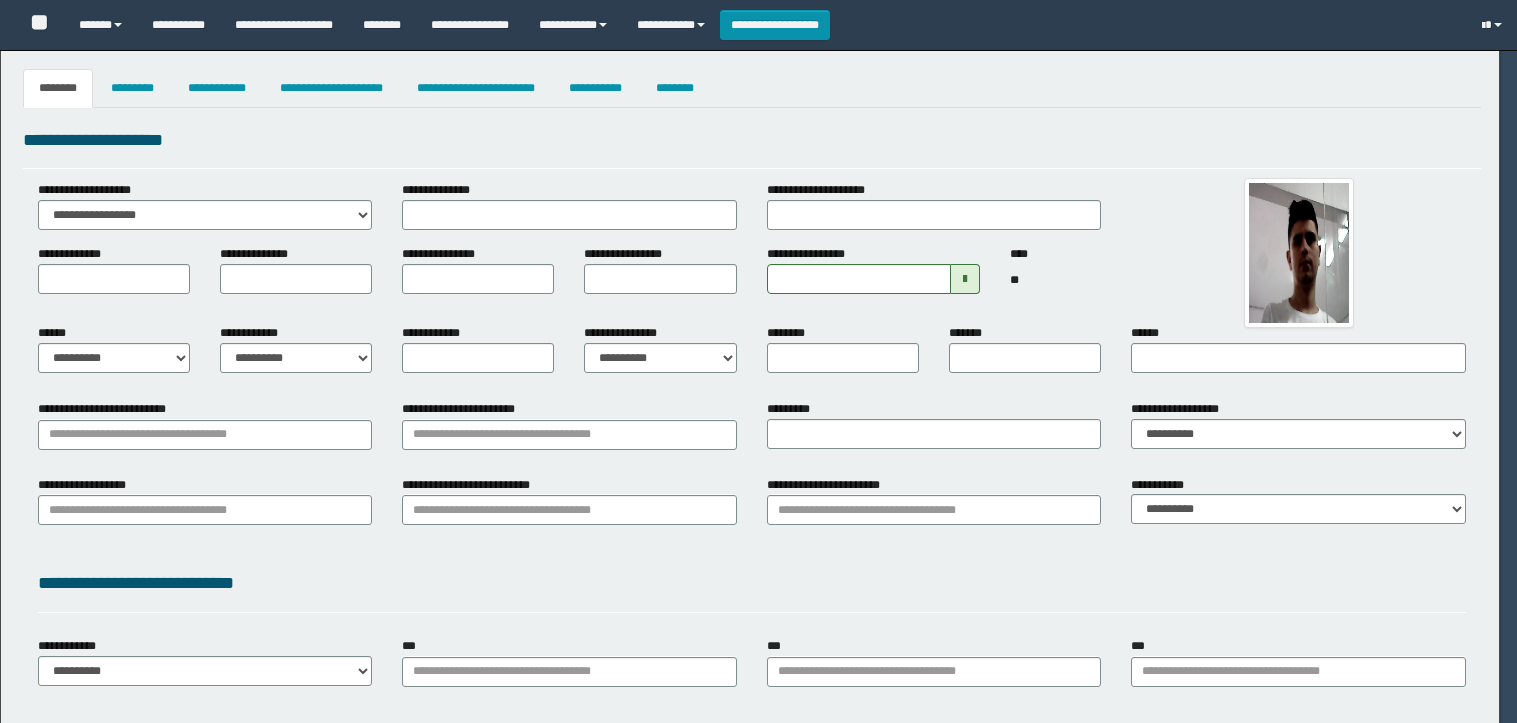 type on "**********" 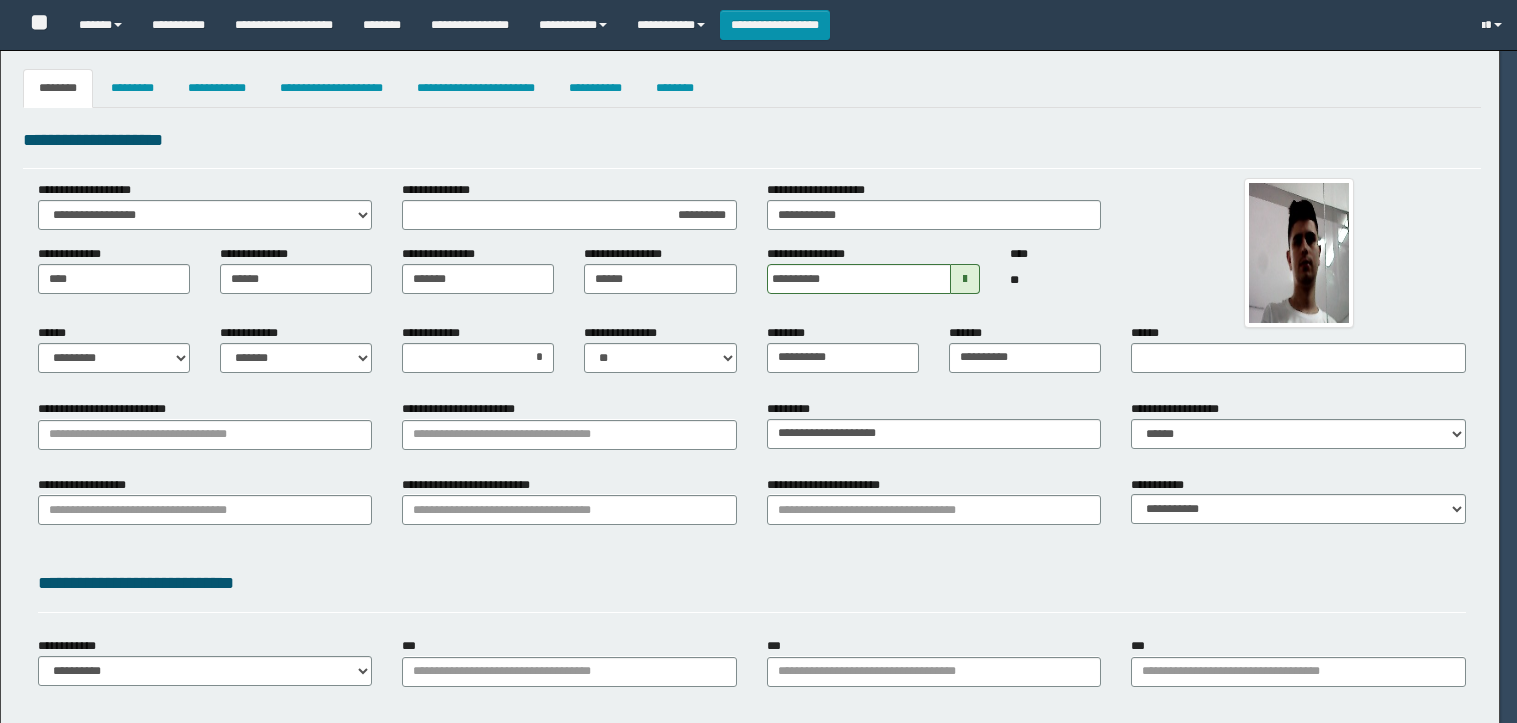 select on "**" 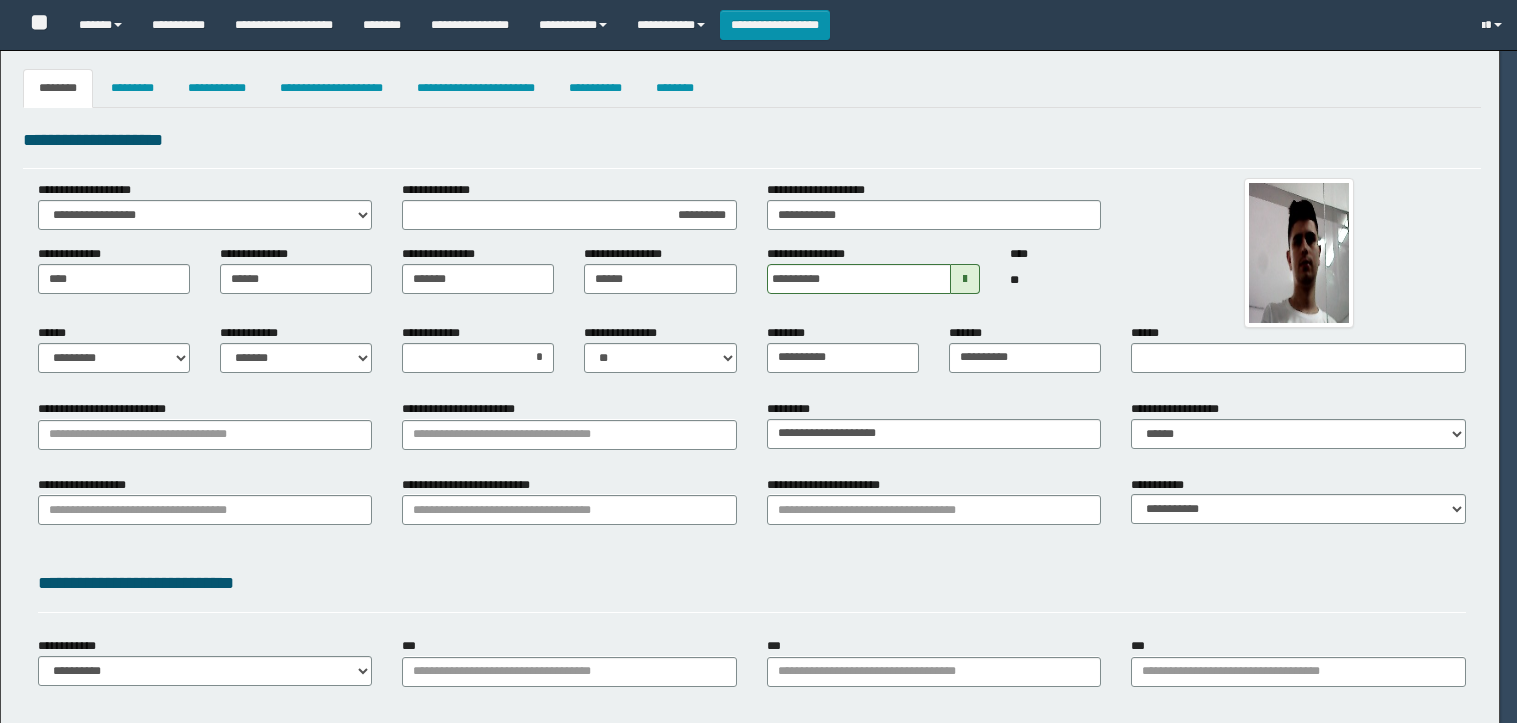 type on "*********" 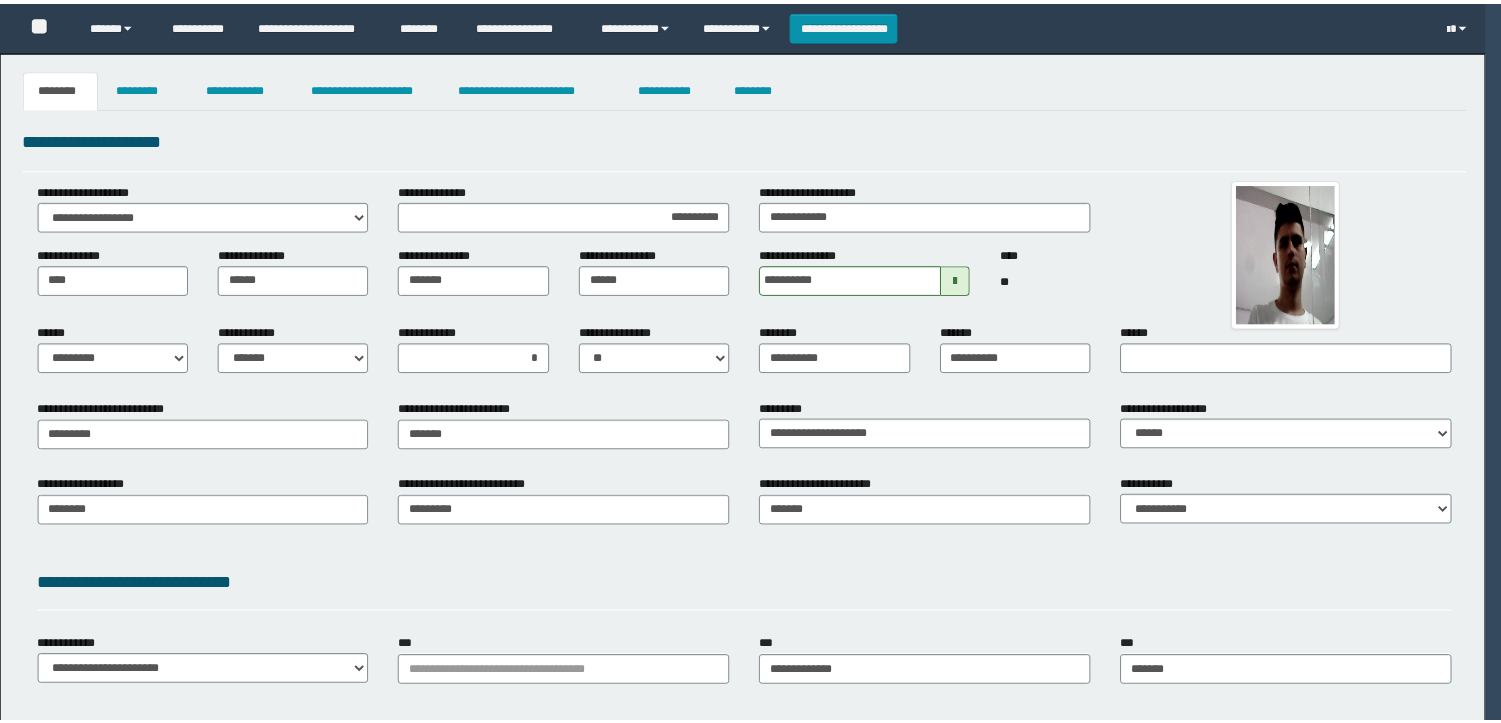 scroll, scrollTop: 0, scrollLeft: 0, axis: both 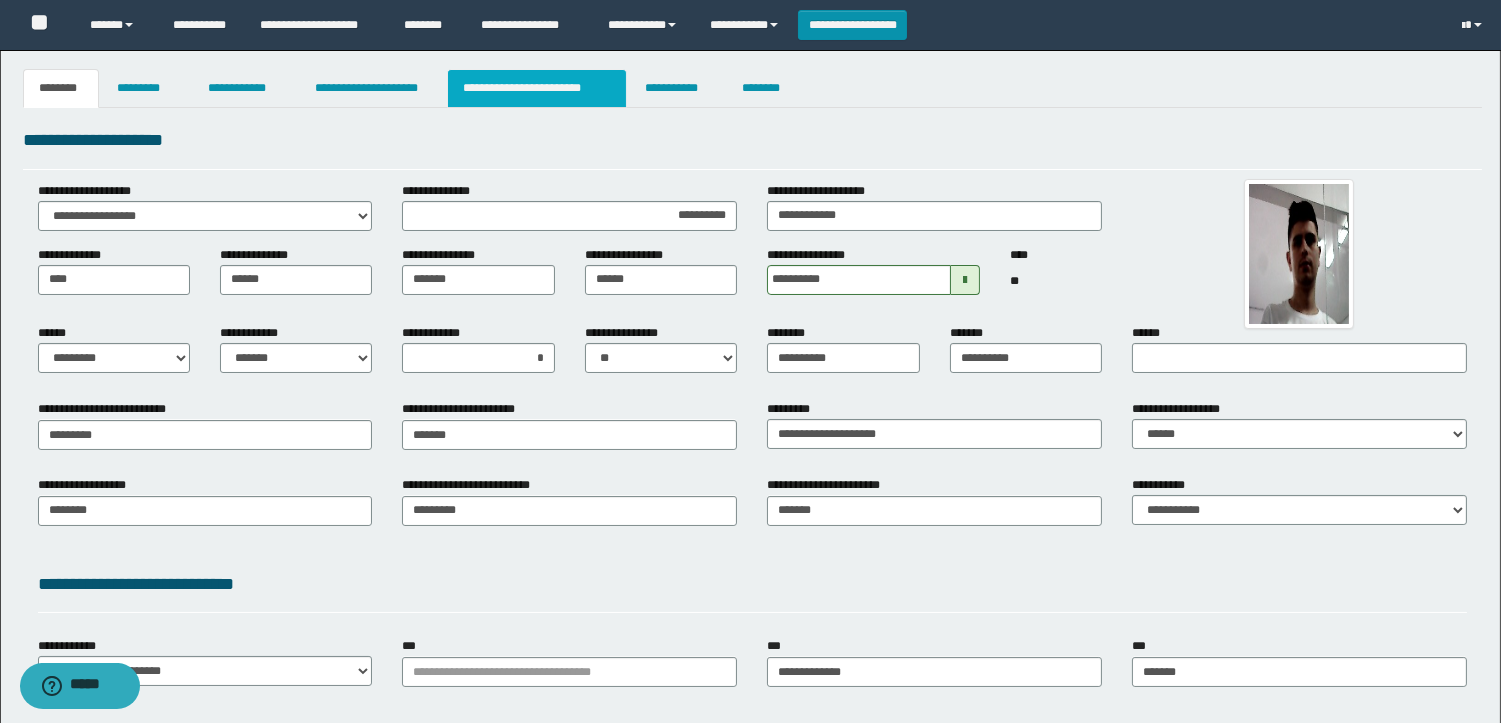 click on "**********" at bounding box center (537, 88) 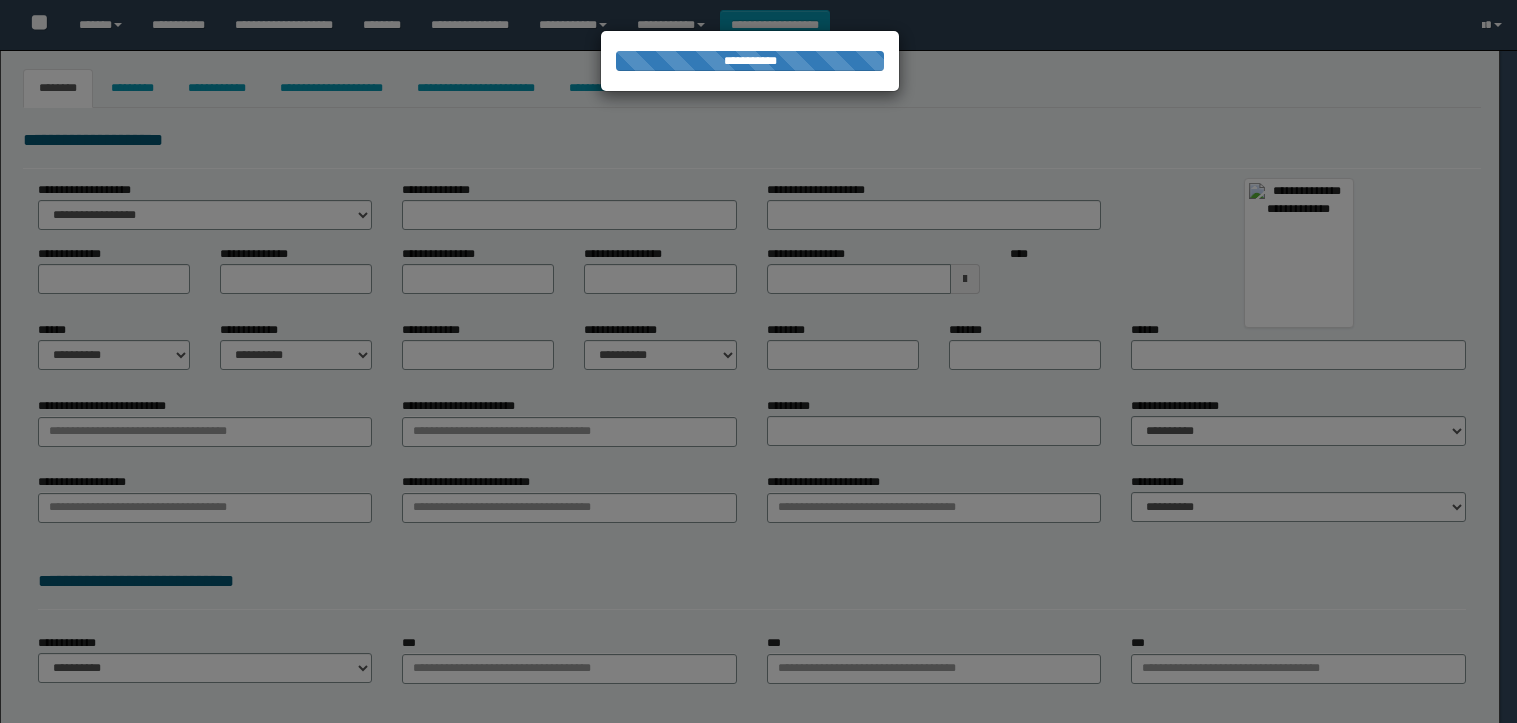 type on "**********" 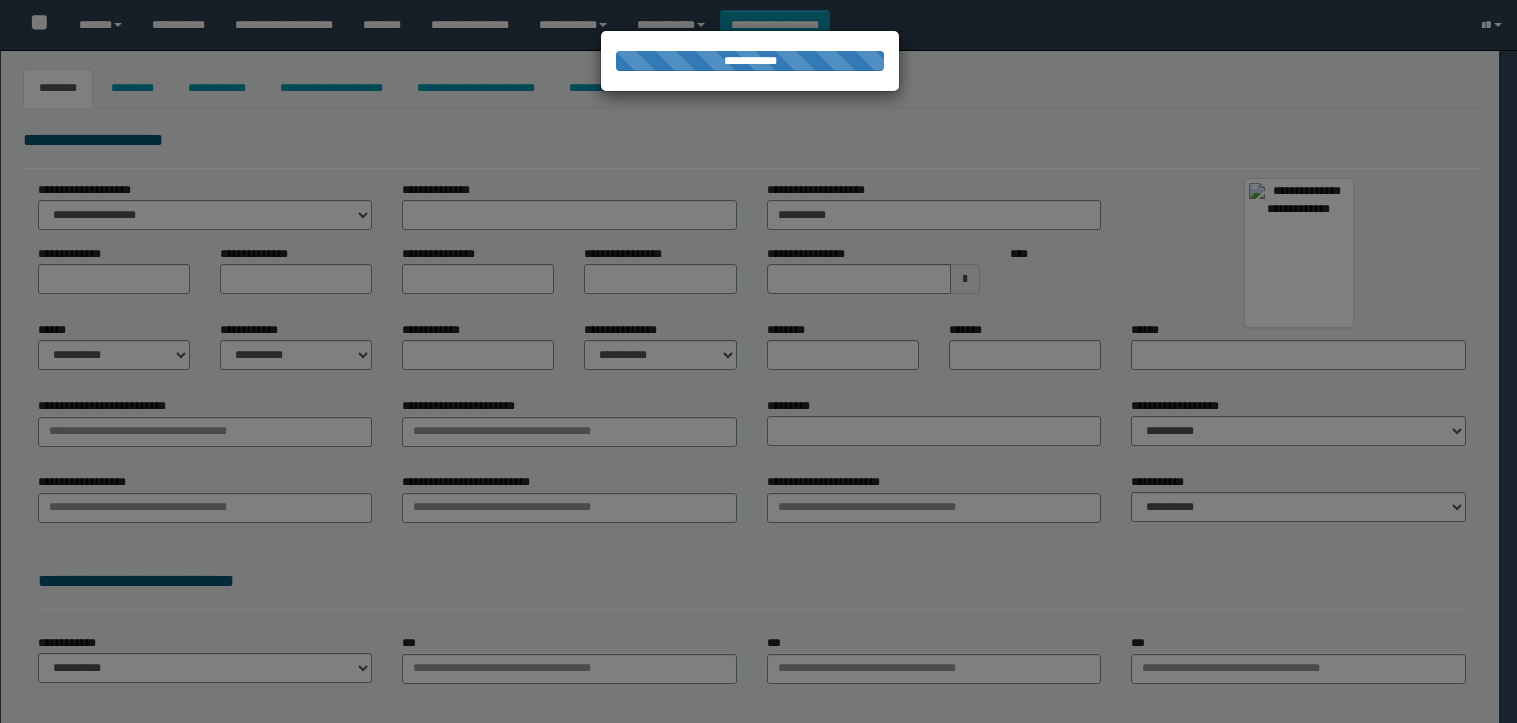 type on "*****" 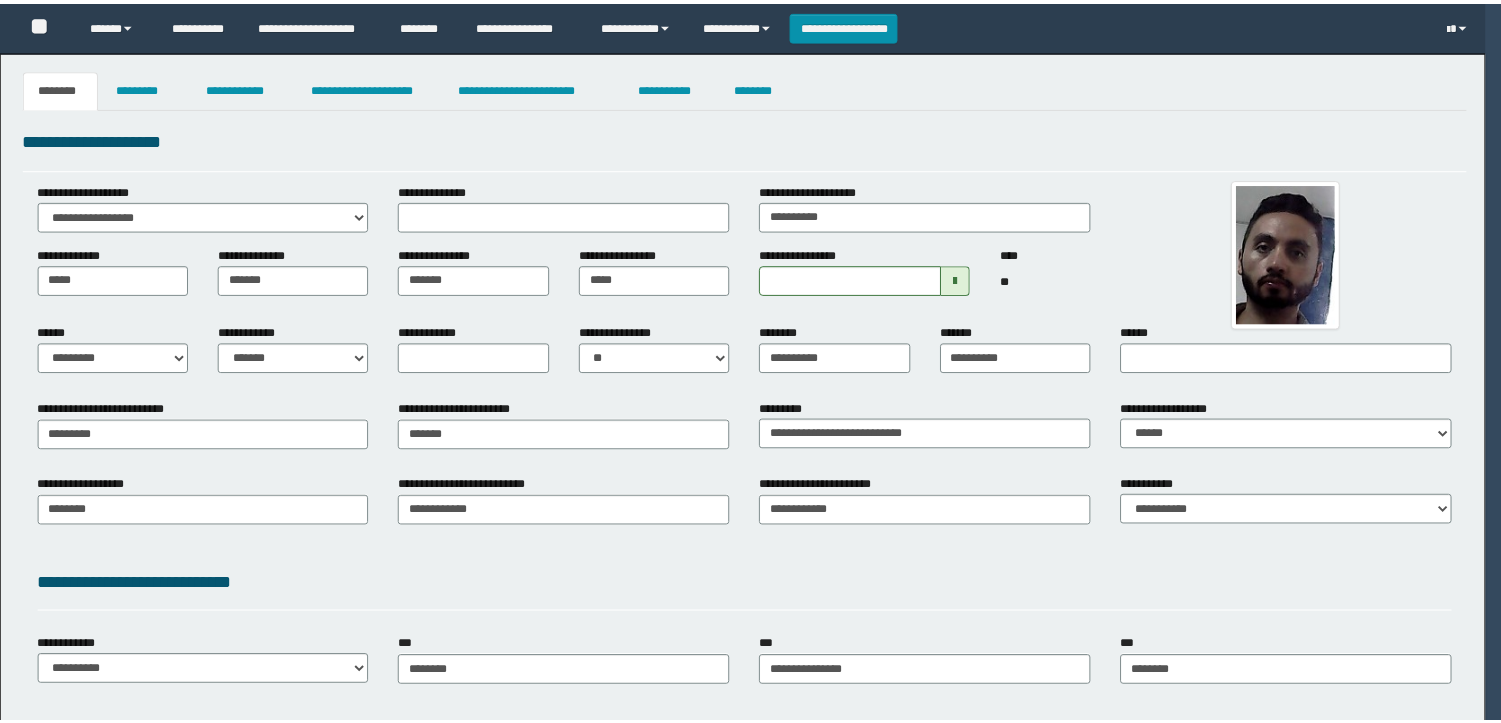 scroll, scrollTop: 0, scrollLeft: 0, axis: both 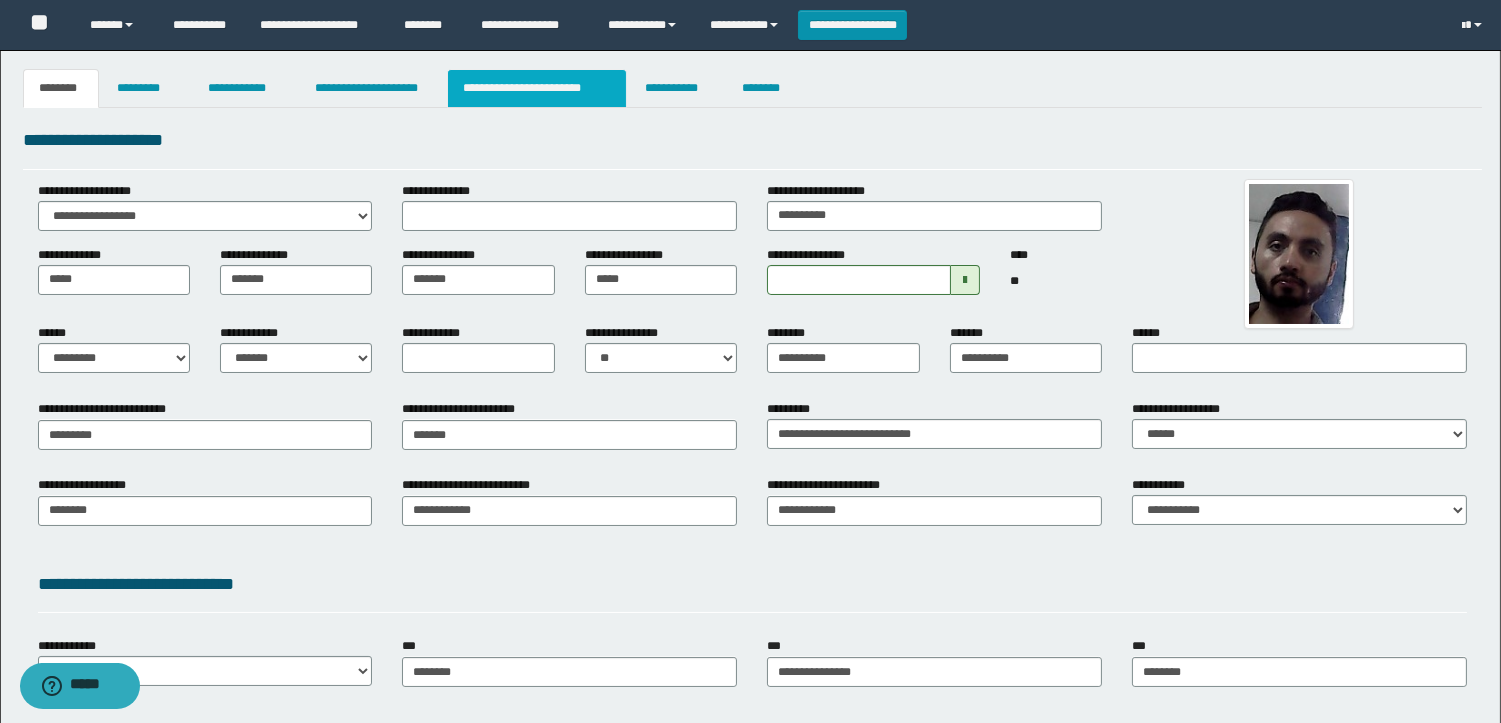 click on "**********" at bounding box center (537, 88) 